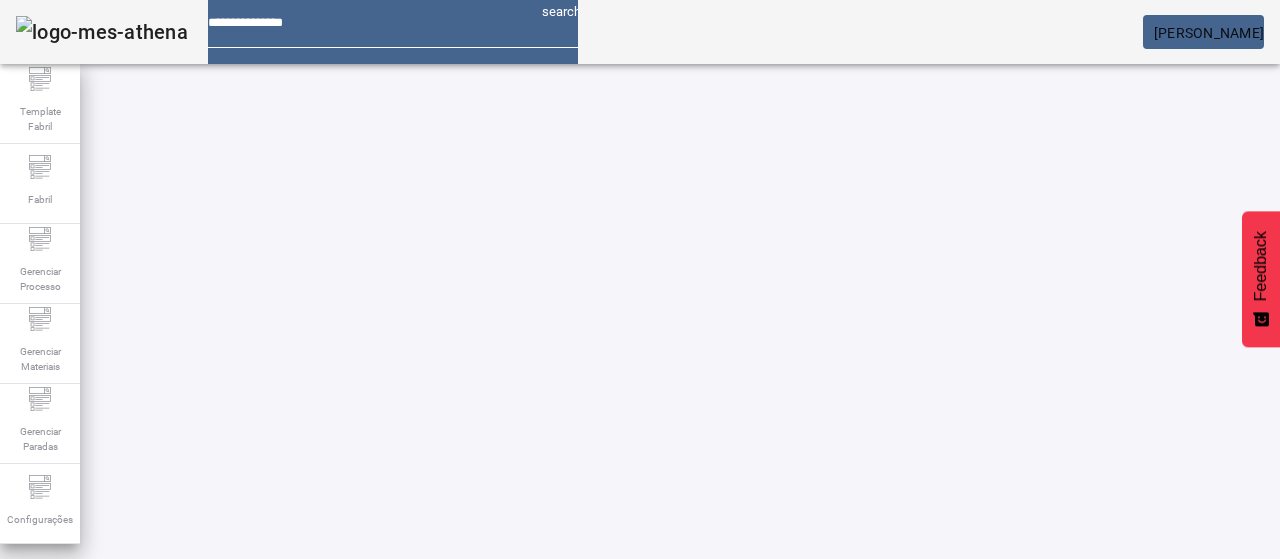 scroll, scrollTop: 0, scrollLeft: 0, axis: both 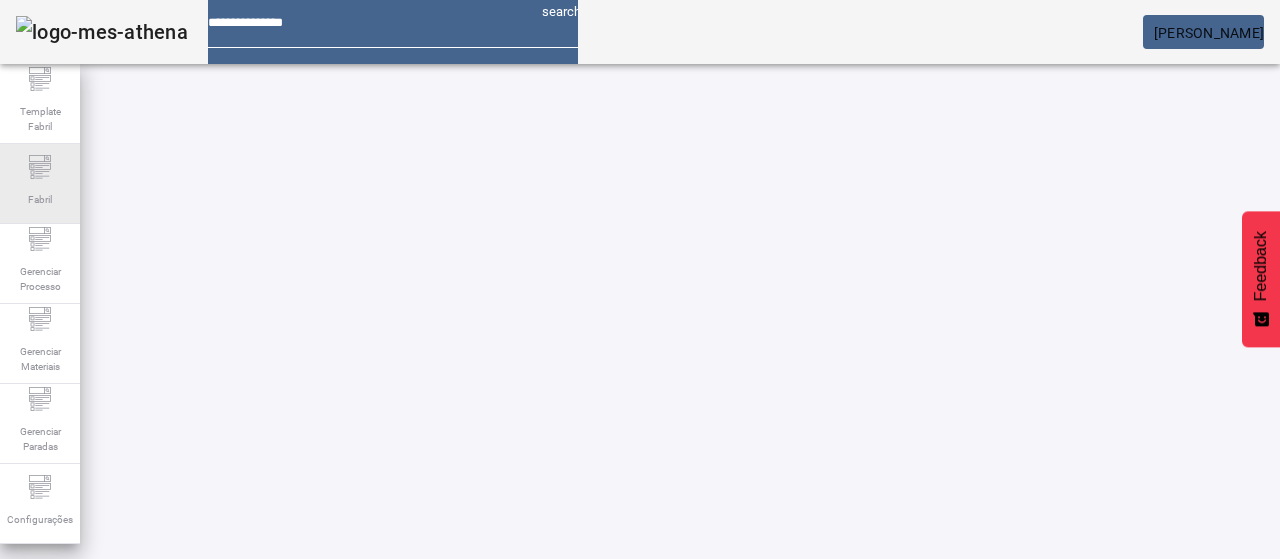click on "Fabril" 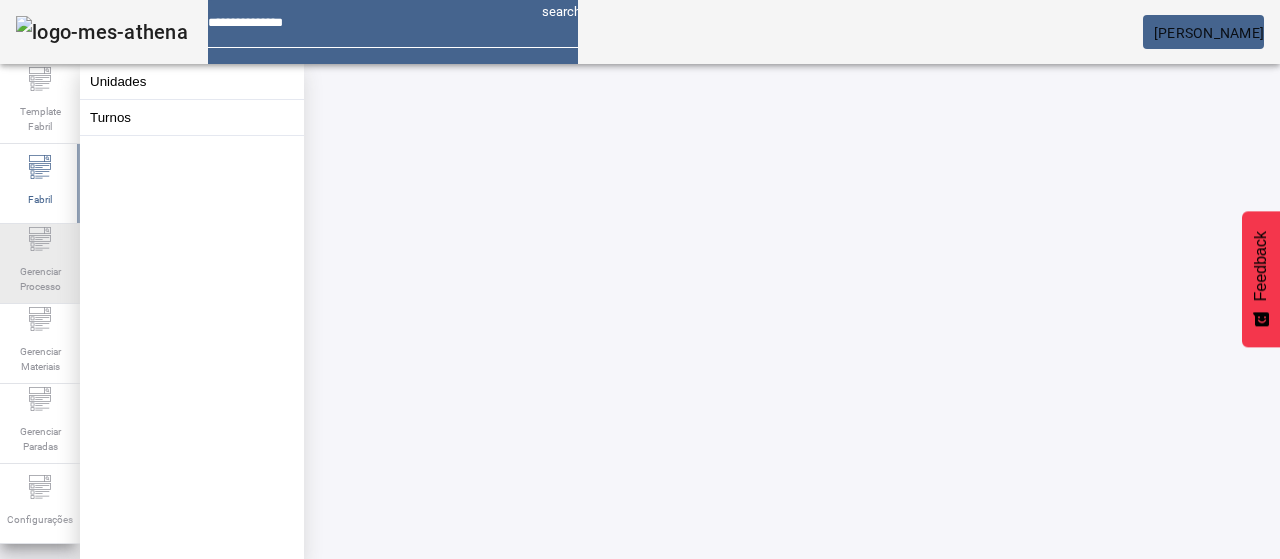 drag, startPoint x: 46, startPoint y: 257, endPoint x: 42, endPoint y: 237, distance: 20.396078 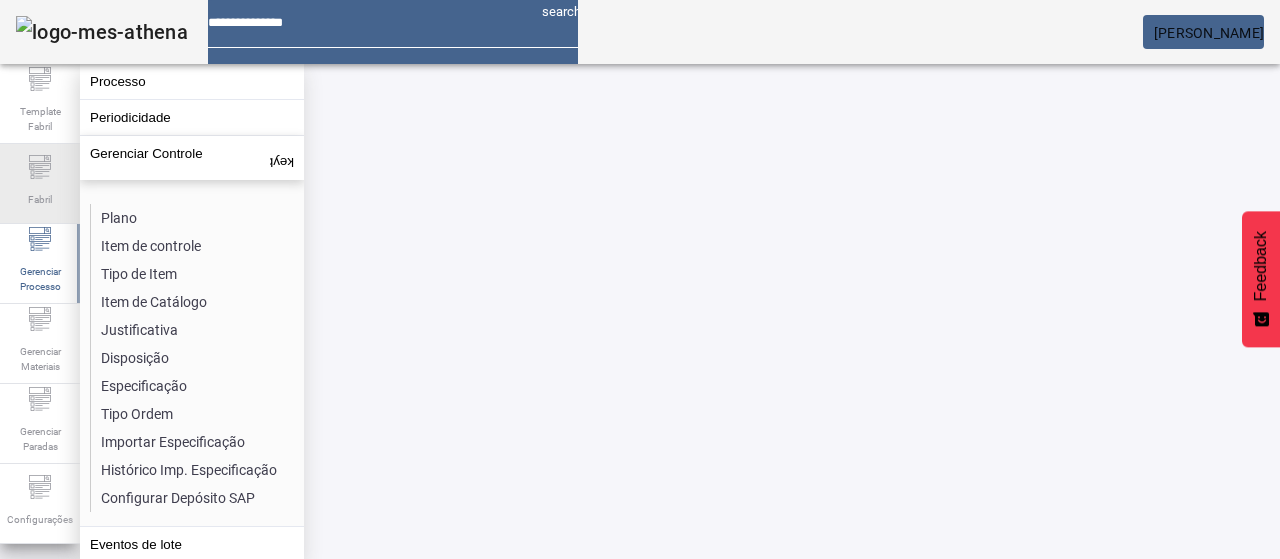 click on "Fabril" 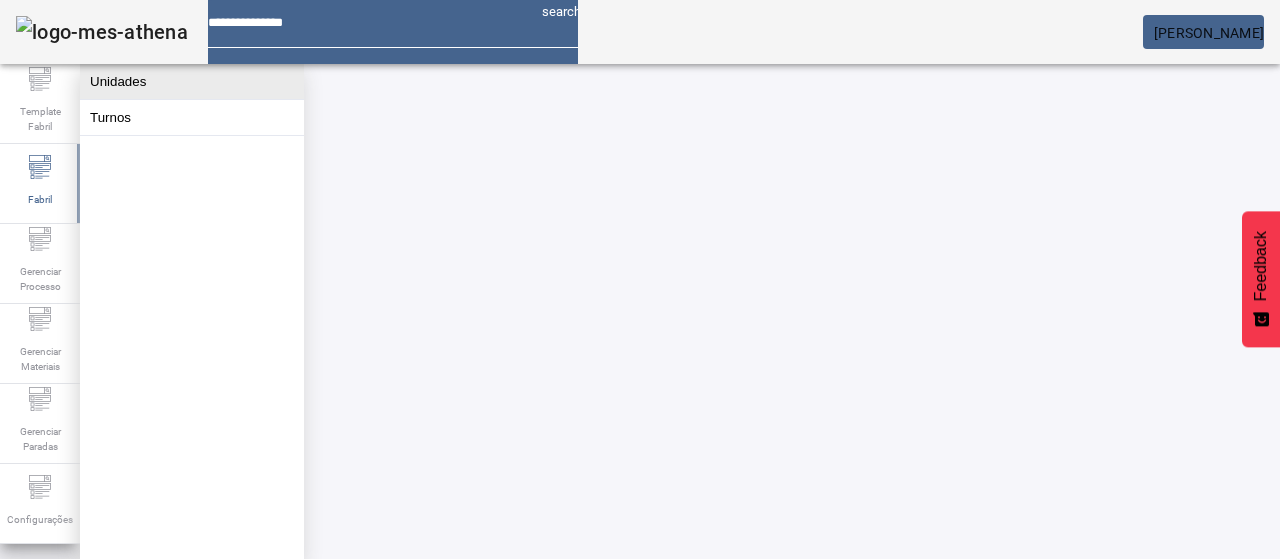 click on "Unidades" 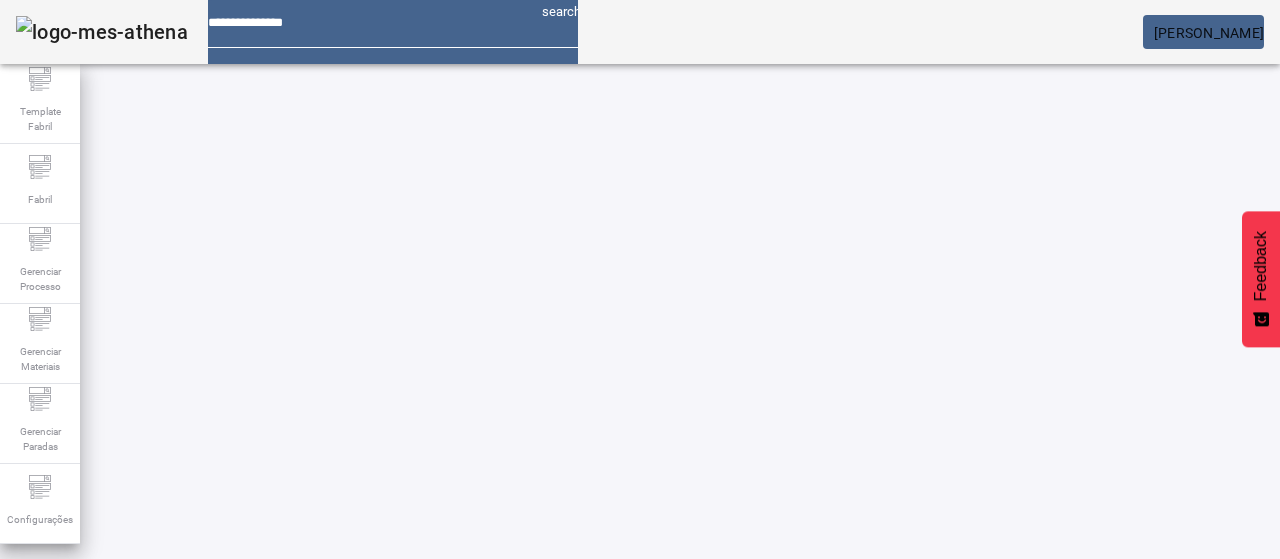 click on "ABRIR FILTROS" 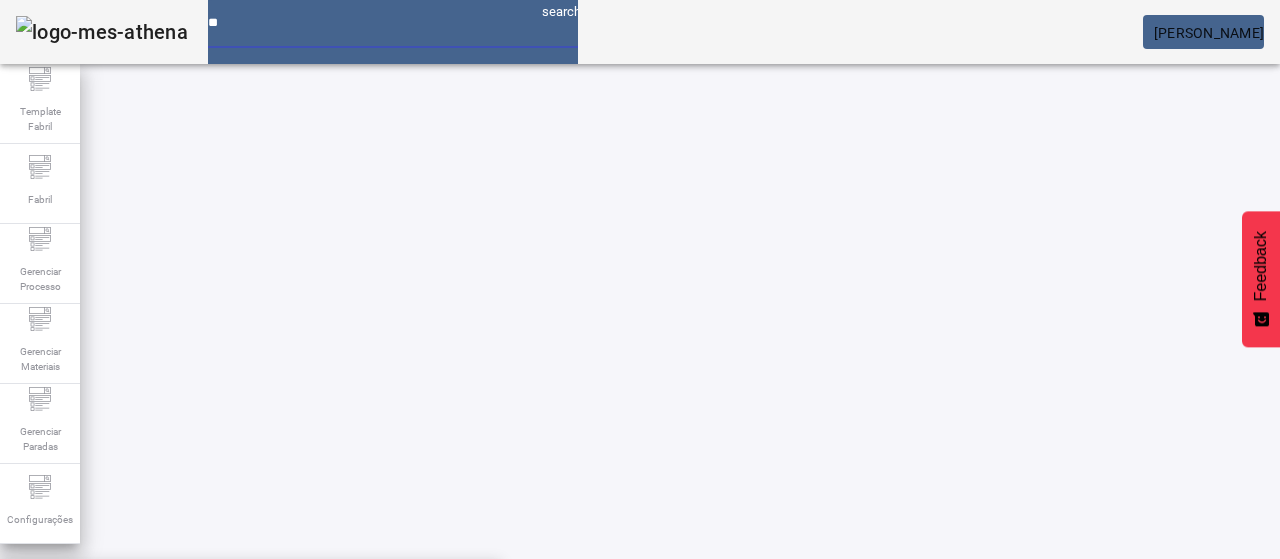 type on "***" 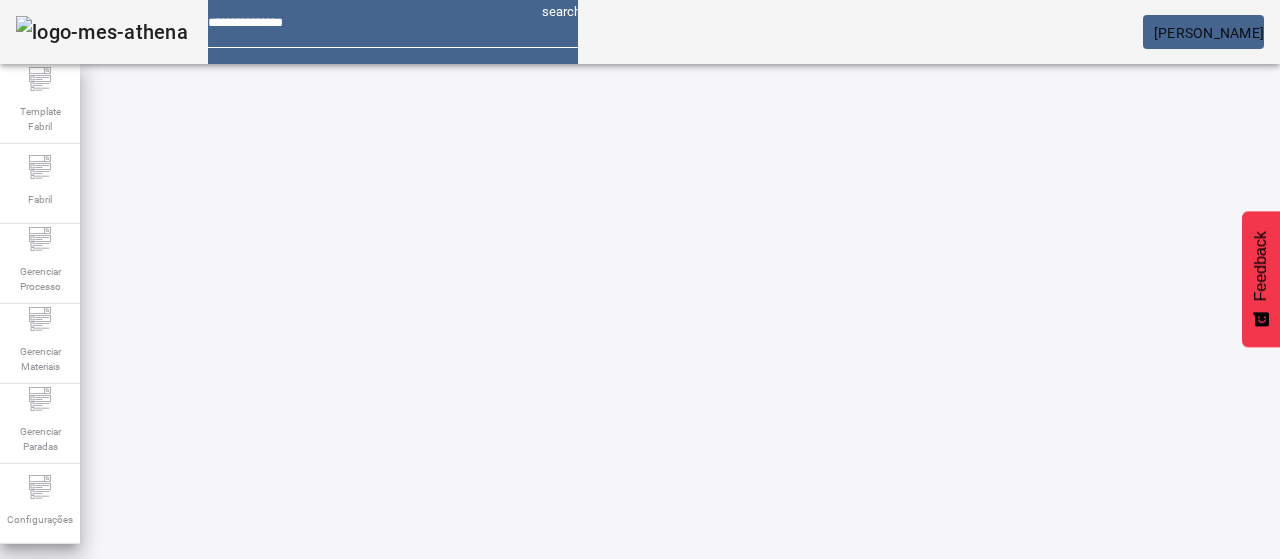 click on "ABRIR FILTROS" 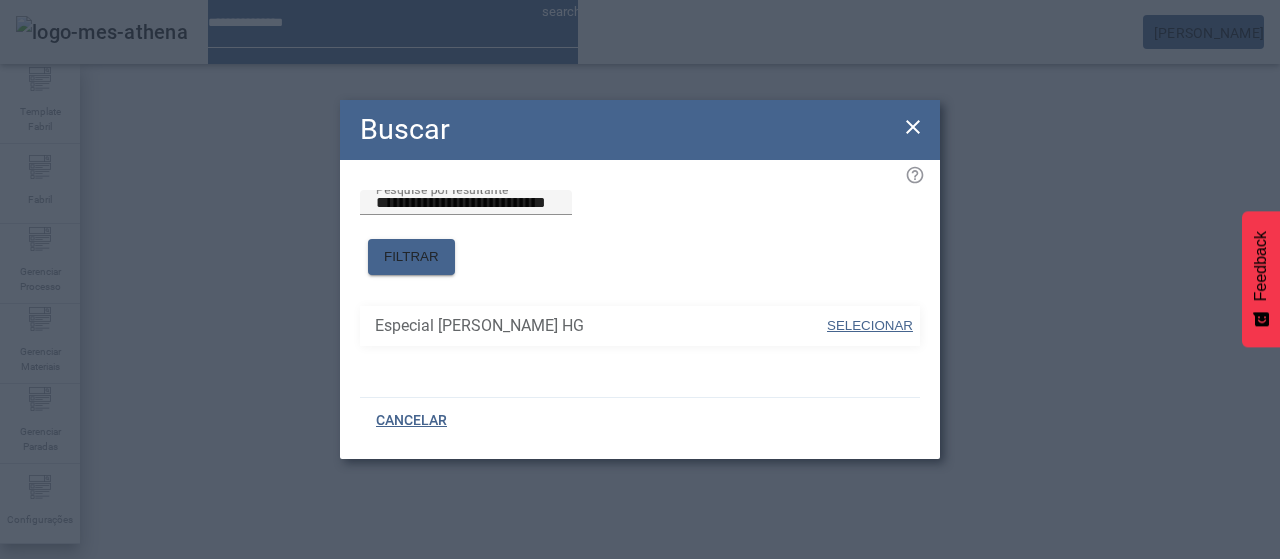 drag, startPoint x: 896, startPoint y: 309, endPoint x: 819, endPoint y: 221, distance: 116.9316 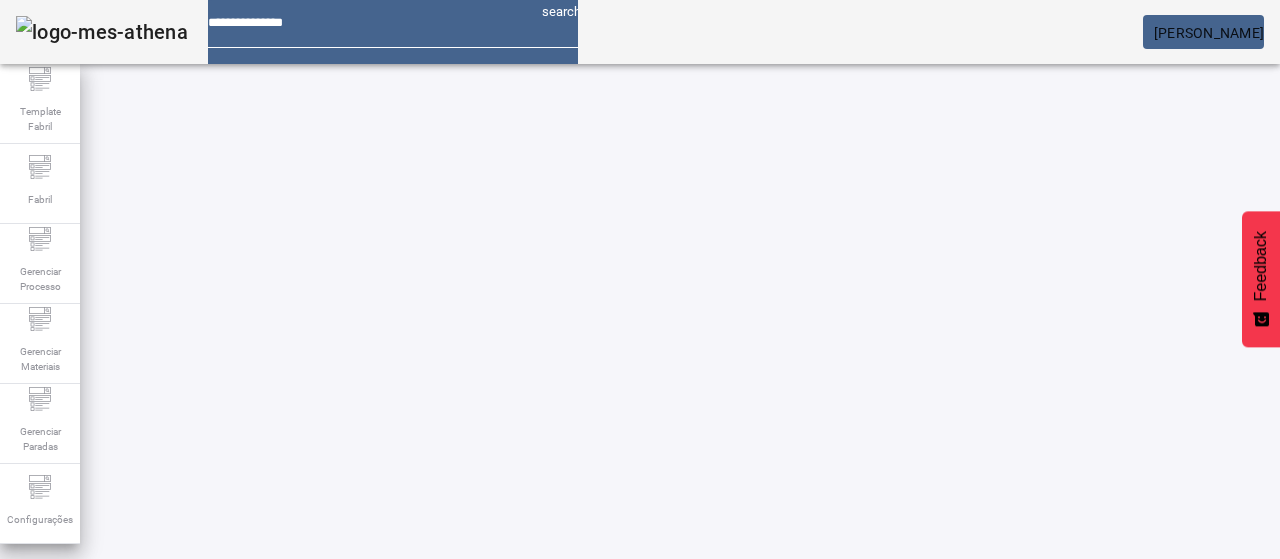 click on "Pesquise por unidade" at bounding box center [116, 686] 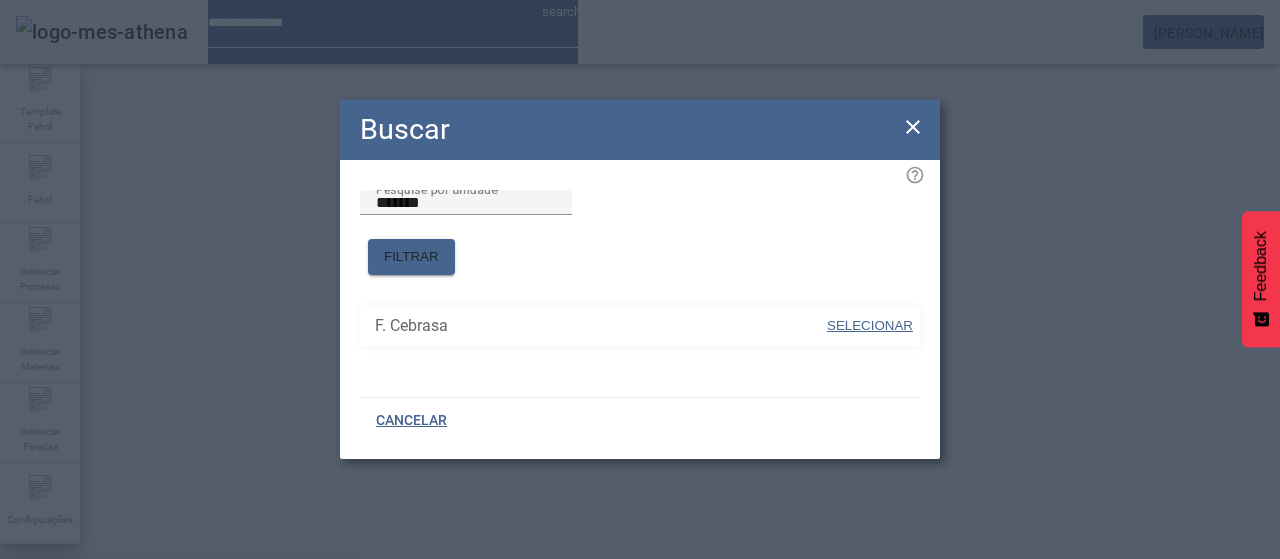 click on "SELECIONAR" at bounding box center [870, 325] 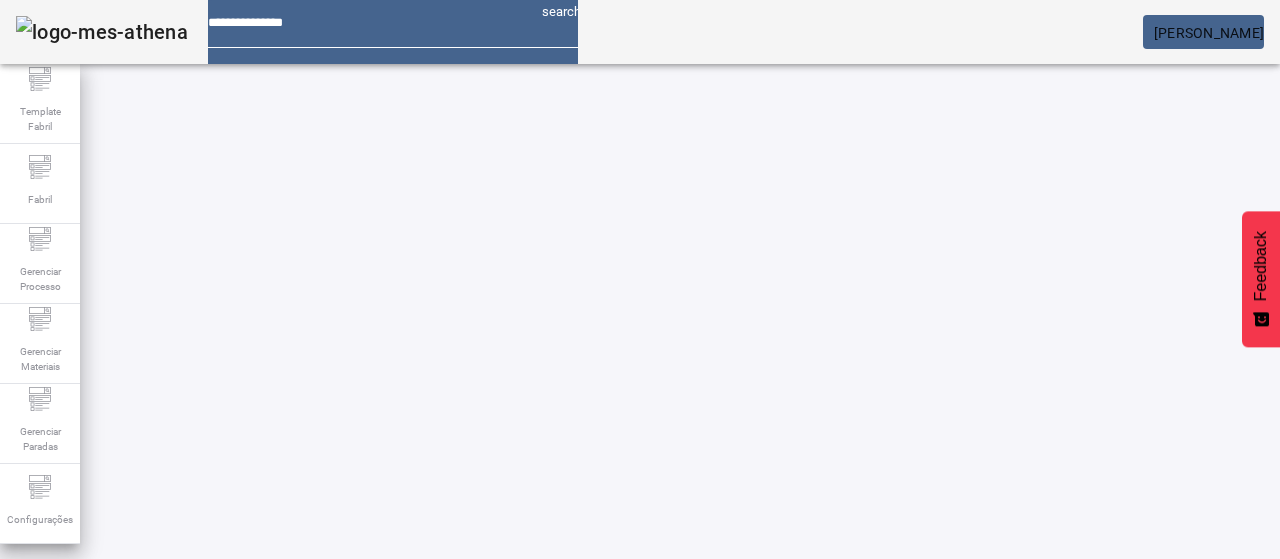 click 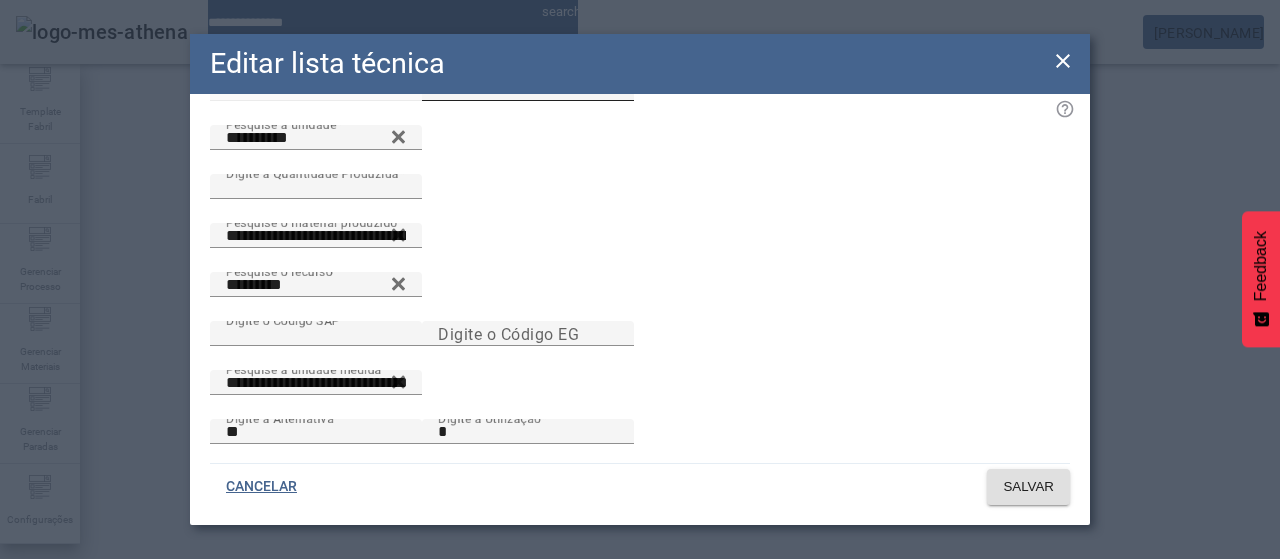 scroll, scrollTop: 0, scrollLeft: 0, axis: both 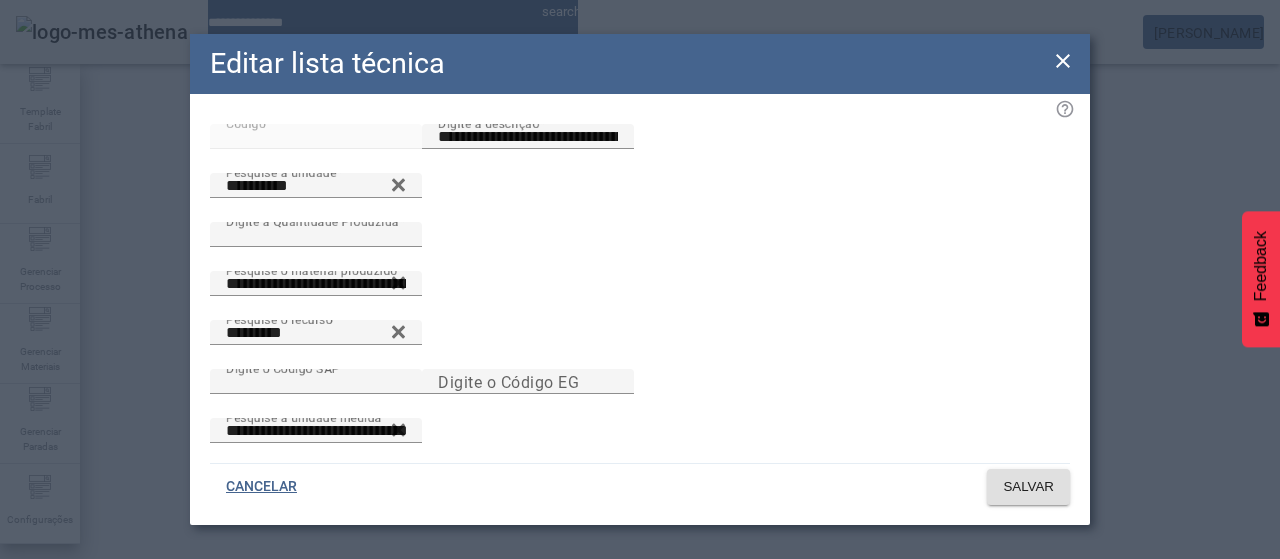 drag, startPoint x: 1066, startPoint y: 60, endPoint x: 1042, endPoint y: 88, distance: 36.878178 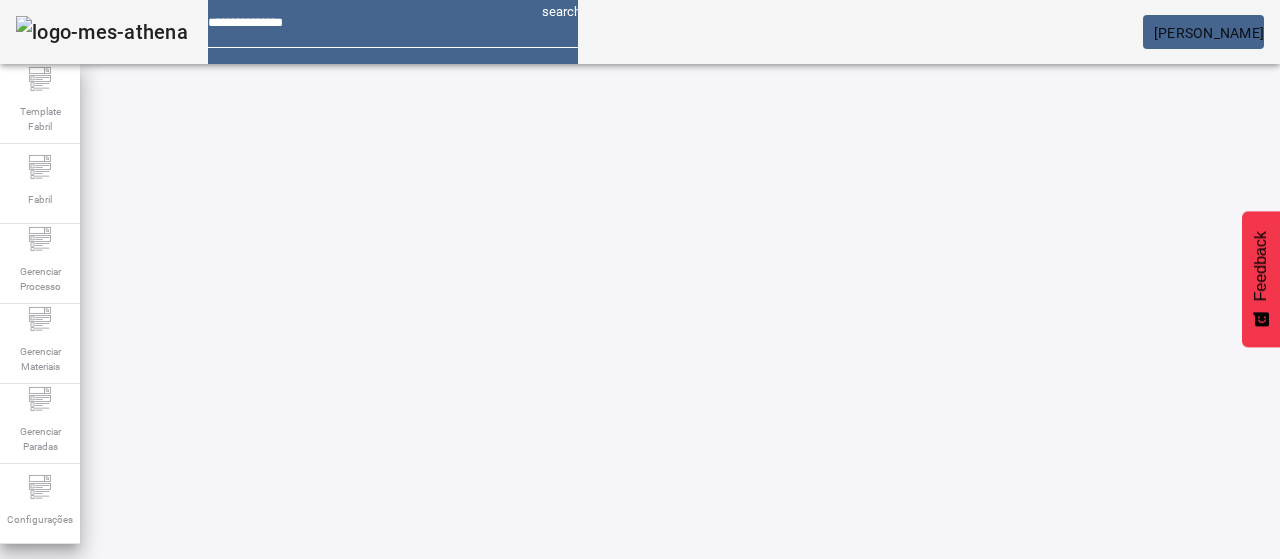 click at bounding box center [572, 926] 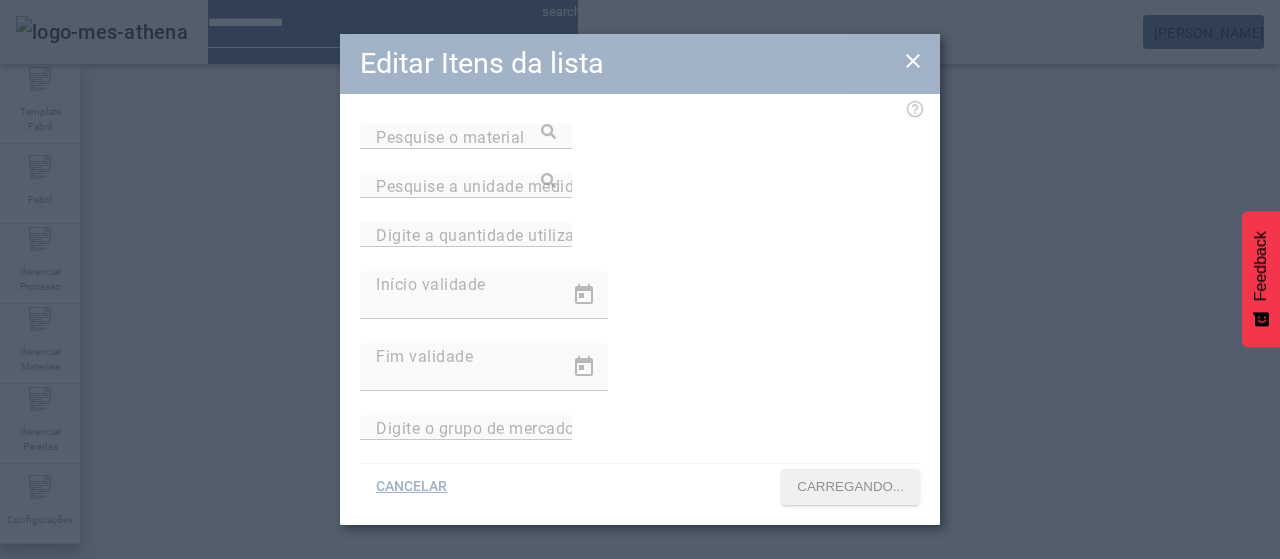 type on "**********" 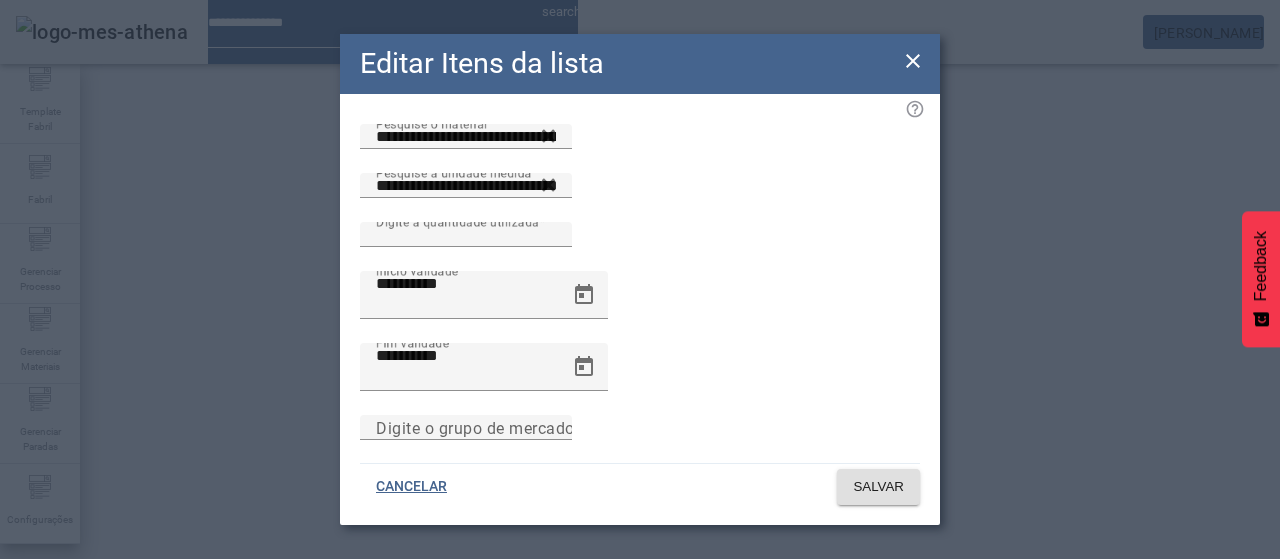 click 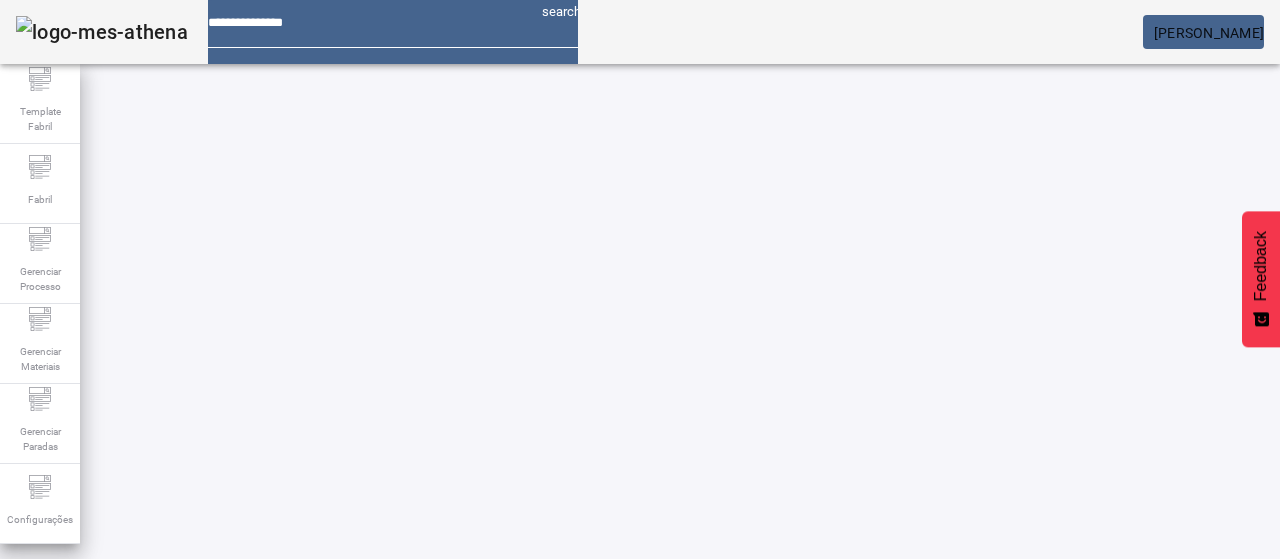 click at bounding box center [652, 743] 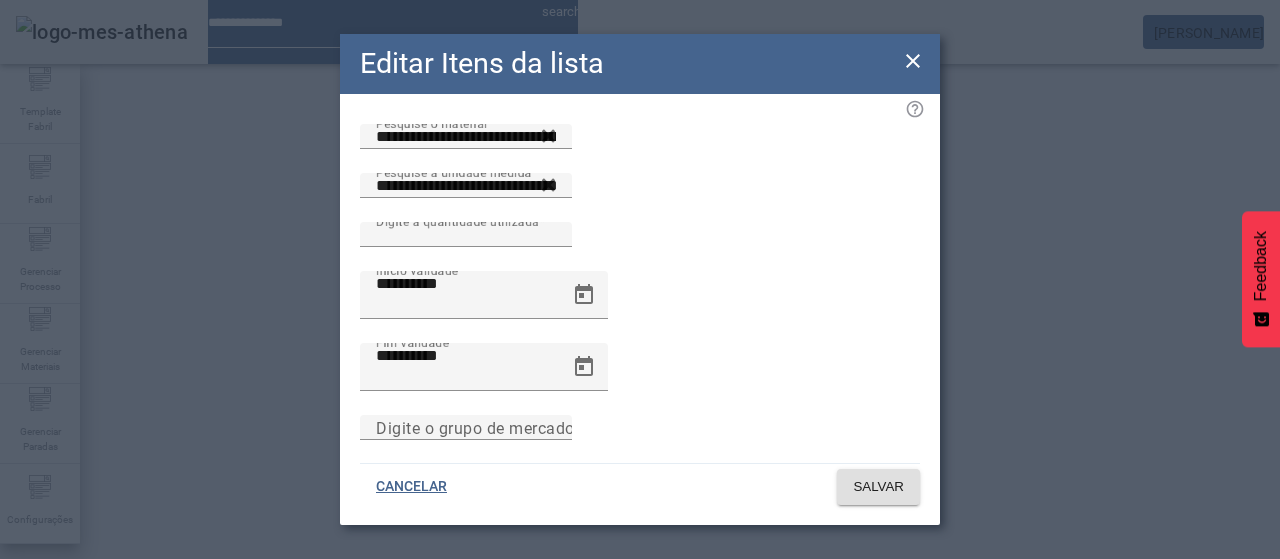click 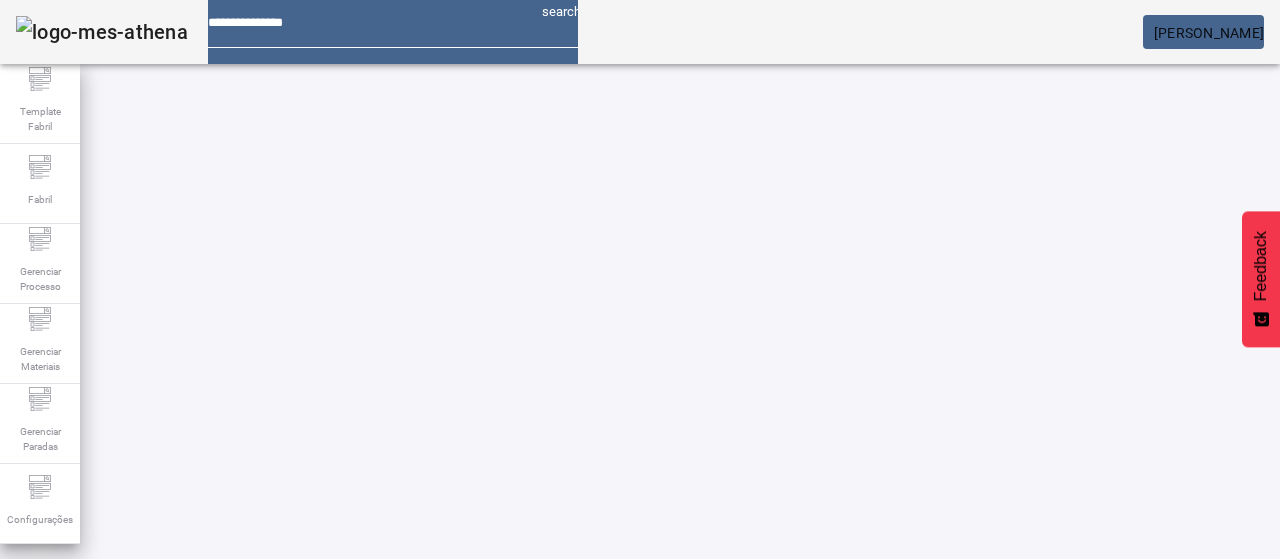 click at bounding box center (950, 743) 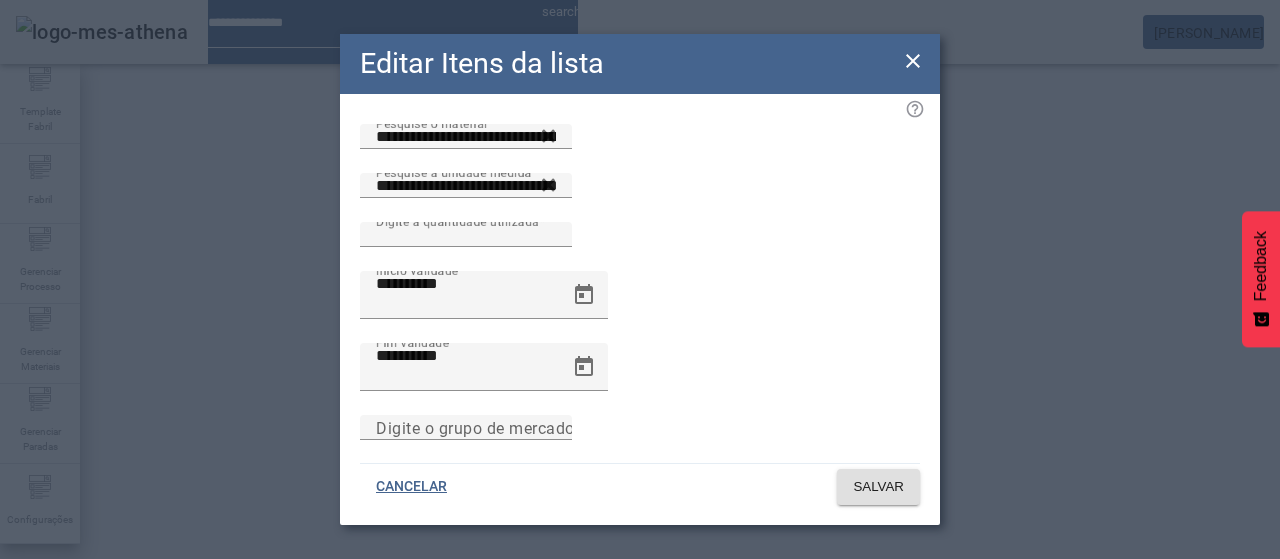 drag, startPoint x: 908, startPoint y: 65, endPoint x: 841, endPoint y: 115, distance: 83.60024 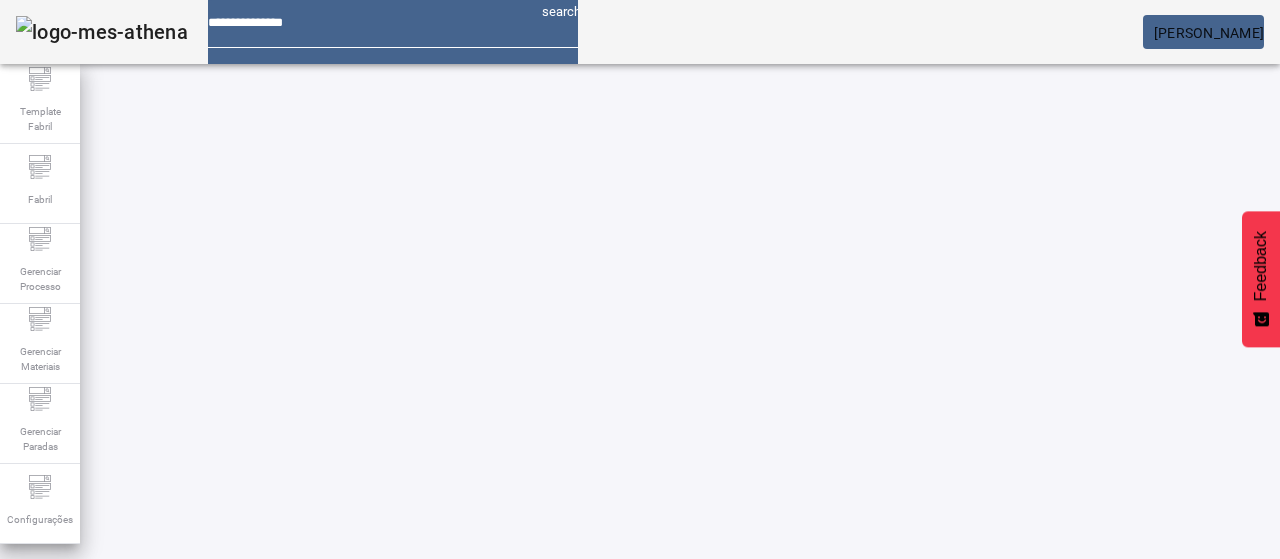 click on "EDITAR" at bounding box center (353, 743) 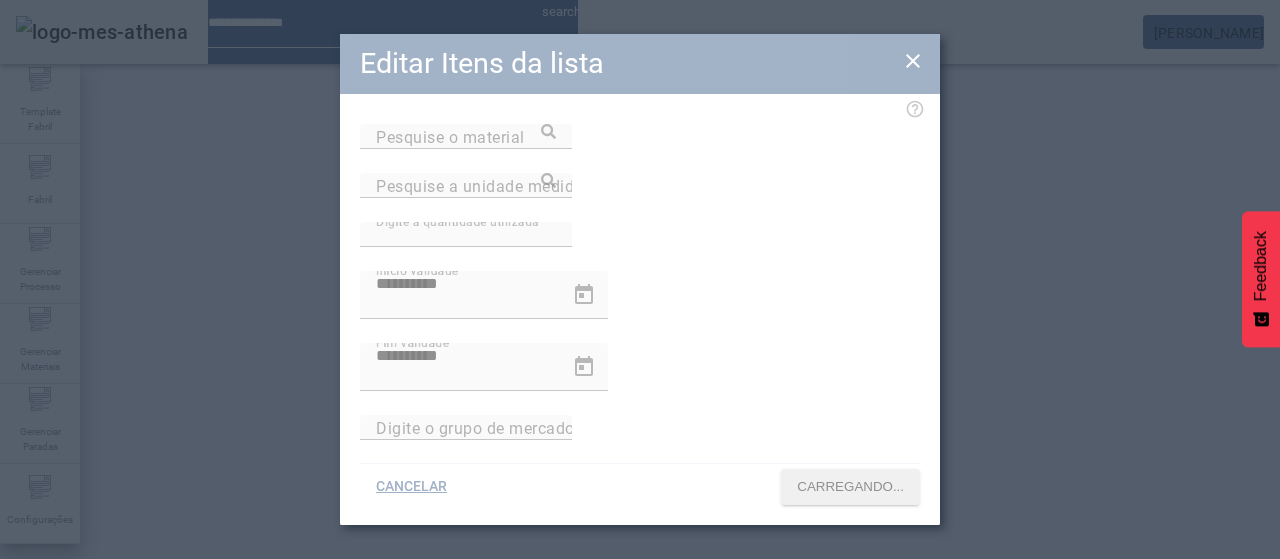 type on "**********" 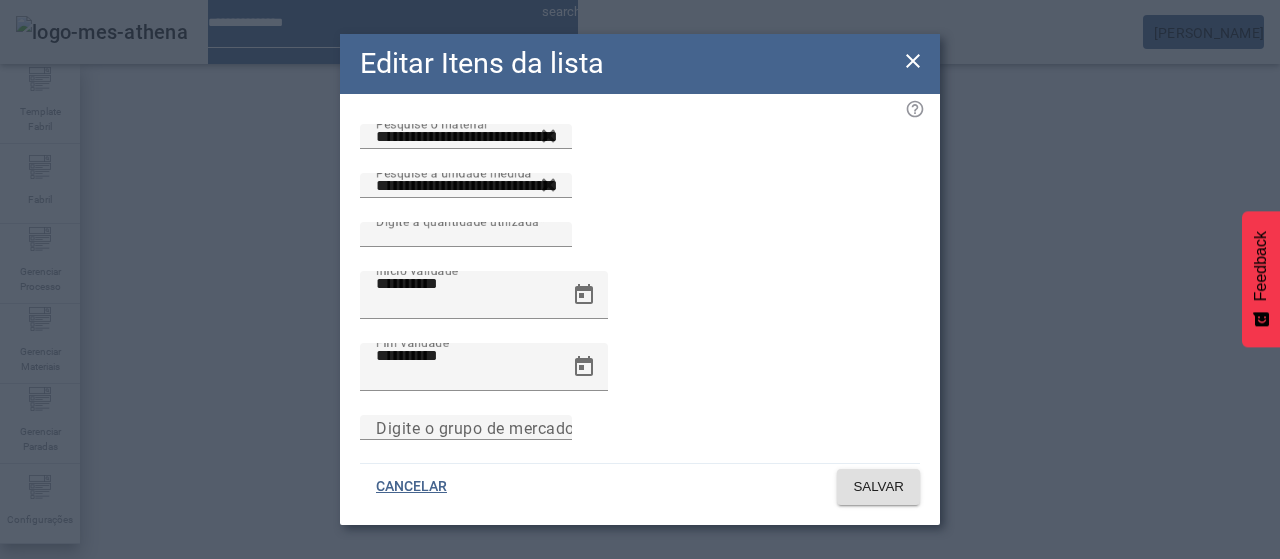 click 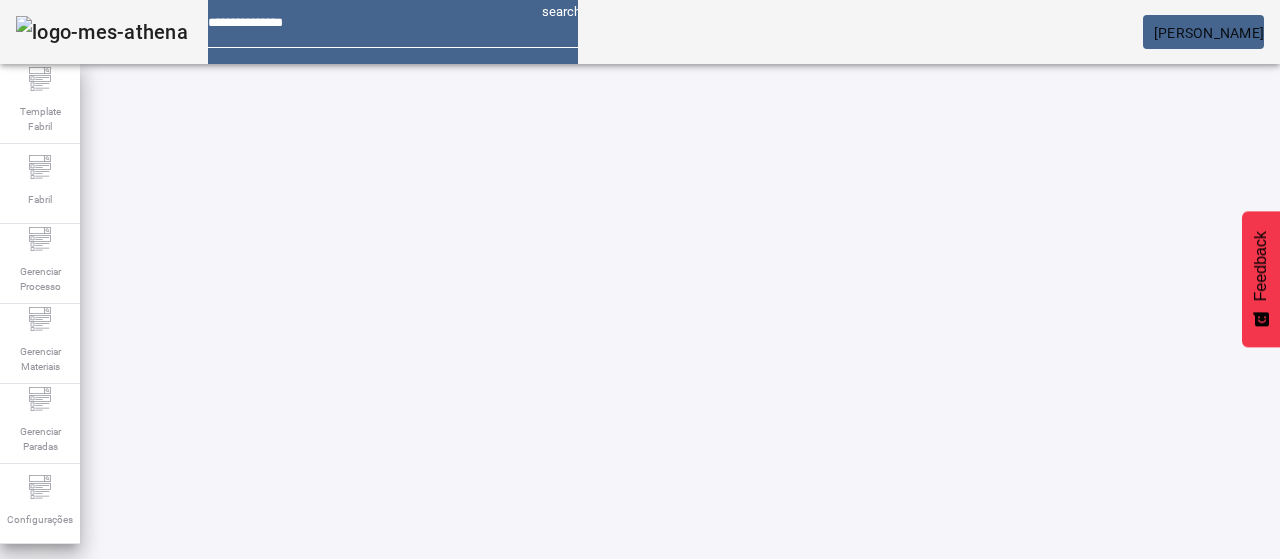 click at bounding box center [353, 893] 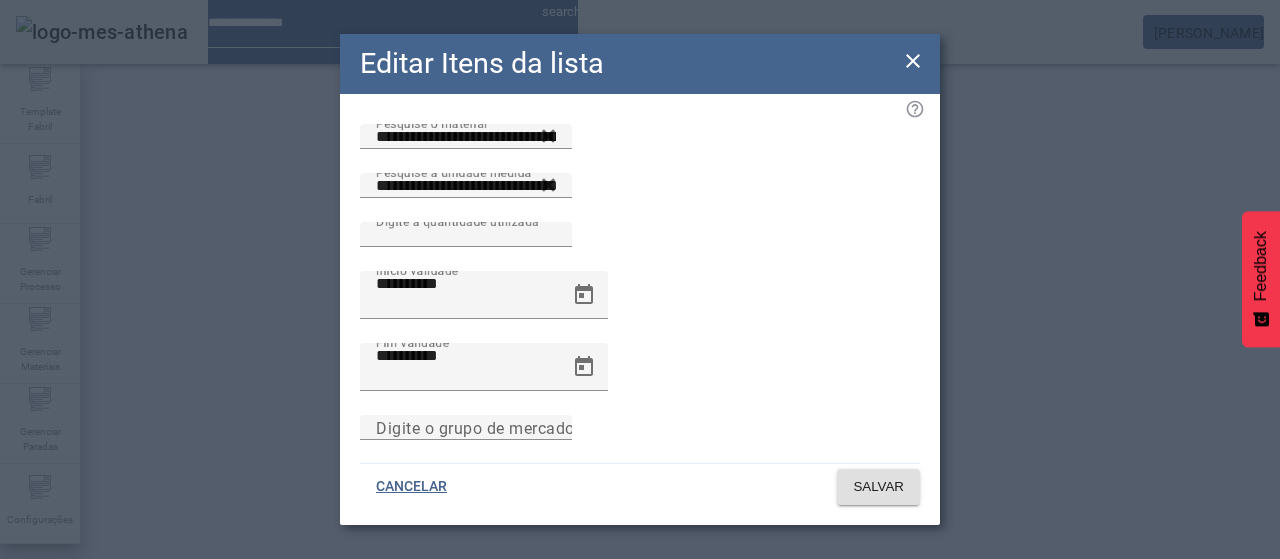 click 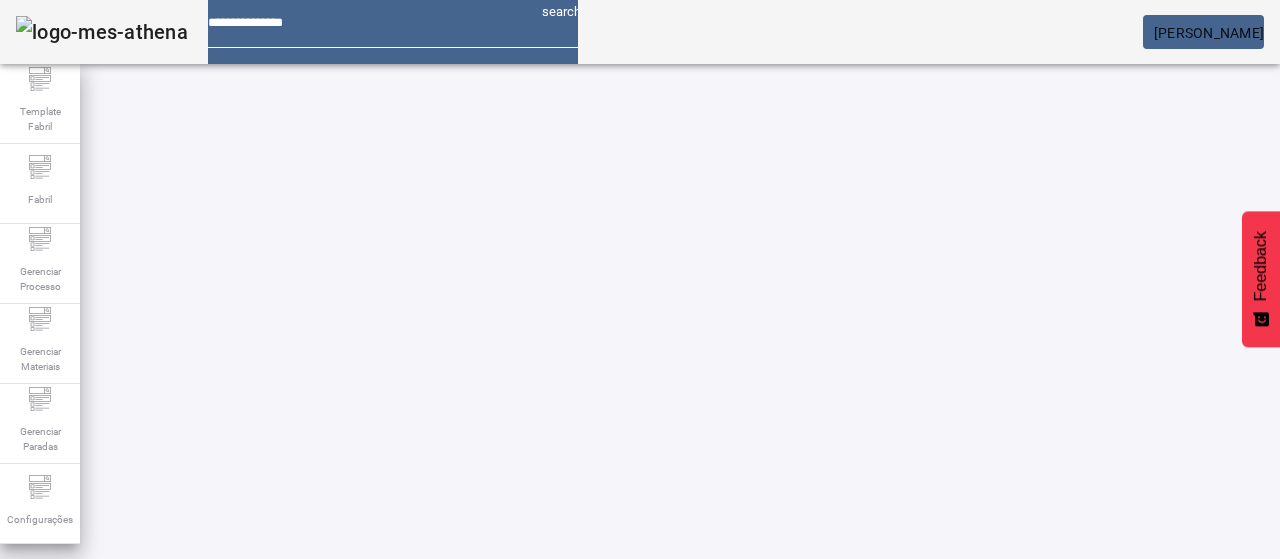 click on "REMOVER" at bounding box center (430, 743) 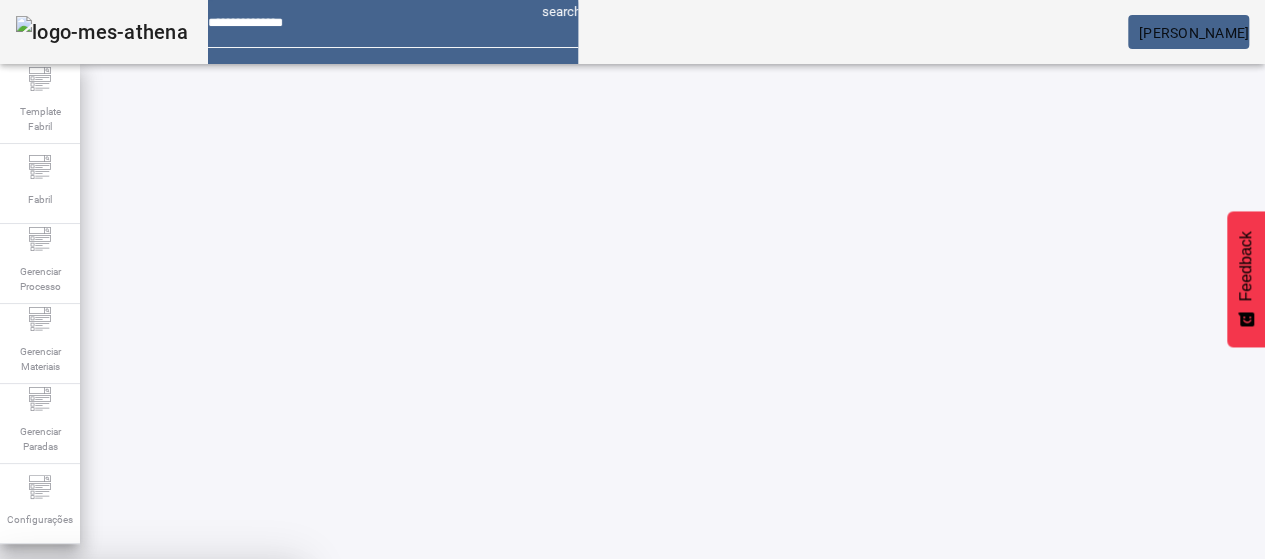 click at bounding box center [248, 707] 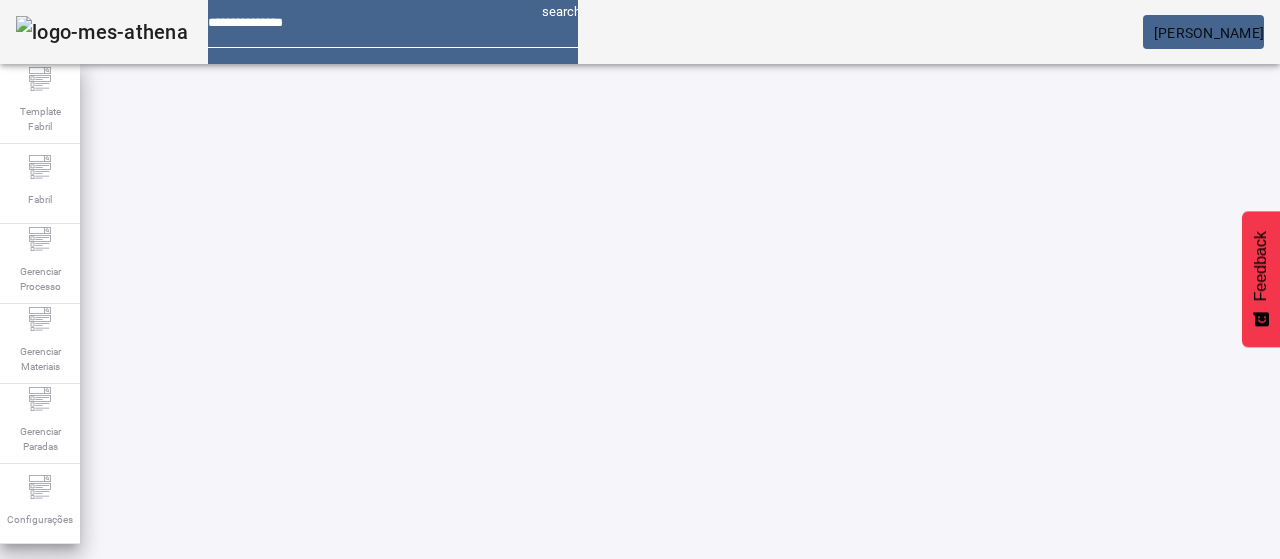 click on "EDITAR" at bounding box center [353, 893] 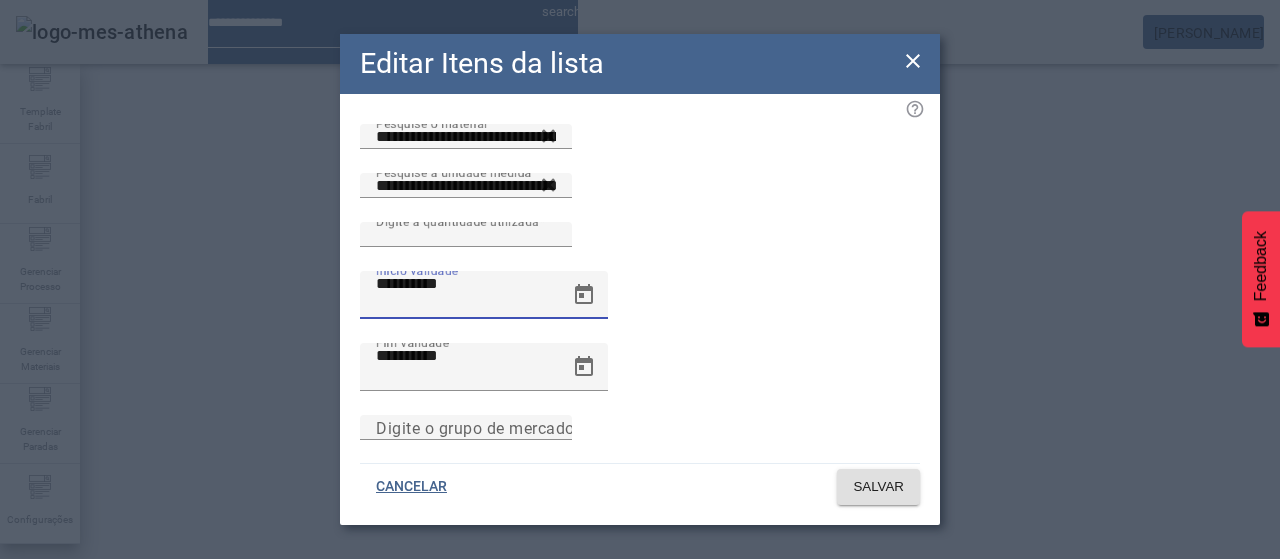 drag, startPoint x: 471, startPoint y: 334, endPoint x: 317, endPoint y: 377, distance: 159.8906 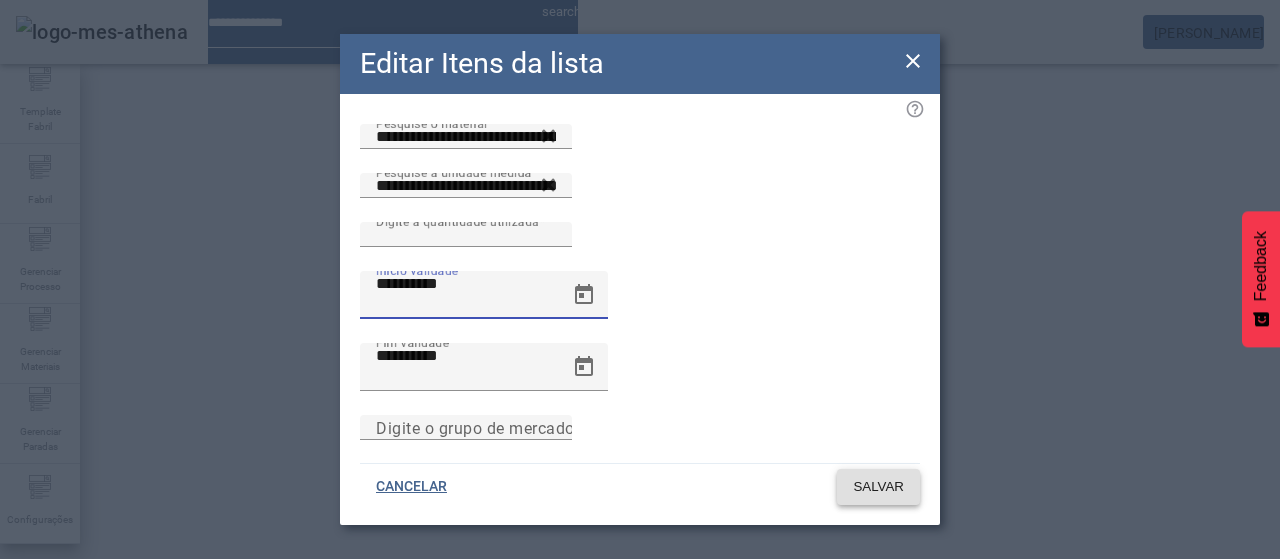 click on "SALVAR" 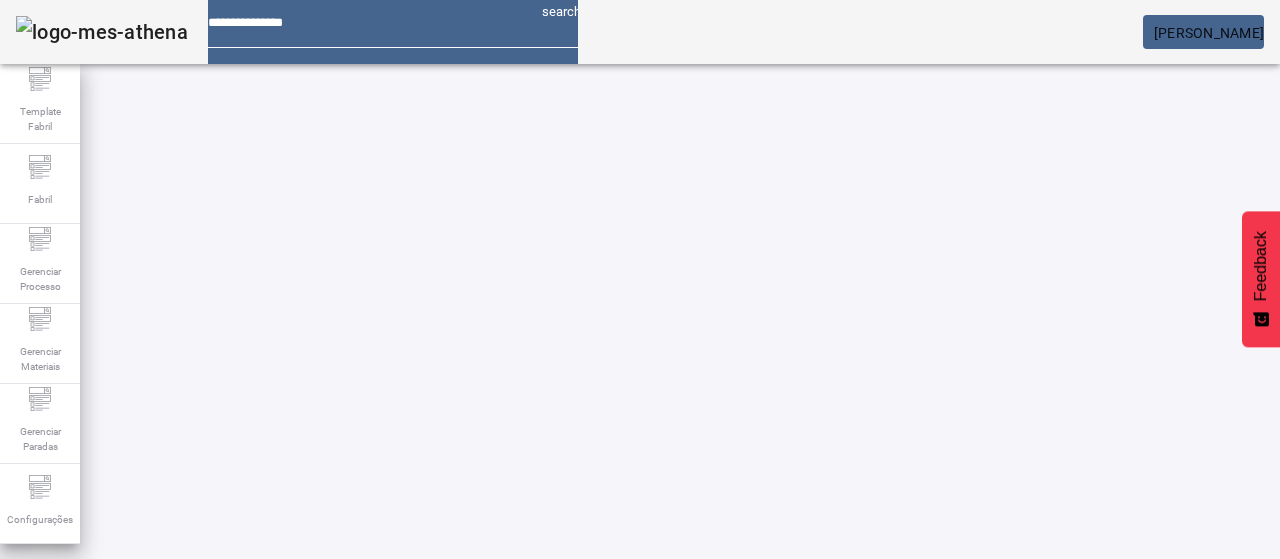 click on "ABRIR FILTROS" 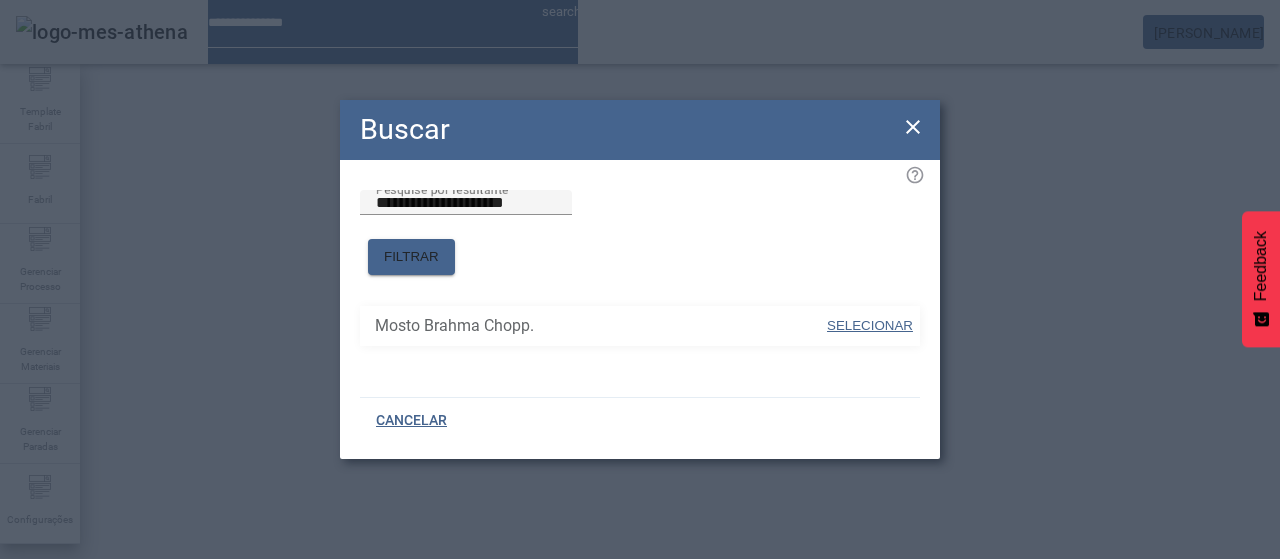 click on "SELECIONAR" at bounding box center (870, 325) 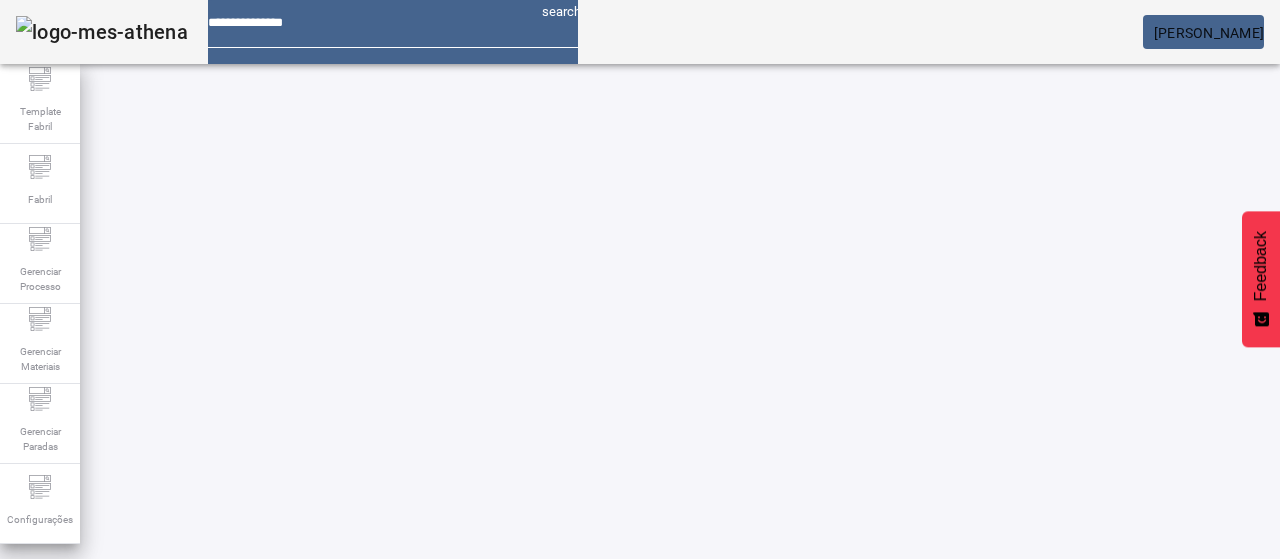 click on "Pesquise por unidade" at bounding box center [116, 686] 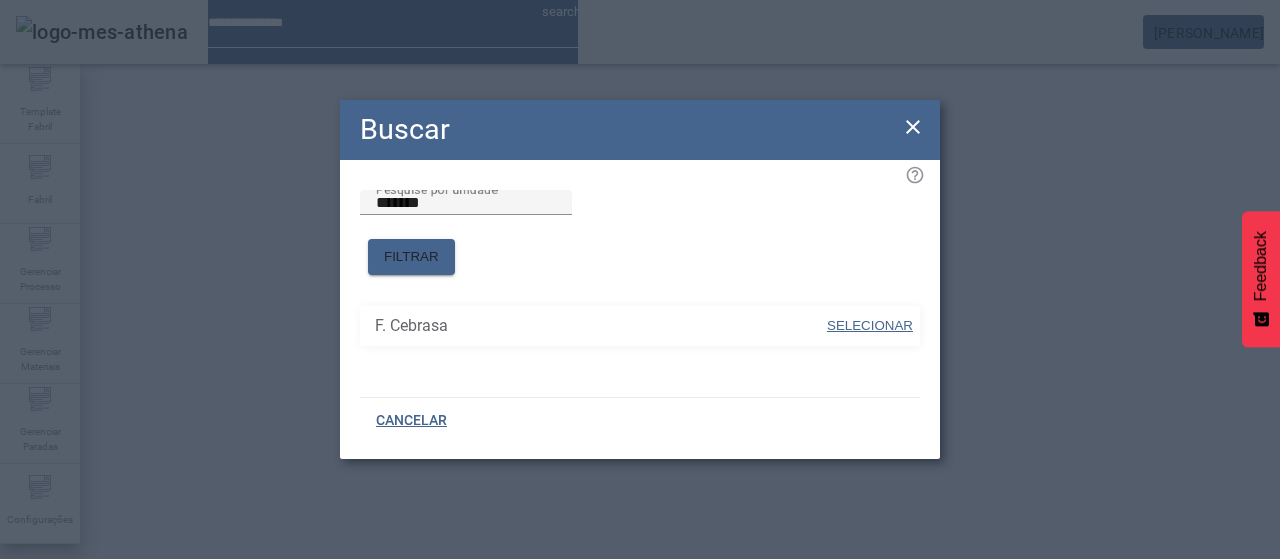 click on "SELECIONAR" at bounding box center [870, 326] 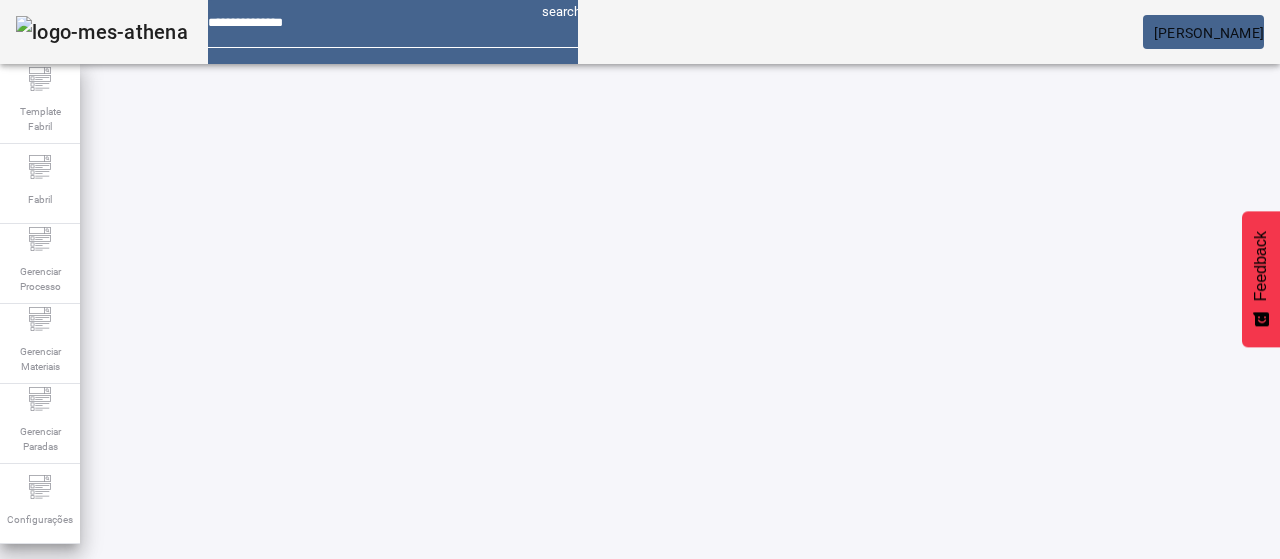 click on "FILTRAR" 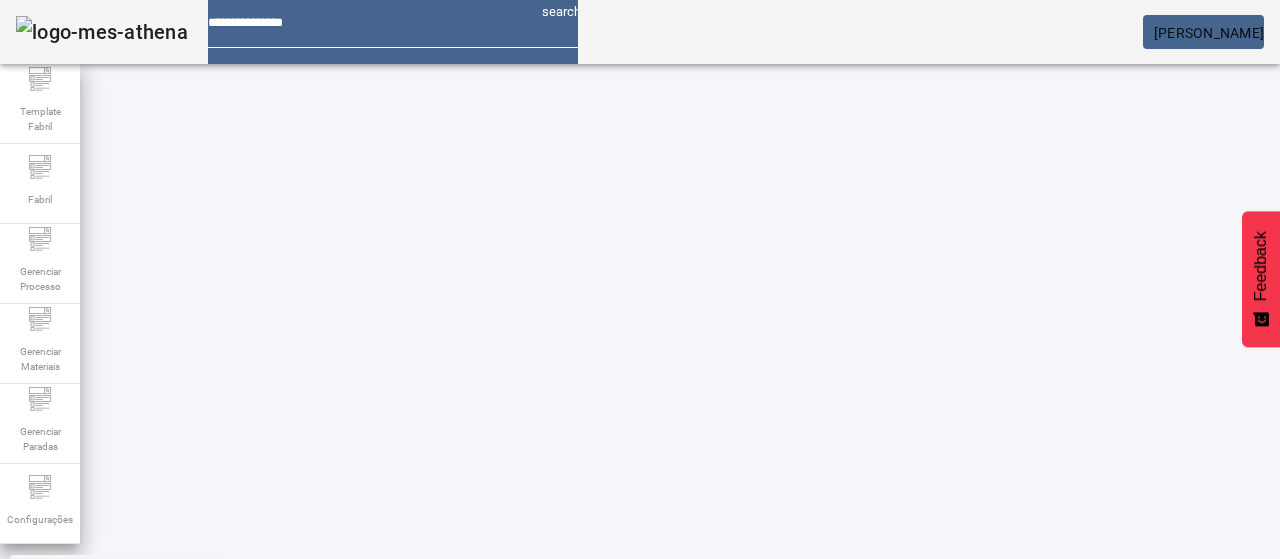 scroll, scrollTop: 100, scrollLeft: 0, axis: vertical 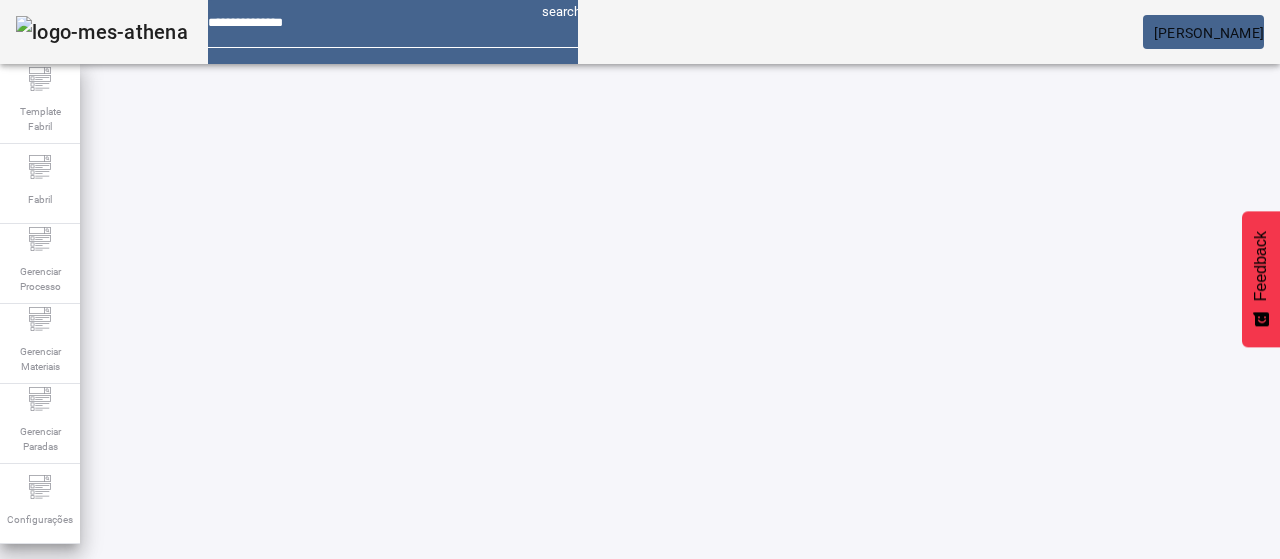click on "EDITAR" at bounding box center [353, 826] 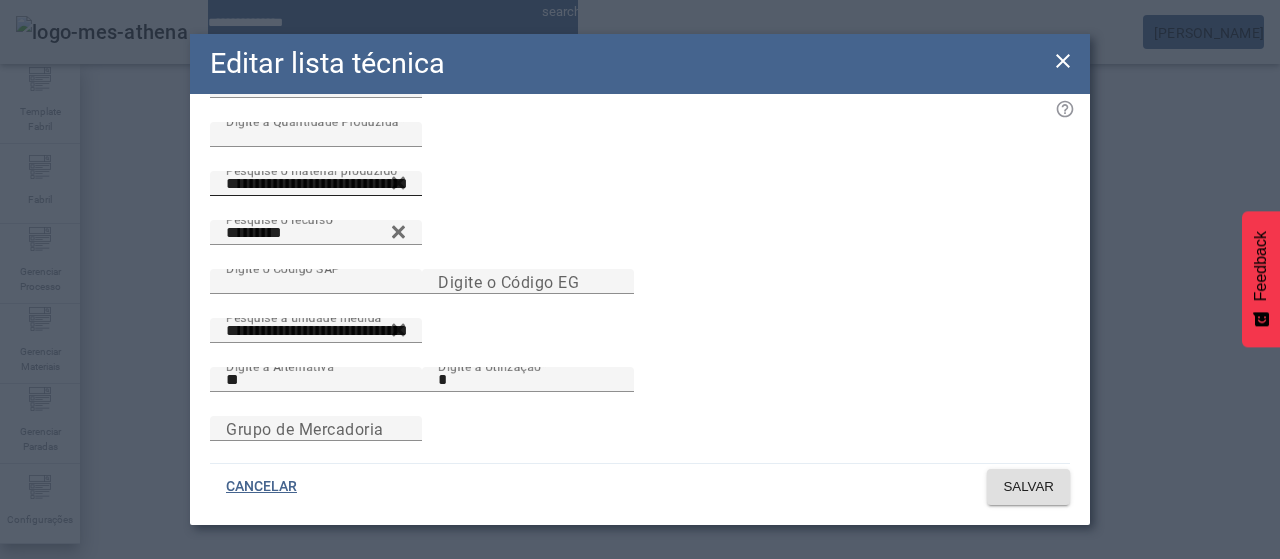 scroll, scrollTop: 0, scrollLeft: 0, axis: both 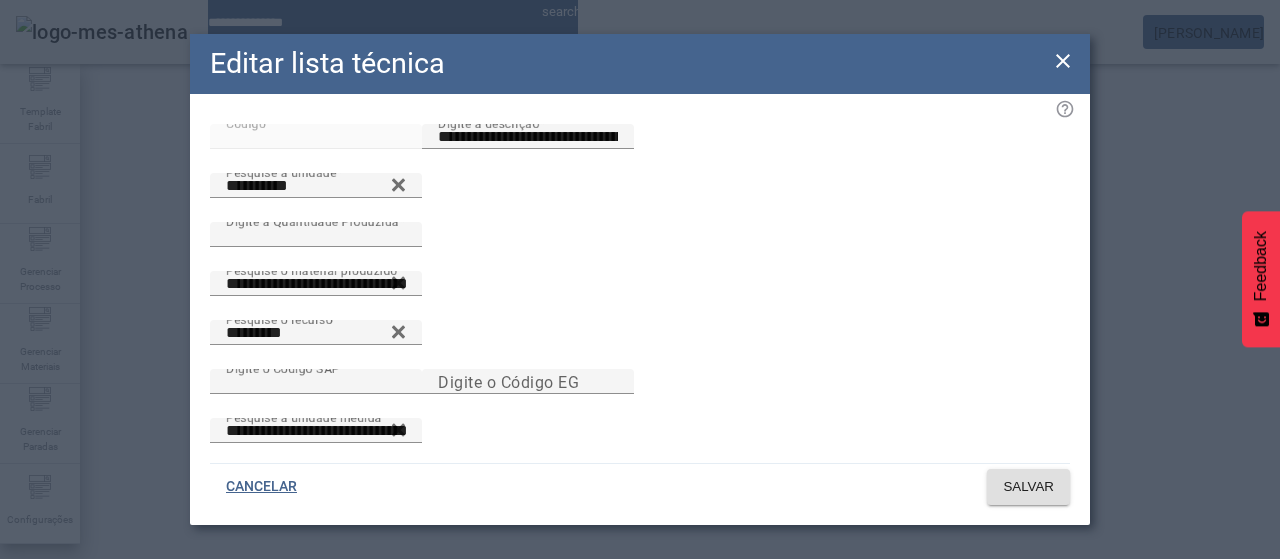 click 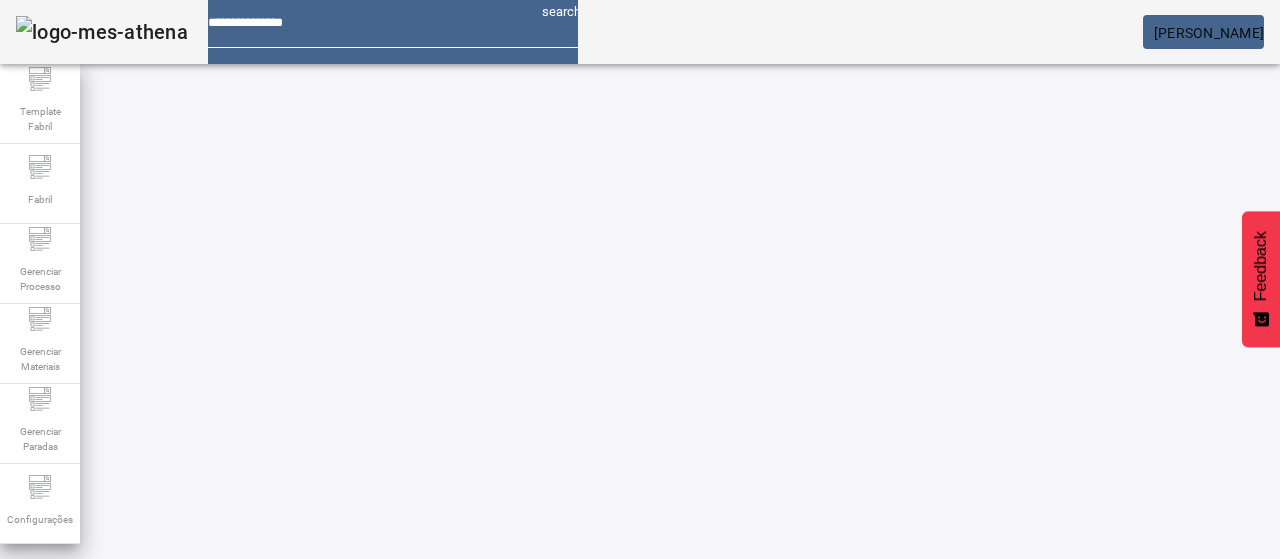 click on "EDITAR" at bounding box center (652, 826) 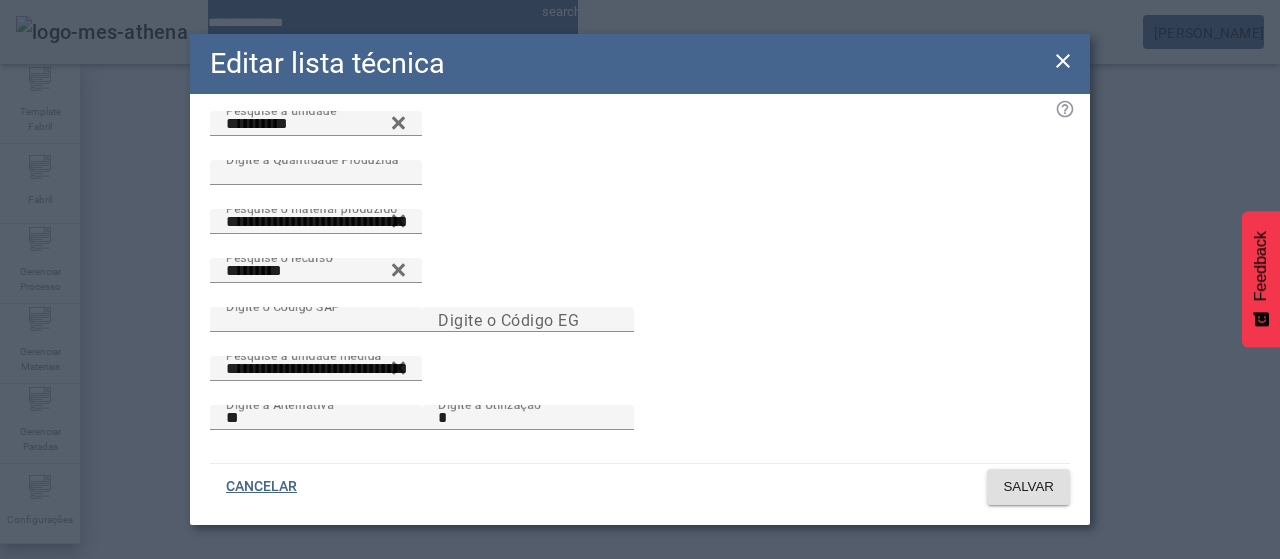 scroll, scrollTop: 0, scrollLeft: 0, axis: both 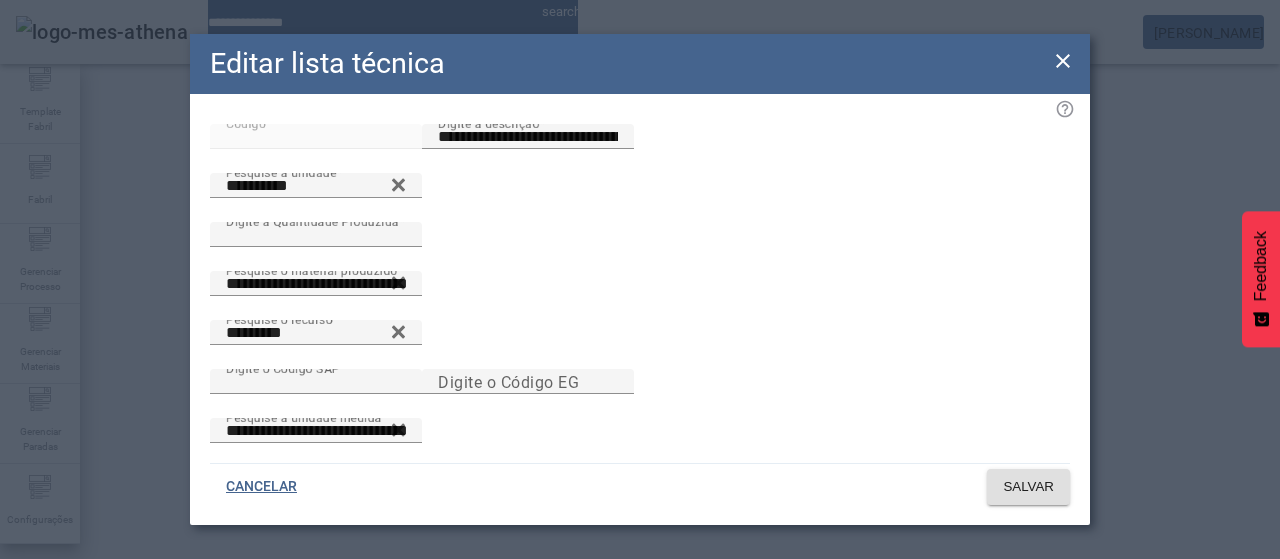 click 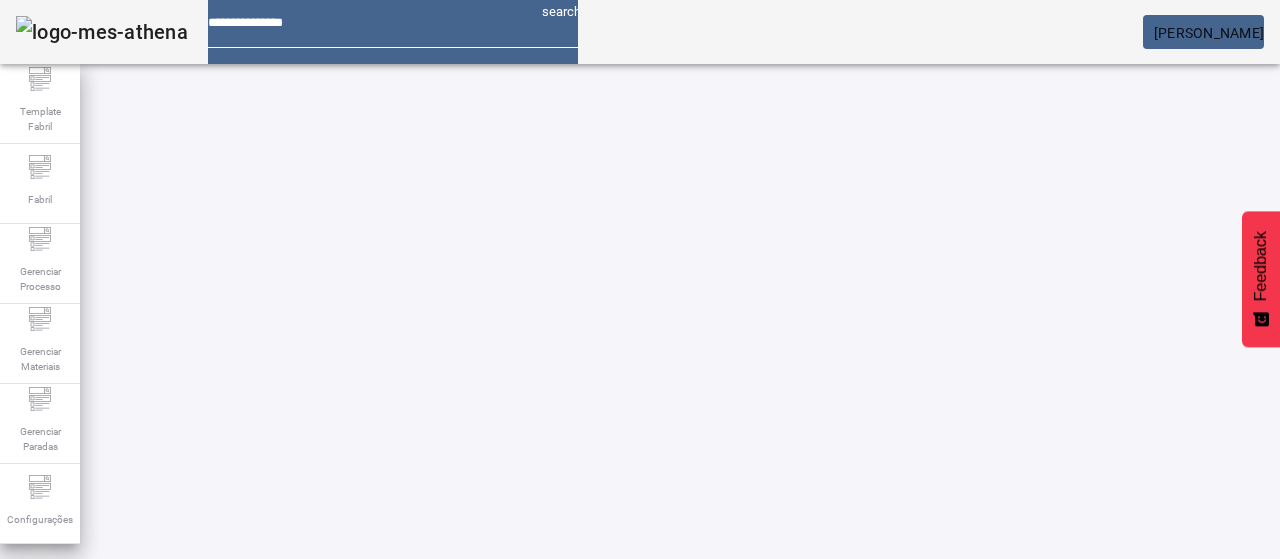 click on "EDITAR" at bounding box center [353, 826] 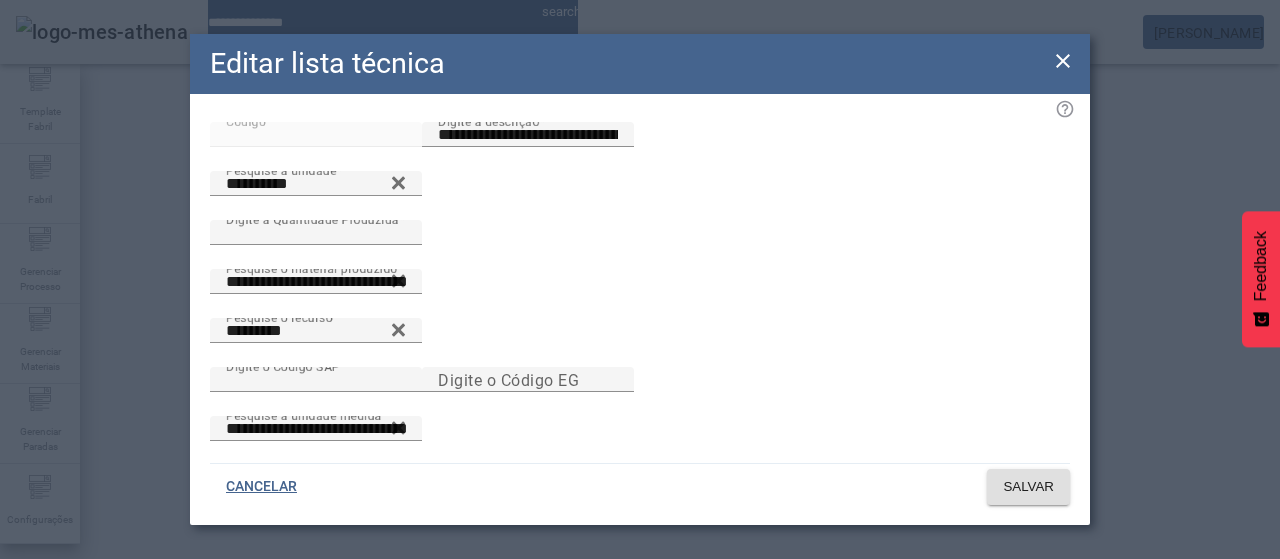 scroll, scrollTop: 0, scrollLeft: 0, axis: both 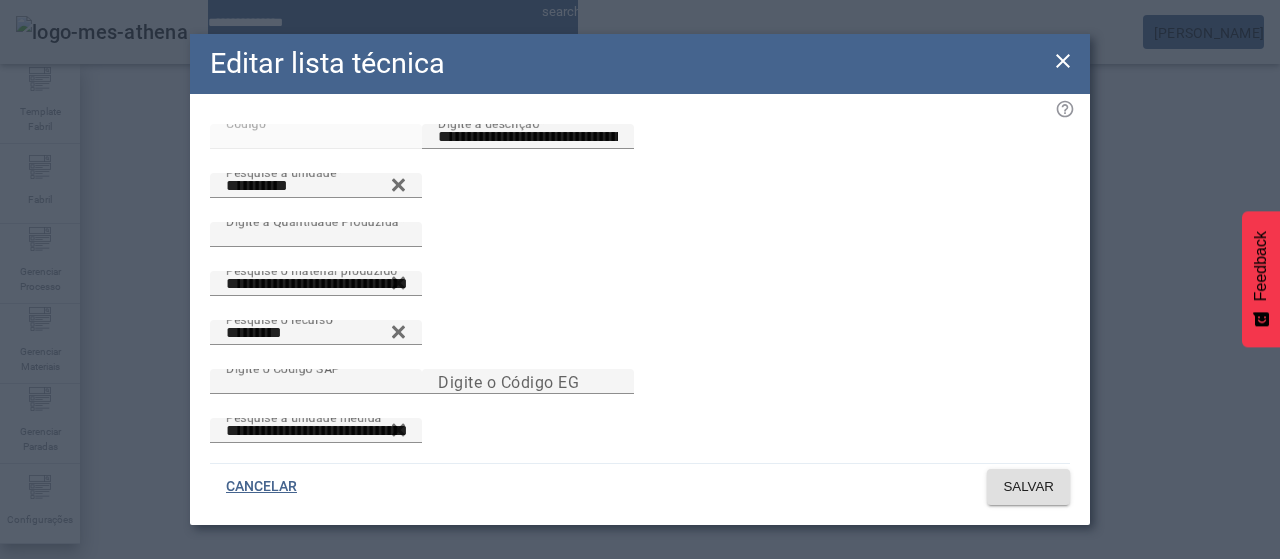 click on "Editar lista técnica" 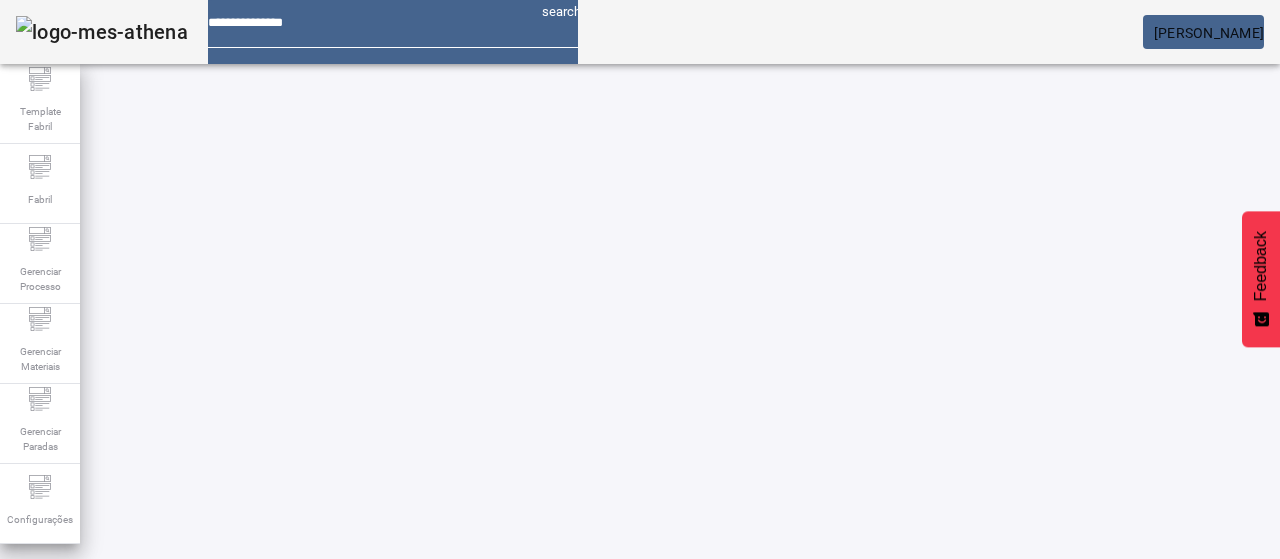 click on "EDITAR" at bounding box center (353, 826) 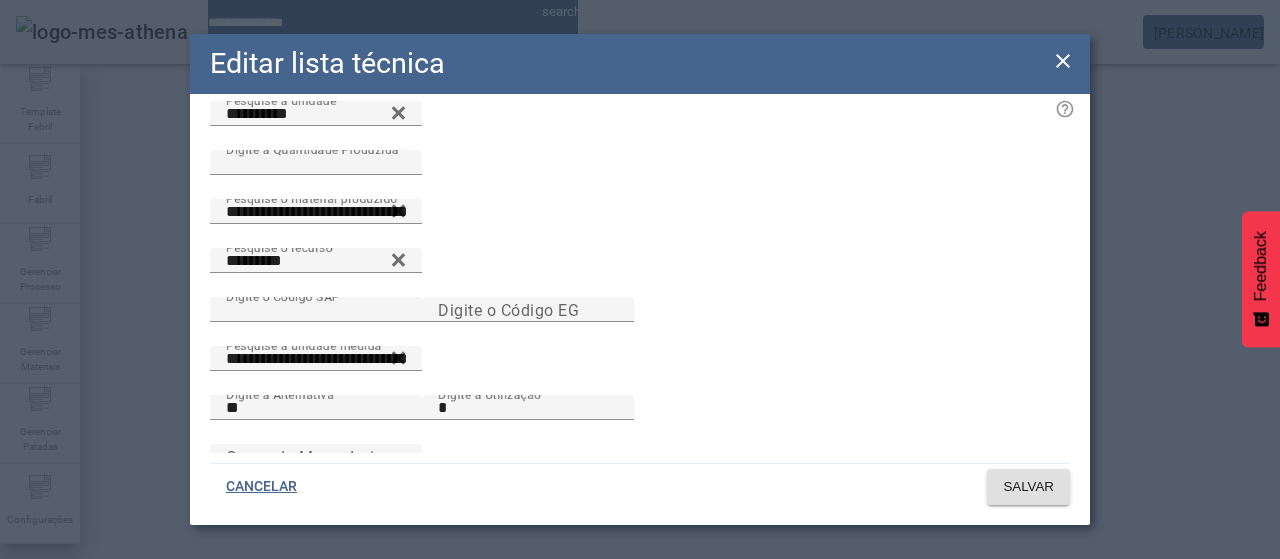 scroll, scrollTop: 0, scrollLeft: 0, axis: both 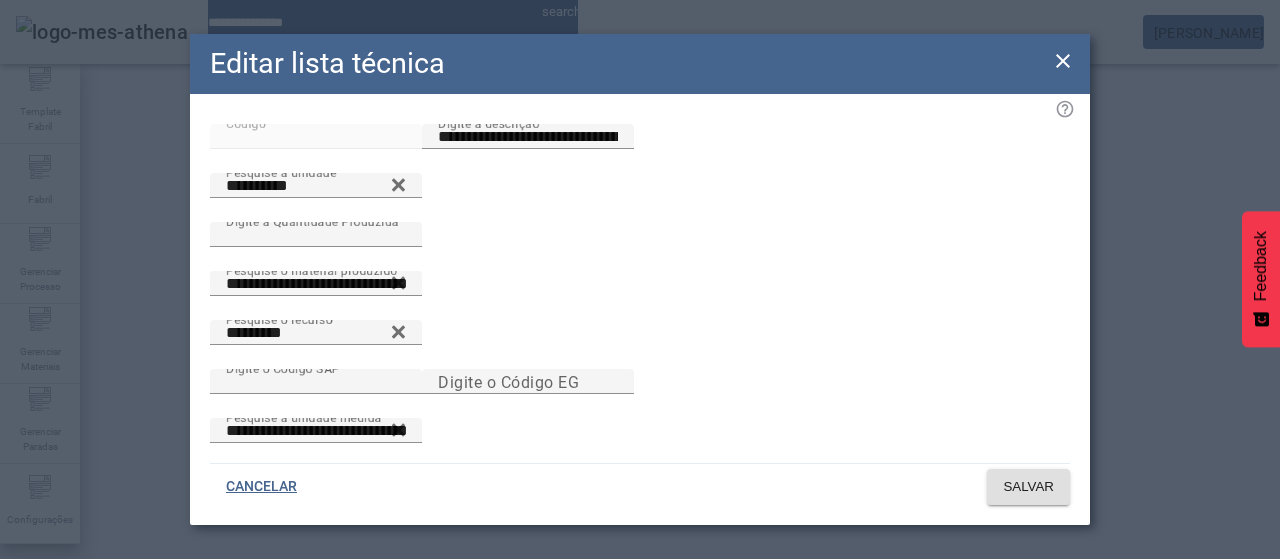 click 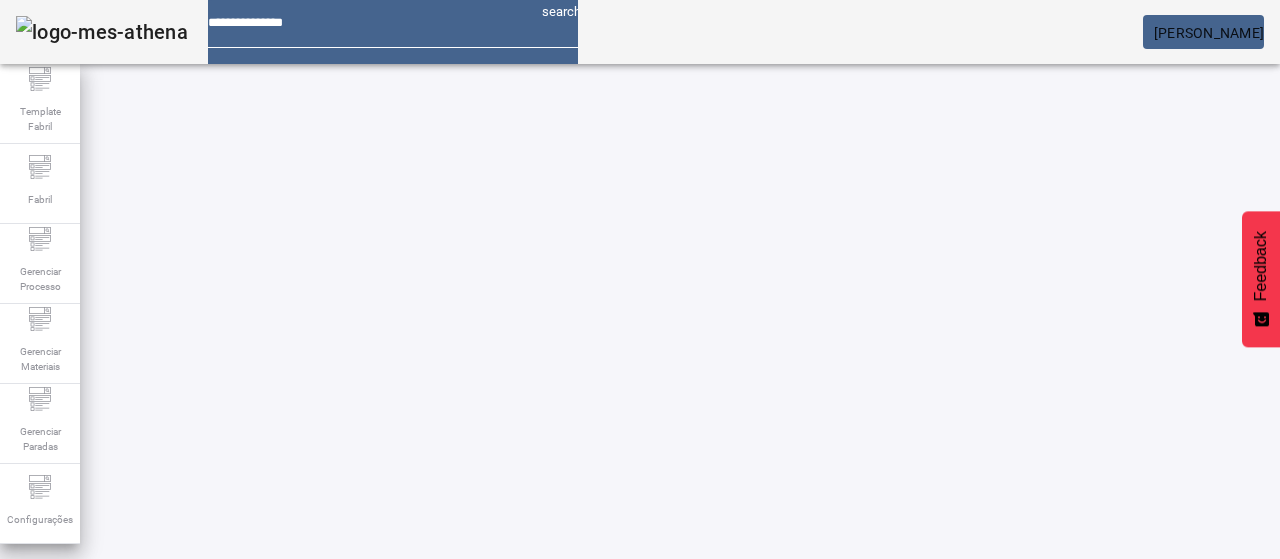 click on "EDITAR" at bounding box center (353, 976) 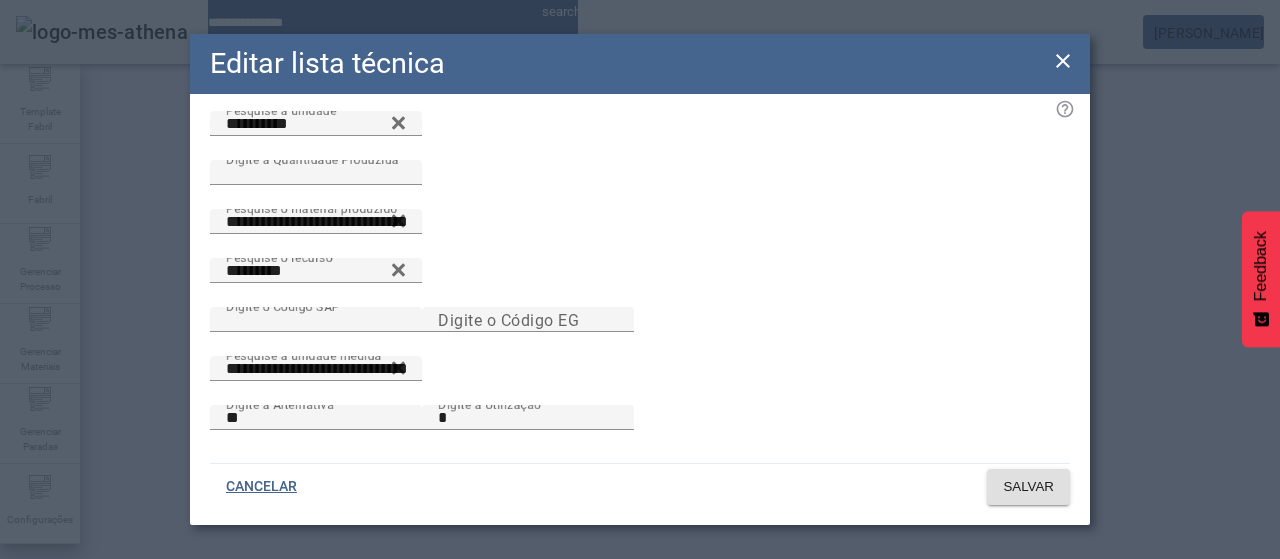 scroll, scrollTop: 0, scrollLeft: 0, axis: both 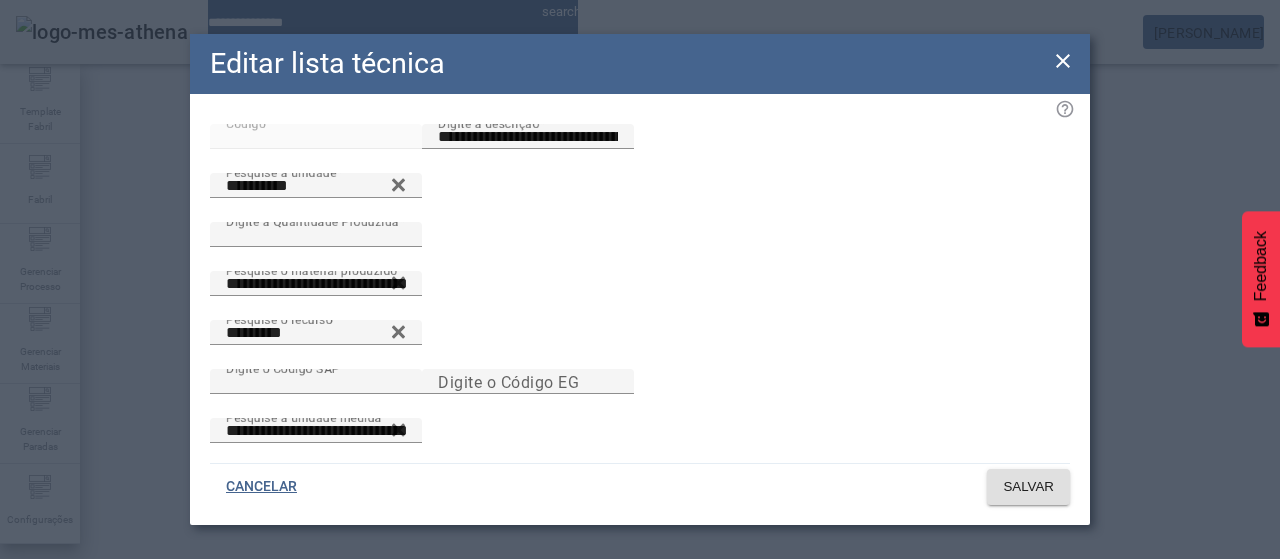 click 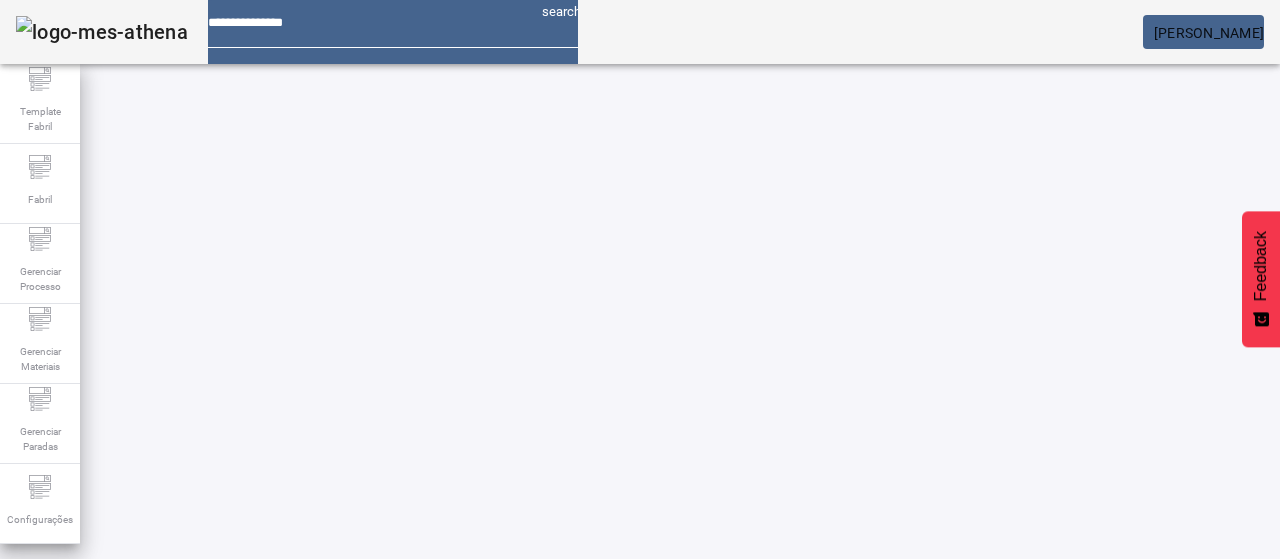 click on "EDITAR" at bounding box center (353, 826) 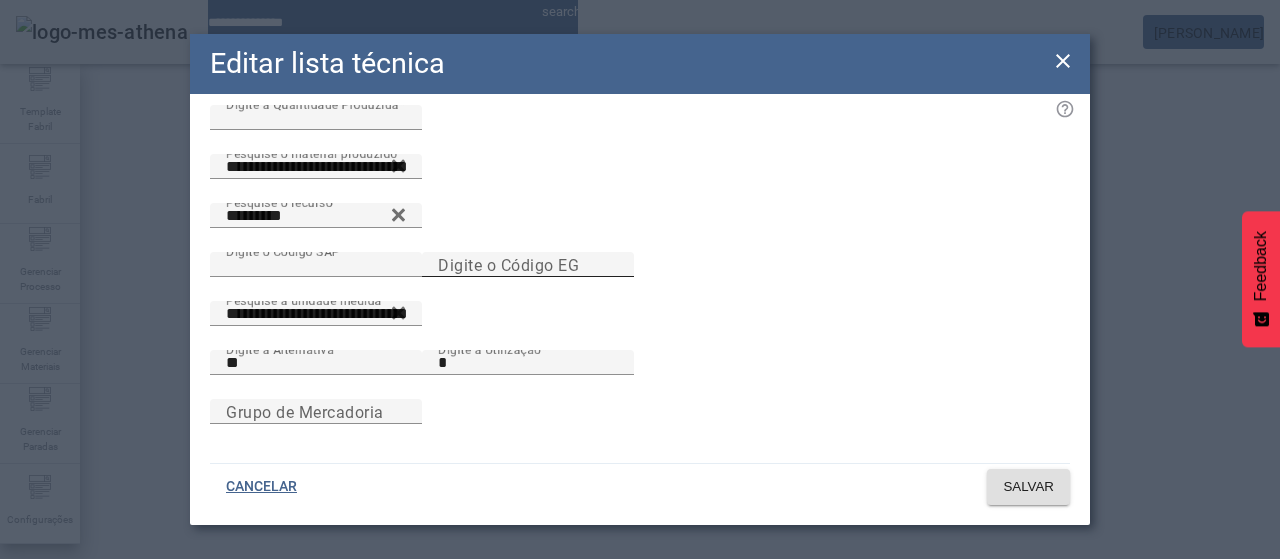 scroll, scrollTop: 144, scrollLeft: 0, axis: vertical 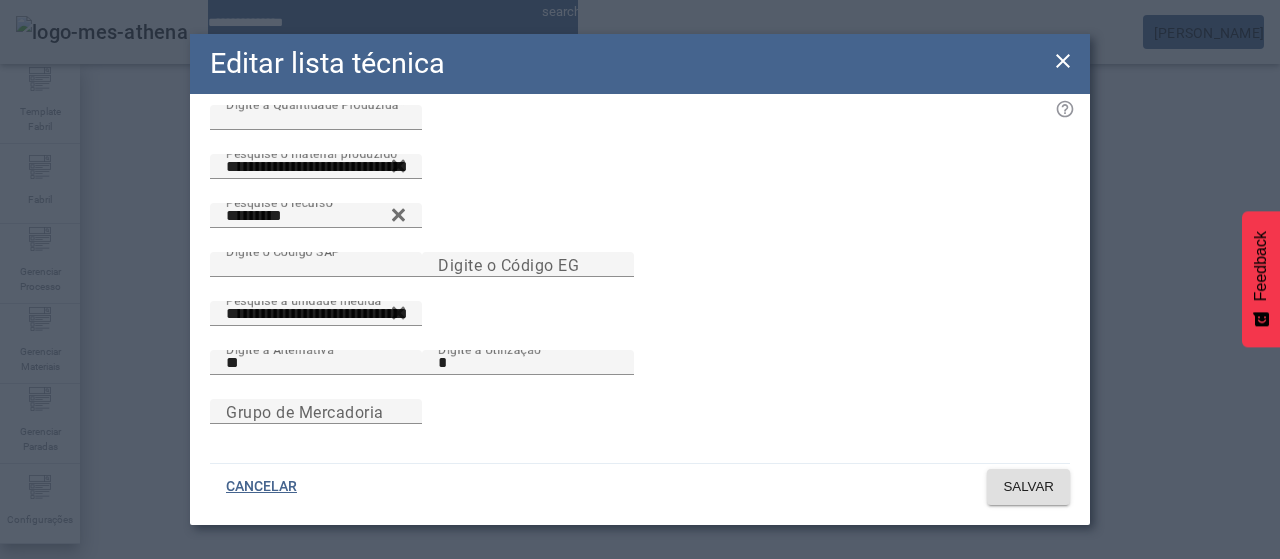 drag, startPoint x: 1048, startPoint y: 55, endPoint x: 1056, endPoint y: 63, distance: 11.313708 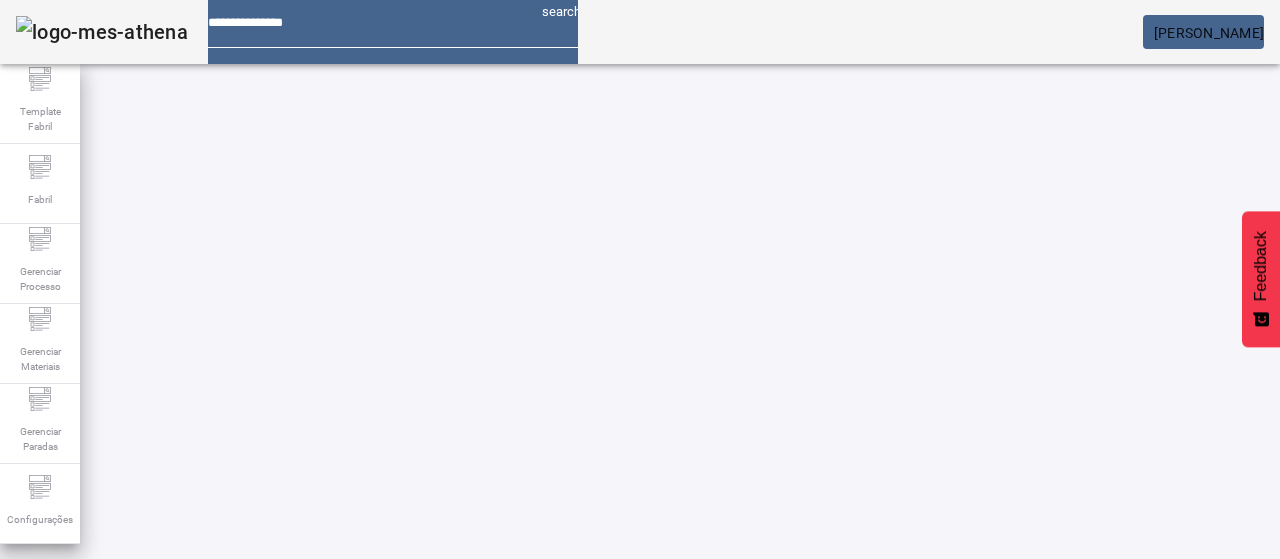 click on "EDITAR" at bounding box center (353, 826) 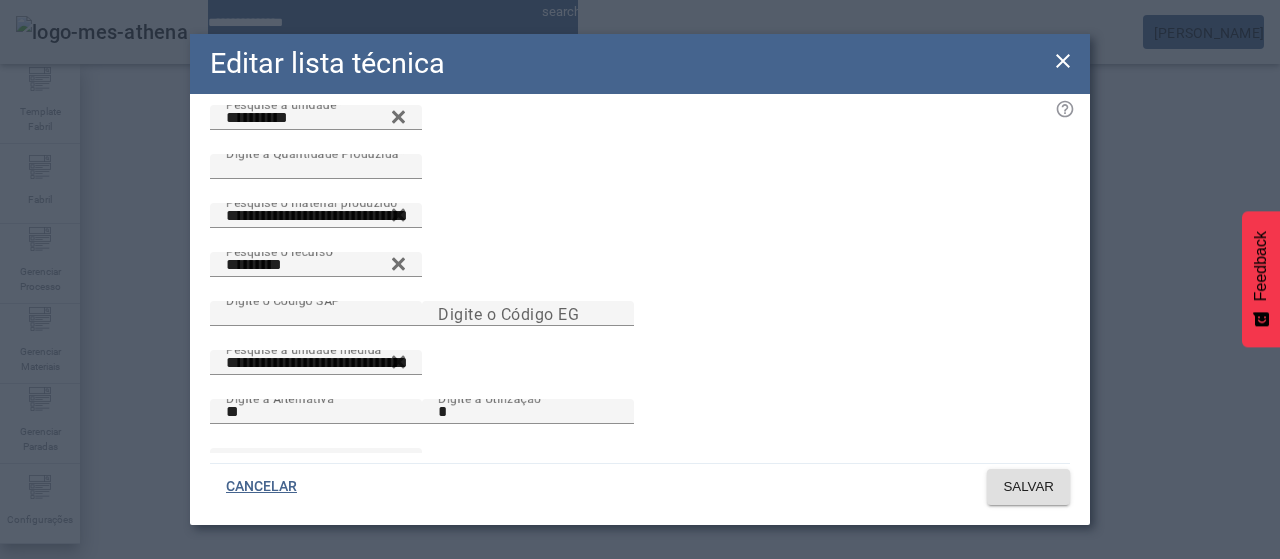 scroll, scrollTop: 0, scrollLeft: 0, axis: both 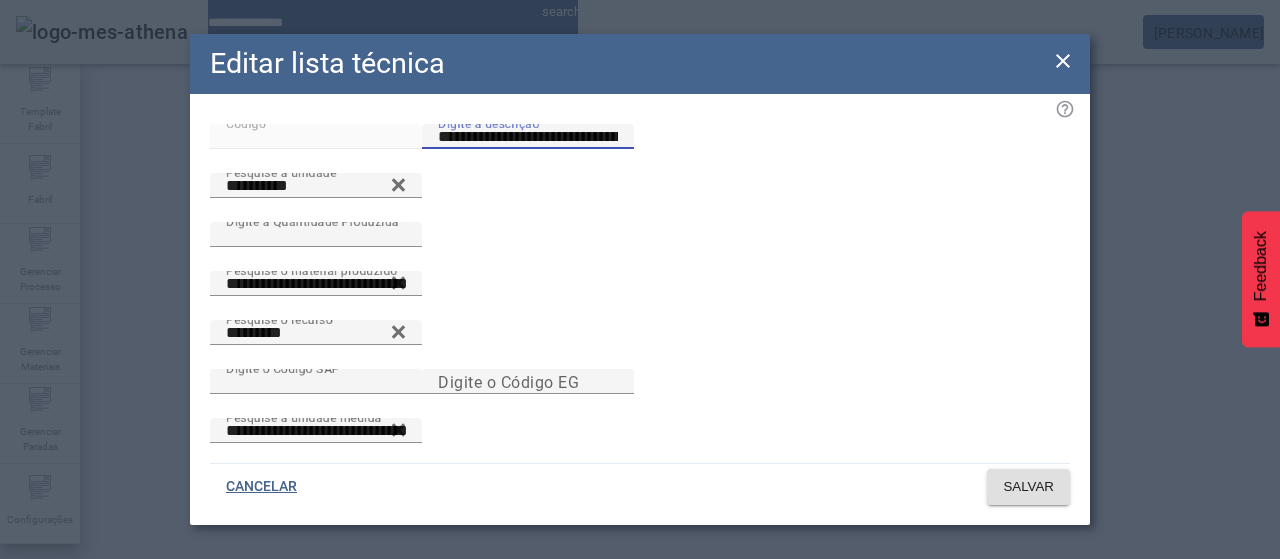 click on "**********" at bounding box center (528, 137) 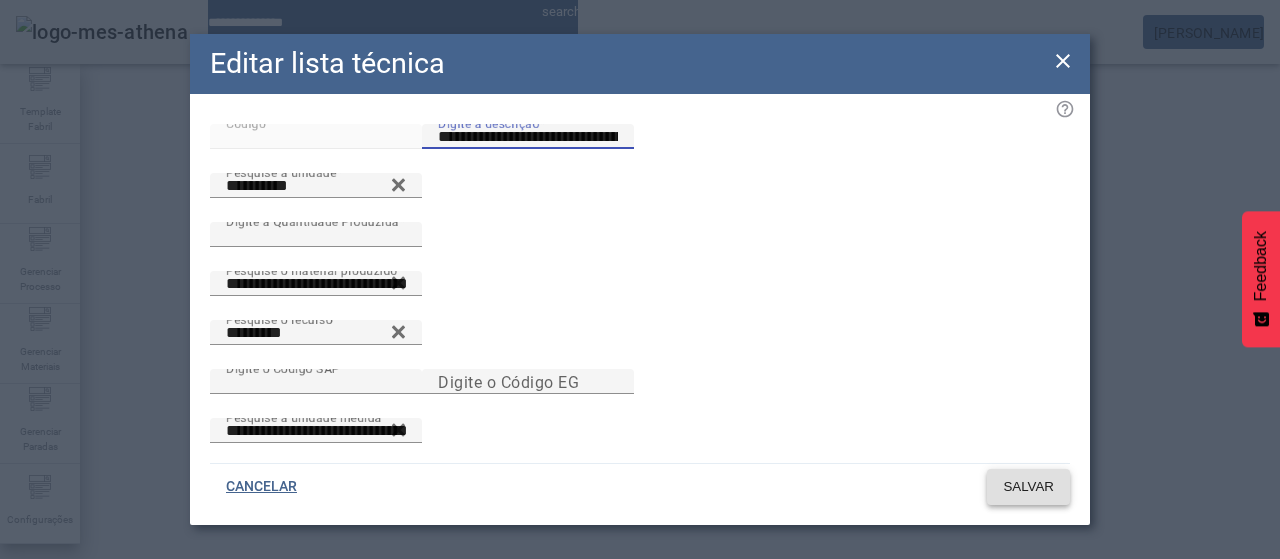type on "**********" 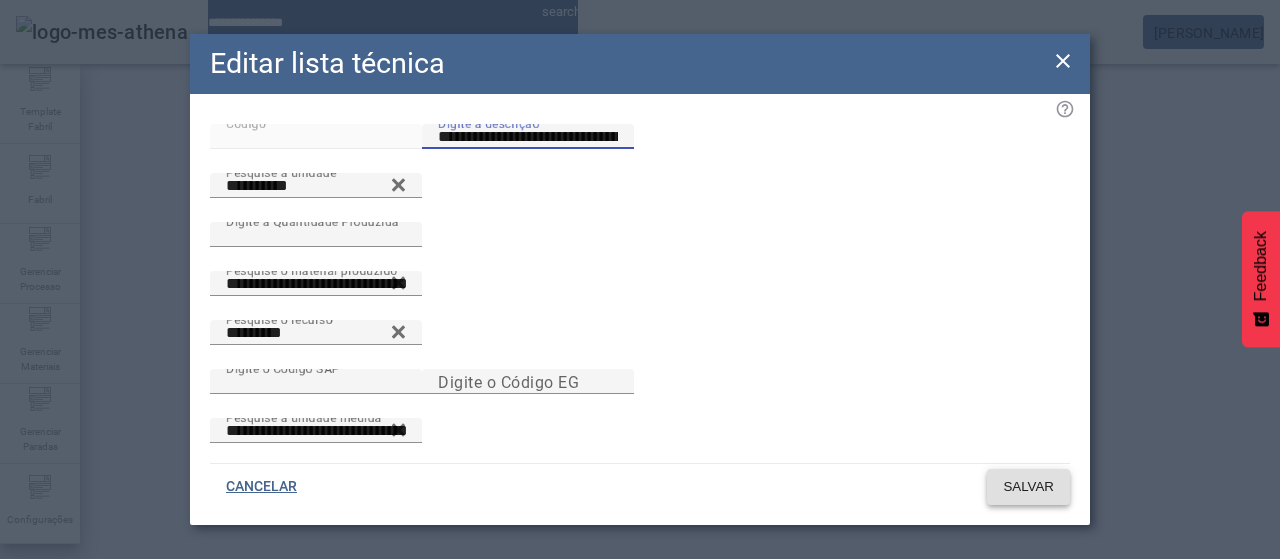 click on "SALVAR" 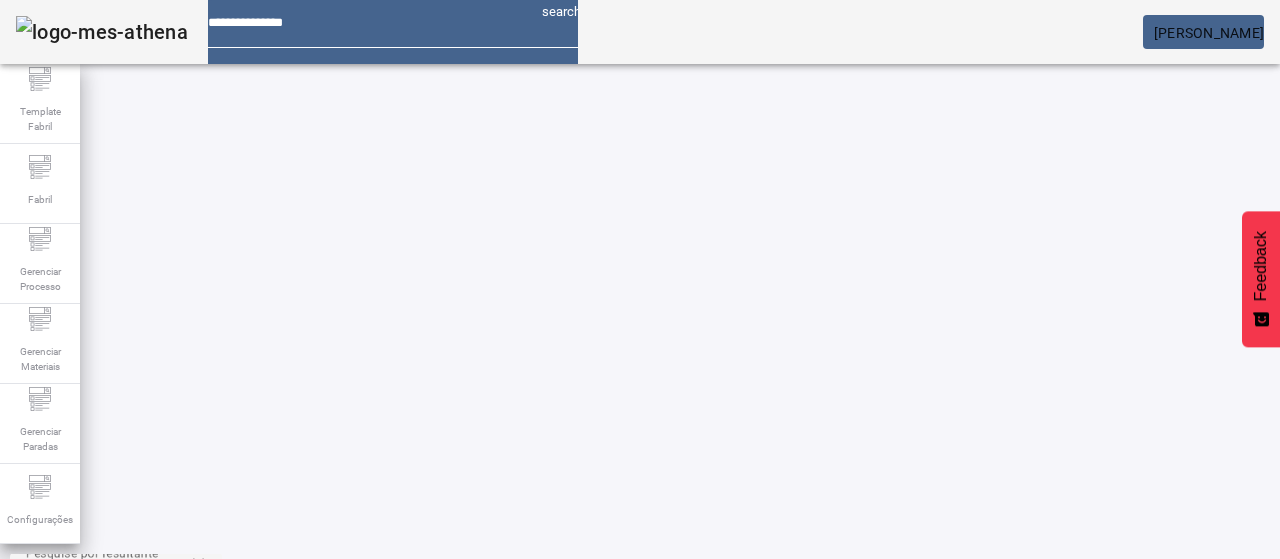 scroll, scrollTop: 200, scrollLeft: 0, axis: vertical 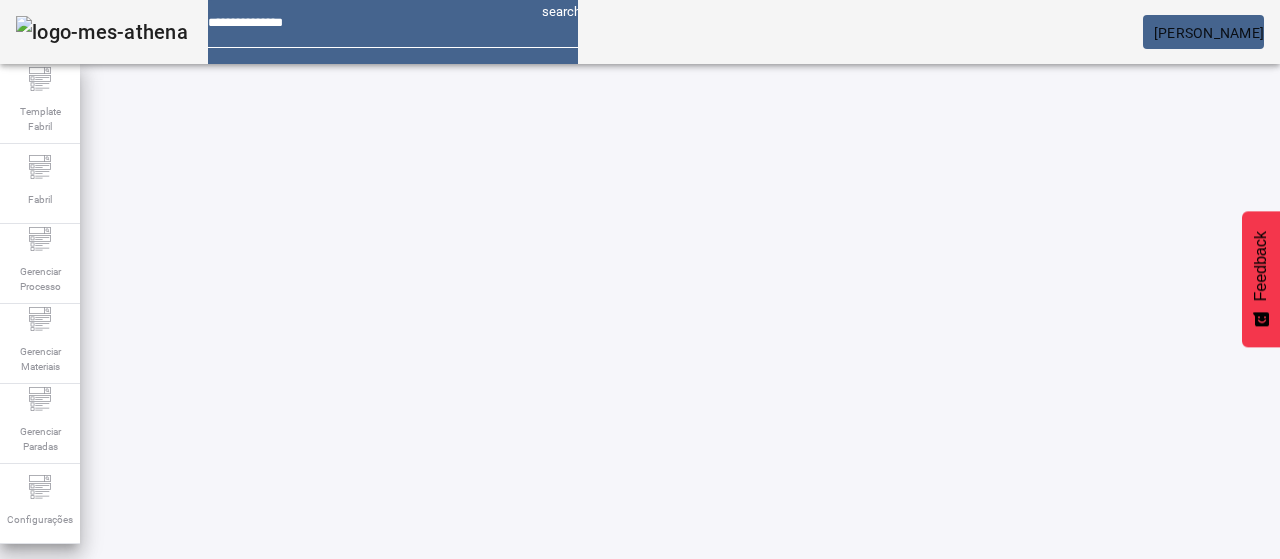 click at bounding box center (353, 726) 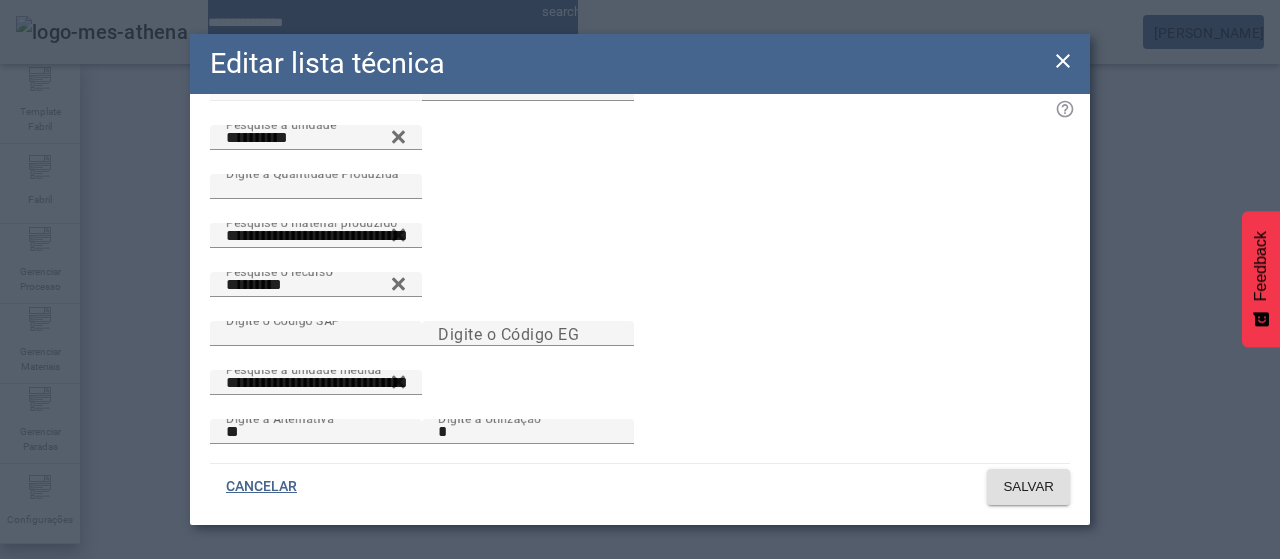 scroll, scrollTop: 0, scrollLeft: 0, axis: both 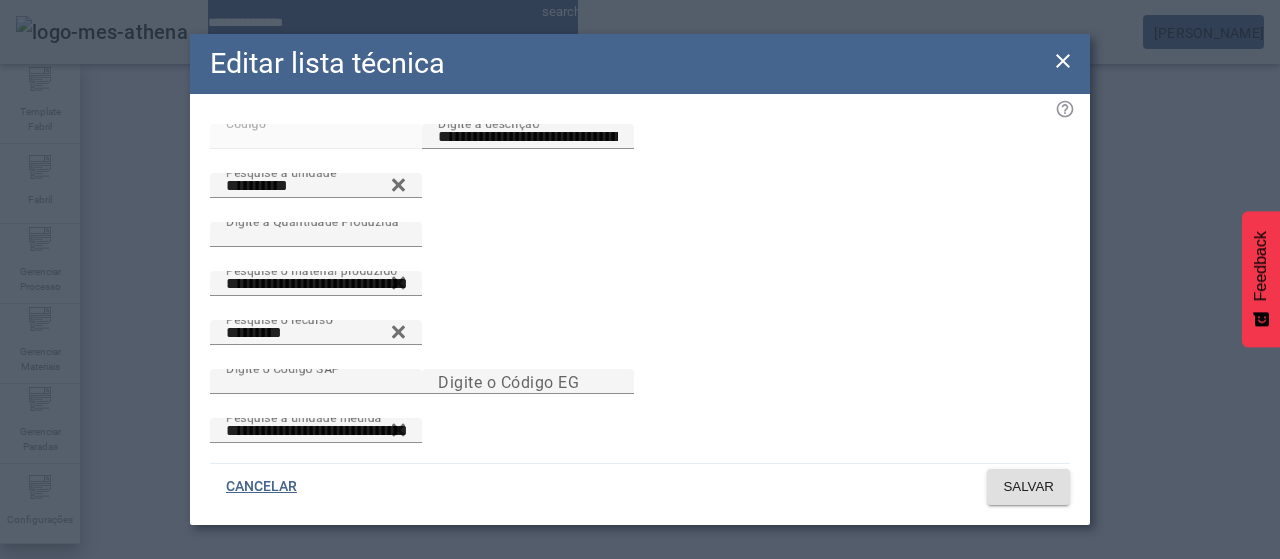 click 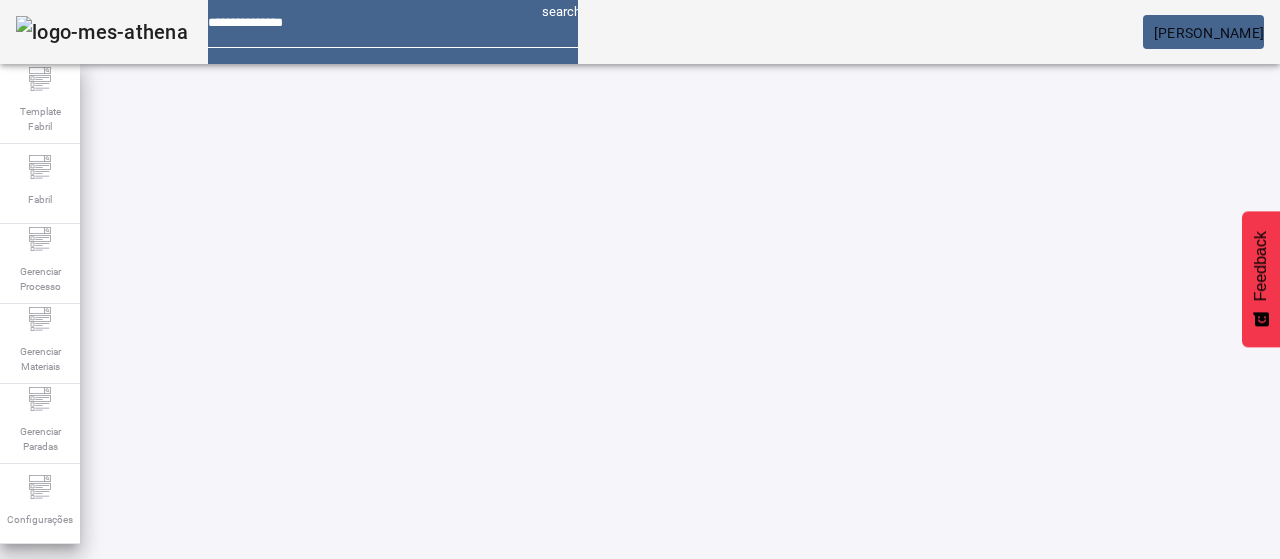 click on "EDITAR" at bounding box center (353, 726) 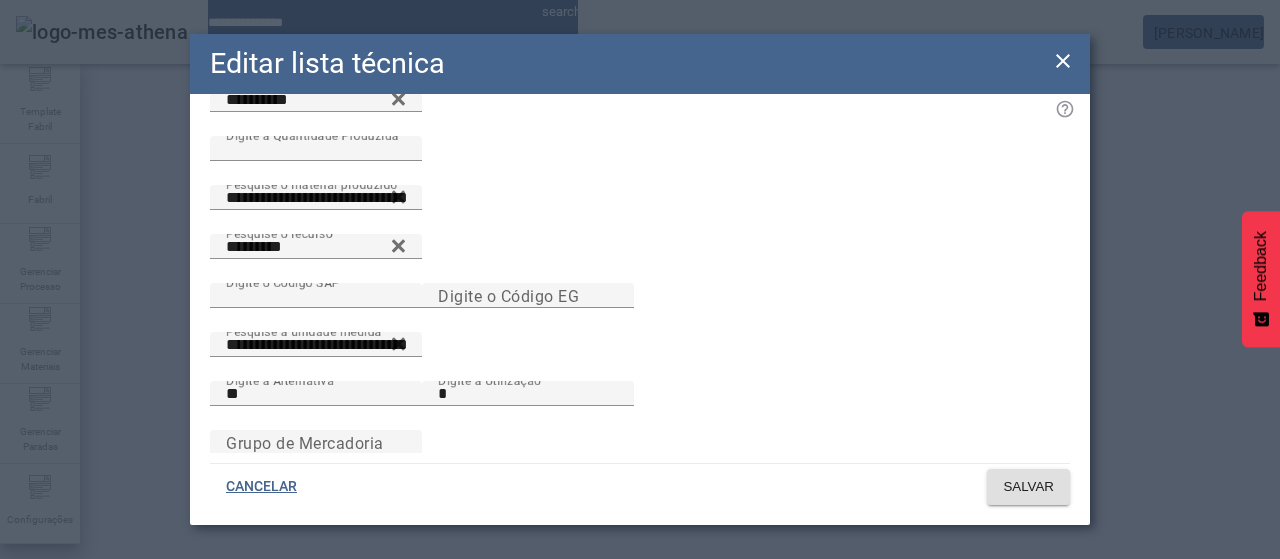 scroll, scrollTop: 0, scrollLeft: 0, axis: both 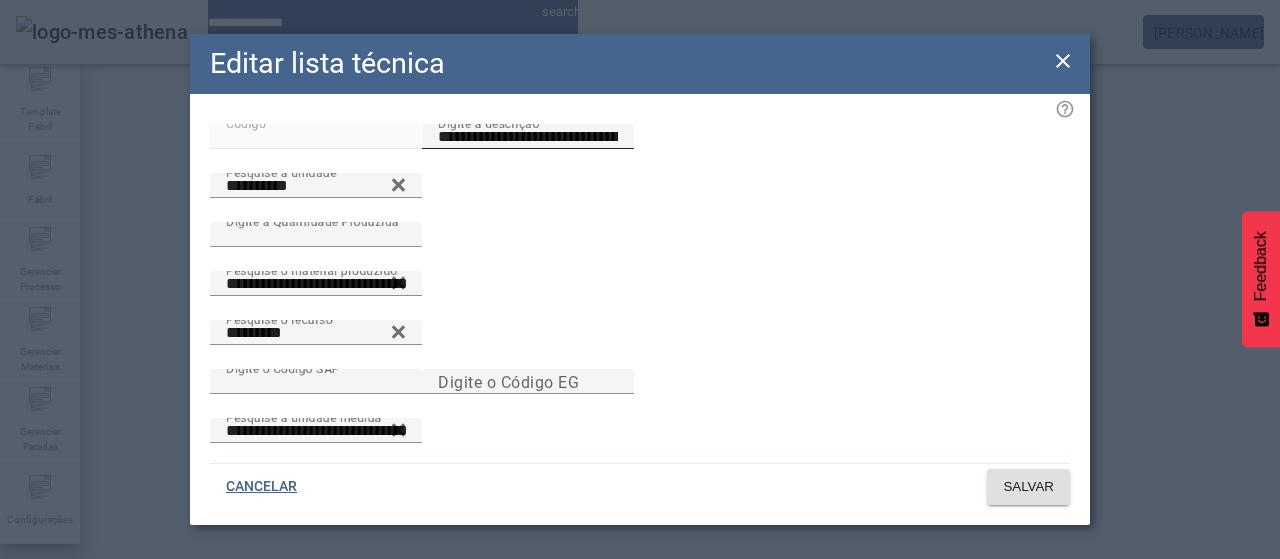 click on "**********" at bounding box center [528, 137] 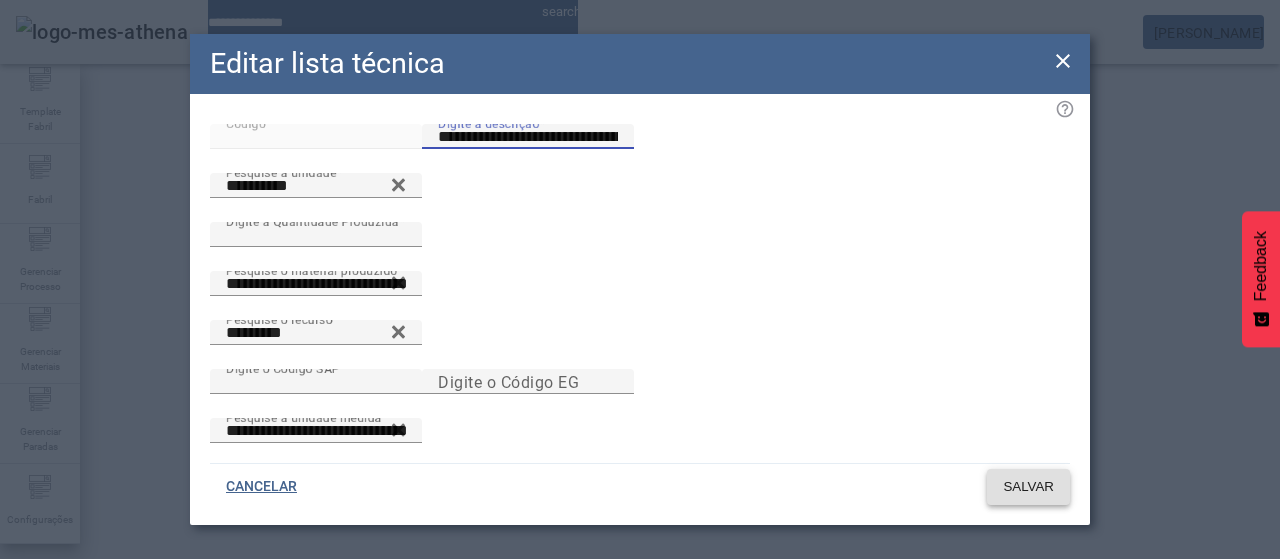 type on "**********" 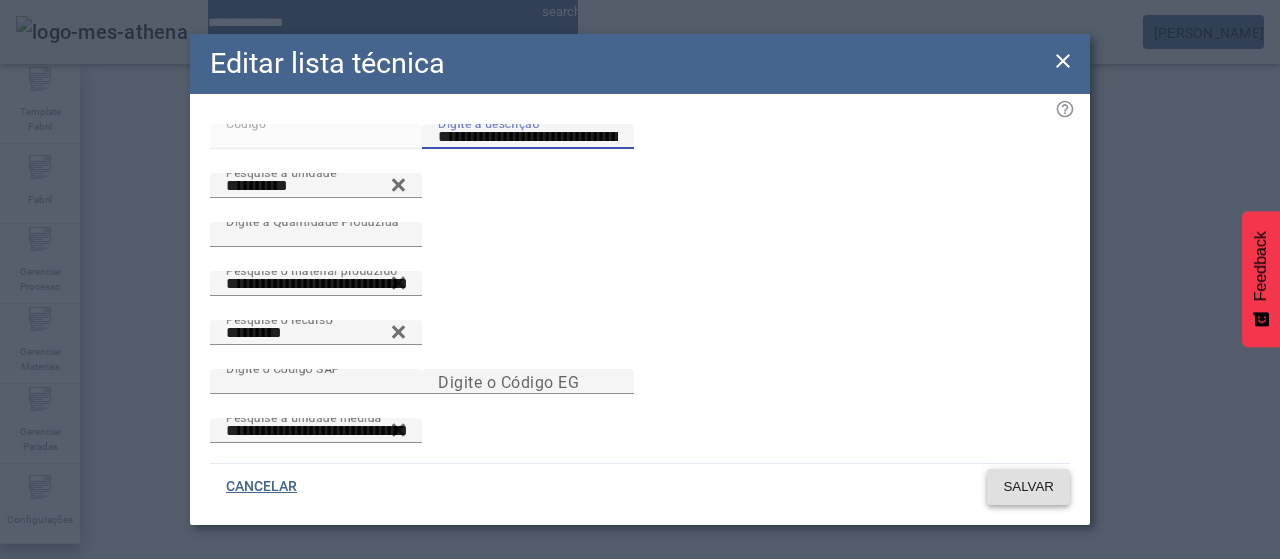click on "SALVAR" 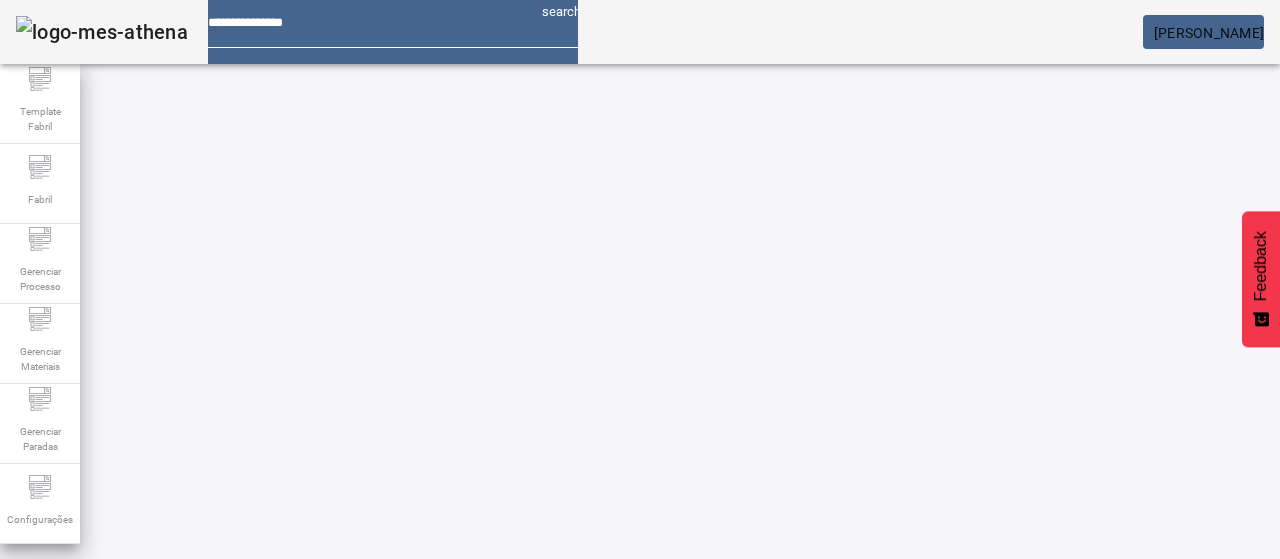 click at bounding box center (353, 726) 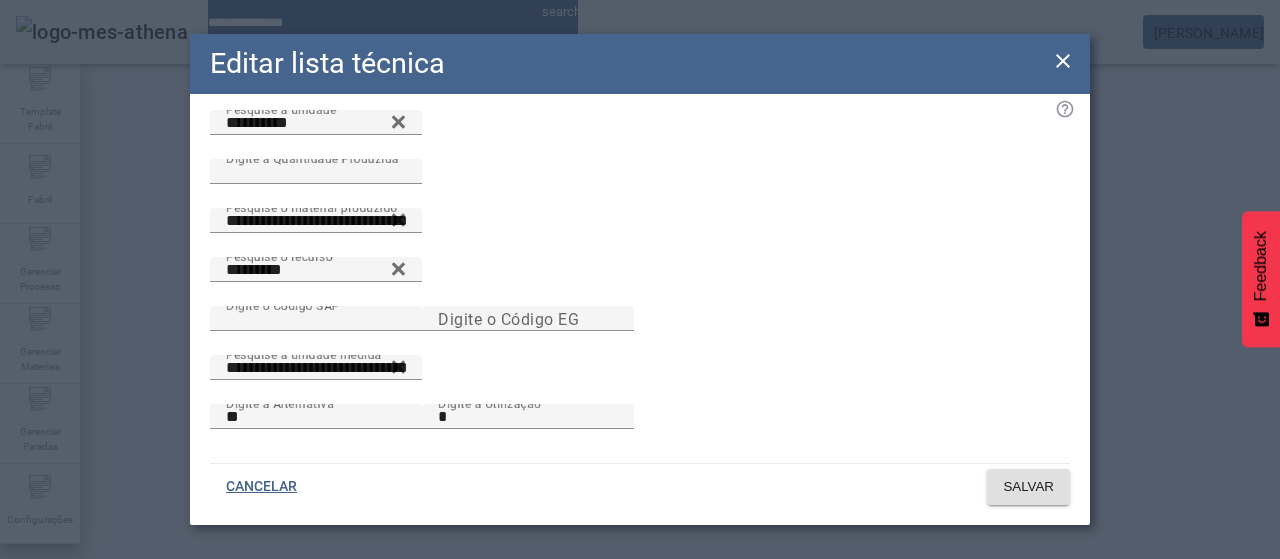 scroll, scrollTop: 0, scrollLeft: 0, axis: both 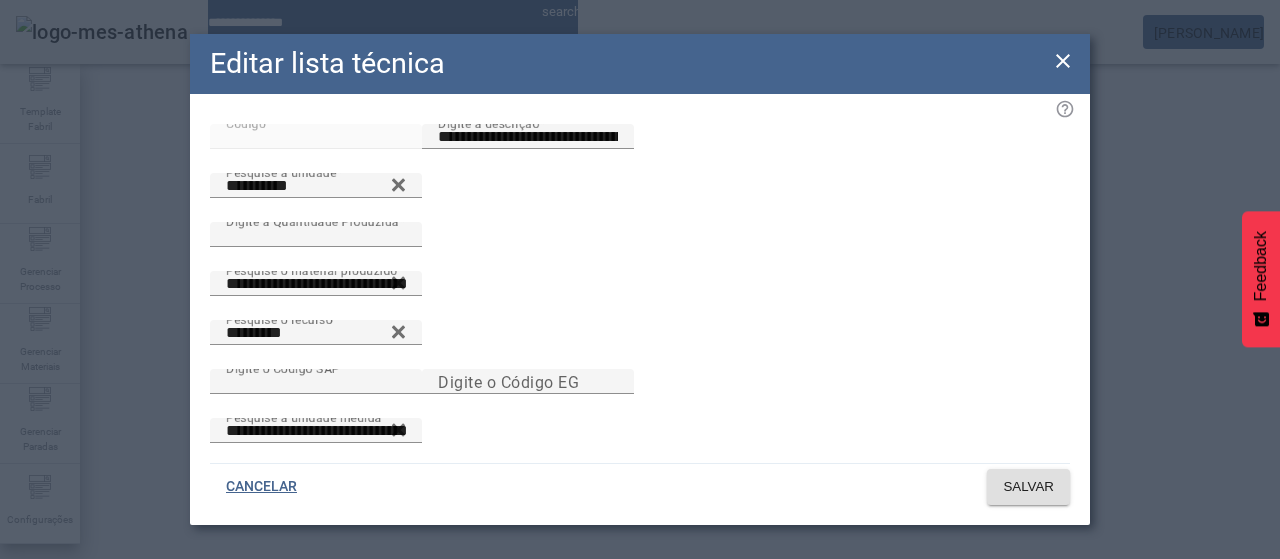 drag, startPoint x: 1059, startPoint y: 61, endPoint x: 998, endPoint y: 85, distance: 65.551506 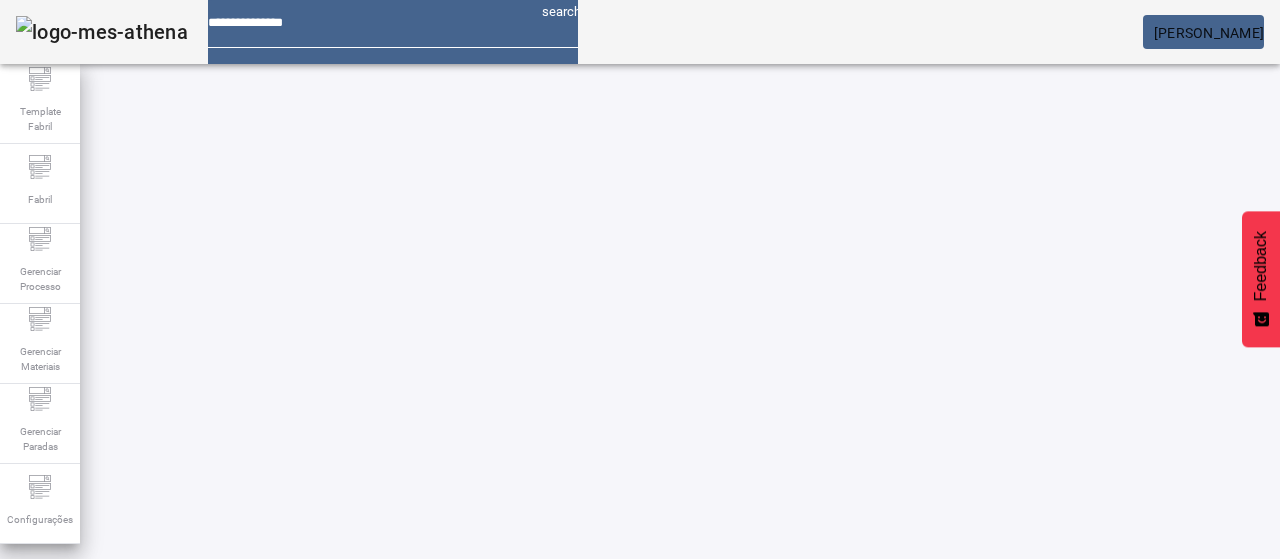click on "EDITAR" at bounding box center [652, 726] 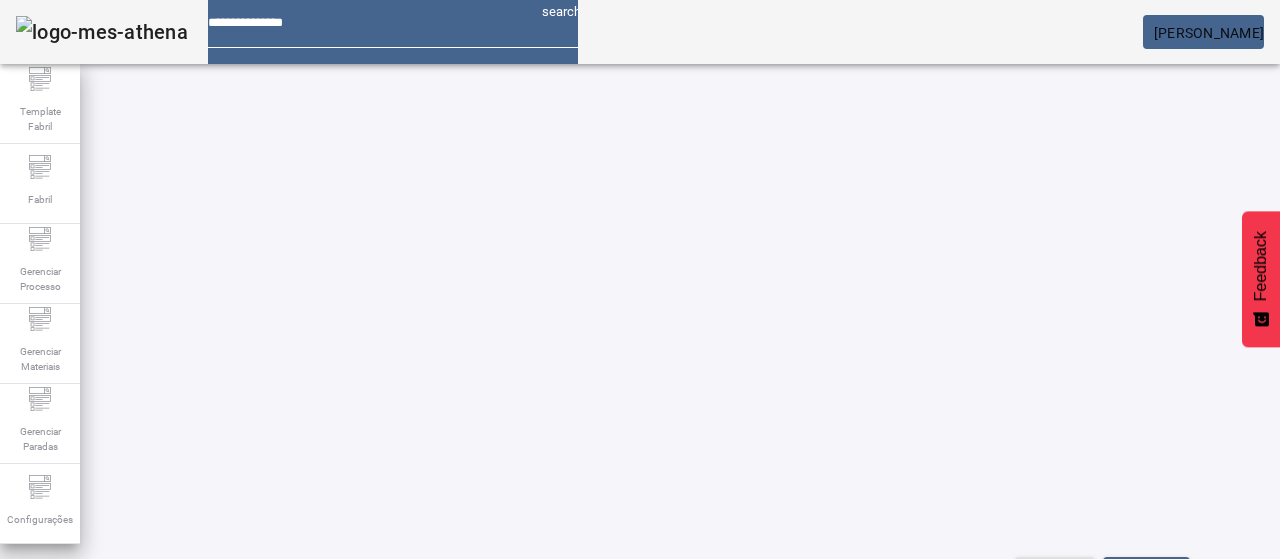 scroll, scrollTop: 218, scrollLeft: 0, axis: vertical 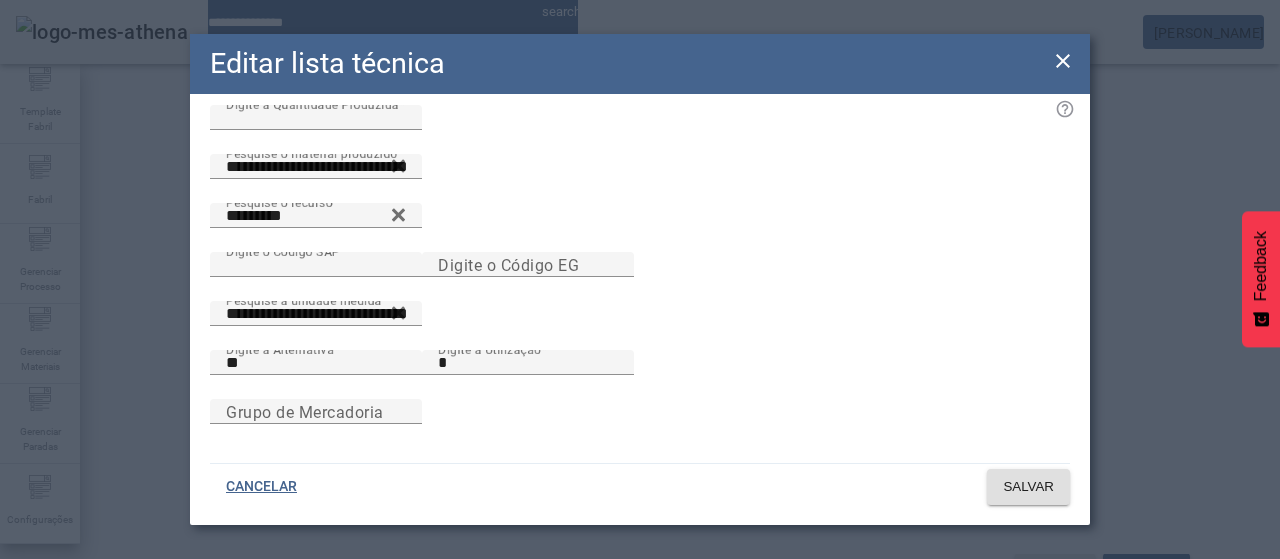 click 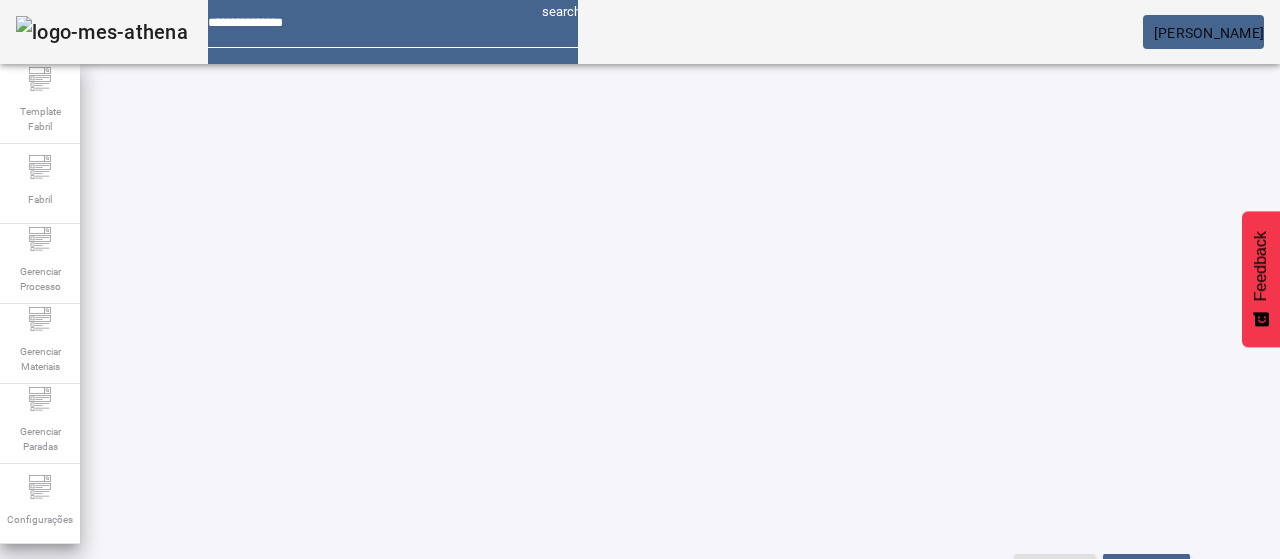 click on "EDITAR" at bounding box center (353, 708) 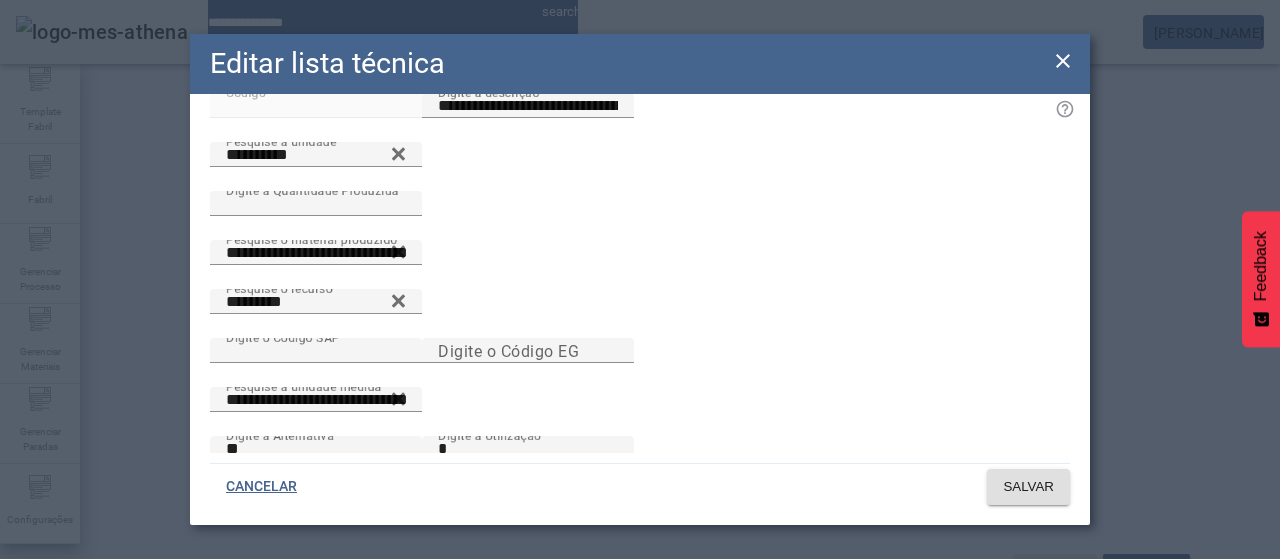 scroll, scrollTop: 0, scrollLeft: 0, axis: both 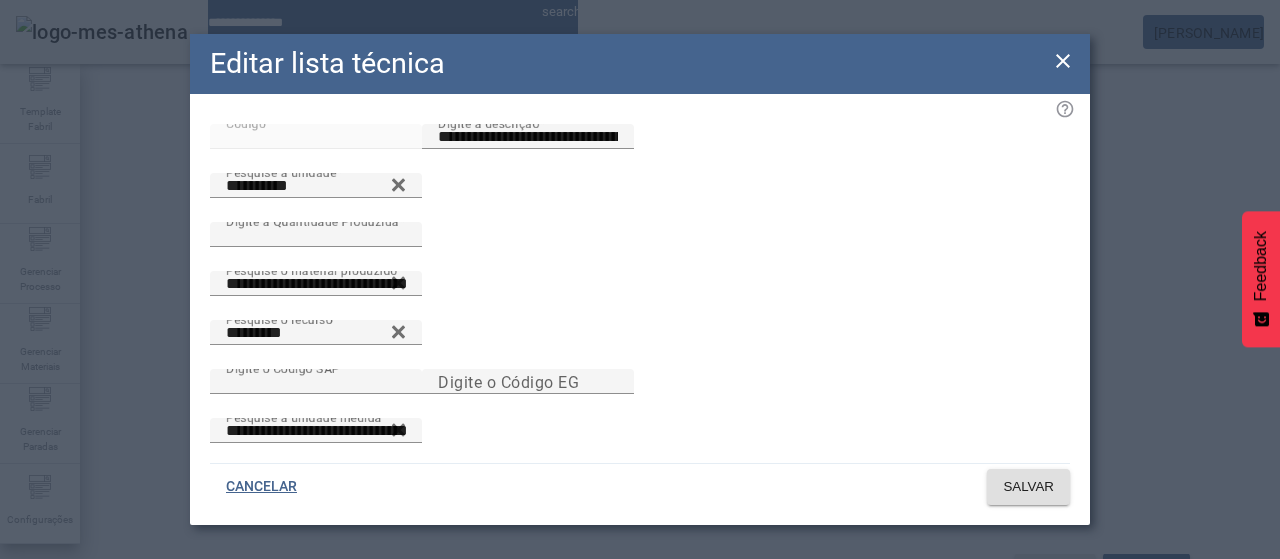 drag, startPoint x: 1066, startPoint y: 63, endPoint x: 764, endPoint y: 193, distance: 328.79172 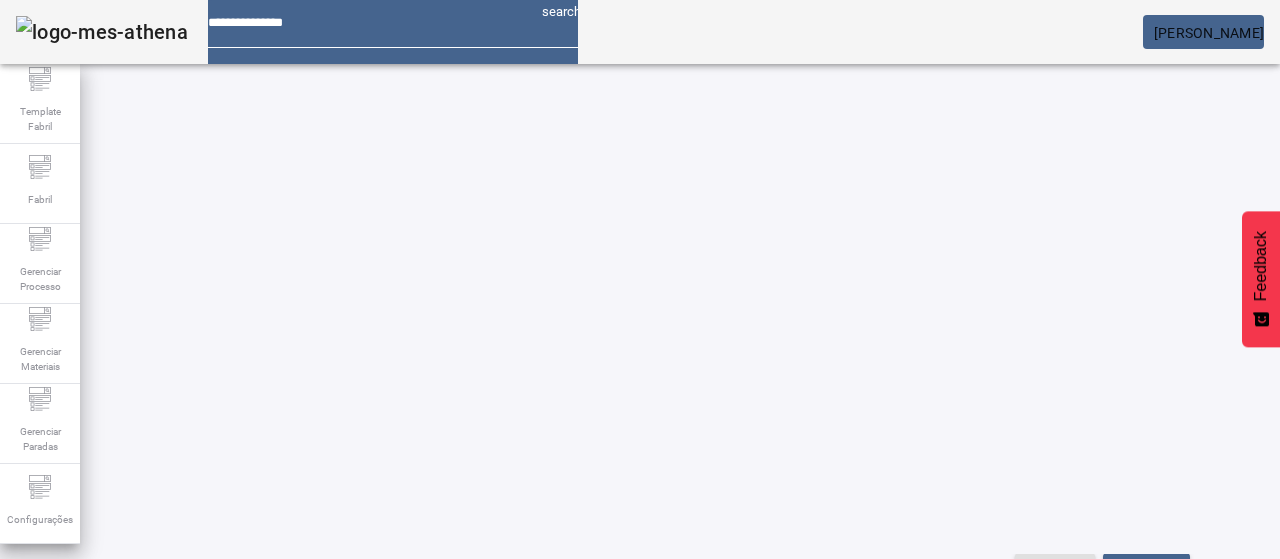 drag, startPoint x: 157, startPoint y: 307, endPoint x: 190, endPoint y: 307, distance: 33 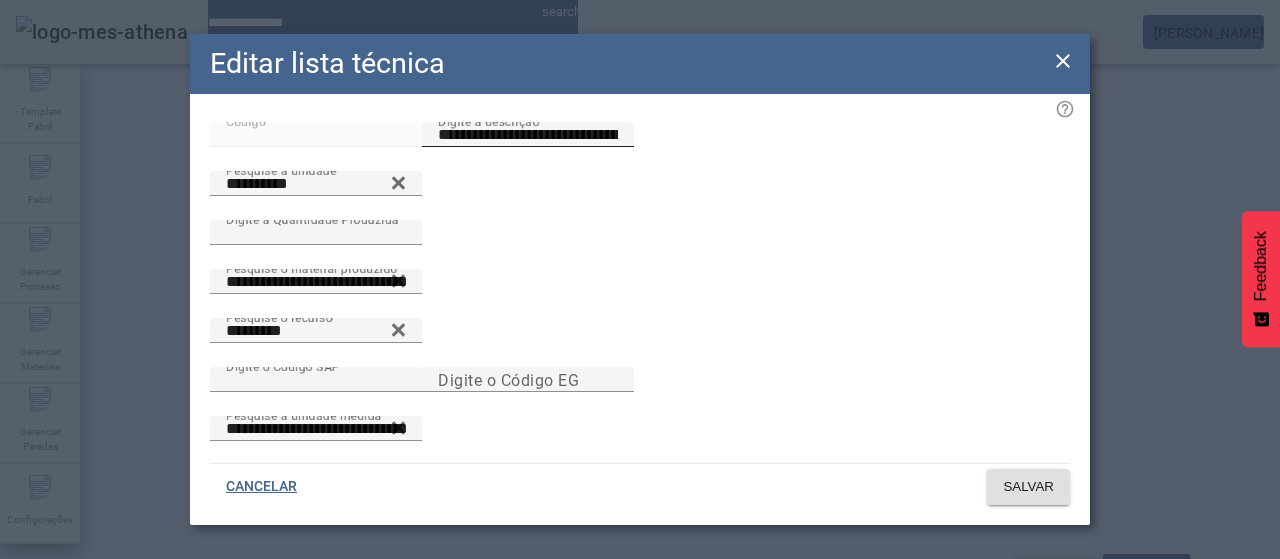scroll, scrollTop: 0, scrollLeft: 0, axis: both 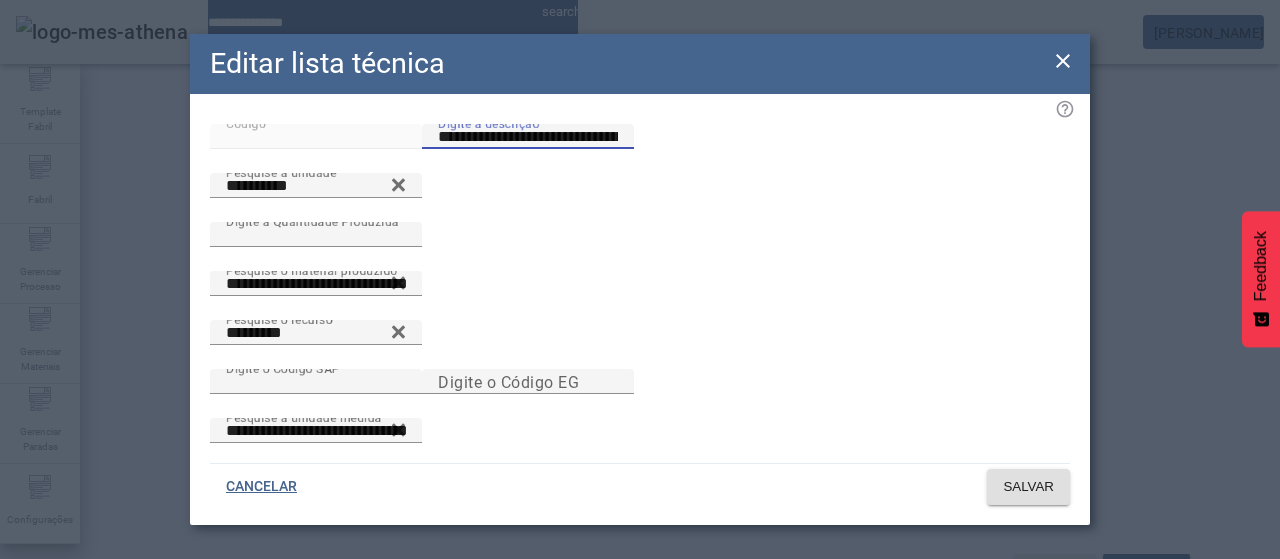 click on "**********" at bounding box center (528, 137) 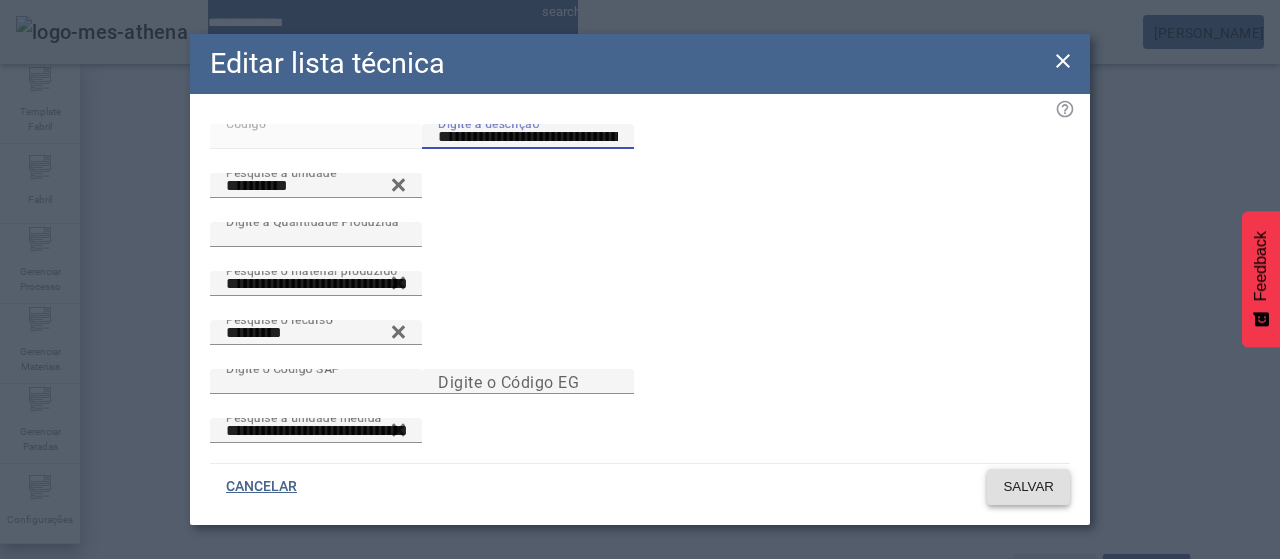 type on "**********" 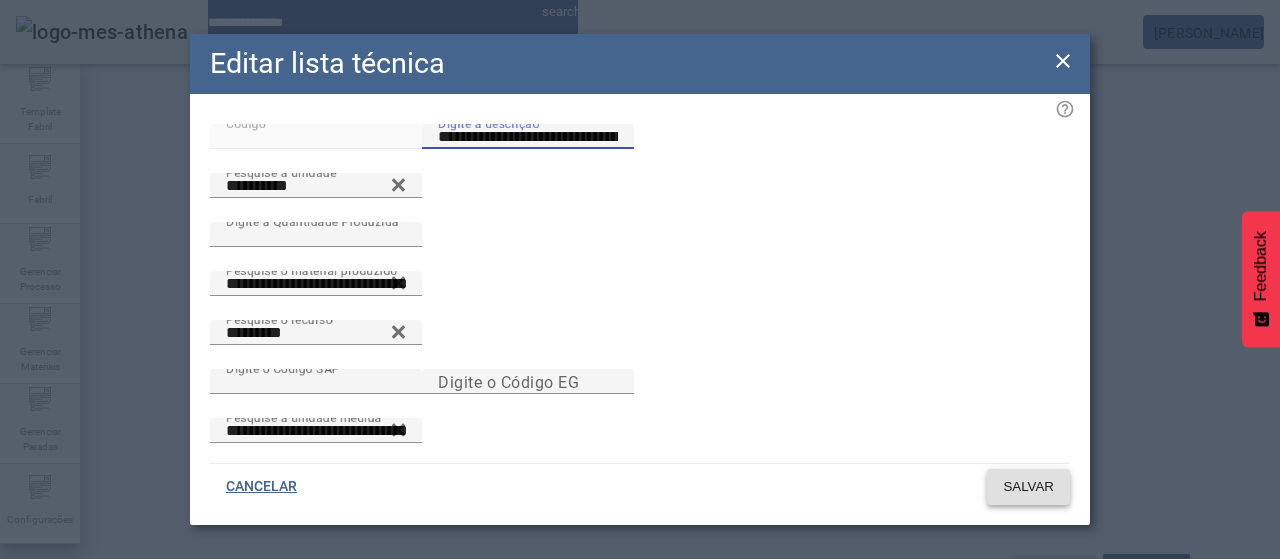 click 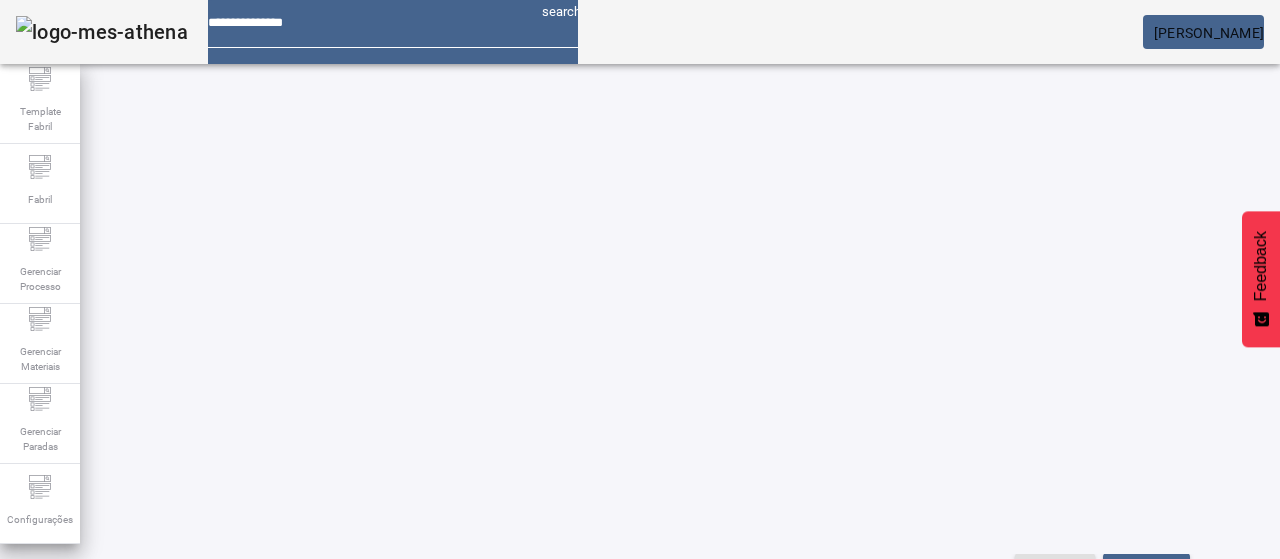 click at bounding box center [353, 708] 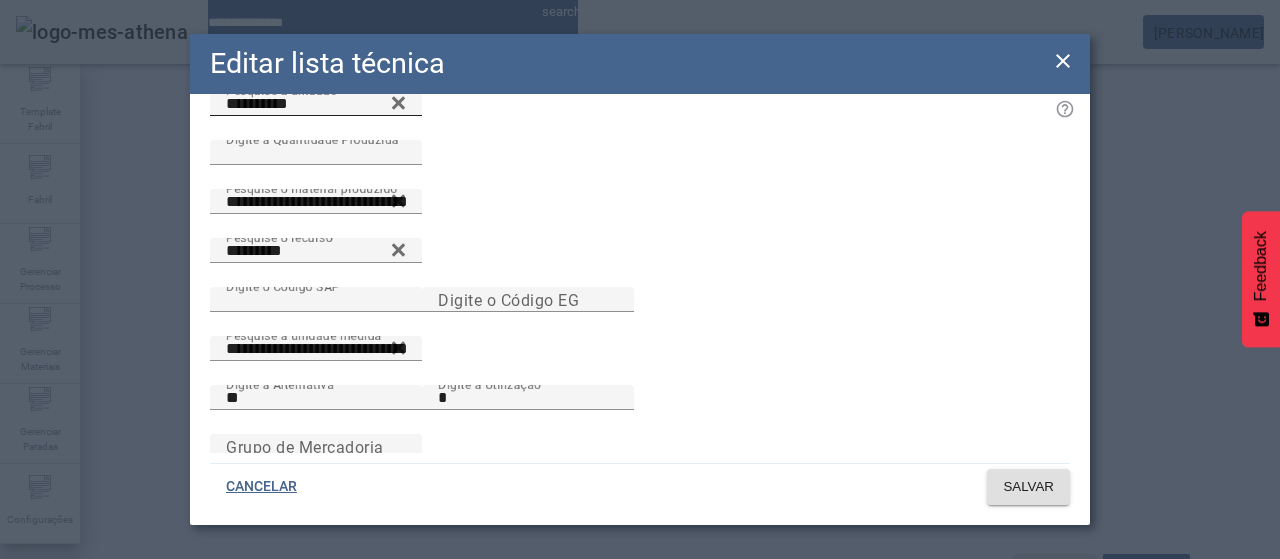 scroll, scrollTop: 0, scrollLeft: 0, axis: both 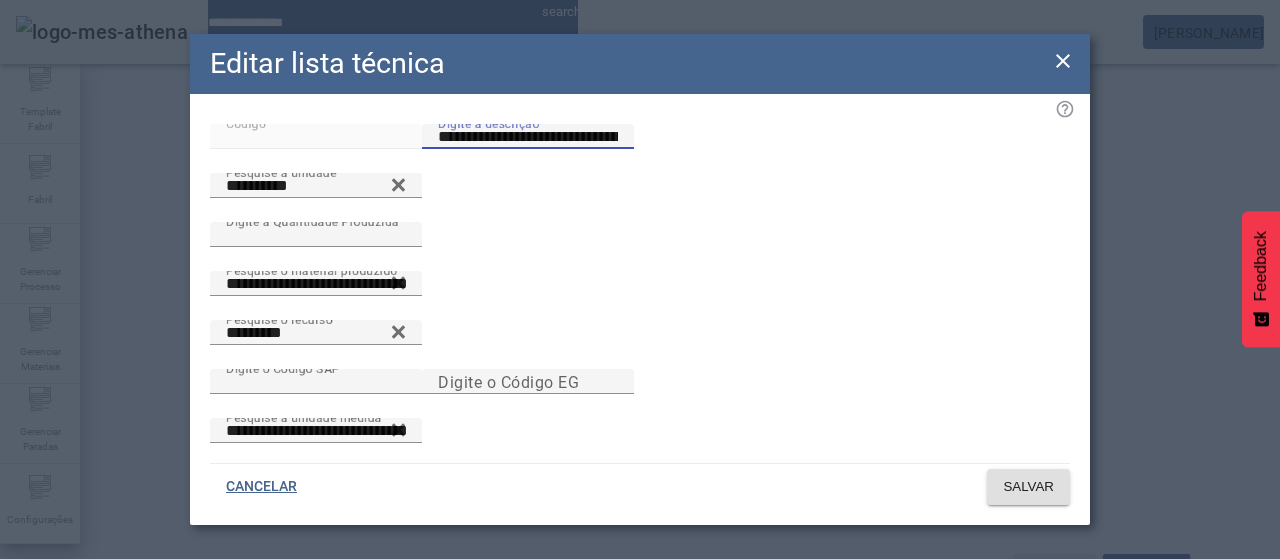click on "**********" at bounding box center (528, 137) 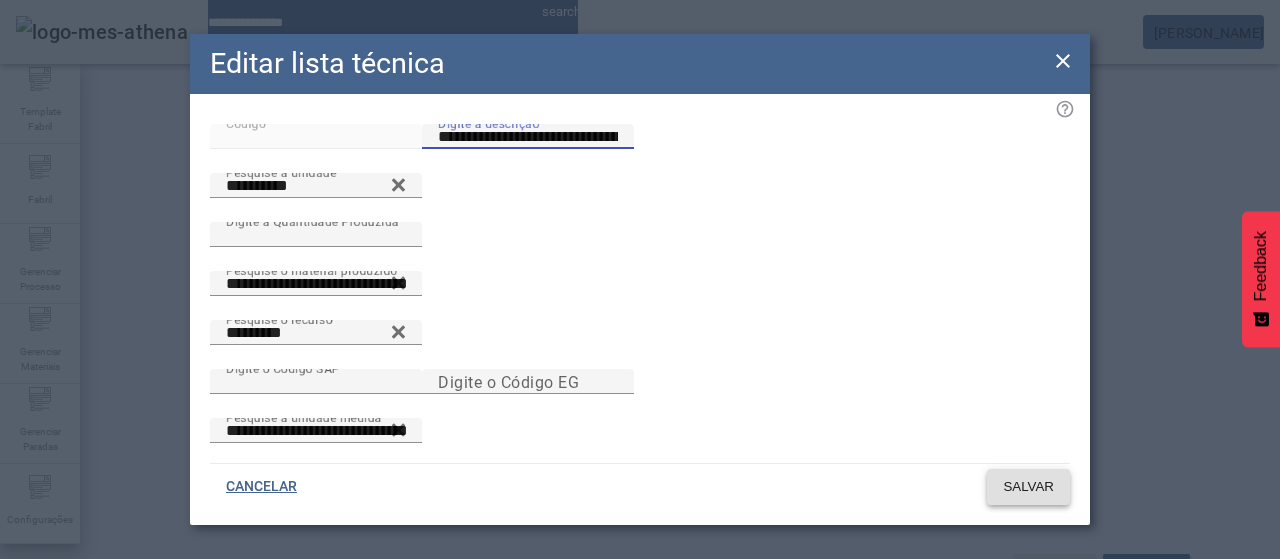 type on "**********" 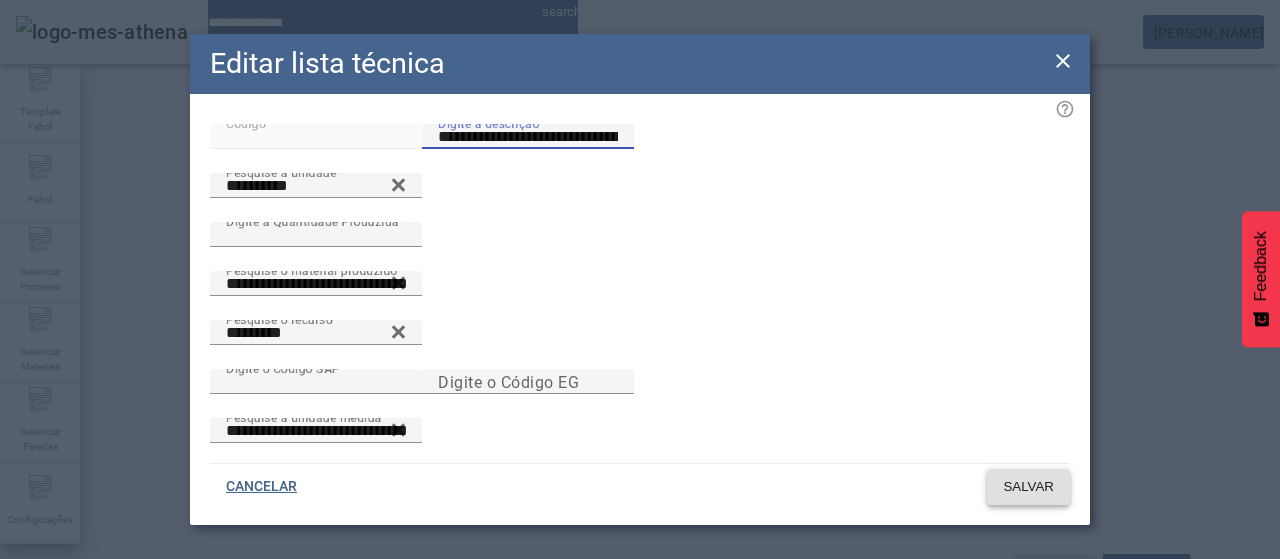 click on "SALVAR" 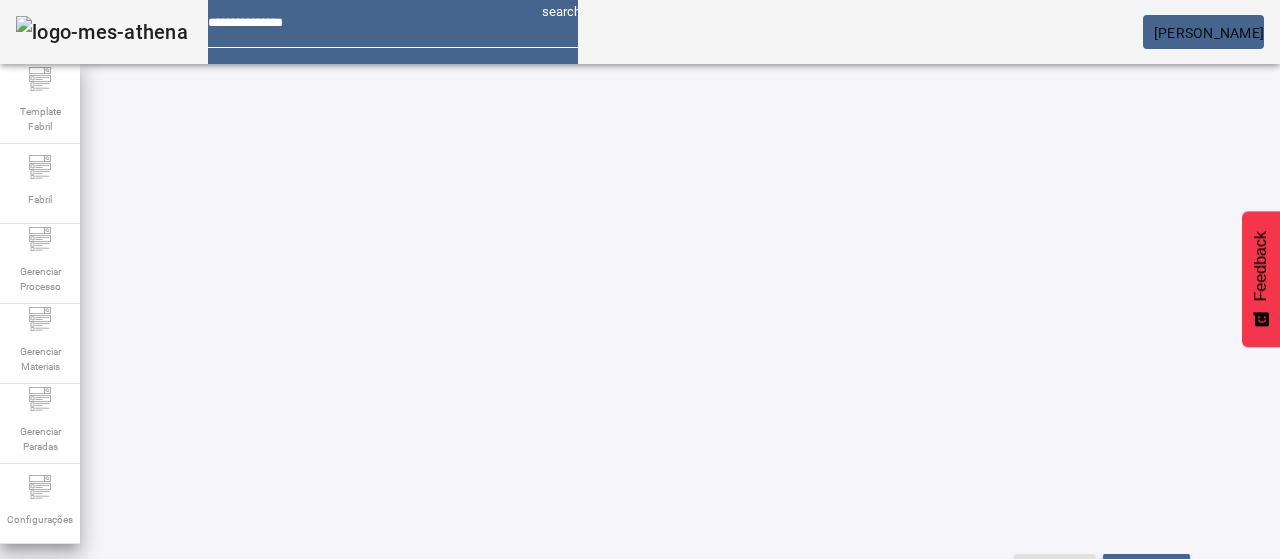 click on "EDITAR" at bounding box center [652, 858] 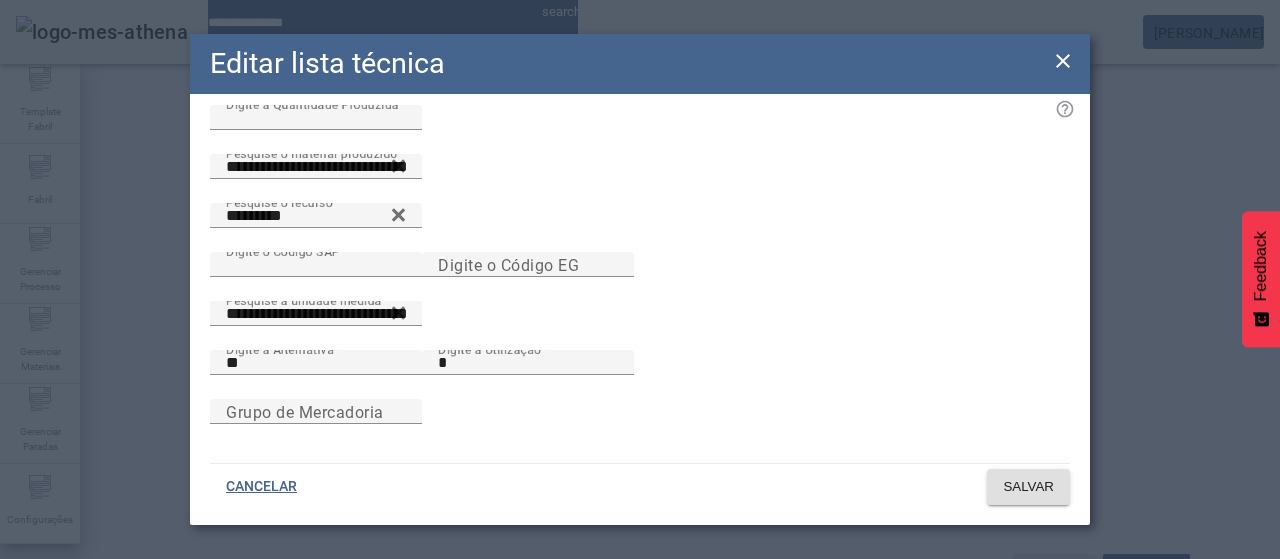 scroll, scrollTop: 0, scrollLeft: 0, axis: both 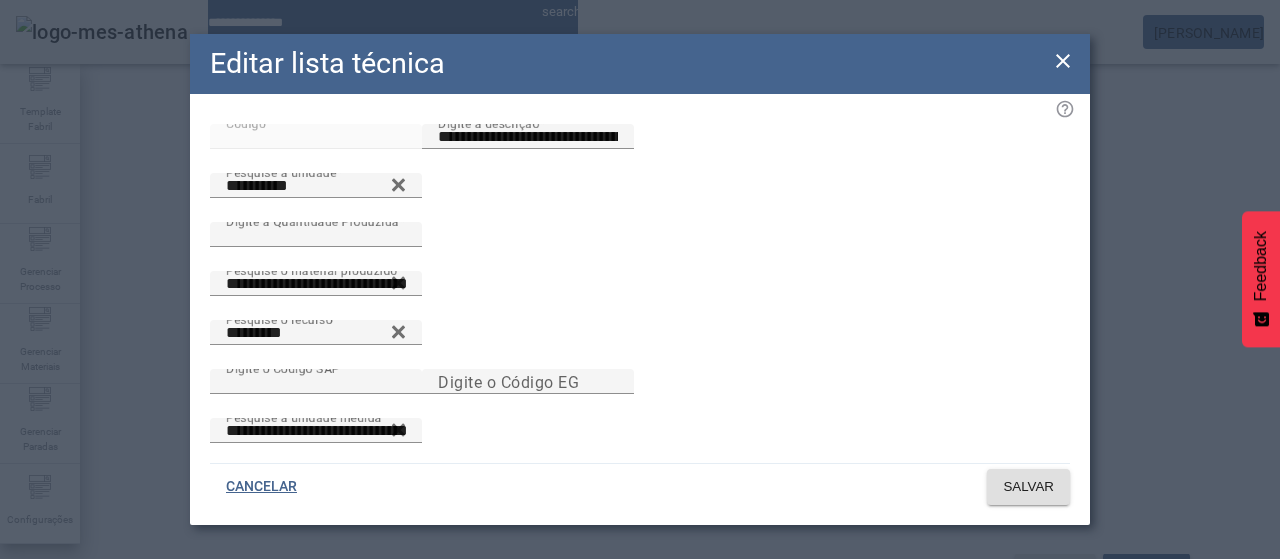 click 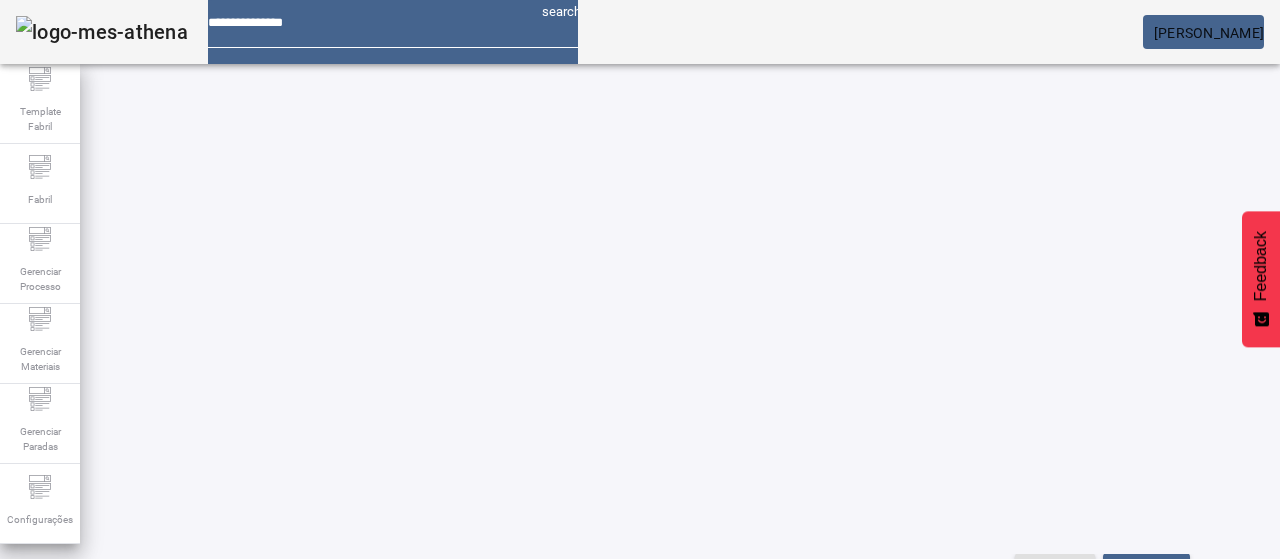 click on "EDITAR" at bounding box center [353, 858] 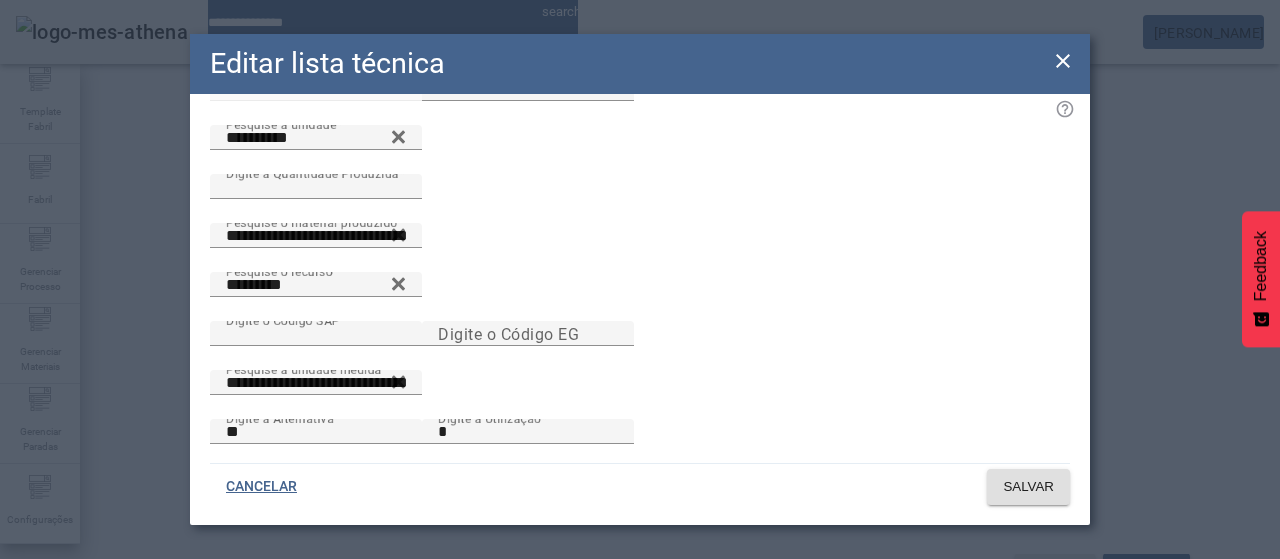 scroll, scrollTop: 0, scrollLeft: 0, axis: both 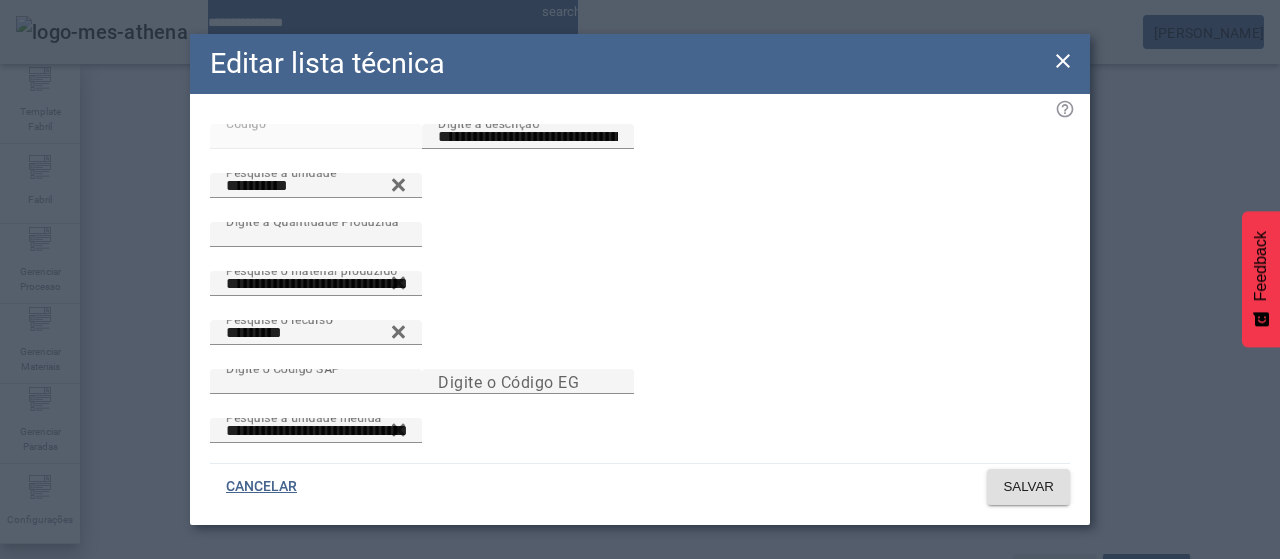 click 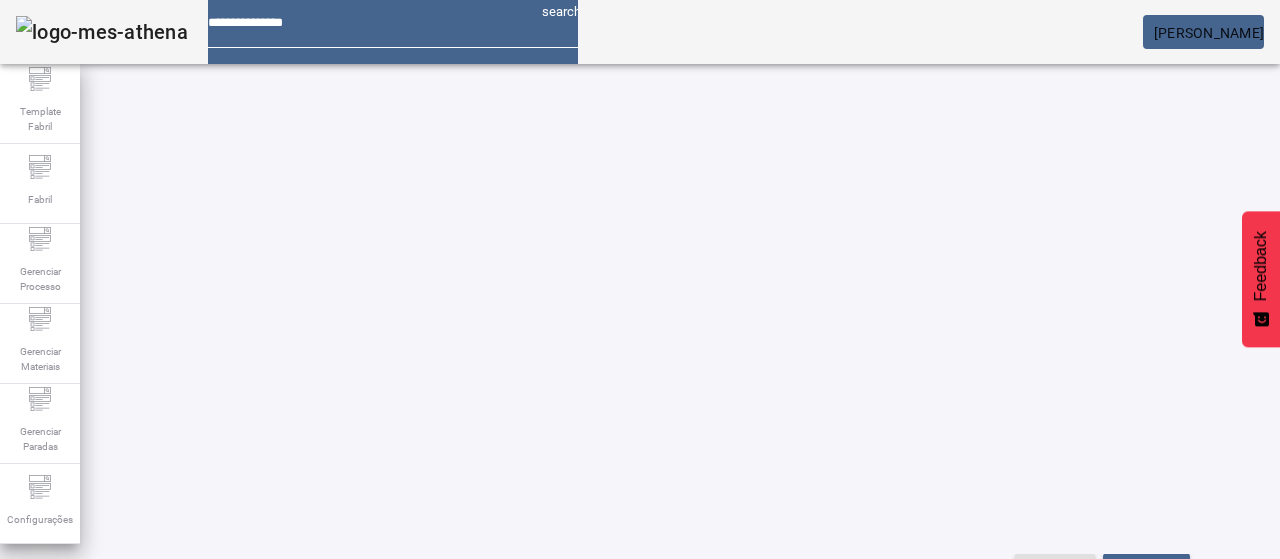 click on "EDITAR" at bounding box center [54, 858] 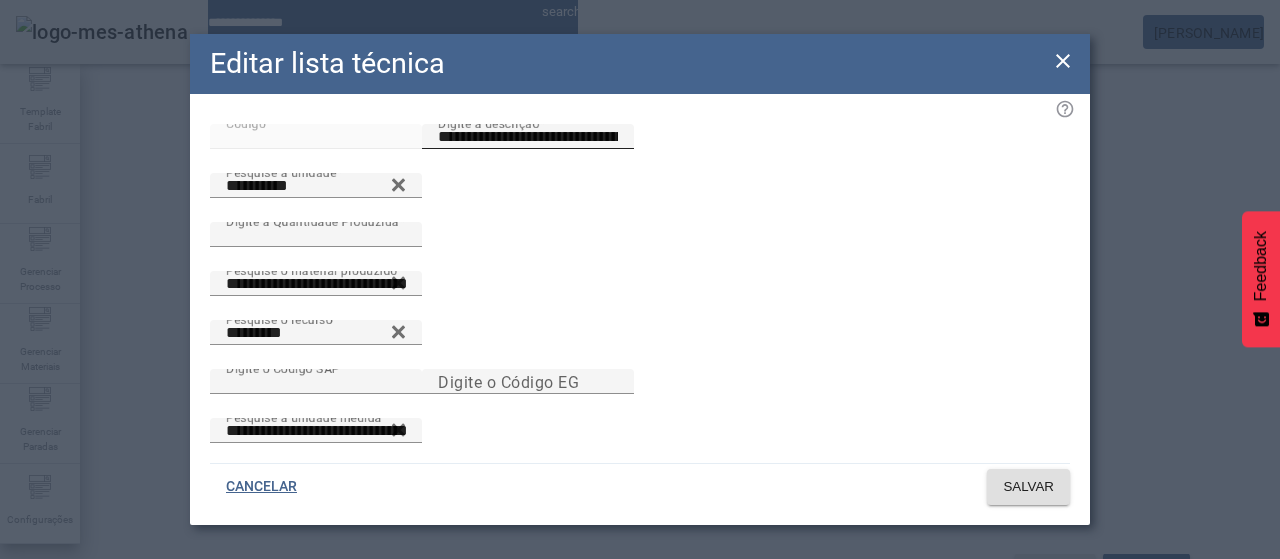 scroll, scrollTop: 100, scrollLeft: 0, axis: vertical 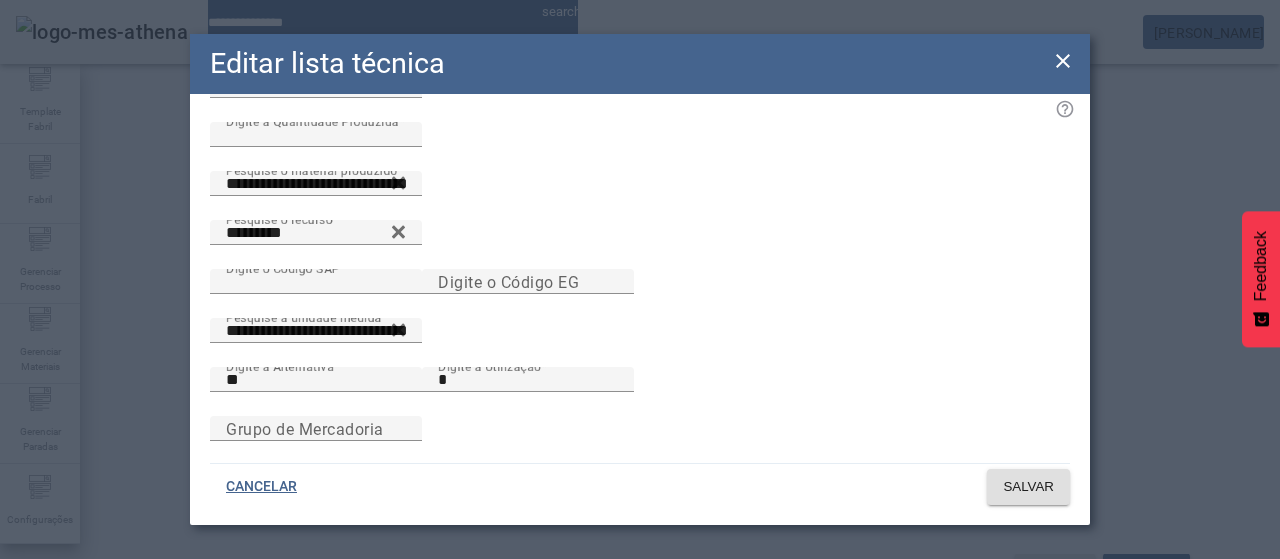 click 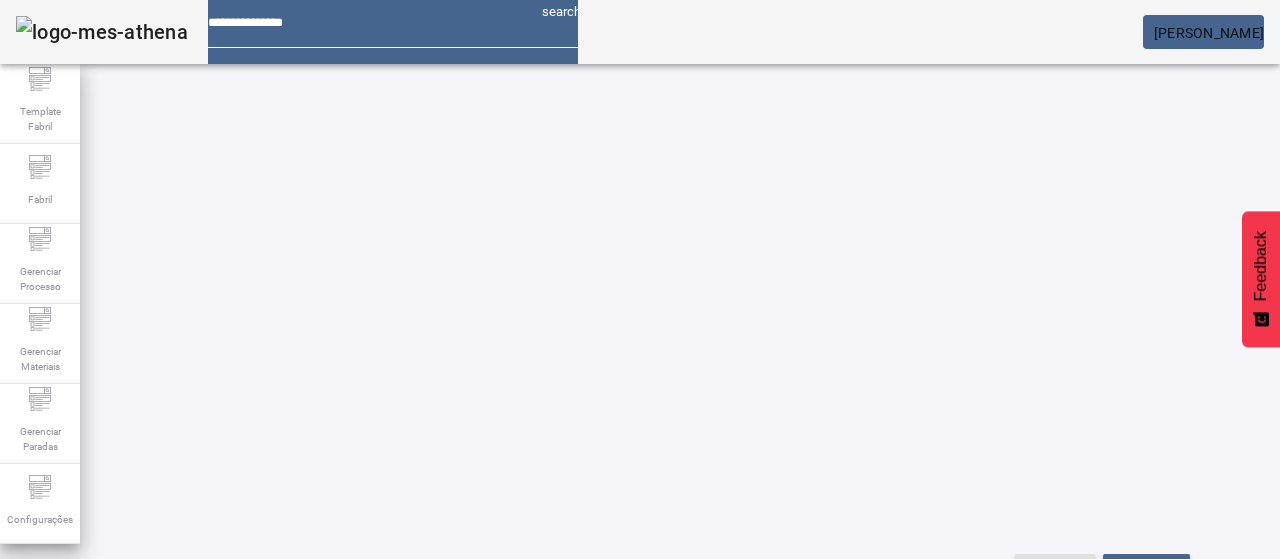 click on "EDITAR" at bounding box center (353, 708) 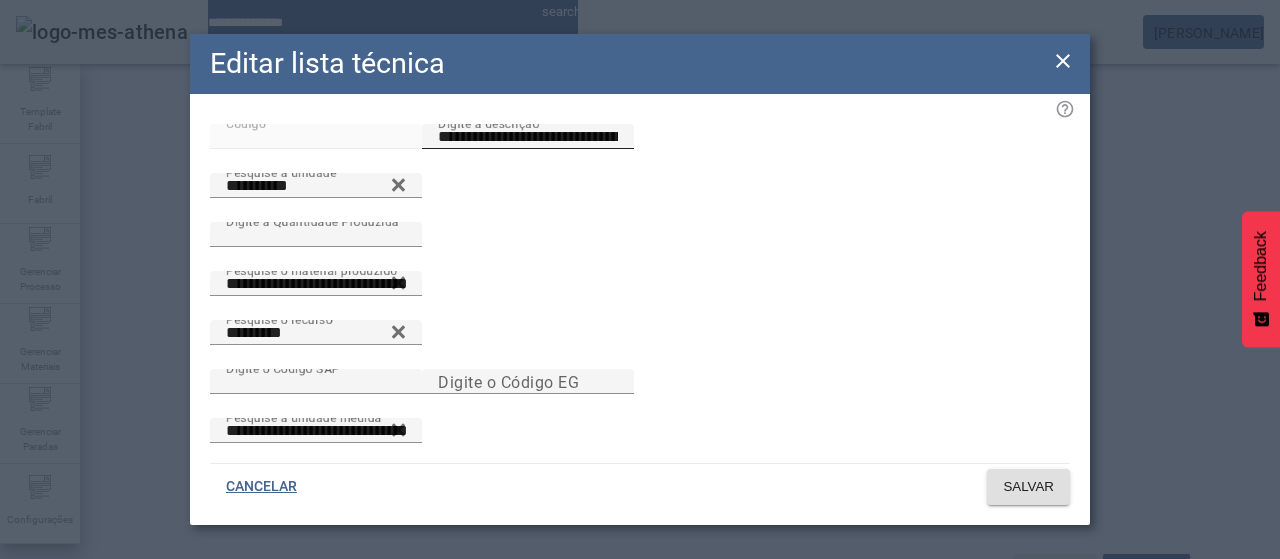 click on "**********" at bounding box center (528, 137) 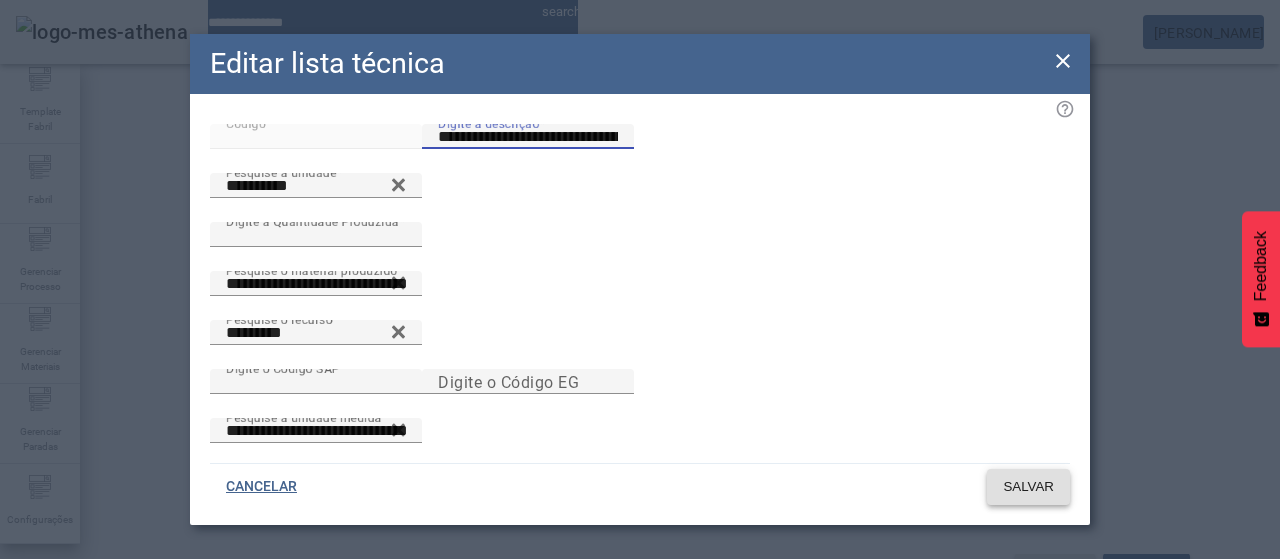 type on "**********" 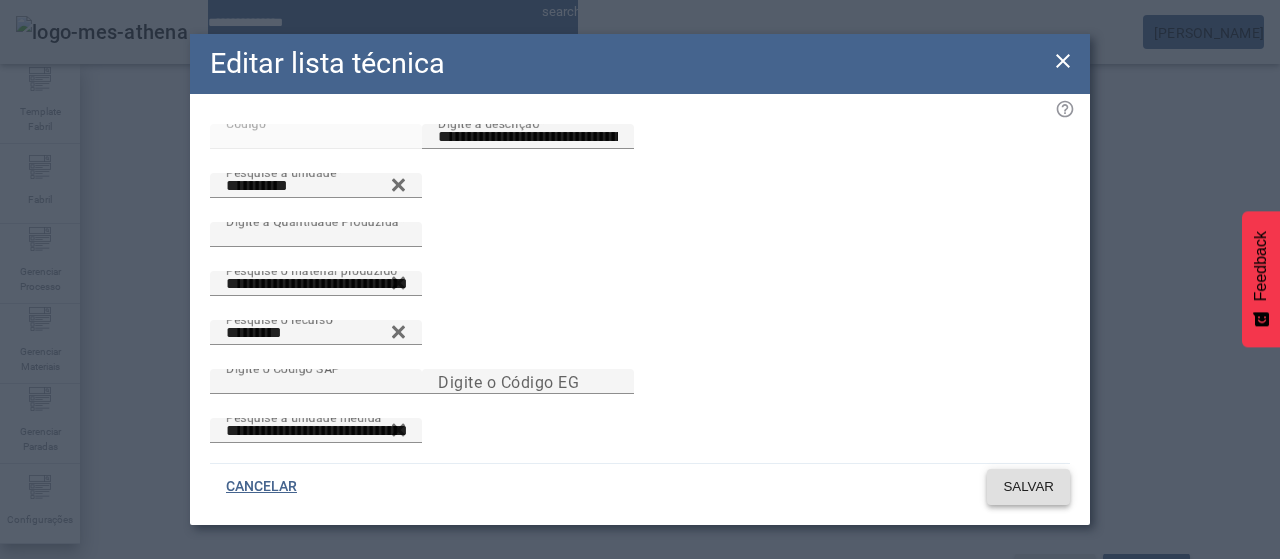 click on "SALVAR" 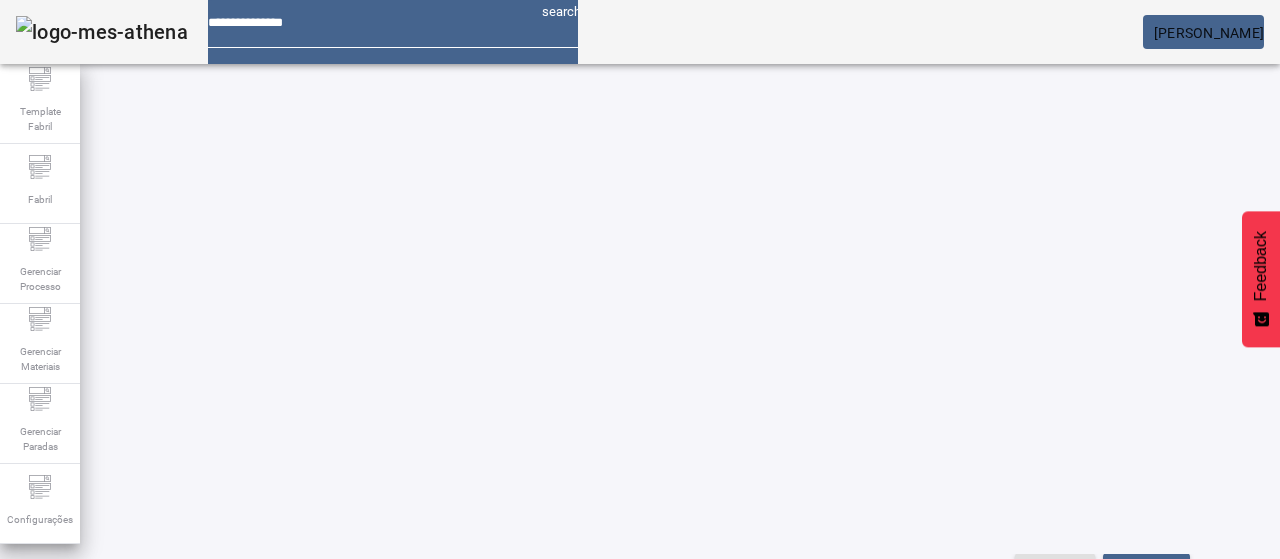 click on "EDITAR" at bounding box center (353, 708) 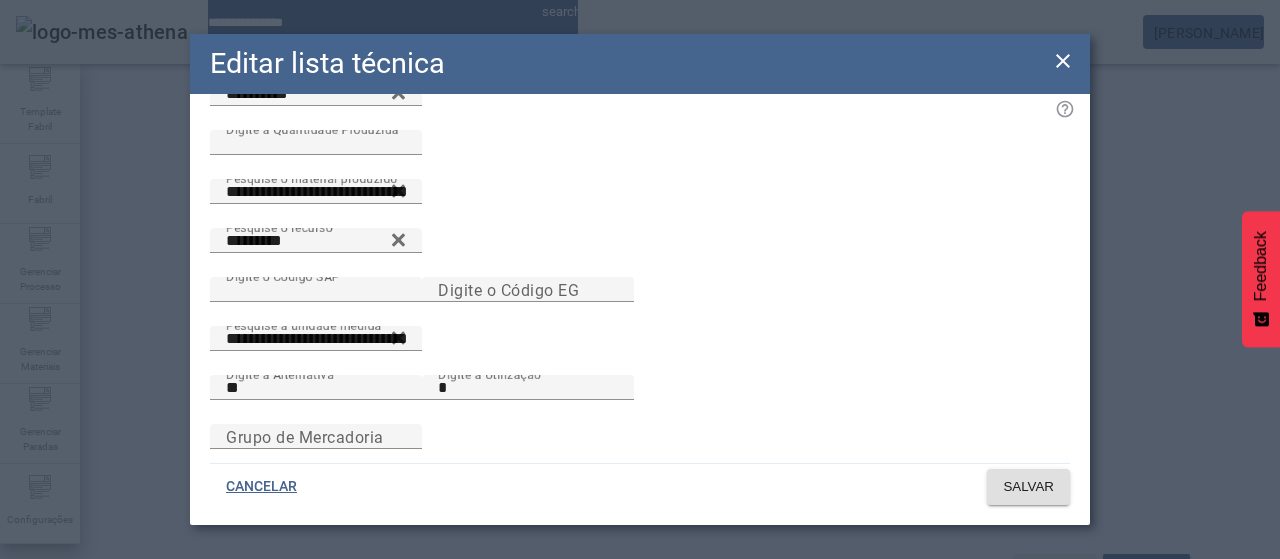 scroll, scrollTop: 0, scrollLeft: 0, axis: both 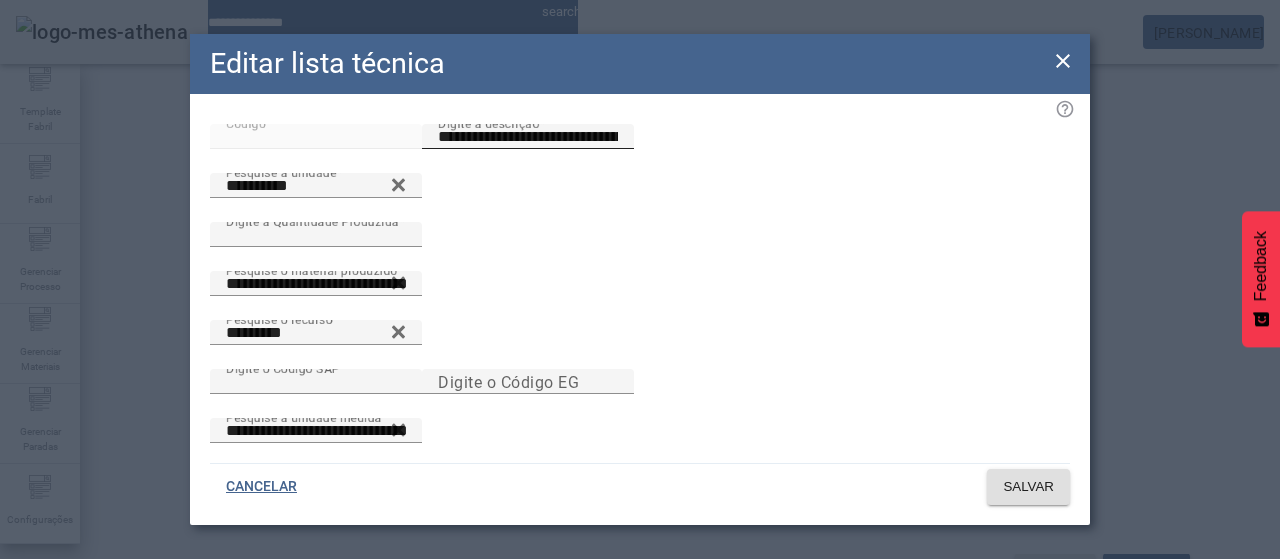 click on "**********" at bounding box center (528, 137) 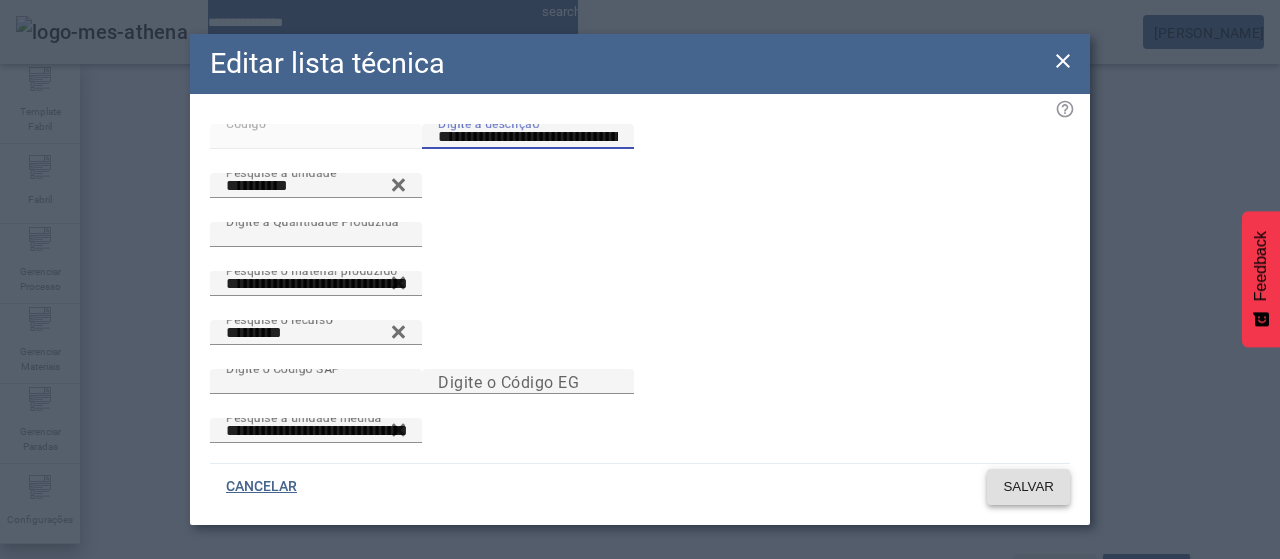 type on "**********" 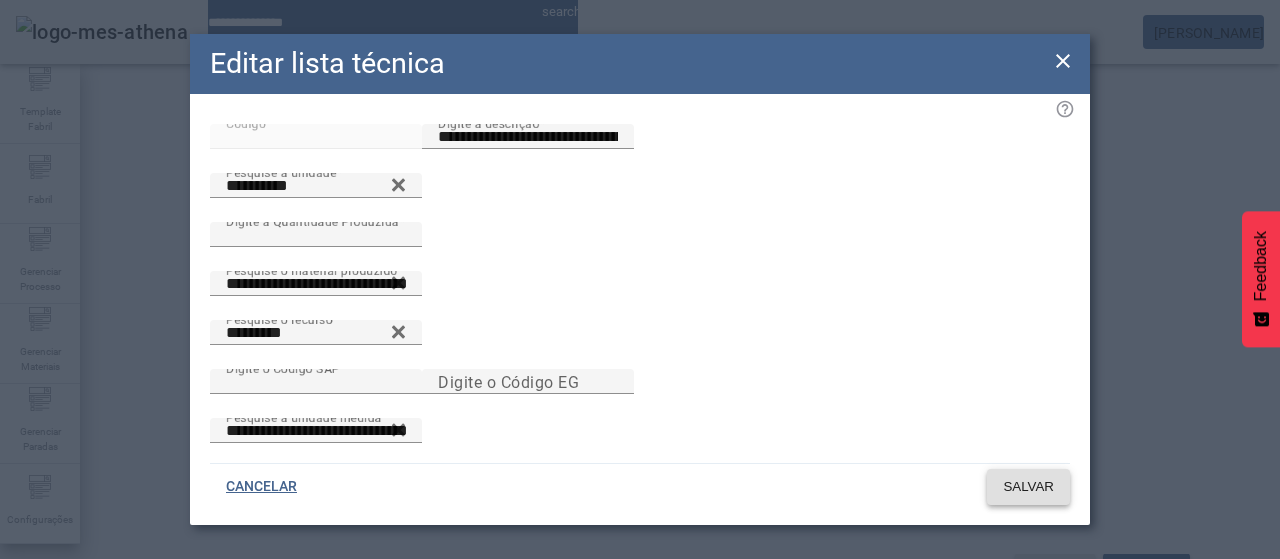 click on "SALVAR" 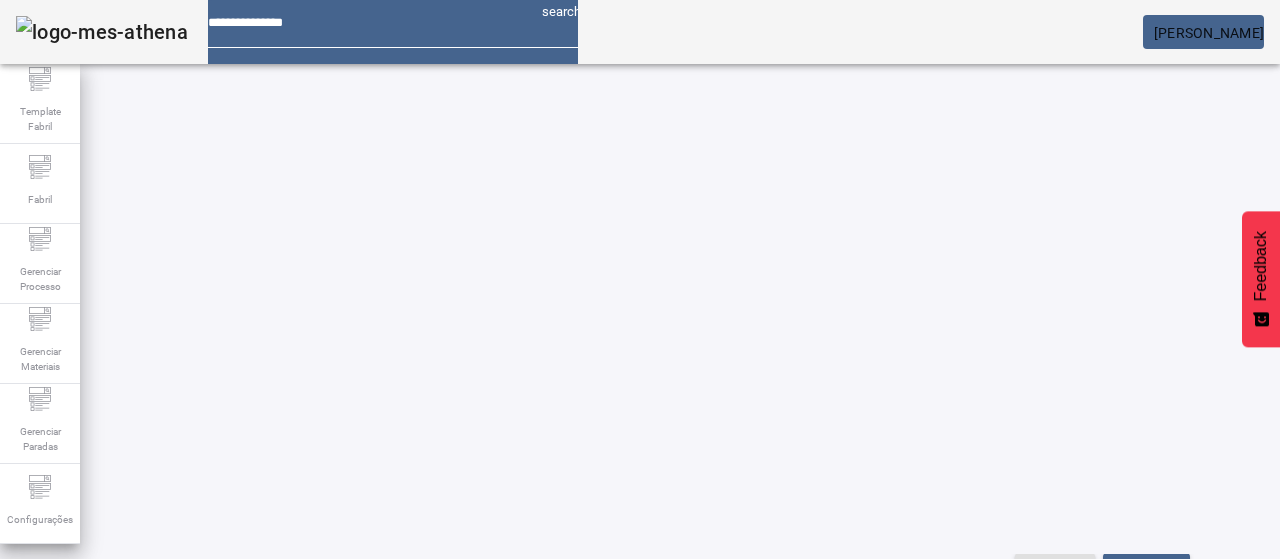 click on "EDITAR" at bounding box center [353, 708] 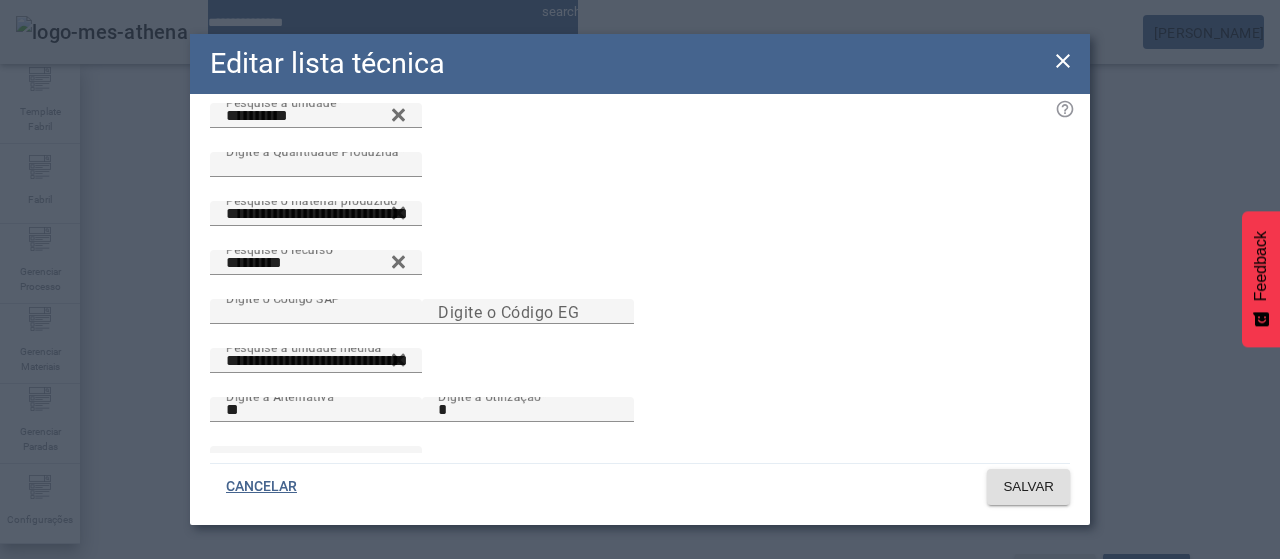 scroll, scrollTop: 0, scrollLeft: 0, axis: both 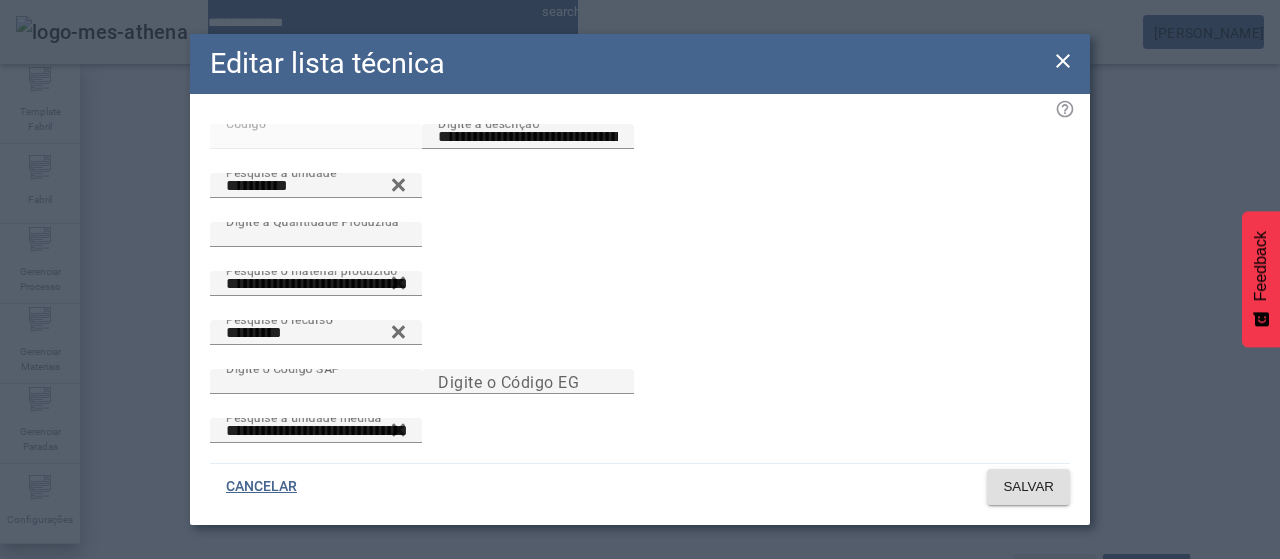 drag, startPoint x: 1054, startPoint y: 68, endPoint x: 802, endPoint y: 177, distance: 274.5633 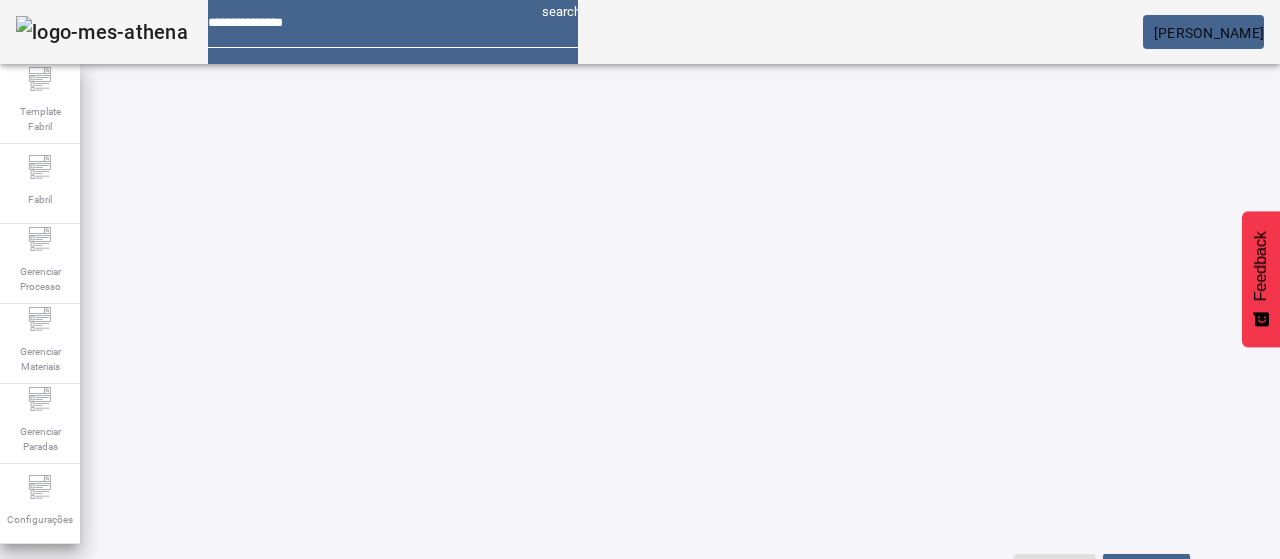 click on "EDITAR" at bounding box center (353, 708) 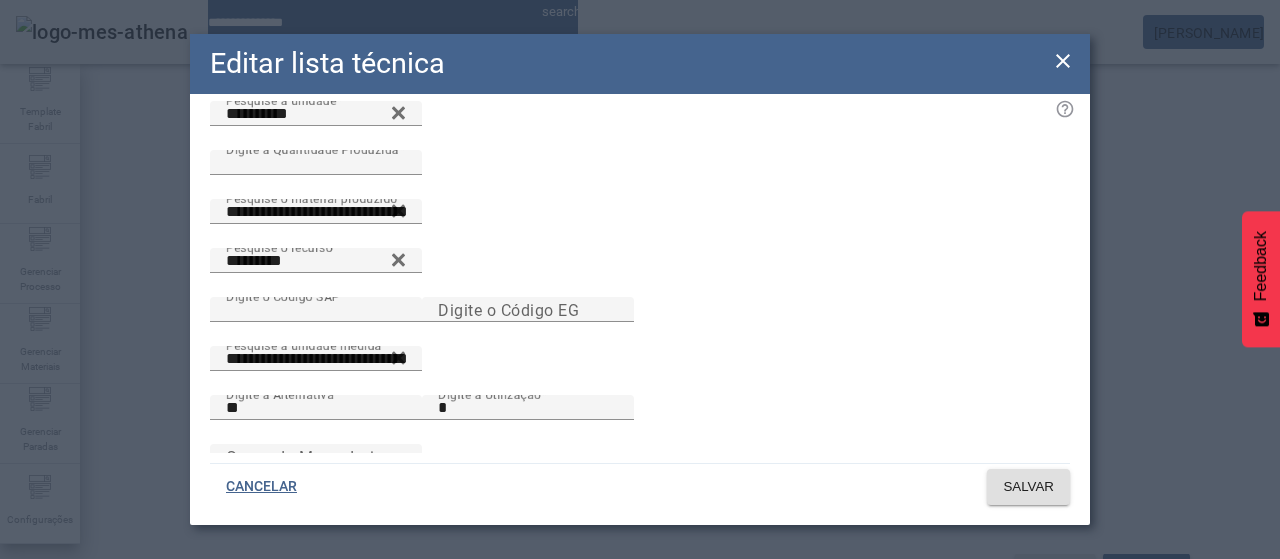 scroll, scrollTop: 0, scrollLeft: 0, axis: both 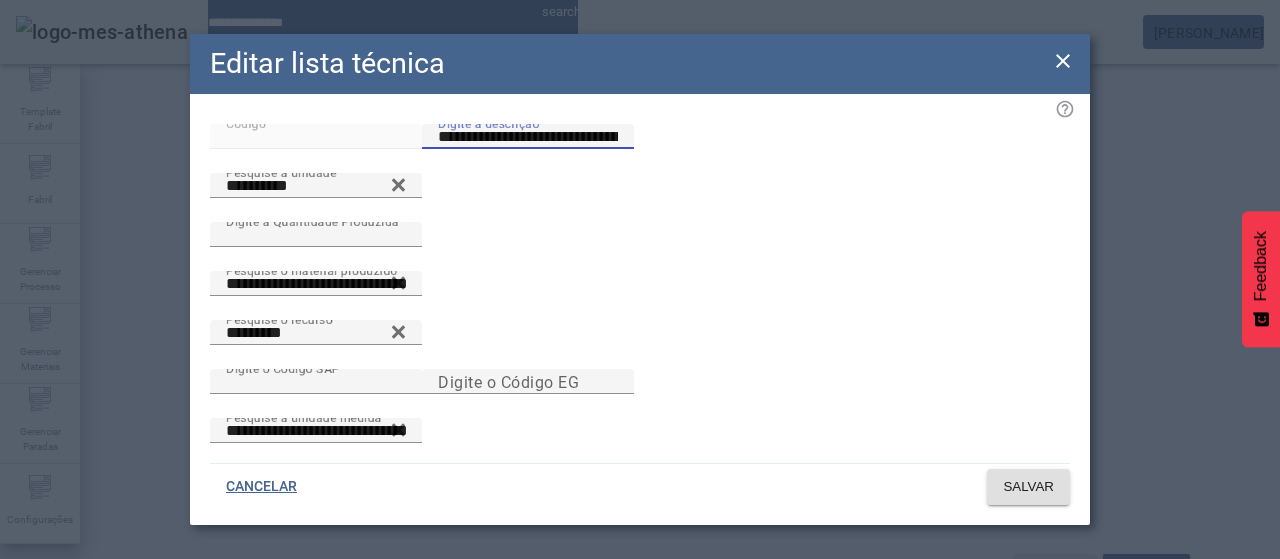 click on "**********" at bounding box center [528, 137] 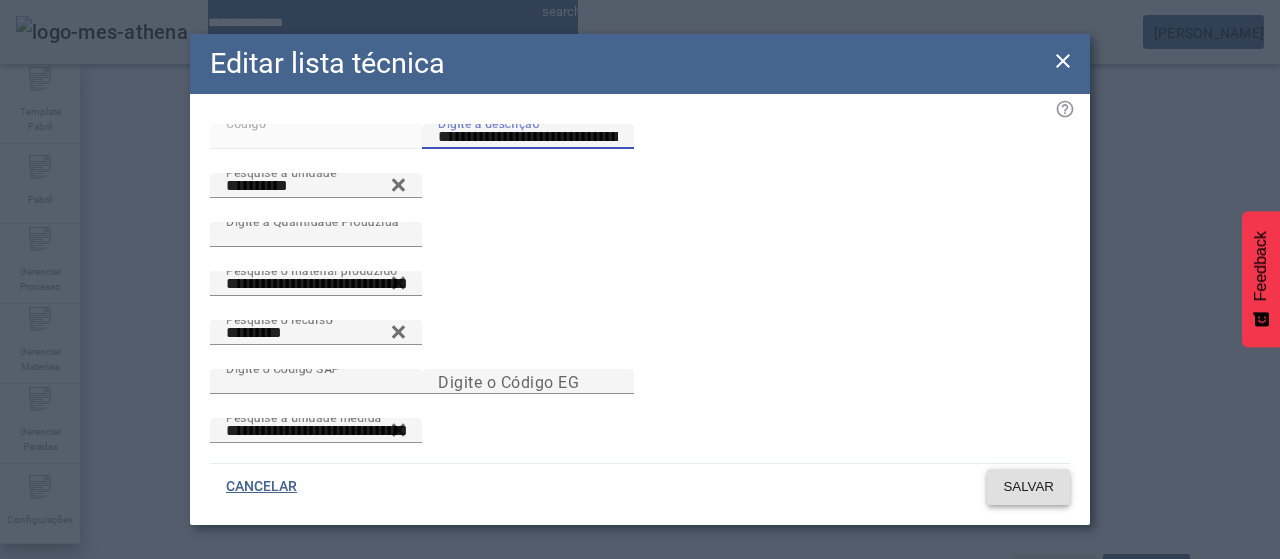 type on "**********" 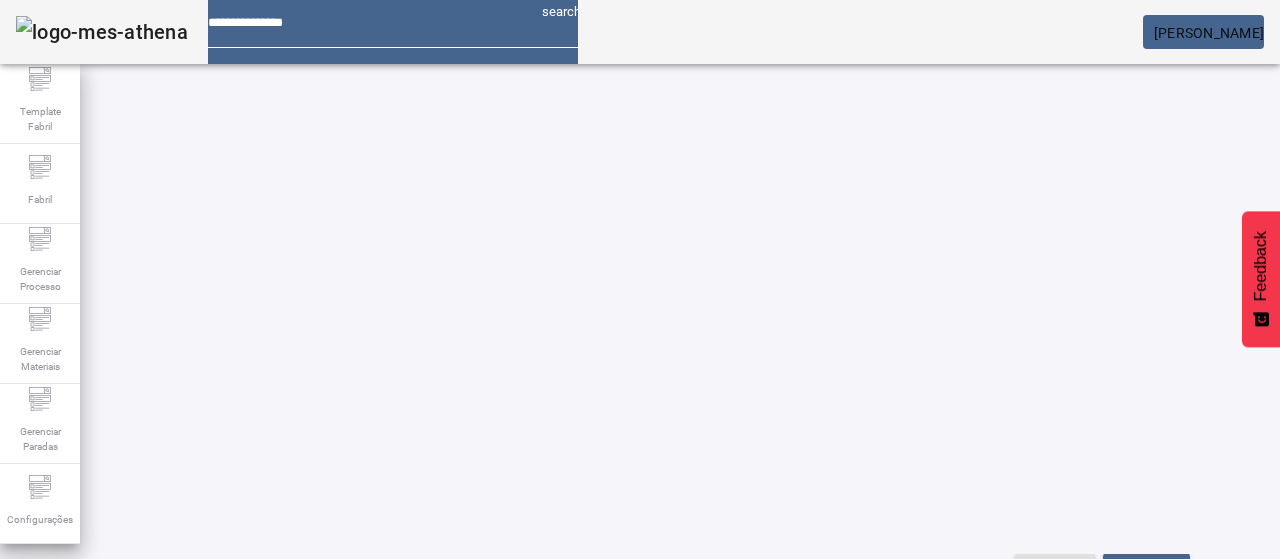 click on "EDITAR" at bounding box center [353, 708] 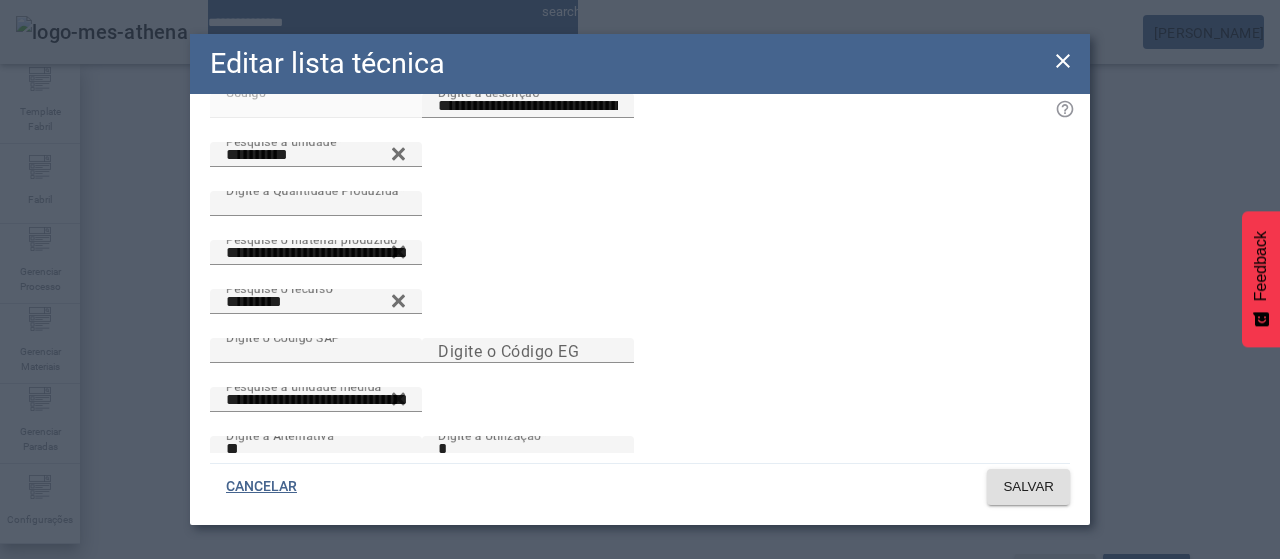 scroll, scrollTop: 0, scrollLeft: 0, axis: both 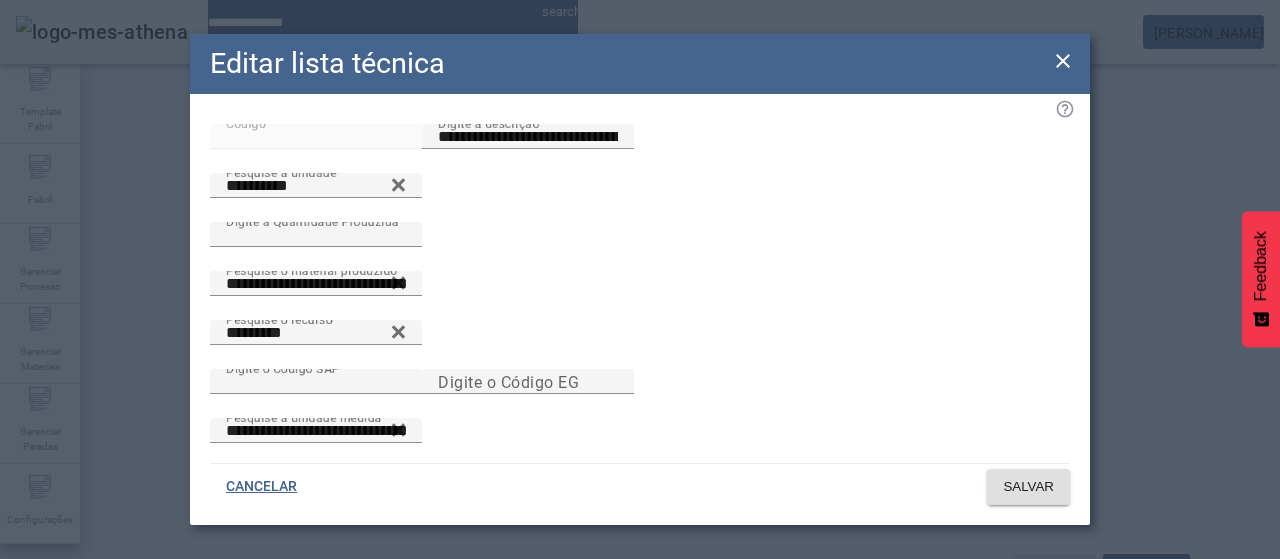 drag, startPoint x: 1056, startPoint y: 62, endPoint x: 1018, endPoint y: 115, distance: 65.21503 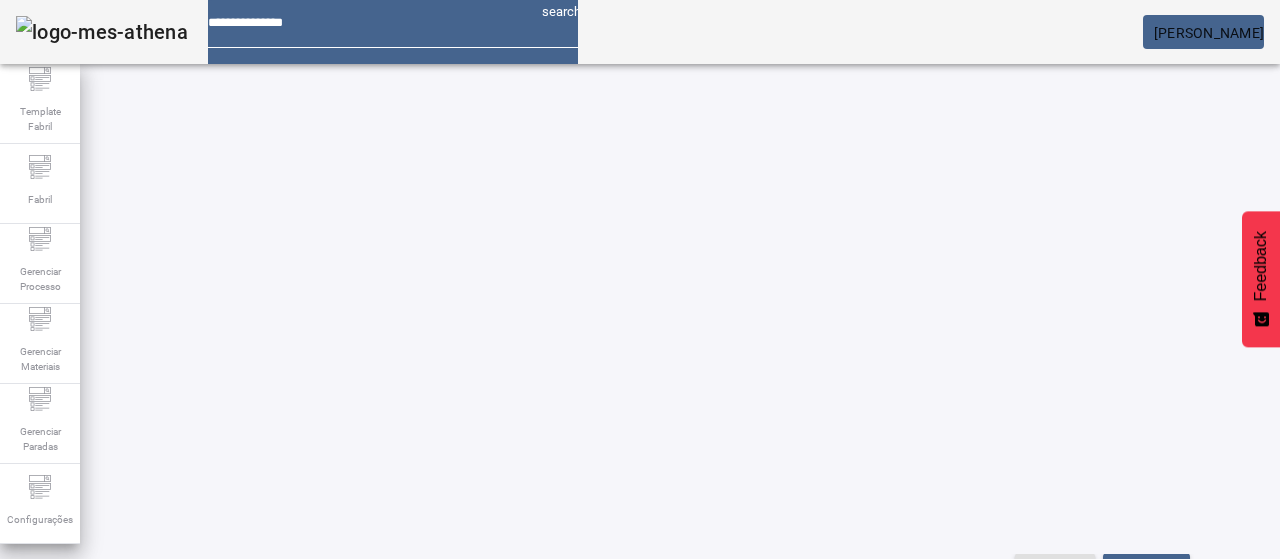 click on "EDITAR" at bounding box center (353, 708) 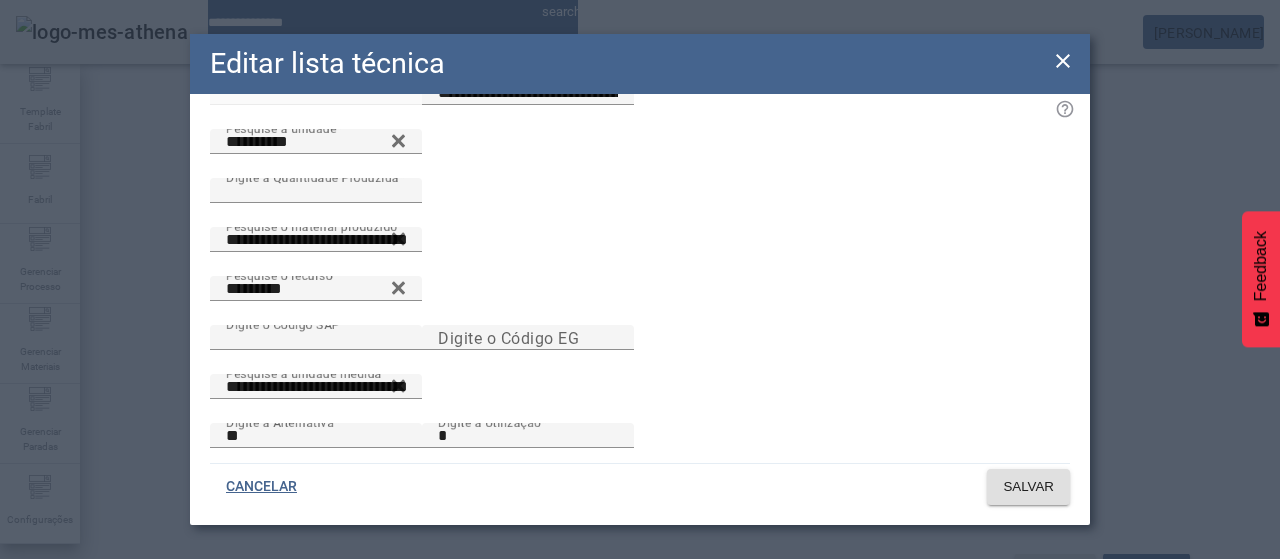 scroll, scrollTop: 0, scrollLeft: 0, axis: both 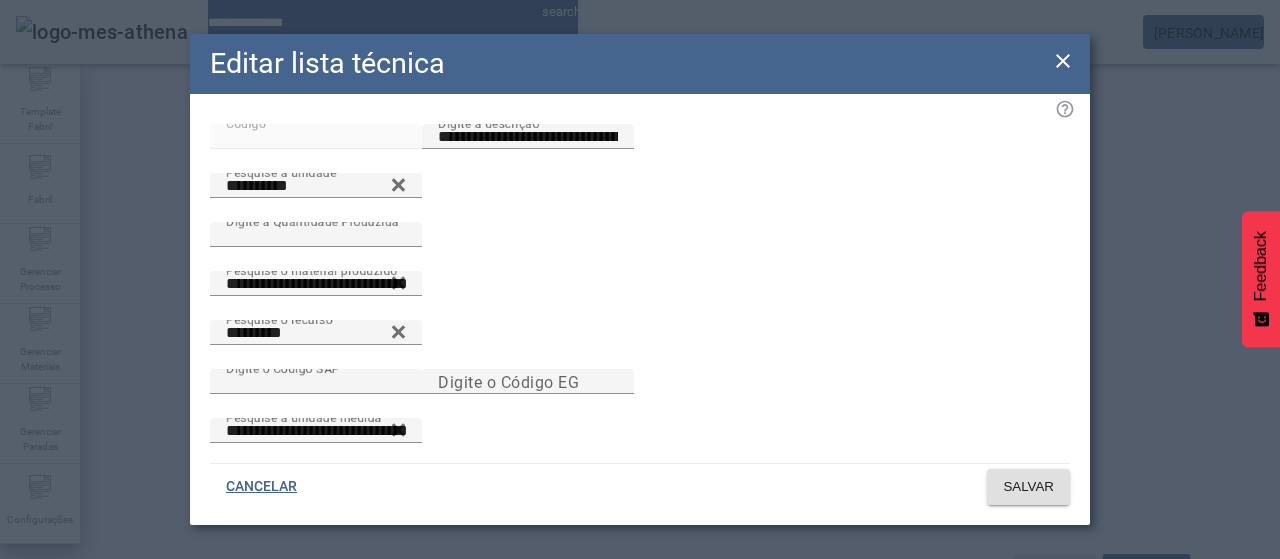 click 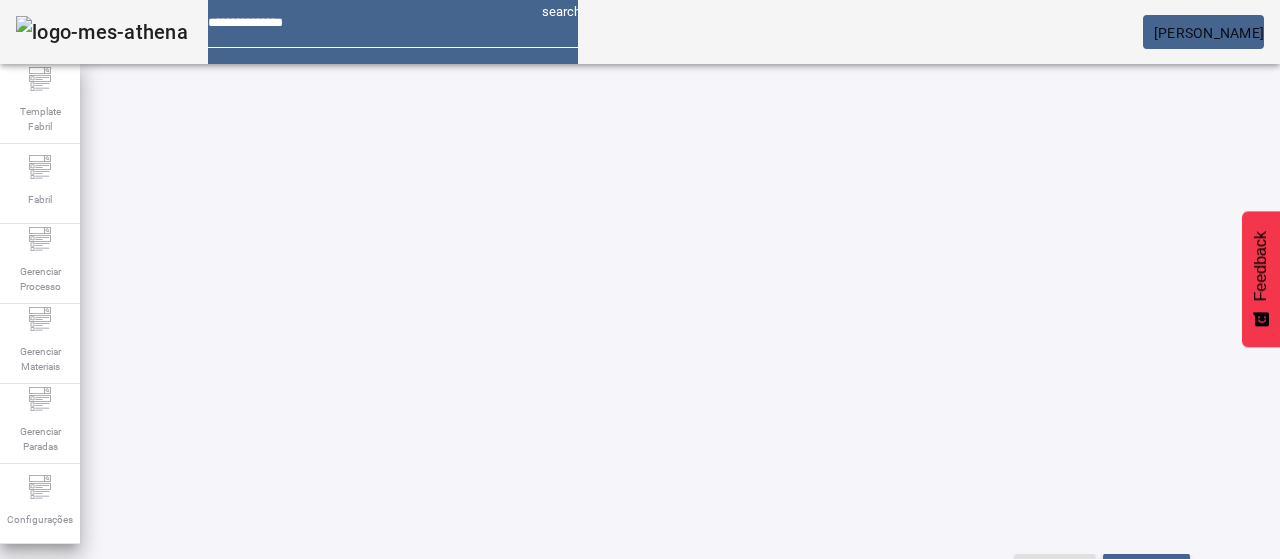 click at bounding box center (54, 858) 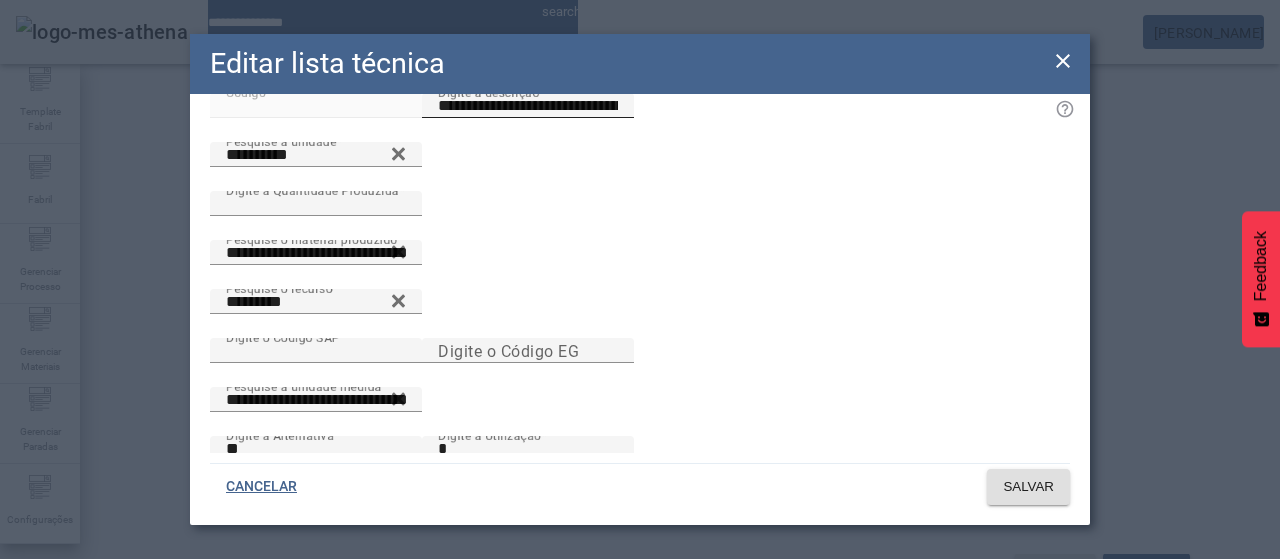 scroll, scrollTop: 0, scrollLeft: 0, axis: both 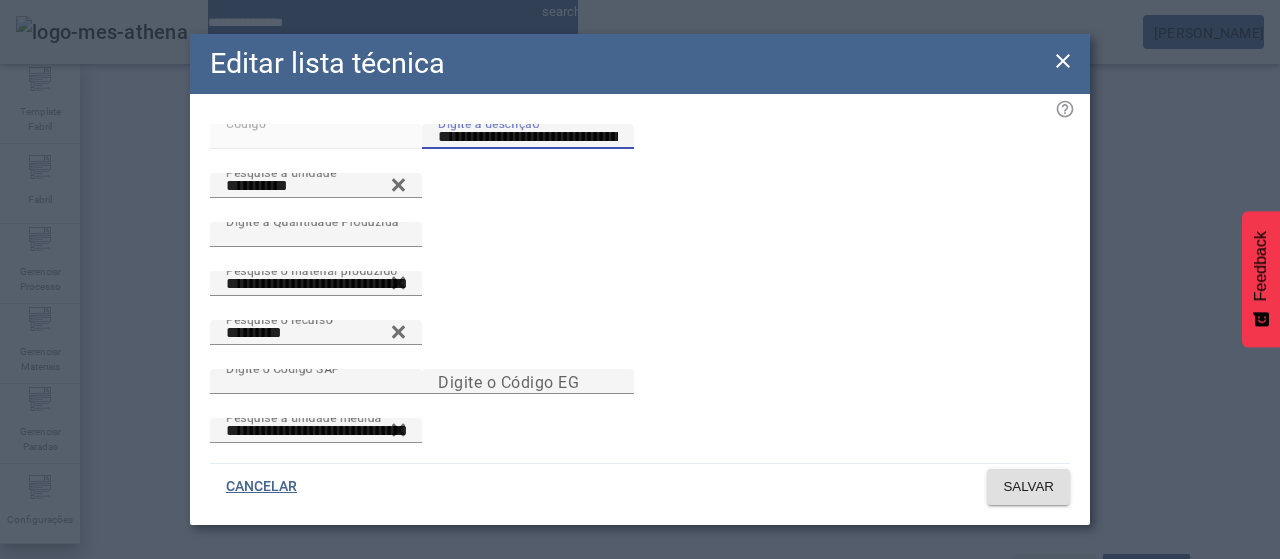 click on "**********" at bounding box center (528, 137) 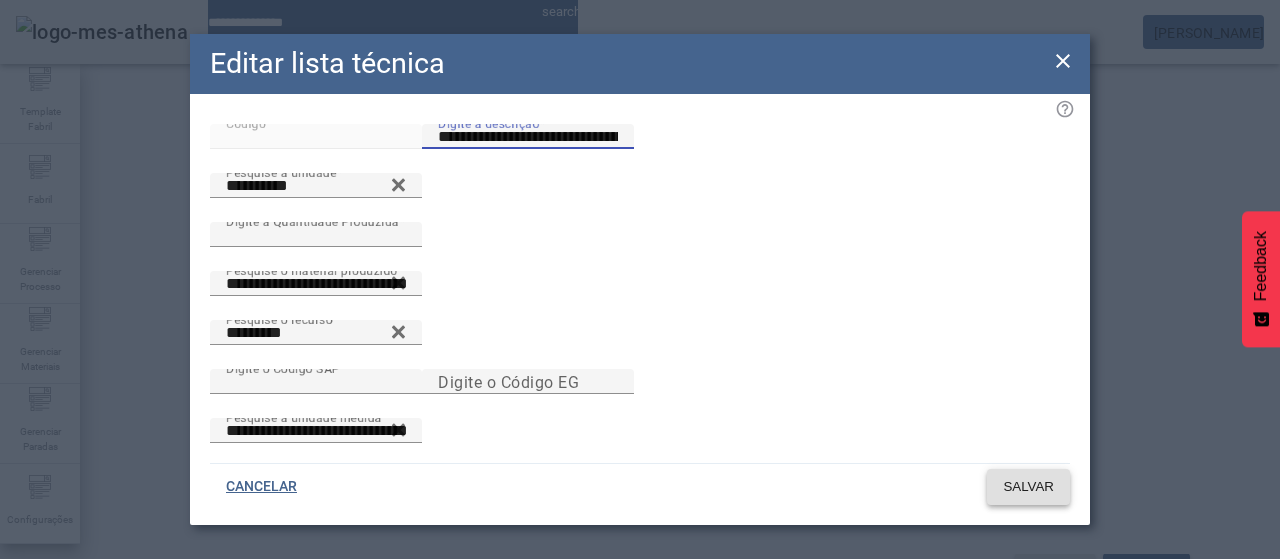 type on "**********" 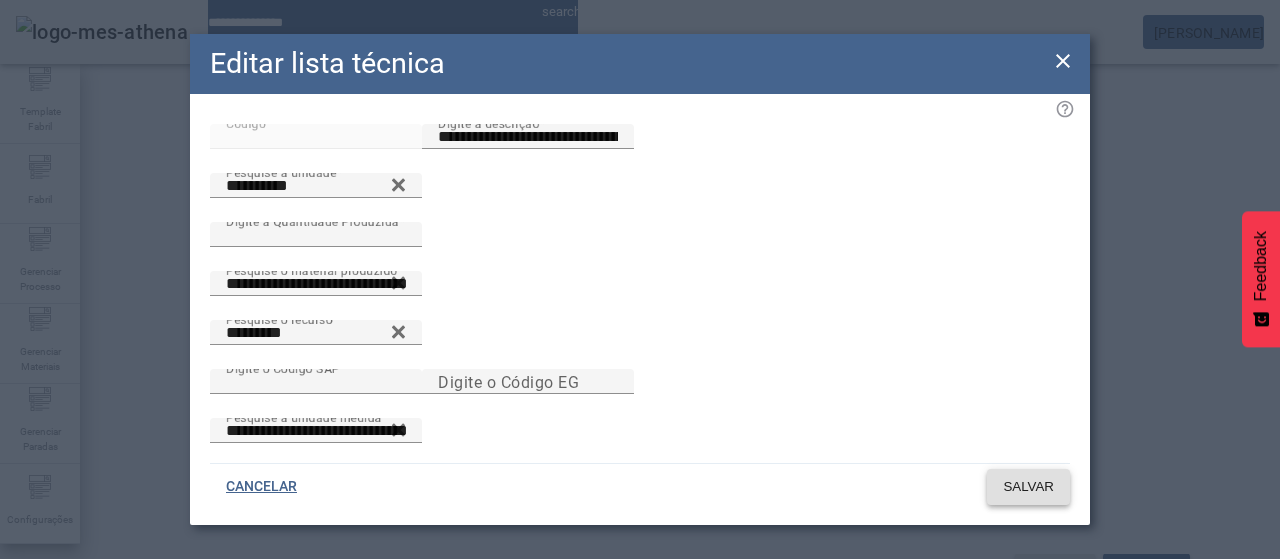 click on "SALVAR" 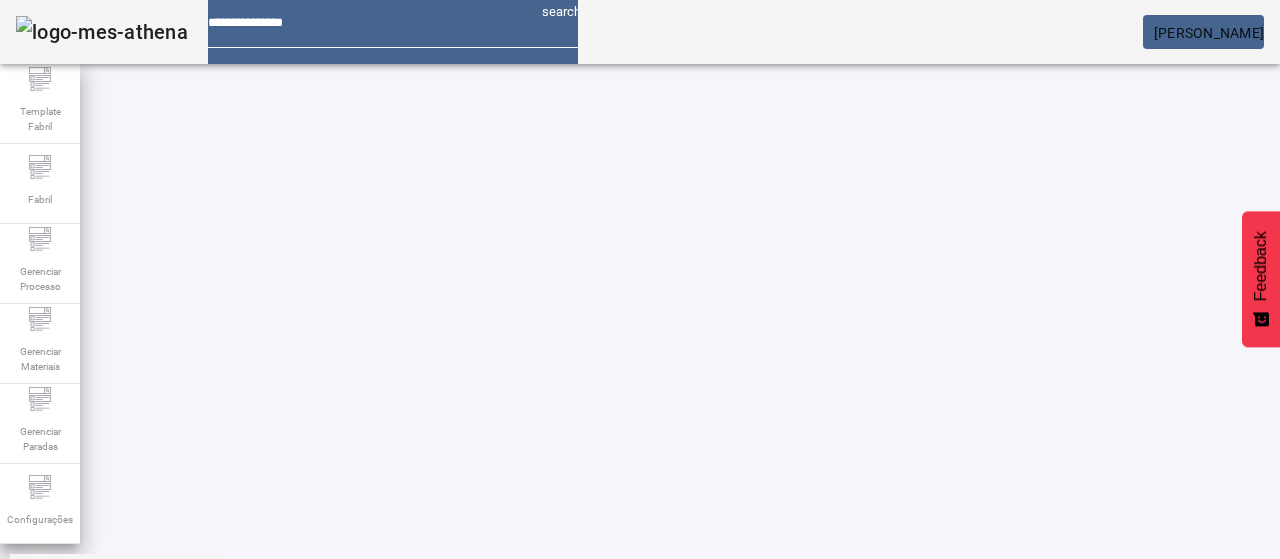 scroll, scrollTop: 218, scrollLeft: 0, axis: vertical 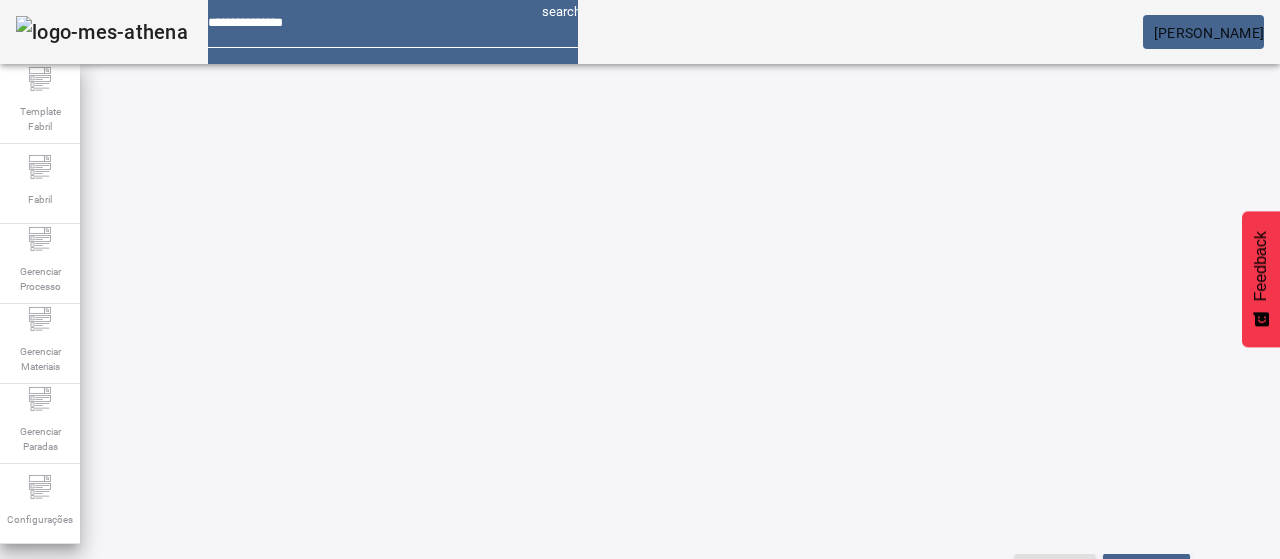 click at bounding box center (572, 858) 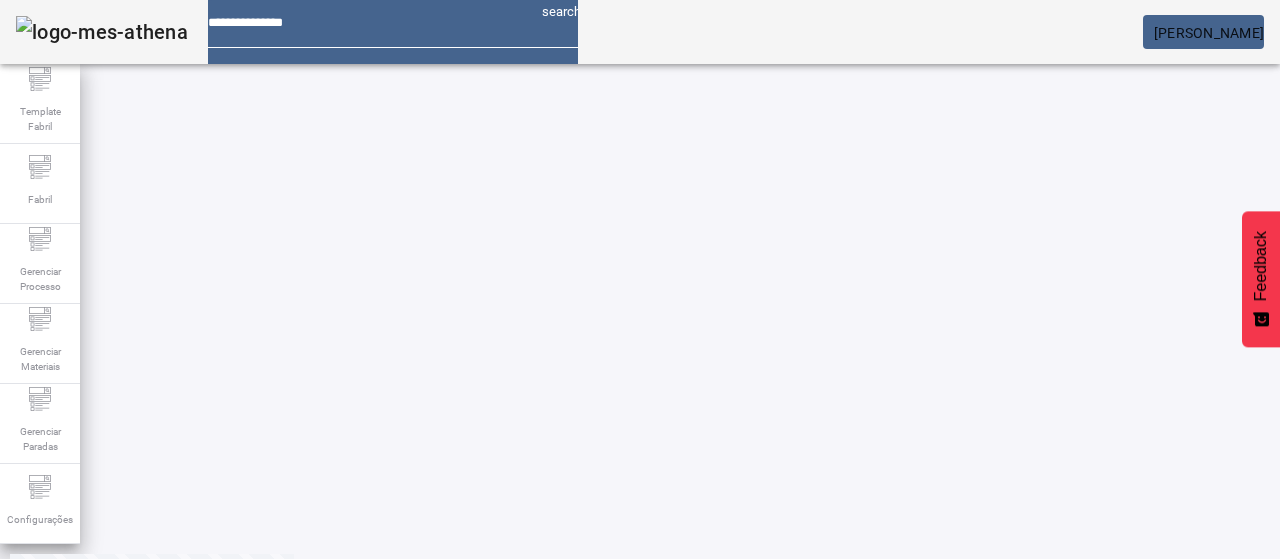 scroll, scrollTop: 160, scrollLeft: 0, axis: vertical 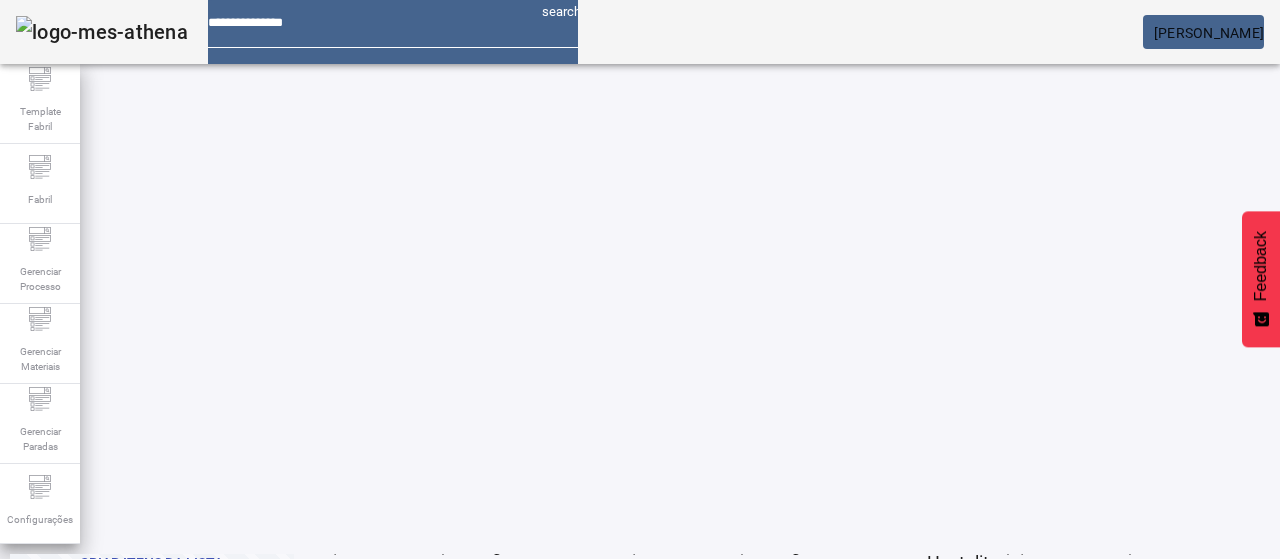 click on "2" 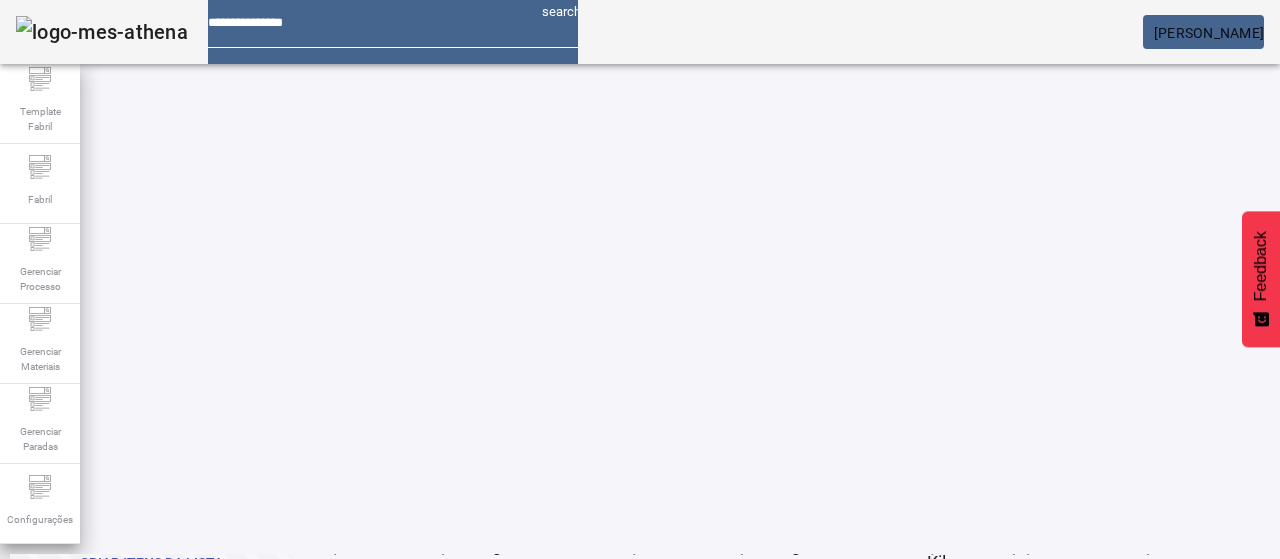 click on "1" 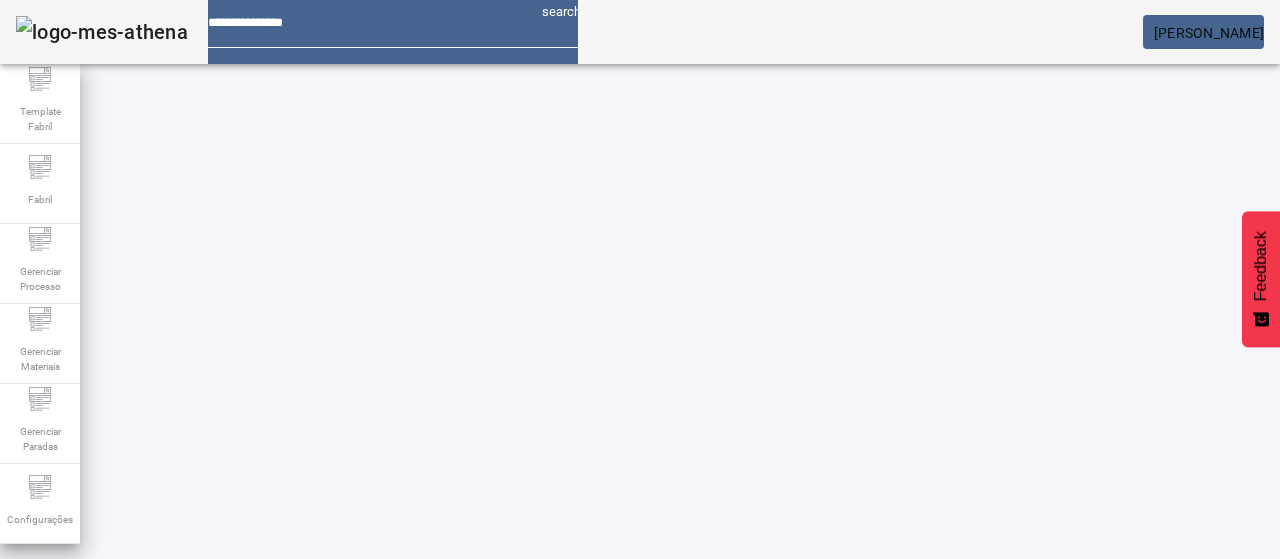 scroll, scrollTop: 0, scrollLeft: 0, axis: both 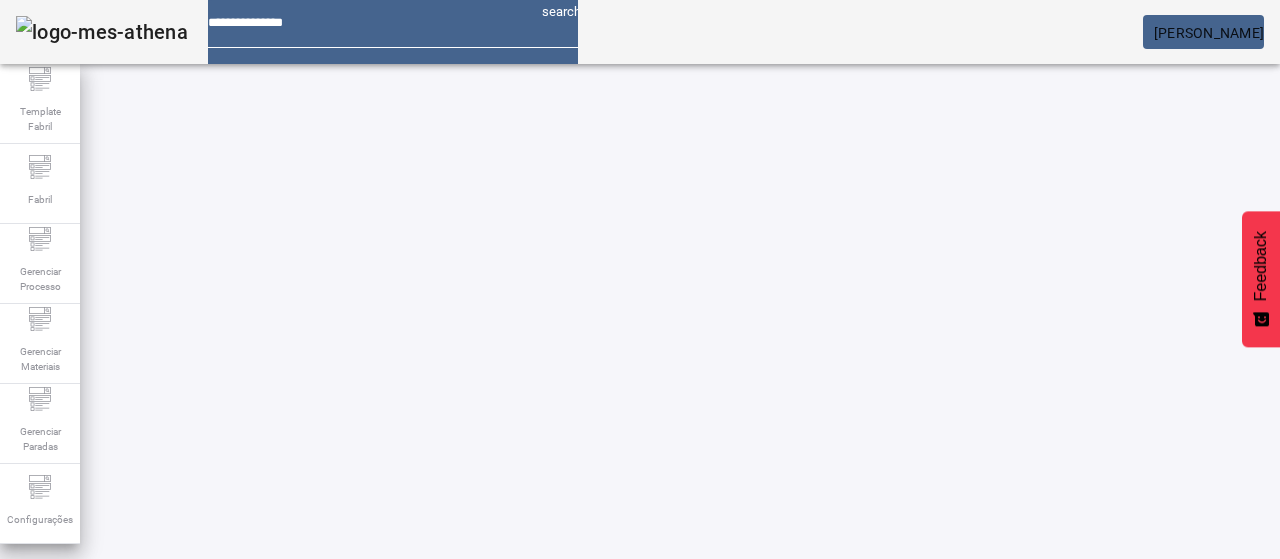 click on "EDITAR" at bounding box center [353, 743] 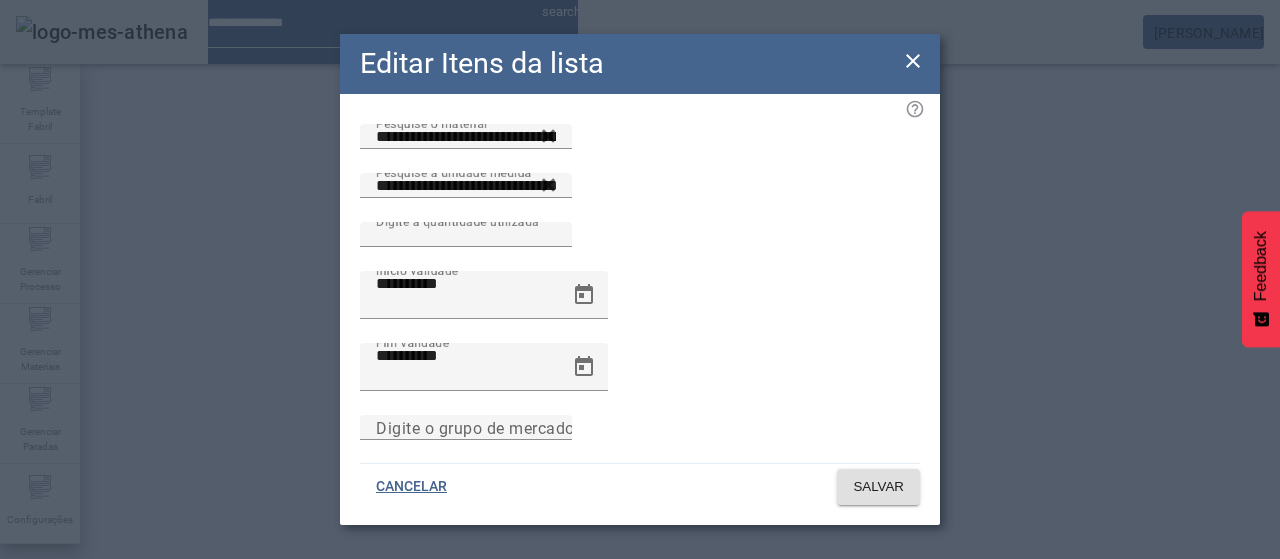 click 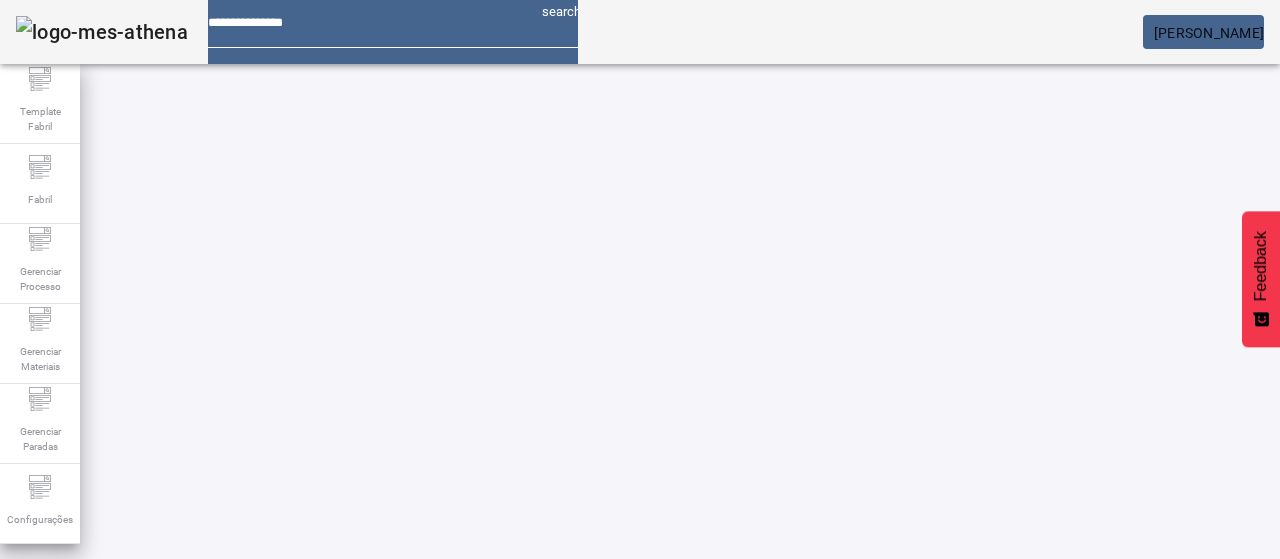 click on "REMOVER" at bounding box center (430, 743) 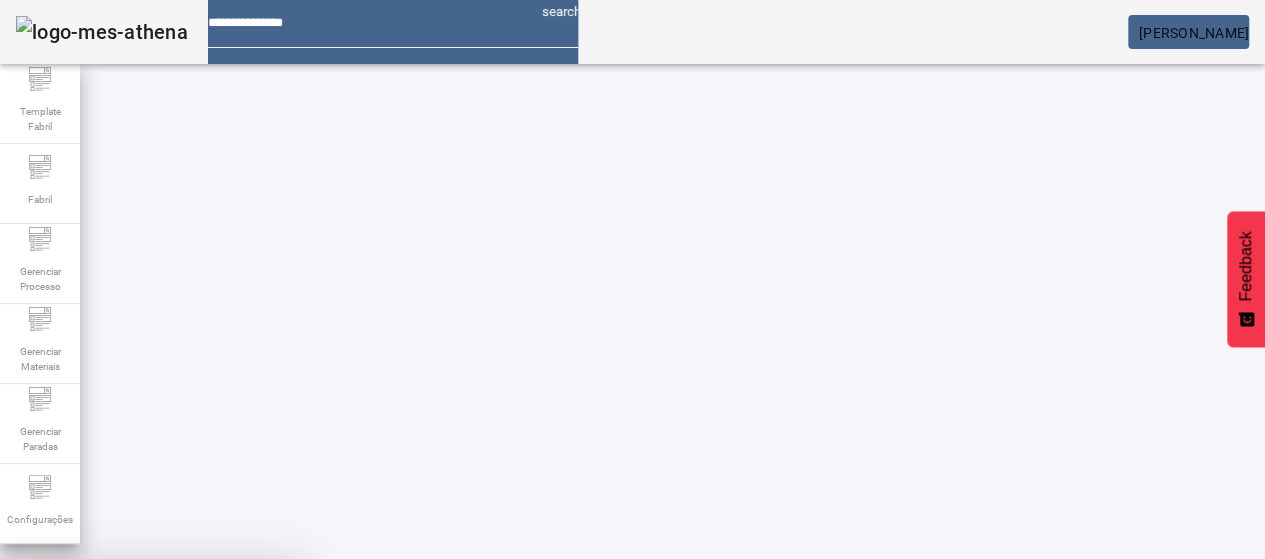 click on "SIM" at bounding box center (249, 707) 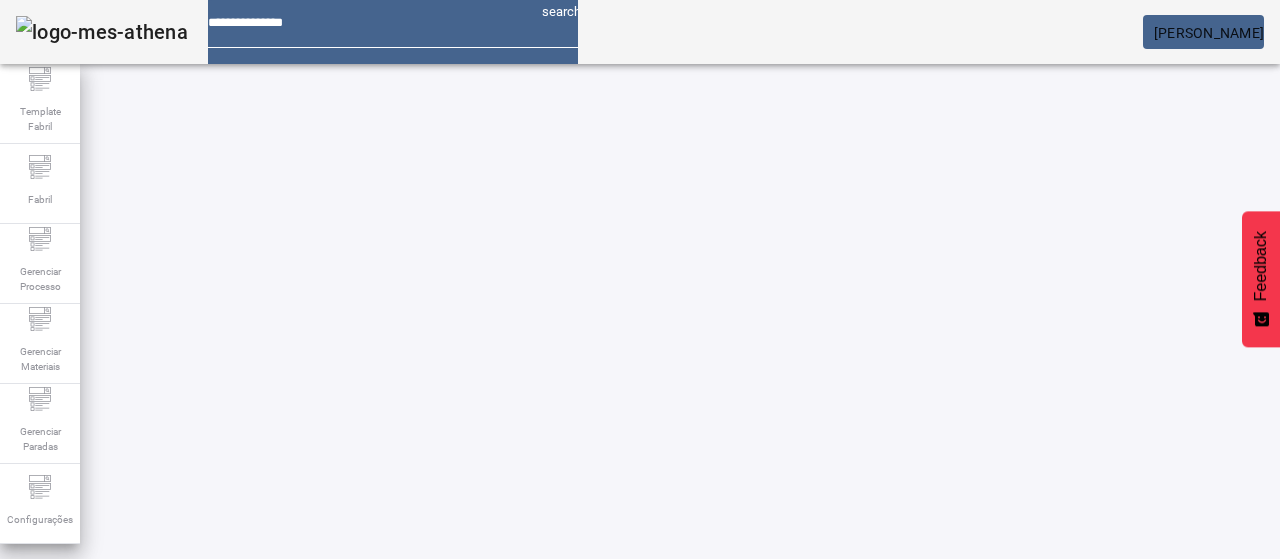 click on "EDITAR" at bounding box center [353, 743] 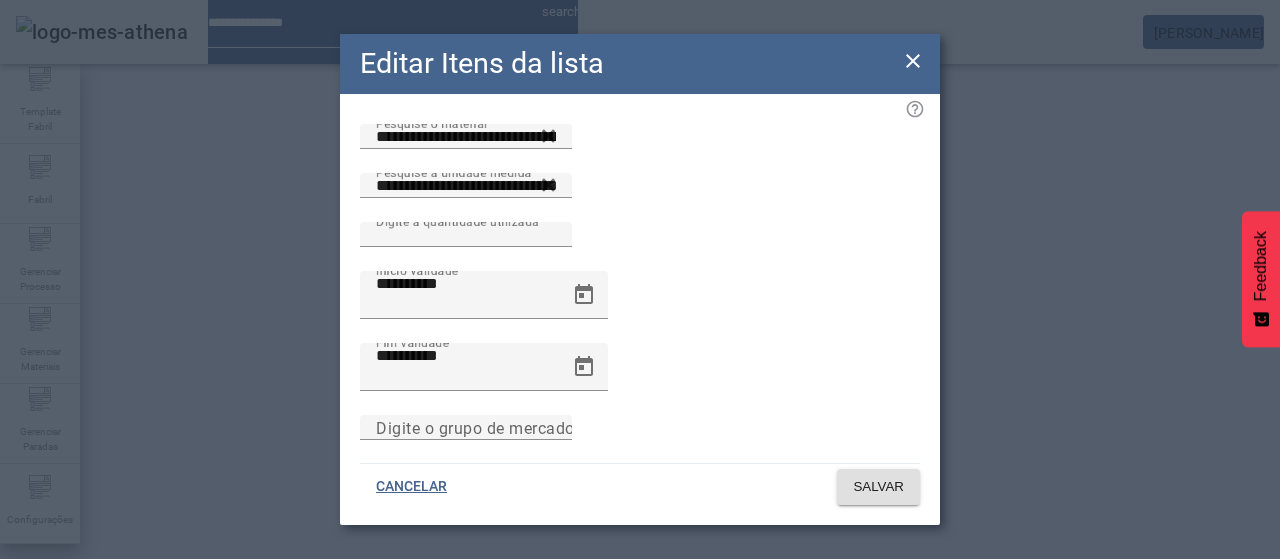 click 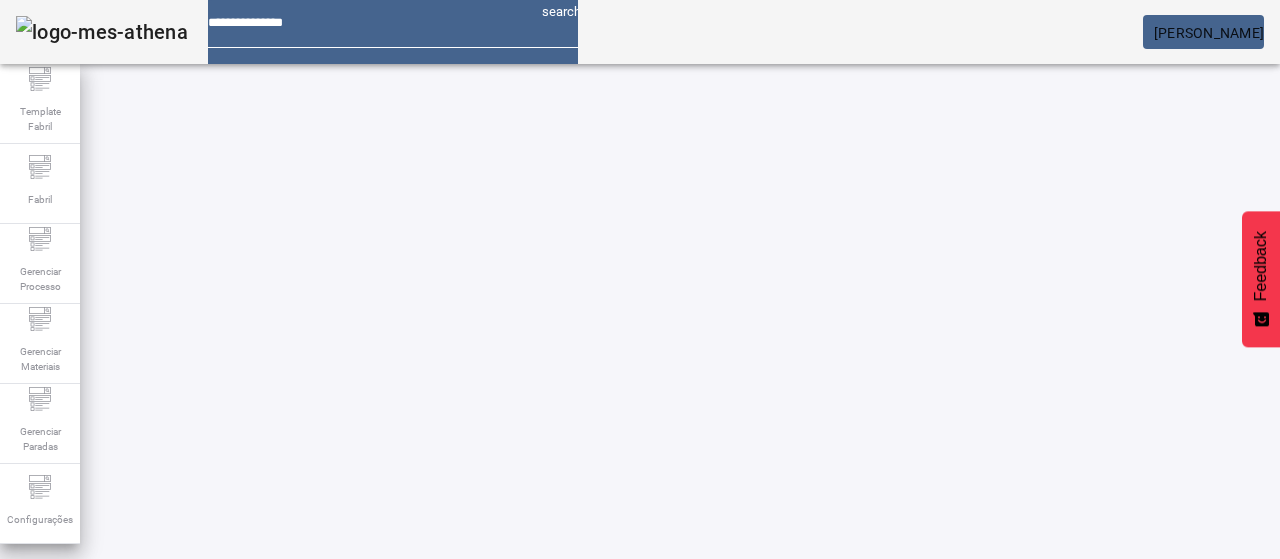 click on "EDITAR" at bounding box center [353, 743] 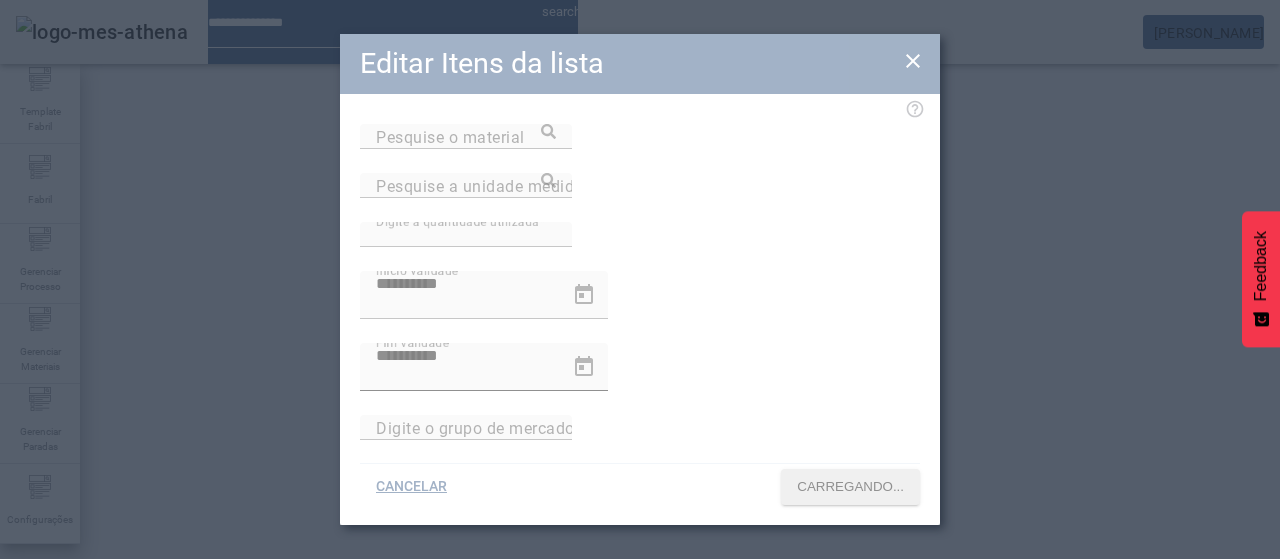 type on "**********" 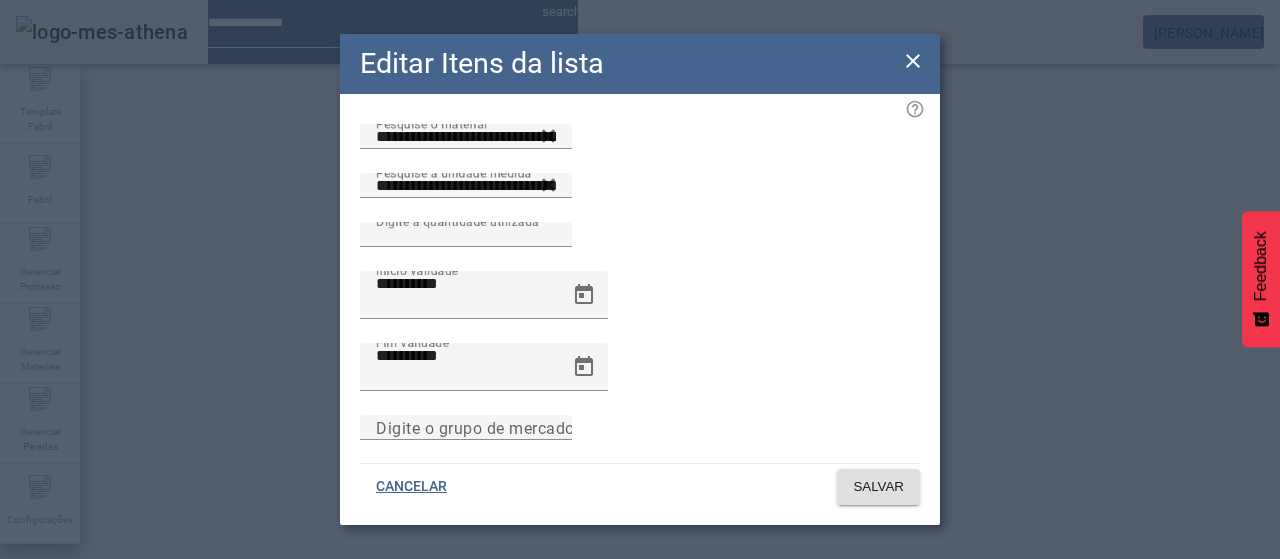 click 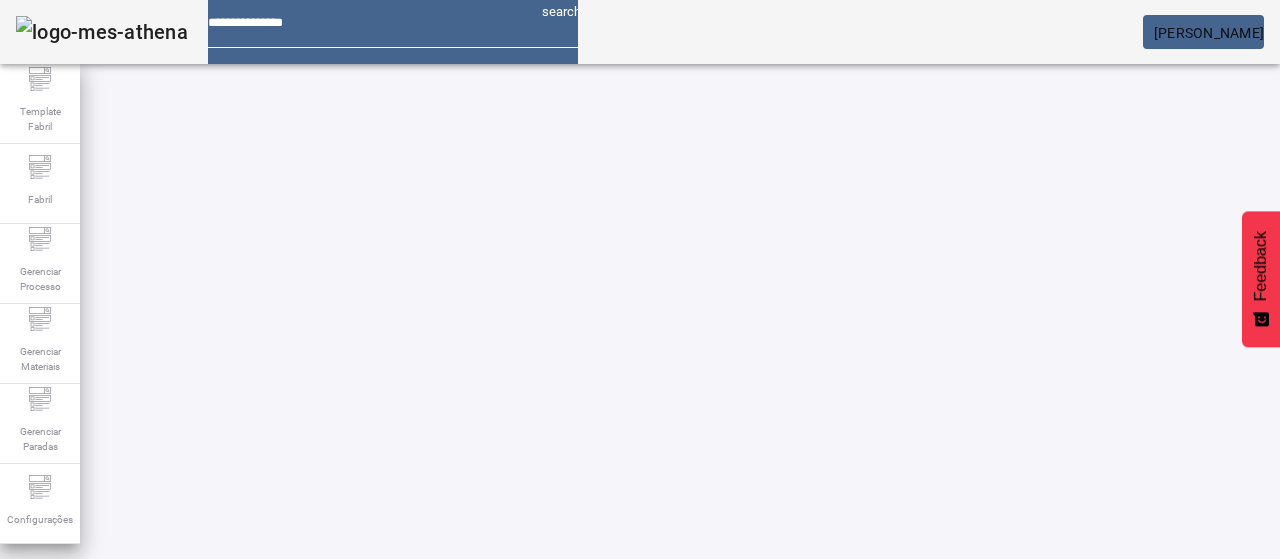 click on "REMOVER" at bounding box center [430, 743] 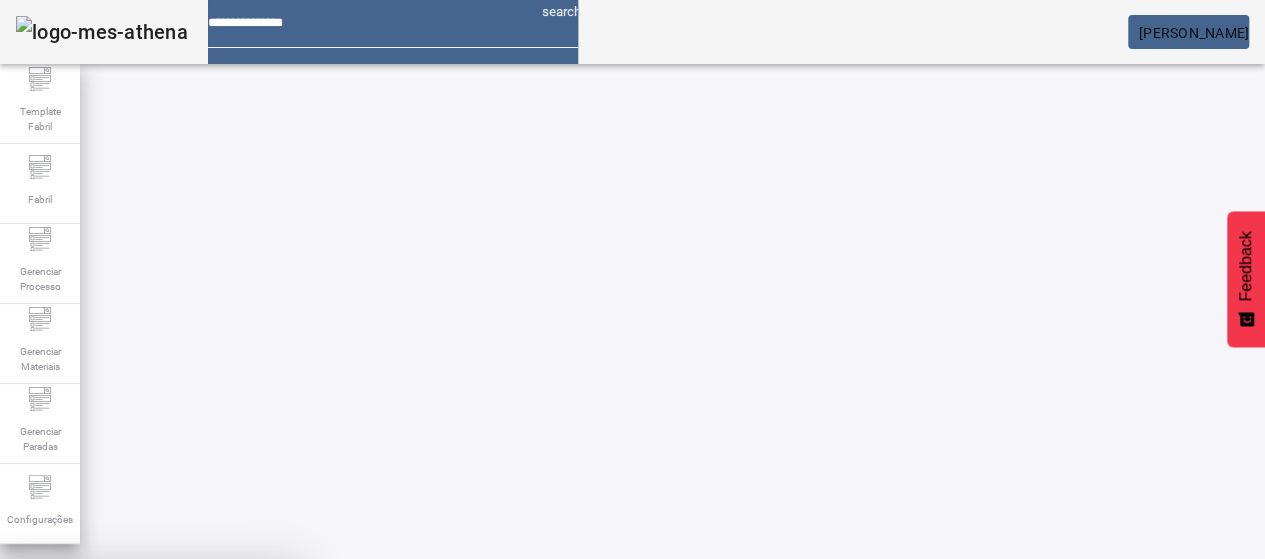 click on "SIM" at bounding box center [249, 707] 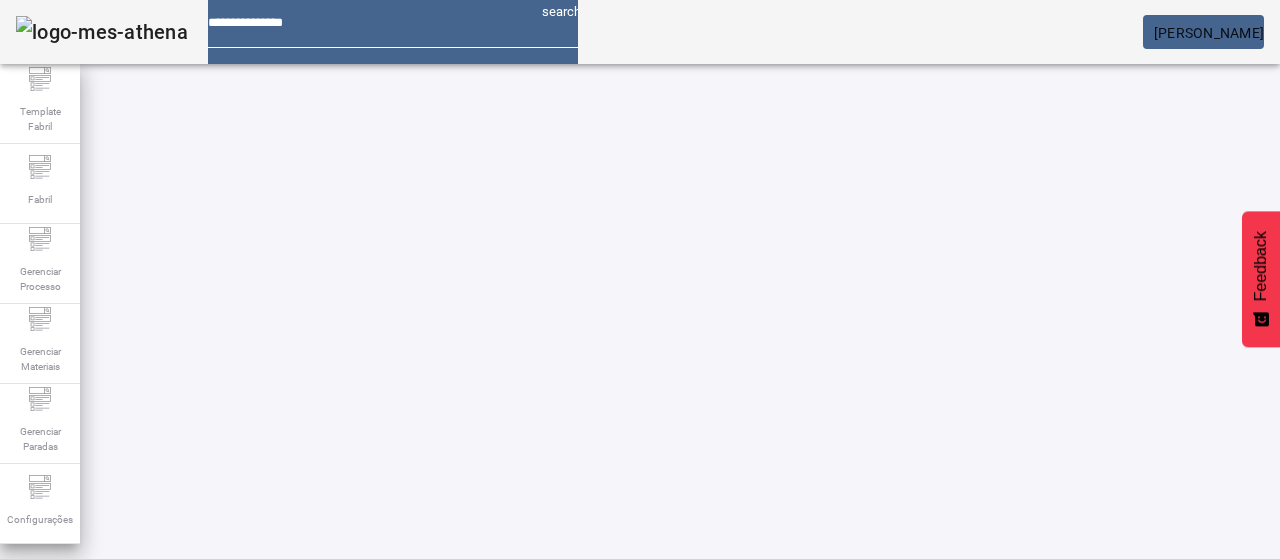 click on "EDITAR" at bounding box center [652, 743] 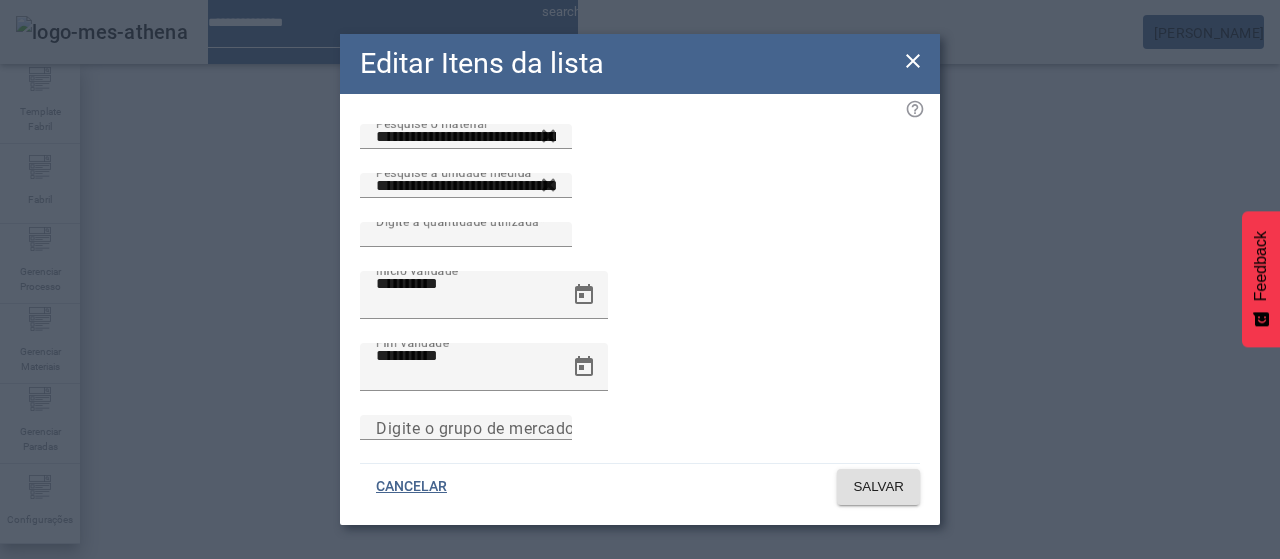 click 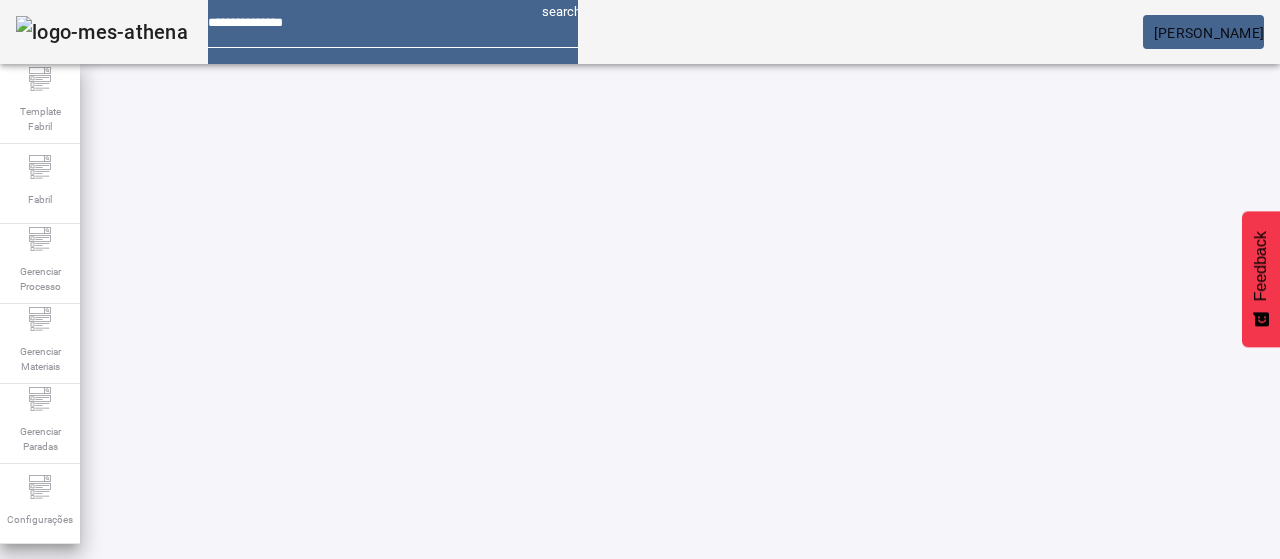 click on "EDITAR" at bounding box center [950, 743] 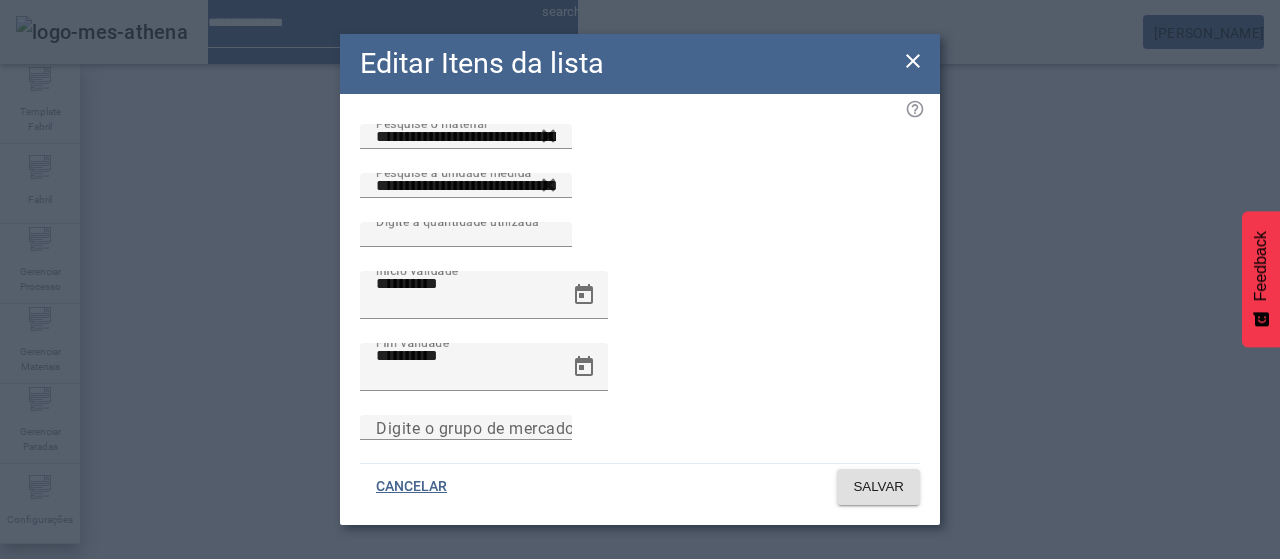 click 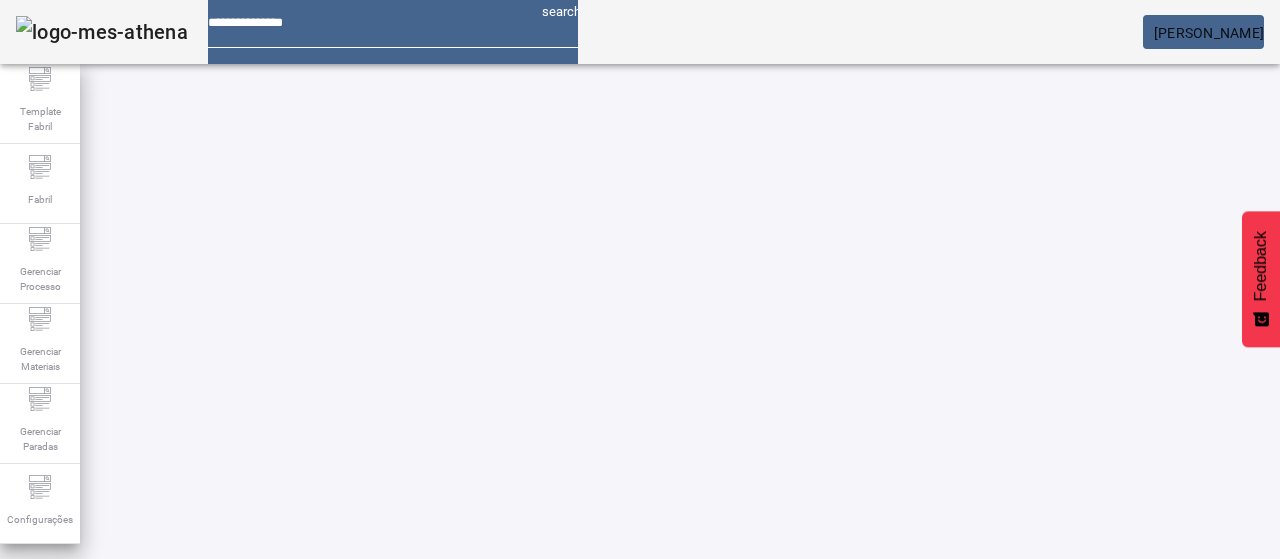 click on "REMOVER" at bounding box center (1027, 743) 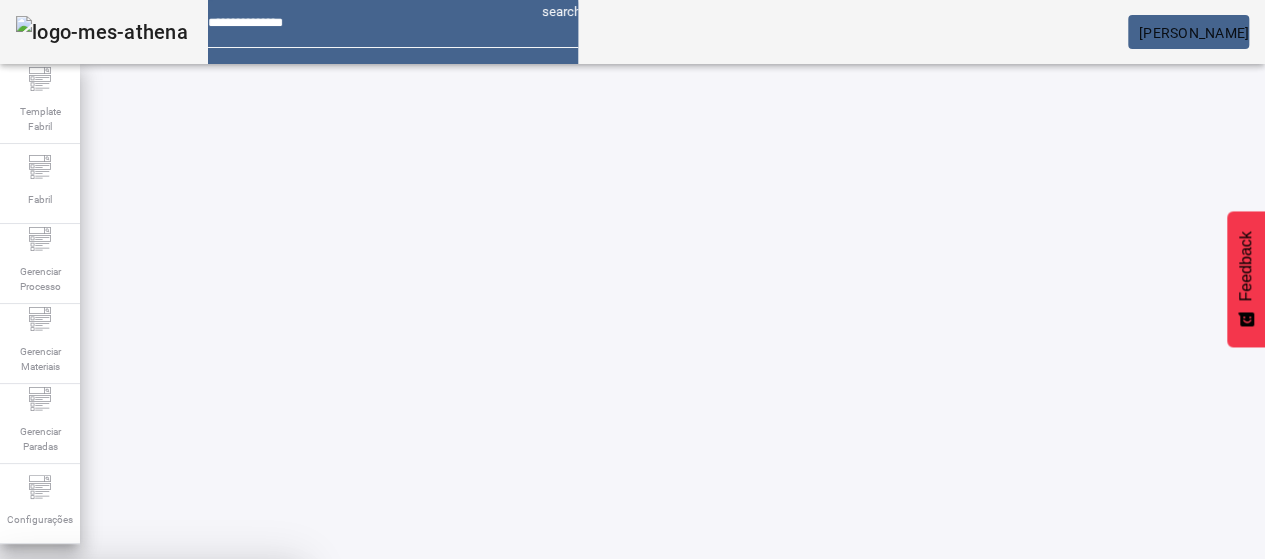 click at bounding box center (248, 707) 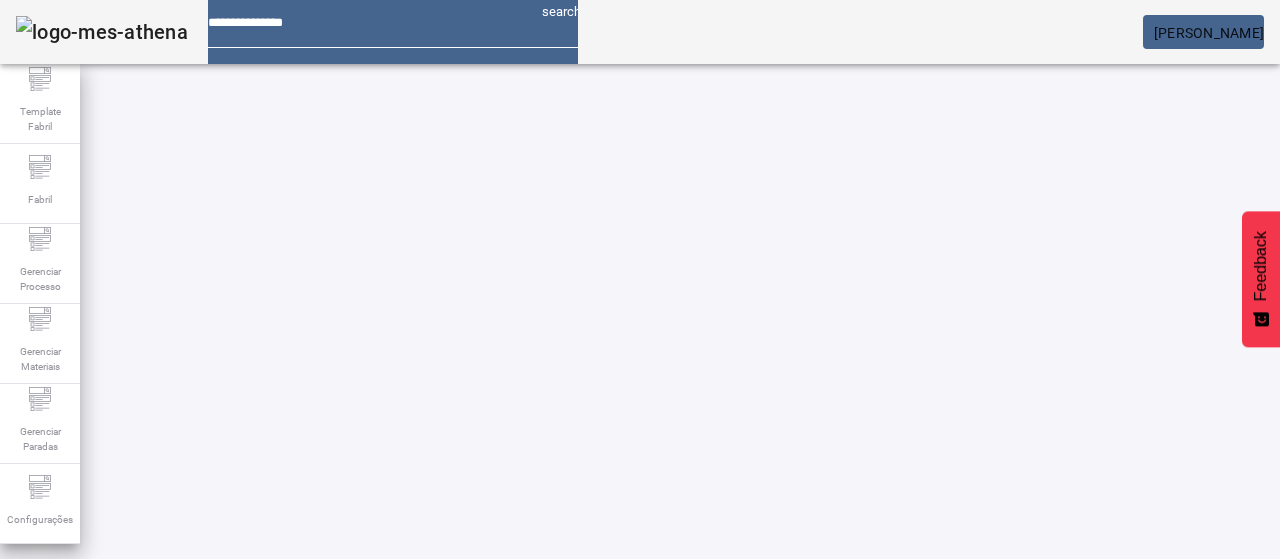 click on "EDITAR" at bounding box center [353, 743] 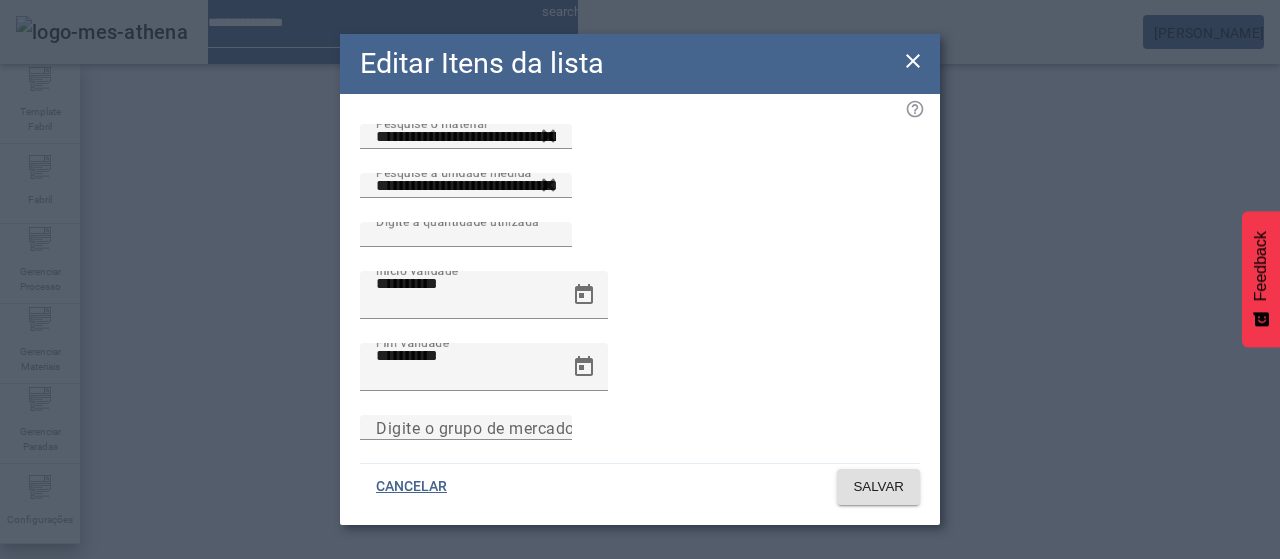 click 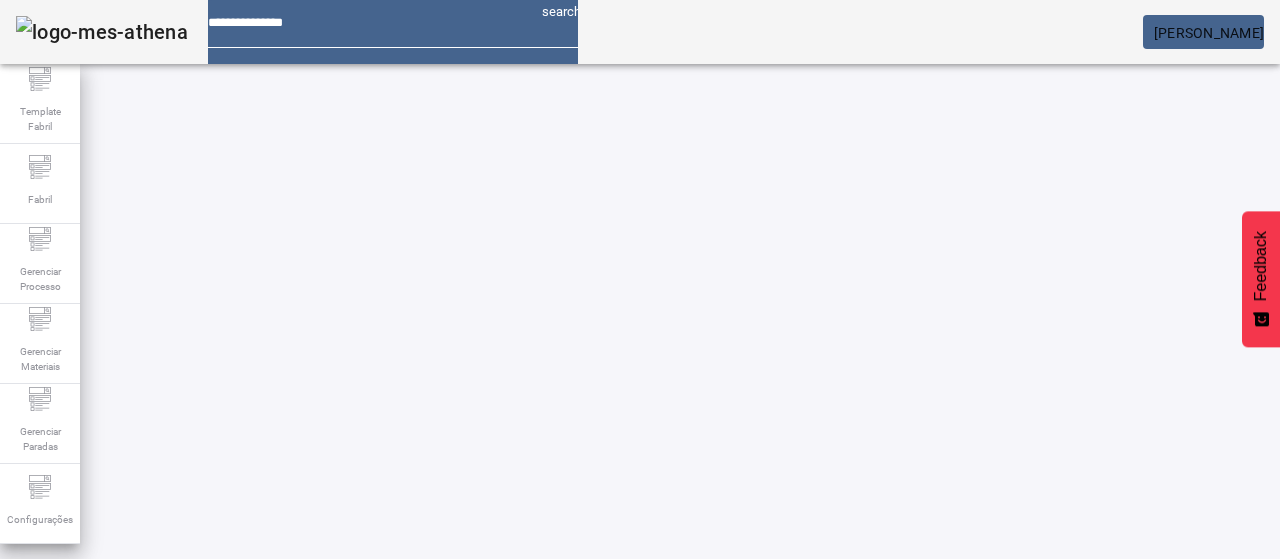 click on "EDITAR" at bounding box center (353, 743) 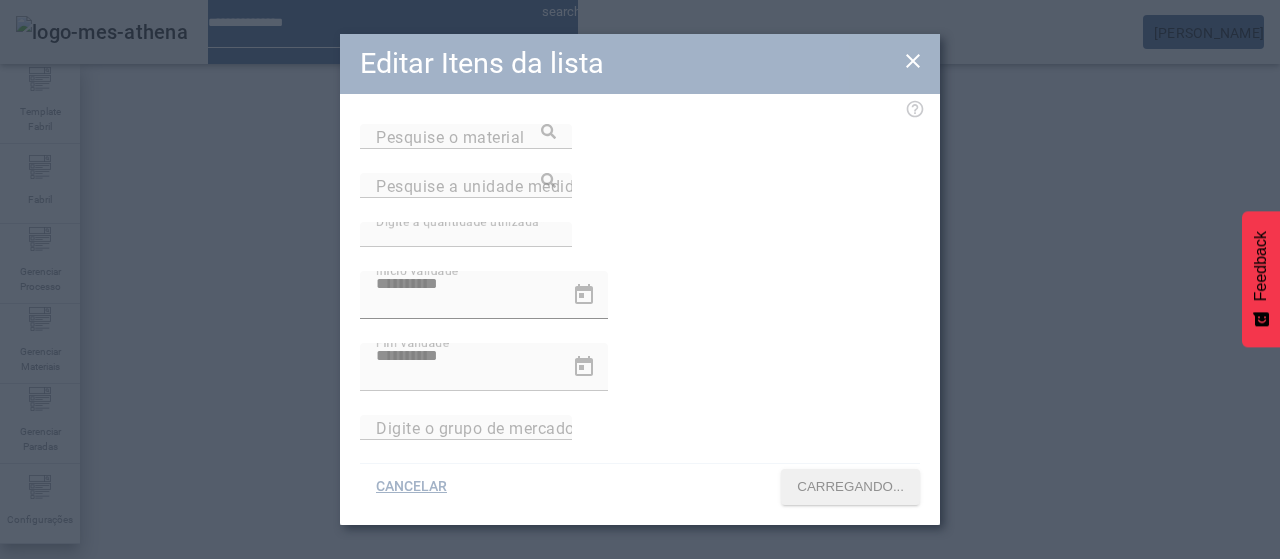 type on "**********" 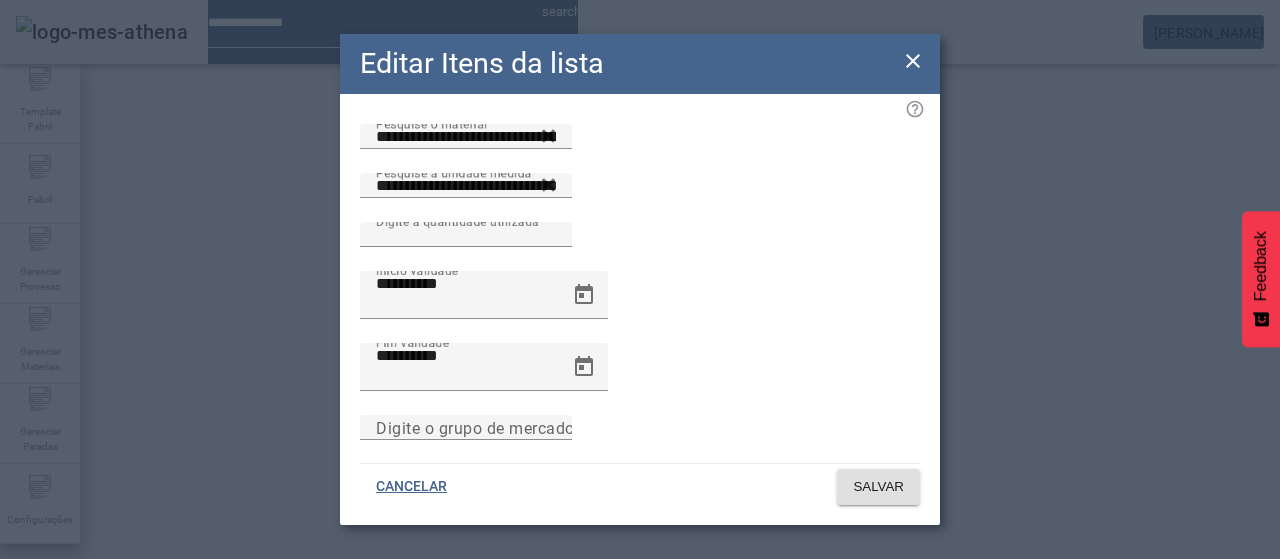 click 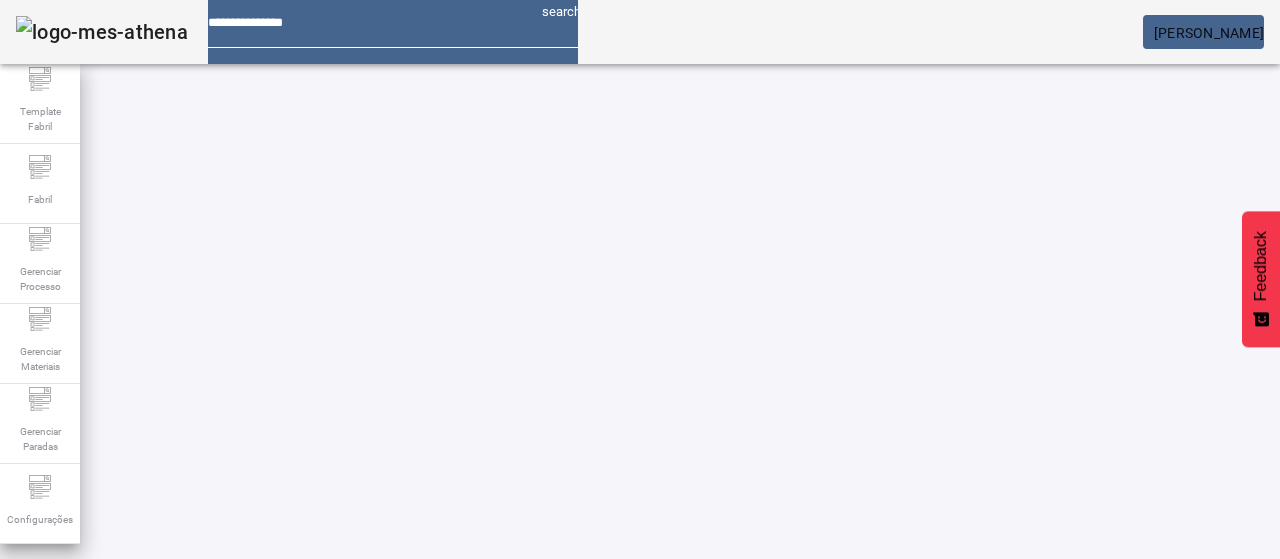 click on "EDITAR" at bounding box center [353, 743] 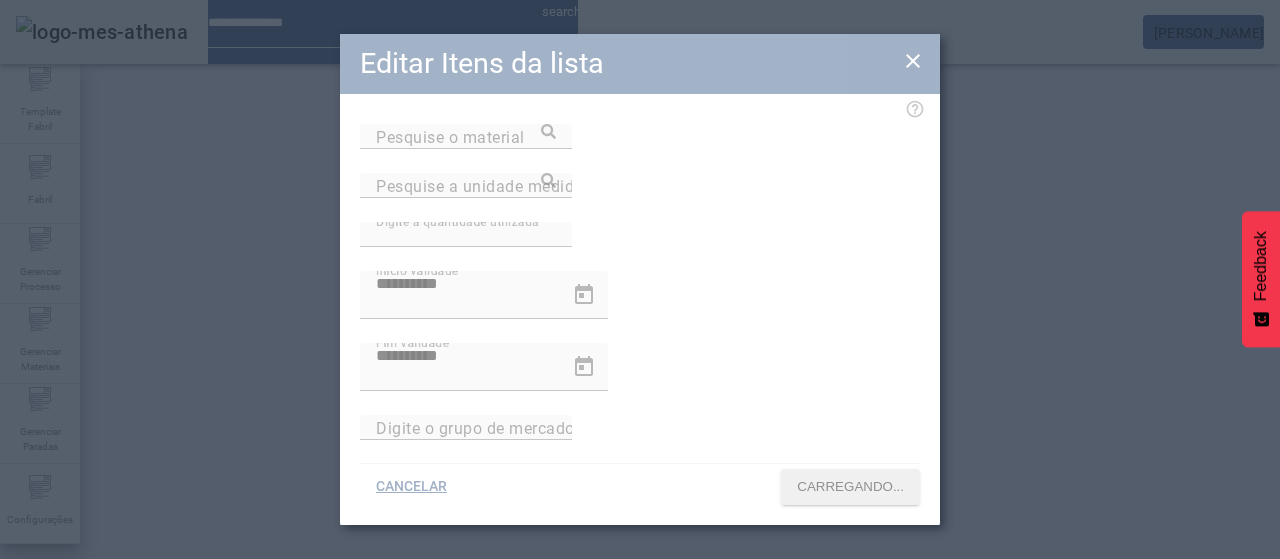 type on "**********" 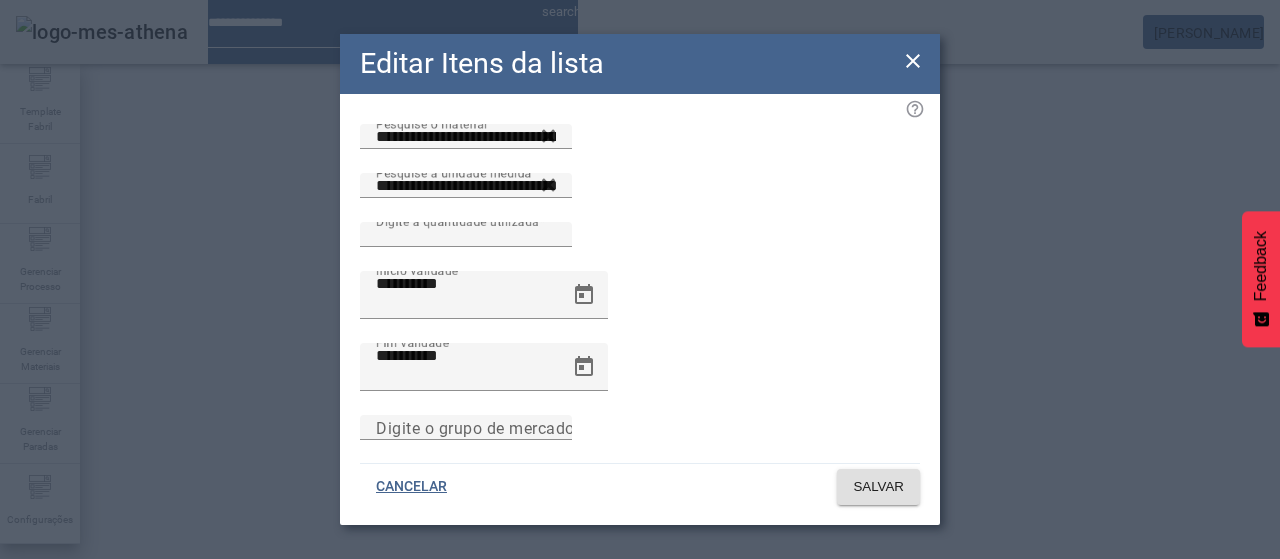 drag, startPoint x: 915, startPoint y: 63, endPoint x: 908, endPoint y: 91, distance: 28.86174 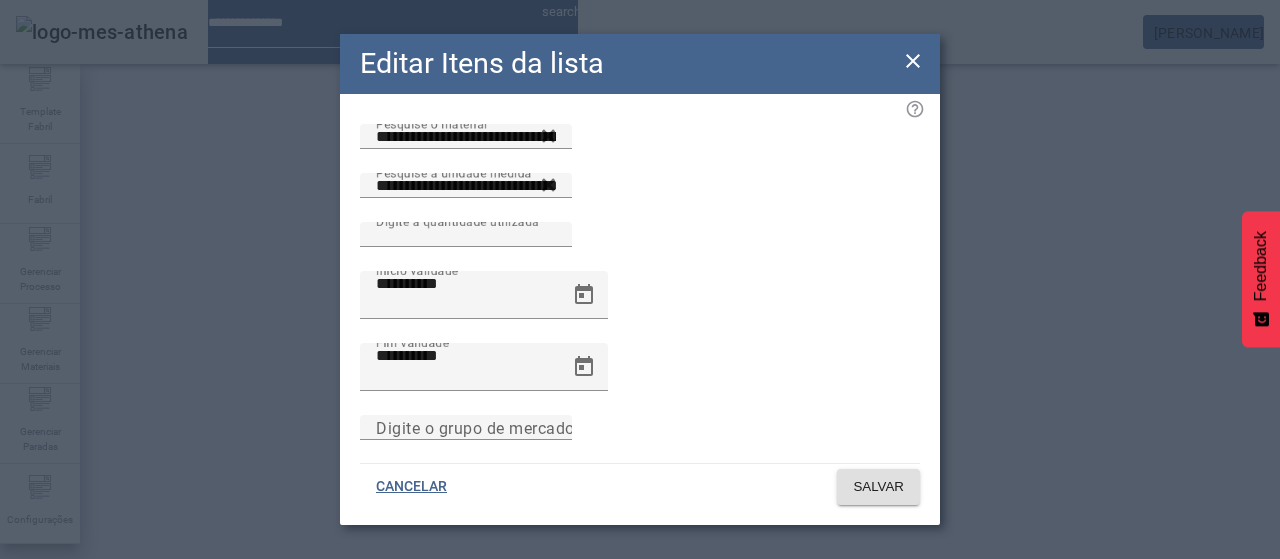 click 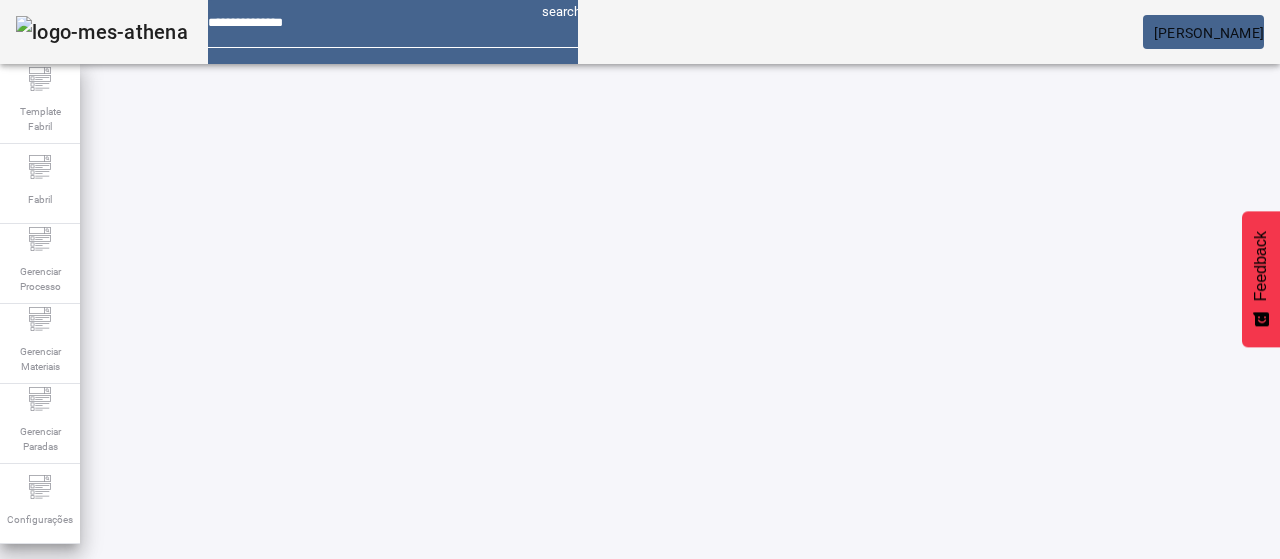 click on "EDITAR" at bounding box center [353, 743] 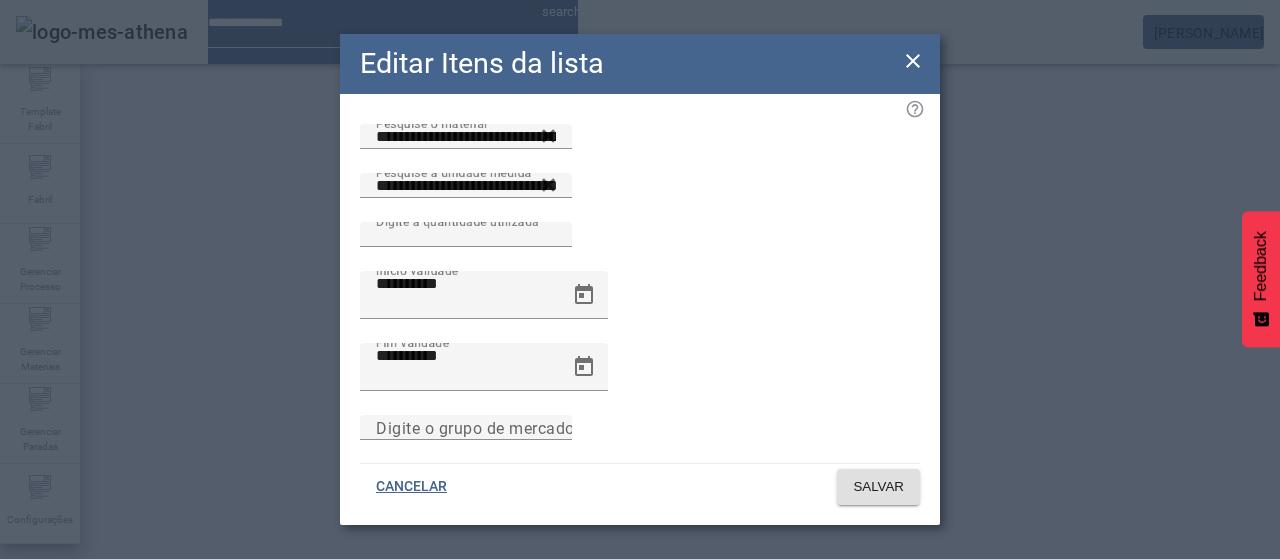 drag, startPoint x: 918, startPoint y: 65, endPoint x: 913, endPoint y: 81, distance: 16.763054 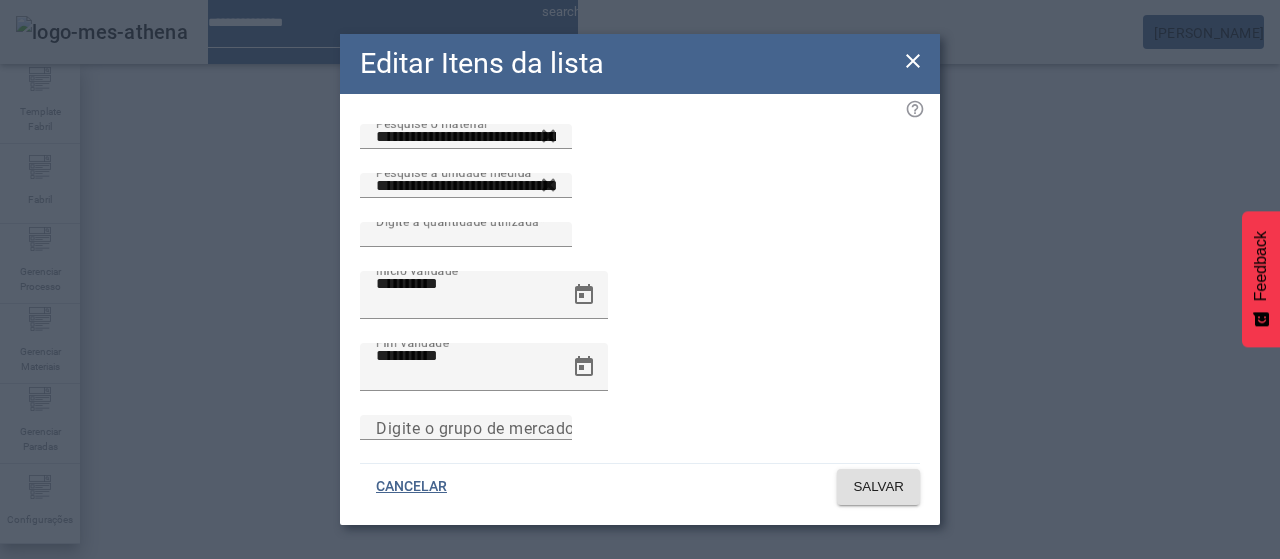 click 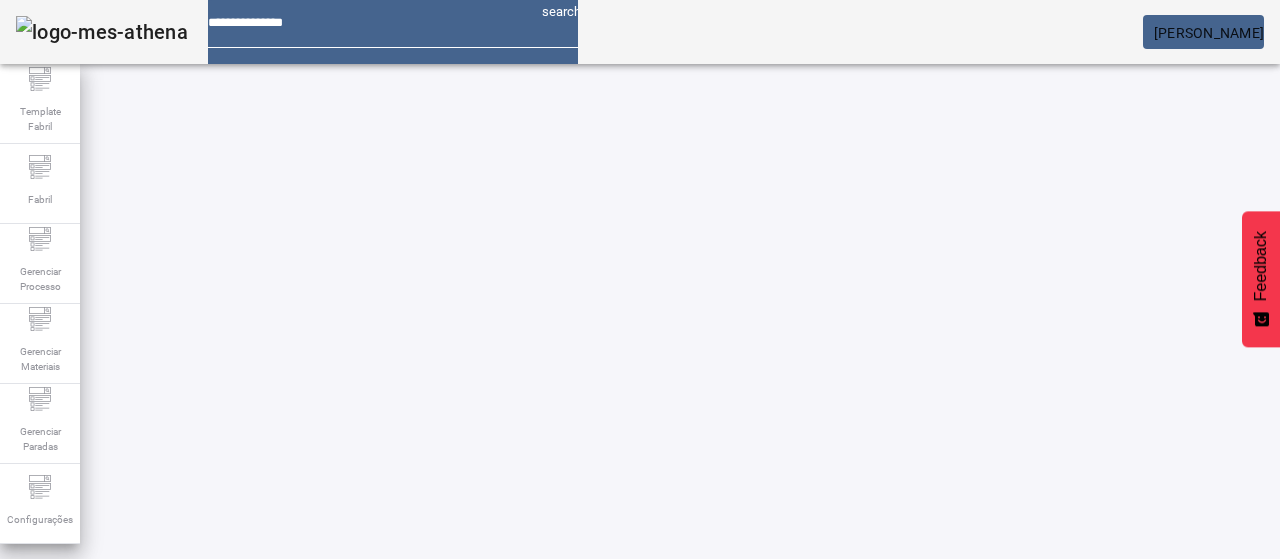 click on "REMOVER" at bounding box center [728, 893] 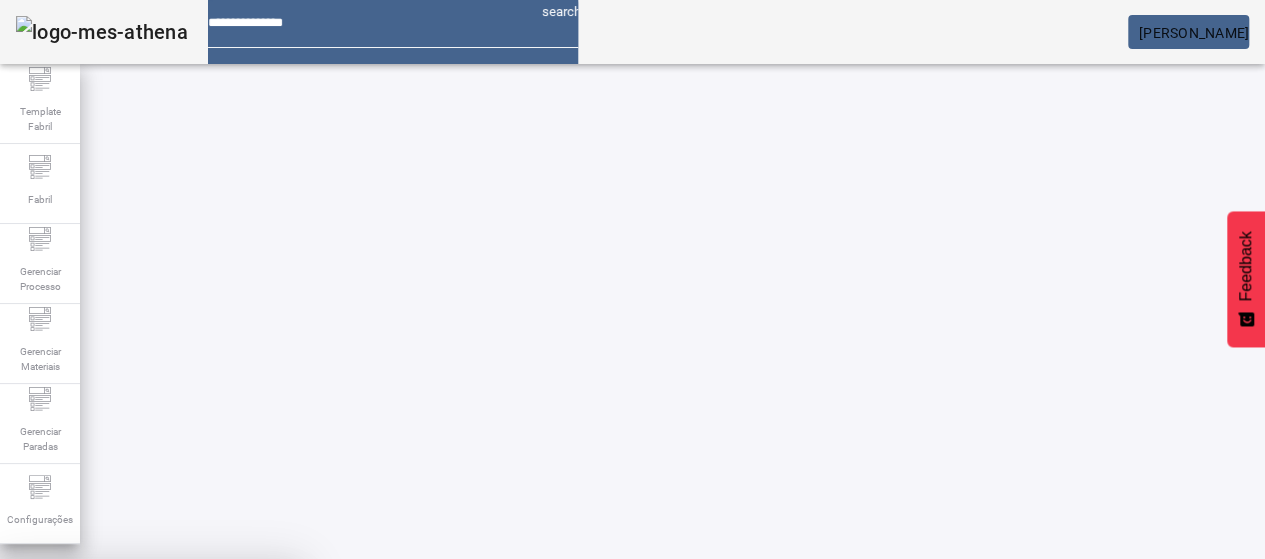click at bounding box center (248, 707) 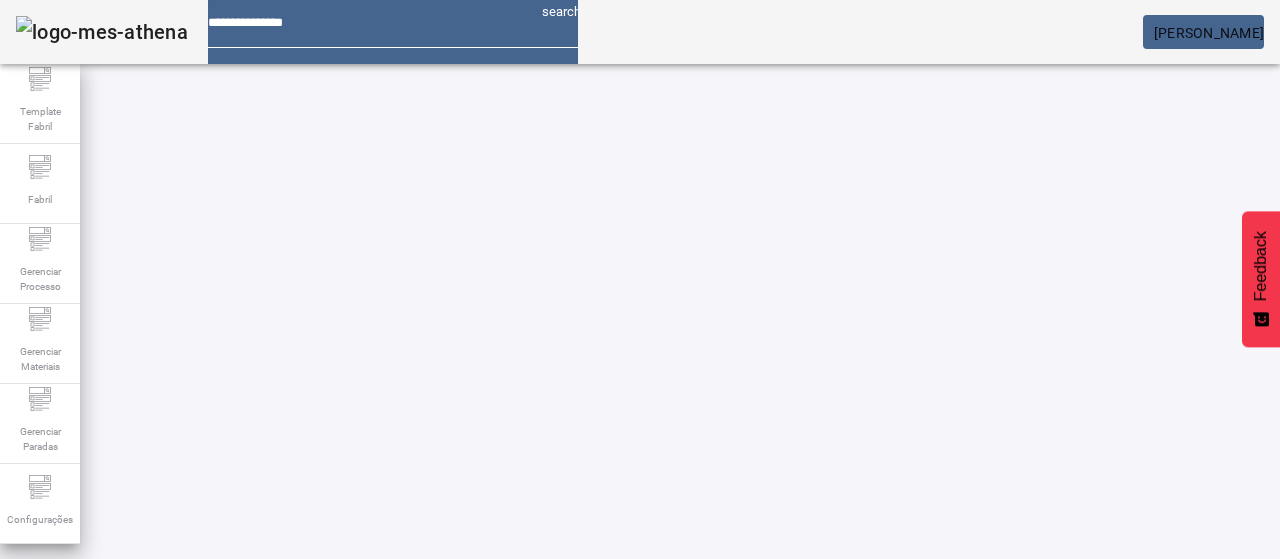scroll, scrollTop: 100, scrollLeft: 0, axis: vertical 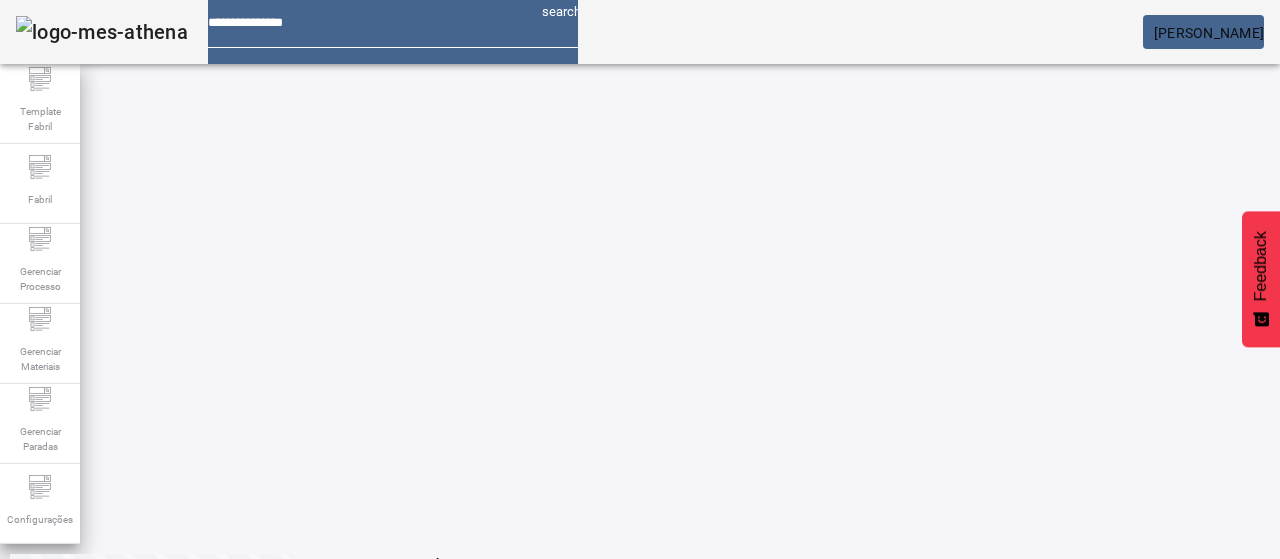 click at bounding box center (353, 643) 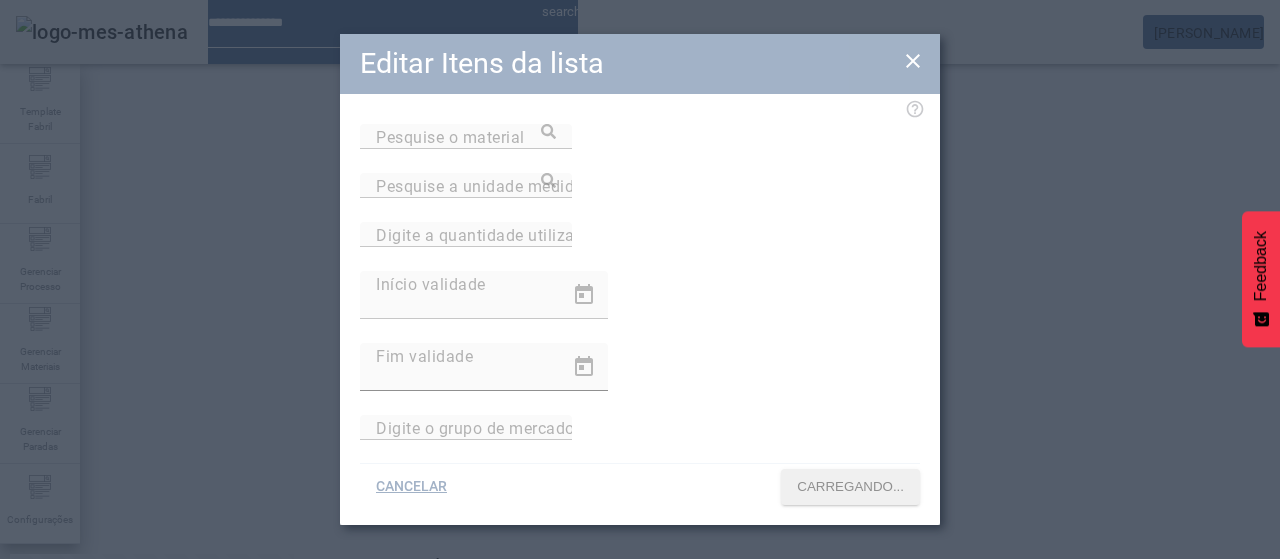 type on "**********" 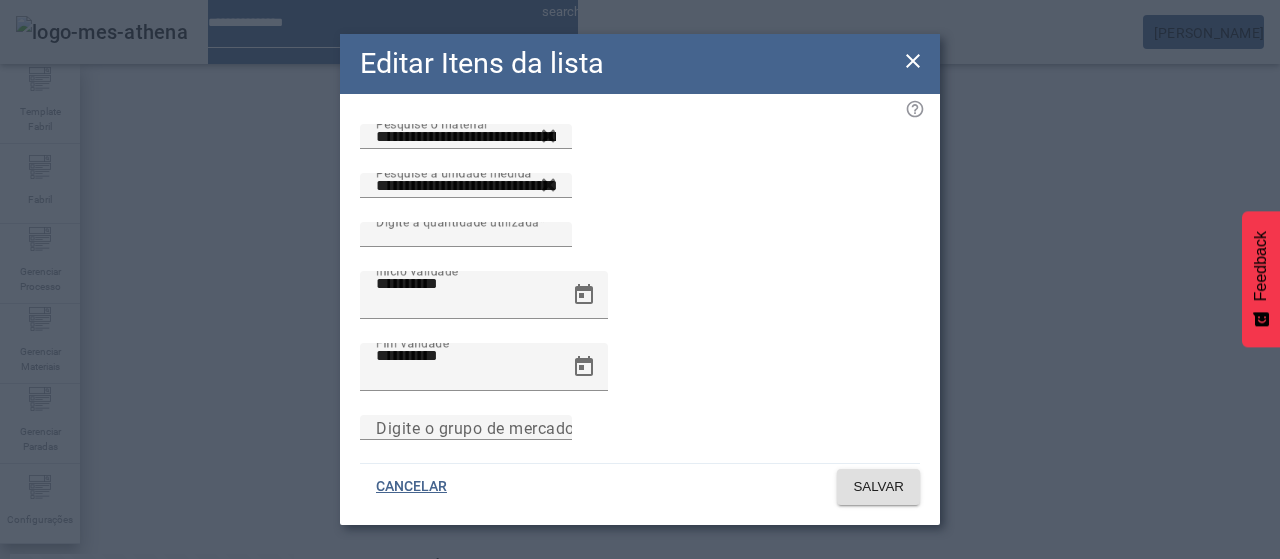 click 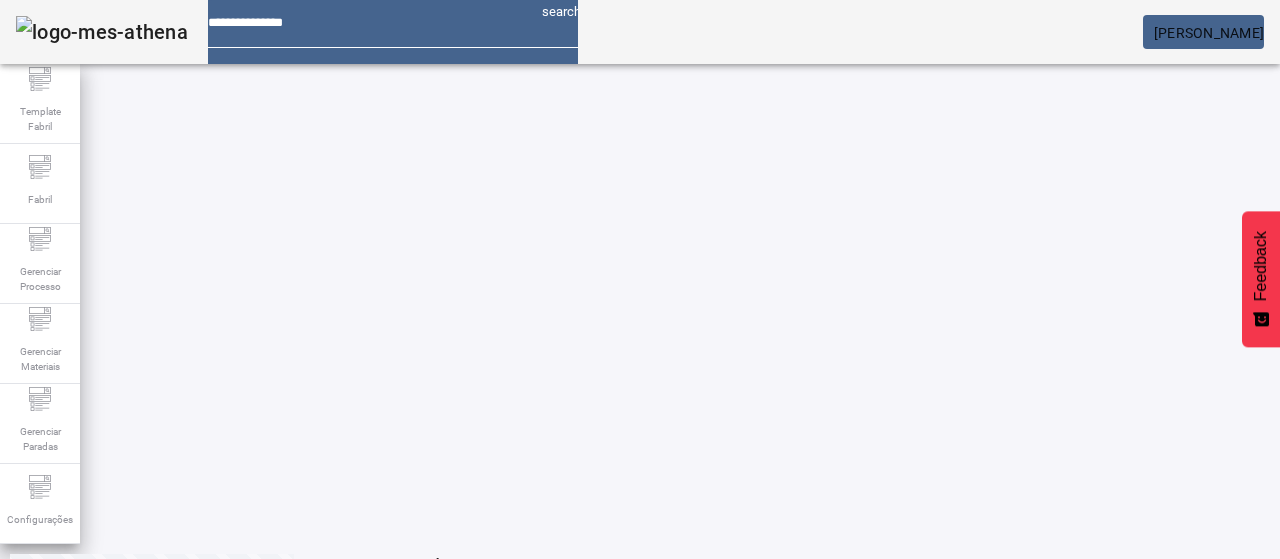 click on "REMOVER" at bounding box center [430, 643] 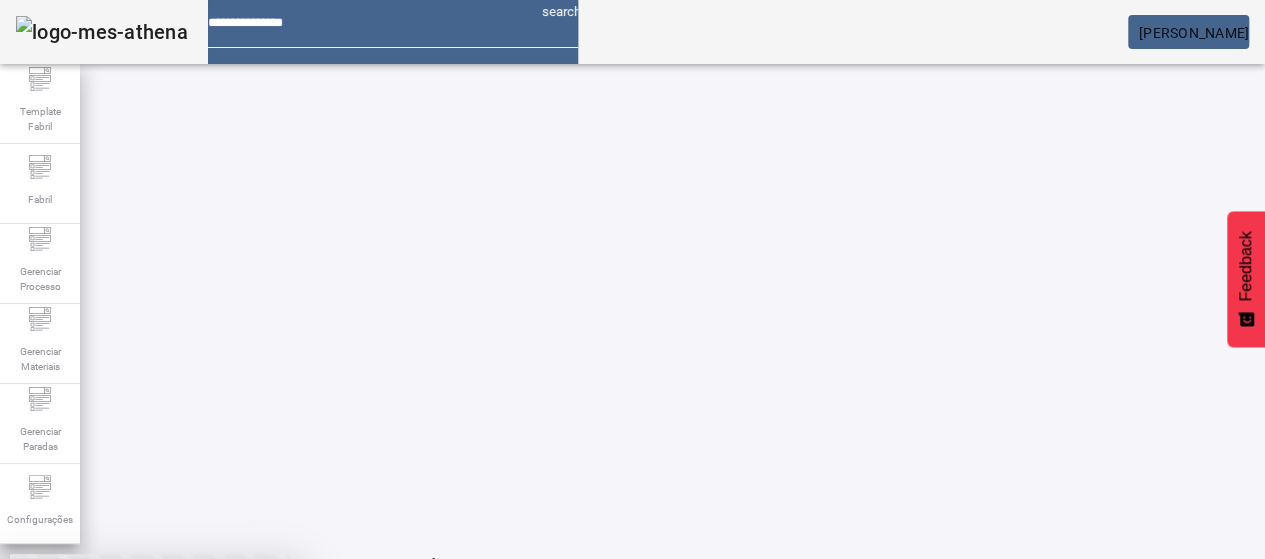 click at bounding box center (248, 707) 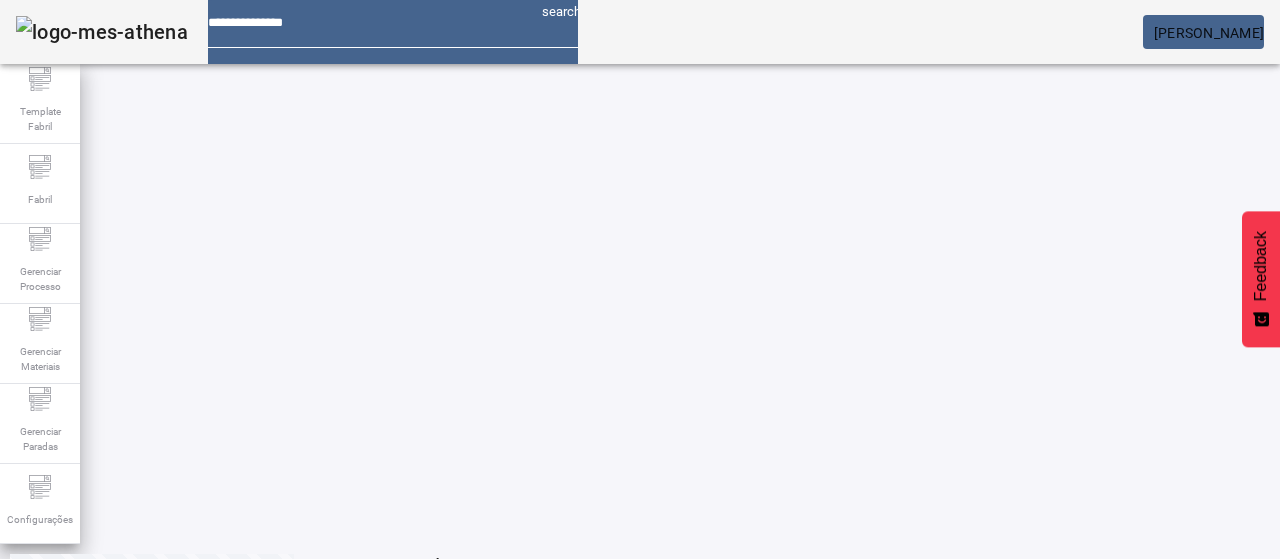 click on "EDITAR" at bounding box center [353, 643] 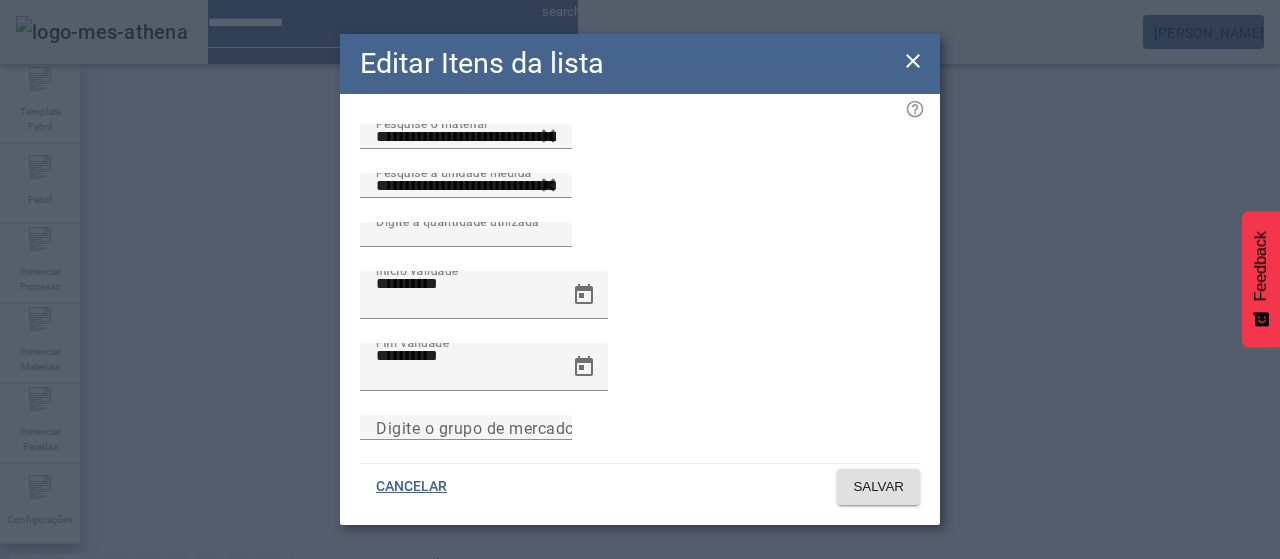 click 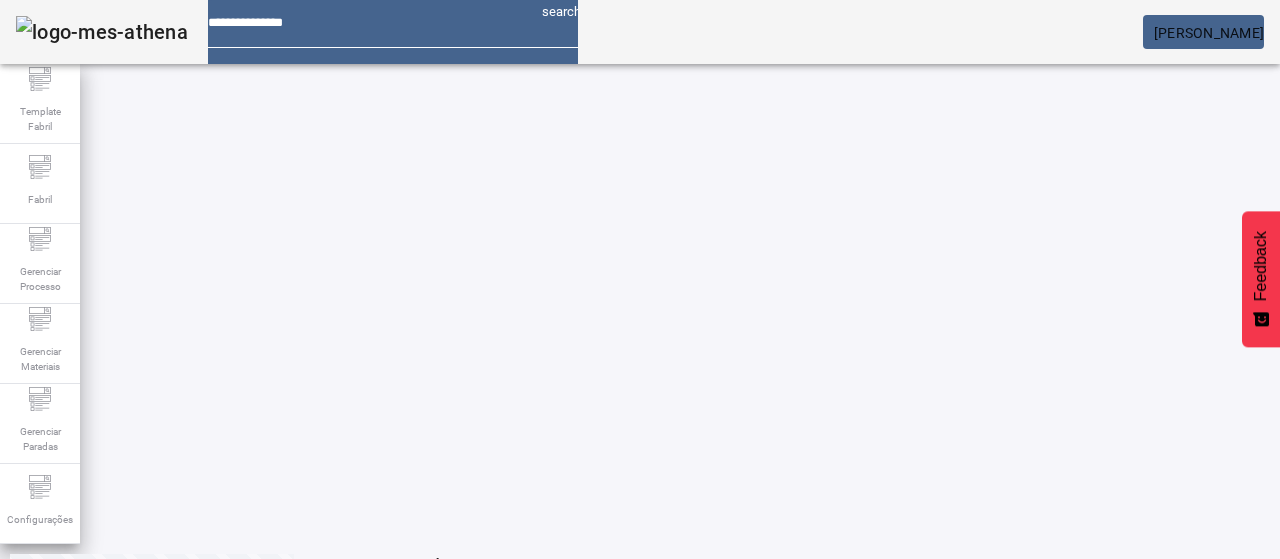 click on "EDITAR" at bounding box center [950, 793] 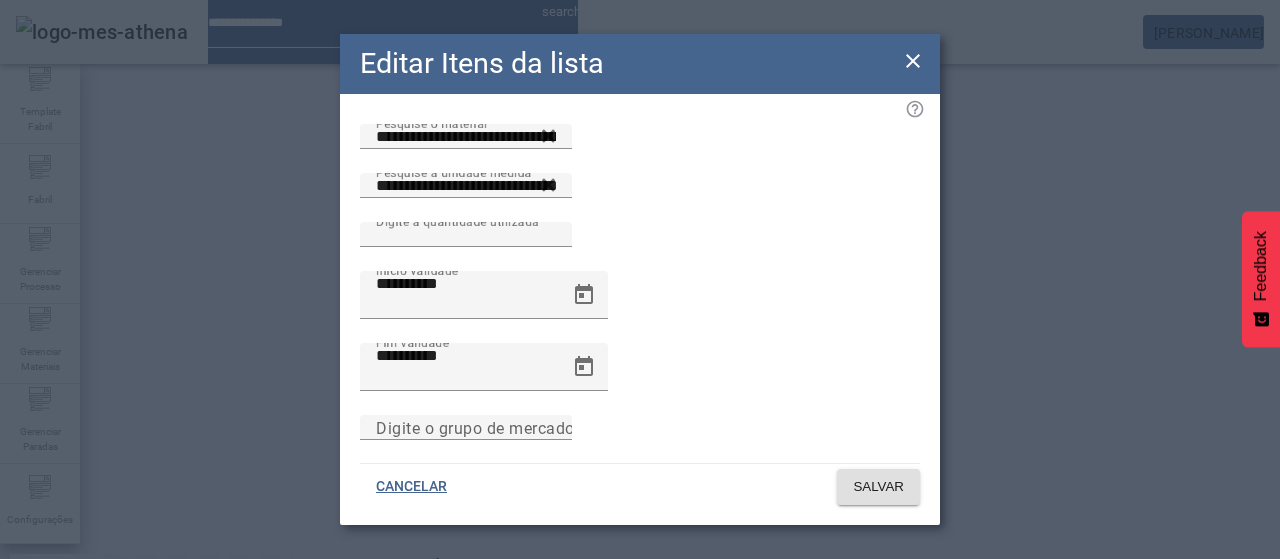 click 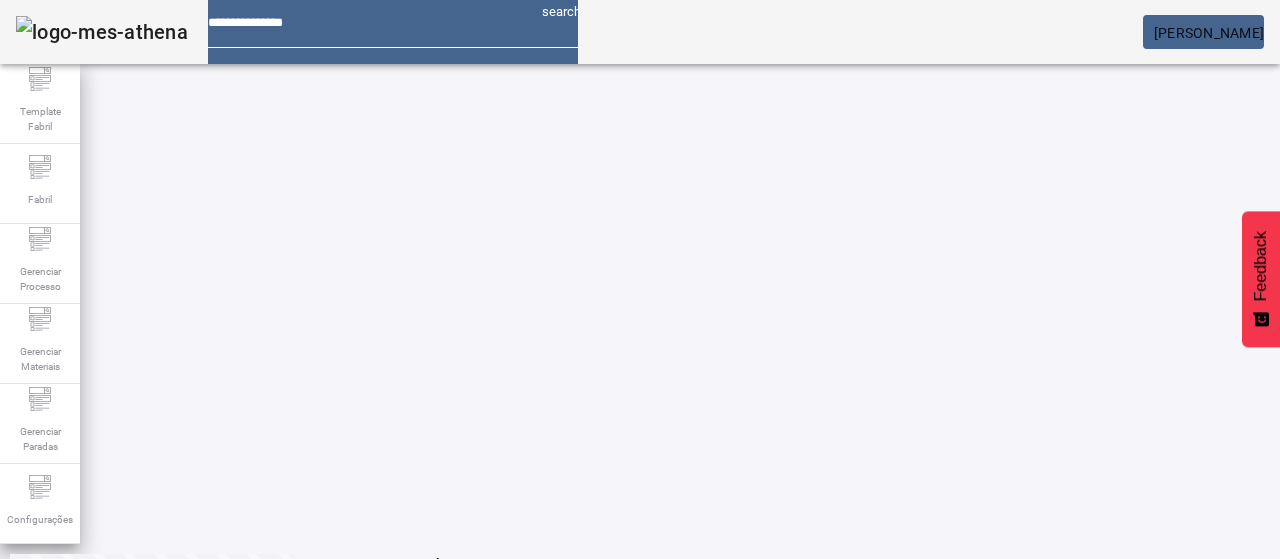 click on "REMOVER" at bounding box center (430, 643) 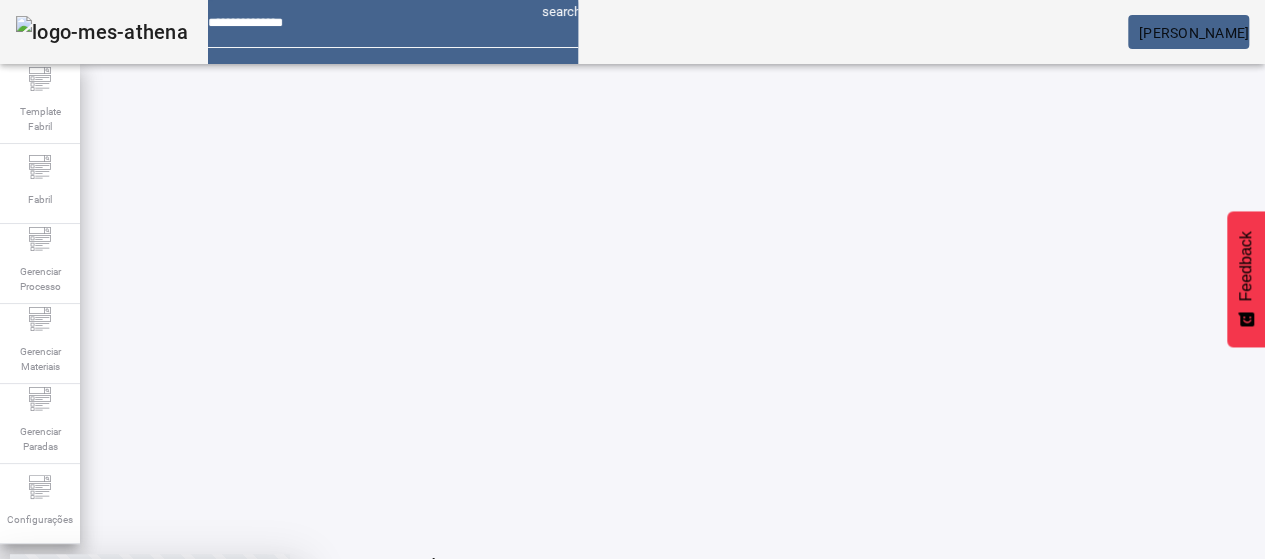 click on "SIM" at bounding box center (249, 707) 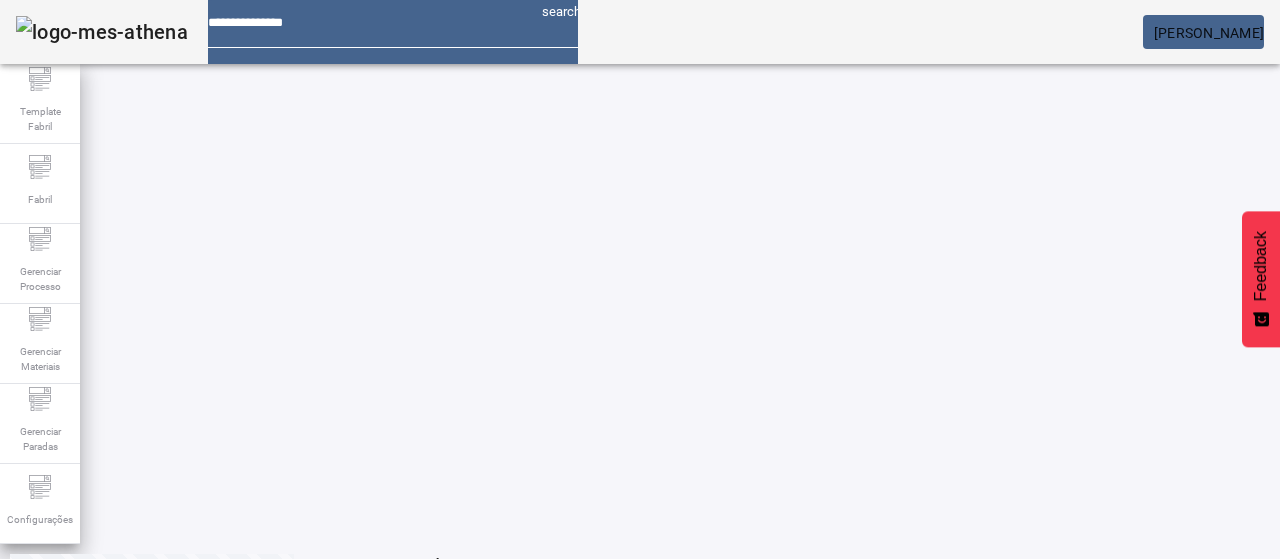 click on "EDITAR" at bounding box center [950, 793] 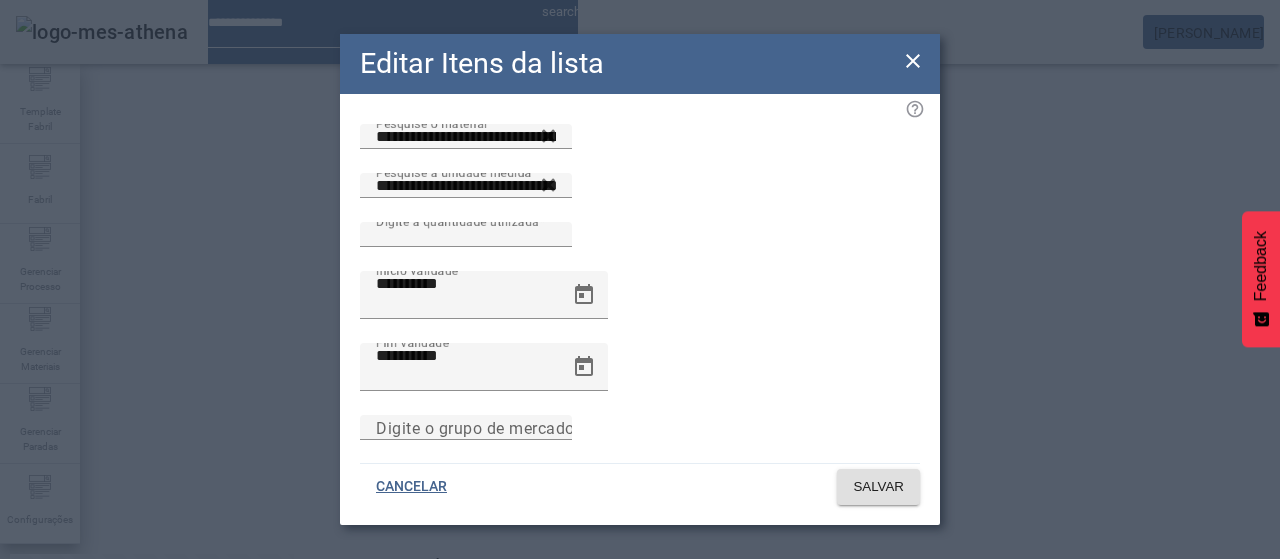 click 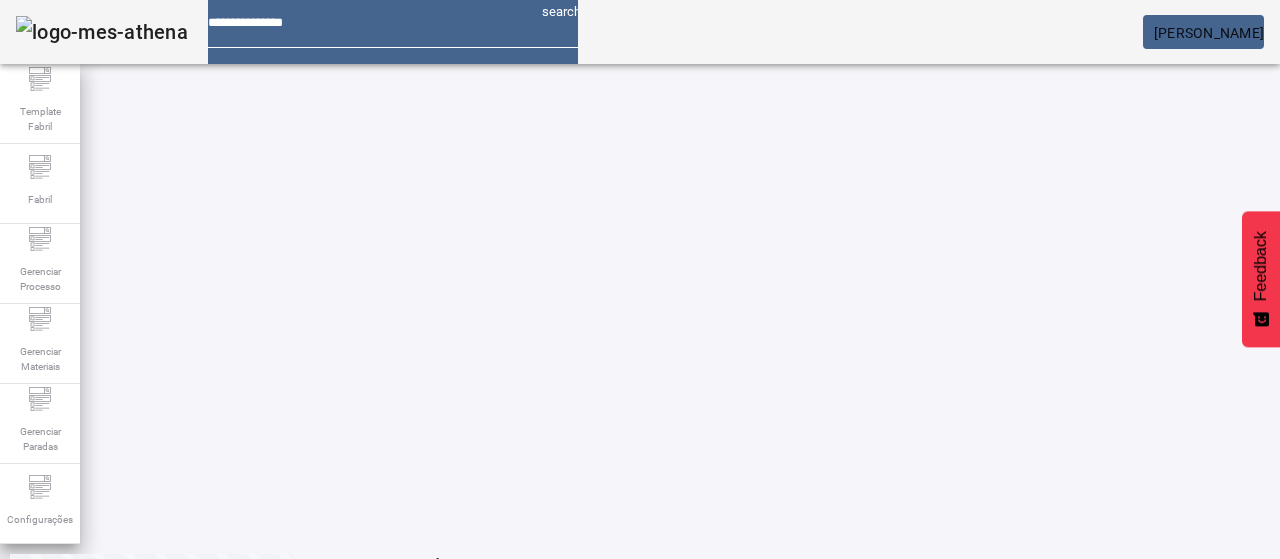 click on "EDITAR" at bounding box center [353, 643] 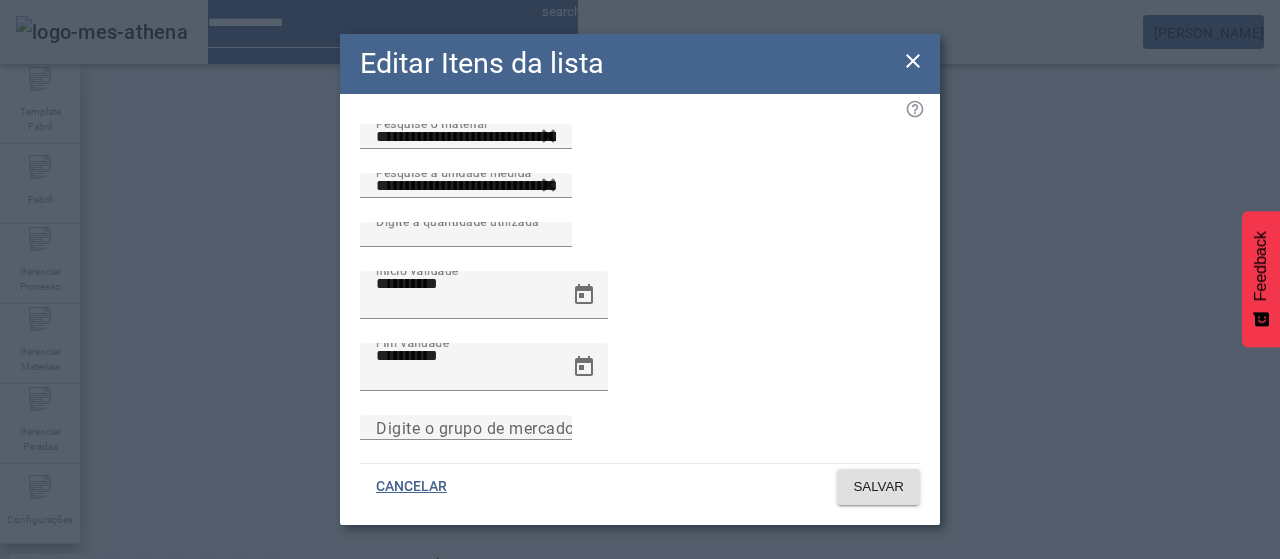 click 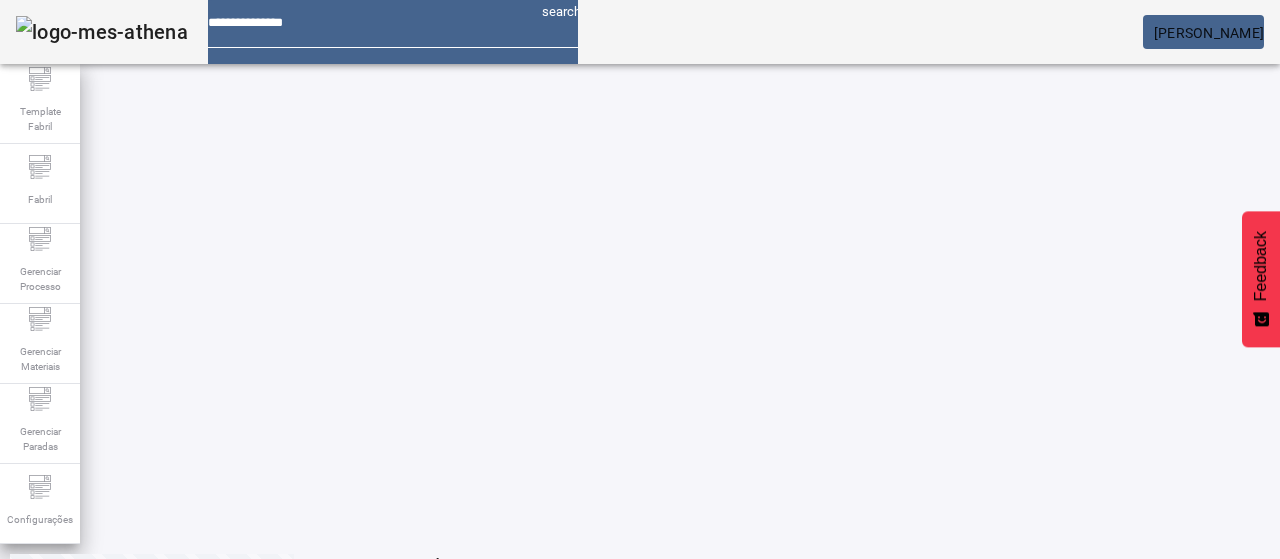 click at bounding box center [353, 643] 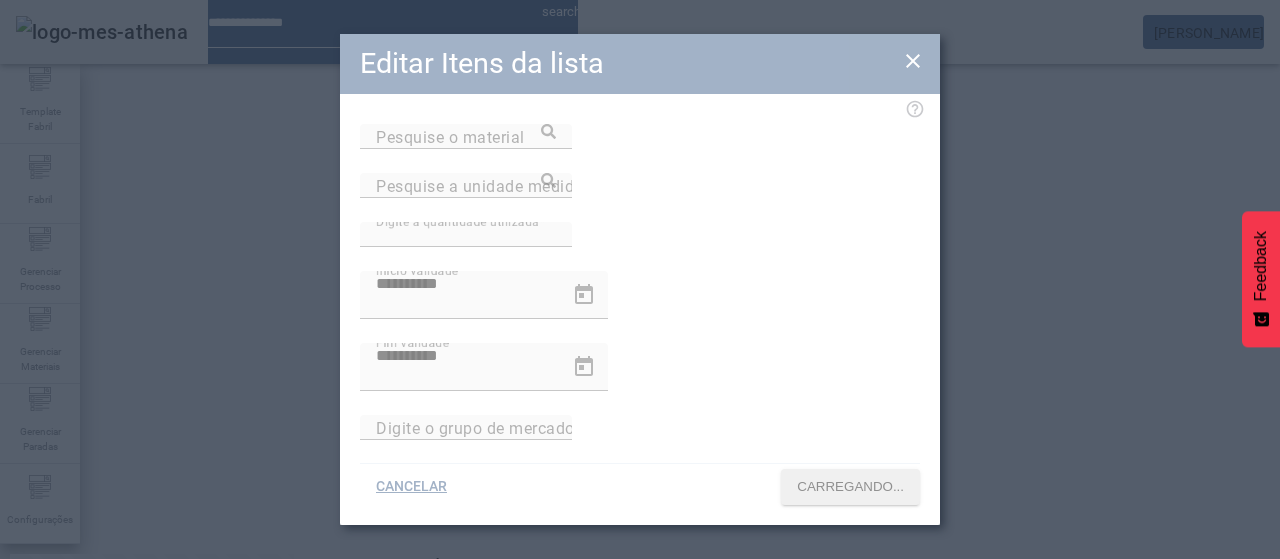 type on "**********" 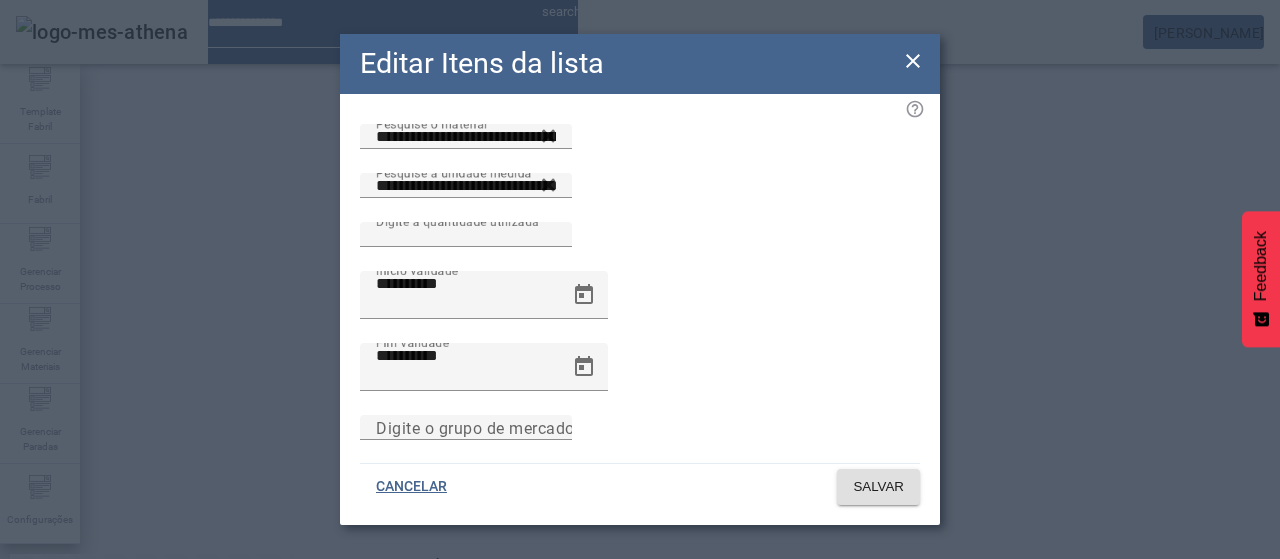 drag, startPoint x: 916, startPoint y: 69, endPoint x: 883, endPoint y: 107, distance: 50.32892 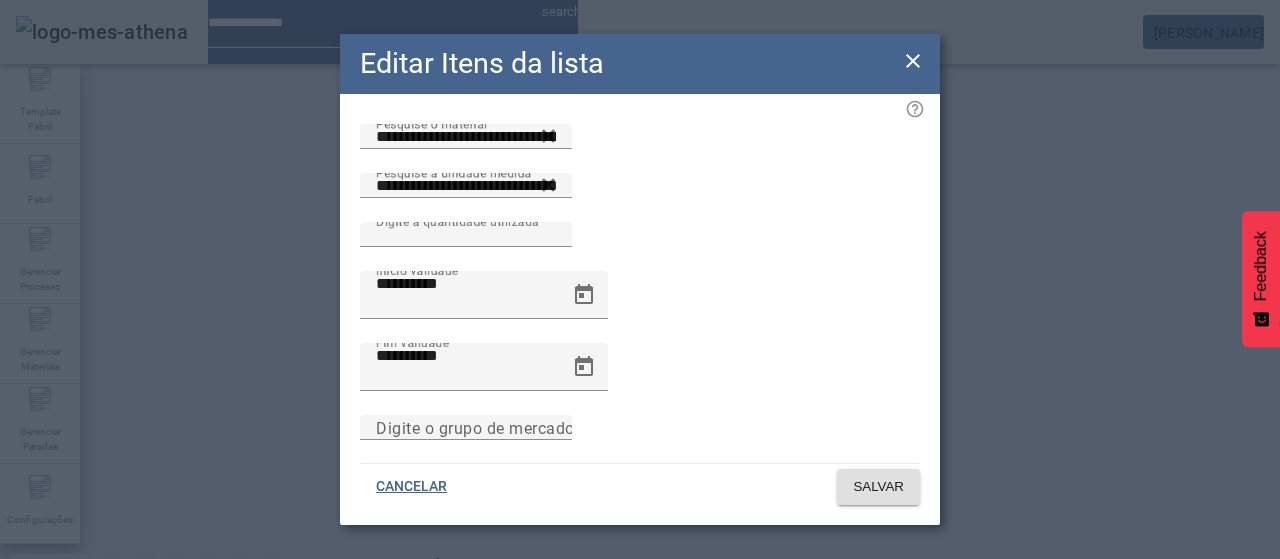 click 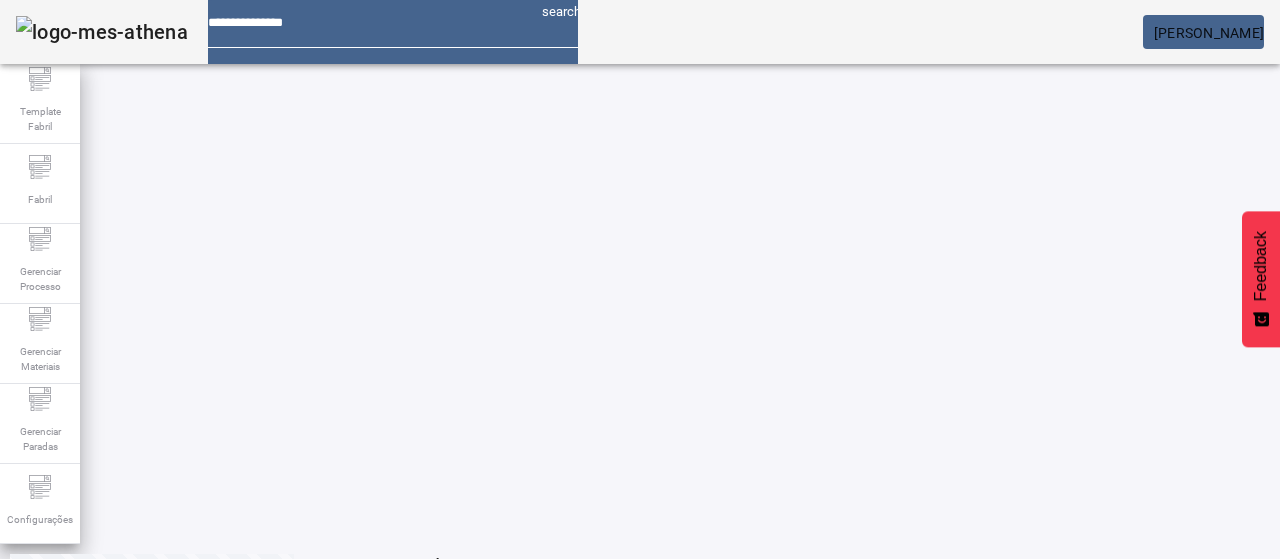 click on "REMOVER" at bounding box center (430, 943) 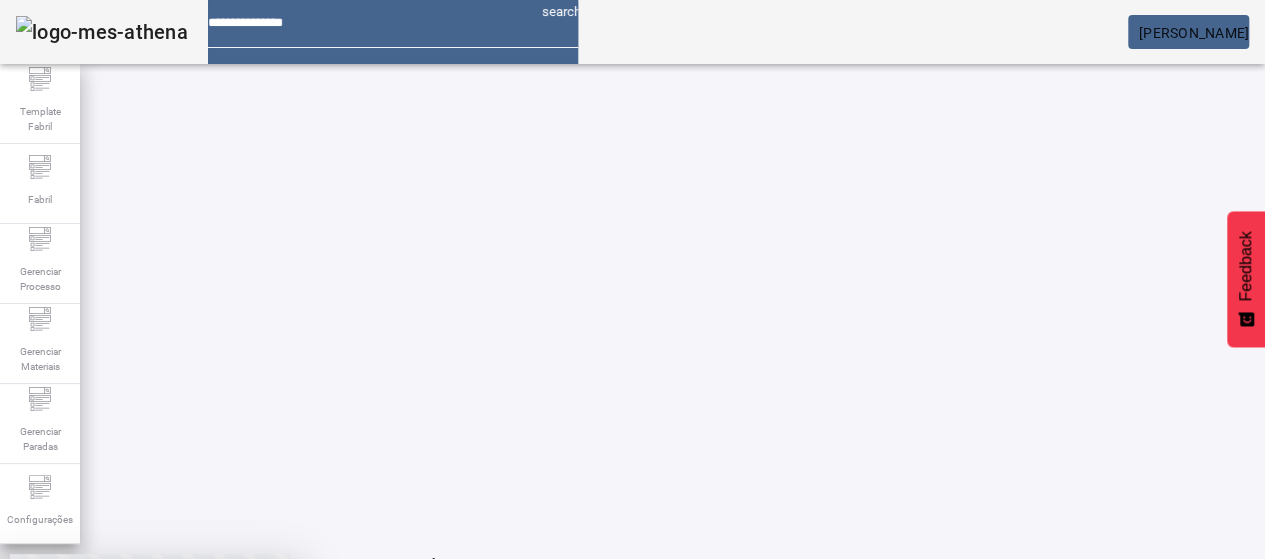 drag, startPoint x: 737, startPoint y: 341, endPoint x: 703, endPoint y: 359, distance: 38.470768 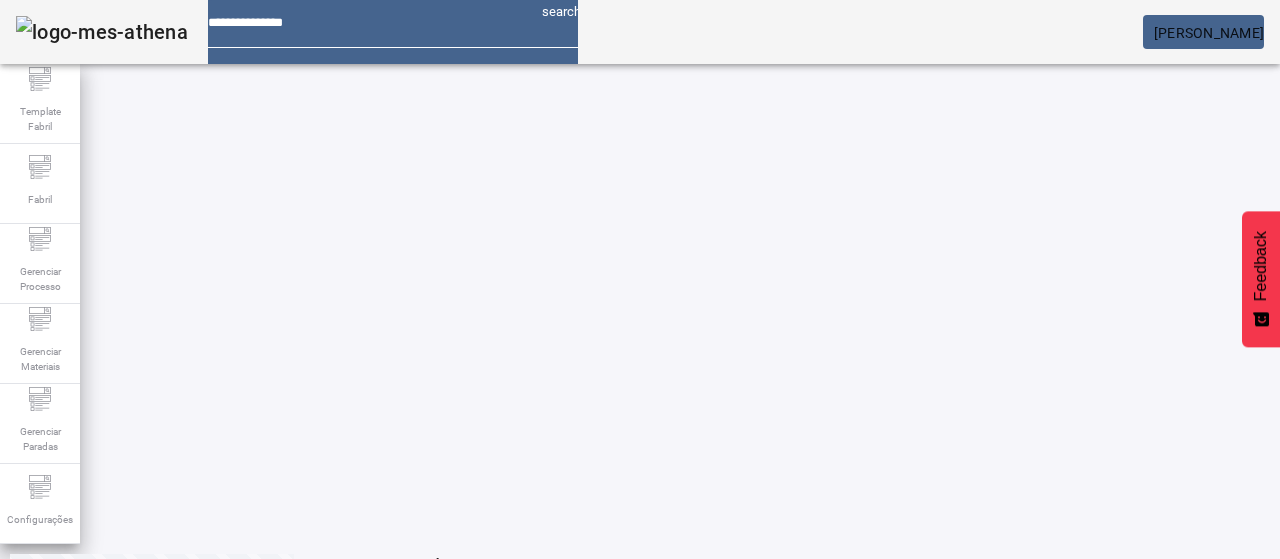 click on "EDITAR" at bounding box center [353, 643] 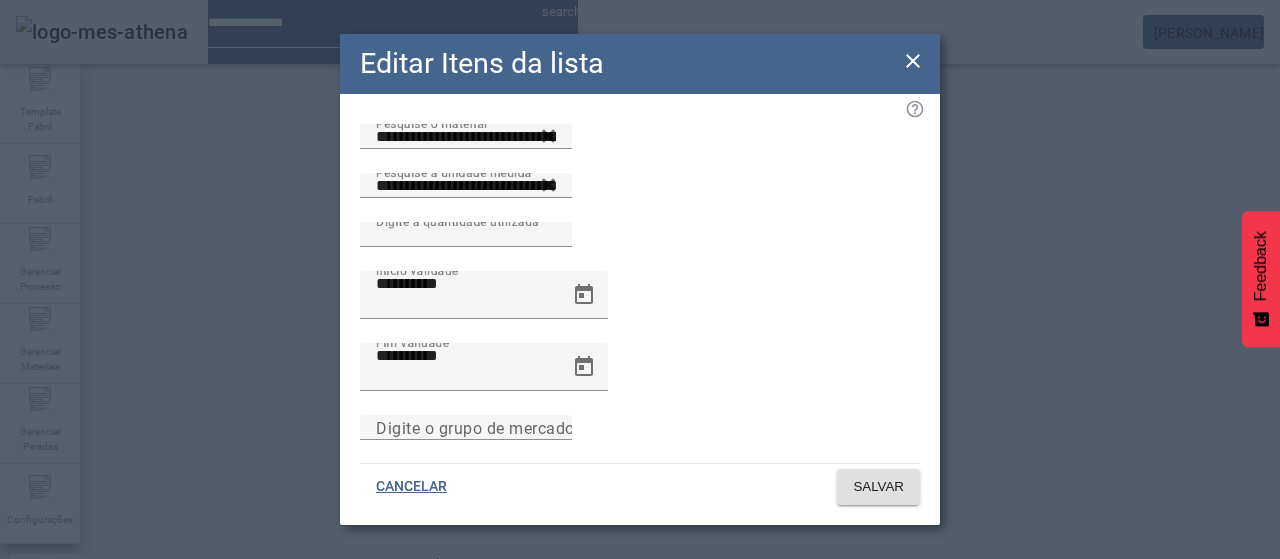 click 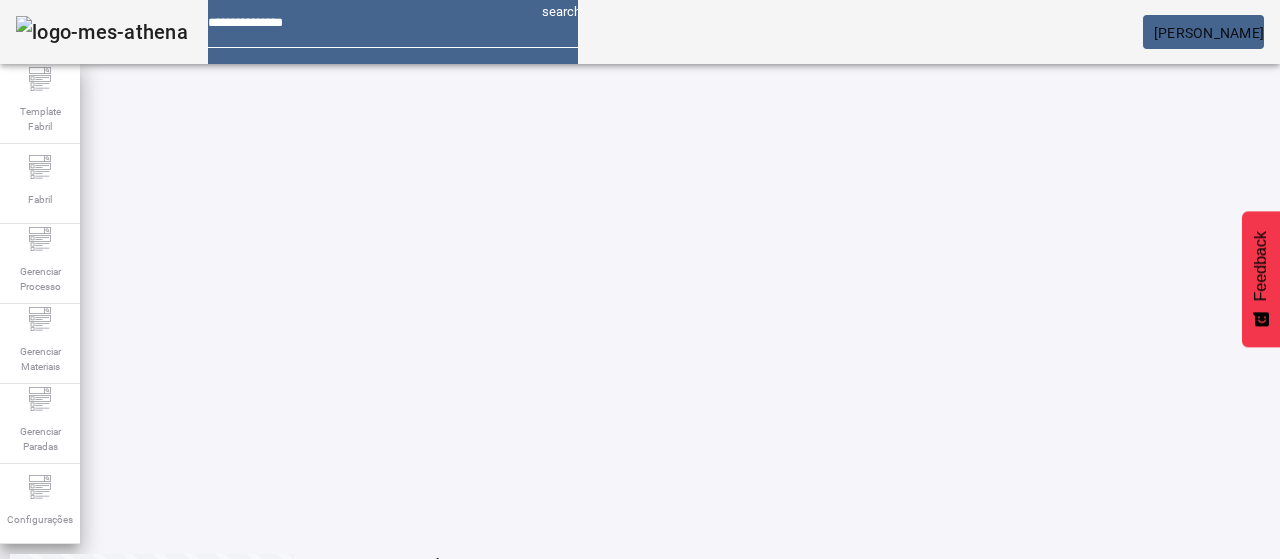 click on "REMOVER" at bounding box center [430, 643] 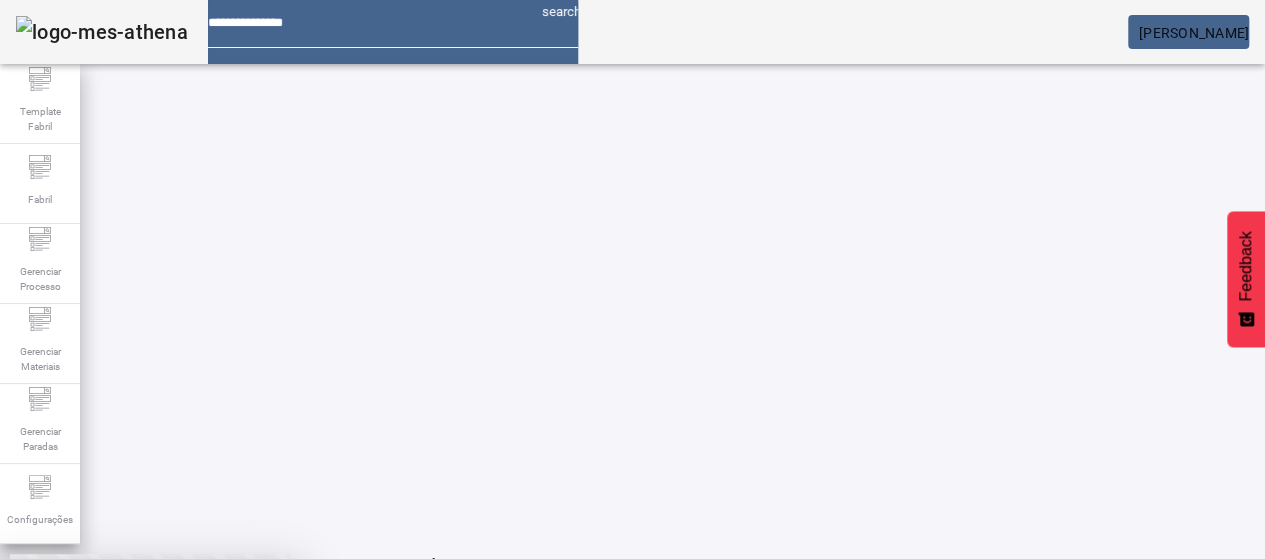 click on "SIM" at bounding box center [249, 707] 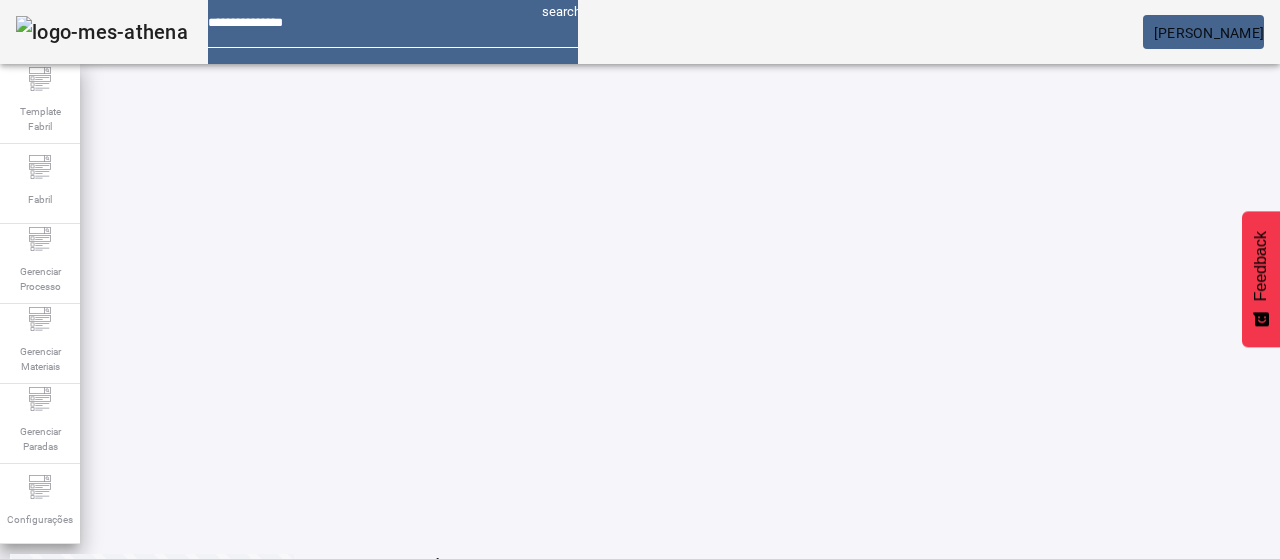 click on "EDITAR" at bounding box center [353, 643] 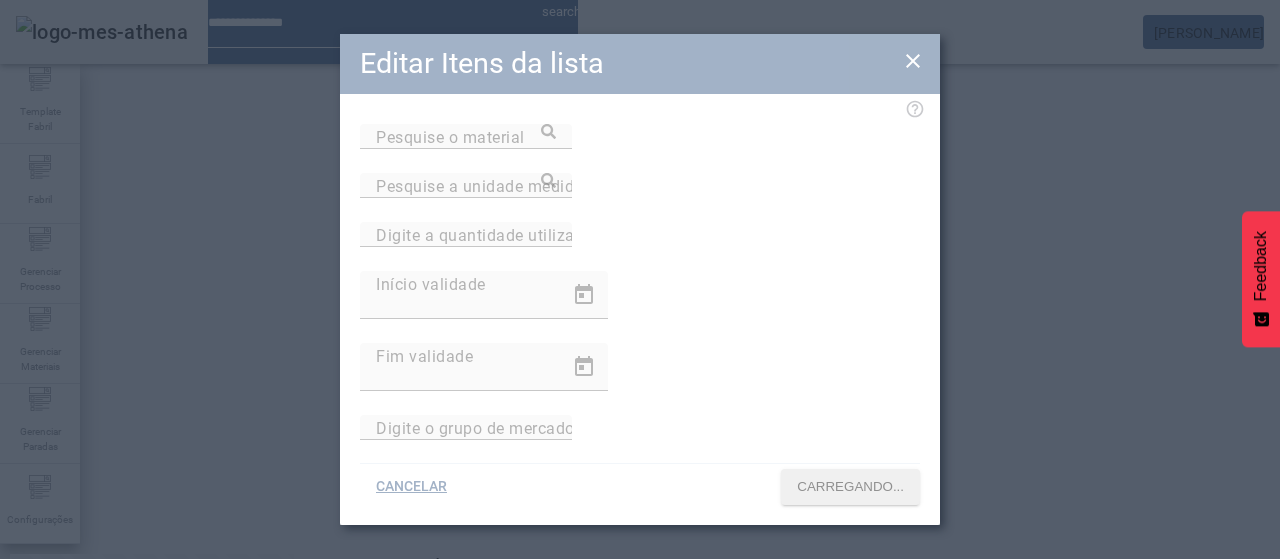 type on "**********" 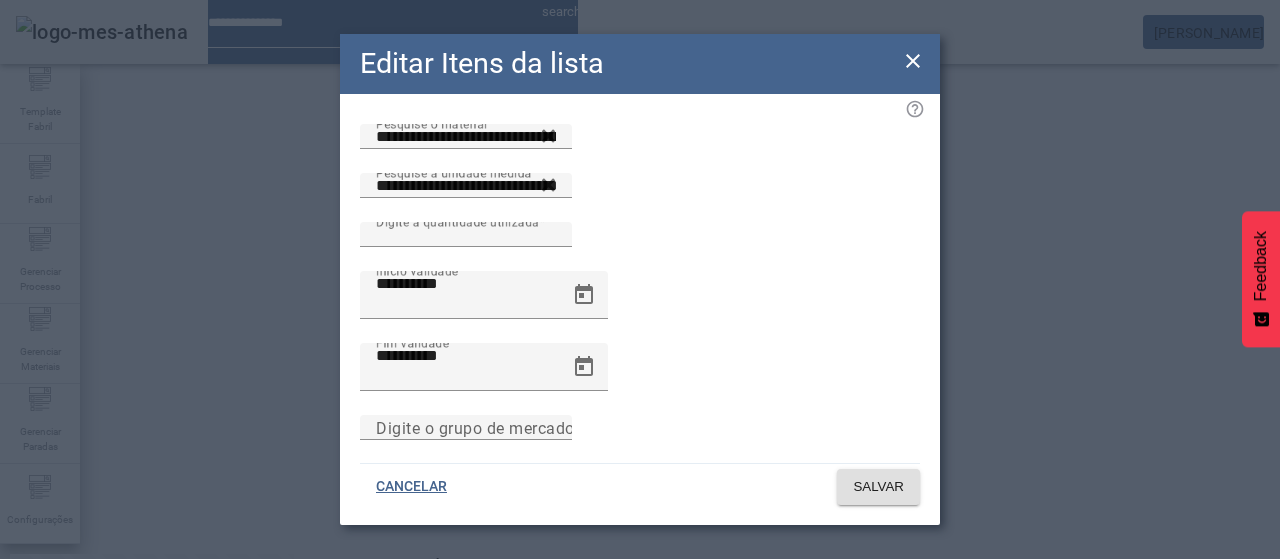 click 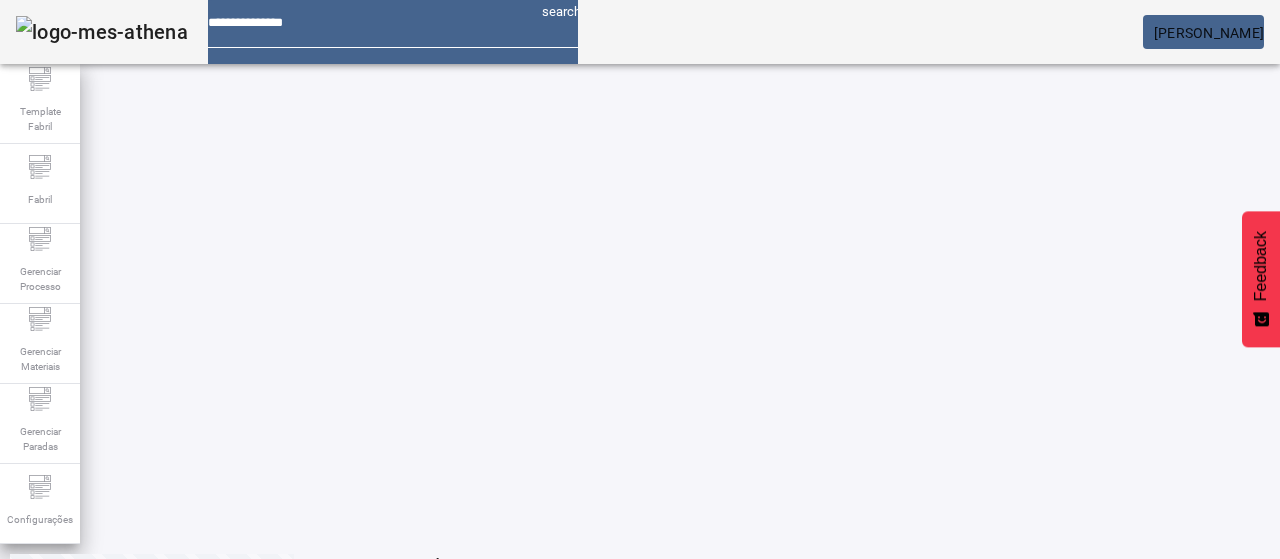 click on "EDITAR" at bounding box center [353, 643] 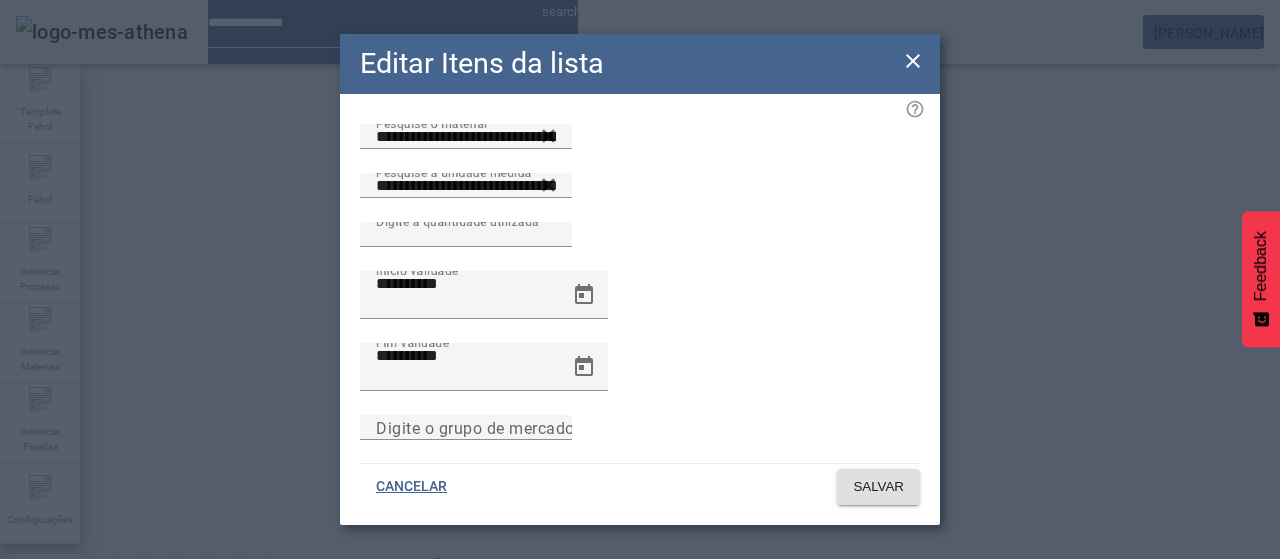 click 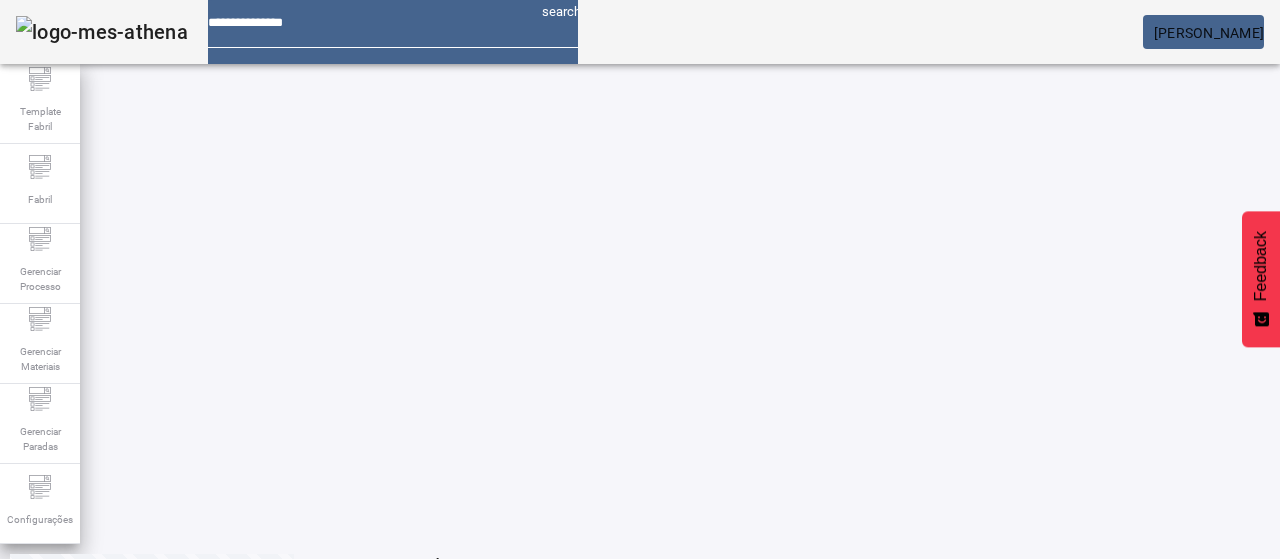 click on "REMOVER" at bounding box center (430, 643) 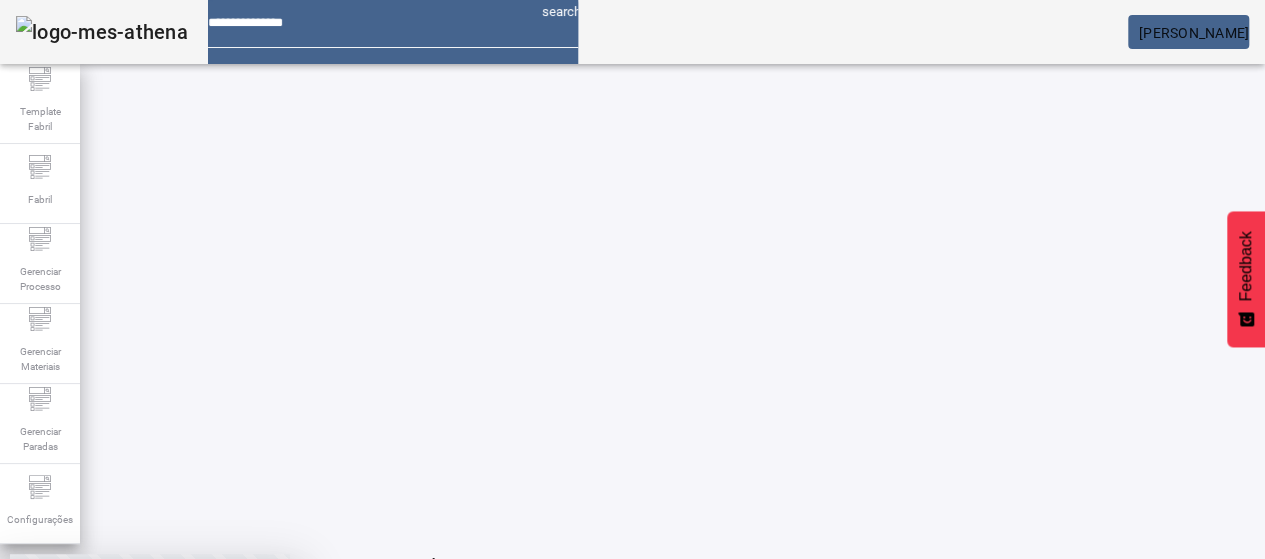 click on "SIM" at bounding box center [249, 707] 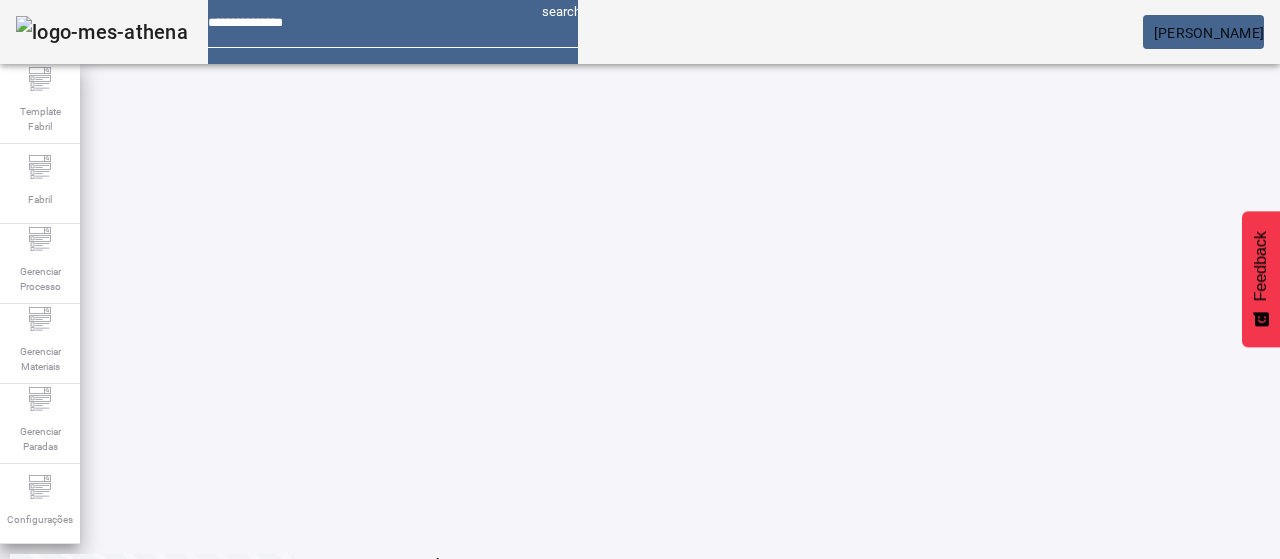 click on "EDITAR" at bounding box center (353, 643) 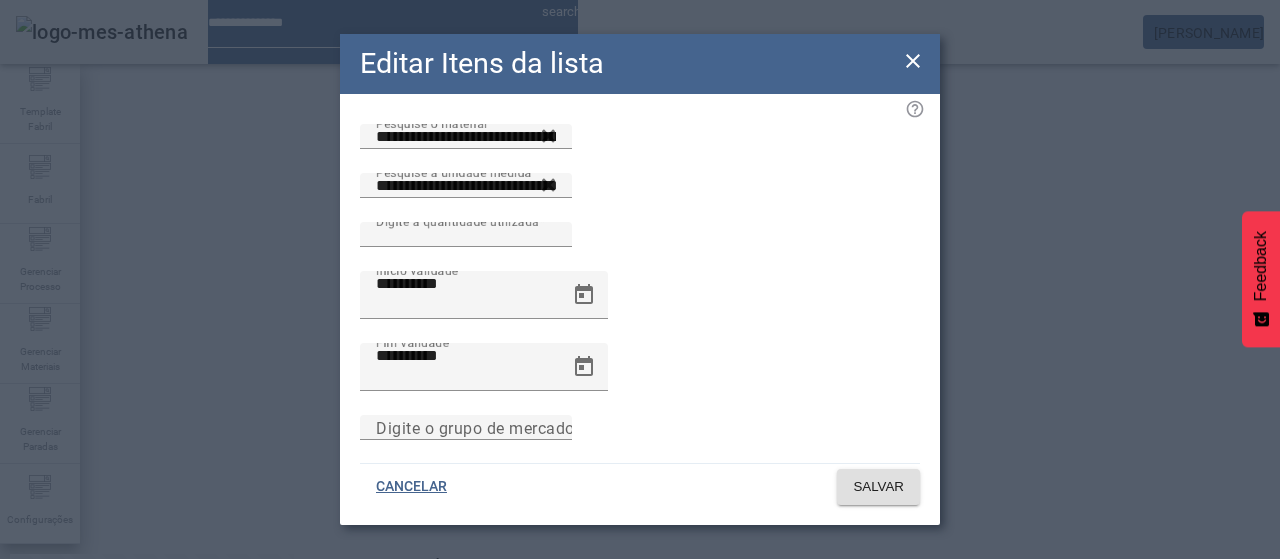 click 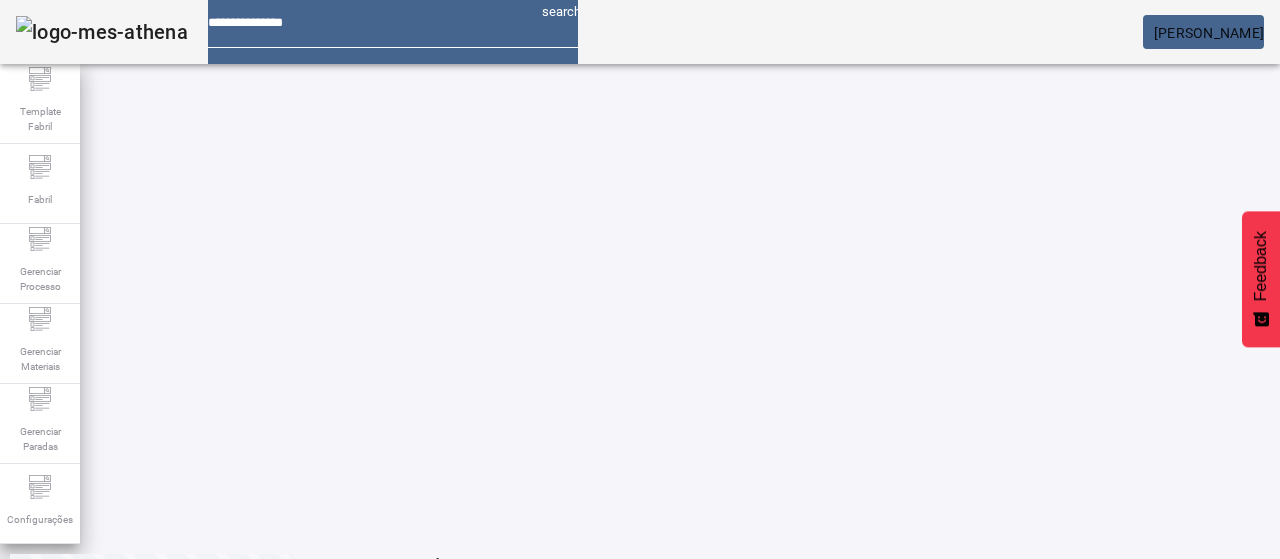 click on "REMOVER" at bounding box center [430, 643] 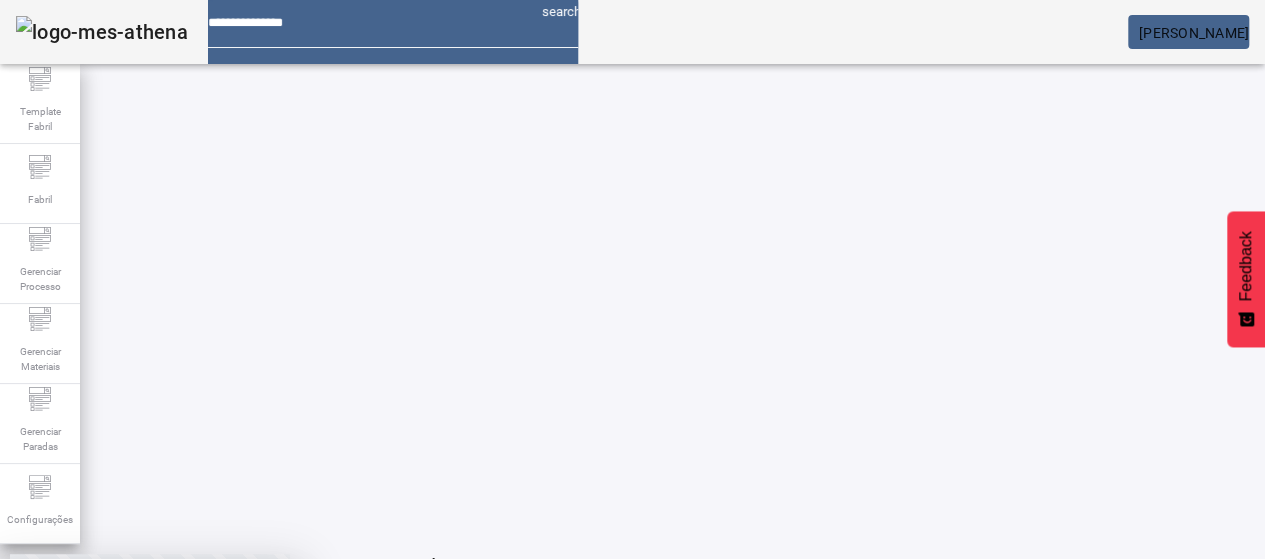 click at bounding box center (248, 707) 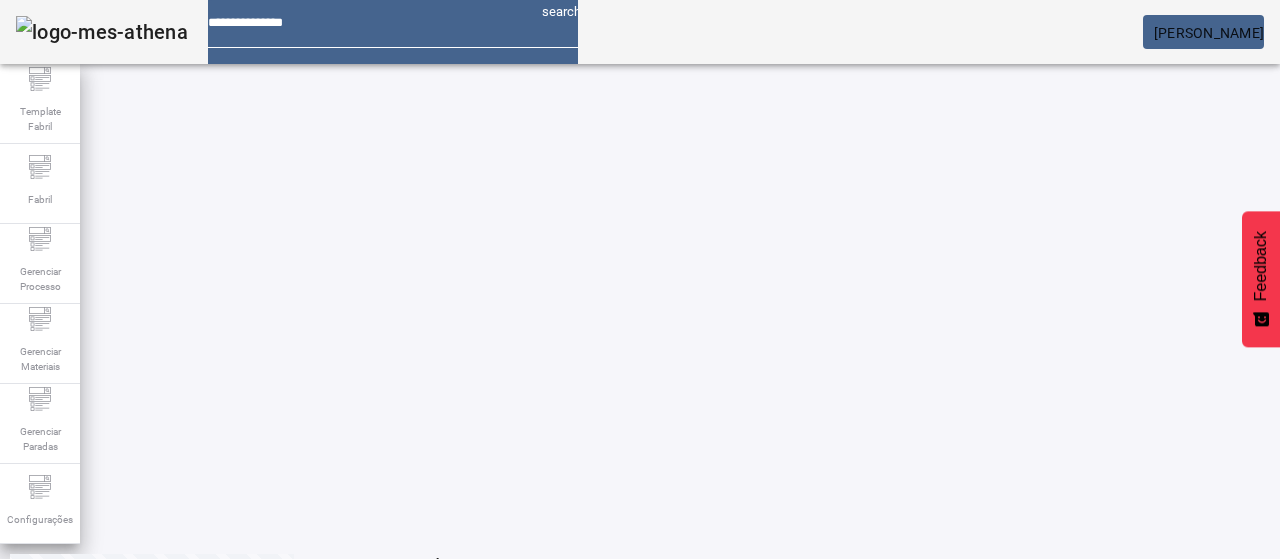 click on "EDITAR" at bounding box center [353, 643] 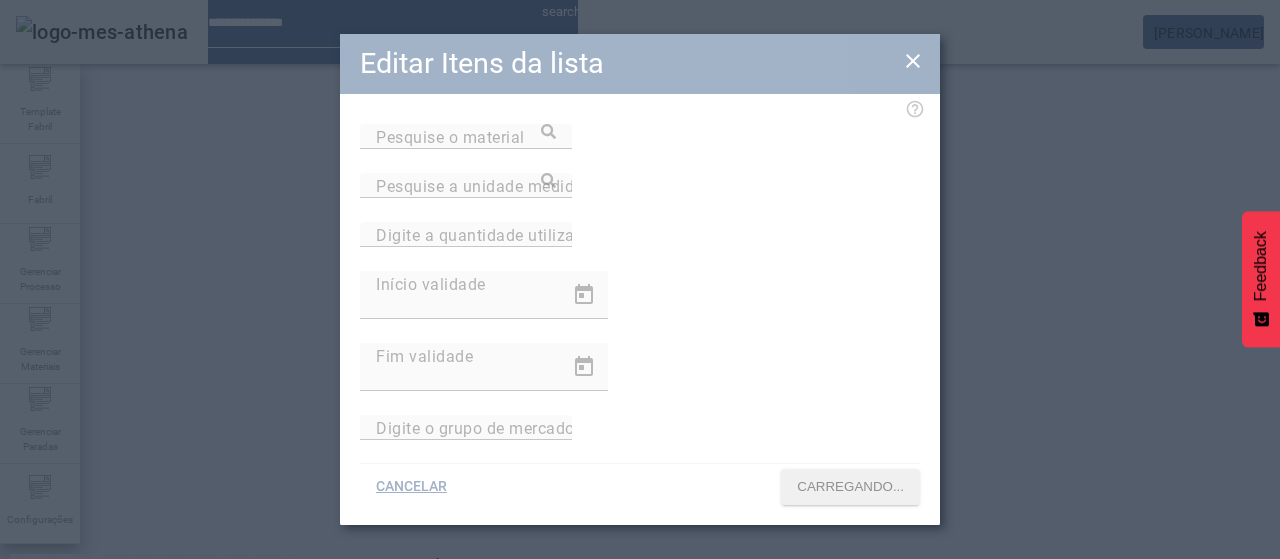 type on "**********" 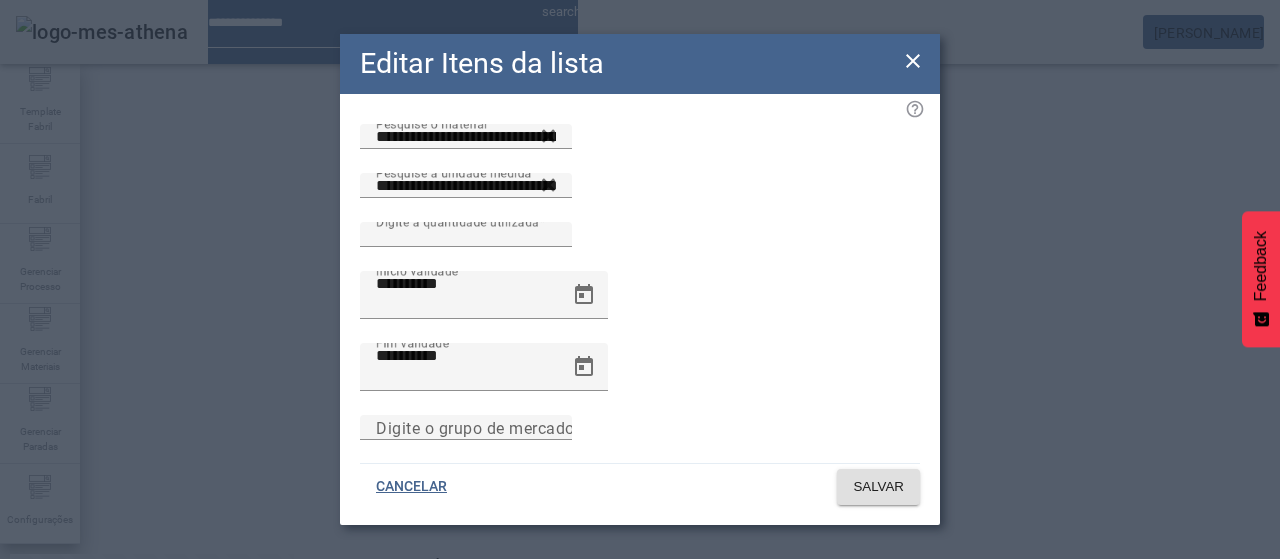 click 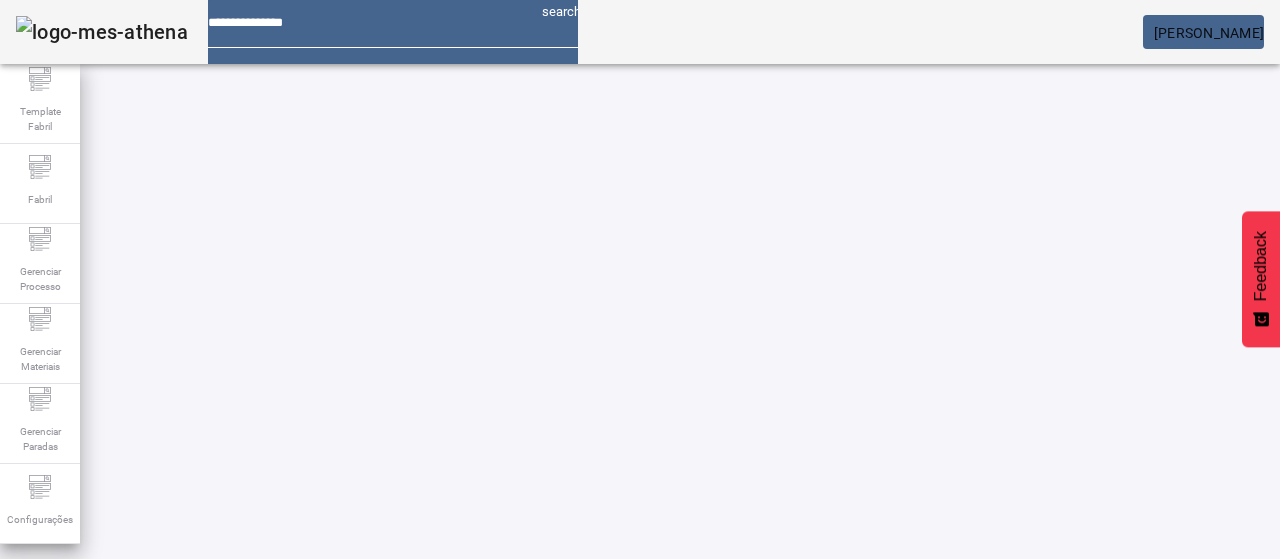 scroll, scrollTop: 0, scrollLeft: 0, axis: both 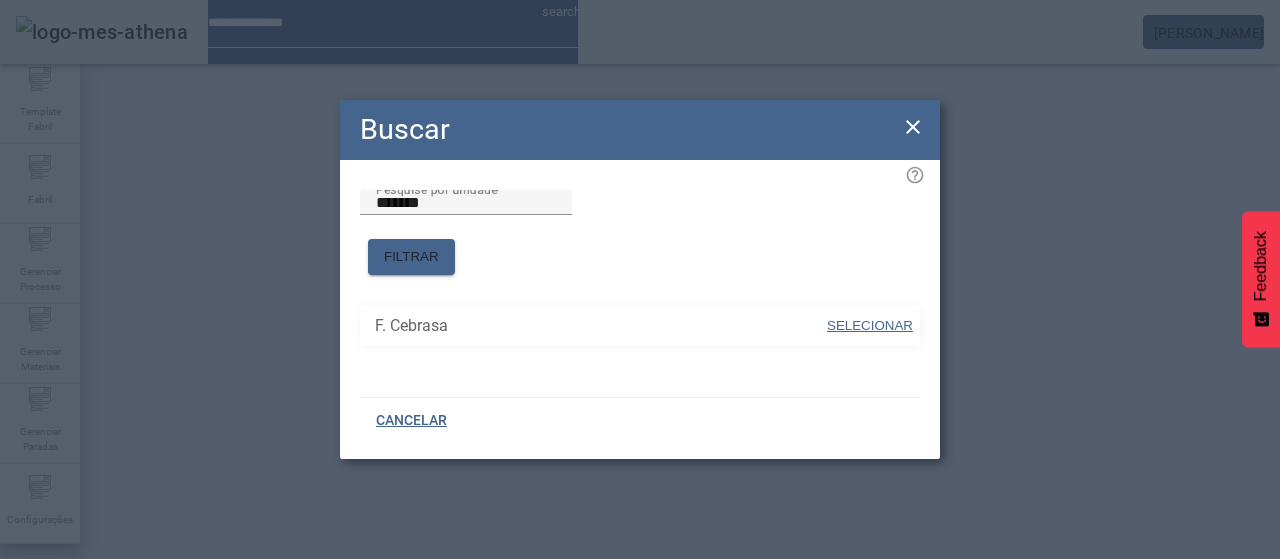 drag, startPoint x: 880, startPoint y: 316, endPoint x: 906, endPoint y: 287, distance: 38.948685 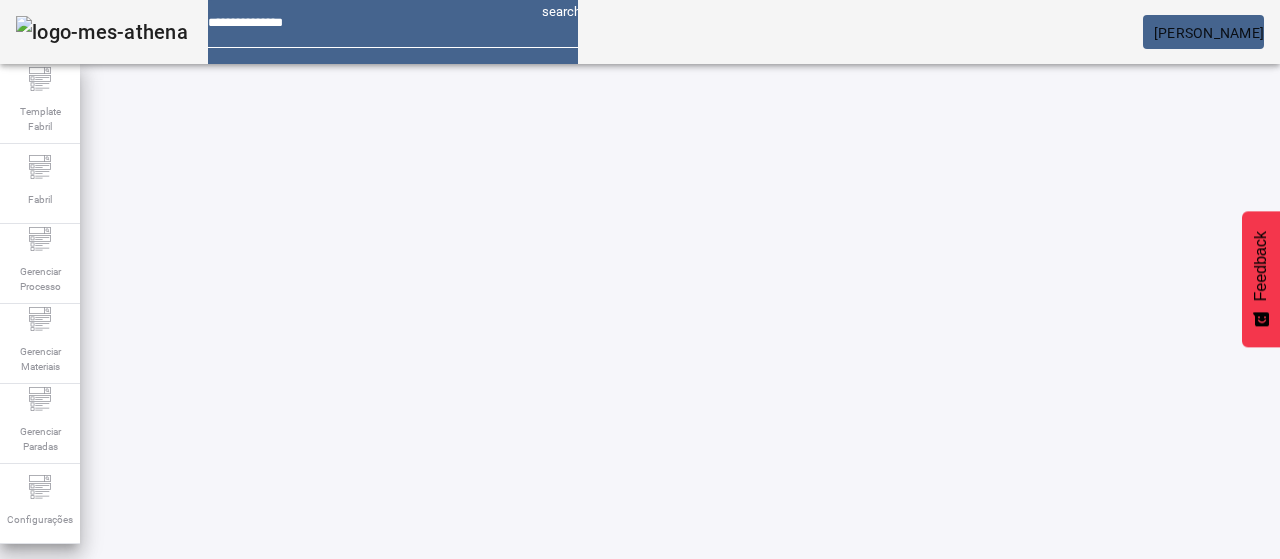 click on "**********" at bounding box center [116, 735] 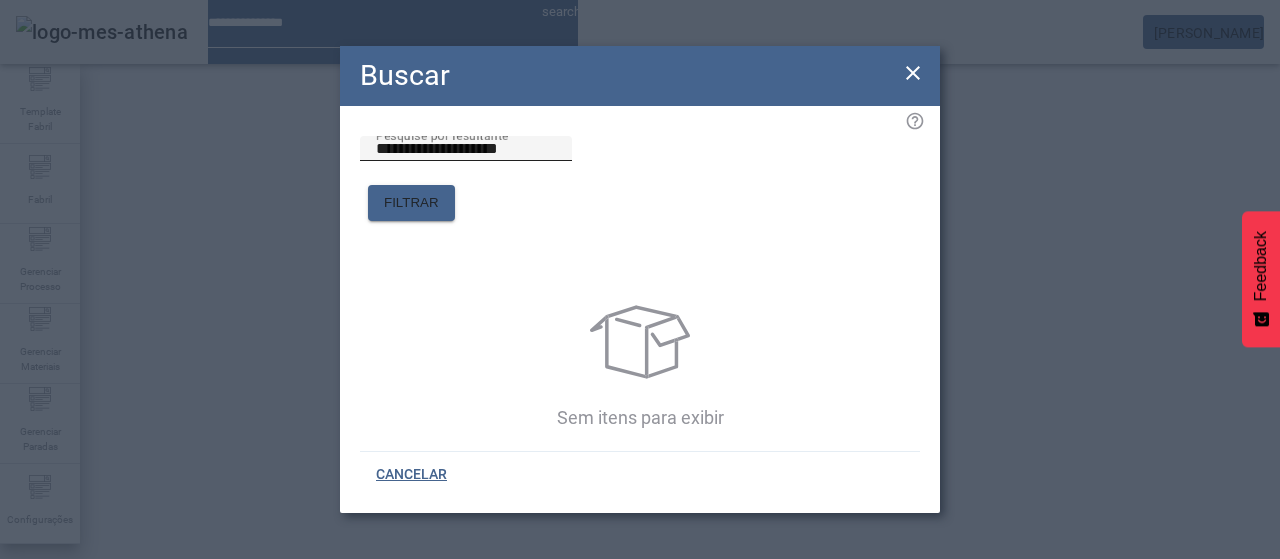 click on "**********" at bounding box center (466, 149) 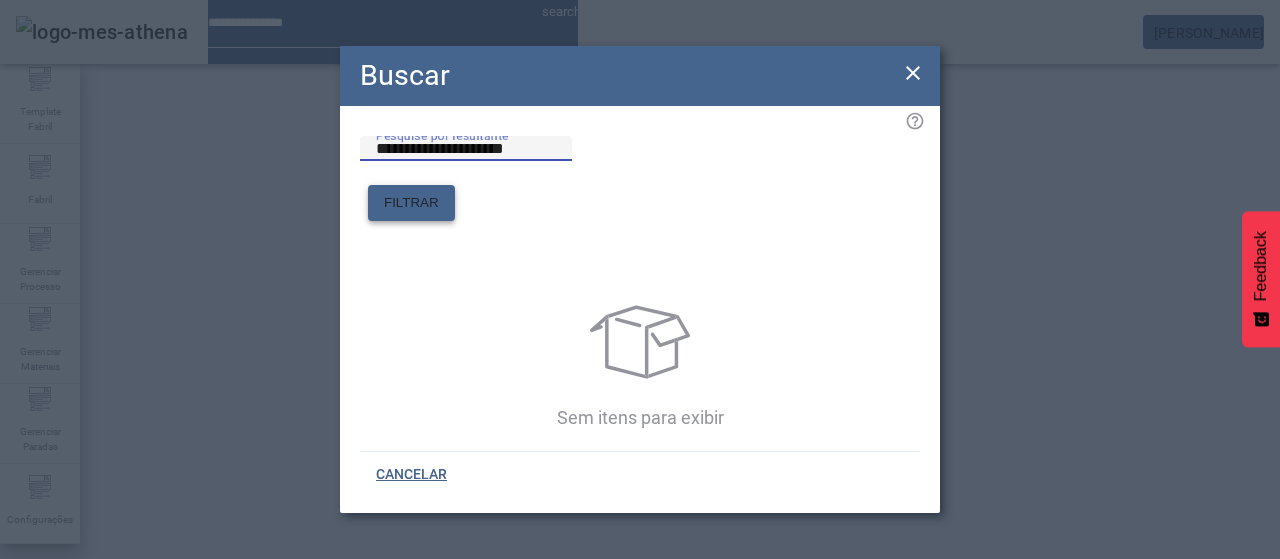 type on "**********" 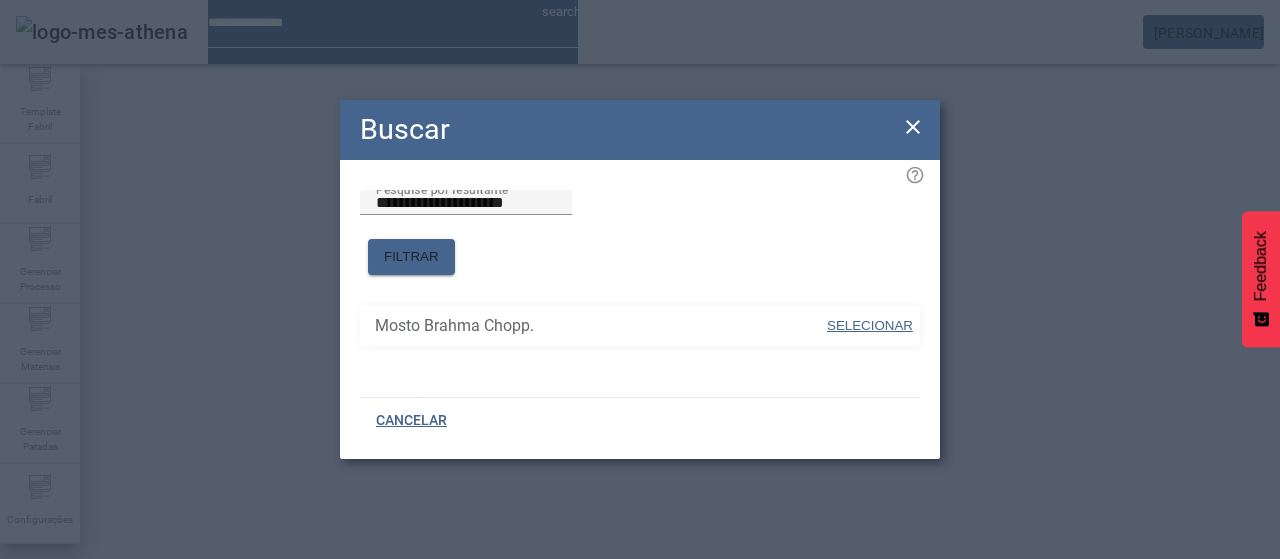drag, startPoint x: 855, startPoint y: 305, endPoint x: 876, endPoint y: 296, distance: 22.847319 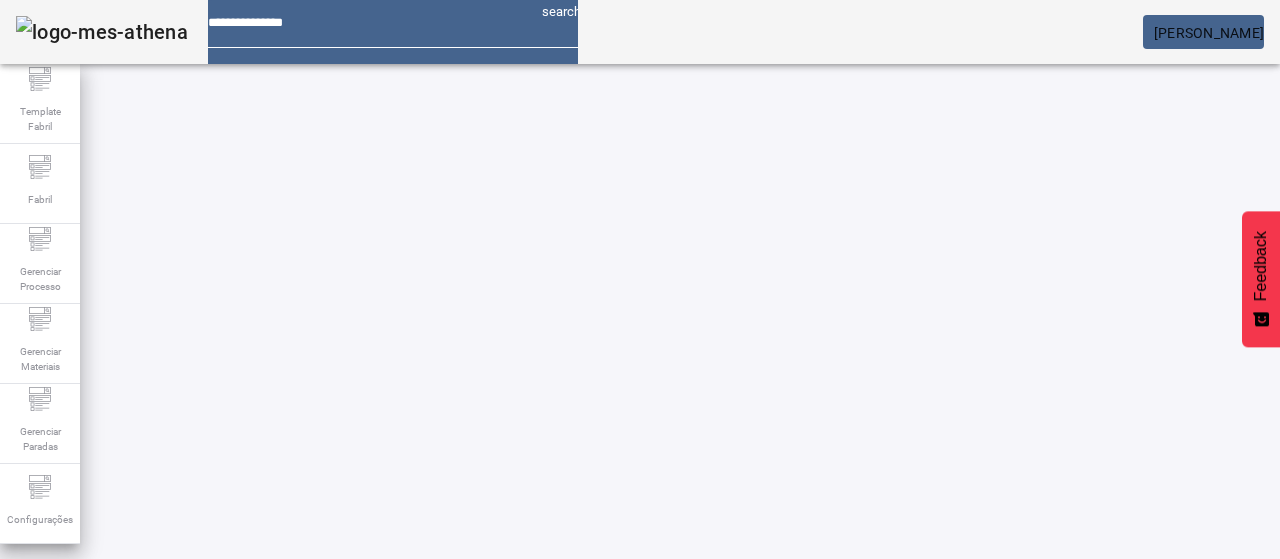 drag, startPoint x: 1184, startPoint y: 241, endPoint x: 1164, endPoint y: 263, distance: 29.732138 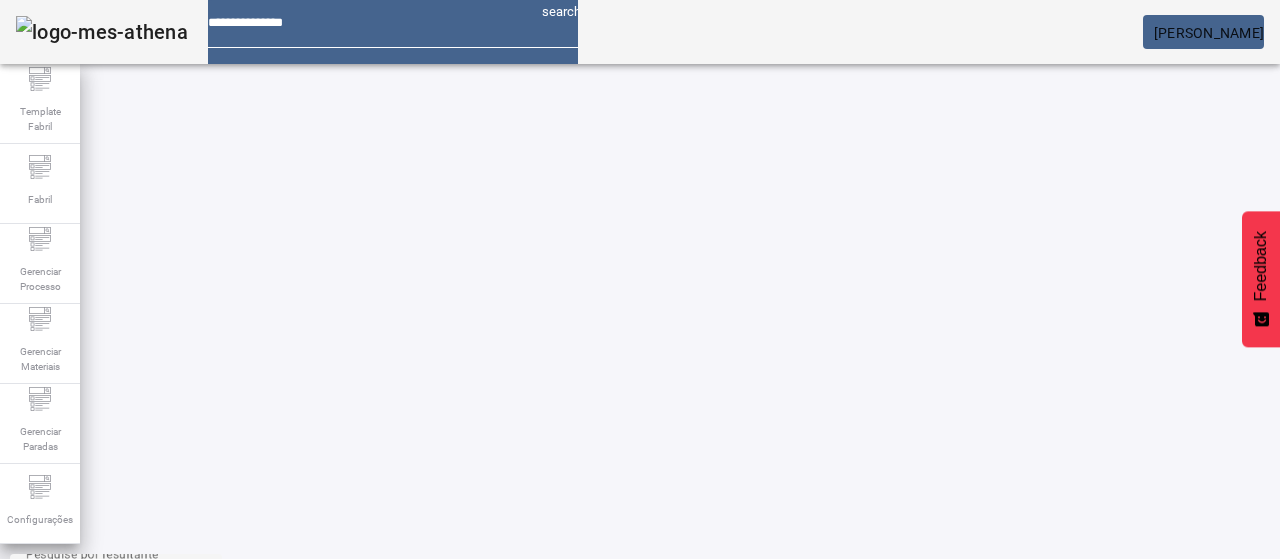 scroll, scrollTop: 200, scrollLeft: 0, axis: vertical 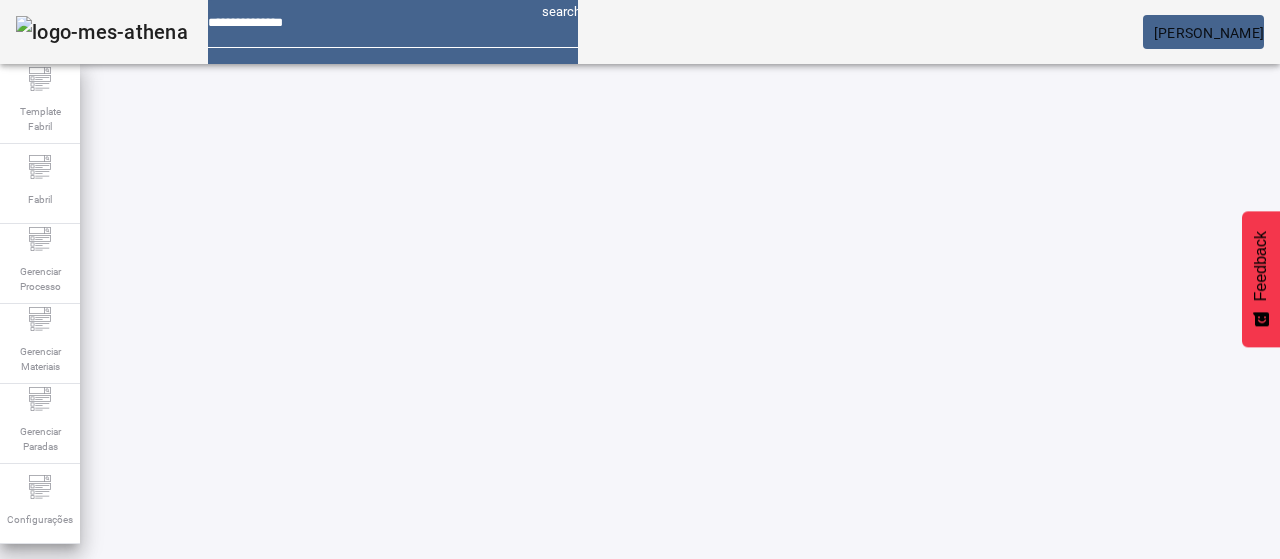 click on "EDITAR" at bounding box center [353, 876] 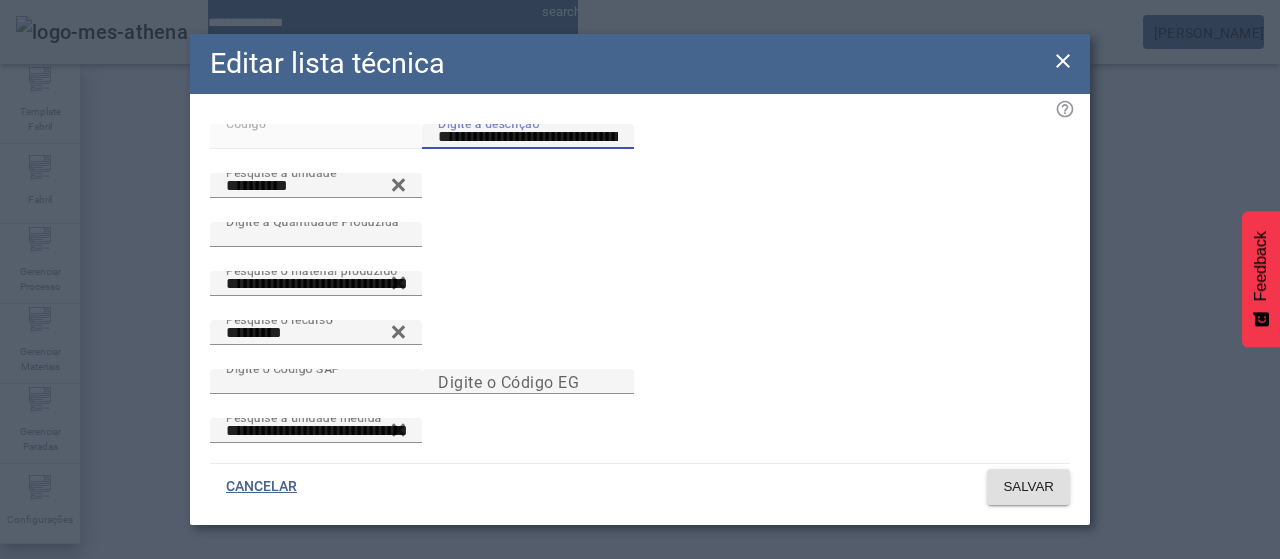 drag, startPoint x: 767, startPoint y: 159, endPoint x: 981, endPoint y: 126, distance: 216.52945 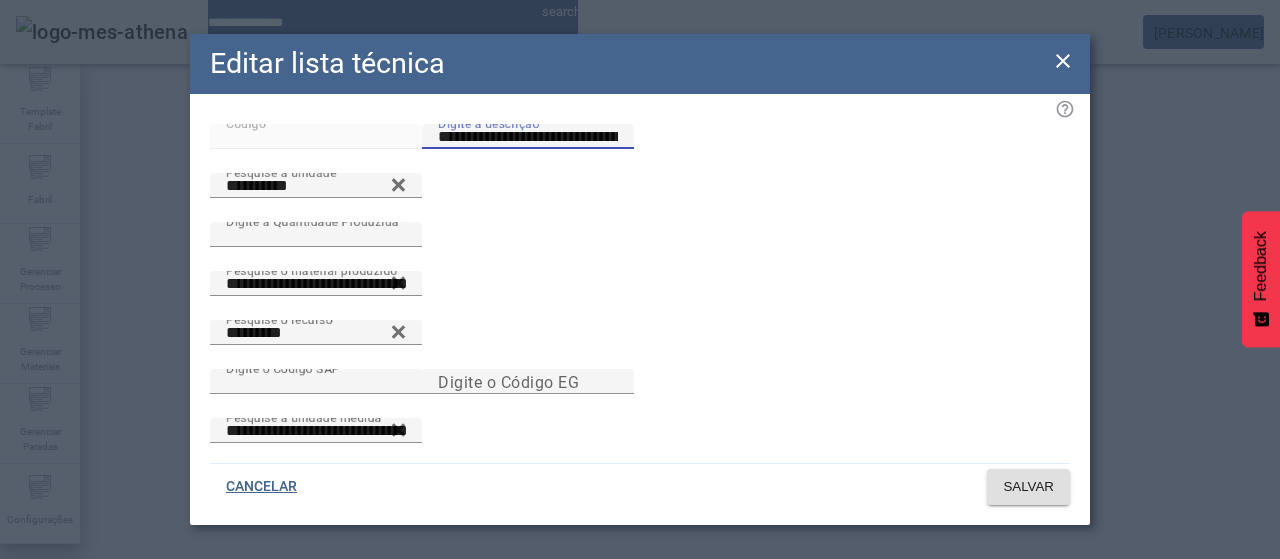 click on "**********" 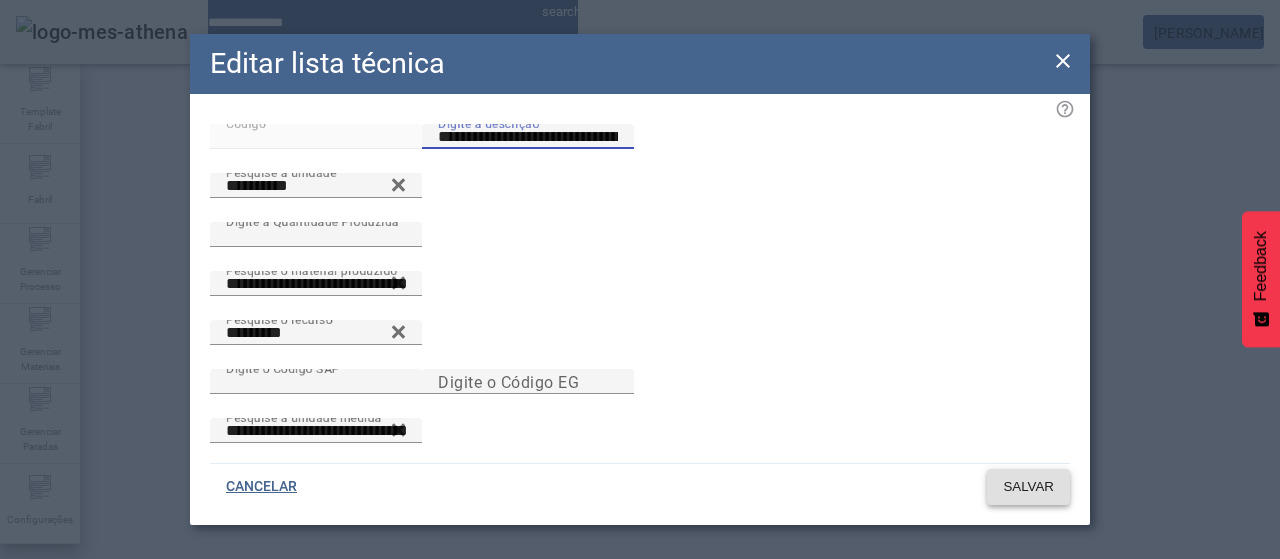type on "**********" 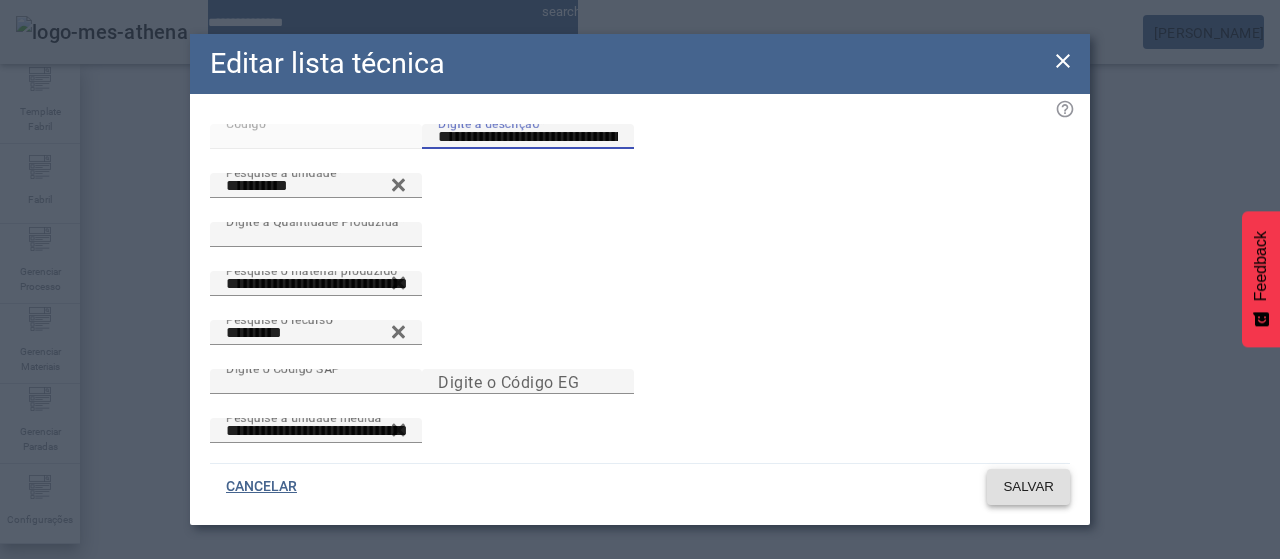 click on "SALVAR" 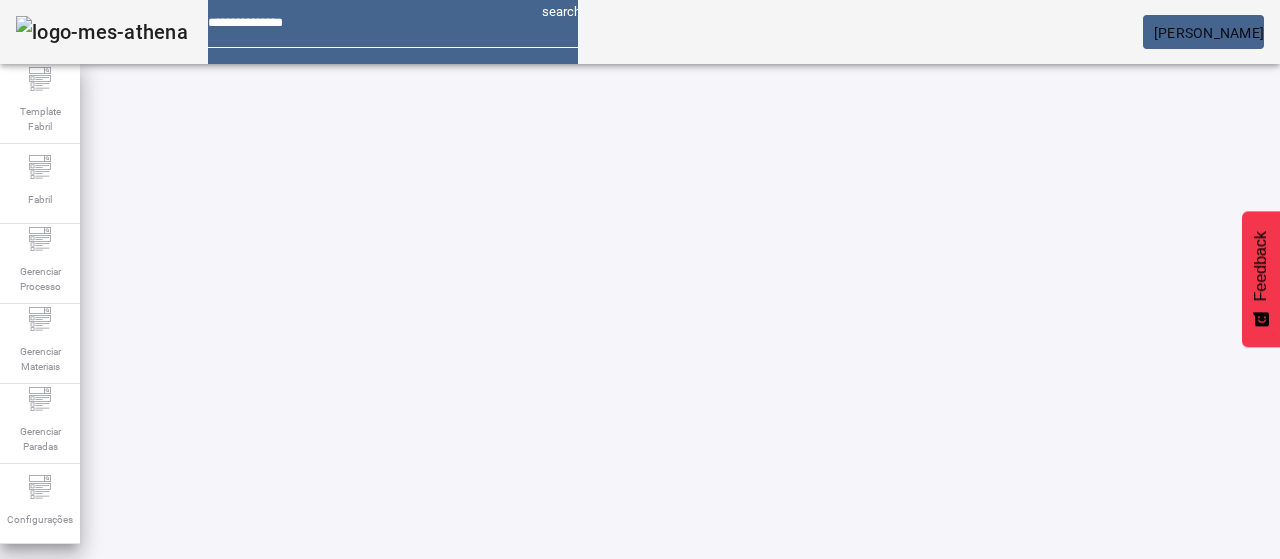 click at bounding box center (572, 726) 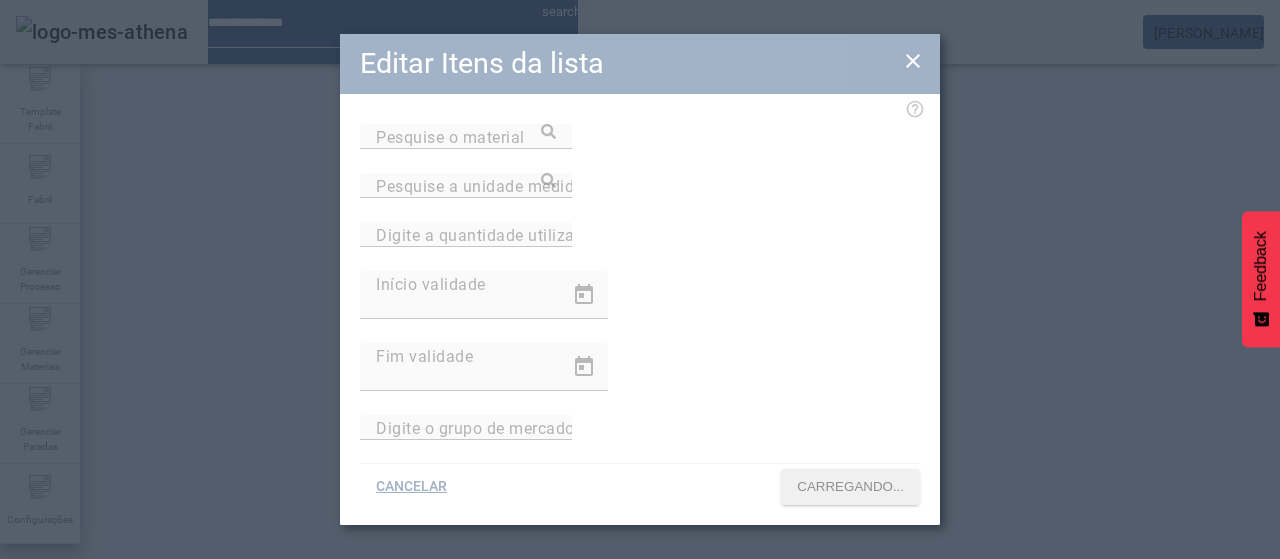 type on "**********" 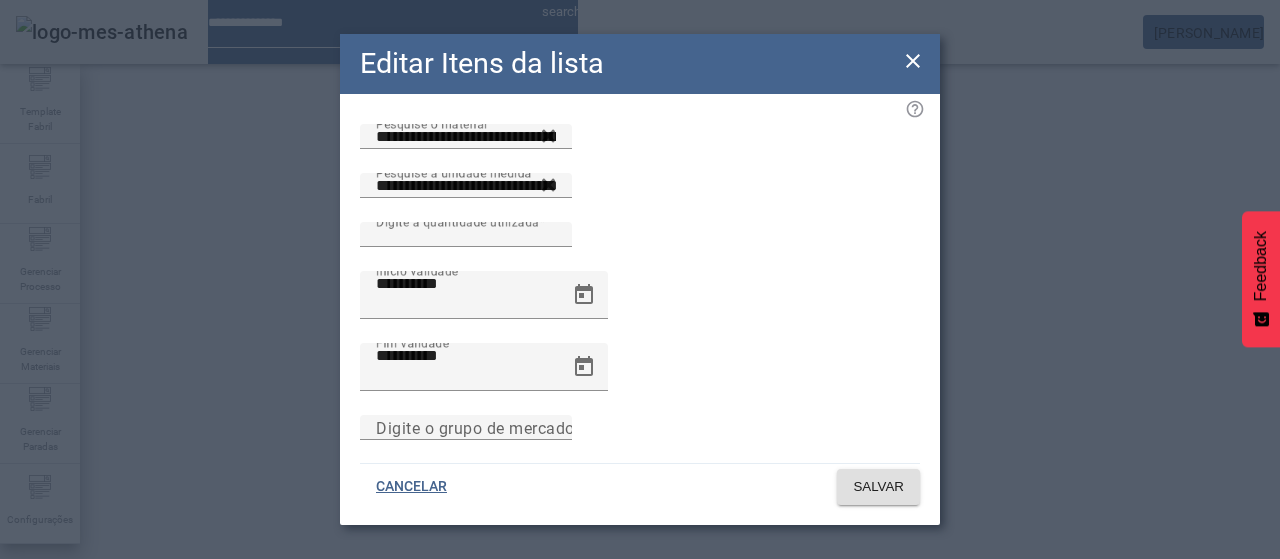 click 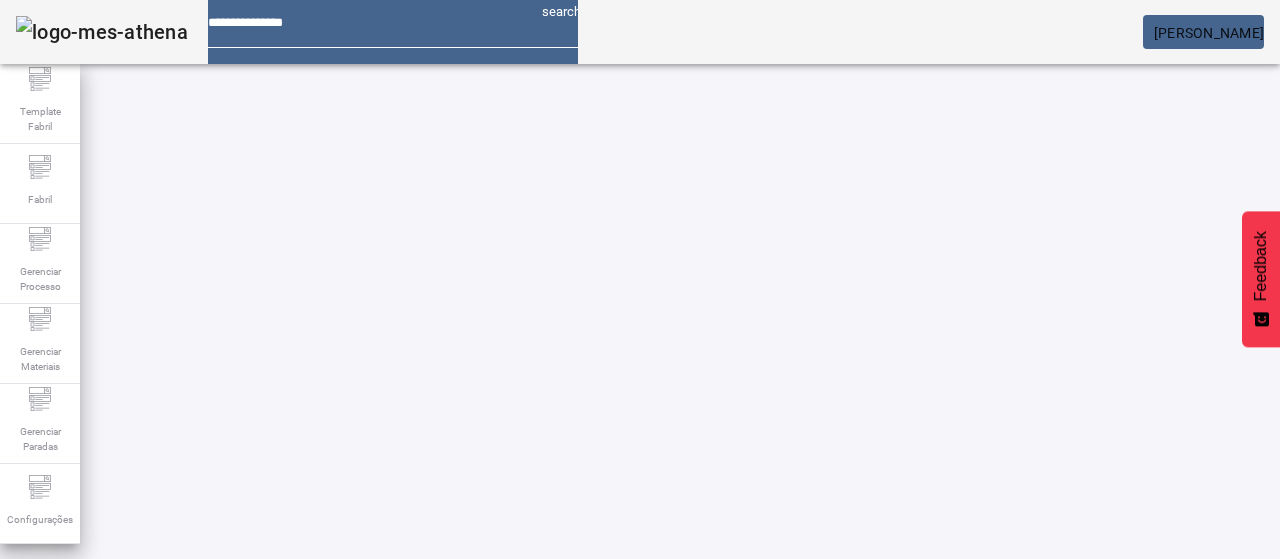 click at bounding box center [353, 743] 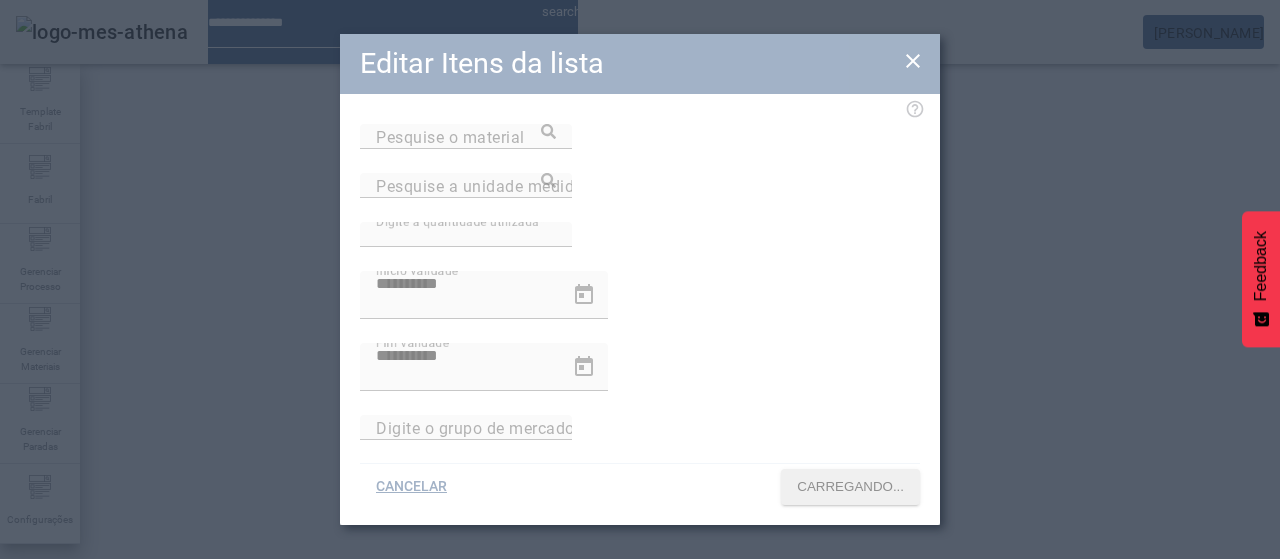 type on "**********" 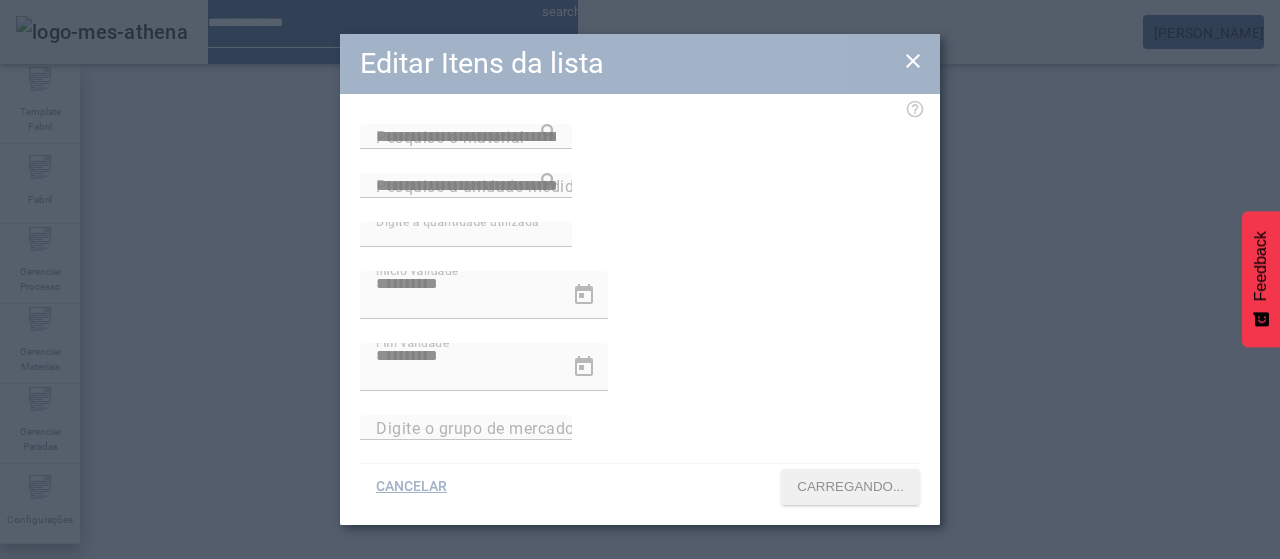 type on "*******" 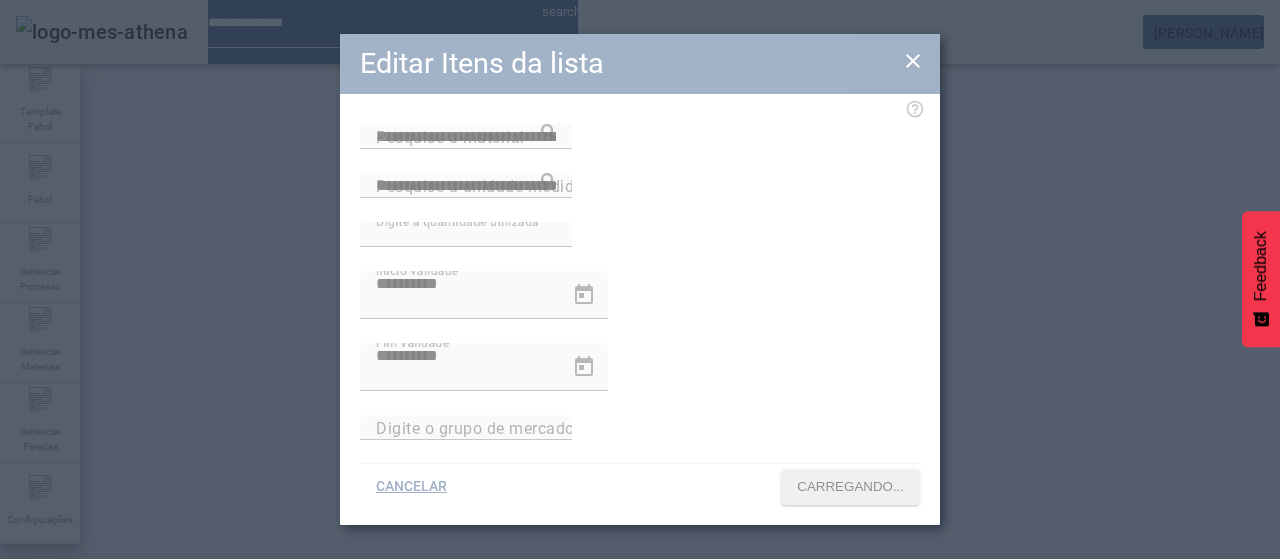 type on "**********" 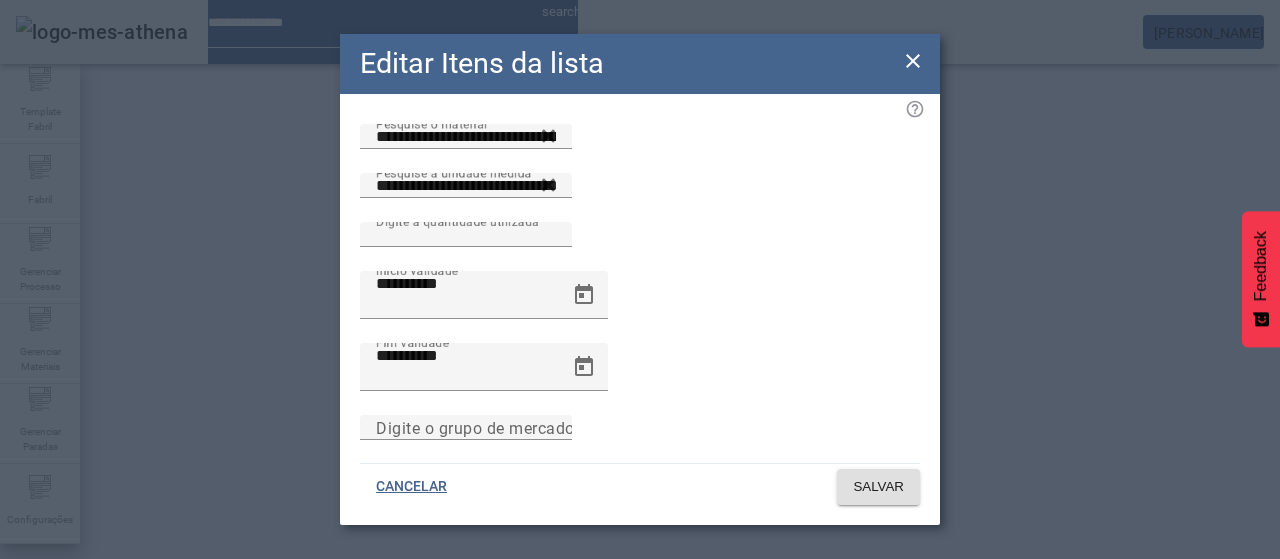 click 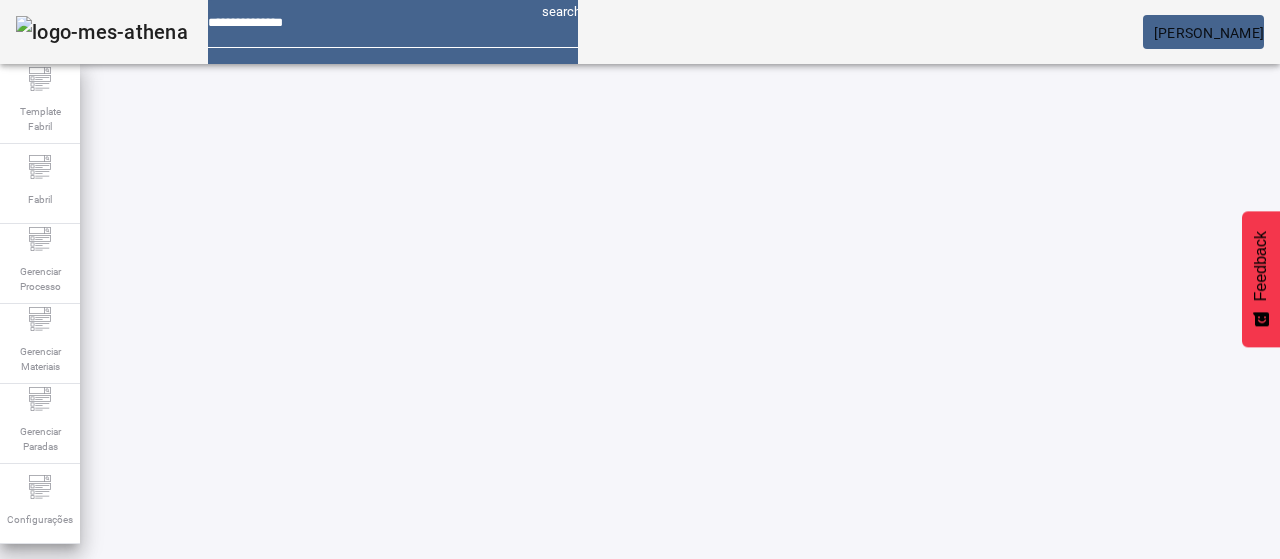 click on "REMOVER" at bounding box center [728, 743] 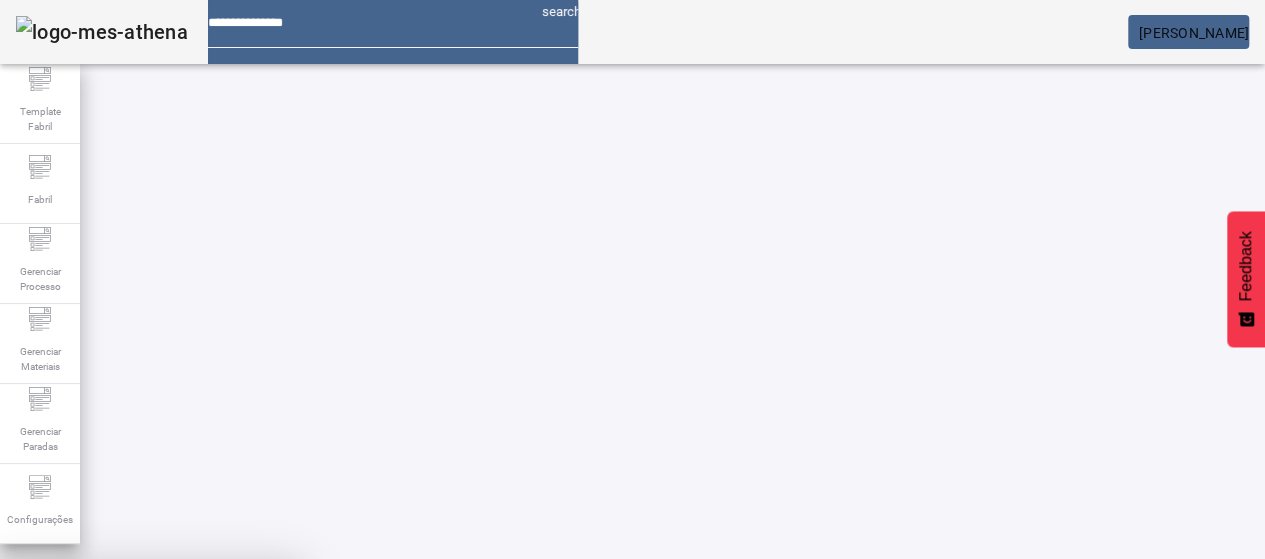 click on "SIM" at bounding box center [249, 707] 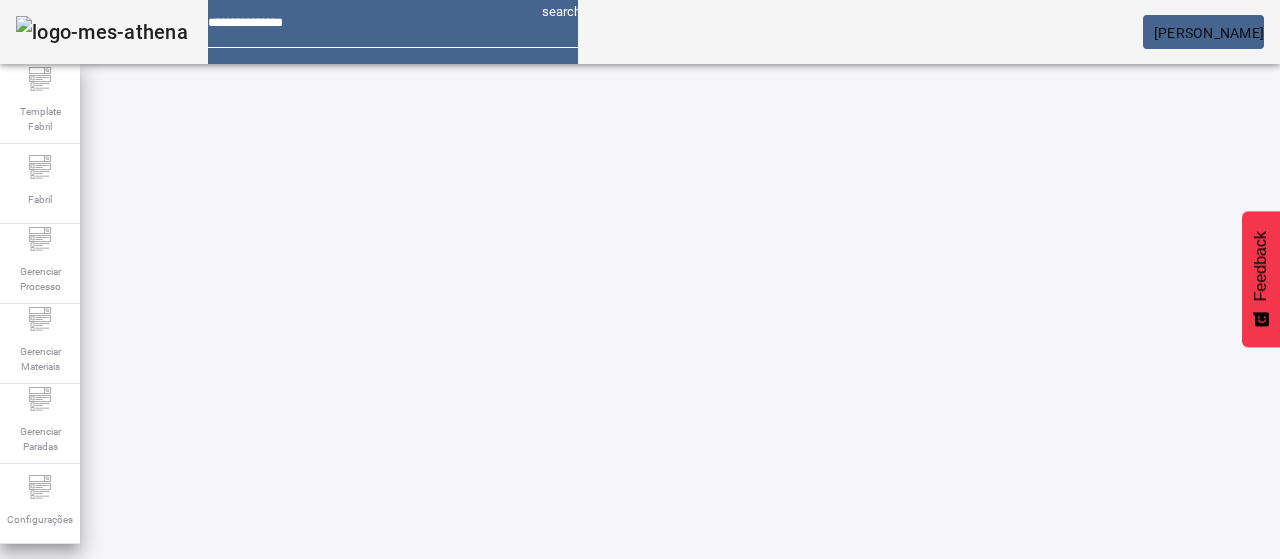 click on "EDITAR" at bounding box center [353, 743] 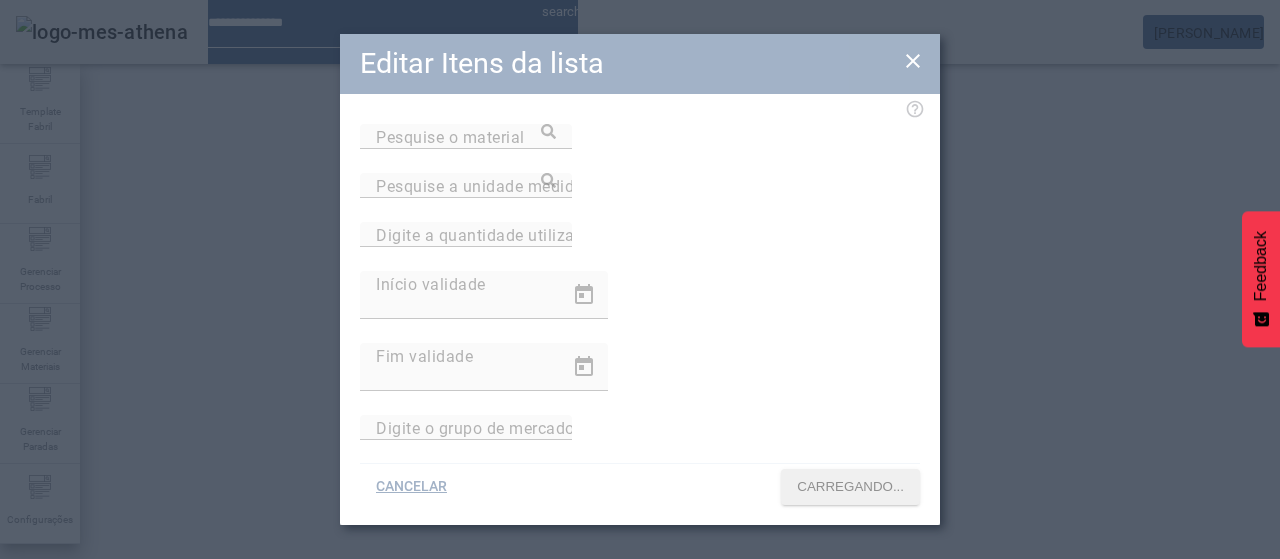 type on "**********" 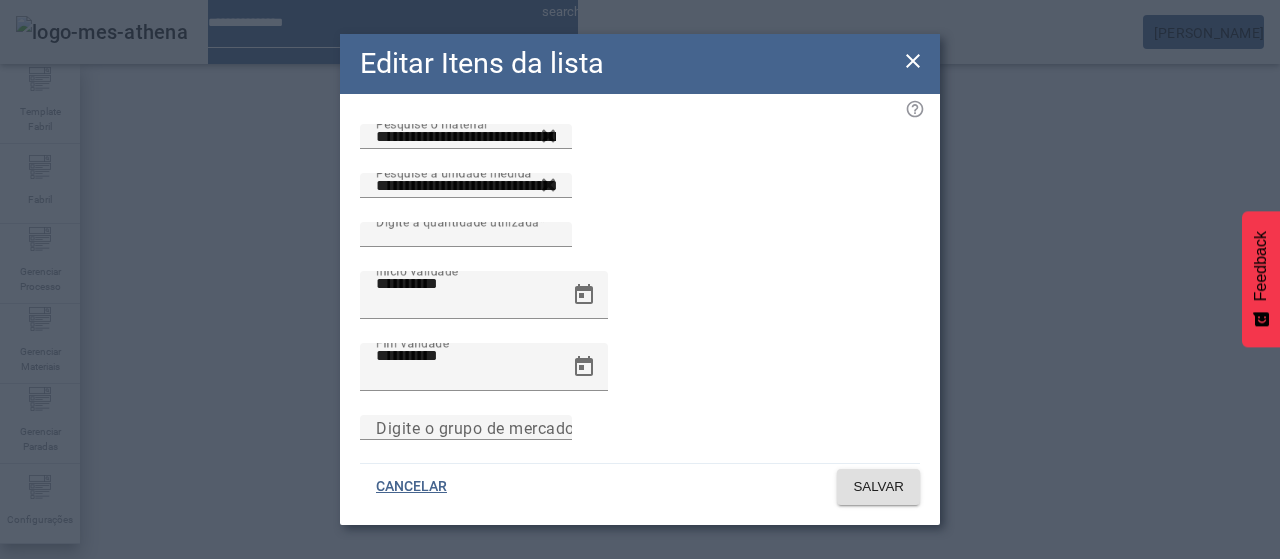 click 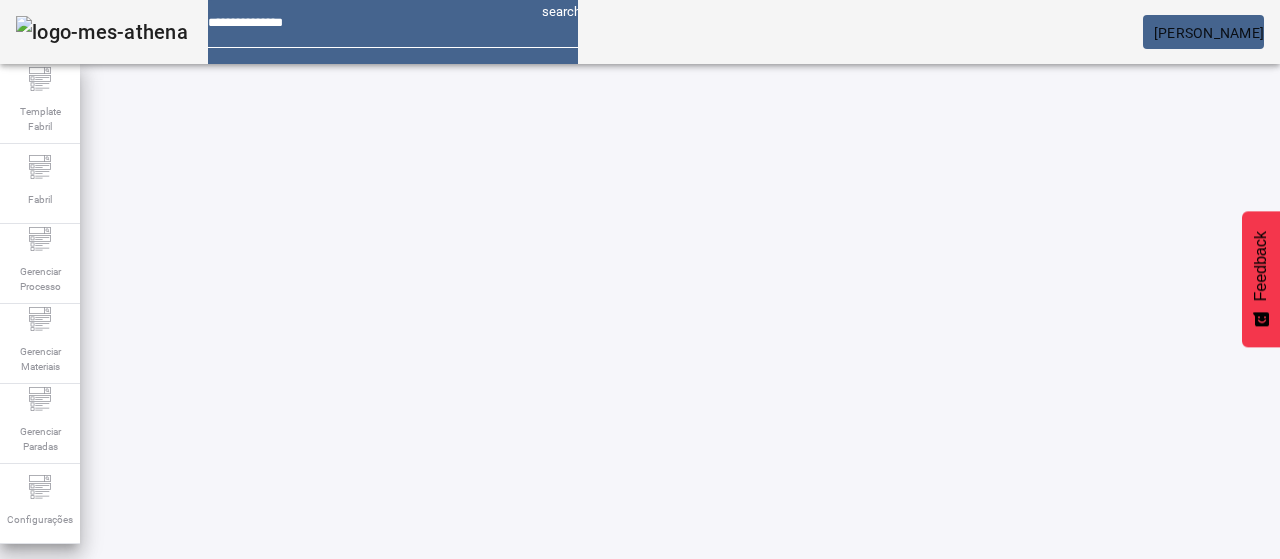 click on "REMOVER" at bounding box center (430, 743) 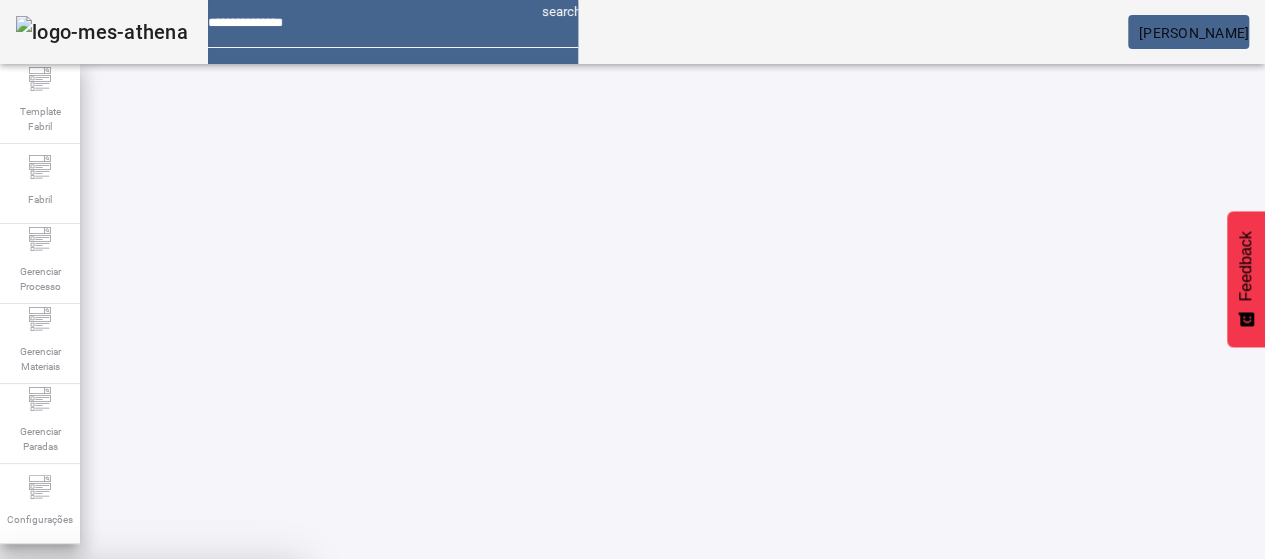 click on "SIM" at bounding box center [249, 707] 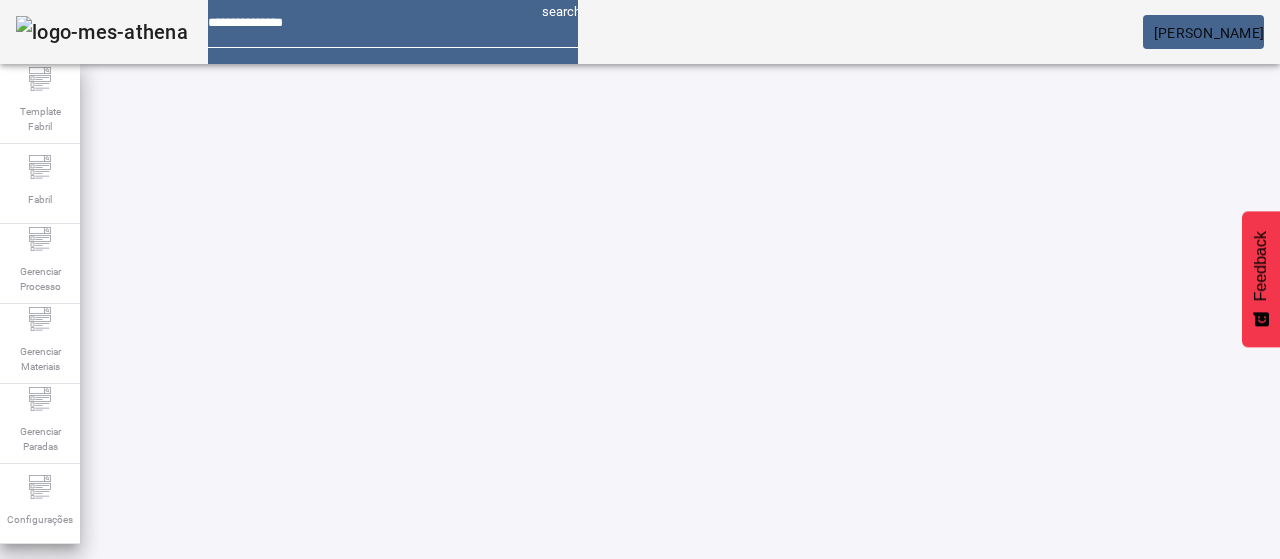 click on "EDITAR" at bounding box center [353, 743] 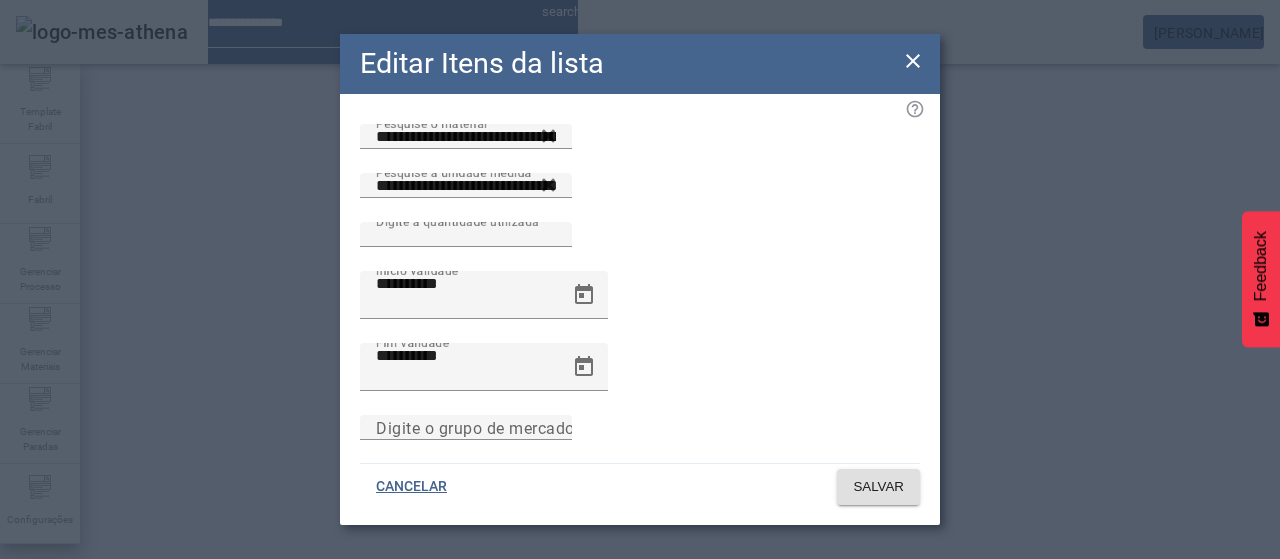 click 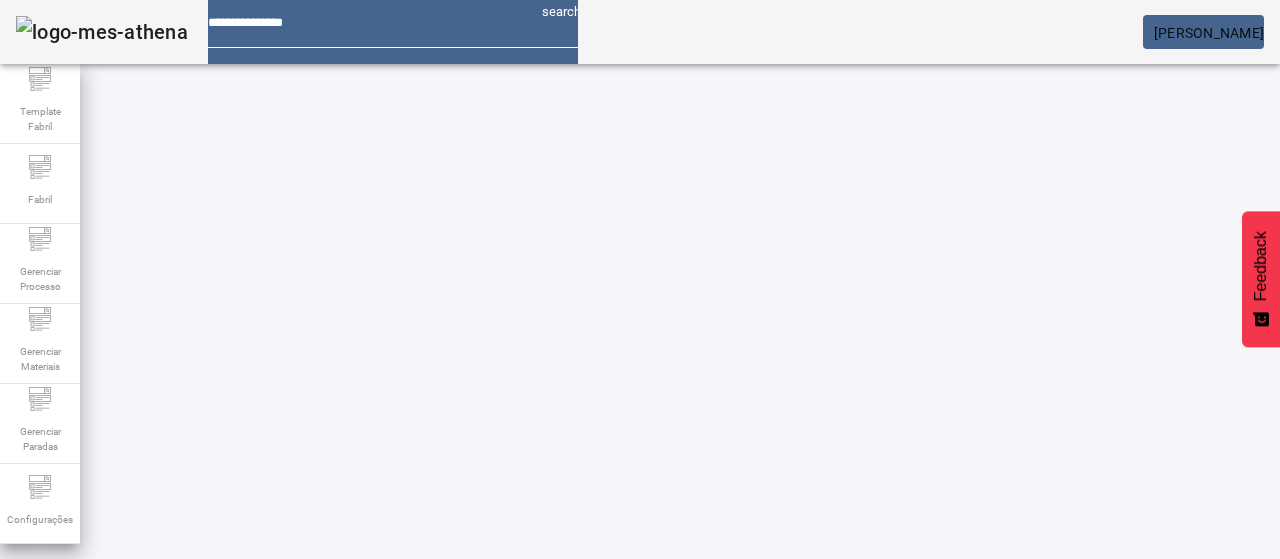 click on "EDITAR" at bounding box center (353, 743) 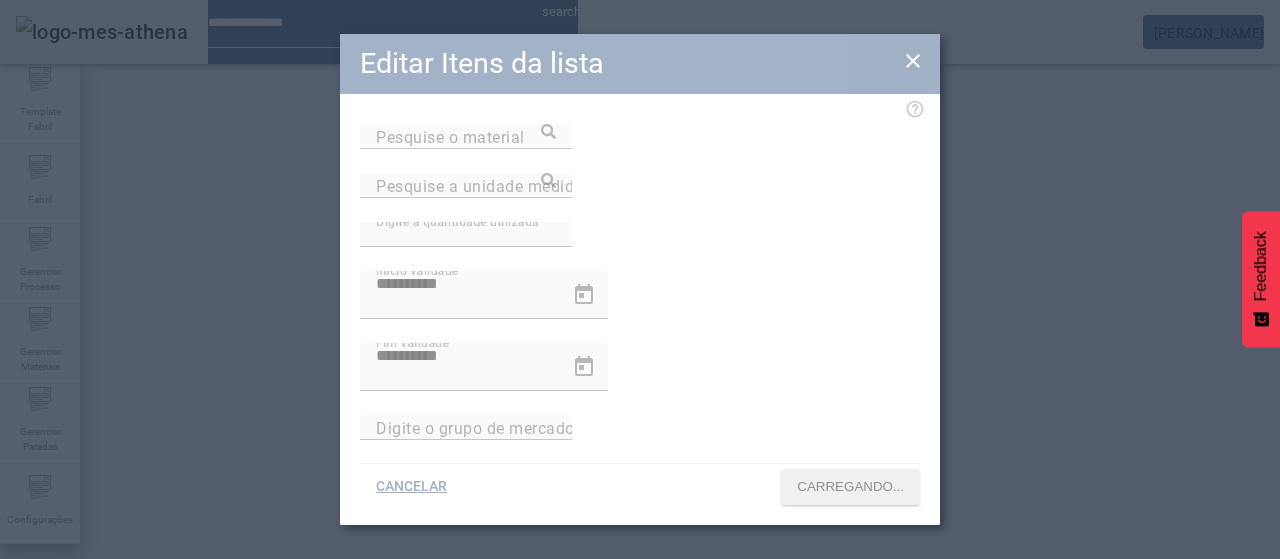 type on "**********" 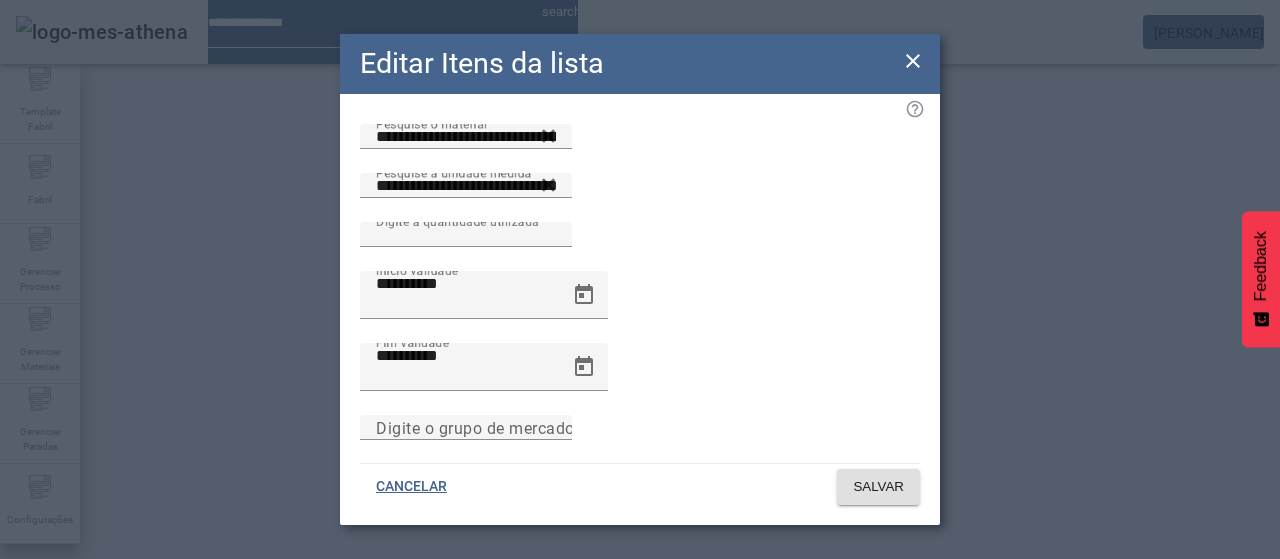 click 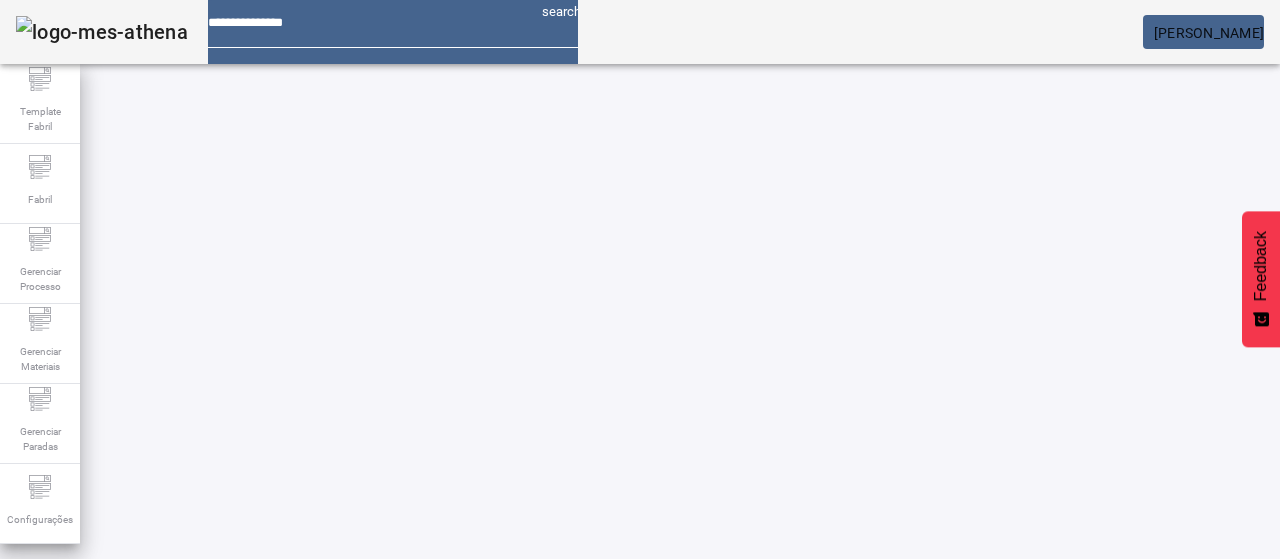 click on "REMOVER" at bounding box center (1027, 743) 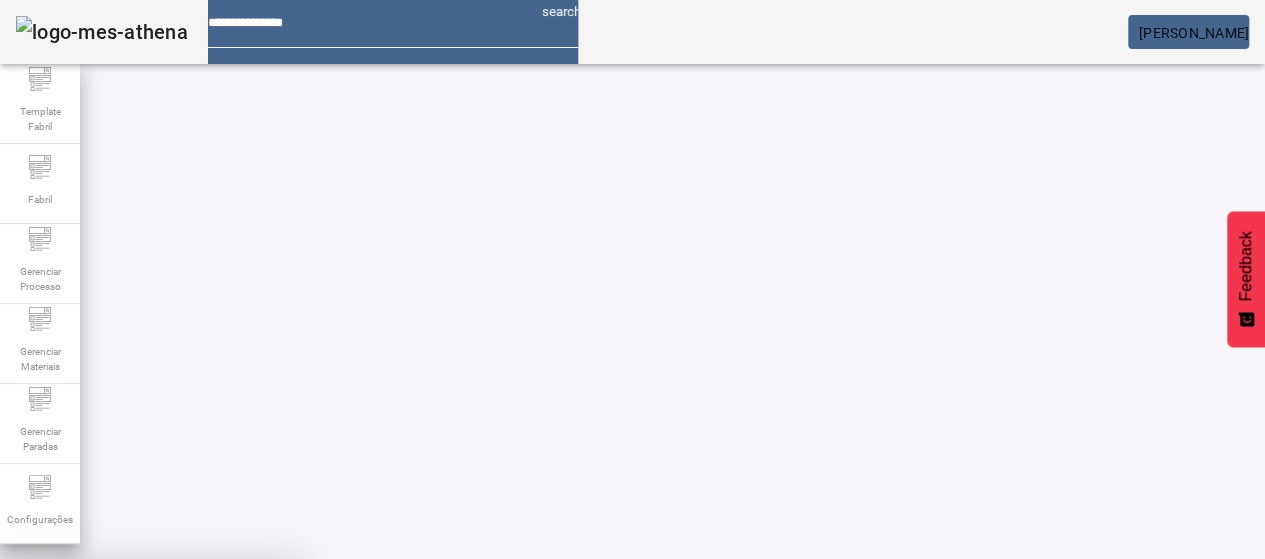click at bounding box center [248, 707] 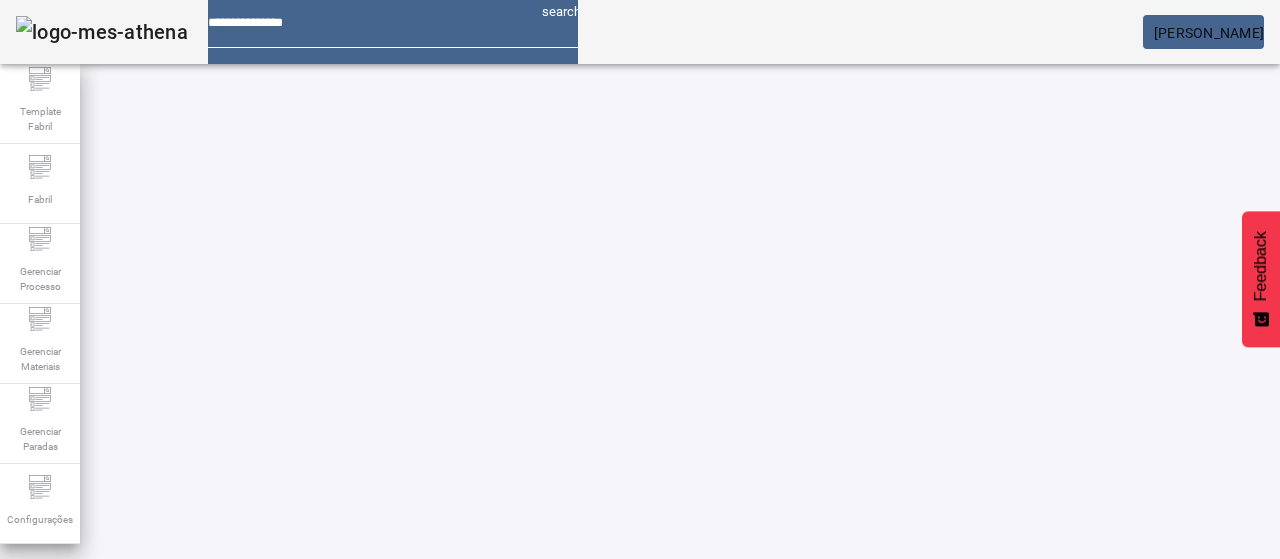 click on "EDITAR" at bounding box center [353, 743] 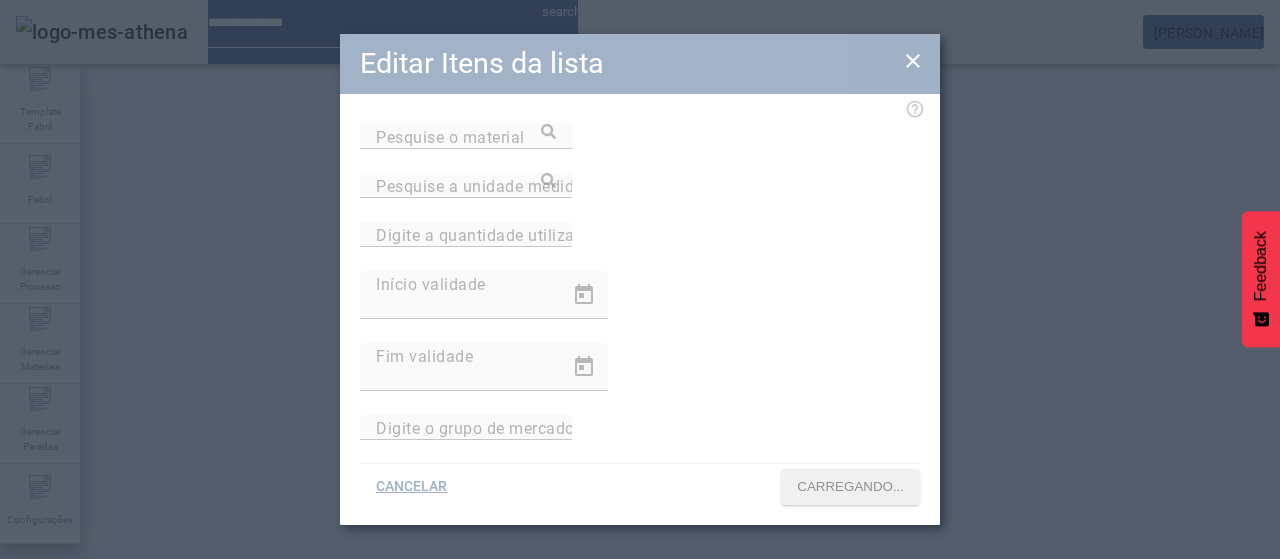 type on "**********" 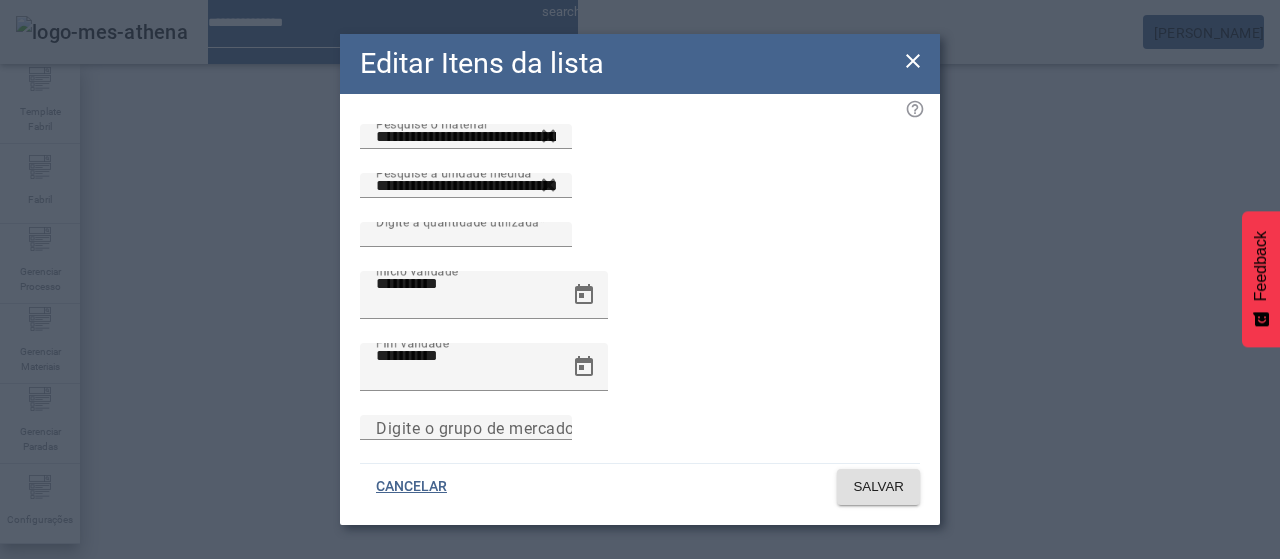 click 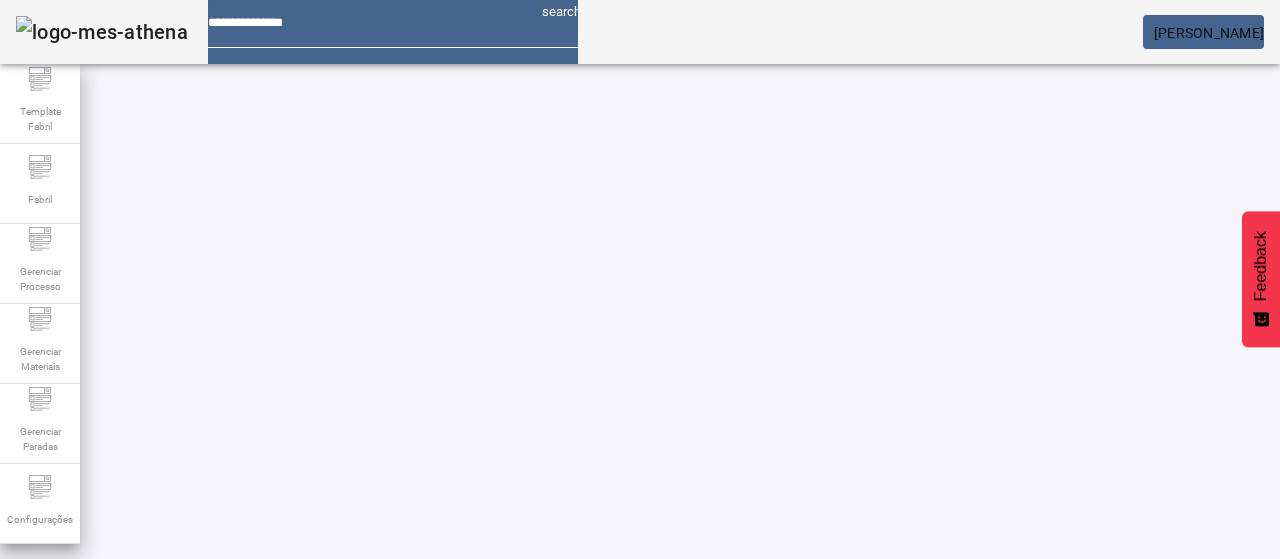 click on "REMOVER" at bounding box center [430, 743] 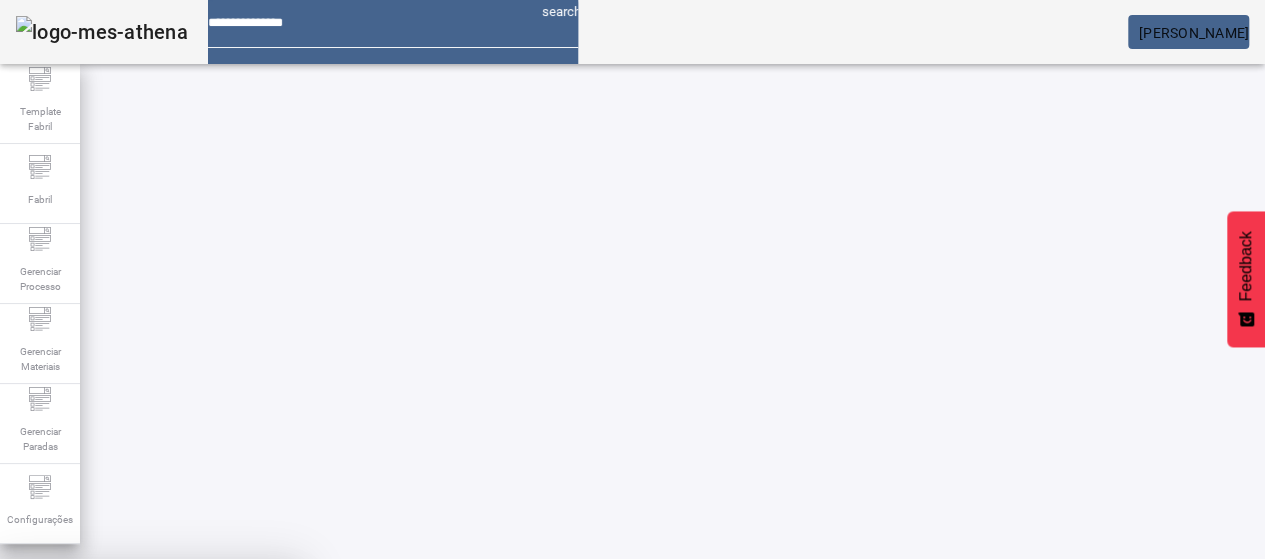 click on "SIM" at bounding box center (249, 707) 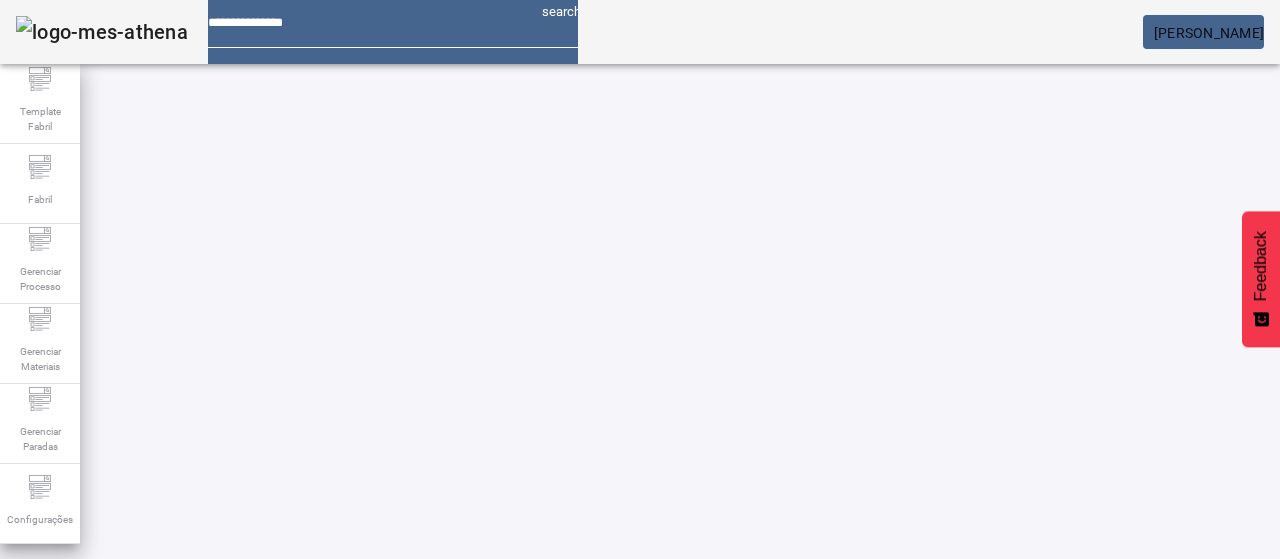click on "EDITAR" at bounding box center (950, 743) 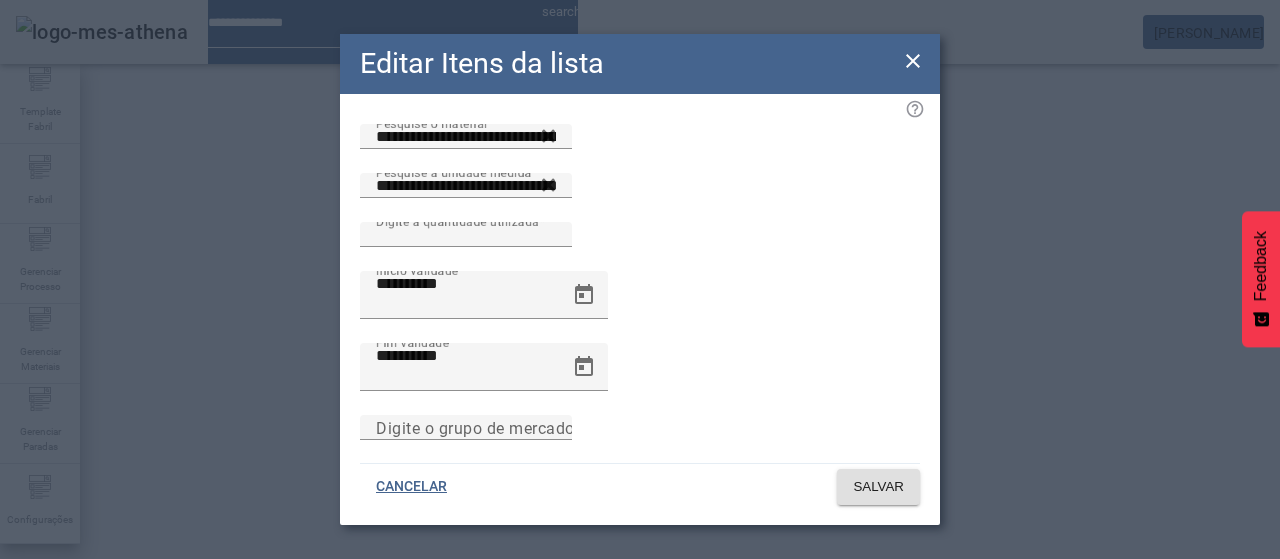 click 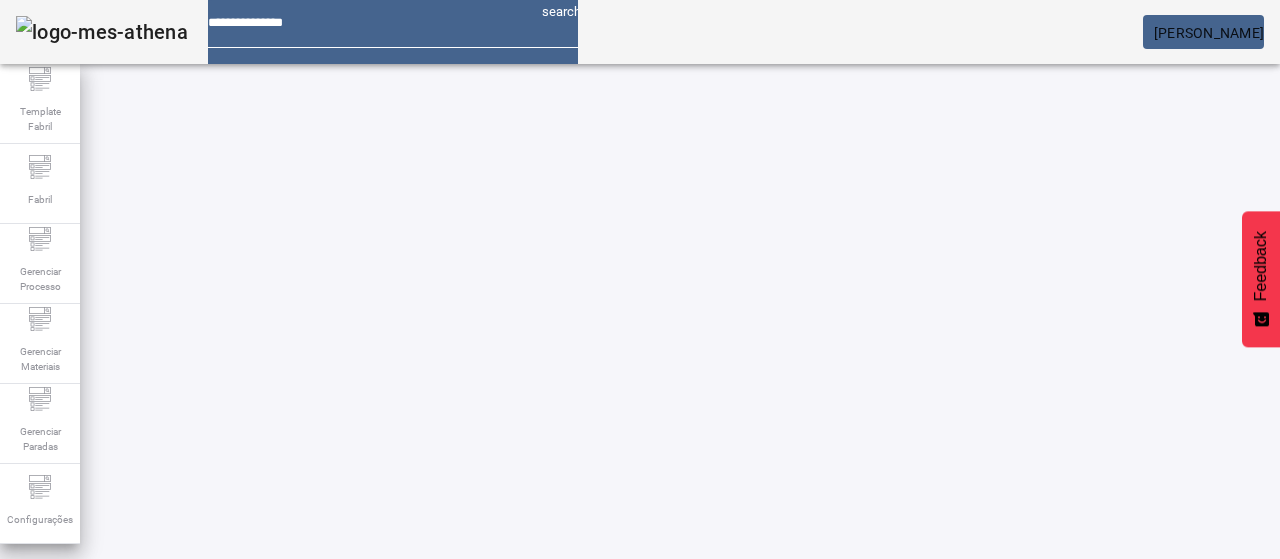 click on "REMOVER" at bounding box center (1027, 743) 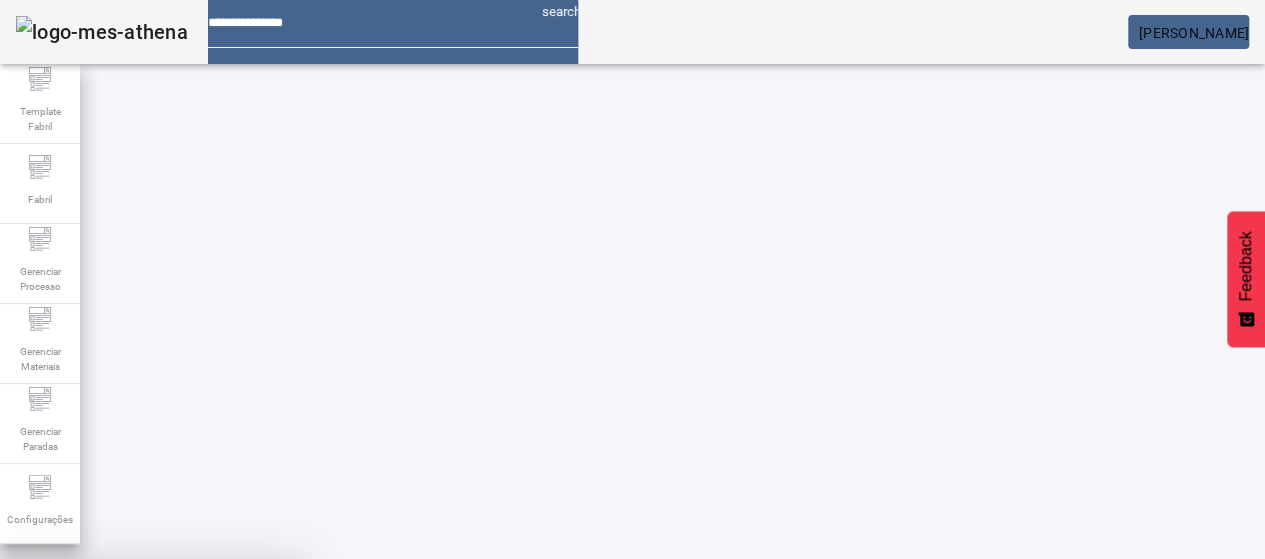click at bounding box center [248, 707] 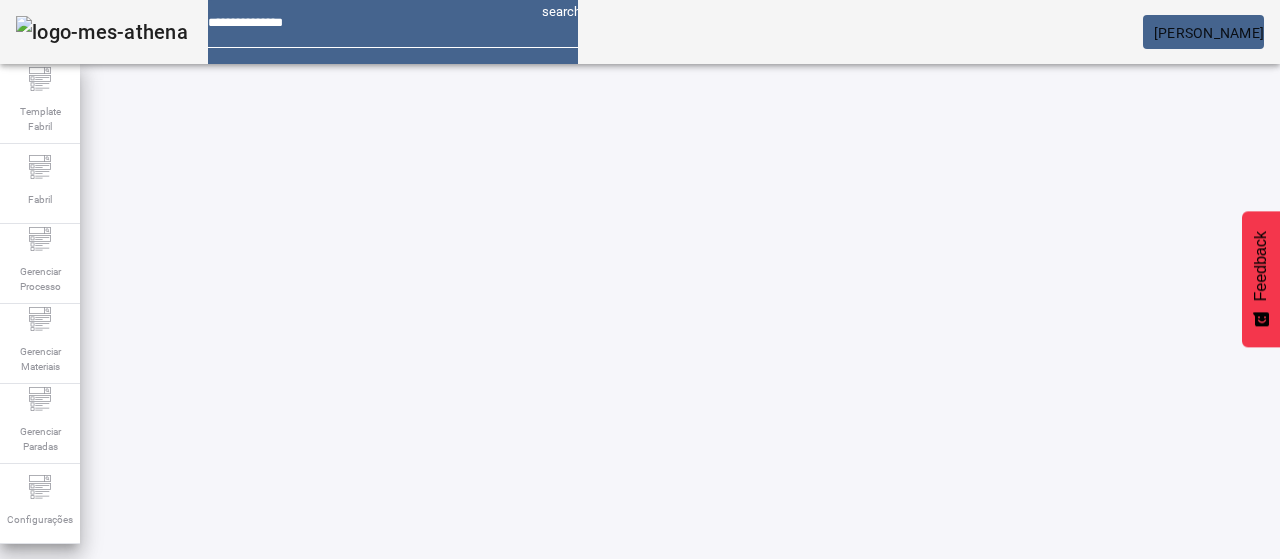 click on "EDITAR" at bounding box center (950, 743) 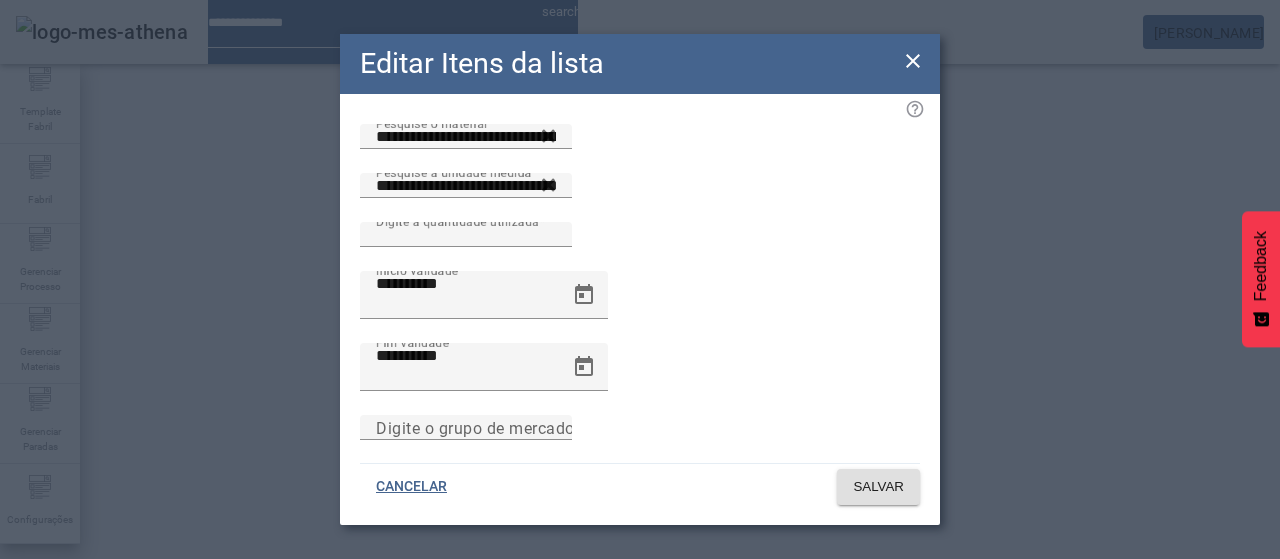 drag, startPoint x: 908, startPoint y: 67, endPoint x: 811, endPoint y: 131, distance: 116.21101 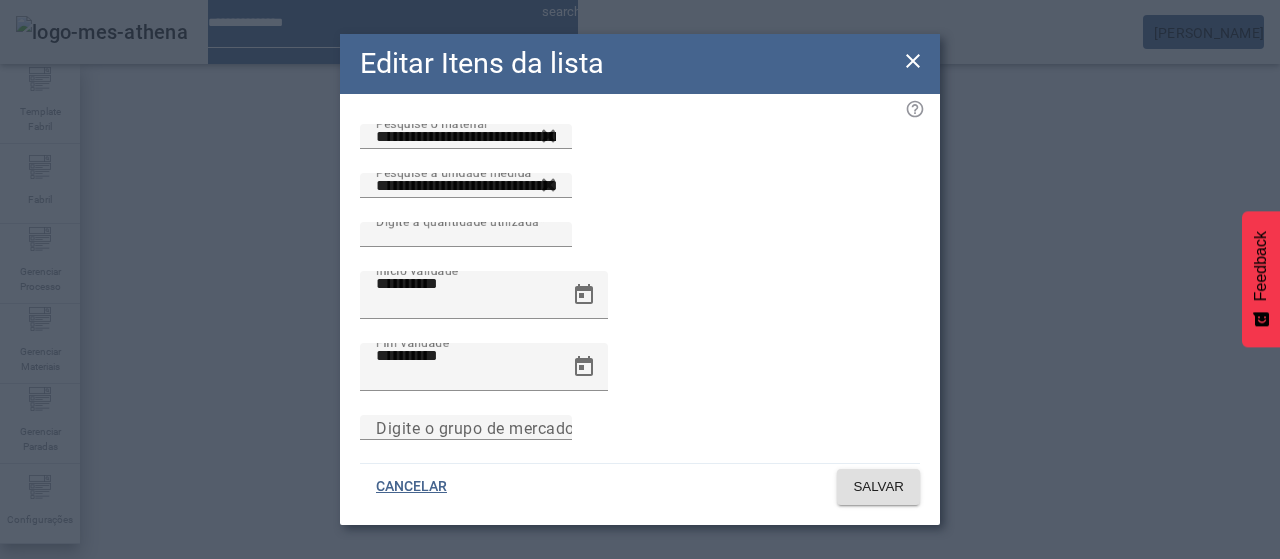 click 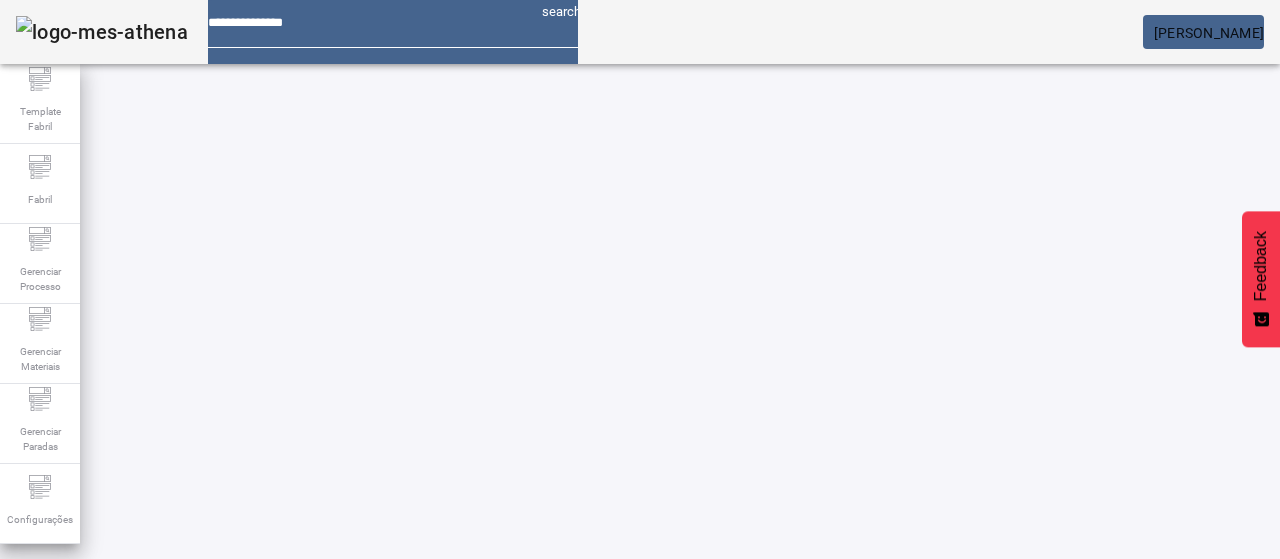 click on "EDITAR" at bounding box center (353, 743) 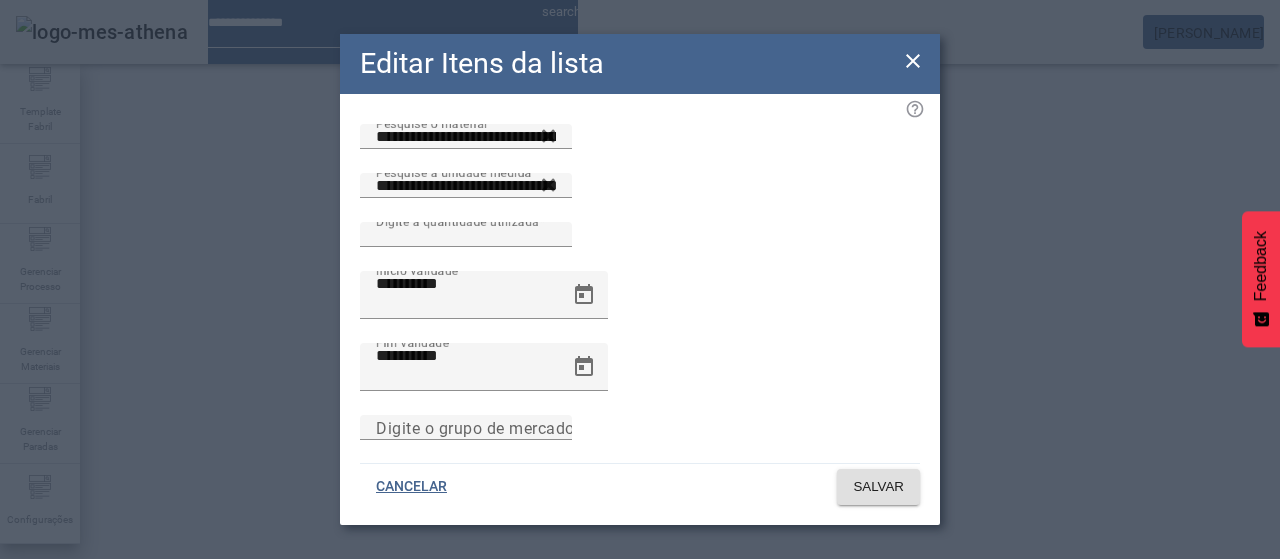 drag, startPoint x: 914, startPoint y: 71, endPoint x: 500, endPoint y: 291, distance: 468.82407 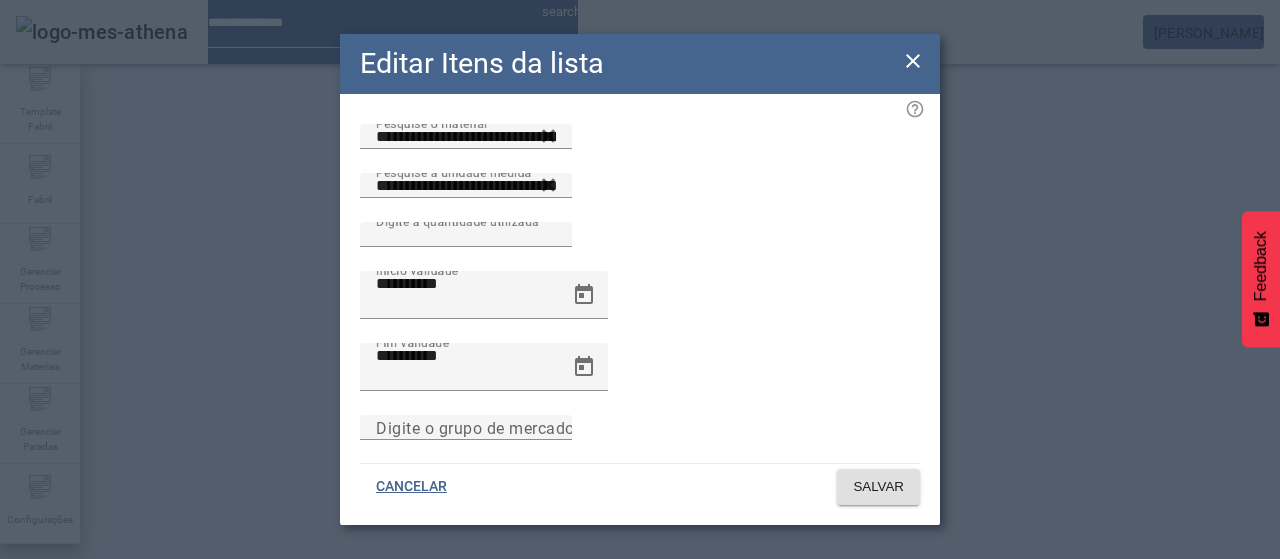 click 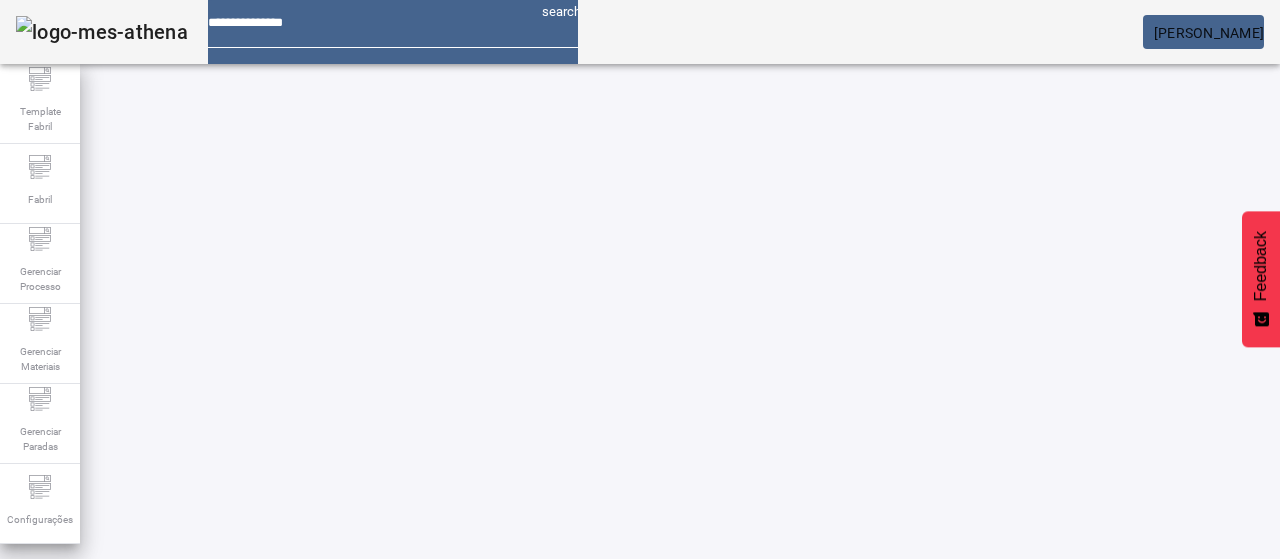 click on "REMOVER" at bounding box center (430, 743) 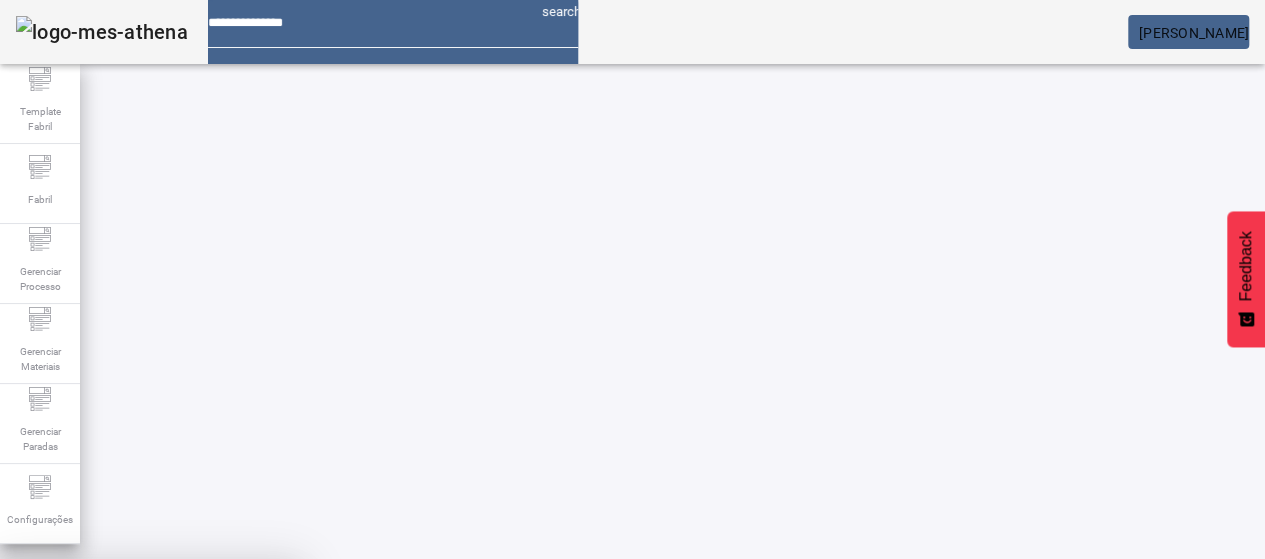 click on "CANCELAR SIM" at bounding box center [150, 706] 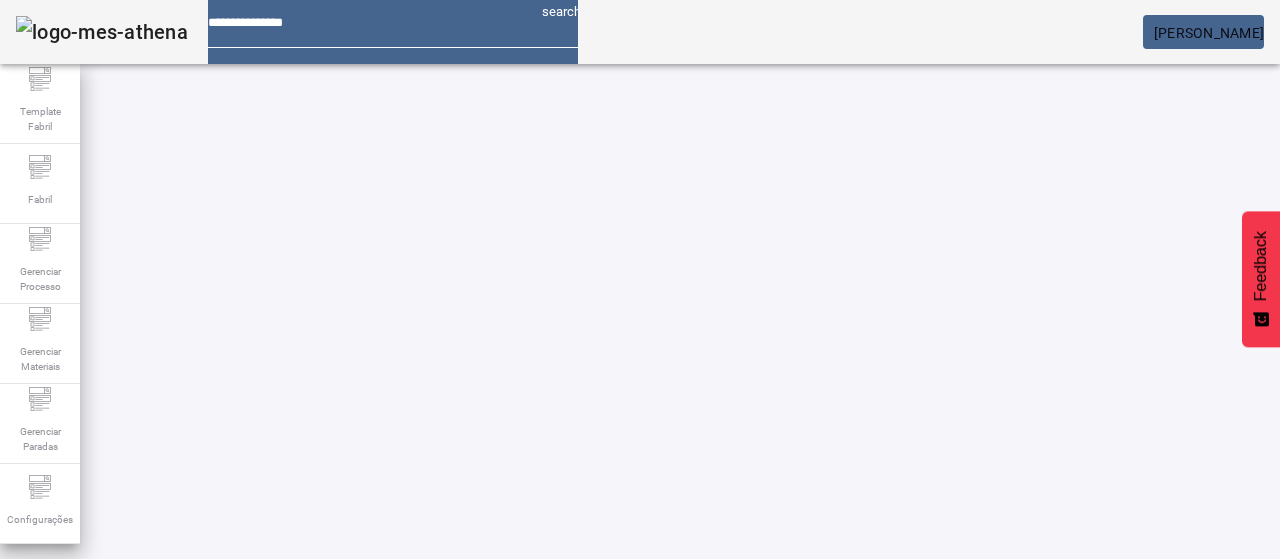 click on "EDITAR" at bounding box center (353, 743) 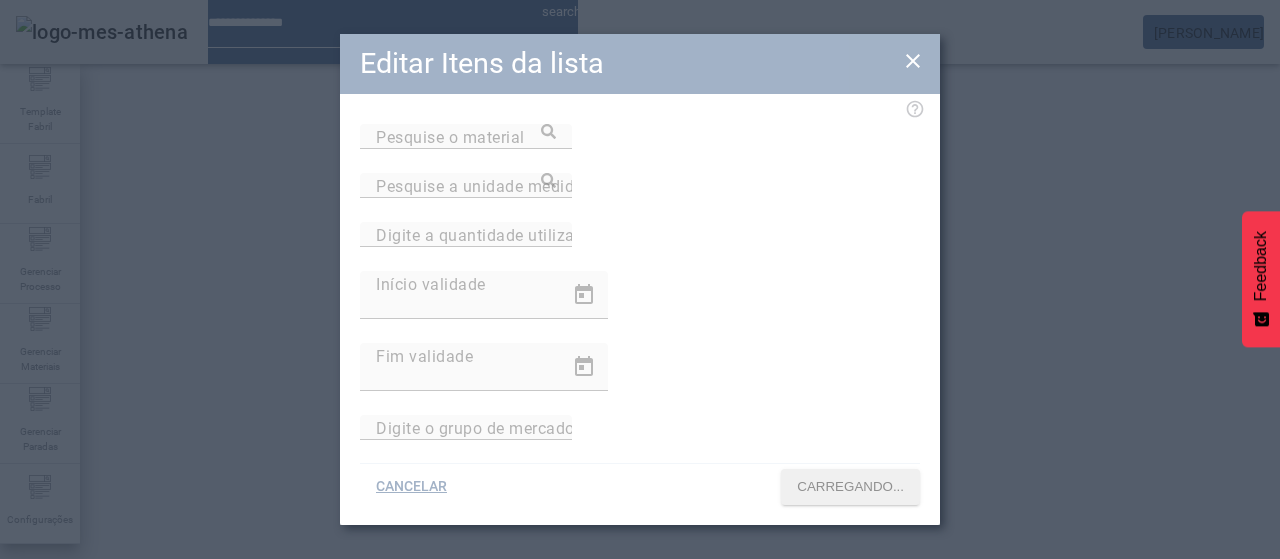type on "**********" 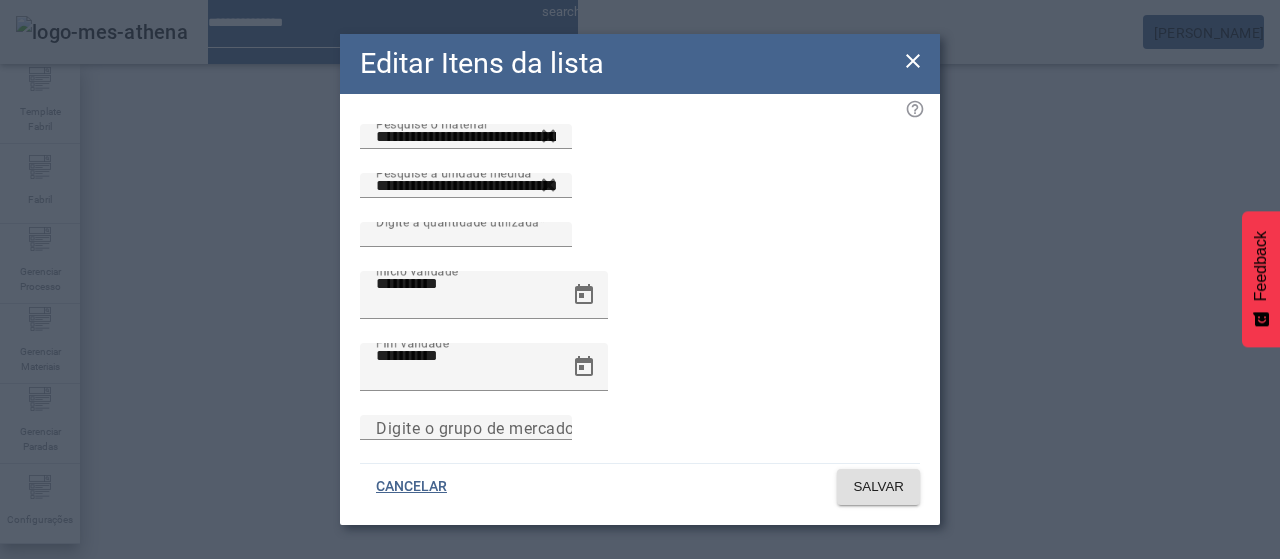 drag, startPoint x: 898, startPoint y: 69, endPoint x: 881, endPoint y: 85, distance: 23.345236 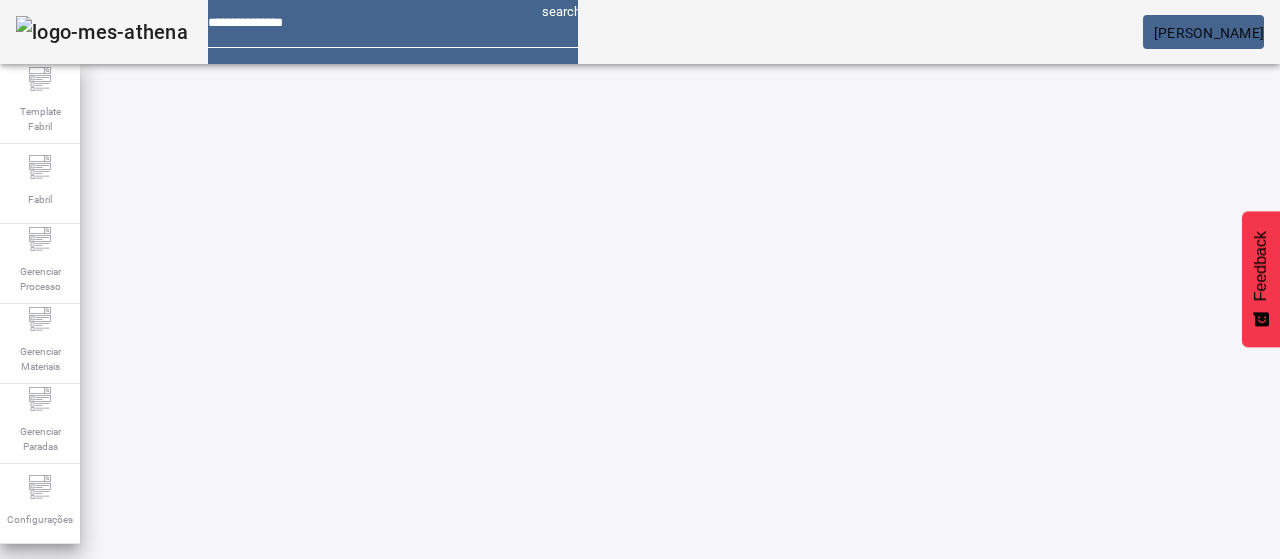 click on "REMOVER" at bounding box center [430, 743] 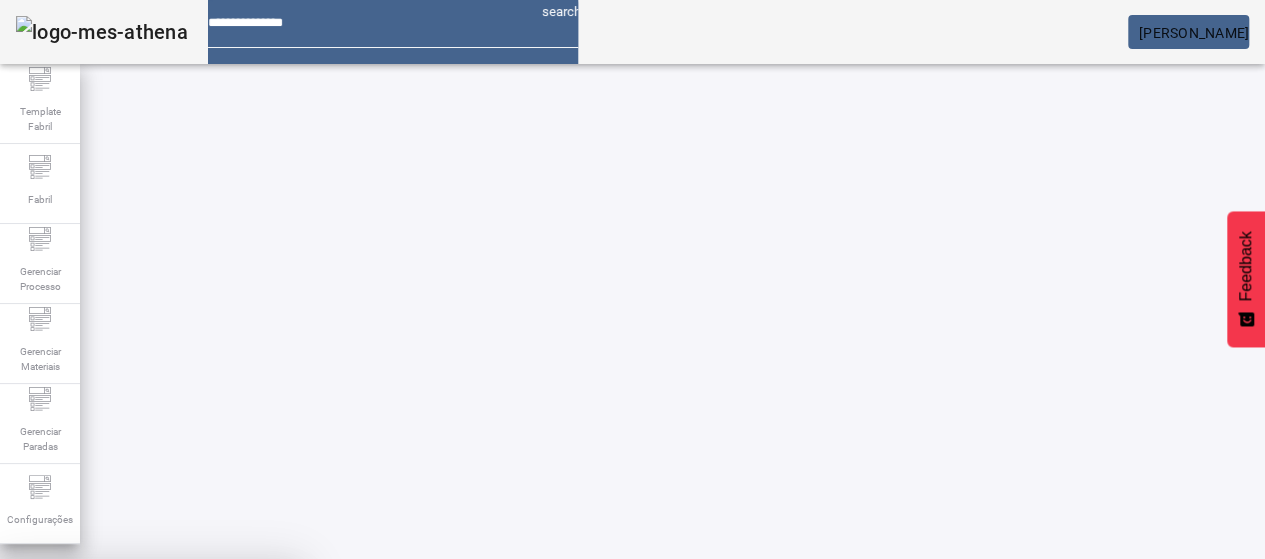 drag, startPoint x: 710, startPoint y: 339, endPoint x: 700, endPoint y: 347, distance: 12.806249 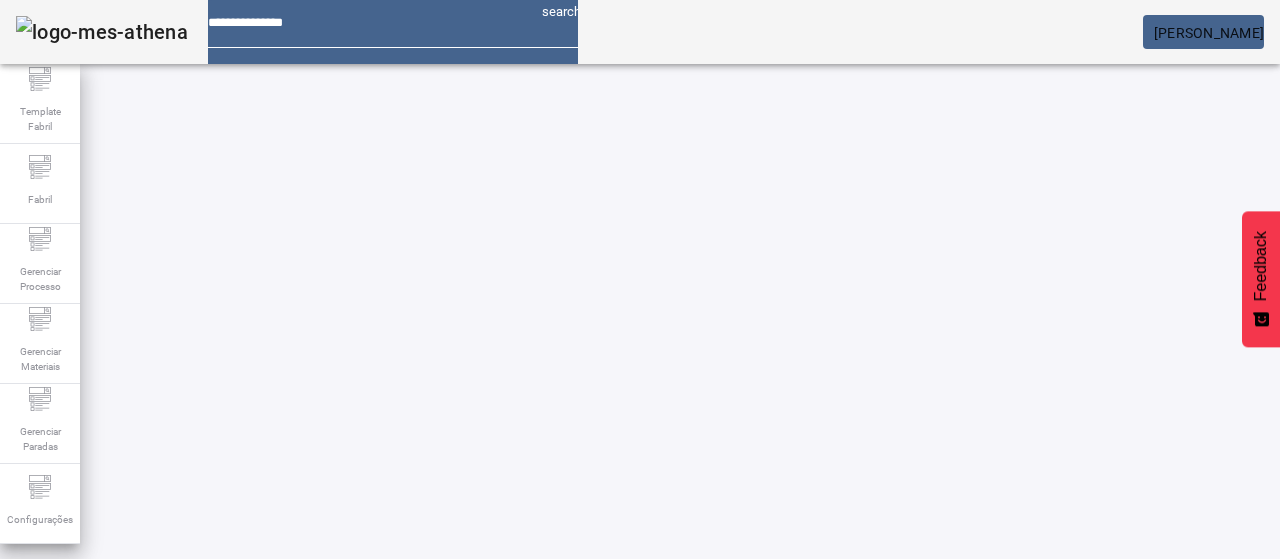 click on "EDITAR" at bounding box center (353, 743) 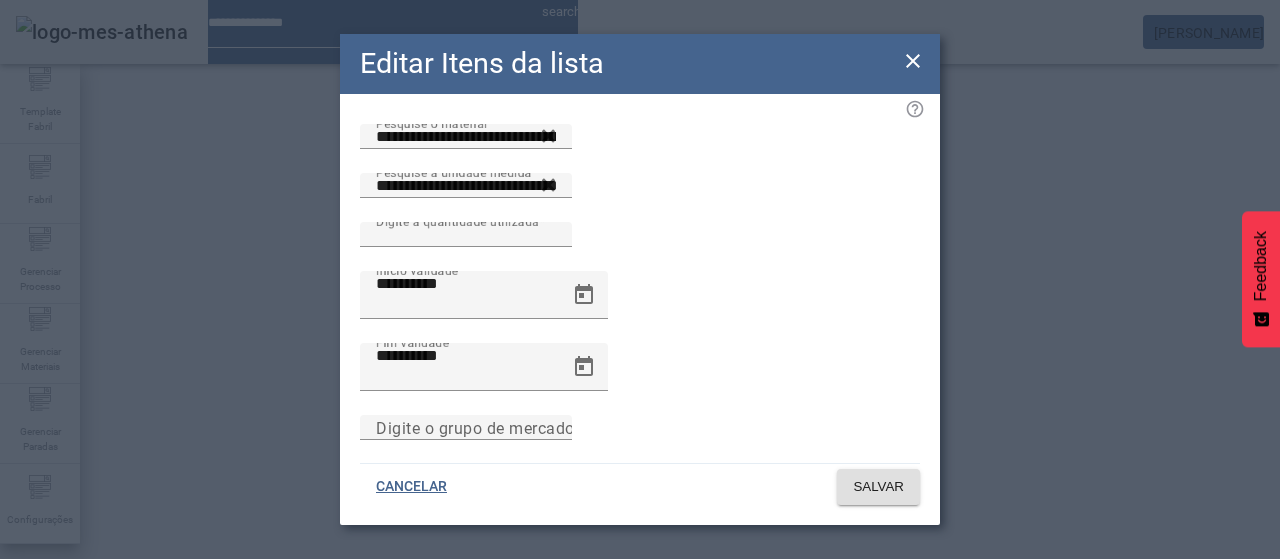 click 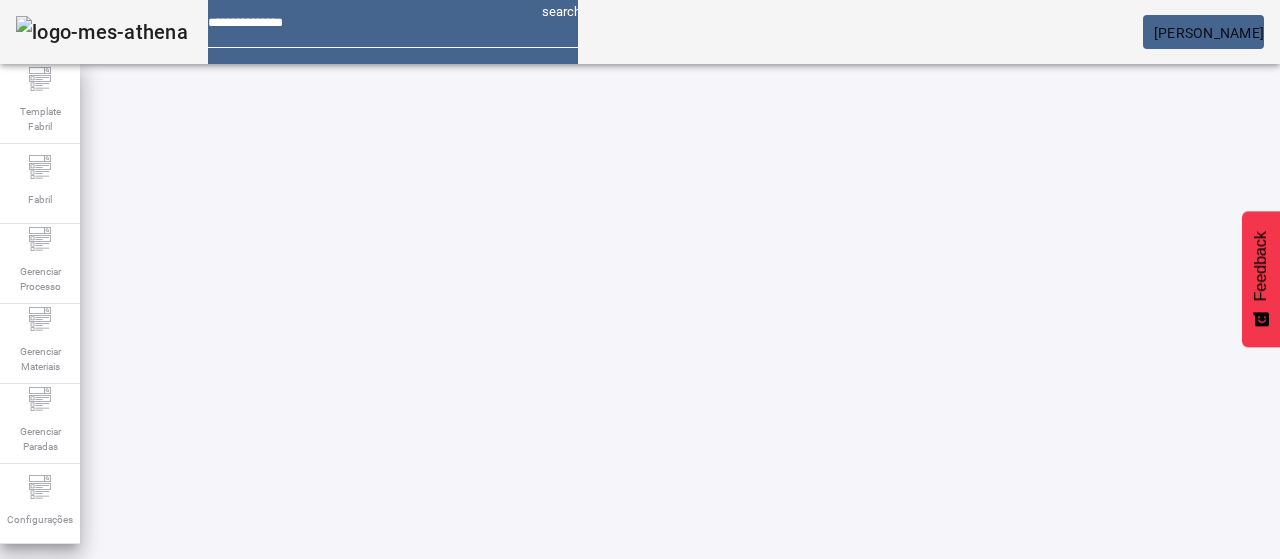 click on "EDITAR" at bounding box center (353, 743) 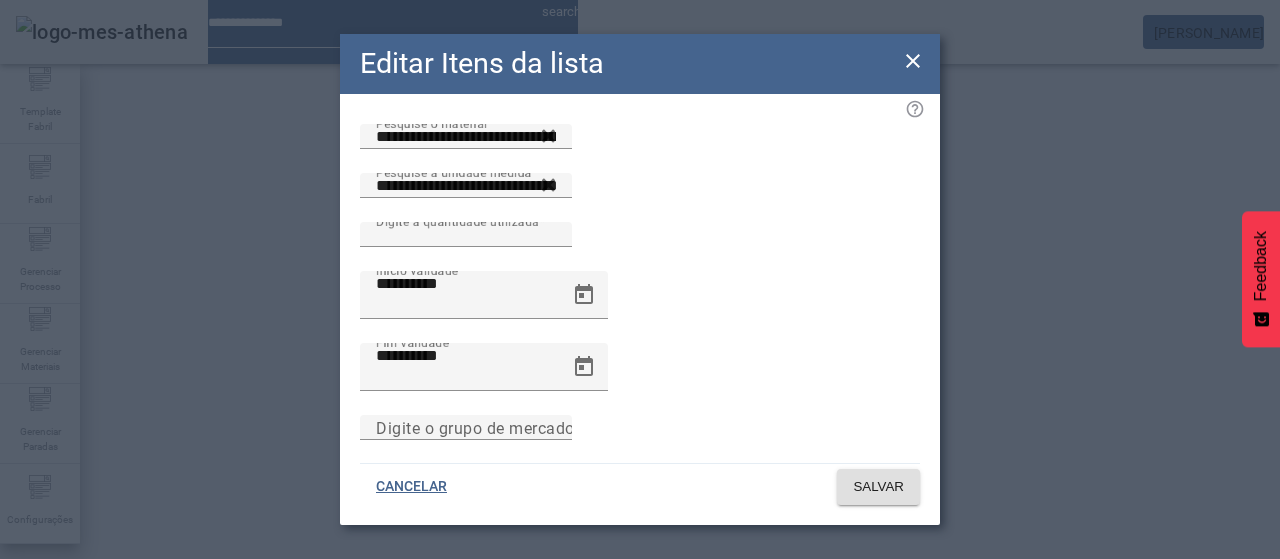 click 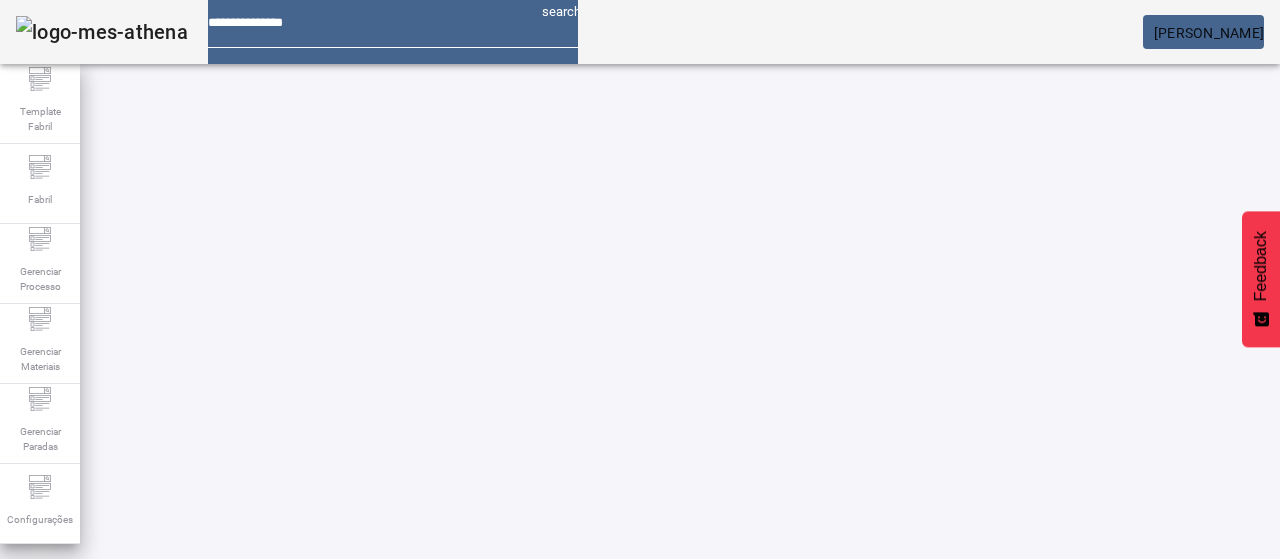click on "REMOVER" at bounding box center (430, 893) 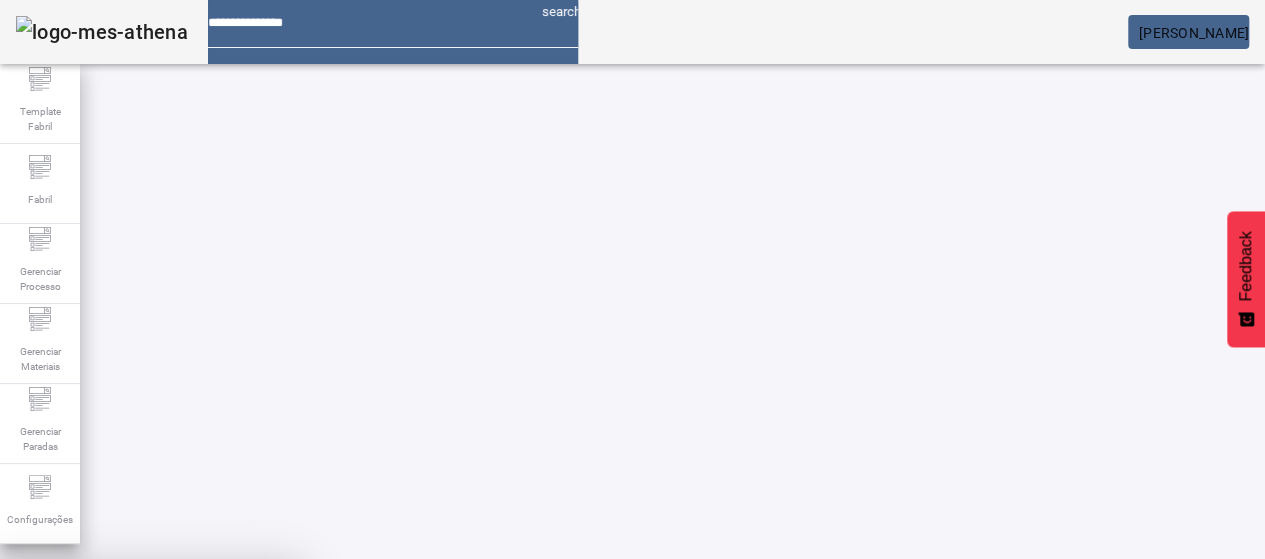 drag, startPoint x: 730, startPoint y: 339, endPoint x: 628, endPoint y: 369, distance: 106.320274 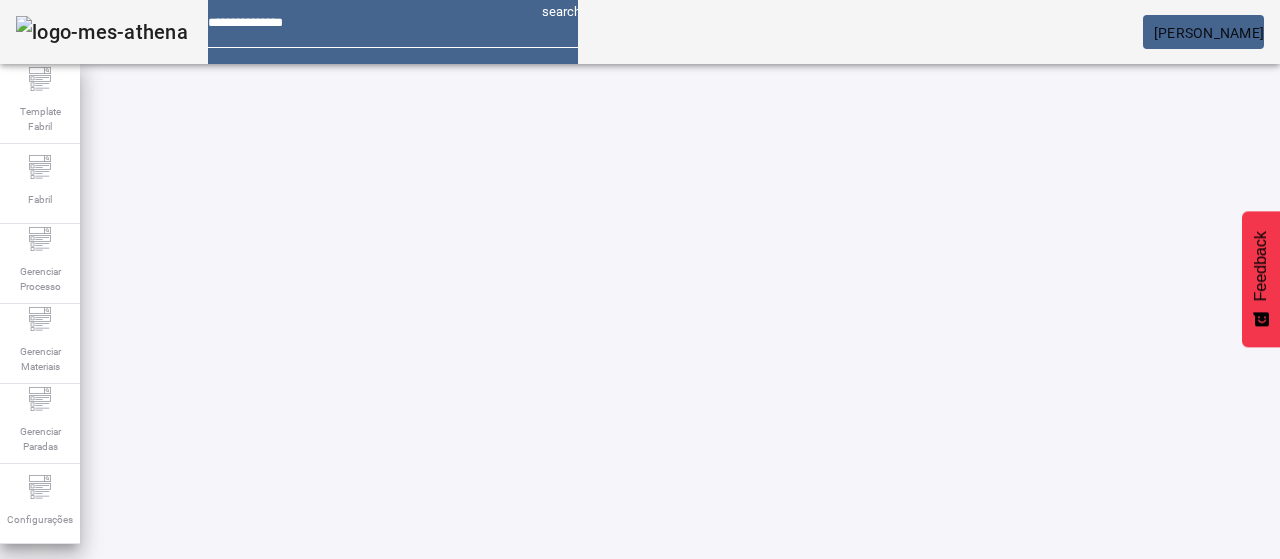 click on "EDITAR" at bounding box center (353, 893) 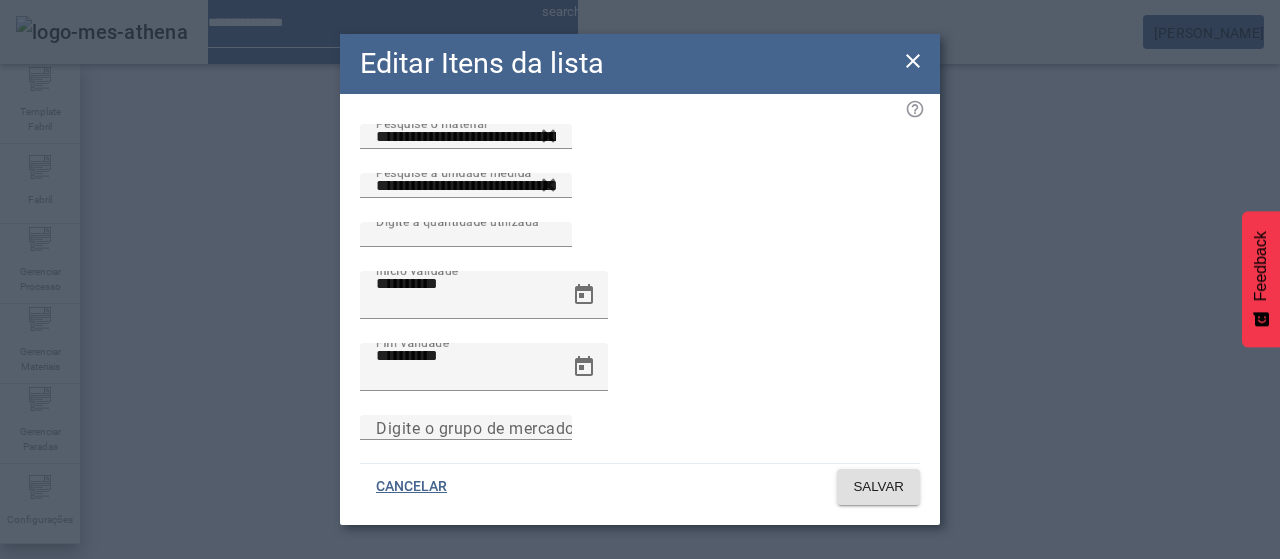 click 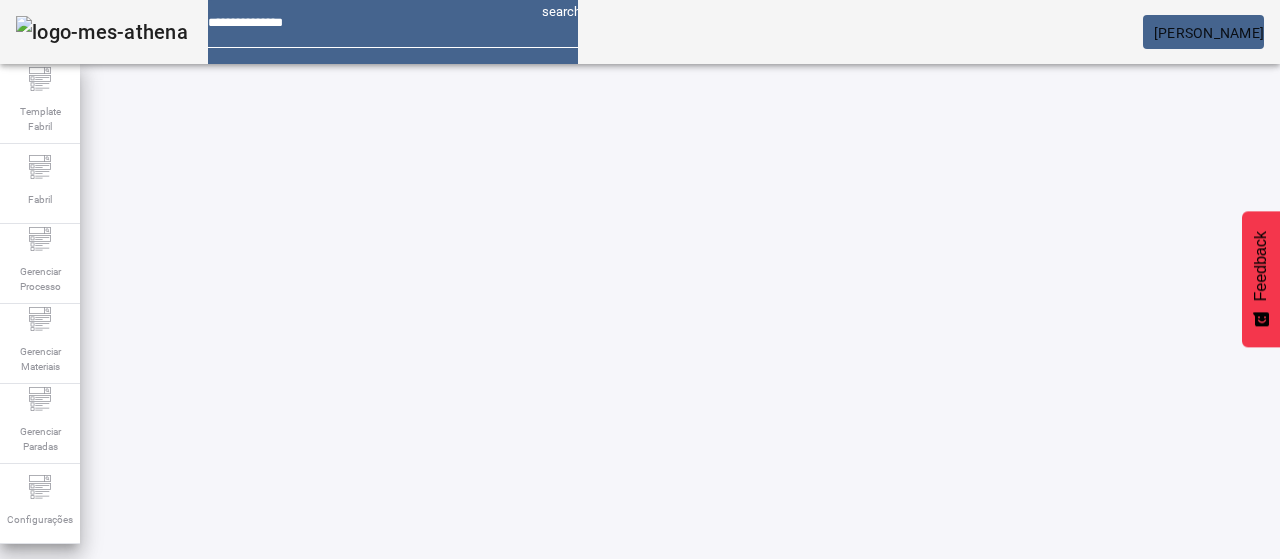 click on "REMOVER" at bounding box center [430, 743] 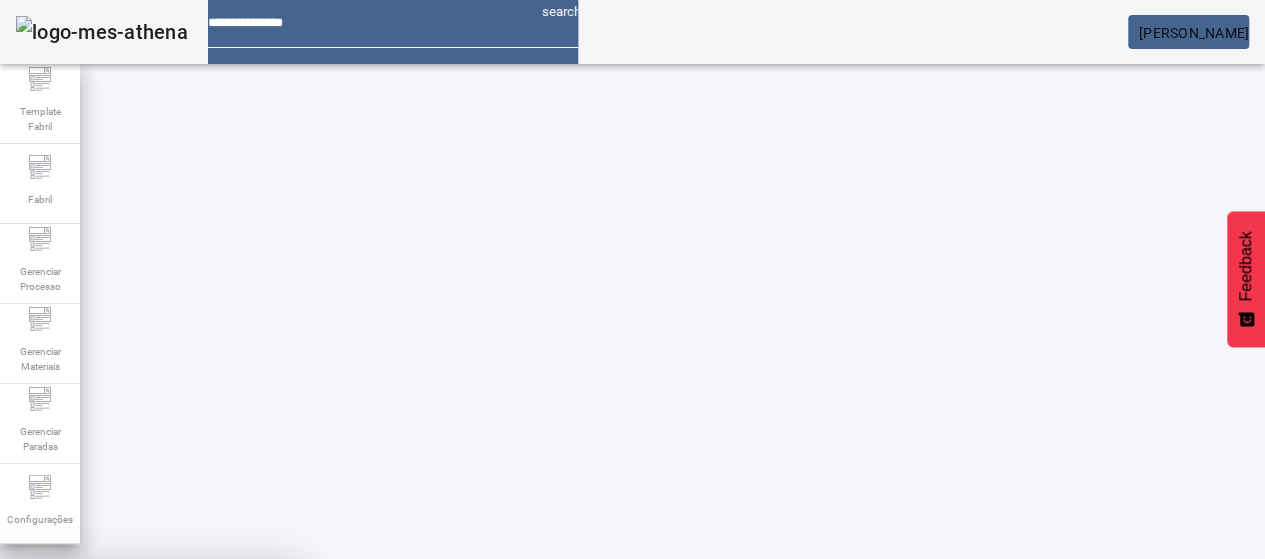 click at bounding box center (248, 707) 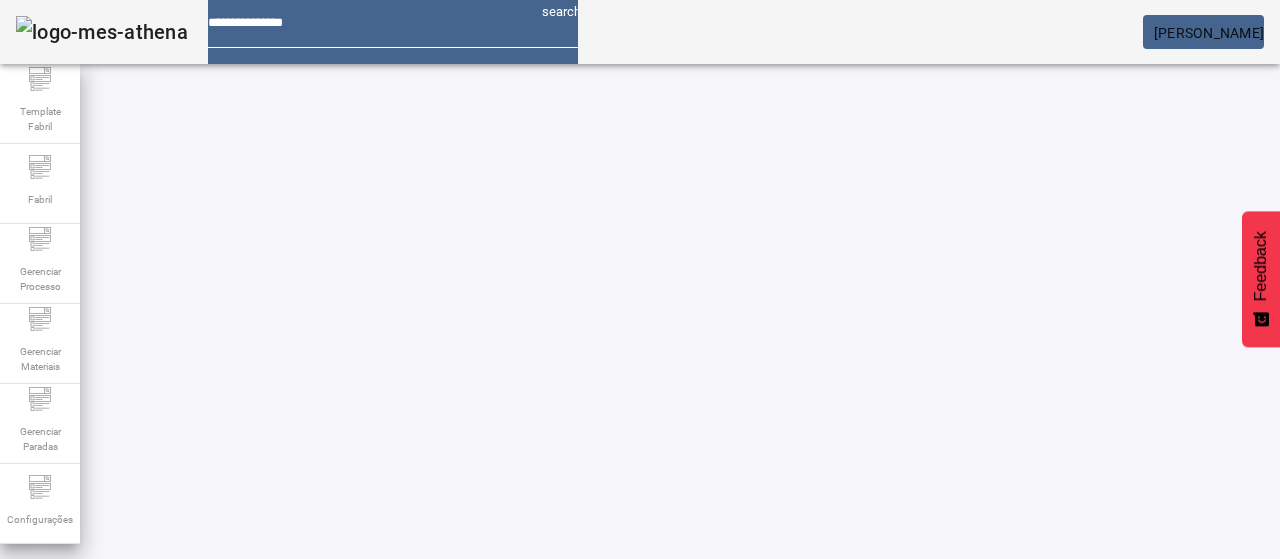 click on "EDITAR" at bounding box center (353, 893) 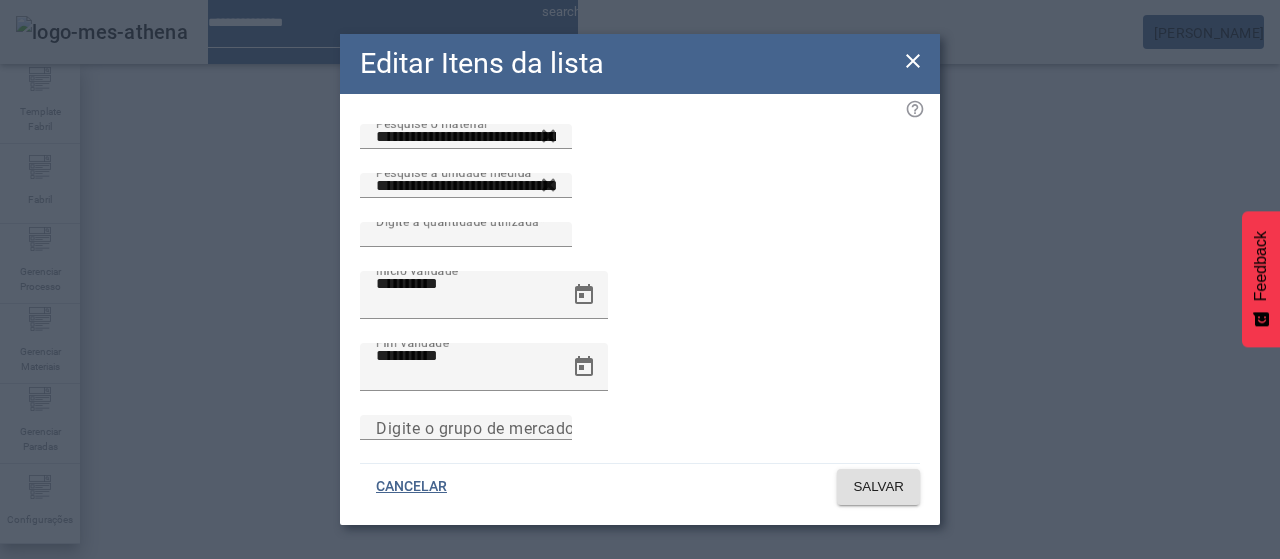 click 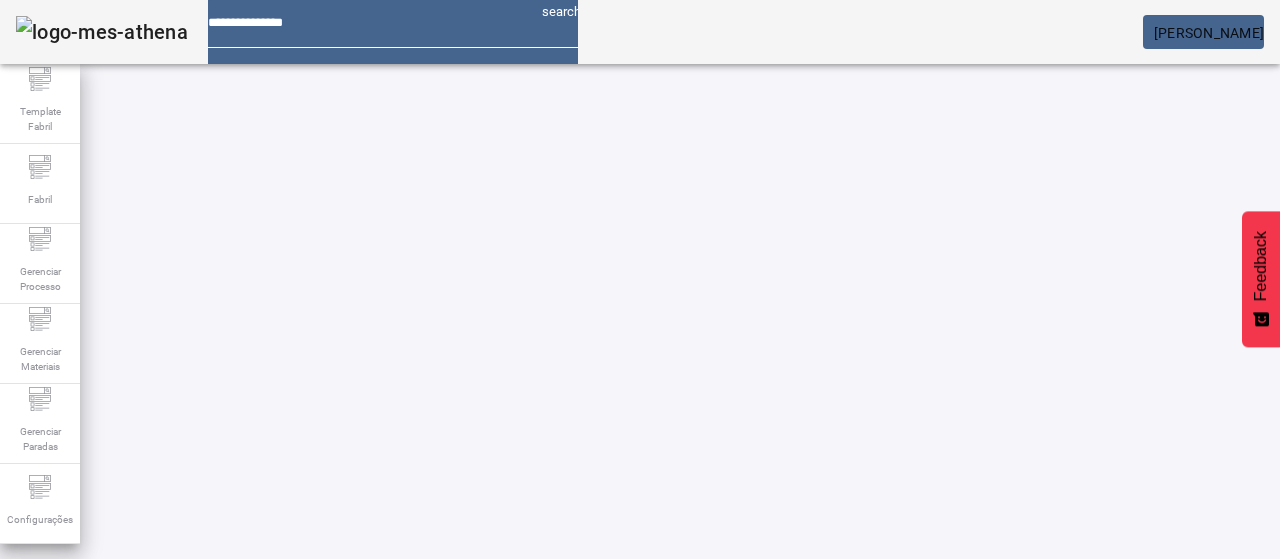 click on "EDITAR" at bounding box center (950, 893) 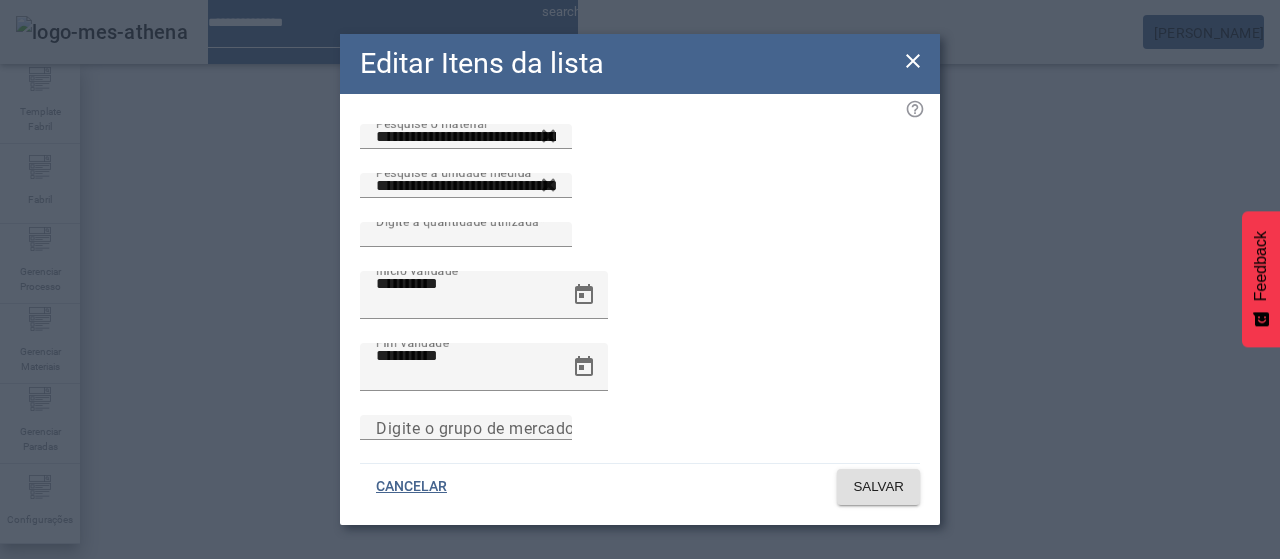 click 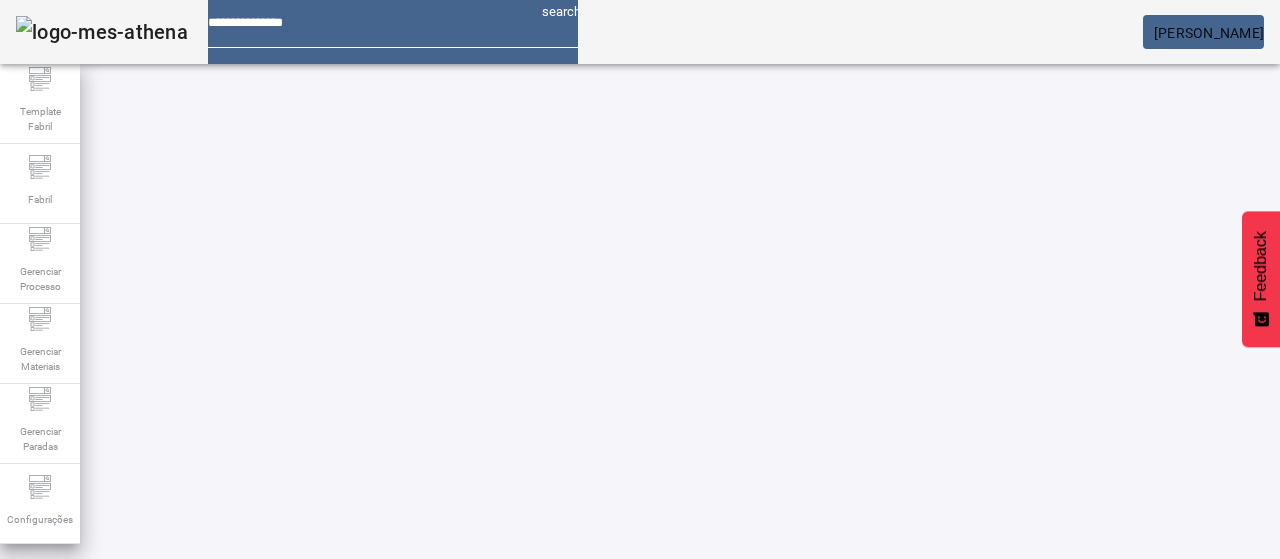 click on "REMOVER" at bounding box center [1027, 893] 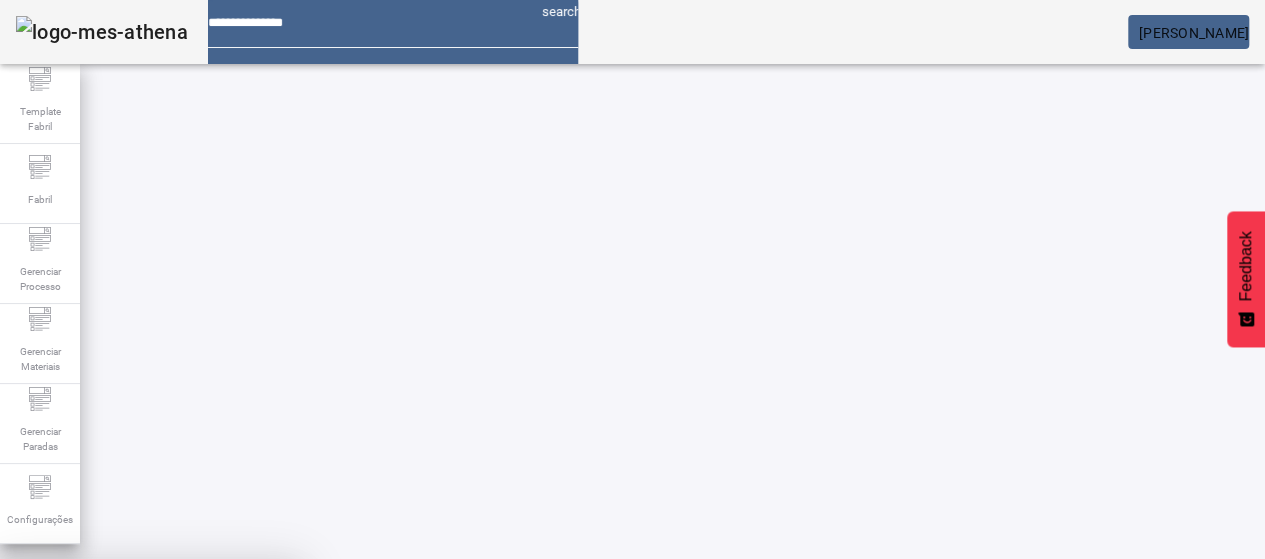 click at bounding box center (248, 707) 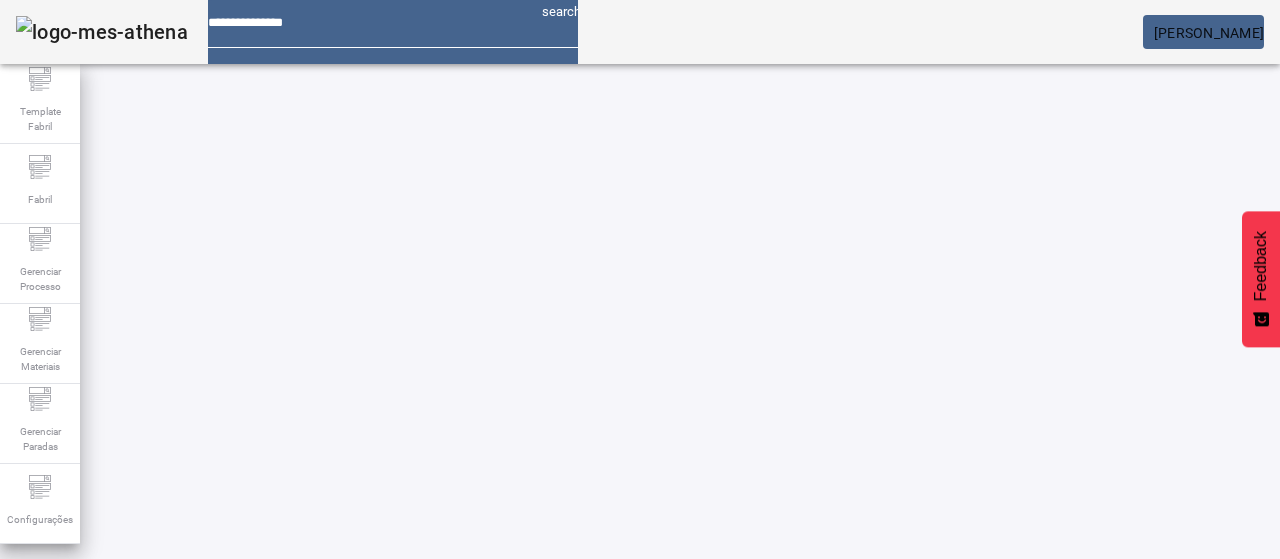 click on "EDITAR" at bounding box center [353, 743] 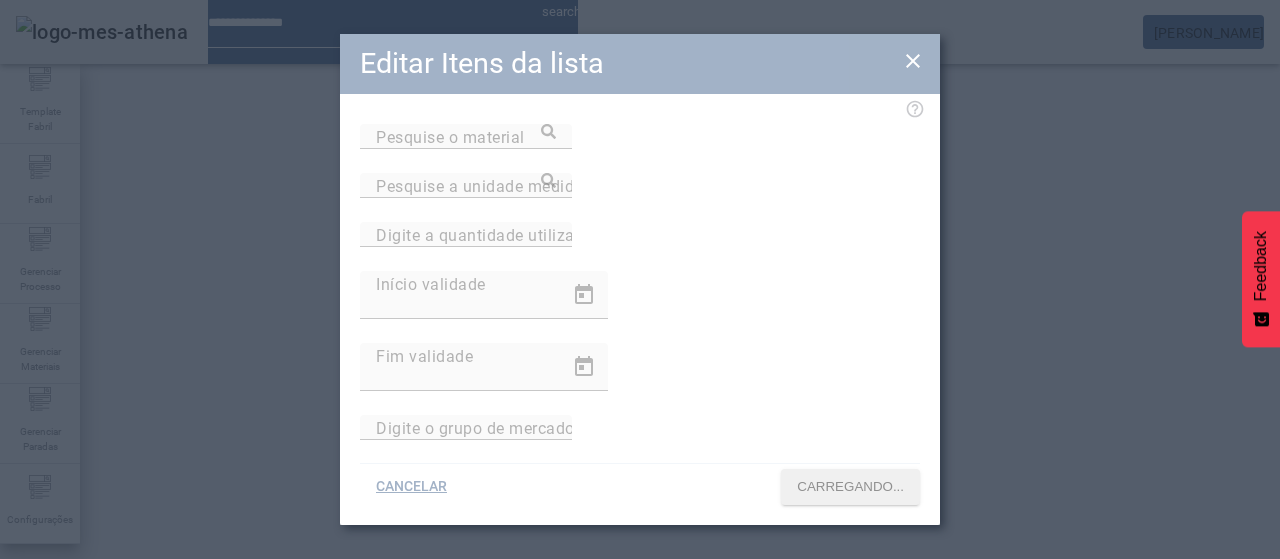 type on "**********" 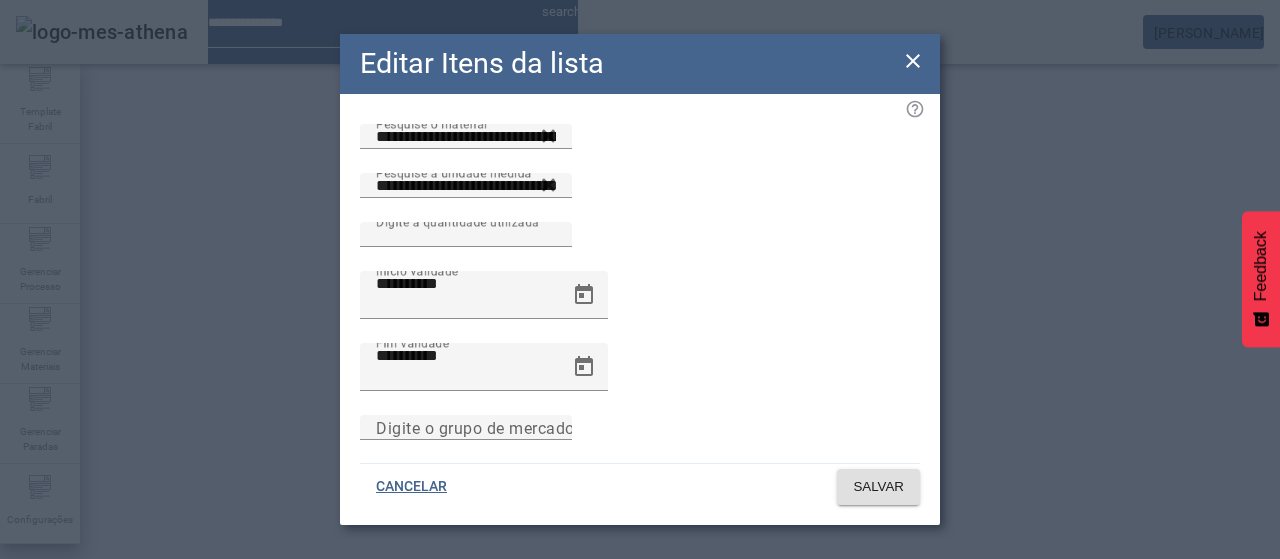 click 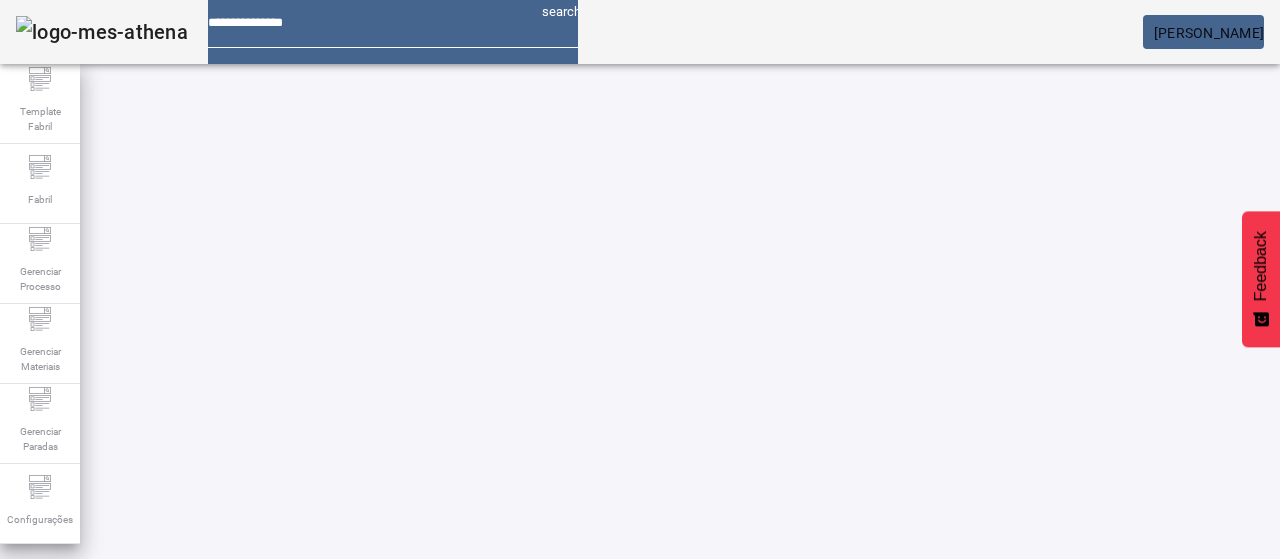 click on "EDITAR" at bounding box center (353, 743) 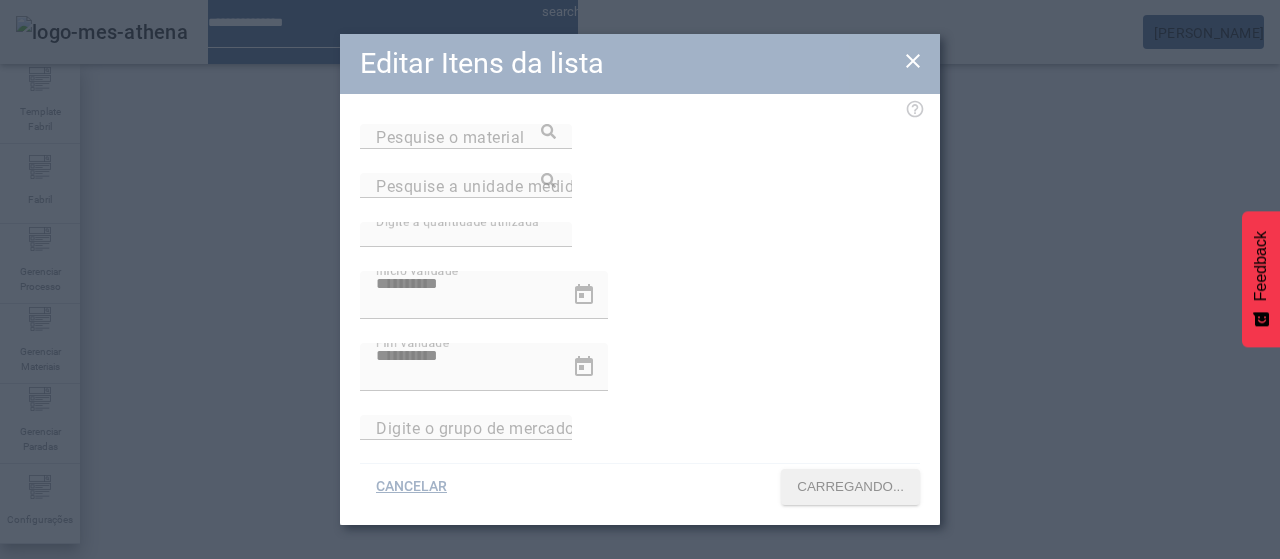 type on "**********" 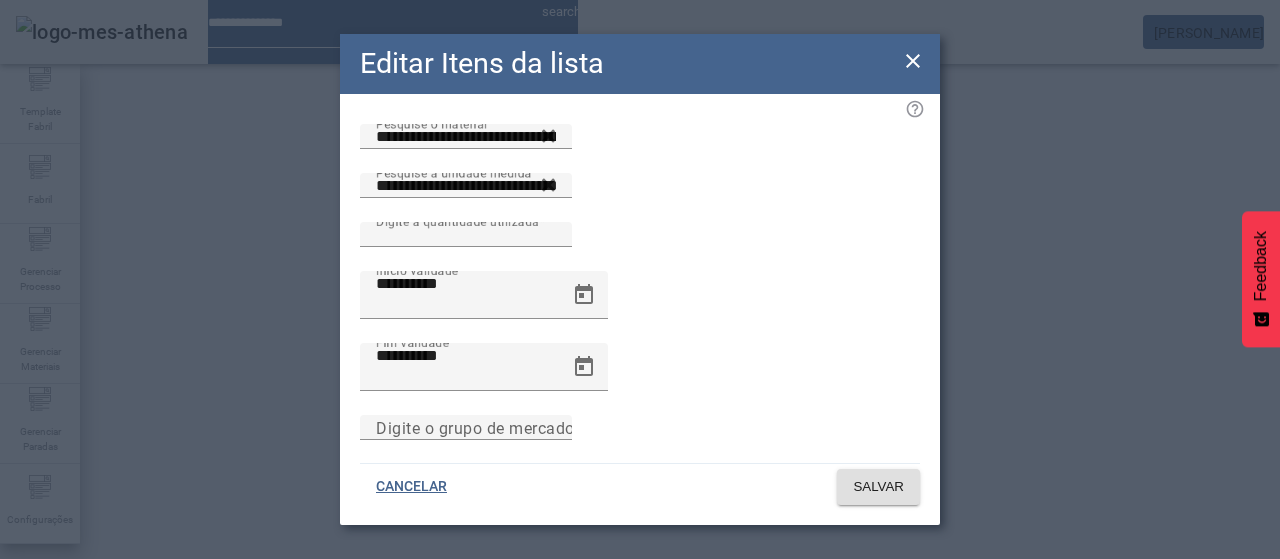 click 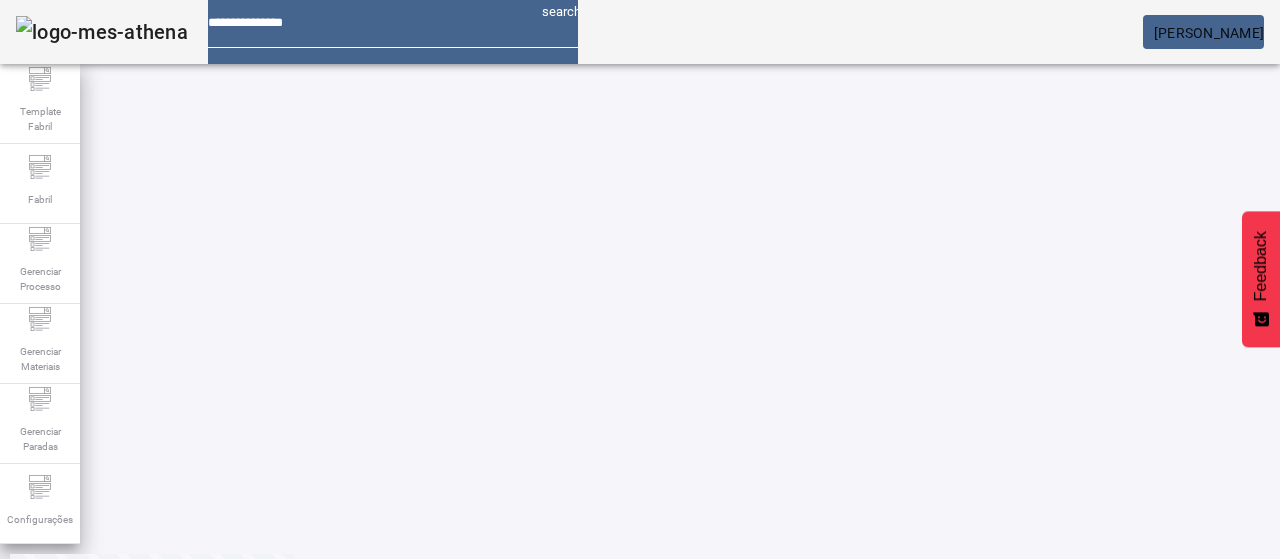 scroll, scrollTop: 160, scrollLeft: 0, axis: vertical 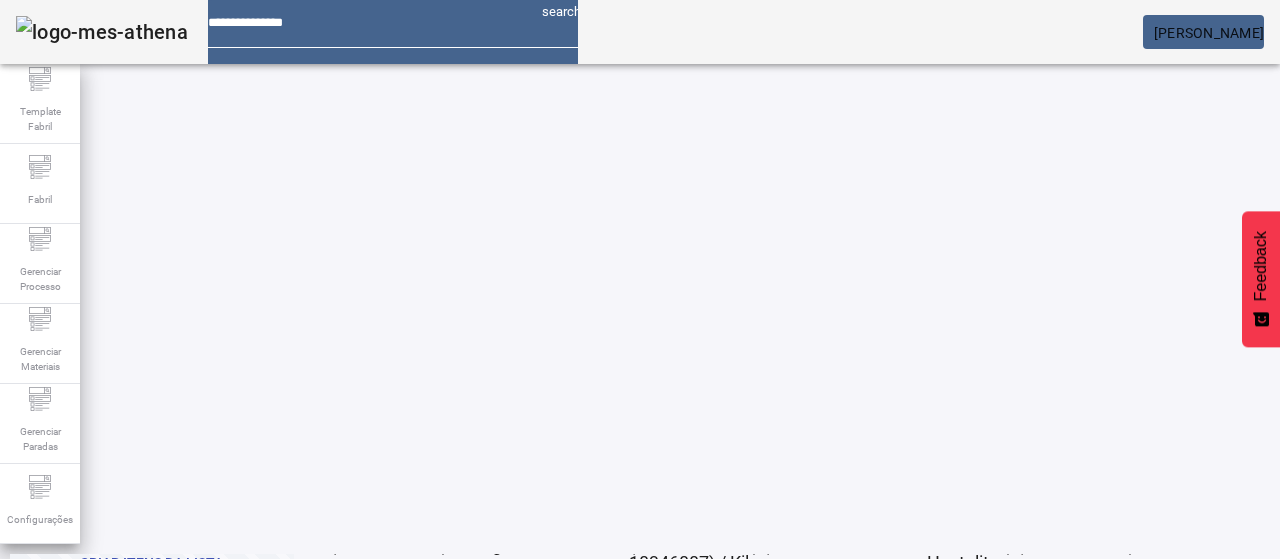 click on "EDITAR" at bounding box center [54, 883] 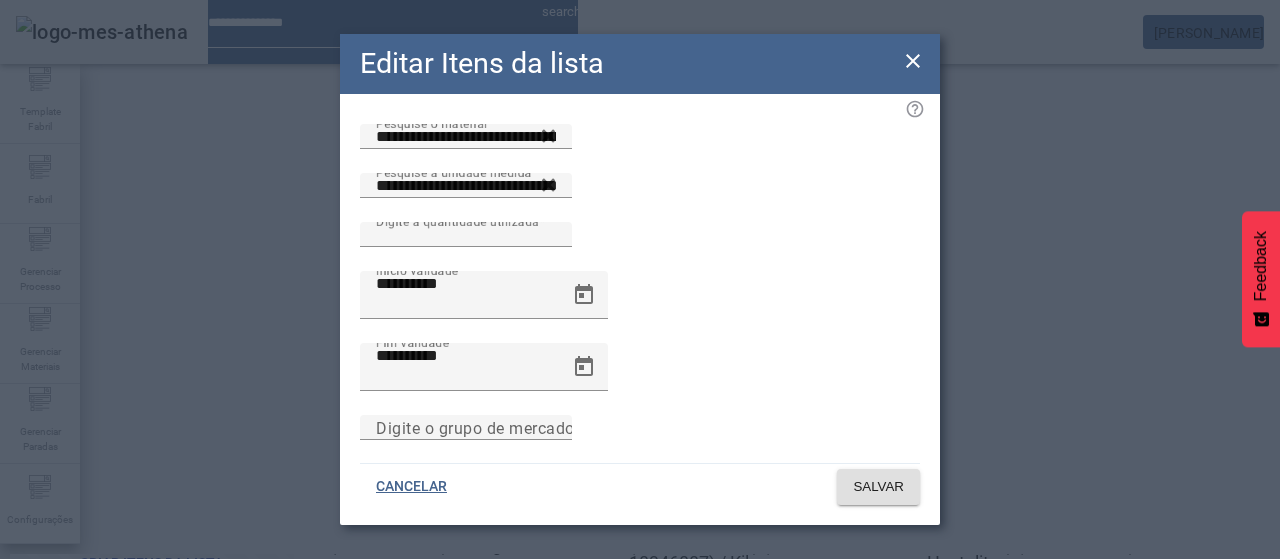 click 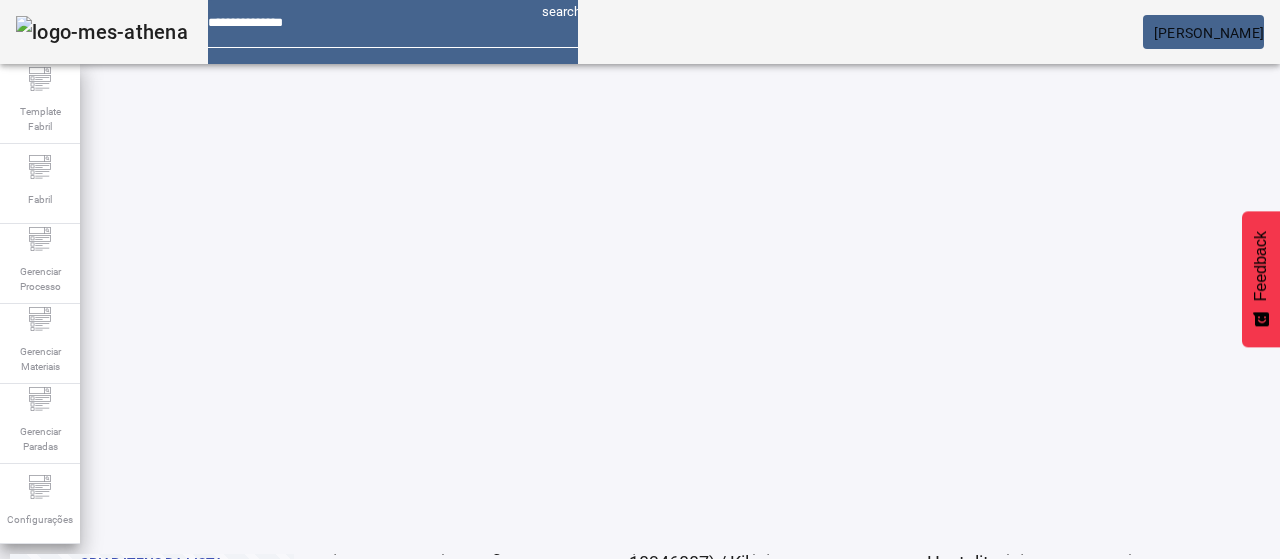 click on "REMOVER" at bounding box center [131, 883] 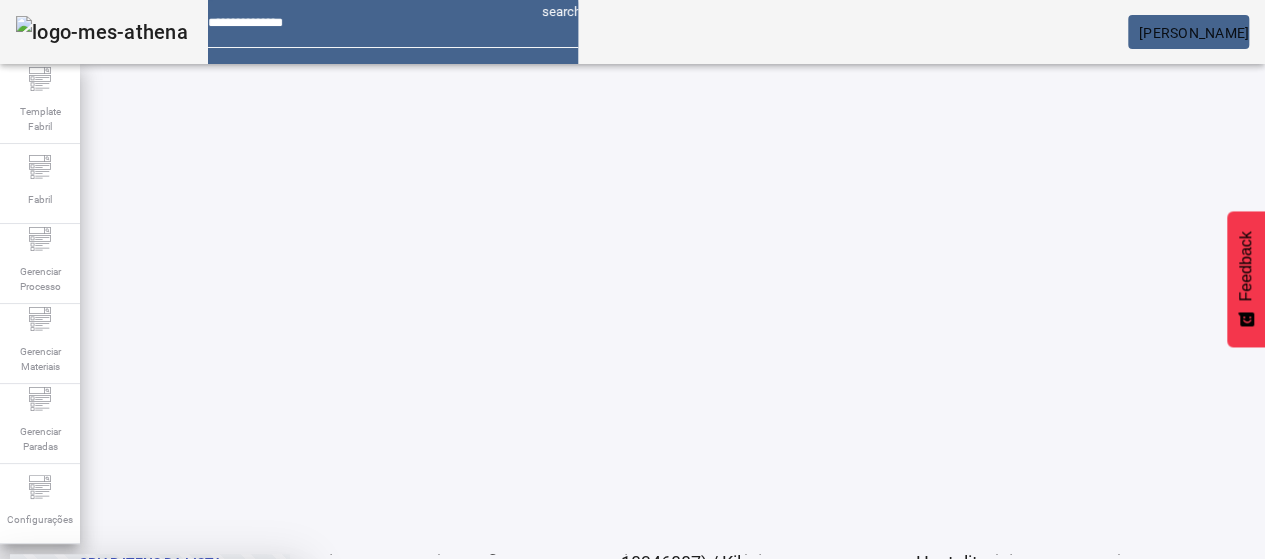 drag, startPoint x: 718, startPoint y: 334, endPoint x: 622, endPoint y: 356, distance: 98.48858 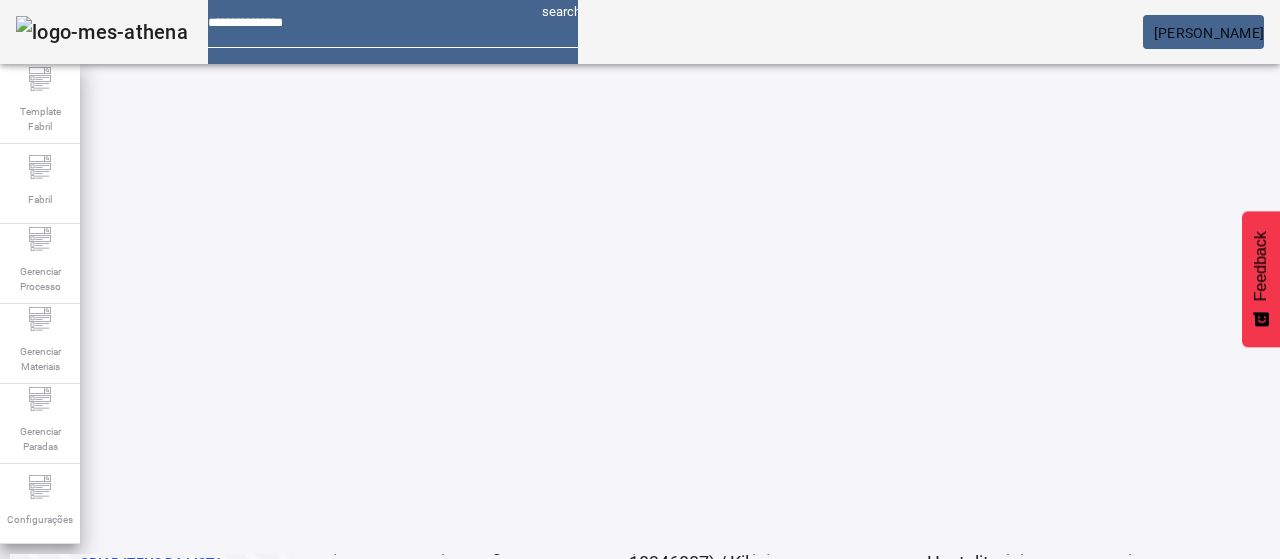 click on "EDITAR" at bounding box center [54, 883] 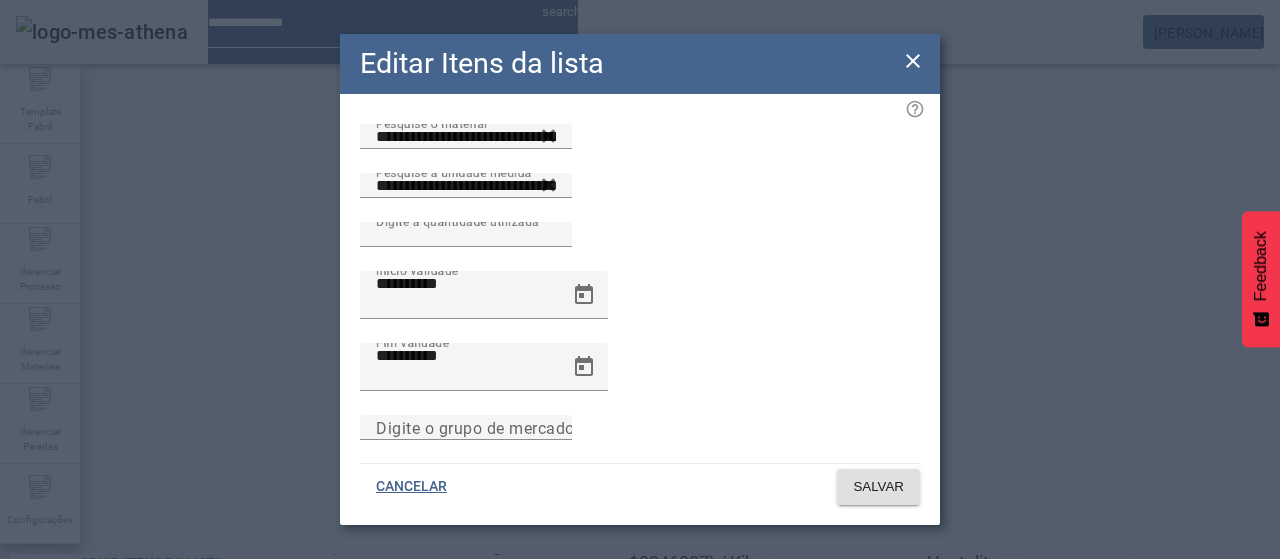 click 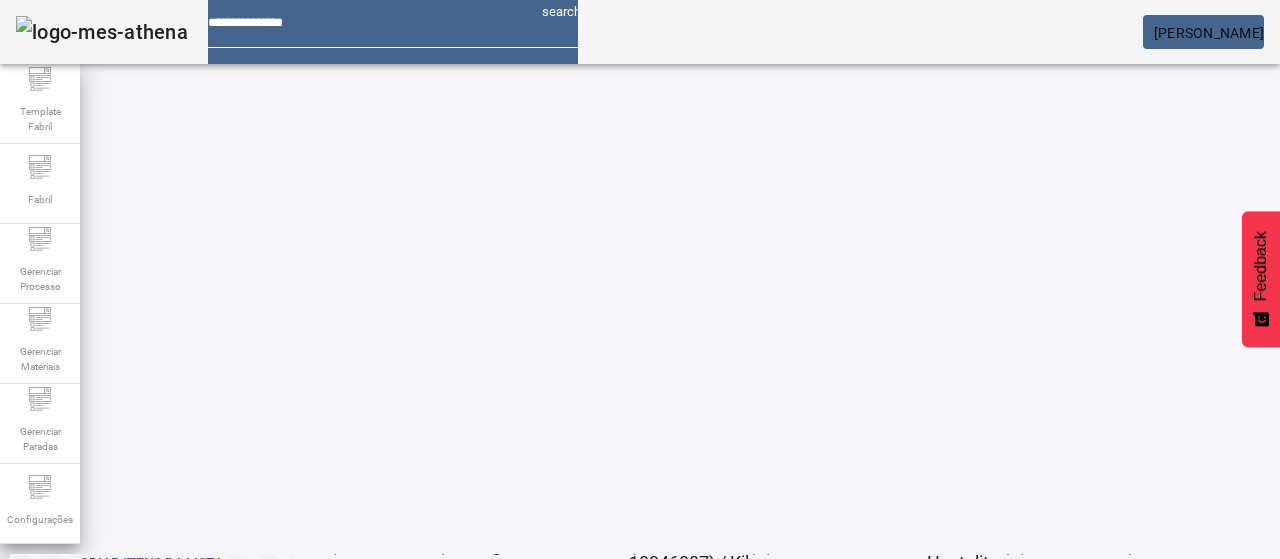 click on "EDITAR" at bounding box center (353, 583) 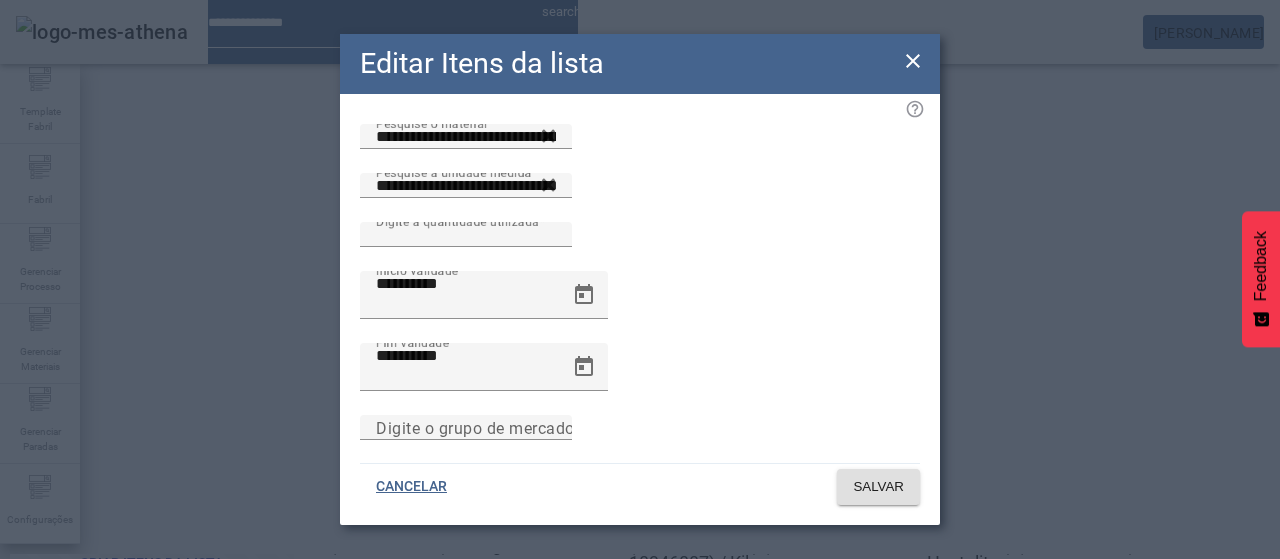 click 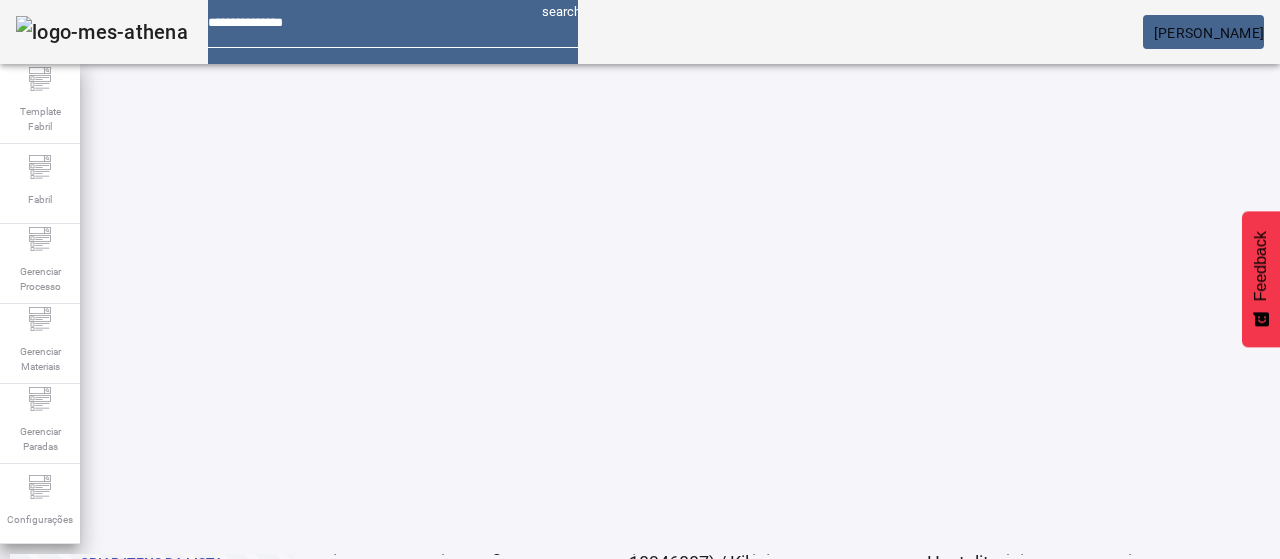 click on "REMOVER" at bounding box center (430, 883) 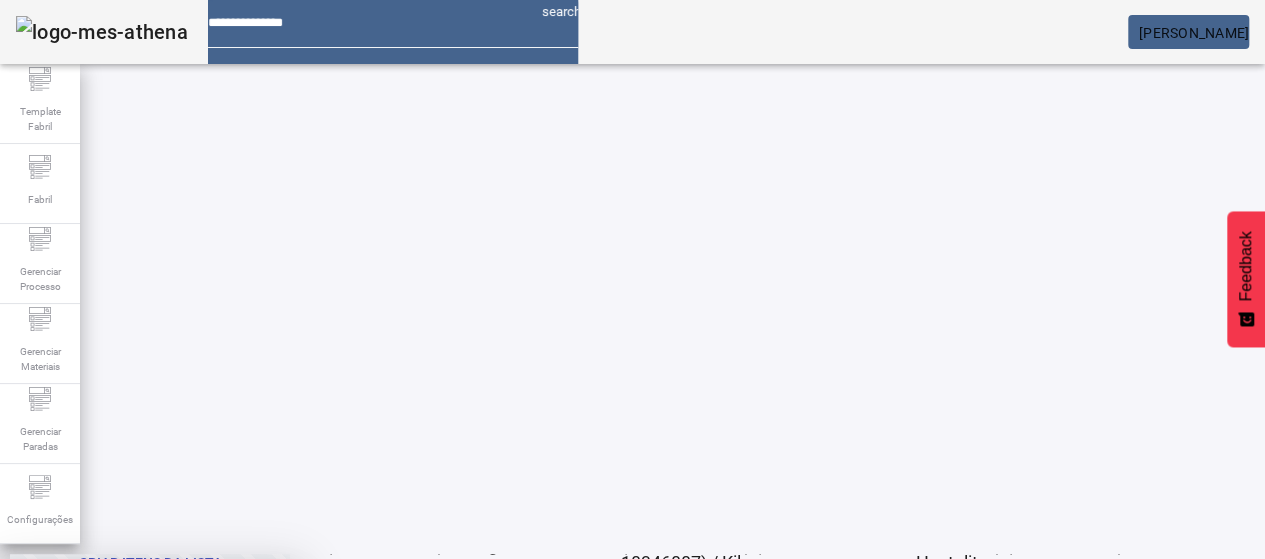 click at bounding box center [248, 707] 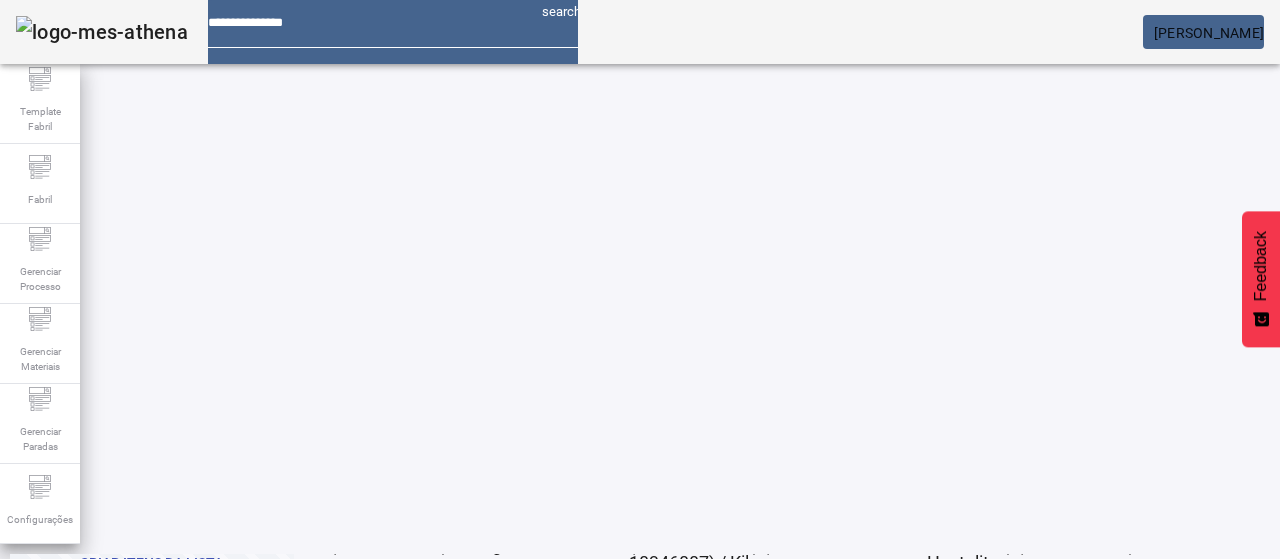 click on "EDITAR" at bounding box center (353, 883) 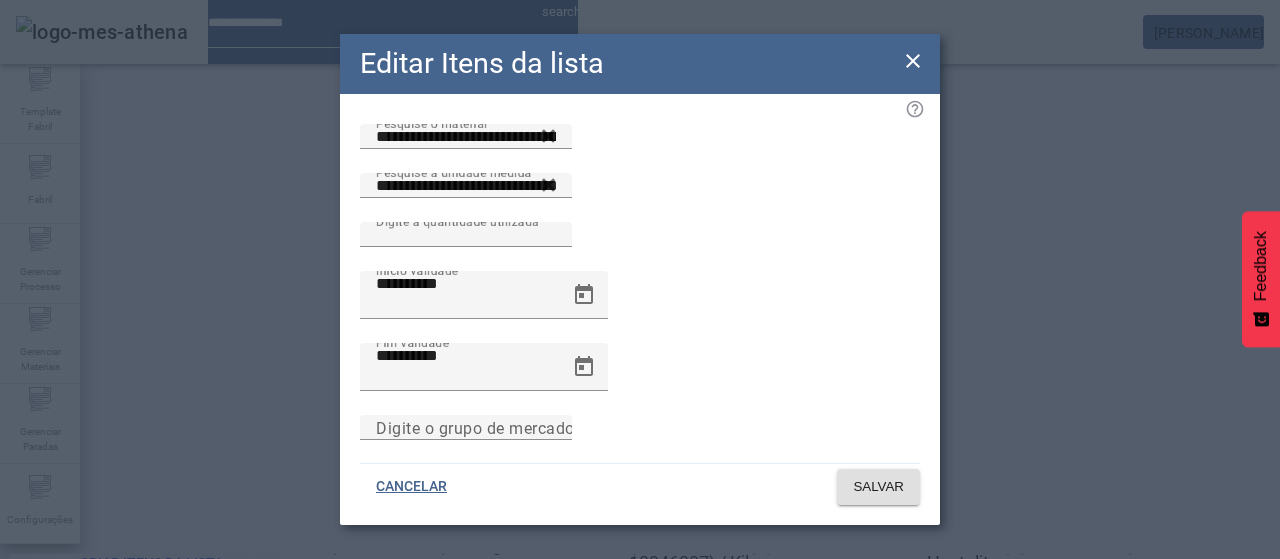 click 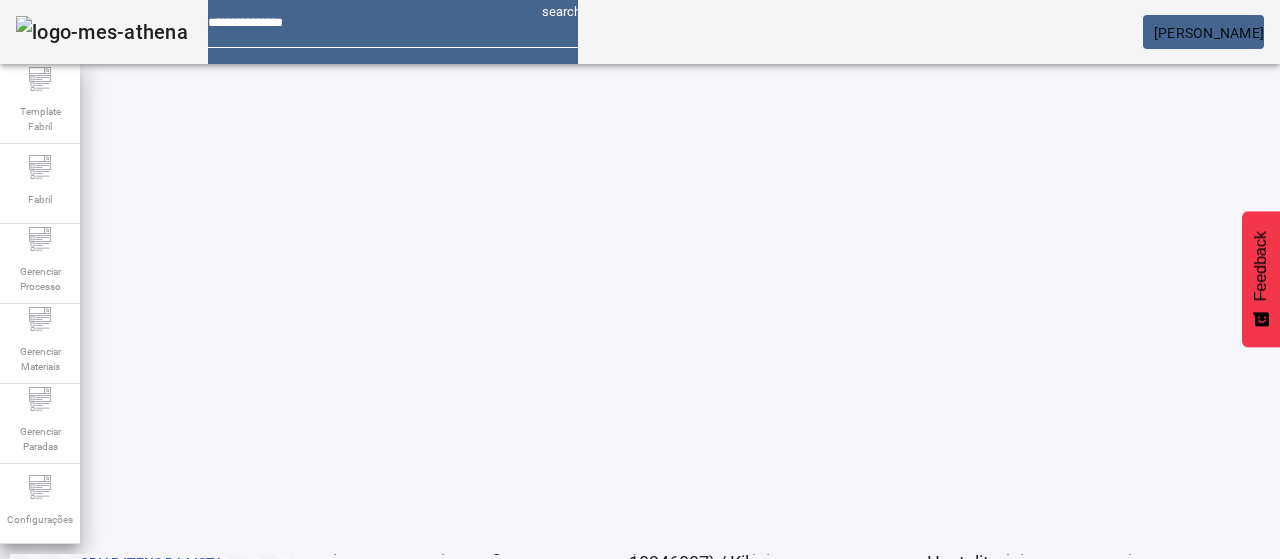 click on "REMOVER" at bounding box center (430, 583) 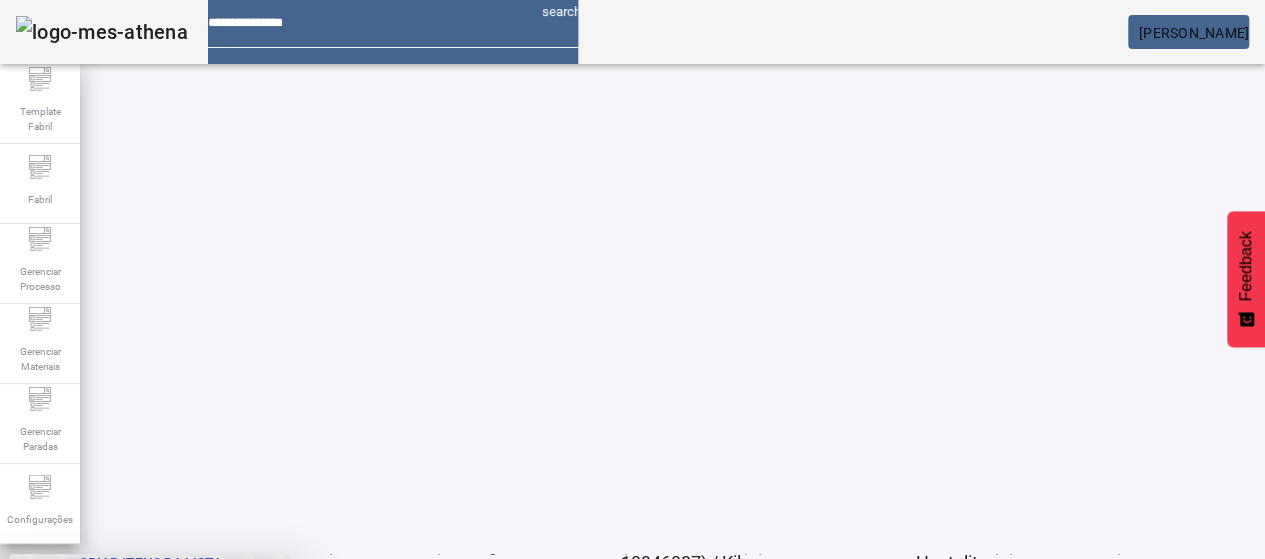 click on "SIM" at bounding box center [248, 707] 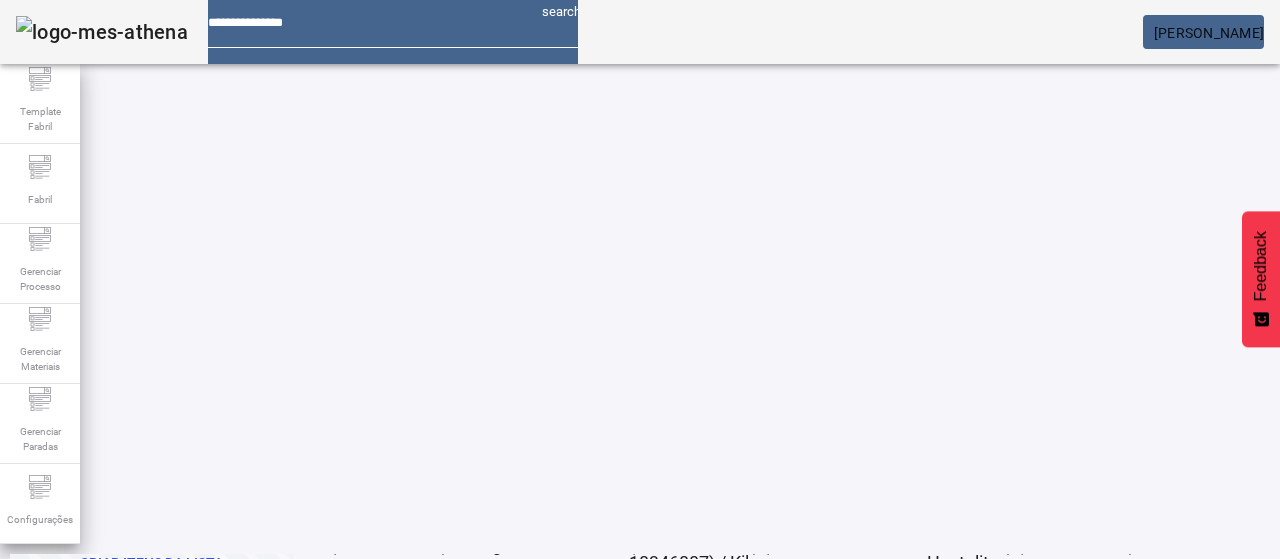 click on "EDITAR" at bounding box center [353, 583] 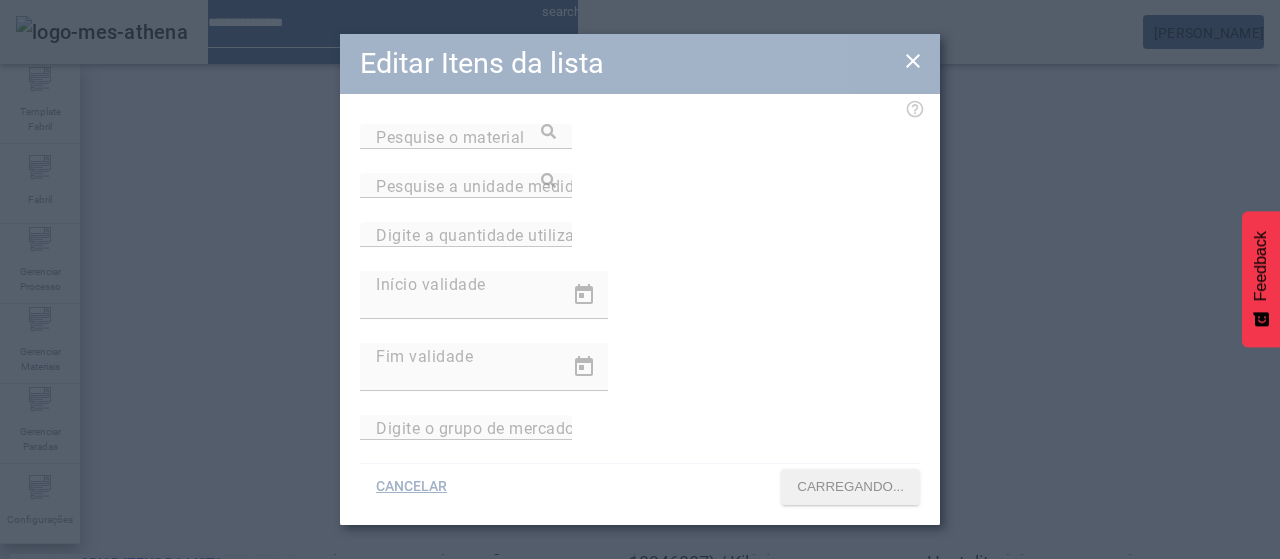 type on "**********" 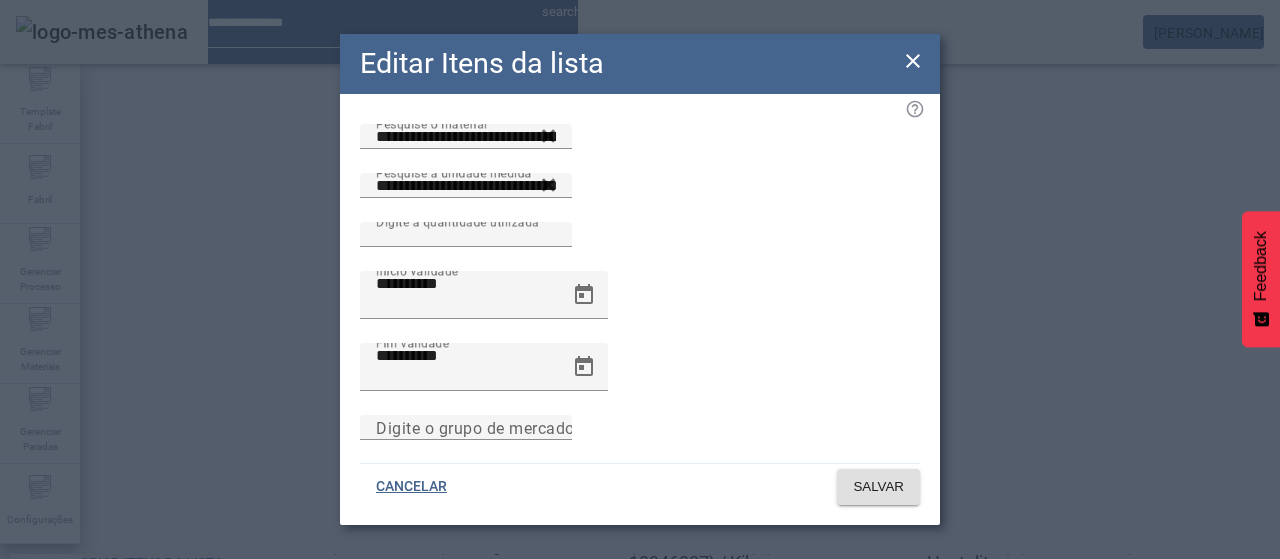 drag, startPoint x: 911, startPoint y: 63, endPoint x: 755, endPoint y: 215, distance: 217.80725 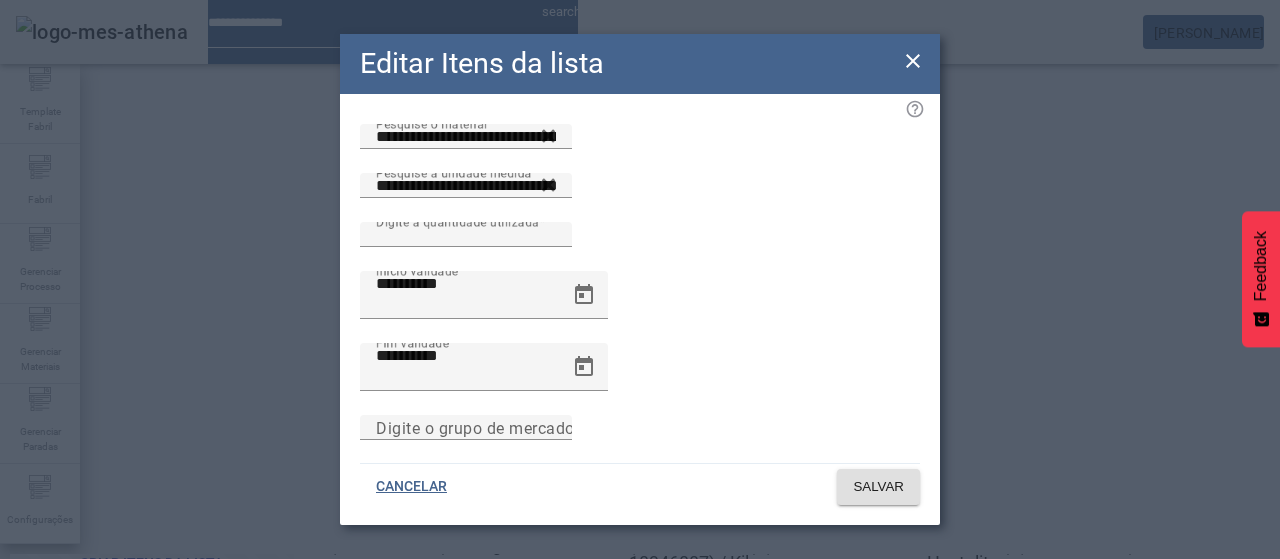 click 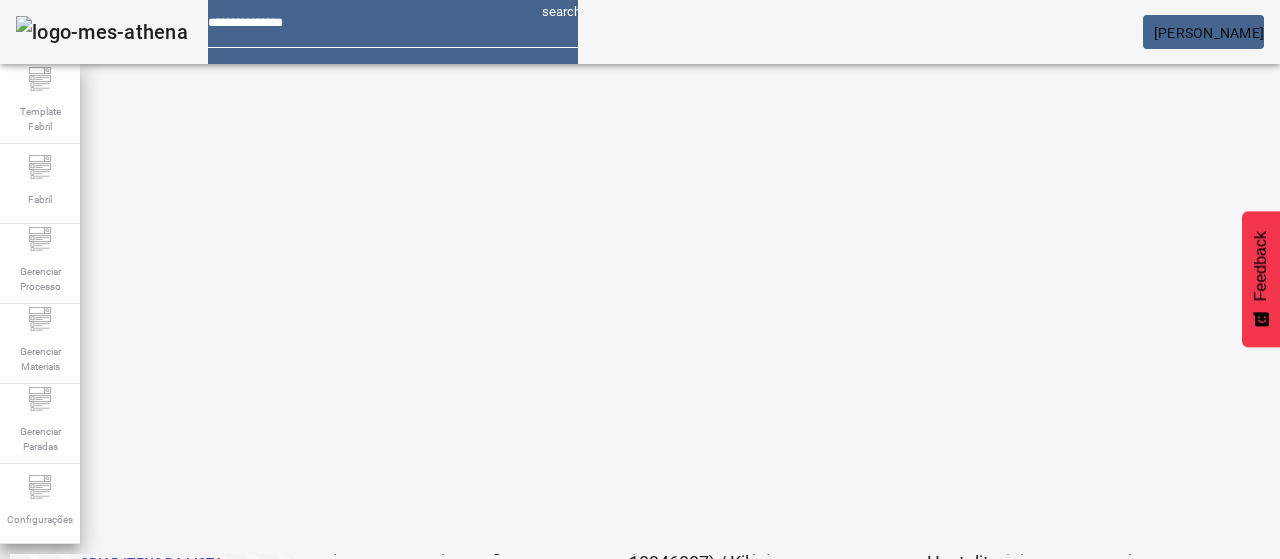 click at bounding box center [430, 583] 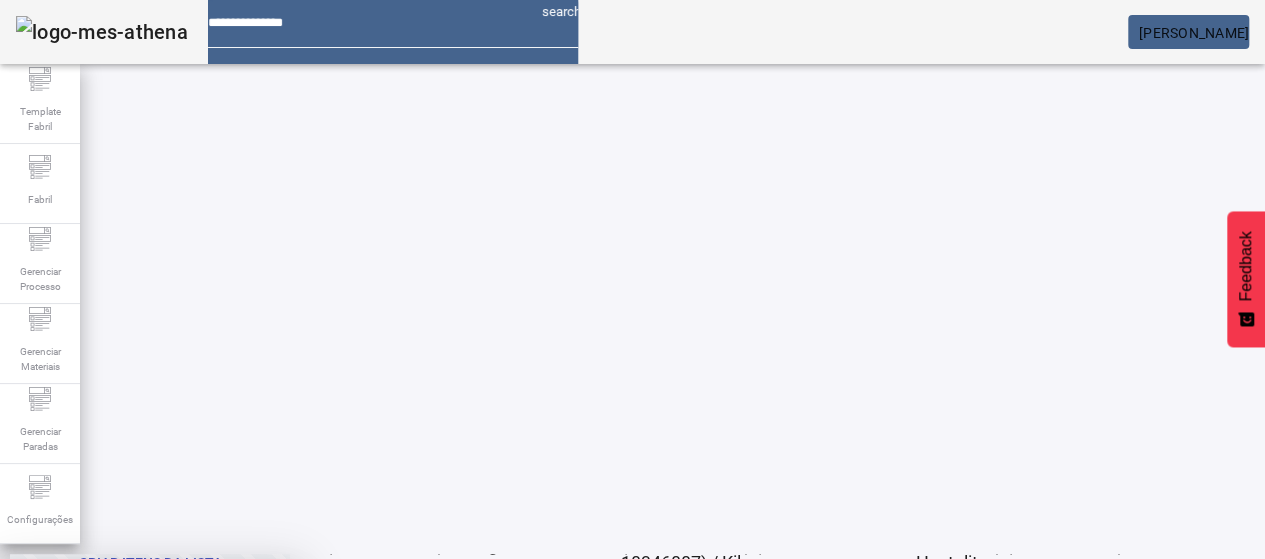 drag, startPoint x: 731, startPoint y: 337, endPoint x: 710, endPoint y: 355, distance: 27.658634 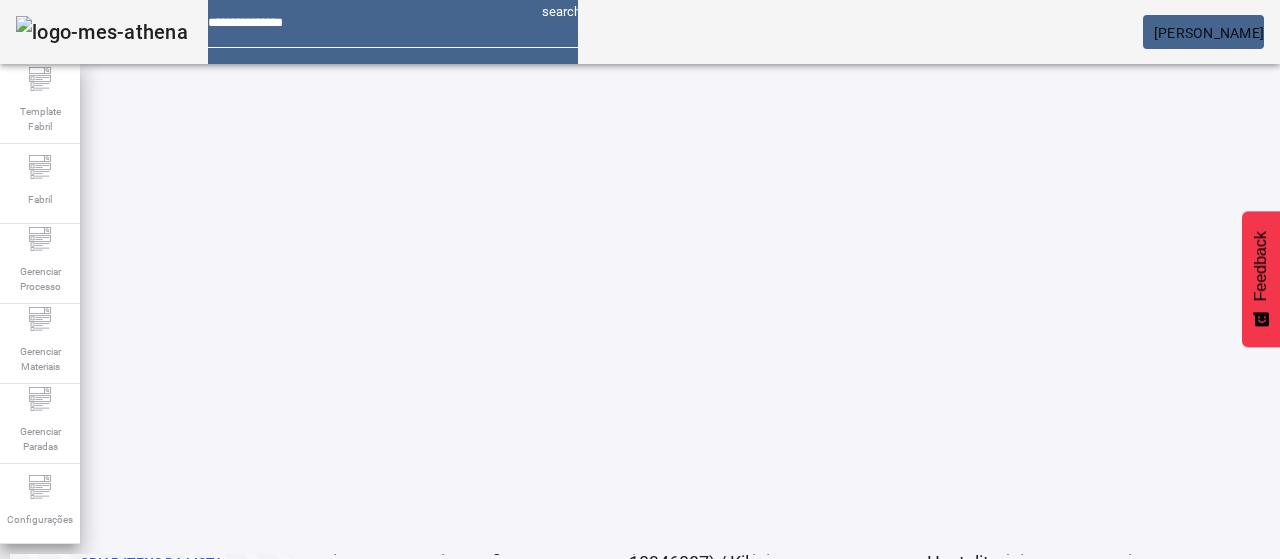 click on "EDITAR" at bounding box center [353, 583] 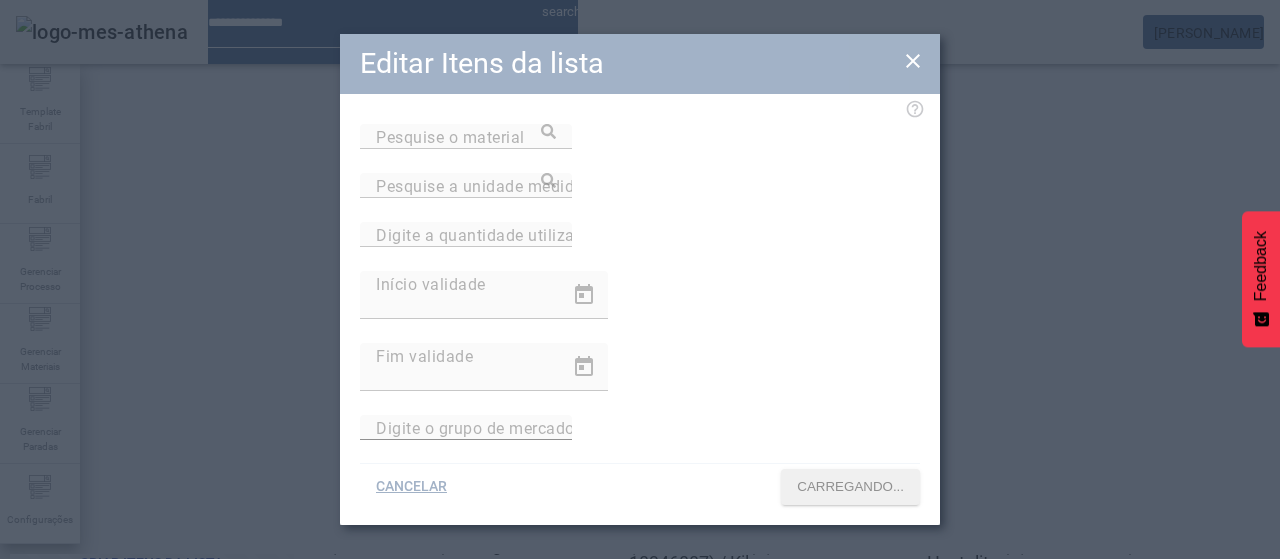 type on "**********" 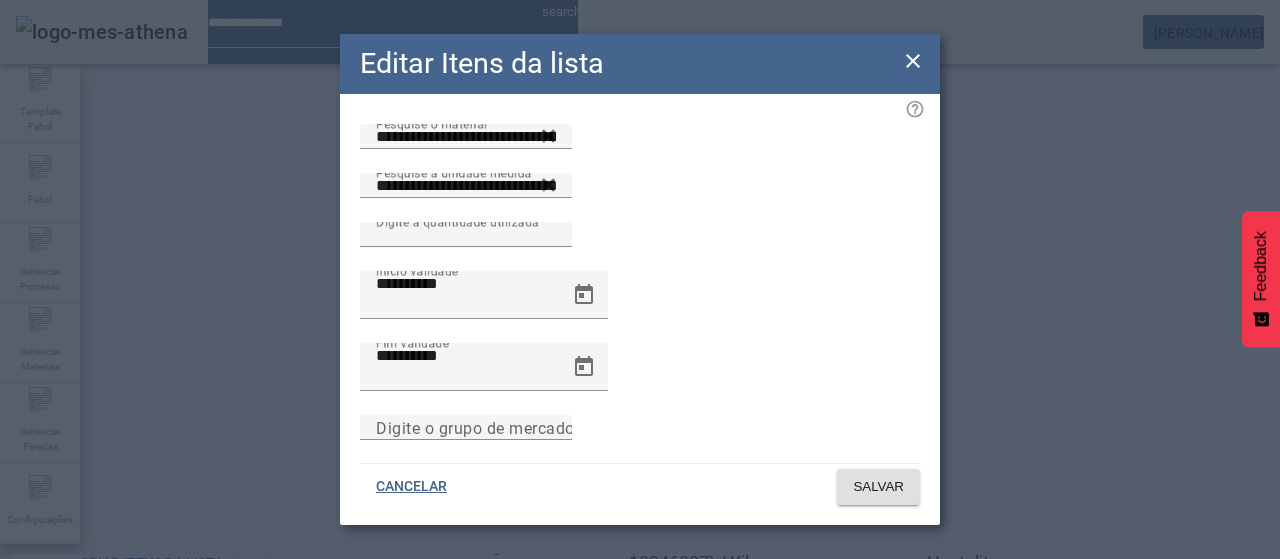 drag, startPoint x: 910, startPoint y: 63, endPoint x: 901, endPoint y: 75, distance: 15 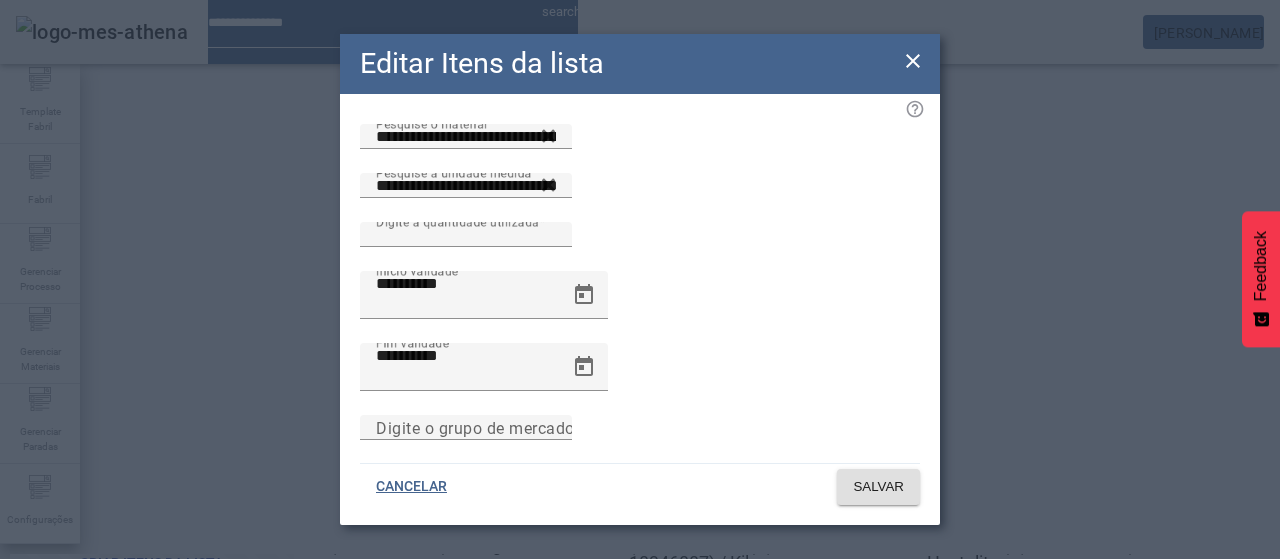 click 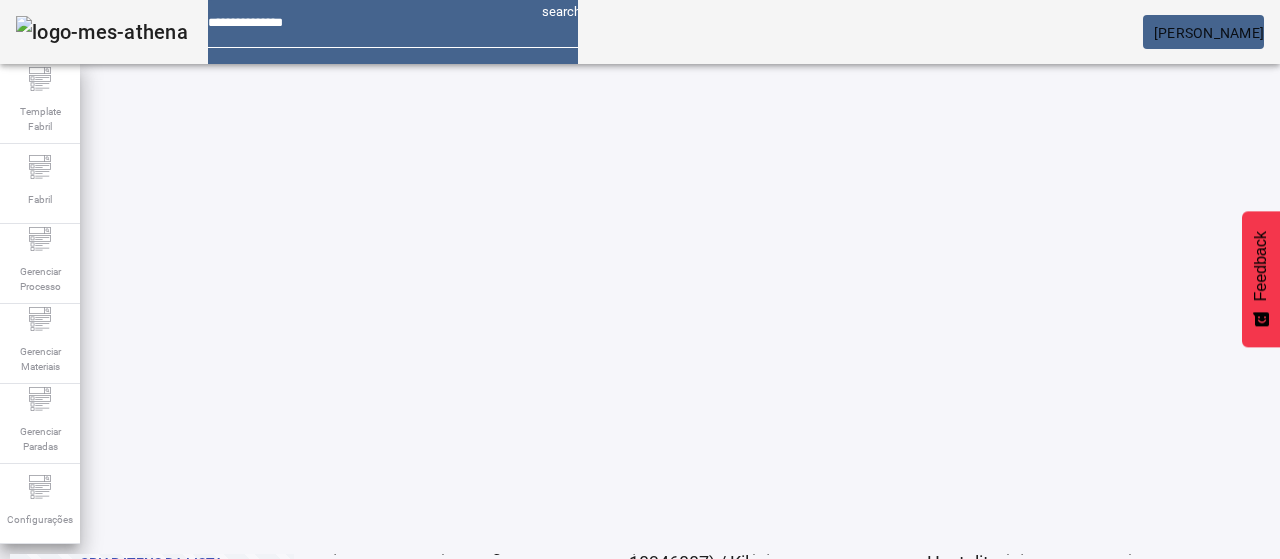 click on "EDITAR" at bounding box center (652, 883) 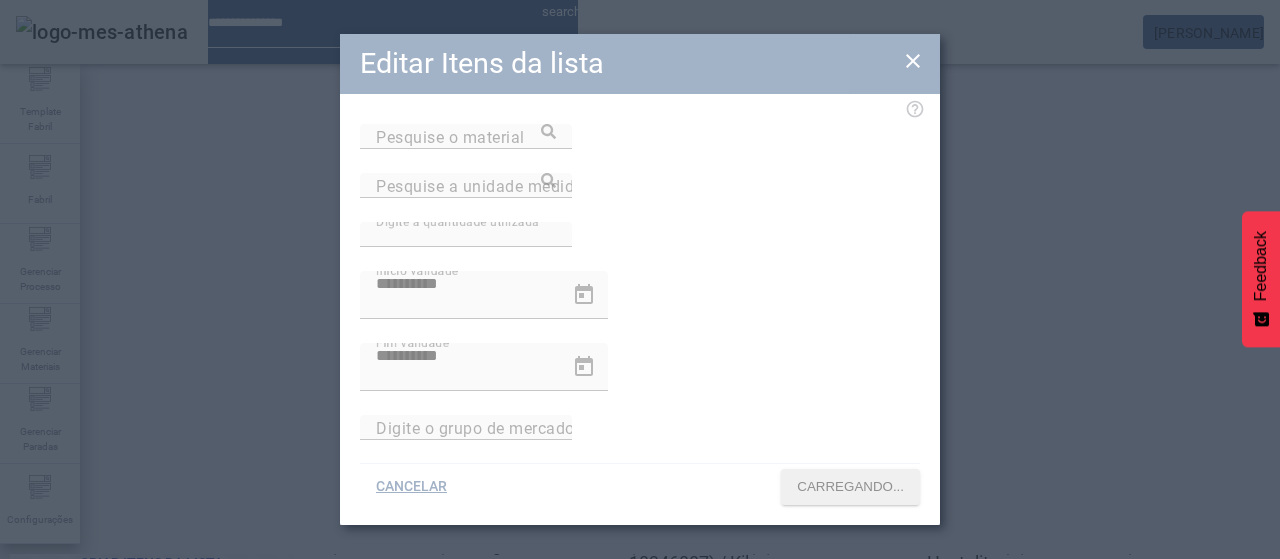 type on "**********" 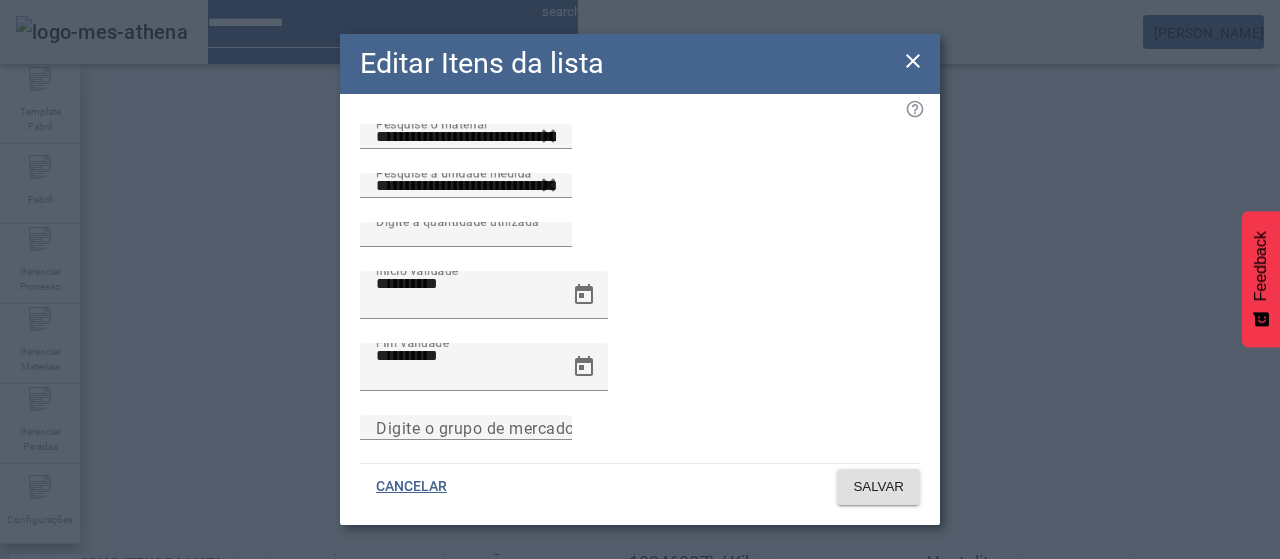 click 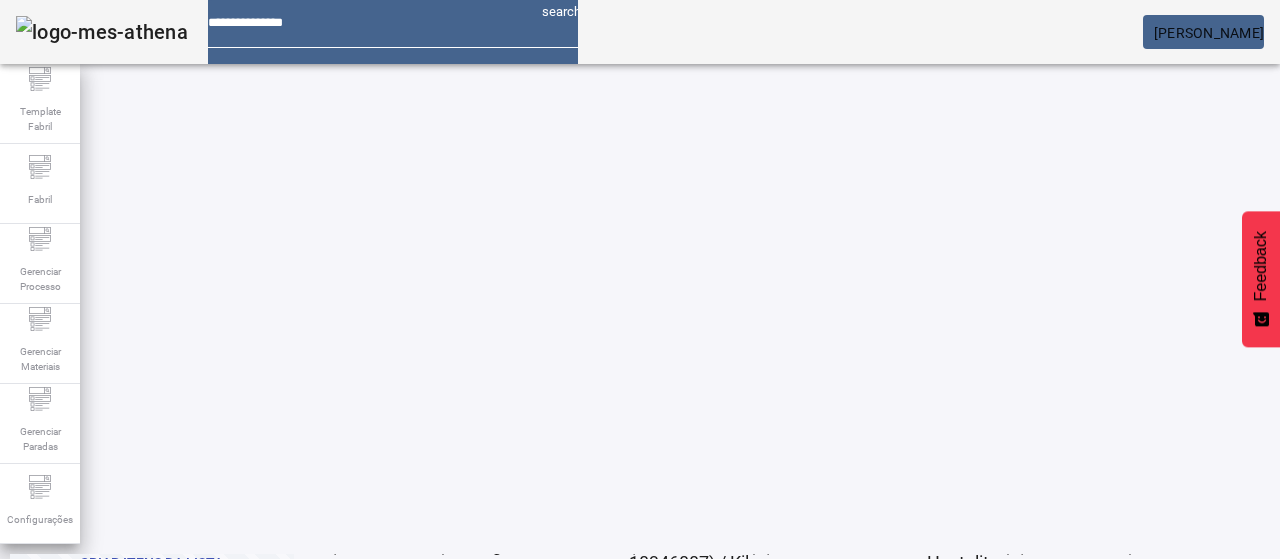 click on "REMOVER" at bounding box center [430, 583] 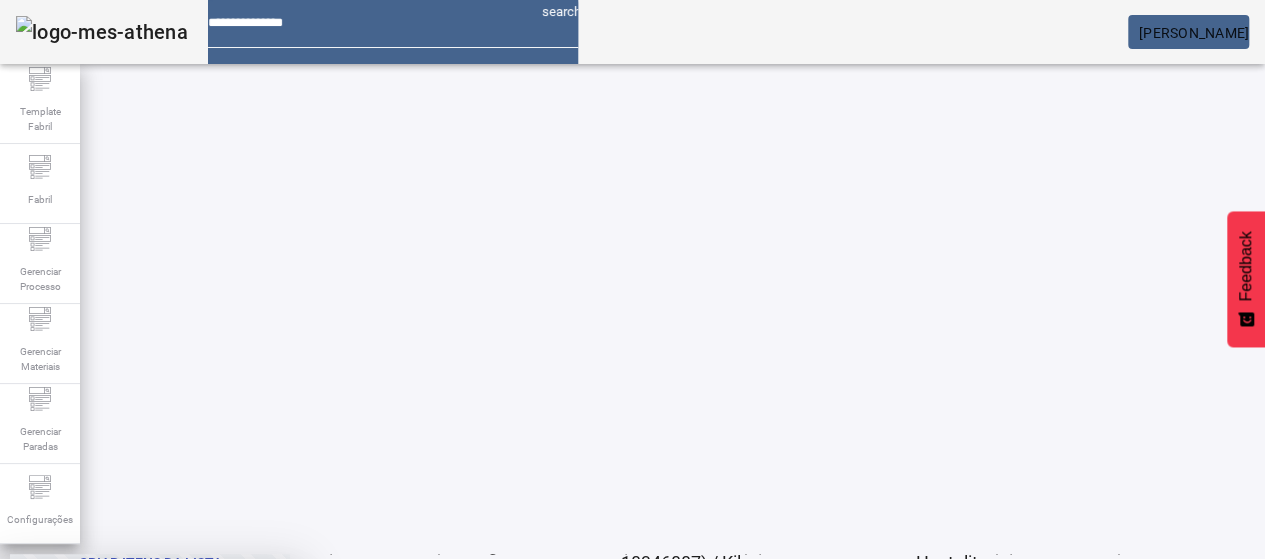 click on "SIM" at bounding box center [249, 707] 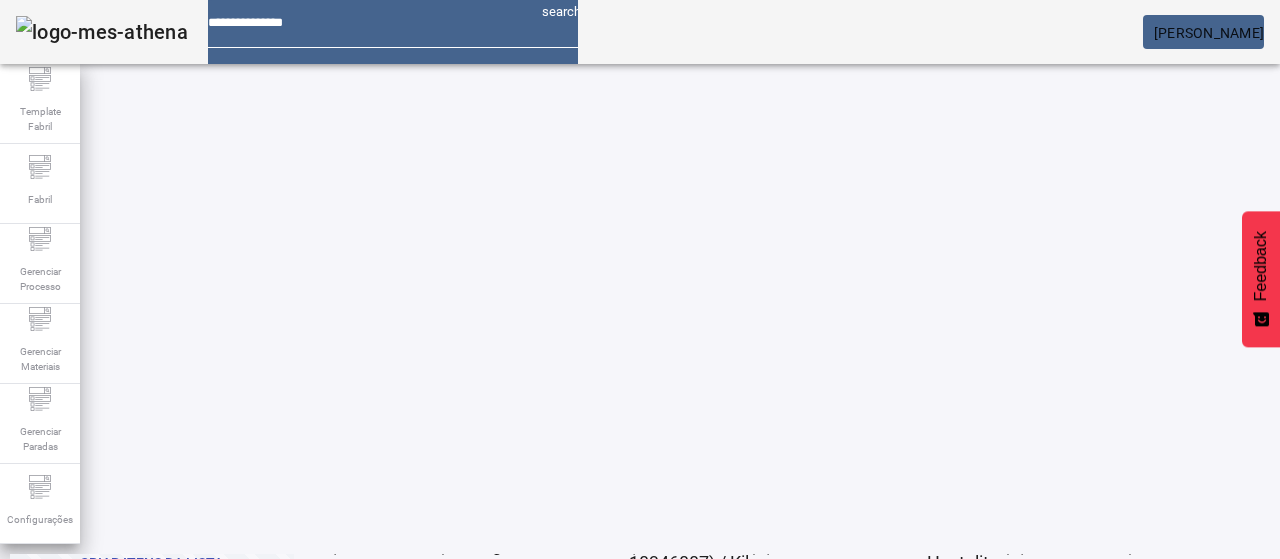 click on "EDITAR" at bounding box center [652, 883] 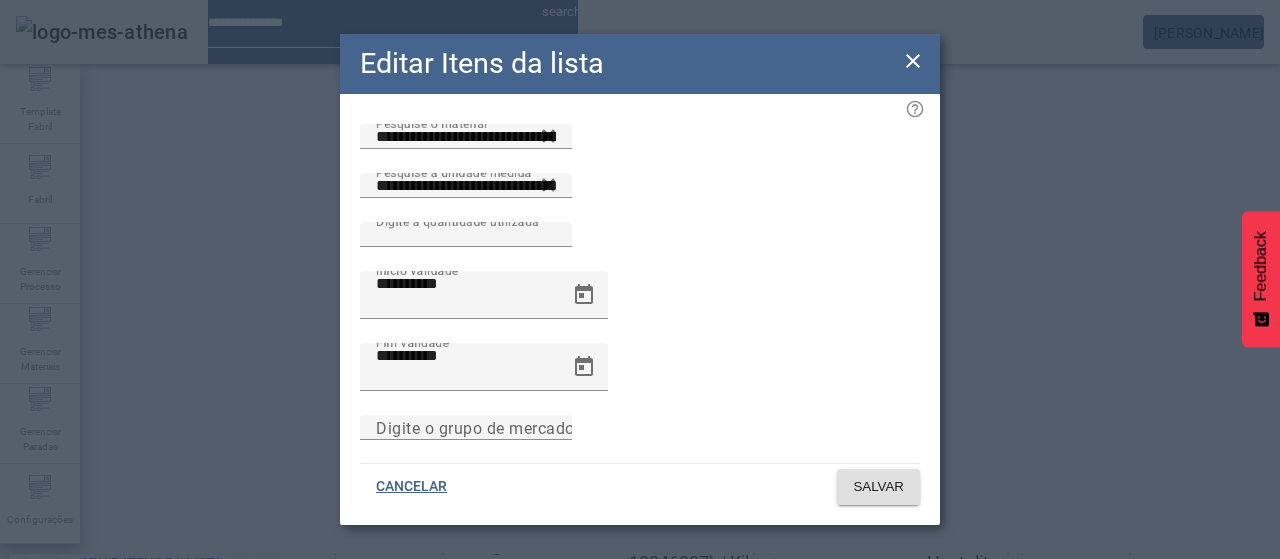 drag, startPoint x: 916, startPoint y: 62, endPoint x: 876, endPoint y: 213, distance: 156.20819 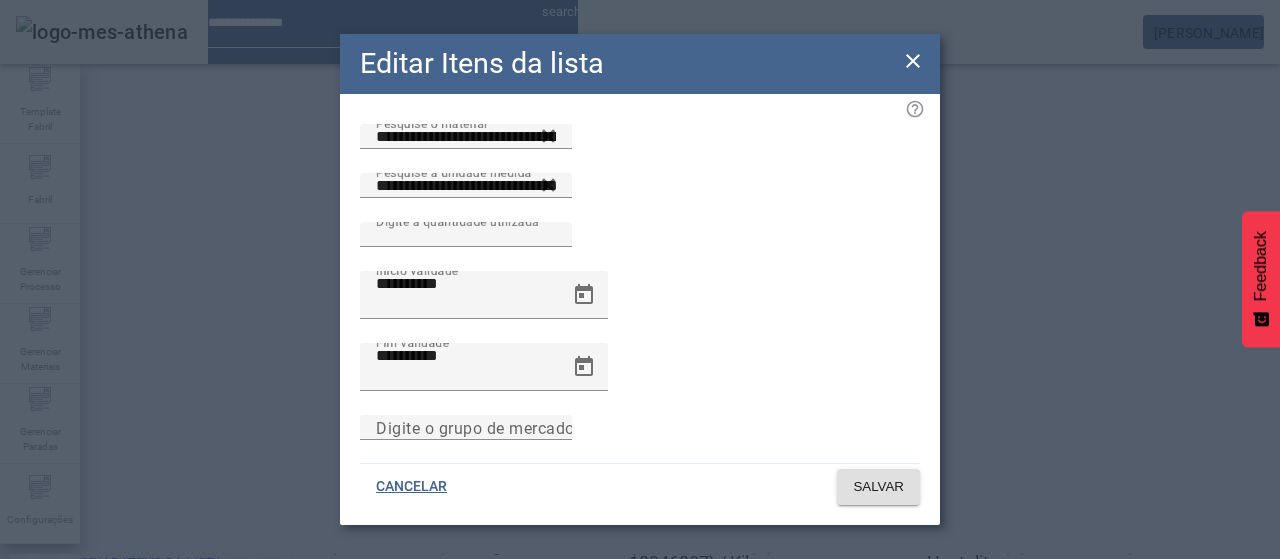 click 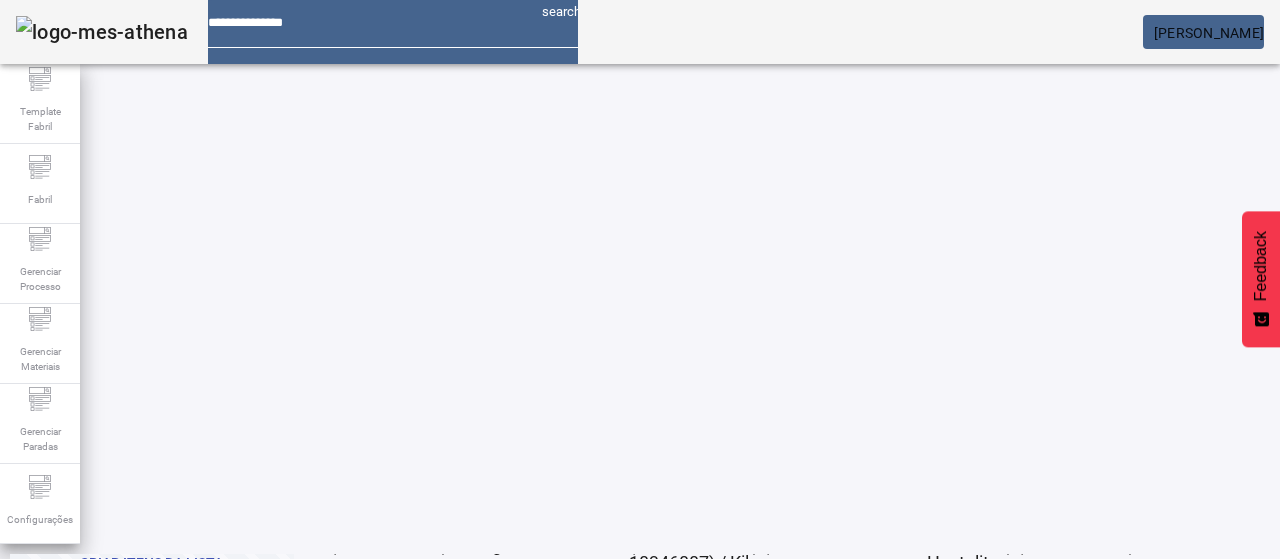 click on "REMOVER" at bounding box center (430, 583) 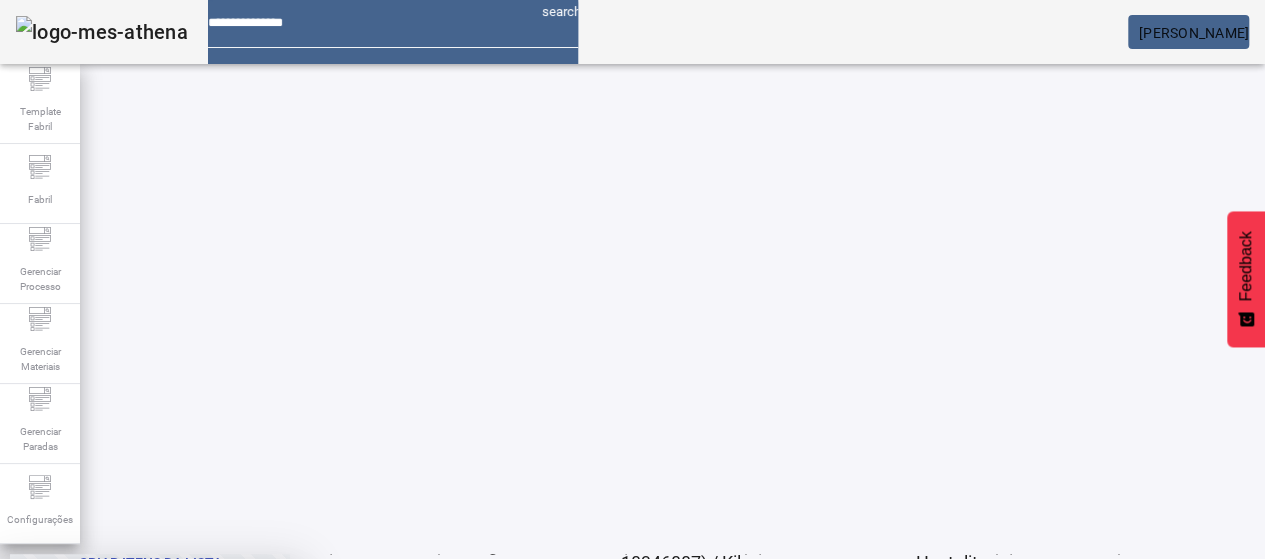 click on "SIM" at bounding box center (249, 707) 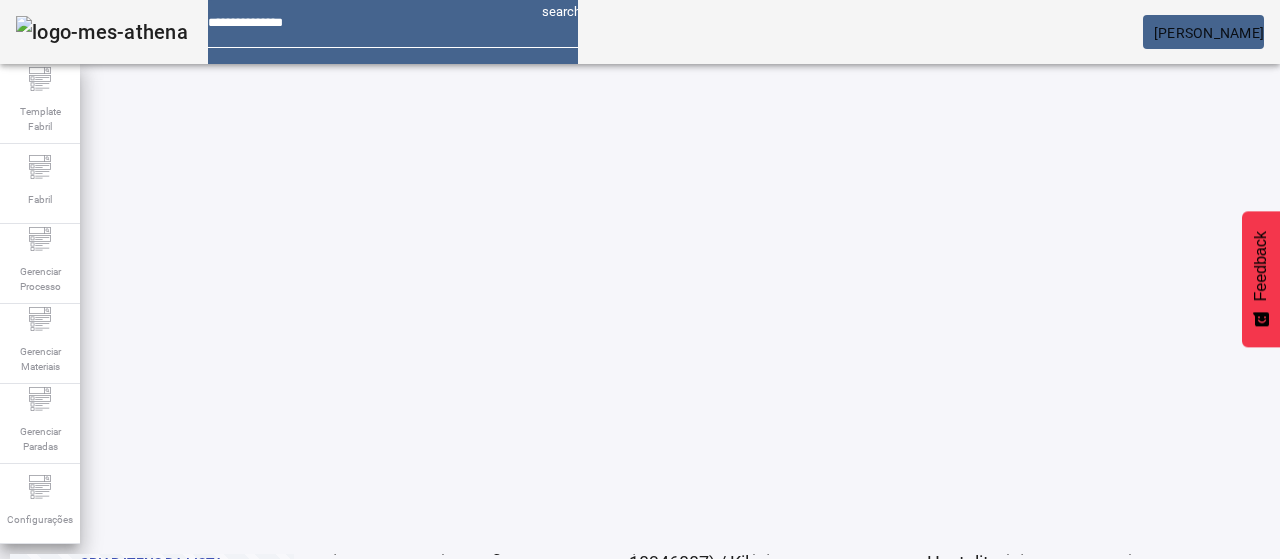 click on "EDITAR" at bounding box center [353, 583] 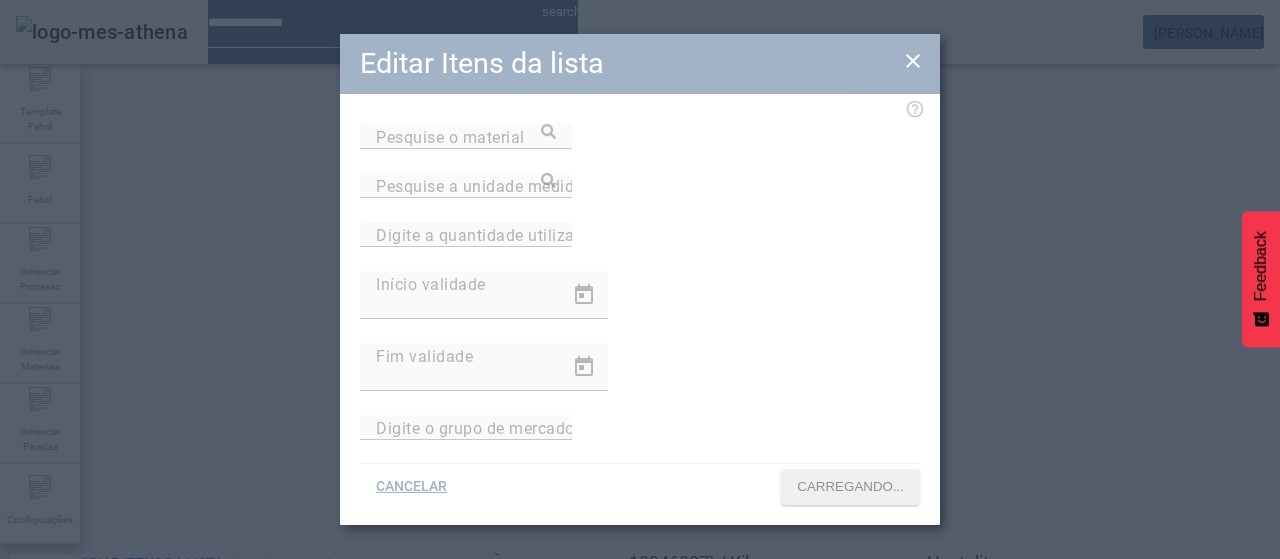 type on "**********" 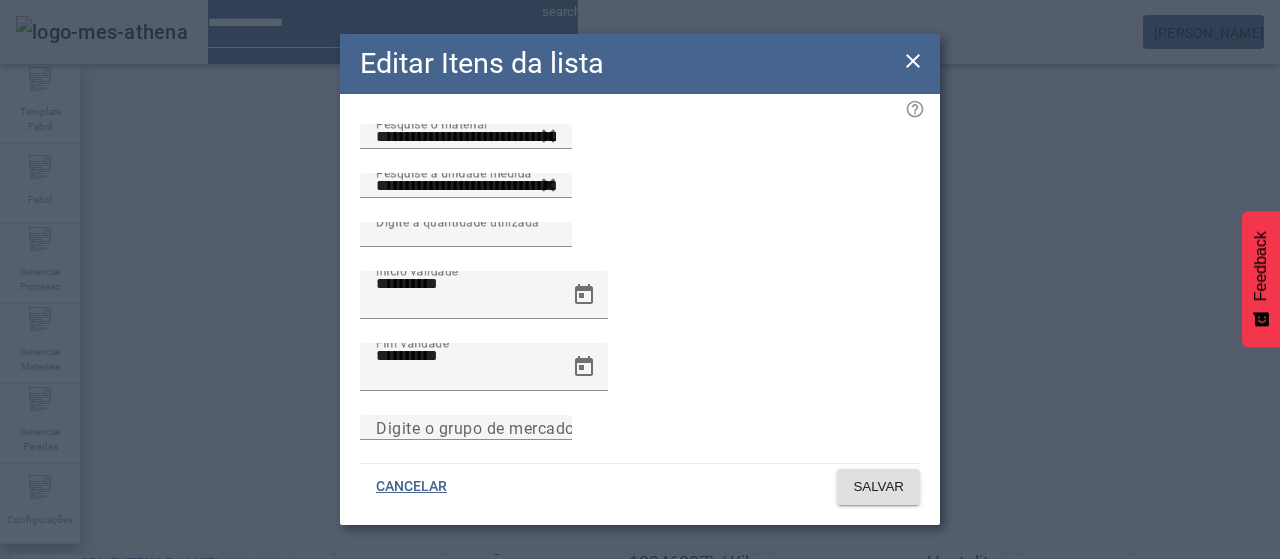 drag, startPoint x: 925, startPoint y: 53, endPoint x: 918, endPoint y: 63, distance: 12.206555 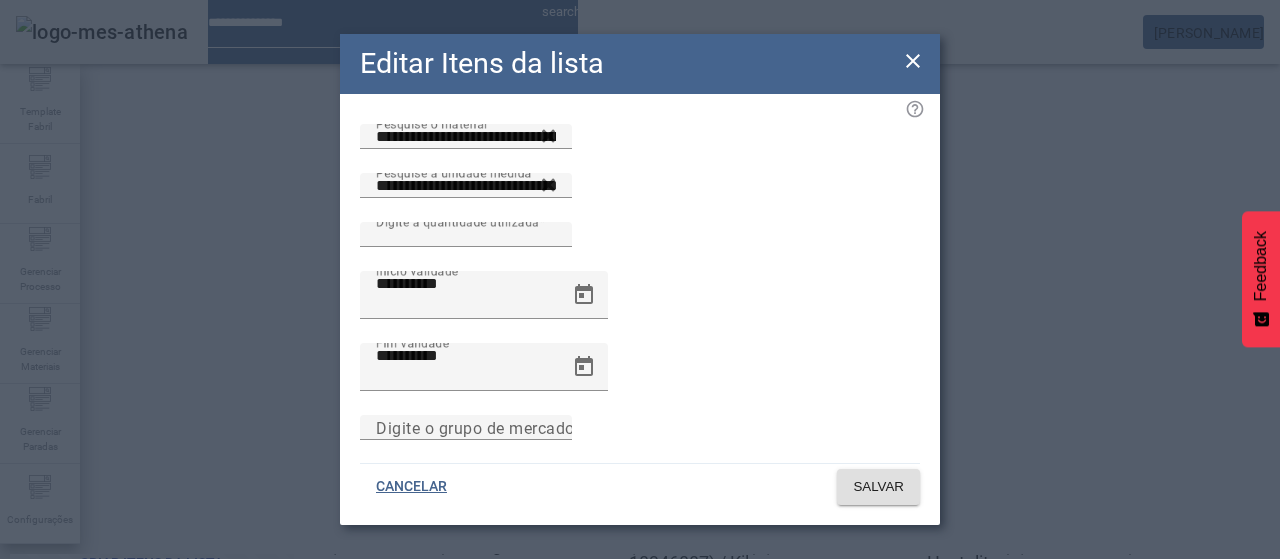 click on "Editar Itens da lista" 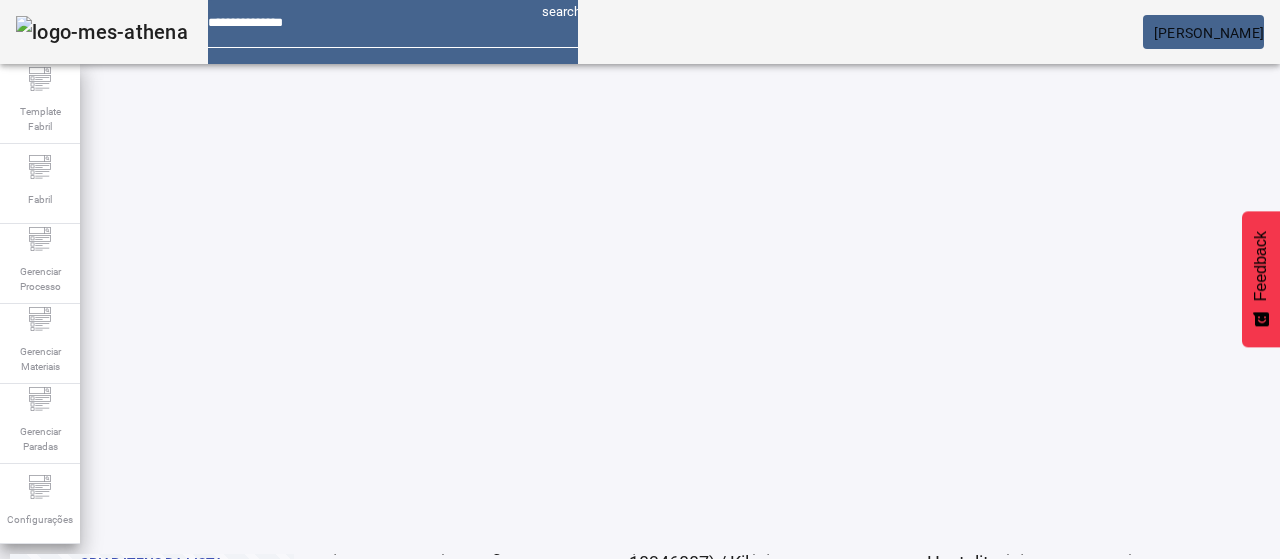 click on "EDITAR" at bounding box center [950, 883] 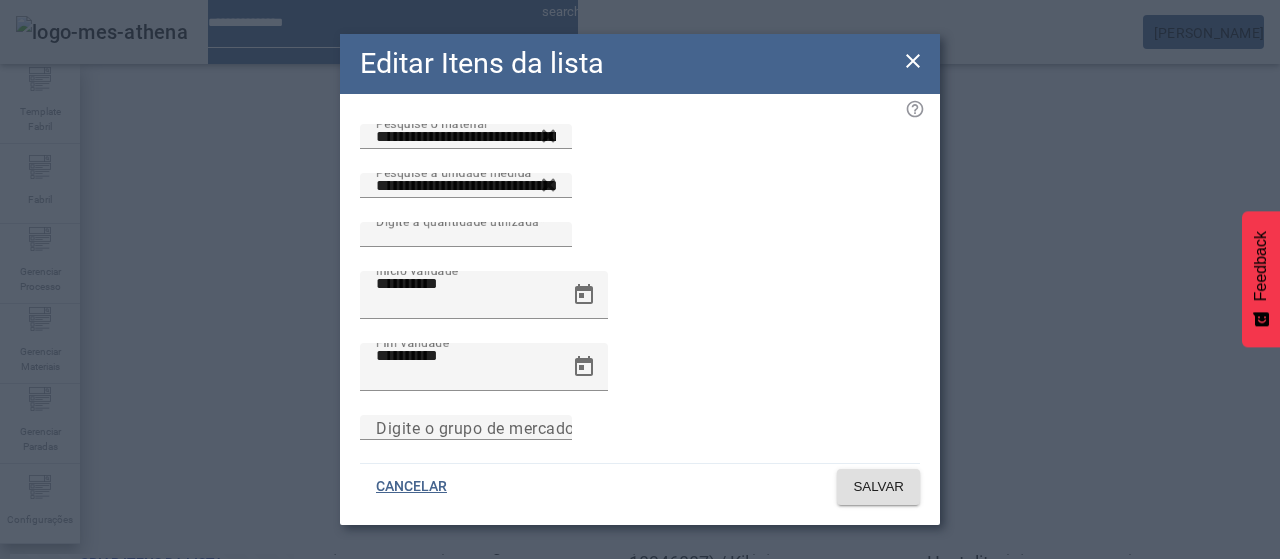 click 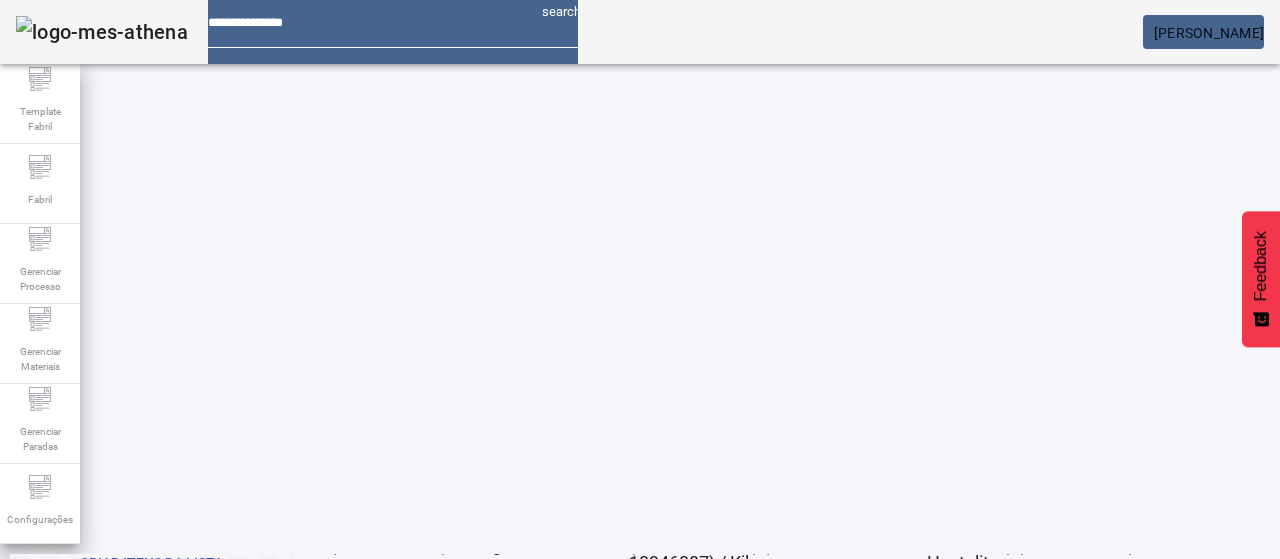 click on "REMOVER" at bounding box center [430, 583] 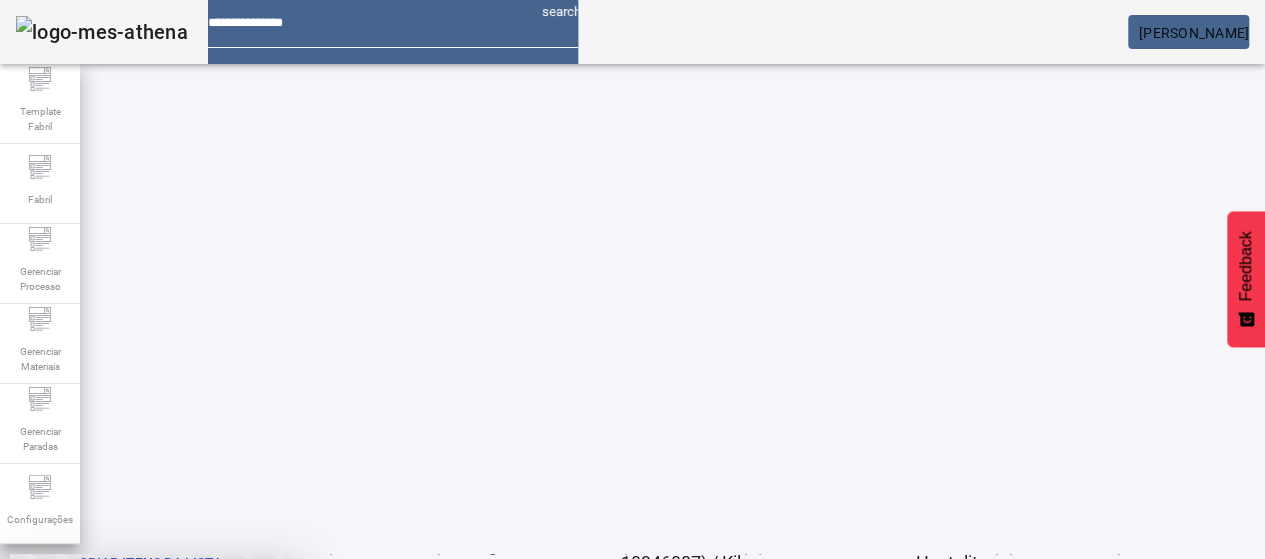 click at bounding box center [248, 707] 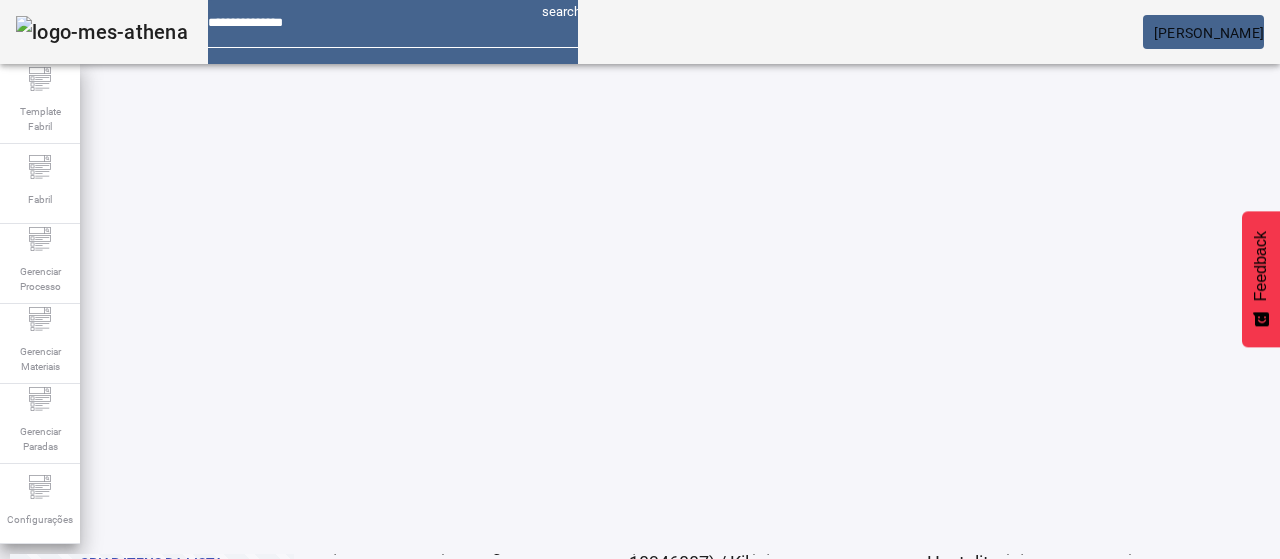 click on "EDITAR" at bounding box center [353, 583] 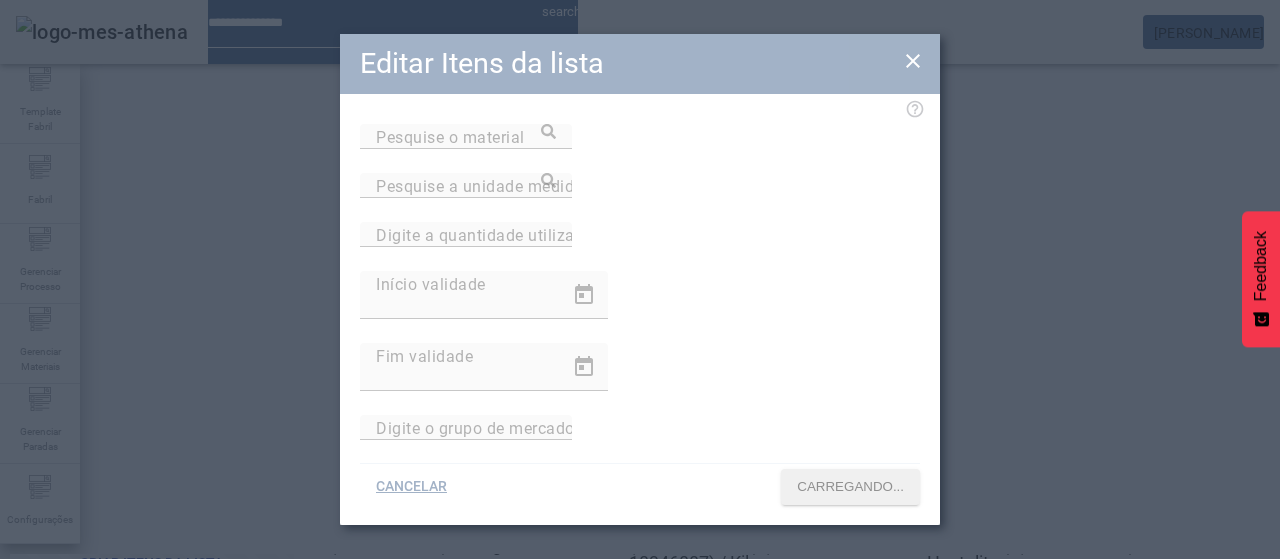 type on "**********" 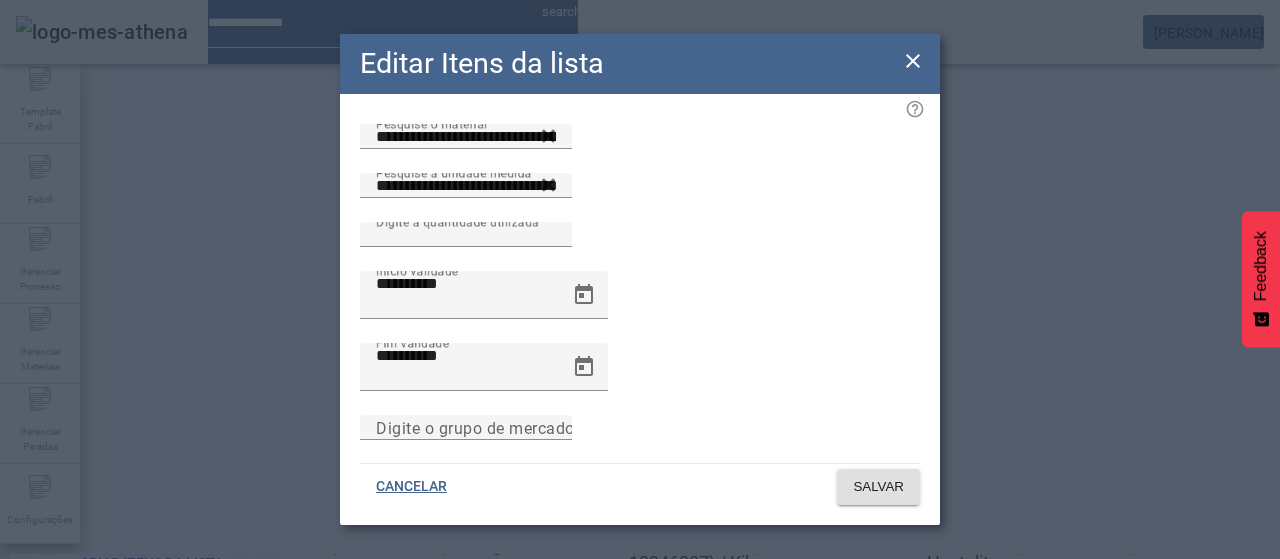 click 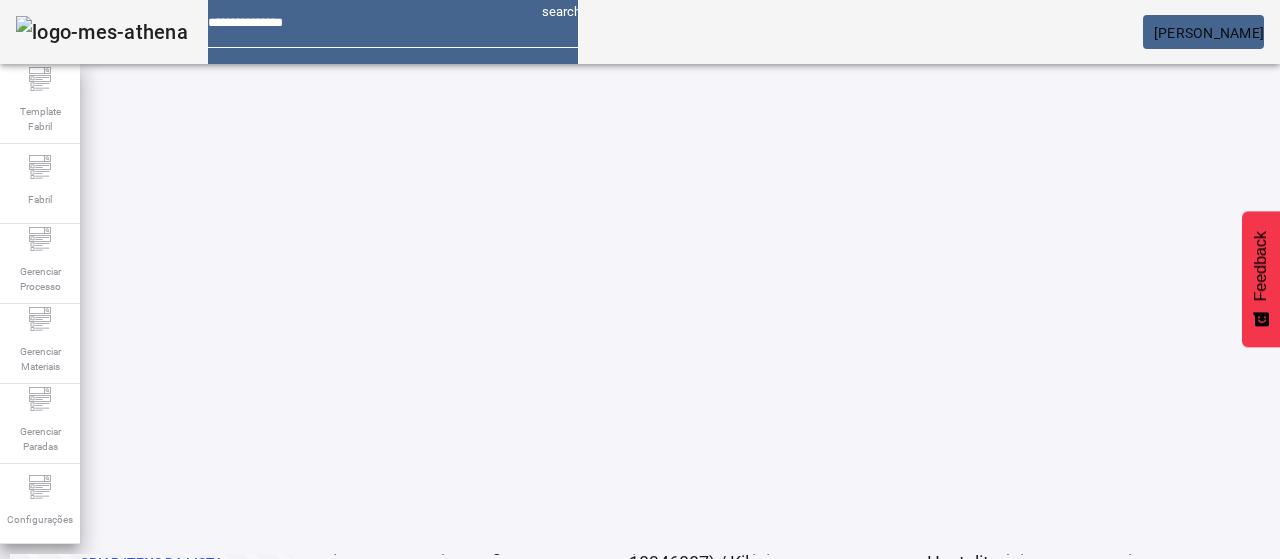 click on "REMOVER" at bounding box center [430, 583] 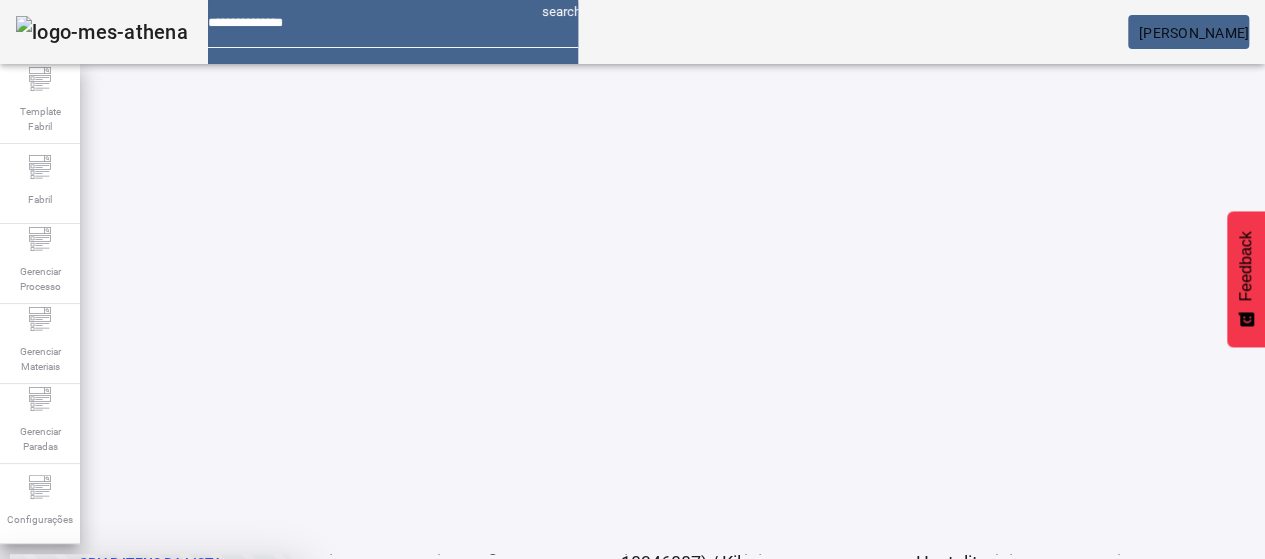 click at bounding box center [248, 707] 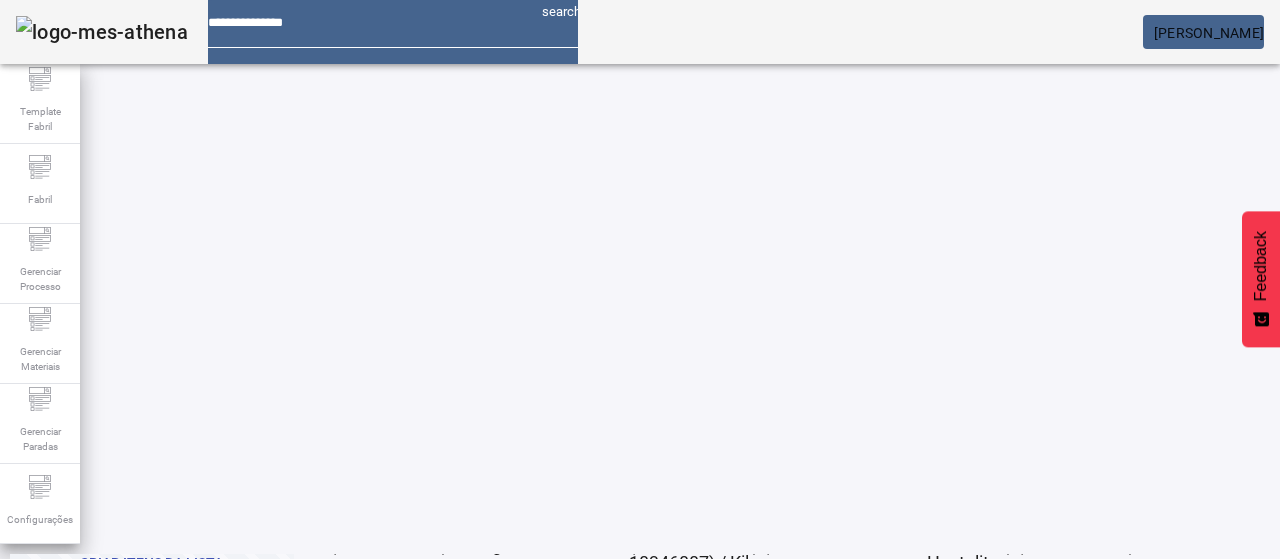 click on "EDITAR" at bounding box center [353, 583] 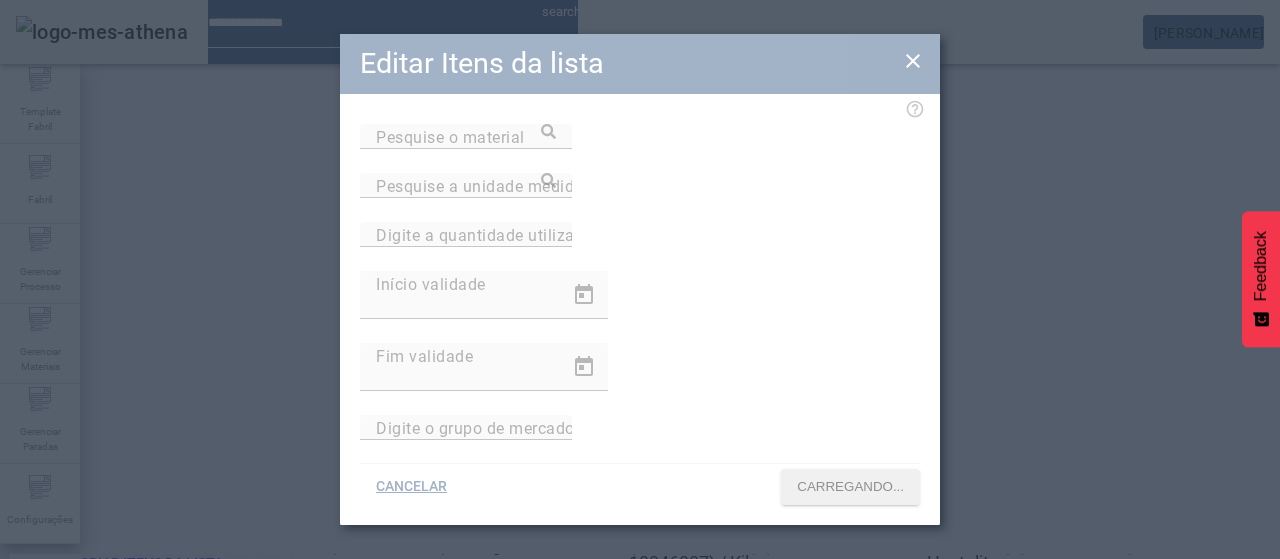 type on "**********" 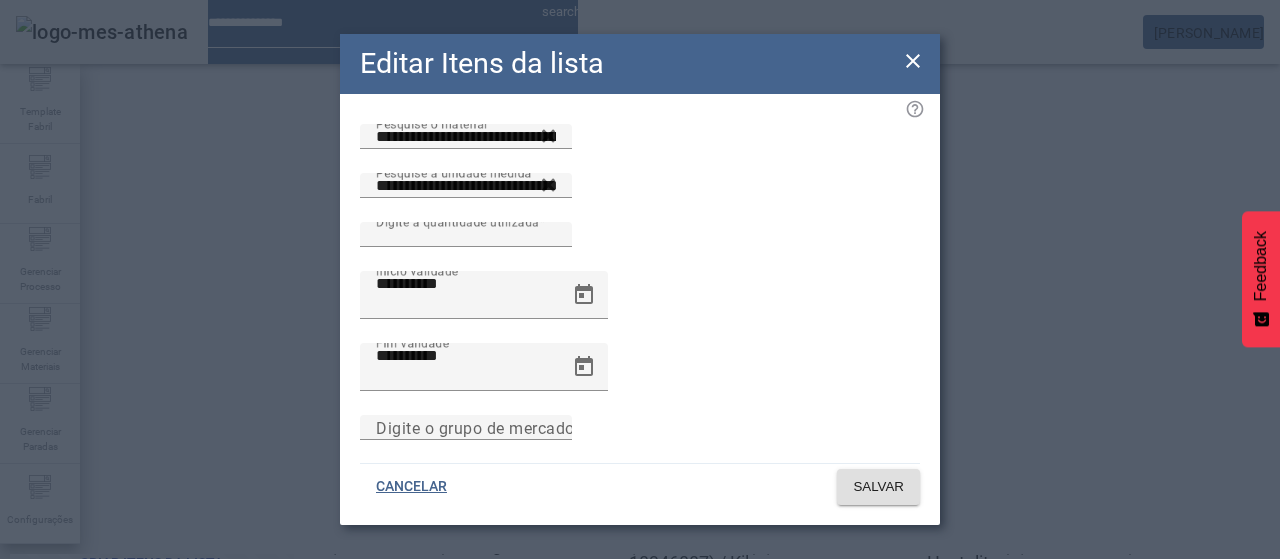 click 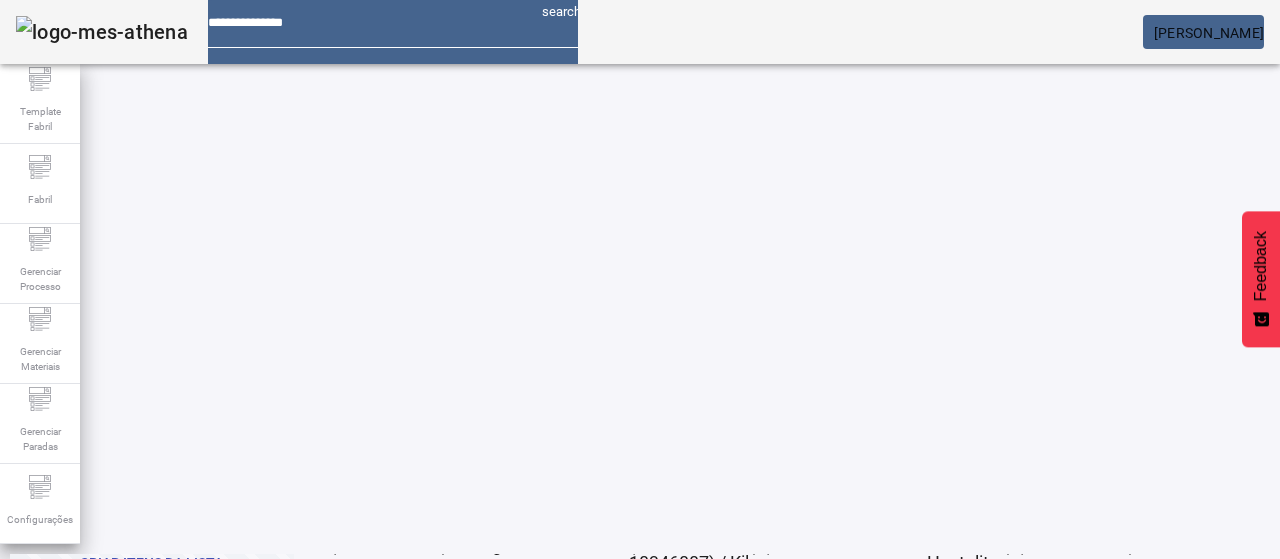 click at bounding box center [430, 583] 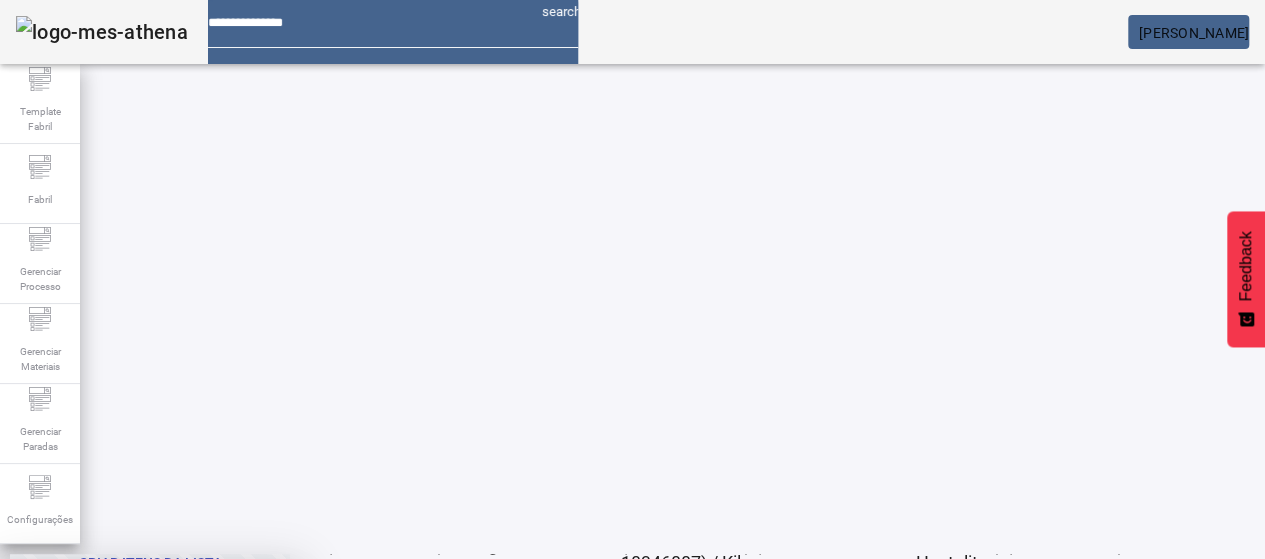 drag, startPoint x: 738, startPoint y: 334, endPoint x: 810, endPoint y: 345, distance: 72.835434 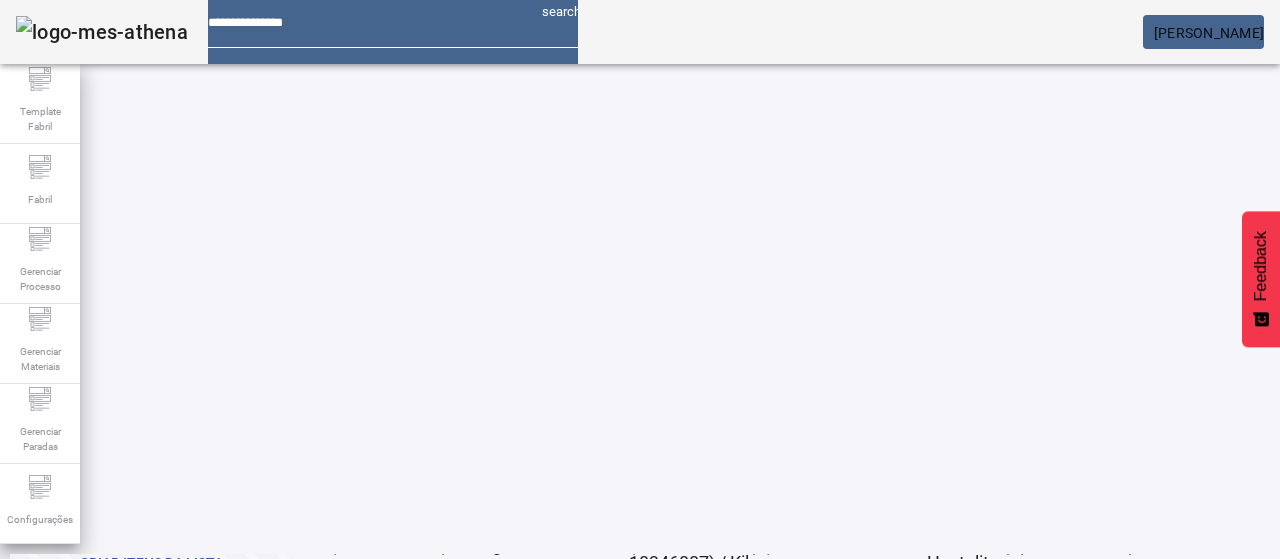 click on "EDITAR" at bounding box center (950, 883) 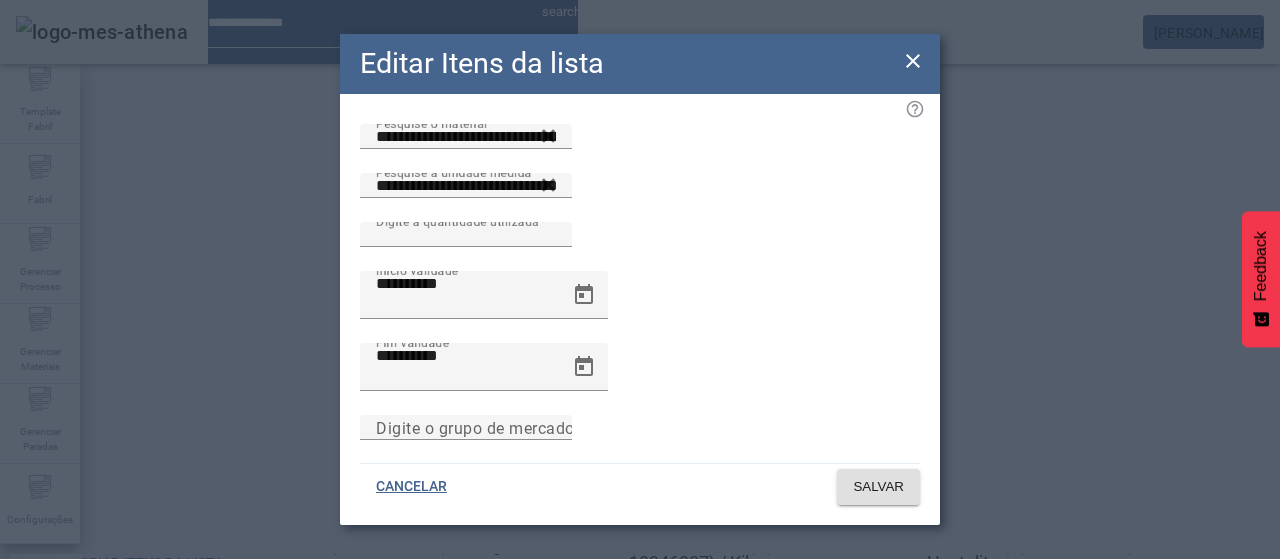 click 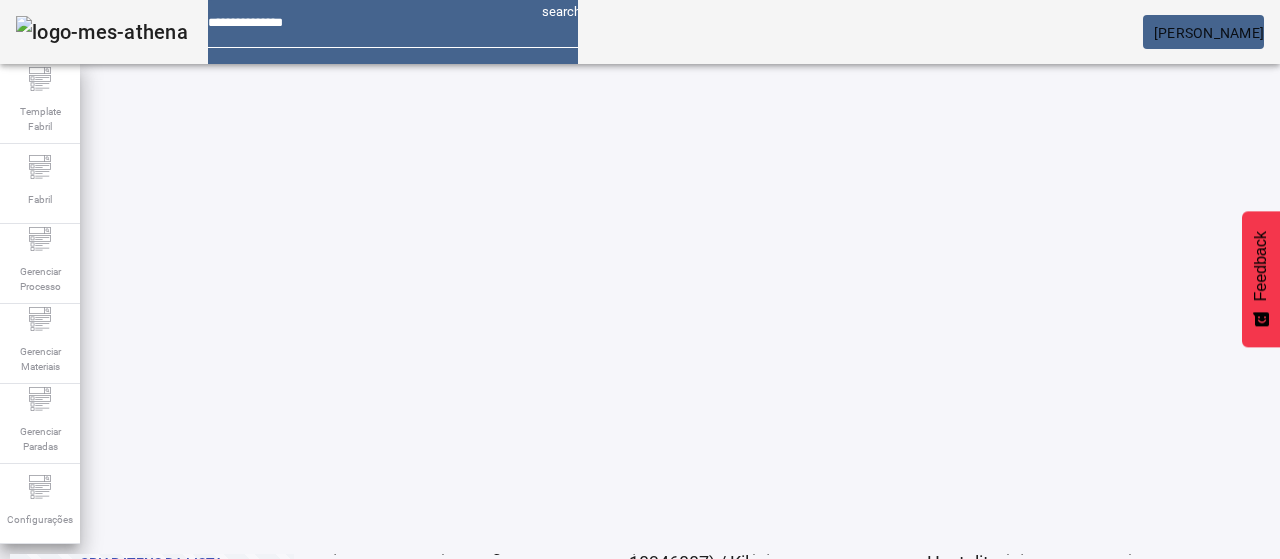 click on "REMOVER" at bounding box center (430, 583) 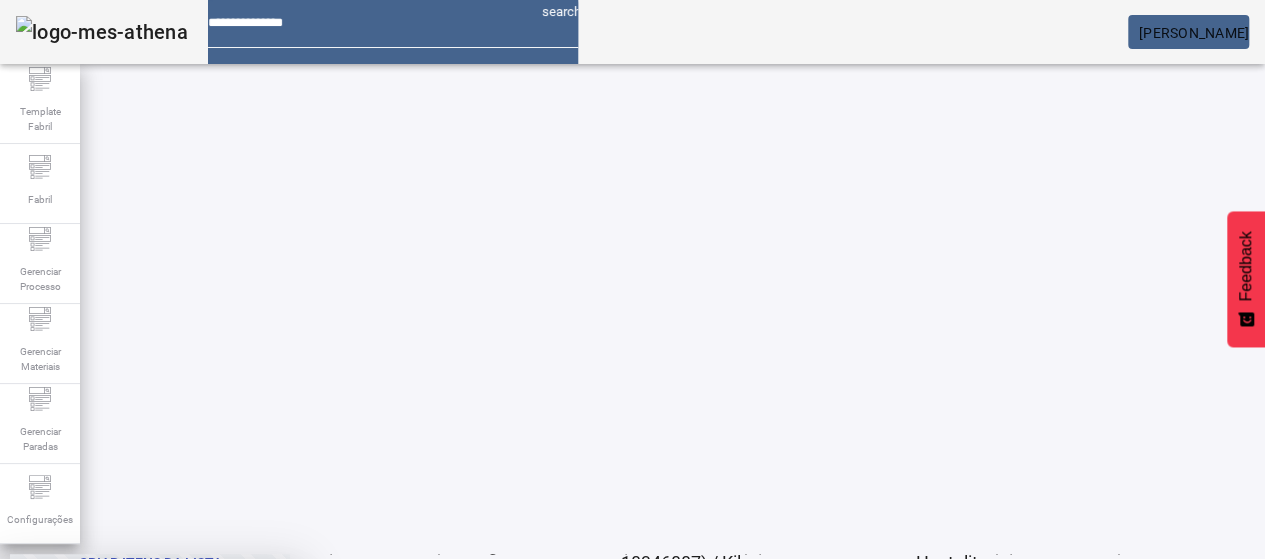 click at bounding box center (248, 707) 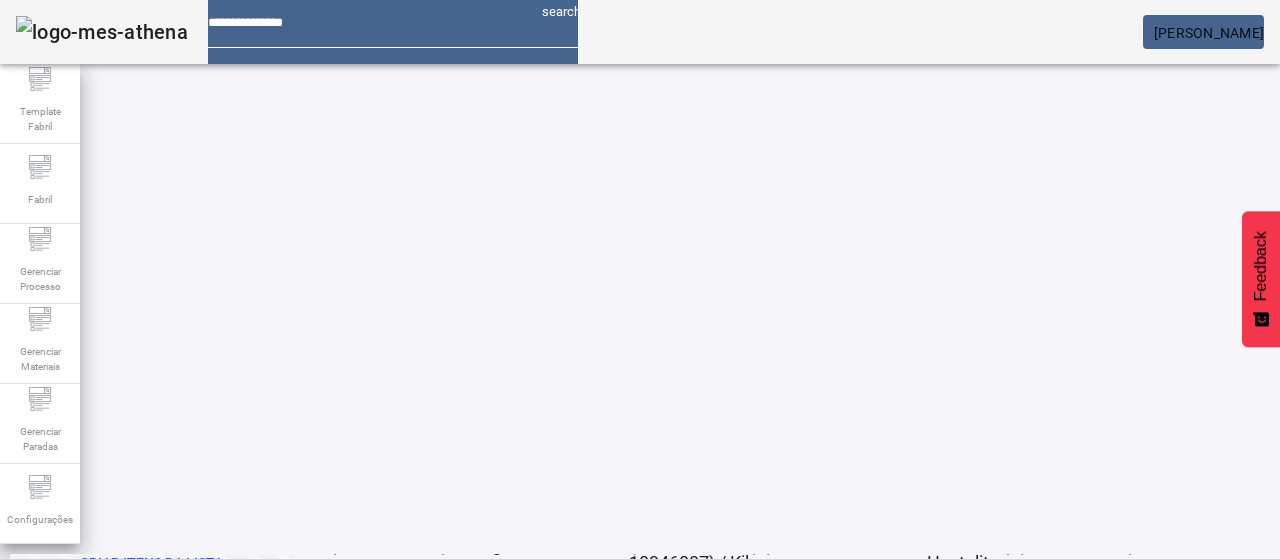 click on "EDITAR" at bounding box center (950, 883) 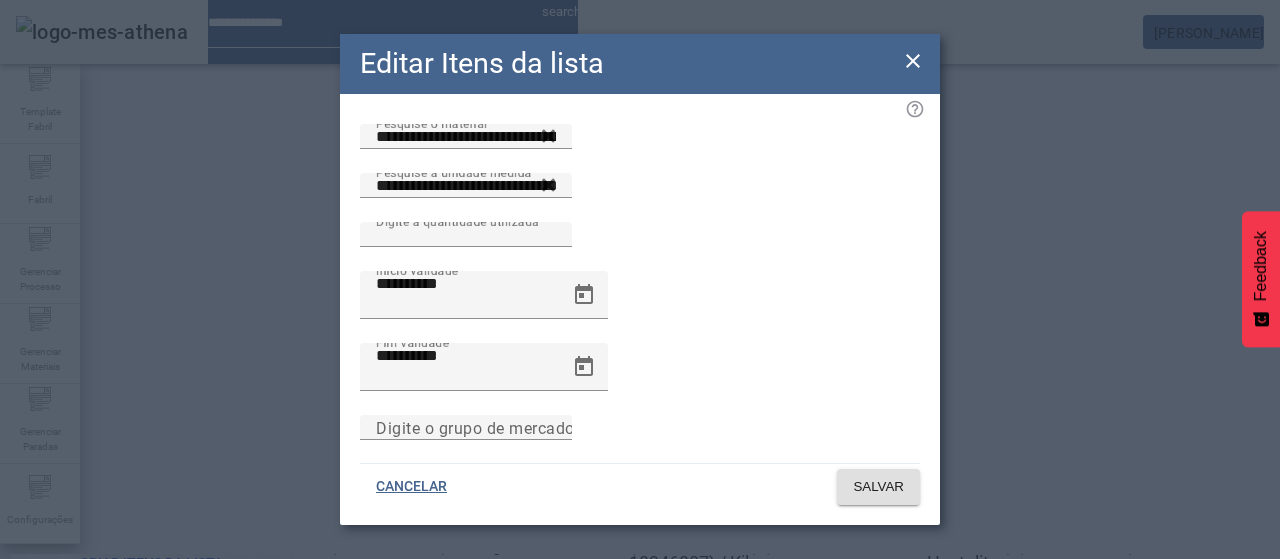 drag, startPoint x: 910, startPoint y: 63, endPoint x: 919, endPoint y: 102, distance: 40.024994 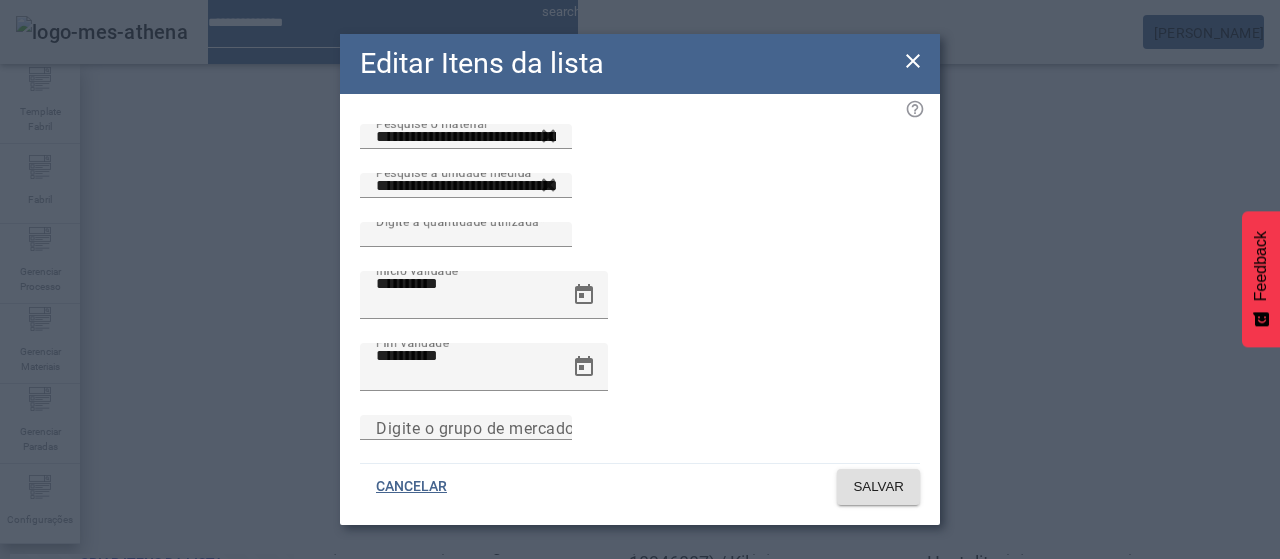 click 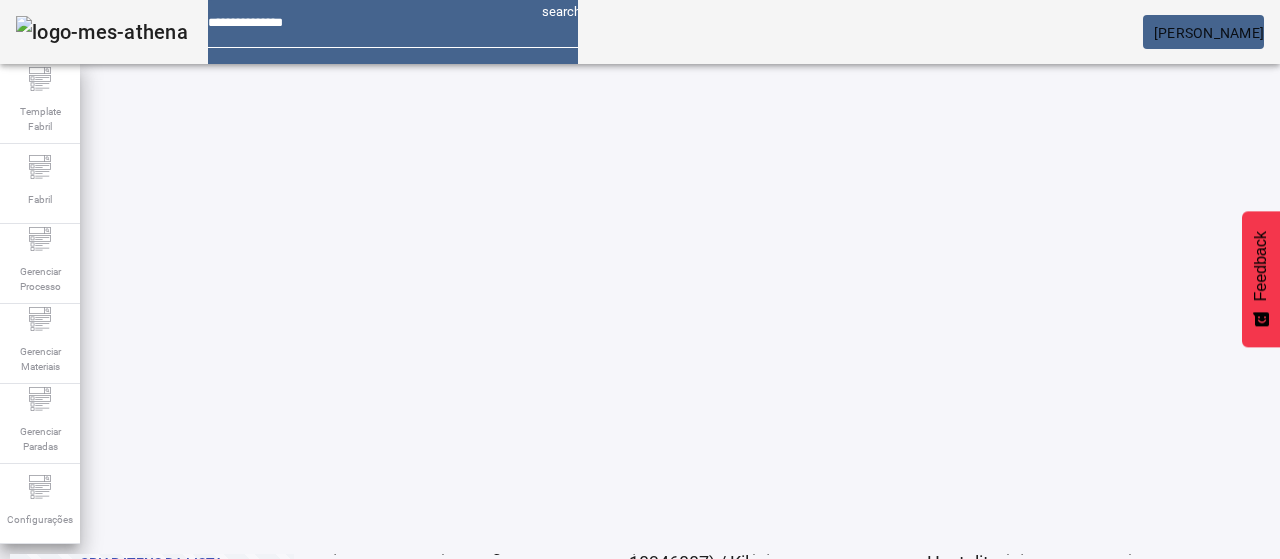 click on "REMOVER" at bounding box center [1027, 883] 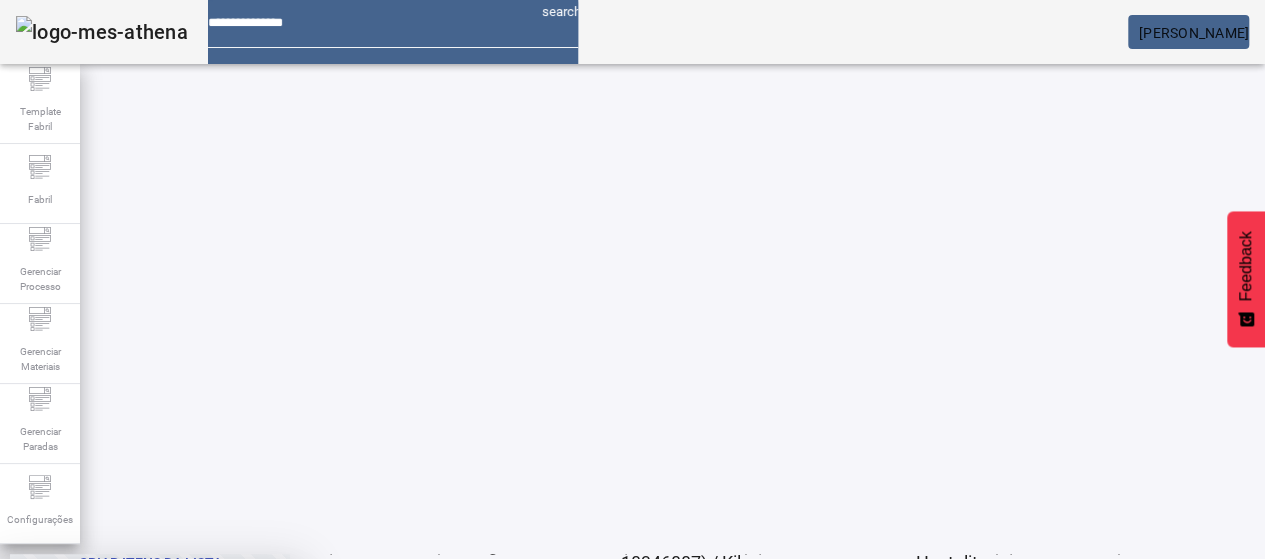 click on "SIM" at bounding box center [249, 707] 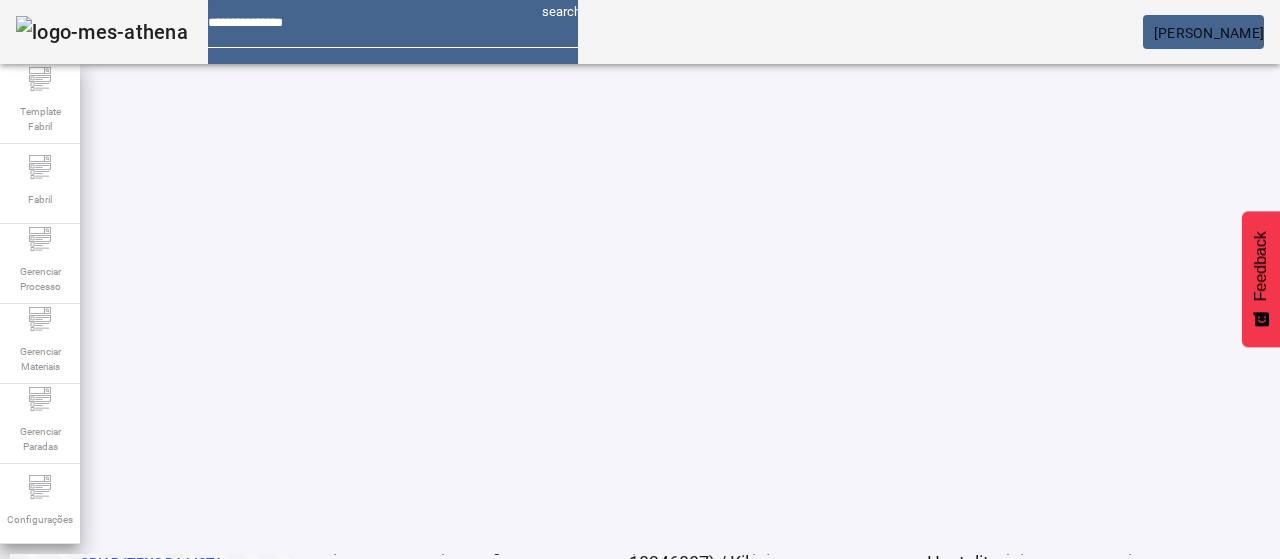 click on "EDITAR" at bounding box center (950, 883) 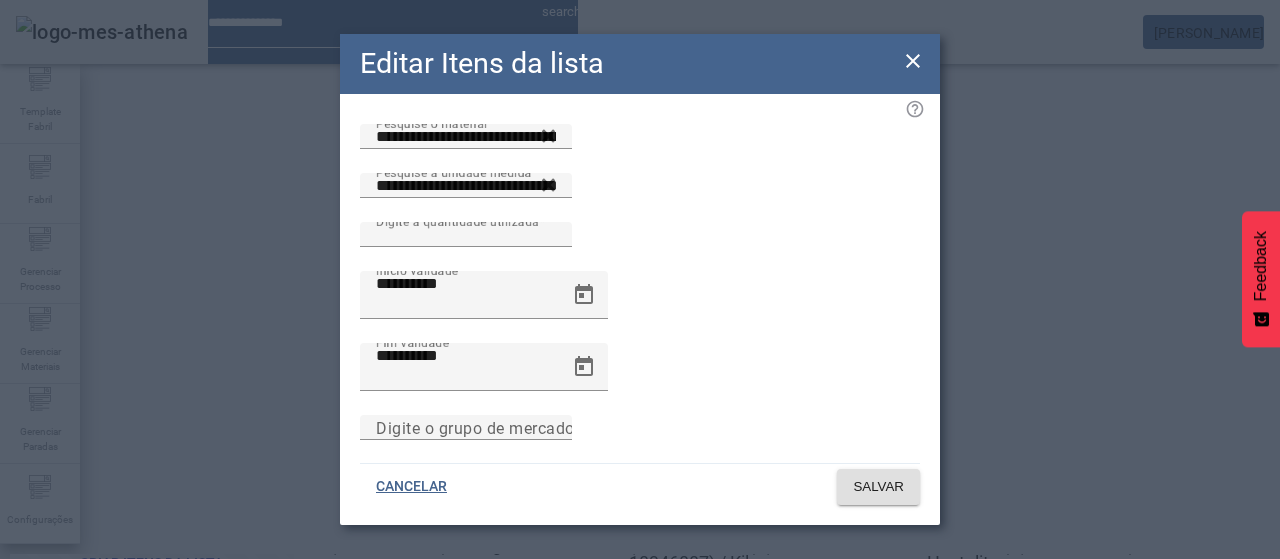 drag, startPoint x: 905, startPoint y: 71, endPoint x: 870, endPoint y: 129, distance: 67.74216 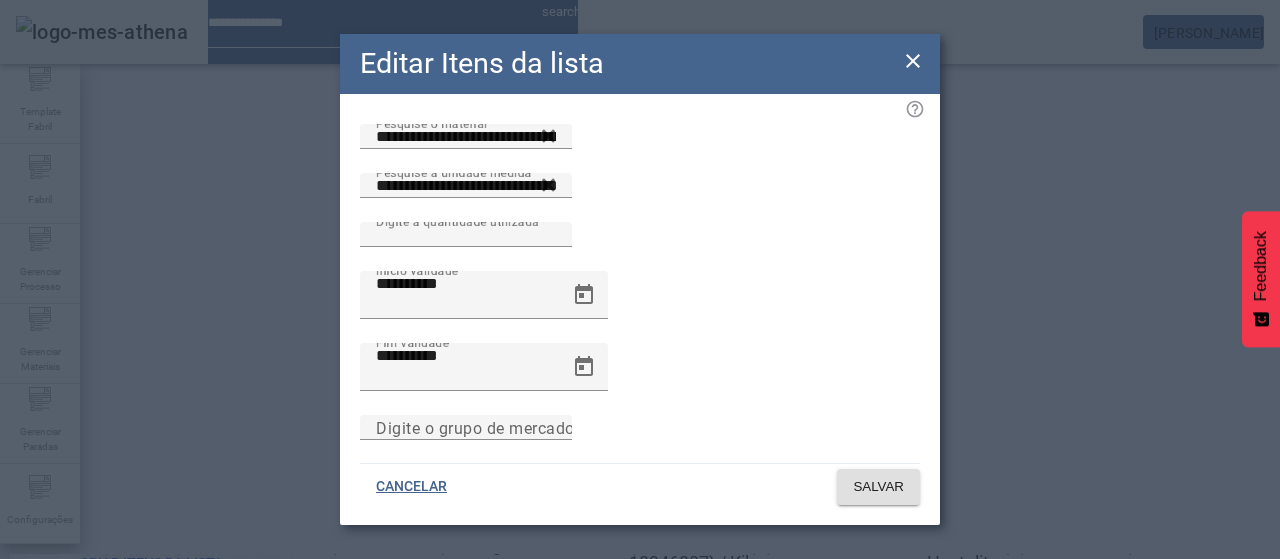 click 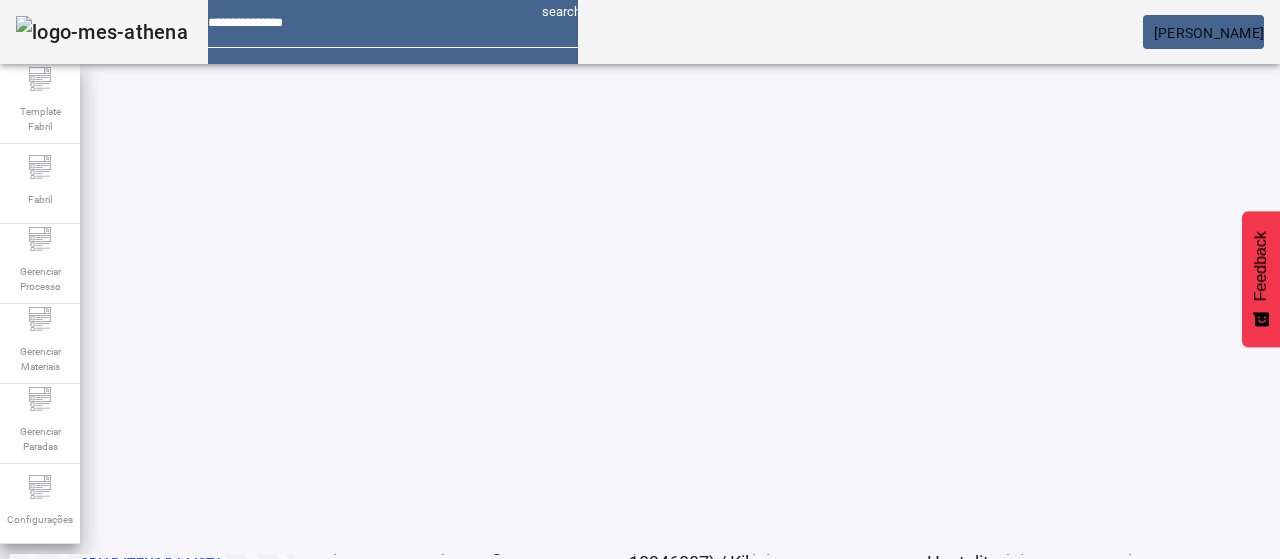 click on "2" 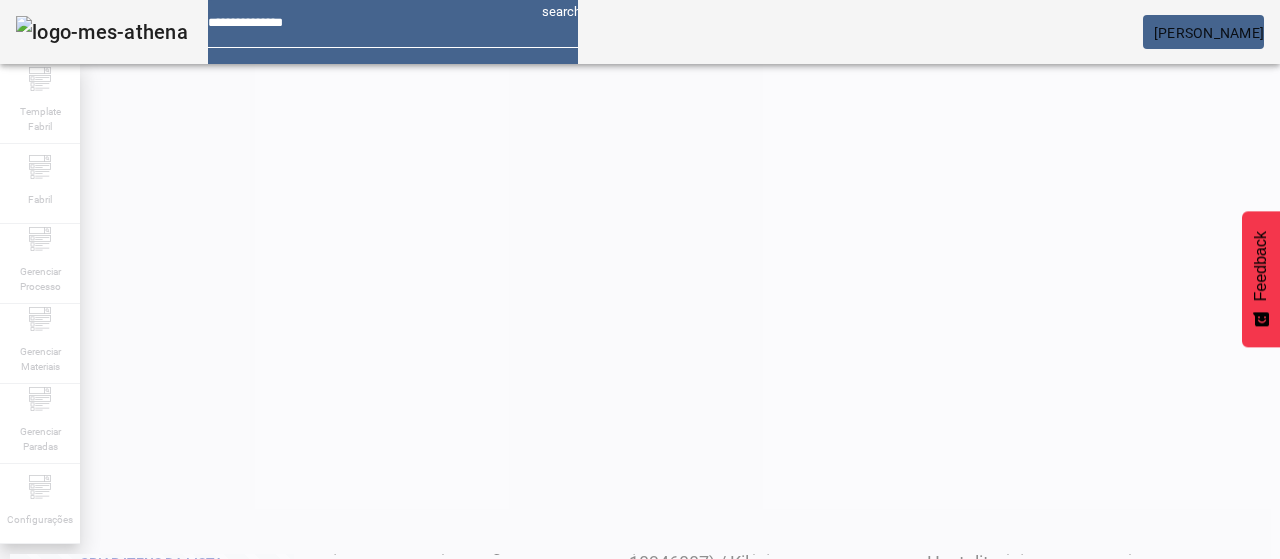 scroll, scrollTop: 10, scrollLeft: 0, axis: vertical 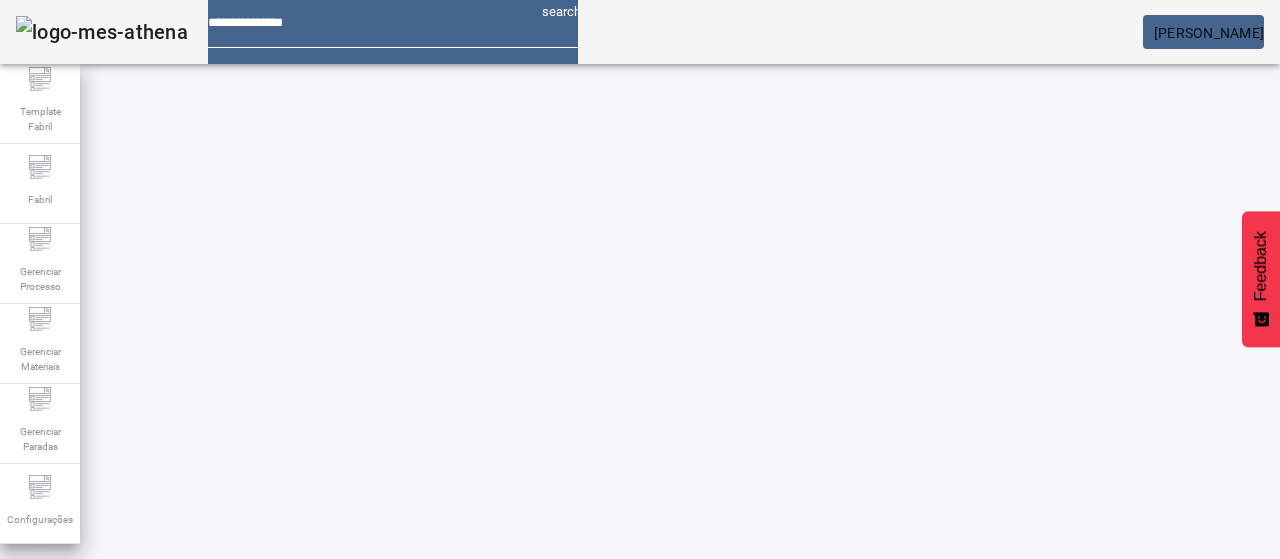 click at bounding box center (353, 733) 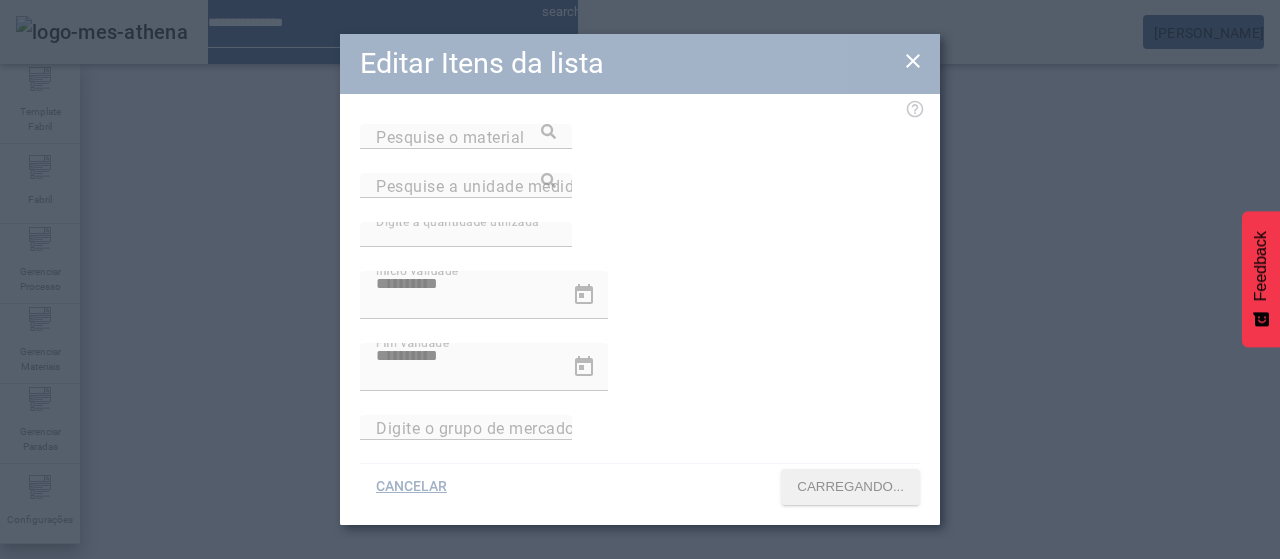 type on "**********" 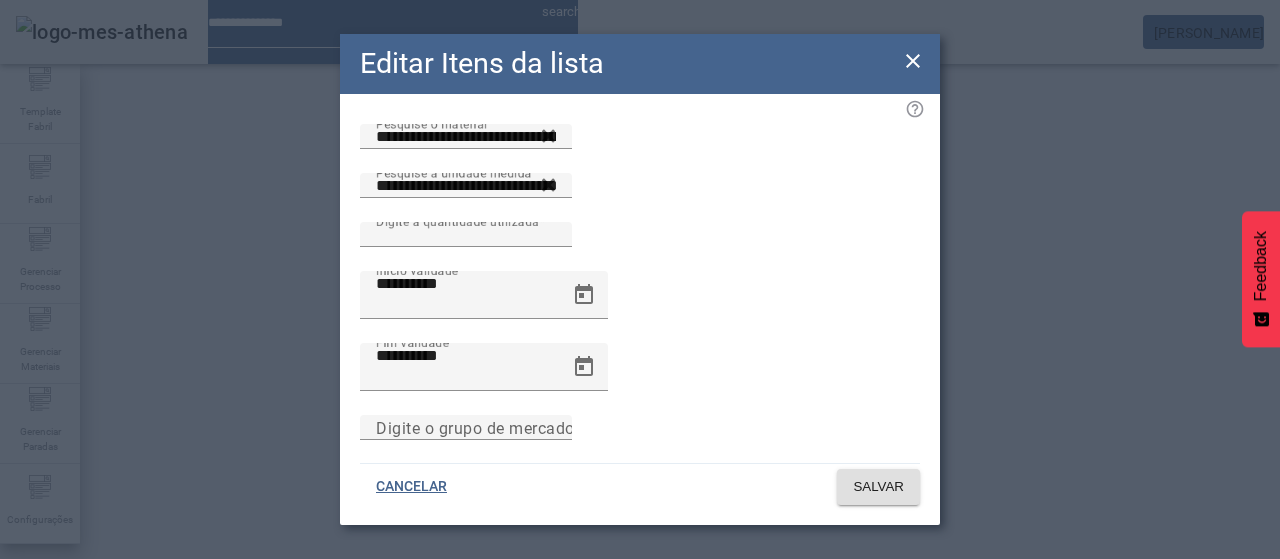 click on "Editar Itens da lista" 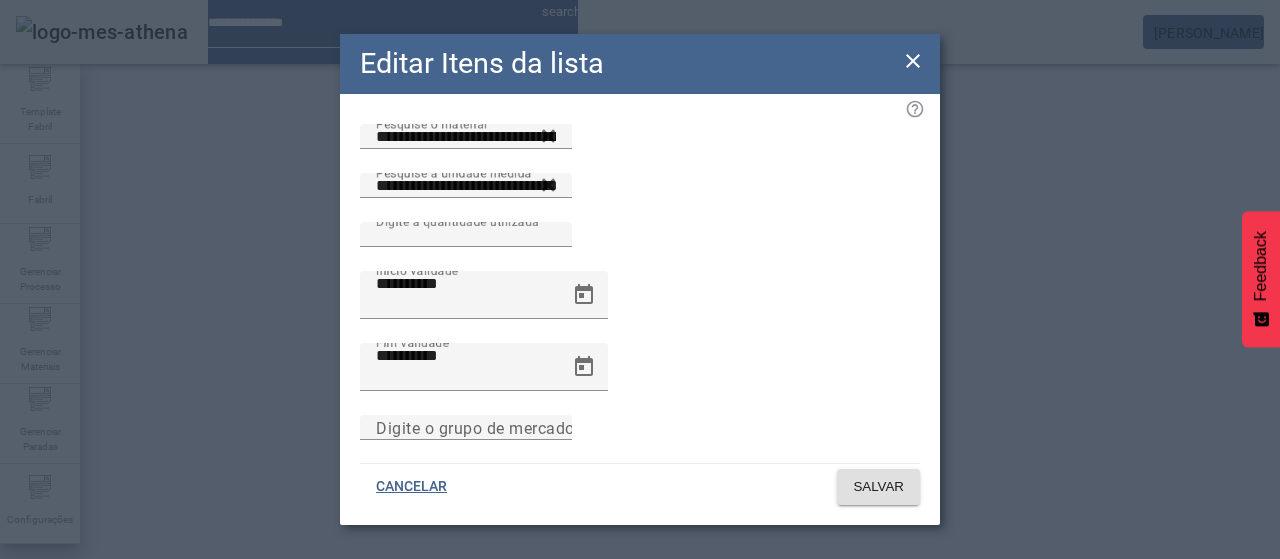 click 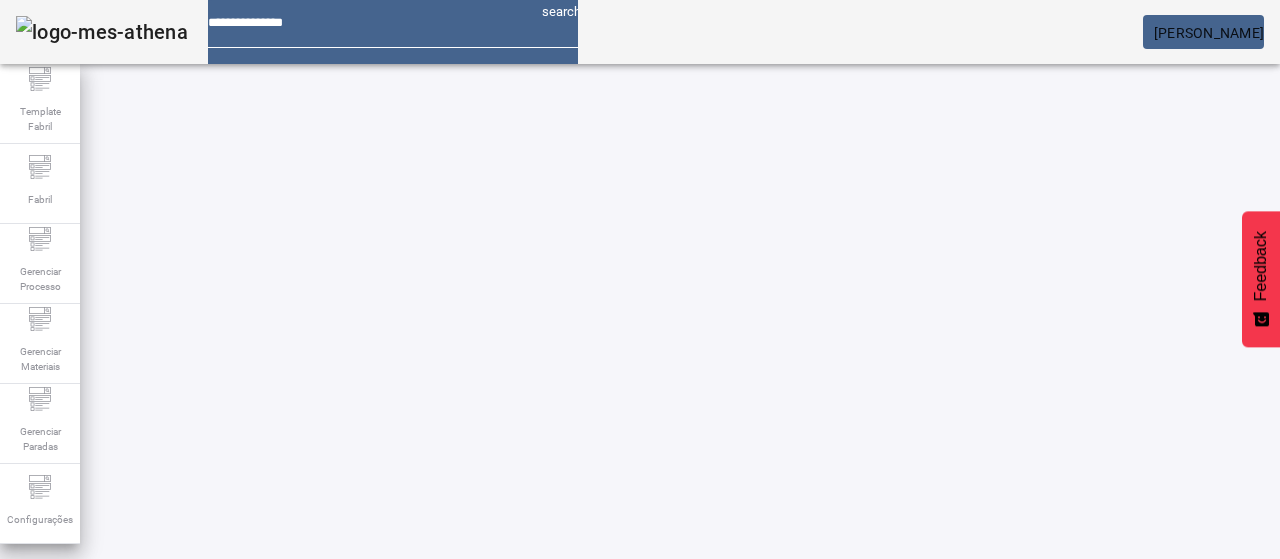 click on "REMOVER" at bounding box center [430, 733] 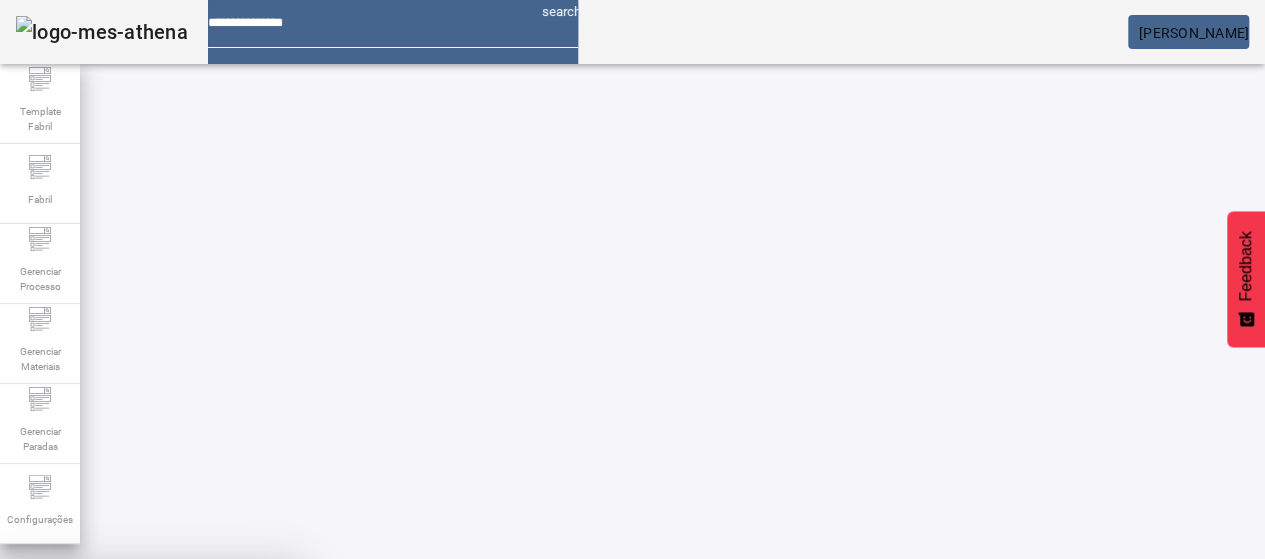 drag, startPoint x: 722, startPoint y: 330, endPoint x: 722, endPoint y: 381, distance: 51 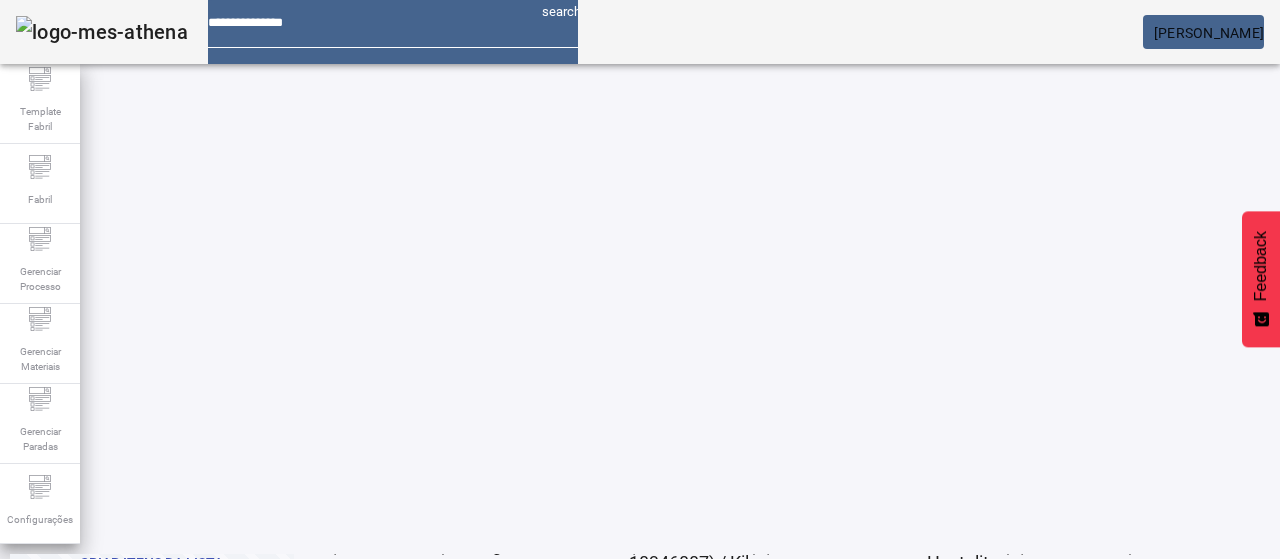 click on "2" 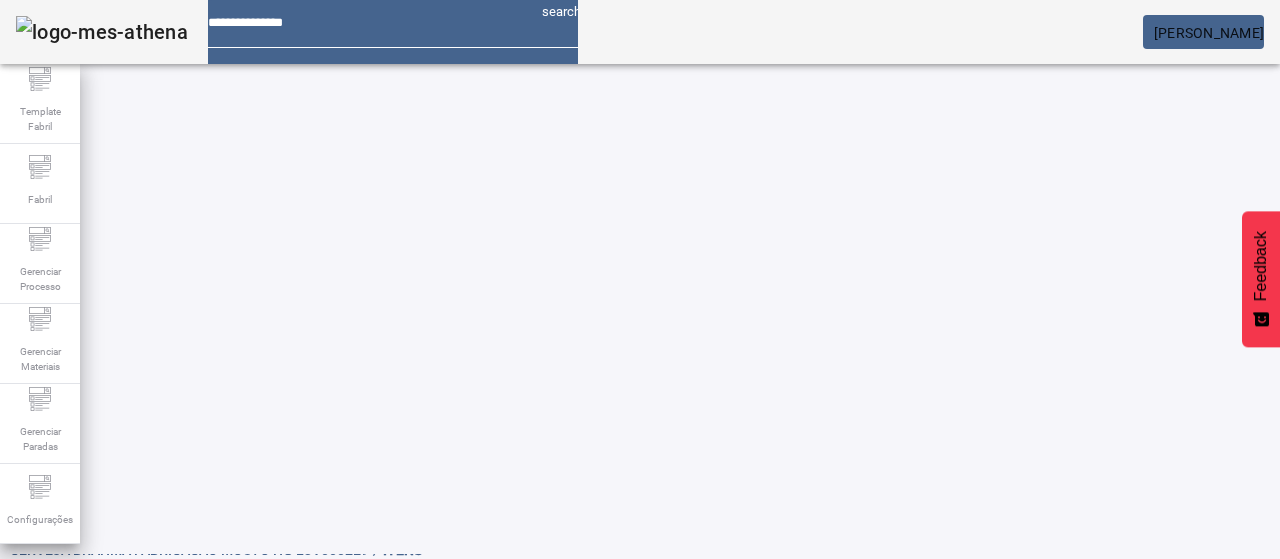scroll, scrollTop: 10, scrollLeft: 0, axis: vertical 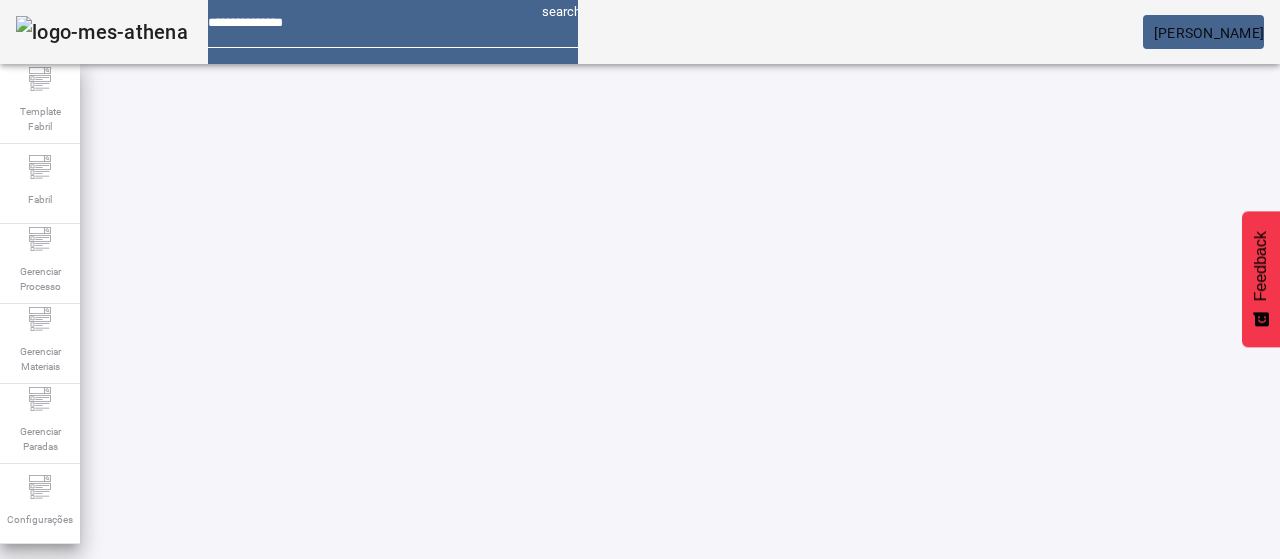click on "EDITAR" at bounding box center (353, 733) 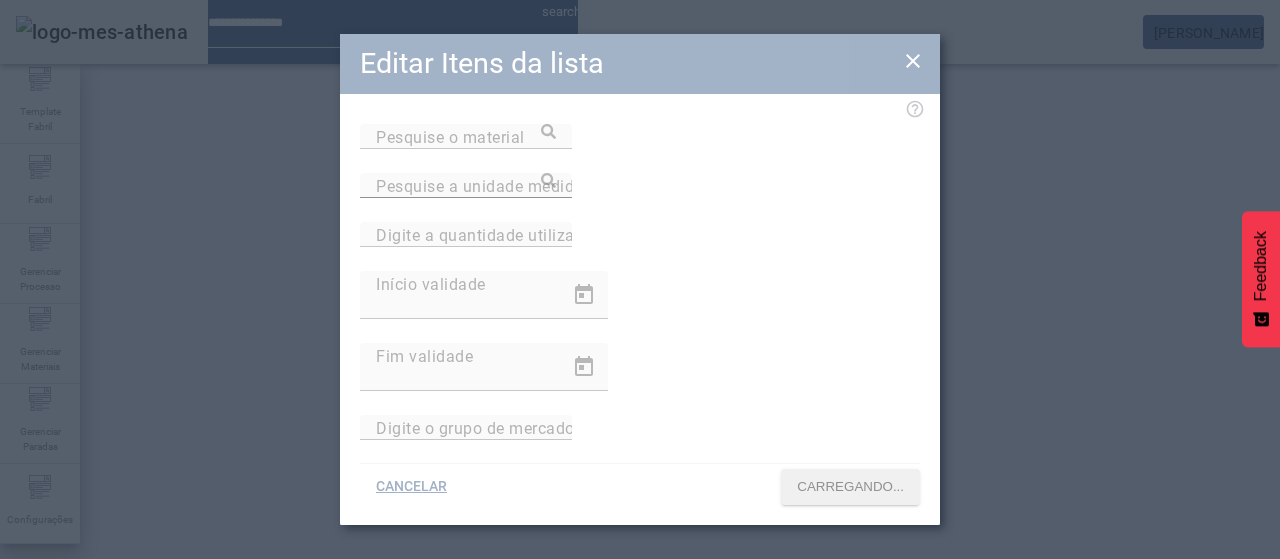 type on "**********" 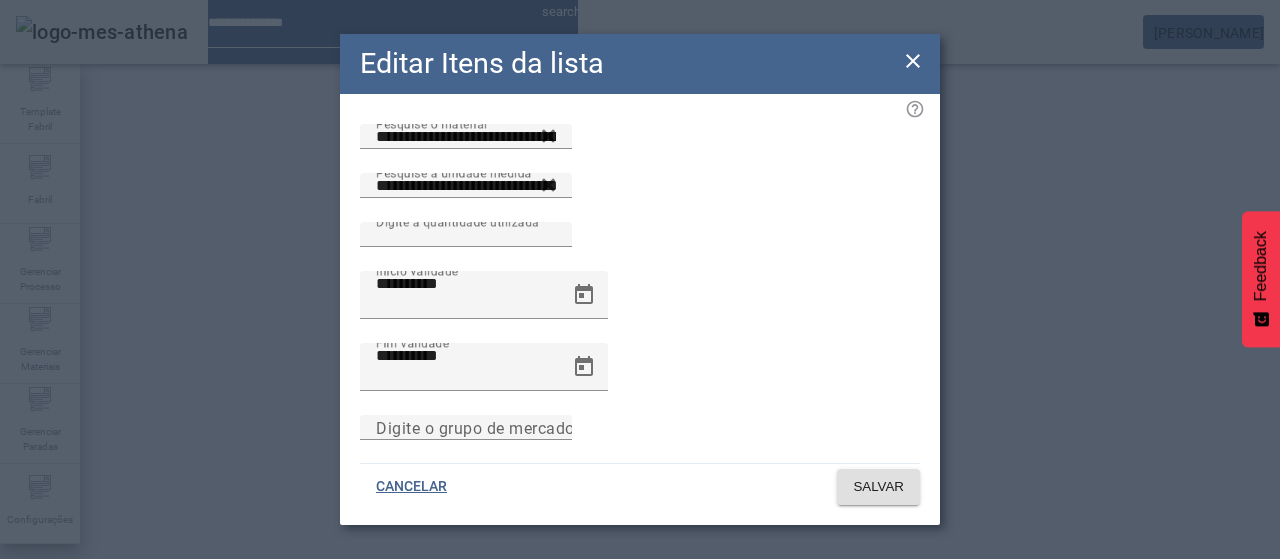 click 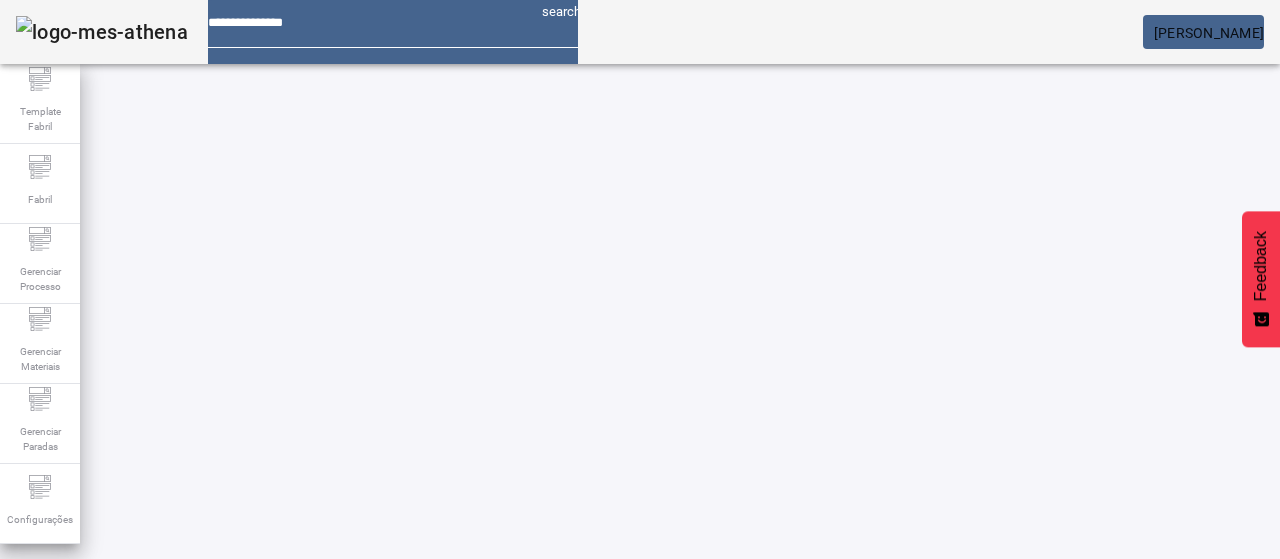 click on "EDITAR" at bounding box center (353, 733) 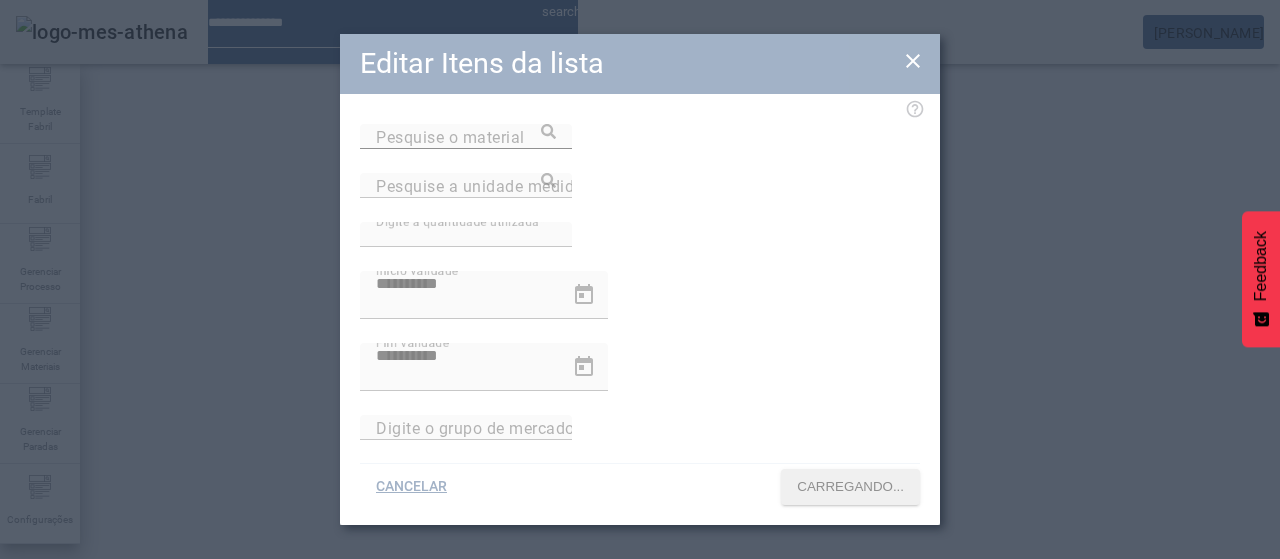 type on "**********" 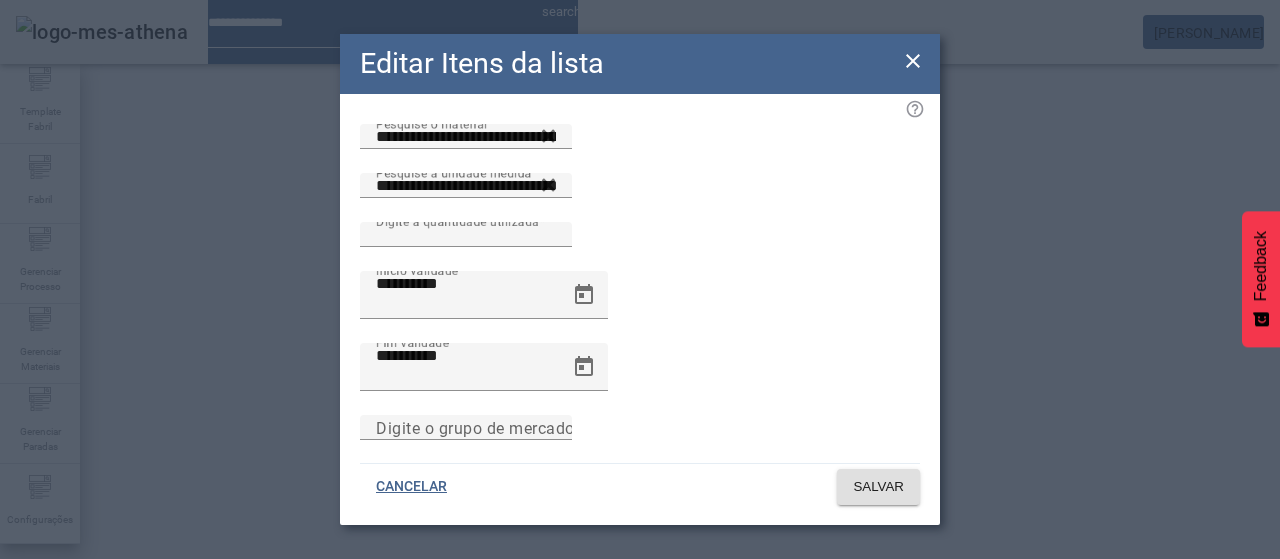 click 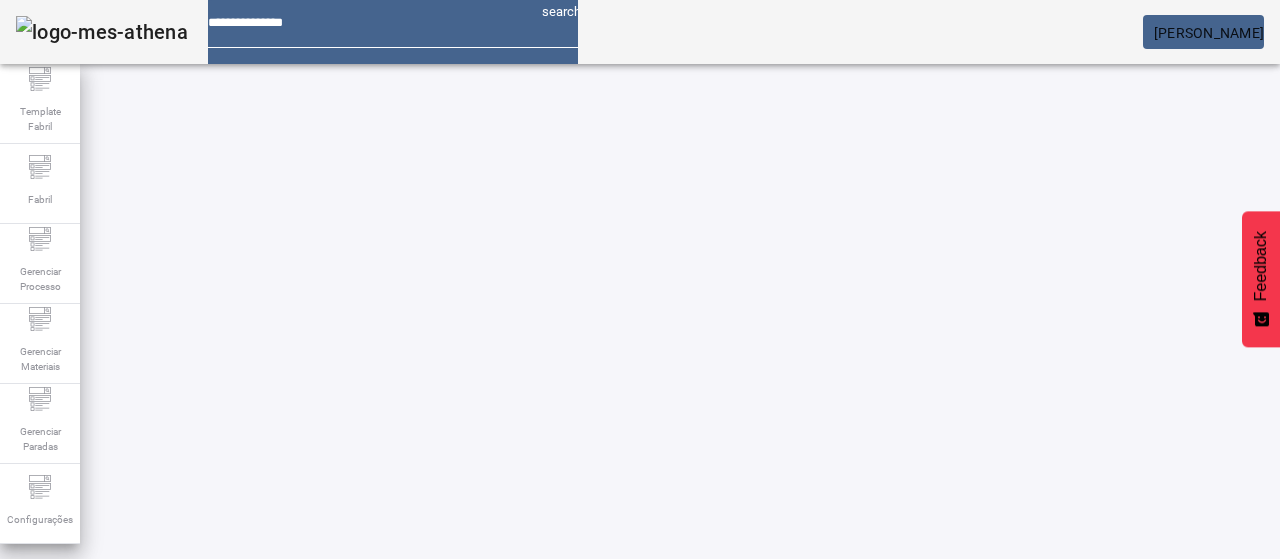 click on "EDITAR" at bounding box center (950, 733) 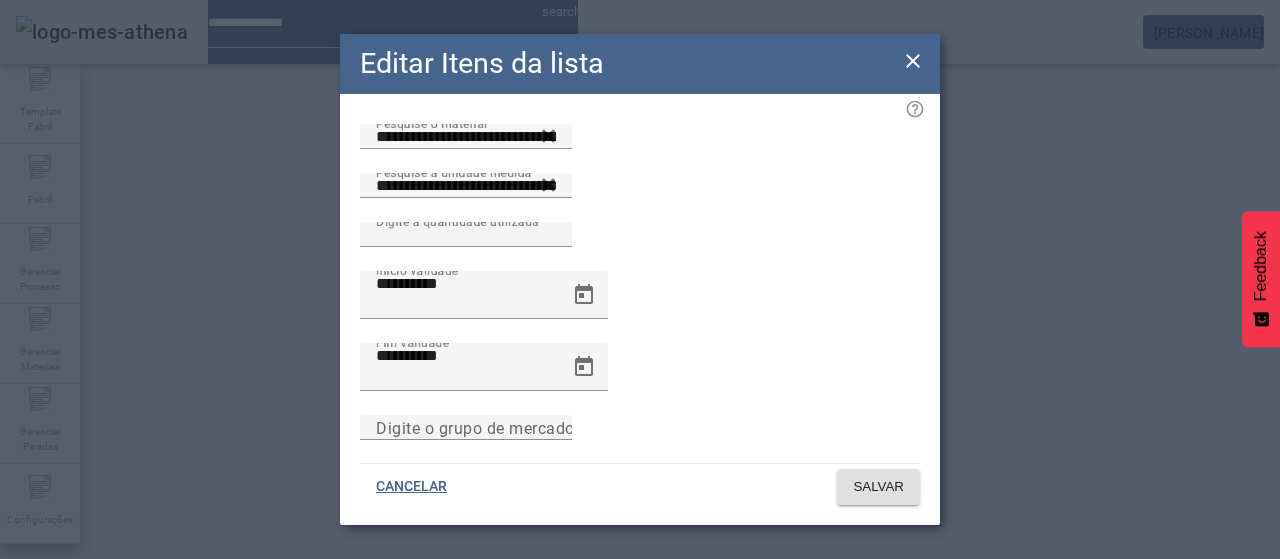 click 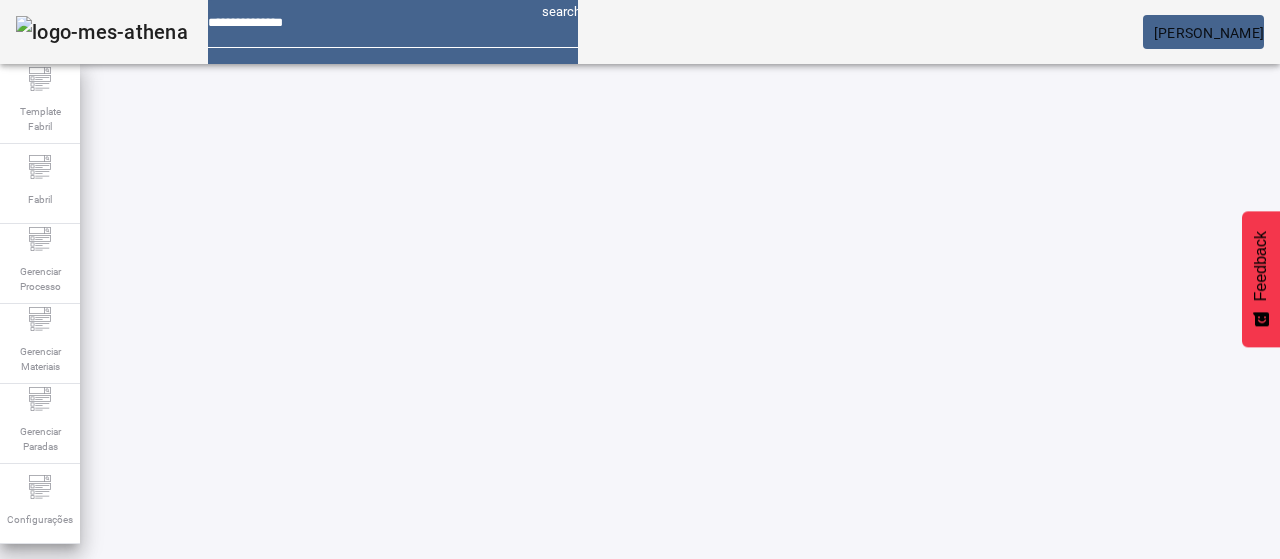 click on "EDITAR" at bounding box center [54, 883] 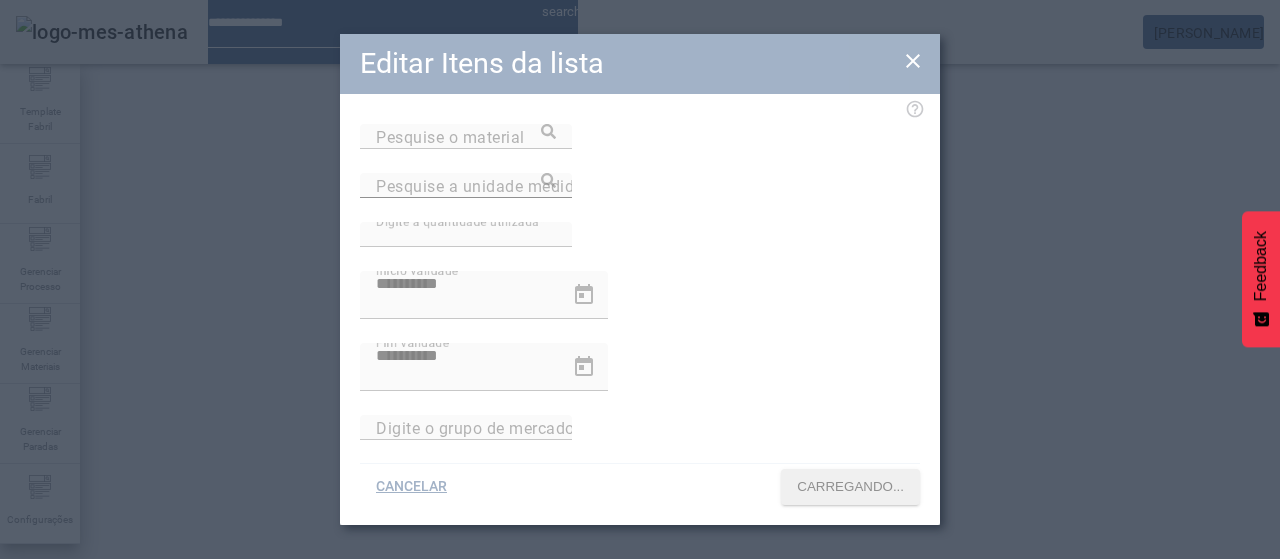 type on "**********" 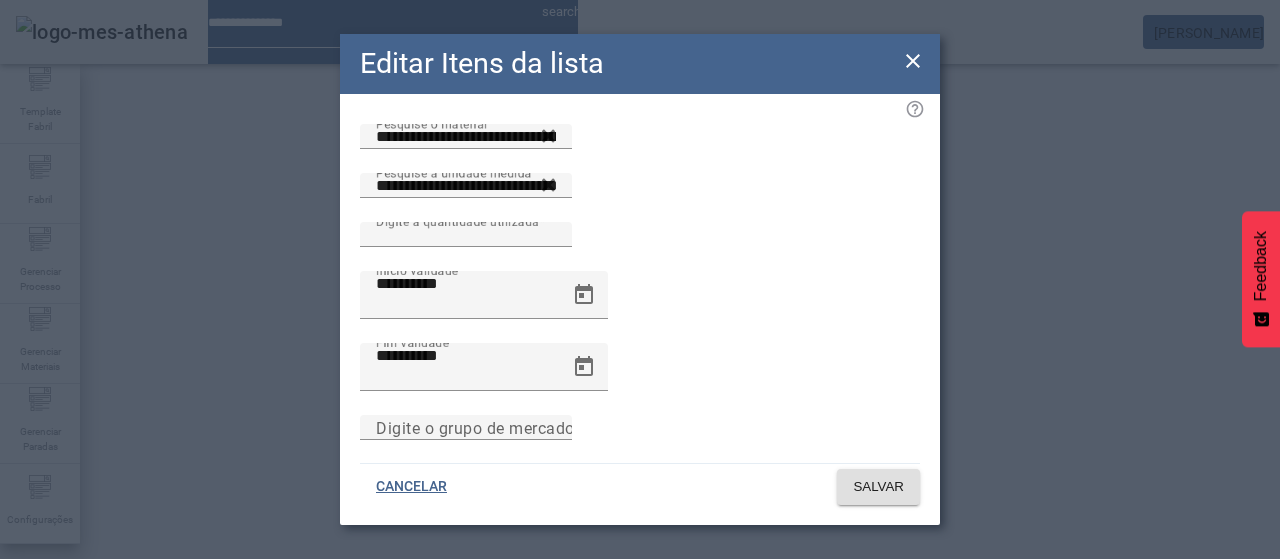 drag, startPoint x: 913, startPoint y: 63, endPoint x: 812, endPoint y: 150, distance: 133.30417 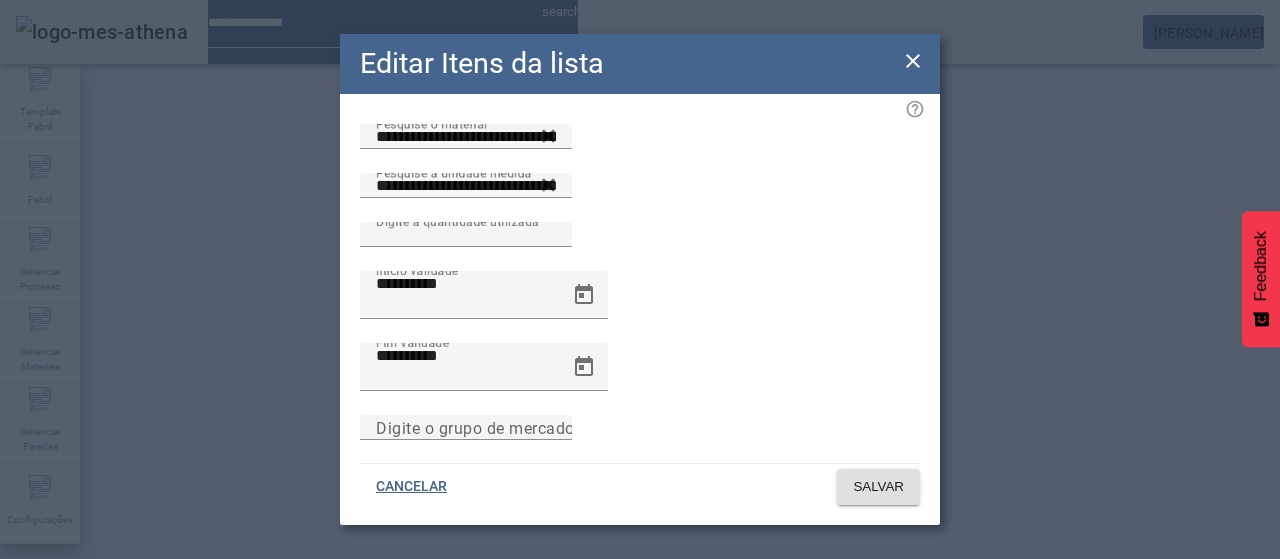 click 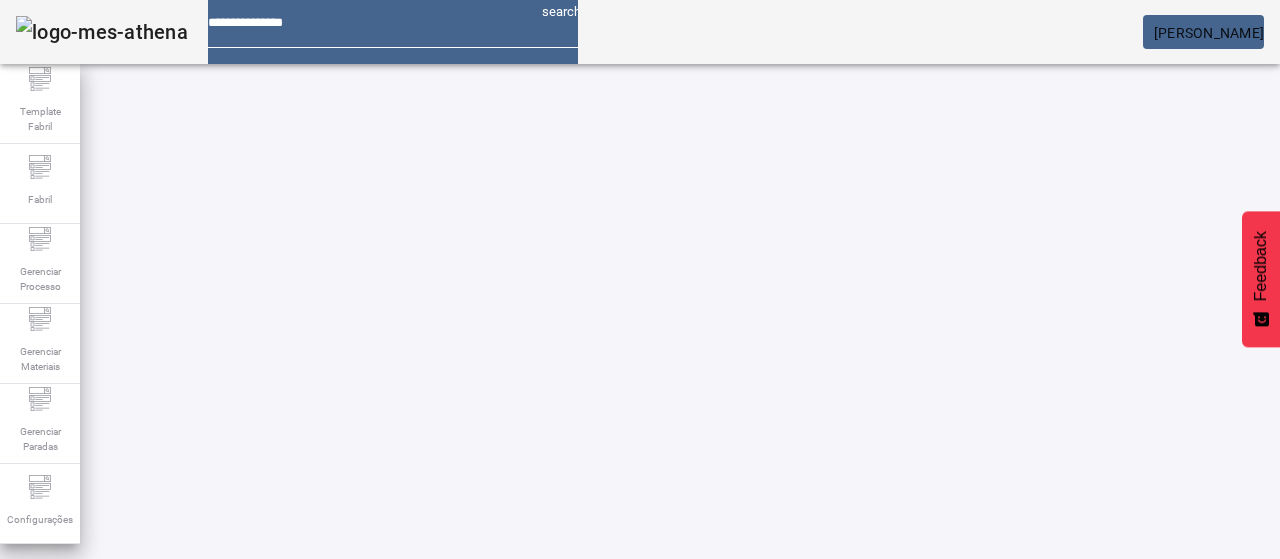 click on "REMOVER" at bounding box center [430, 733] 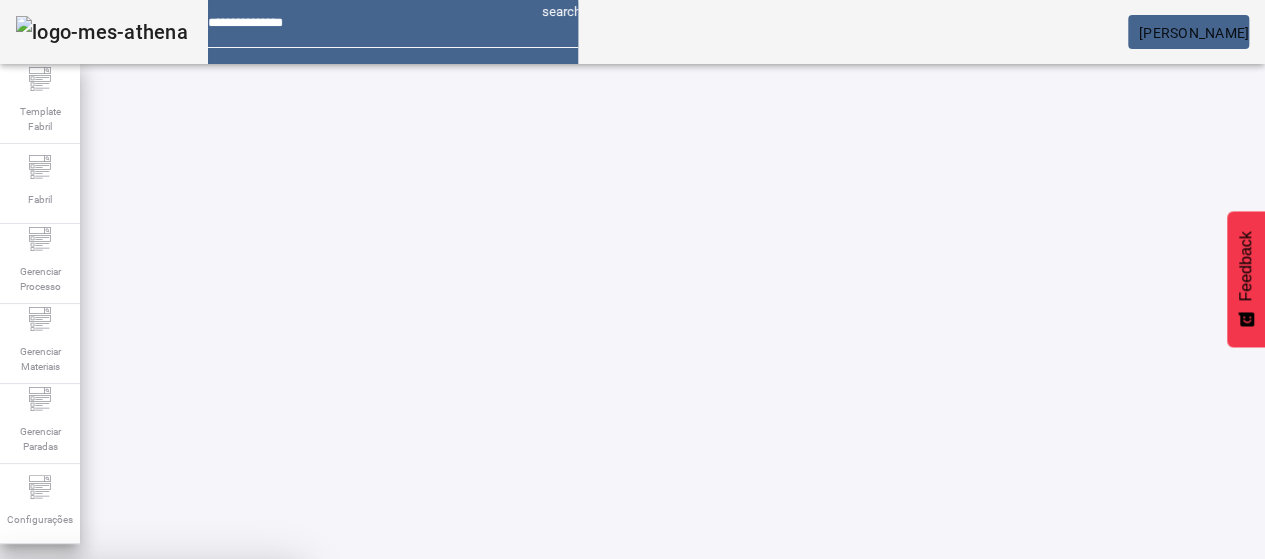 drag, startPoint x: 727, startPoint y: 336, endPoint x: 715, endPoint y: 352, distance: 20 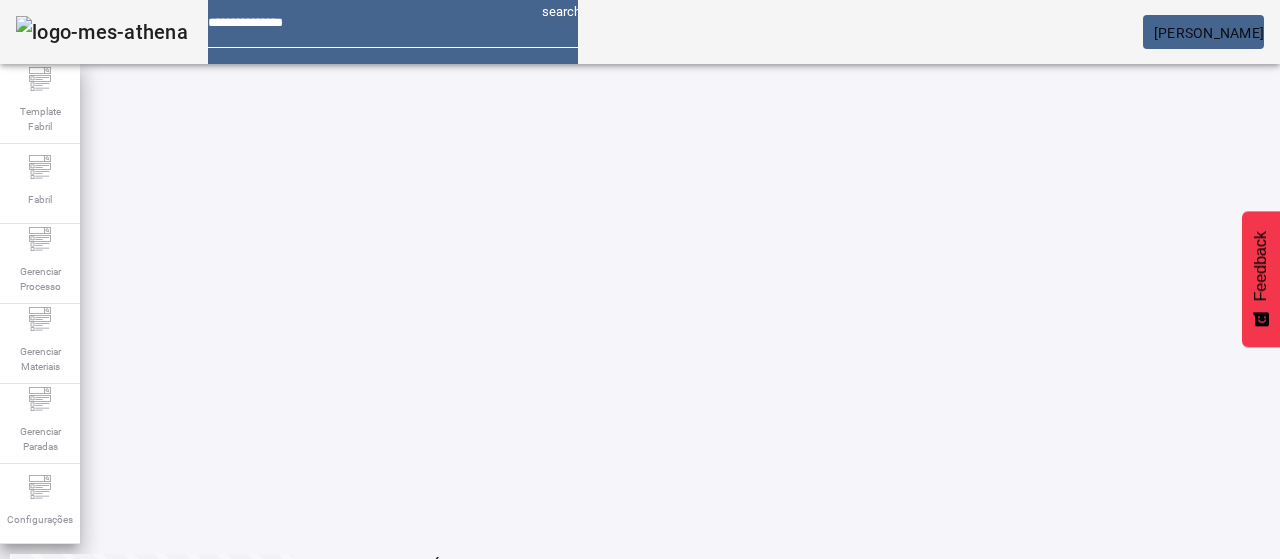 scroll, scrollTop: 160, scrollLeft: 0, axis: vertical 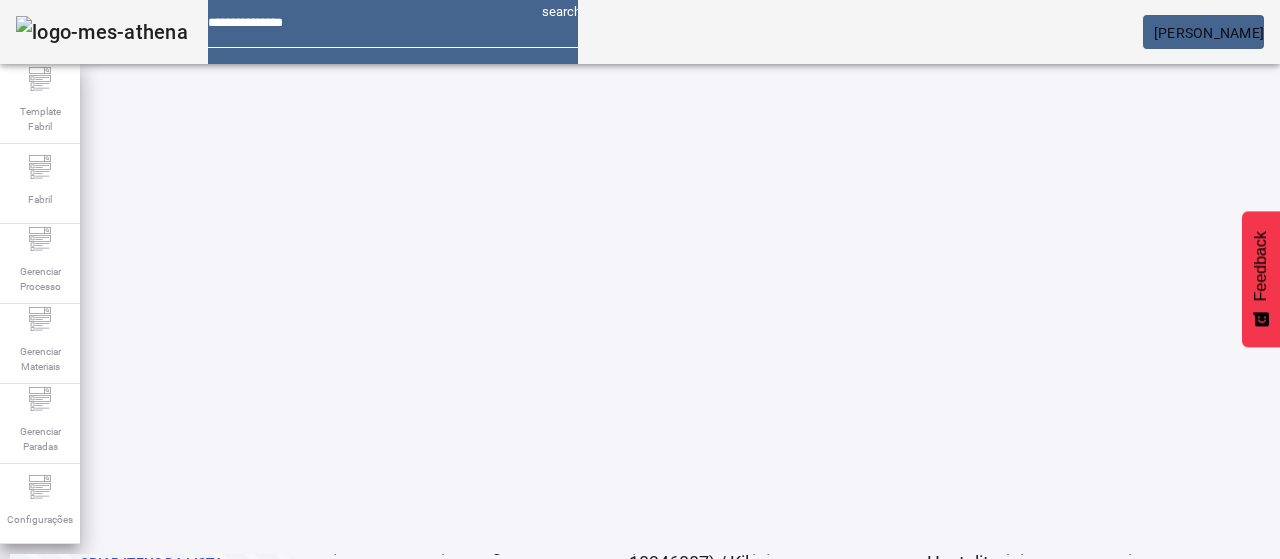 click on "2" 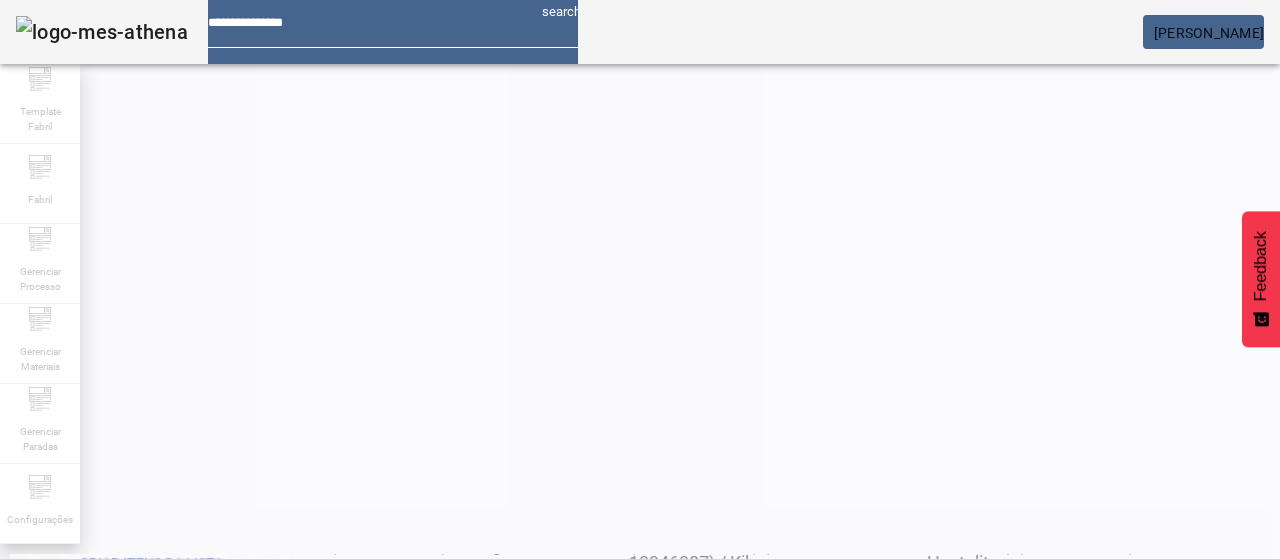 scroll, scrollTop: 0, scrollLeft: 0, axis: both 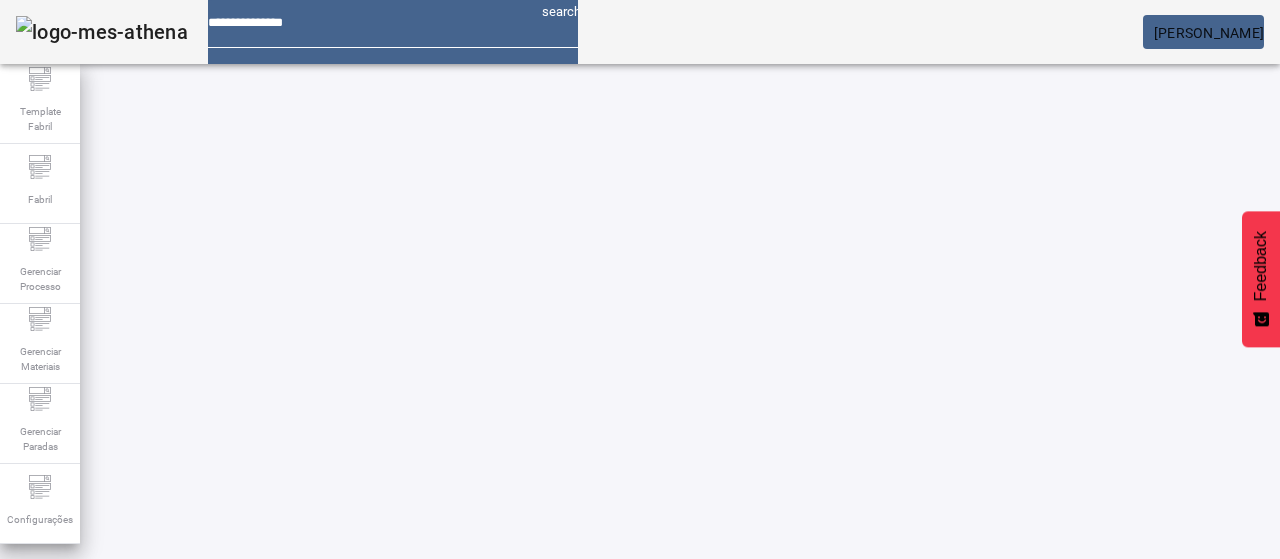 click on "REMOVER" at bounding box center (430, 743) 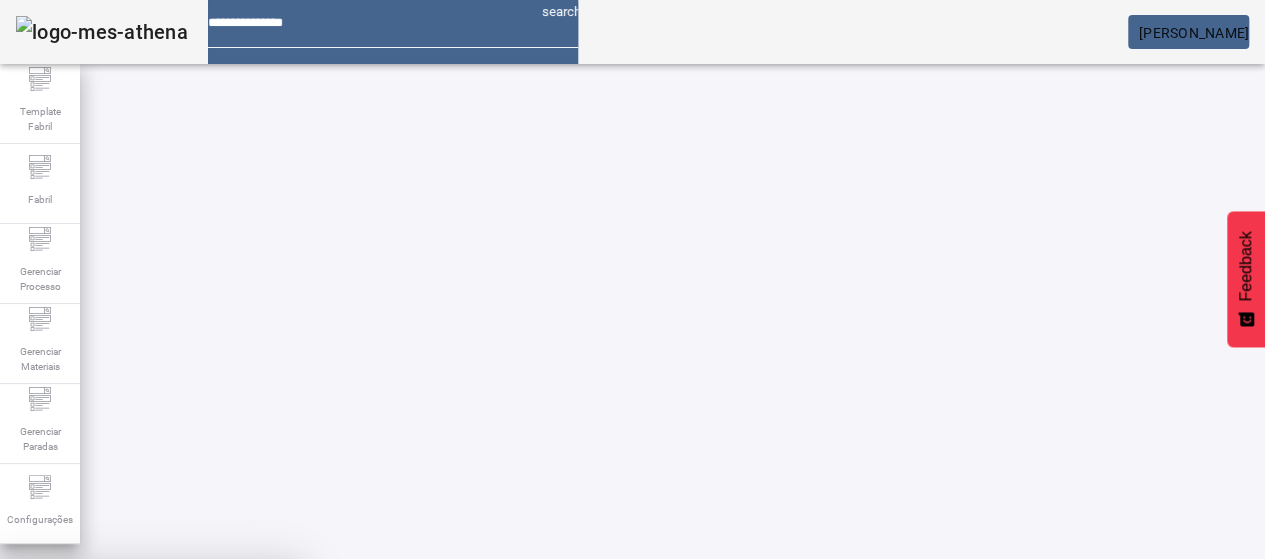 drag, startPoint x: 740, startPoint y: 336, endPoint x: 710, endPoint y: 390, distance: 61.77378 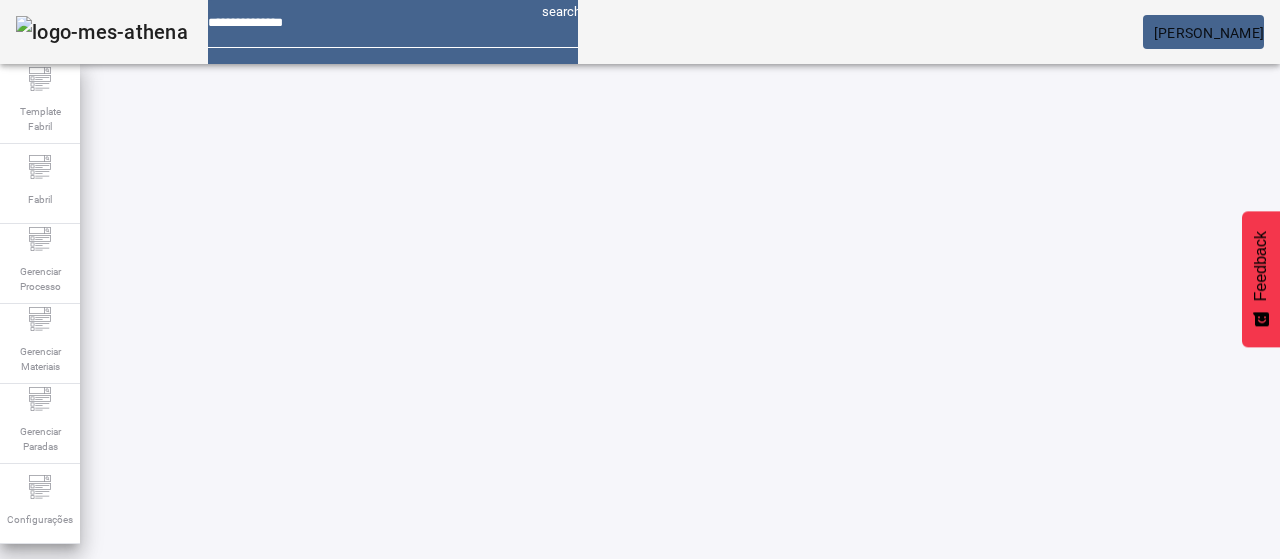 scroll, scrollTop: 160, scrollLeft: 0, axis: vertical 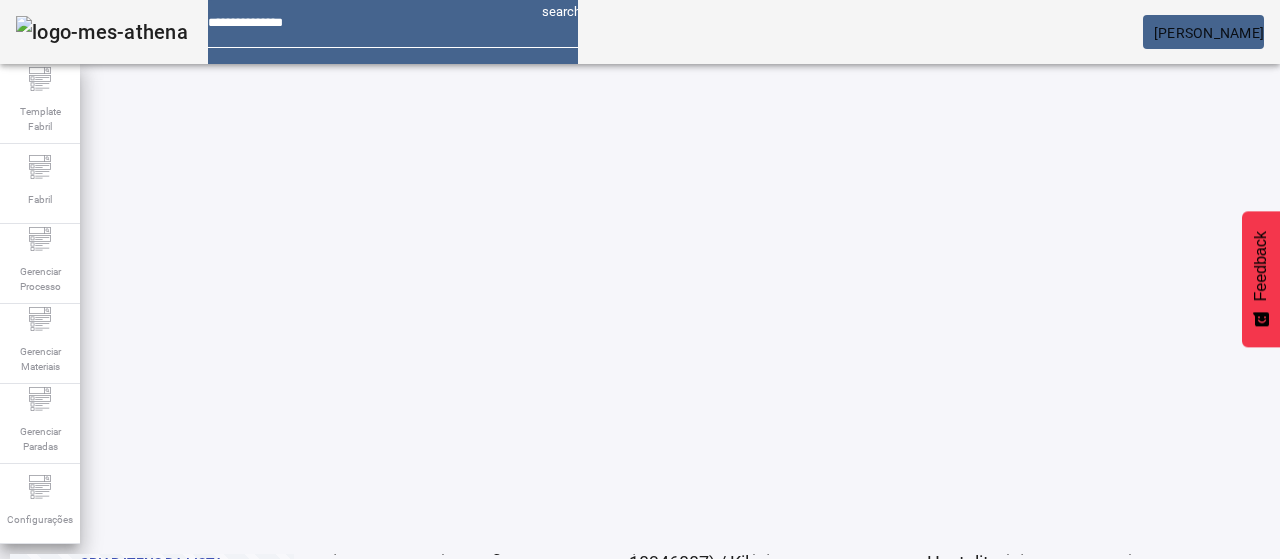 click on "2" 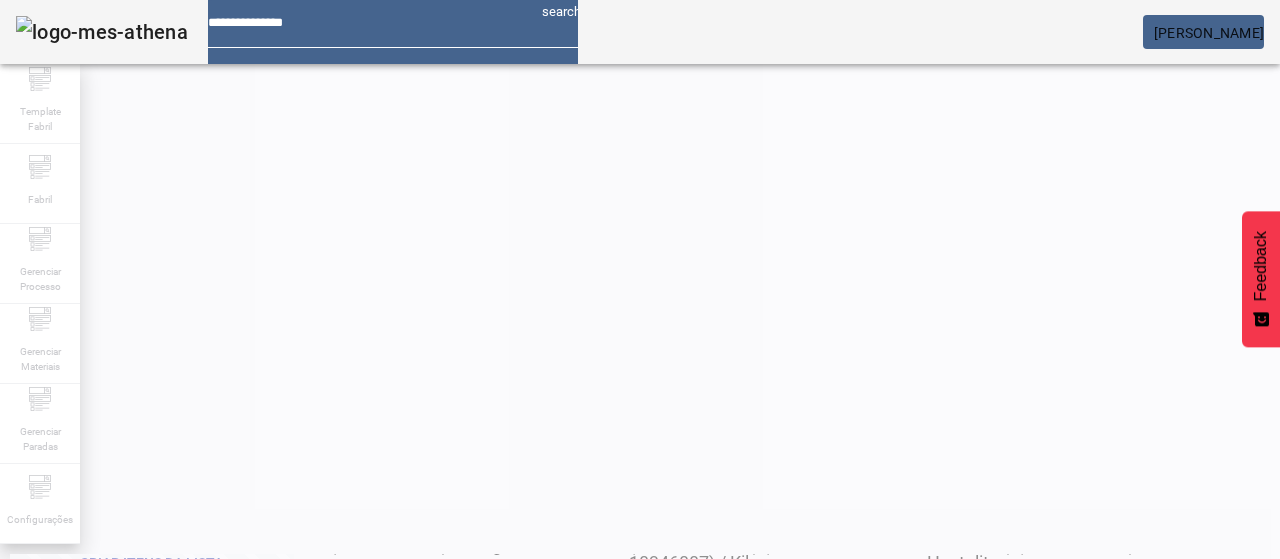 scroll, scrollTop: 0, scrollLeft: 0, axis: both 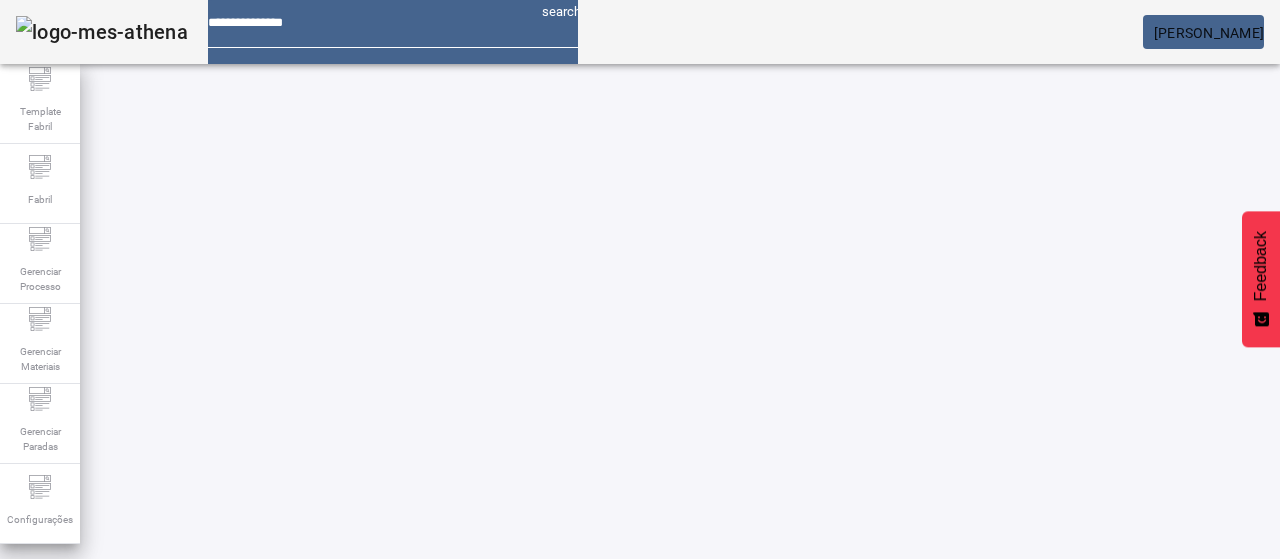 click on "REMOVER" at bounding box center [430, 743] 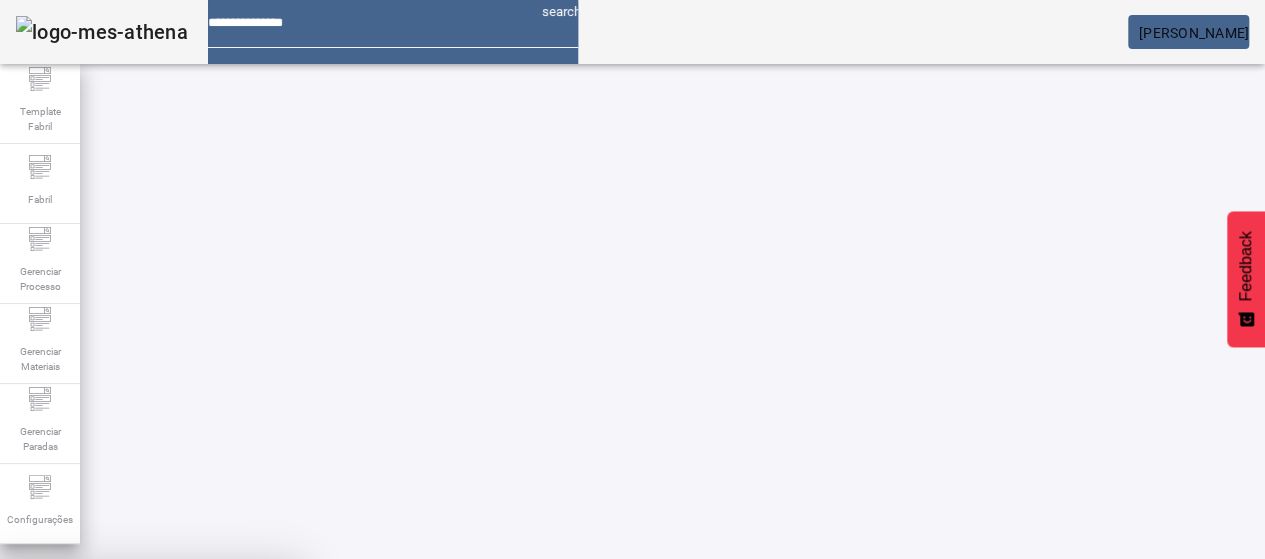 click on "SIM" at bounding box center [249, 707] 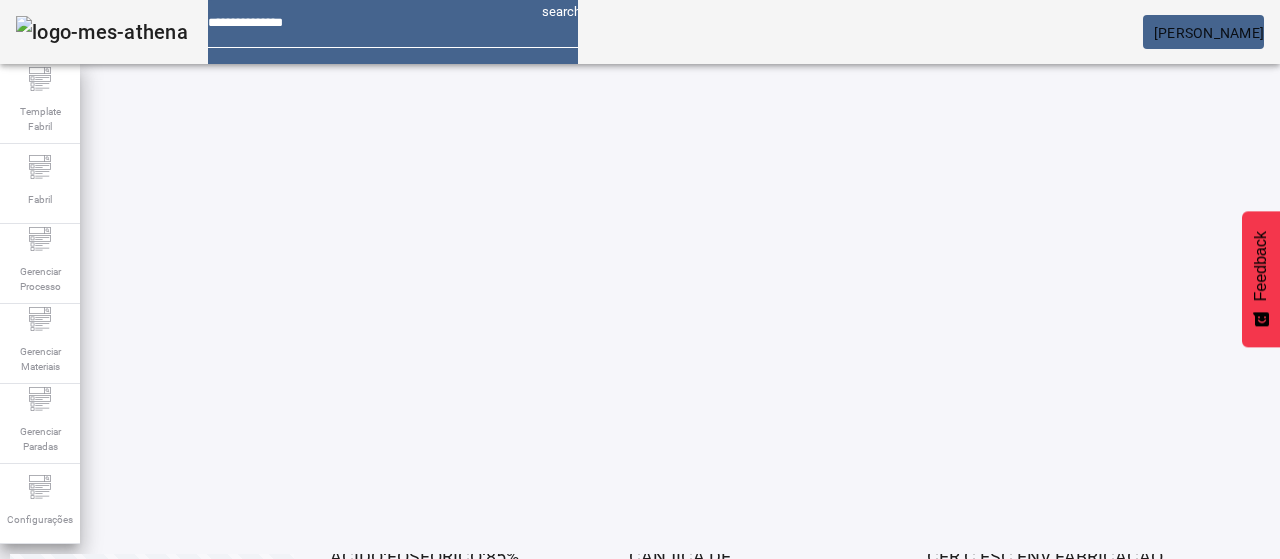 scroll, scrollTop: 160, scrollLeft: 0, axis: vertical 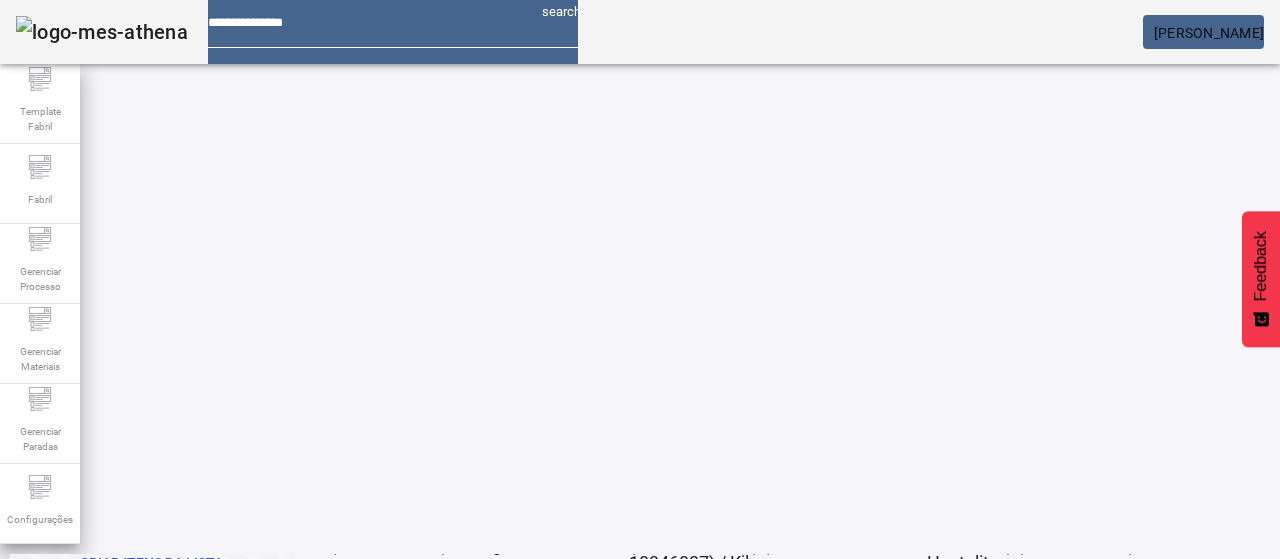 click on "2" 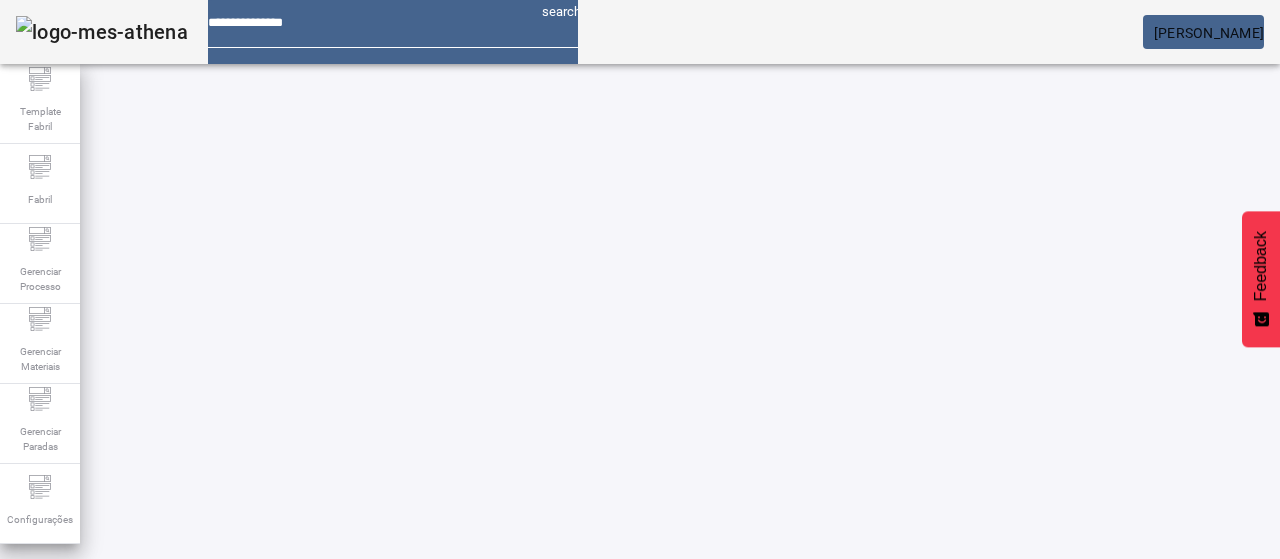 click at bounding box center [353, 743] 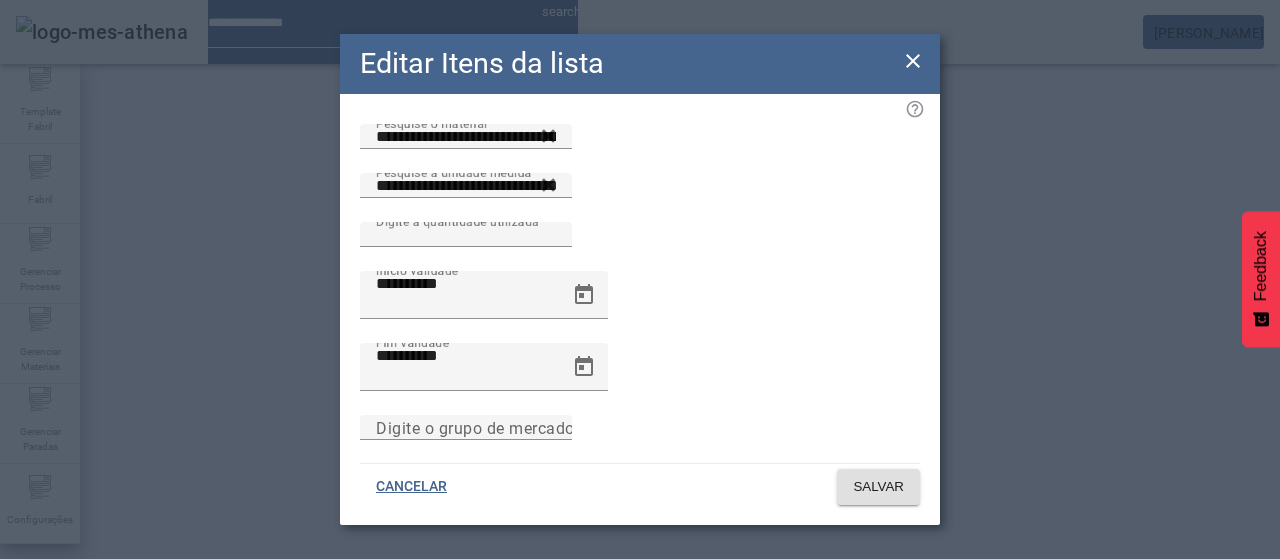 click 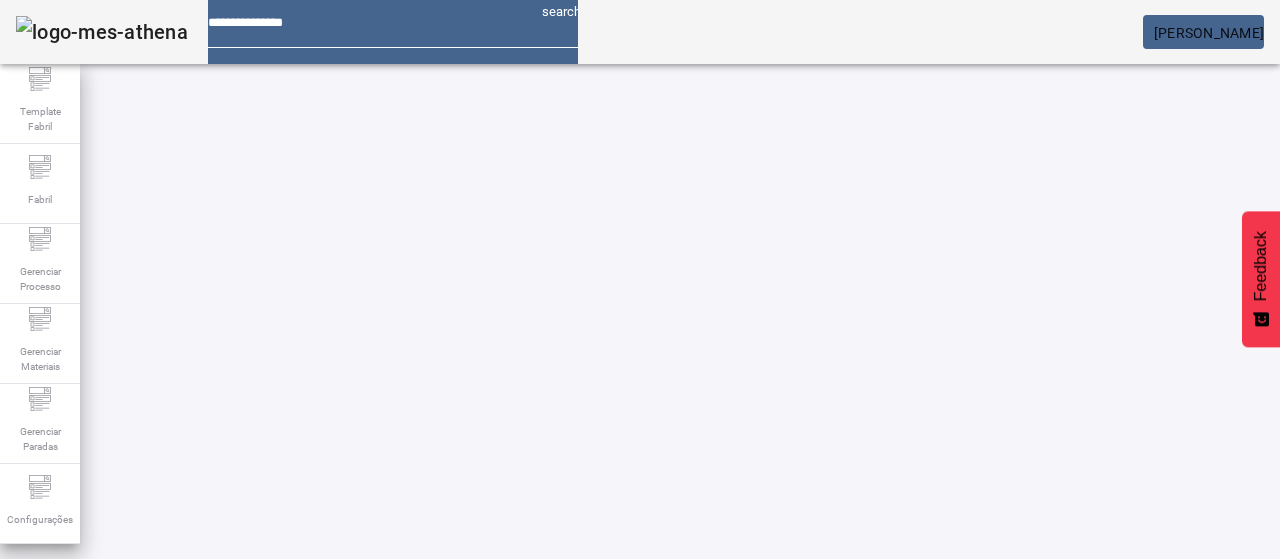 drag, startPoint x: 394, startPoint y: 95, endPoint x: 429, endPoint y: 98, distance: 35.128338 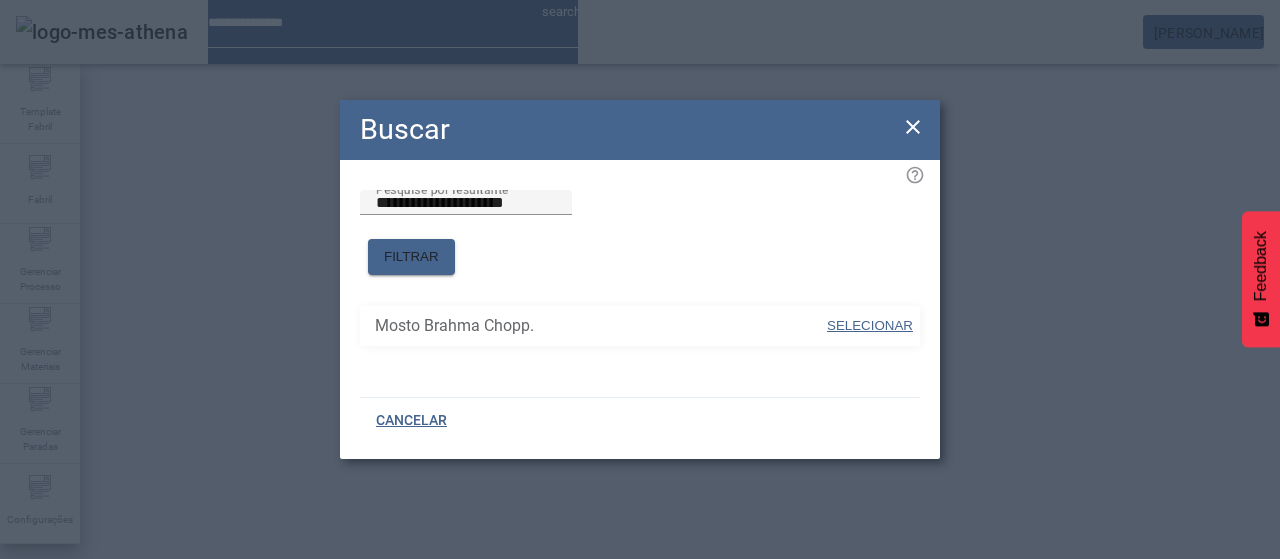 click on "SELECIONAR" at bounding box center (870, 325) 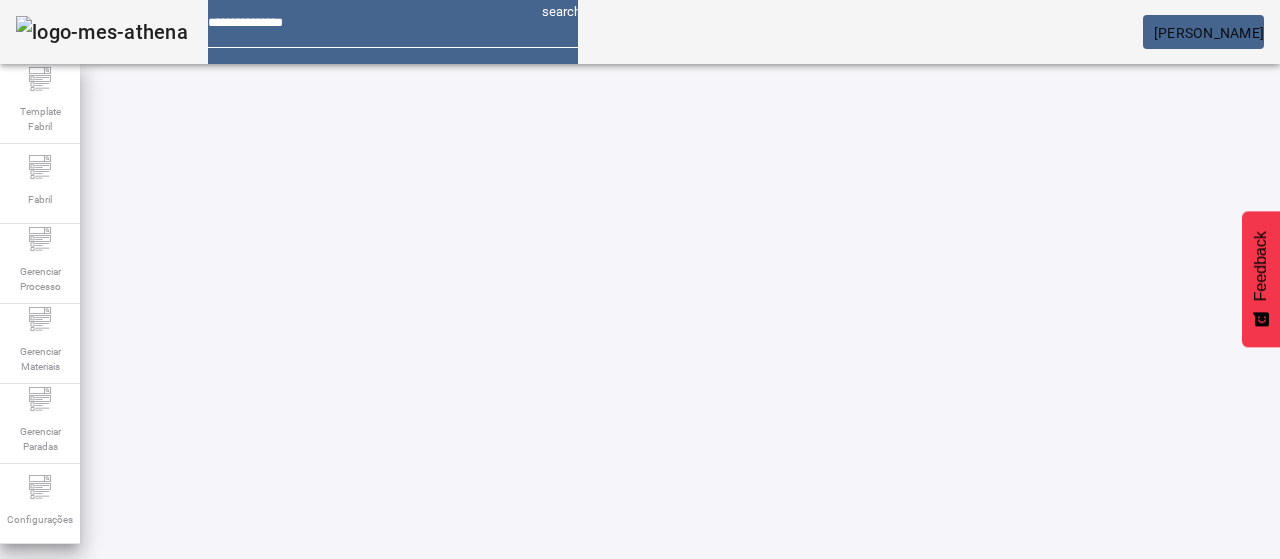 click on "Pesquise por unidade" at bounding box center [116, 686] 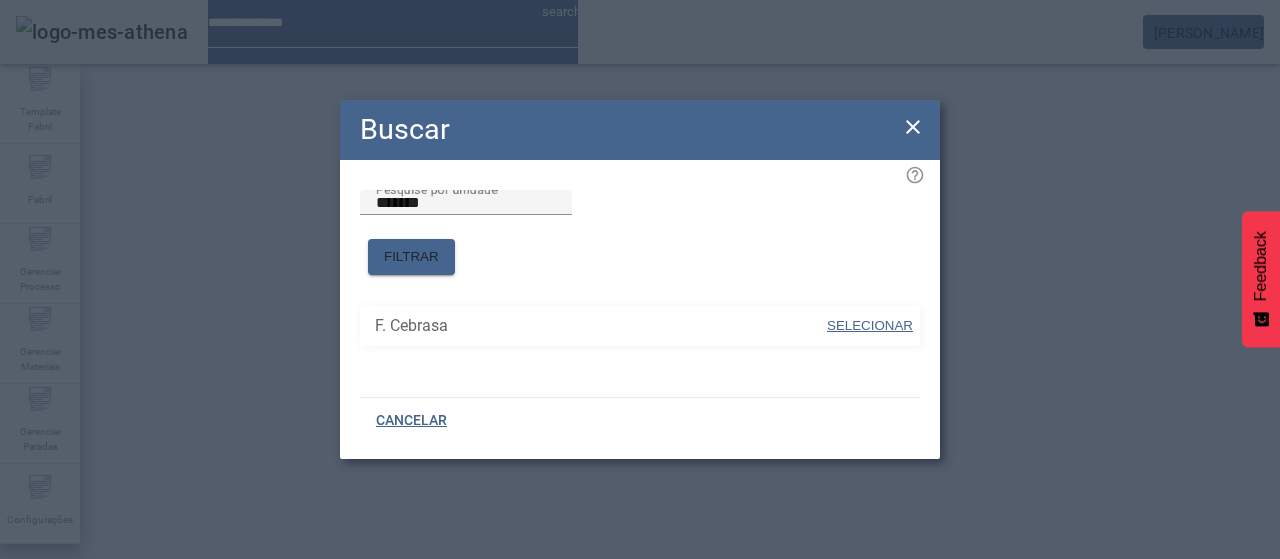 drag, startPoint x: 870, startPoint y: 327, endPoint x: 897, endPoint y: 311, distance: 31.38471 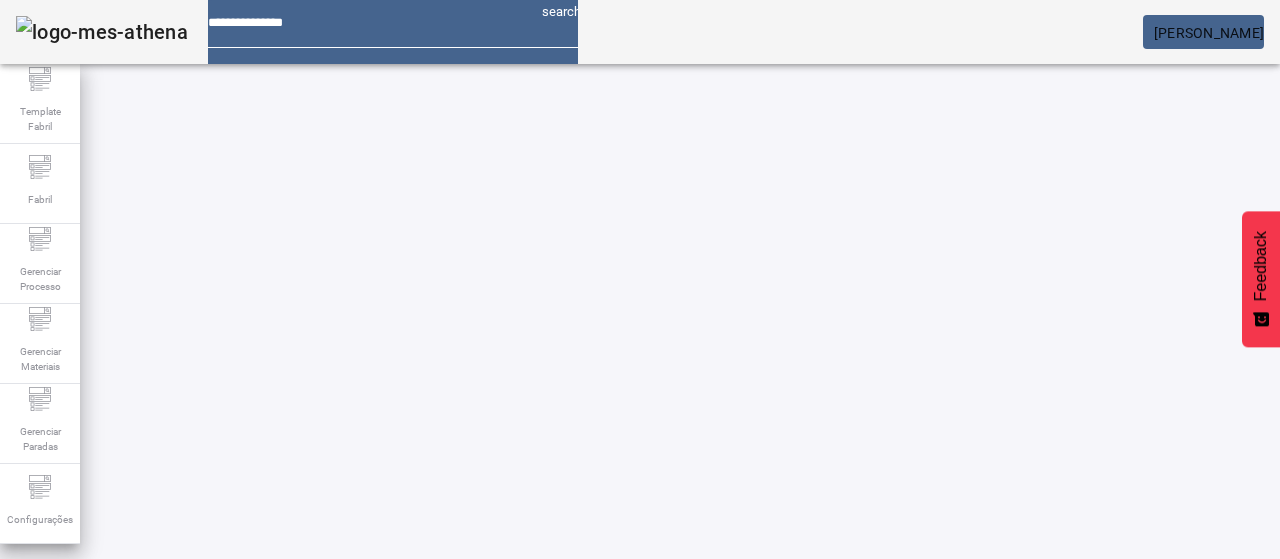 click on "FILTRAR" 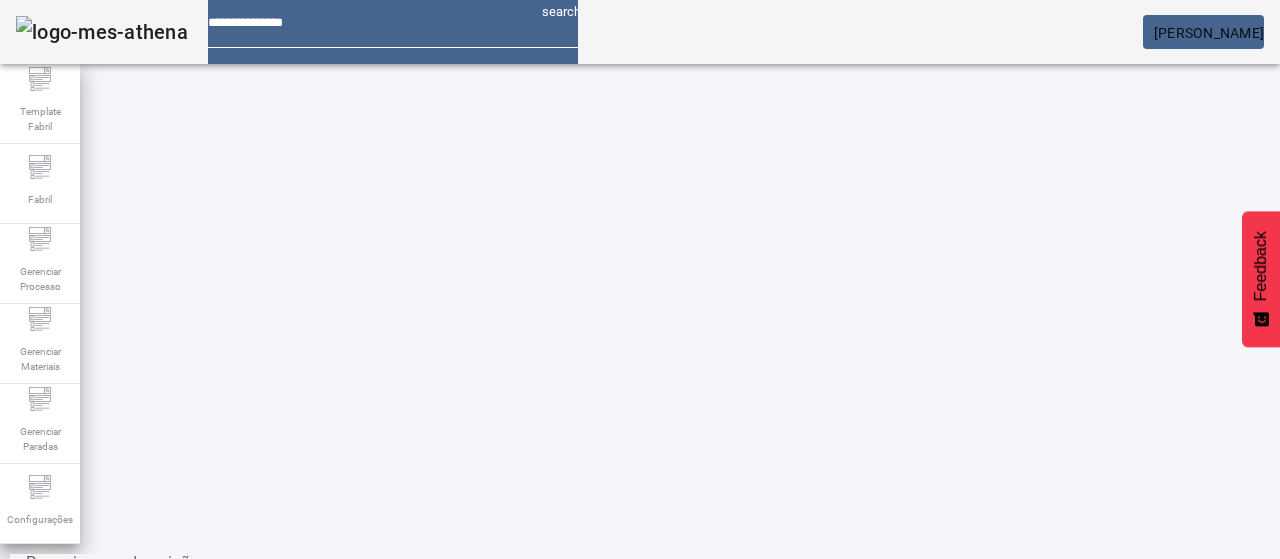 scroll, scrollTop: 100, scrollLeft: 0, axis: vertical 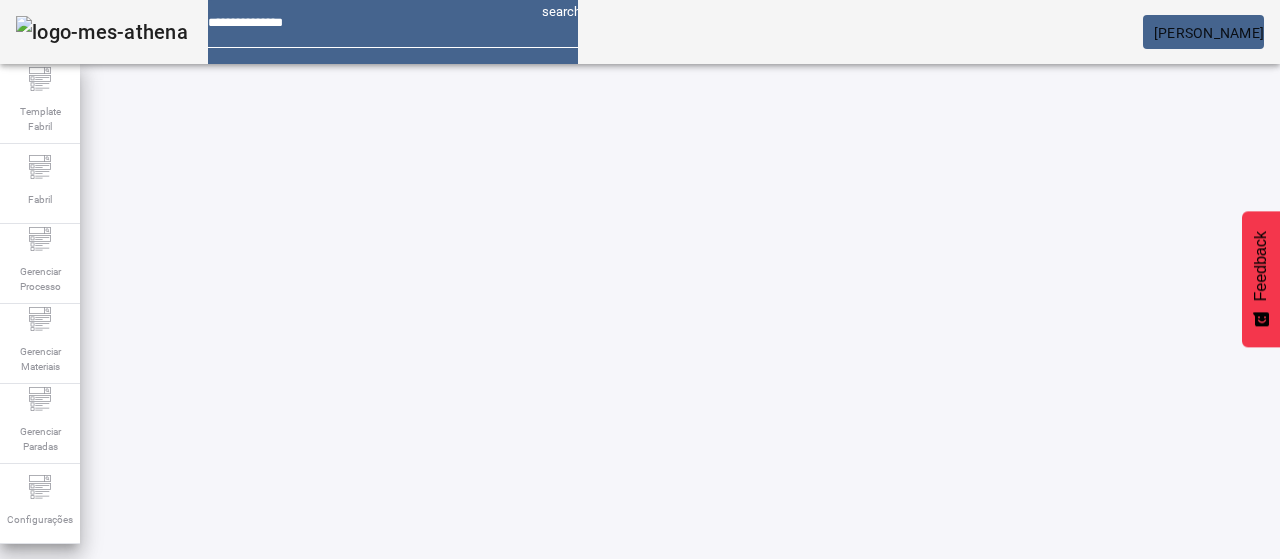 click on "EDITAR" at bounding box center (353, 826) 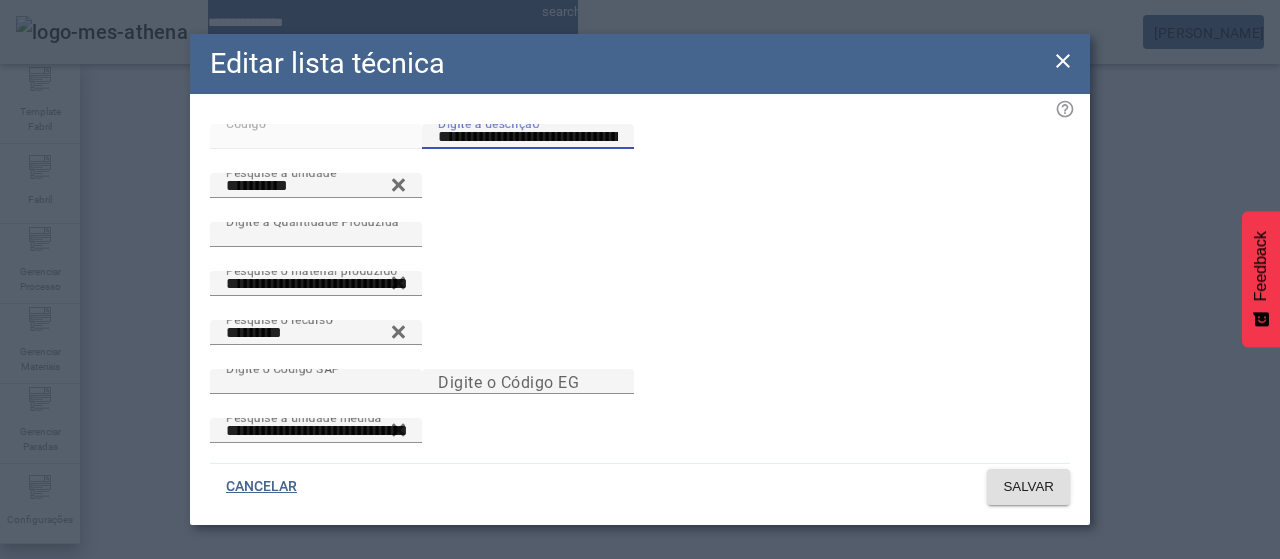 drag, startPoint x: 766, startPoint y: 158, endPoint x: 968, endPoint y: 134, distance: 203.42075 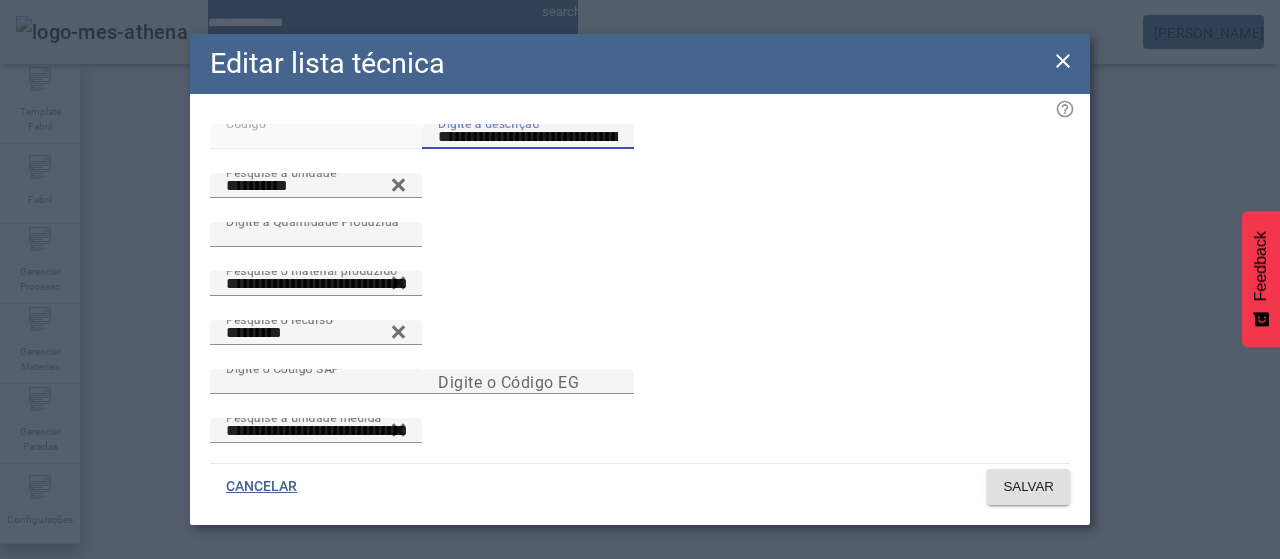 type on "**********" 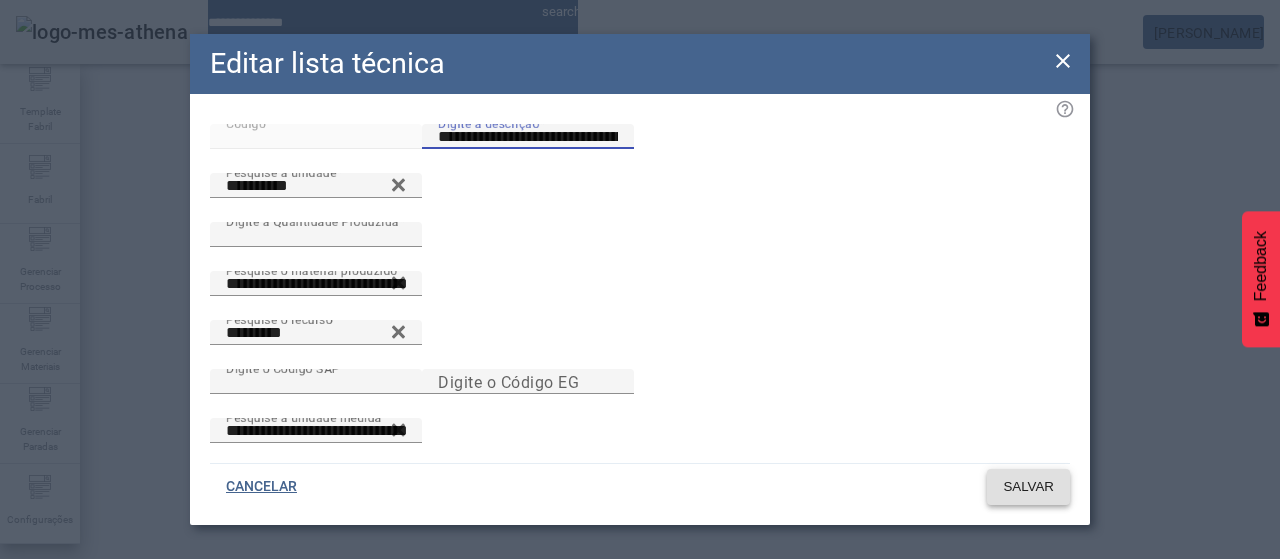click on "SALVAR" 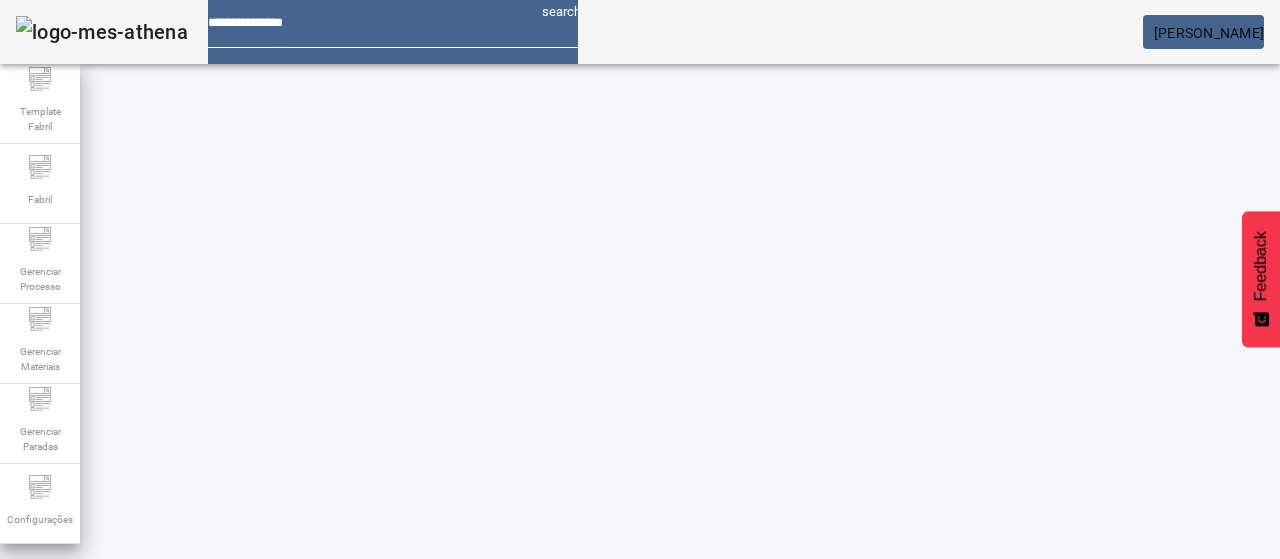 click on "EDITAR" at bounding box center (950, 976) 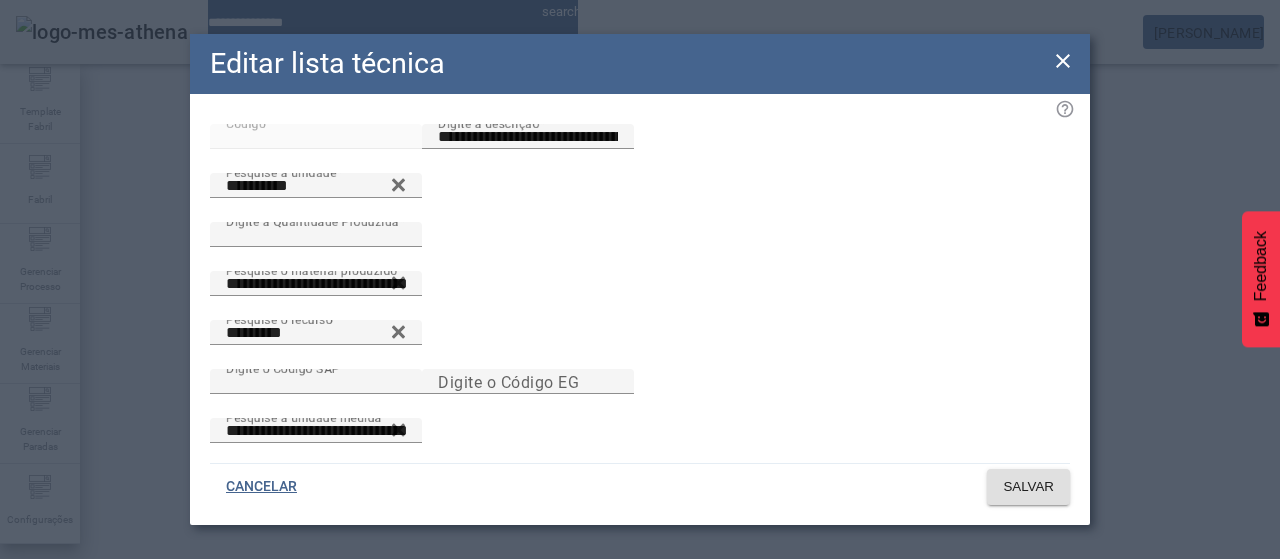 click 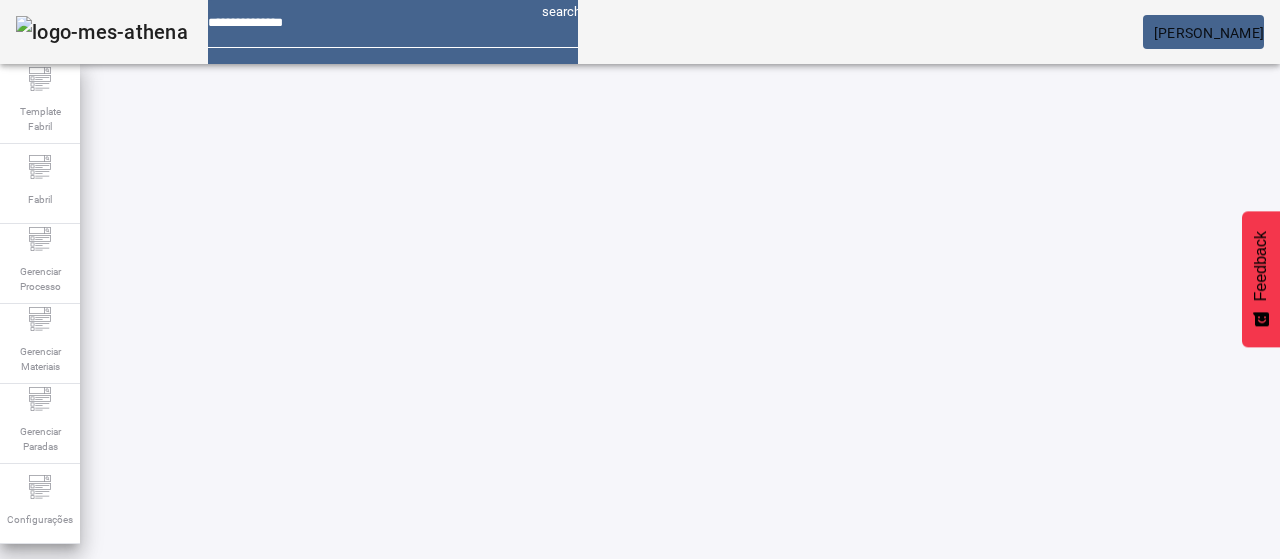 click at bounding box center (572, 826) 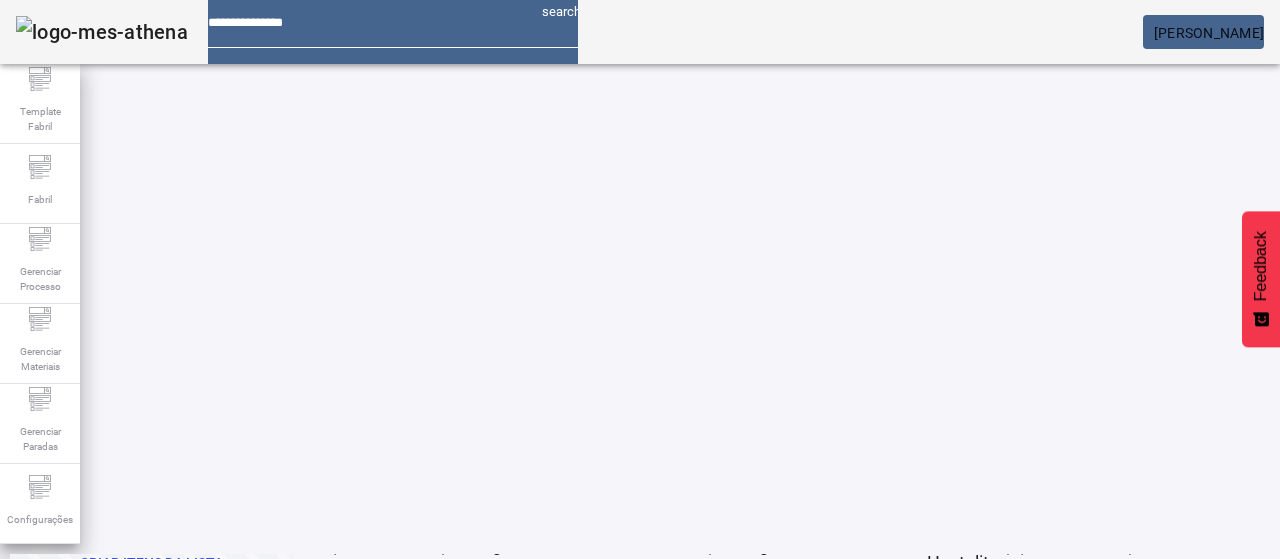 click on "2" 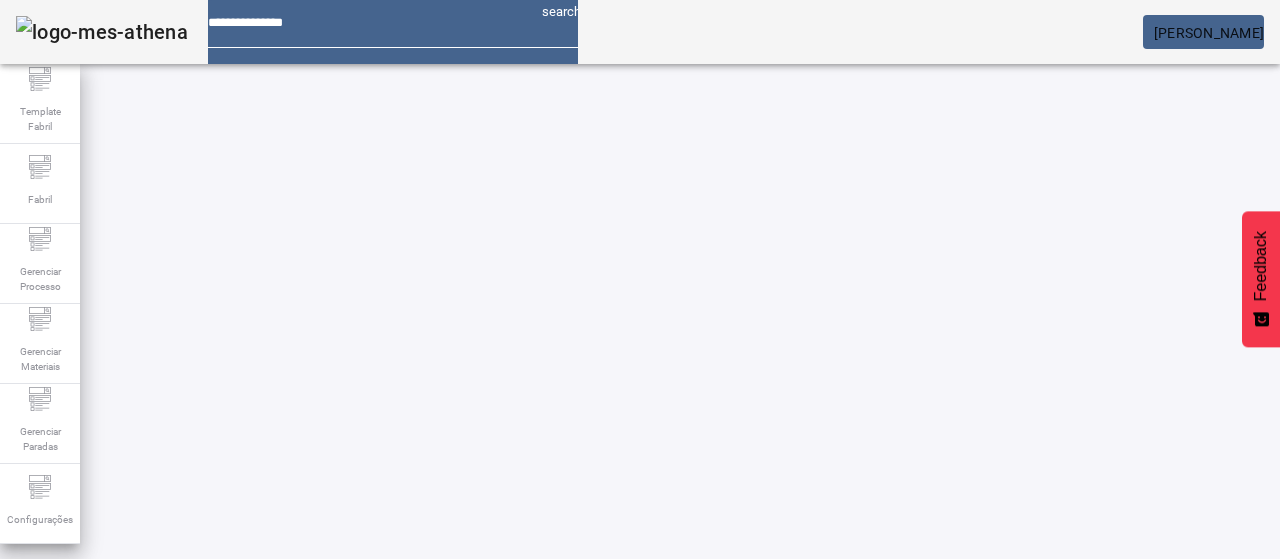 scroll, scrollTop: 0, scrollLeft: 0, axis: both 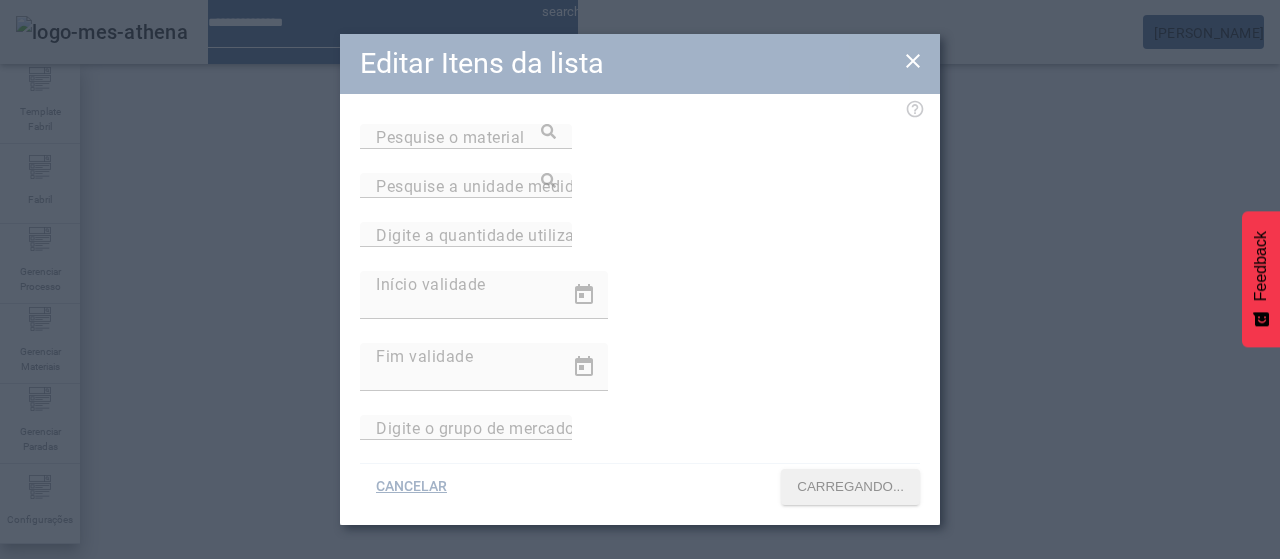 type on "**********" 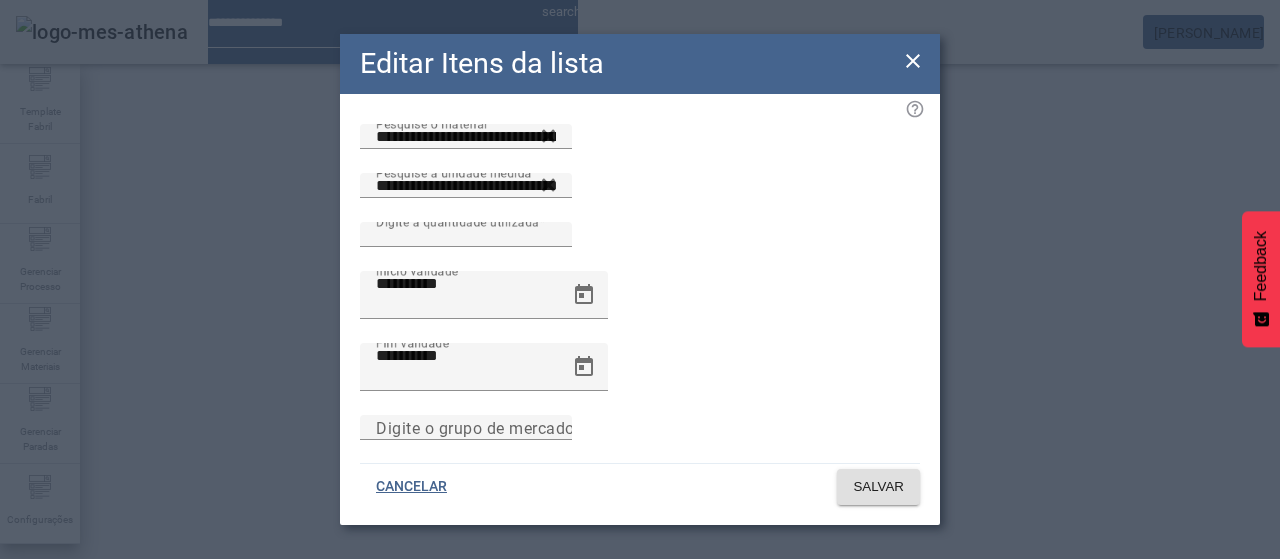 click 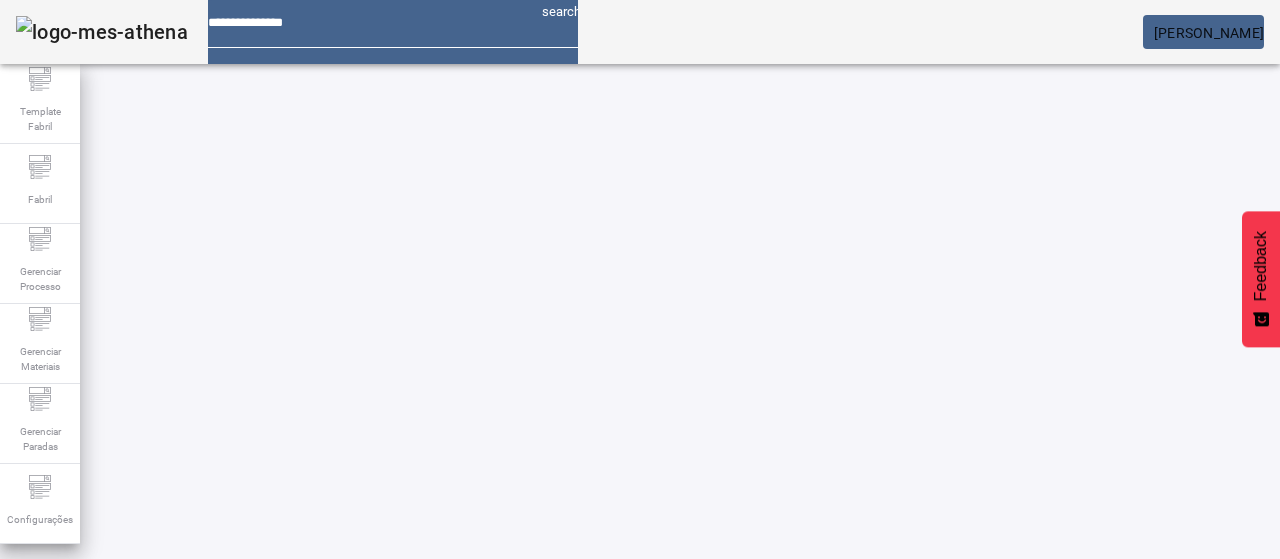 click on "EDITAR" at bounding box center [652, 743] 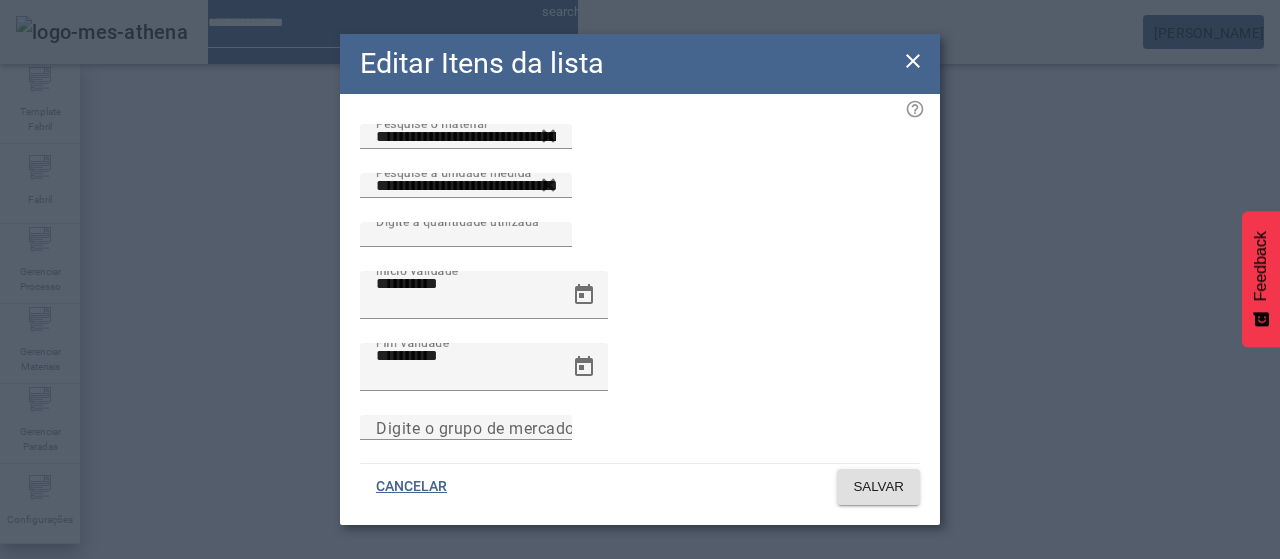 drag, startPoint x: 920, startPoint y: 65, endPoint x: 902, endPoint y: 113, distance: 51.264023 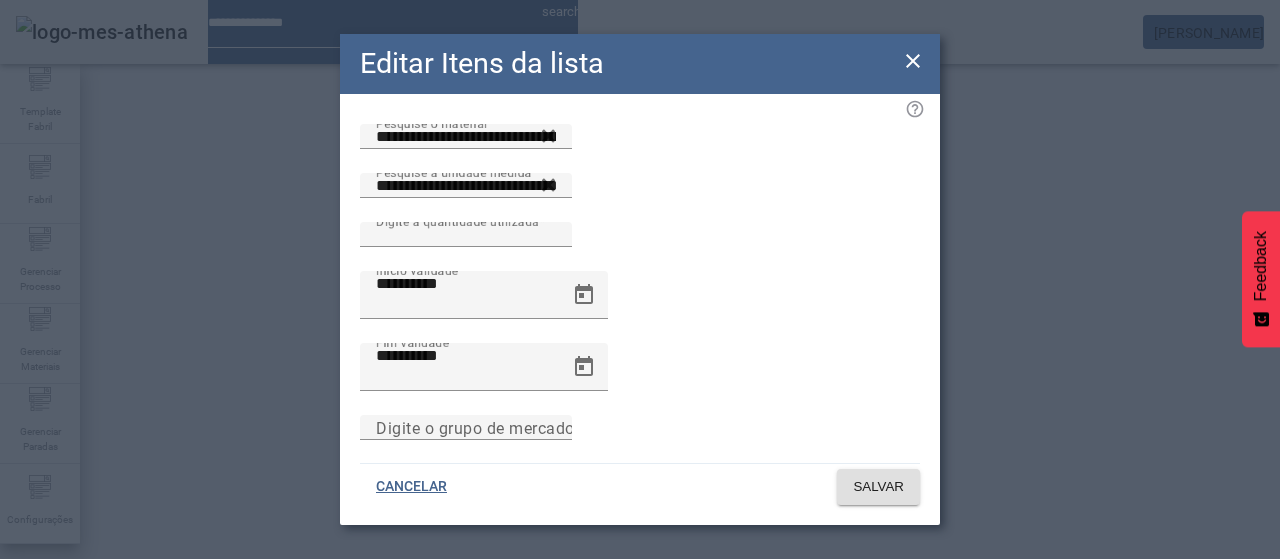 click 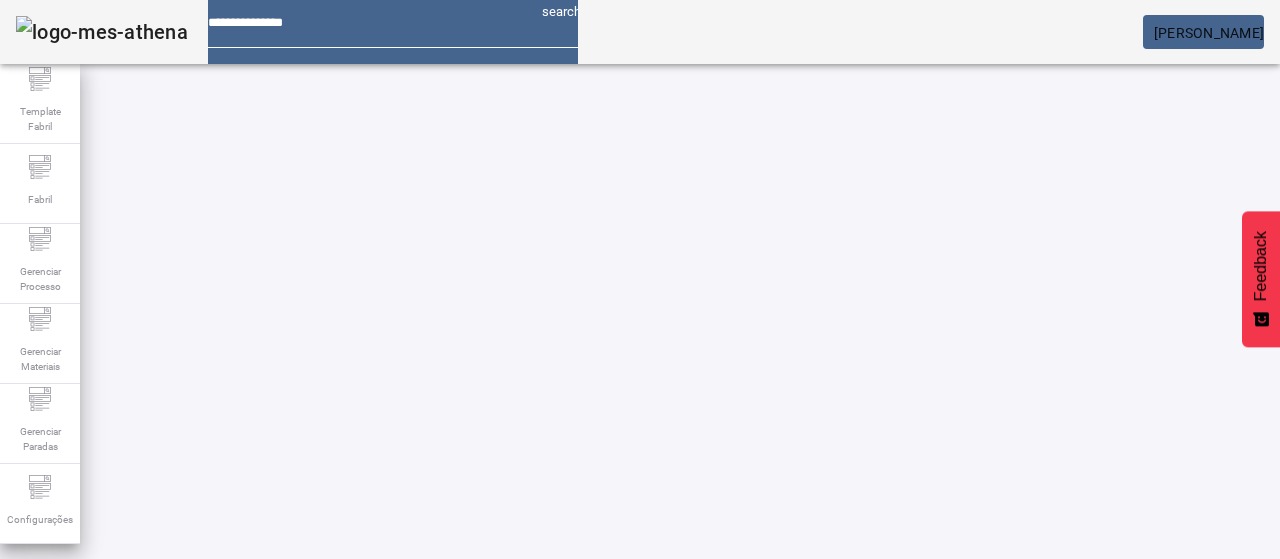 click on "EDITAR" at bounding box center [353, 743] 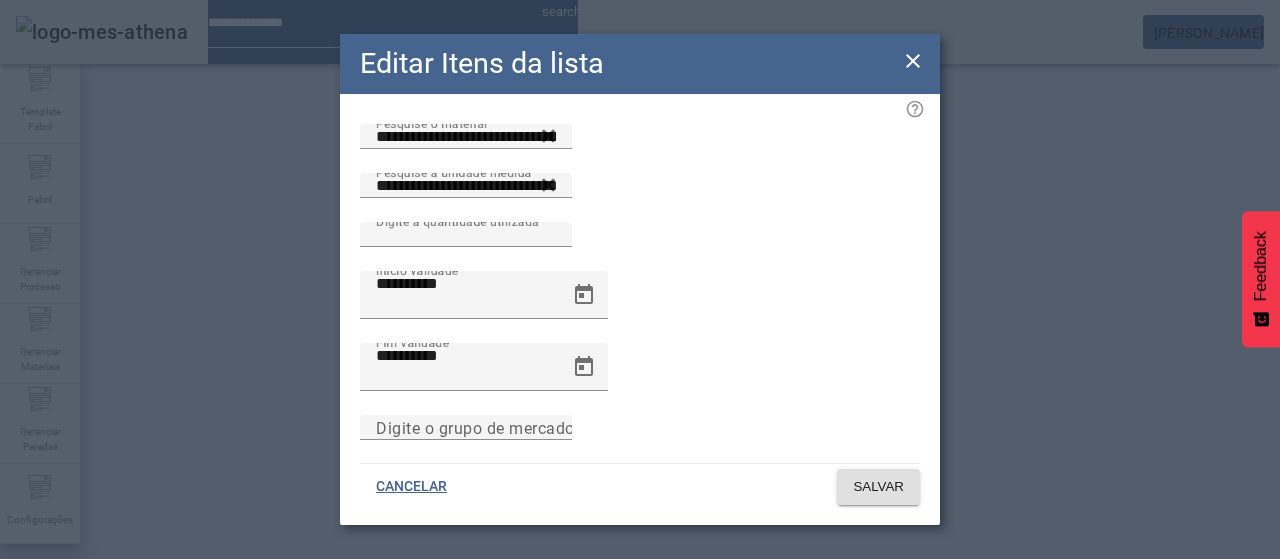 drag, startPoint x: 916, startPoint y: 66, endPoint x: 740, endPoint y: 171, distance: 204.94145 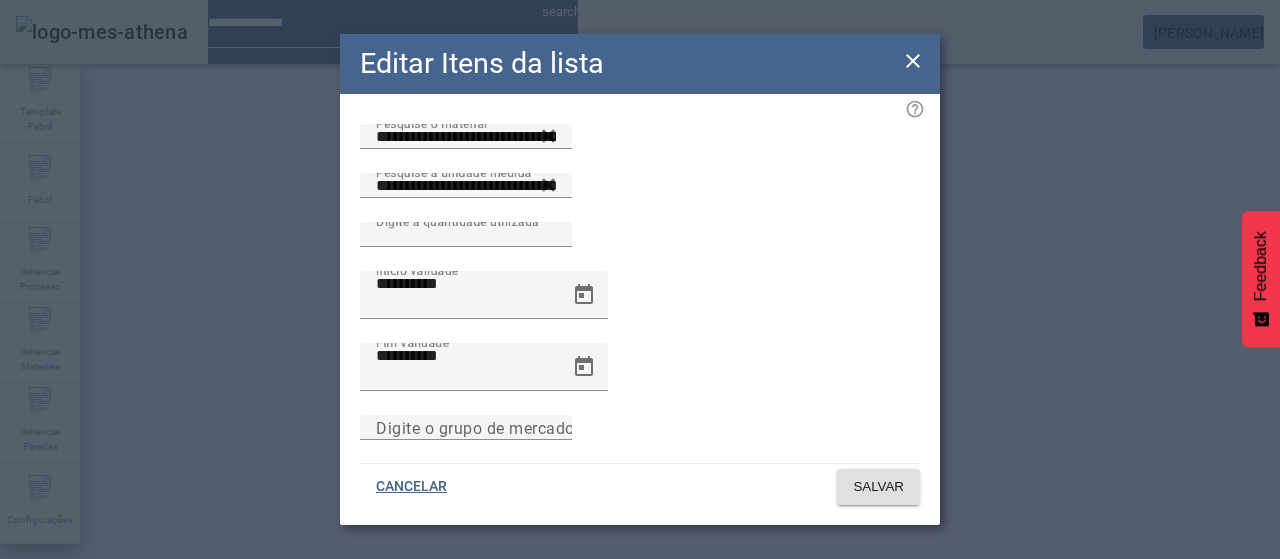 click 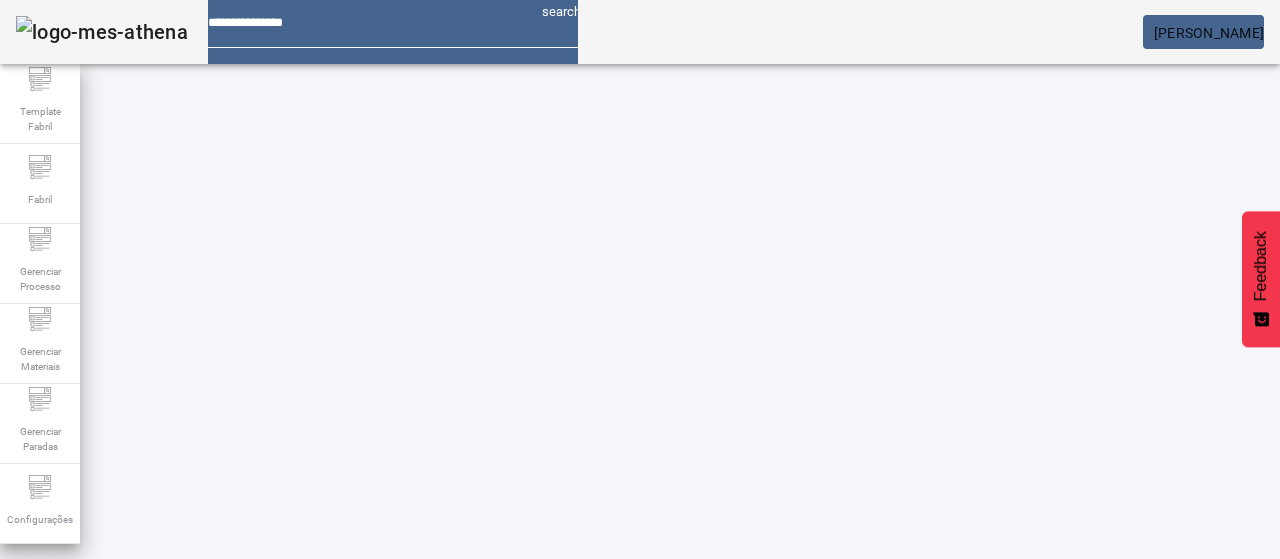 click at bounding box center (54, 893) 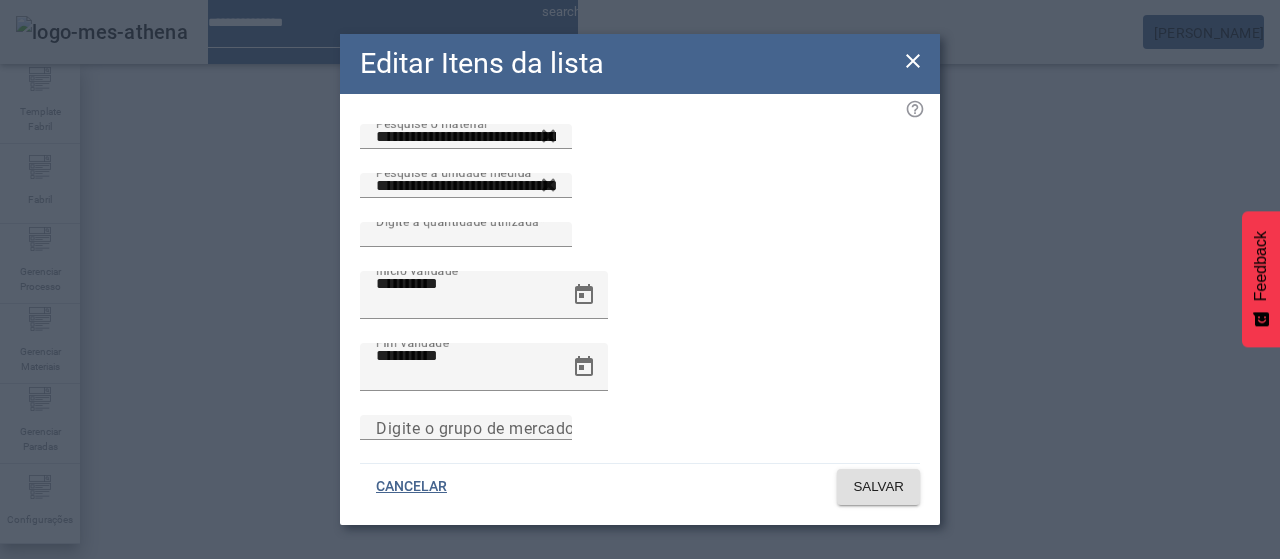 click 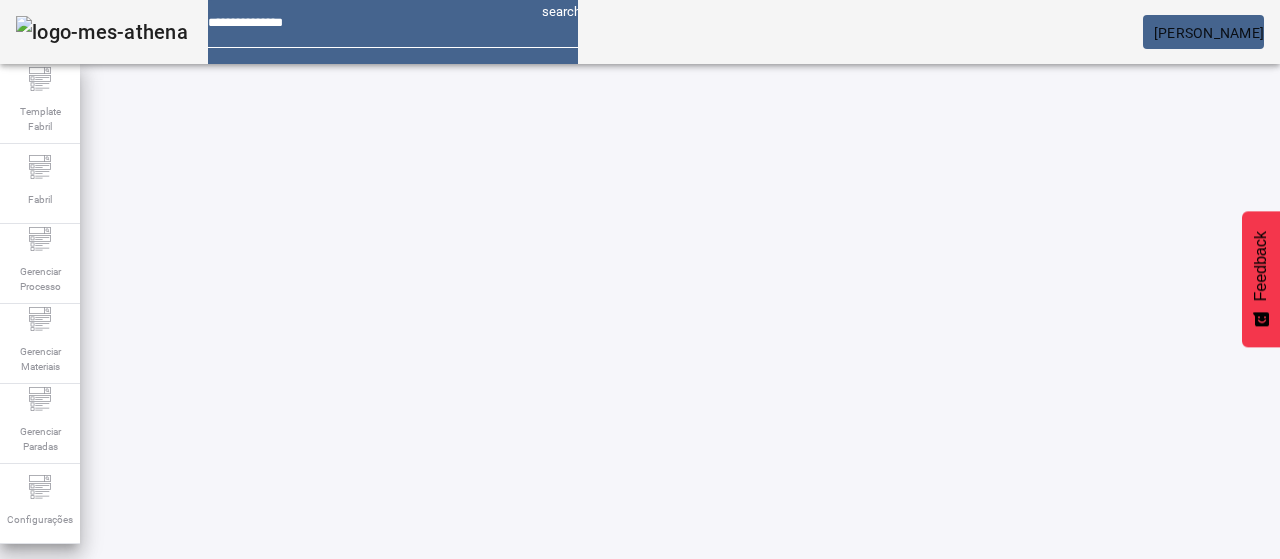 scroll, scrollTop: 100, scrollLeft: 0, axis: vertical 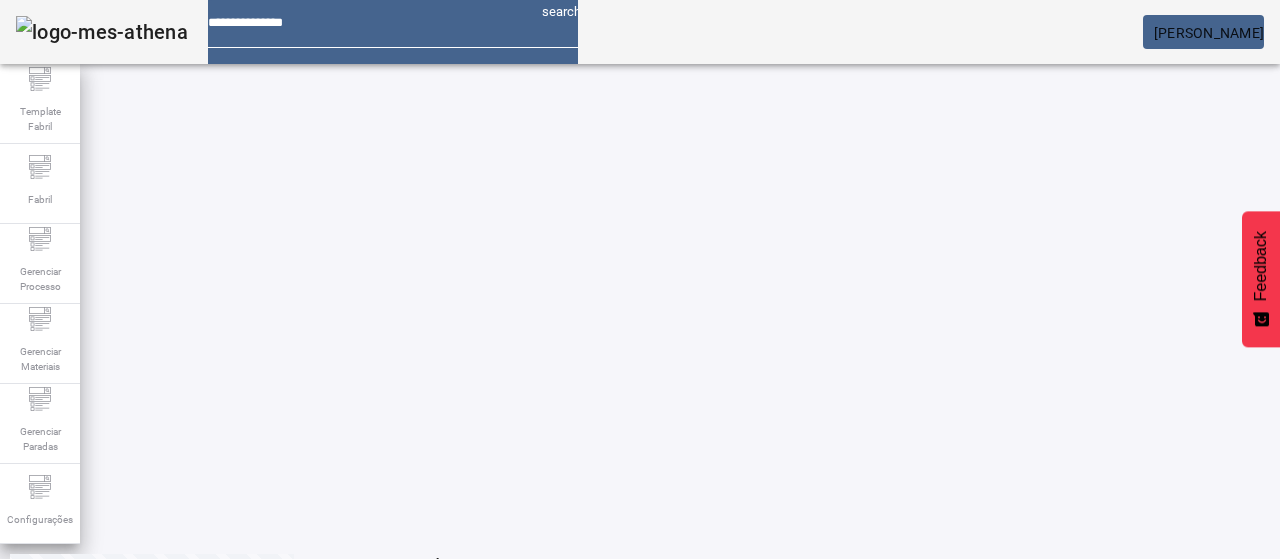 click on "EDITAR" at bounding box center [353, 793] 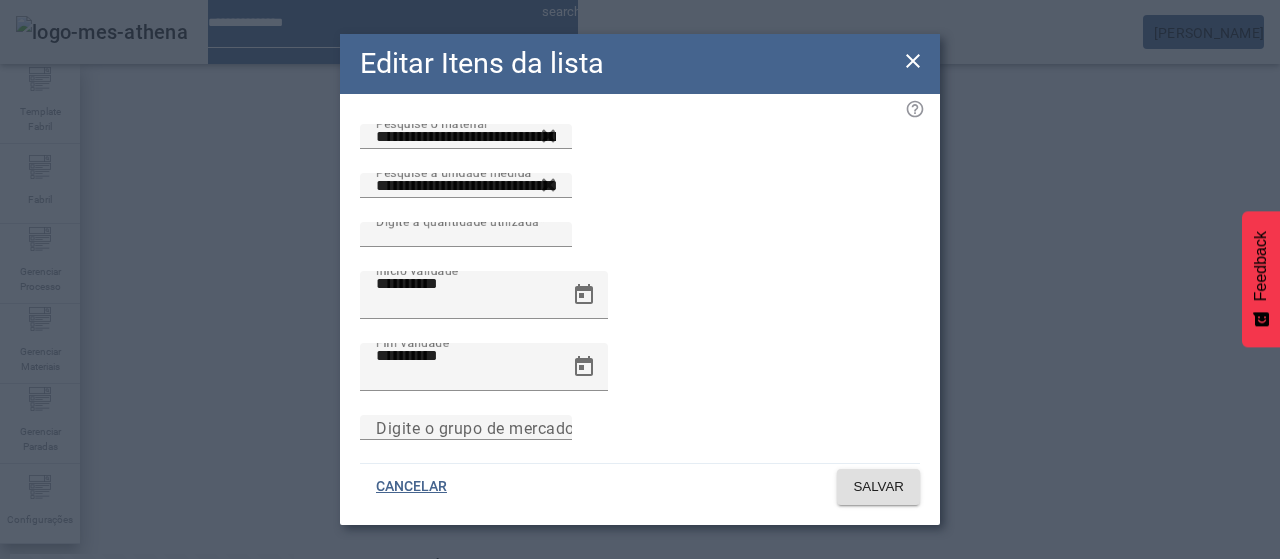 click 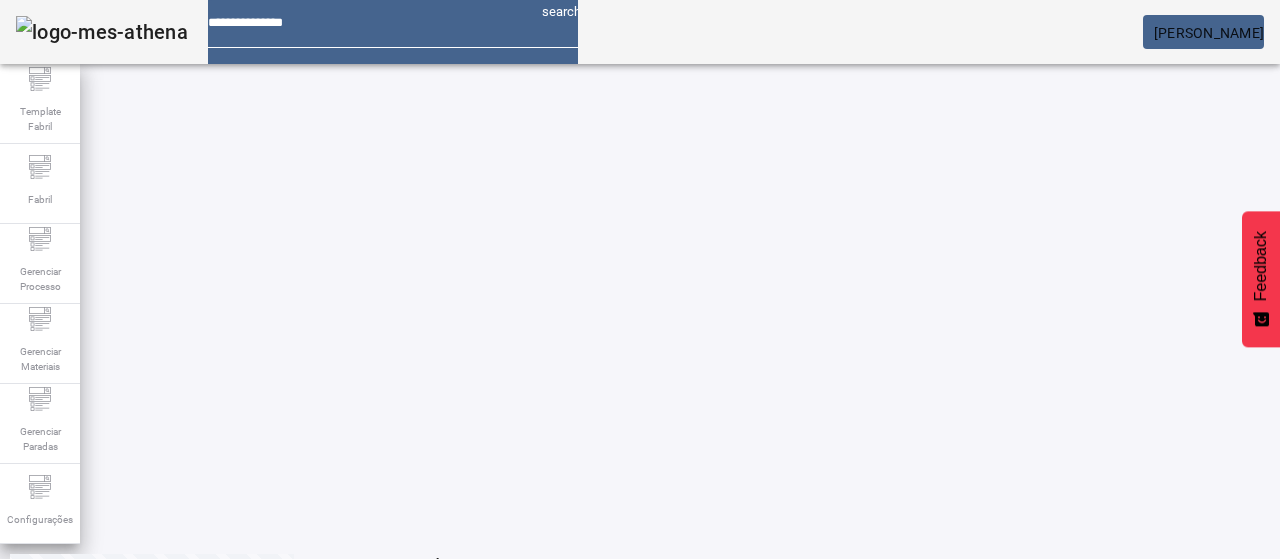 click on "REMOVER" at bounding box center [430, 643] 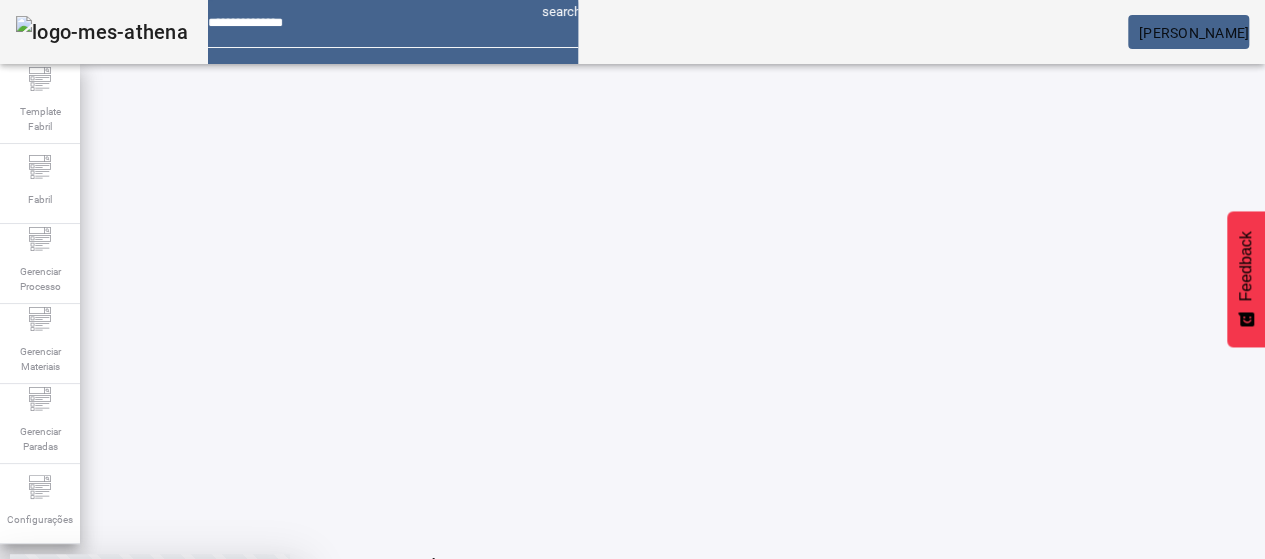 click on "SIM" at bounding box center (249, 707) 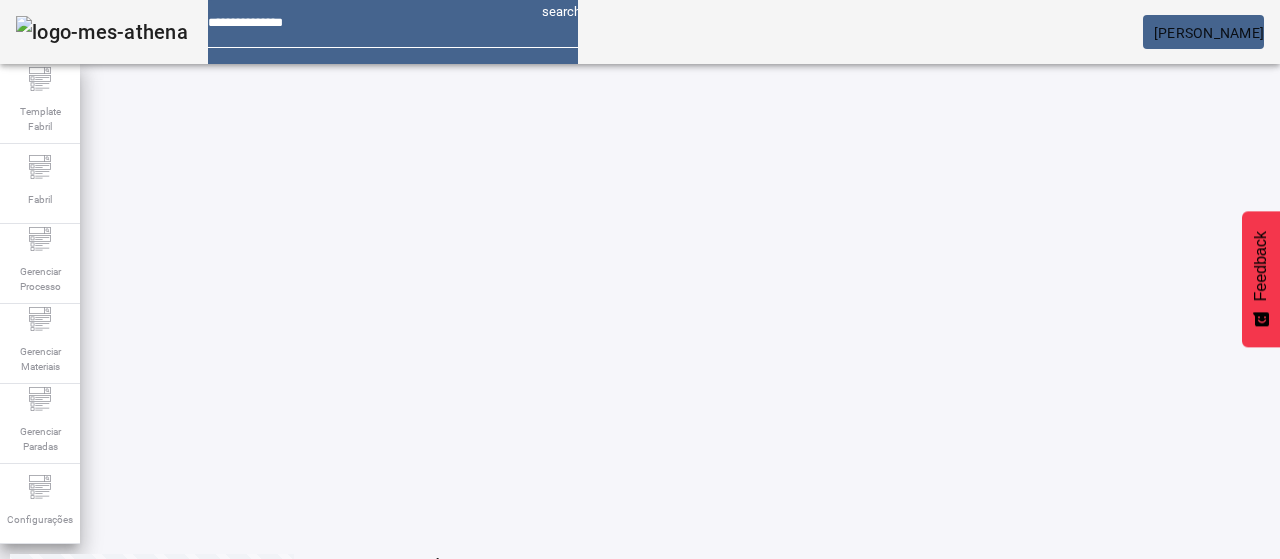 click on "EDITAR" at bounding box center (353, 643) 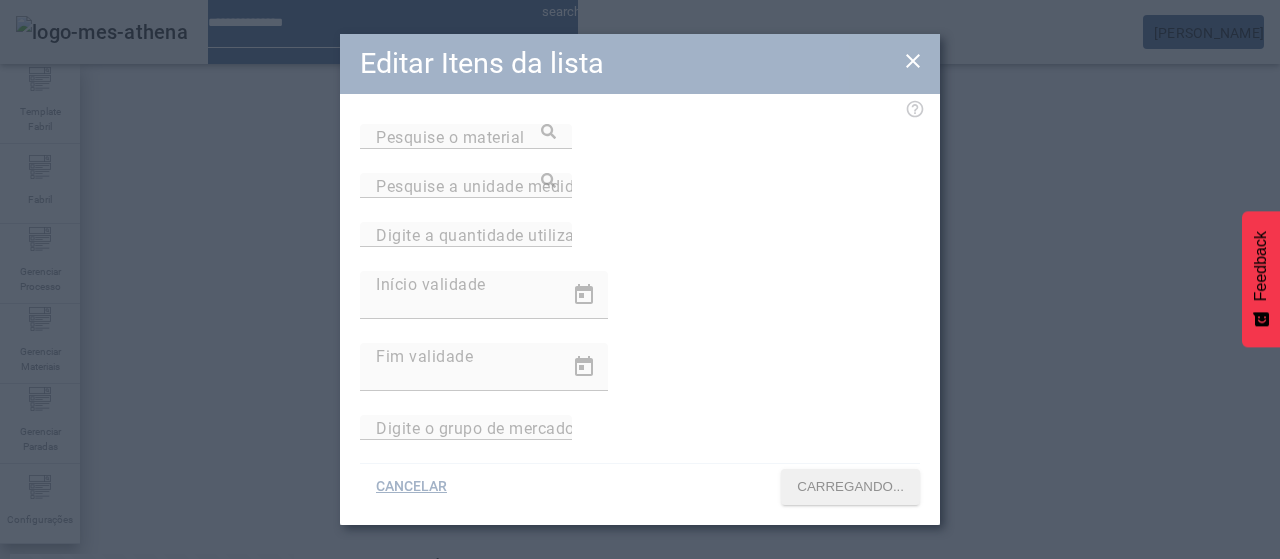 type on "**********" 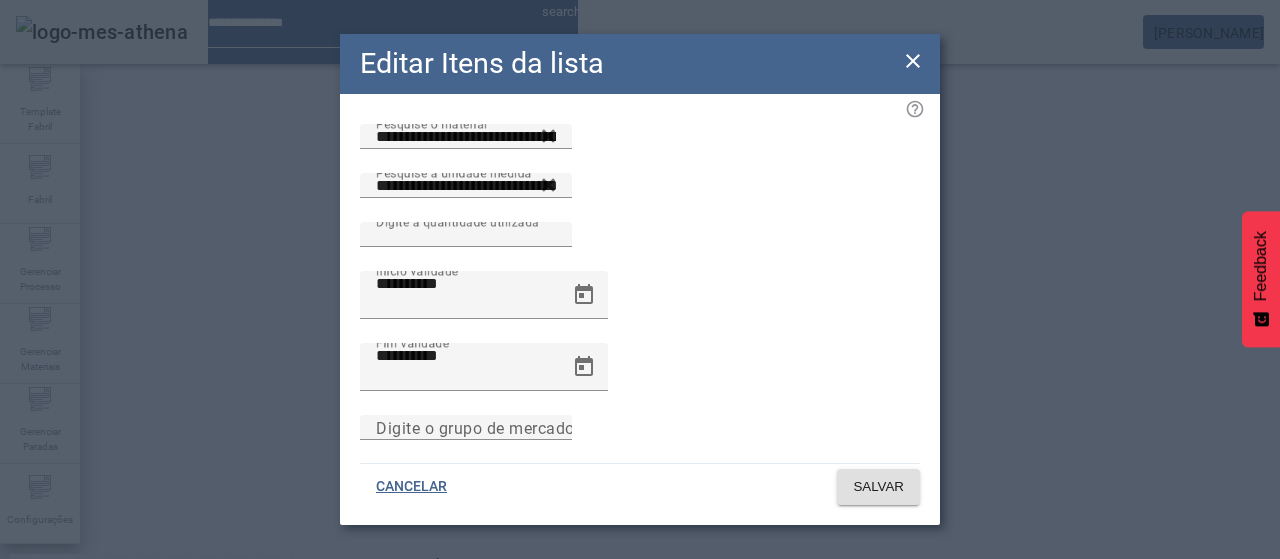 drag, startPoint x: 915, startPoint y: 67, endPoint x: 910, endPoint y: 121, distance: 54.230988 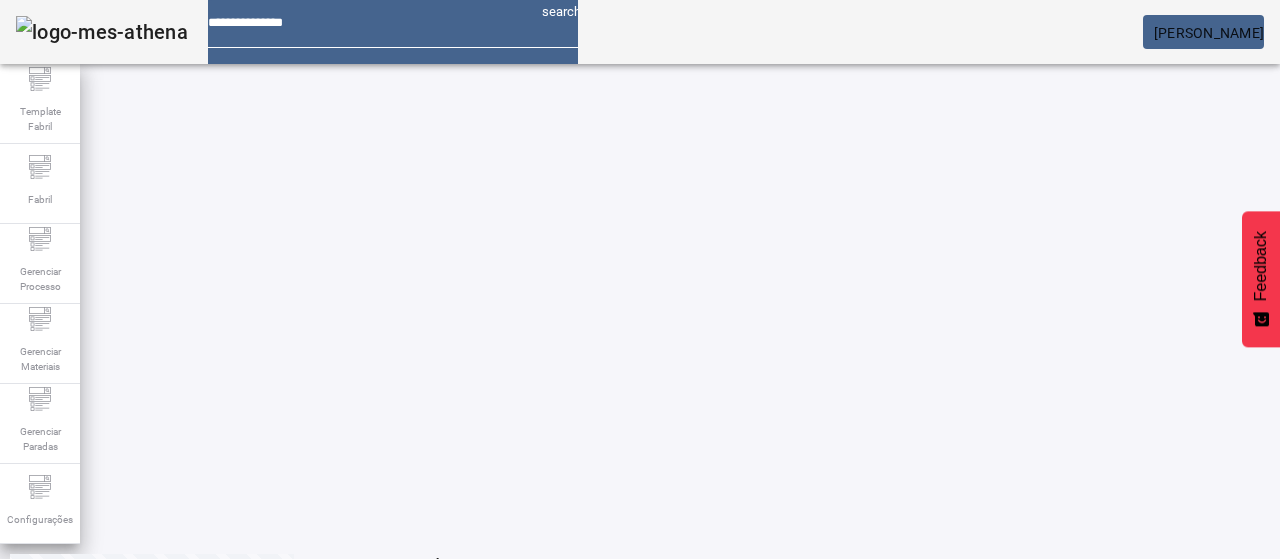click on "EDITAR" at bounding box center (353, 643) 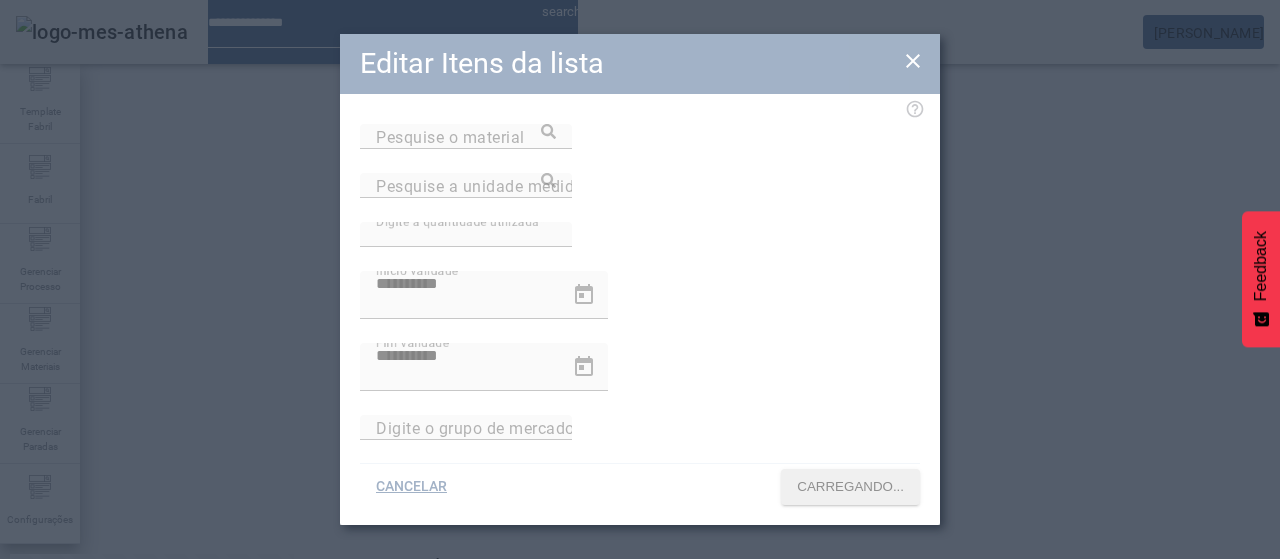 type on "**********" 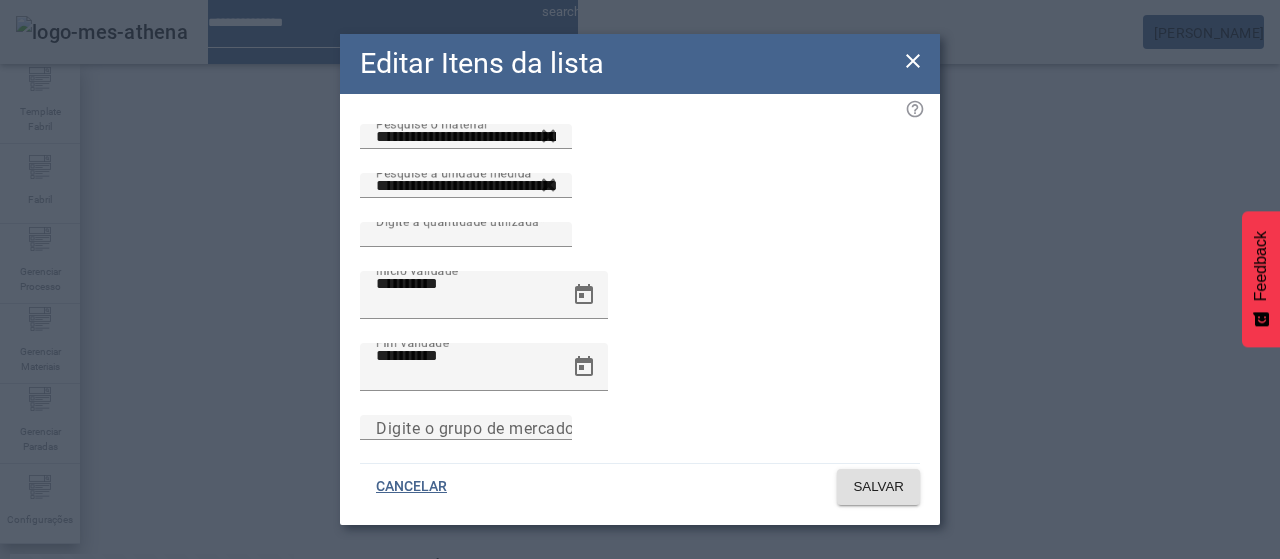 click 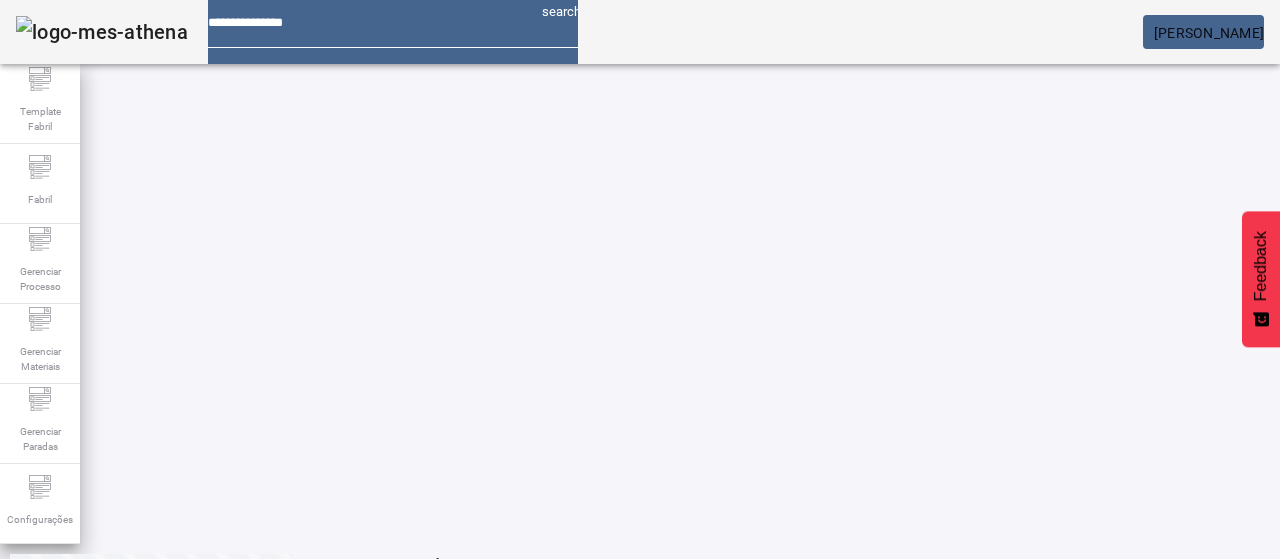 click on "EDITAR" at bounding box center (950, 793) 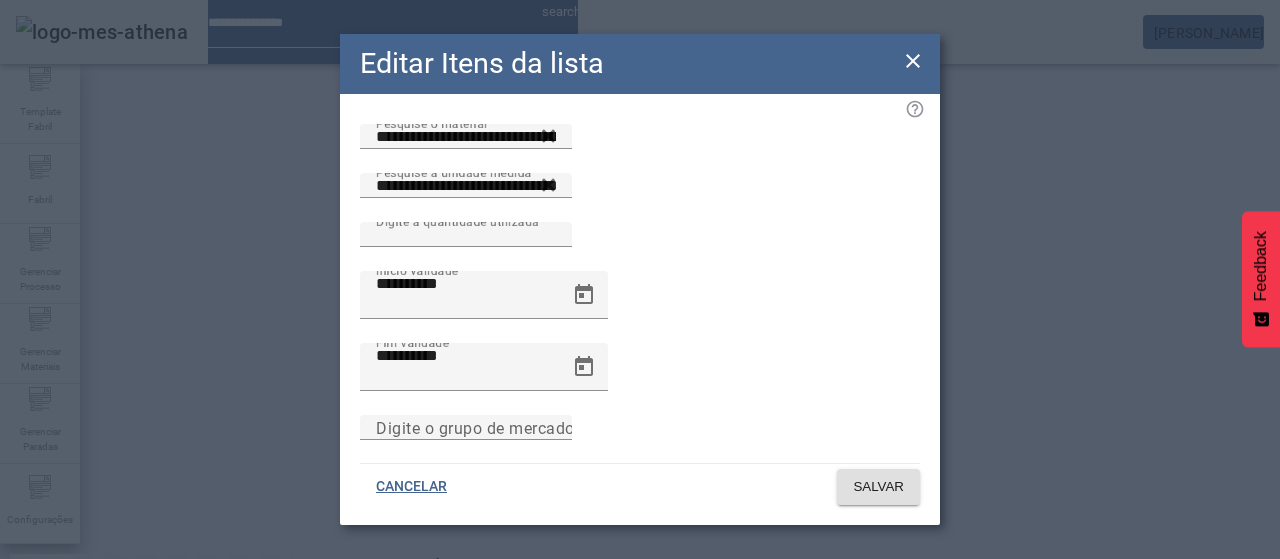 click 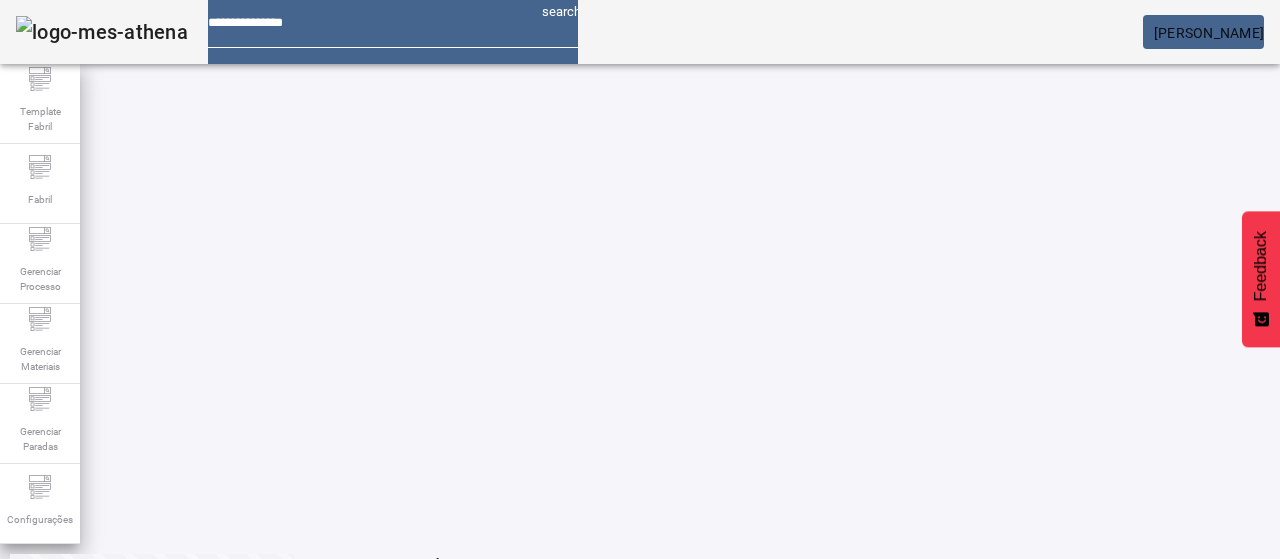 click on "EDITAR" at bounding box center (353, 643) 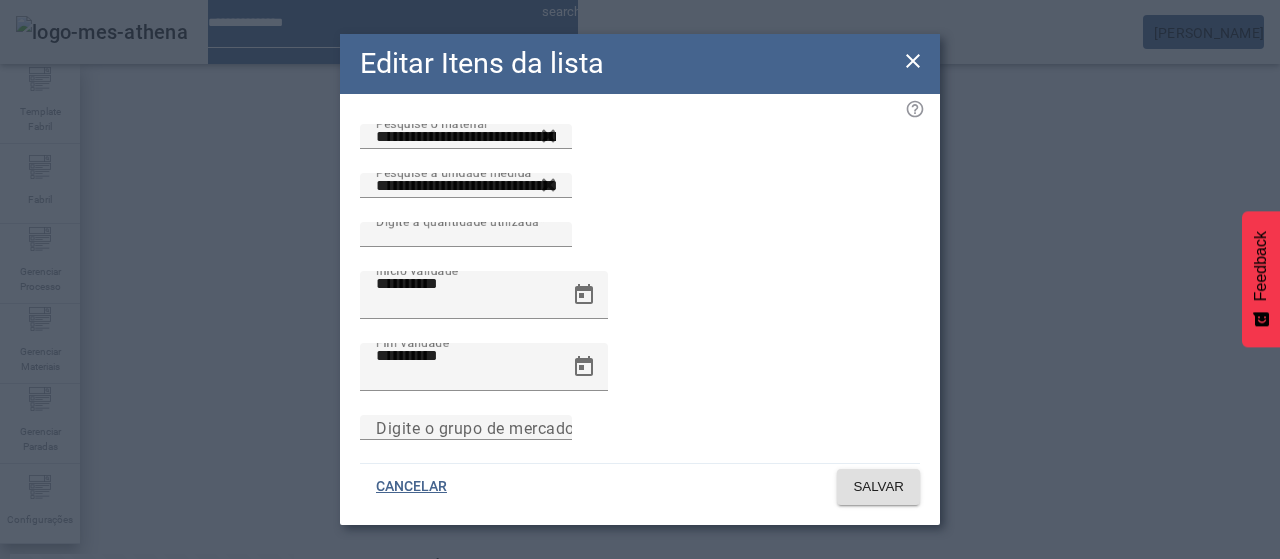 click 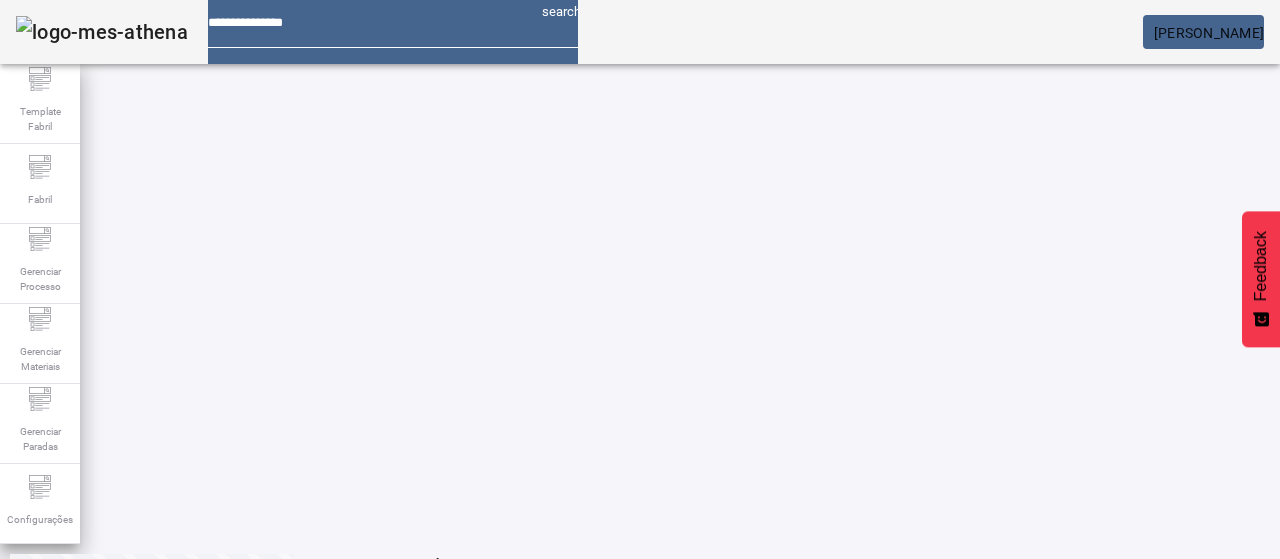 click on "EDITAR" at bounding box center (353, 643) 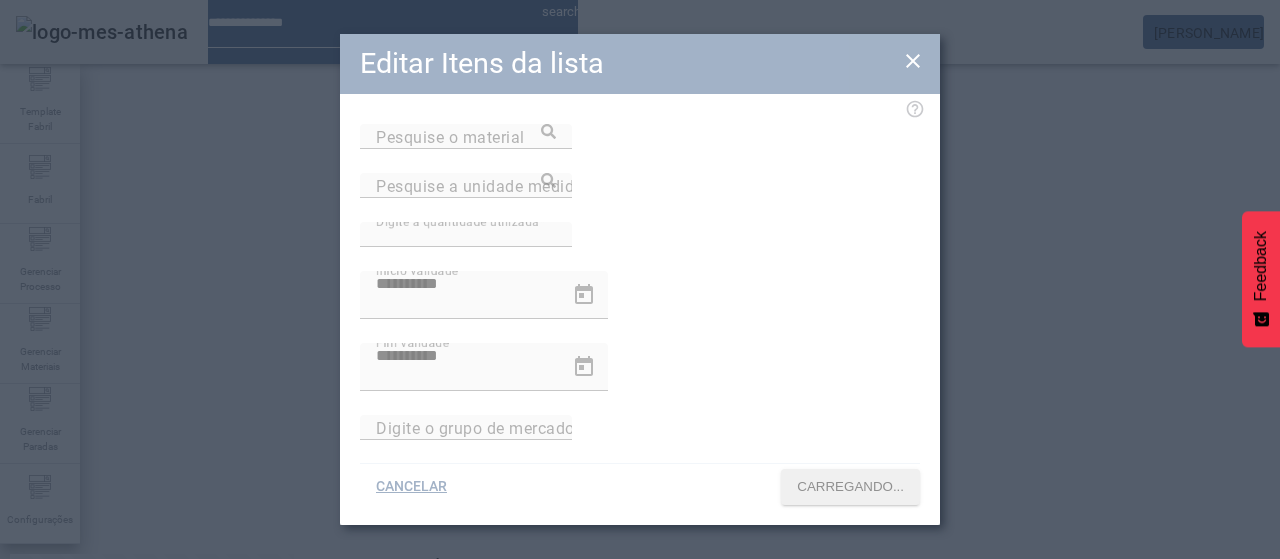 type on "**********" 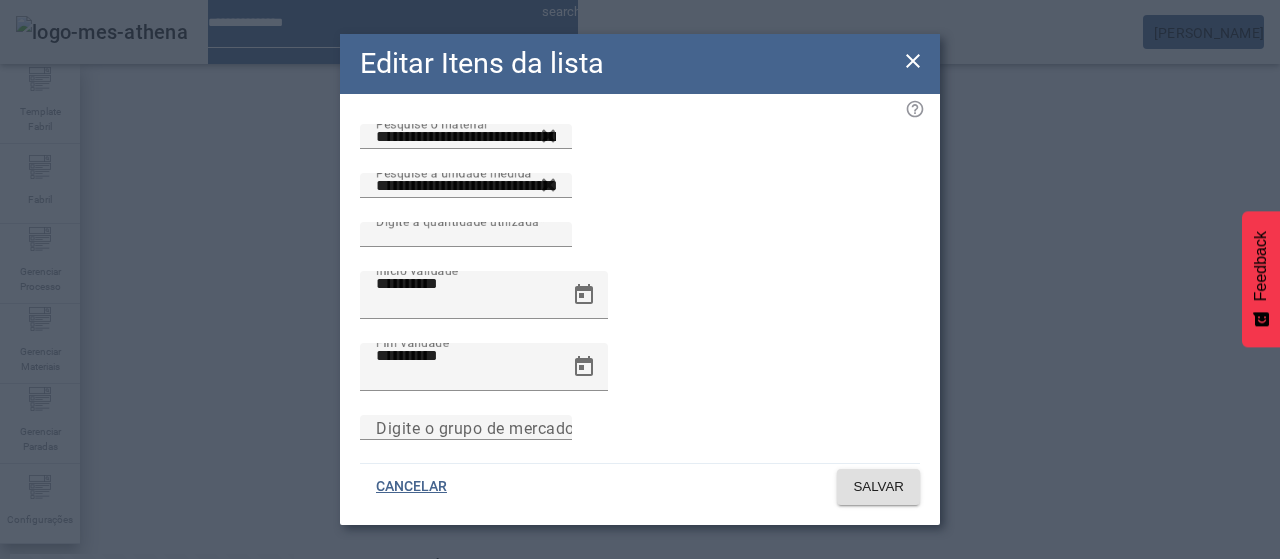 click 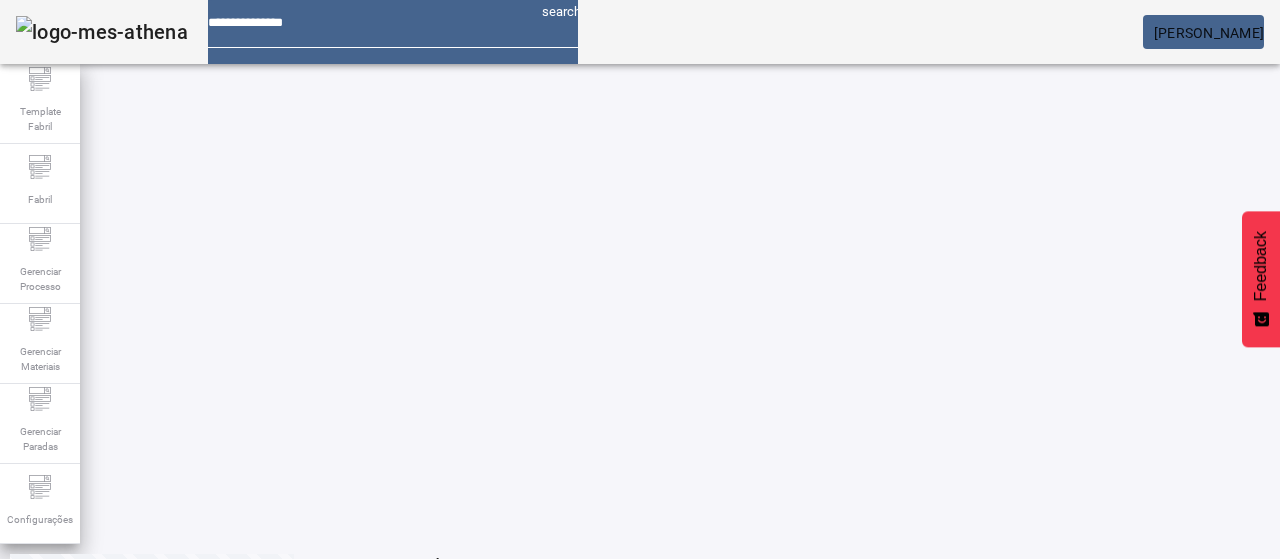 click on "EDITAR" at bounding box center (652, 943) 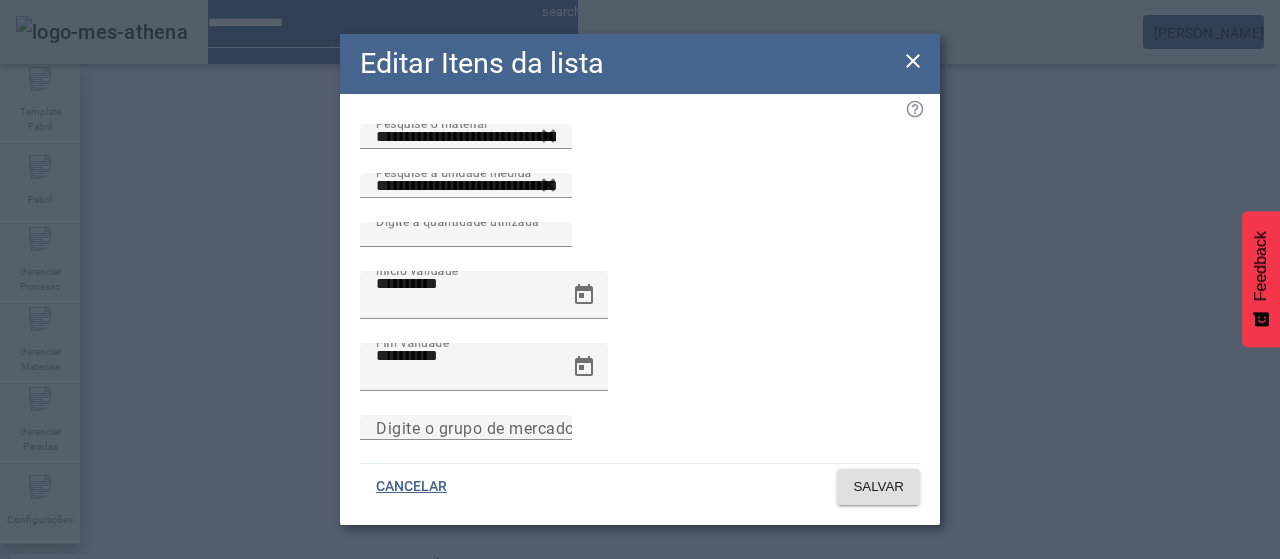 click 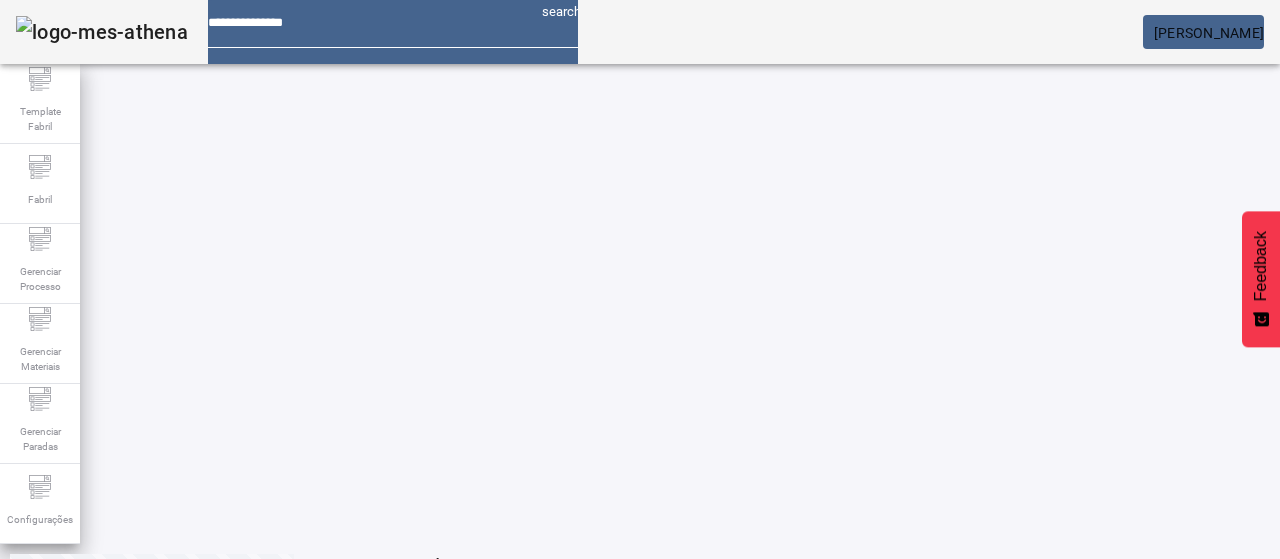 click at bounding box center (353, 643) 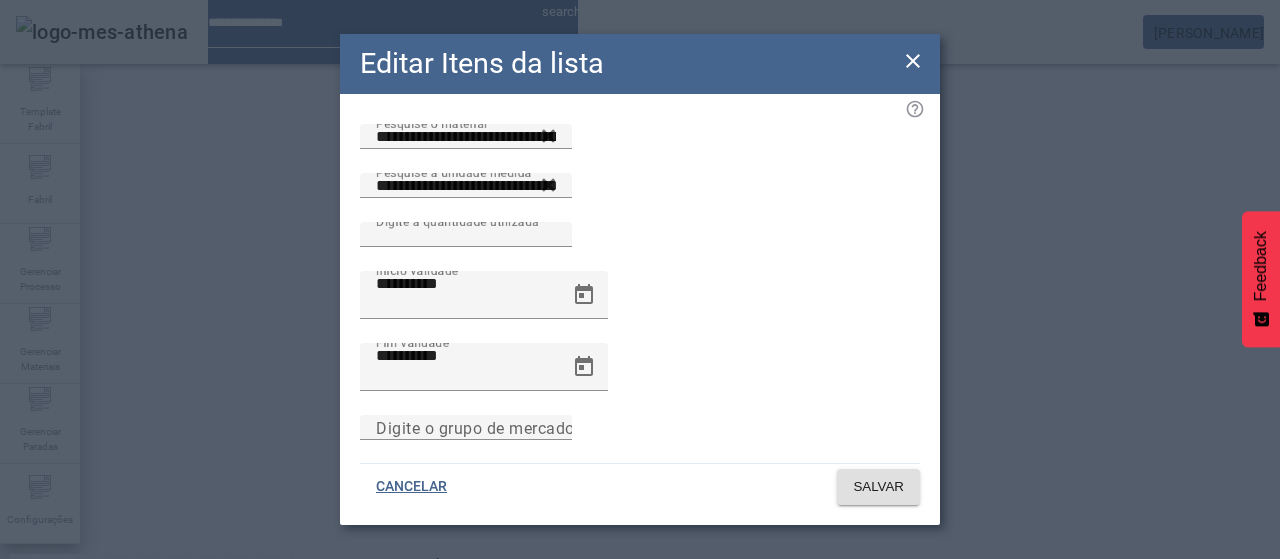 click 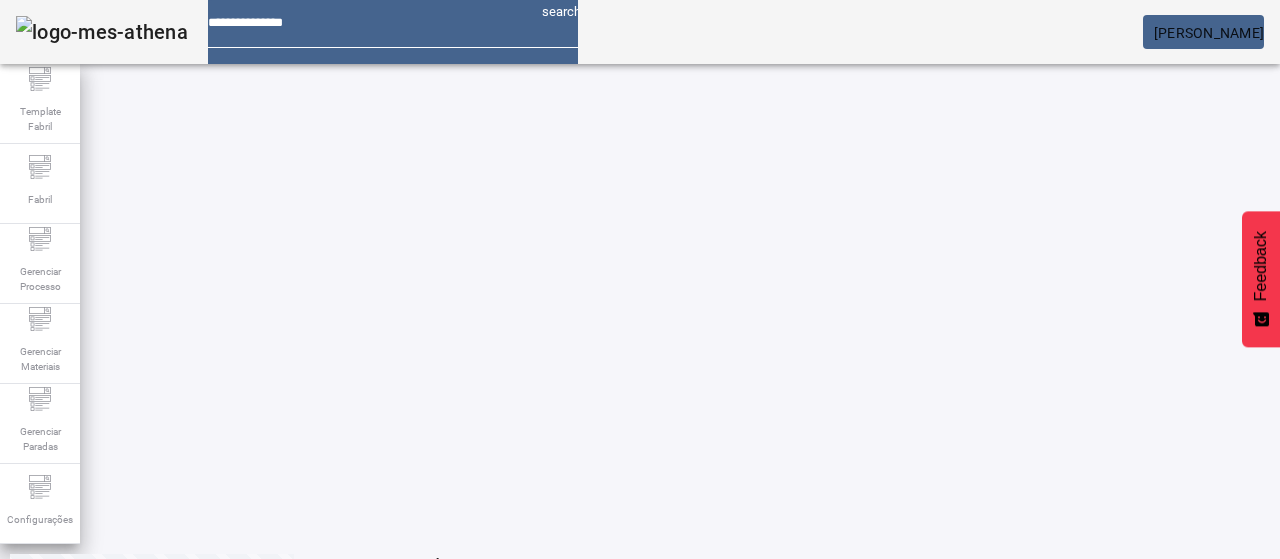 click on "2" 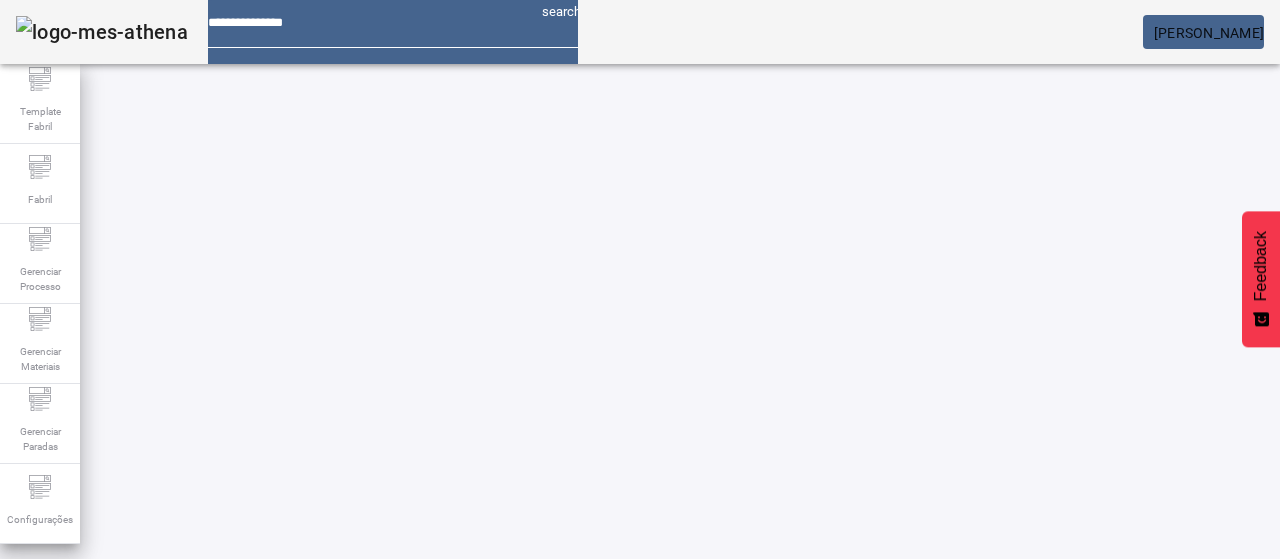 scroll, scrollTop: 0, scrollLeft: 0, axis: both 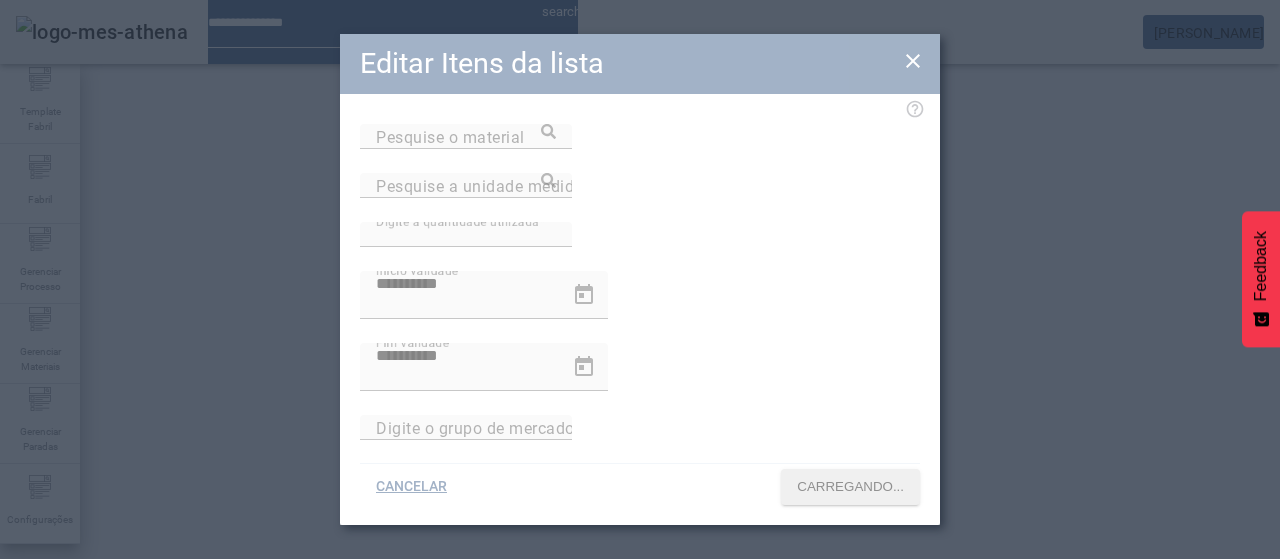 type on "**********" 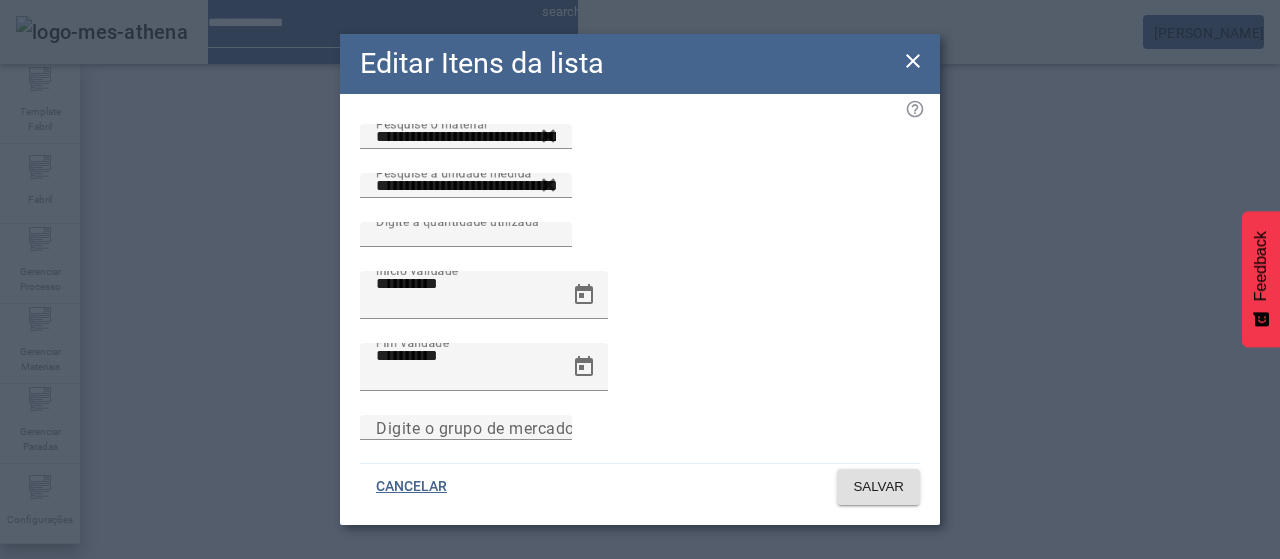 click 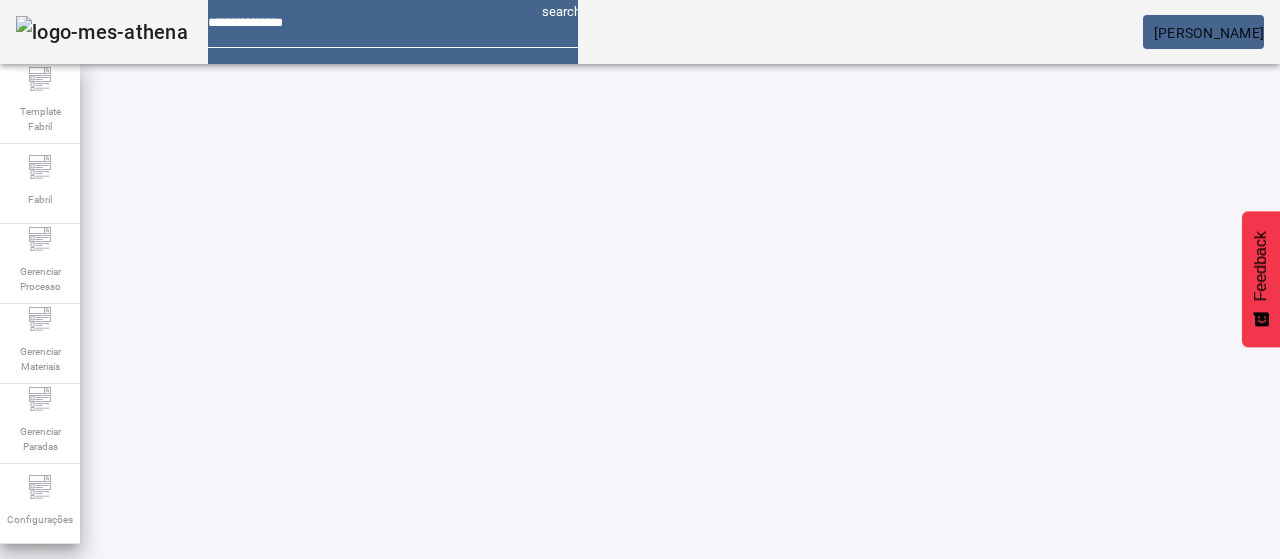 click on "1" 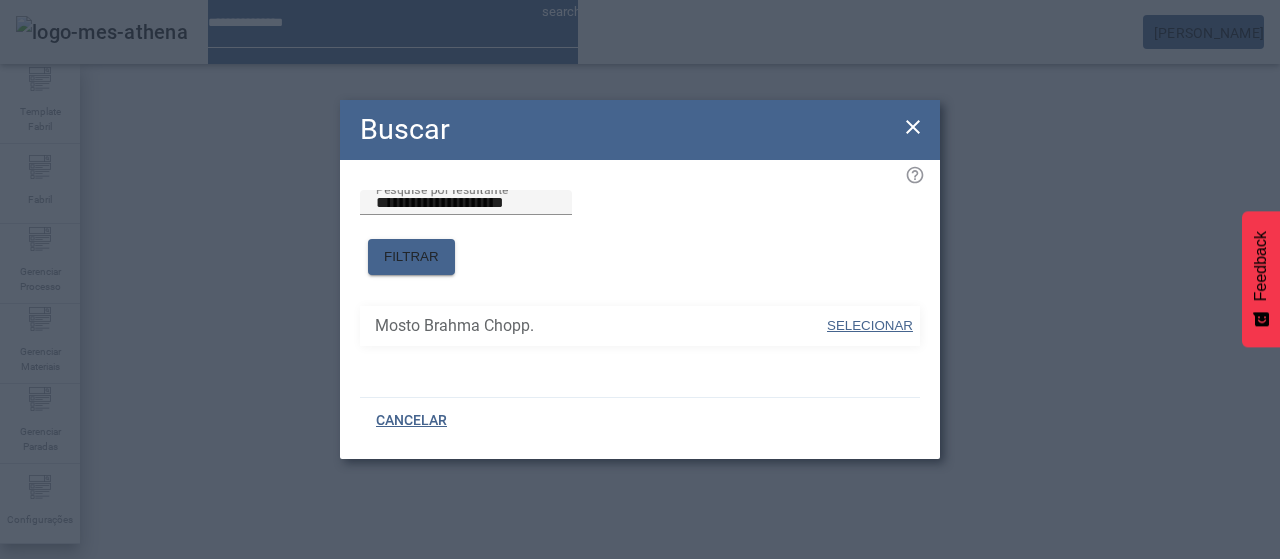 click on "SELECIONAR" at bounding box center (870, 325) 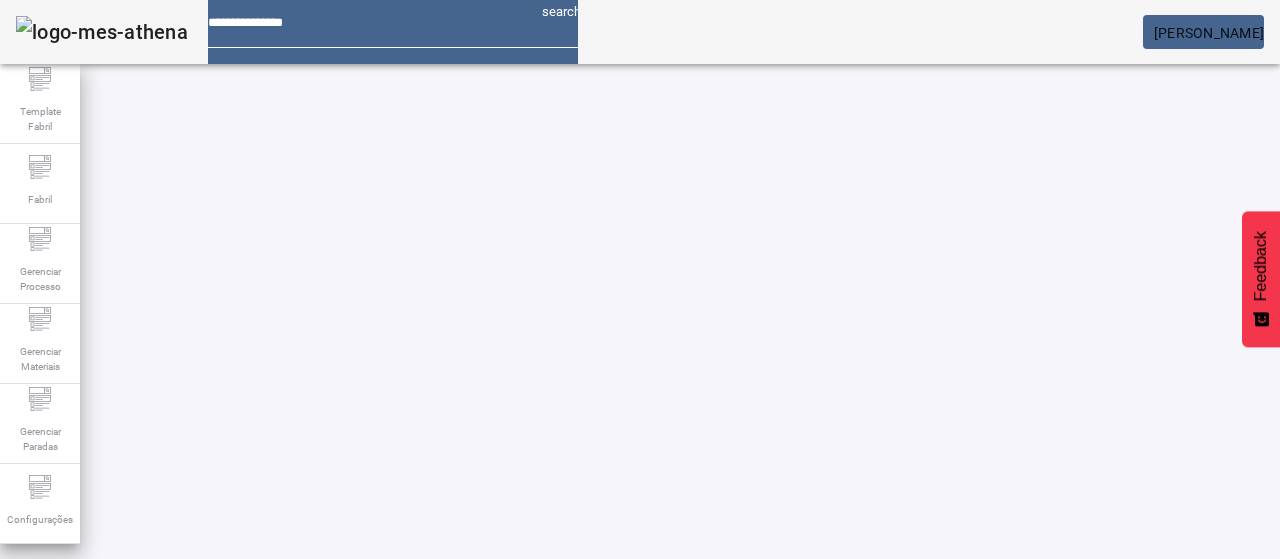 click 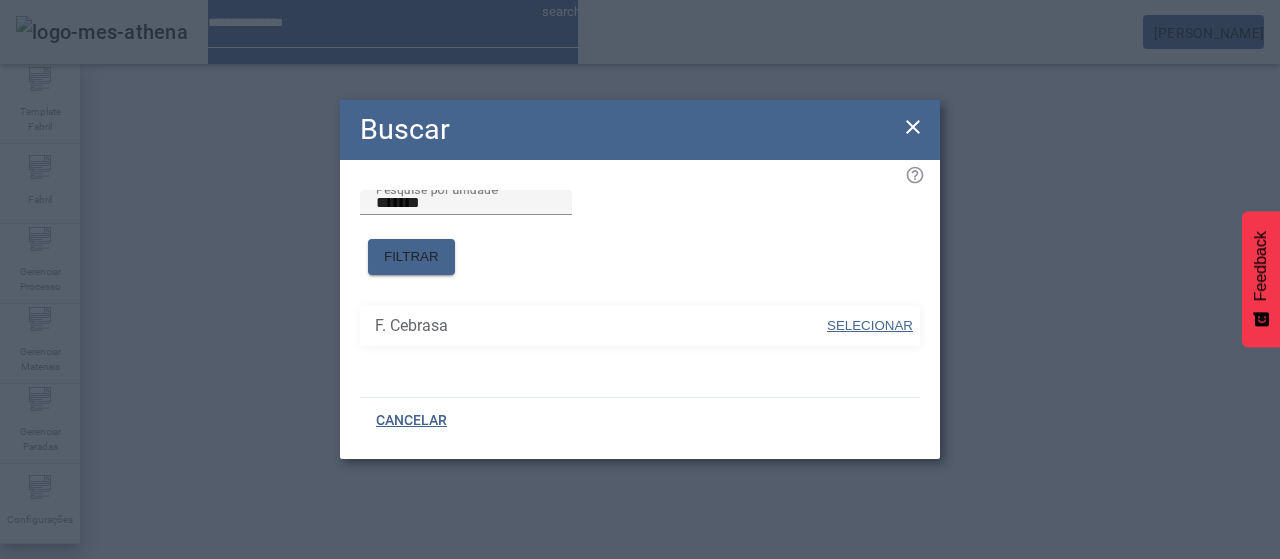 click on "SELECIONAR" at bounding box center (870, 325) 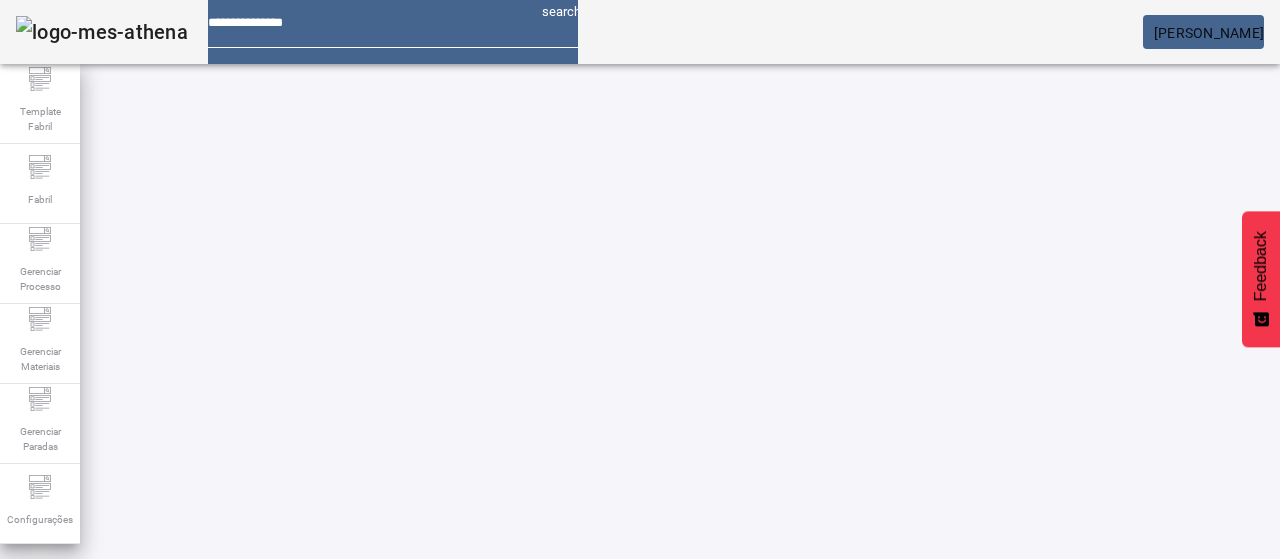click on "FILTRAR" 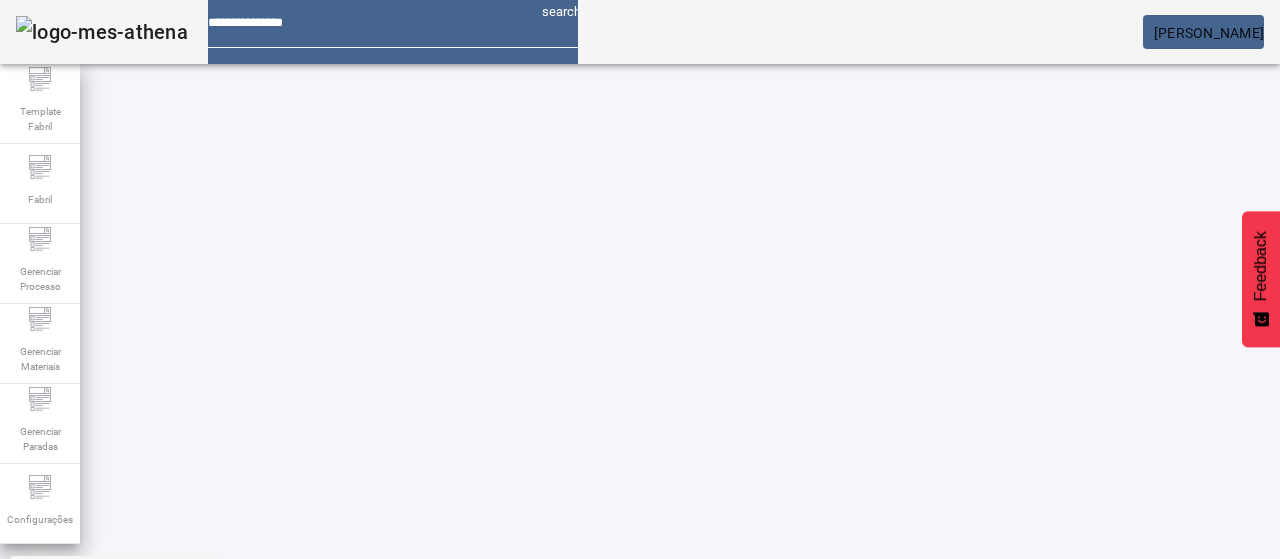 scroll, scrollTop: 100, scrollLeft: 0, axis: vertical 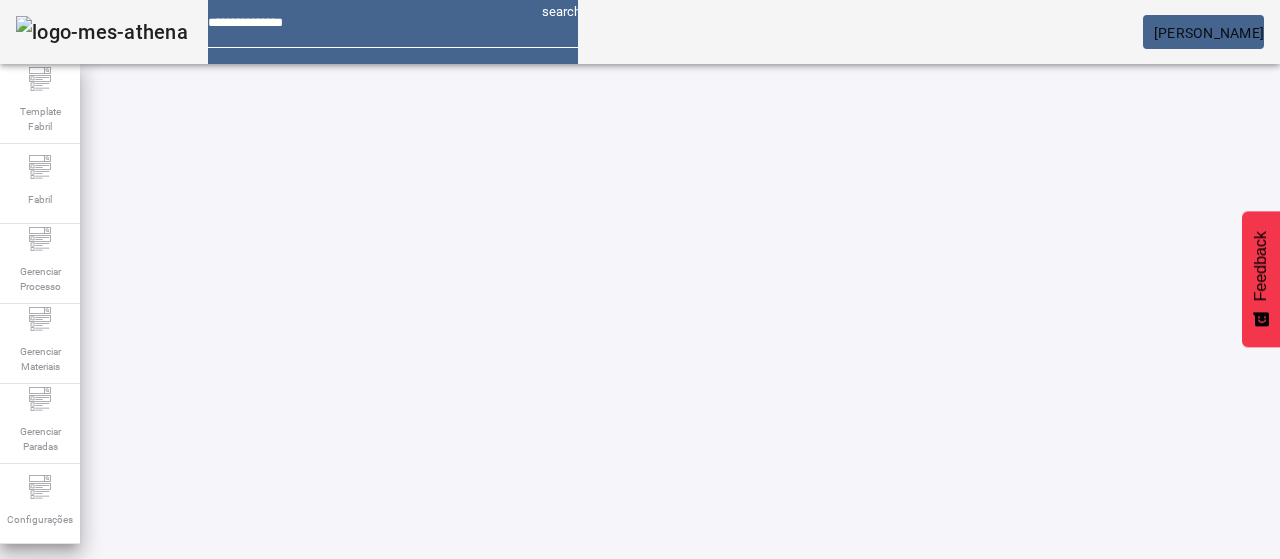 click on "EDITAR" at bounding box center [950, 976] 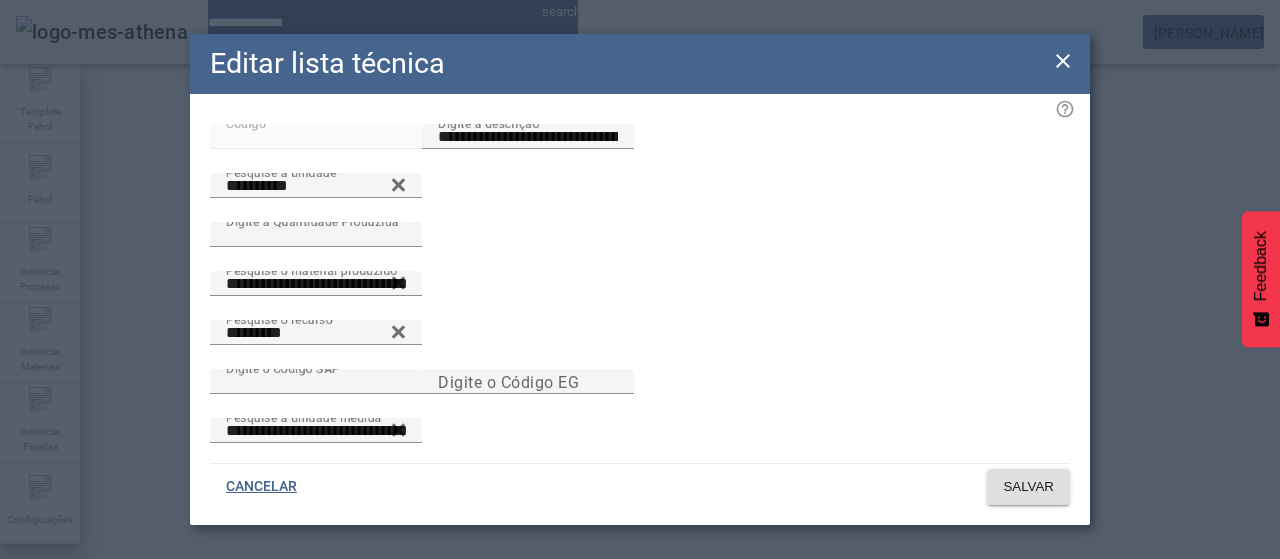 drag, startPoint x: 768, startPoint y: 157, endPoint x: 1056, endPoint y: 139, distance: 288.56195 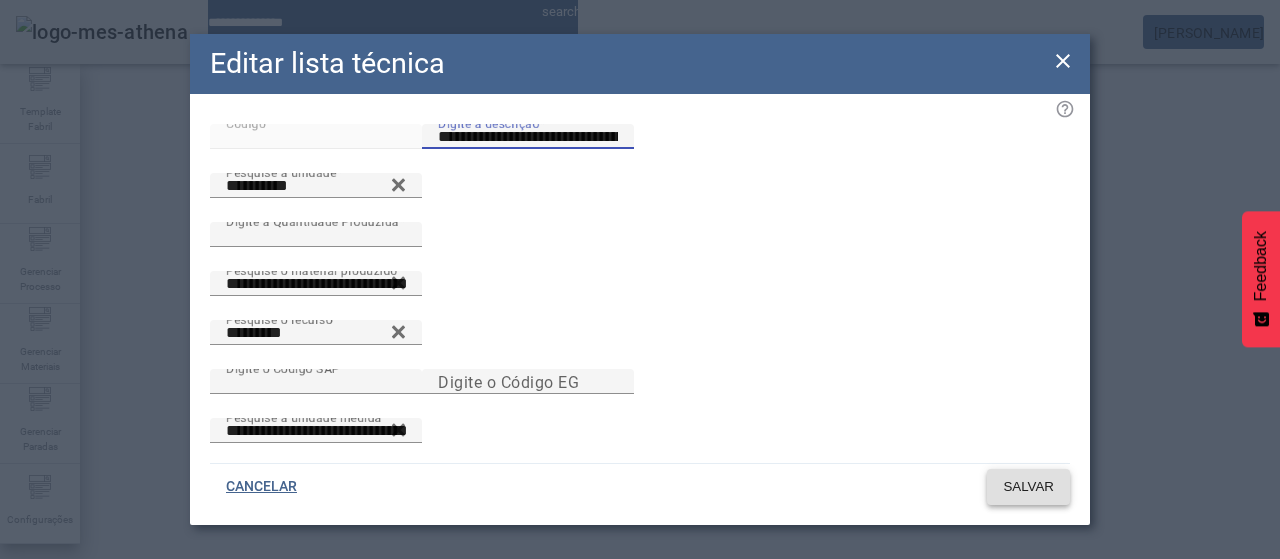 type on "**********" 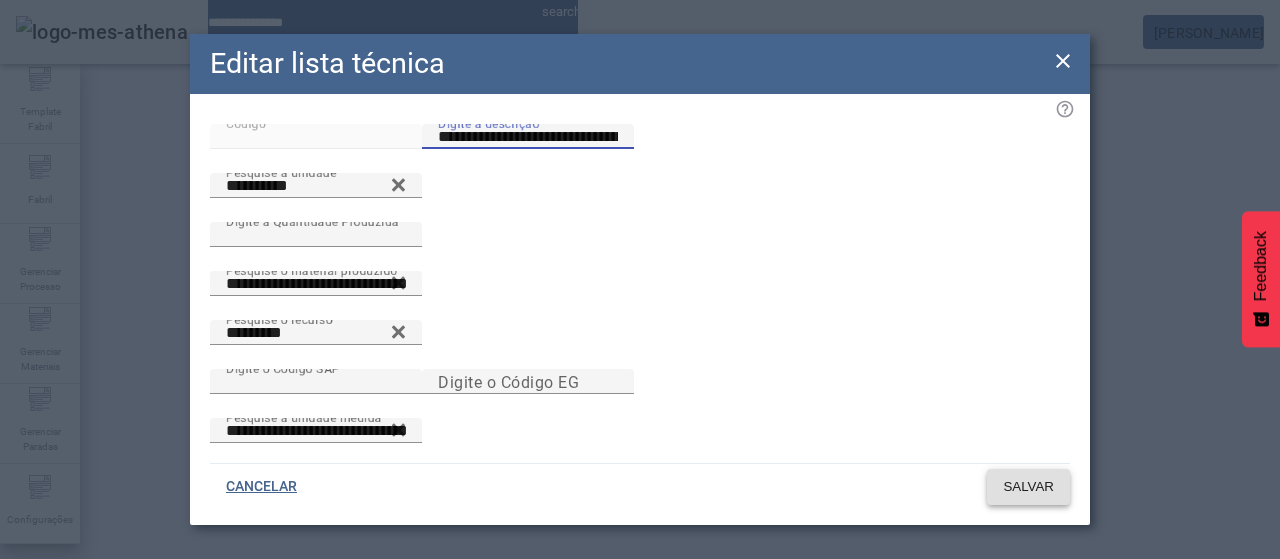 click on "SALVAR" 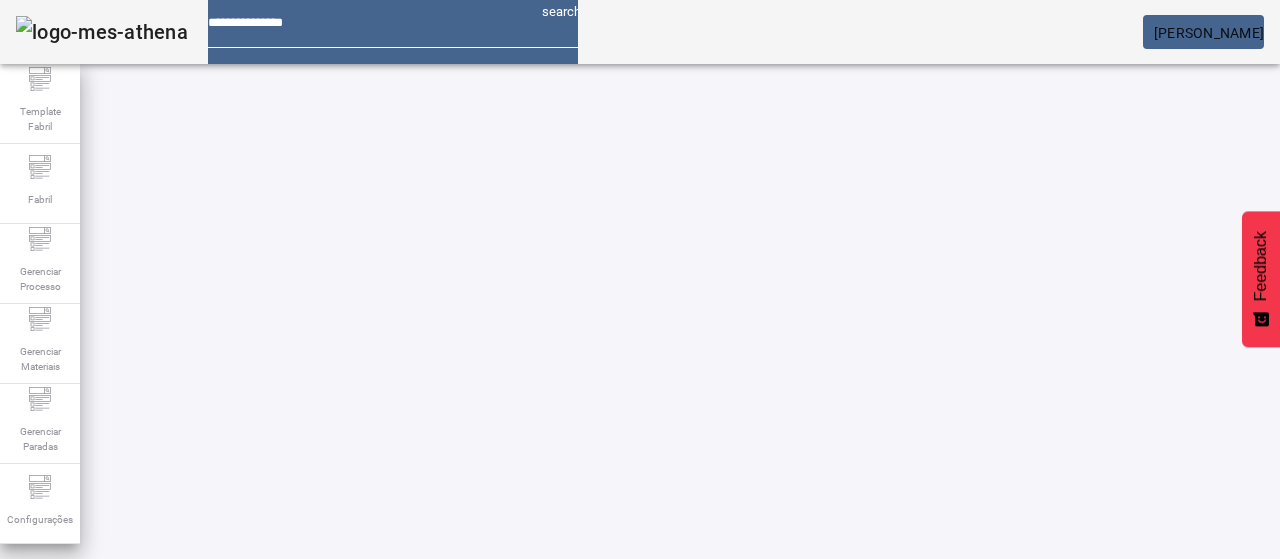 scroll, scrollTop: 200, scrollLeft: 0, axis: vertical 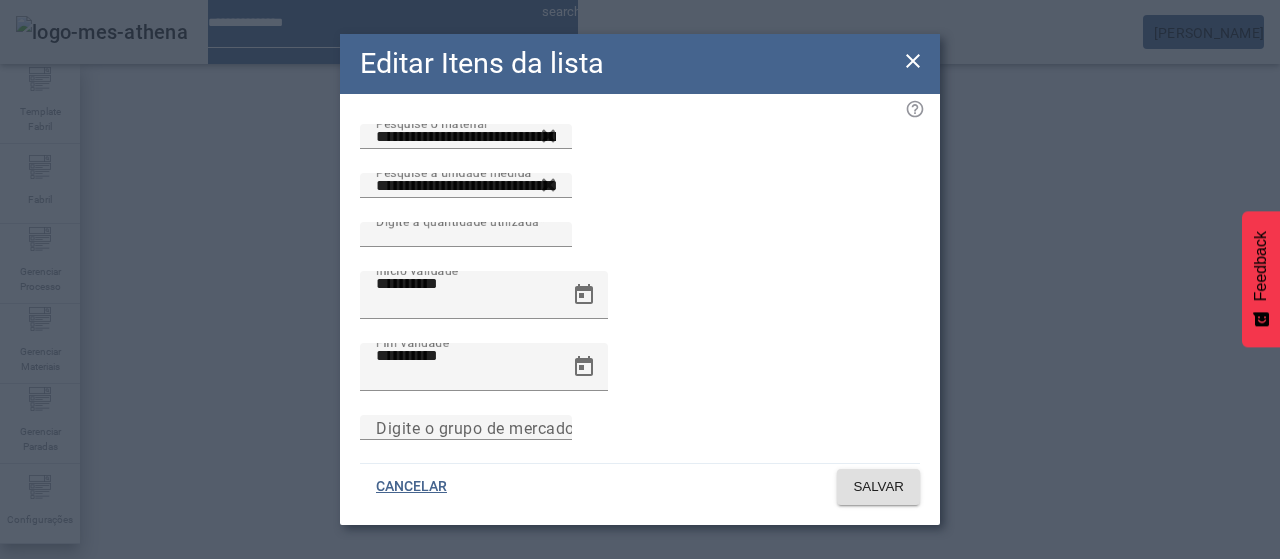 click 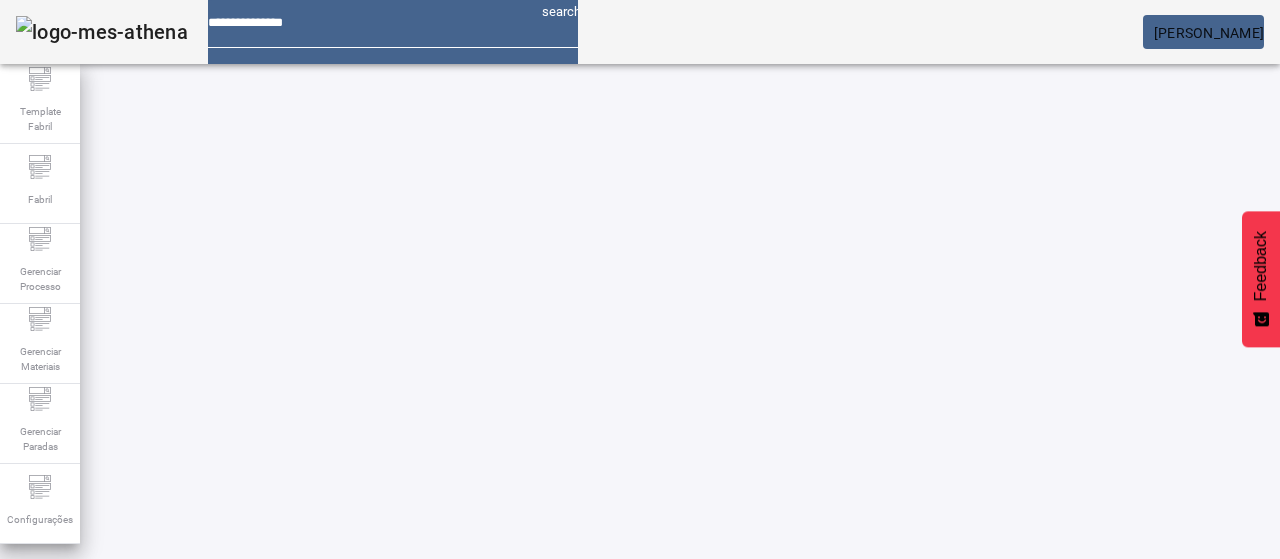 click on "EDITAR" at bounding box center [652, 743] 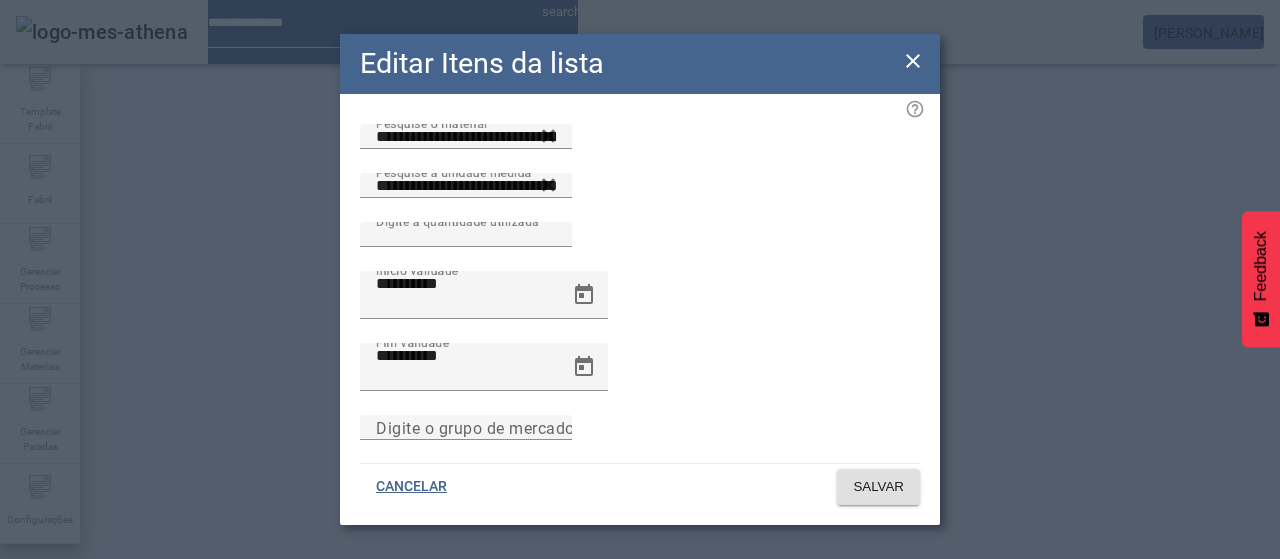 click 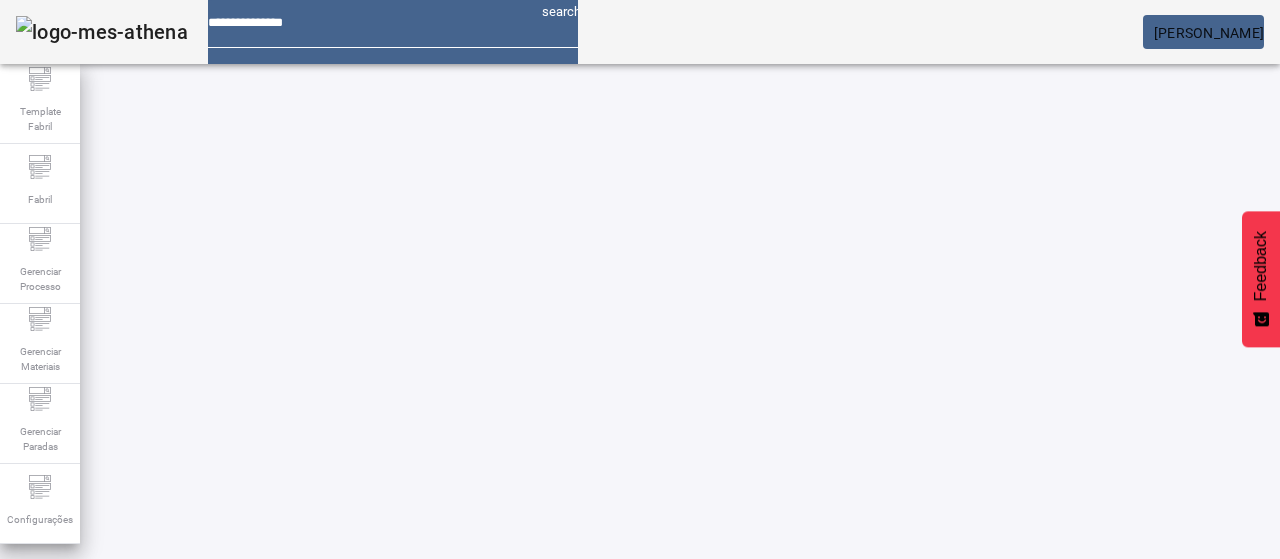click on "REMOVER" at bounding box center [430, 743] 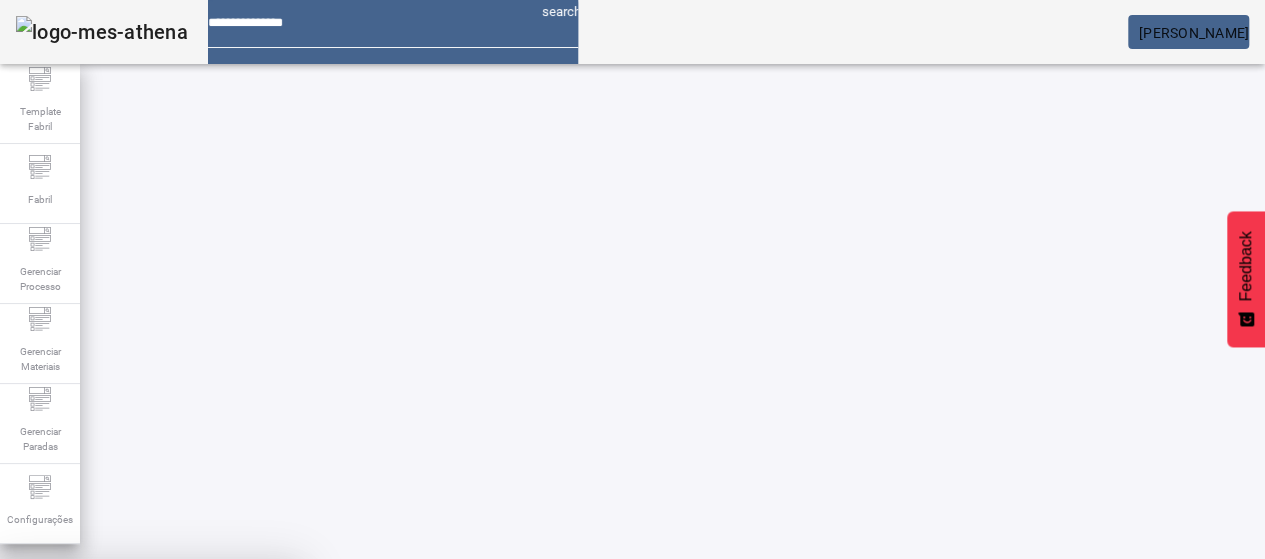 click on "SIM" at bounding box center [249, 707] 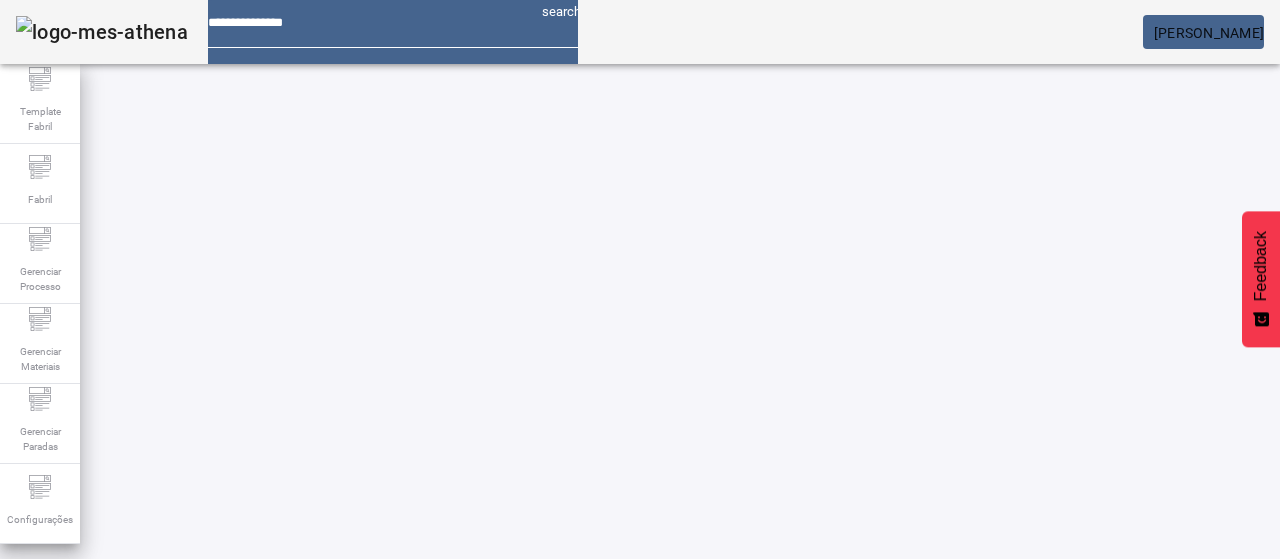 click on "REMOVER" at bounding box center [430, 743] 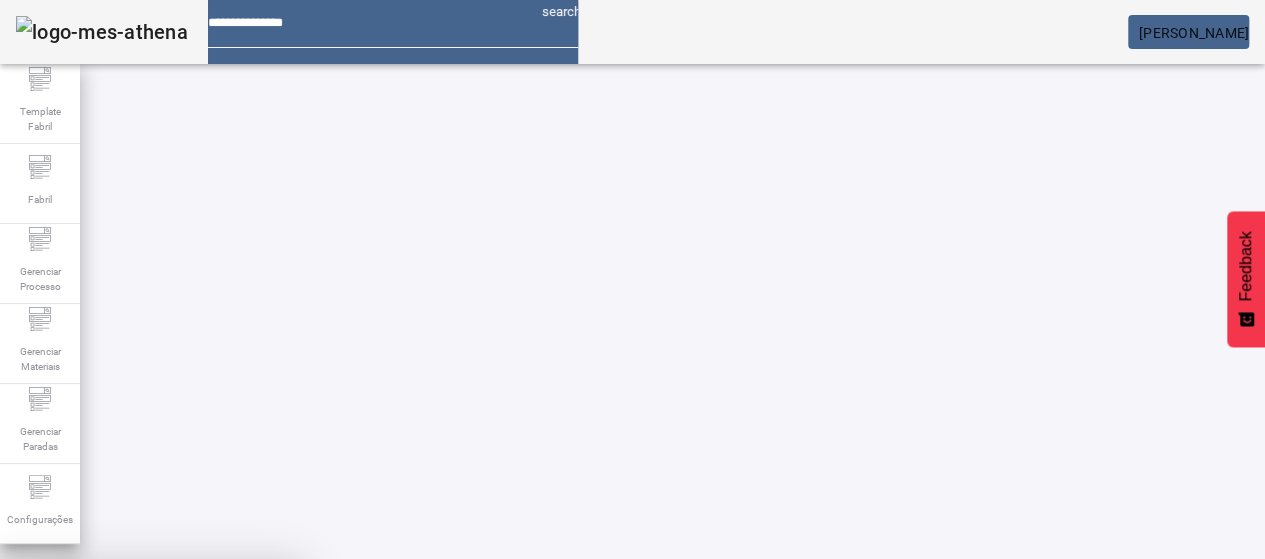 drag, startPoint x: 711, startPoint y: 338, endPoint x: 638, endPoint y: 326, distance: 73.97973 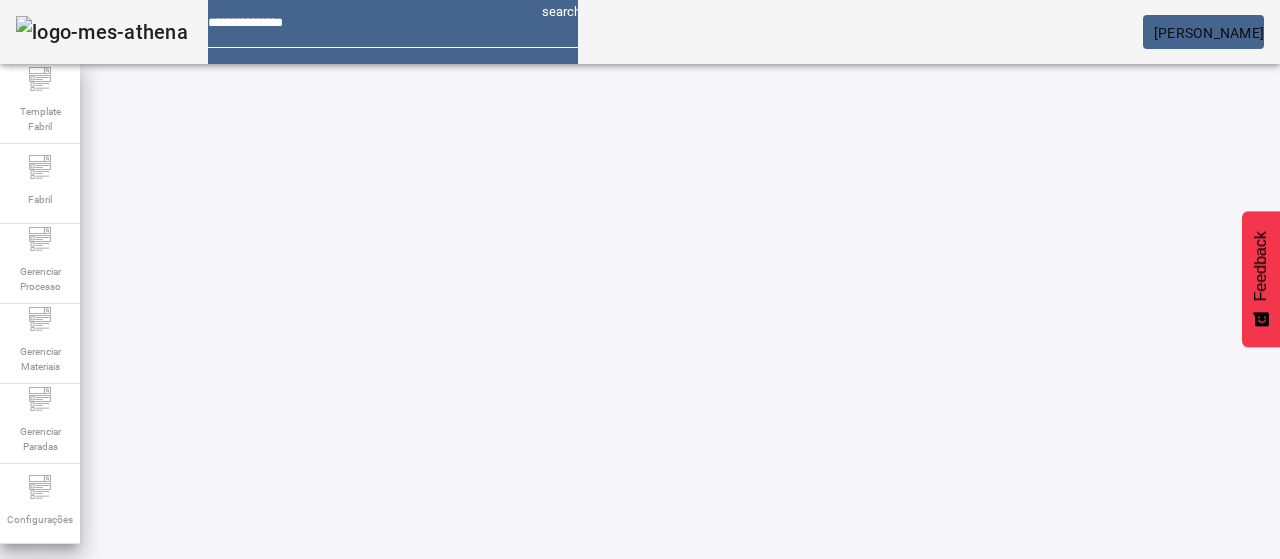 click on "EDITAR" at bounding box center [353, 743] 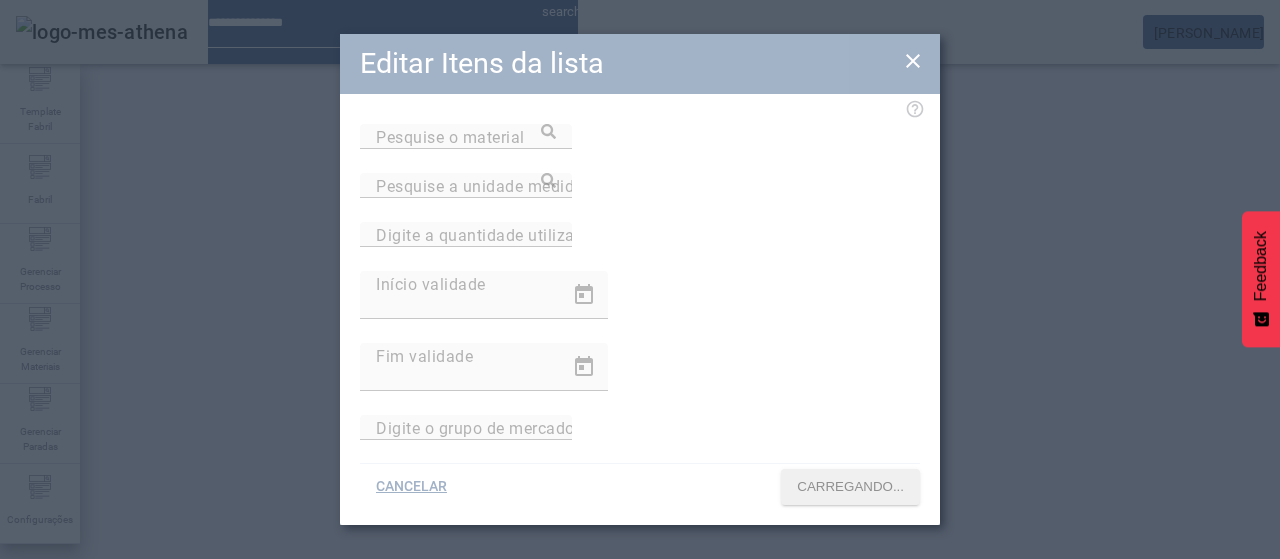 type on "**********" 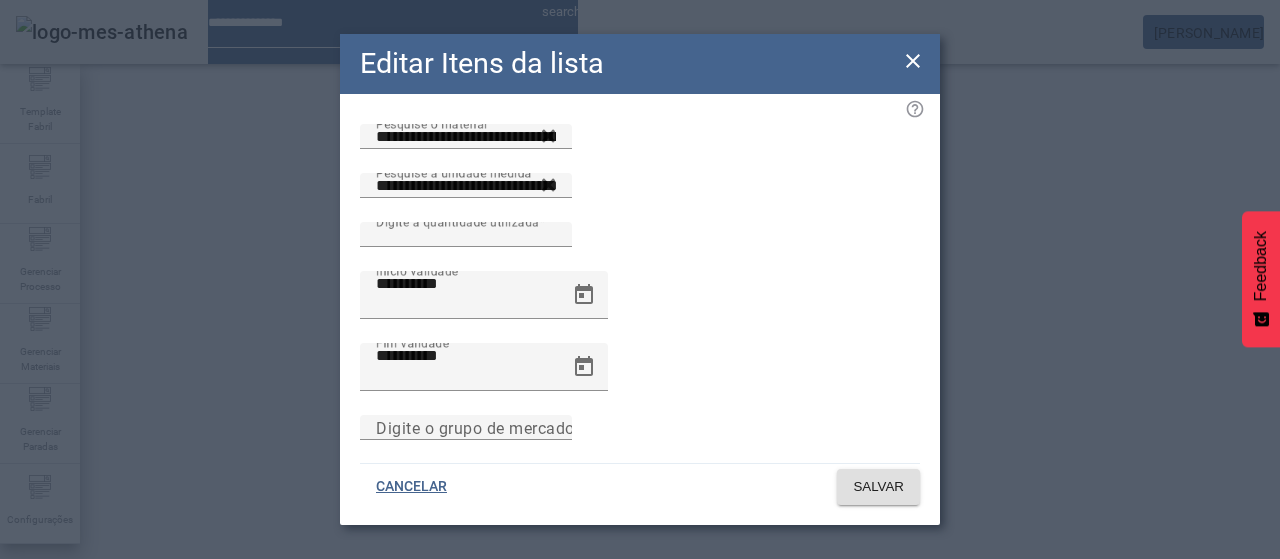 drag, startPoint x: 910, startPoint y: 63, endPoint x: 833, endPoint y: 176, distance: 136.74063 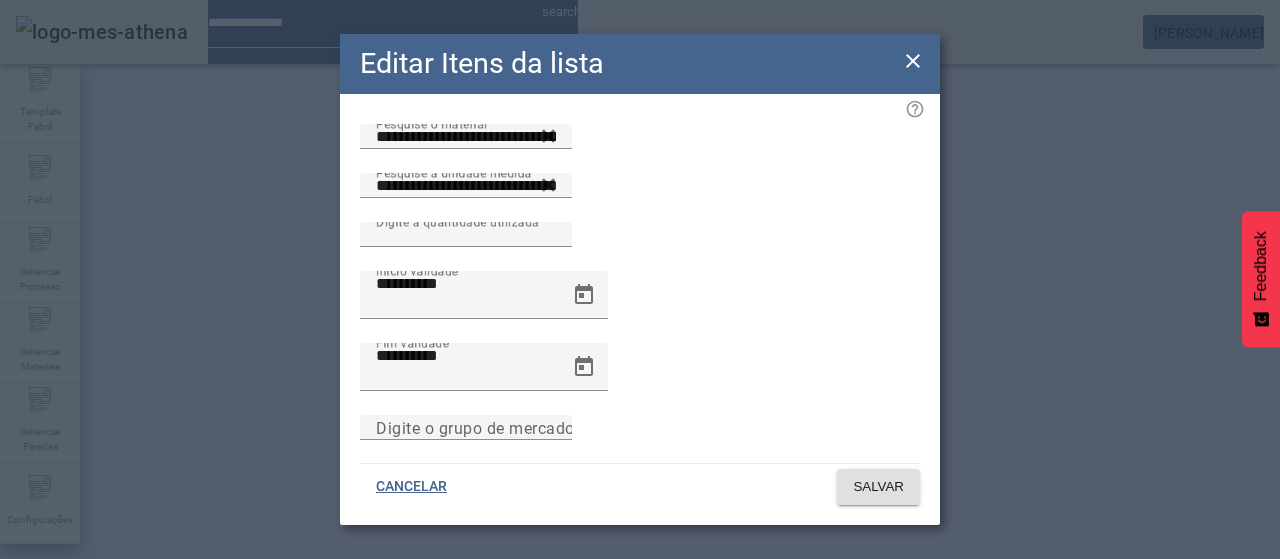 click 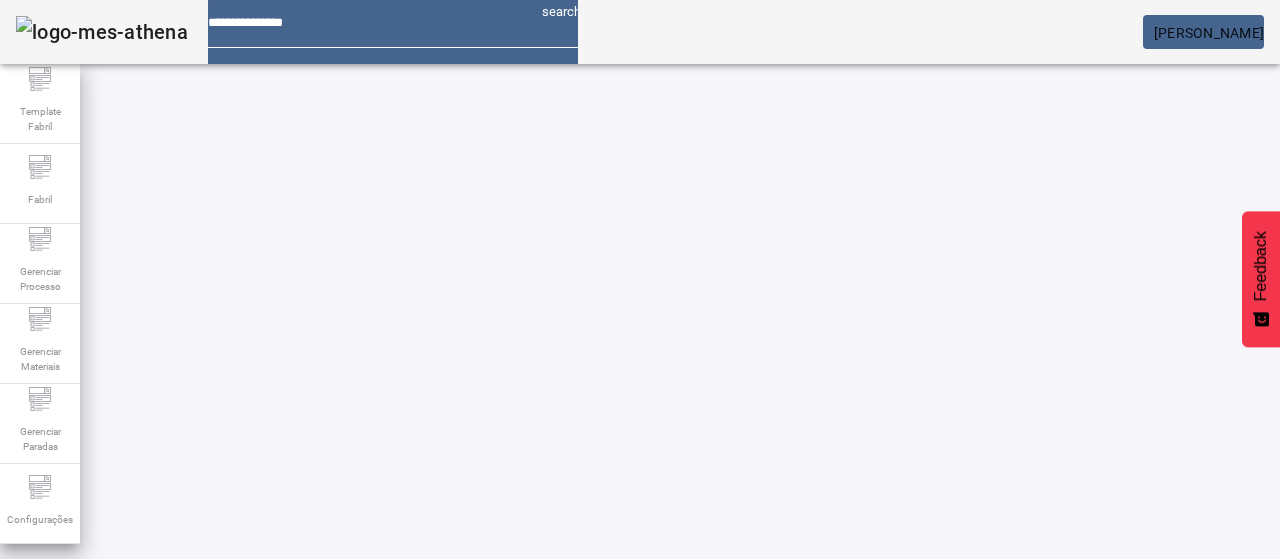 click on "EDITAR" at bounding box center [353, 743] 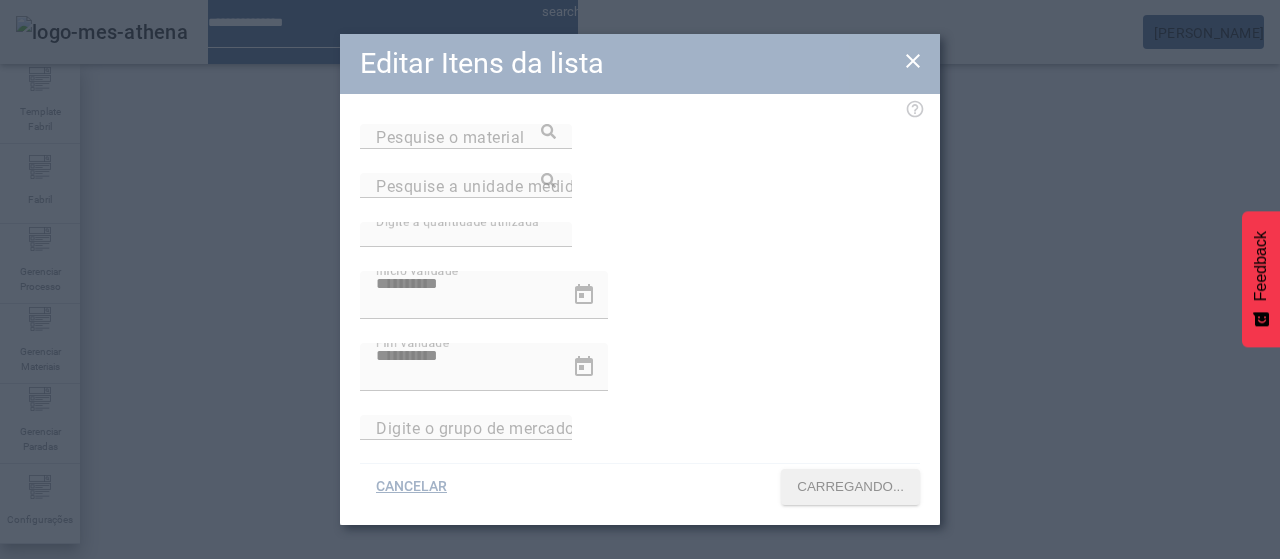 type on "**********" 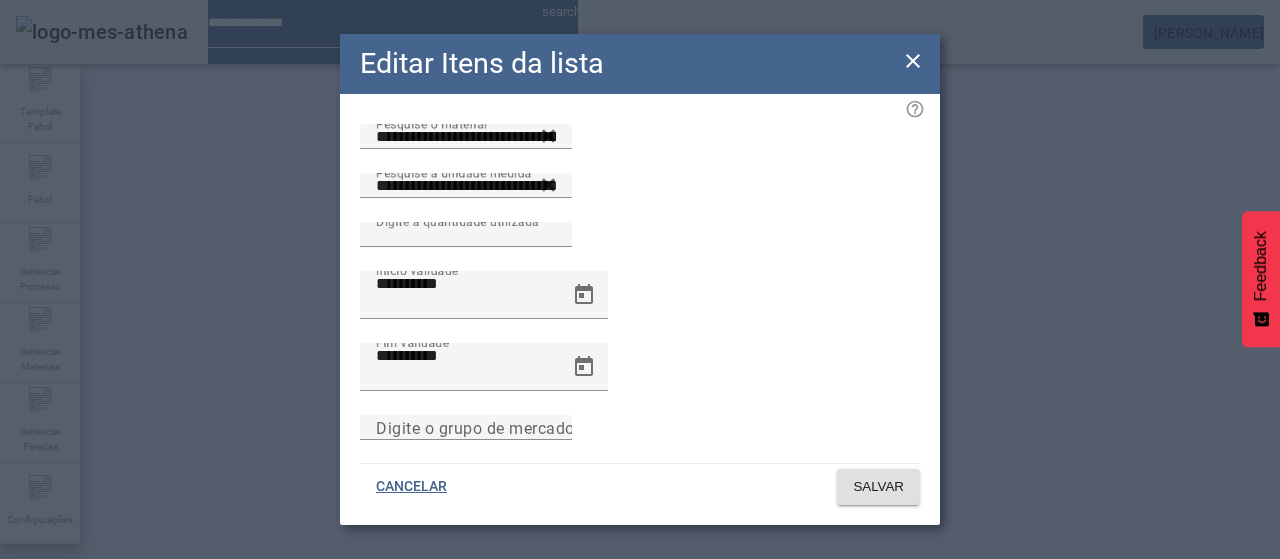 click on "Editar Itens da lista" 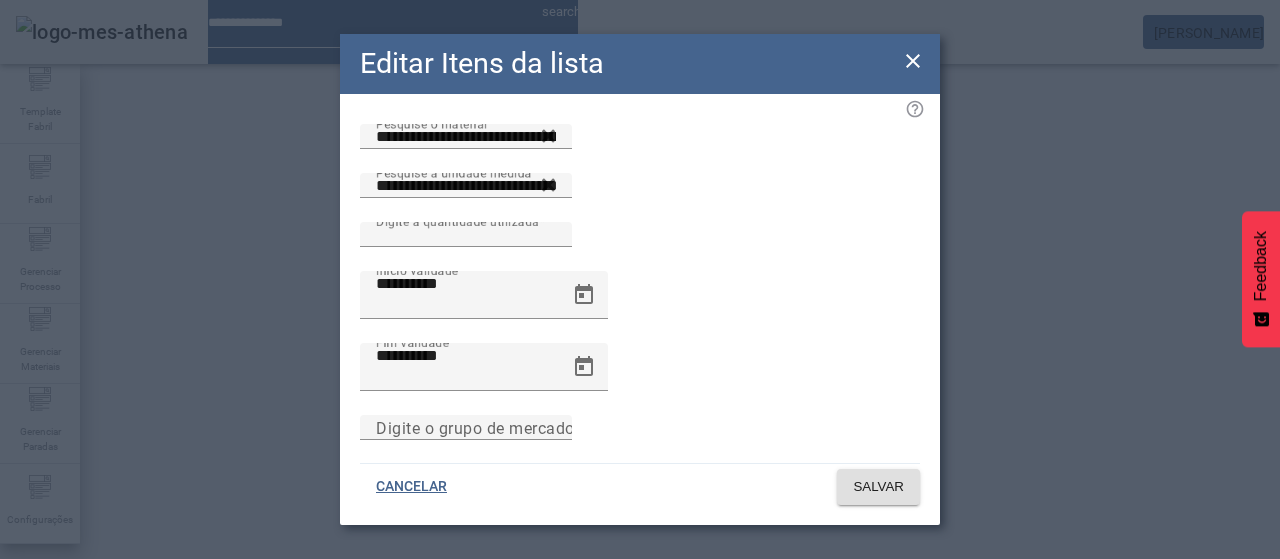 click 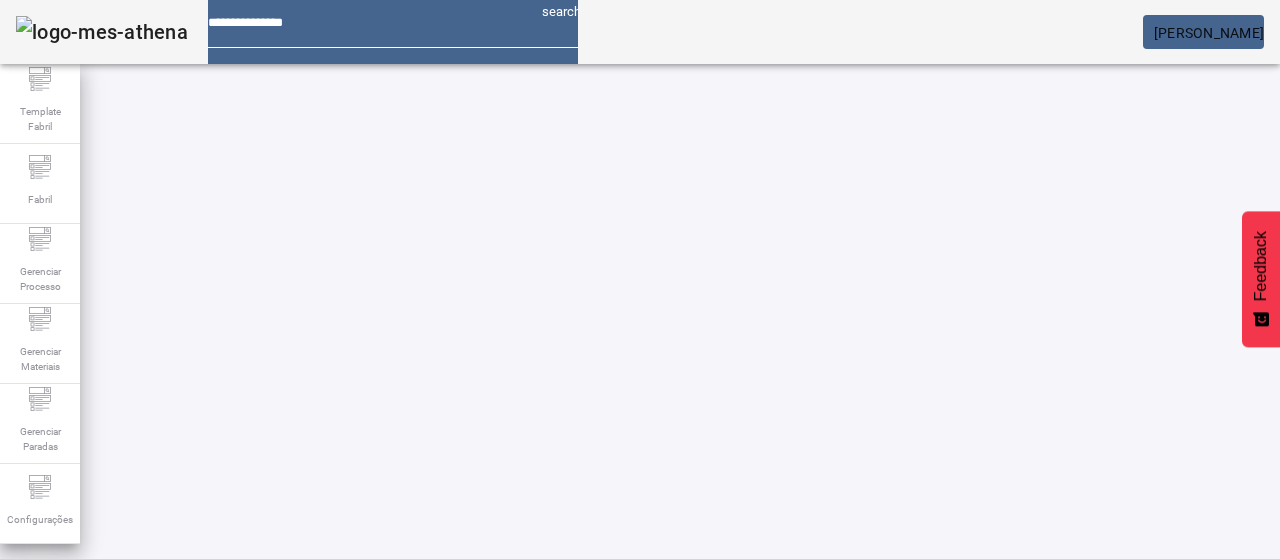 click on "EDITAR" at bounding box center [950, 743] 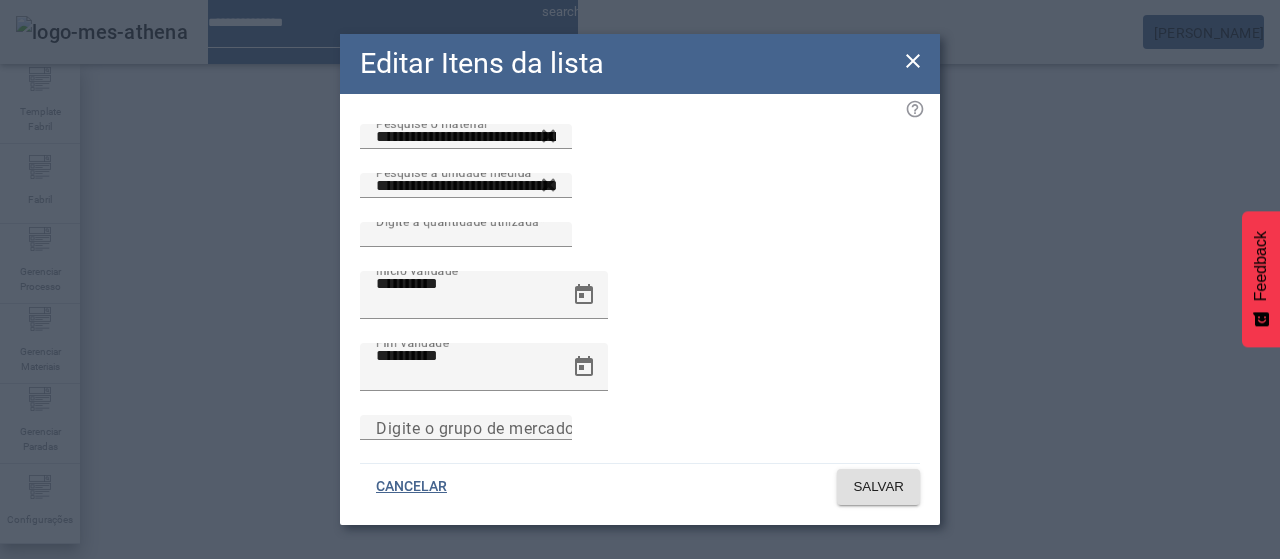 drag, startPoint x: 910, startPoint y: 71, endPoint x: 881, endPoint y: 179, distance: 111.82576 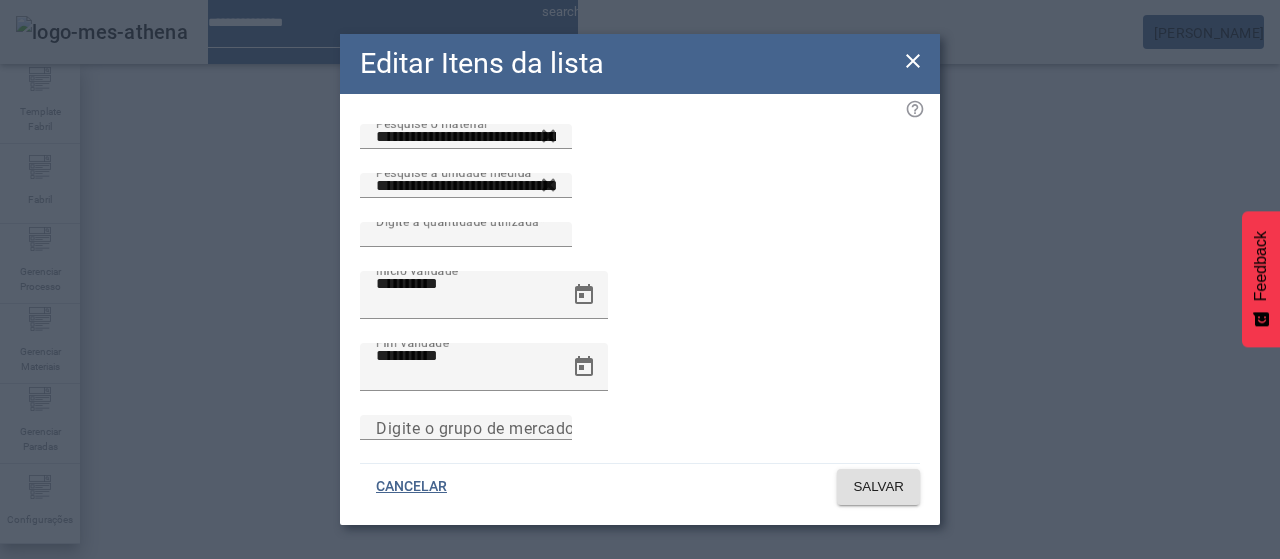 click 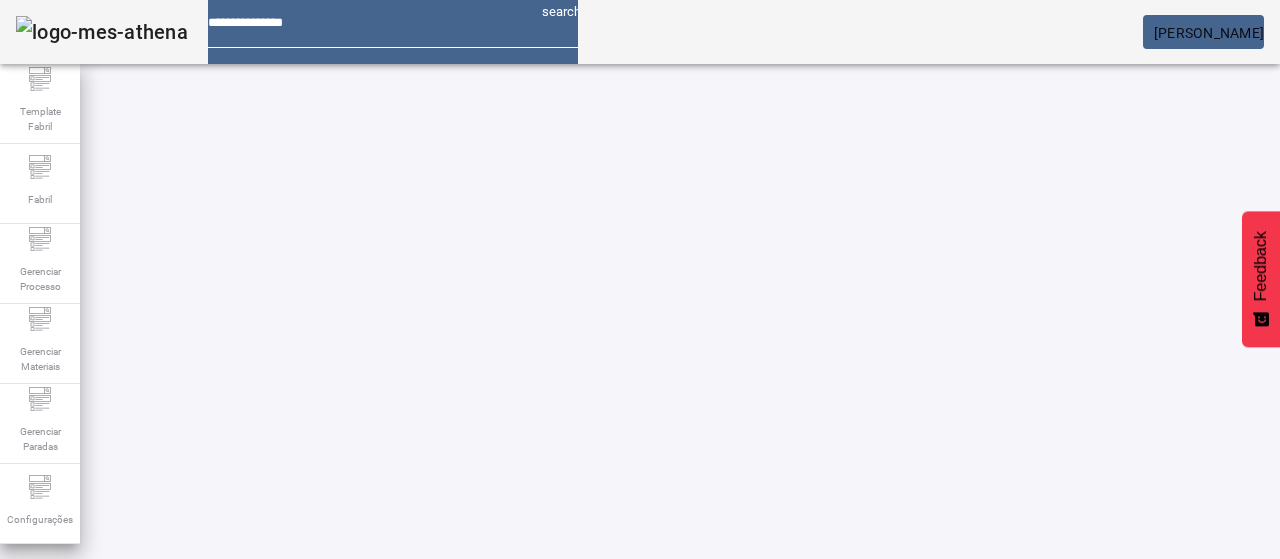 click on "REMOVER" at bounding box center (430, 743) 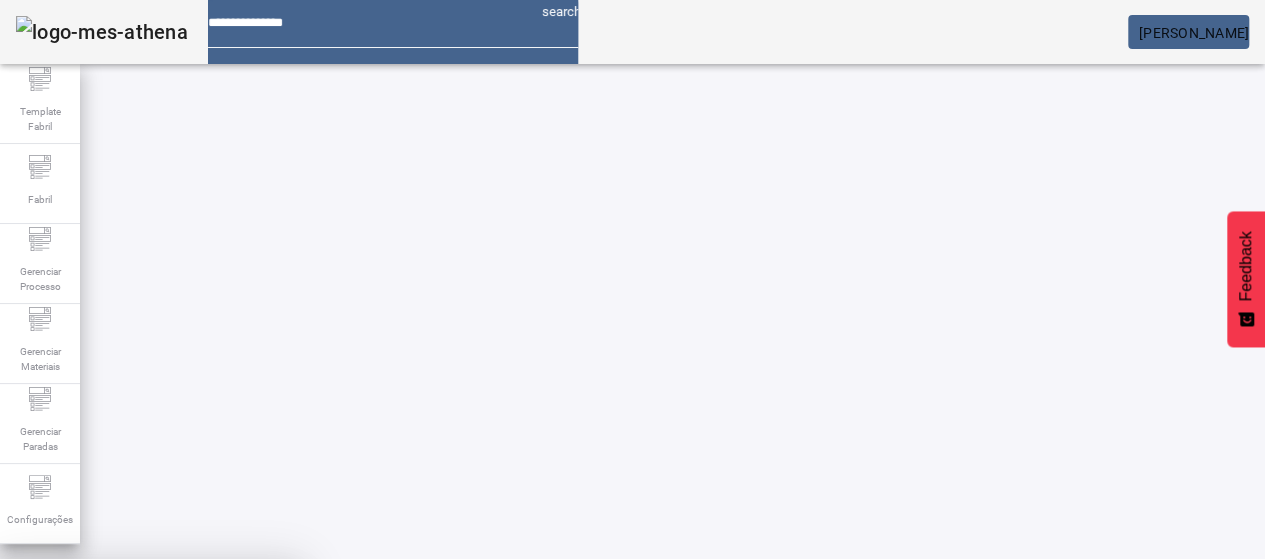 click on "SIM" at bounding box center (249, 707) 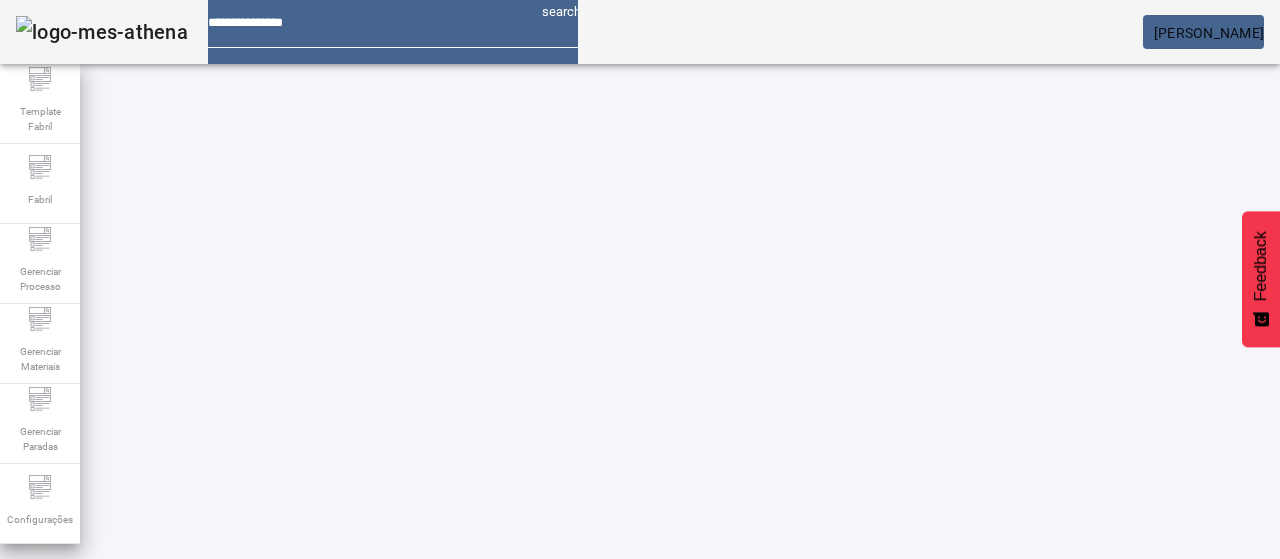 click at bounding box center (950, 743) 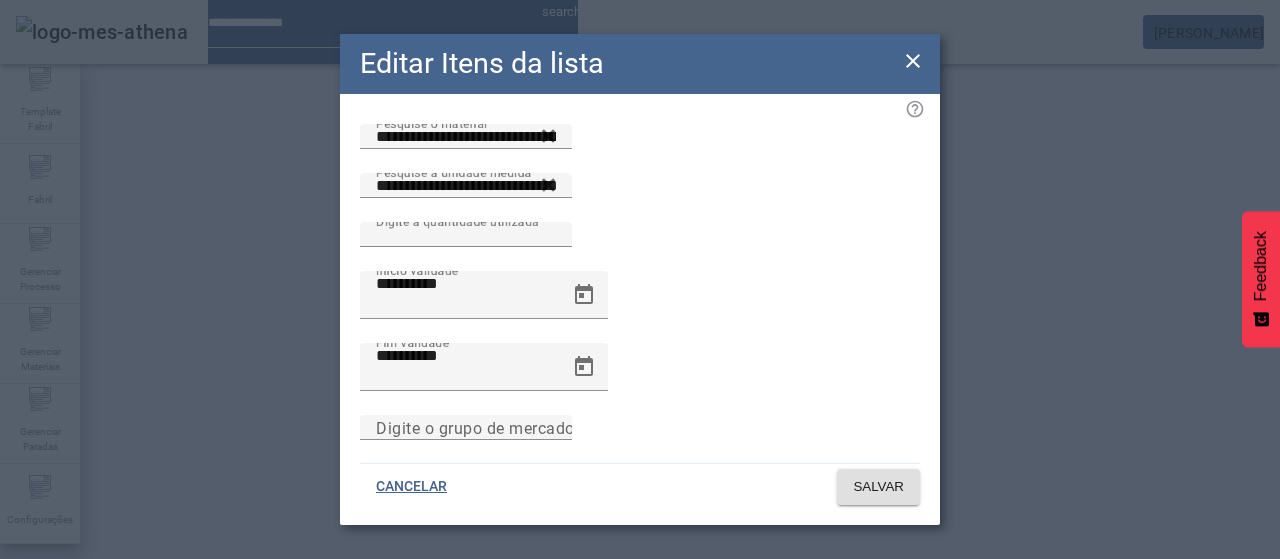 click 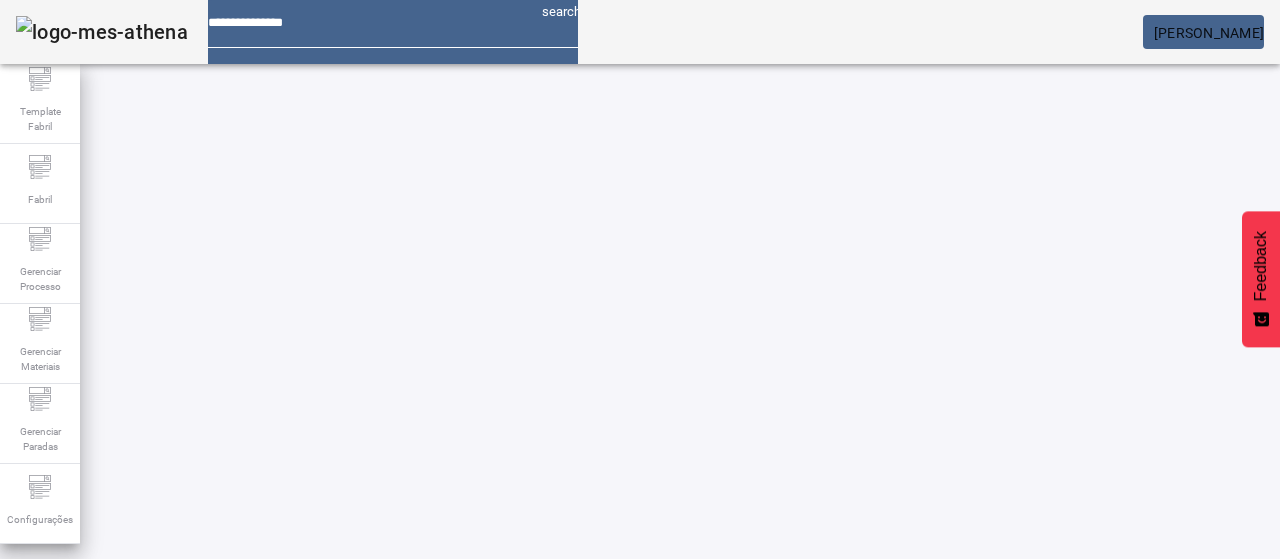 click at bounding box center (1027, 743) 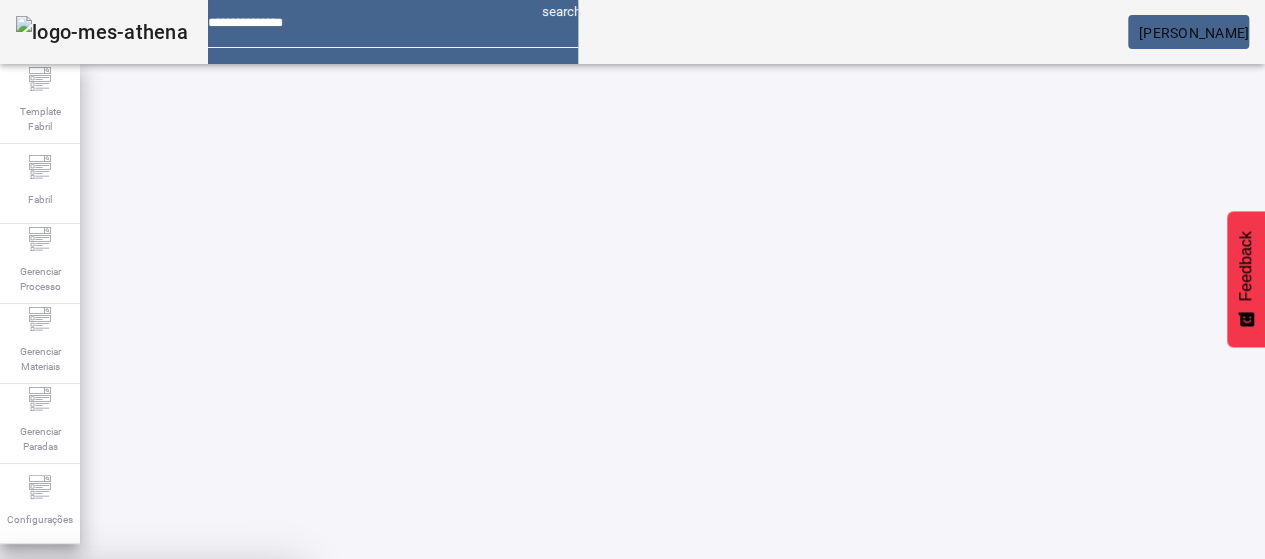 drag, startPoint x: 744, startPoint y: 338, endPoint x: 833, endPoint y: 343, distance: 89.140335 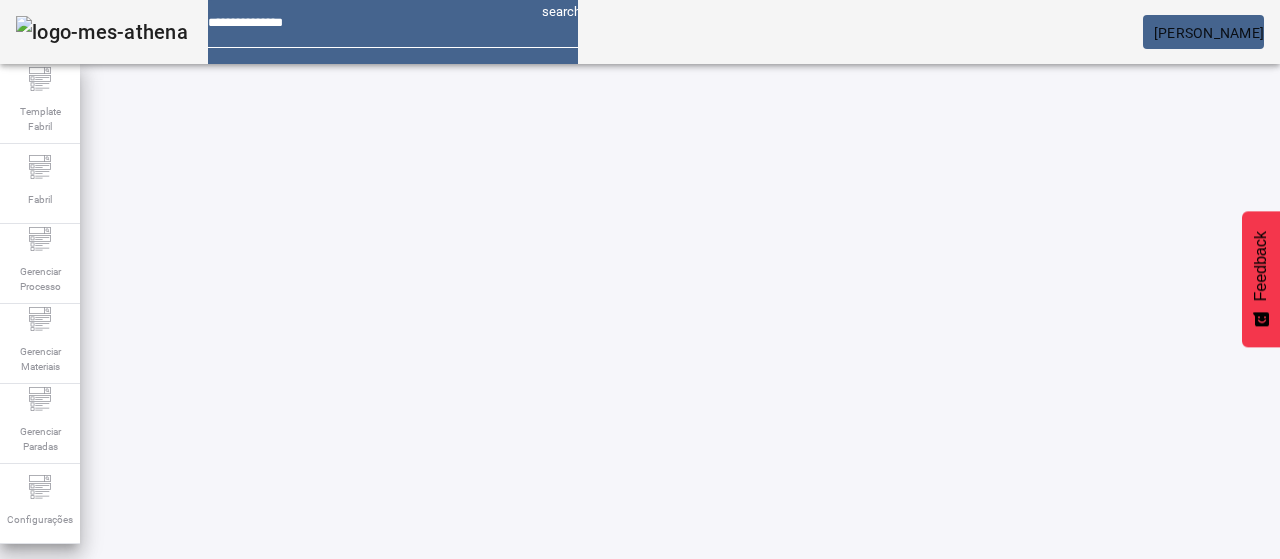 click on "EDITAR" at bounding box center [950, 743] 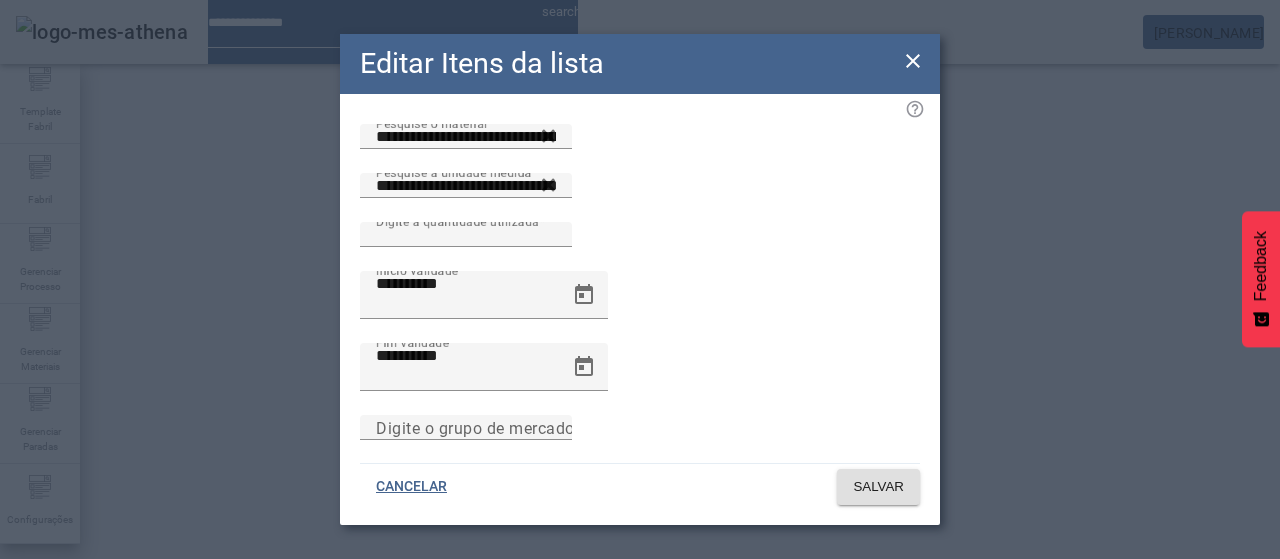 click 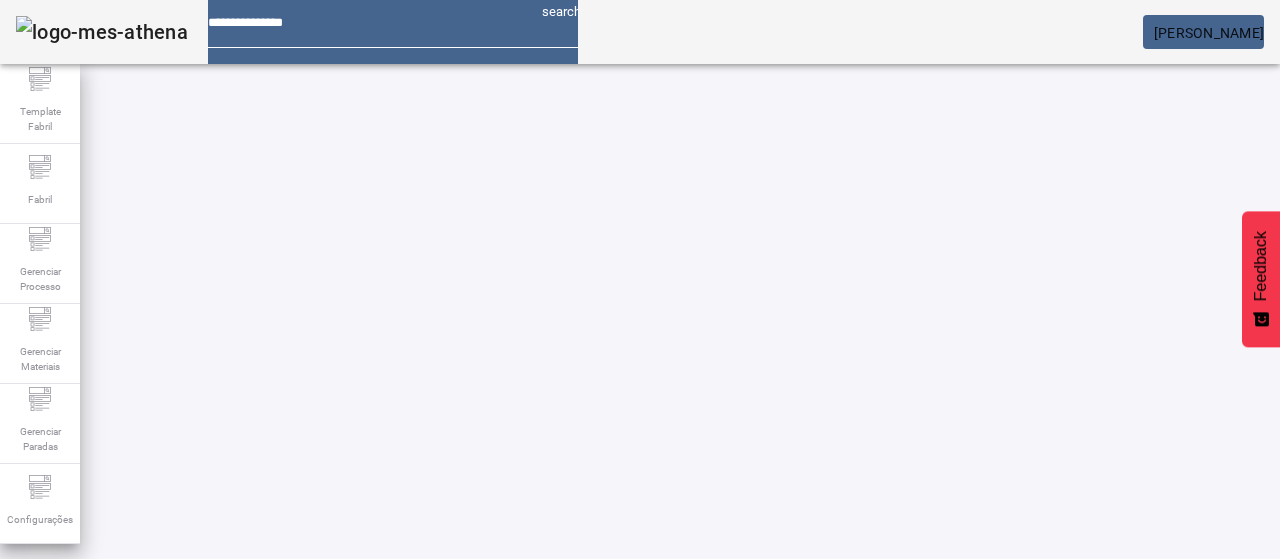 click on "EDITAR" at bounding box center [353, 743] 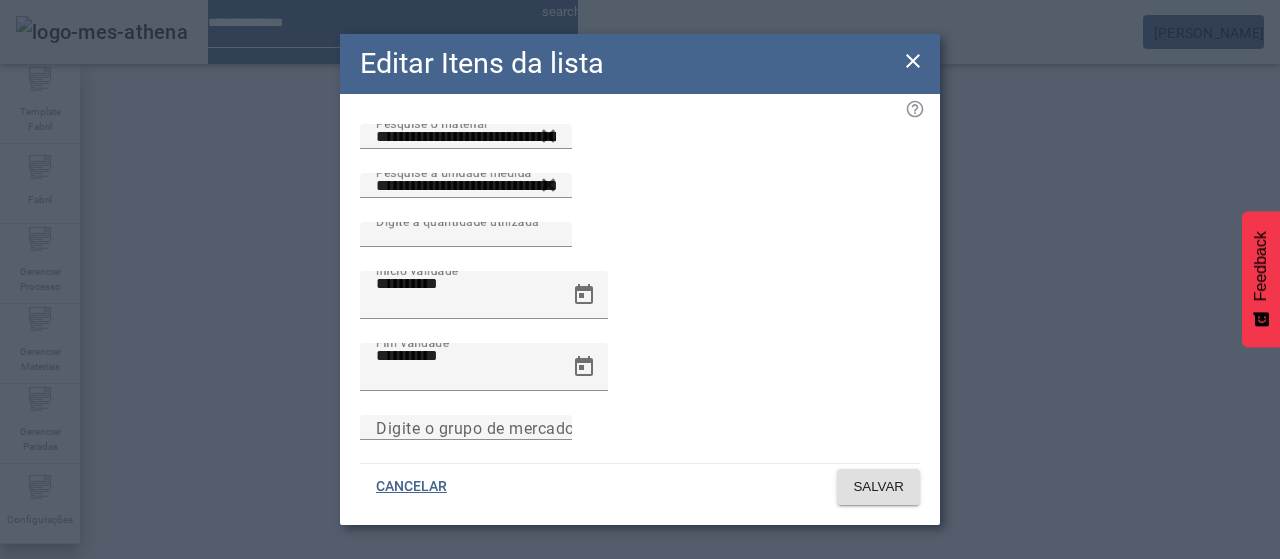 drag, startPoint x: 906, startPoint y: 57, endPoint x: 890, endPoint y: 97, distance: 43.081318 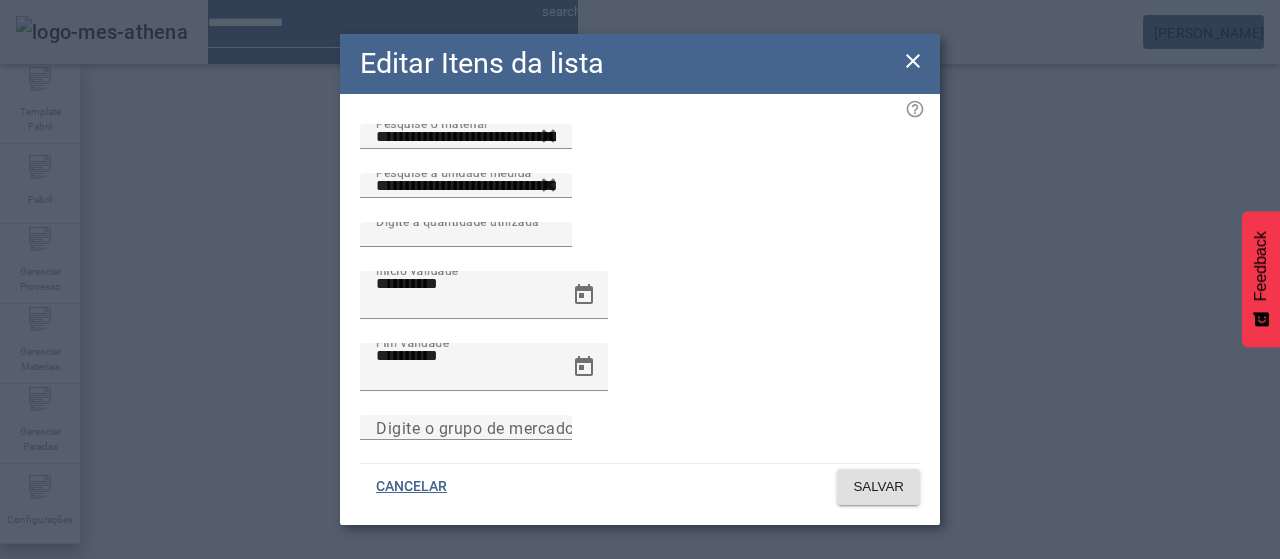 click 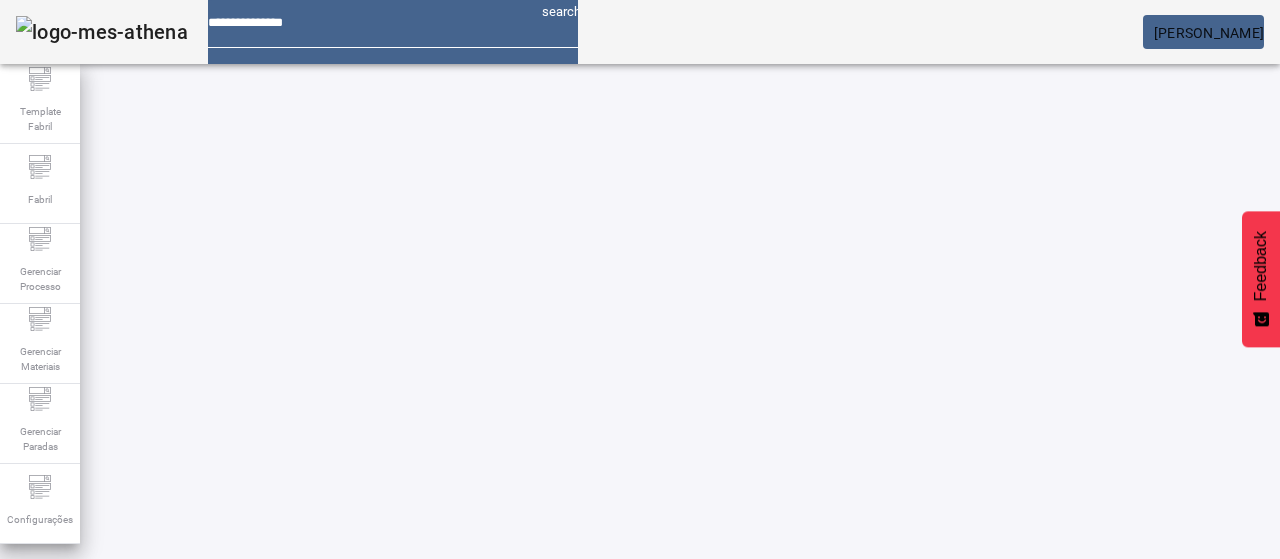 click on "REMOVER" at bounding box center (430, 743) 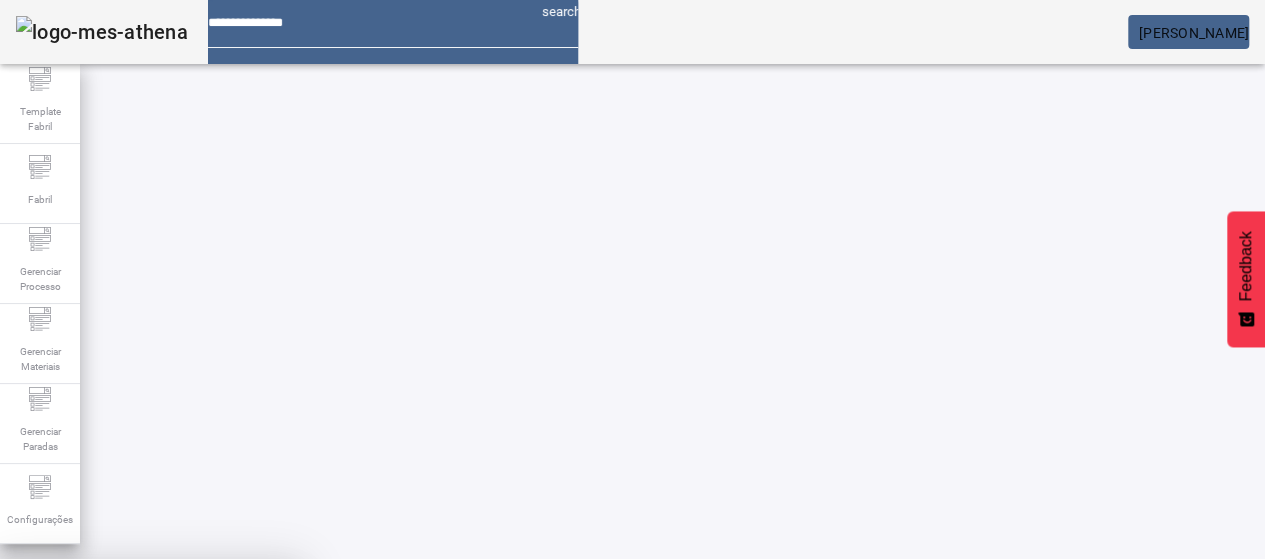 click at bounding box center [248, 707] 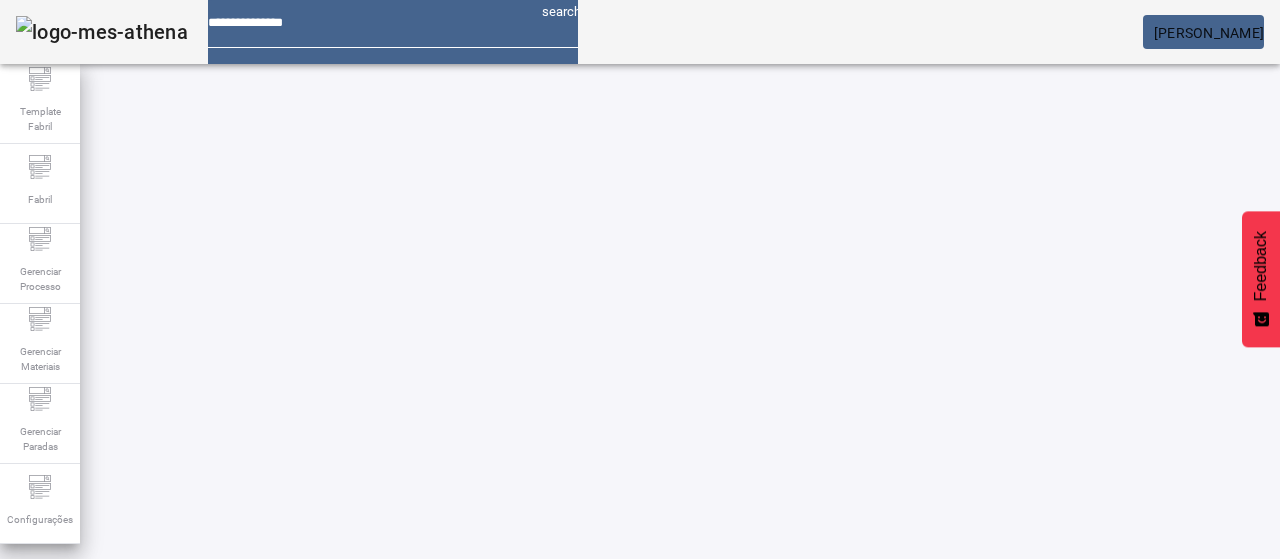 click at bounding box center (54, 893) 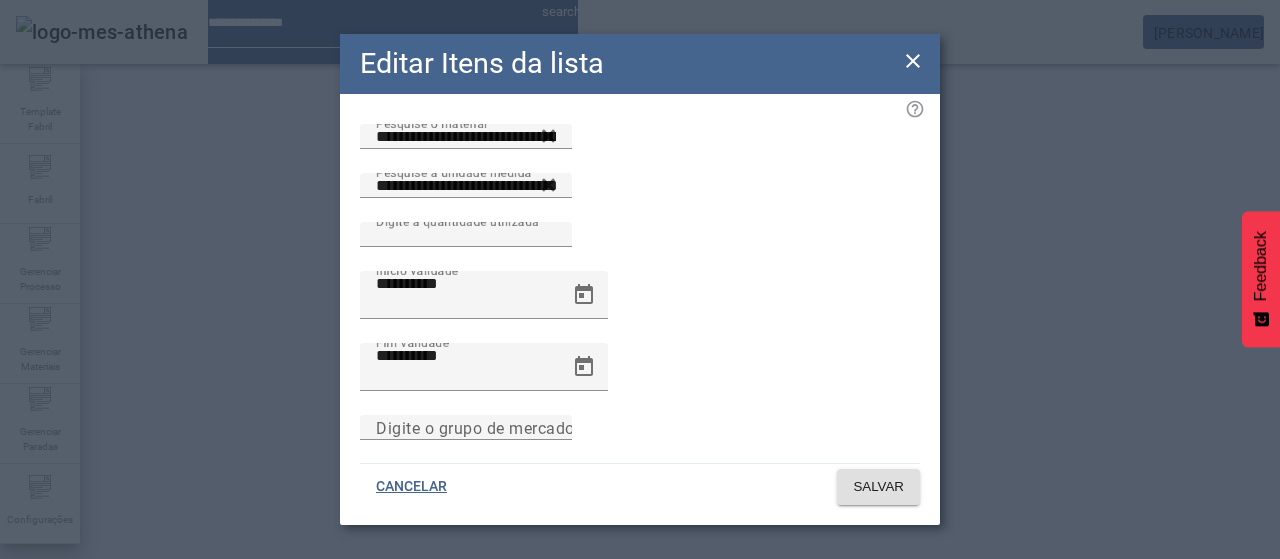 drag, startPoint x: 906, startPoint y: 61, endPoint x: 882, endPoint y: 83, distance: 32.55764 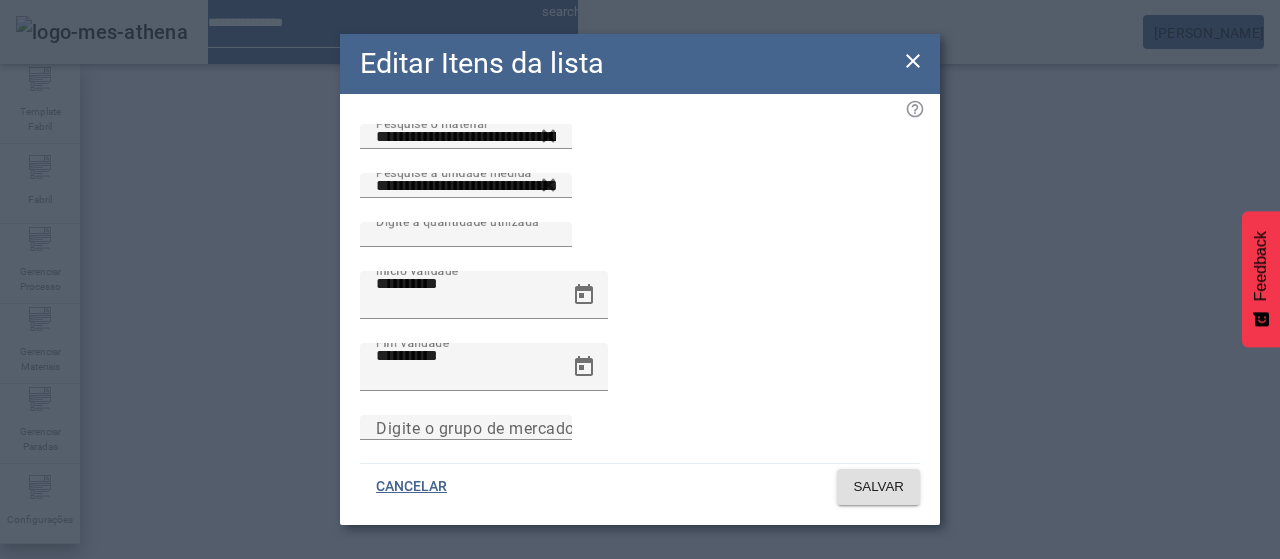click 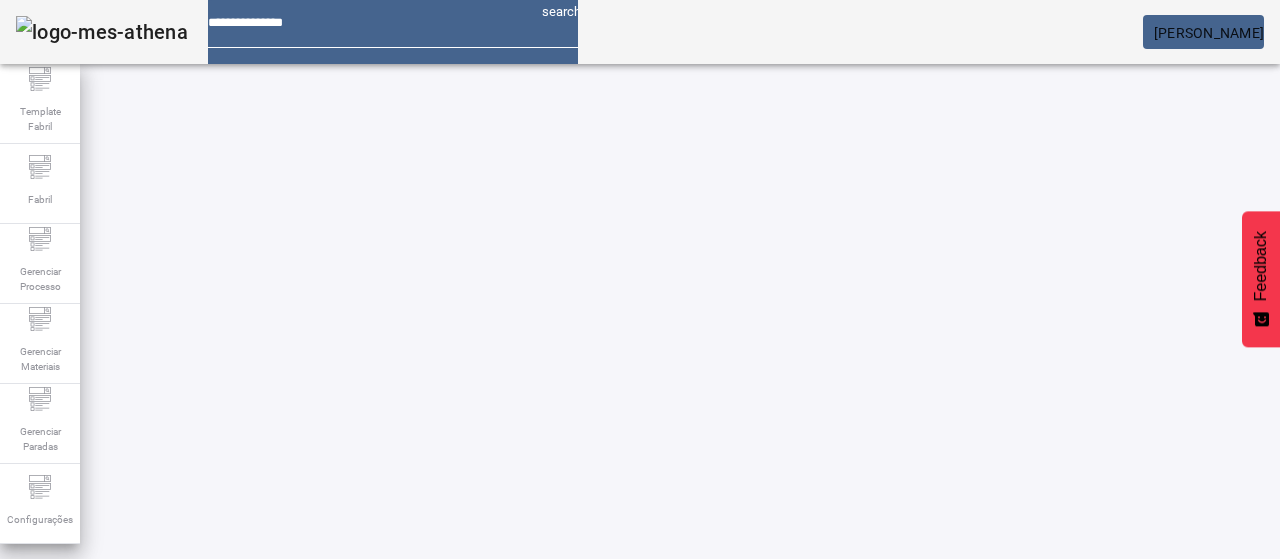 click on "REMOVER" at bounding box center [430, 743] 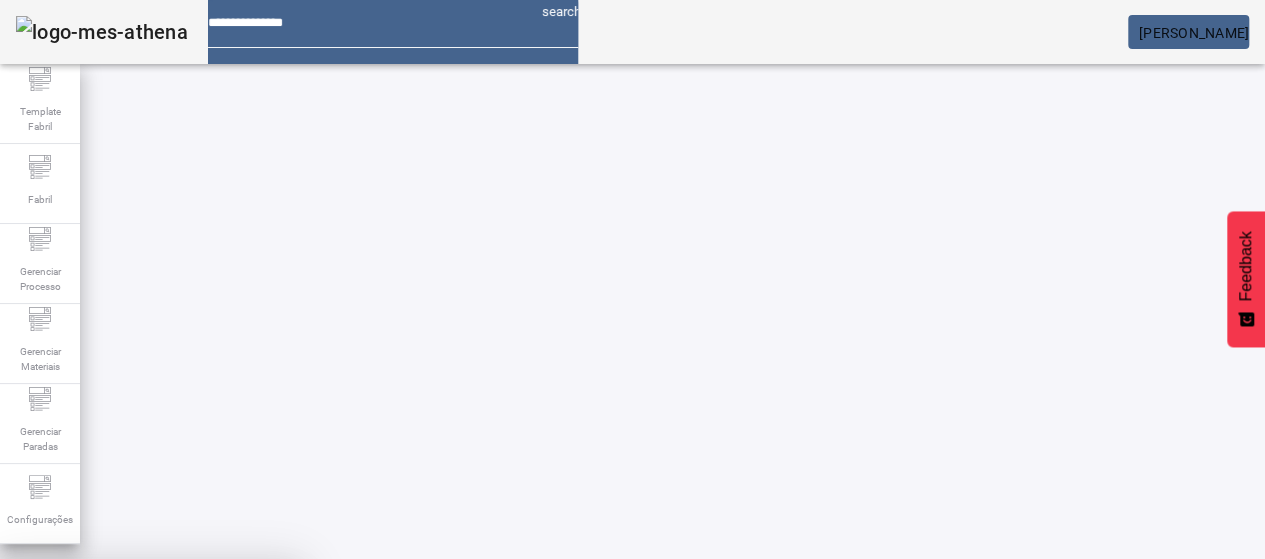 click on "SIM" at bounding box center (249, 707) 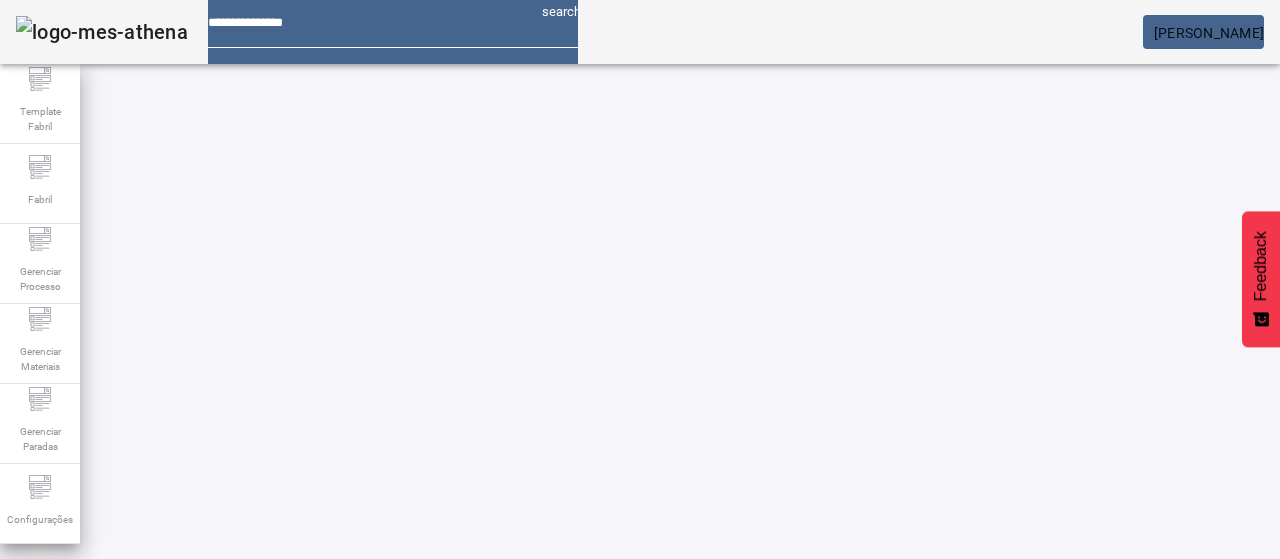 click on "EDITAR" at bounding box center (353, 743) 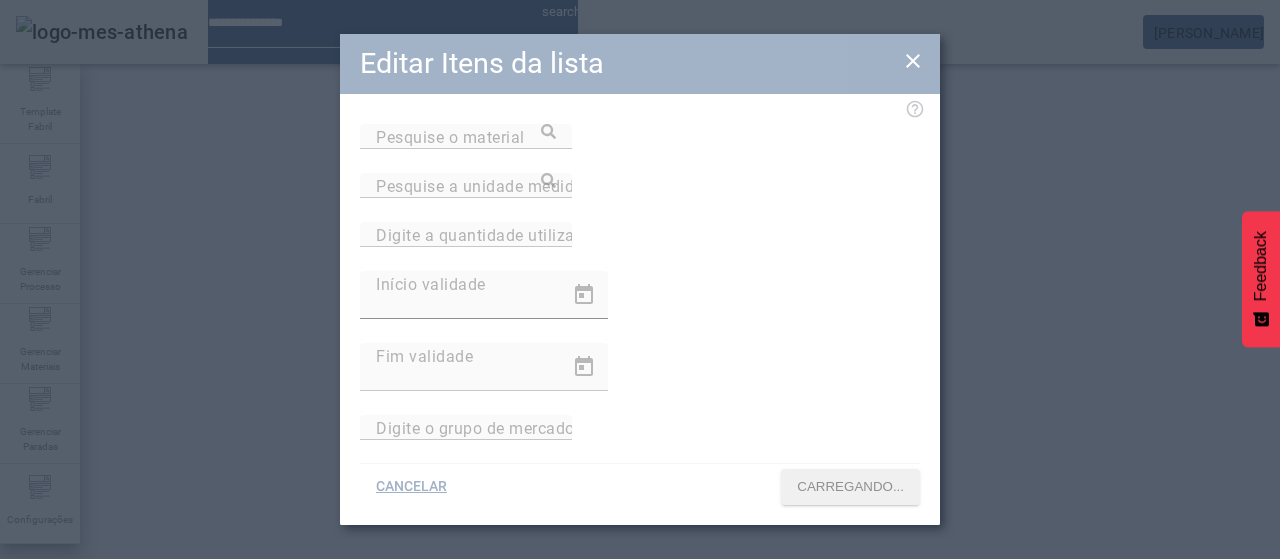 type on "**********" 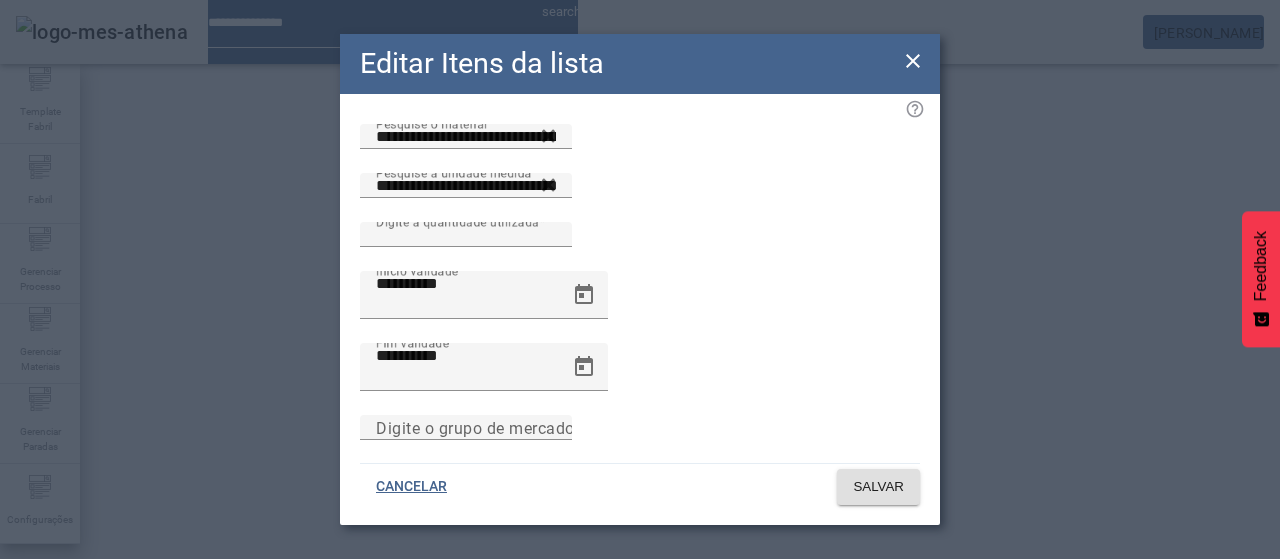 drag, startPoint x: 914, startPoint y: 73, endPoint x: 893, endPoint y: 93, distance: 29 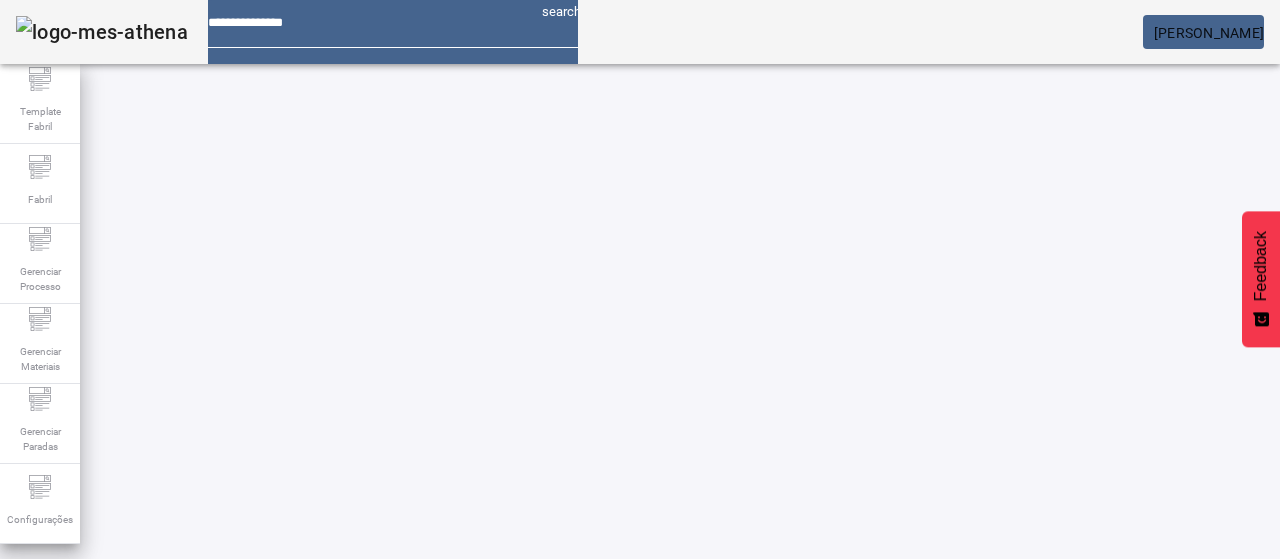 click on "EDITAR" at bounding box center [353, 893] 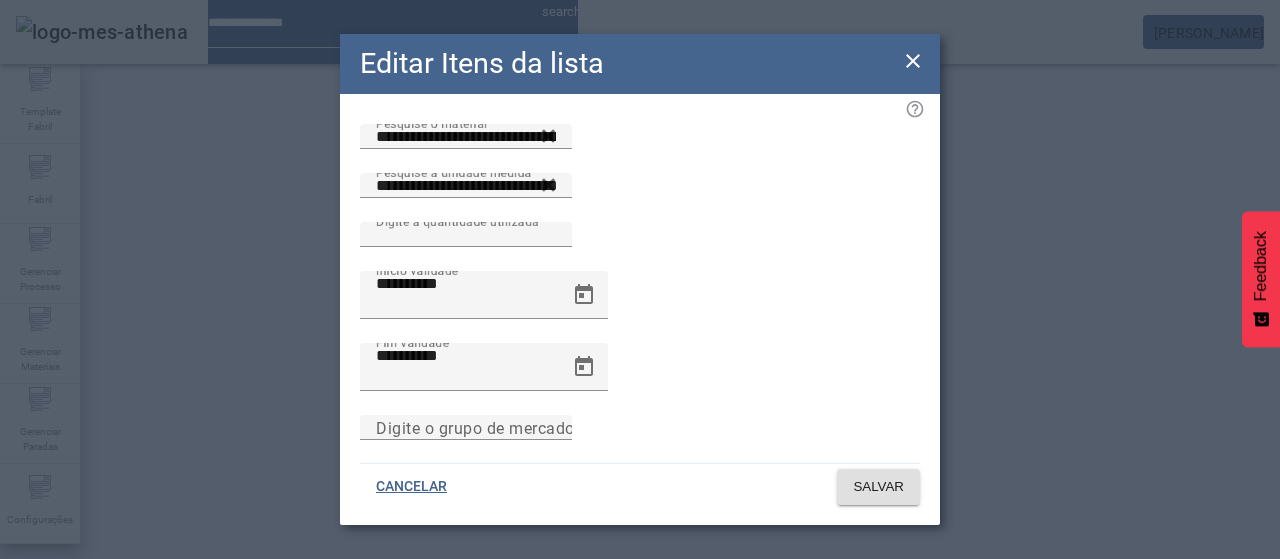 drag, startPoint x: 915, startPoint y: 61, endPoint x: 774, endPoint y: 225, distance: 216.2799 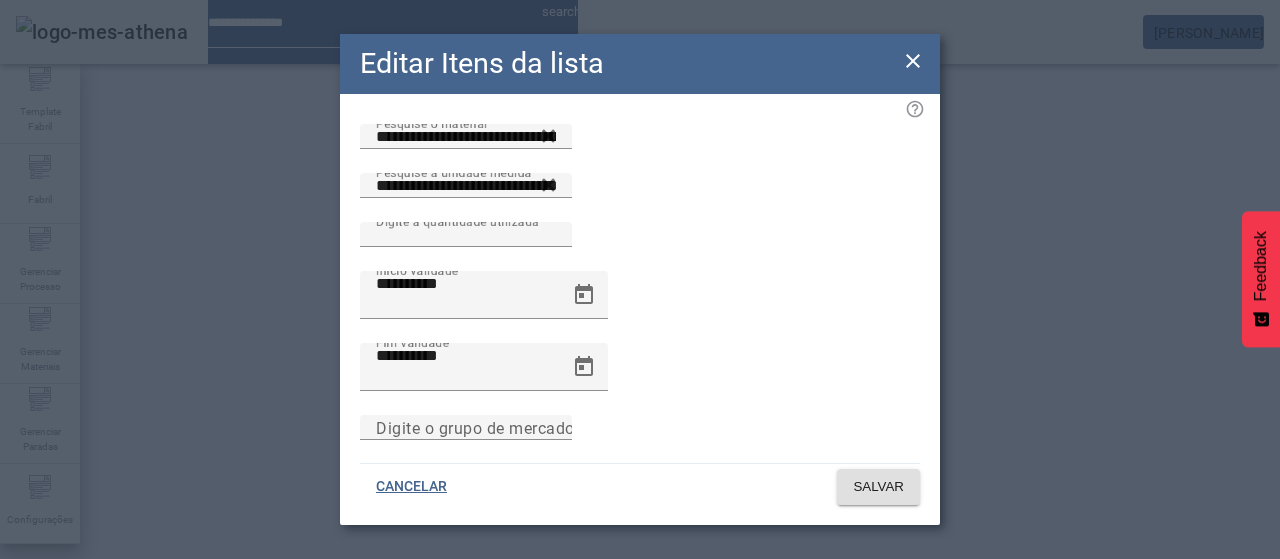 click 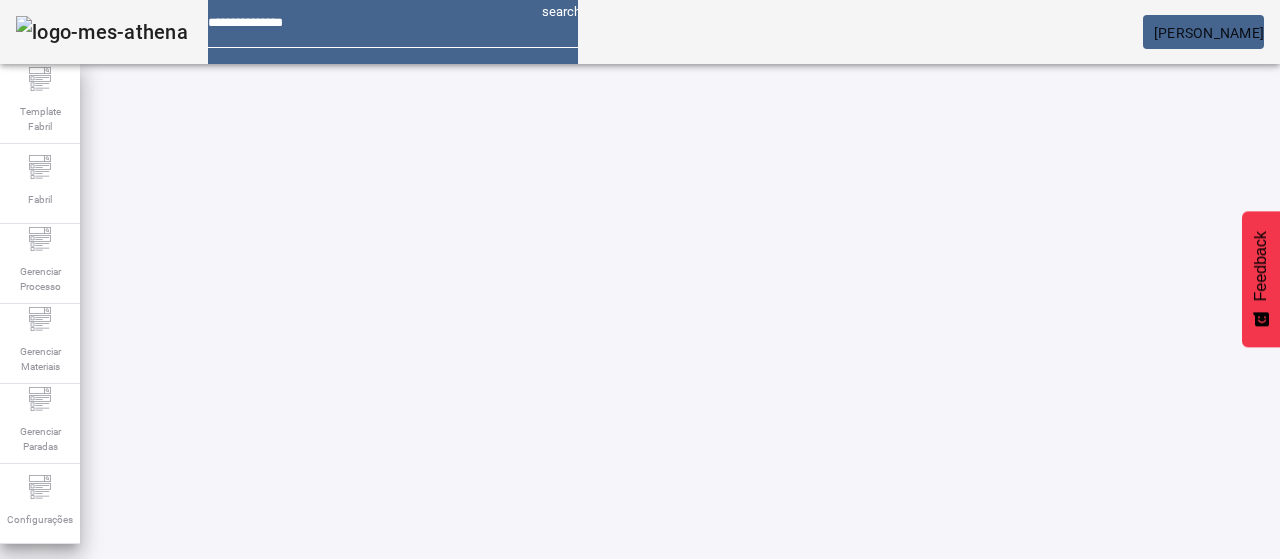 click on "REMOVER" at bounding box center [430, 893] 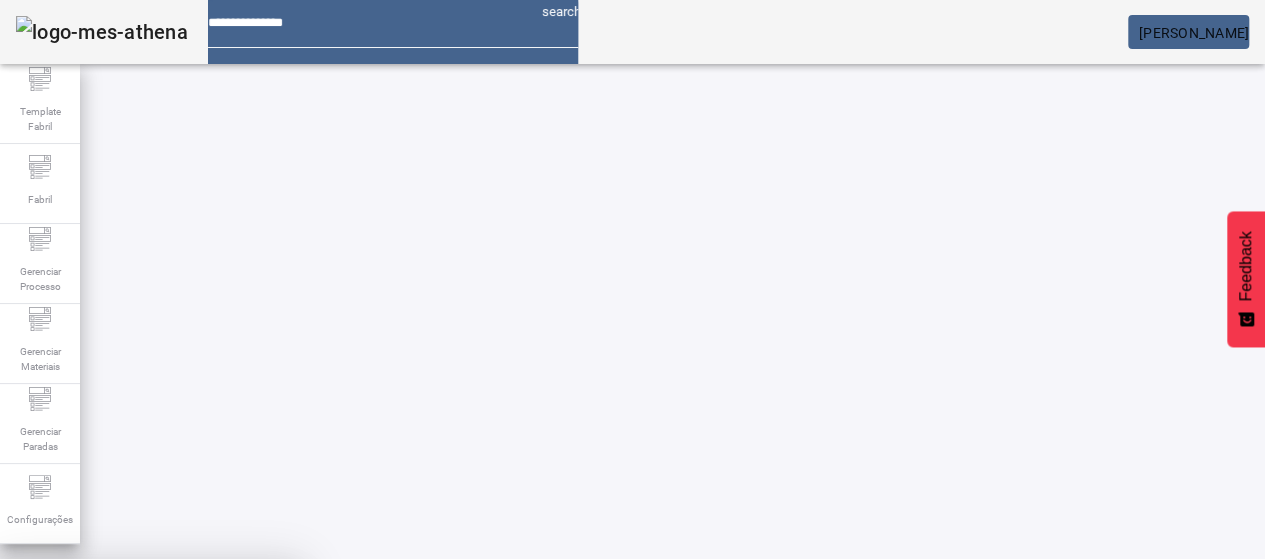 click at bounding box center (248, 707) 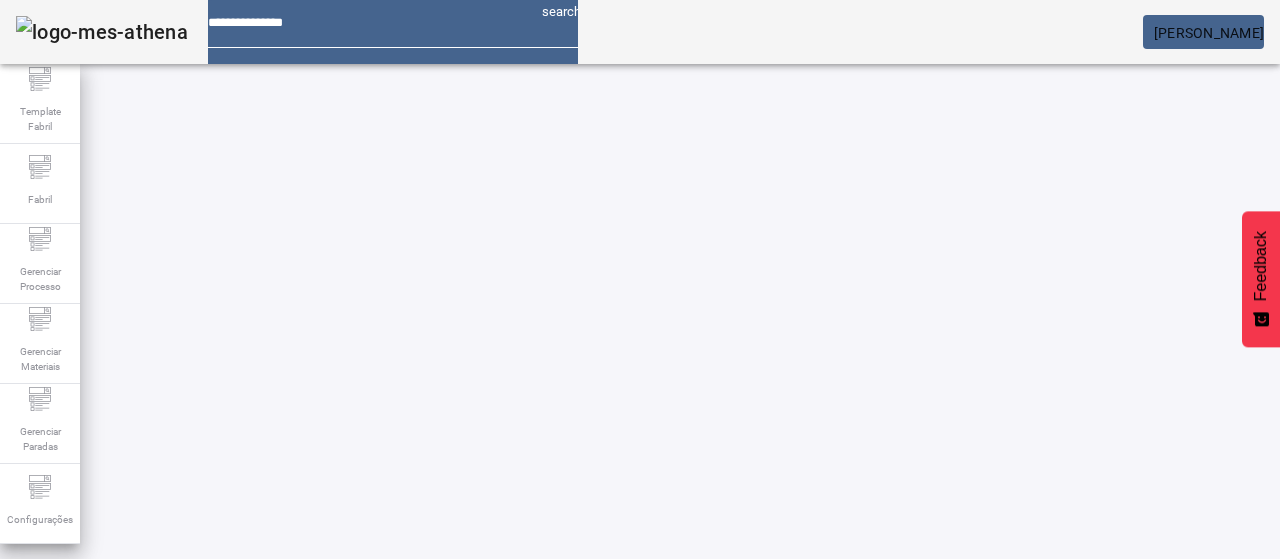 click on "REMOVER" at bounding box center (430, 743) 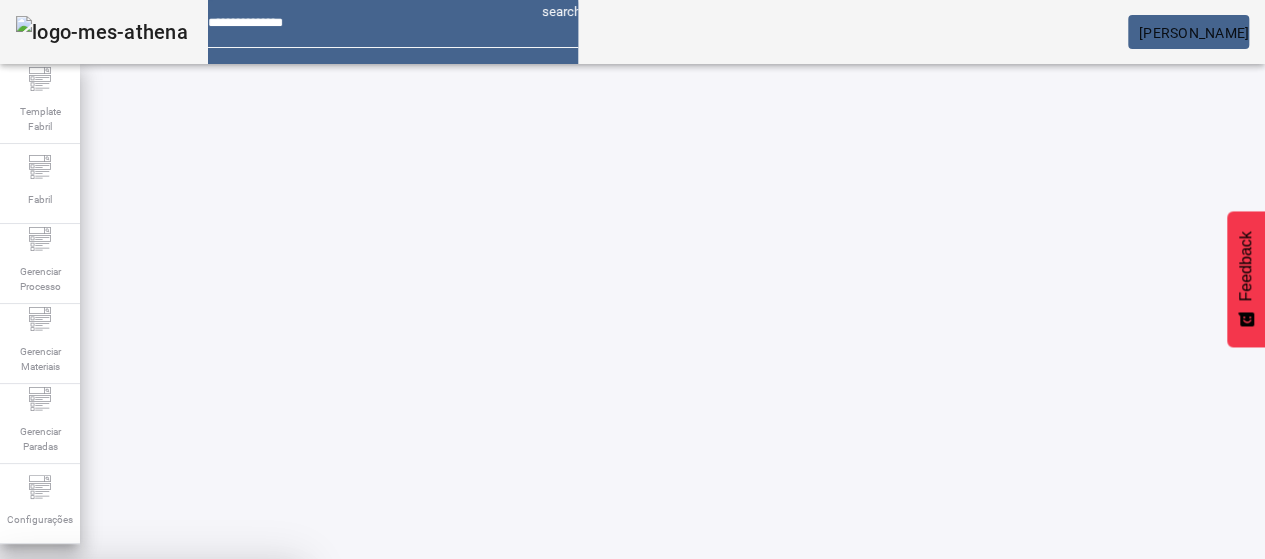 click at bounding box center (248, 707) 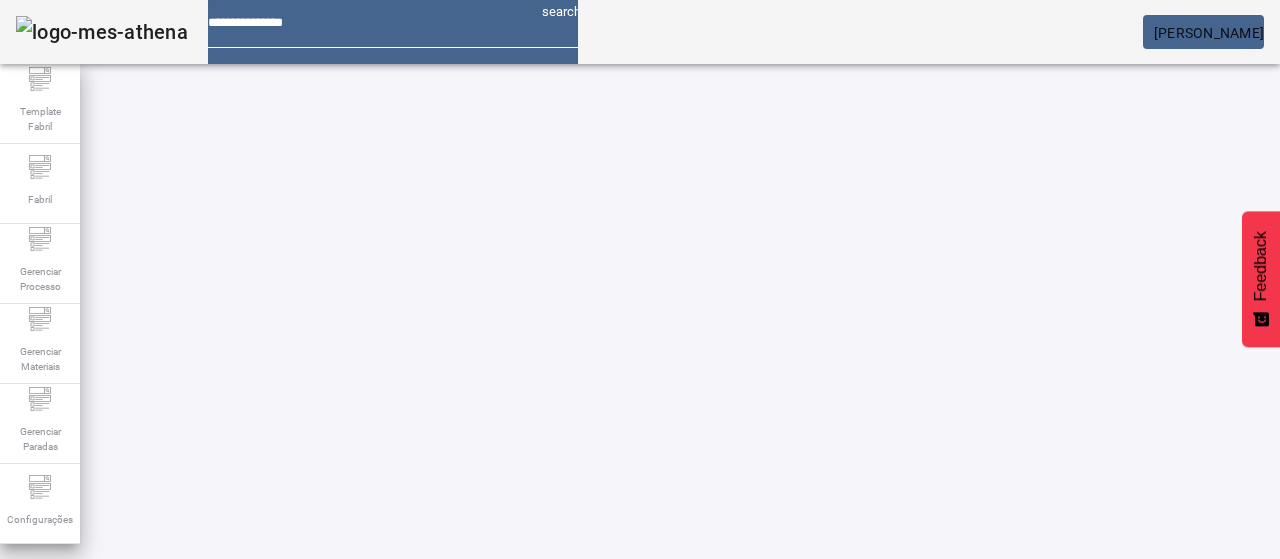 click on "EDITAR" at bounding box center (353, 743) 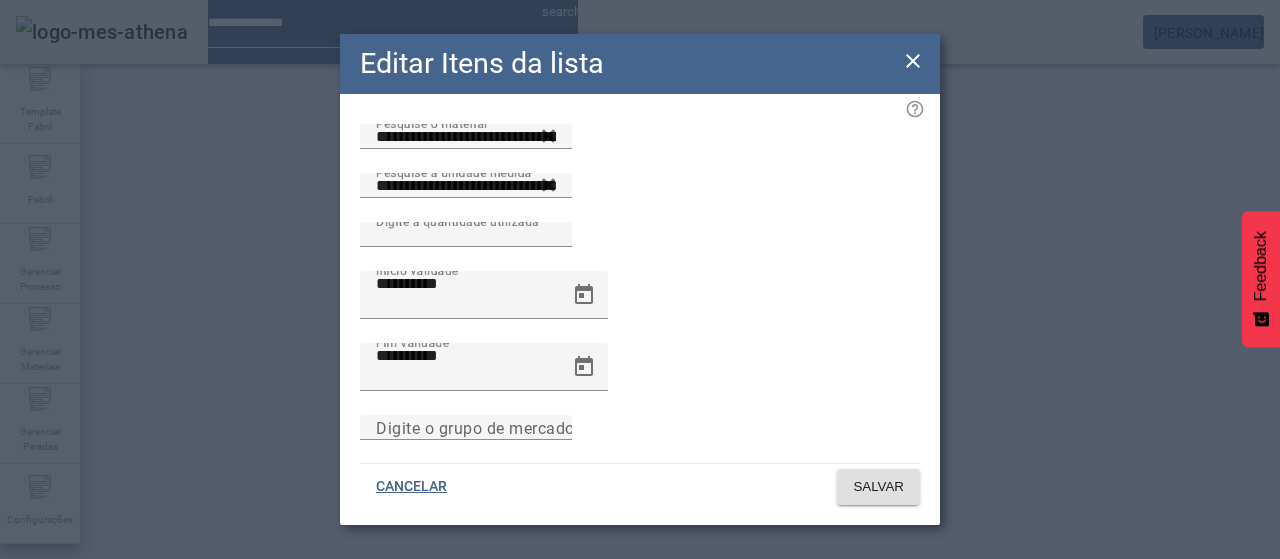 click 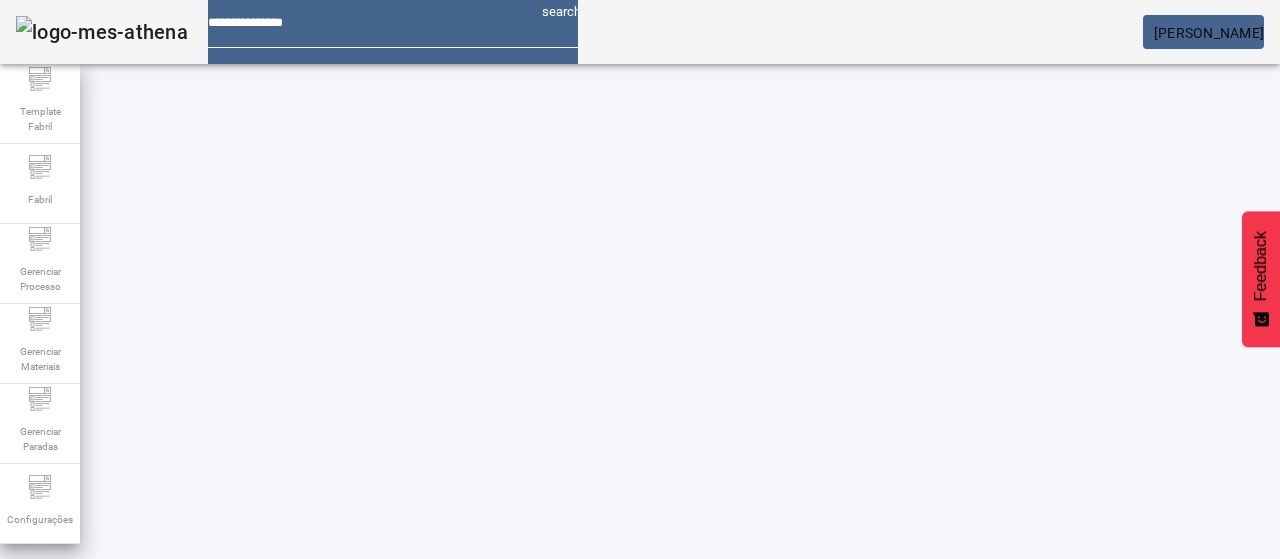 click at bounding box center [430, 743] 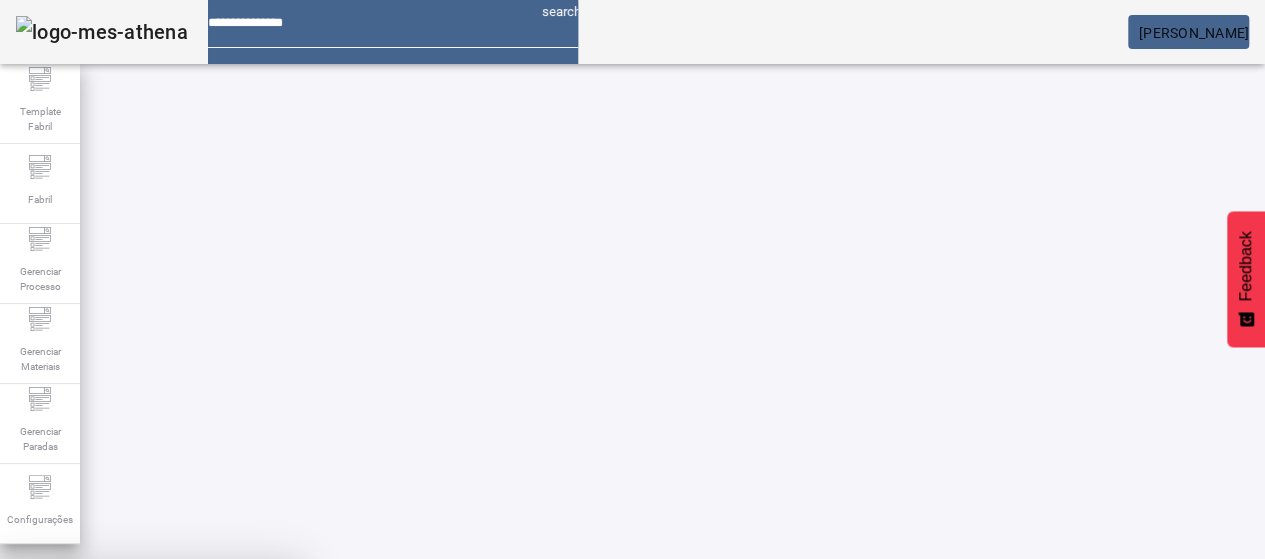 click at bounding box center [248, 707] 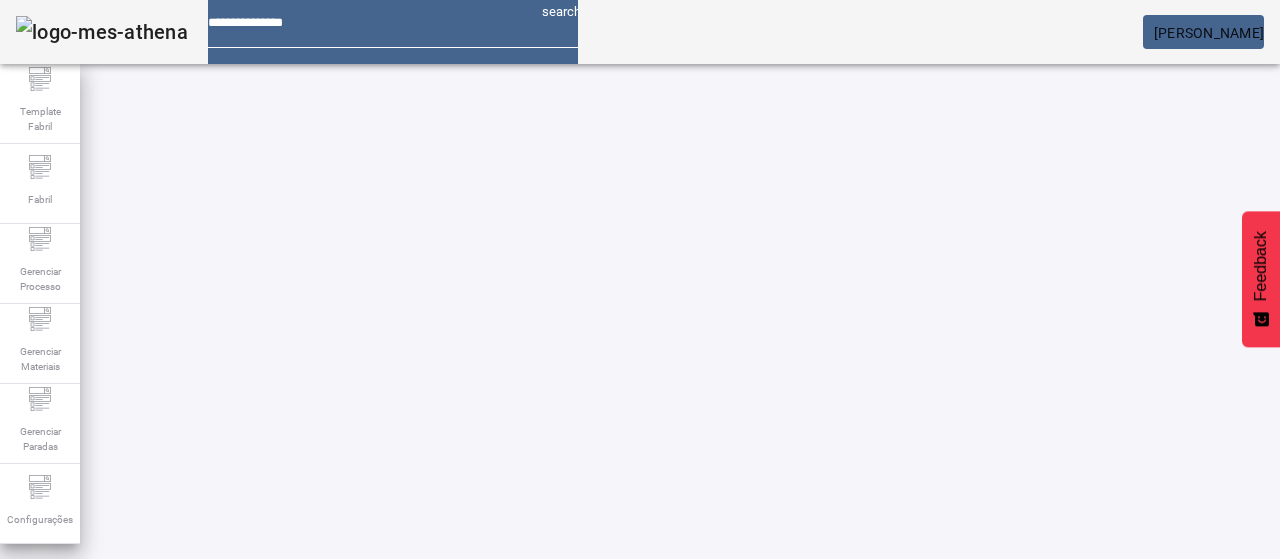 click on "EDITAR" at bounding box center (353, 743) 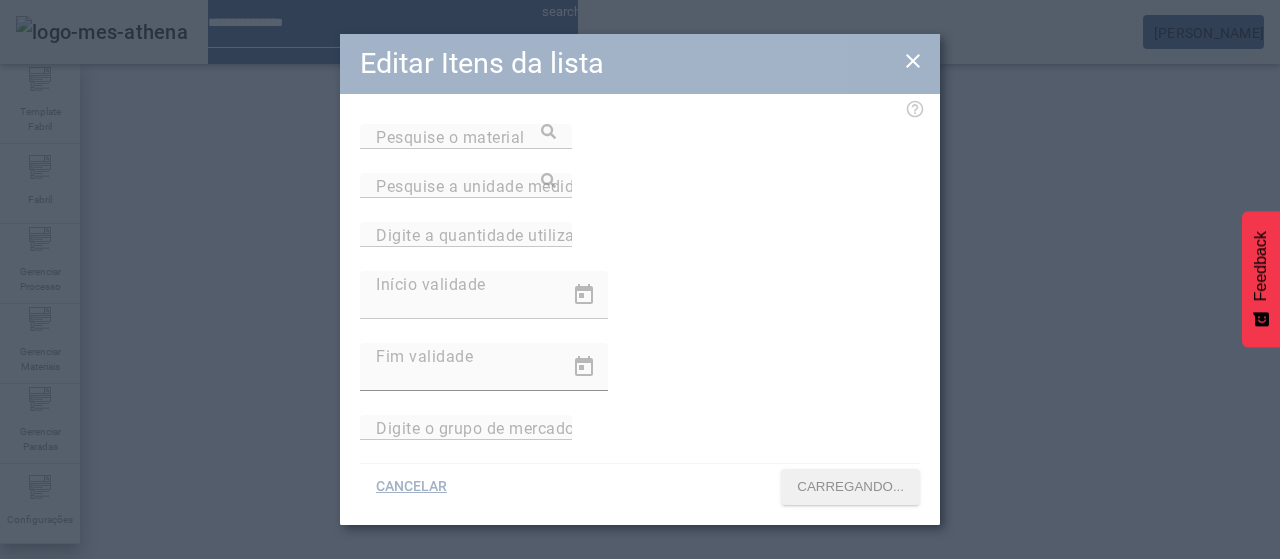 type on "**********" 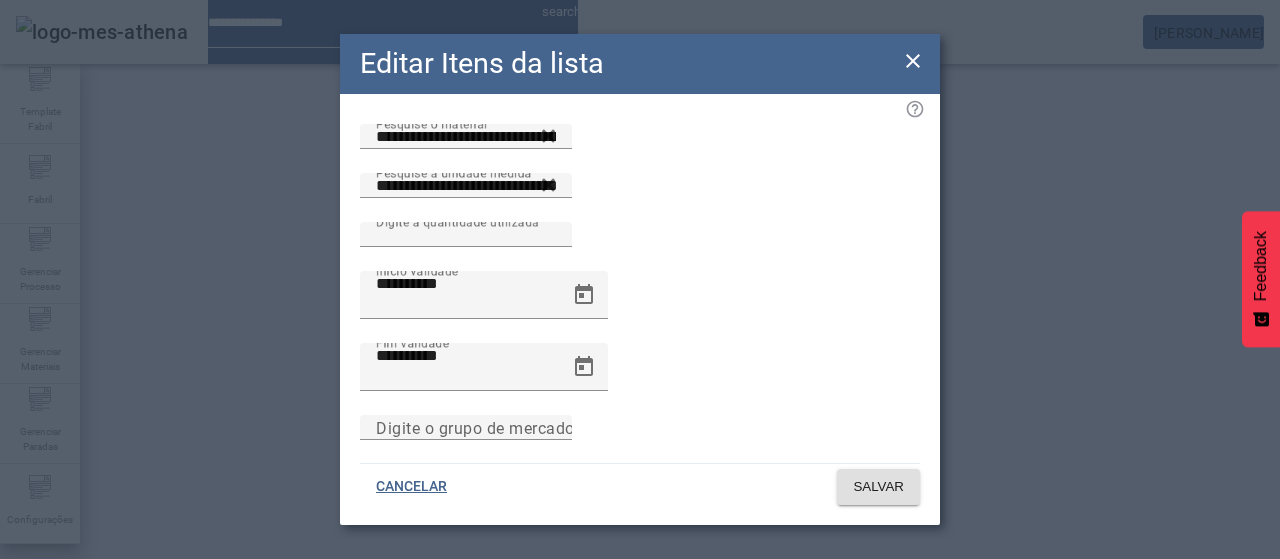 drag, startPoint x: 912, startPoint y: 66, endPoint x: 723, endPoint y: 283, distance: 287.76727 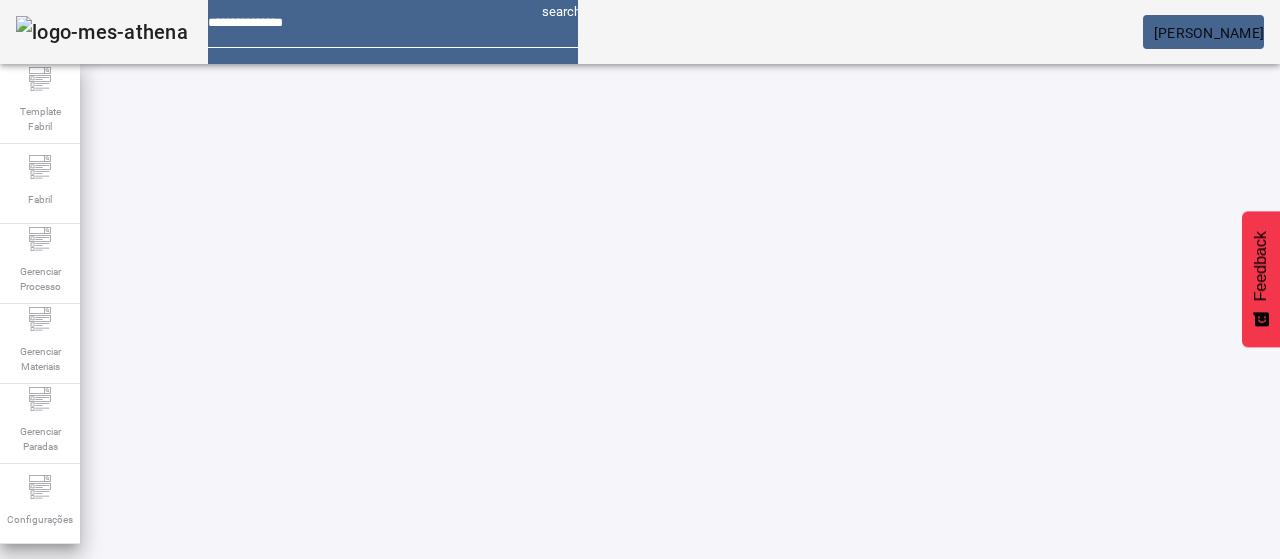 click on "REMOVER" at bounding box center (430, 743) 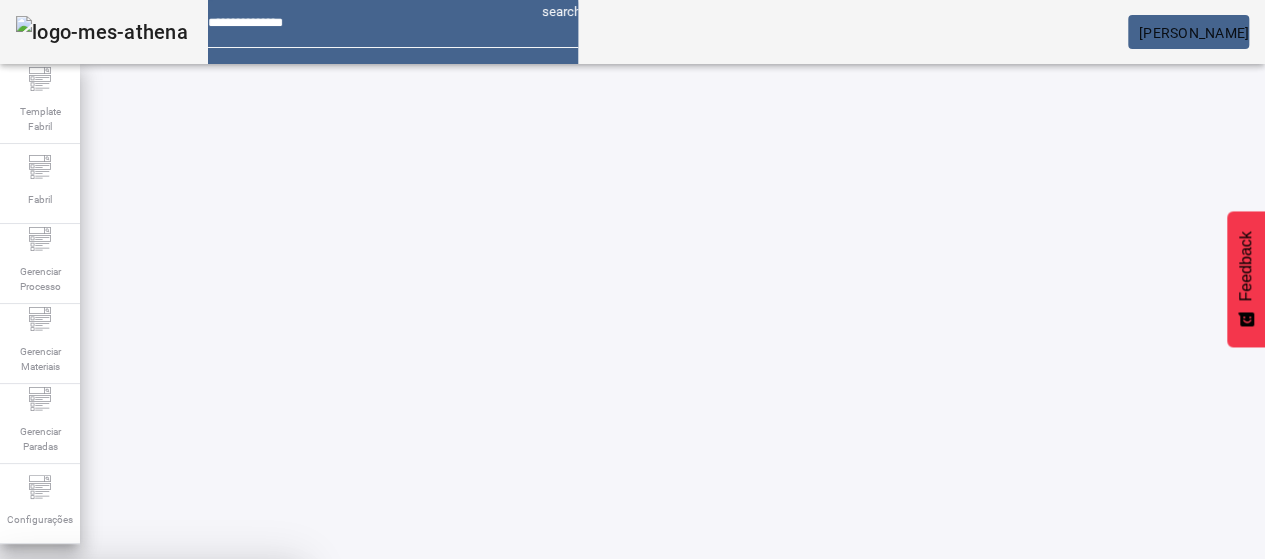 click on "SIM" at bounding box center (249, 707) 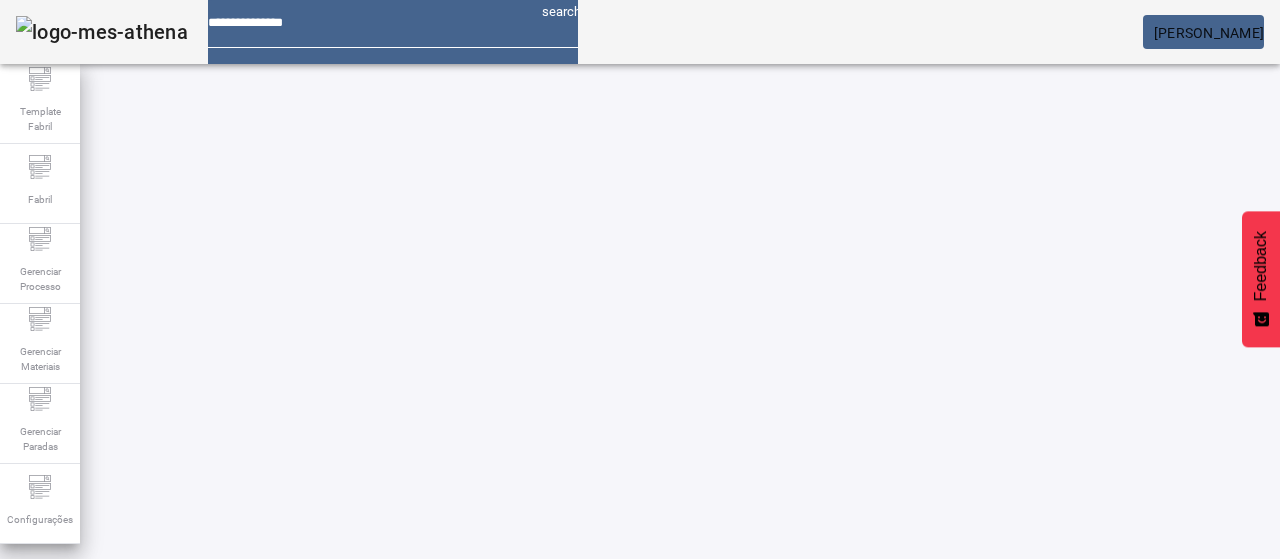 click on "EDITAR" at bounding box center [353, 743] 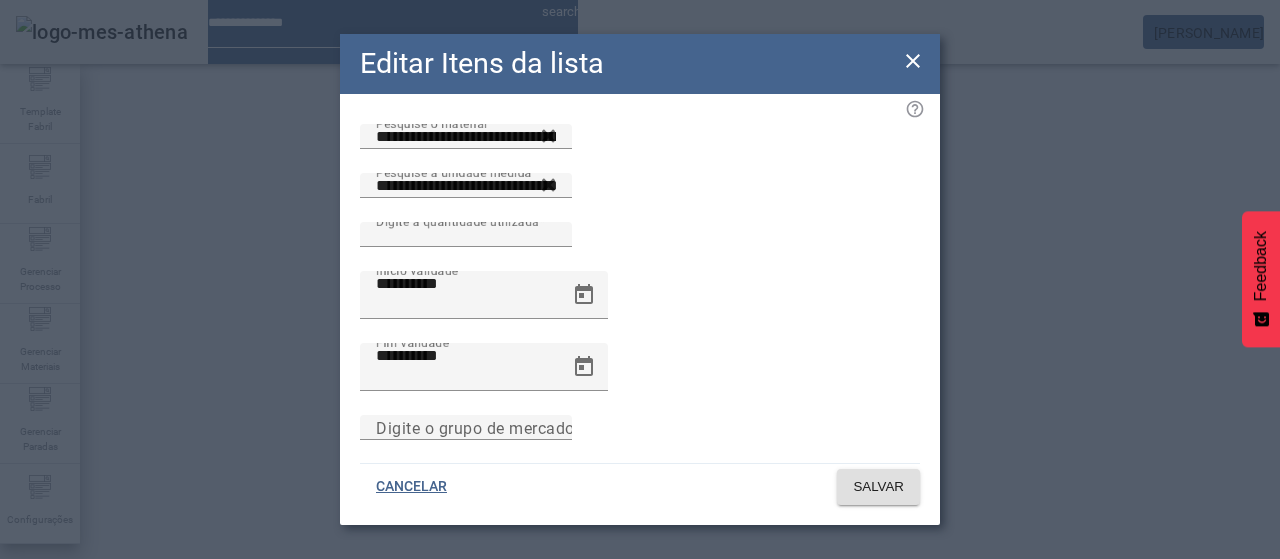 click on "**********" 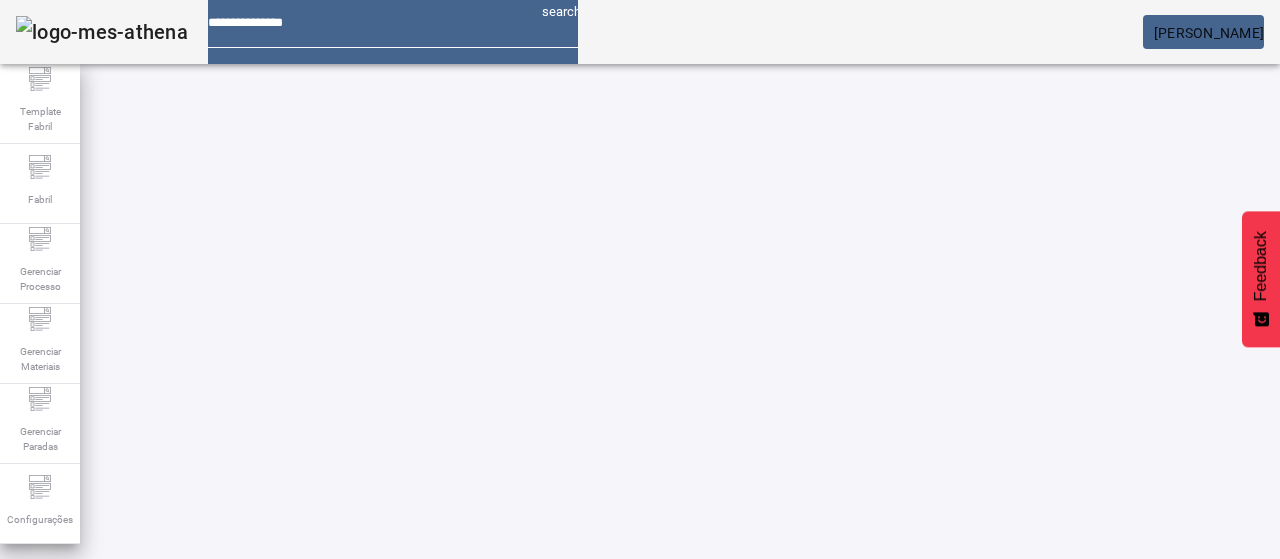 click at bounding box center (430, 743) 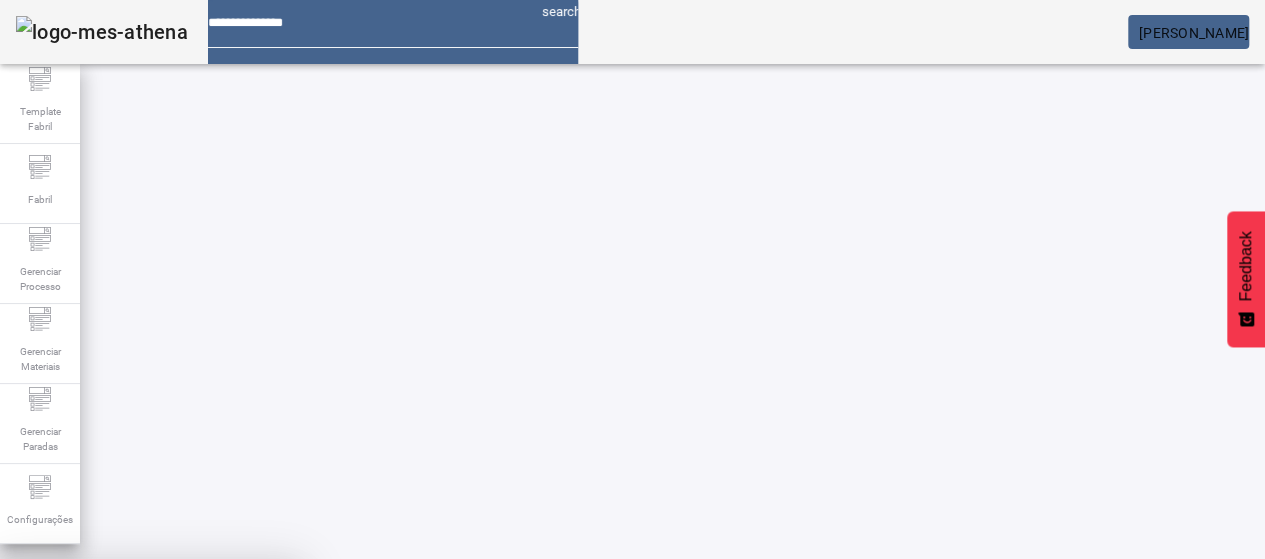 drag, startPoint x: 720, startPoint y: 344, endPoint x: 594, endPoint y: 382, distance: 131.60547 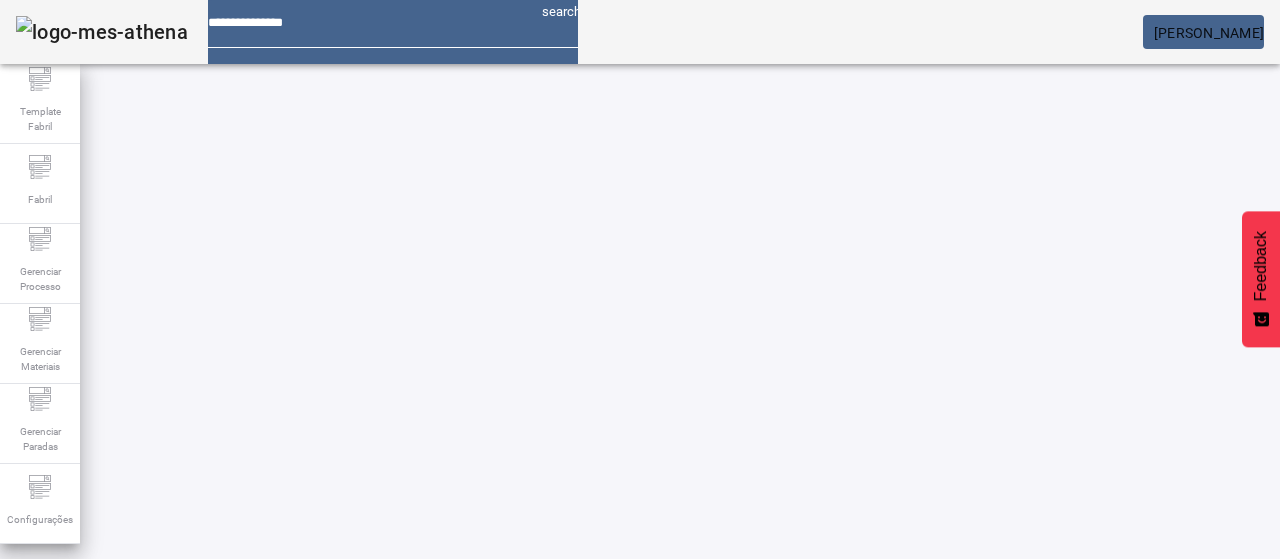 click on "EDITAR" at bounding box center [353, 893] 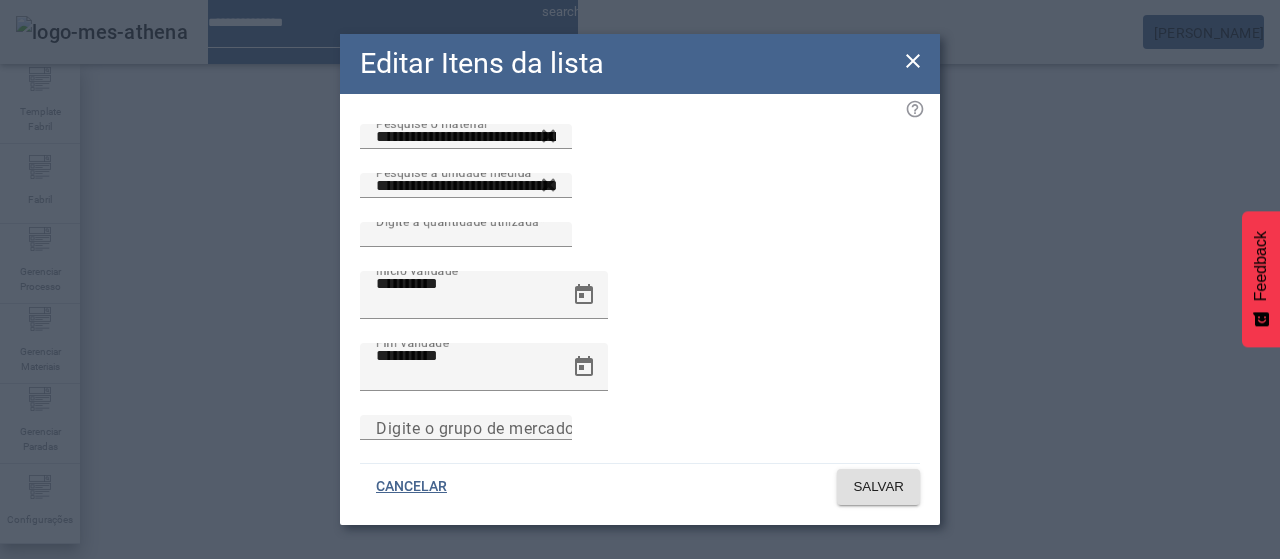 click 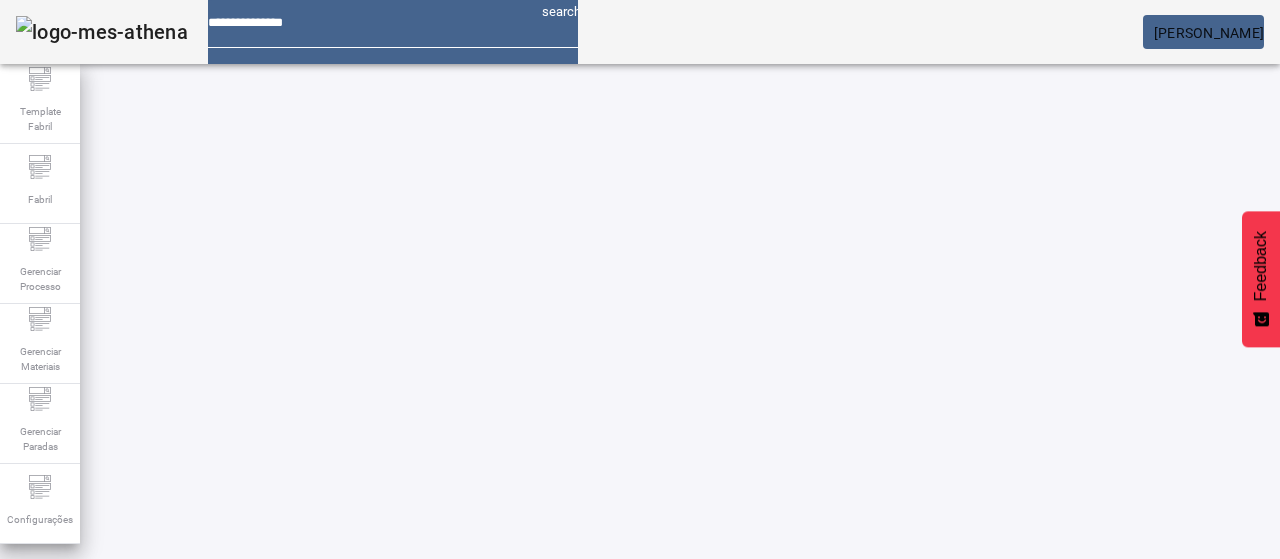 click on "EDITAR" at bounding box center [353, 743] 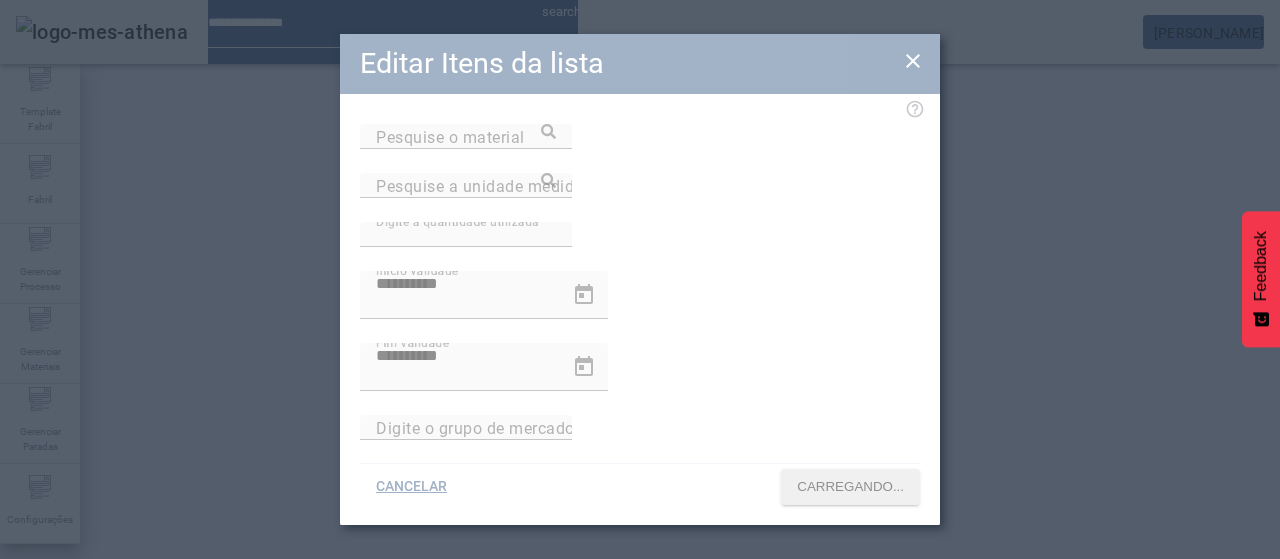 type on "**********" 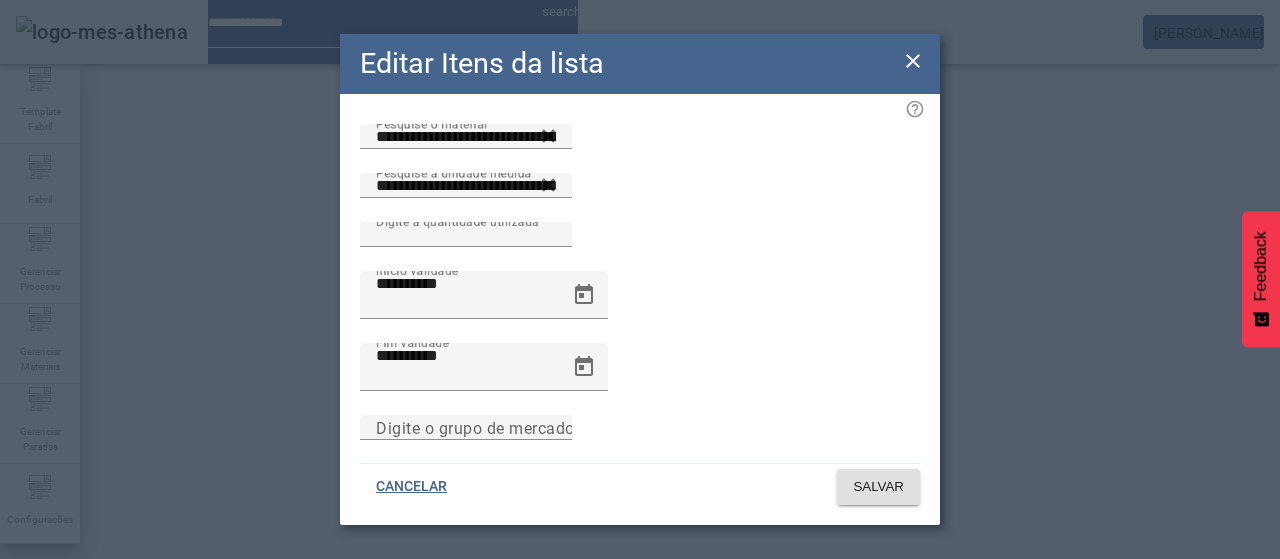 click 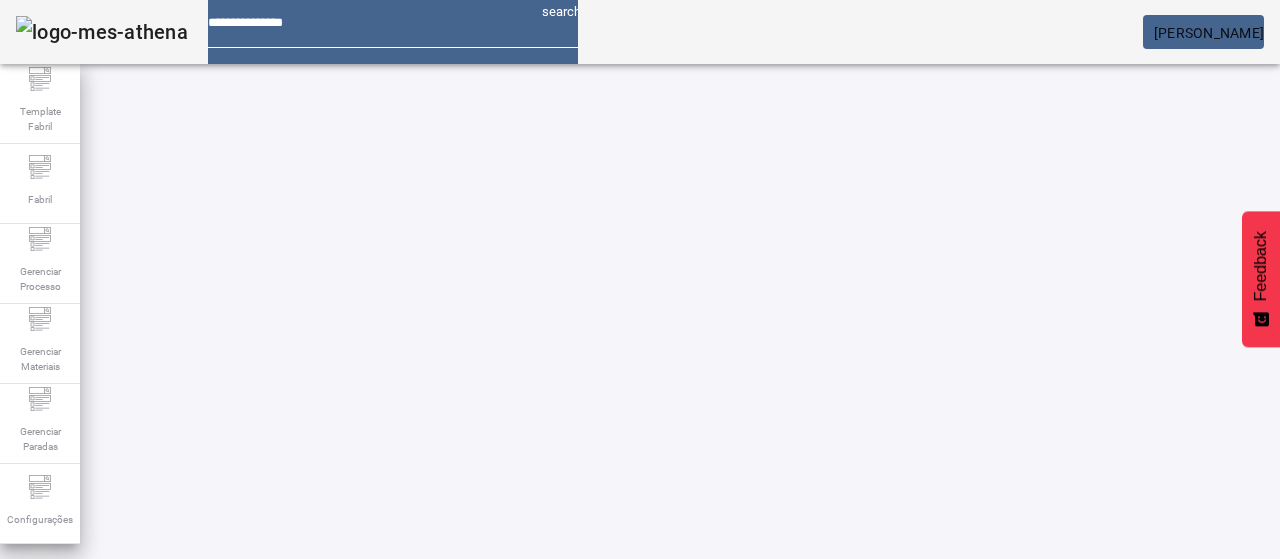 click on "EDITAR" at bounding box center [950, 893] 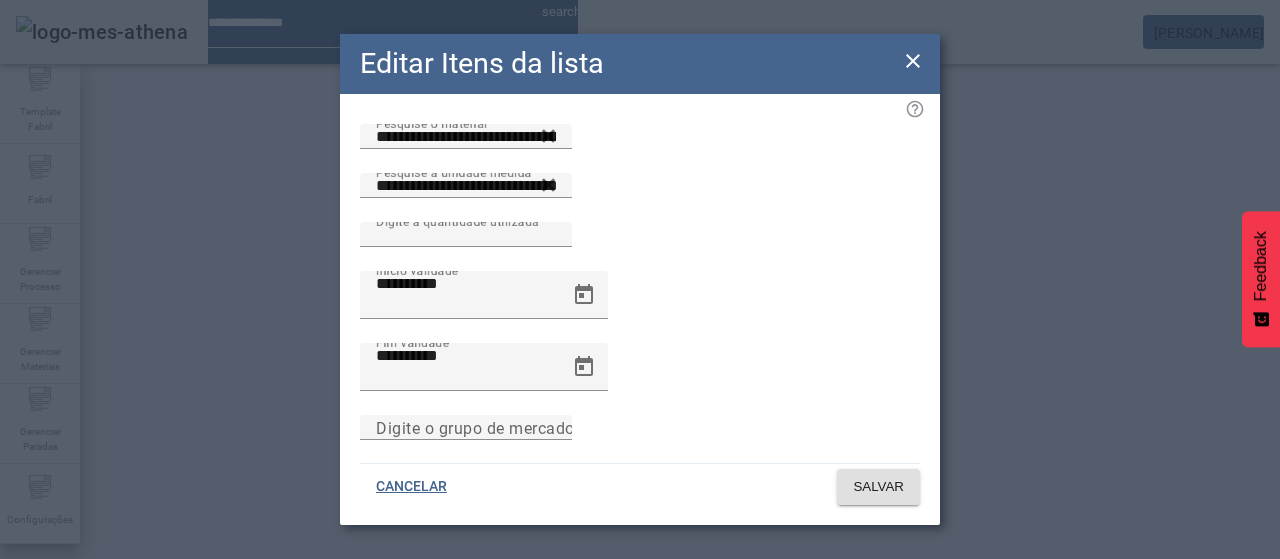 click 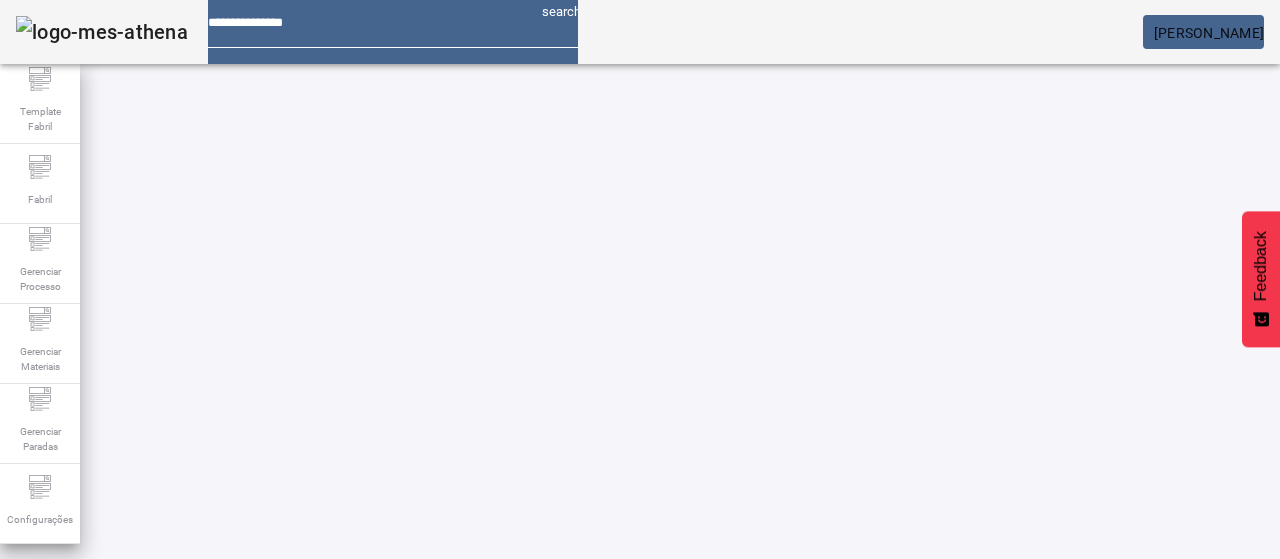 click on "REMOVER" at bounding box center (1027, 893) 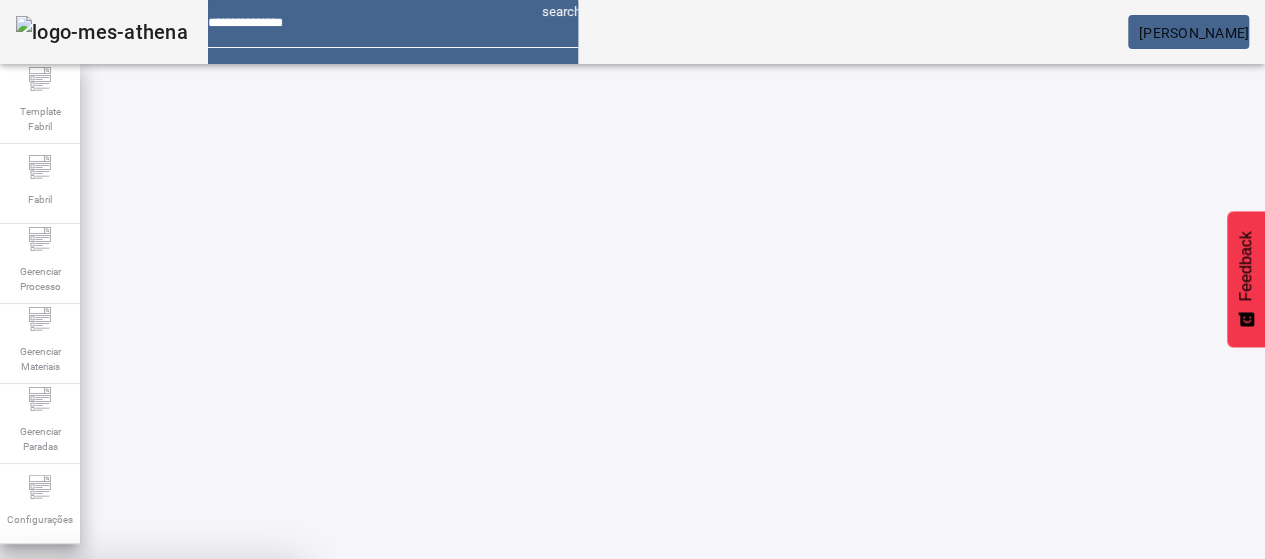 click on "SIM" at bounding box center (249, 707) 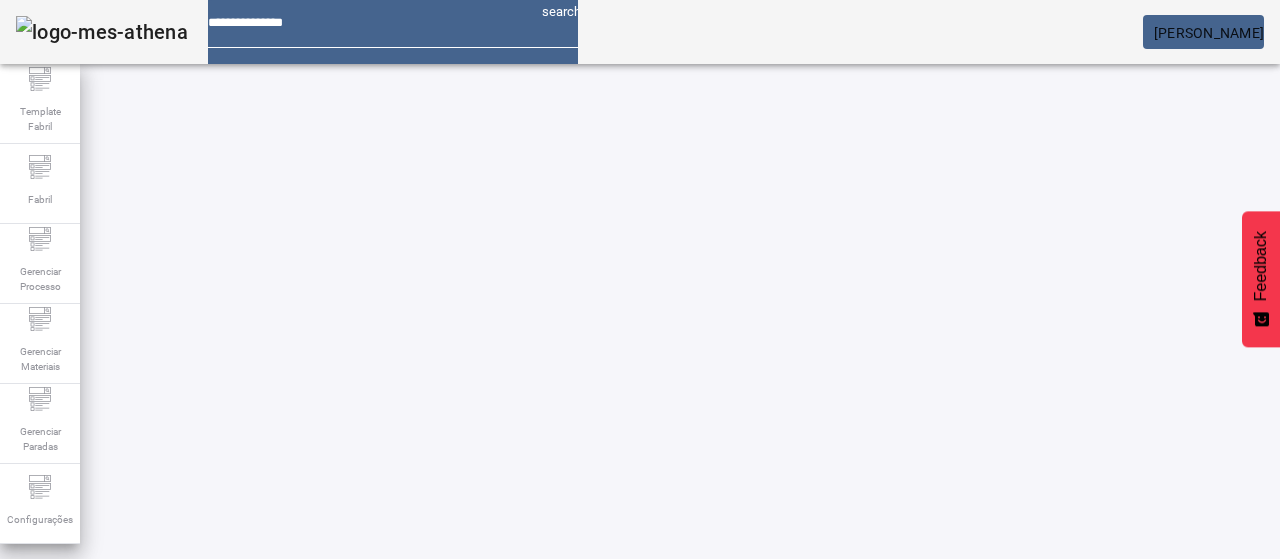 click on "EDITAR" at bounding box center (353, 743) 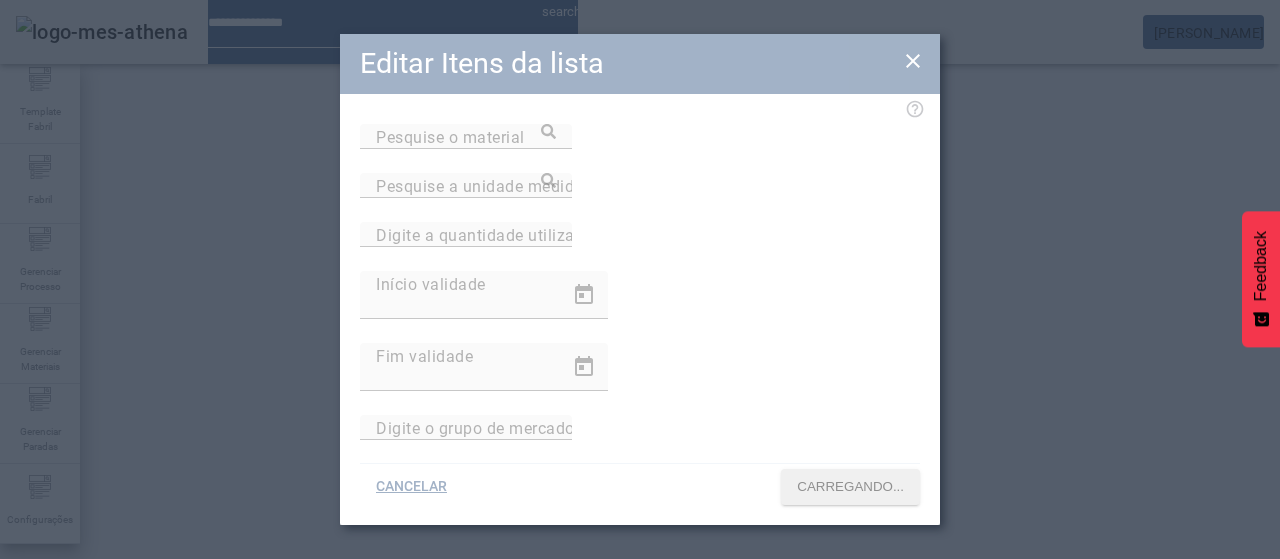 type 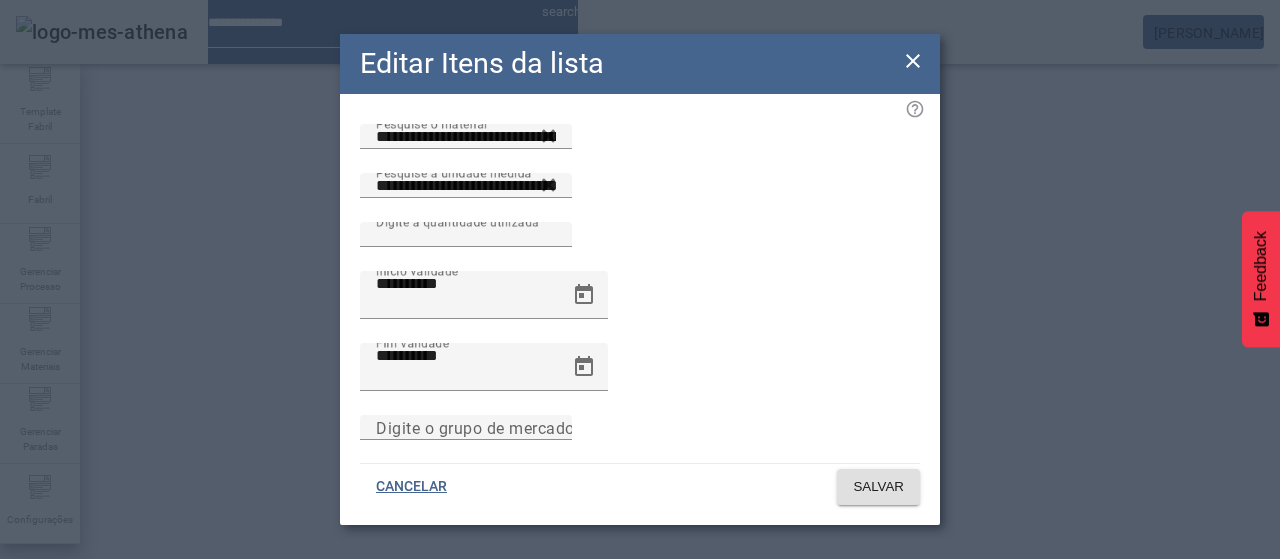 drag, startPoint x: 915, startPoint y: 69, endPoint x: 1058, endPoint y: 304, distance: 275.08908 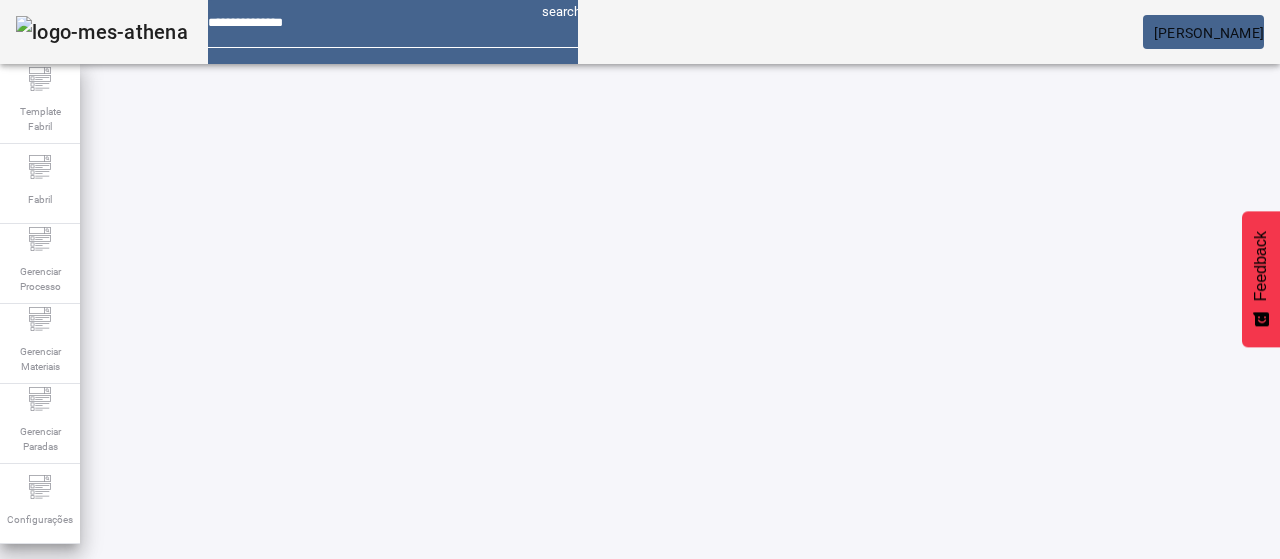 click on "REMOVER" at bounding box center [430, 743] 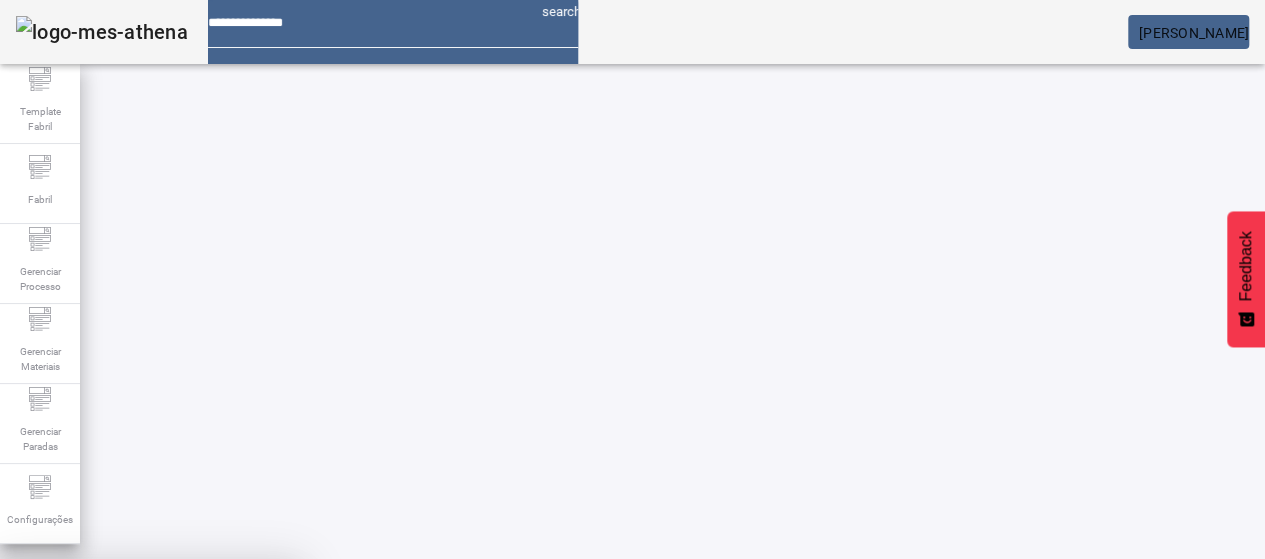 drag, startPoint x: 726, startPoint y: 338, endPoint x: 771, endPoint y: 341, distance: 45.099888 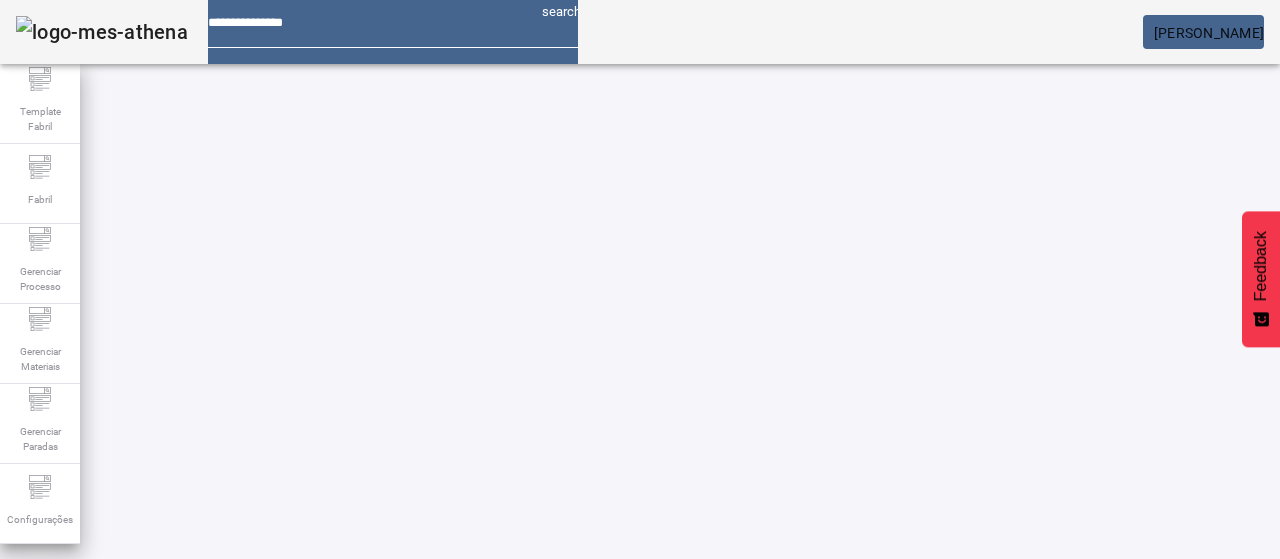 click on "EDITAR" at bounding box center [353, 743] 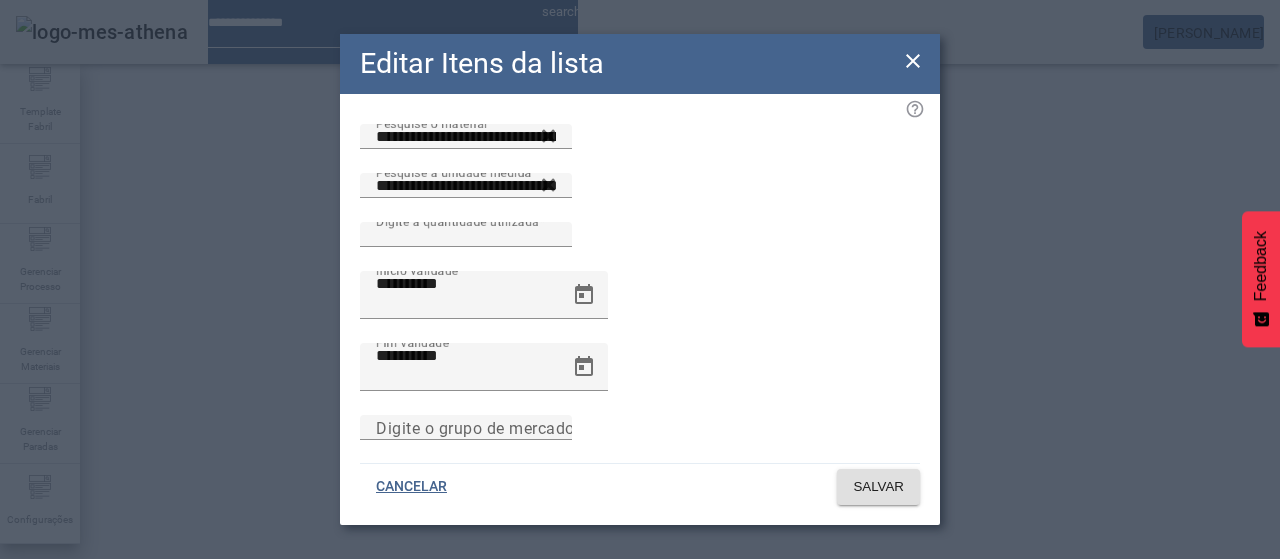 drag, startPoint x: 907, startPoint y: 63, endPoint x: 890, endPoint y: 71, distance: 18.788294 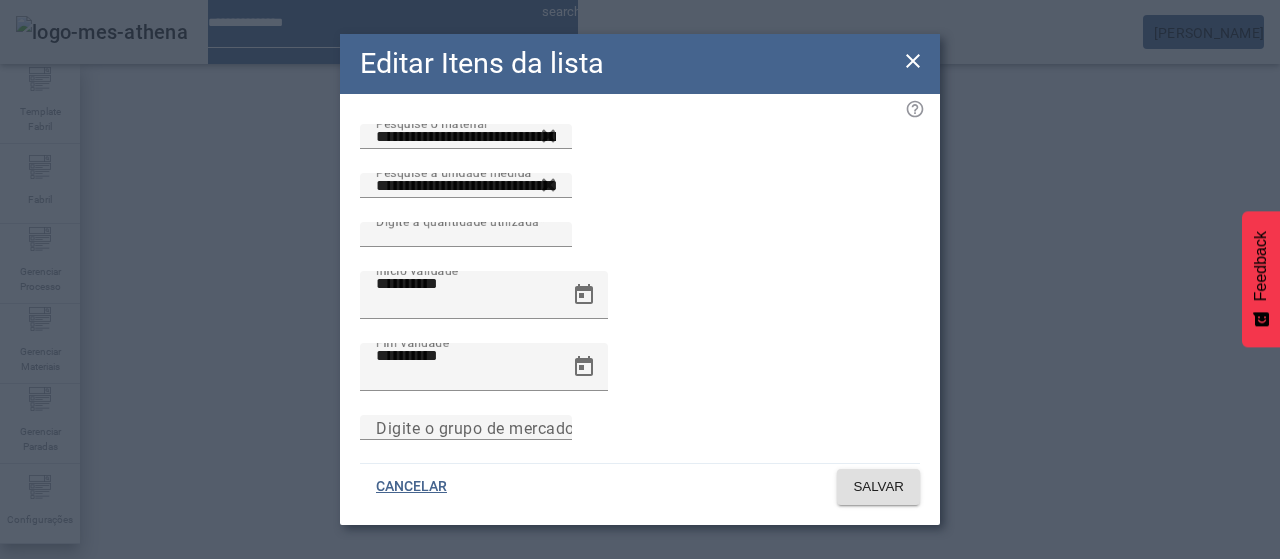 click 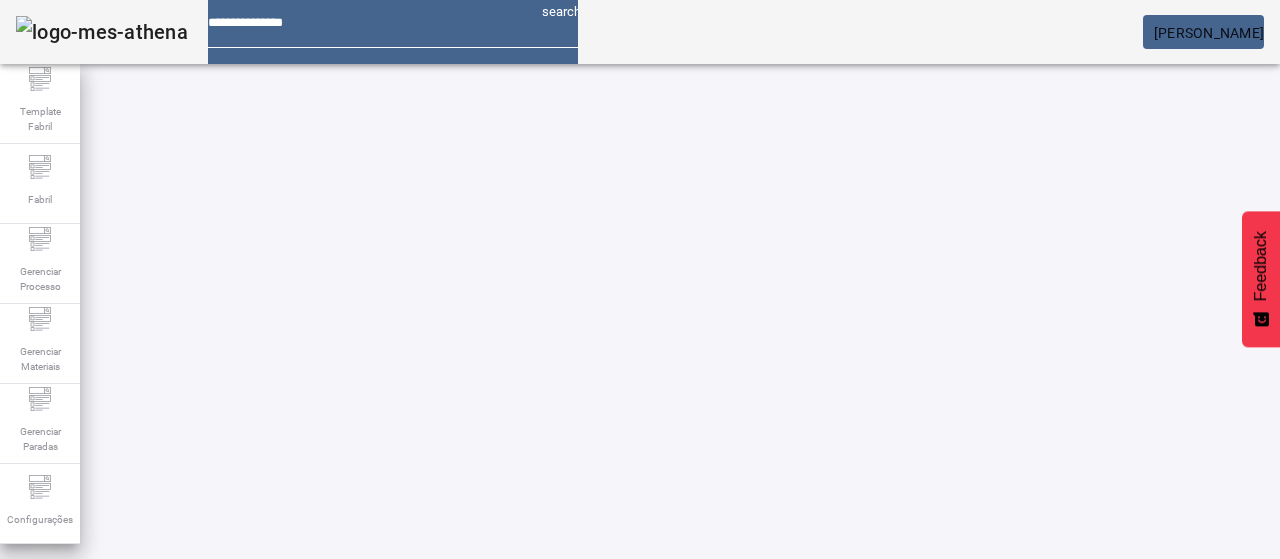 scroll, scrollTop: 160, scrollLeft: 0, axis: vertical 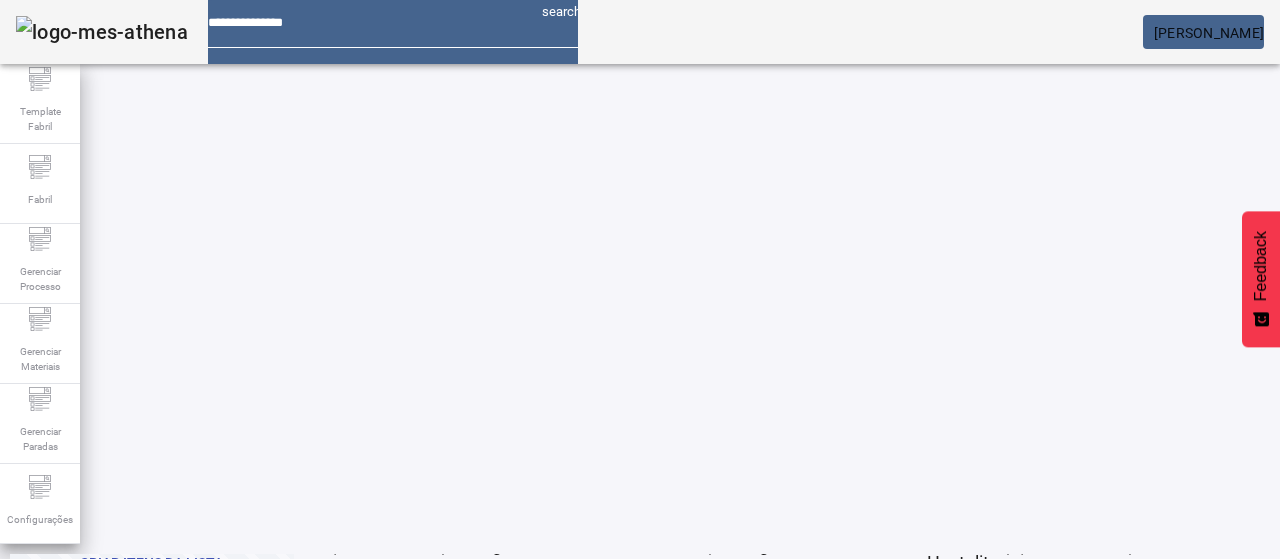 click on "REMOVER" at bounding box center (430, 583) 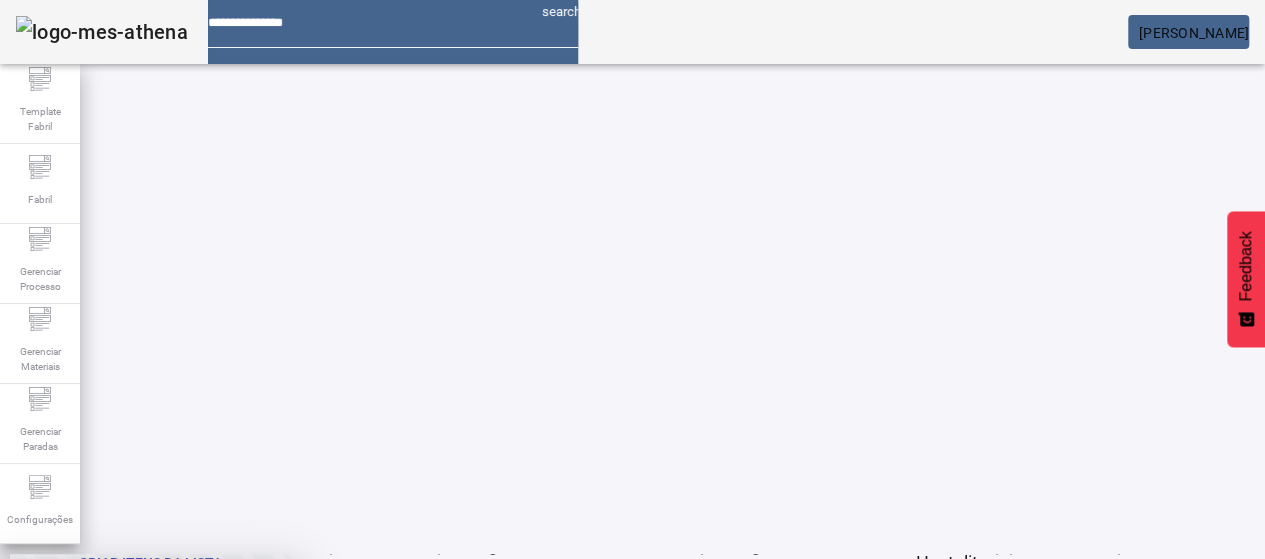 click on "SIM" at bounding box center (249, 707) 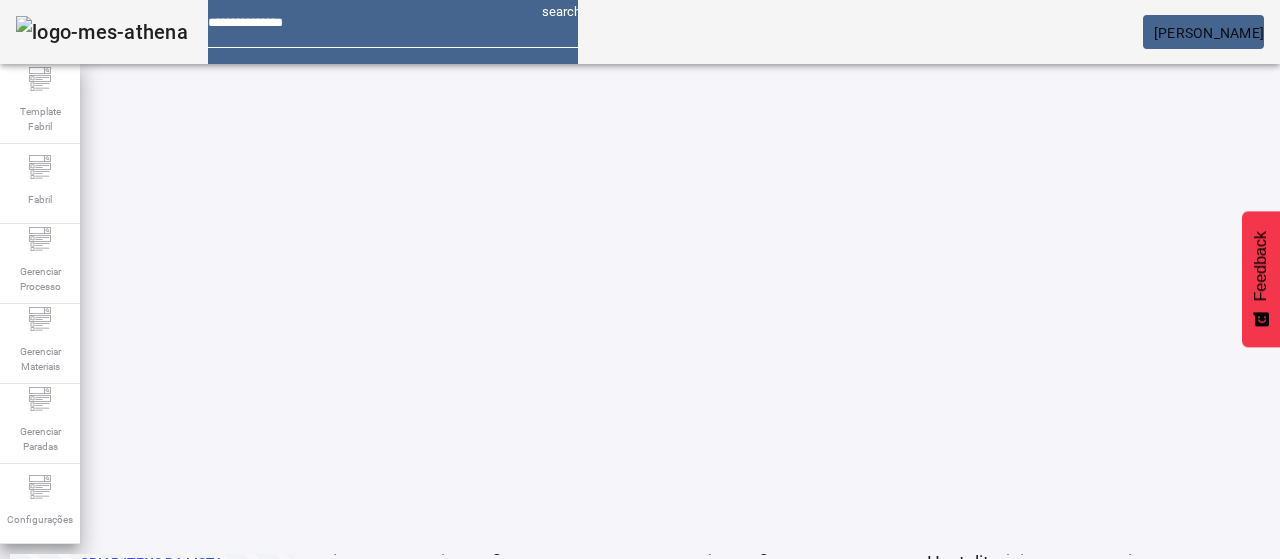 click on "EDITAR" at bounding box center (353, 583) 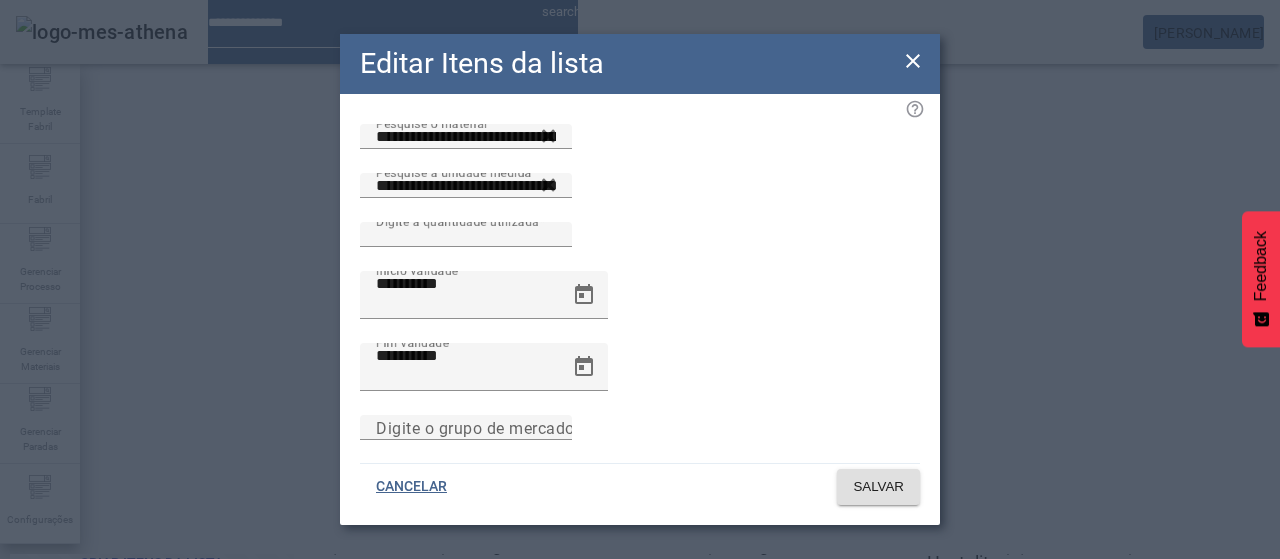 drag, startPoint x: 911, startPoint y: 61, endPoint x: 792, endPoint y: 148, distance: 147.411 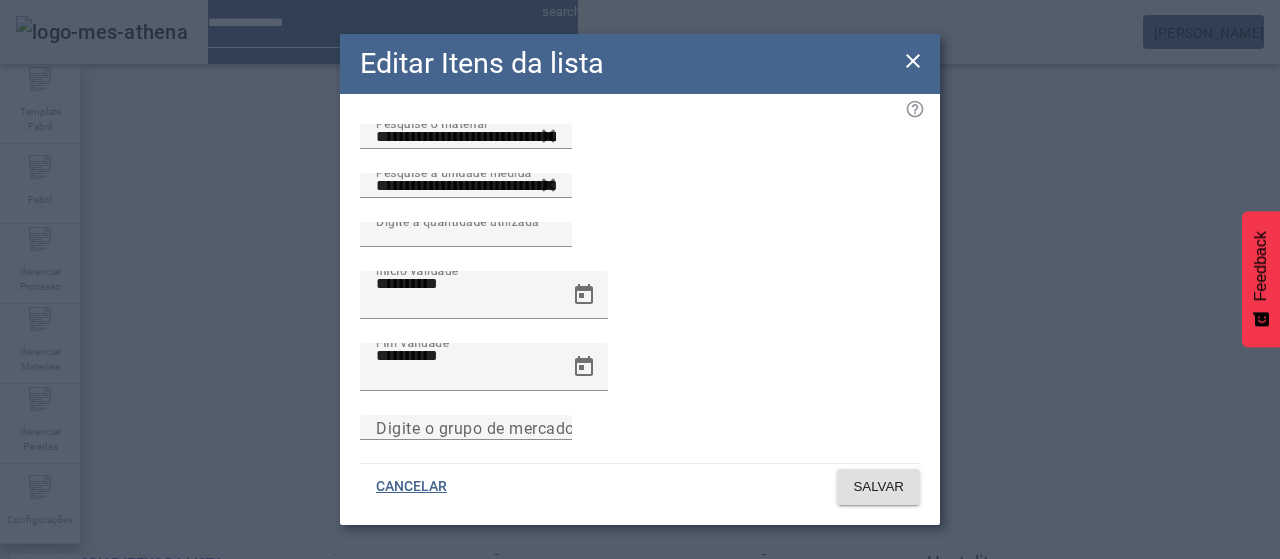 click 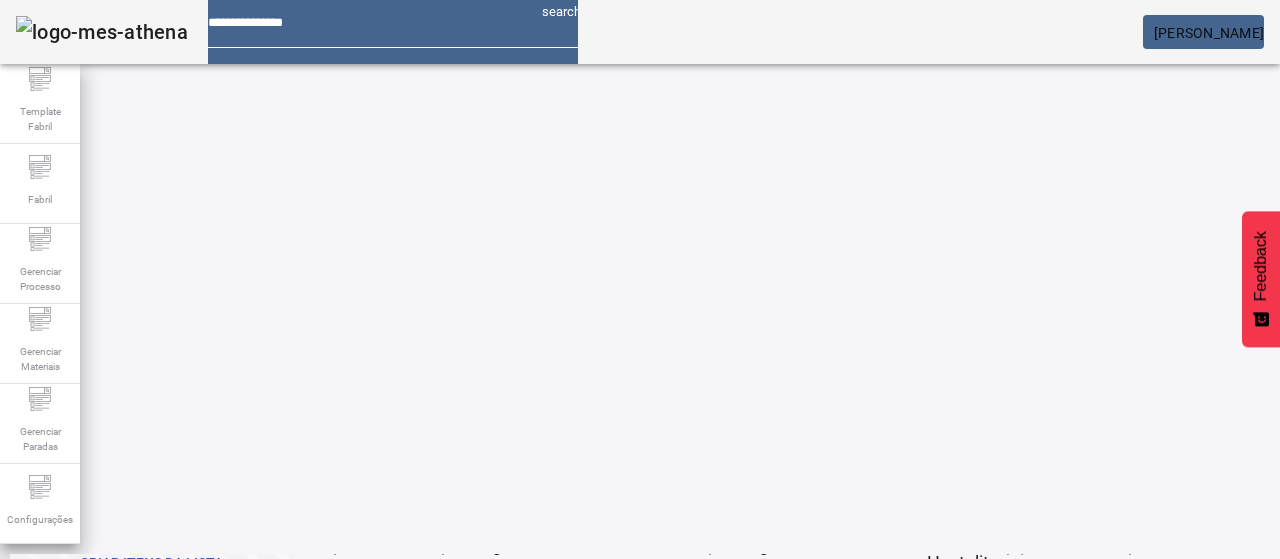 click on "REMOVER" at bounding box center [430, 583] 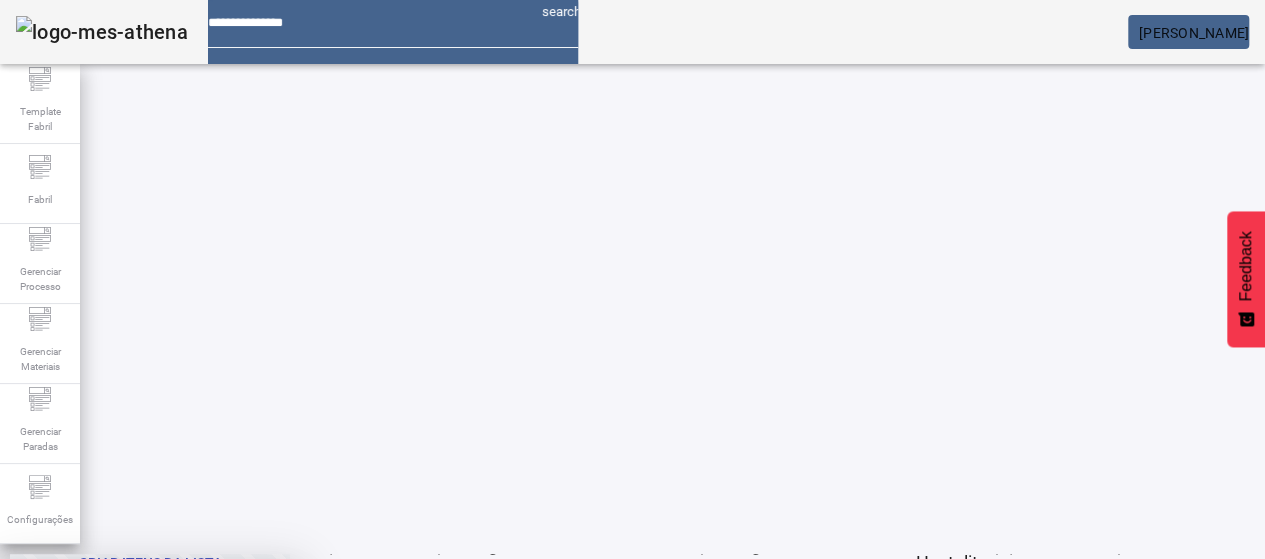 click on "SIM" at bounding box center (249, 707) 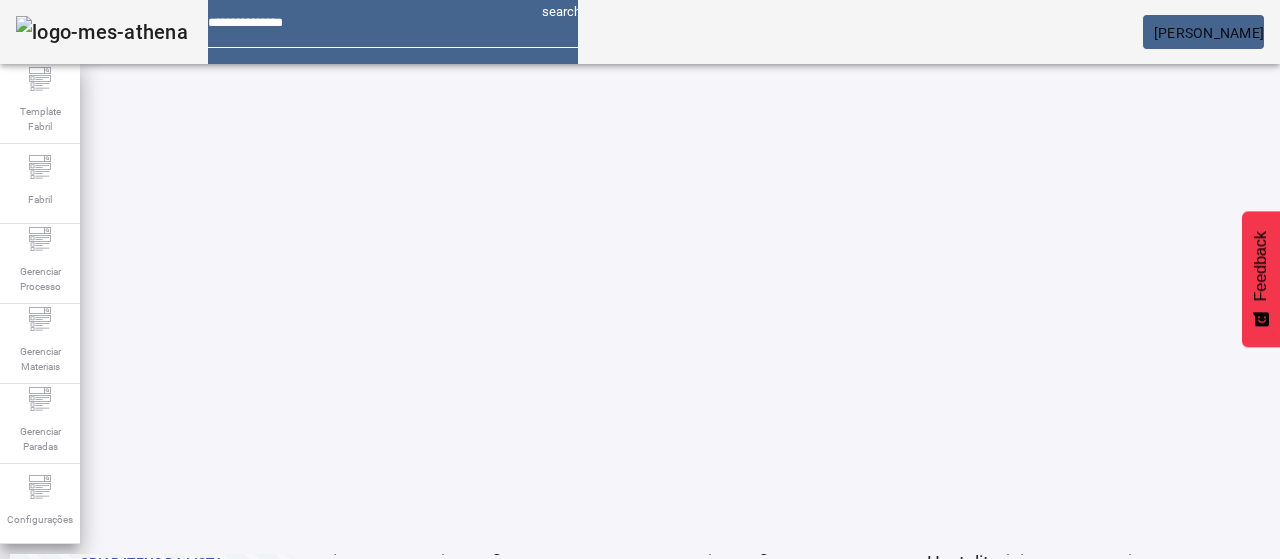 click on "EDITAR" at bounding box center (353, 583) 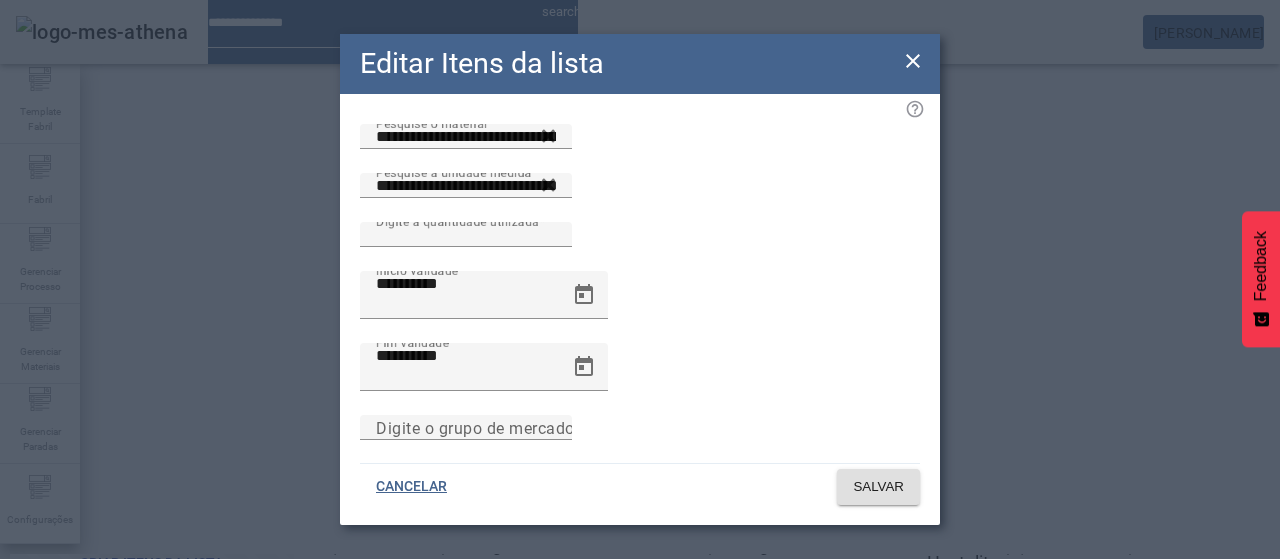 click on "Editar Itens da lista" 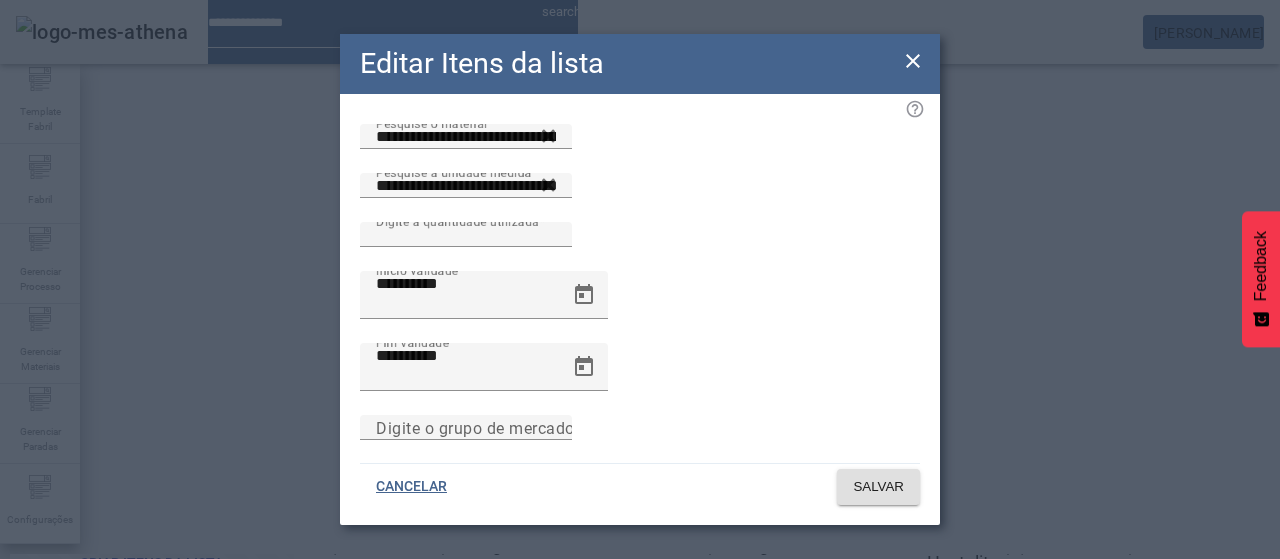 click 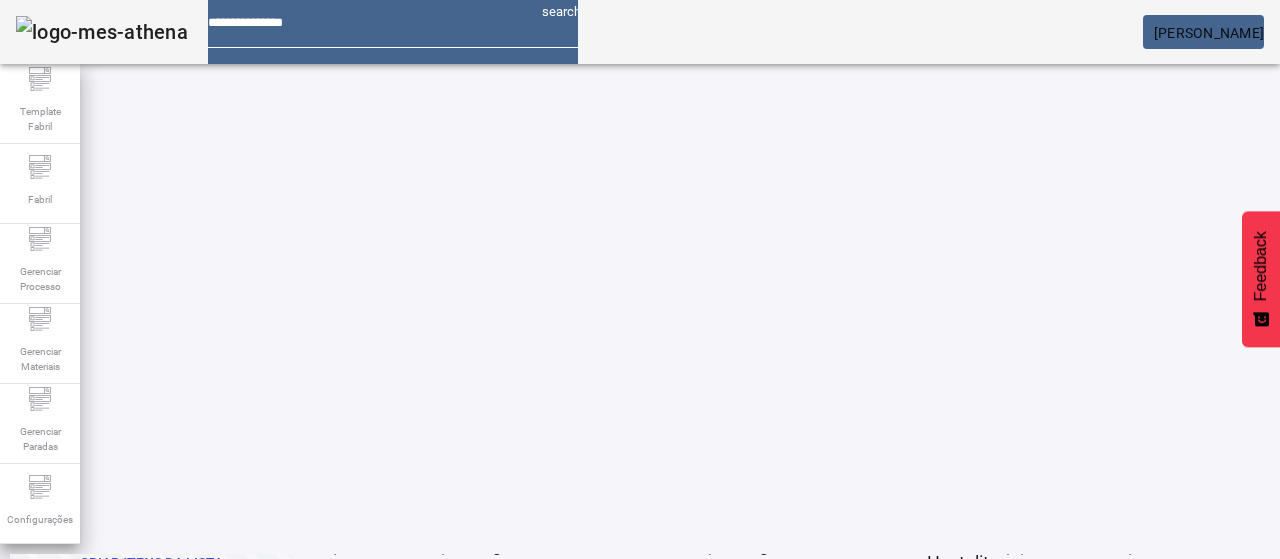 click on "REMOVER" at bounding box center (430, 583) 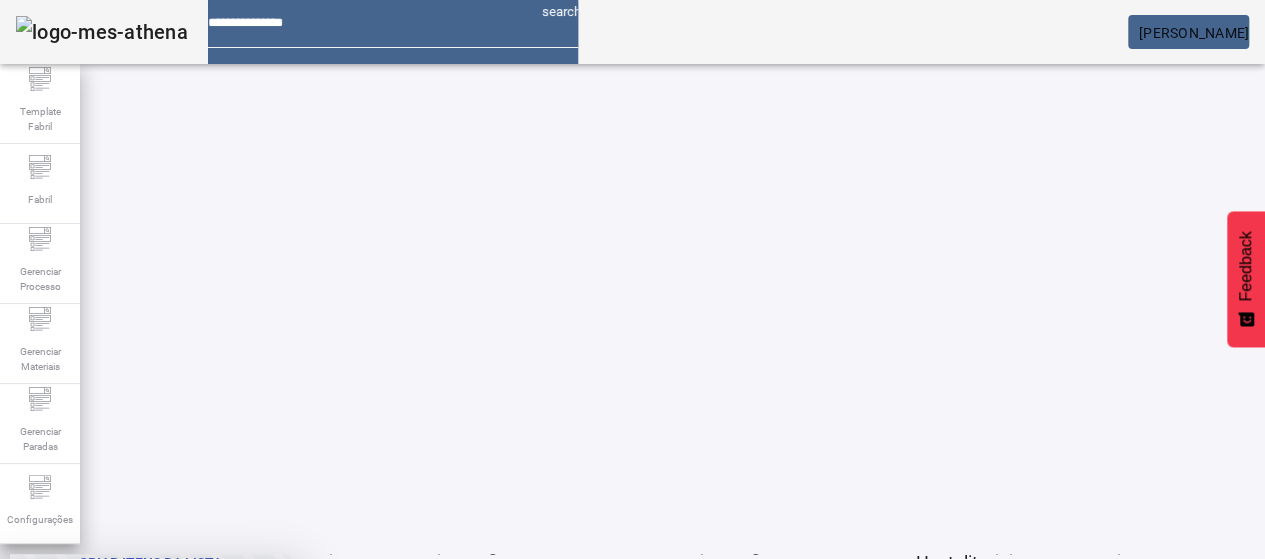 click at bounding box center [248, 707] 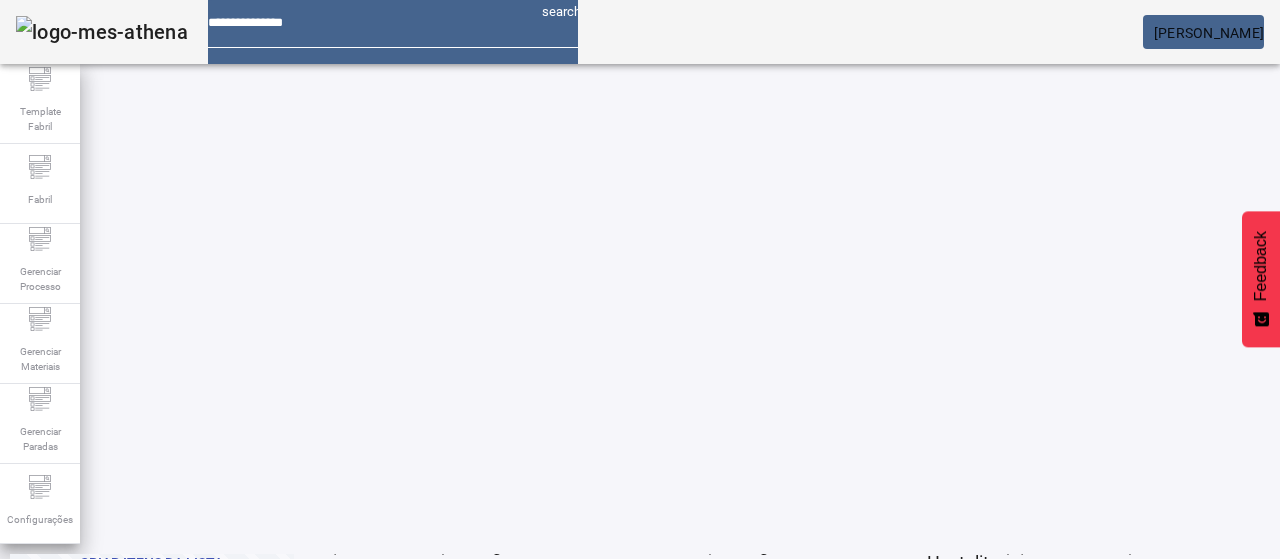 click on "EDITAR" at bounding box center (54, 883) 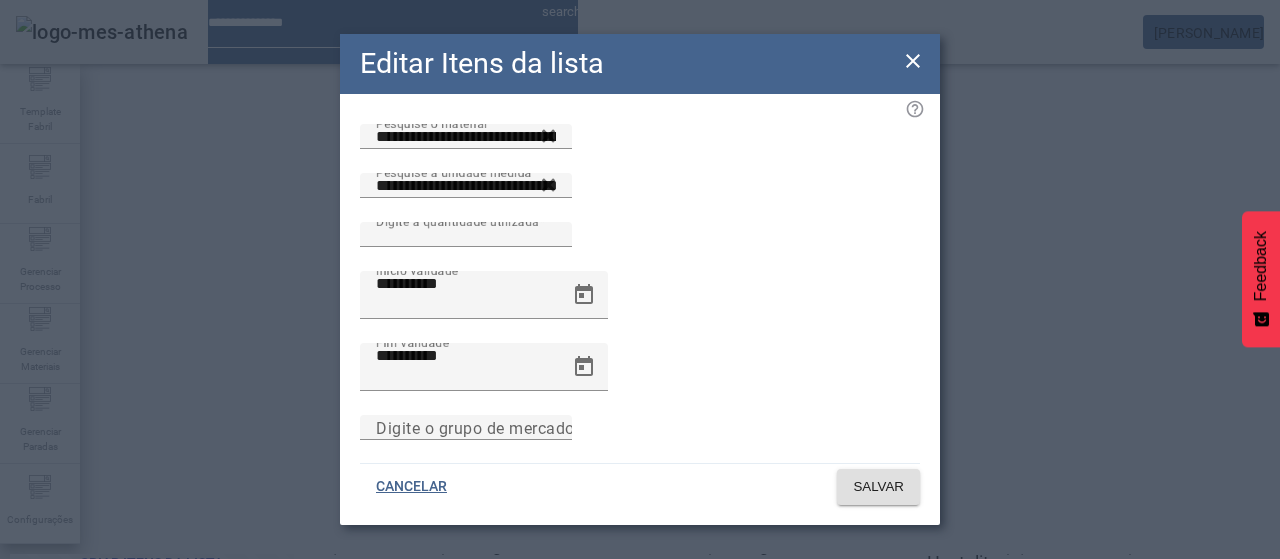 click 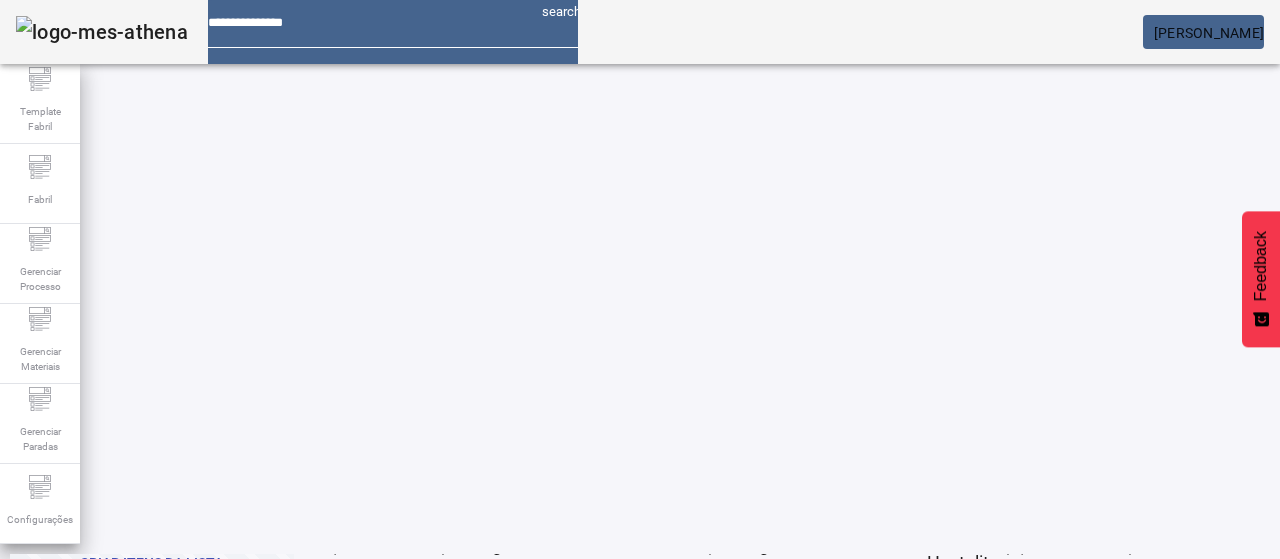 click on "EDITAR" at bounding box center [353, 883] 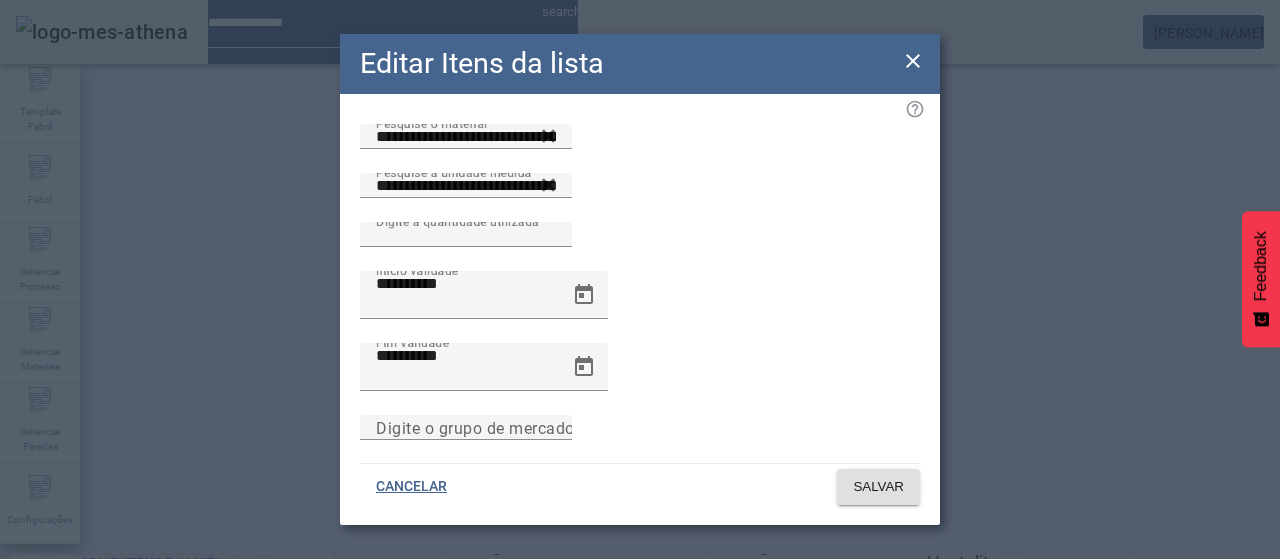 click 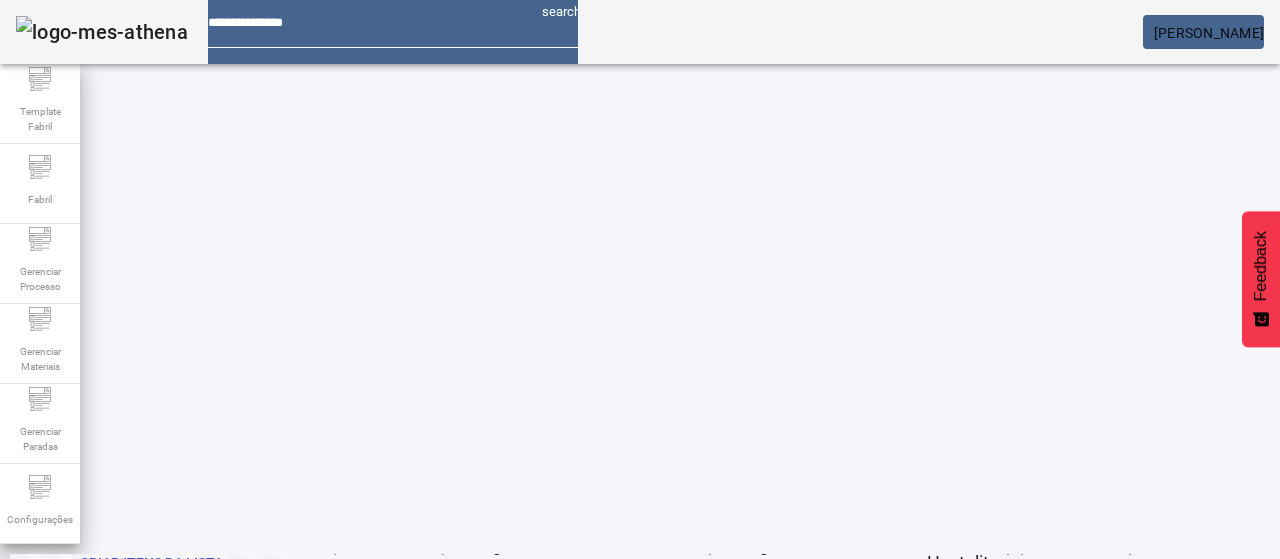 click on "REMOVER" at bounding box center [430, 883] 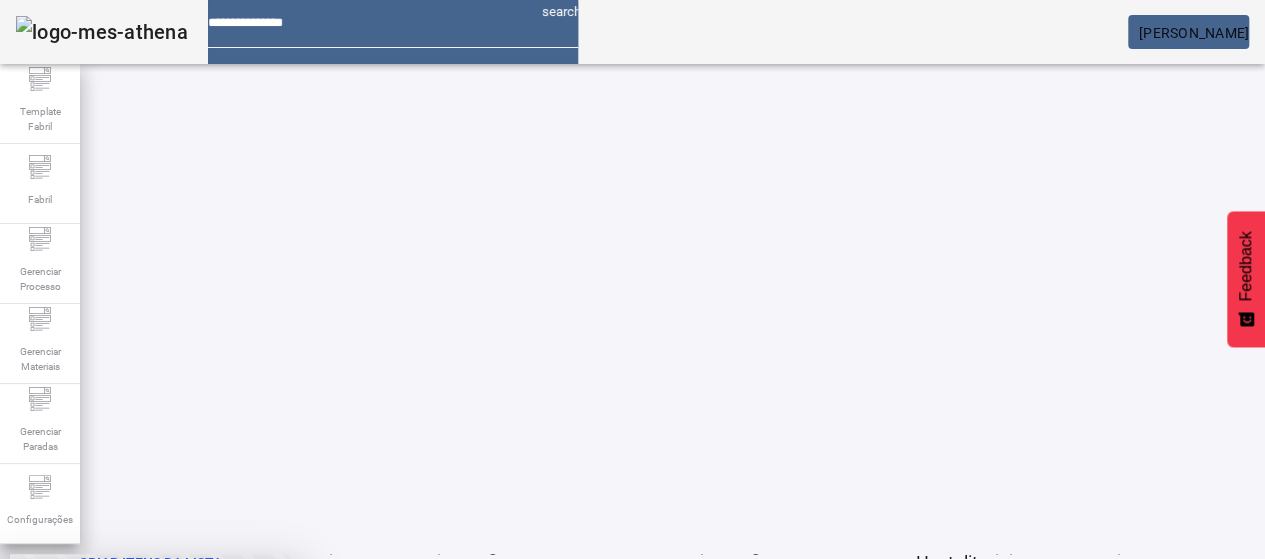 click on "SIM" at bounding box center (249, 707) 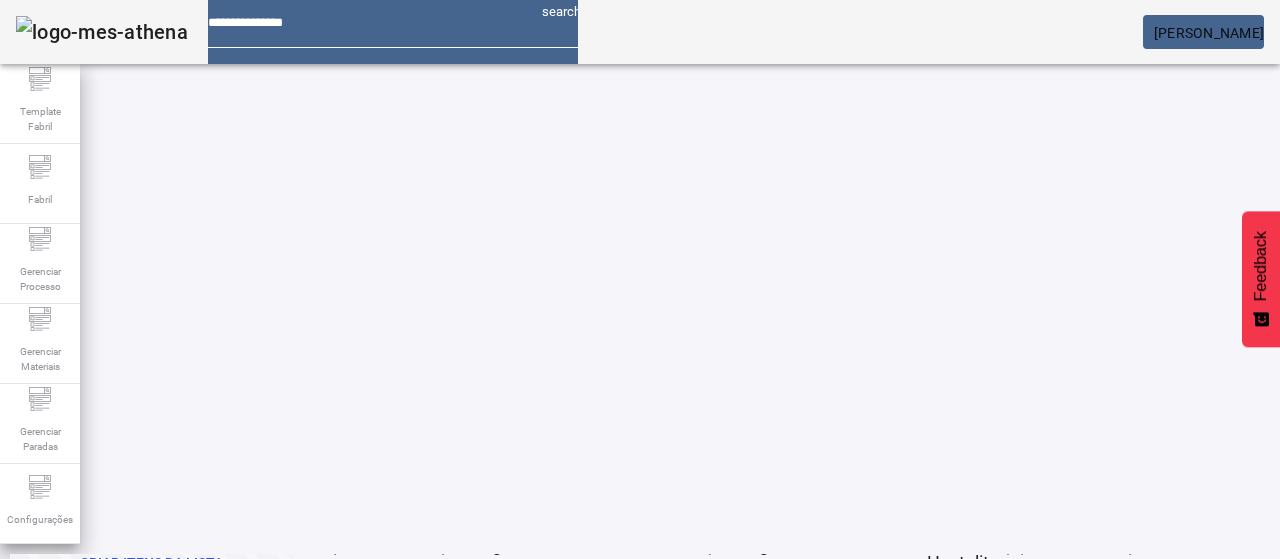 click on "EDITAR" at bounding box center [353, 583] 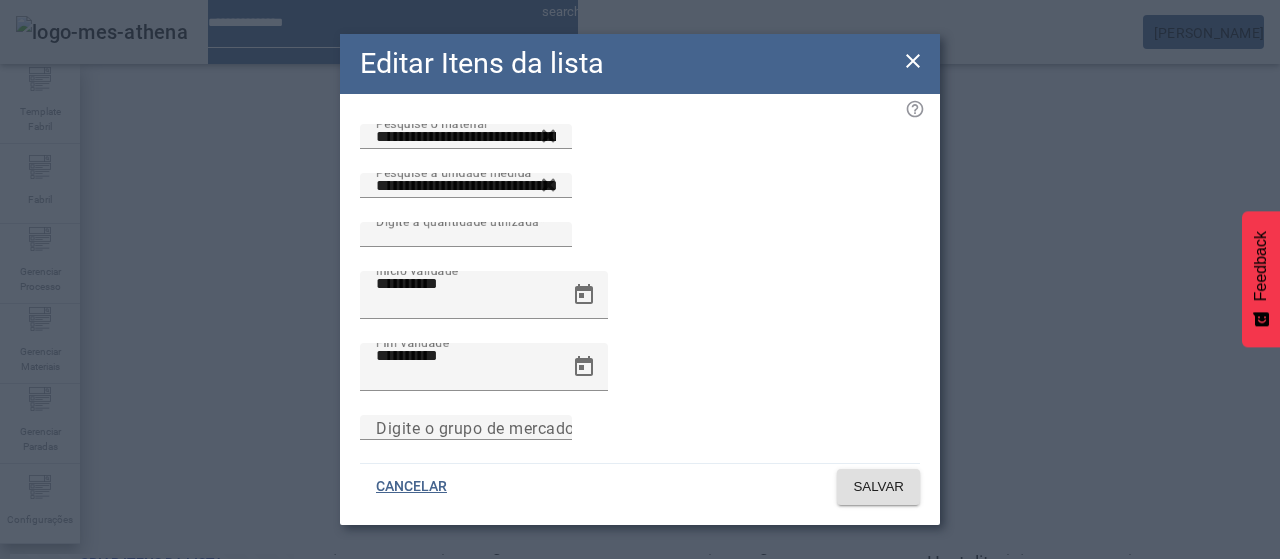 click on "**********" 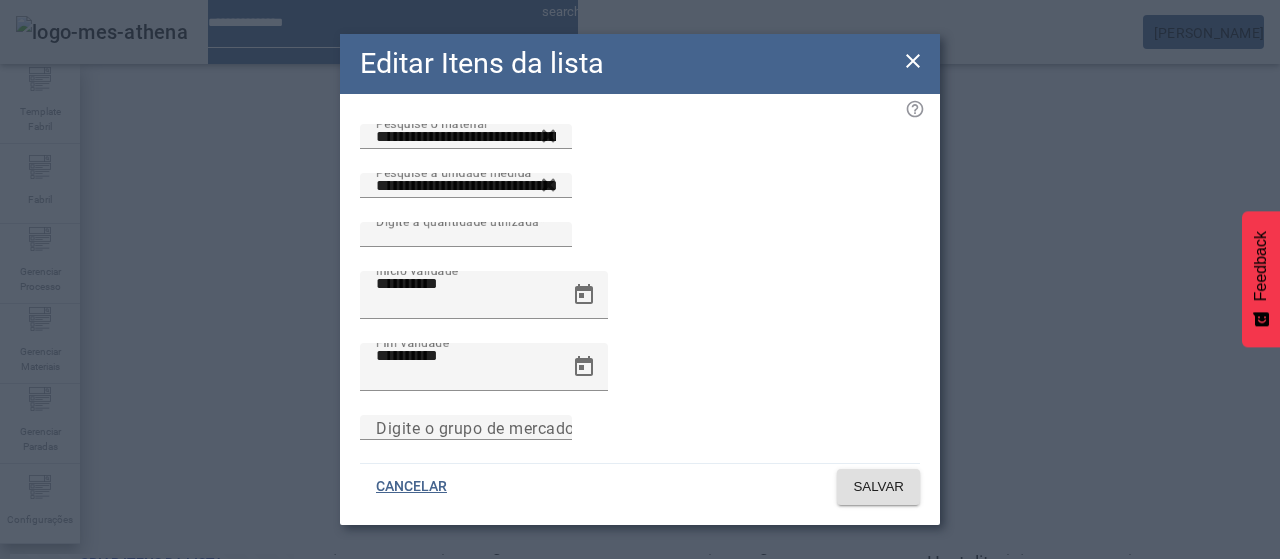 click 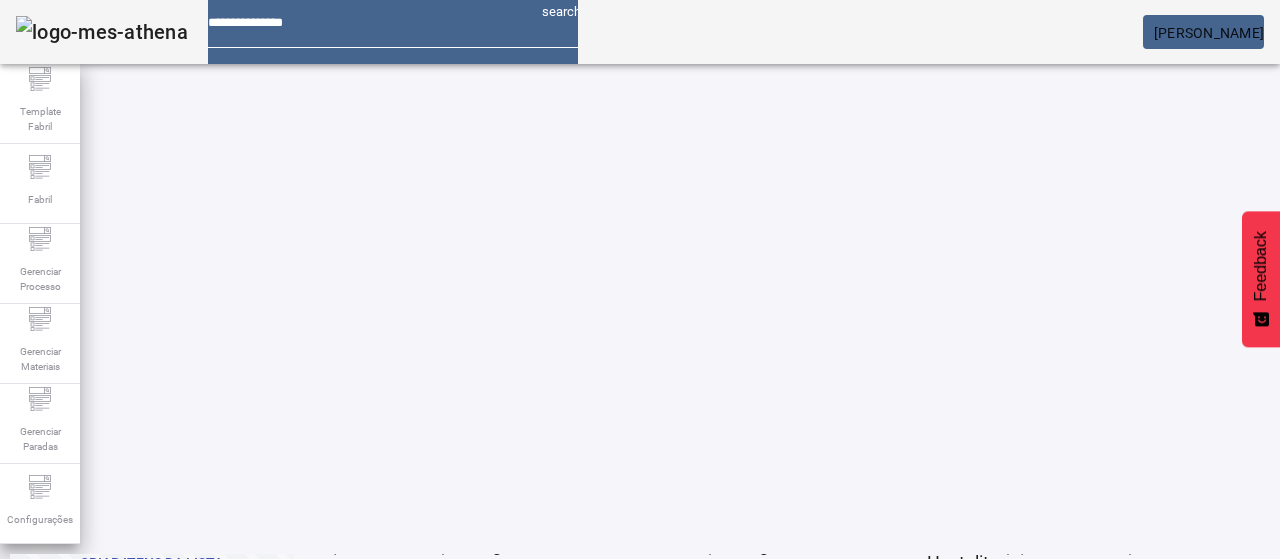 click at bounding box center [430, 583] 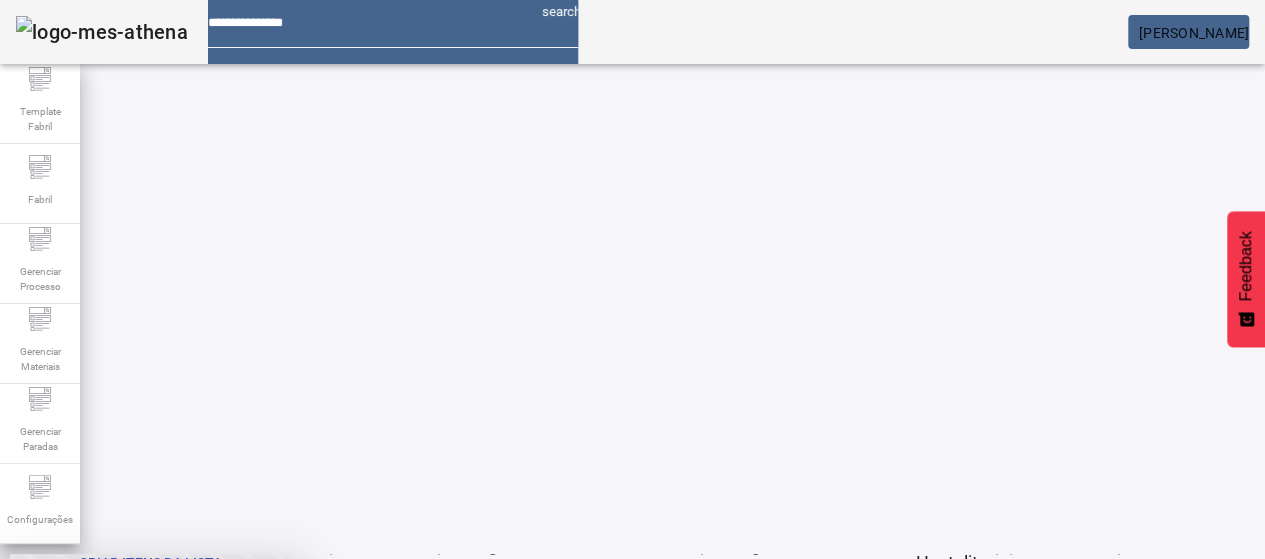 click at bounding box center [248, 707] 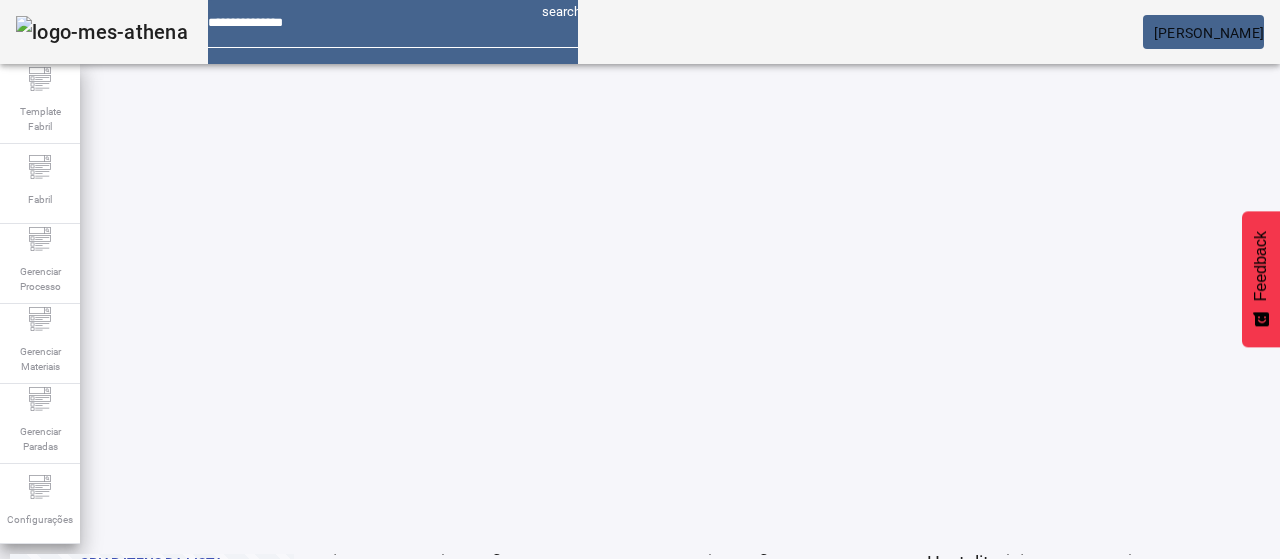 click on "EDITAR" at bounding box center (353, 883) 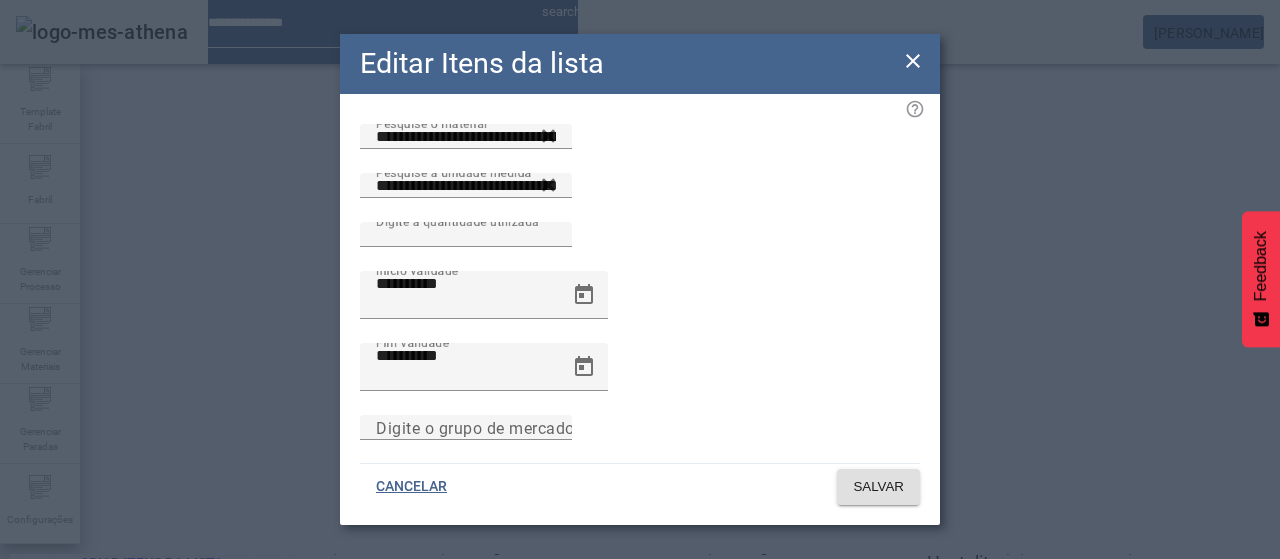 drag, startPoint x: 916, startPoint y: 60, endPoint x: 828, endPoint y: 149, distance: 125.1599 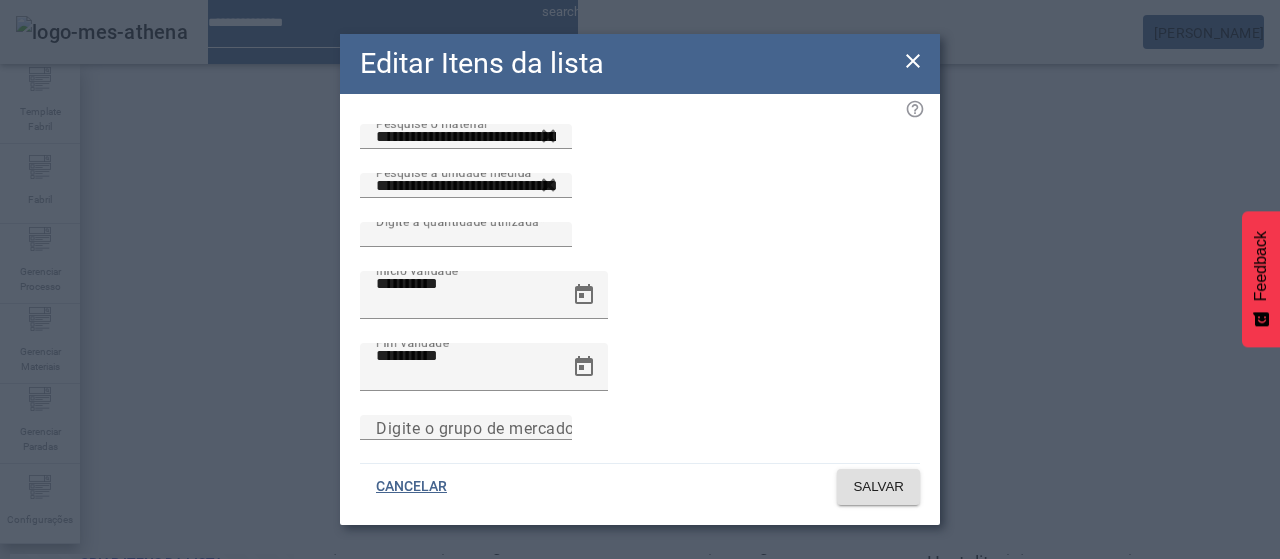 click 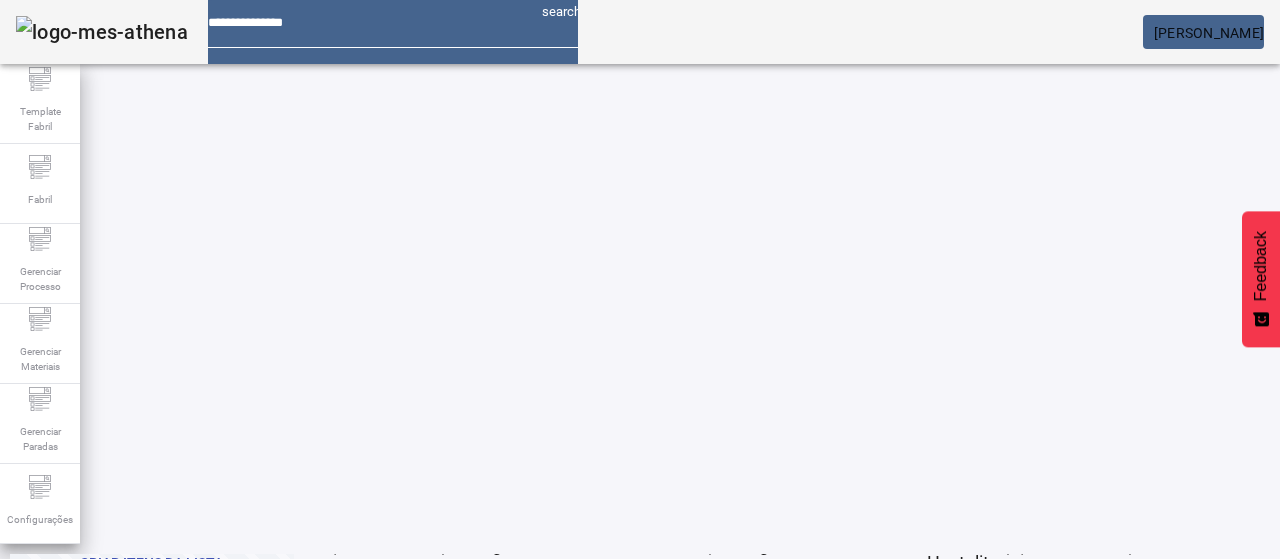 click on "REMOVER" at bounding box center (430, 583) 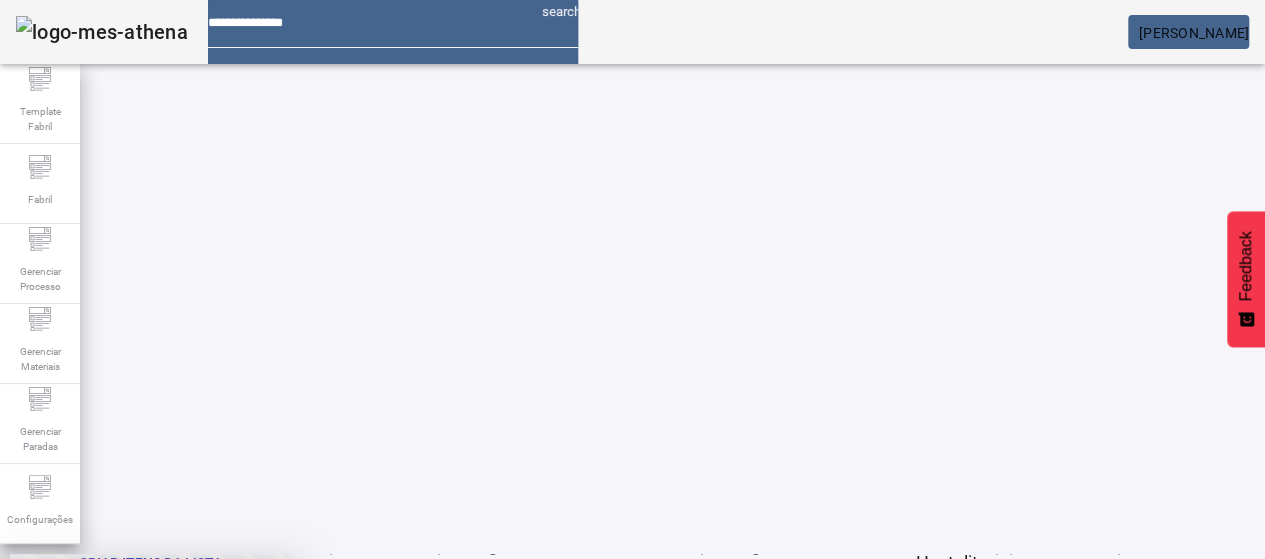 drag, startPoint x: 749, startPoint y: 333, endPoint x: 698, endPoint y: 355, distance: 55.542778 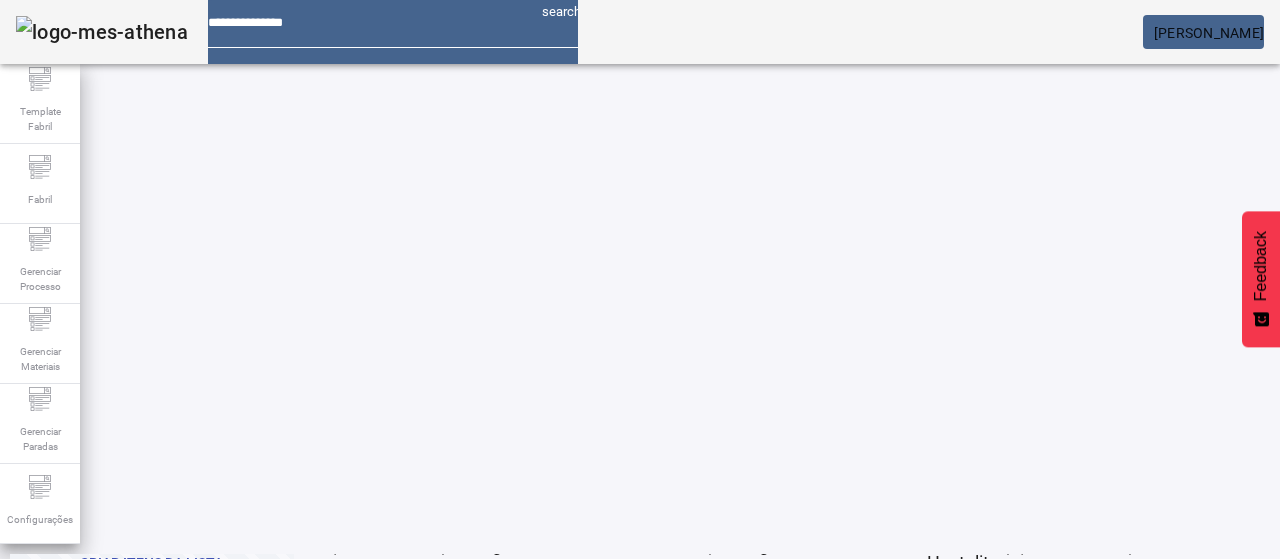 click on "EDITAR" at bounding box center (353, 583) 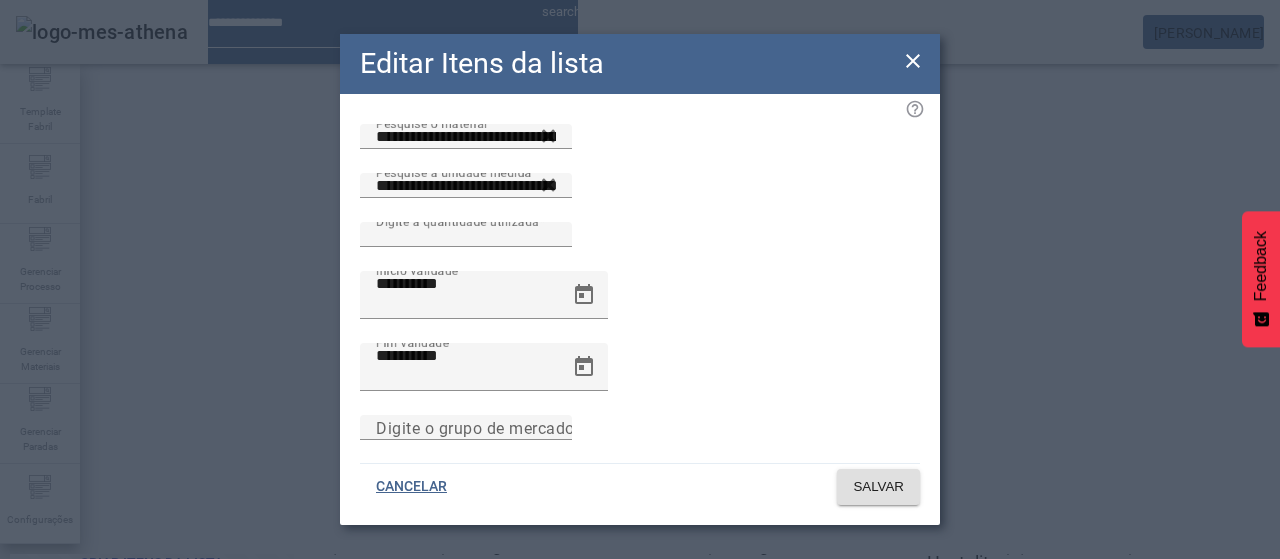 drag, startPoint x: 925, startPoint y: 54, endPoint x: 912, endPoint y: 75, distance: 24.698177 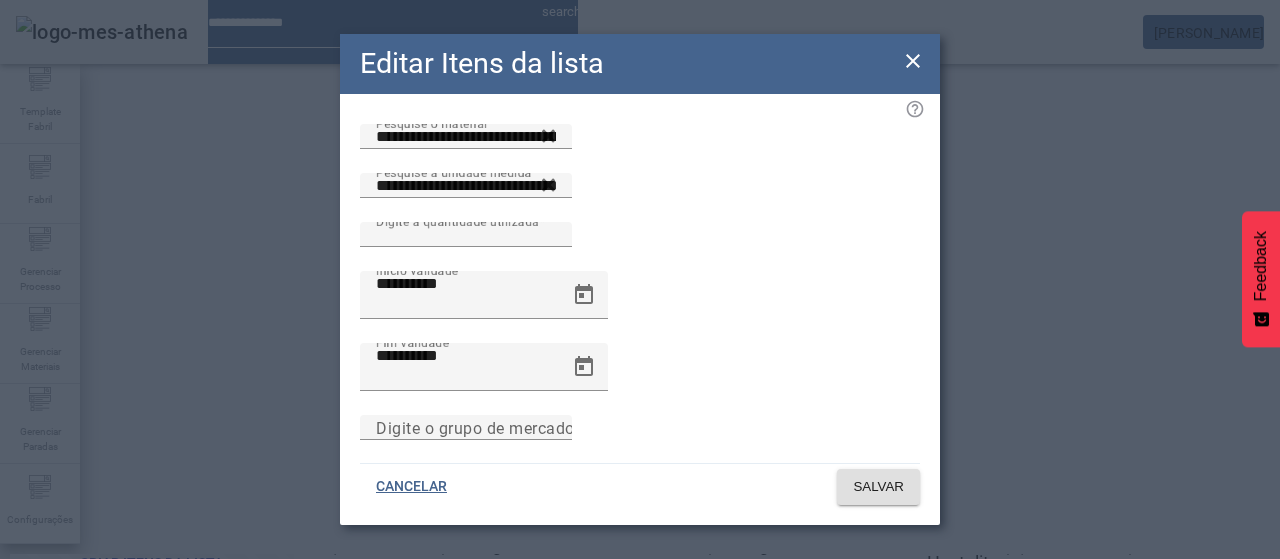 click on "**********" 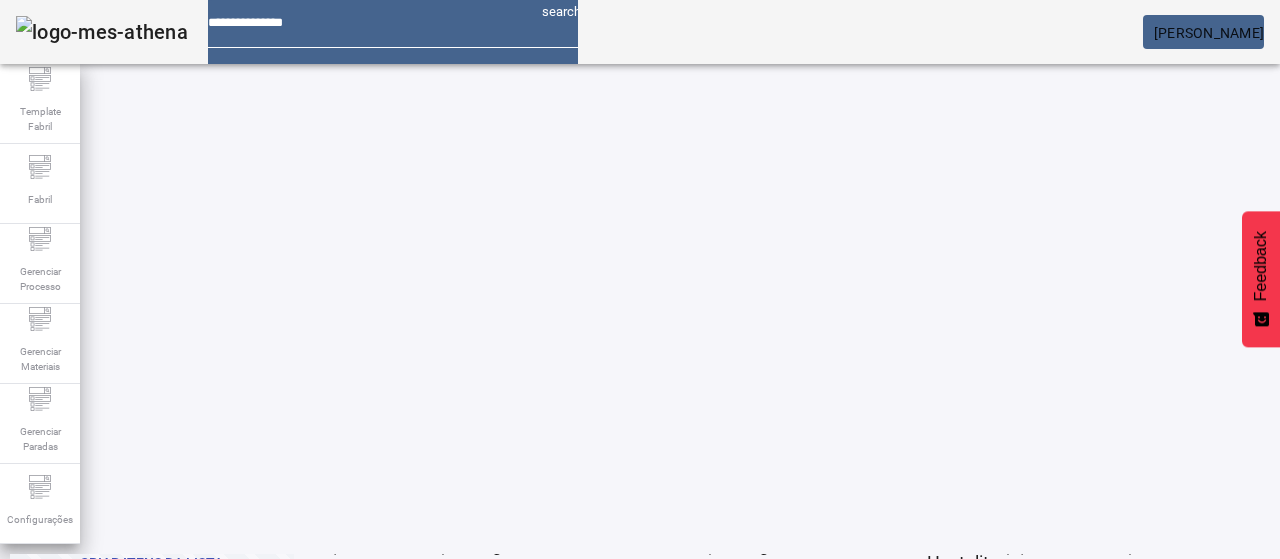 click on "EDITAR" at bounding box center (353, 583) 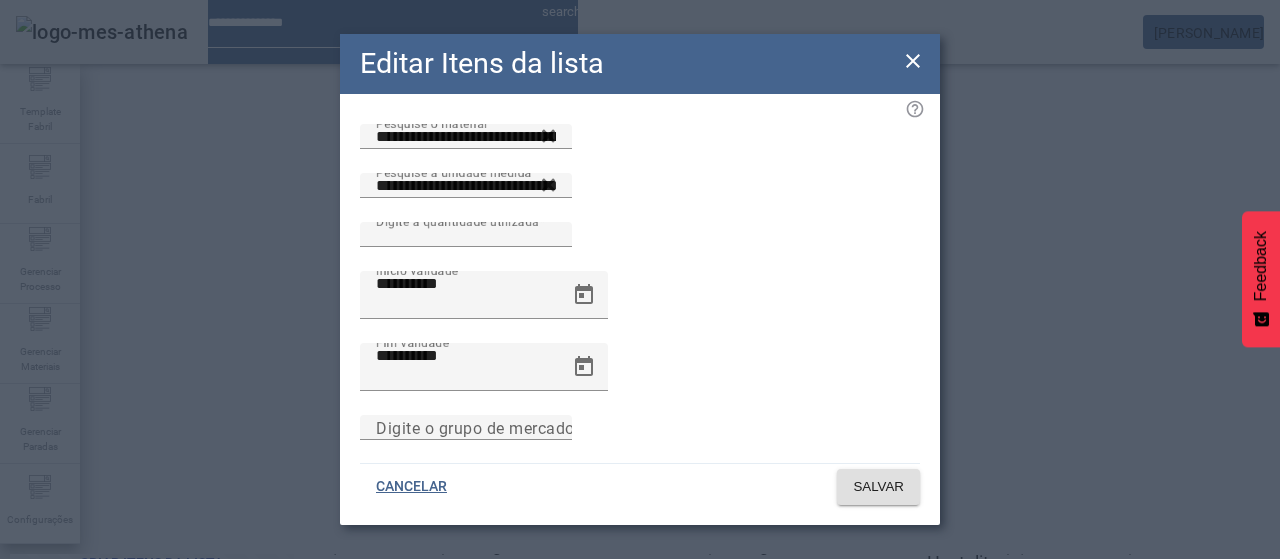 click 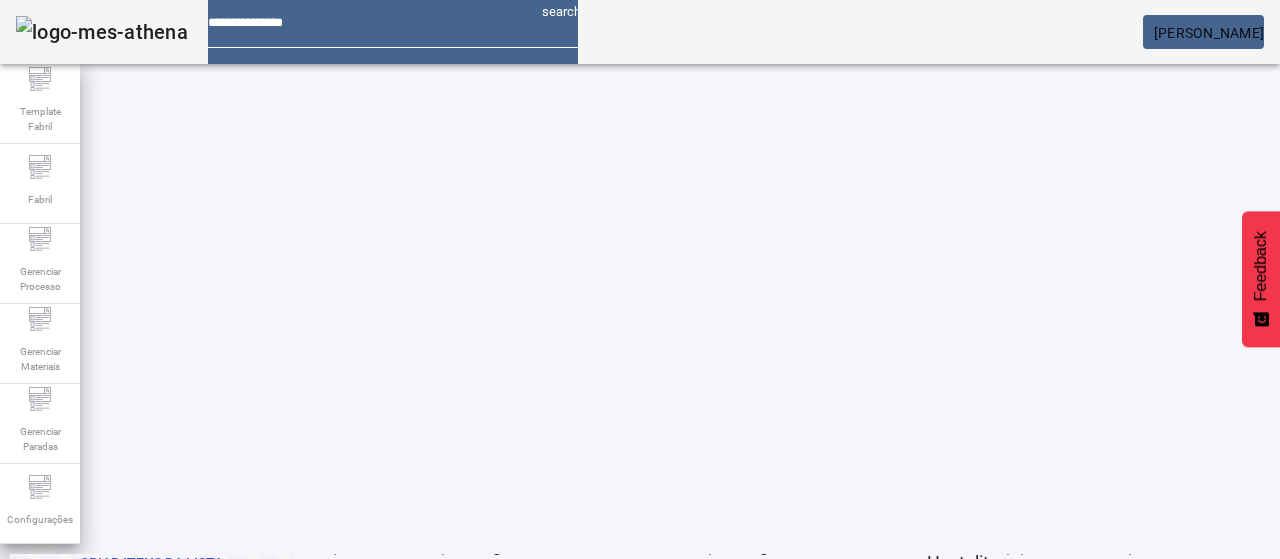 click on "REMOVER" at bounding box center [430, 583] 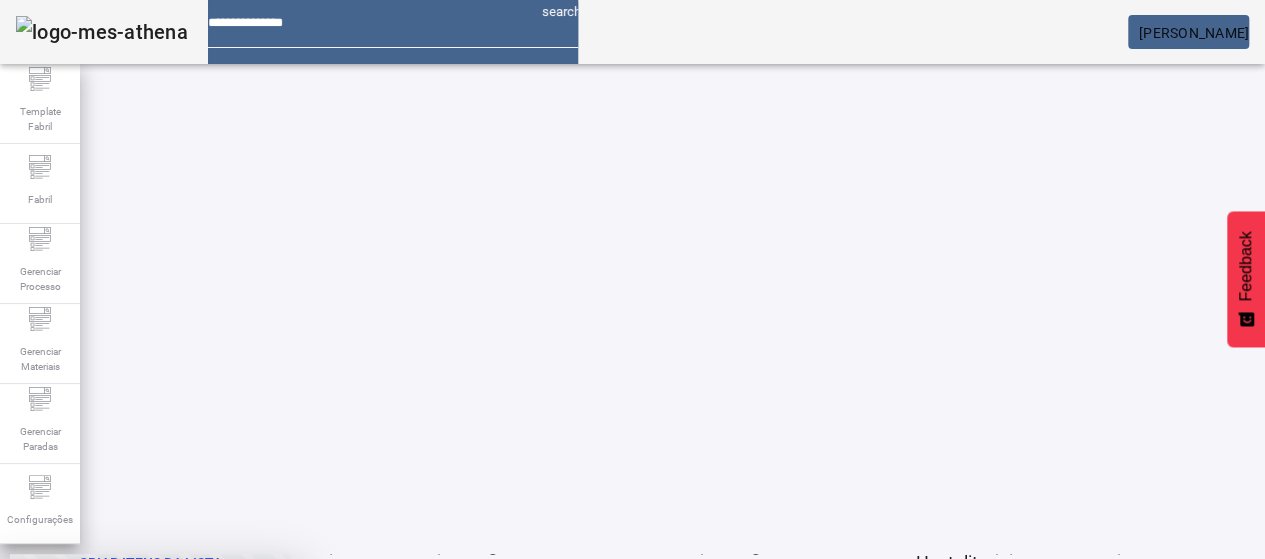 click on "SIM" at bounding box center (249, 707) 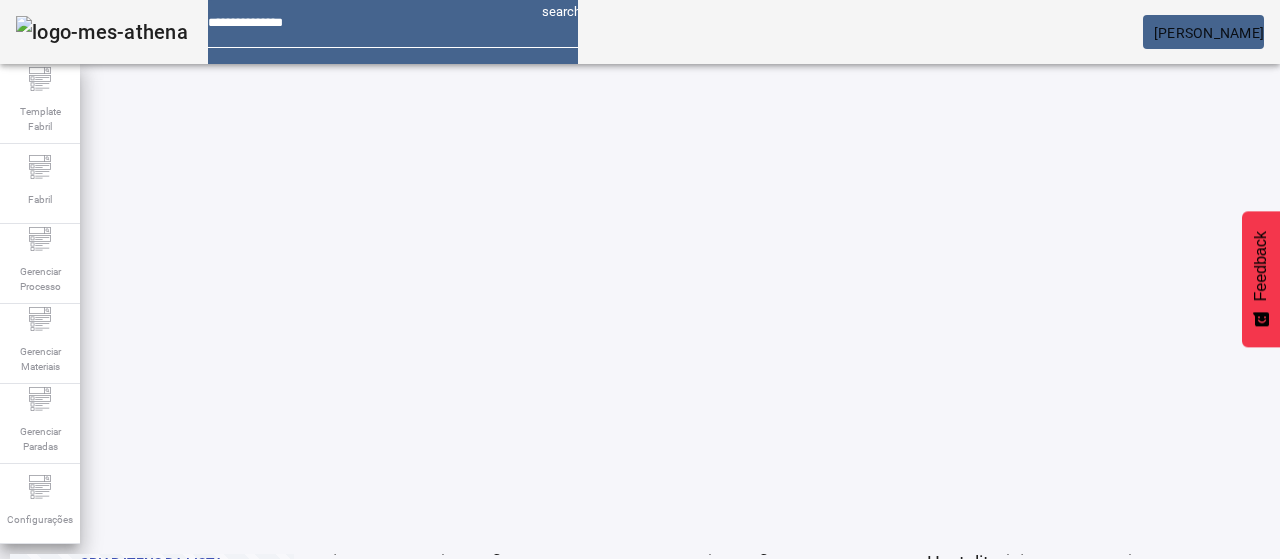 click on "EDITAR" at bounding box center [652, 883] 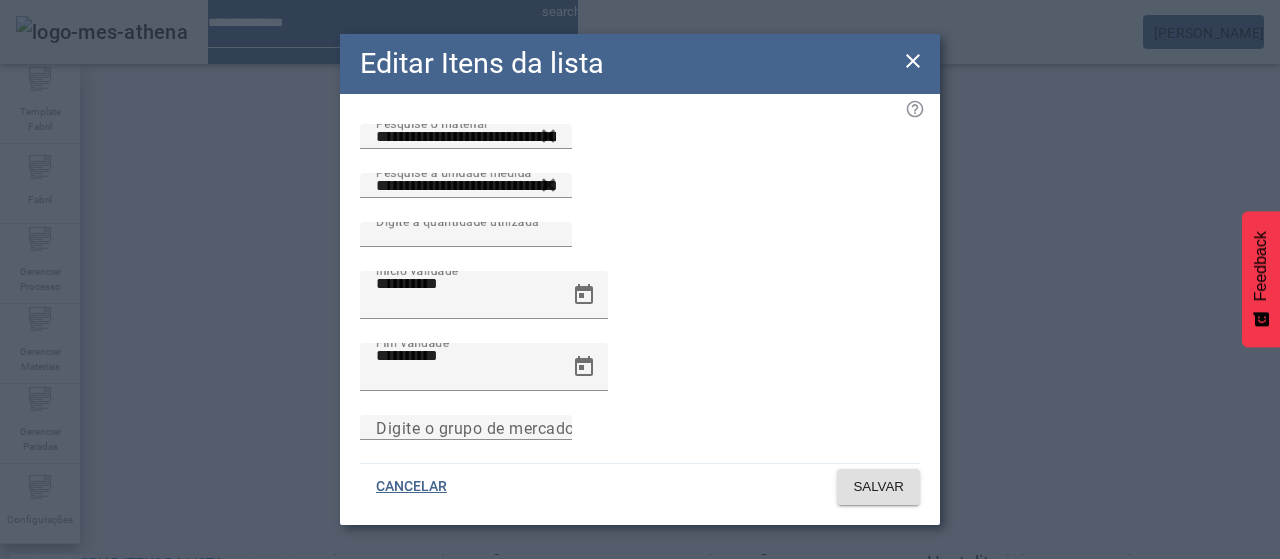 drag, startPoint x: 911, startPoint y: 61, endPoint x: 937, endPoint y: 129, distance: 72.8011 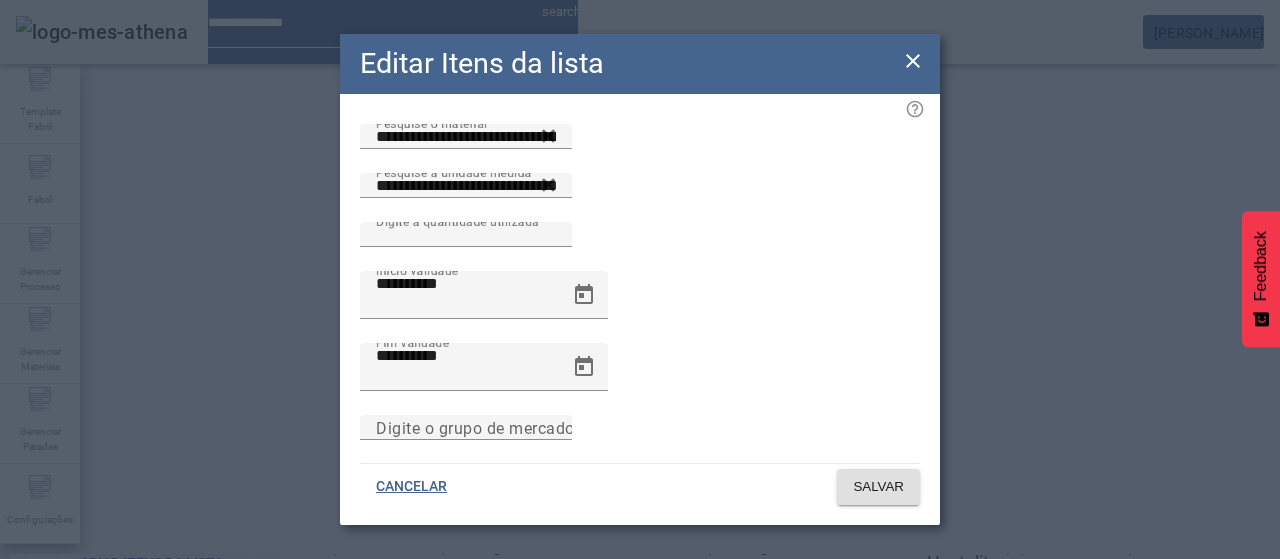 click 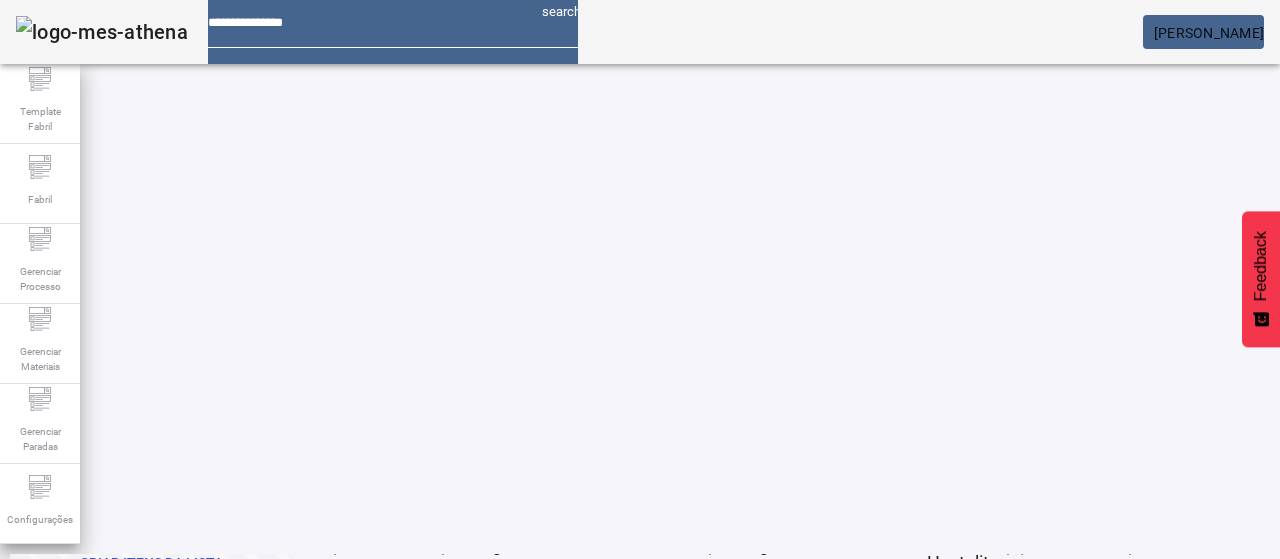 click at bounding box center [950, 883] 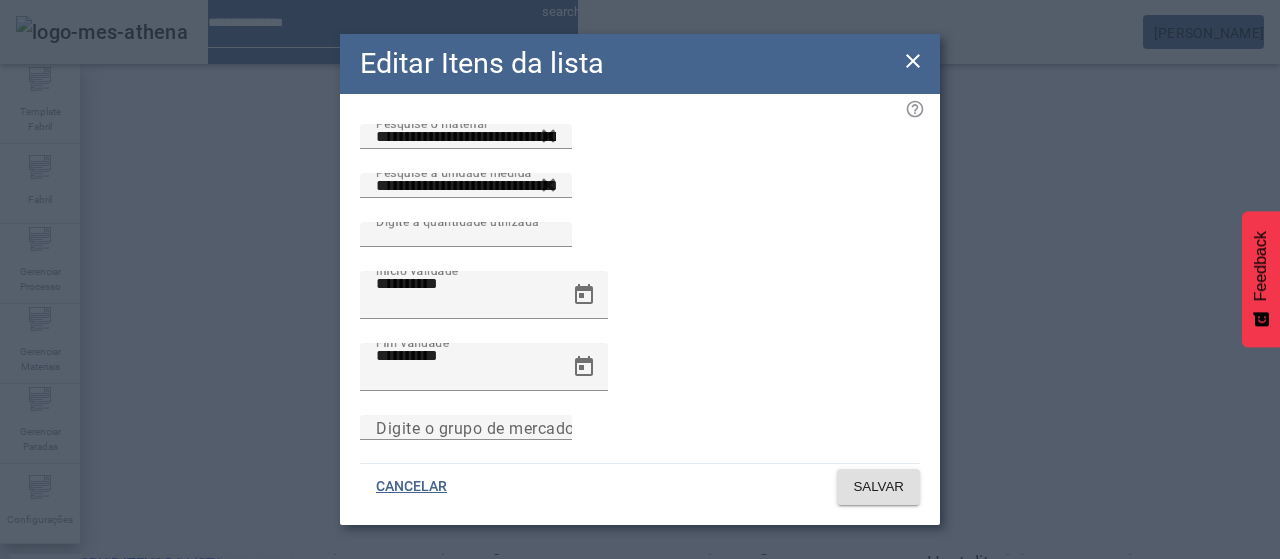 drag, startPoint x: 916, startPoint y: 59, endPoint x: 931, endPoint y: 110, distance: 53.160137 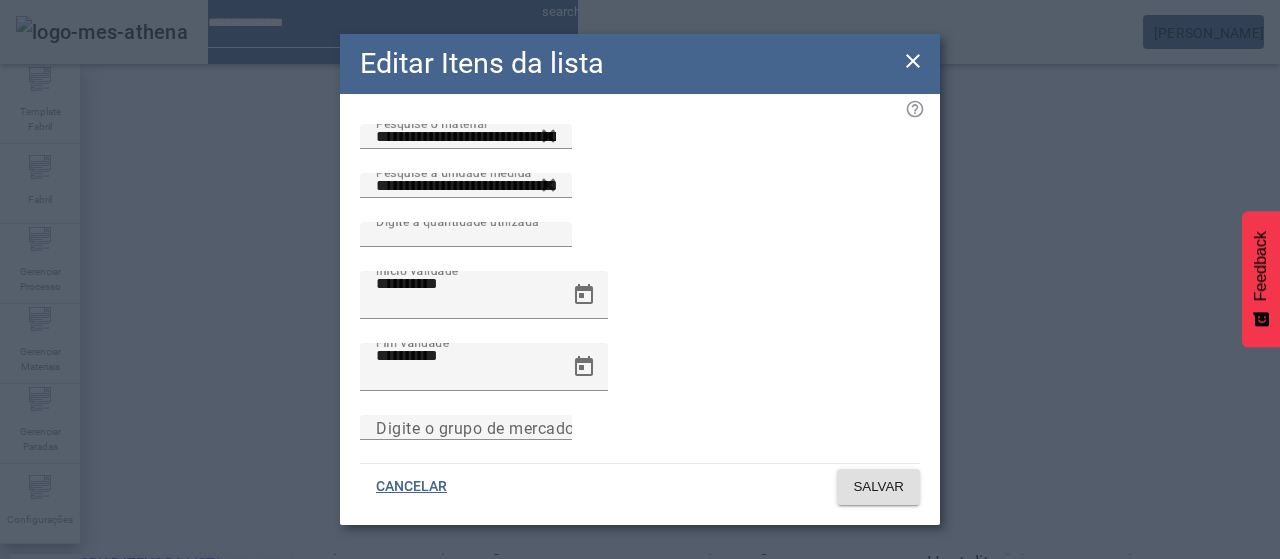 click 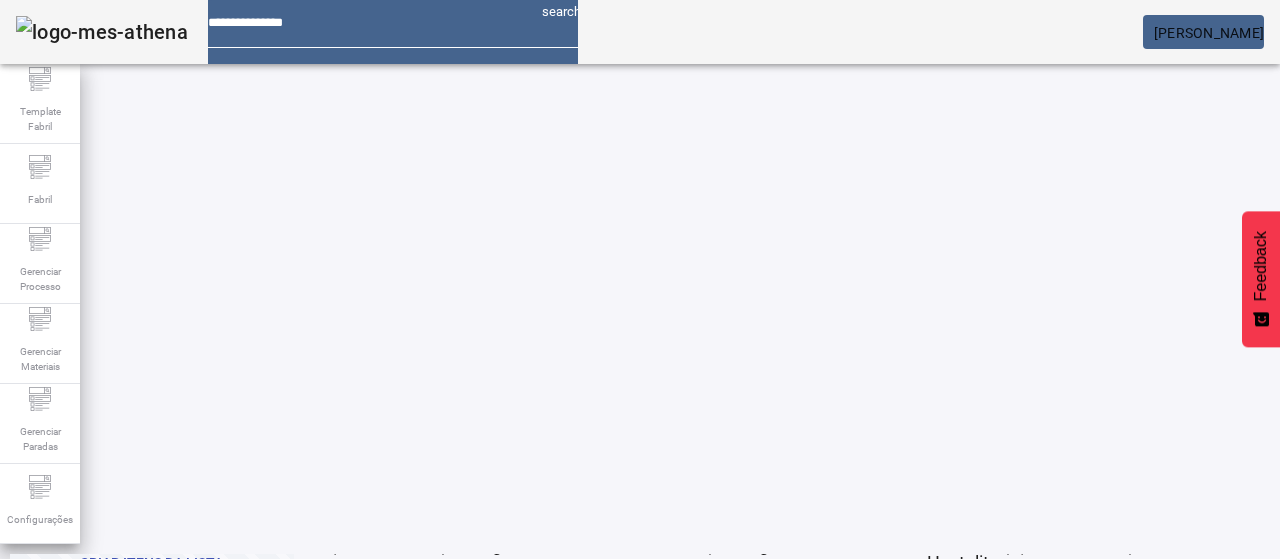 click on "REMOVER" at bounding box center [1027, 883] 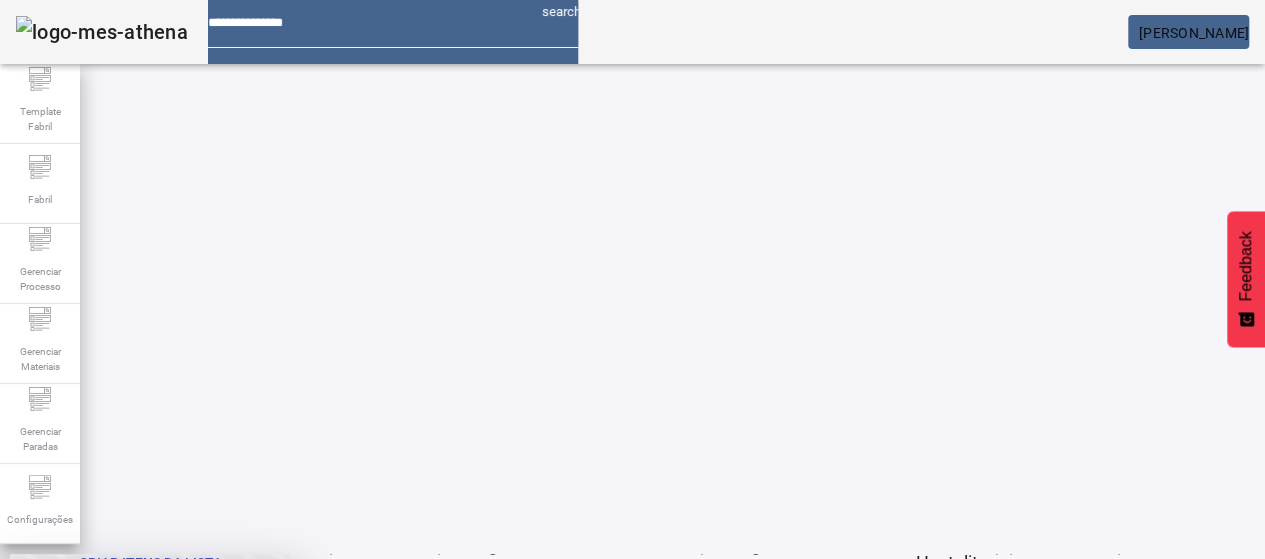 click at bounding box center [248, 707] 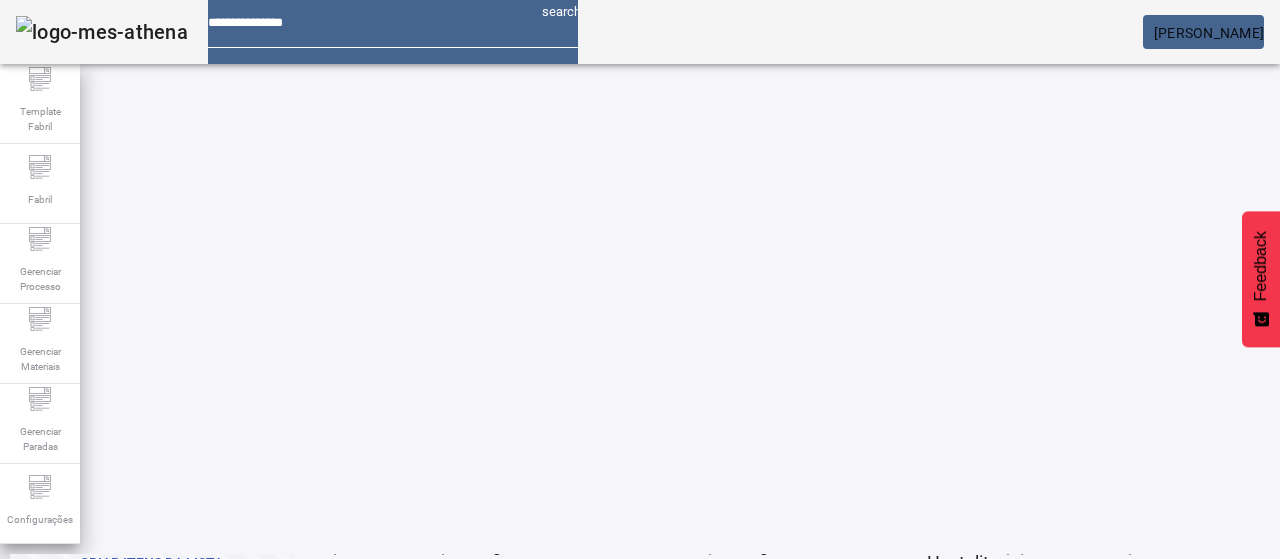 click on "EDITAR" at bounding box center [353, 583] 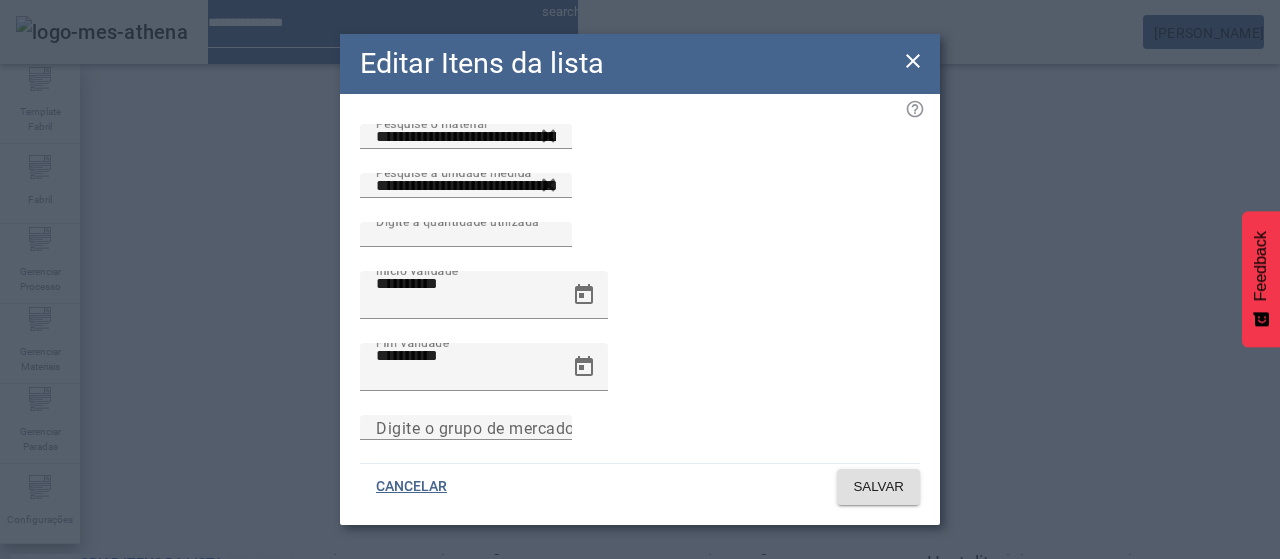 drag, startPoint x: 914, startPoint y: 69, endPoint x: 928, endPoint y: 98, distance: 32.202484 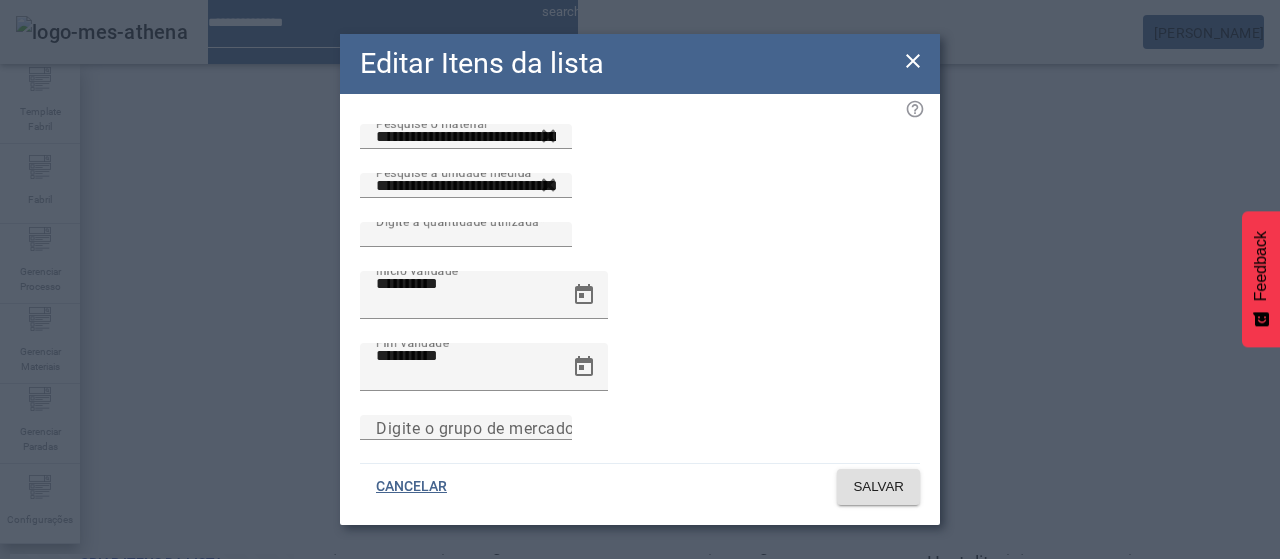 click 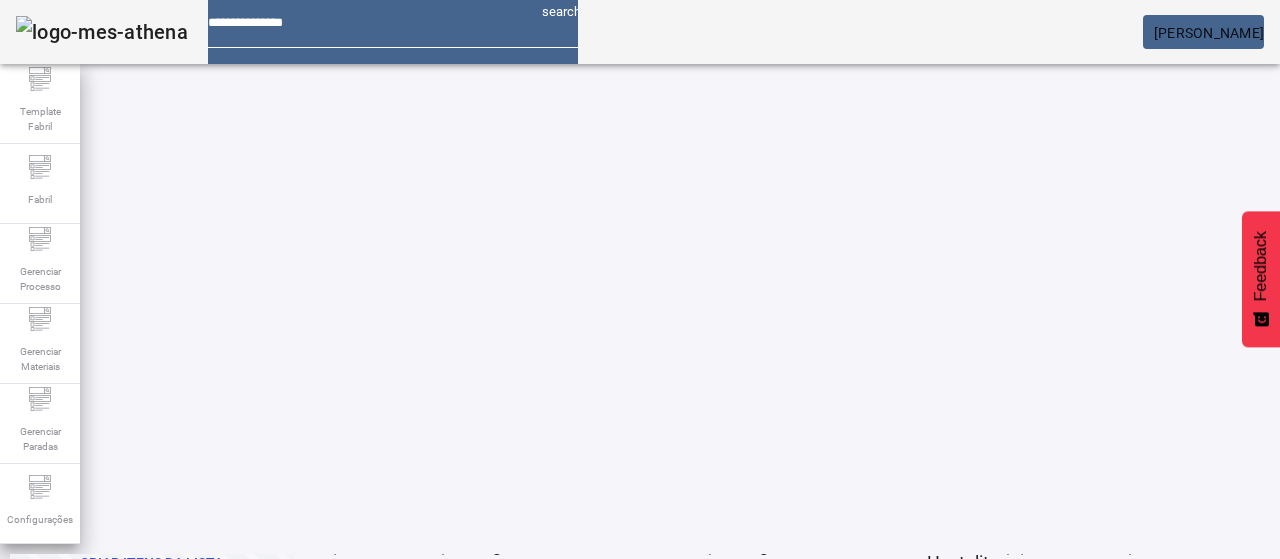 click on "EDITAR" at bounding box center (652, 883) 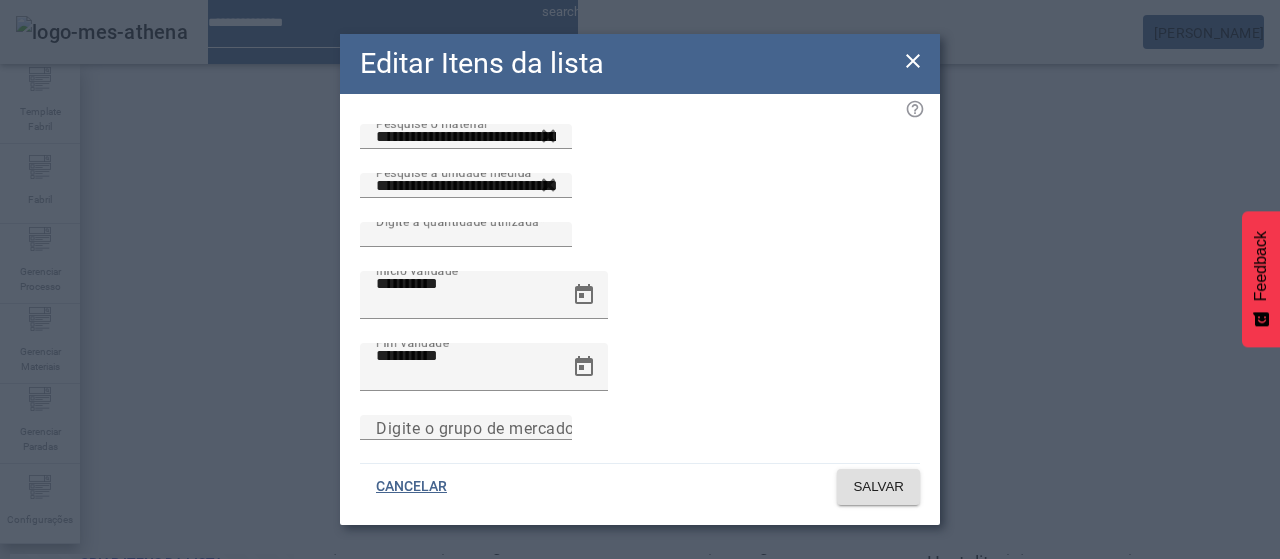 click 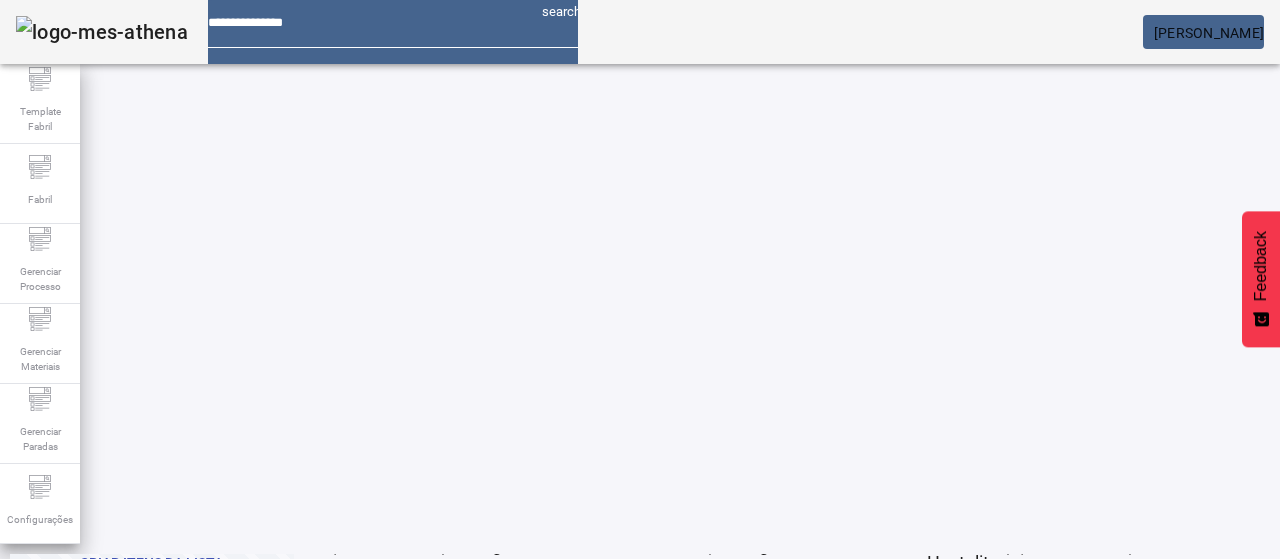 click on "REMOVER" at bounding box center (728, 883) 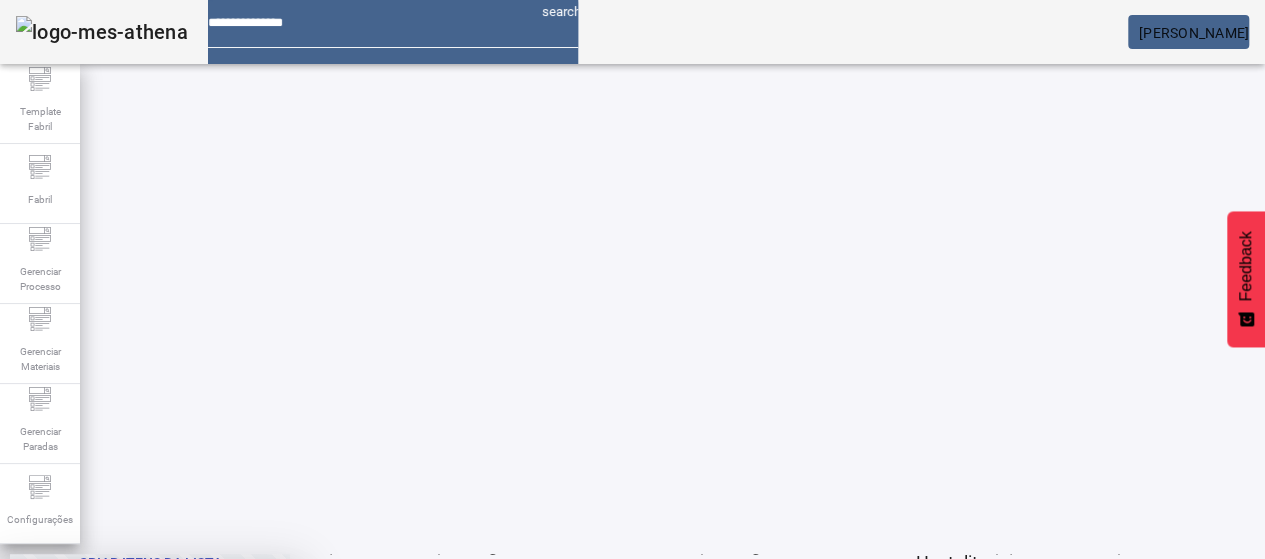click at bounding box center (248, 707) 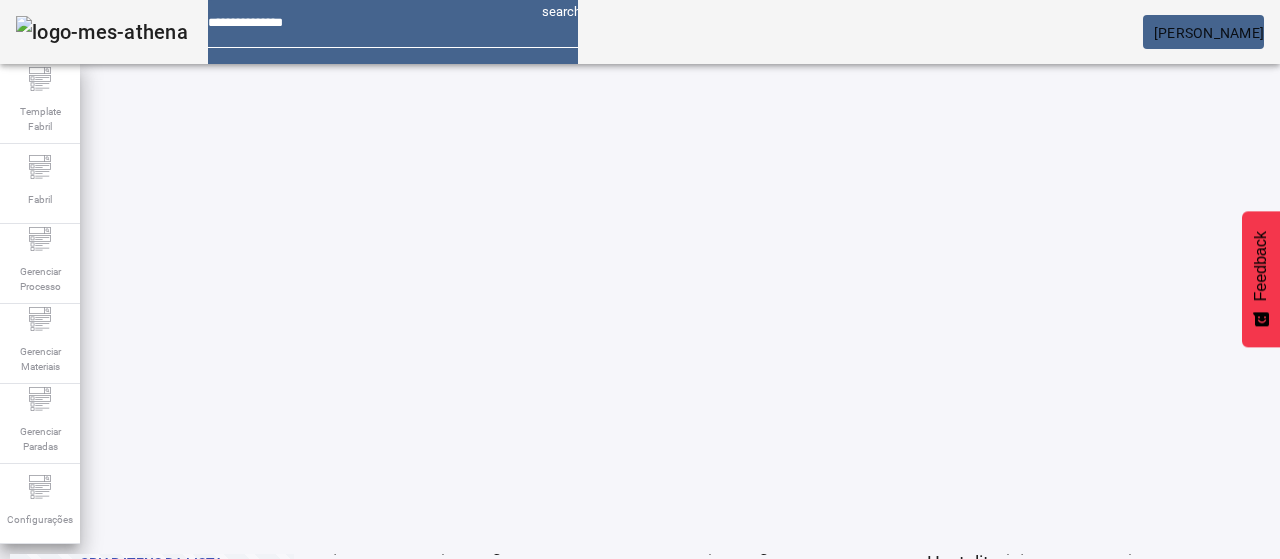 click on "EDITAR" at bounding box center (950, 883) 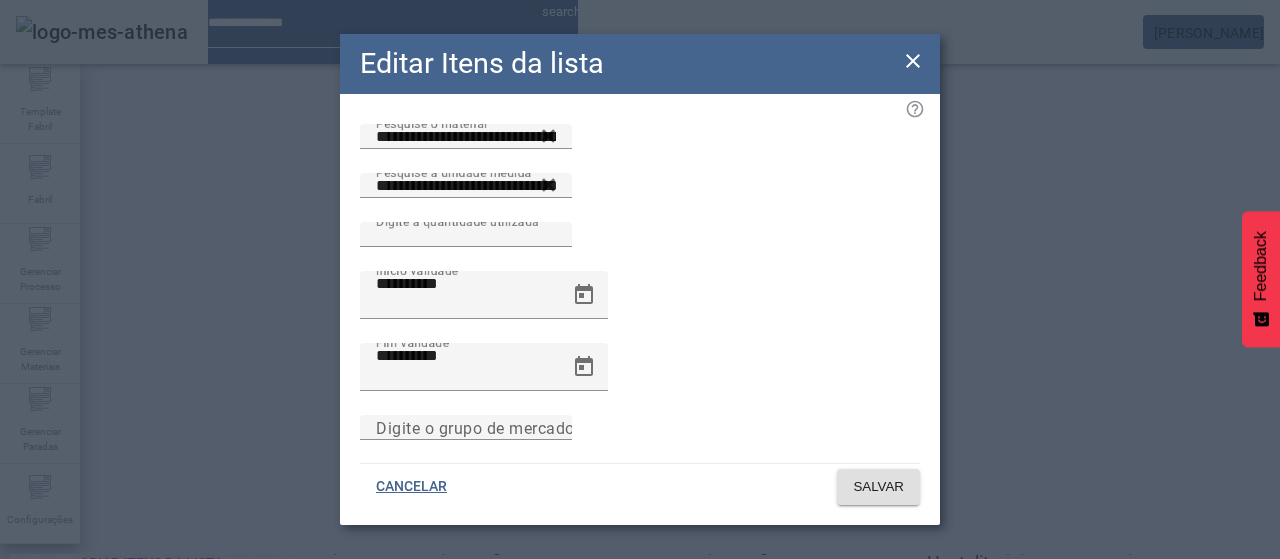 click 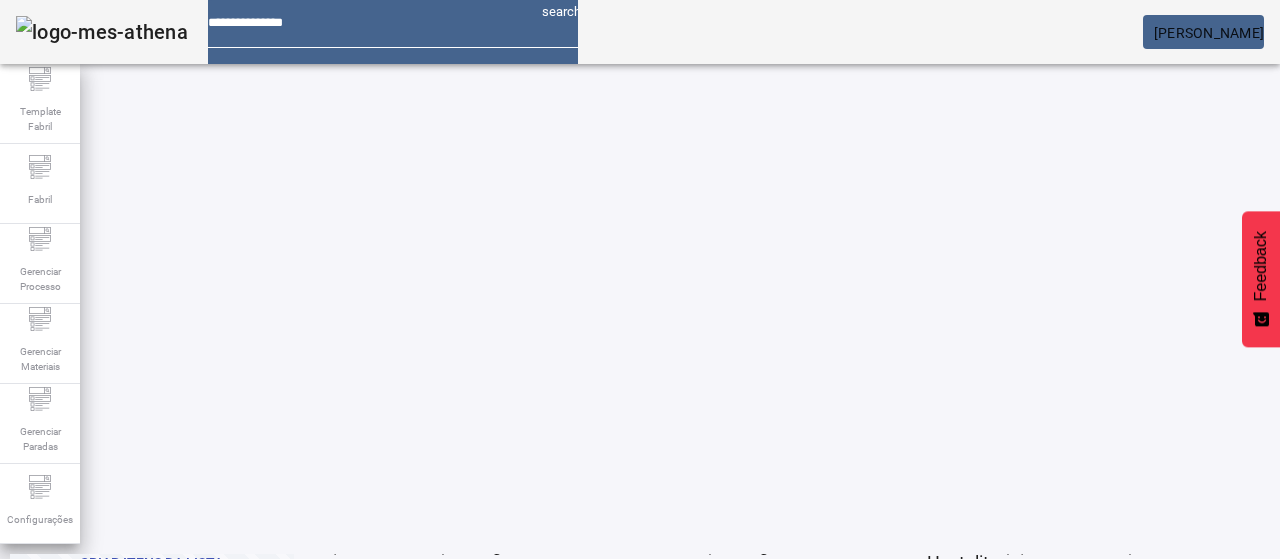 click on "2" 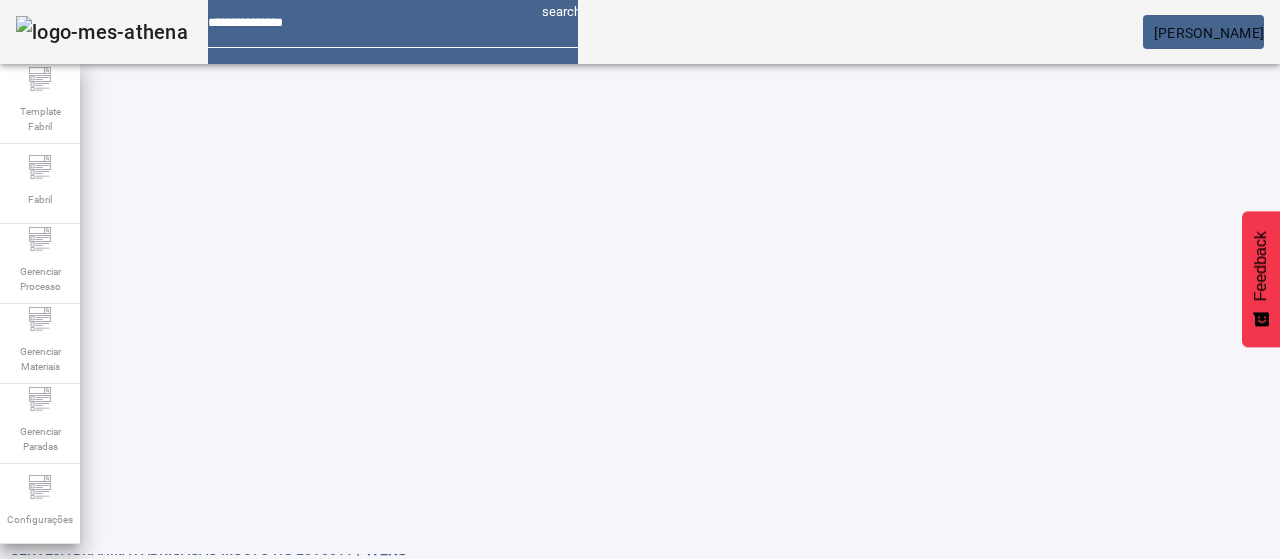 scroll, scrollTop: 10, scrollLeft: 0, axis: vertical 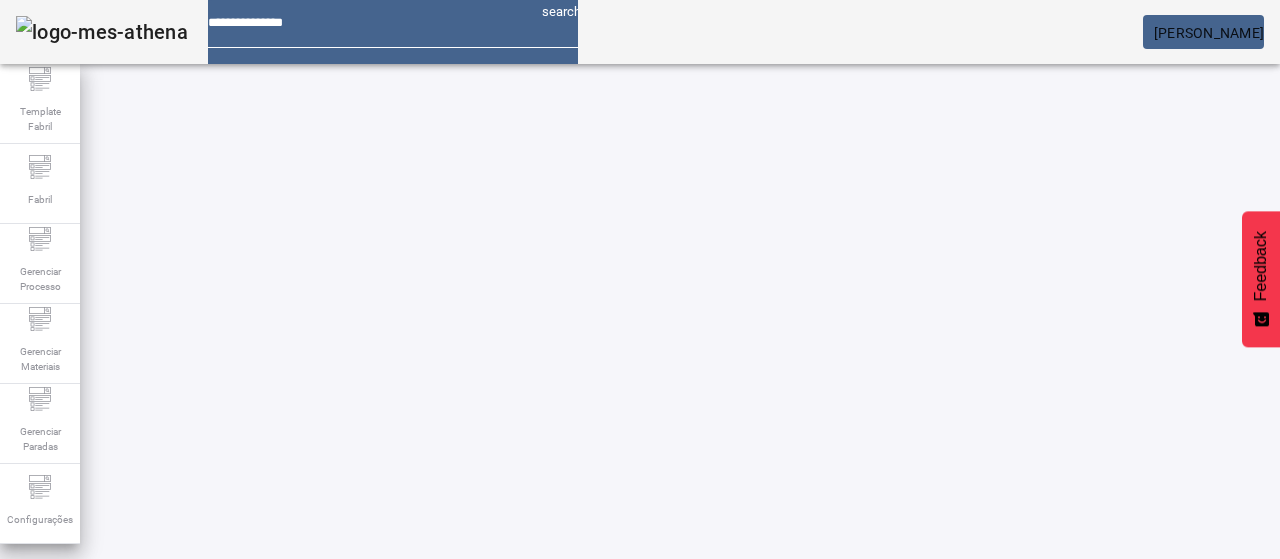 click on "EDITAR" at bounding box center (353, 733) 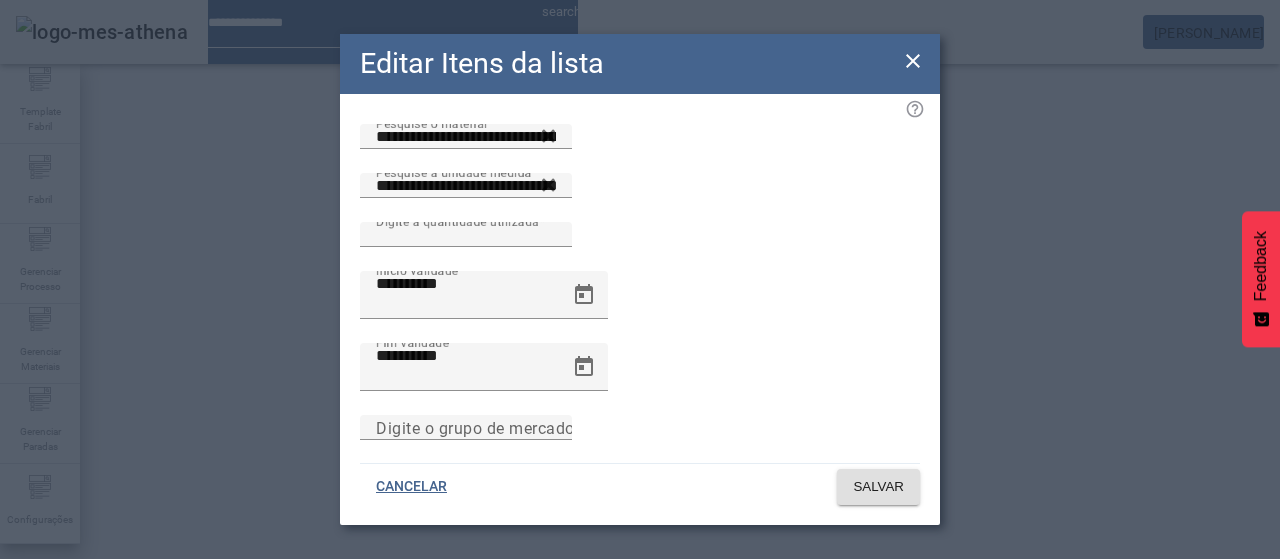 click 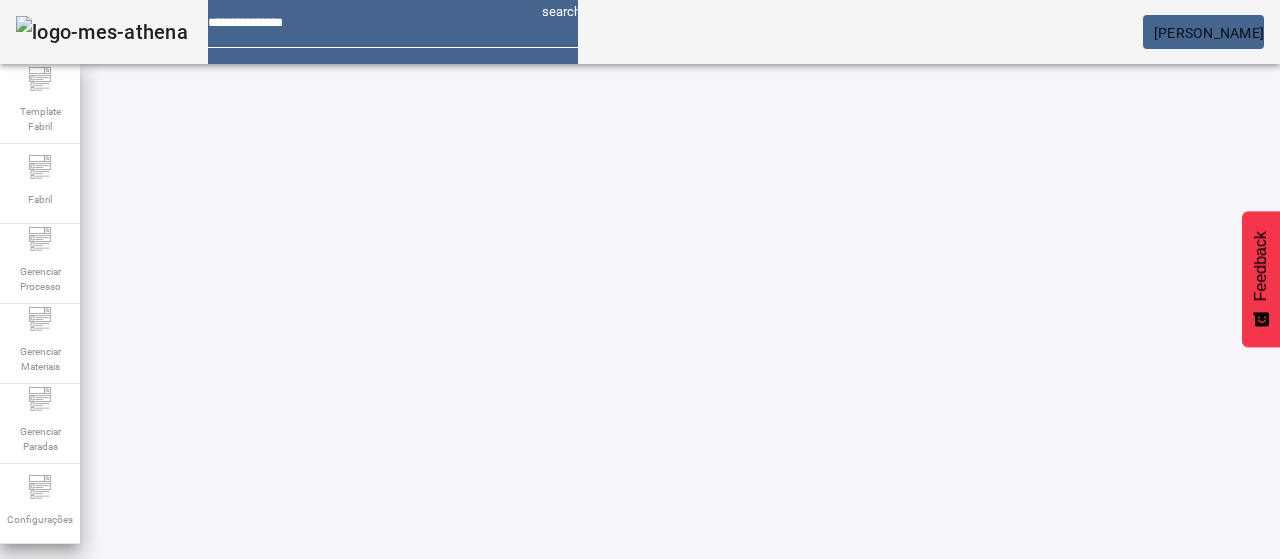 click at bounding box center (353, 733) 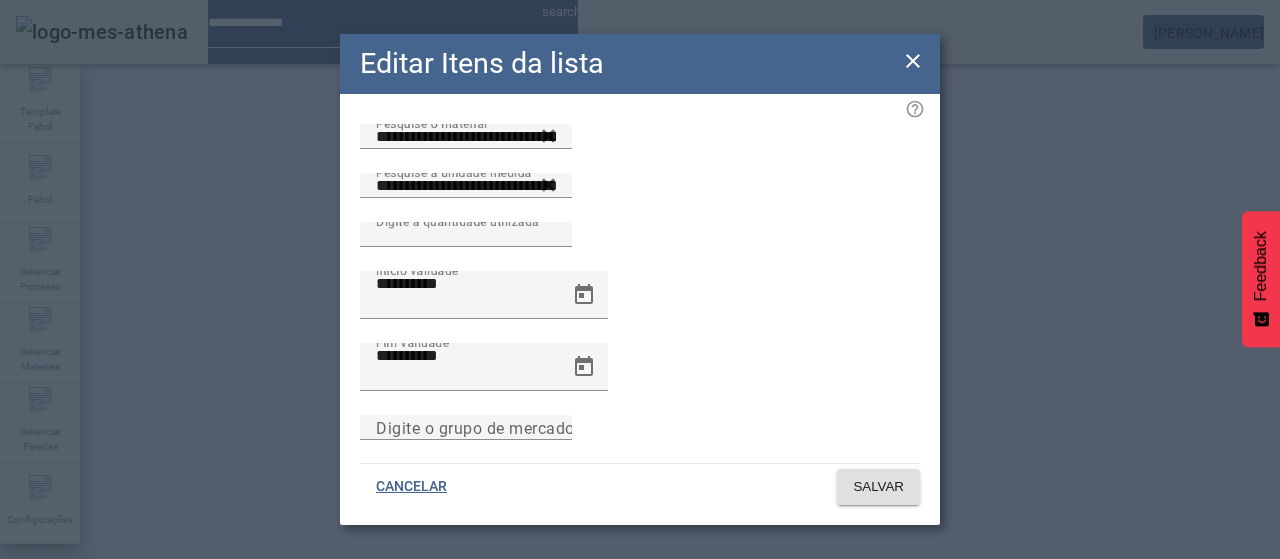 drag, startPoint x: 907, startPoint y: 61, endPoint x: 772, endPoint y: 153, distance: 163.36769 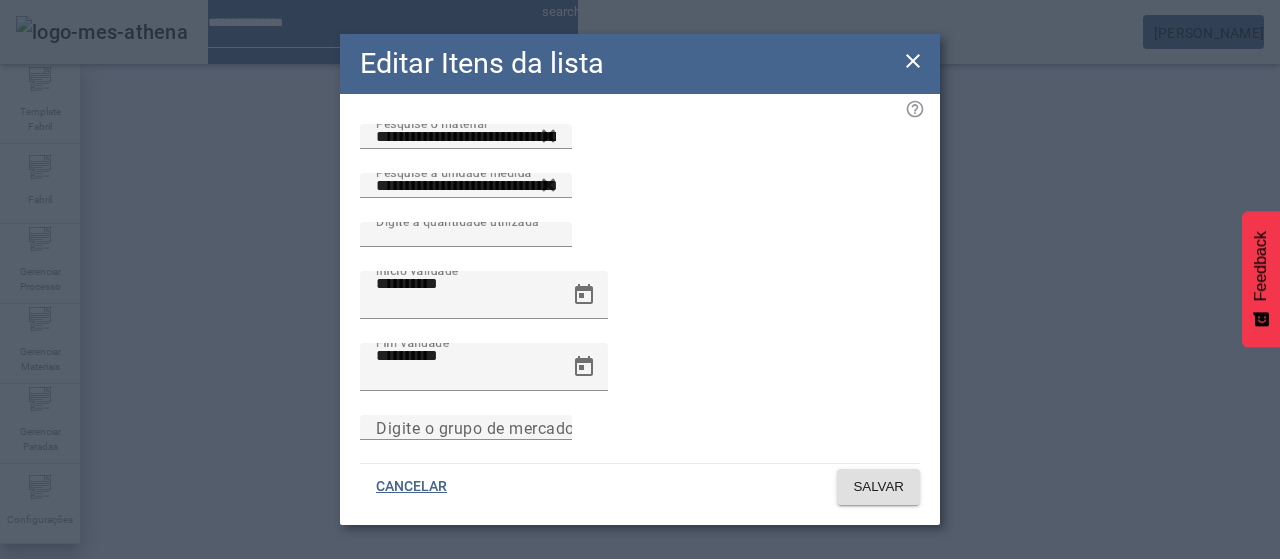 click 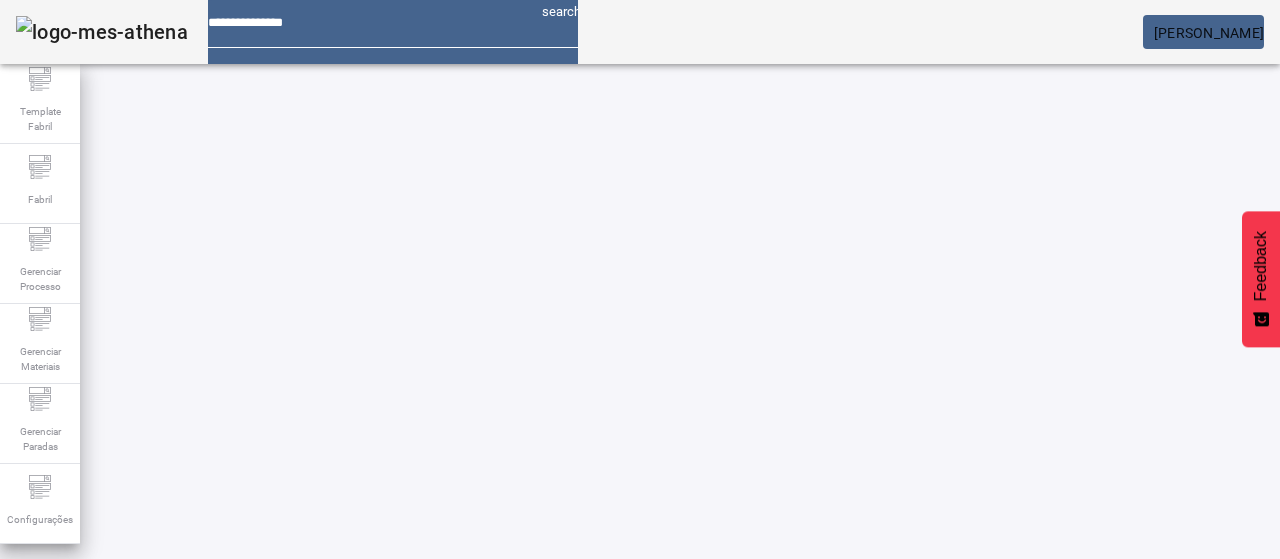 click on "REMOVER" at bounding box center [430, 733] 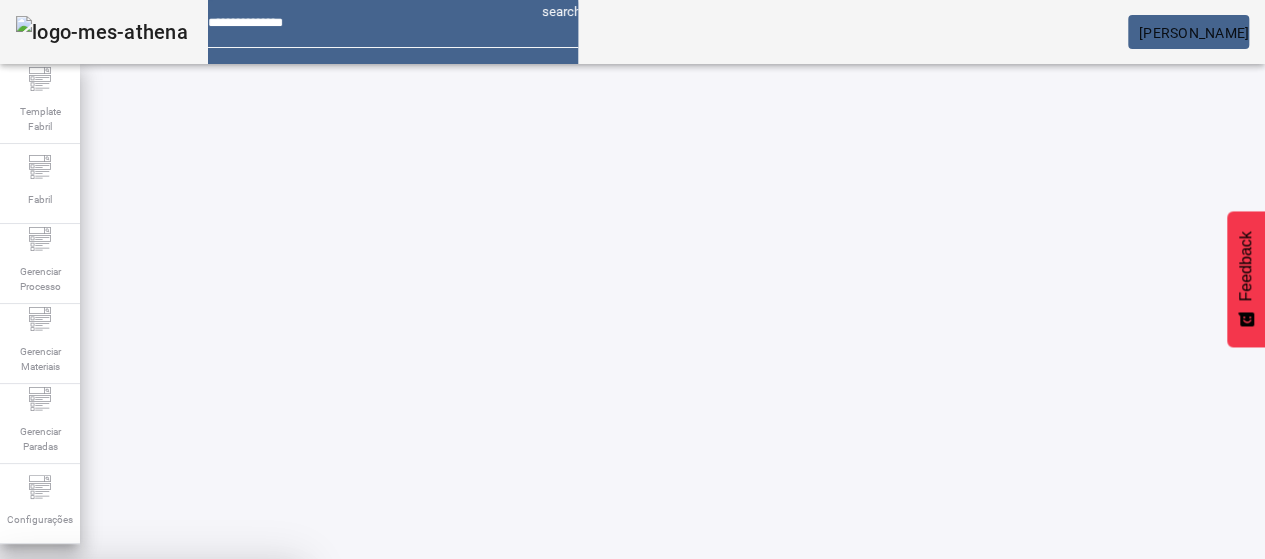 click at bounding box center [248, 707] 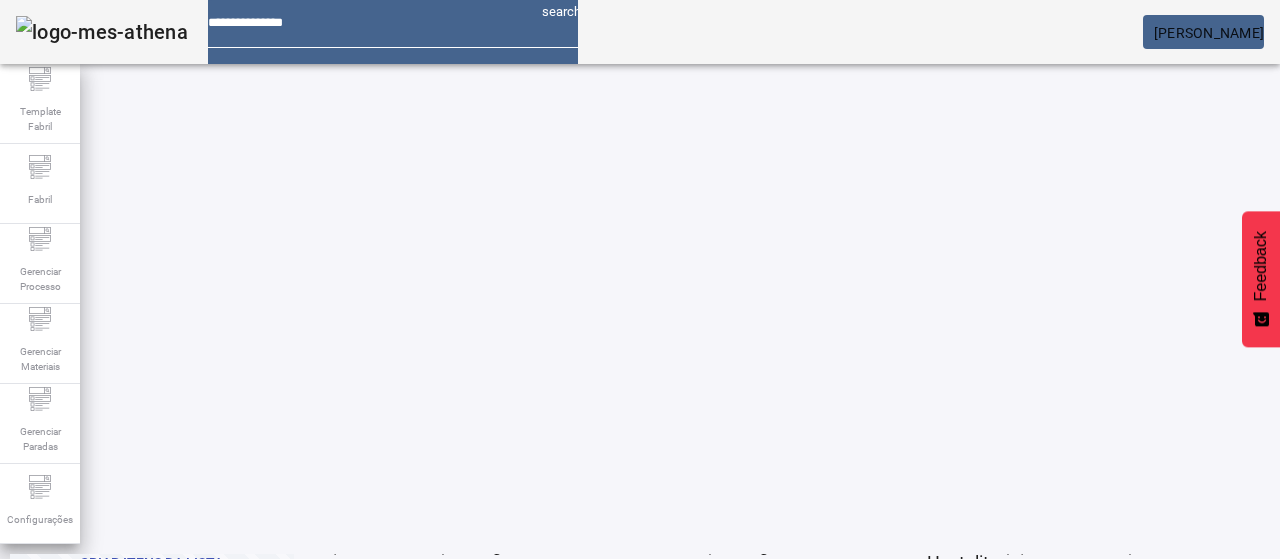 drag, startPoint x: 699, startPoint y: 493, endPoint x: 684, endPoint y: 446, distance: 49.335587 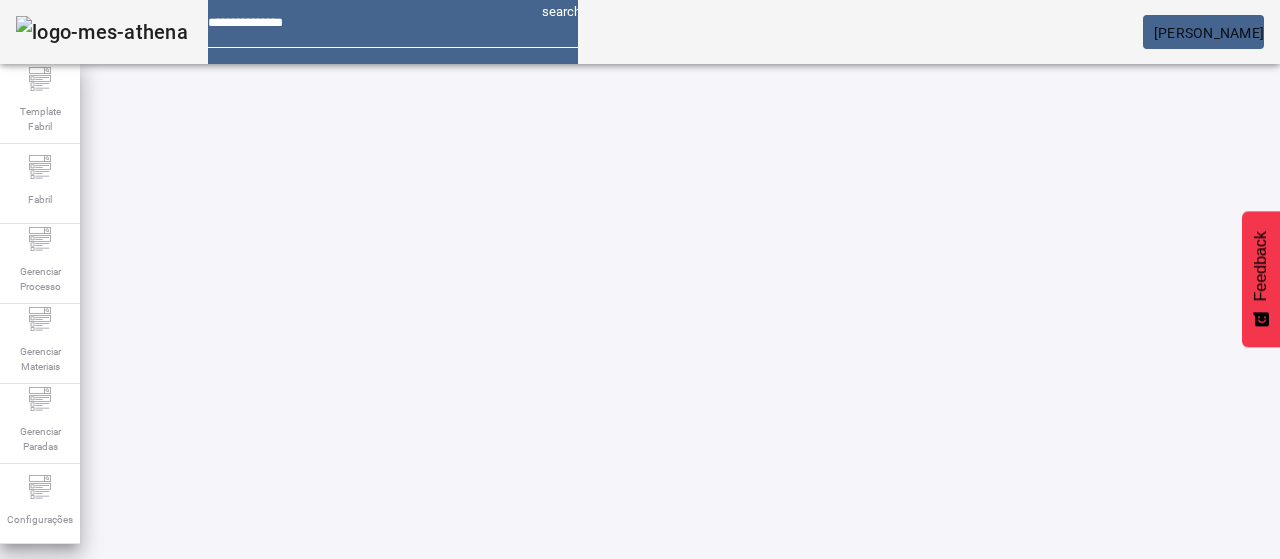 click on "REMOVER" at bounding box center [430, 733] 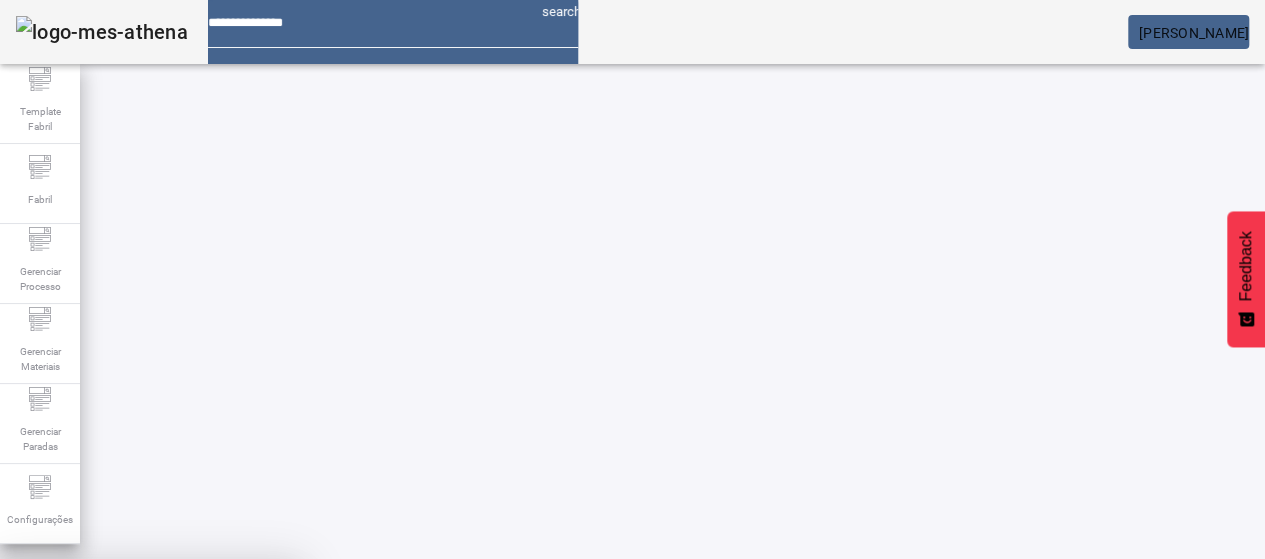 click on "SIM" at bounding box center [249, 707] 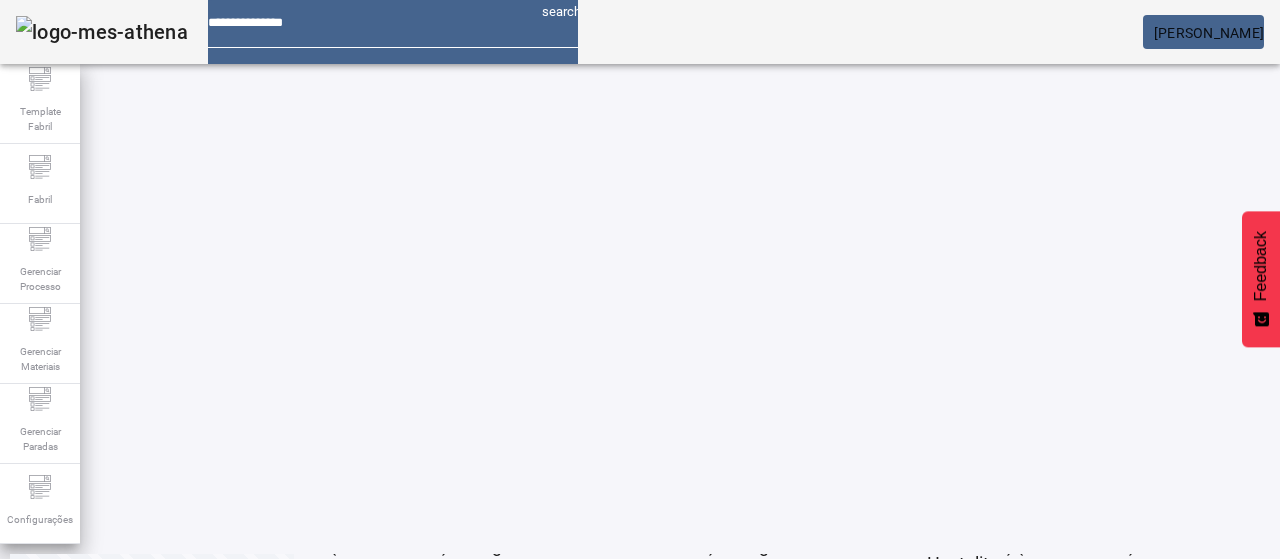 scroll, scrollTop: 160, scrollLeft: 0, axis: vertical 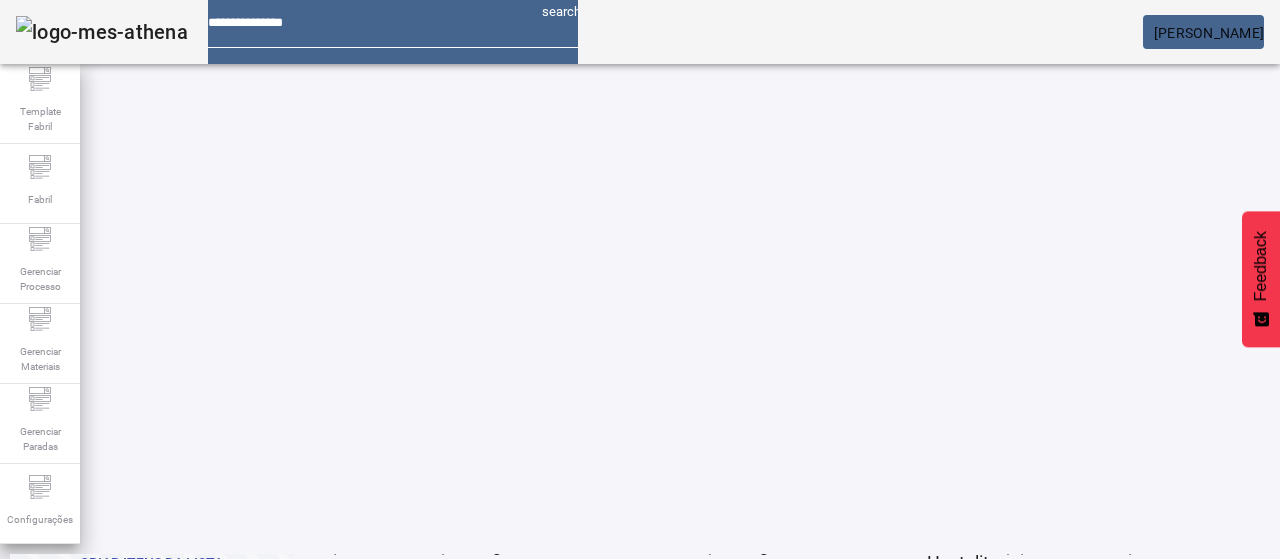 drag, startPoint x: 701, startPoint y: 496, endPoint x: 695, endPoint y: 481, distance: 16.155495 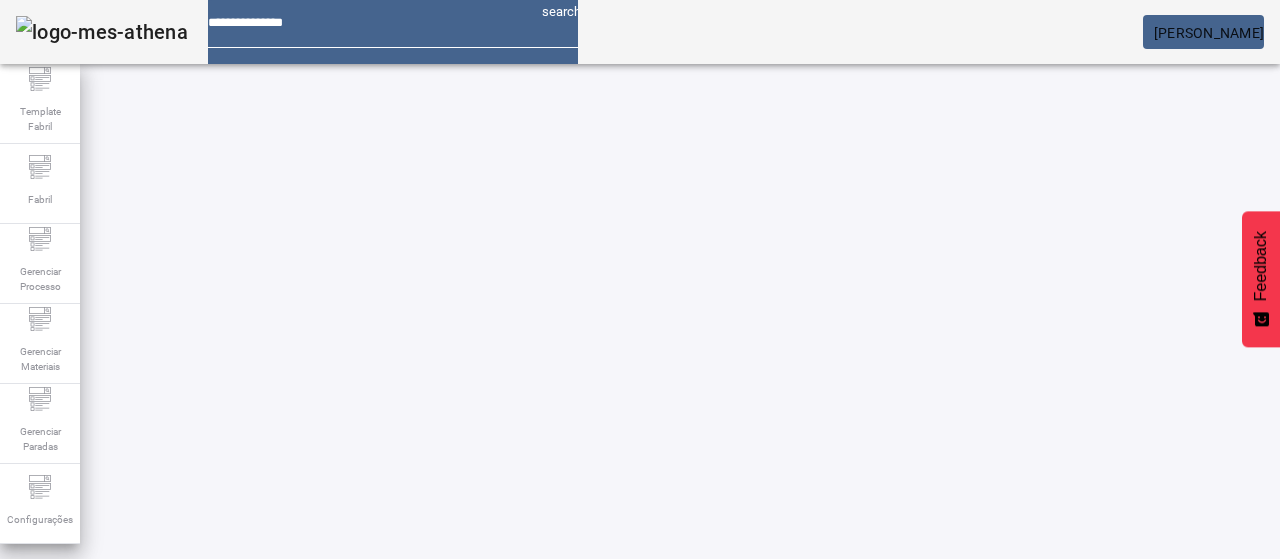 click on "EDITAR" at bounding box center [353, 743] 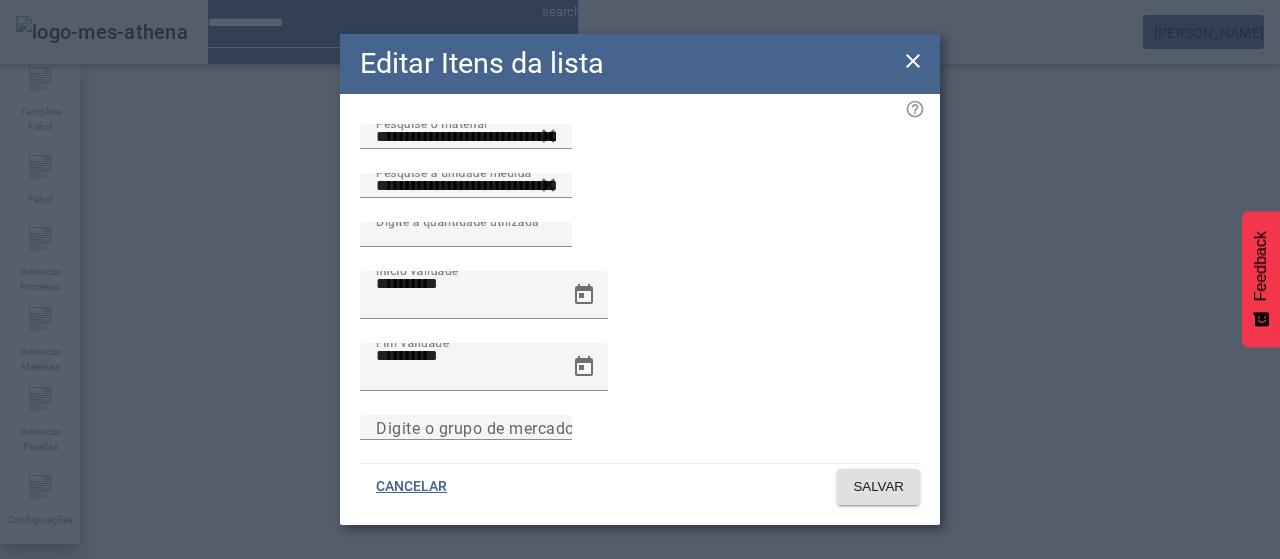 click 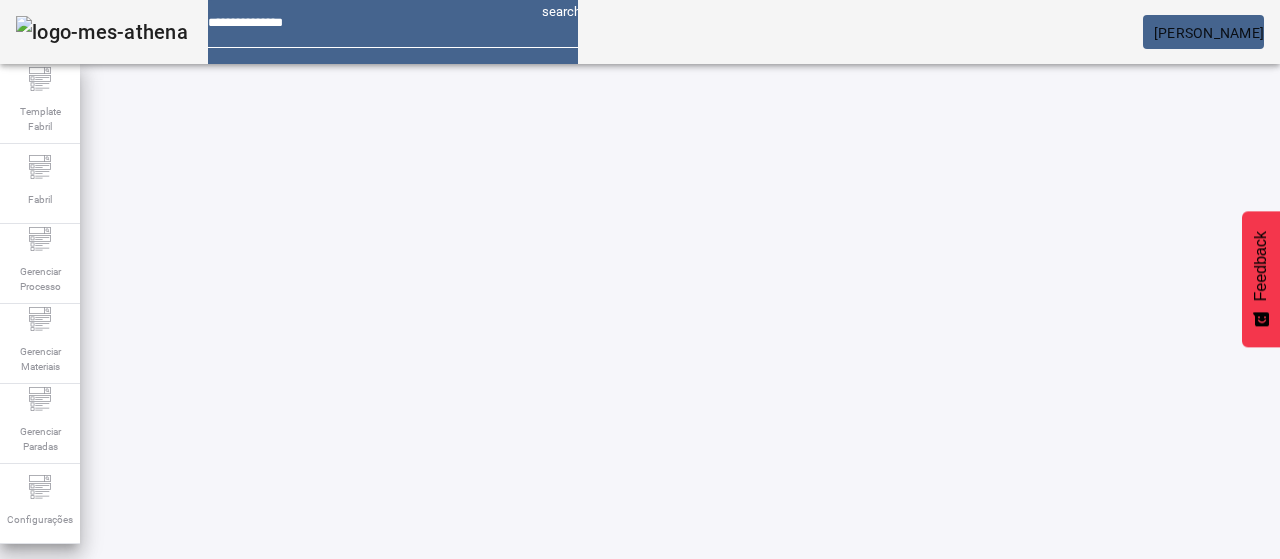 click on "EDITAR" at bounding box center [652, 743] 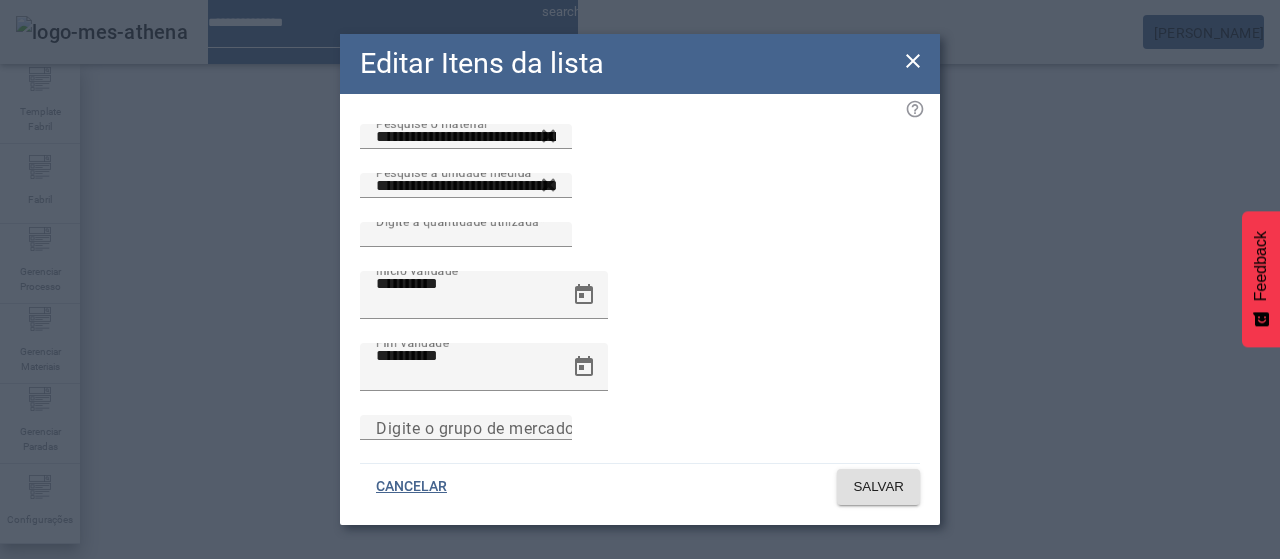 click 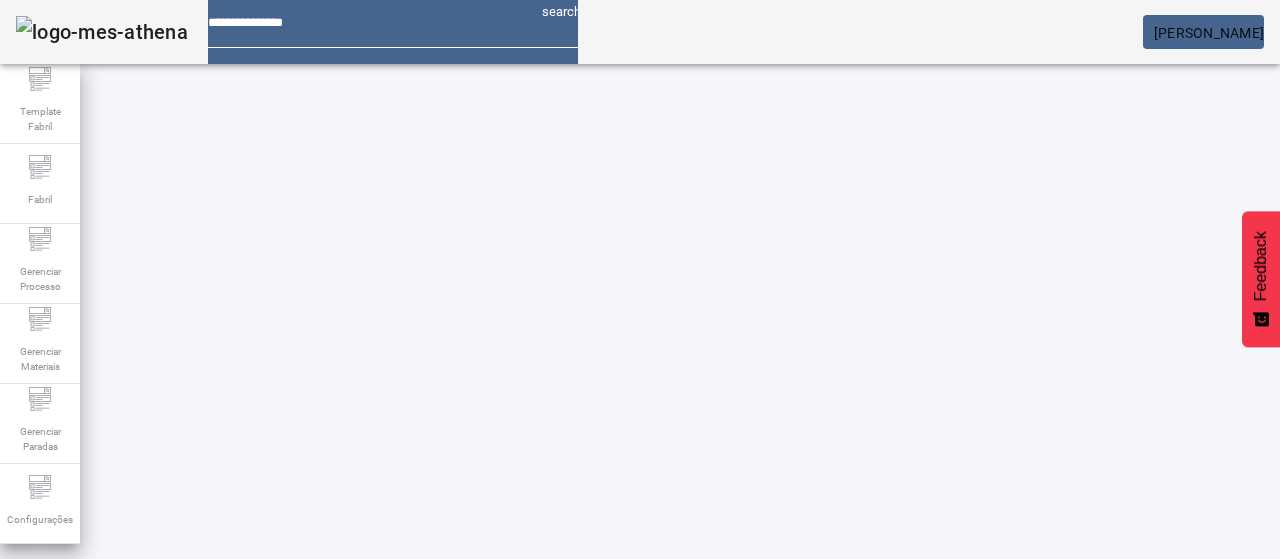 click on "EDITAR" at bounding box center [353, 743] 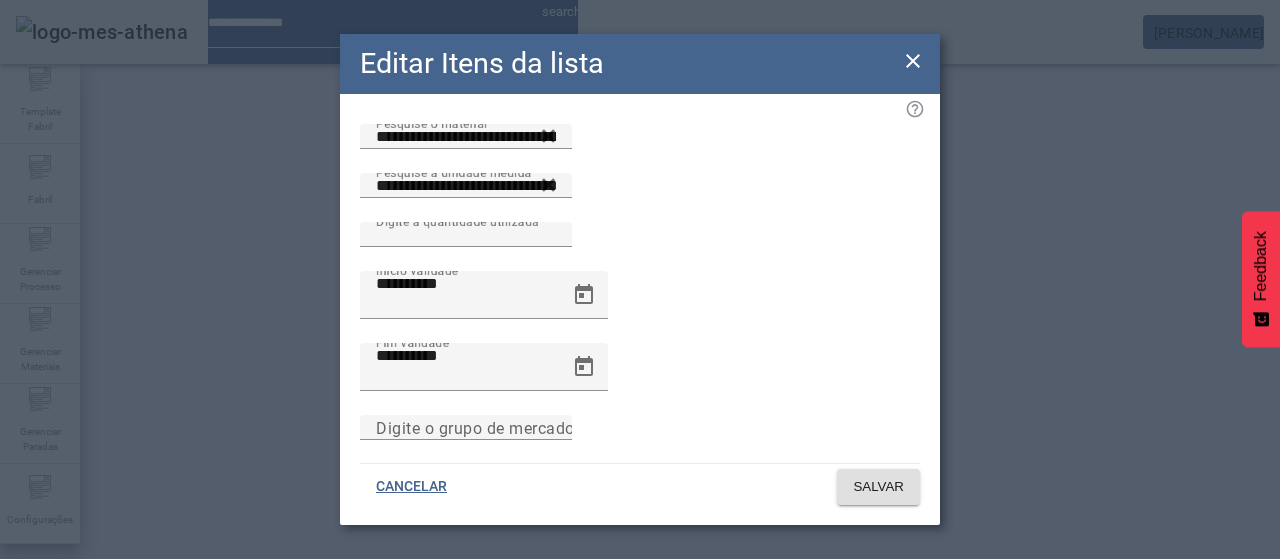 drag, startPoint x: 920, startPoint y: 59, endPoint x: 867, endPoint y: 143, distance: 99.32271 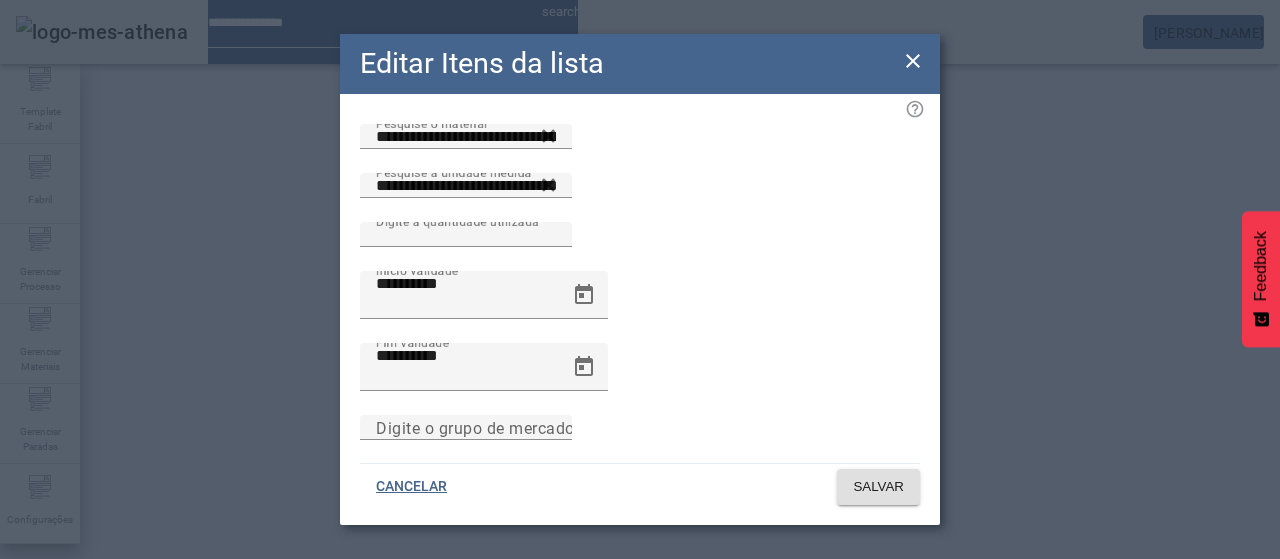 click 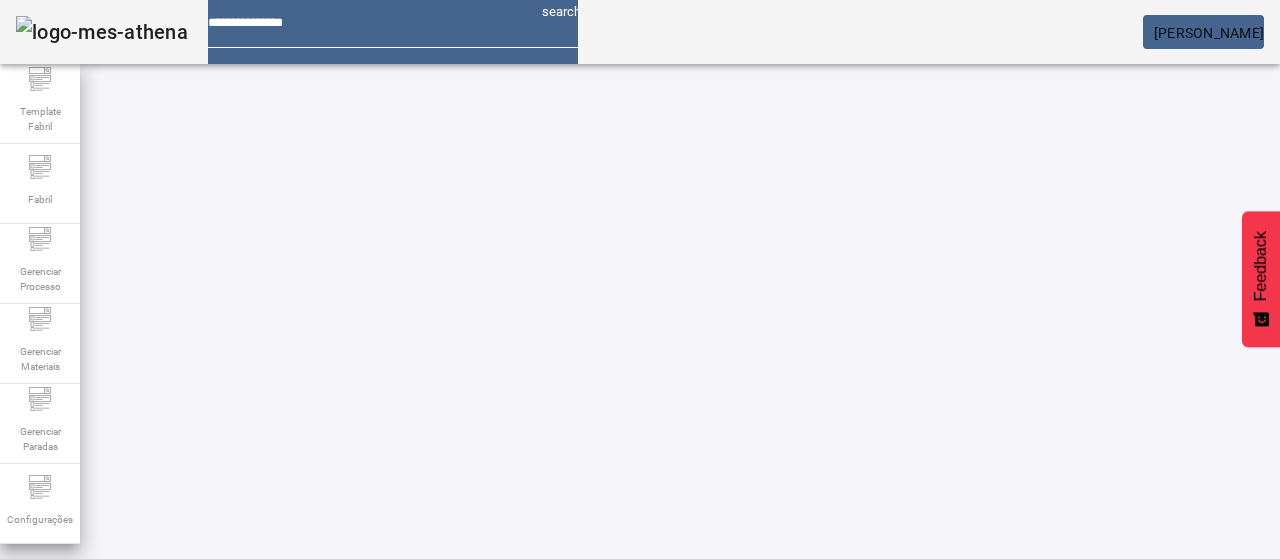 click on "REMOVER" at bounding box center [430, 743] 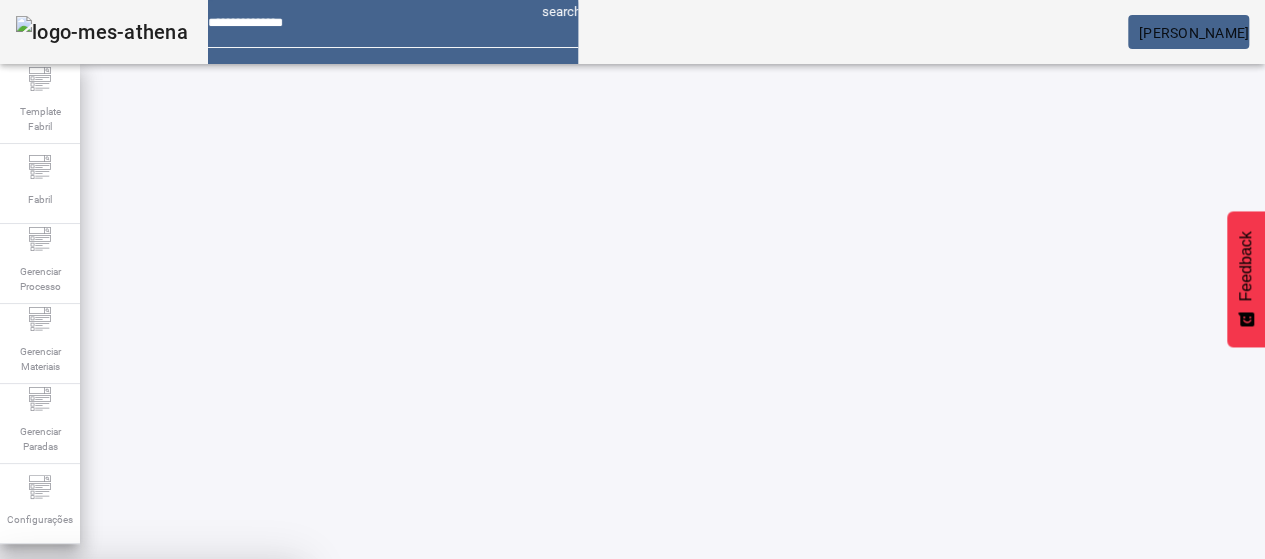 click on "SIM" at bounding box center (249, 707) 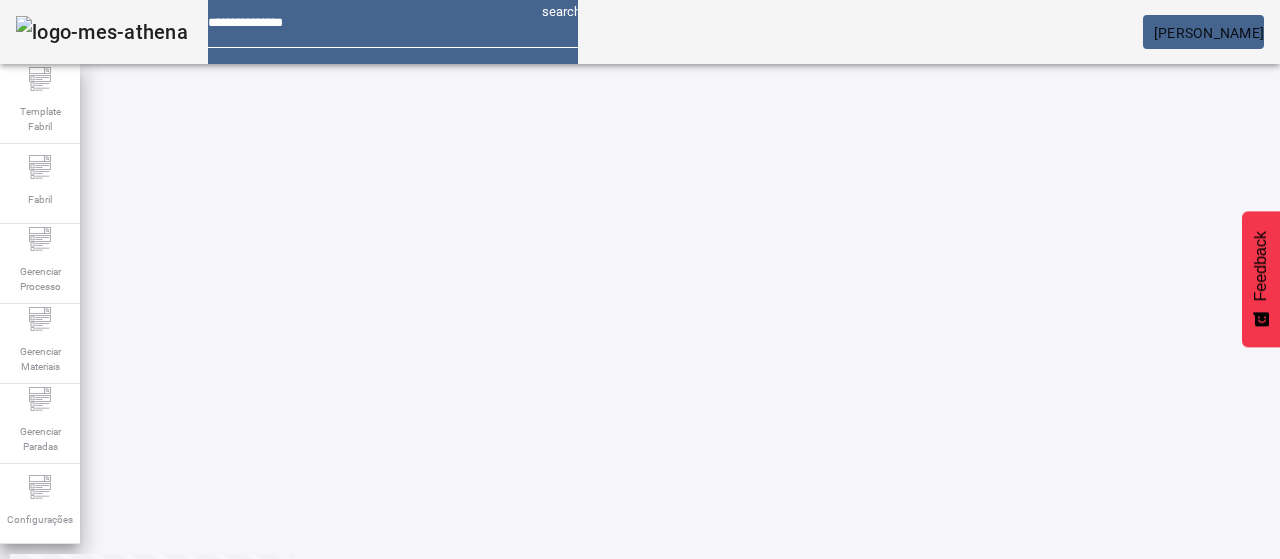 scroll, scrollTop: 160, scrollLeft: 0, axis: vertical 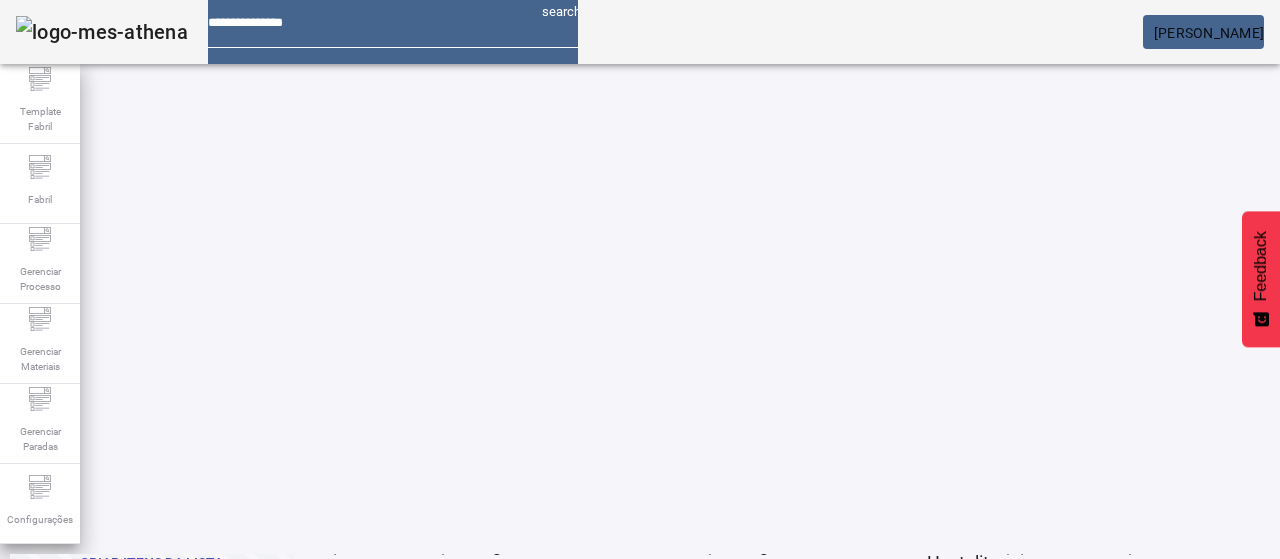 drag, startPoint x: 694, startPoint y: 499, endPoint x: 703, endPoint y: 479, distance: 21.931713 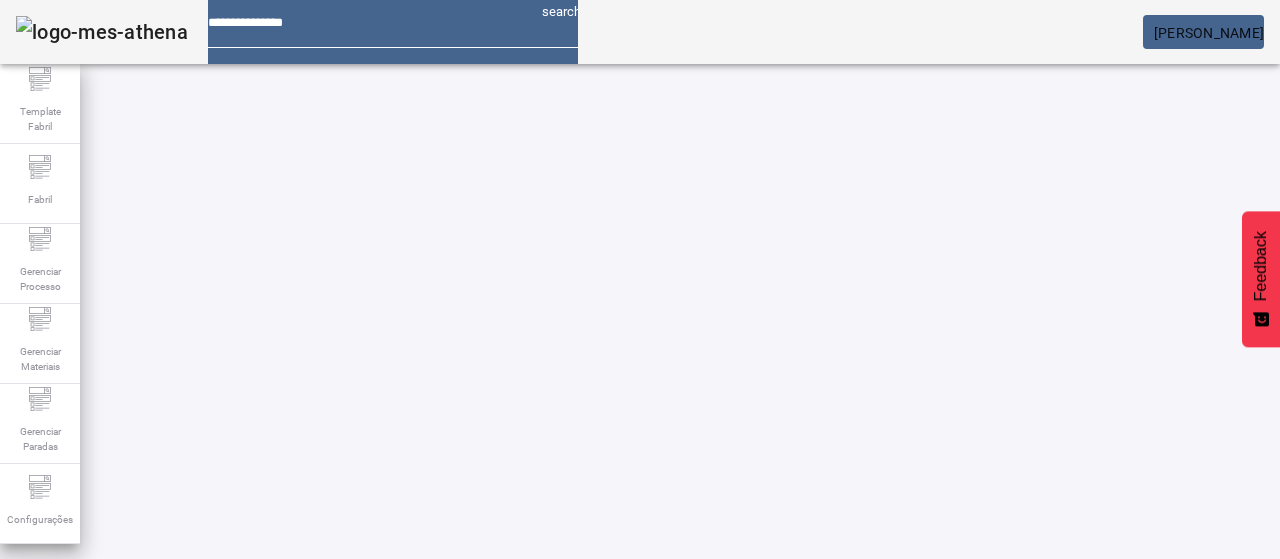 scroll, scrollTop: 0, scrollLeft: 0, axis: both 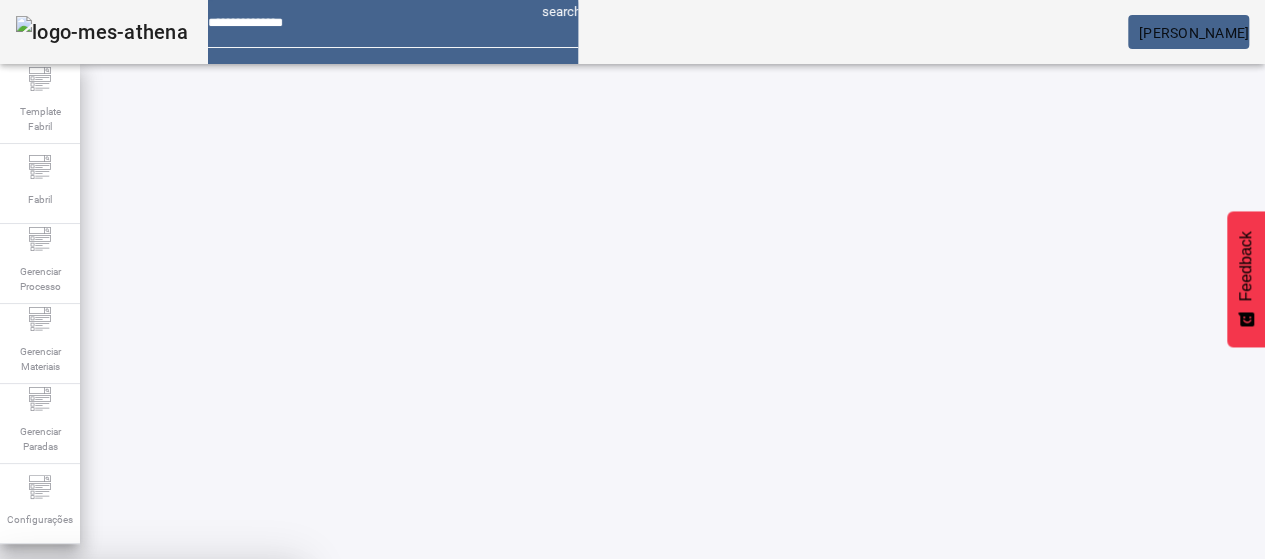 drag, startPoint x: 738, startPoint y: 347, endPoint x: 728, endPoint y: 365, distance: 20.59126 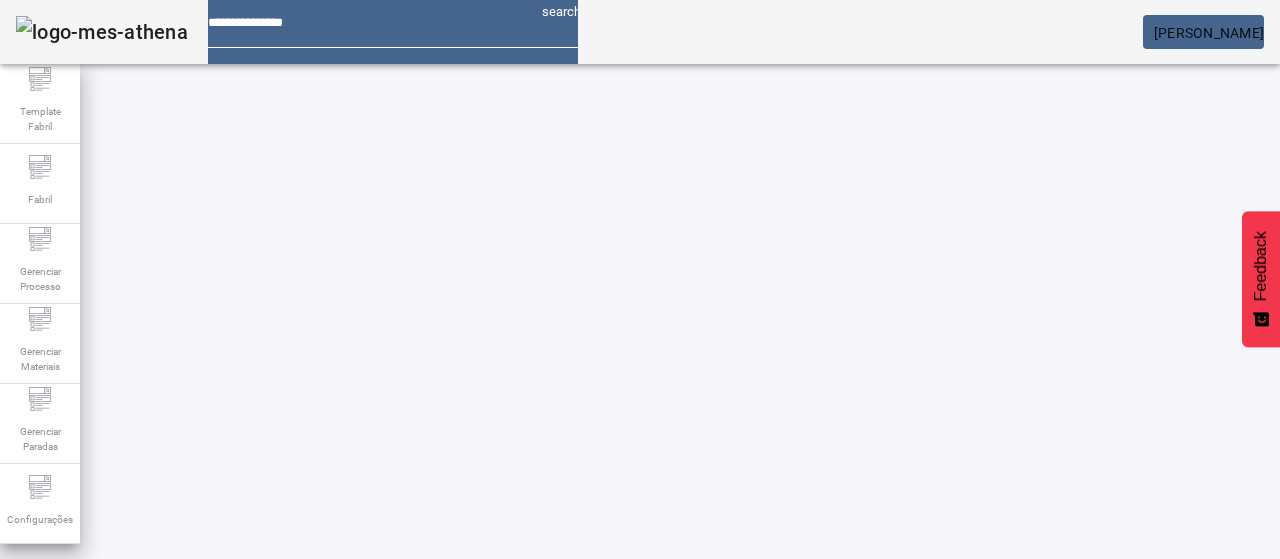 scroll, scrollTop: 0, scrollLeft: 0, axis: both 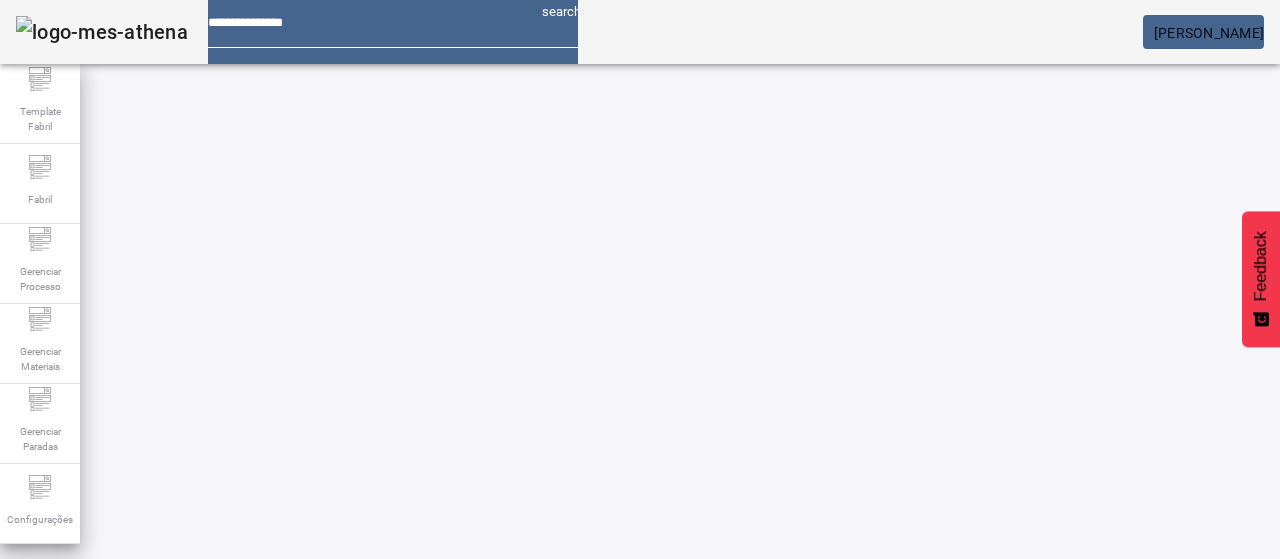 click on "EDITAR" at bounding box center (353, 743) 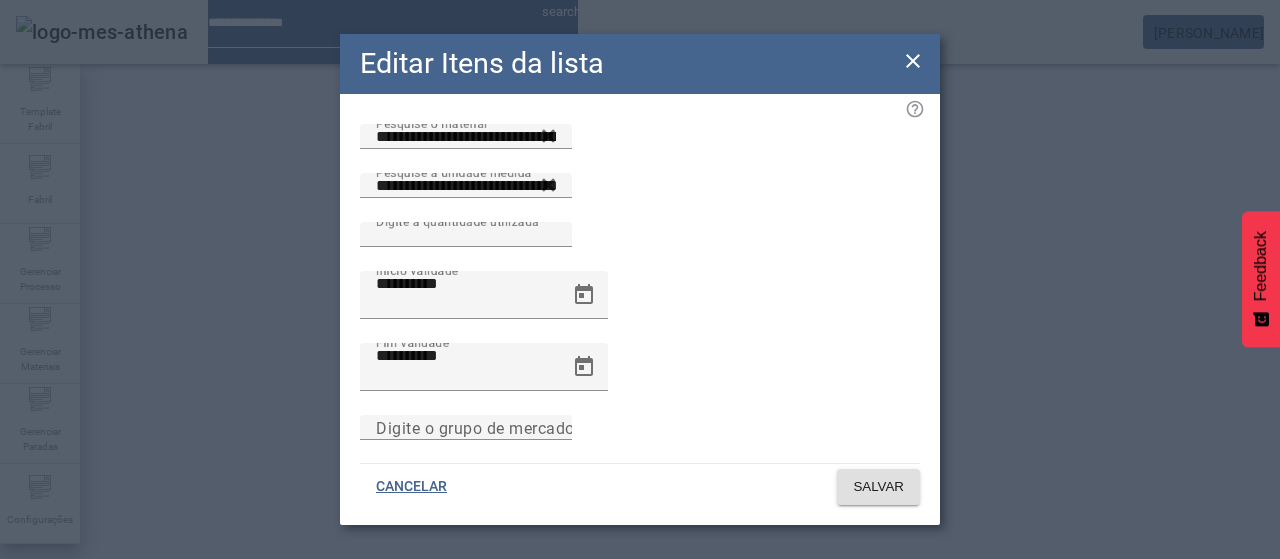 click 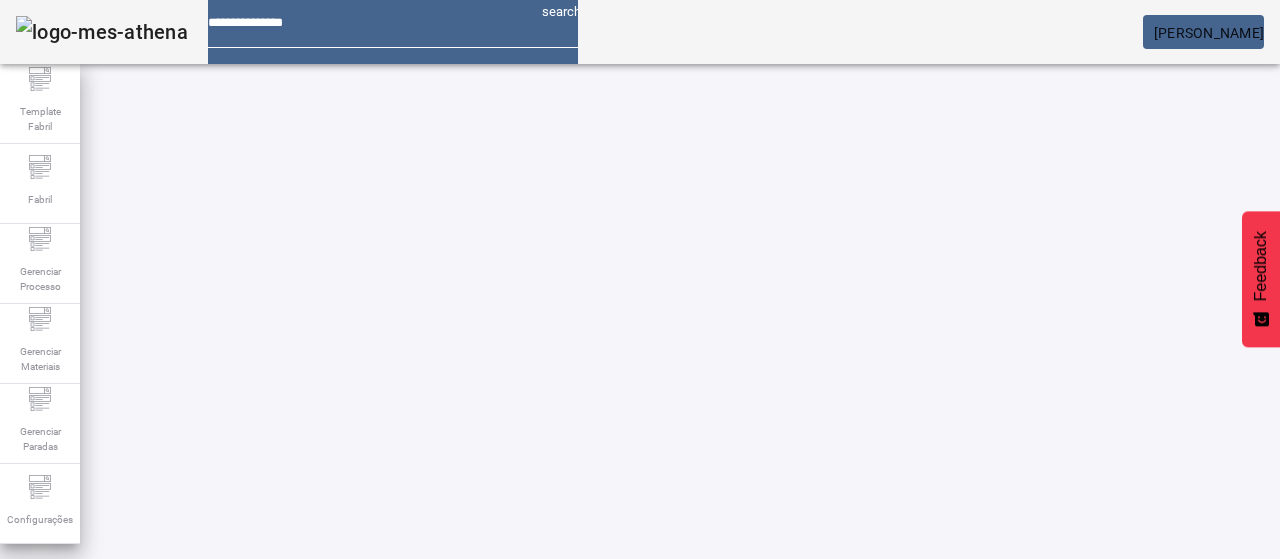 click on "EDITAR" at bounding box center (353, 743) 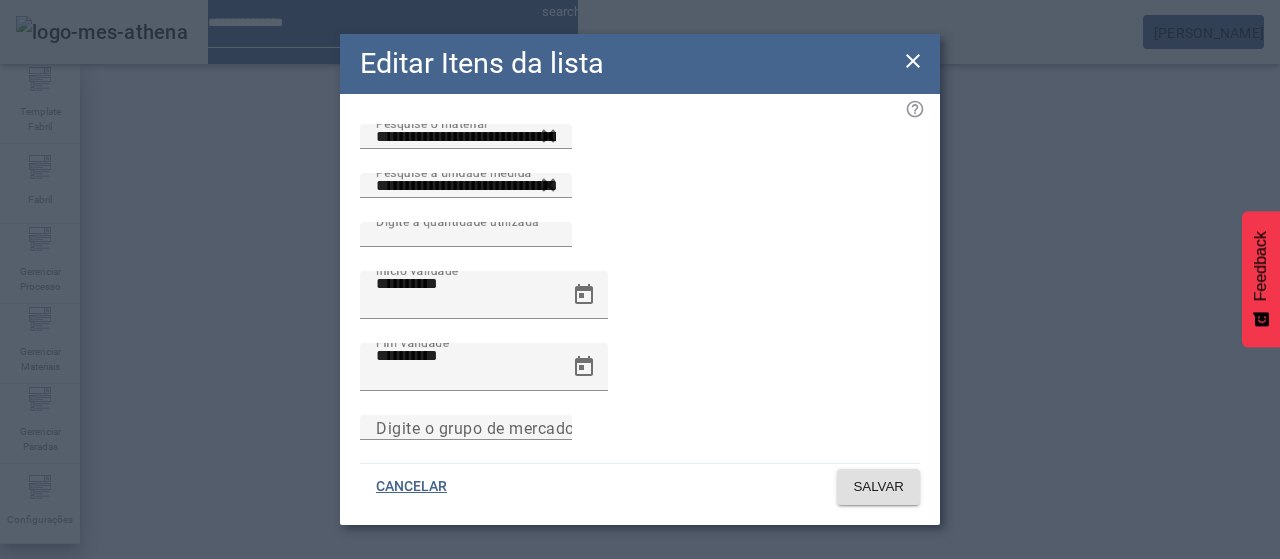 click 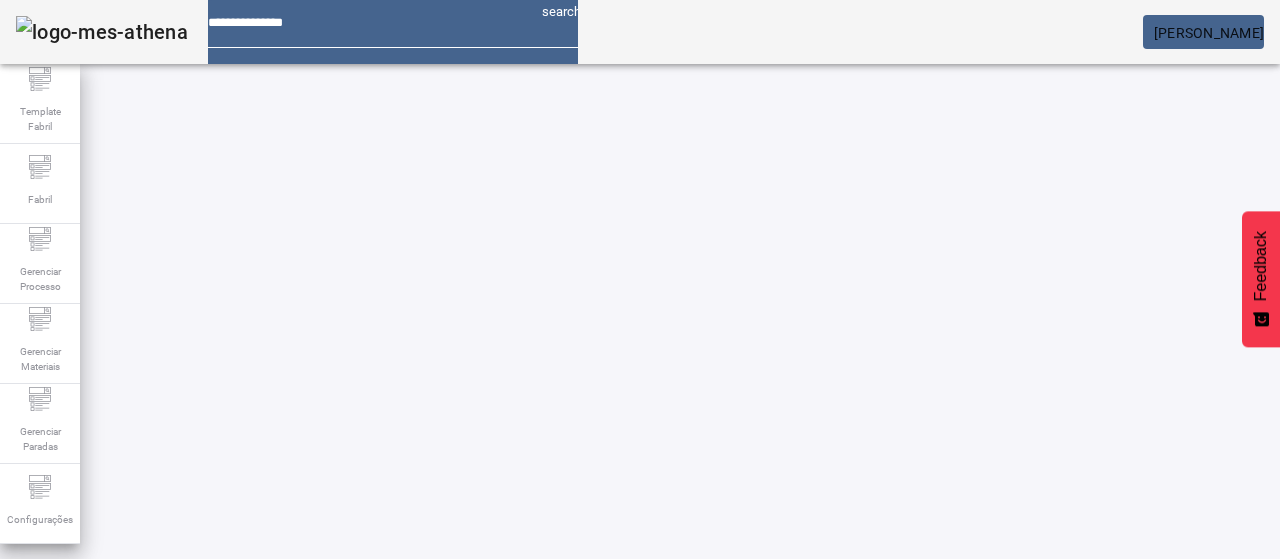 click on "EDITAR" at bounding box center (353, 743) 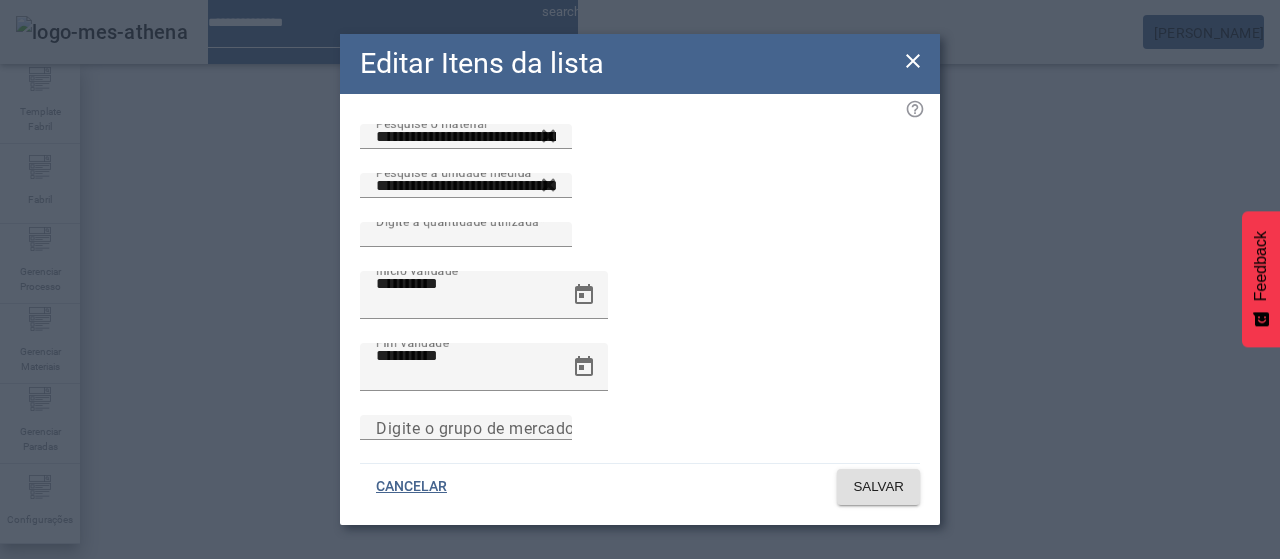click 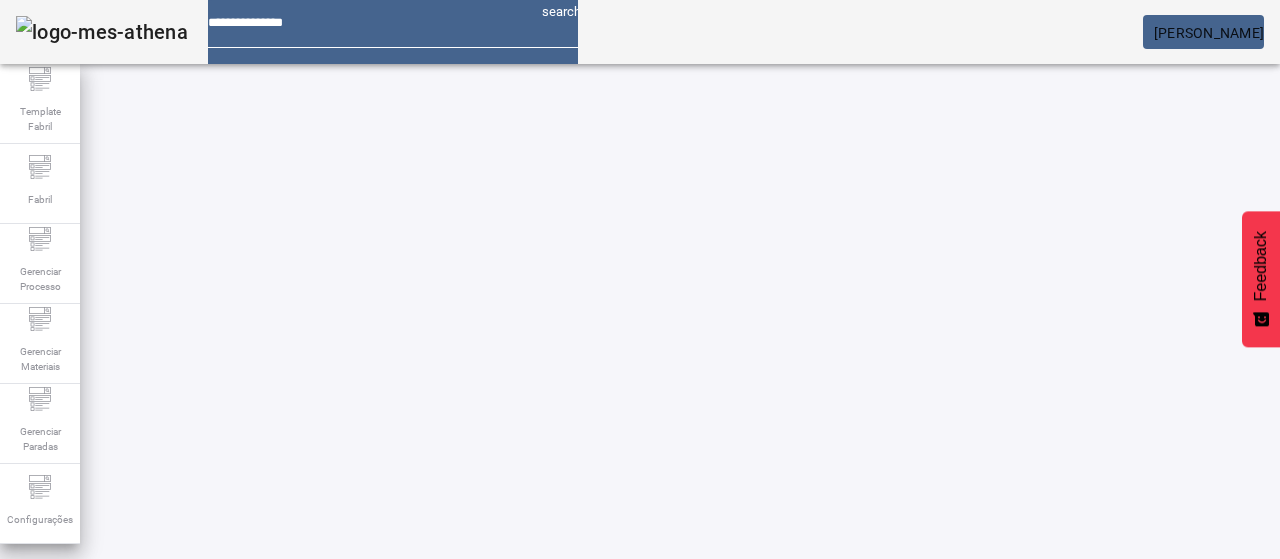 click on "EDITAR" at bounding box center (353, 743) 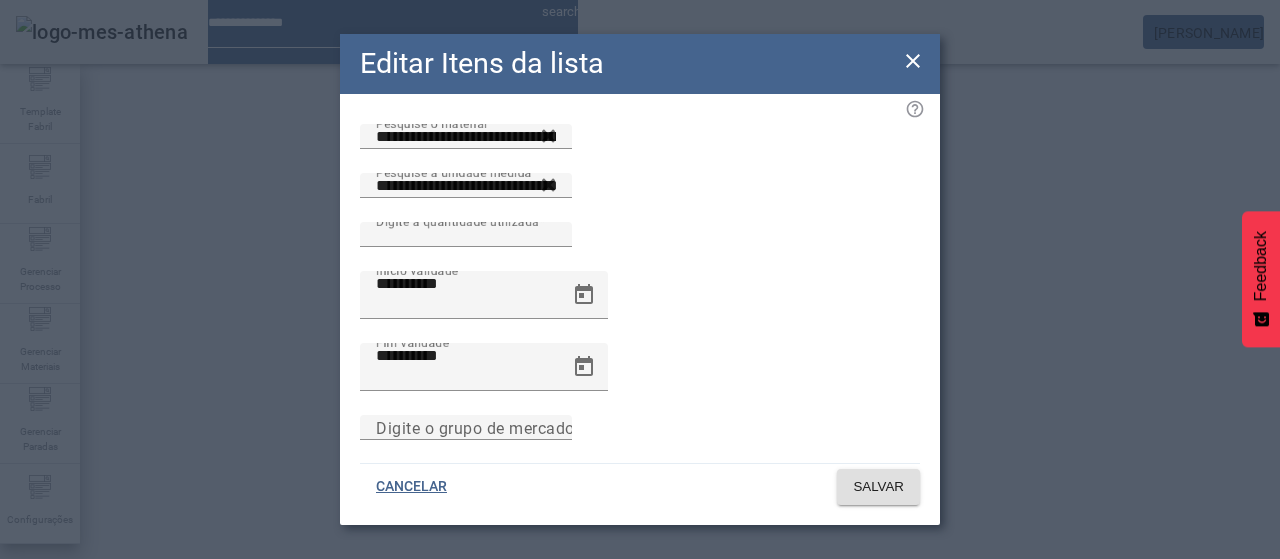 click 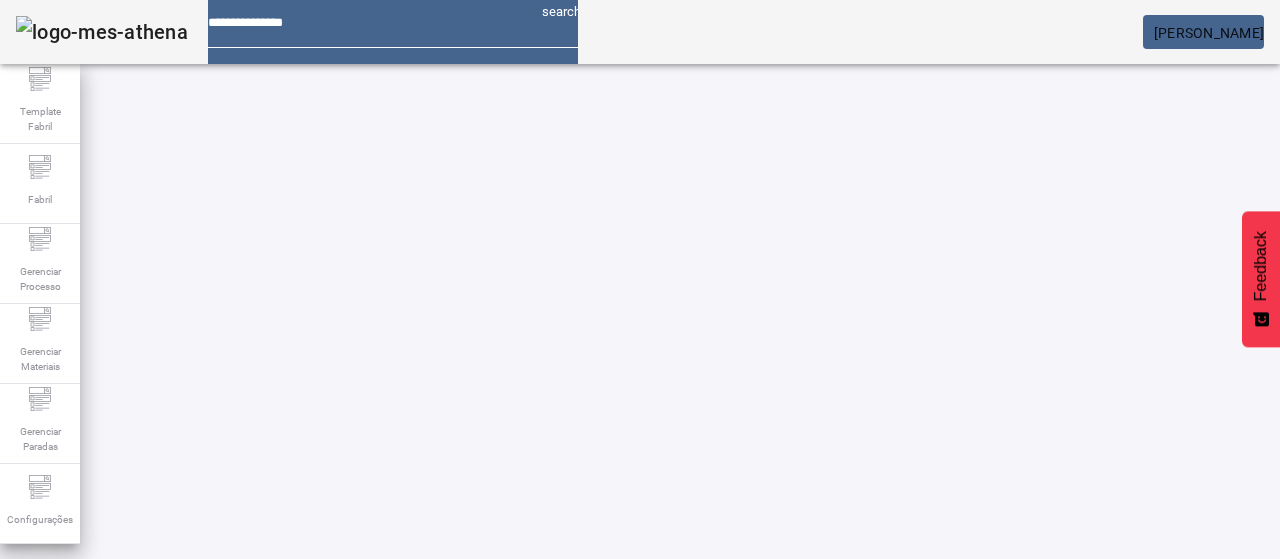 click on "EDITAR" at bounding box center (353, 743) 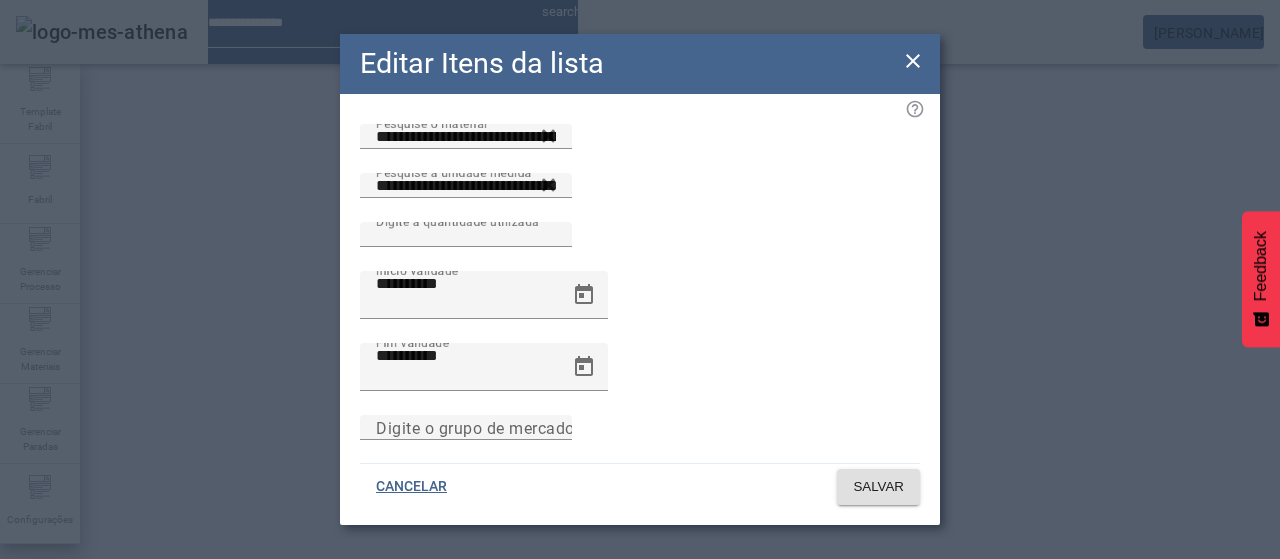 click 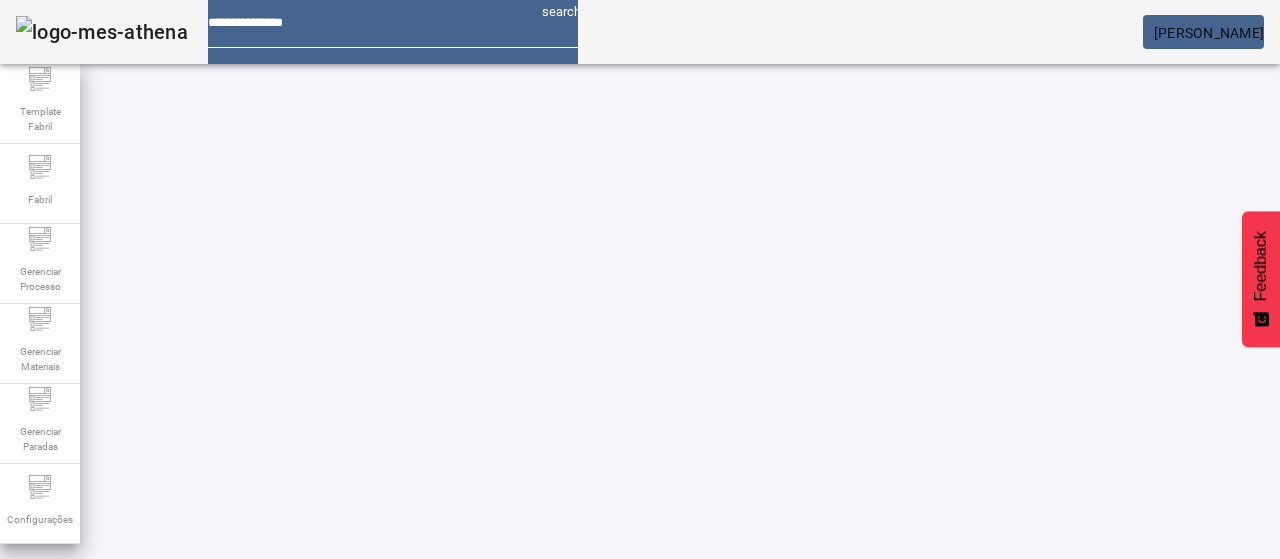 click on "CRIAR ITENS DA LISTA  ACIDO;FOSFÓRICO;85% (30003511)  (ECC 50007526) (EG 41010354) / Kilograma                      Anonymous EDITAR REMOVER  CANJICA MILHO (30009567) (ECC 50301925) (EG 46486258) / Kilograma                      Anonymous EDITAR REMOVER  CER C ESC ENV FABRICACAO MOSTO (41119) (ECC 50793278) (EG 20284141) / Hectolitro                     Anonymous EDITAR REMOVER  CLORETO DE CALCIO;GRANULADO;75% (30003516) (ECC 50007548) (EG 40308871) / Kilograma                      Anonymous EDITAR REMOVER  ENZIMA BETAGLUCANASE ULTRAFLO PRIME (30034110) / Kilograma                      Anonymous EDITAR REMOVER  ENZIMA;ALFA-AMILASE TERMOESTÁVEL;TERMAMYL SC DS;NOVOZYMES (30009634) (ECC 50277339) (EG 46266577) / Kilograma                      Anonymous EDITAR REMOVER  FLOCULANTE;WHIRLFLOC T QUEST; (30003554) (ECC 50008333) (EG 71147982) (MIP) / Kilograma                      Anonymous EDITAR REMOVER  LUPULO Amar. PIP Hercules (30003175) (ECC 50236907) (EG 46686197) / Kilograma                      Anonymous" at bounding box center (600, 856) 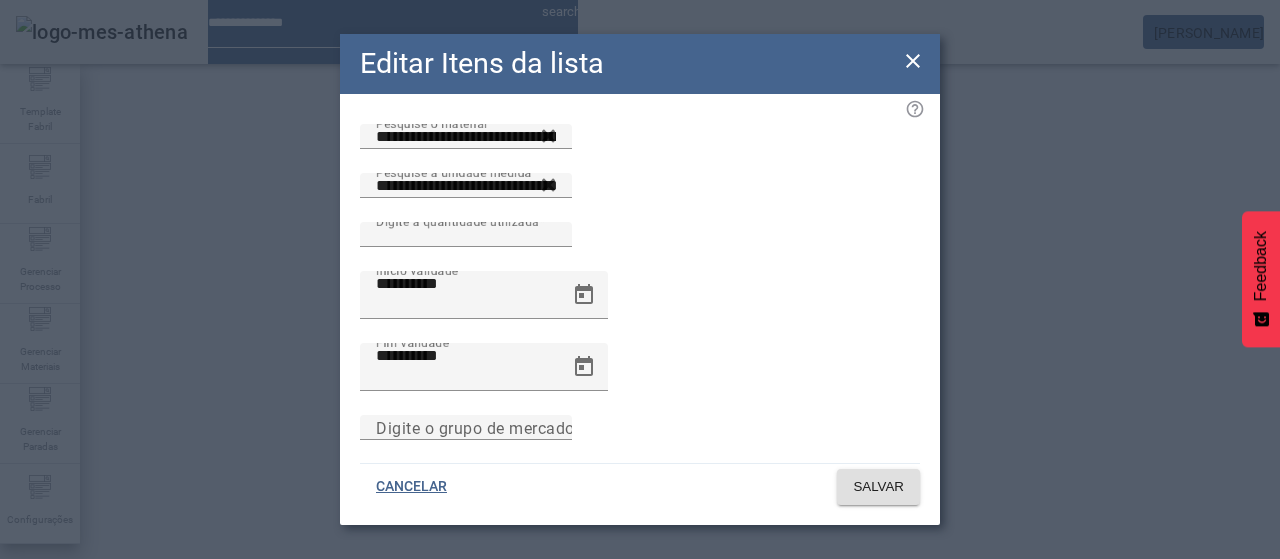 click 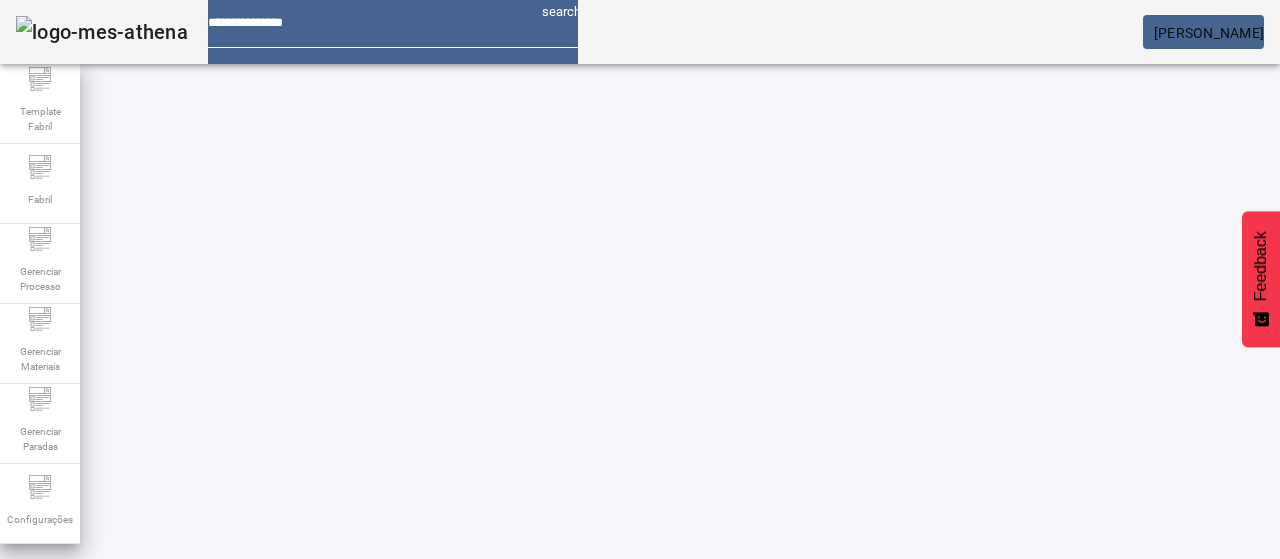 click on "EDITAR" at bounding box center [353, 743] 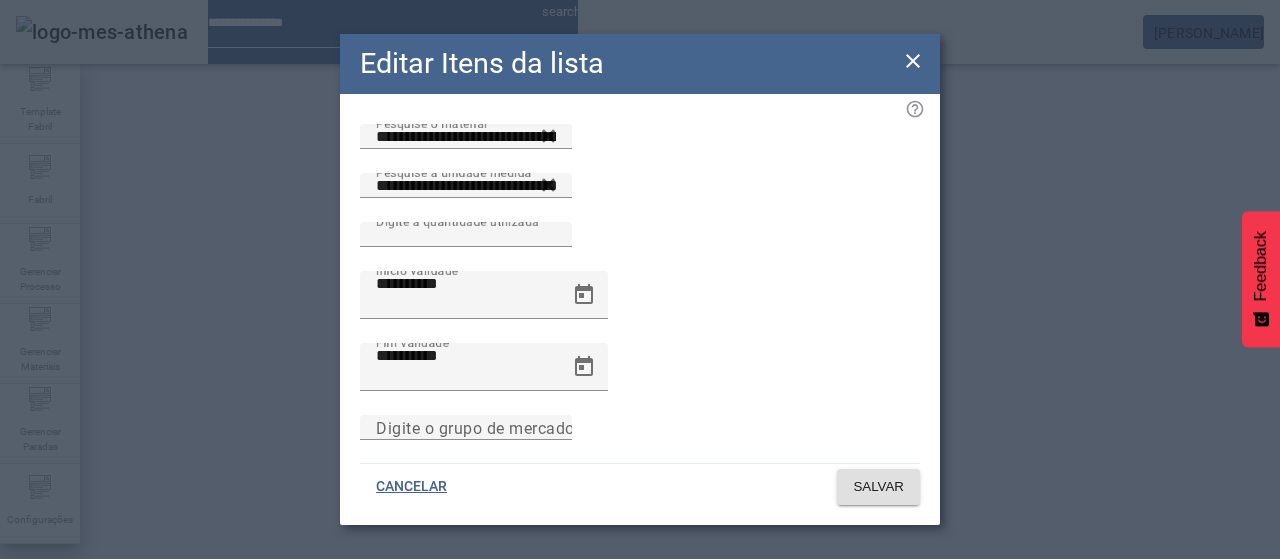 click 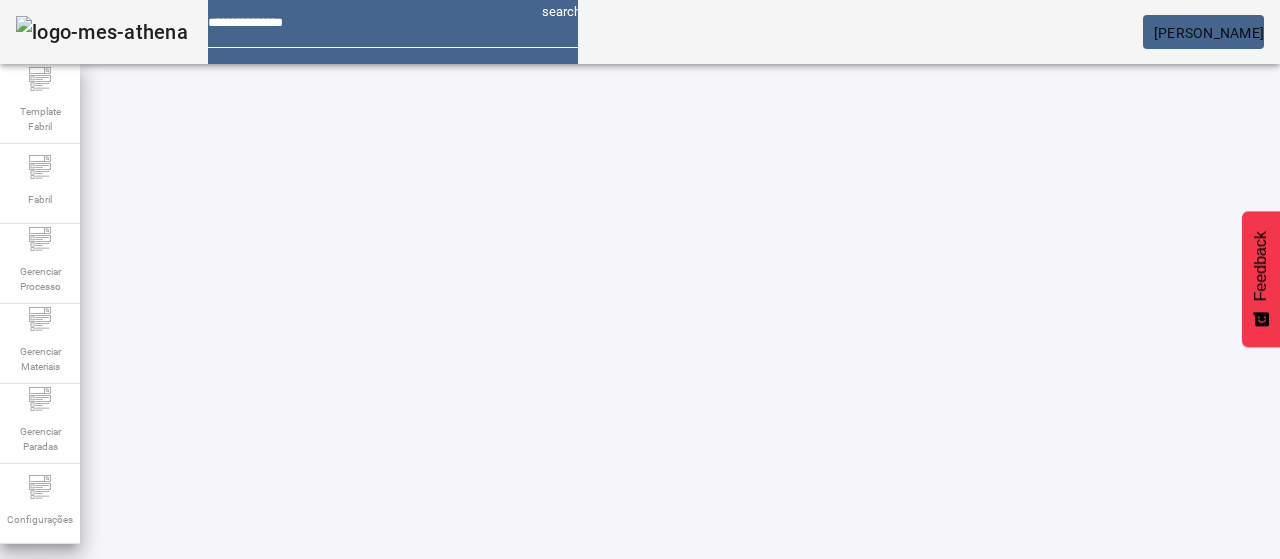 scroll, scrollTop: 100, scrollLeft: 0, axis: vertical 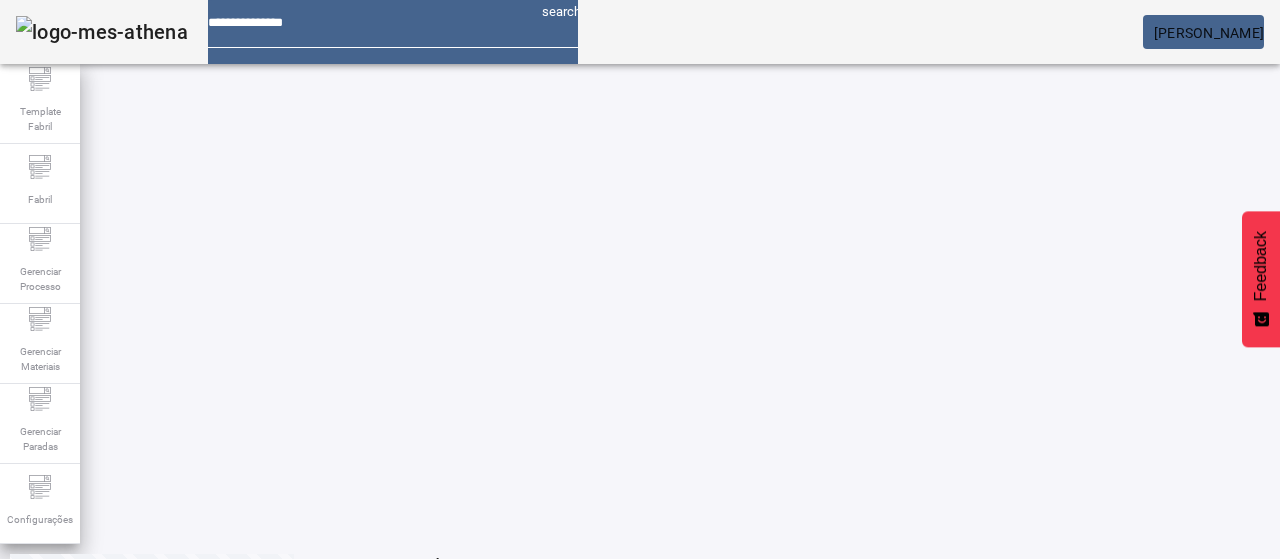 click on "EDITAR" at bounding box center [54, 943] 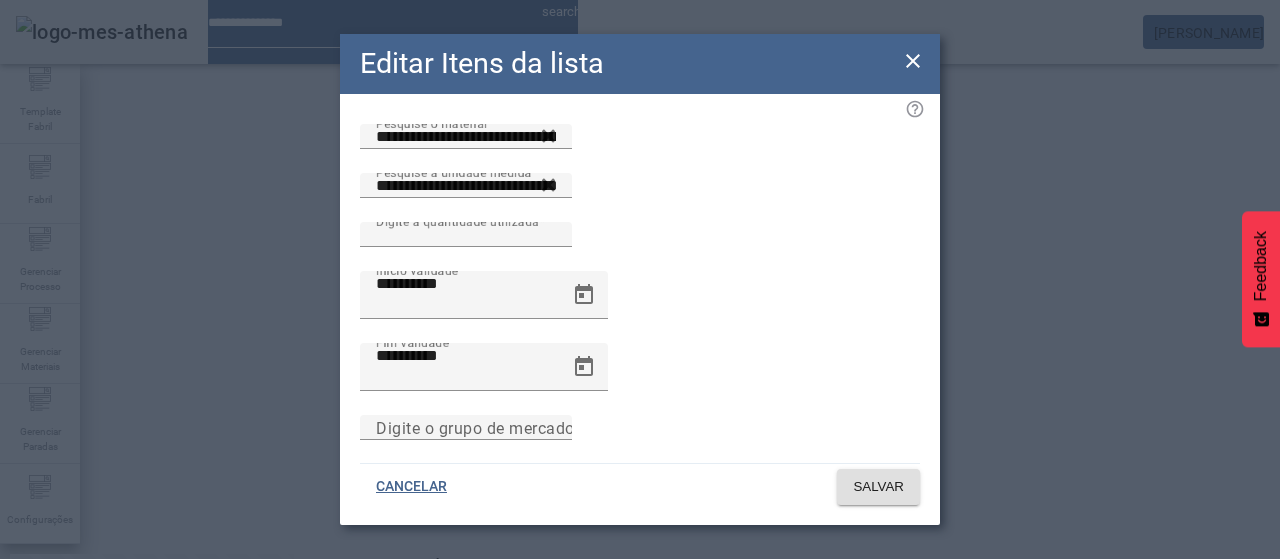 click 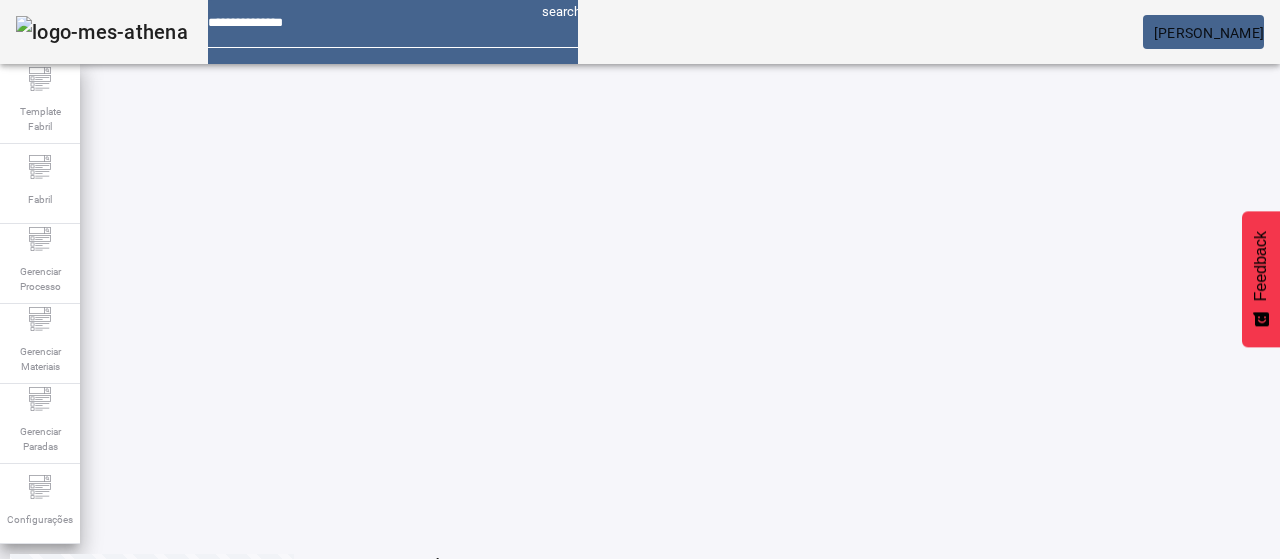 click on "EDITAR" at bounding box center [353, 643] 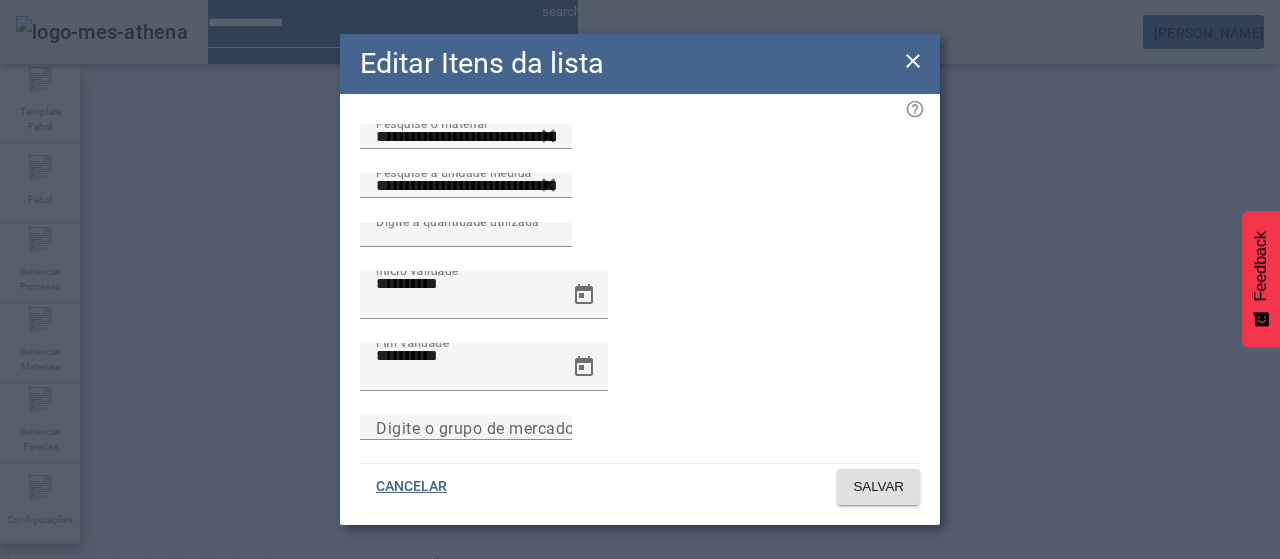 click 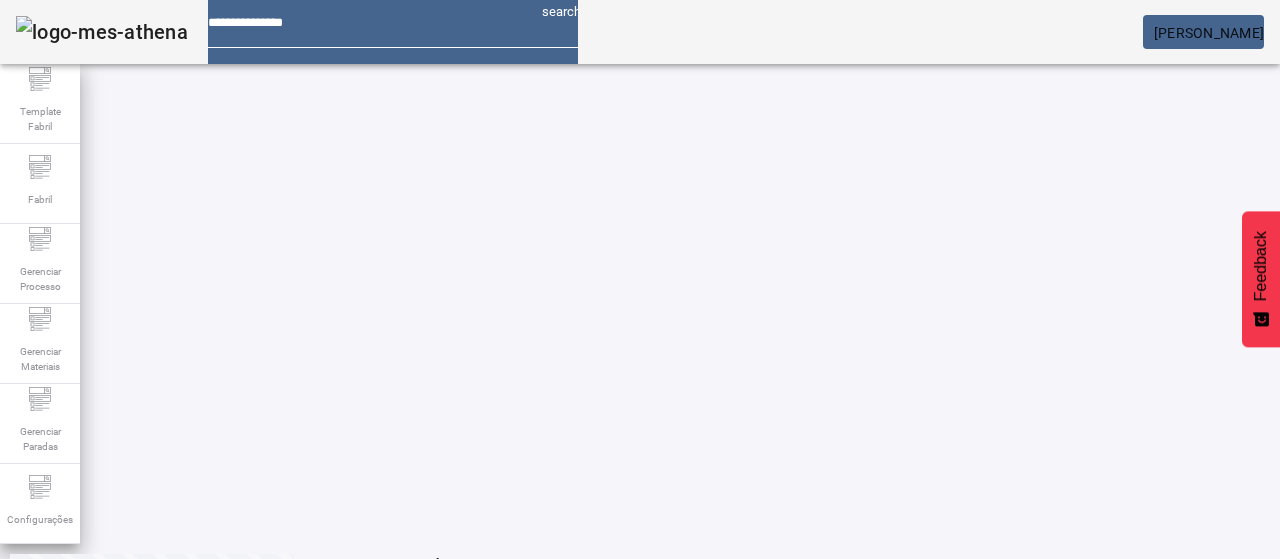 click on "EDITAR" at bounding box center (652, 943) 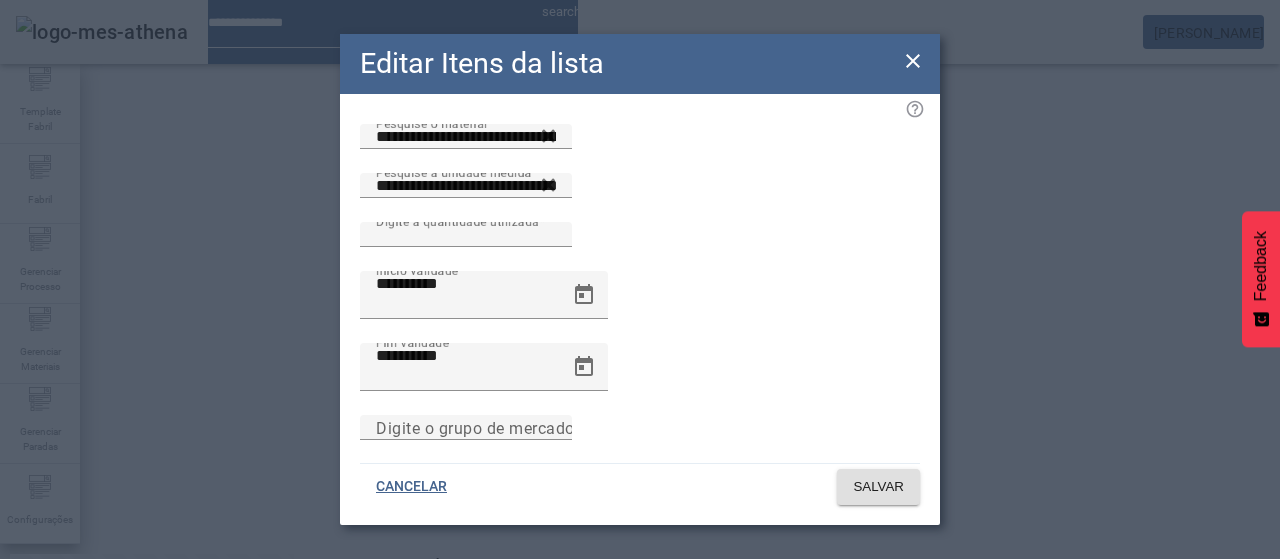click 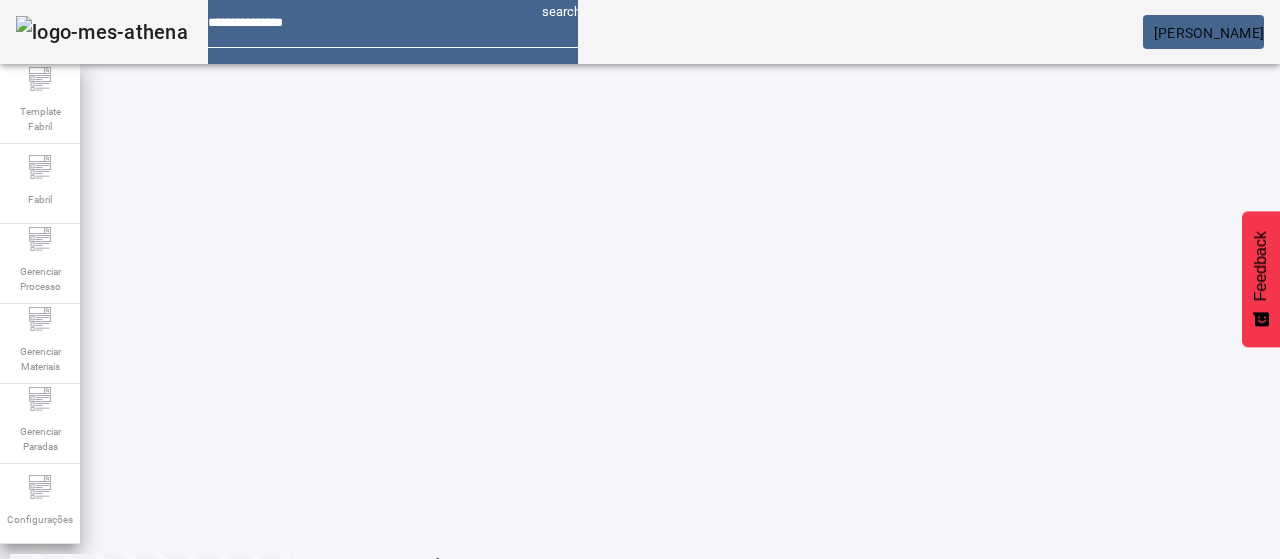 click on "EDITAR" at bounding box center [353, 643] 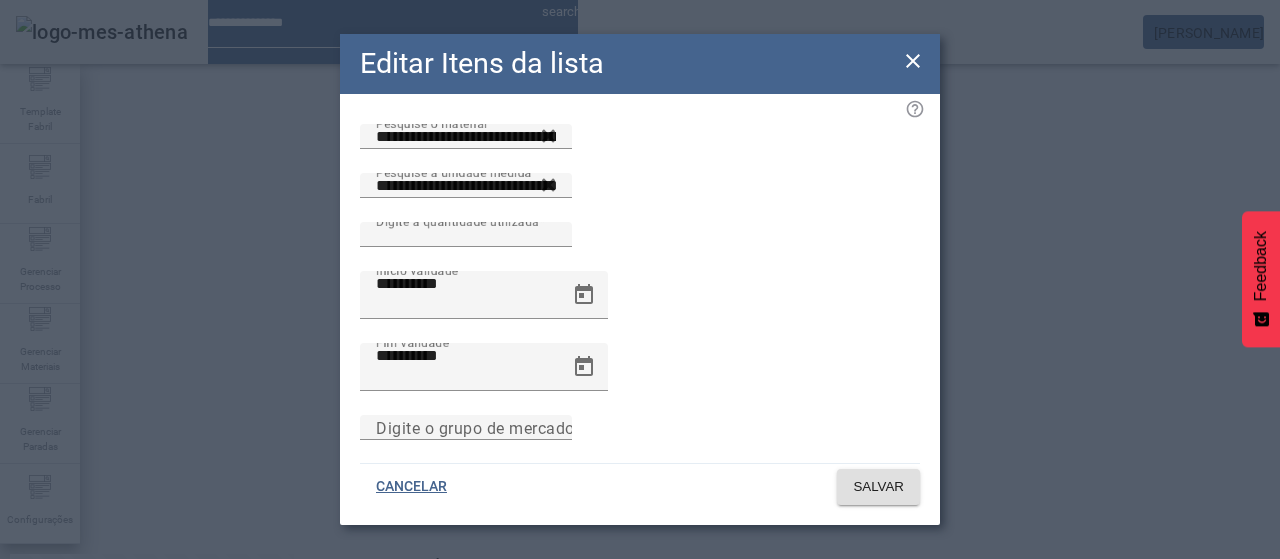 click 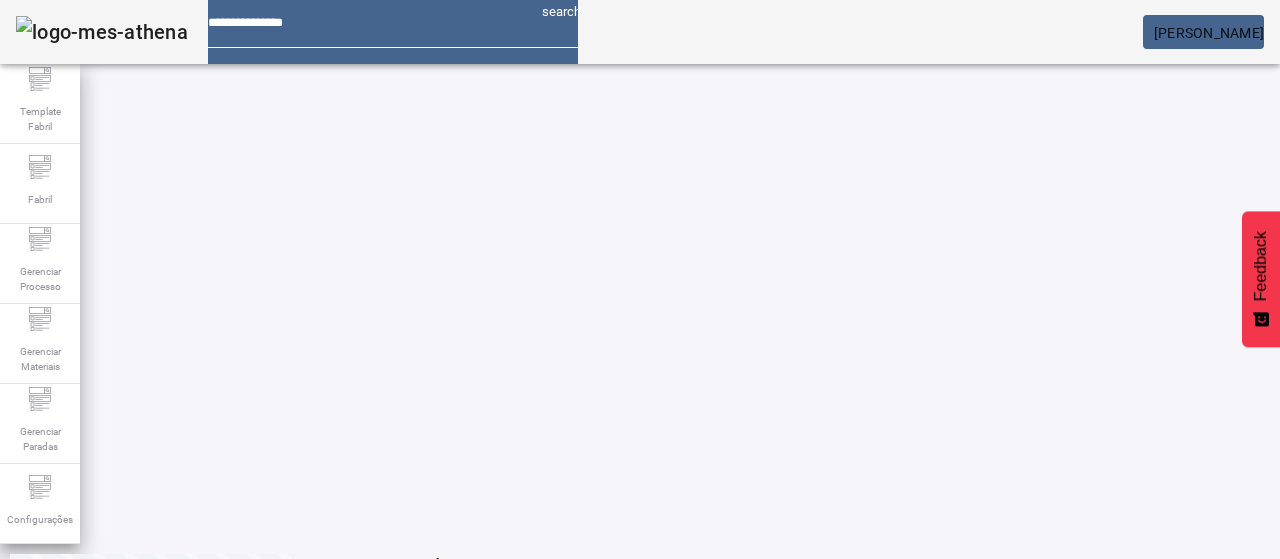 click on "2" 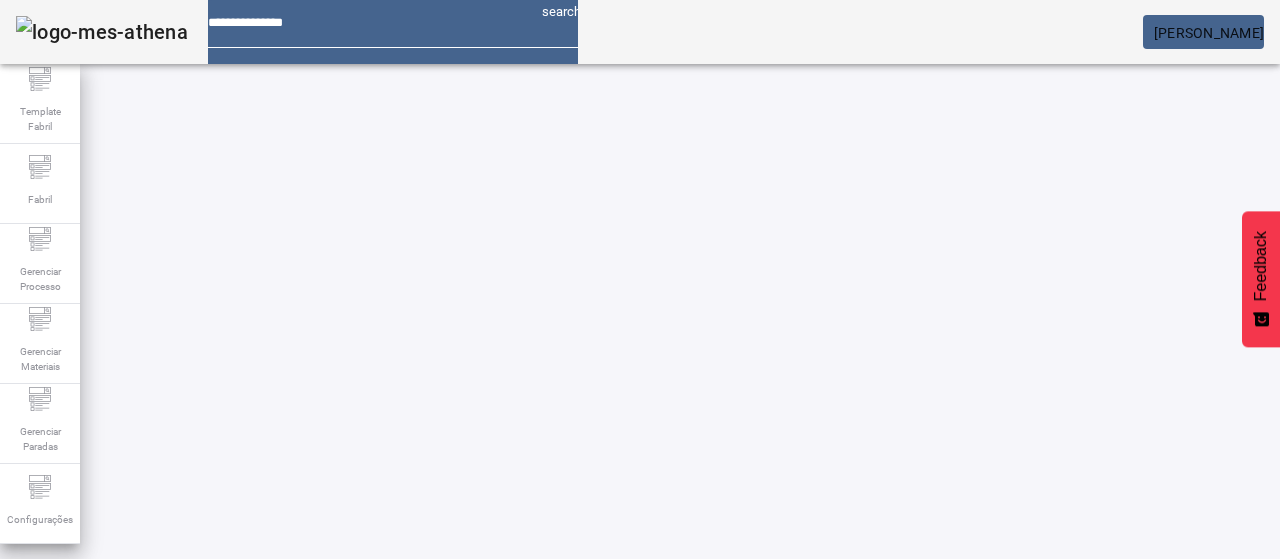 scroll, scrollTop: 0, scrollLeft: 0, axis: both 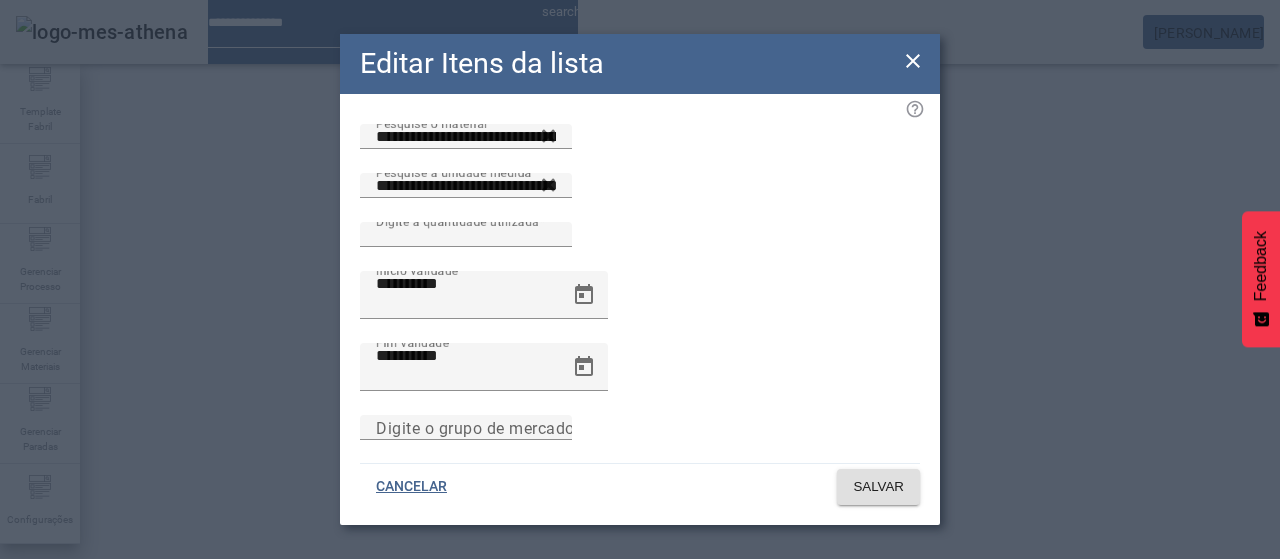 drag, startPoint x: 914, startPoint y: 62, endPoint x: 910, endPoint y: 74, distance: 12.649111 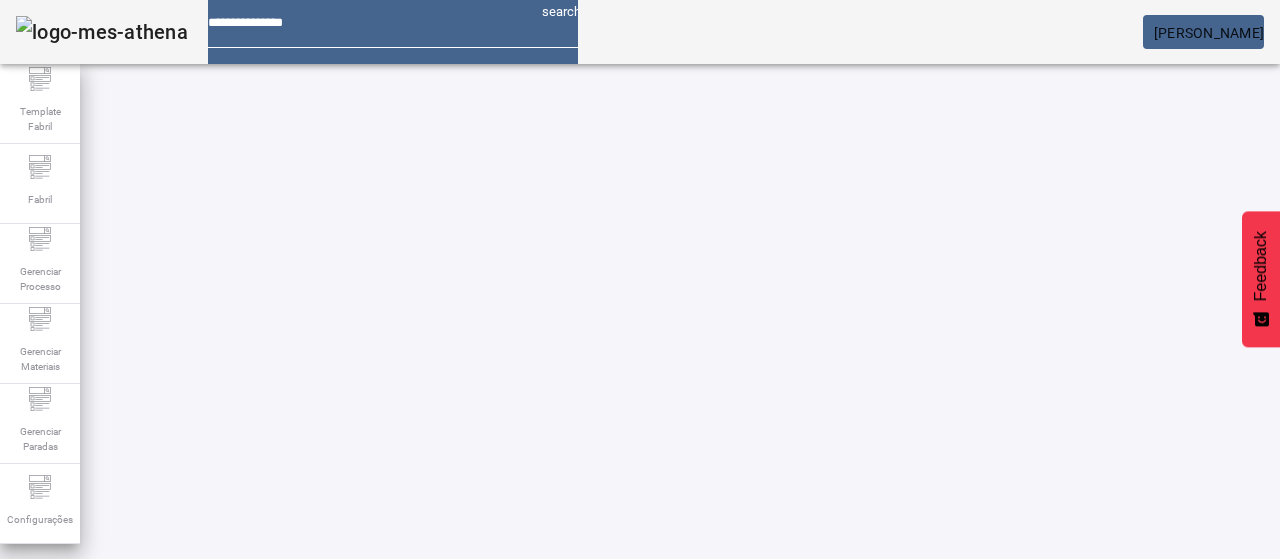 click on "ABRIR FILTROS" 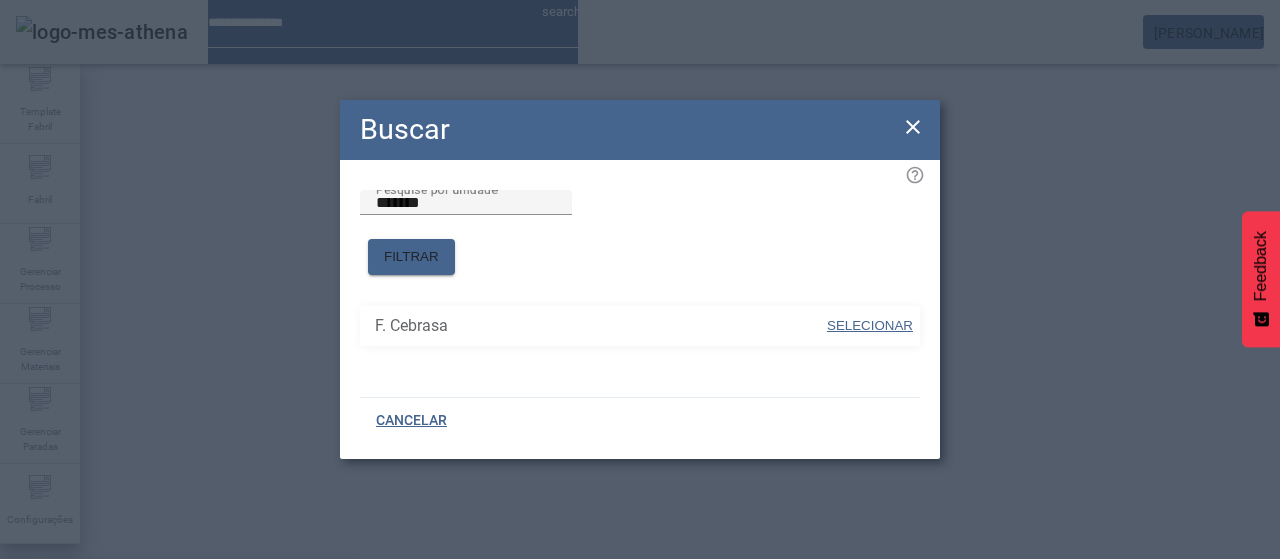 drag, startPoint x: 881, startPoint y: 311, endPoint x: 986, endPoint y: 247, distance: 122.967476 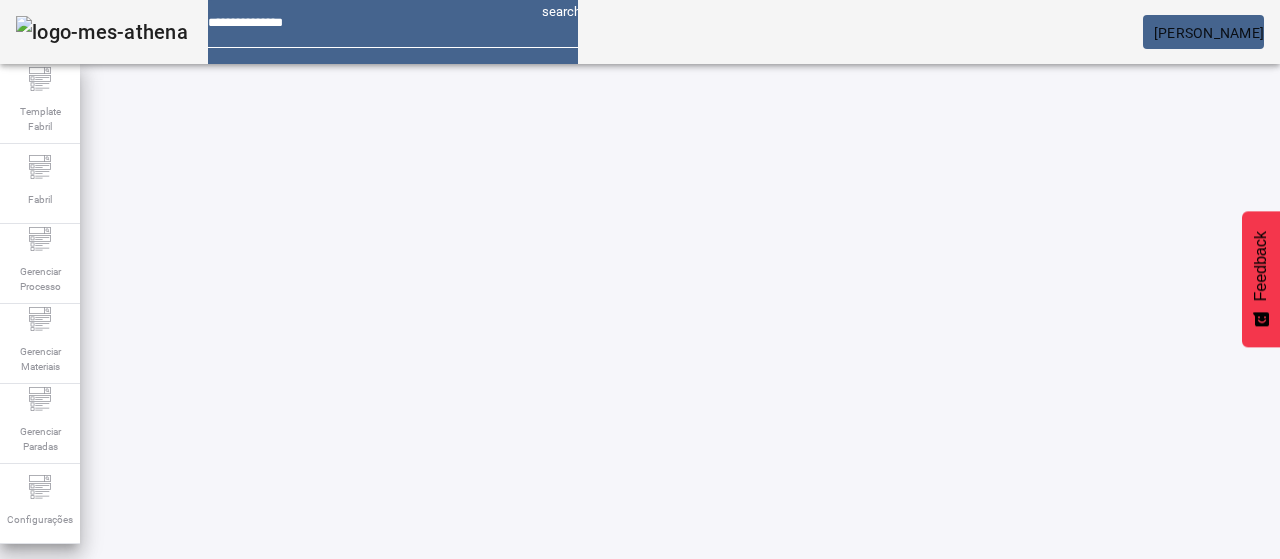 click 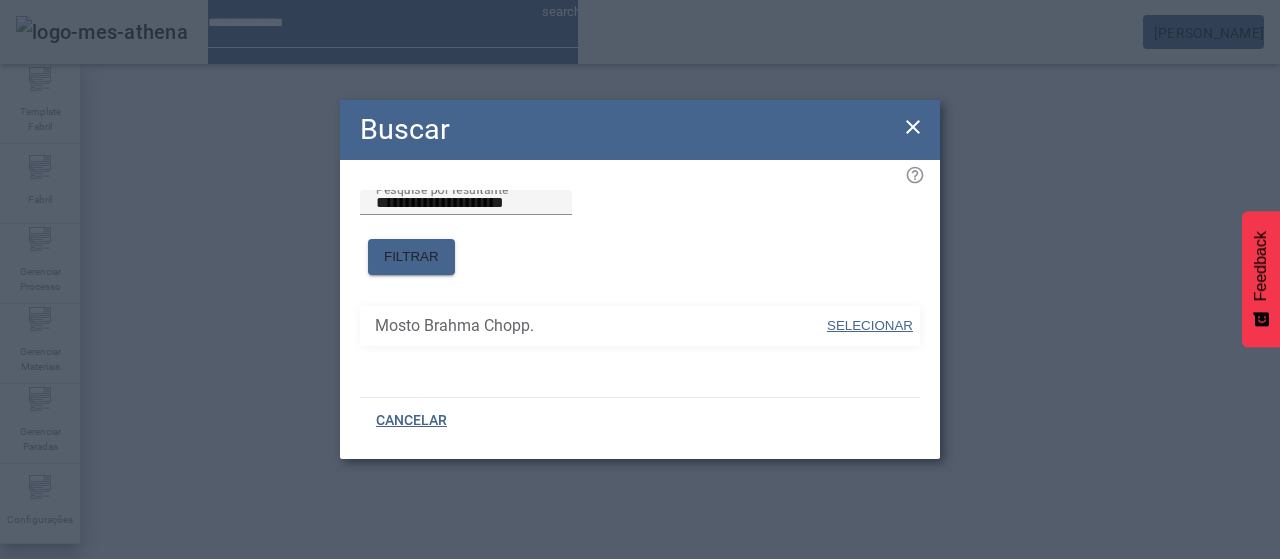 click on "SELECIONAR" at bounding box center [870, 325] 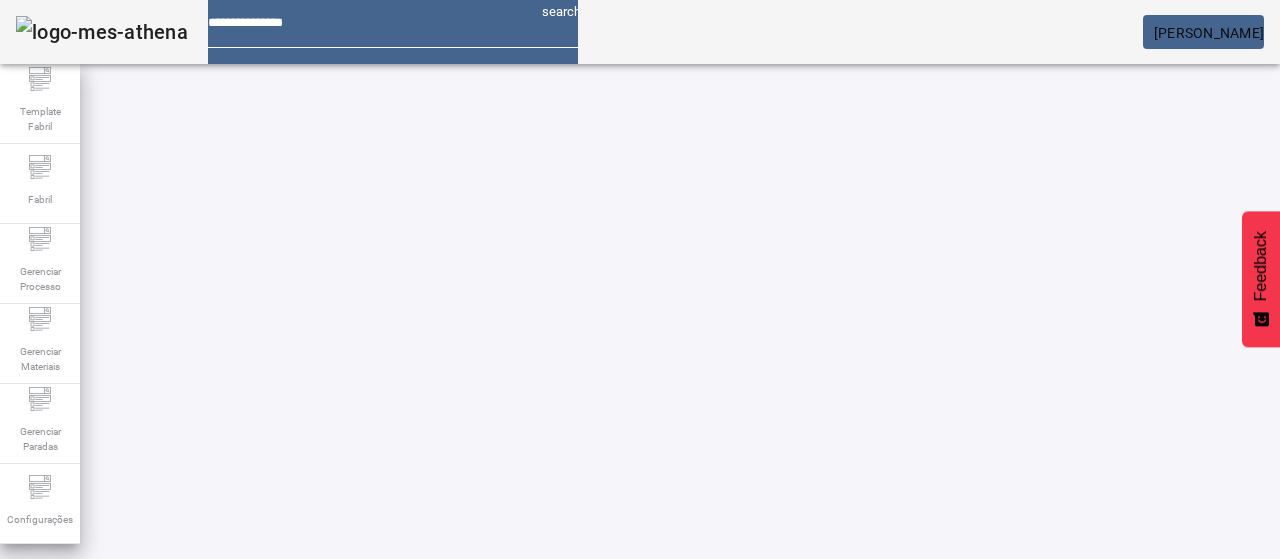 click on "FILTRAR" 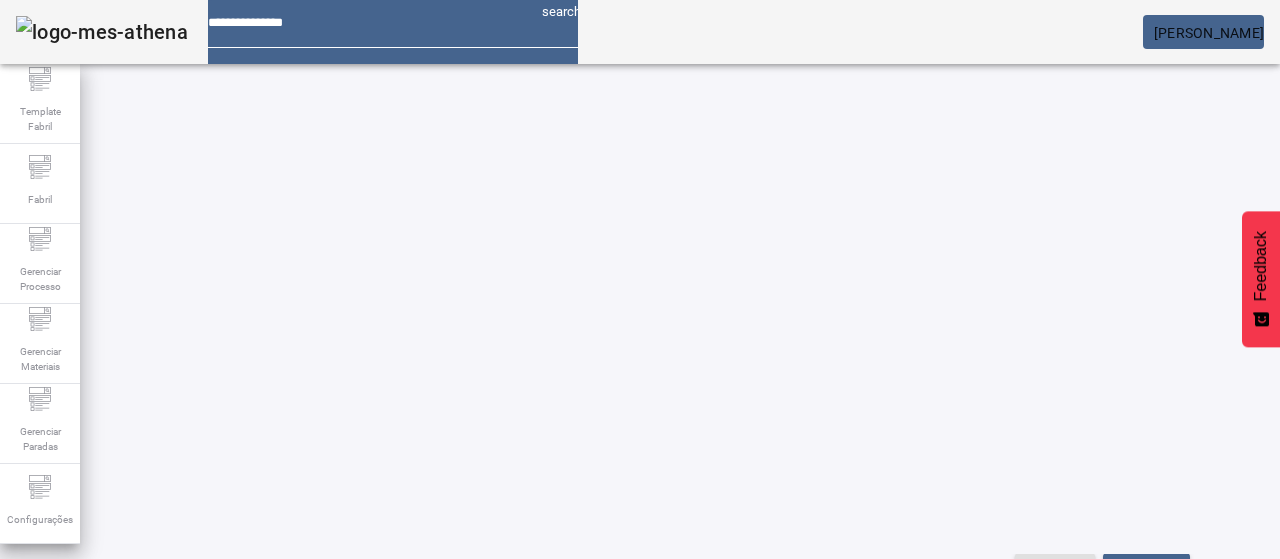 click on "EDITAR" at bounding box center (353, 708) 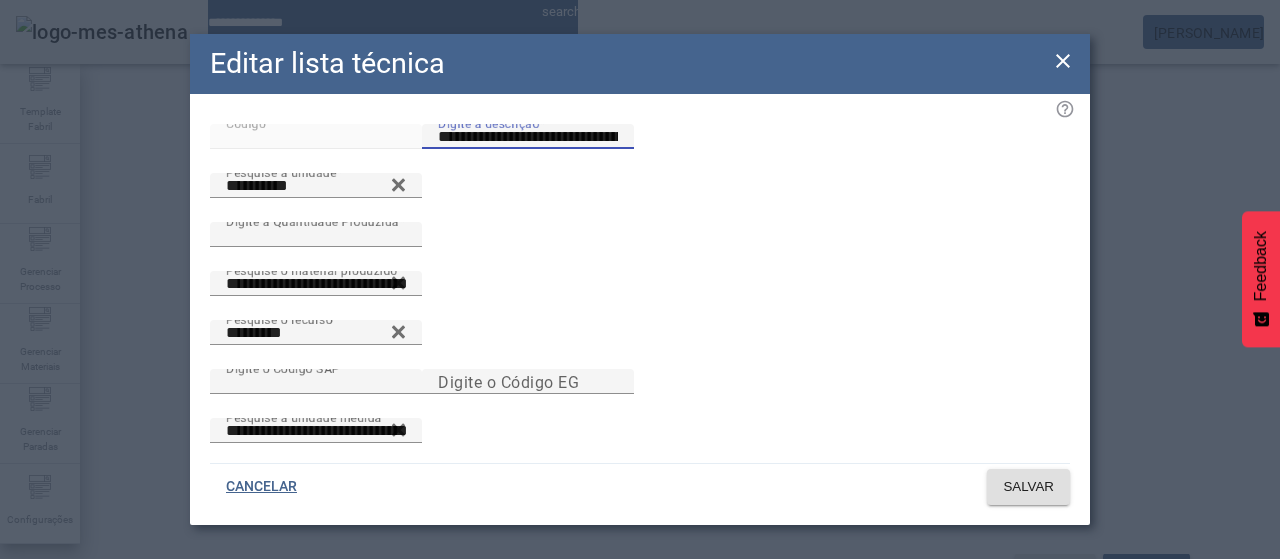 drag, startPoint x: 917, startPoint y: 149, endPoint x: 979, endPoint y: 141, distance: 62.514 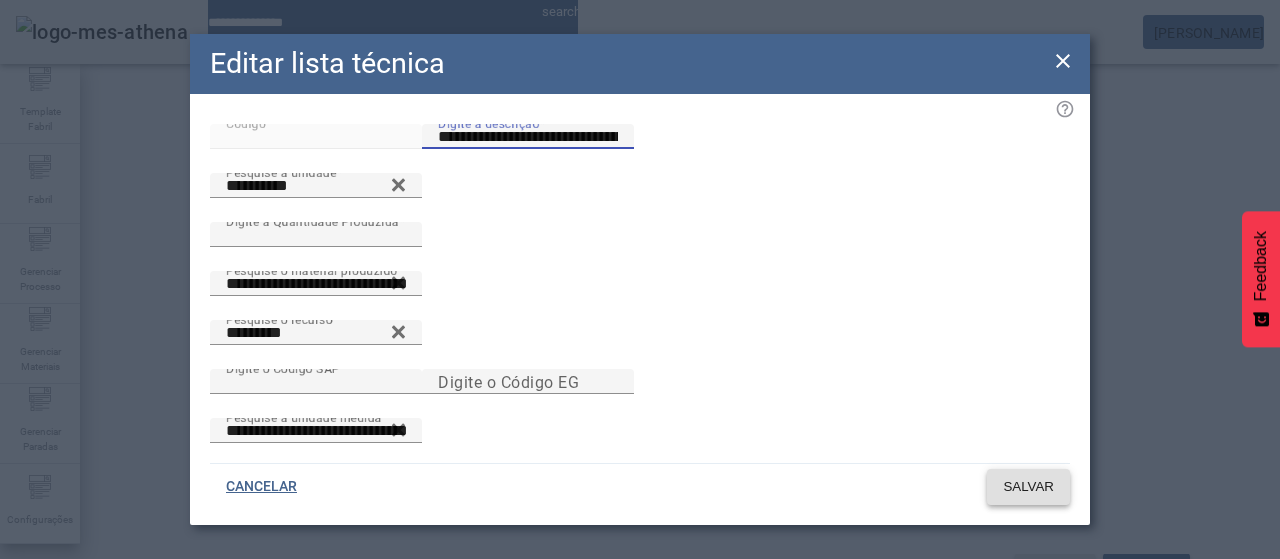 click on "SALVAR" 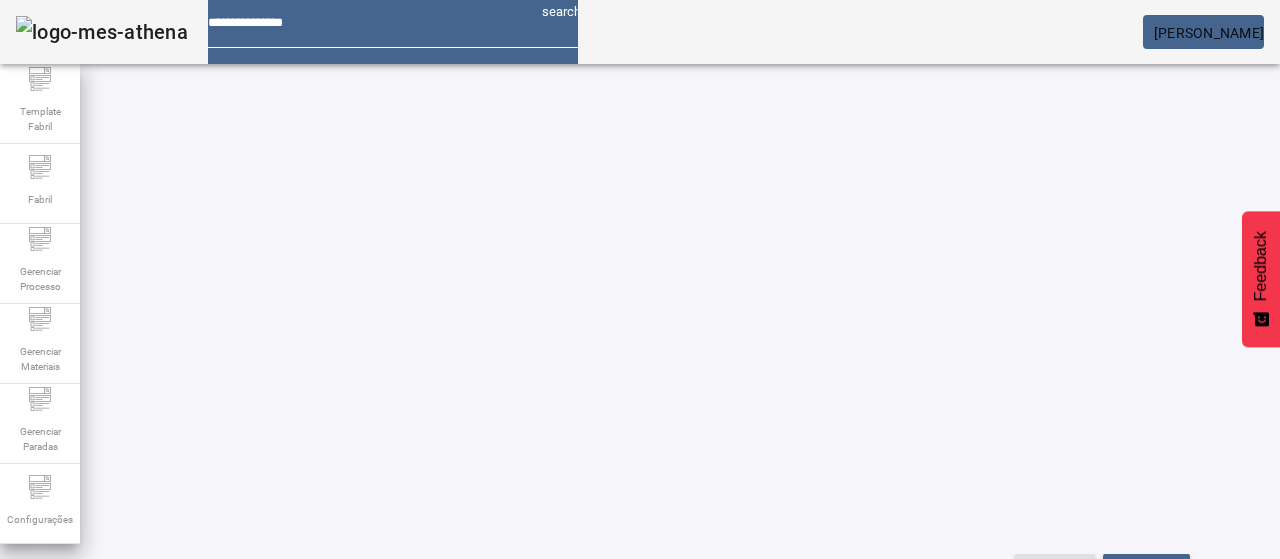 click at bounding box center [572, 708] 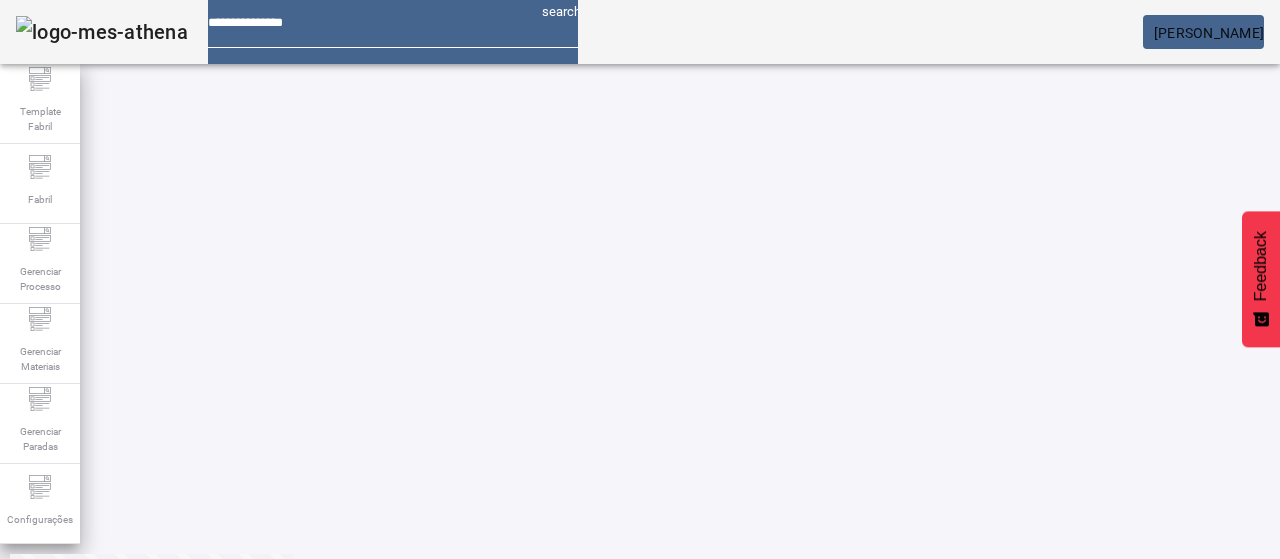 scroll, scrollTop: 160, scrollLeft: 0, axis: vertical 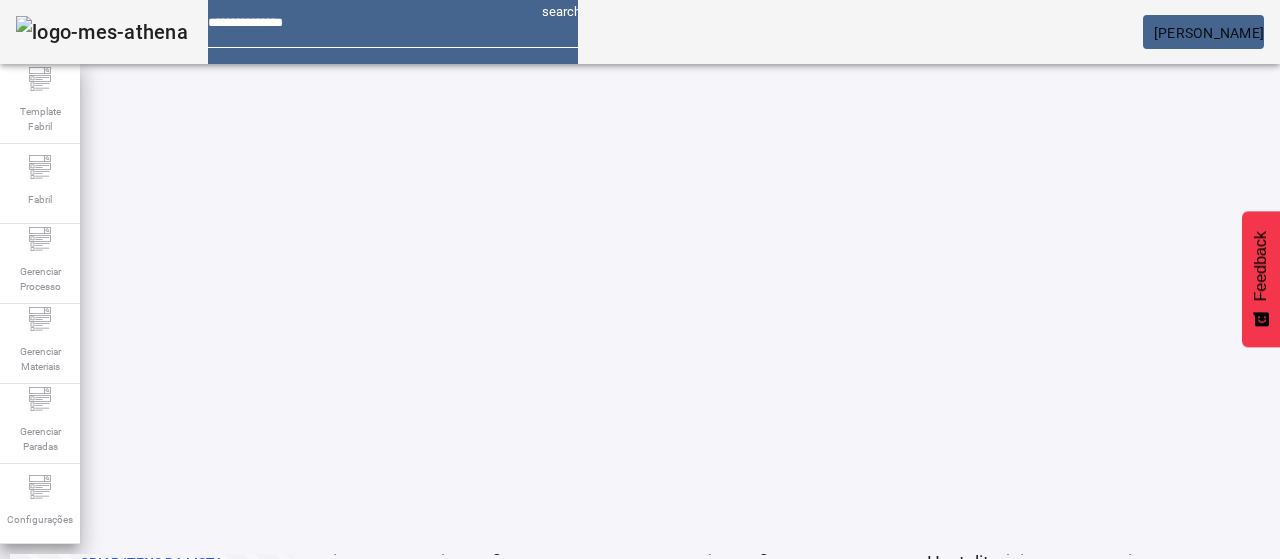 click on "2" 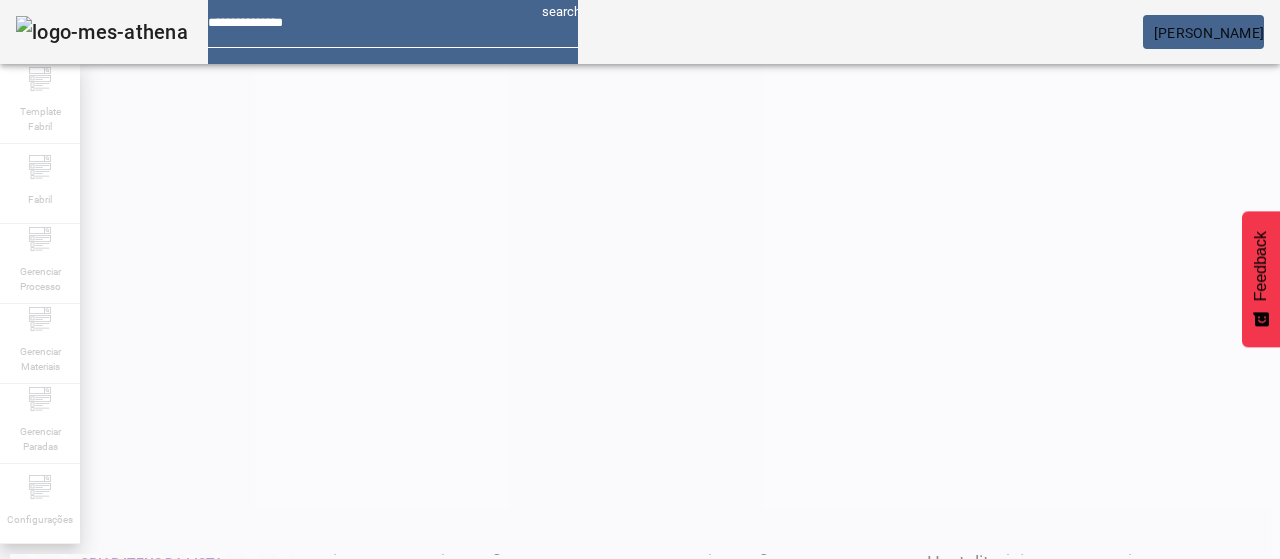scroll, scrollTop: 0, scrollLeft: 0, axis: both 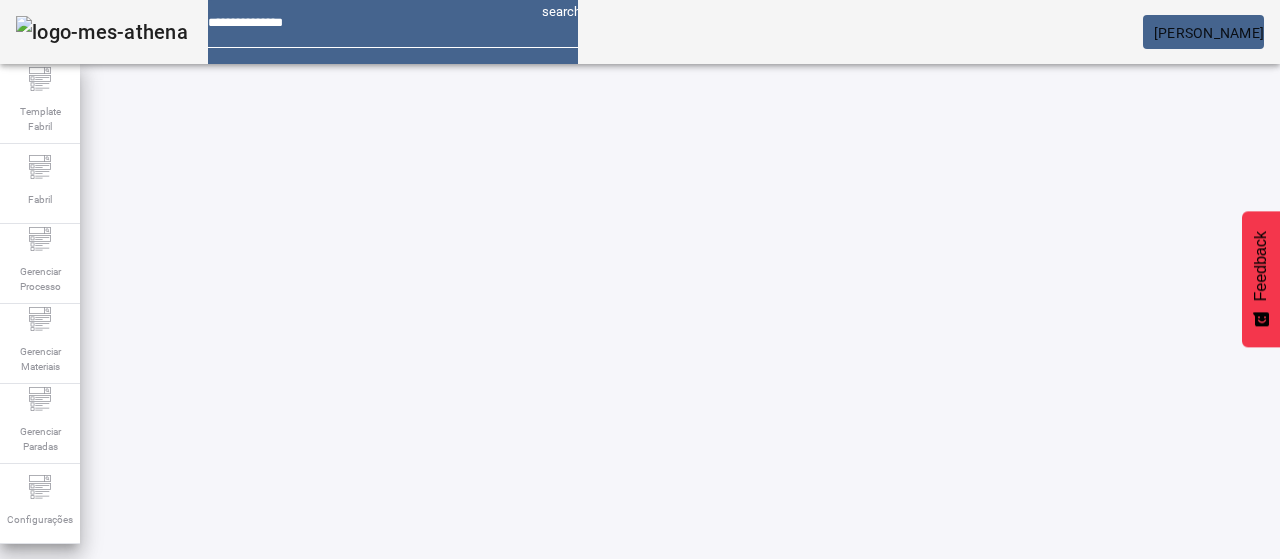 click on "1" 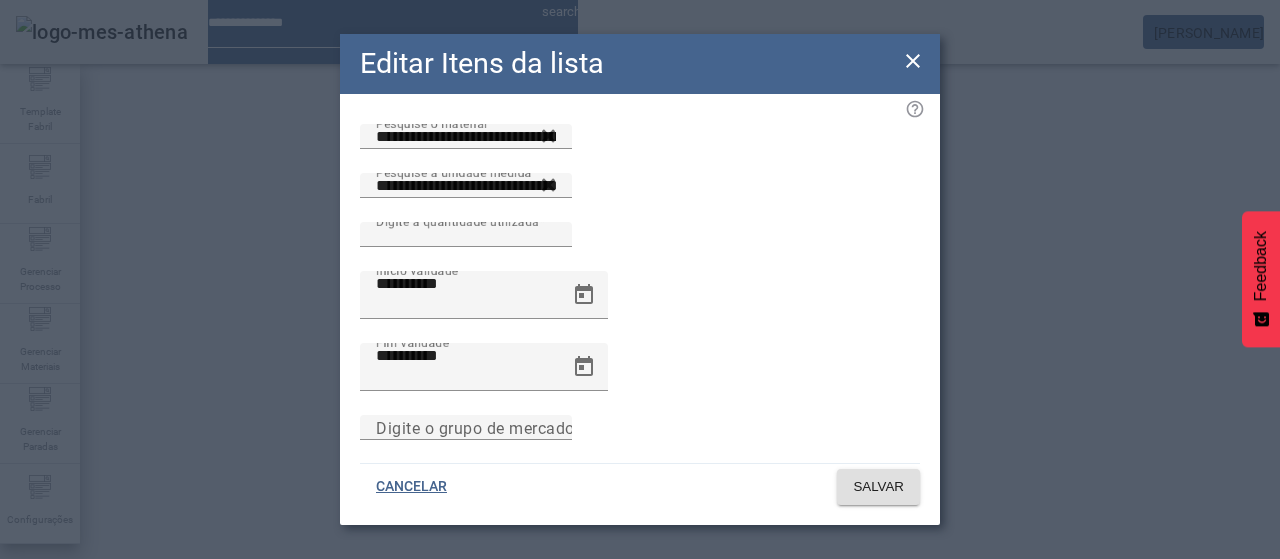 click 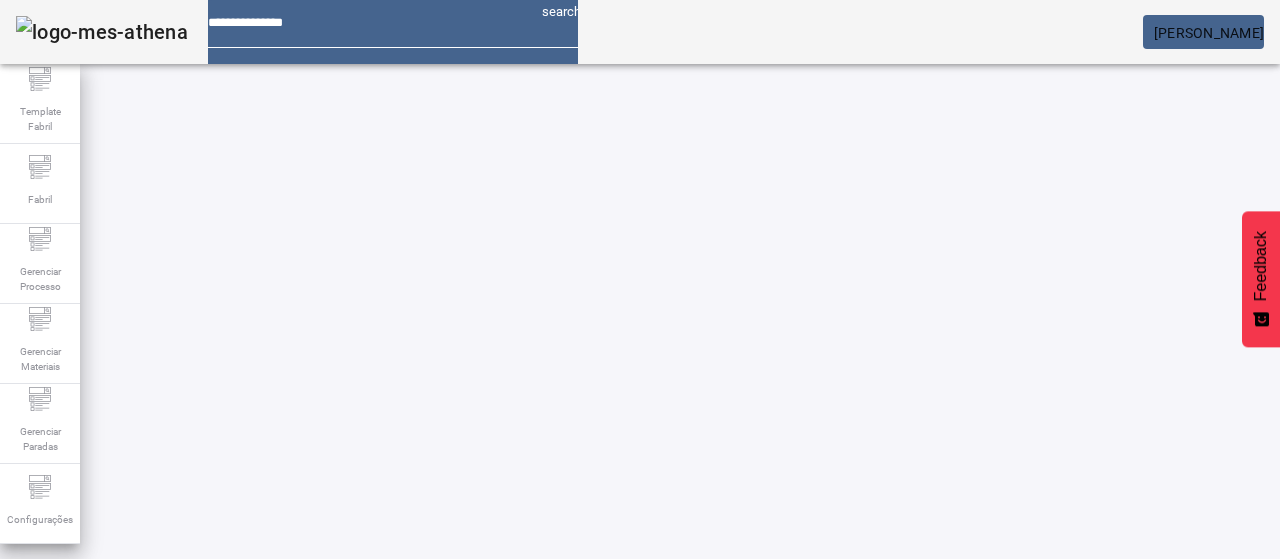 click on "EDITAR" at bounding box center (353, 743) 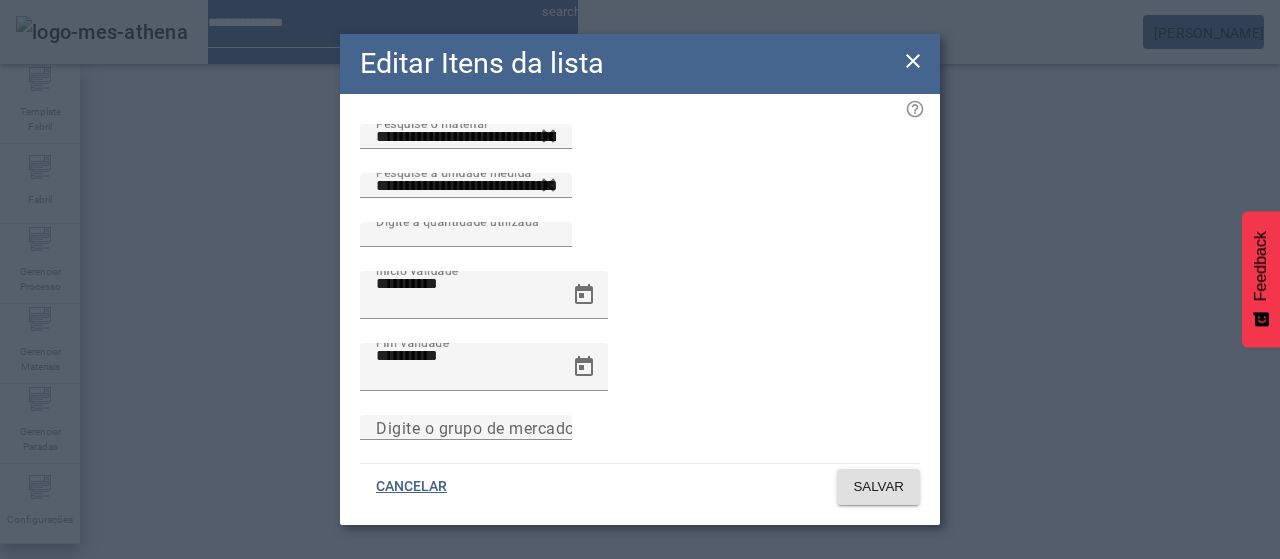 click 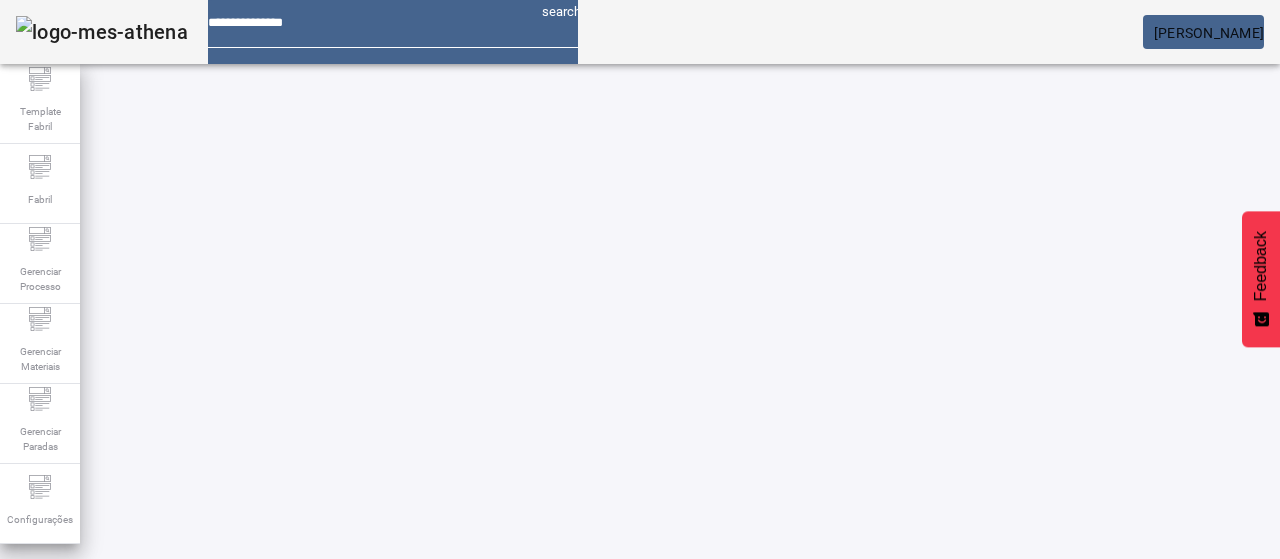 click on "EDITAR" at bounding box center (950, 743) 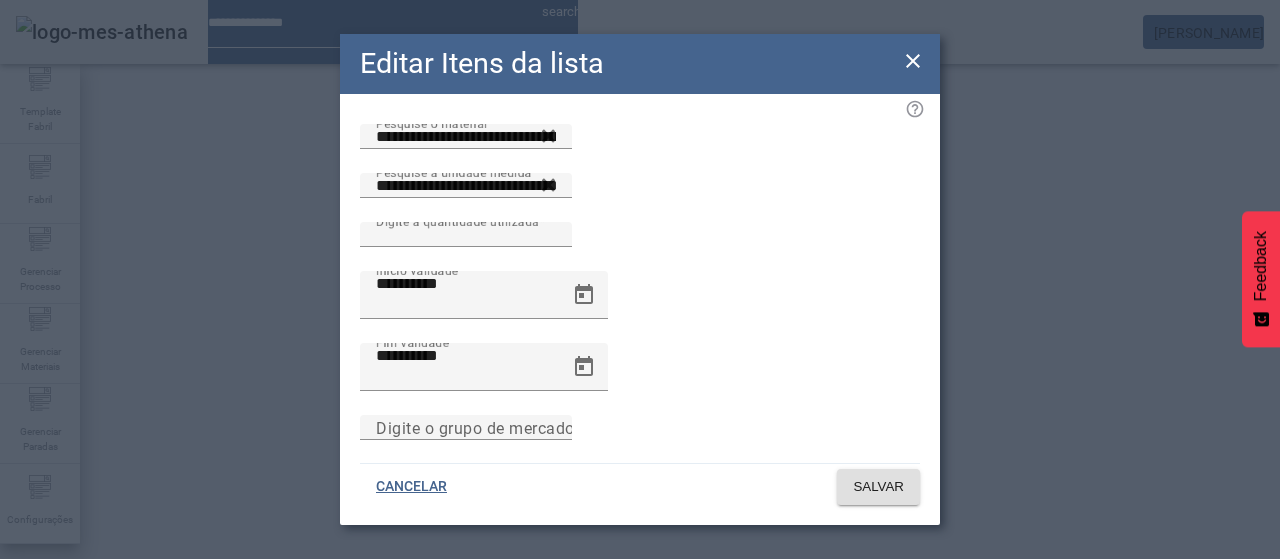 click 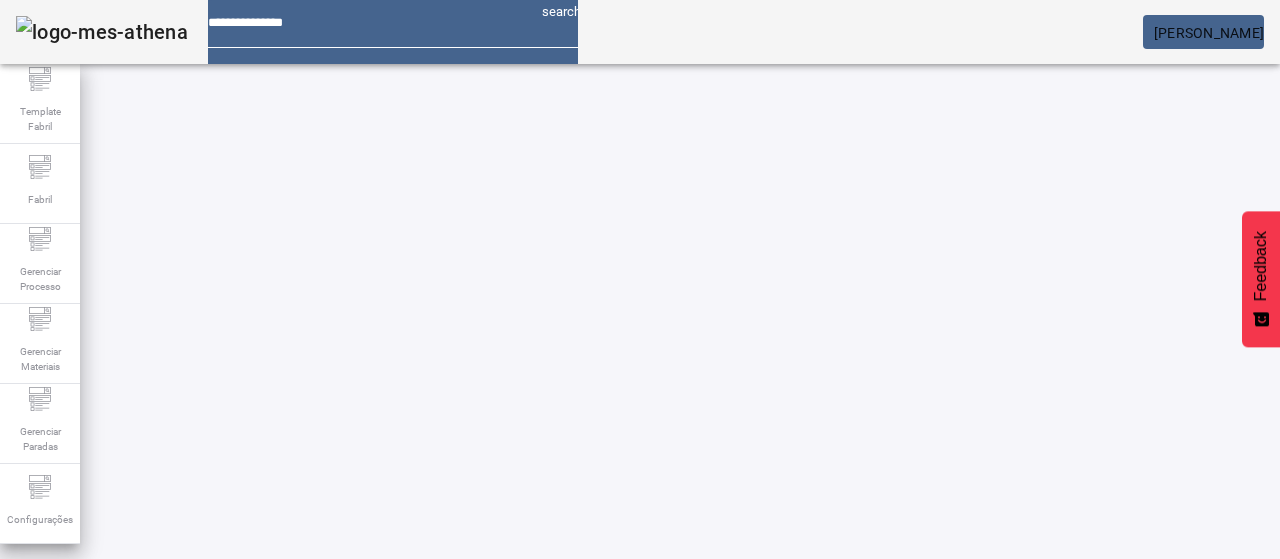 click at bounding box center [54, 893] 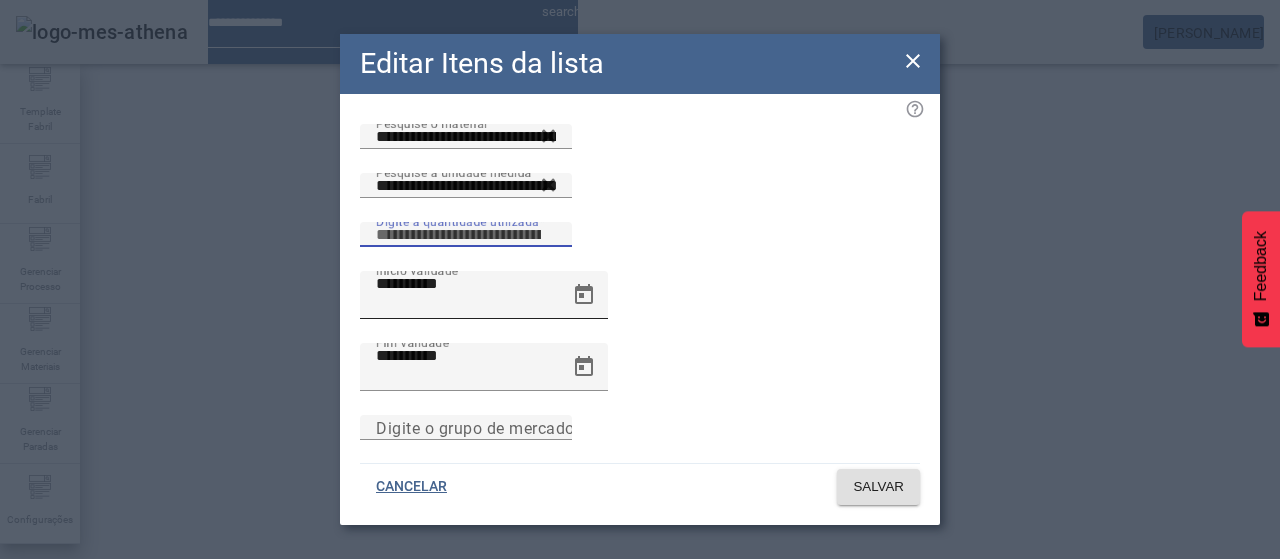 drag, startPoint x: 780, startPoint y: 249, endPoint x: 485, endPoint y: 317, distance: 302.73587 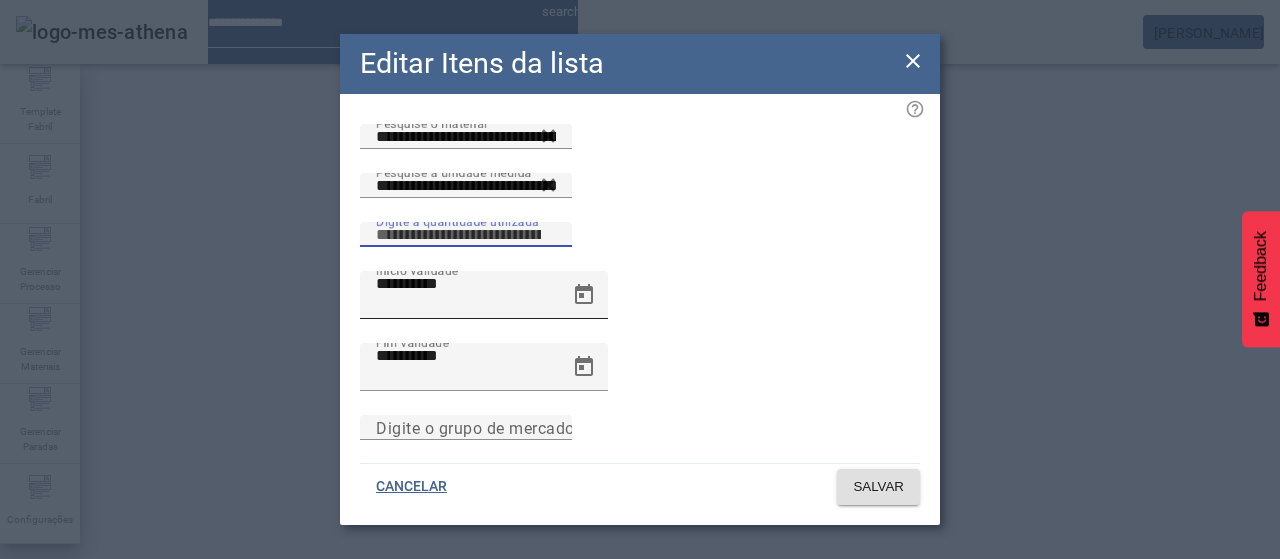 click on "Pesquise a unidade medida ********* Digite a quantidade utilizada ****" 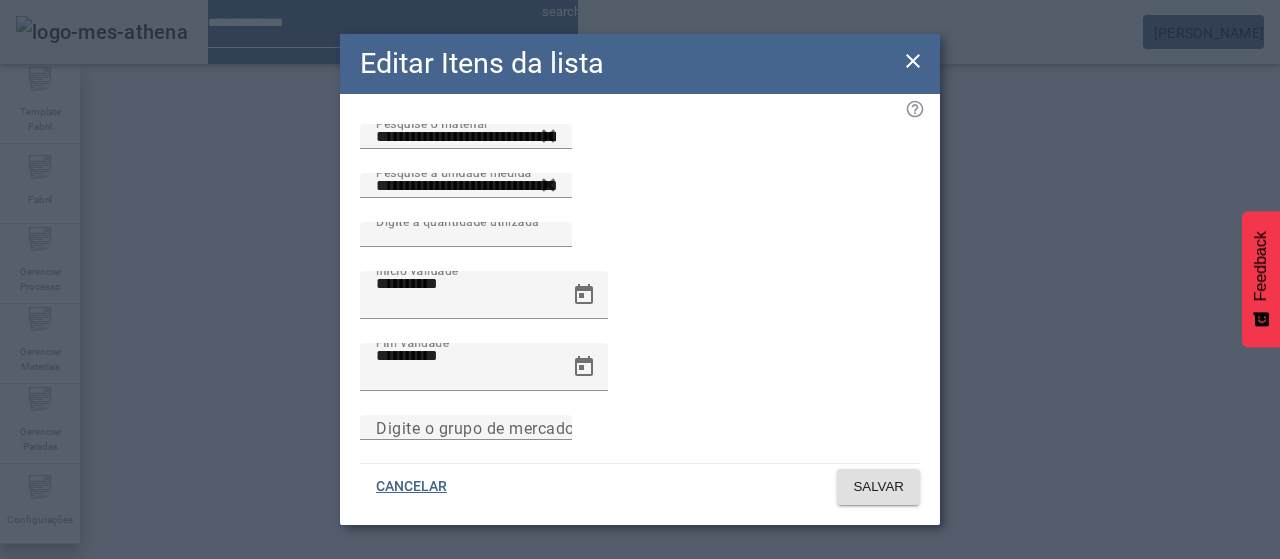 click 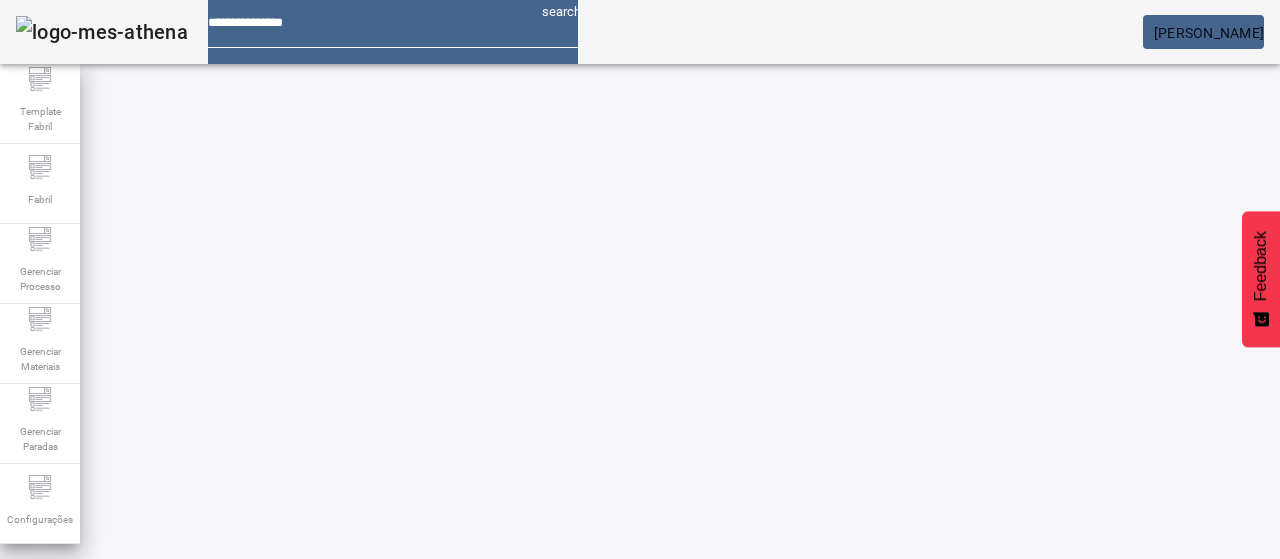 click on "EDITAR" at bounding box center (353, 743) 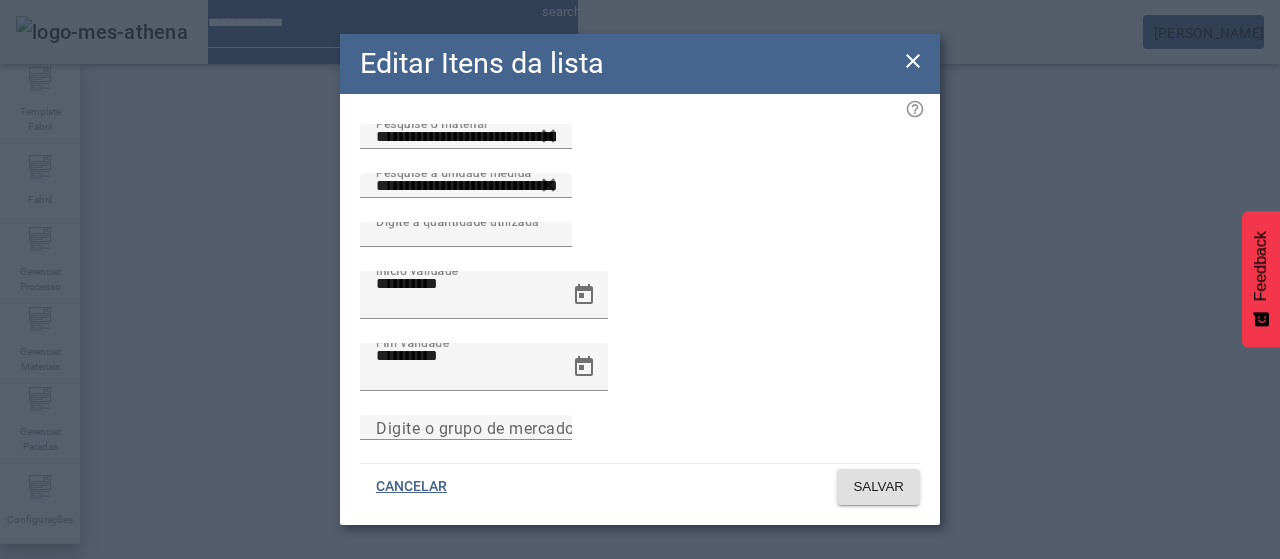 click 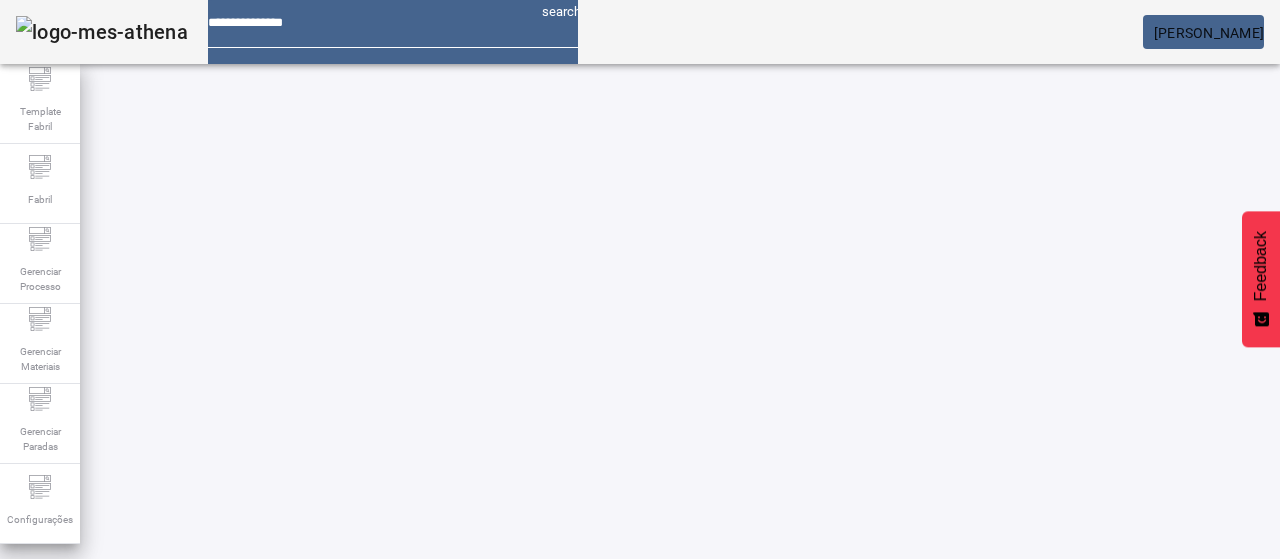 click on "EDITAR" at bounding box center [353, 743] 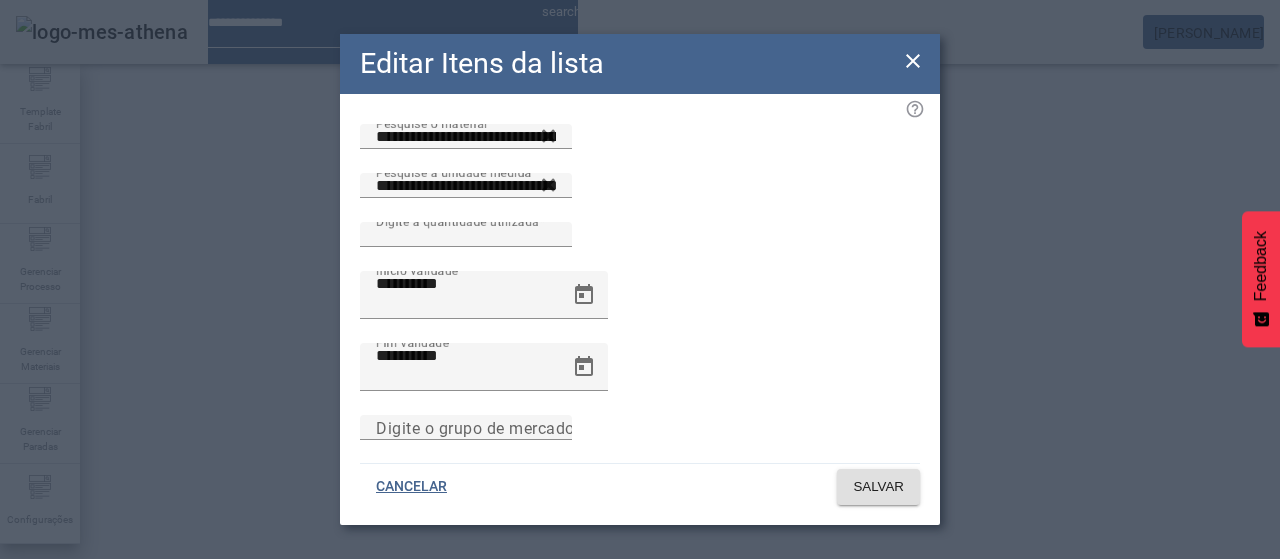 drag, startPoint x: 912, startPoint y: 64, endPoint x: 931, endPoint y: 153, distance: 91.00549 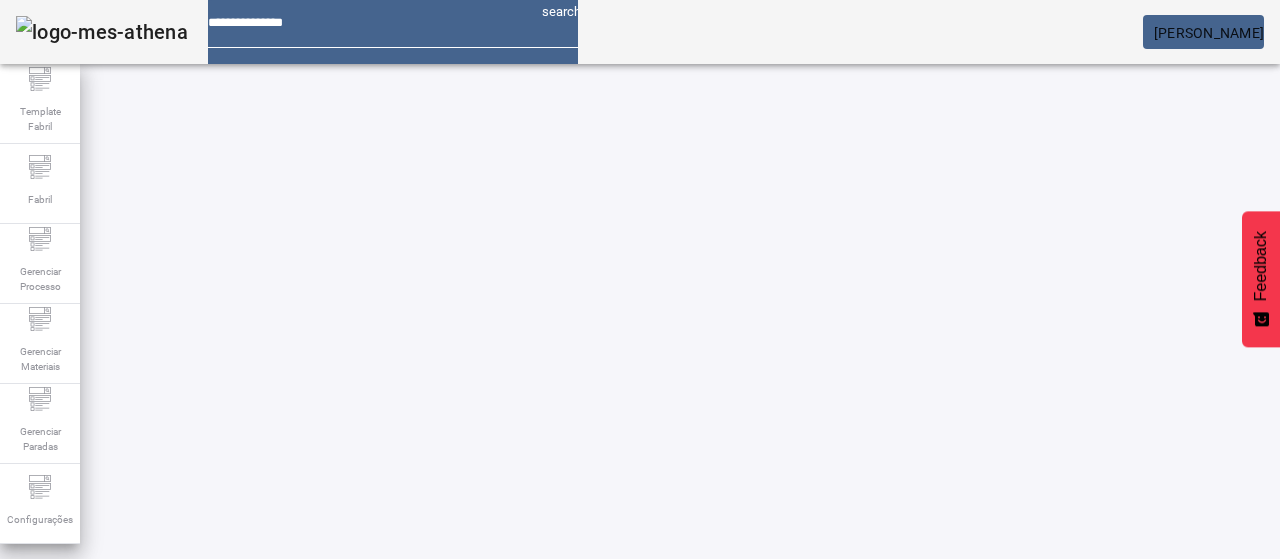 click on "EDITAR" at bounding box center [353, 743] 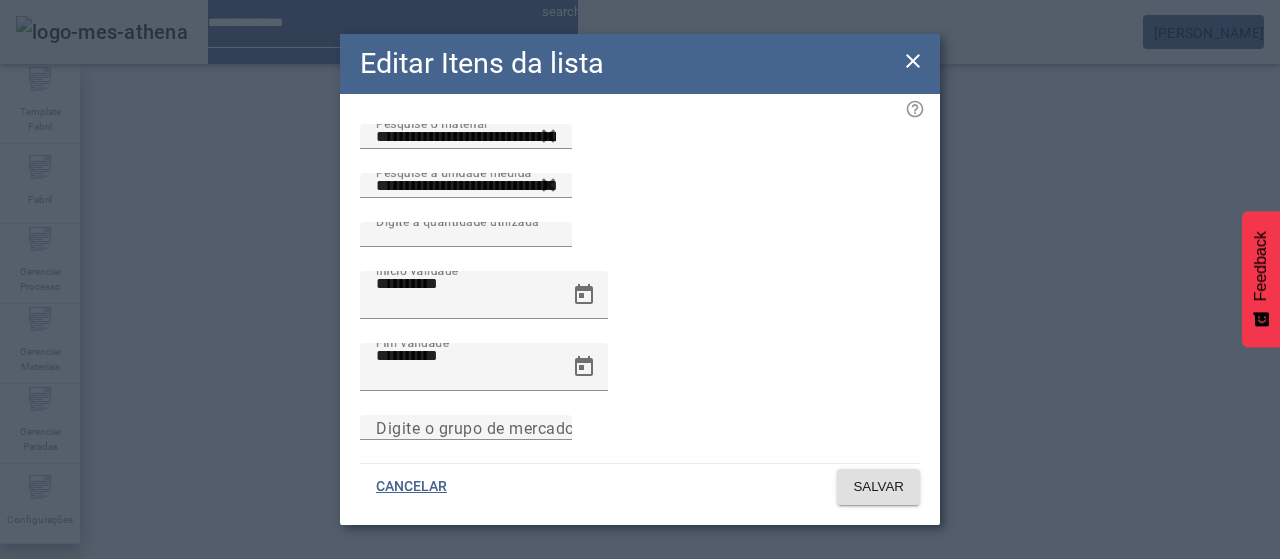 click 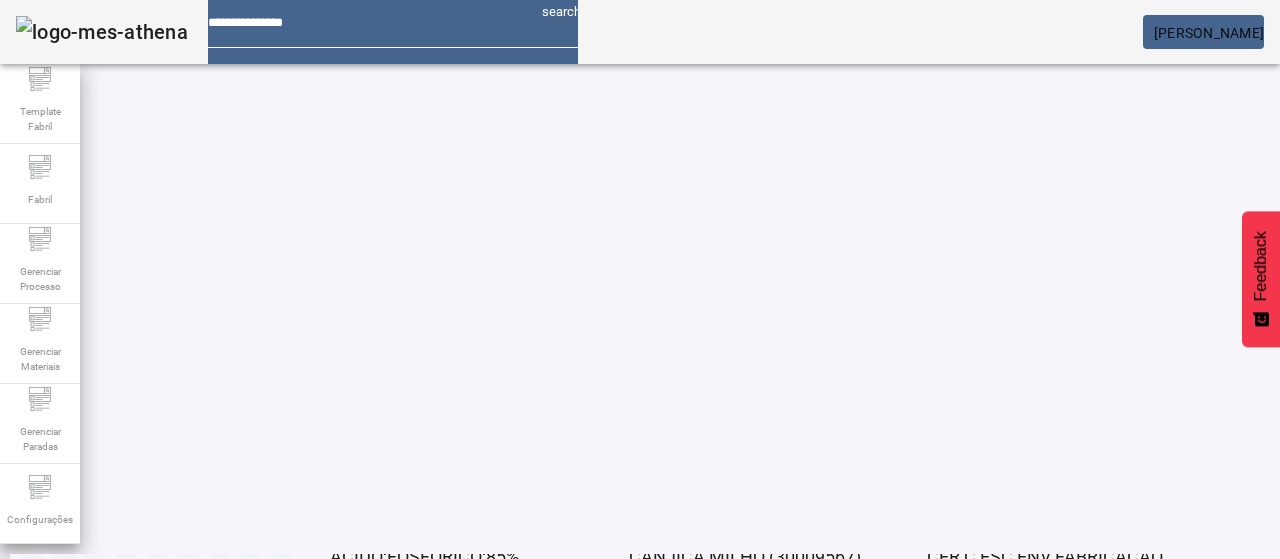 scroll, scrollTop: 160, scrollLeft: 0, axis: vertical 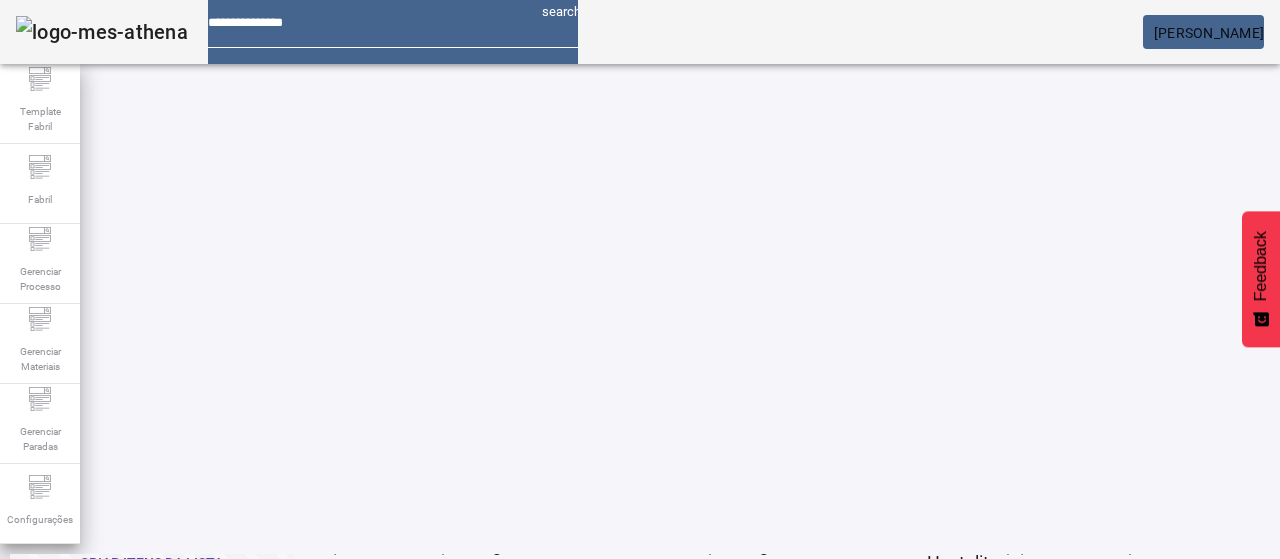 click on "EDITAR" at bounding box center (353, 583) 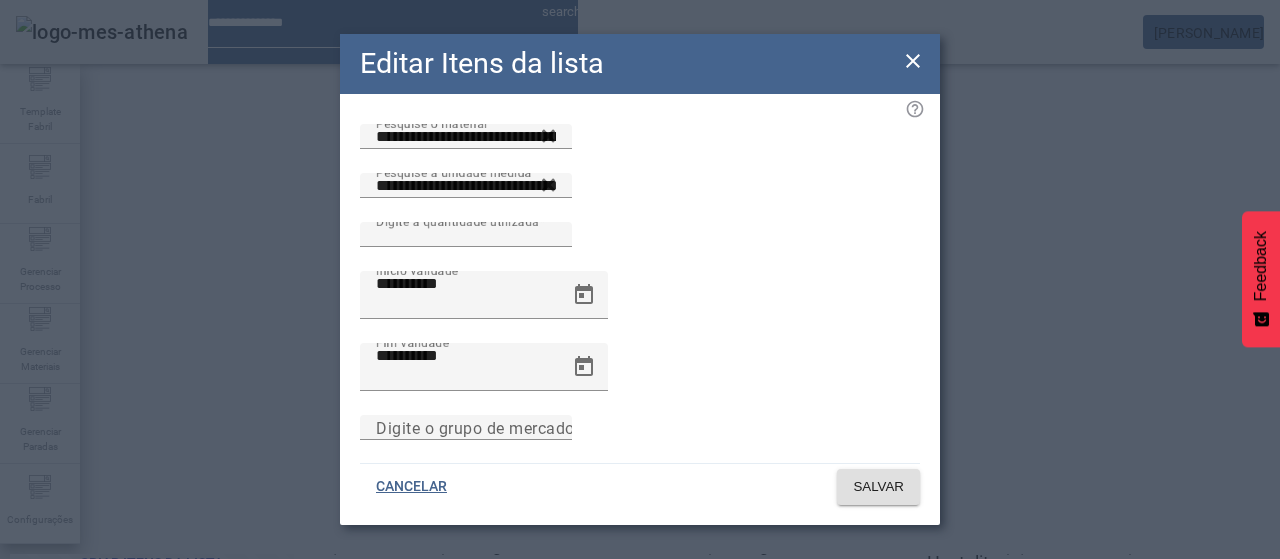 click 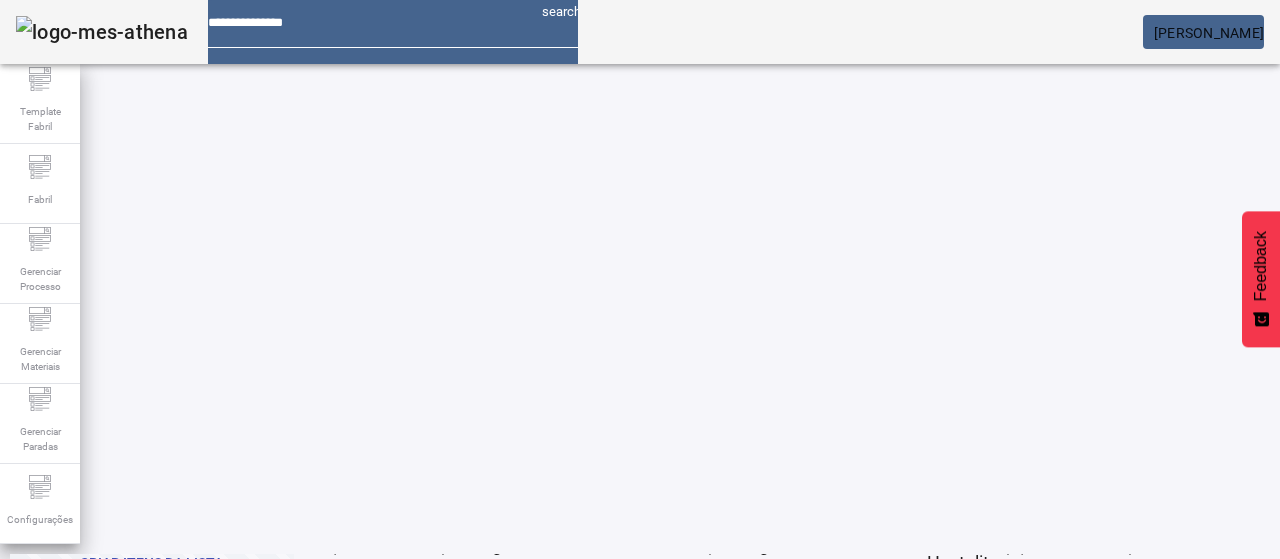 click on "EDITAR" at bounding box center (353, 583) 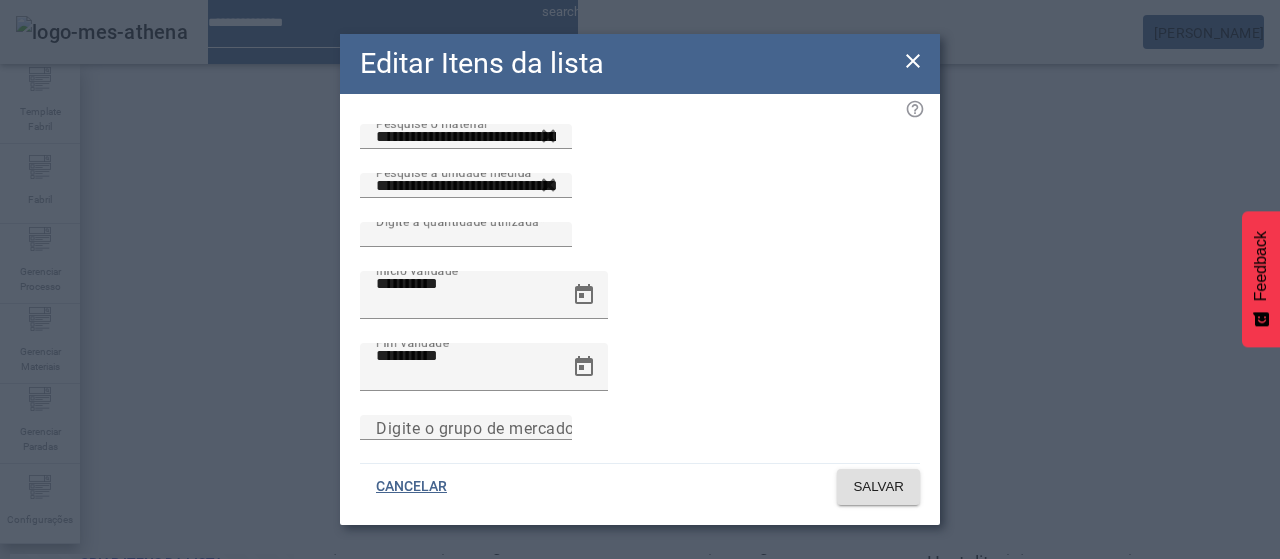 click 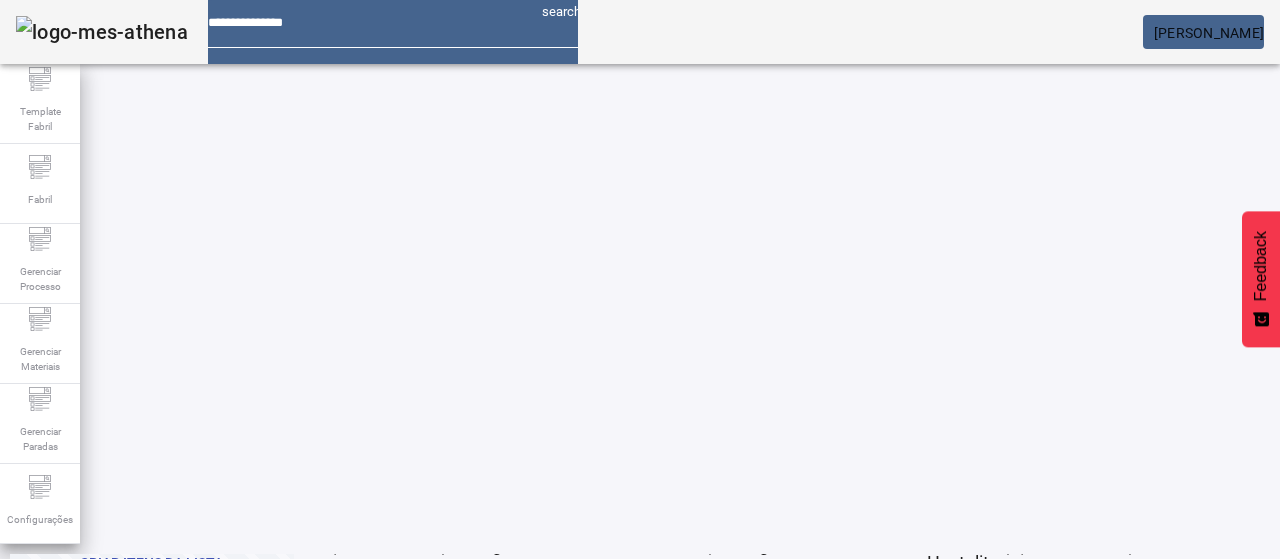 click at bounding box center [353, 583] 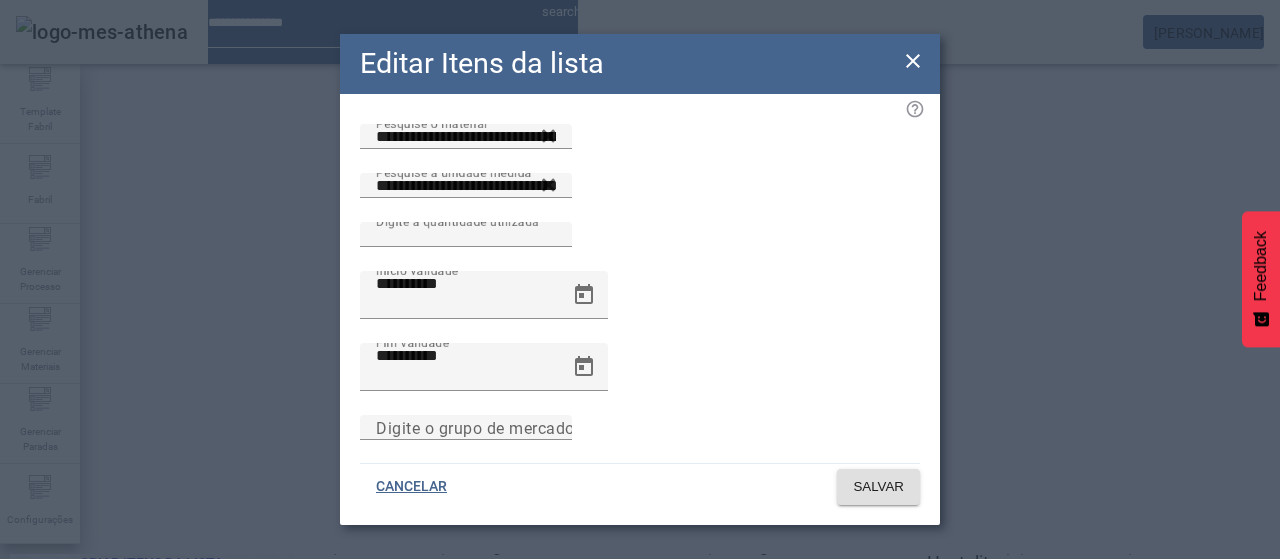 drag, startPoint x: 906, startPoint y: 68, endPoint x: 898, endPoint y: 77, distance: 12.0415945 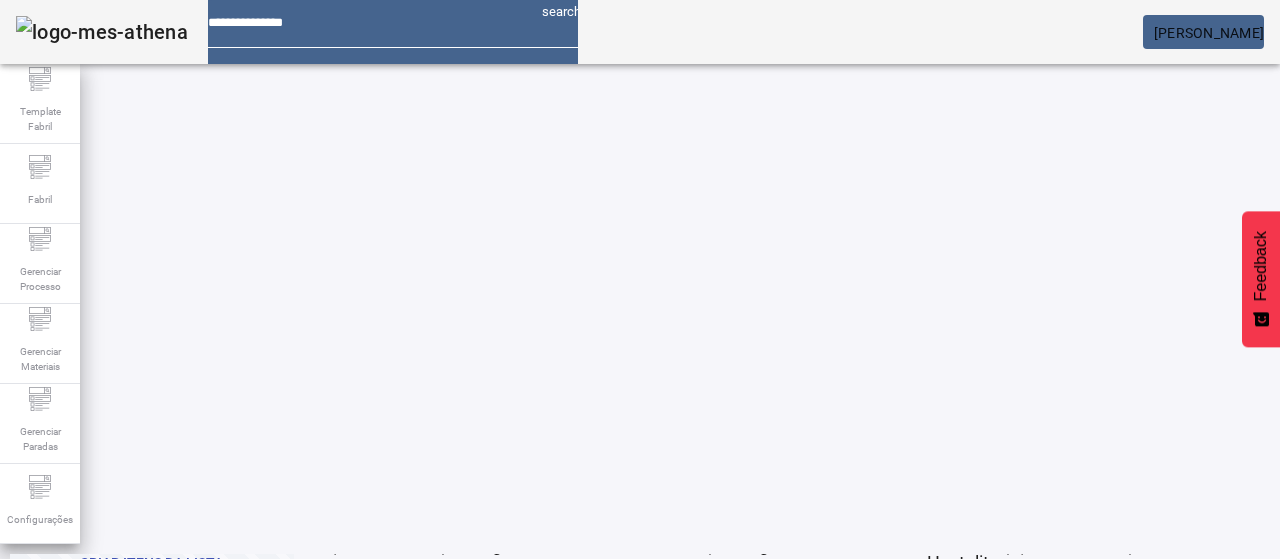 click on "EDITAR" at bounding box center (950, 883) 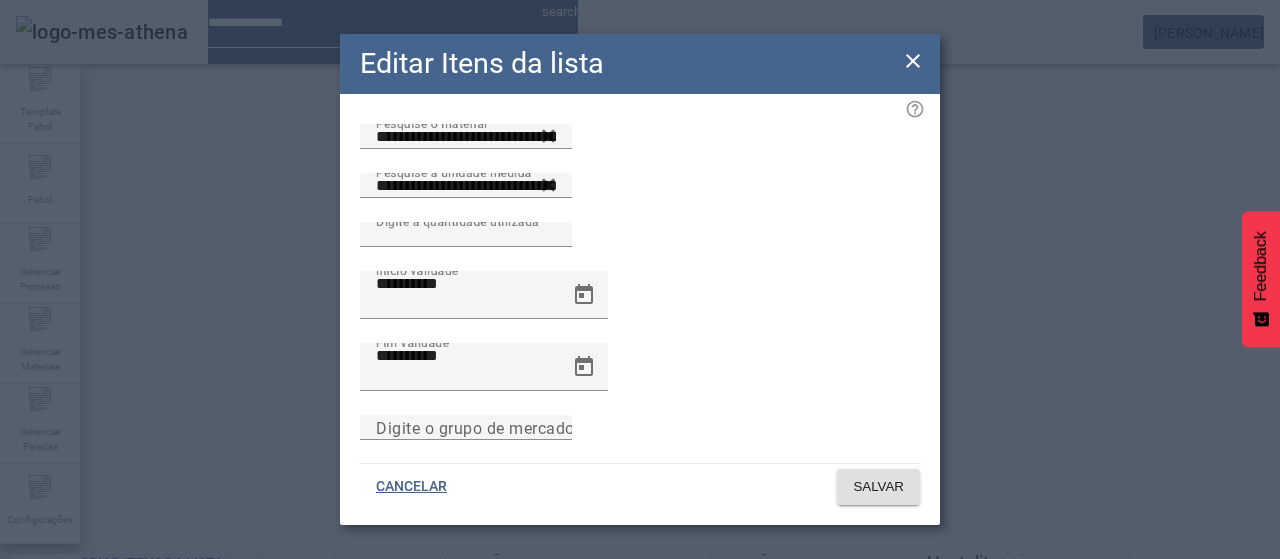 click 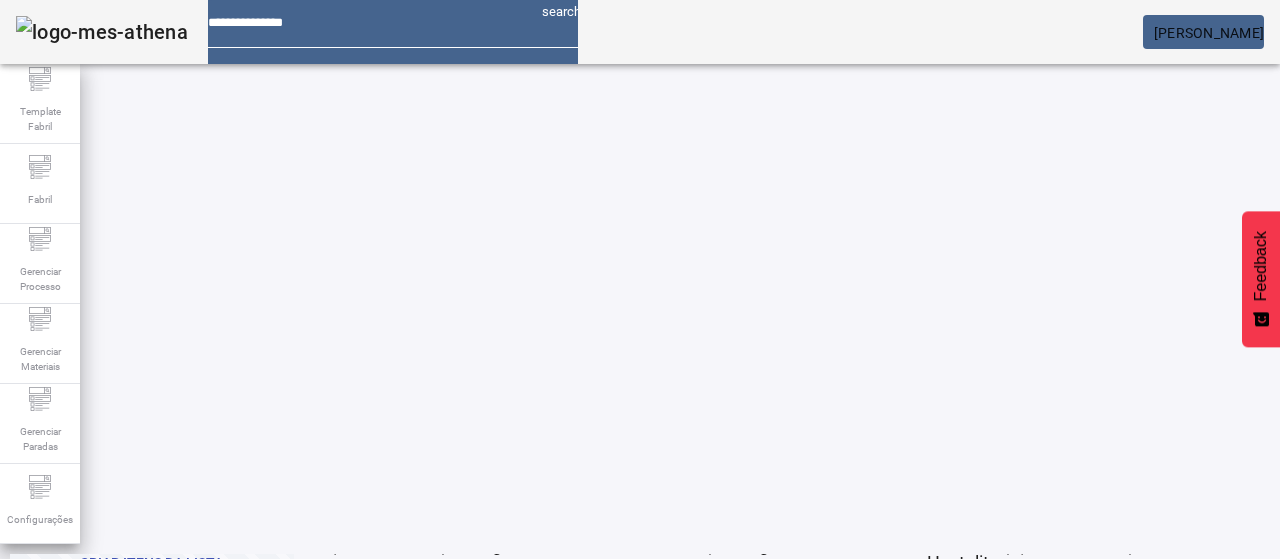 click on "2" 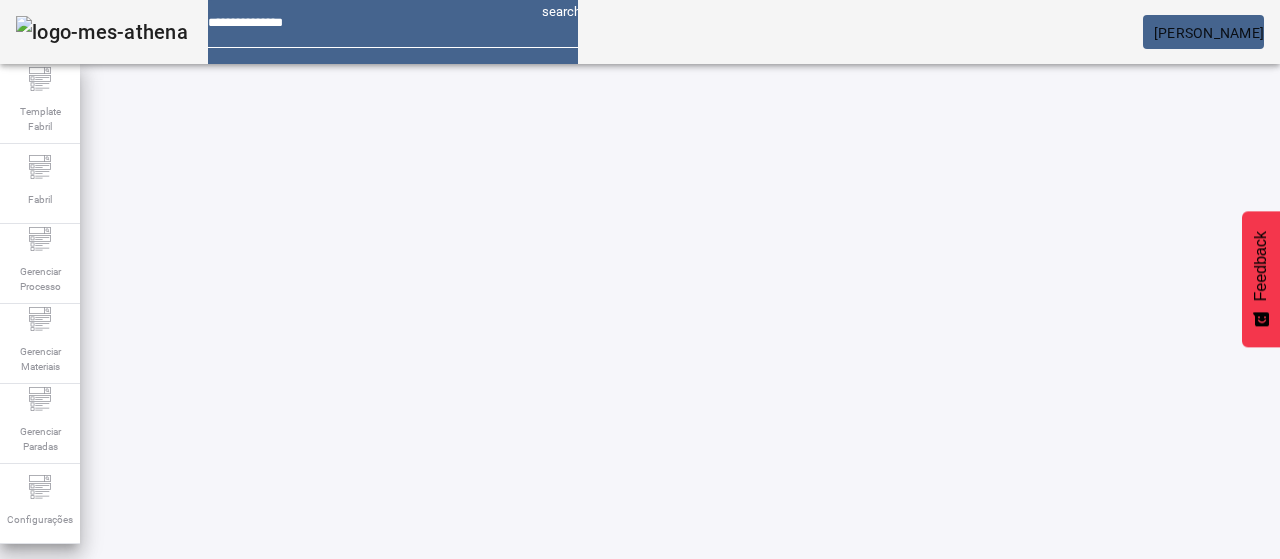 scroll, scrollTop: 0, scrollLeft: 0, axis: both 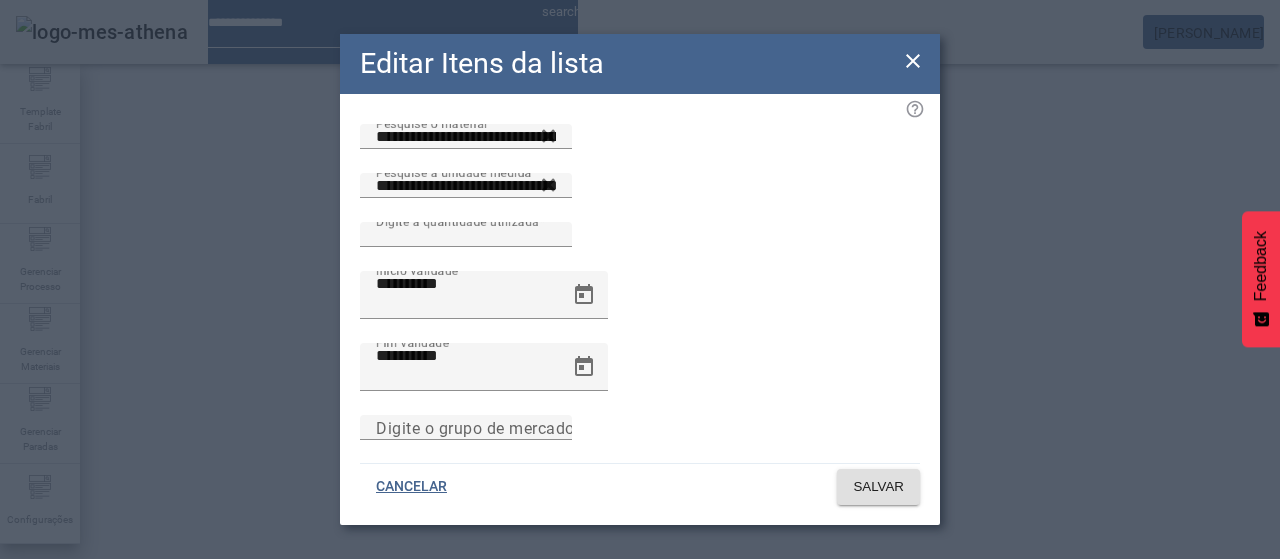 click 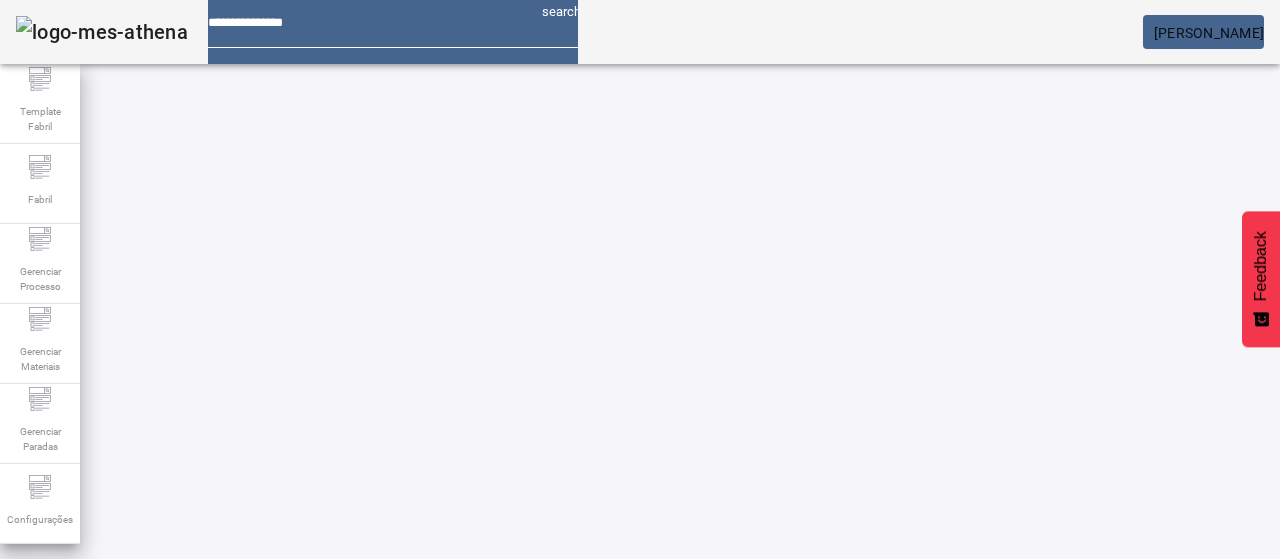 click on "ABRIR FILTROS" 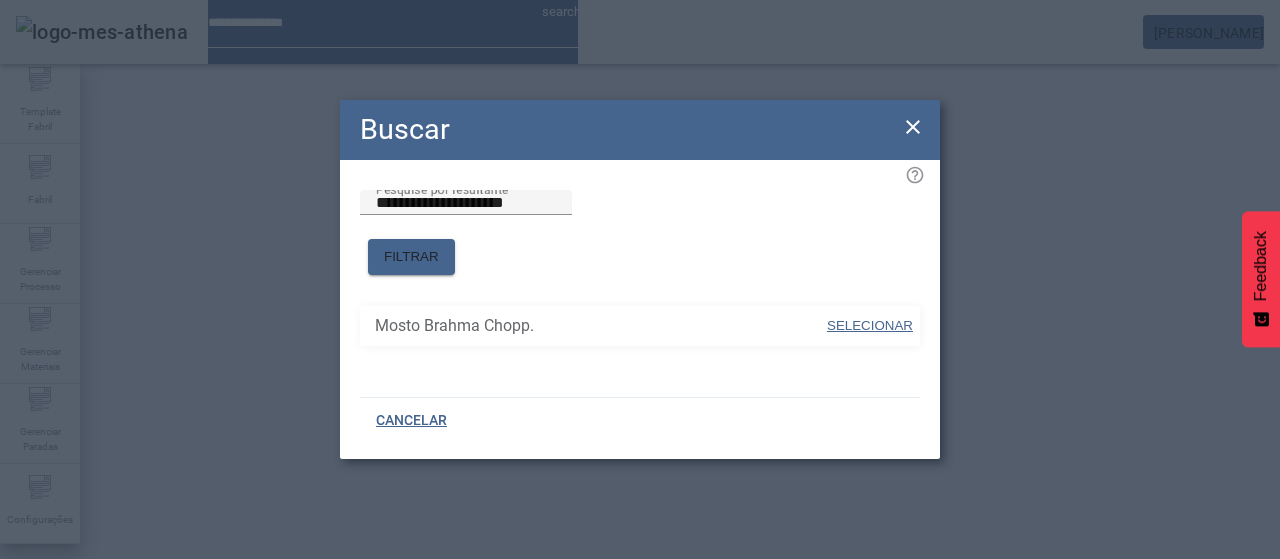 click at bounding box center (870, 326) 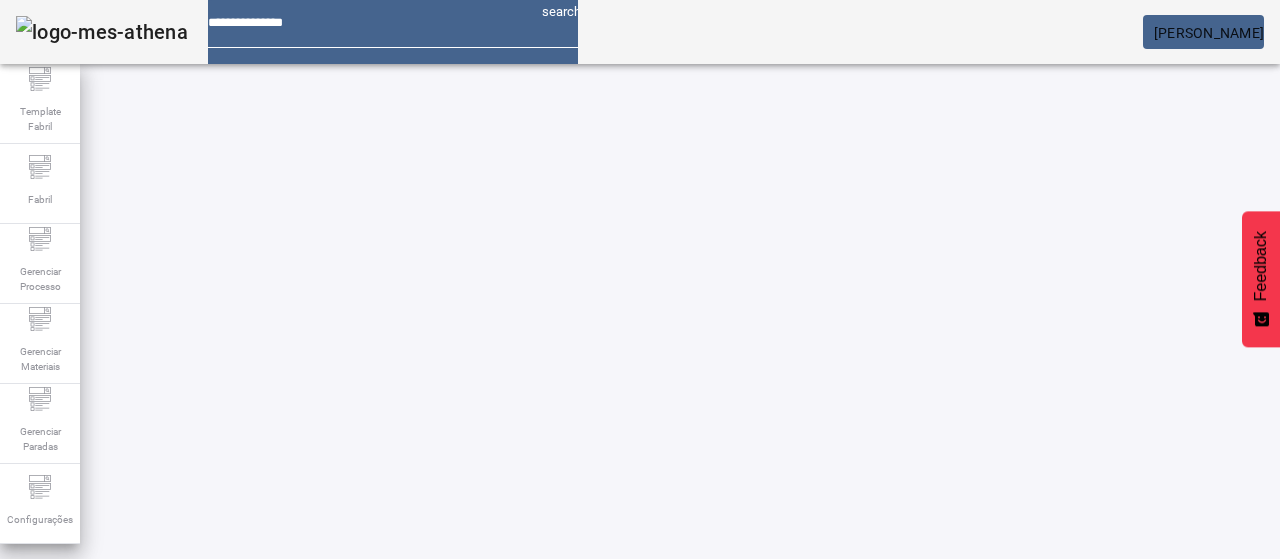 click on "Pesquise por unidade" at bounding box center (116, 686) 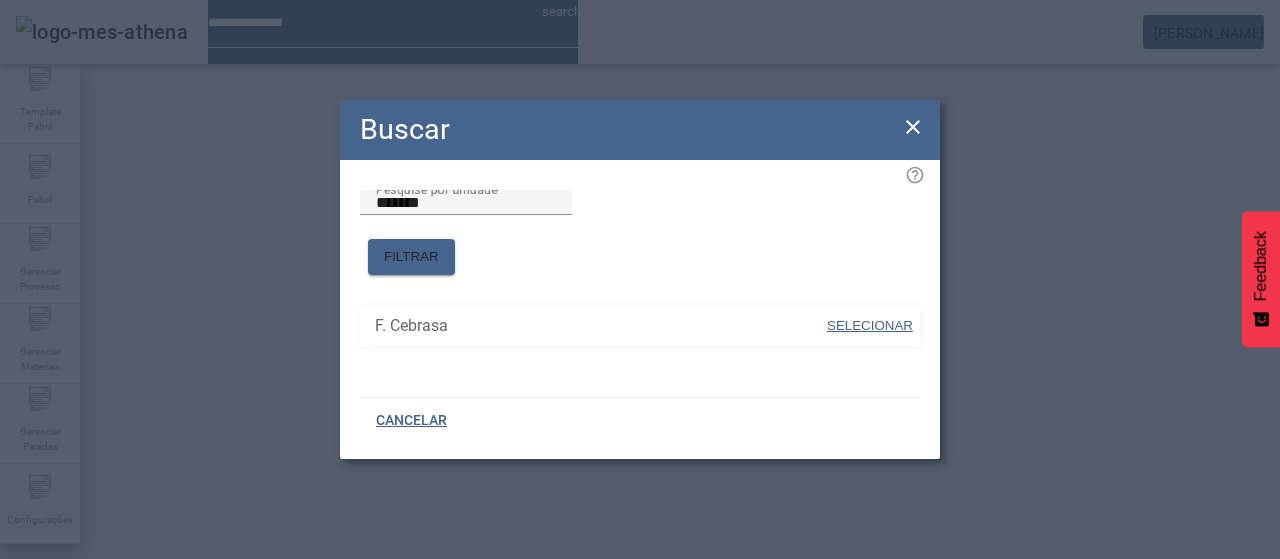 drag, startPoint x: 863, startPoint y: 319, endPoint x: 949, endPoint y: 292, distance: 90.13878 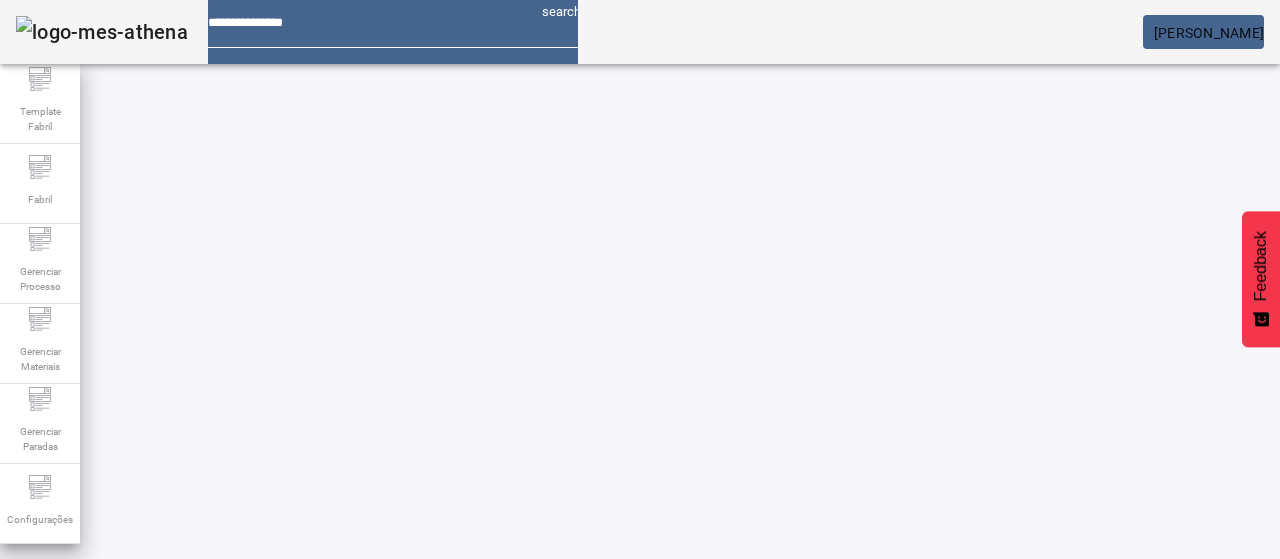 click on "FILTRAR" 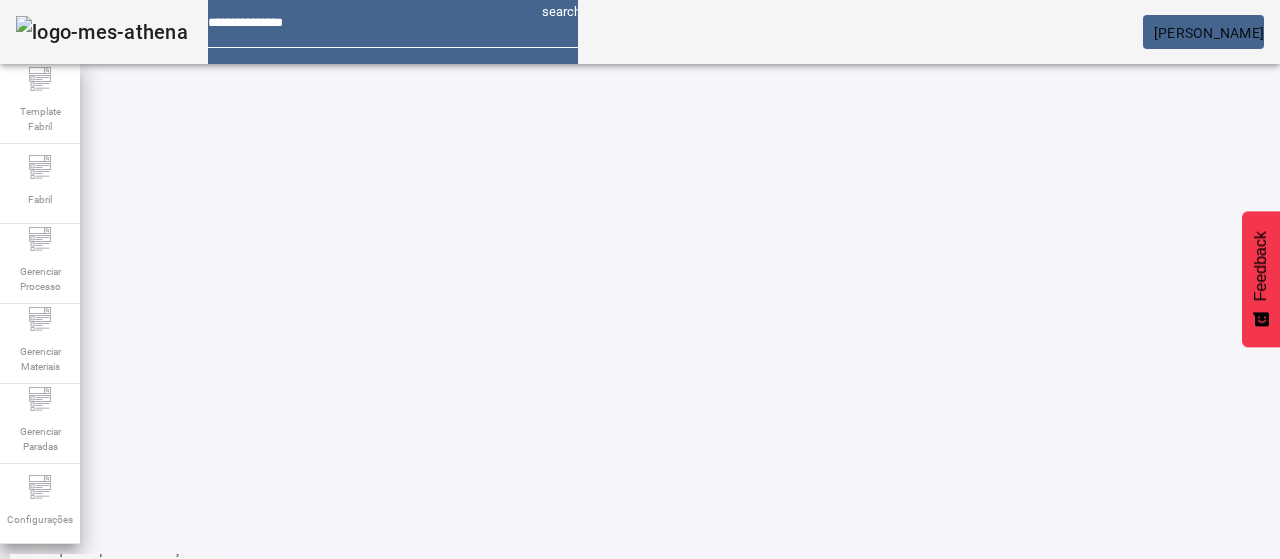 scroll, scrollTop: 200, scrollLeft: 0, axis: vertical 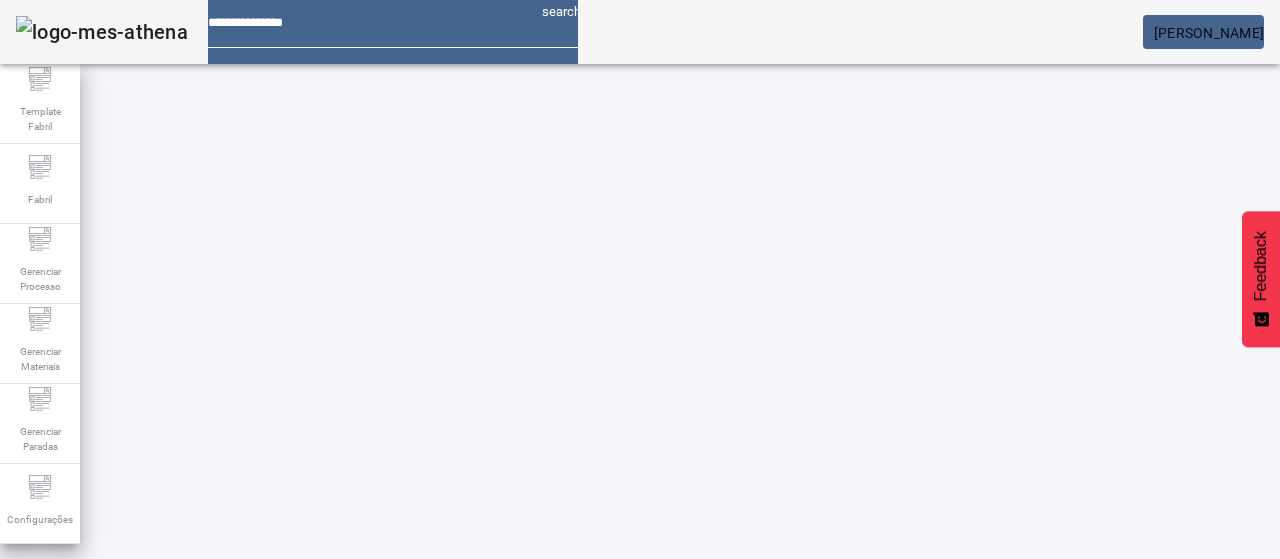 click on "EDITAR" at bounding box center [353, 1026] 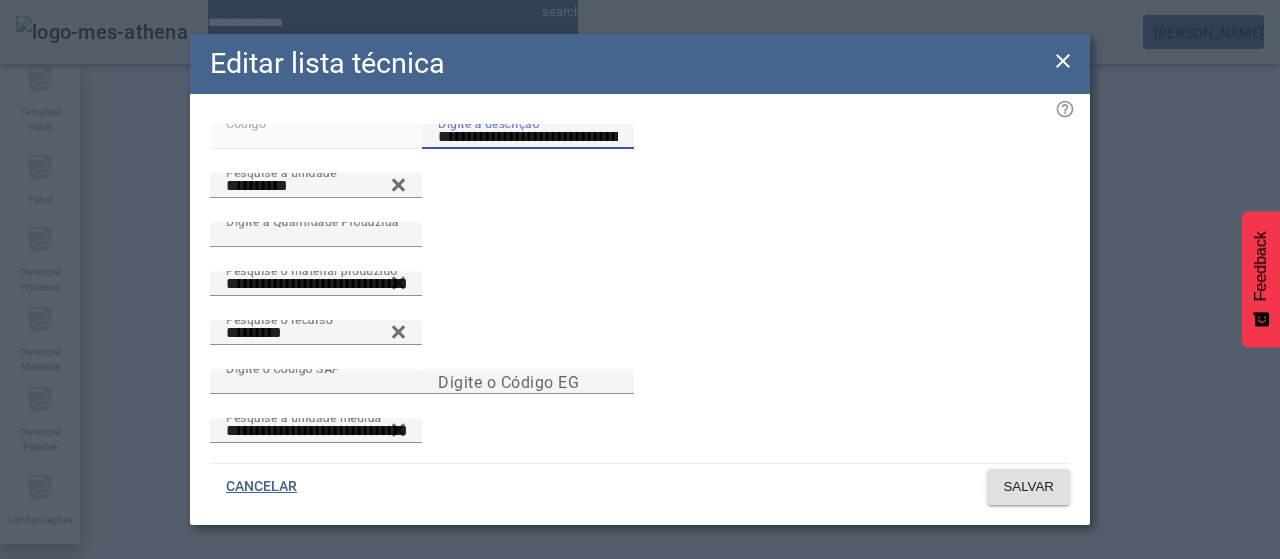 drag, startPoint x: 762, startPoint y: 160, endPoint x: 1116, endPoint y: 122, distance: 356.0337 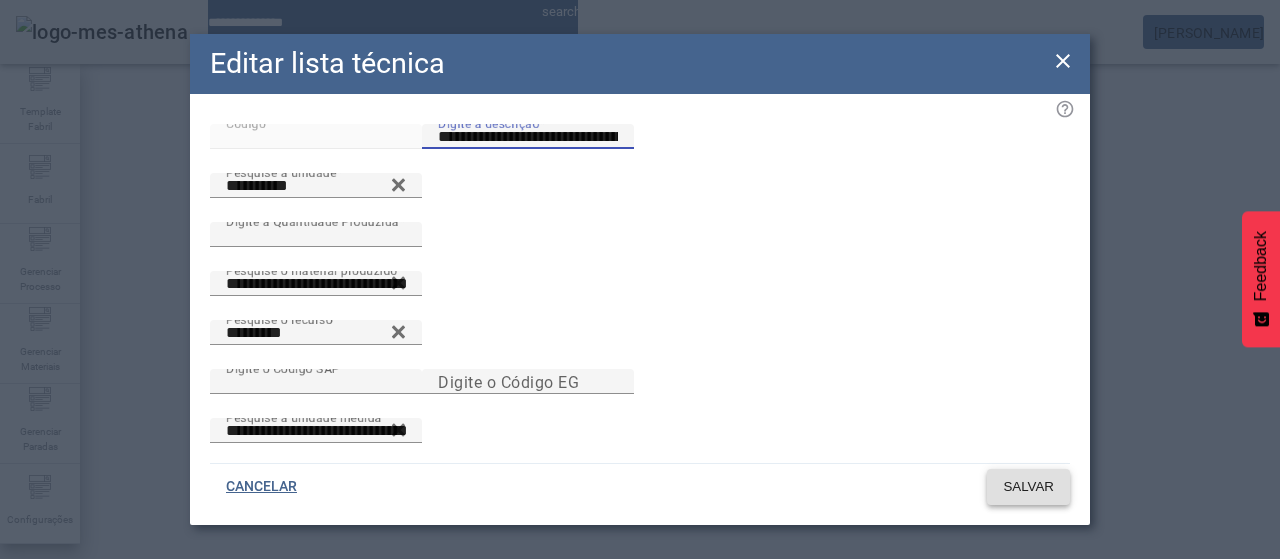 click on "SALVAR" 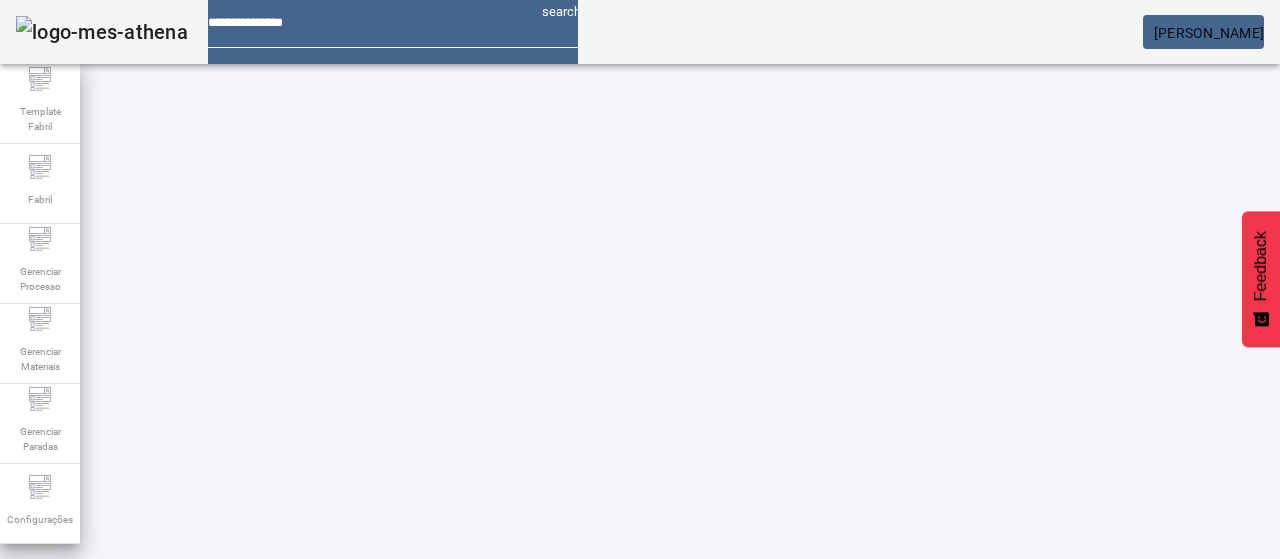 click at bounding box center [572, 726] 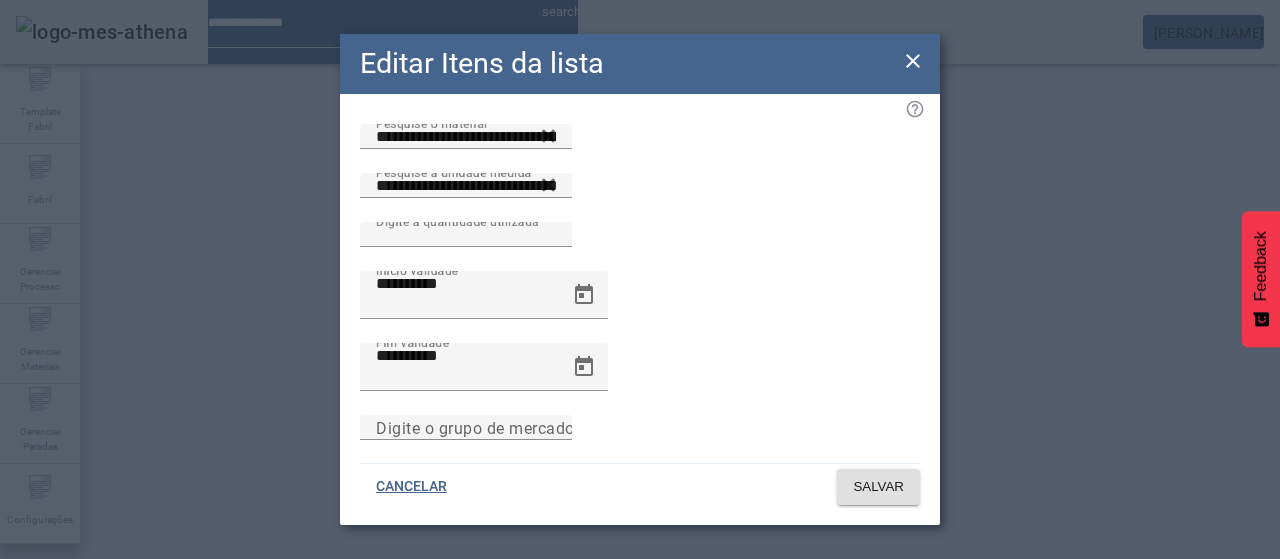 drag, startPoint x: 911, startPoint y: 57, endPoint x: 901, endPoint y: 67, distance: 14.142136 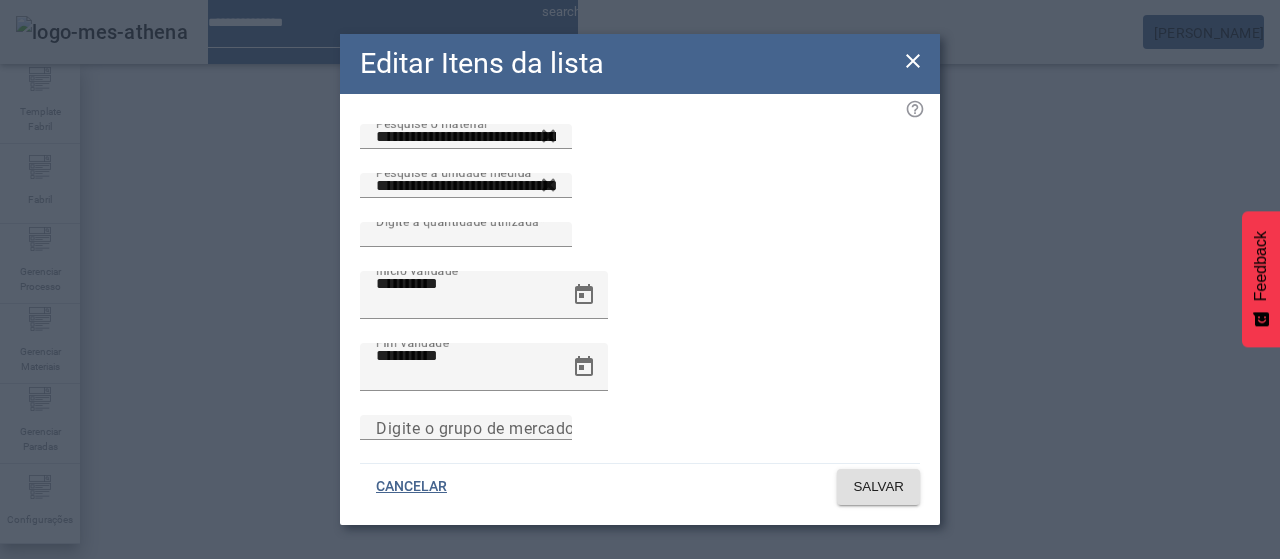 click 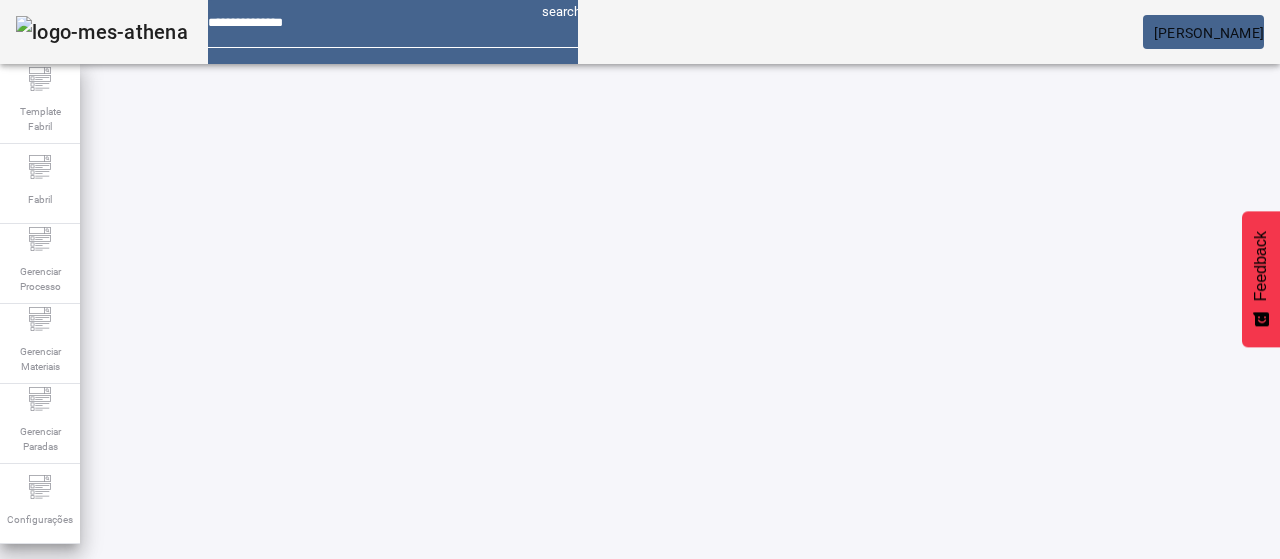 click on "EDITAR" at bounding box center (652, 743) 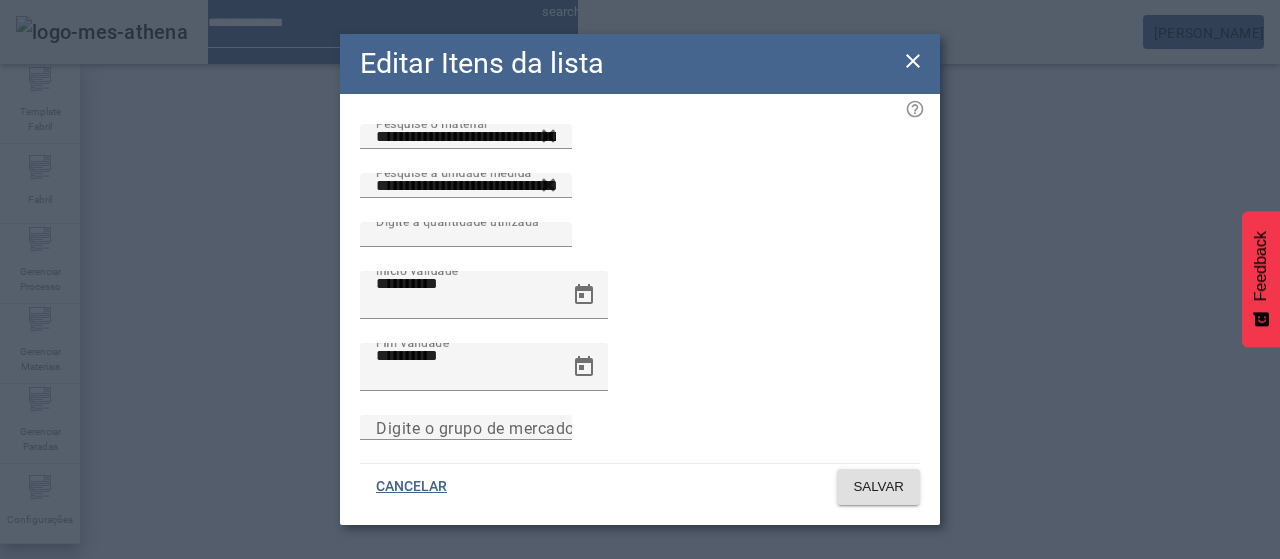 click 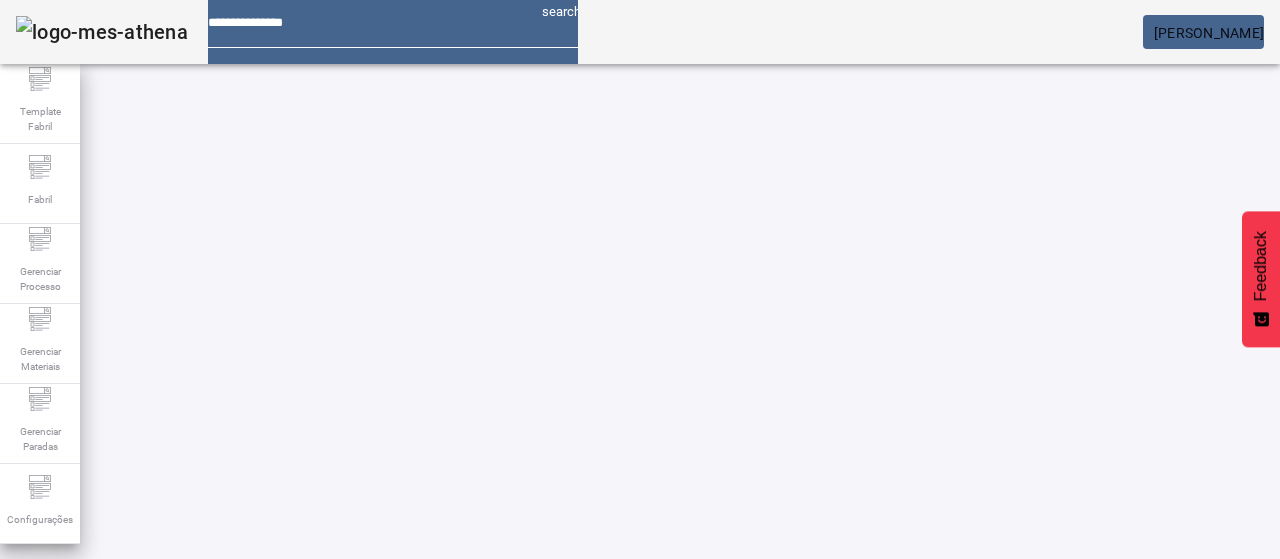 click on "EDITAR" at bounding box center [353, 743] 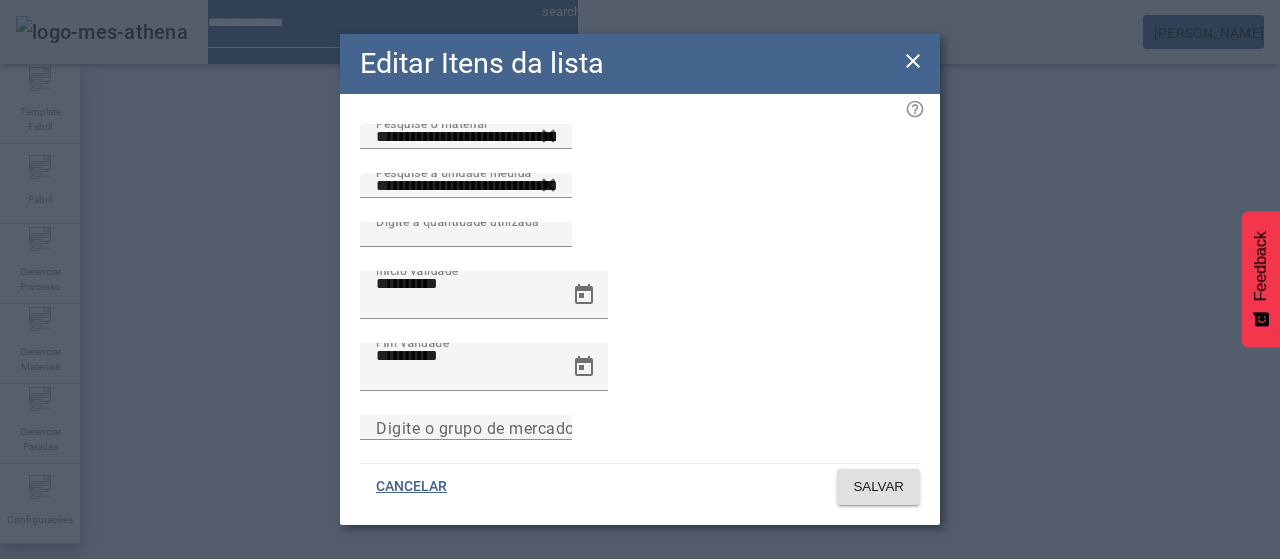 click 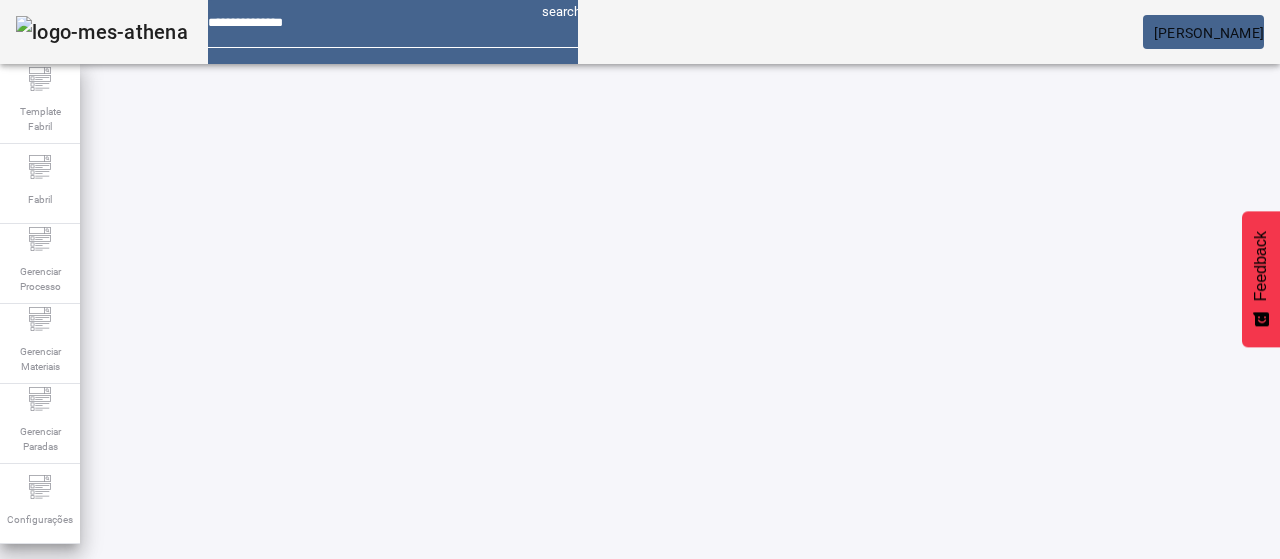 click on "REMOVER" at bounding box center [728, 743] 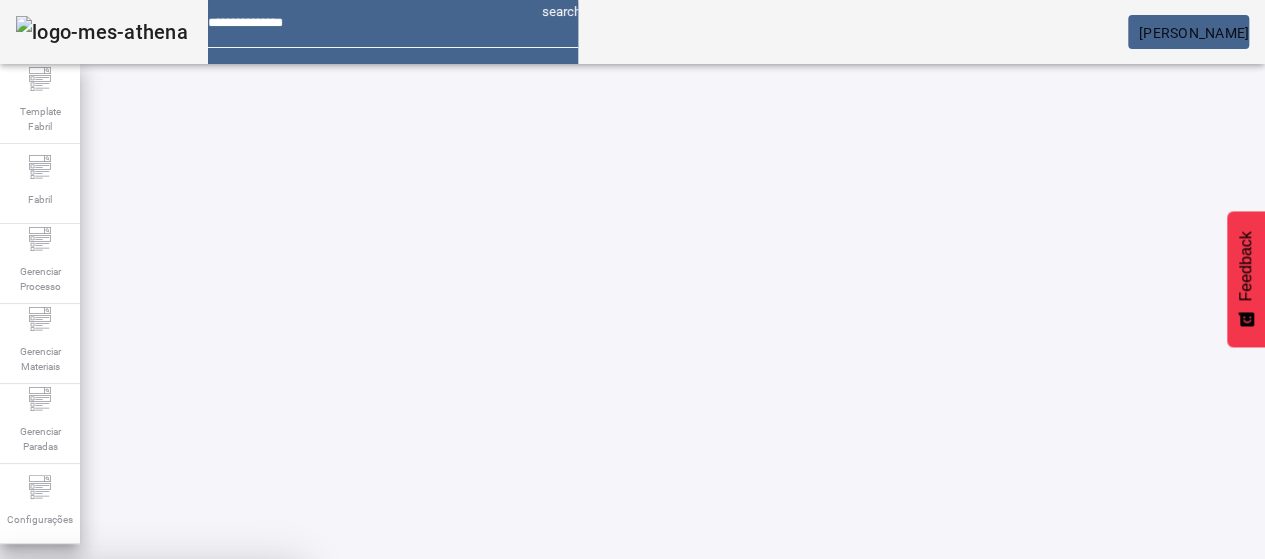 click on "SIM" at bounding box center (249, 707) 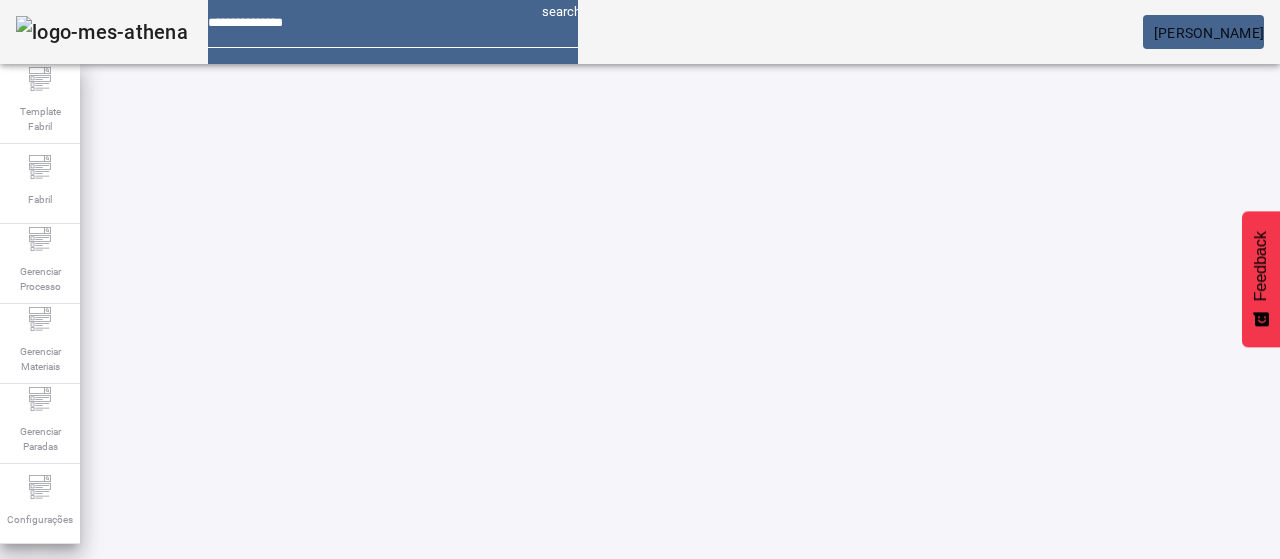 click on "EDITAR" at bounding box center [353, 743] 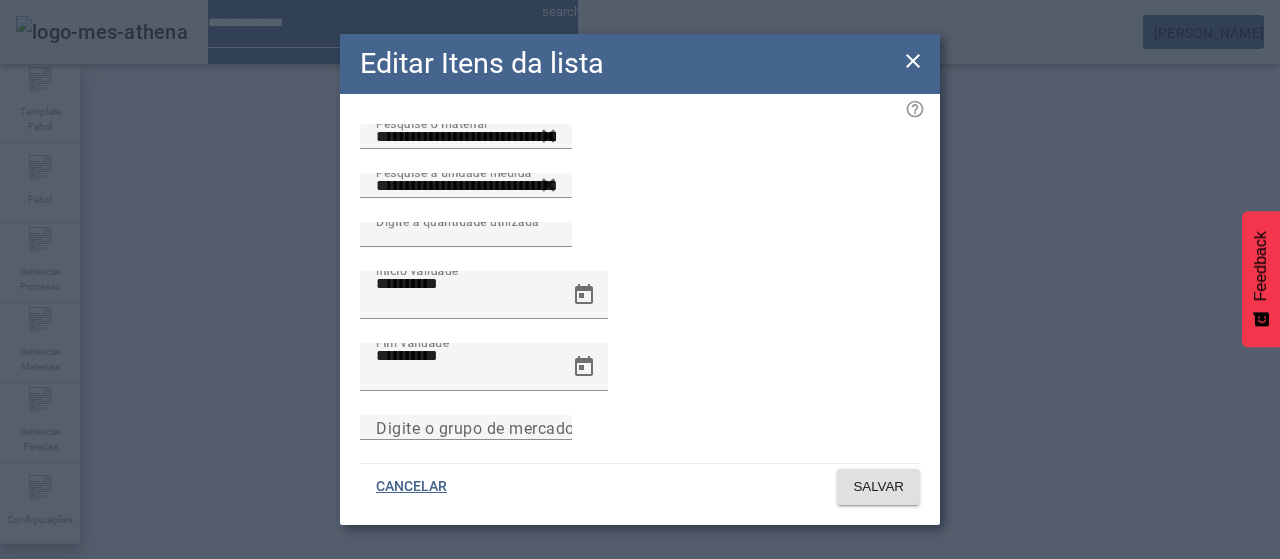 click 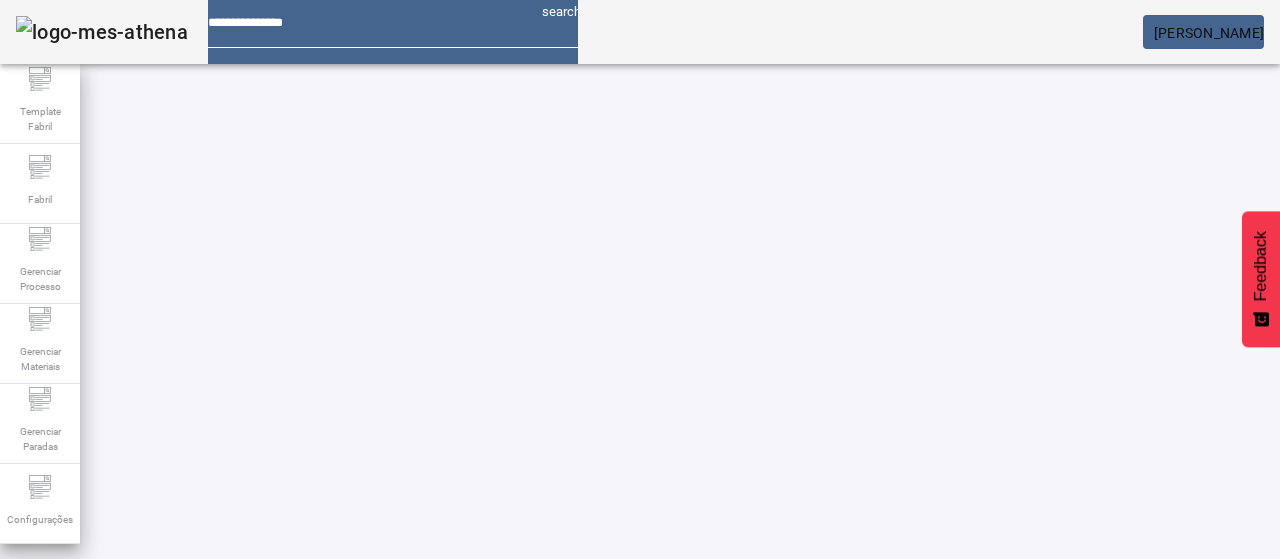 click on "EDITAR" at bounding box center (353, 743) 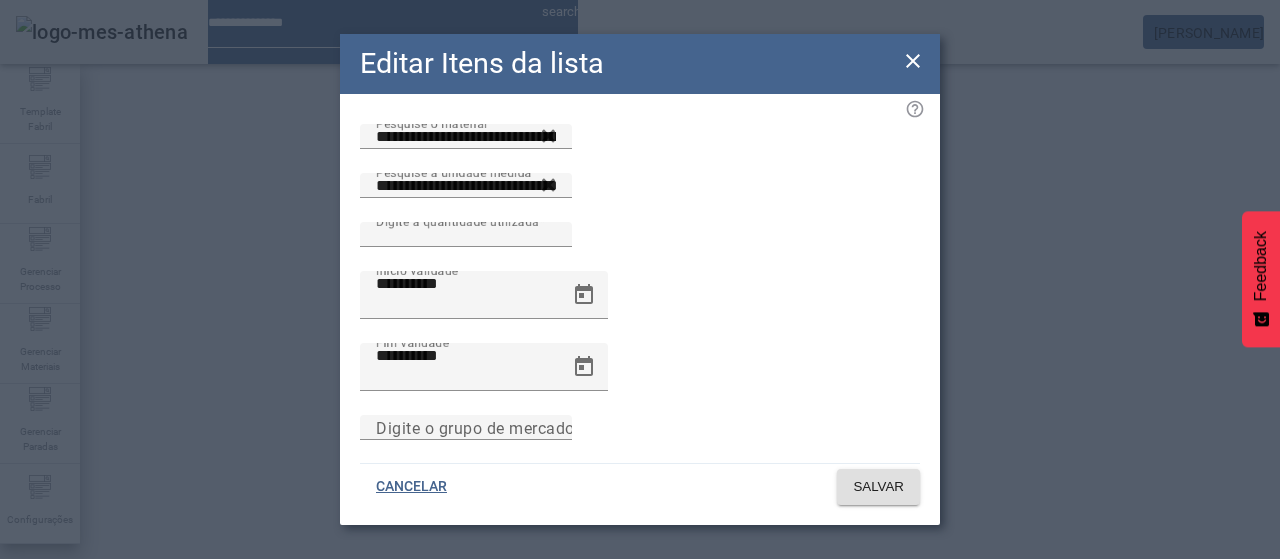 click 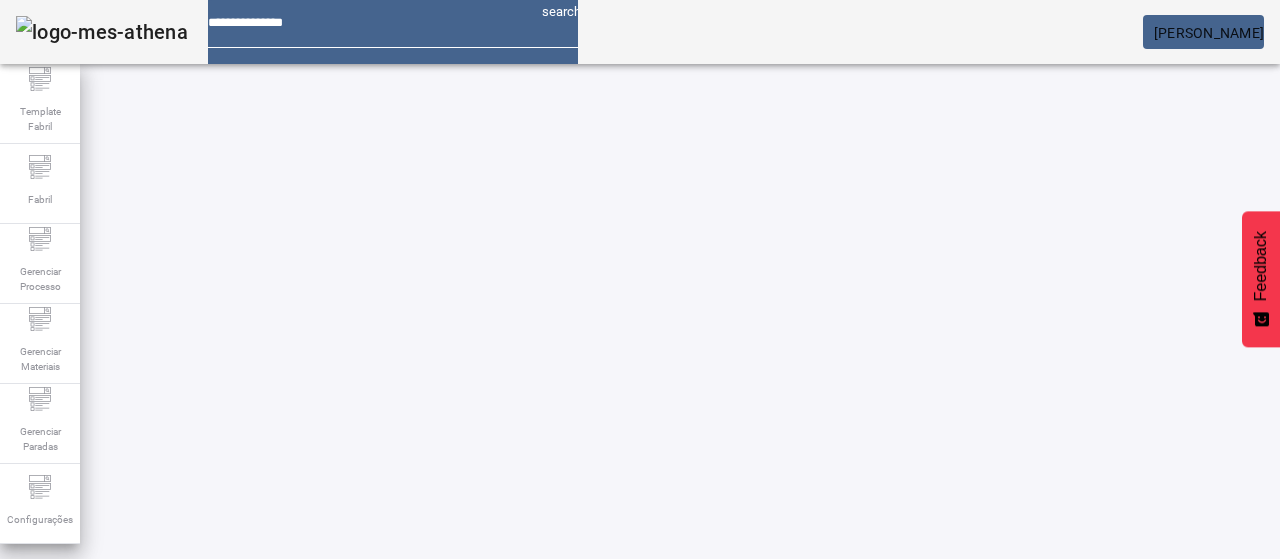 click at bounding box center (353, 893) 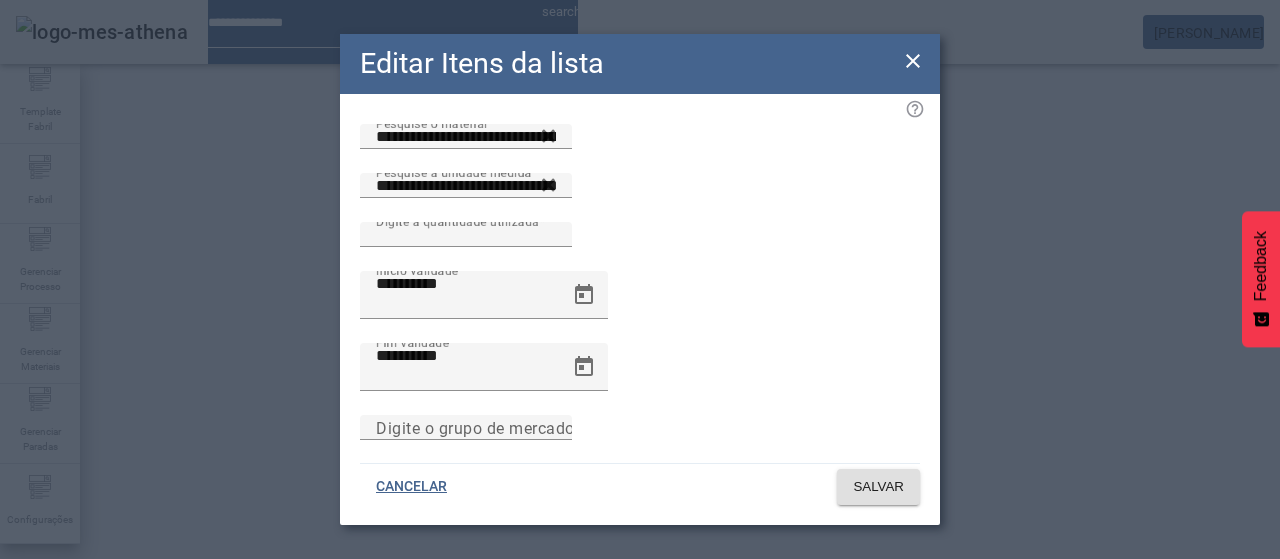 click 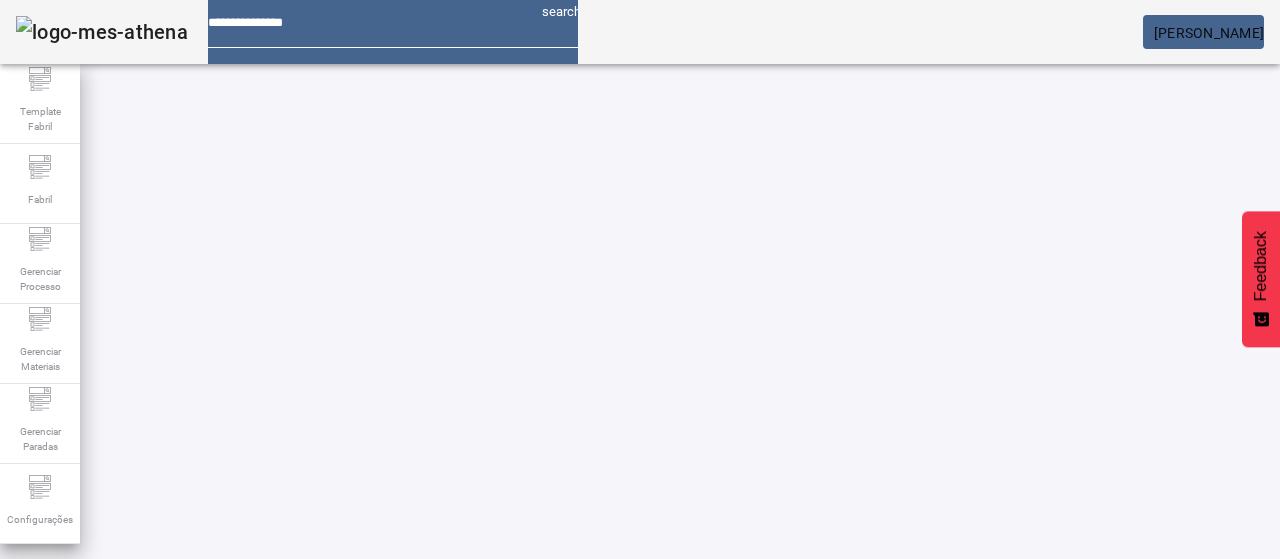 click on "REMOVER" at bounding box center (1027, 743) 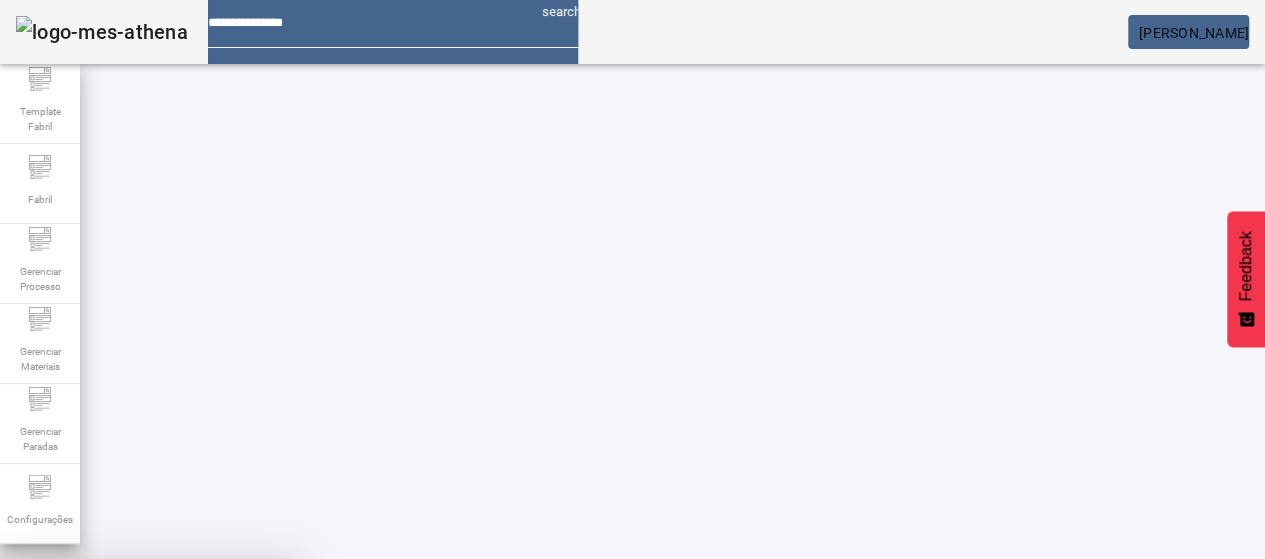 click on "SIM" at bounding box center [249, 707] 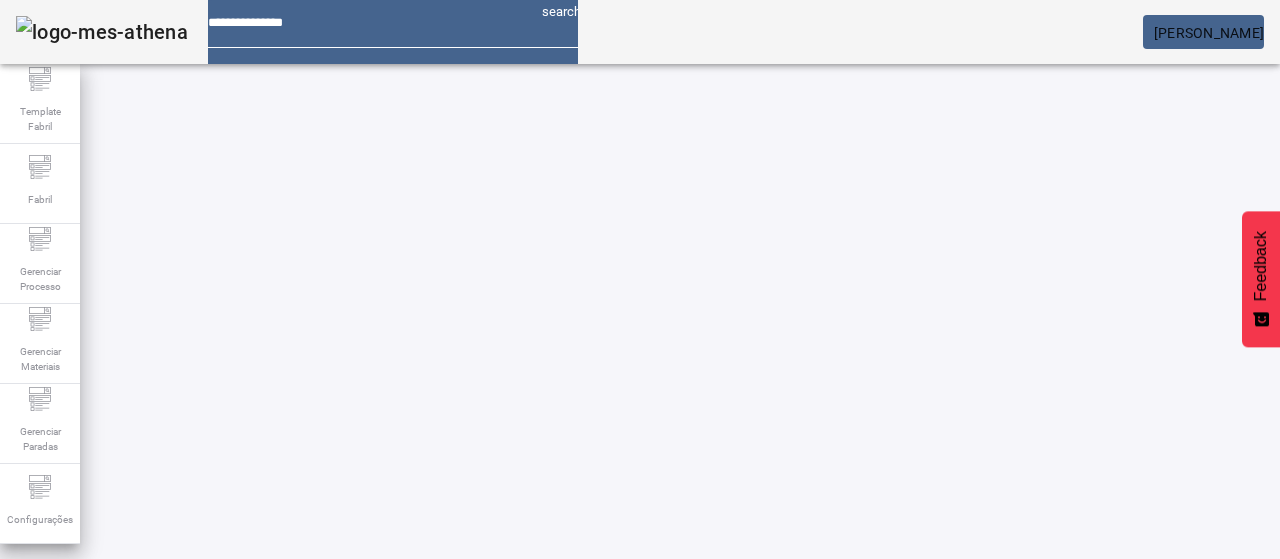 click on "REMOVER" at bounding box center (430, 743) 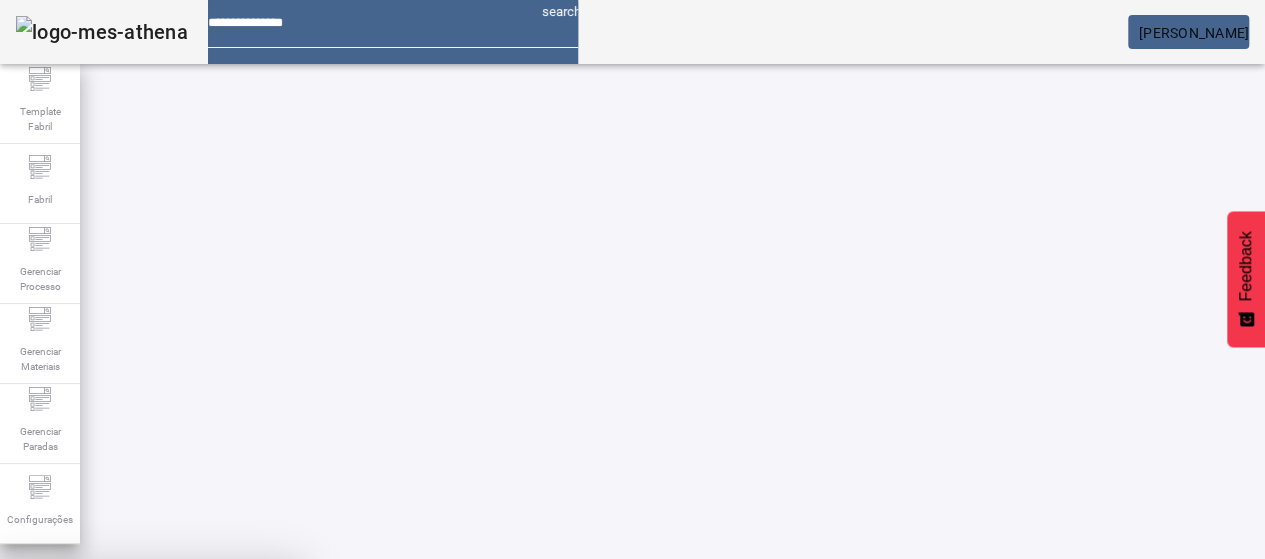 drag, startPoint x: 752, startPoint y: 336, endPoint x: 874, endPoint y: 311, distance: 124.53513 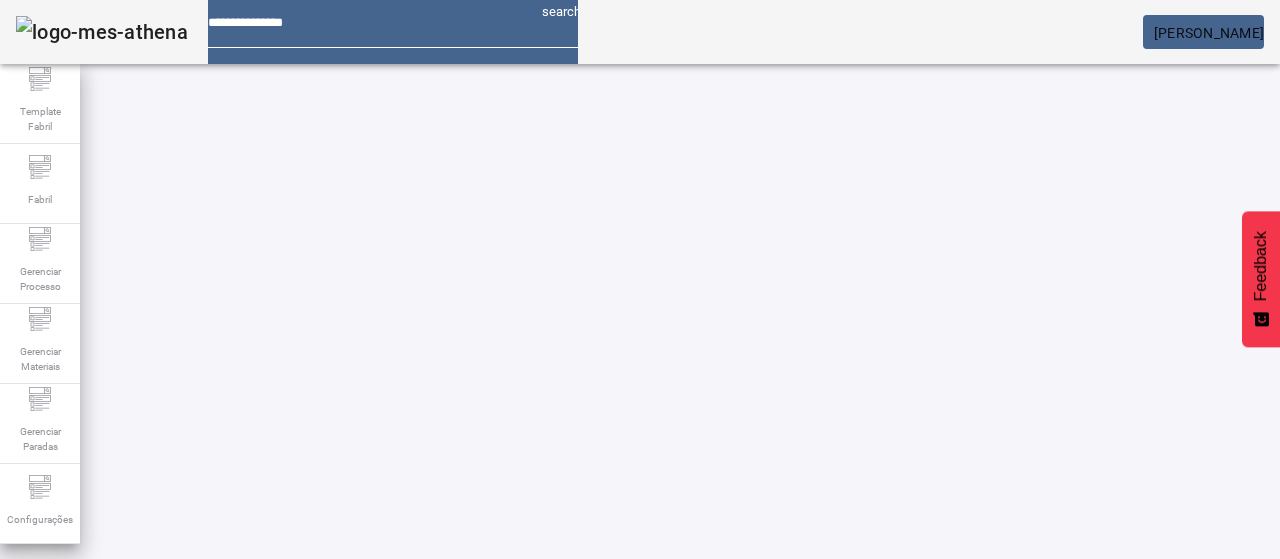 click on "REMOVER" at bounding box center (430, 743) 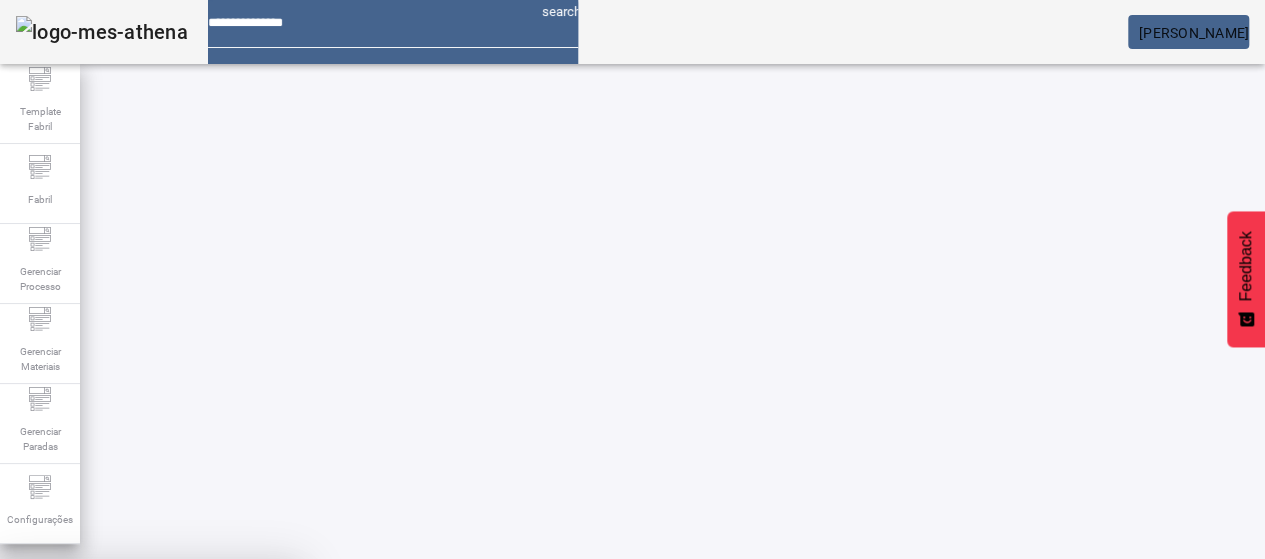 click at bounding box center [248, 707] 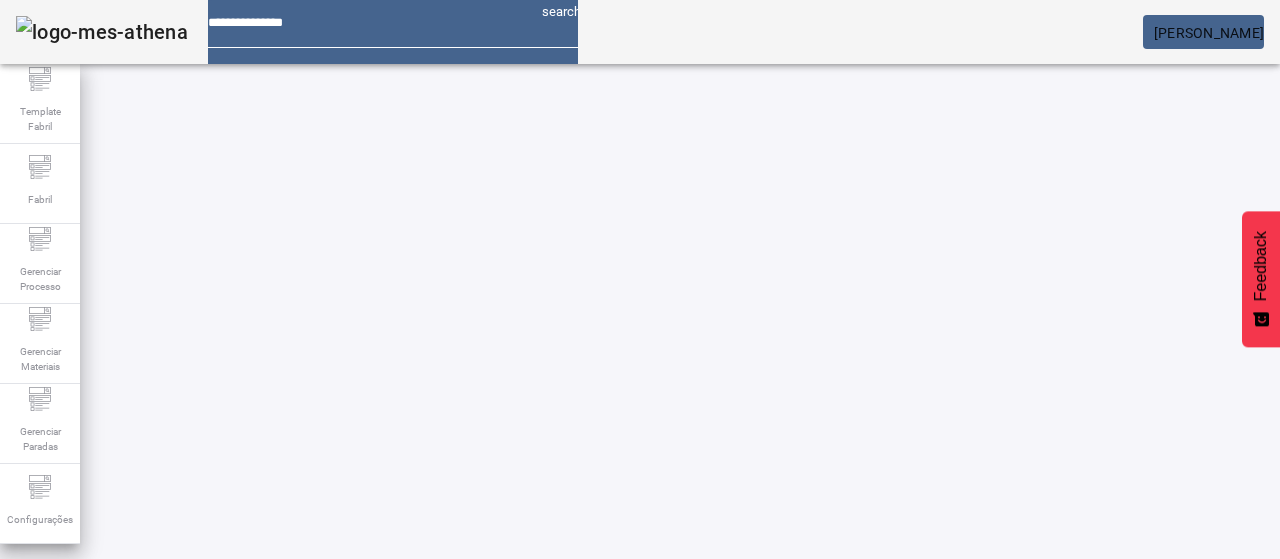 click on "EDITAR" at bounding box center [353, 743] 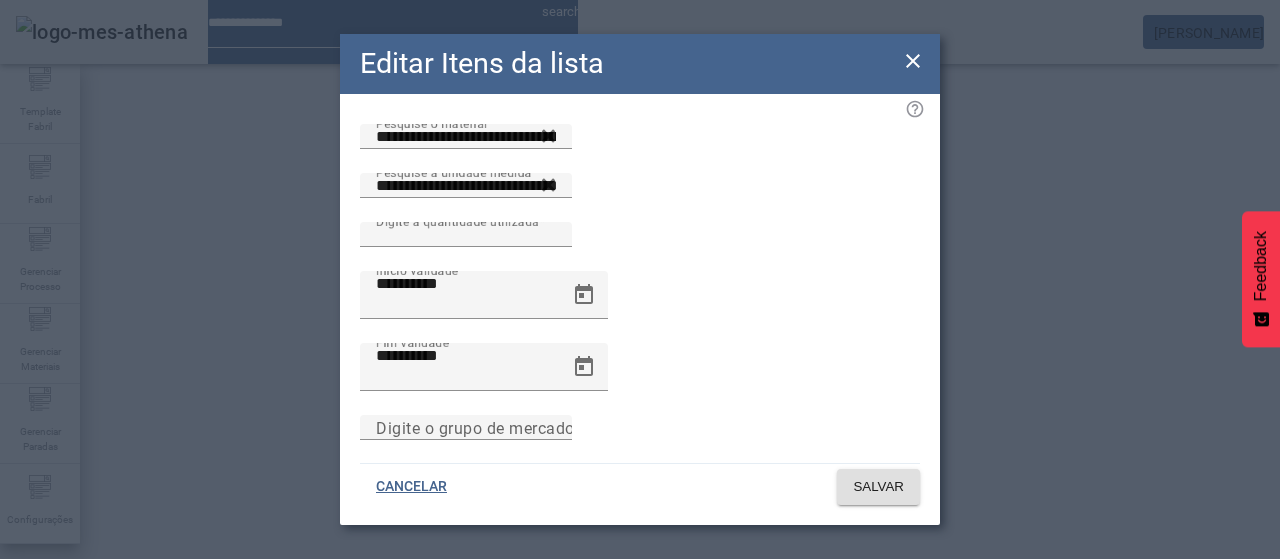 drag, startPoint x: 913, startPoint y: 57, endPoint x: 726, endPoint y: 119, distance: 197.01015 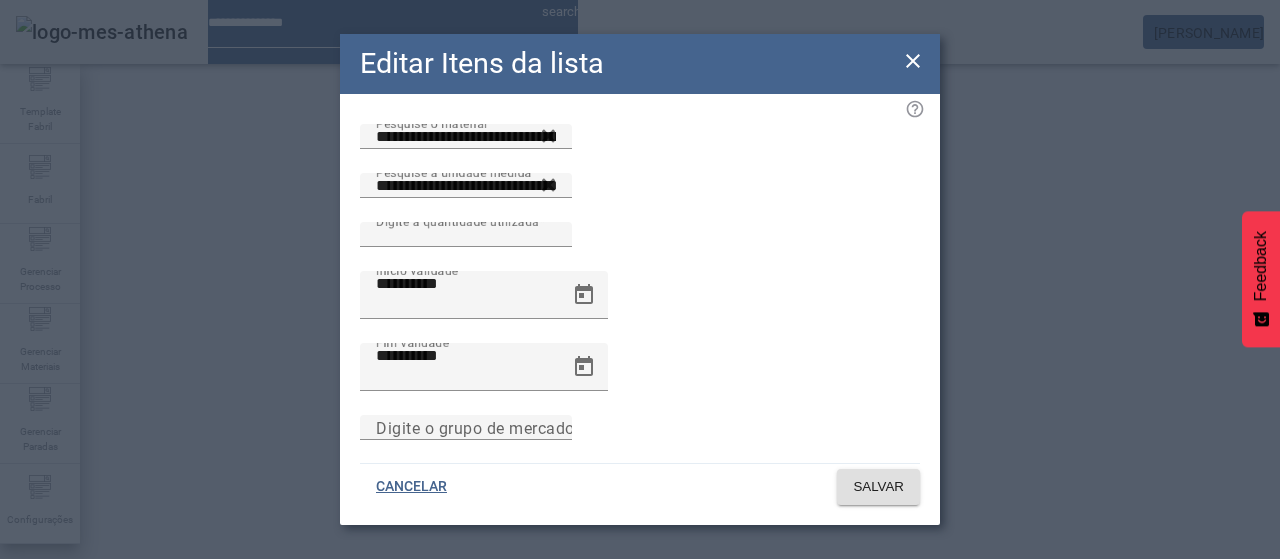 click 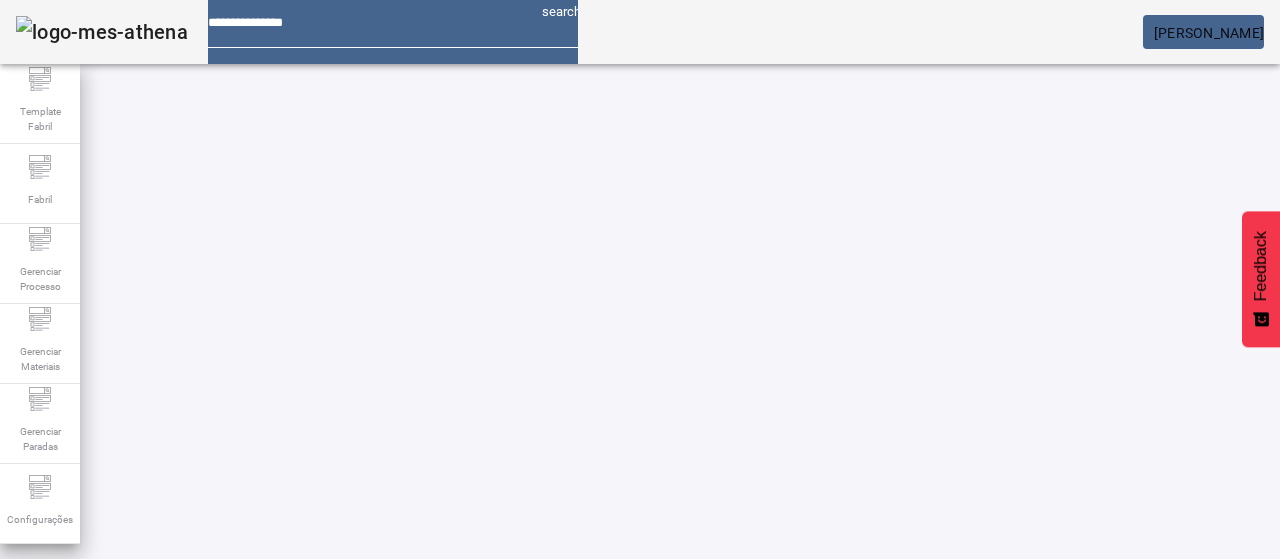 click on "EDITAR" at bounding box center (353, 743) 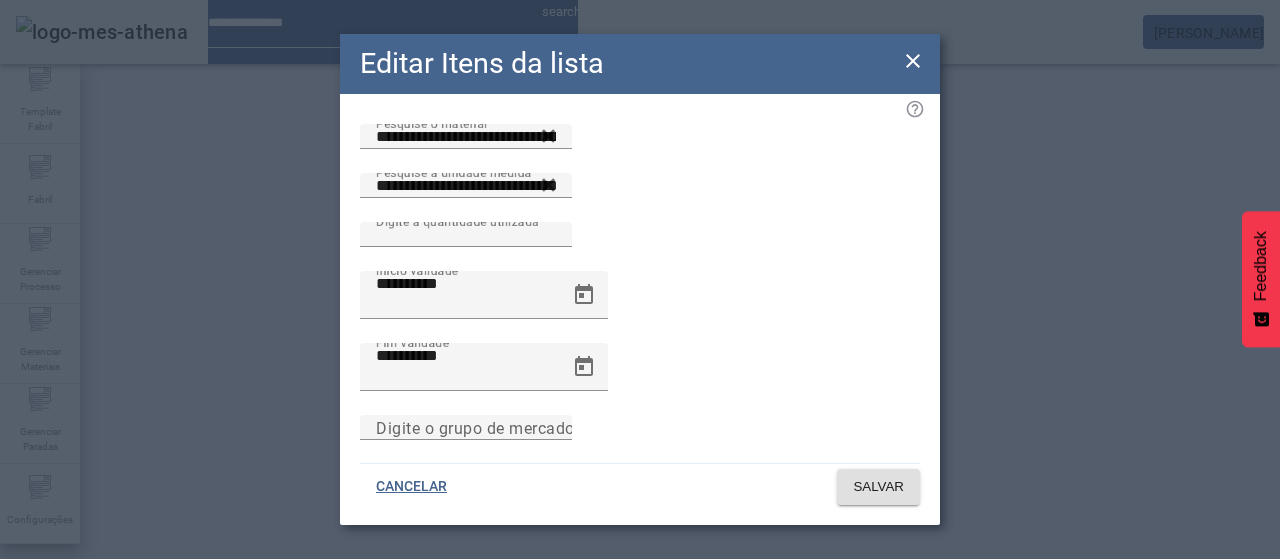 click 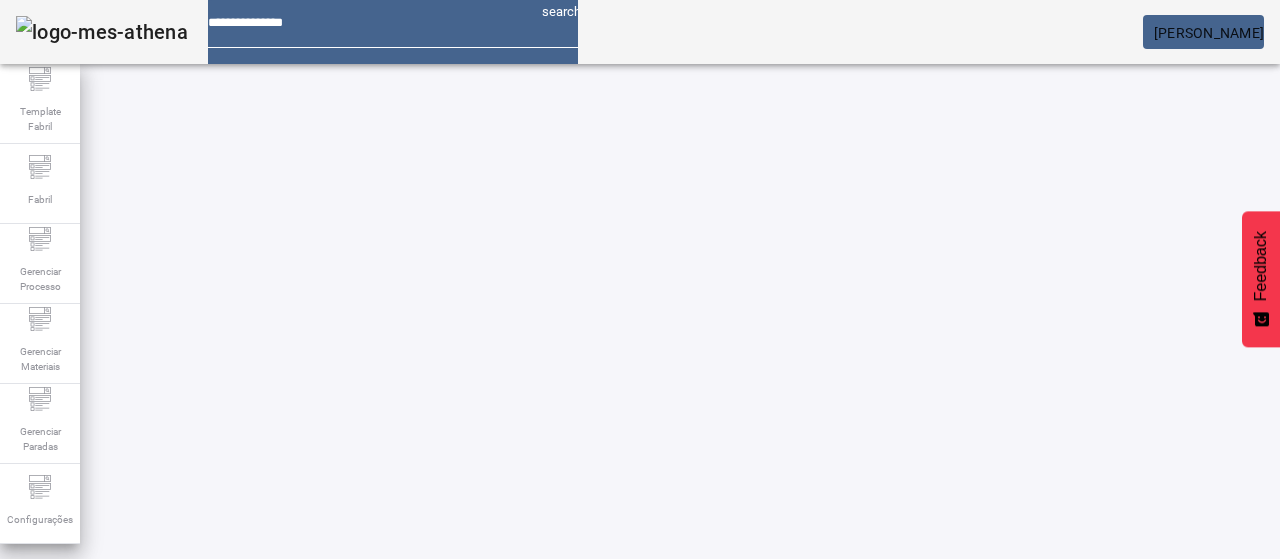 click on "EDITAR" at bounding box center [353, 893] 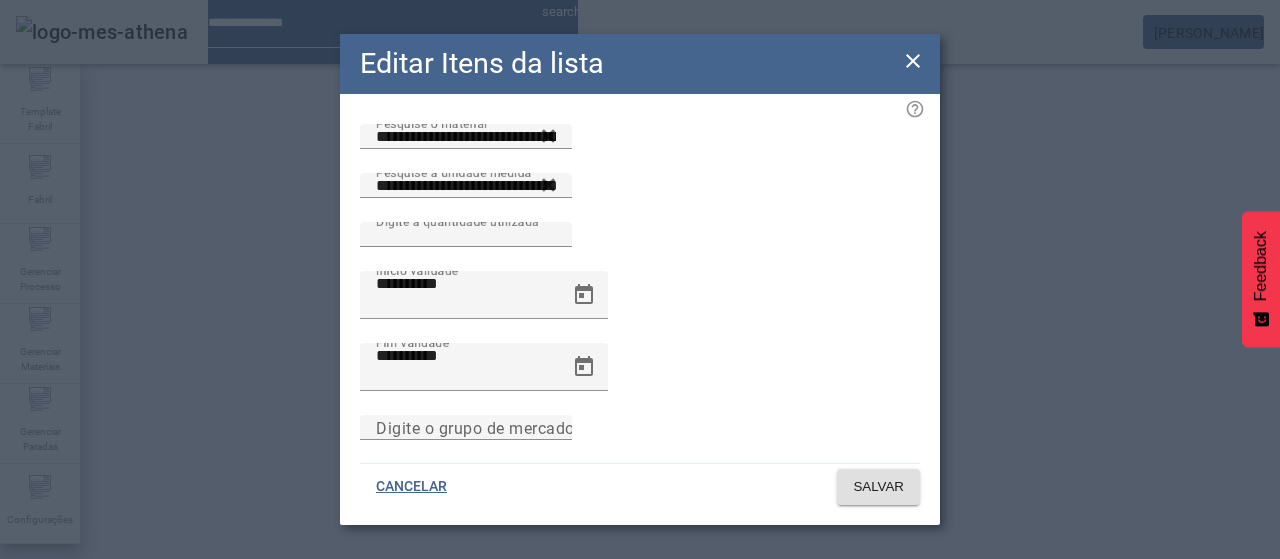 click 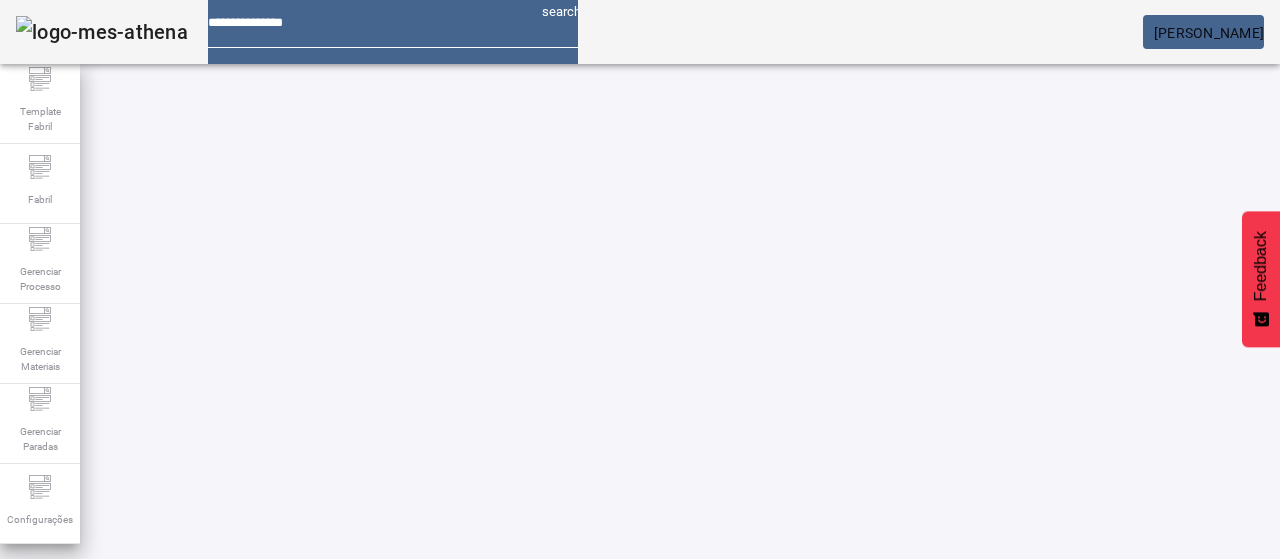 click on "EDITAR" at bounding box center (353, 743) 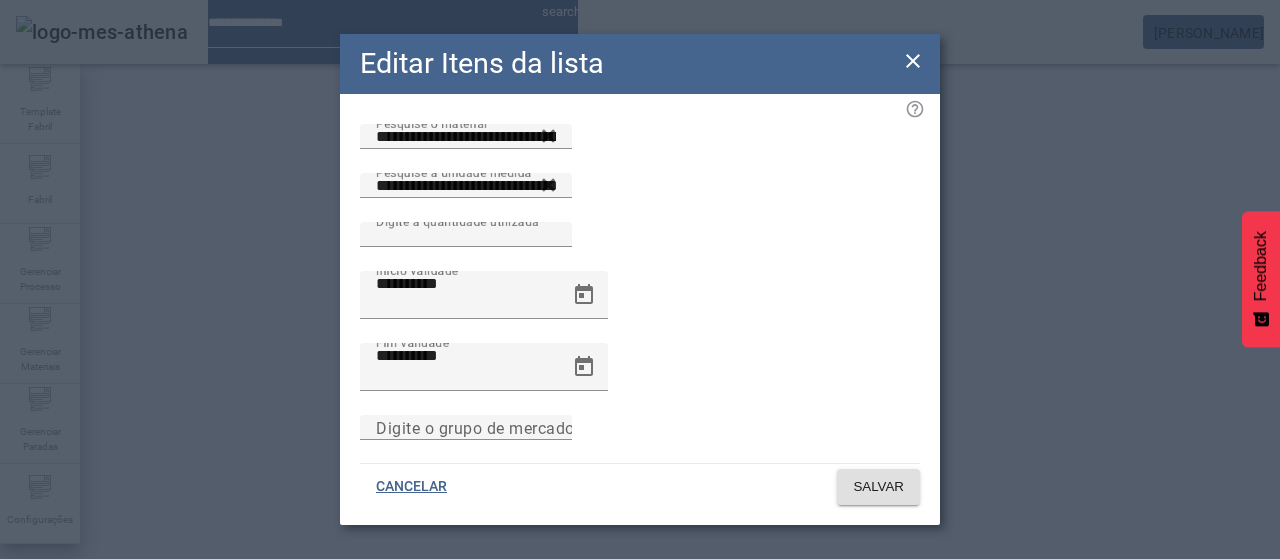 click 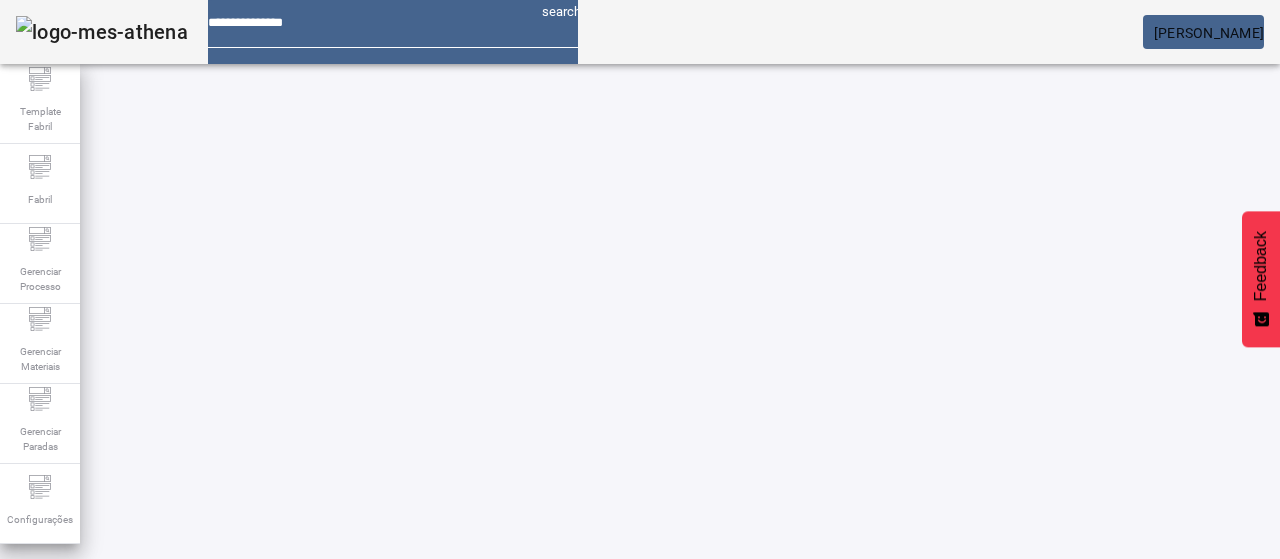click on "EDITAR" at bounding box center [950, 893] 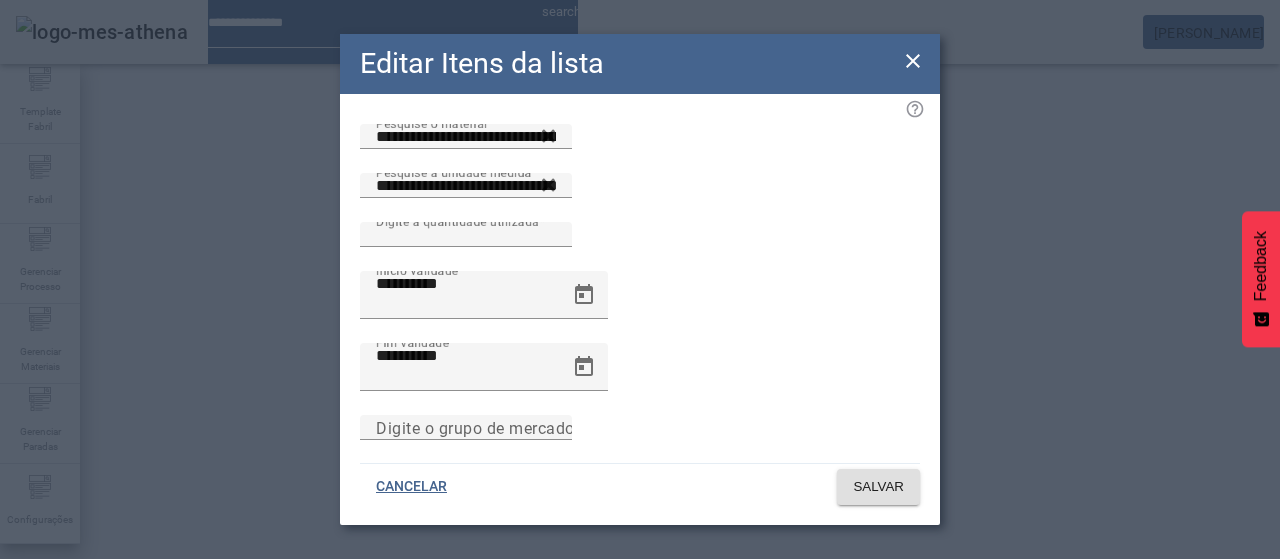 click 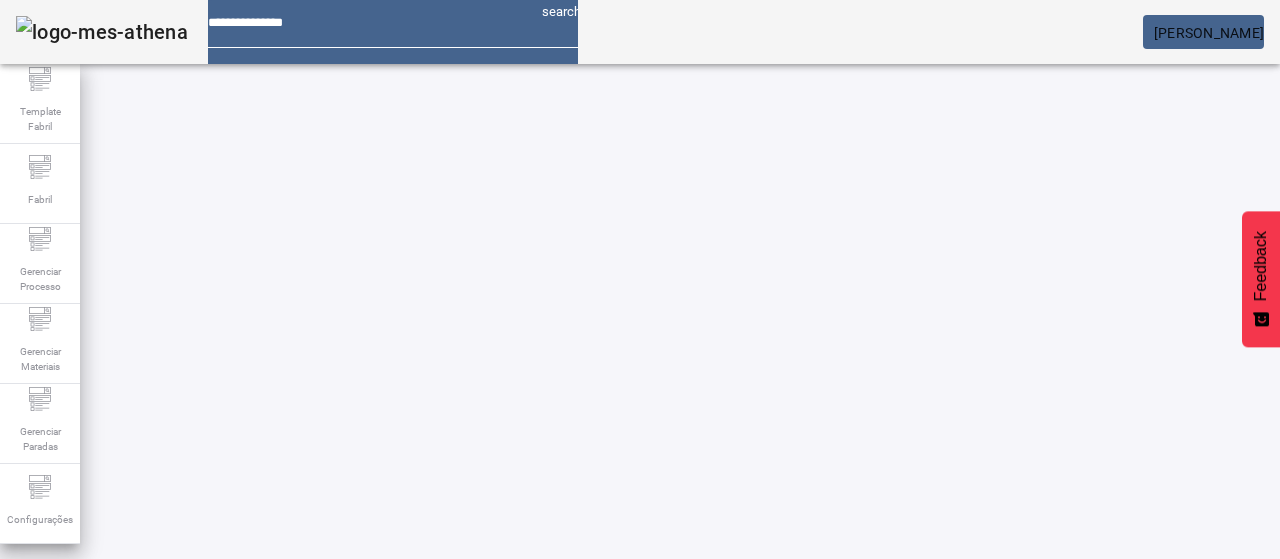 click on "REMOVER" at bounding box center [430, 743] 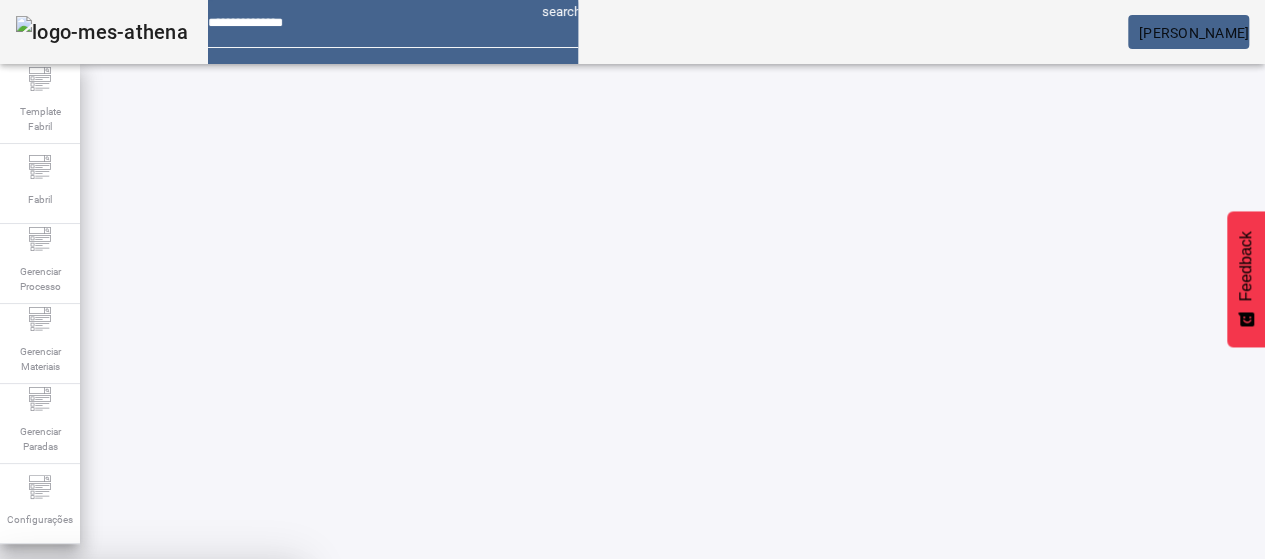 click on "CANCELAR" at bounding box center (52, 707) 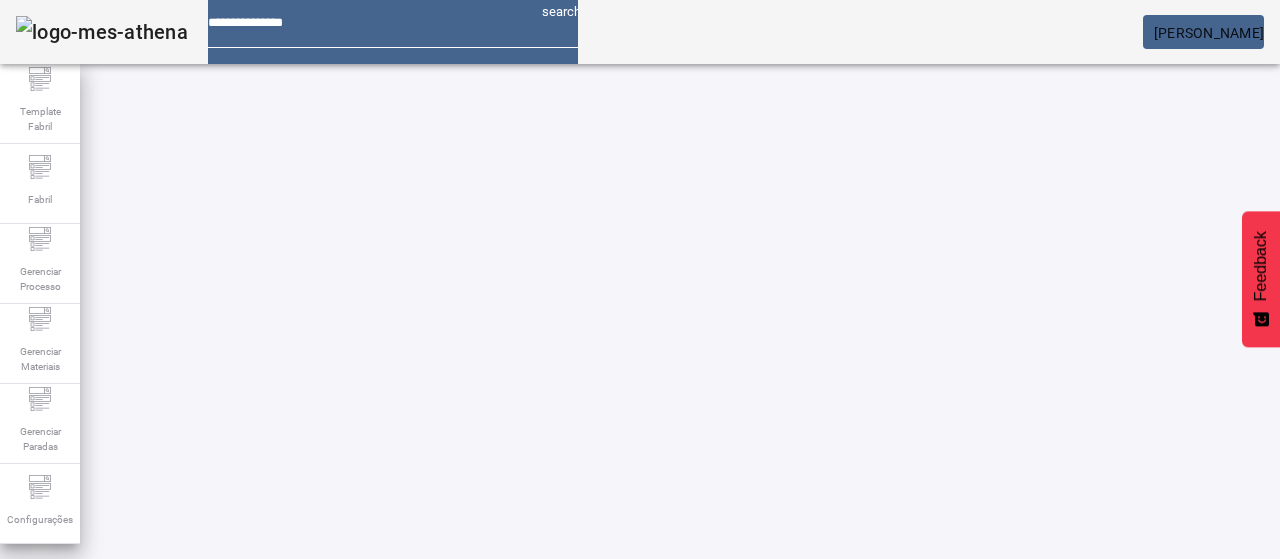 click on "REMOVER" at bounding box center [131, 893] 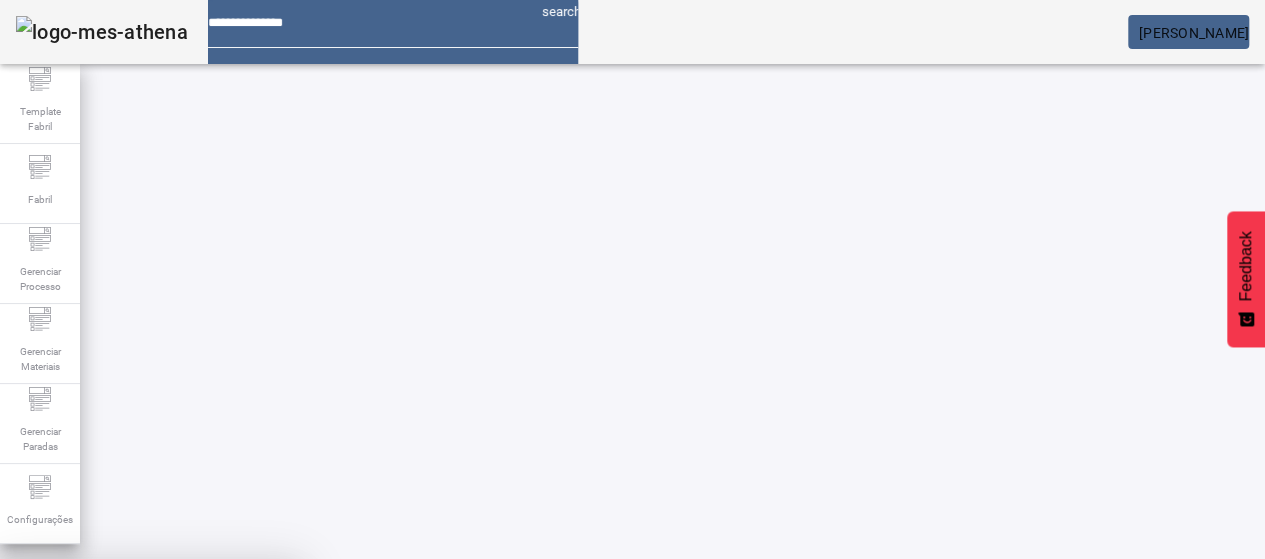 click on "SIM" at bounding box center (248, 707) 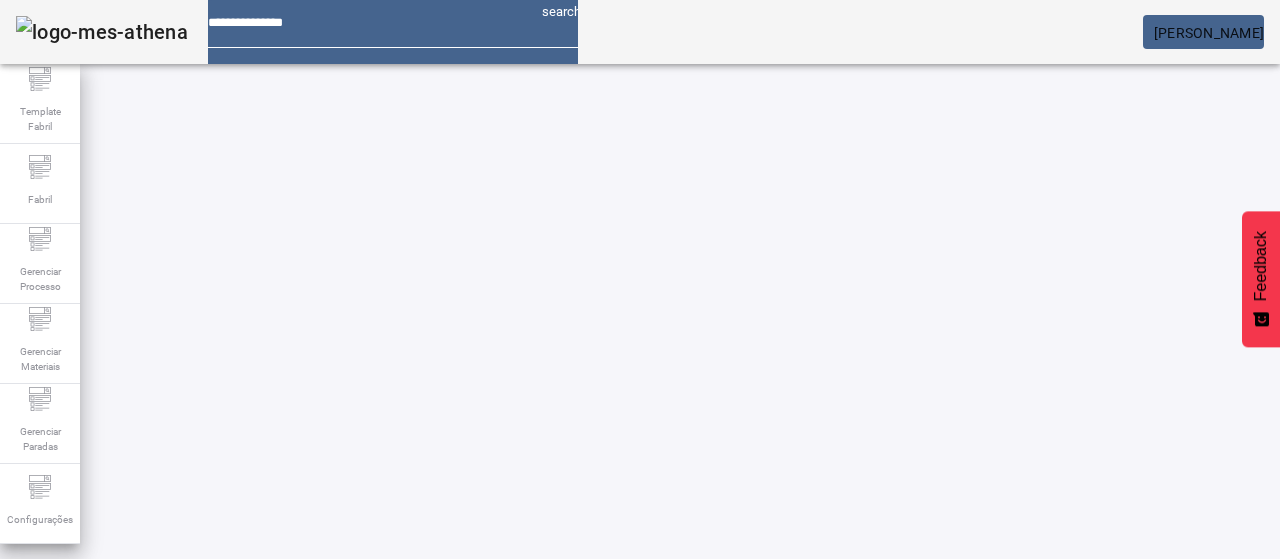 click on "REMOVER" at bounding box center (131, 893) 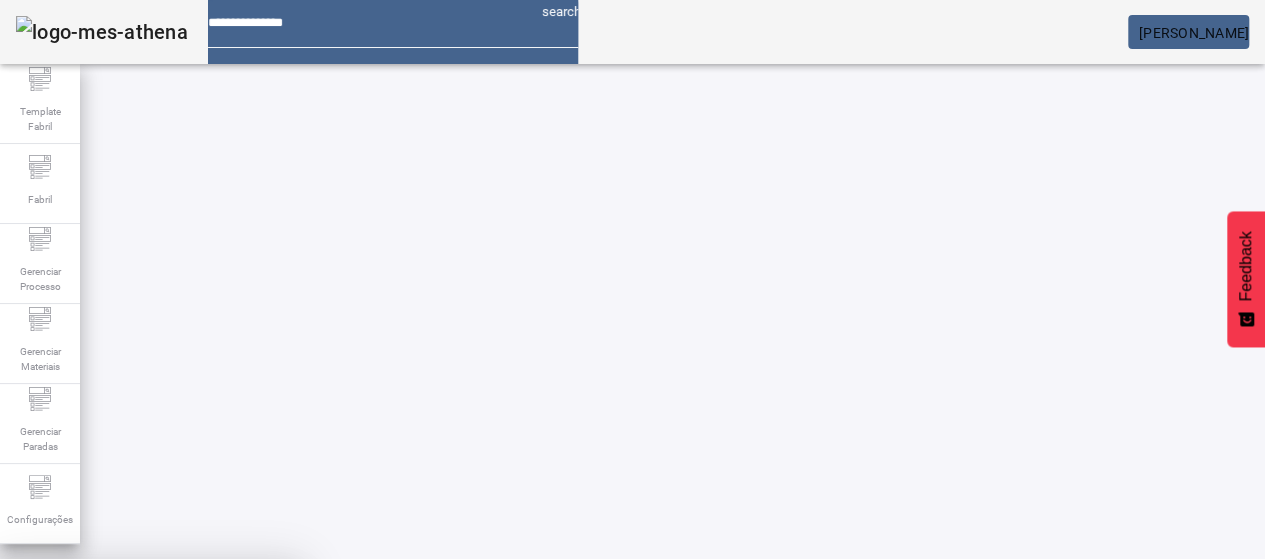 click on "SIM" at bounding box center (248, 707) 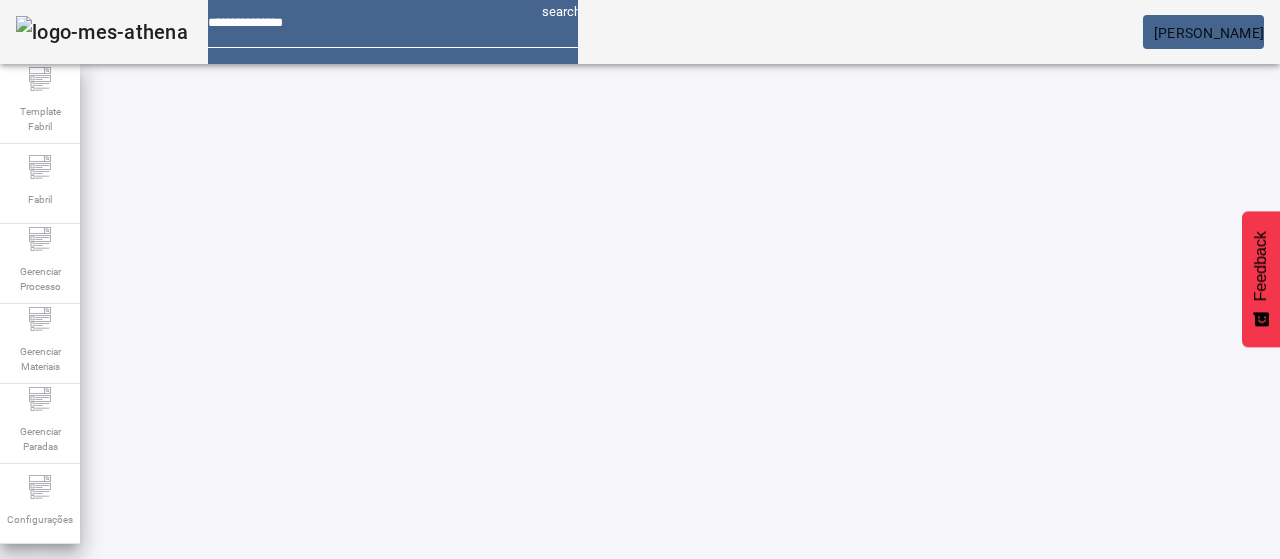 click on "REMOVER" at bounding box center (430, 743) 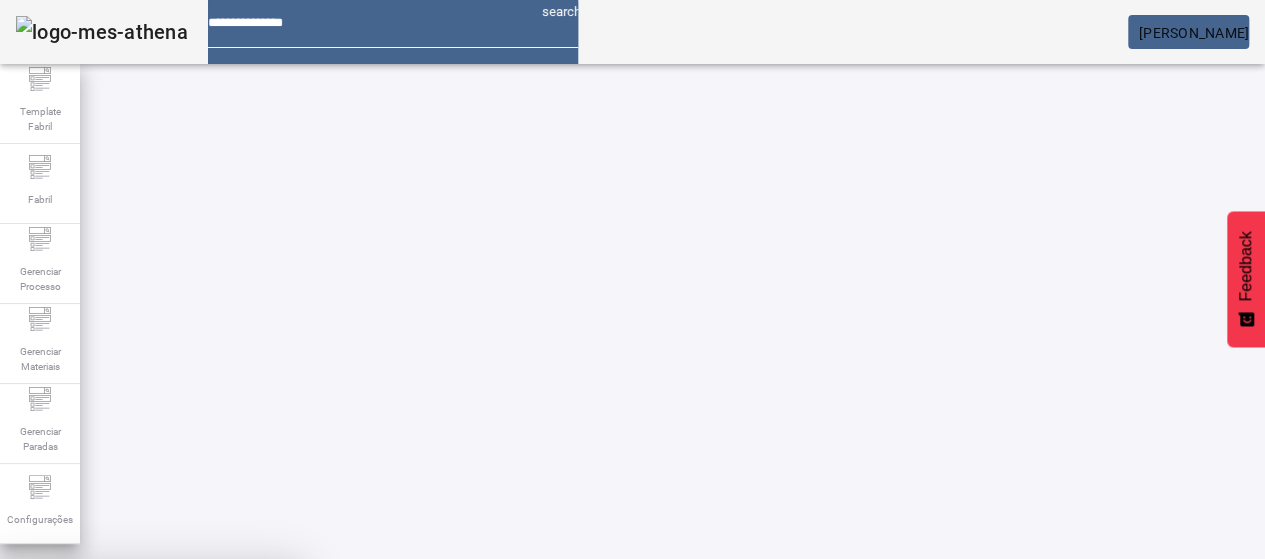 click on "SIM" at bounding box center (248, 707) 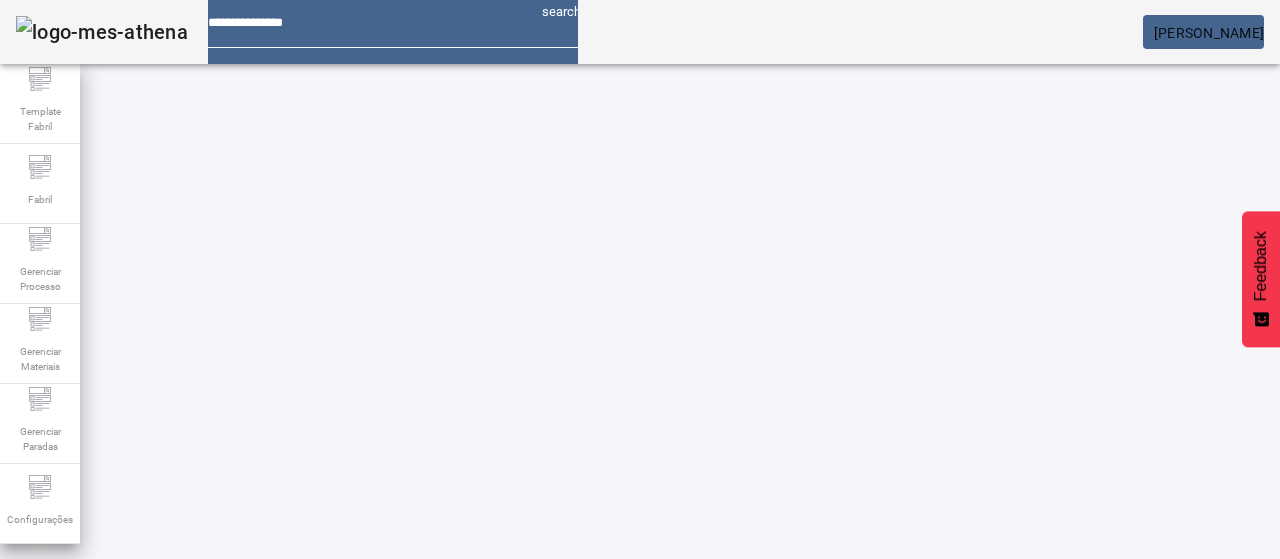 click on "REMOVER" at bounding box center [131, 893] 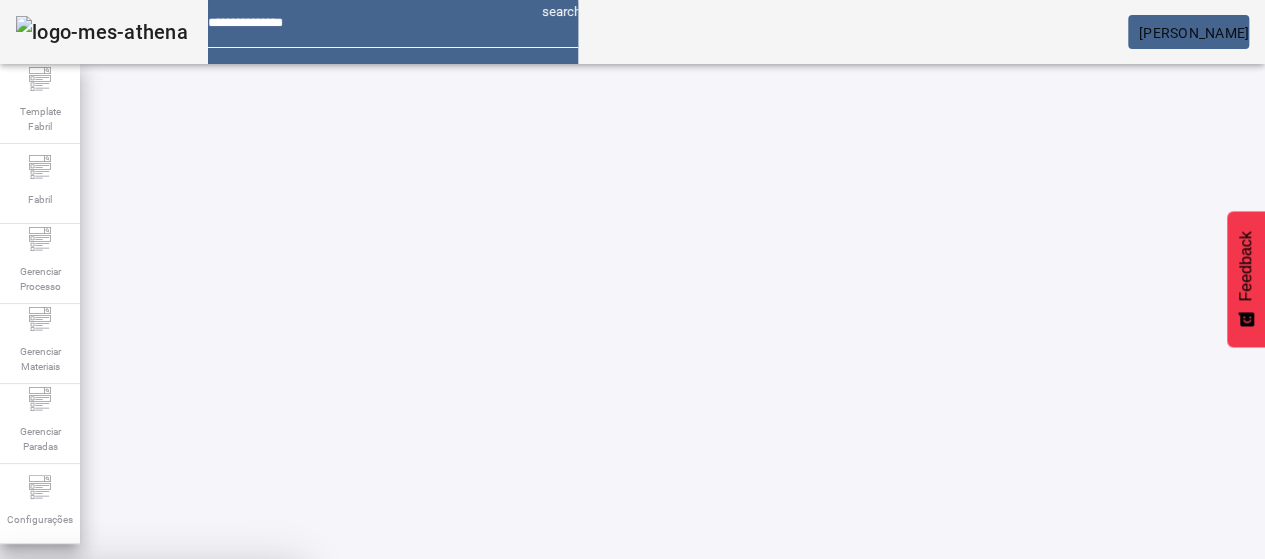 click on "SIM" at bounding box center (248, 707) 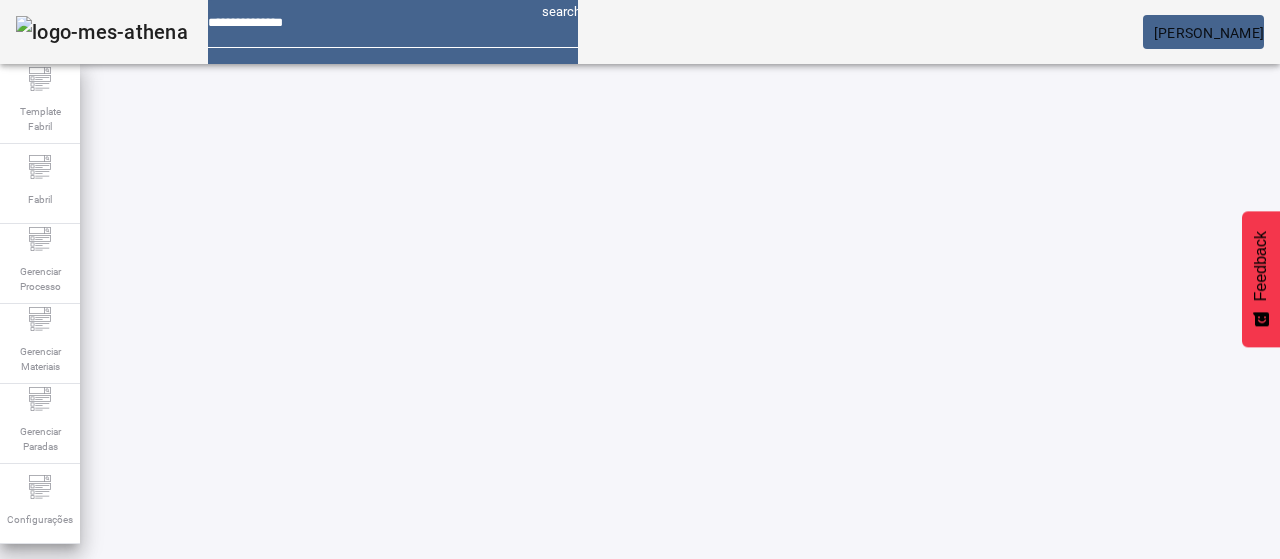 click on "EDITAR" at bounding box center [54, 893] 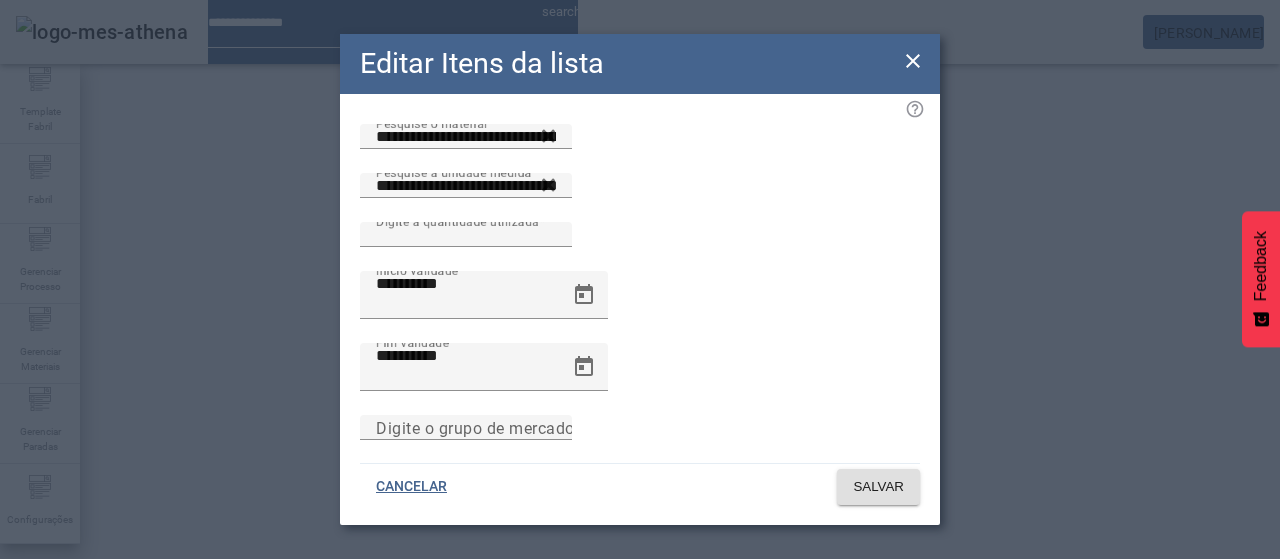 drag, startPoint x: 914, startPoint y: 65, endPoint x: 839, endPoint y: 119, distance: 92.417534 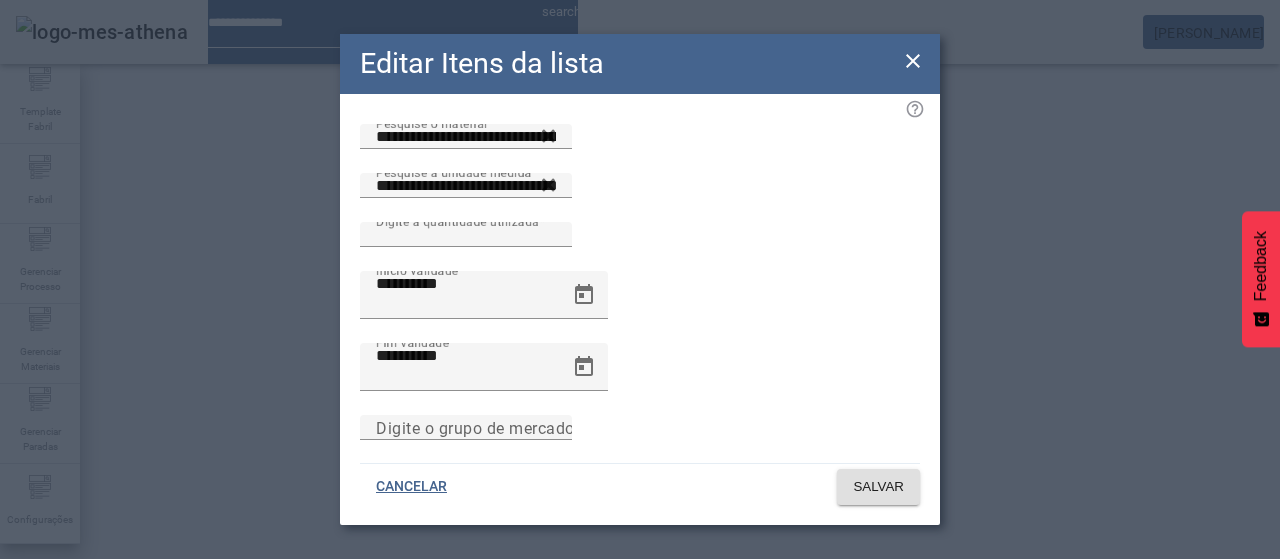 click 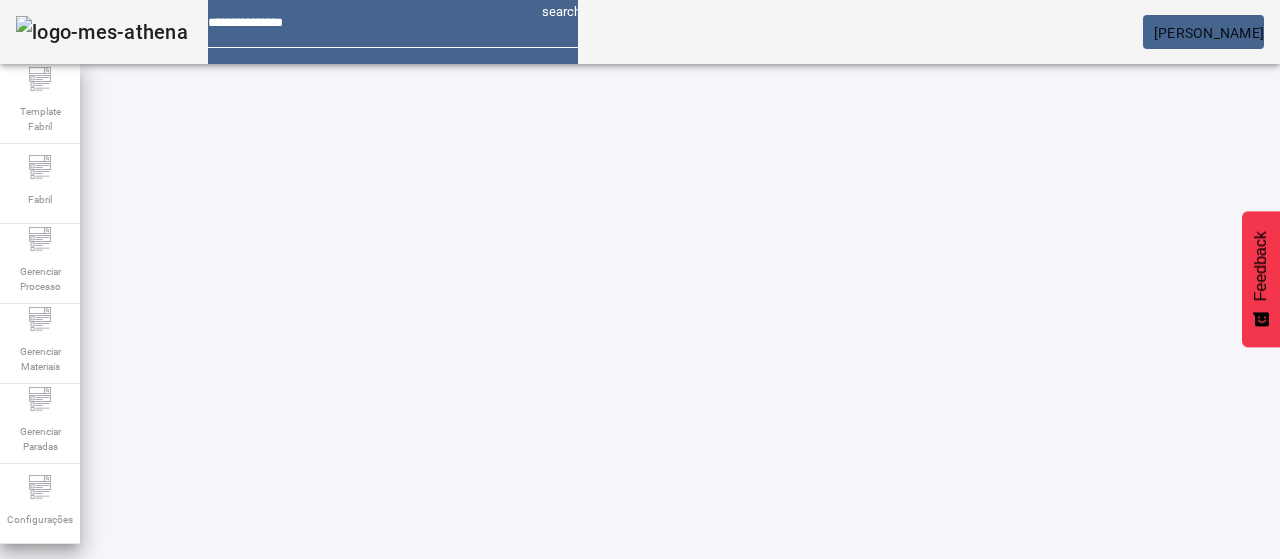 click on "EDITAR" at bounding box center [353, 743] 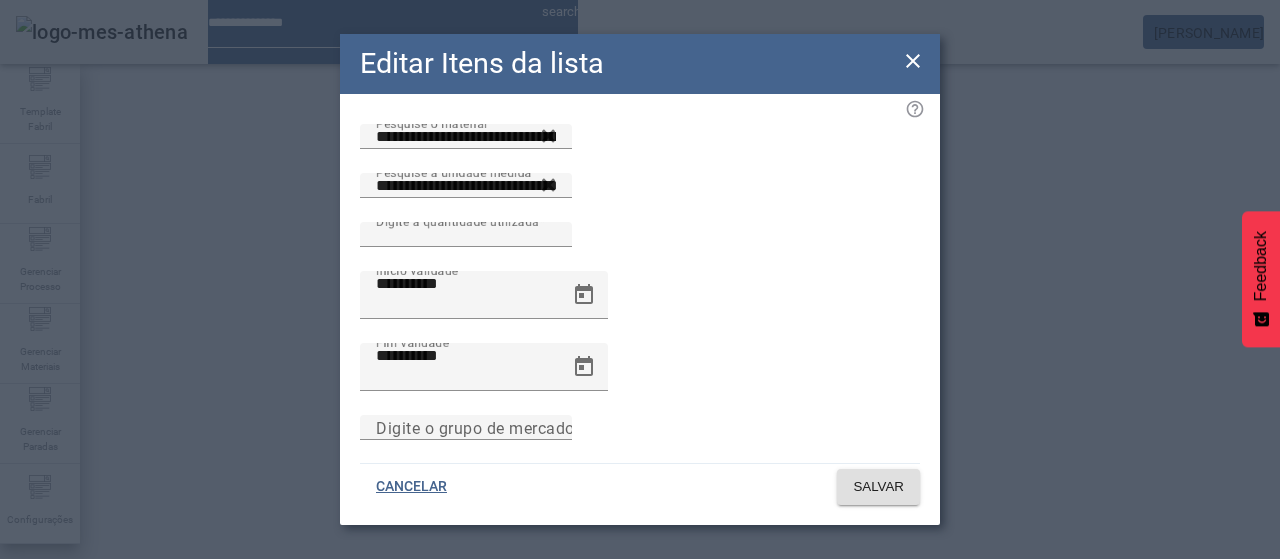 drag, startPoint x: 906, startPoint y: 68, endPoint x: 899, endPoint y: 81, distance: 14.764823 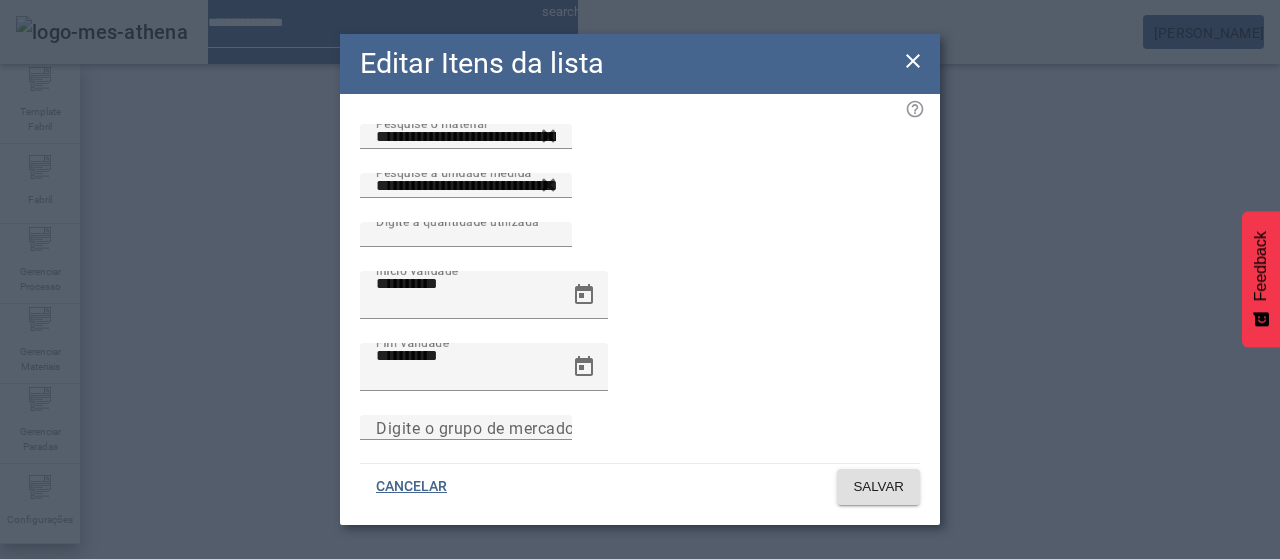 click 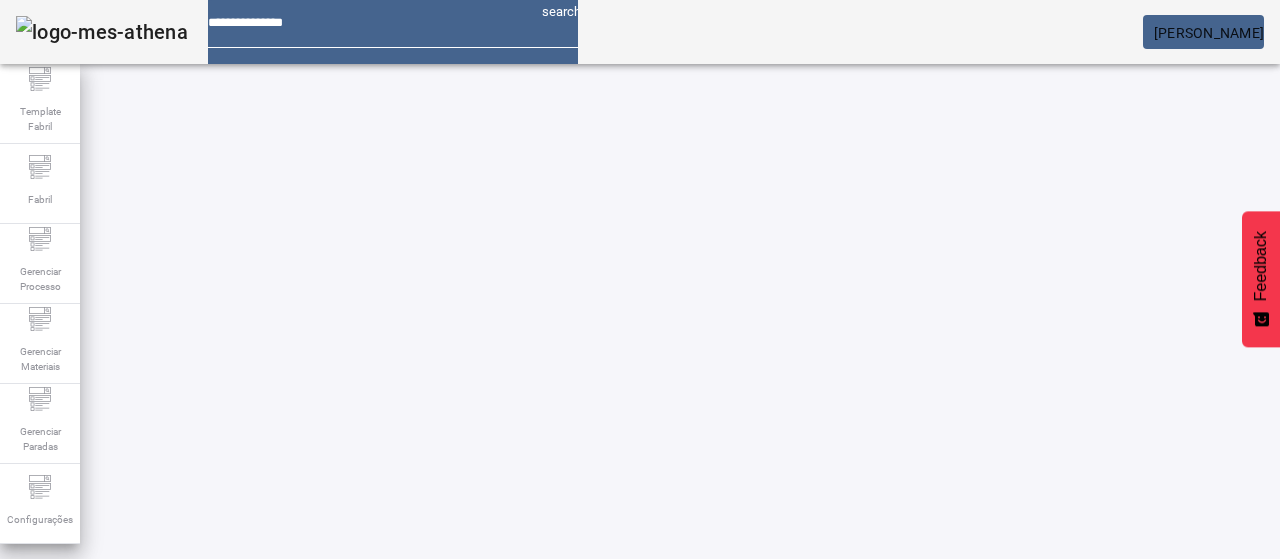 click on "EDITAR" at bounding box center [353, 743] 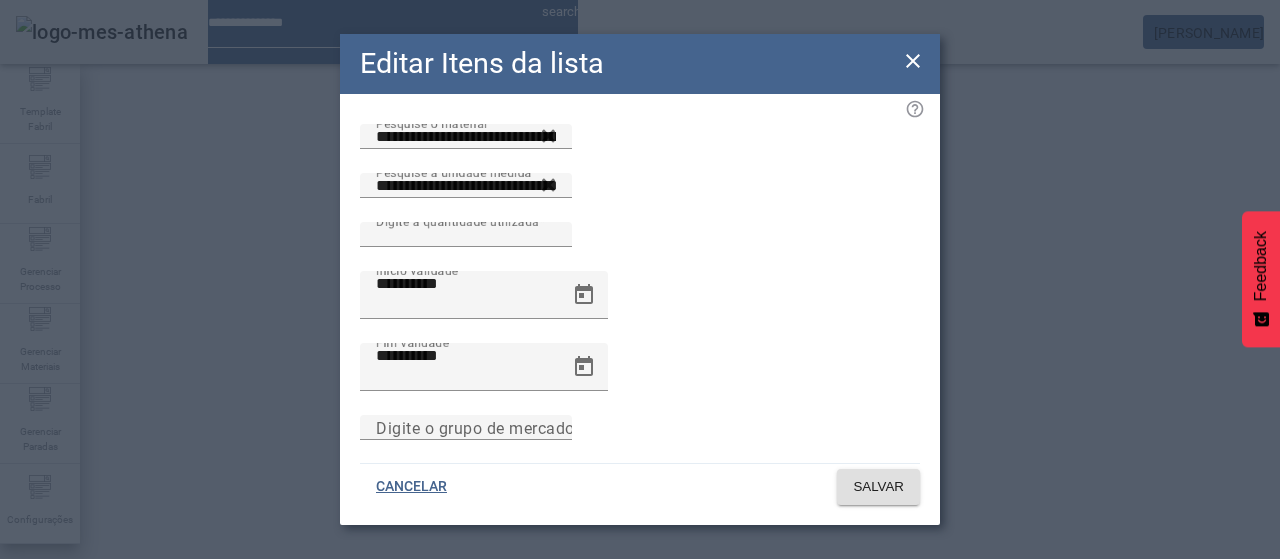 click 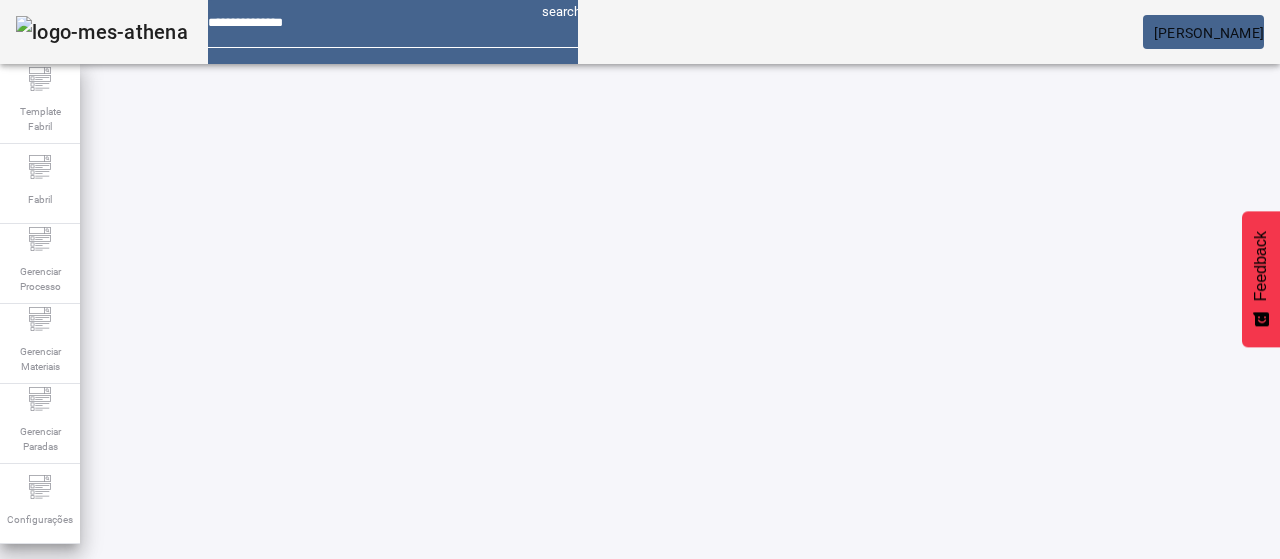 click on "EDITAR" at bounding box center (353, 743) 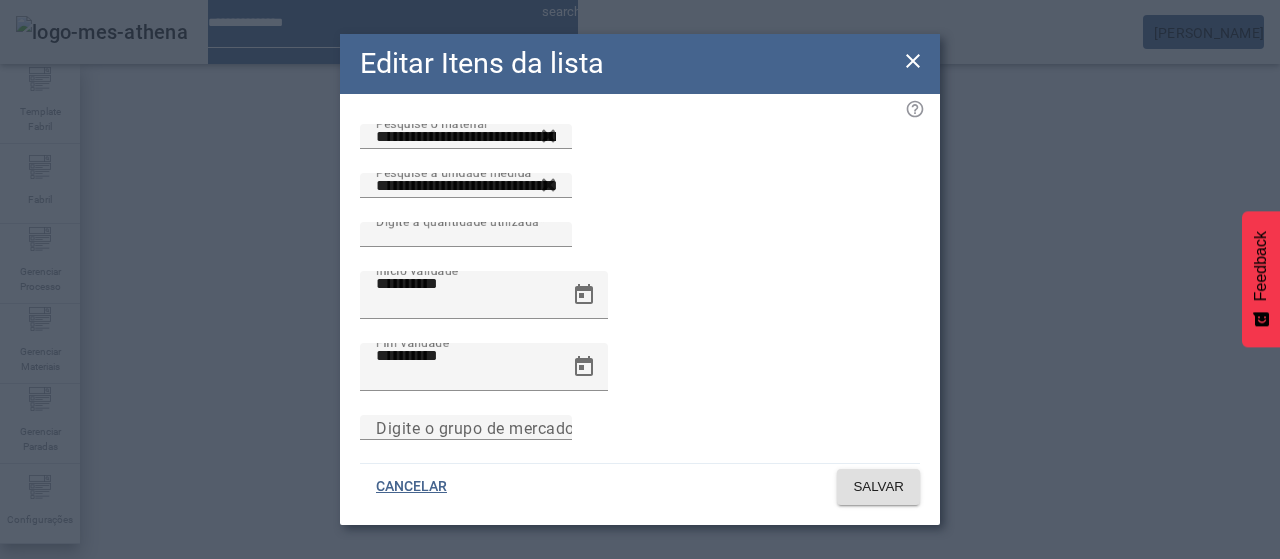 drag, startPoint x: 911, startPoint y: 57, endPoint x: 825, endPoint y: 163, distance: 136.49908 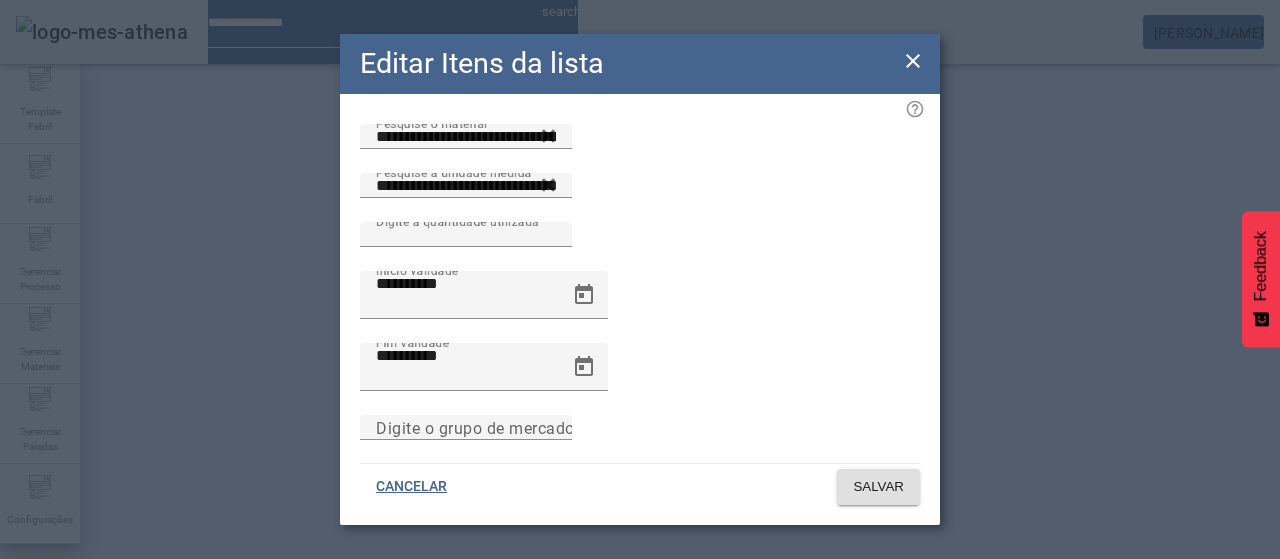 click 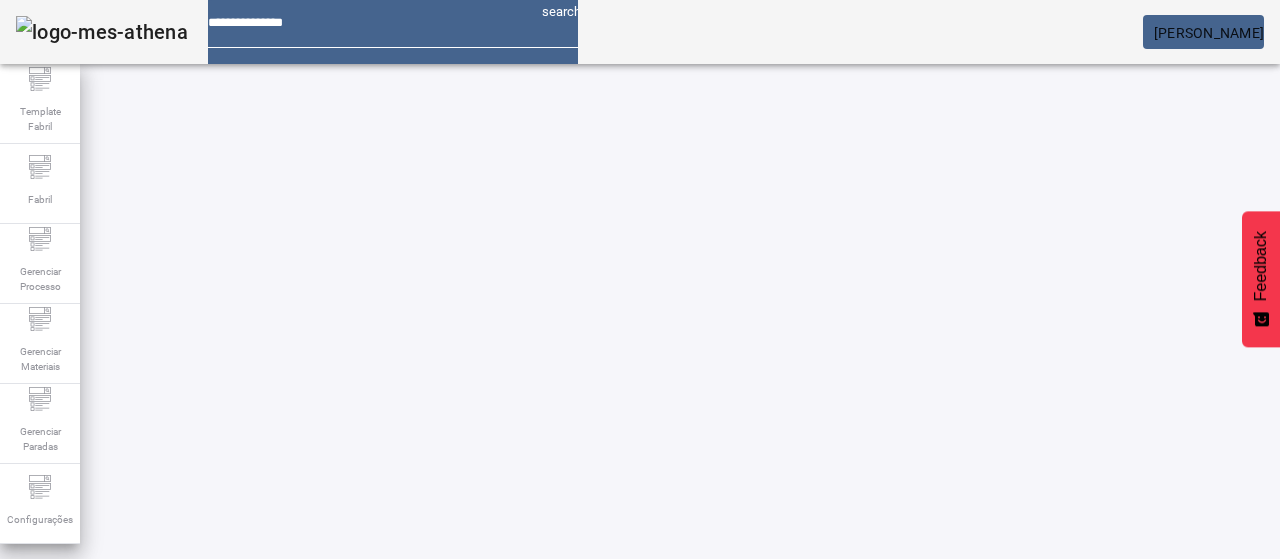 click on "EDITAR" at bounding box center (353, 743) 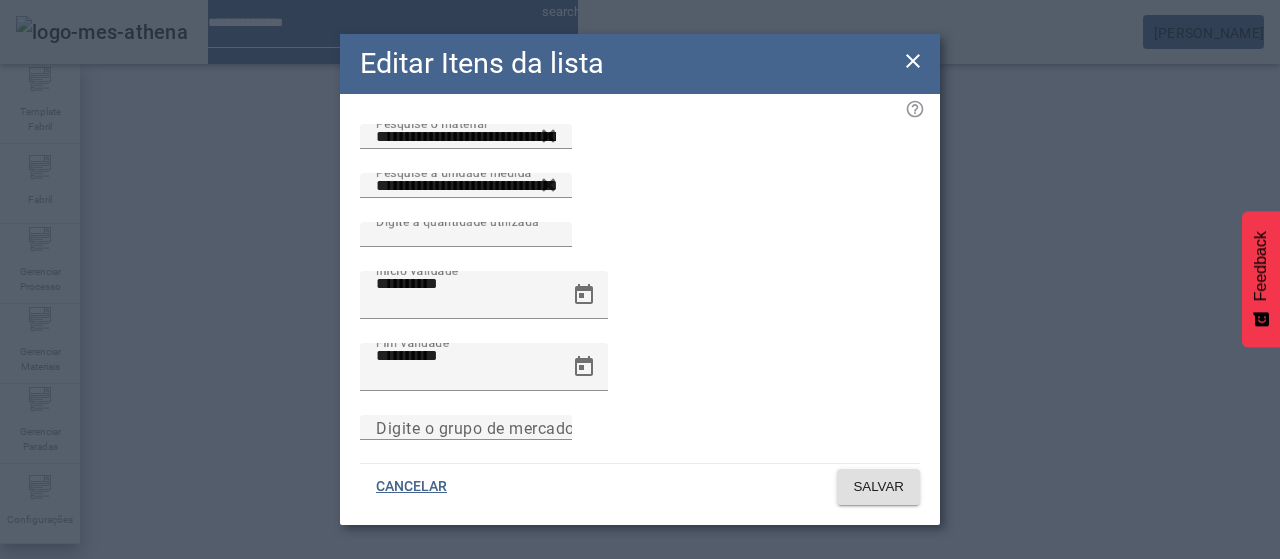 click 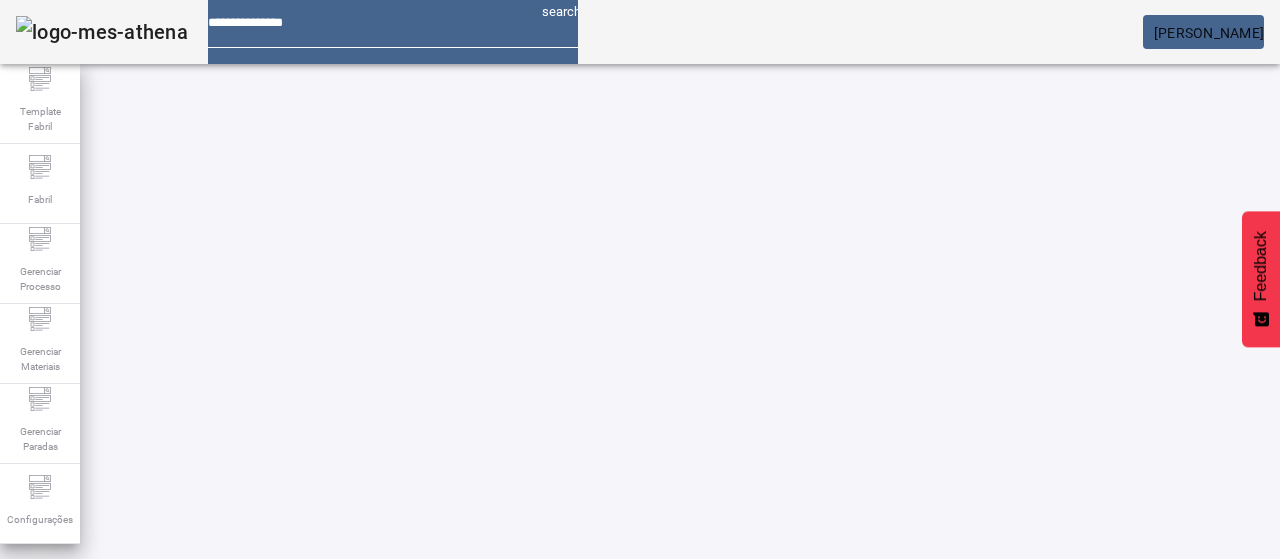 click on "EDITAR" at bounding box center (353, 743) 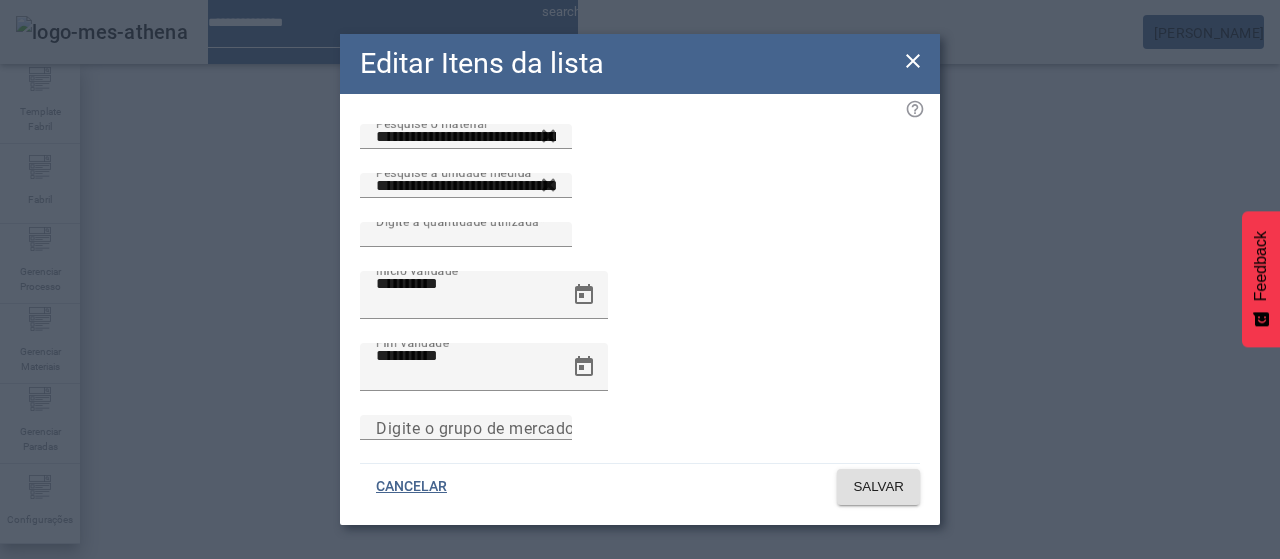 drag, startPoint x: 905, startPoint y: 73, endPoint x: 862, endPoint y: 110, distance: 56.727417 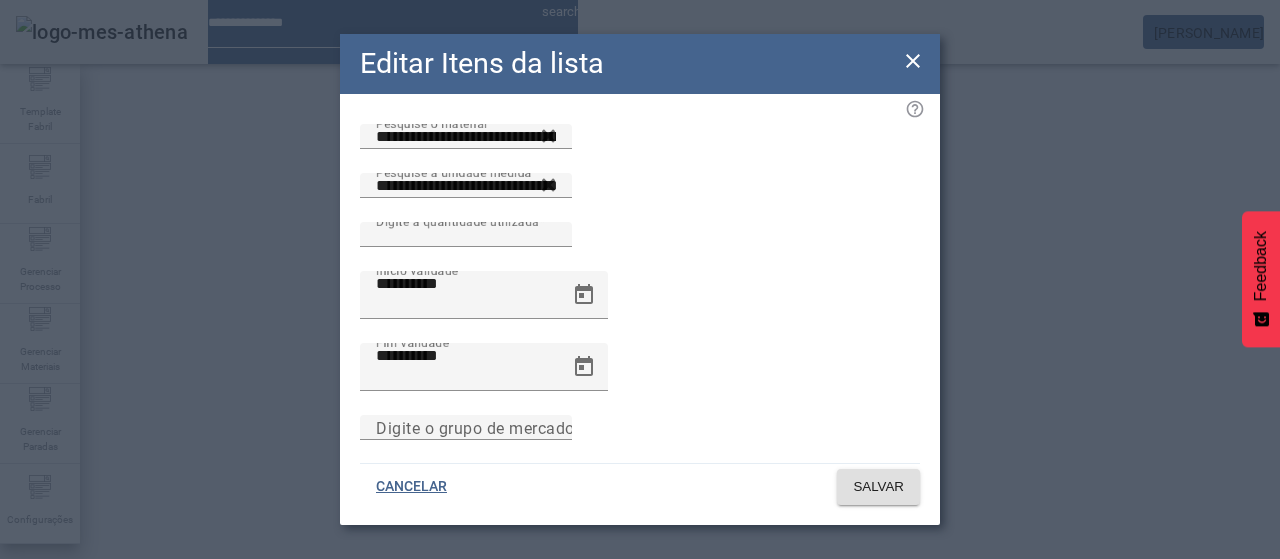 click 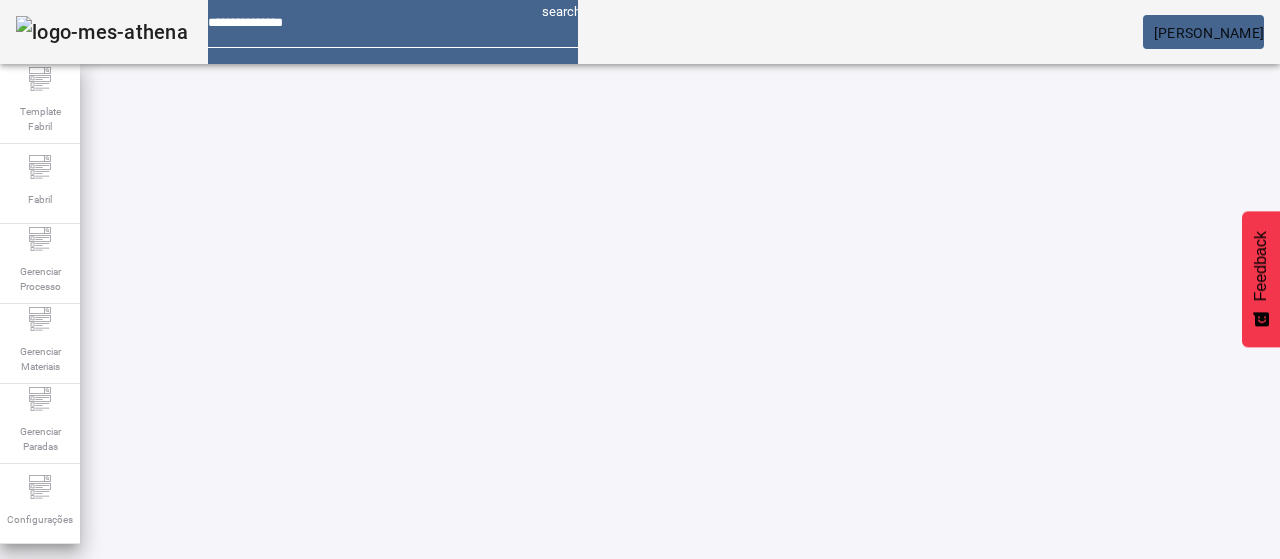 click on "REMOVER" at bounding box center (430, 743) 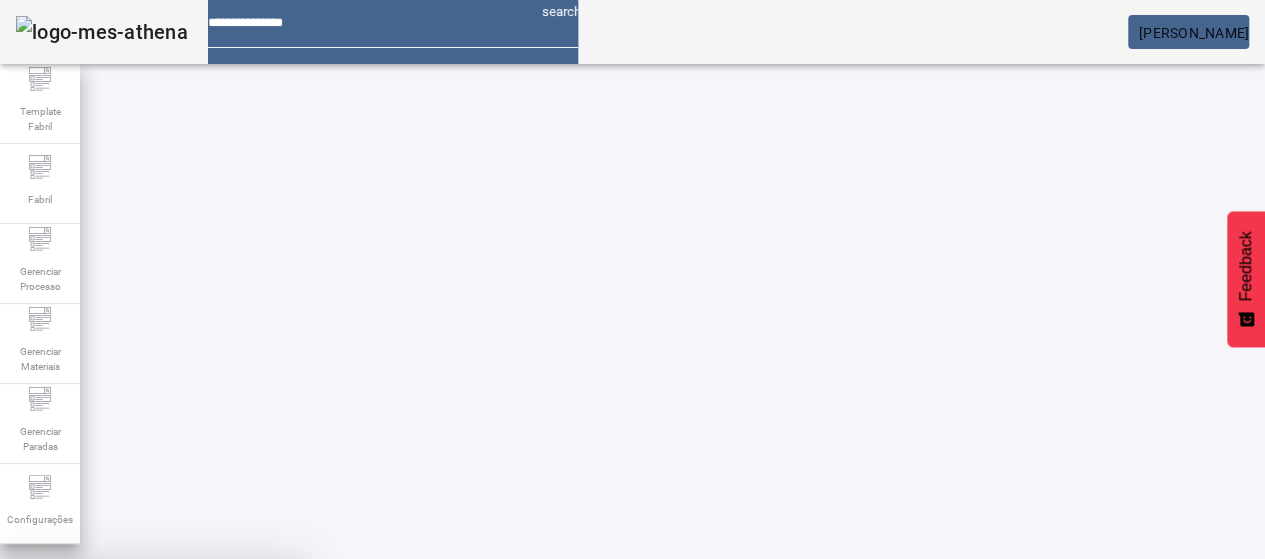 click on "SIM" at bounding box center (249, 707) 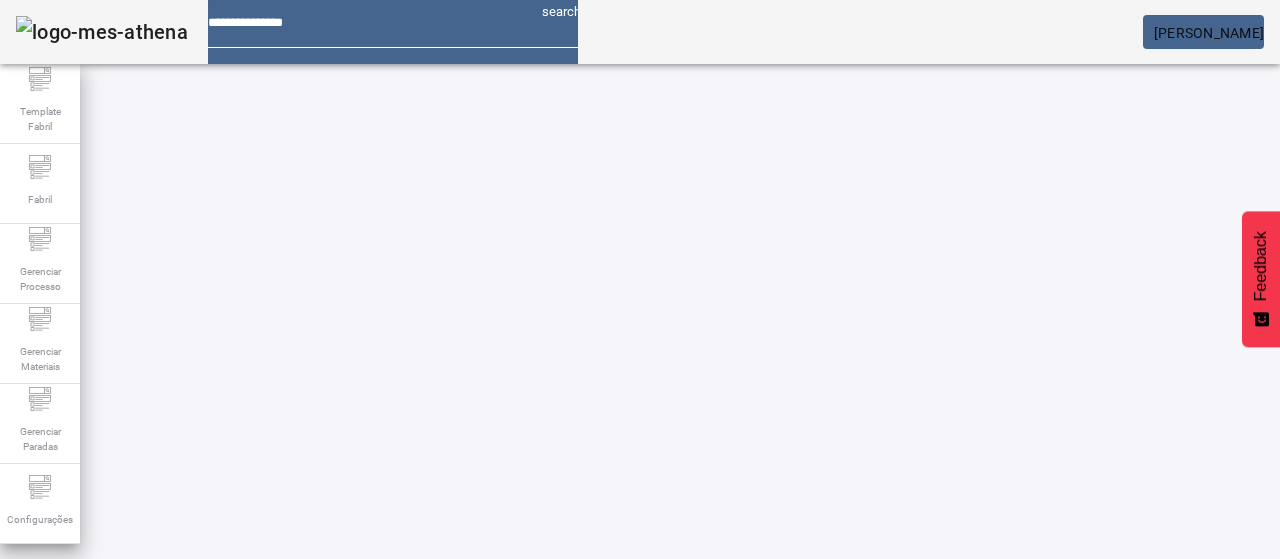 click on "REMOVER" at bounding box center [430, 893] 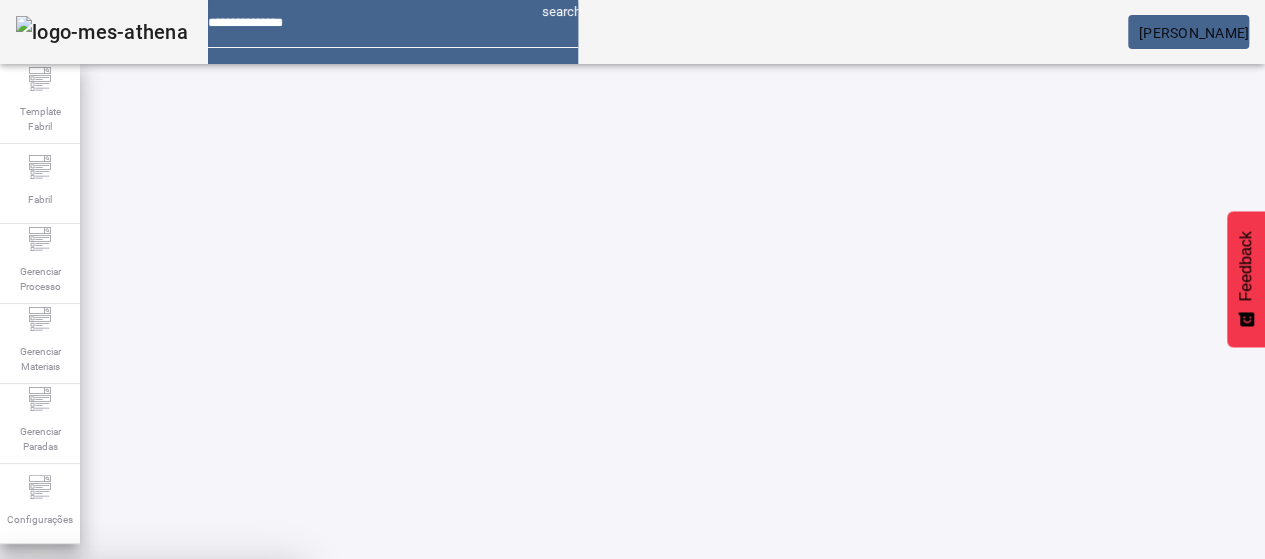 drag, startPoint x: 726, startPoint y: 343, endPoint x: 714, endPoint y: 347, distance: 12.649111 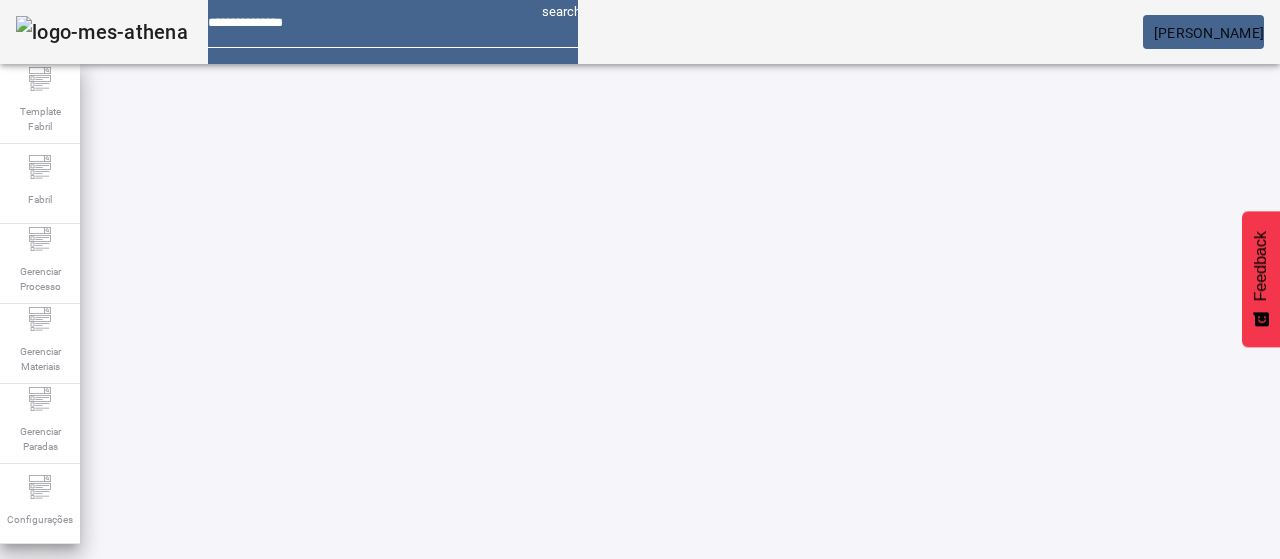 click on "EDITAR" at bounding box center (353, 743) 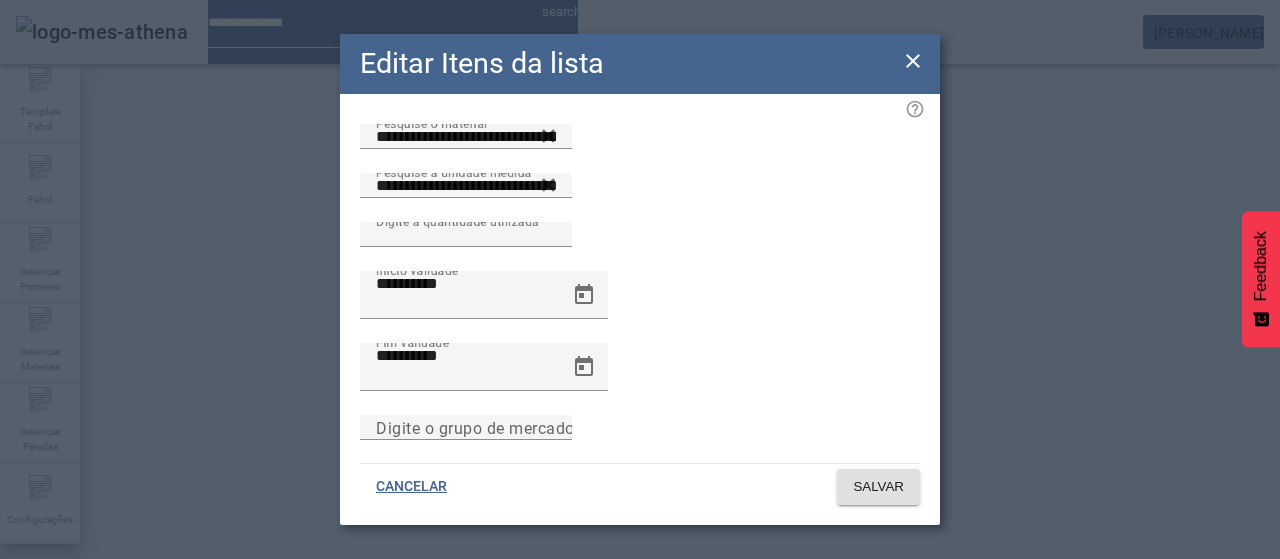 drag, startPoint x: 919, startPoint y: 63, endPoint x: 850, endPoint y: 195, distance: 148.9463 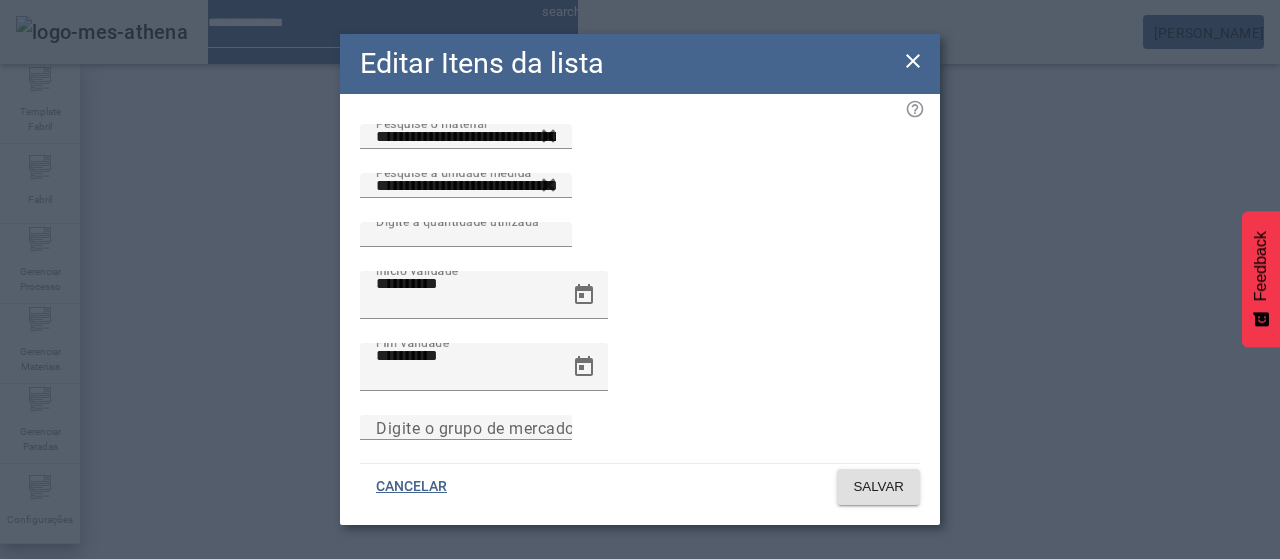 click 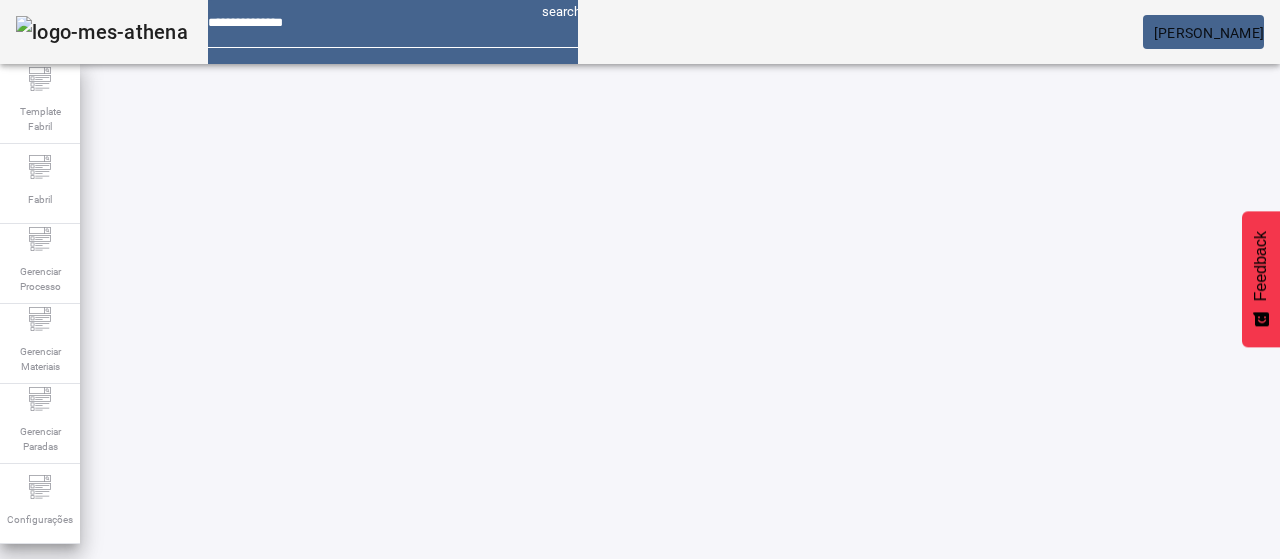click on "EDITAR" at bounding box center (353, 743) 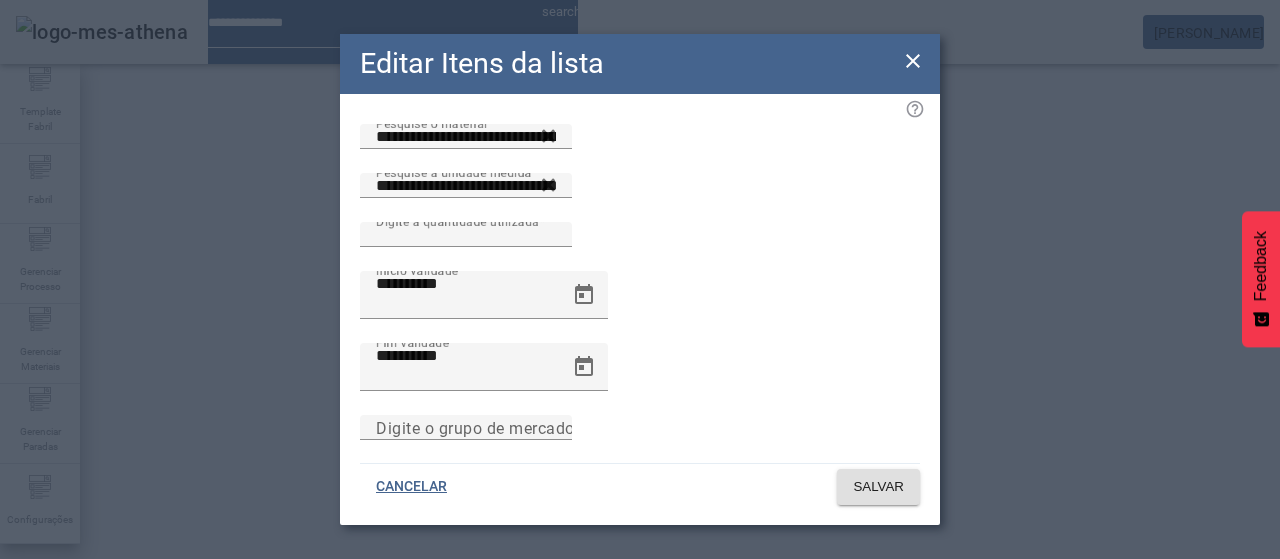 click 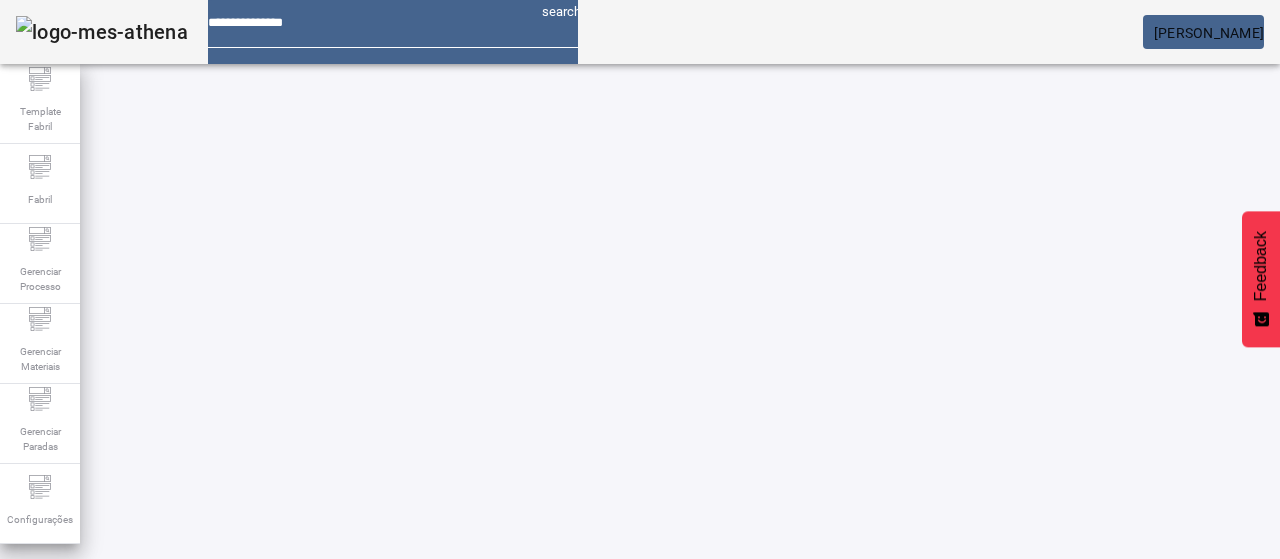 click on "EDITAR" at bounding box center (353, 743) 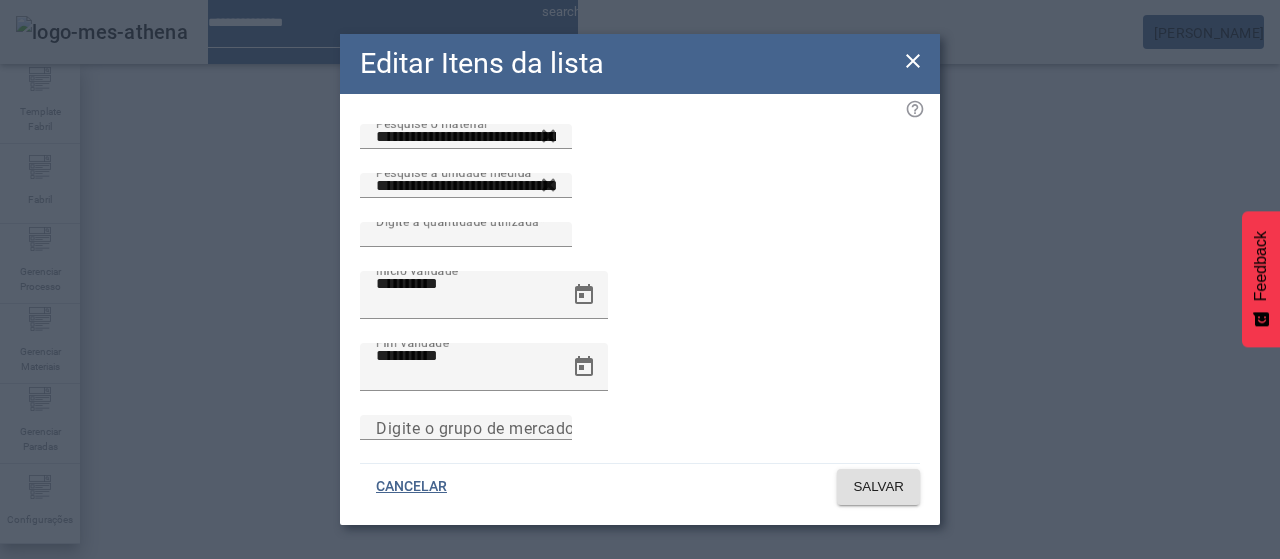click 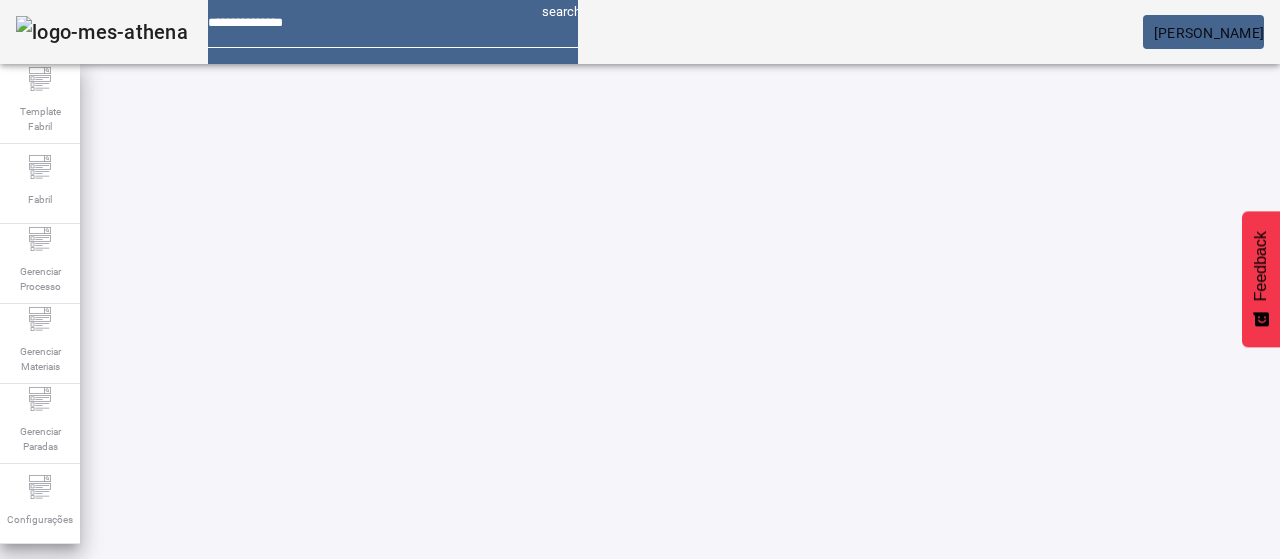 click on "REMOVER" at bounding box center [430, 743] 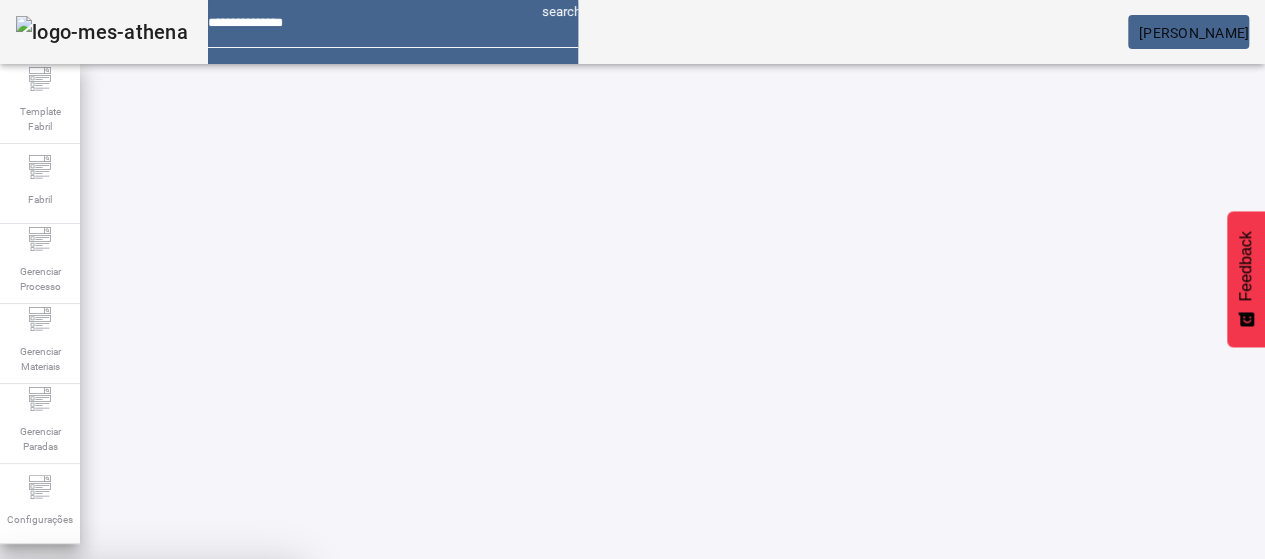 click on "SIM" at bounding box center [249, 707] 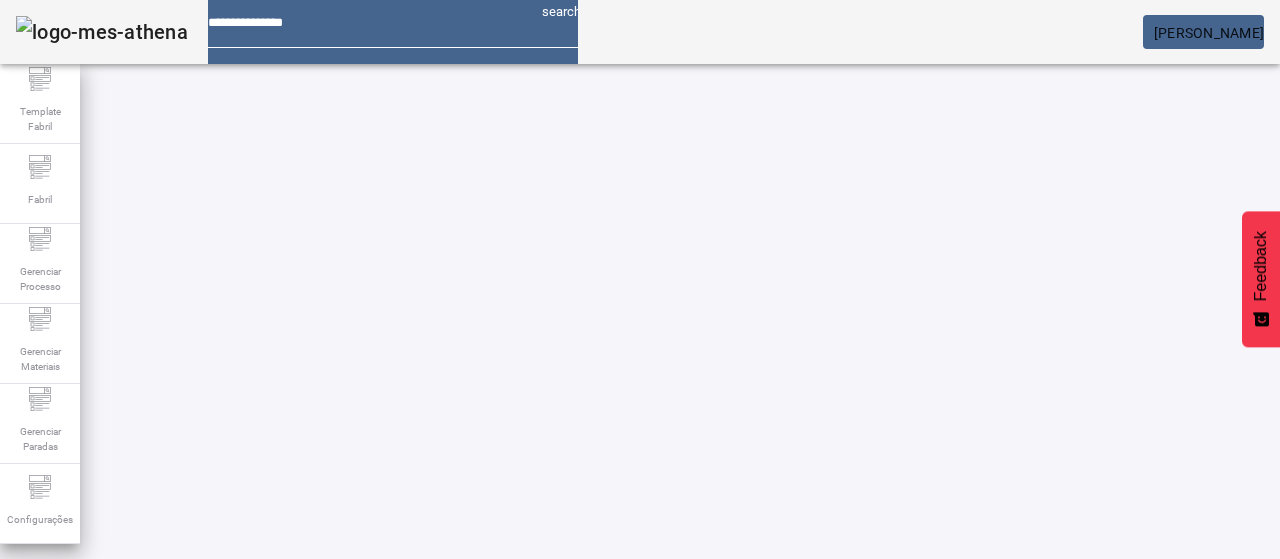 click at bounding box center [353, 743] 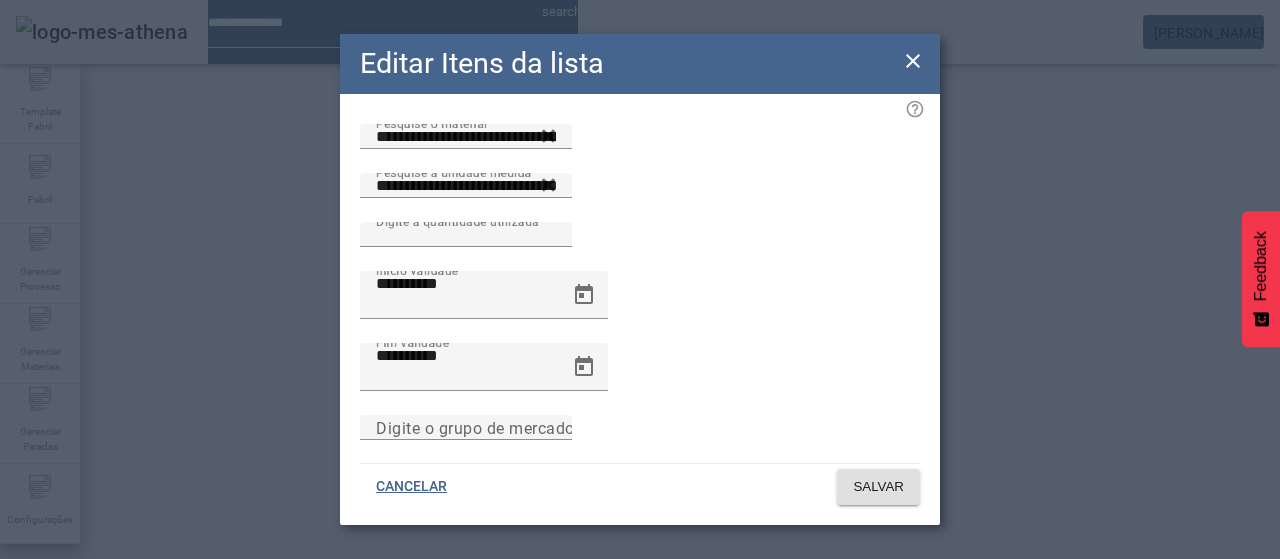 click on "Editar Itens da lista" 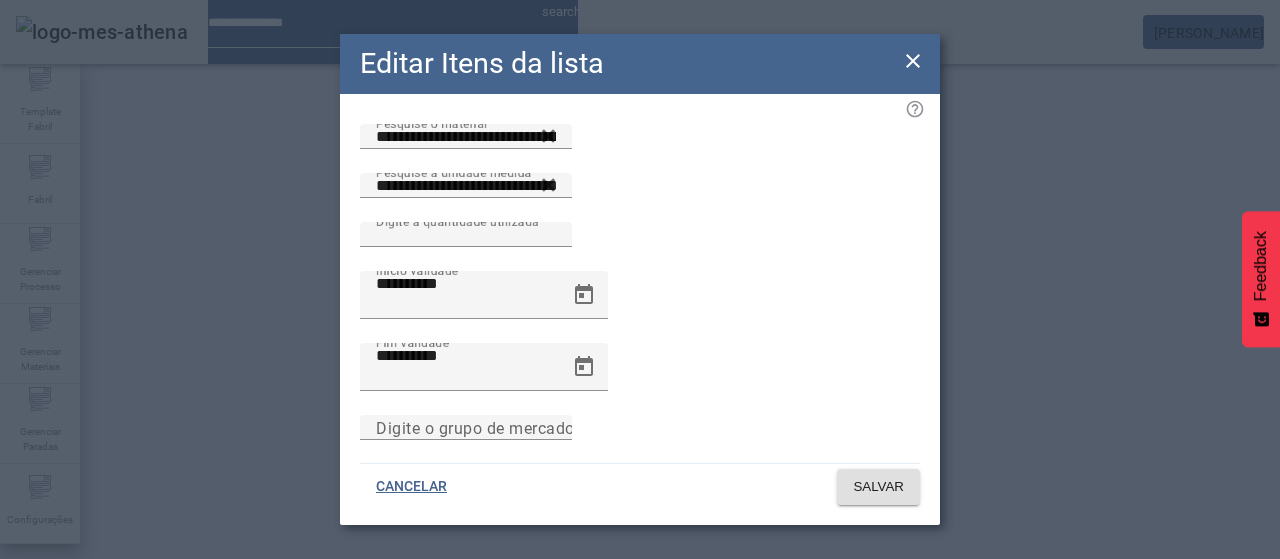click 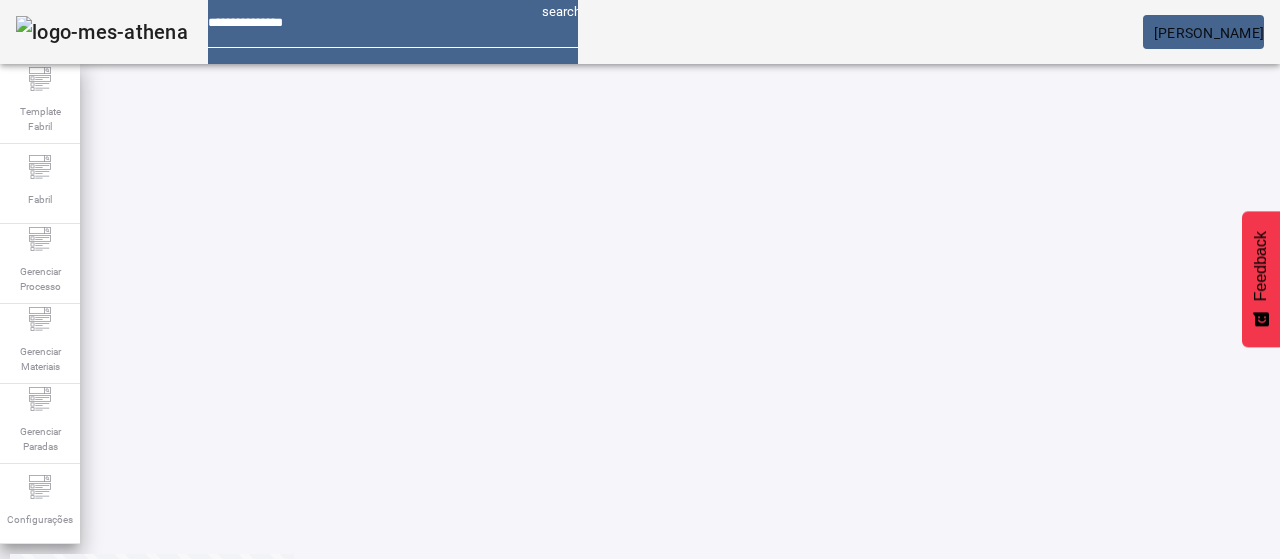 scroll, scrollTop: 160, scrollLeft: 0, axis: vertical 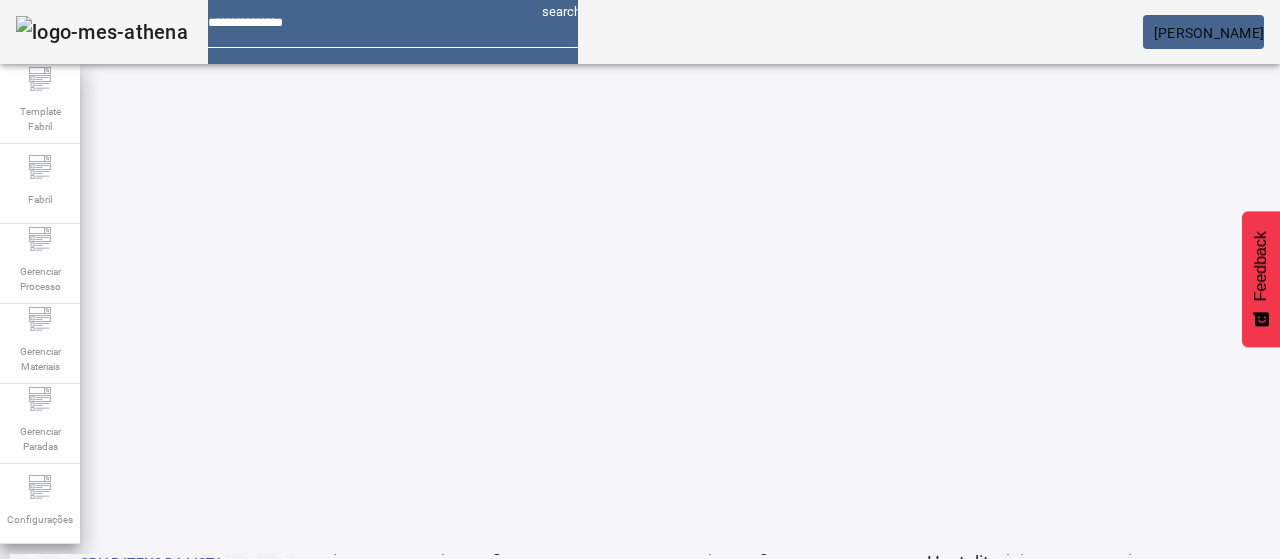 click on "EDITAR" at bounding box center (353, 583) 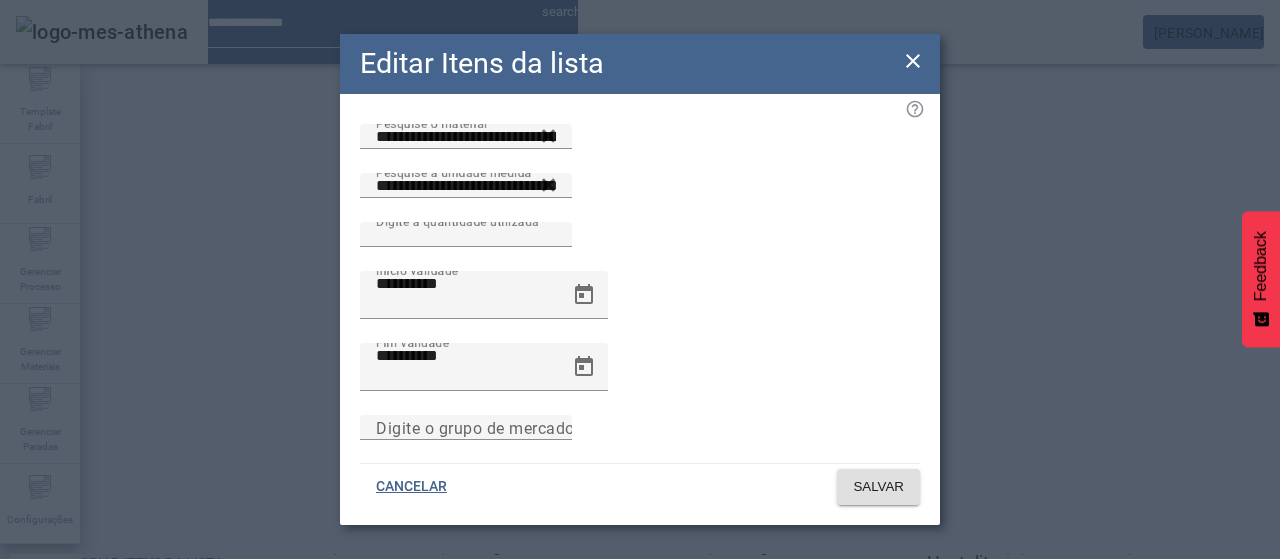 click 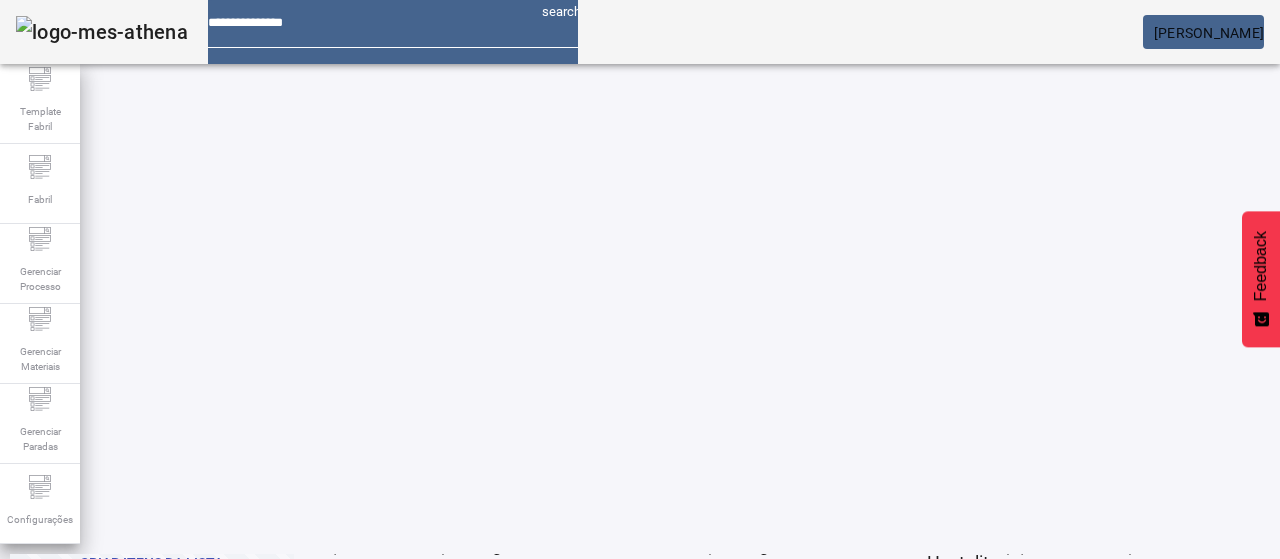 click on "EDITAR" at bounding box center (353, 583) 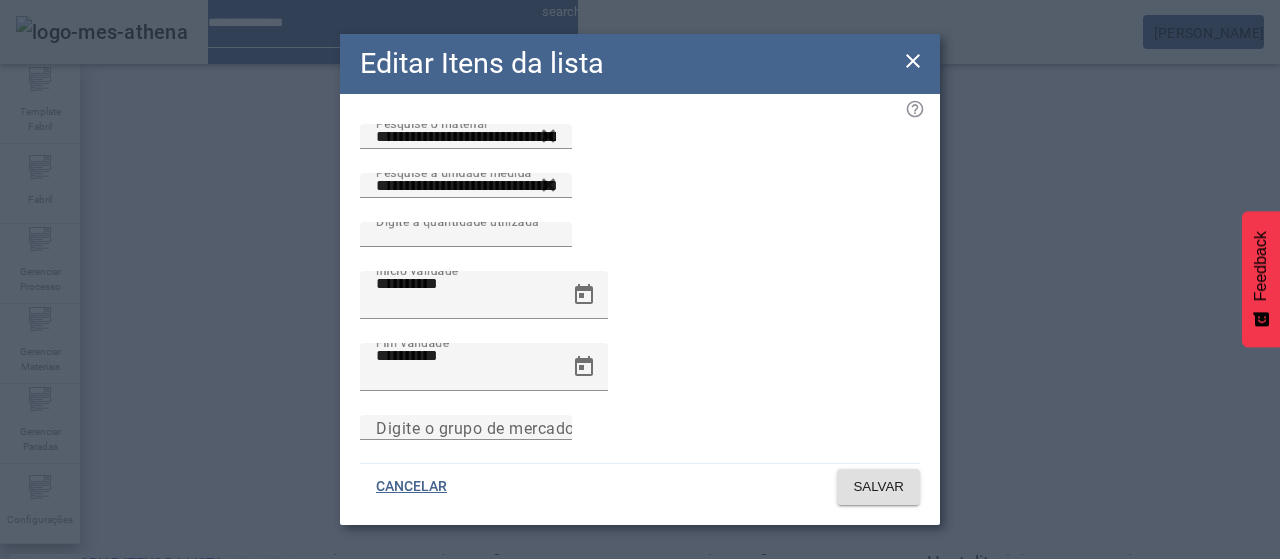 drag, startPoint x: 900, startPoint y: 59, endPoint x: 890, endPoint y: 93, distance: 35.44009 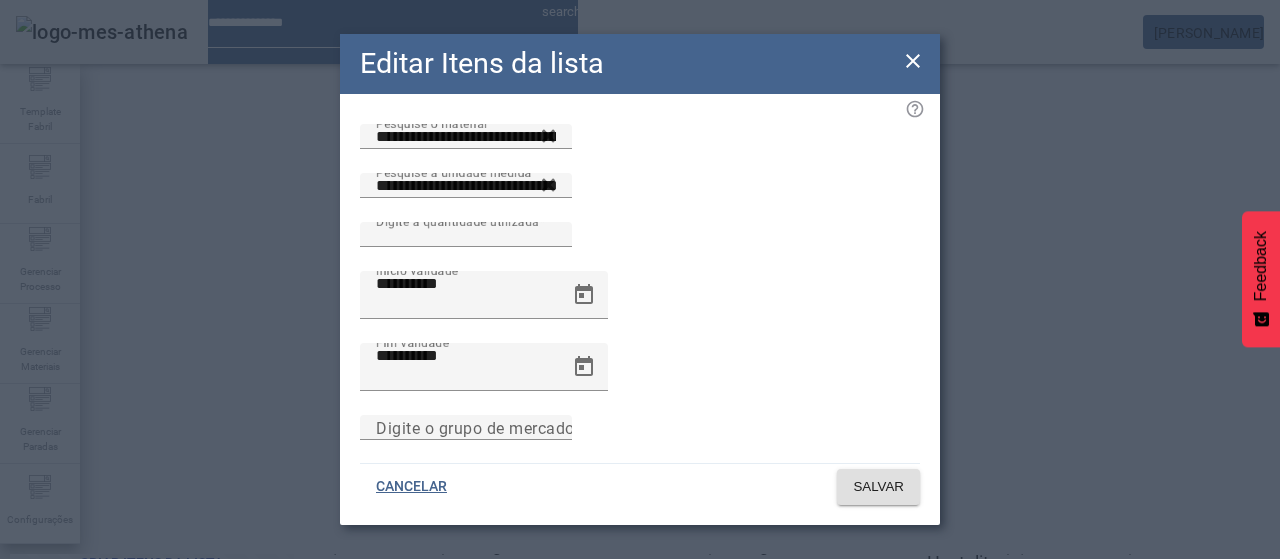click on "Editar Itens da lista" 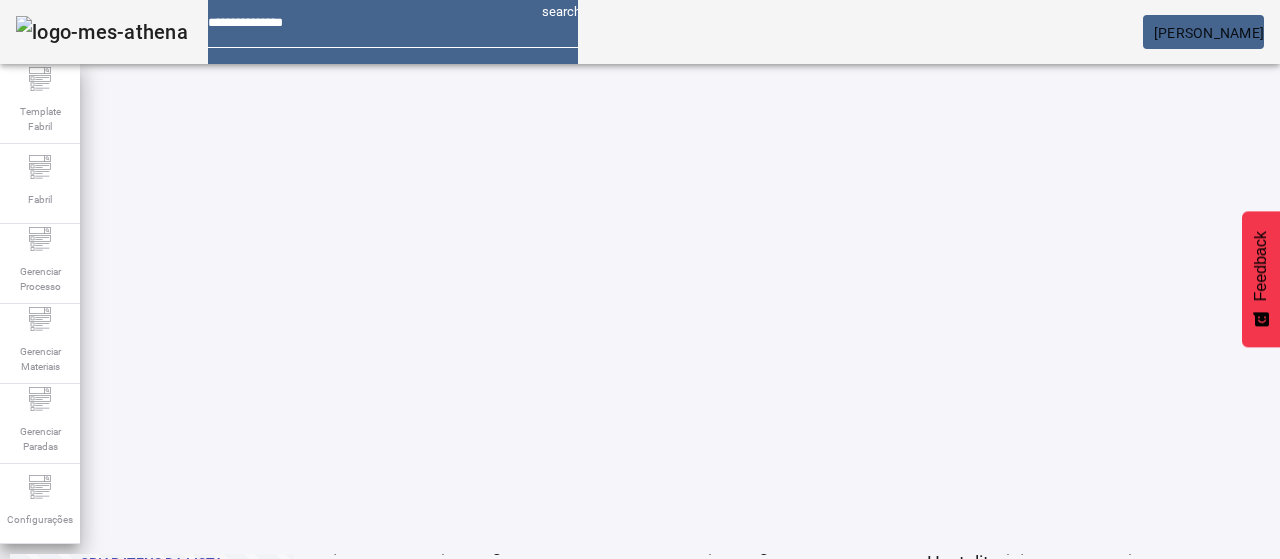 click on "REMOVER" at bounding box center [430, 583] 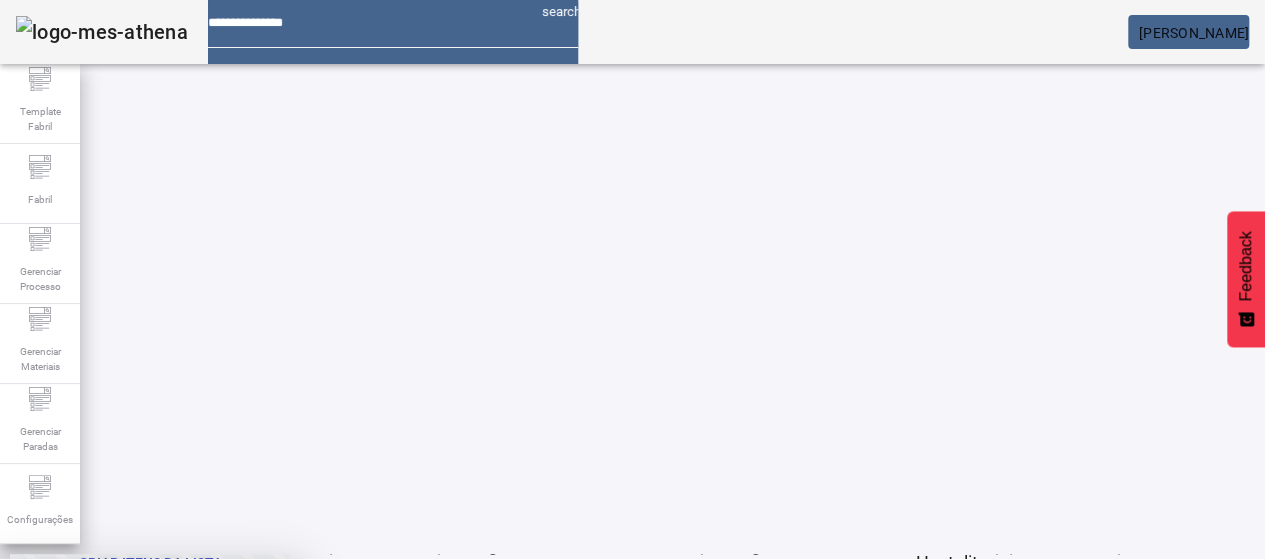click at bounding box center [248, 707] 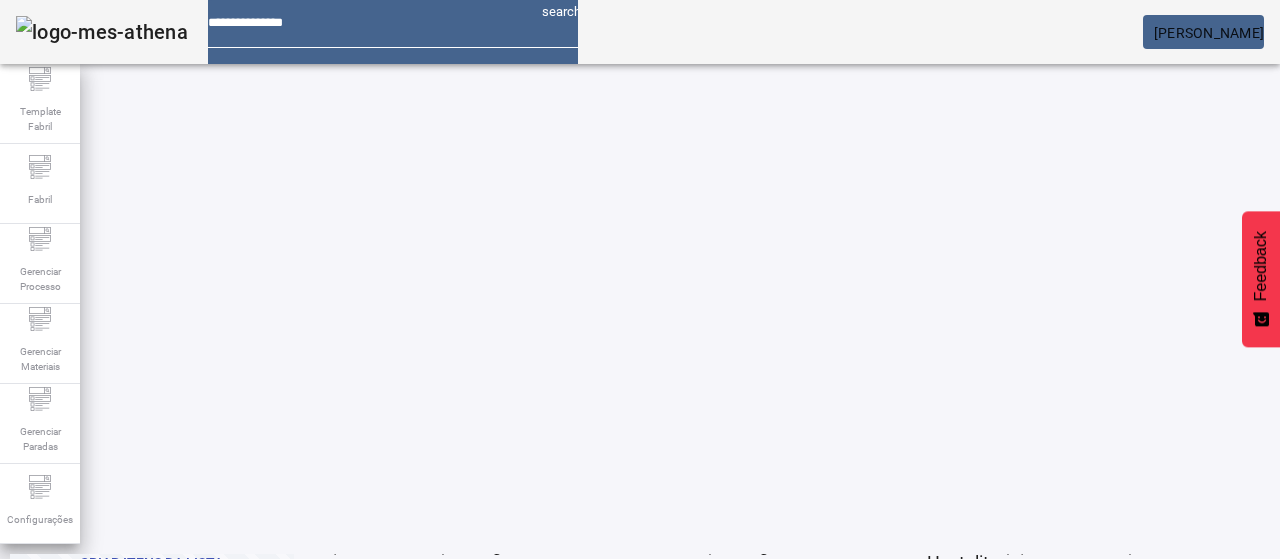 click on "EDITAR" at bounding box center (353, 883) 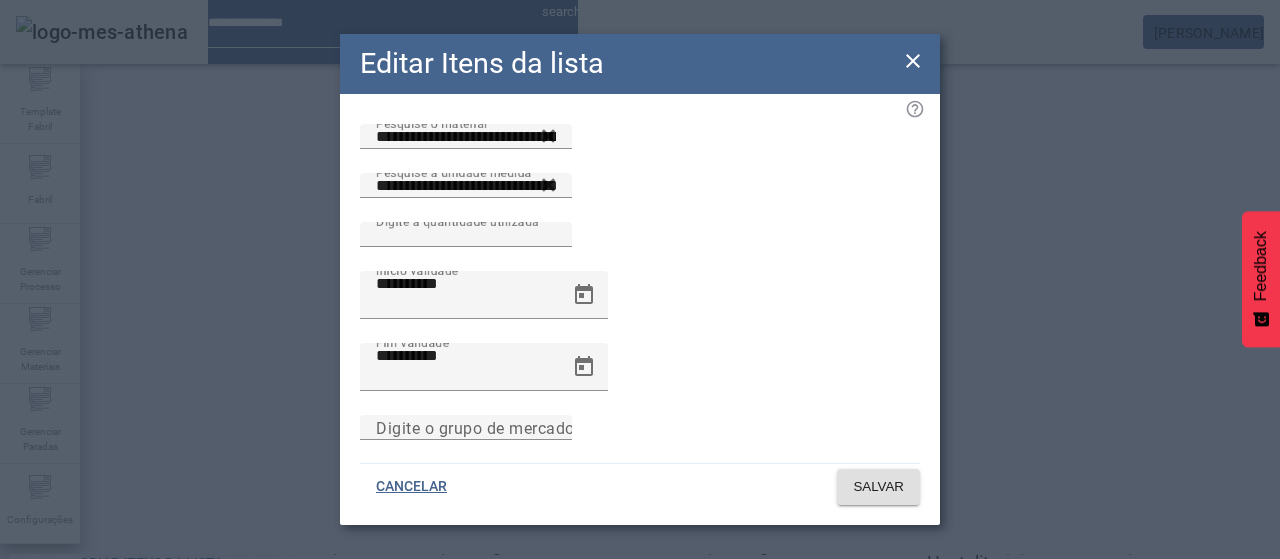 drag, startPoint x: 908, startPoint y: 61, endPoint x: 900, endPoint y: 77, distance: 17.888544 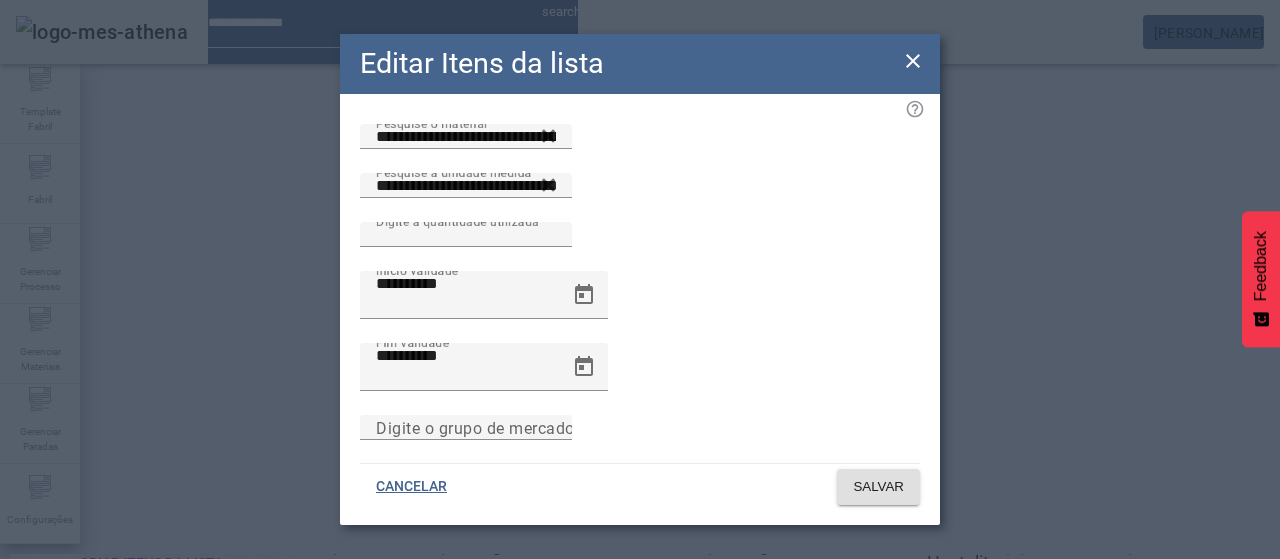 click 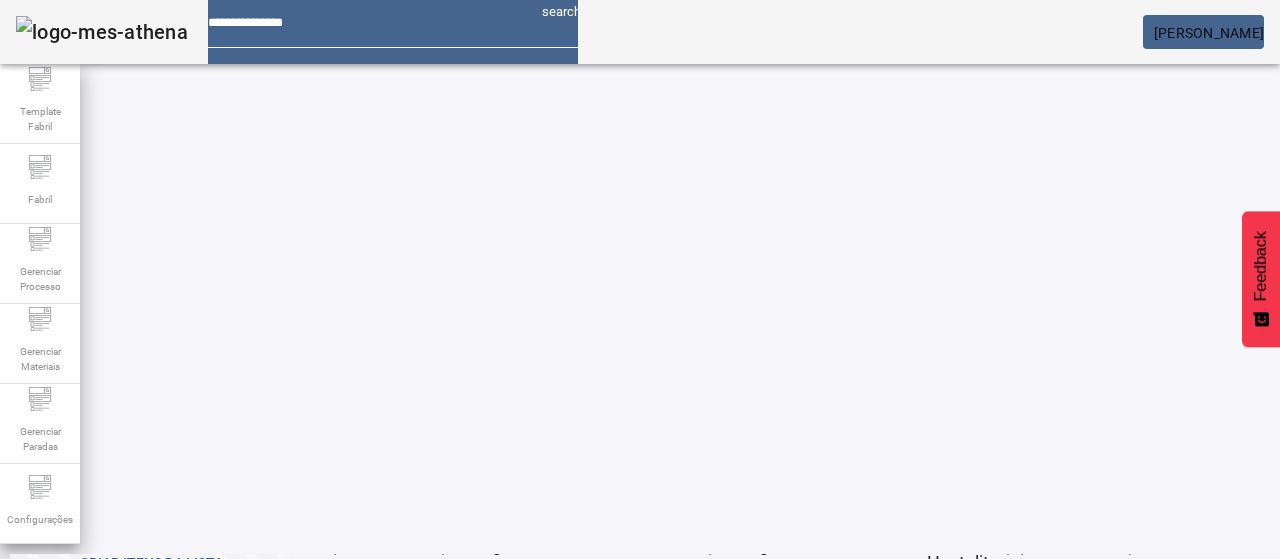 click on "REMOVER" at bounding box center [430, 883] 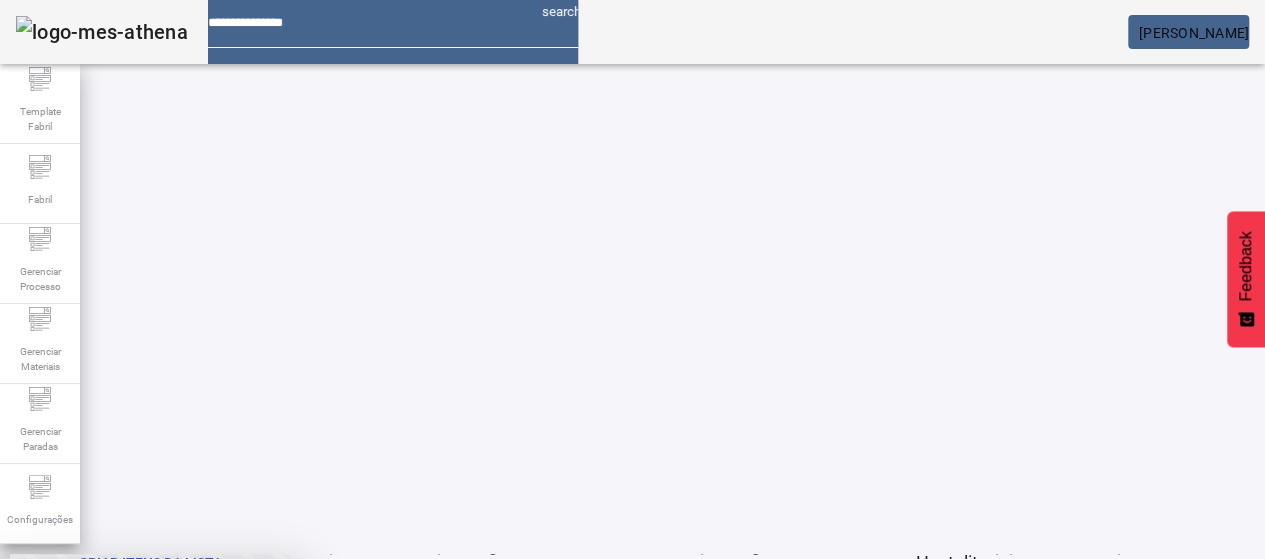 drag, startPoint x: 725, startPoint y: 327, endPoint x: 651, endPoint y: 347, distance: 76.655075 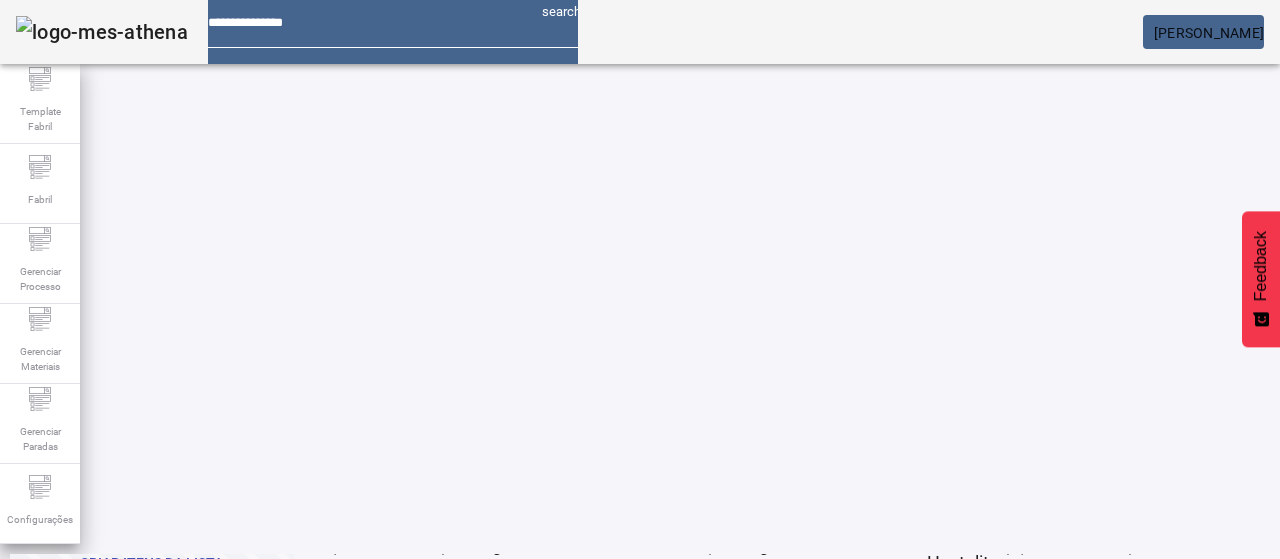 click on "EDITAR" at bounding box center [353, 883] 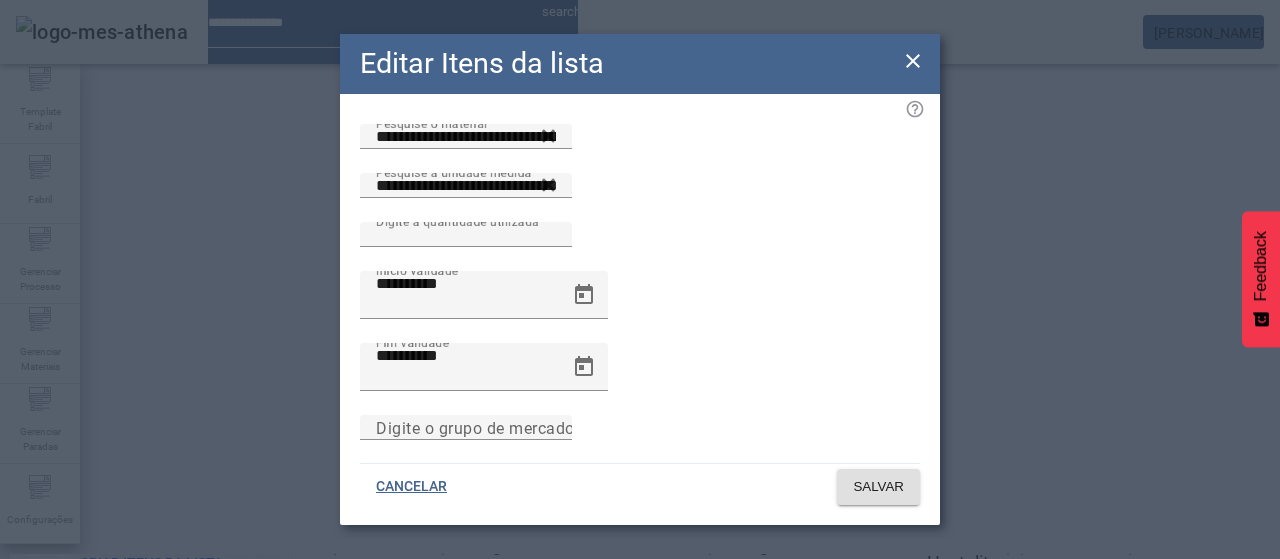 drag, startPoint x: 910, startPoint y: 69, endPoint x: 754, endPoint y: 217, distance: 215.03488 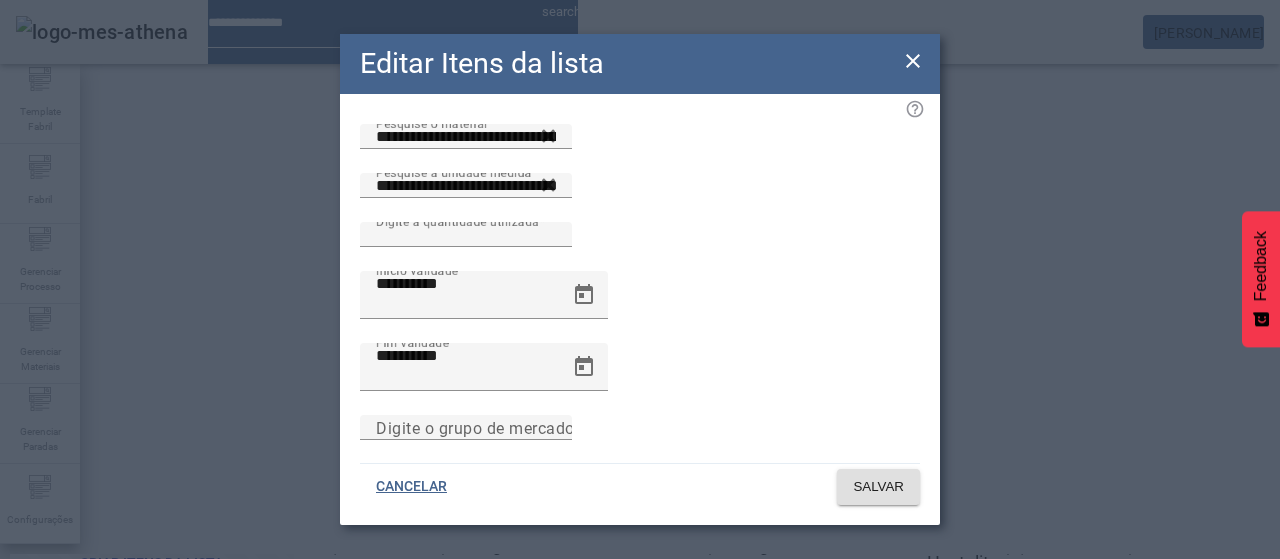 click 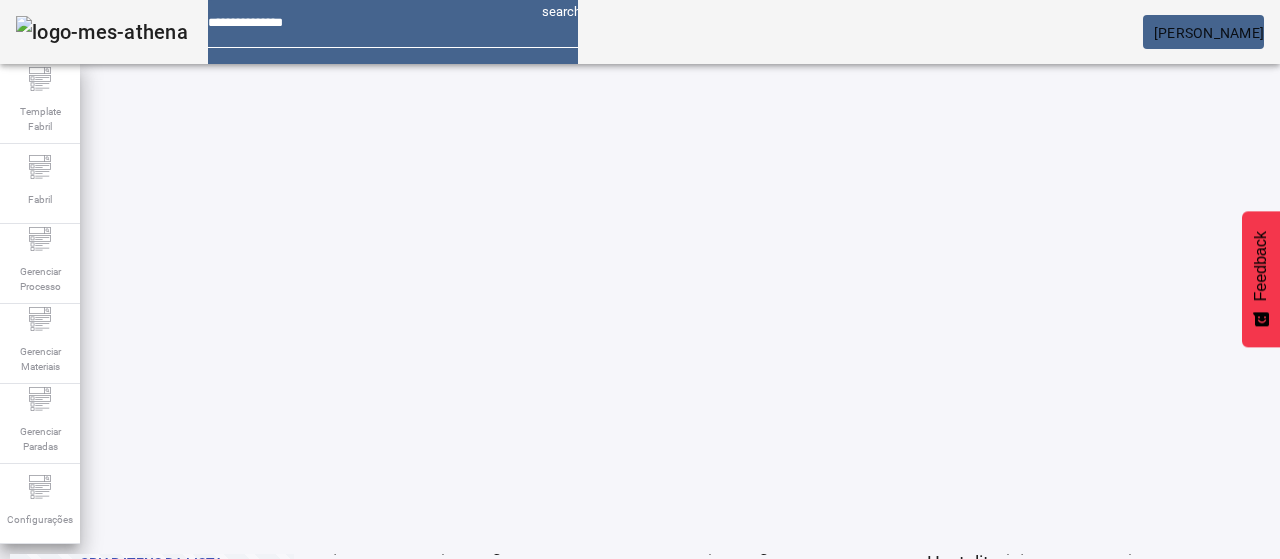 click on "REMOVER" at bounding box center (430, 583) 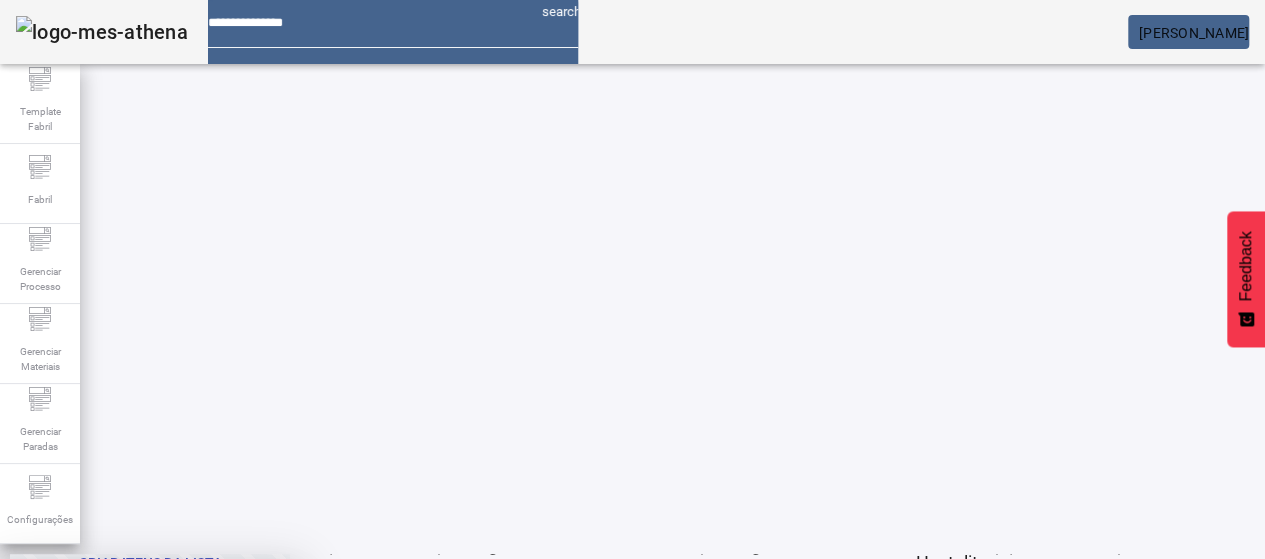 drag, startPoint x: 734, startPoint y: 344, endPoint x: 673, endPoint y: 361, distance: 63.324562 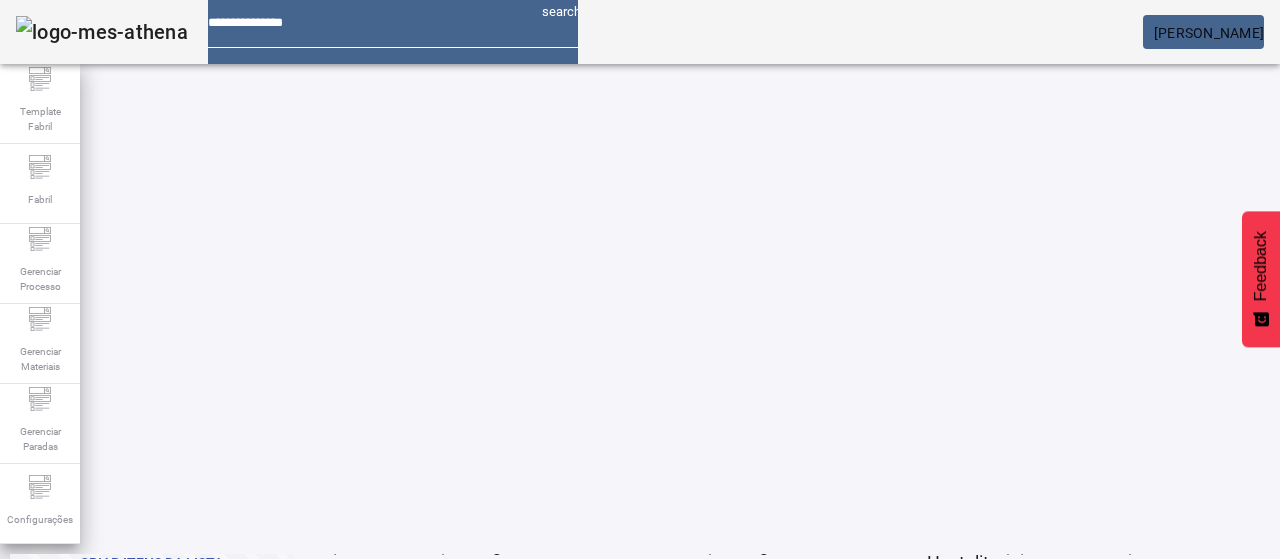click on "EDITAR" at bounding box center (353, 583) 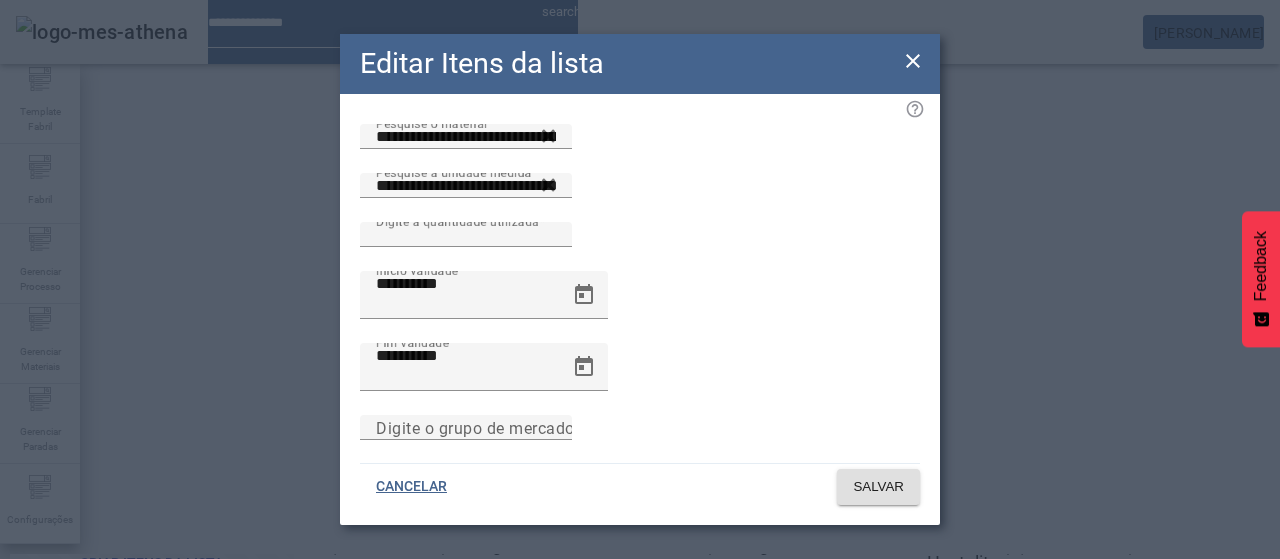 click 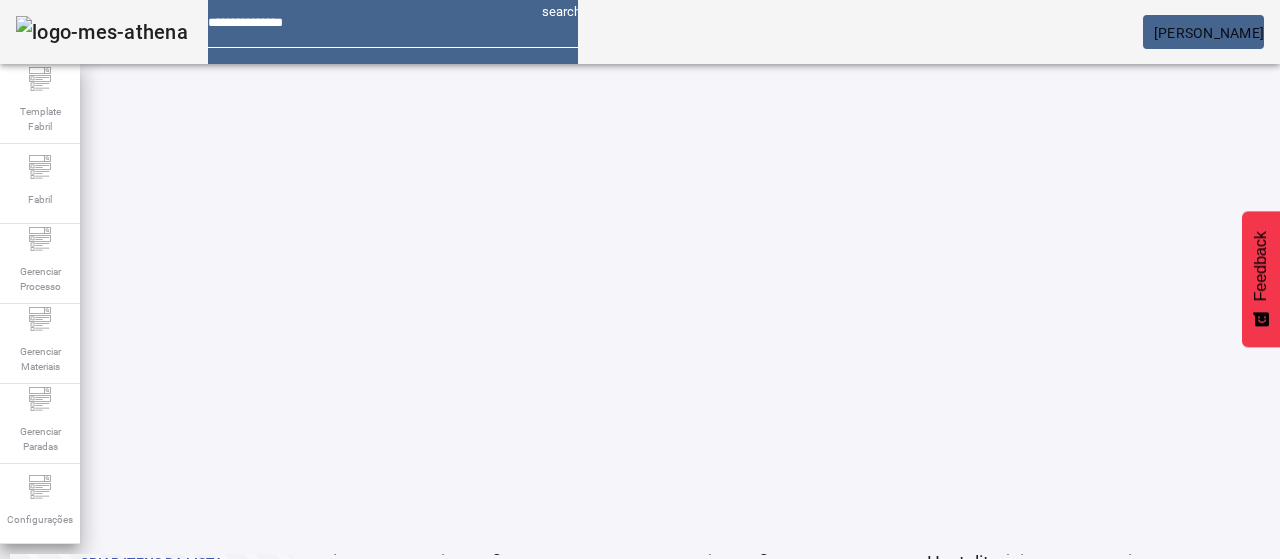 click at bounding box center [353, 583] 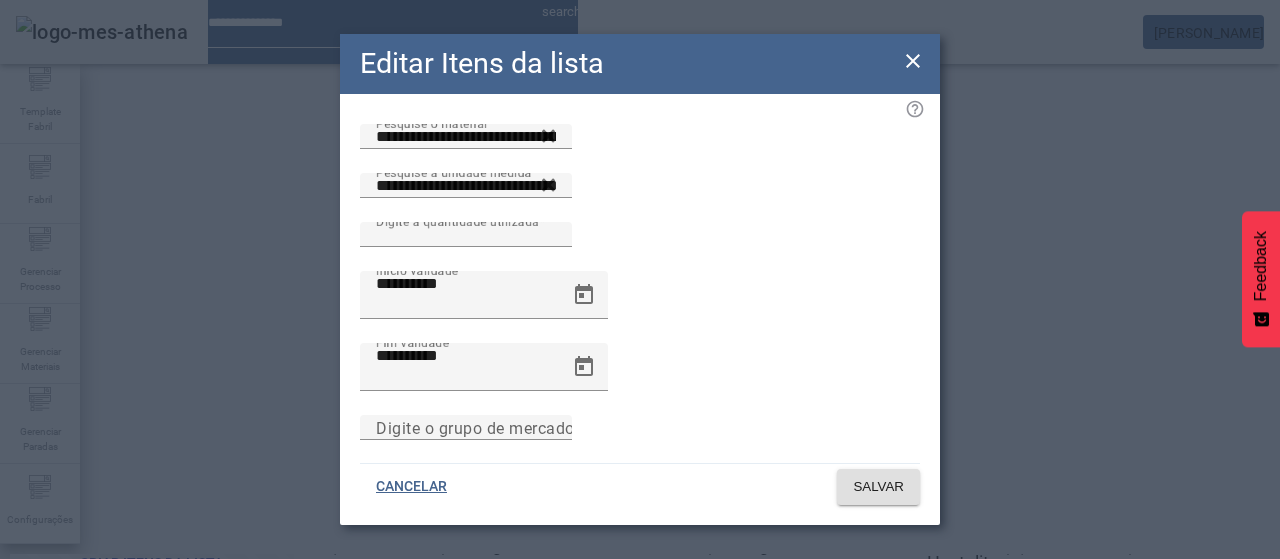 click on "Editar Itens da lista" 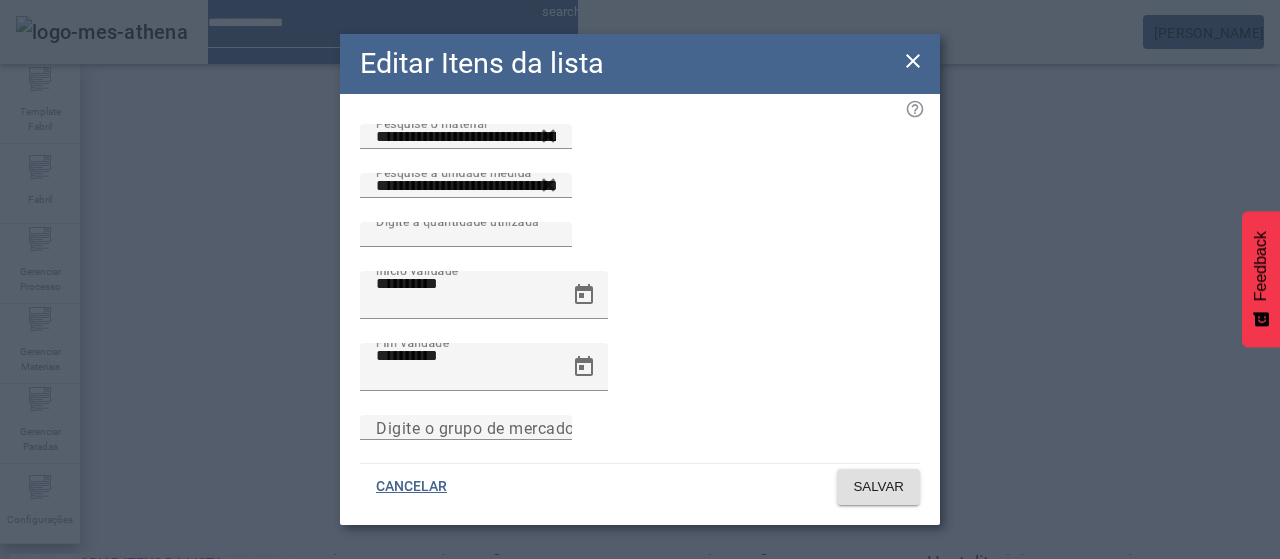 drag, startPoint x: 916, startPoint y: 56, endPoint x: 908, endPoint y: 81, distance: 26.24881 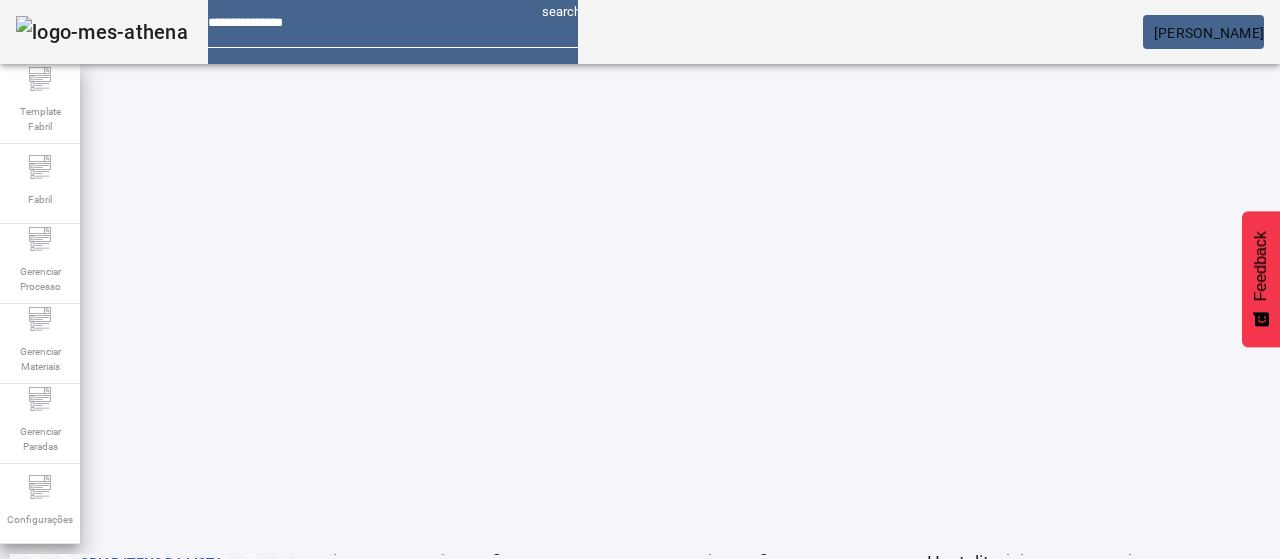 click at bounding box center [353, 583] 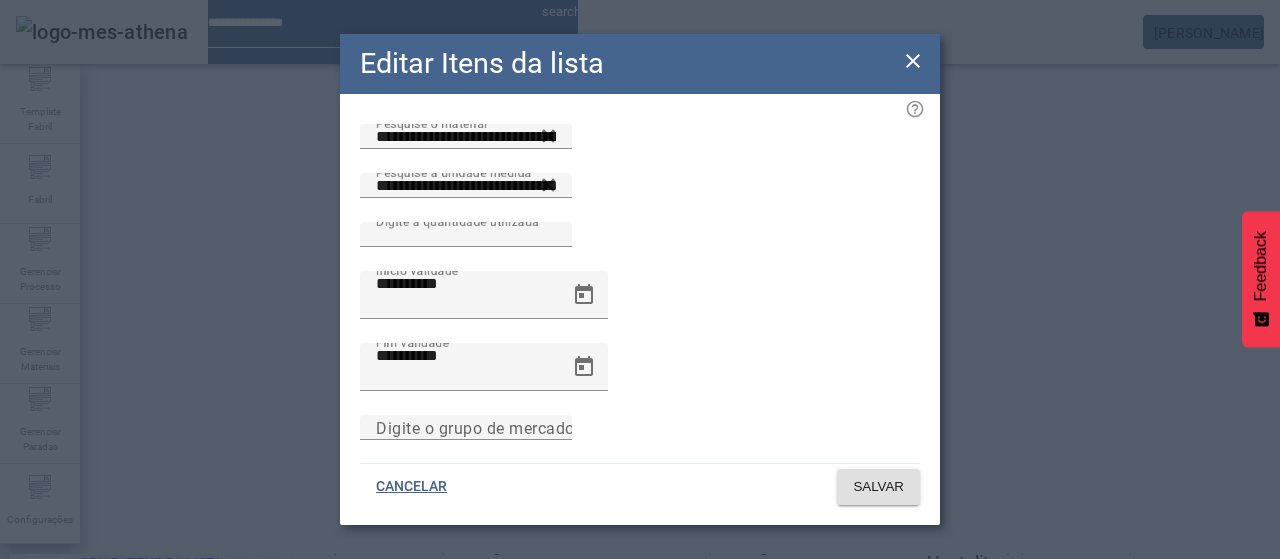 click 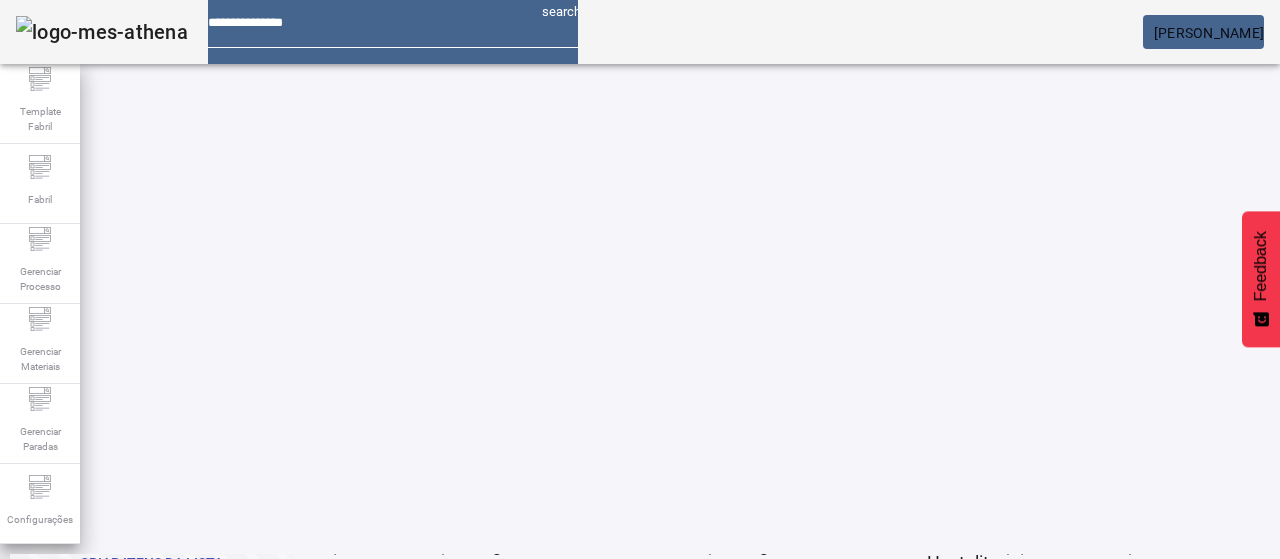 click on "REMOVER" at bounding box center (1027, 883) 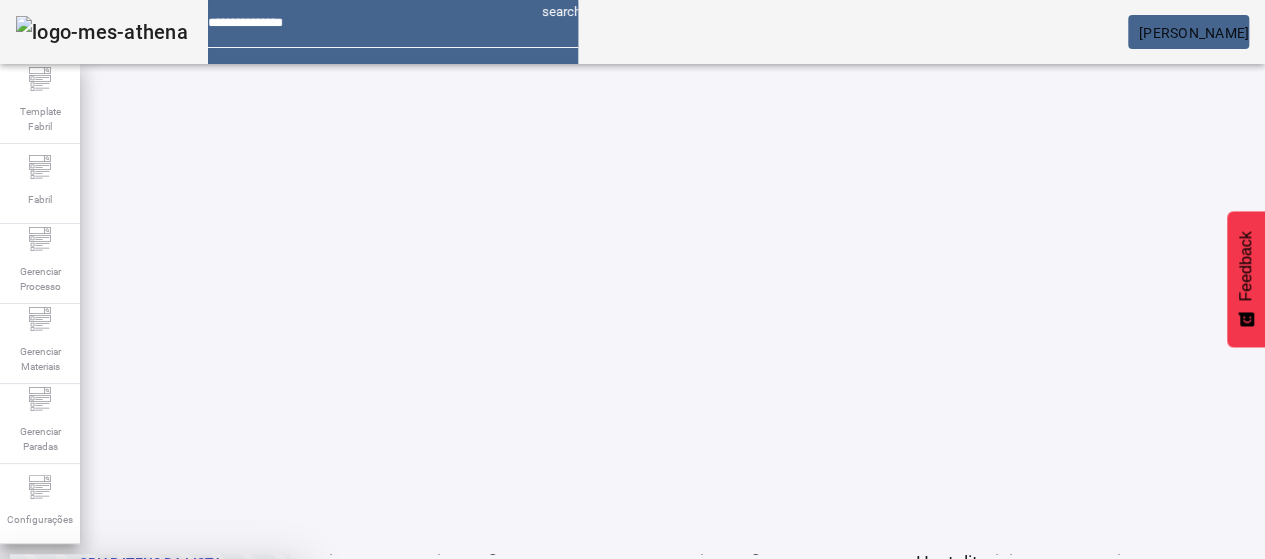 click at bounding box center [248, 707] 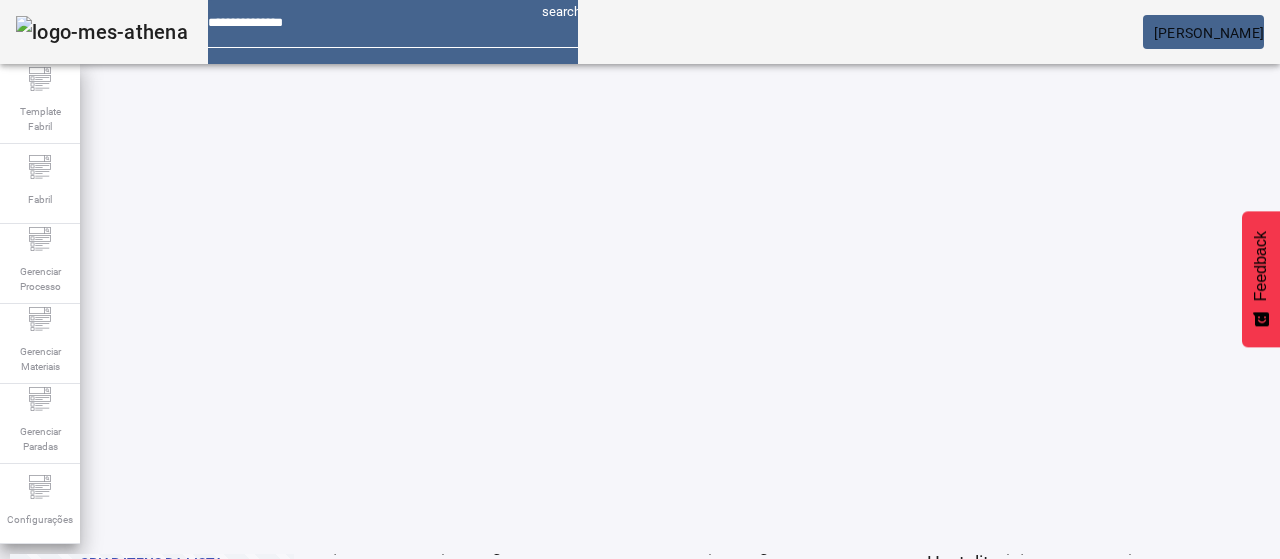 click on "EDITAR" at bounding box center [353, 583] 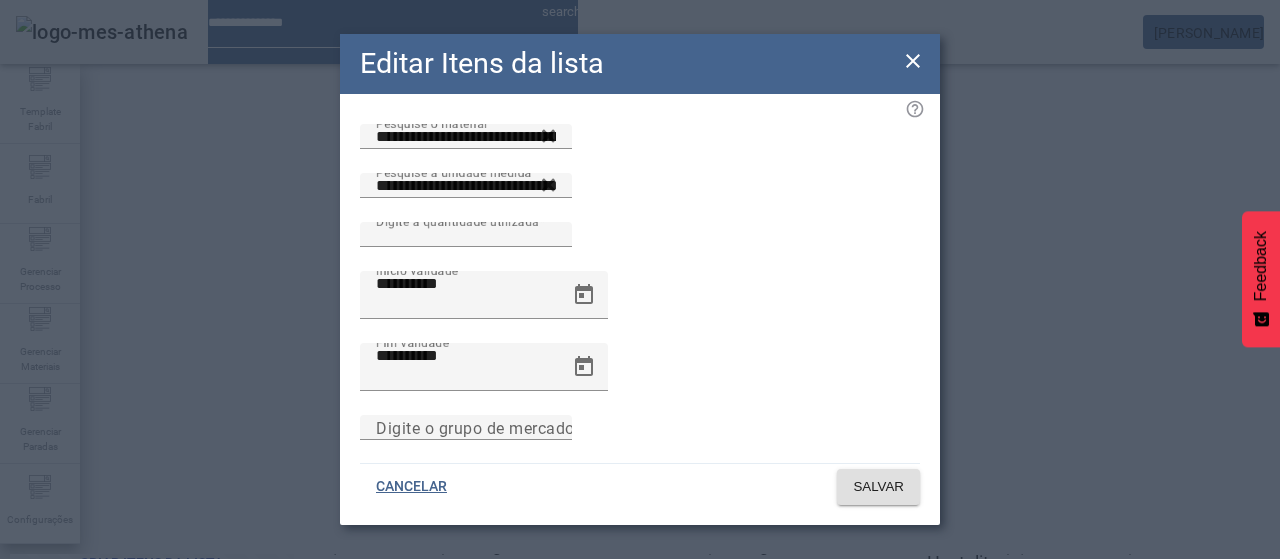 click 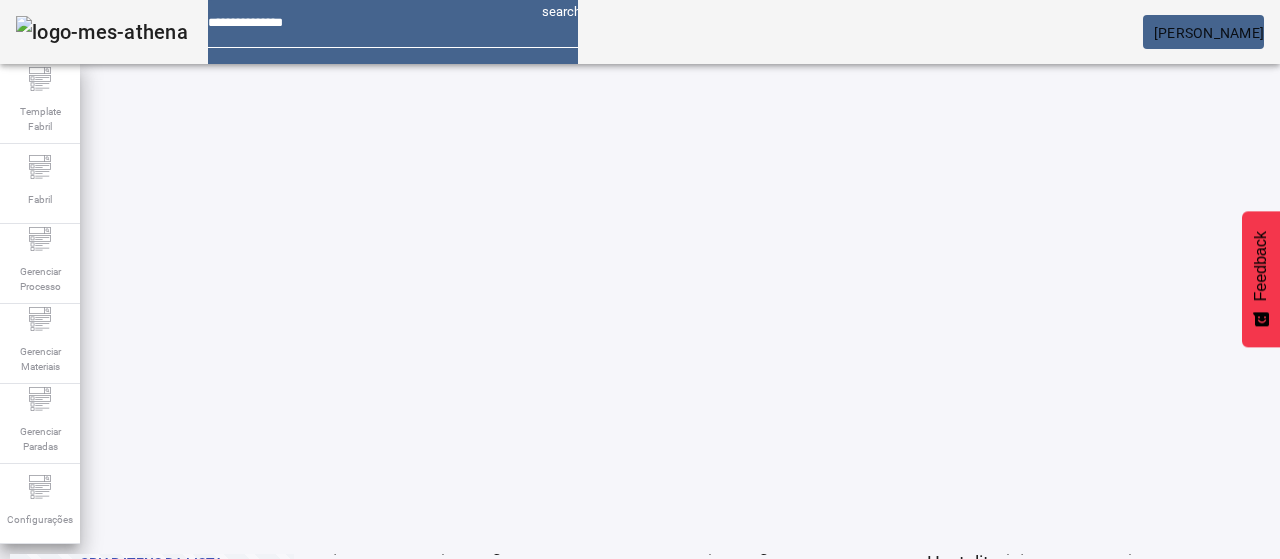 click on "REMOVER" at bounding box center (430, 583) 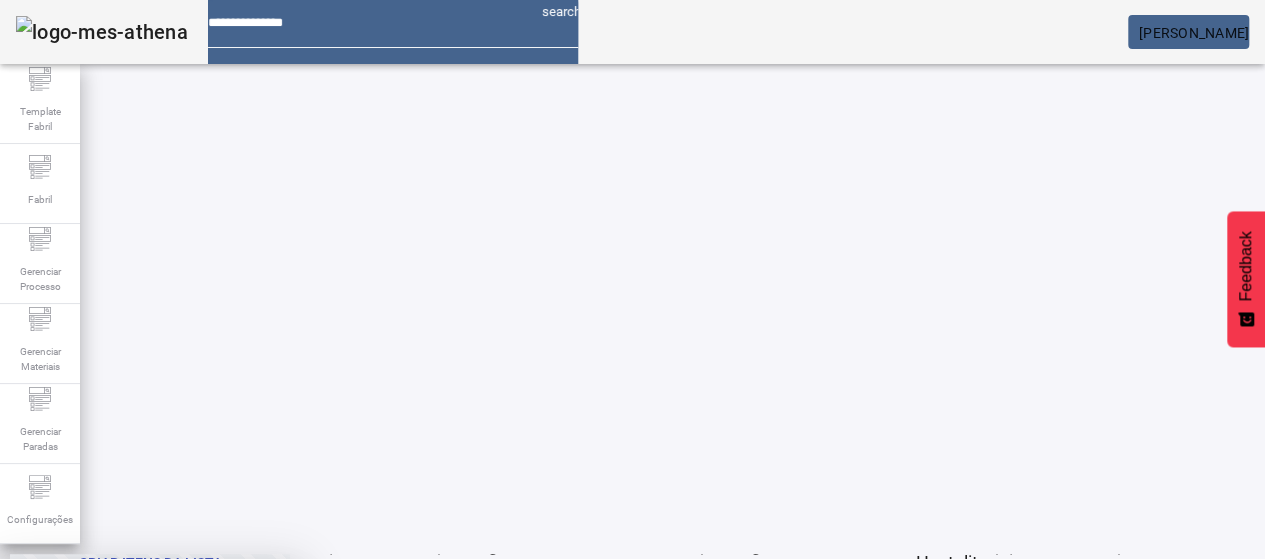 click at bounding box center [248, 707] 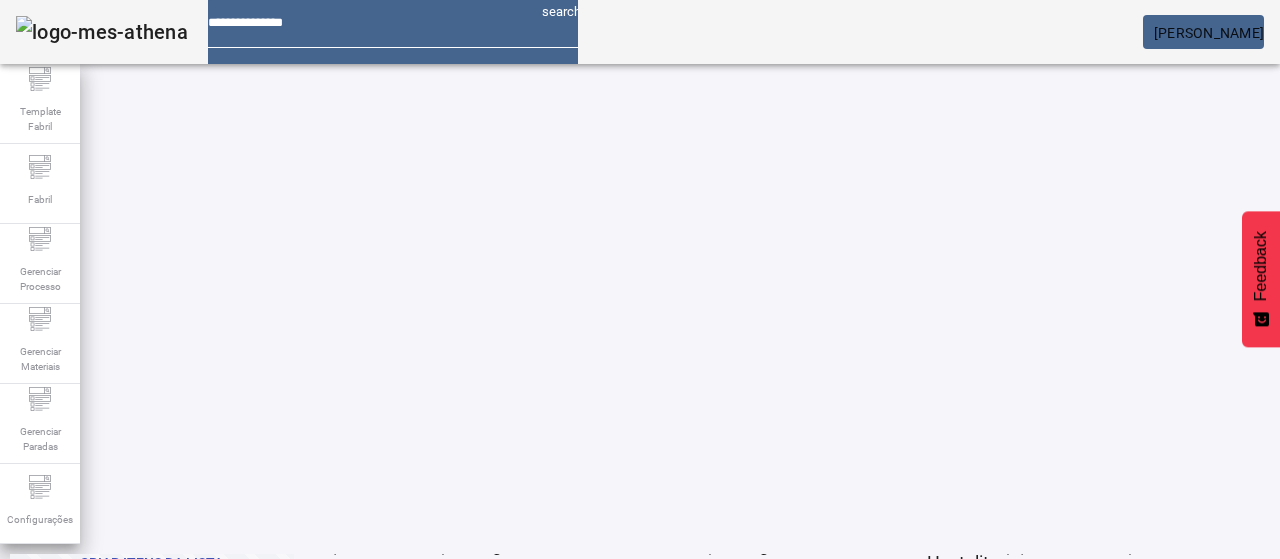 drag, startPoint x: 971, startPoint y: 476, endPoint x: 998, endPoint y: 430, distance: 53.338543 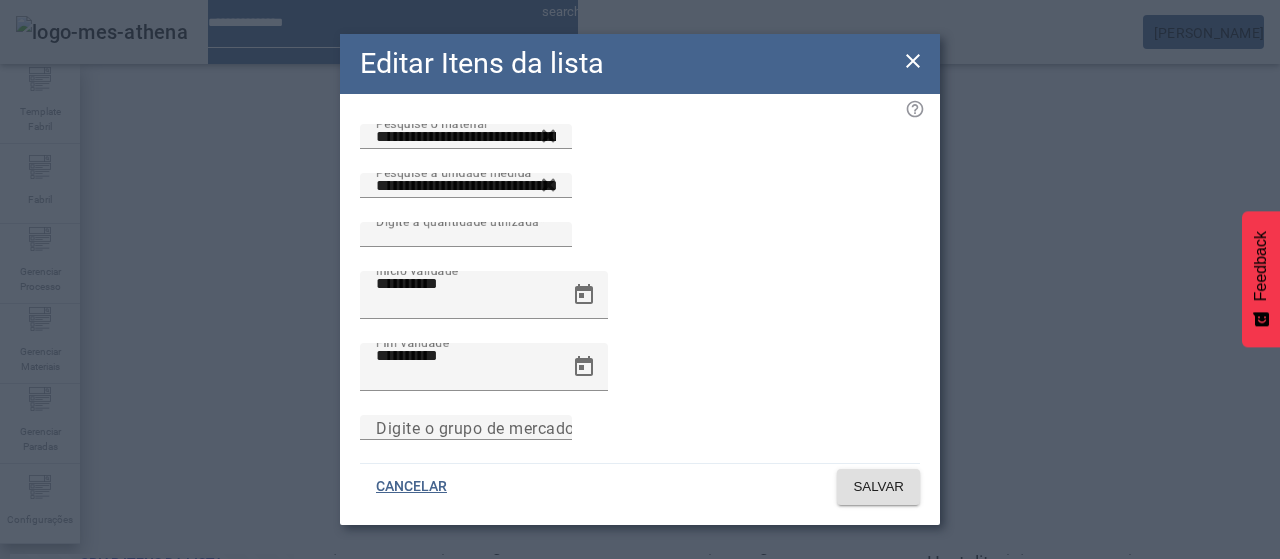 click 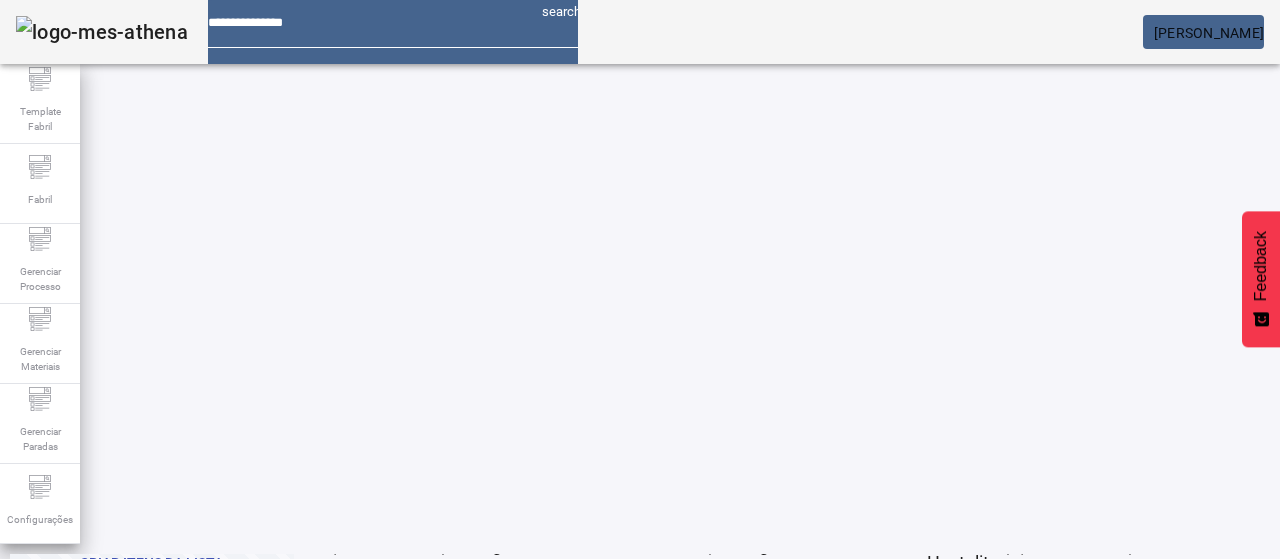 click on "REMOVER" at bounding box center [430, 583] 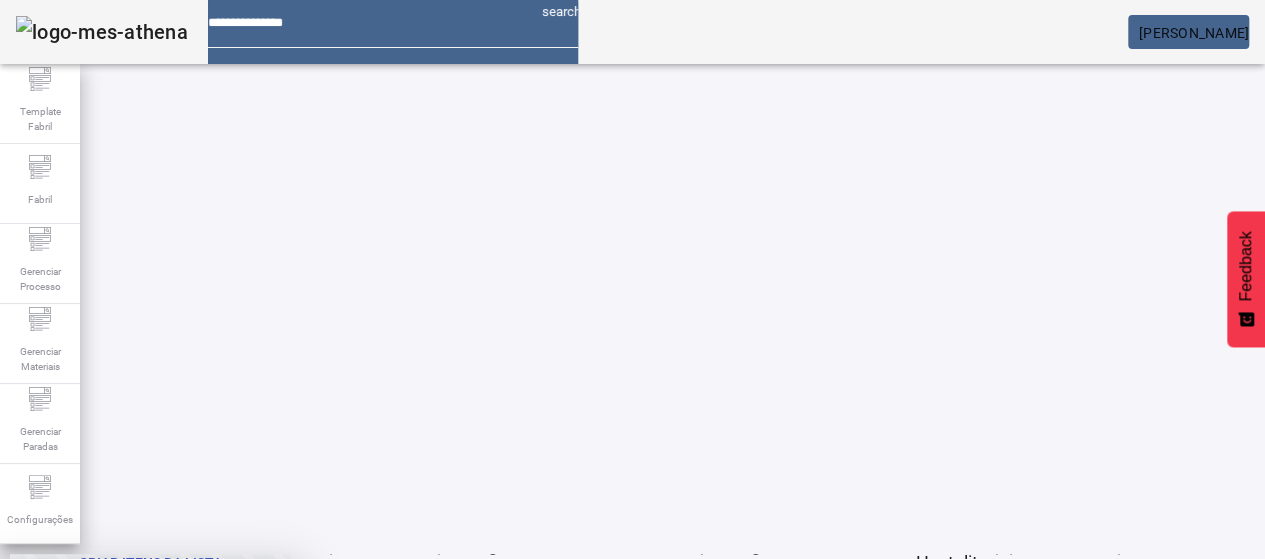drag, startPoint x: 726, startPoint y: 335, endPoint x: 878, endPoint y: 389, distance: 161.30716 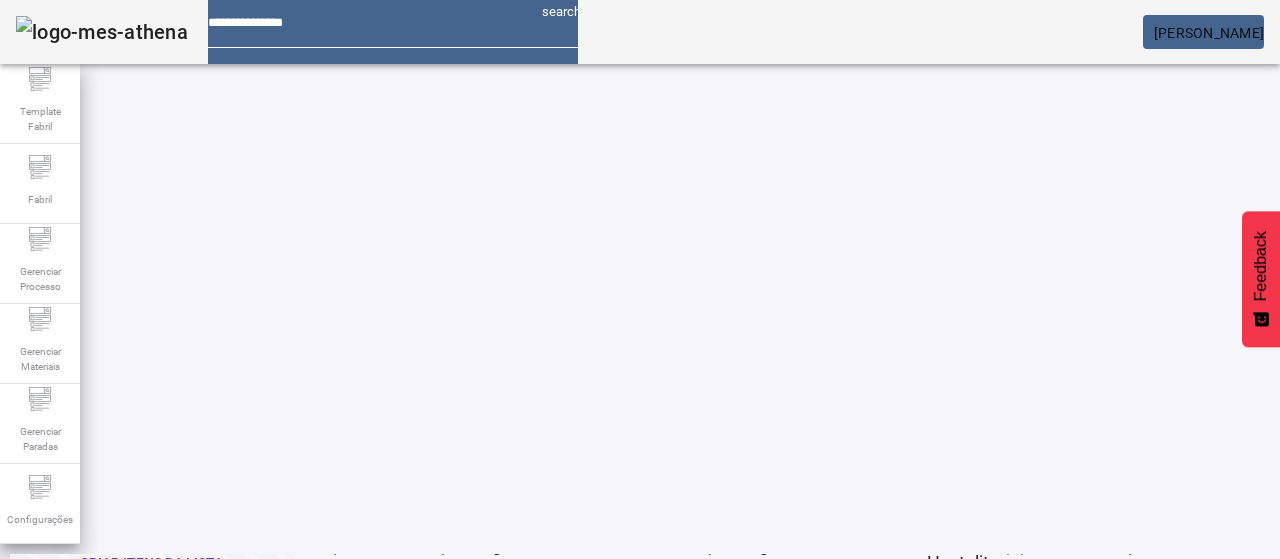 click on "EDITAR" at bounding box center [353, 583] 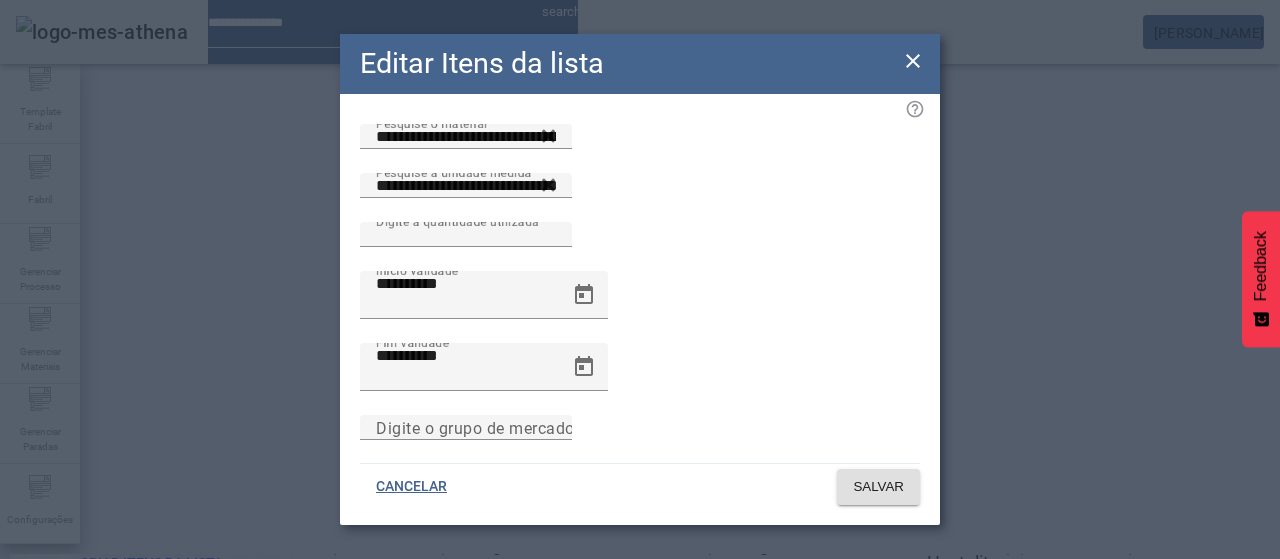 click 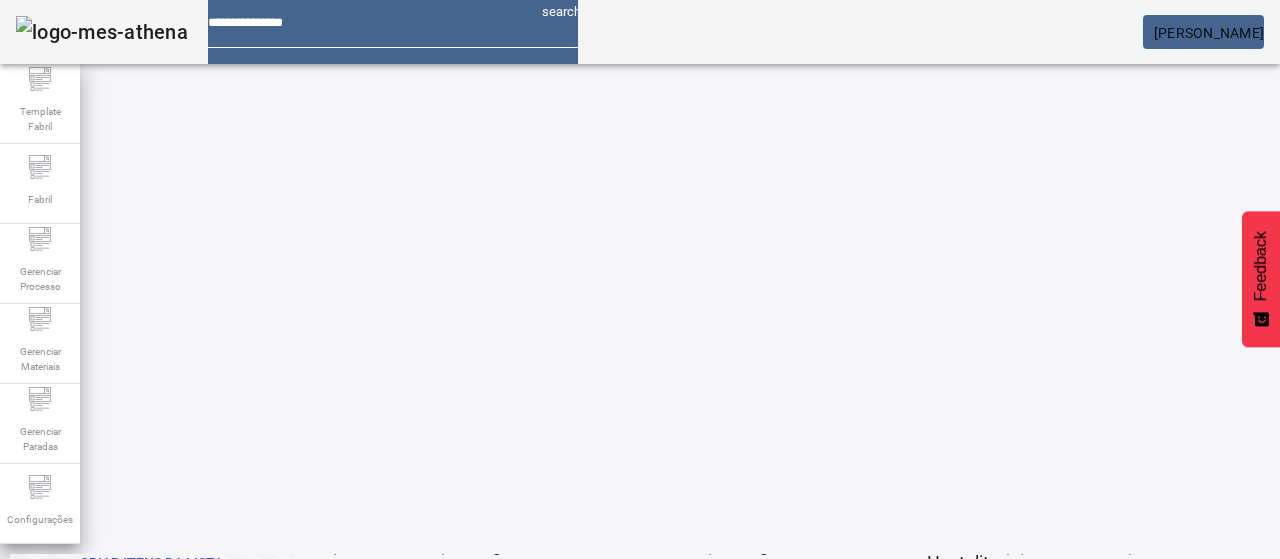 click on "REMOVER" at bounding box center [430, 583] 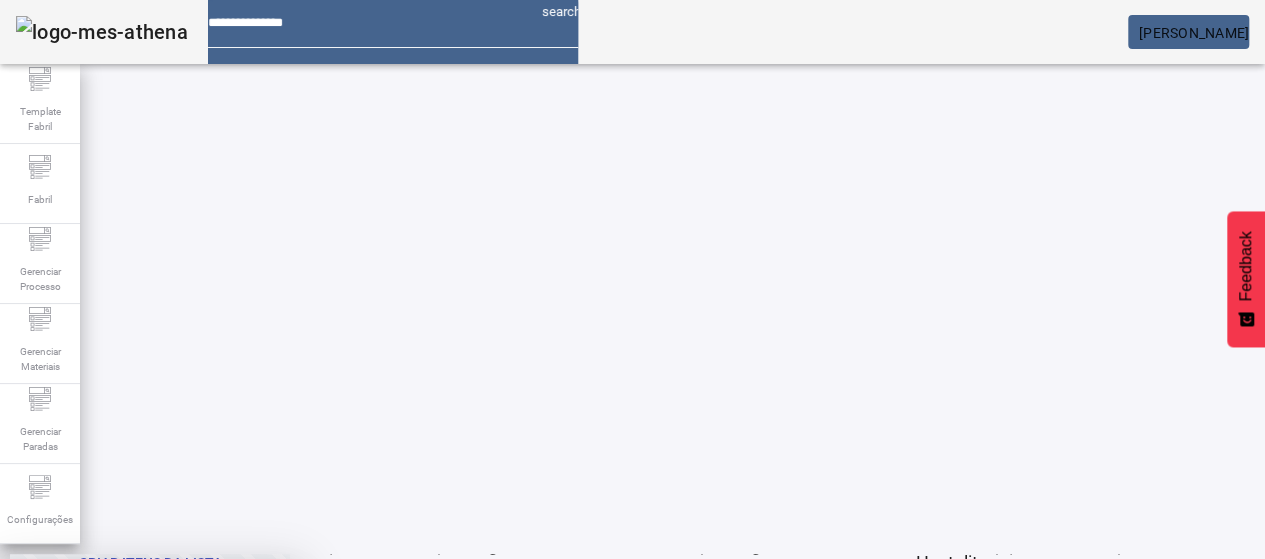 drag, startPoint x: 746, startPoint y: 334, endPoint x: 749, endPoint y: 344, distance: 10.440307 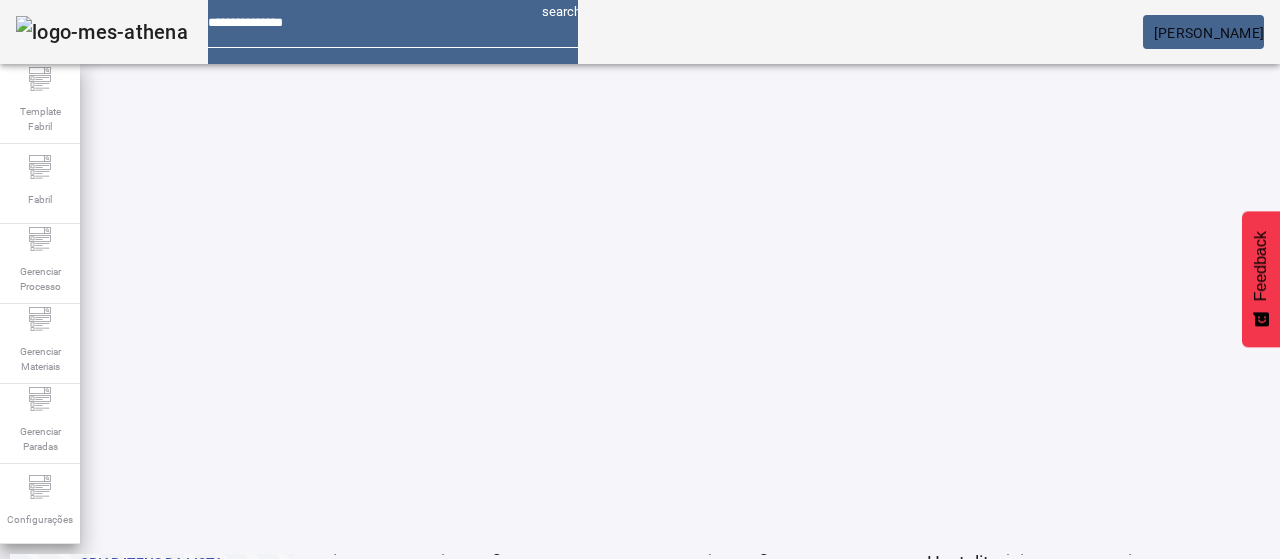 click on "EDITAR" at bounding box center (353, 583) 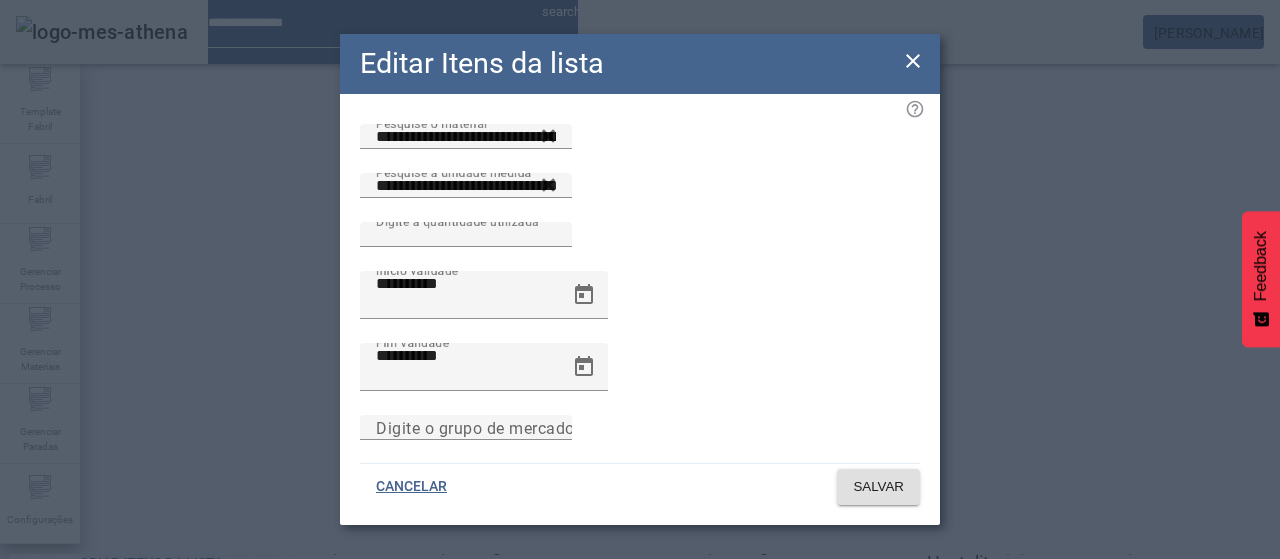 drag, startPoint x: 915, startPoint y: 51, endPoint x: 1042, endPoint y: 293, distance: 273.3002 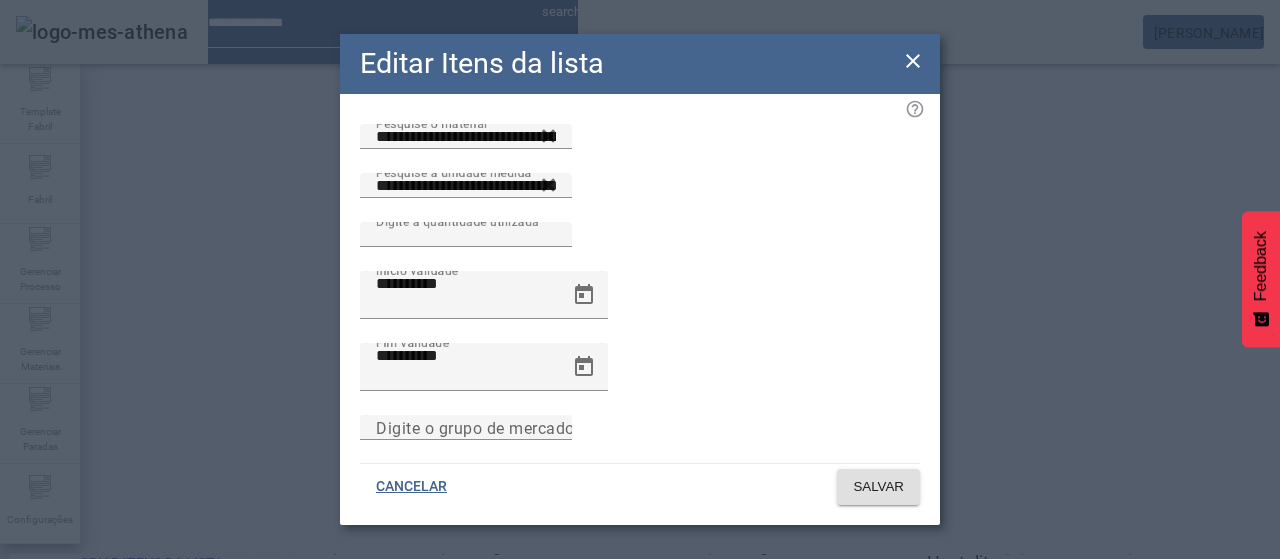 click on "**********" 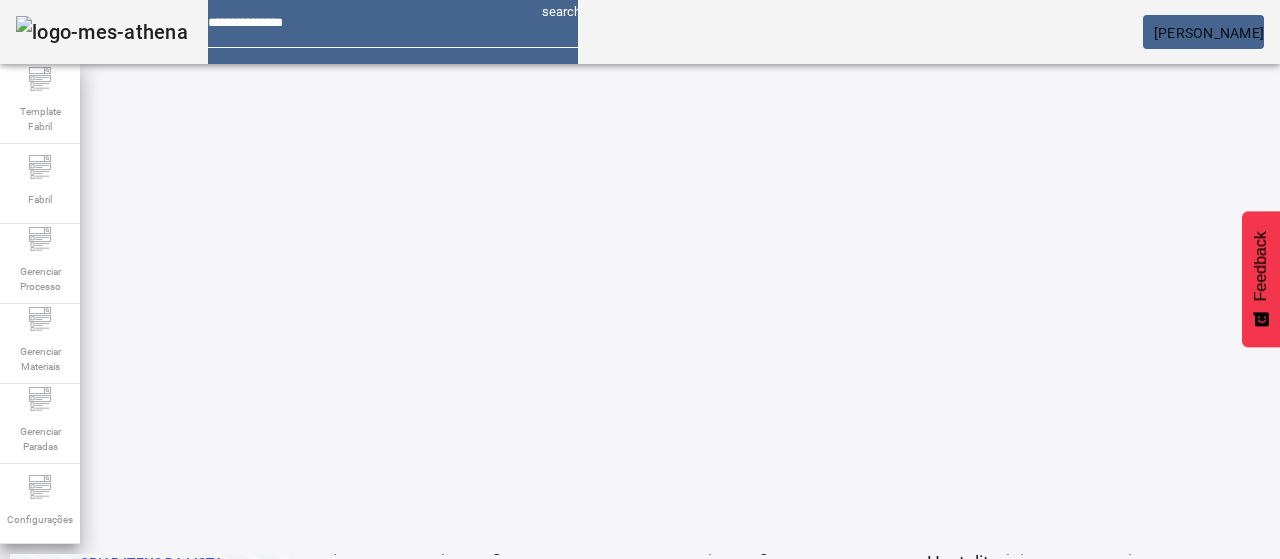 click on "REMOVER" at bounding box center [430, 583] 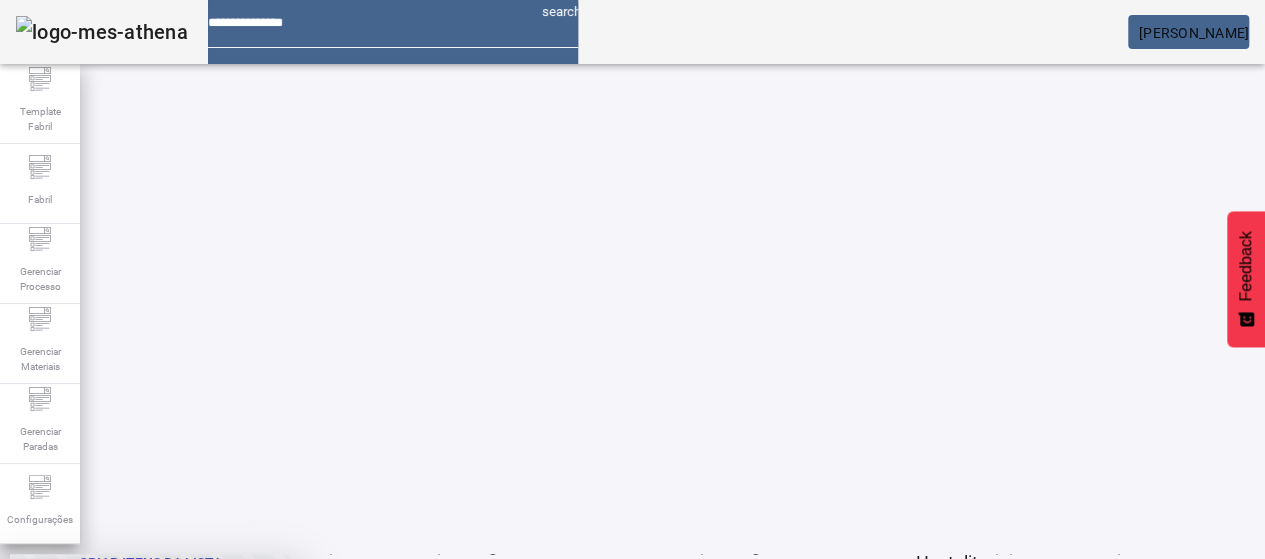 click at bounding box center (248, 707) 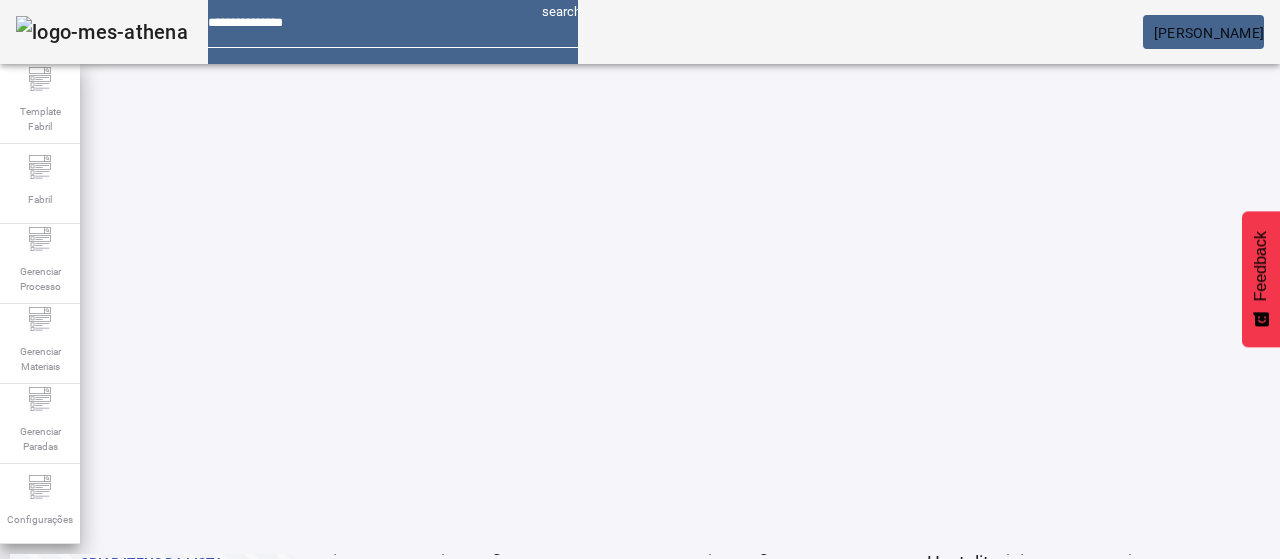 click on "EDITAR" at bounding box center [950, 883] 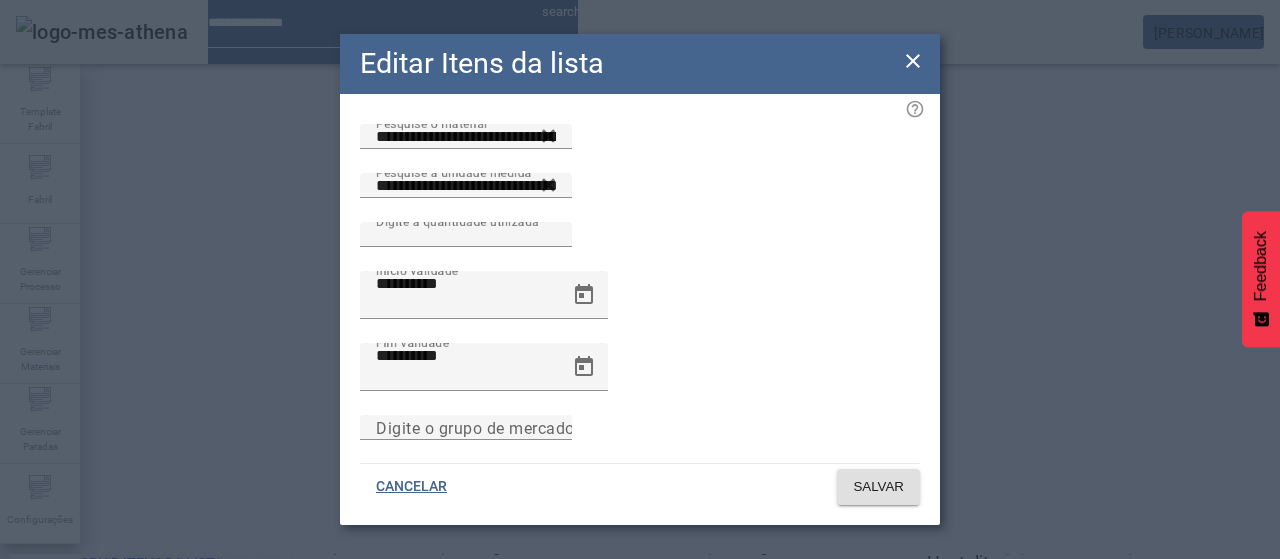 click 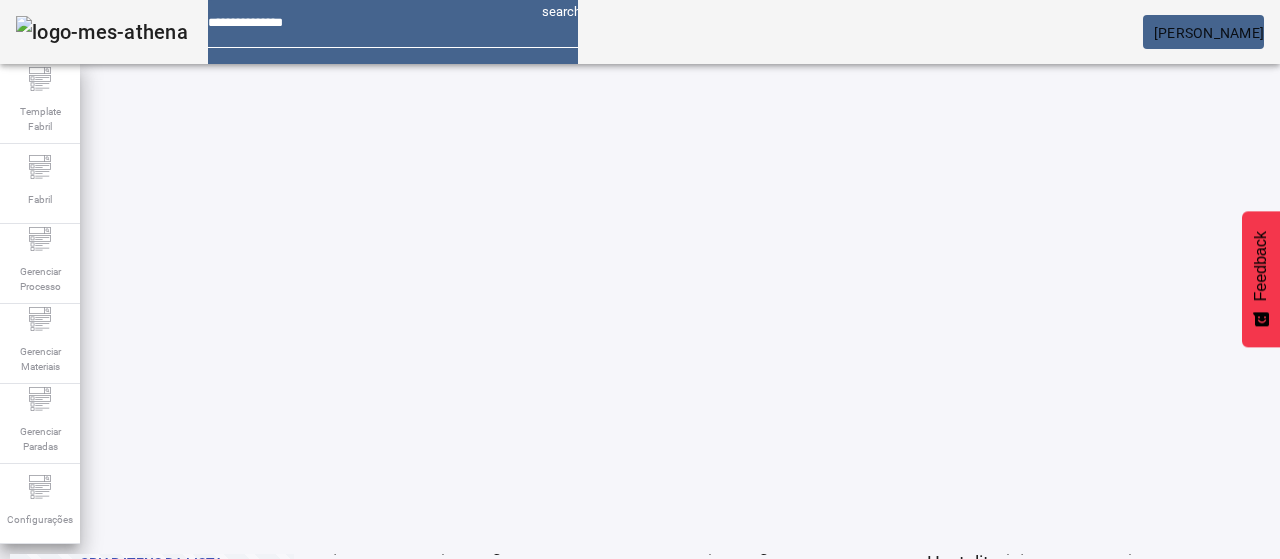 click on "REMOVER" at bounding box center (1027, 883) 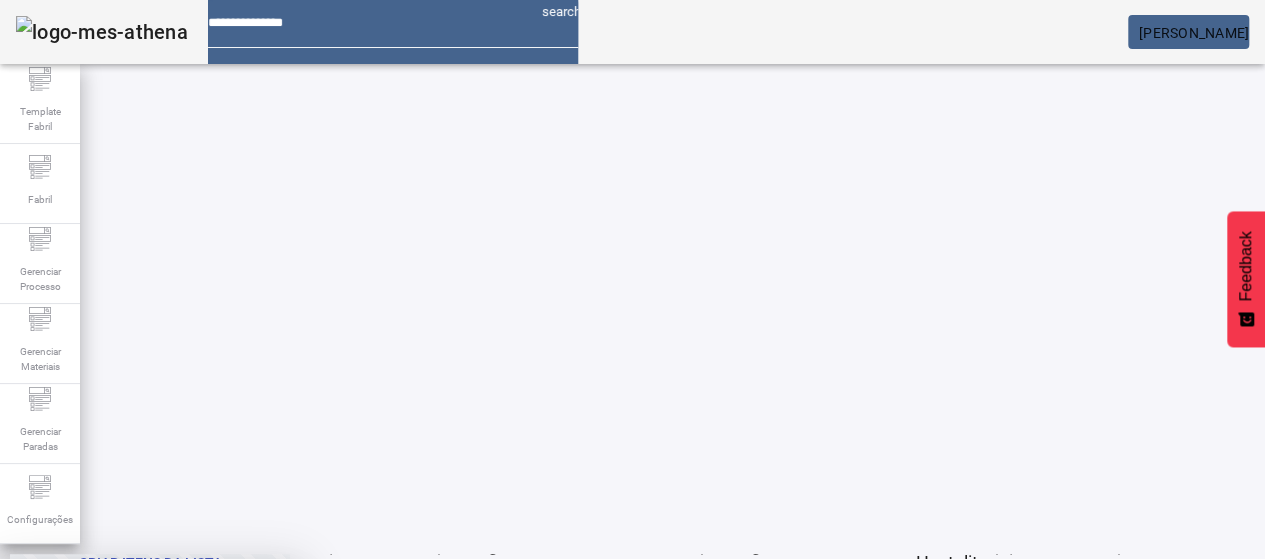 click at bounding box center [248, 707] 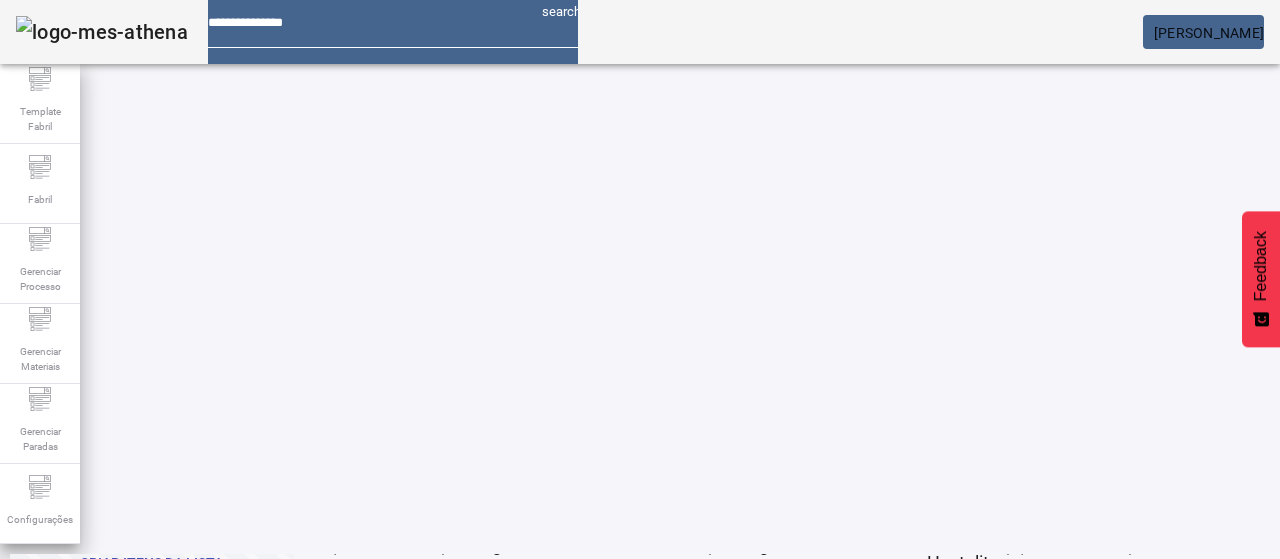 click on "EDITAR" at bounding box center (353, 583) 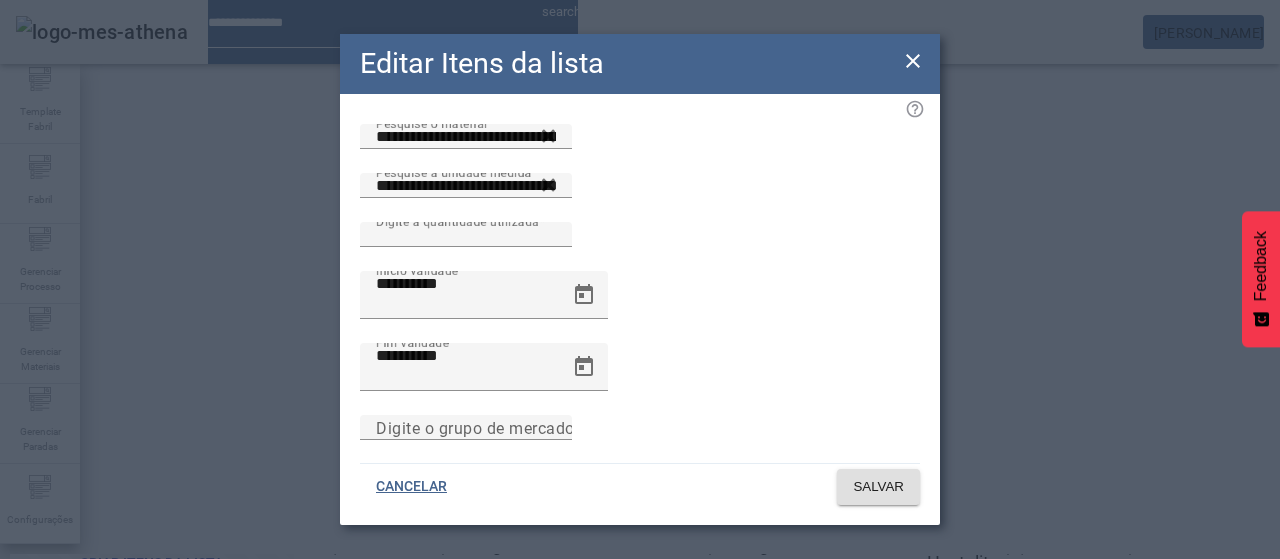 click 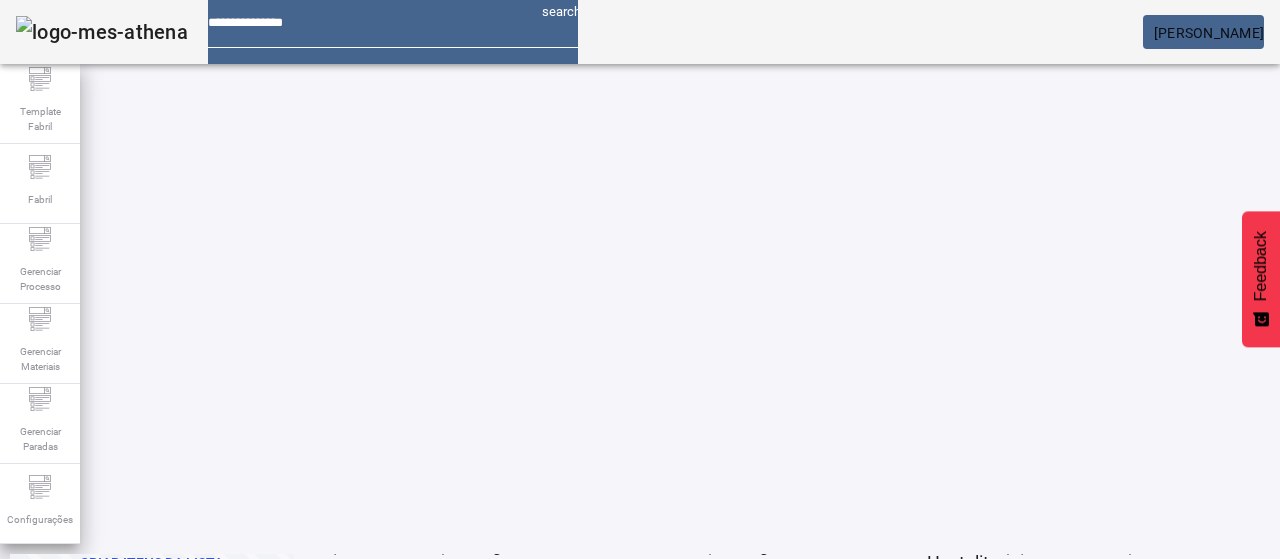 click on "2" 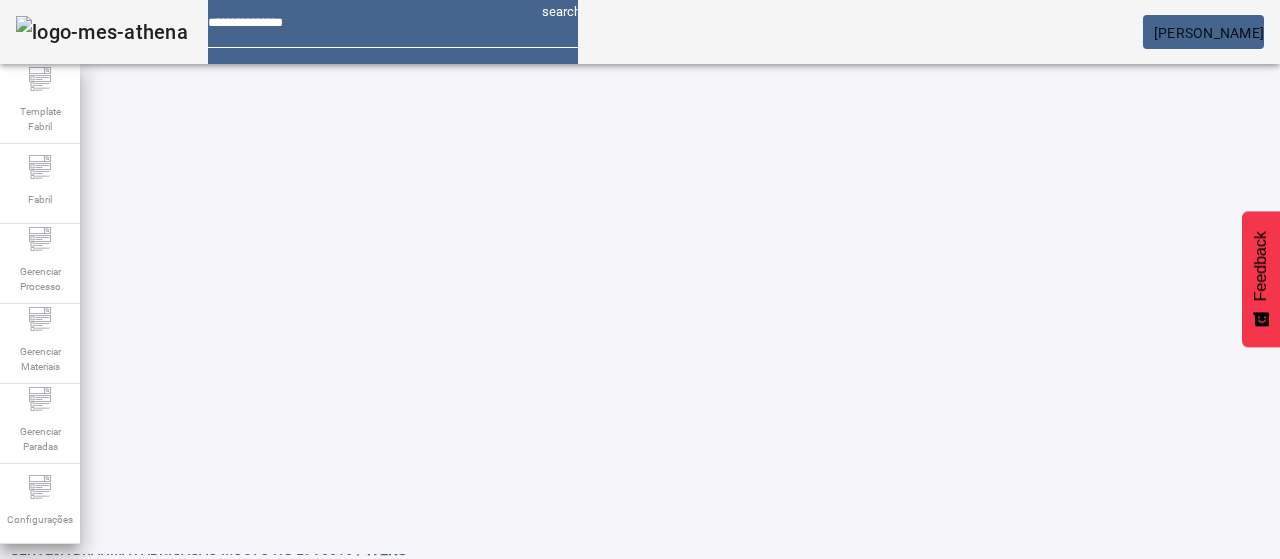 scroll, scrollTop: 10, scrollLeft: 0, axis: vertical 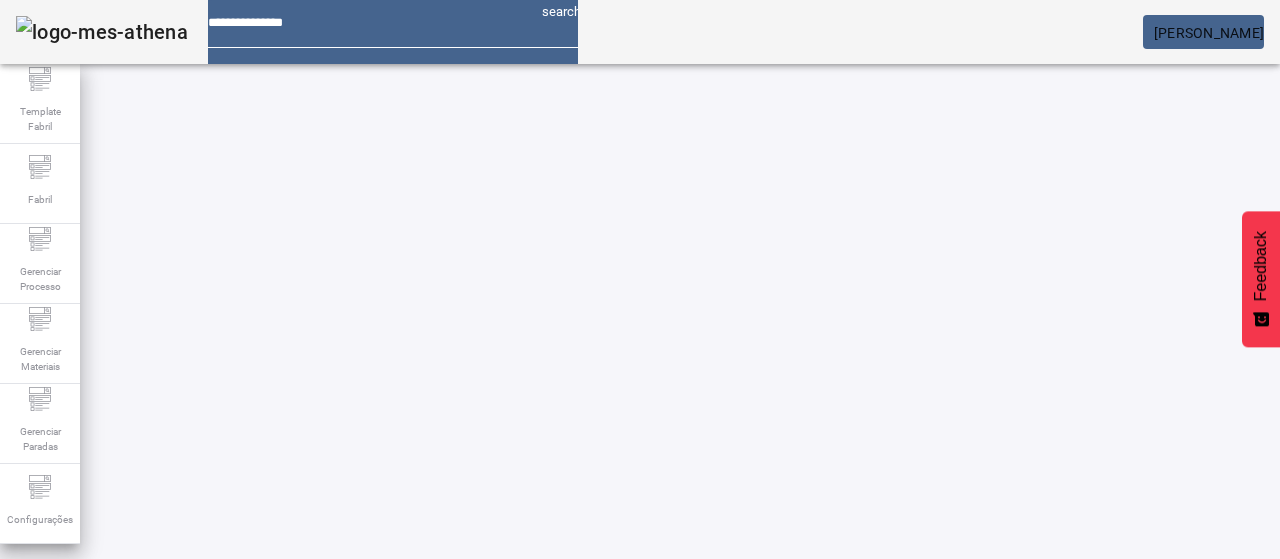 click on "EDITAR" at bounding box center (353, 733) 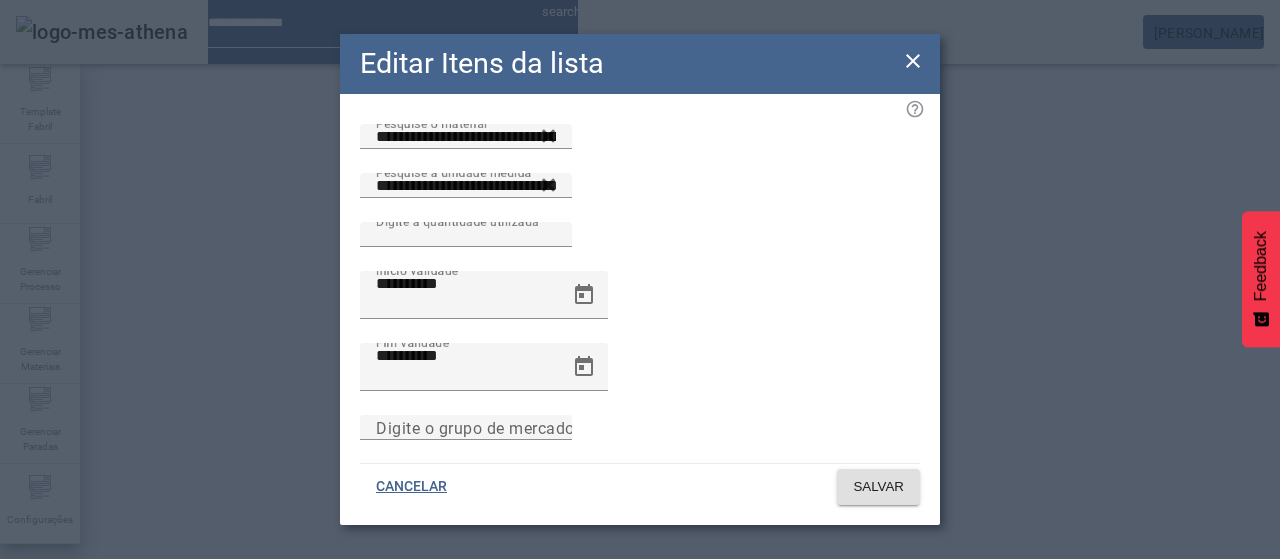 click 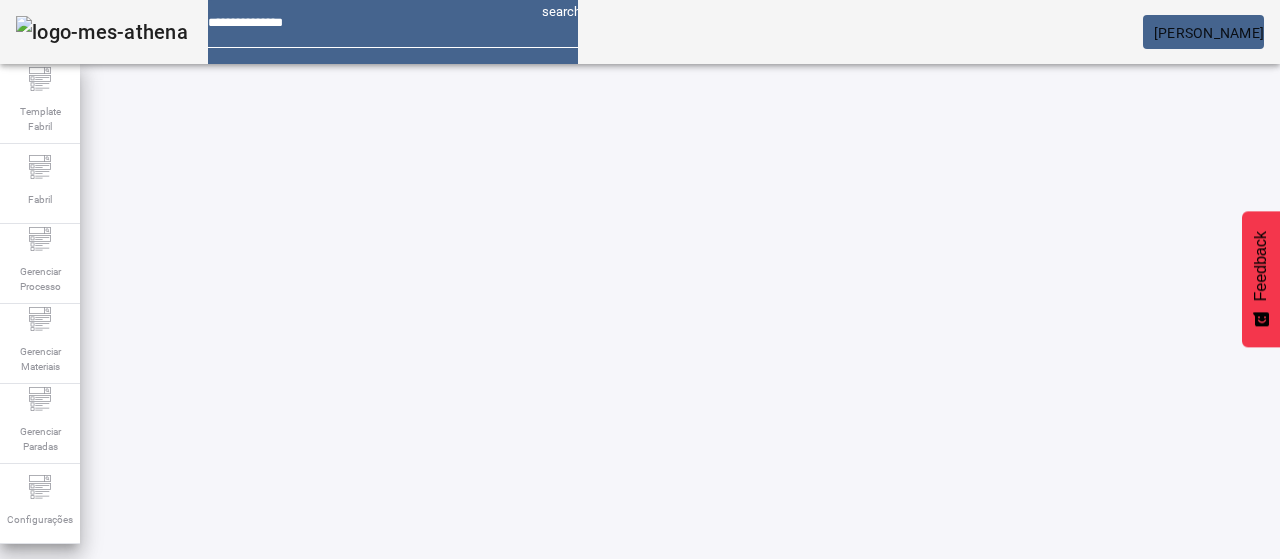 click on "EDITAR" at bounding box center [652, 733] 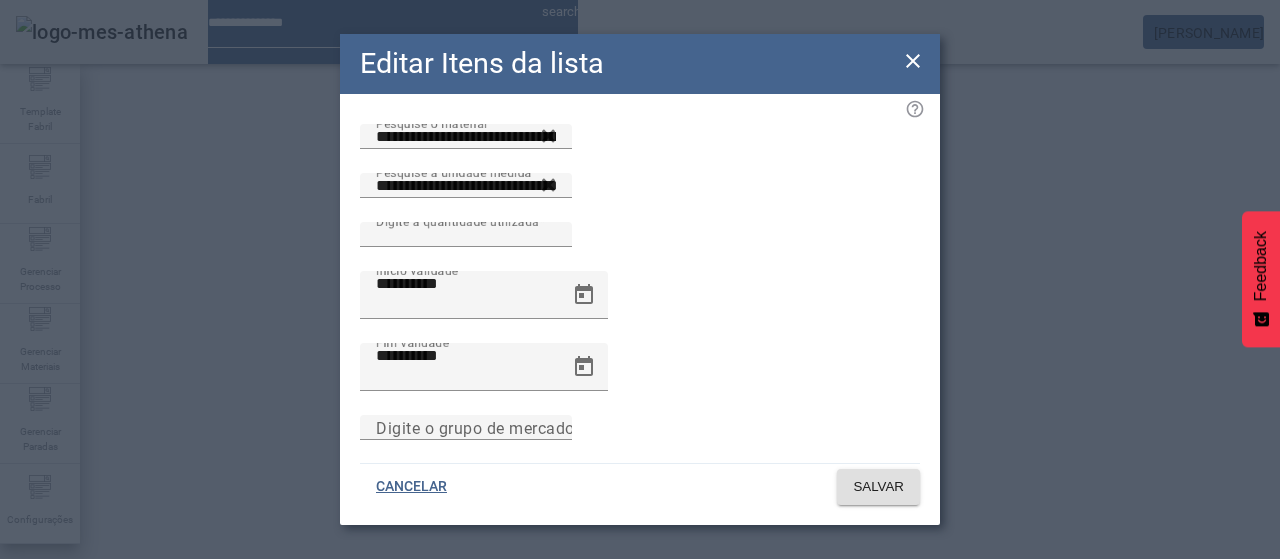 click 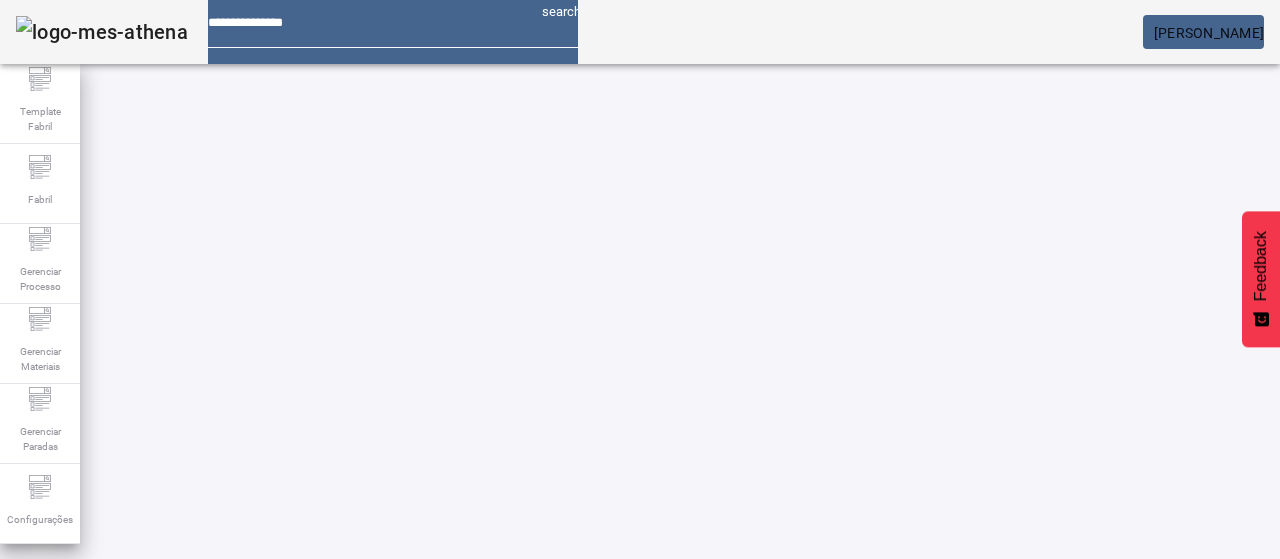 click on "EDITAR" at bounding box center [353, 733] 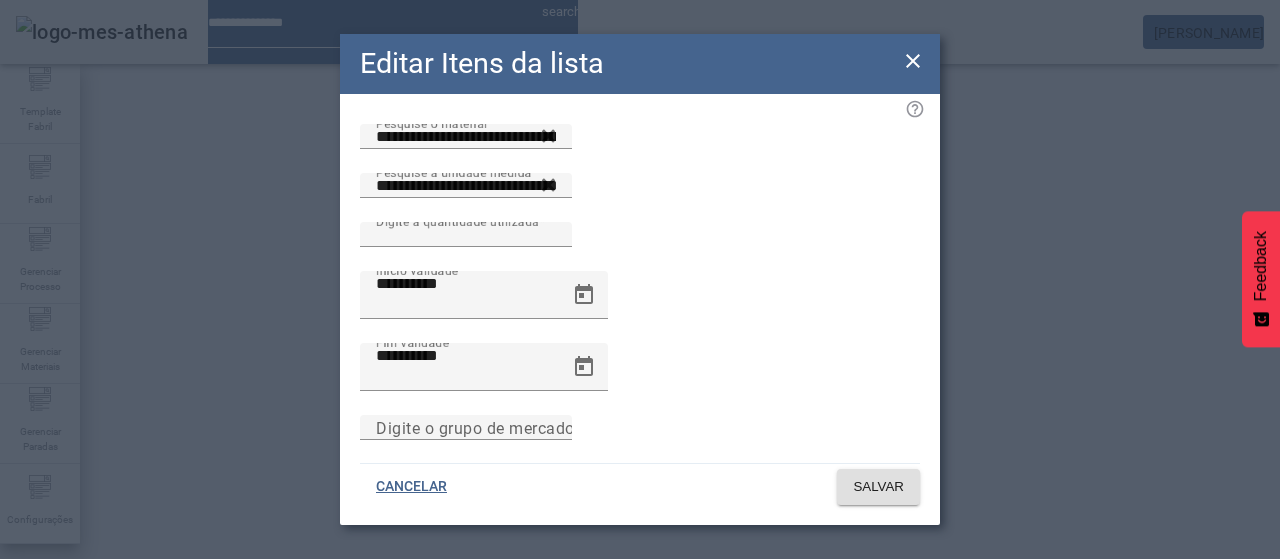 click on "Editar Itens da lista" 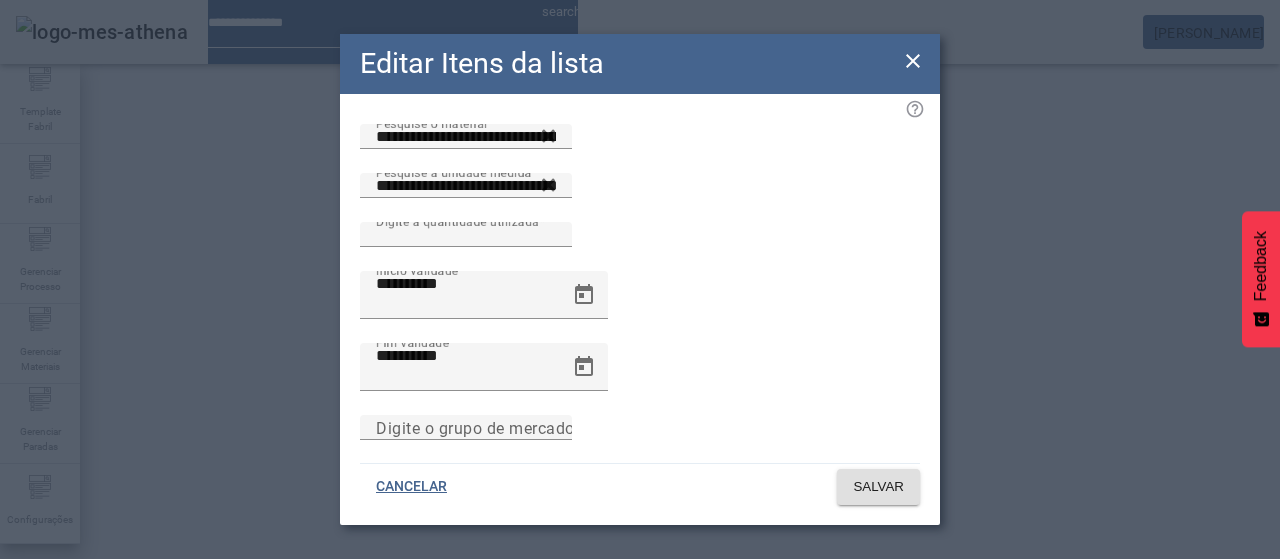 drag, startPoint x: 915, startPoint y: 69, endPoint x: 837, endPoint y: 99, distance: 83.57033 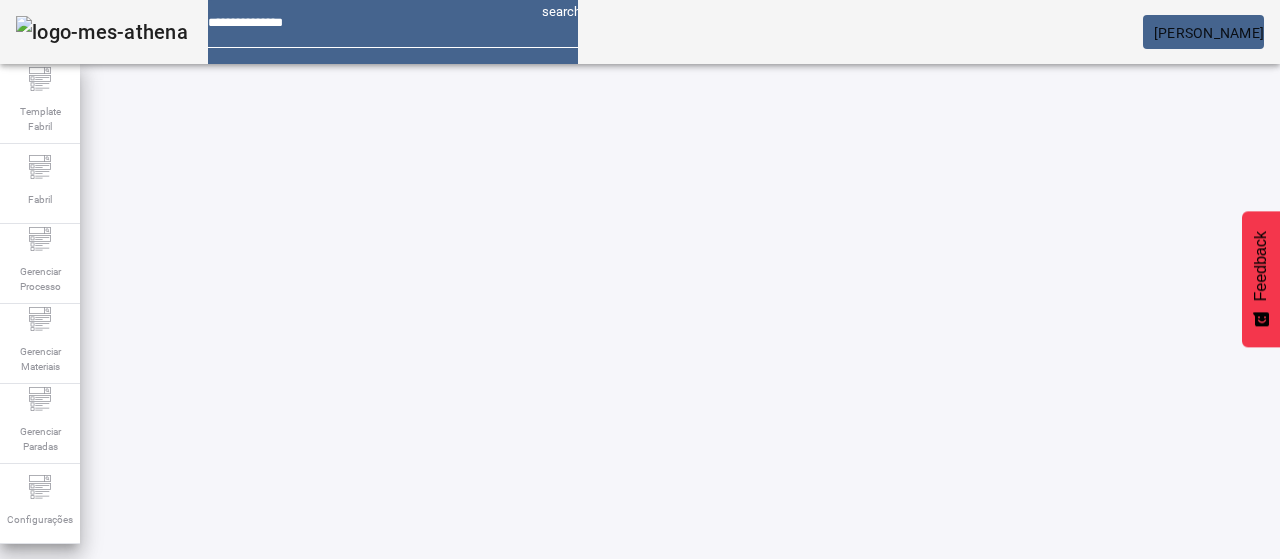 click on "EDITAR" at bounding box center [353, 733] 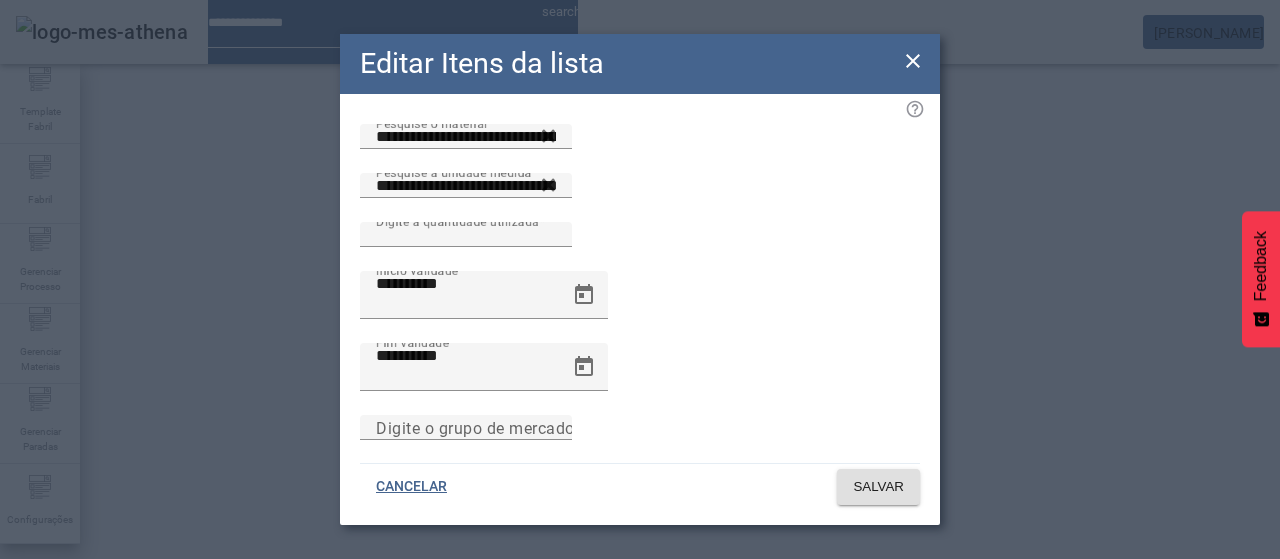 click 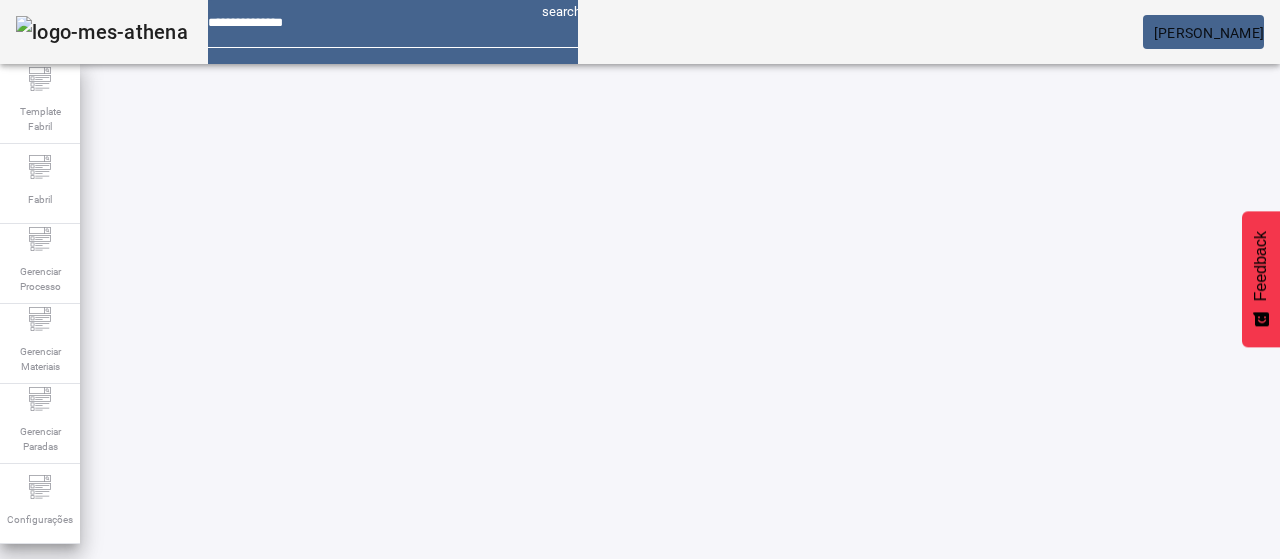 click on "EDITAR" at bounding box center (353, 883) 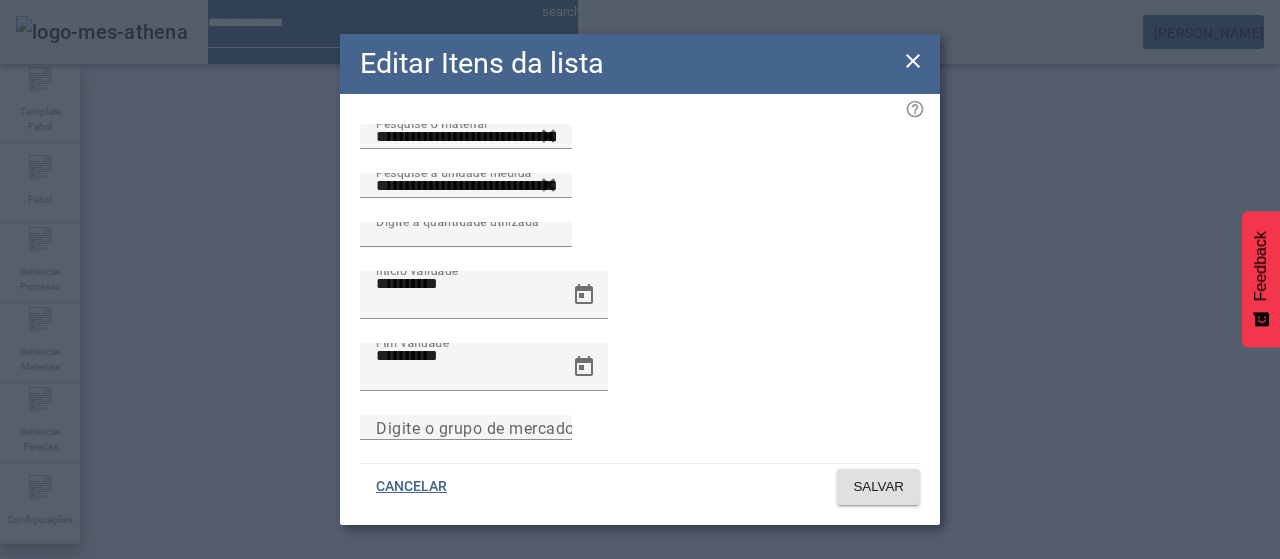 click 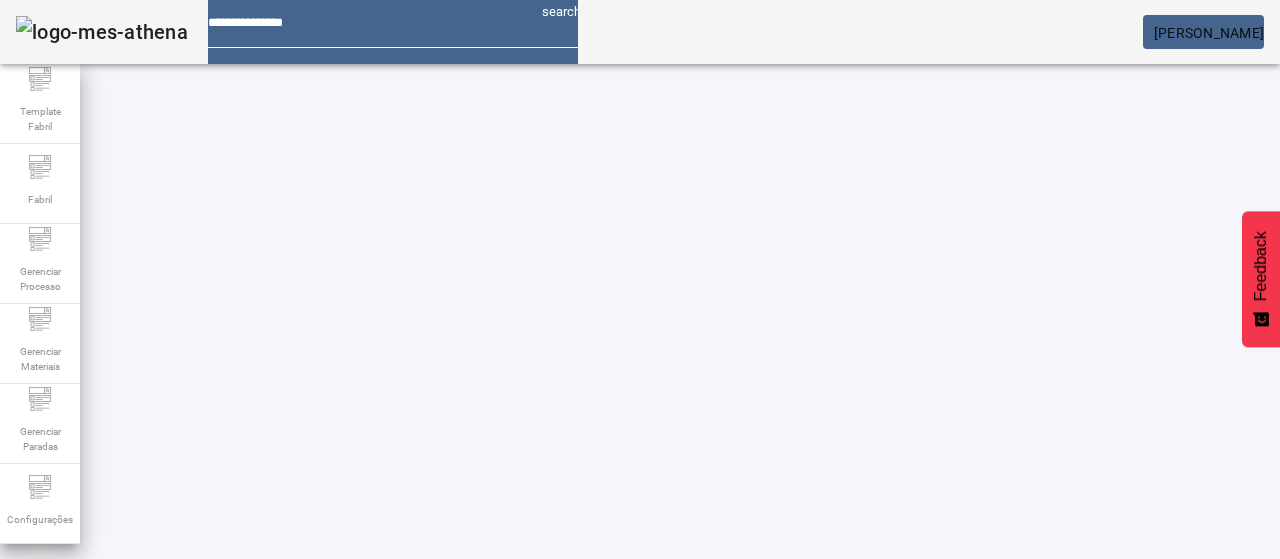 click on "REMOVER" at bounding box center [430, 733] 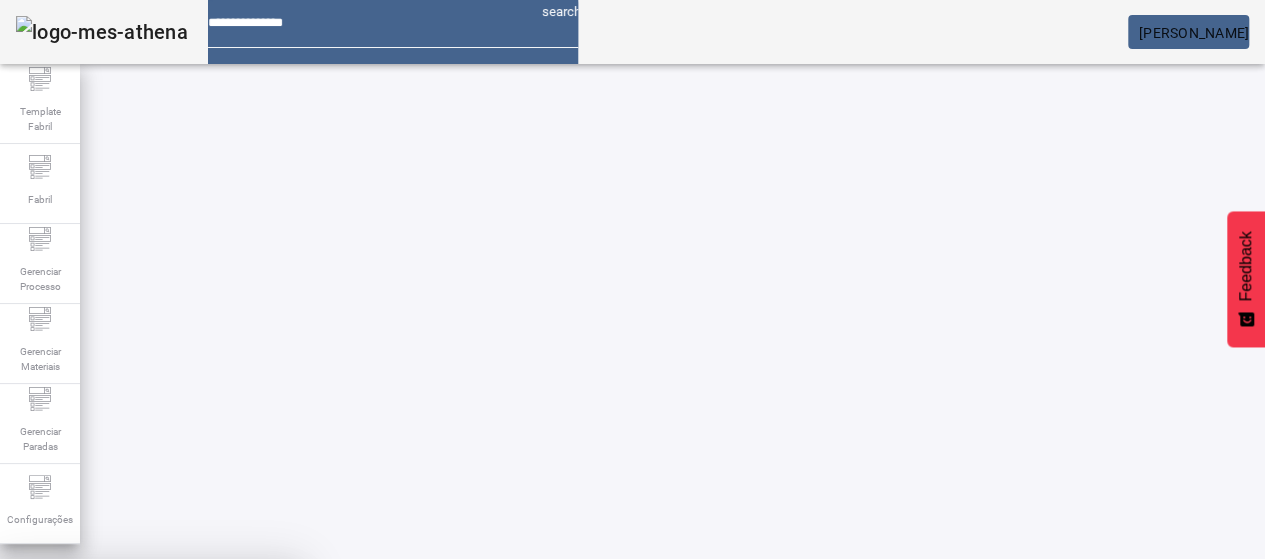 drag, startPoint x: 744, startPoint y: 341, endPoint x: 729, endPoint y: 409, distance: 69.63476 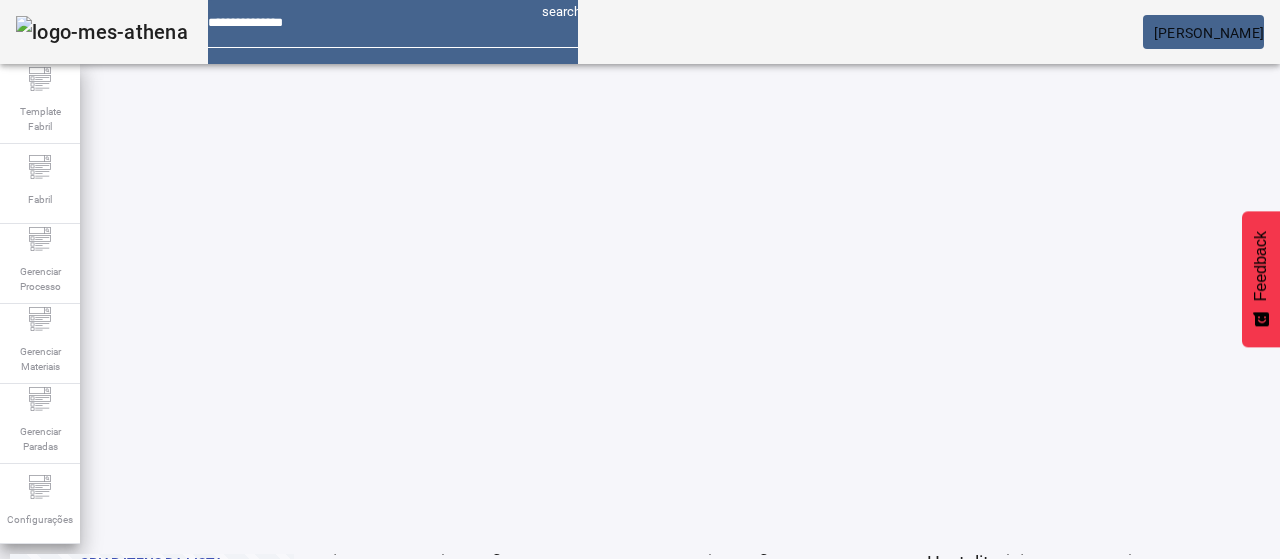 click on "2" 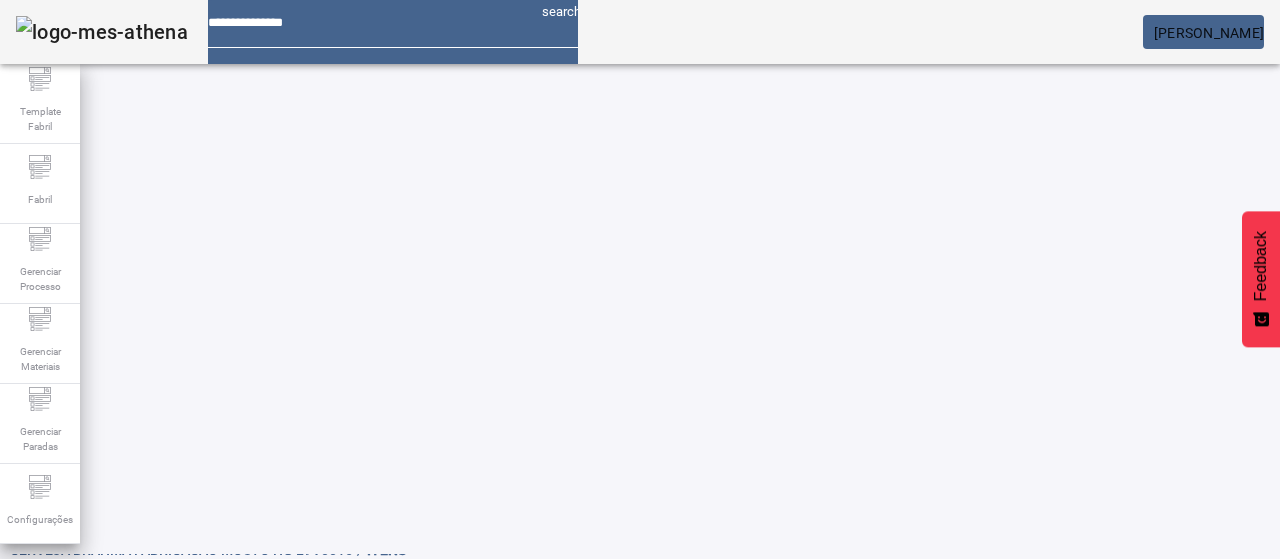 scroll, scrollTop: 10, scrollLeft: 0, axis: vertical 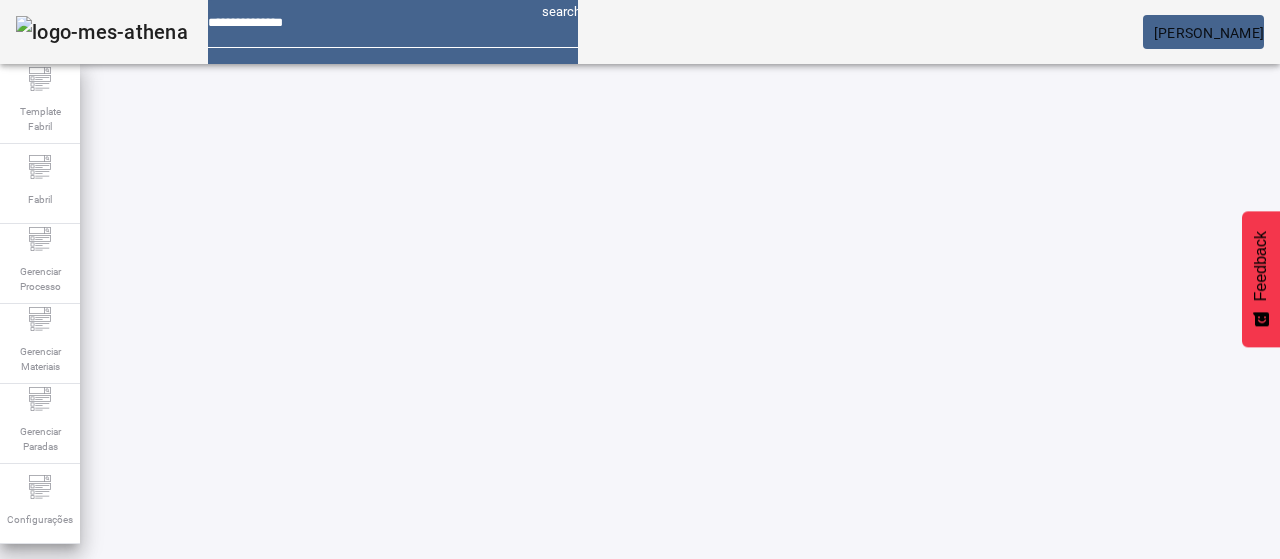 click on "EDITAR" at bounding box center [353, 733] 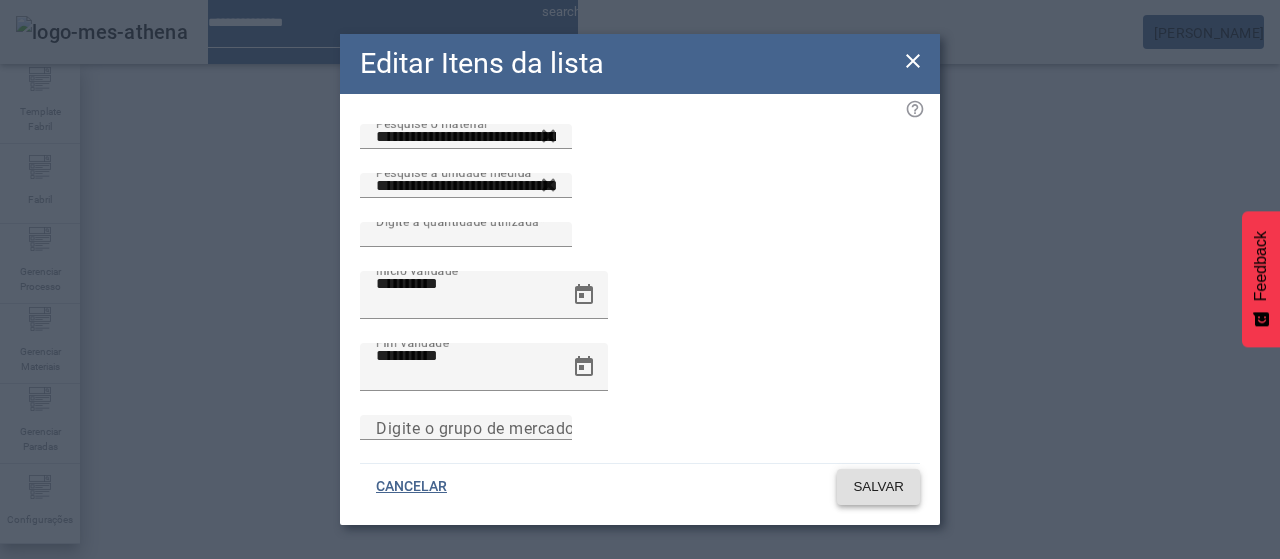 click on "SALVAR" 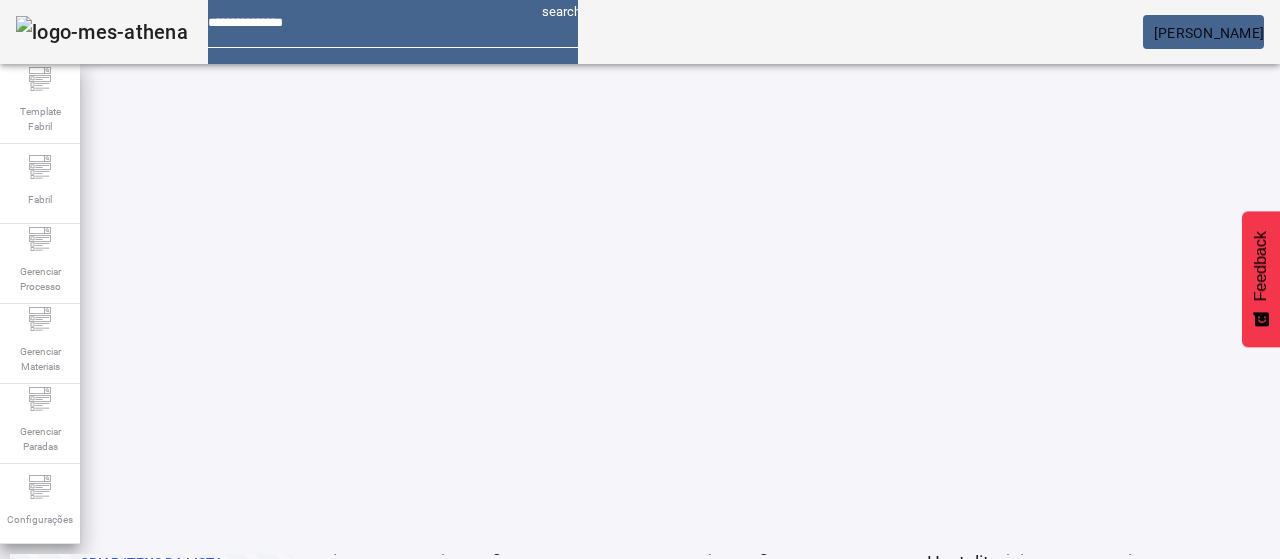 drag, startPoint x: 692, startPoint y: 485, endPoint x: 632, endPoint y: 357, distance: 141.36478 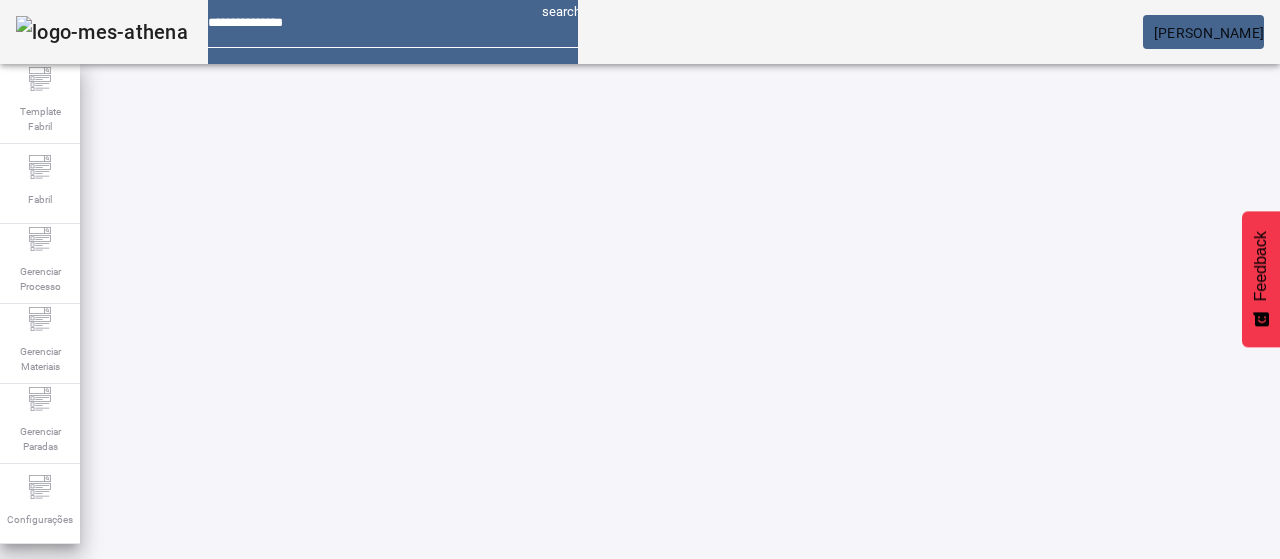 click on "REMOVER" at bounding box center [430, 733] 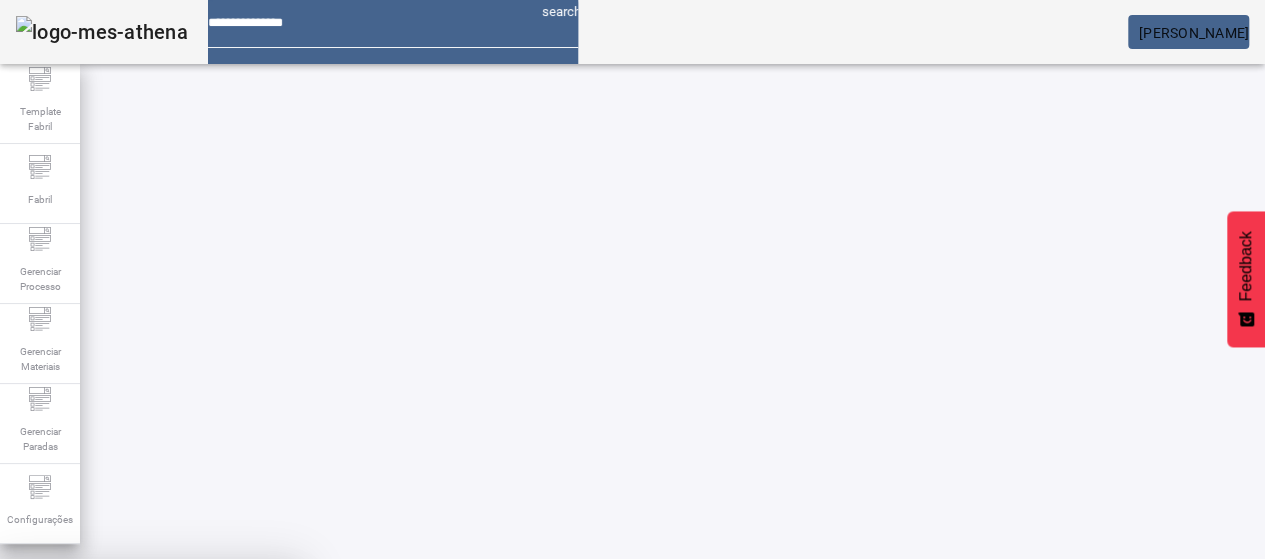 drag, startPoint x: 755, startPoint y: 342, endPoint x: 754, endPoint y: 353, distance: 11.045361 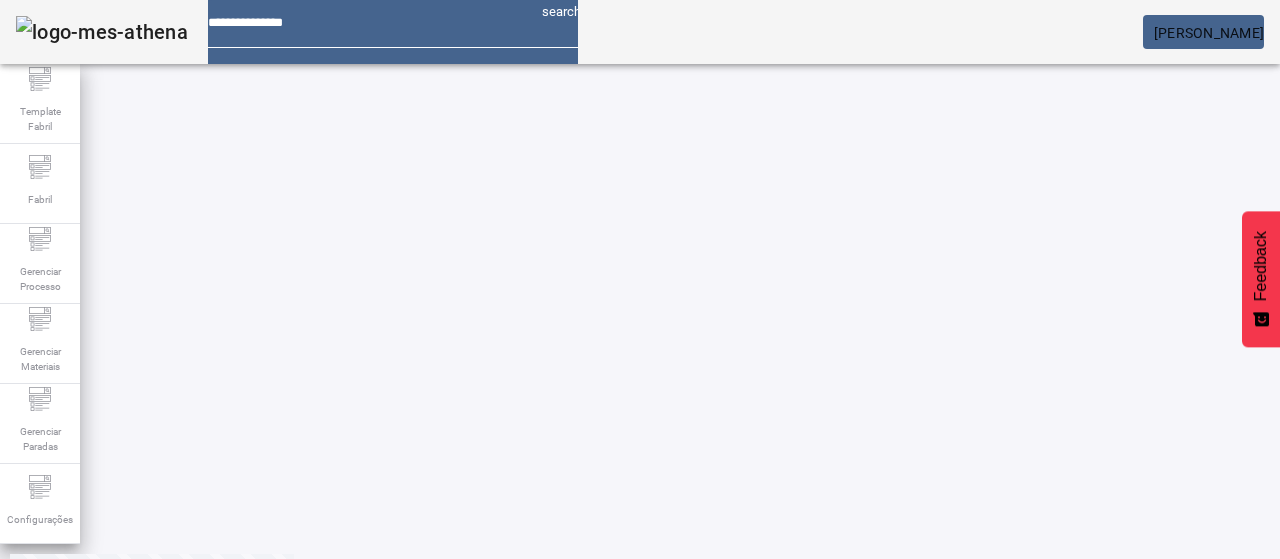 scroll, scrollTop: 160, scrollLeft: 0, axis: vertical 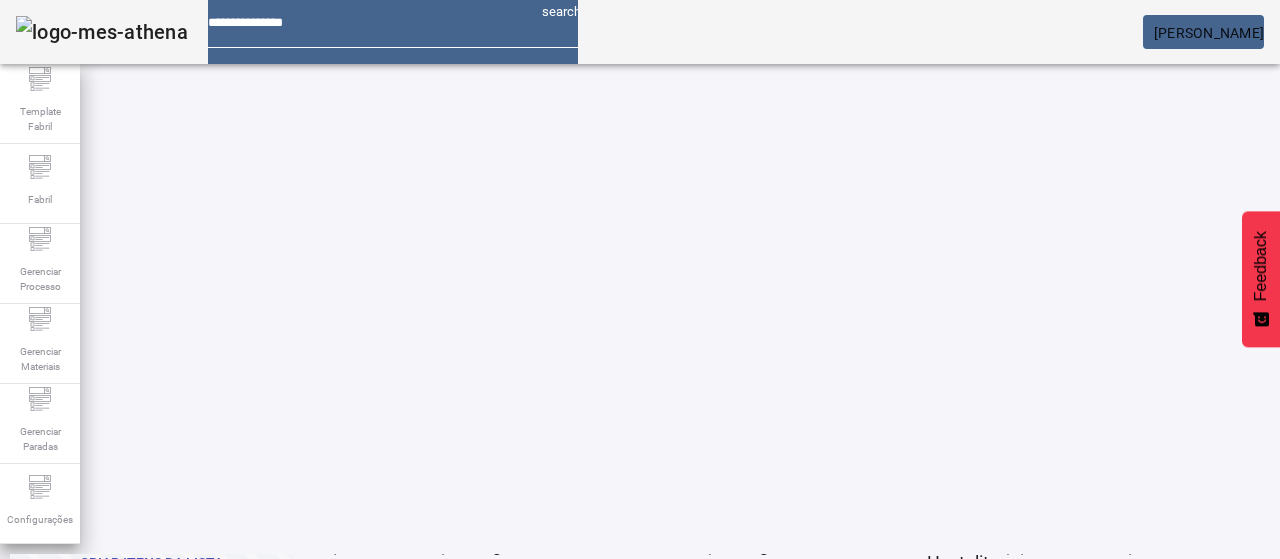 click on "2" 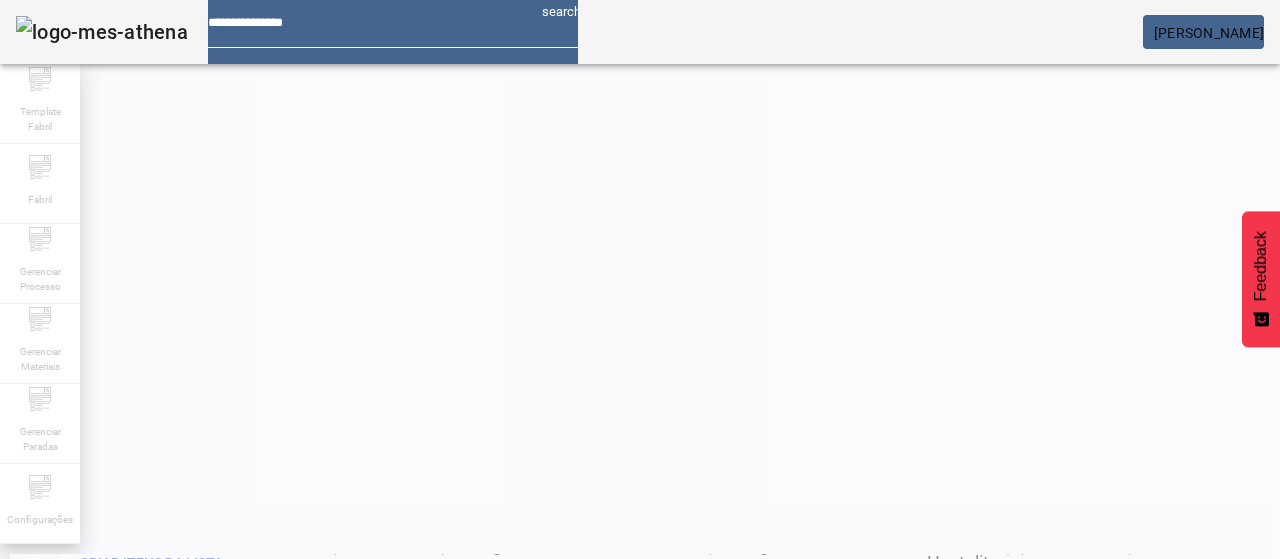 scroll, scrollTop: 0, scrollLeft: 0, axis: both 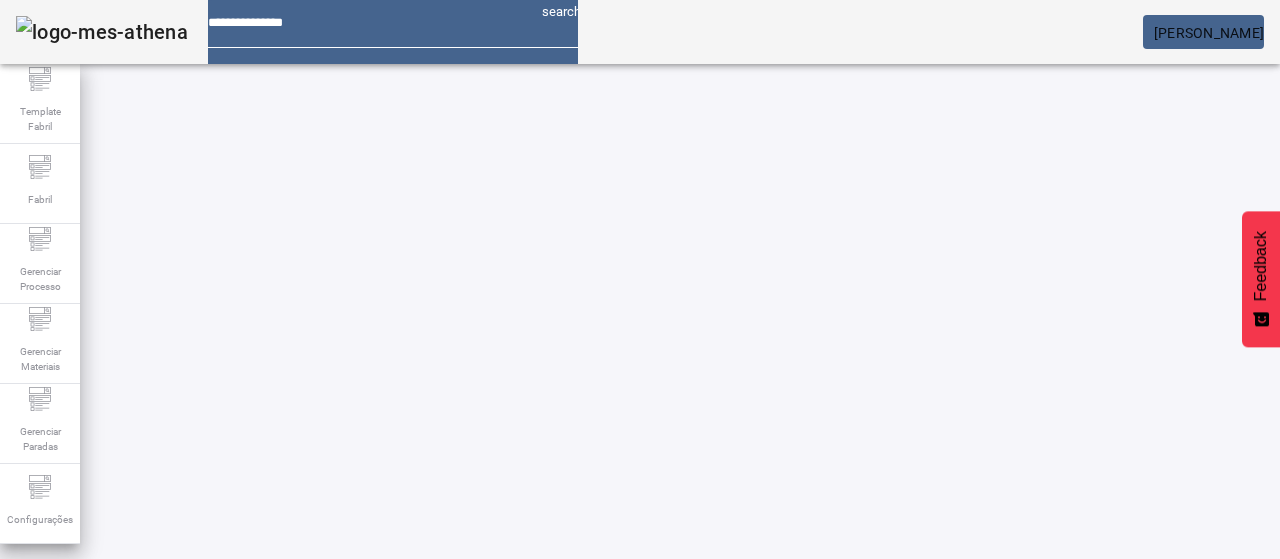 click on "EDITAR" at bounding box center (353, 743) 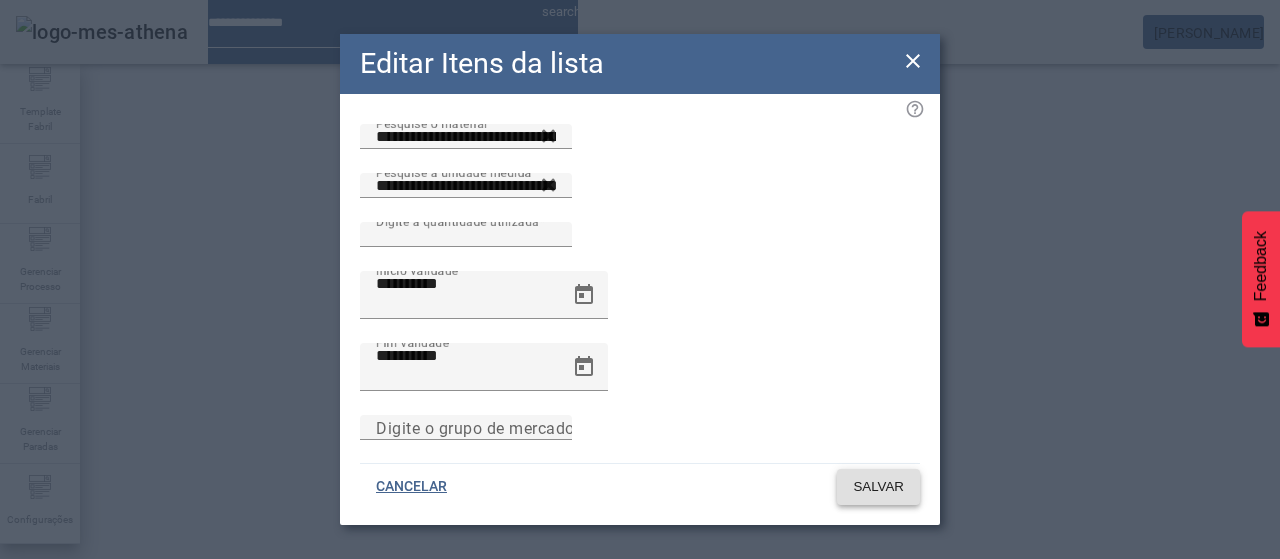 click 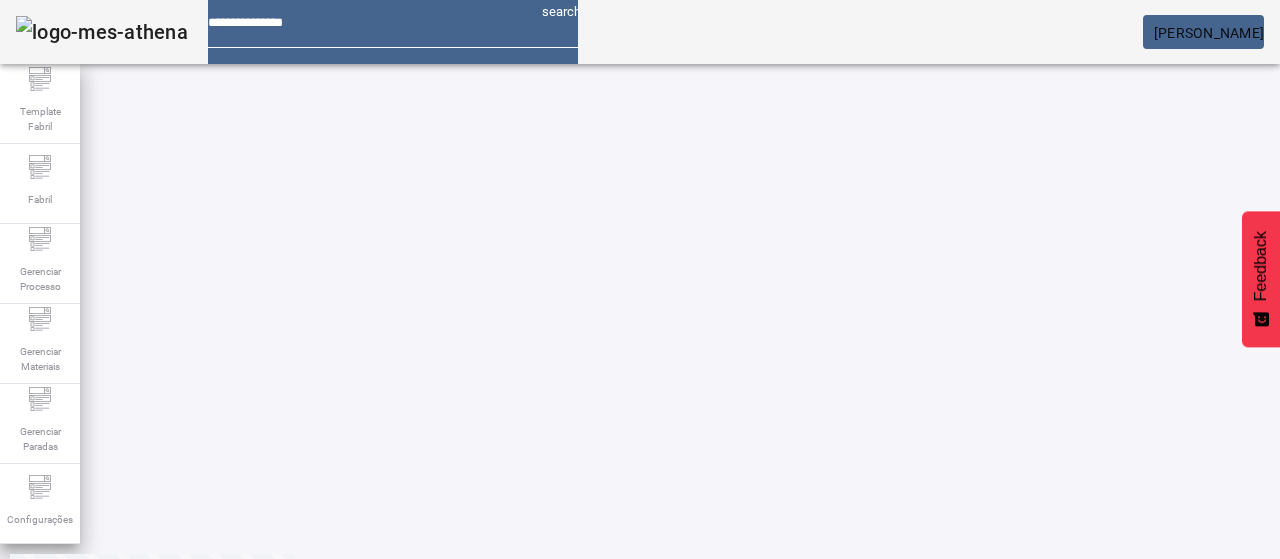 scroll, scrollTop: 160, scrollLeft: 0, axis: vertical 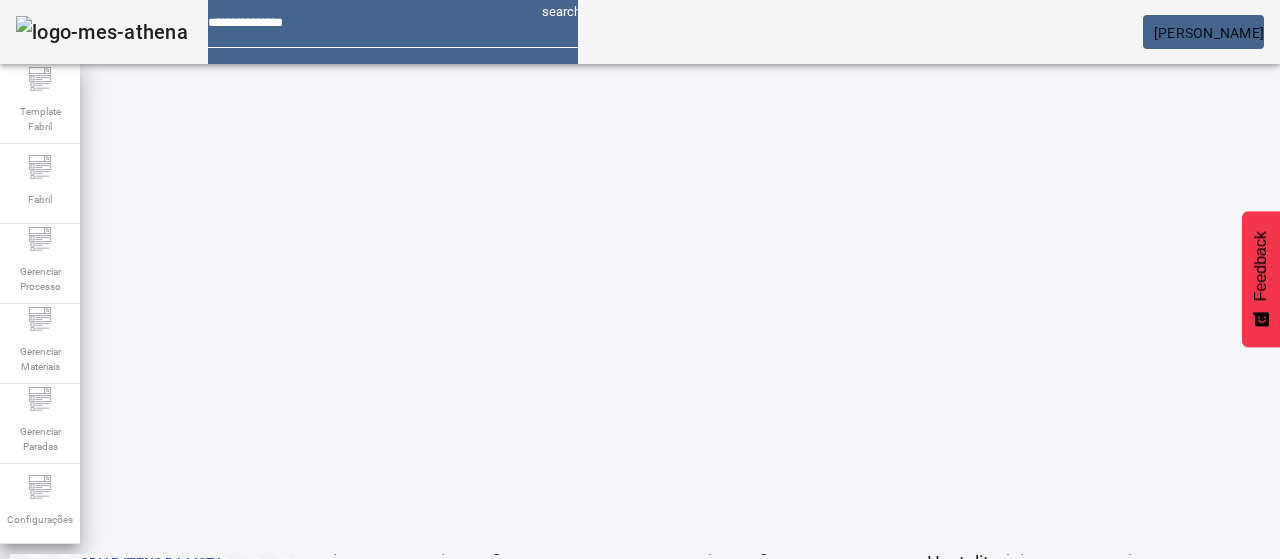 click on "2" 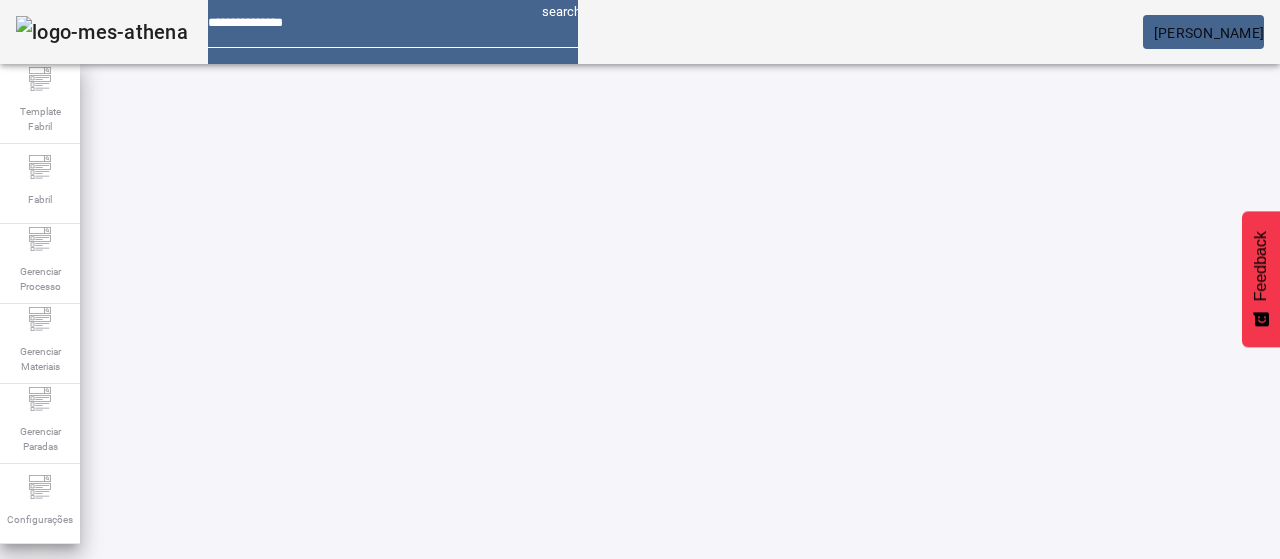 scroll, scrollTop: 0, scrollLeft: 0, axis: both 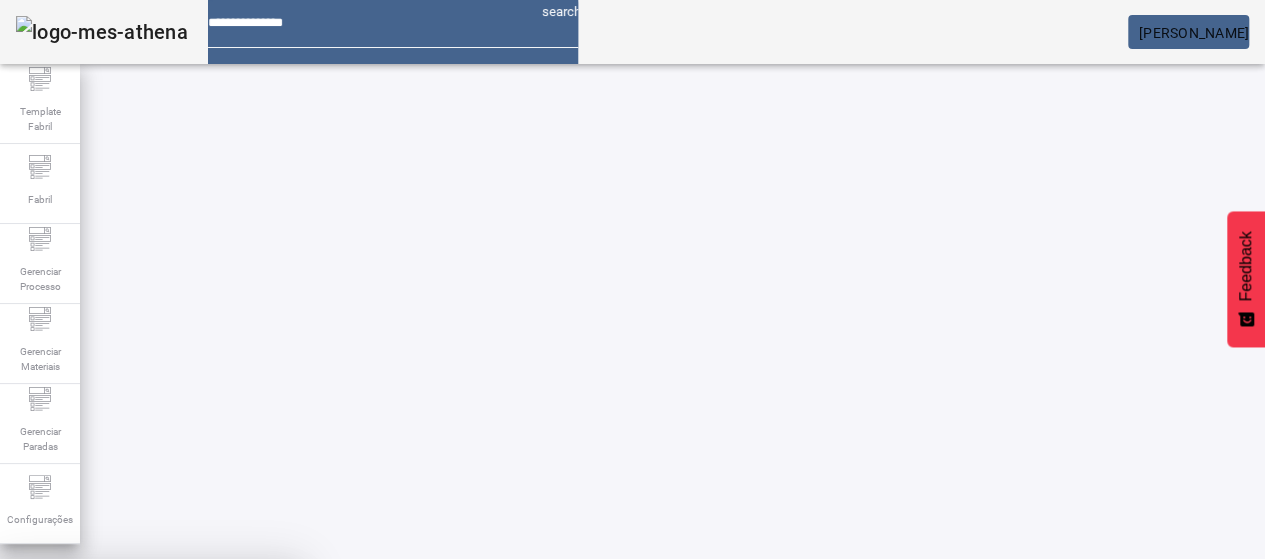 drag, startPoint x: 753, startPoint y: 351, endPoint x: 694, endPoint y: 348, distance: 59.07622 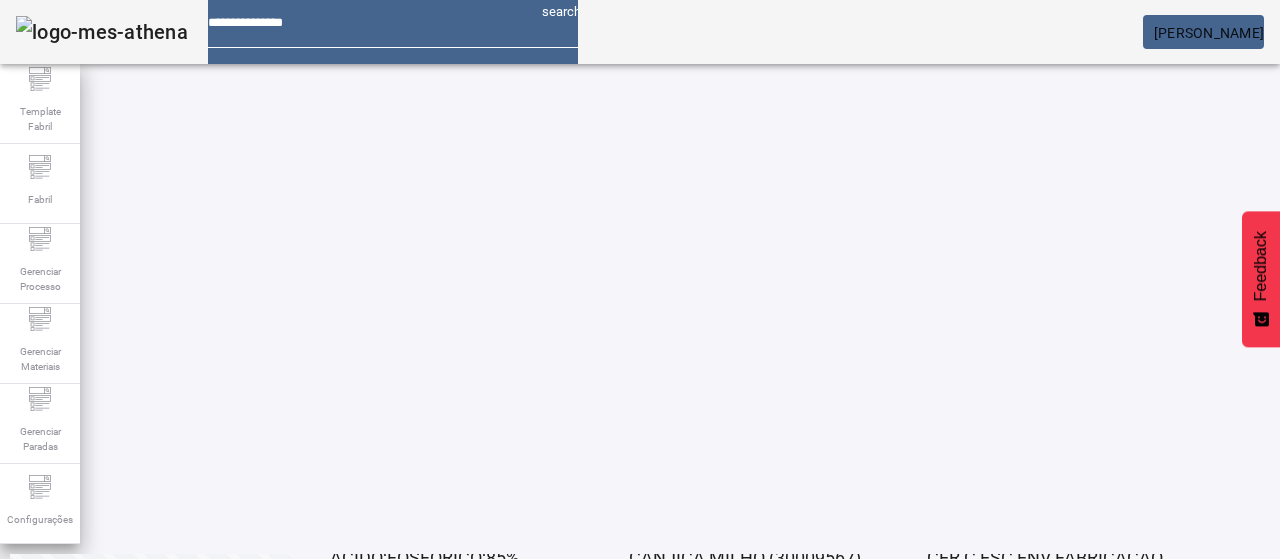 scroll, scrollTop: 160, scrollLeft: 0, axis: vertical 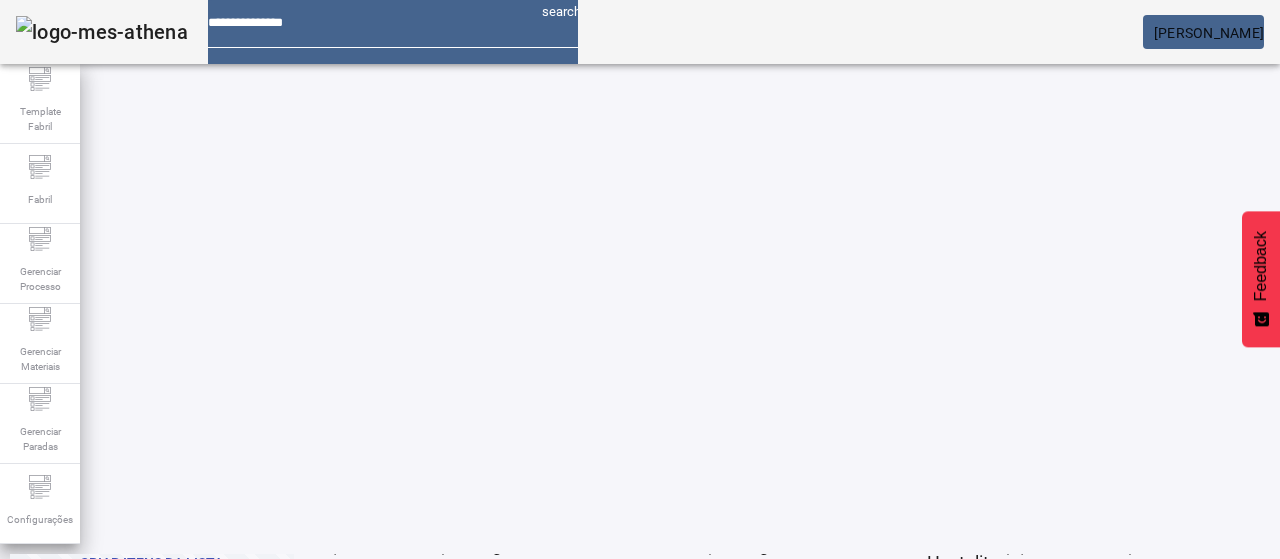 click on "2" 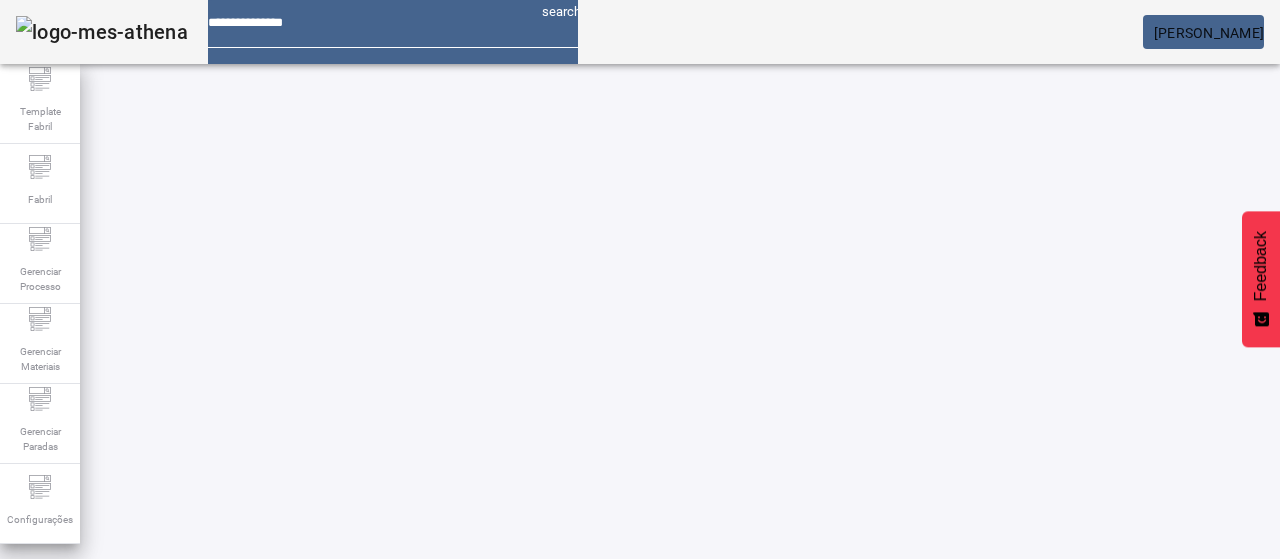 scroll, scrollTop: 0, scrollLeft: 0, axis: both 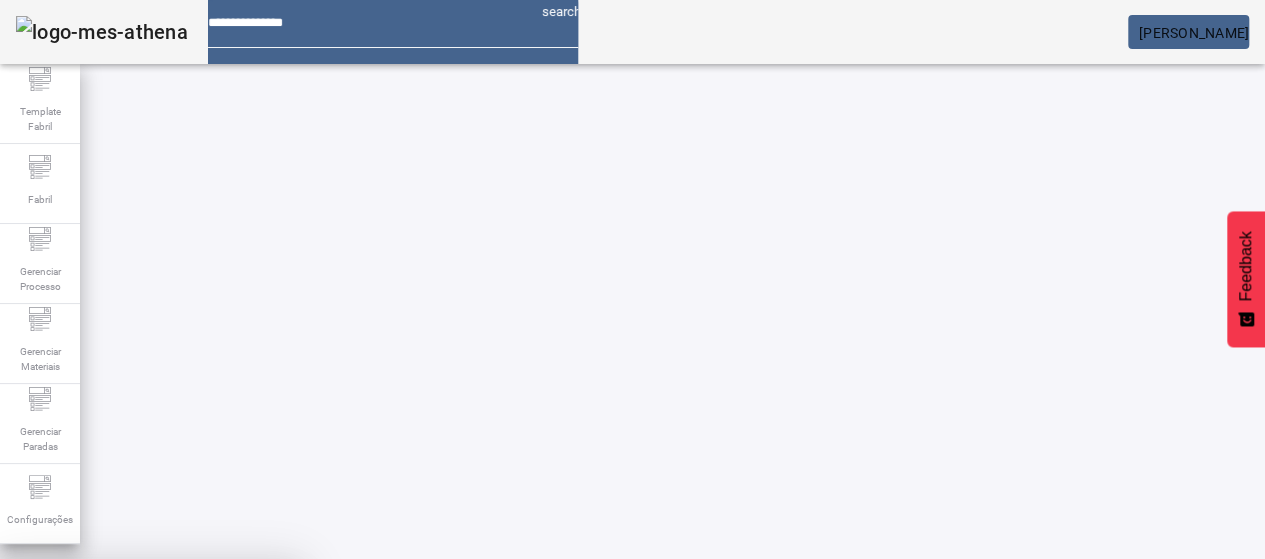 drag, startPoint x: 703, startPoint y: 325, endPoint x: 702, endPoint y: 336, distance: 11.045361 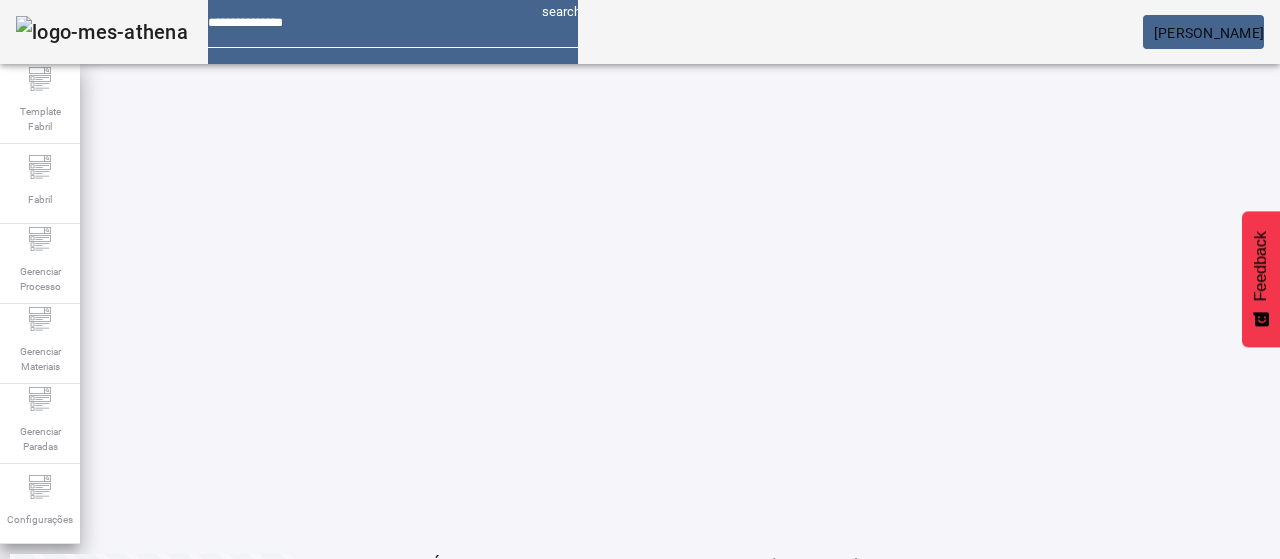 scroll, scrollTop: 160, scrollLeft: 0, axis: vertical 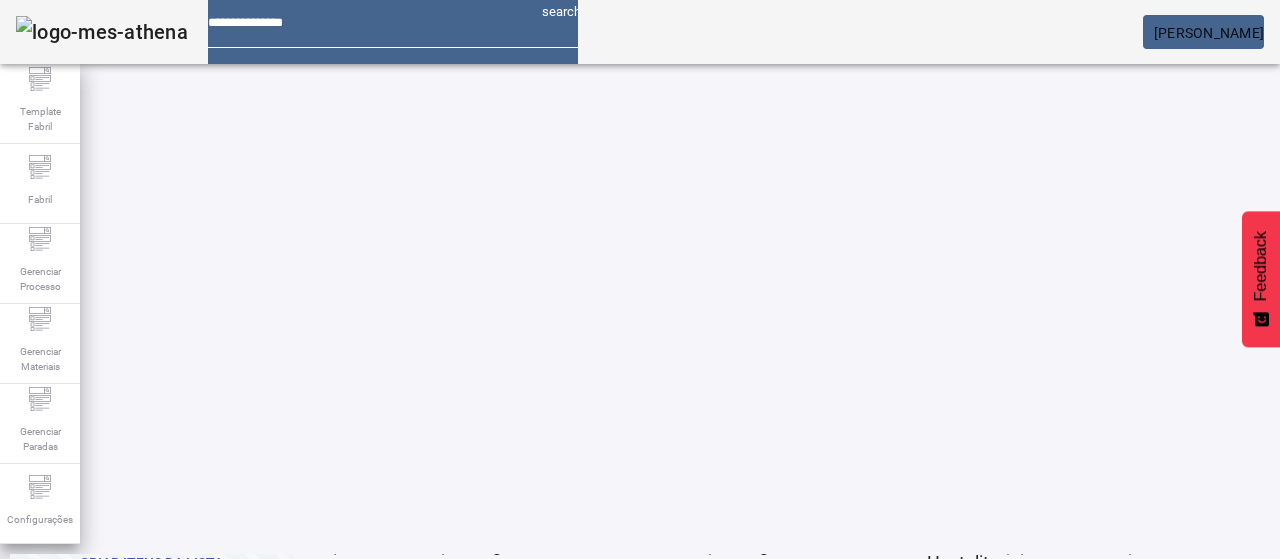 click on "2" 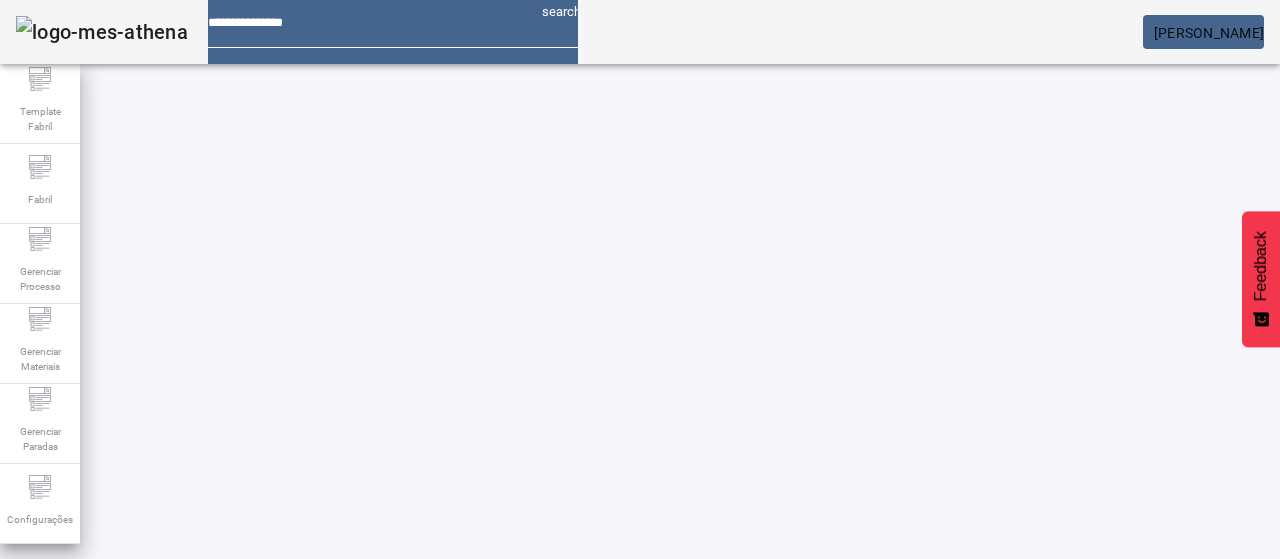 click at bounding box center [353, 743] 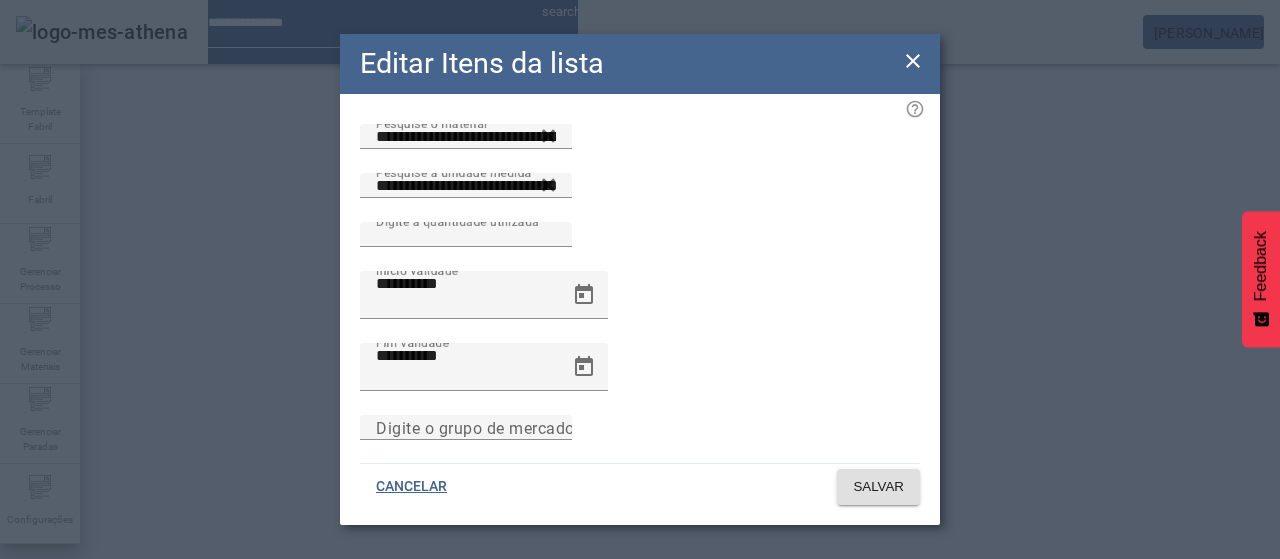 drag, startPoint x: 915, startPoint y: 73, endPoint x: 882, endPoint y: 129, distance: 65 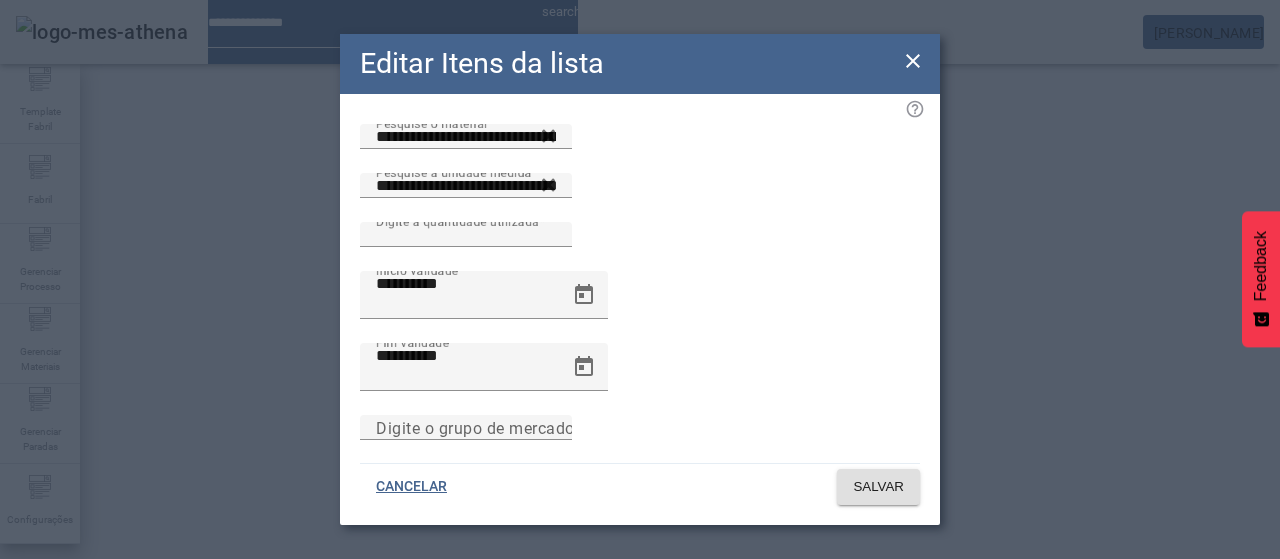 click 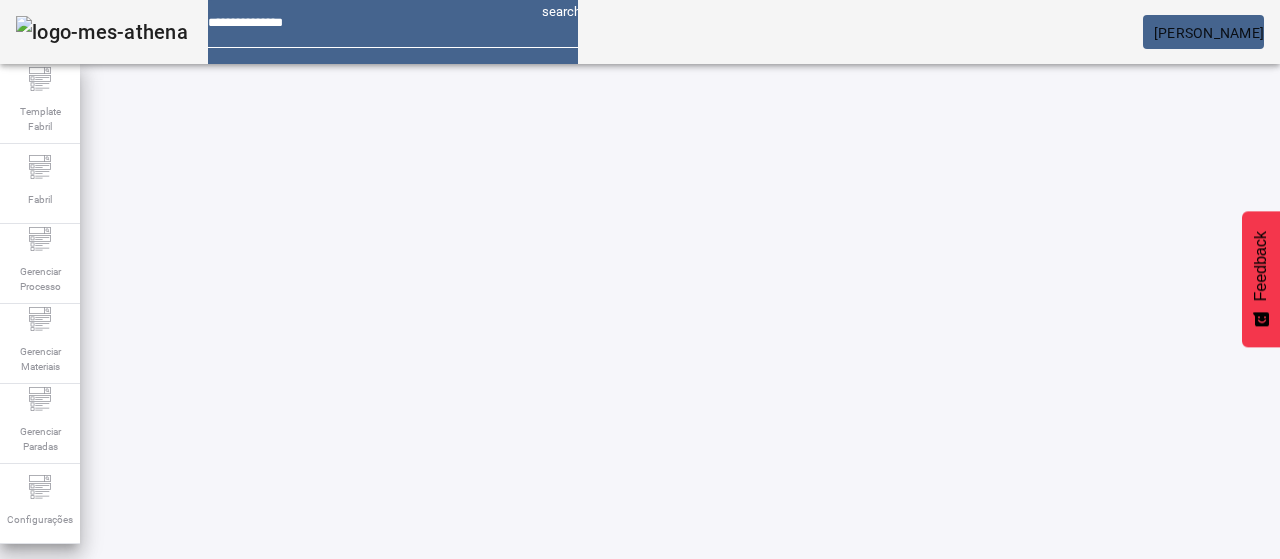 click on "1" 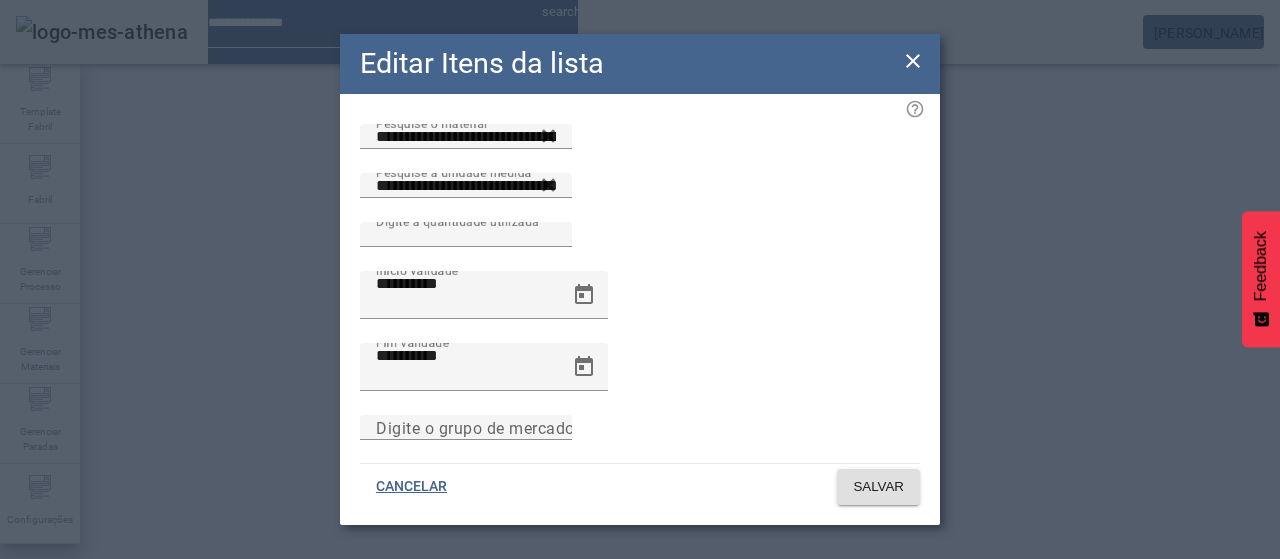 click 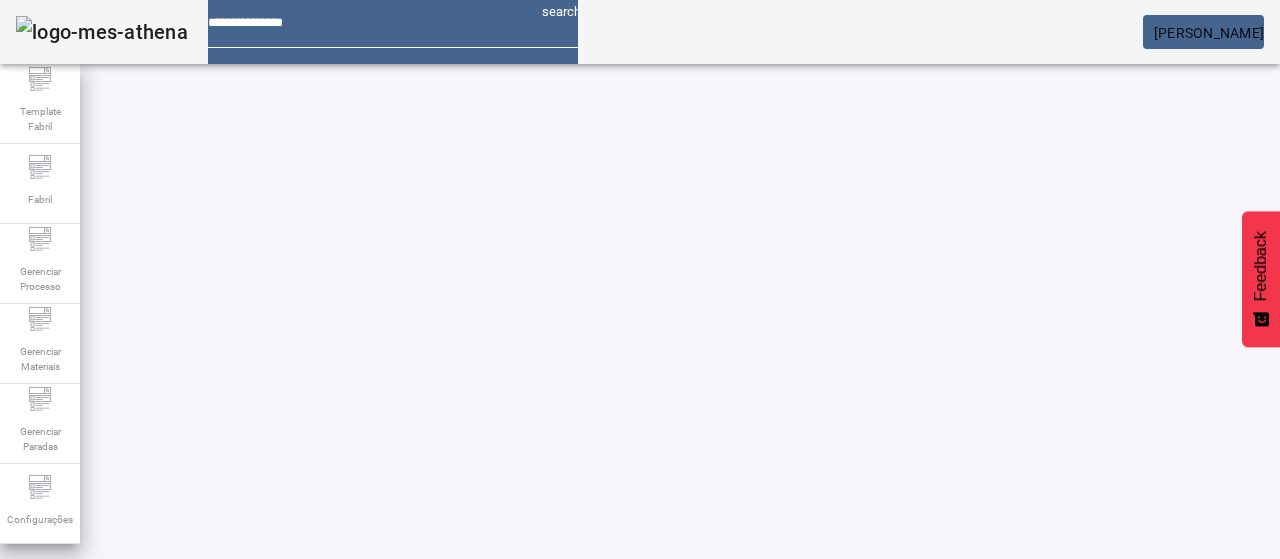 click on "EDITAR" at bounding box center [652, 743] 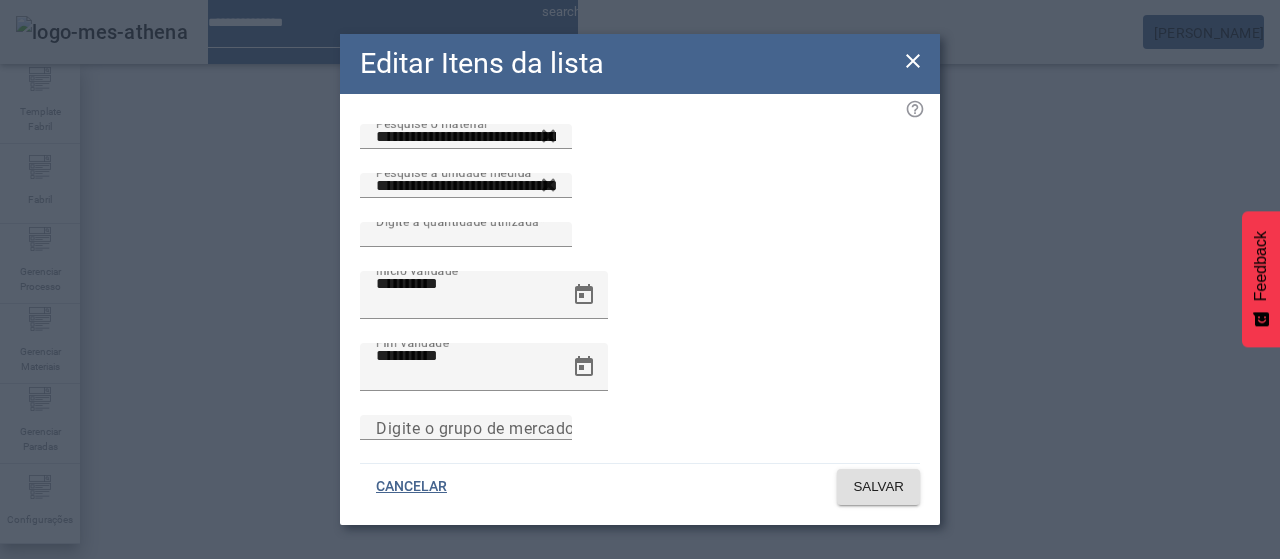 click 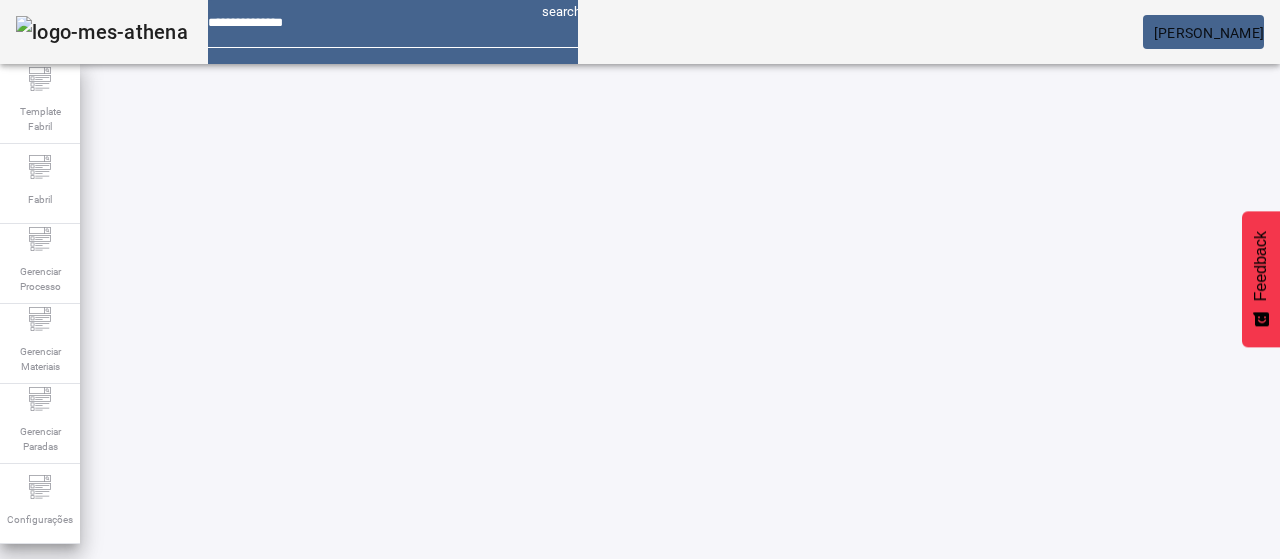 click at bounding box center (353, 743) 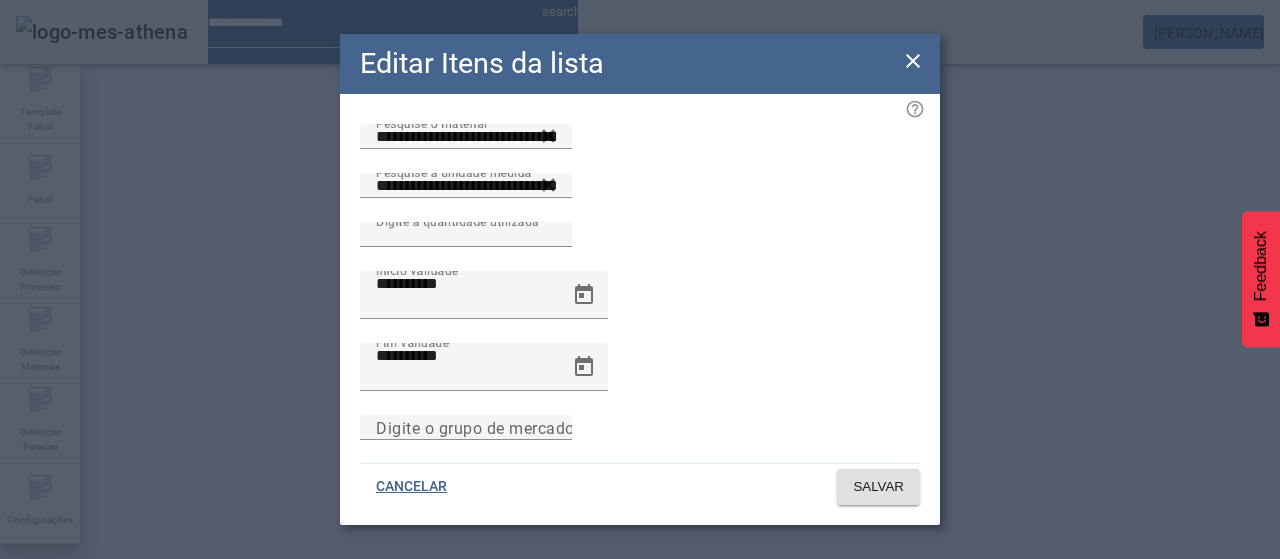 click 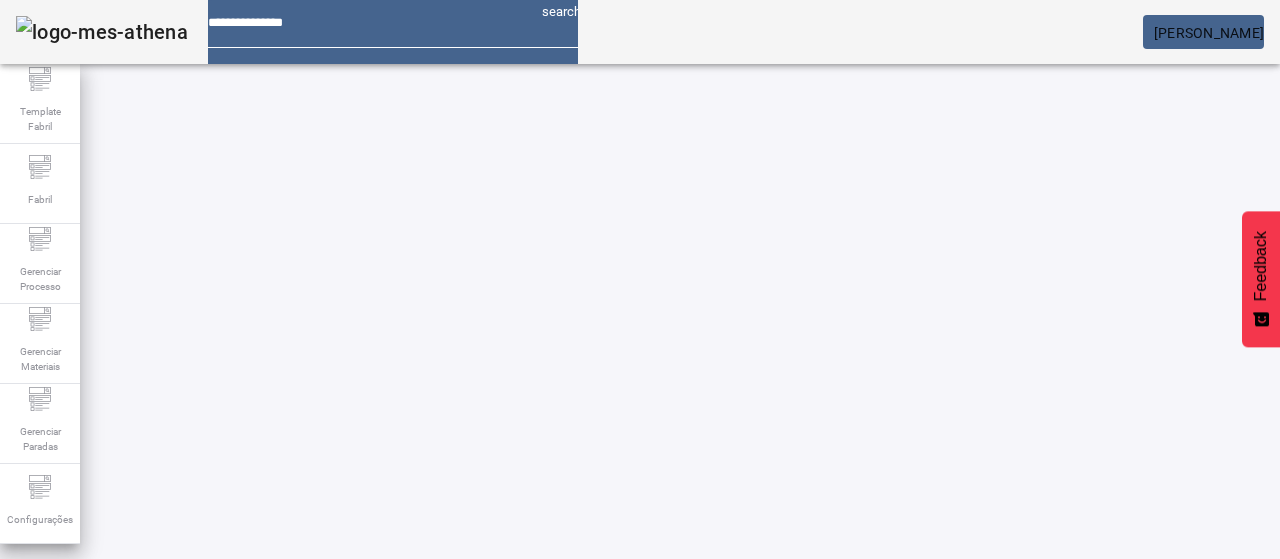 click 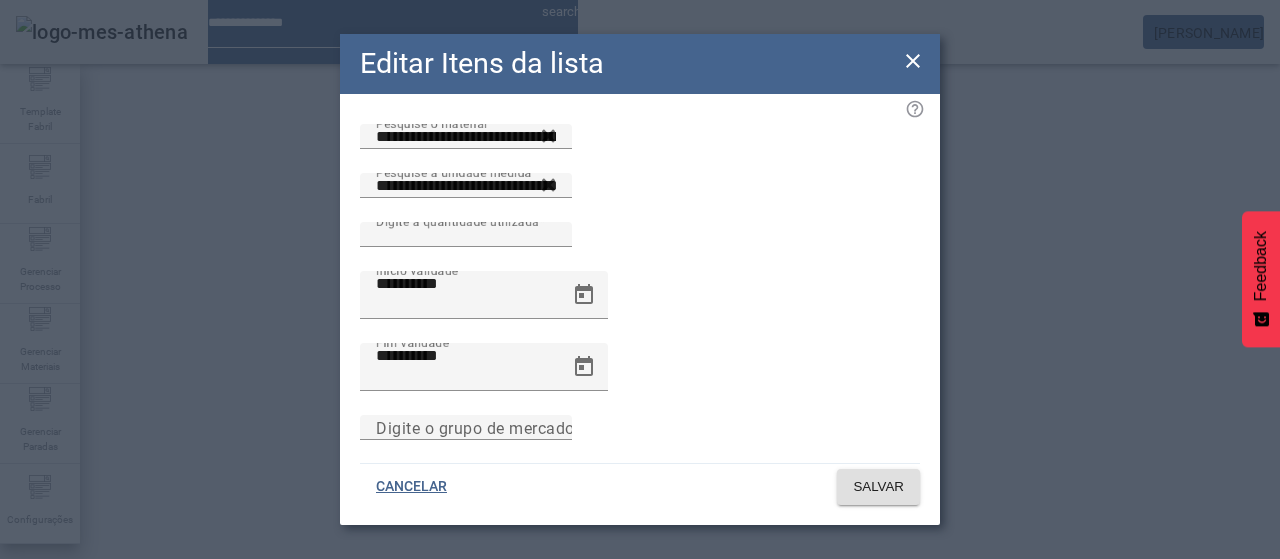 drag, startPoint x: 912, startPoint y: 65, endPoint x: 830, endPoint y: 111, distance: 94.02127 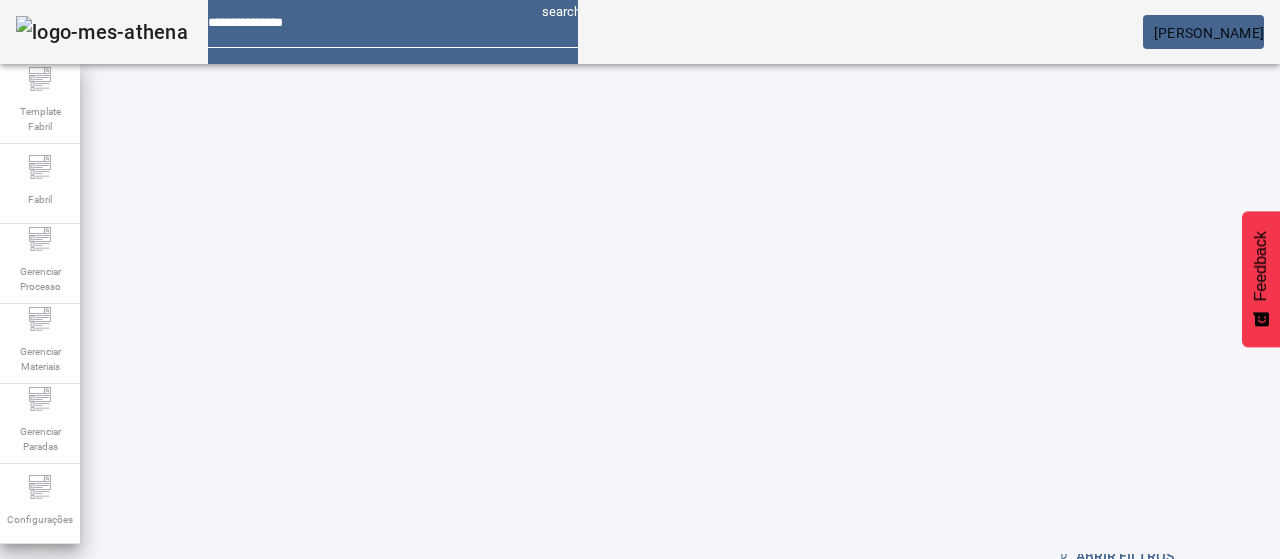 scroll, scrollTop: 100, scrollLeft: 0, axis: vertical 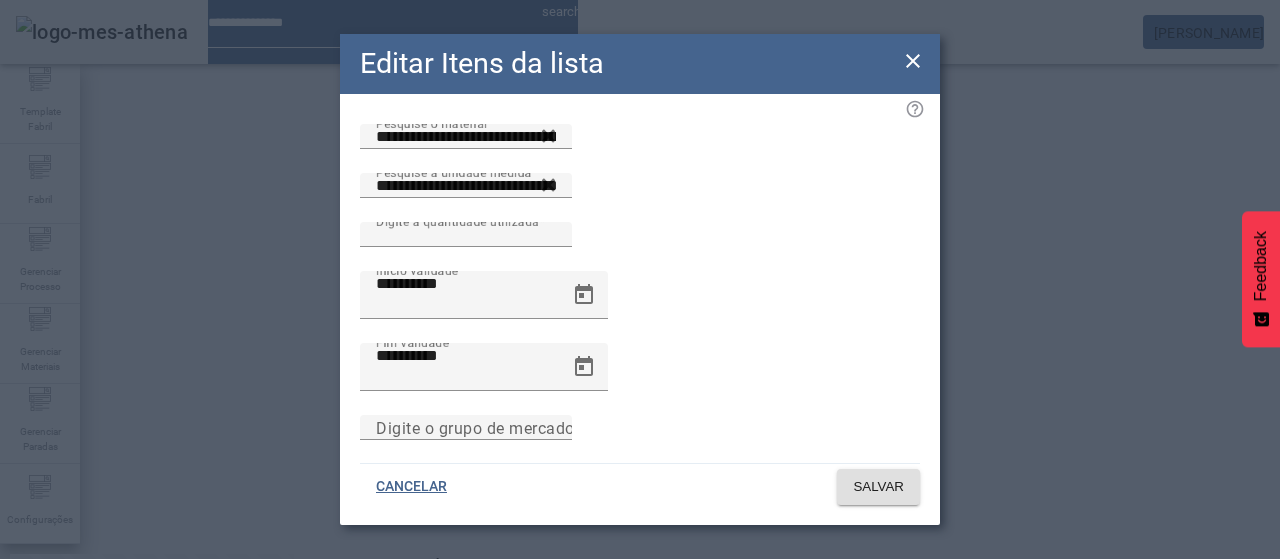 drag, startPoint x: 915, startPoint y: 61, endPoint x: 913, endPoint y: 71, distance: 10.198039 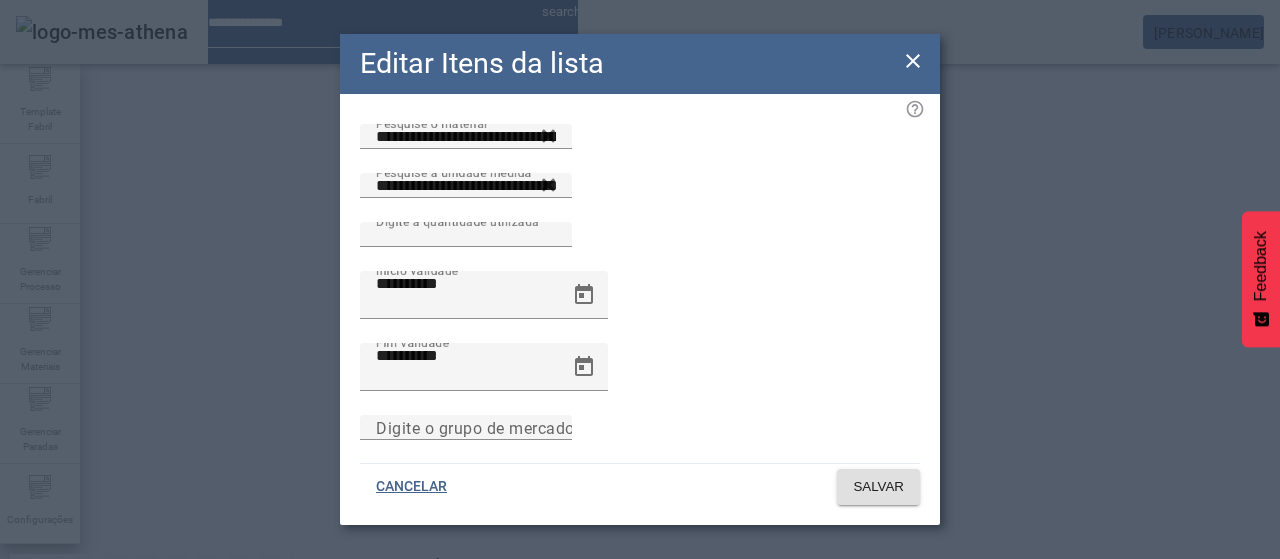 drag, startPoint x: 773, startPoint y: 250, endPoint x: 643, endPoint y: 281, distance: 133.64505 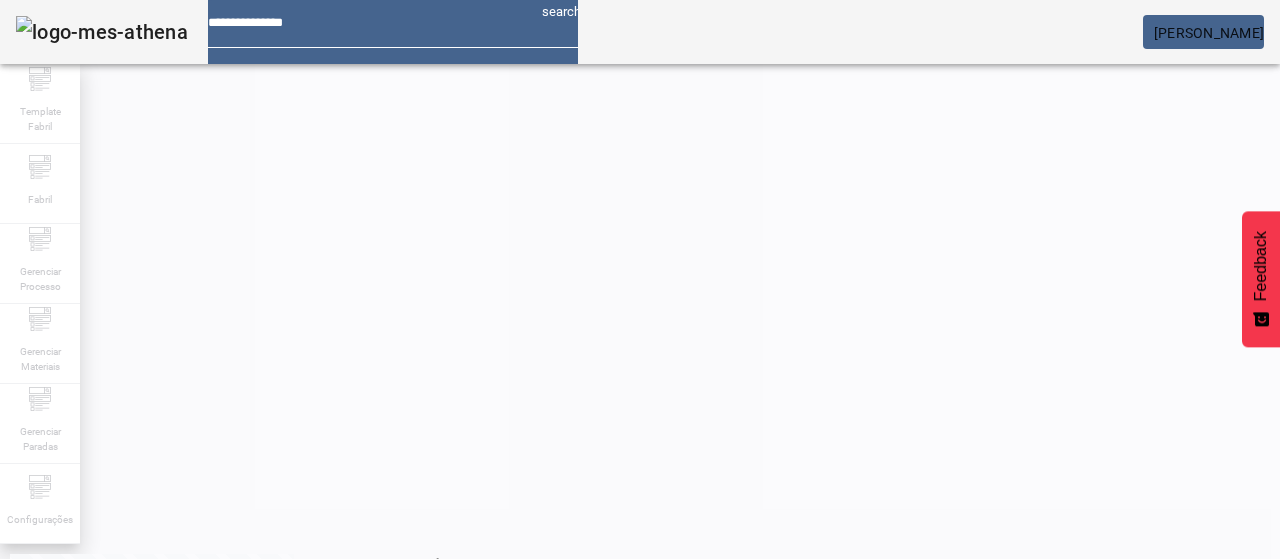 scroll, scrollTop: 0, scrollLeft: 0, axis: both 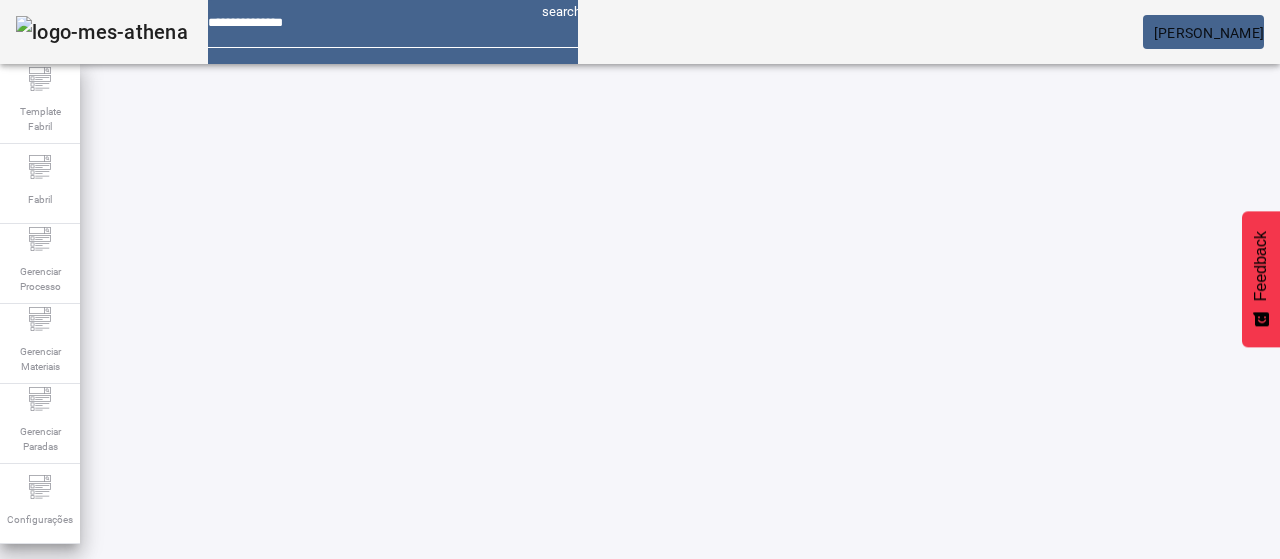 drag, startPoint x: 1134, startPoint y: 134, endPoint x: 1000, endPoint y: 220, distance: 159.22311 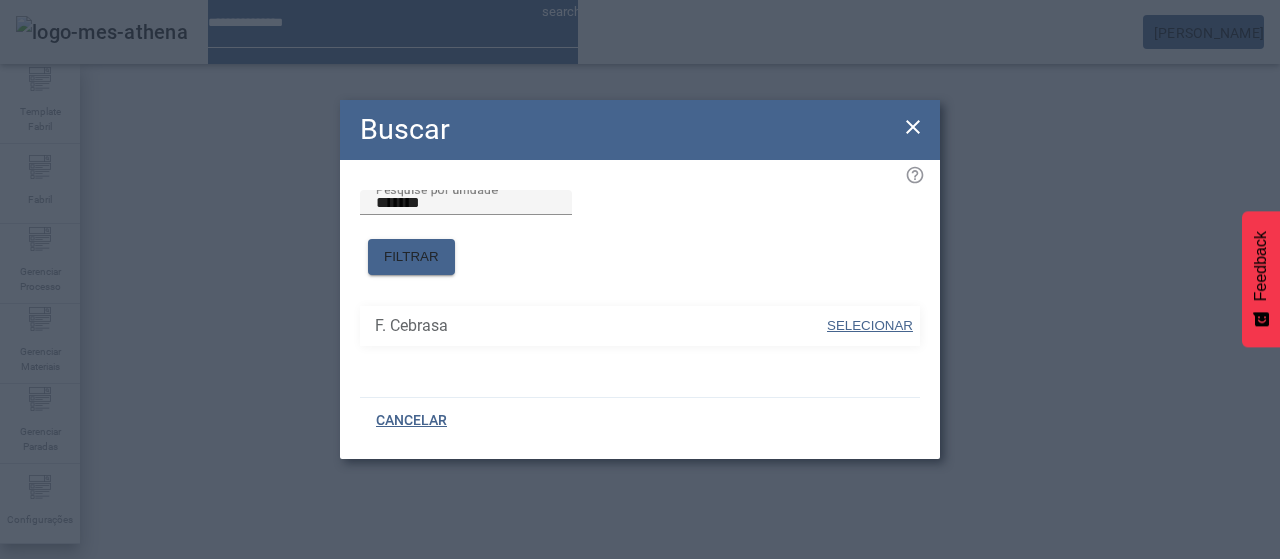 drag, startPoint x: 876, startPoint y: 319, endPoint x: 980, endPoint y: 257, distance: 121.07848 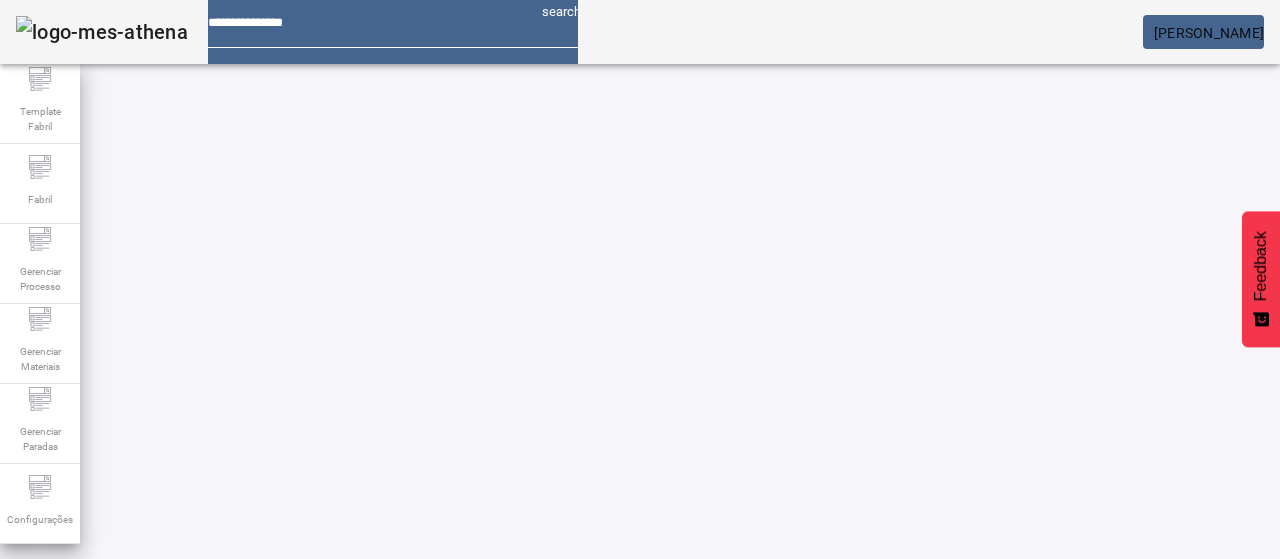 drag, startPoint x: 1216, startPoint y: 249, endPoint x: 1183, endPoint y: 267, distance: 37.589893 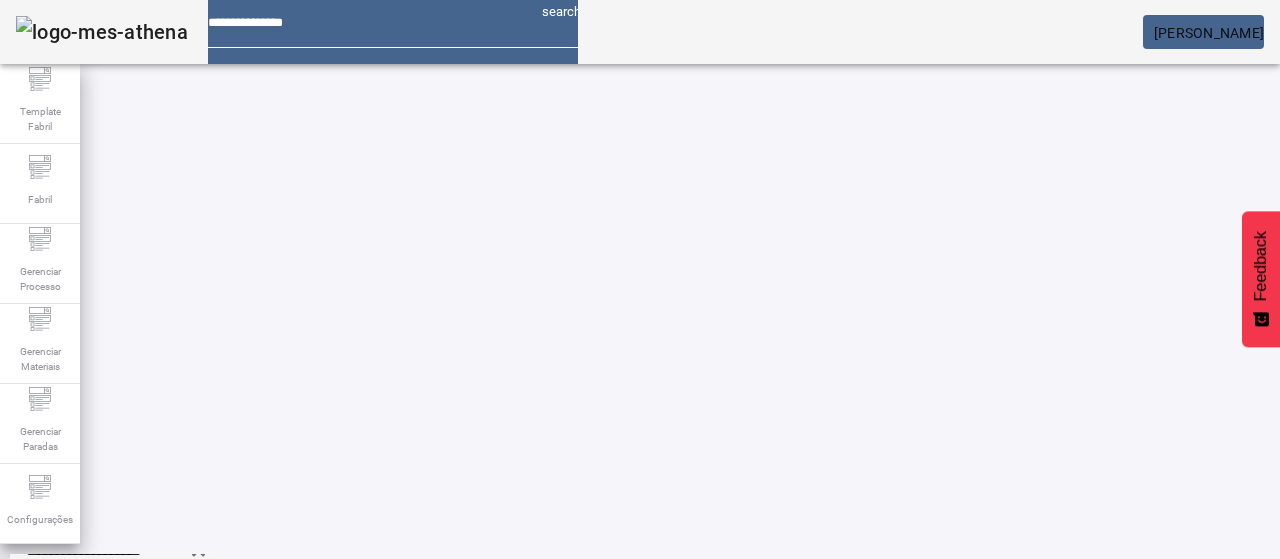 scroll, scrollTop: 218, scrollLeft: 0, axis: vertical 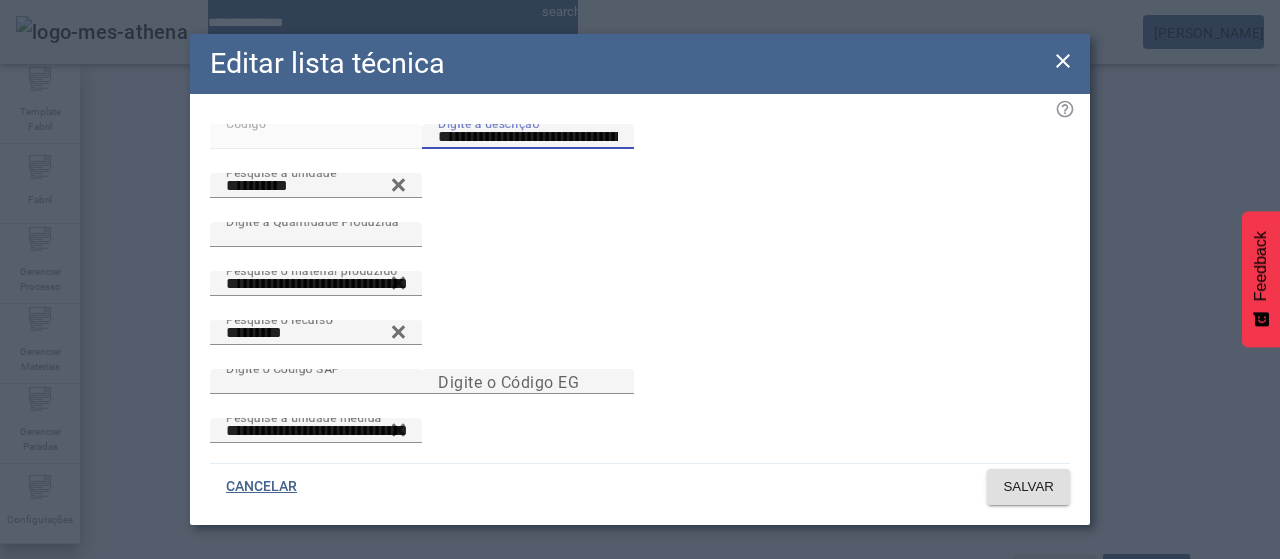 drag, startPoint x: 768, startPoint y: 161, endPoint x: 992, endPoint y: 131, distance: 226 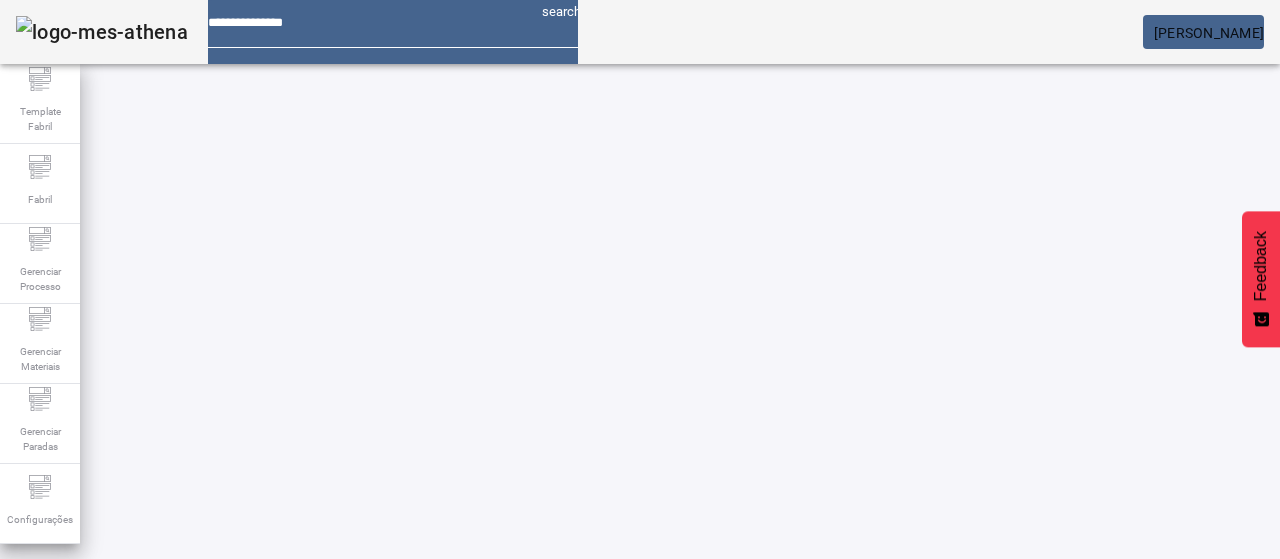 scroll, scrollTop: 0, scrollLeft: 0, axis: both 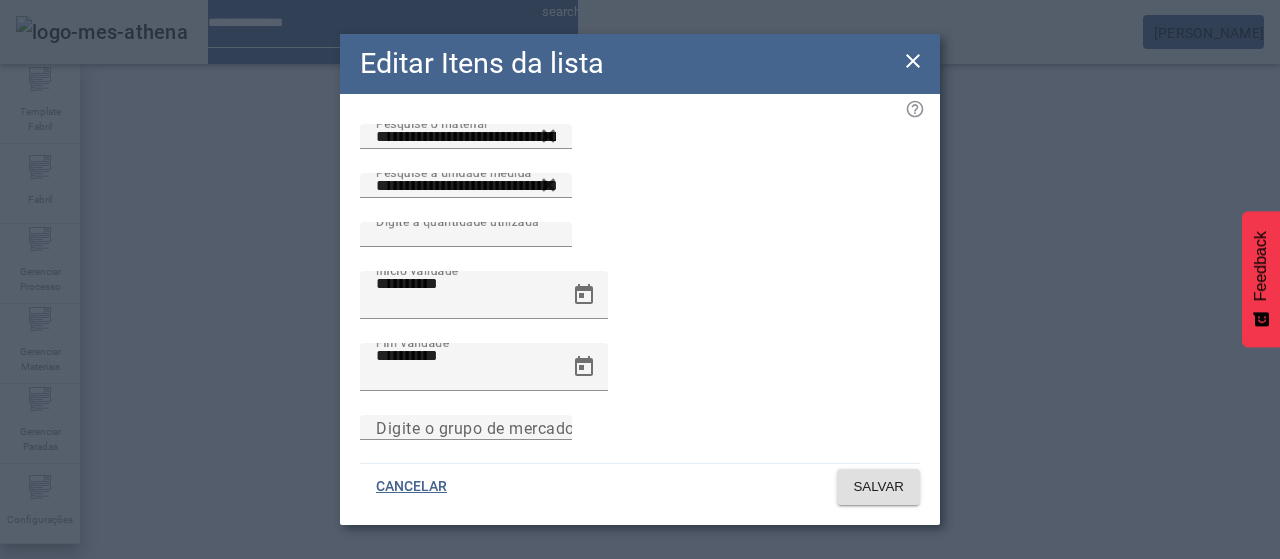 drag, startPoint x: 908, startPoint y: 67, endPoint x: 943, endPoint y: 112, distance: 57.00877 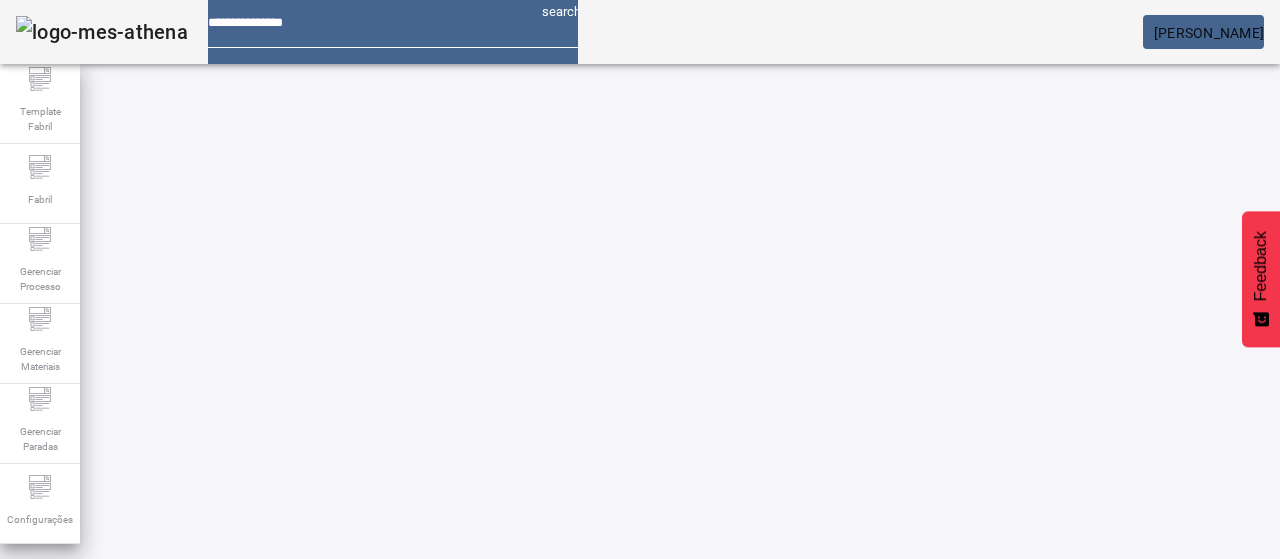 scroll, scrollTop: 160, scrollLeft: 0, axis: vertical 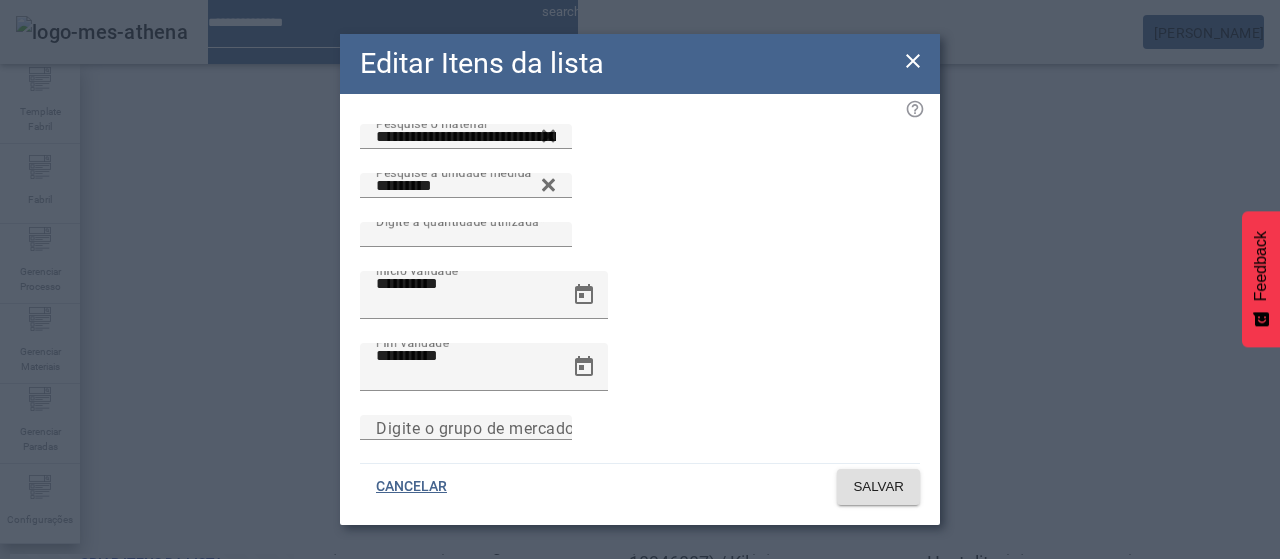 drag, startPoint x: 918, startPoint y: 71, endPoint x: 910, endPoint y: 82, distance: 13.601471 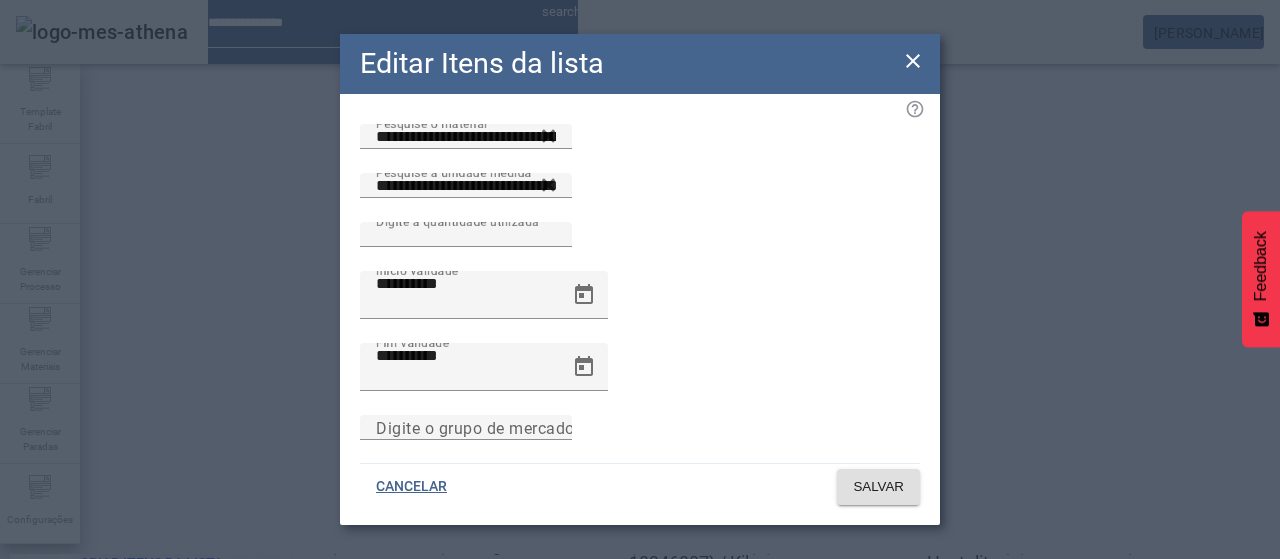 drag, startPoint x: 910, startPoint y: 61, endPoint x: 914, endPoint y: 80, distance: 19.416489 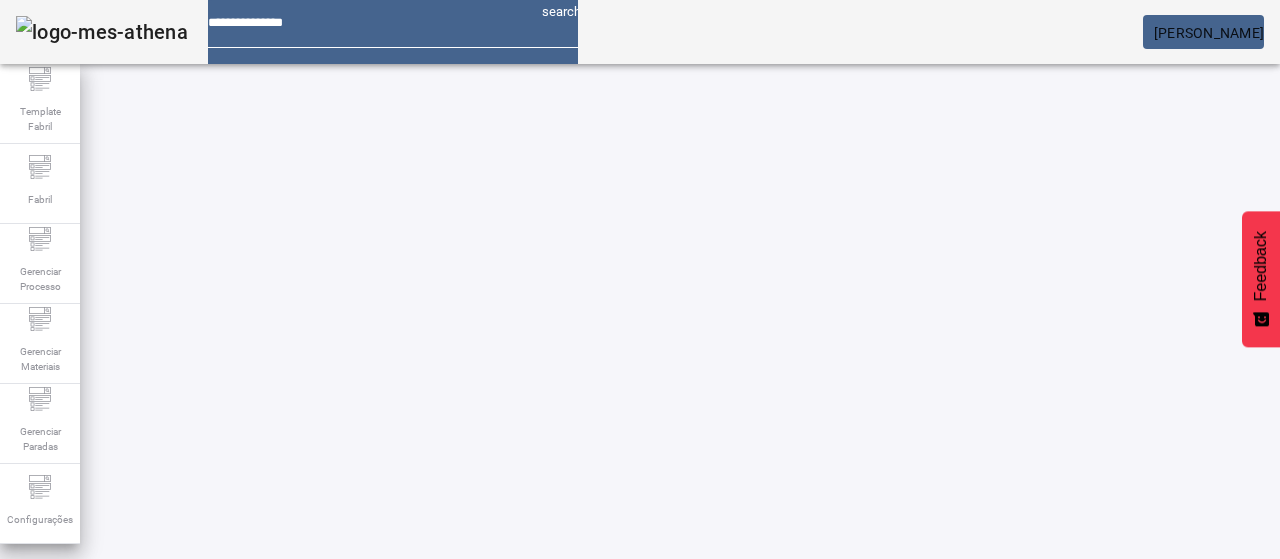 scroll, scrollTop: 0, scrollLeft: 0, axis: both 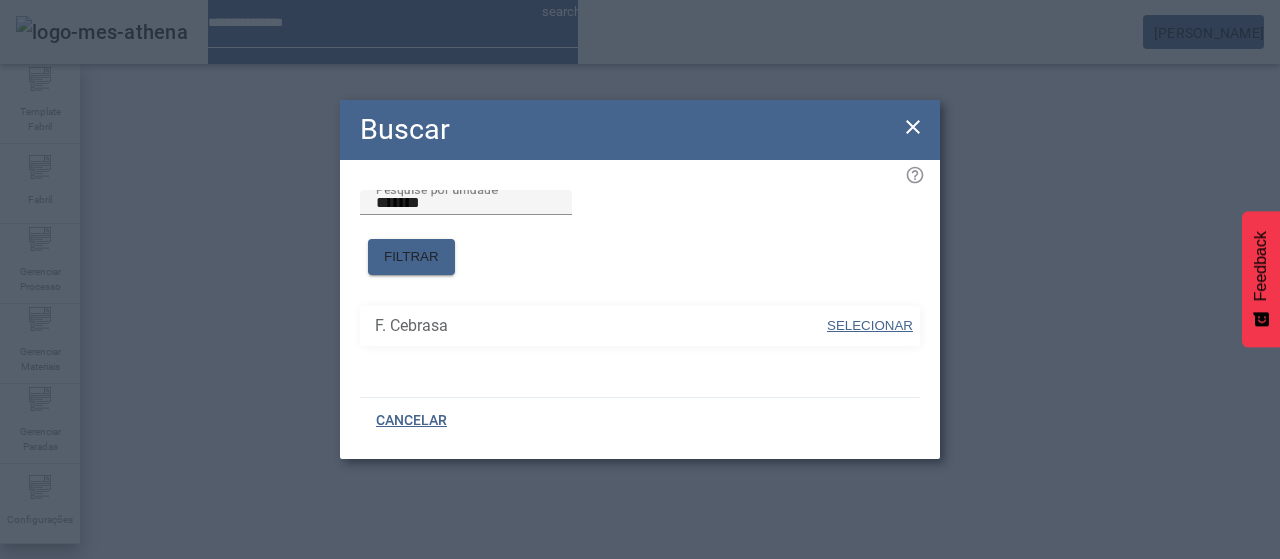 drag, startPoint x: 884, startPoint y: 304, endPoint x: 1016, endPoint y: 210, distance: 162.04938 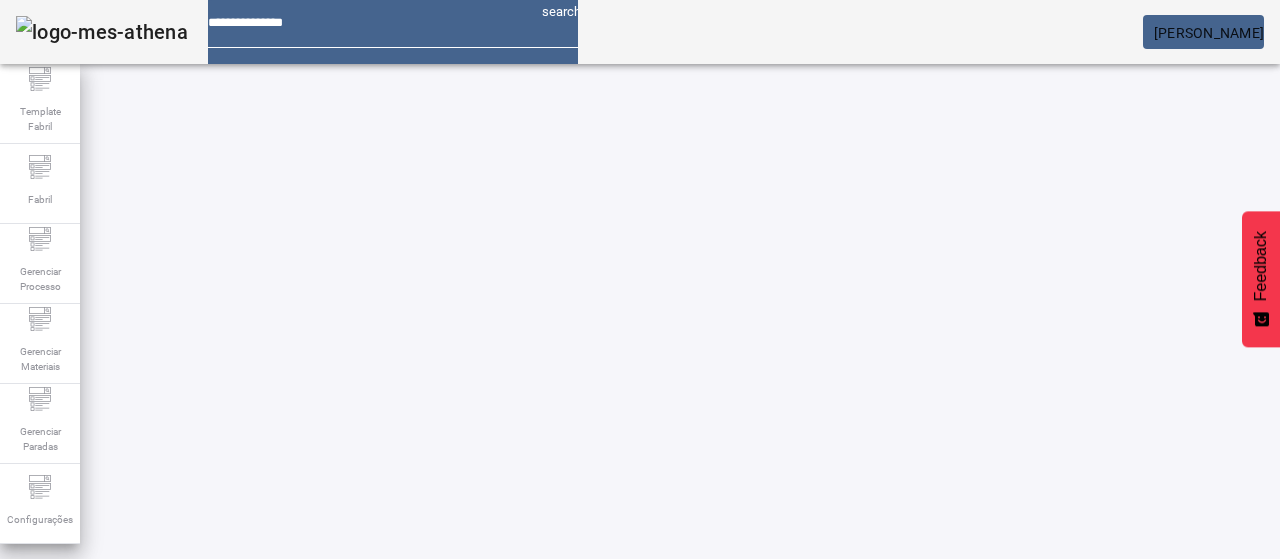 drag, startPoint x: 1167, startPoint y: 166, endPoint x: 1180, endPoint y: 166, distance: 13 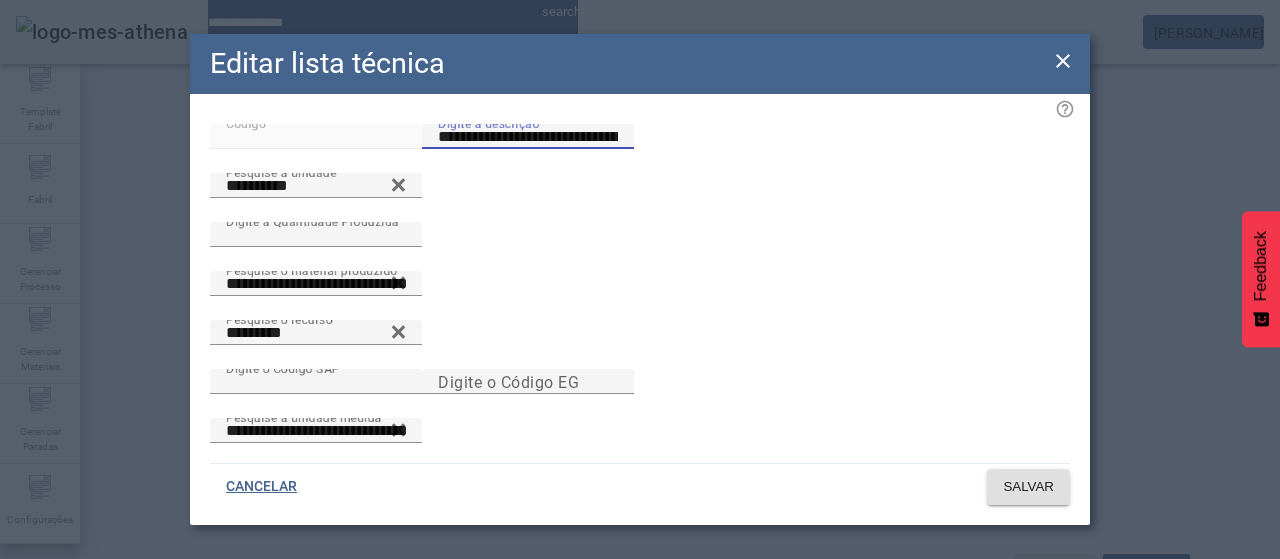drag, startPoint x: 864, startPoint y: 159, endPoint x: 765, endPoint y: 169, distance: 99.50377 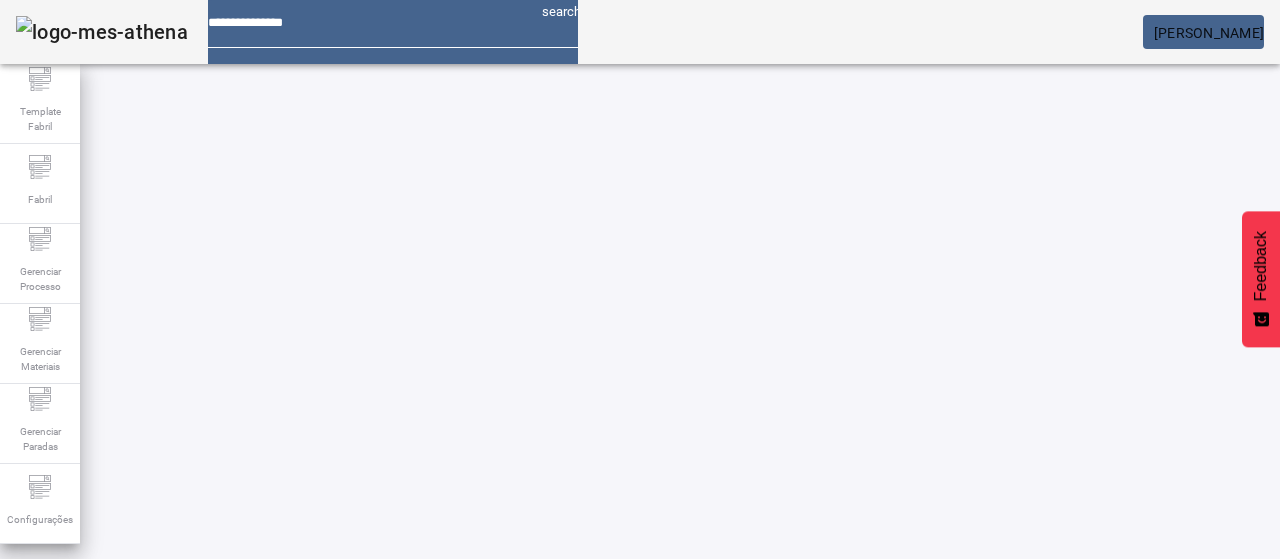 scroll, scrollTop: 0, scrollLeft: 0, axis: both 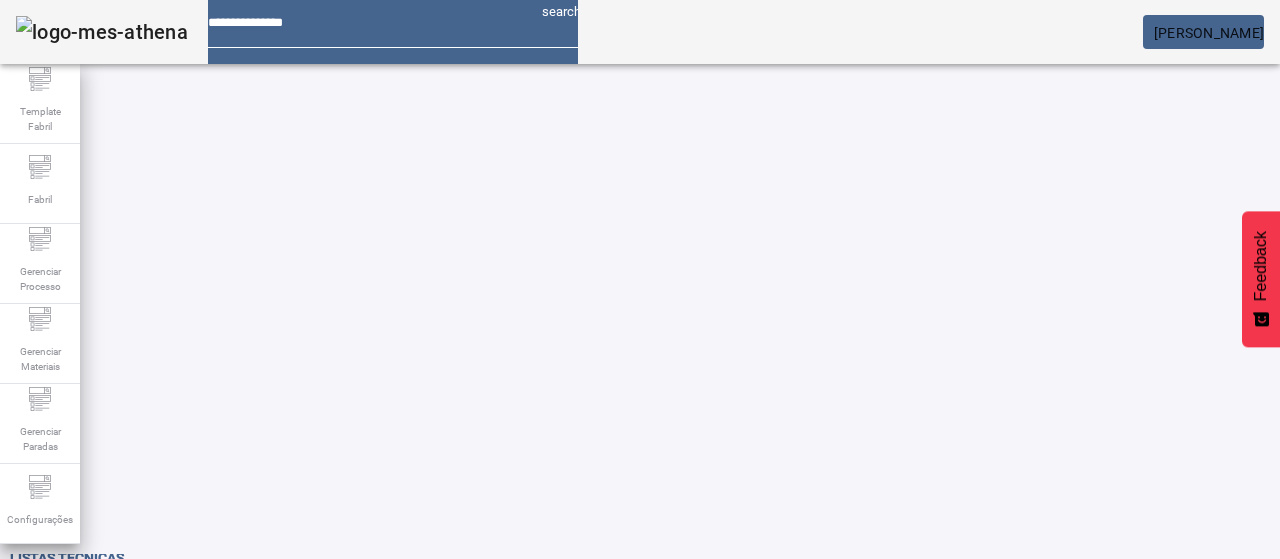 drag, startPoint x: 1204, startPoint y: 215, endPoint x: 1144, endPoint y: 225, distance: 60.827625 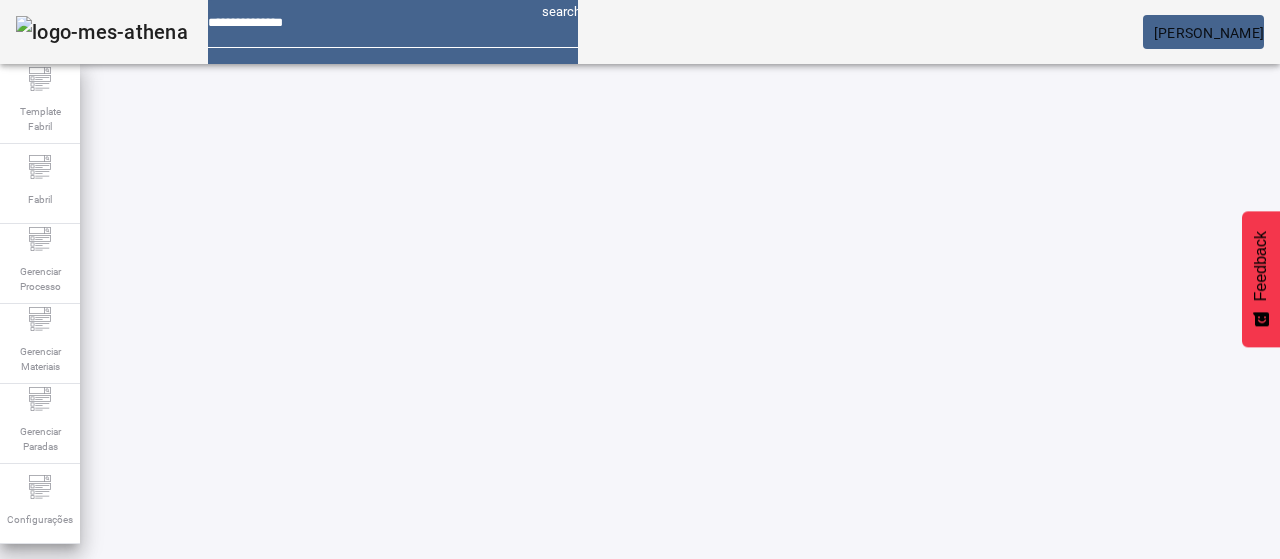 scroll, scrollTop: 218, scrollLeft: 0, axis: vertical 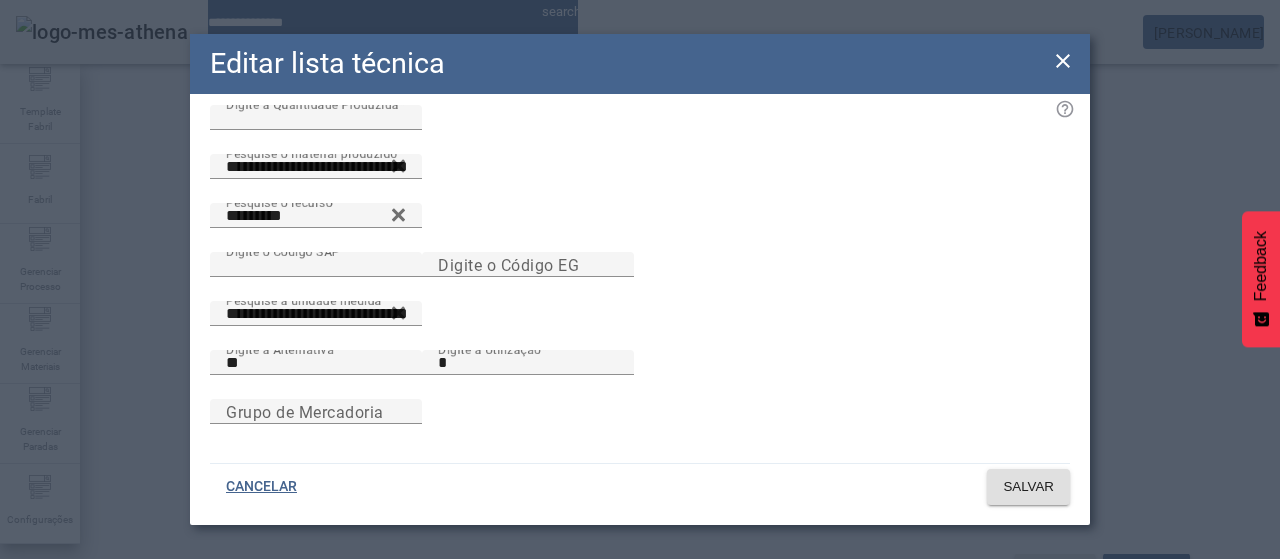 drag, startPoint x: 1062, startPoint y: 67, endPoint x: 969, endPoint y: 110, distance: 102.45975 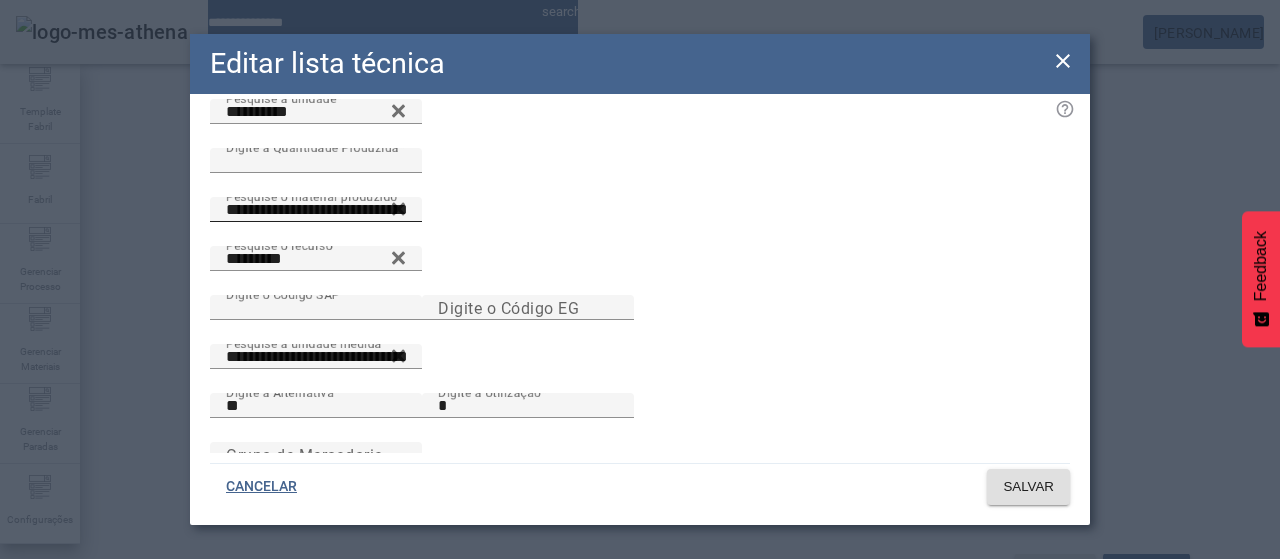 scroll, scrollTop: 144, scrollLeft: 0, axis: vertical 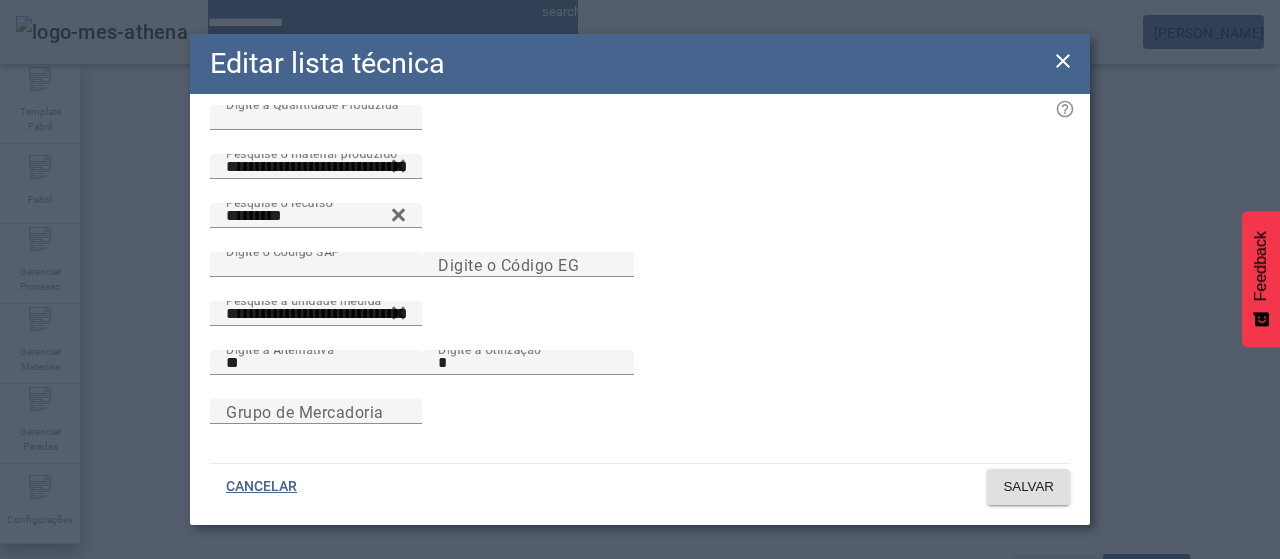 drag, startPoint x: 1056, startPoint y: 61, endPoint x: 854, endPoint y: 223, distance: 258.93628 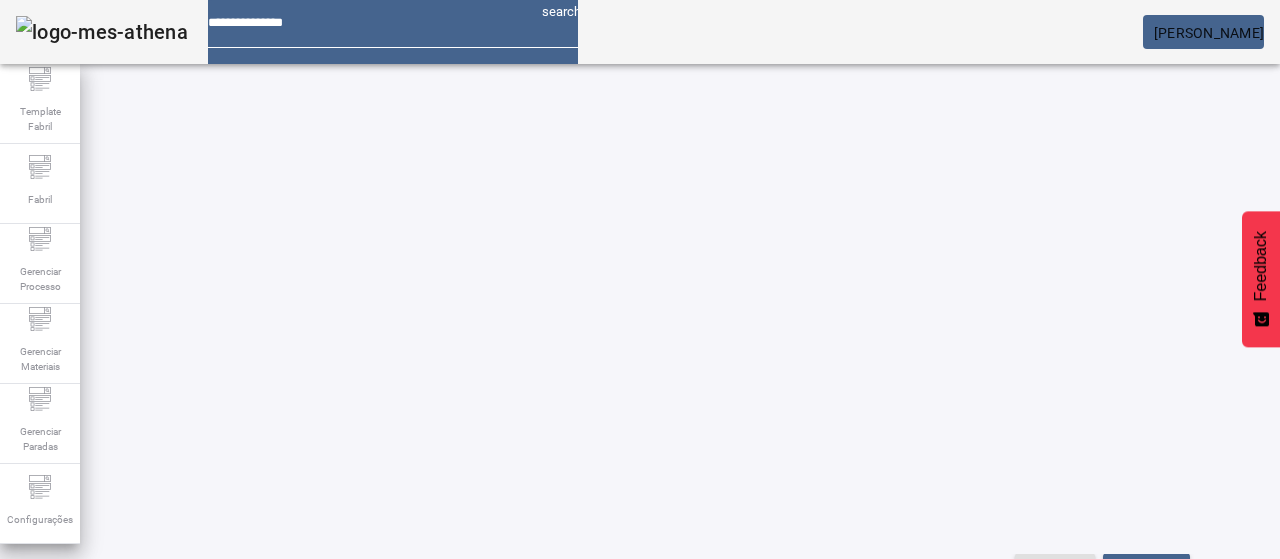 drag, startPoint x: 736, startPoint y: 314, endPoint x: 766, endPoint y: 295, distance: 35.510563 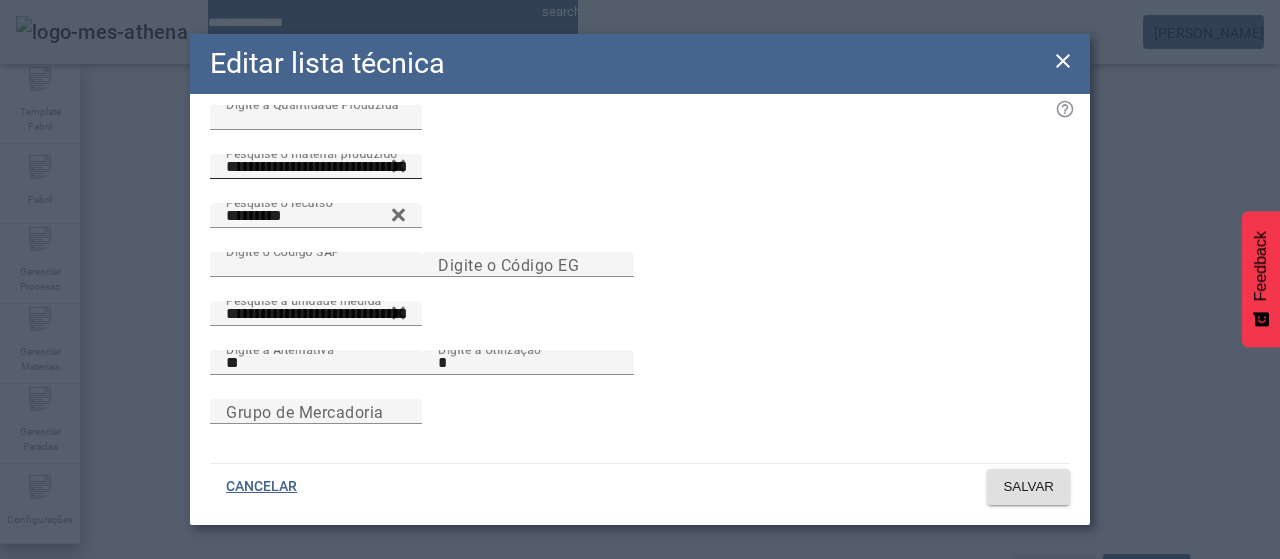 scroll, scrollTop: 144, scrollLeft: 0, axis: vertical 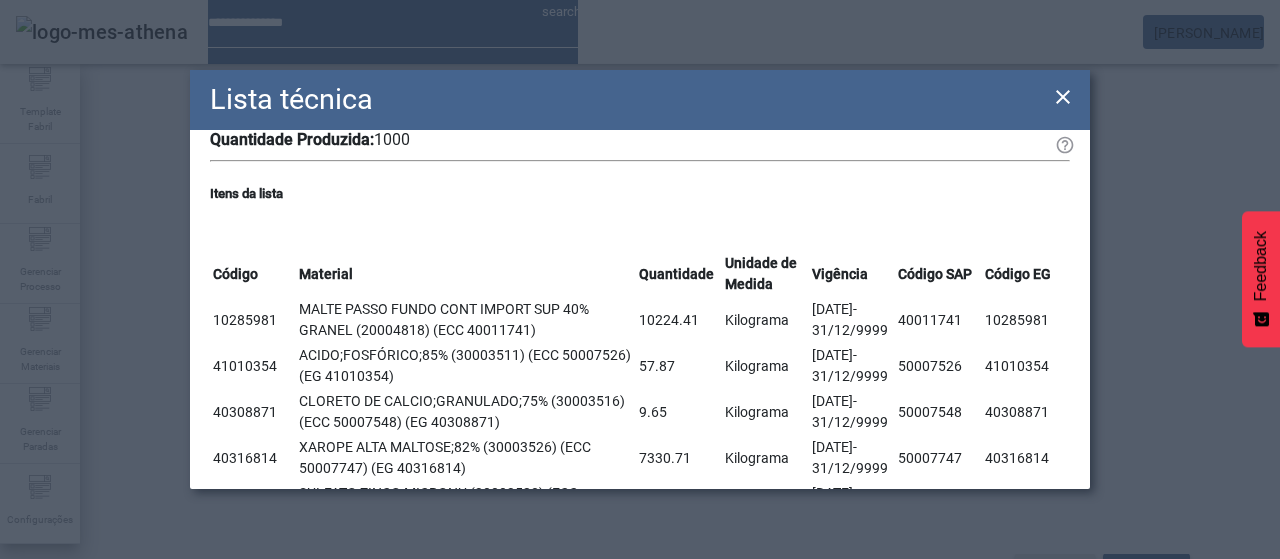 drag, startPoint x: 585, startPoint y: 254, endPoint x: 652, endPoint y: 258, distance: 67.11929 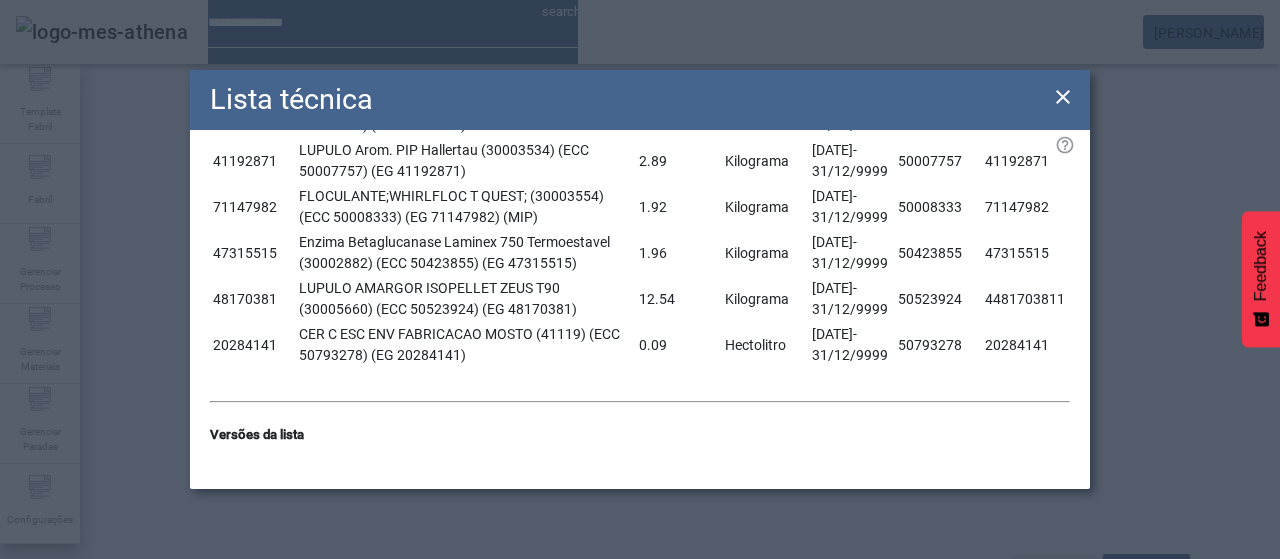 scroll, scrollTop: 600, scrollLeft: 0, axis: vertical 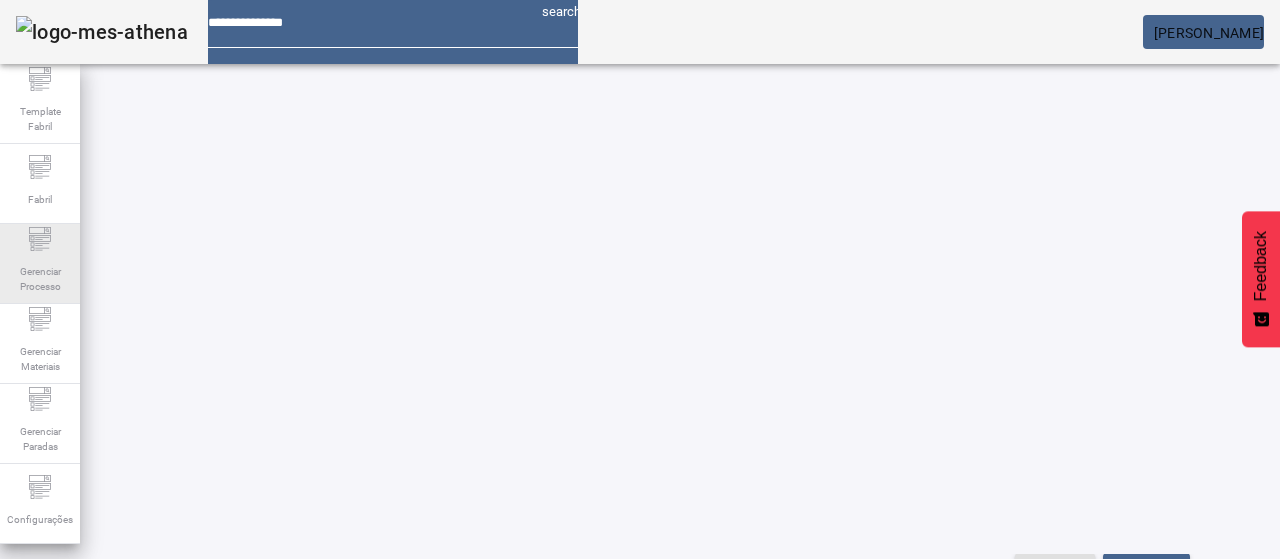 click 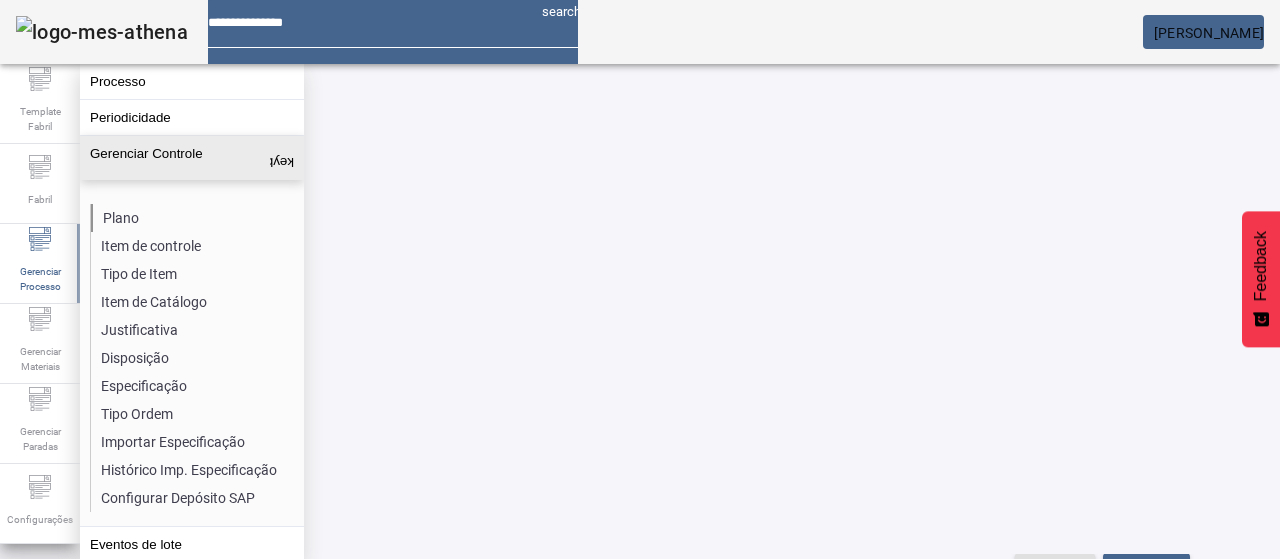 click on "Plano" 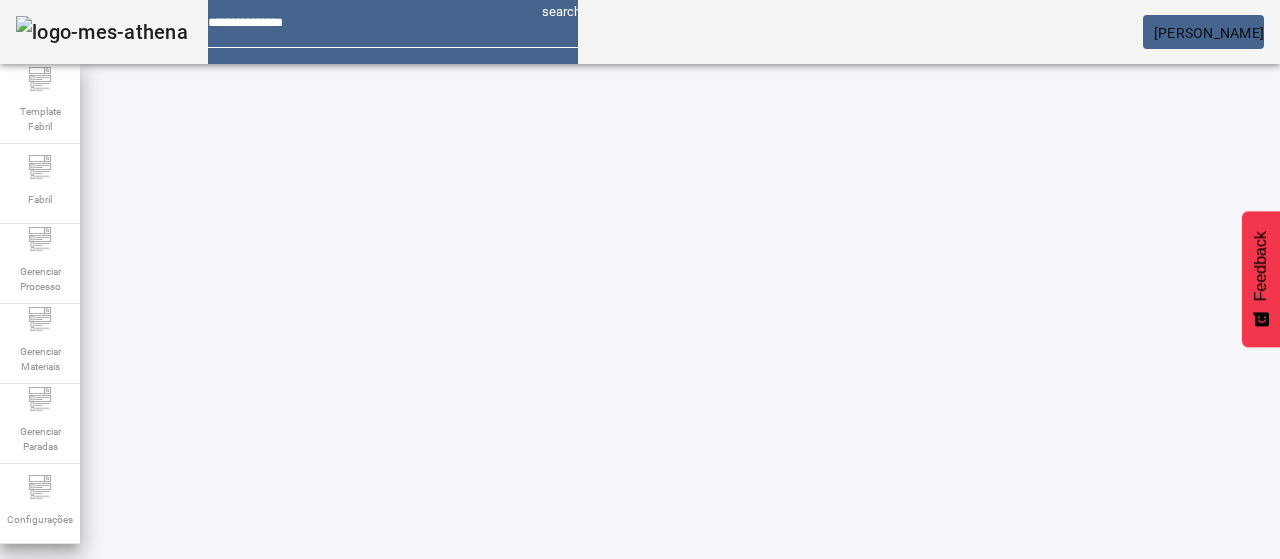click on "ABRIR FILTROS" 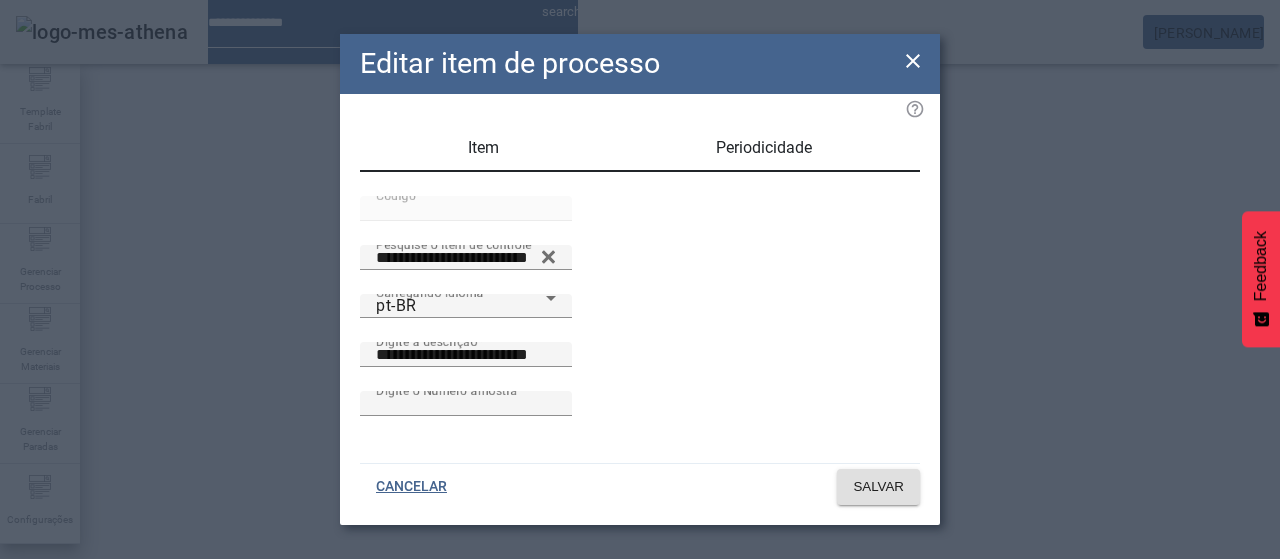 click 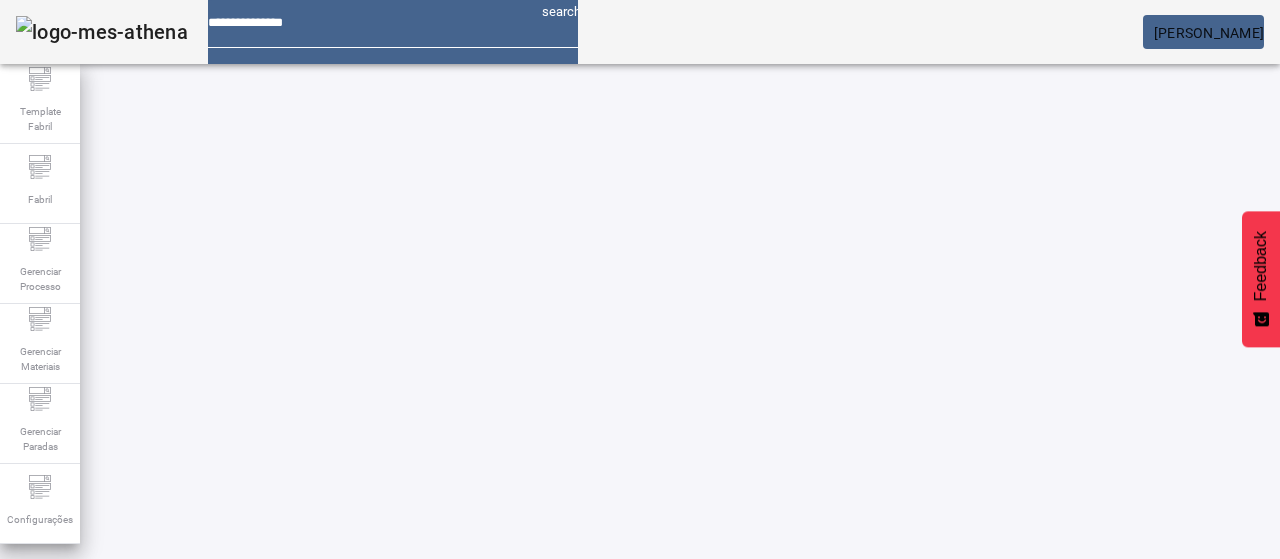 click on "EDITAR" at bounding box center (353, 864) 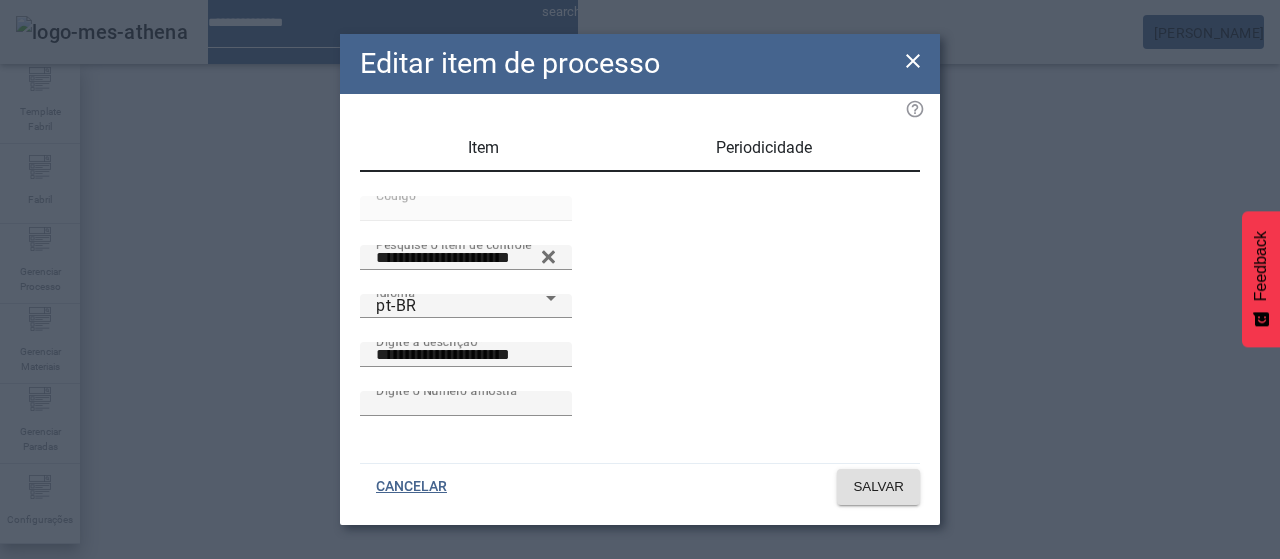 click 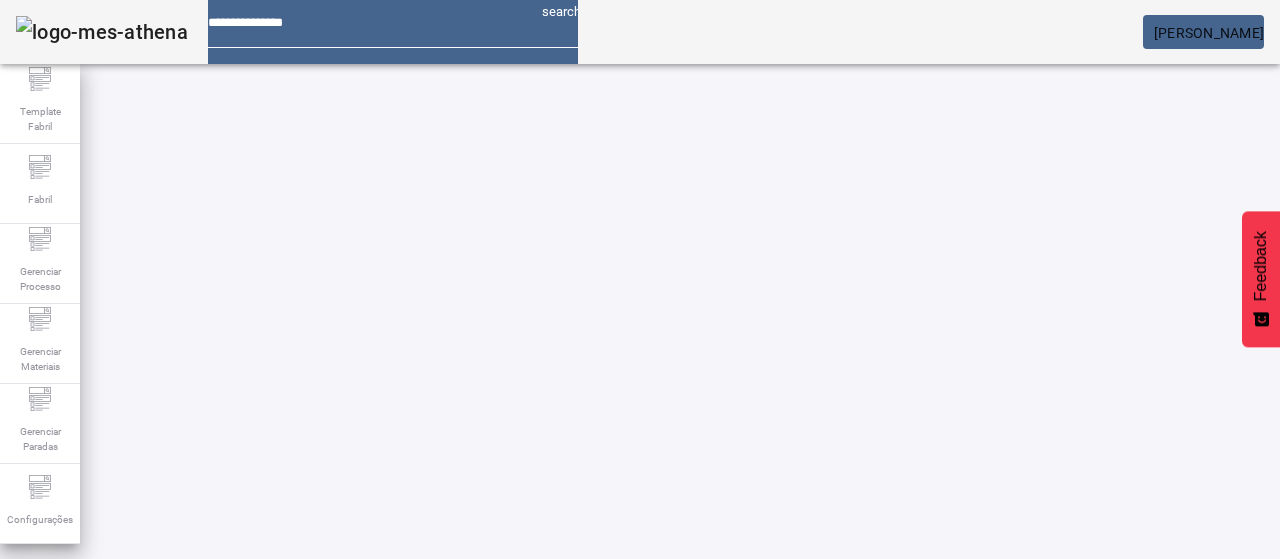 click on "43608 / pH do fermento armazenado" at bounding box center [425, 798] 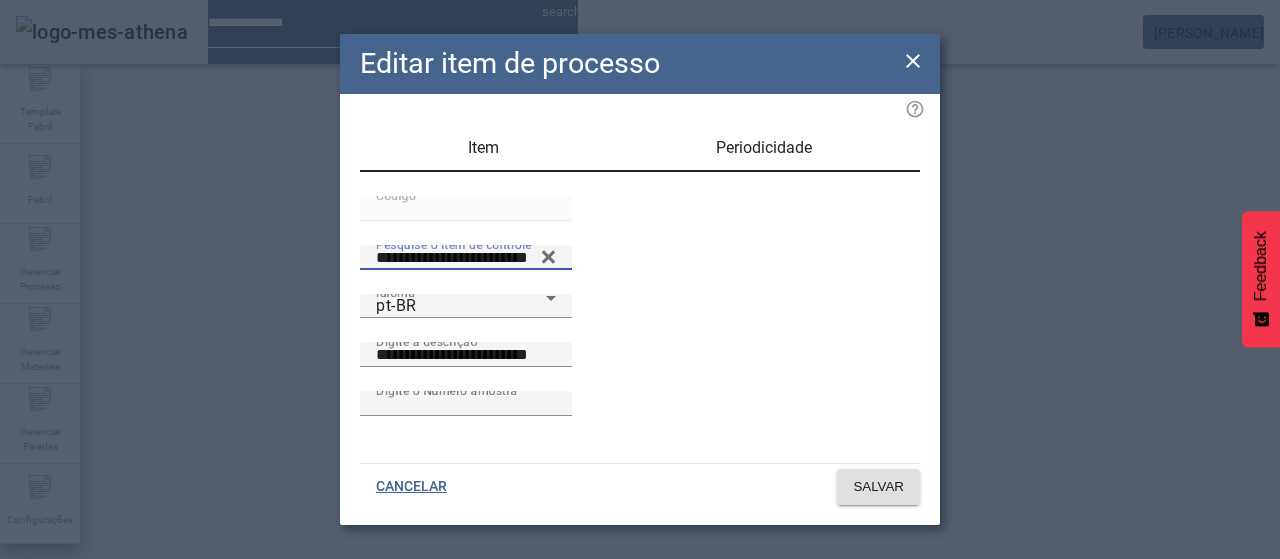 drag, startPoint x: 587, startPoint y: 309, endPoint x: 221, endPoint y: 314, distance: 366.03415 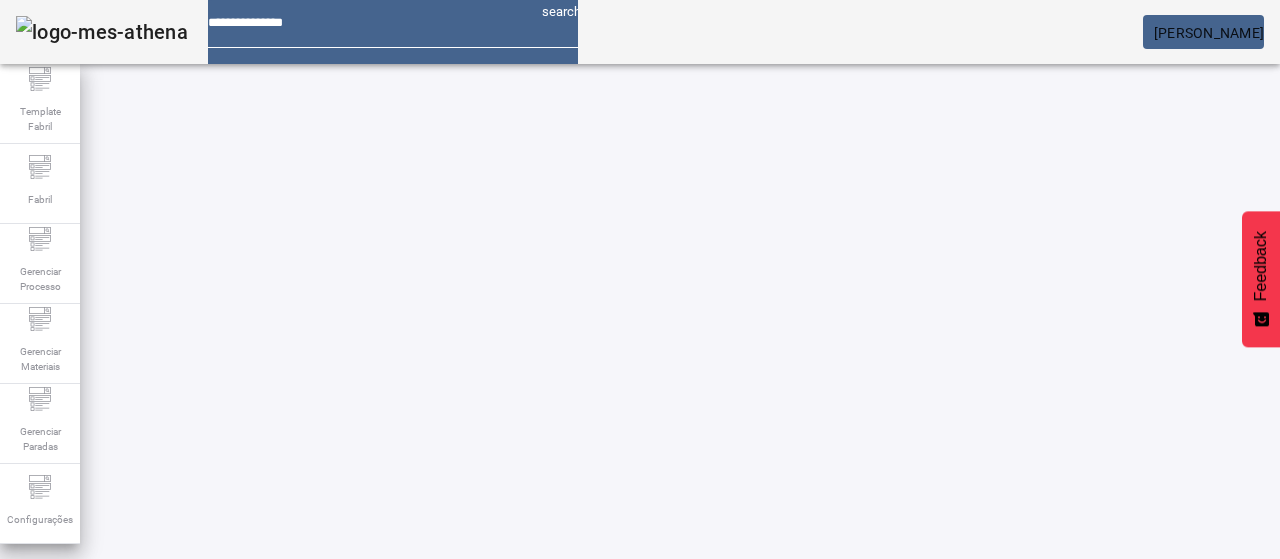 drag, startPoint x: 512, startPoint y: 187, endPoint x: 402, endPoint y: 201, distance: 110.88733 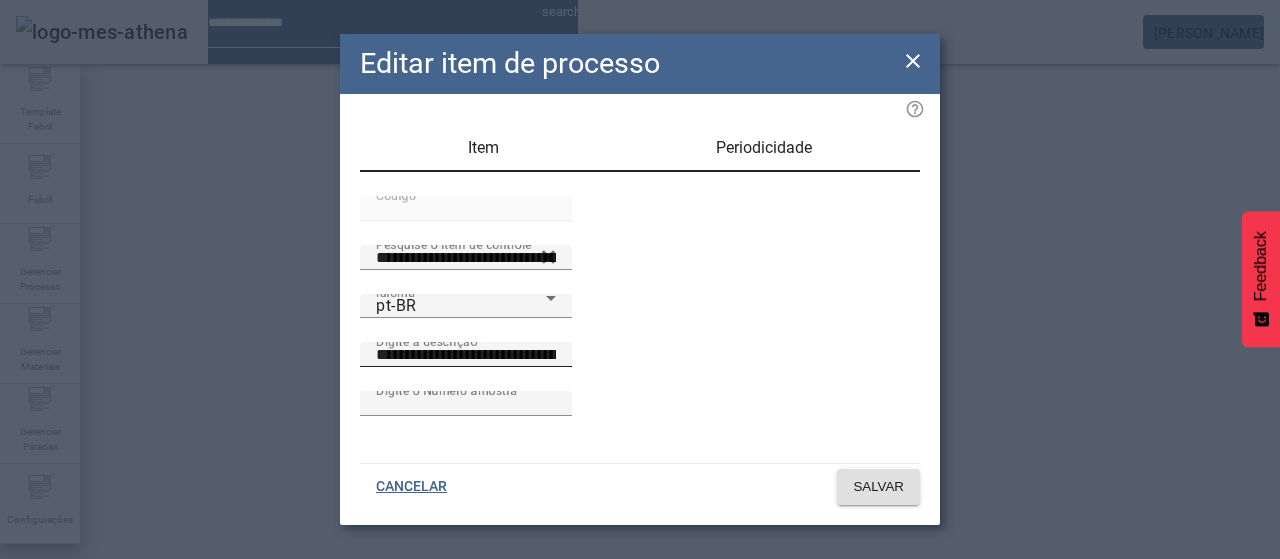 click on "**********" at bounding box center (466, 355) 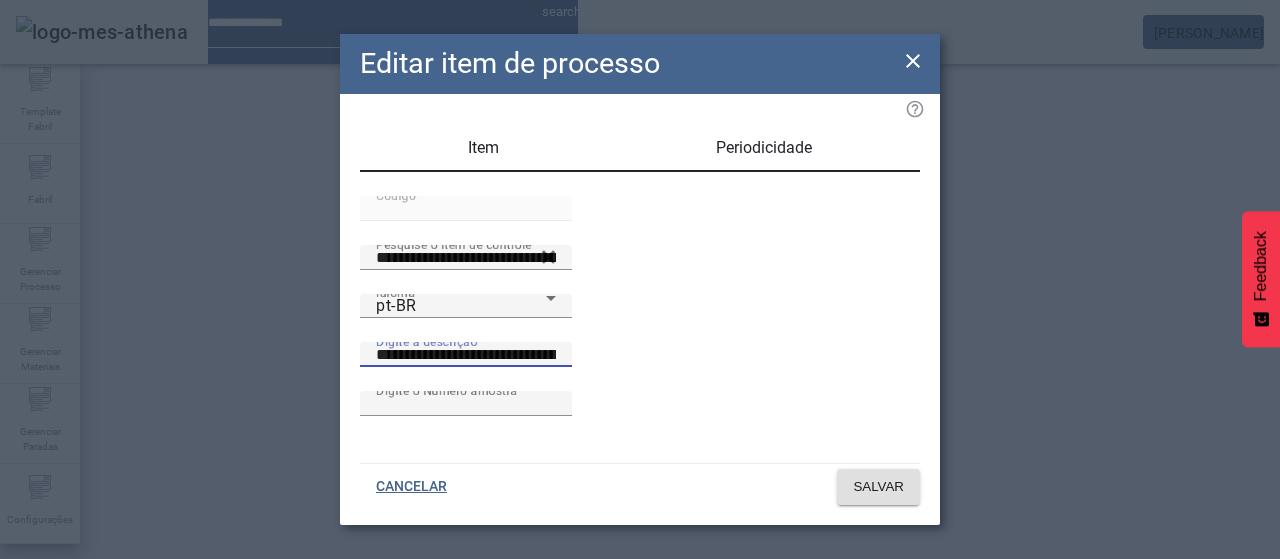 click on "**********" at bounding box center [466, 355] 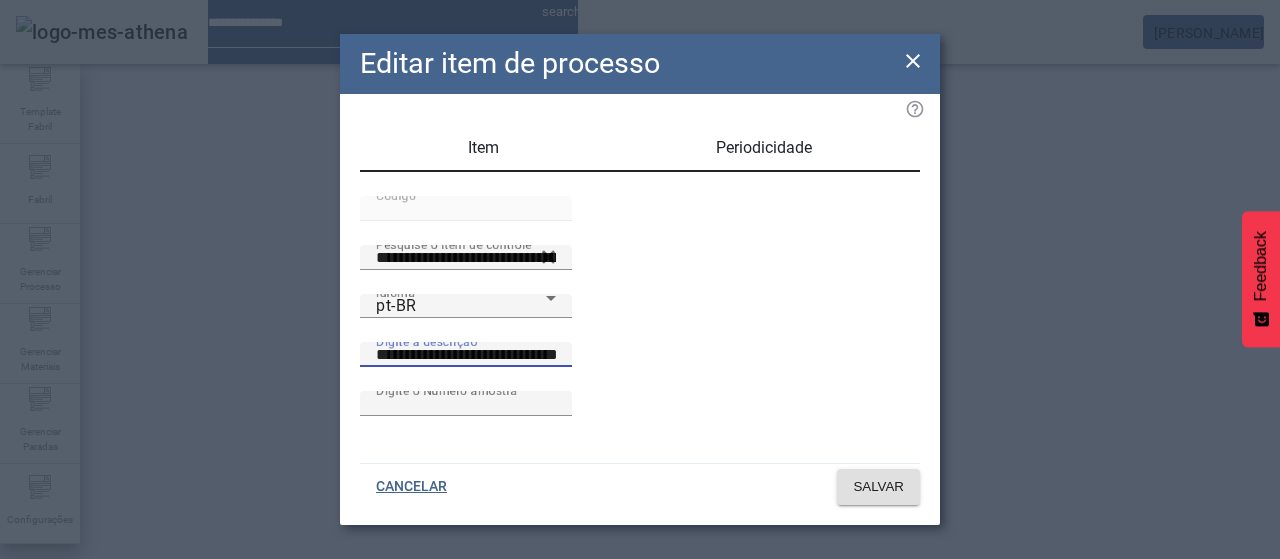 click on "**********" at bounding box center [466, 355] 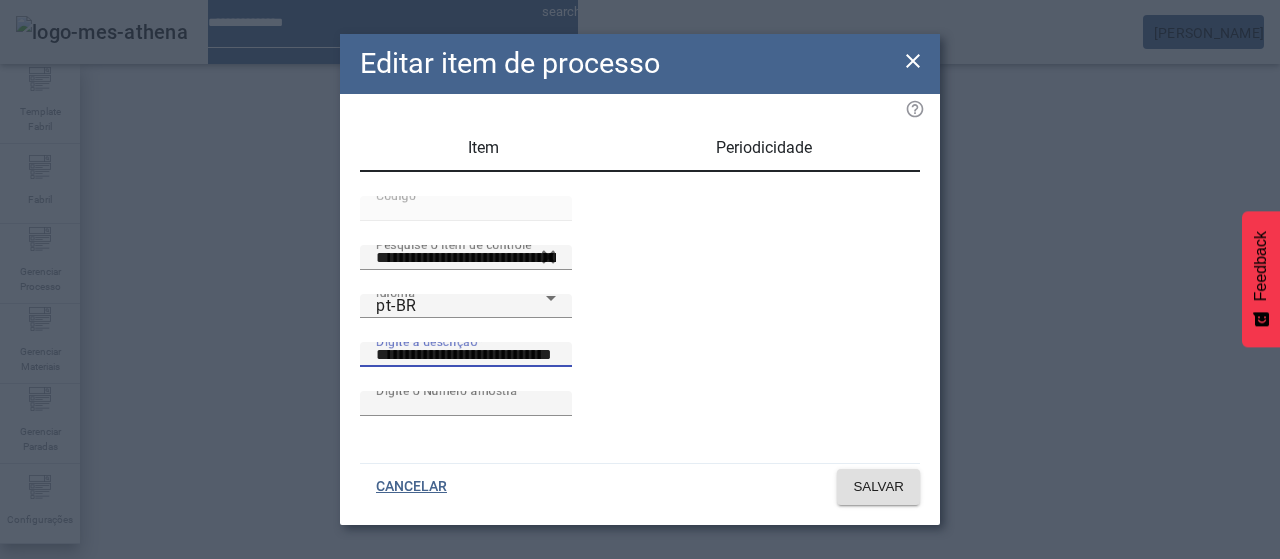click on "**********" at bounding box center [466, 355] 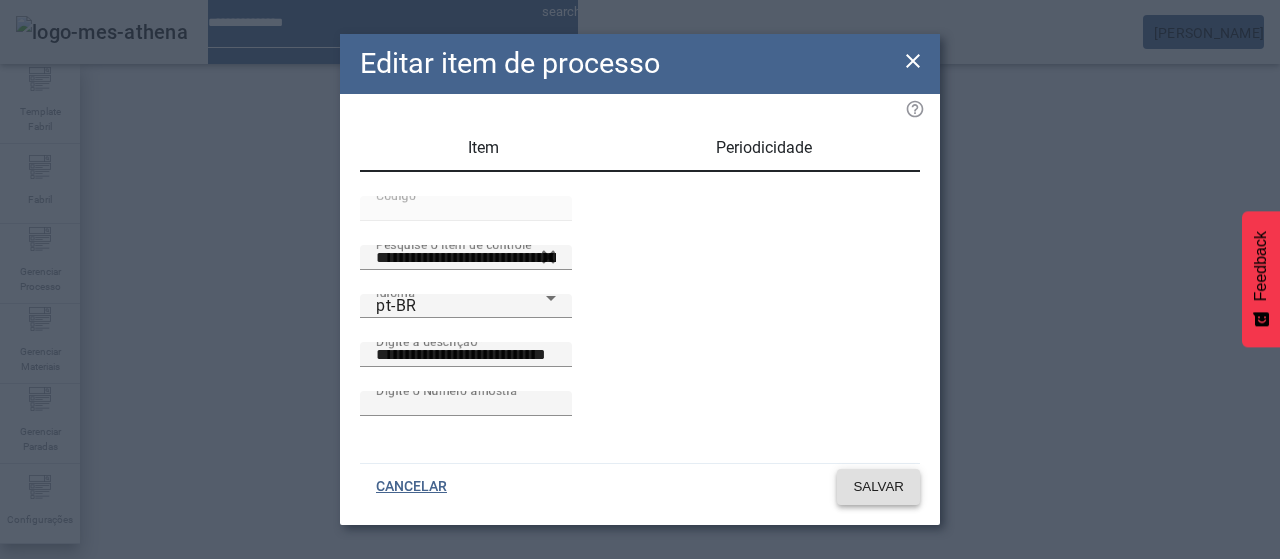 click on "SALVAR" 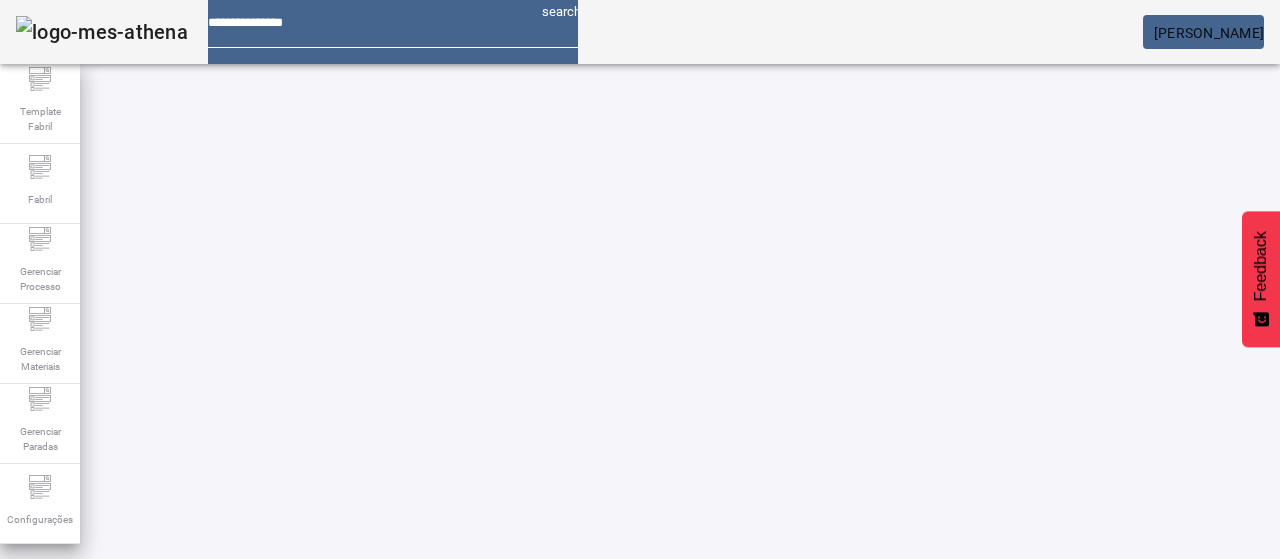 click on "EDITAR" at bounding box center (353, 864) 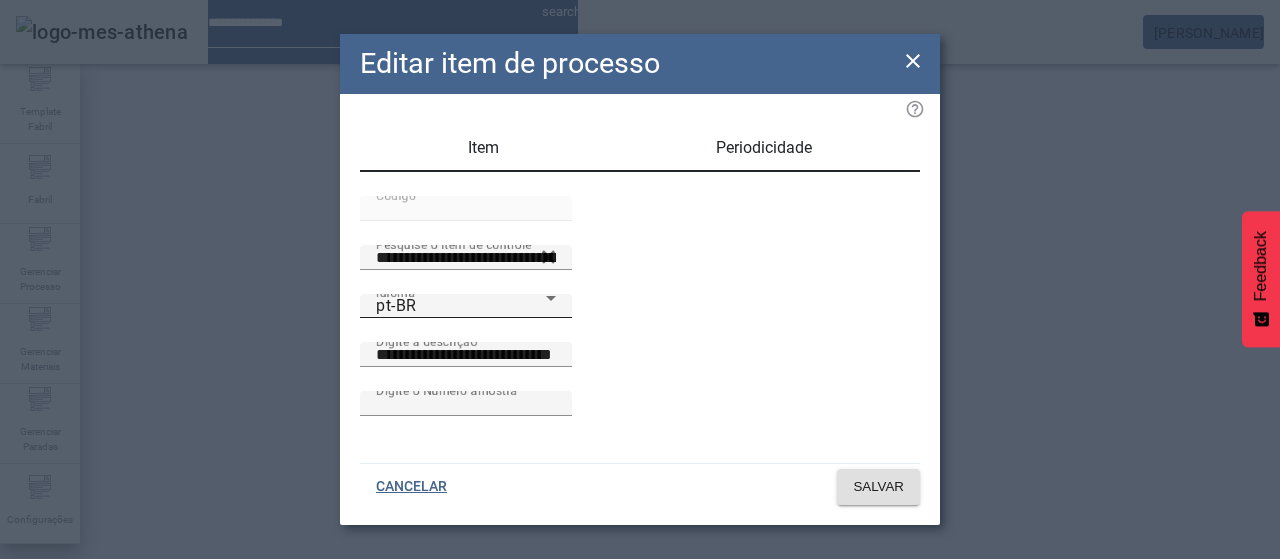 click on "pt-BR" at bounding box center (461, 306) 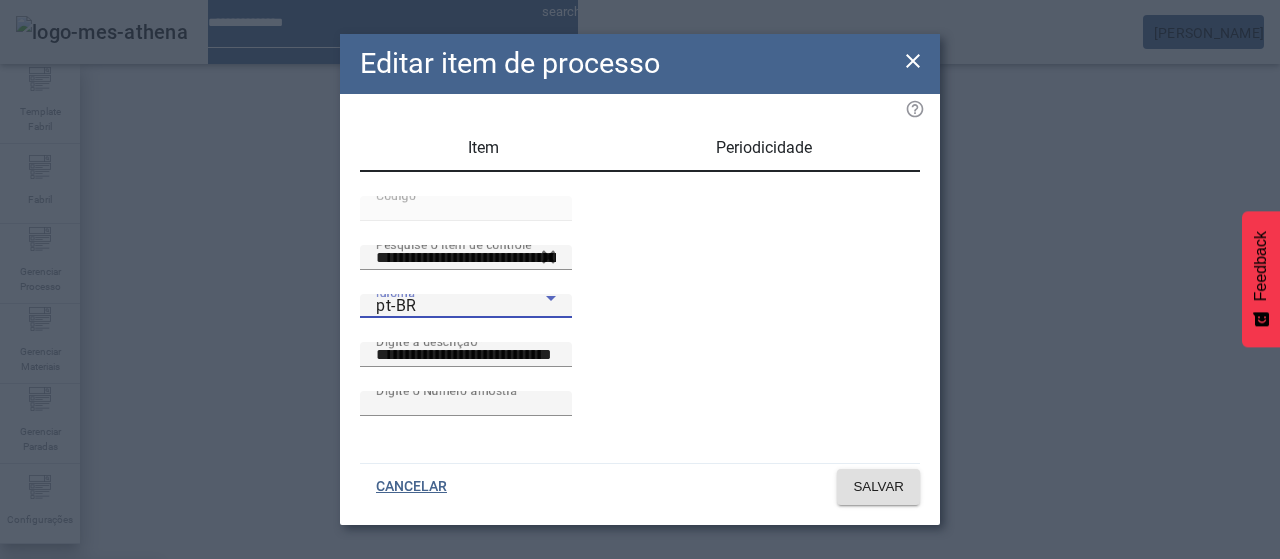 click on "es-ES" at bounding box center [81, 687] 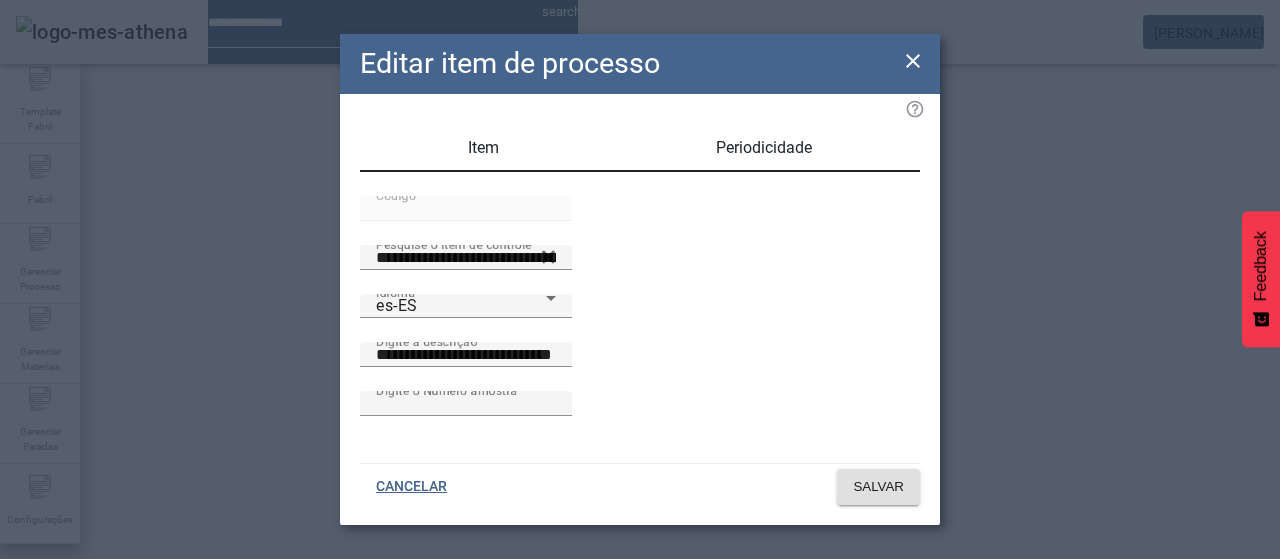 click 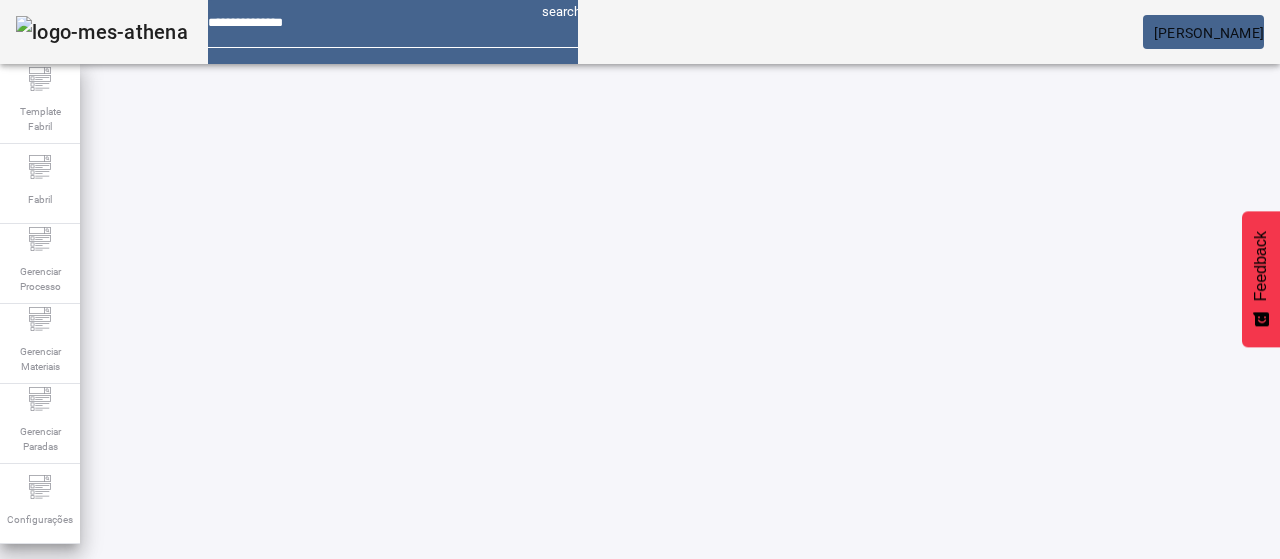 drag, startPoint x: 464, startPoint y: 302, endPoint x: 396, endPoint y: 300, distance: 68.0294 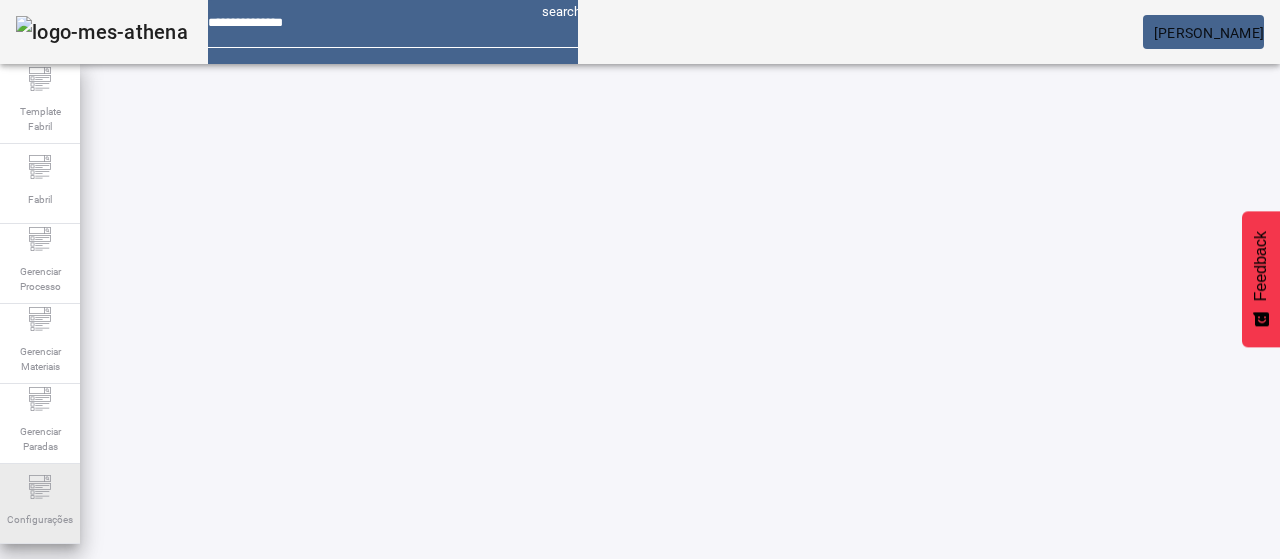 drag, startPoint x: 32, startPoint y: 505, endPoint x: 42, endPoint y: 463, distance: 43.174065 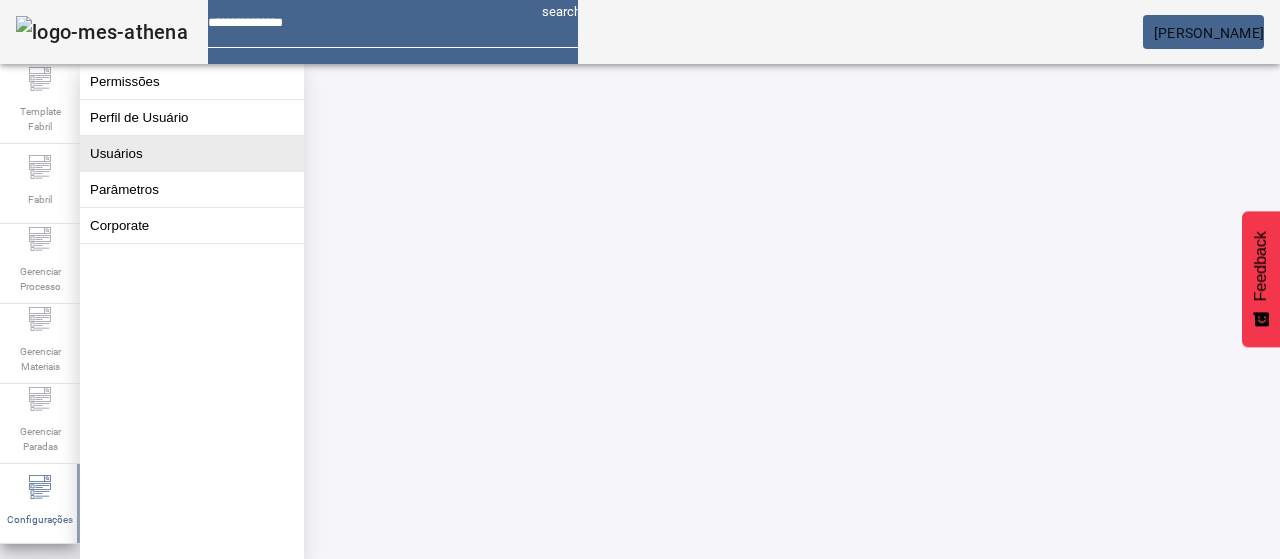 click on "Usuários" 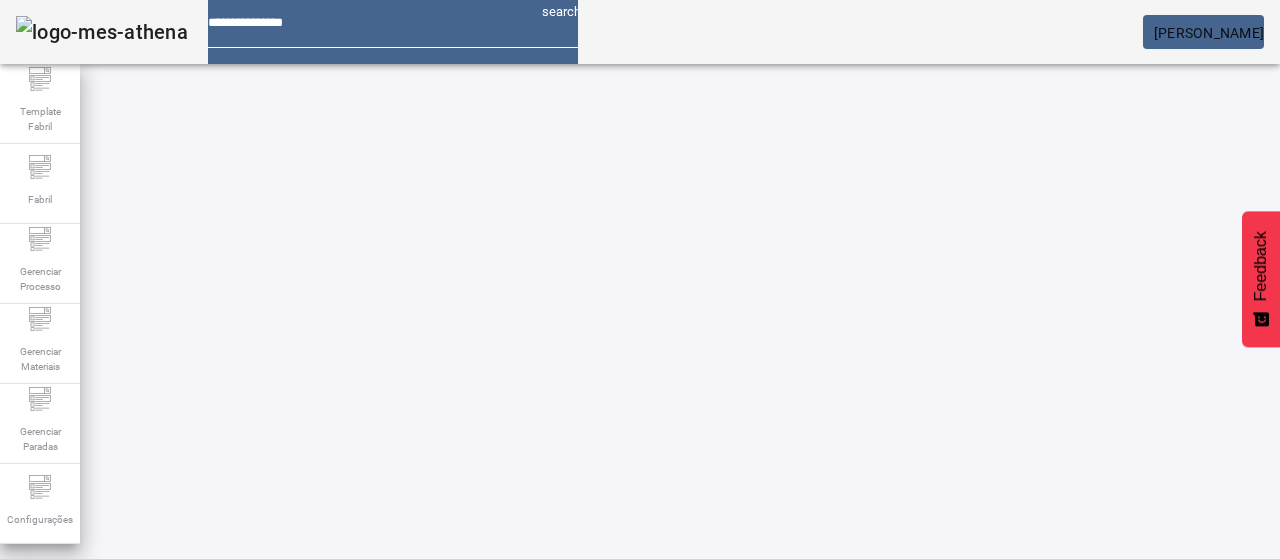 click 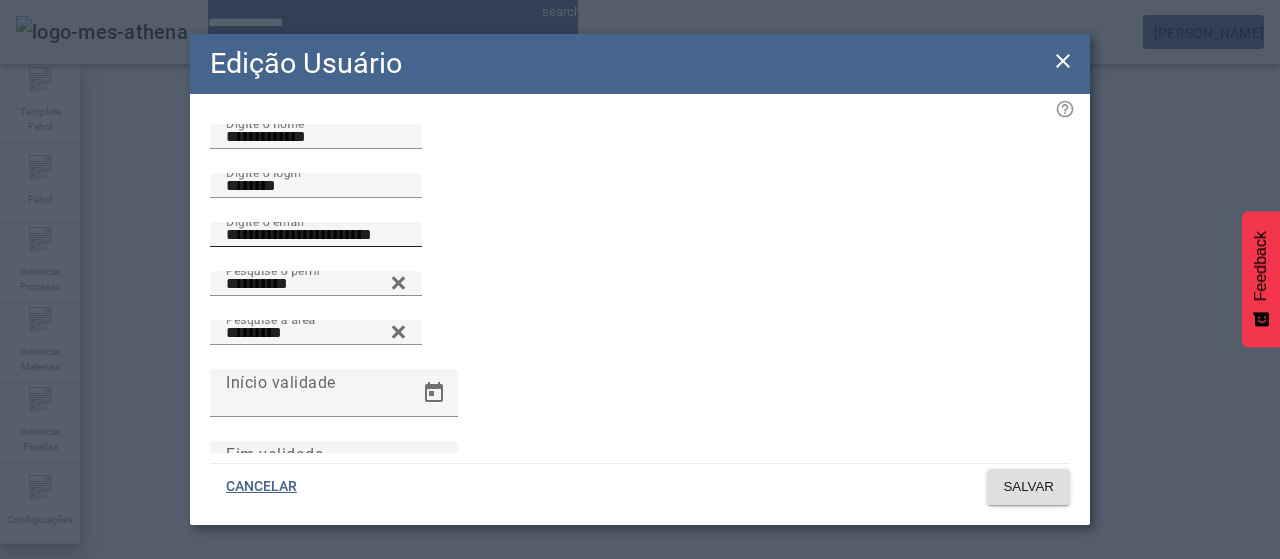 scroll, scrollTop: 100, scrollLeft: 0, axis: vertical 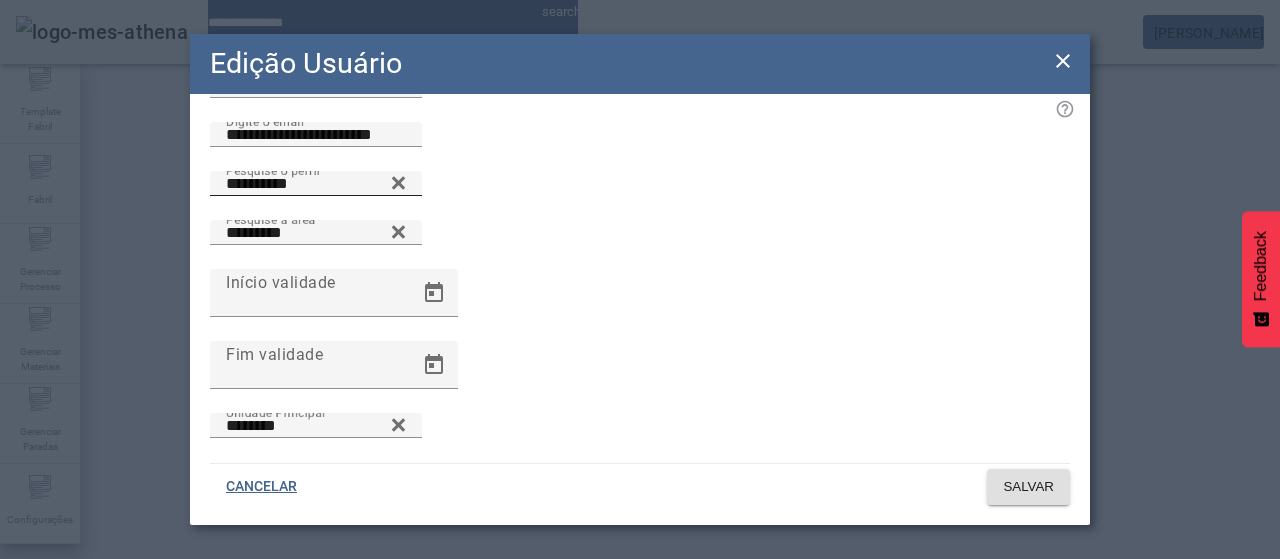 click on "**********" at bounding box center [316, 184] 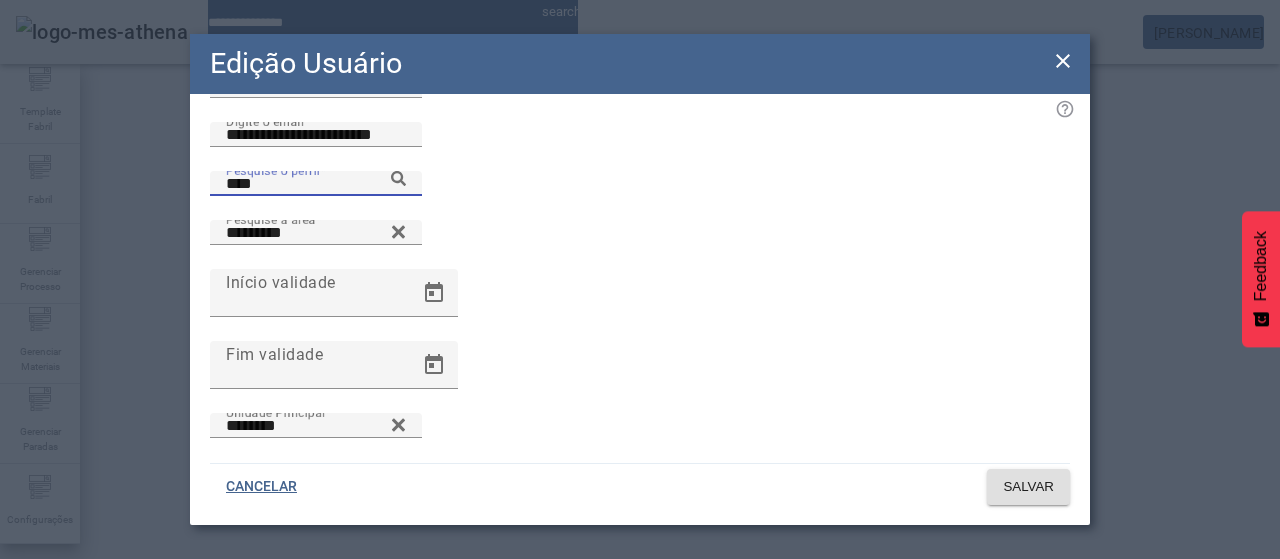 click 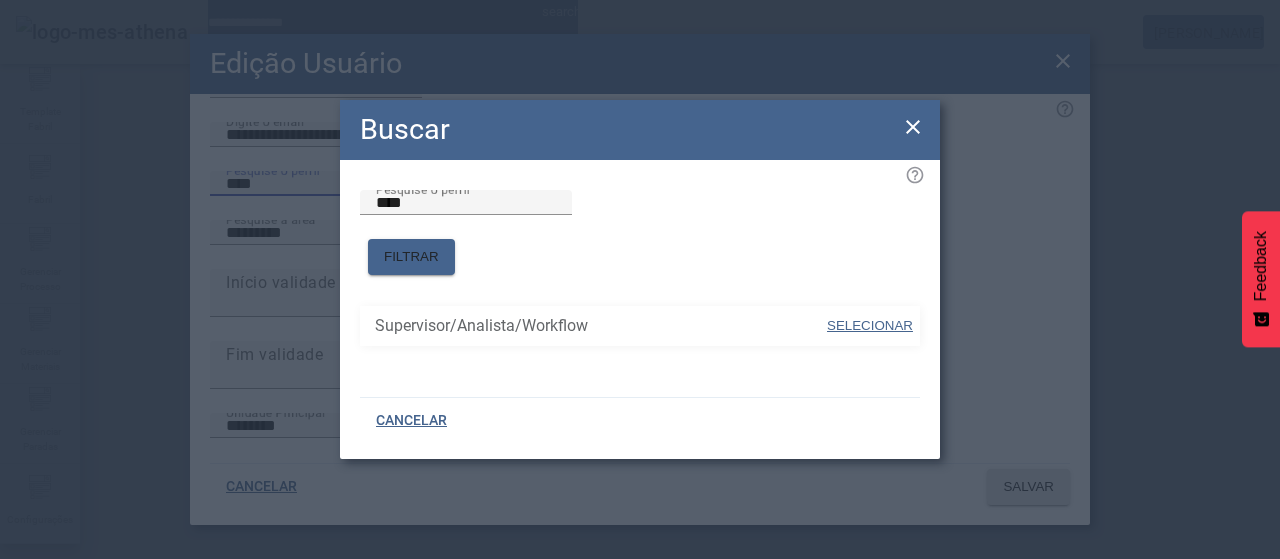 click on "SELECIONAR" at bounding box center (870, 325) 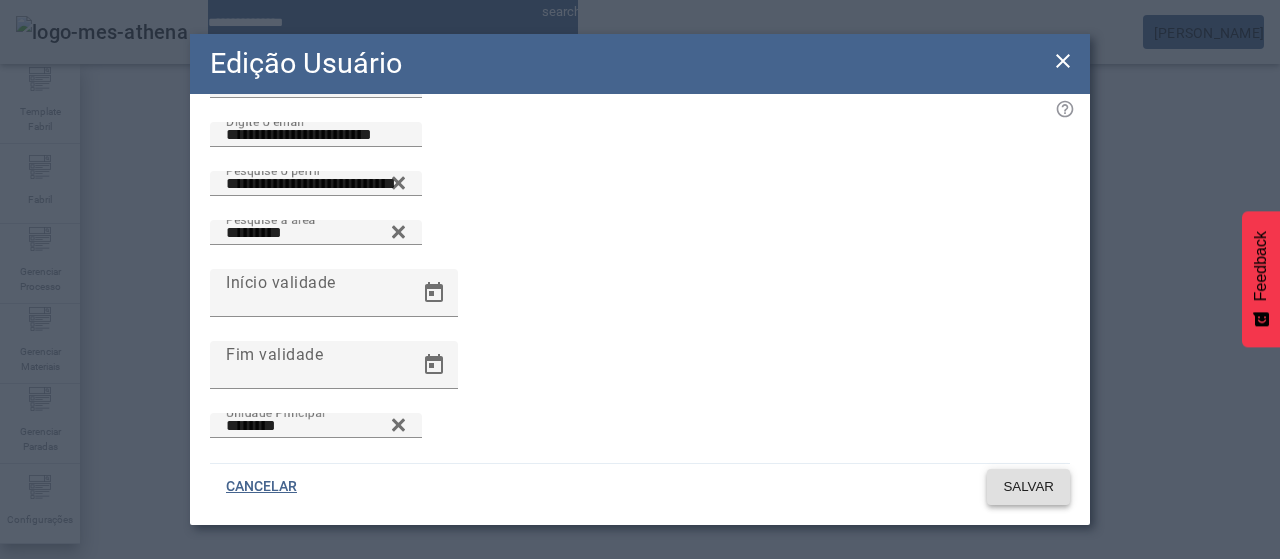 click 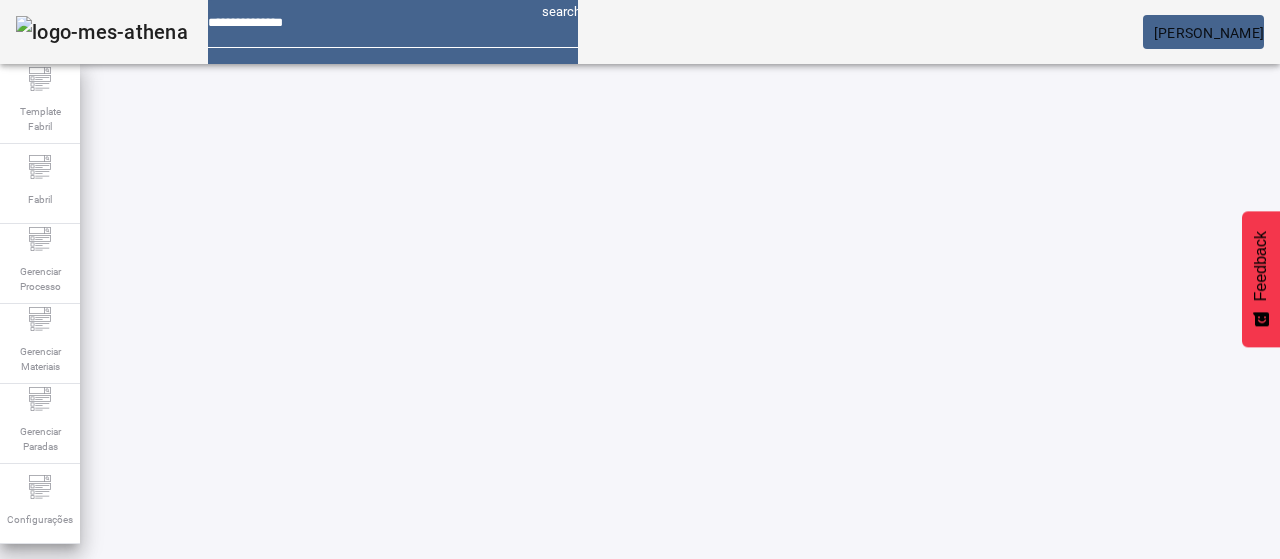 click 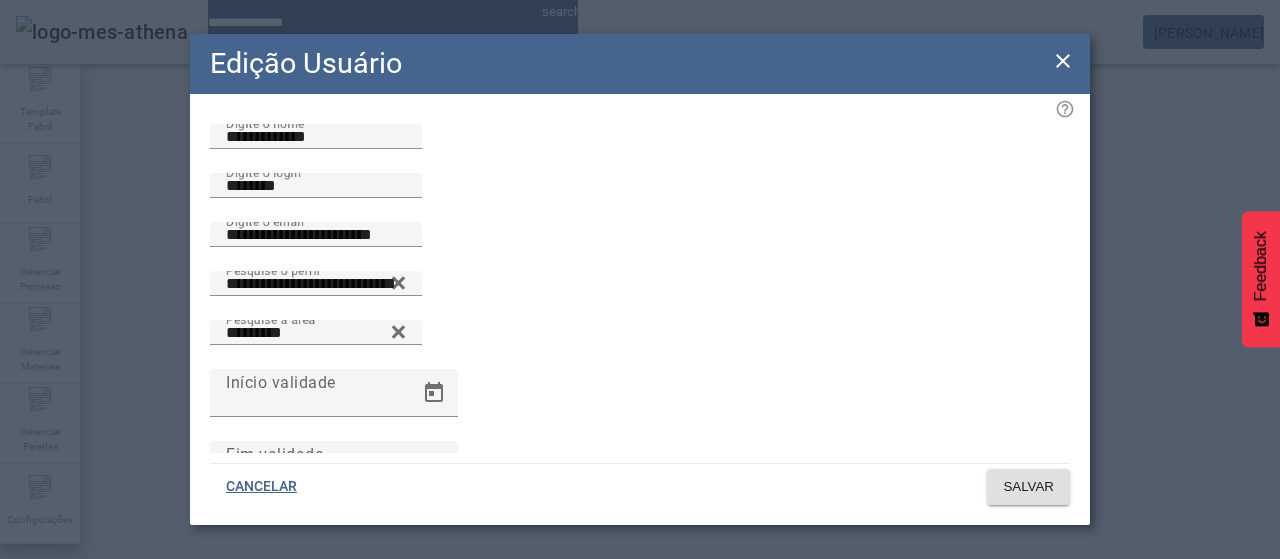 click on "**********" 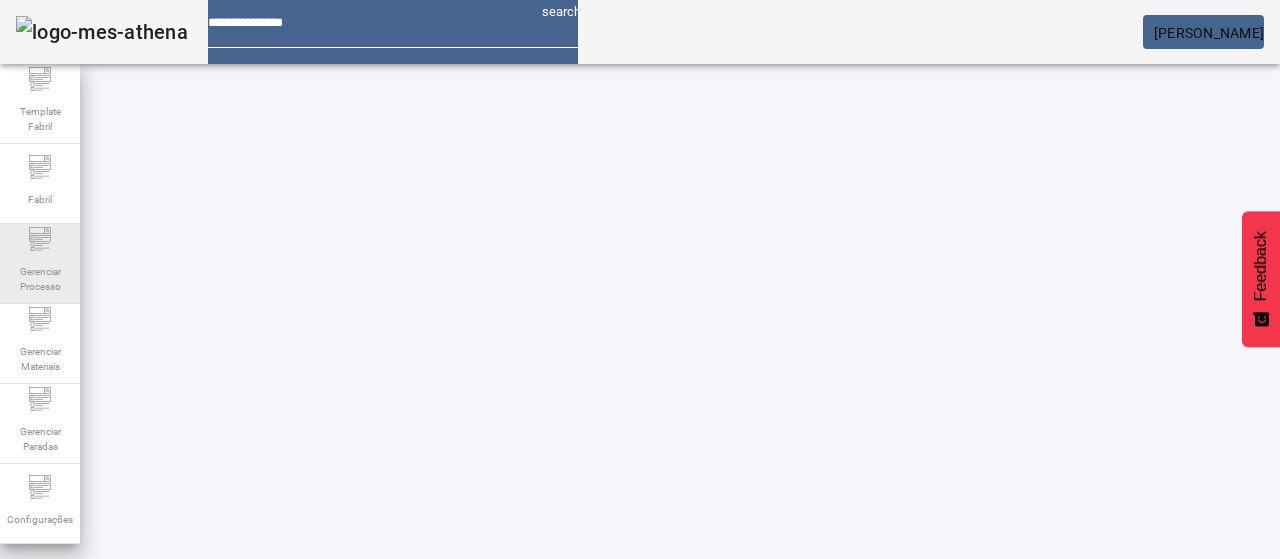 click on "Gerenciar Processo" 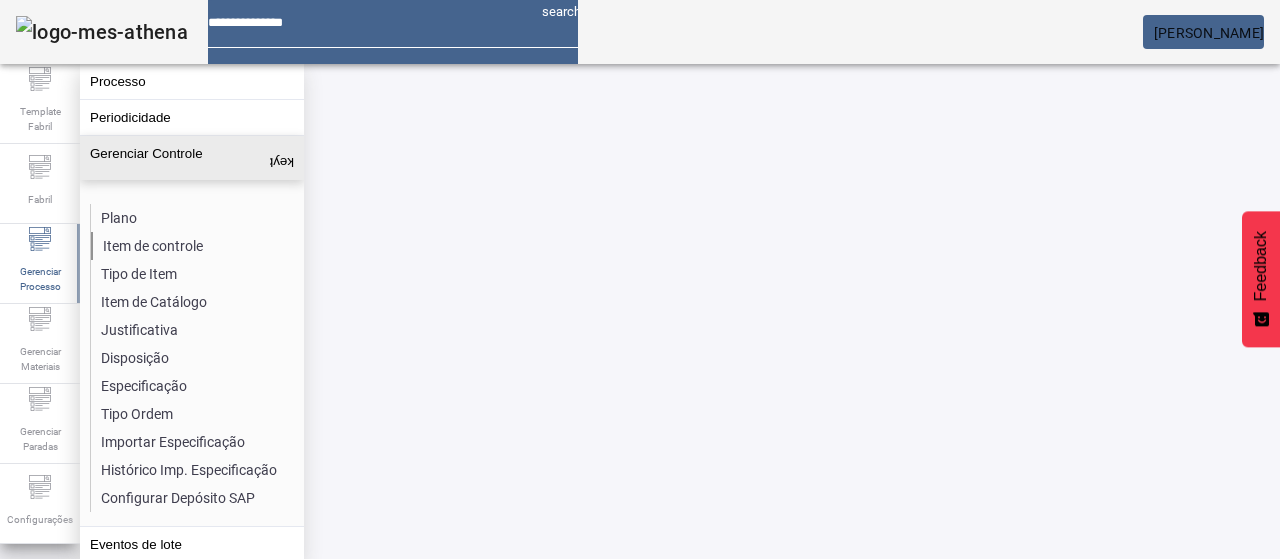 click on "Item de controle" 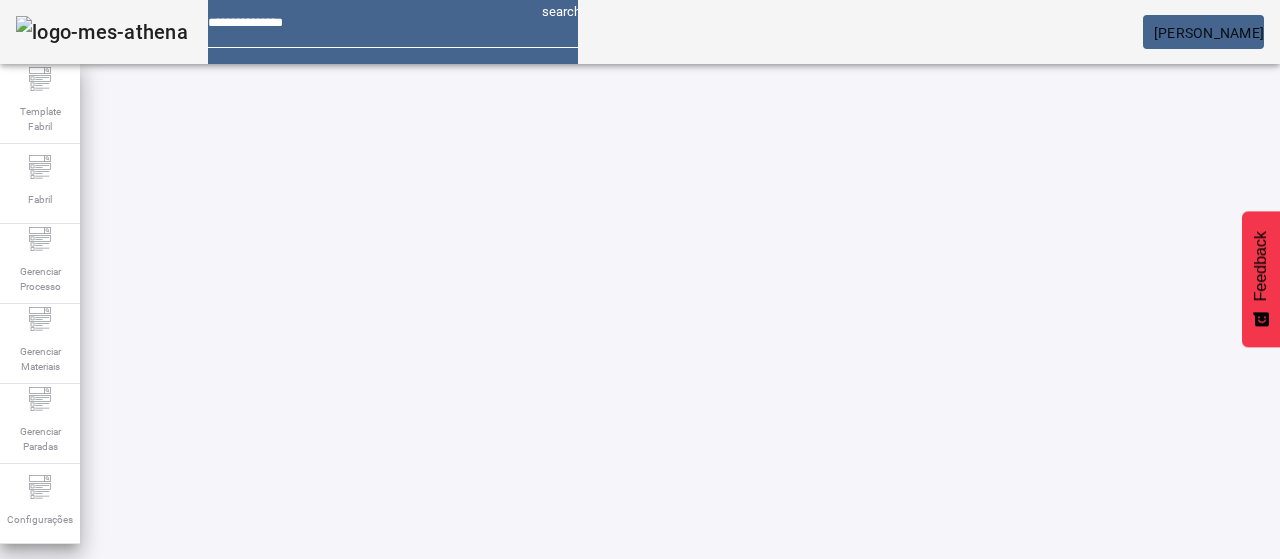 click on "ABRIR FILTROS" 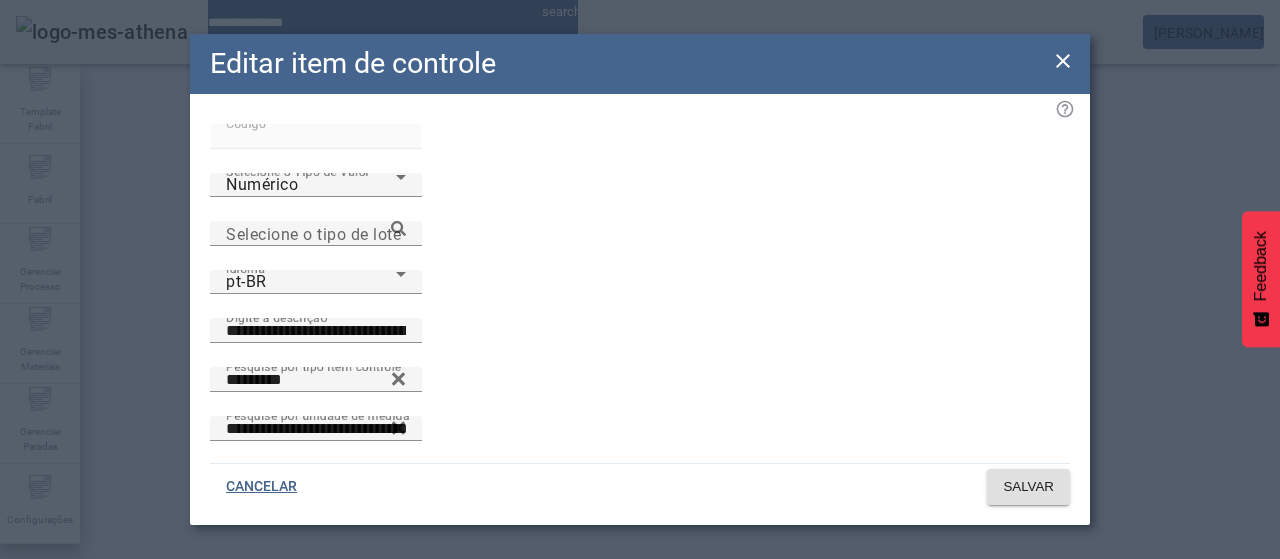 drag, startPoint x: 1062, startPoint y: 59, endPoint x: 1046, endPoint y: 62, distance: 16.27882 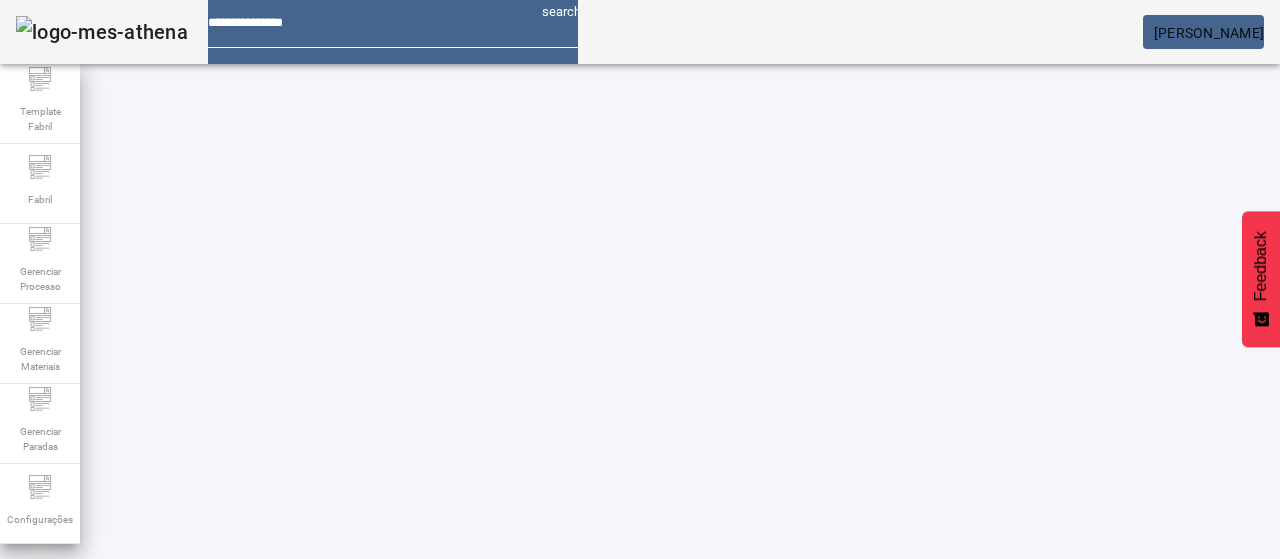 drag, startPoint x: 164, startPoint y: 180, endPoint x: 114, endPoint y: 182, distance: 50.039986 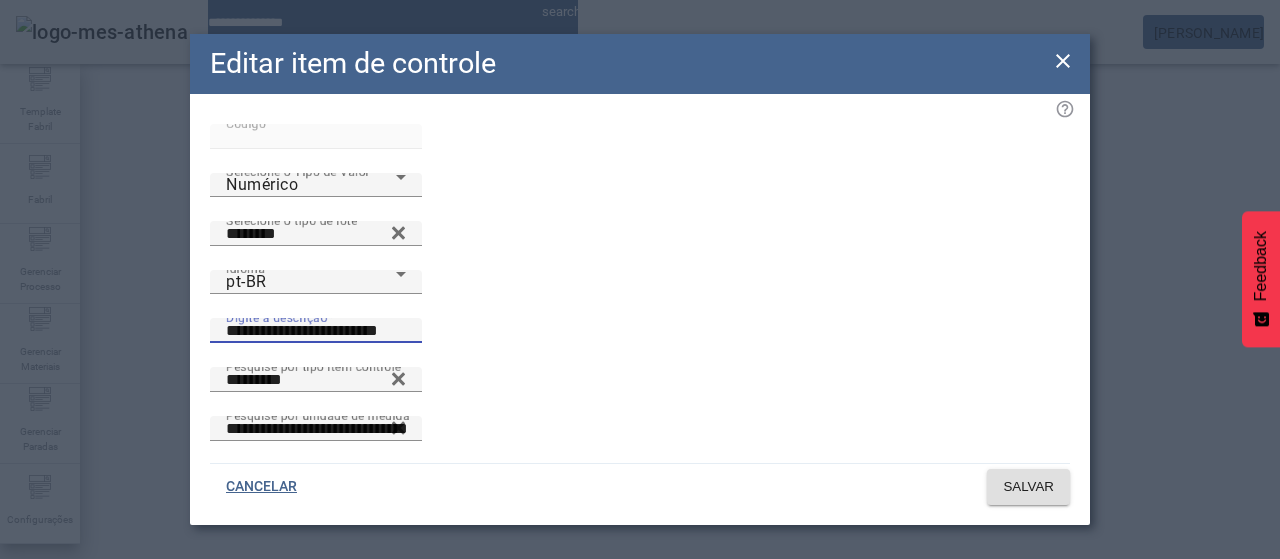 drag, startPoint x: 721, startPoint y: 242, endPoint x: 511, endPoint y: 239, distance: 210.02142 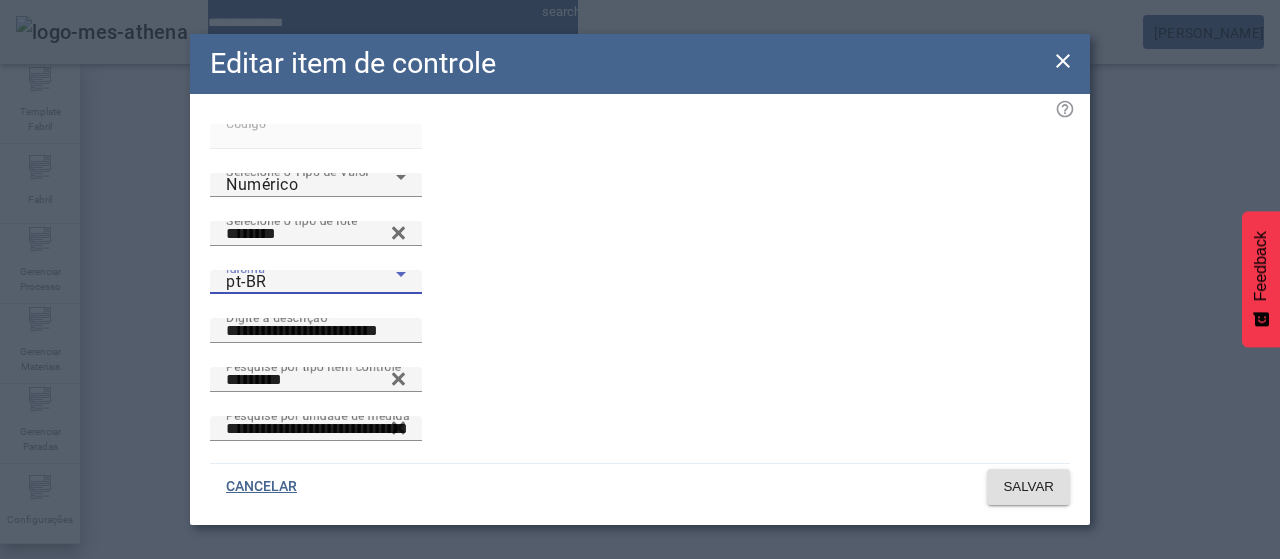 click on "pt-BR" at bounding box center [311, 282] 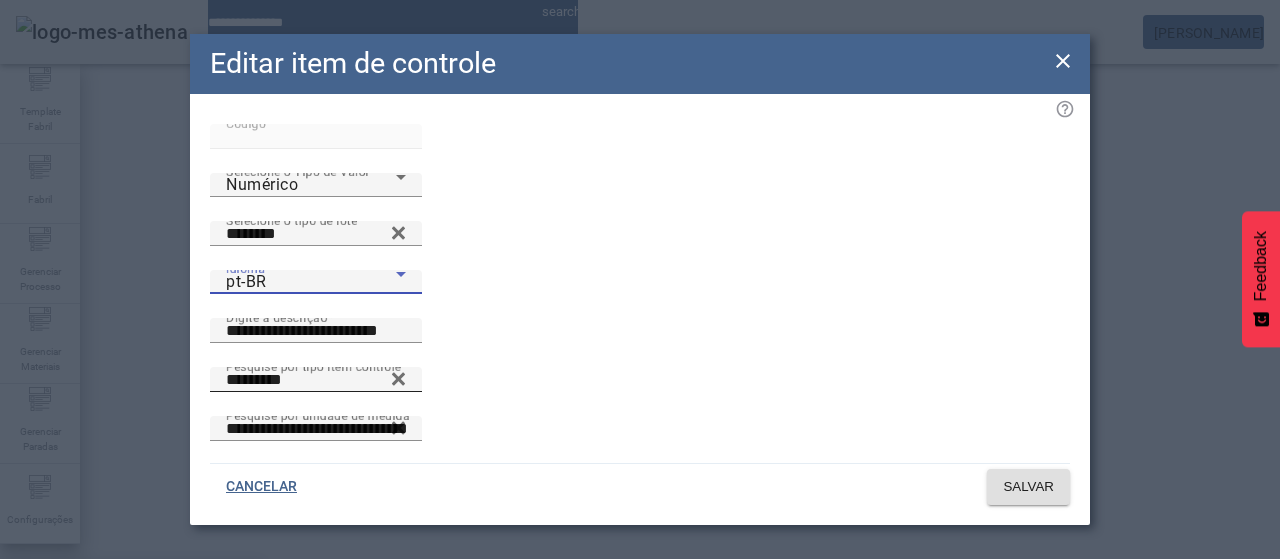 drag, startPoint x: 390, startPoint y: 394, endPoint x: 493, endPoint y: 305, distance: 136.12494 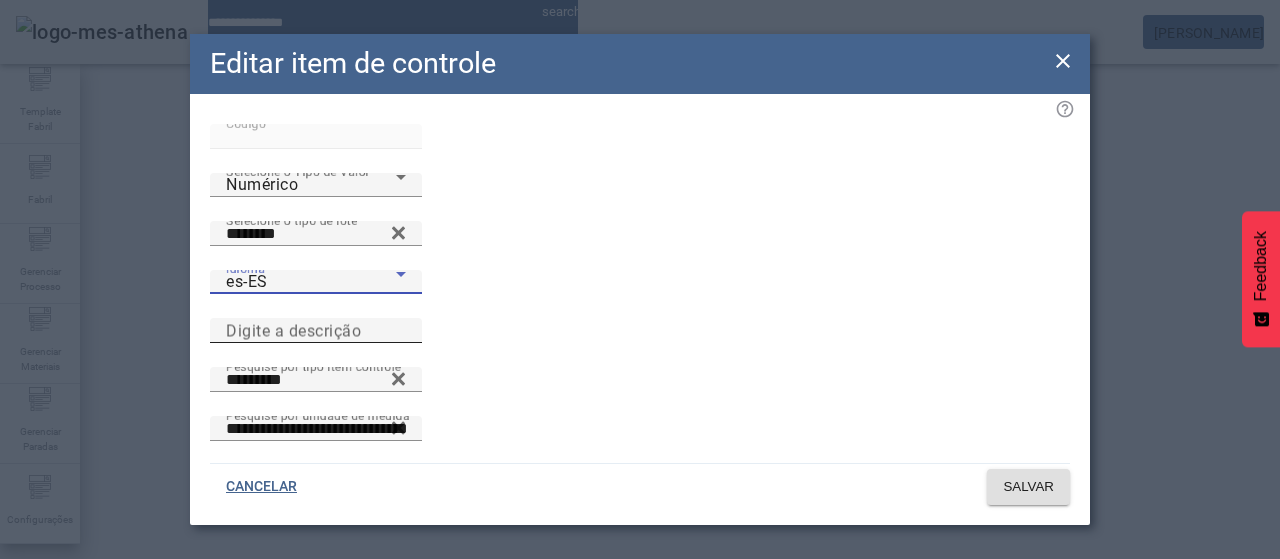 drag, startPoint x: 561, startPoint y: 237, endPoint x: 659, endPoint y: 273, distance: 104.40307 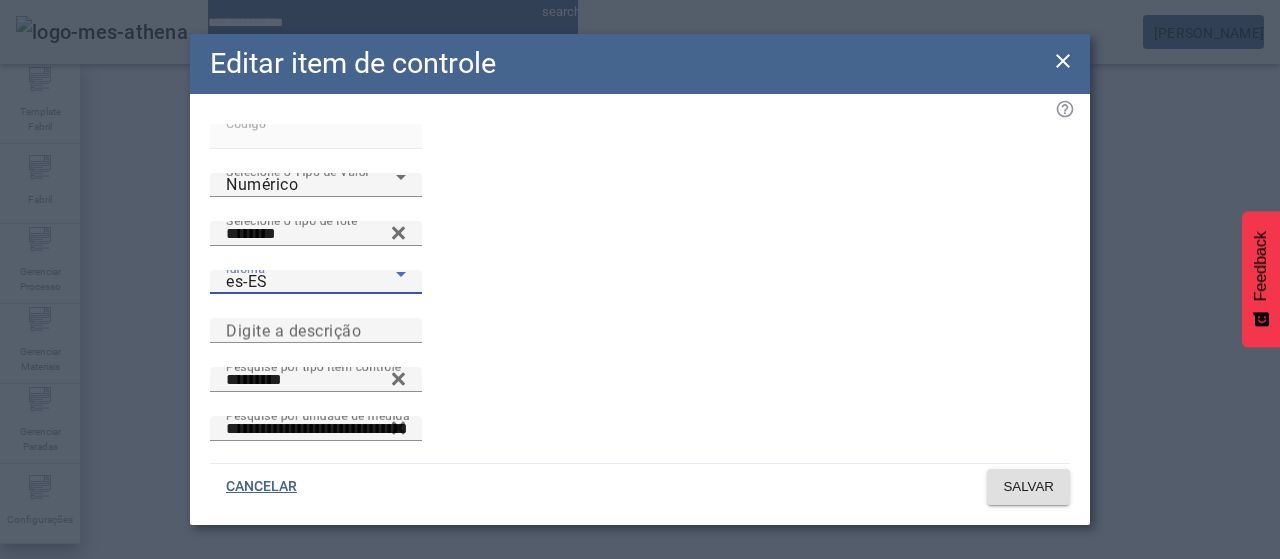 click on "Digite a descrição" at bounding box center (293, 330) 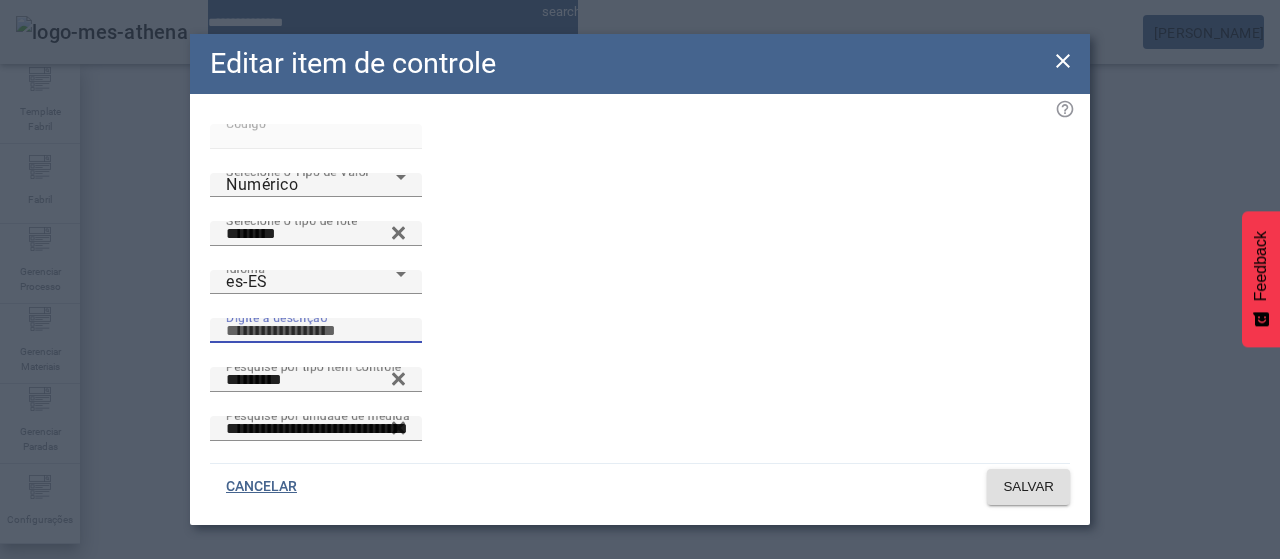paste on "**********" 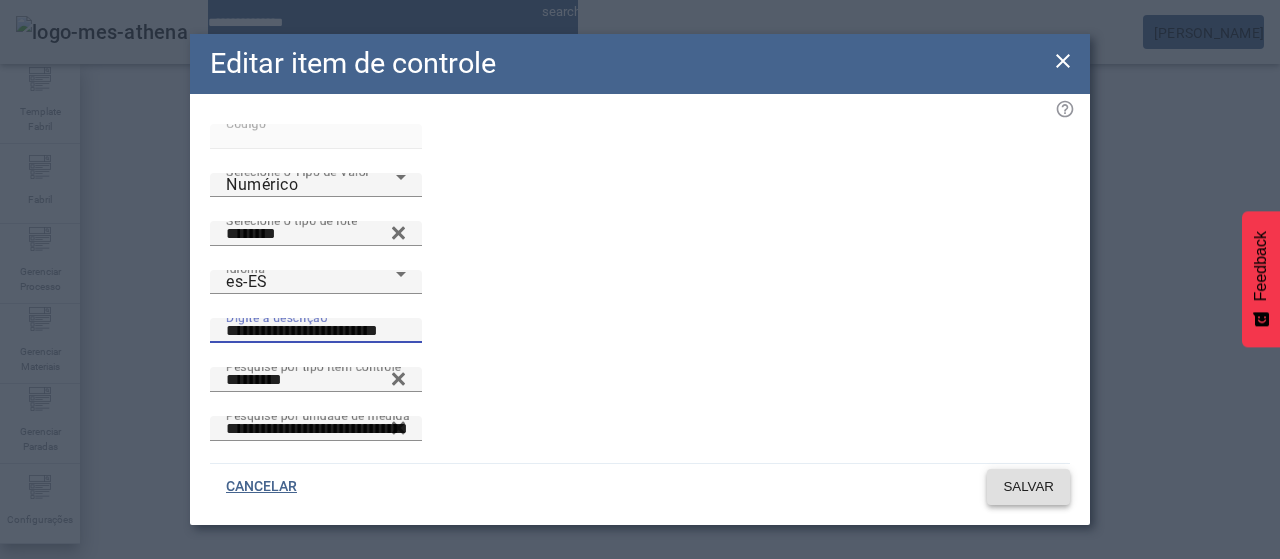 click on "SALVAR" 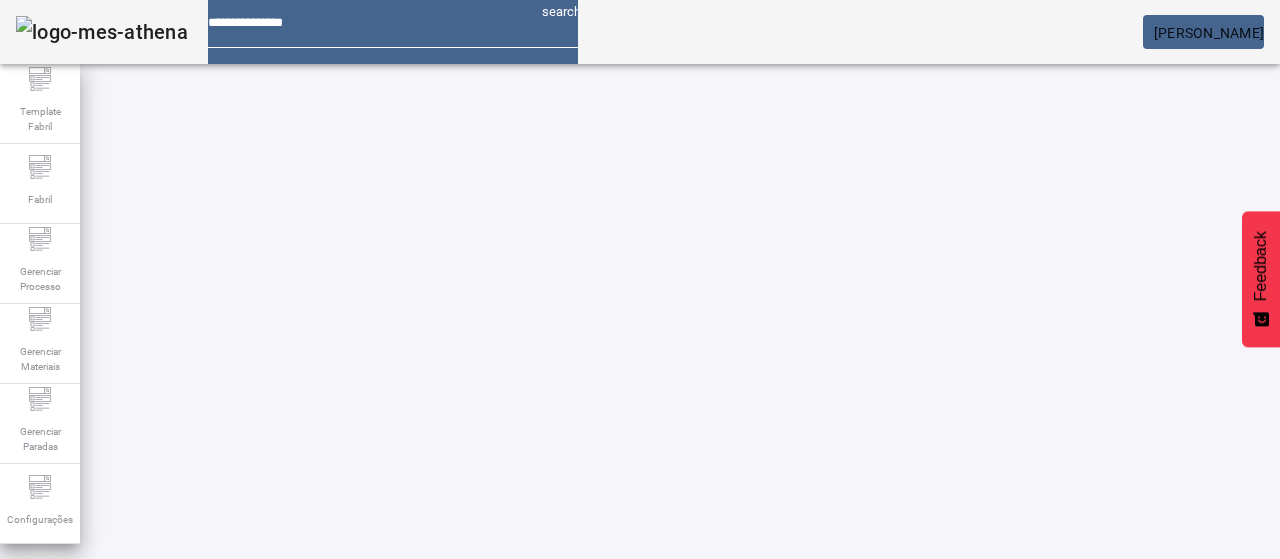 click at bounding box center [572, 828] 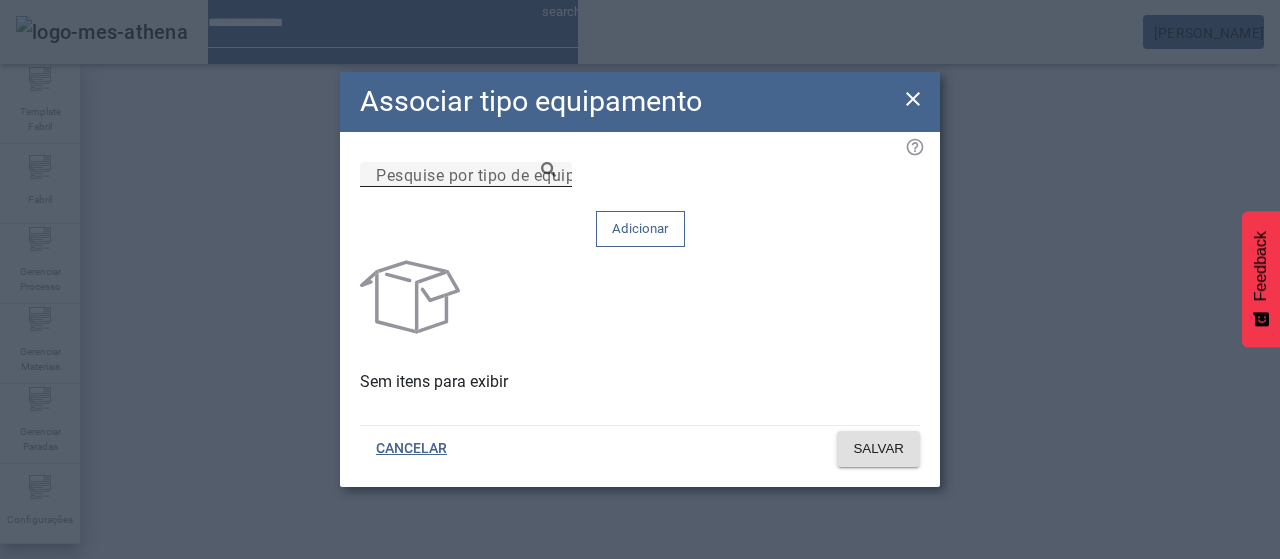click on "Pesquise por tipo de equipamento" at bounding box center (504, 174) 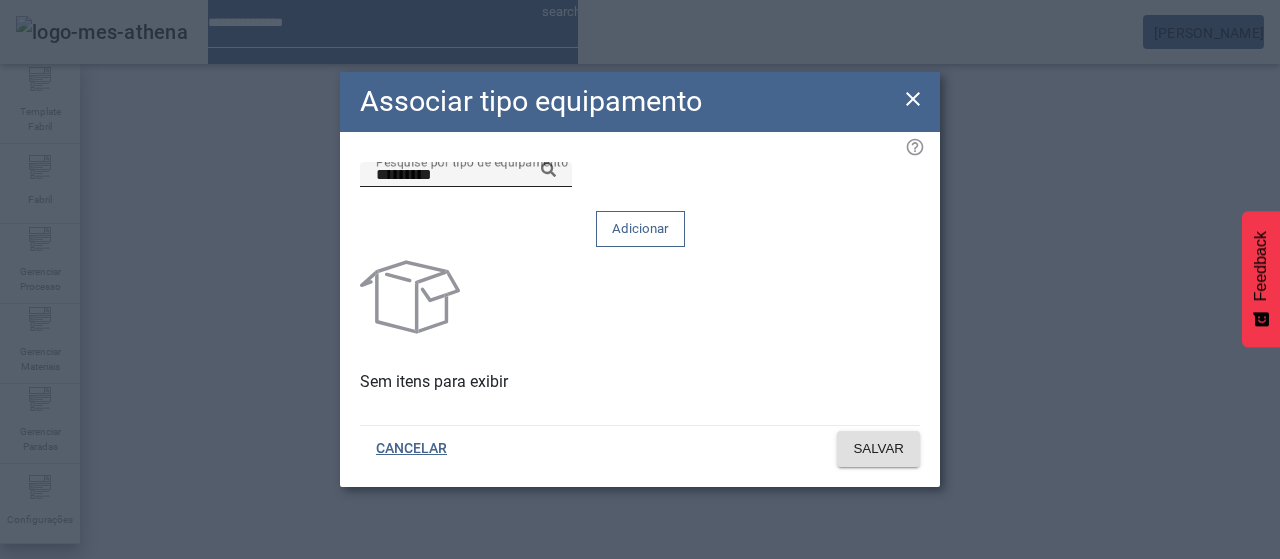 click 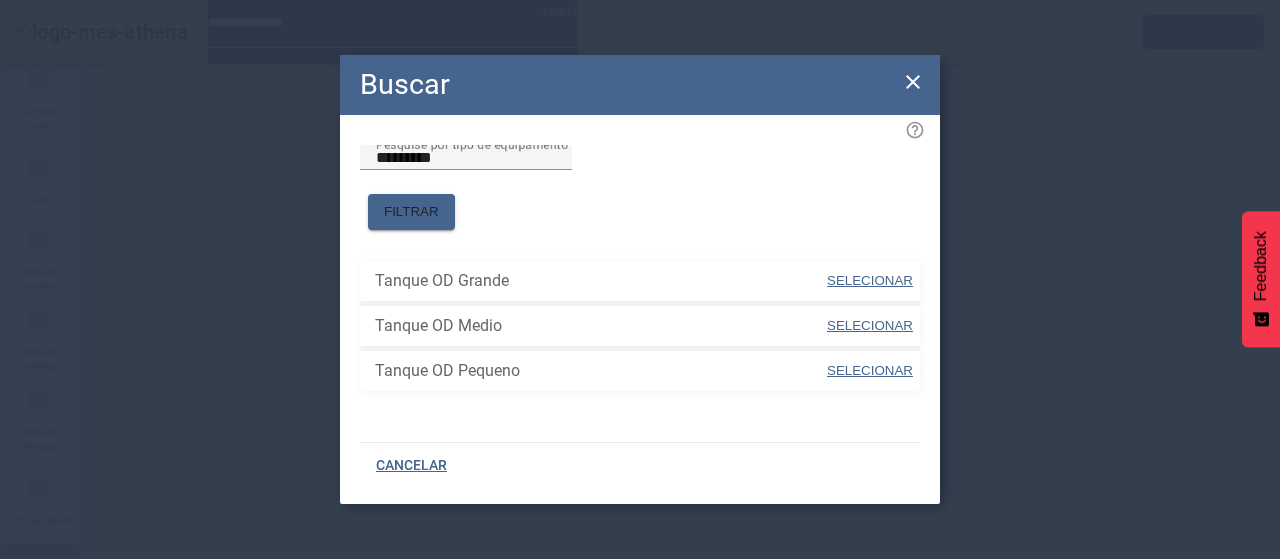 drag, startPoint x: 840, startPoint y: 279, endPoint x: 820, endPoint y: 239, distance: 44.72136 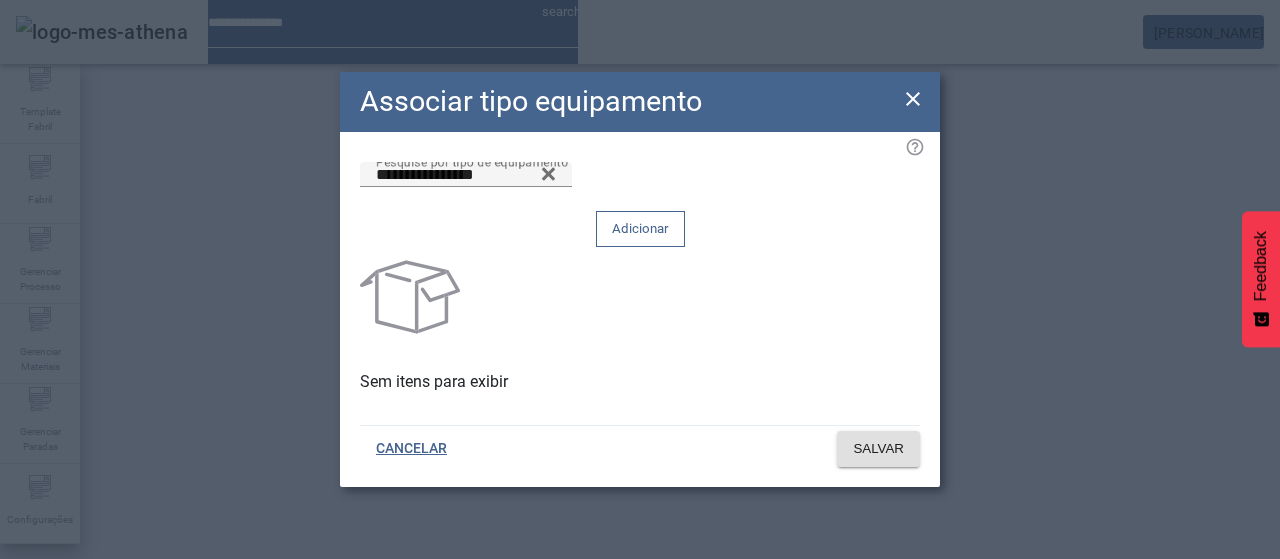 click 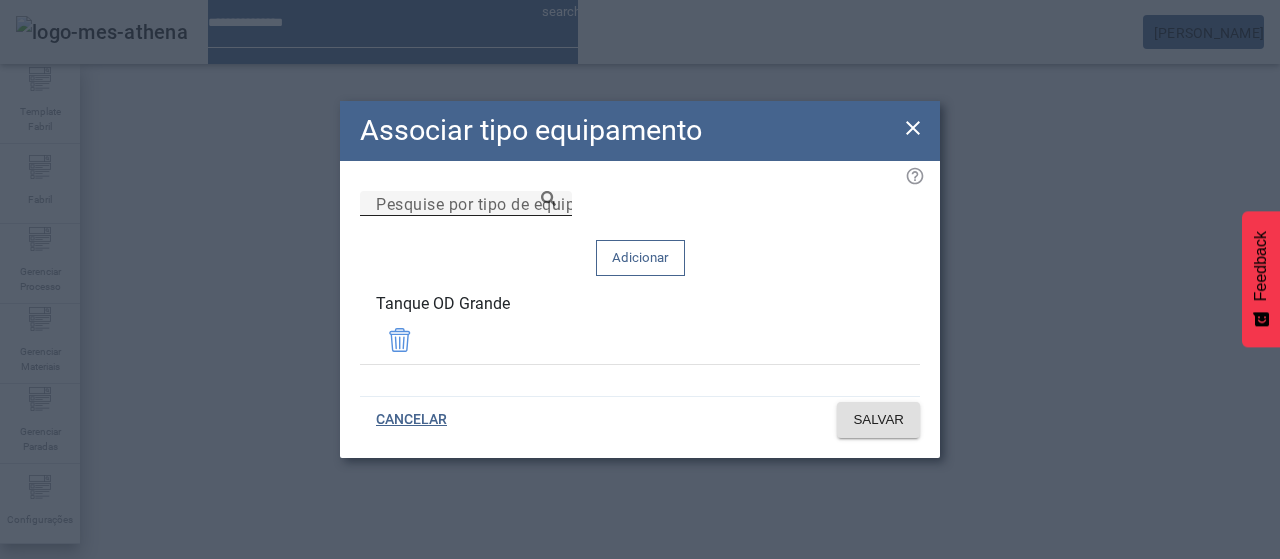 click on "Pesquise por tipo de equipamento" at bounding box center [466, 204] 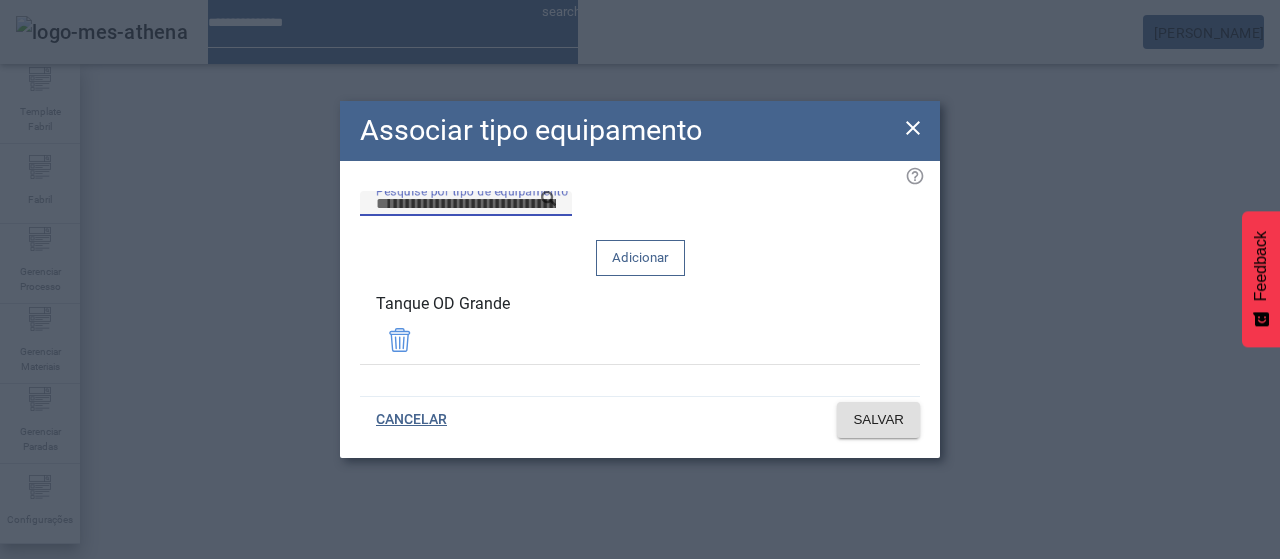paste on "*********" 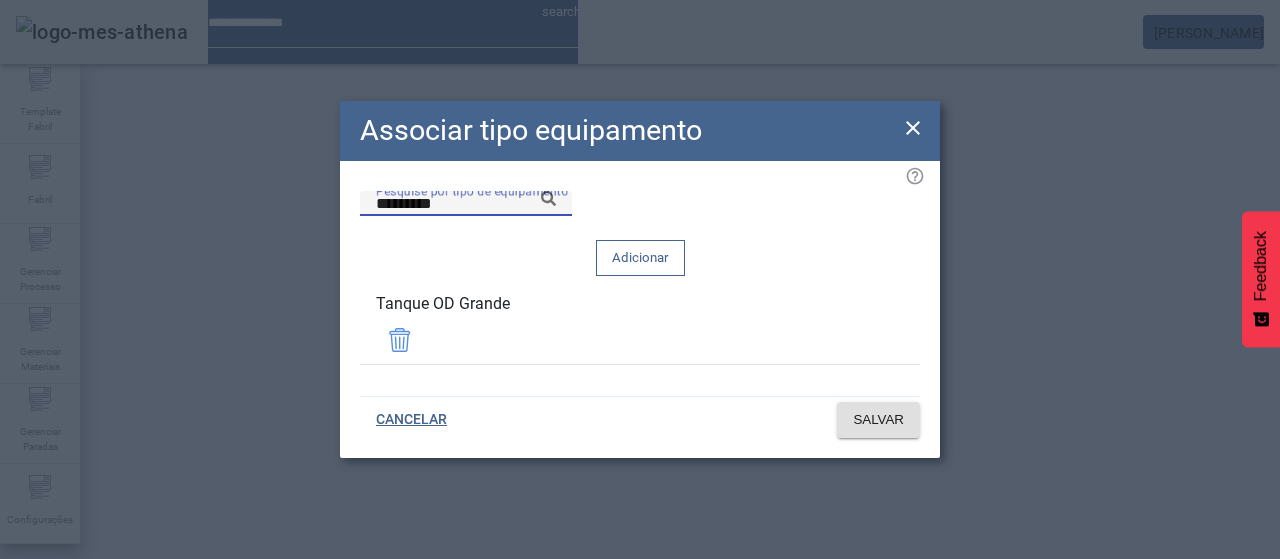 click 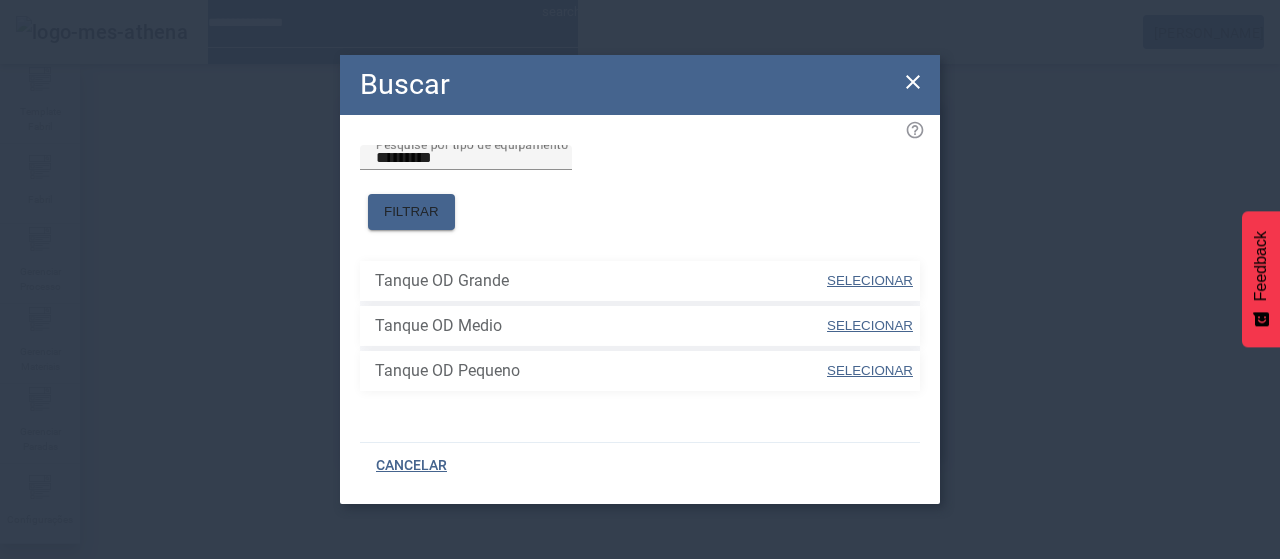 drag, startPoint x: 855, startPoint y: 361, endPoint x: 828, endPoint y: 279, distance: 86.33076 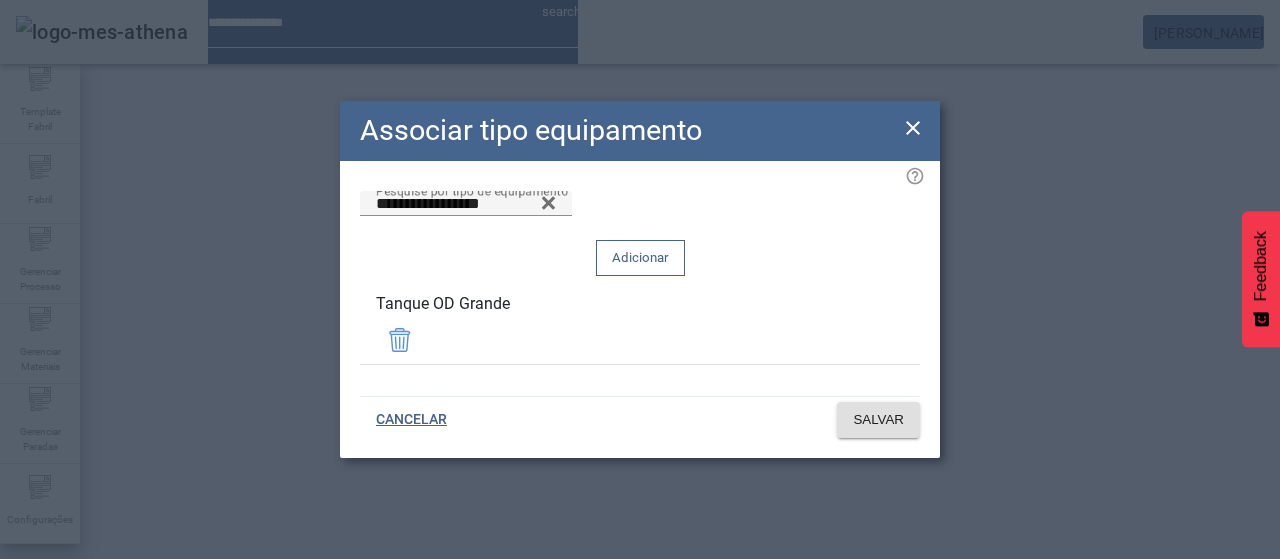 drag, startPoint x: 827, startPoint y: 253, endPoint x: 845, endPoint y: 311, distance: 60.728905 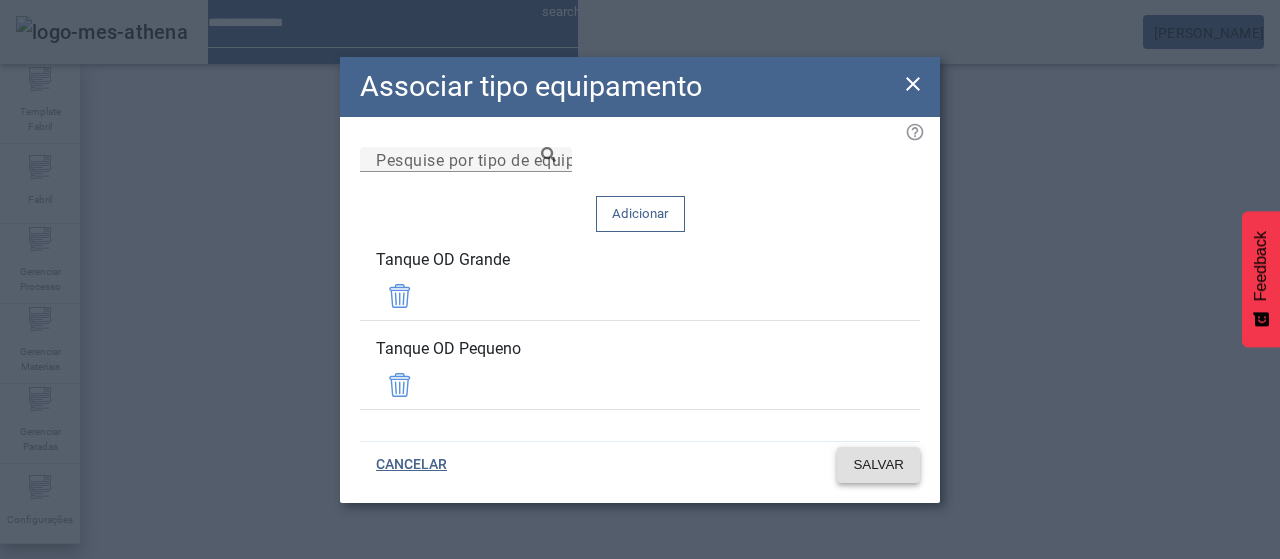 click on "SALVAR" 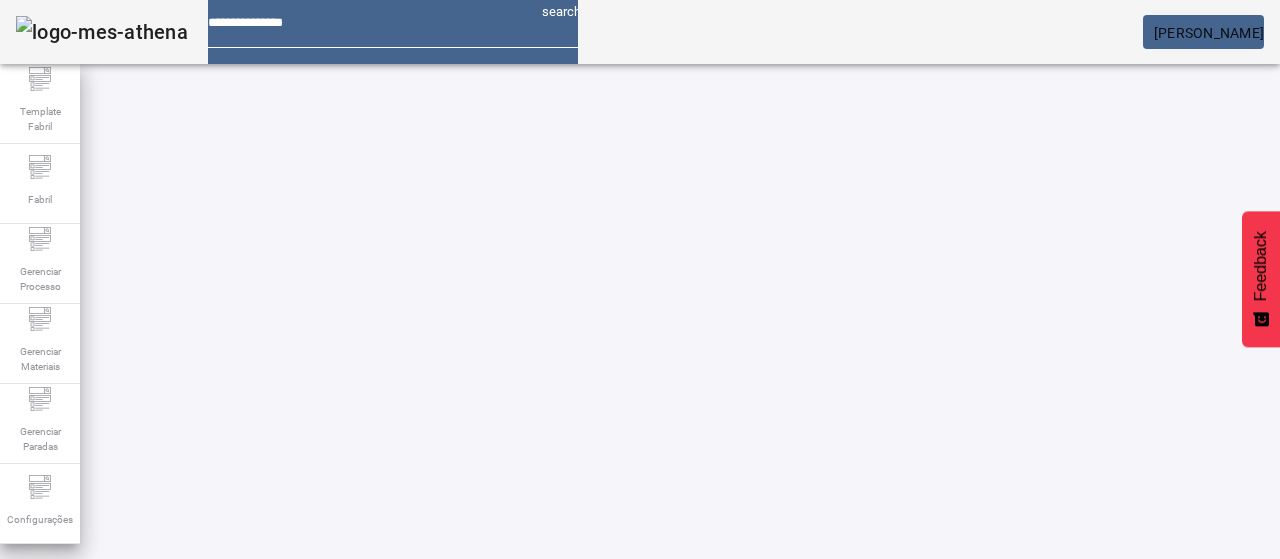 drag, startPoint x: 162, startPoint y: 178, endPoint x: 147, endPoint y: 175, distance: 15.297058 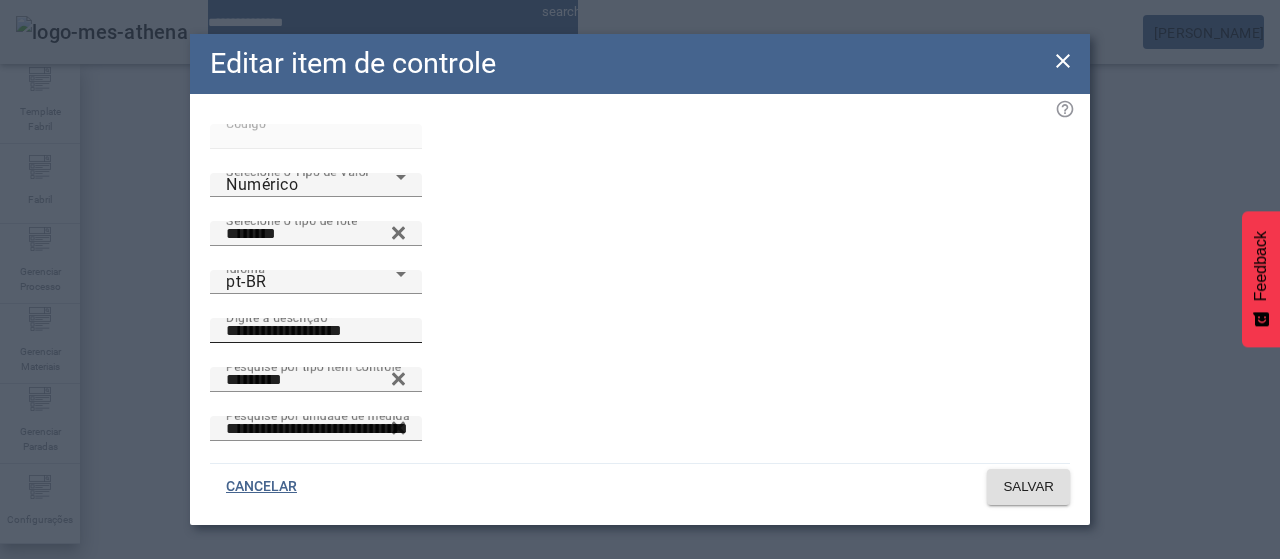 drag, startPoint x: 636, startPoint y: 242, endPoint x: 604, endPoint y: 244, distance: 32.06244 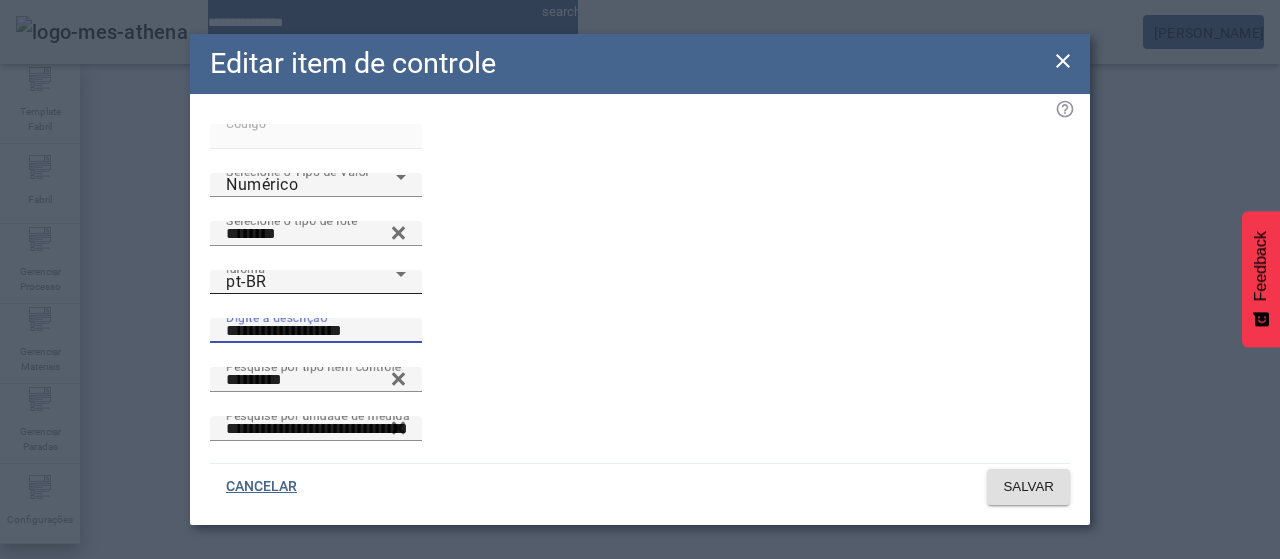 click on "pt-BR" at bounding box center [311, 282] 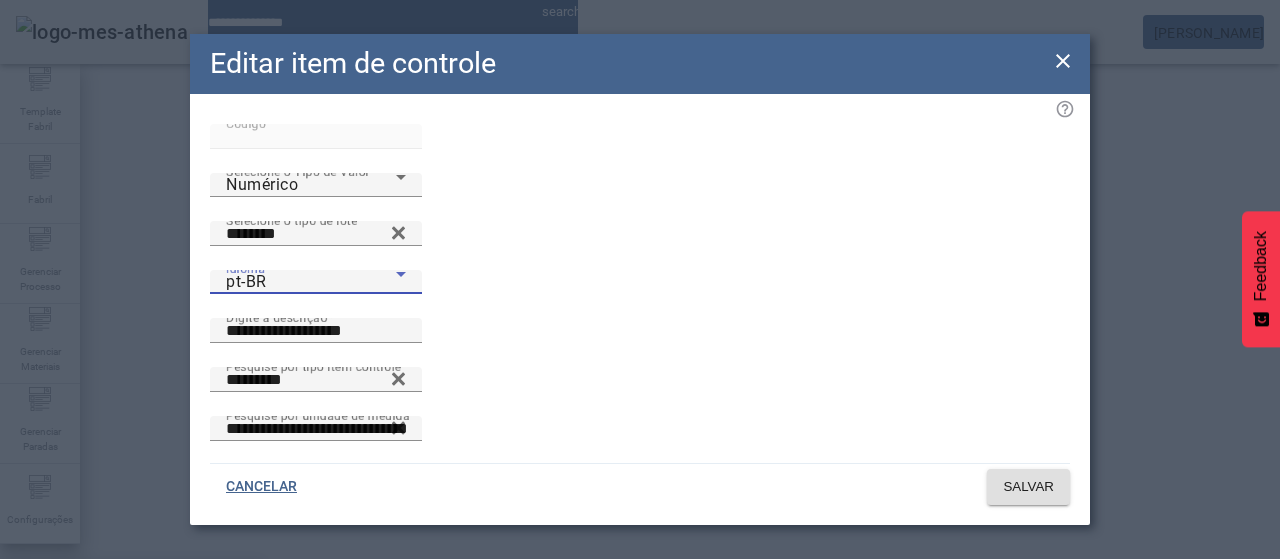 click on "es-ES" at bounding box center [131, 687] 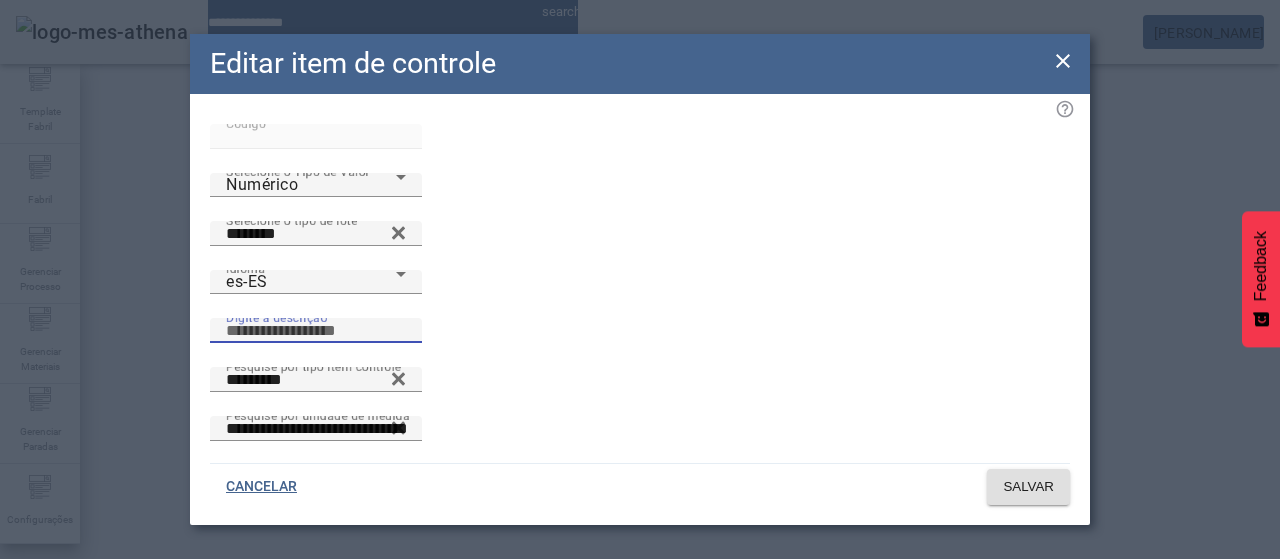 click on "Digite a descrição" at bounding box center [316, 331] 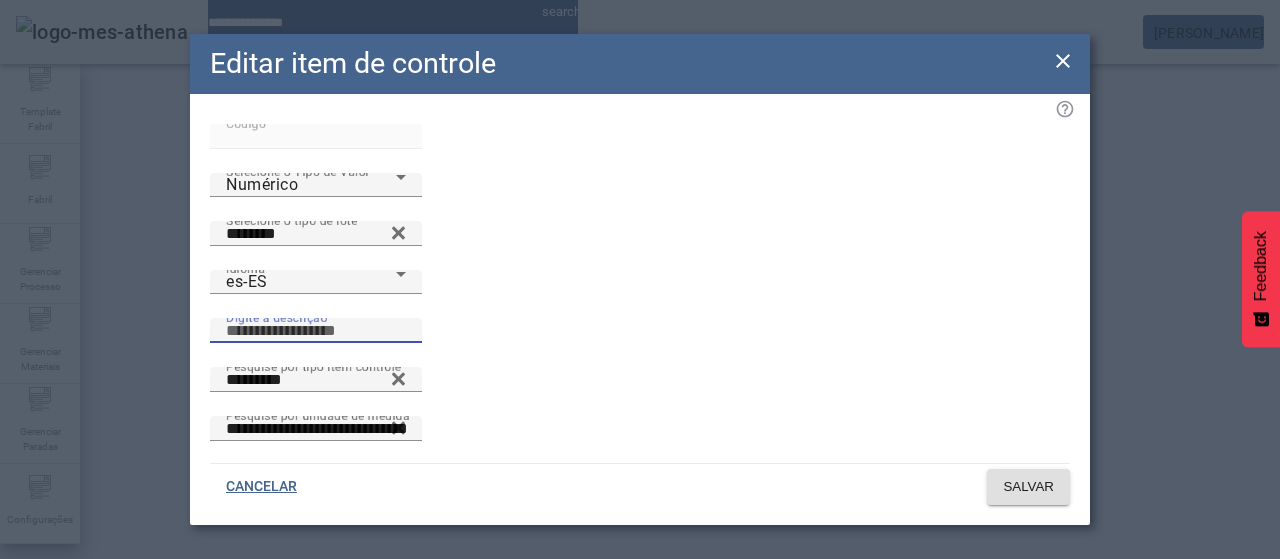 paste on "**********" 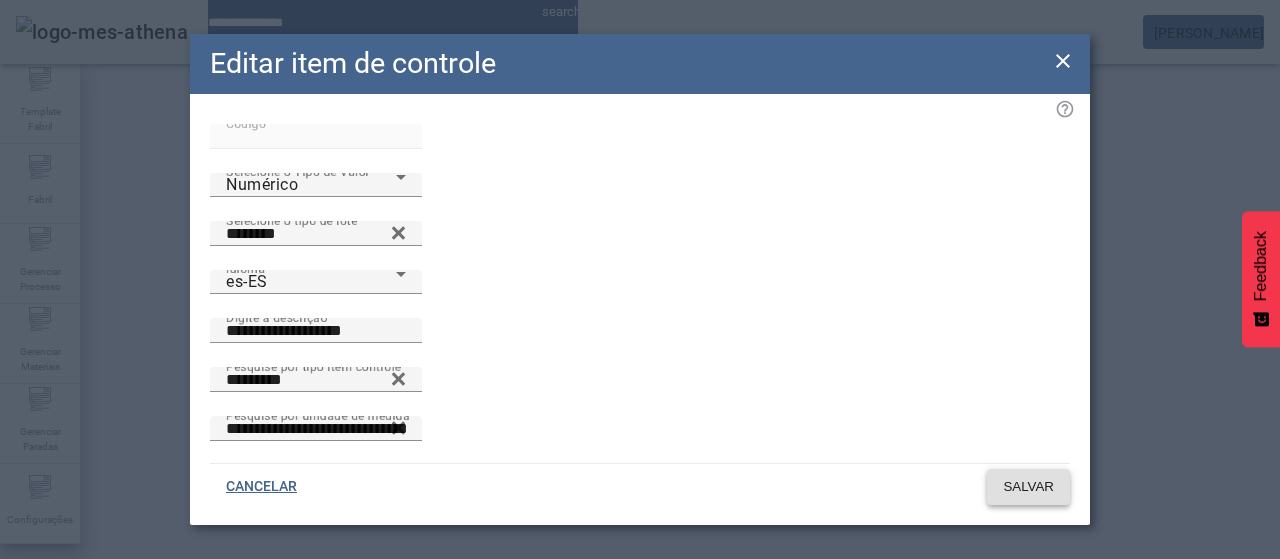 click on "SALVAR" 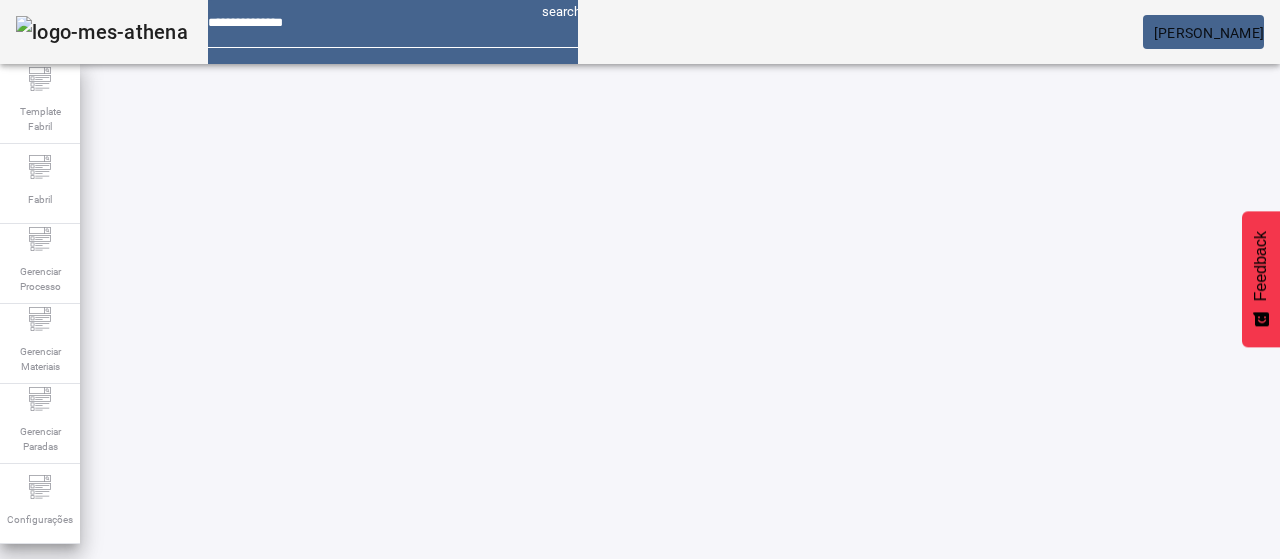 click at bounding box center [572, 828] 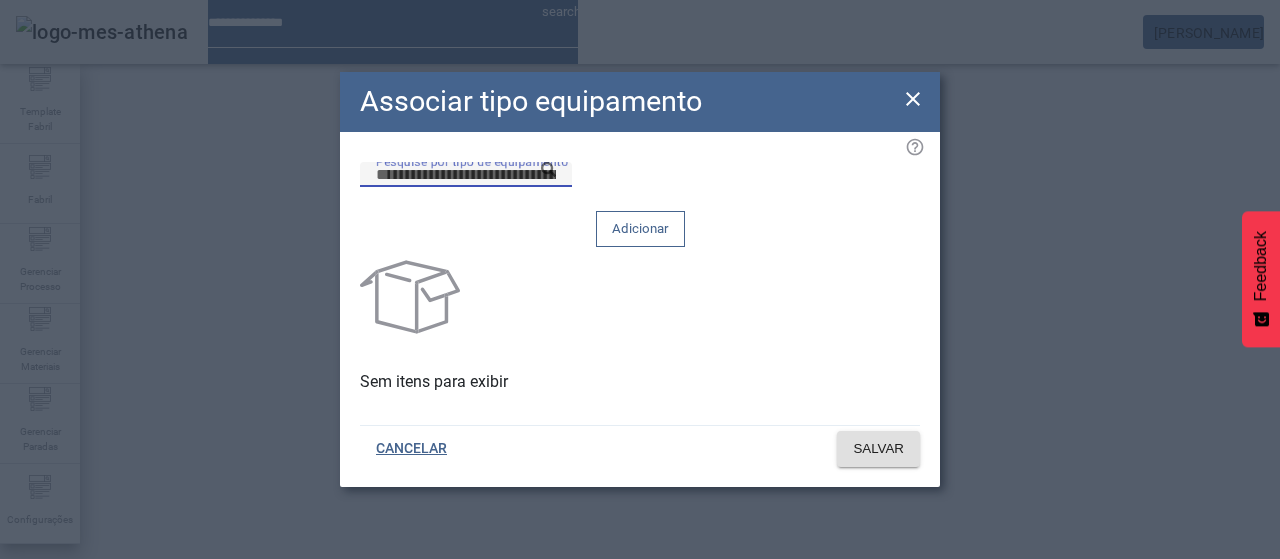 click on "Pesquise por tipo de equipamento" at bounding box center (466, 175) 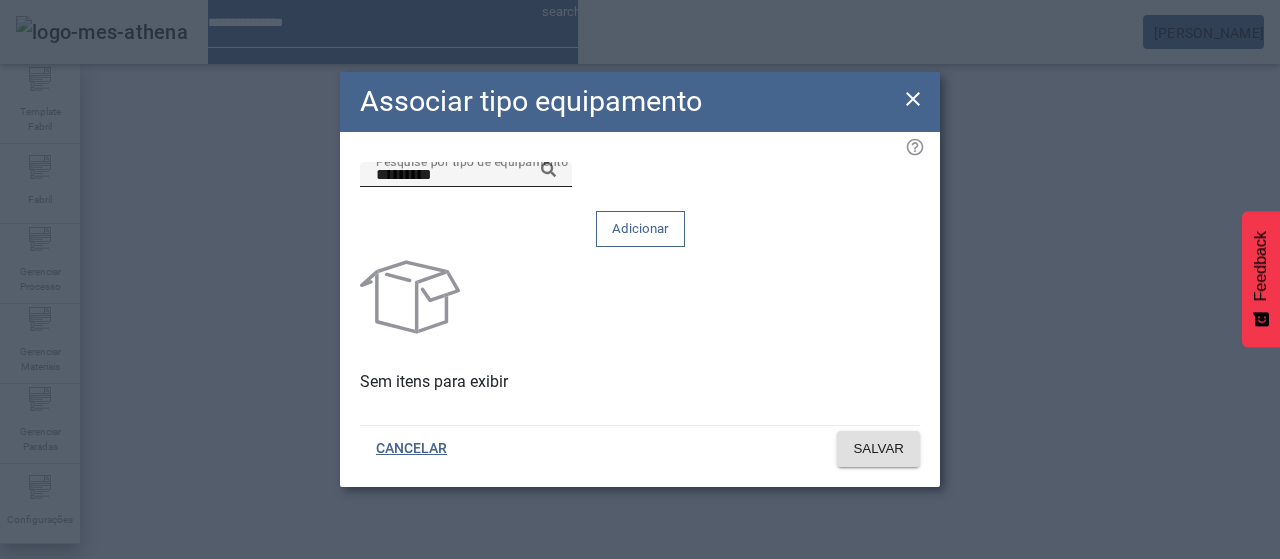 drag, startPoint x: 760, startPoint y: 215, endPoint x: 786, endPoint y: 234, distance: 32.202484 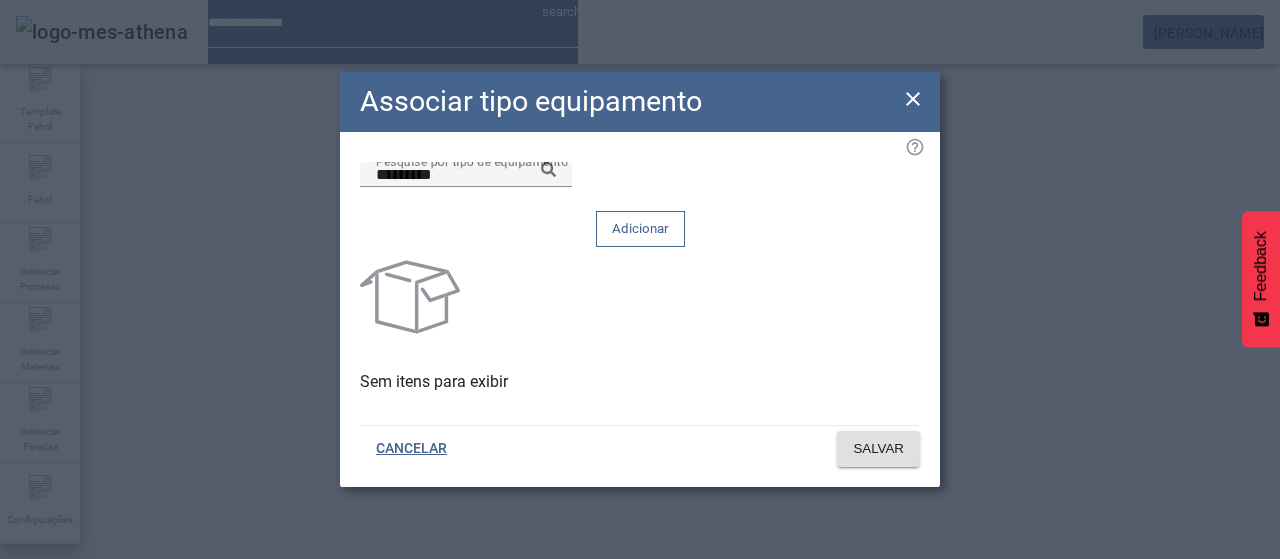 click 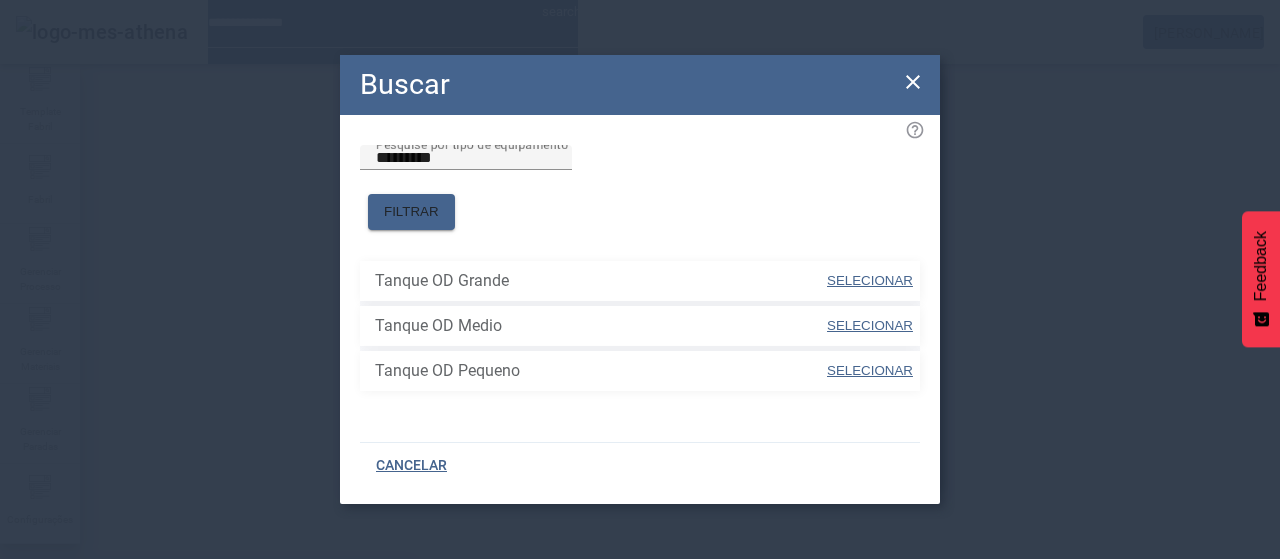 click on "SELECIONAR" at bounding box center [870, 280] 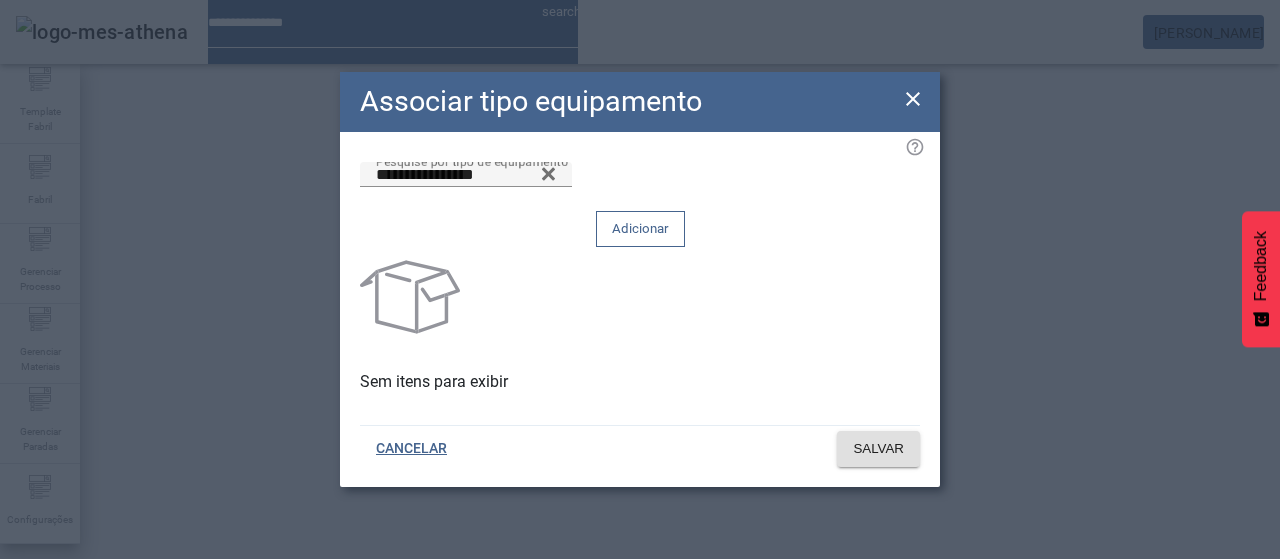 click 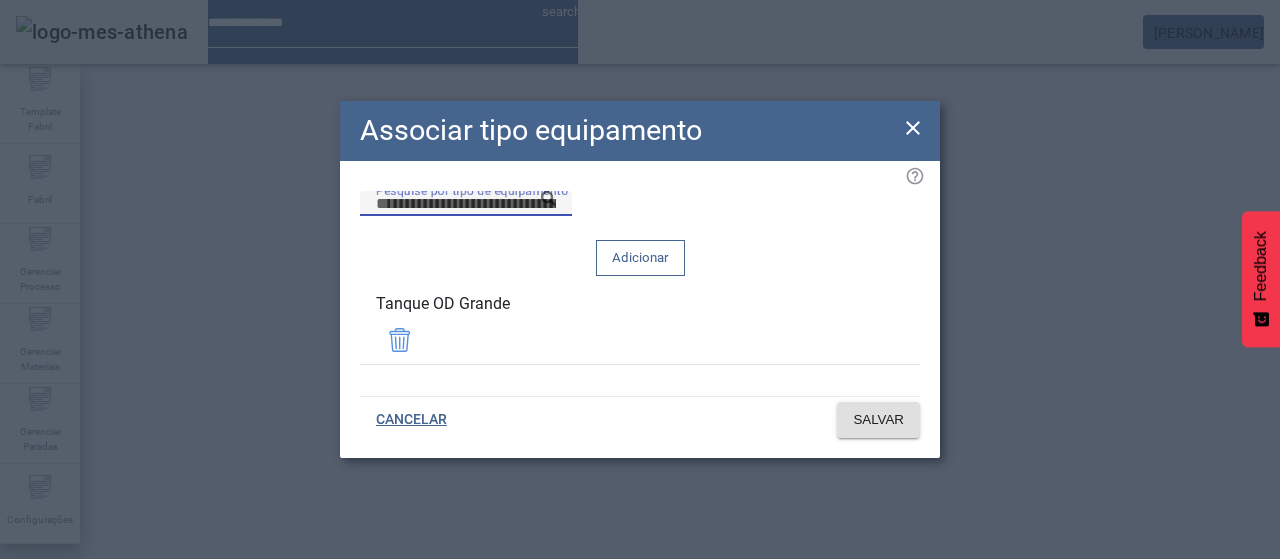 drag, startPoint x: 634, startPoint y: 242, endPoint x: 739, endPoint y: 261, distance: 106.7052 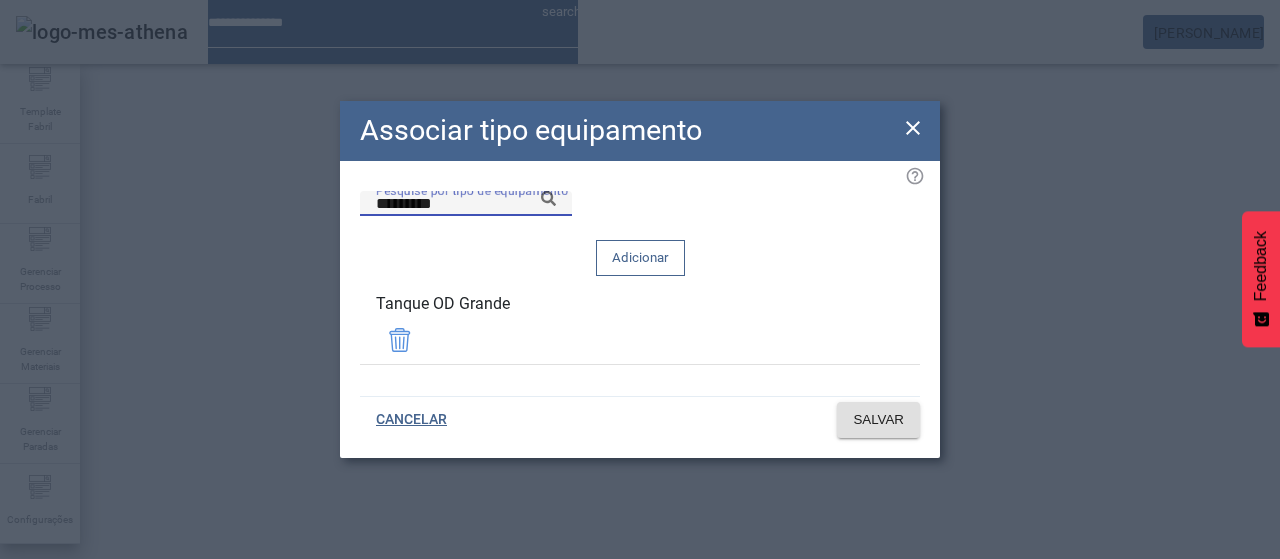 drag, startPoint x: 769, startPoint y: 251, endPoint x: 786, endPoint y: 287, distance: 39.812057 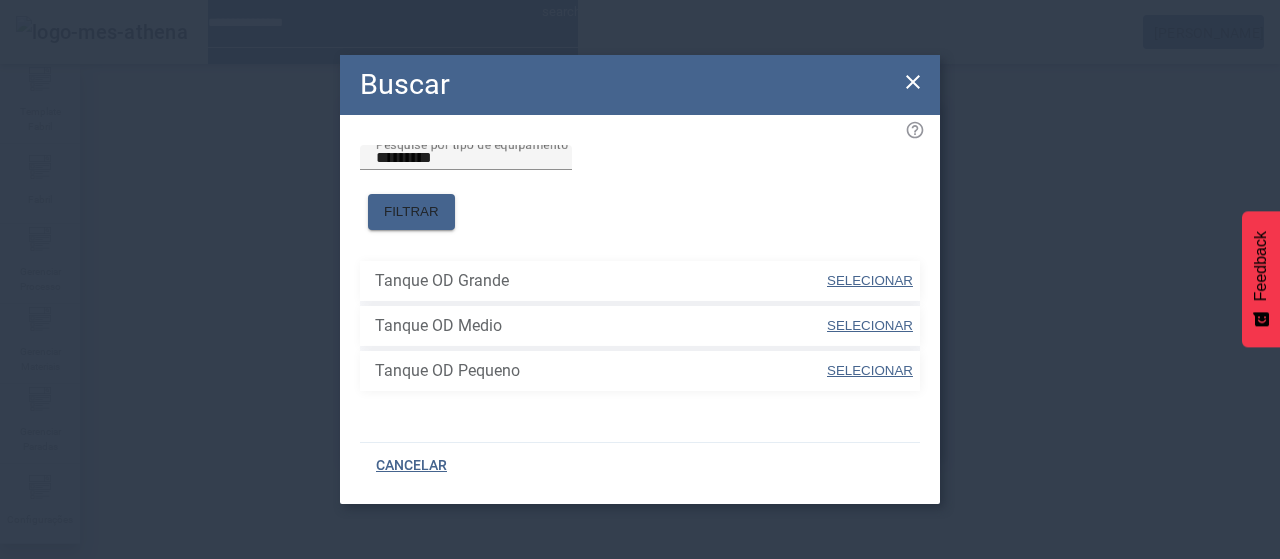 click on "SELECIONAR" at bounding box center (870, 370) 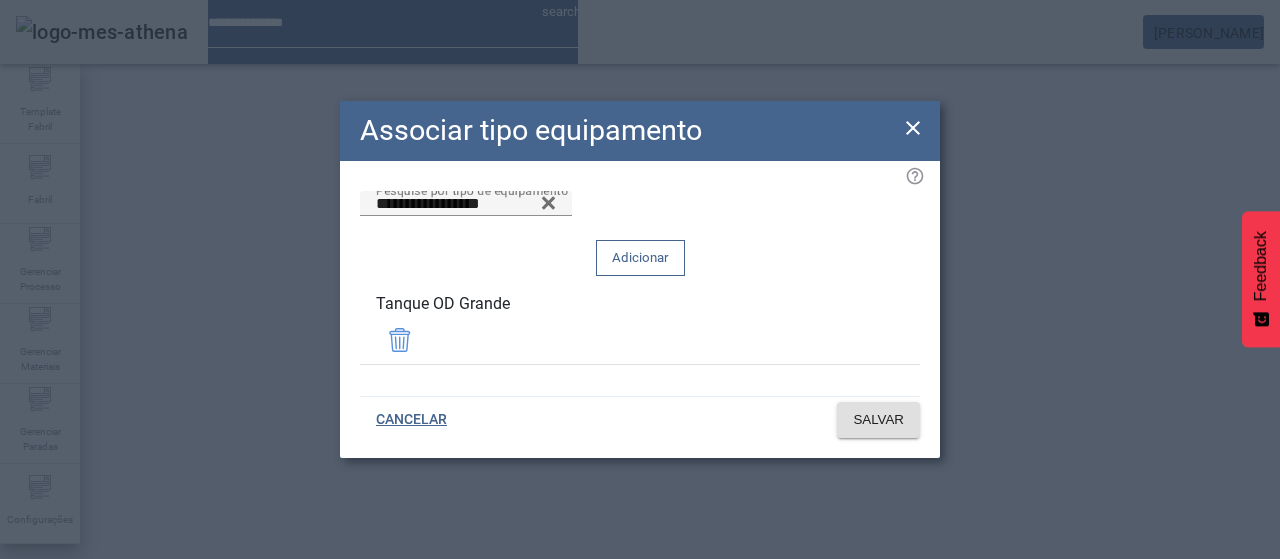 click on "Adicionar" 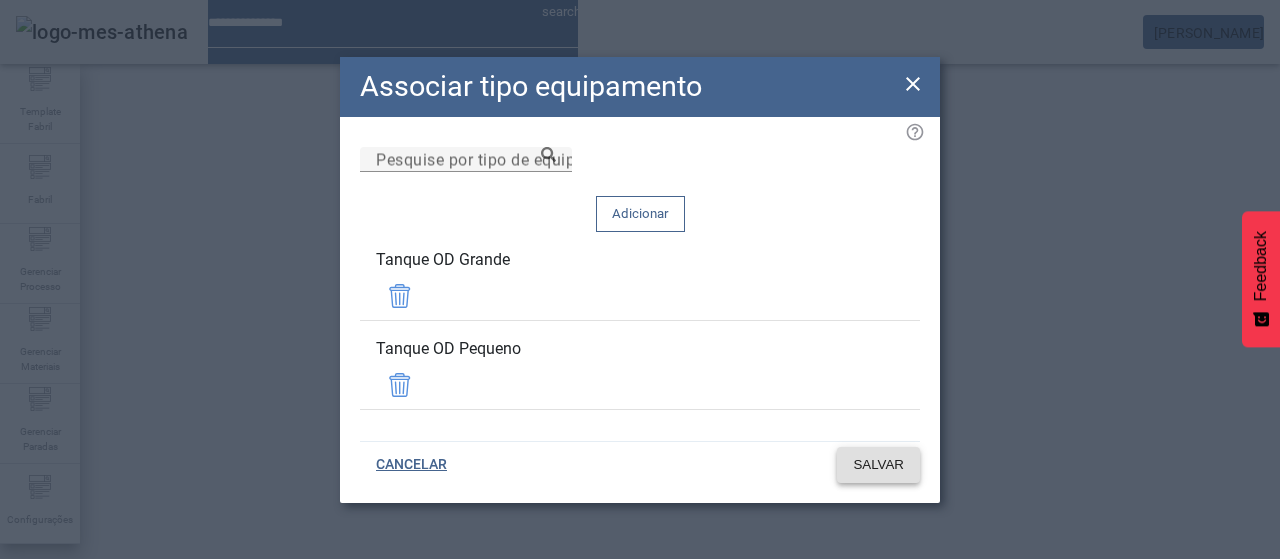 click on "SALVAR" 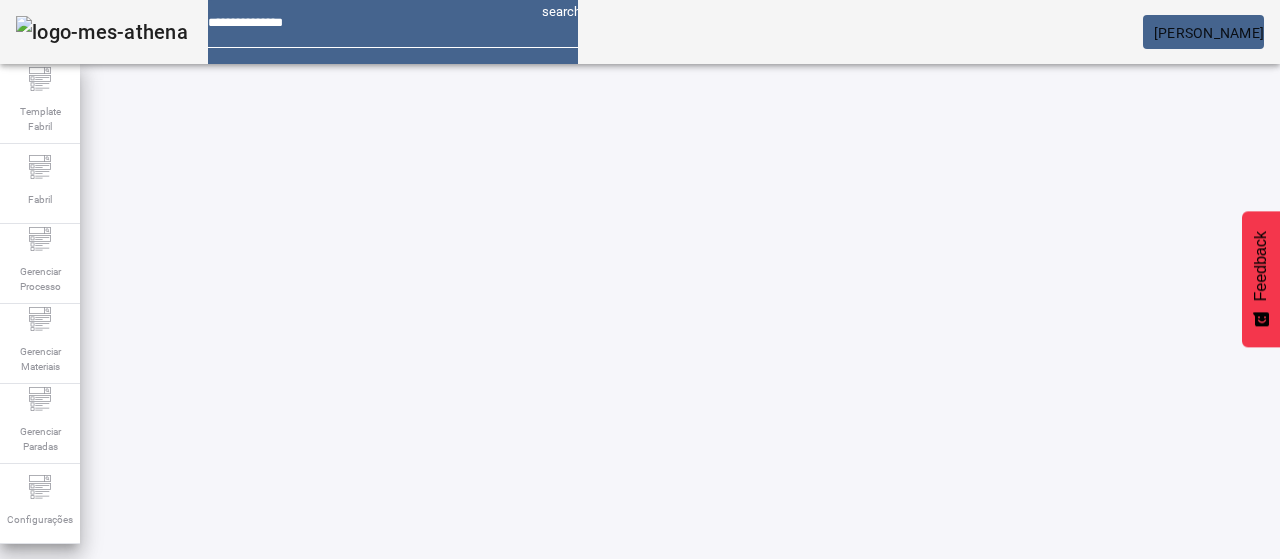 click on "*****" at bounding box center [116, 637] 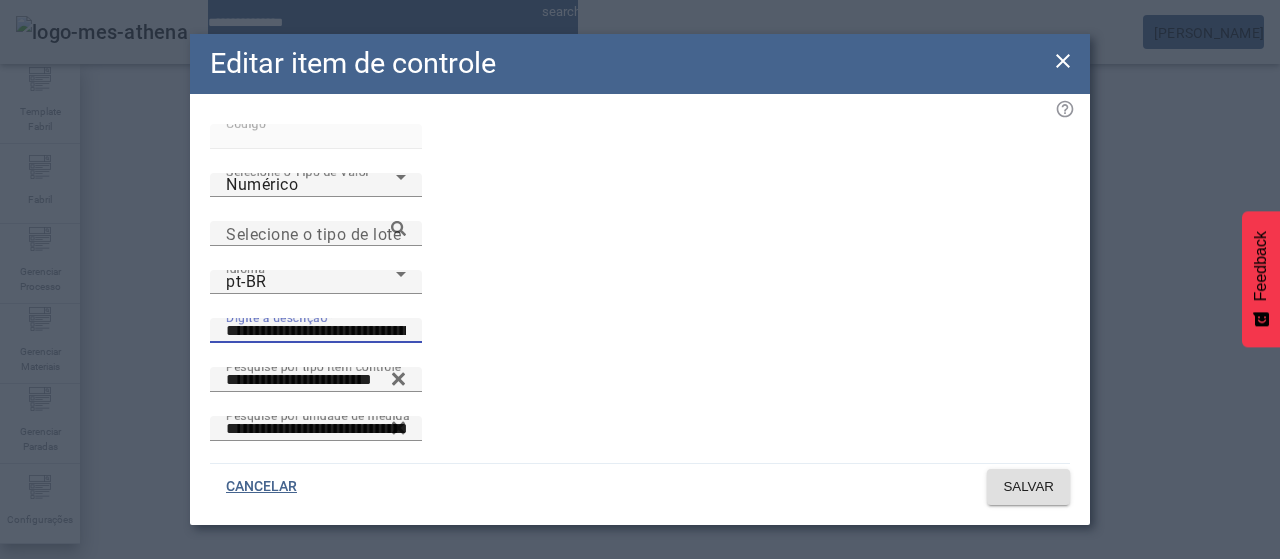 click on "**********" at bounding box center (316, 331) 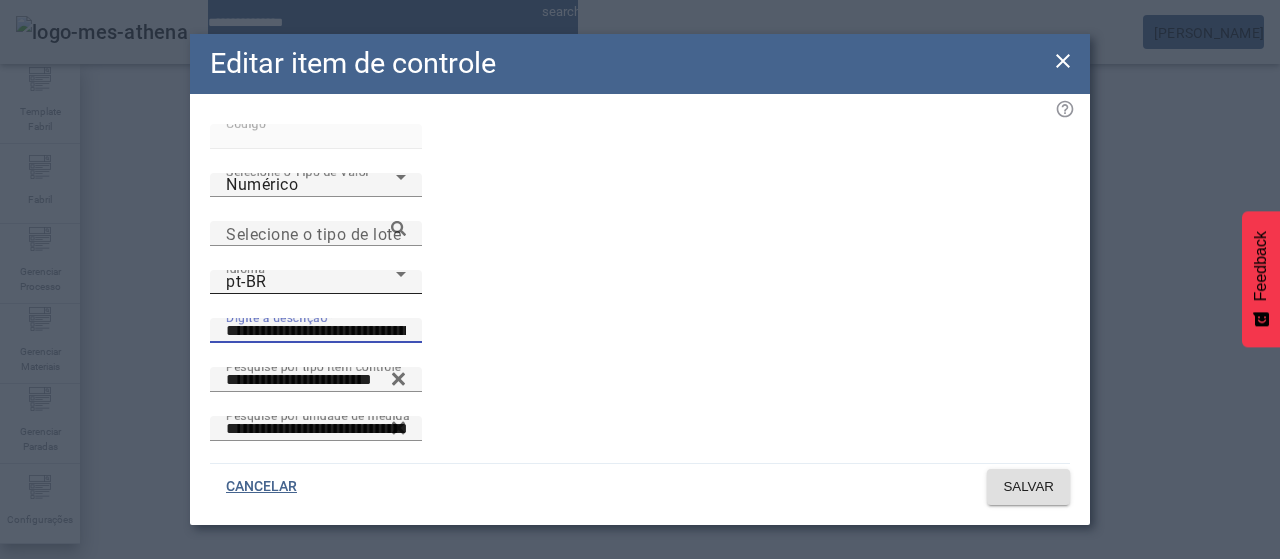click on "pt-BR" at bounding box center (311, 282) 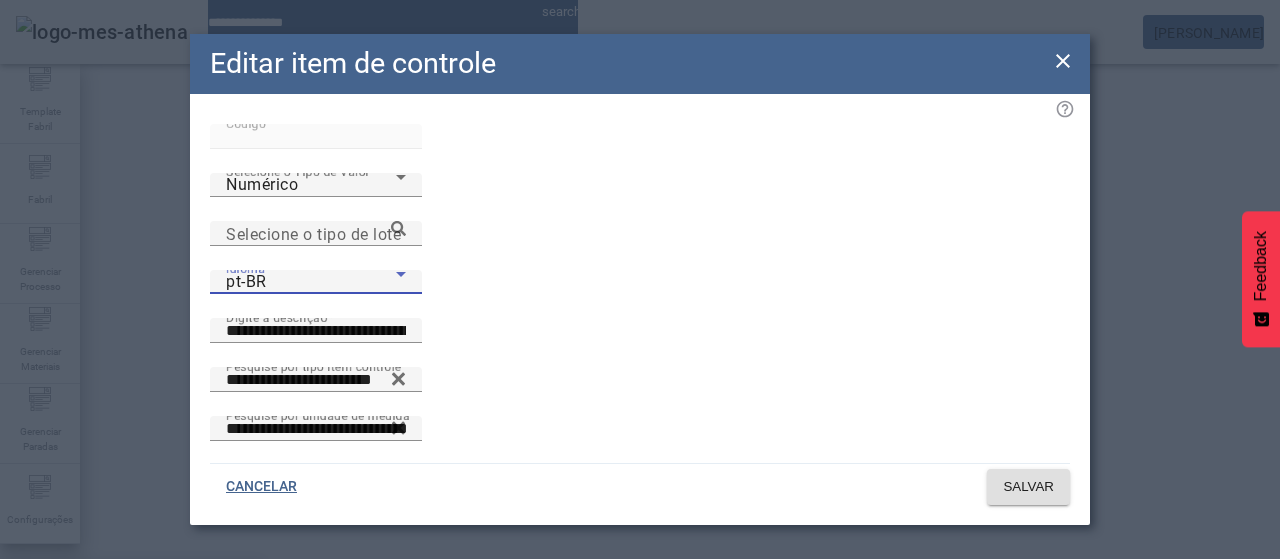 click on "es-ES" at bounding box center (131, 687) 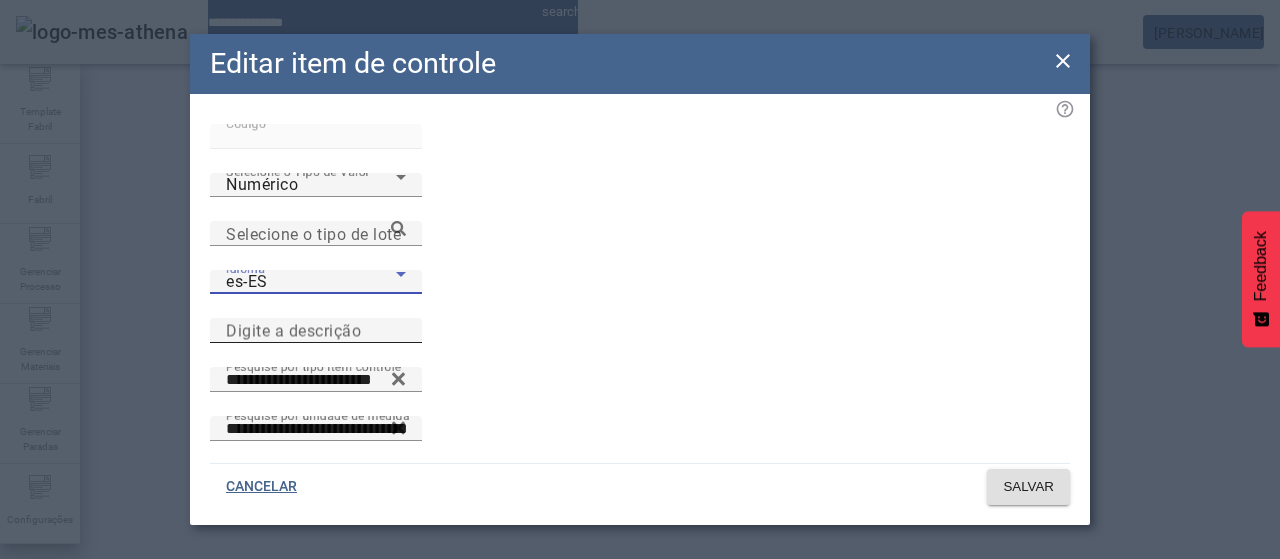 click on "Digite a descrição" at bounding box center (316, 331) 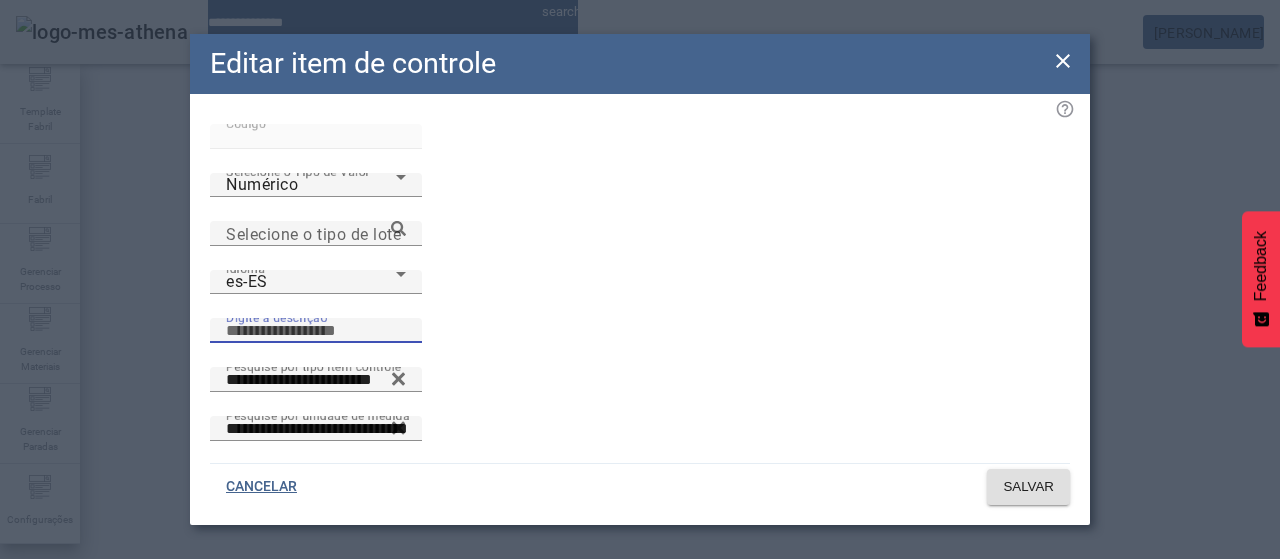 paste on "**********" 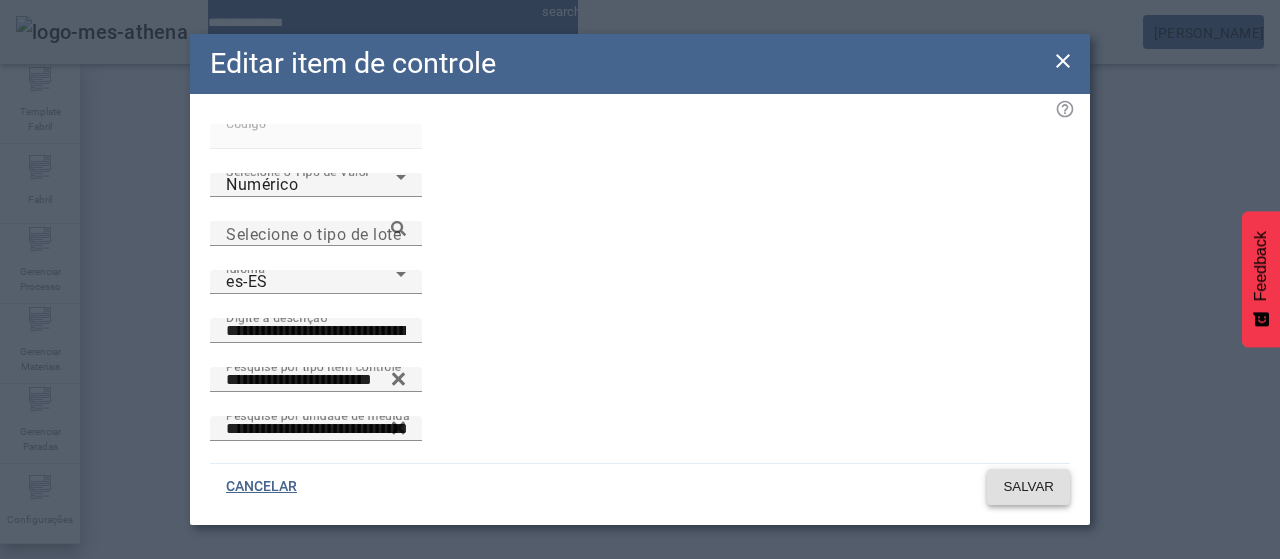 click on "SALVAR" 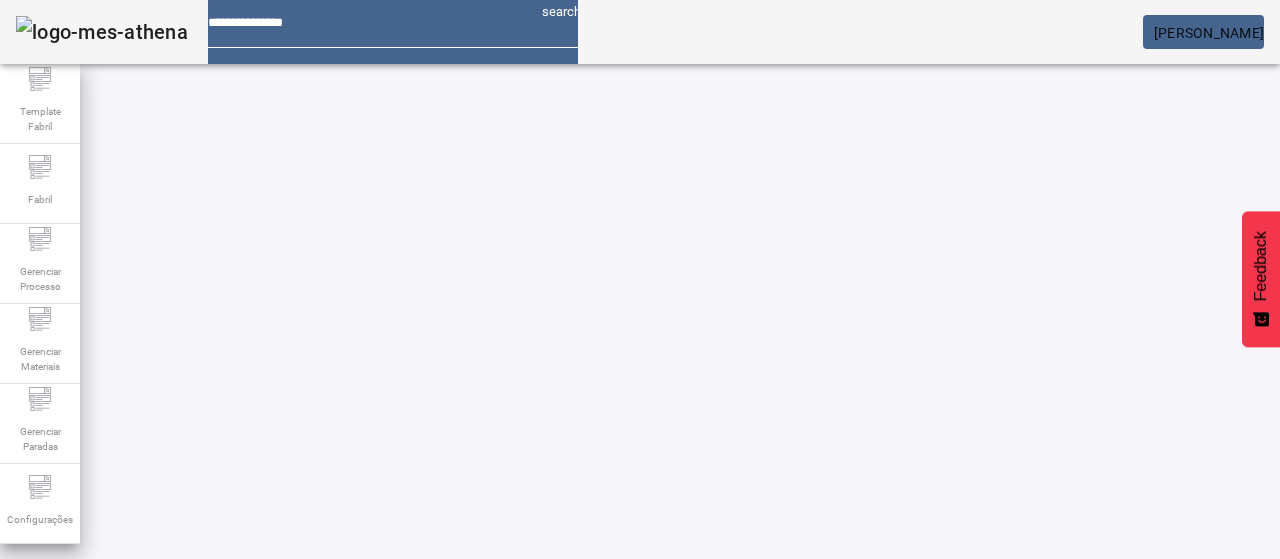 click at bounding box center (572, 828) 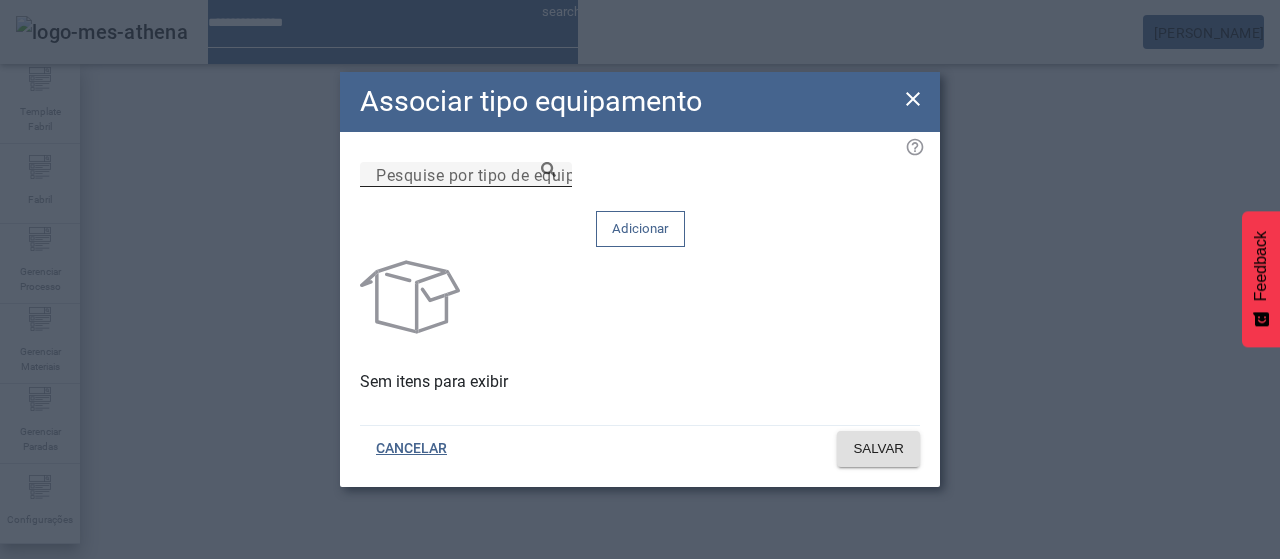 click on "Pesquise por tipo de equipamento" at bounding box center (466, 175) 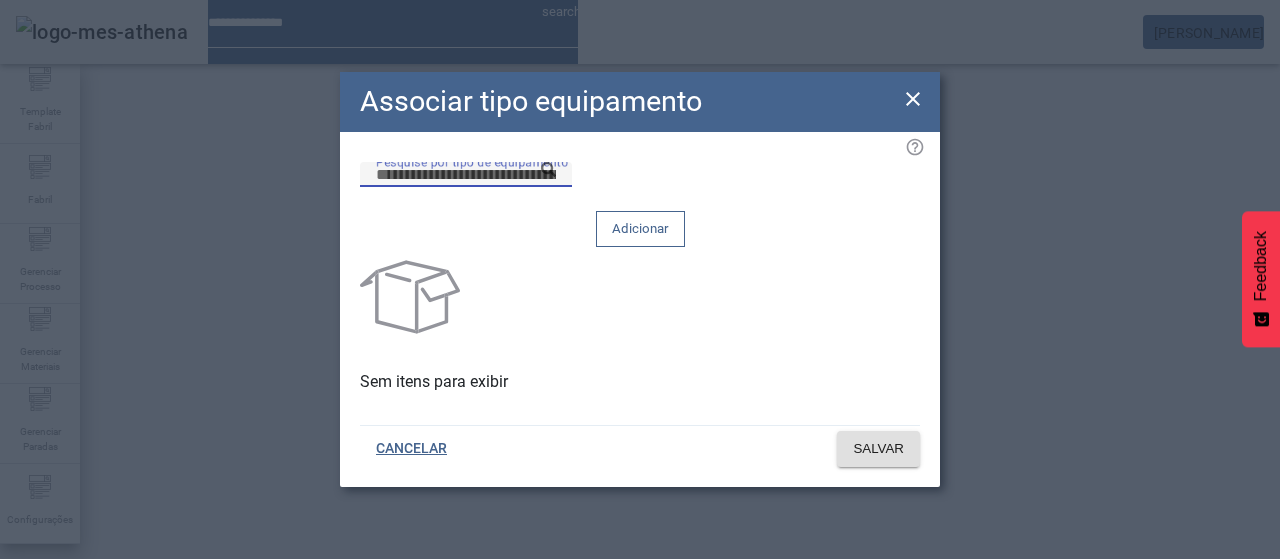 paste on "*********" 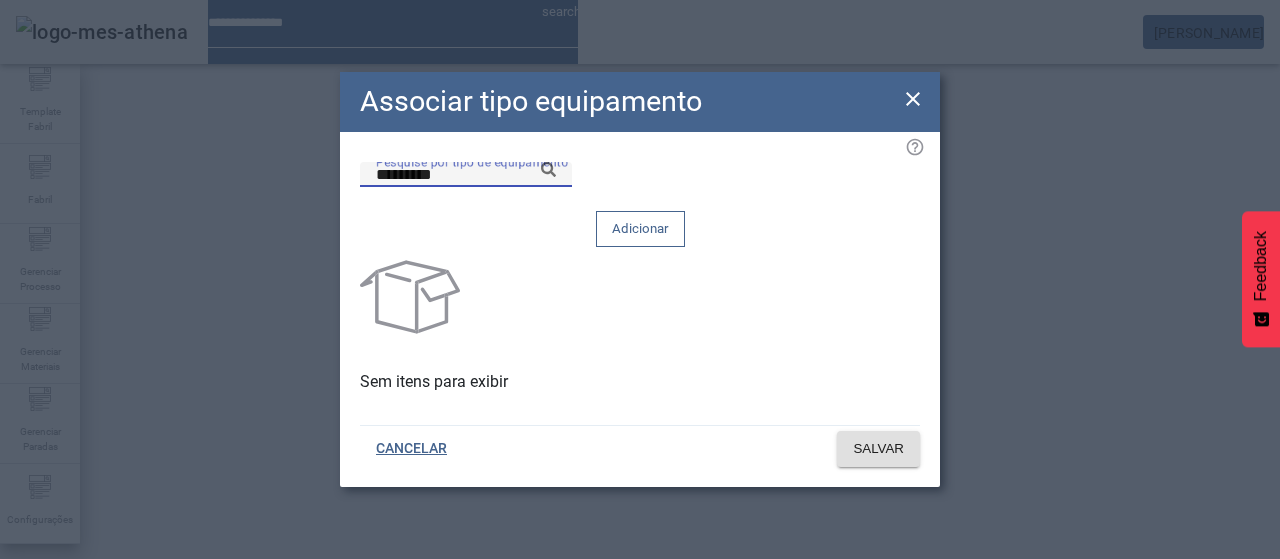 click 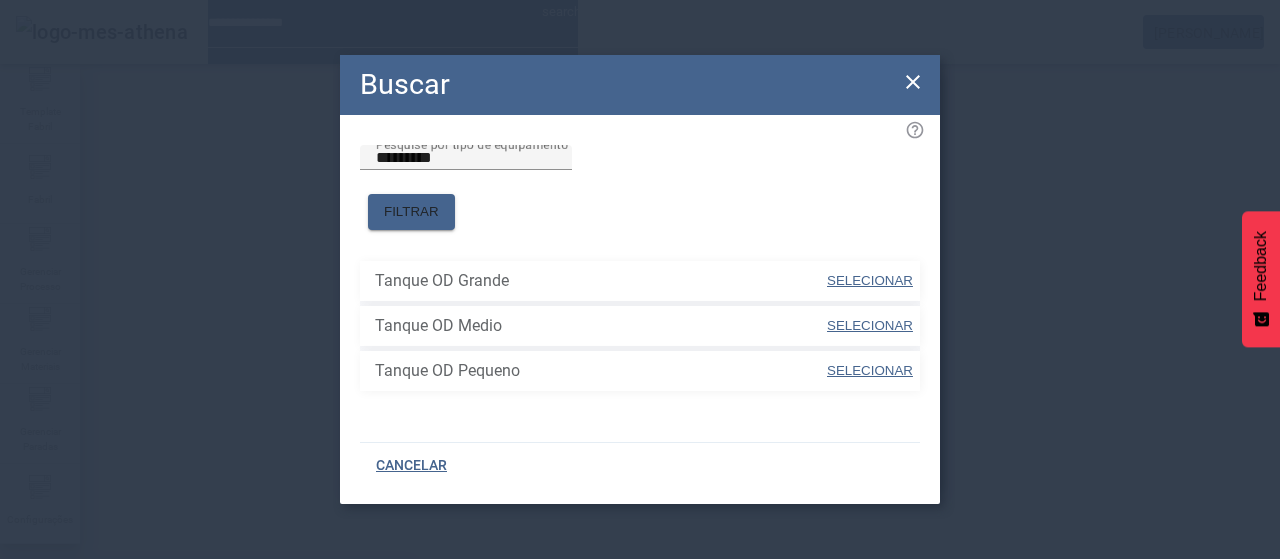 drag, startPoint x: 859, startPoint y: 274, endPoint x: 836, endPoint y: 224, distance: 55.03635 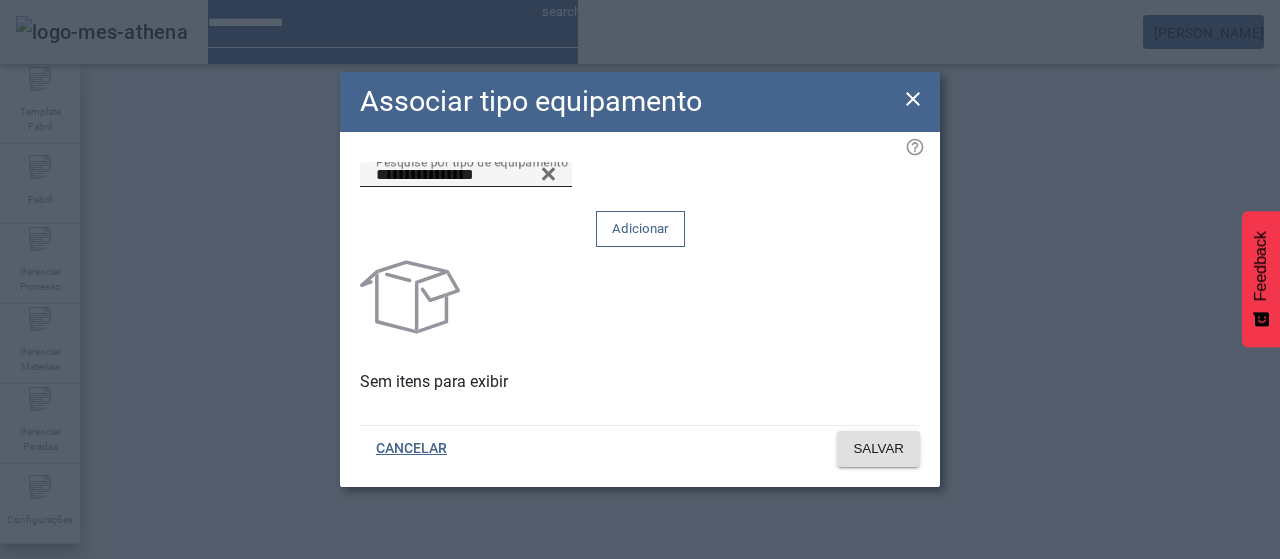 click on "Adicionar" 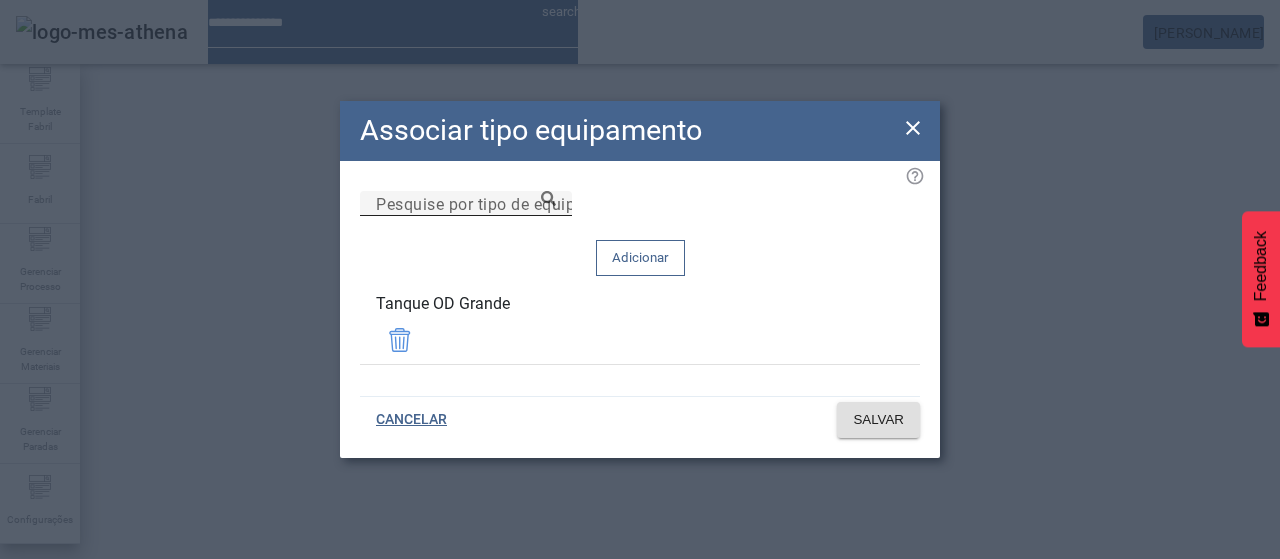 click on "Pesquise por tipo de equipamento" at bounding box center (466, 204) 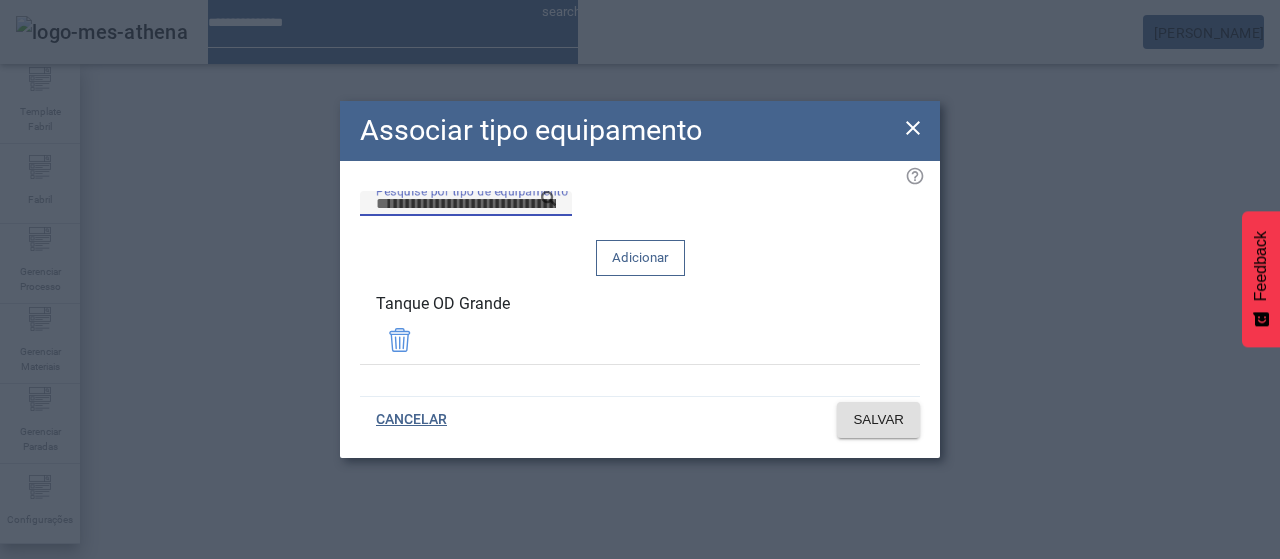paste on "*********" 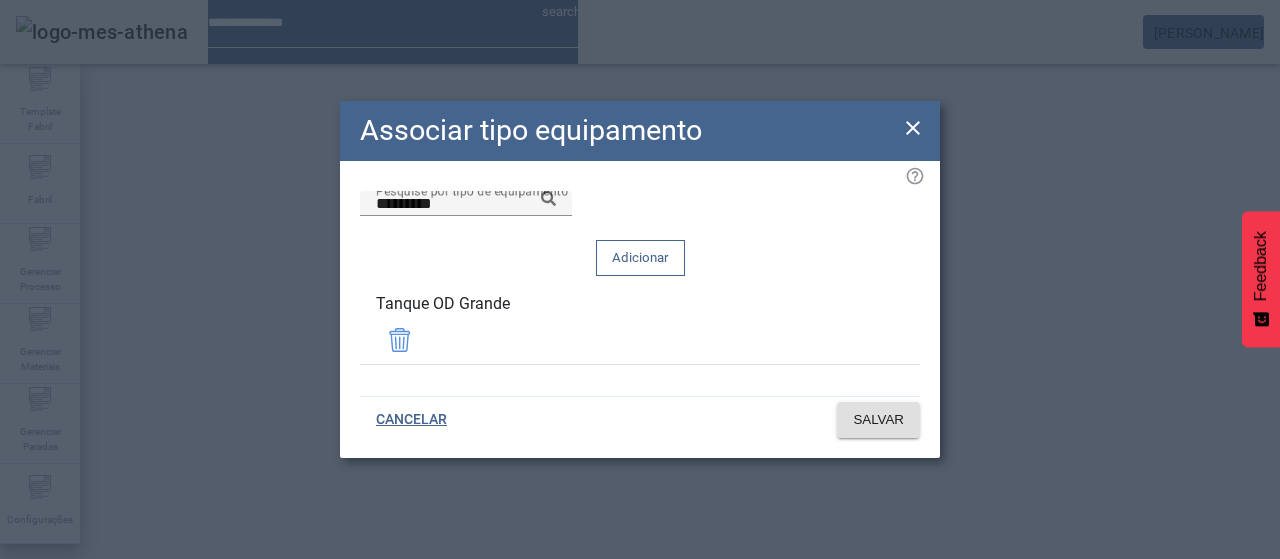 click 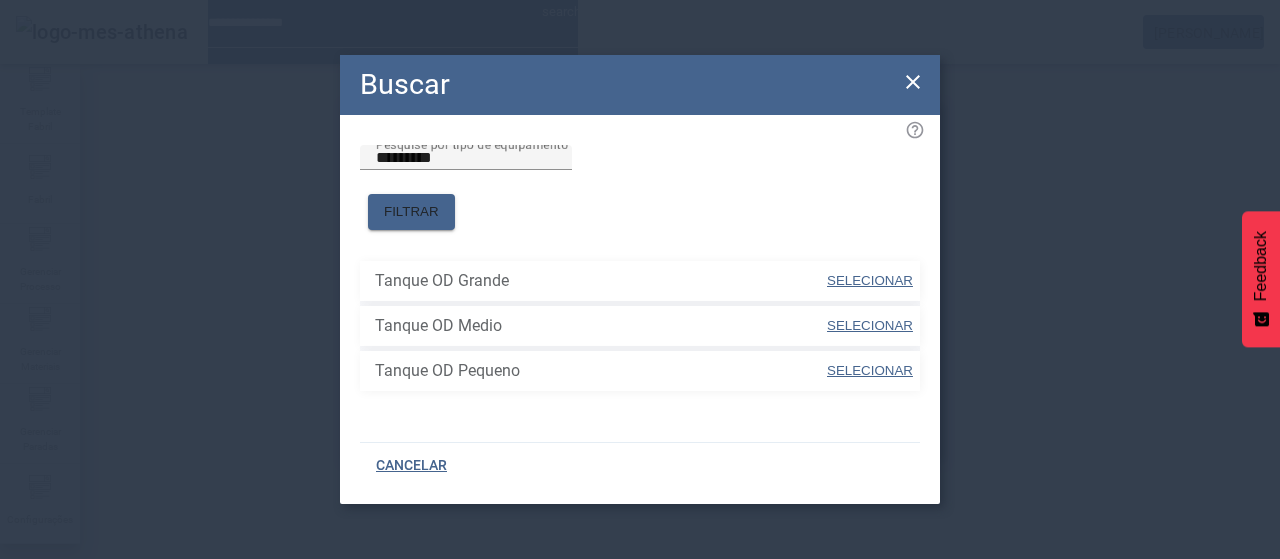 click on "SELECIONAR" at bounding box center [870, 370] 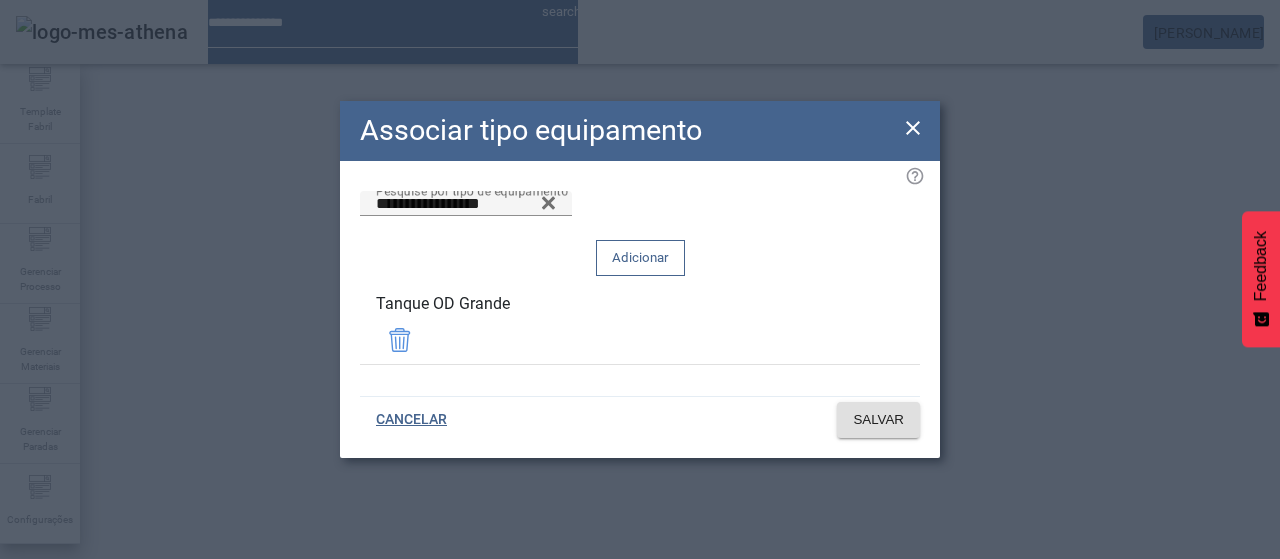 drag, startPoint x: 821, startPoint y: 239, endPoint x: 827, endPoint y: 249, distance: 11.661903 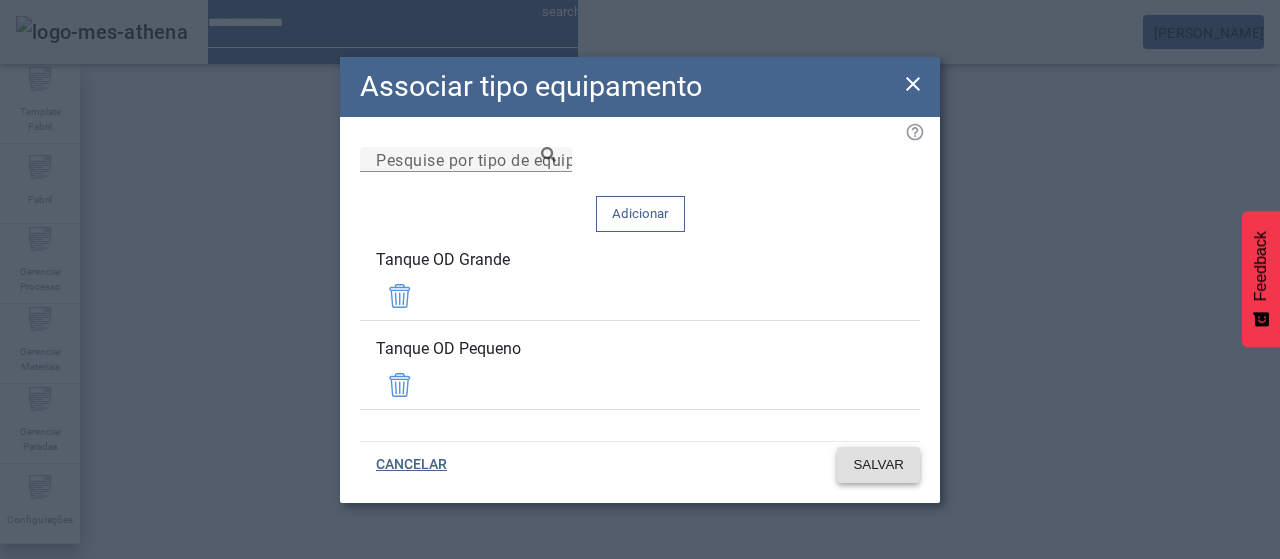 click 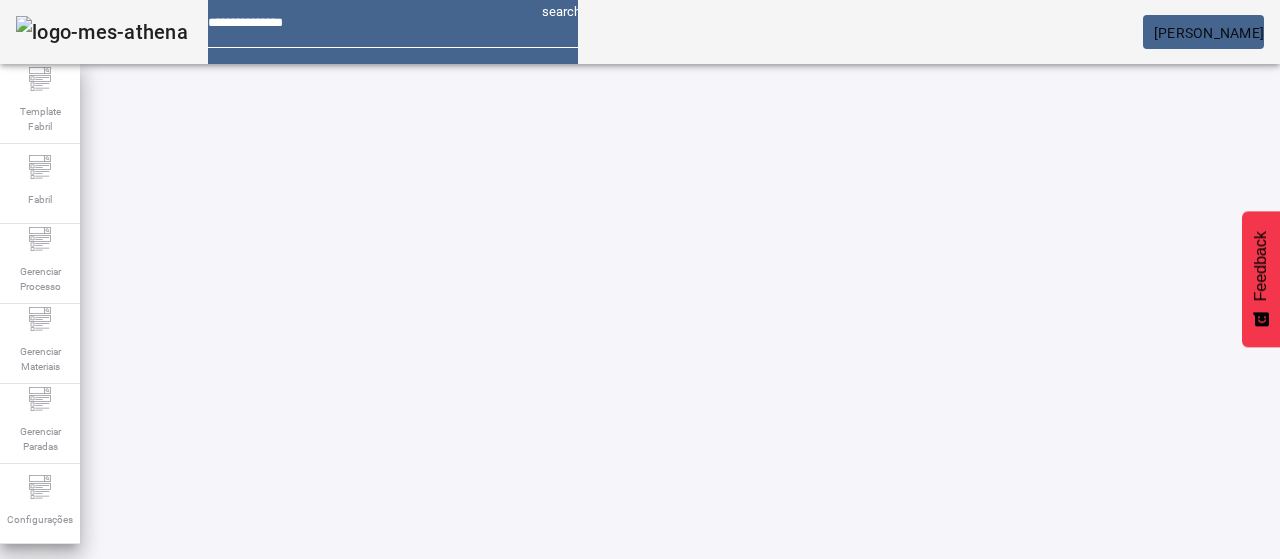 click on "*****" at bounding box center (116, 637) 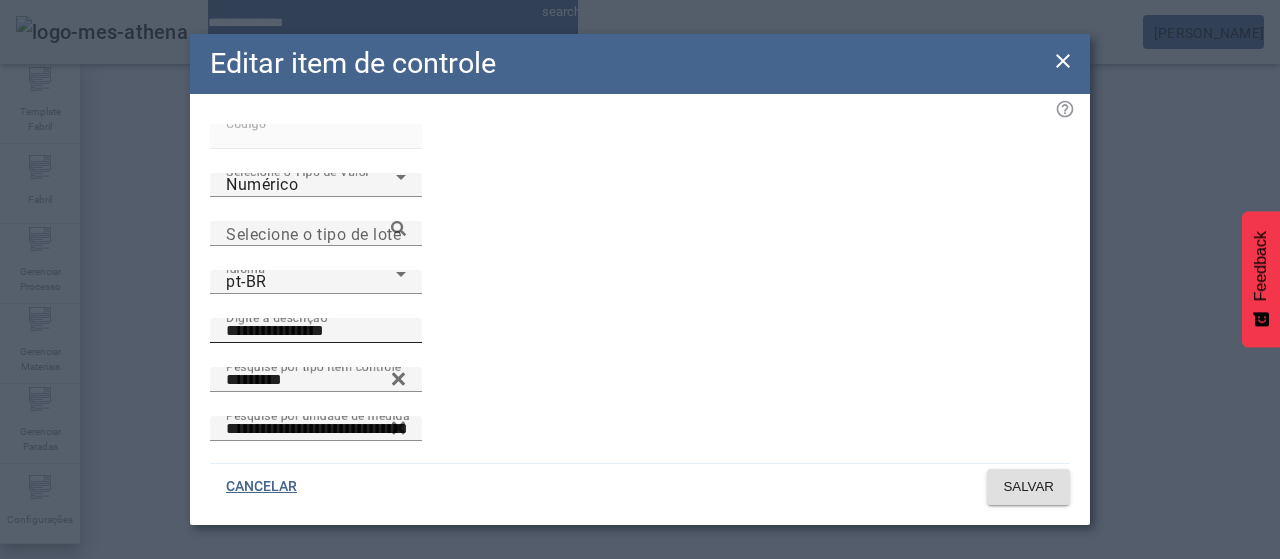 click on "**********" at bounding box center (316, 331) 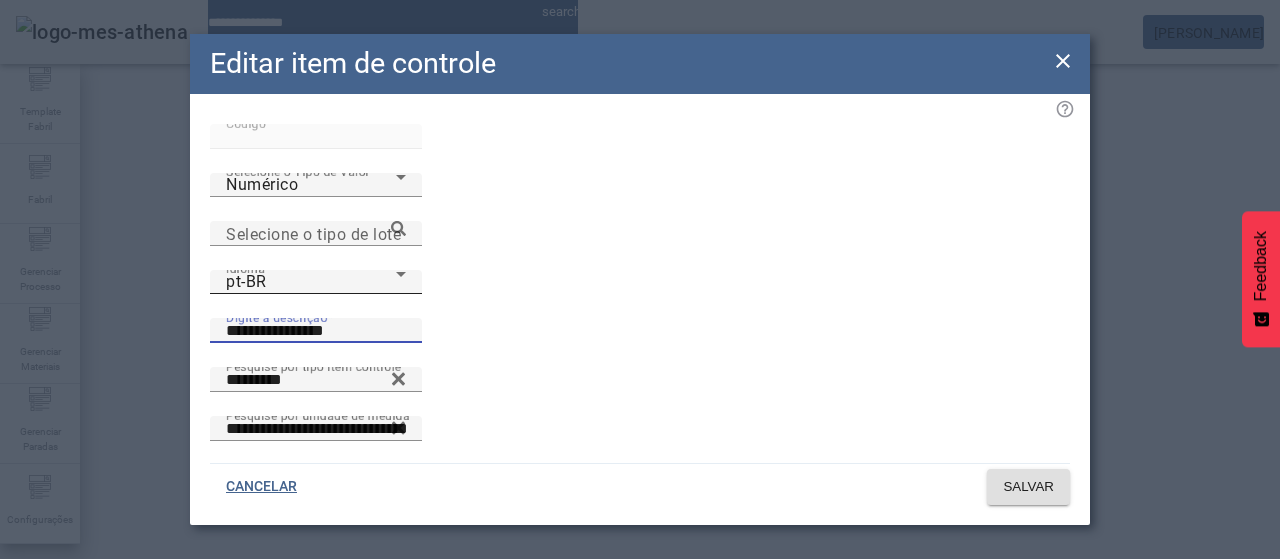 click on "pt-BR" at bounding box center (311, 282) 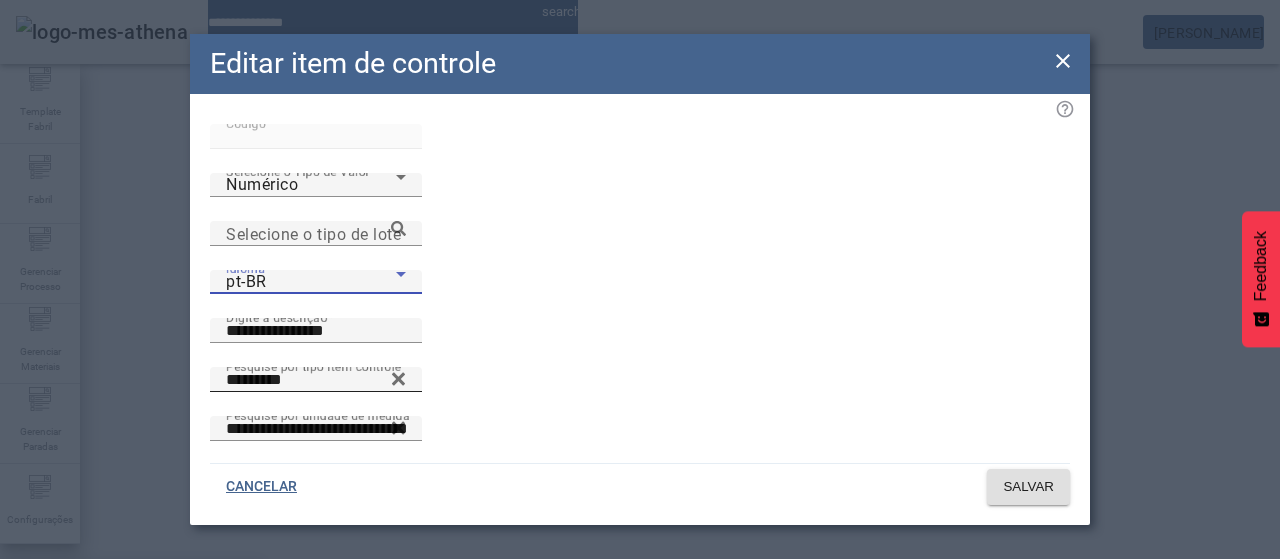 drag, startPoint x: 388, startPoint y: 380, endPoint x: 524, endPoint y: 299, distance: 158.29404 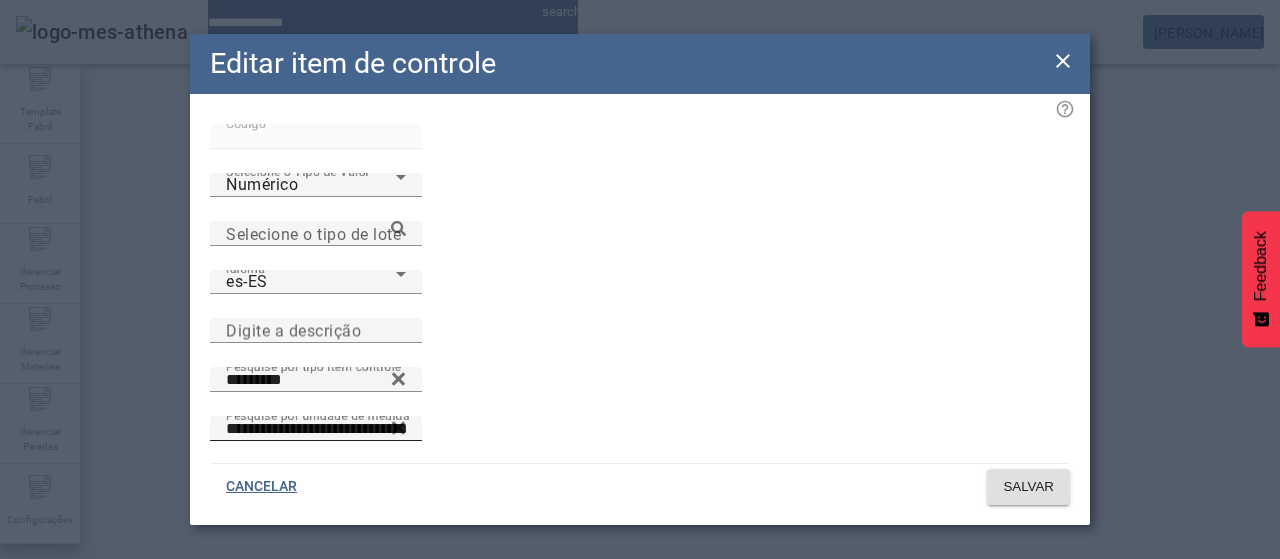 drag, startPoint x: 561, startPoint y: 229, endPoint x: 708, endPoint y: 329, distance: 177.7892 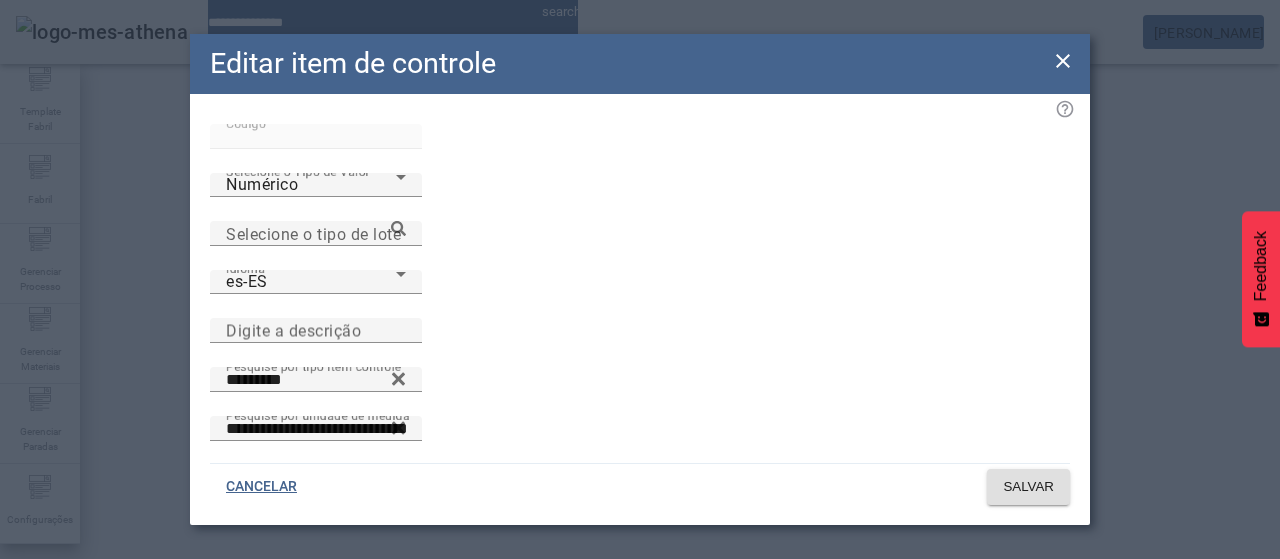 paste on "**********" 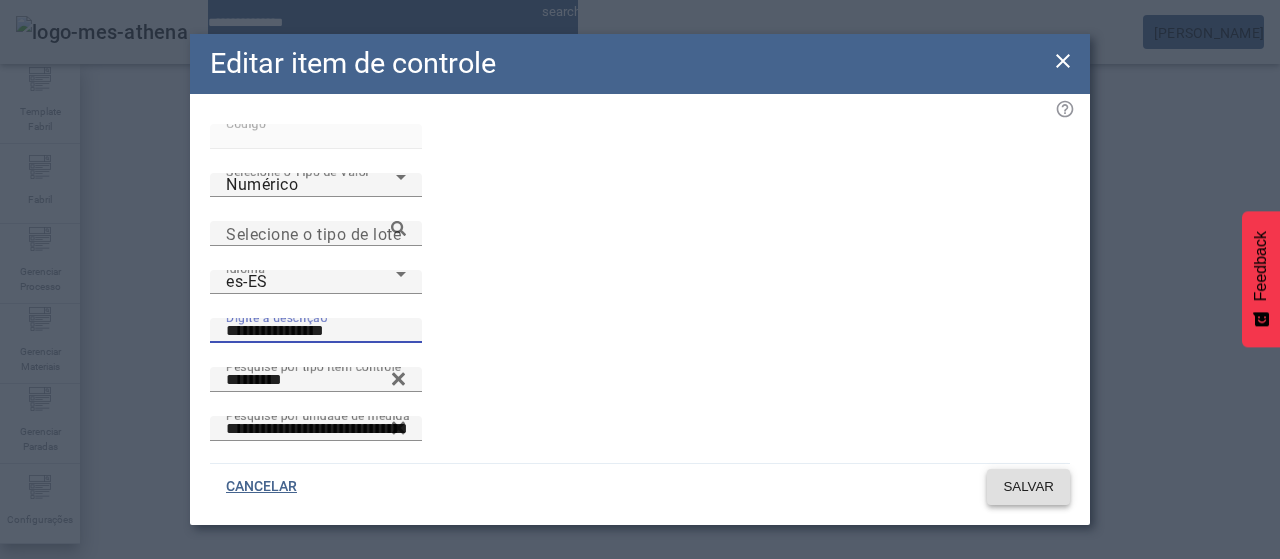 click on "SALVAR" 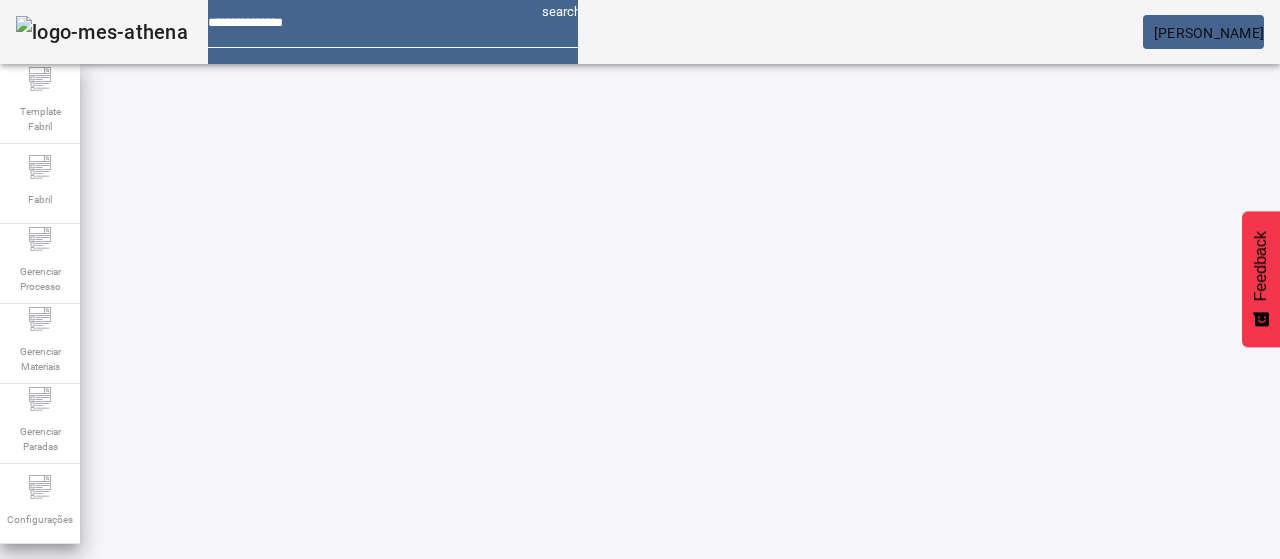 drag, startPoint x: 668, startPoint y: 458, endPoint x: 640, endPoint y: 467, distance: 29.410883 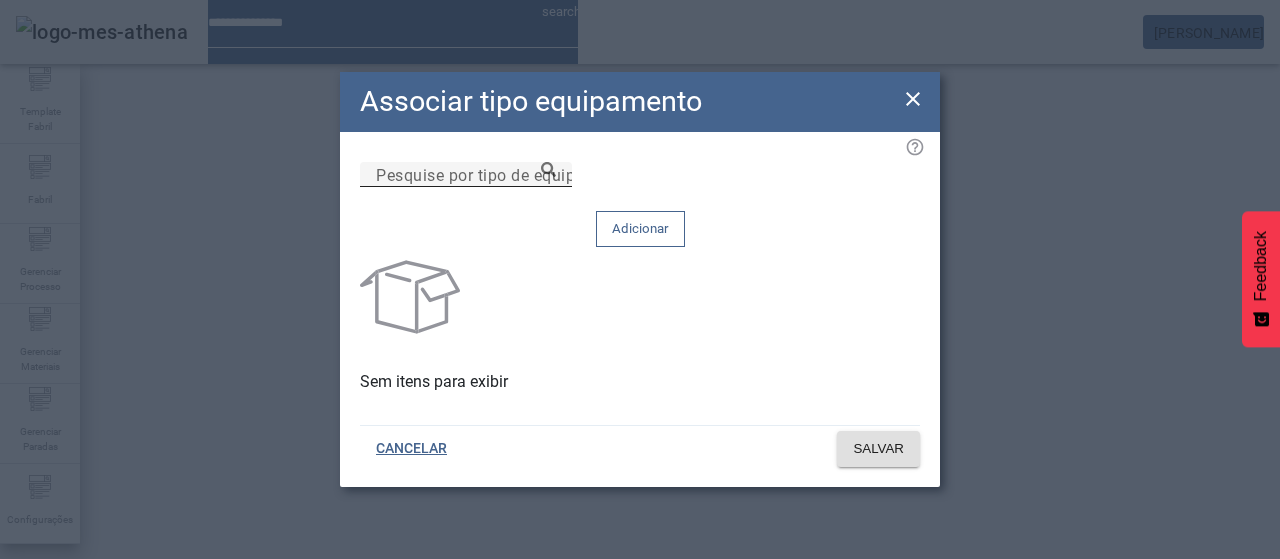 click on "Pesquise por tipo de equipamento" at bounding box center [466, 175] 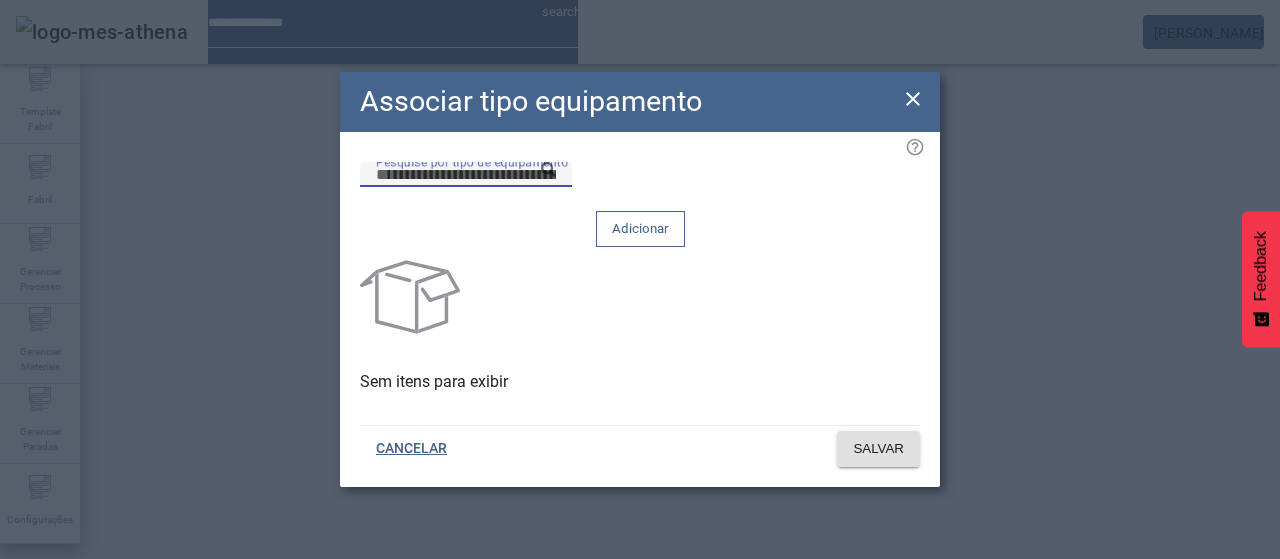 paste on "*********" 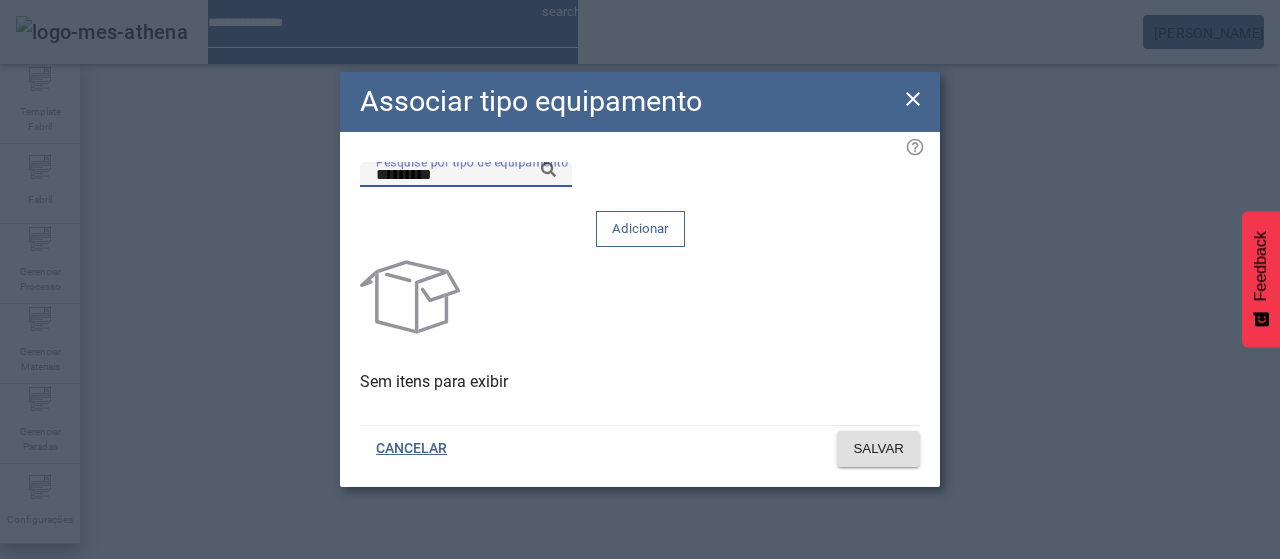 click 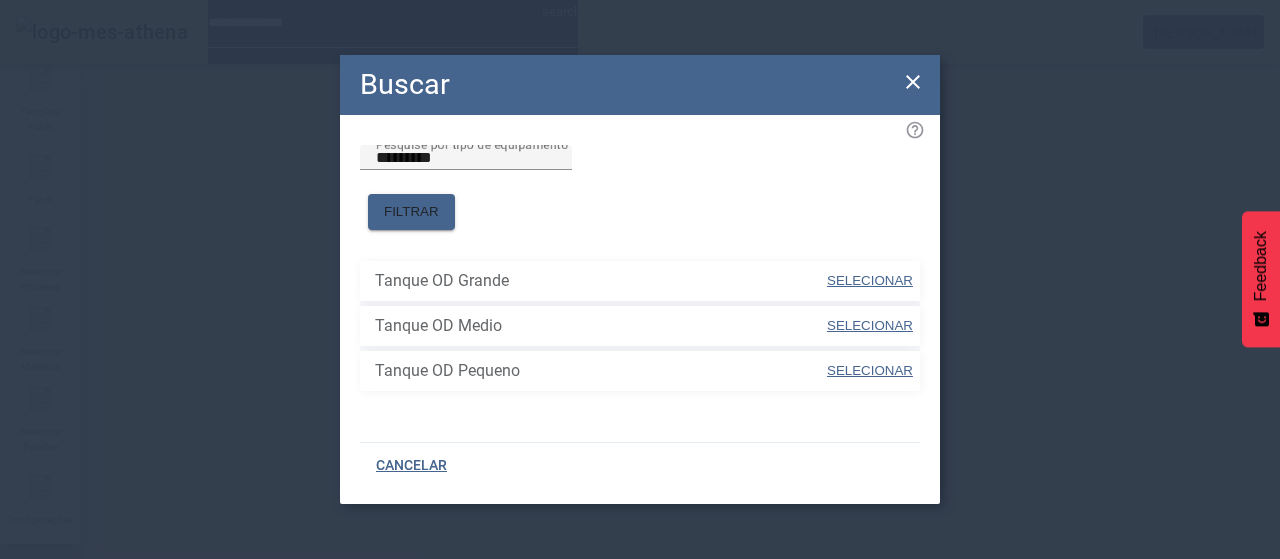 click on "SELECIONAR" at bounding box center (870, 280) 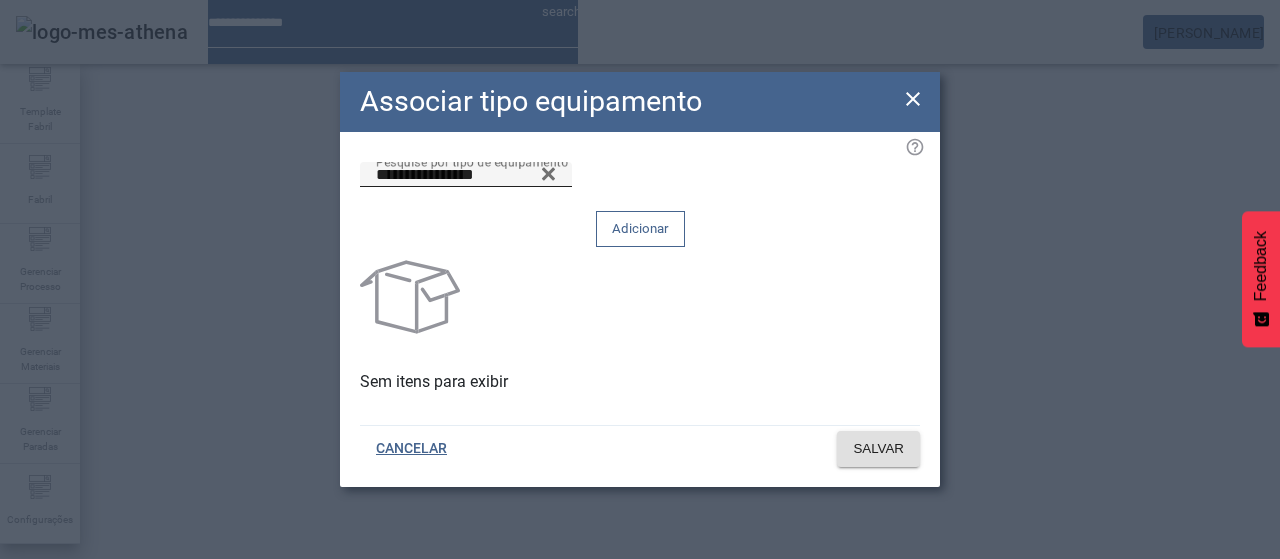 click on "Adicionar" 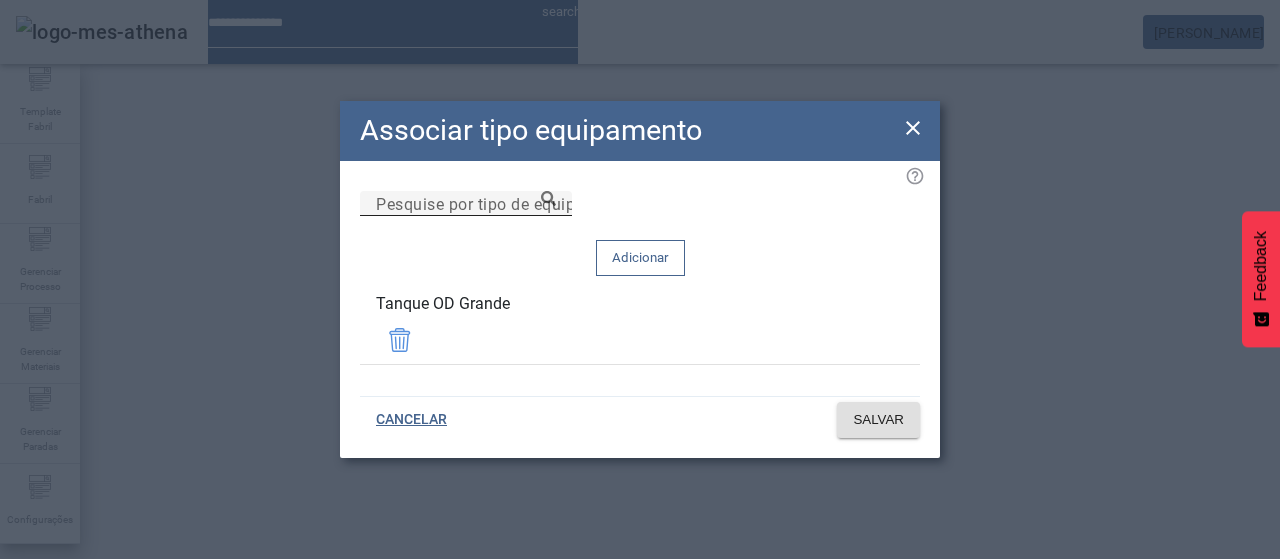 click on "Pesquise por tipo de equipamento" at bounding box center [466, 204] 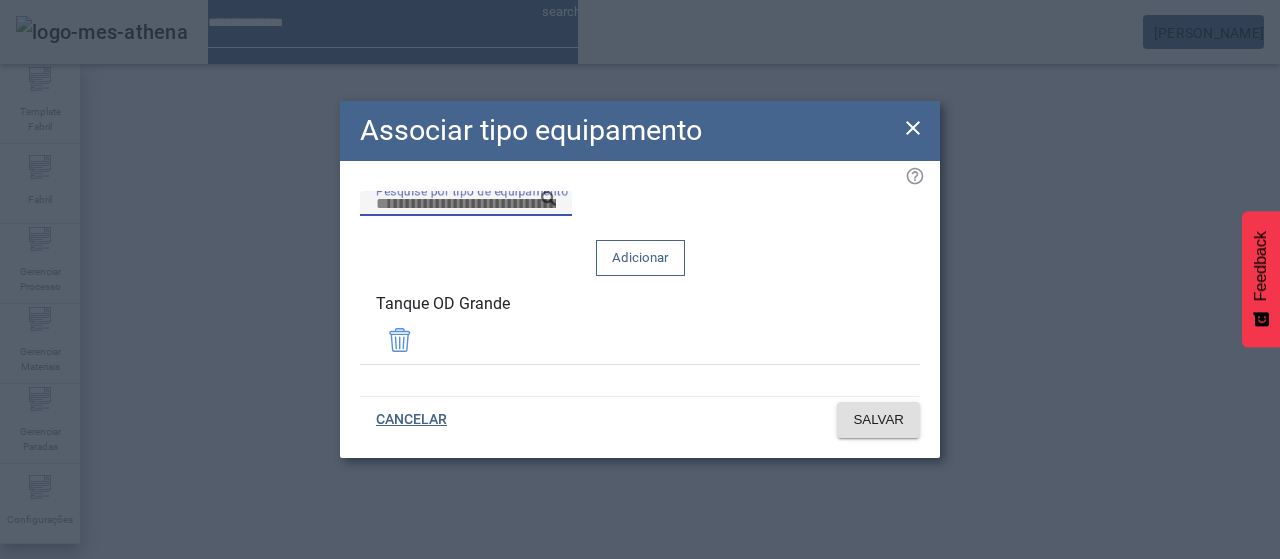 paste on "*********" 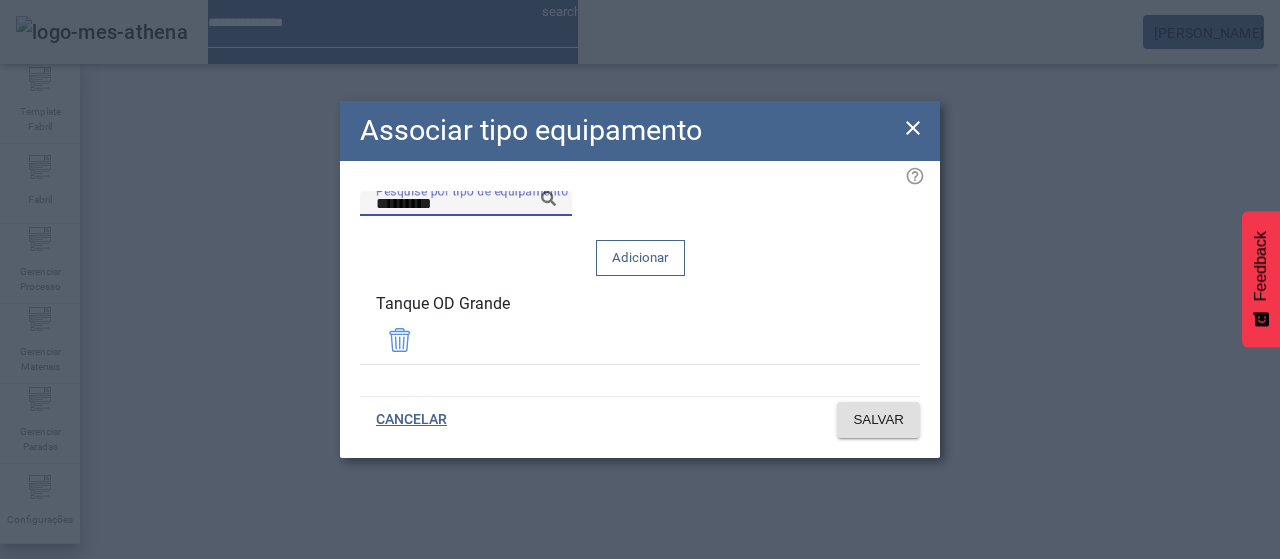 click 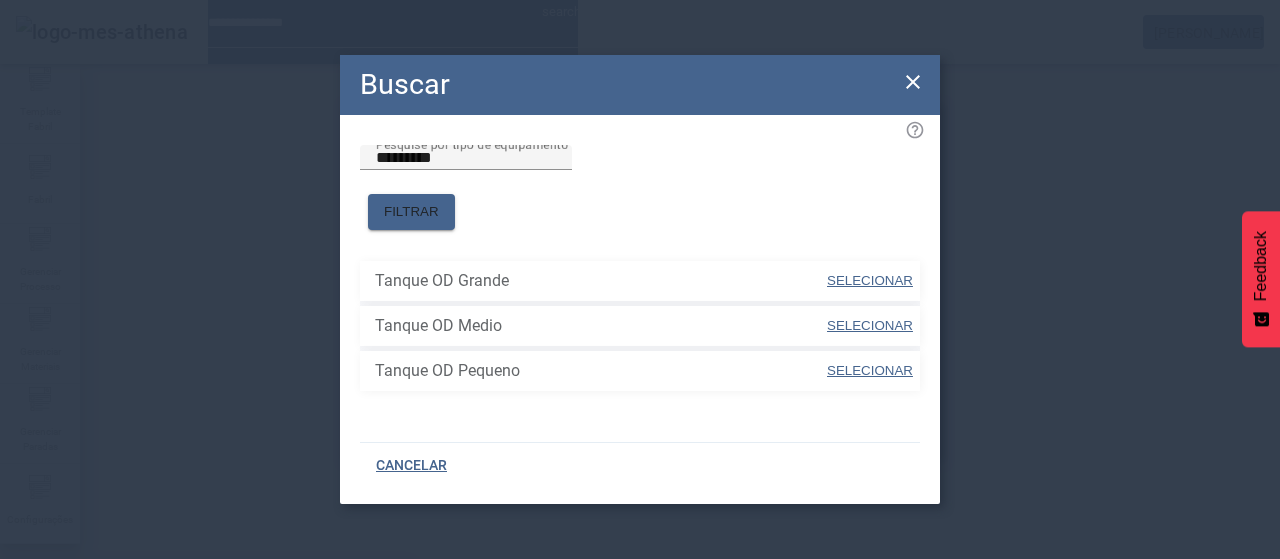click on "SELECIONAR" at bounding box center [870, 370] 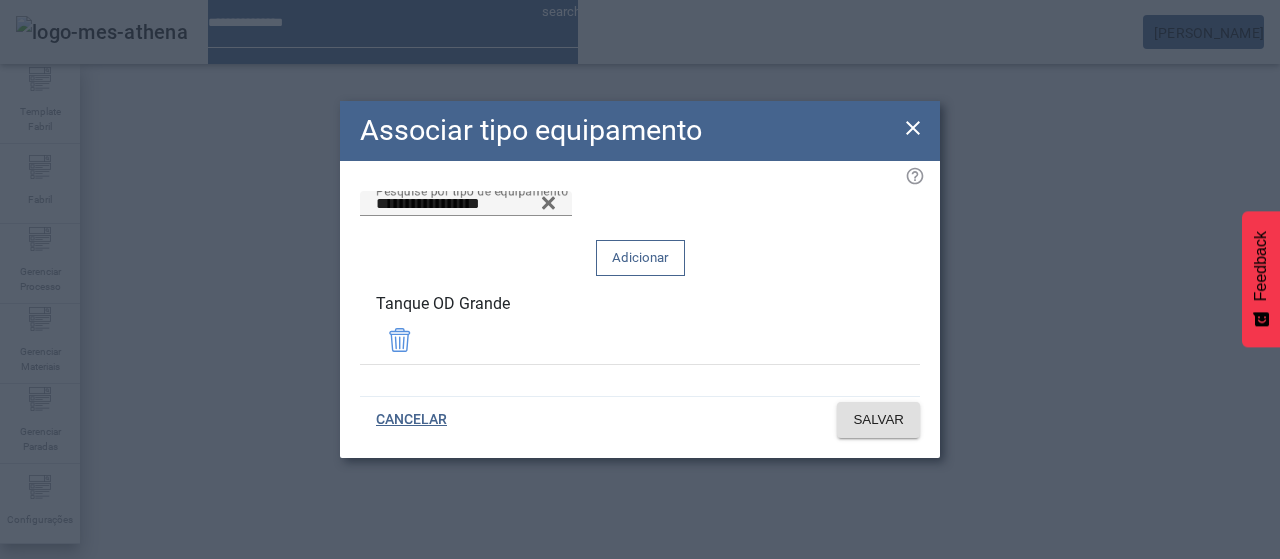 click on "Adicionar" 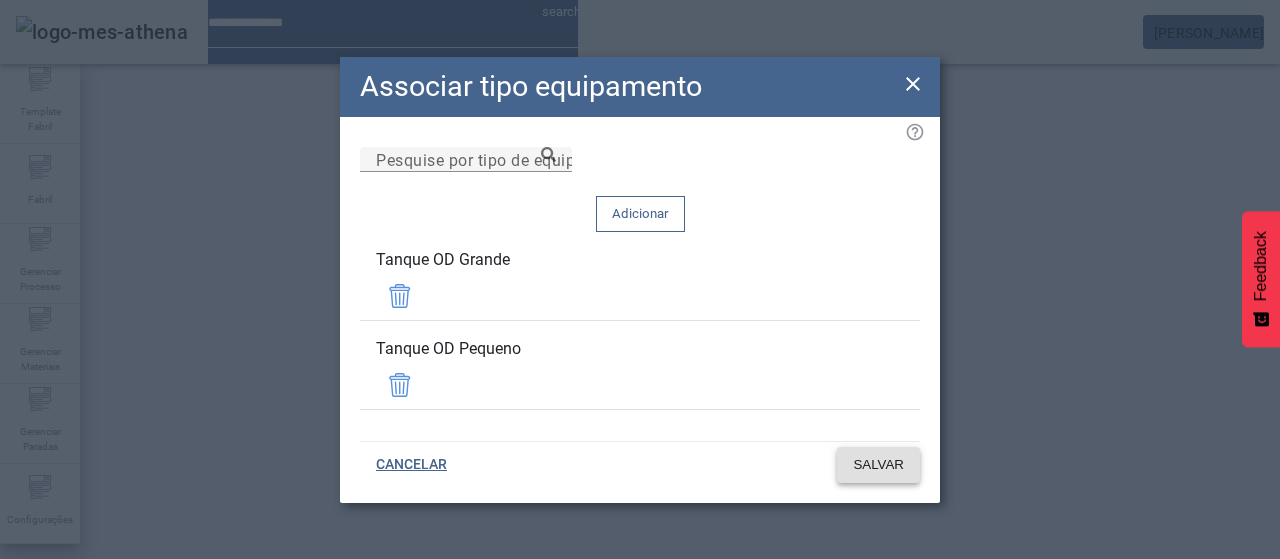 click on "SALVAR" 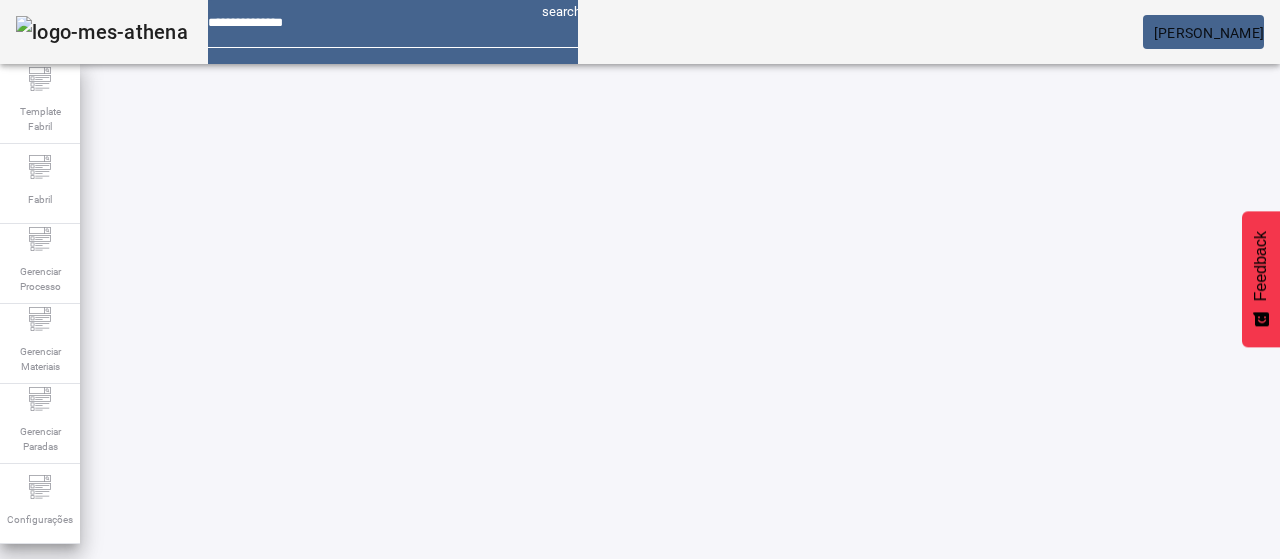 click on "*****" at bounding box center [116, 637] 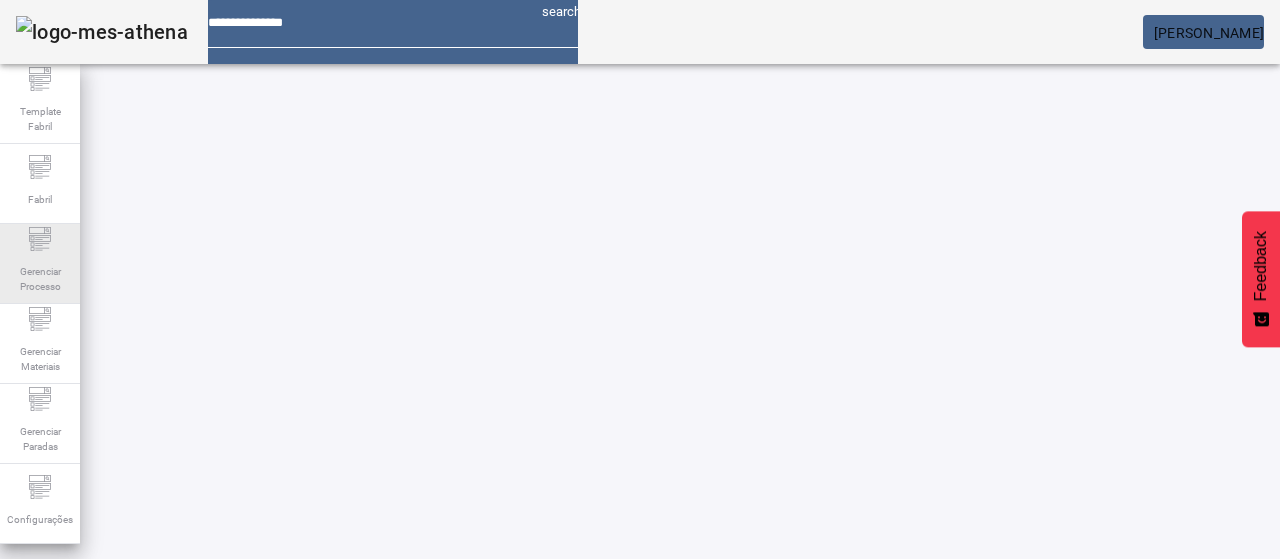 drag, startPoint x: 42, startPoint y: 245, endPoint x: 62, endPoint y: 233, distance: 23.323807 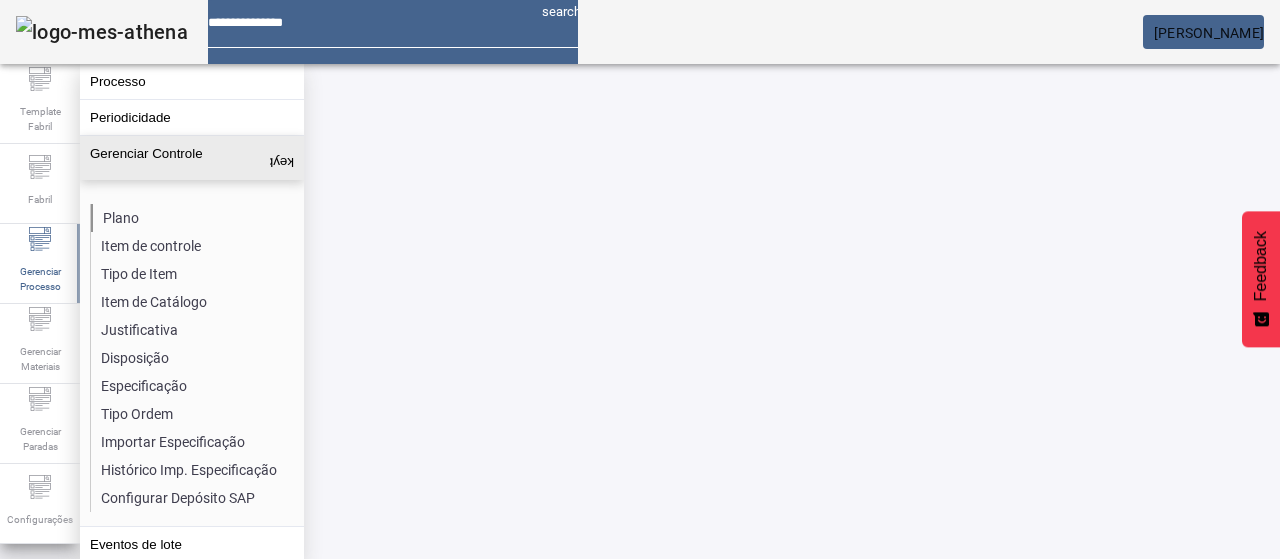 click on "Plano" 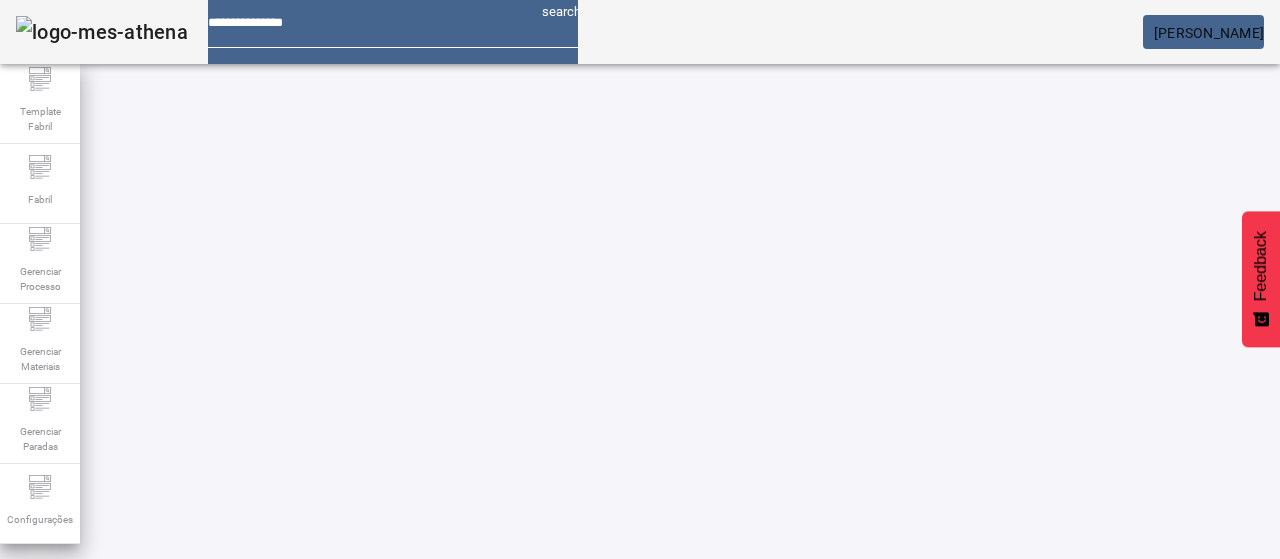 click 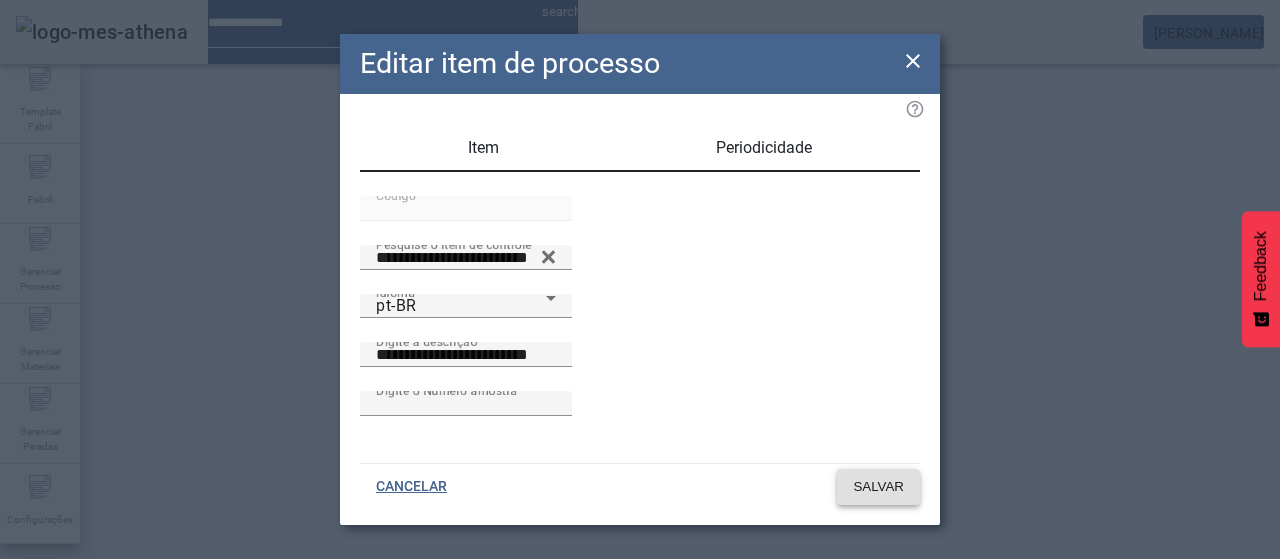 click 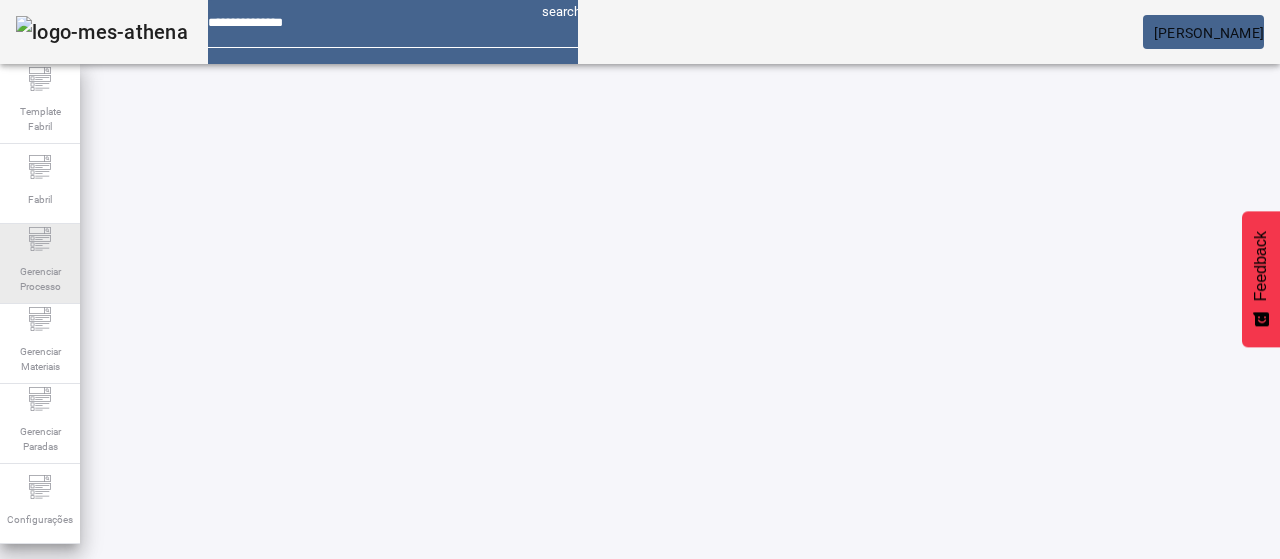 click on "Gerenciar Processo" 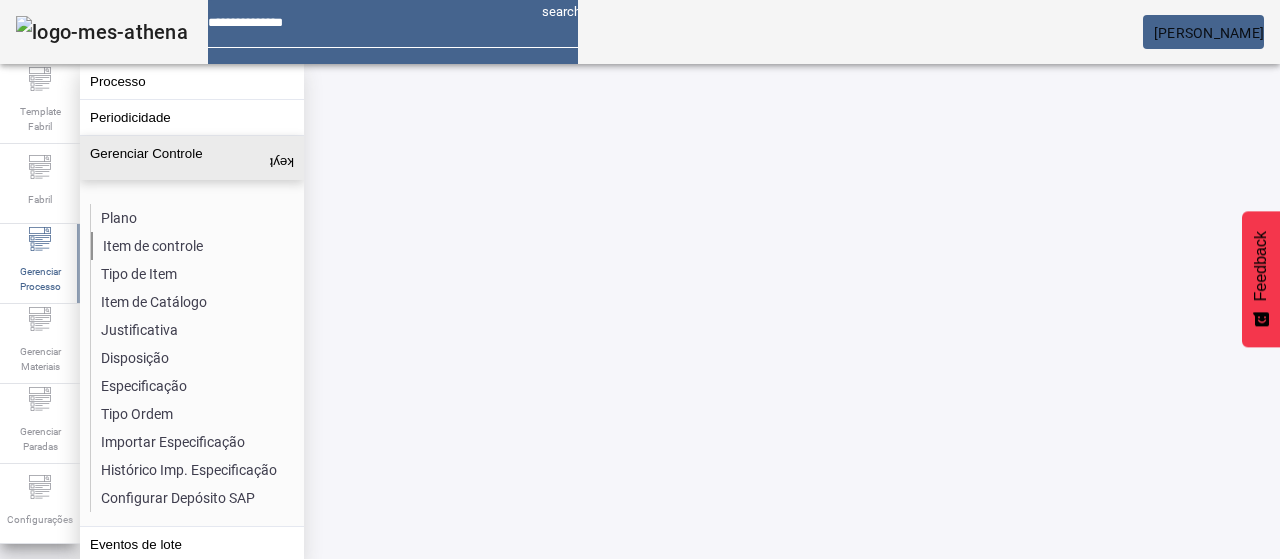 click on "Item de controle" 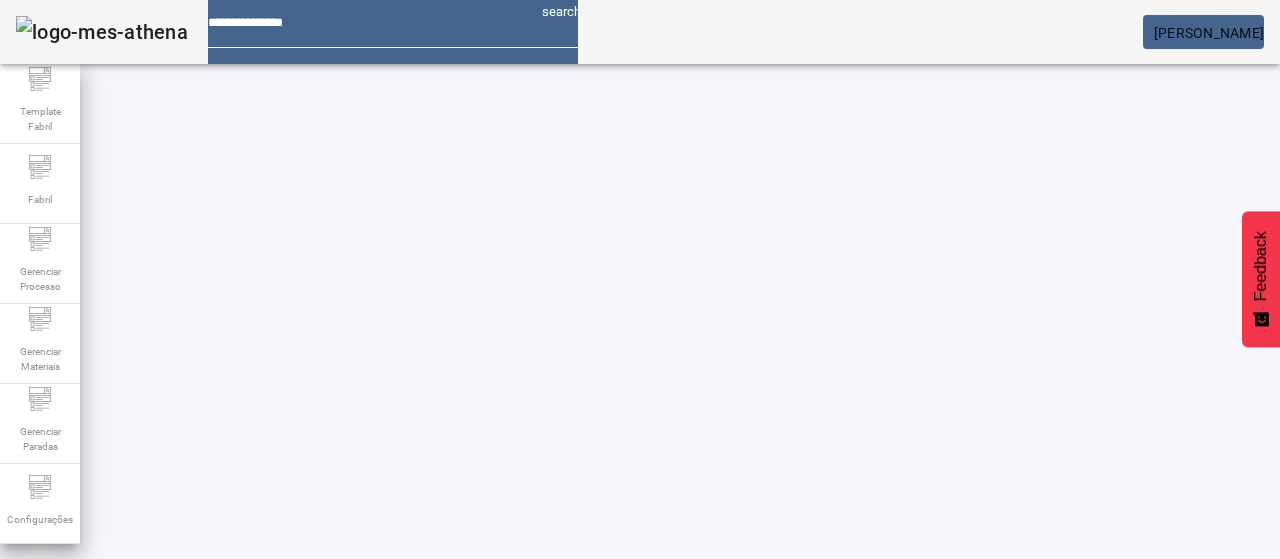 drag, startPoint x: 1116, startPoint y: 127, endPoint x: 592, endPoint y: 173, distance: 526.0152 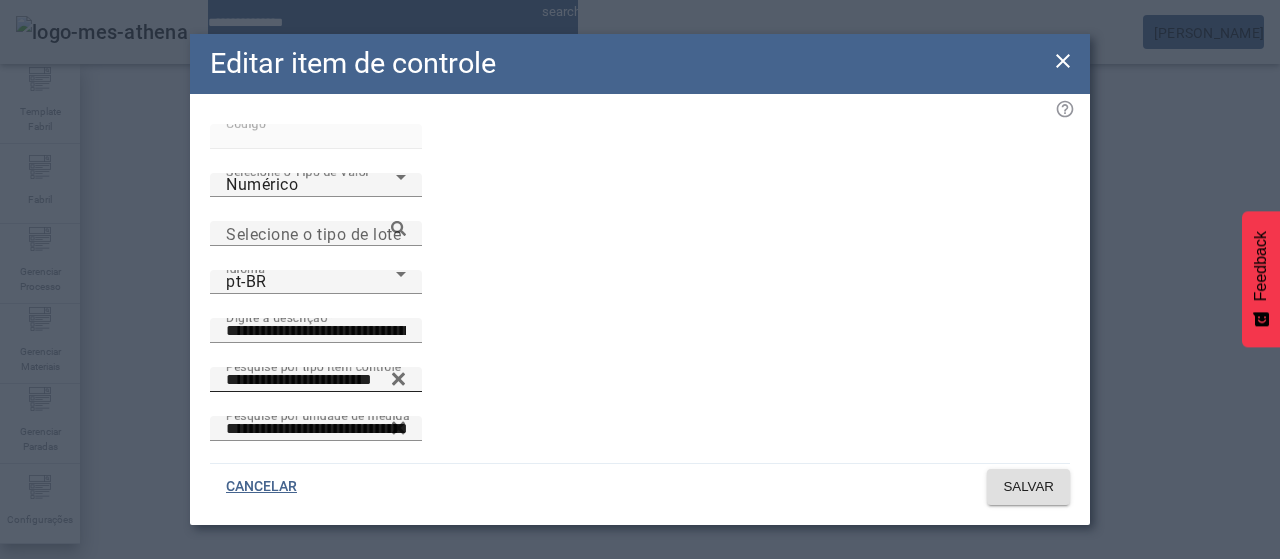 click on "**********" at bounding box center (316, 380) 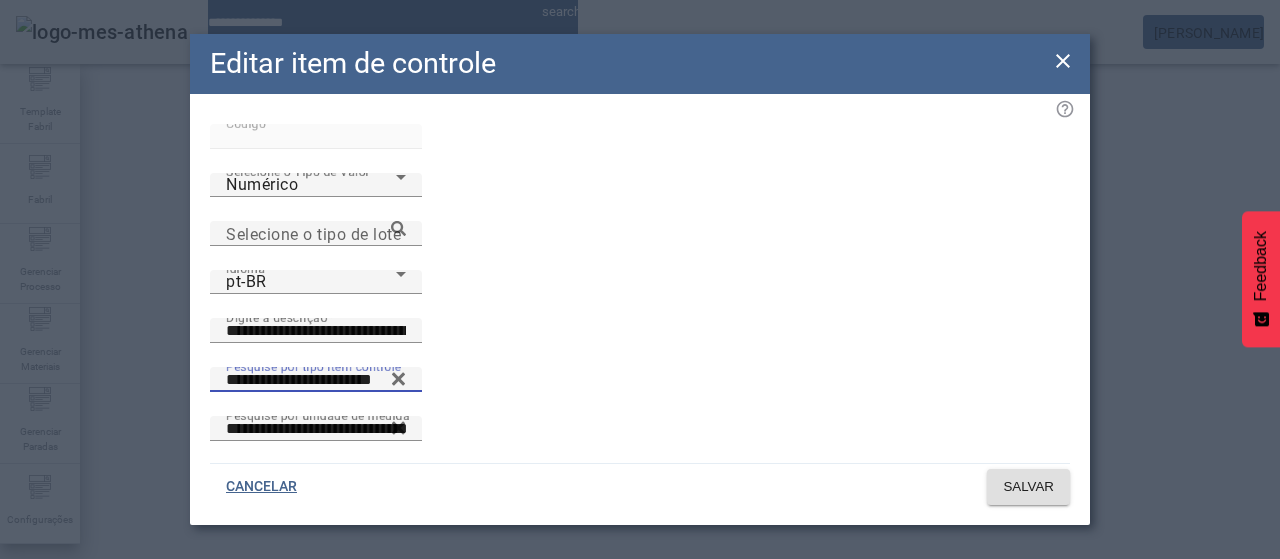 click 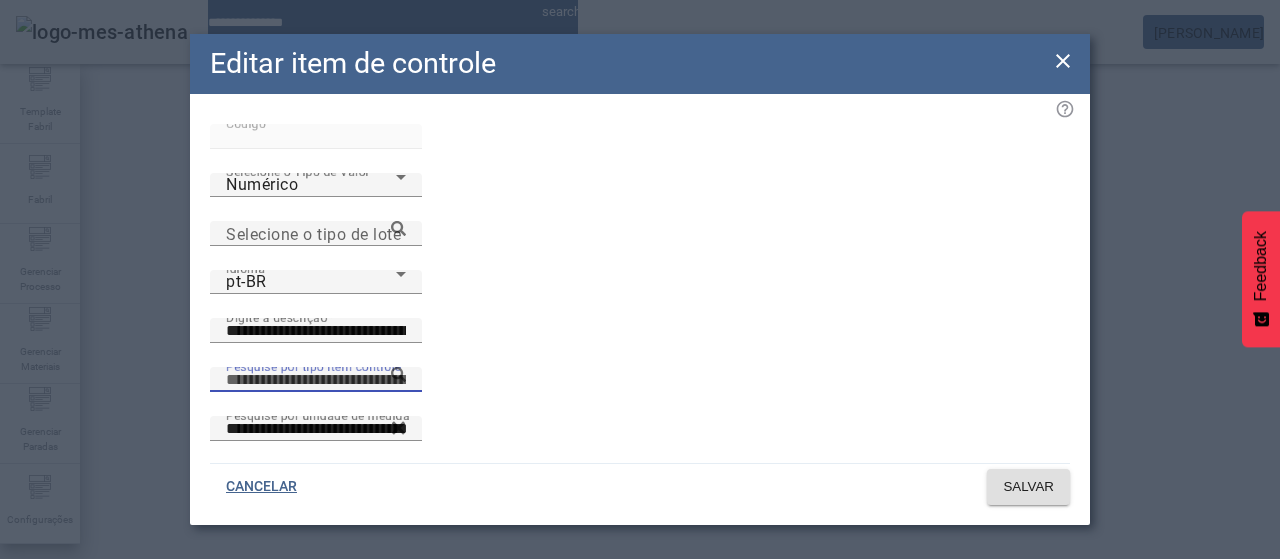 click on "Pesquise por tipo item controle" at bounding box center (316, 380) 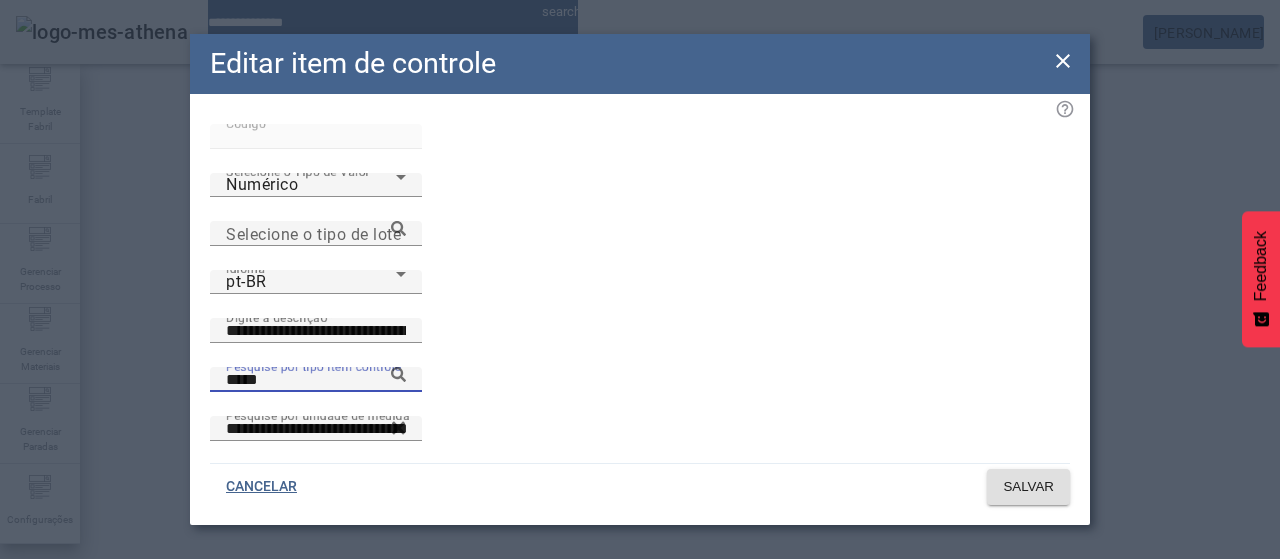 click 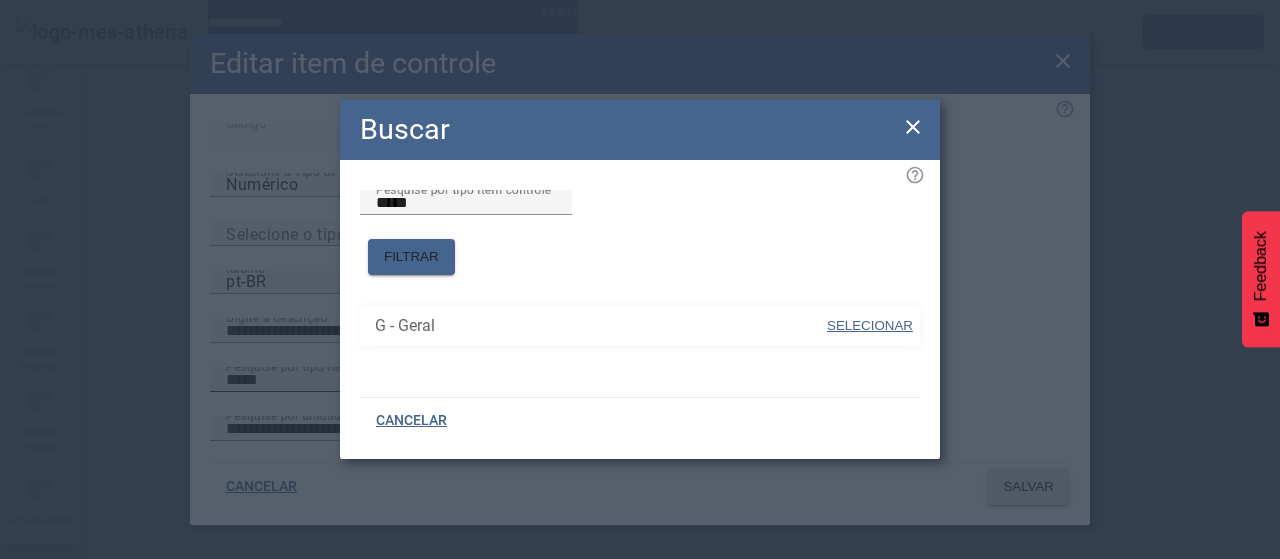 click on "SELECIONAR" at bounding box center [870, 325] 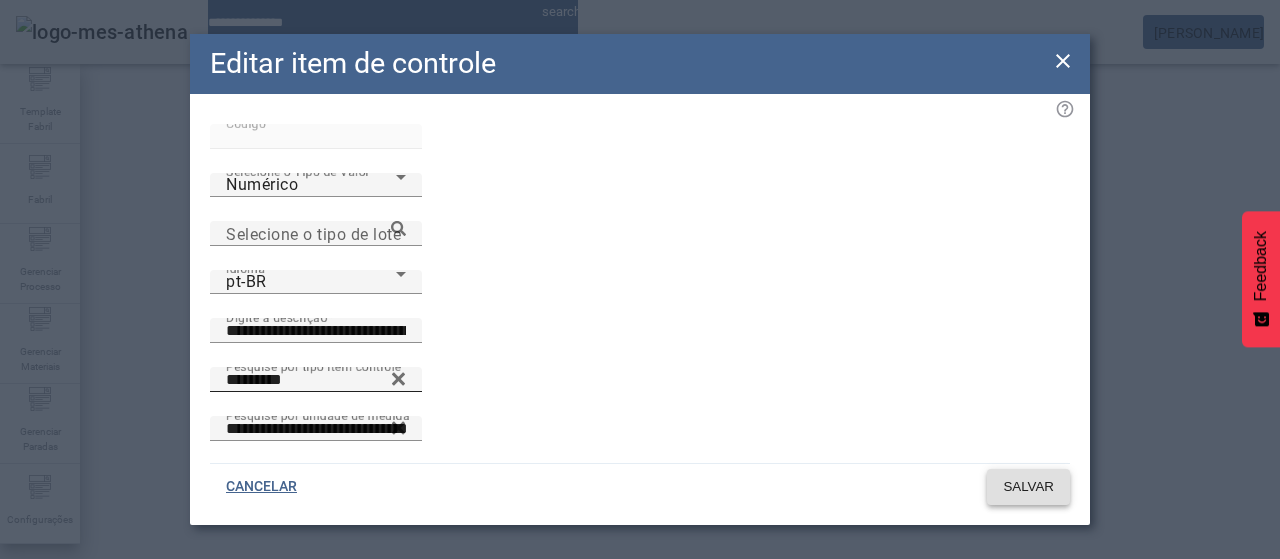 click 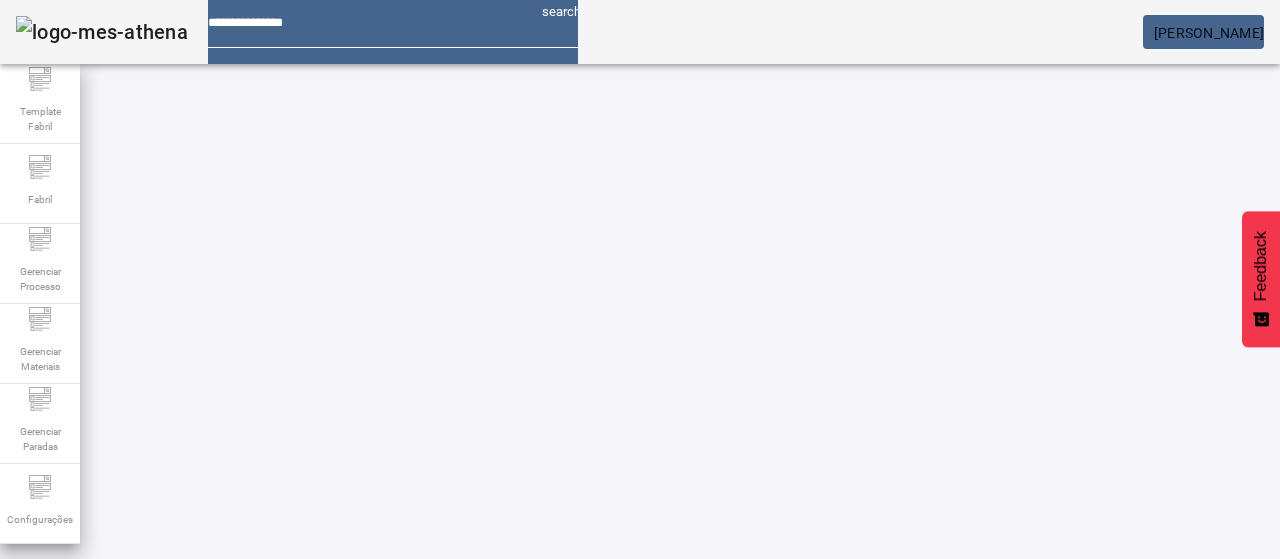 click on "*****" at bounding box center [116, 637] 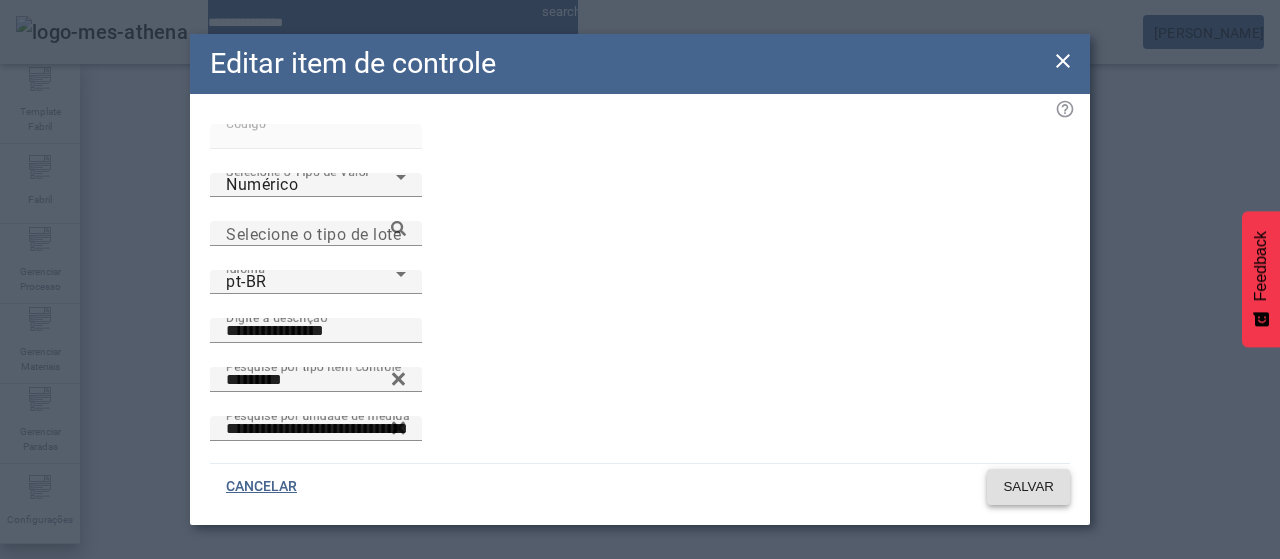 click 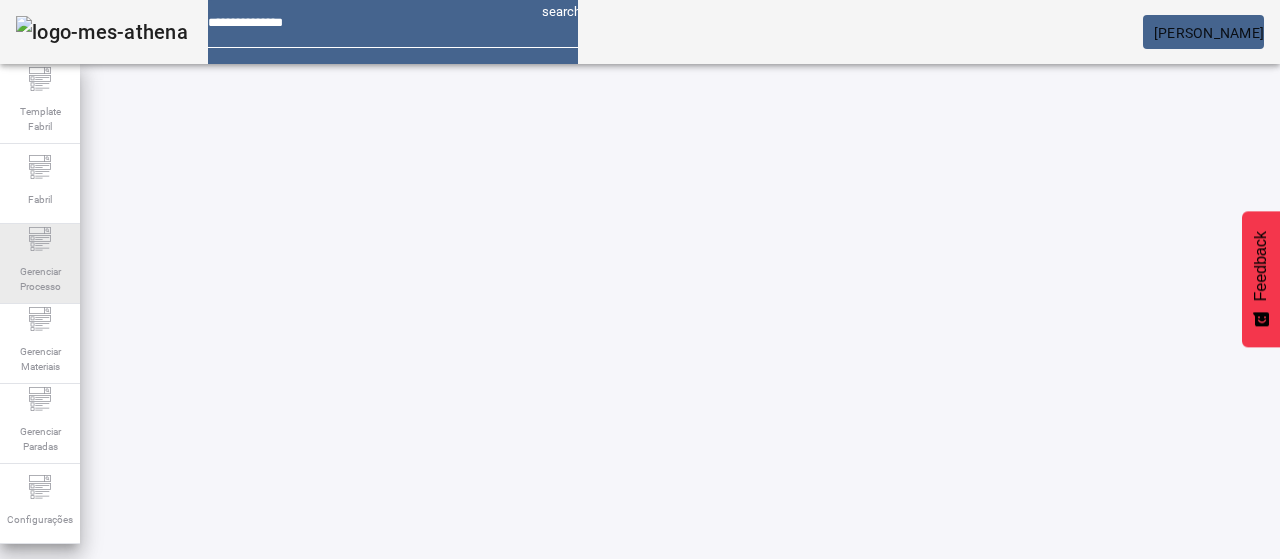 drag, startPoint x: 41, startPoint y: 238, endPoint x: 70, endPoint y: 242, distance: 29.274563 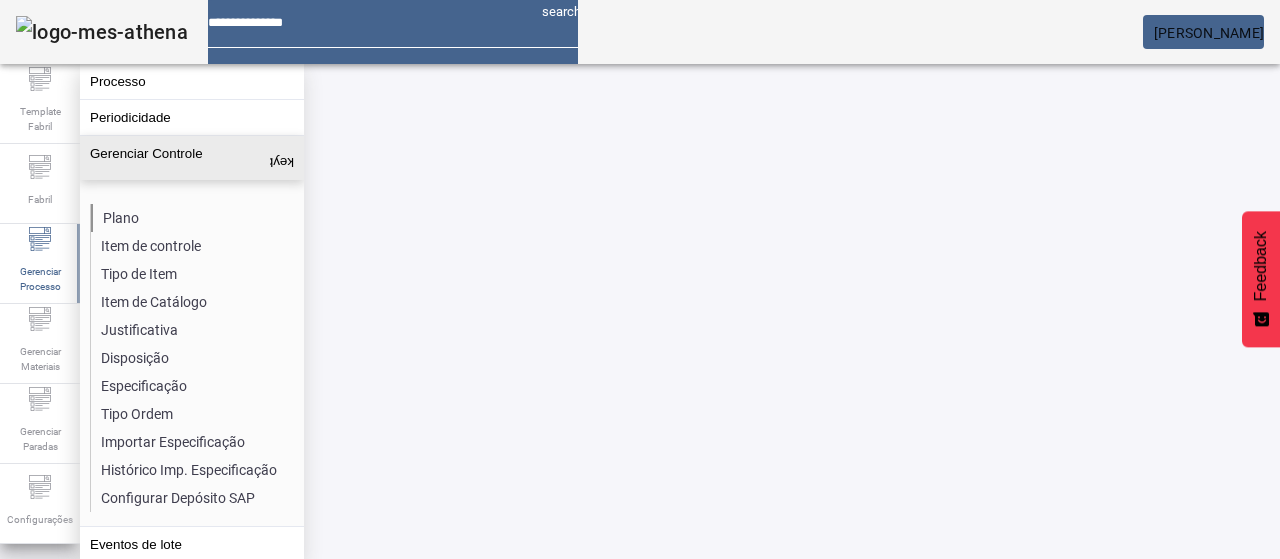 click on "Plano" 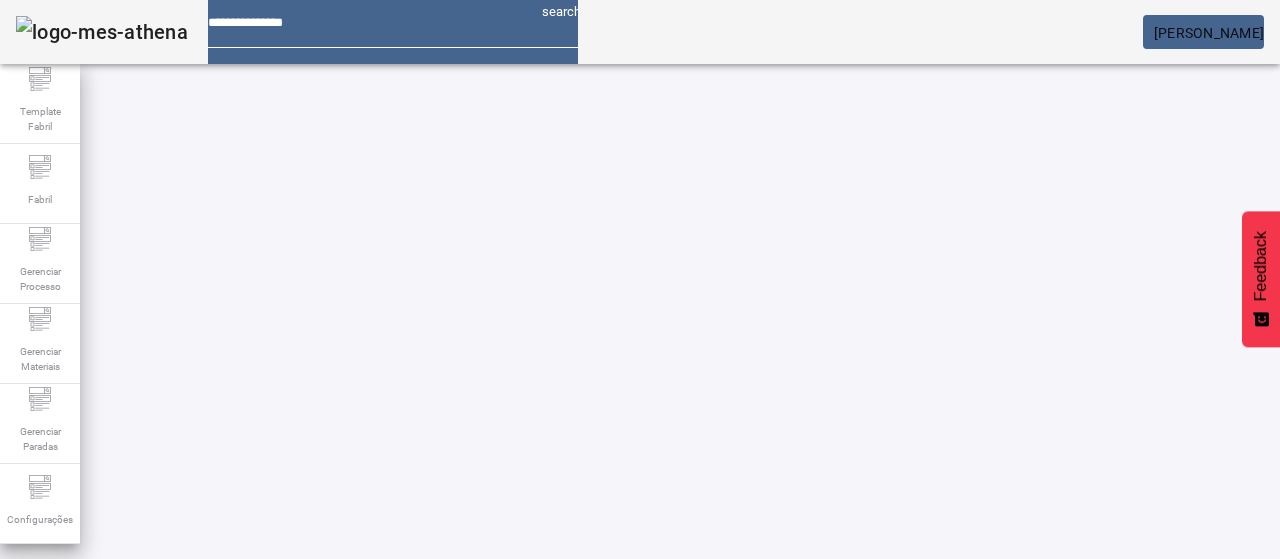 click on "ABRIR FILTROS" 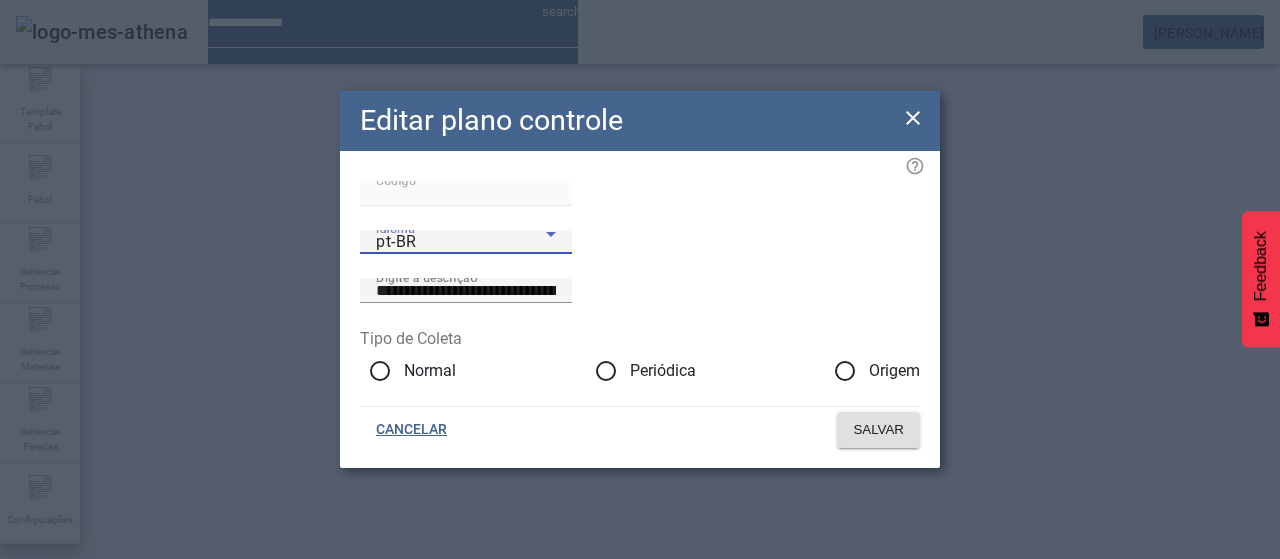 click on "pt-BR" at bounding box center (461, 242) 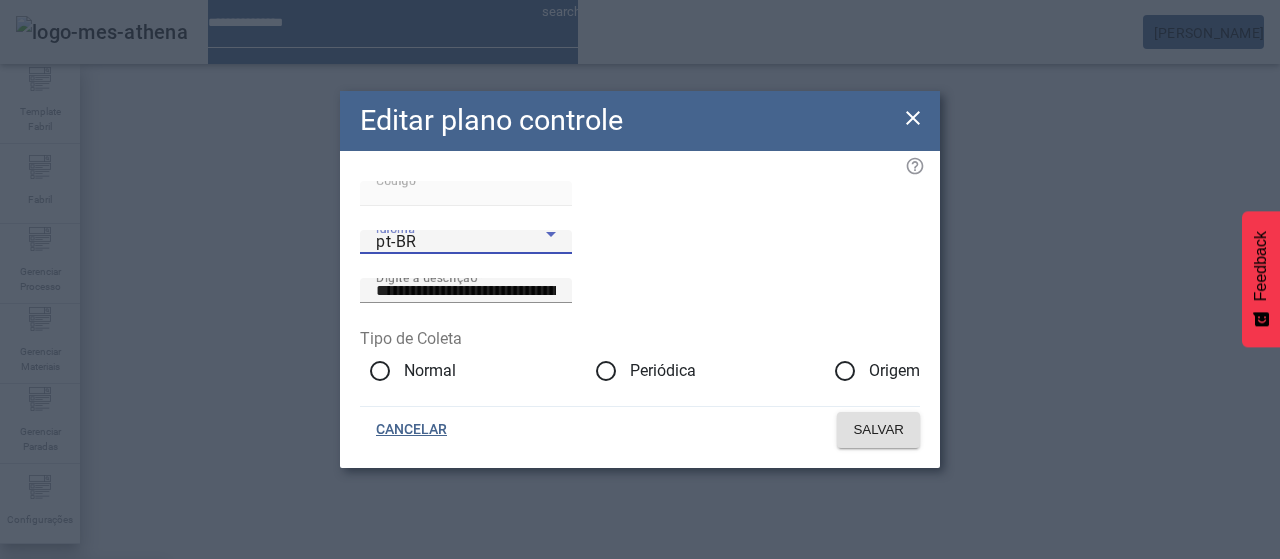 click on "es-ES" at bounding box center [83, 687] 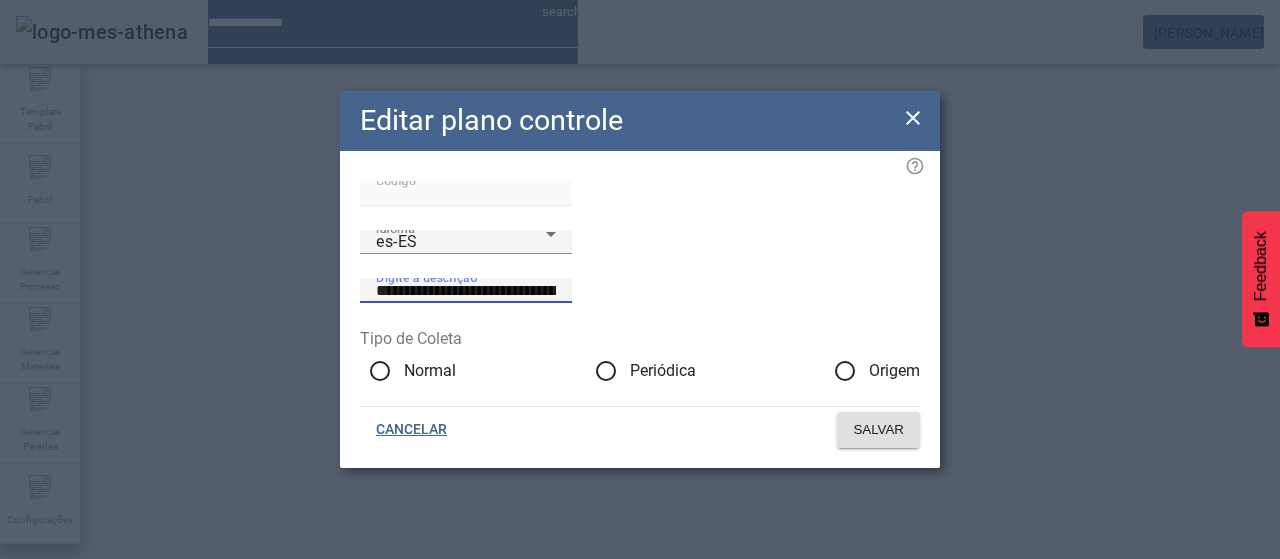 click on "**********" at bounding box center [466, 291] 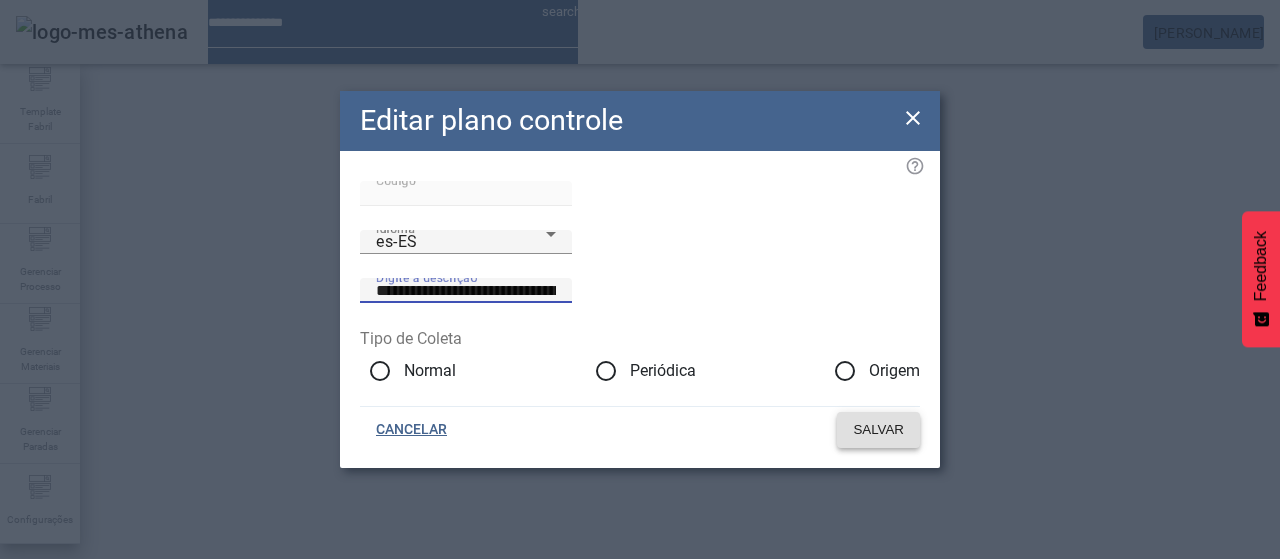 click on "SALVAR" 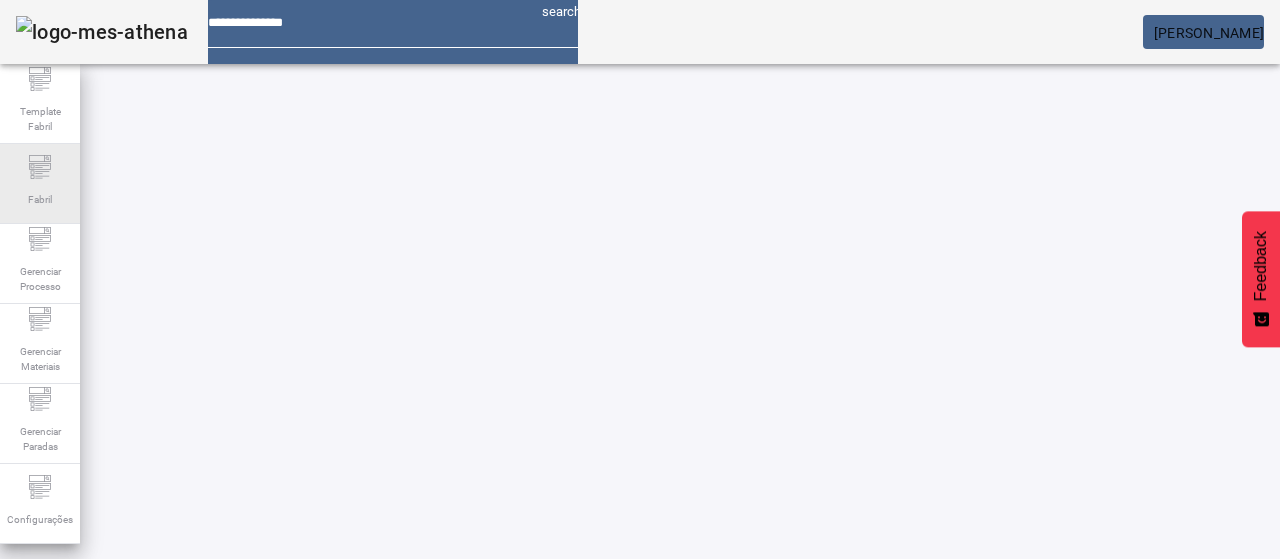 click on "Fabril" 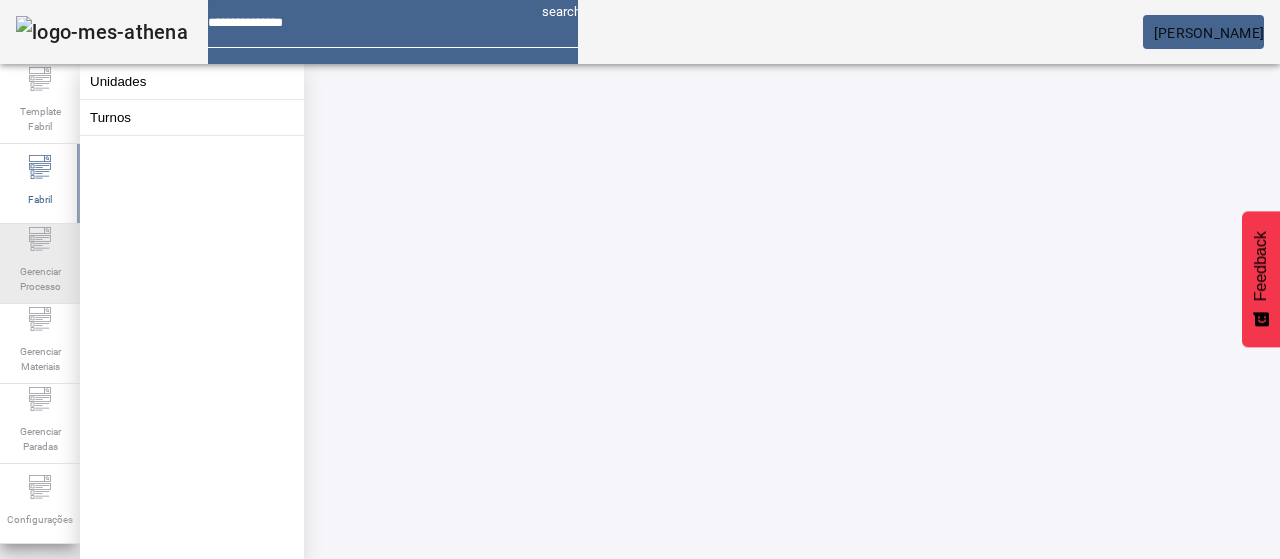 click on "Gerenciar Processo" 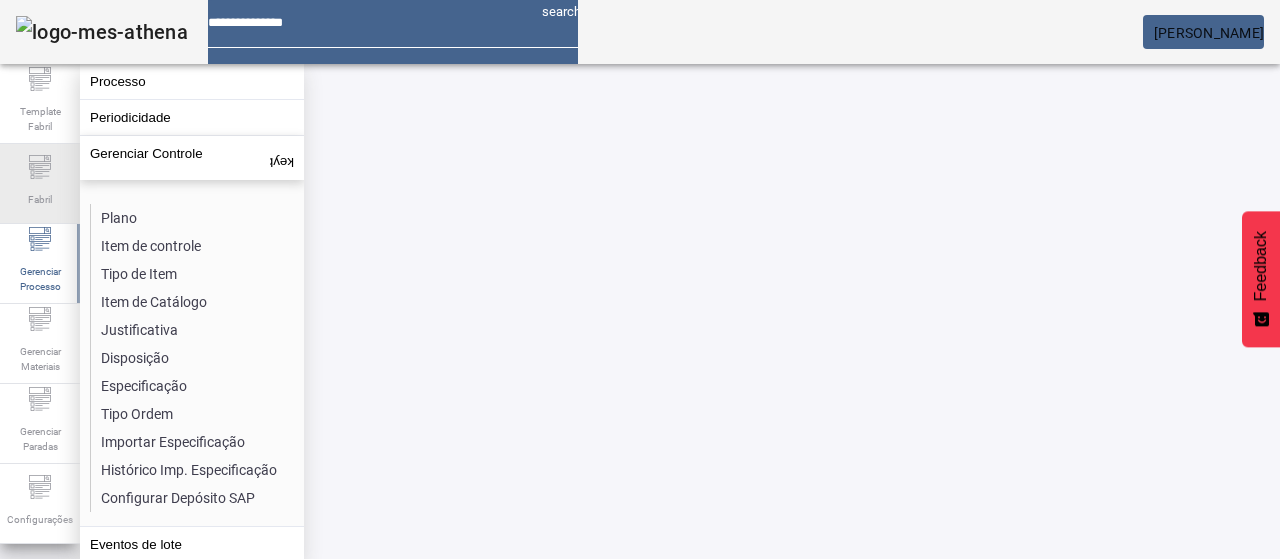 click on "Fabril" 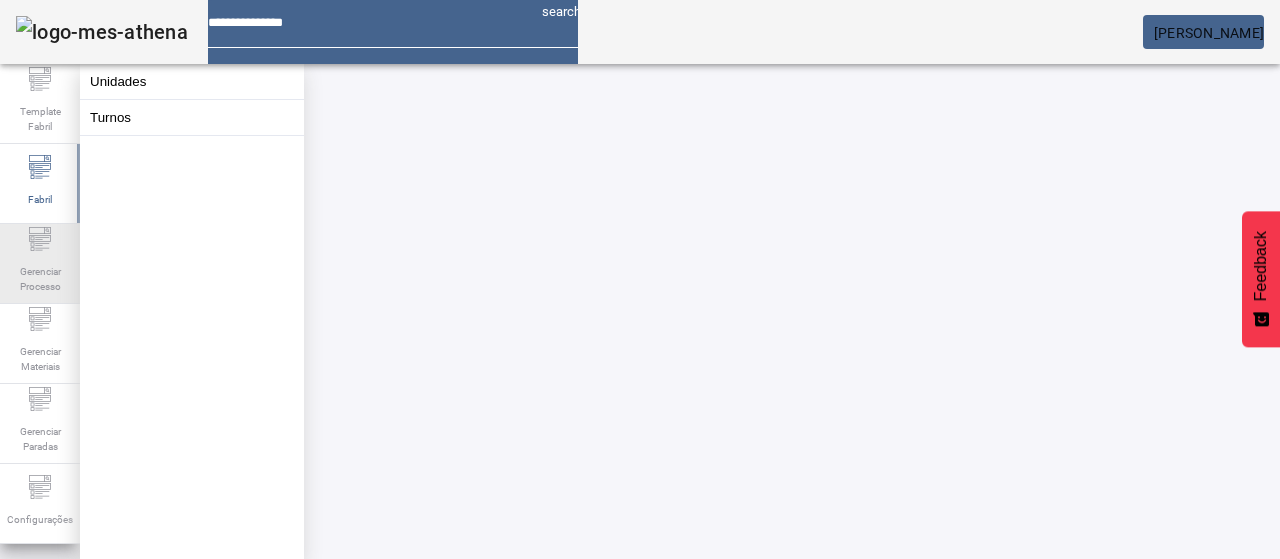 click 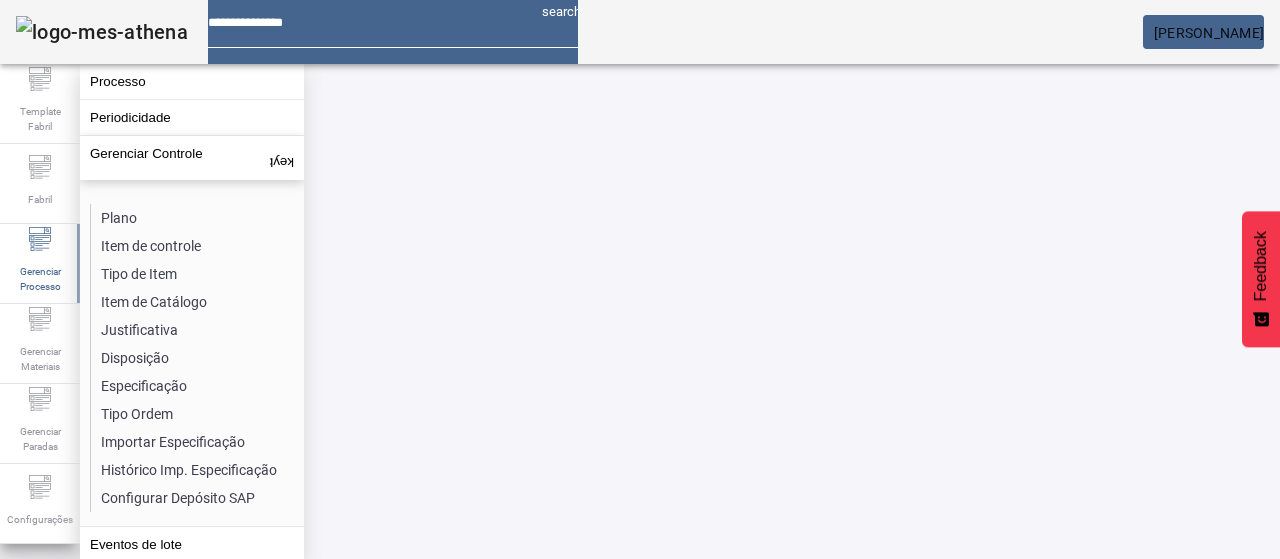 click on "Processo" 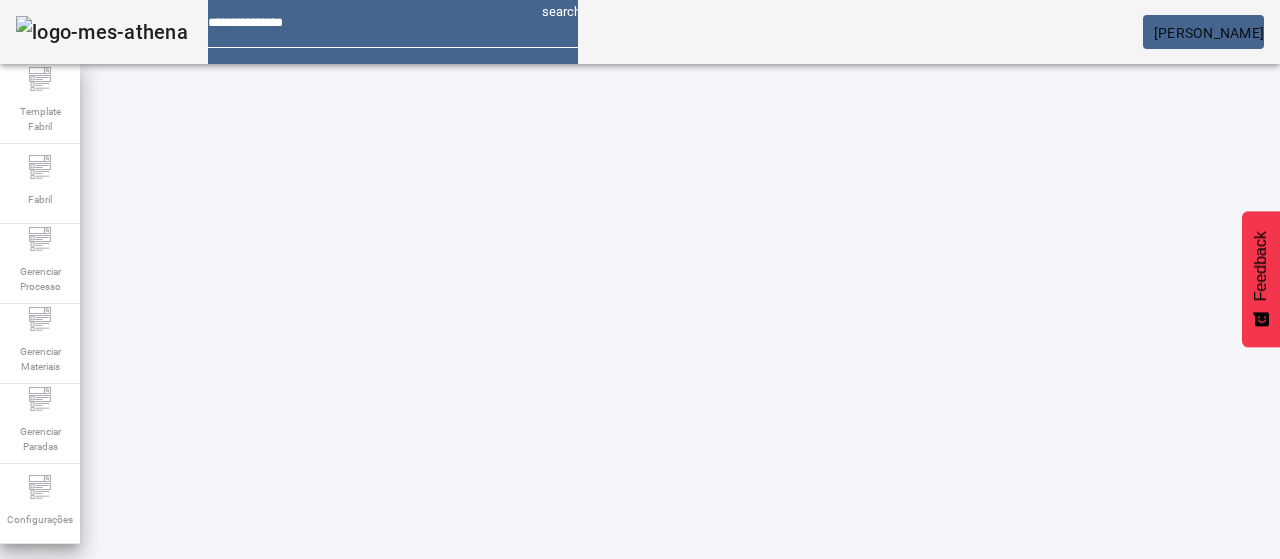 click on "Operação realizada com sucesso!" at bounding box center [640, 571] 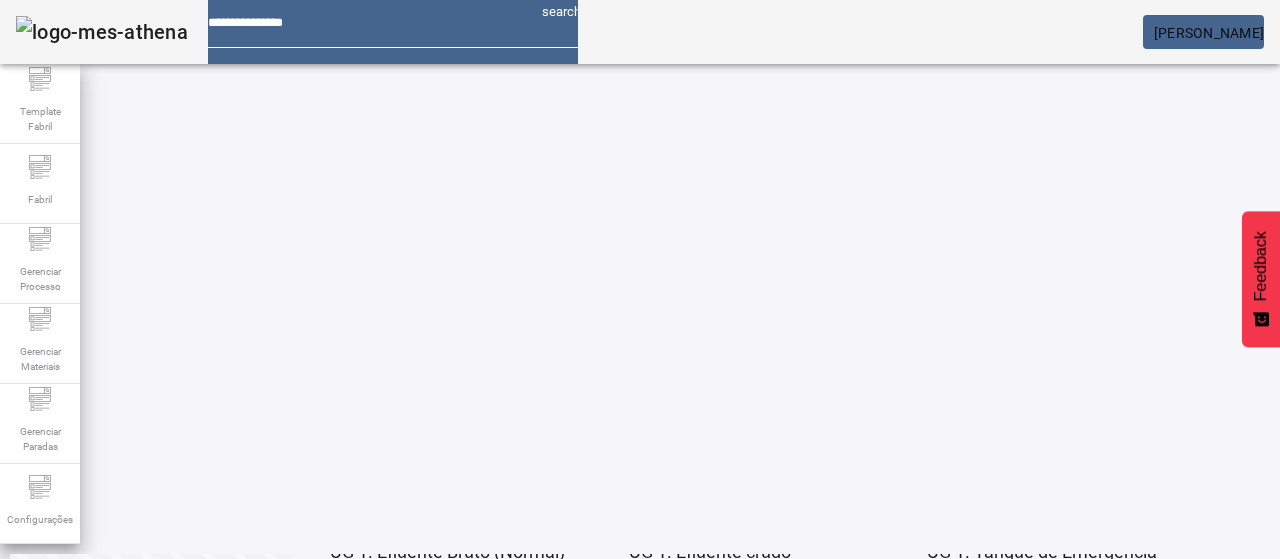 scroll, scrollTop: 164, scrollLeft: 0, axis: vertical 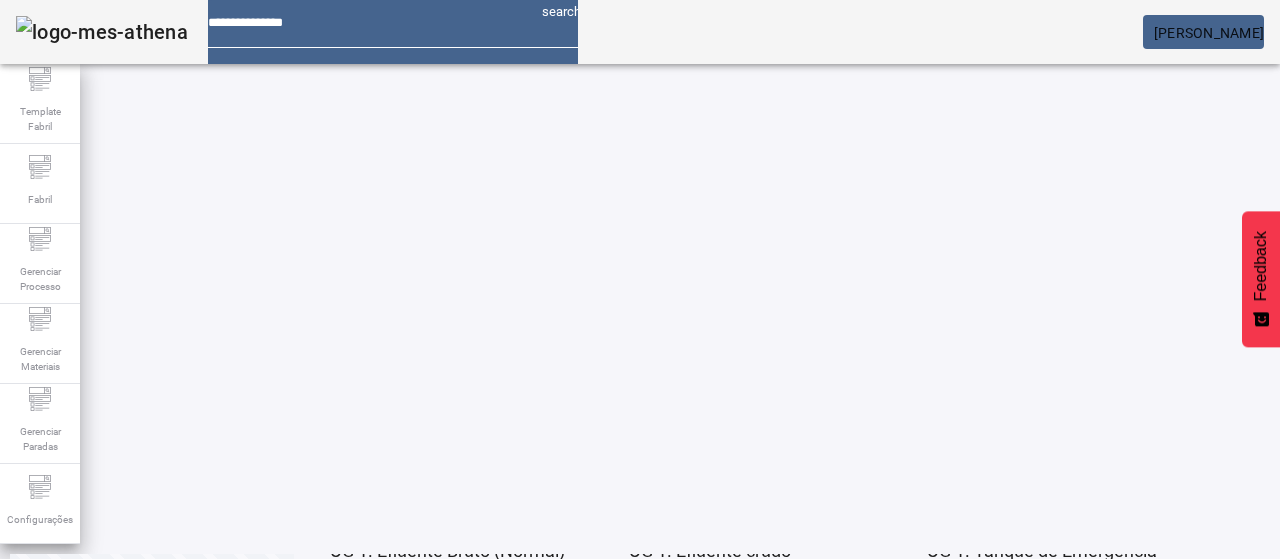 click on "3" 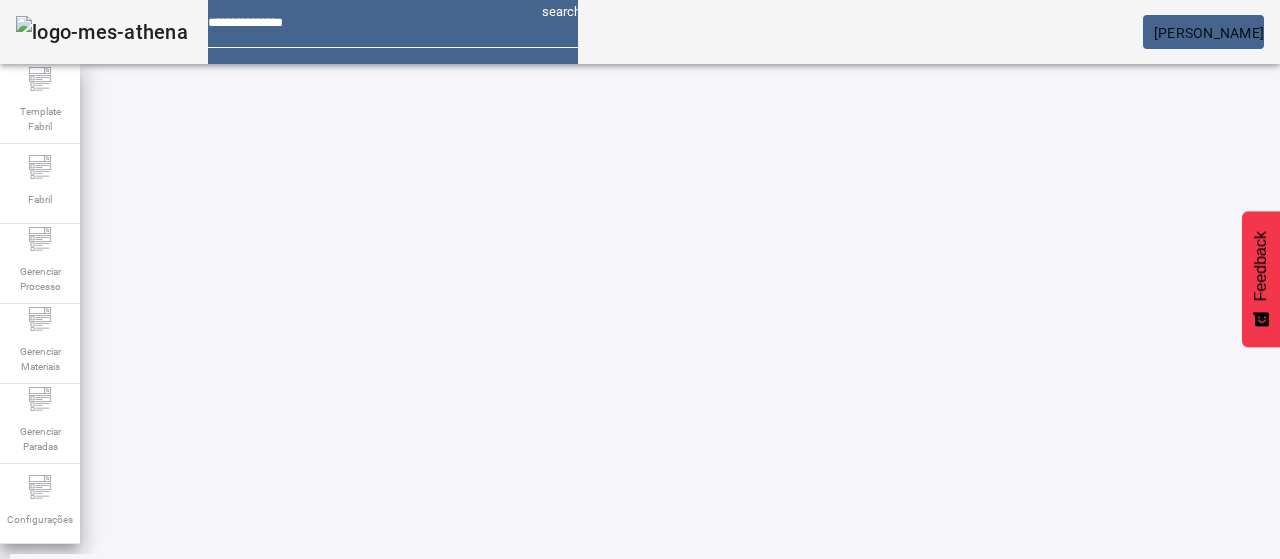 scroll, scrollTop: 14, scrollLeft: 0, axis: vertical 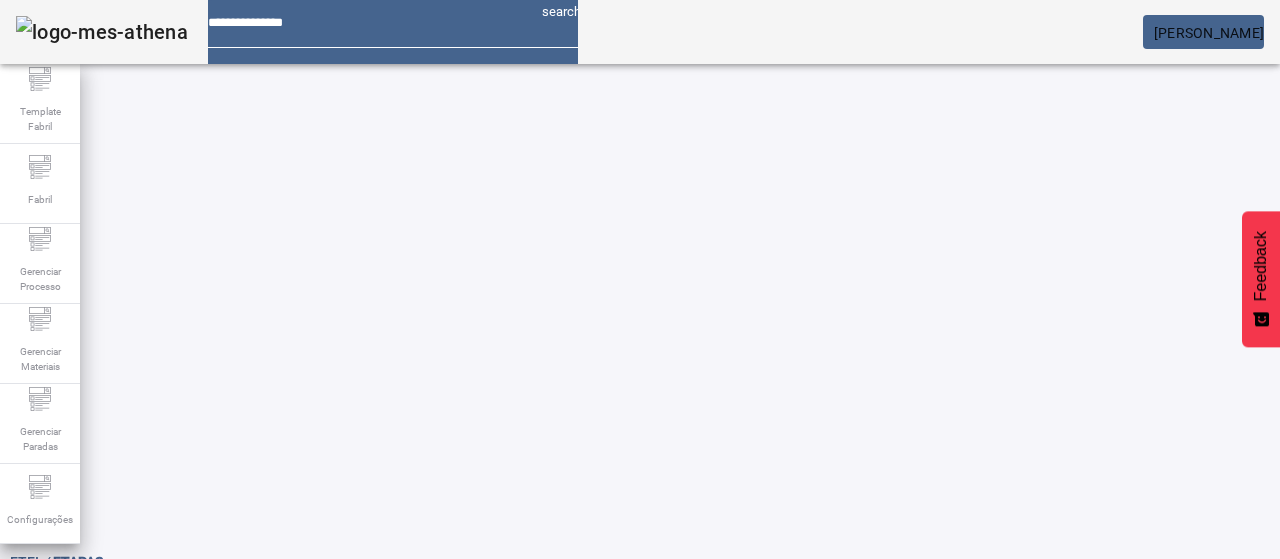 click on "2" 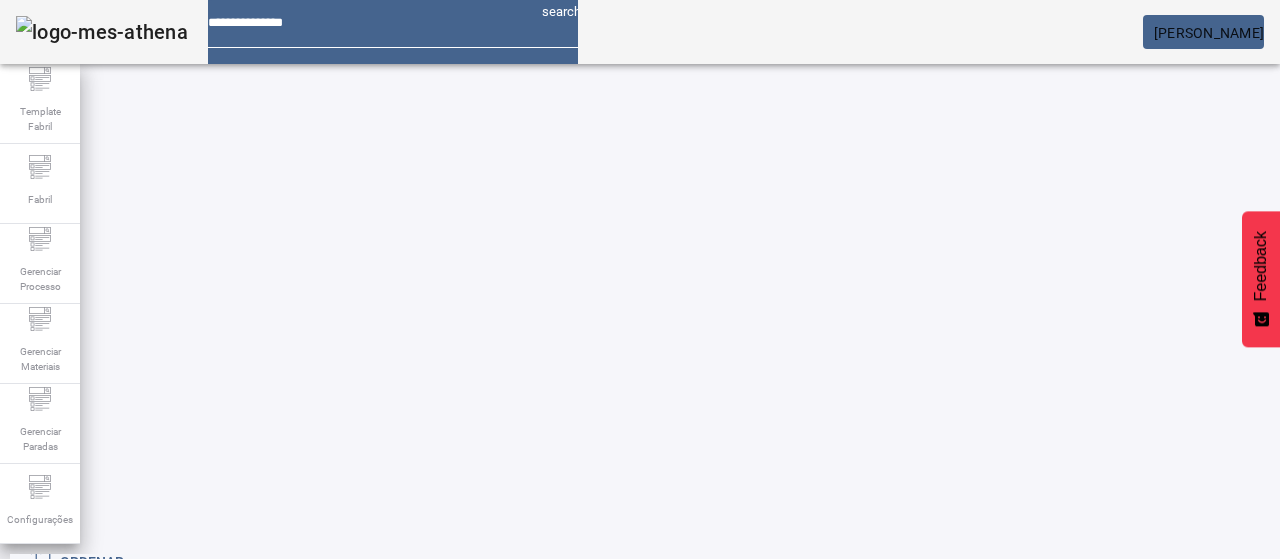 scroll, scrollTop: 114, scrollLeft: 0, axis: vertical 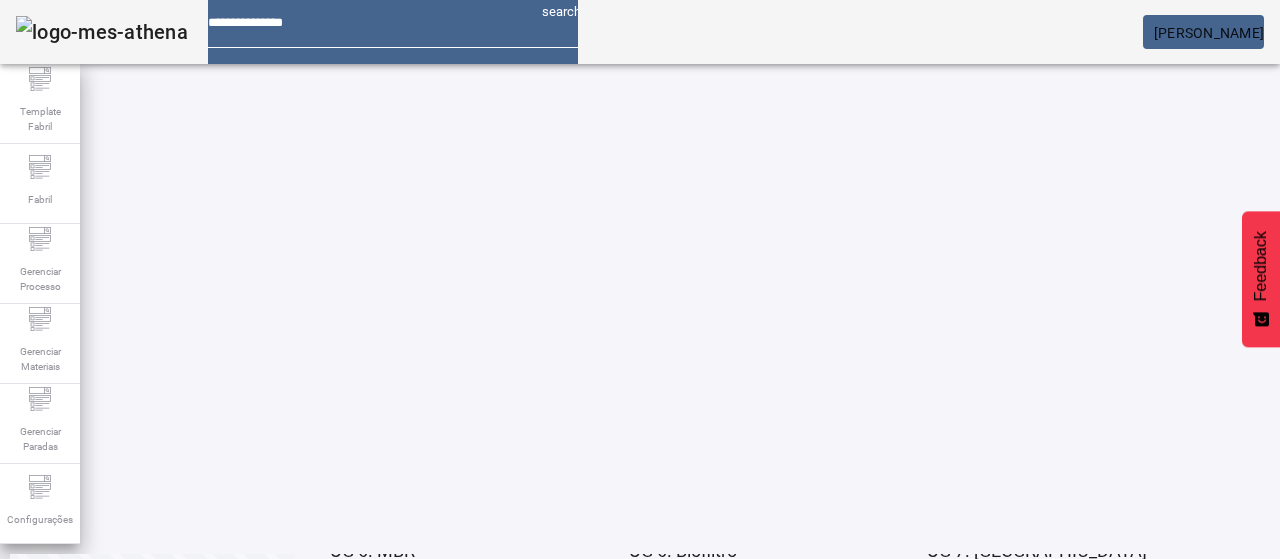 click on "3" 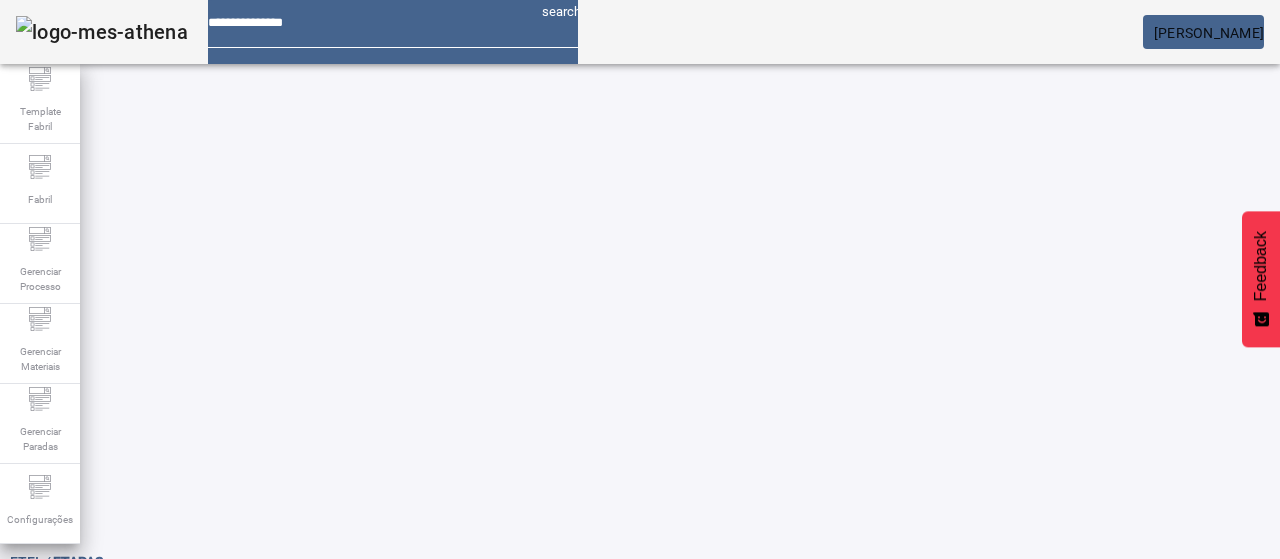 click on "2" 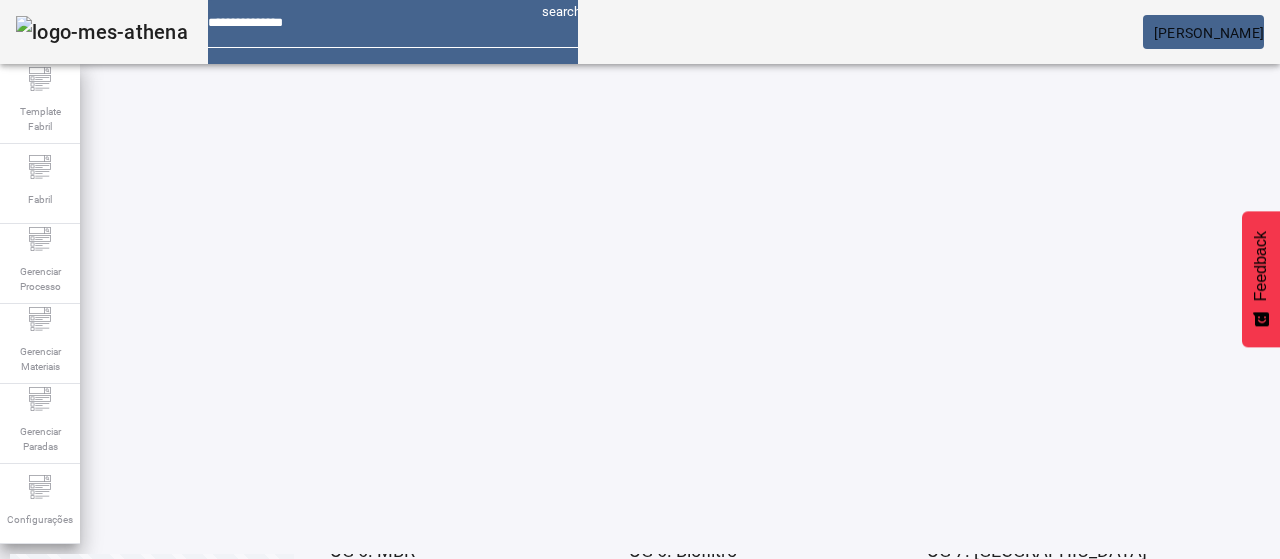 click on "1" 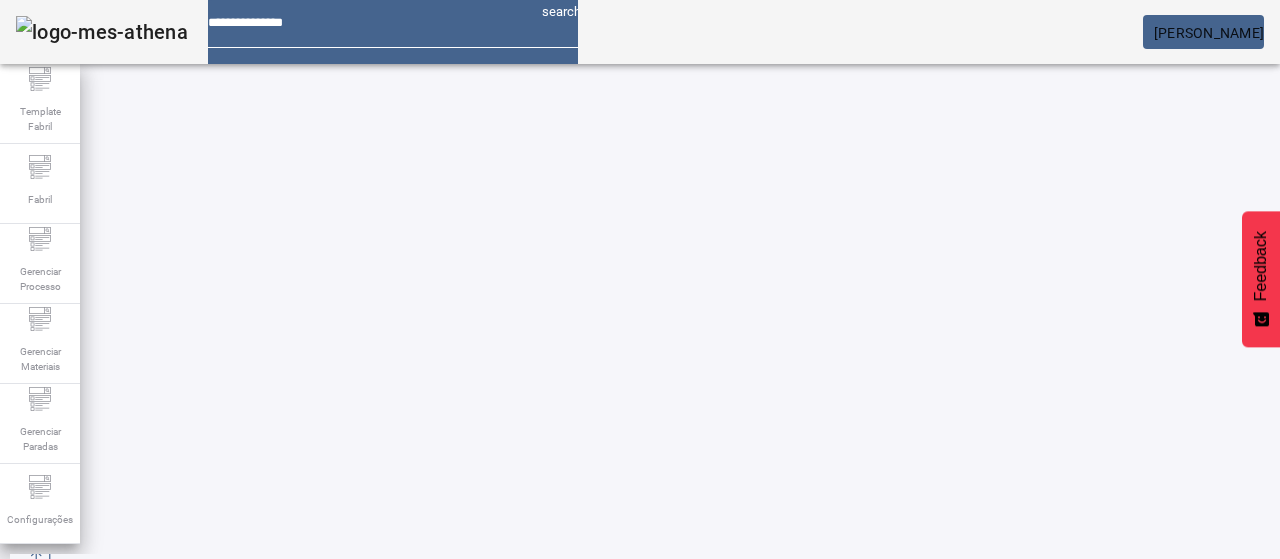 scroll, scrollTop: 0, scrollLeft: 0, axis: both 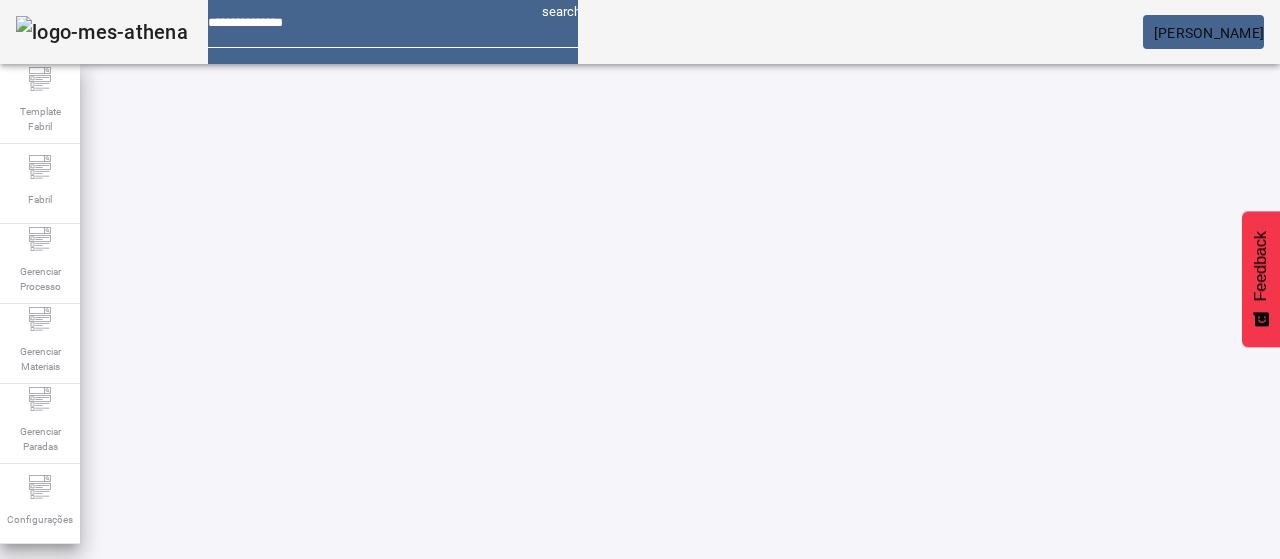 click on "EDITAR" at bounding box center (353, 789) 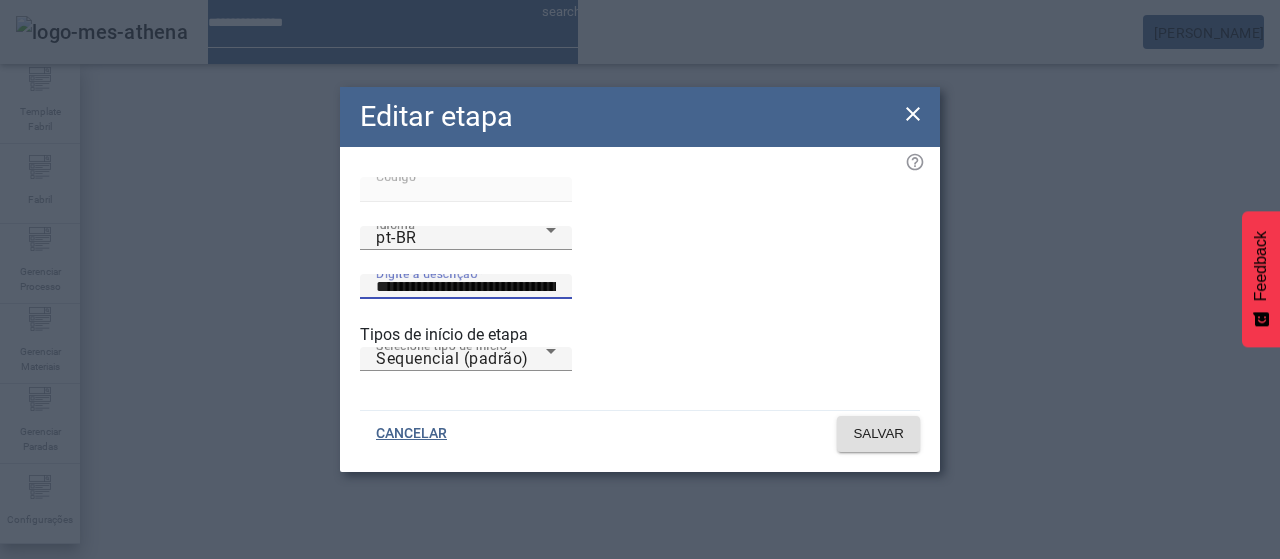 click on "**********" at bounding box center (466, 287) 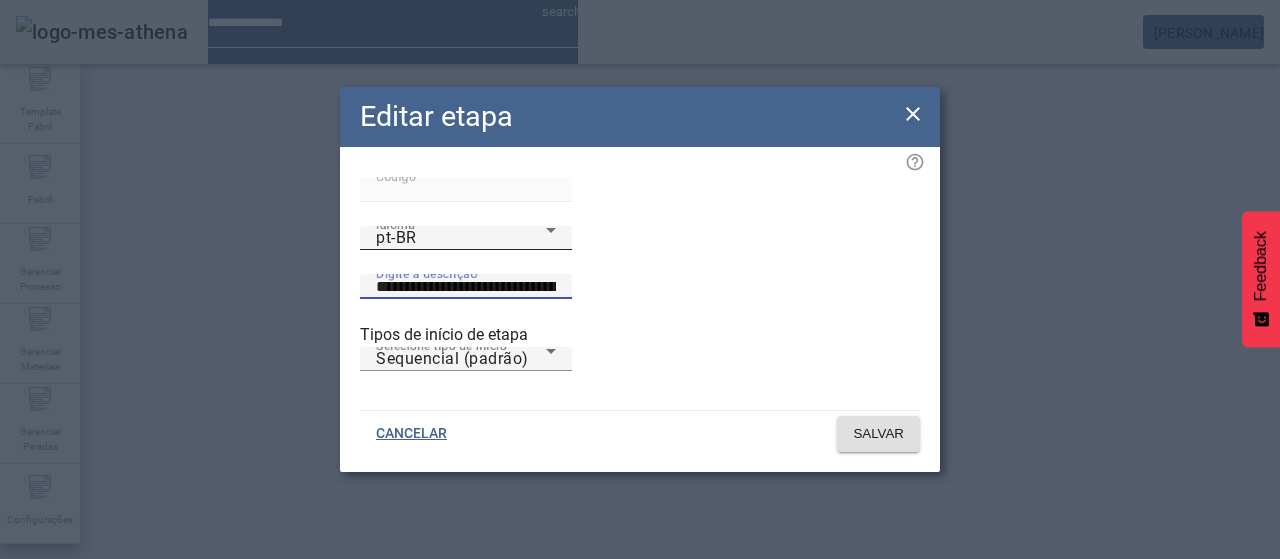 click 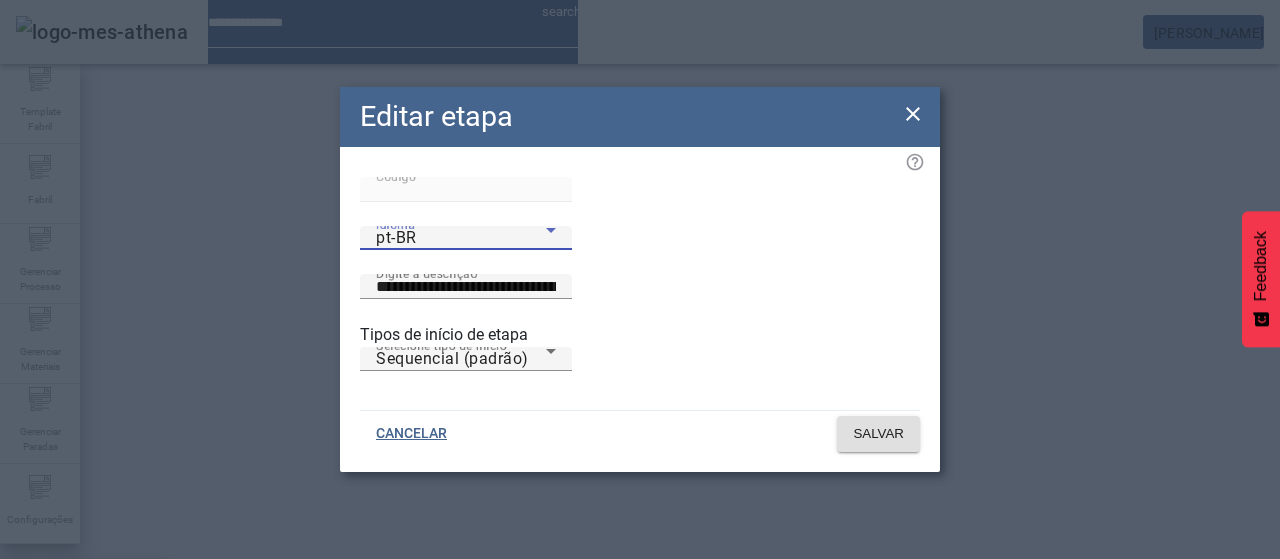 drag, startPoint x: 456, startPoint y: 413, endPoint x: 488, endPoint y: 401, distance: 34.176014 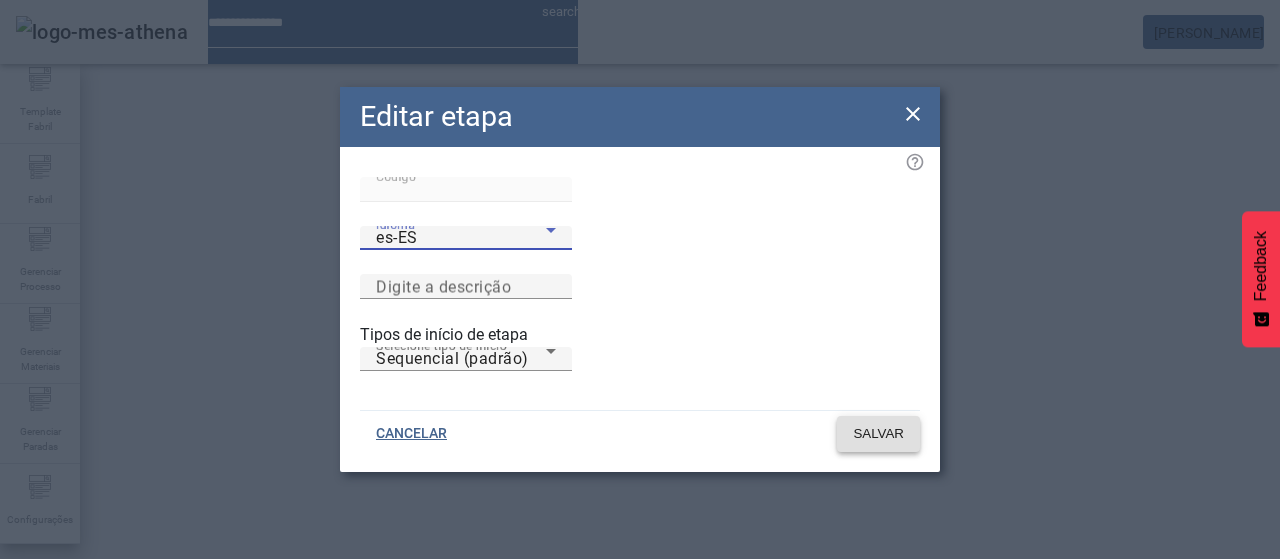 click on "SALVAR" 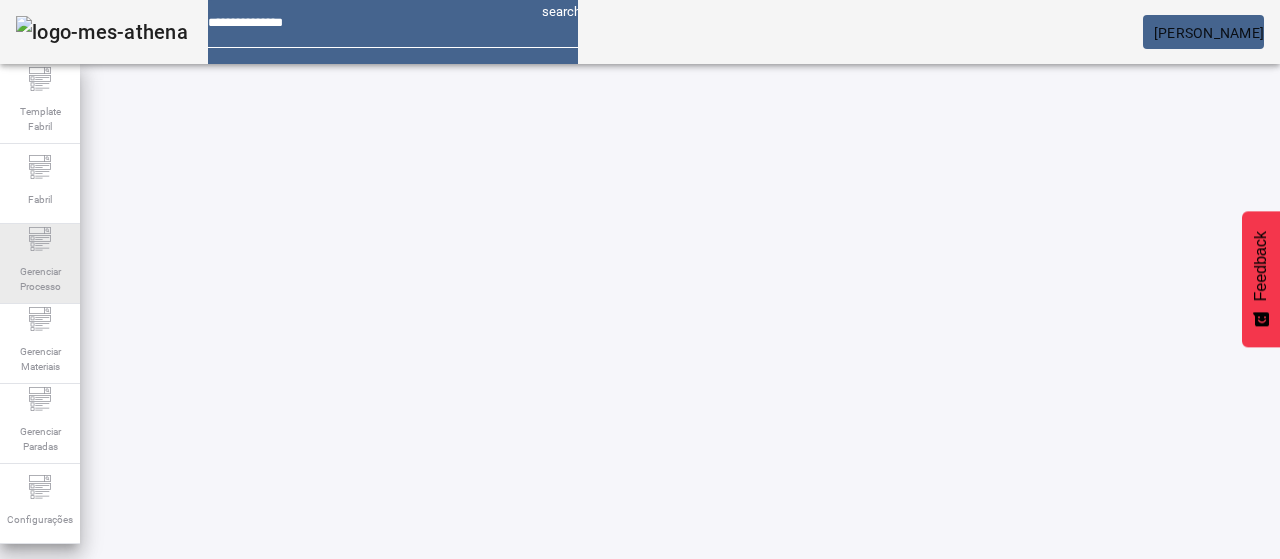 click on "Gerenciar Processo" 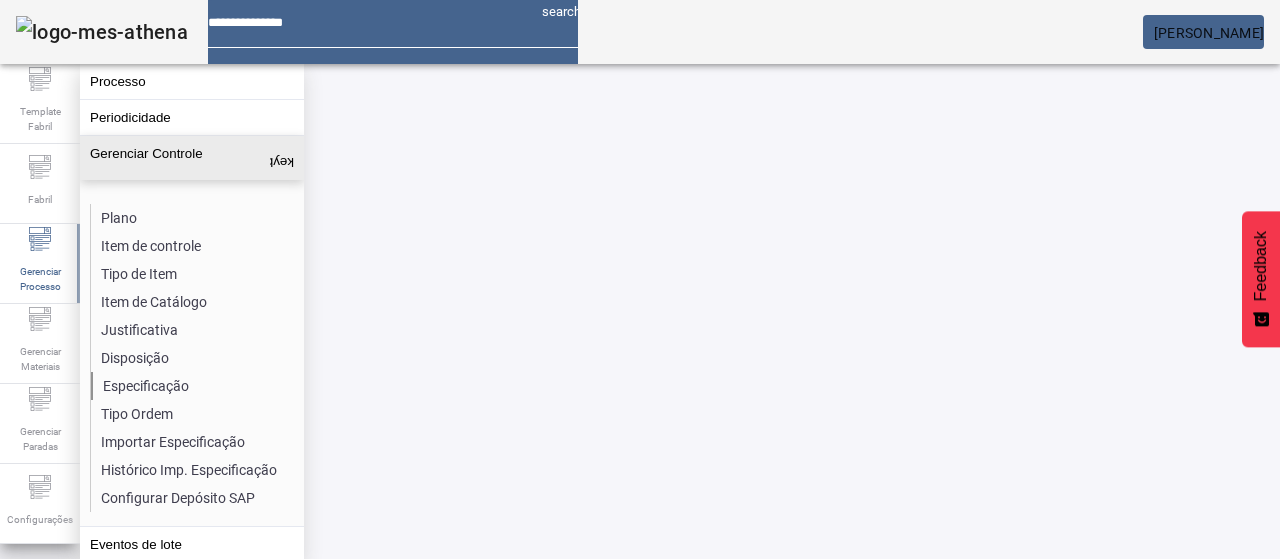 click on "Especificação" 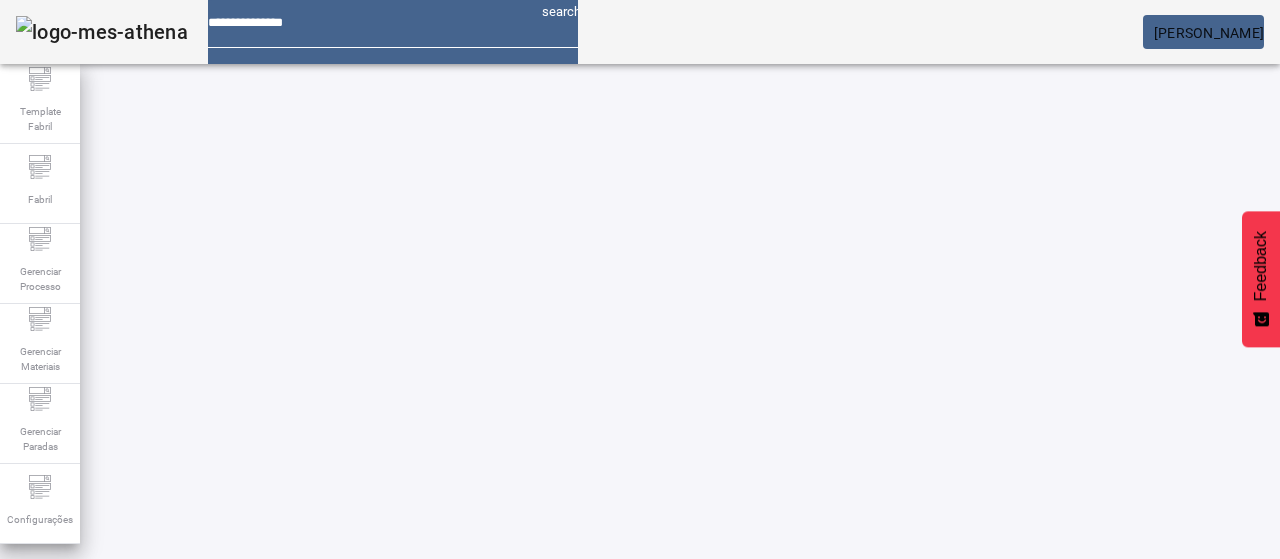 click on "Pesquise por item de controle" at bounding box center [116, 601] 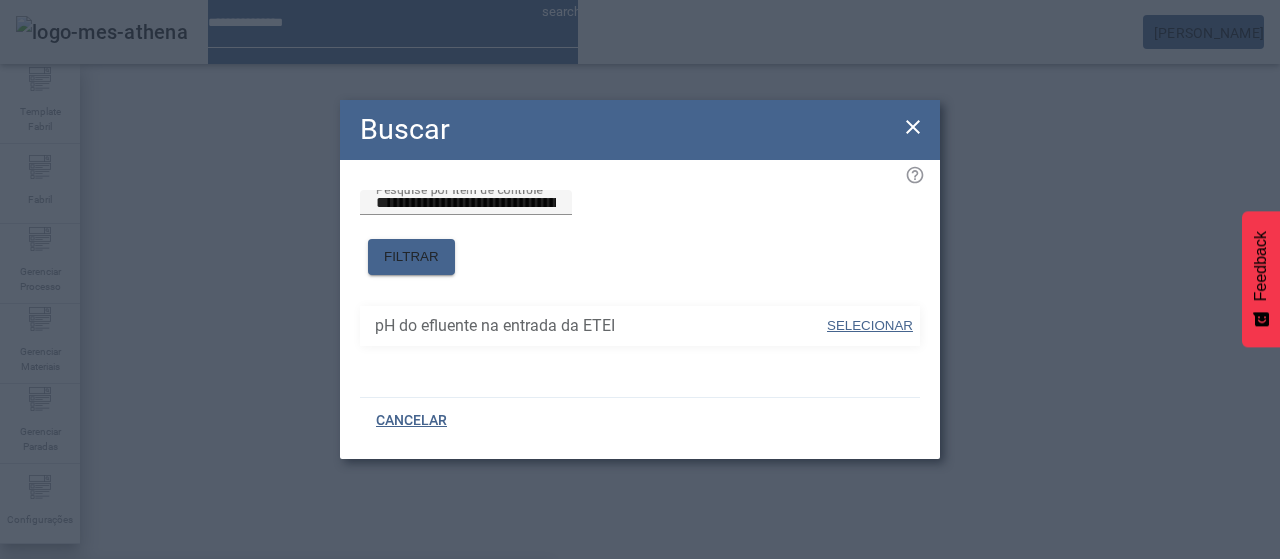 click at bounding box center (870, 326) 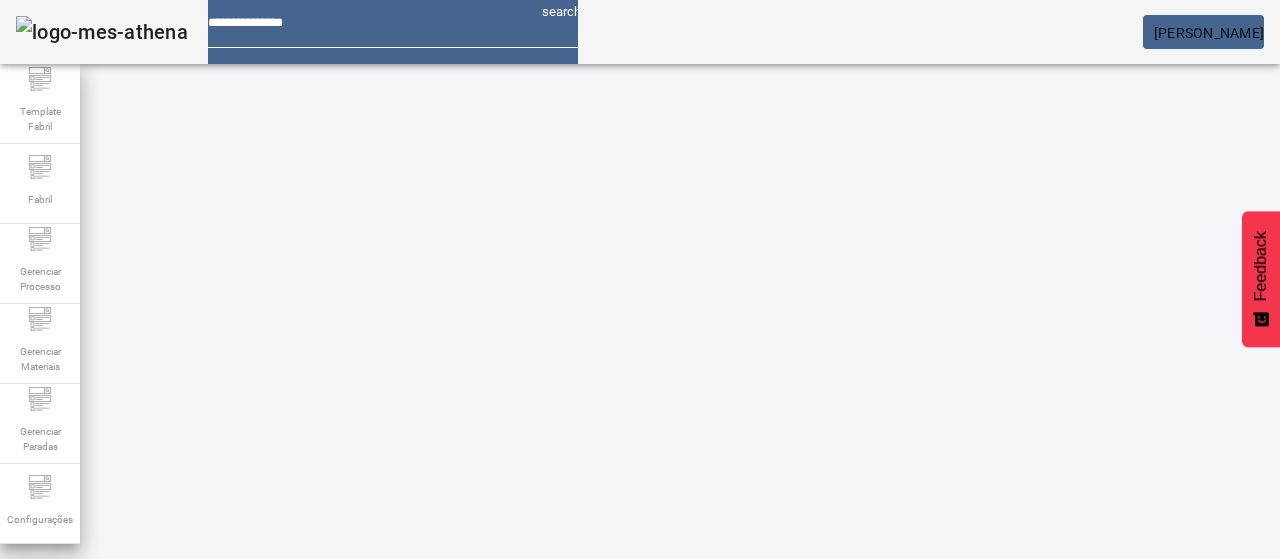 click 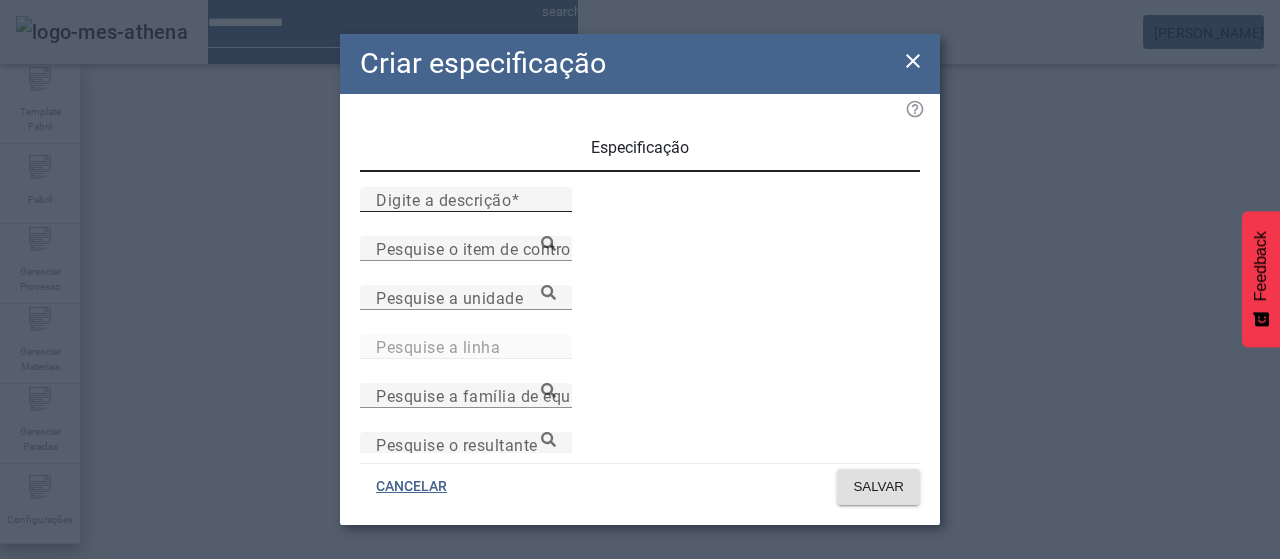 click on "Digite a descrição" at bounding box center (466, 200) 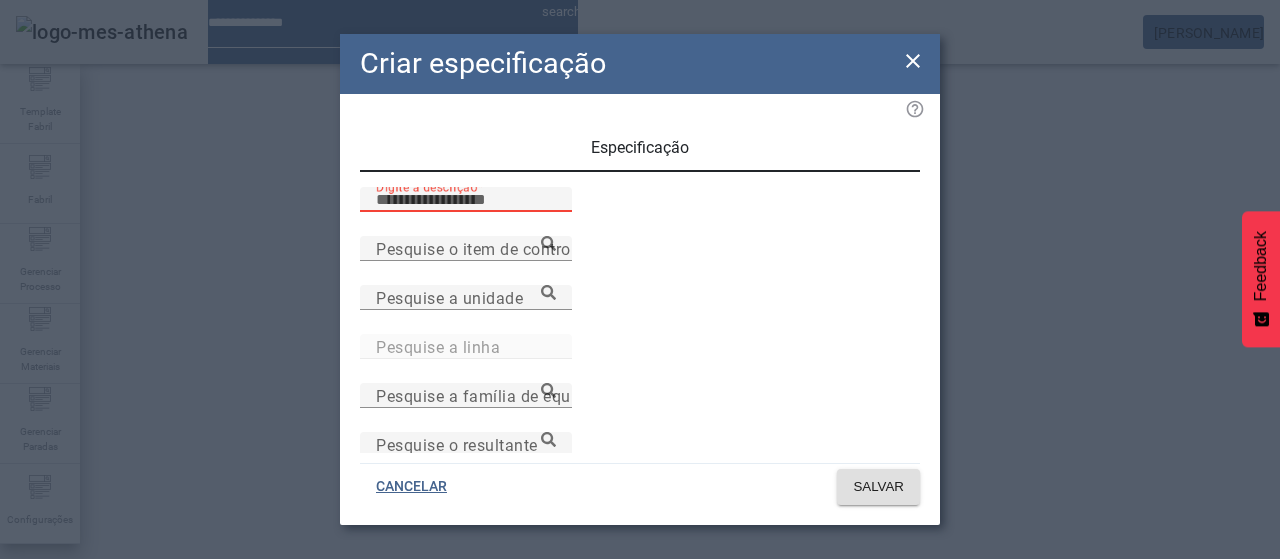 click on "Digite a descrição" at bounding box center [466, 200] 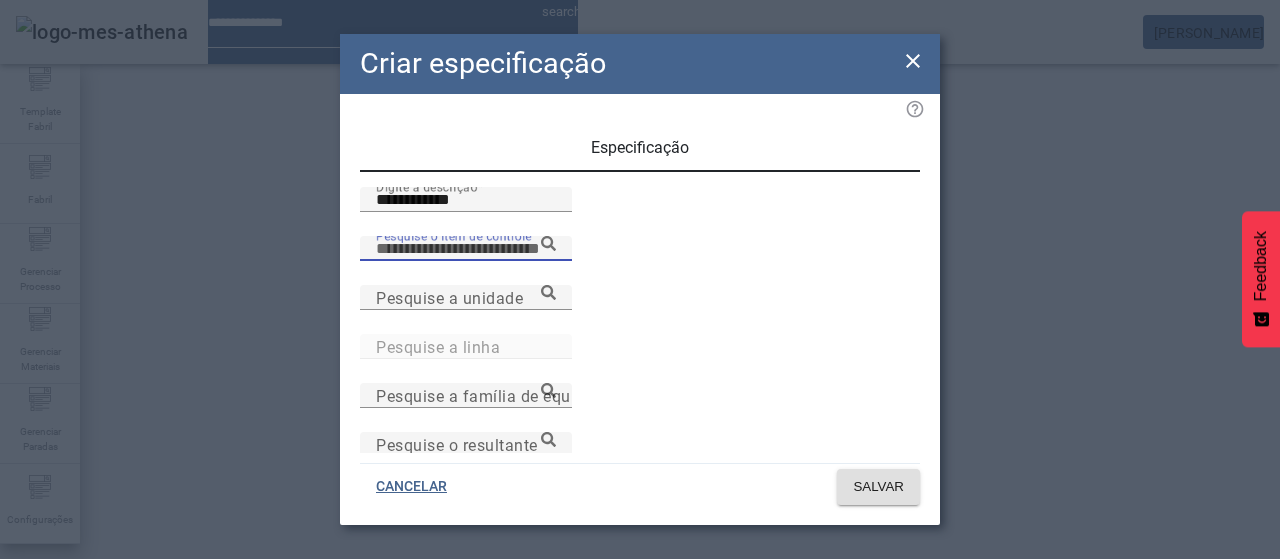 paste on "**********" 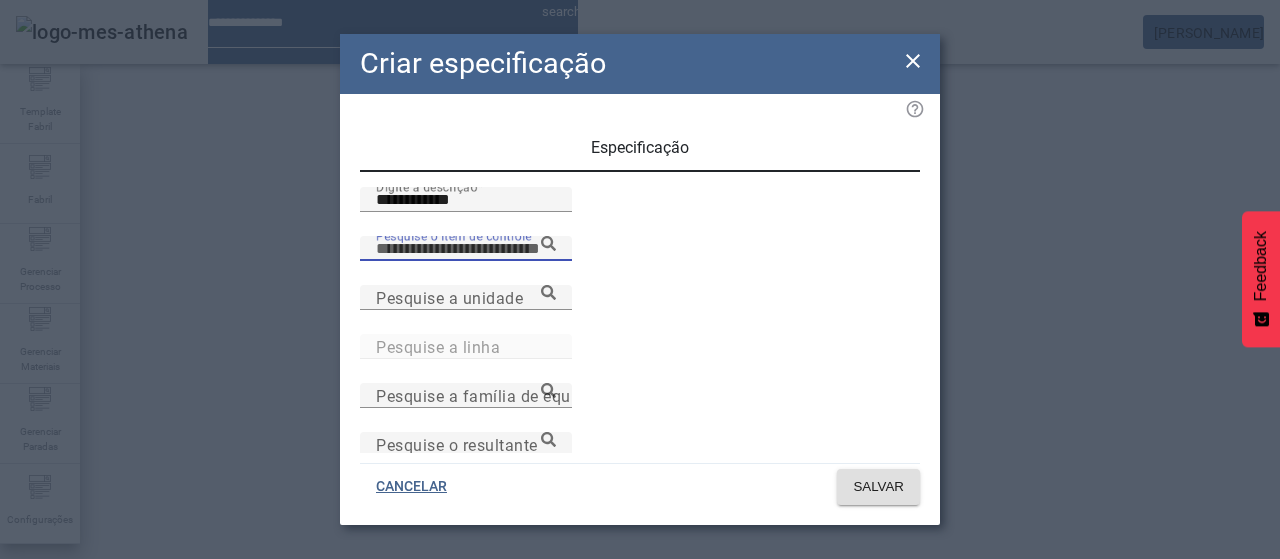 paste on "**********" 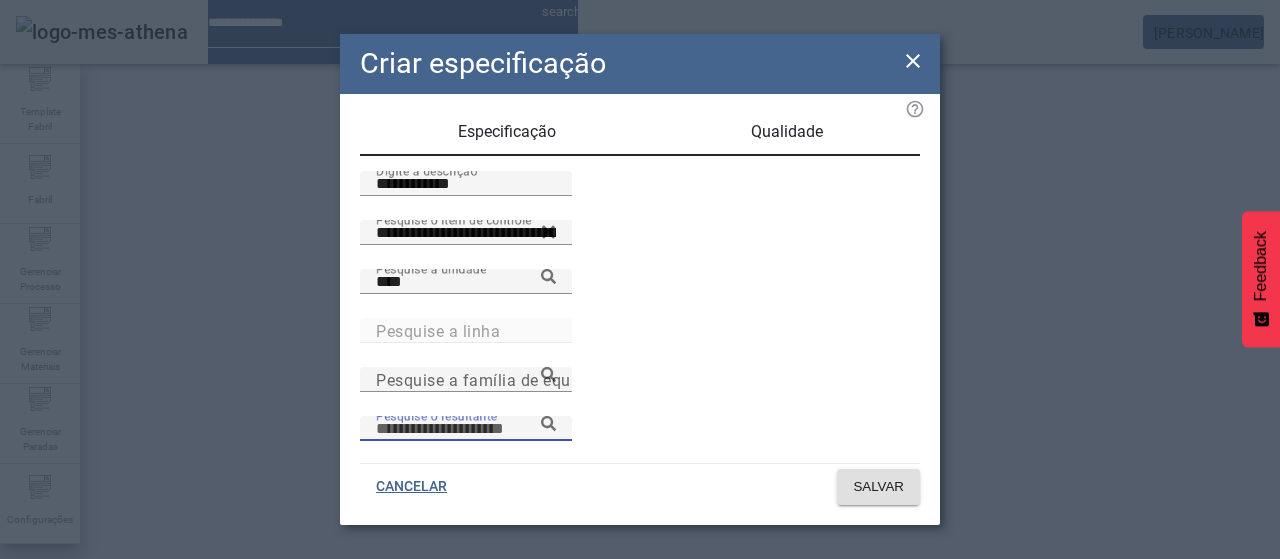 scroll, scrollTop: 206, scrollLeft: 0, axis: vertical 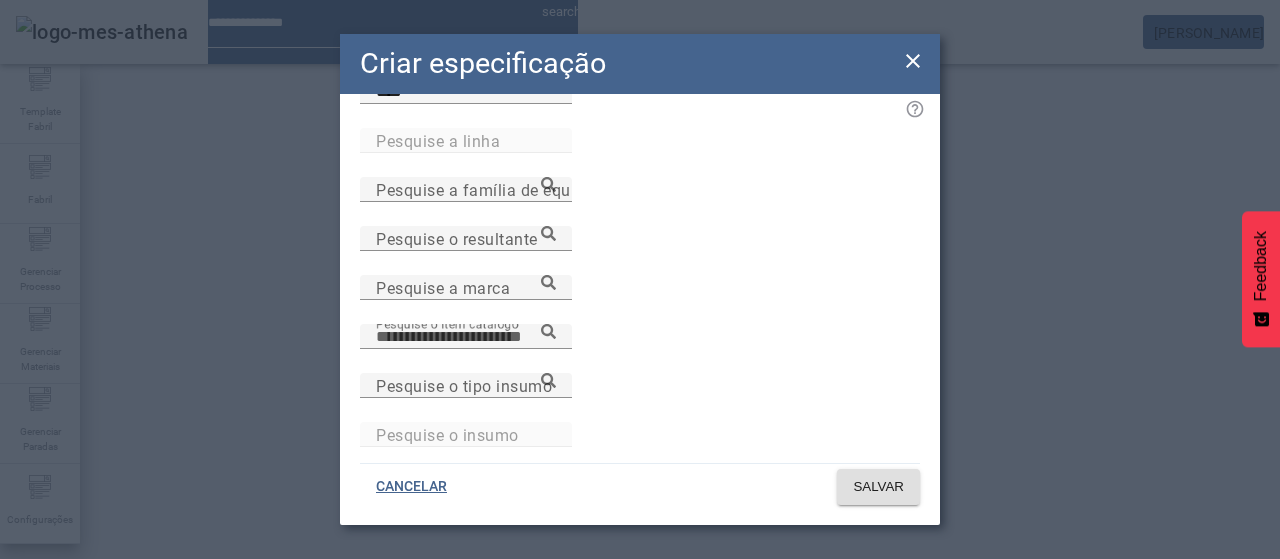 paste on "**********" 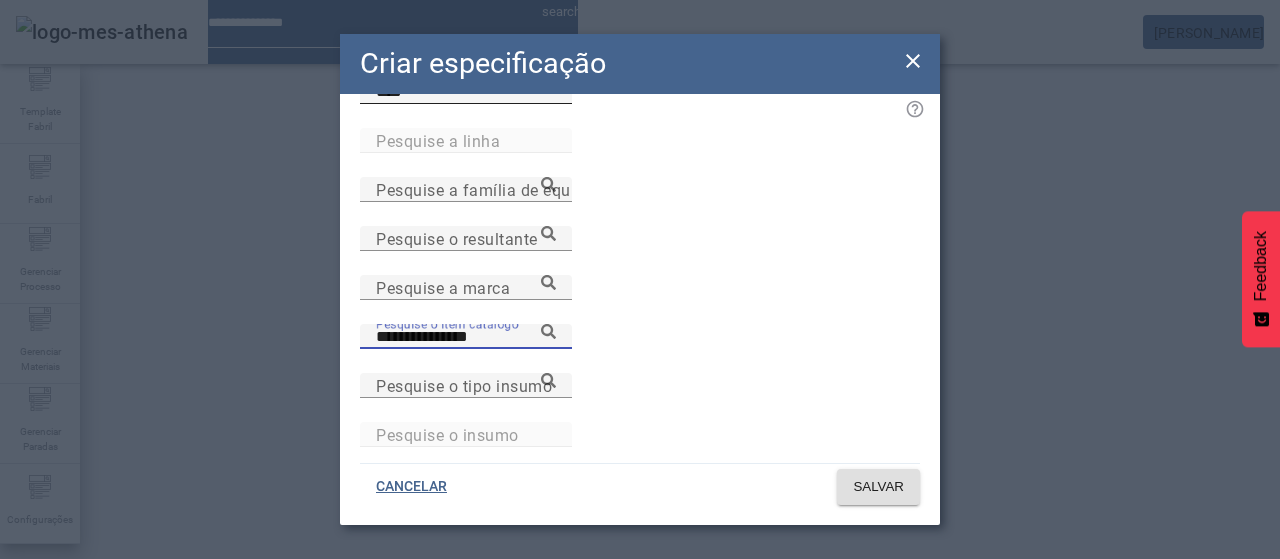 click 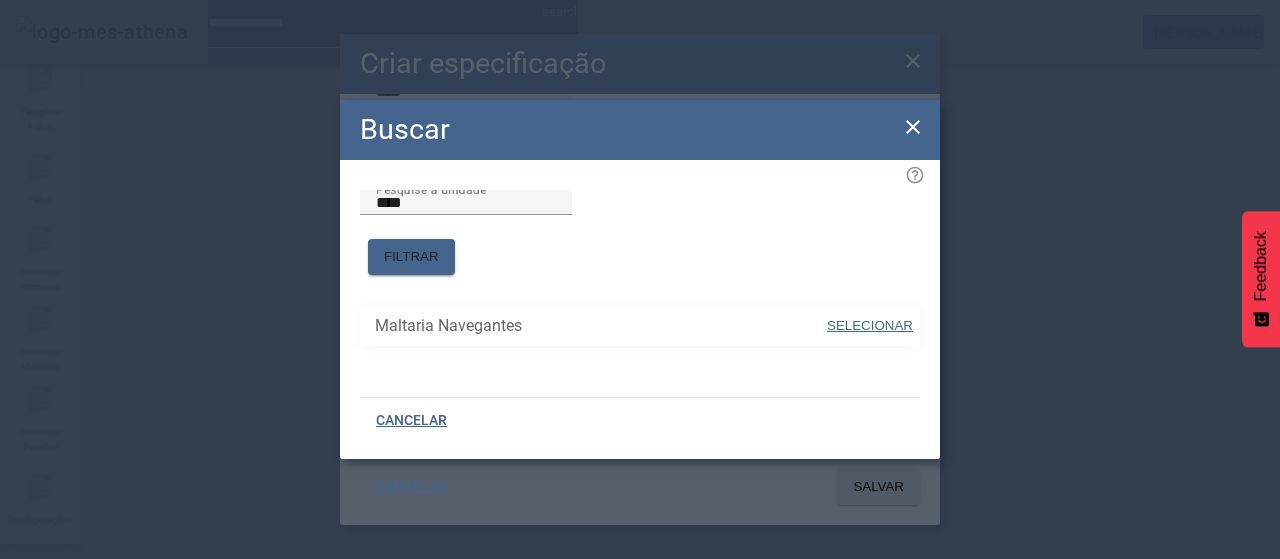 click on "SELECIONAR" at bounding box center (870, 325) 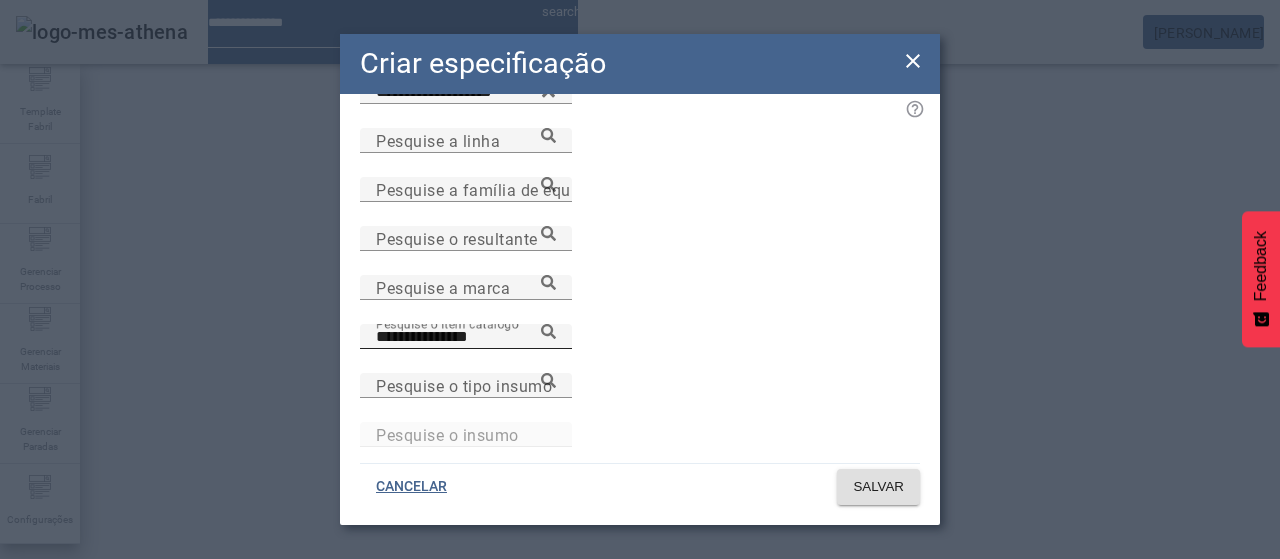 click 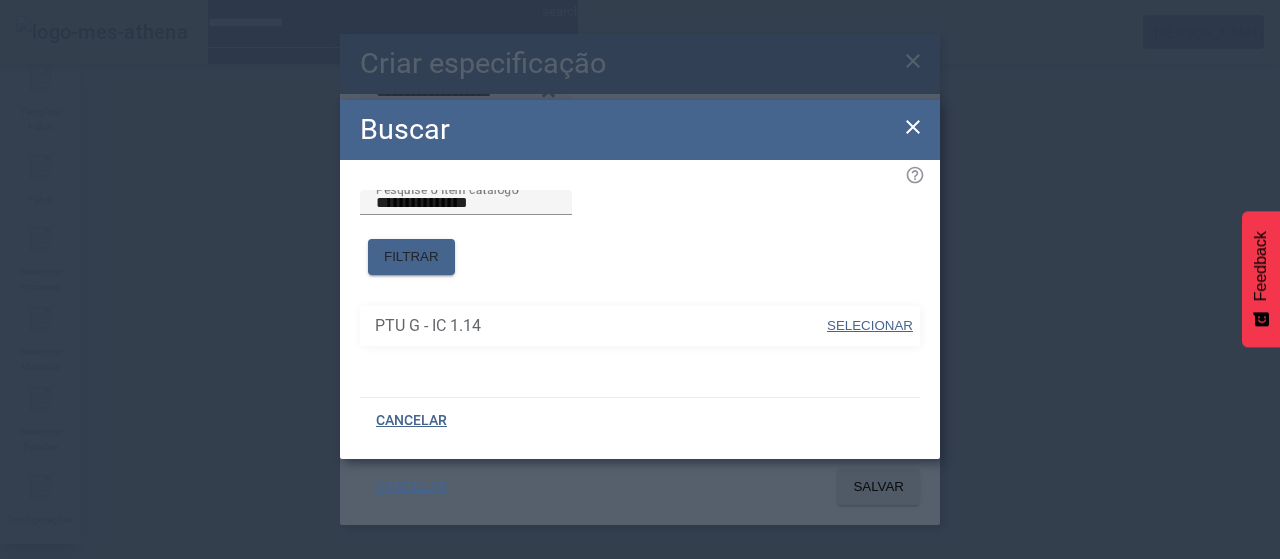 click on "SELECIONAR" at bounding box center [870, 325] 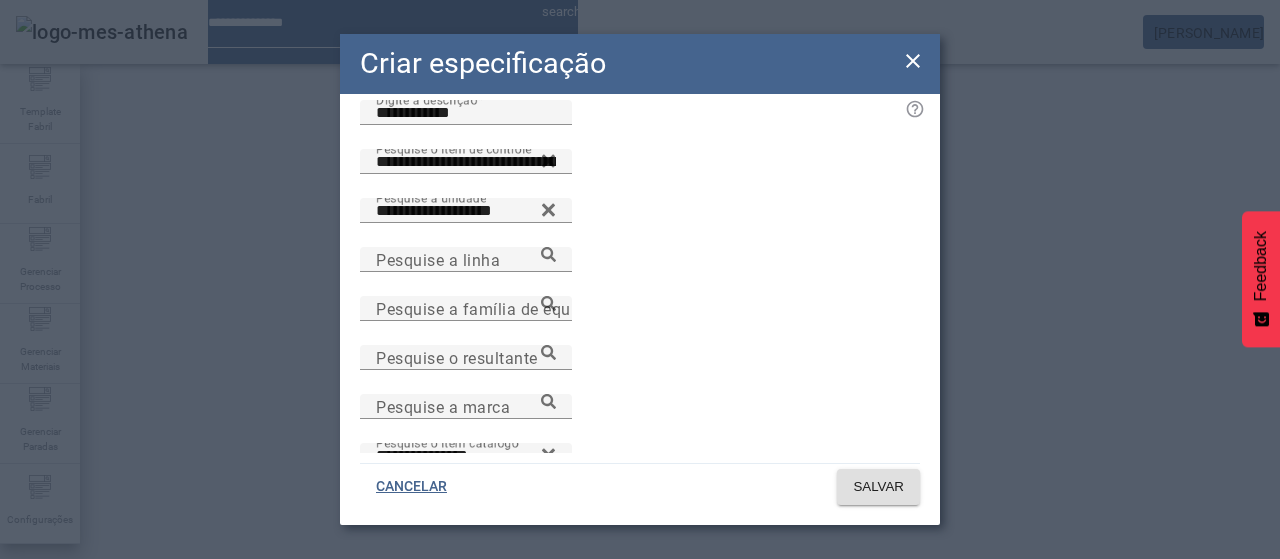scroll, scrollTop: 0, scrollLeft: 0, axis: both 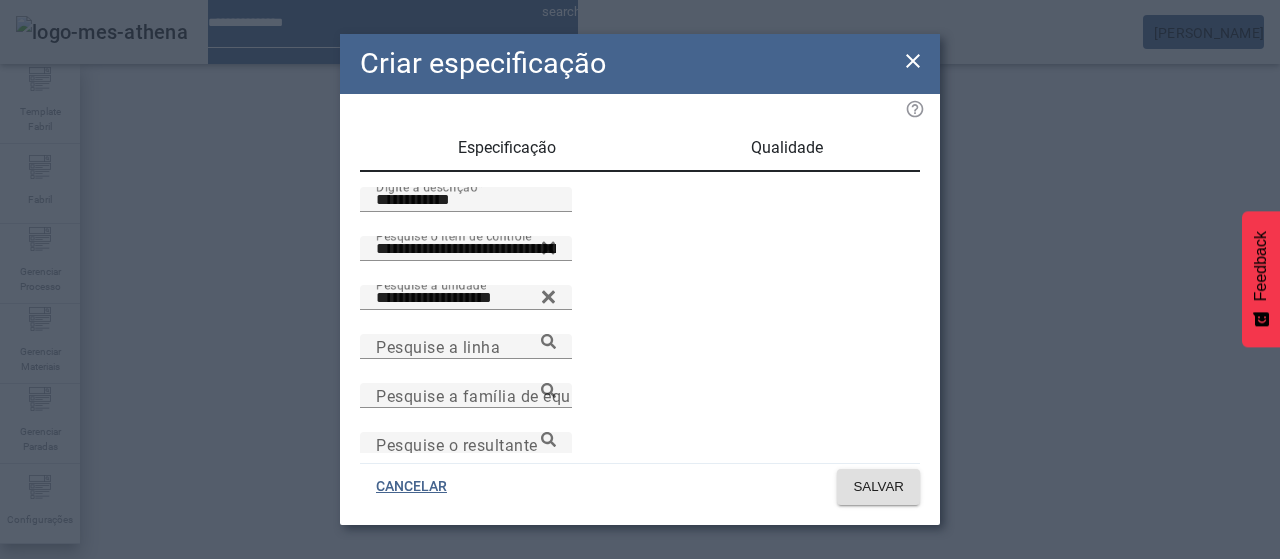 drag, startPoint x: 800, startPoint y: 129, endPoint x: 776, endPoint y: 179, distance: 55.461697 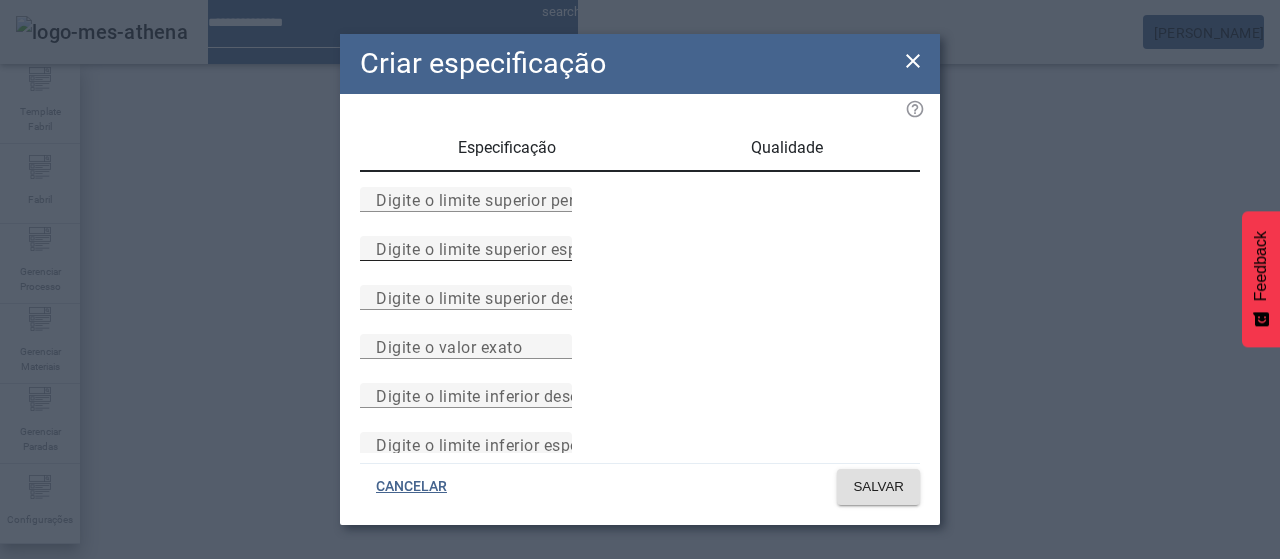 click on "Digite o limite superior especificado" at bounding box center (511, 248) 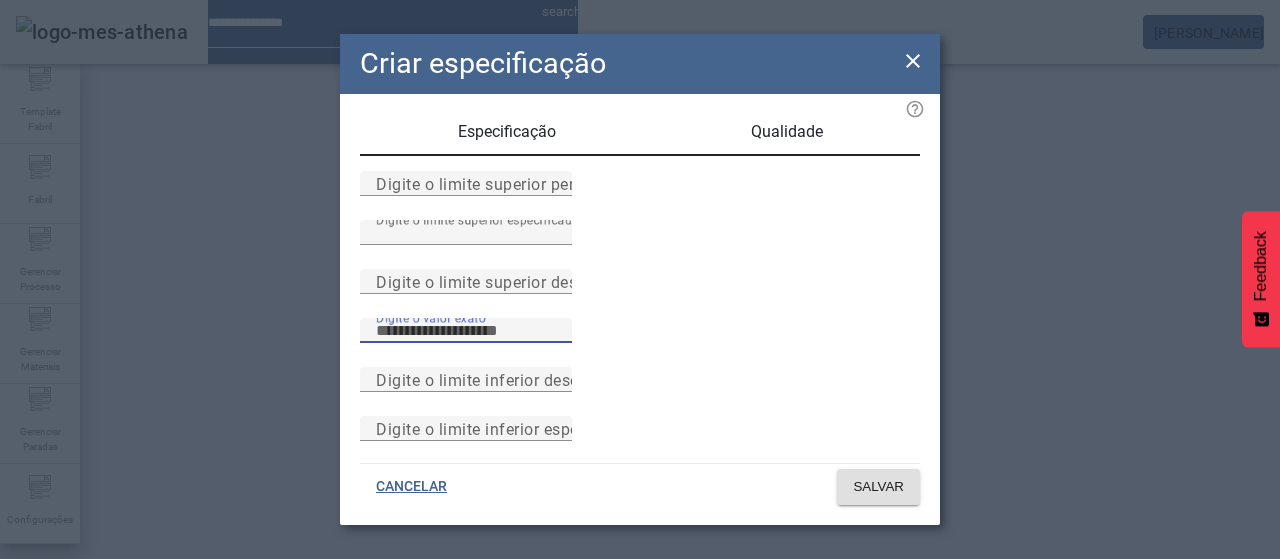 scroll, scrollTop: 261, scrollLeft: 0, axis: vertical 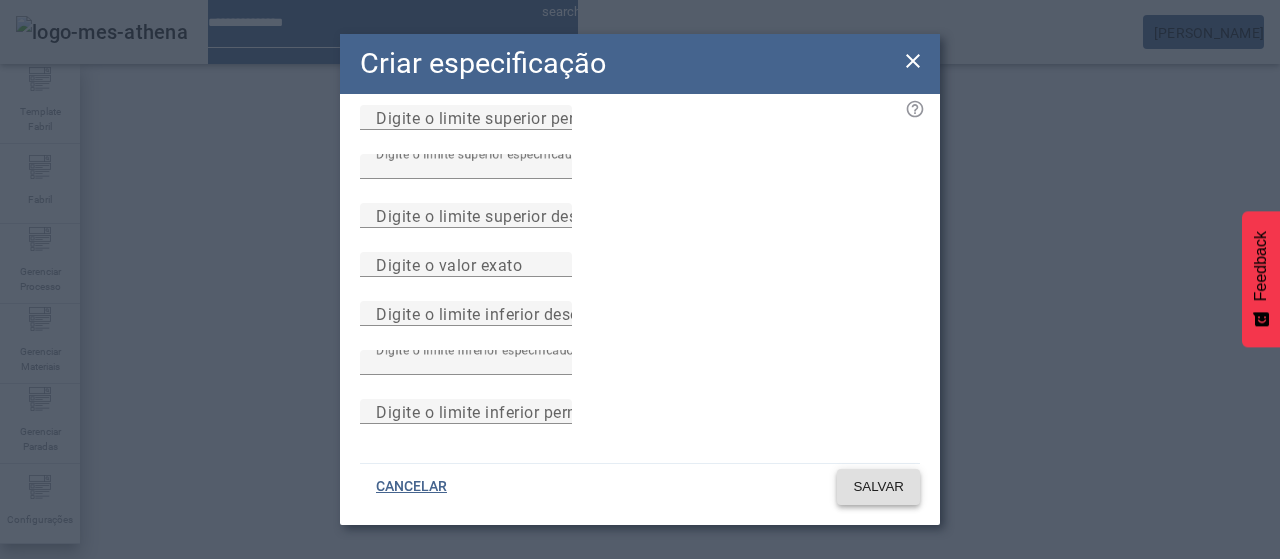 click on "SALVAR" 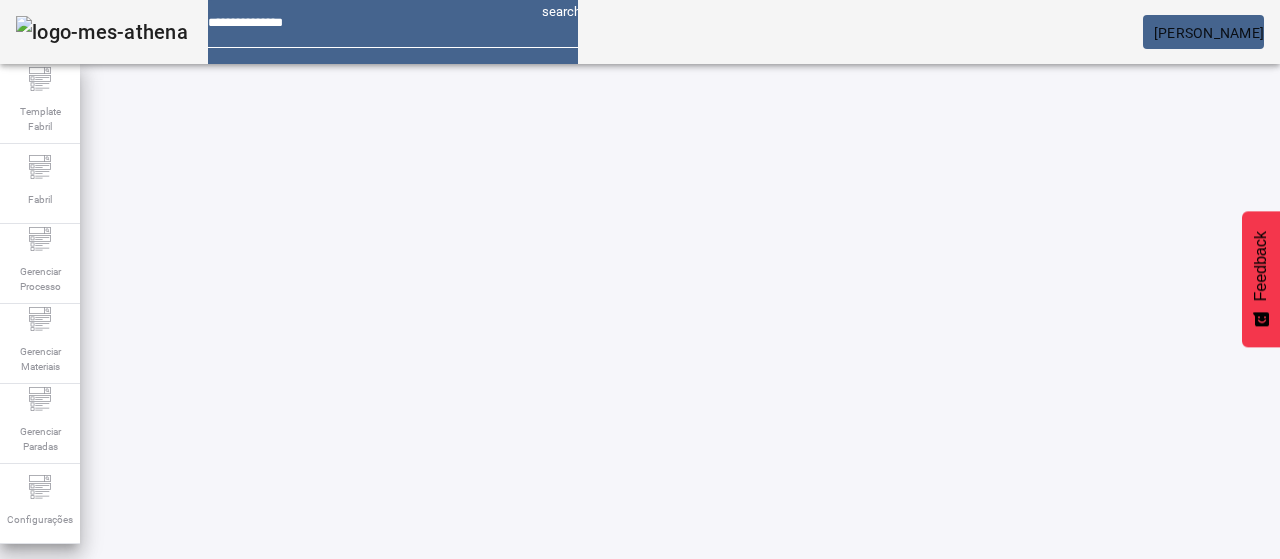 scroll, scrollTop: 0, scrollLeft: 0, axis: both 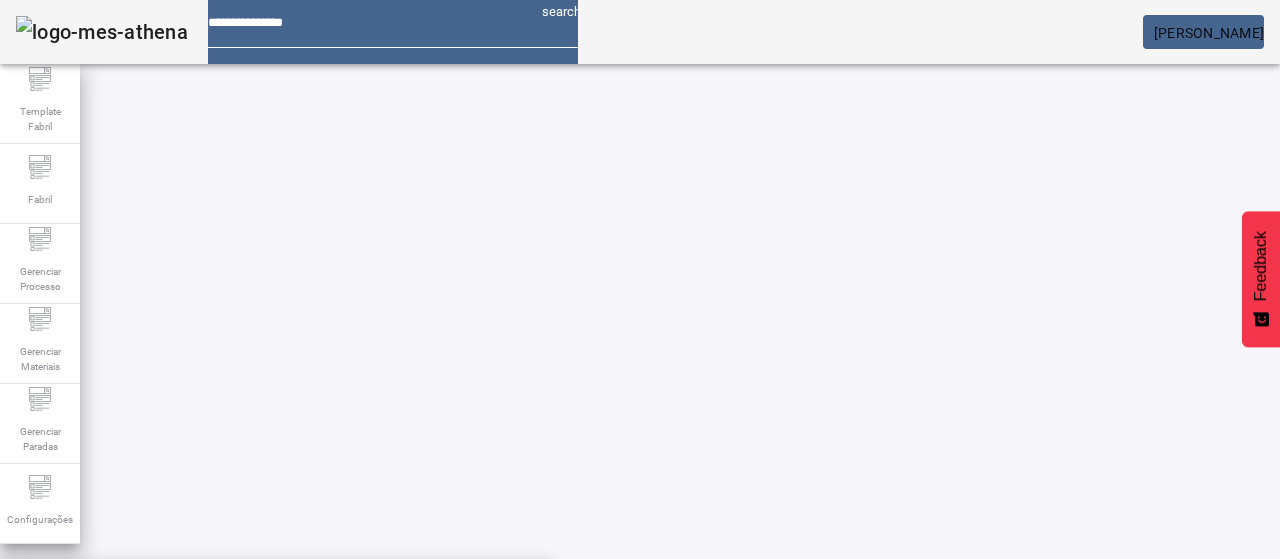 paste on "**********" 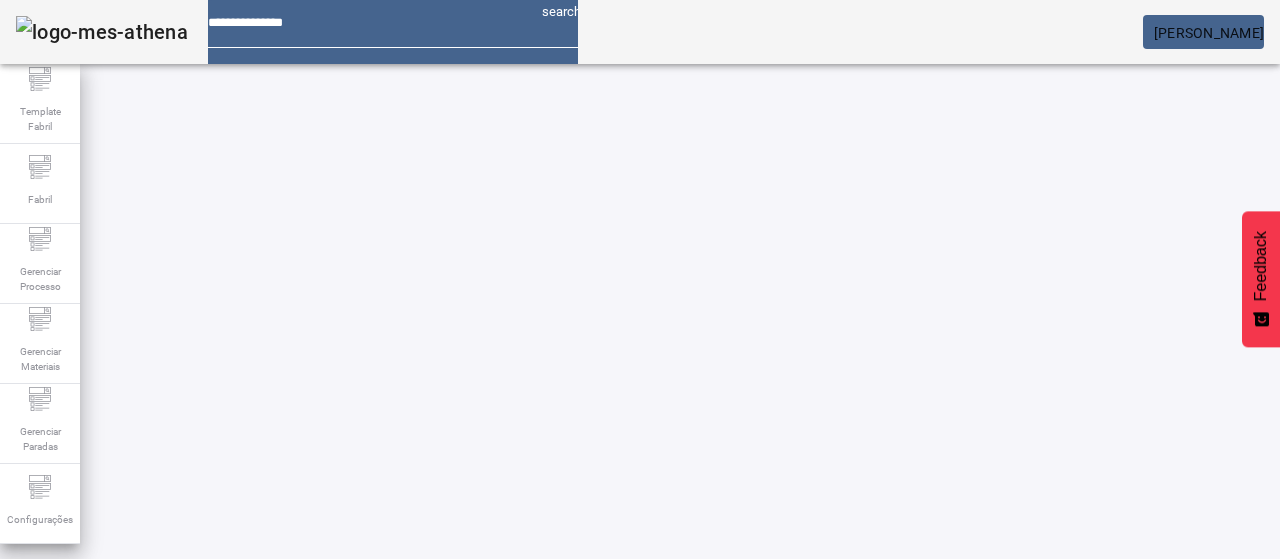 drag, startPoint x: 1181, startPoint y: 487, endPoint x: 1138, endPoint y: 431, distance: 70.60453 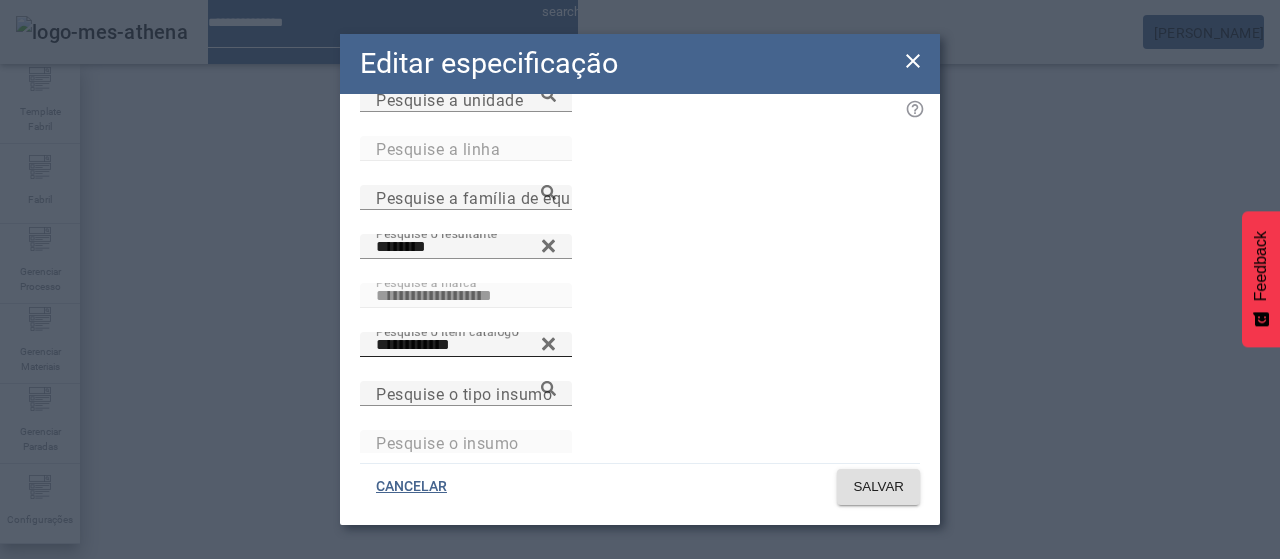 scroll, scrollTop: 200, scrollLeft: 0, axis: vertical 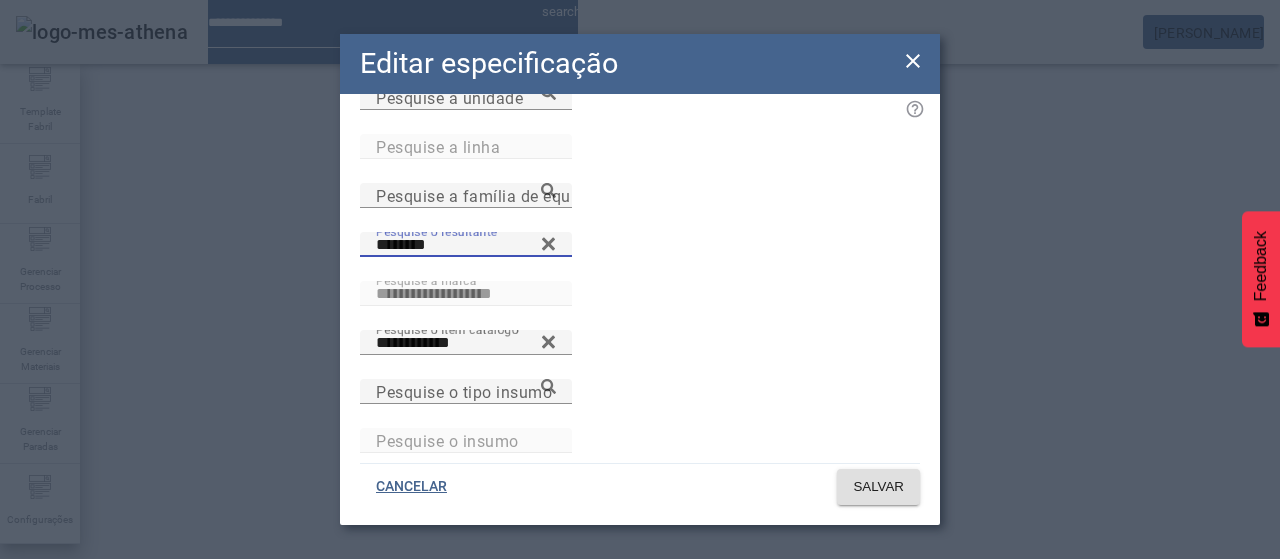 click on "********" at bounding box center [466, 245] 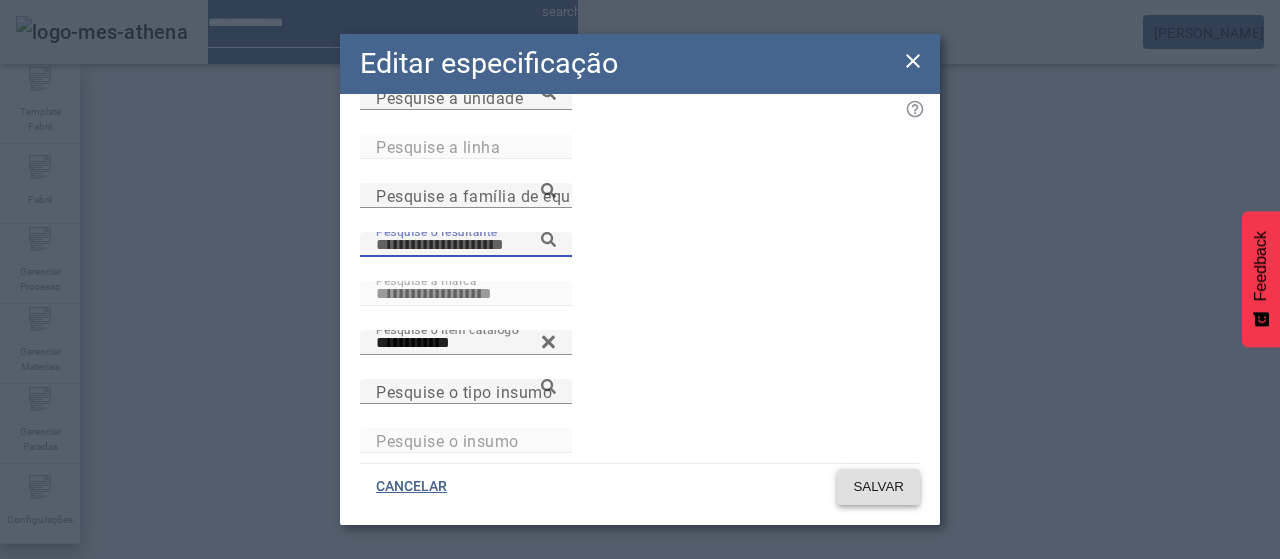 click on "SALVAR" 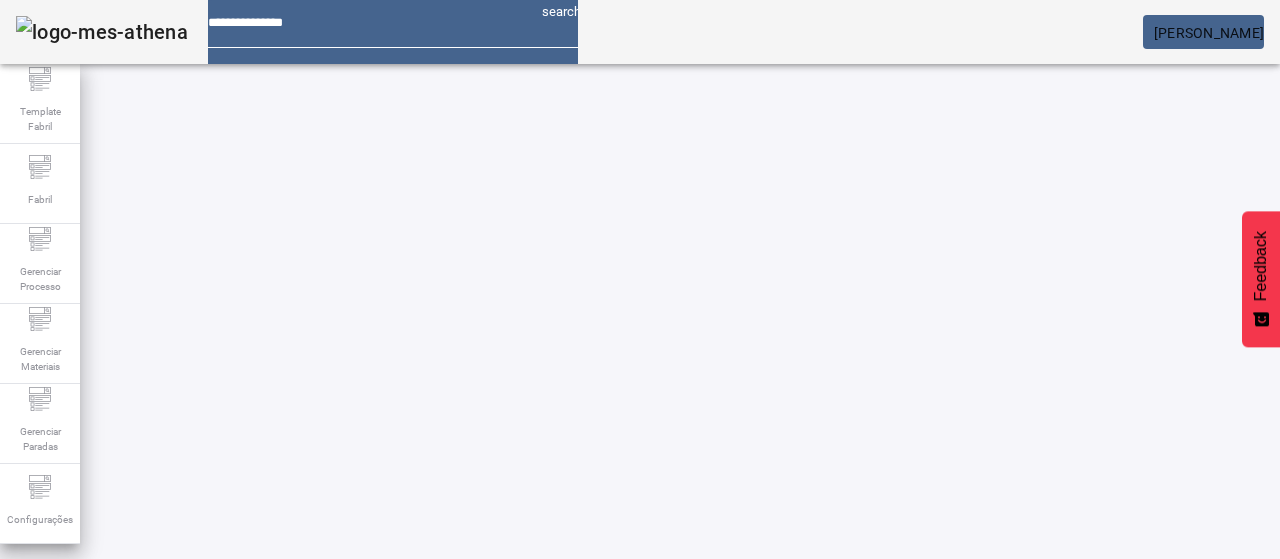 scroll, scrollTop: 140, scrollLeft: 0, axis: vertical 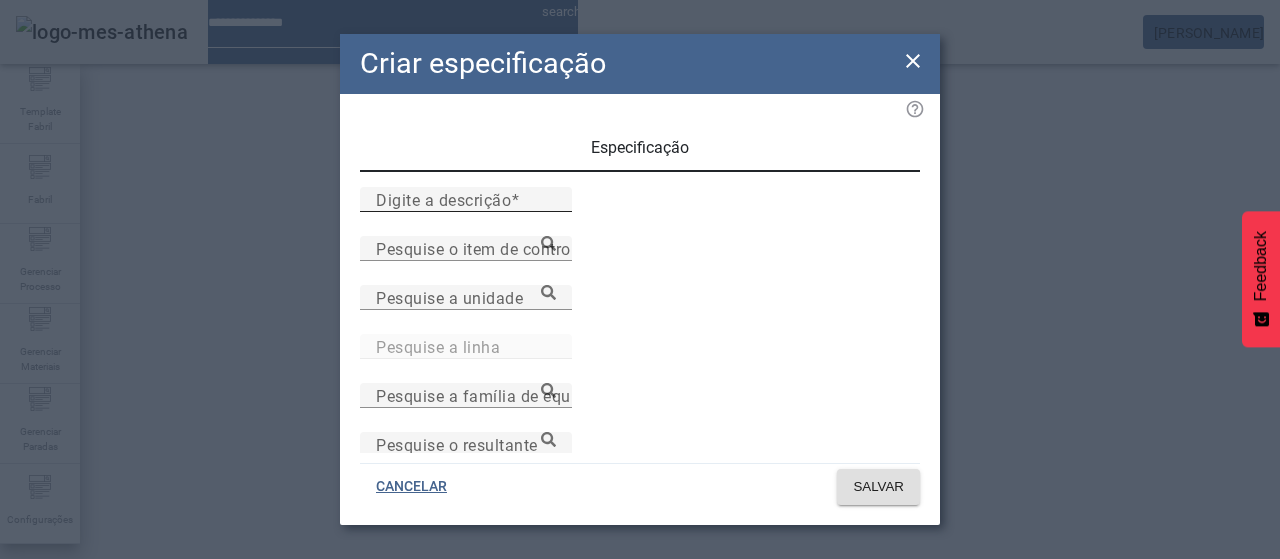 click on "Digite a descrição" at bounding box center (466, 200) 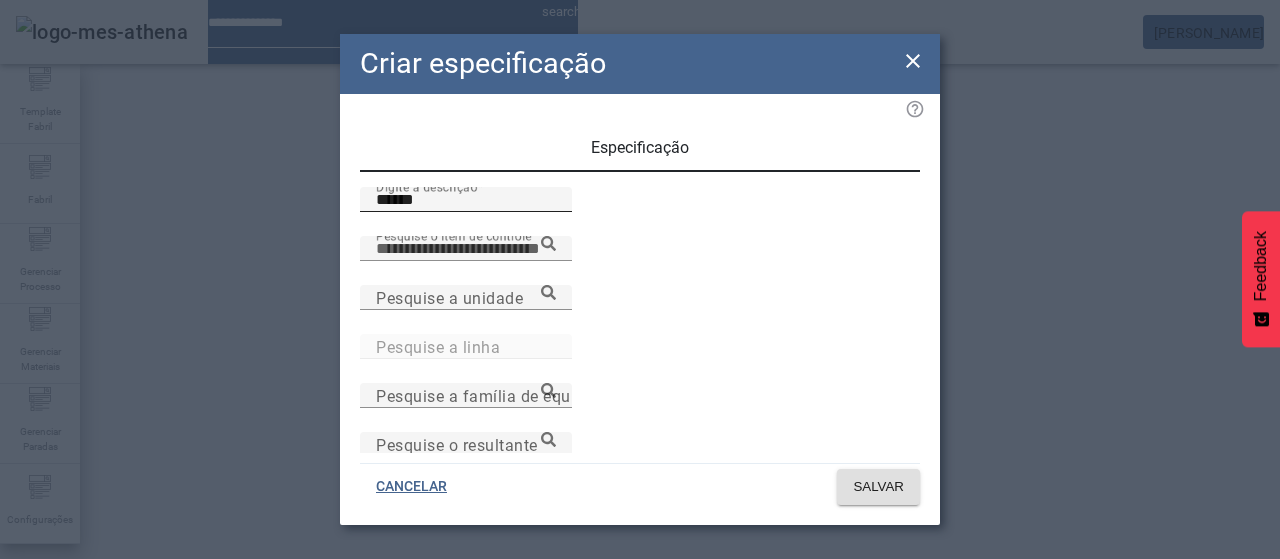 paste on "**********" 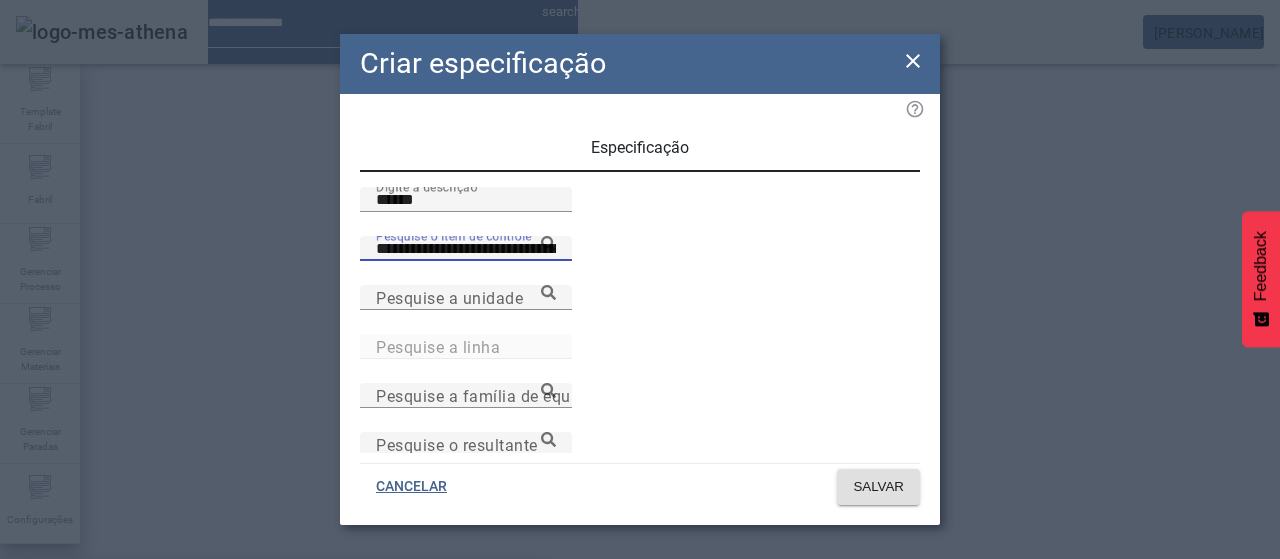 click on "Oxigênio Dissolv. no Tanque Aeração-Aeração superfic. - TQ" at bounding box center [241, 591] 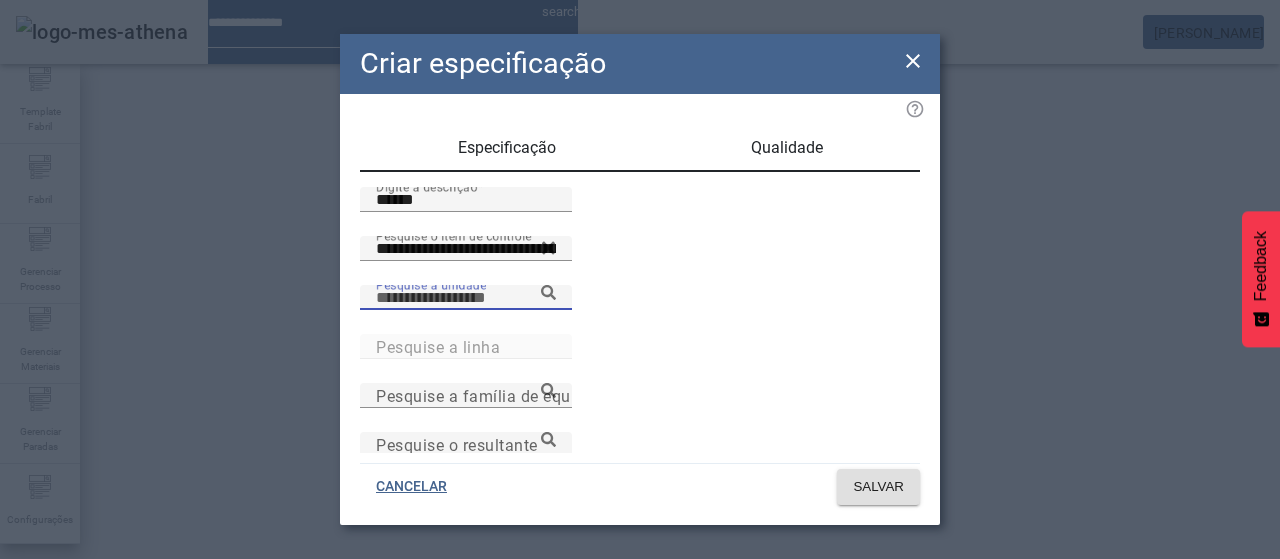 click on "Pesquise a unidade" at bounding box center (466, 298) 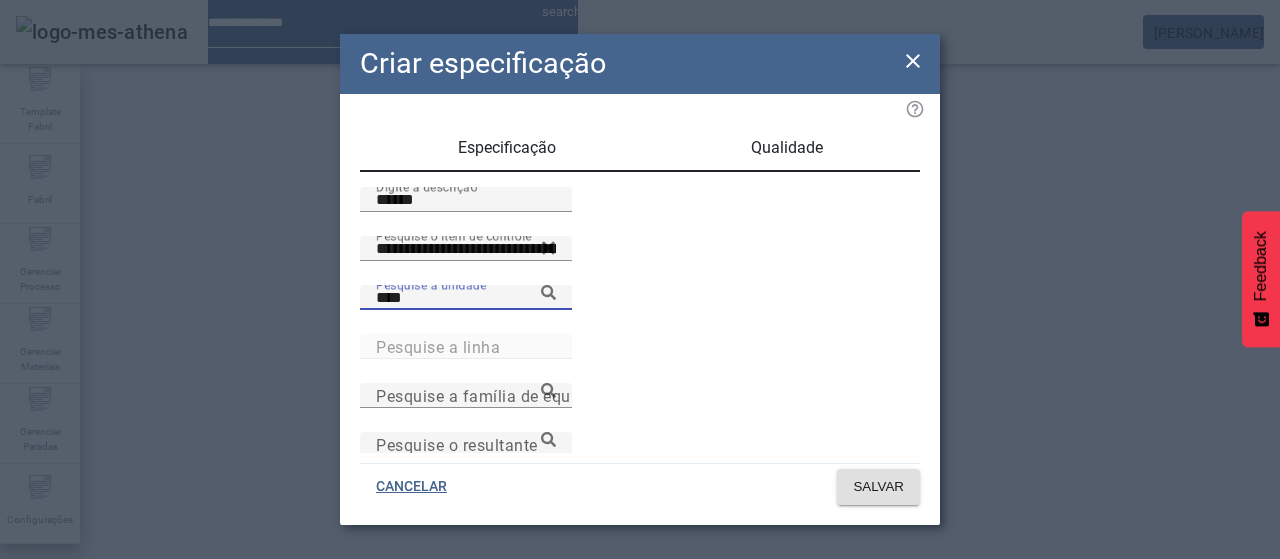 click 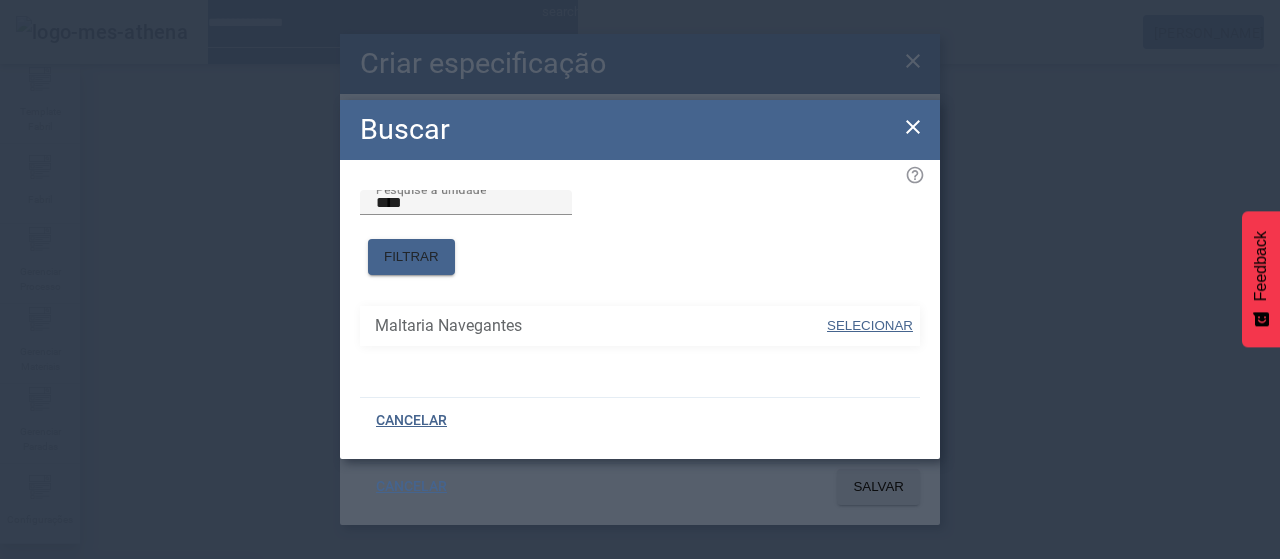 drag, startPoint x: 836, startPoint y: 318, endPoint x: 838, endPoint y: 329, distance: 11.18034 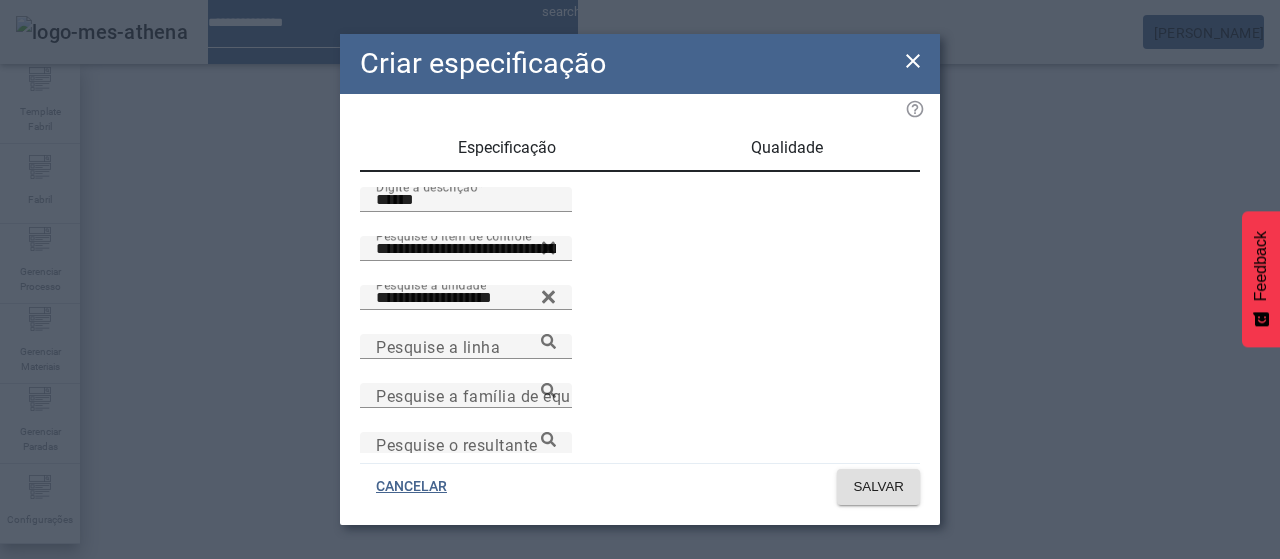 scroll, scrollTop: 200, scrollLeft: 0, axis: vertical 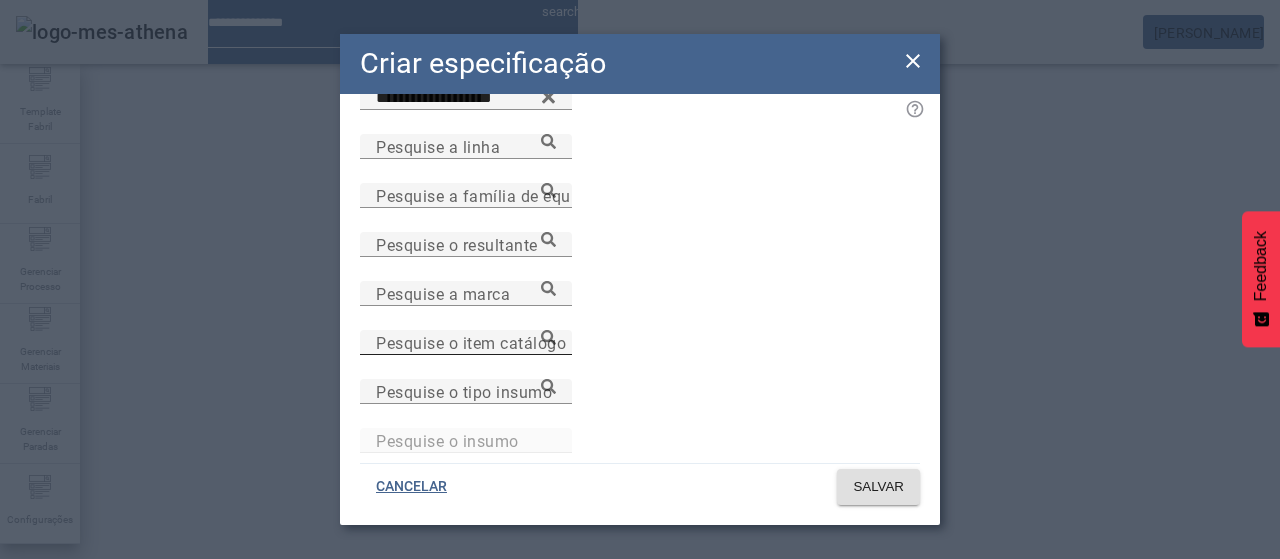 click on "Pesquise o item catálogo" at bounding box center [471, 342] 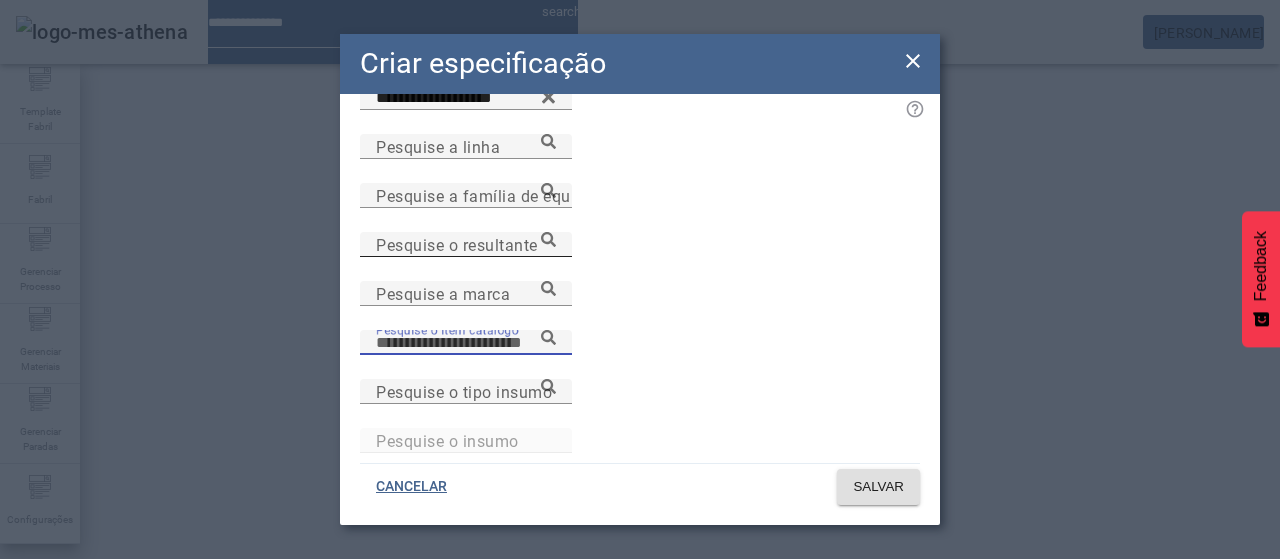 paste on "**********" 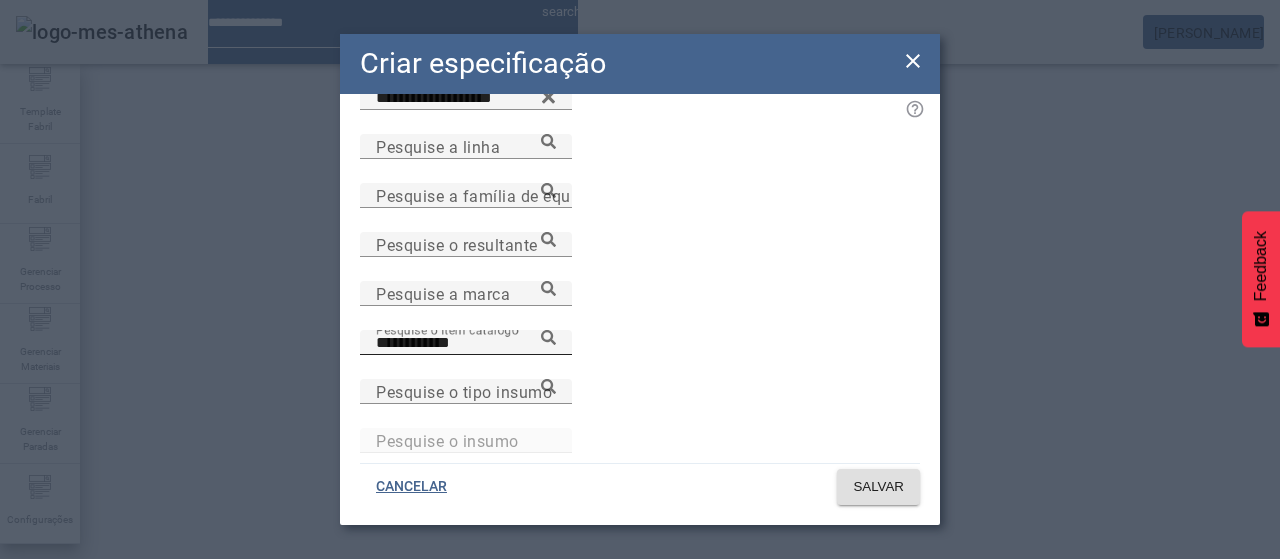 click 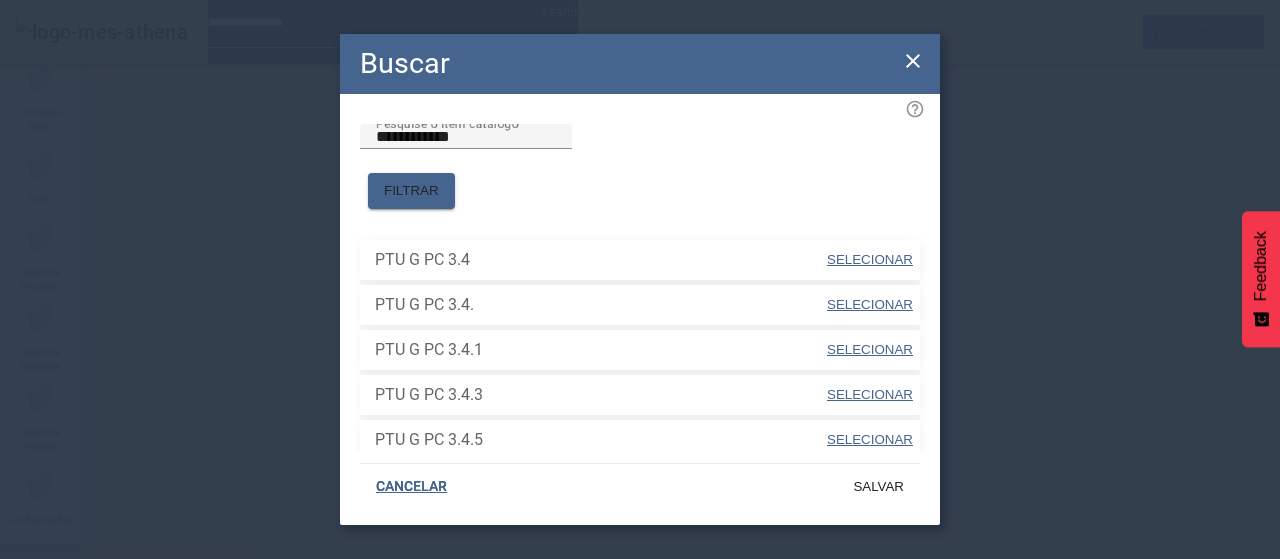 click 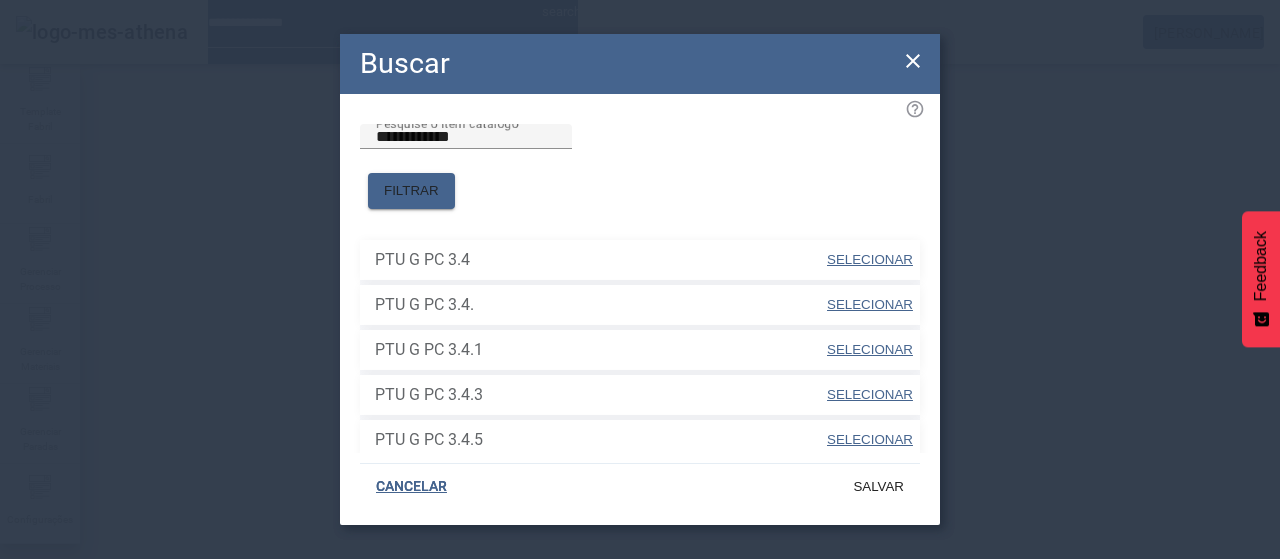 click on "SELECIONAR" at bounding box center [870, 259] 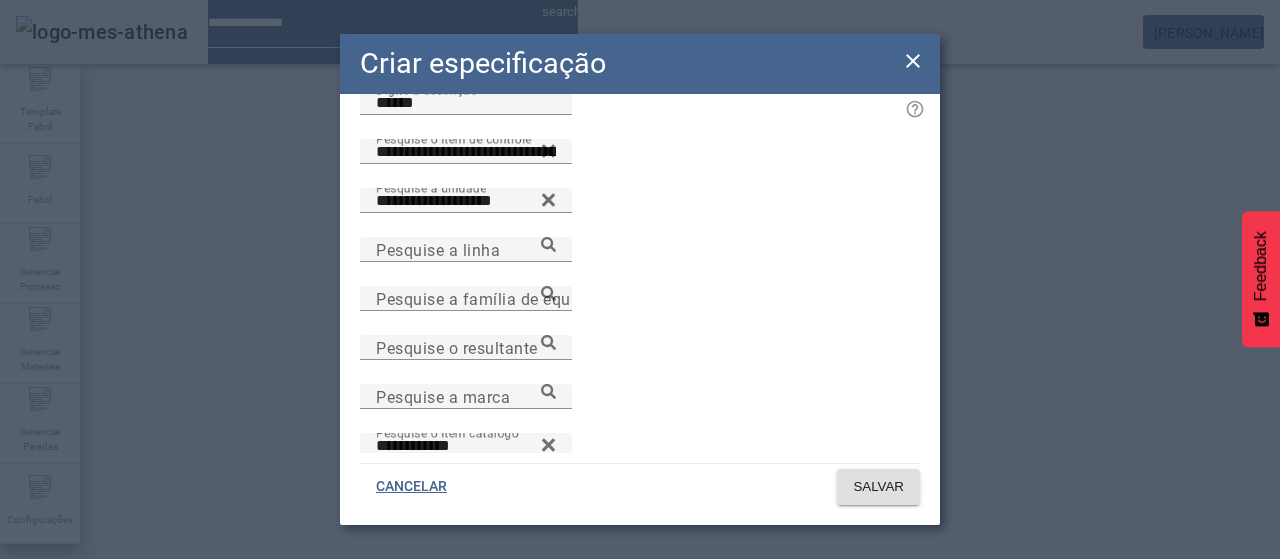 scroll, scrollTop: 0, scrollLeft: 0, axis: both 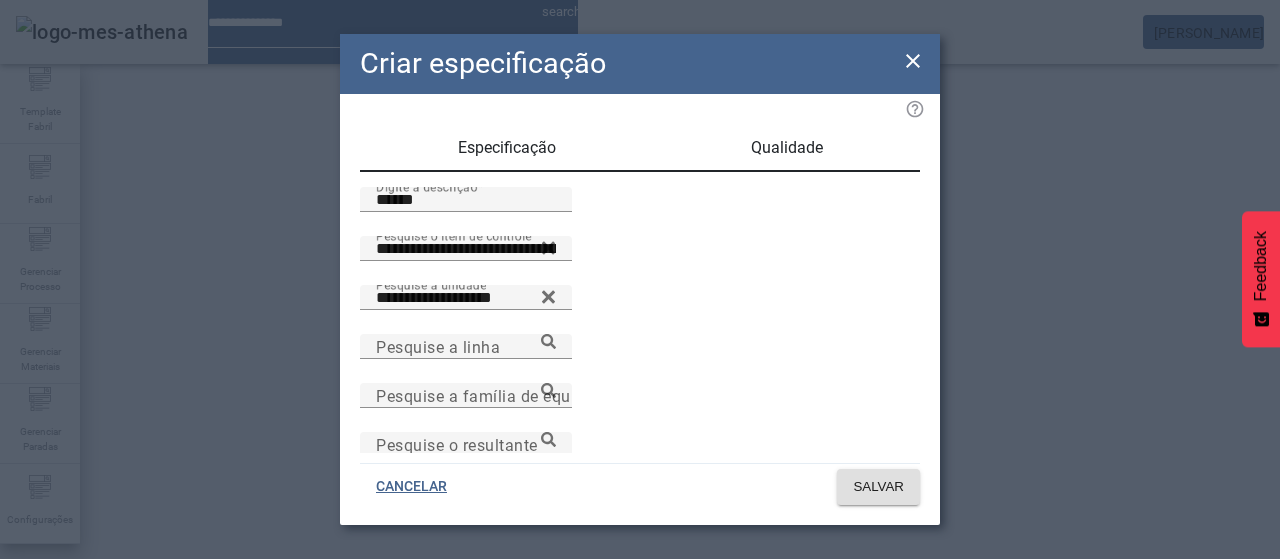 click on "Qualidade" at bounding box center [787, 148] 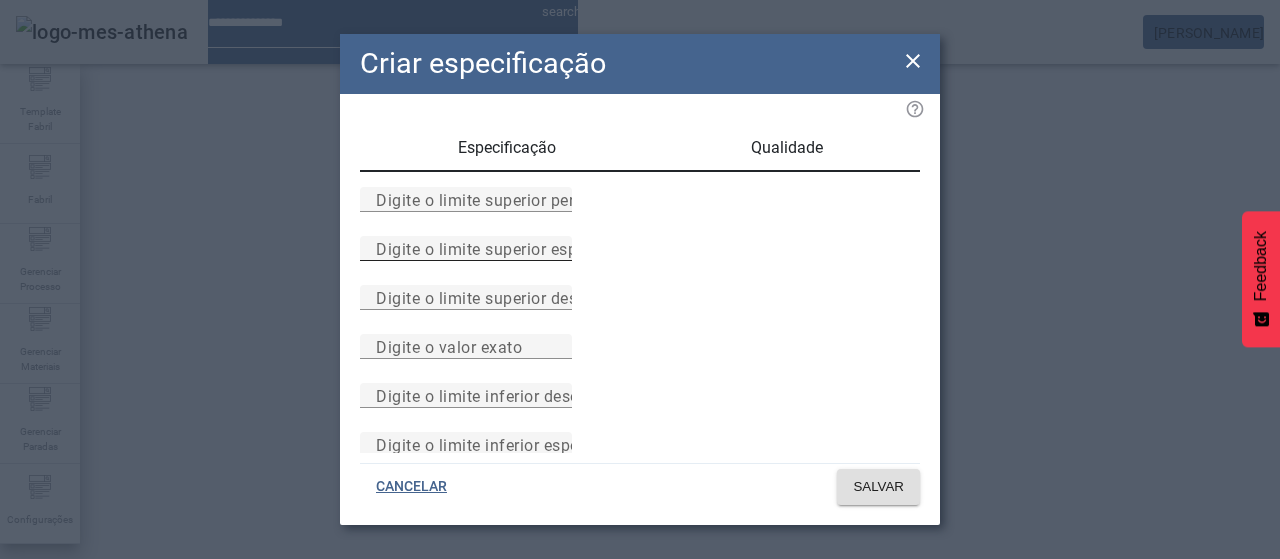 click on "Digite o limite superior especificado" at bounding box center (511, 248) 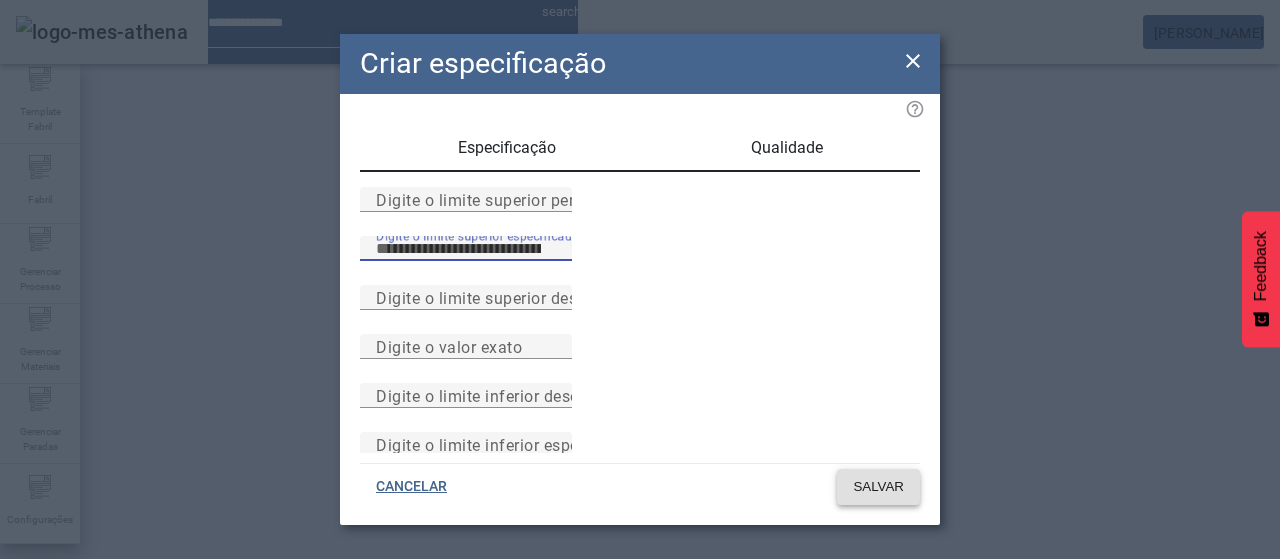 click on "SALVAR" 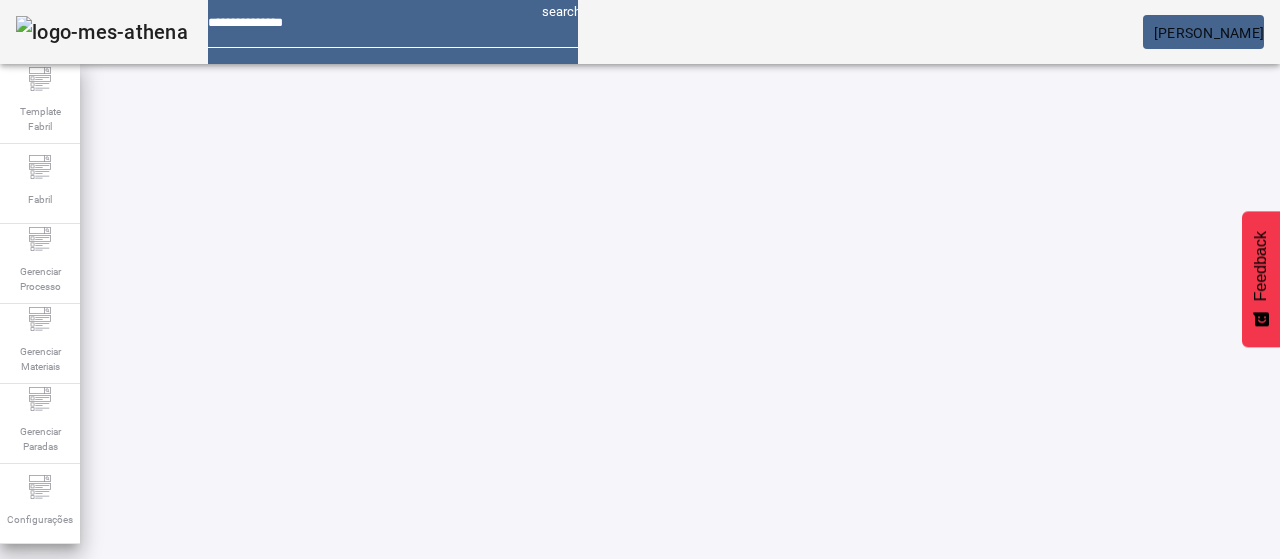 scroll, scrollTop: 190, scrollLeft: 0, axis: vertical 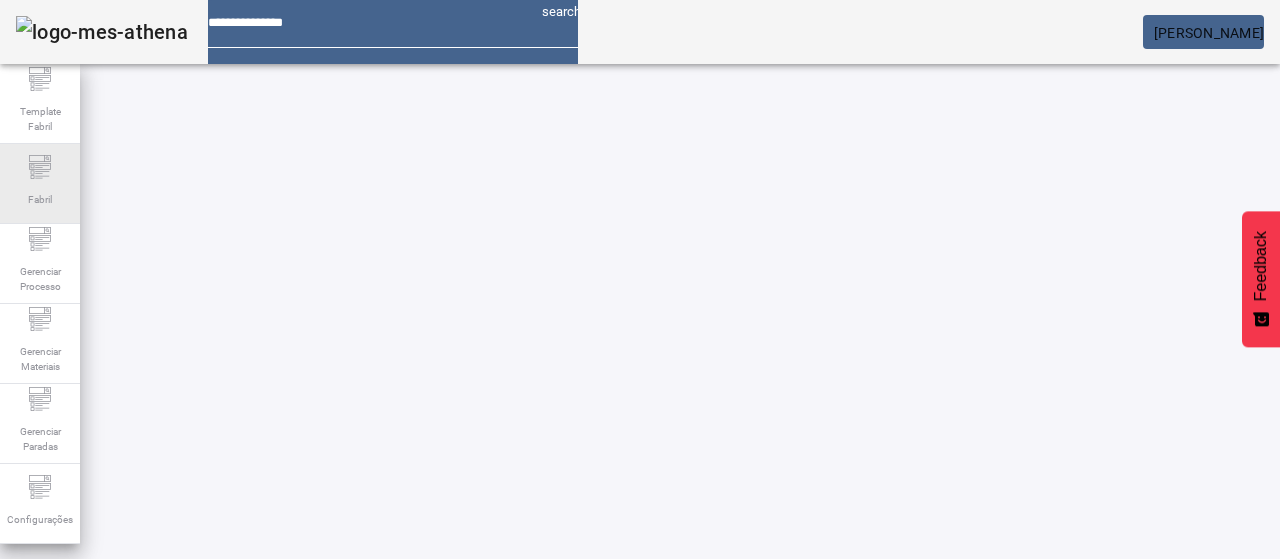 click on "Template Fabril Fabril Gerenciar Processo Gerenciar Materiais Gerenciar Paradas Configurações" 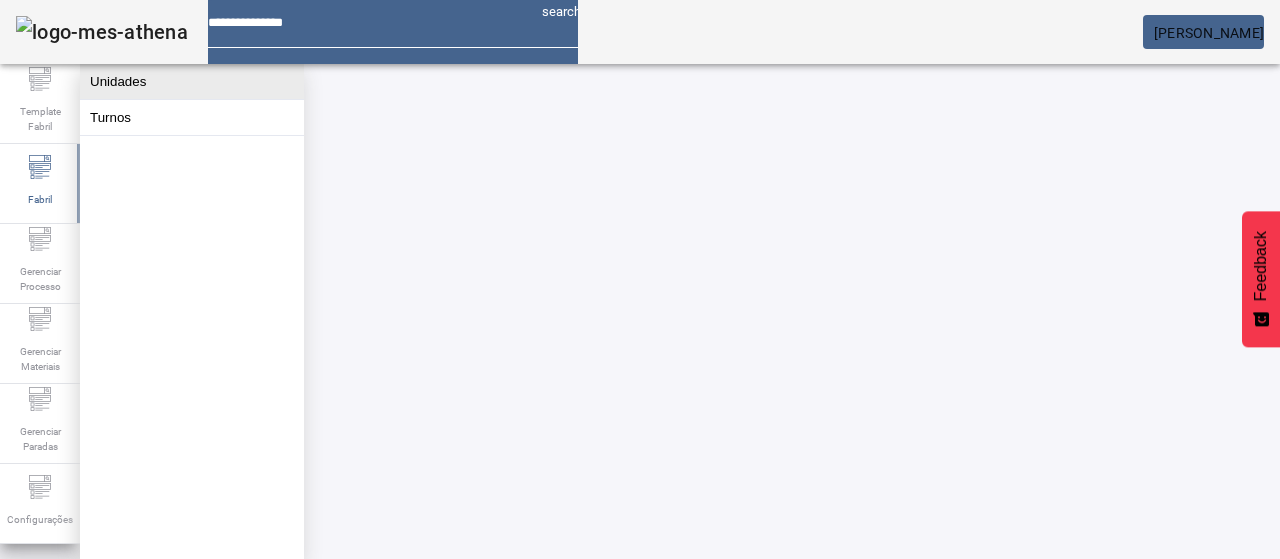 click on "Unidades" 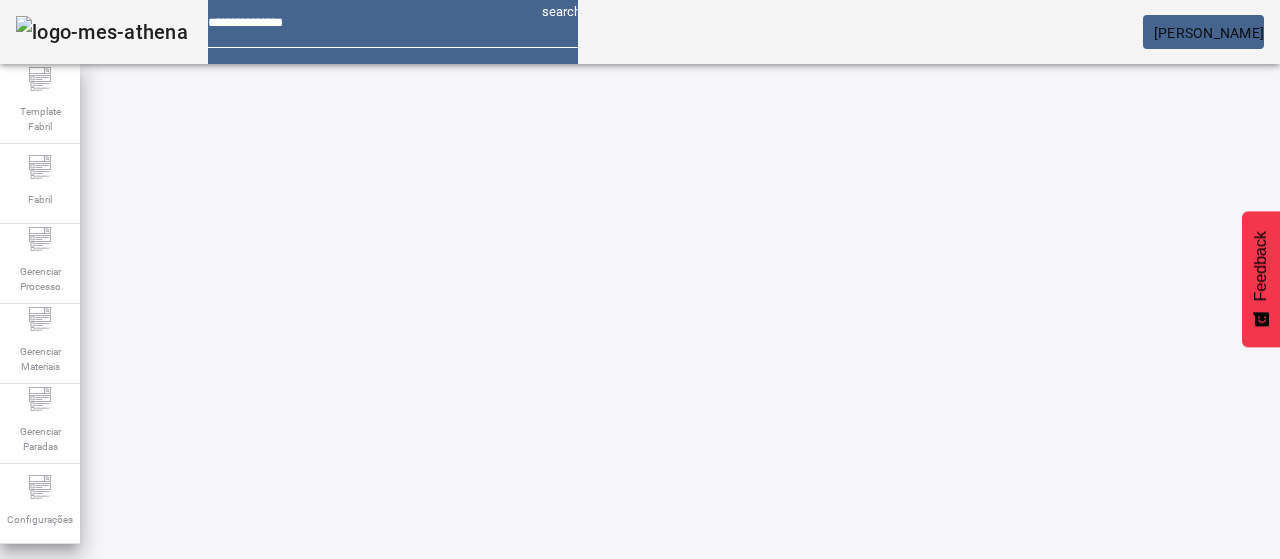 drag, startPoint x: 1136, startPoint y: 117, endPoint x: 963, endPoint y: 159, distance: 178.02528 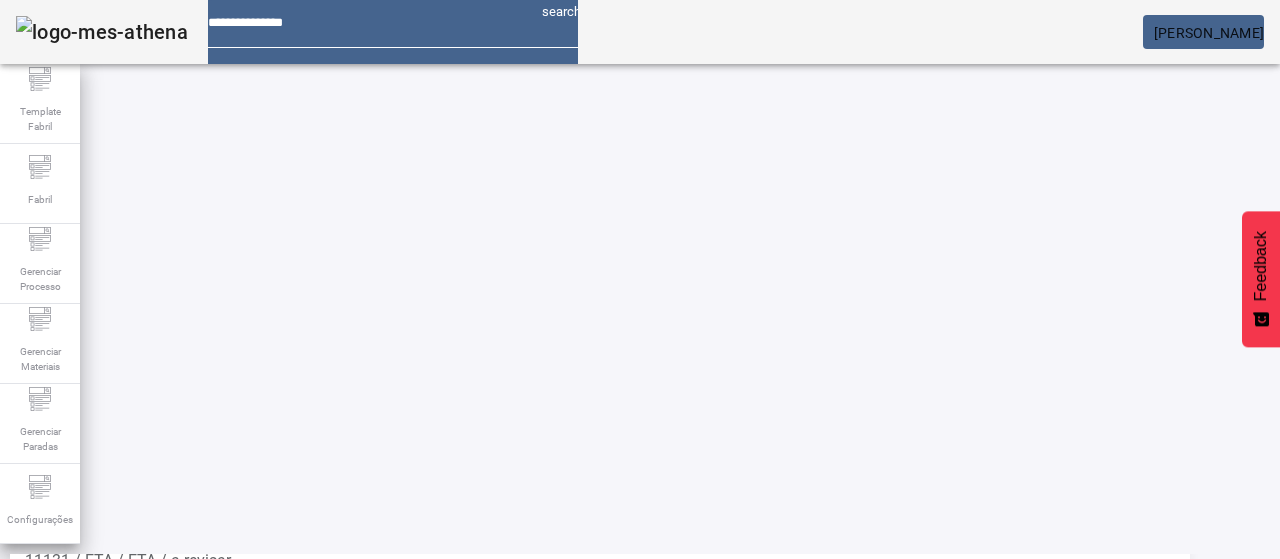 scroll, scrollTop: 236, scrollLeft: 0, axis: vertical 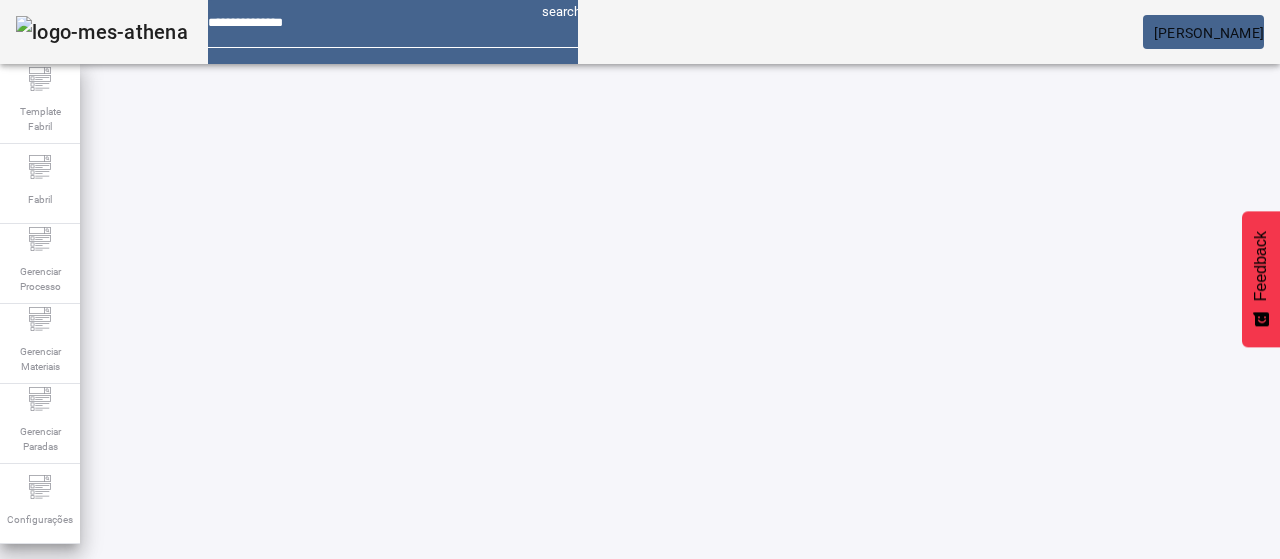 click at bounding box center (572, 719) 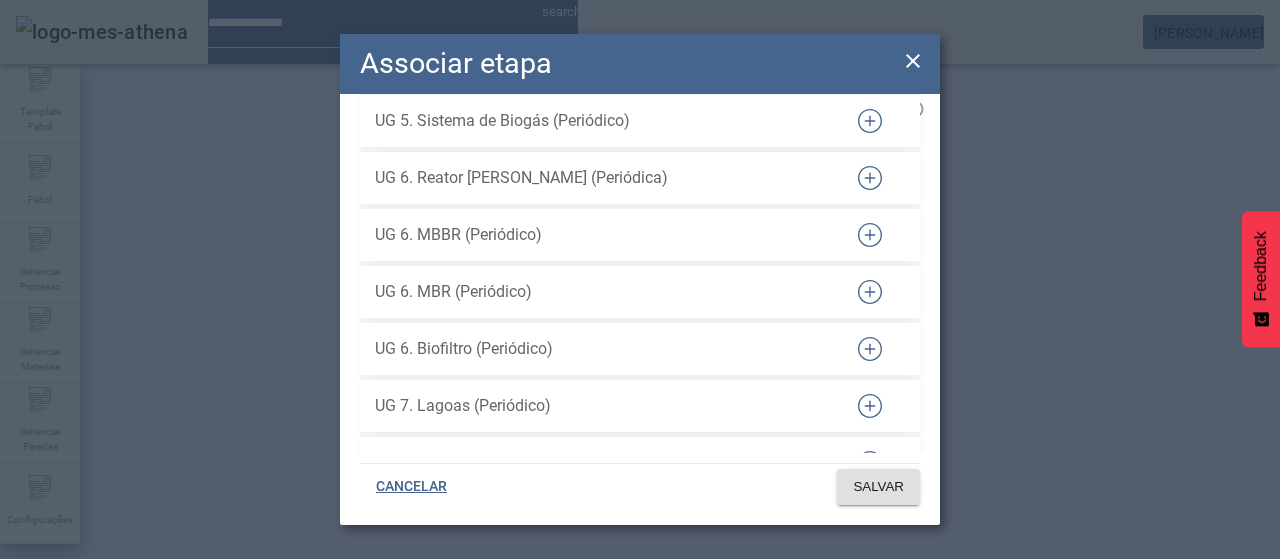 scroll, scrollTop: 800, scrollLeft: 0, axis: vertical 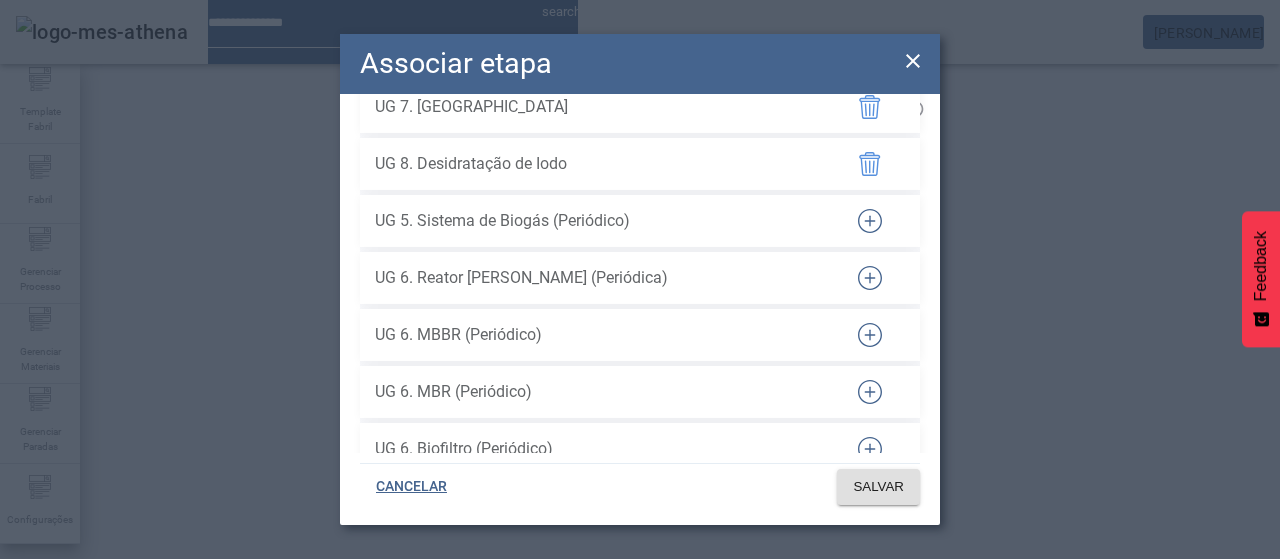 click 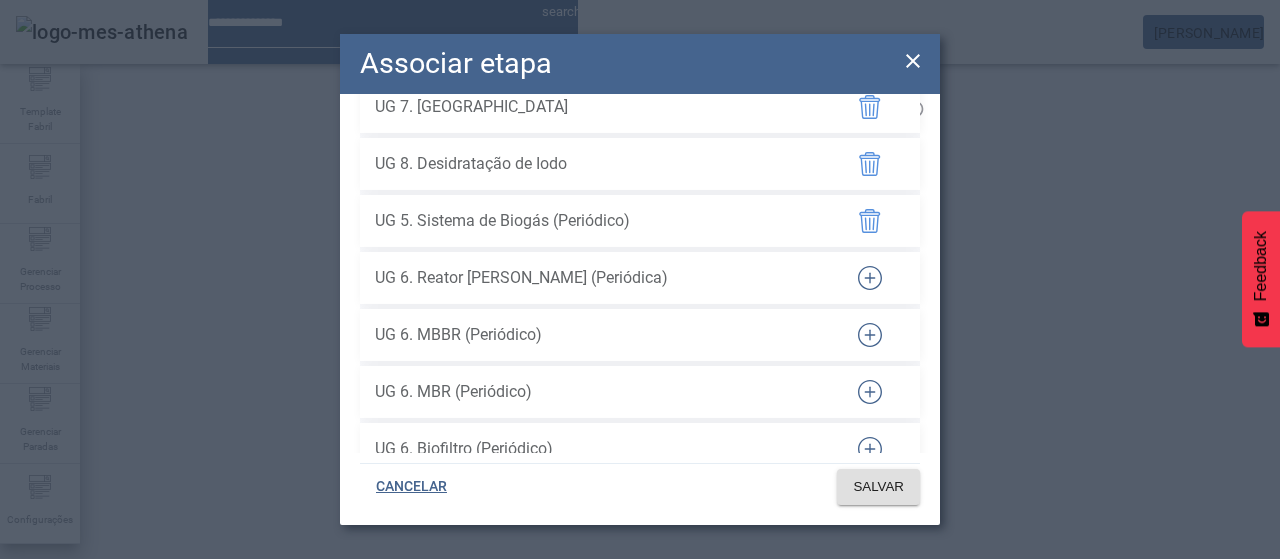 drag, startPoint x: 862, startPoint y: 271, endPoint x: 848, endPoint y: 306, distance: 37.696156 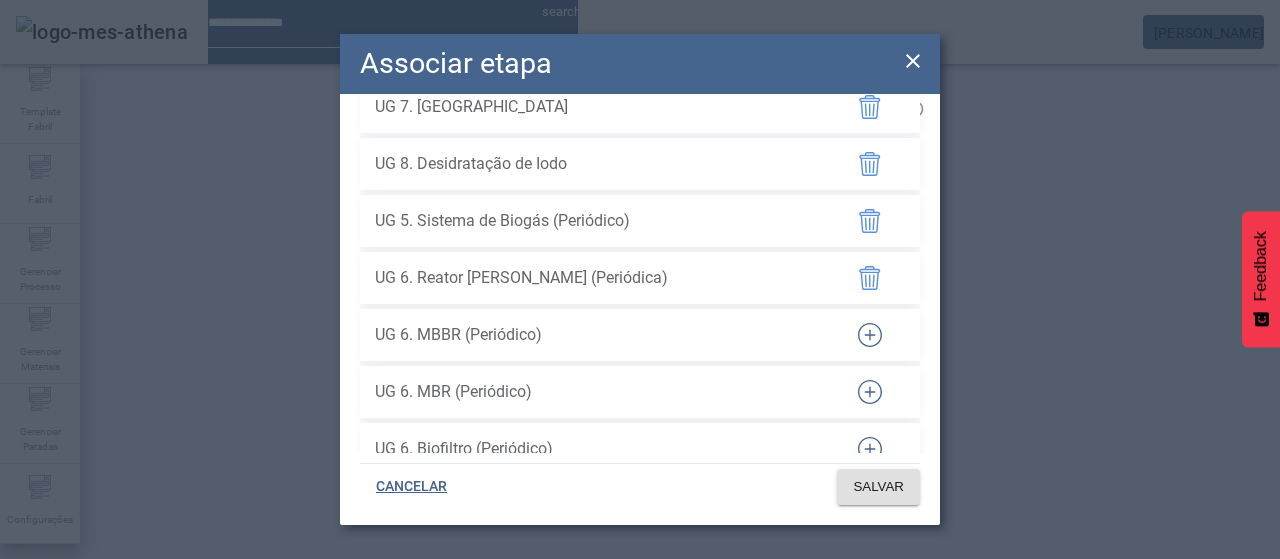 click 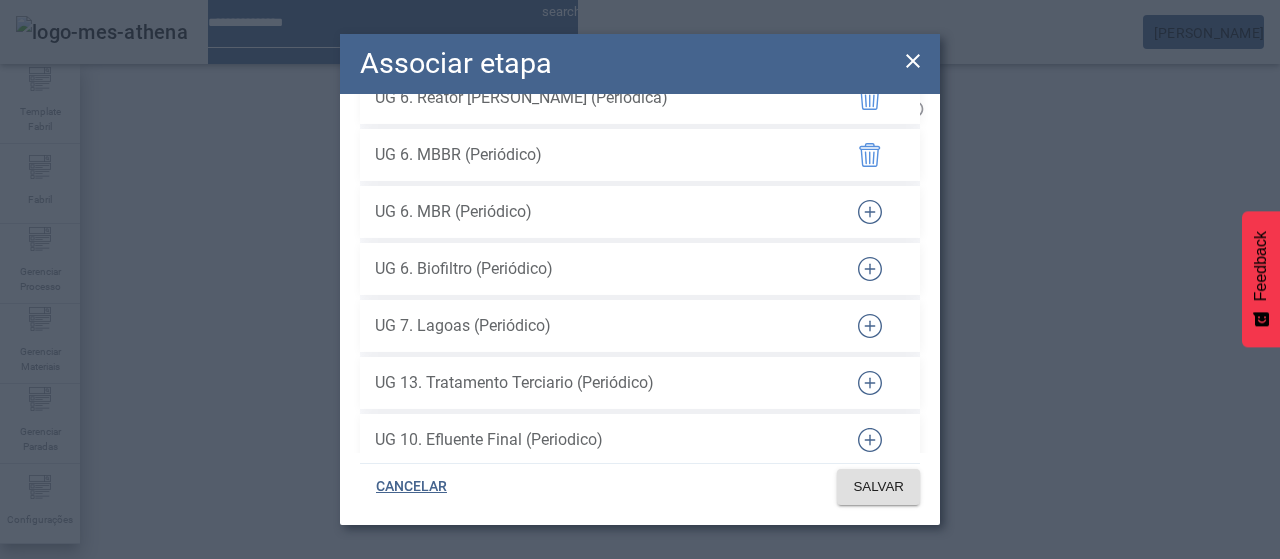 scroll, scrollTop: 1000, scrollLeft: 0, axis: vertical 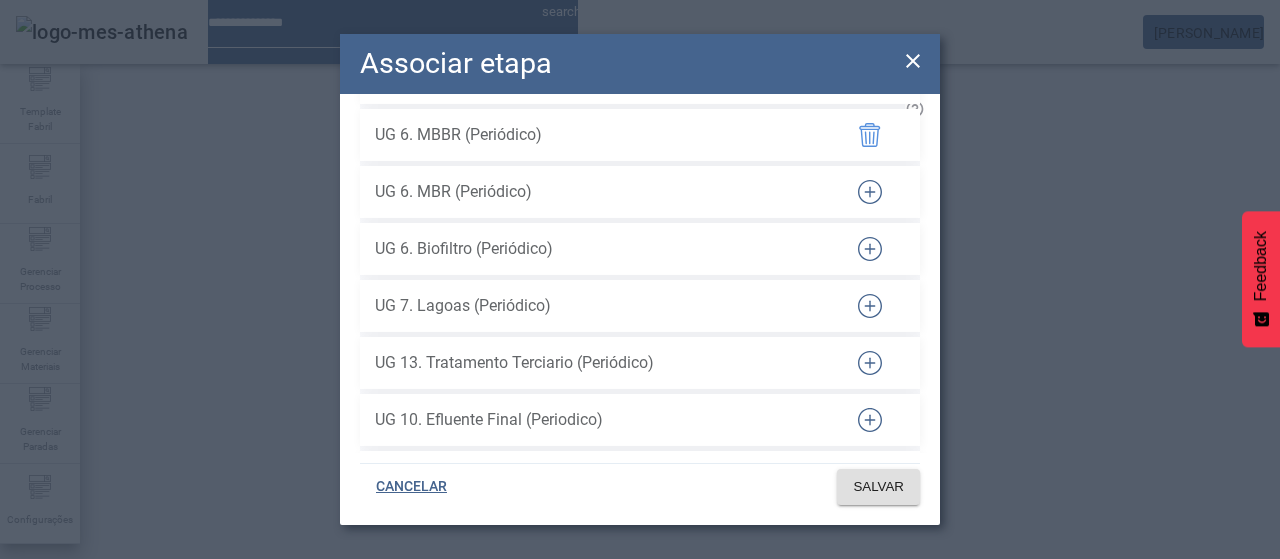 click 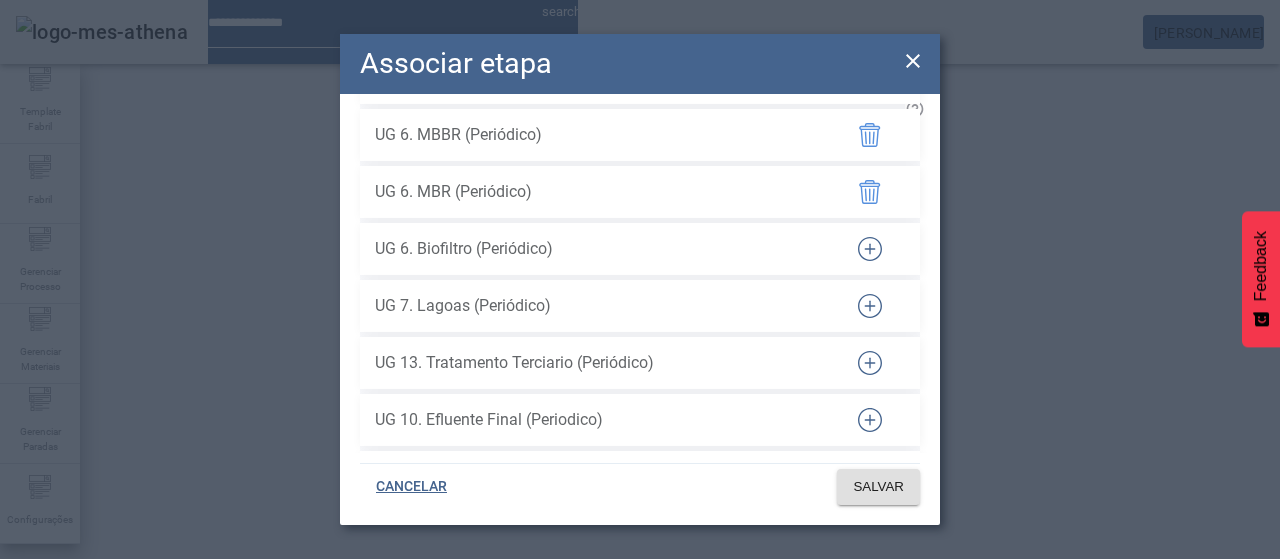 drag, startPoint x: 860, startPoint y: 236, endPoint x: 860, endPoint y: 261, distance: 25 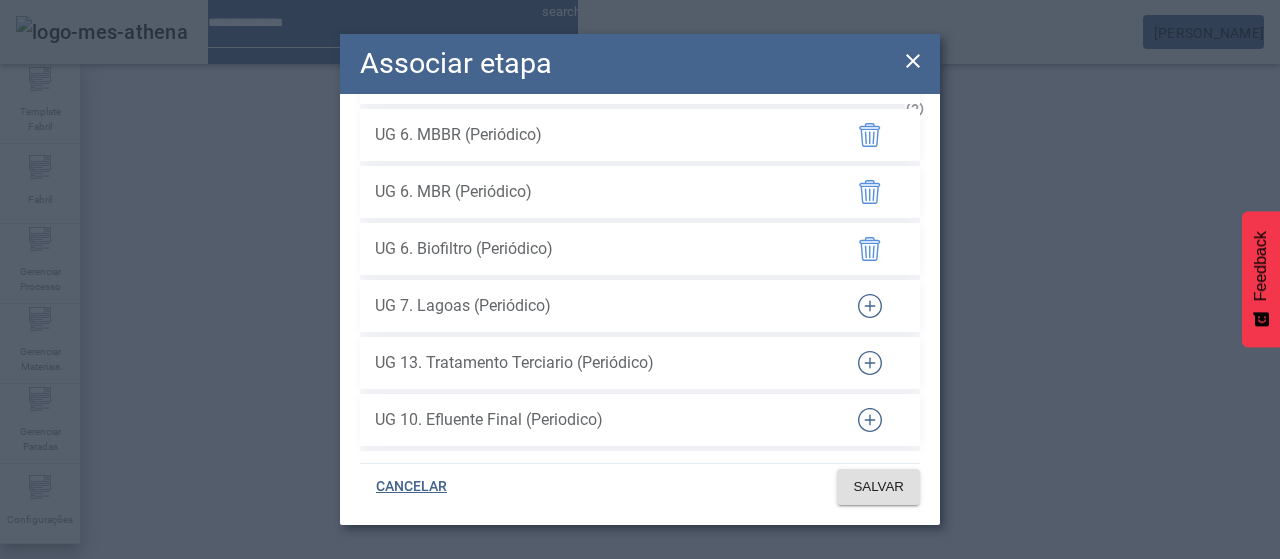 click 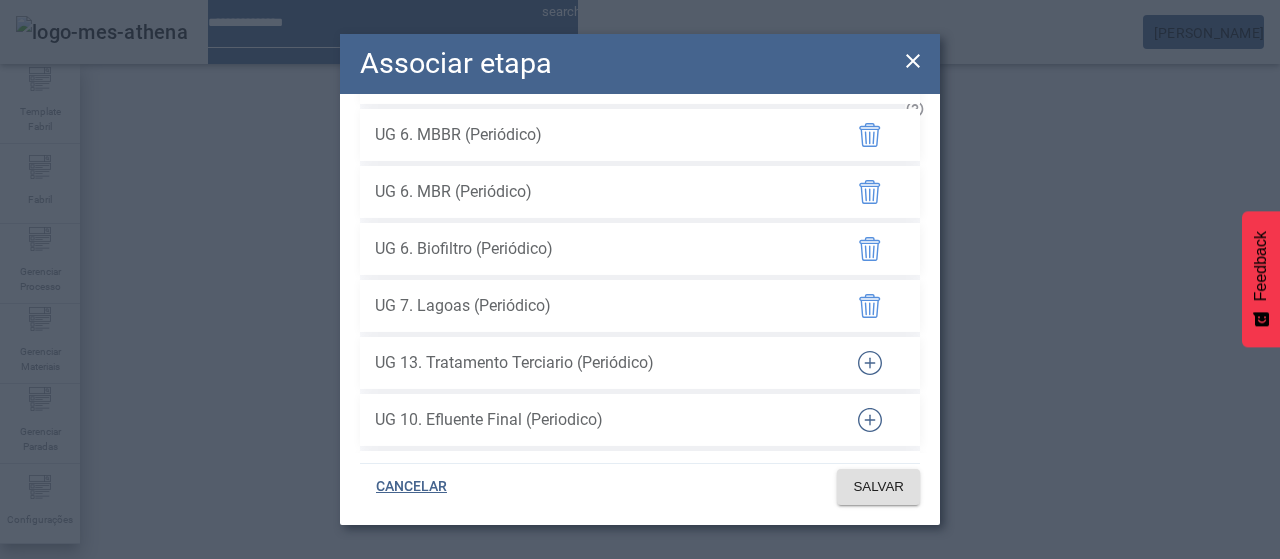 click 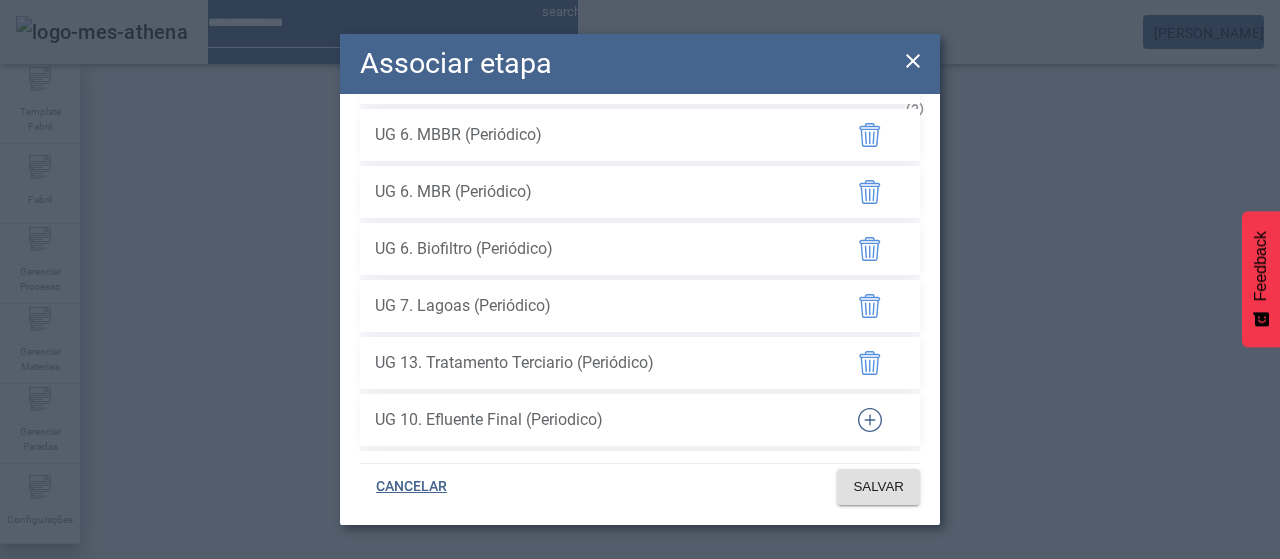 click 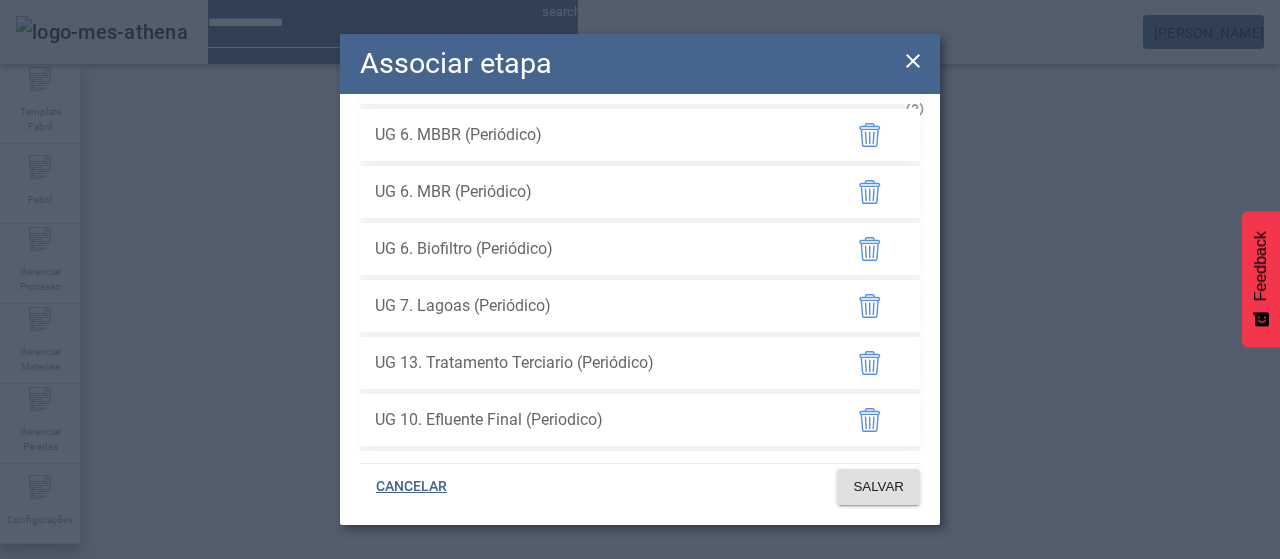 click 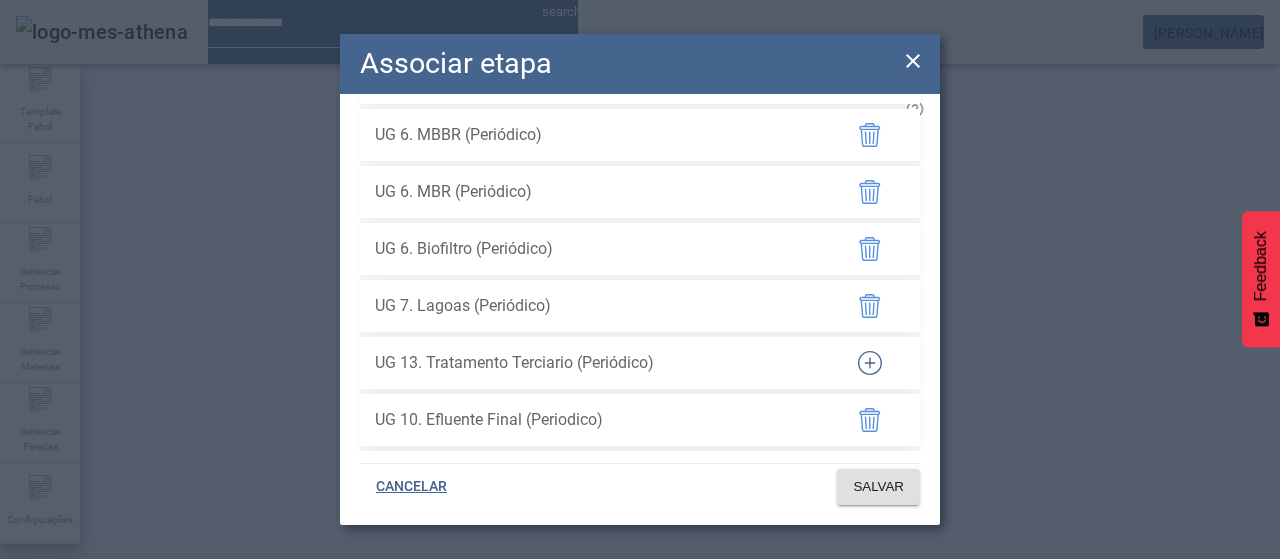 click 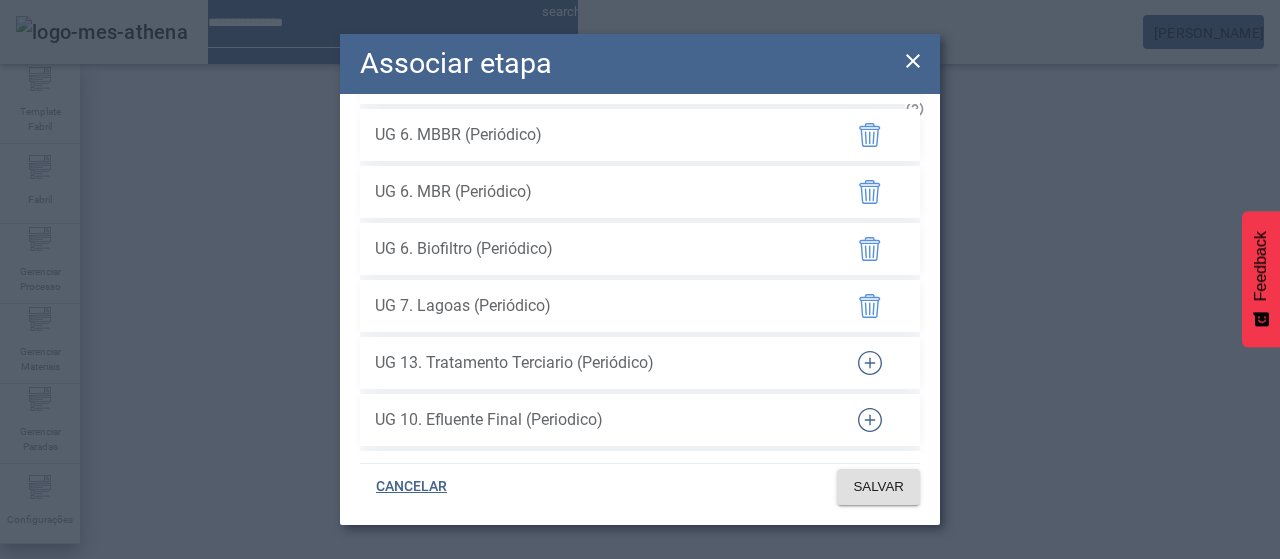 click on "CANCELAR" 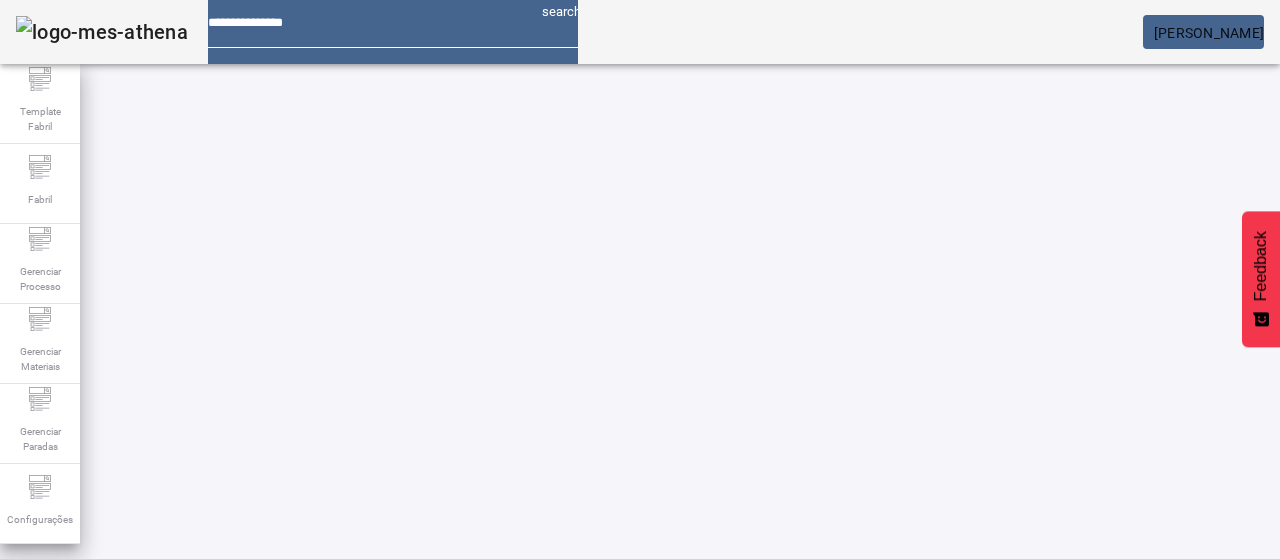 click at bounding box center [572, 719] 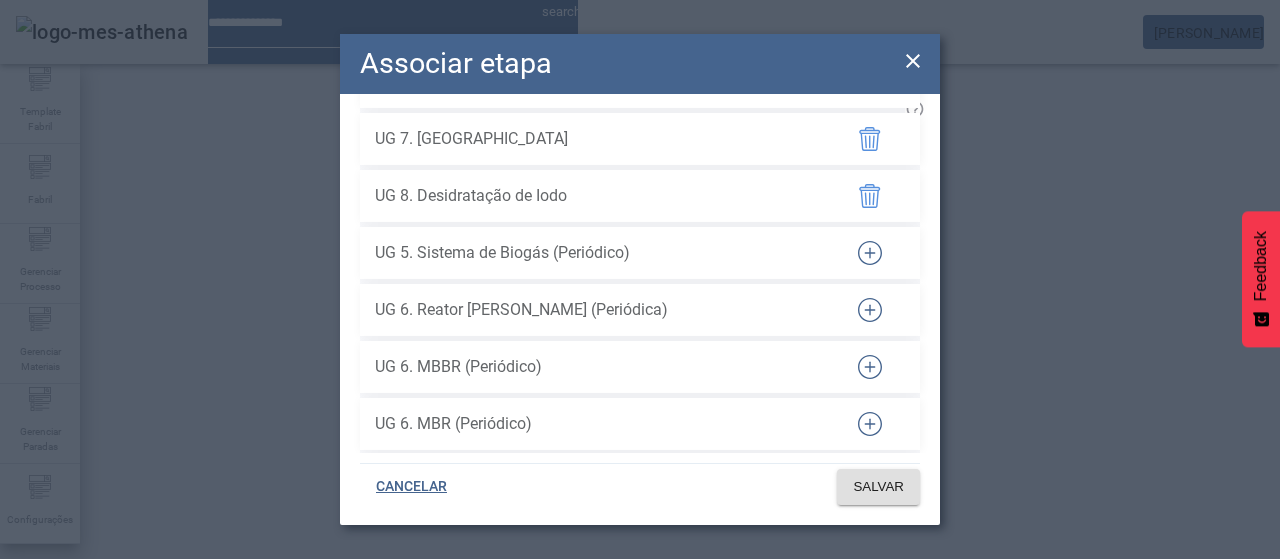 scroll, scrollTop: 800, scrollLeft: 0, axis: vertical 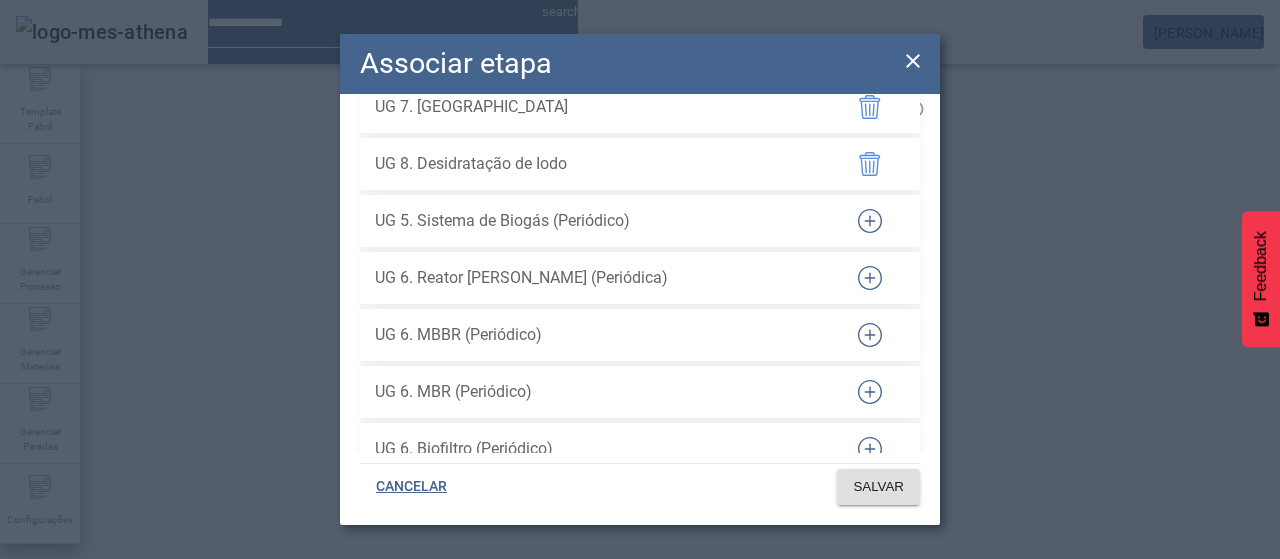 click 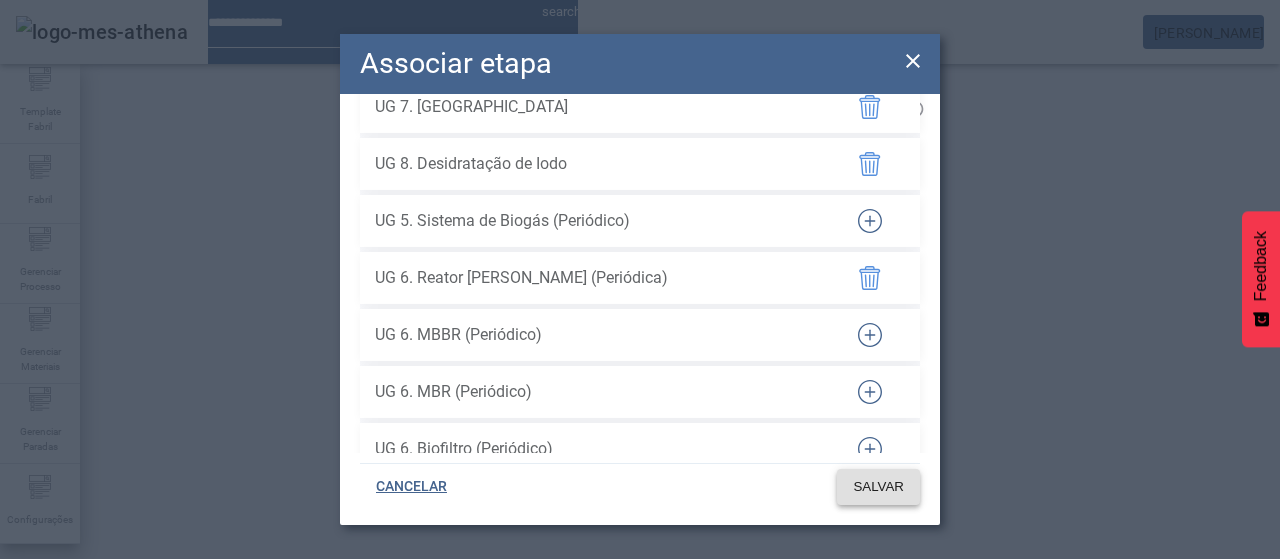 click on "SALVAR" 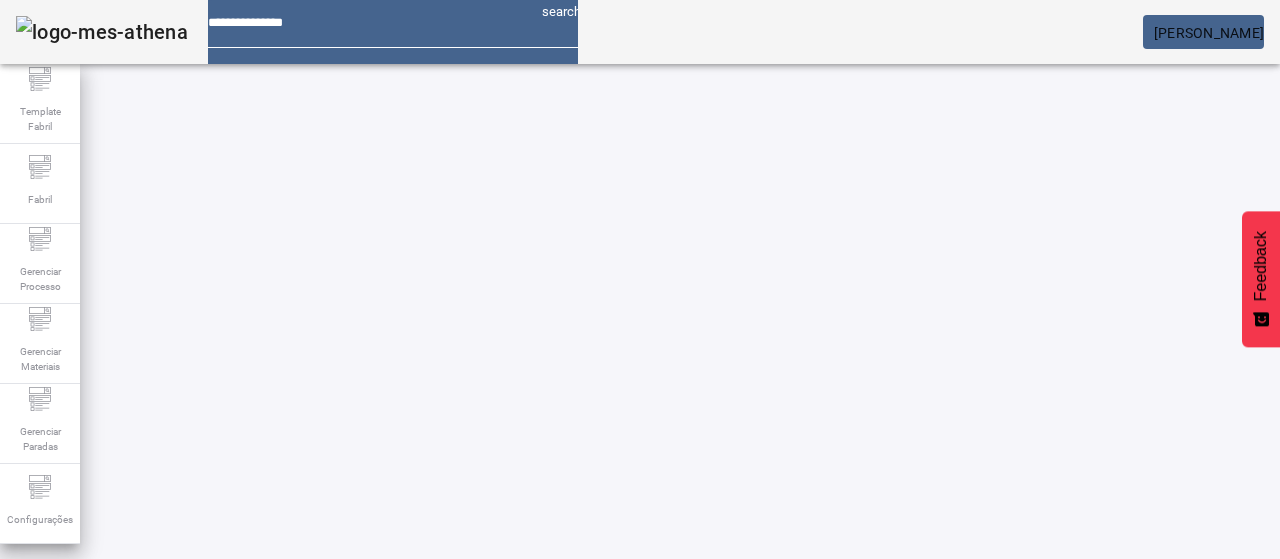 scroll, scrollTop: 0, scrollLeft: 0, axis: both 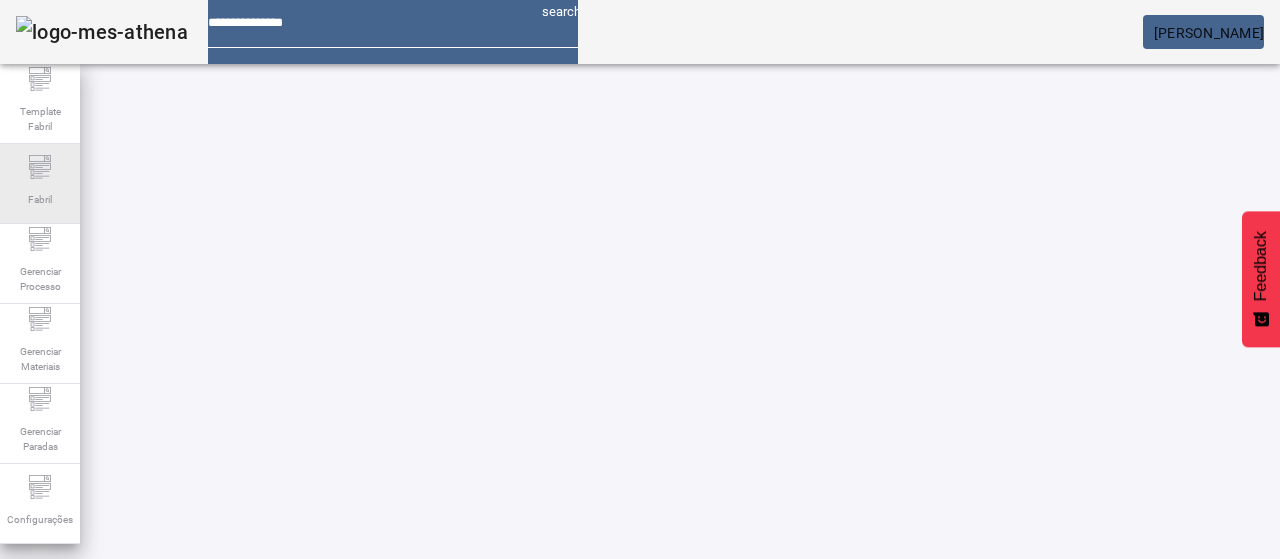 click 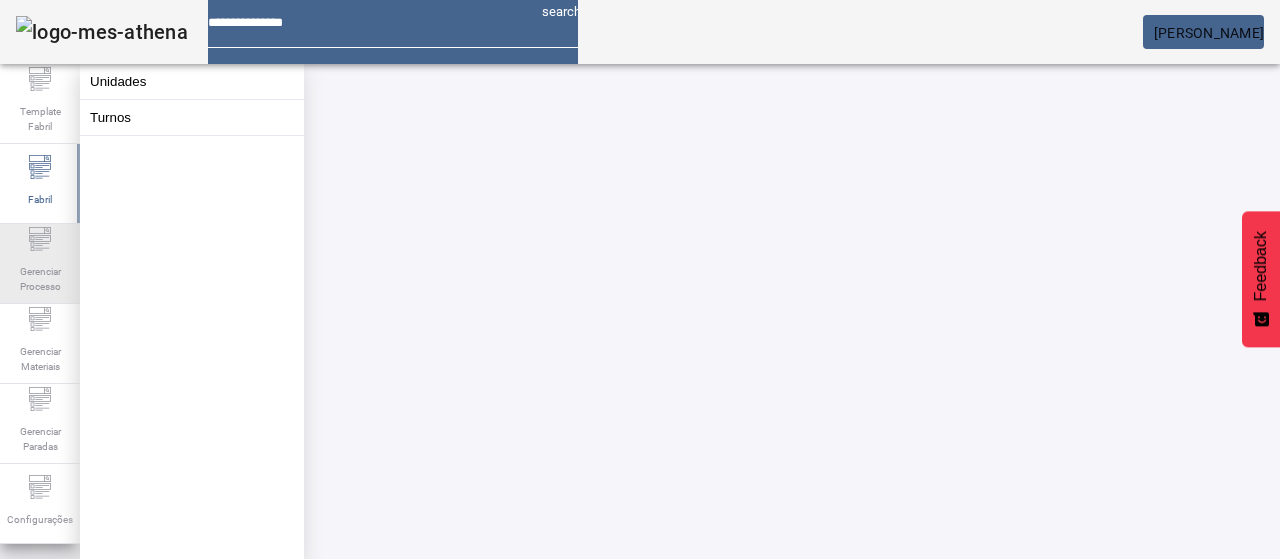 click on "Gerenciar Processo" 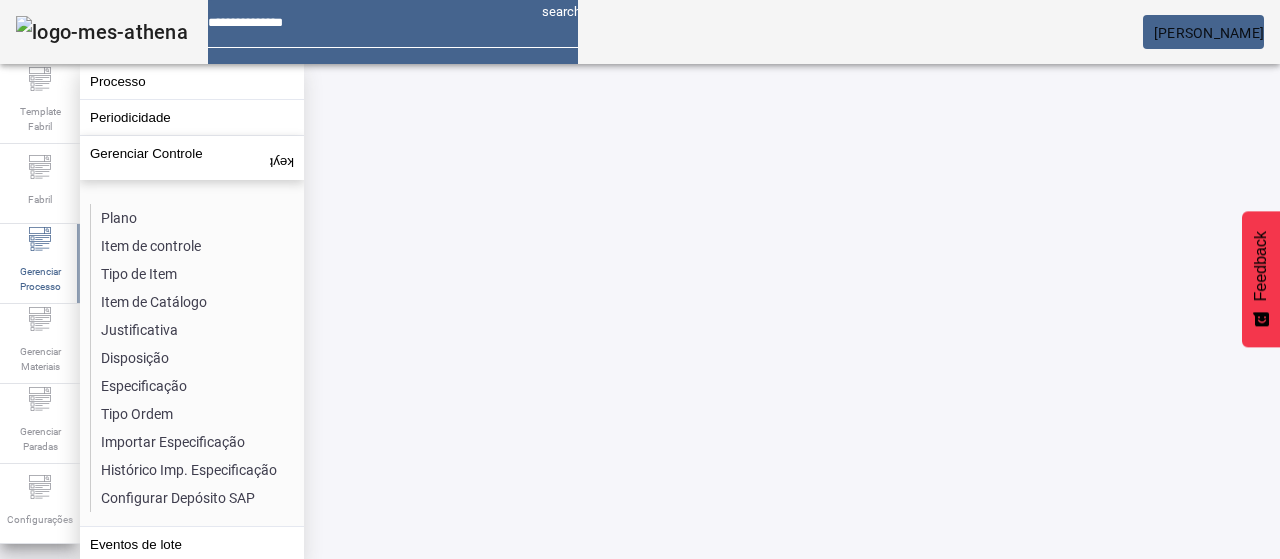 drag, startPoint x: 134, startPoint y: 242, endPoint x: 169, endPoint y: 235, distance: 35.69314 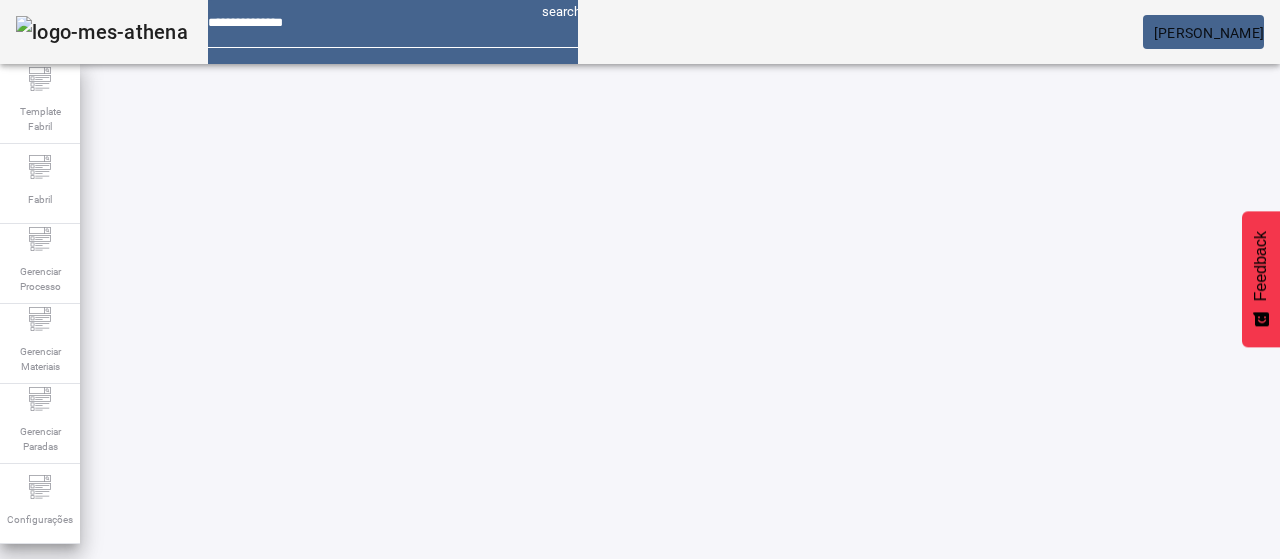 click on "ABRIR FILTROS" 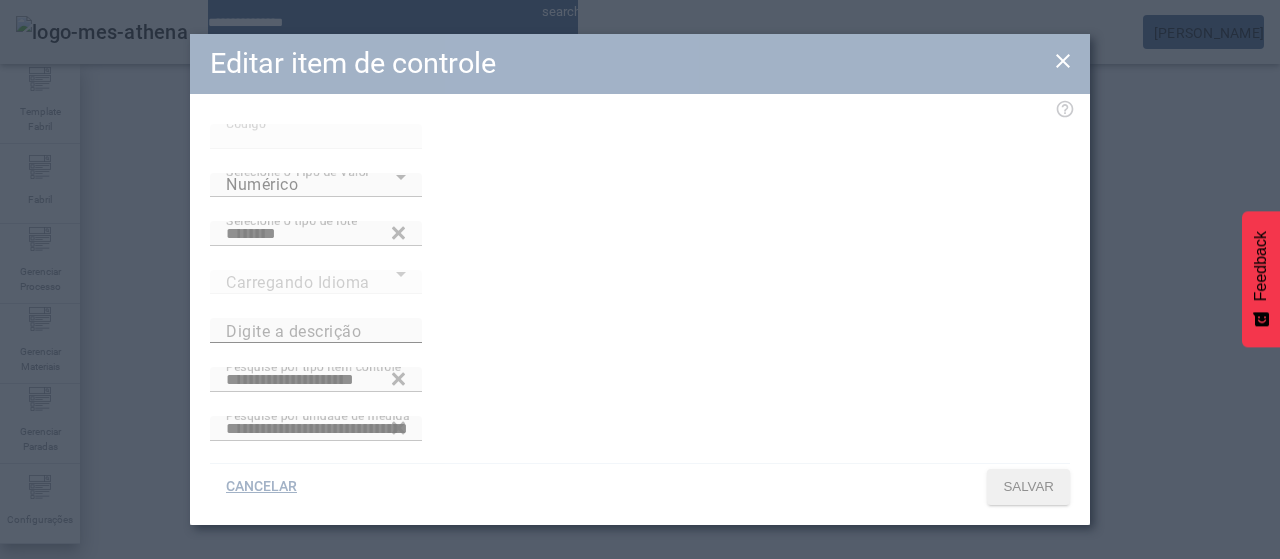 type on "**********" 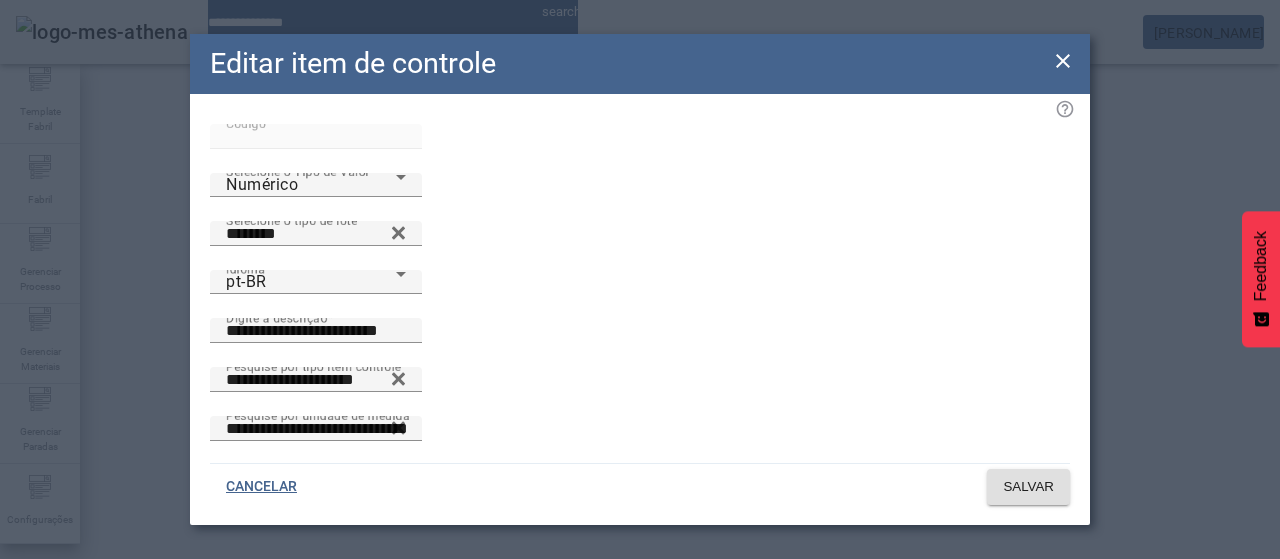 drag, startPoint x: 1070, startPoint y: 61, endPoint x: 923, endPoint y: 11, distance: 155.27074 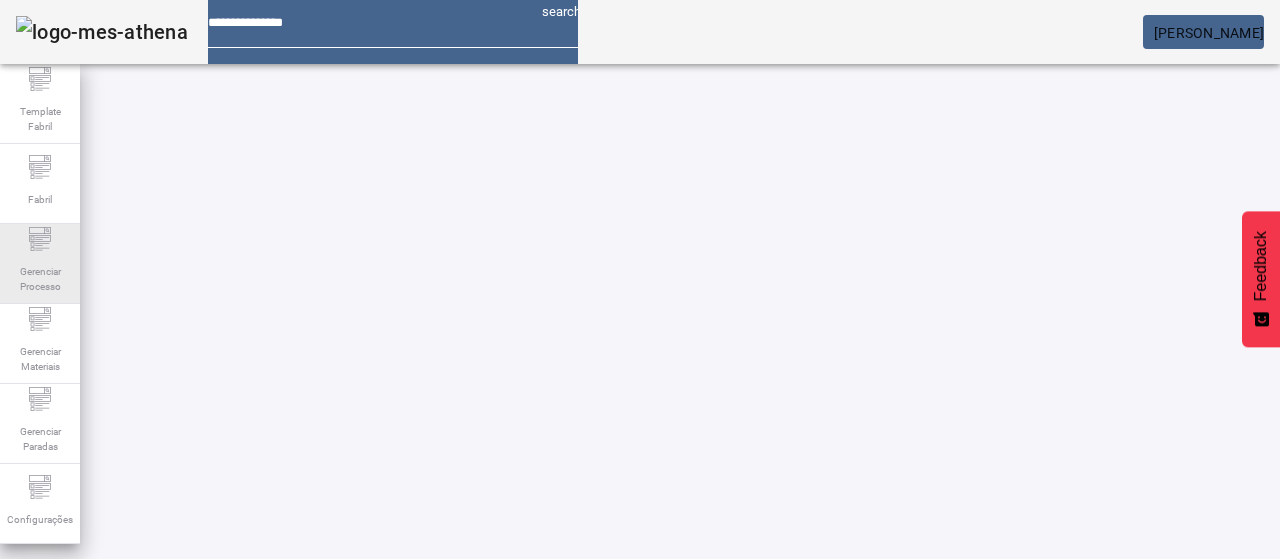 click on "Gerenciar Processo" 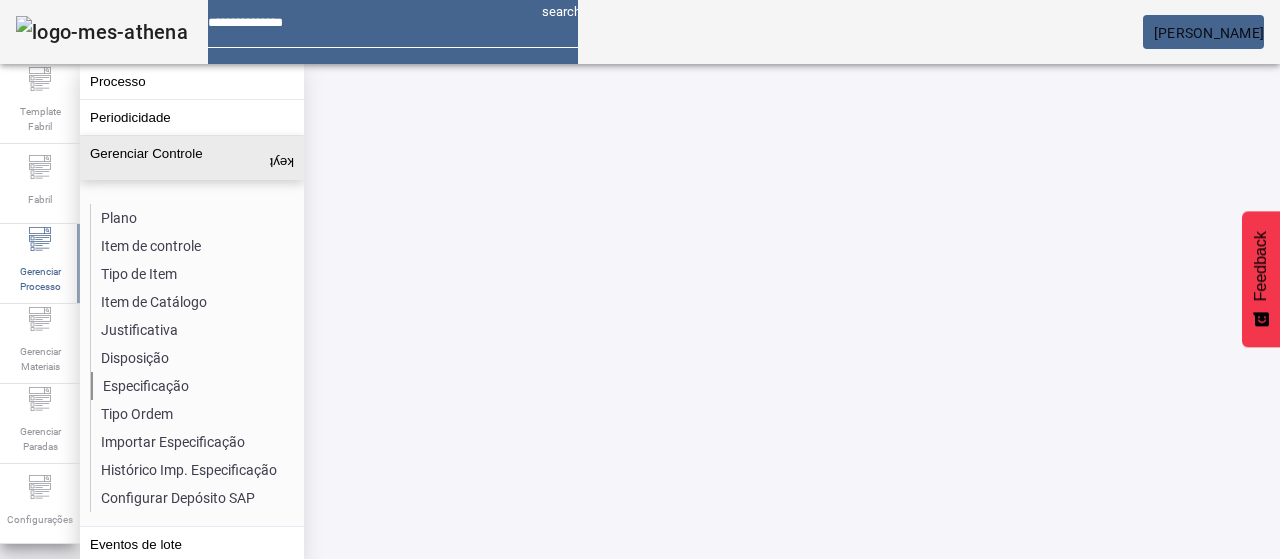 click on "Especificação" 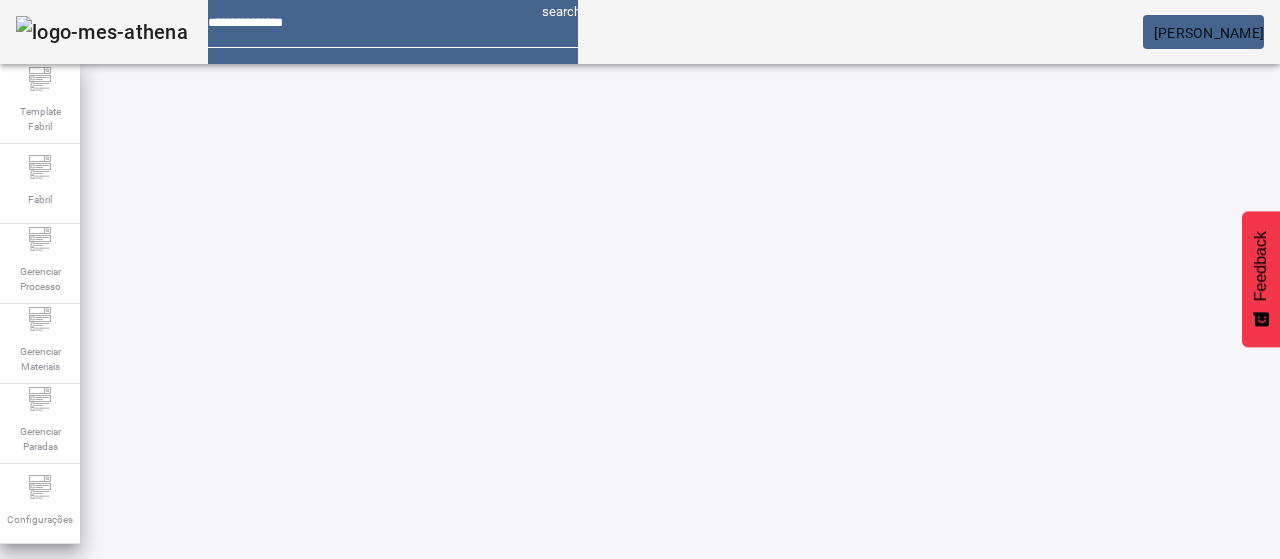 click on "Pesquise por item de controle" 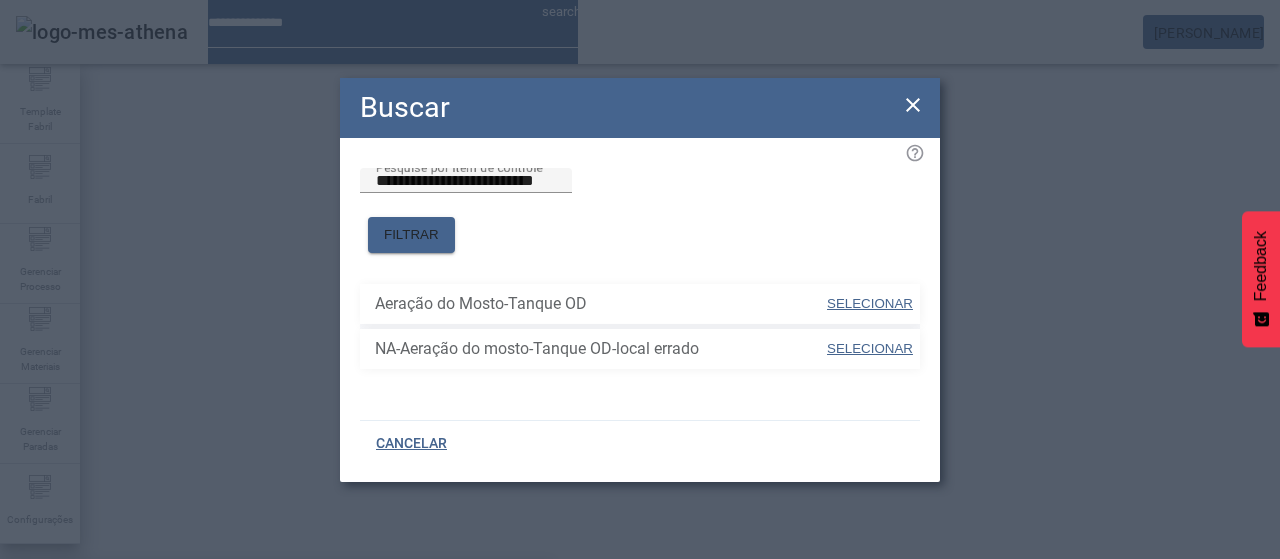 click on "SELECIONAR" at bounding box center [870, 303] 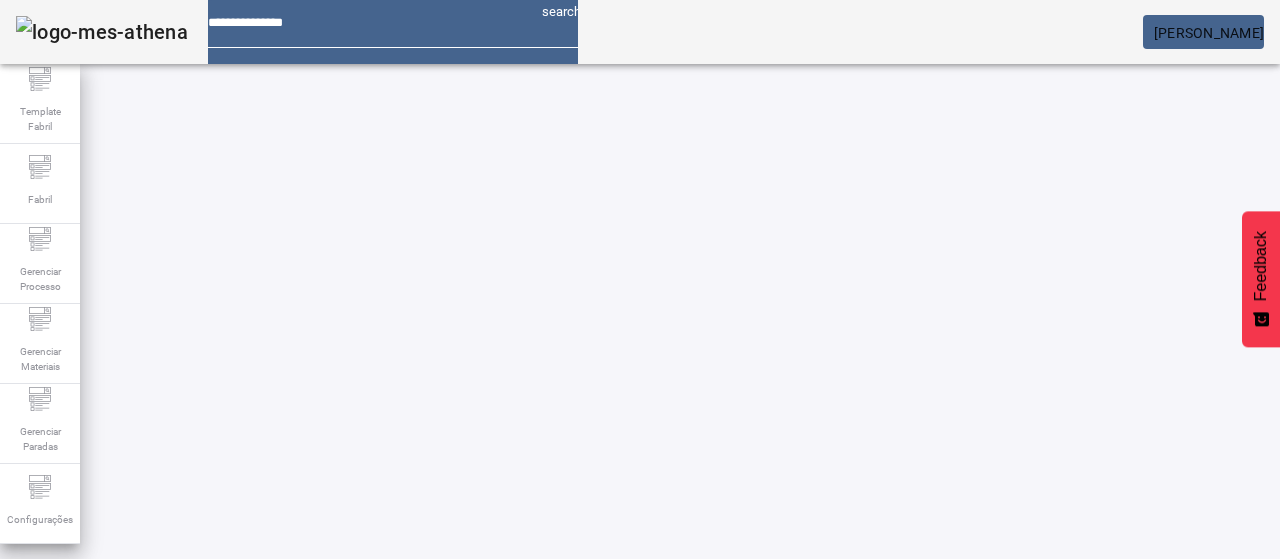 click on "Pesquise por marca" at bounding box center [1388, 601] 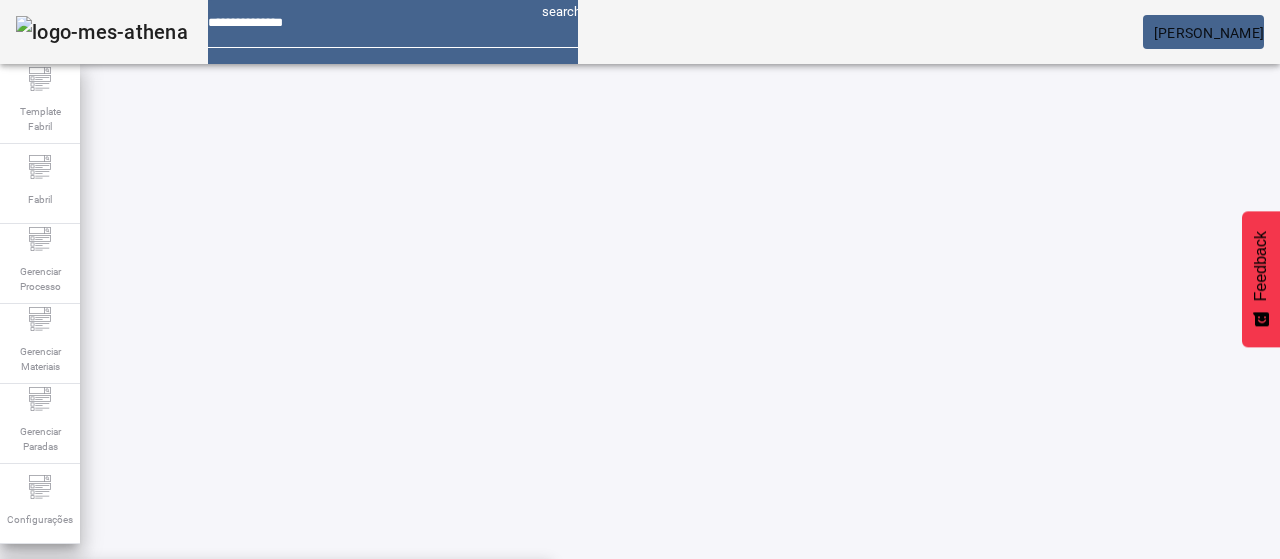 click on "BRAHMA CHOPP" at bounding box center (276, 591) 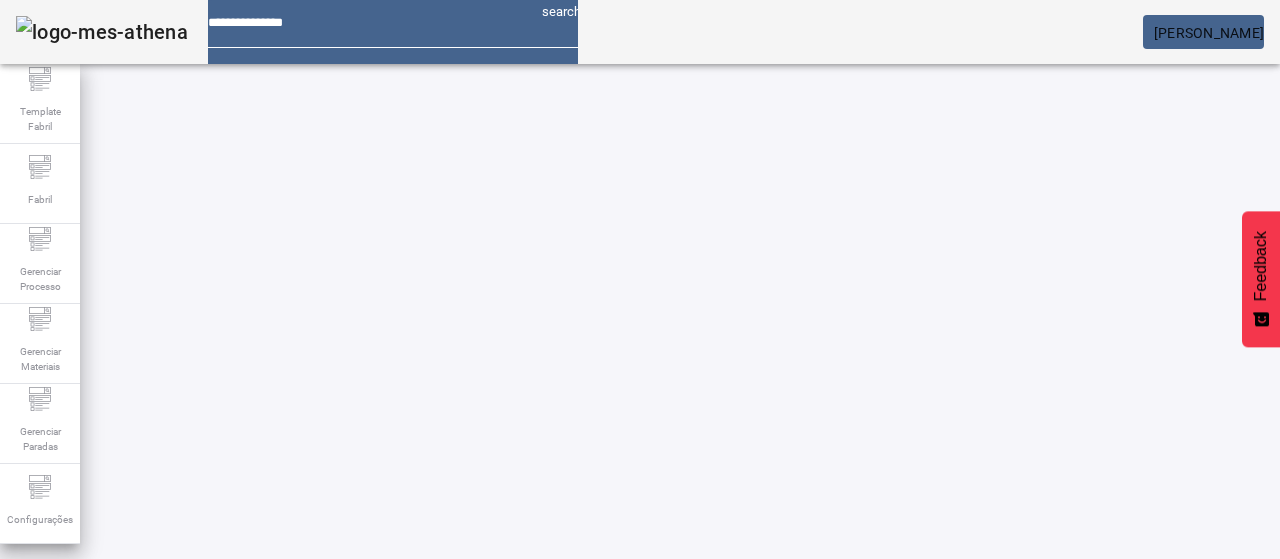 click on "FILTRAR" 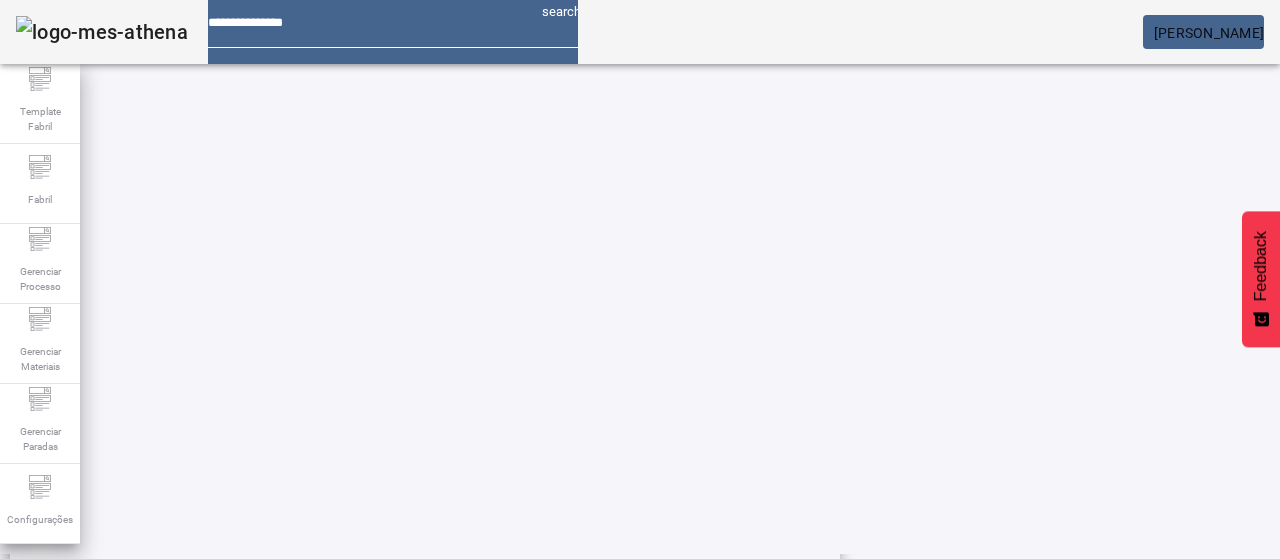 scroll, scrollTop: 323, scrollLeft: 0, axis: vertical 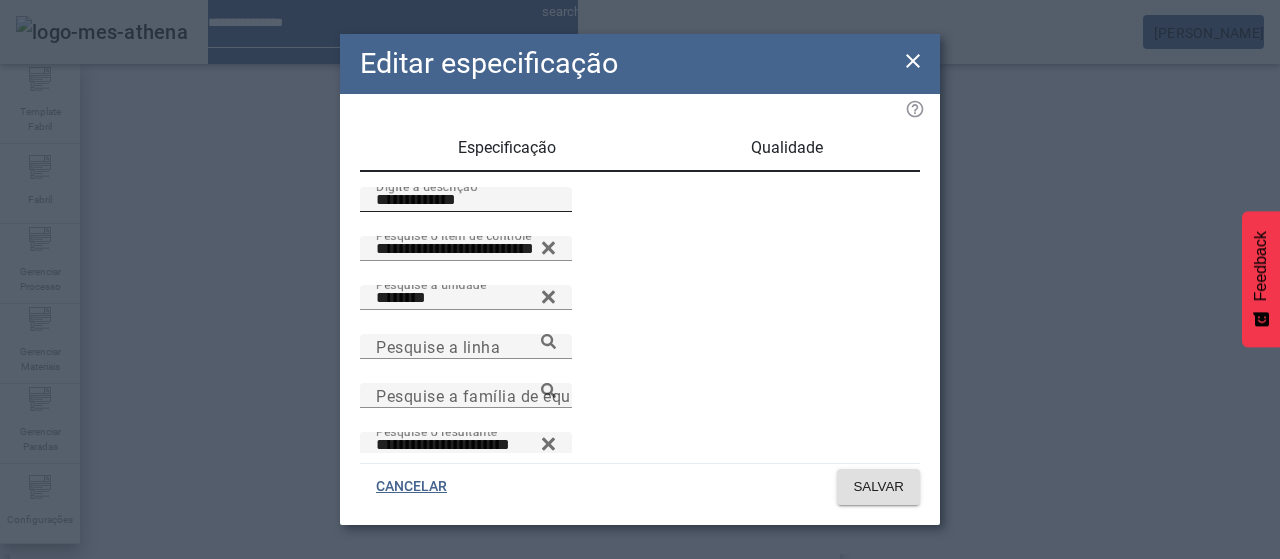 drag, startPoint x: 486, startPoint y: 227, endPoint x: 388, endPoint y: 237, distance: 98.50888 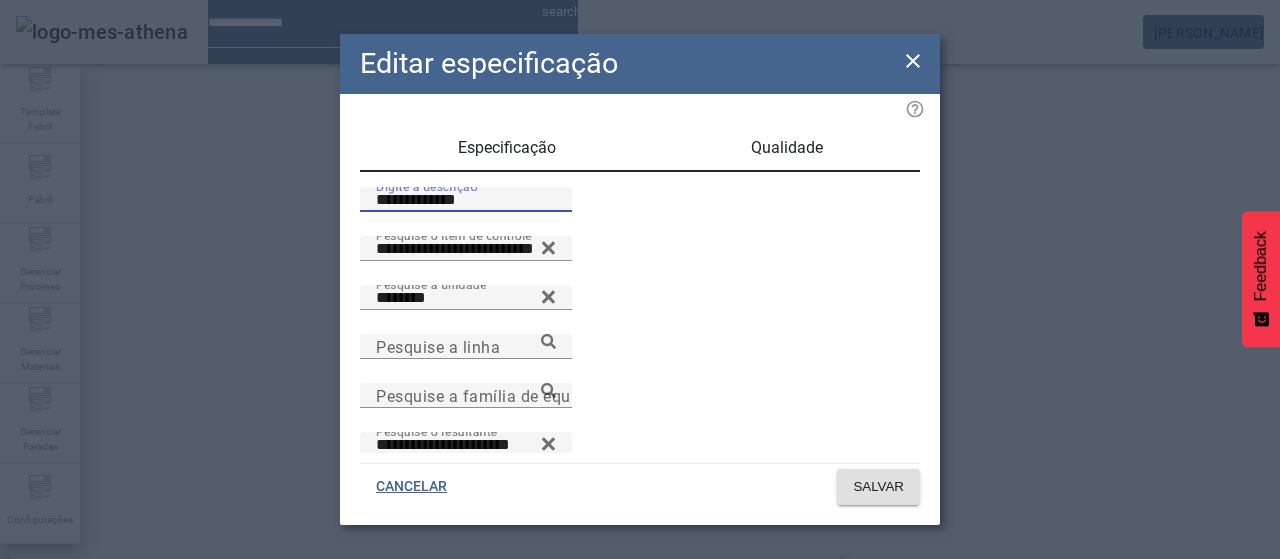 type on "**********" 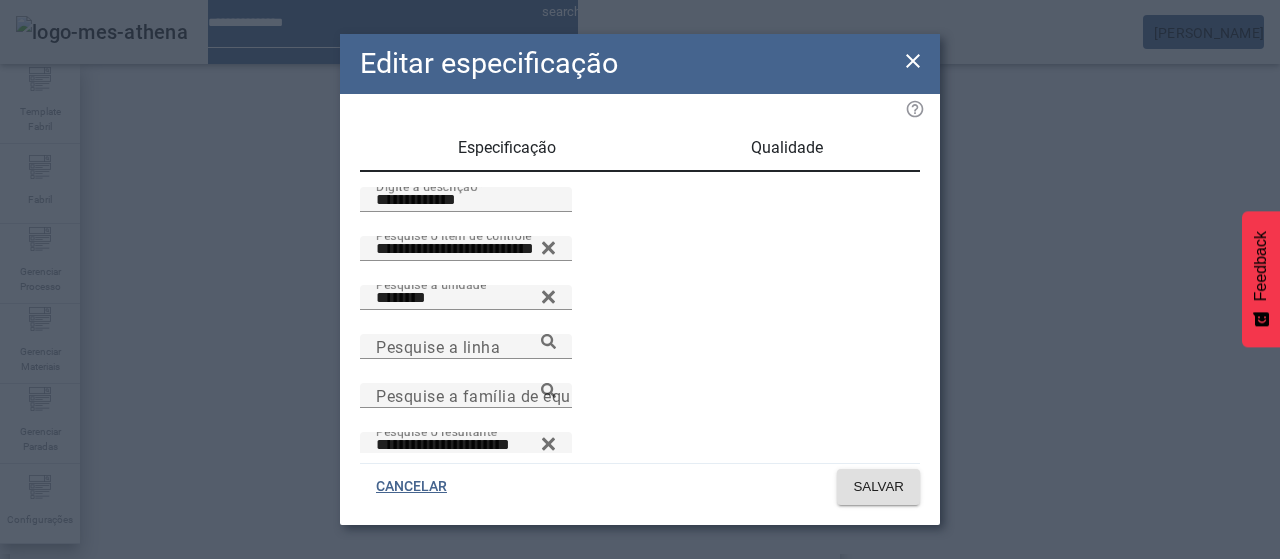 click on "Qualidade" at bounding box center (787, 148) 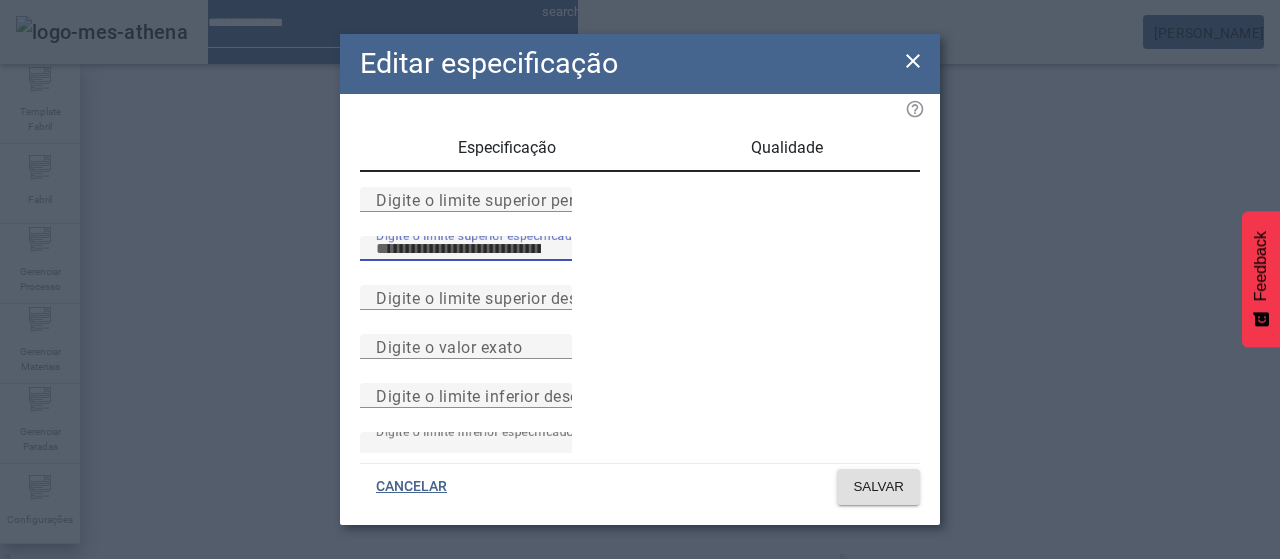 drag, startPoint x: 530, startPoint y: 300, endPoint x: 290, endPoint y: 331, distance: 241.9938 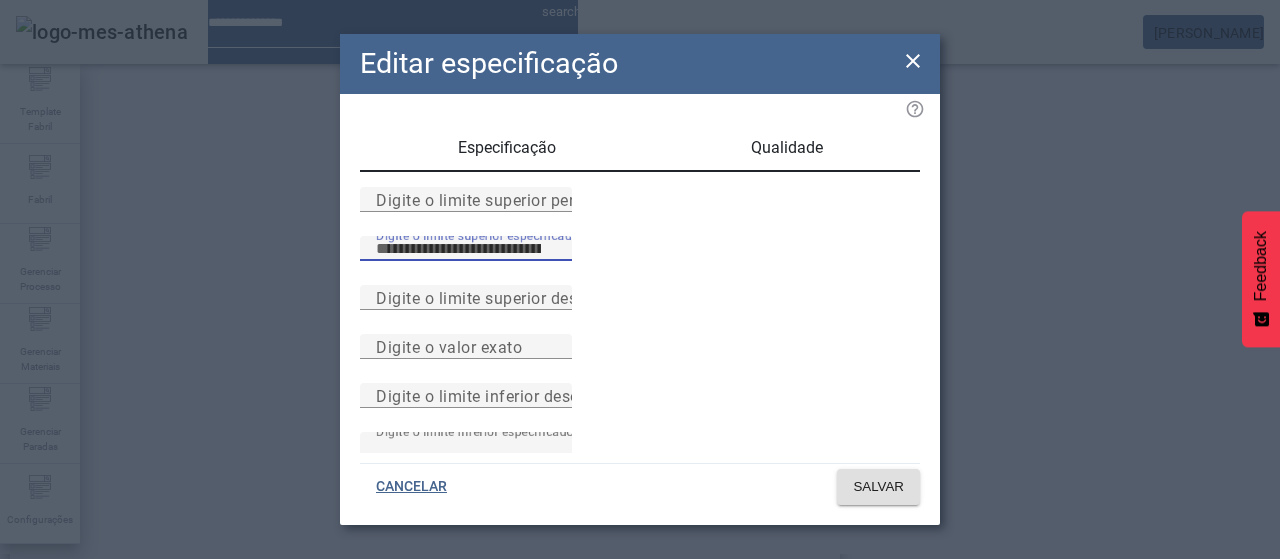 click on "Editar especificação Especificação Qualidade Digite o limite superior permitido Digite o limite superior especificado **** Digite o limite superior desejado Digite o valor exato Digite o limite inferior desejado Digite o limite inferior especificado **** Digite o limite inferior permitido CANCELAR SALVAR" 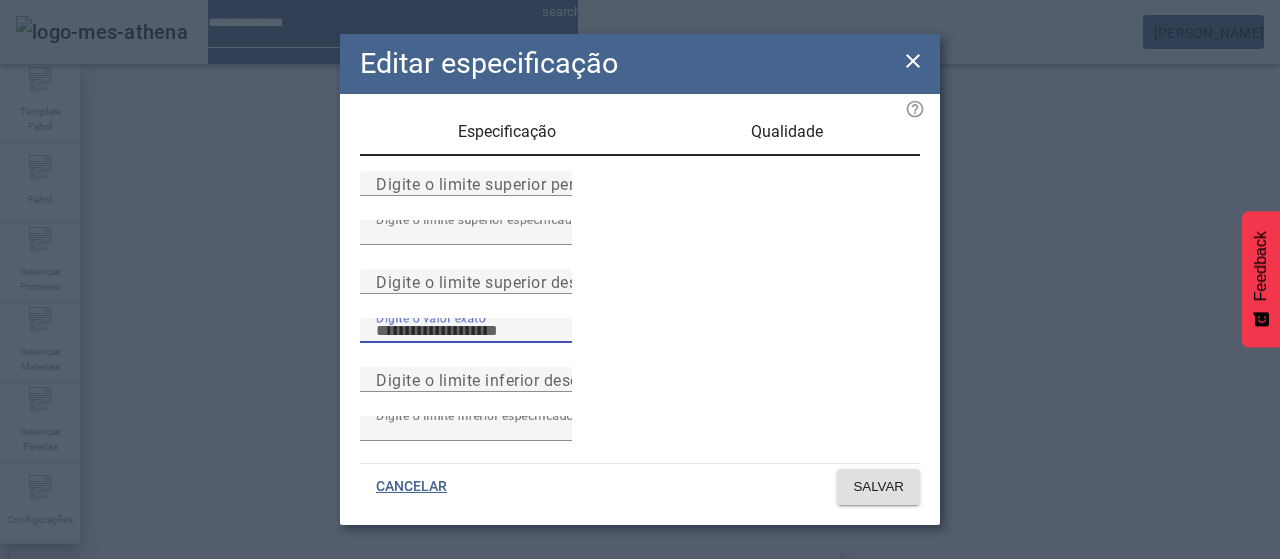 scroll, scrollTop: 261, scrollLeft: 0, axis: vertical 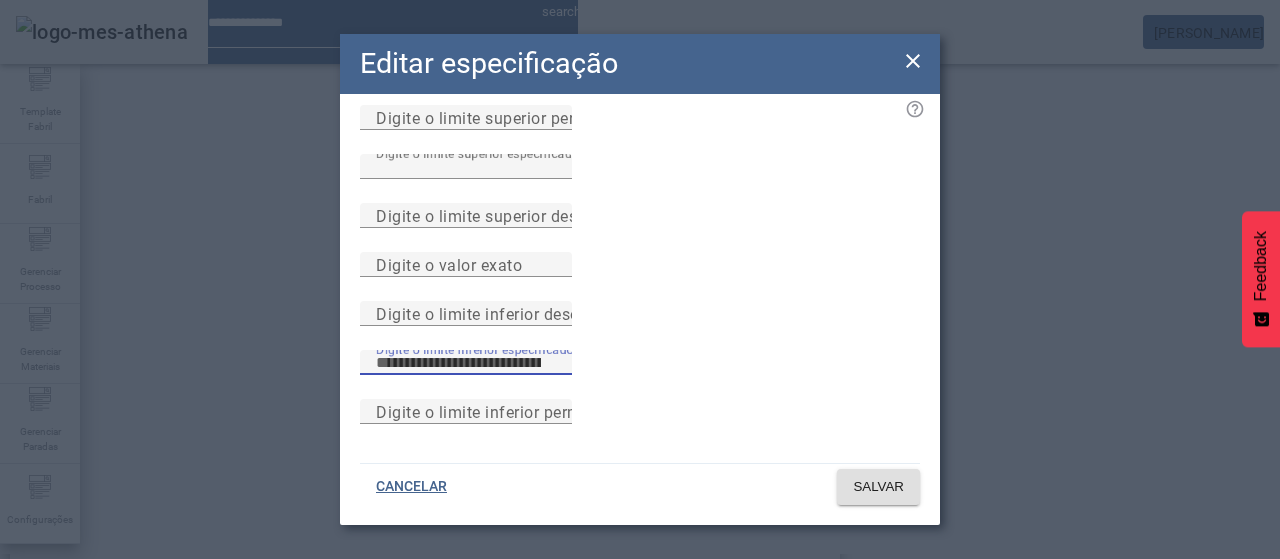 type on "****" 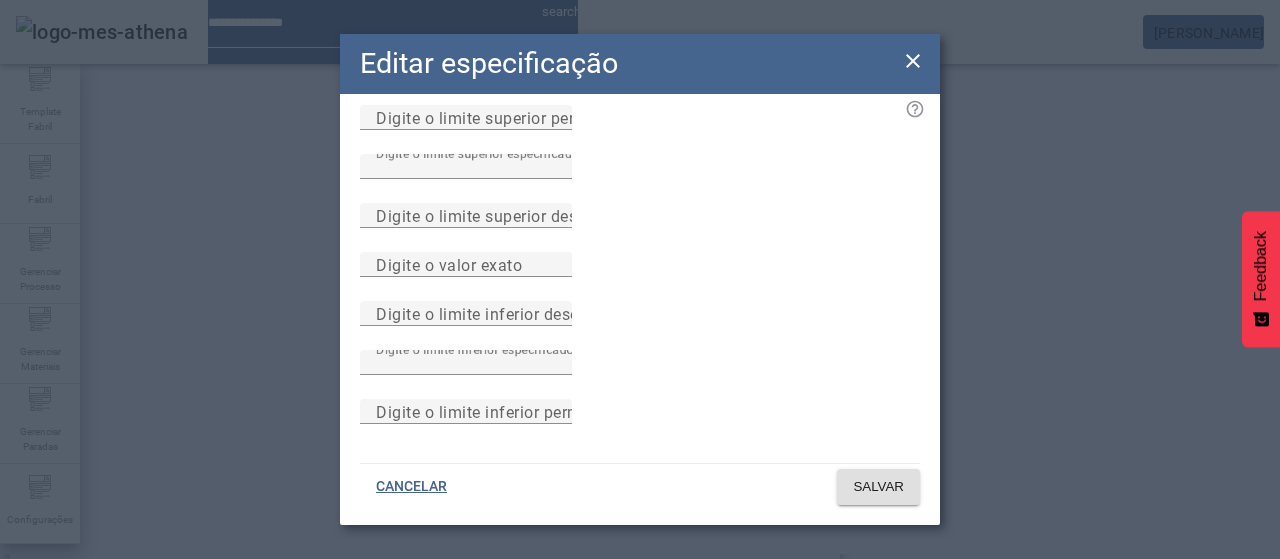 type 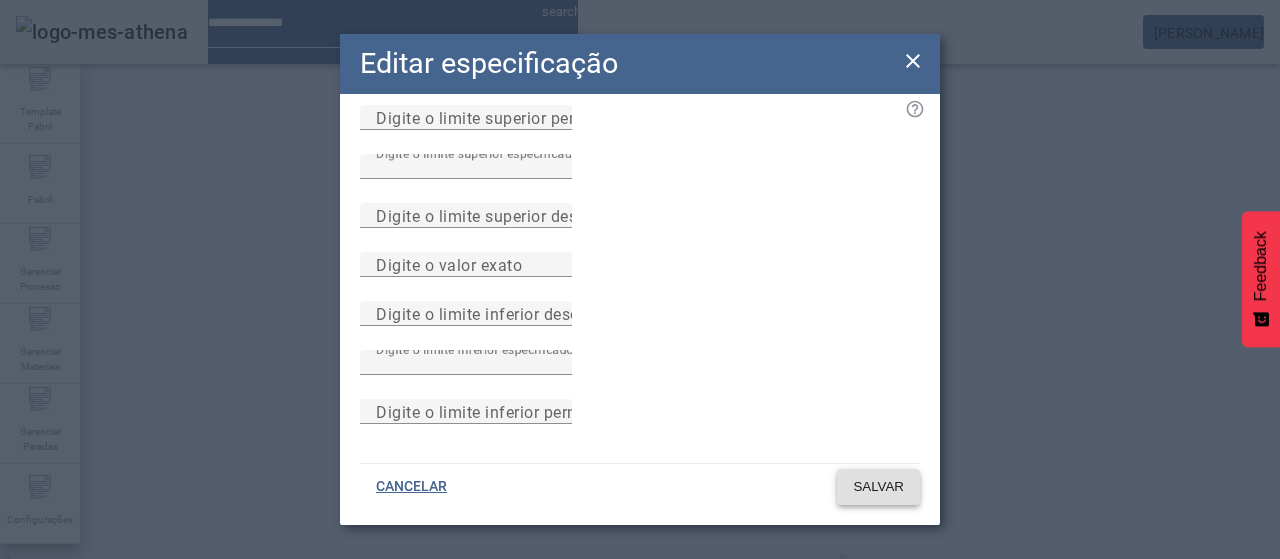 type 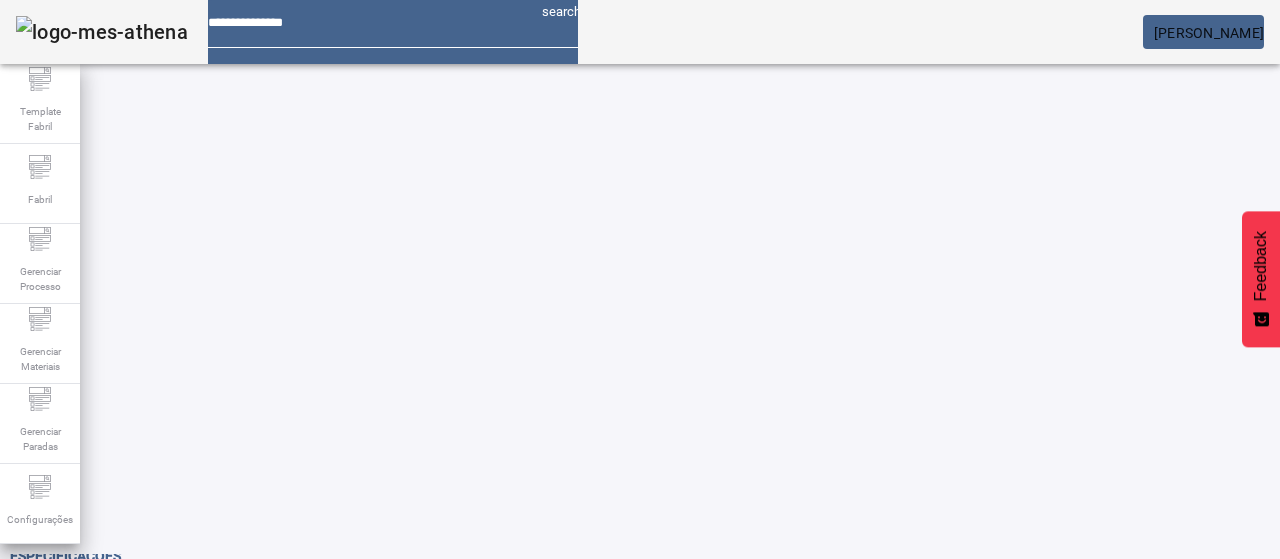 scroll, scrollTop: 0, scrollLeft: 0, axis: both 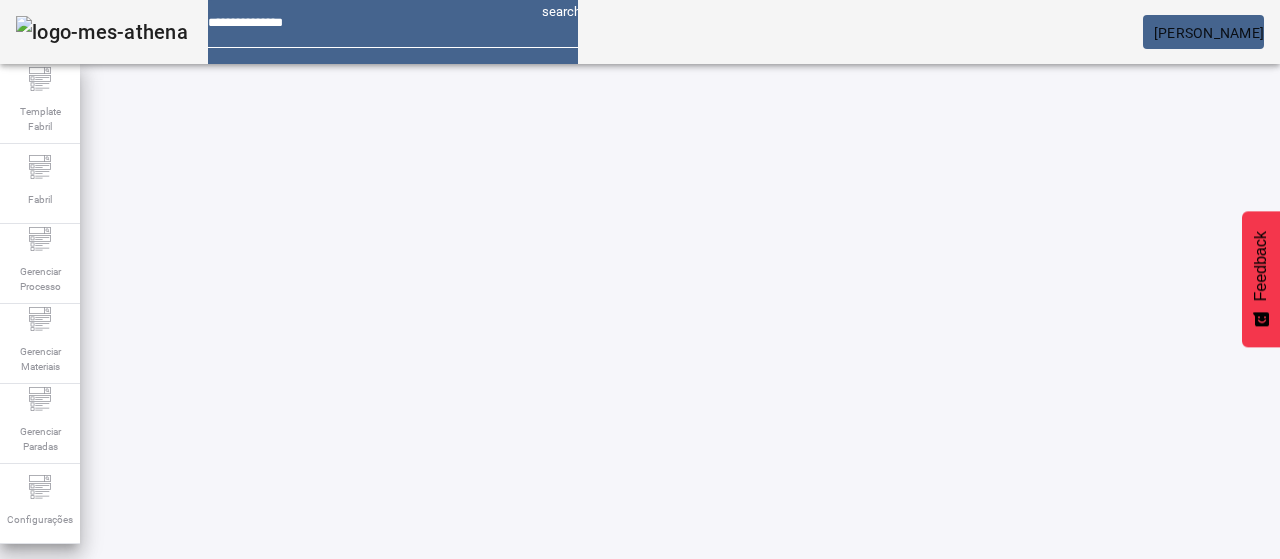 click 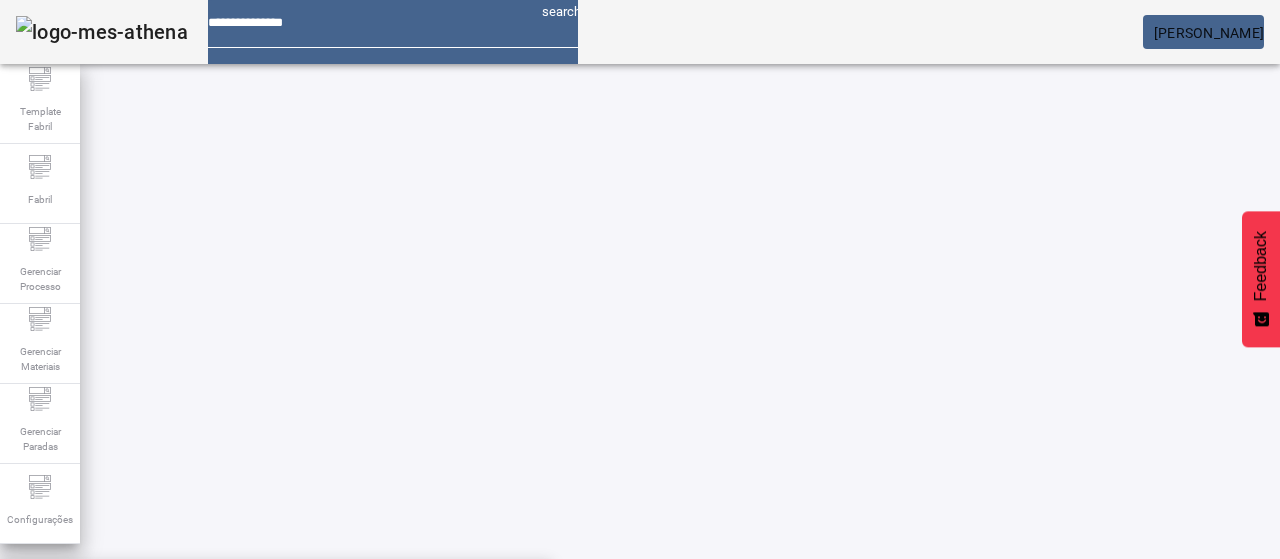 click on "Especificações" 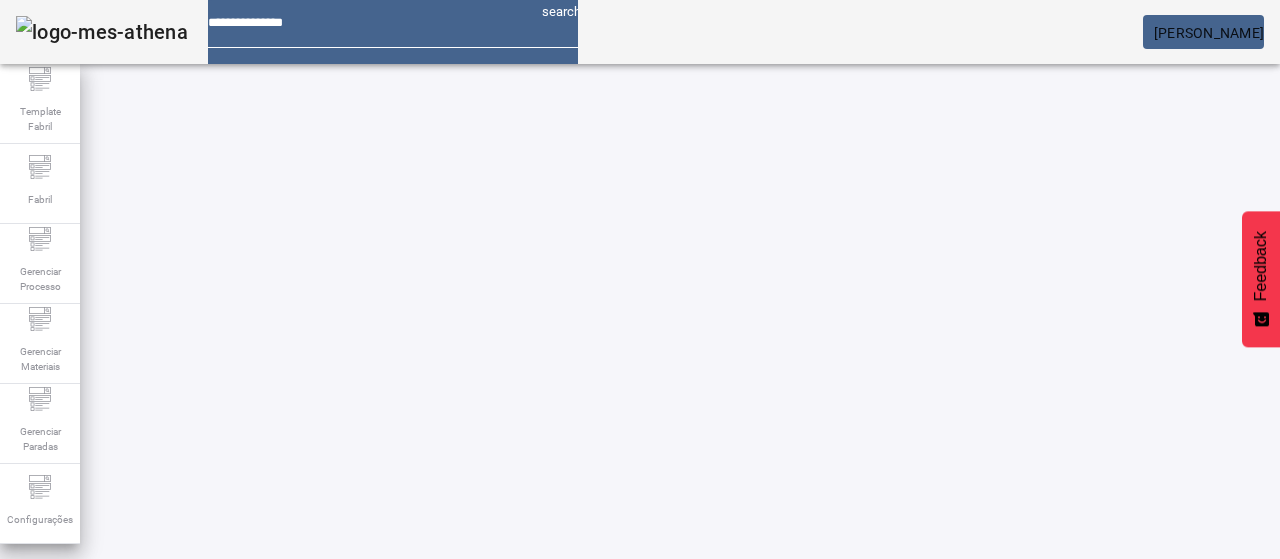 click 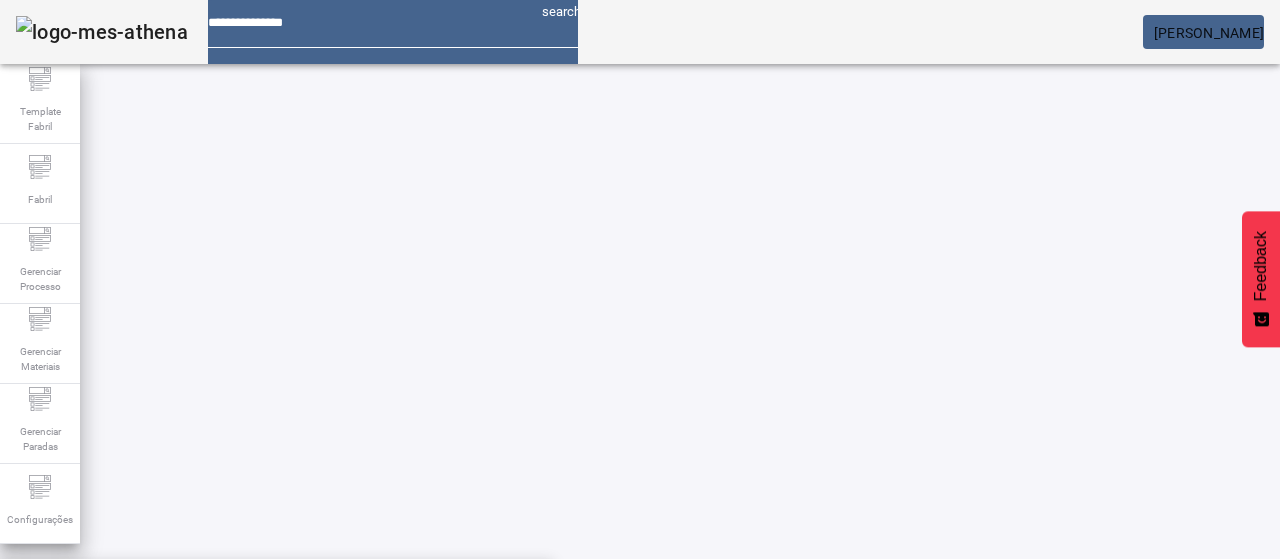 click on "Pesquise por linha" at bounding box center (964, 601) 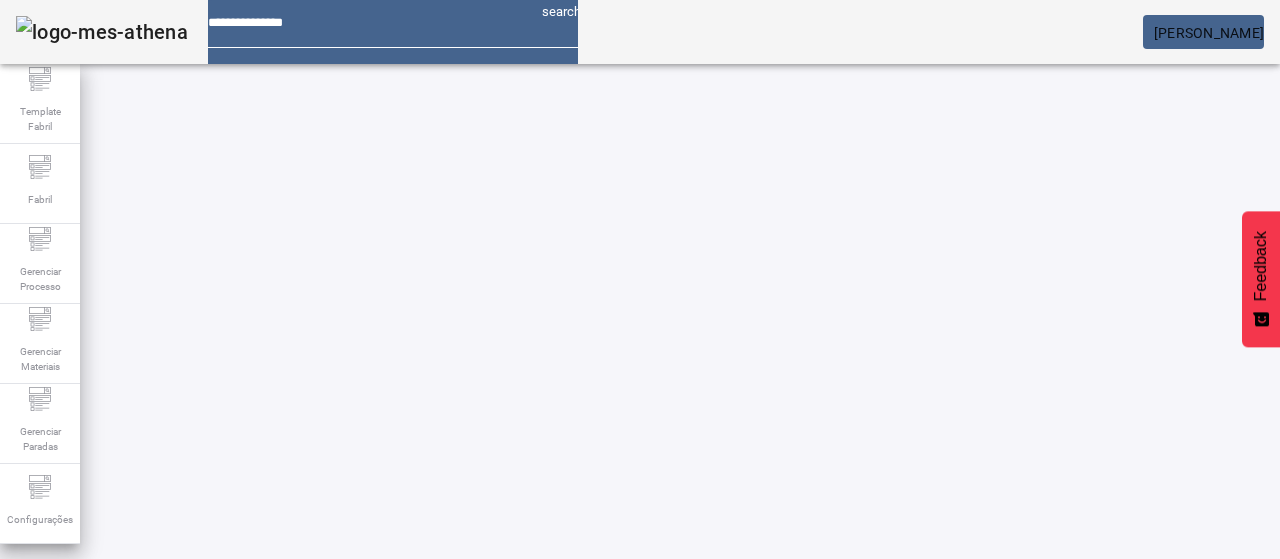 click on "Pesquise por resultante" at bounding box center [540, 601] 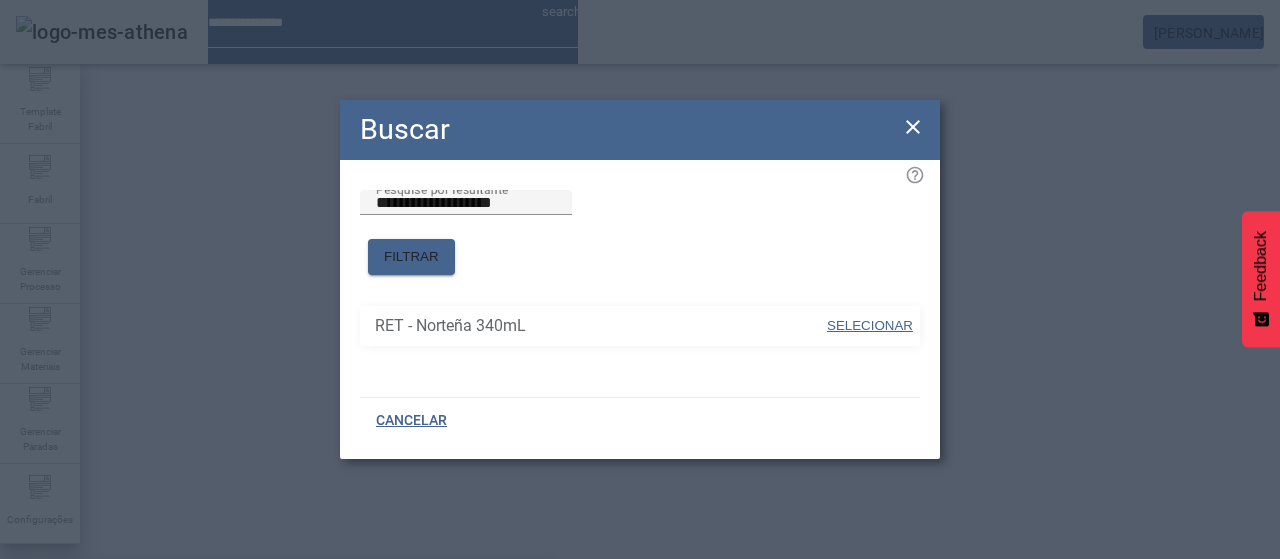 click on "SELECIONAR" at bounding box center (870, 325) 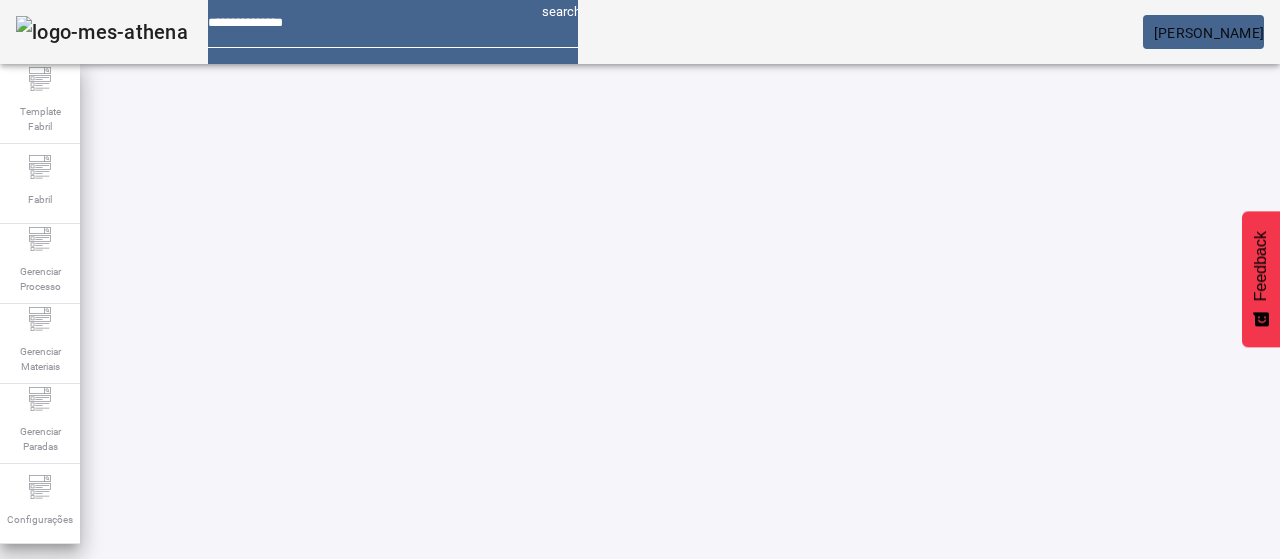 click 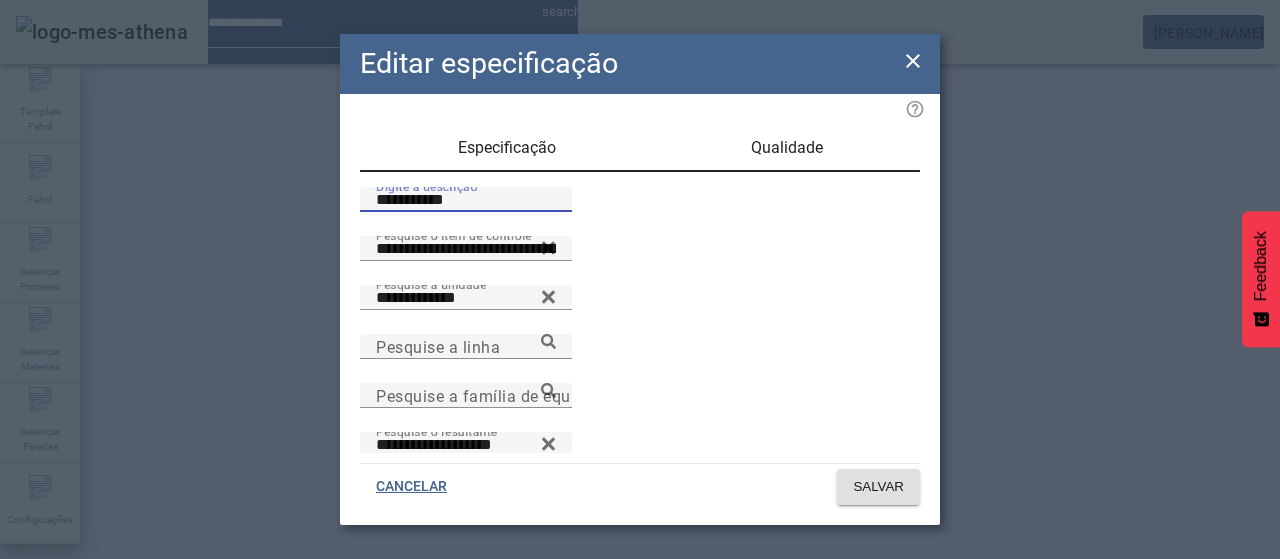 drag, startPoint x: 438, startPoint y: 224, endPoint x: 464, endPoint y: 221, distance: 26.172504 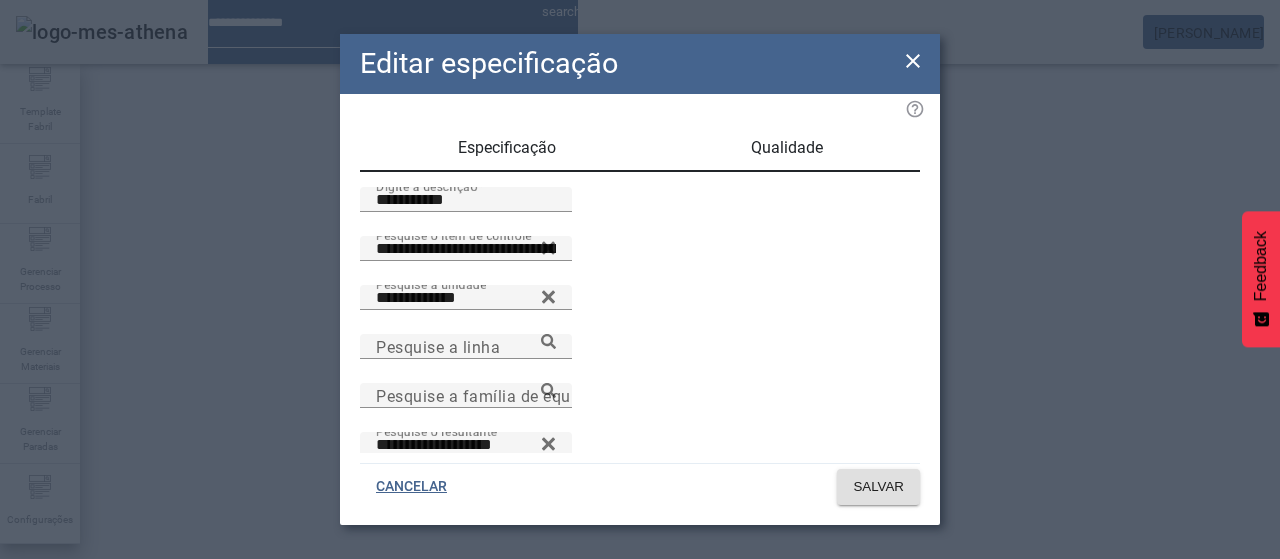 click on "Qualidade" at bounding box center [787, 148] 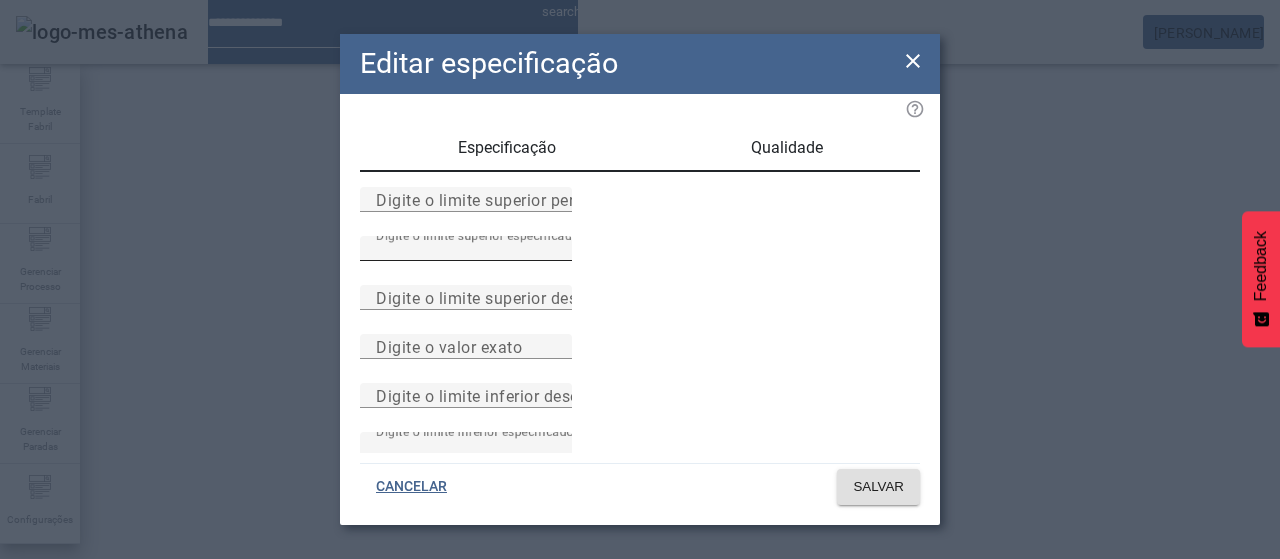 click on "***" at bounding box center [466, 249] 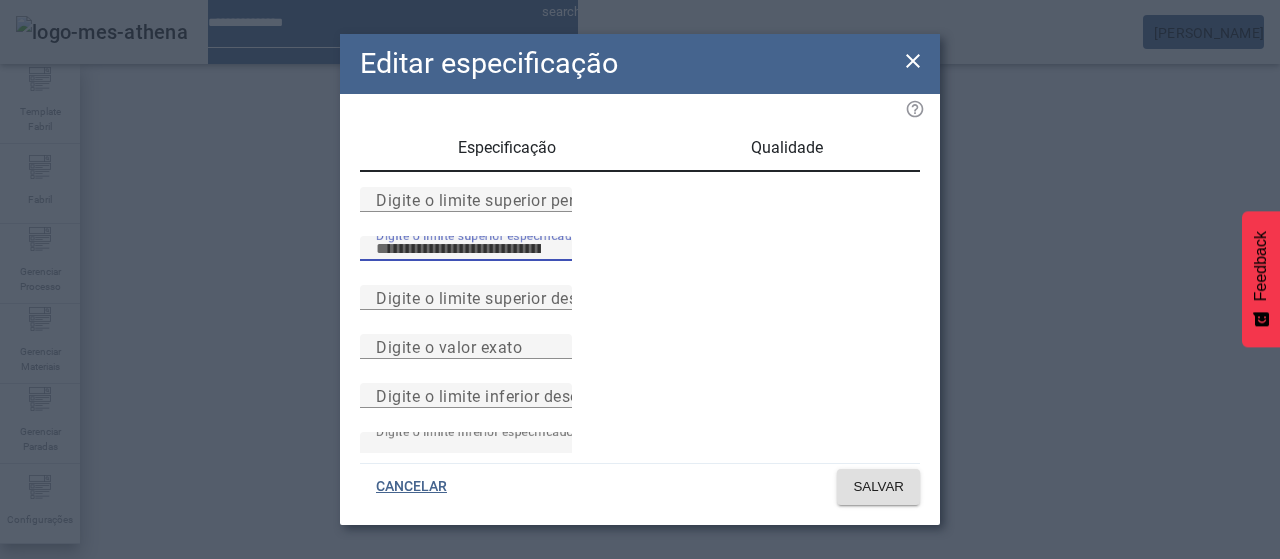 type on "***" 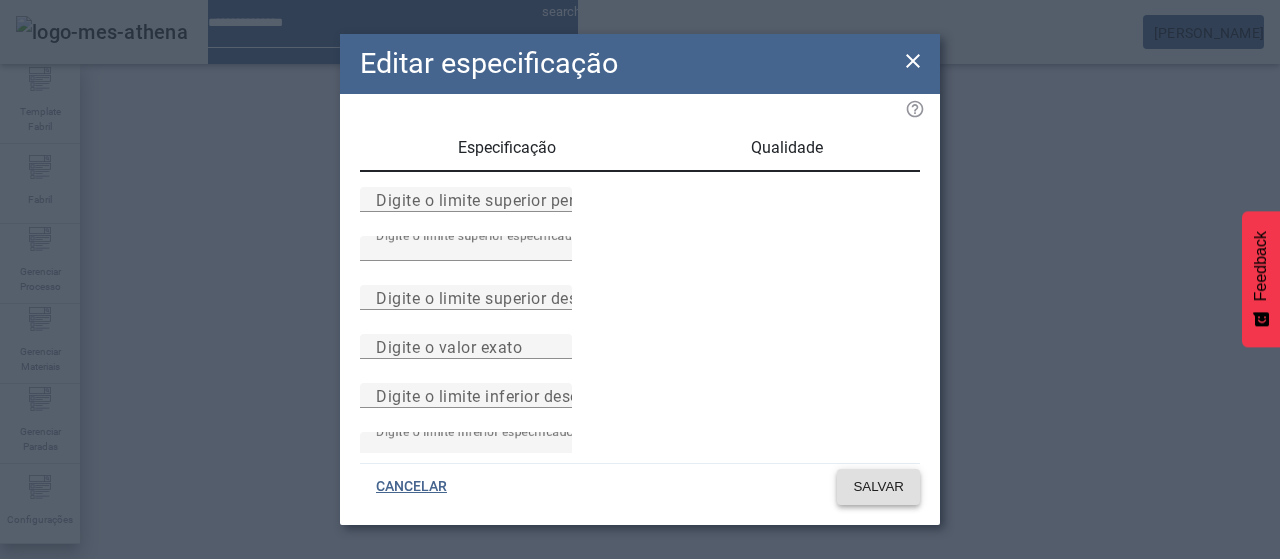 click on "SALVAR" 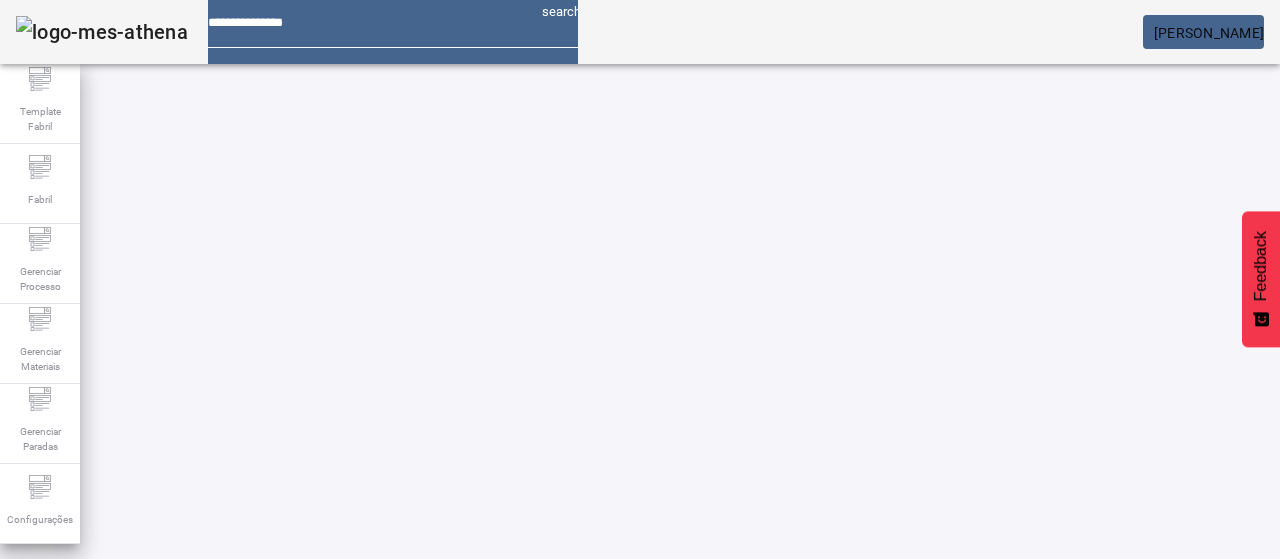 scroll, scrollTop: 290, scrollLeft: 0, axis: vertical 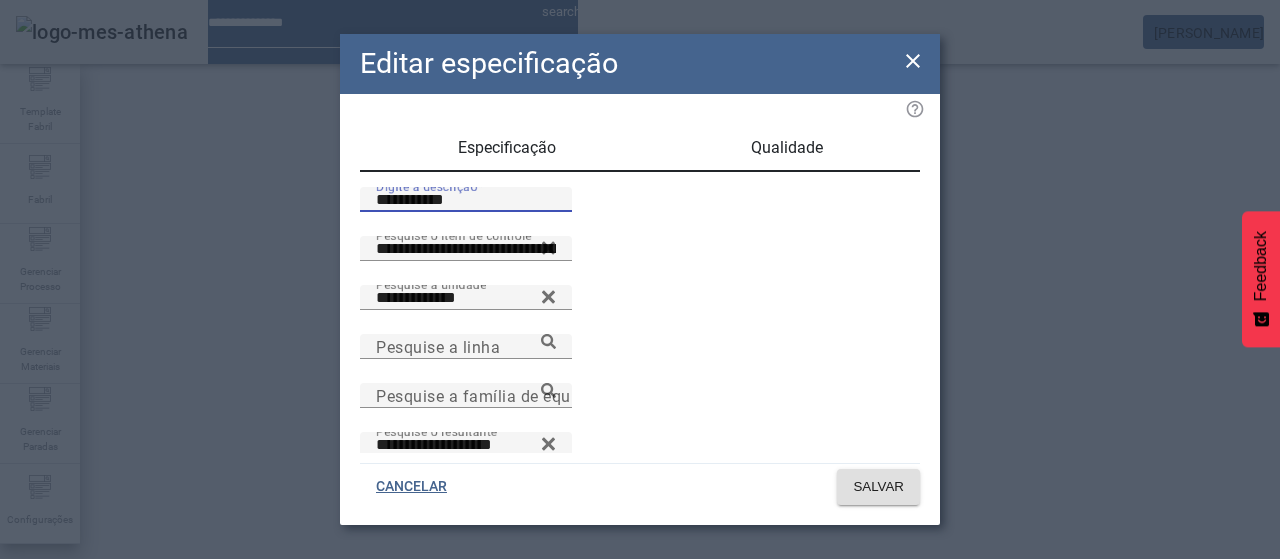 click on "**********" at bounding box center (466, 200) 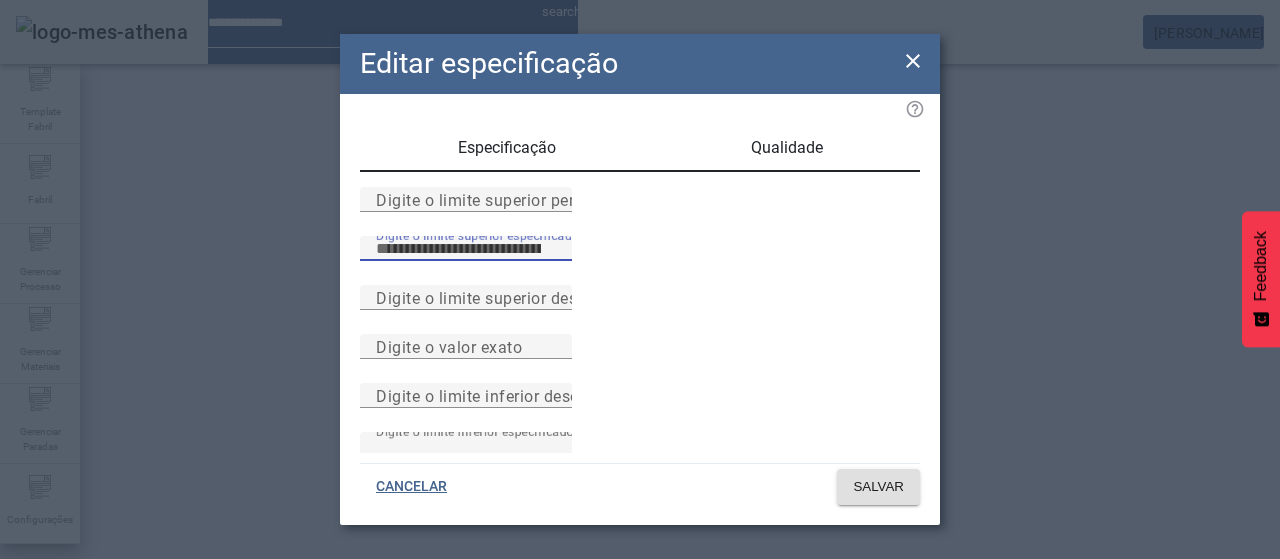 click on "***" at bounding box center [466, 249] 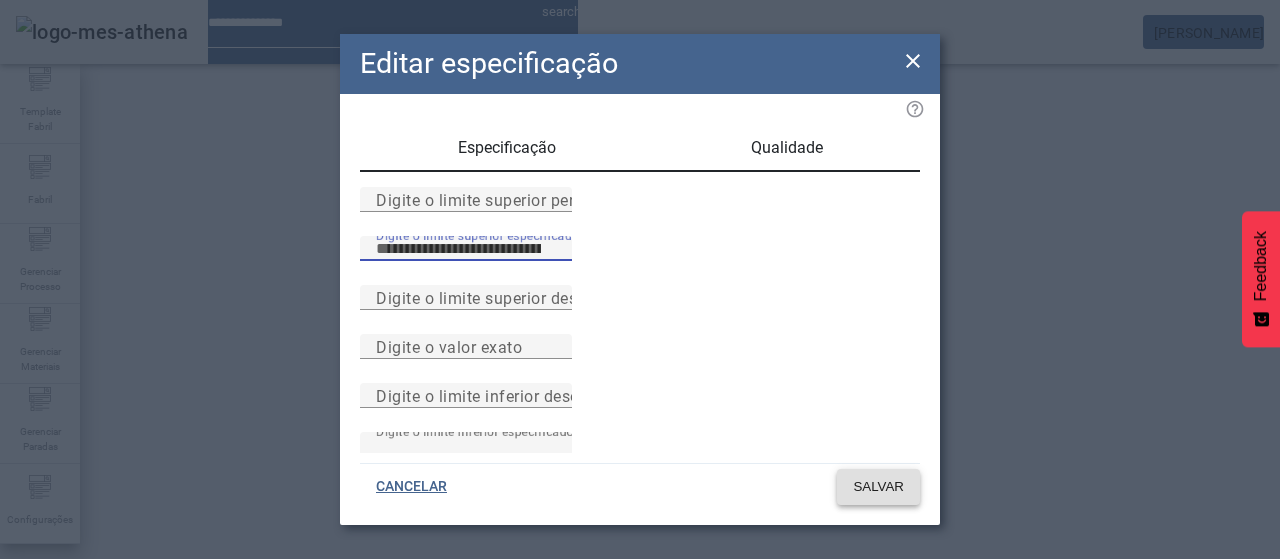 type on "***" 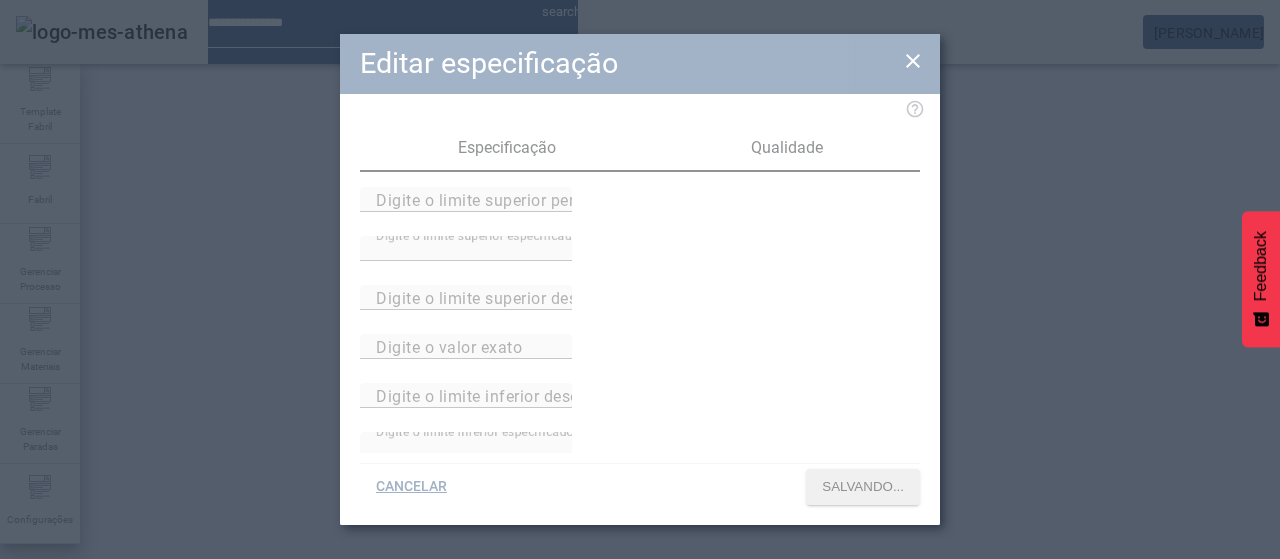 scroll, scrollTop: 290, scrollLeft: 0, axis: vertical 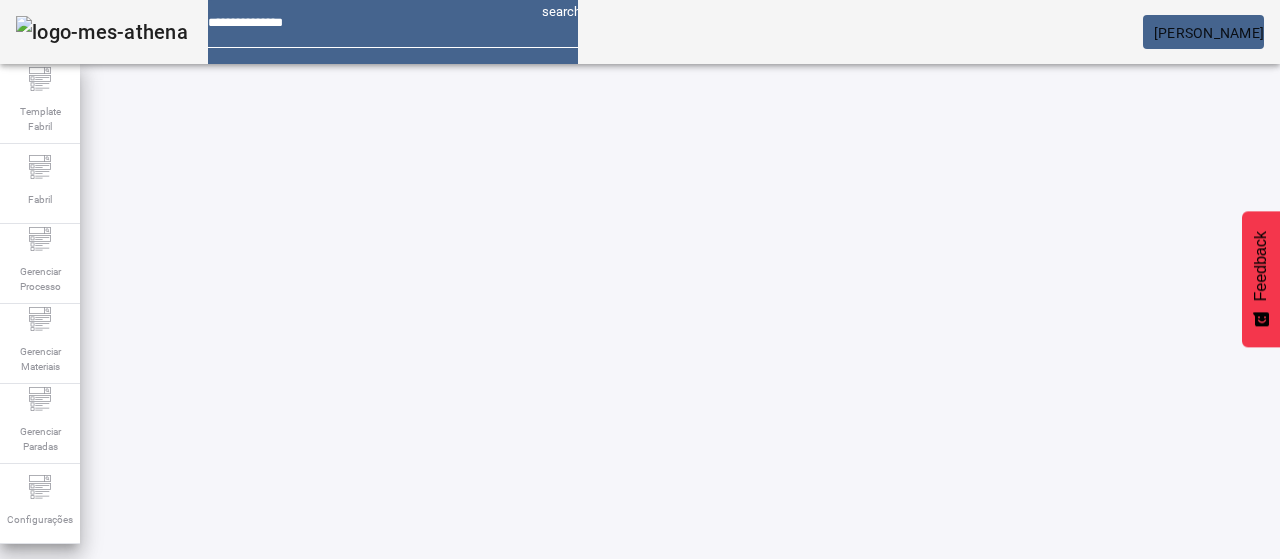 click 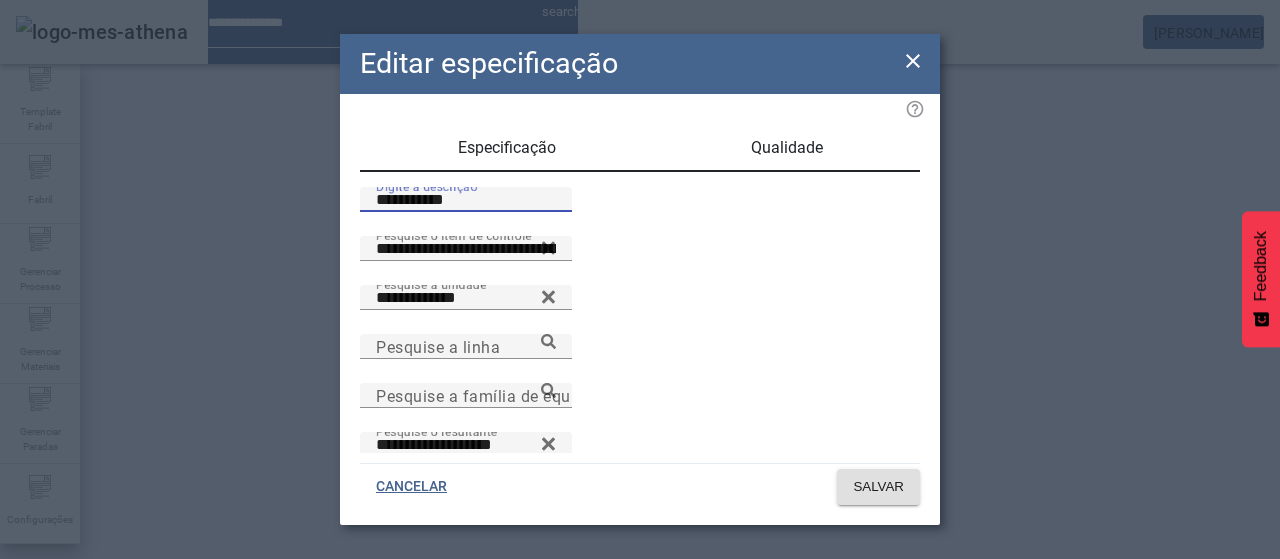 click on "**********" at bounding box center [466, 200] 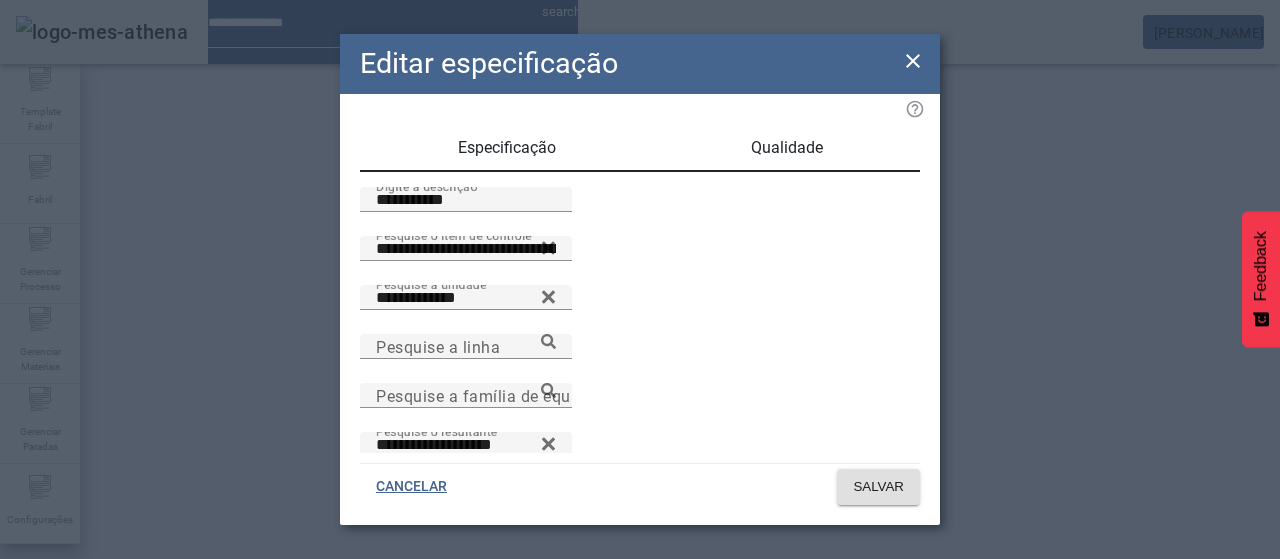 drag, startPoint x: 768, startPoint y: 153, endPoint x: 731, endPoint y: 184, distance: 48.270073 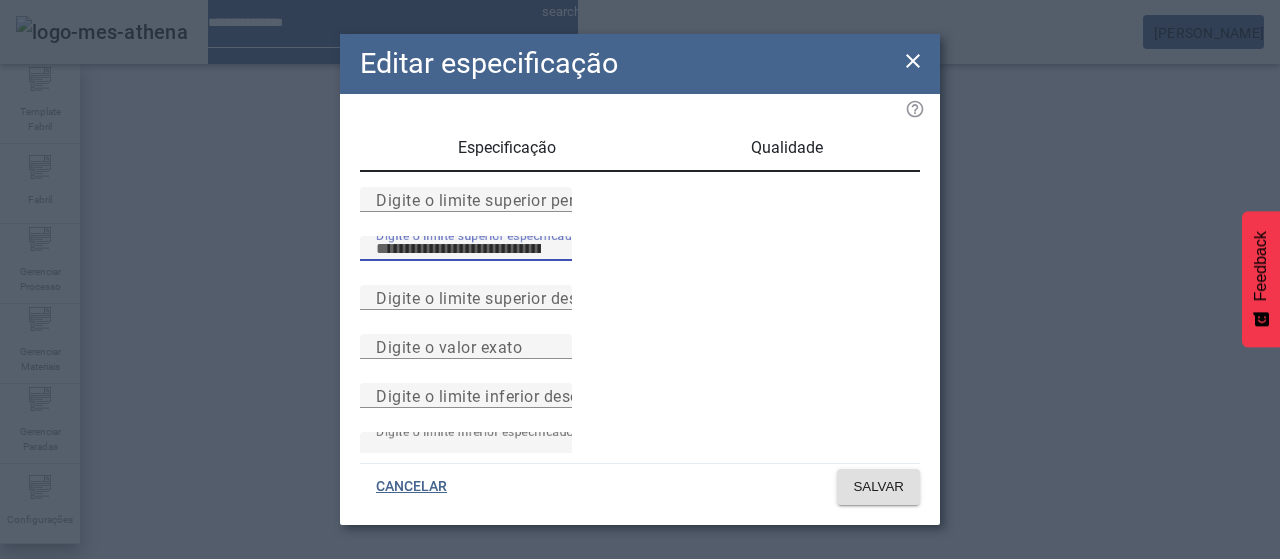 click on "***" at bounding box center [466, 249] 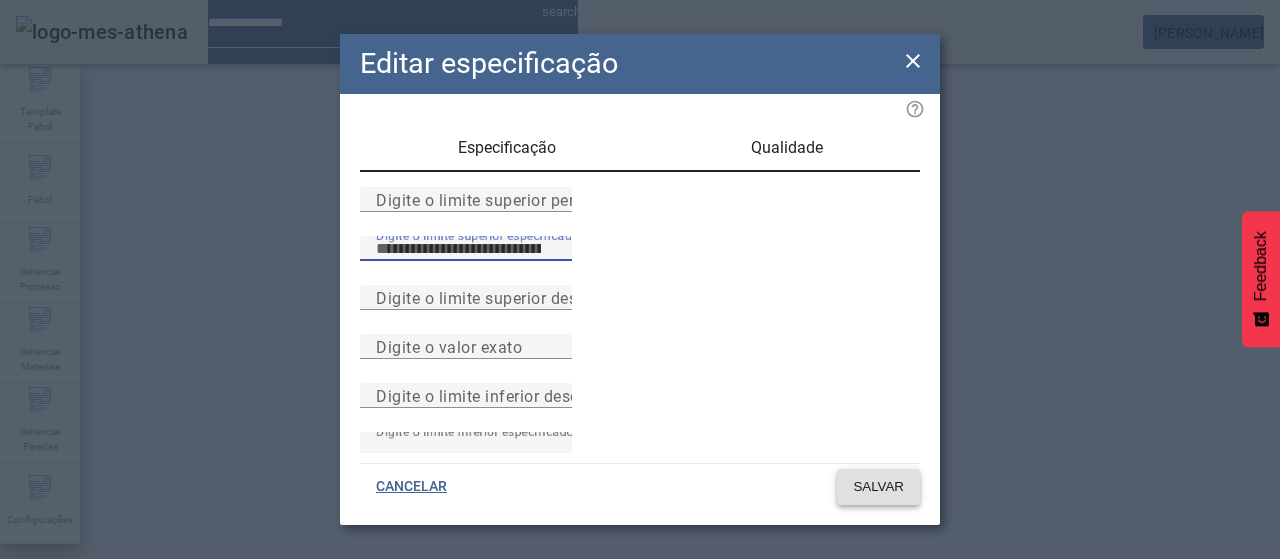 type on "***" 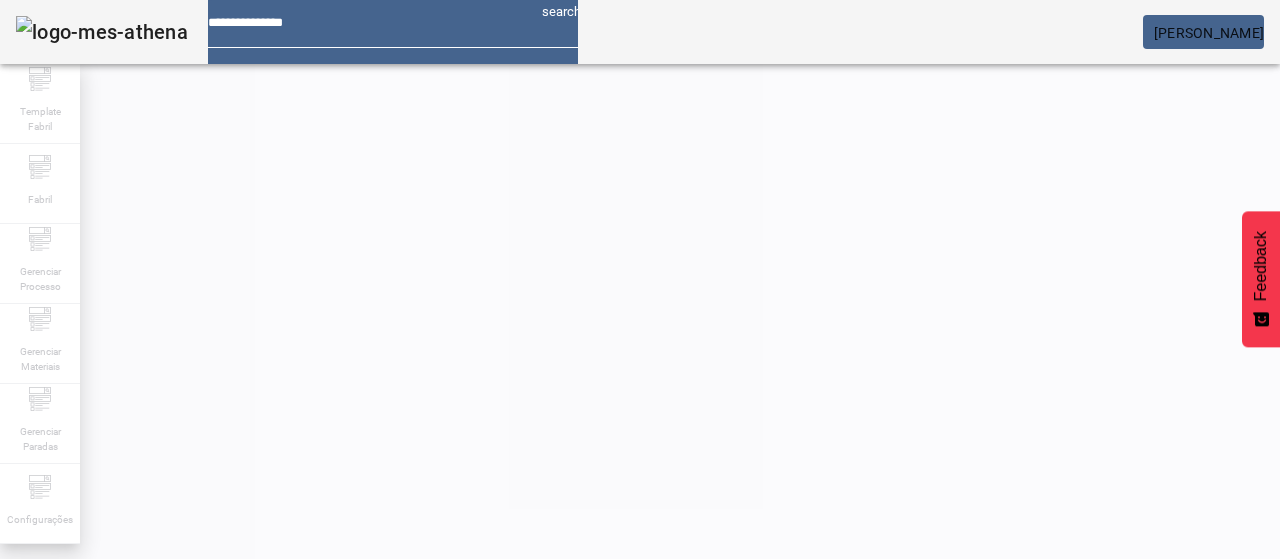 scroll, scrollTop: 290, scrollLeft: 0, axis: vertical 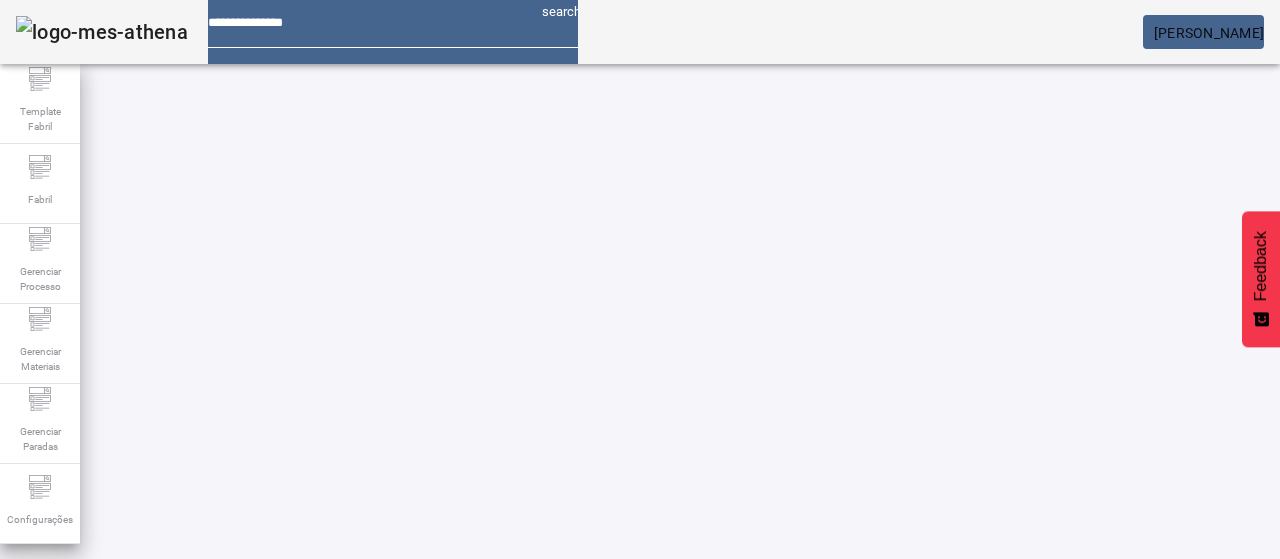 drag, startPoint x: 1160, startPoint y: 461, endPoint x: 1145, endPoint y: 464, distance: 15.297058 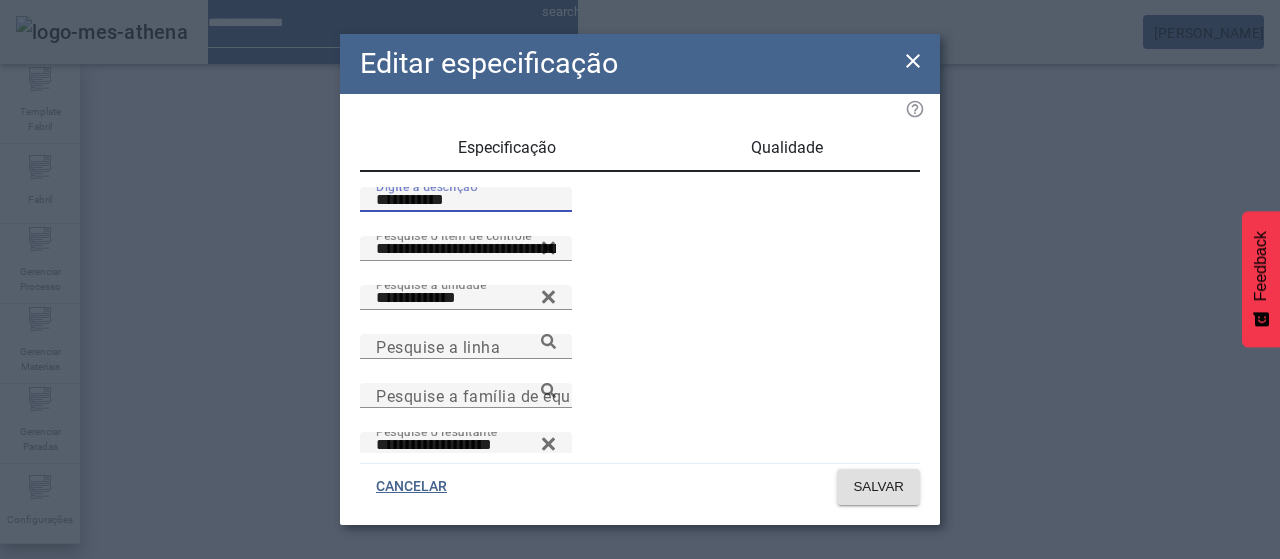 click on "**********" at bounding box center [466, 200] 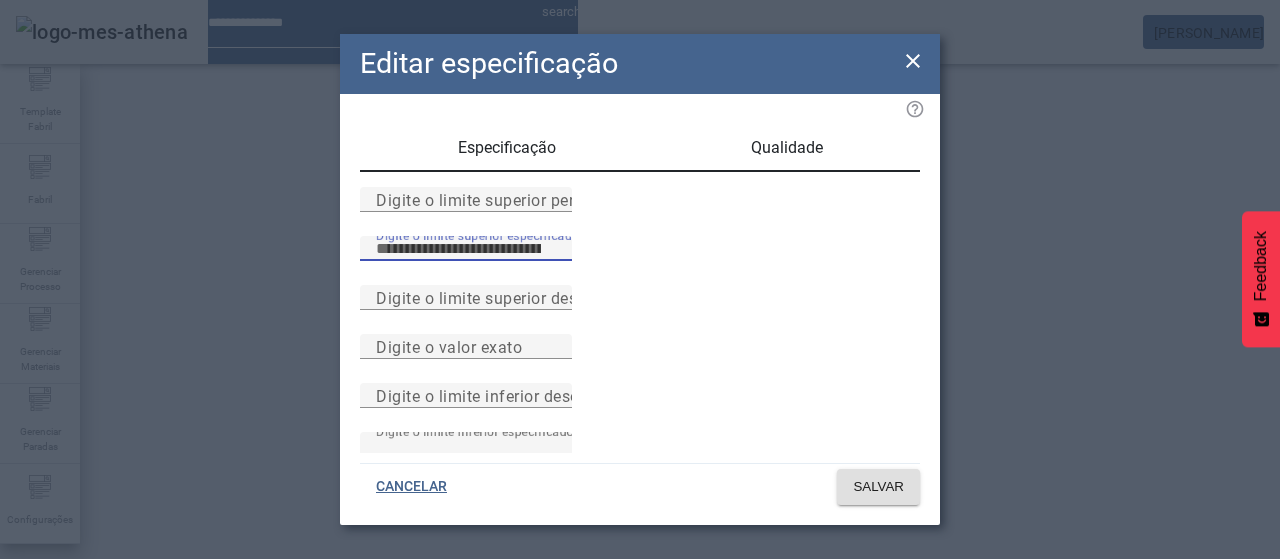 drag, startPoint x: 478, startPoint y: 301, endPoint x: 490, endPoint y: 301, distance: 12 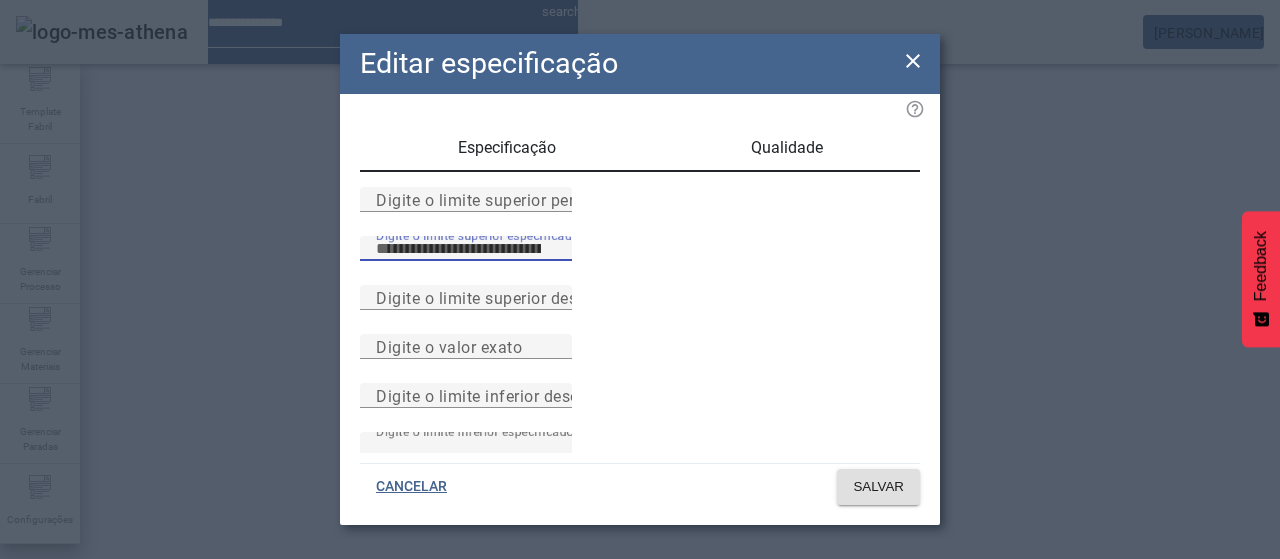 click on "****" at bounding box center [466, 249] 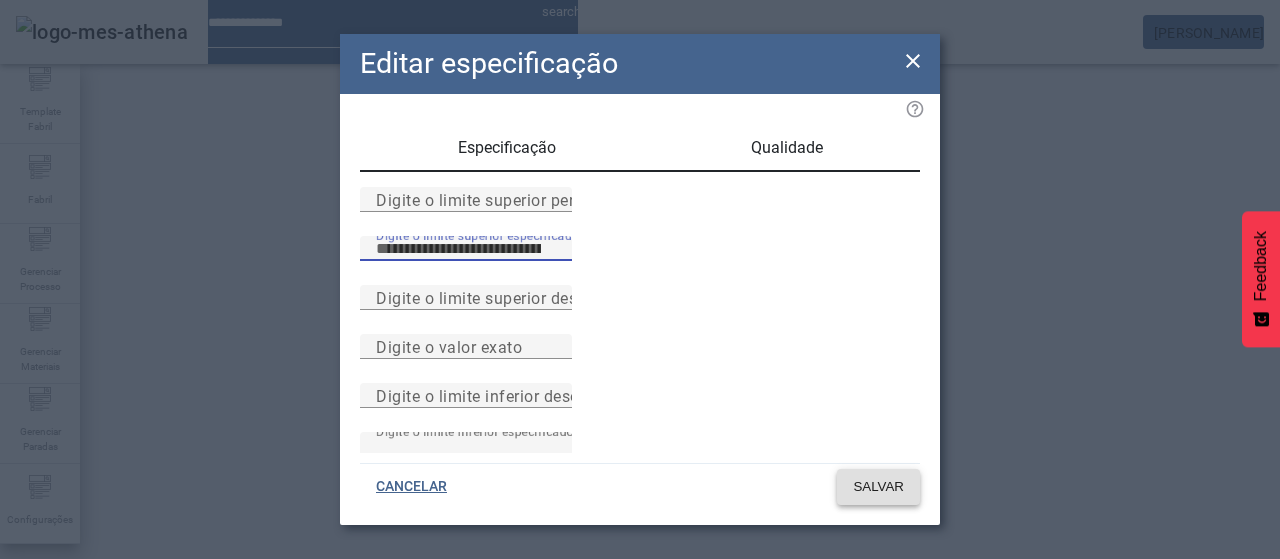 type on "***" 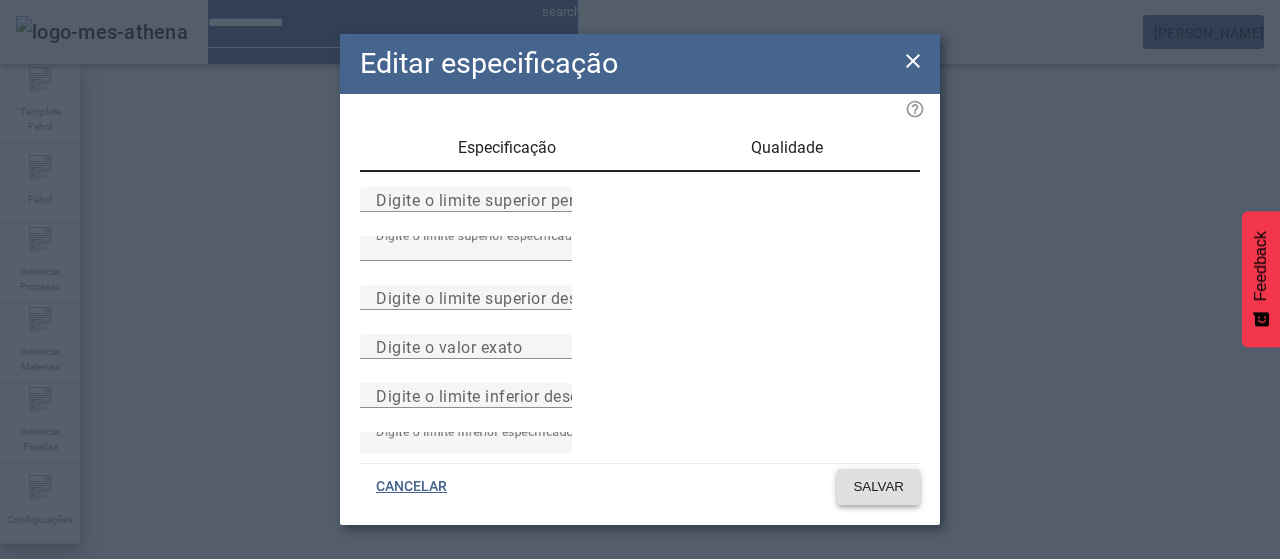 click on "SALVAR" 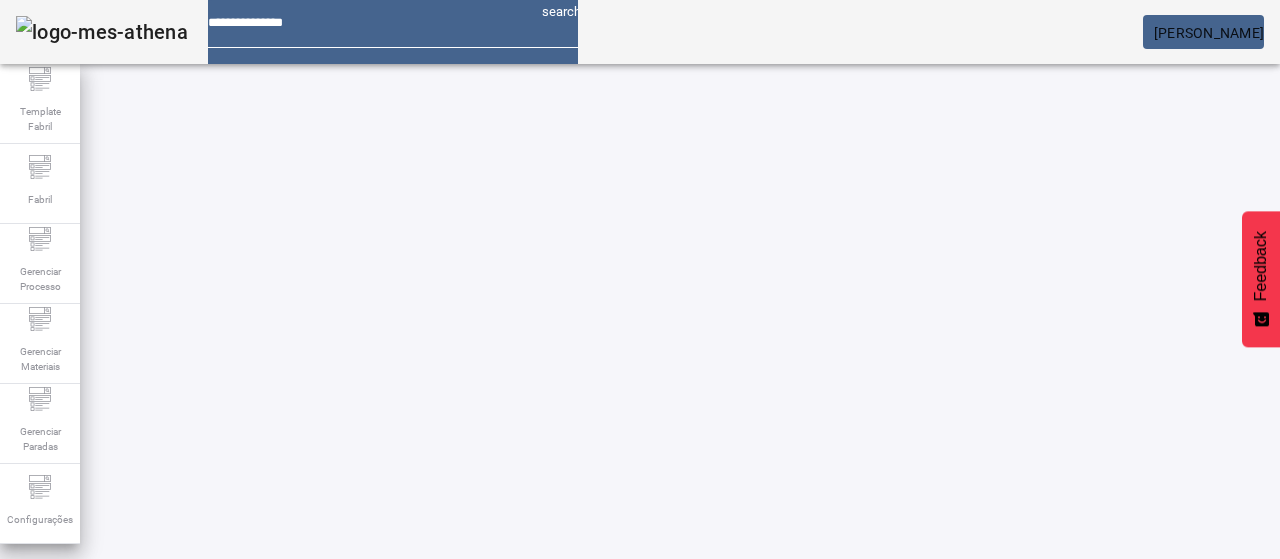 scroll, scrollTop: 0, scrollLeft: 0, axis: both 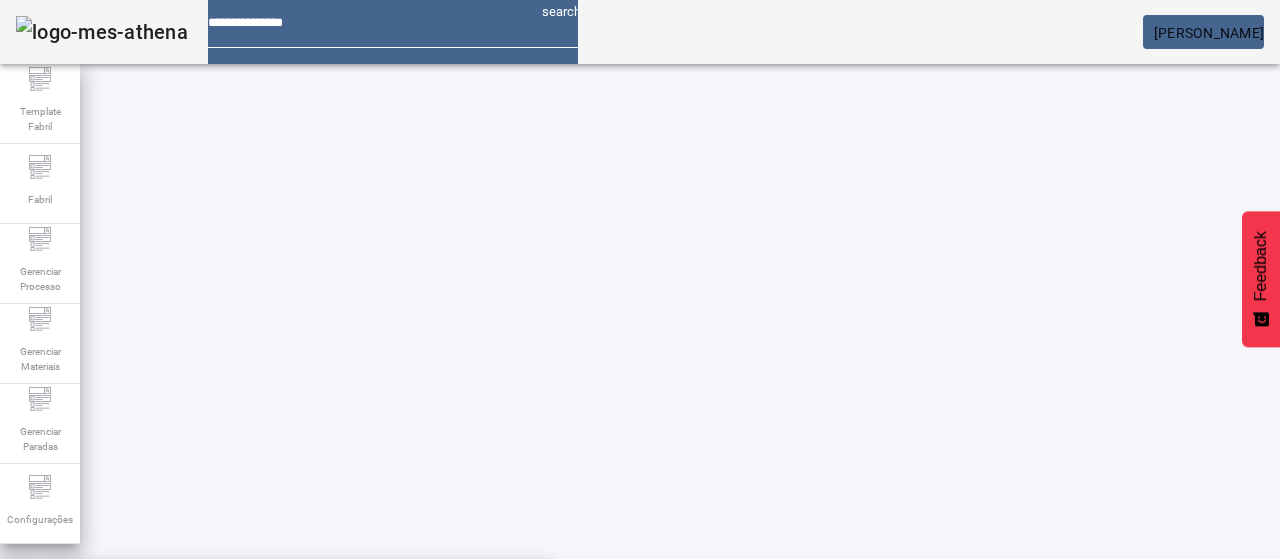 paste on "**********" 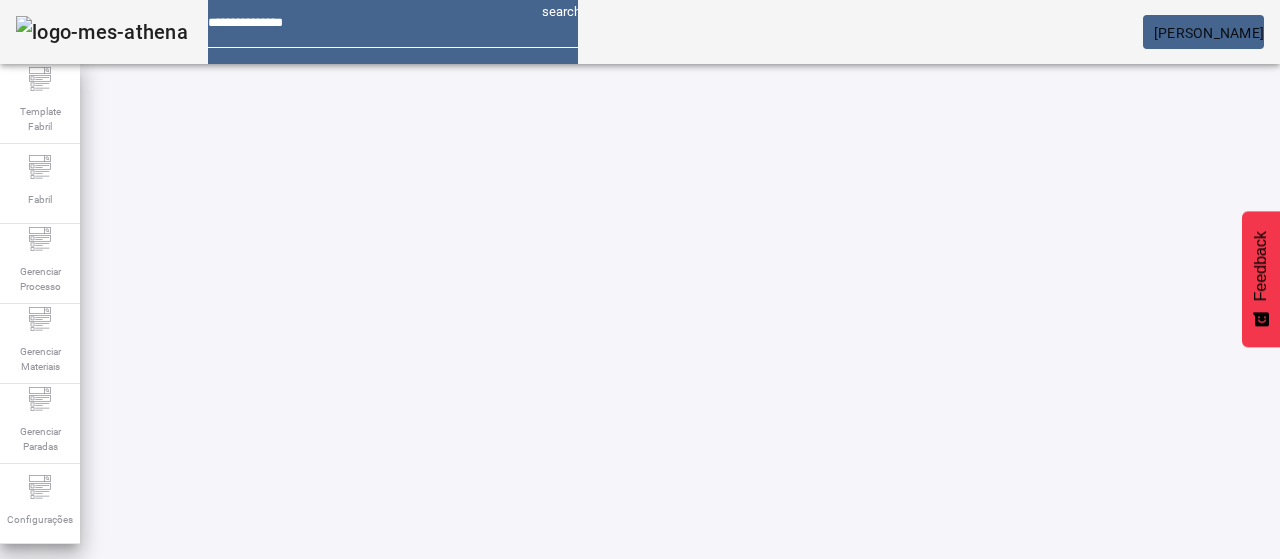 click on "FILTRAR" 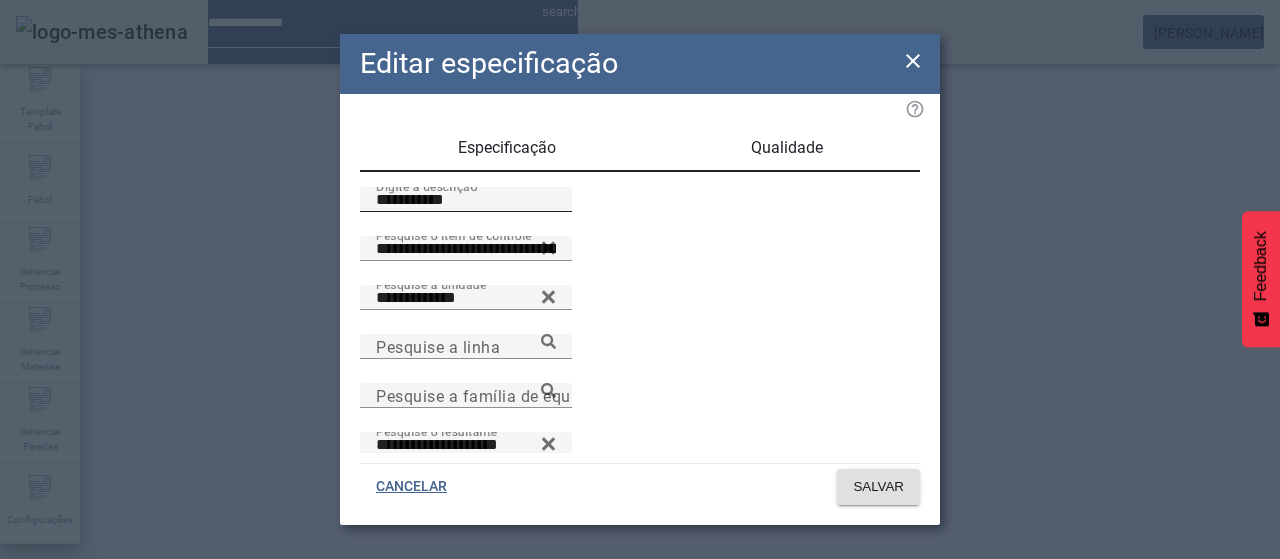 click on "**********" at bounding box center (466, 200) 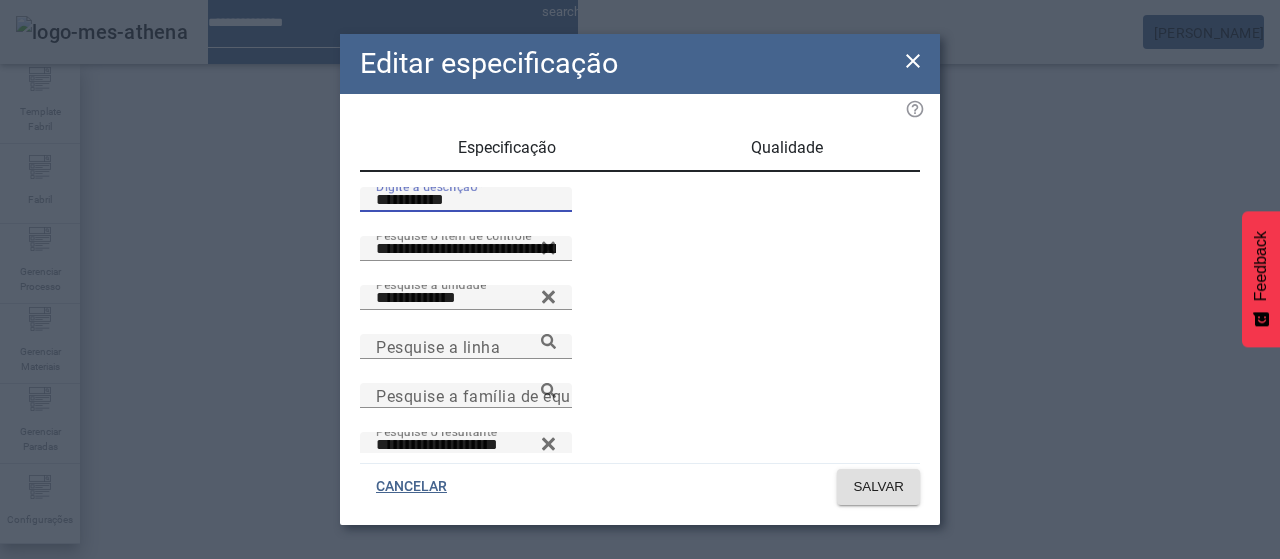 paste on "*********" 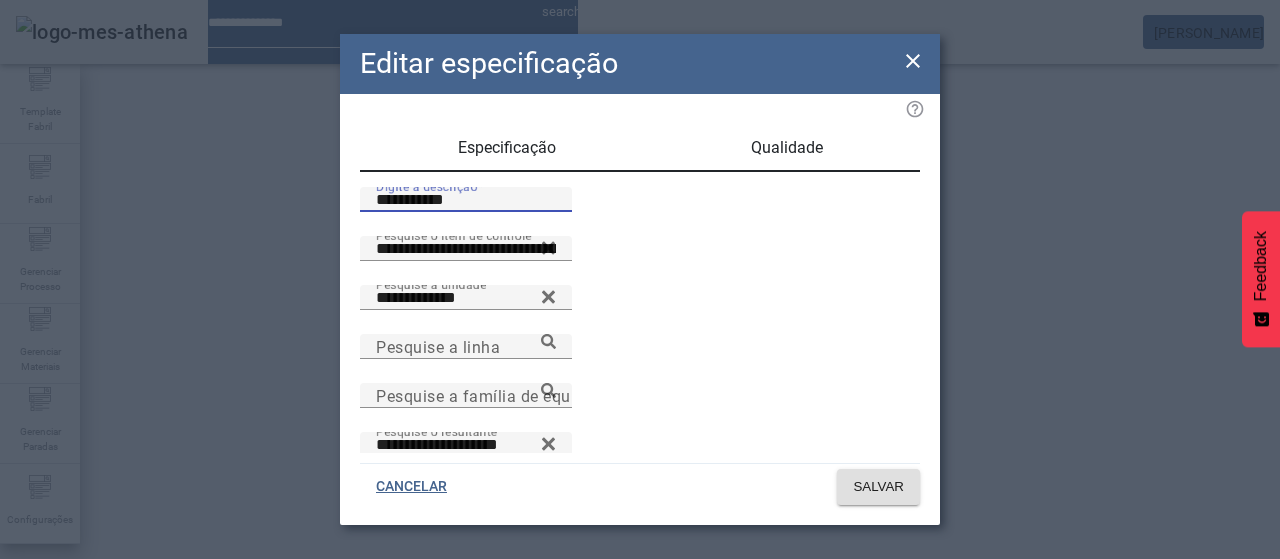 paste 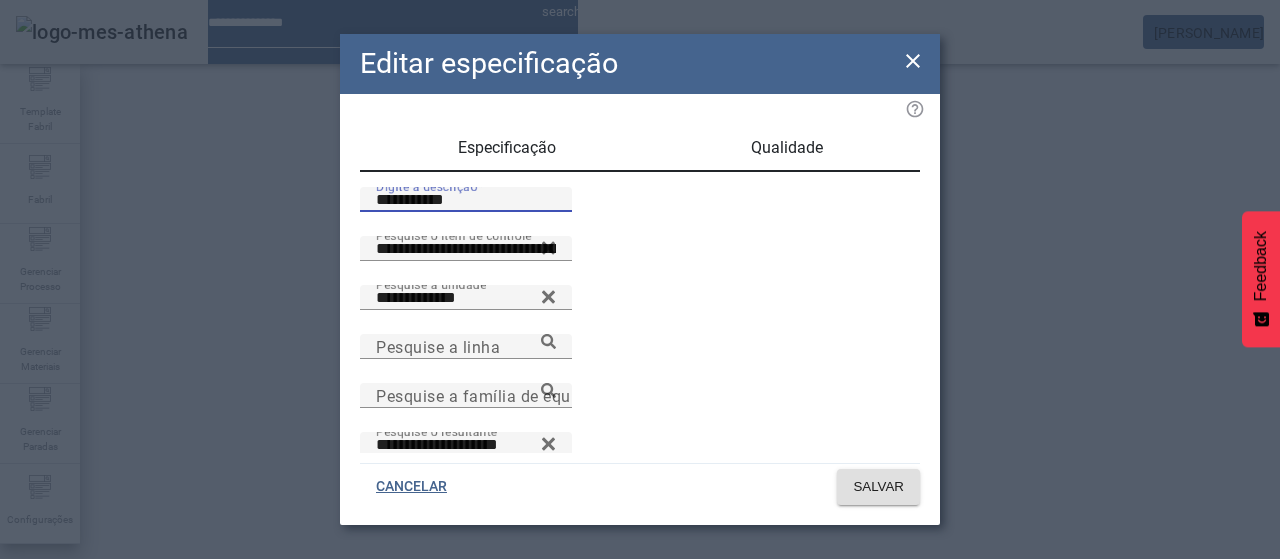 type on "**********" 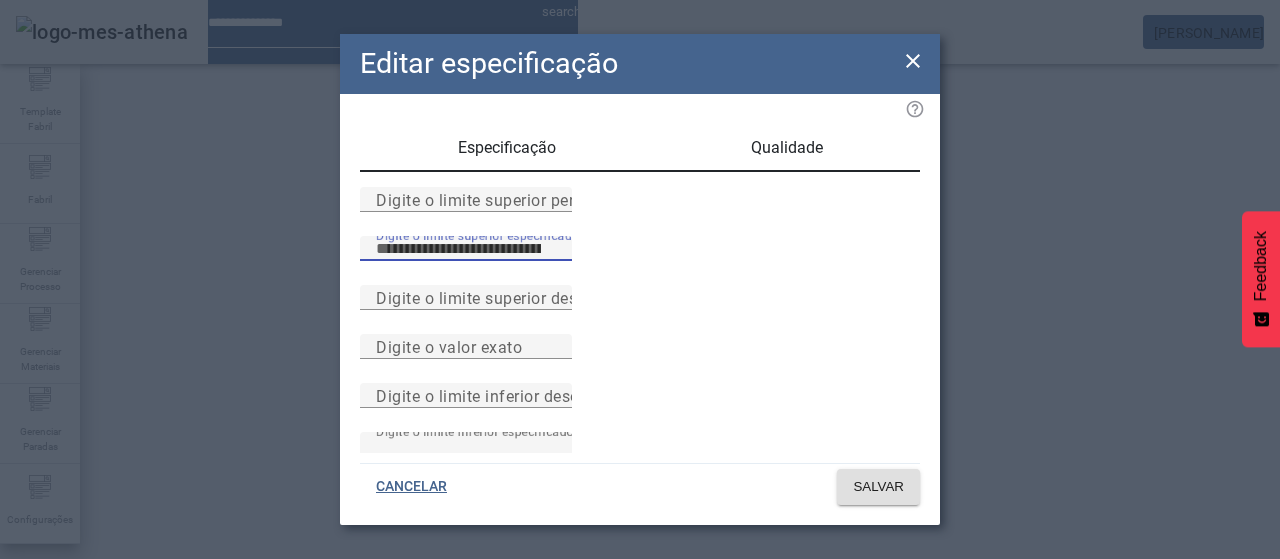 click on "***" at bounding box center (466, 249) 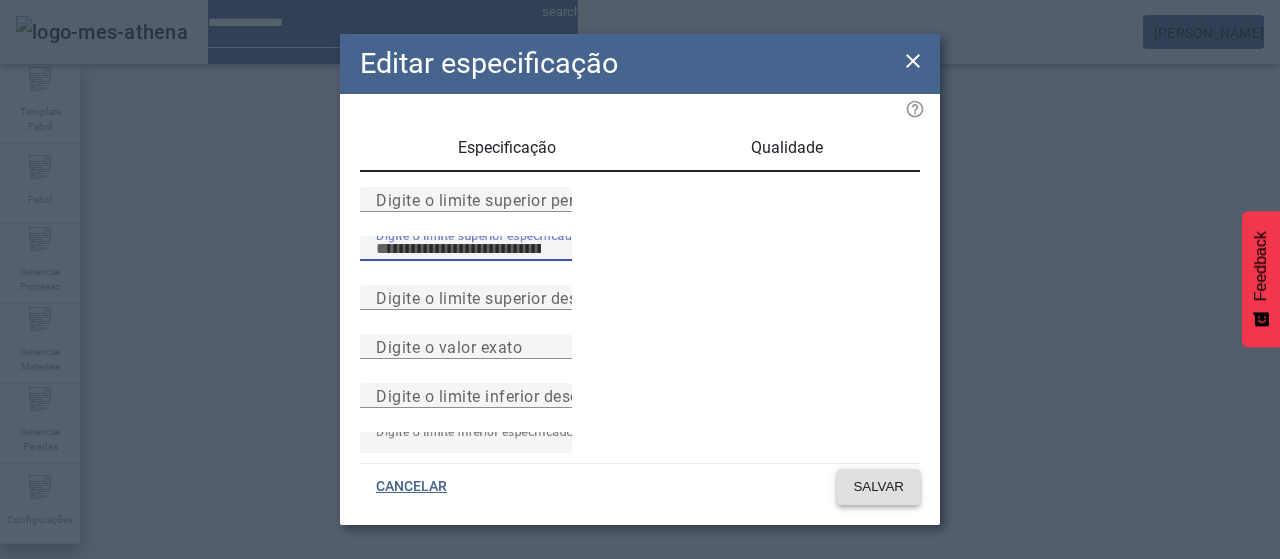 type on "***" 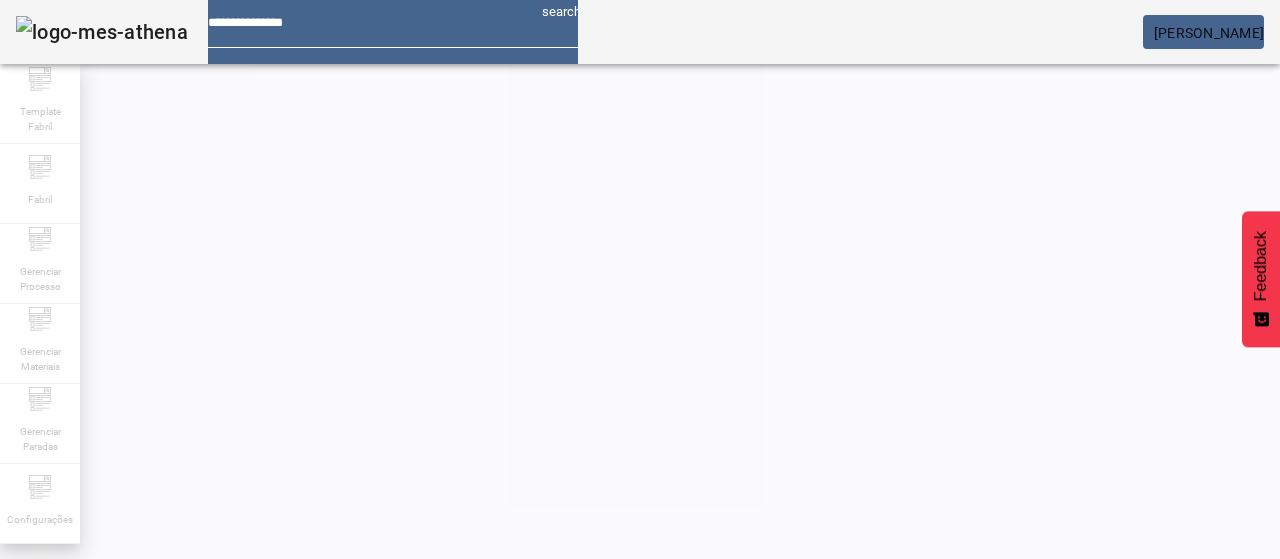 scroll, scrollTop: 290, scrollLeft: 0, axis: vertical 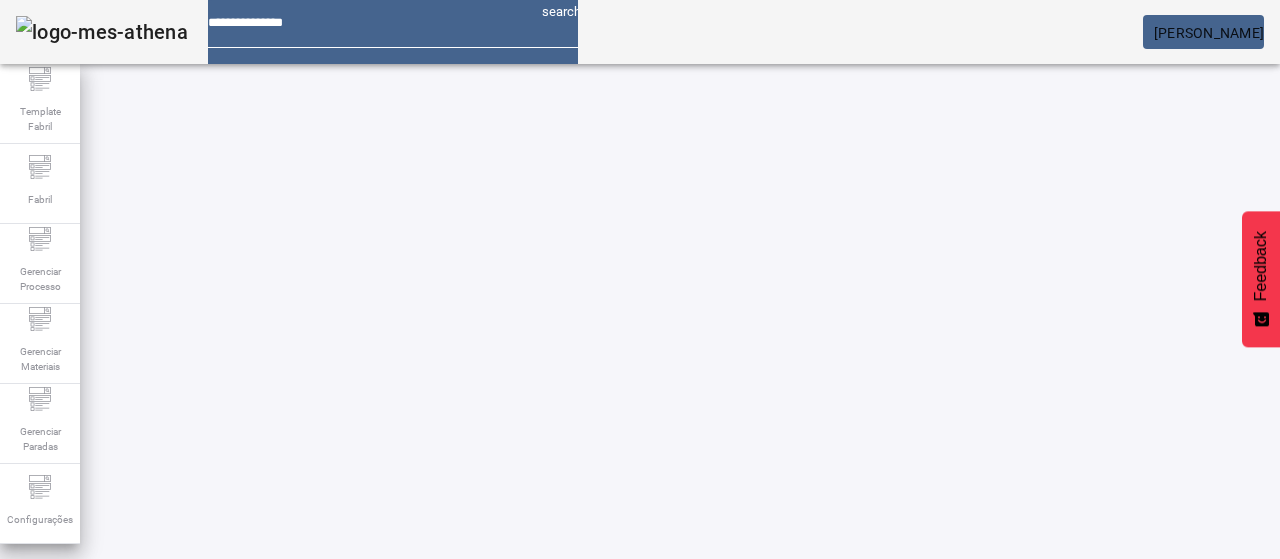 click 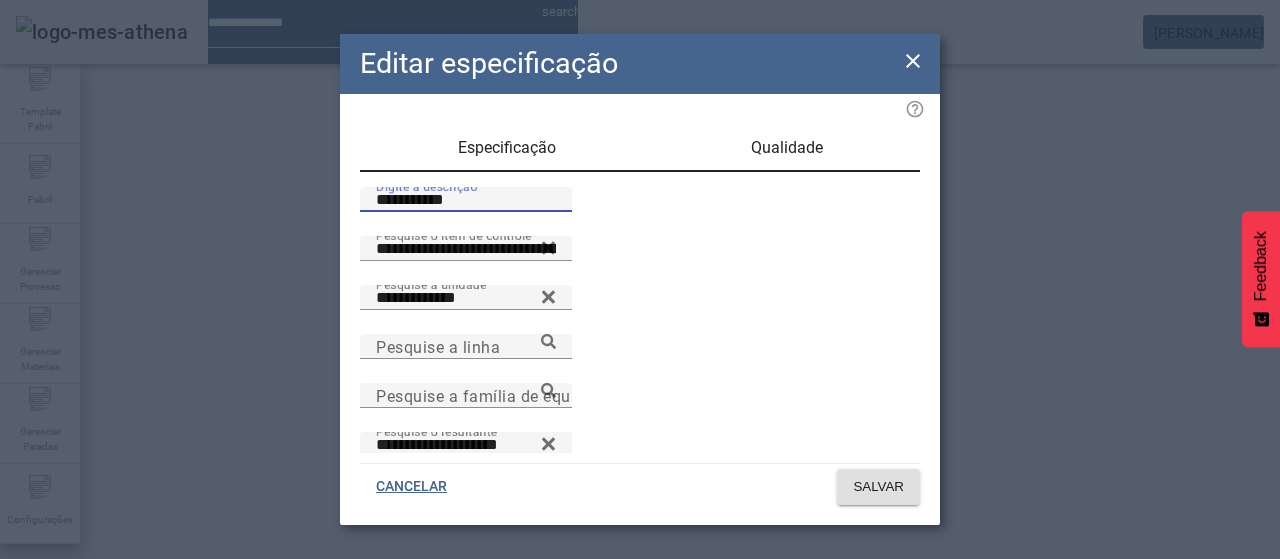 click on "**********" at bounding box center (466, 200) 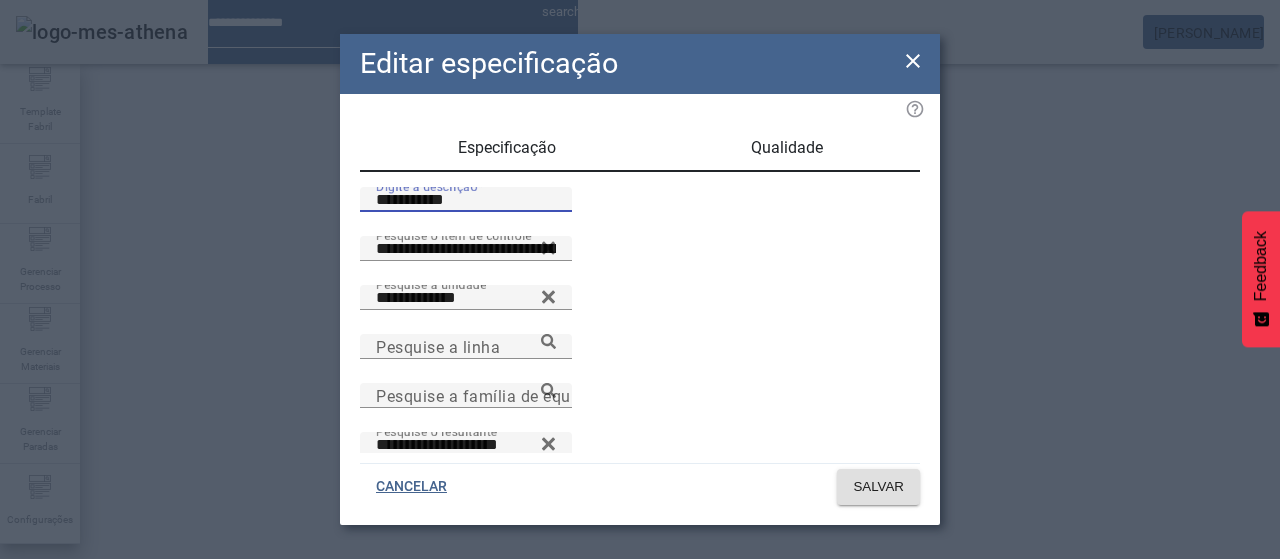 type on "**********" 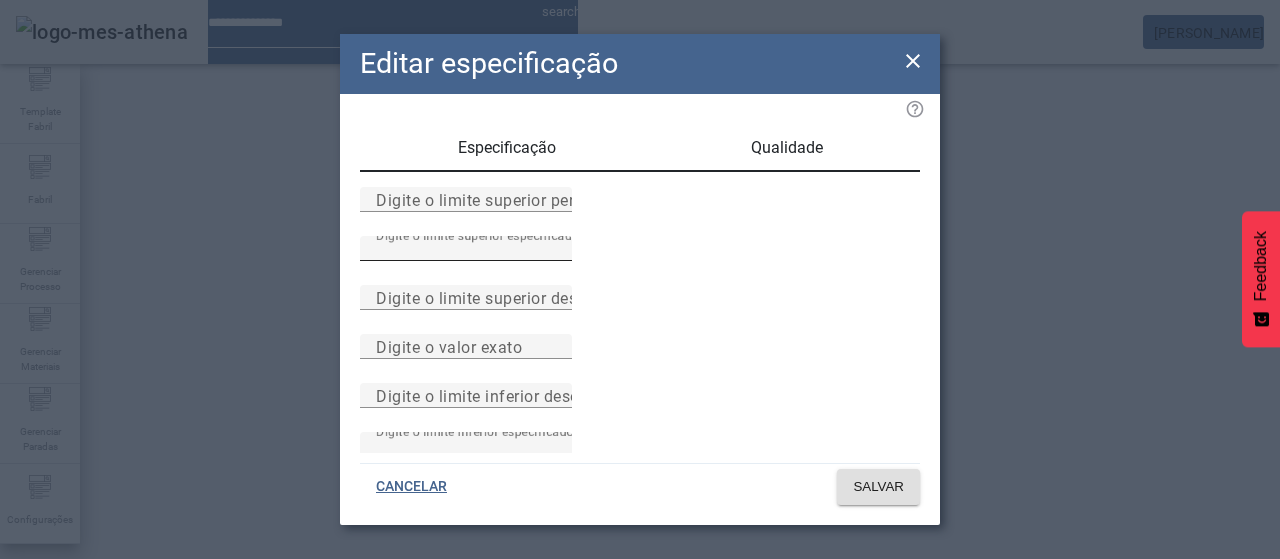 drag, startPoint x: 486, startPoint y: 299, endPoint x: 474, endPoint y: 297, distance: 12.165525 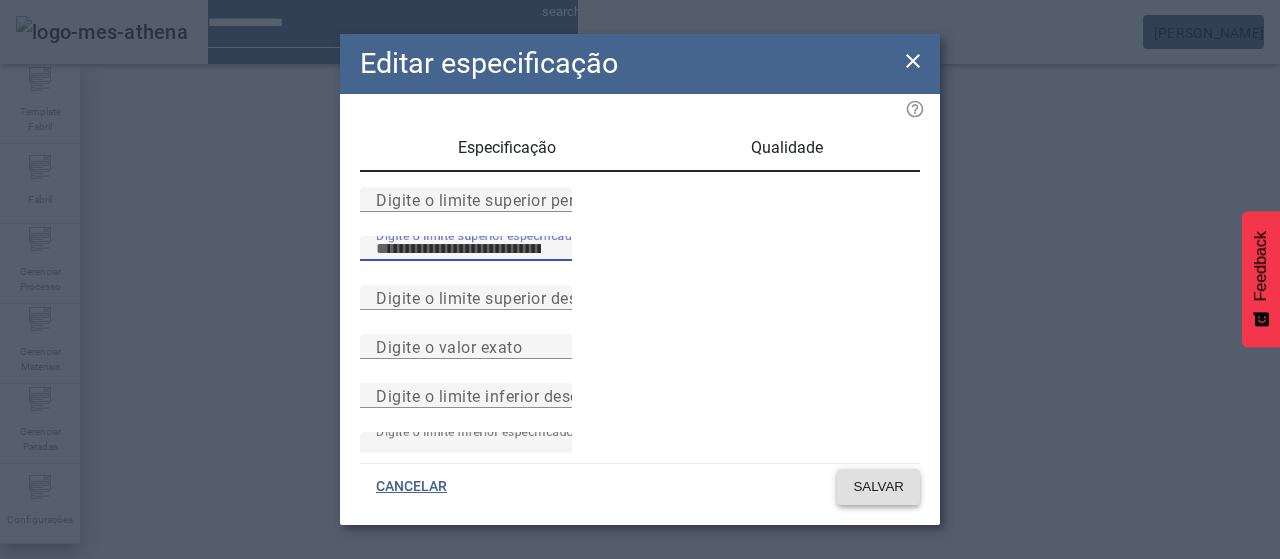 type on "***" 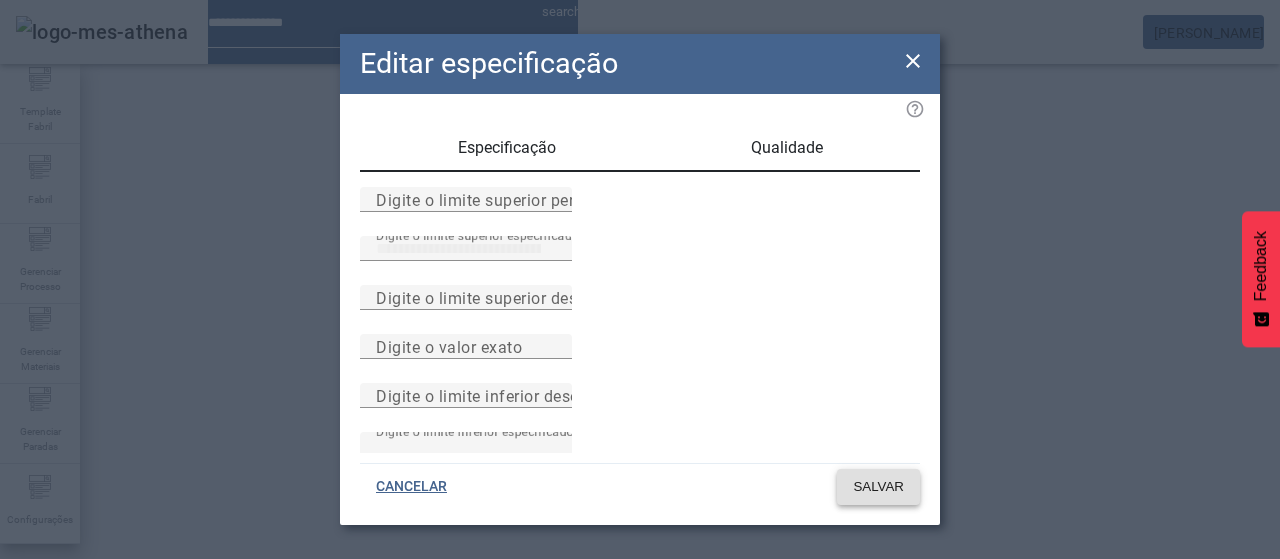 drag, startPoint x: 865, startPoint y: 483, endPoint x: 970, endPoint y: 457, distance: 108.17116 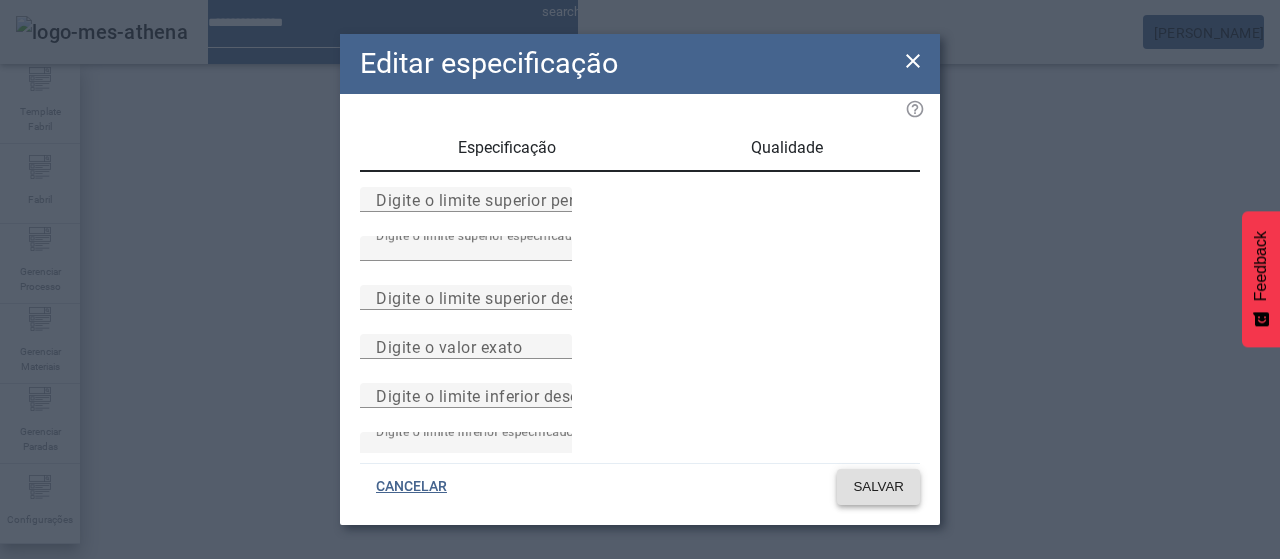 click on "SALVAR" 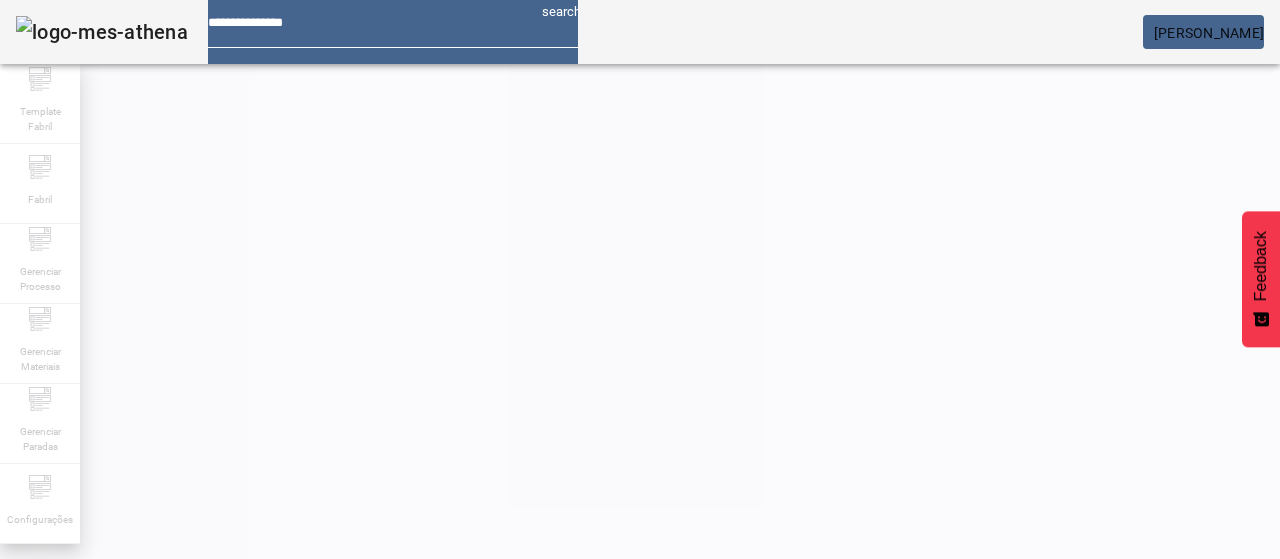 scroll, scrollTop: 290, scrollLeft: 0, axis: vertical 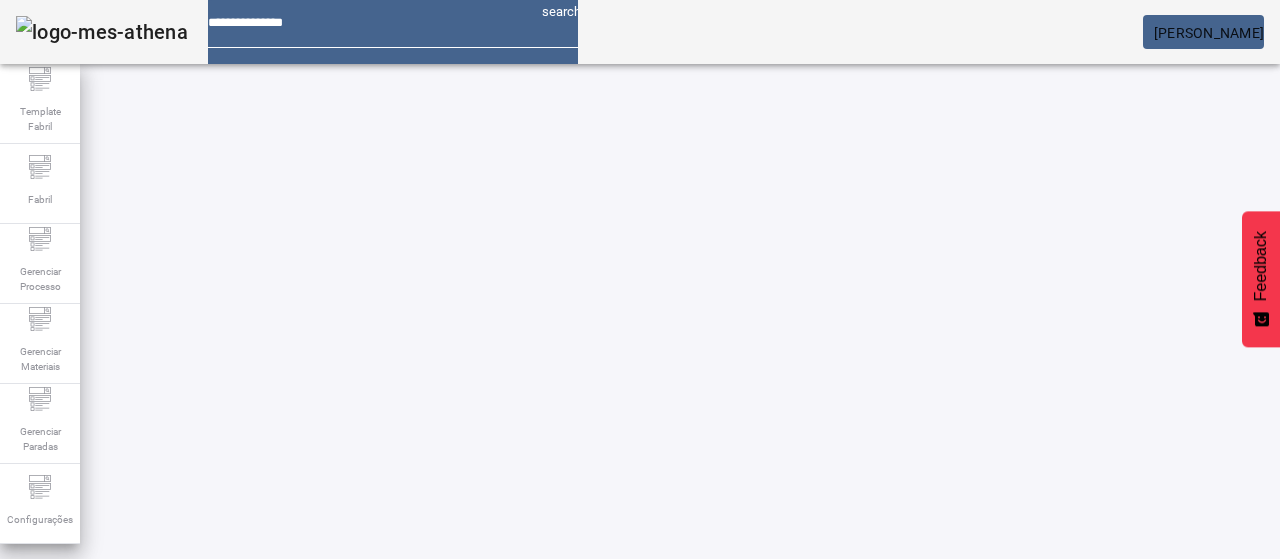 click 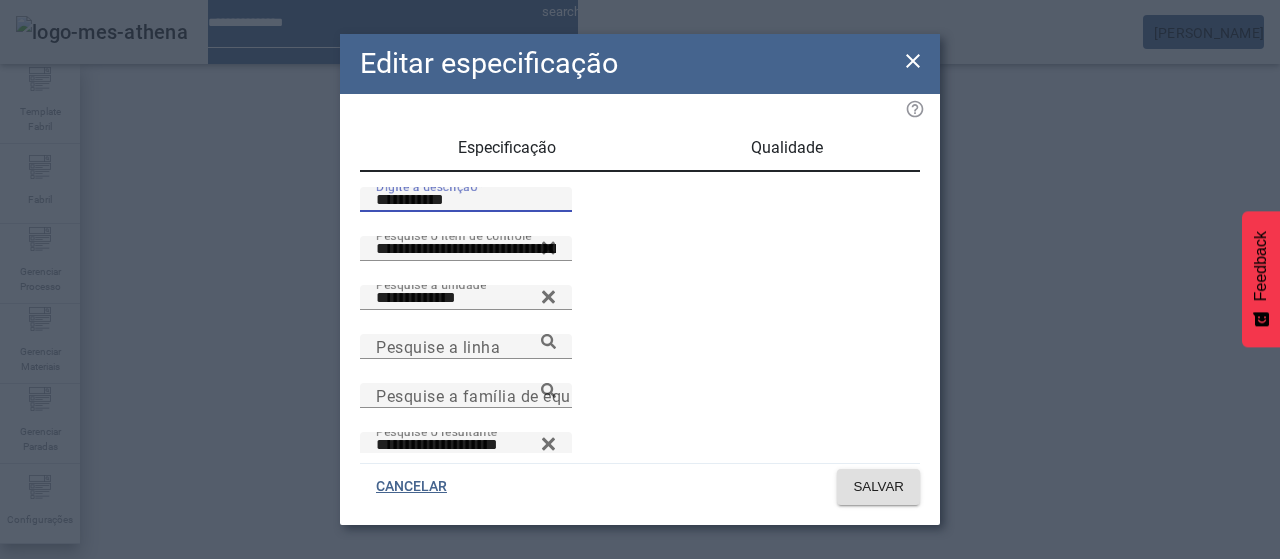 drag, startPoint x: 444, startPoint y: 223, endPoint x: 458, endPoint y: 218, distance: 14.866069 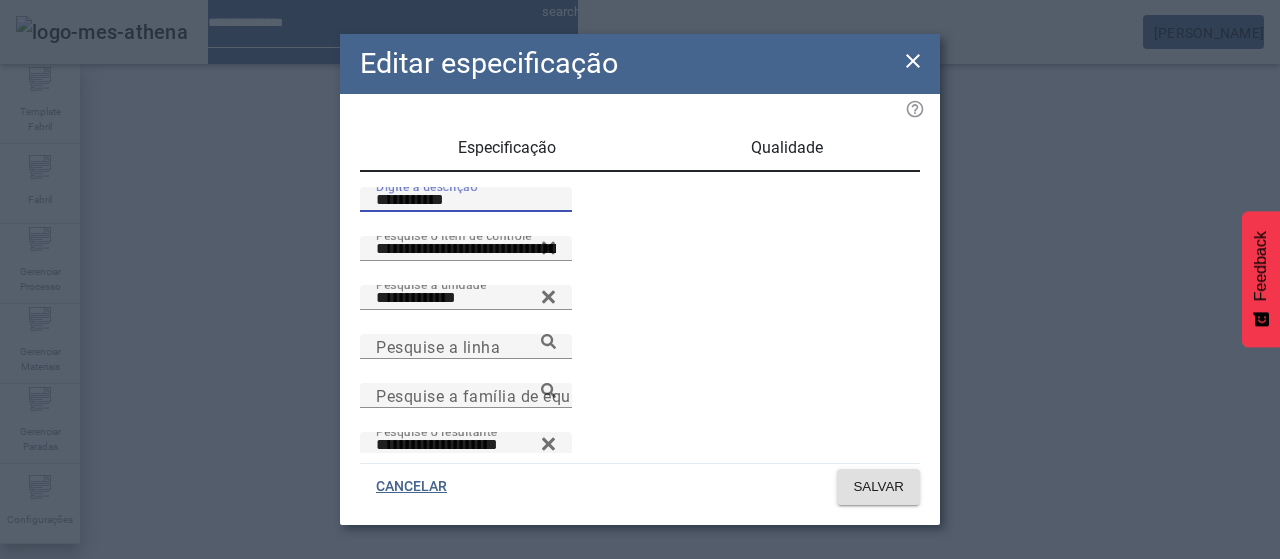 click on "**********" at bounding box center (466, 200) 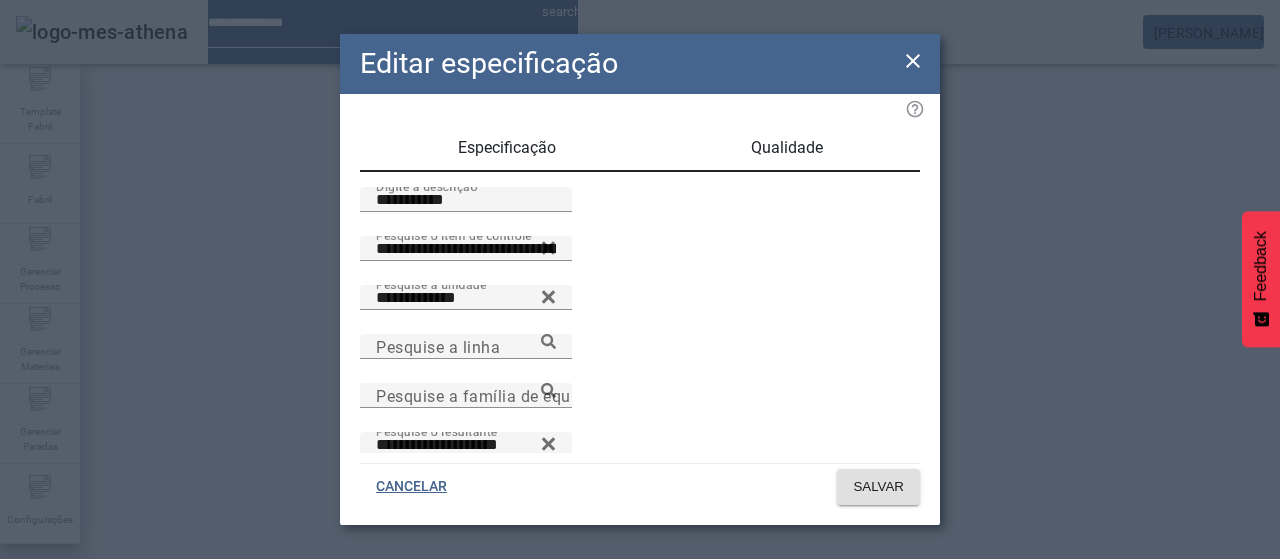 drag, startPoint x: 758, startPoint y: 145, endPoint x: 729, endPoint y: 172, distance: 39.623226 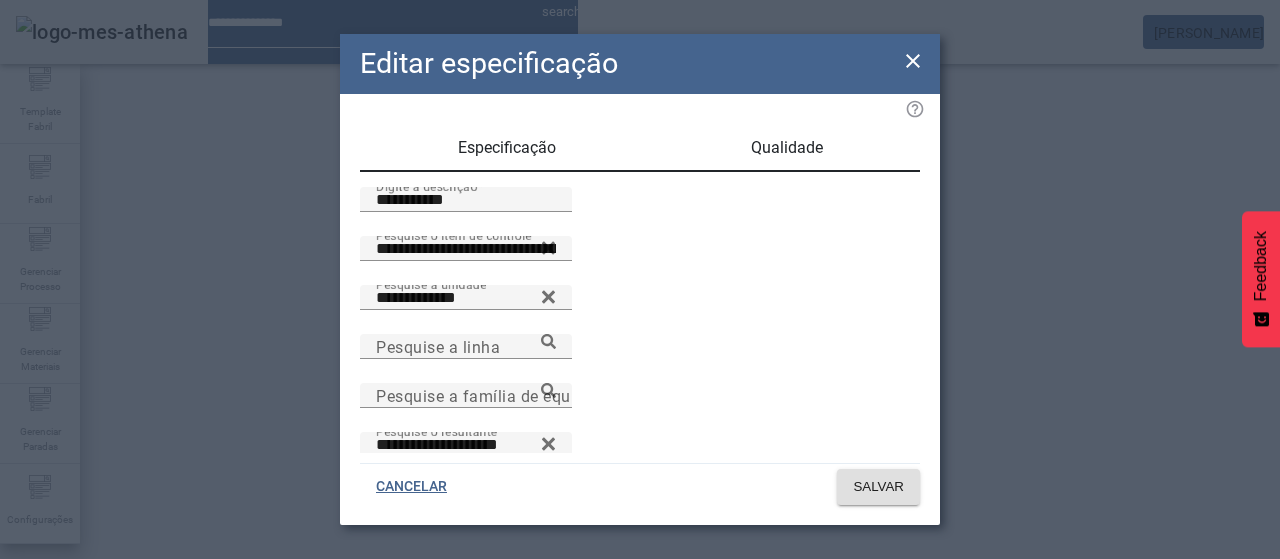 click on "Qualidade" at bounding box center (787, 148) 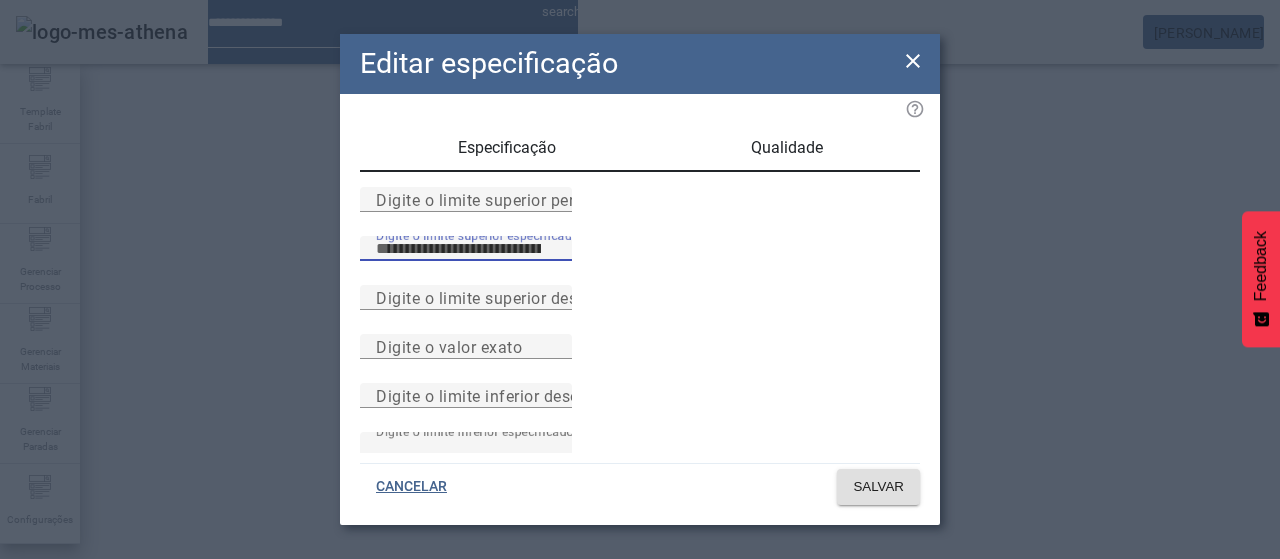 drag, startPoint x: 483, startPoint y: 302, endPoint x: 474, endPoint y: 296, distance: 10.816654 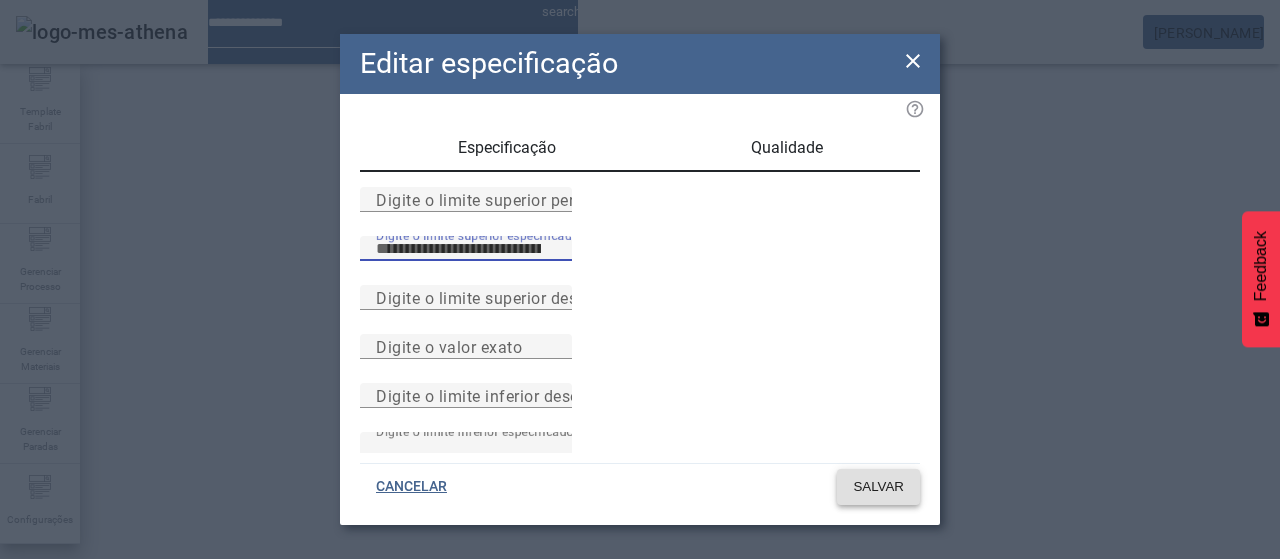 type on "***" 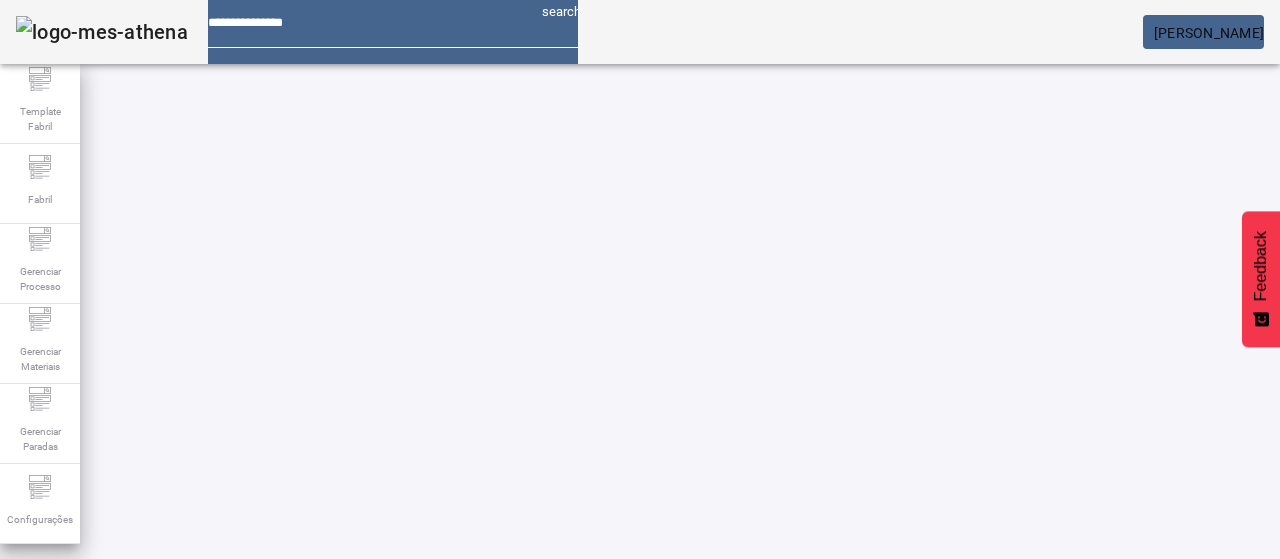 scroll, scrollTop: 290, scrollLeft: 0, axis: vertical 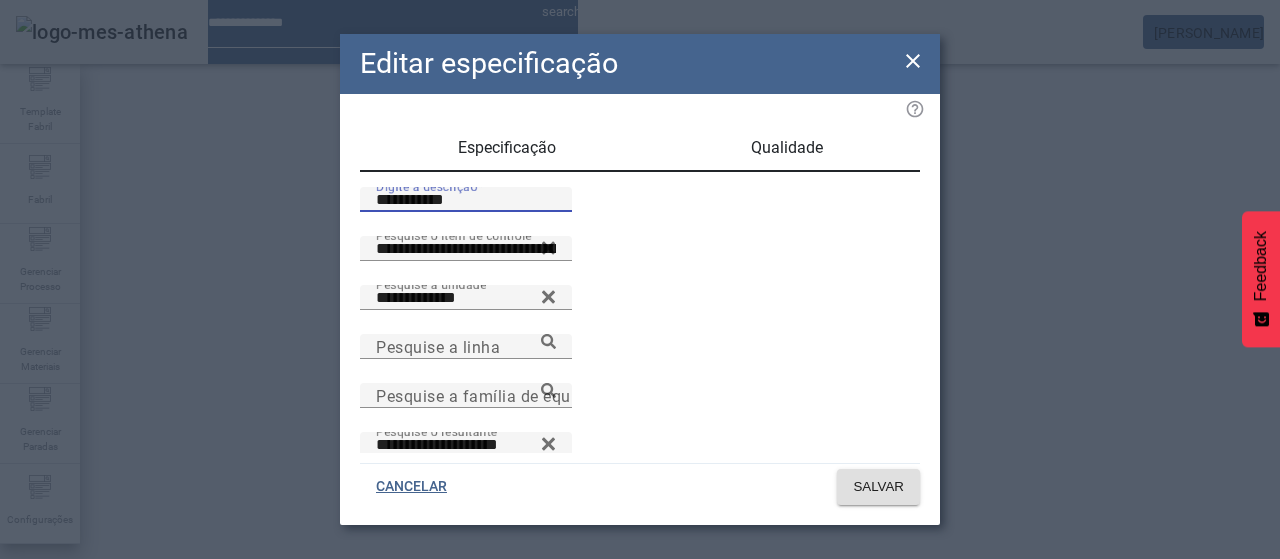 drag, startPoint x: 448, startPoint y: 223, endPoint x: 432, endPoint y: 218, distance: 16.763054 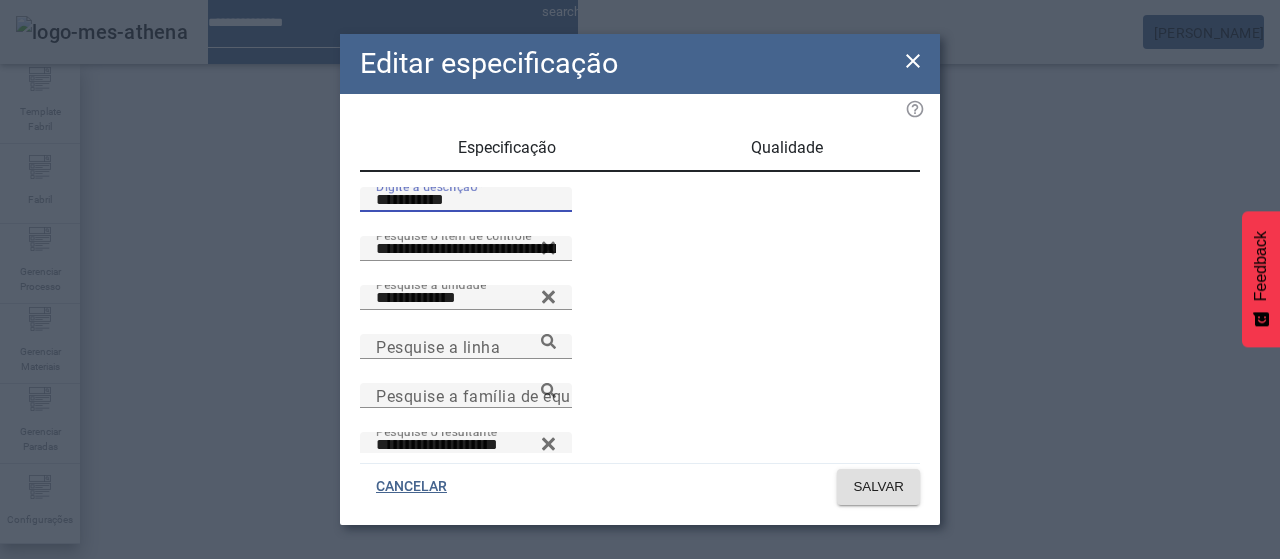 click on "**********" at bounding box center (466, 200) 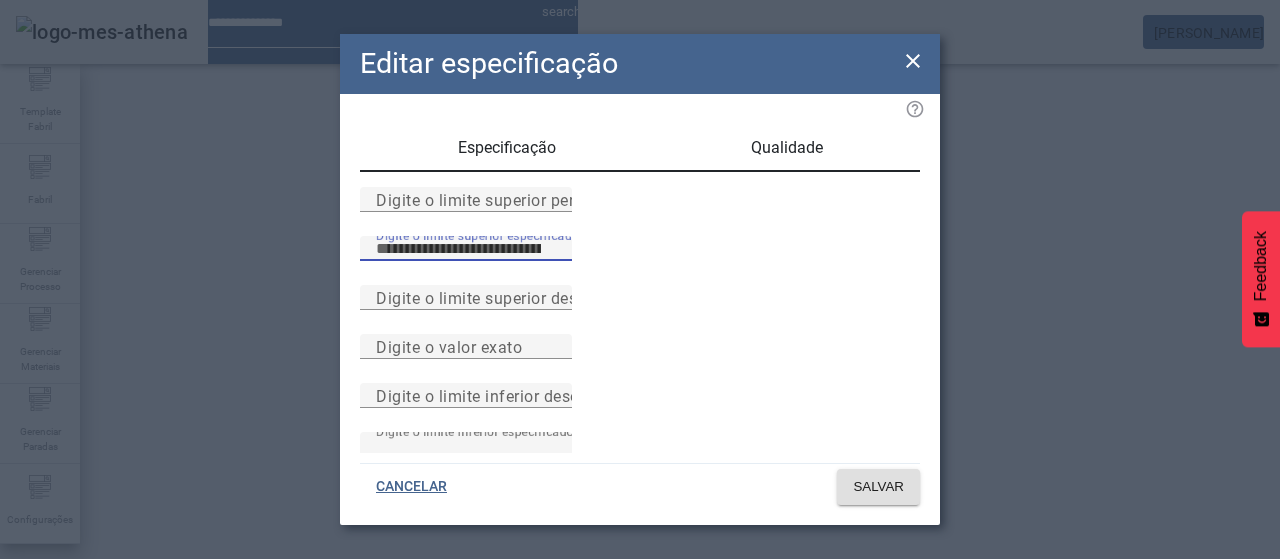drag, startPoint x: 477, startPoint y: 303, endPoint x: 494, endPoint y: 302, distance: 17.029387 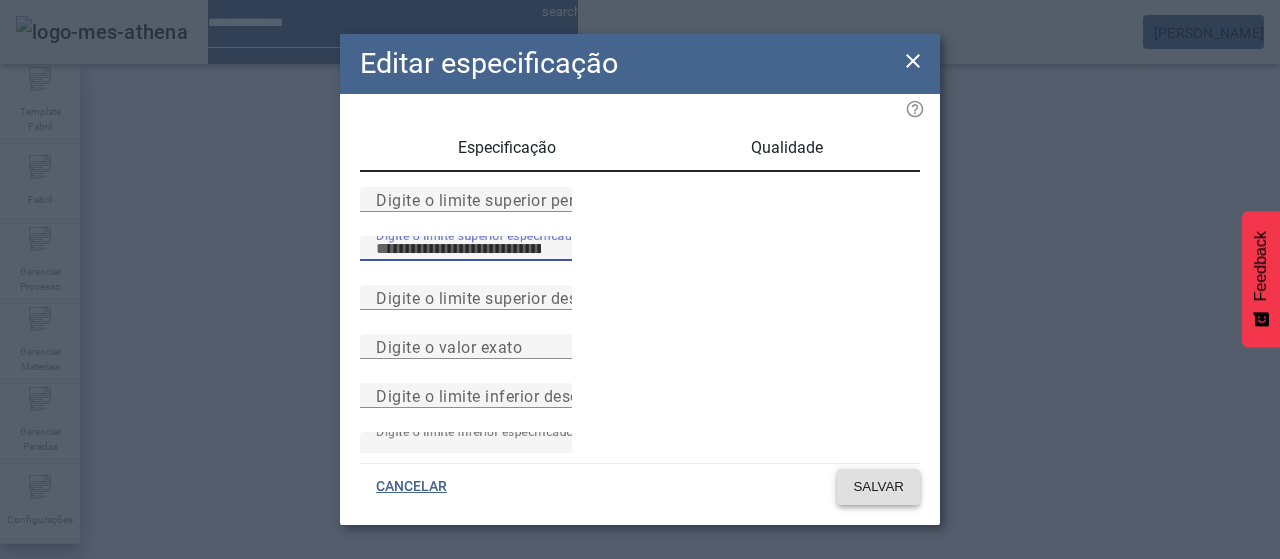 type on "***" 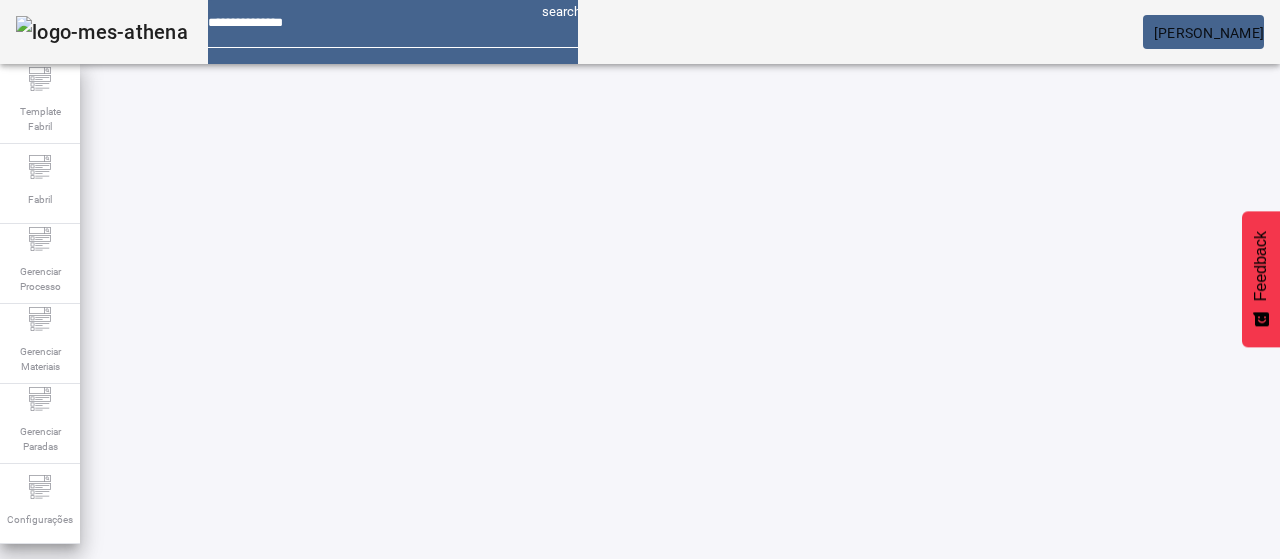 scroll, scrollTop: 0, scrollLeft: 0, axis: both 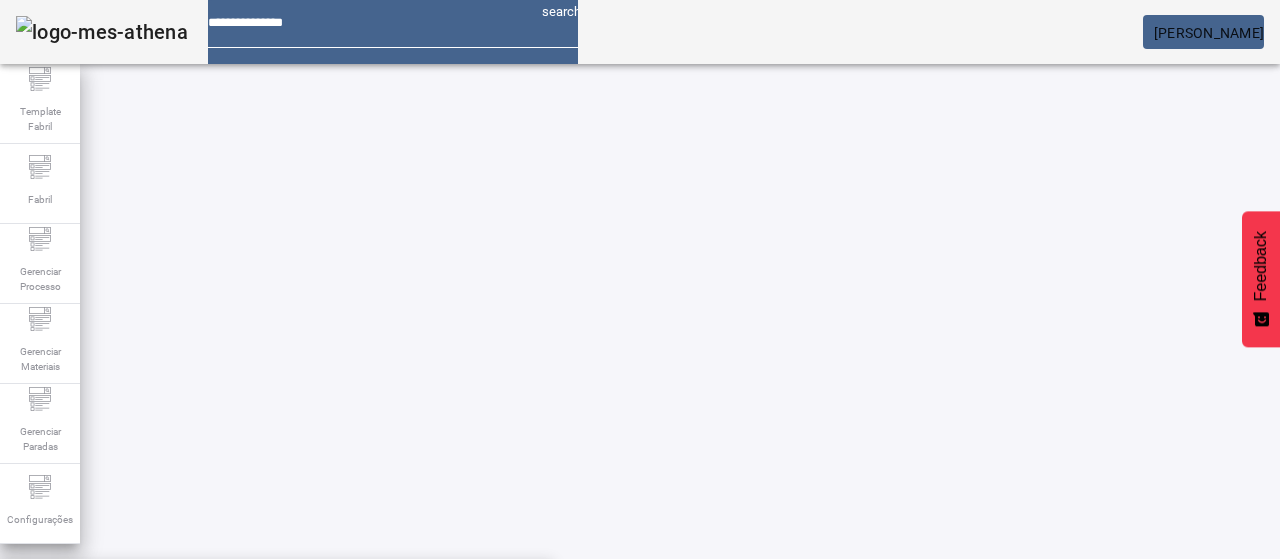 type on "**********" 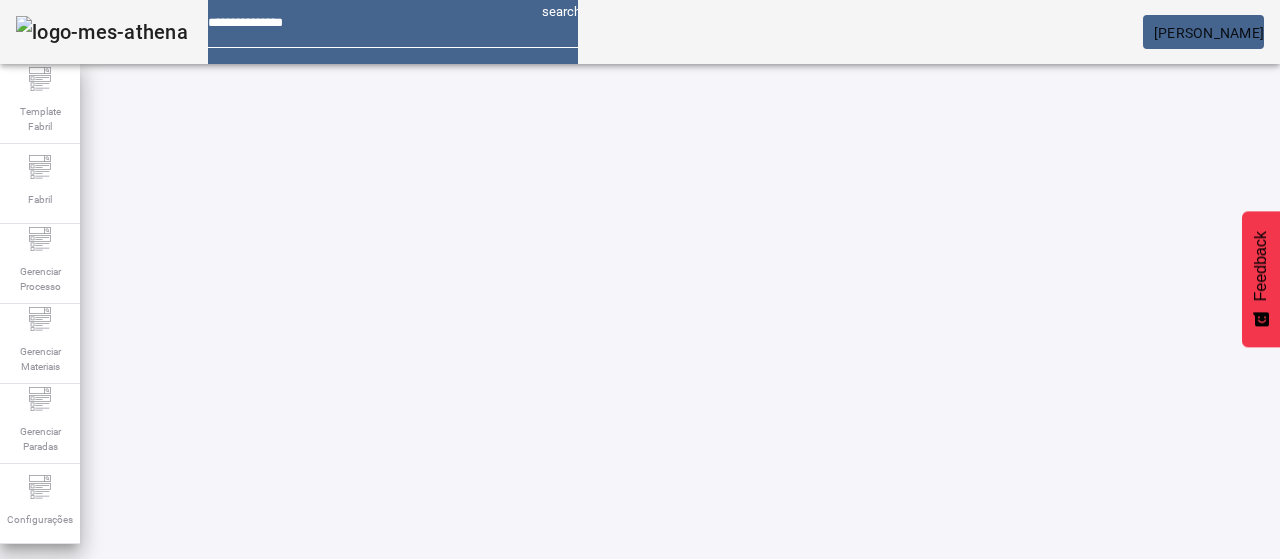 click on "FILTRAR" 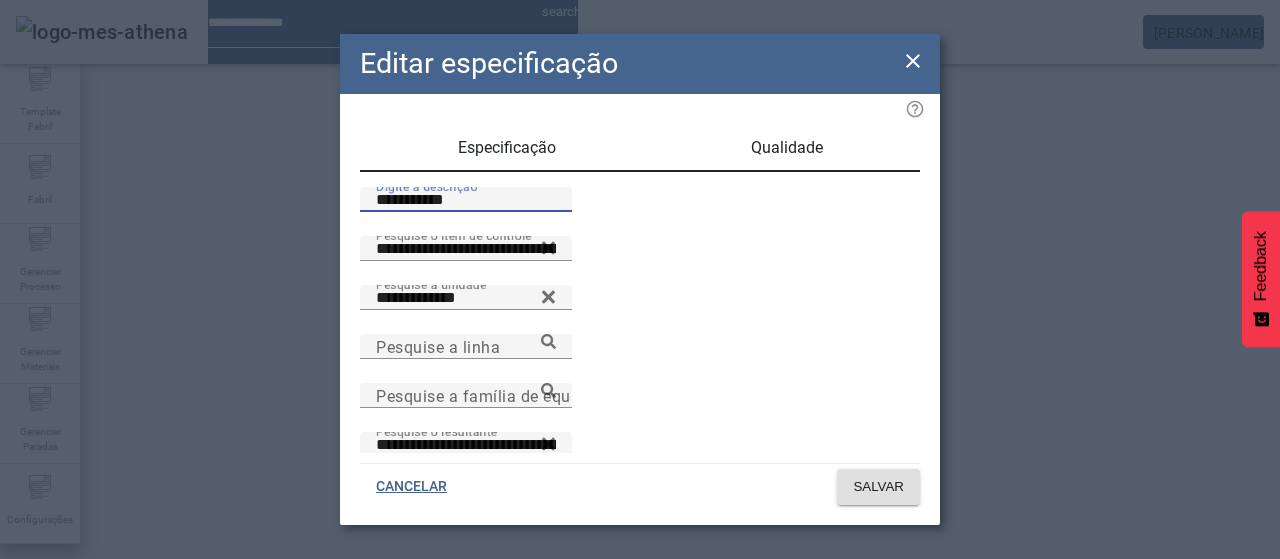 click on "**********" at bounding box center (466, 200) 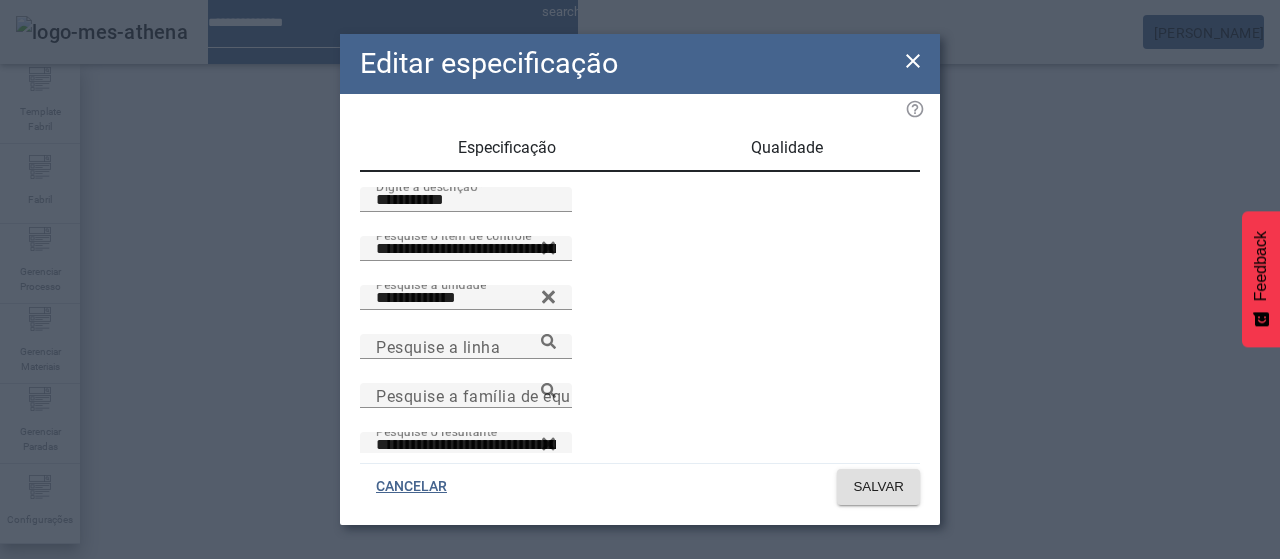click on "Qualidade" at bounding box center (787, 148) 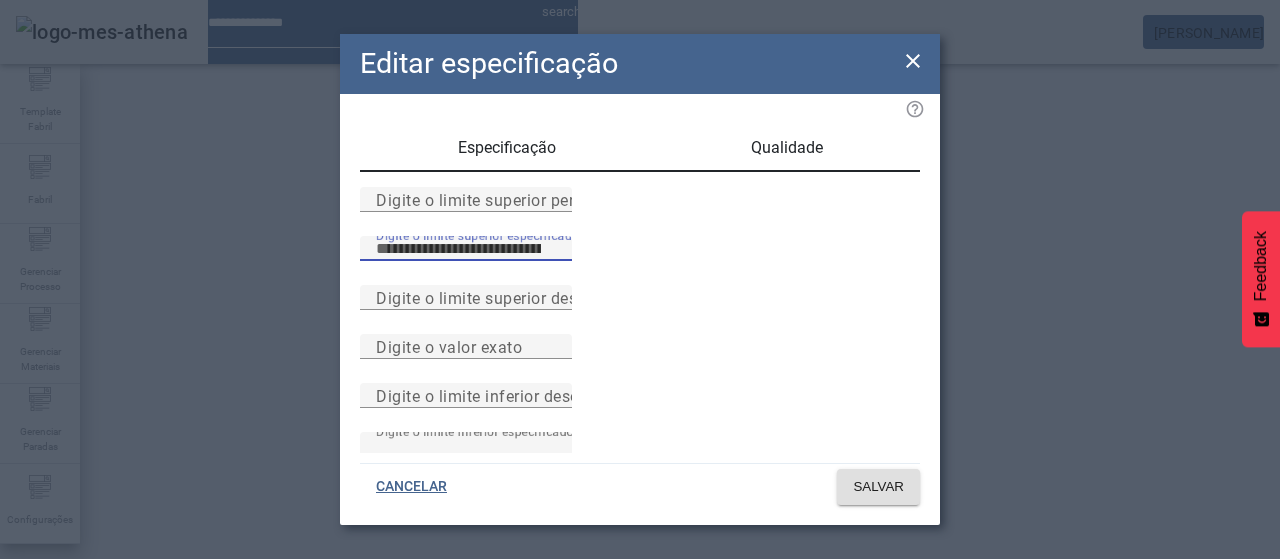 drag, startPoint x: 482, startPoint y: 305, endPoint x: 473, endPoint y: 299, distance: 10.816654 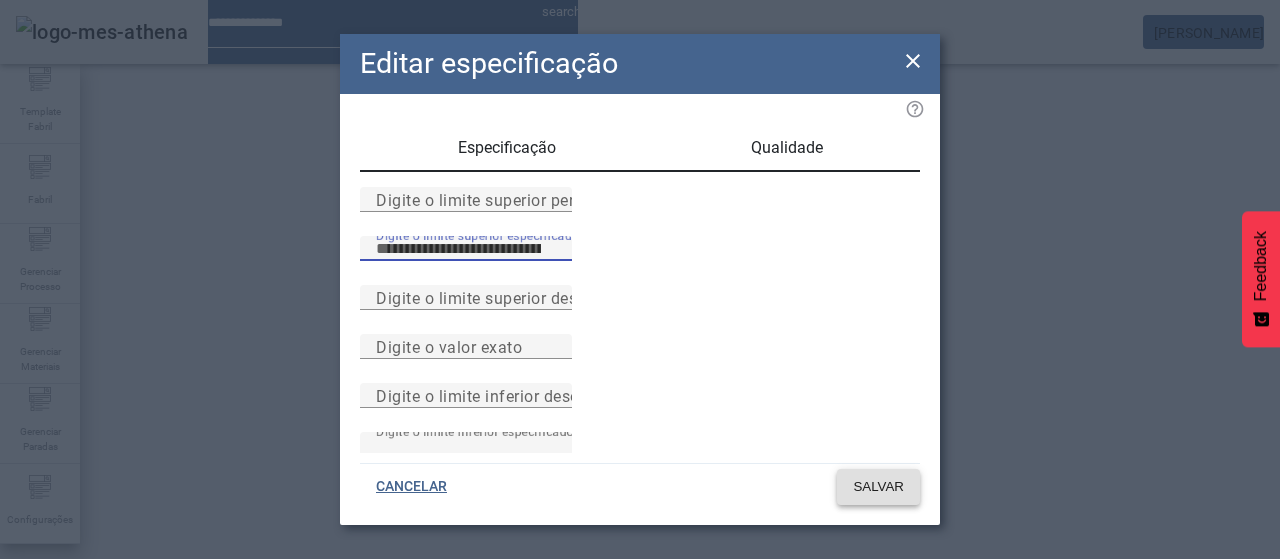 type on "***" 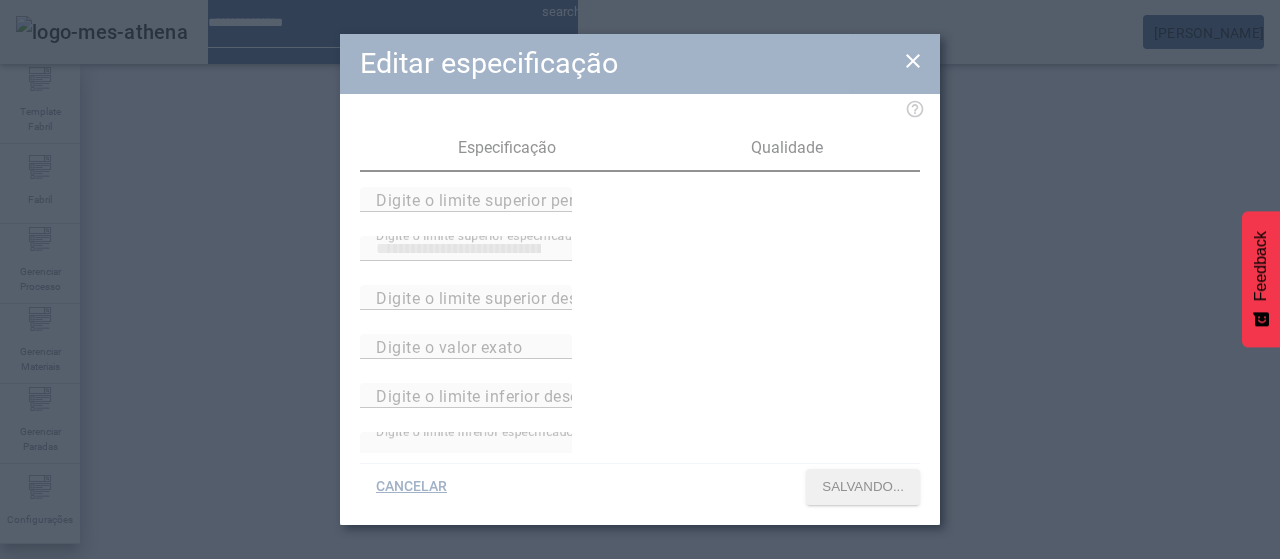 scroll, scrollTop: 290, scrollLeft: 0, axis: vertical 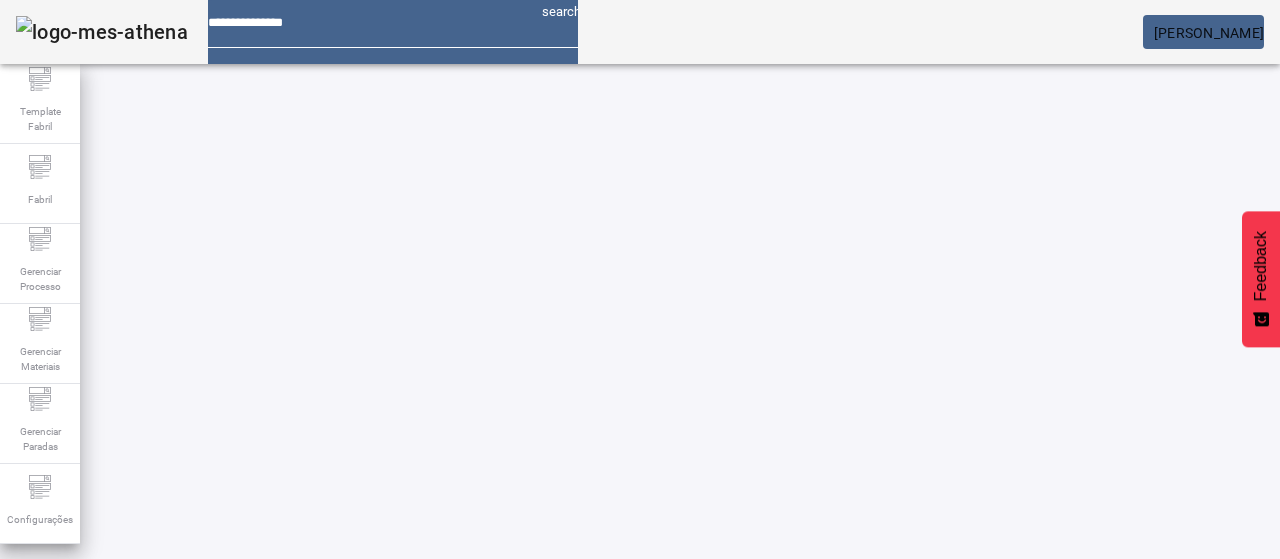 drag, startPoint x: 1163, startPoint y: 363, endPoint x: 1105, endPoint y: 359, distance: 58.137768 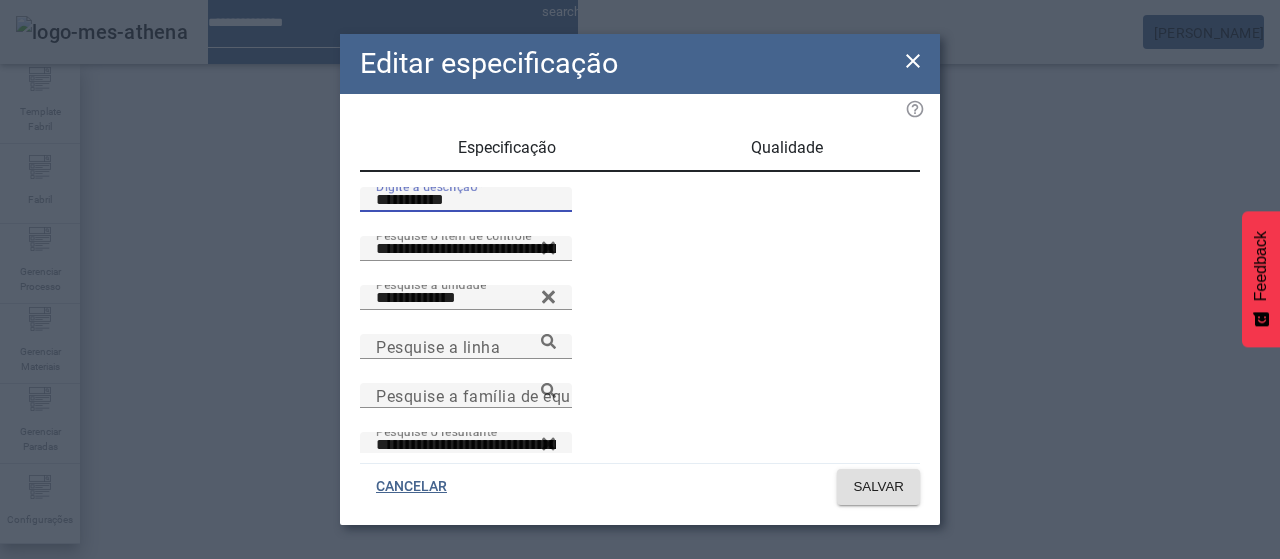 drag, startPoint x: 445, startPoint y: 226, endPoint x: 433, endPoint y: 217, distance: 15 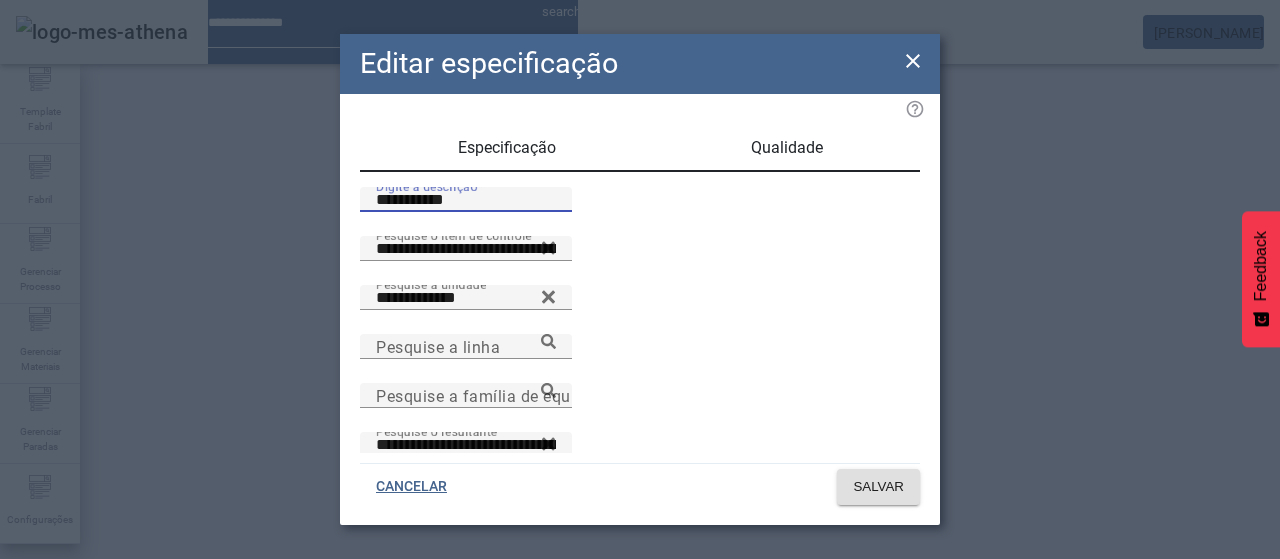 click on "**********" at bounding box center (466, 200) 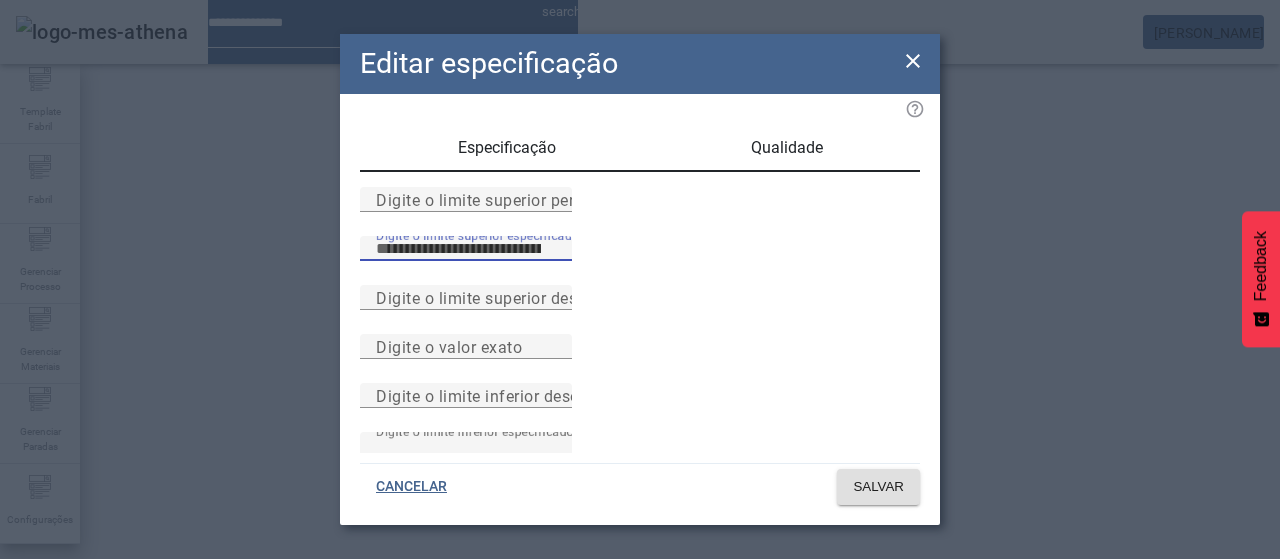 click on "***" at bounding box center [466, 249] 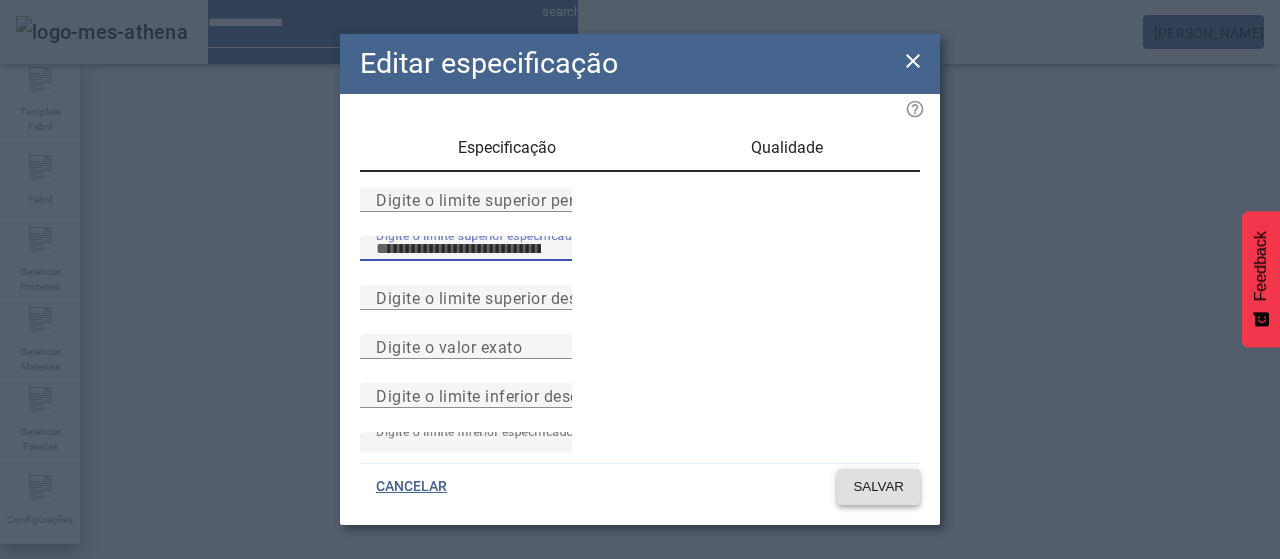 type on "***" 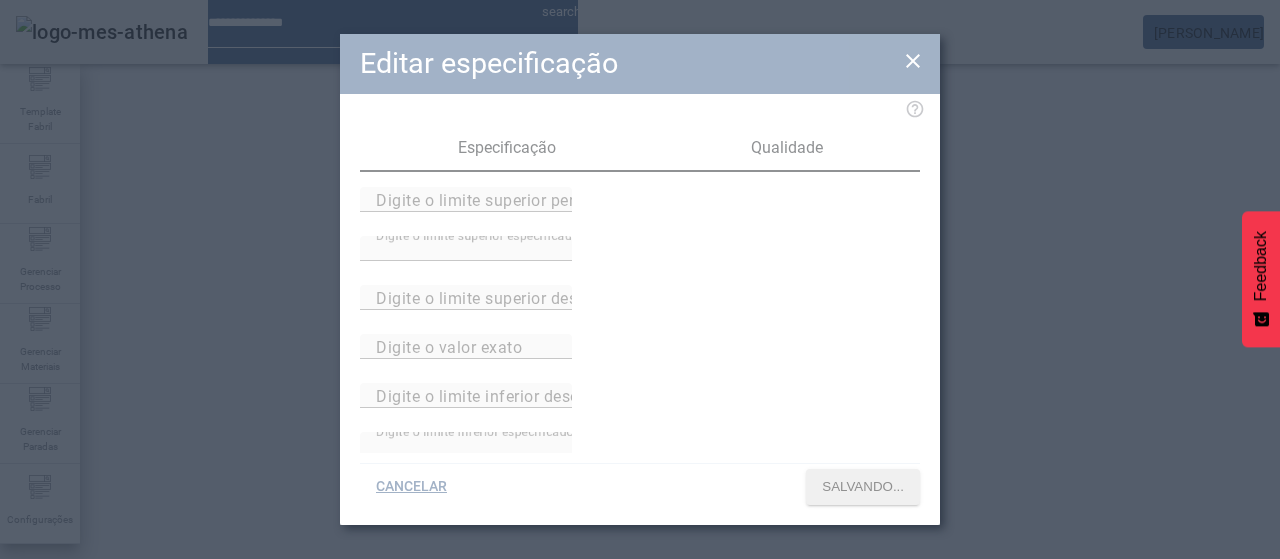 scroll, scrollTop: 290, scrollLeft: 0, axis: vertical 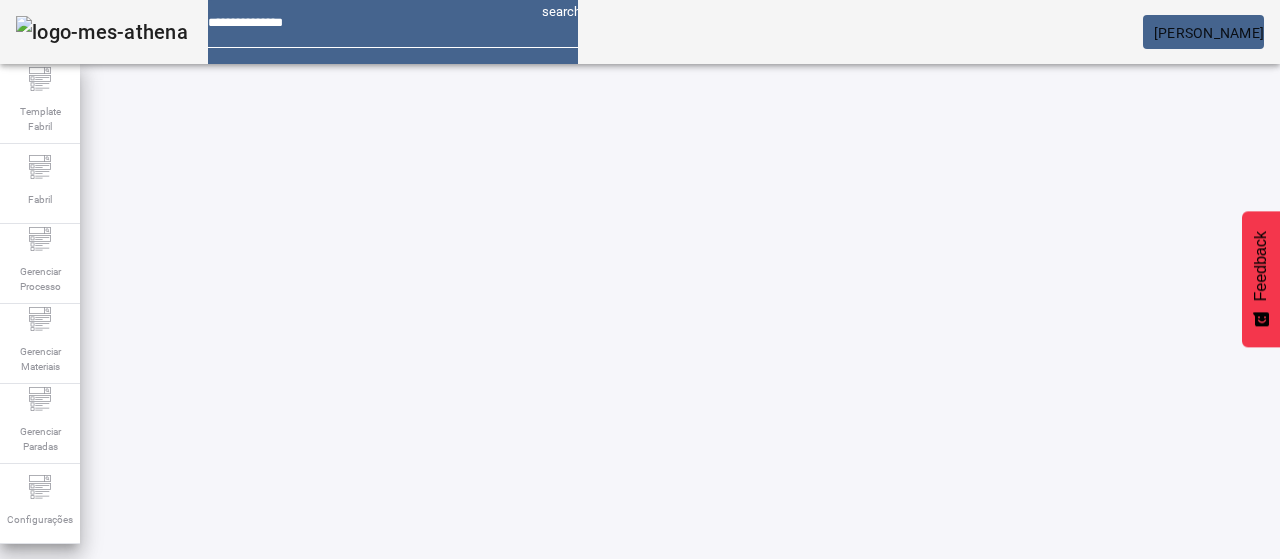 drag, startPoint x: 1168, startPoint y: 409, endPoint x: 1105, endPoint y: 411, distance: 63.03174 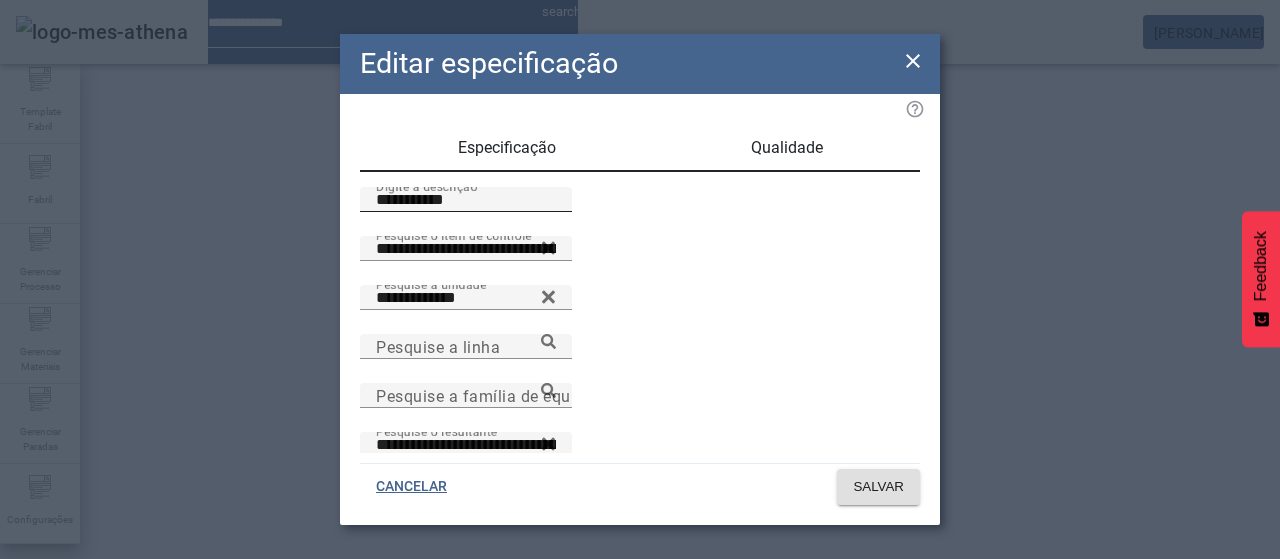 drag, startPoint x: 432, startPoint y: 221, endPoint x: 463, endPoint y: 229, distance: 32.01562 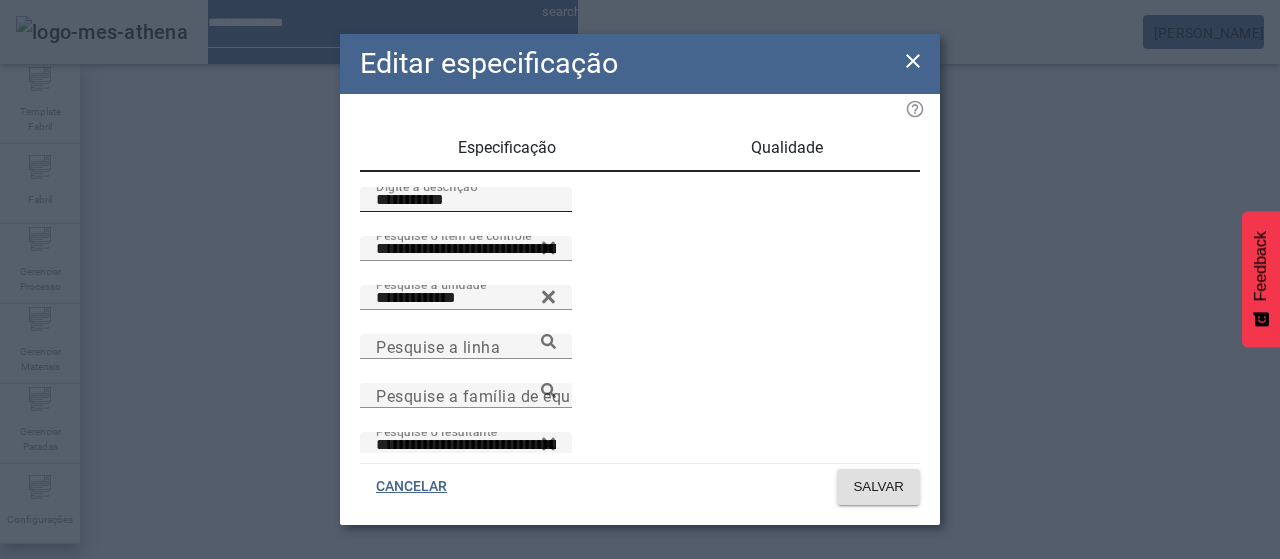 click on "**********" at bounding box center [466, 200] 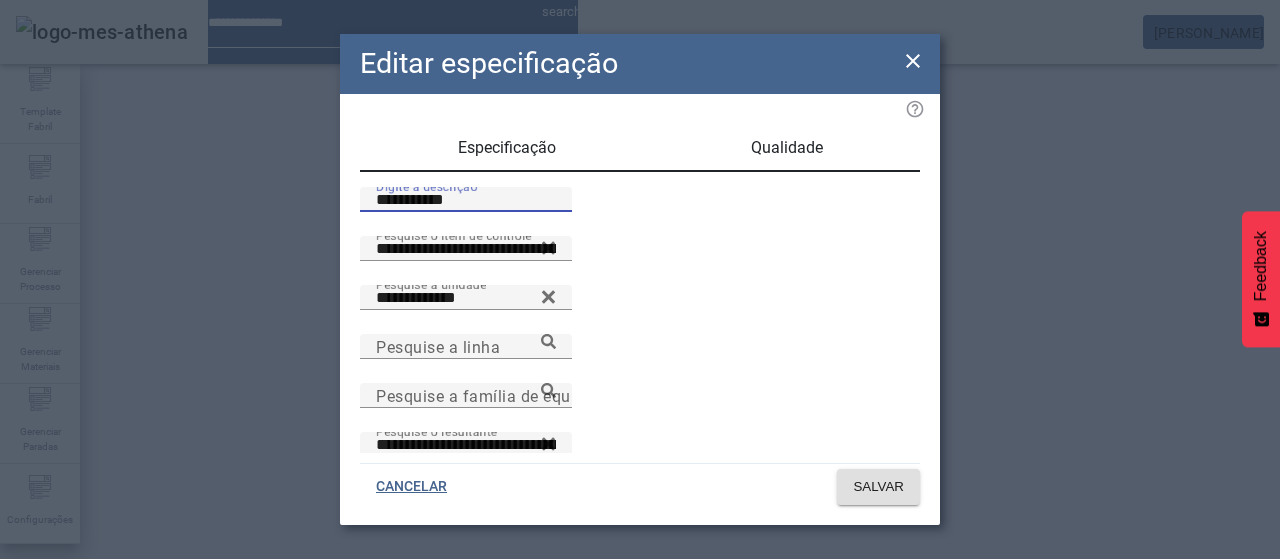 type on "**********" 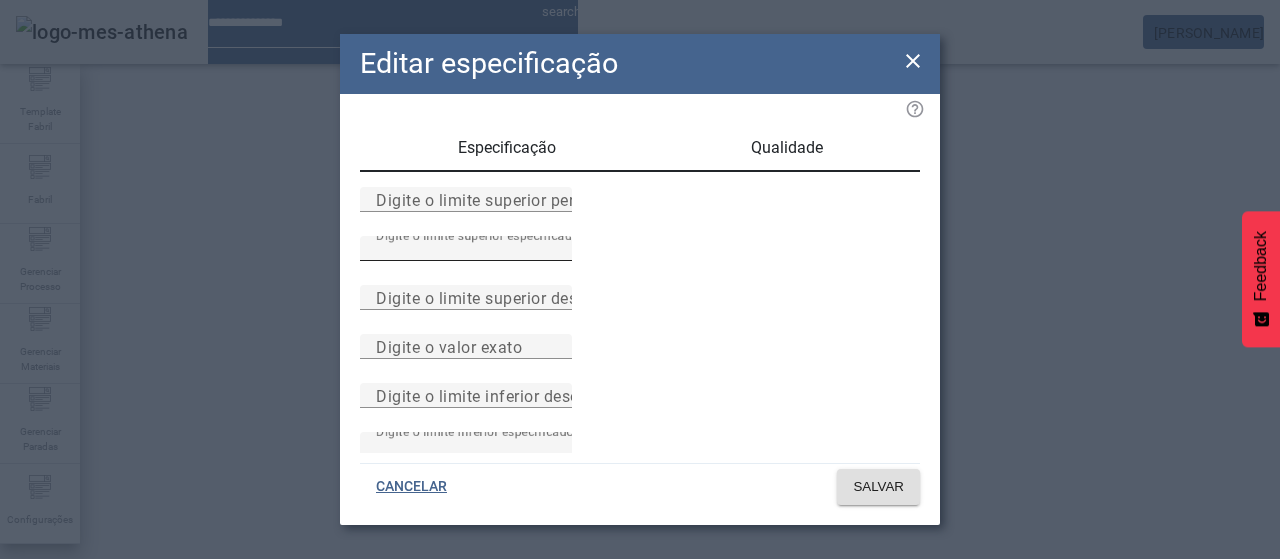 click on "***" at bounding box center (466, 249) 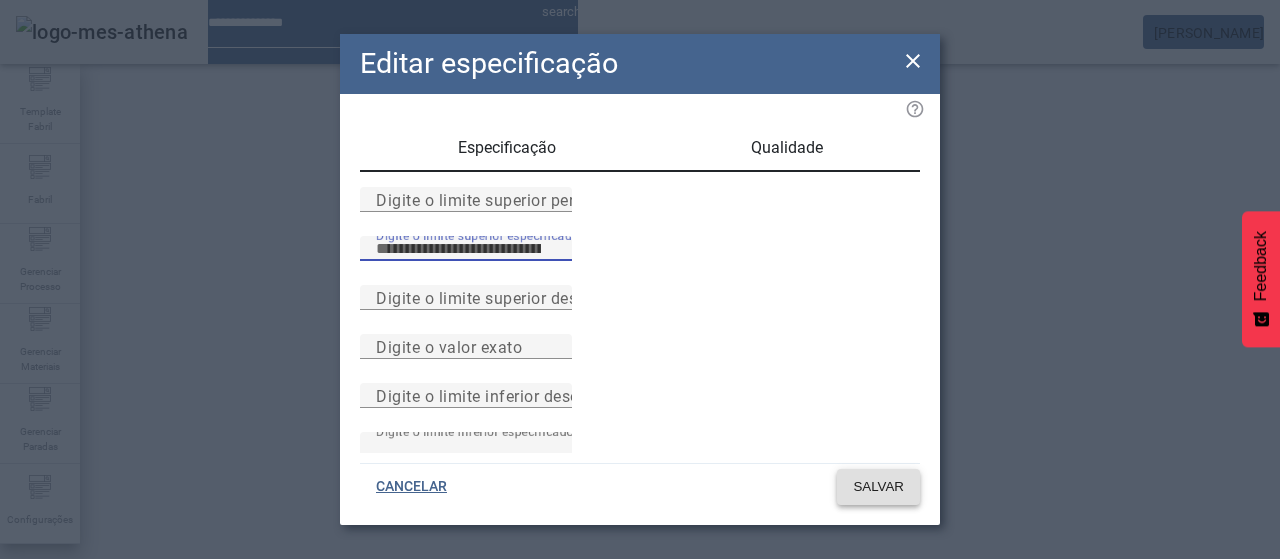 type on "***" 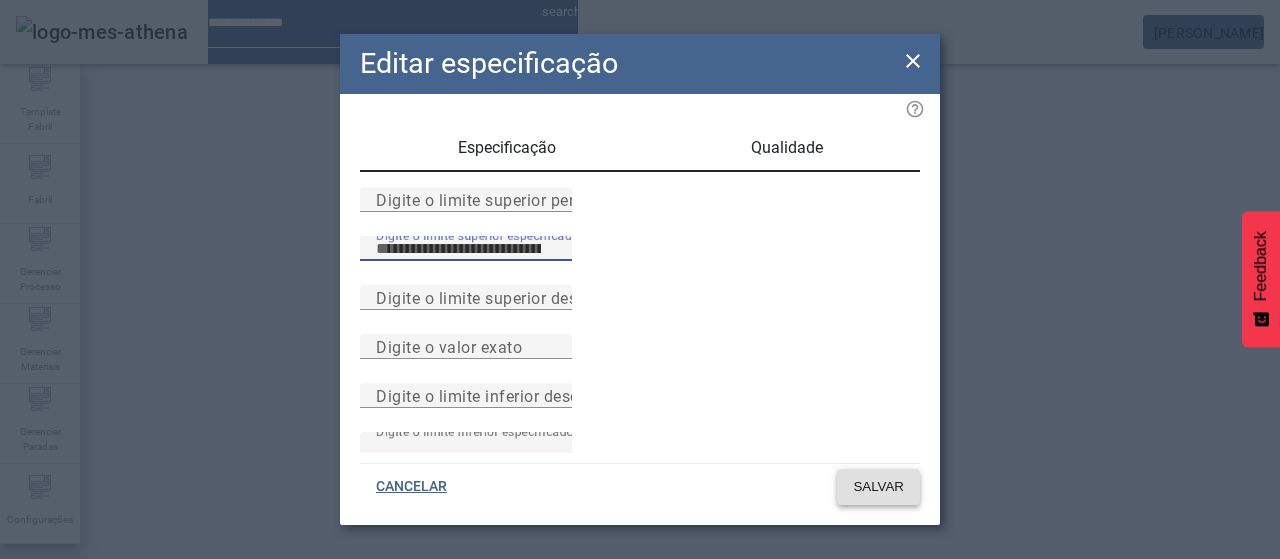 click on "SALVAR" 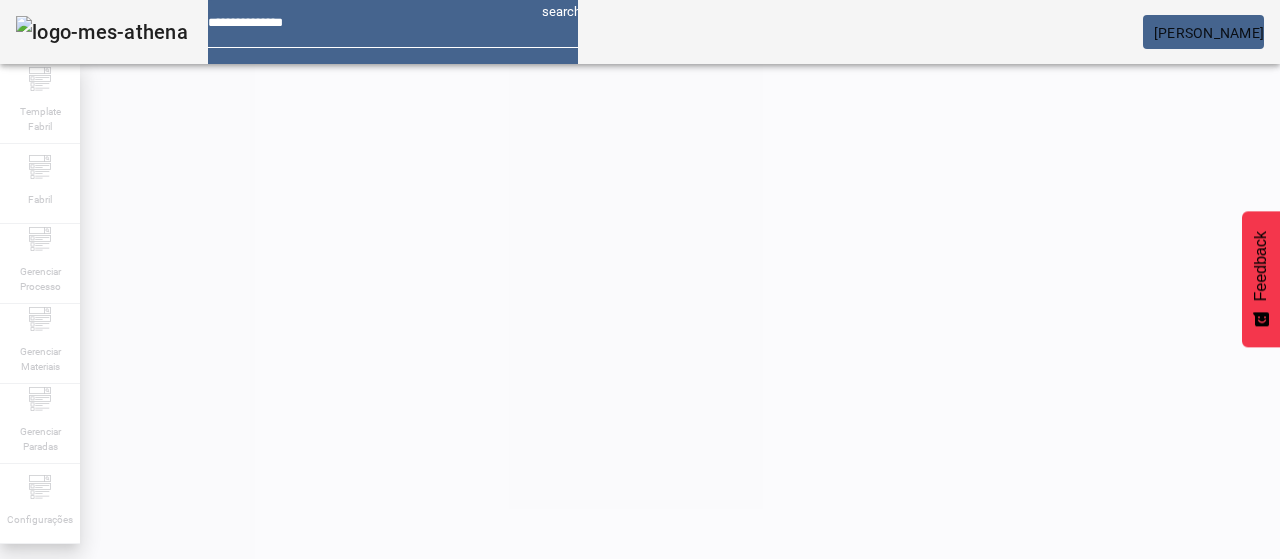 scroll, scrollTop: 290, scrollLeft: 0, axis: vertical 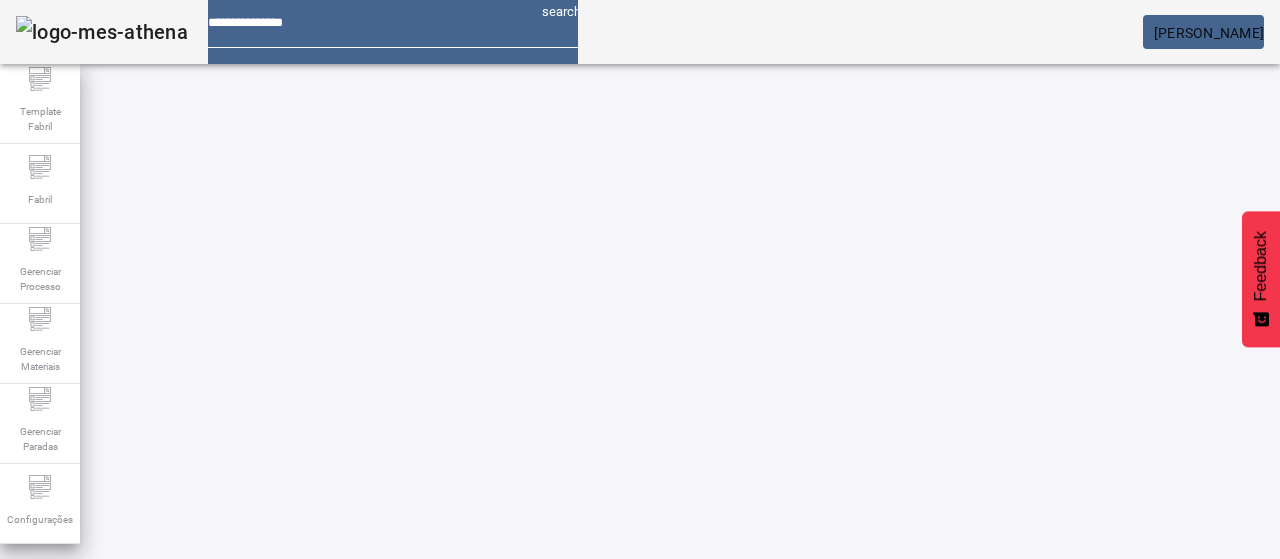 click 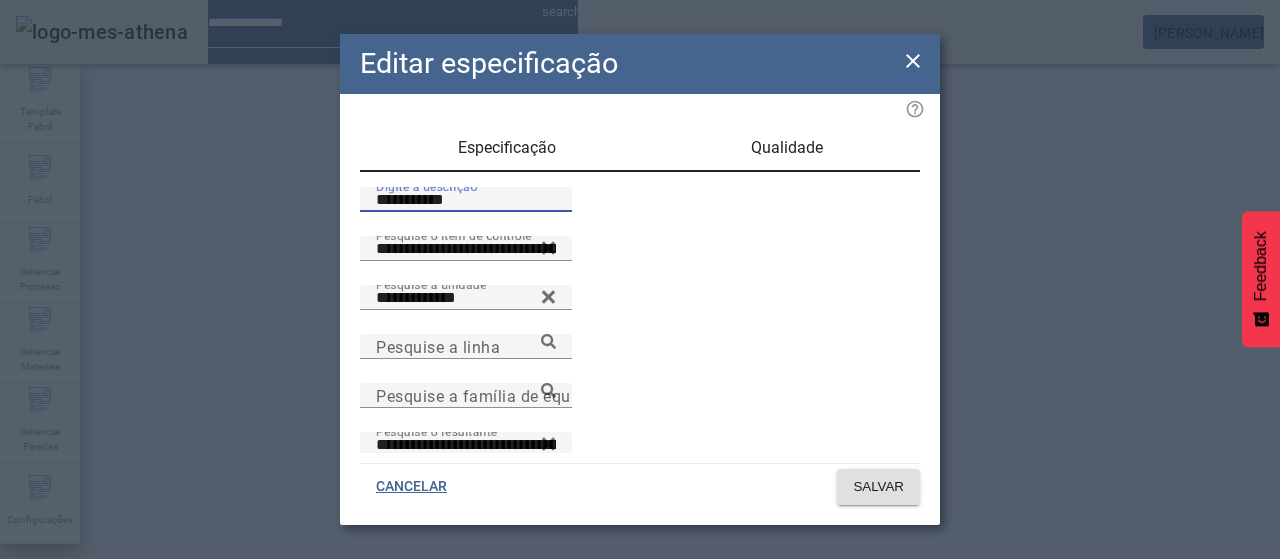 drag, startPoint x: 443, startPoint y: 221, endPoint x: 433, endPoint y: 218, distance: 10.440307 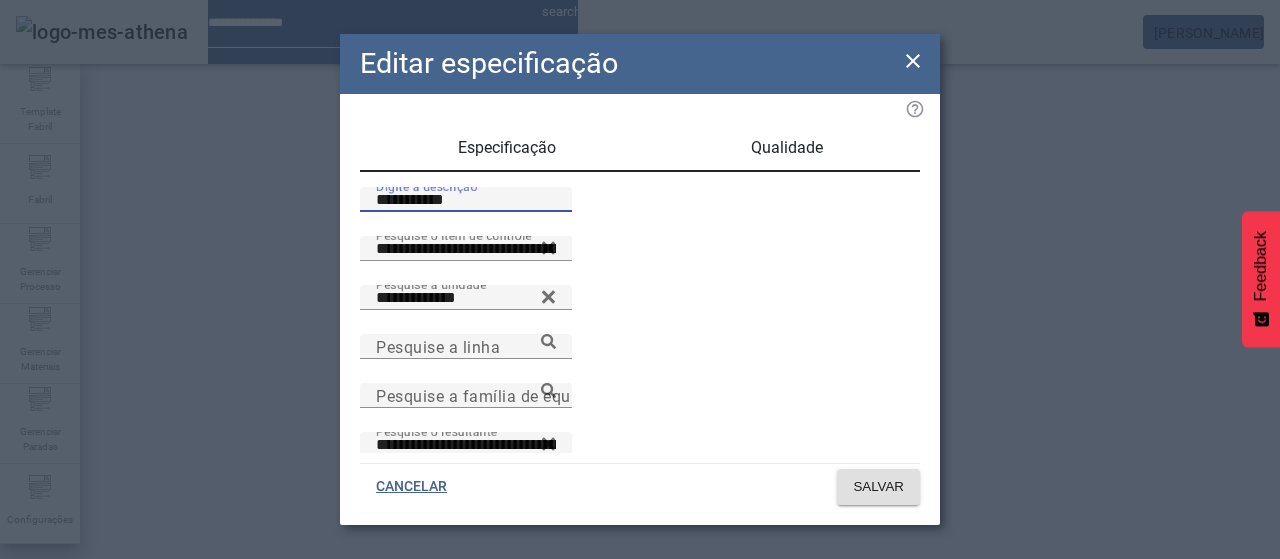 click on "**********" at bounding box center [466, 200] 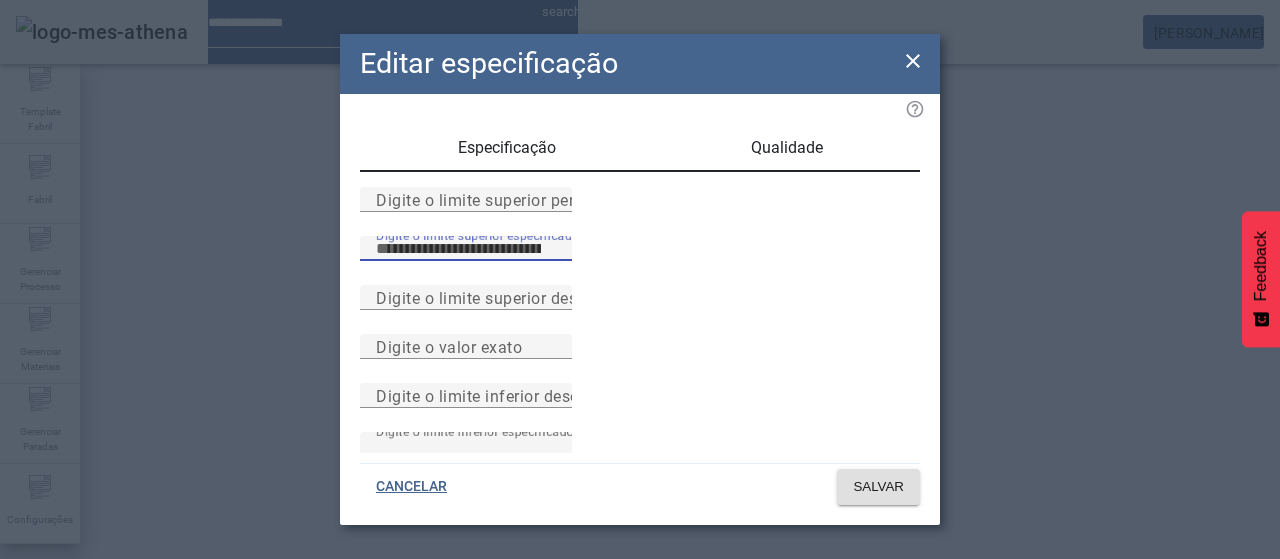 drag, startPoint x: 481, startPoint y: 299, endPoint x: 474, endPoint y: 289, distance: 12.206555 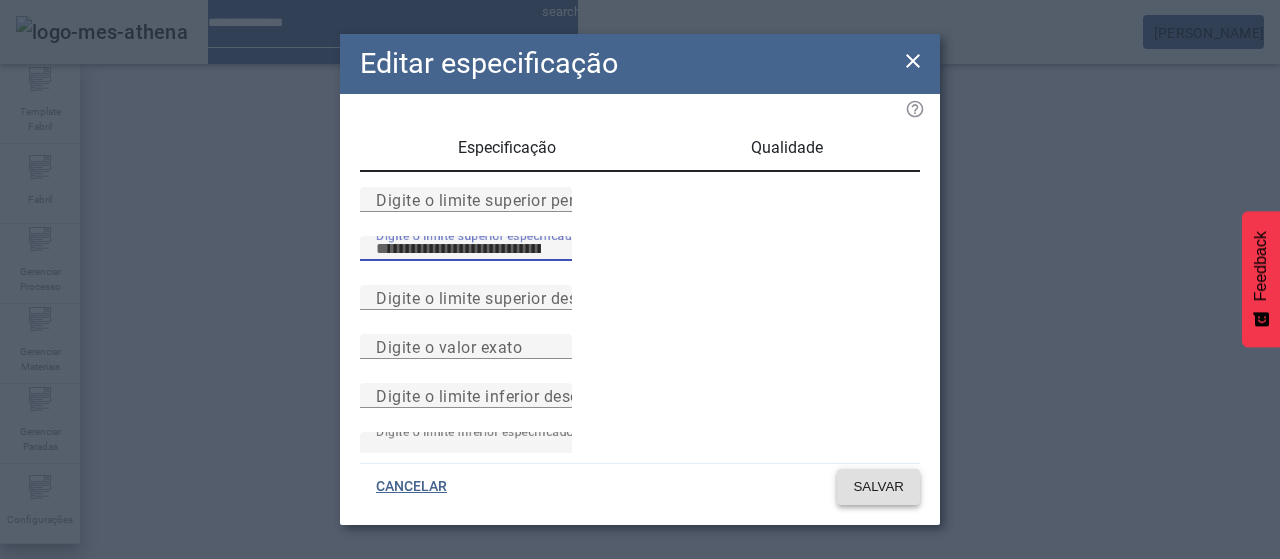 type on "***" 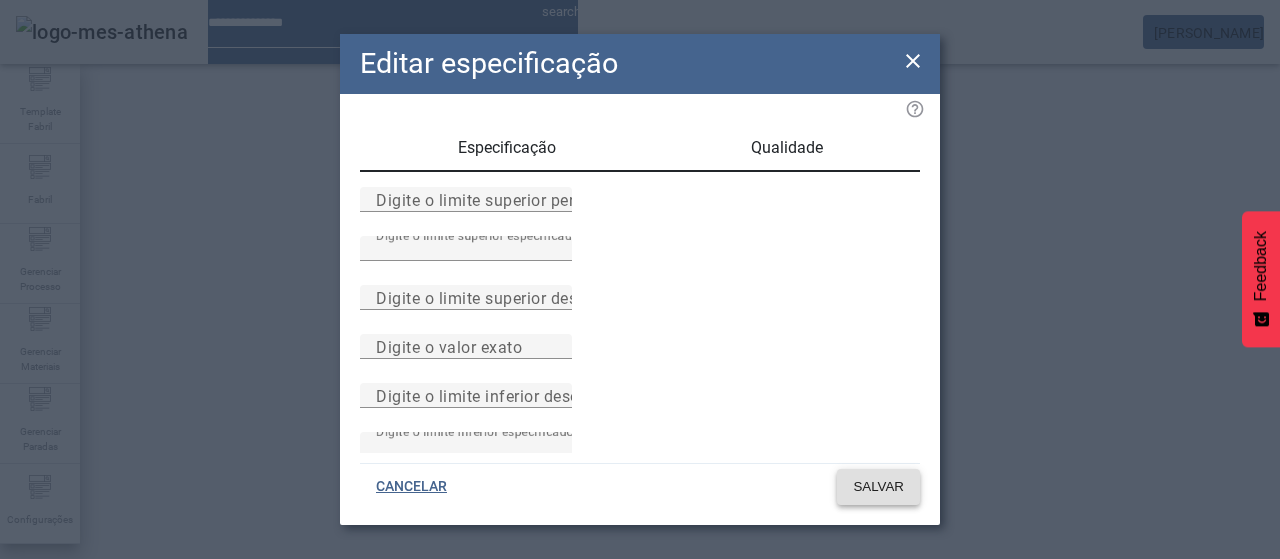 click 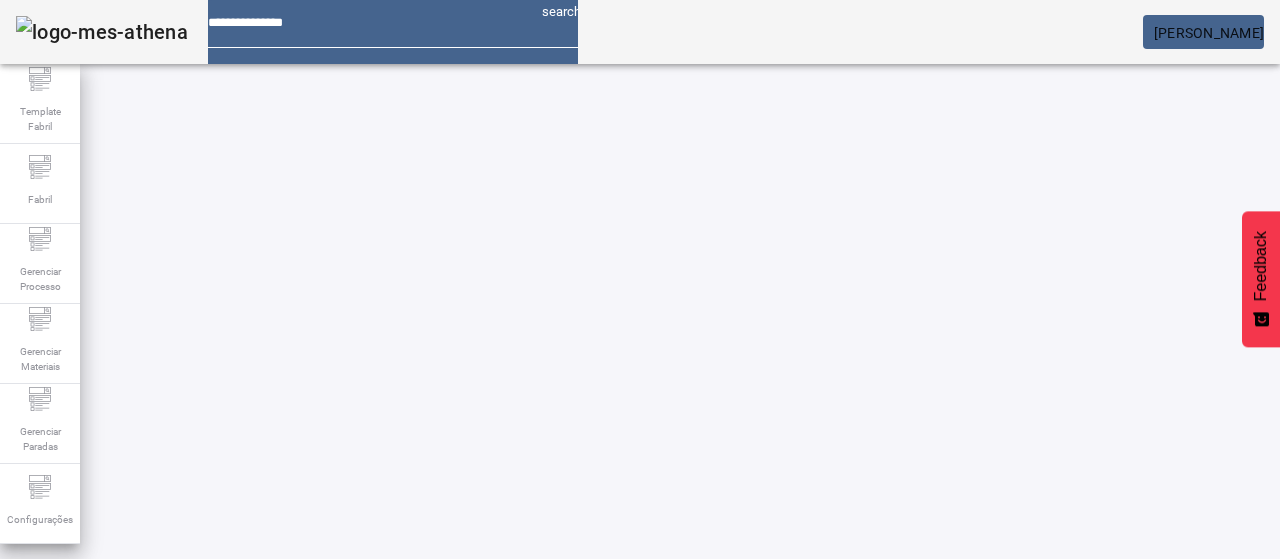 scroll, scrollTop: 90, scrollLeft: 0, axis: vertical 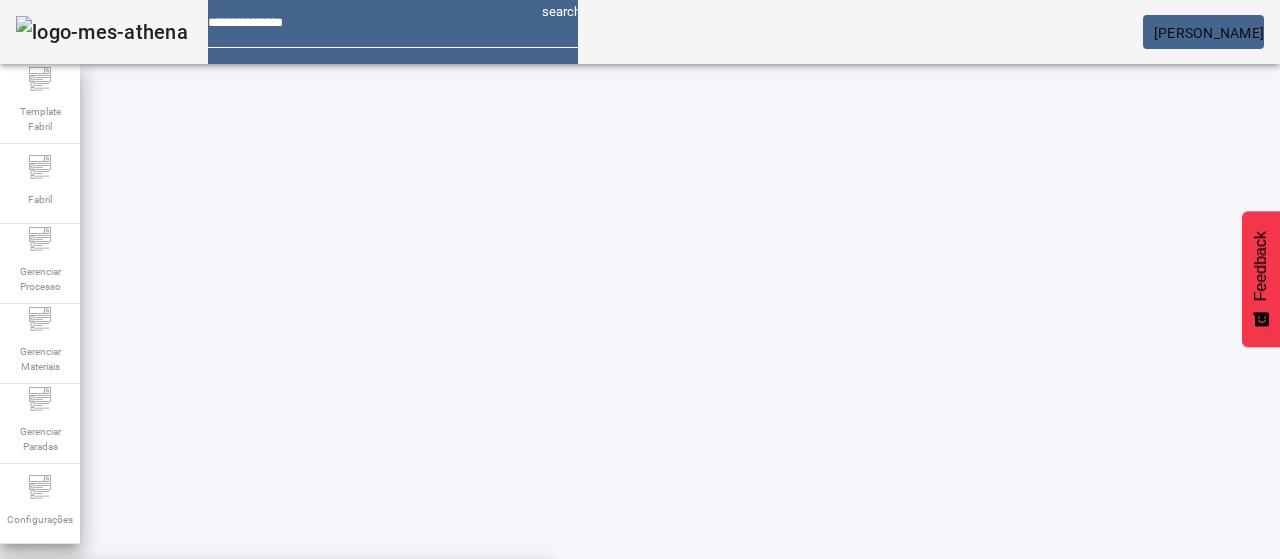 type on "**********" 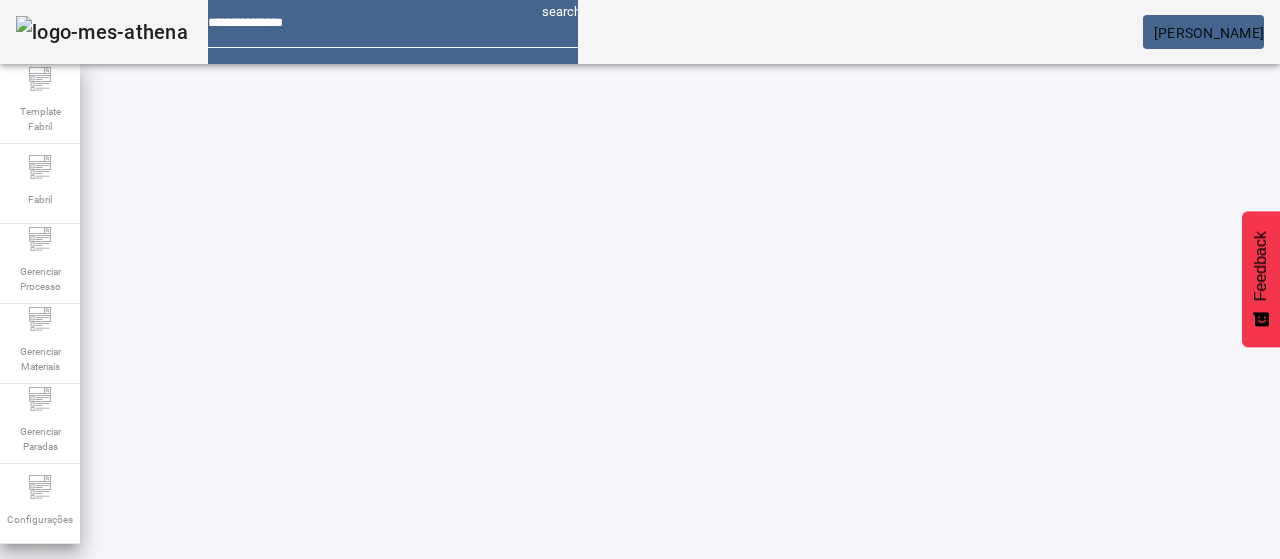 click on "FILTRAR" 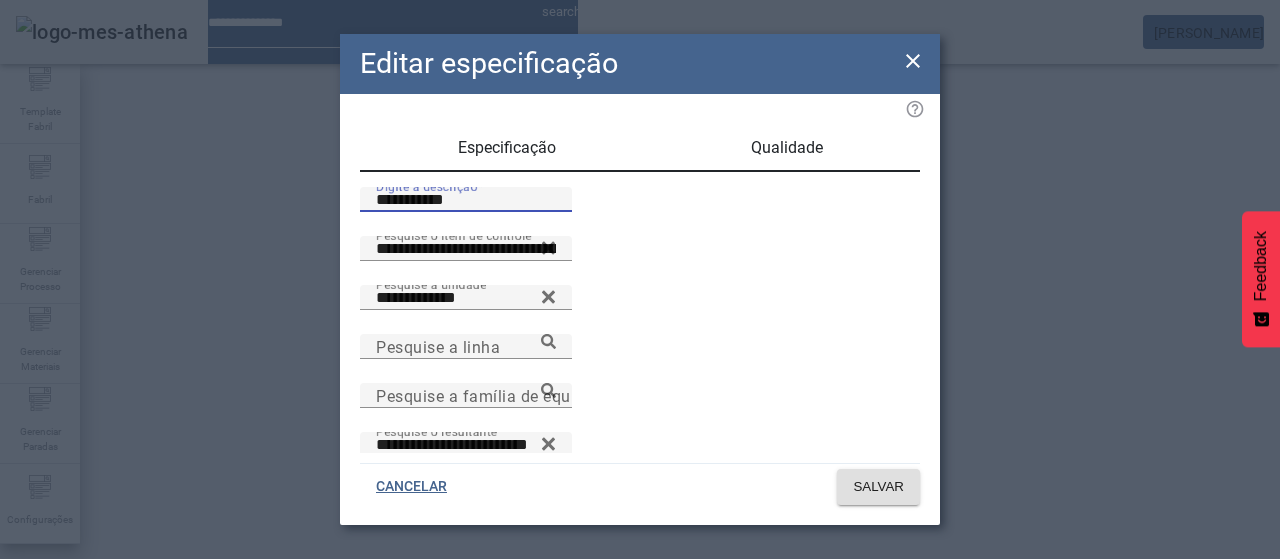 click on "**********" at bounding box center (466, 200) 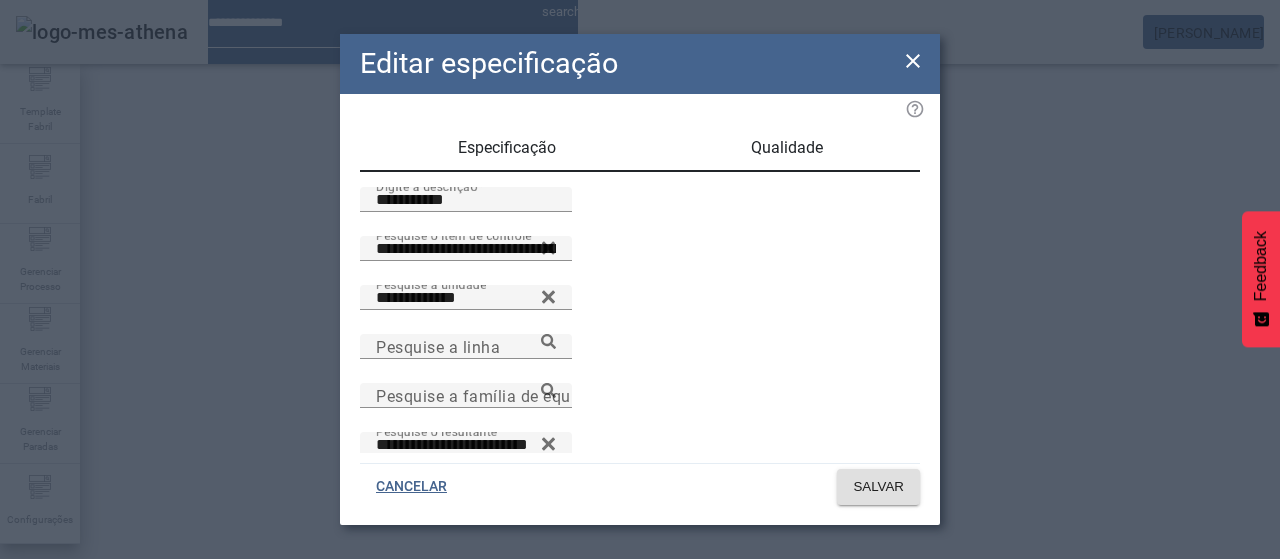 click on "Qualidade" at bounding box center (787, 148) 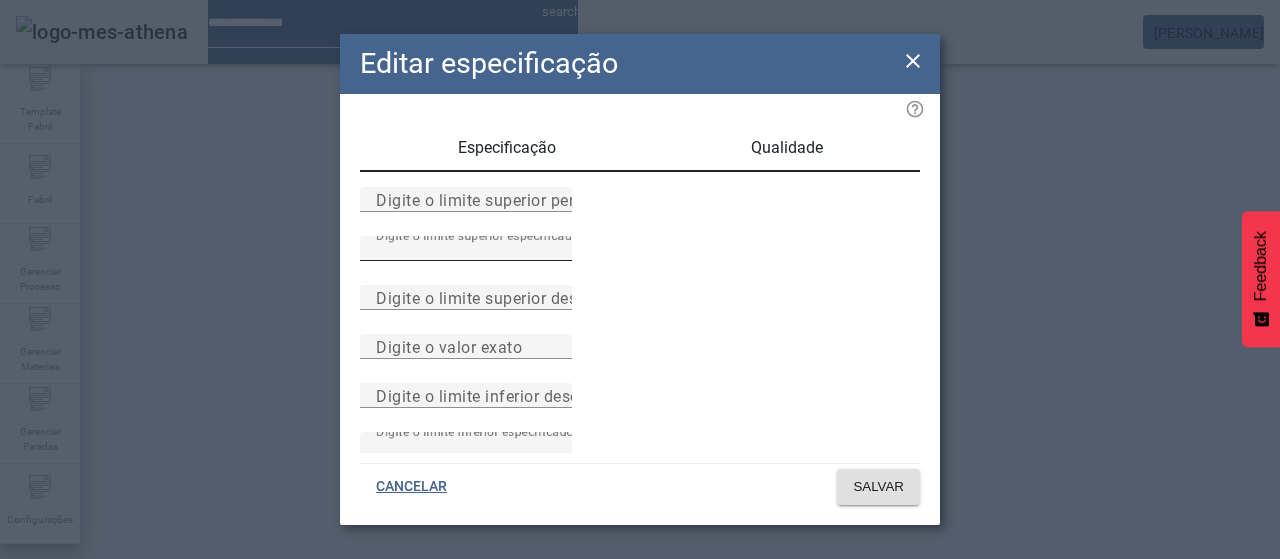drag, startPoint x: 471, startPoint y: 288, endPoint x: 486, endPoint y: 296, distance: 17 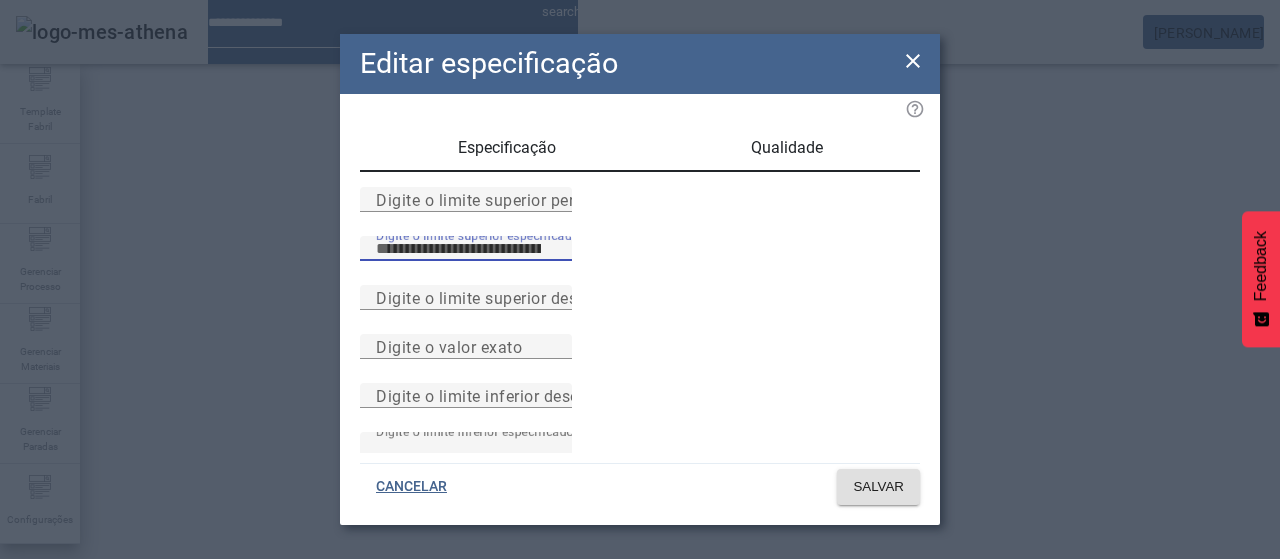 click on "***" at bounding box center (466, 249) 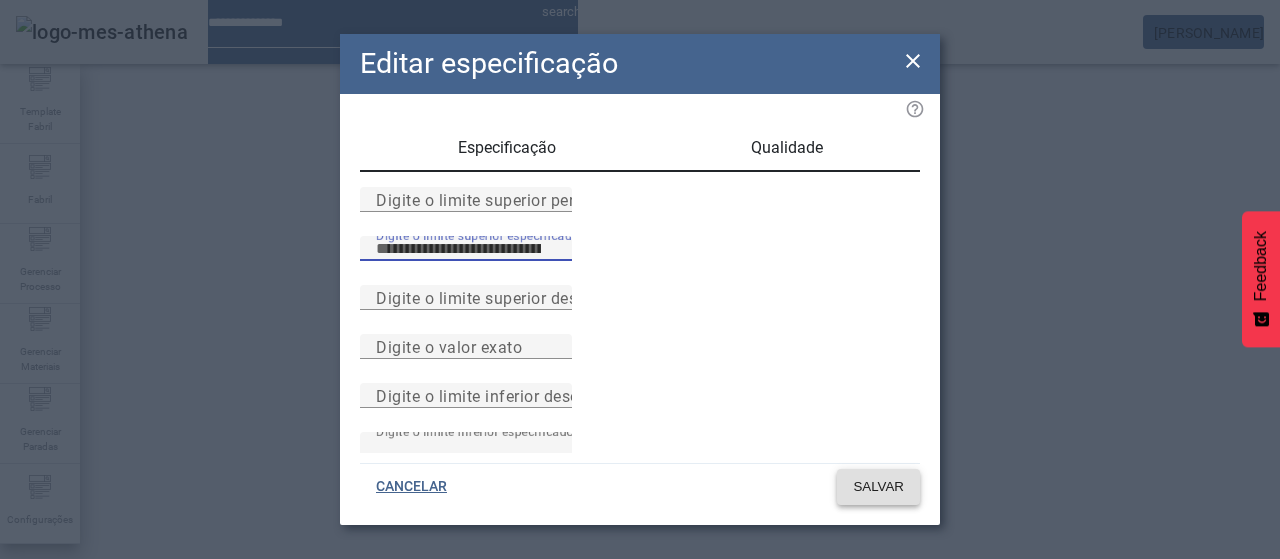 type on "***" 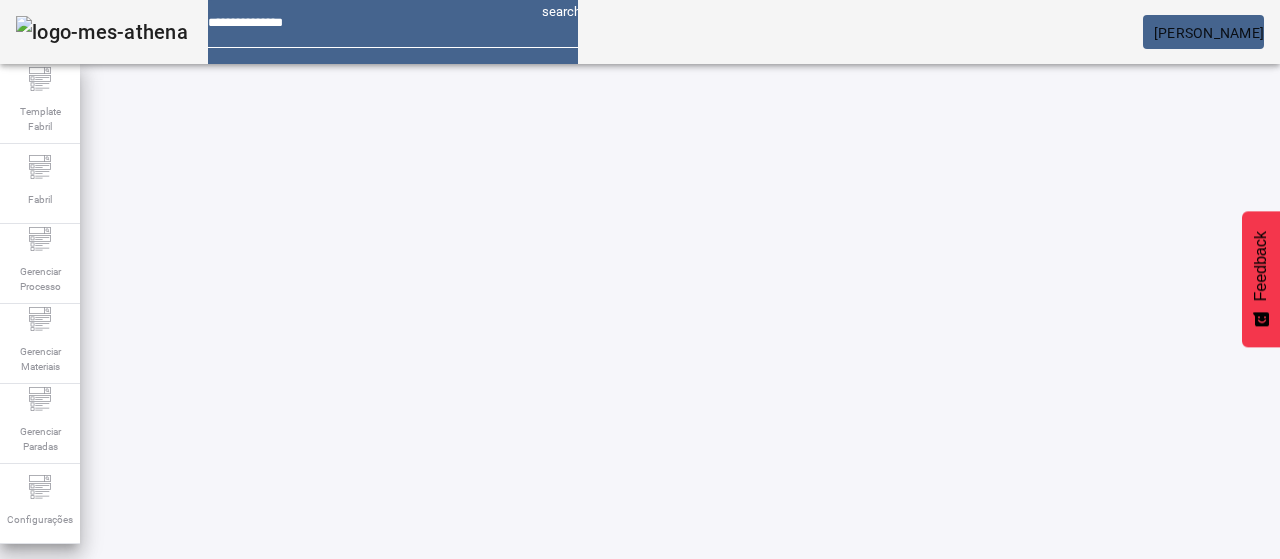 scroll, scrollTop: 290, scrollLeft: 0, axis: vertical 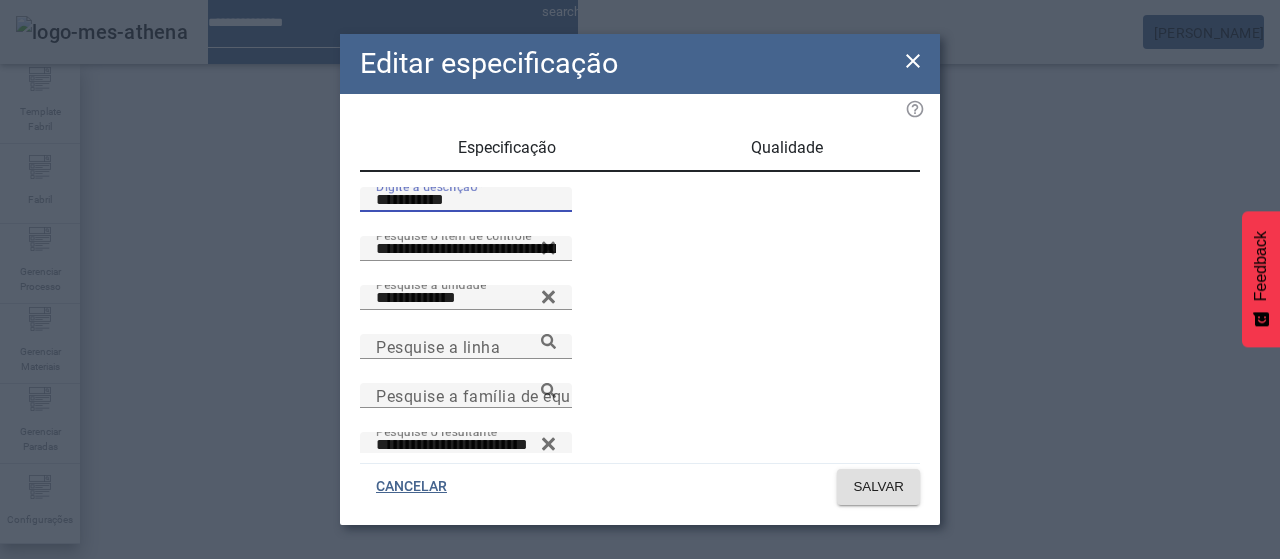drag, startPoint x: 446, startPoint y: 229, endPoint x: 472, endPoint y: 242, distance: 29.068884 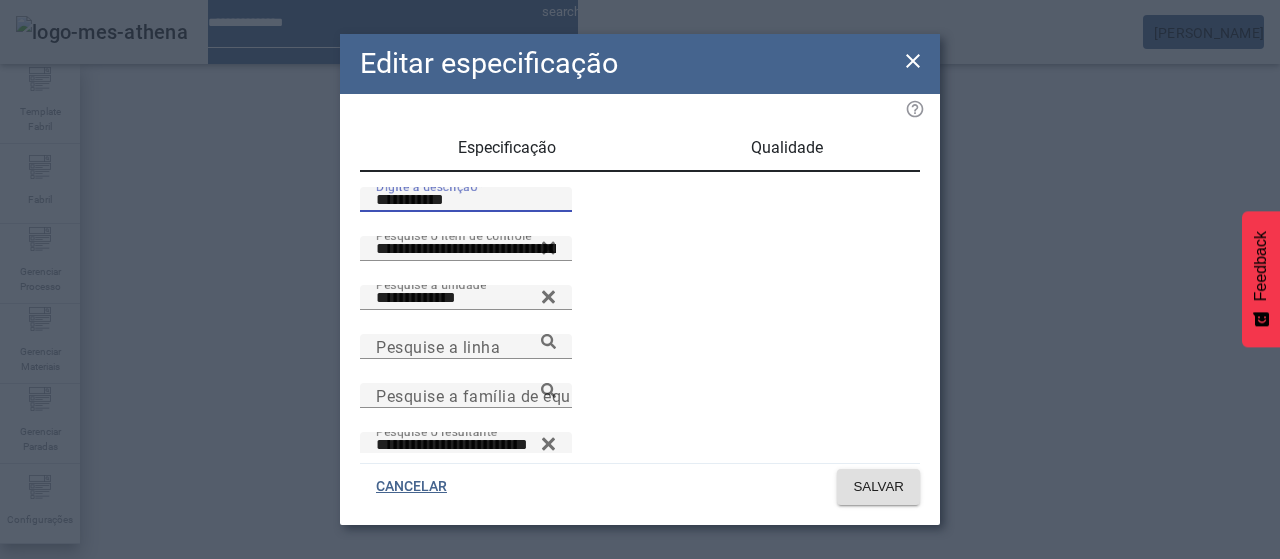 click on "**********" at bounding box center (466, 200) 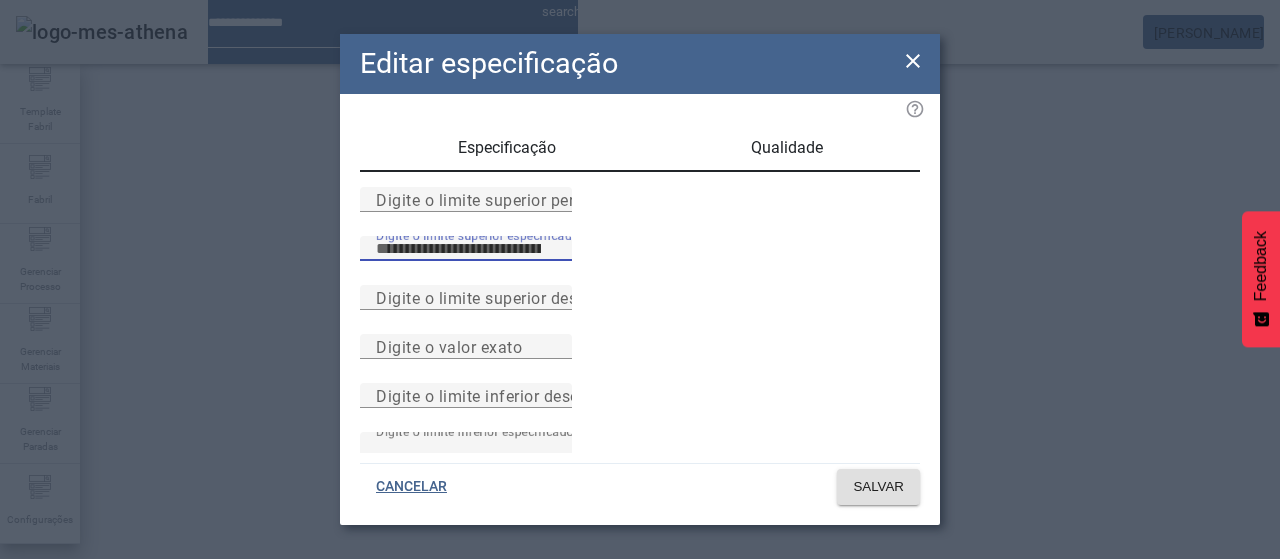 drag, startPoint x: 478, startPoint y: 301, endPoint x: 540, endPoint y: 315, distance: 63.560993 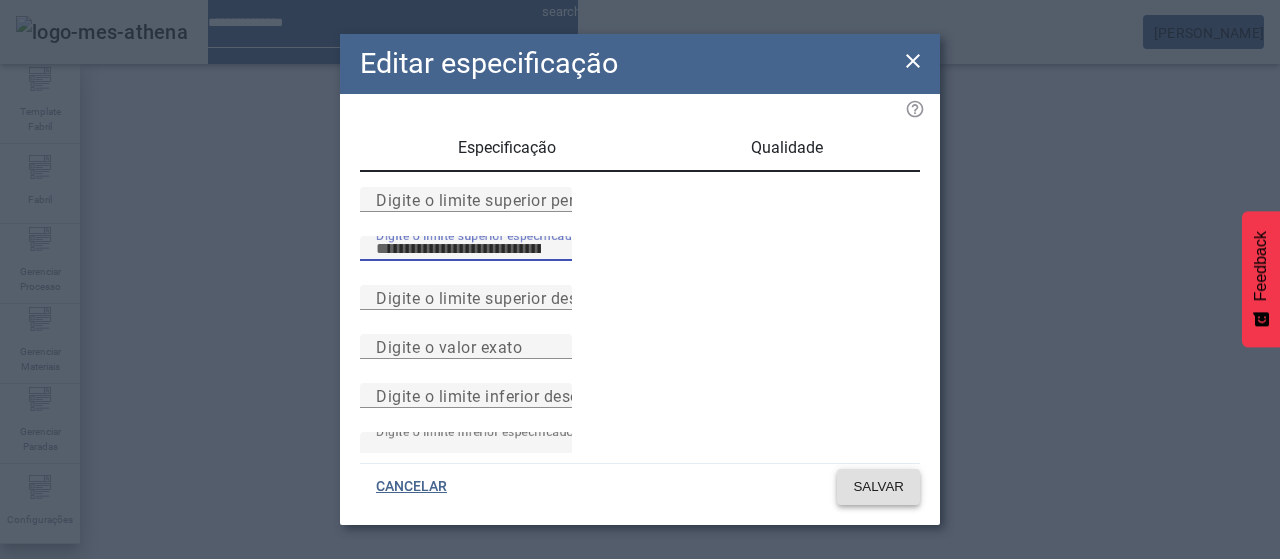 type on "***" 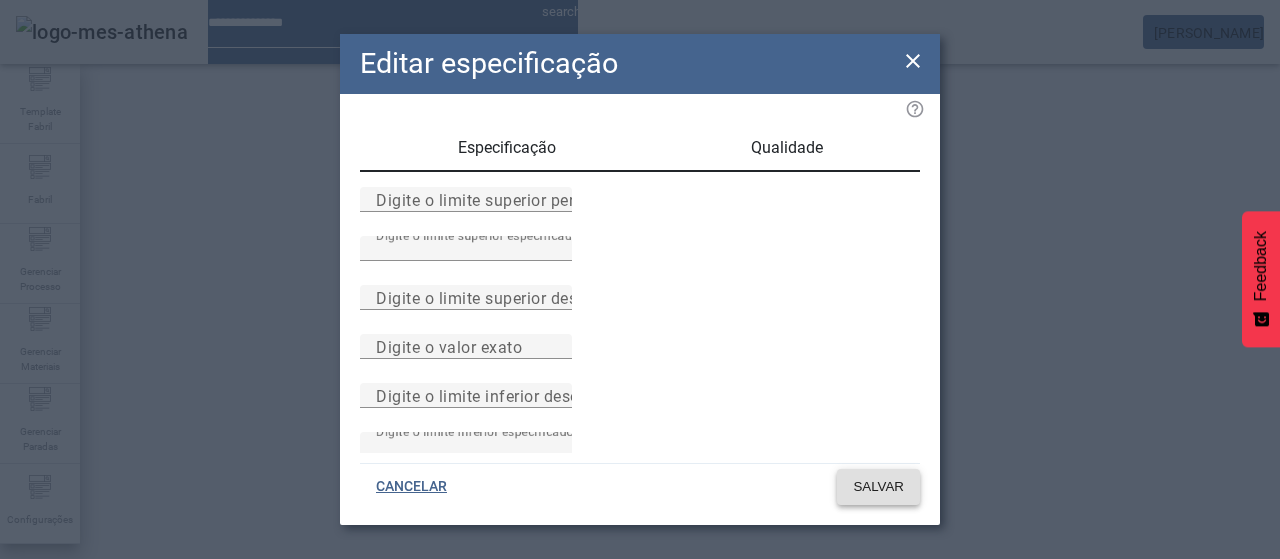 click 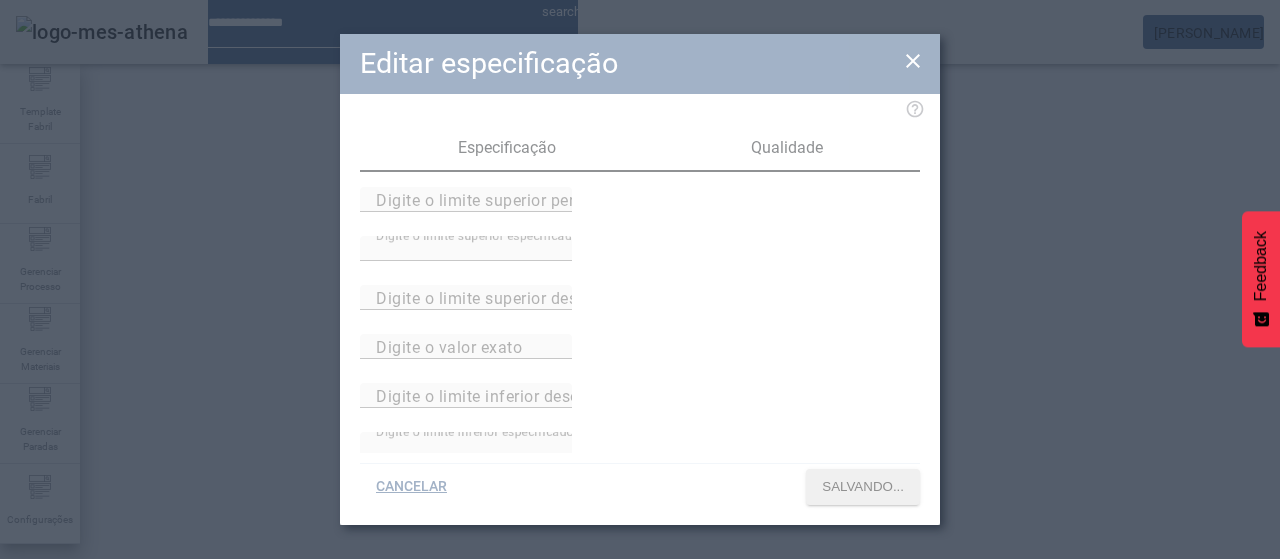 scroll, scrollTop: 290, scrollLeft: 0, axis: vertical 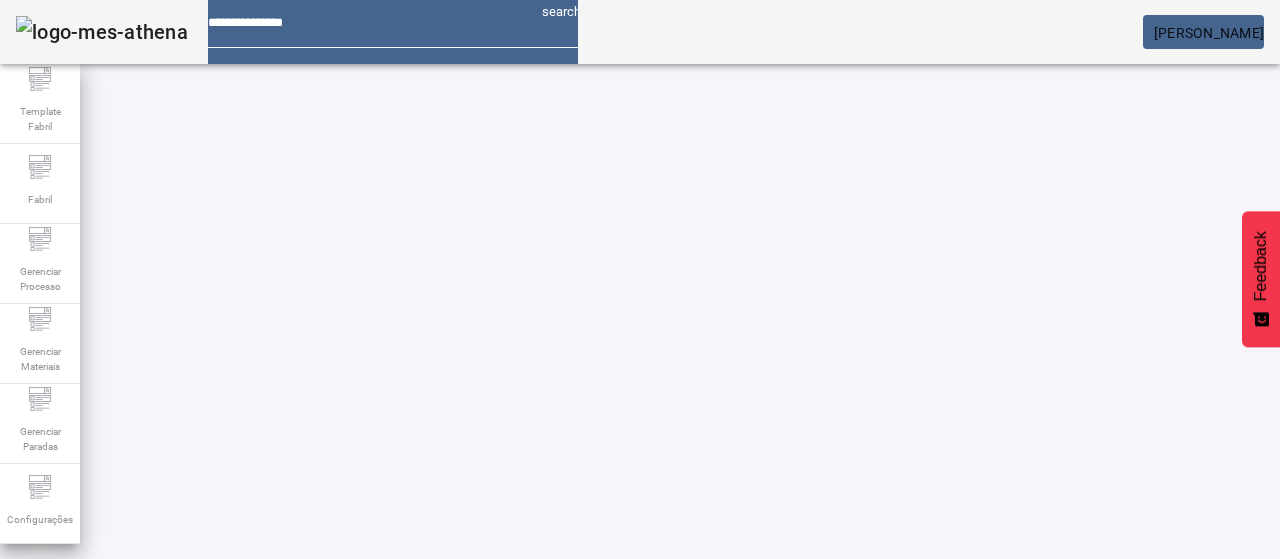 click on "Editar" at bounding box center (28, 579) 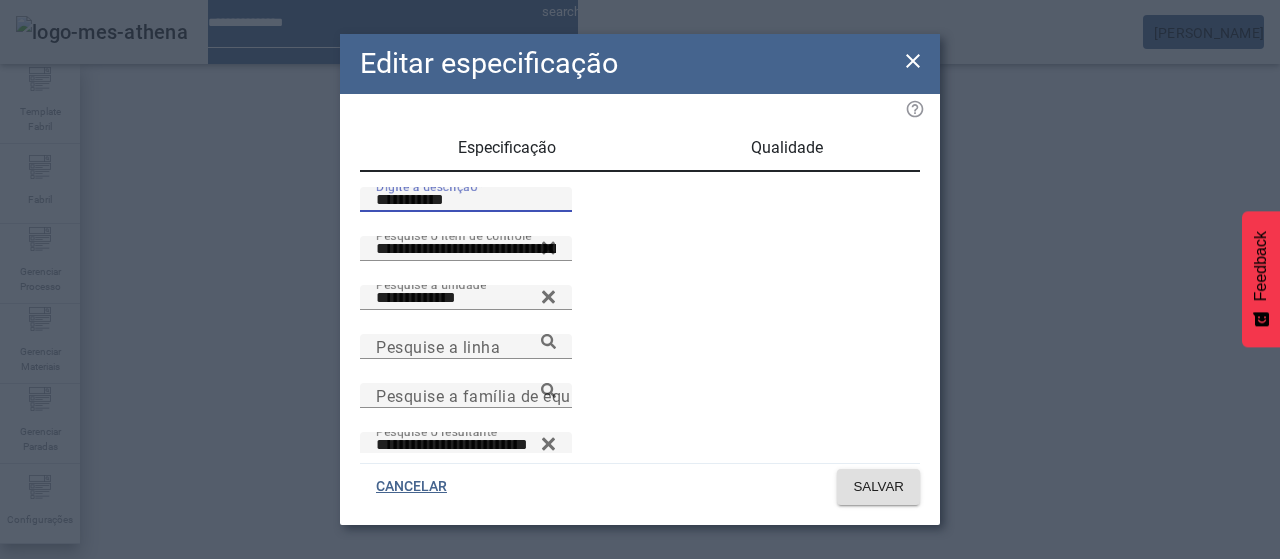 drag, startPoint x: 436, startPoint y: 216, endPoint x: 456, endPoint y: 222, distance: 20.880613 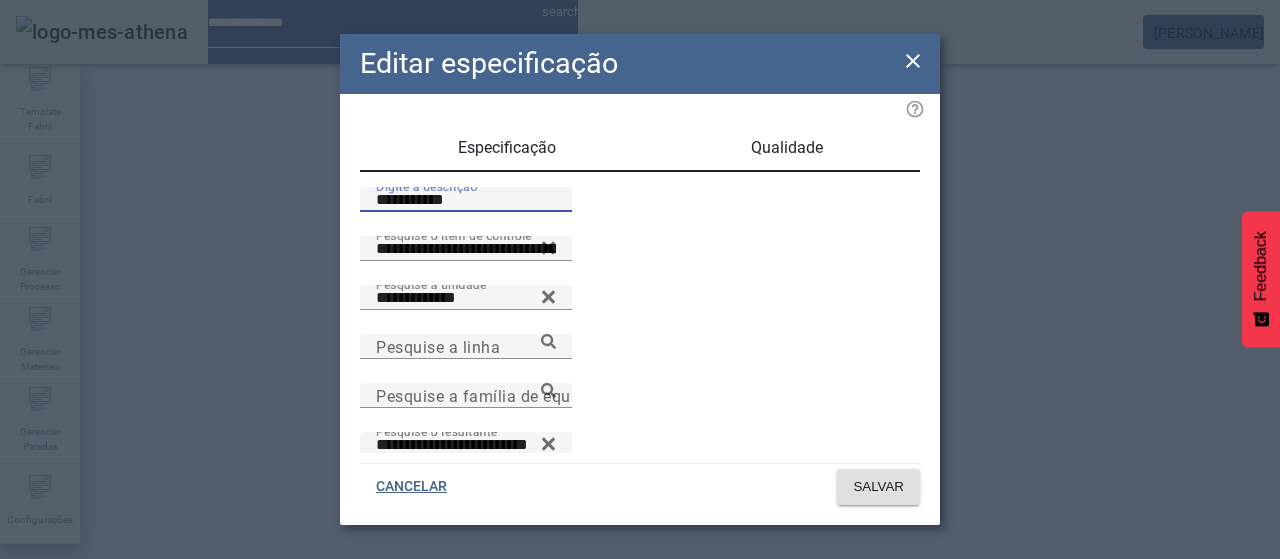 click on "**********" at bounding box center [466, 200] 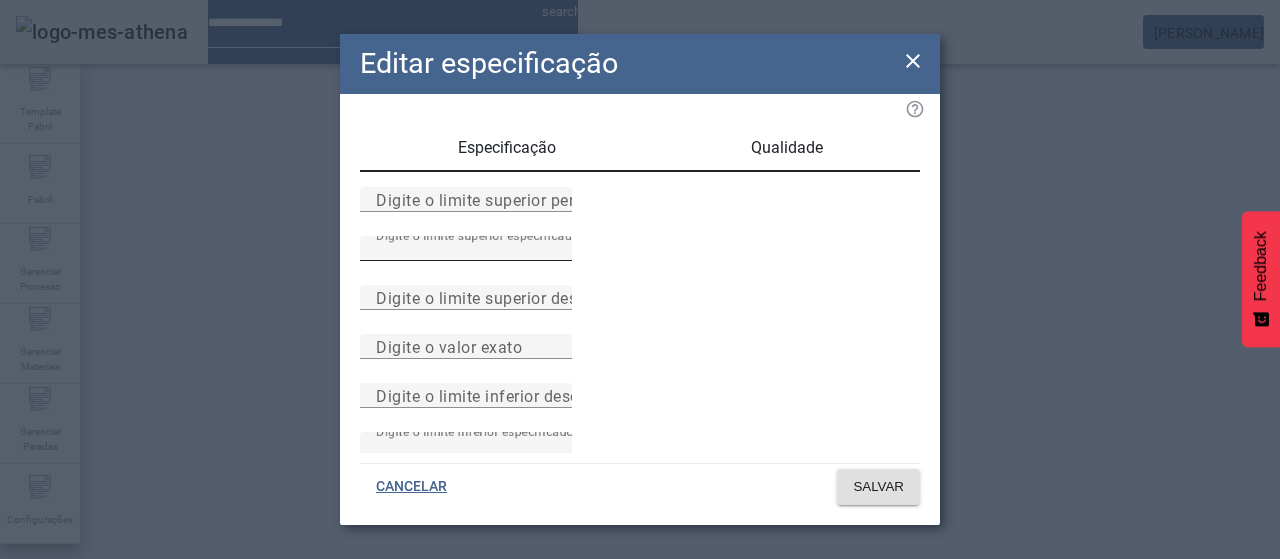 drag, startPoint x: 480, startPoint y: 300, endPoint x: 531, endPoint y: 309, distance: 51.78803 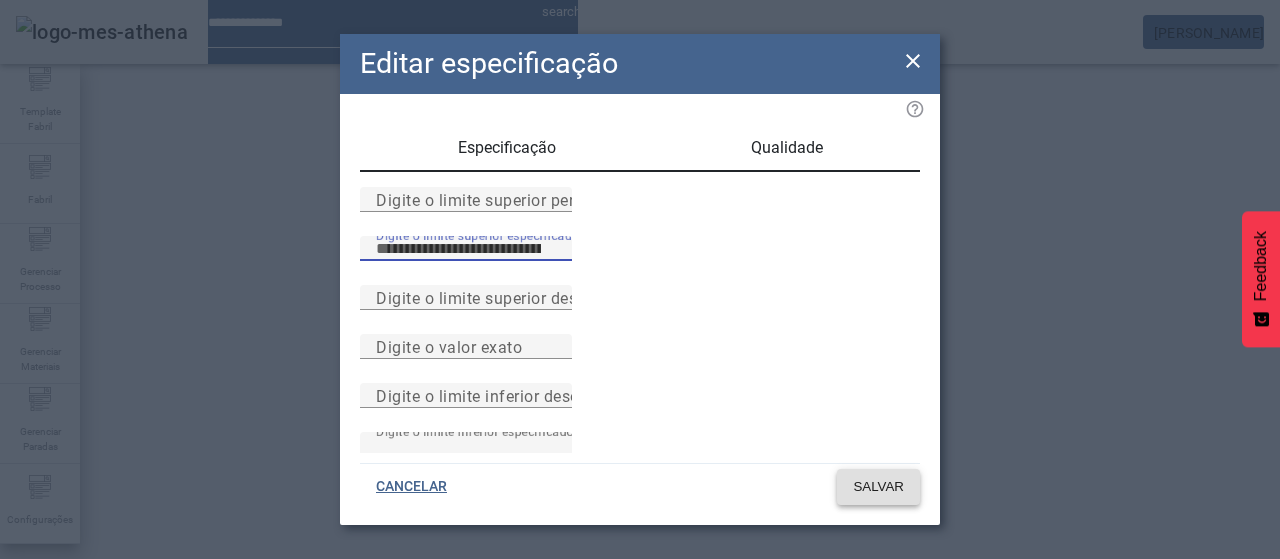 type on "***" 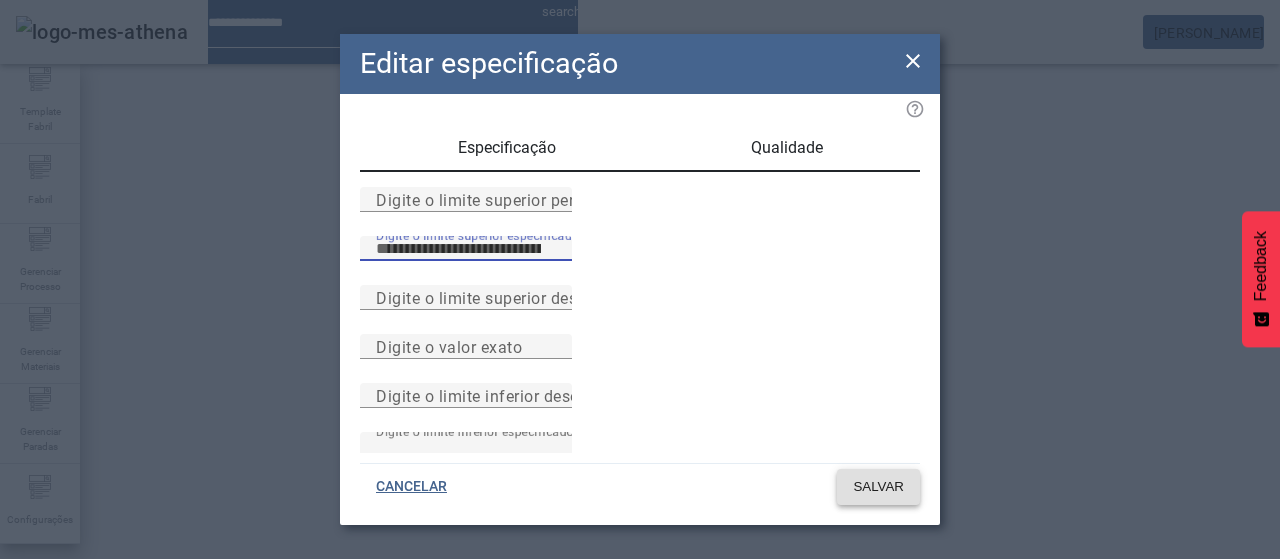 click on "SALVAR" 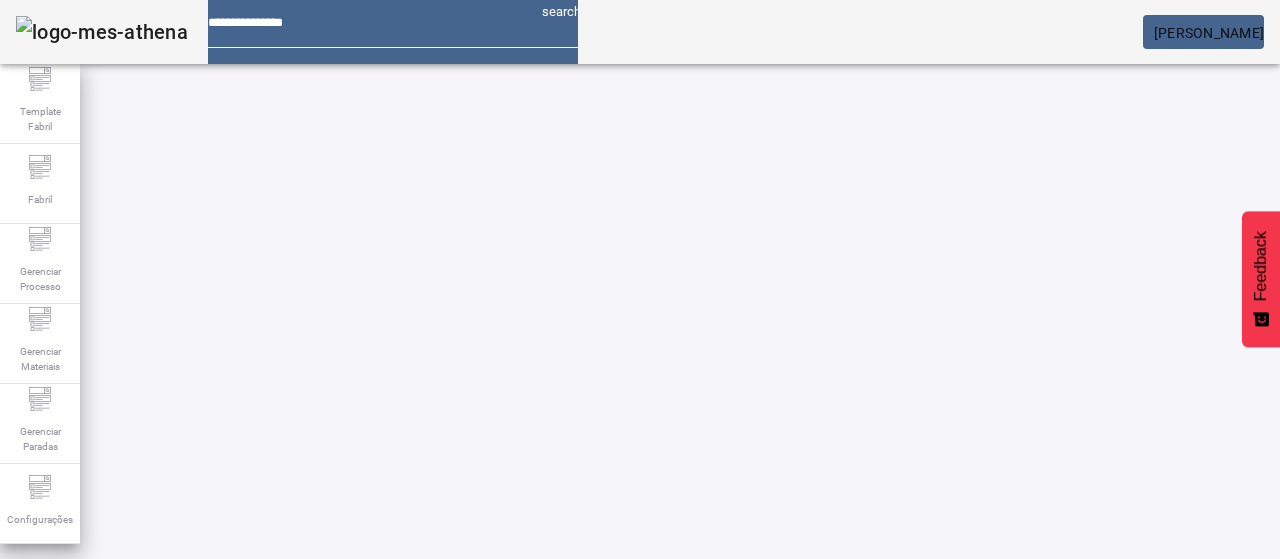 scroll, scrollTop: 290, scrollLeft: 0, axis: vertical 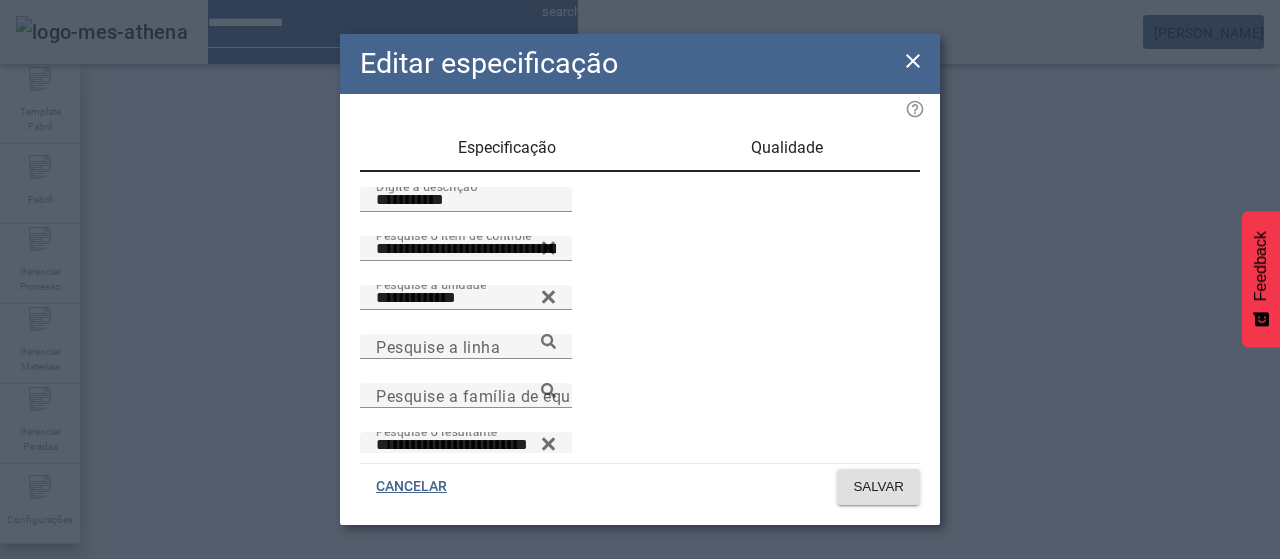click 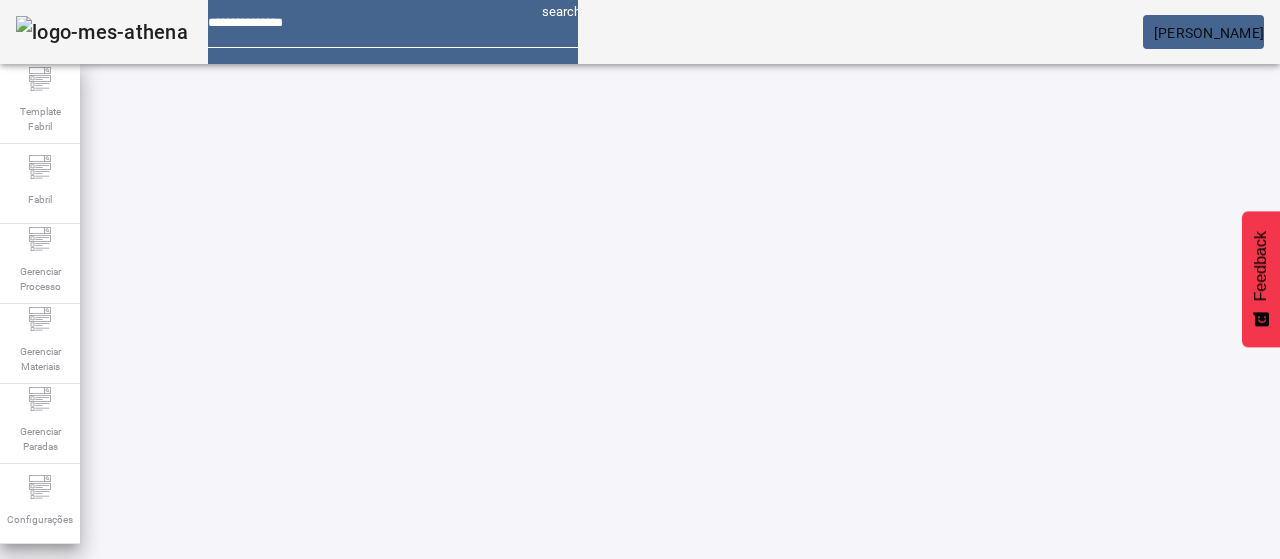 click 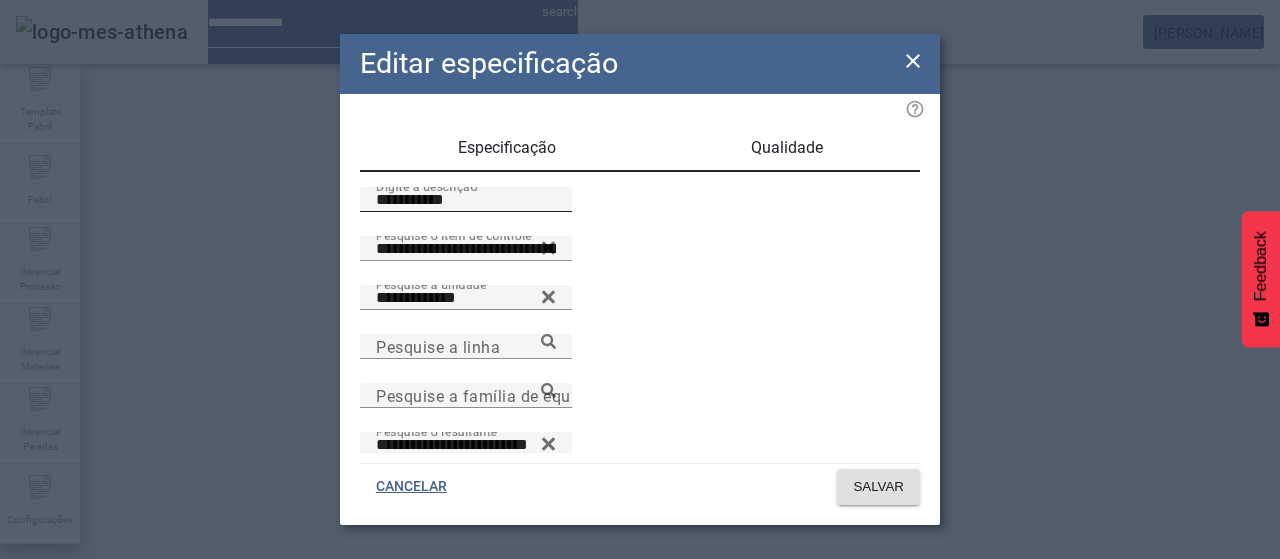 drag, startPoint x: 436, startPoint y: 229, endPoint x: 468, endPoint y: 231, distance: 32.06244 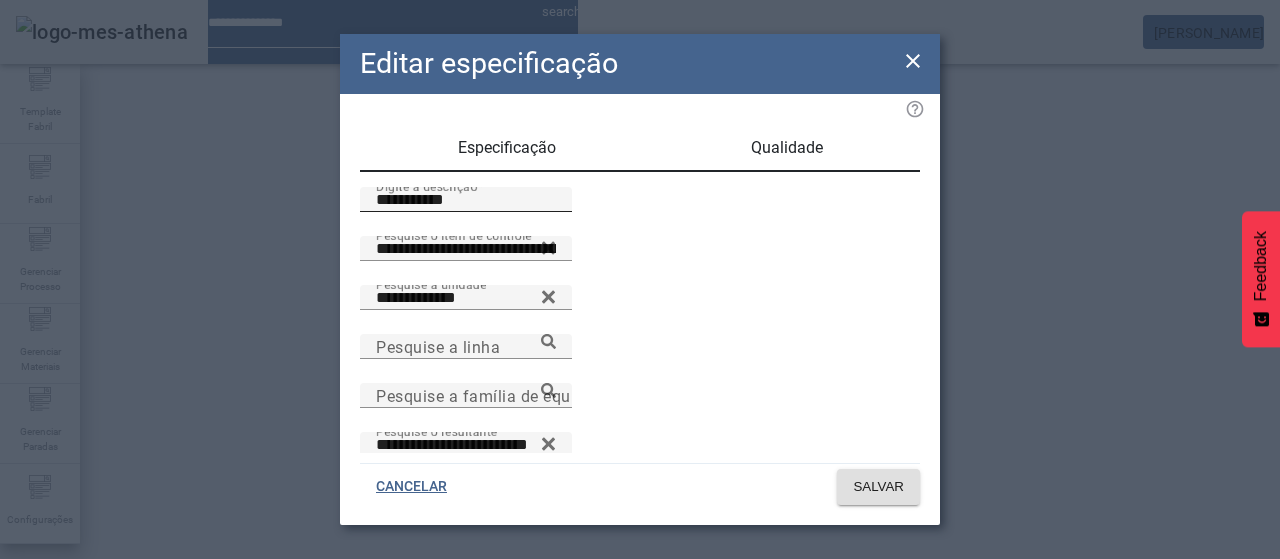 click on "**********" at bounding box center (466, 200) 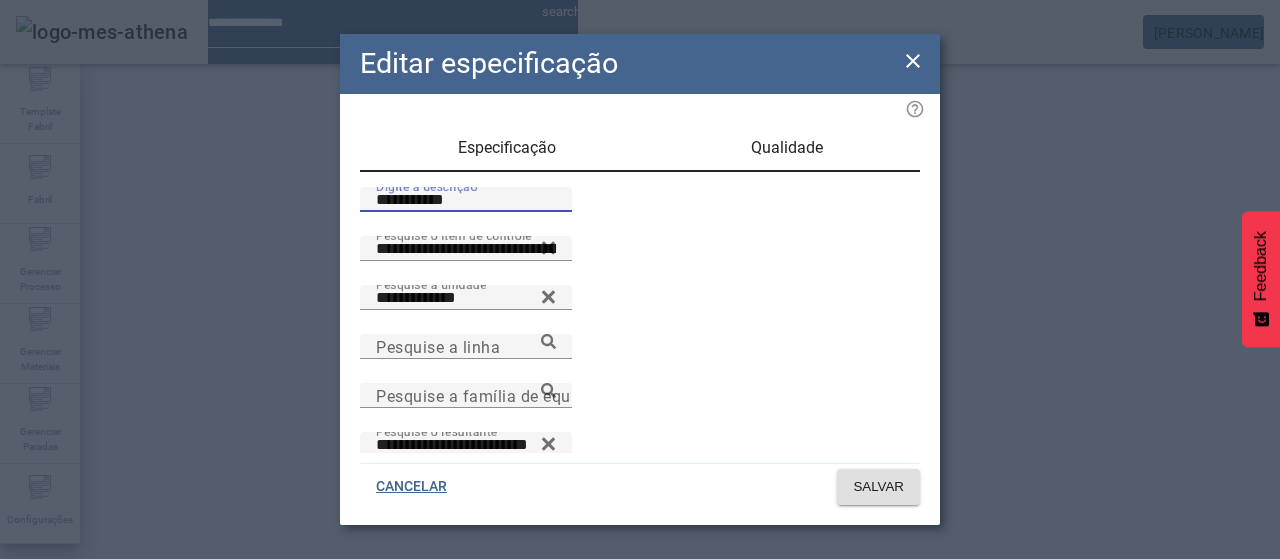 type on "**********" 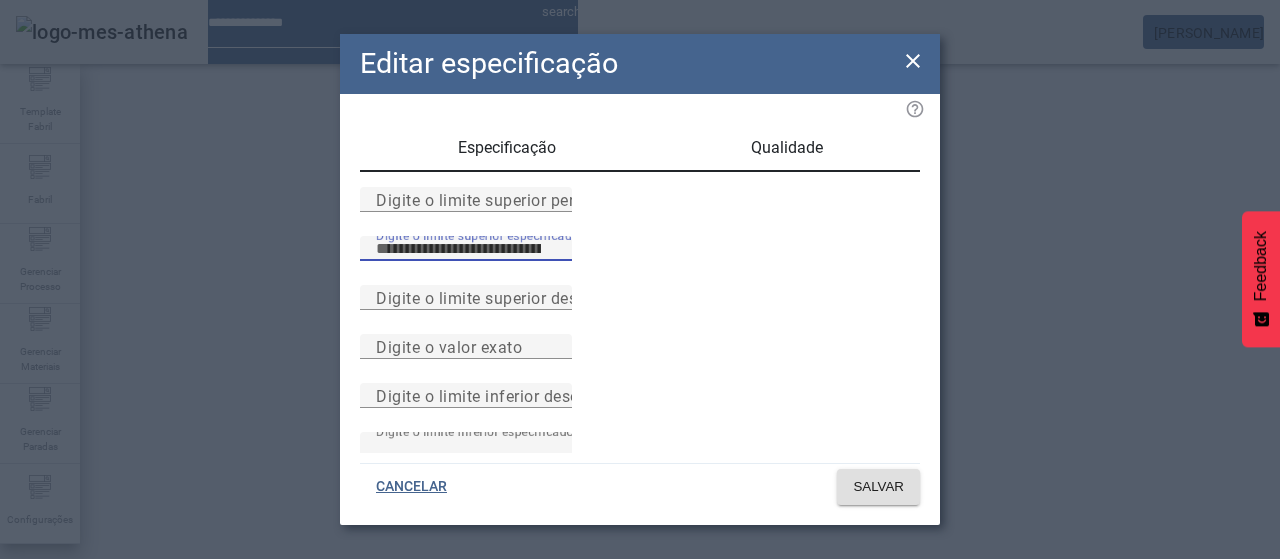 drag, startPoint x: 478, startPoint y: 297, endPoint x: 512, endPoint y: 307, distance: 35.44009 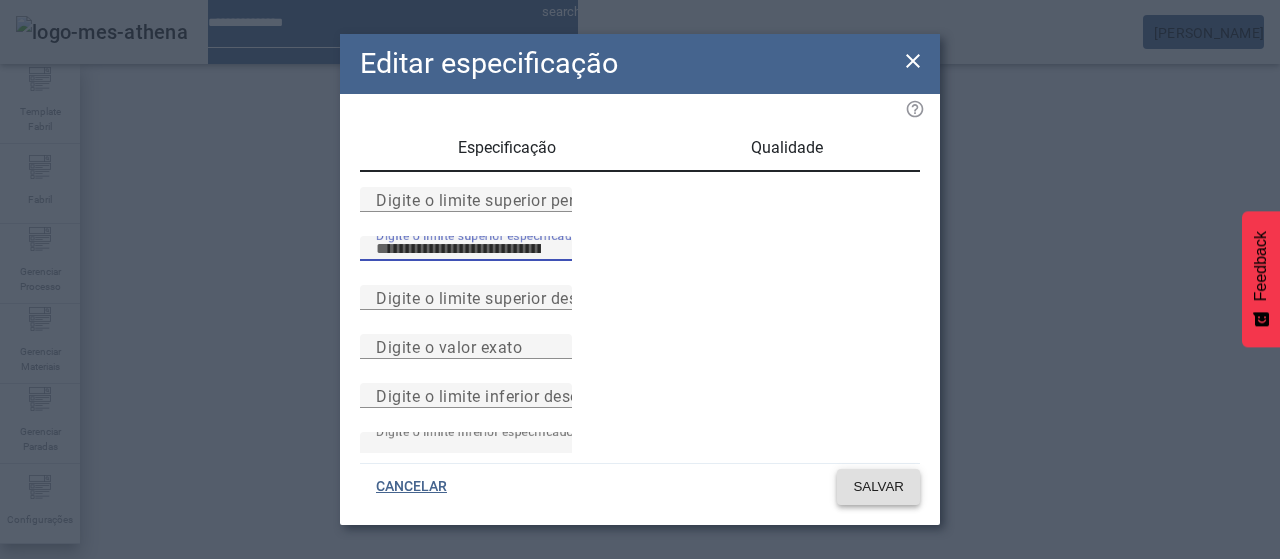 type on "***" 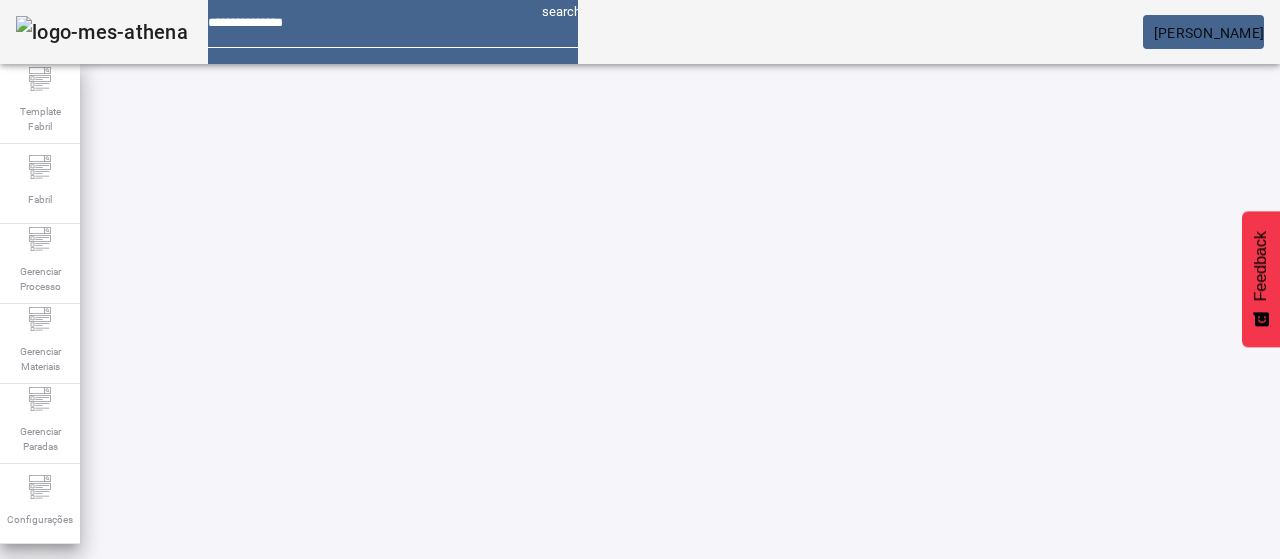 scroll, scrollTop: 0, scrollLeft: 0, axis: both 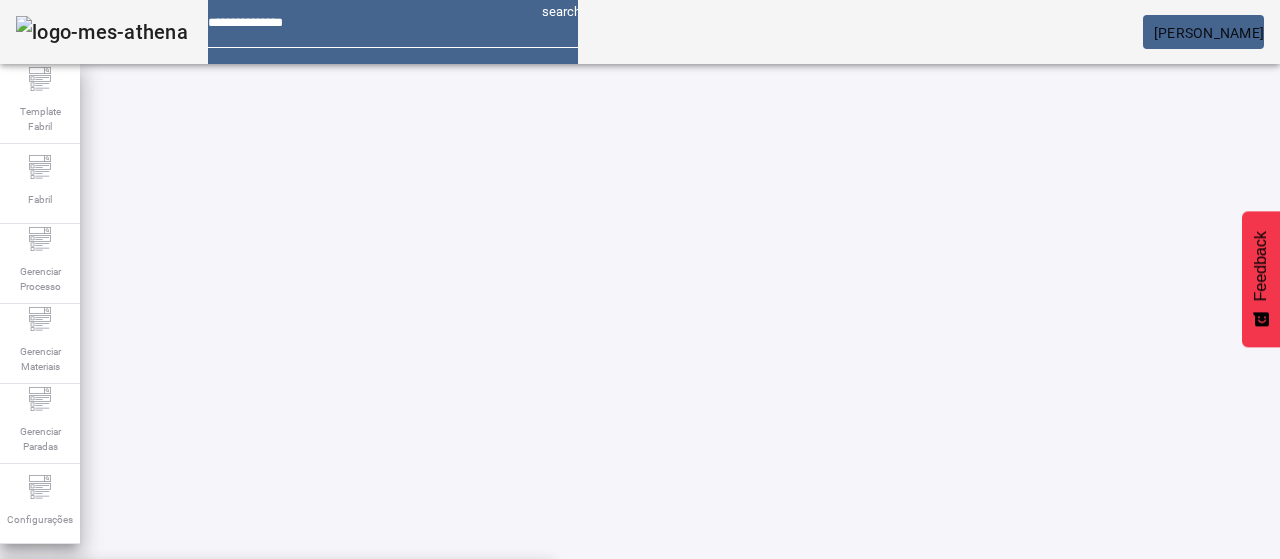 click on "**********" at bounding box center (540, 601) 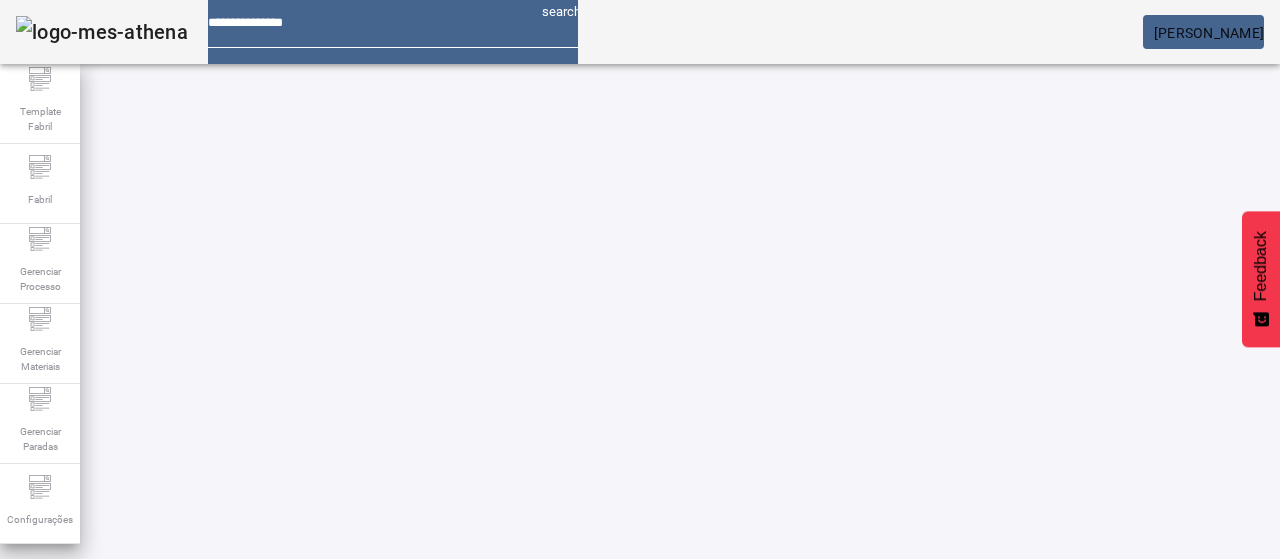 click on "**********" at bounding box center (540, 601) 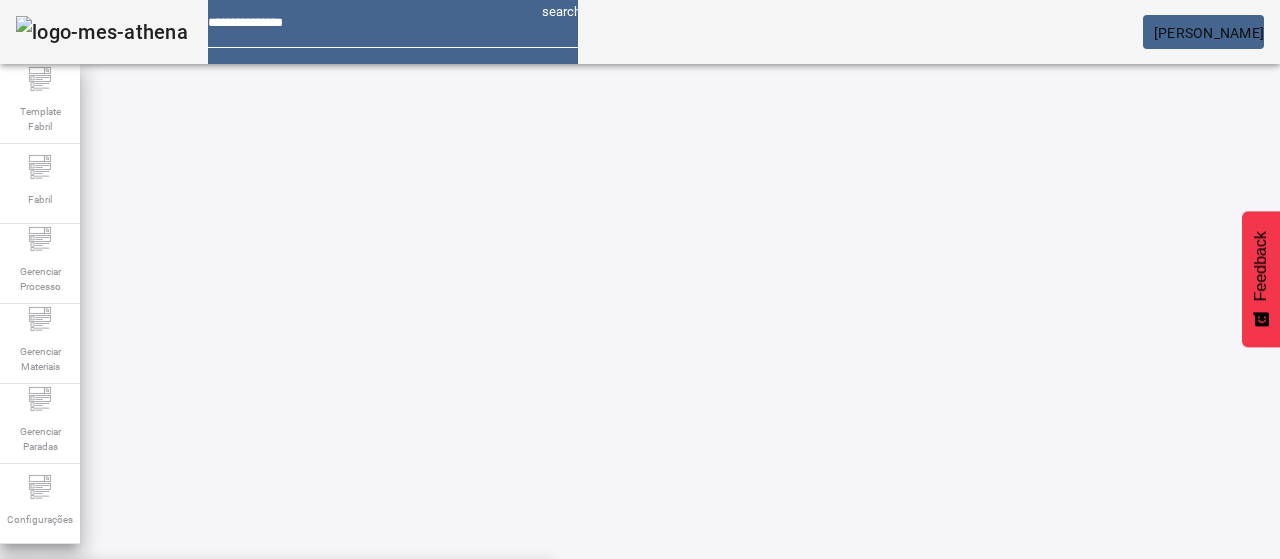 click 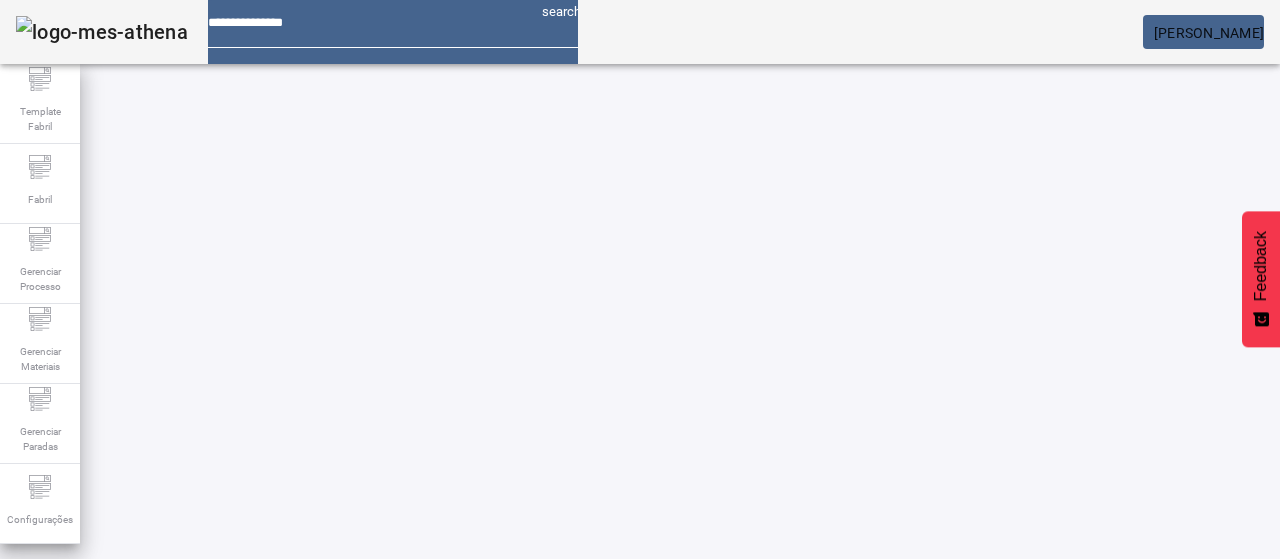 click on "FILTRAR" 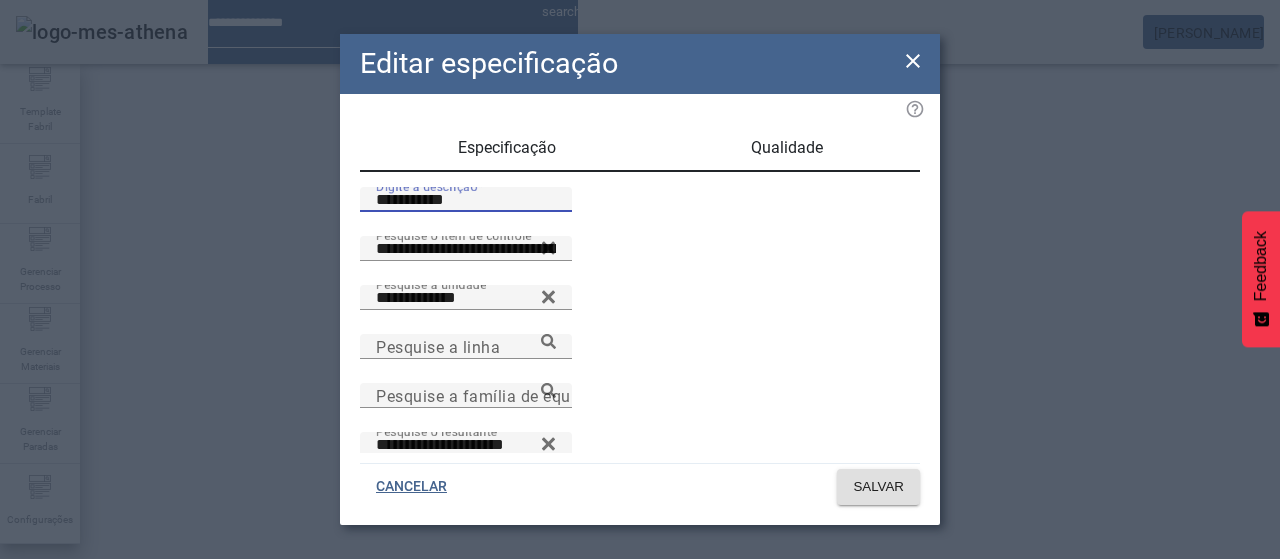 click on "**********" at bounding box center (466, 200) 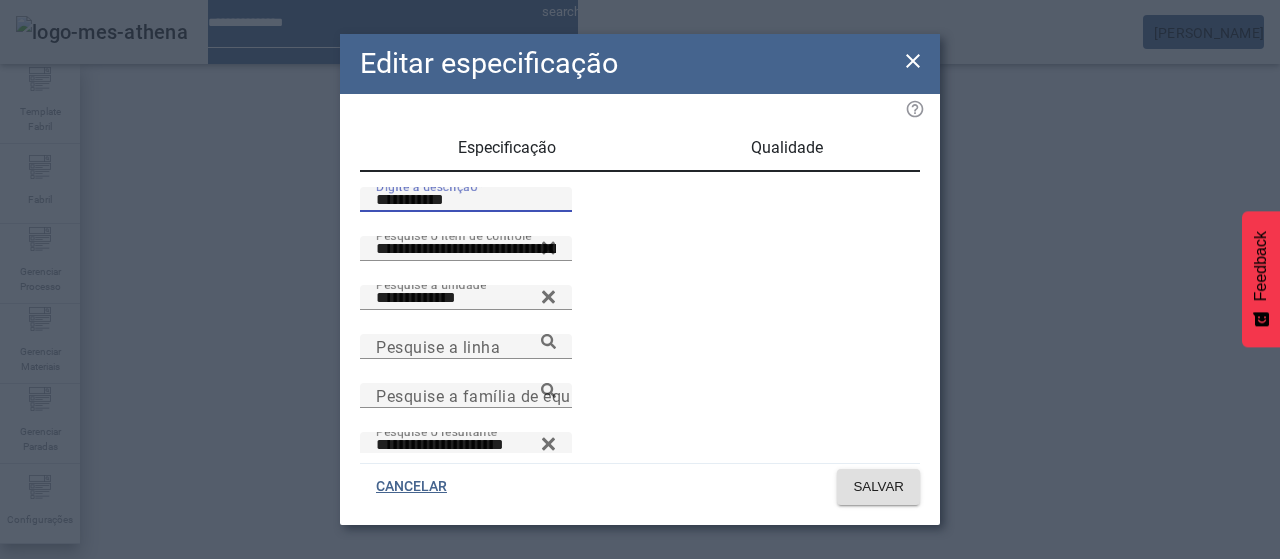 click on "Qualidade" at bounding box center (787, 148) 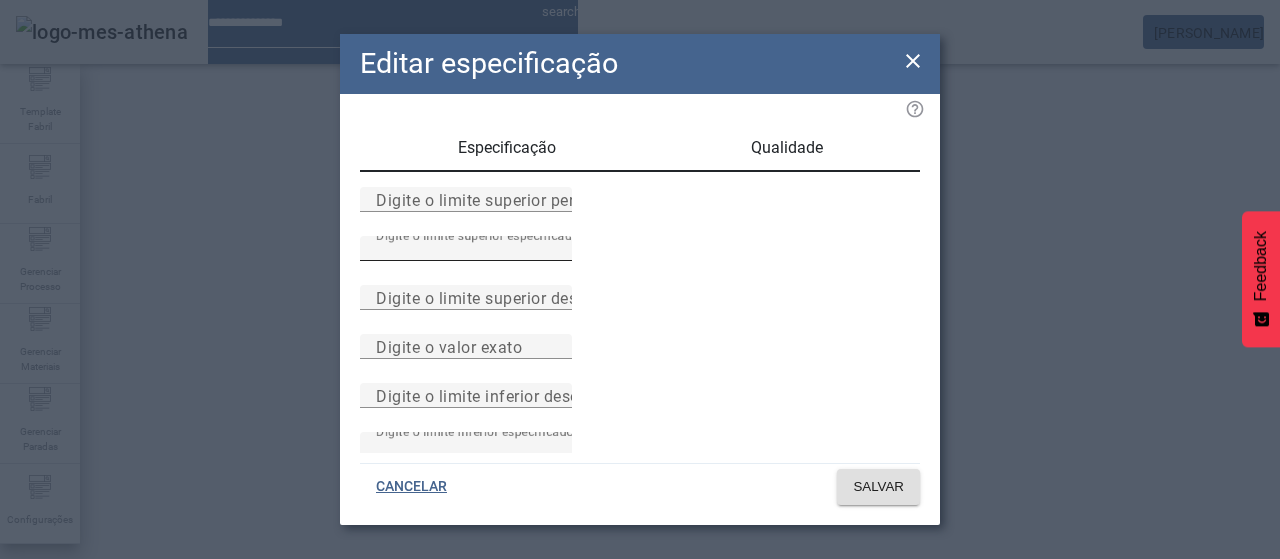 click on "***" at bounding box center [466, 249] 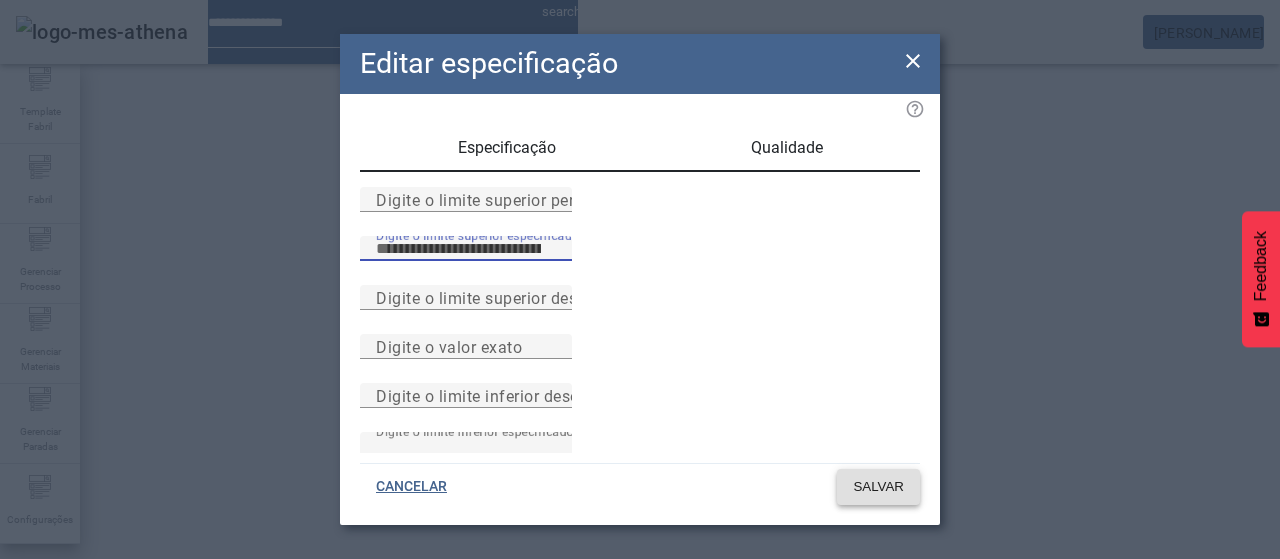 type on "***" 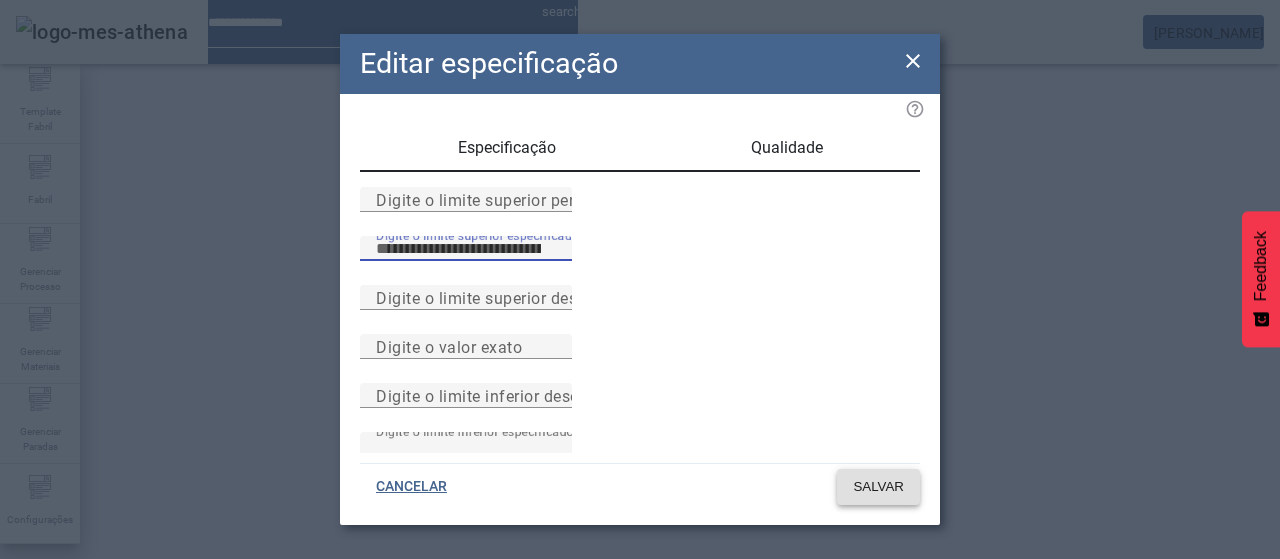 click on "SALVAR" 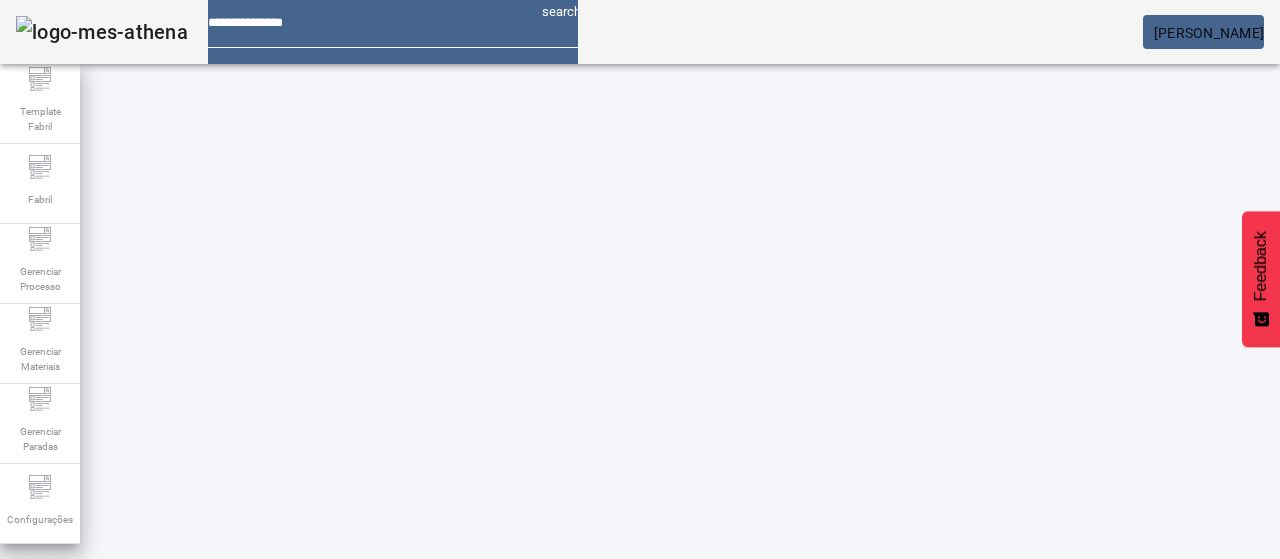 scroll, scrollTop: 290, scrollLeft: 0, axis: vertical 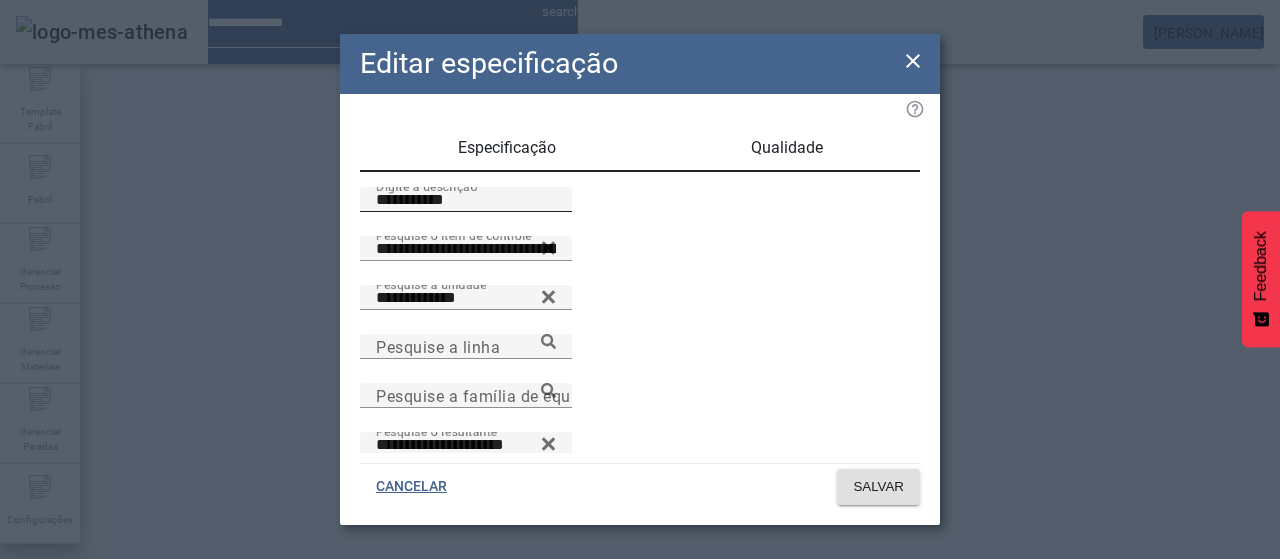 drag, startPoint x: 435, startPoint y: 229, endPoint x: 499, endPoint y: 239, distance: 64.77654 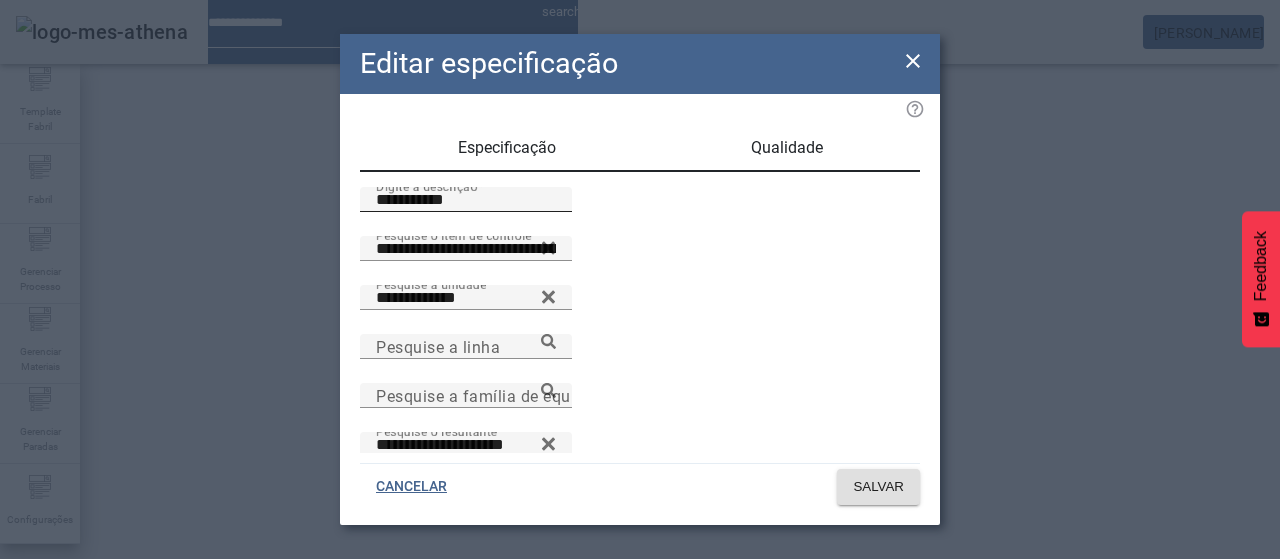 click on "**********" at bounding box center (466, 200) 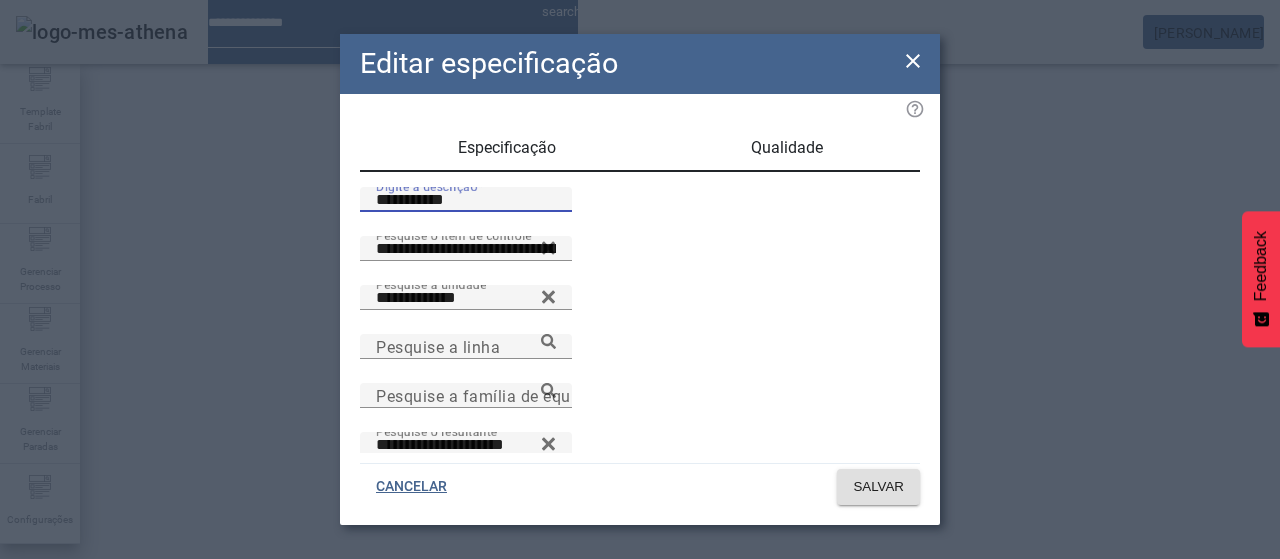 type on "**********" 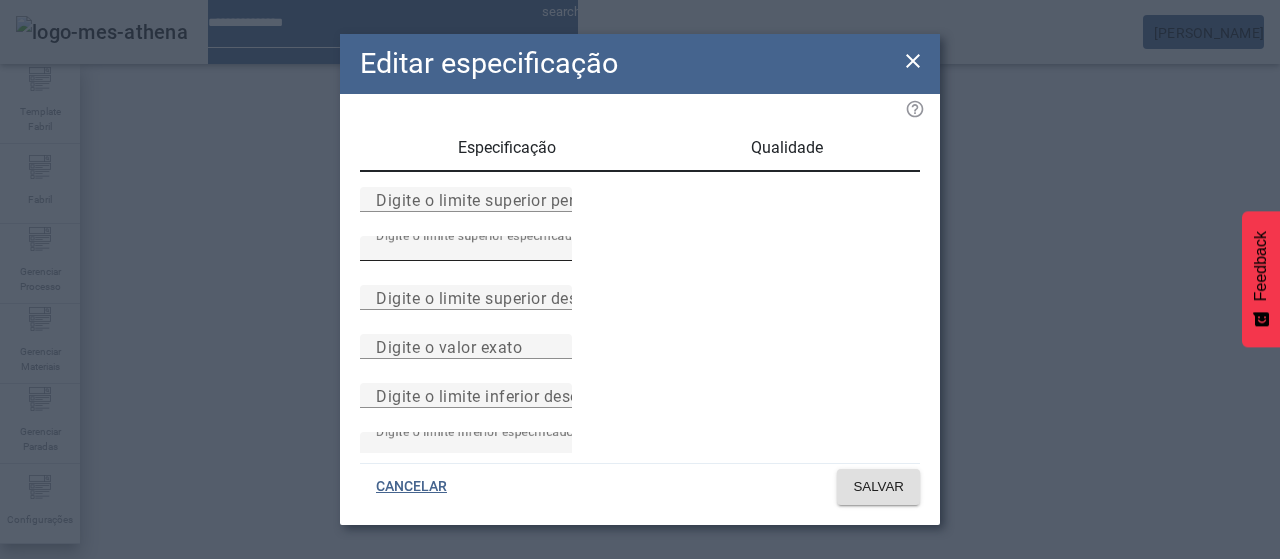 drag, startPoint x: 520, startPoint y: 293, endPoint x: 541, endPoint y: 296, distance: 21.213203 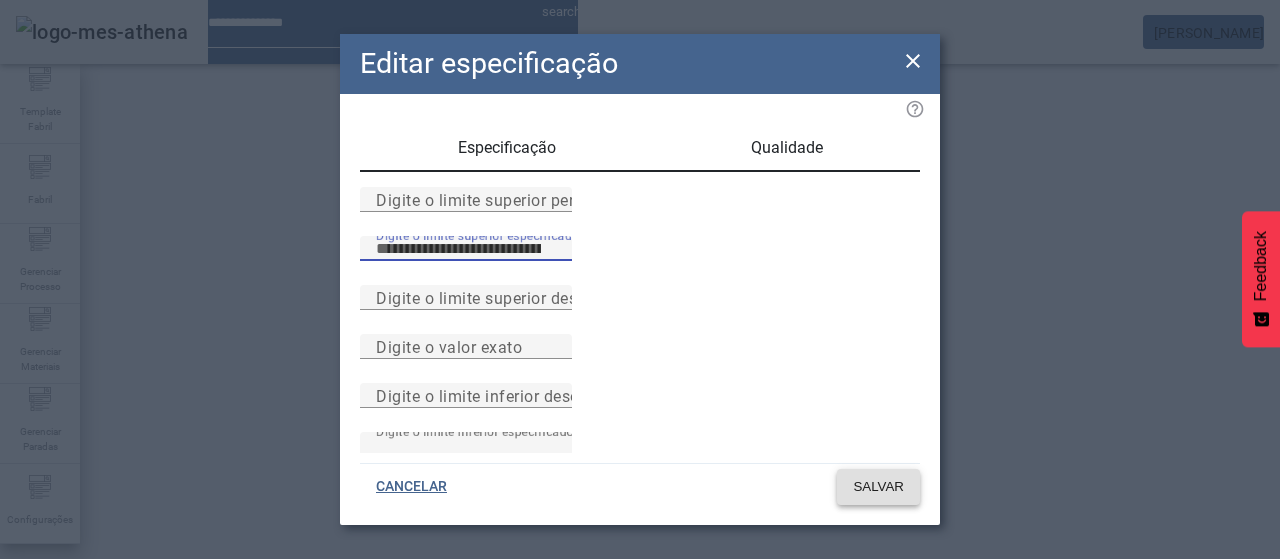 type on "***" 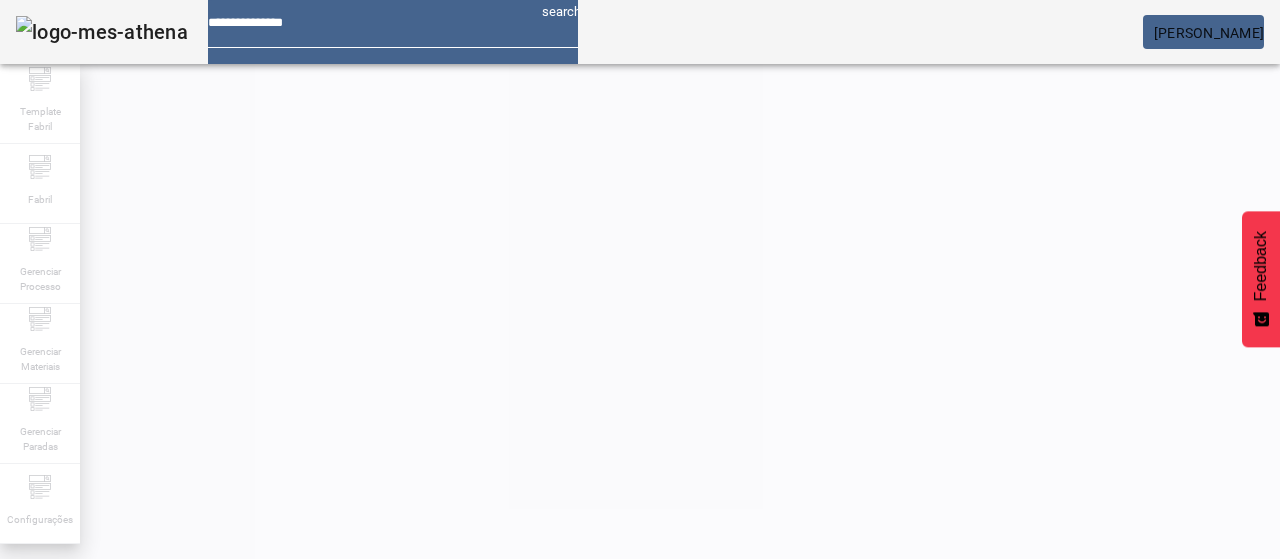 scroll, scrollTop: 290, scrollLeft: 0, axis: vertical 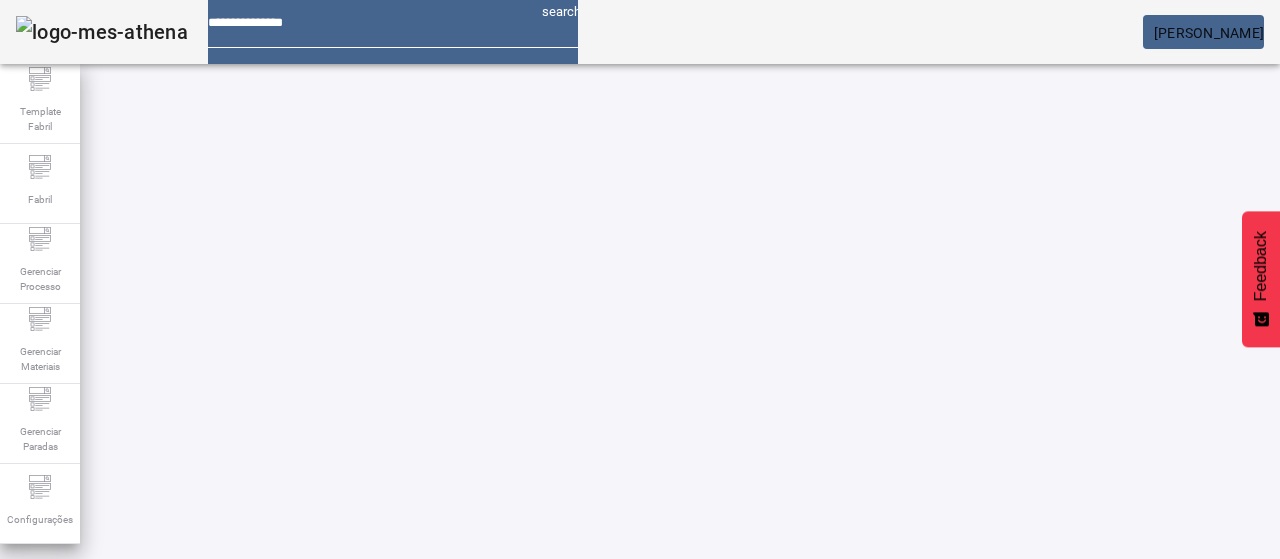 click 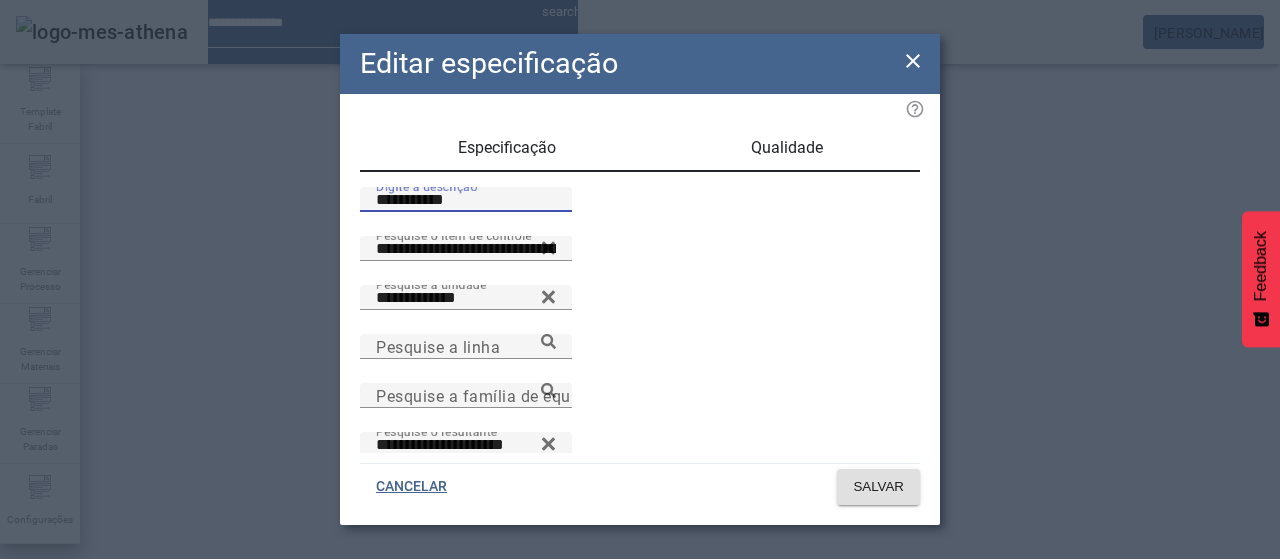 drag, startPoint x: 436, startPoint y: 221, endPoint x: 477, endPoint y: 225, distance: 41.19466 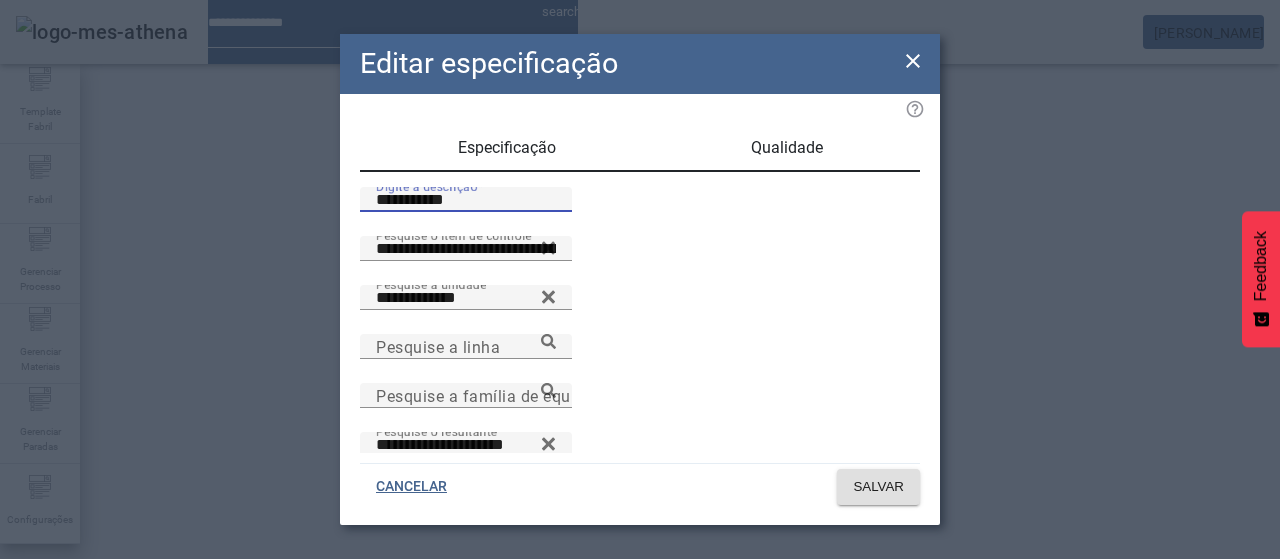 click on "**********" at bounding box center (466, 200) 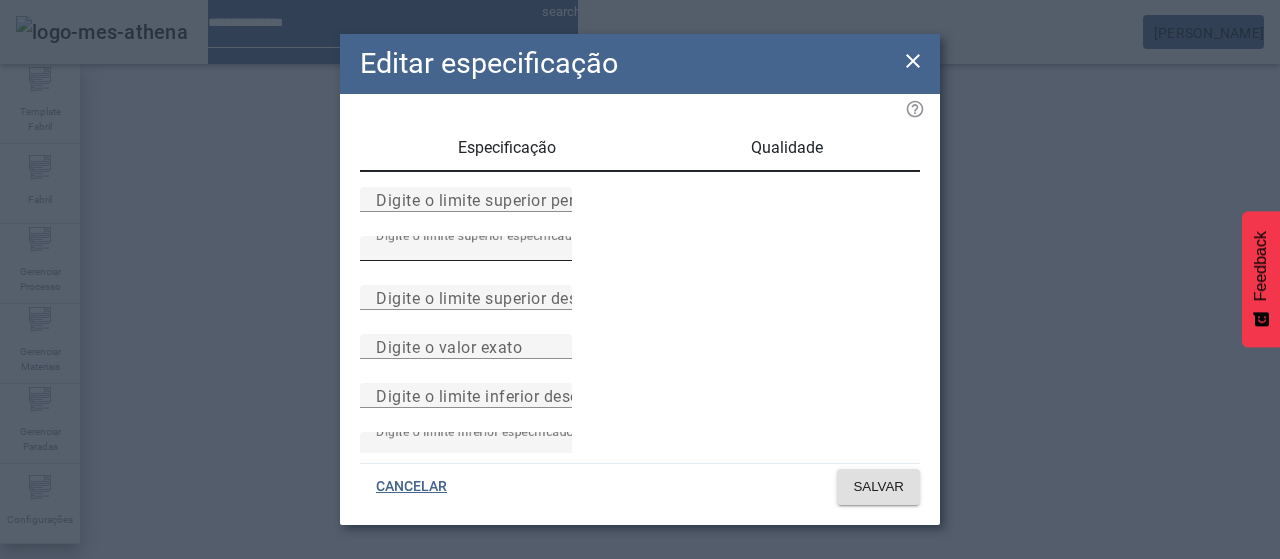 drag, startPoint x: 512, startPoint y: 298, endPoint x: 524, endPoint y: 298, distance: 12 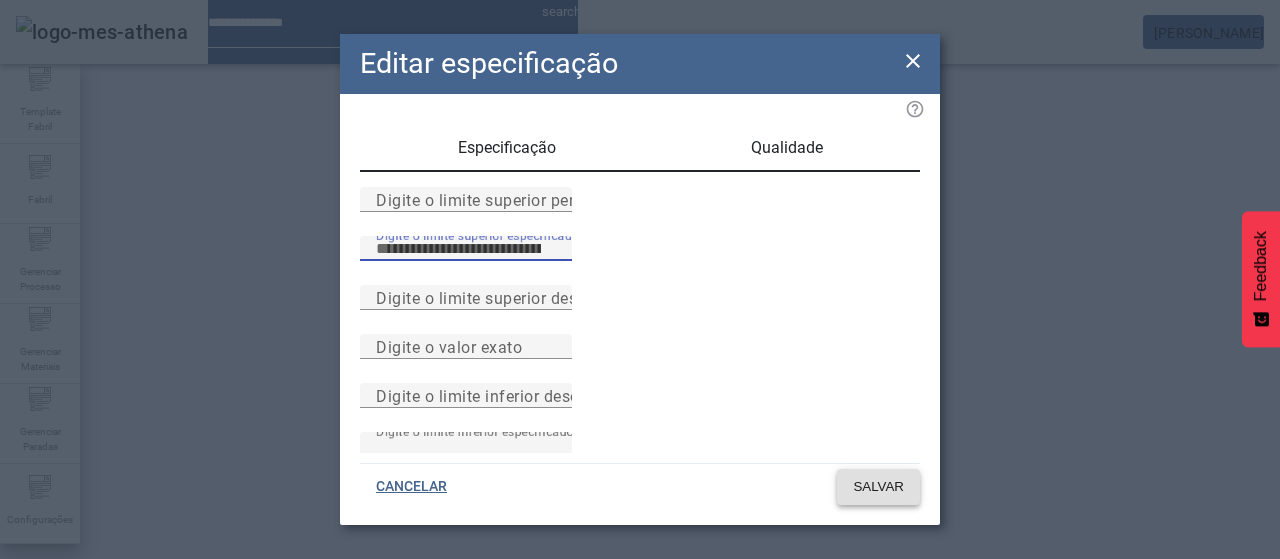 type on "***" 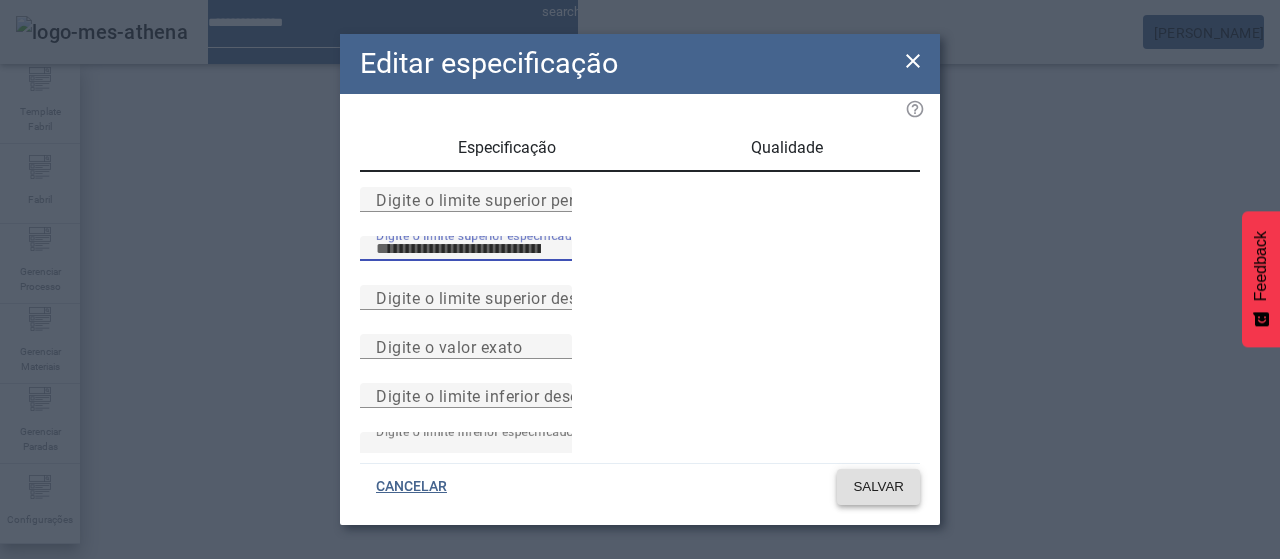 click 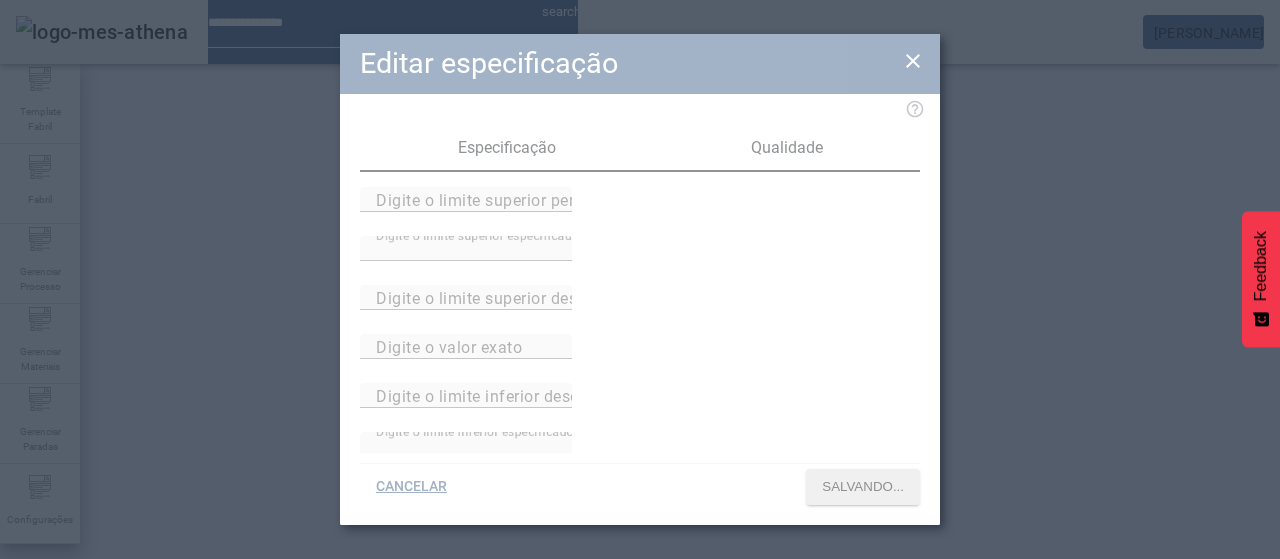 scroll, scrollTop: 290, scrollLeft: 0, axis: vertical 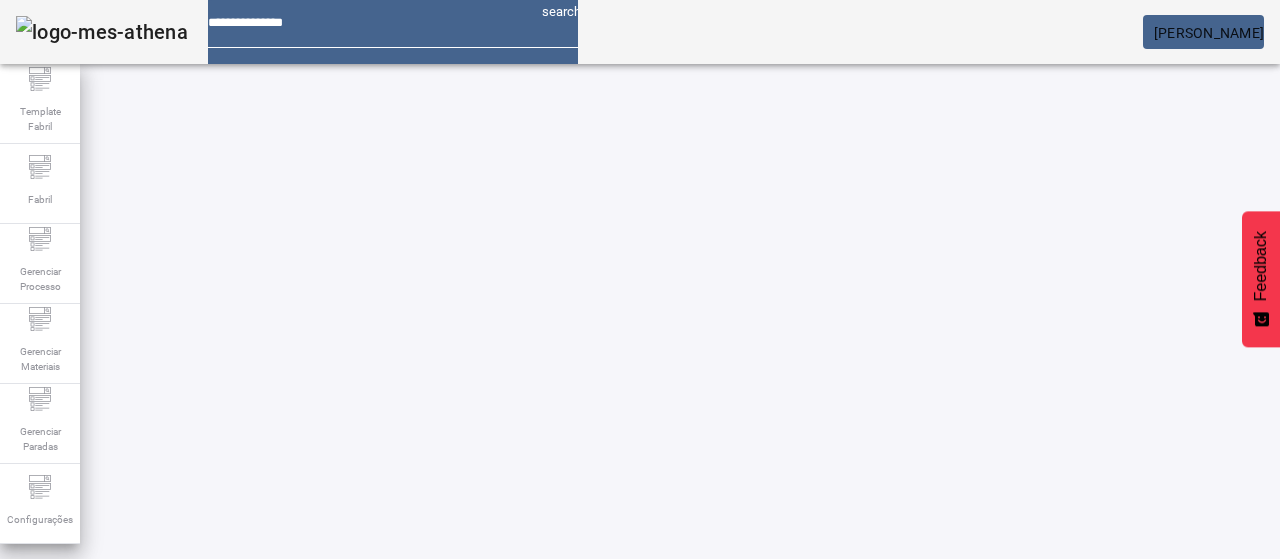 click 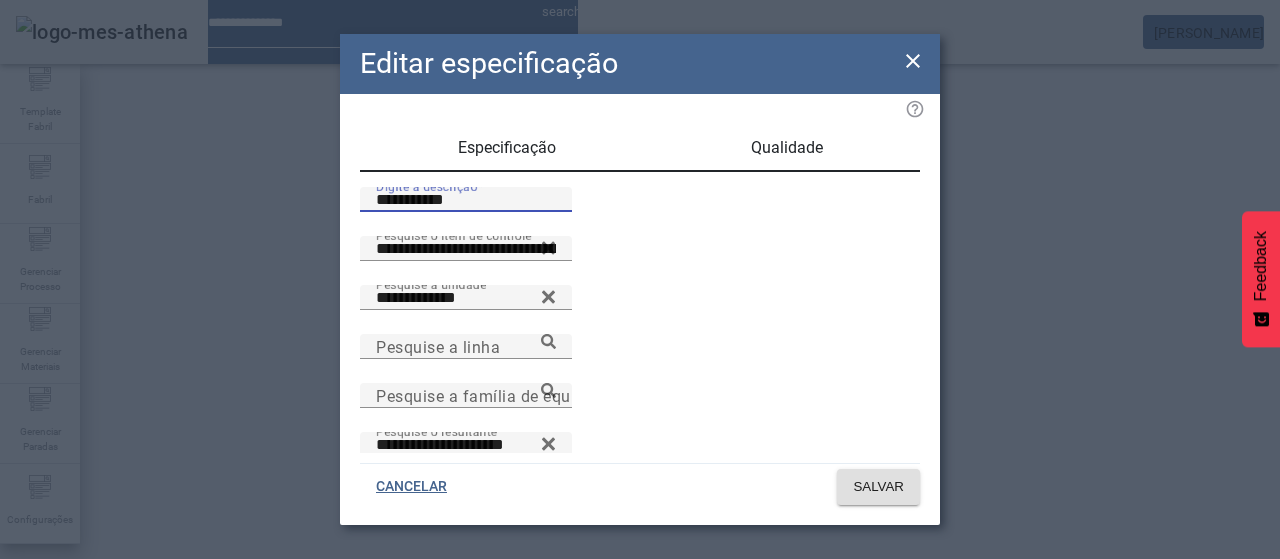 drag, startPoint x: 467, startPoint y: 218, endPoint x: 554, endPoint y: 199, distance: 89.050545 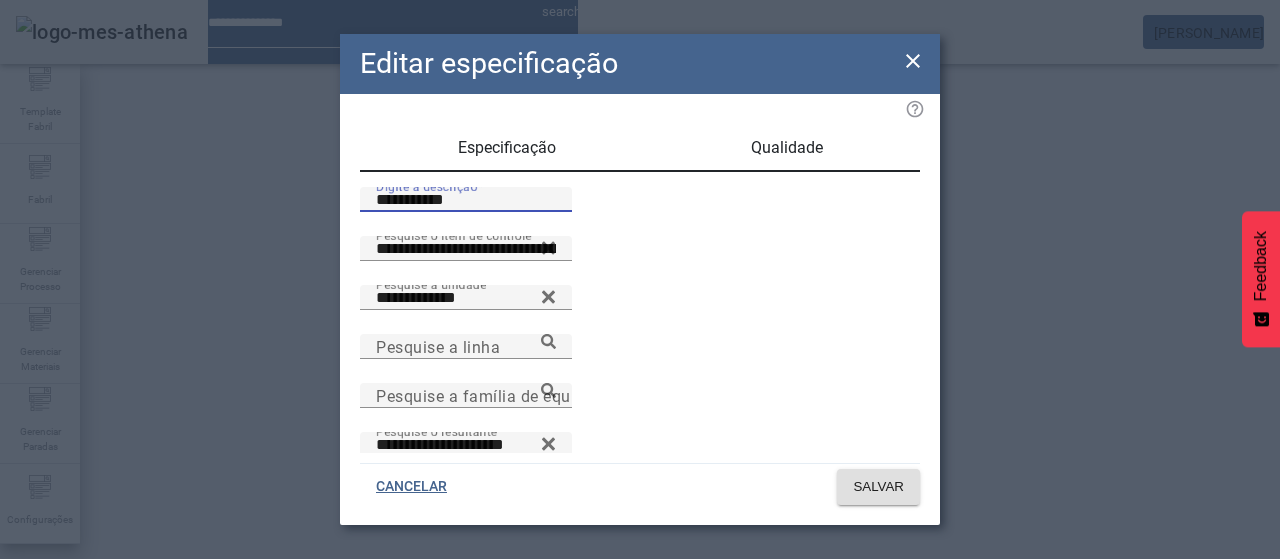 click on "**********" at bounding box center (466, 200) 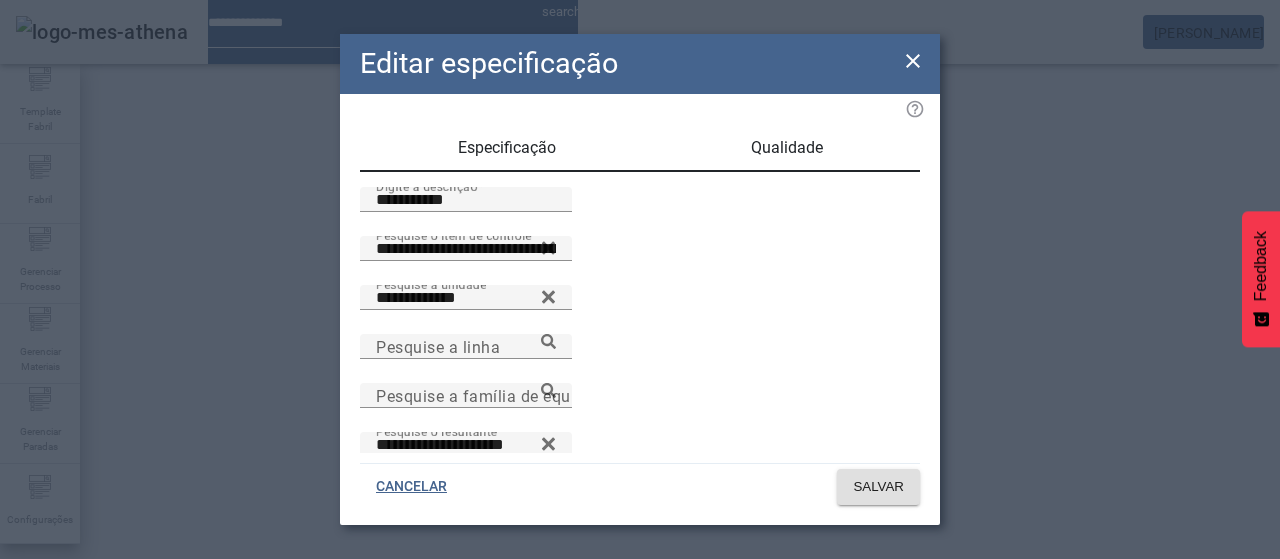 drag, startPoint x: 762, startPoint y: 135, endPoint x: 725, endPoint y: 183, distance: 60.60528 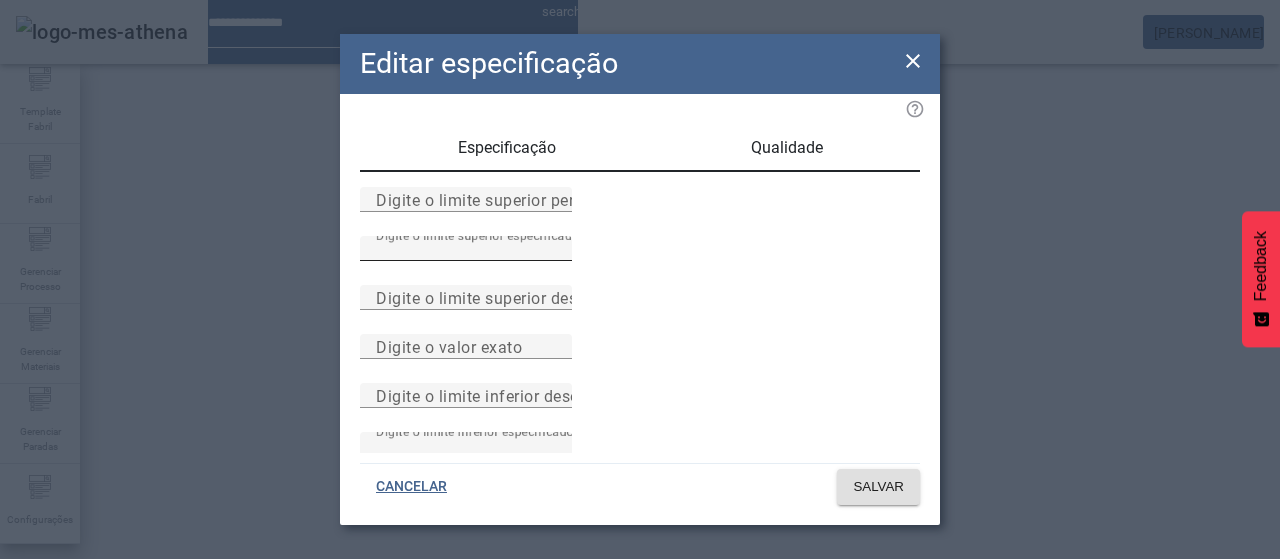 click on "***" at bounding box center [466, 249] 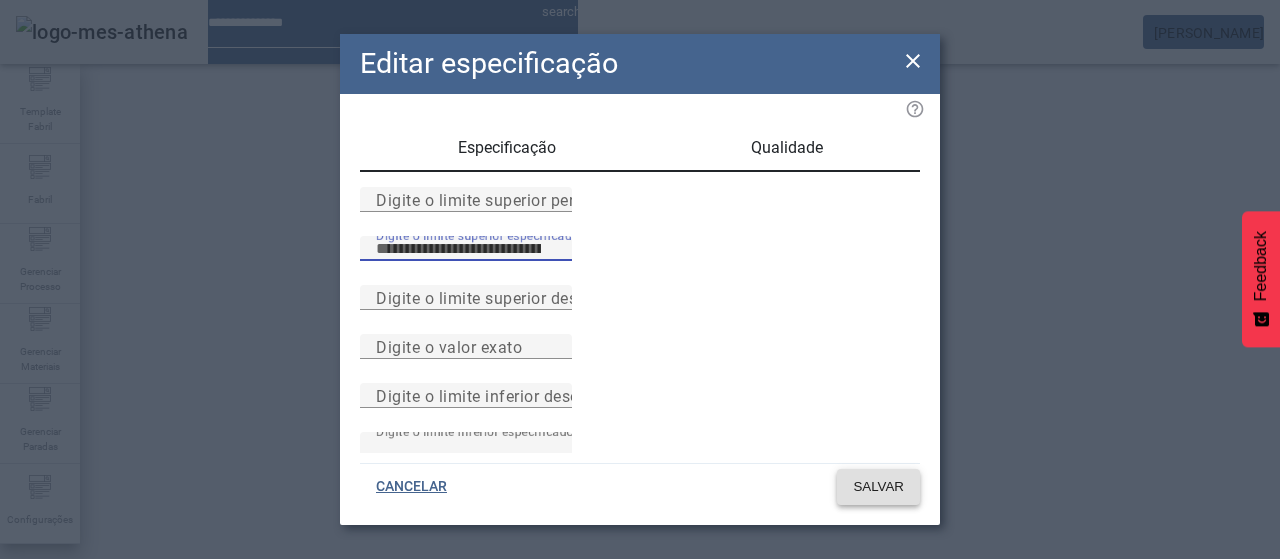 type on "***" 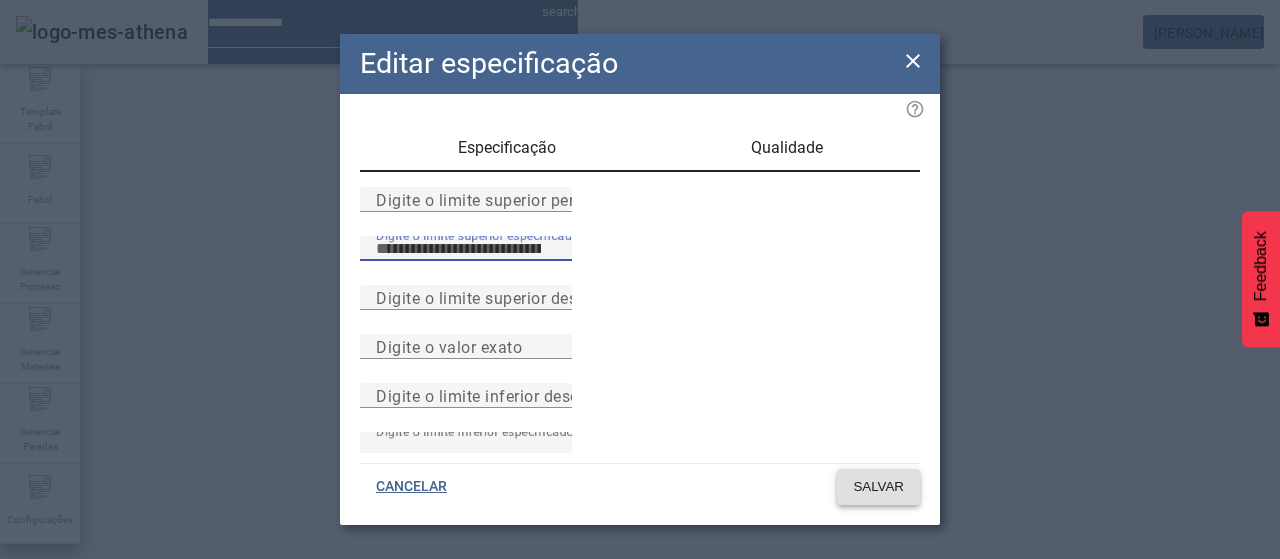 click on "SALVAR" 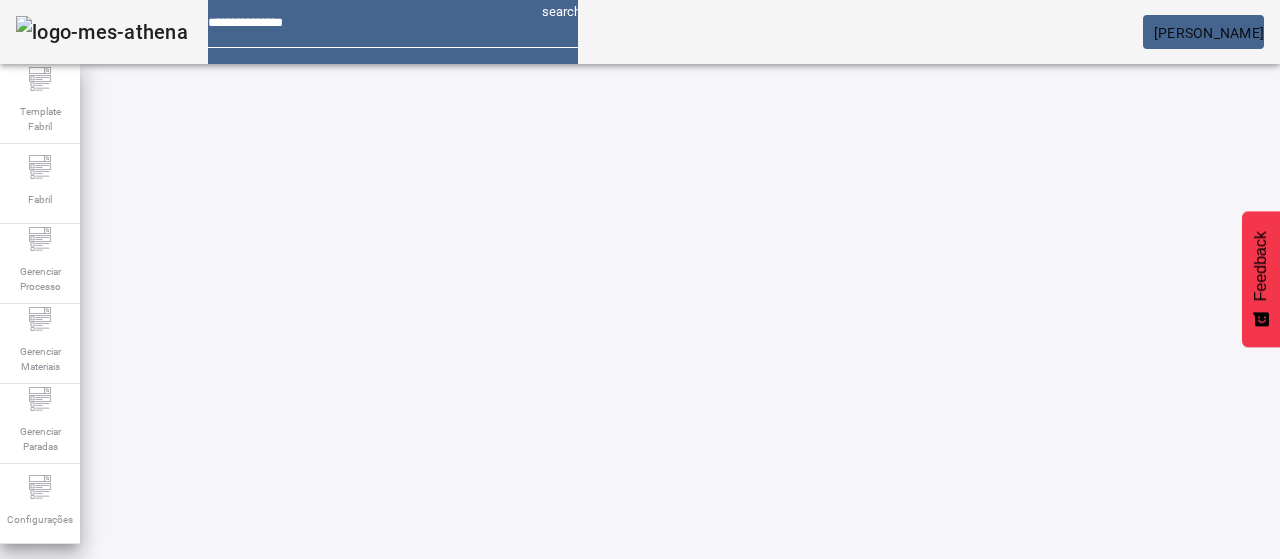 scroll, scrollTop: 0, scrollLeft: 0, axis: both 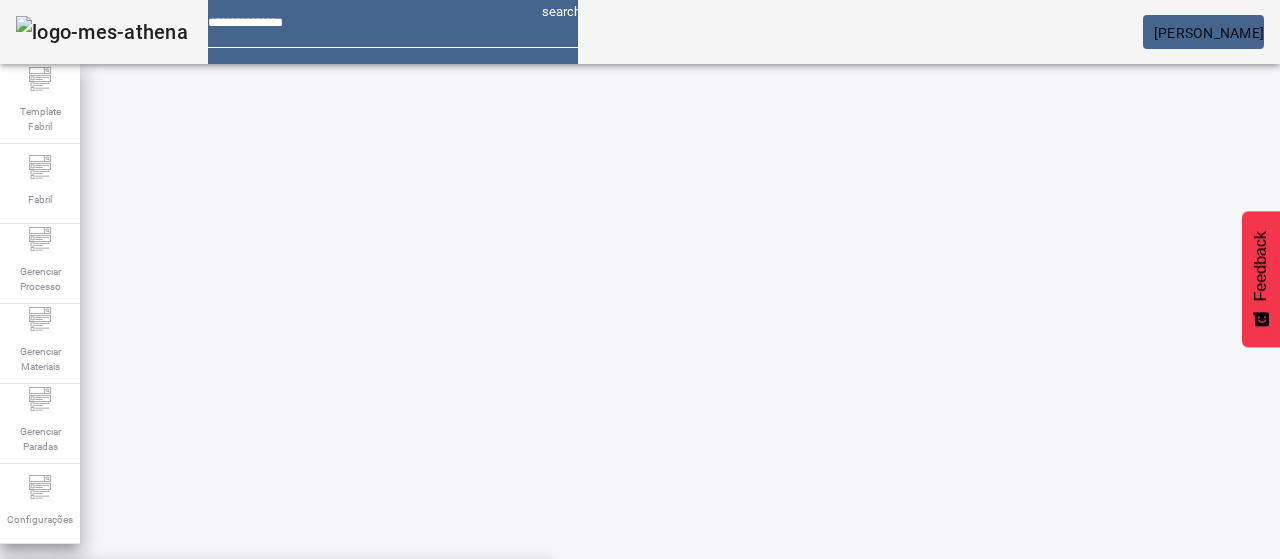 click on "RET - Pilsen UY Expo 340mL" at bounding box center [276, 591] 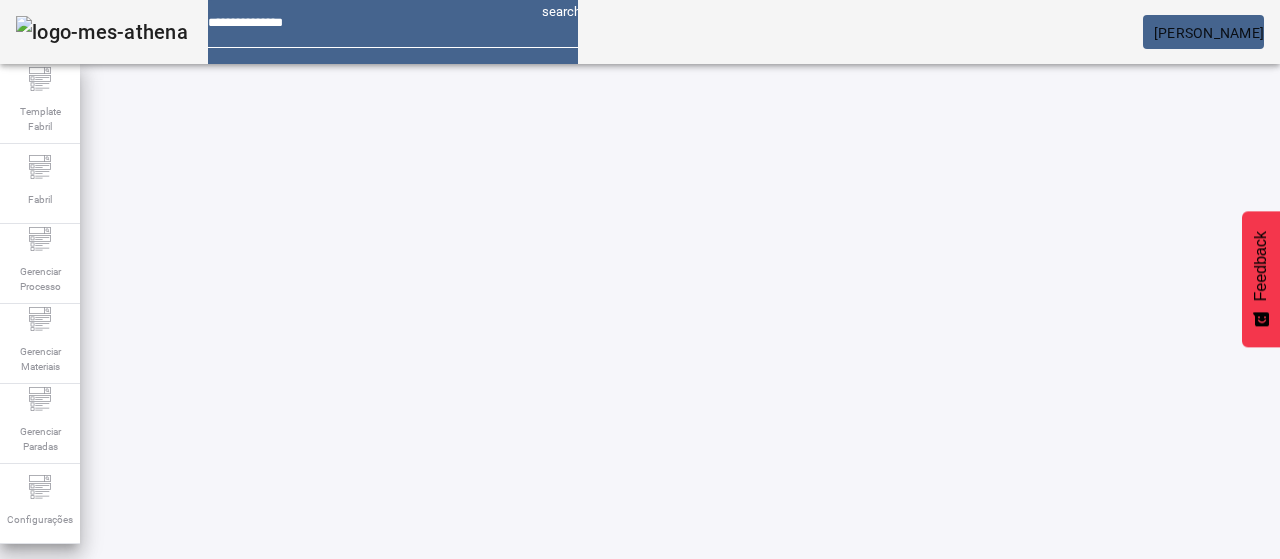 click on "FILTRAR" 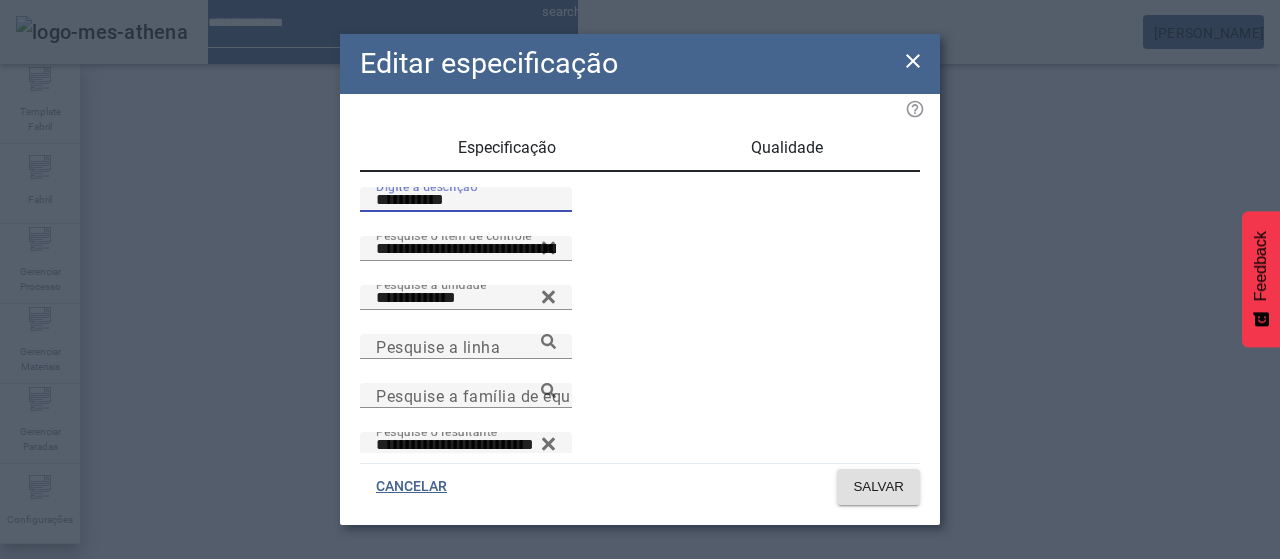 drag, startPoint x: 438, startPoint y: 219, endPoint x: 454, endPoint y: 219, distance: 16 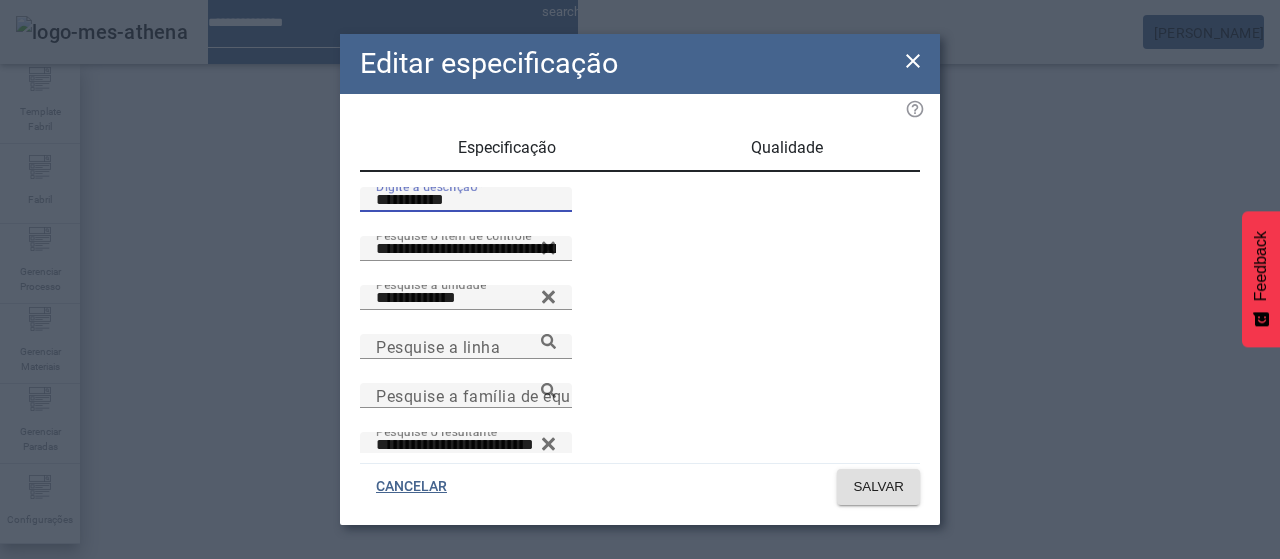 click on "**********" at bounding box center (466, 200) 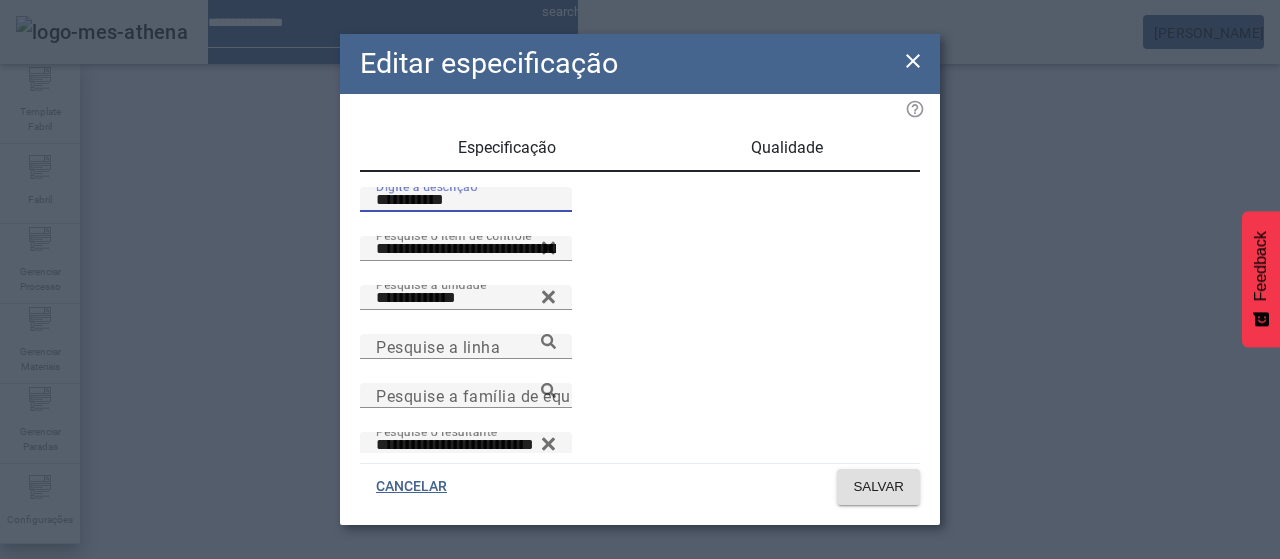 type on "**********" 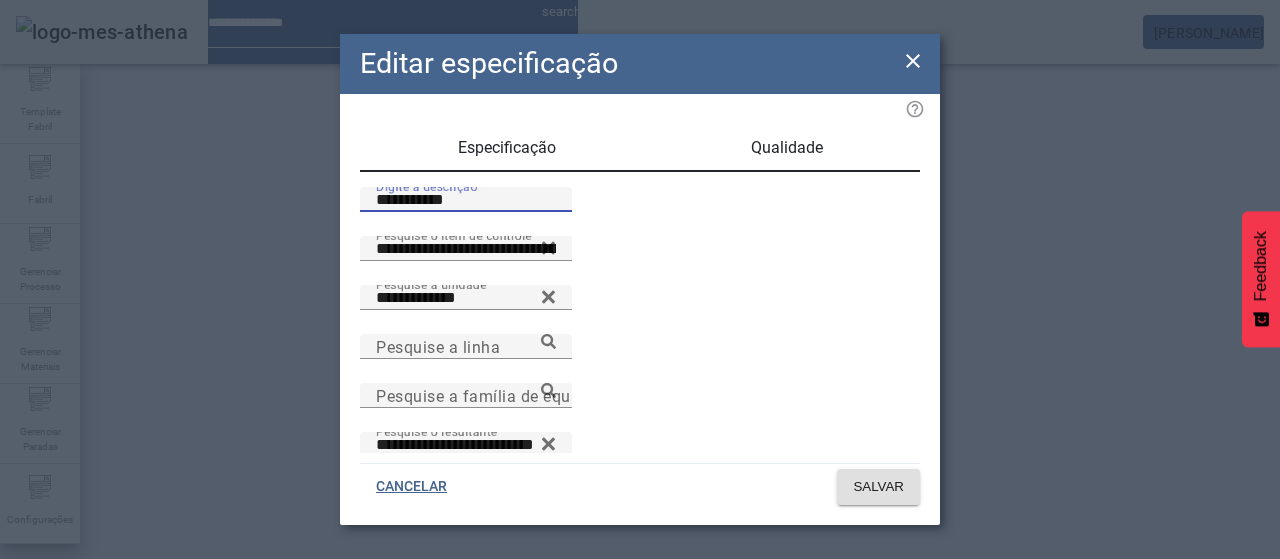 click on "Qualidade" at bounding box center [787, 148] 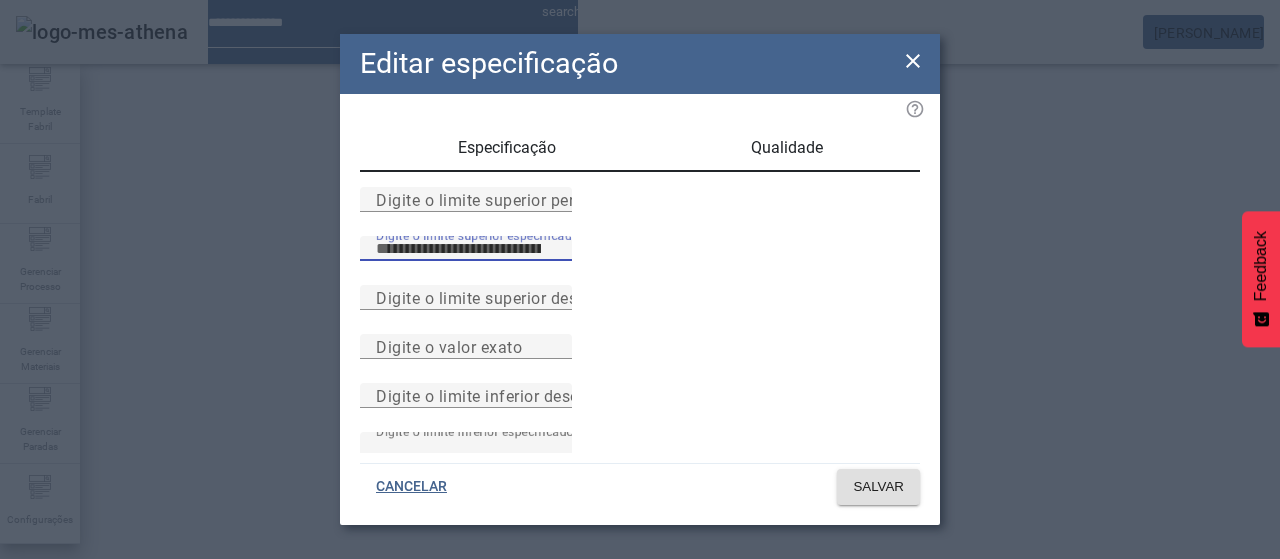 drag, startPoint x: 477, startPoint y: 297, endPoint x: 522, endPoint y: 303, distance: 45.39824 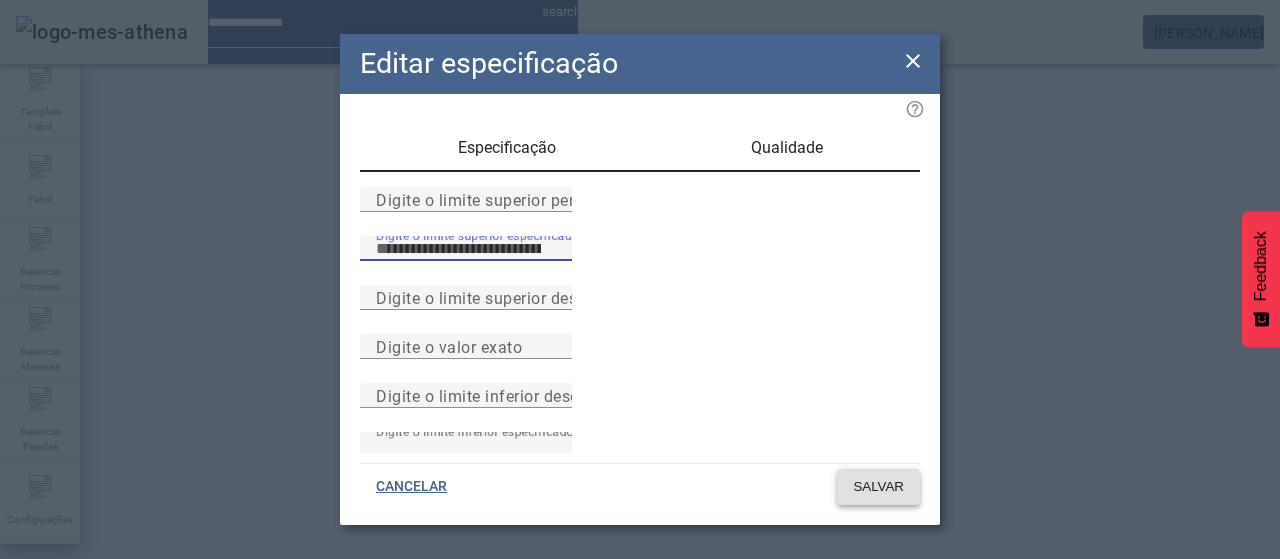 type on "***" 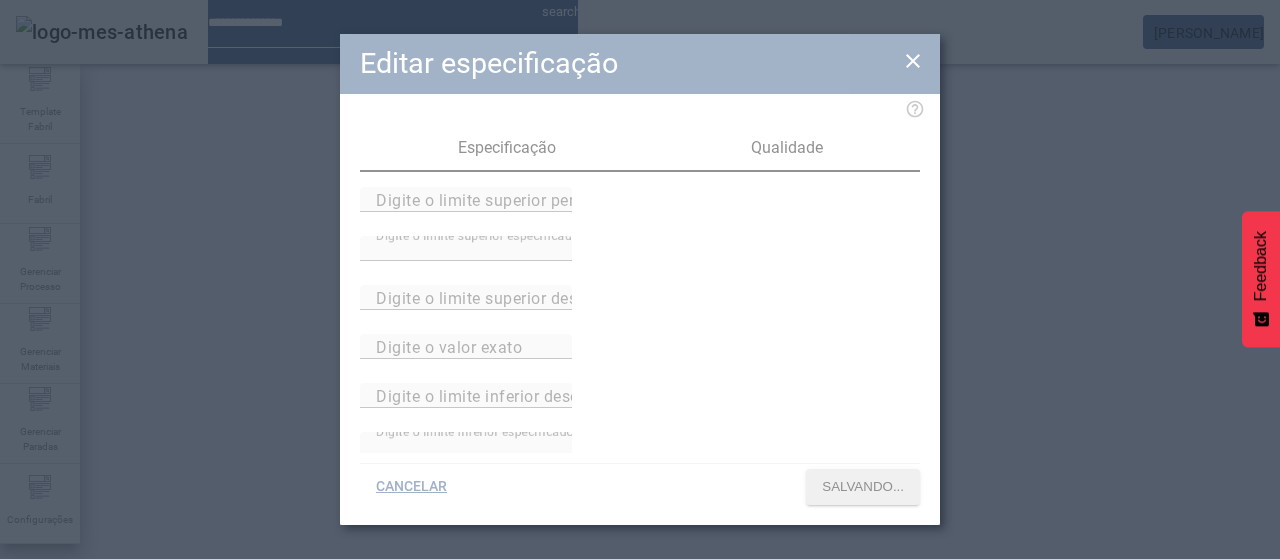 scroll, scrollTop: 290, scrollLeft: 0, axis: vertical 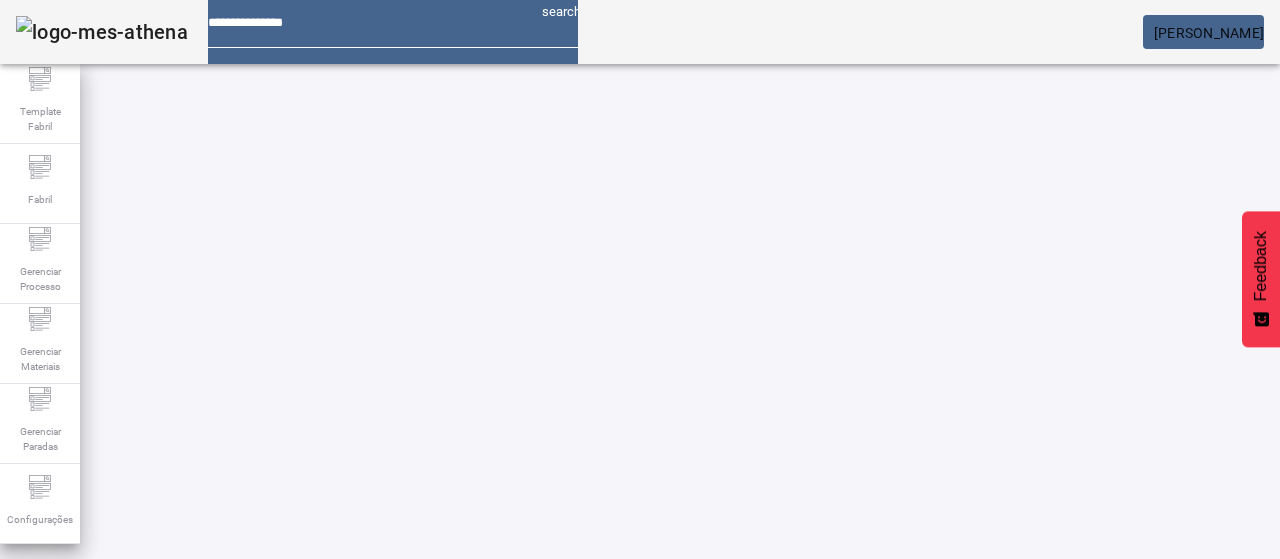 click 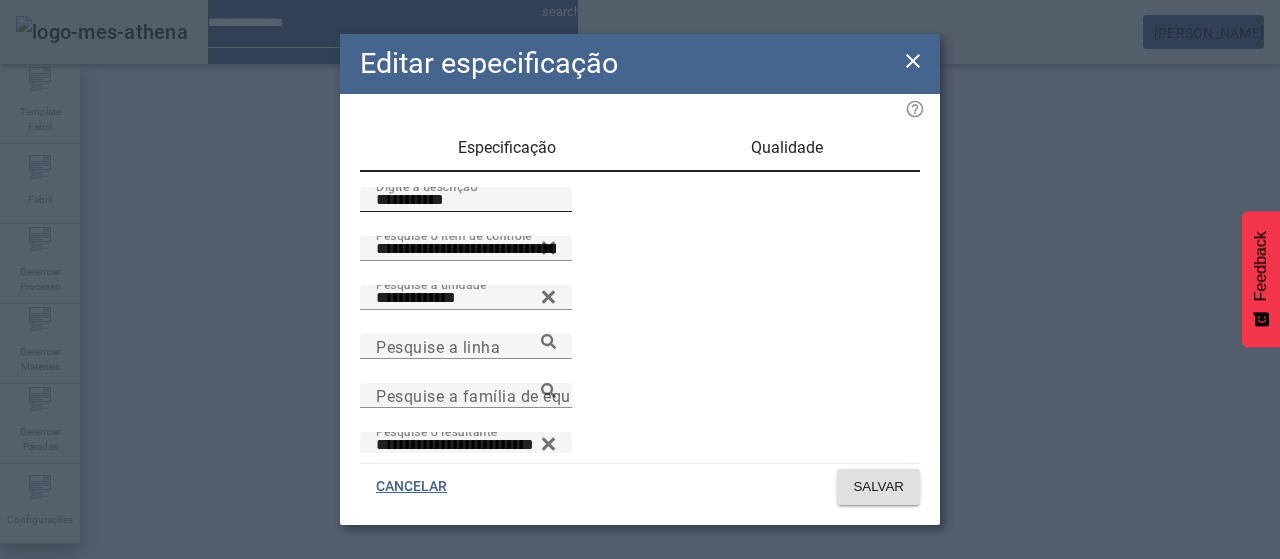 drag, startPoint x: 434, startPoint y: 228, endPoint x: 520, endPoint y: 213, distance: 87.29834 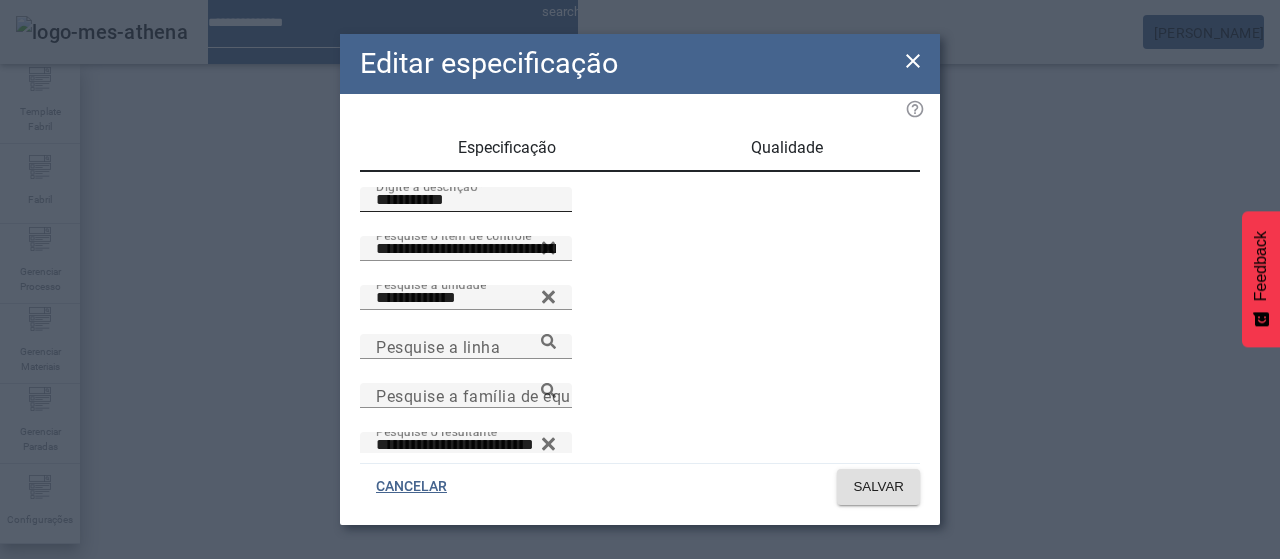click on "**********" at bounding box center [466, 200] 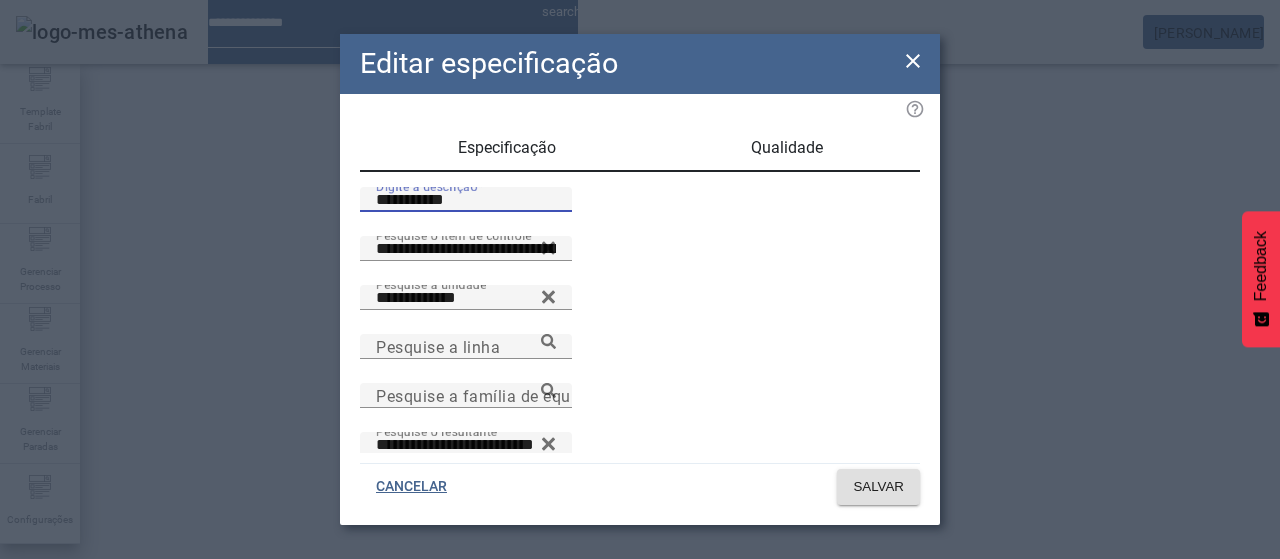 type on "**********" 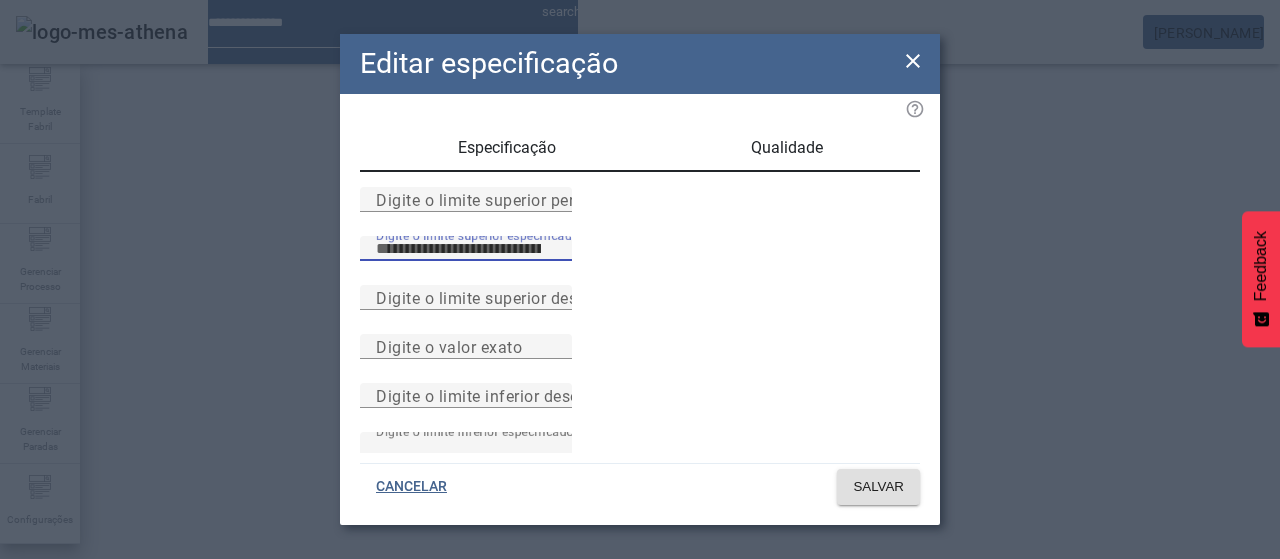 drag, startPoint x: 476, startPoint y: 305, endPoint x: 505, endPoint y: 306, distance: 29.017237 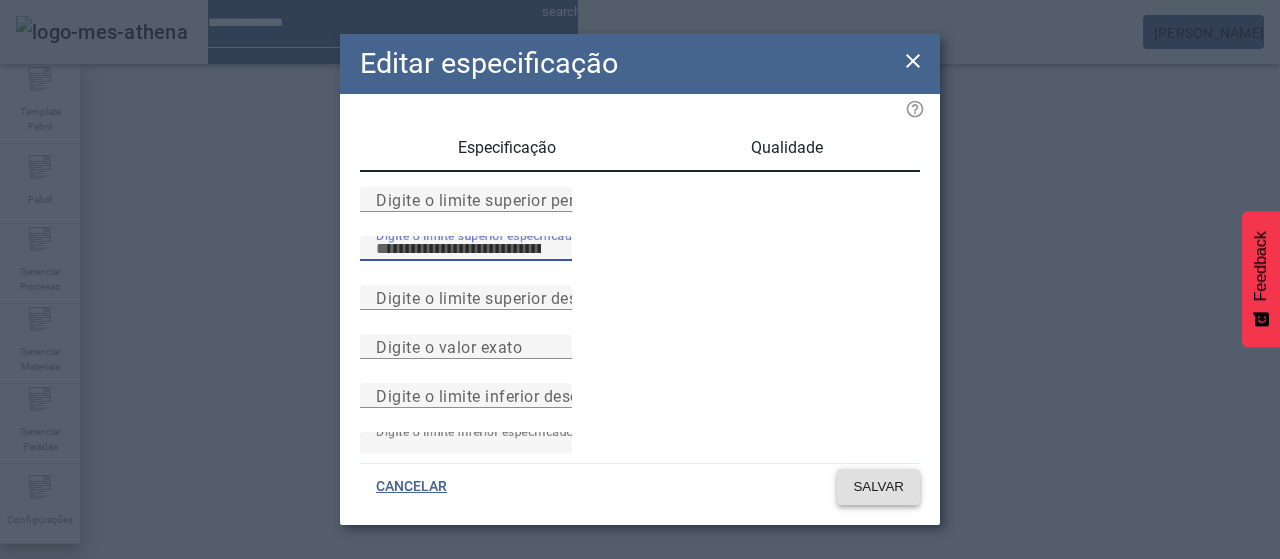 type on "***" 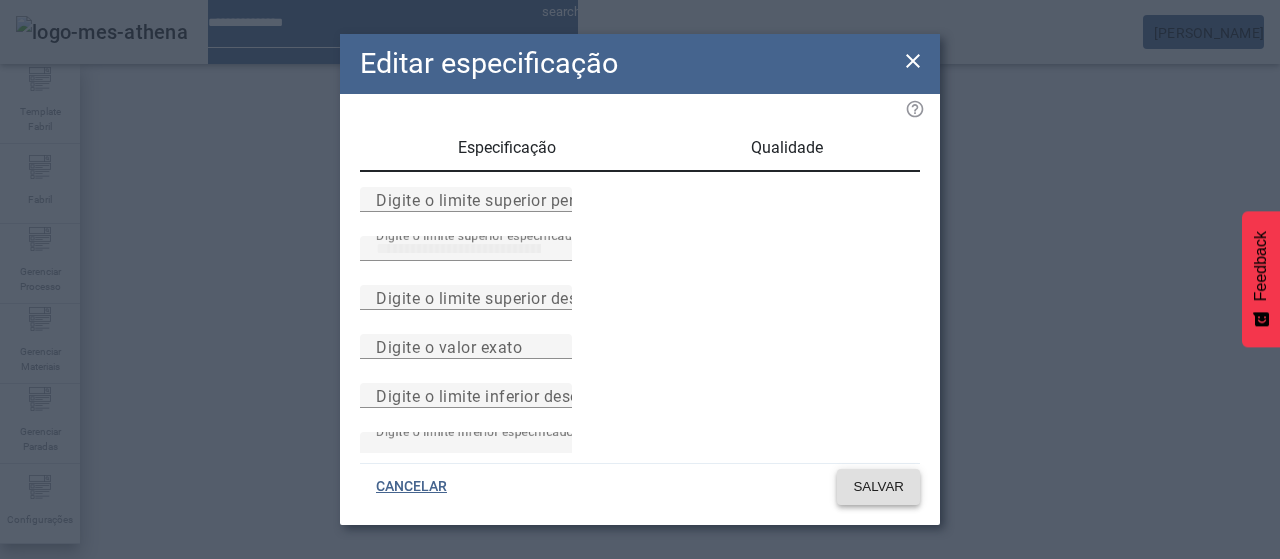 click 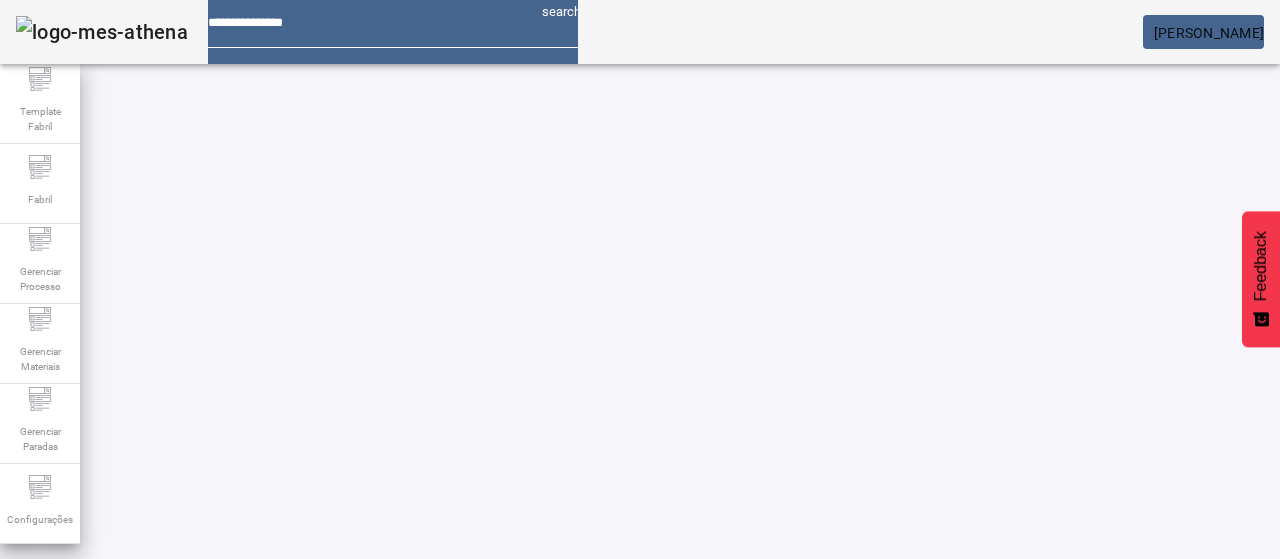 scroll, scrollTop: 290, scrollLeft: 0, axis: vertical 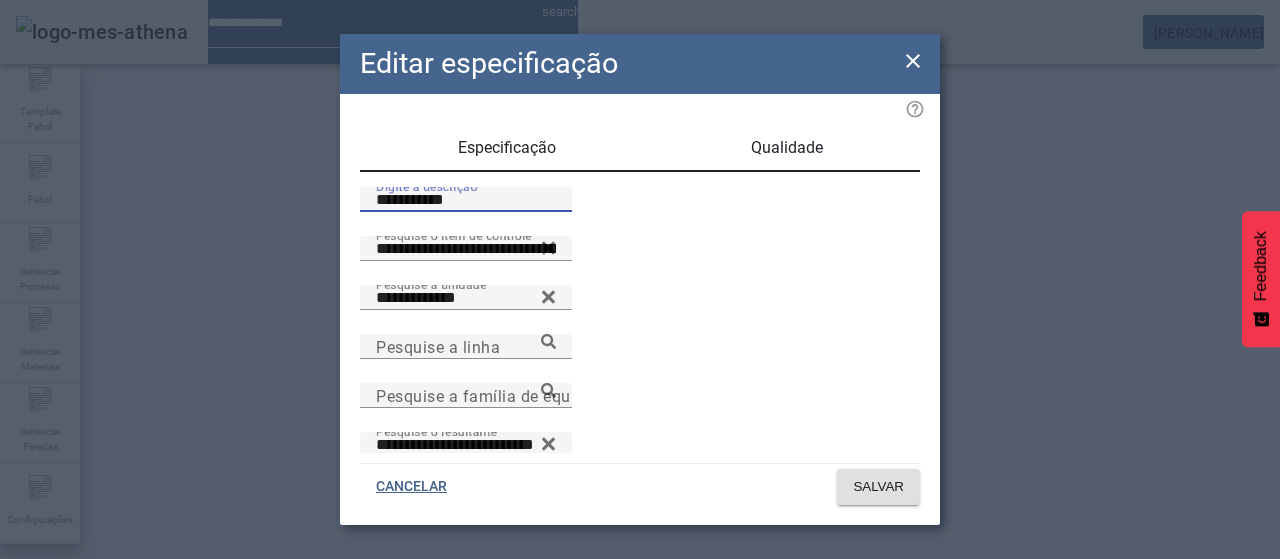 drag, startPoint x: 438, startPoint y: 221, endPoint x: 492, endPoint y: 229, distance: 54.589375 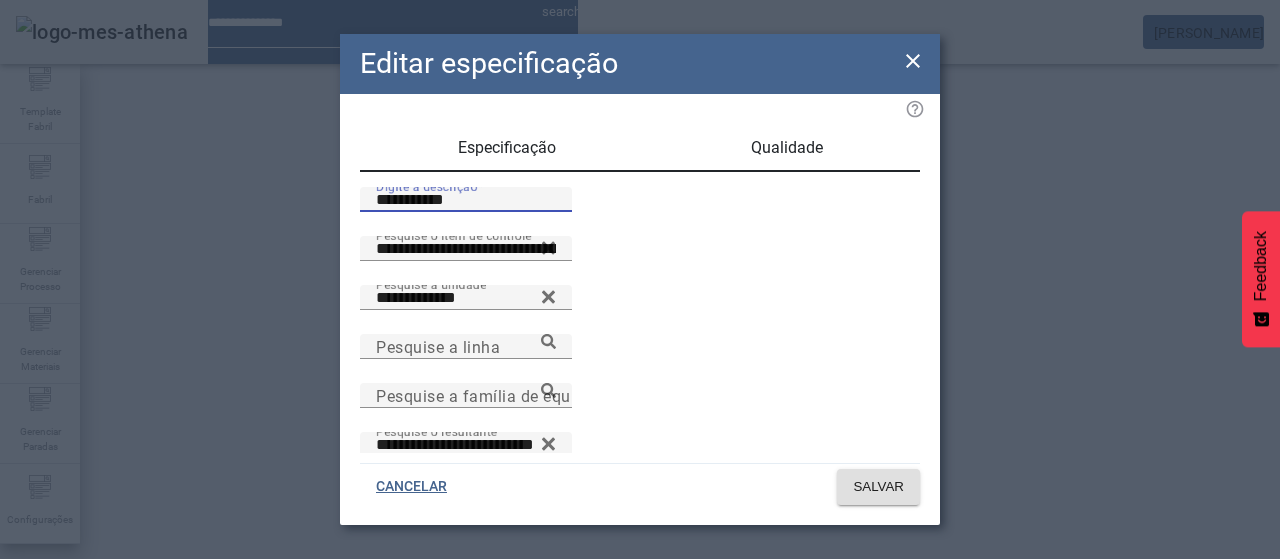 click on "**********" at bounding box center (466, 200) 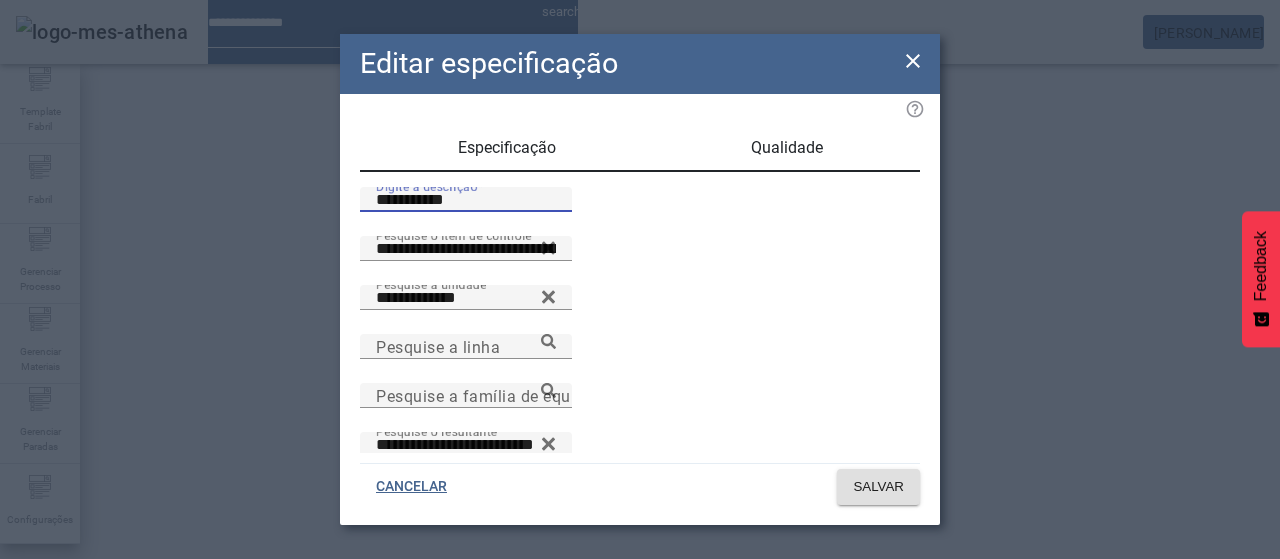 type on "**********" 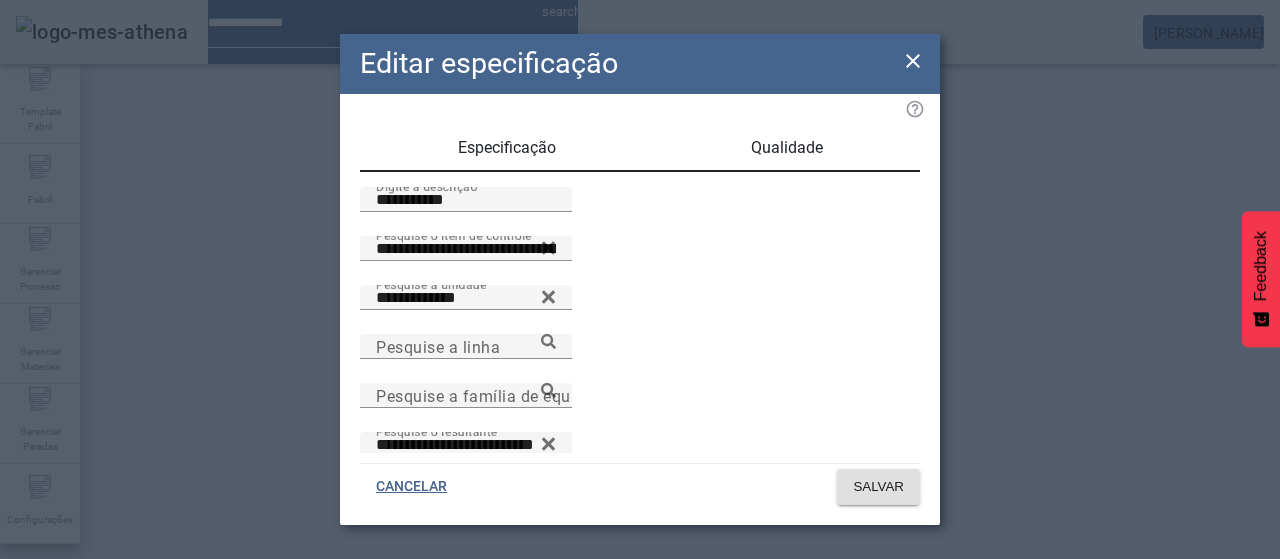click on "Qualidade" at bounding box center (787, 148) 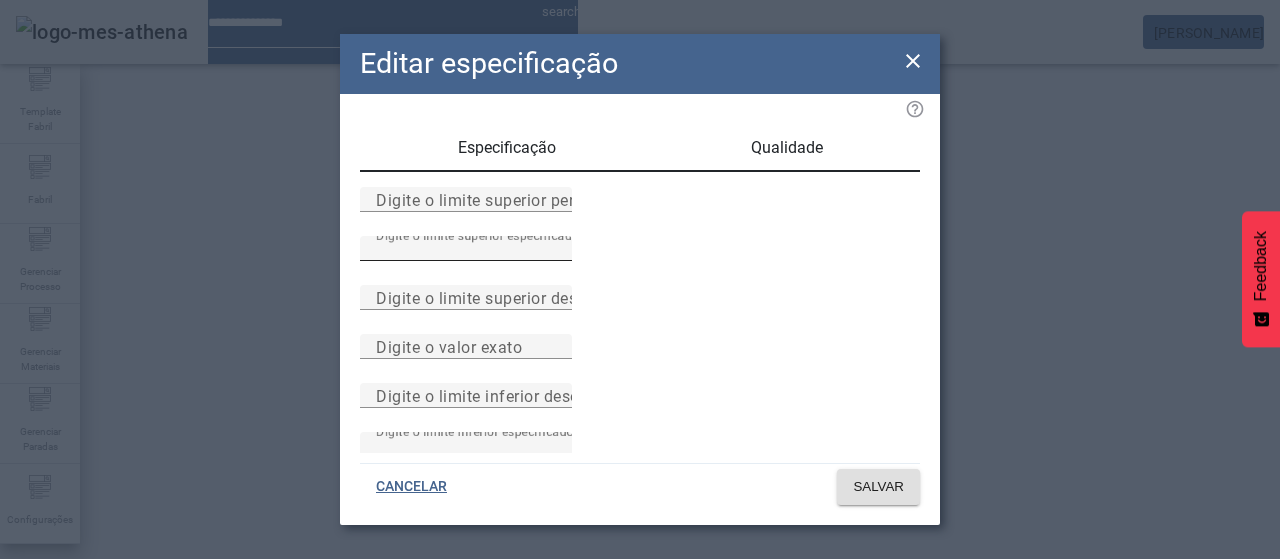 drag, startPoint x: 474, startPoint y: 299, endPoint x: 534, endPoint y: 297, distance: 60.033325 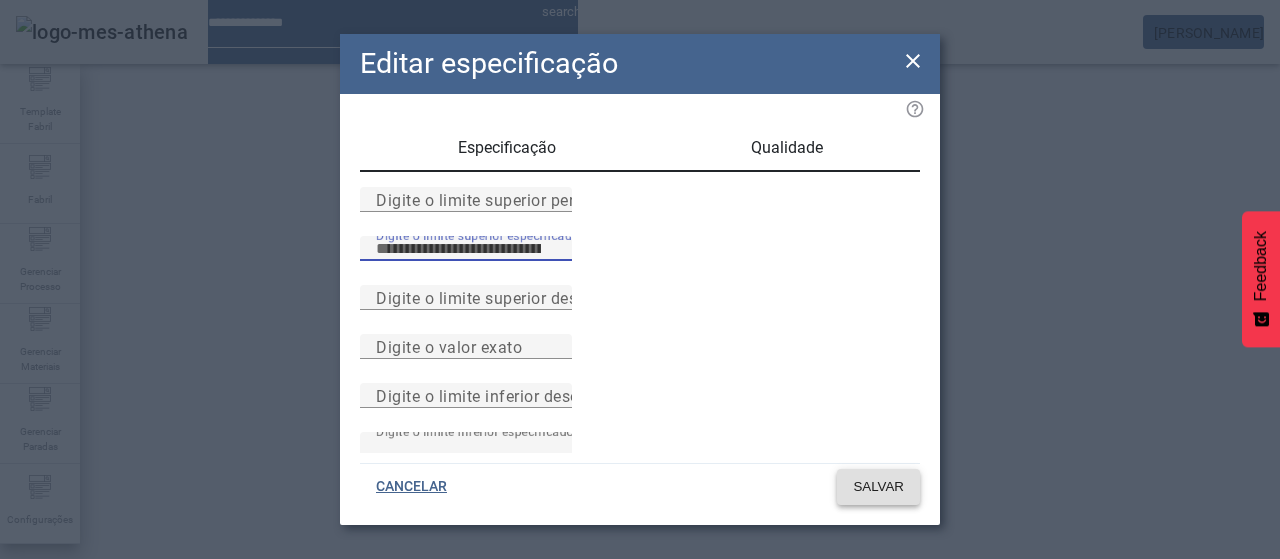 type on "***" 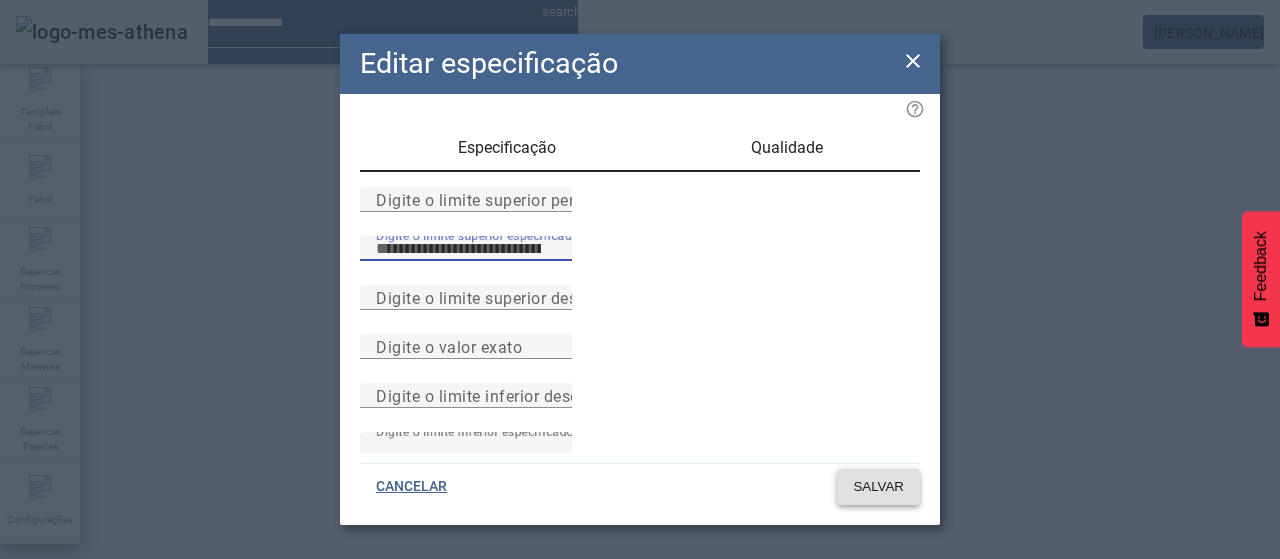 click on "SALVAR" 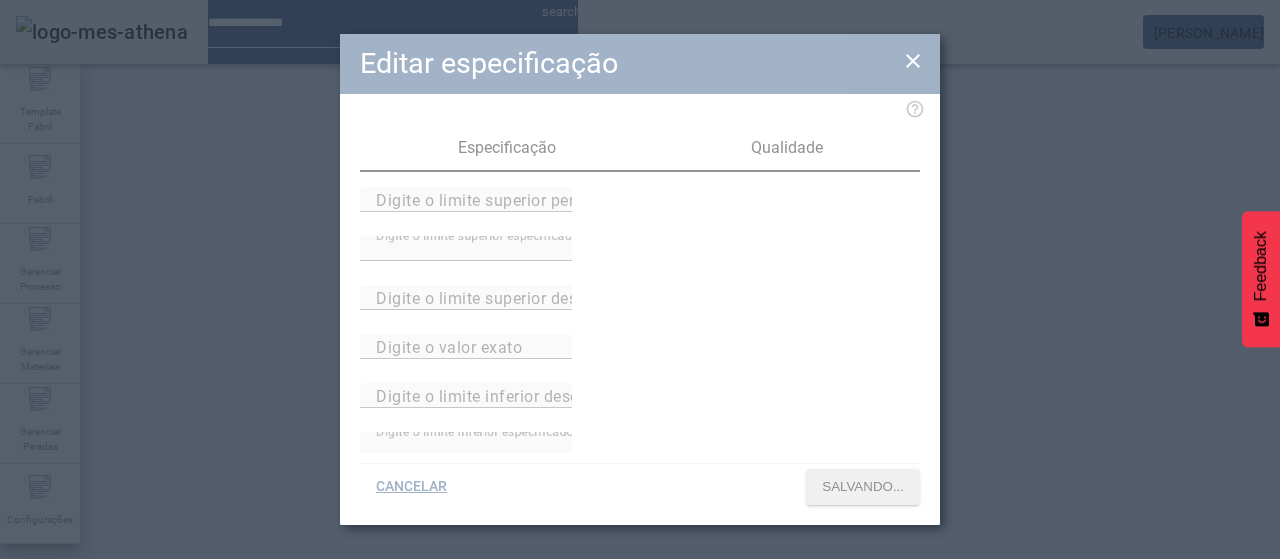 scroll, scrollTop: 290, scrollLeft: 0, axis: vertical 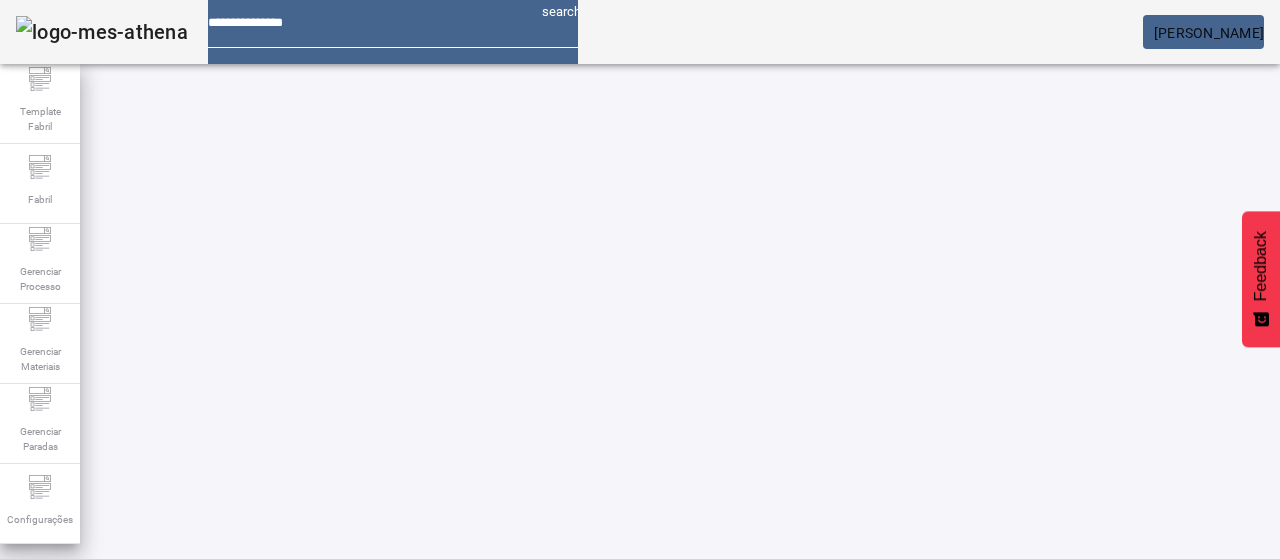 click 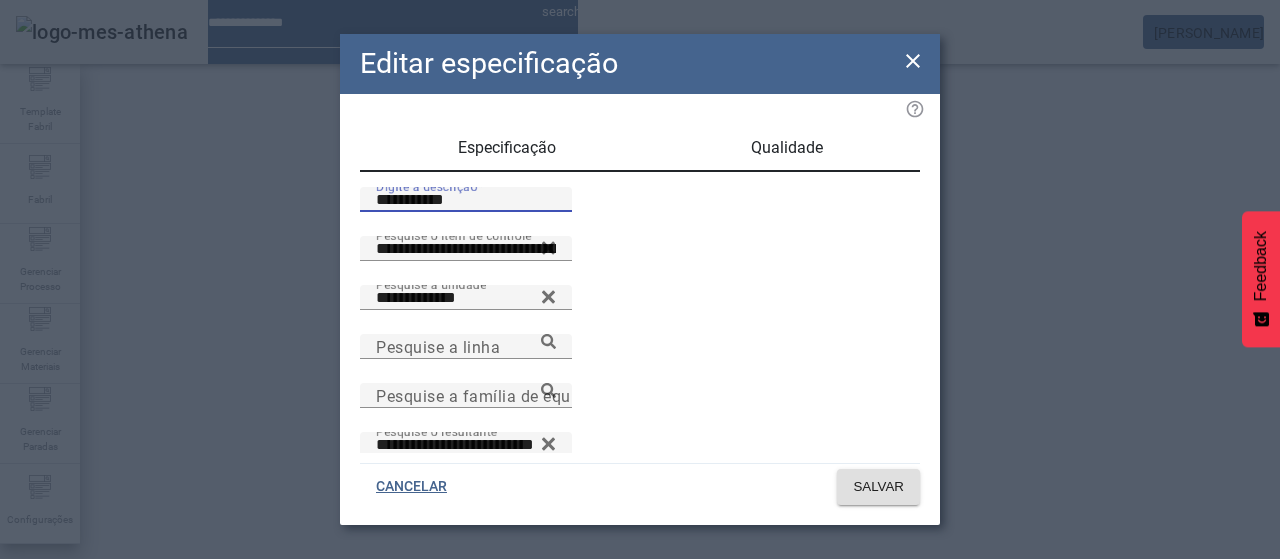 drag, startPoint x: 434, startPoint y: 222, endPoint x: 492, endPoint y: 230, distance: 58.549126 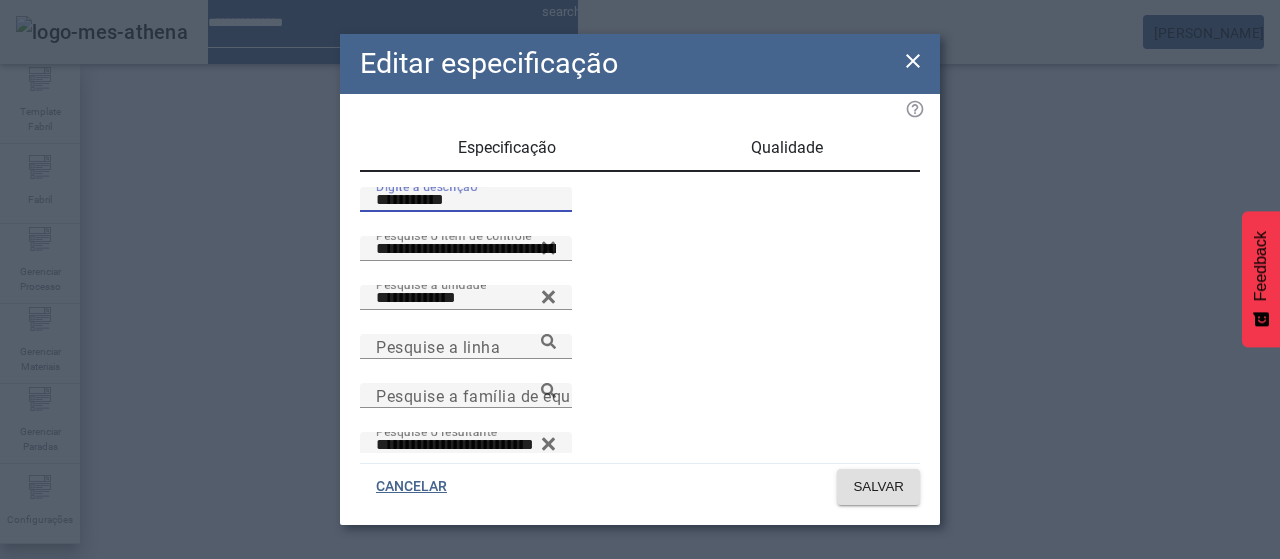 click on "**********" at bounding box center (466, 200) 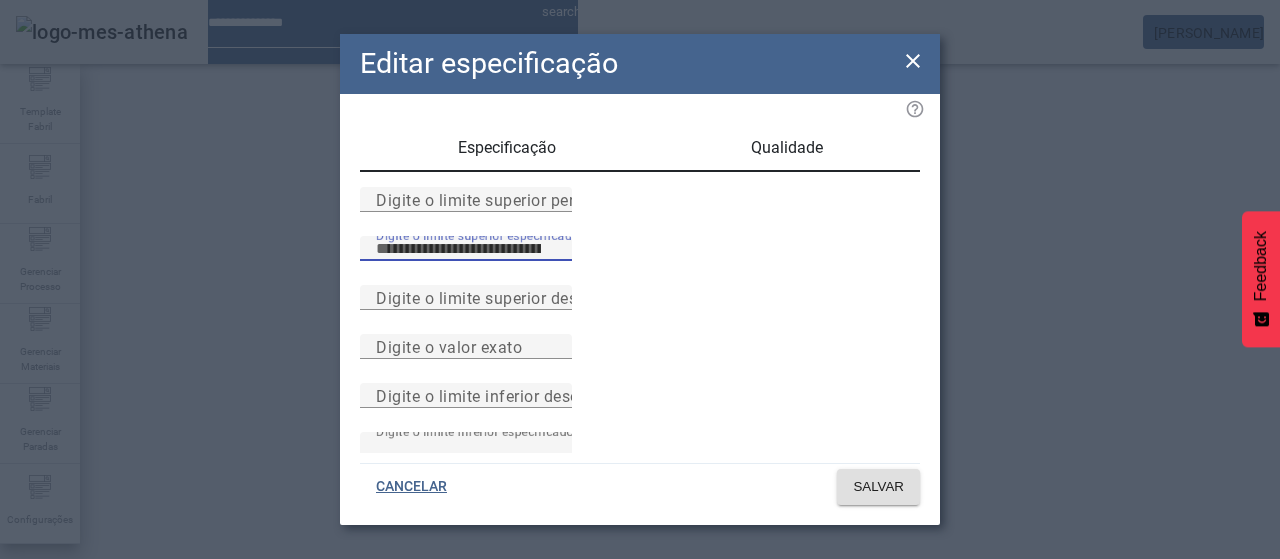 drag, startPoint x: 476, startPoint y: 301, endPoint x: 572, endPoint y: 312, distance: 96.62815 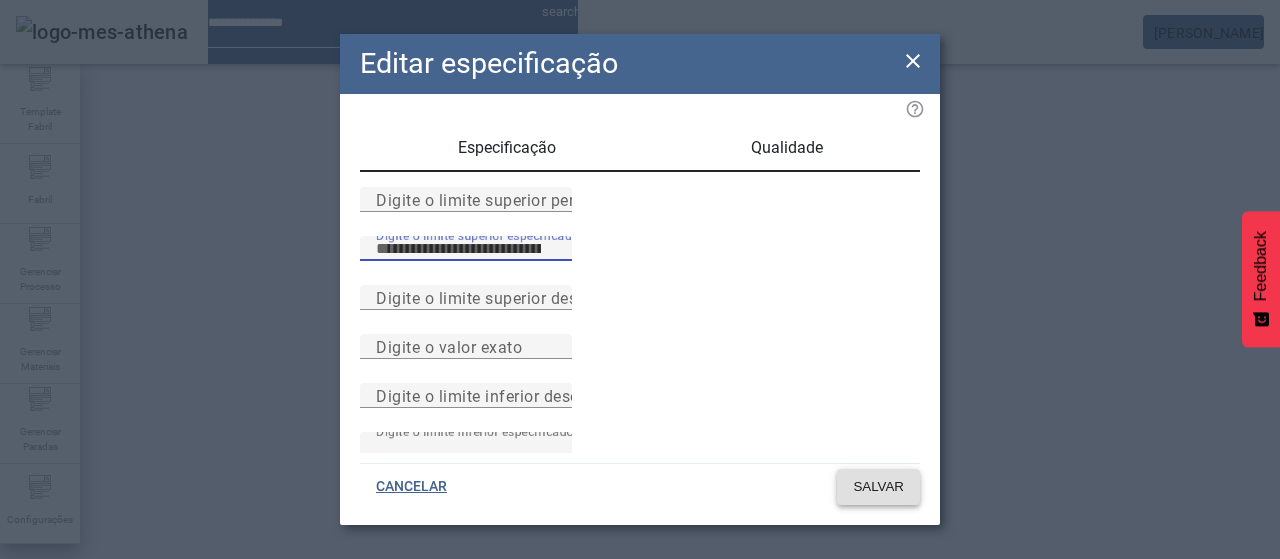type on "***" 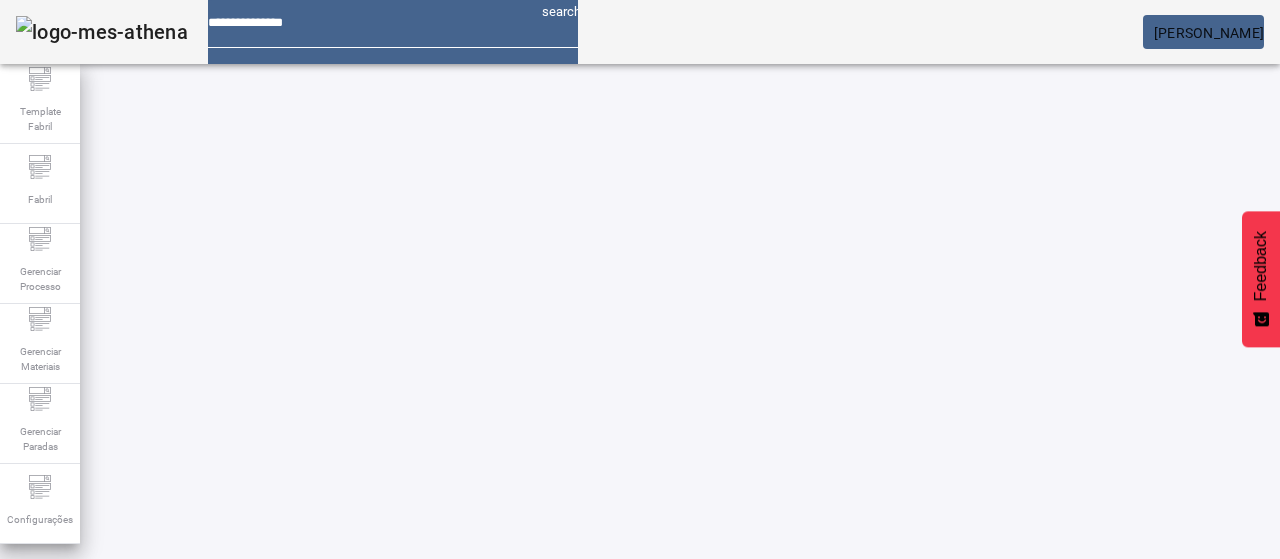 scroll, scrollTop: 0, scrollLeft: 0, axis: both 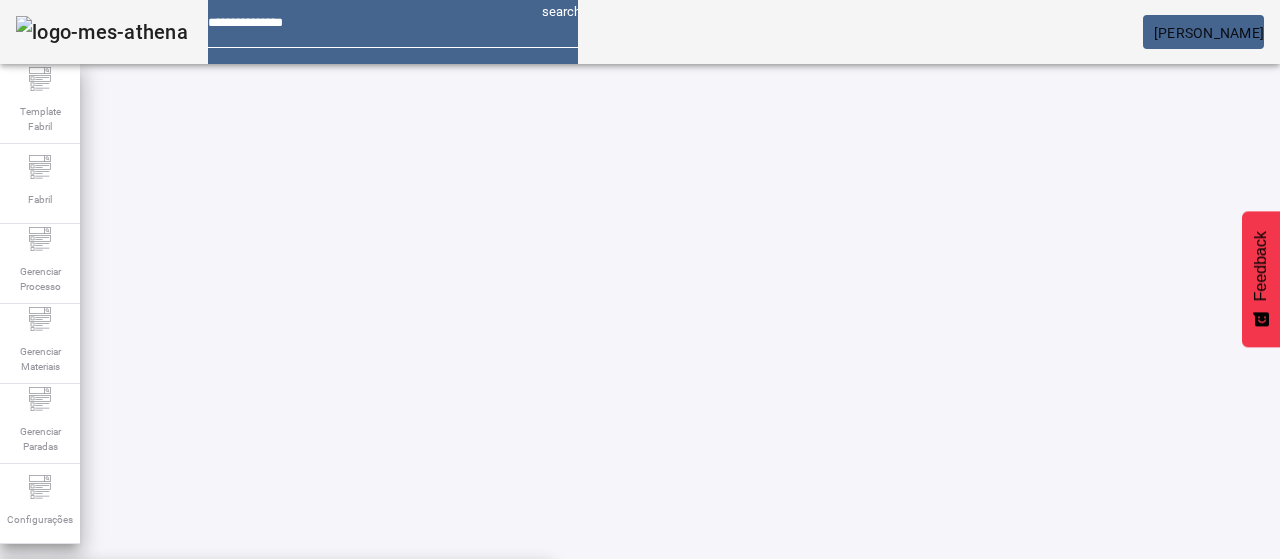 type on "**********" 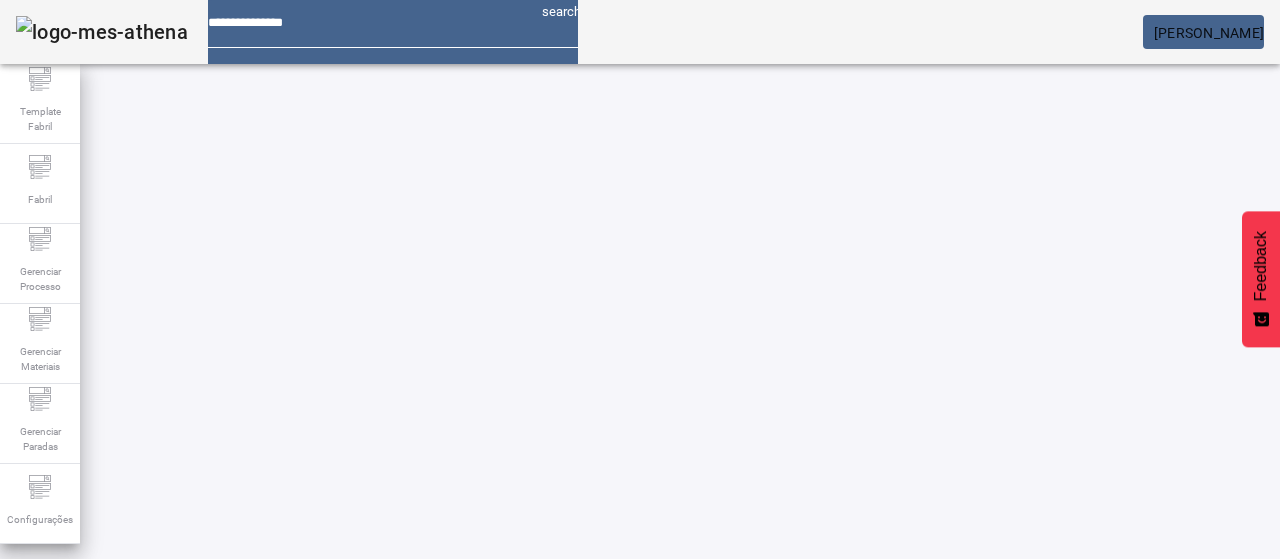 click on "FILTRAR" 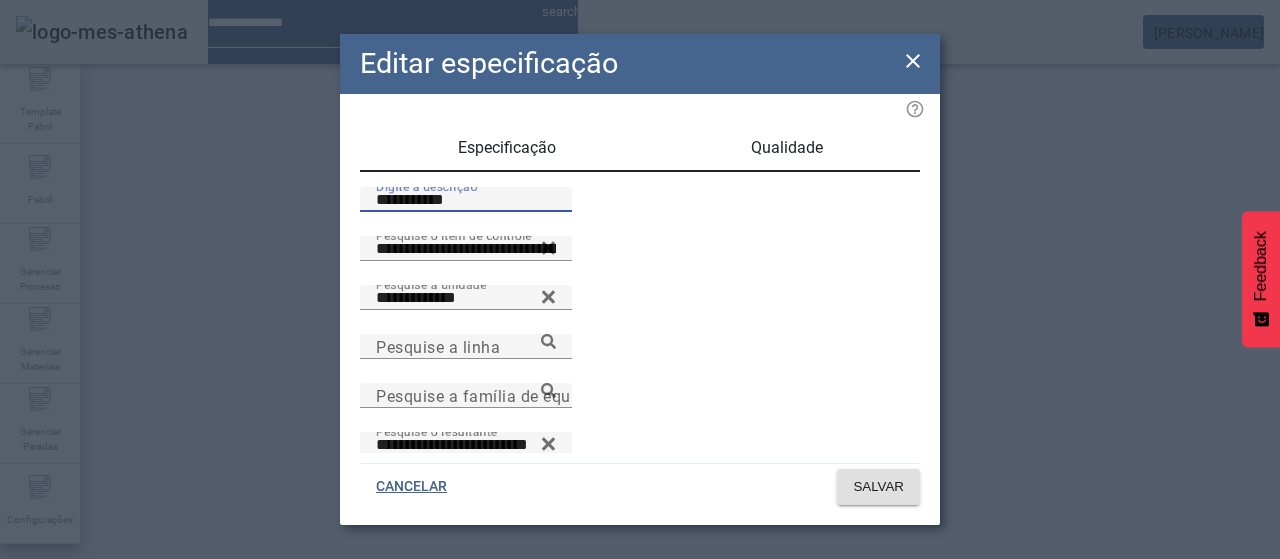 drag, startPoint x: 438, startPoint y: 229, endPoint x: 449, endPoint y: 229, distance: 11 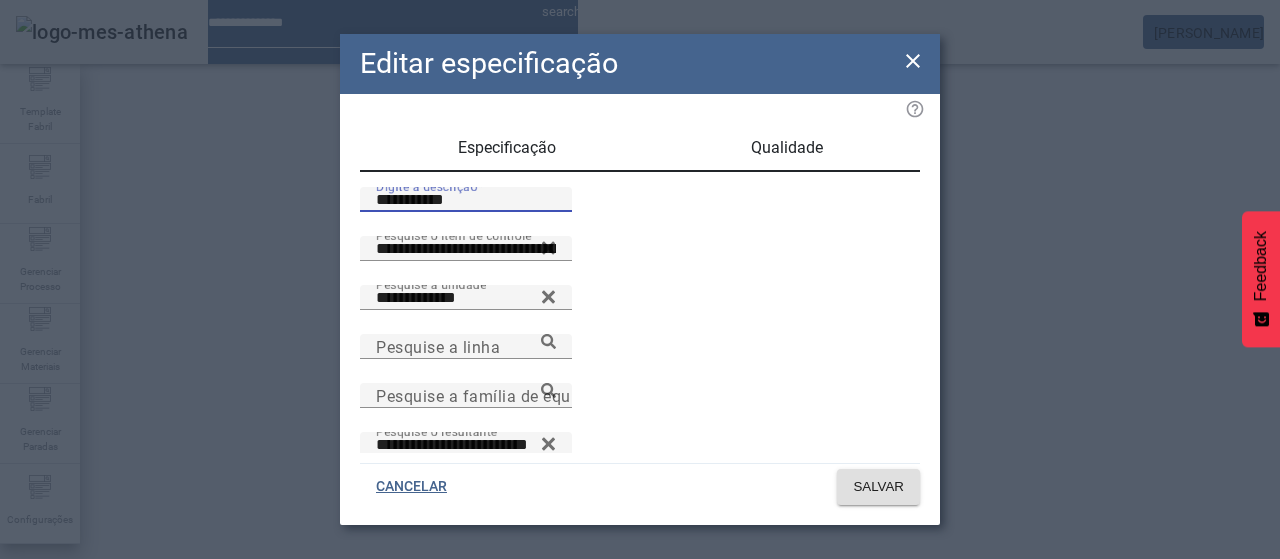 click on "**********" at bounding box center [466, 200] 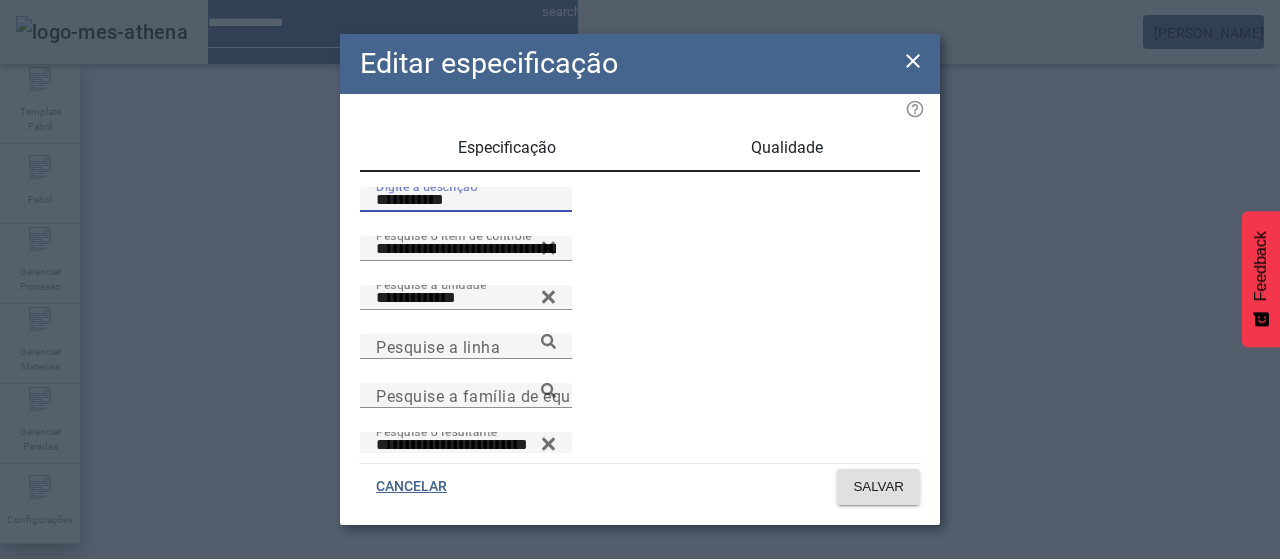 type on "**********" 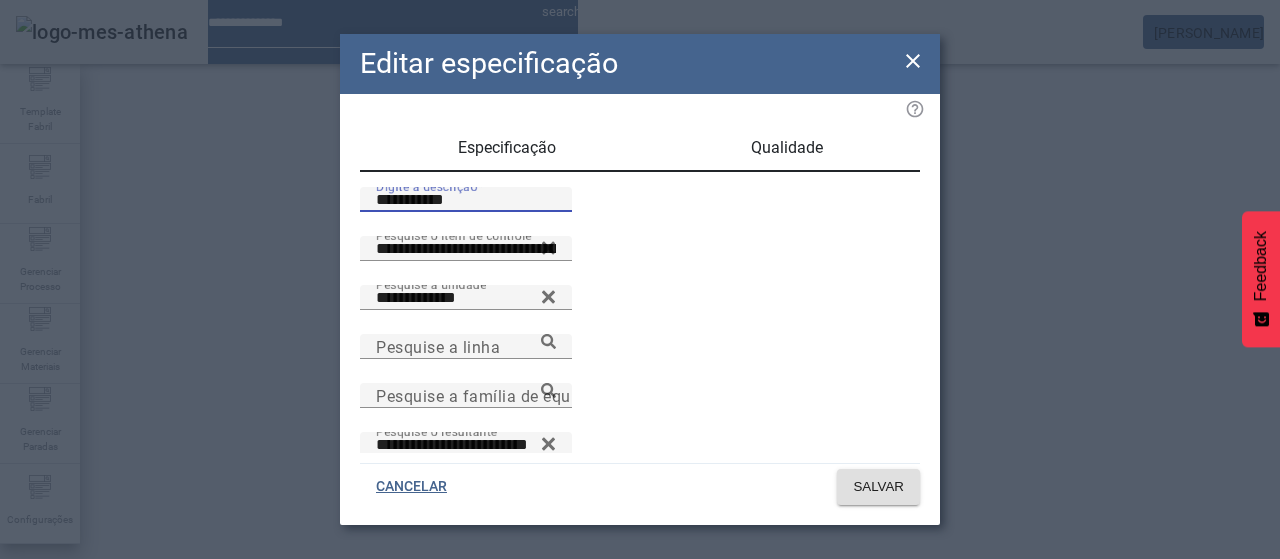 click on "Qualidade" at bounding box center (787, 148) 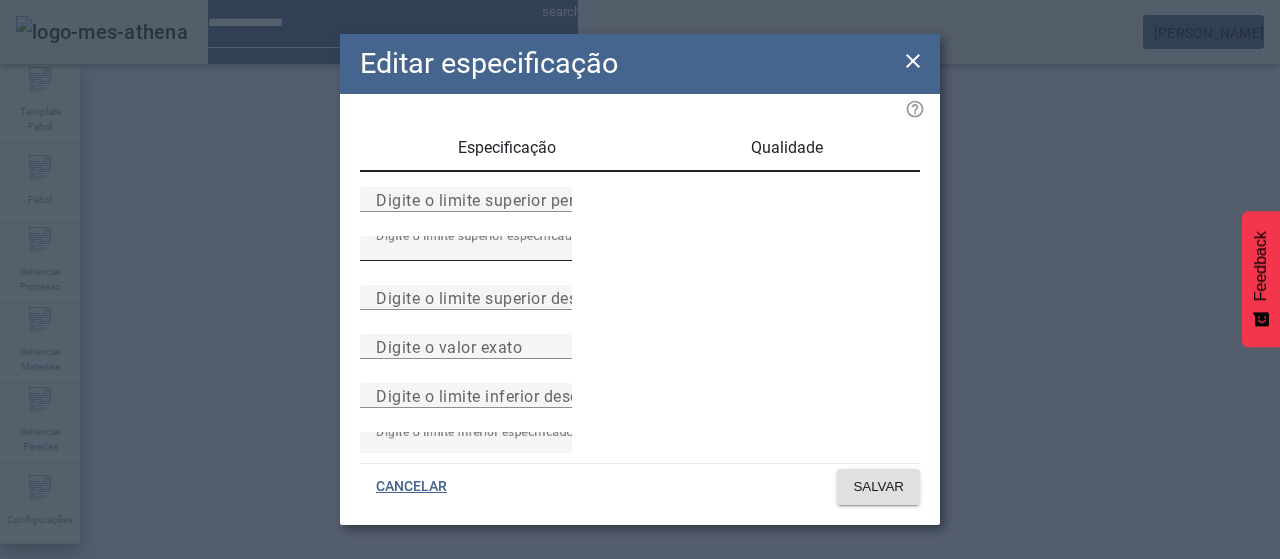 drag, startPoint x: 474, startPoint y: 301, endPoint x: 539, endPoint y: 301, distance: 65 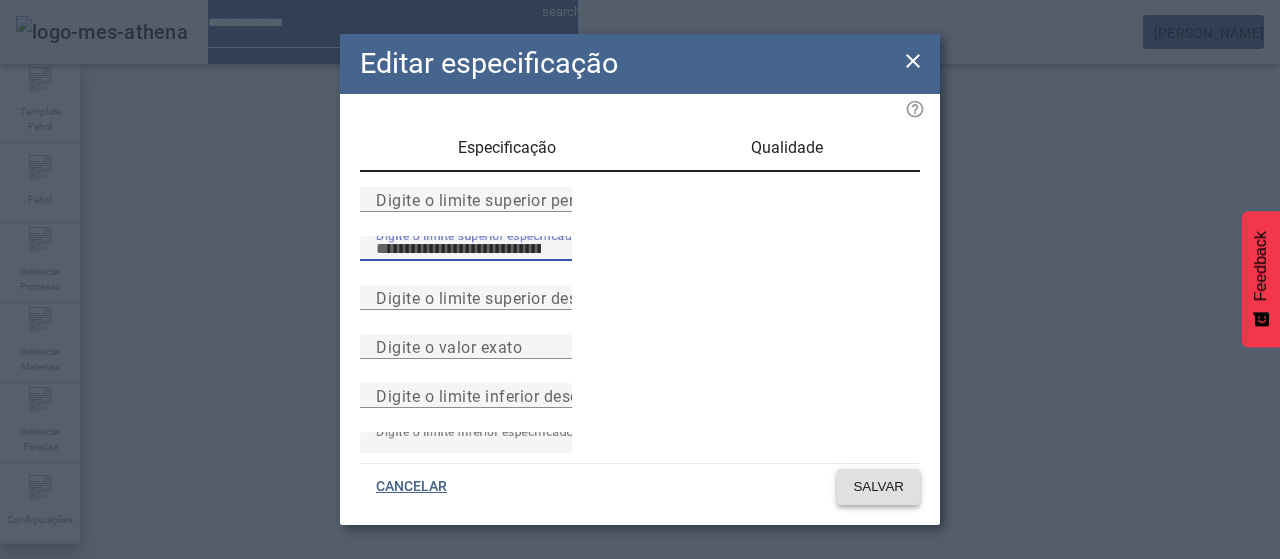 type on "***" 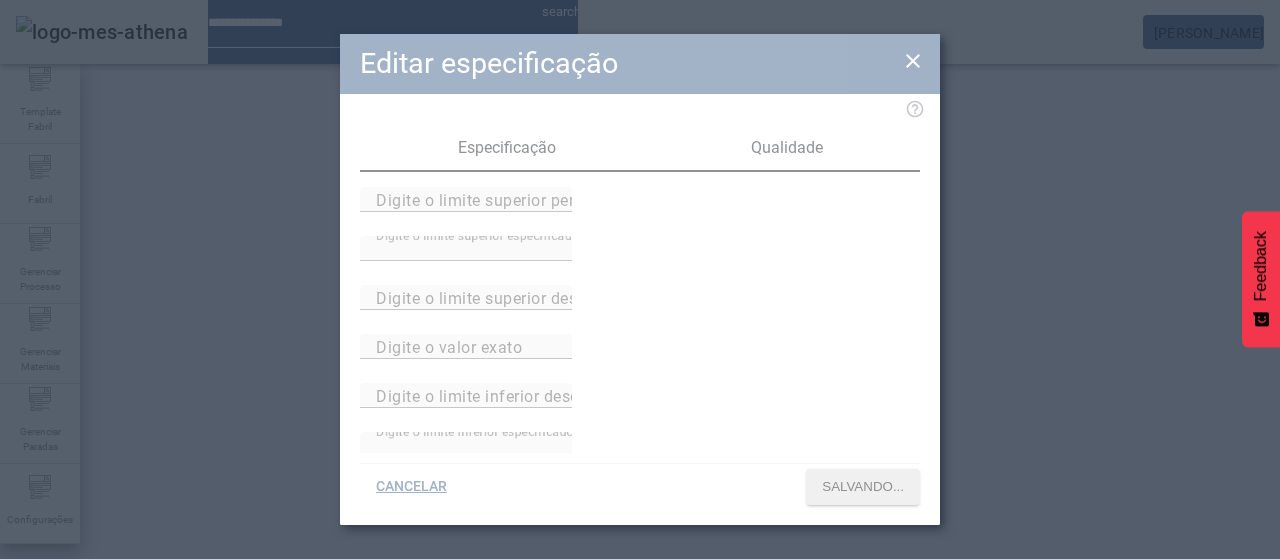 scroll, scrollTop: 290, scrollLeft: 0, axis: vertical 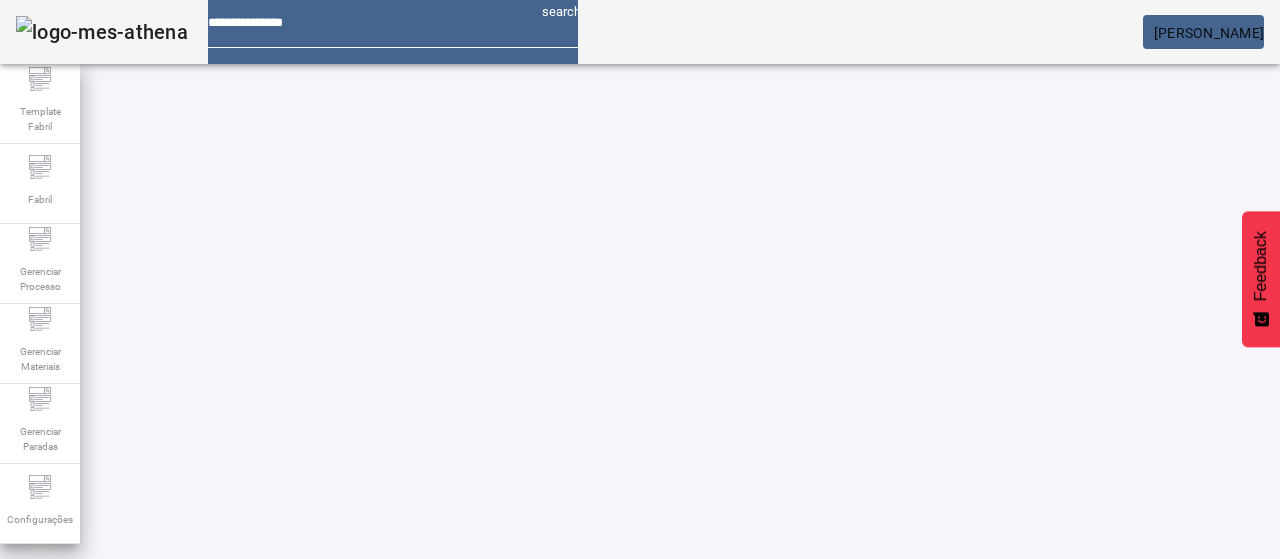 click 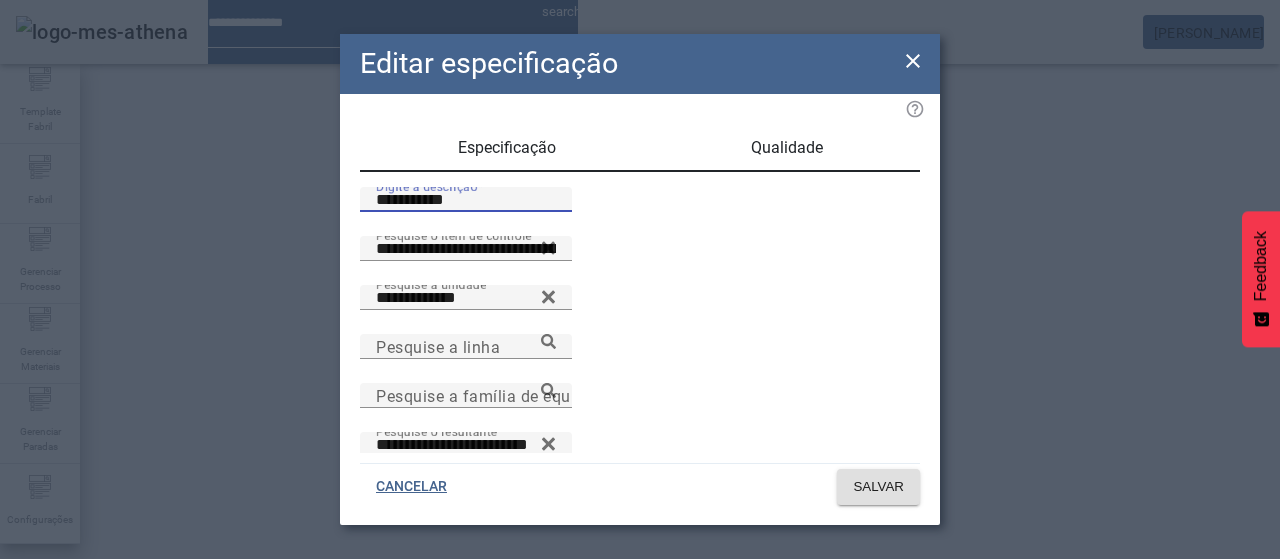 drag, startPoint x: 433, startPoint y: 227, endPoint x: 538, endPoint y: 211, distance: 106.21205 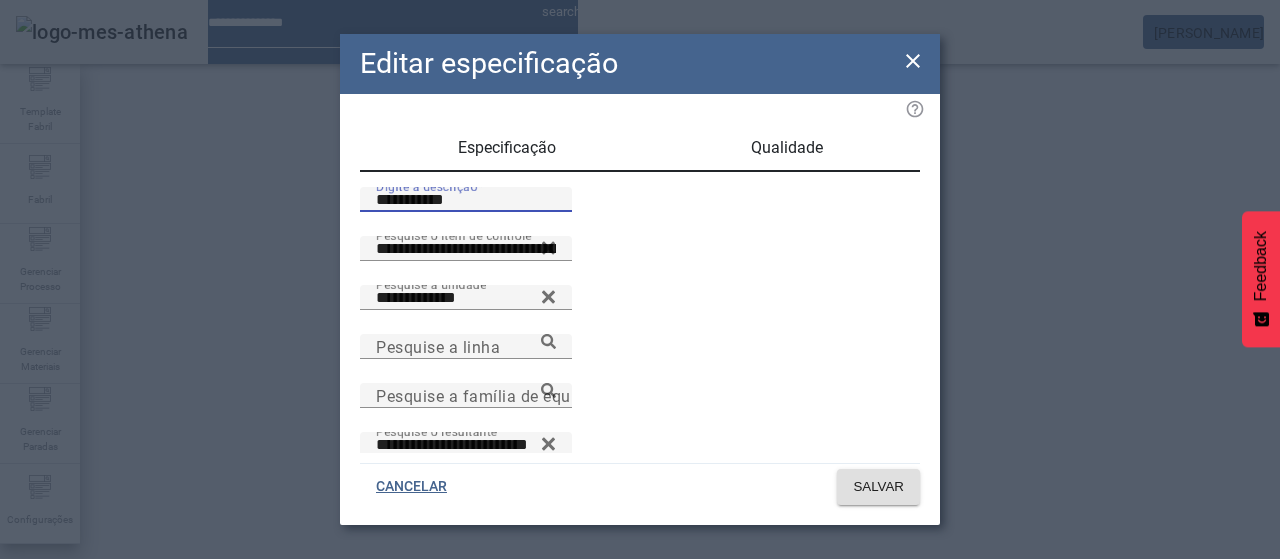 click on "**********" at bounding box center [466, 200] 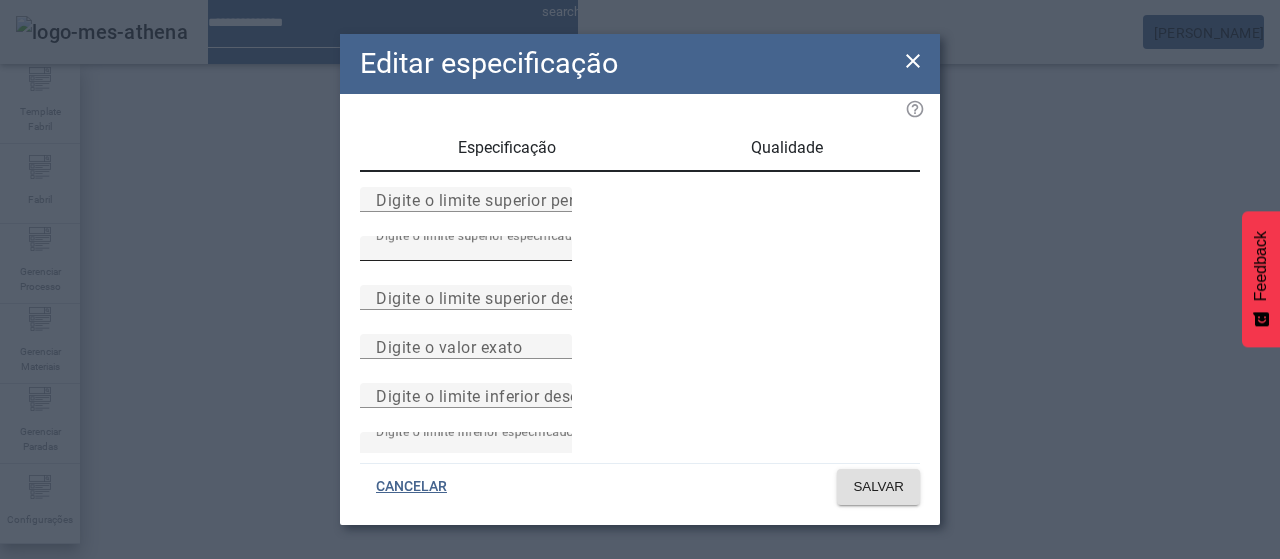drag, startPoint x: 474, startPoint y: 303, endPoint x: 542, endPoint y: 306, distance: 68.06615 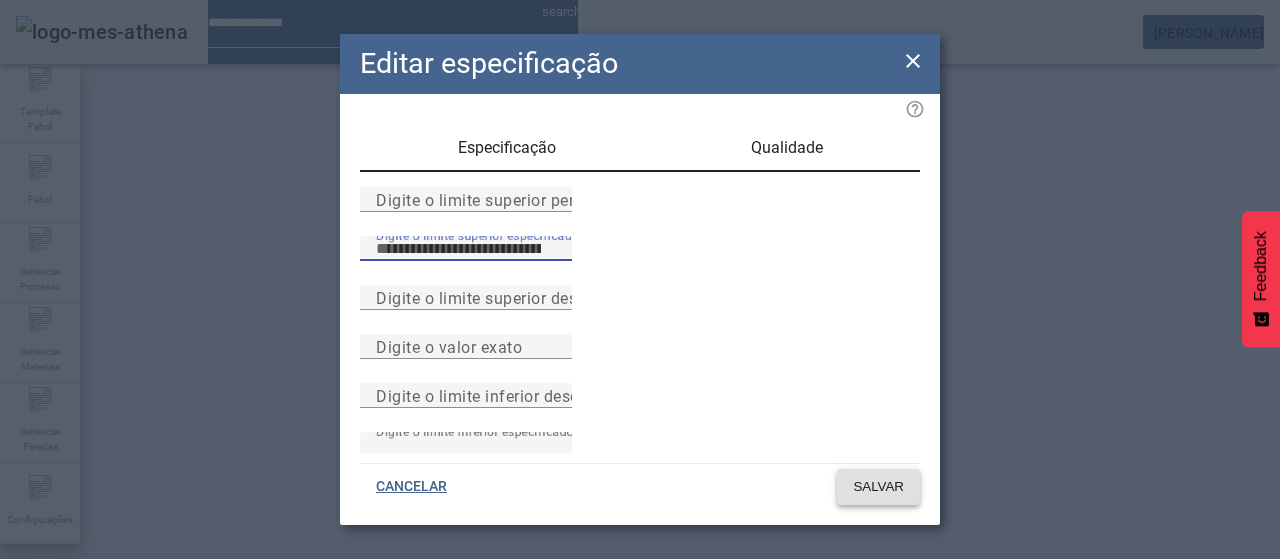 type on "***" 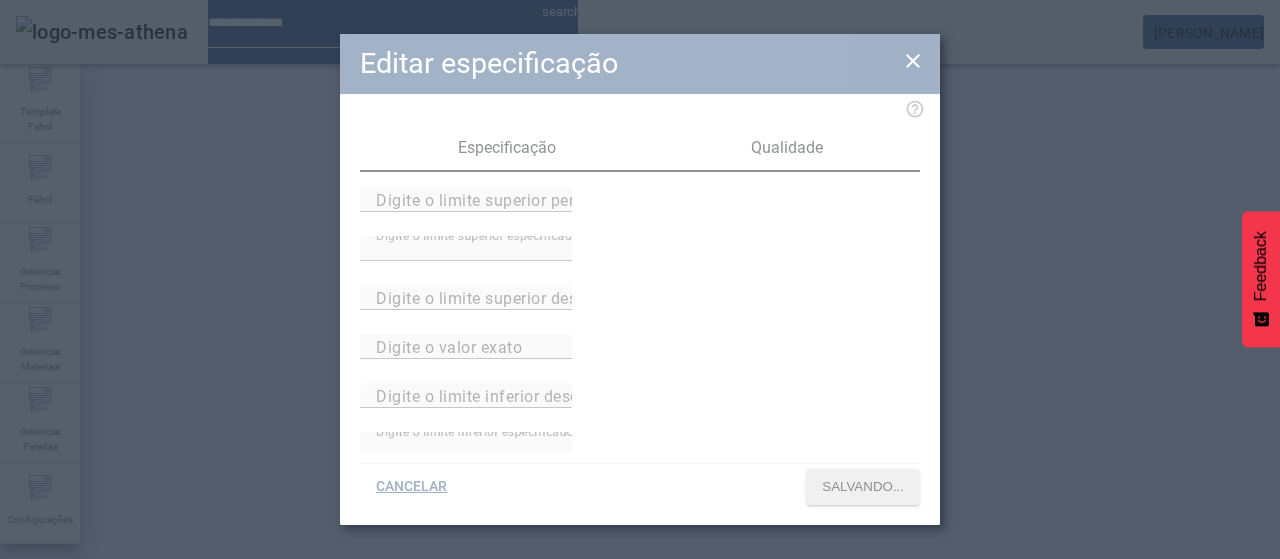 scroll, scrollTop: 290, scrollLeft: 0, axis: vertical 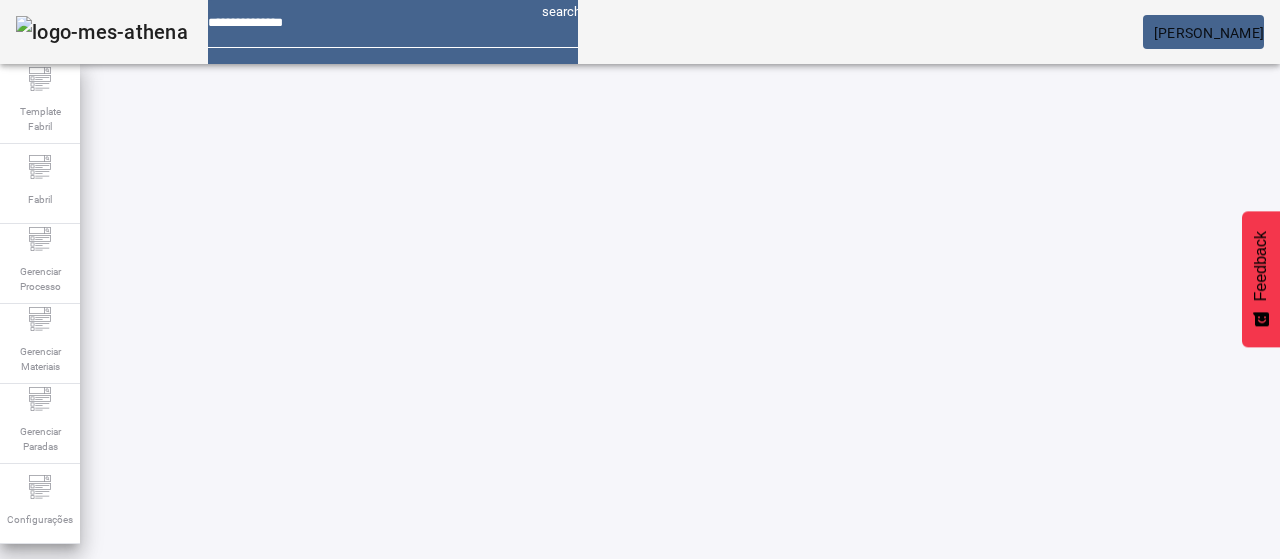 click 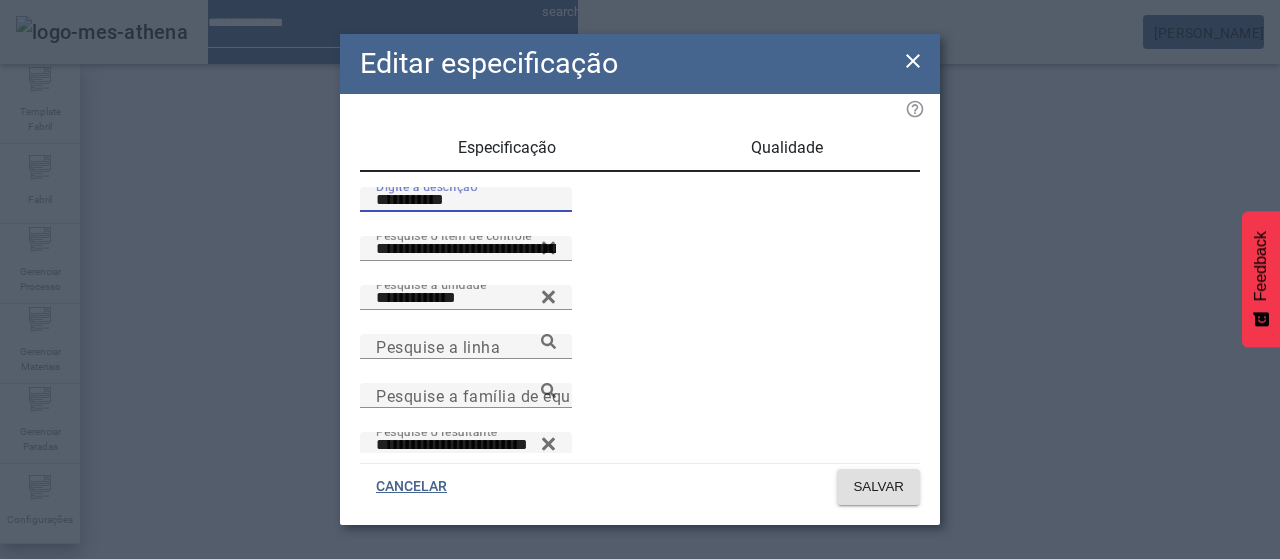drag, startPoint x: 435, startPoint y: 230, endPoint x: 524, endPoint y: 219, distance: 89.6772 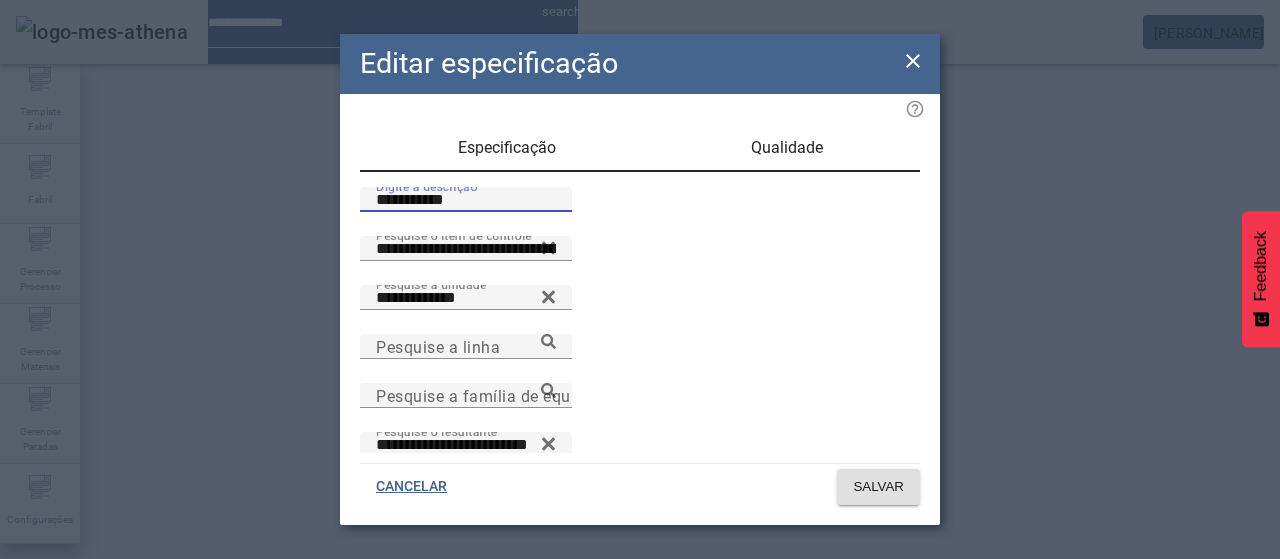 click on "**********" at bounding box center (466, 200) 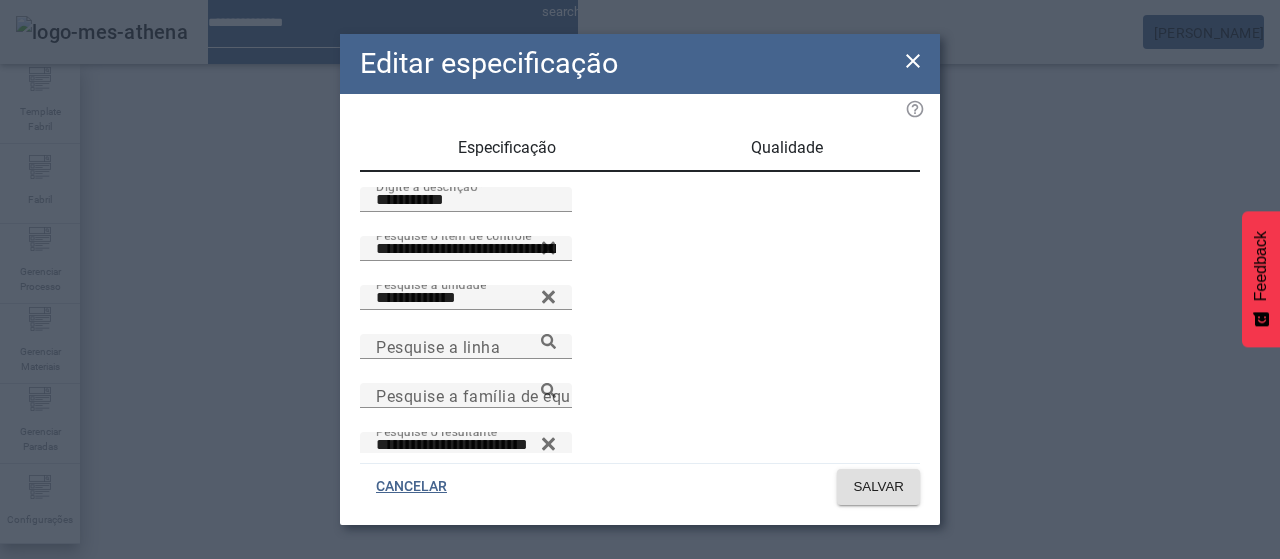 drag, startPoint x: 797, startPoint y: 143, endPoint x: 726, endPoint y: 185, distance: 82.492424 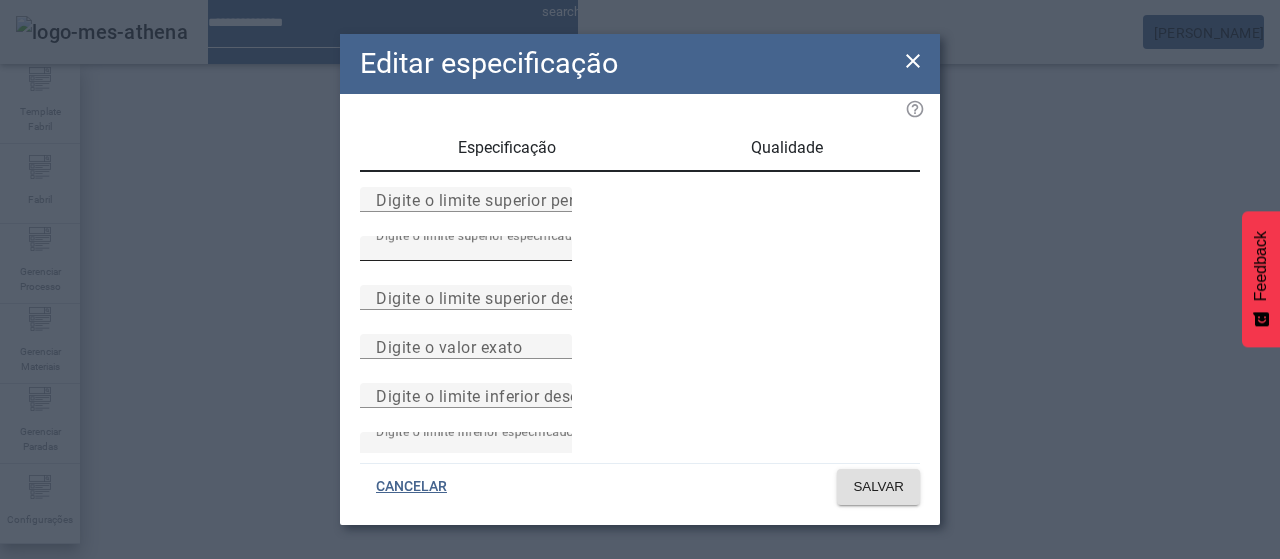 drag, startPoint x: 478, startPoint y: 300, endPoint x: 553, endPoint y: 301, distance: 75.00667 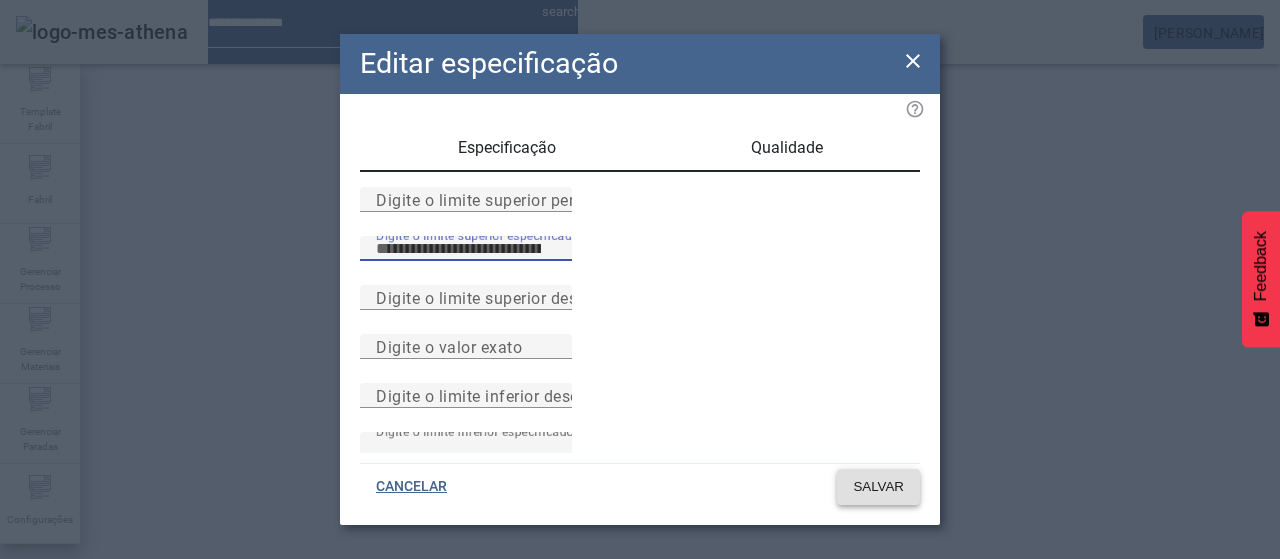 type on "***" 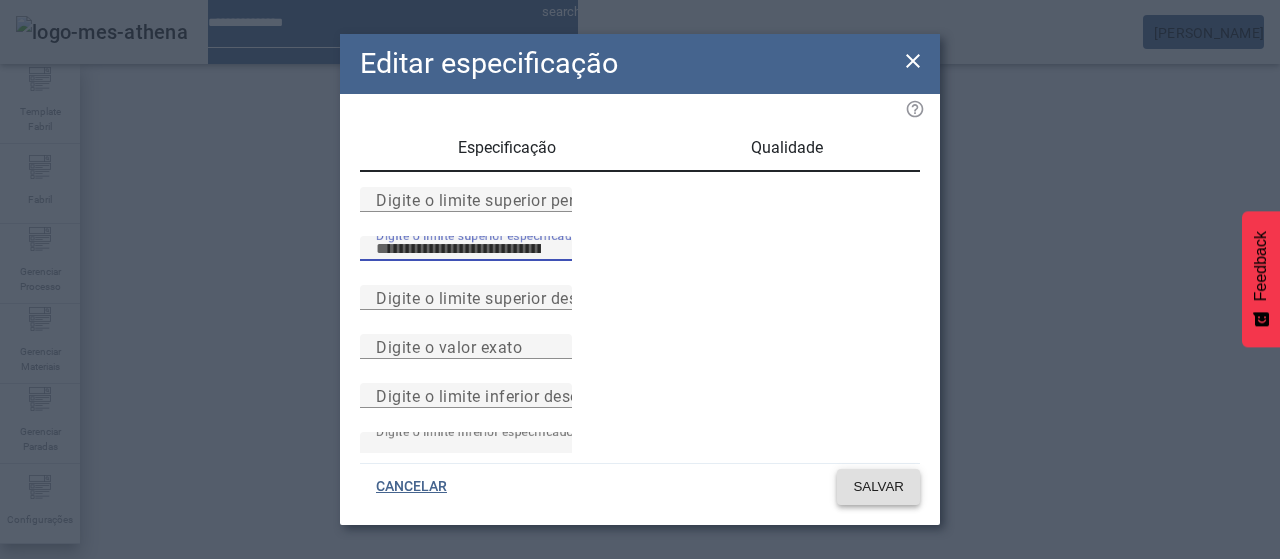 click 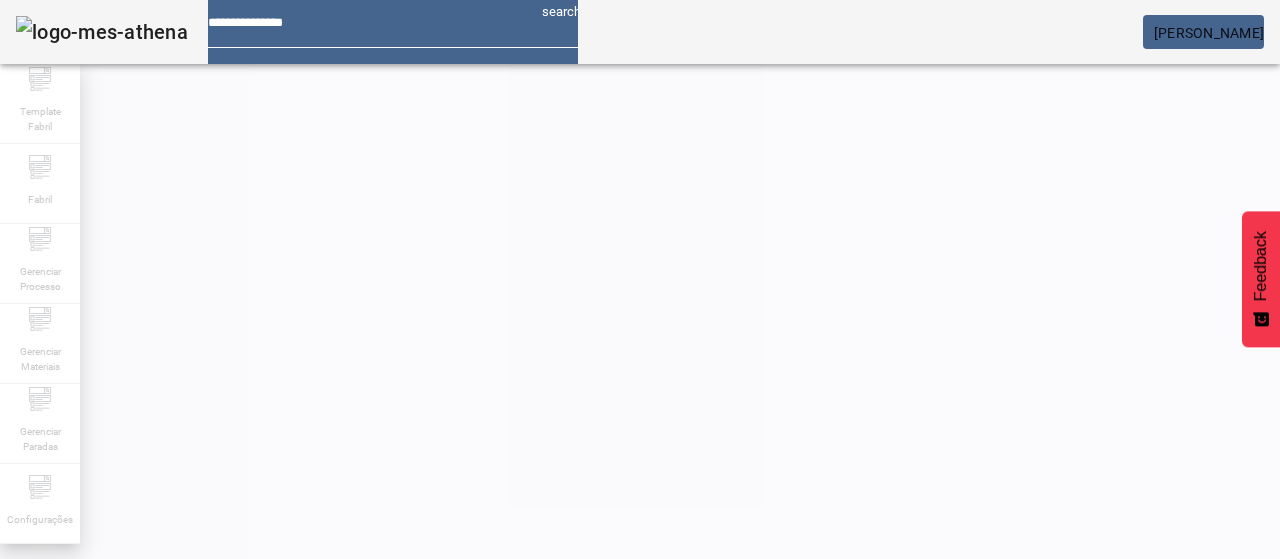 scroll, scrollTop: 290, scrollLeft: 0, axis: vertical 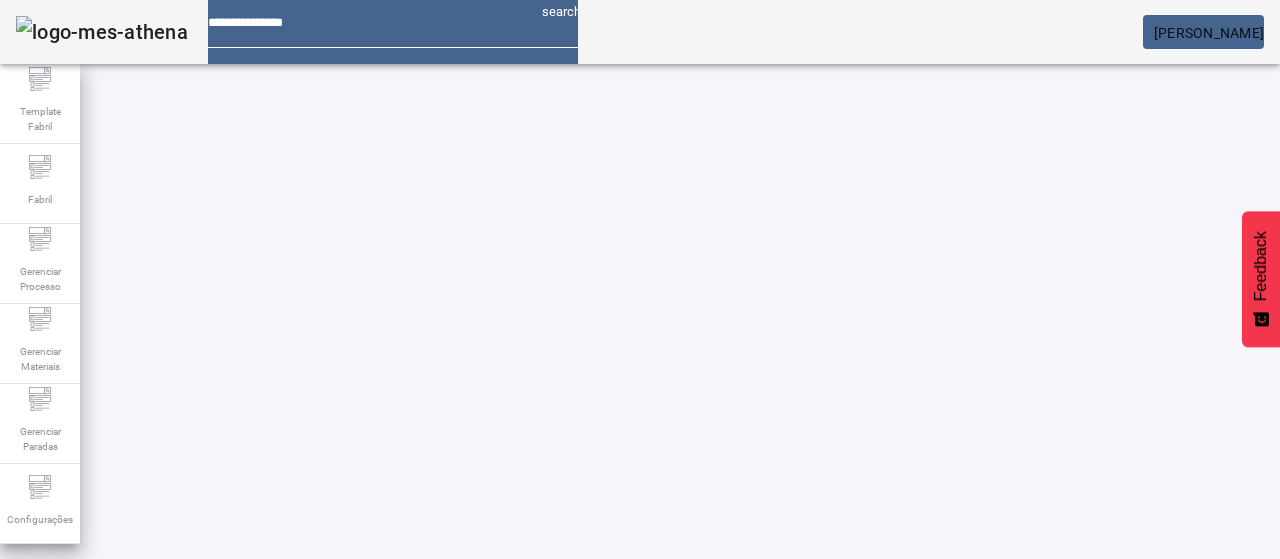drag, startPoint x: 1158, startPoint y: 476, endPoint x: 1102, endPoint y: 481, distance: 56.22277 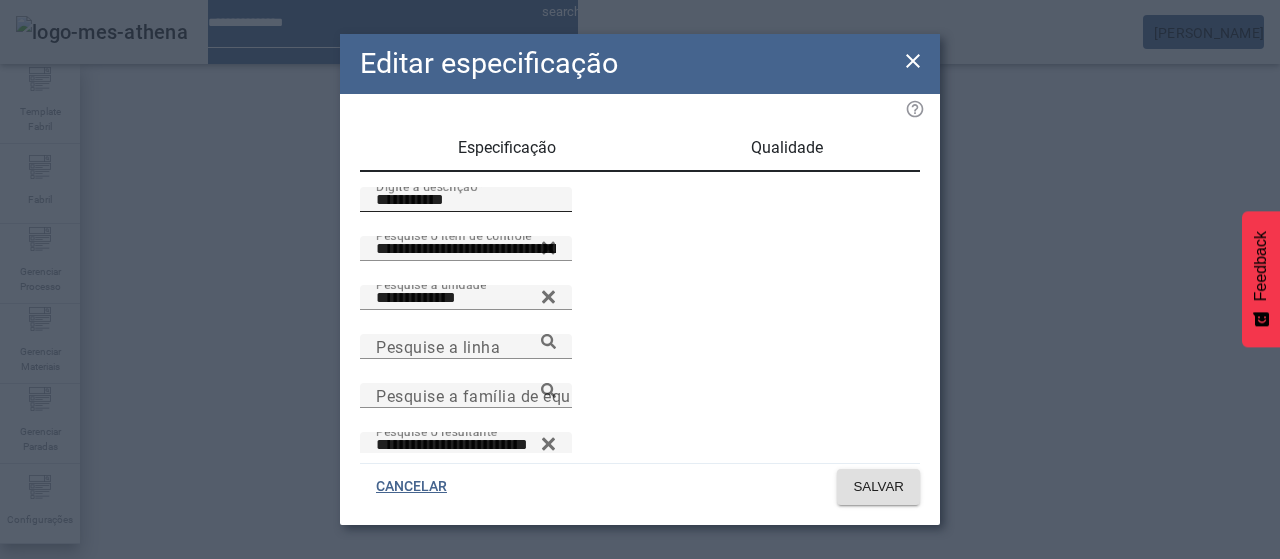 drag, startPoint x: 436, startPoint y: 229, endPoint x: 498, endPoint y: 208, distance: 65.459915 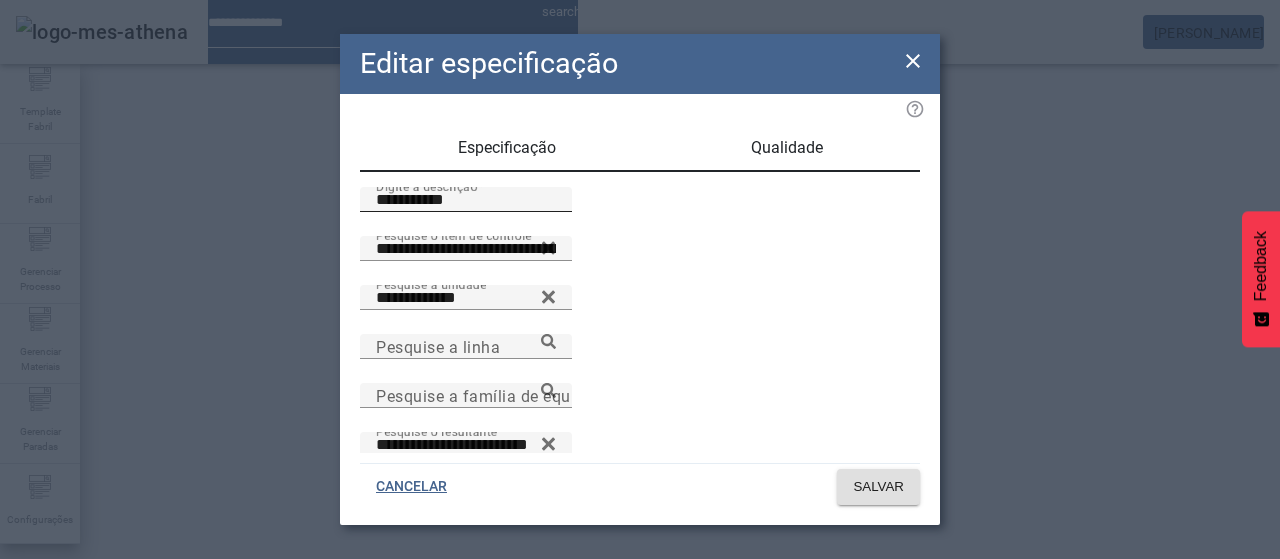 click on "**********" at bounding box center (466, 200) 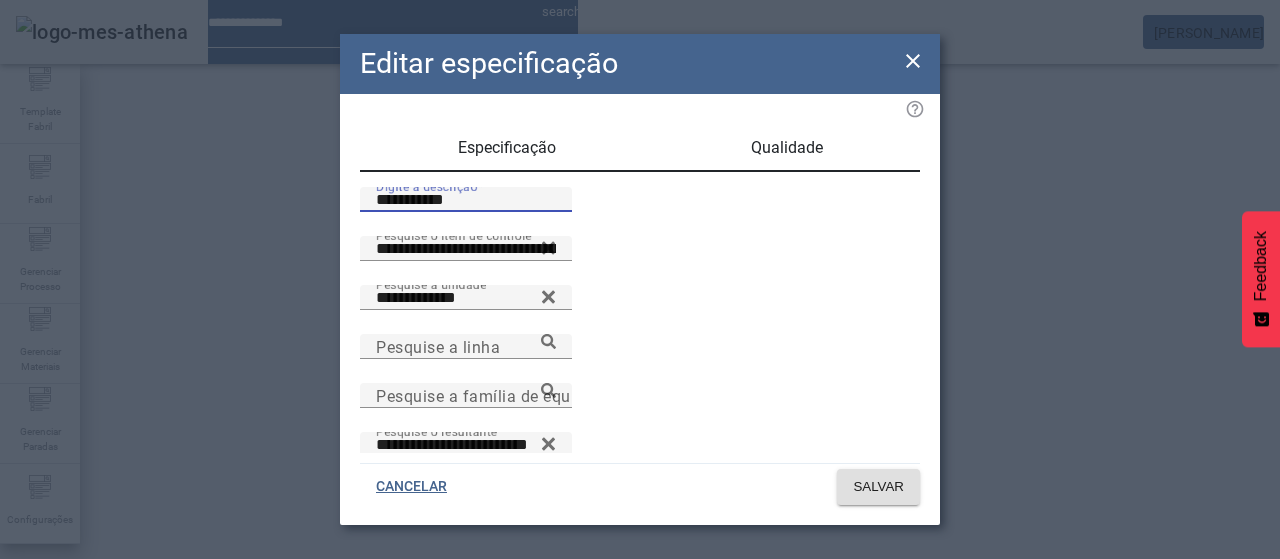 type on "**********" 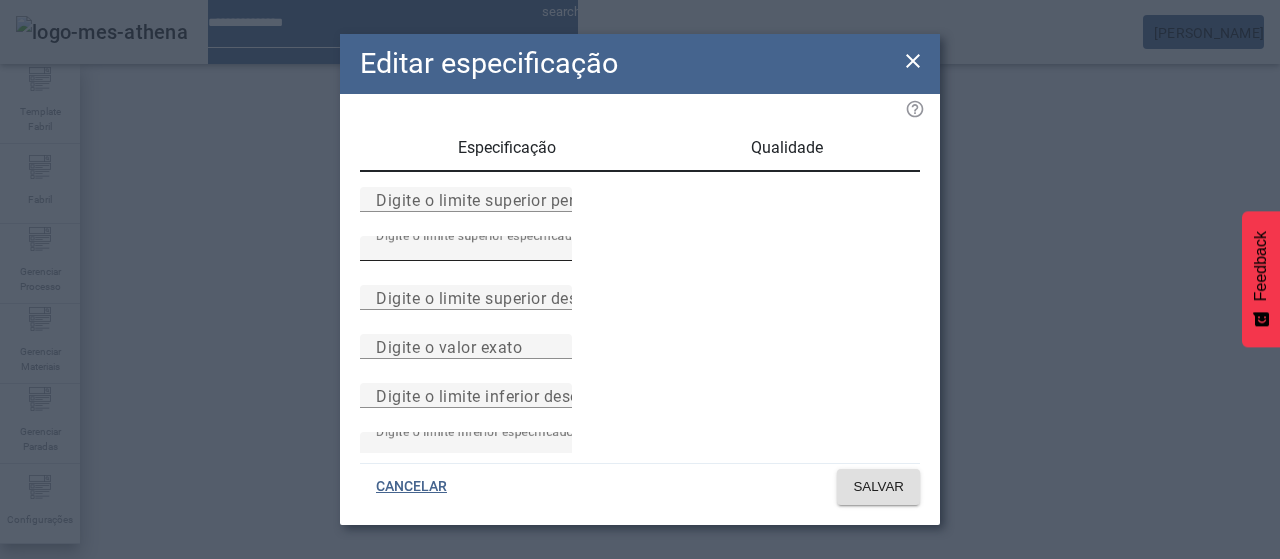 drag, startPoint x: 474, startPoint y: 299, endPoint x: 564, endPoint y: 314, distance: 91.24144 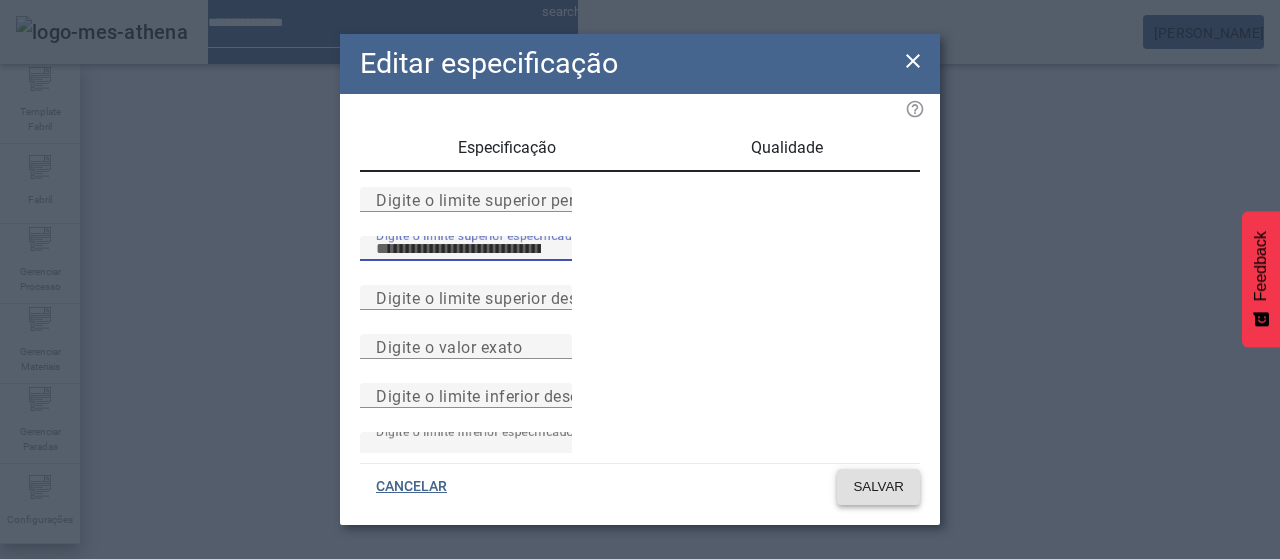type on "***" 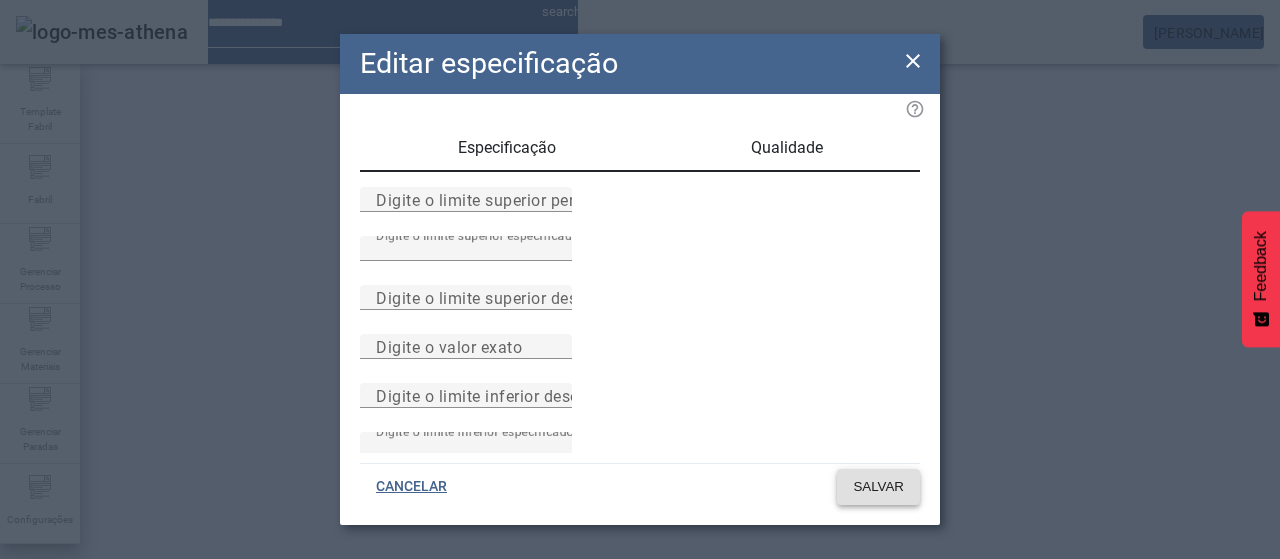 click 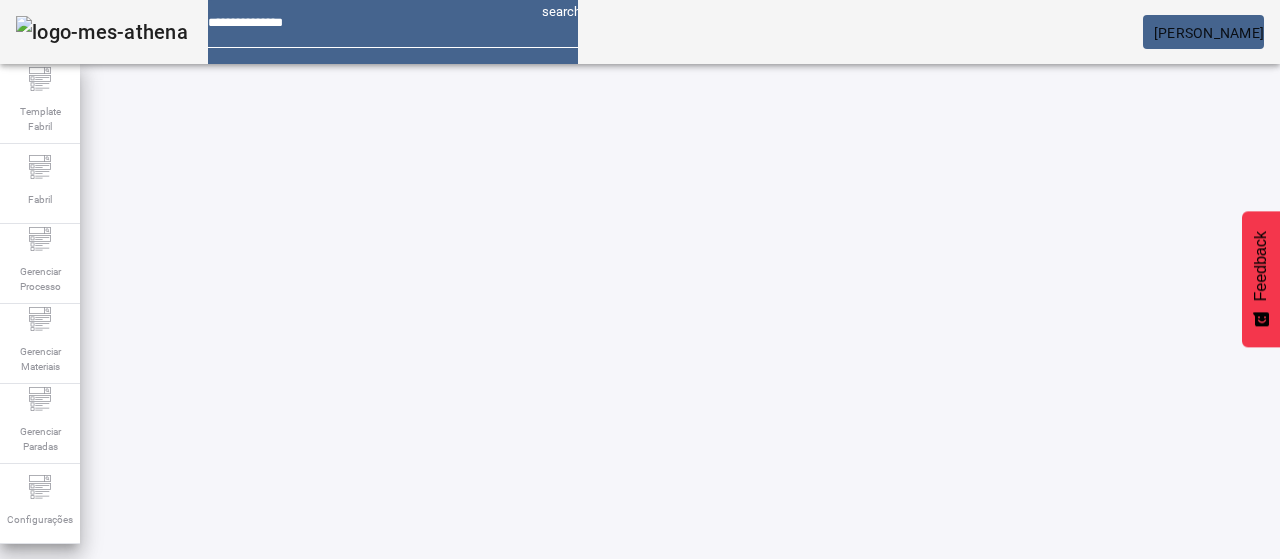 scroll, scrollTop: 0, scrollLeft: 0, axis: both 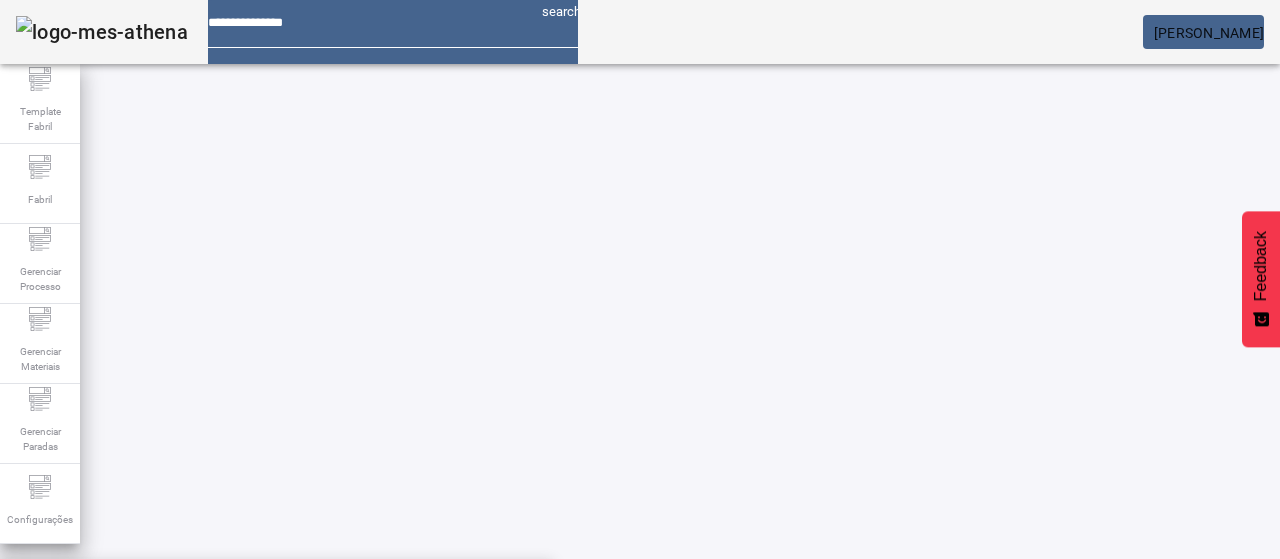 click on "Pesquise por item de controle" at bounding box center [116, 601] 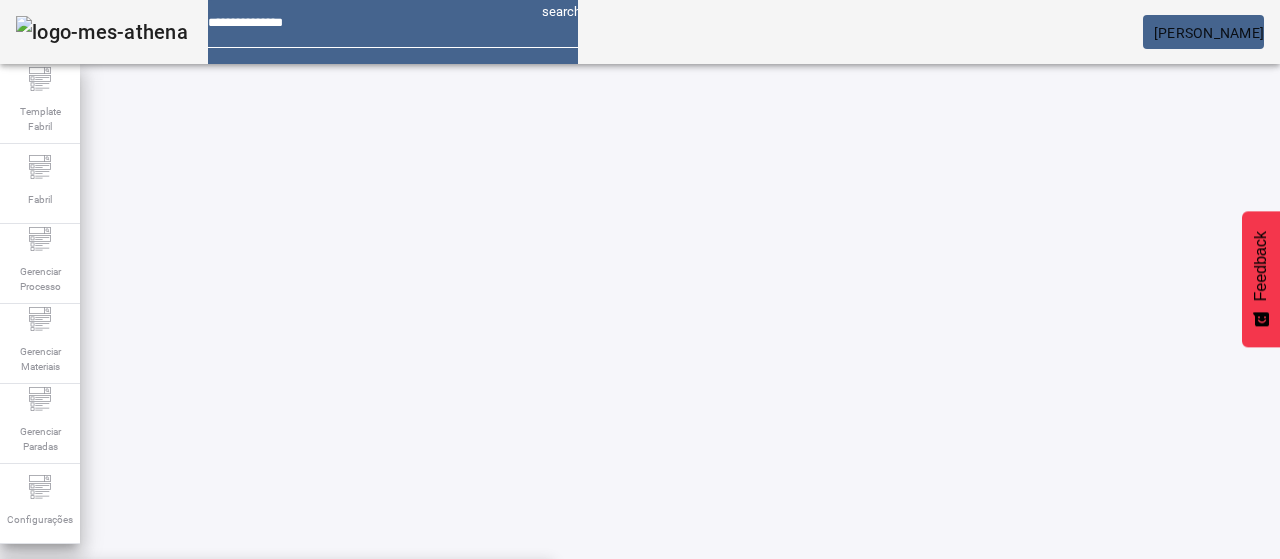 click on "Concentração de Extrato Aparente a 72h-Sala 1" at bounding box center [276, 639] 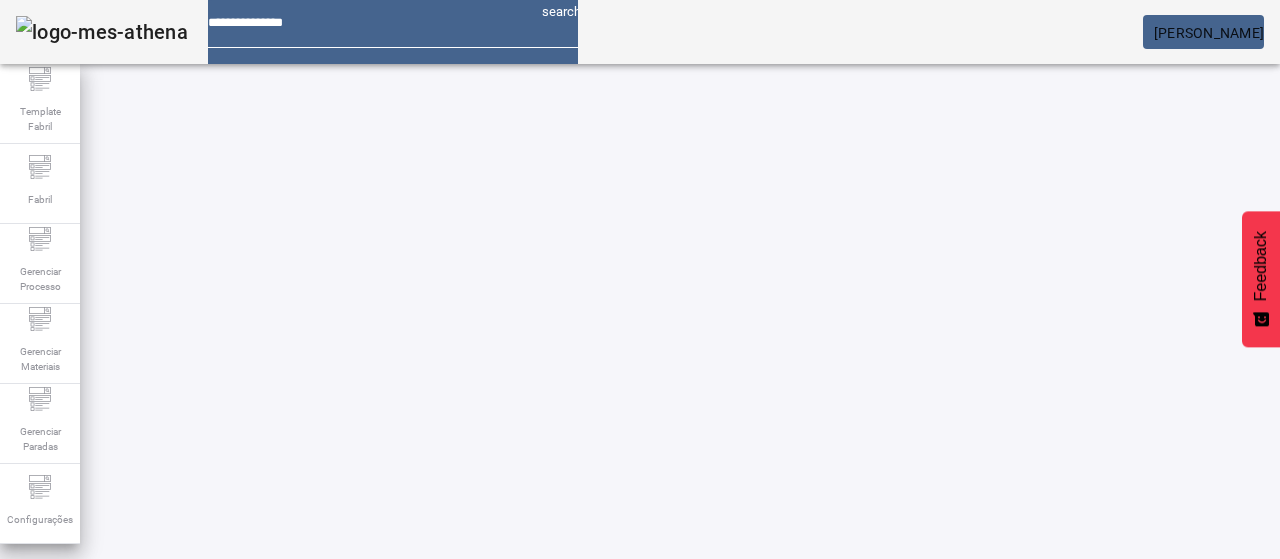 click on "Pesquise por unidade" at bounding box center (743, 600) 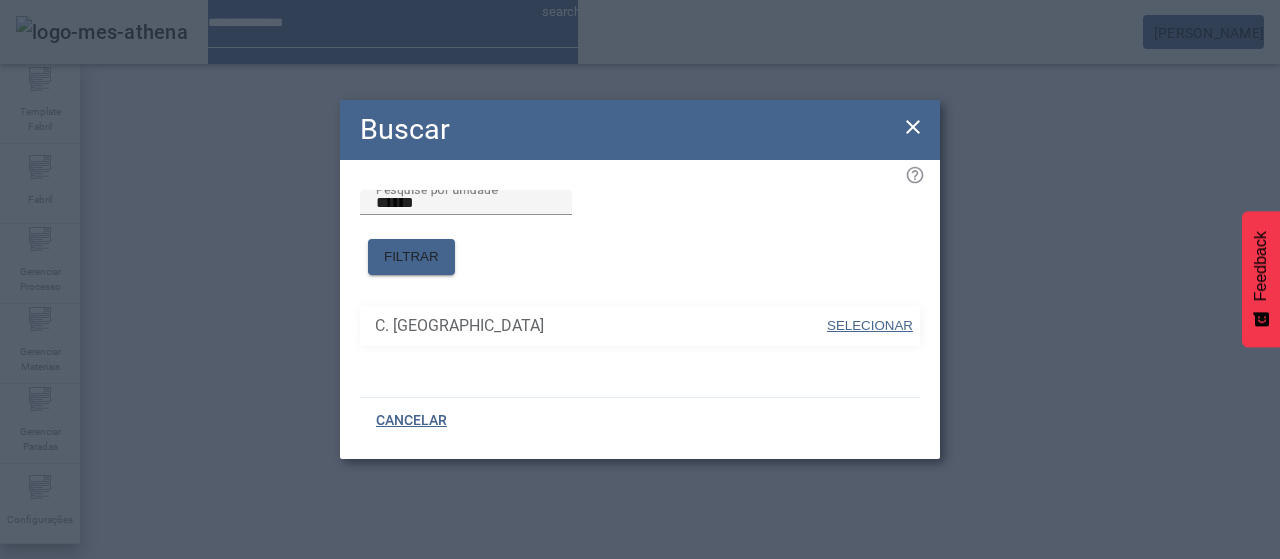 drag, startPoint x: 889, startPoint y: 313, endPoint x: 986, endPoint y: 364, distance: 109.59015 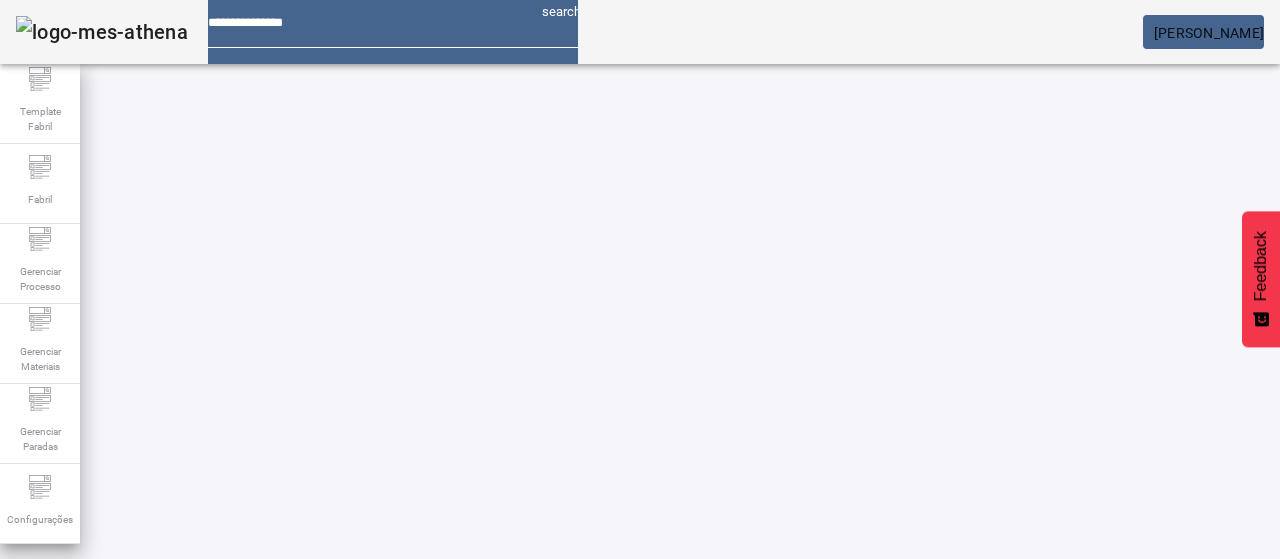 click on "FILTRAR" 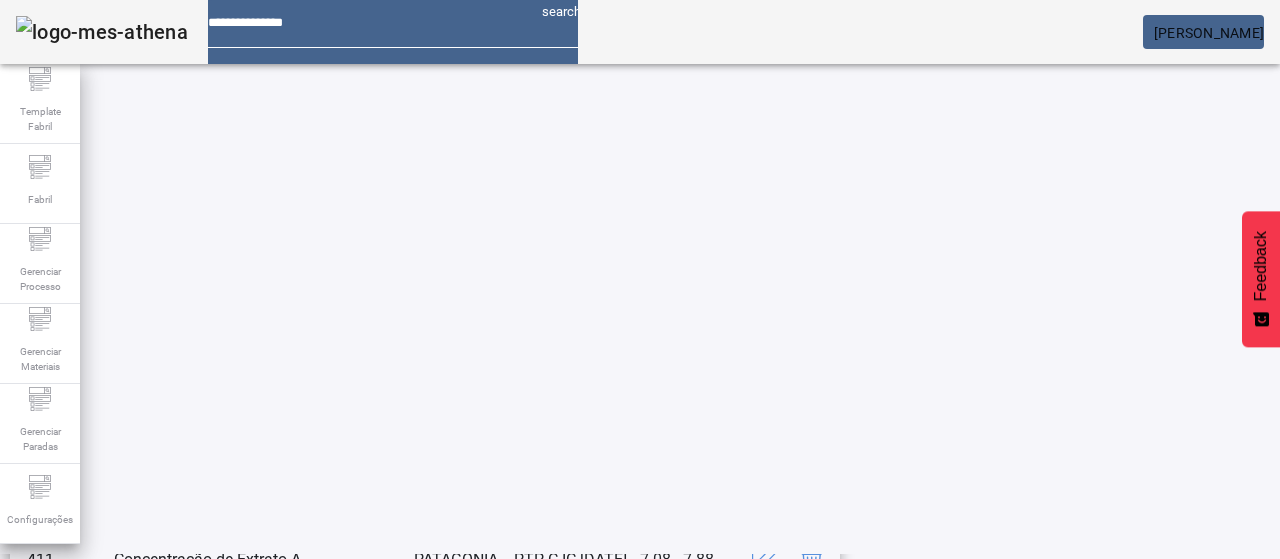 scroll, scrollTop: 440, scrollLeft: 0, axis: vertical 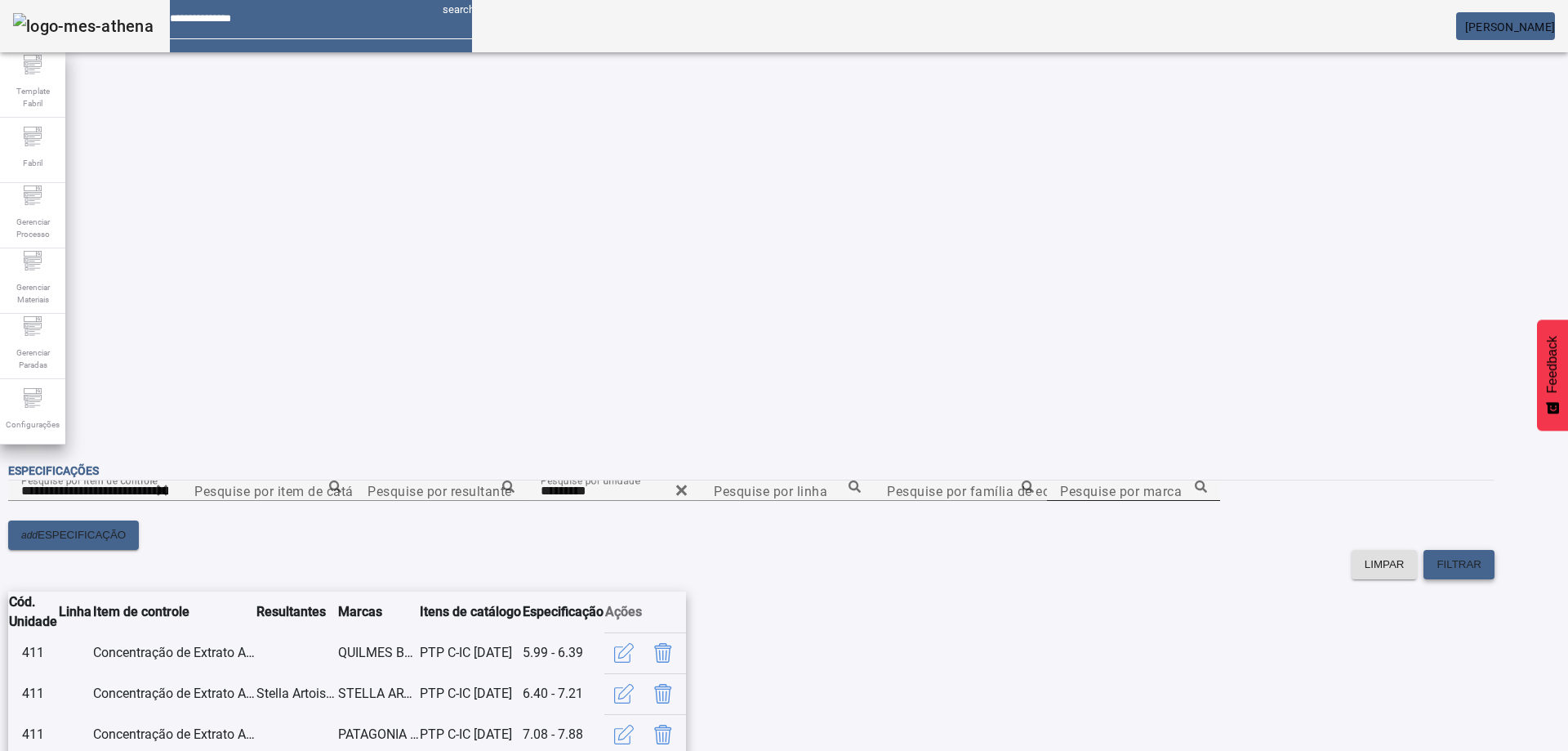 type 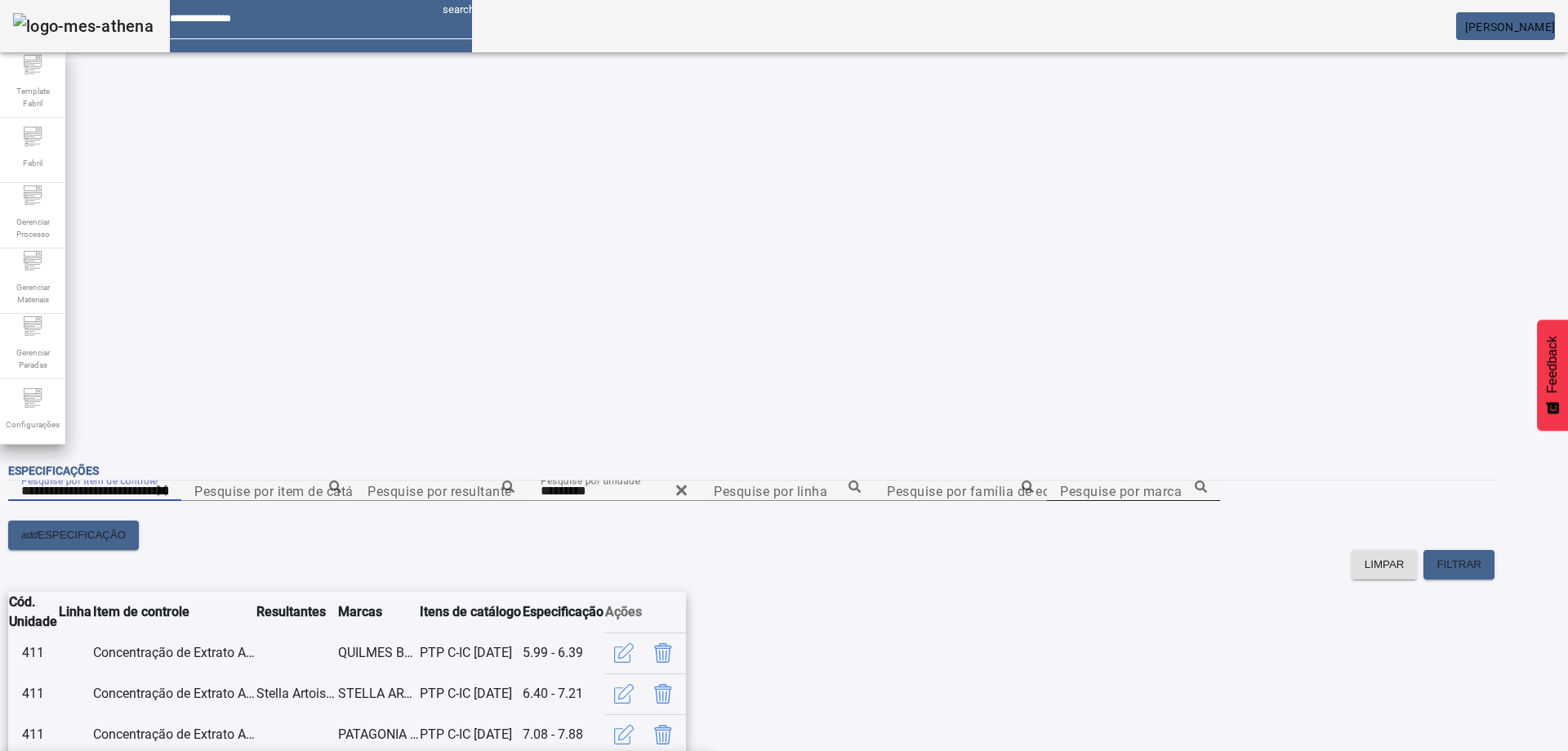 click on "**********" at bounding box center (95, 491) 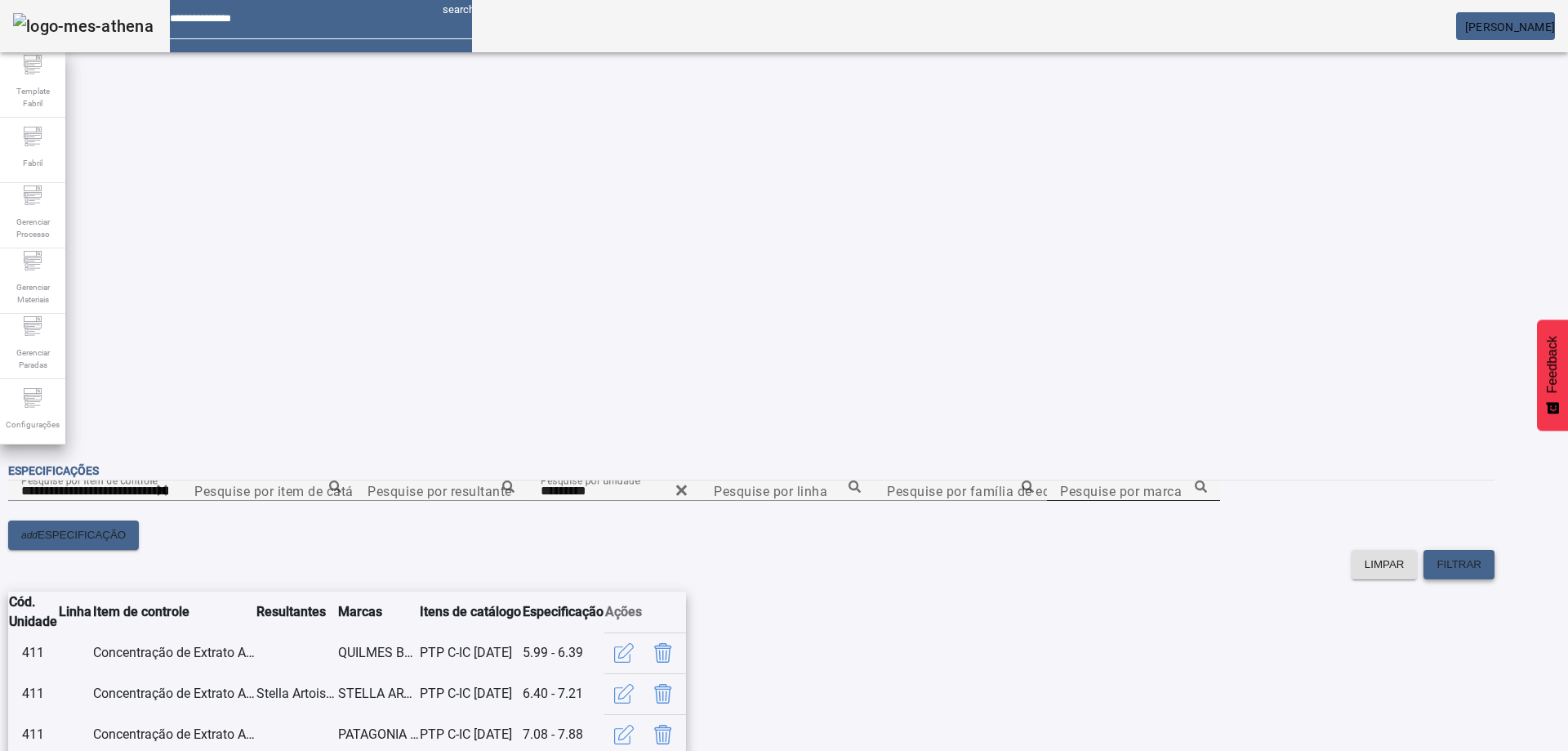 click on "FILTRAR" 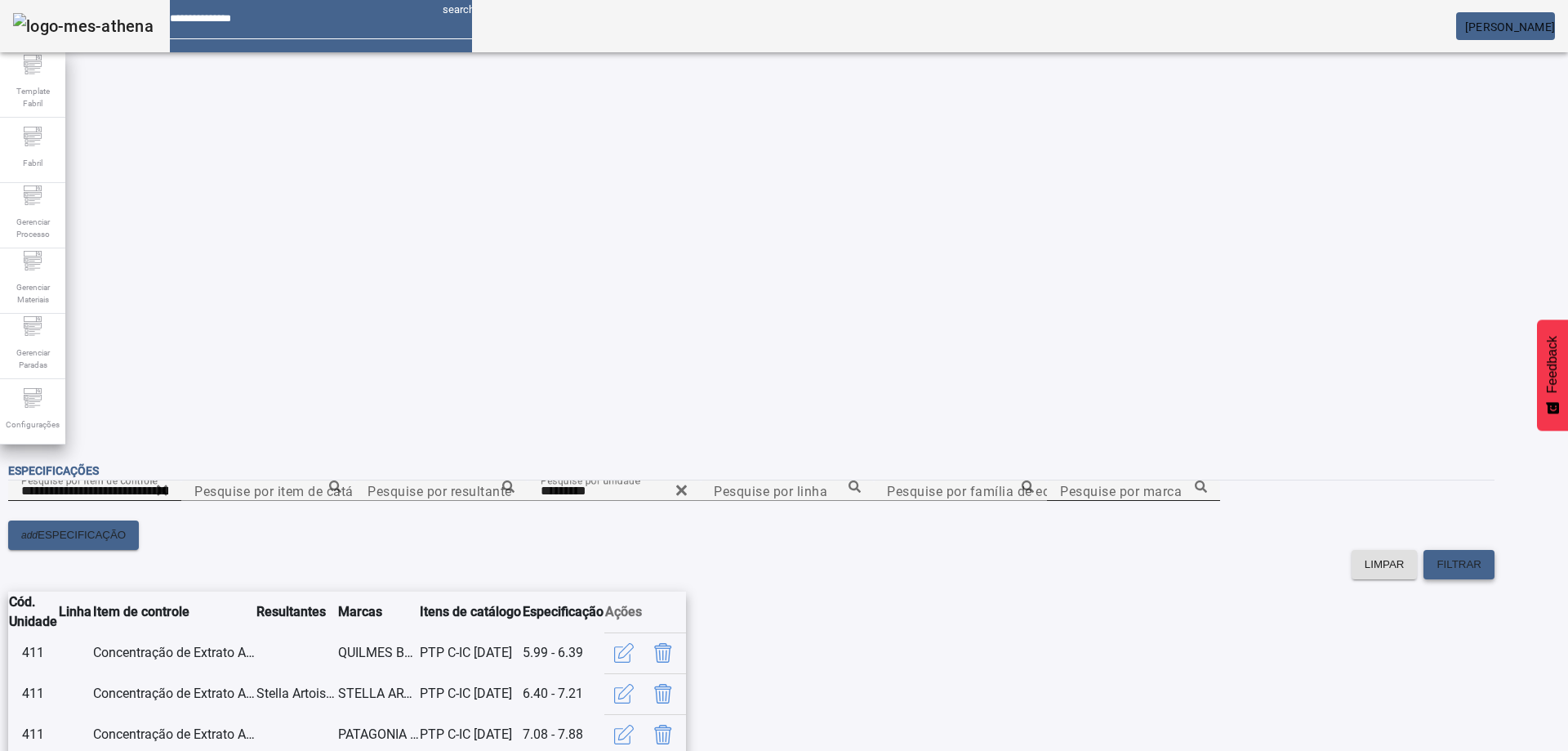 scroll, scrollTop: 0, scrollLeft: 0, axis: both 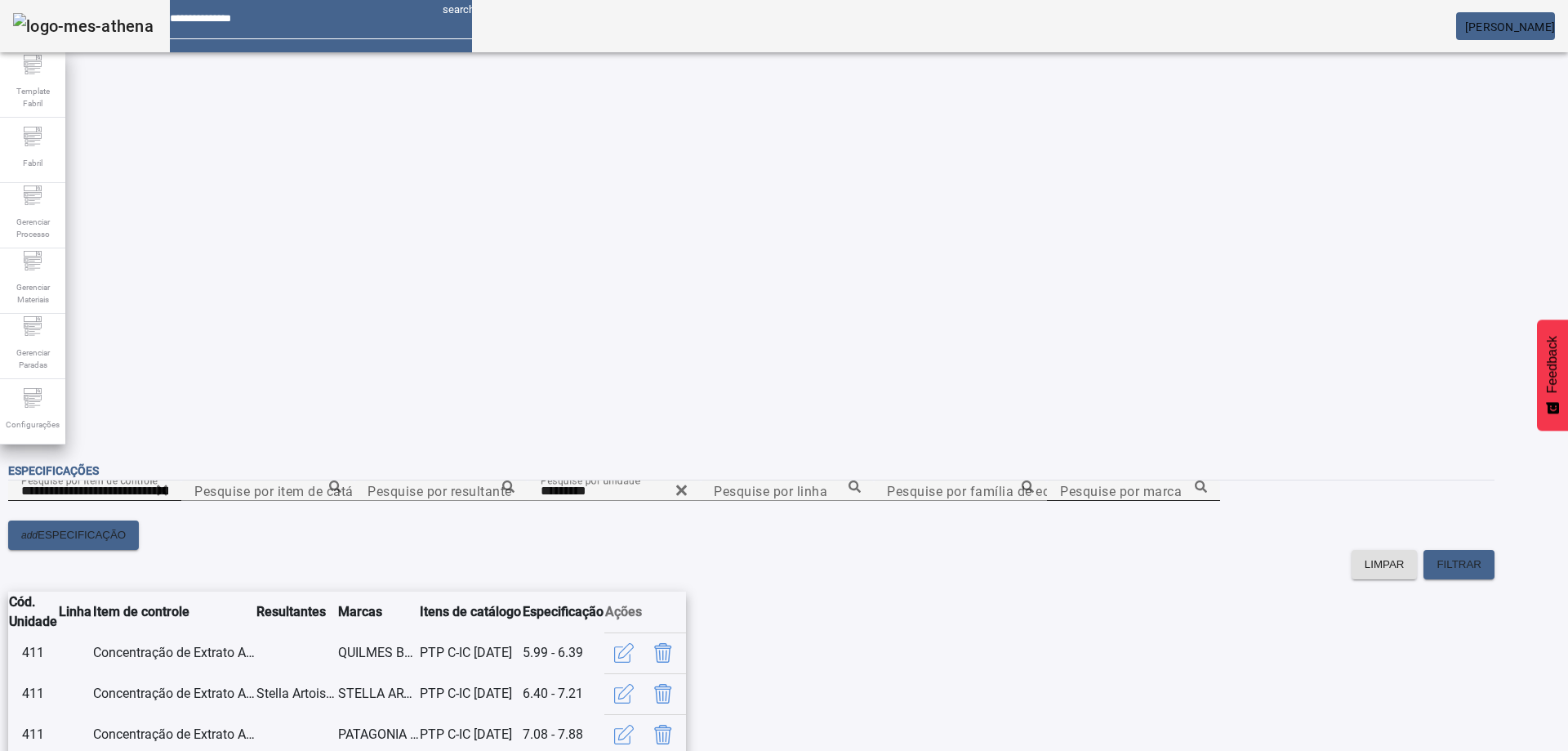 click on "**********" at bounding box center [95, 491] 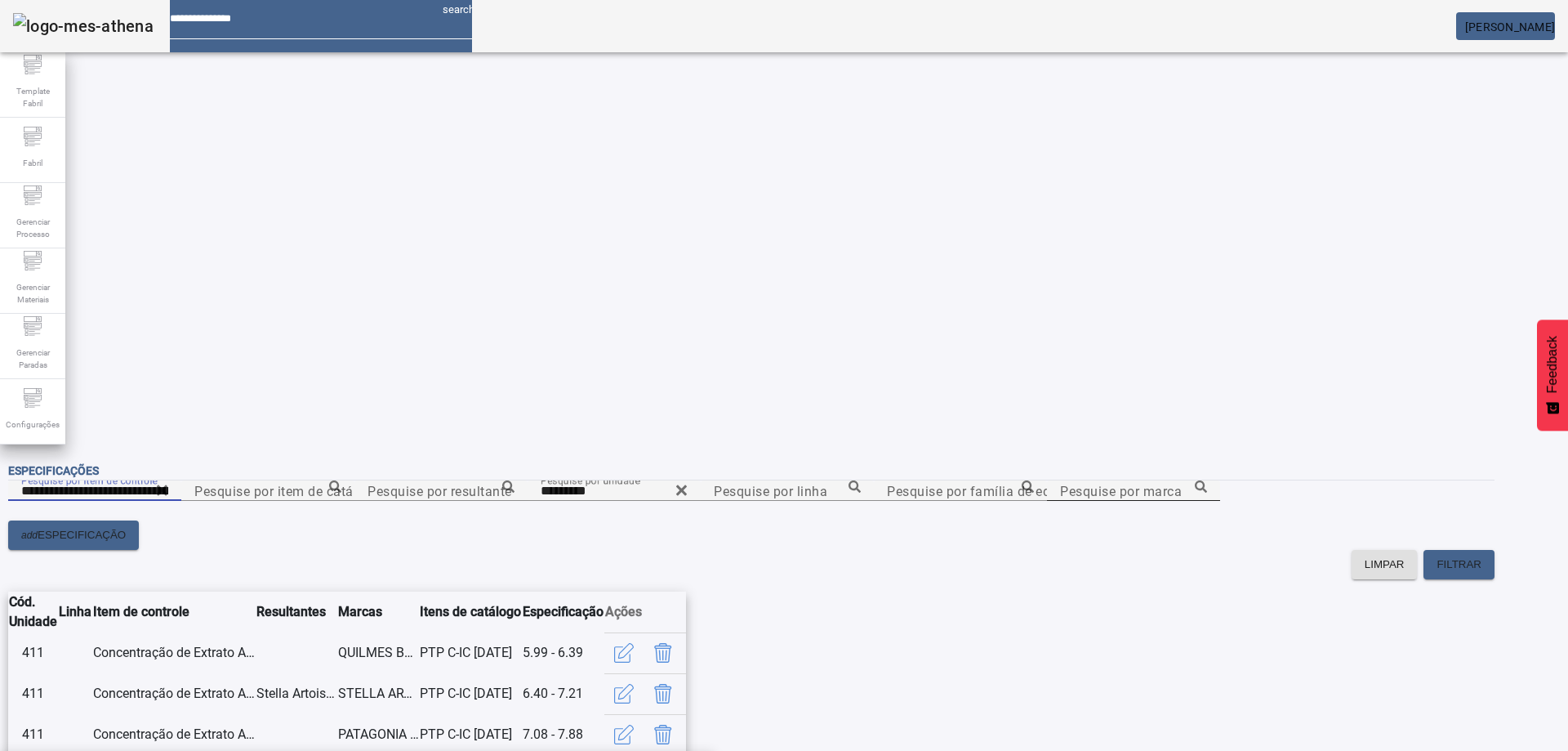 click on "Concentração de Extrato Aparente a 72h-Sala 3" at bounding box center (356, 895) 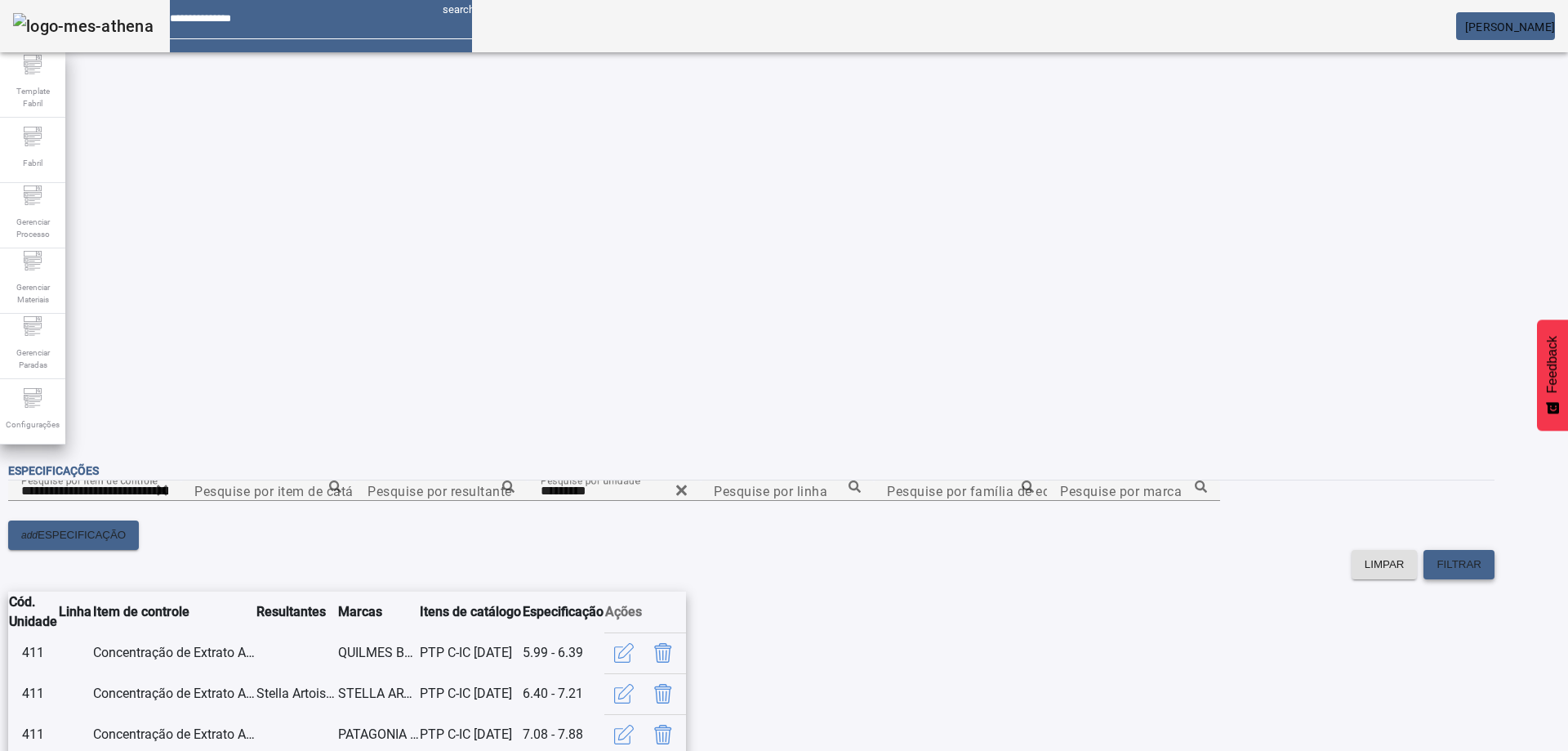 click on "FILTRAR" 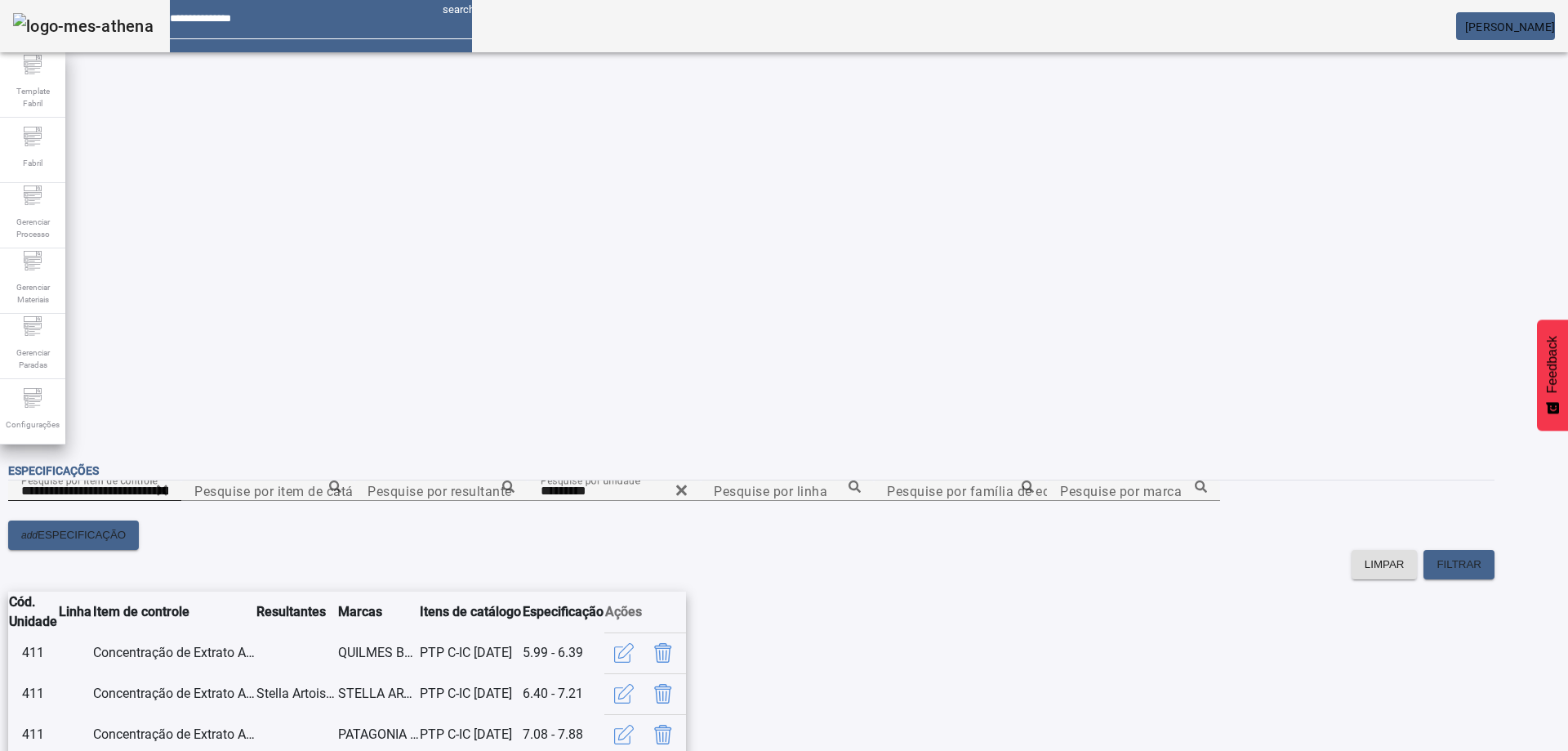 click on "**********" at bounding box center [95, 491] 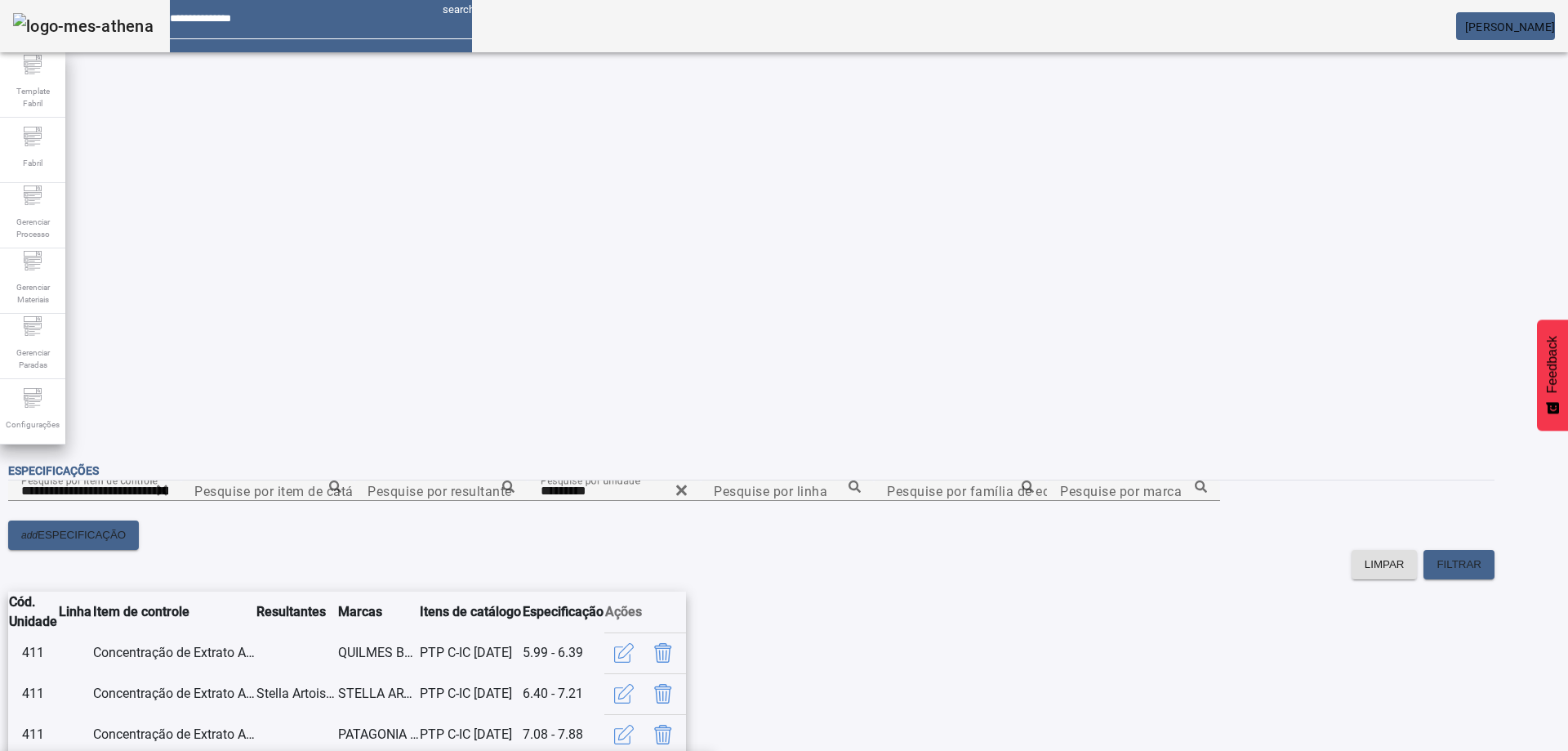 drag, startPoint x: 389, startPoint y: 304, endPoint x: 1044, endPoint y: 283, distance: 655.3366 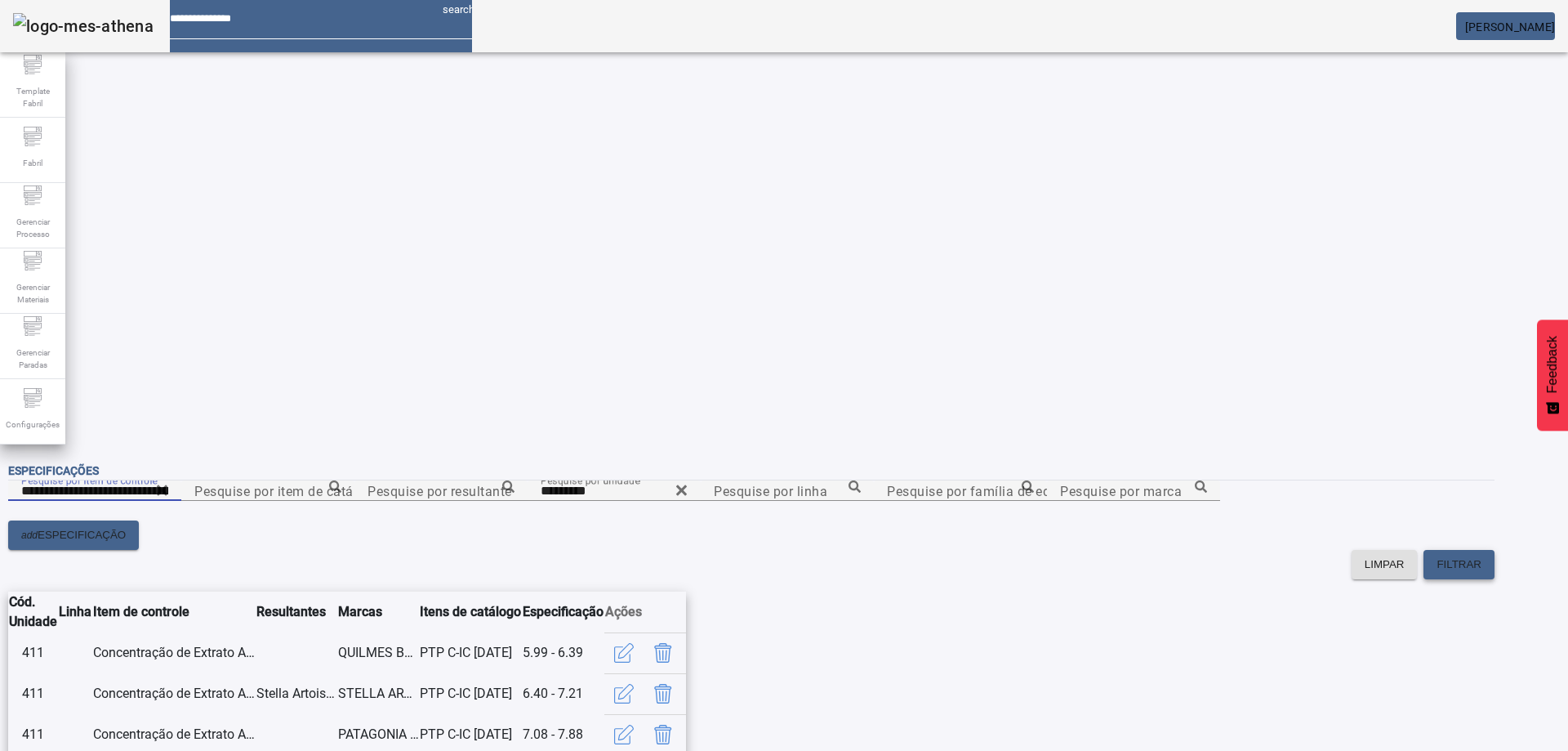 click on "FILTRAR" 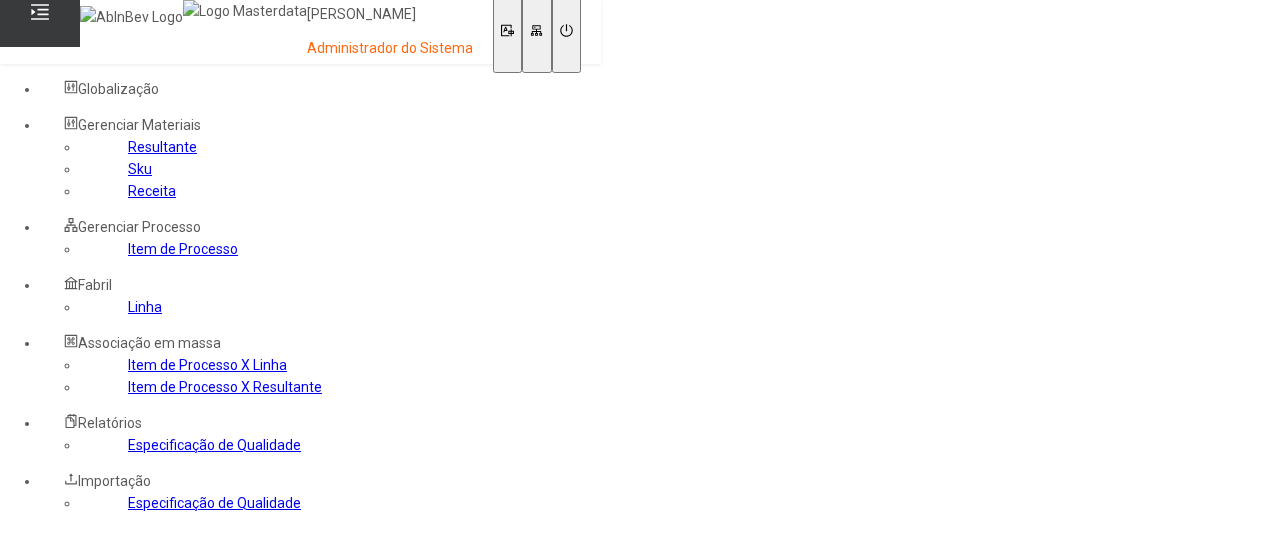 scroll, scrollTop: 0, scrollLeft: 0, axis: both 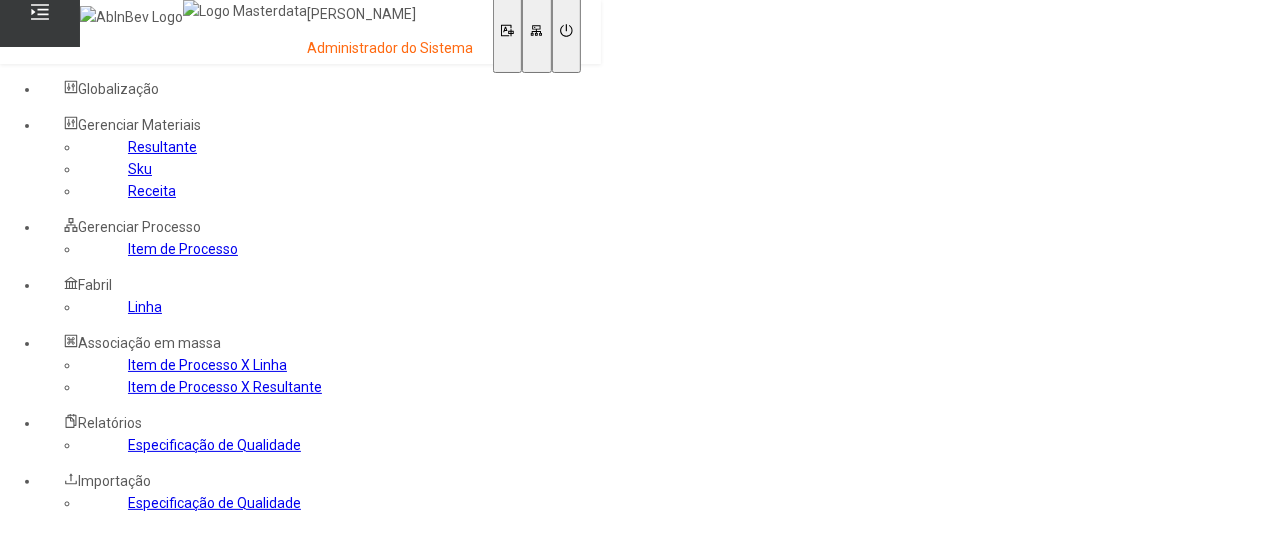 click on "Resultante" 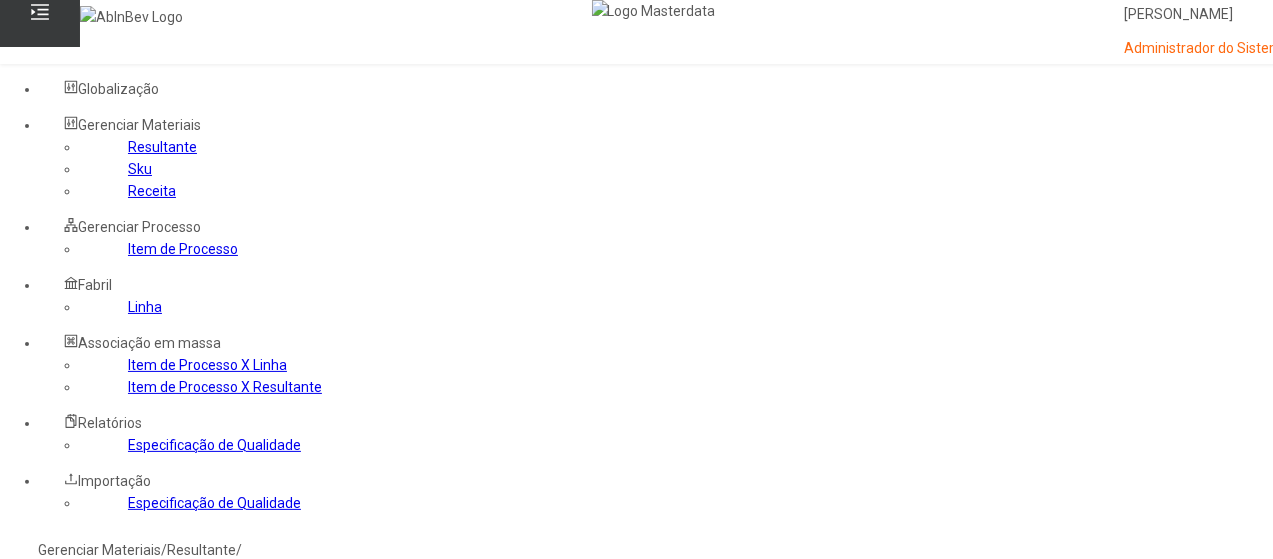 click on "Item de Processo" 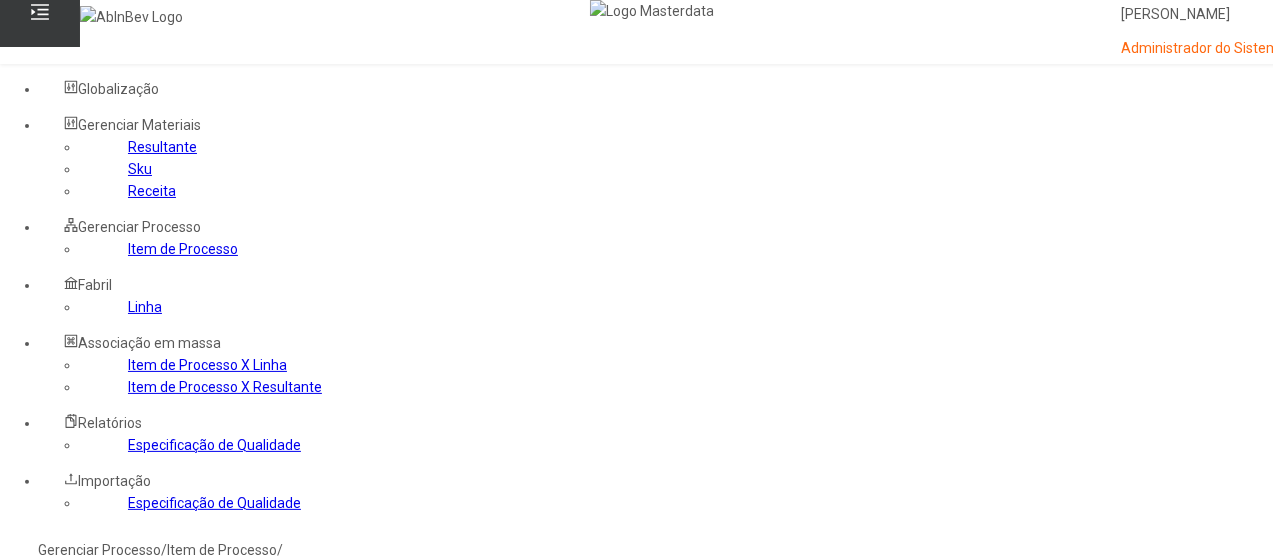 click 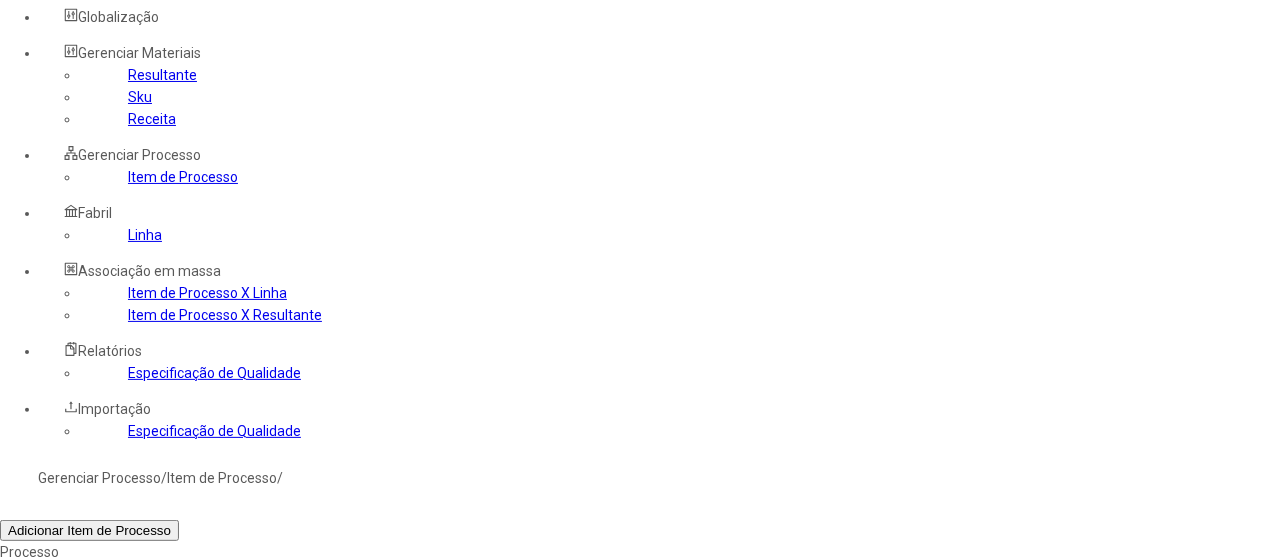 scroll, scrollTop: 200, scrollLeft: 0, axis: vertical 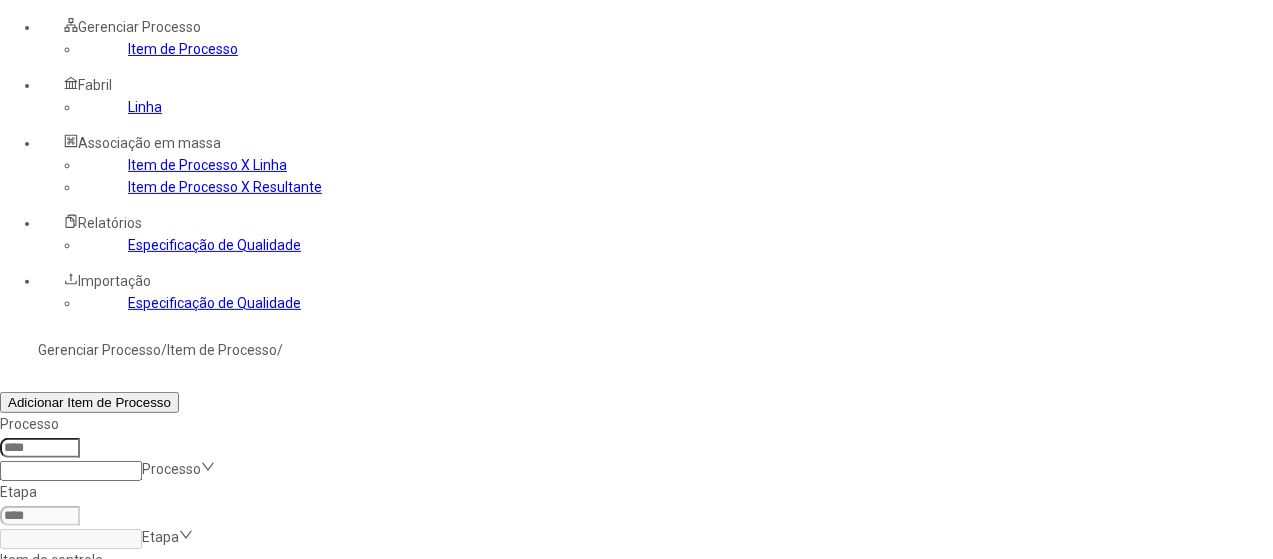 click 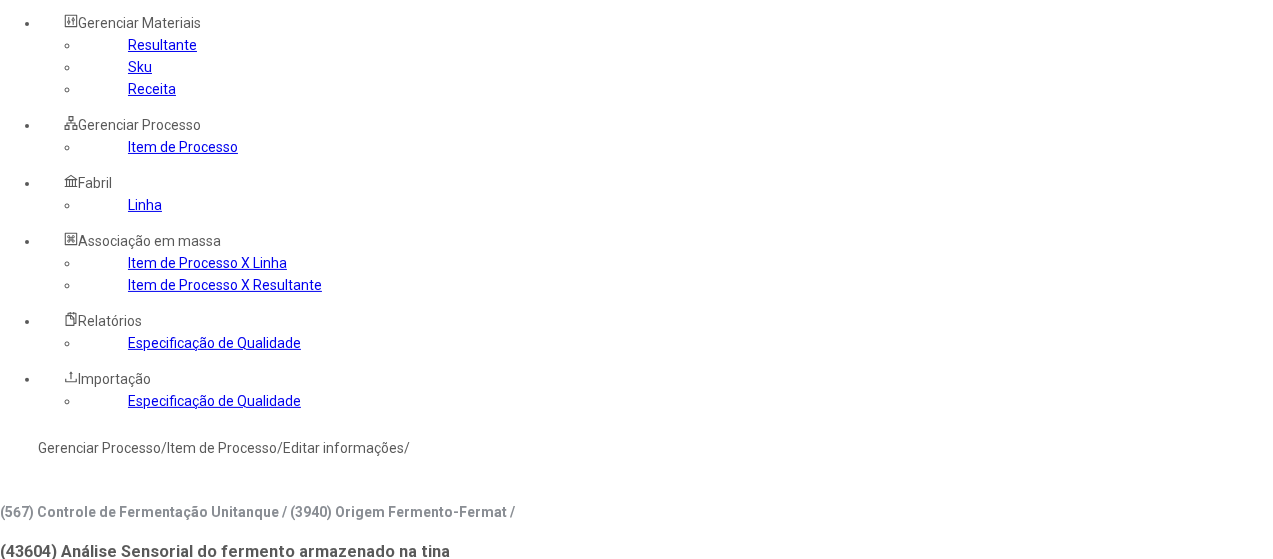 scroll, scrollTop: 100, scrollLeft: 0, axis: vertical 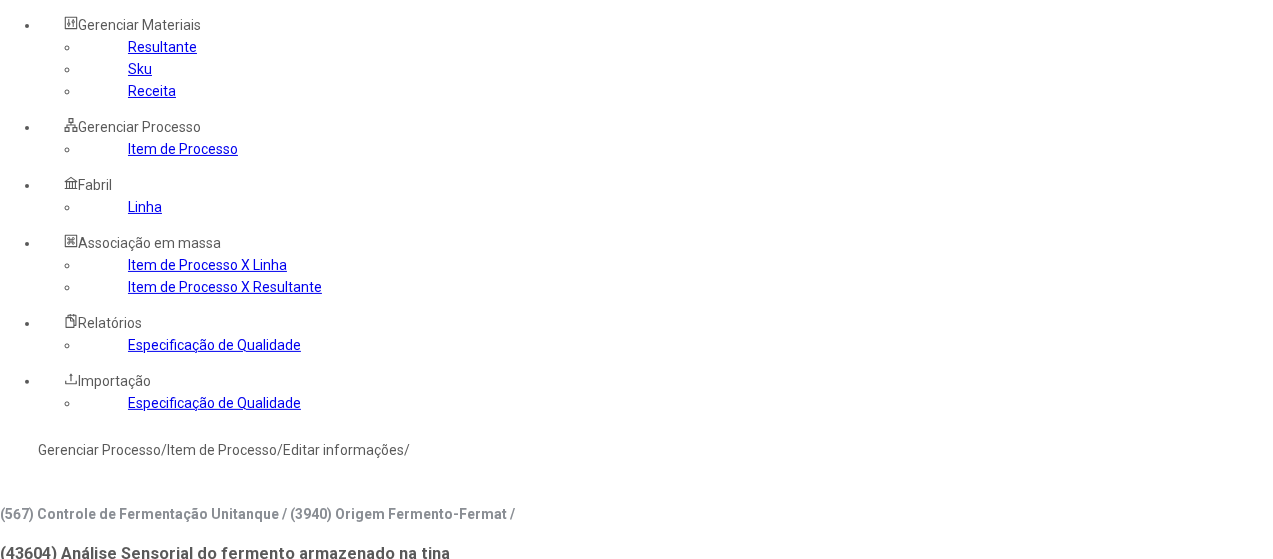 type on "****" 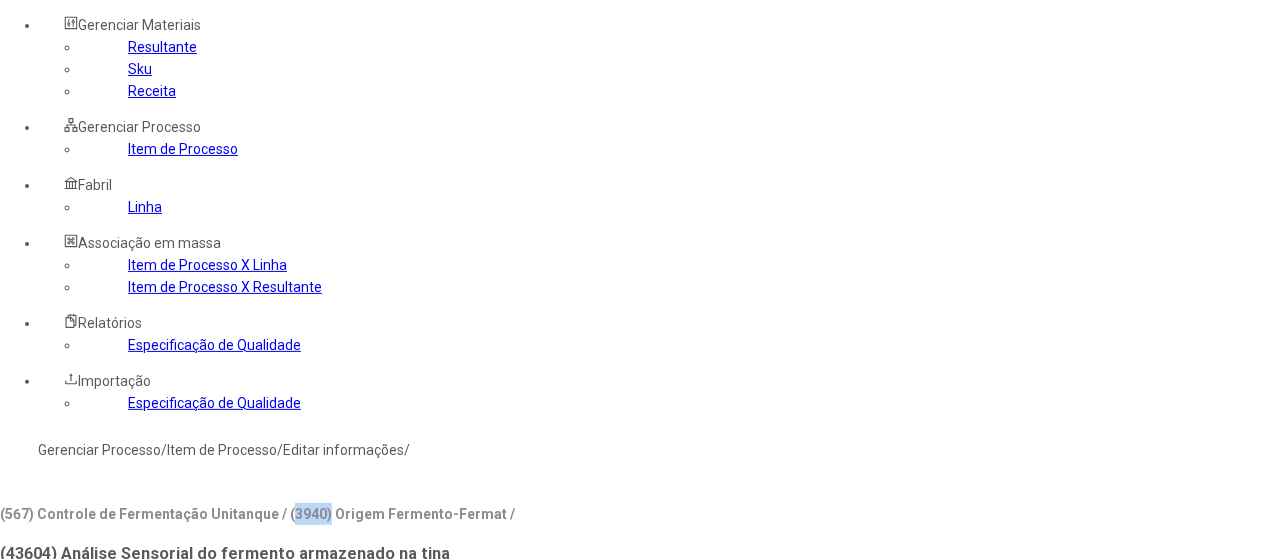 drag, startPoint x: 558, startPoint y: 71, endPoint x: 594, endPoint y: 66, distance: 36.345562 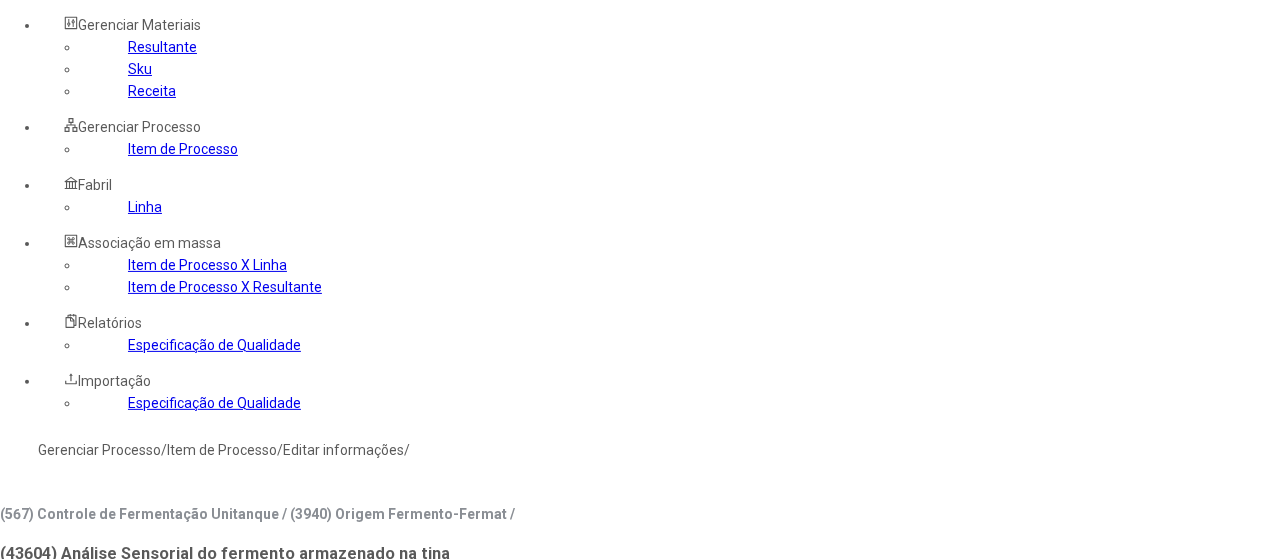 click on "Gerenciar Processo" 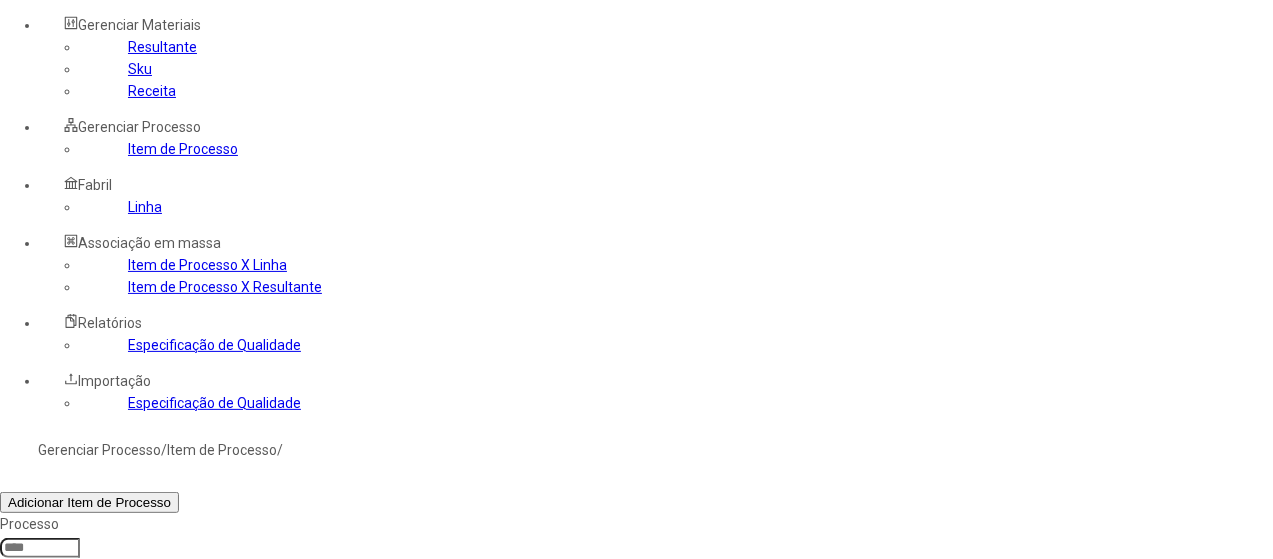 click 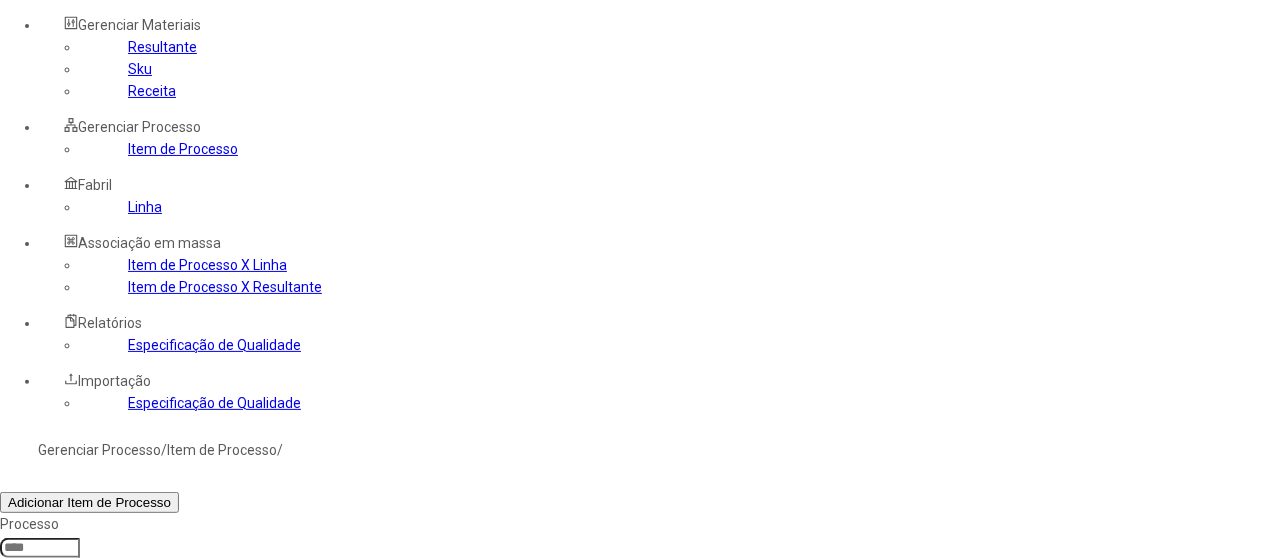 type on "*****" 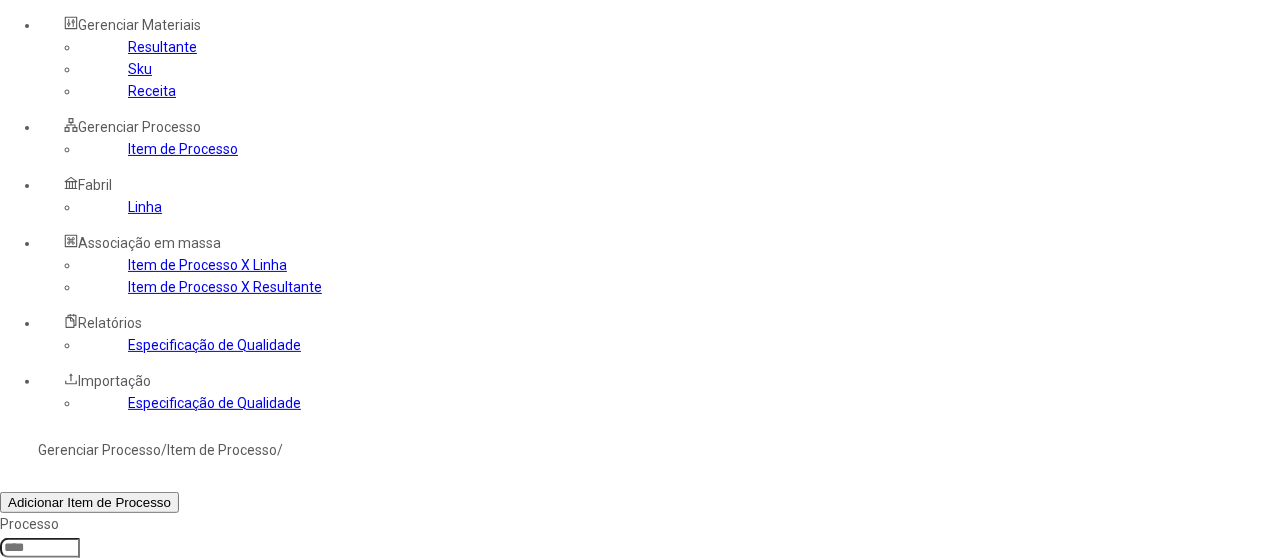 click on "Filtrar" 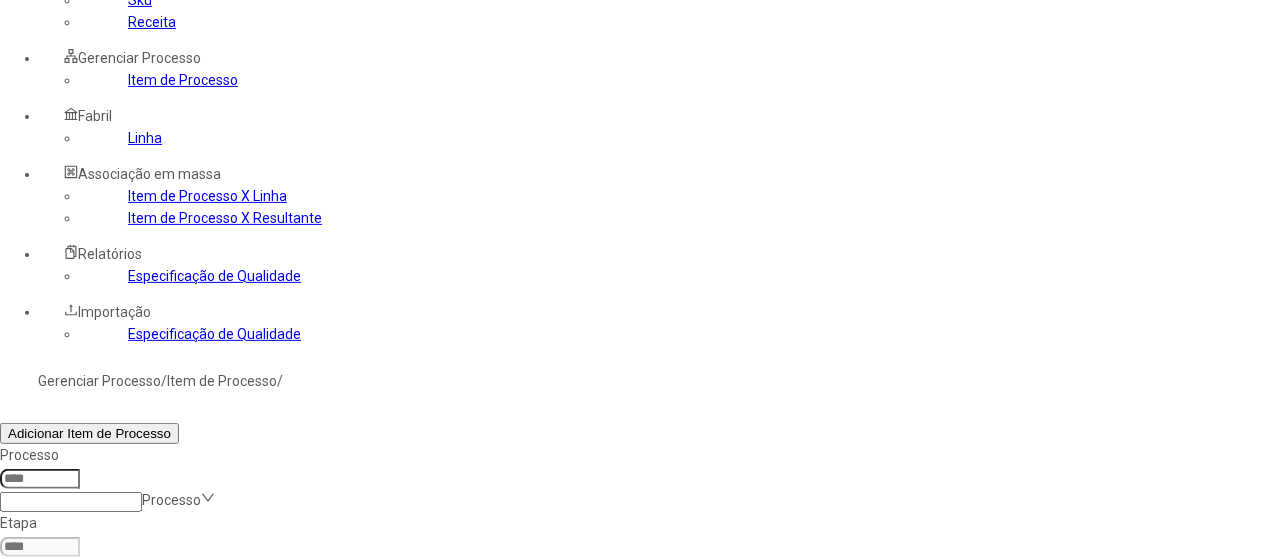 scroll, scrollTop: 200, scrollLeft: 0, axis: vertical 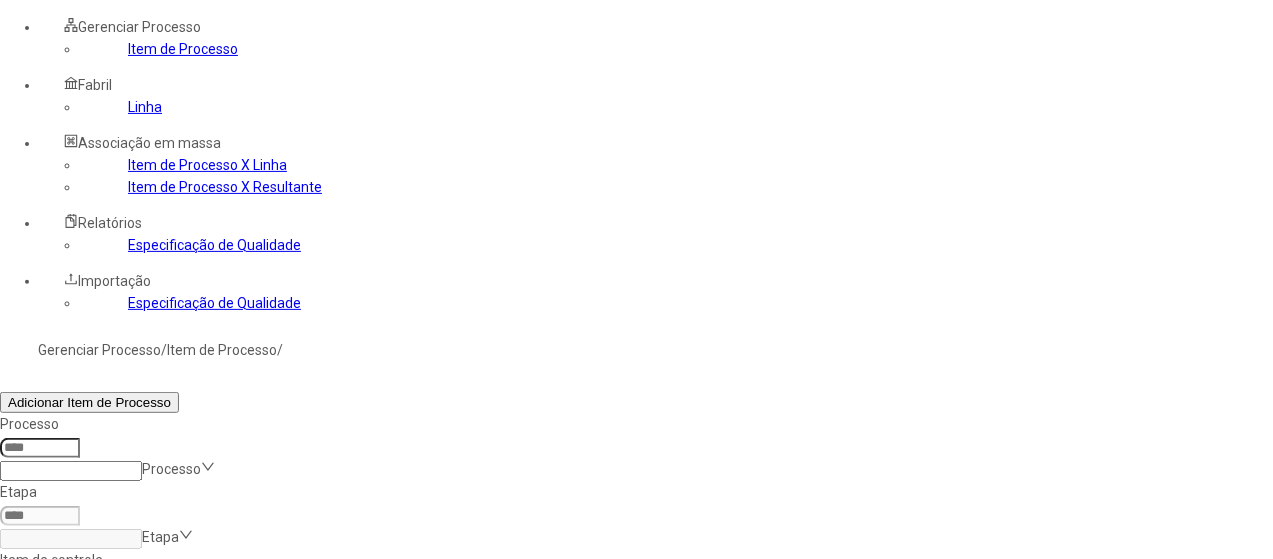 click at bounding box center (1302, 736) 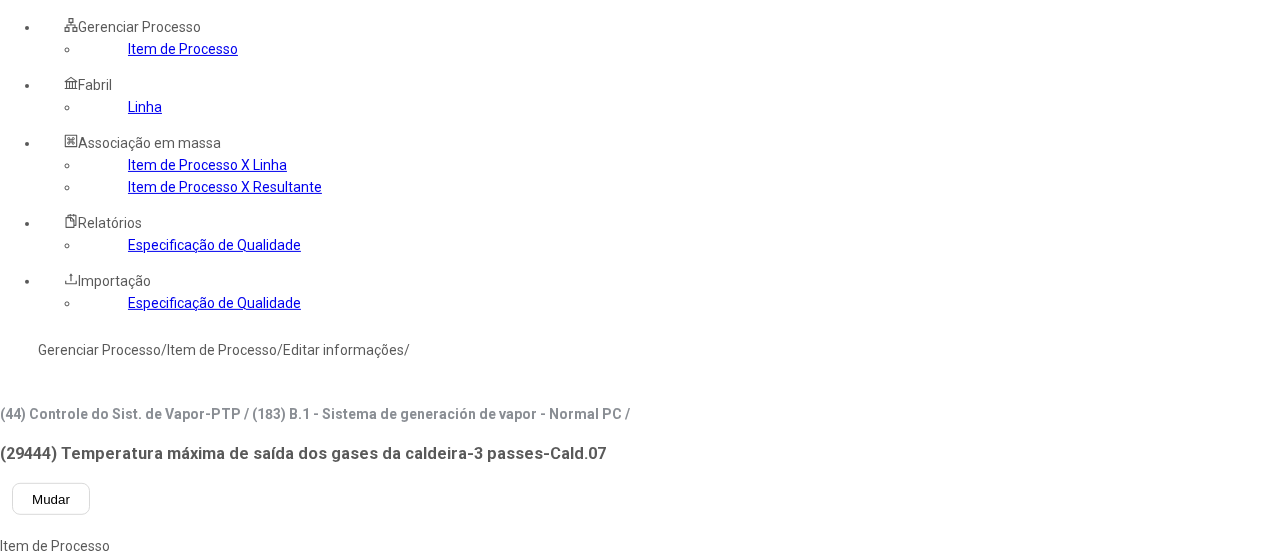 drag, startPoint x: 569, startPoint y: 47, endPoint x: 559, endPoint y: 60, distance: 16.40122 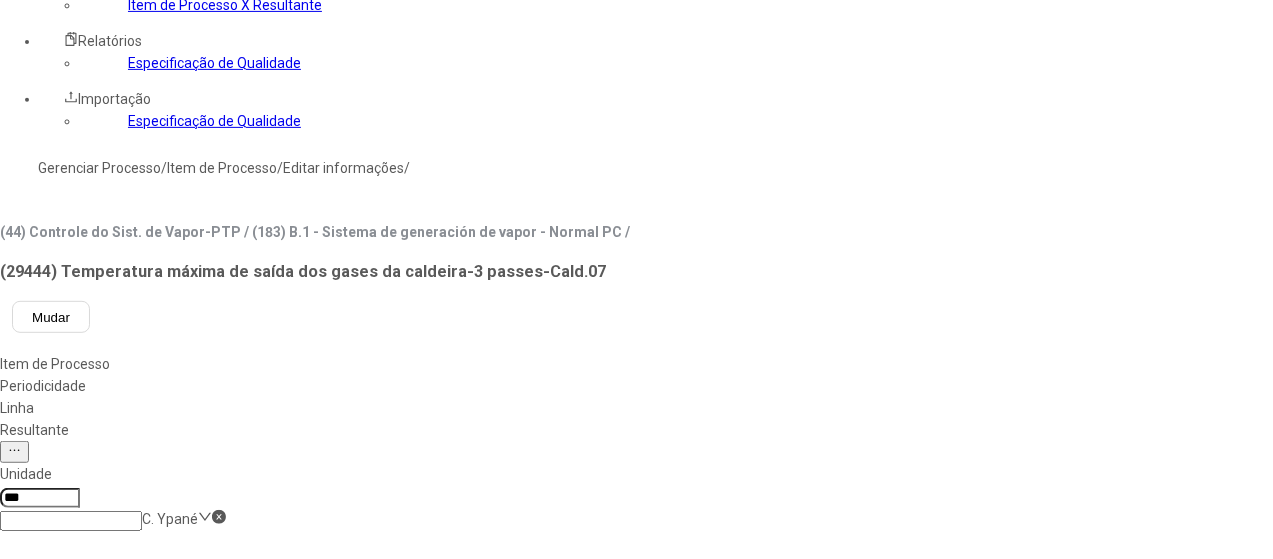 scroll, scrollTop: 400, scrollLeft: 0, axis: vertical 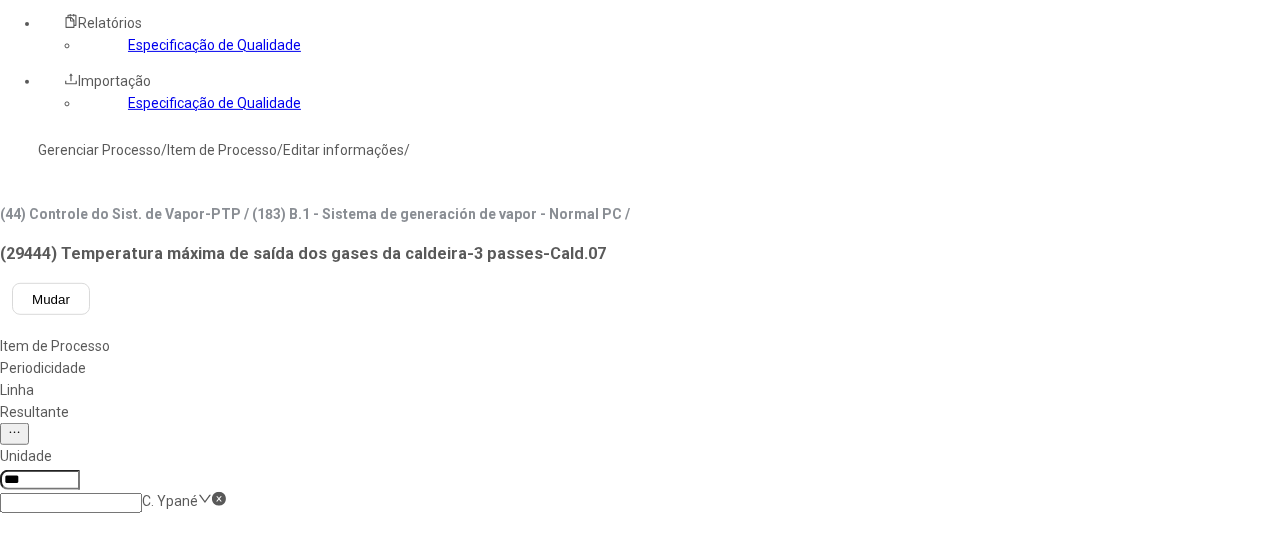drag, startPoint x: 1154, startPoint y: 537, endPoint x: 1056, endPoint y: 549, distance: 98.731964 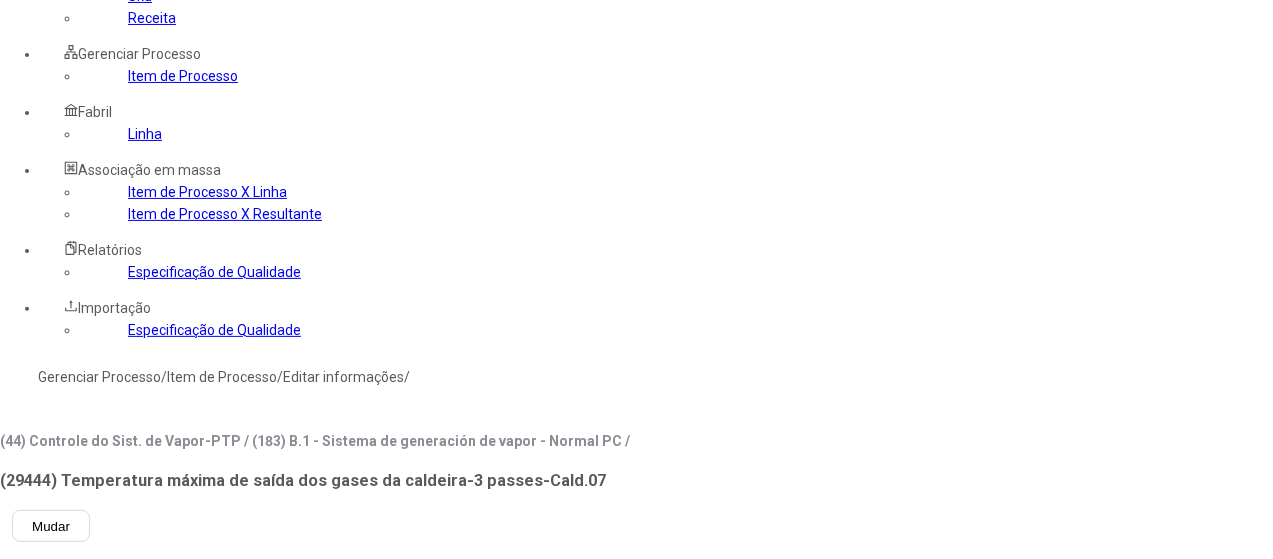 scroll, scrollTop: 100, scrollLeft: 0, axis: vertical 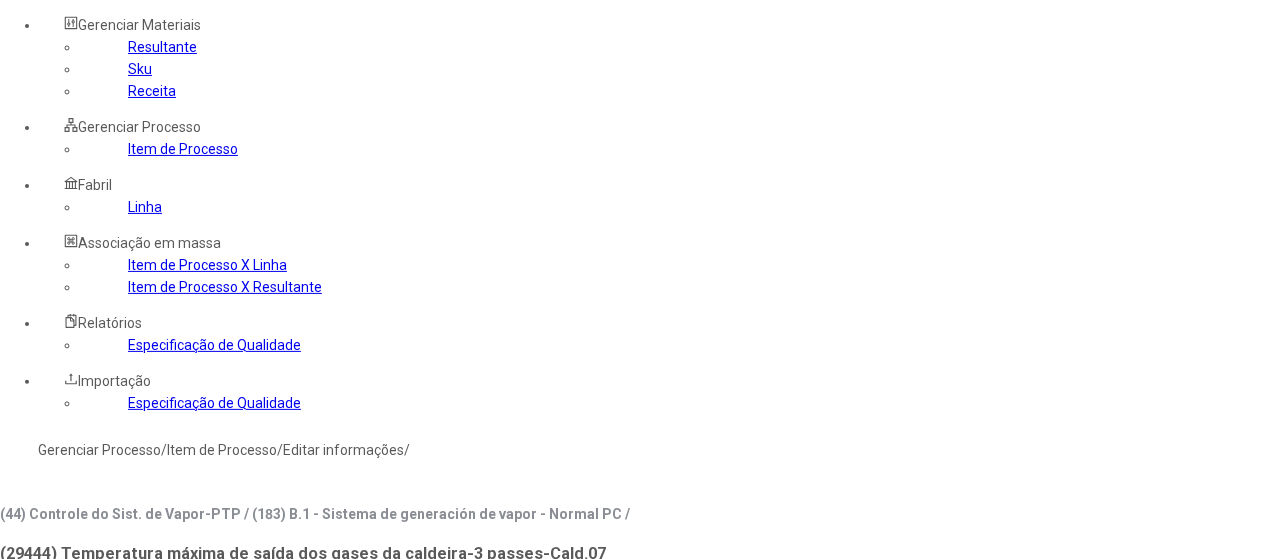 click on "Item de Processo" 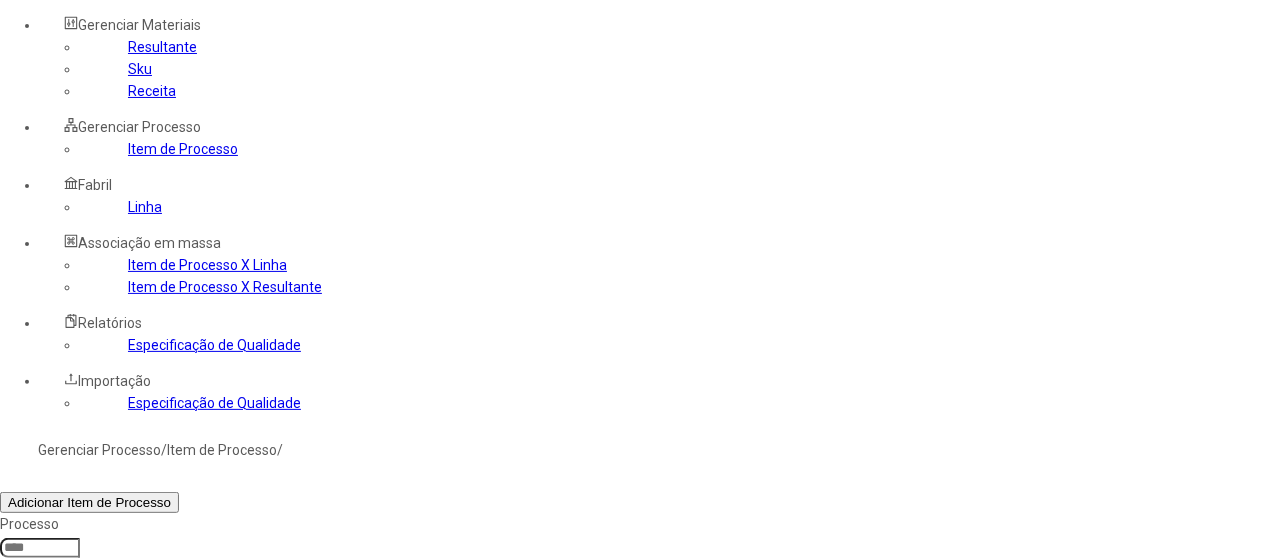 click 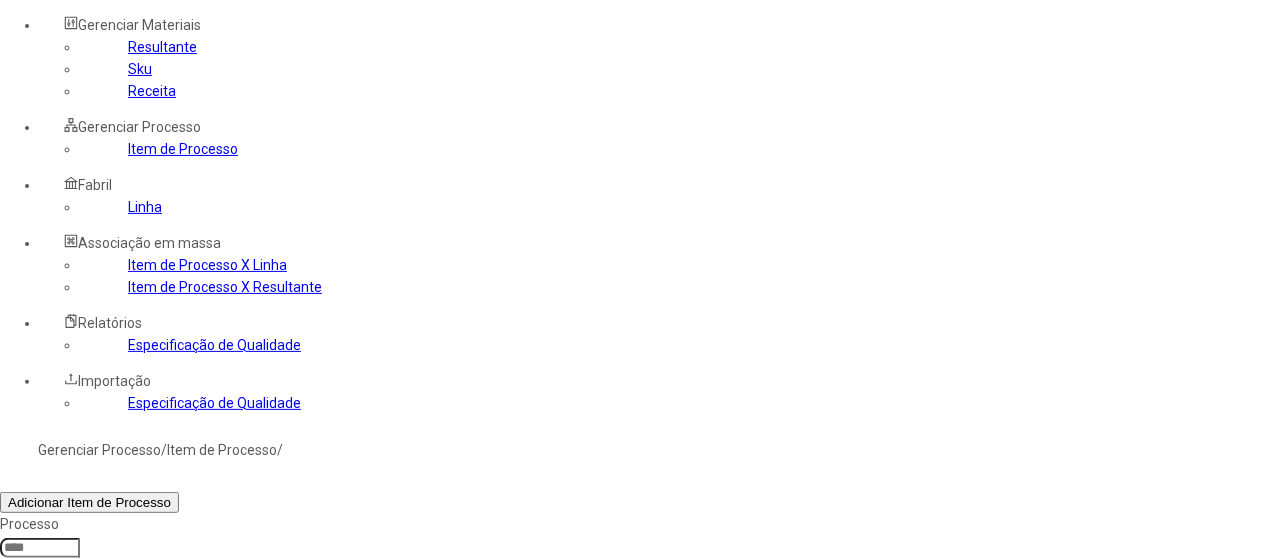 click on "Filtrar" 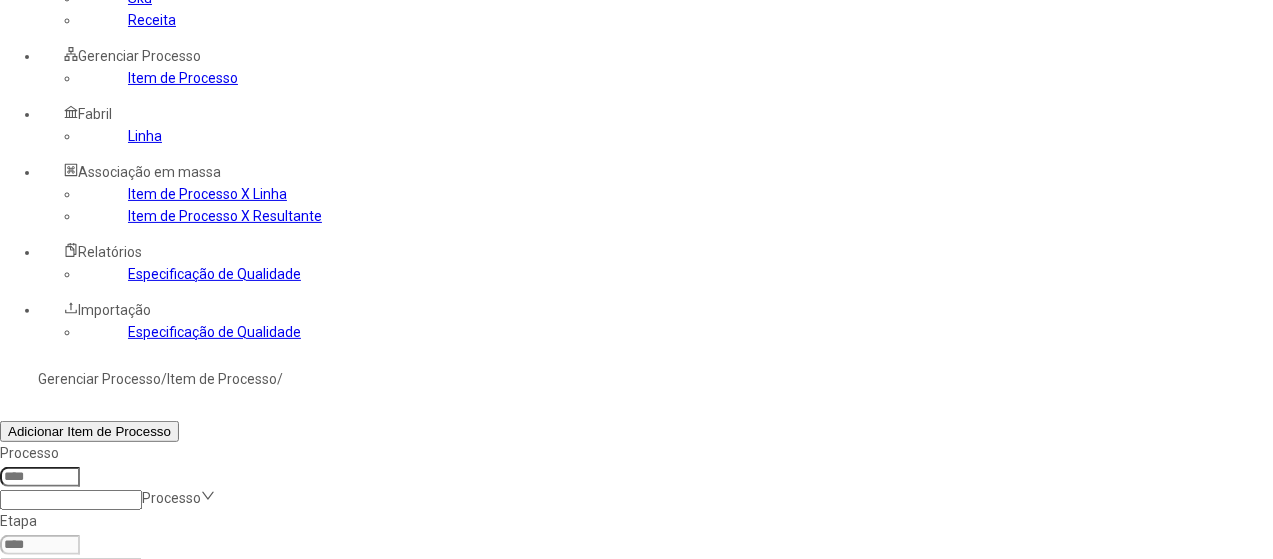 scroll, scrollTop: 272, scrollLeft: 0, axis: vertical 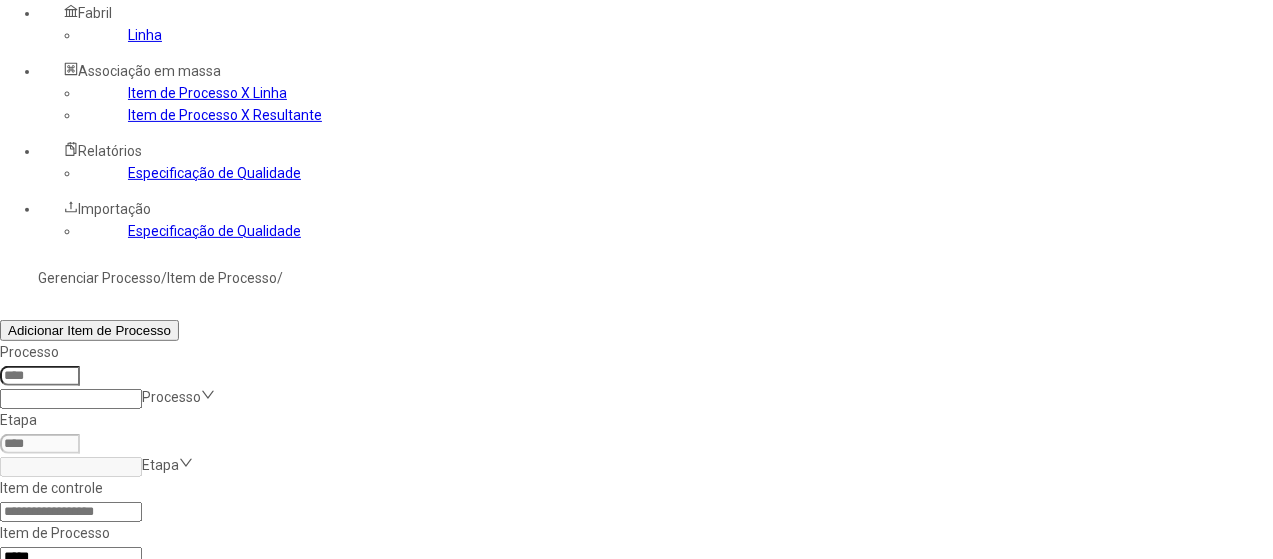 drag, startPoint x: 860, startPoint y: 406, endPoint x: 768, endPoint y: 387, distance: 93.941475 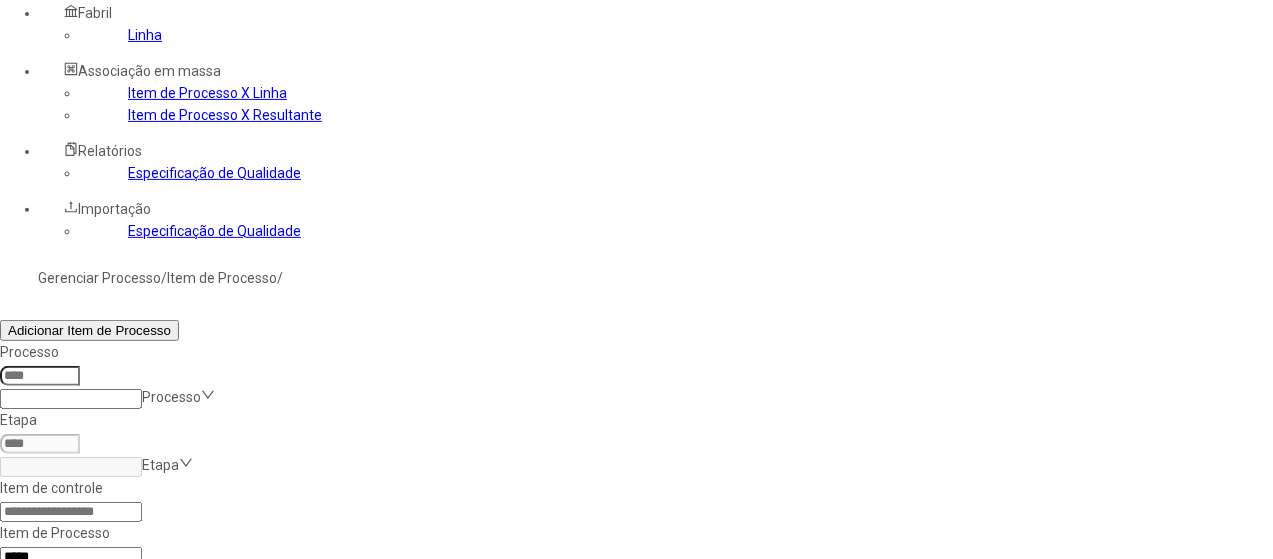 click on "Aeração do Mosto-Tanque OD" 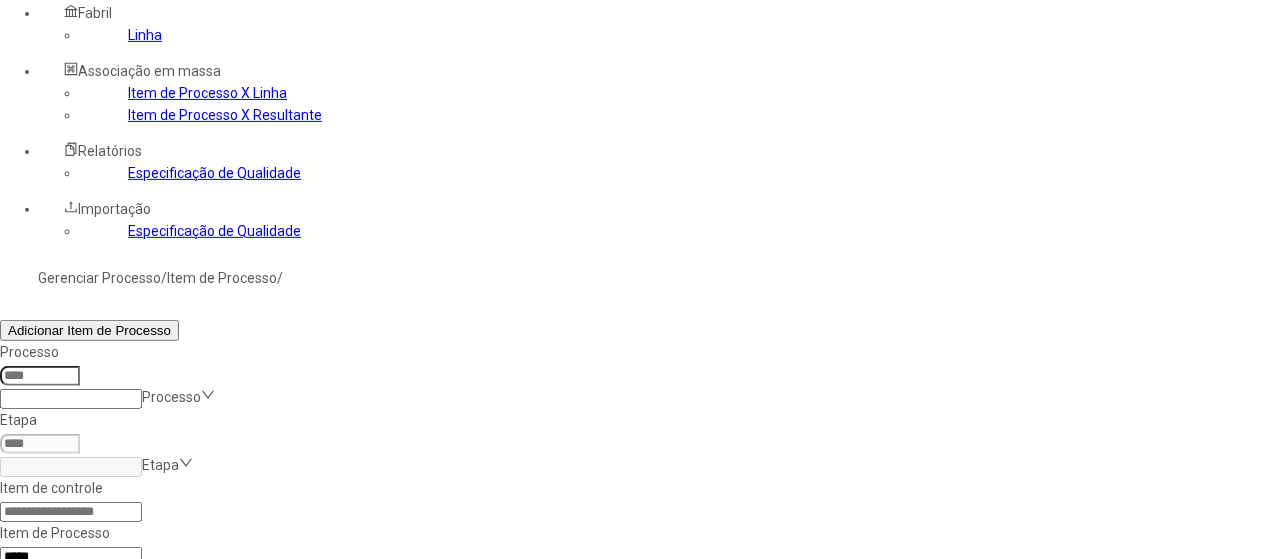 copy on "Aeração do Mosto-Tanque OD" 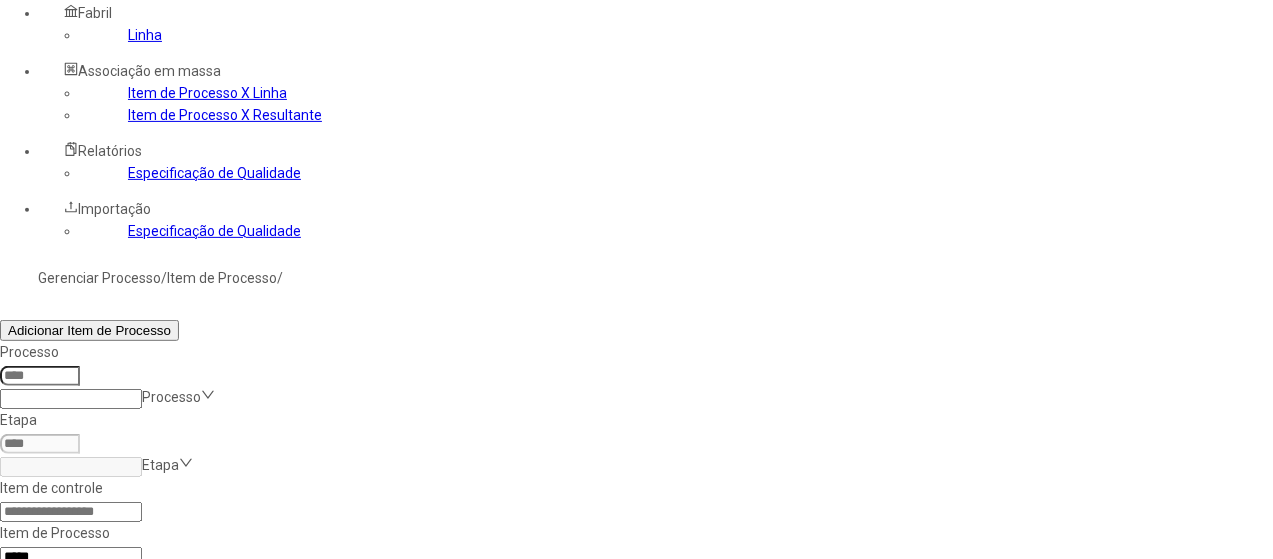 drag, startPoint x: 835, startPoint y: 64, endPoint x: 740, endPoint y: 55, distance: 95.42536 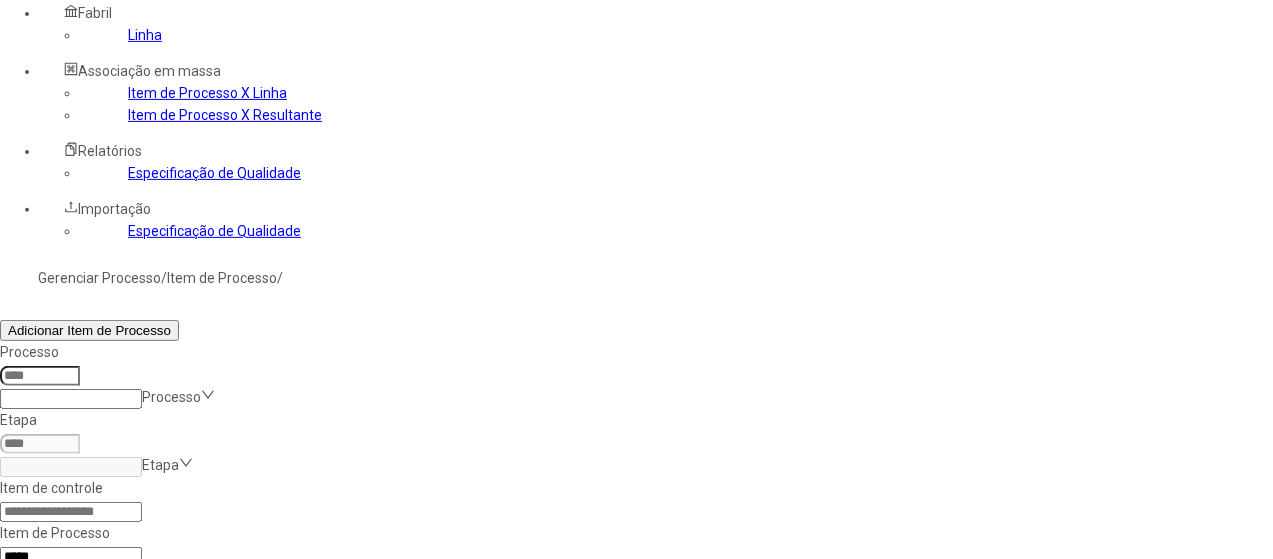 type on "*****" 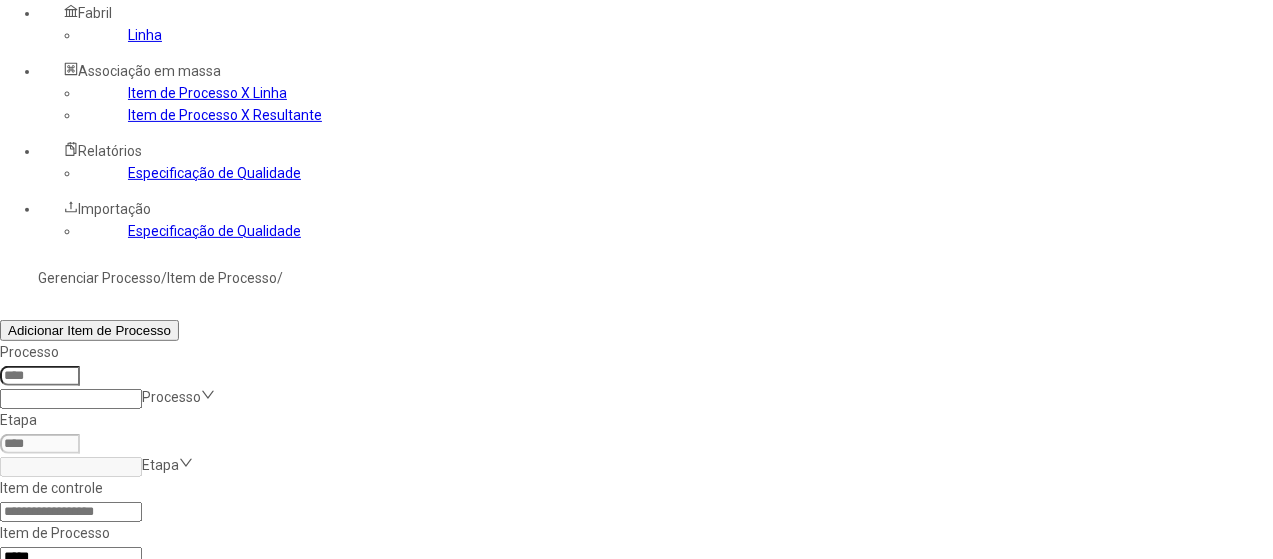 click on "Filtrar" 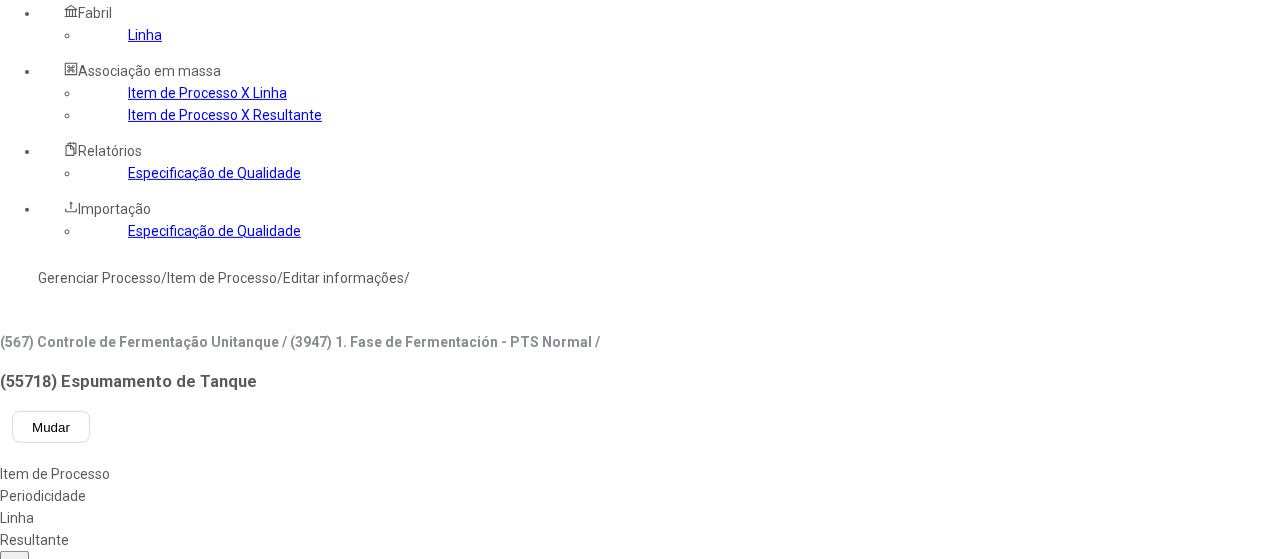 type on "****" 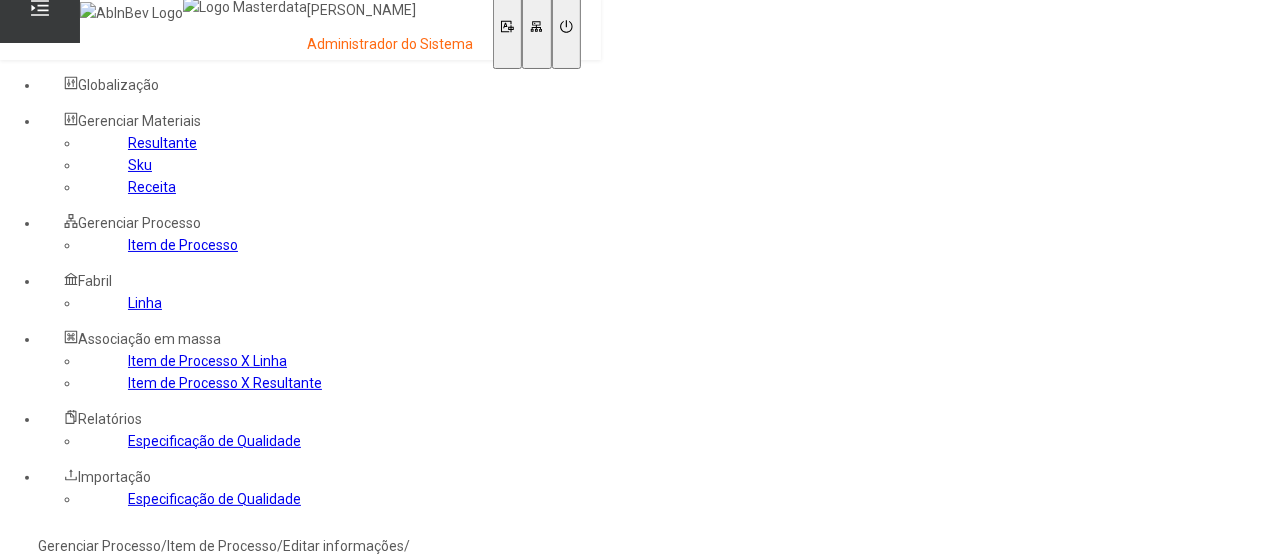 scroll, scrollTop: 0, scrollLeft: 0, axis: both 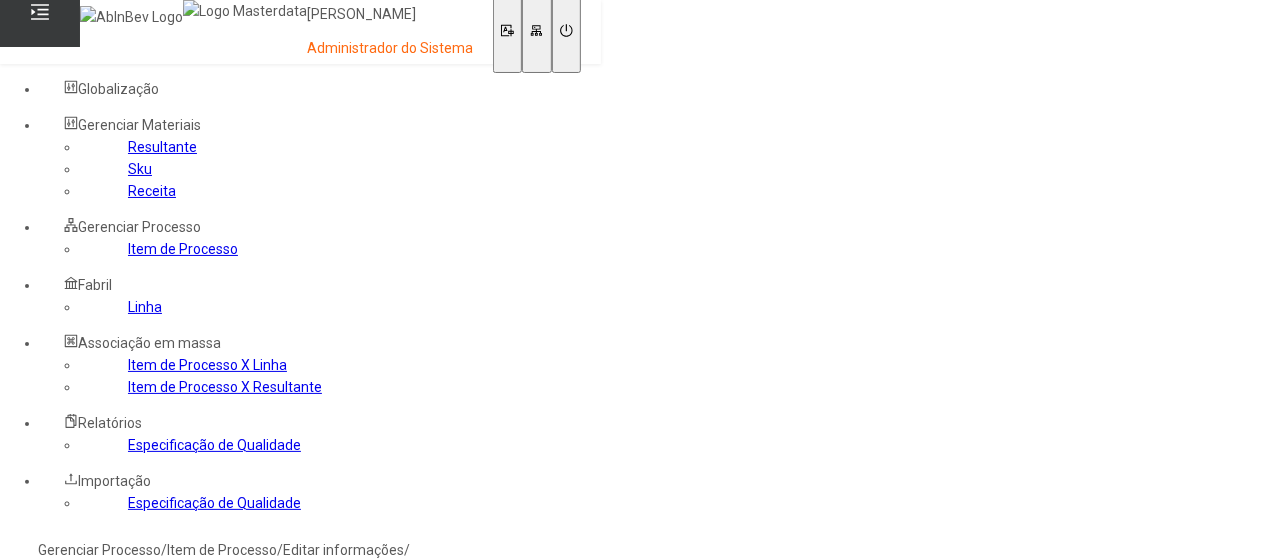 click on "pt-BR" 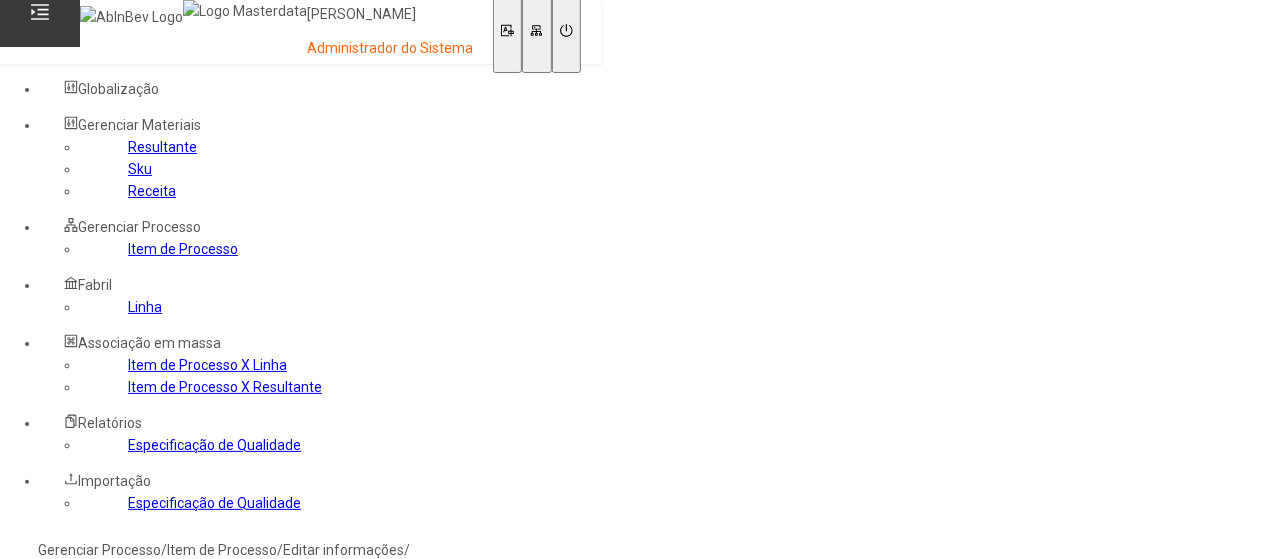 click on "es-ES" at bounding box center [57, 614] 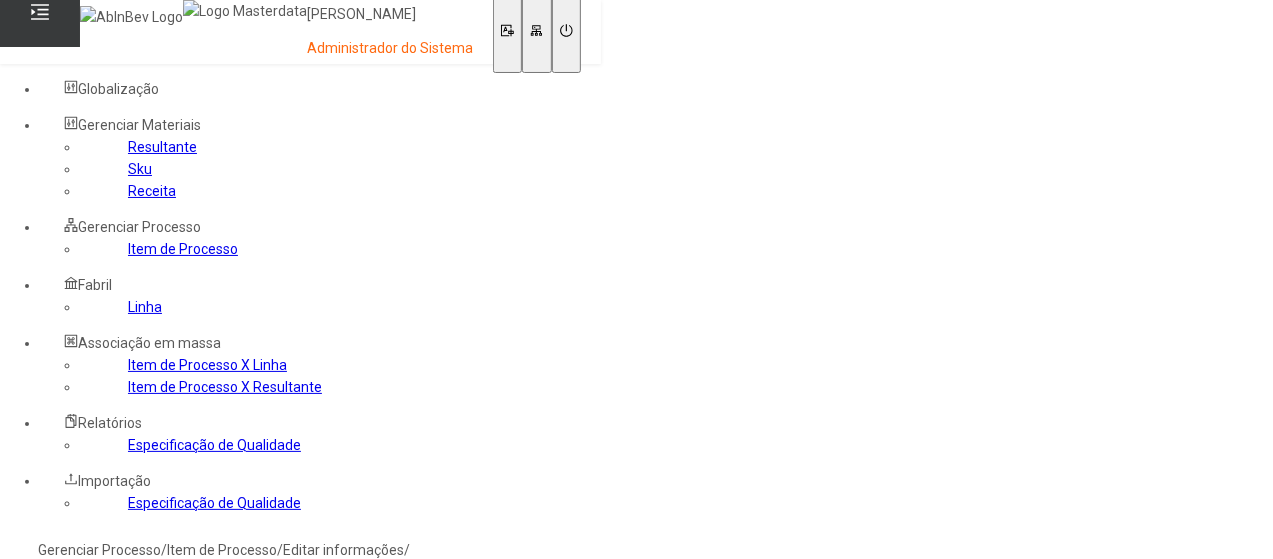 click on "Linha" 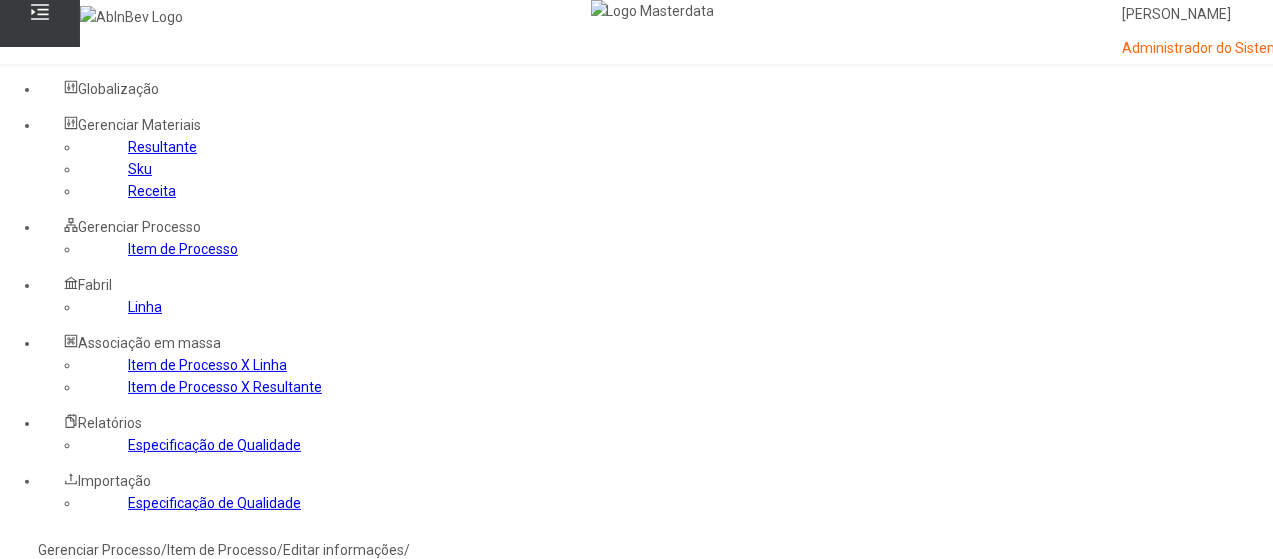 click at bounding box center [40, 880] 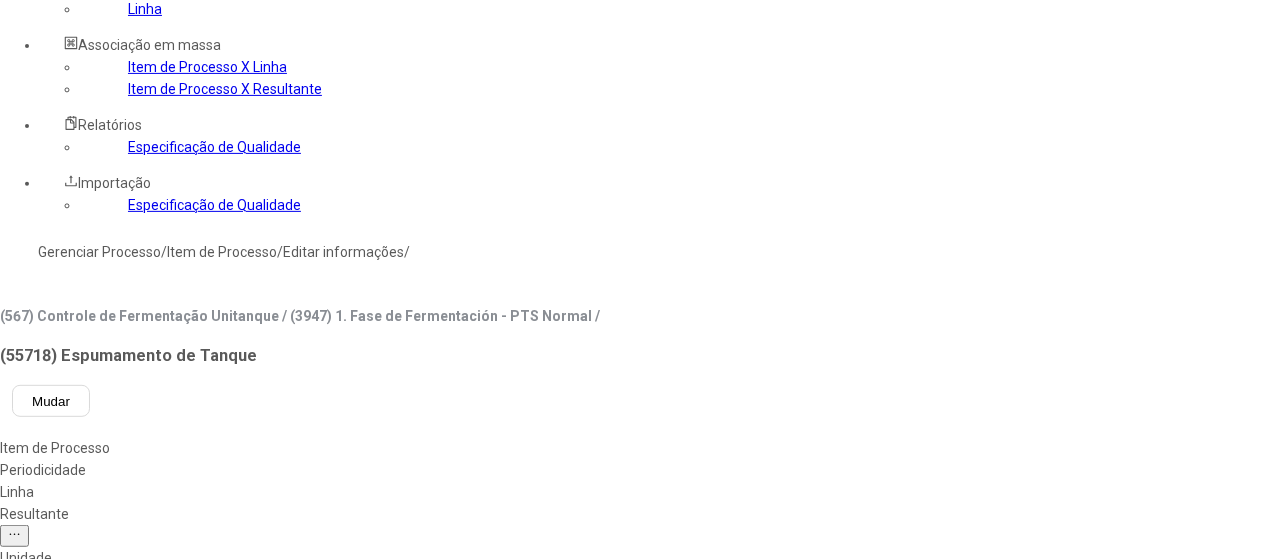 scroll, scrollTop: 300, scrollLeft: 0, axis: vertical 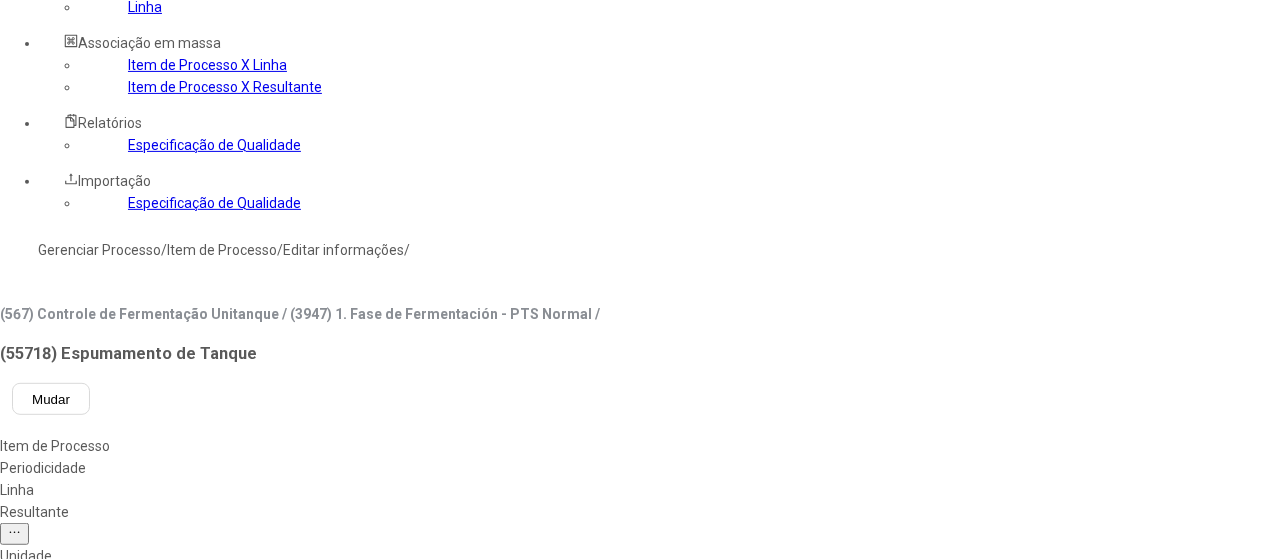 type on "***" 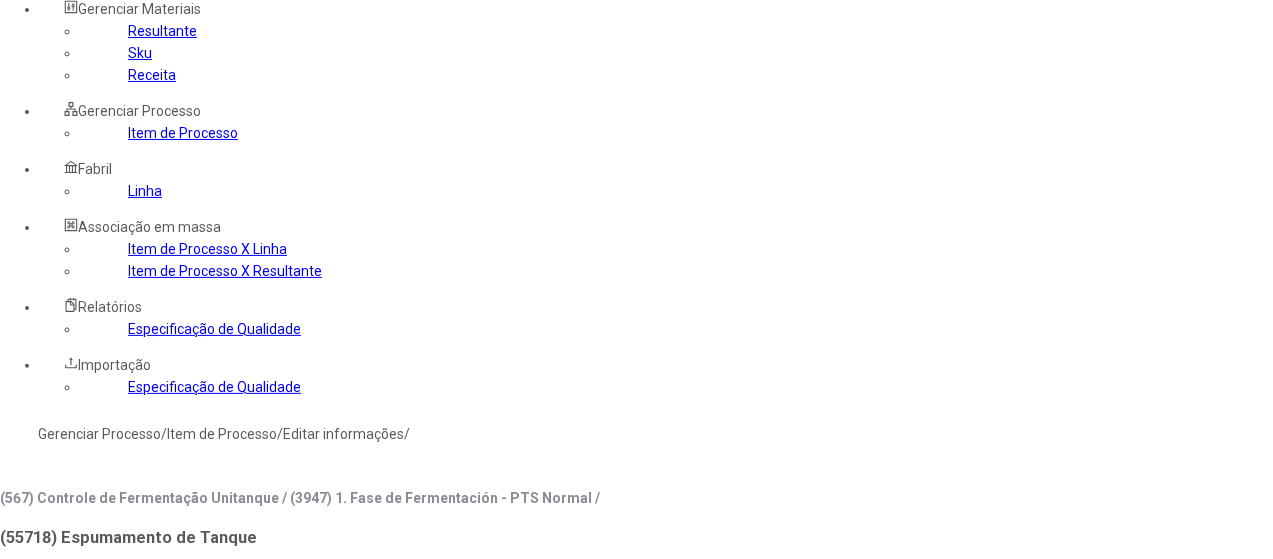 scroll, scrollTop: 0, scrollLeft: 0, axis: both 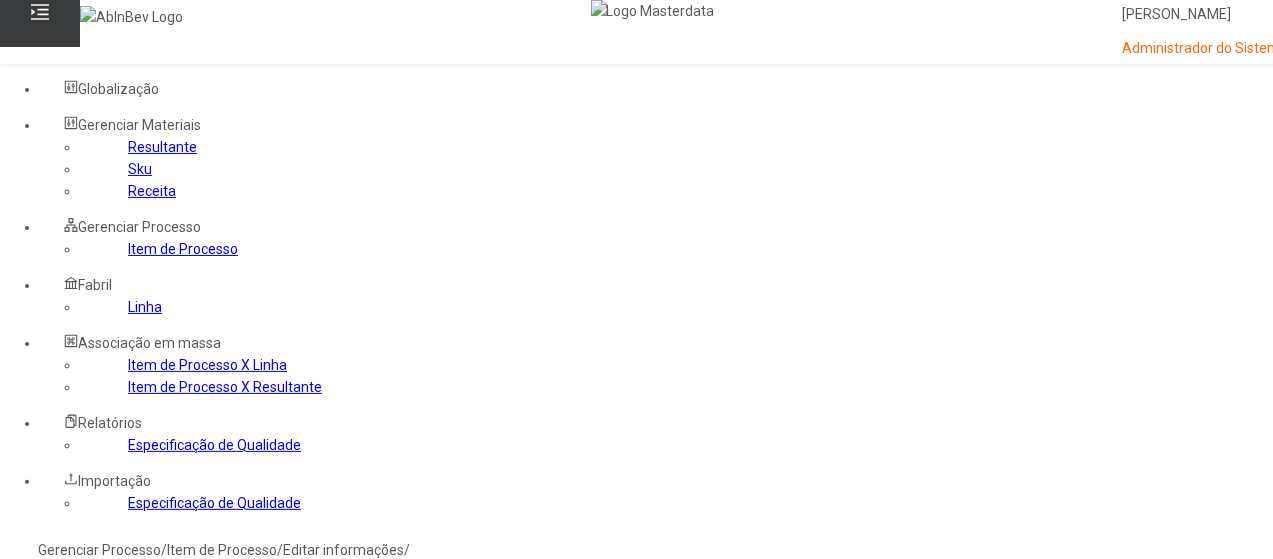 type on "***" 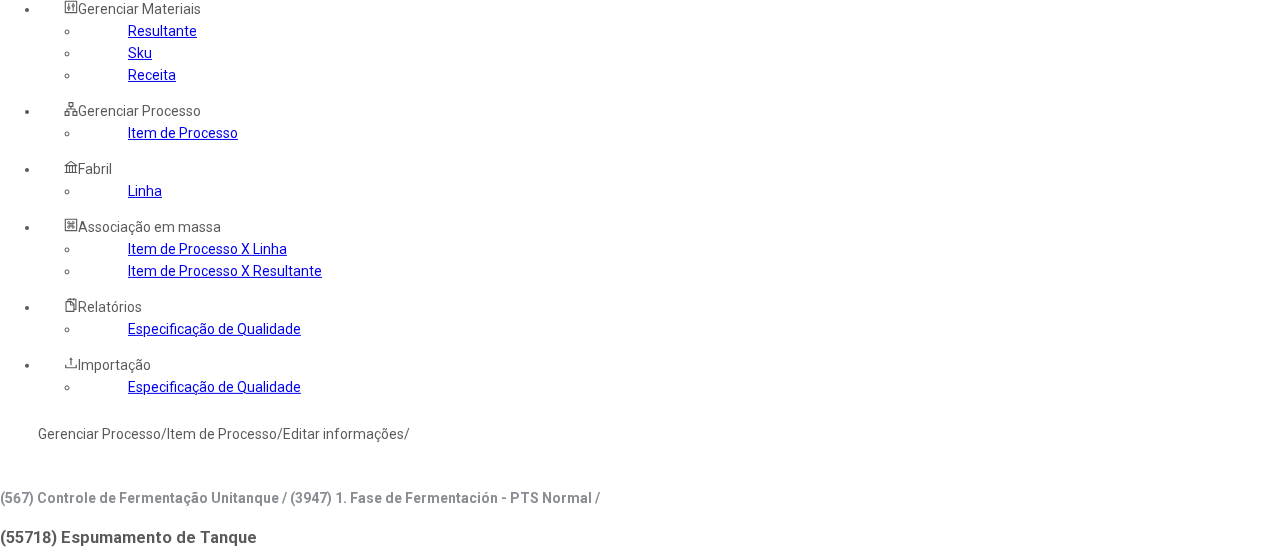 scroll, scrollTop: 300, scrollLeft: 0, axis: vertical 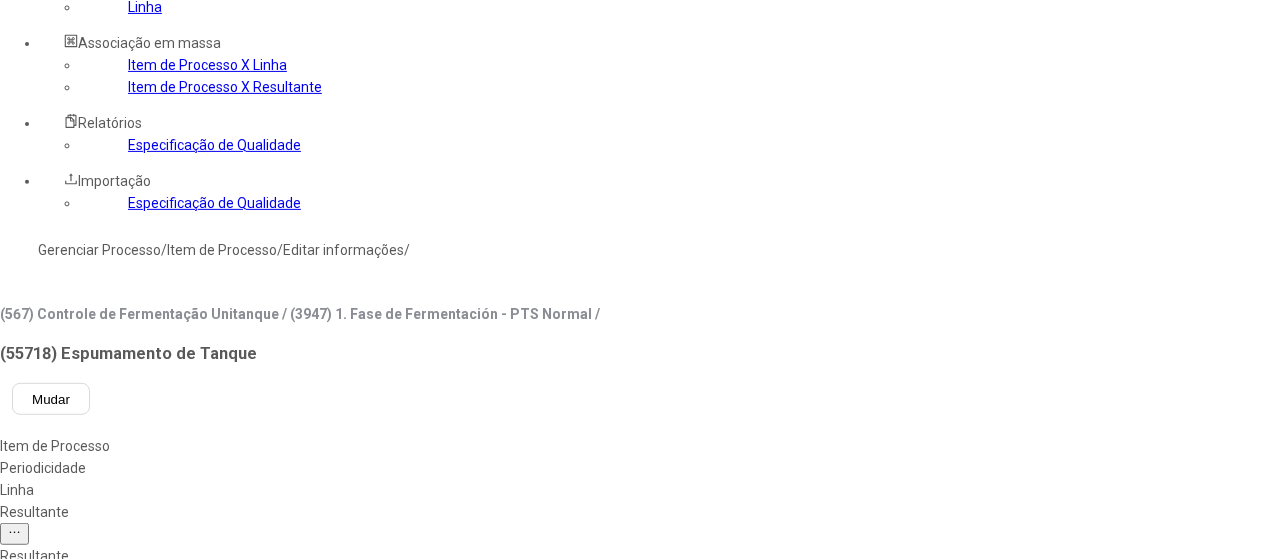 click 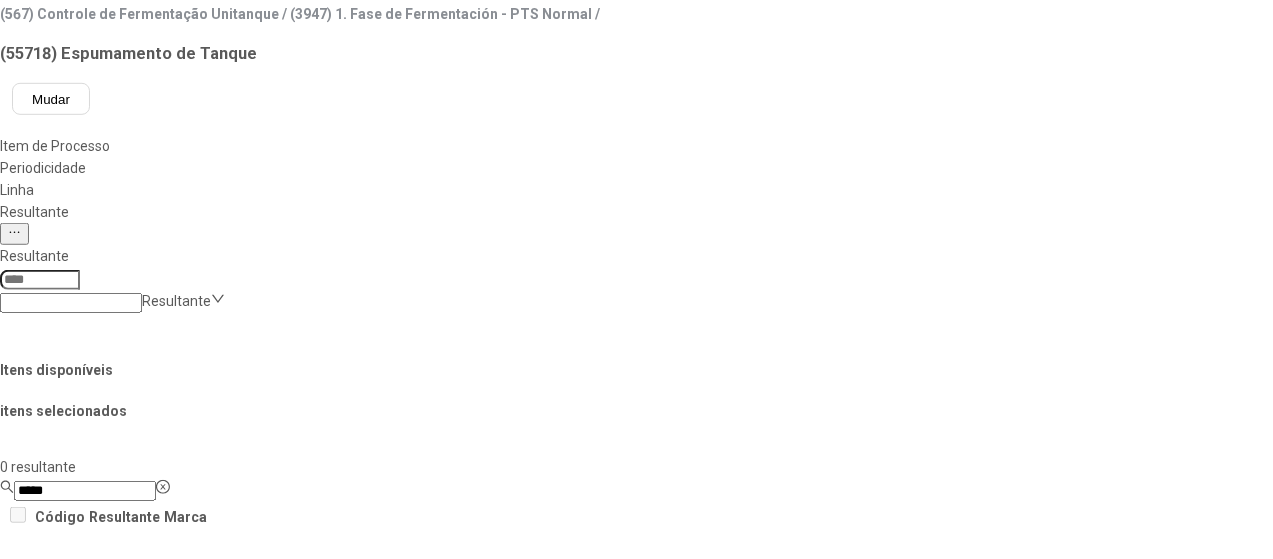 click on "Concluir associação" at bounding box center (124, 1199) 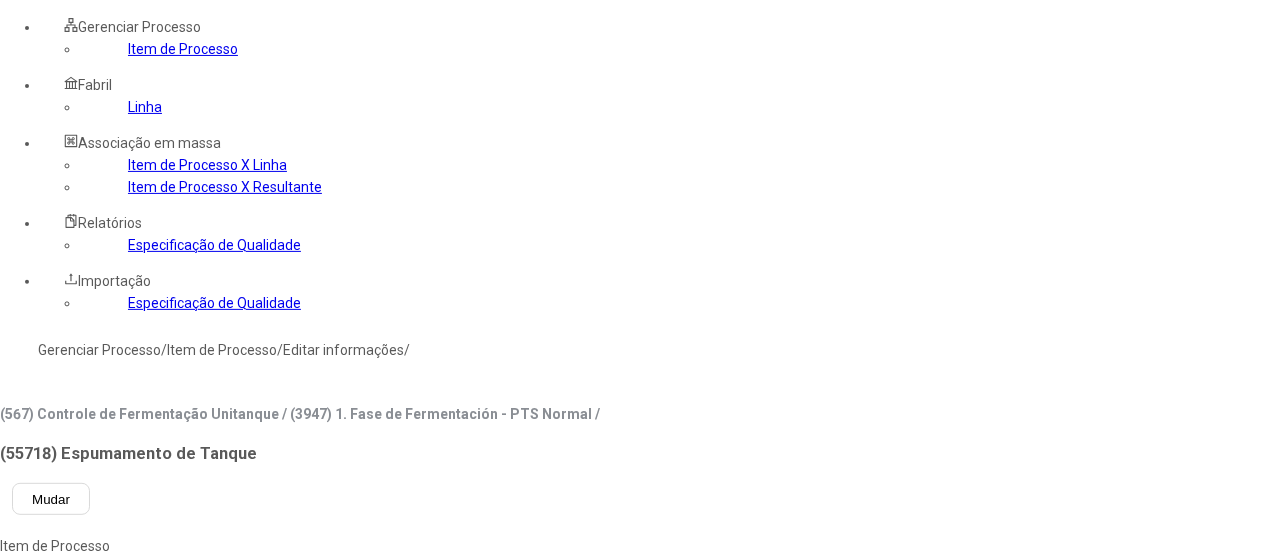 scroll, scrollTop: 200, scrollLeft: 0, axis: vertical 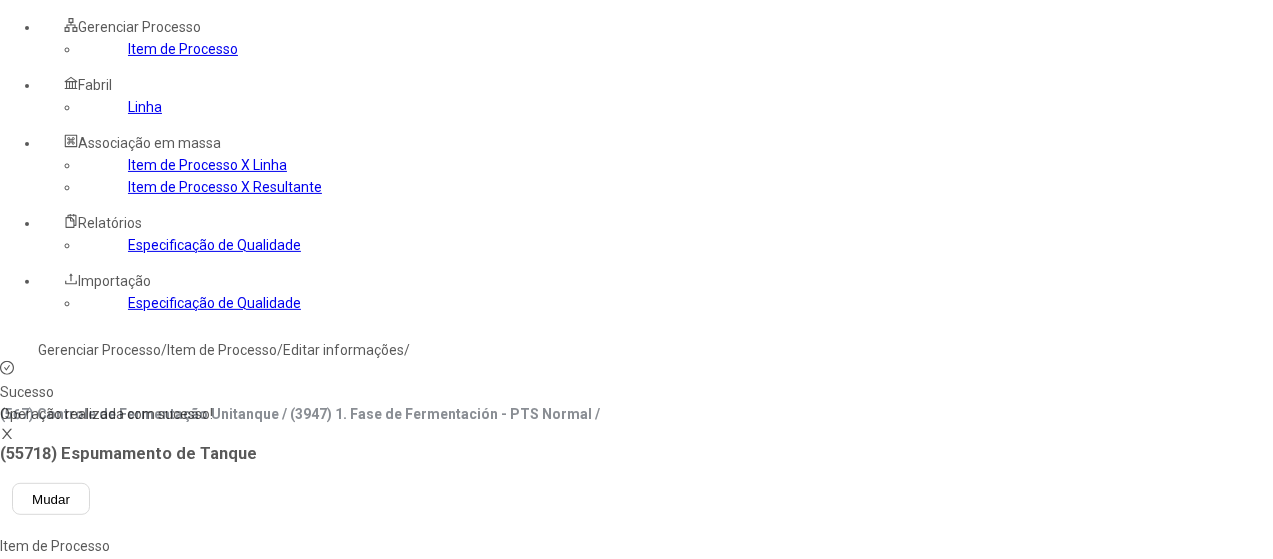 click on "*********" 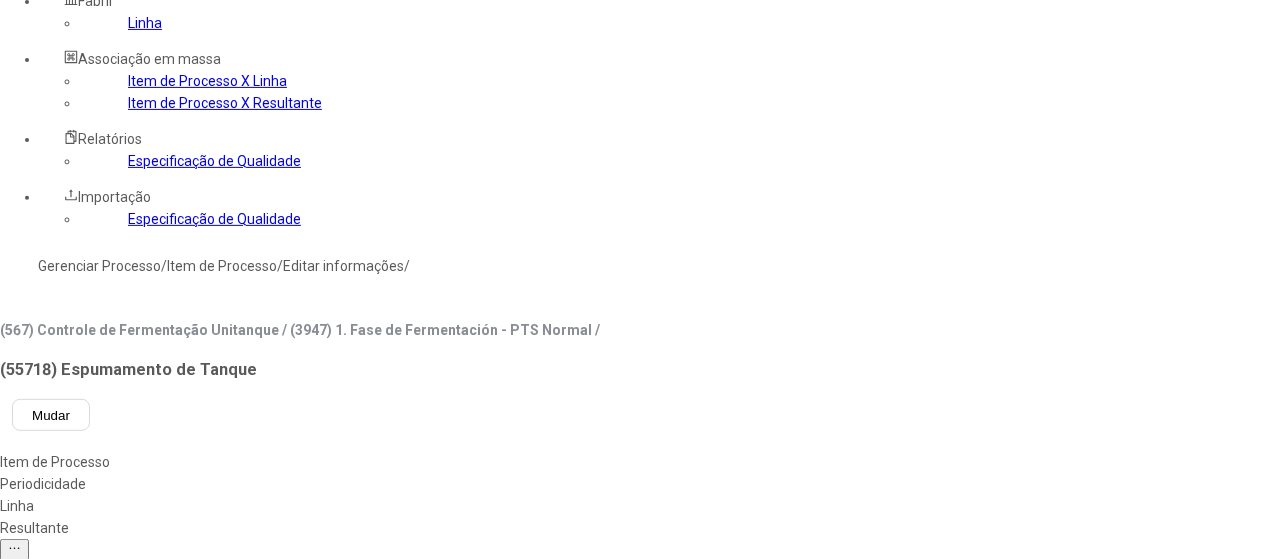 scroll, scrollTop: 400, scrollLeft: 0, axis: vertical 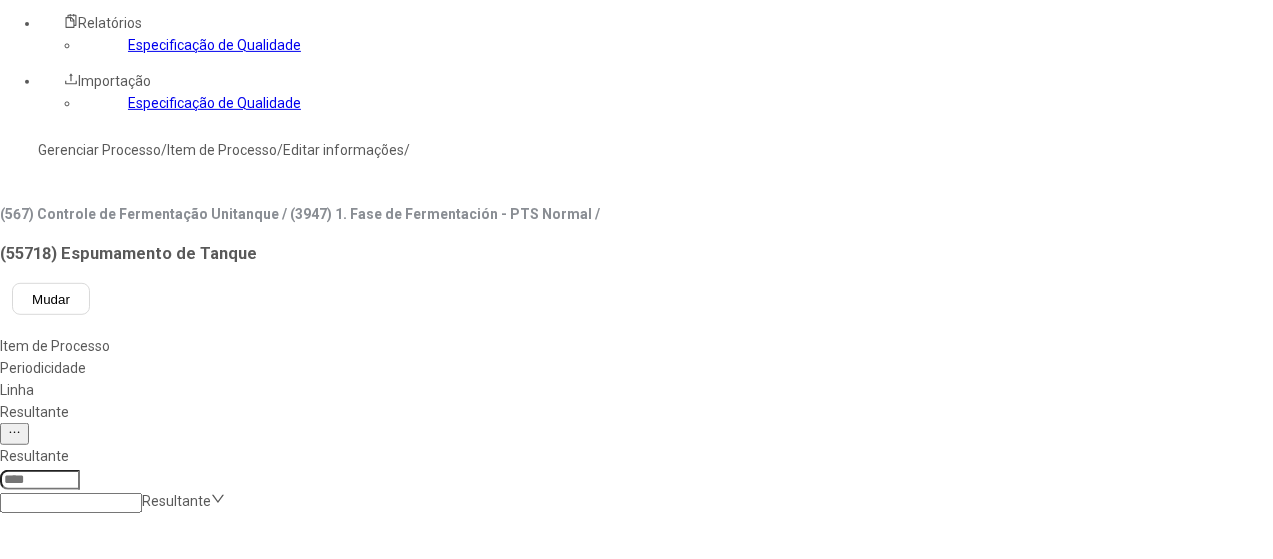 type on "******" 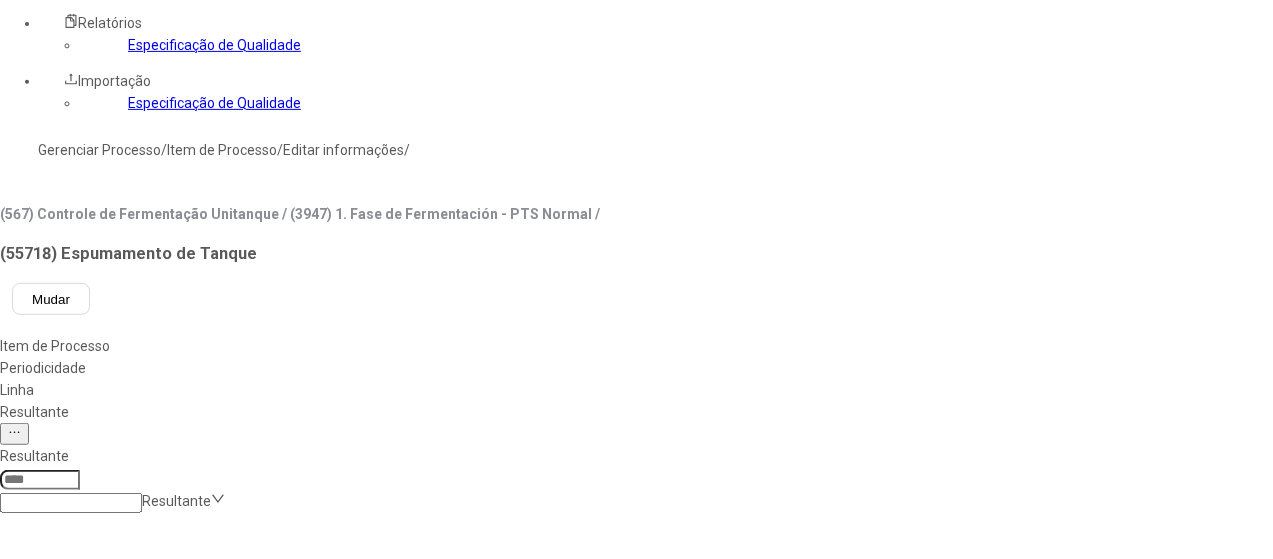 scroll, scrollTop: 59, scrollLeft: 0, axis: vertical 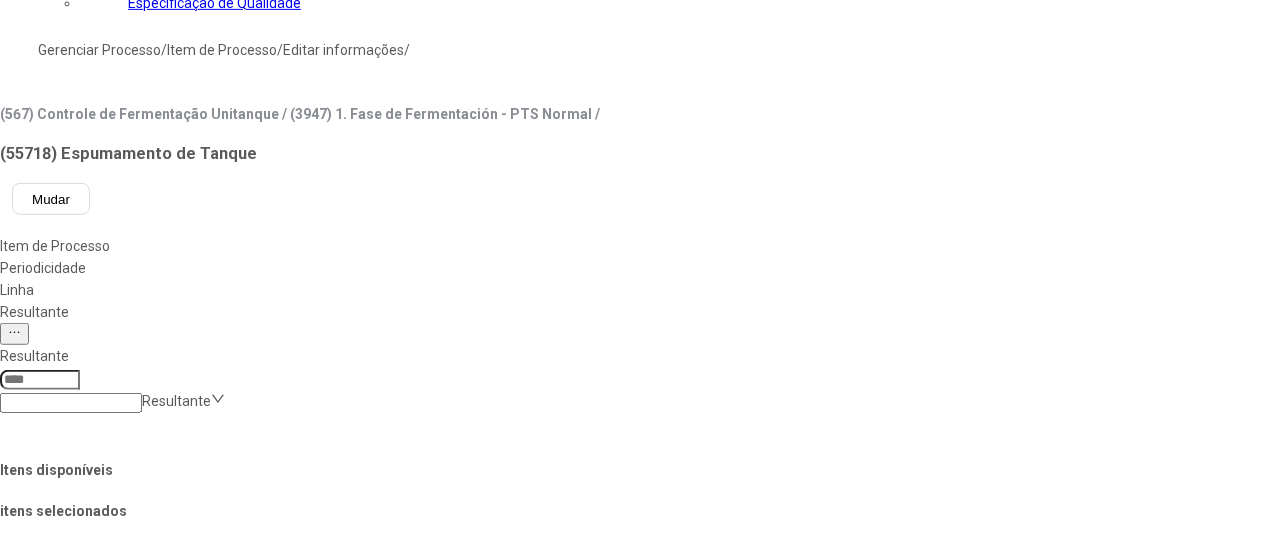 click on "Resultante  Resultante  Itens disponíveis itens selecionados  5573 resultantes  ***** Código Resultante Marca 3786 Mosto-Propagado 10K MOSTO PROPAGADO 3788 Mosto-Propagado 266 MOSTO PROPAGADO 3787 Mosto-Propagado 270A MOSTO PROPAGADO 3536 Mosto-Propagado 263 MOSTO PROPAGADO 7926 Mosto-Propagado 695 A revisar 7925 Mosto-Propagado 170B A revisar 4773 LT - Água Mineral s/ gás AMA 350mL ÁGUA MINERAL S/ GÁS AMA 9186 LT - Água Mineral + Sais s/gás AMA 350mL ÁGUA MINERAL S/ GÁS AMA 4839 PET - Água de Mesa s/gás 2,0L ÁGUA MINERAL S/ GÁS AMA 3934 Cerv. LT - Brahma Fresh 269mL BRAHMA FRESH 2749 Cerv. LT - Brahma Fresh 473mL BRAHMA FRESH 2259 ADP - Brahma Fresh BRAHMA FRESH 2265 RET - Brahma Fresh 600ml BRAHMA FRESH 2992 Brahma Fresh Maturada Normal BRAHMA FRESH 2270 NA-Fermento Brahma Fresh BRAHMA FRESH 2229 Matéria Prima p/ Brahma Fresh BRAHMA FRESH 2247 Brahma Fresh Maturada HG BRAHMA FRESH 2880 Cerv. LT - Brahma Fresh 350mL BRAHMA FRESH 2253 Brahma Fresh Filtrada BRAHMA FRESH 3075 BRAHMA FRESH ******" 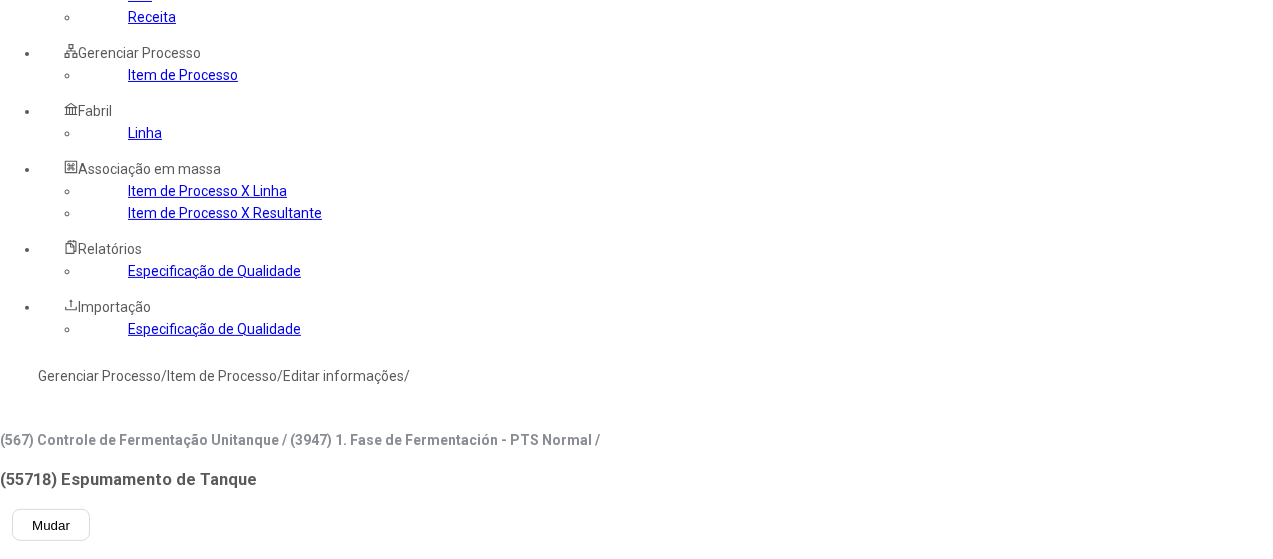 scroll, scrollTop: 0, scrollLeft: 0, axis: both 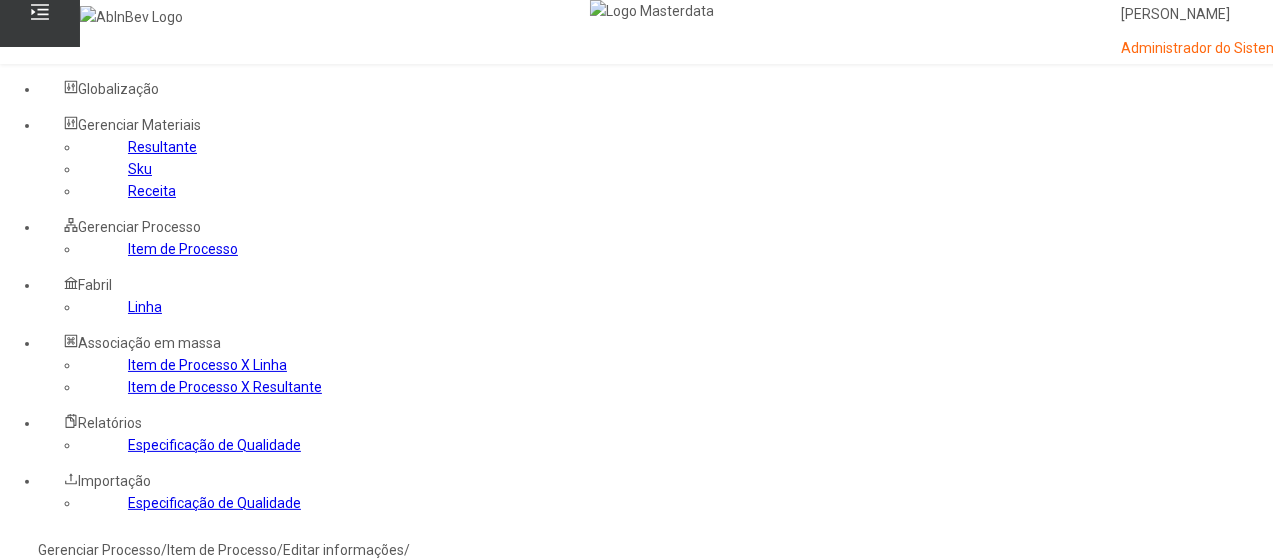 click on "Gerenciar Processo" 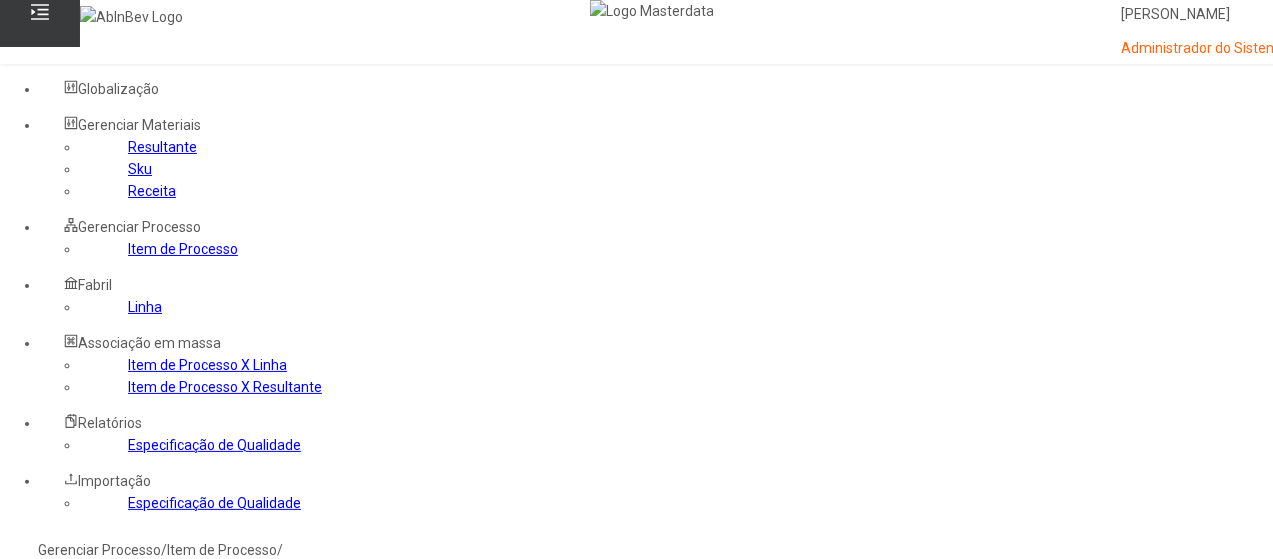click 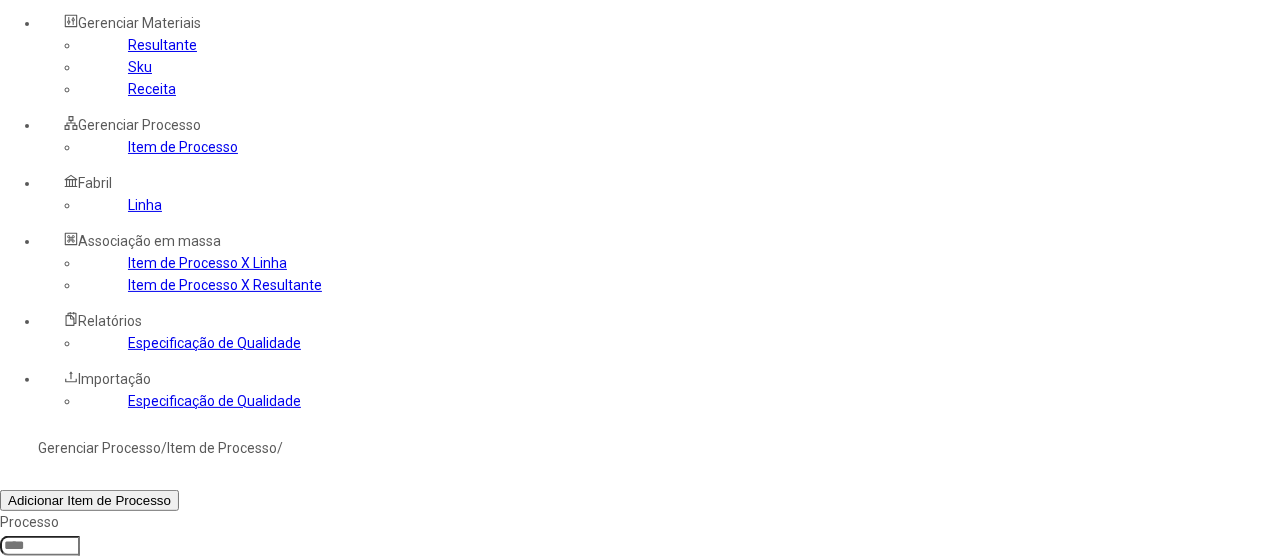scroll, scrollTop: 200, scrollLeft: 0, axis: vertical 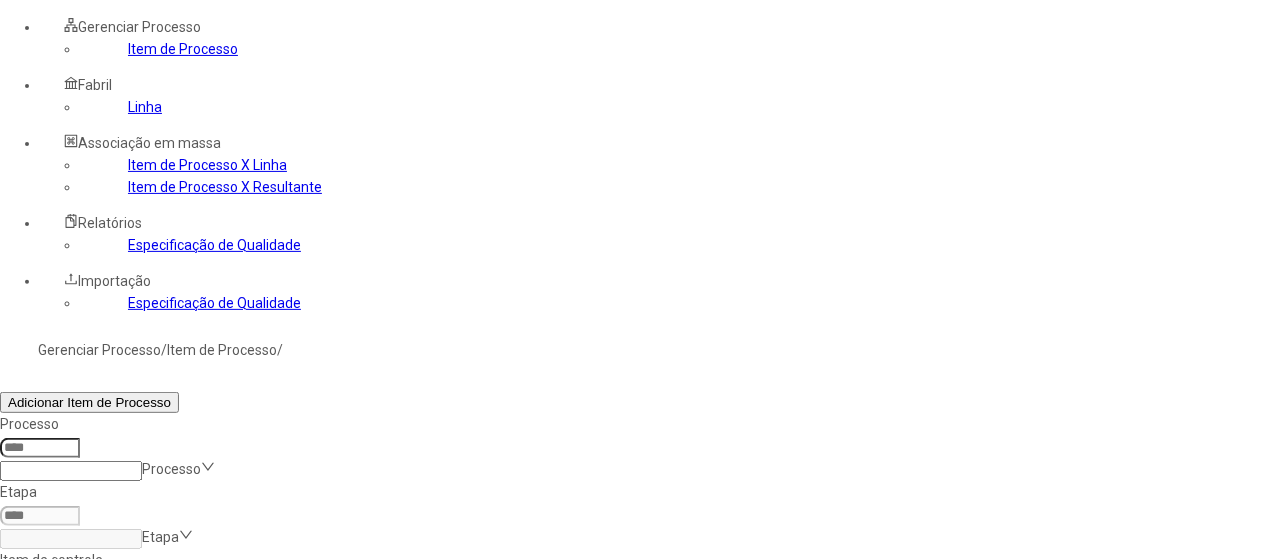 click 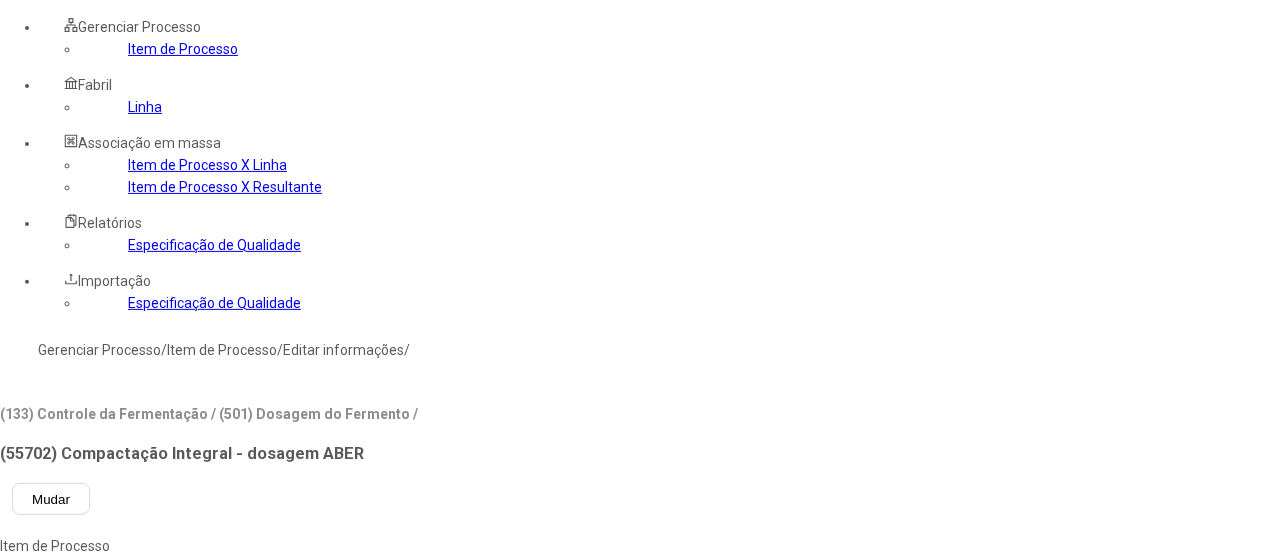 click on "Linha" 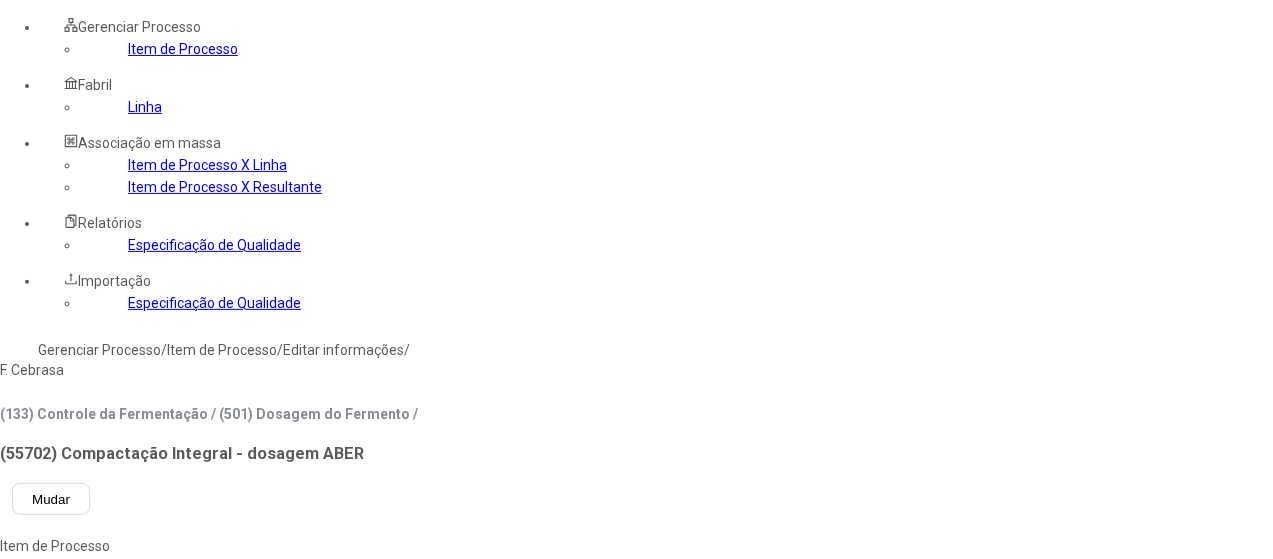 type on "***" 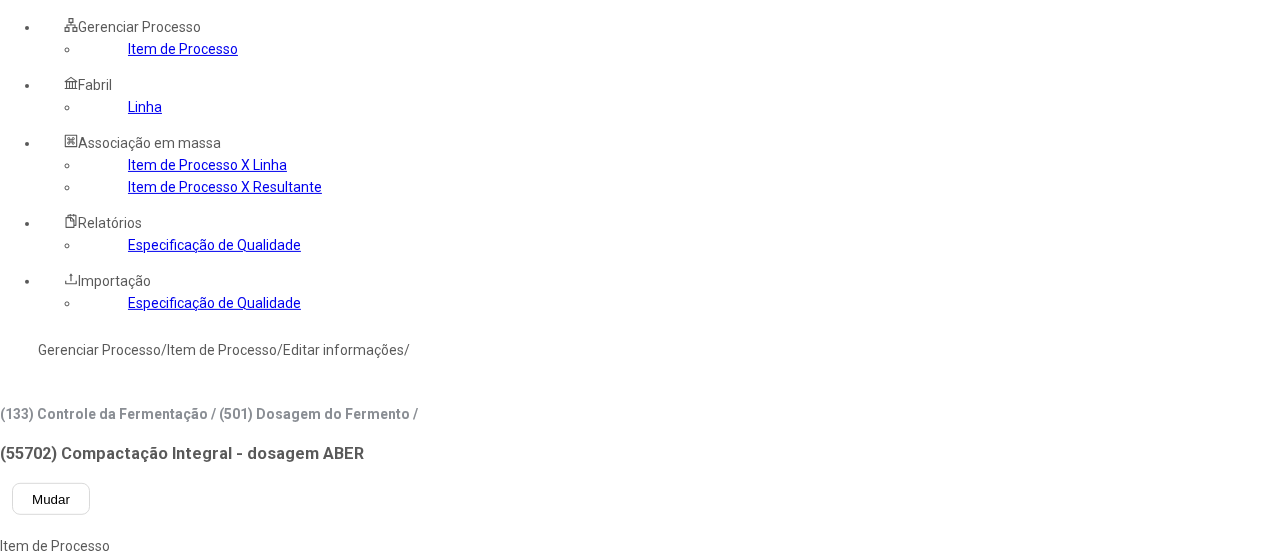 type on "***" 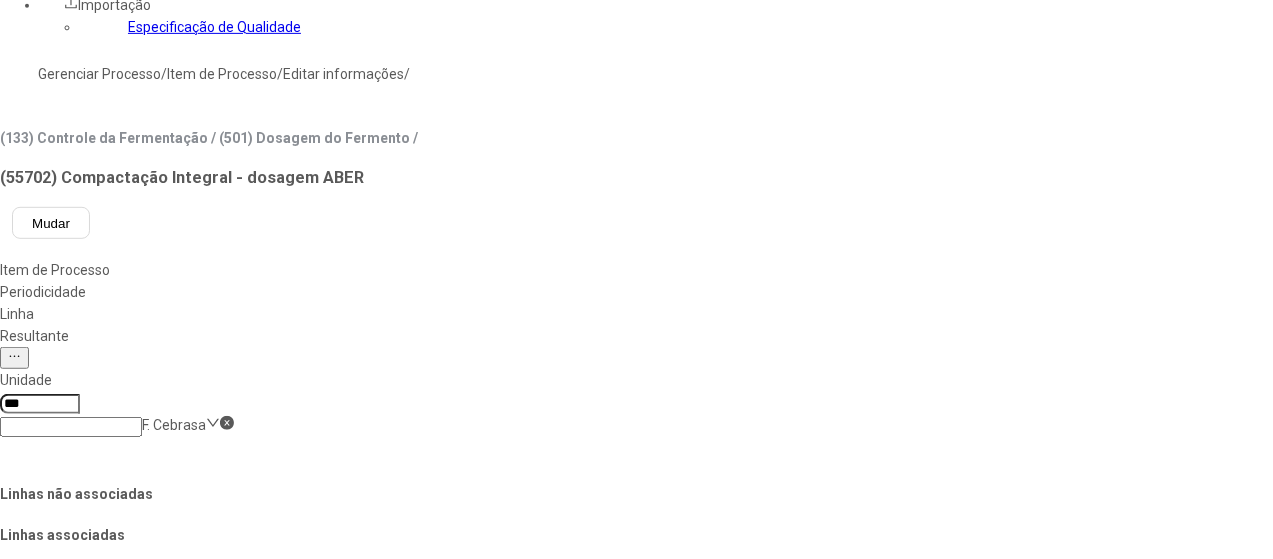 scroll, scrollTop: 600, scrollLeft: 0, axis: vertical 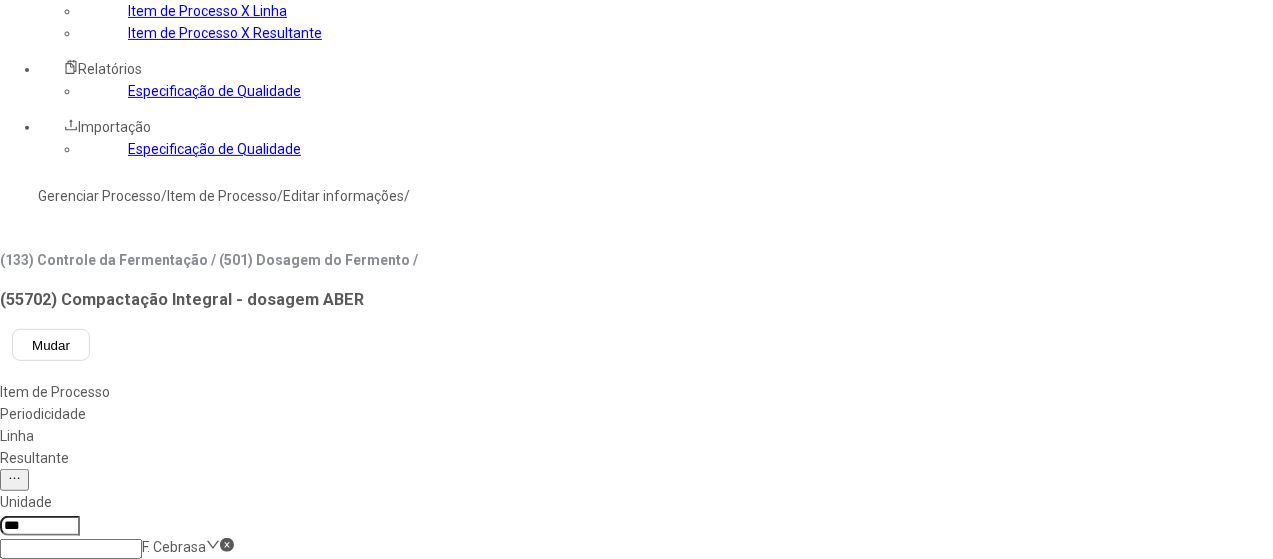 click 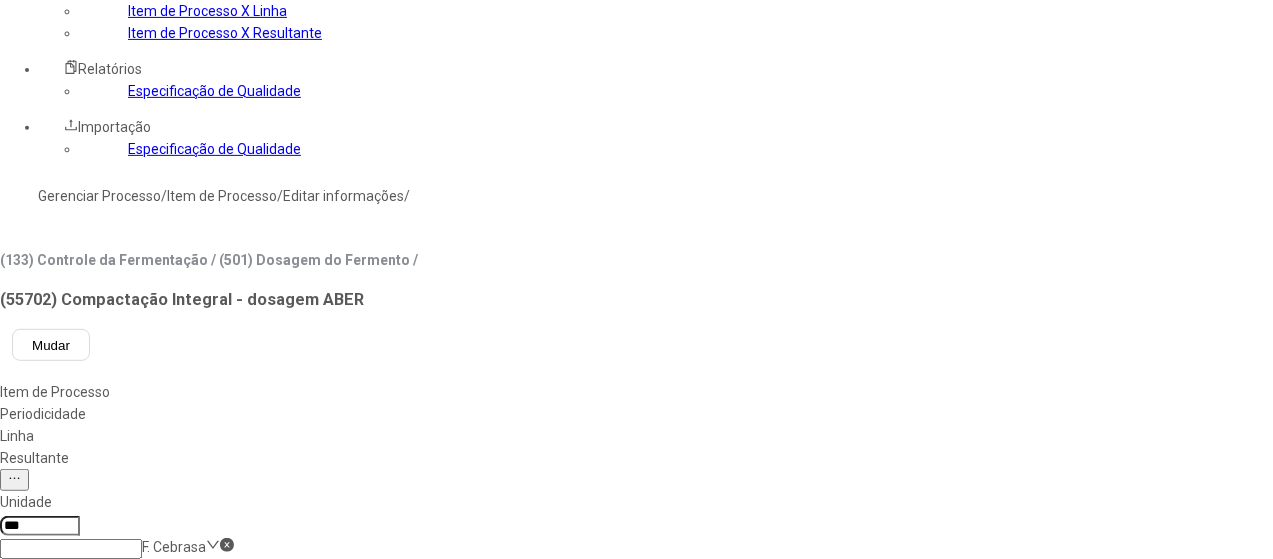 scroll, scrollTop: 0, scrollLeft: 0, axis: both 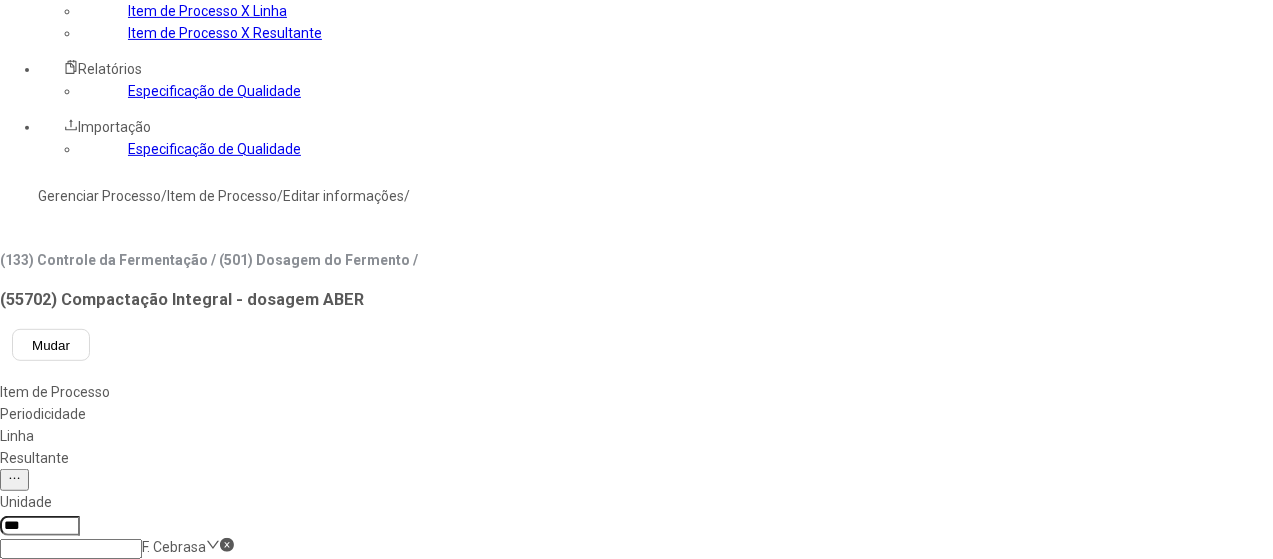 click on "Adega Fermat OD - L 2" 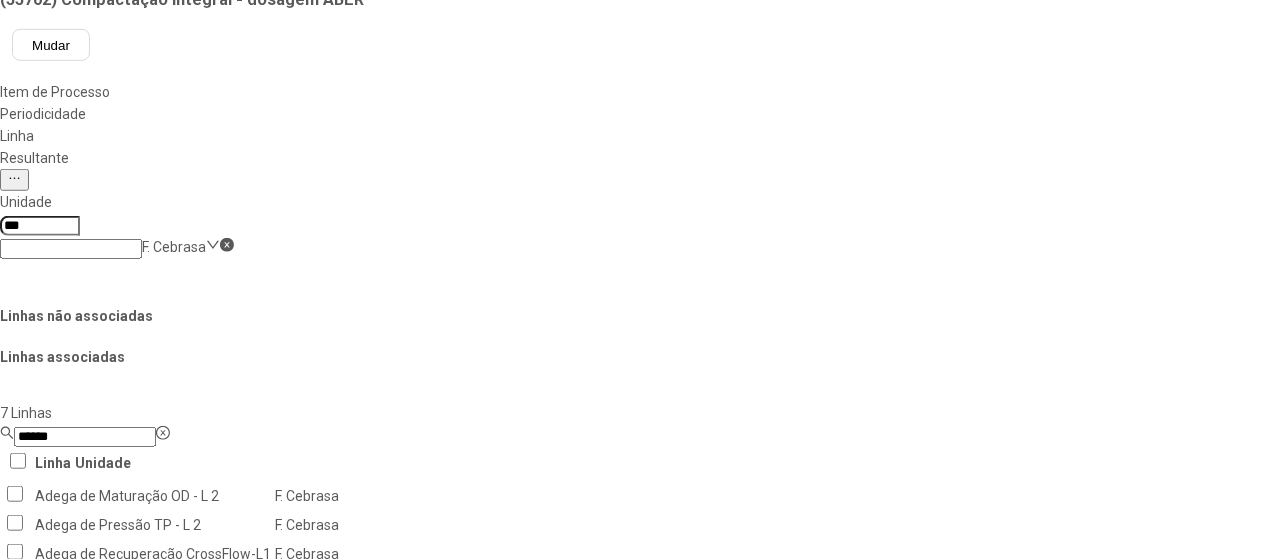 click on "Salvar Alterações" 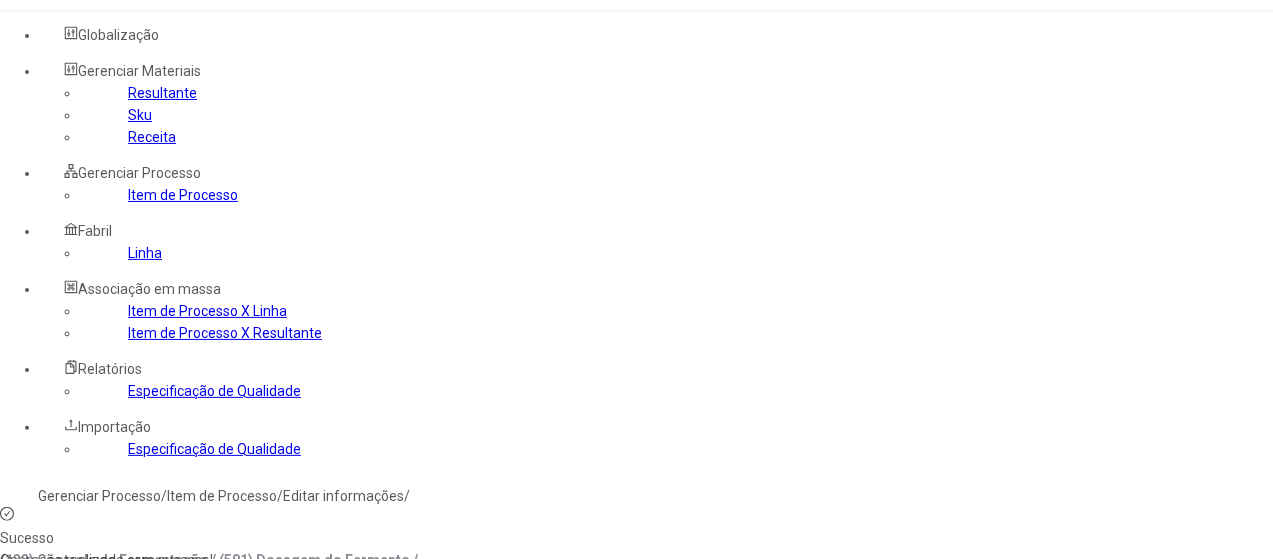 click on "Resultante" 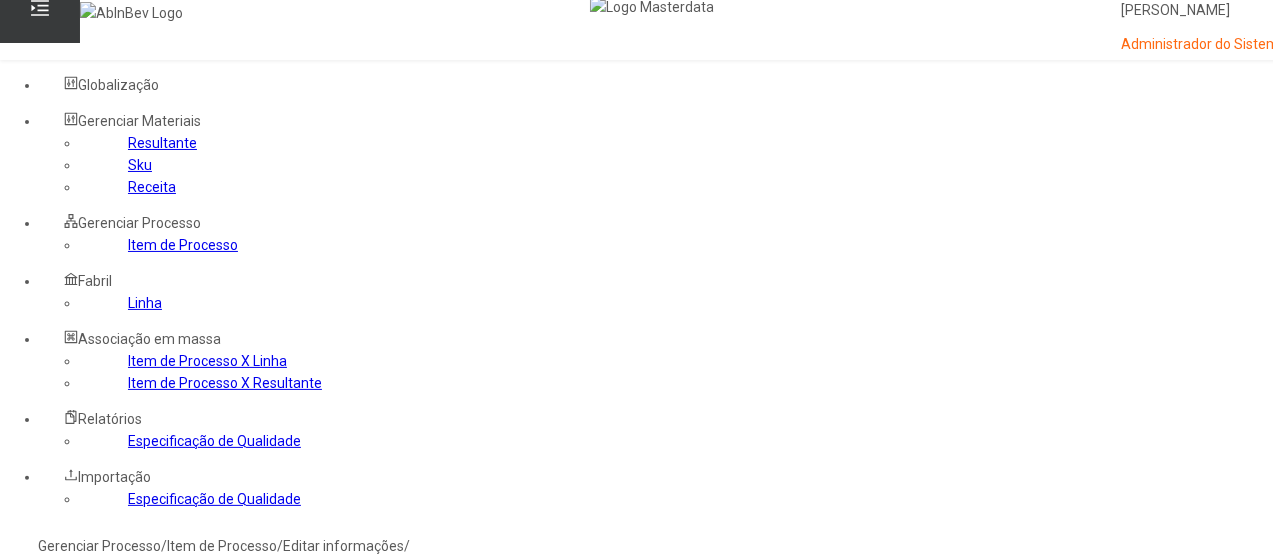 scroll, scrollTop: 0, scrollLeft: 0, axis: both 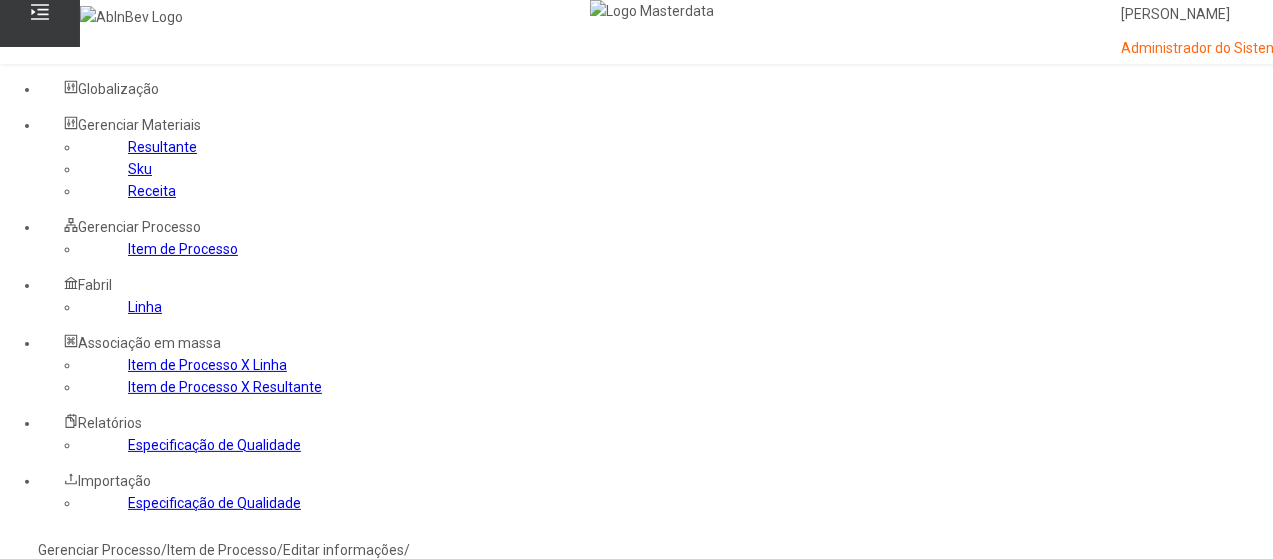 drag, startPoint x: 490, startPoint y: 165, endPoint x: 513, endPoint y: 176, distance: 25.495098 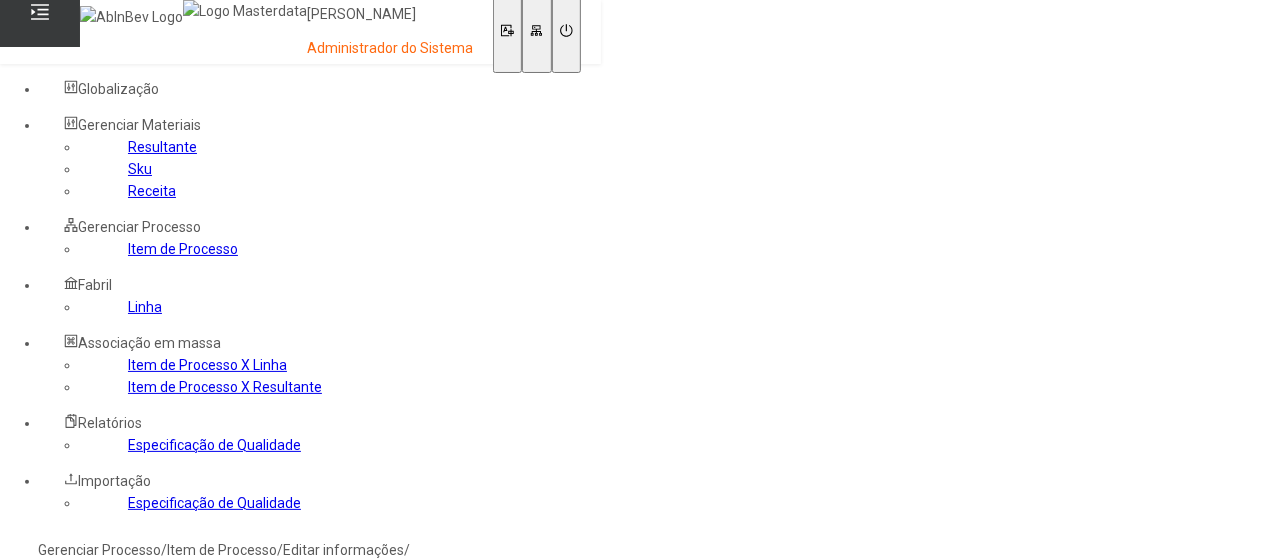 click on "Gerenciar Processo" 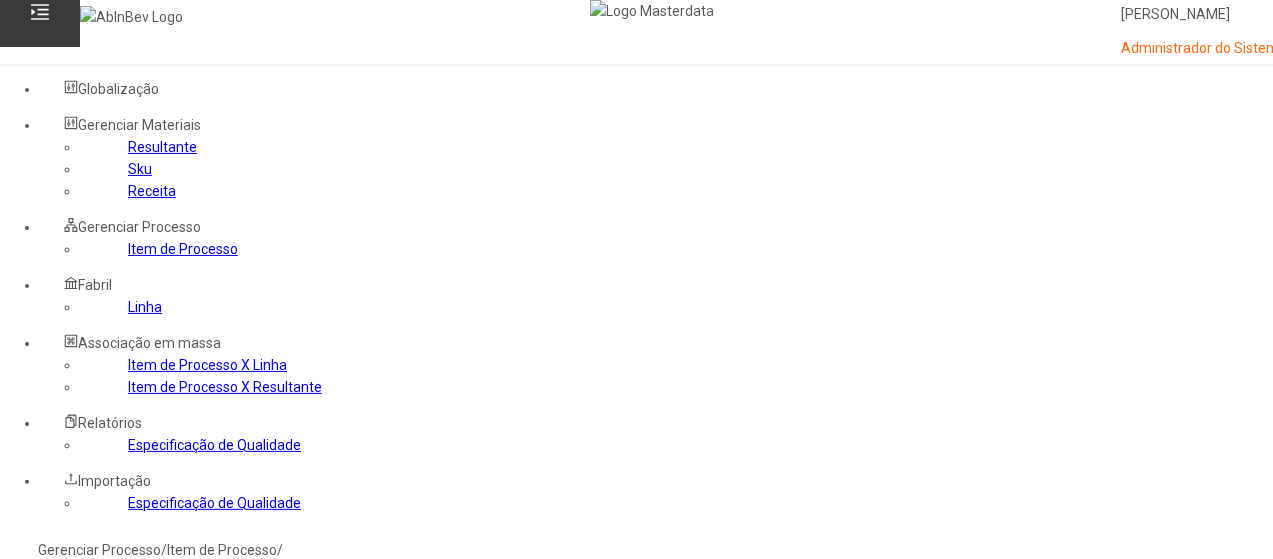 click 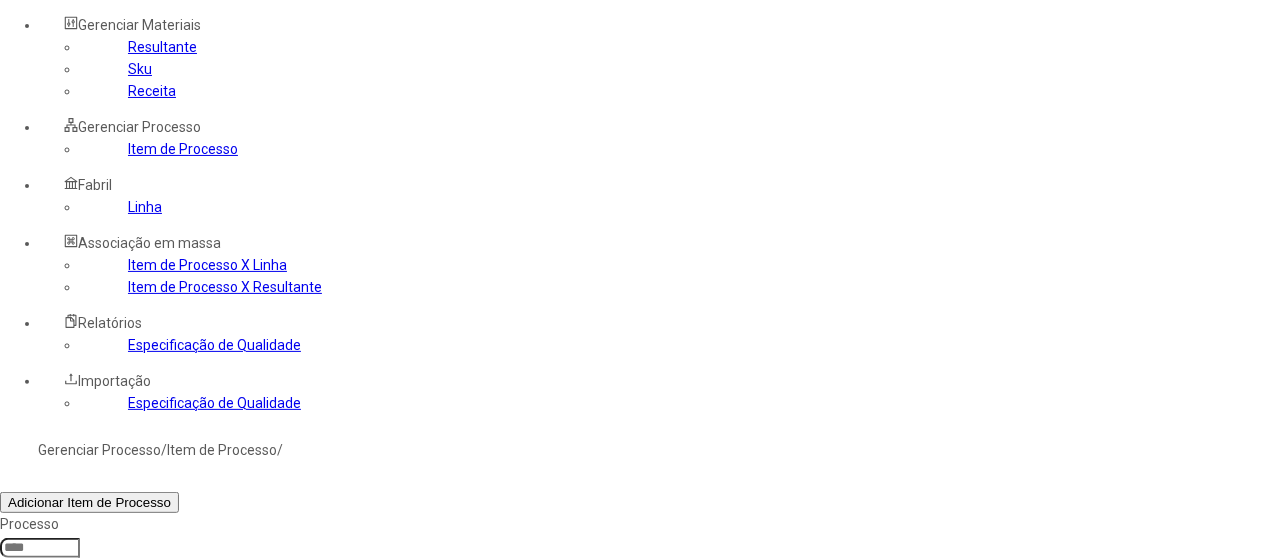 click 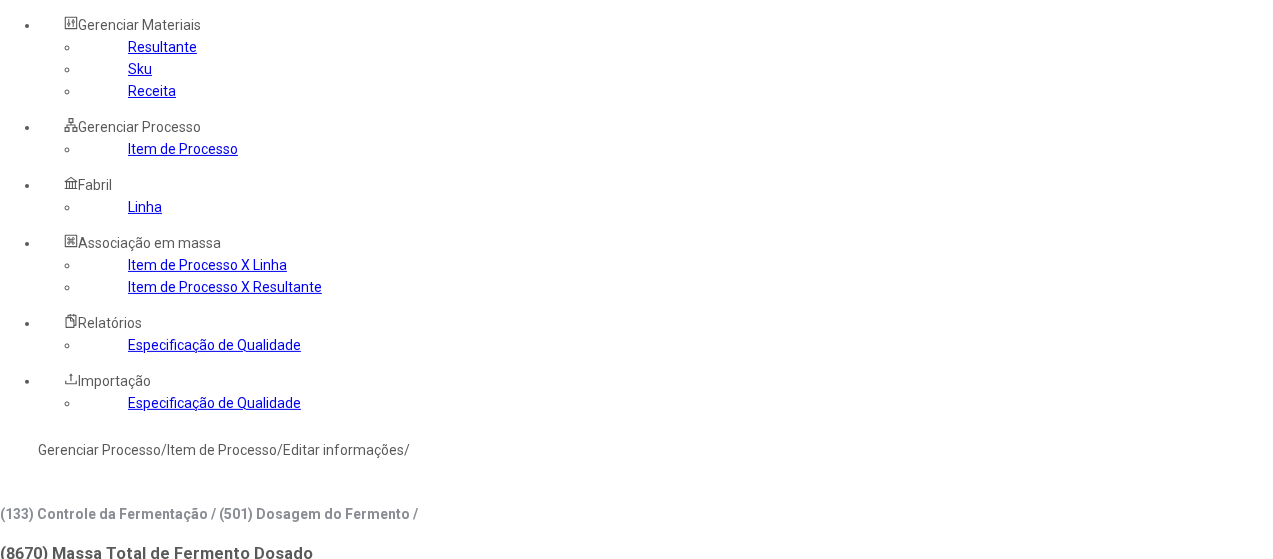 type on "***" 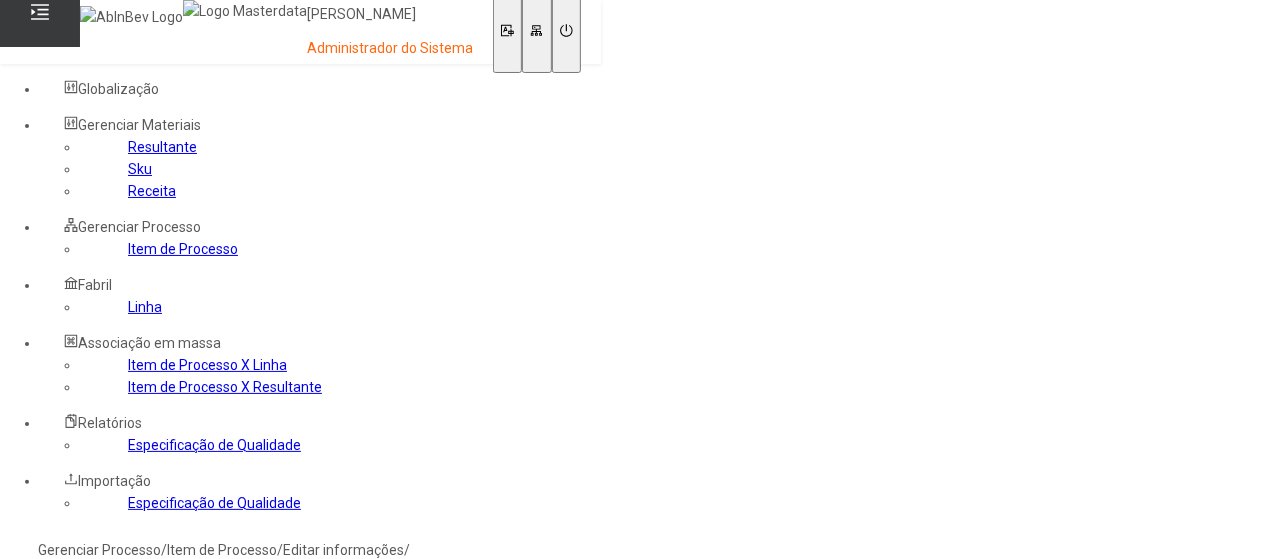 scroll, scrollTop: 100, scrollLeft: 0, axis: vertical 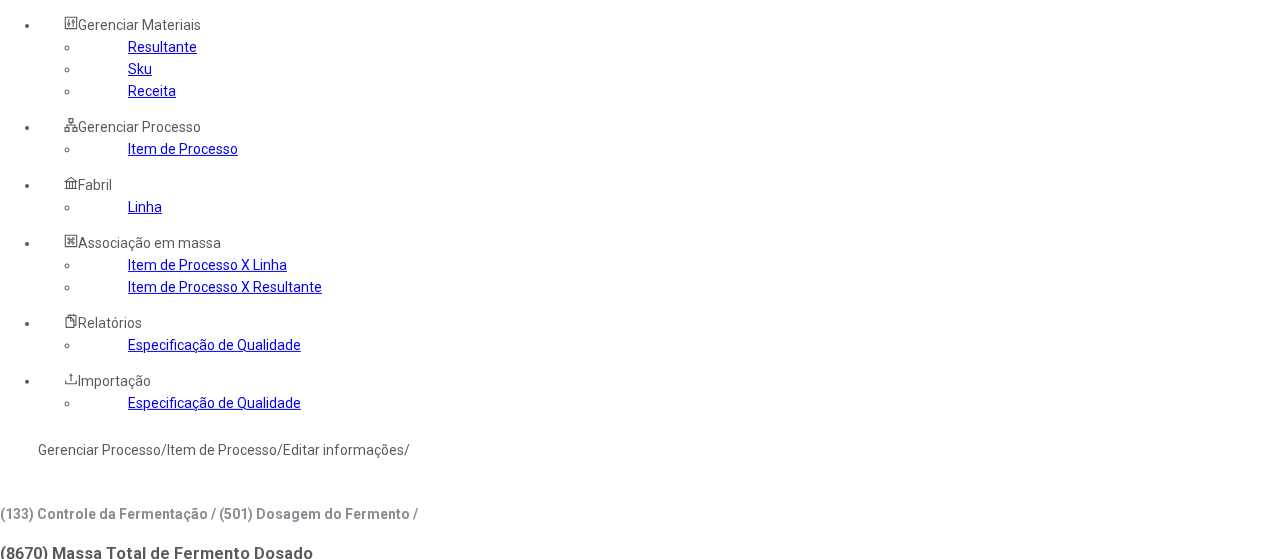 click on "Gerenciar Processo" 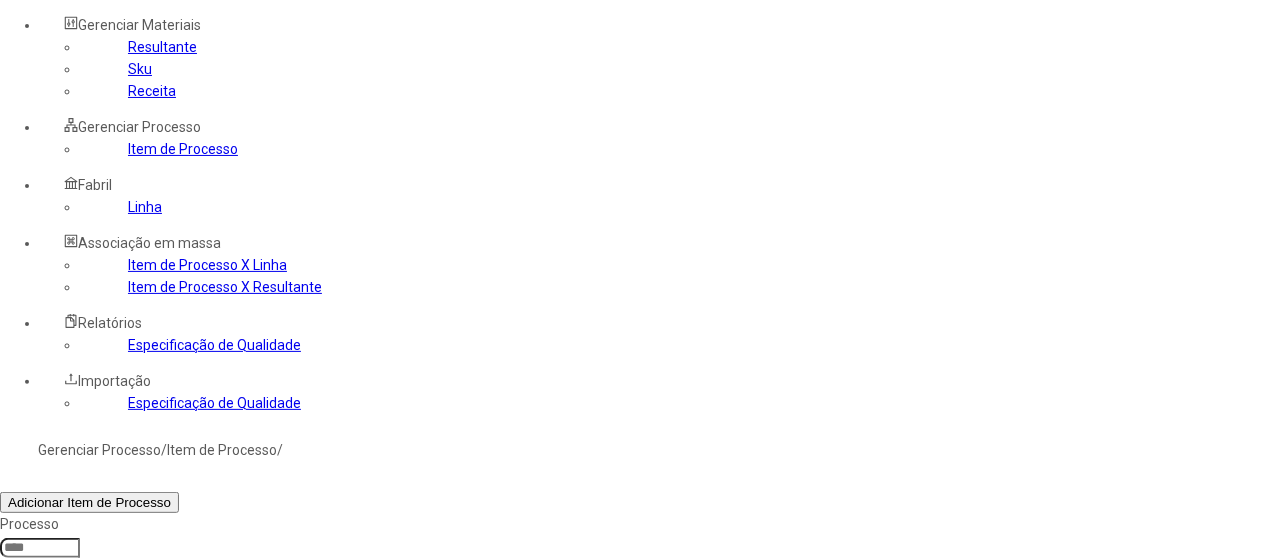 click 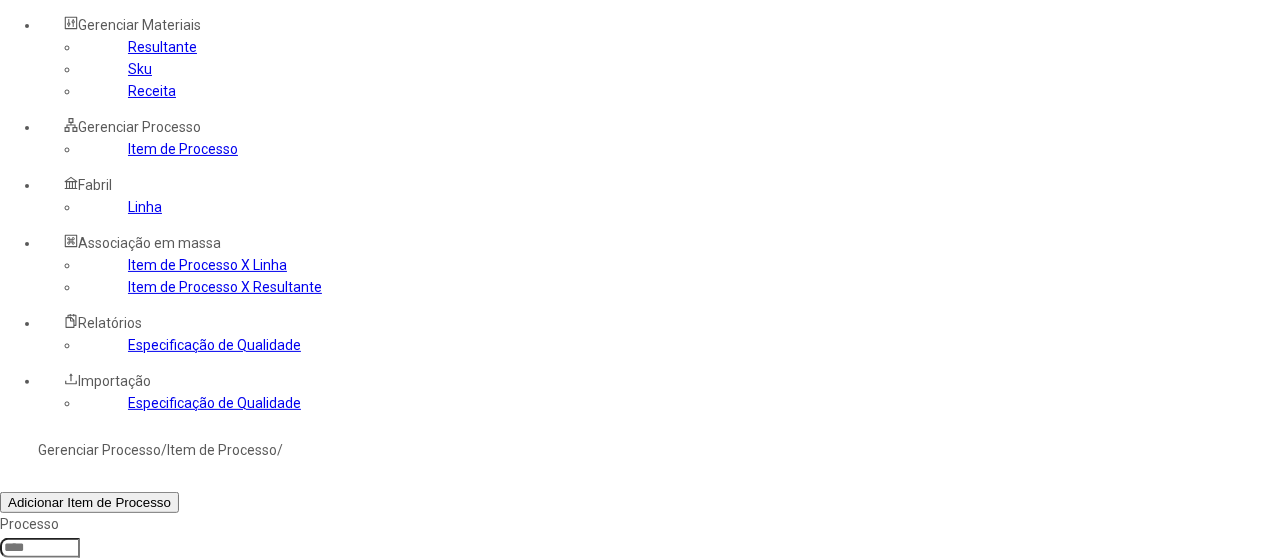 type on "*****" 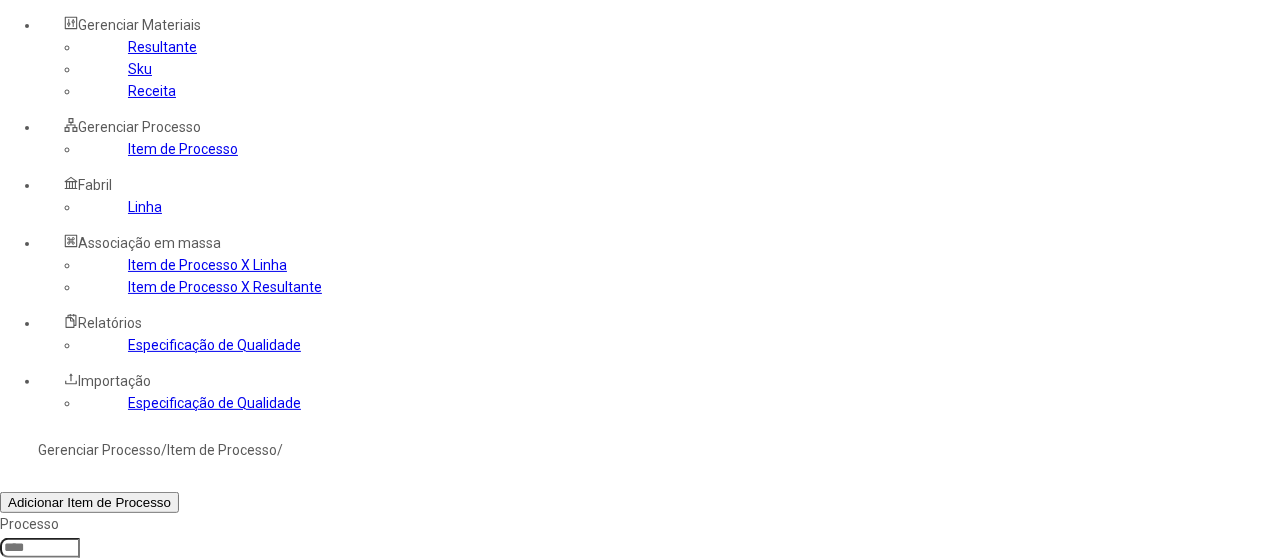click on "Filtrar" 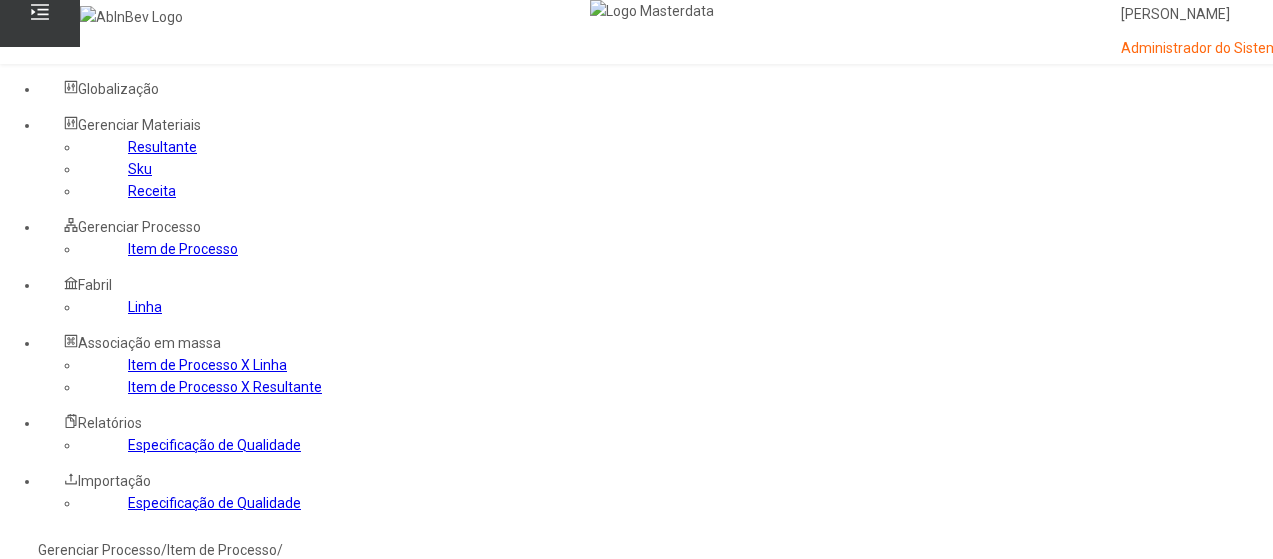 click 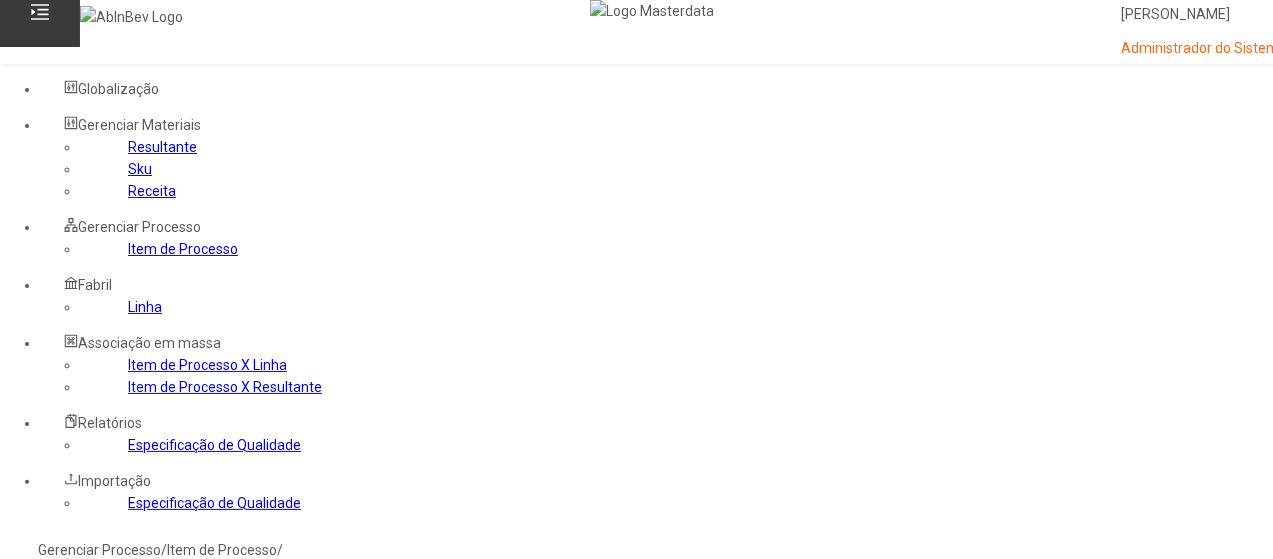click on "Filtrar" 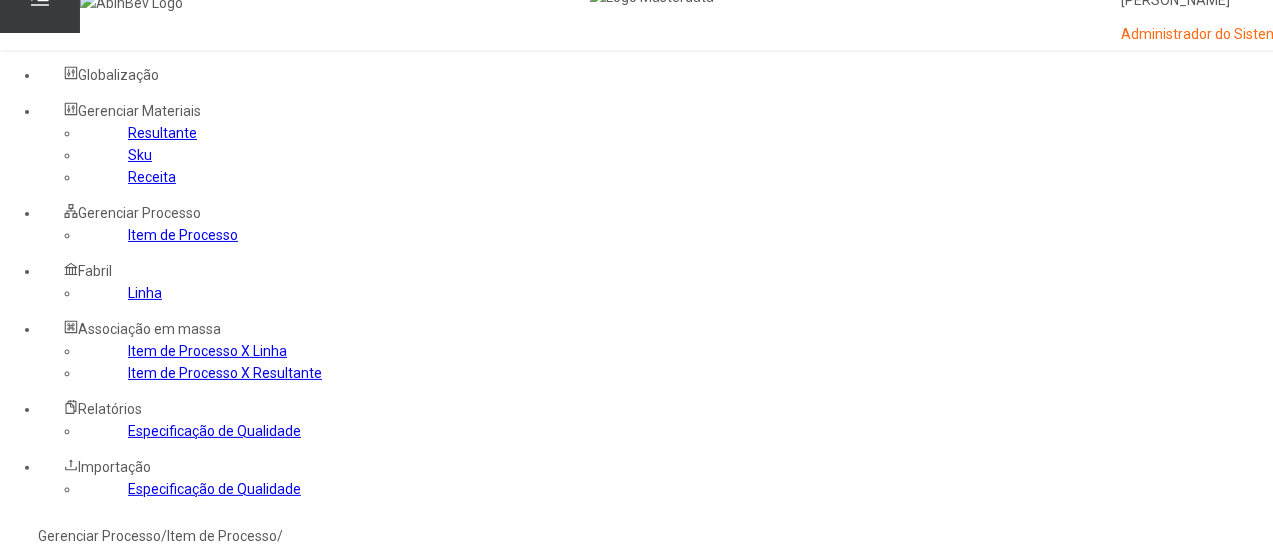 scroll, scrollTop: 200, scrollLeft: 0, axis: vertical 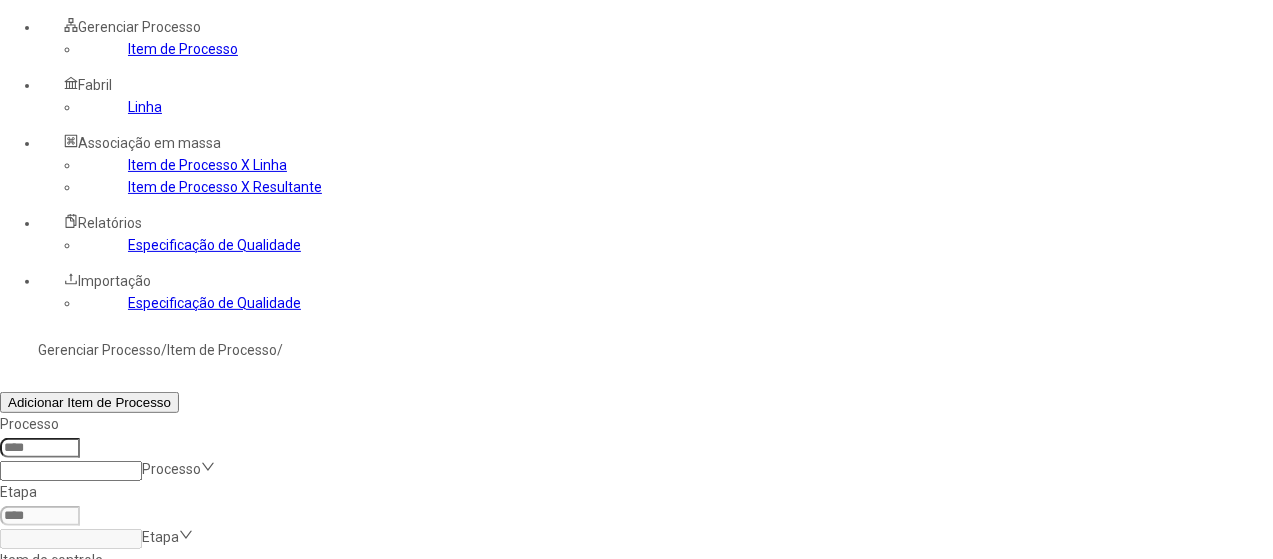 click 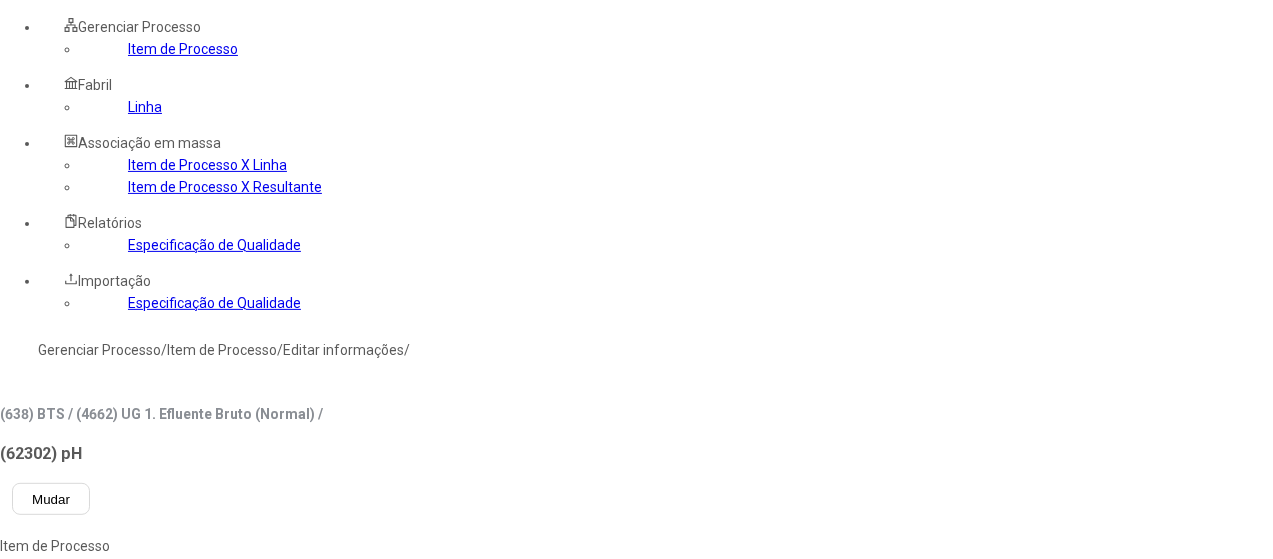 type on "****" 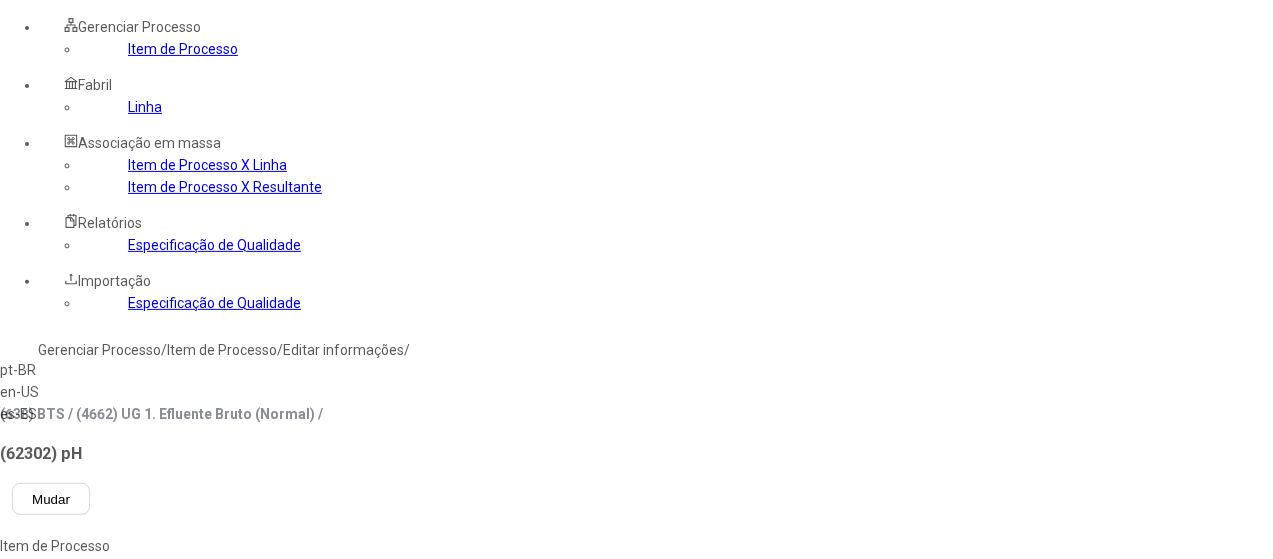 drag, startPoint x: 358, startPoint y: 312, endPoint x: 380, endPoint y: 301, distance: 24.596748 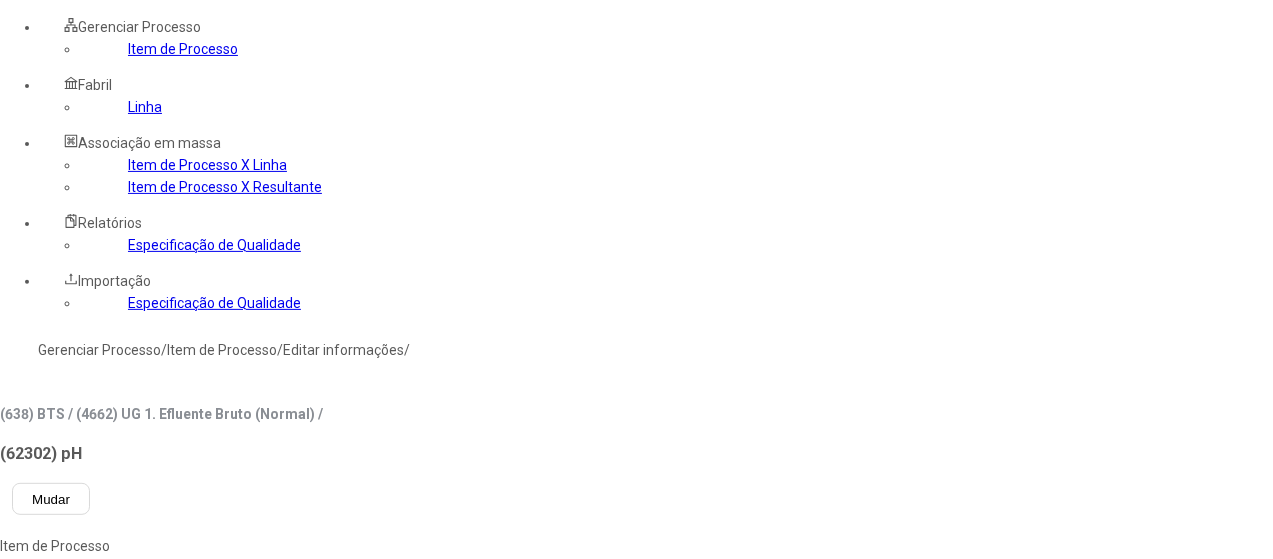 click 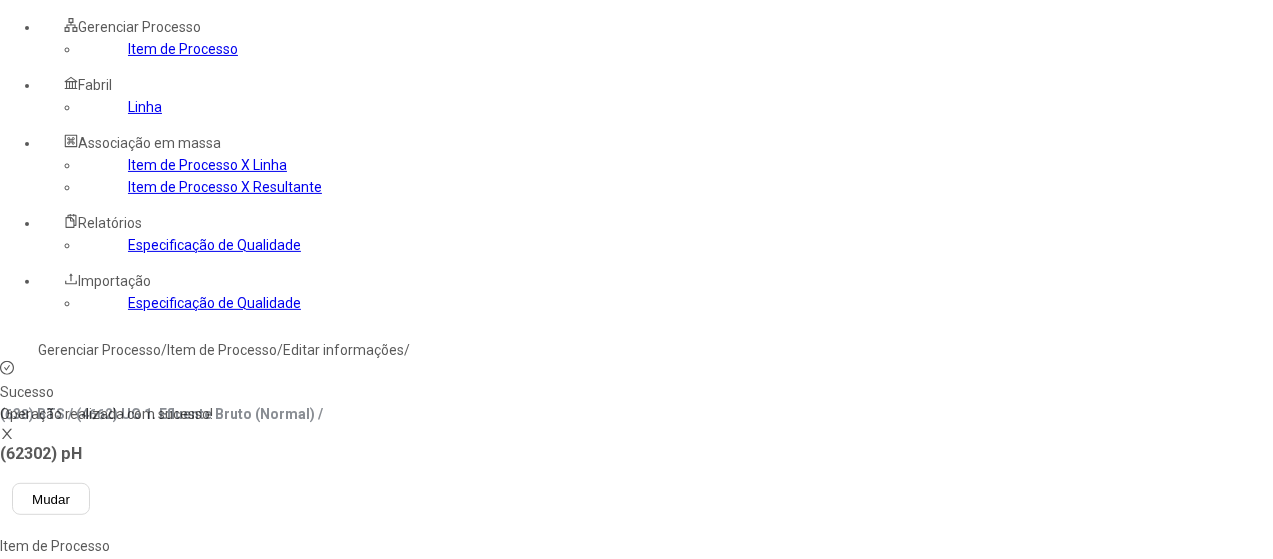 click on "Linha" 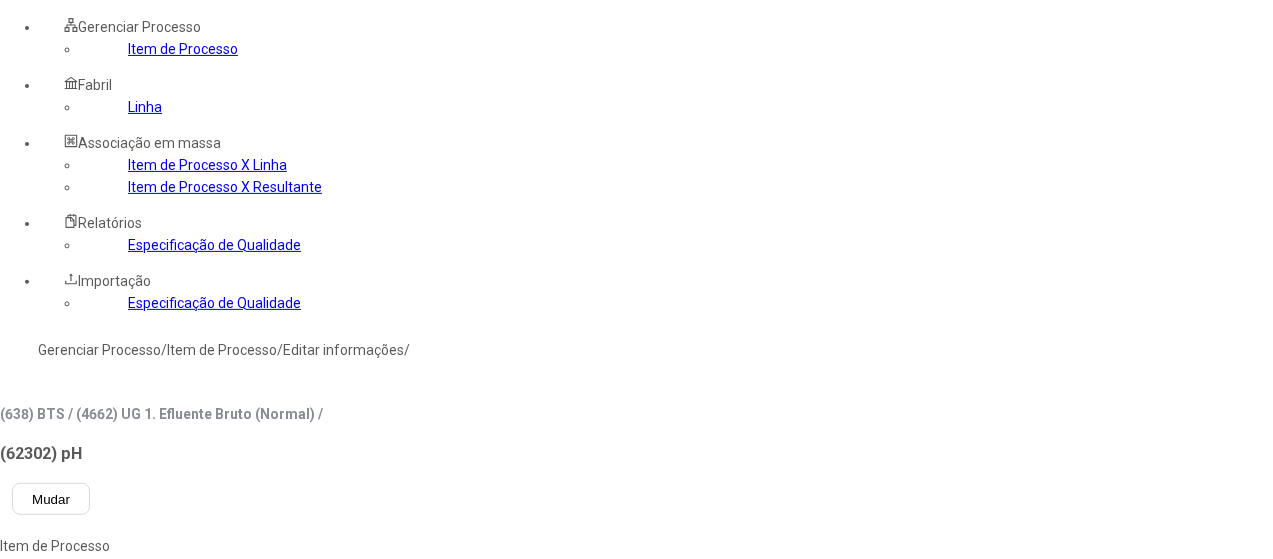 click 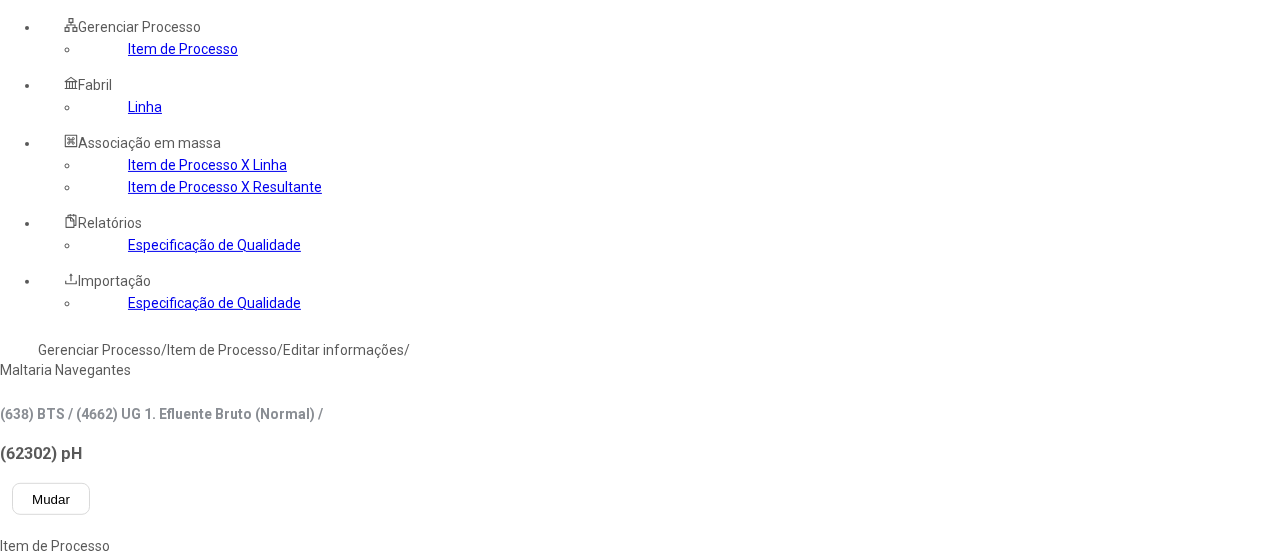 type on "****" 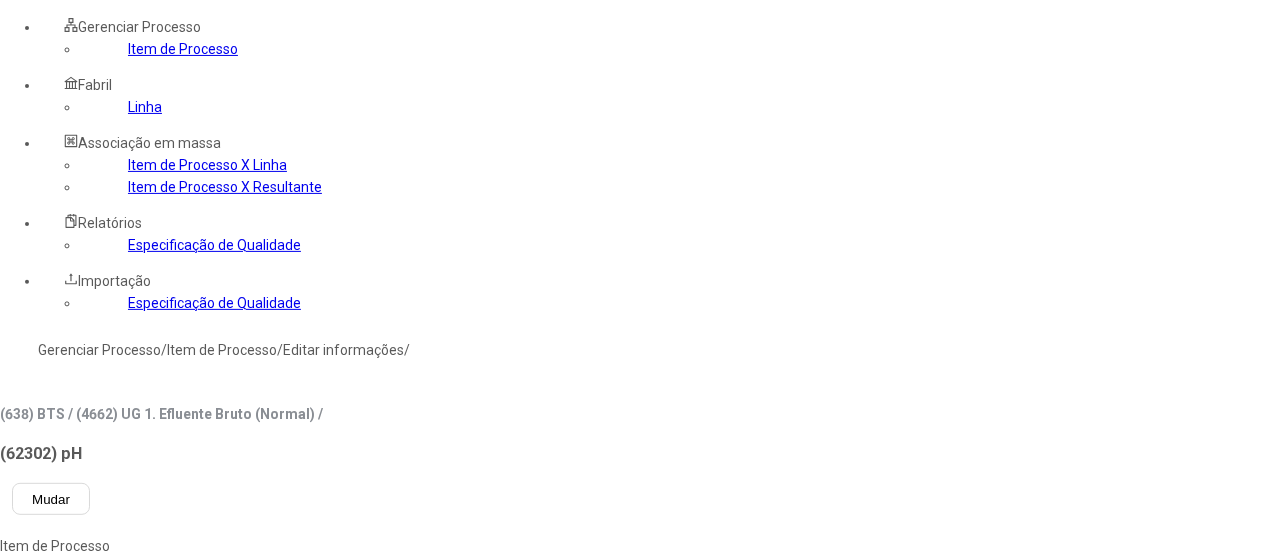 type on "***" 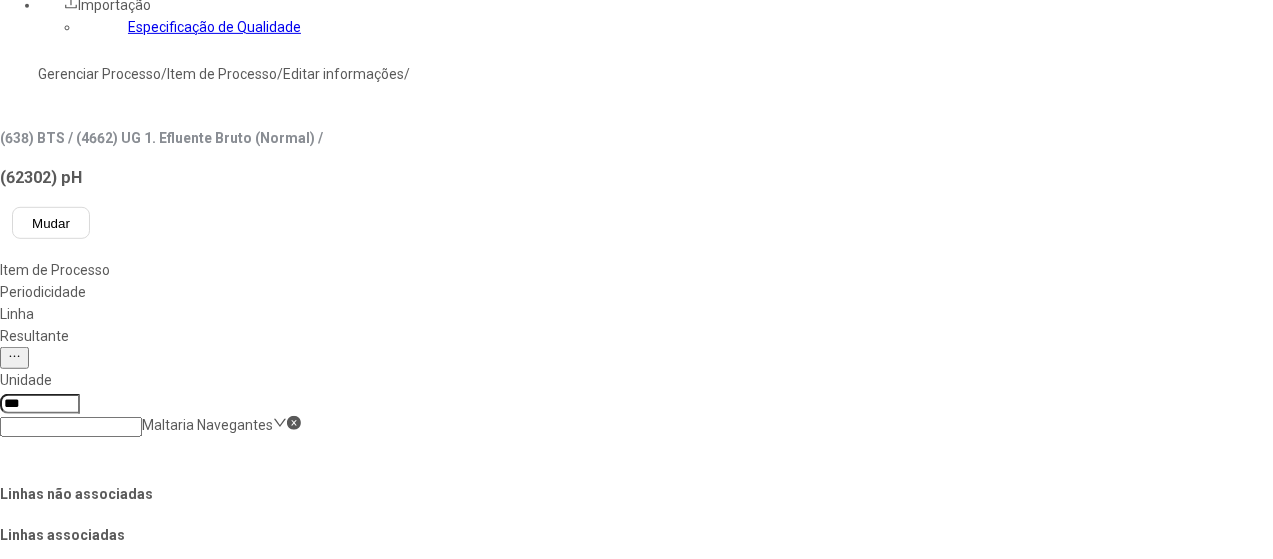 scroll, scrollTop: 600, scrollLeft: 0, axis: vertical 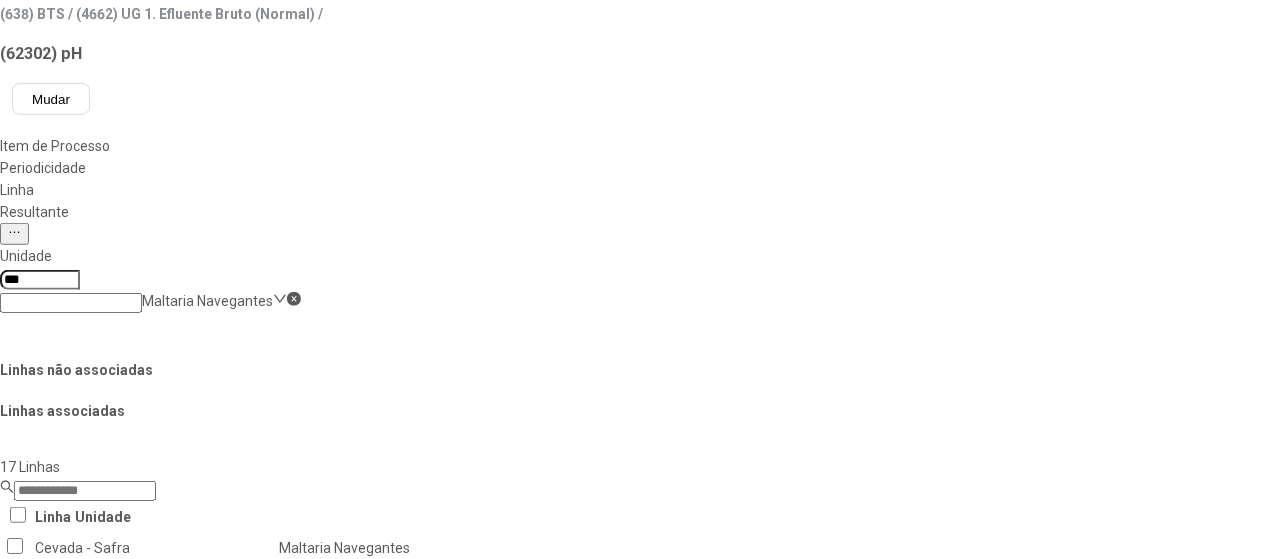 drag, startPoint x: 536, startPoint y: 178, endPoint x: 638, endPoint y: 157, distance: 104.13933 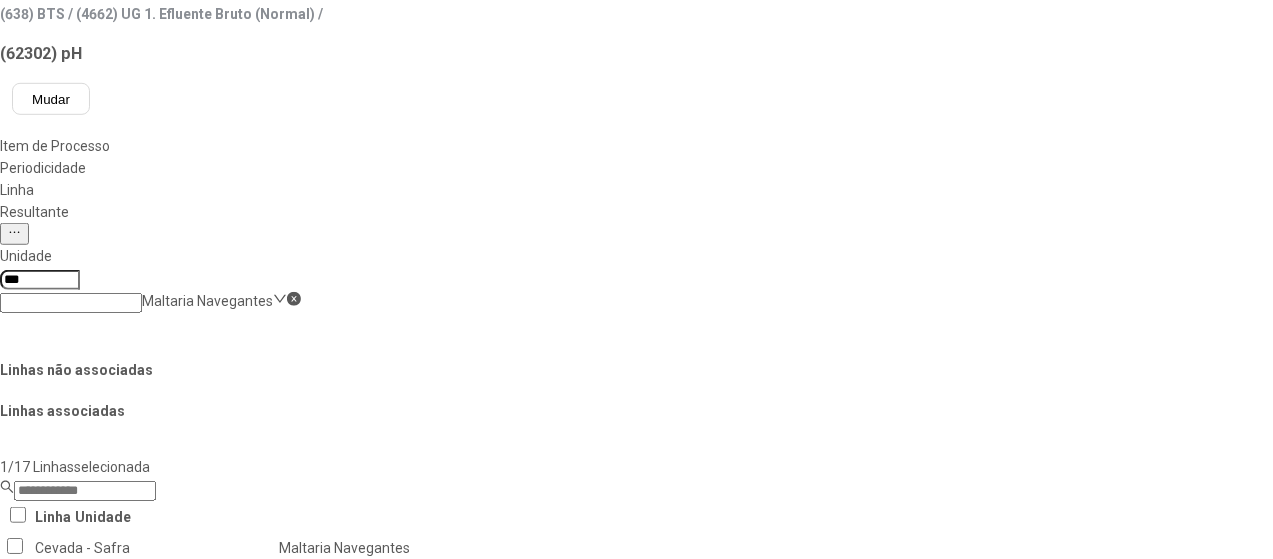 click 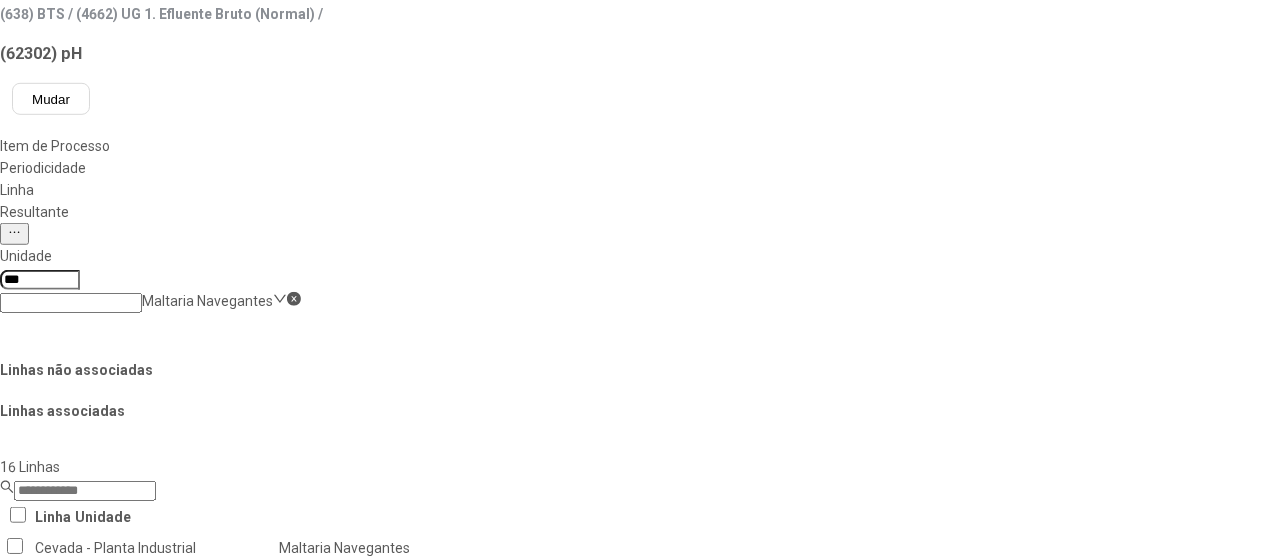 drag, startPoint x: 1135, startPoint y: 347, endPoint x: 1111, endPoint y: 347, distance: 24 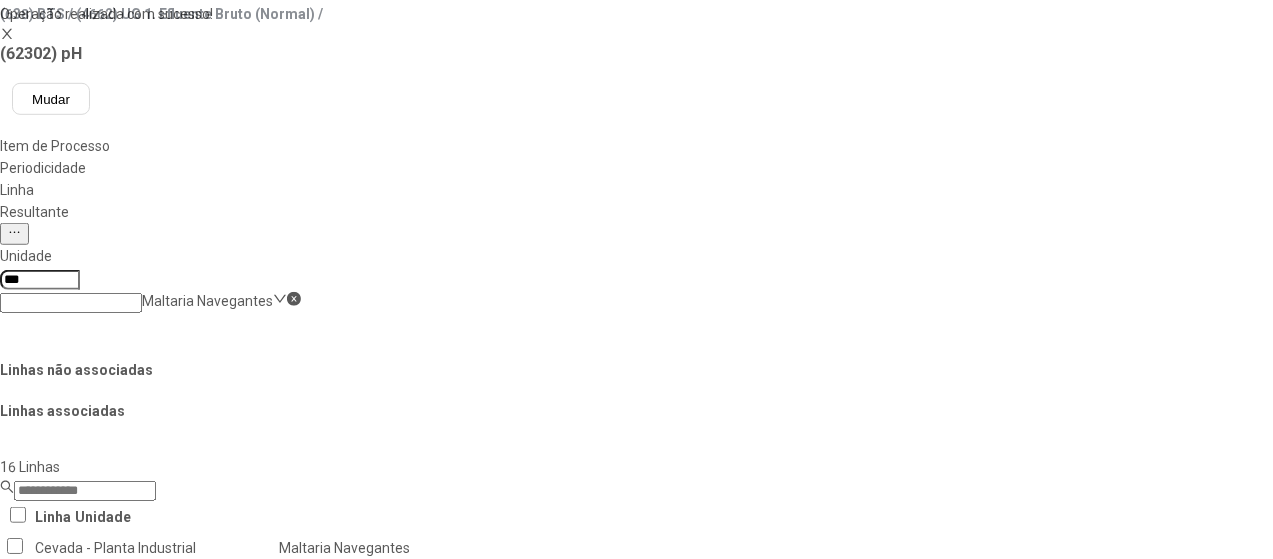 scroll, scrollTop: 200, scrollLeft: 0, axis: vertical 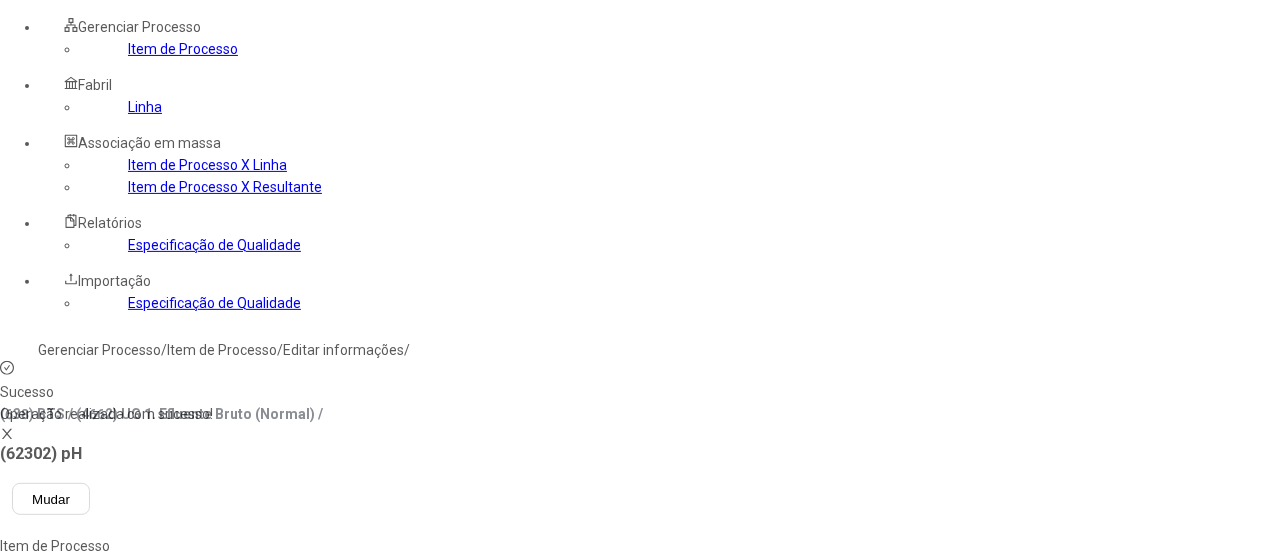 click on "Resultante" 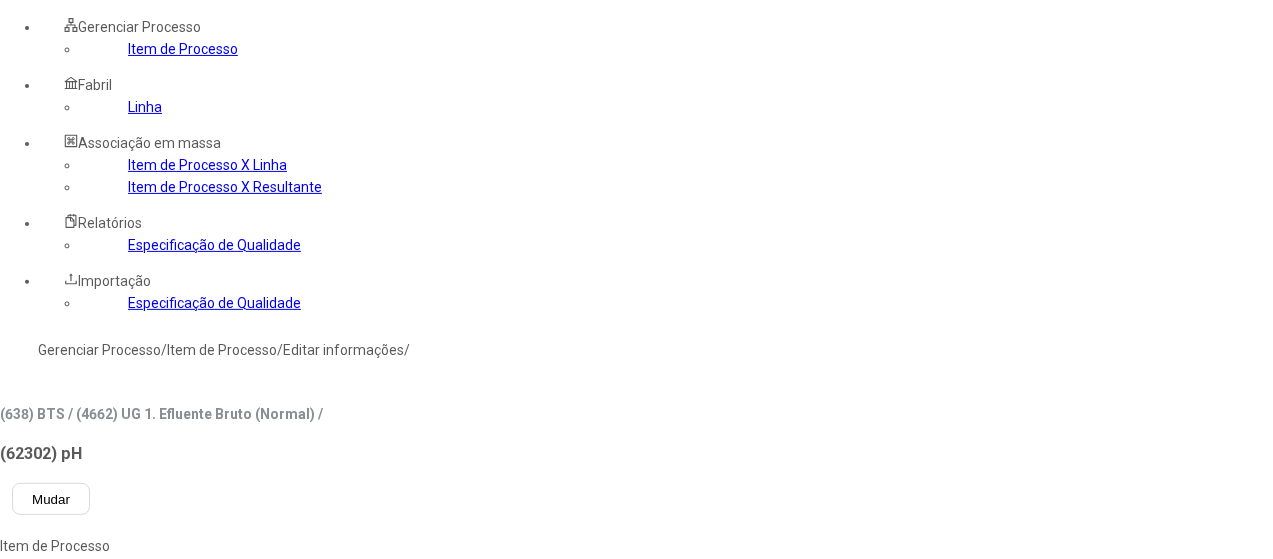 type on "***" 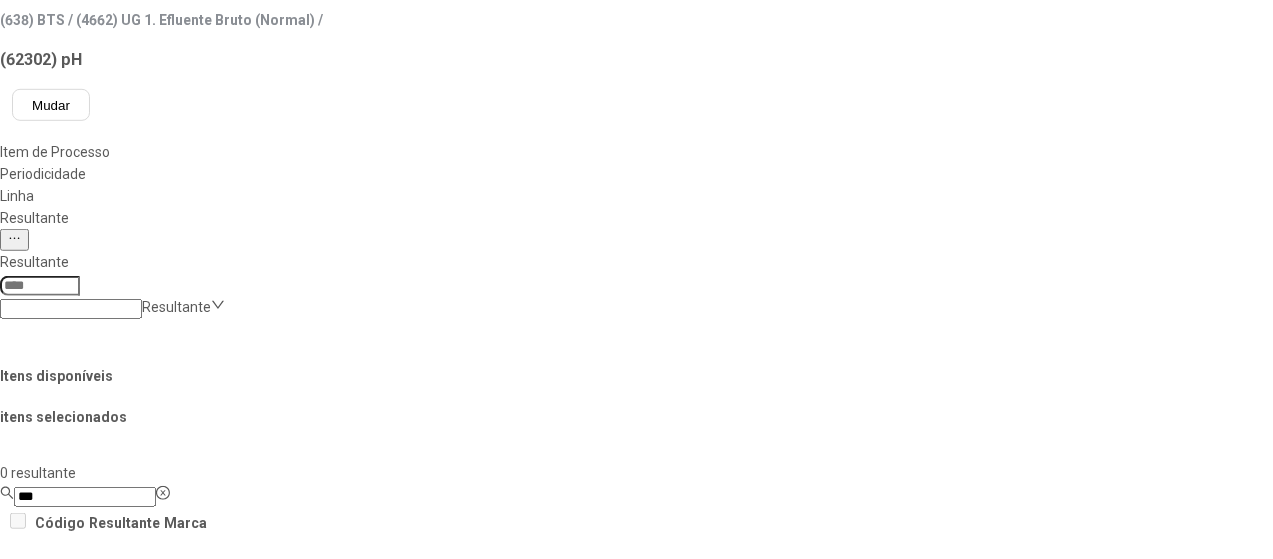 scroll, scrollTop: 600, scrollLeft: 0, axis: vertical 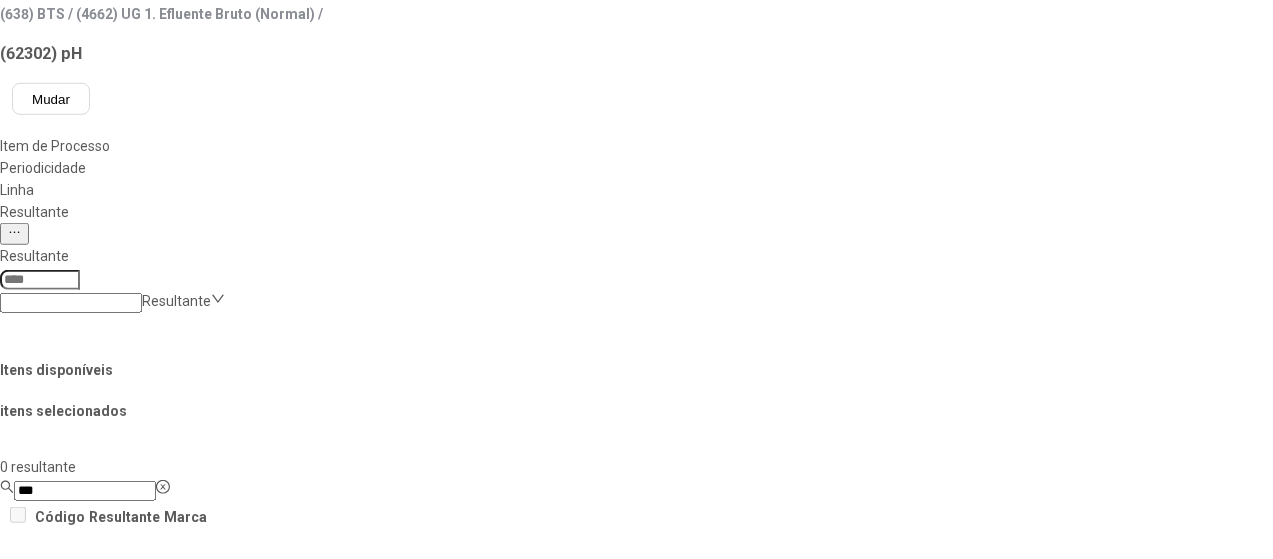 click on "Concluir associação" at bounding box center (124, 1199) 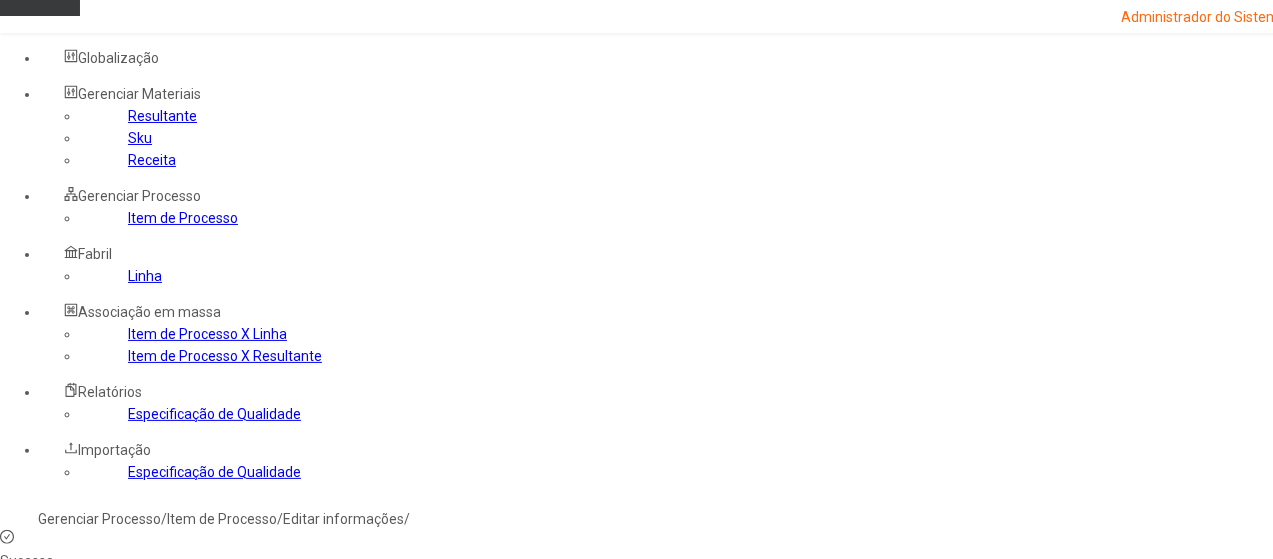 scroll, scrollTop: 0, scrollLeft: 0, axis: both 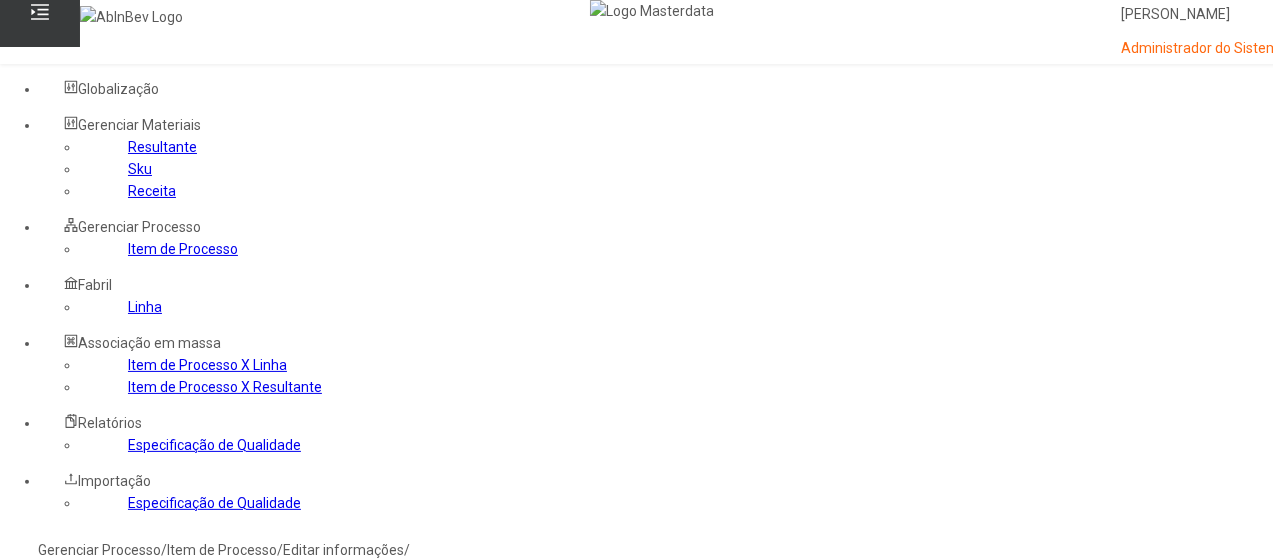 click on "Gerenciar Processo" 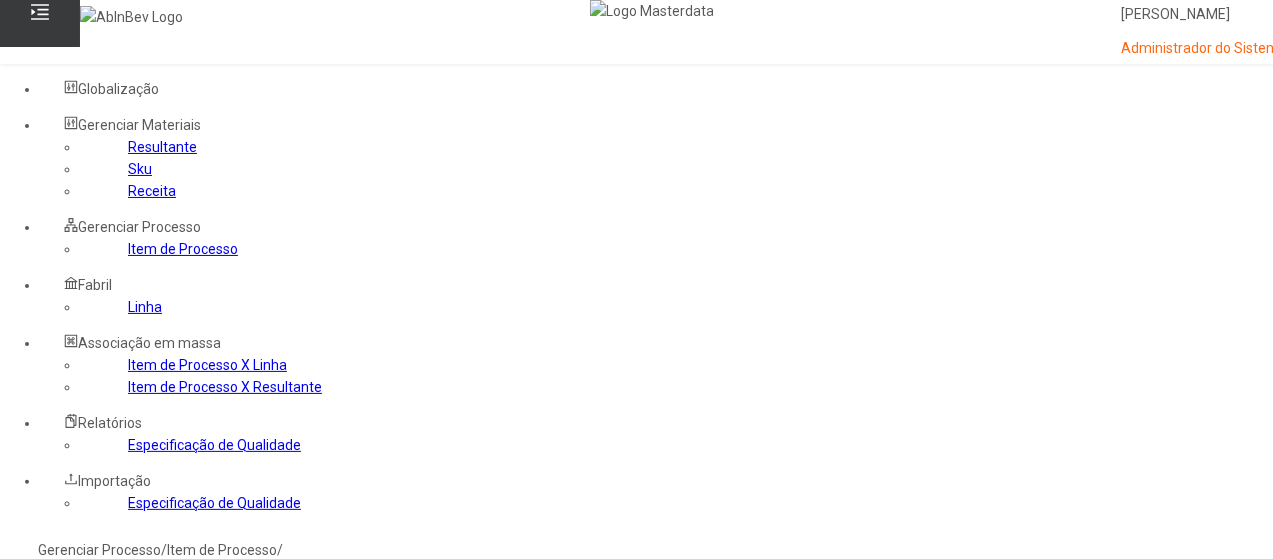 click 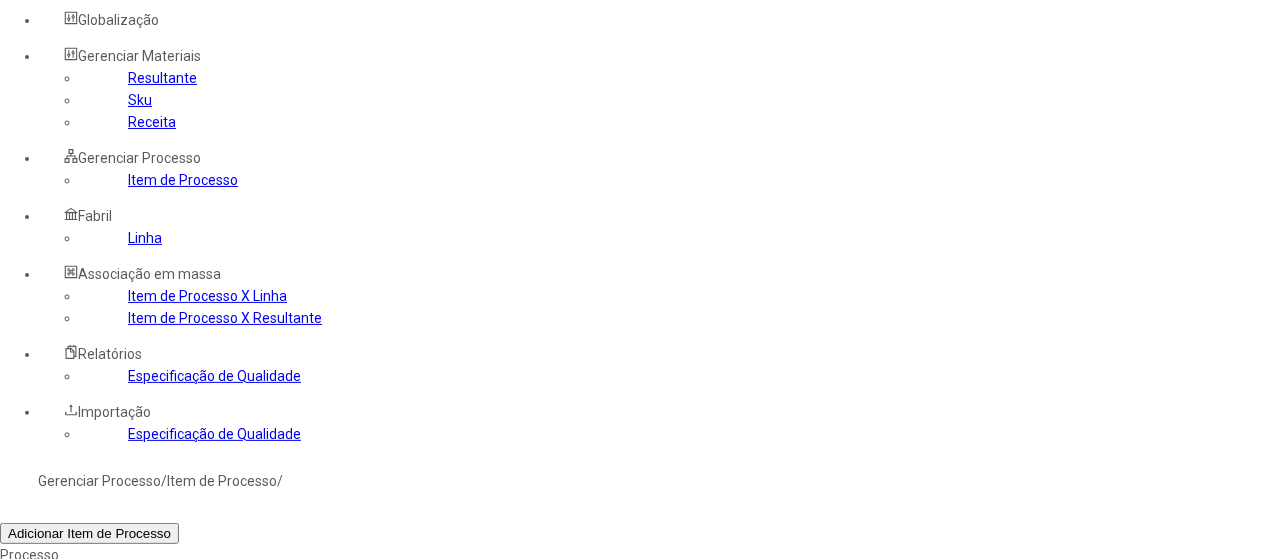 scroll, scrollTop: 100, scrollLeft: 0, axis: vertical 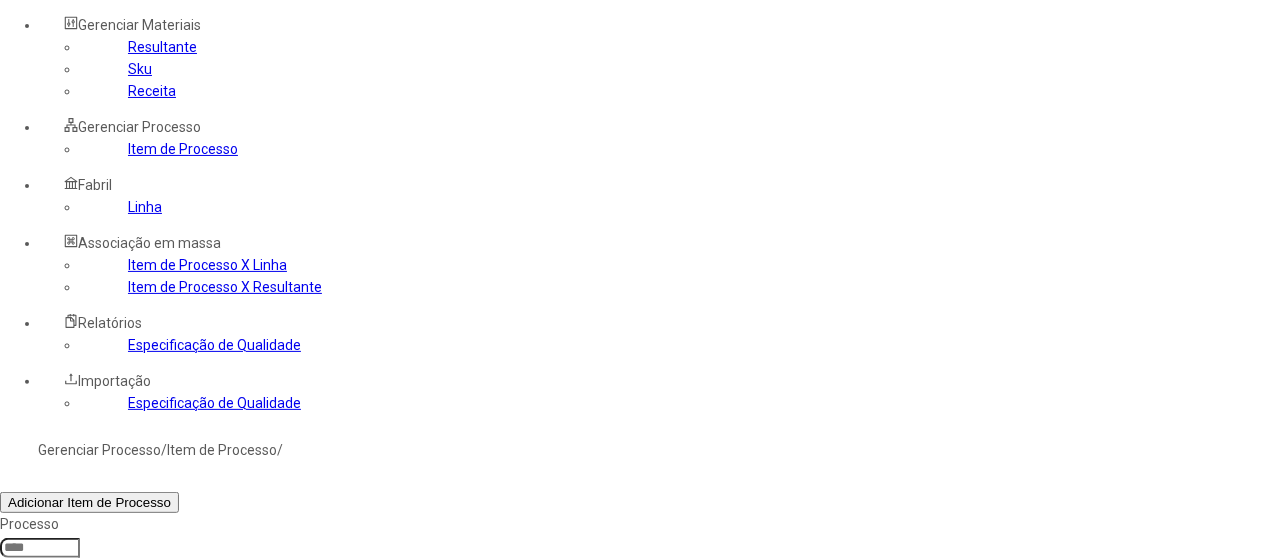 click on "*****" 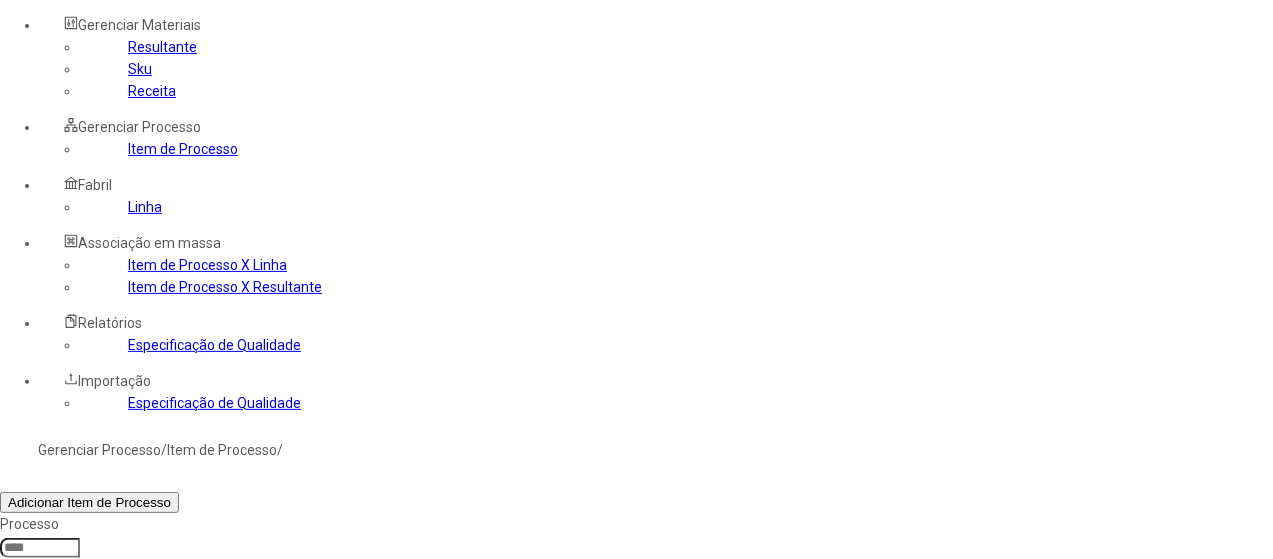 type on "*****" 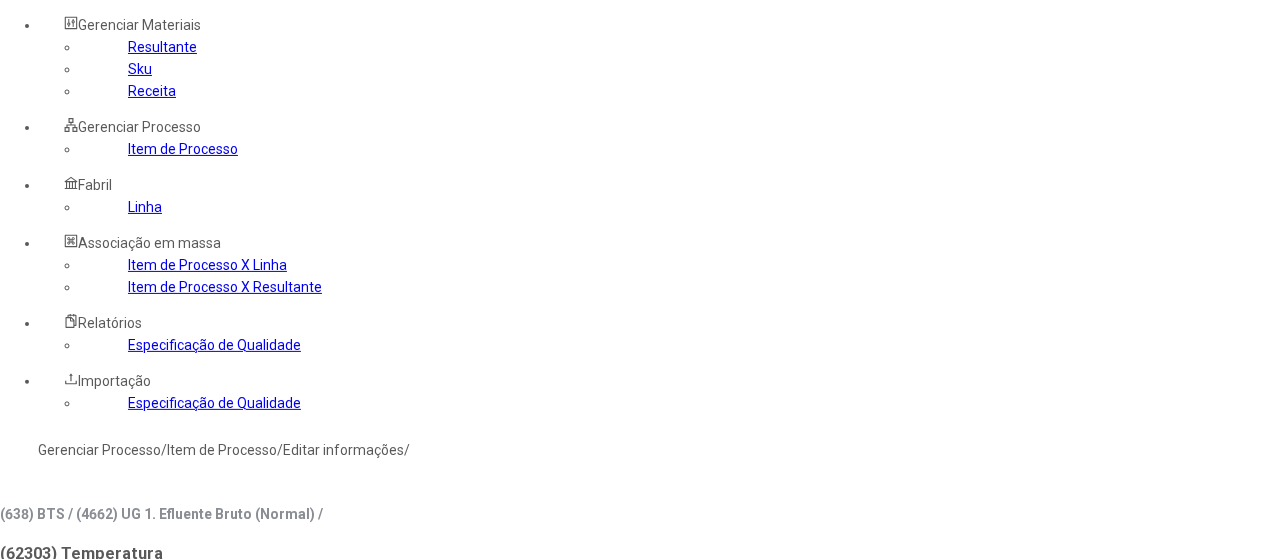 type on "****" 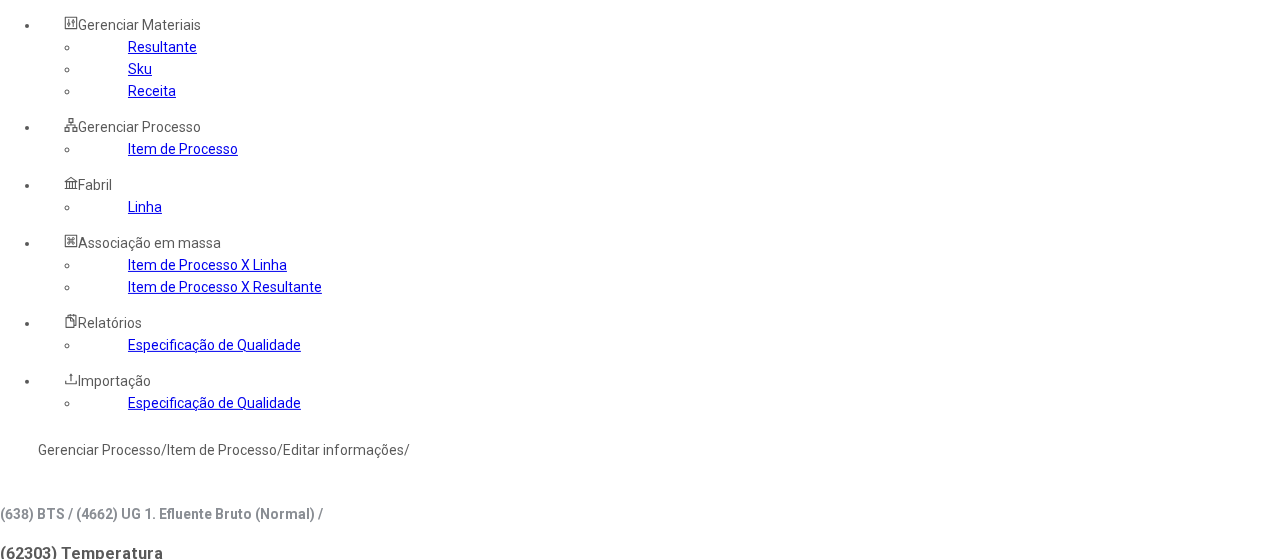 click on "**********" 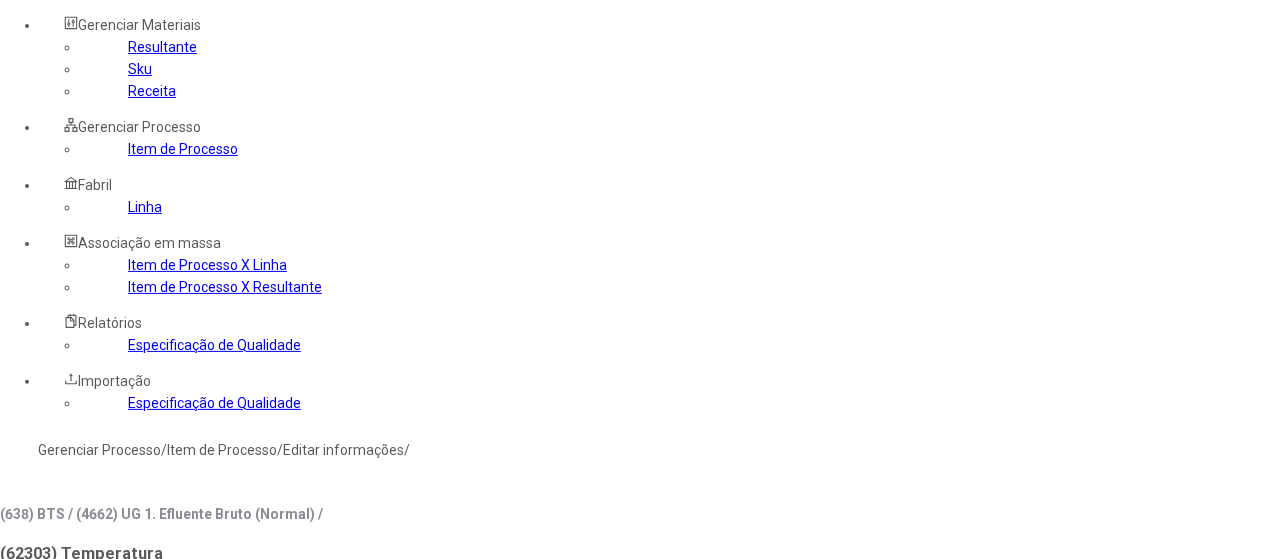 click on "pt-BR" 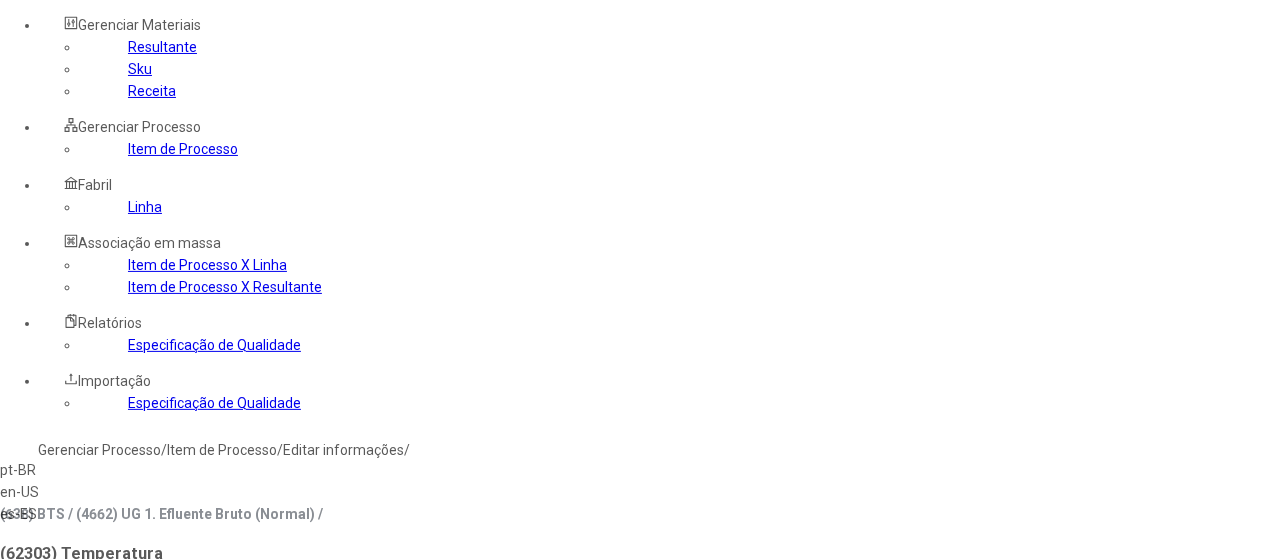 drag, startPoint x: 367, startPoint y: 421, endPoint x: 482, endPoint y: 332, distance: 145.41664 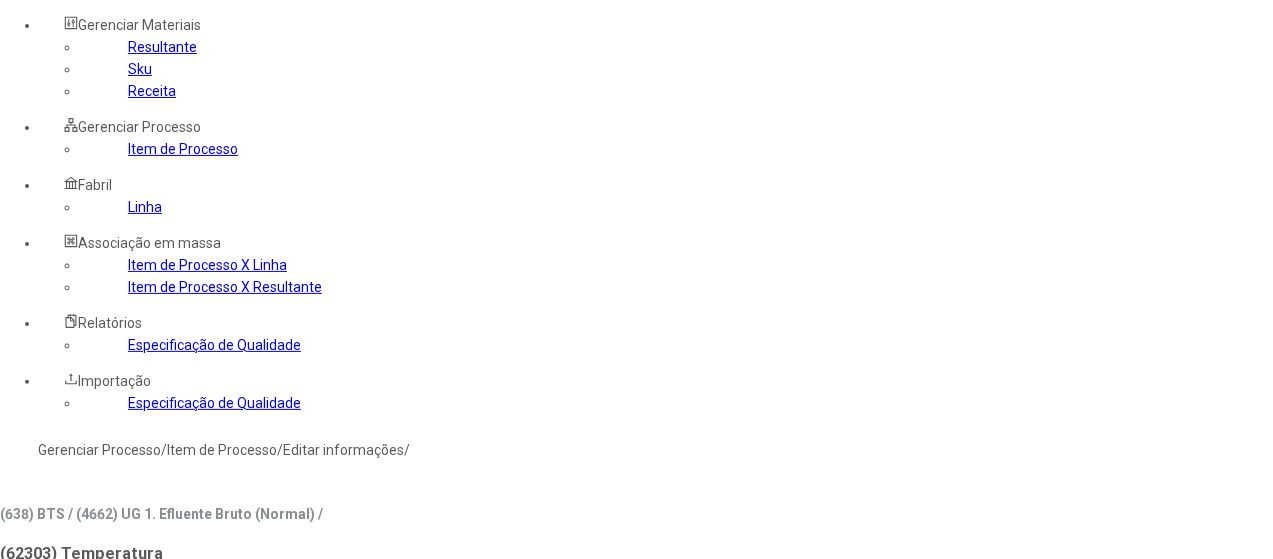 paste on "**********" 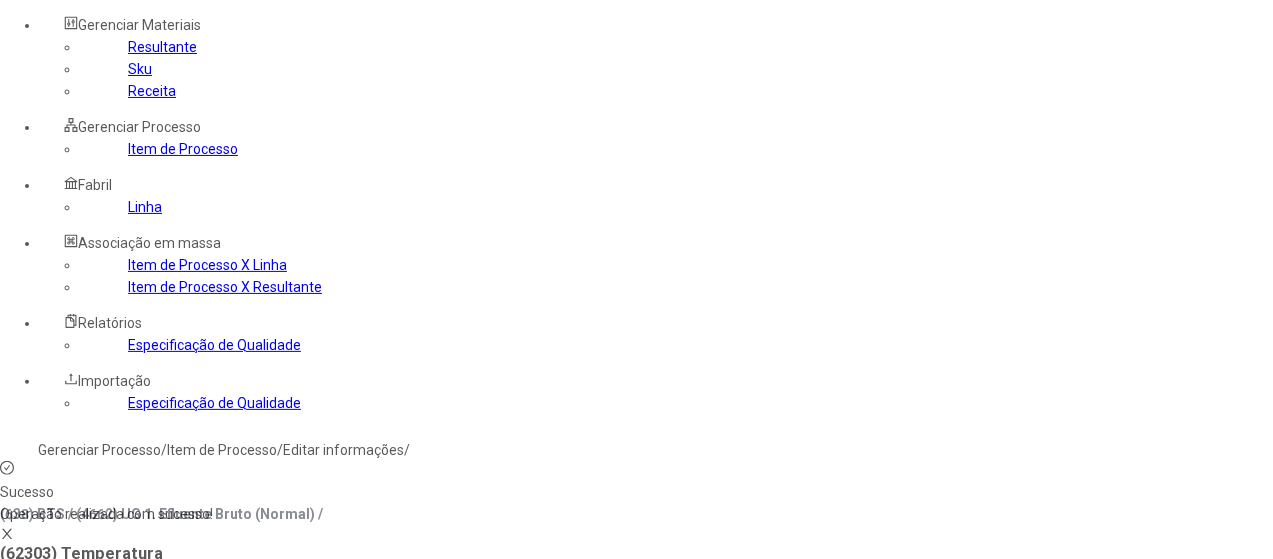 click on "Linha" 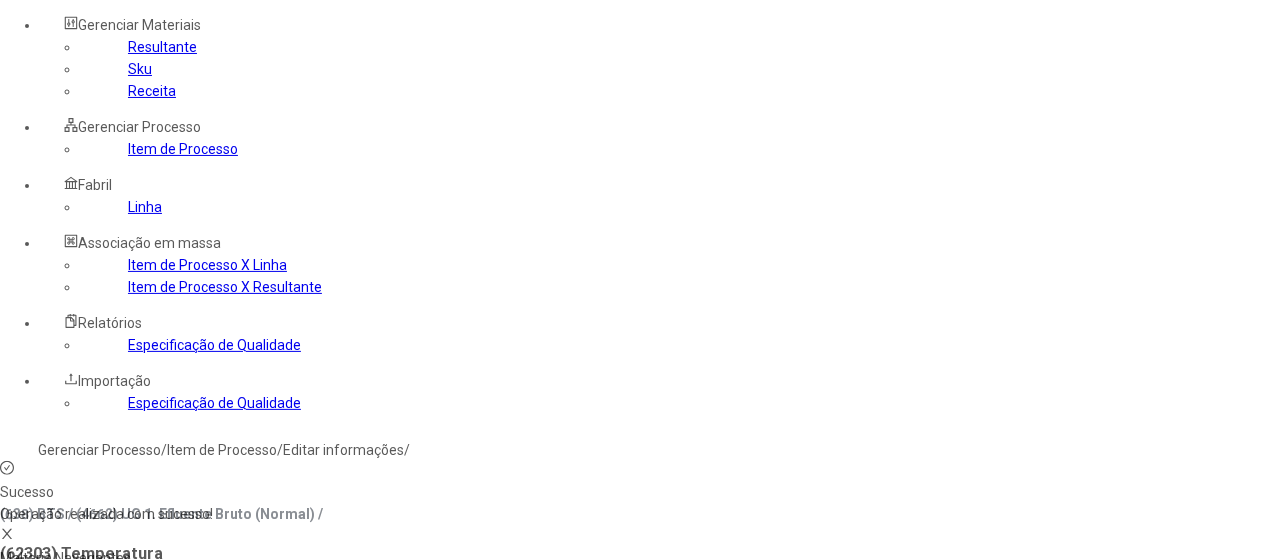 type on "****" 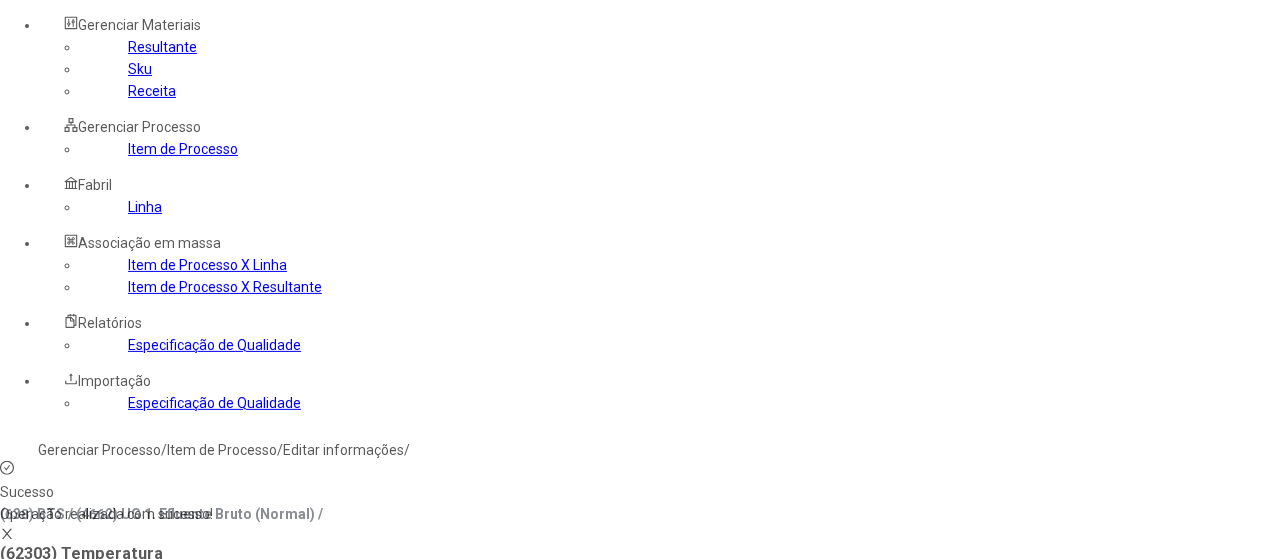 type on "***" 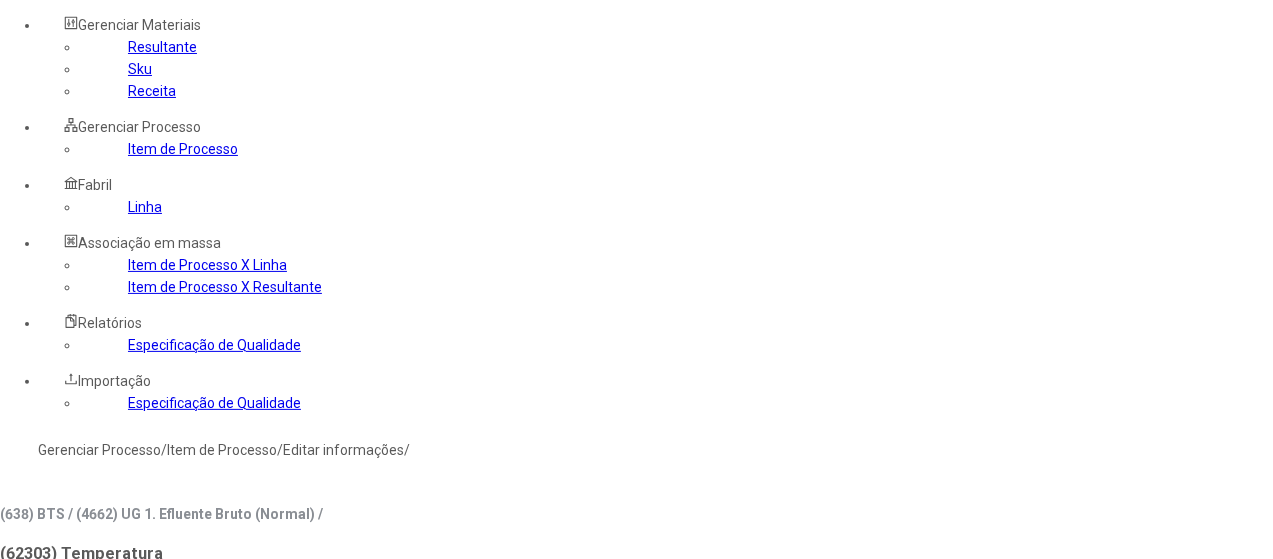 type on "**" 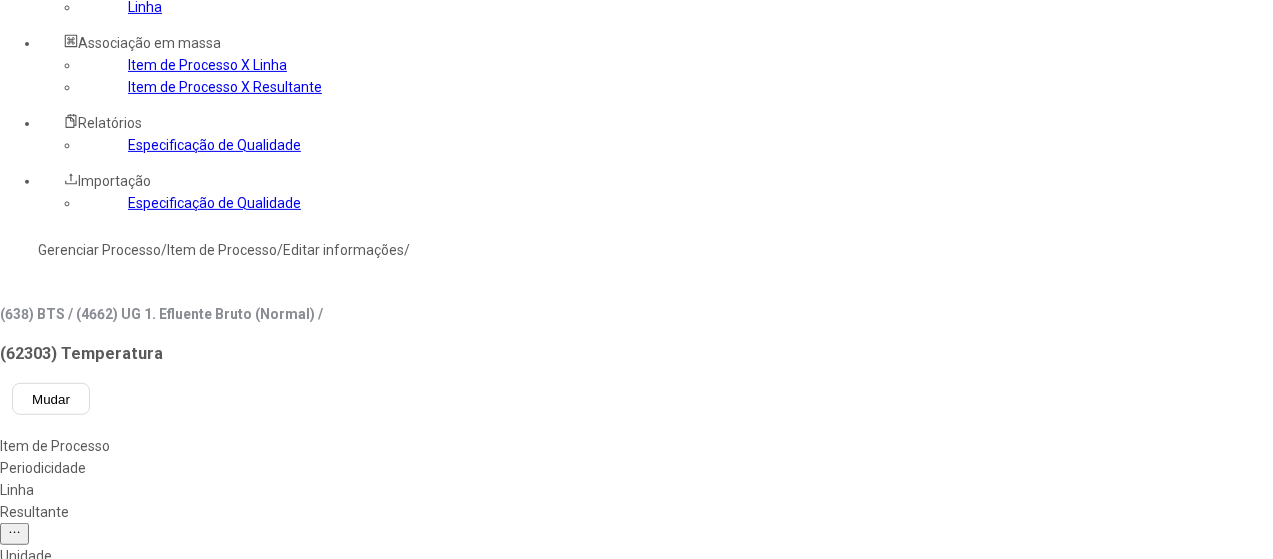 click 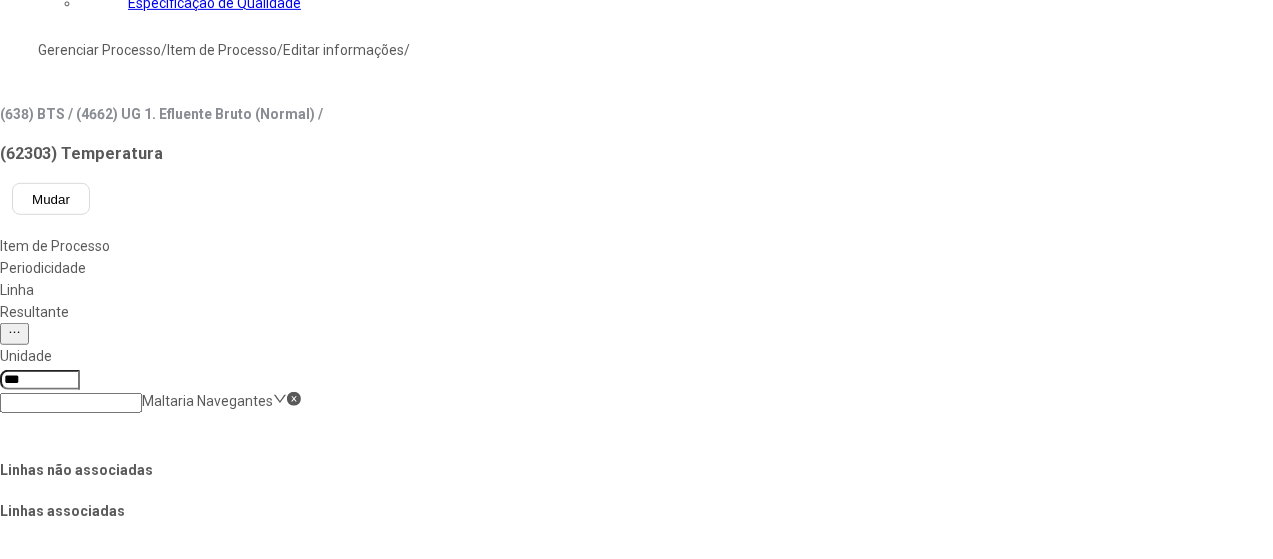 click on "Salvar Alterações" 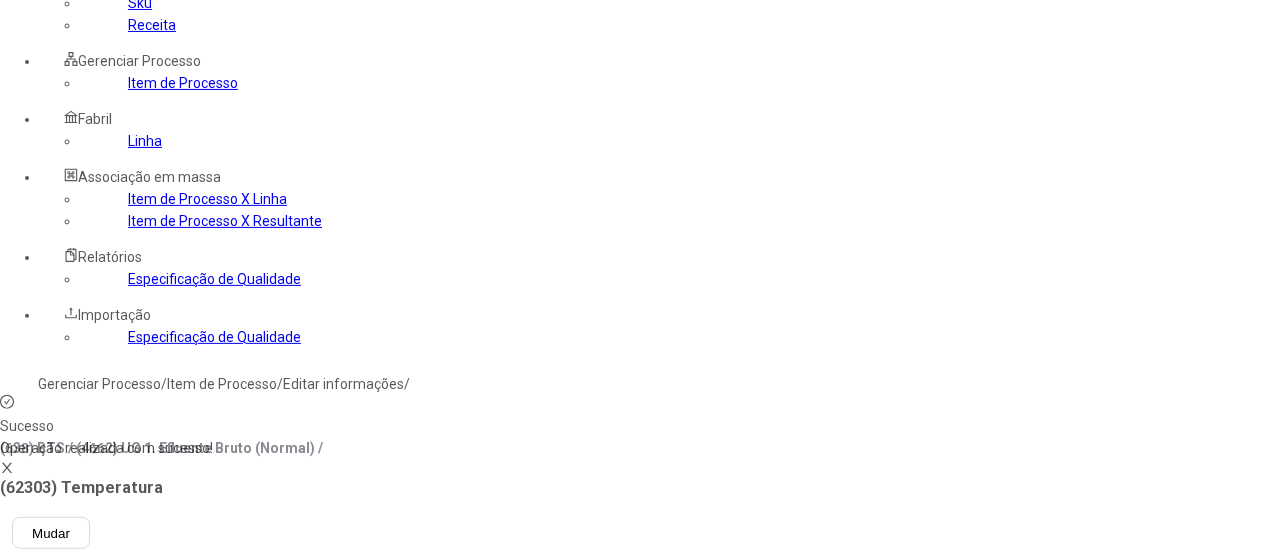 scroll, scrollTop: 100, scrollLeft: 0, axis: vertical 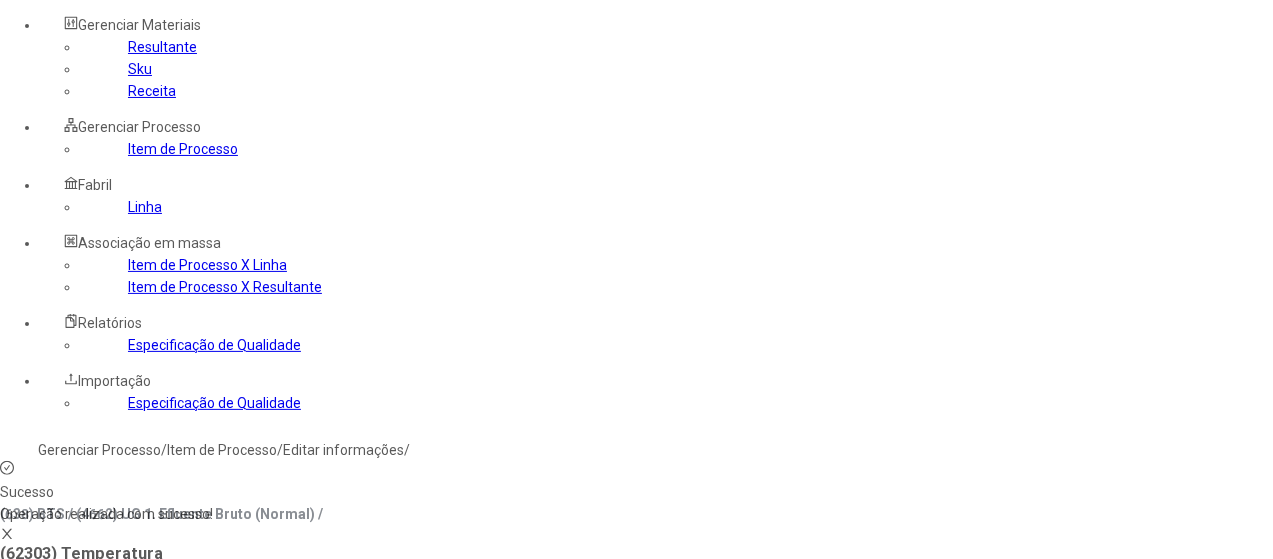 click on "Resultante" 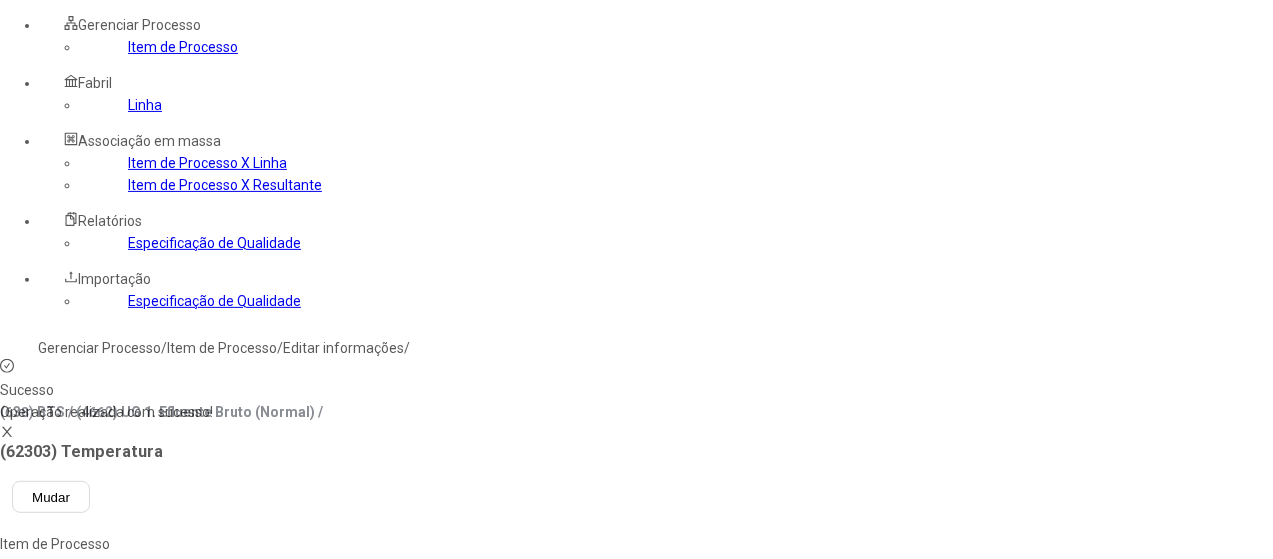 scroll, scrollTop: 300, scrollLeft: 0, axis: vertical 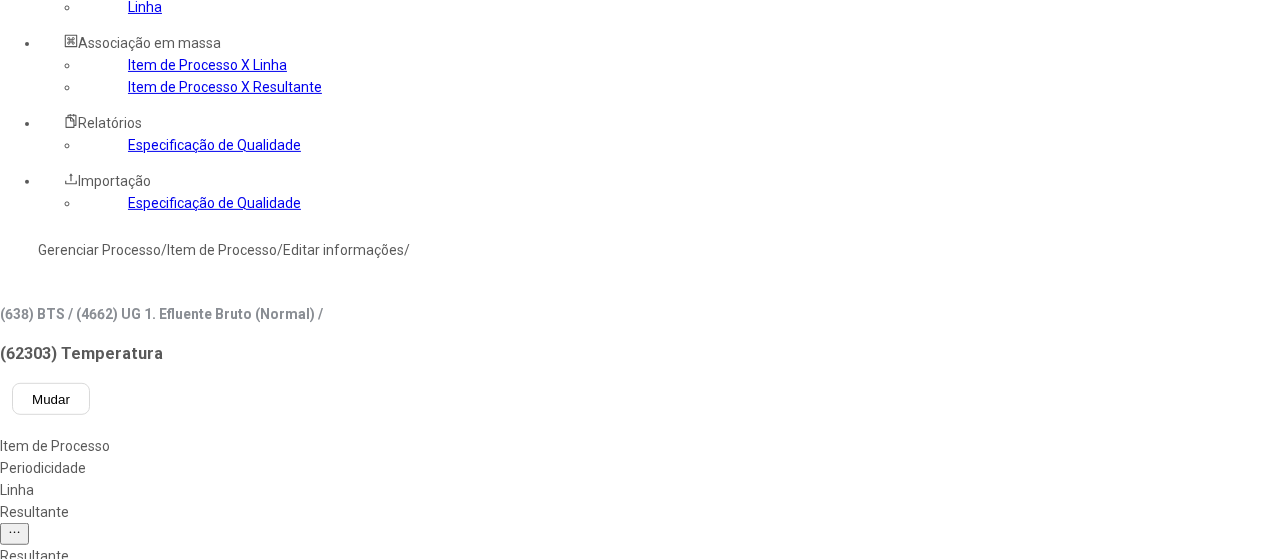 type on "***" 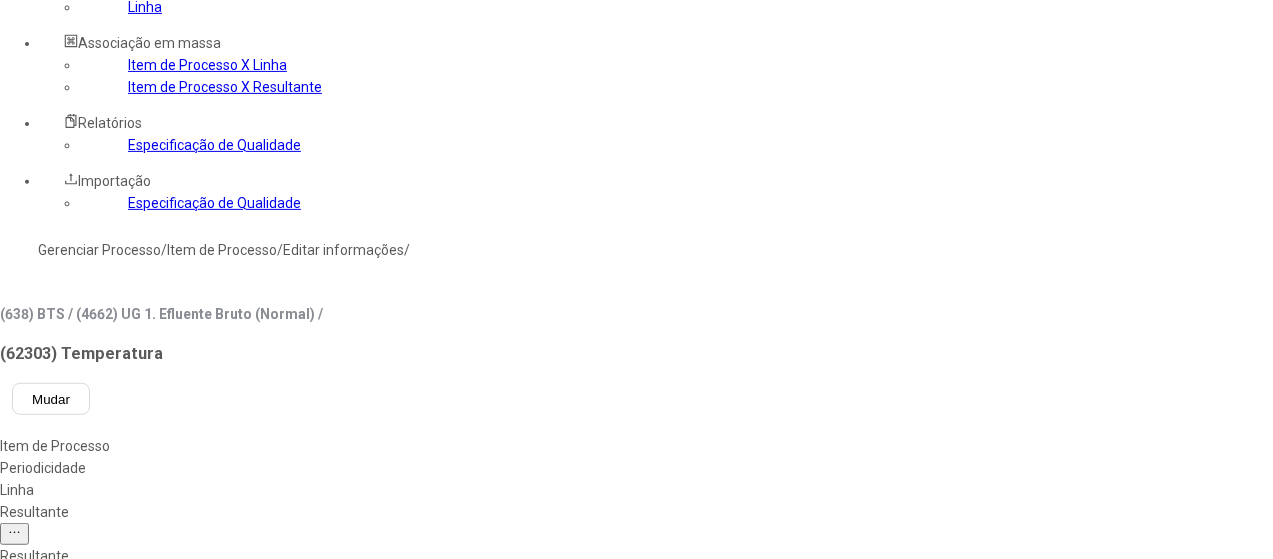 drag, startPoint x: 770, startPoint y: 371, endPoint x: 788, endPoint y: 405, distance: 38.470768 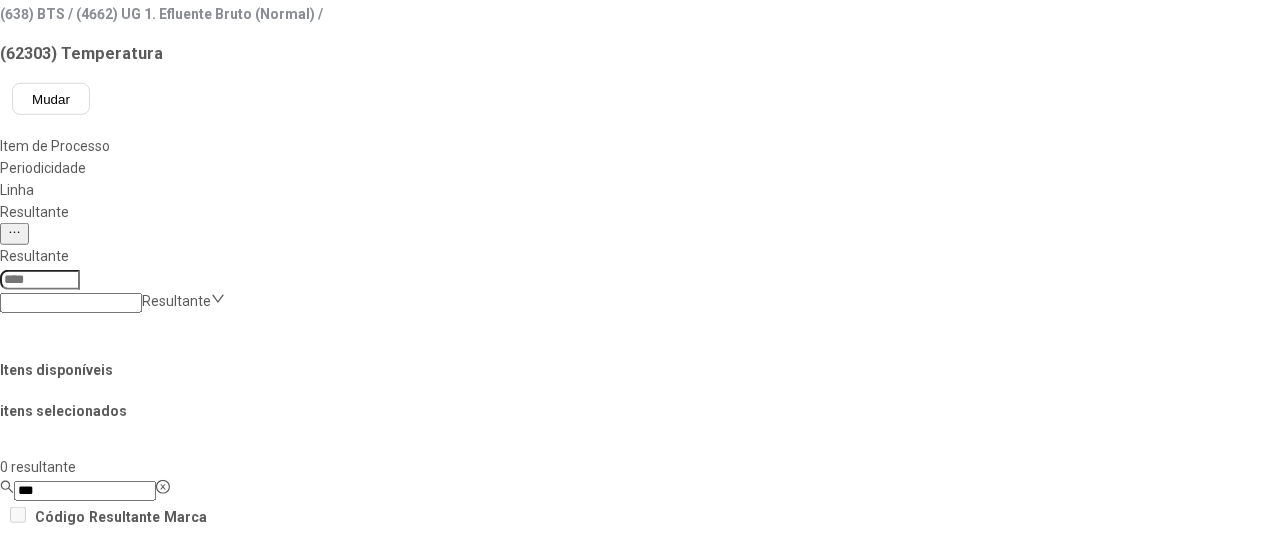 click on "Concluir associação" at bounding box center (124, 1199) 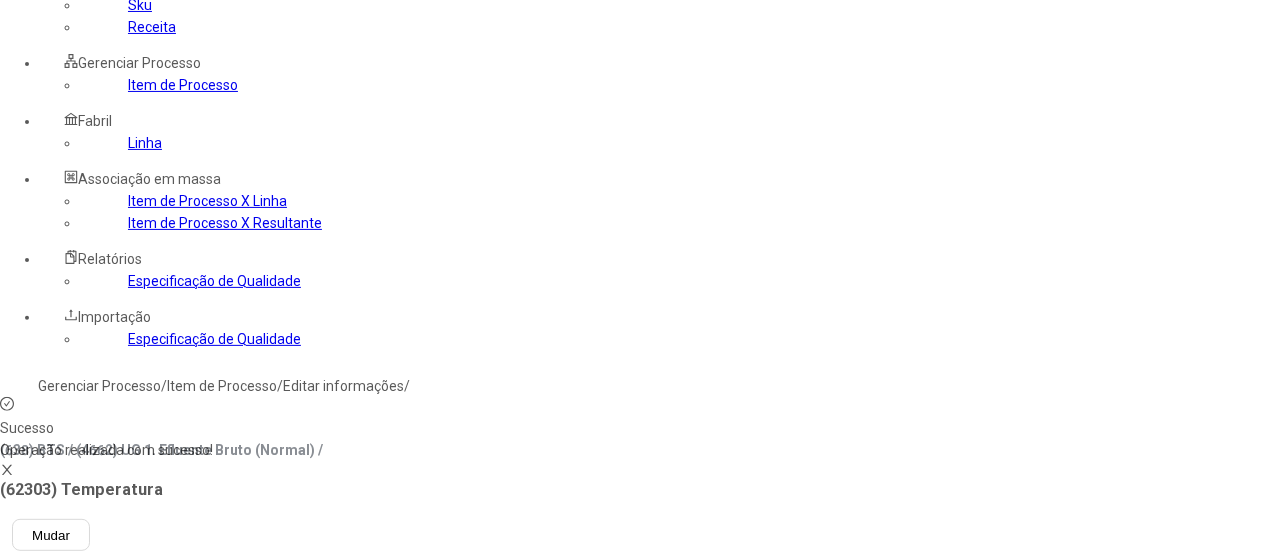 scroll, scrollTop: 0, scrollLeft: 0, axis: both 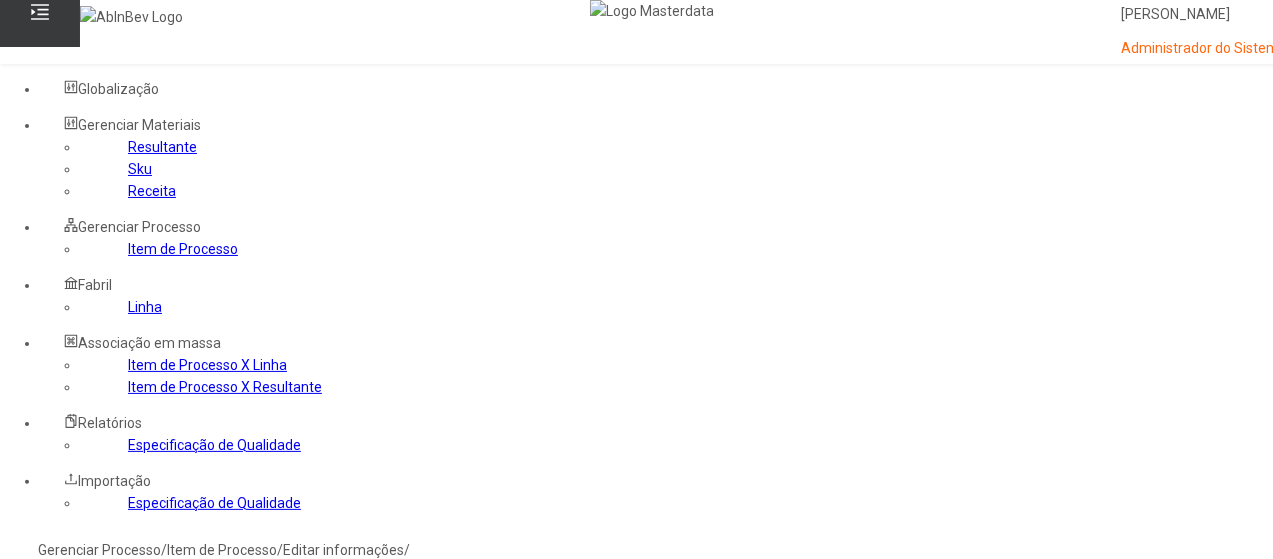 click on "Gerenciar Processo" 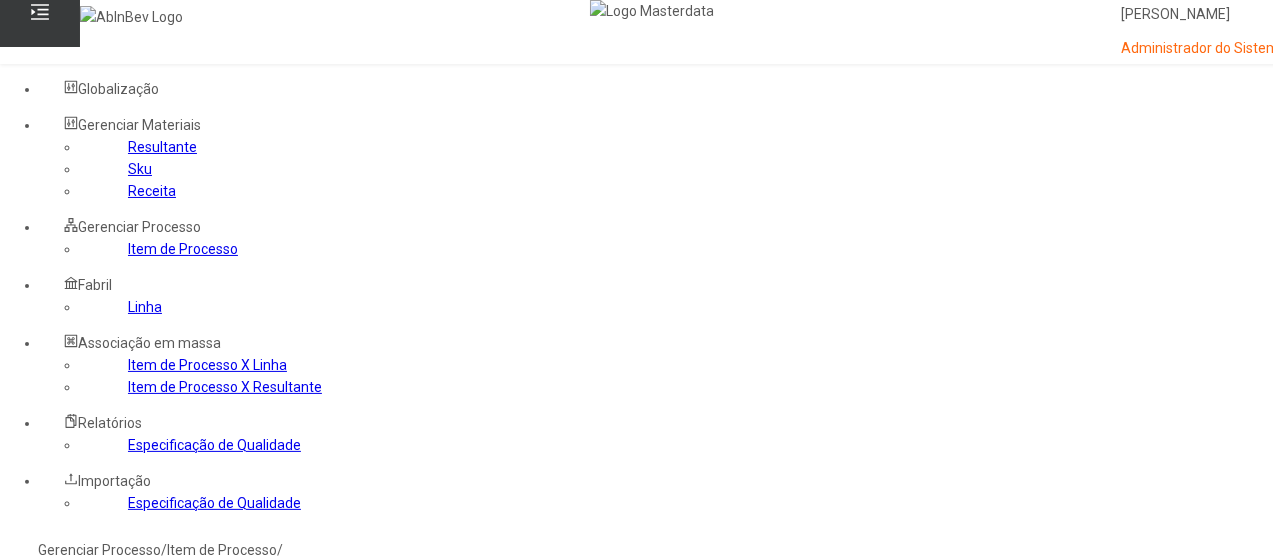 click 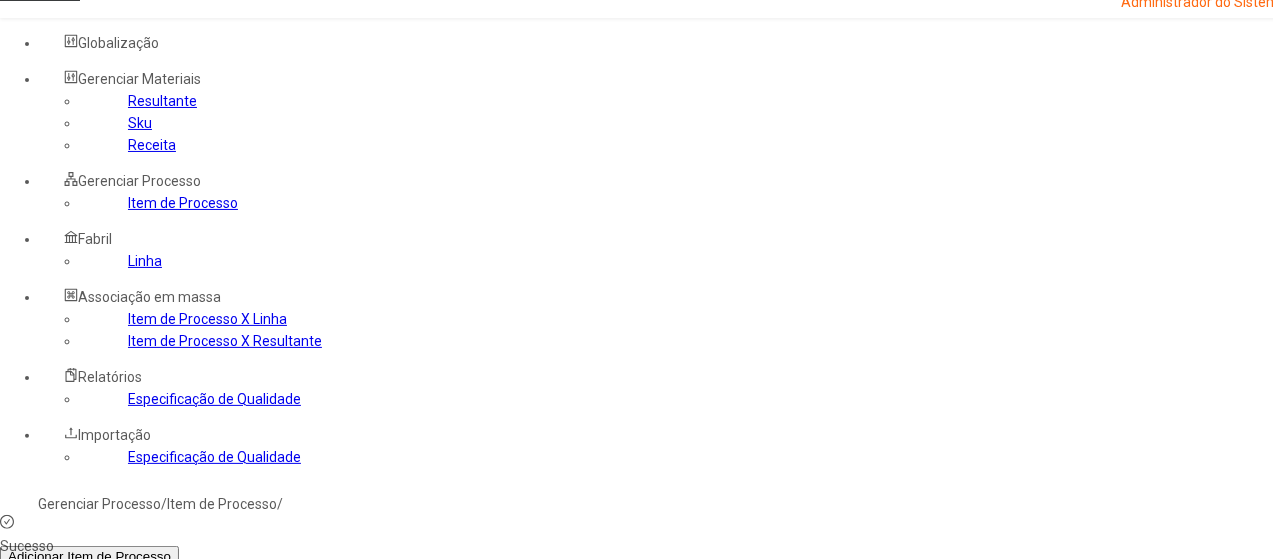 scroll, scrollTop: 200, scrollLeft: 0, axis: vertical 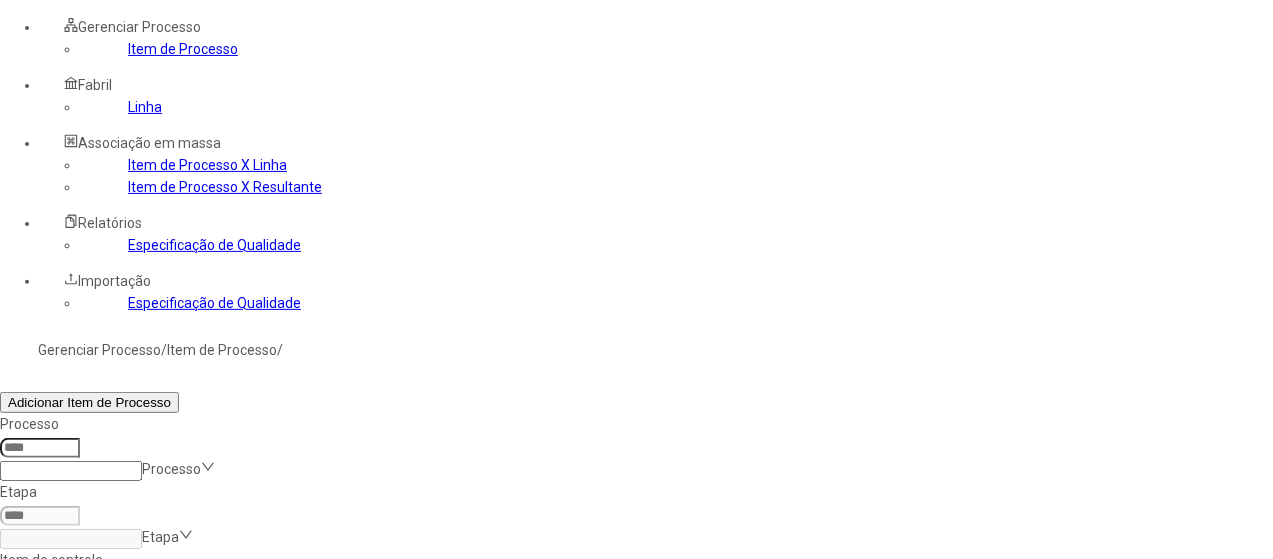 click 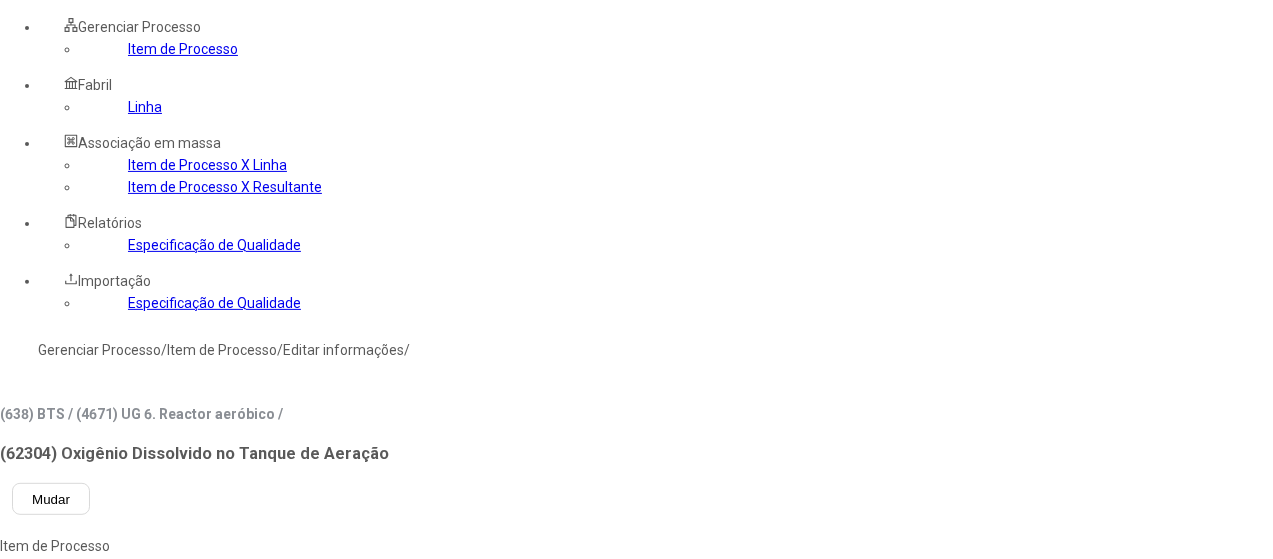 drag, startPoint x: 428, startPoint y: 206, endPoint x: 644, endPoint y: 196, distance: 216.23135 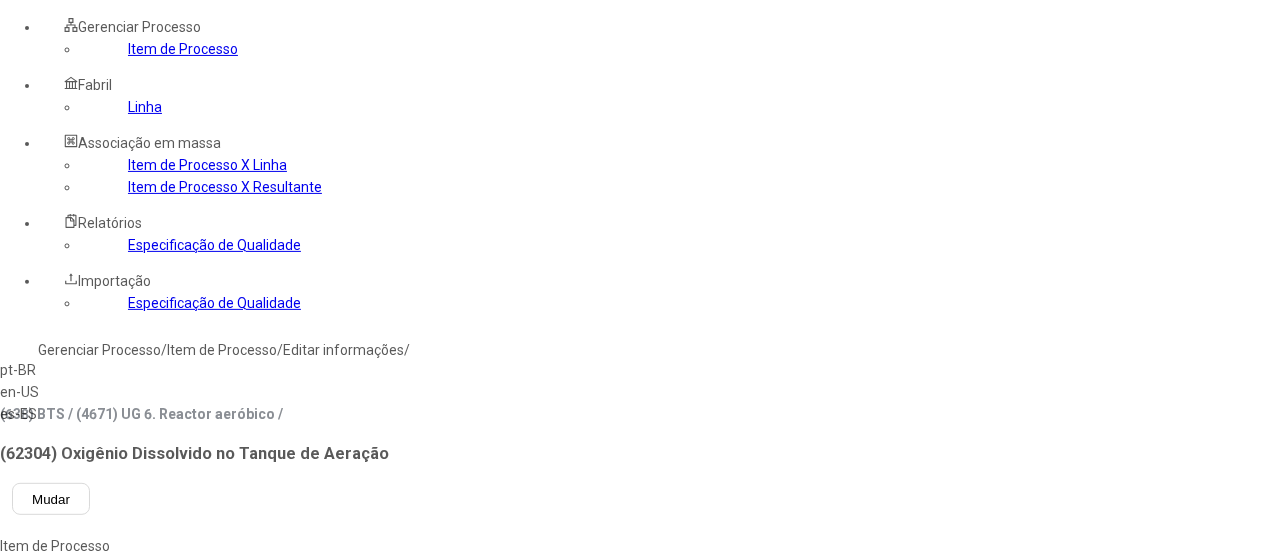 click on "es-ES" at bounding box center [57, 414] 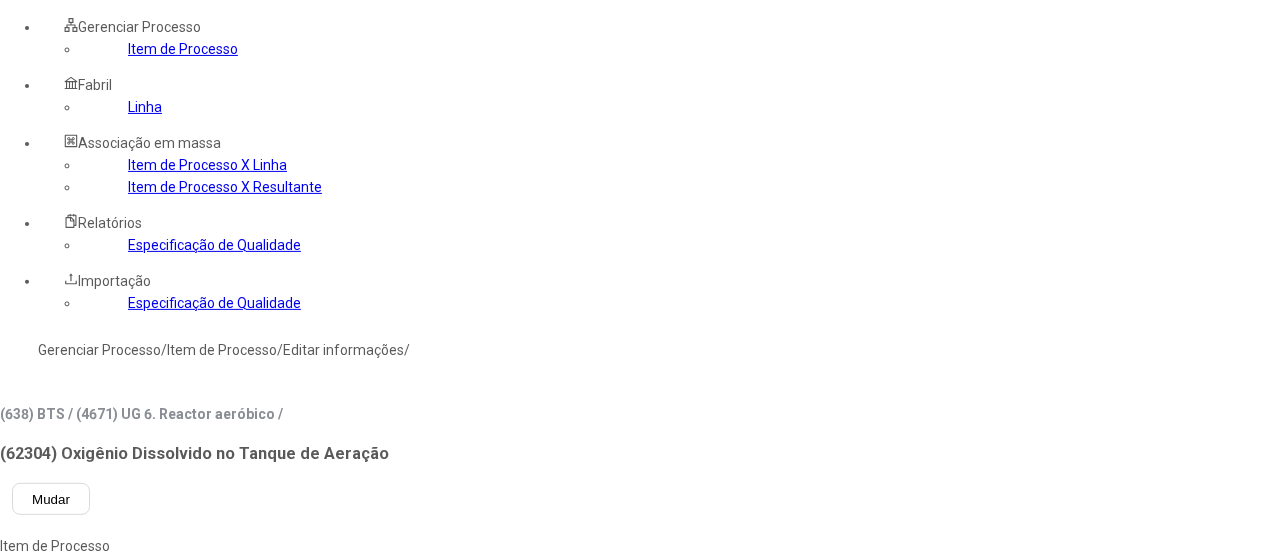 click 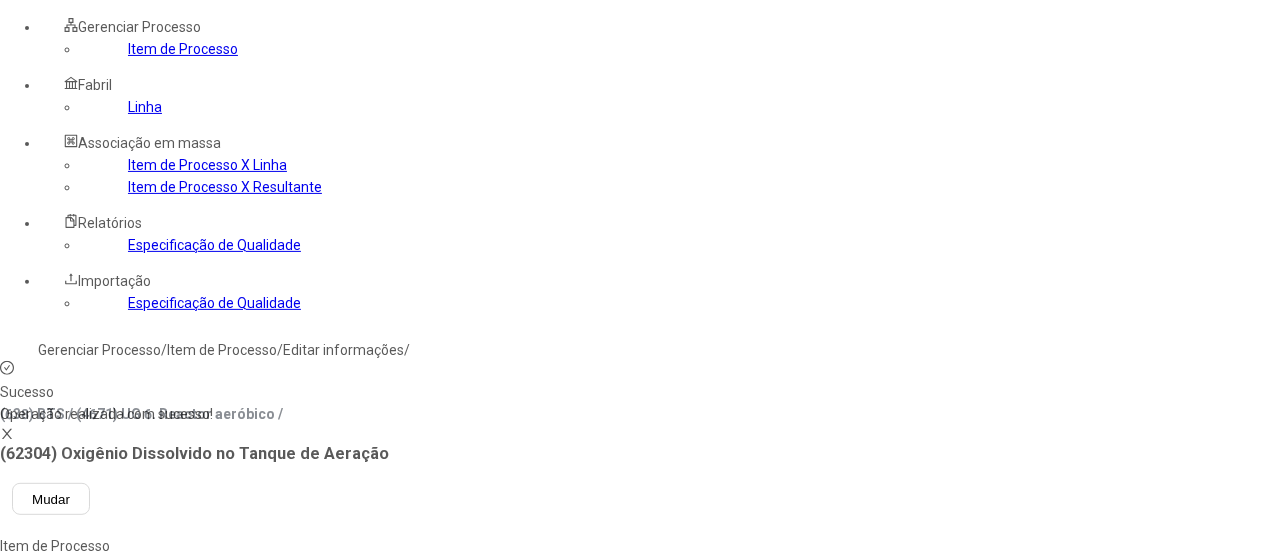 click on "Linha" 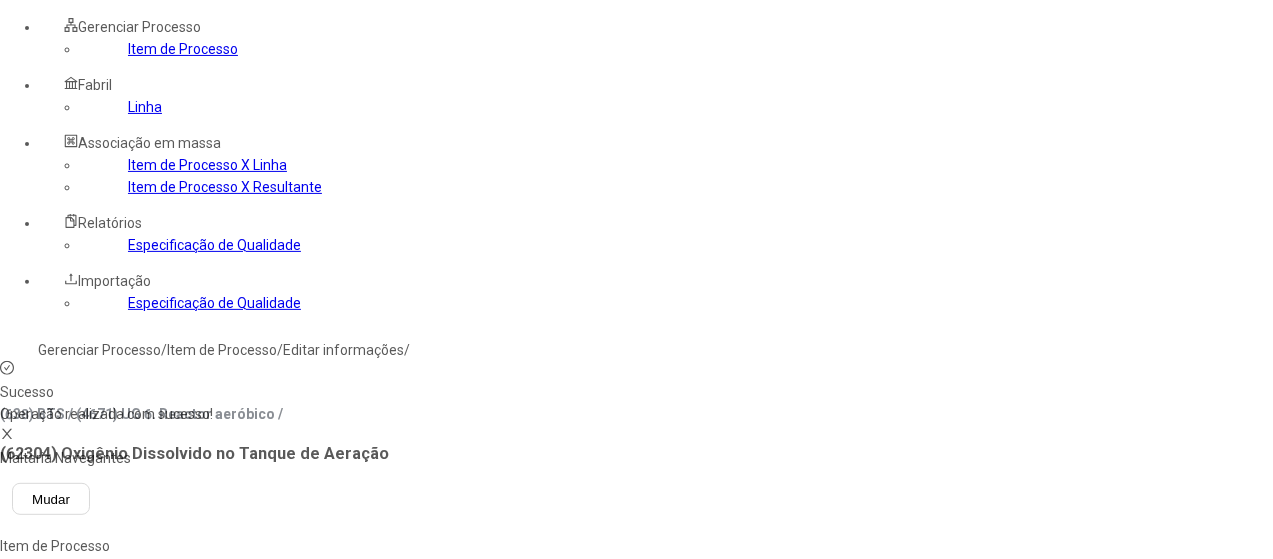 type on "****" 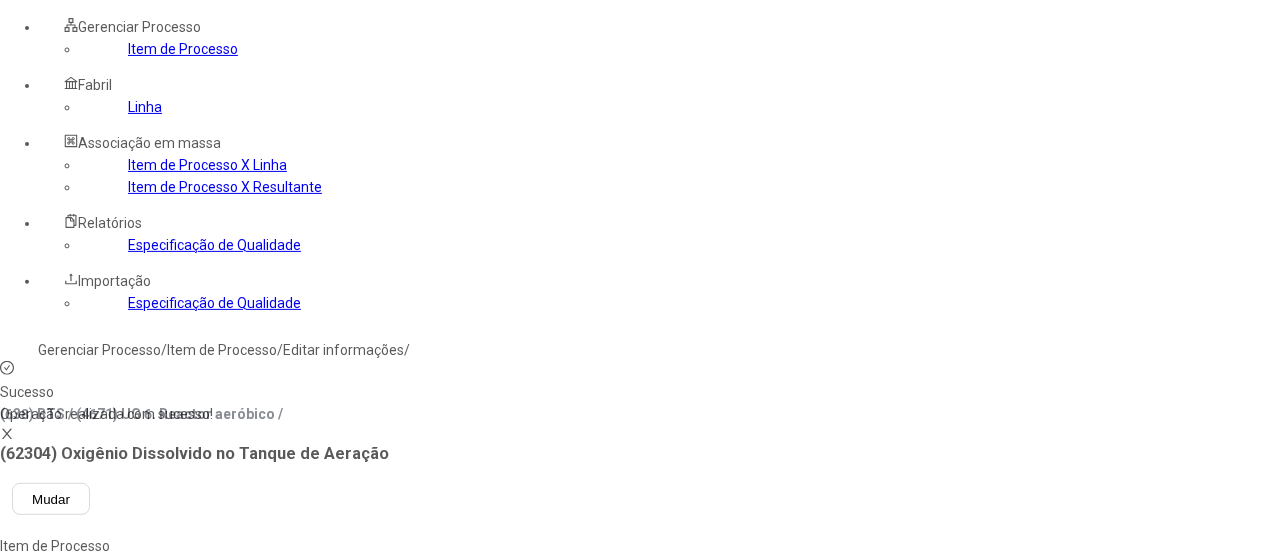 type on "***" 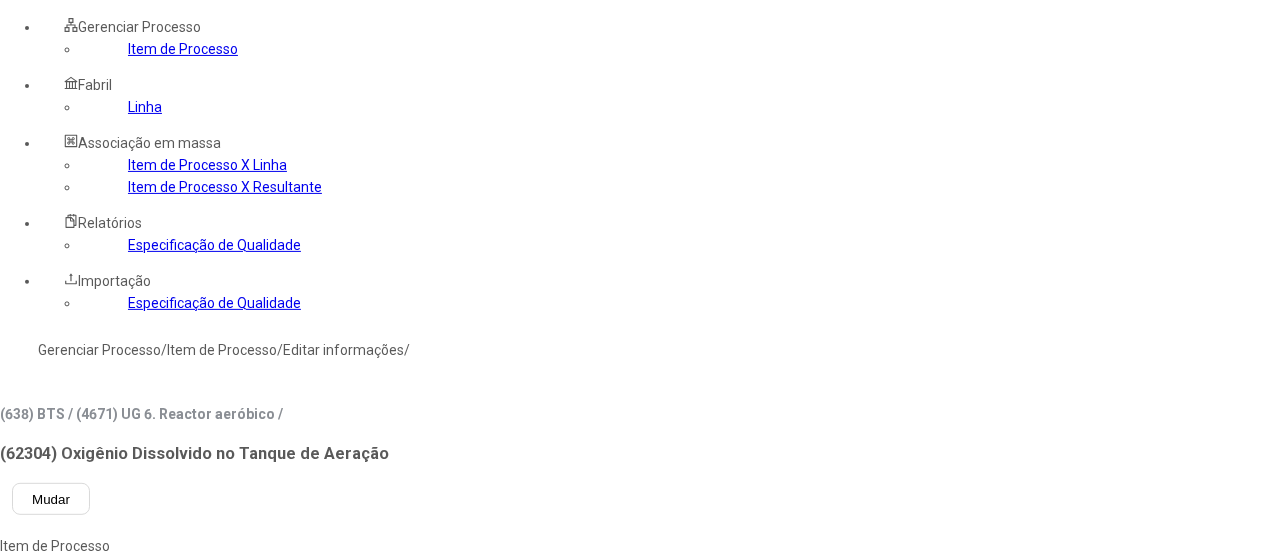 type on "**" 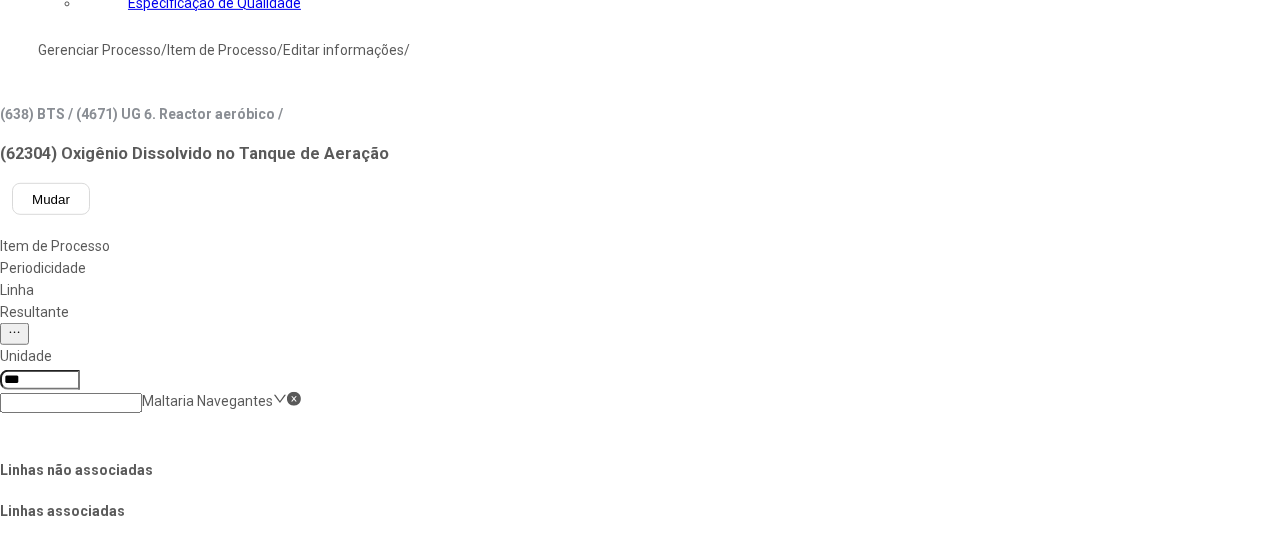 click on "Salvar Alterações" 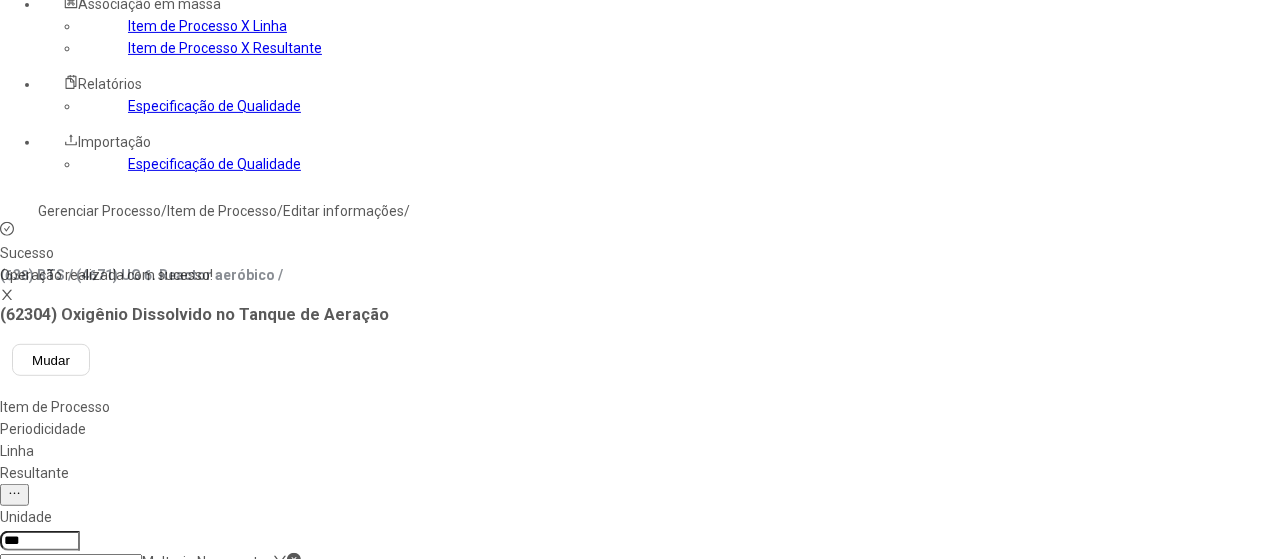 scroll, scrollTop: 200, scrollLeft: 0, axis: vertical 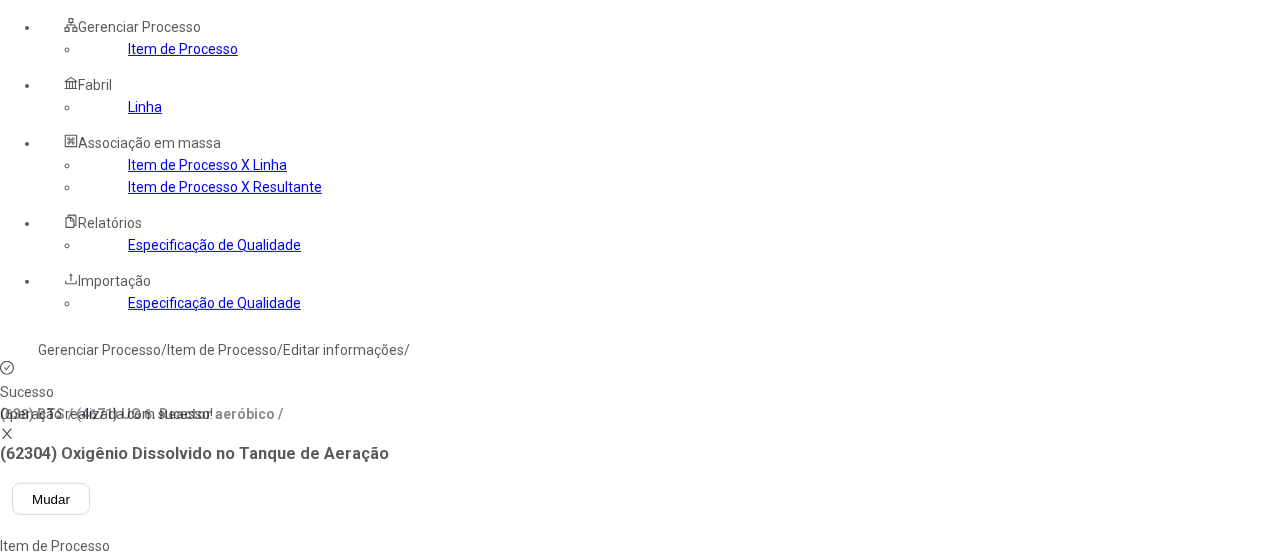 click on "Resultante" 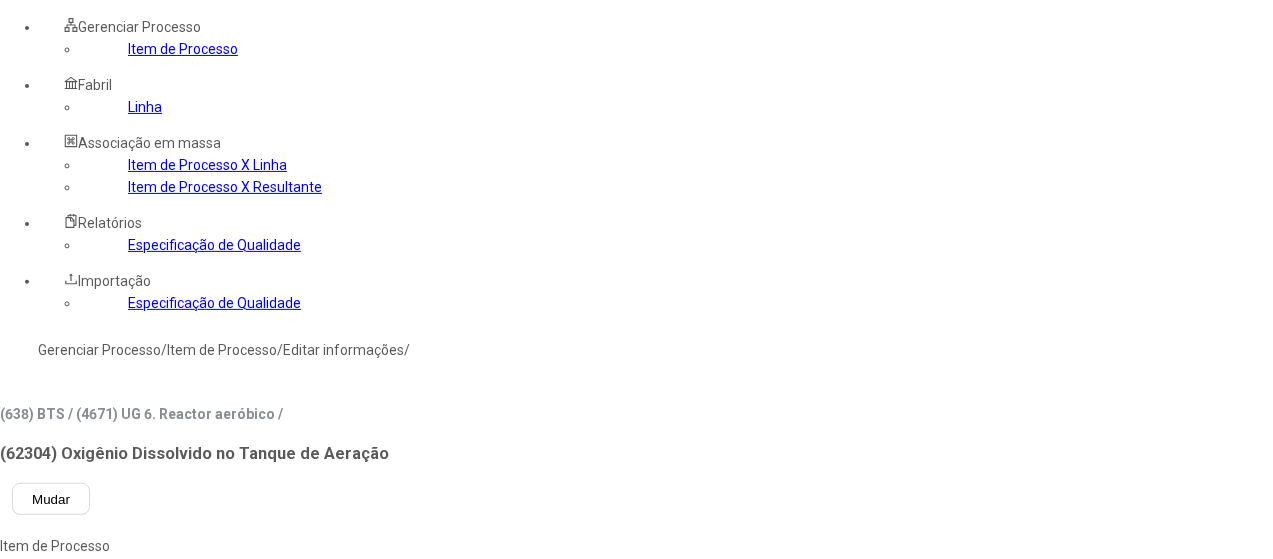 click 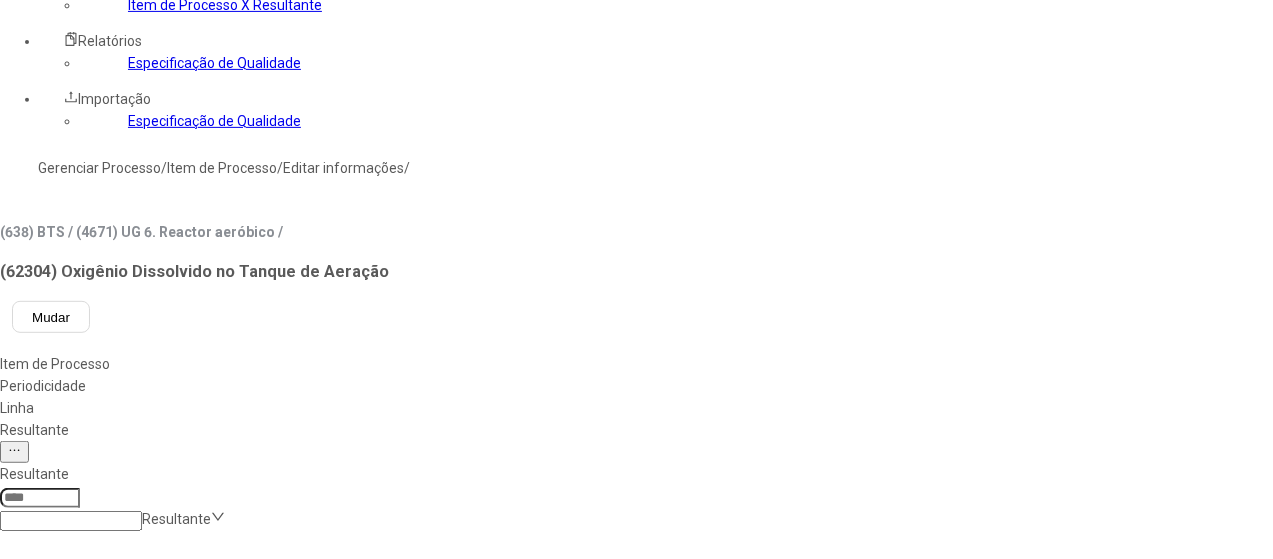 scroll, scrollTop: 400, scrollLeft: 0, axis: vertical 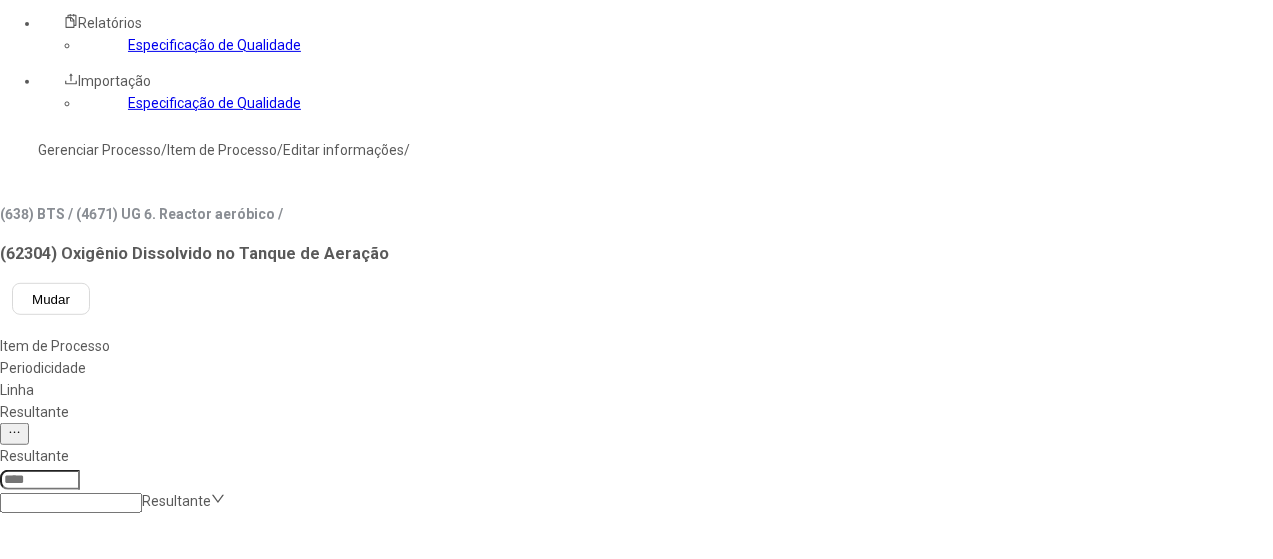 click on "Concluir associação" at bounding box center (124, 1399) 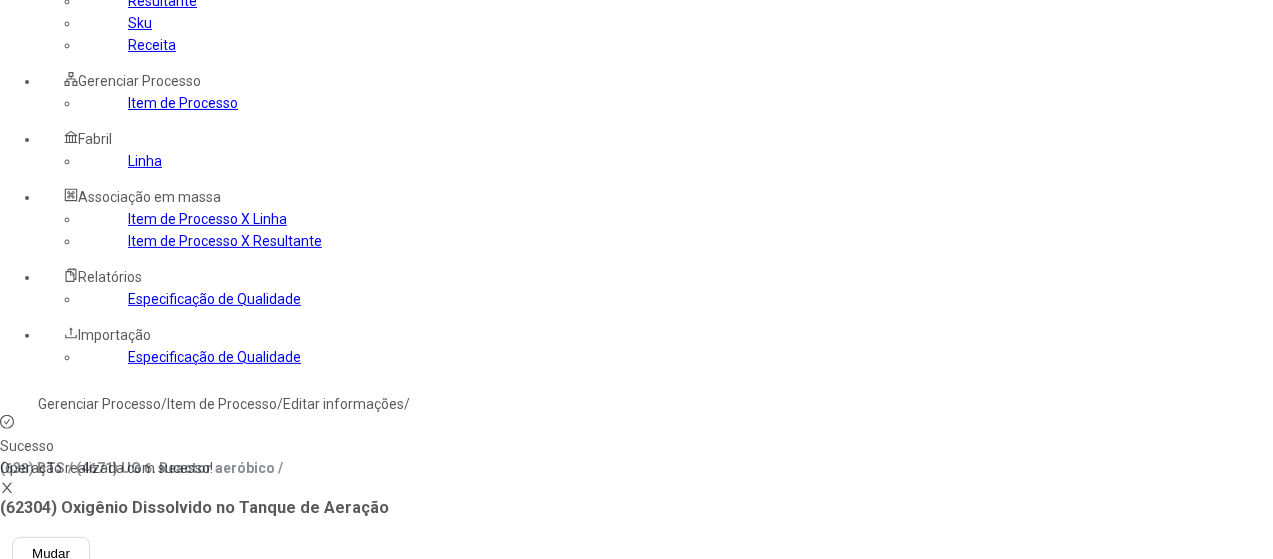 scroll, scrollTop: 100, scrollLeft: 0, axis: vertical 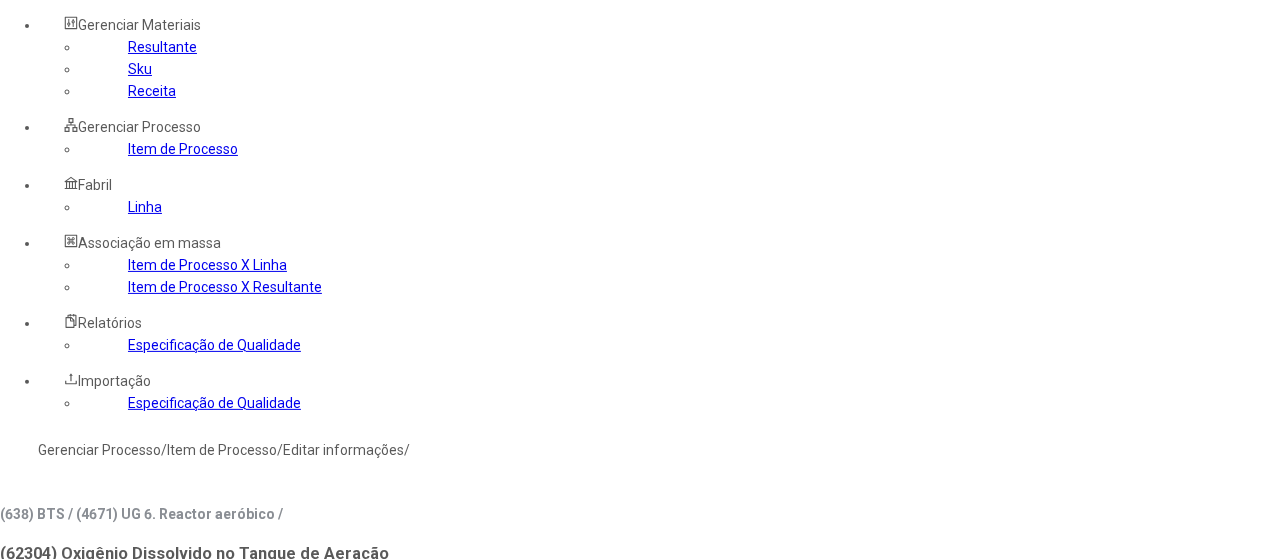 click on "Gerenciar Processo" 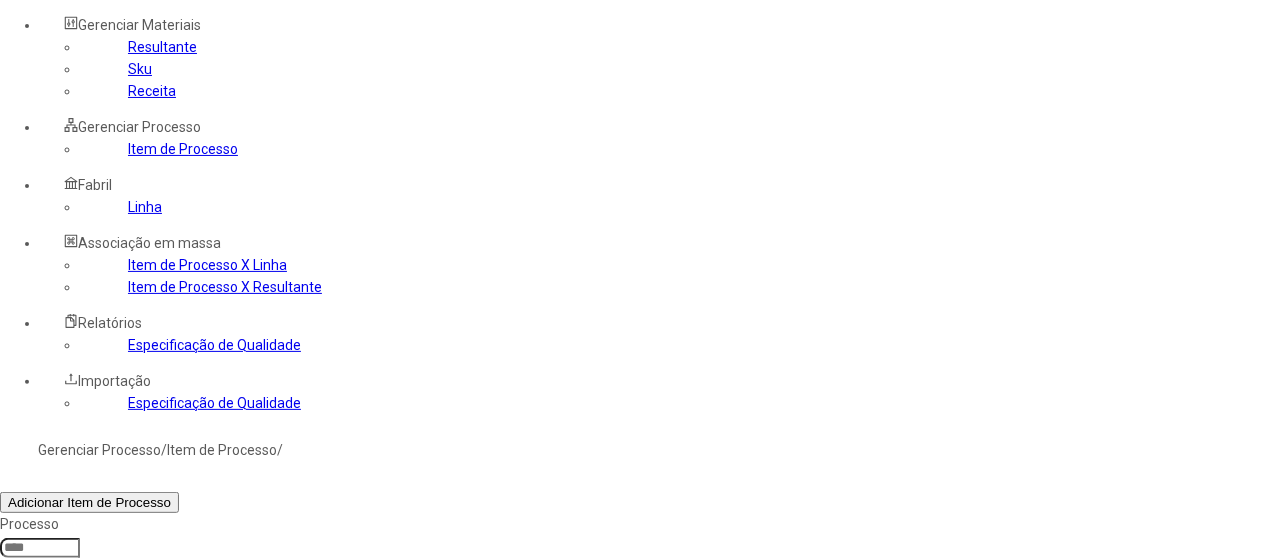 click 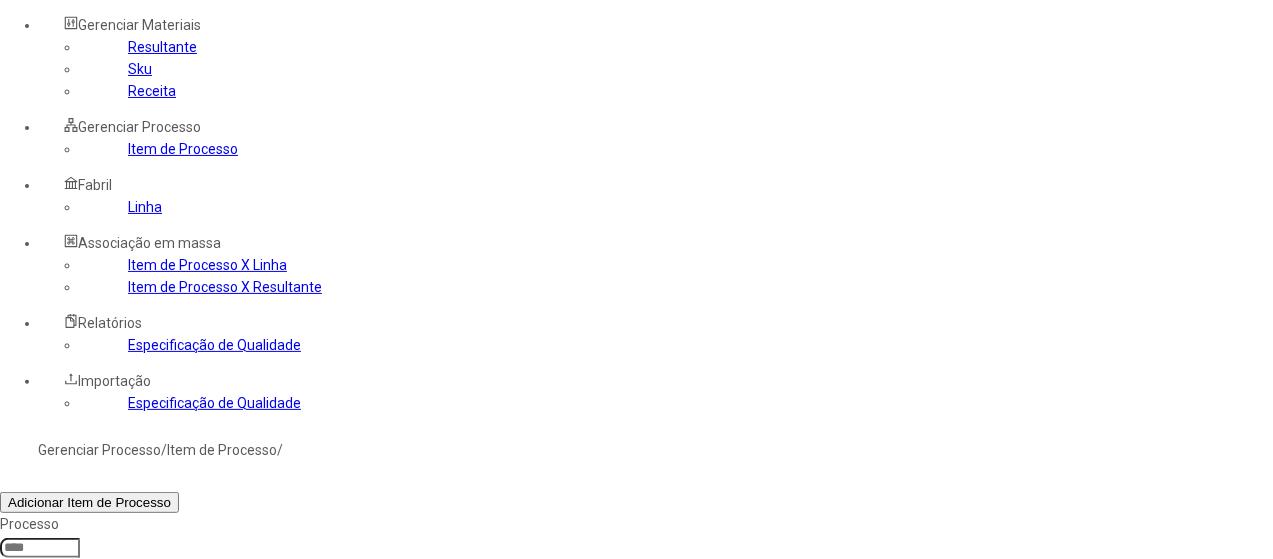 click on "Filtrar" 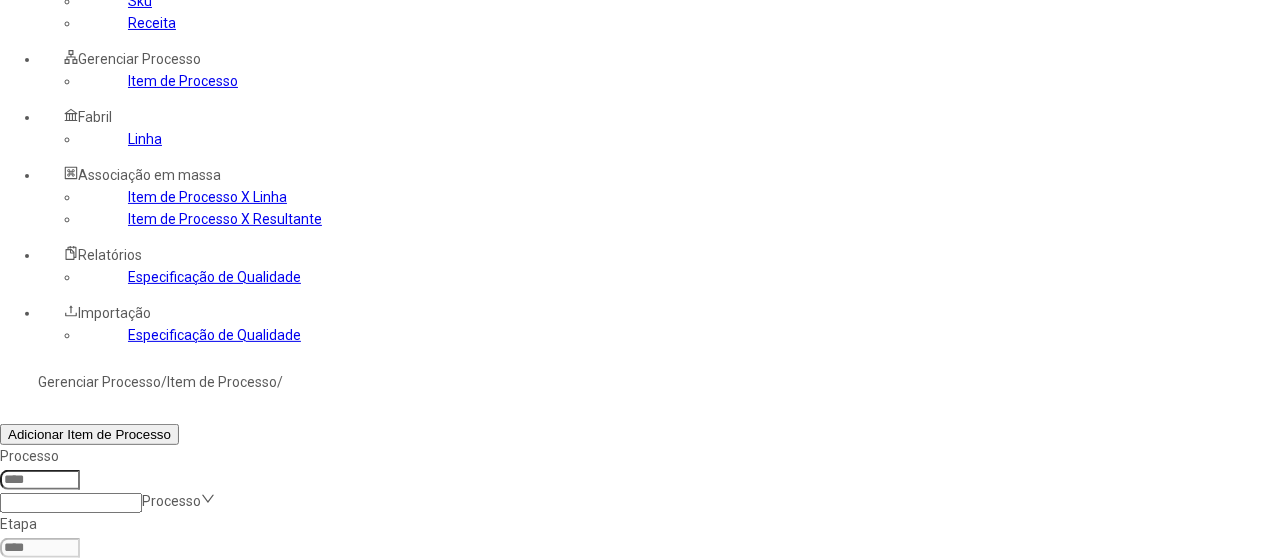 scroll, scrollTop: 200, scrollLeft: 0, axis: vertical 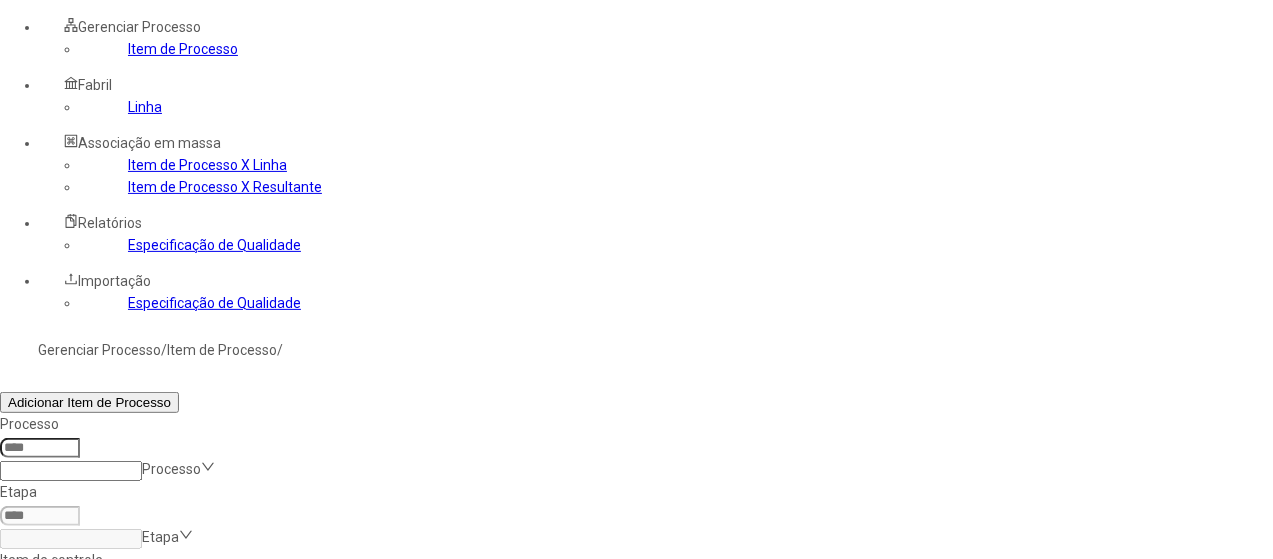 click 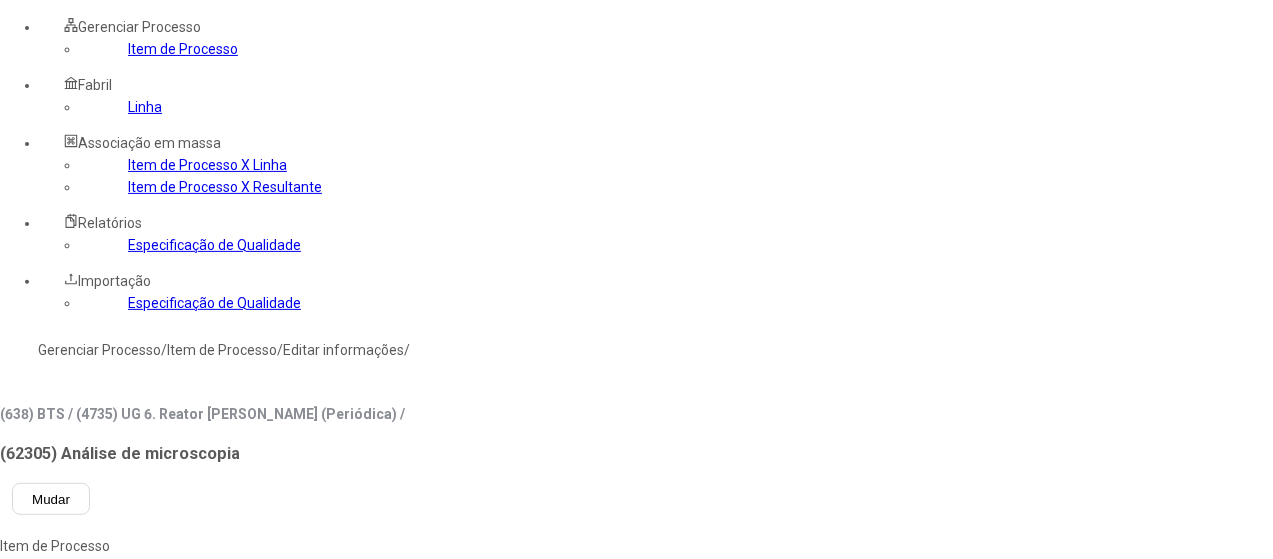 type on "****" 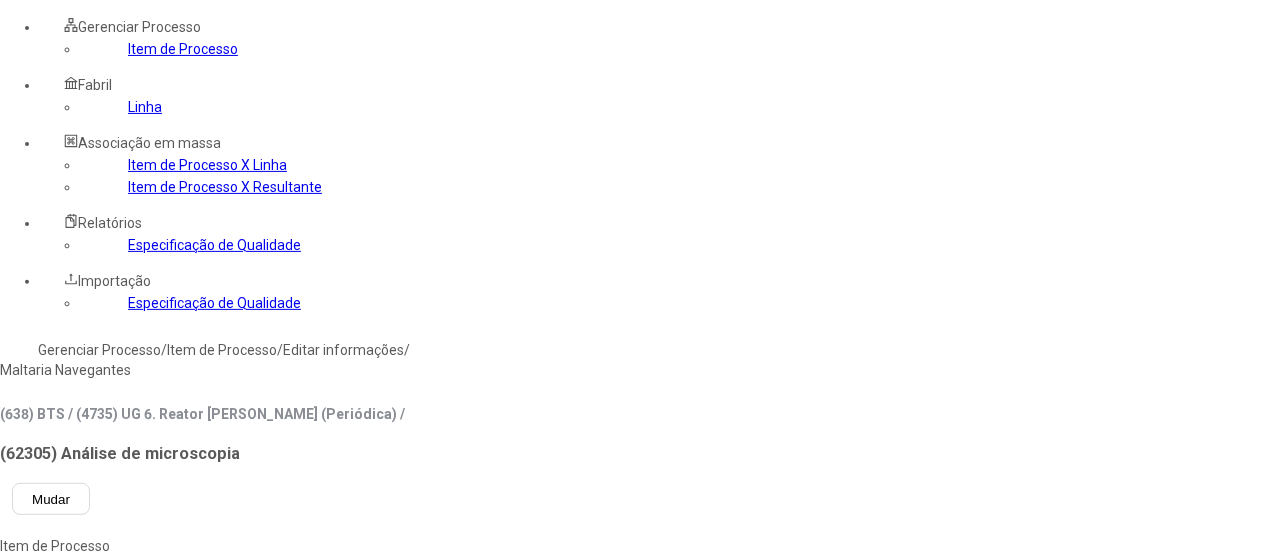 type on "****" 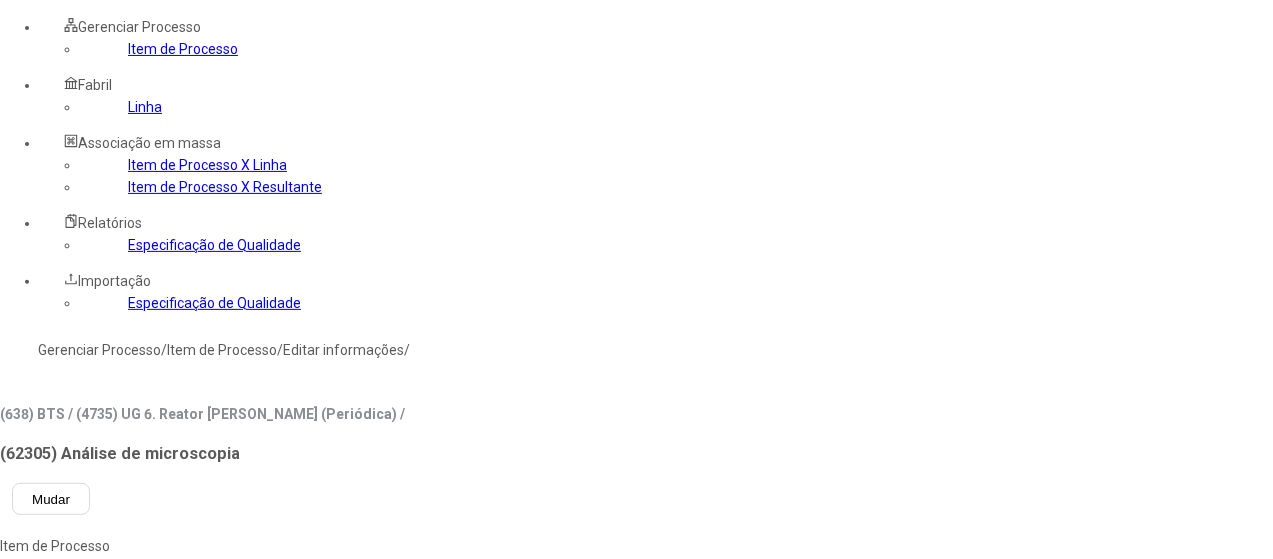type on "***" 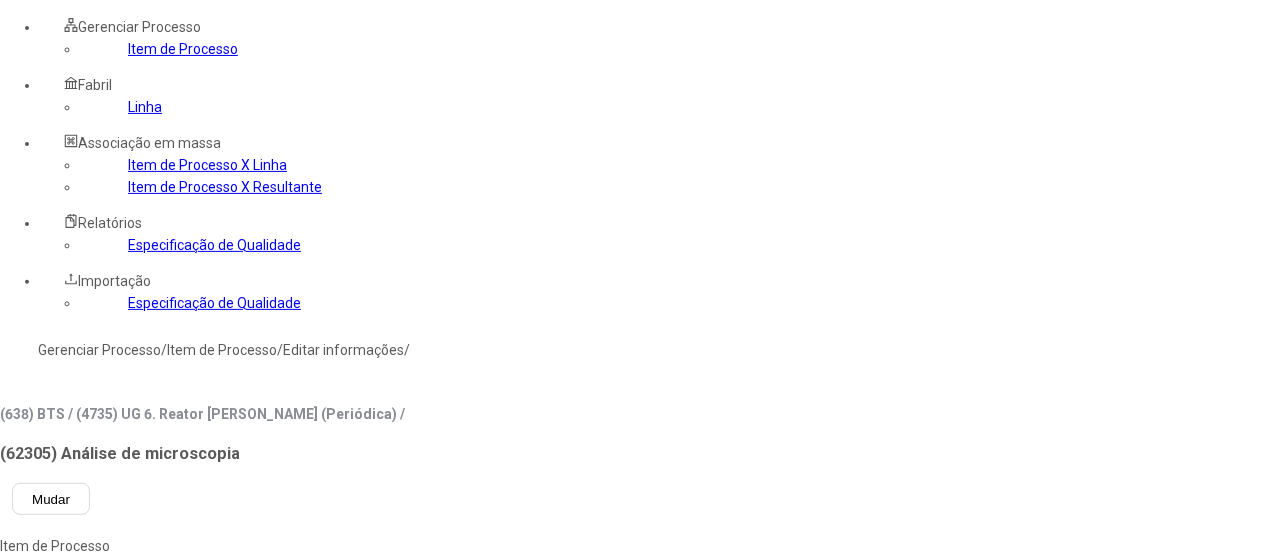 click 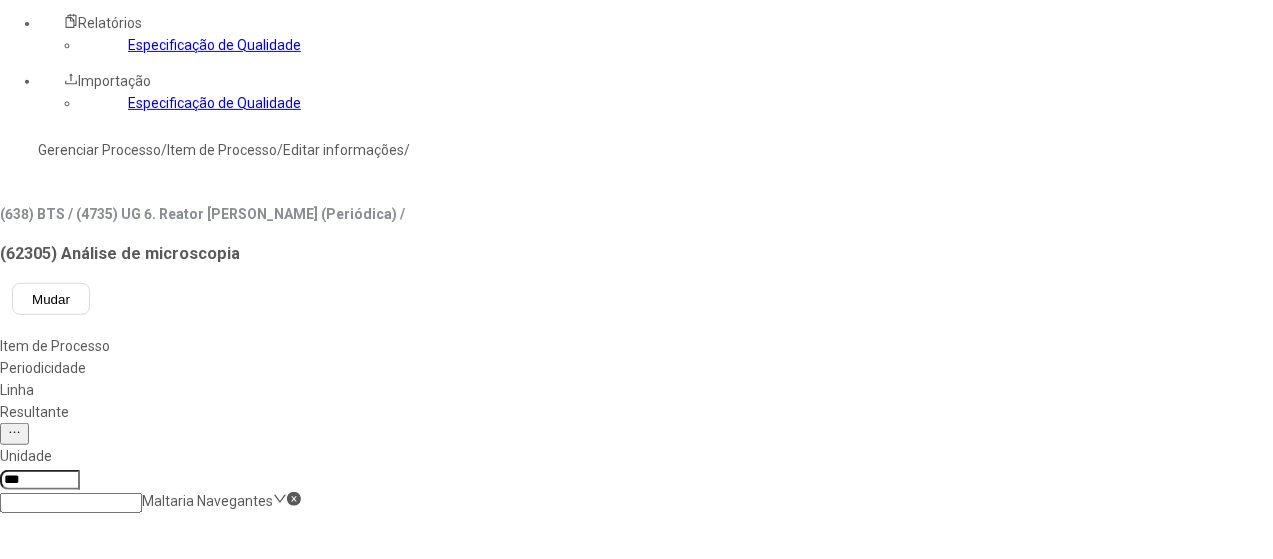 click on "Salvar Alterações" 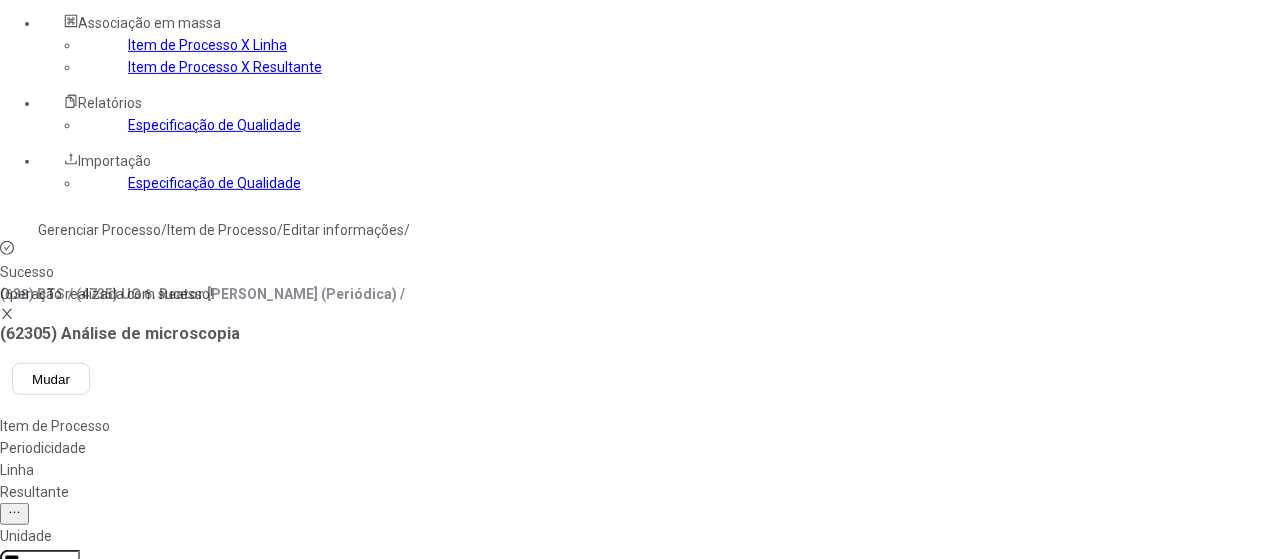 scroll, scrollTop: 100, scrollLeft: 0, axis: vertical 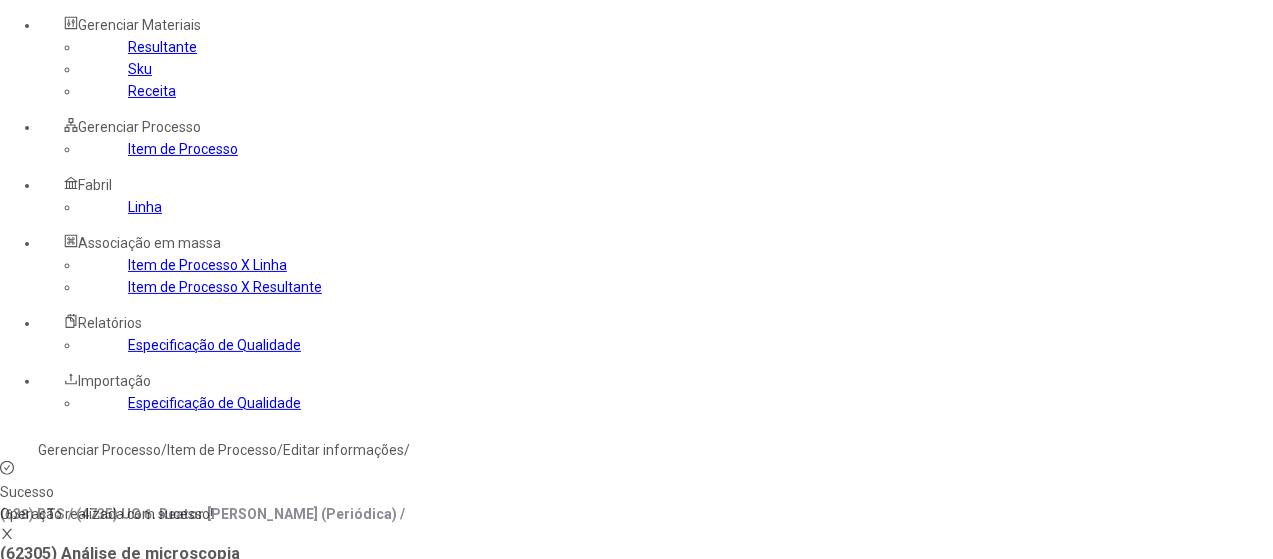 click on "Item de Processo" 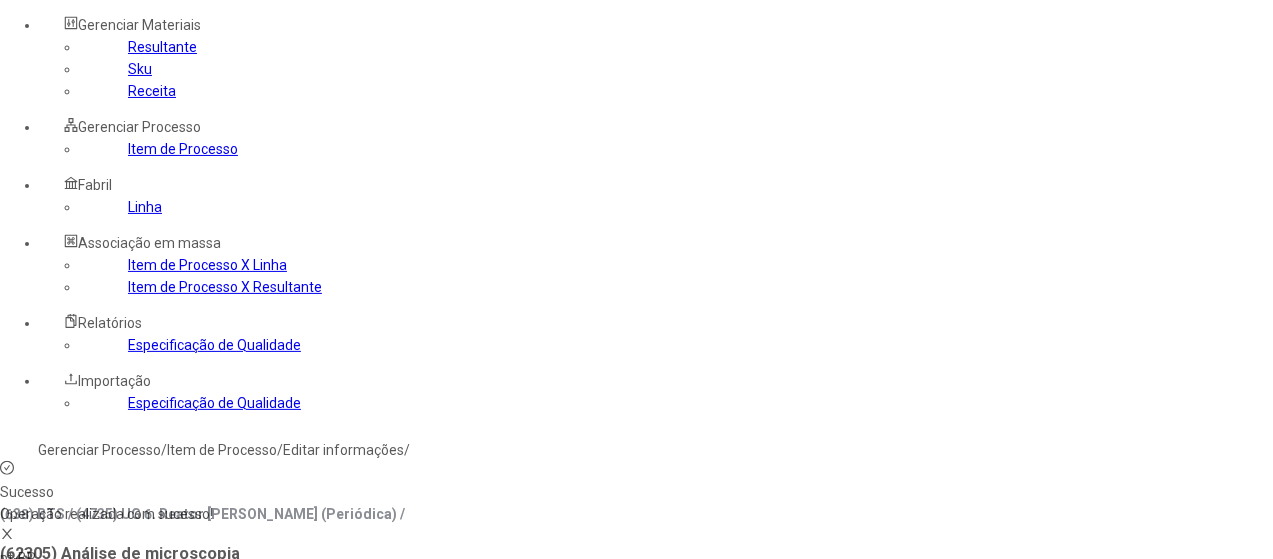 drag, startPoint x: 346, startPoint y: 403, endPoint x: 440, endPoint y: 347, distance: 109.41663 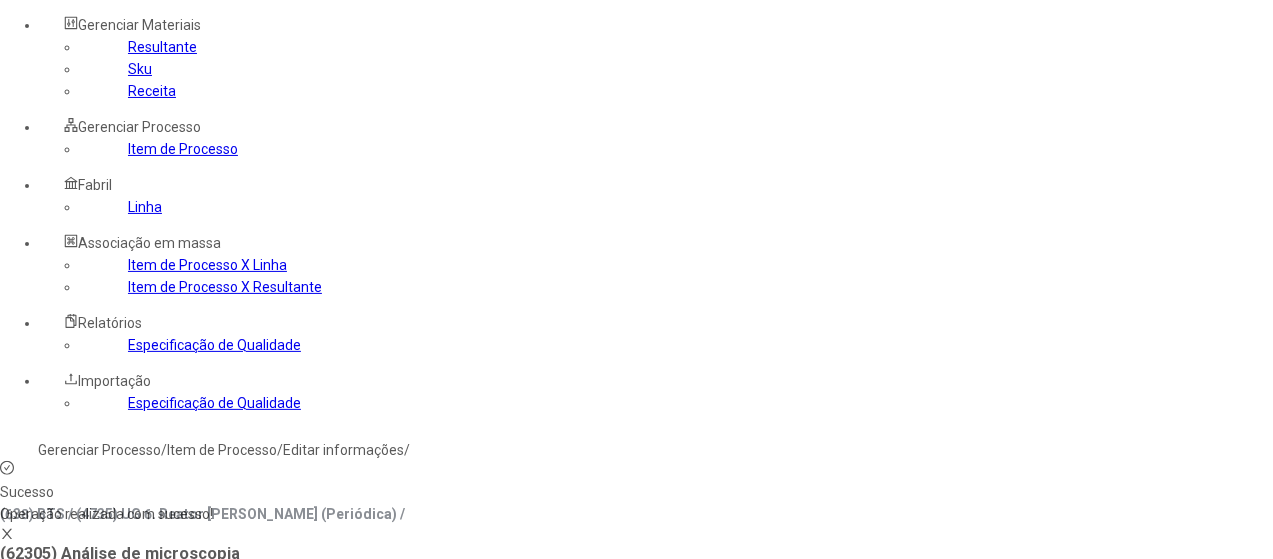 drag, startPoint x: 472, startPoint y: 308, endPoint x: 544, endPoint y: 315, distance: 72.33948 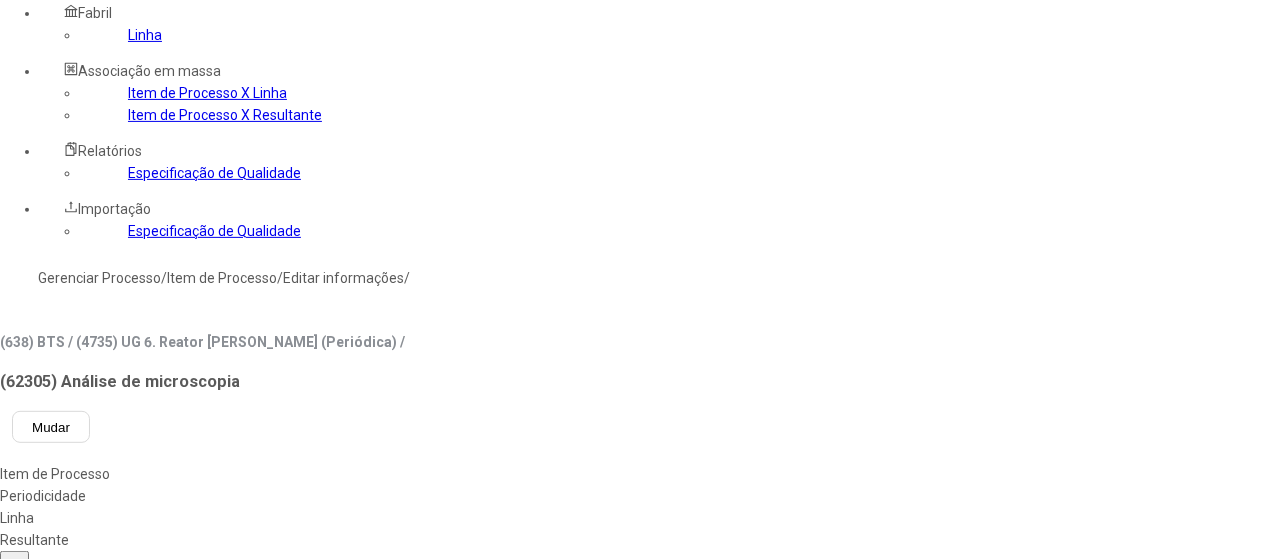 type on "**********" 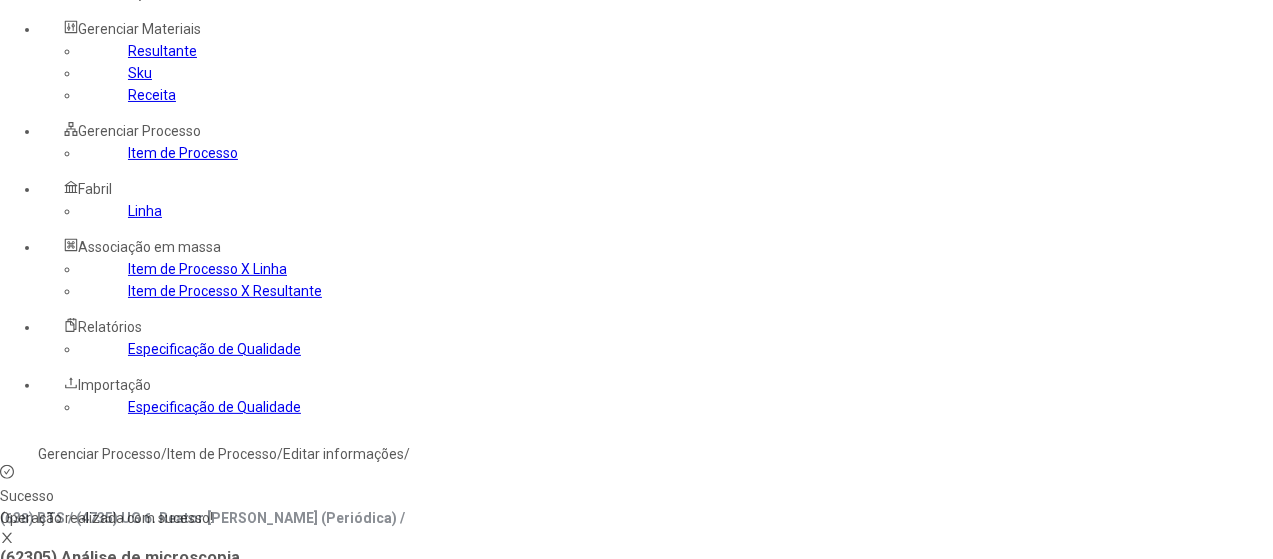 scroll, scrollTop: 0, scrollLeft: 0, axis: both 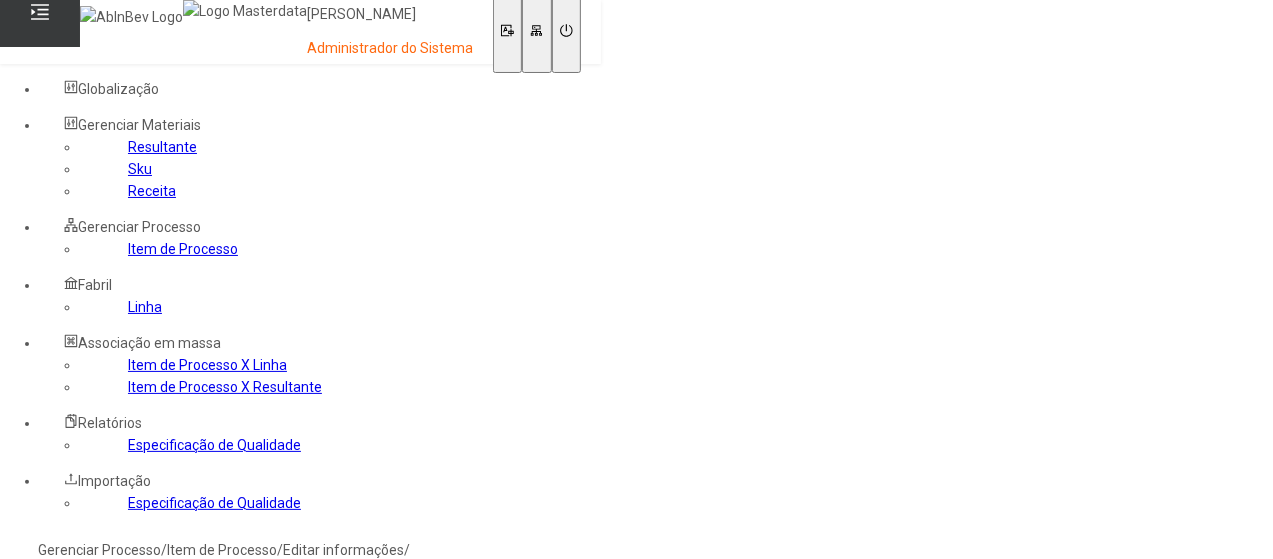 drag, startPoint x: 682, startPoint y: 238, endPoint x: 678, endPoint y: 259, distance: 21.377558 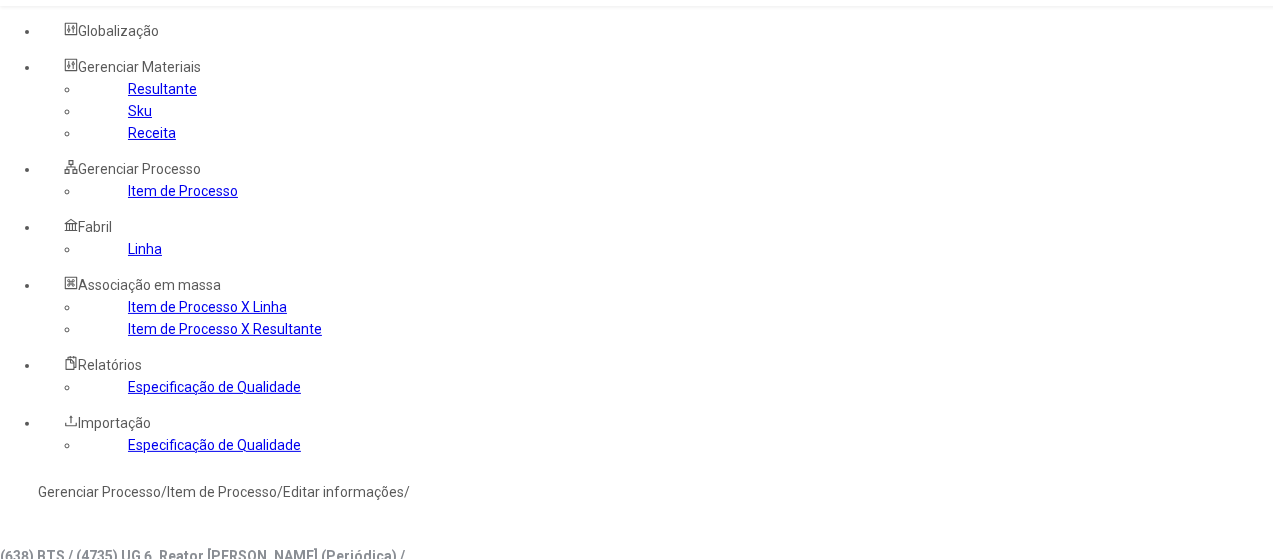 scroll, scrollTop: 100, scrollLeft: 0, axis: vertical 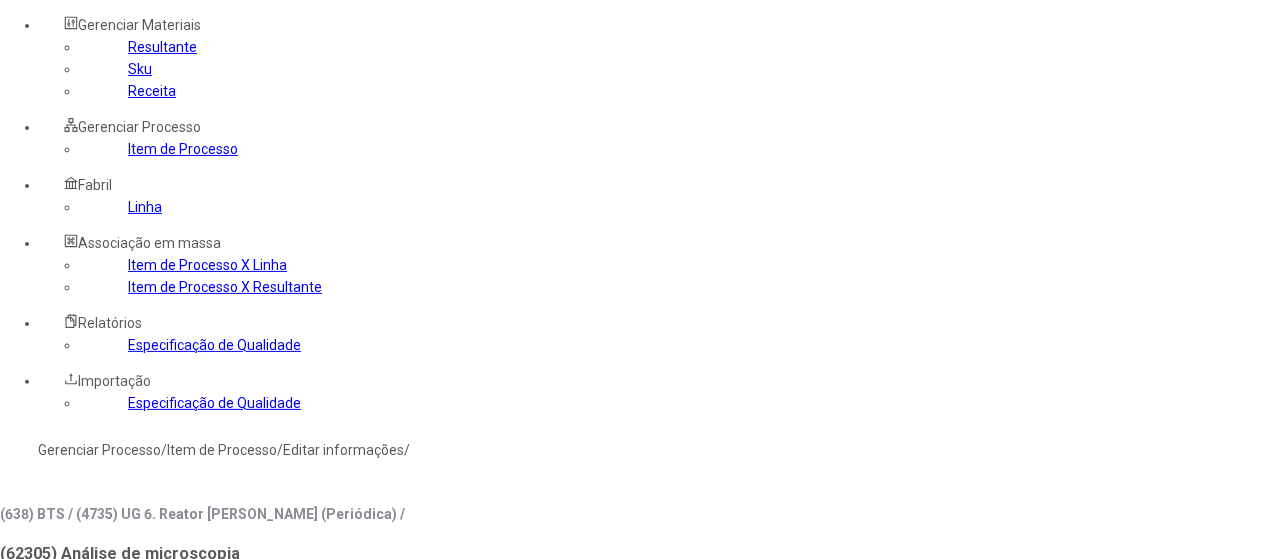 click 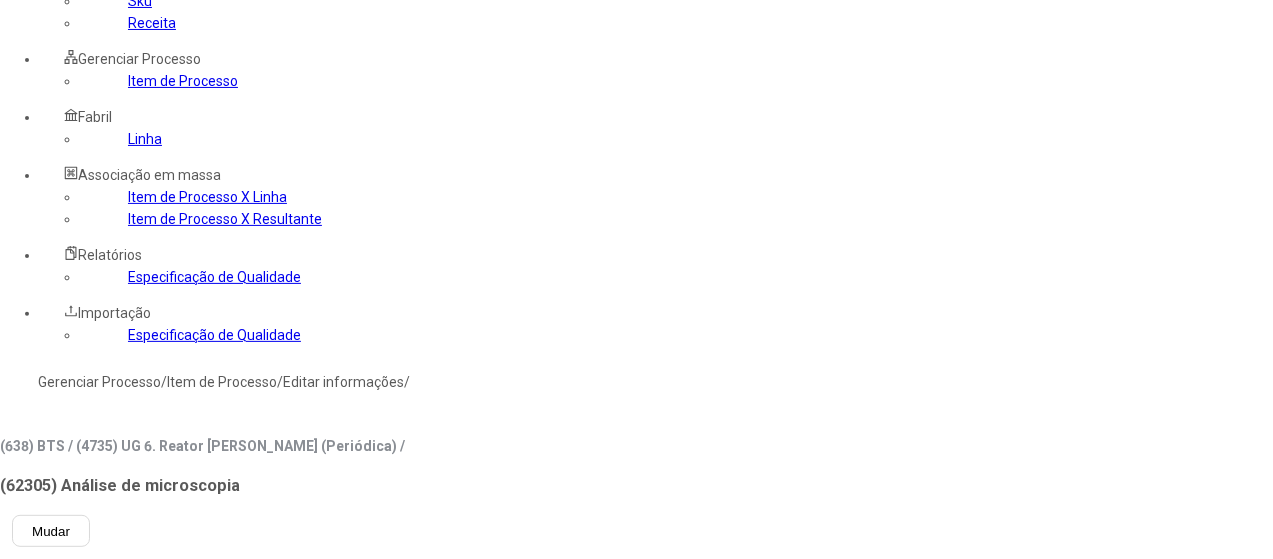 scroll, scrollTop: 200, scrollLeft: 0, axis: vertical 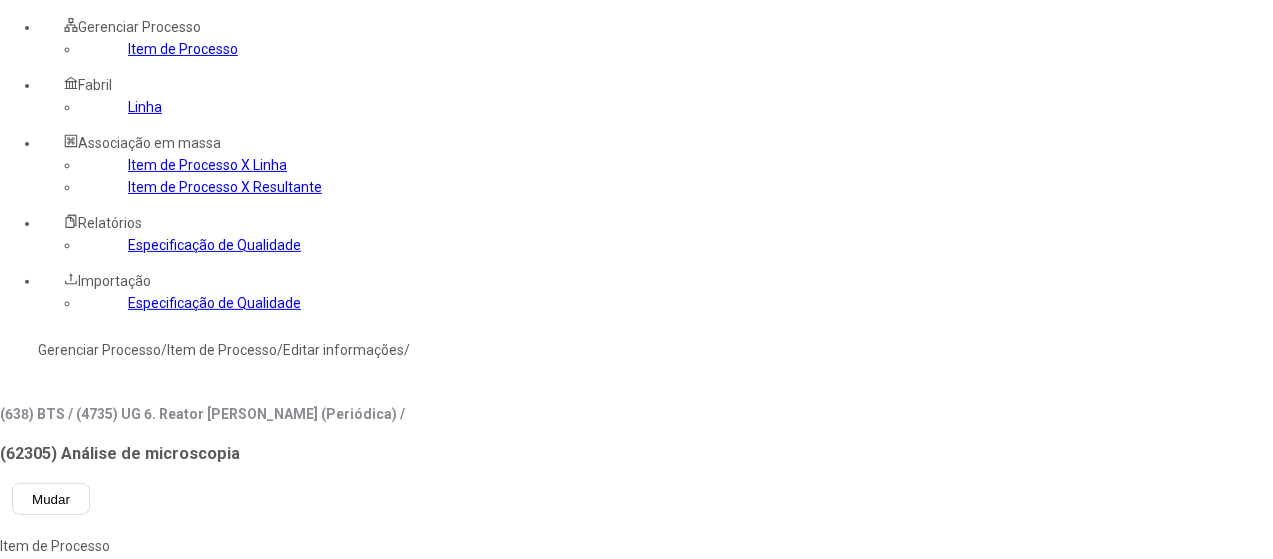 type on "*****" 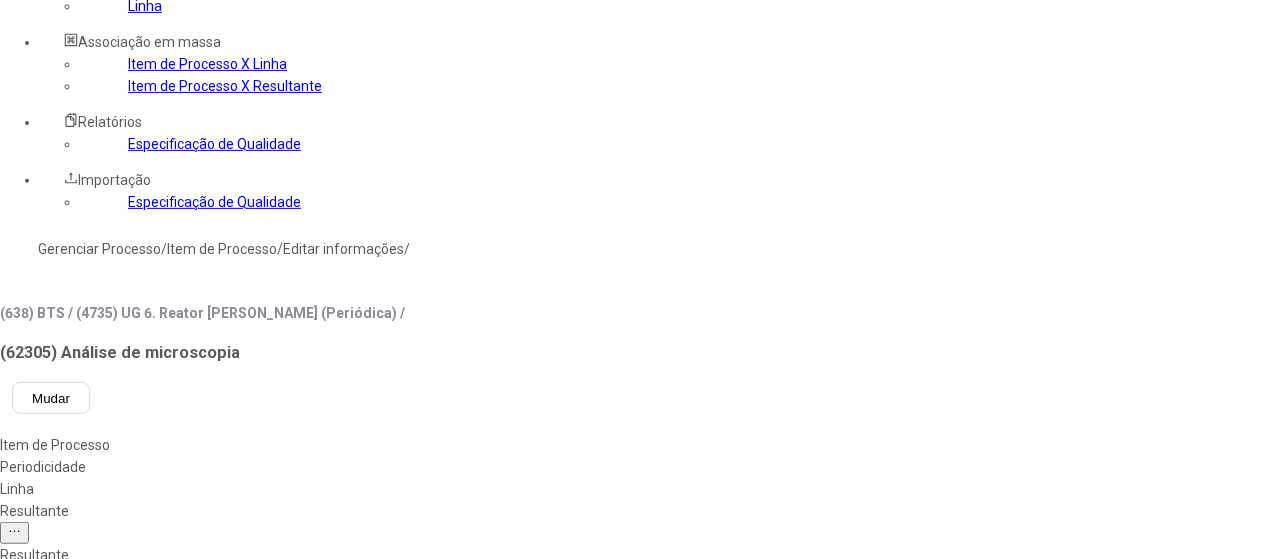 scroll, scrollTop: 400, scrollLeft: 0, axis: vertical 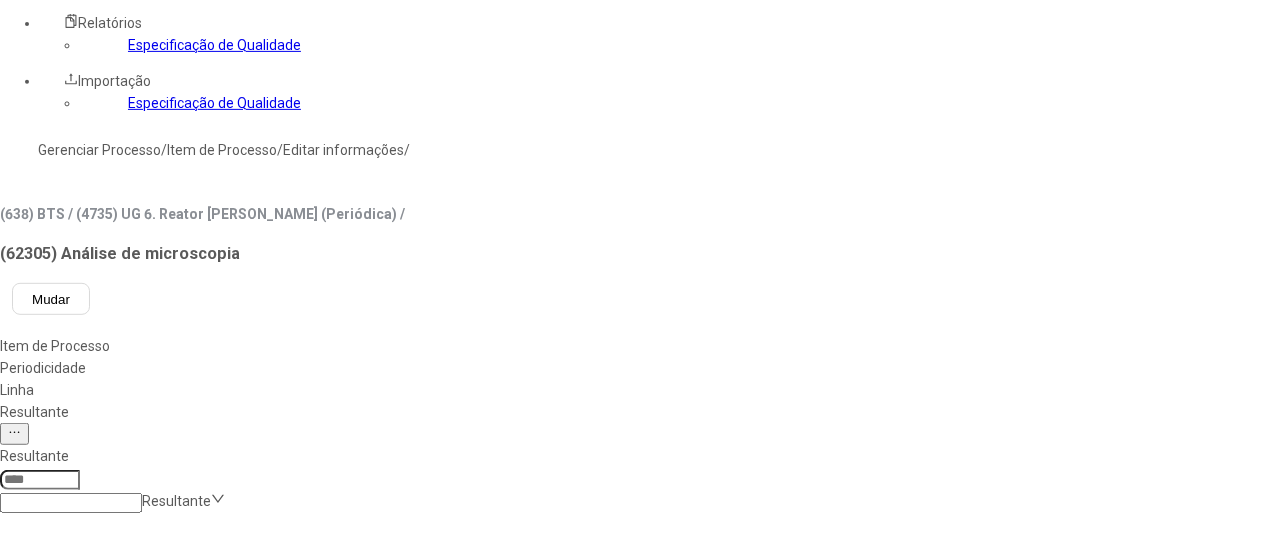 click on "Concluir associação" at bounding box center [124, 1567] 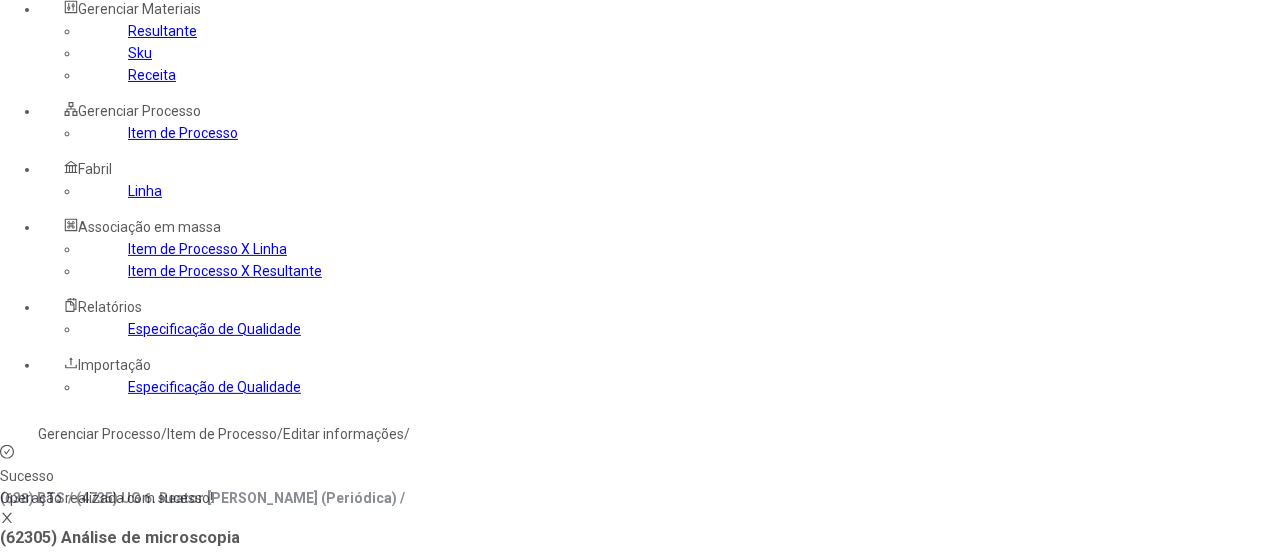 scroll, scrollTop: 100, scrollLeft: 0, axis: vertical 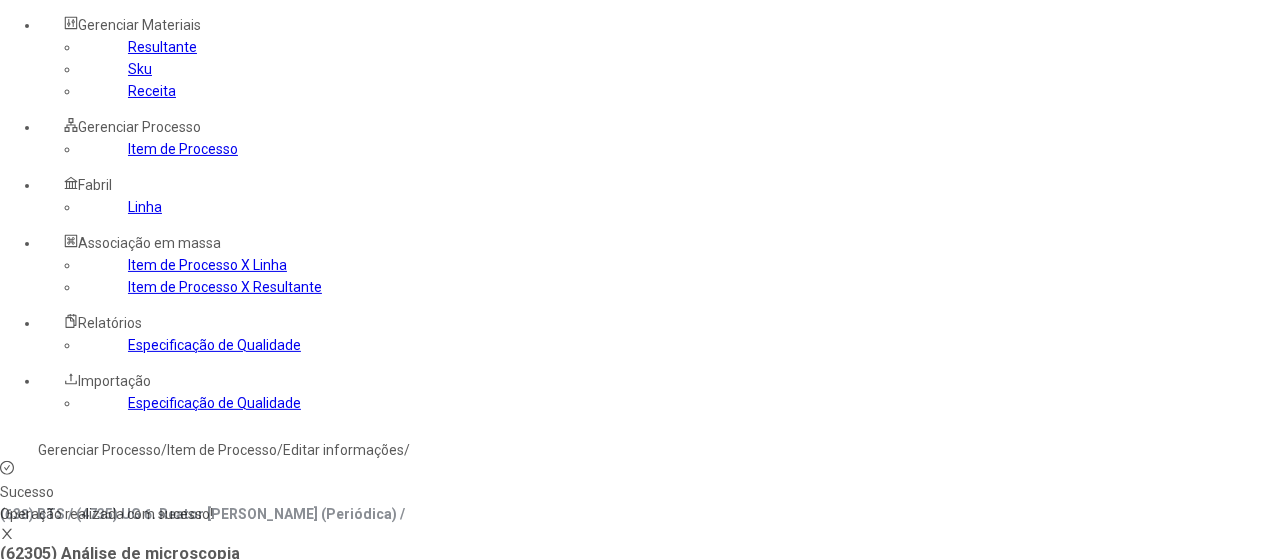 click on "Gerenciar Processo" 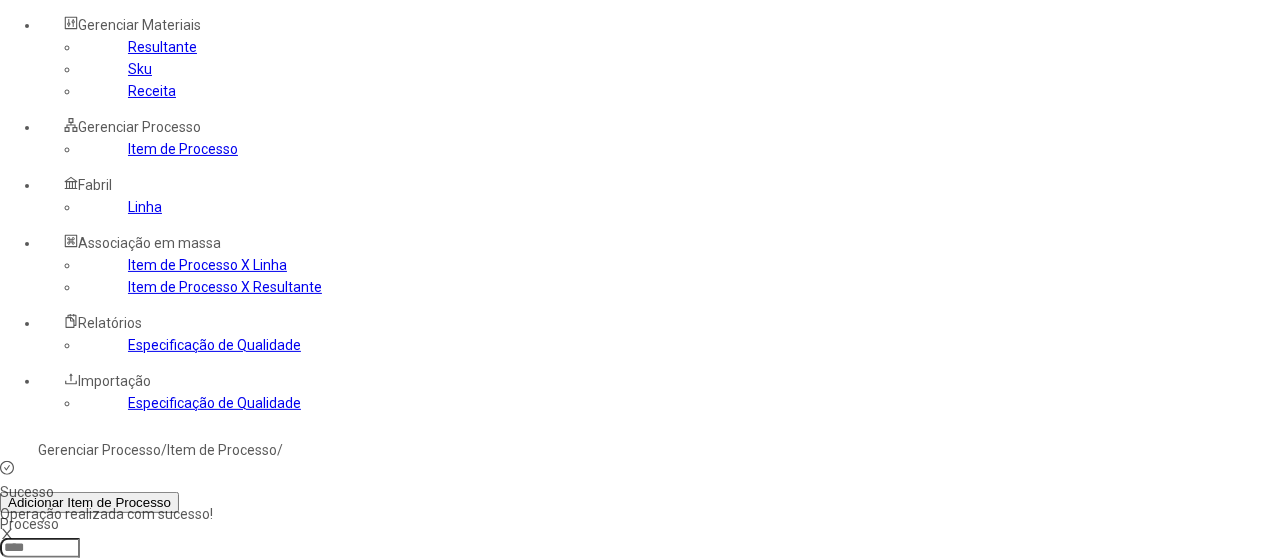 drag, startPoint x: 880, startPoint y: 244, endPoint x: 864, endPoint y: 231, distance: 20.615528 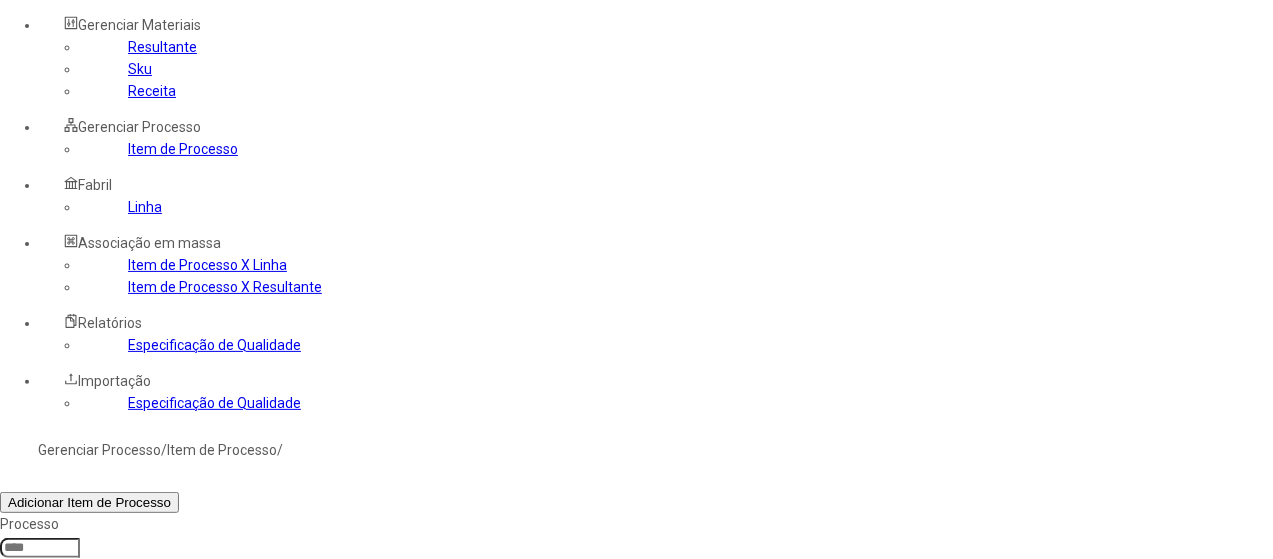 type on "*****" 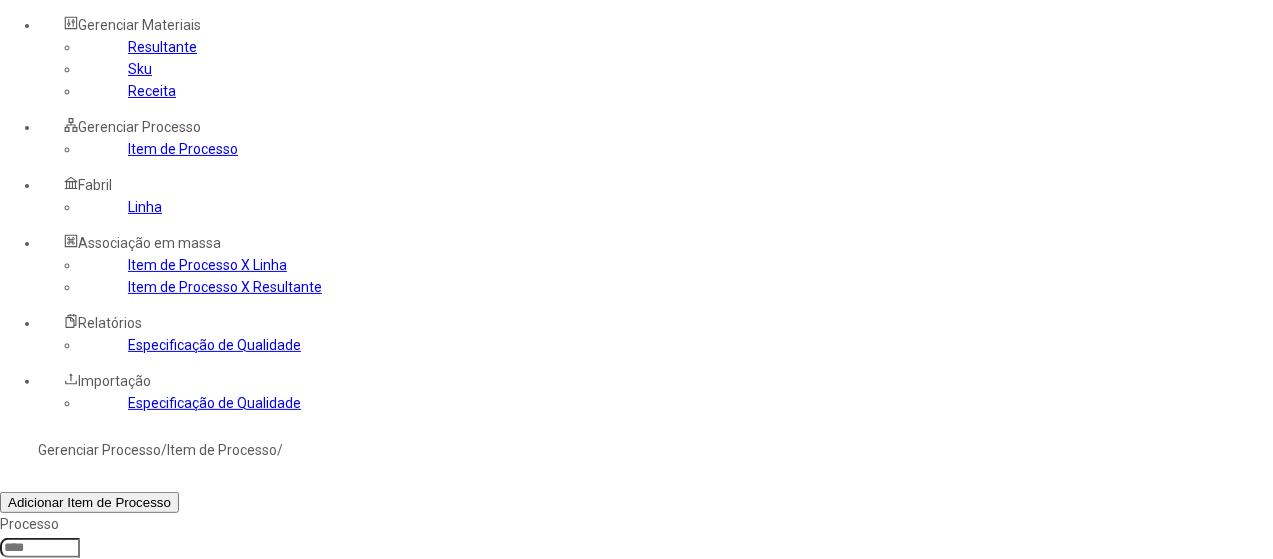 click on "Filtrar" 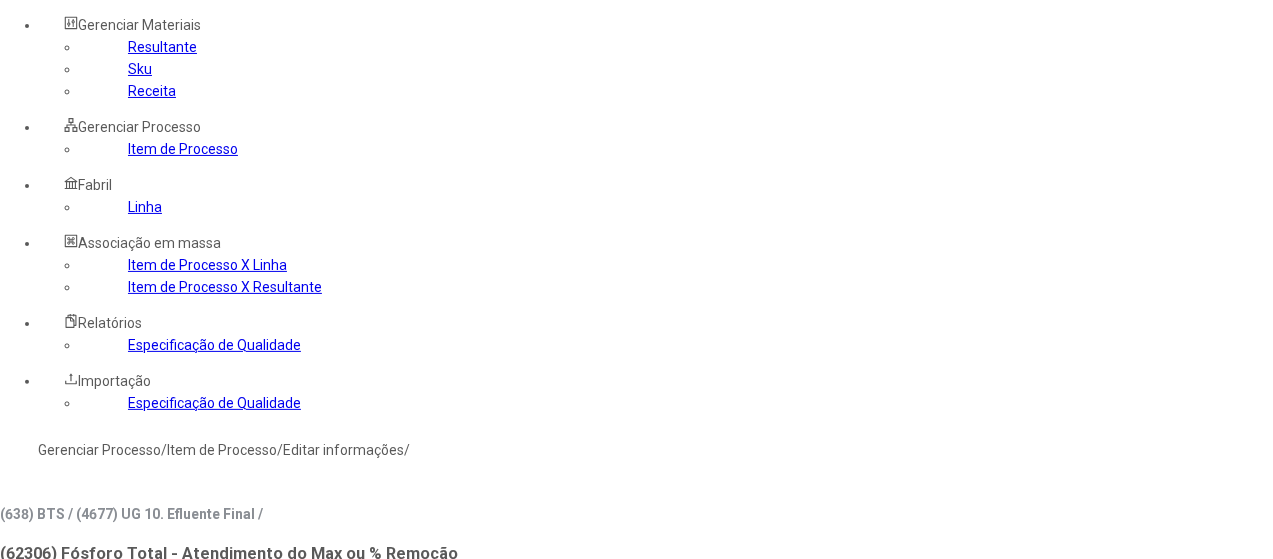 click on "**********" 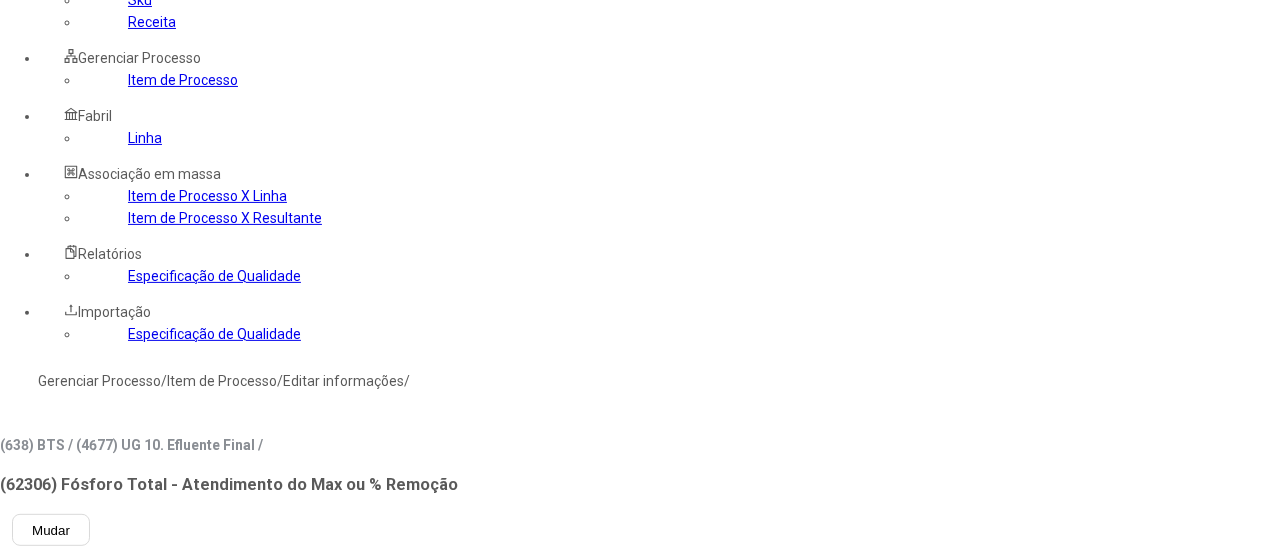 scroll, scrollTop: 200, scrollLeft: 0, axis: vertical 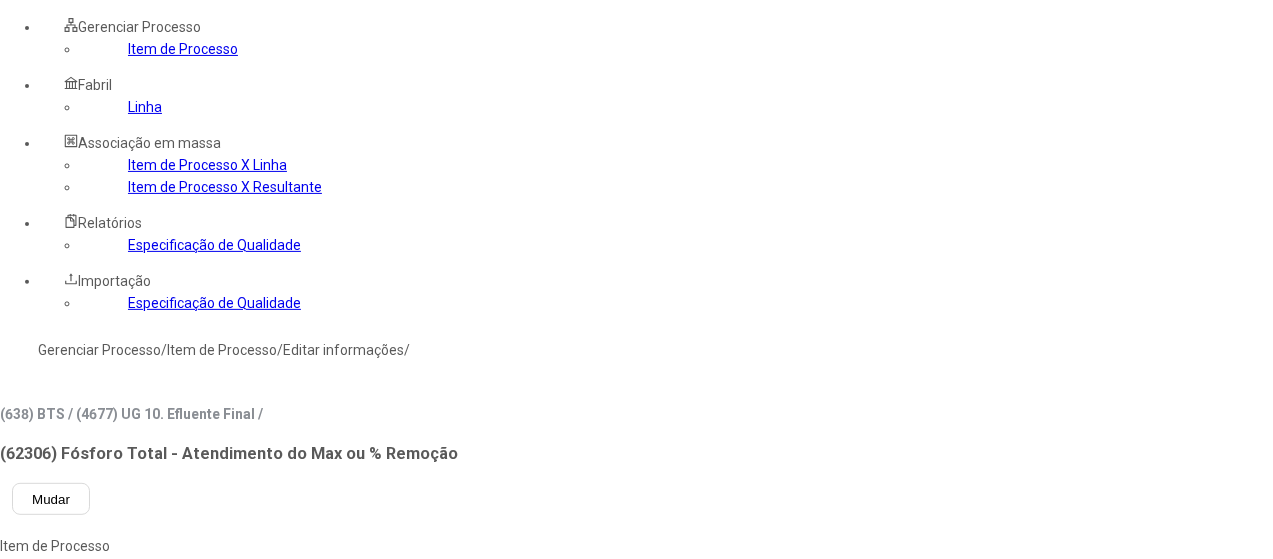 type on "**********" 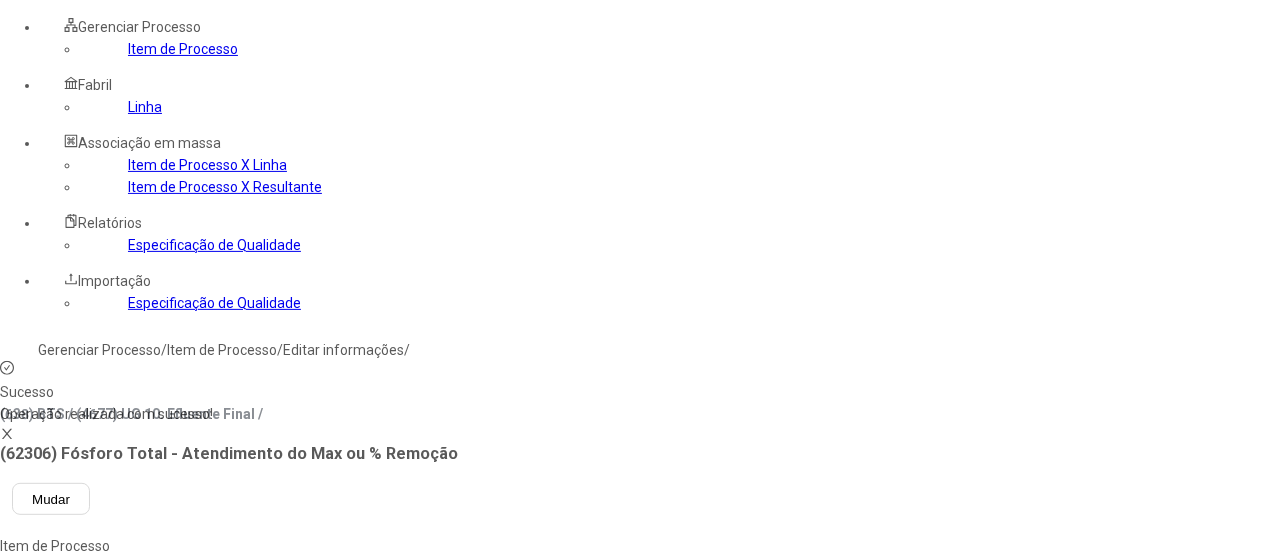 click on "**********" 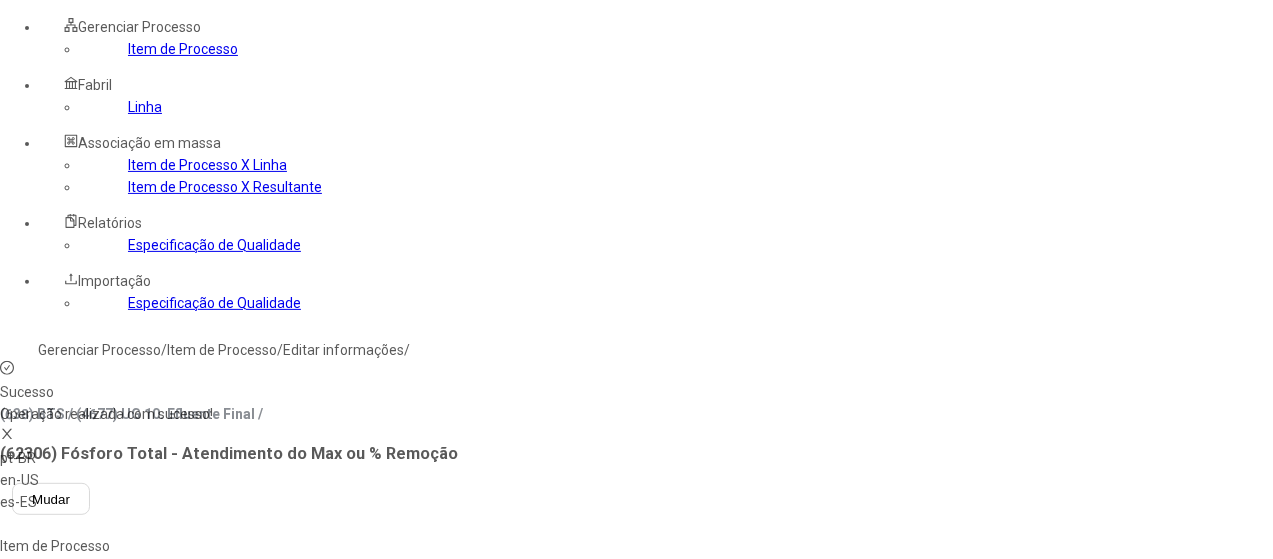 drag, startPoint x: 350, startPoint y: 323, endPoint x: 372, endPoint y: 315, distance: 23.409399 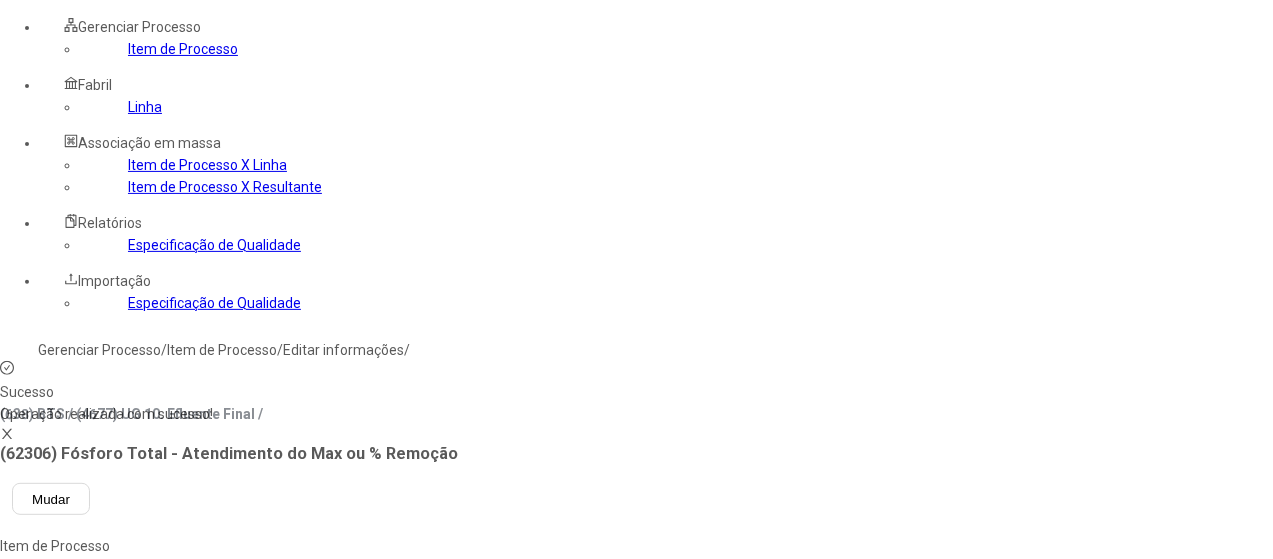drag, startPoint x: 498, startPoint y: 211, endPoint x: 537, endPoint y: 223, distance: 40.804413 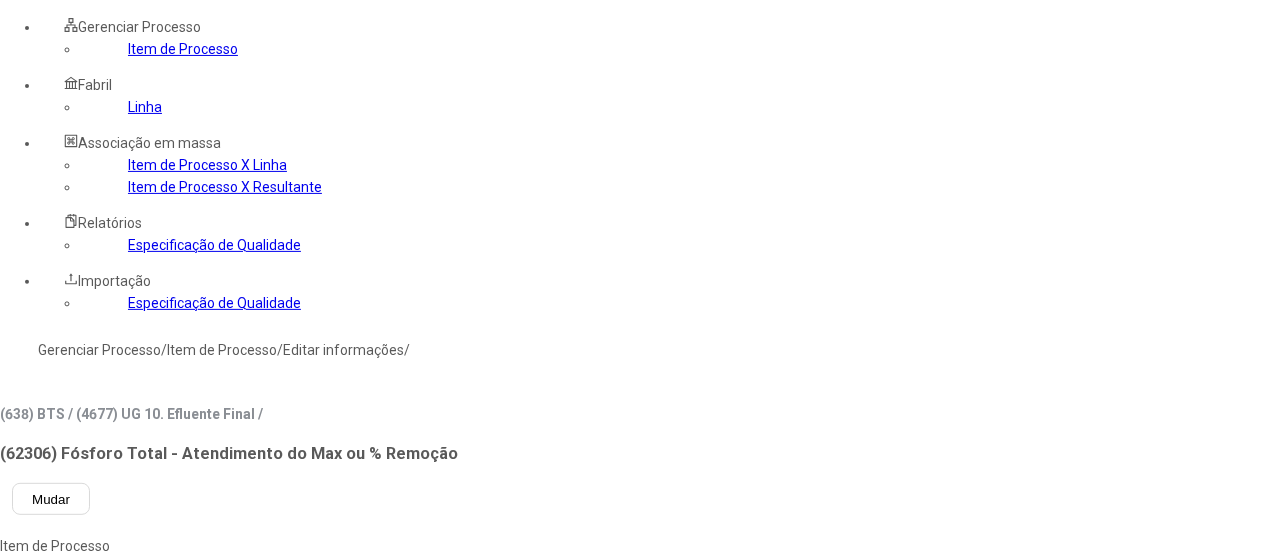 scroll, scrollTop: 0, scrollLeft: 0, axis: both 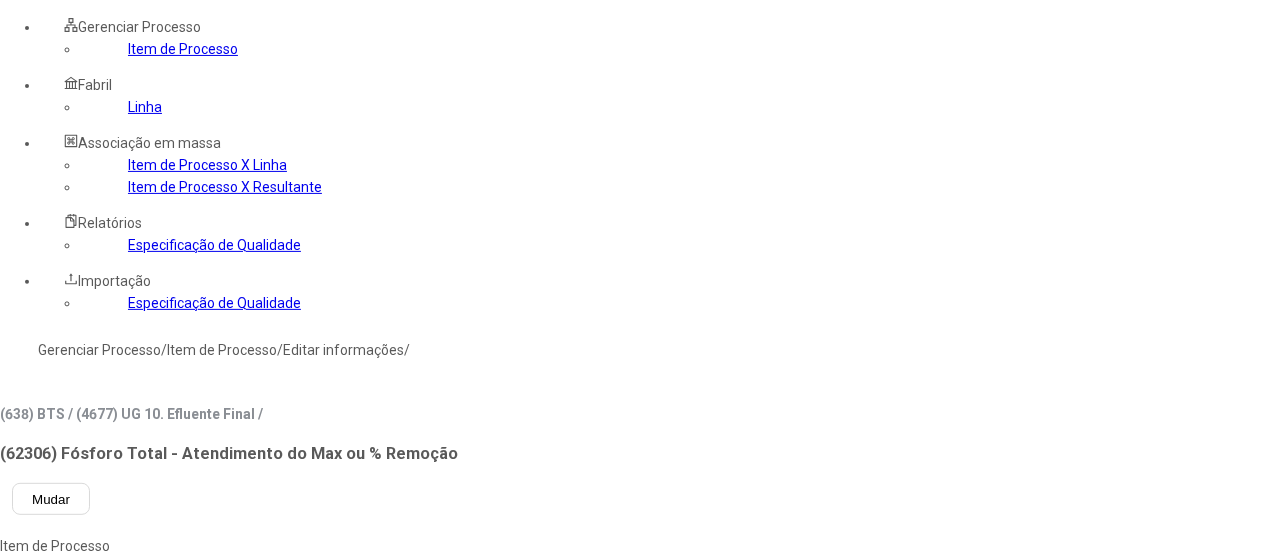 drag, startPoint x: 1194, startPoint y: 465, endPoint x: 1100, endPoint y: 457, distance: 94.33981 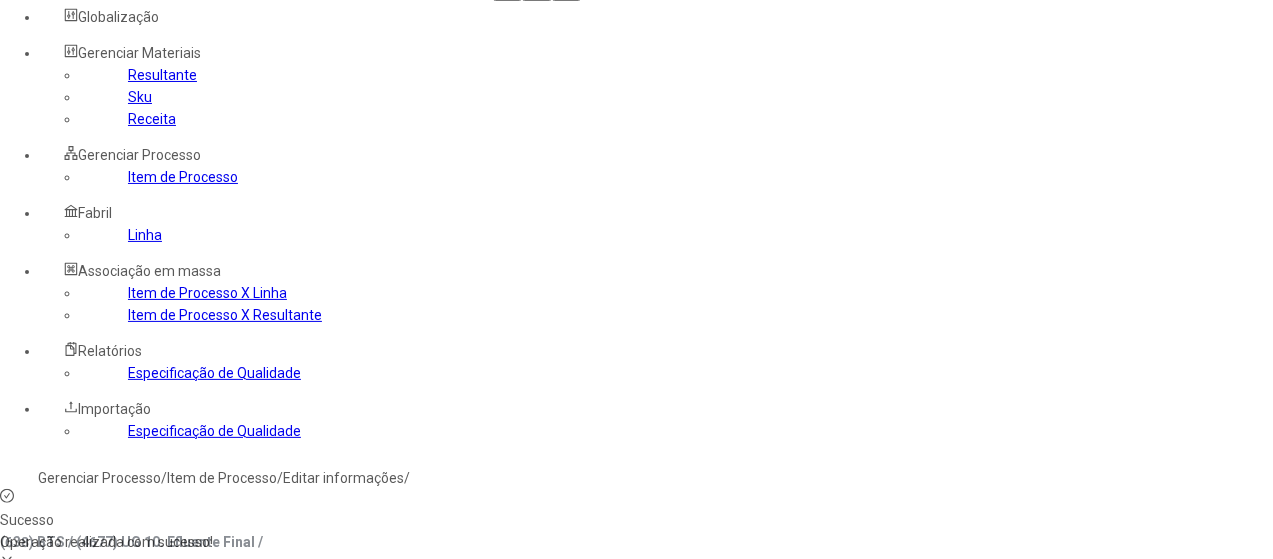 scroll, scrollTop: 0, scrollLeft: 0, axis: both 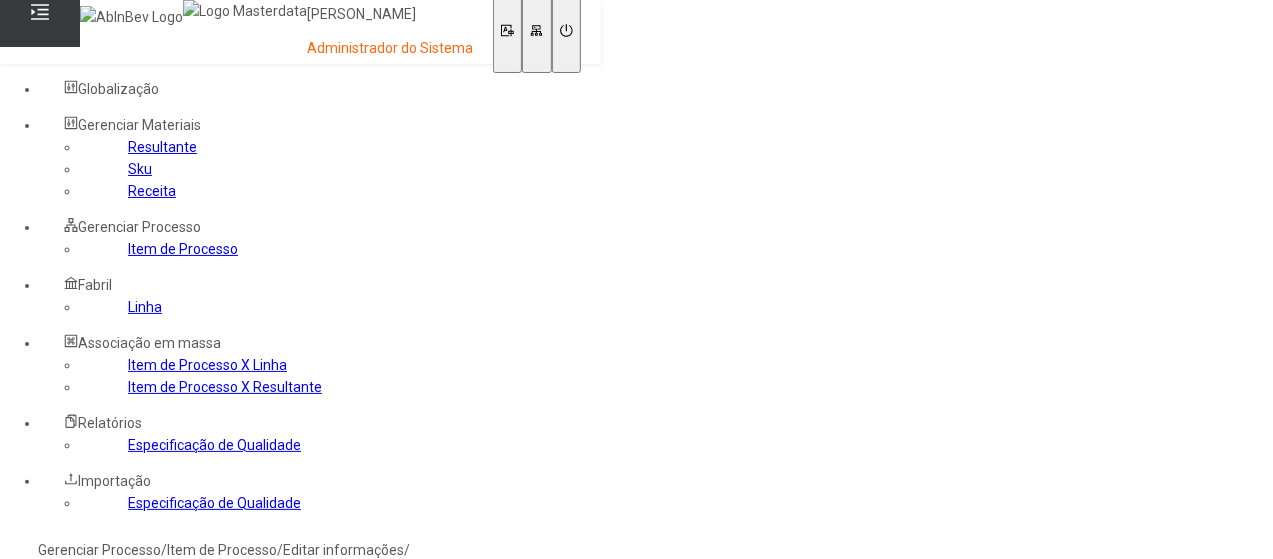 drag, startPoint x: 588, startPoint y: 251, endPoint x: 584, endPoint y: 267, distance: 16.492422 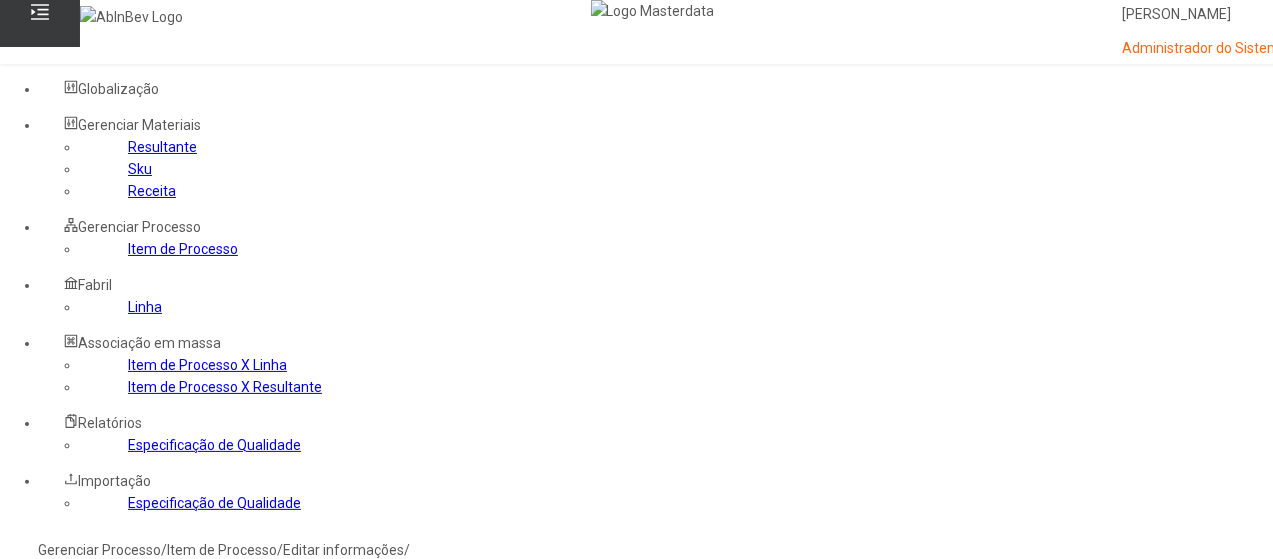 click 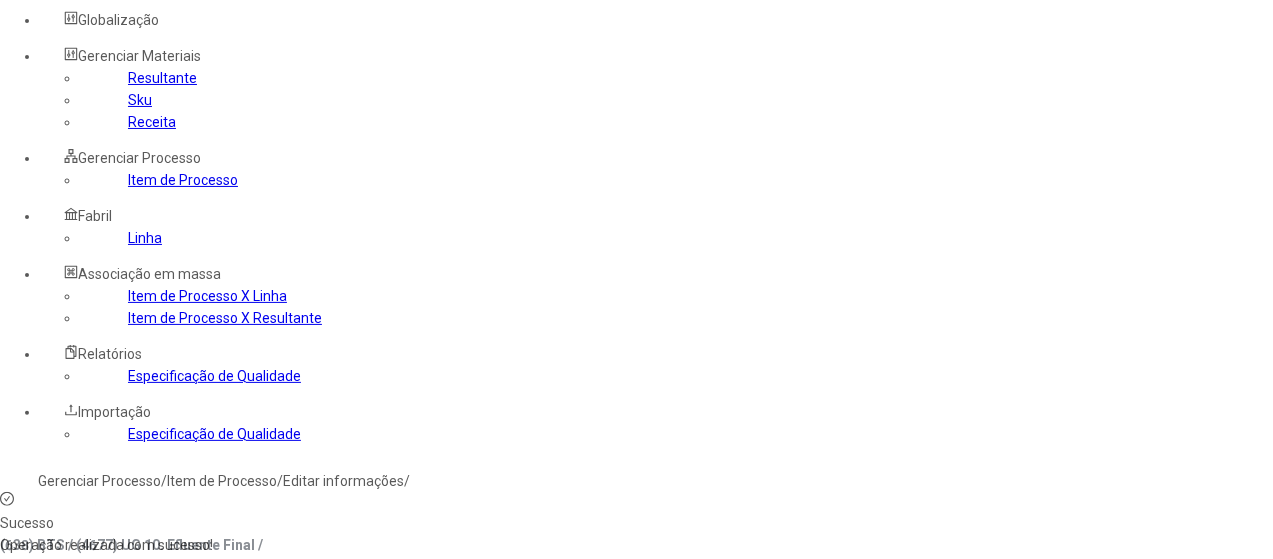 scroll, scrollTop: 100, scrollLeft: 0, axis: vertical 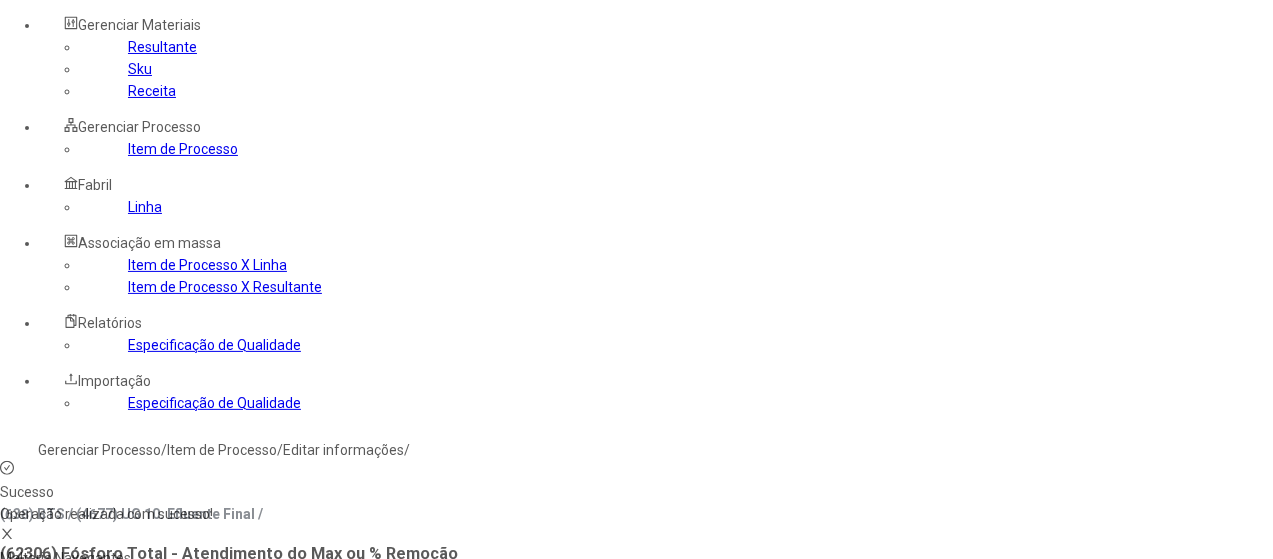 type on "****" 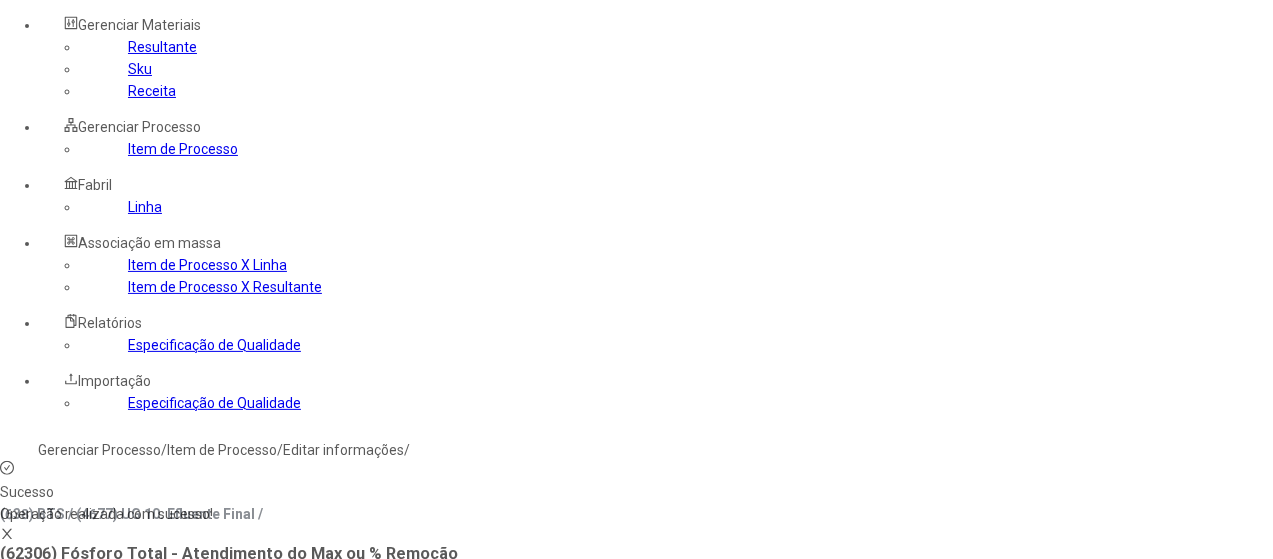 type on "***" 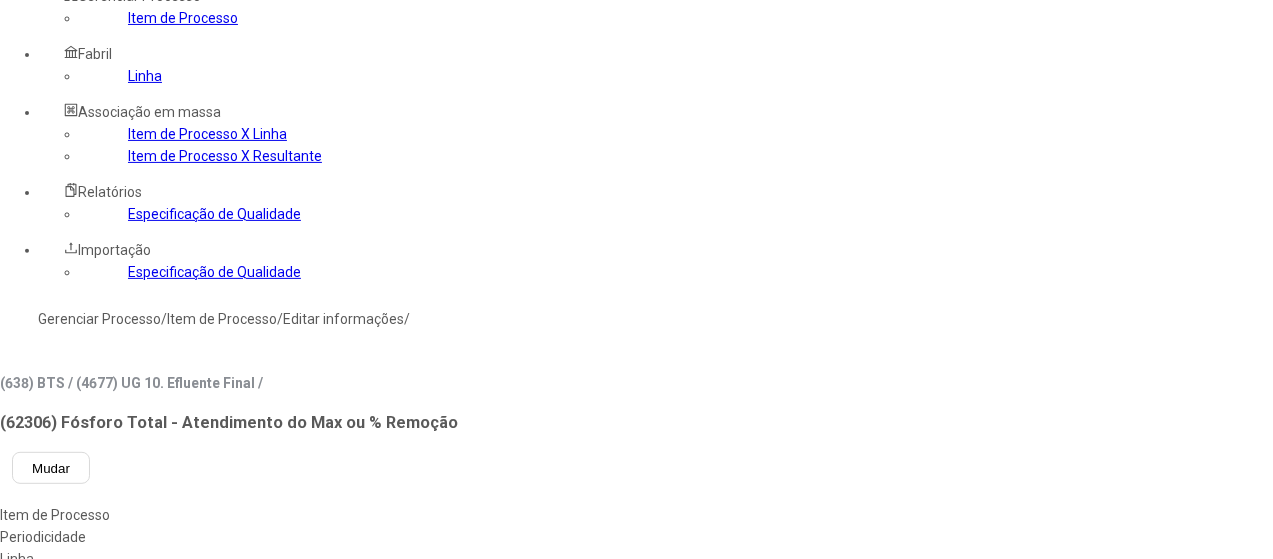 scroll, scrollTop: 200, scrollLeft: 0, axis: vertical 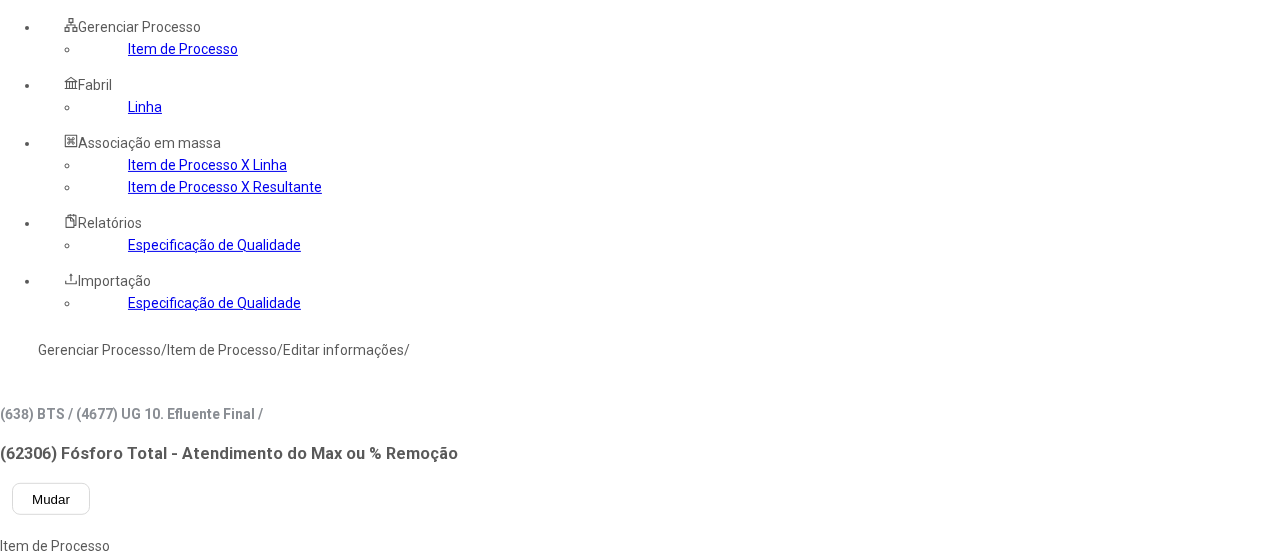 click on "****" 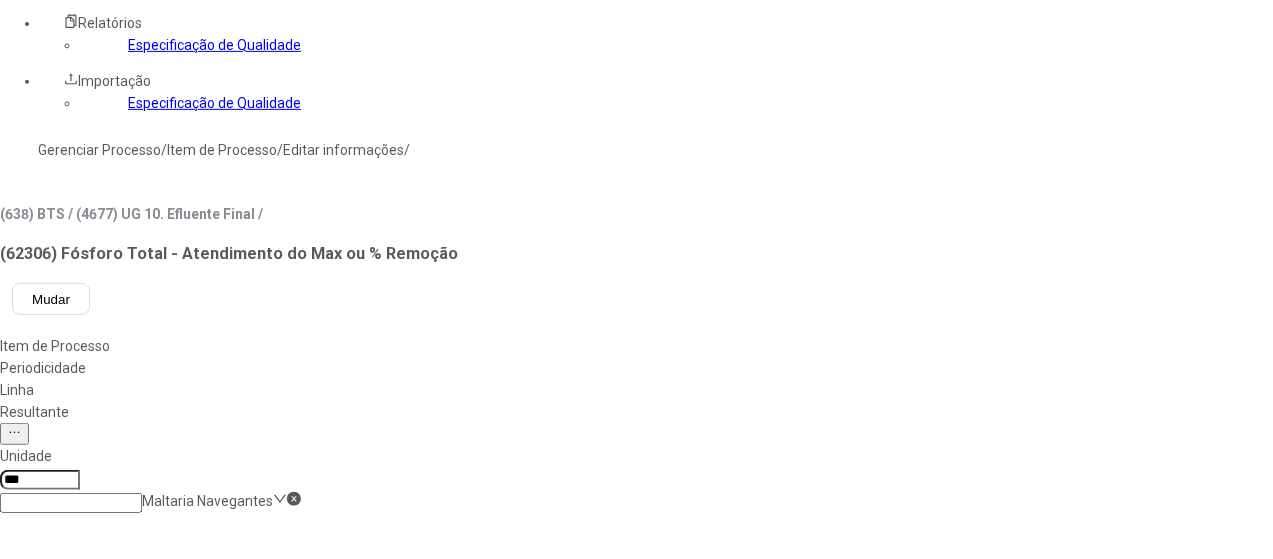 click on "Salvar Alterações" 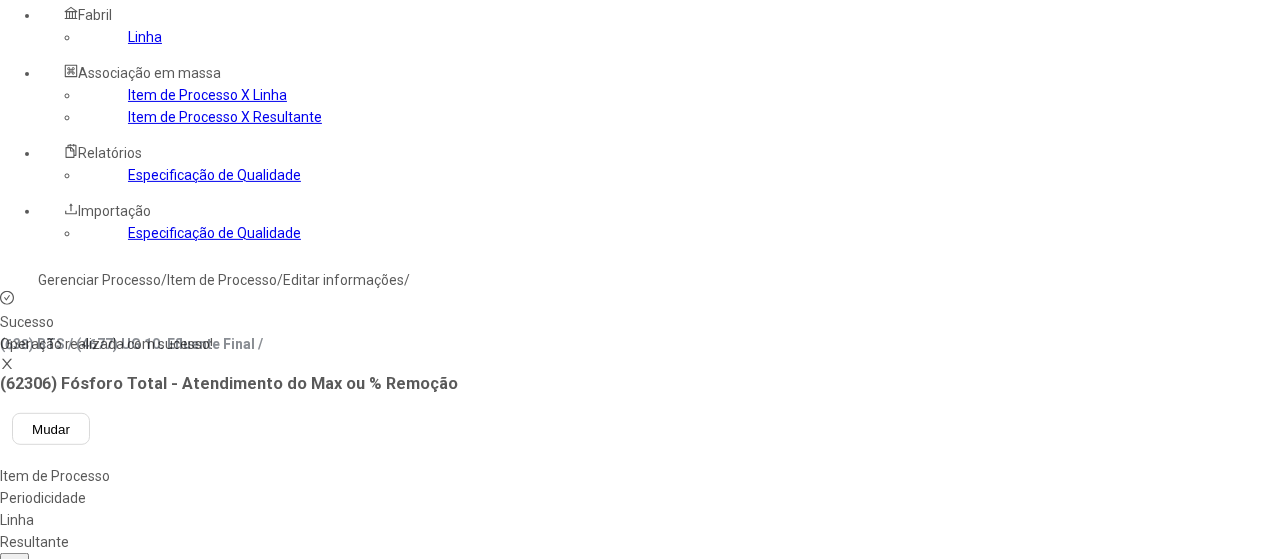 scroll, scrollTop: 200, scrollLeft: 0, axis: vertical 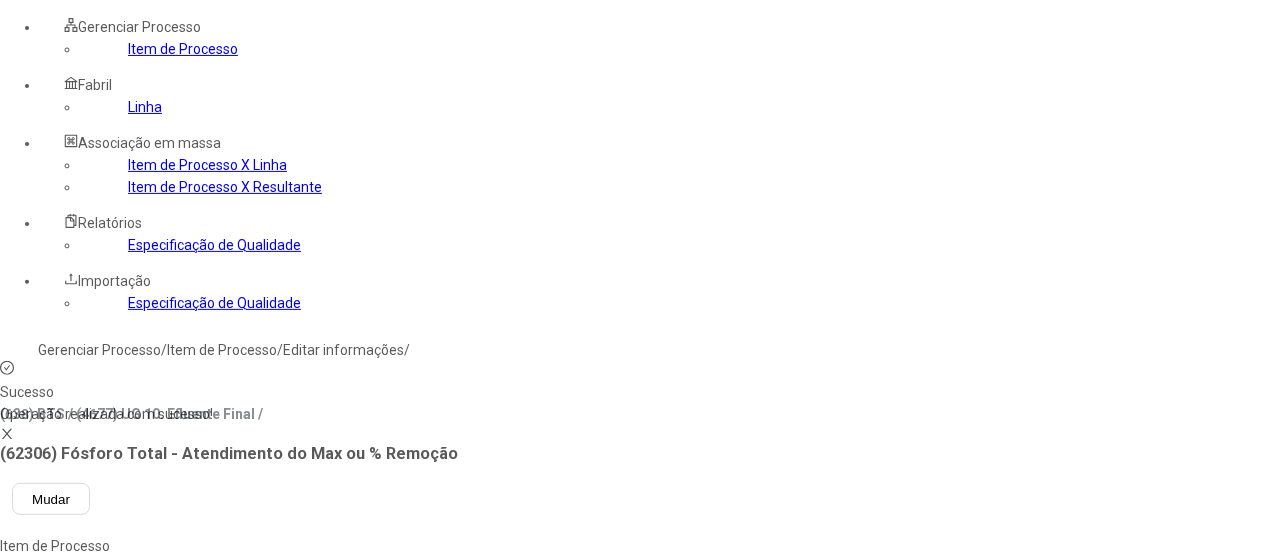 click on "Resultante" 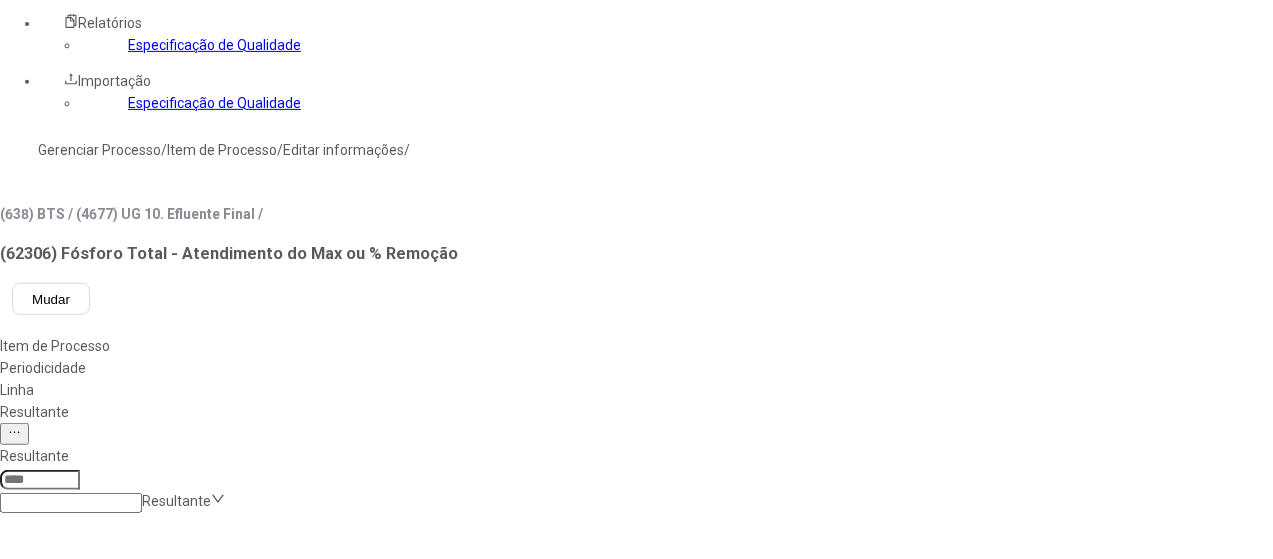 click on "Concluir associação" at bounding box center (124, 1399) 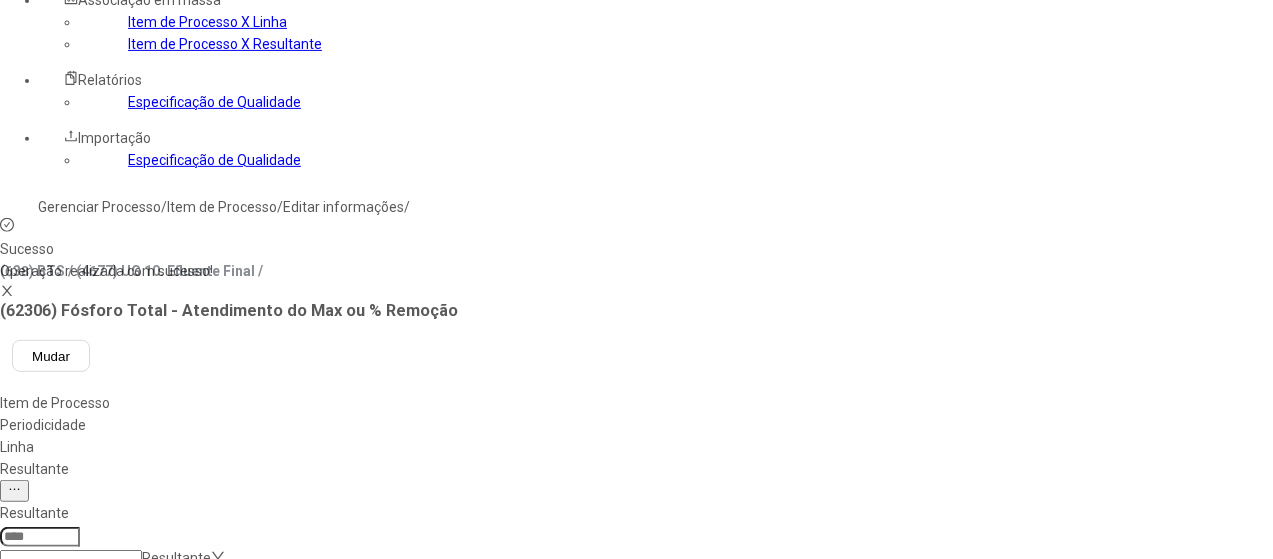 scroll, scrollTop: 100, scrollLeft: 0, axis: vertical 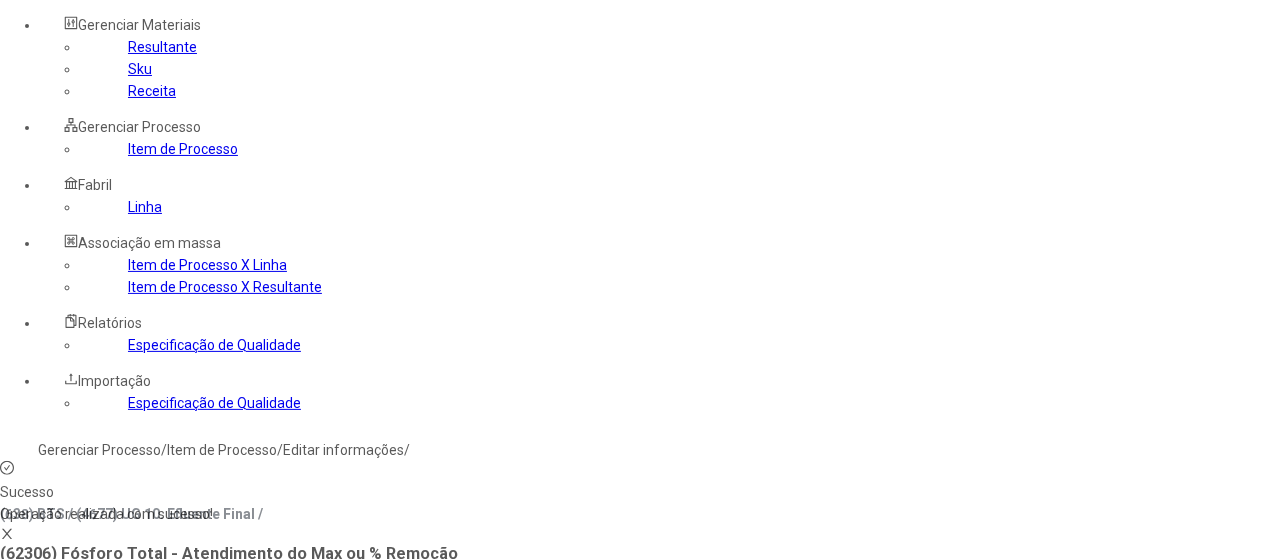 click on "Gerenciar Processo" 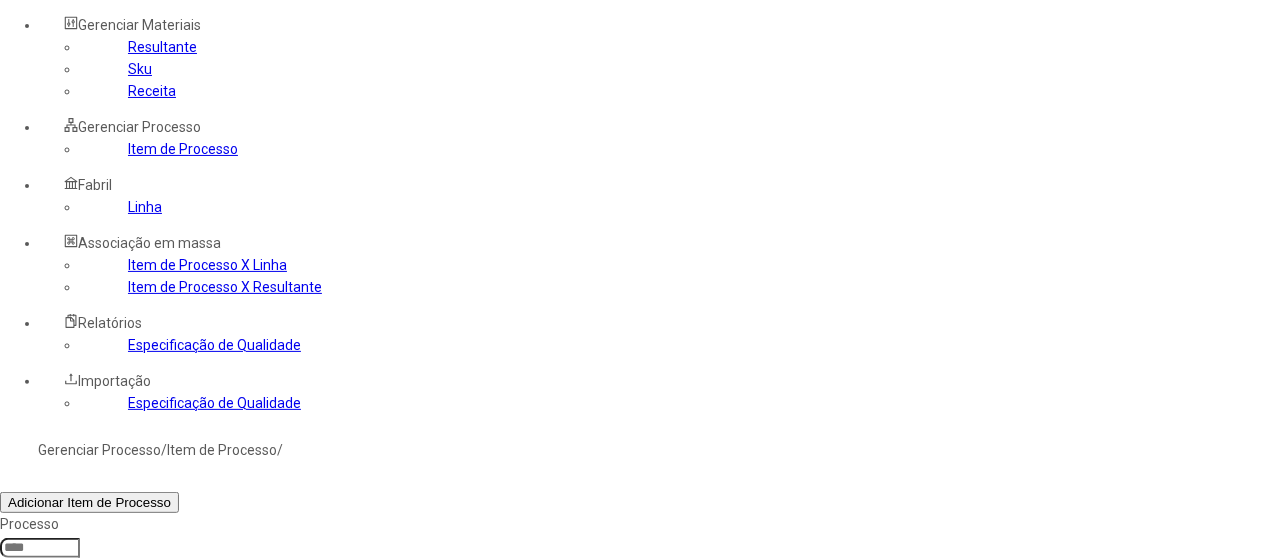 click 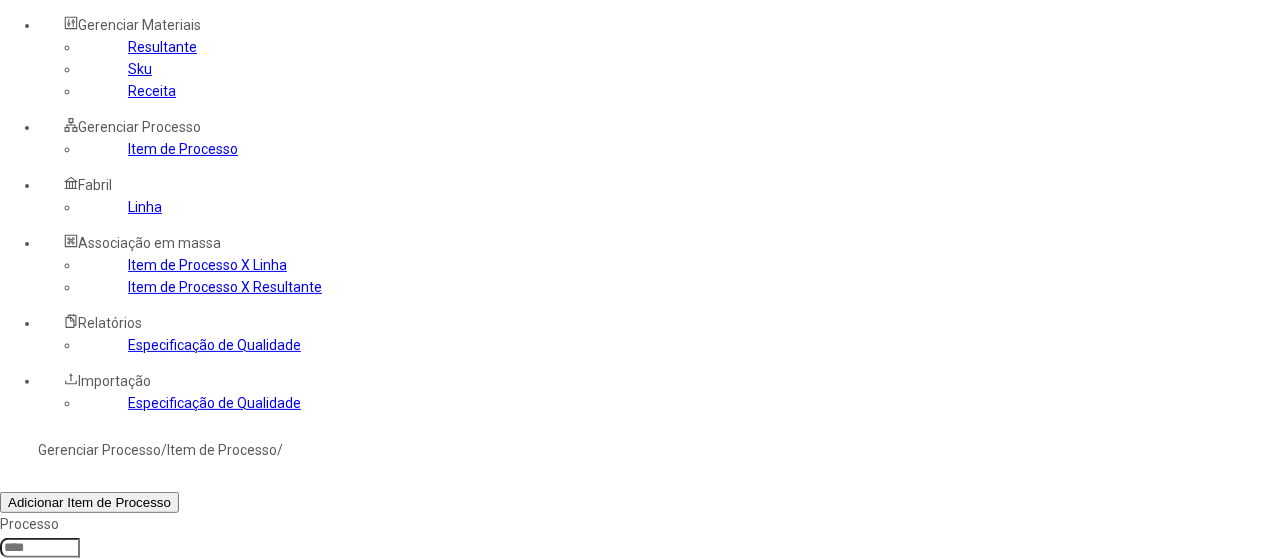 type on "*****" 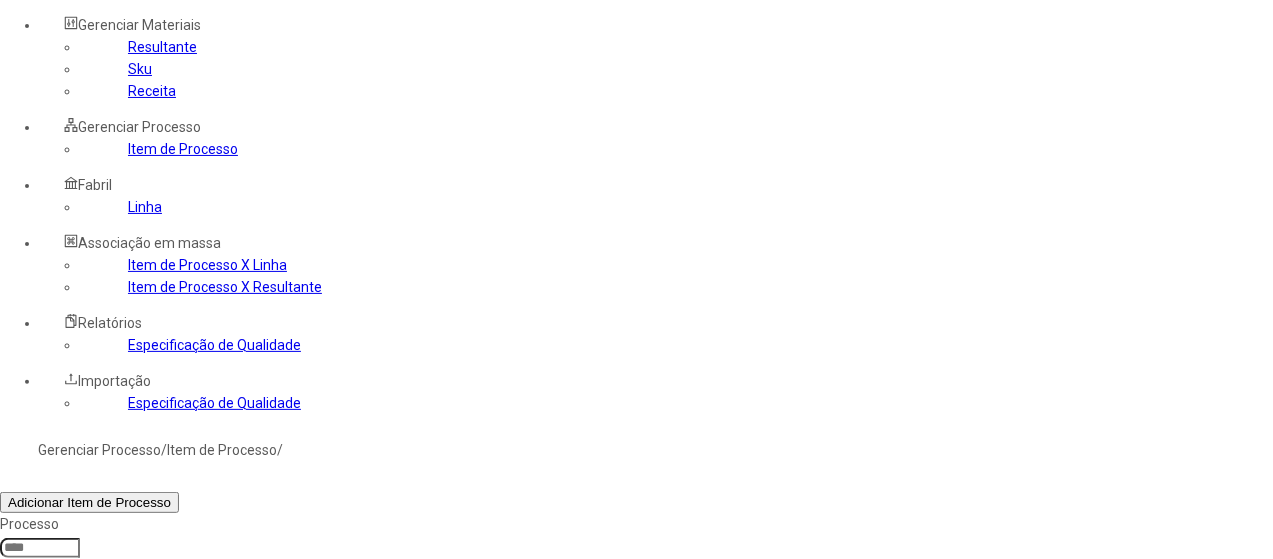 click on "Filtrar" 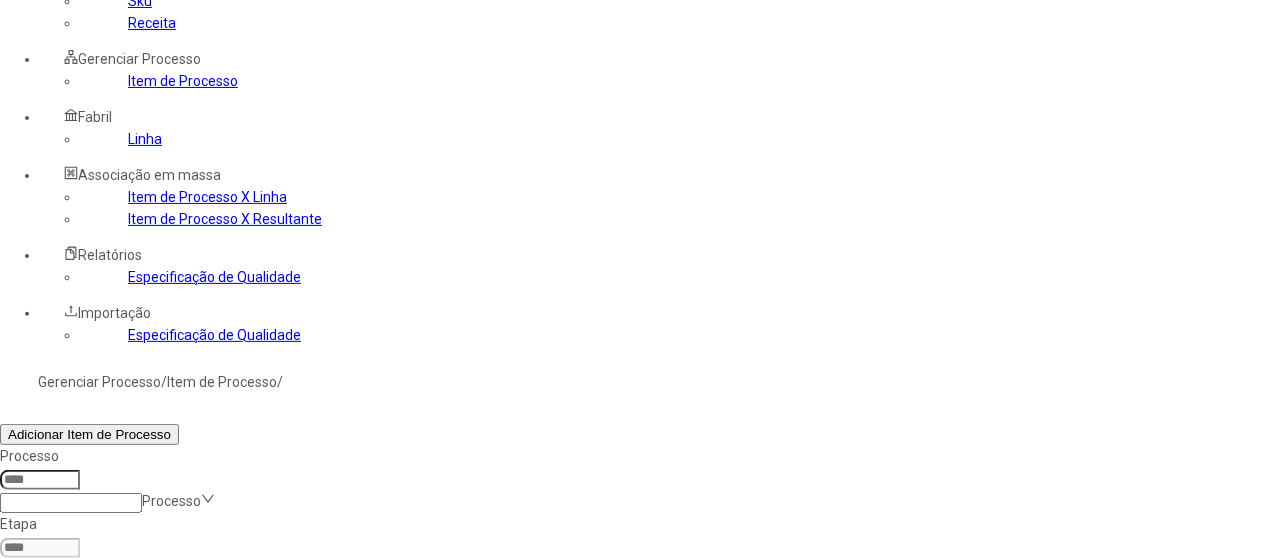 scroll, scrollTop: 200, scrollLeft: 0, axis: vertical 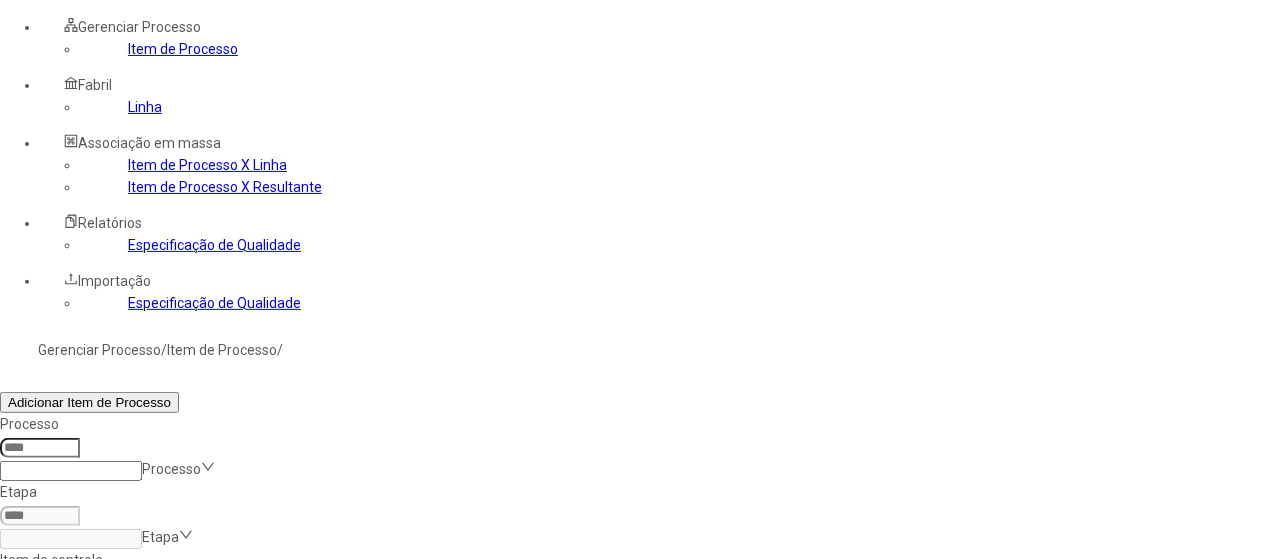 click at bounding box center [1302, 714] 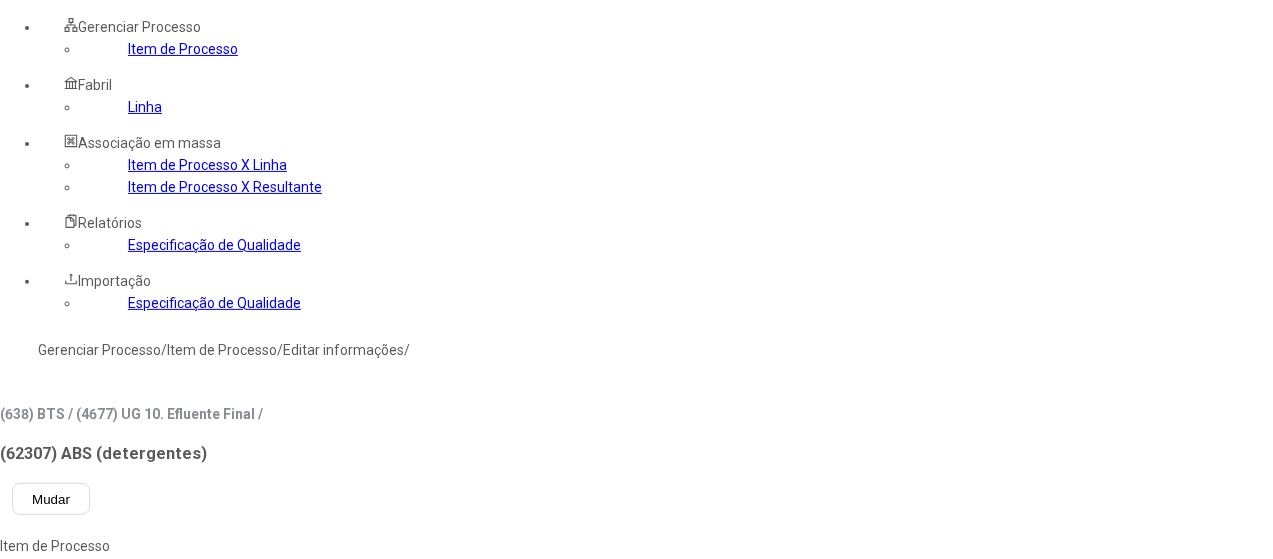 click on "**********" 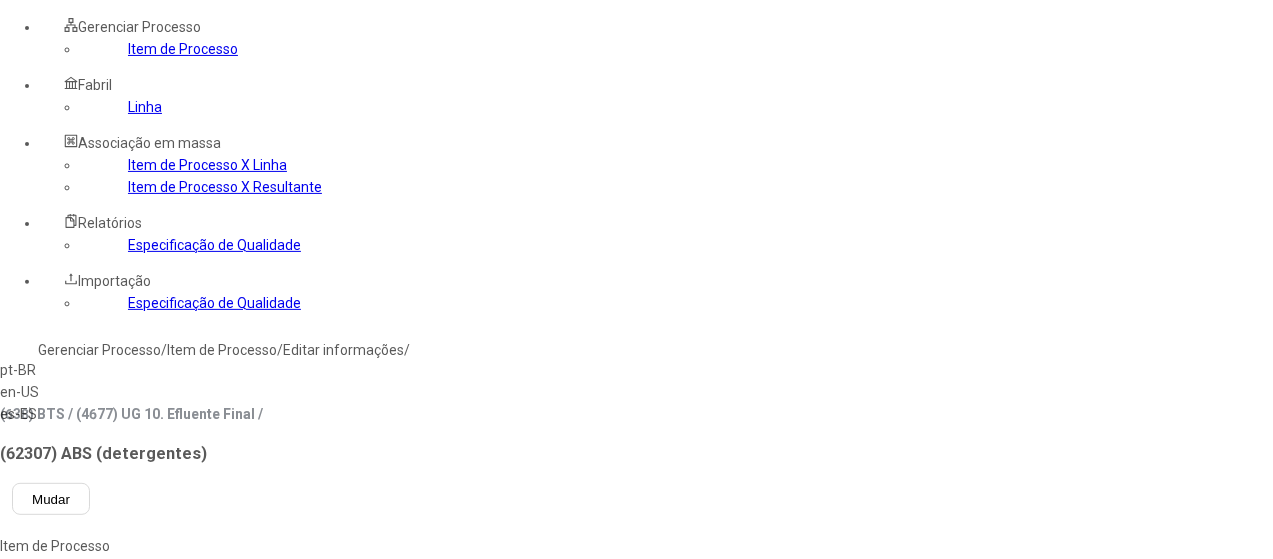 drag, startPoint x: 343, startPoint y: 310, endPoint x: 488, endPoint y: 229, distance: 166.09033 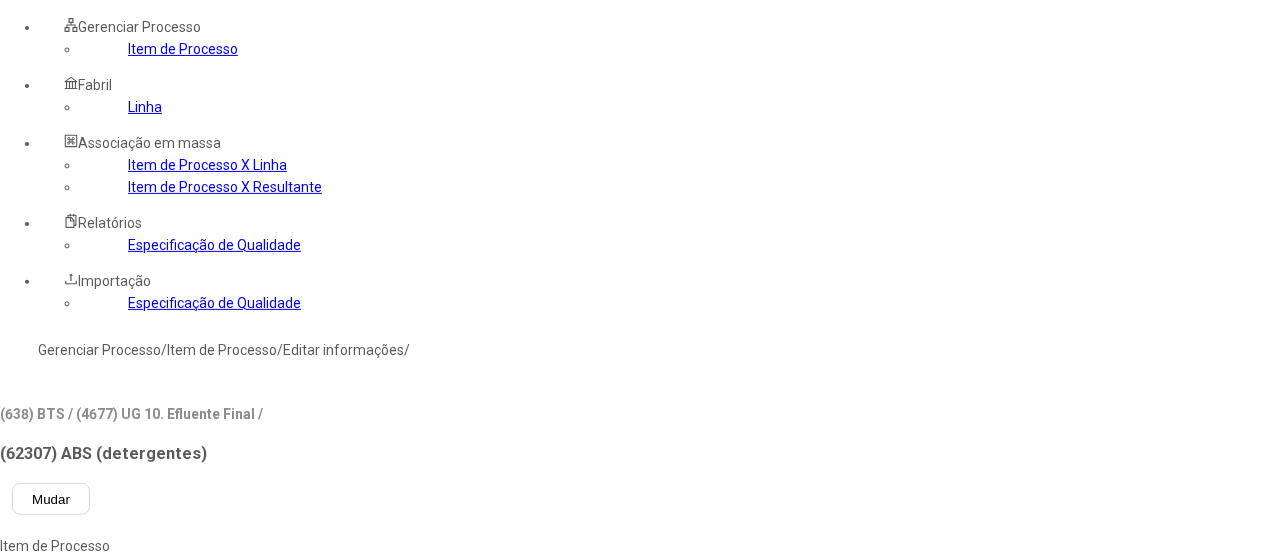 paste on "**********" 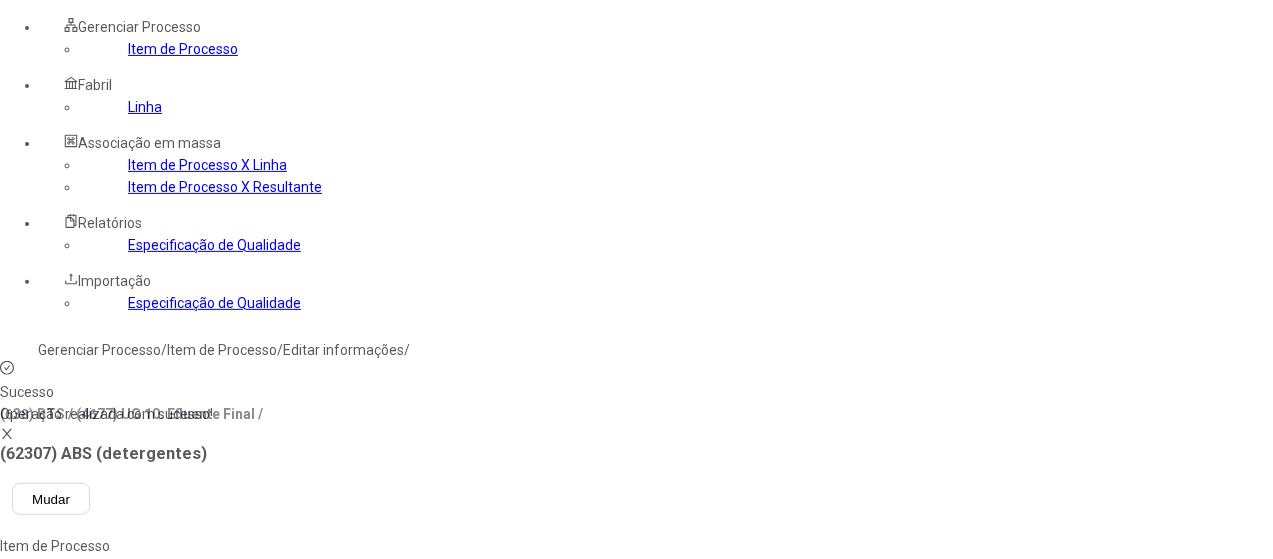 click on "Linha" 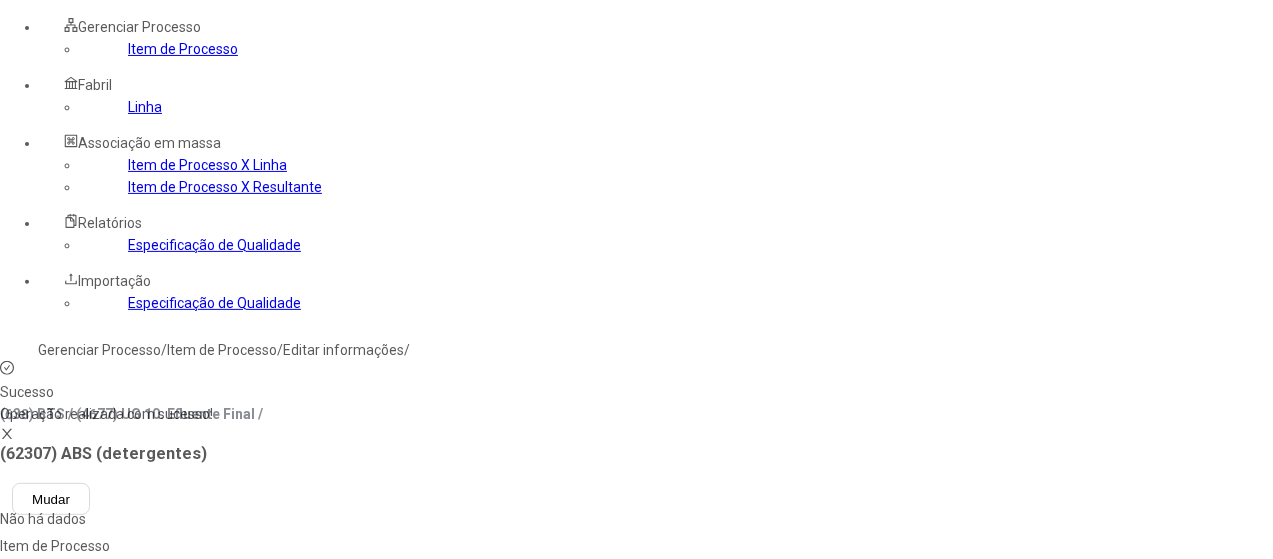 type on "****" 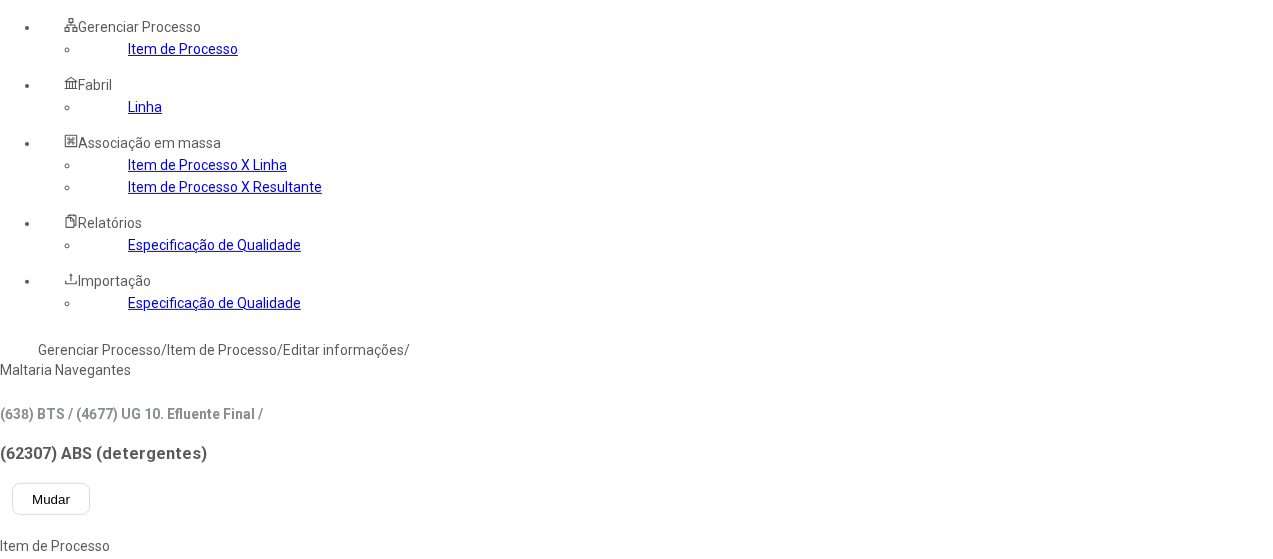 type on "****" 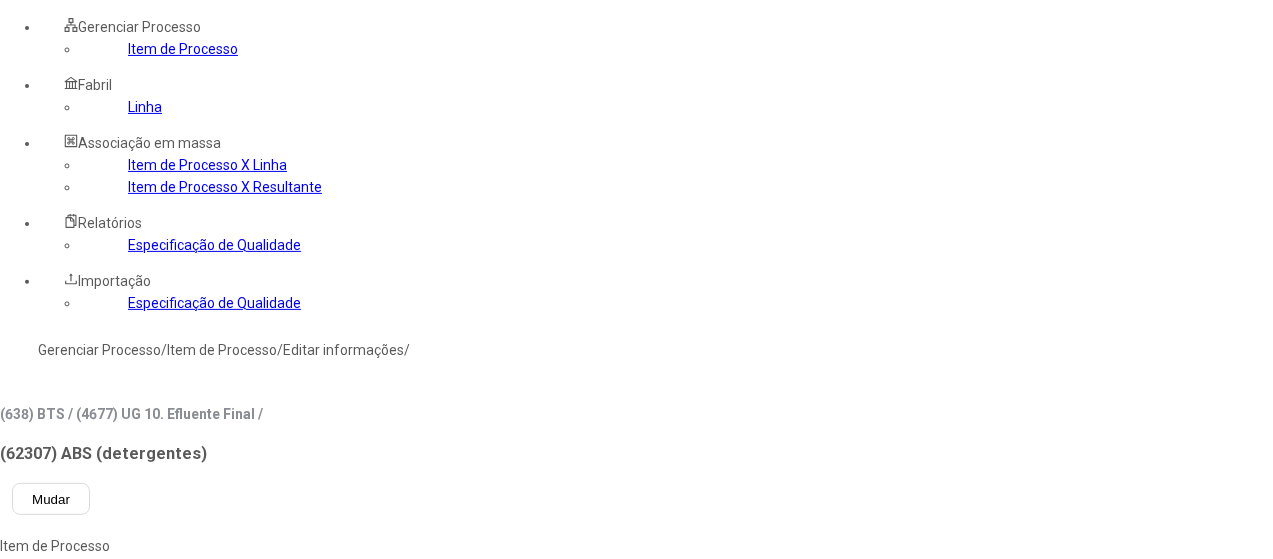type on "***" 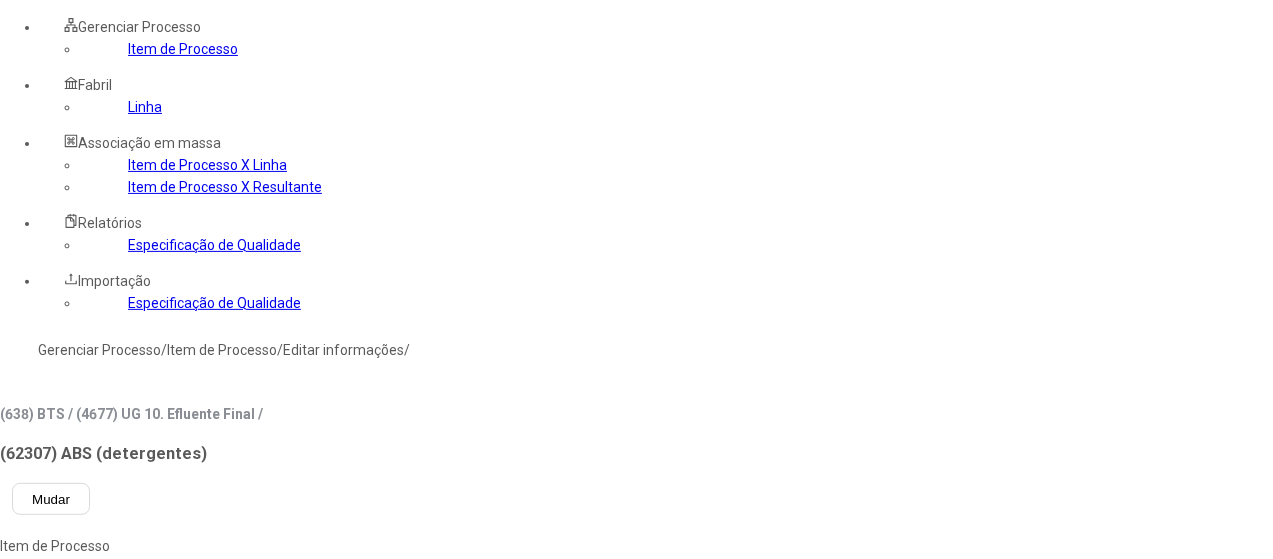 click 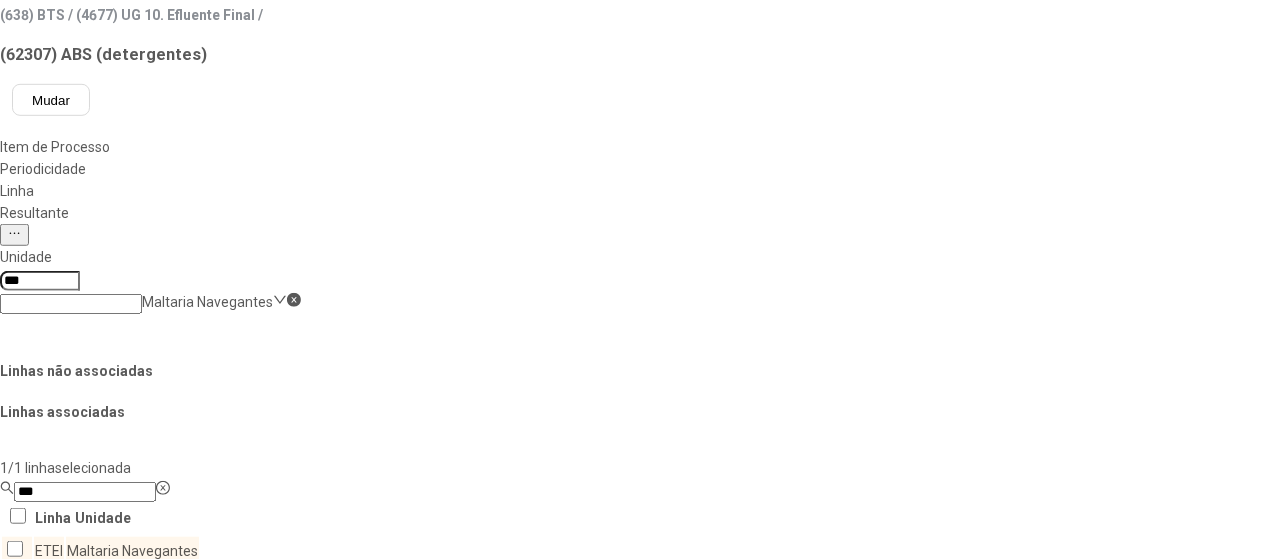 scroll, scrollTop: 600, scrollLeft: 0, axis: vertical 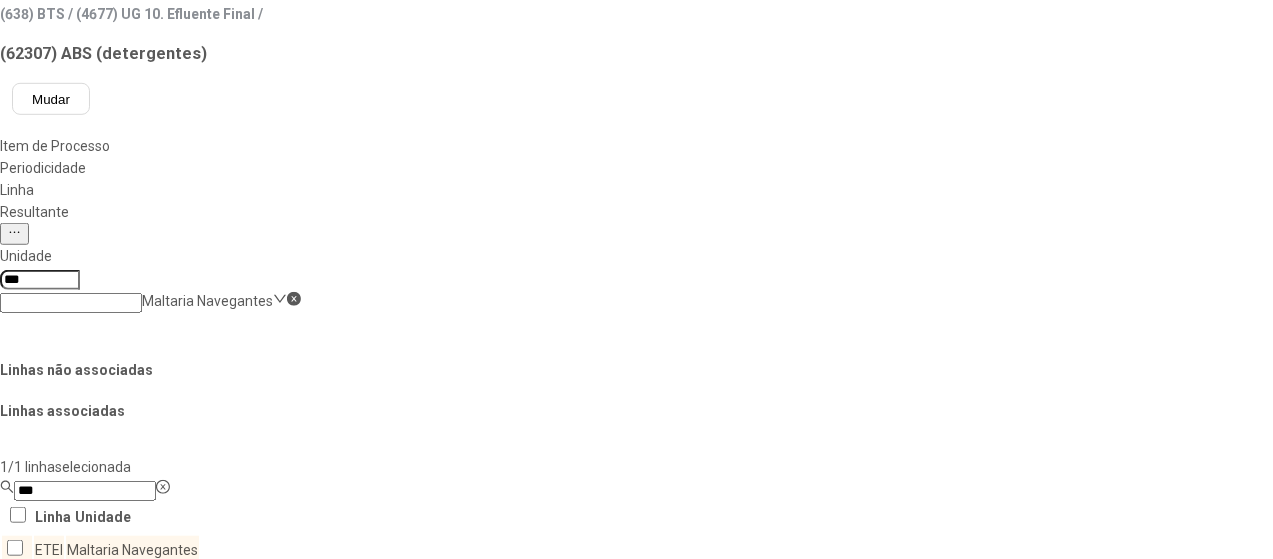 drag, startPoint x: 765, startPoint y: 69, endPoint x: 807, endPoint y: 105, distance: 55.31727 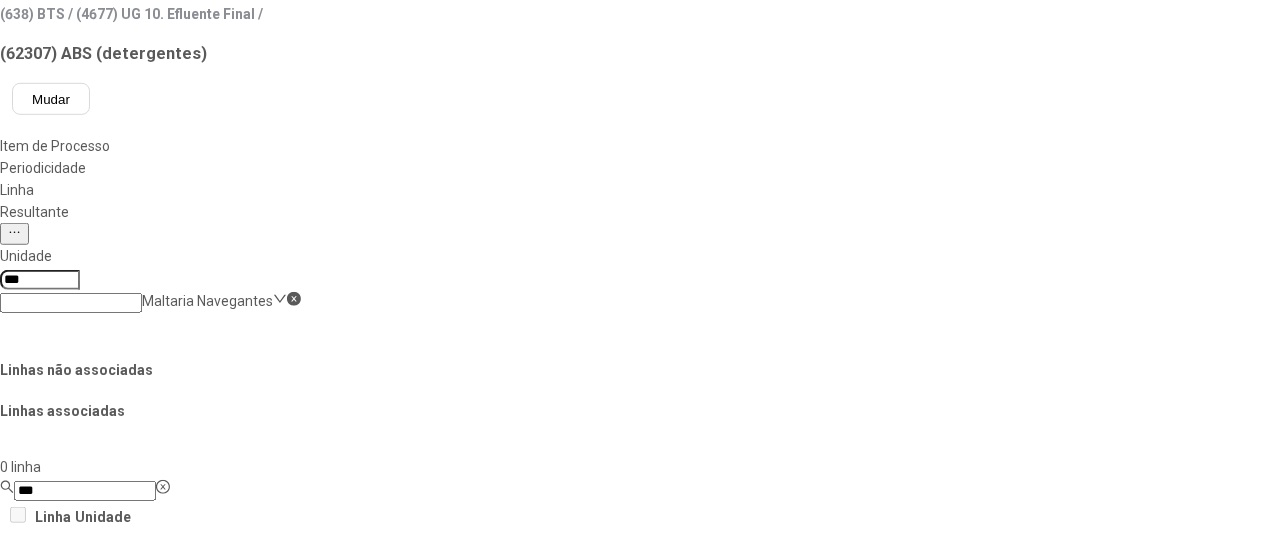 click on "Salvar Alterações" 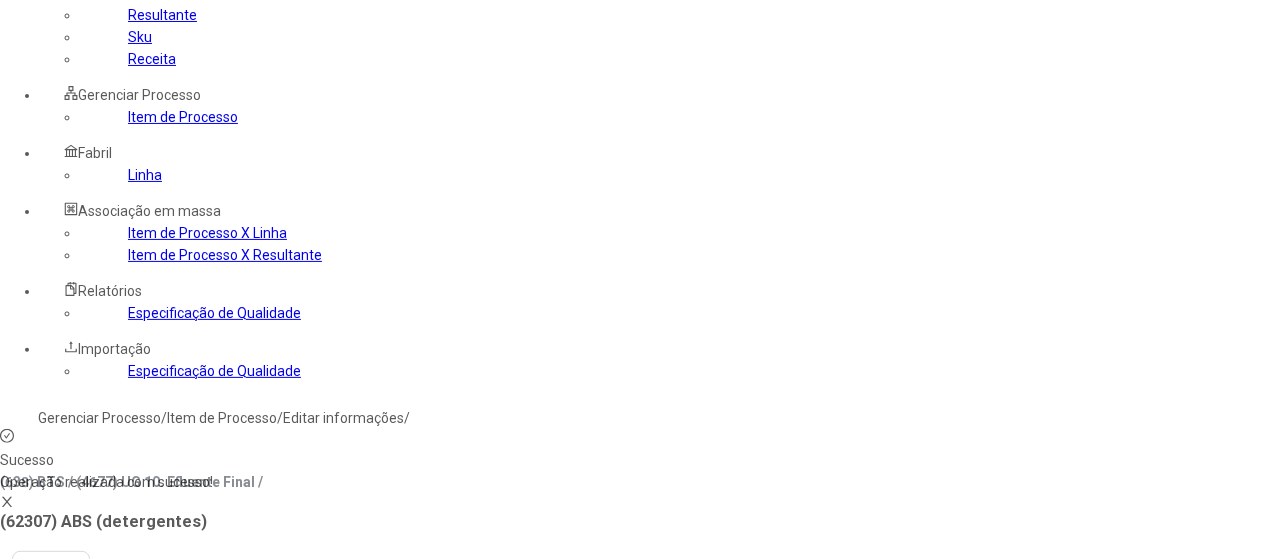 scroll, scrollTop: 100, scrollLeft: 0, axis: vertical 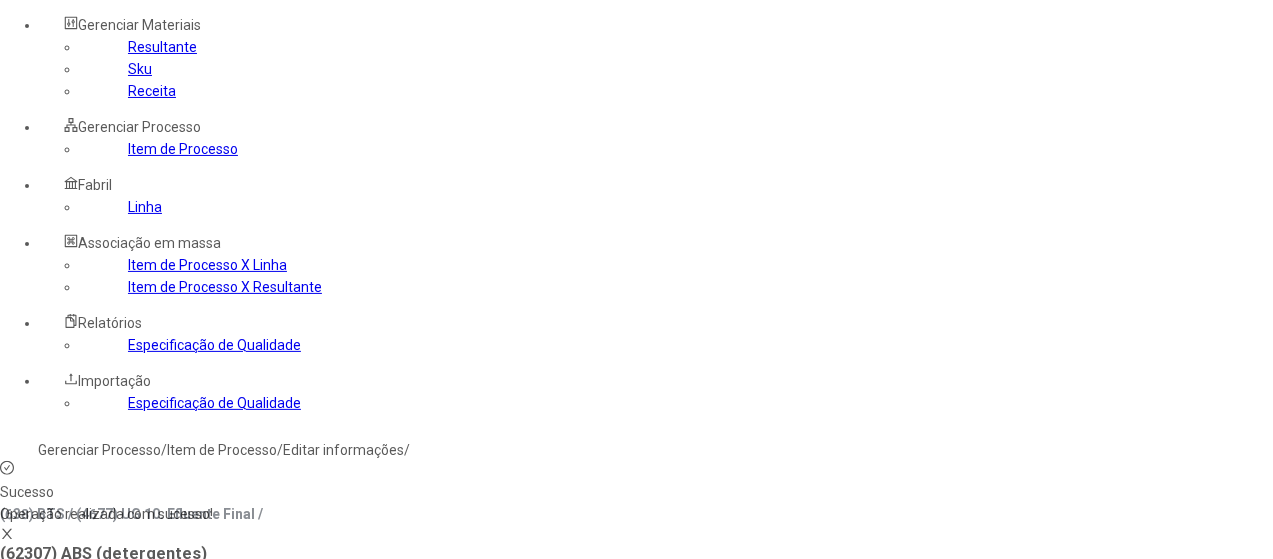 drag, startPoint x: 673, startPoint y: 134, endPoint x: 674, endPoint y: 147, distance: 13.038404 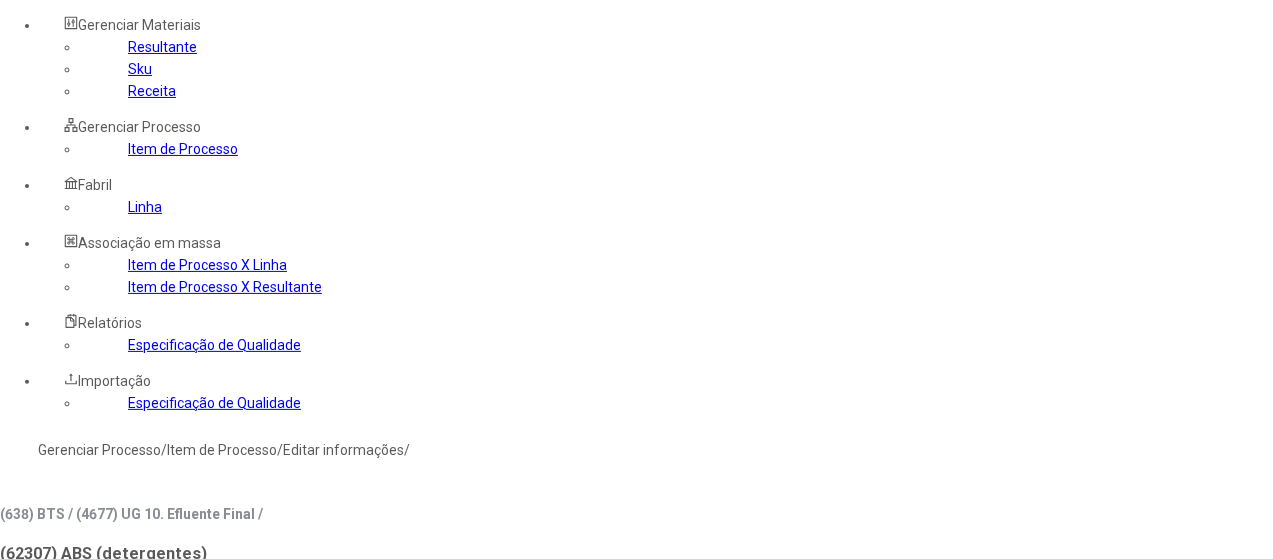 click 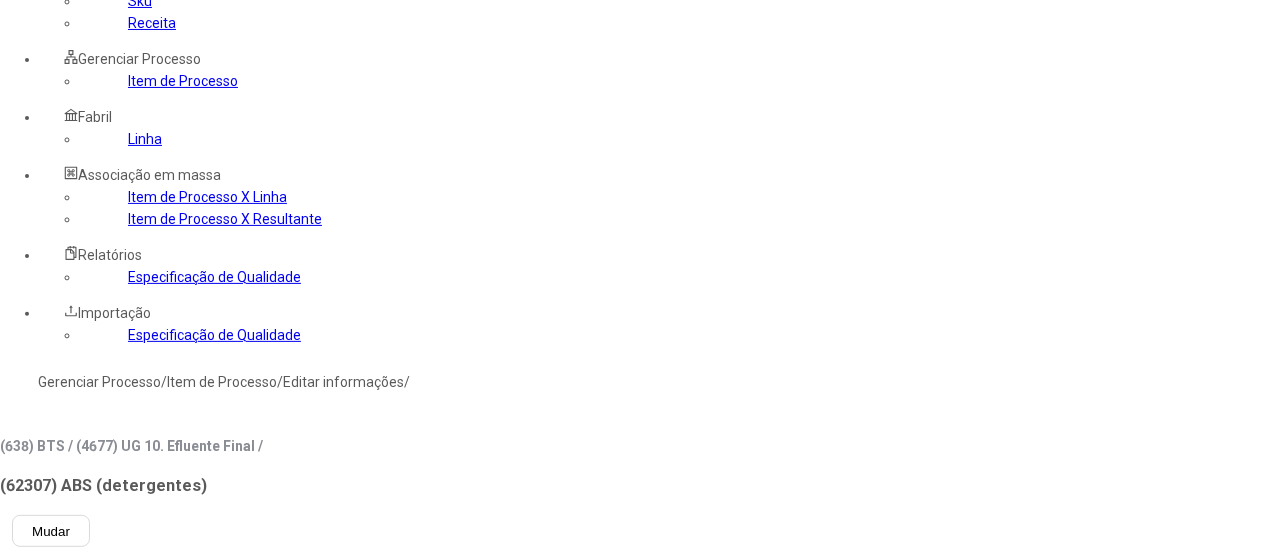 scroll, scrollTop: 200, scrollLeft: 0, axis: vertical 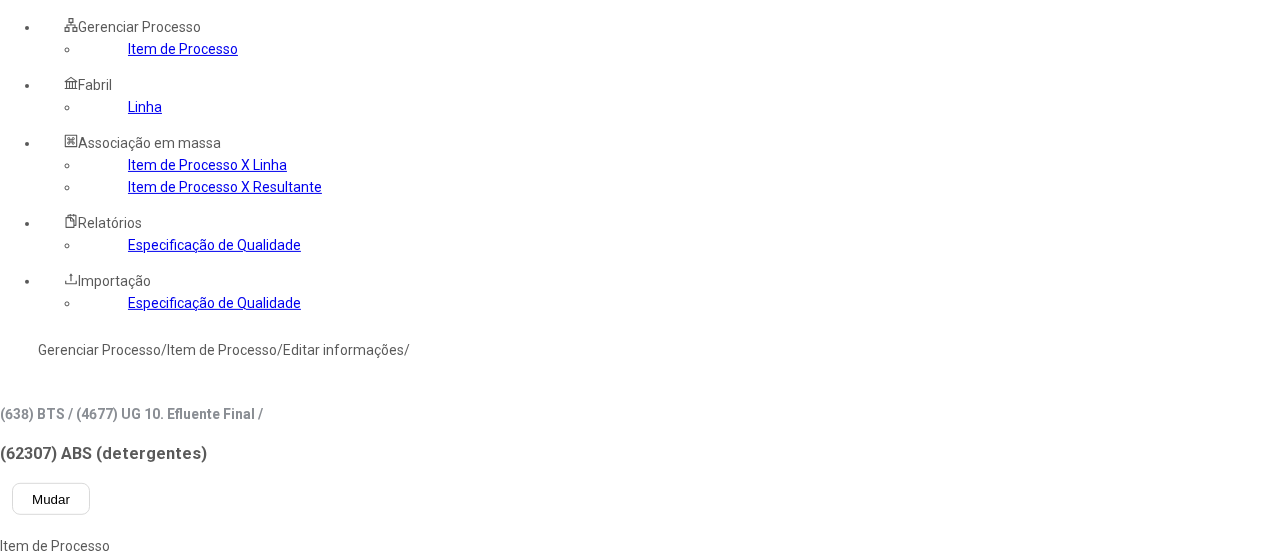 type on "****" 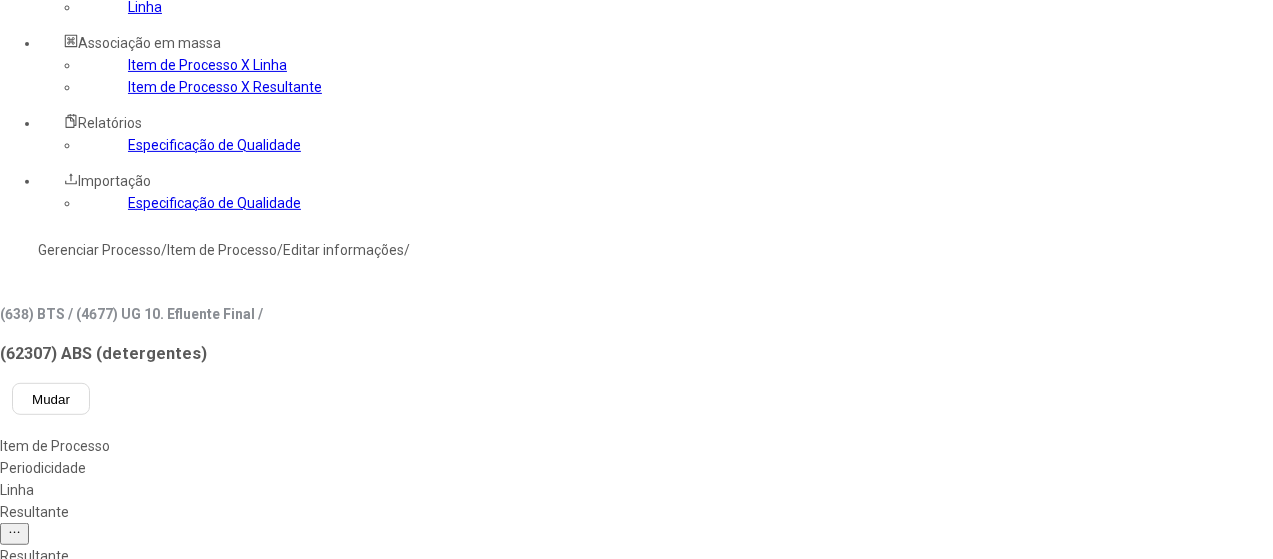 click 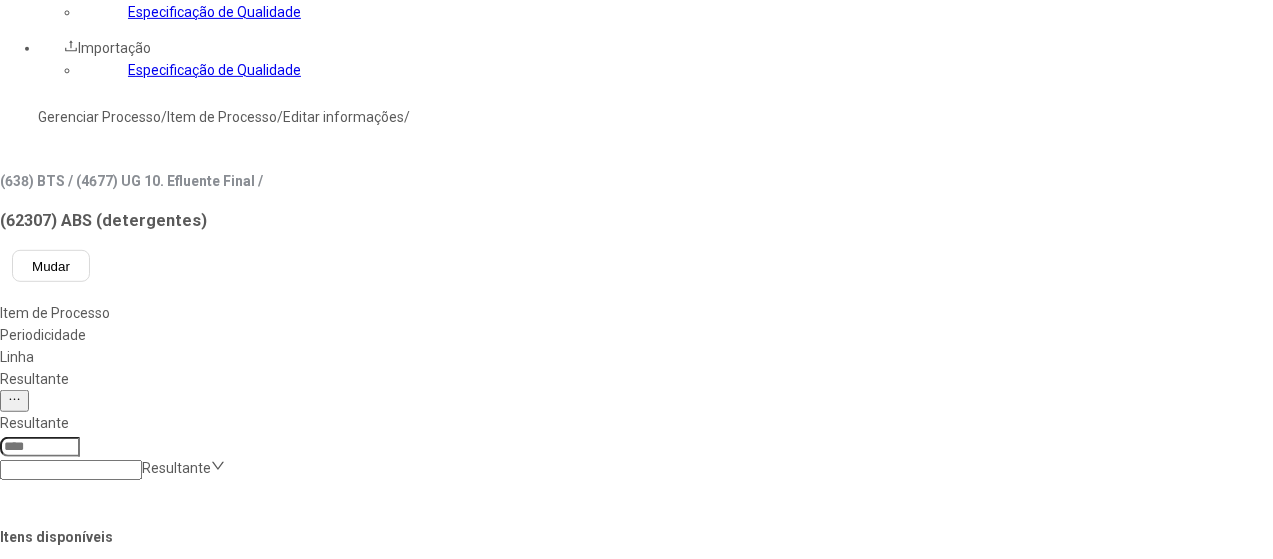 scroll, scrollTop: 600, scrollLeft: 0, axis: vertical 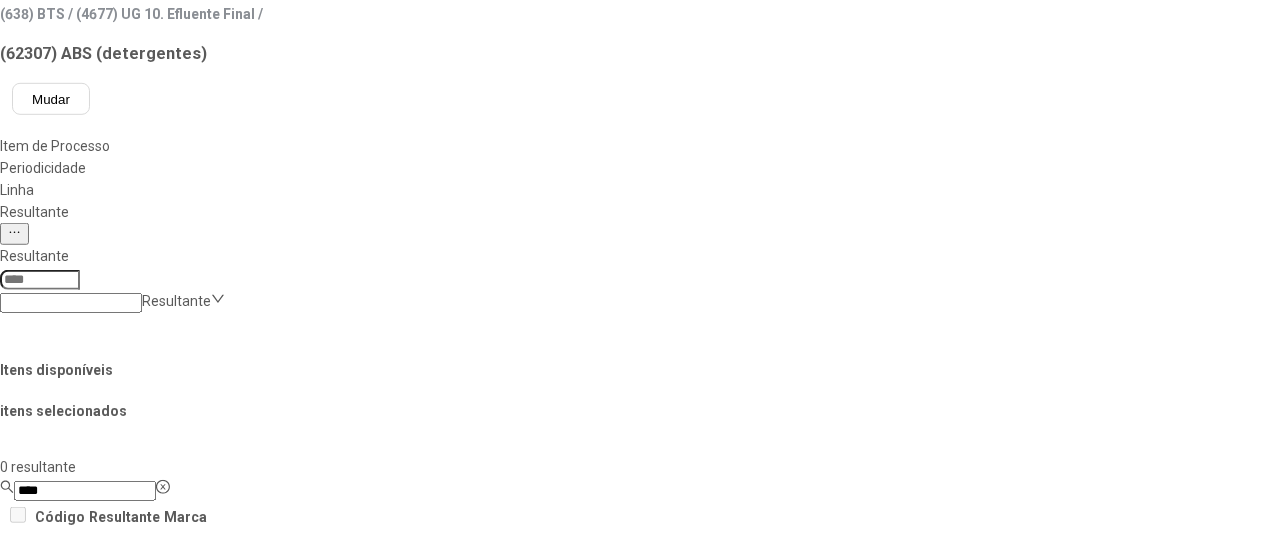 click on "Concluir associação" at bounding box center [124, 1199] 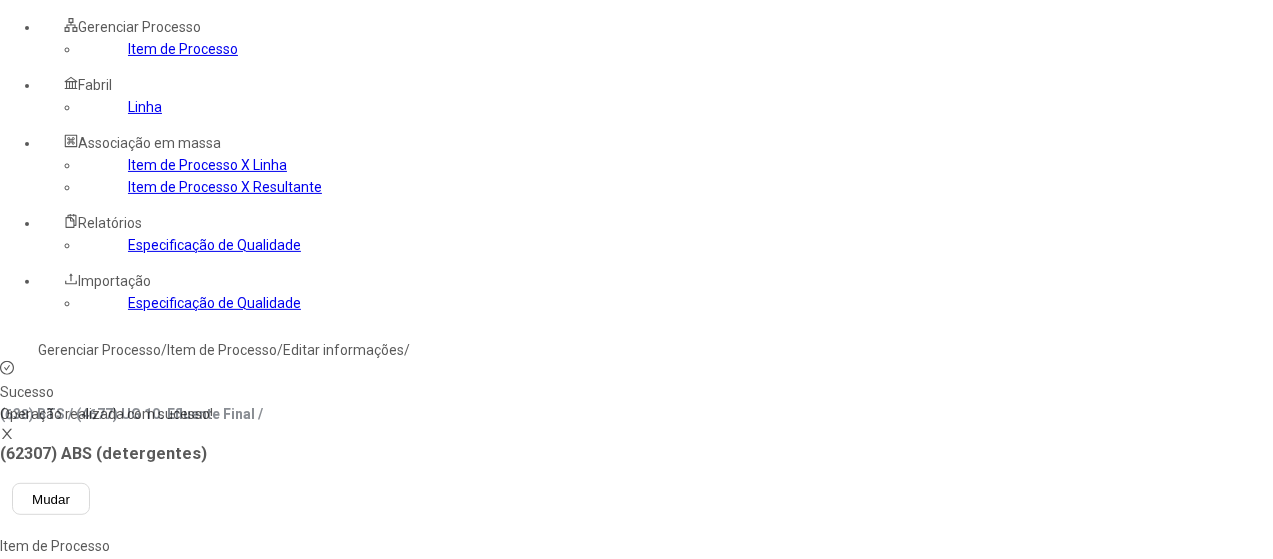 scroll, scrollTop: 0, scrollLeft: 0, axis: both 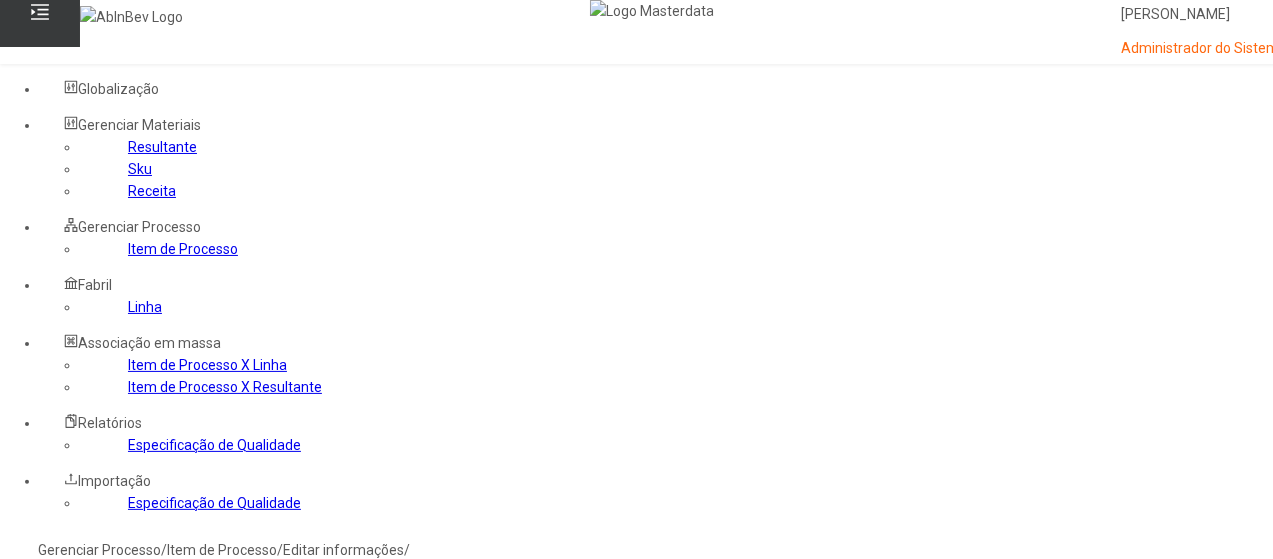 click on "Gerenciar Processo  /  Item de Processo  /  Editar informações  /" 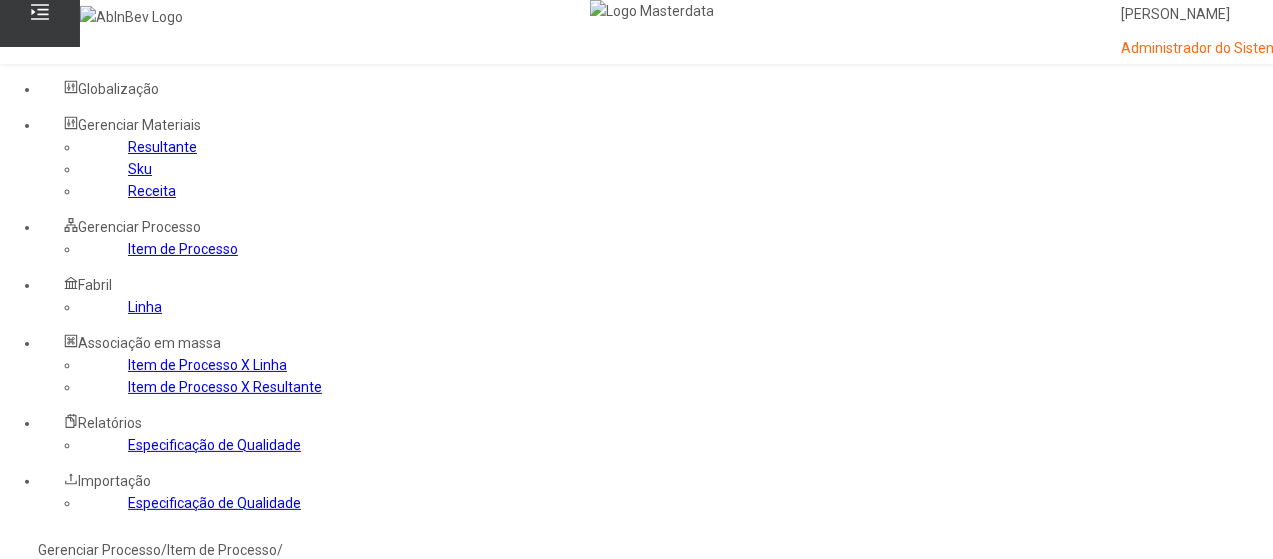 click 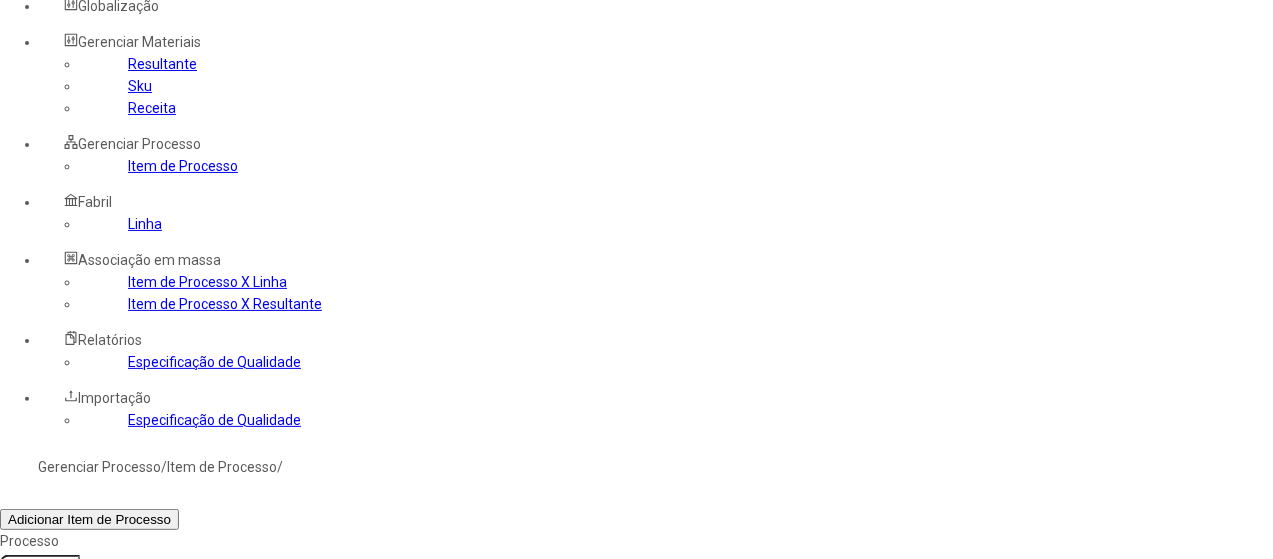 scroll, scrollTop: 200, scrollLeft: 0, axis: vertical 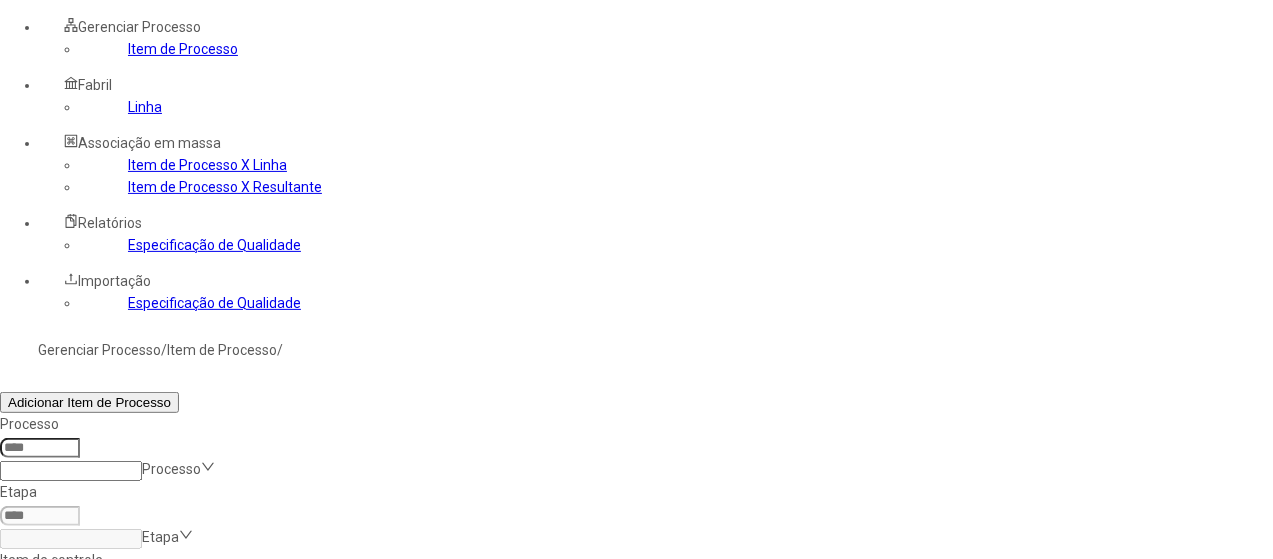 click 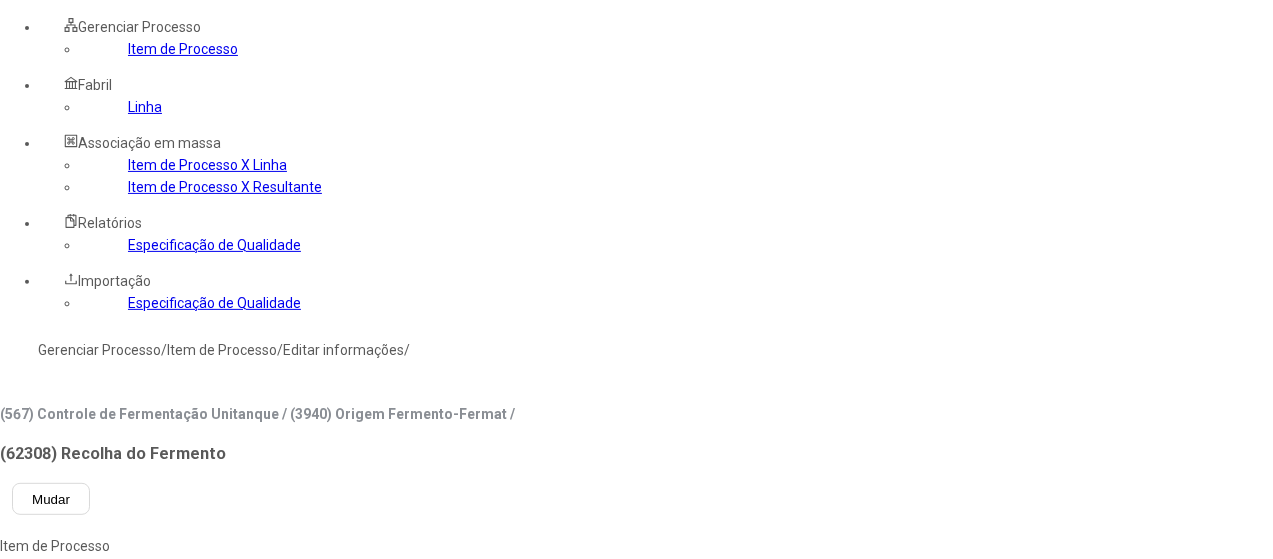 type on "*****" 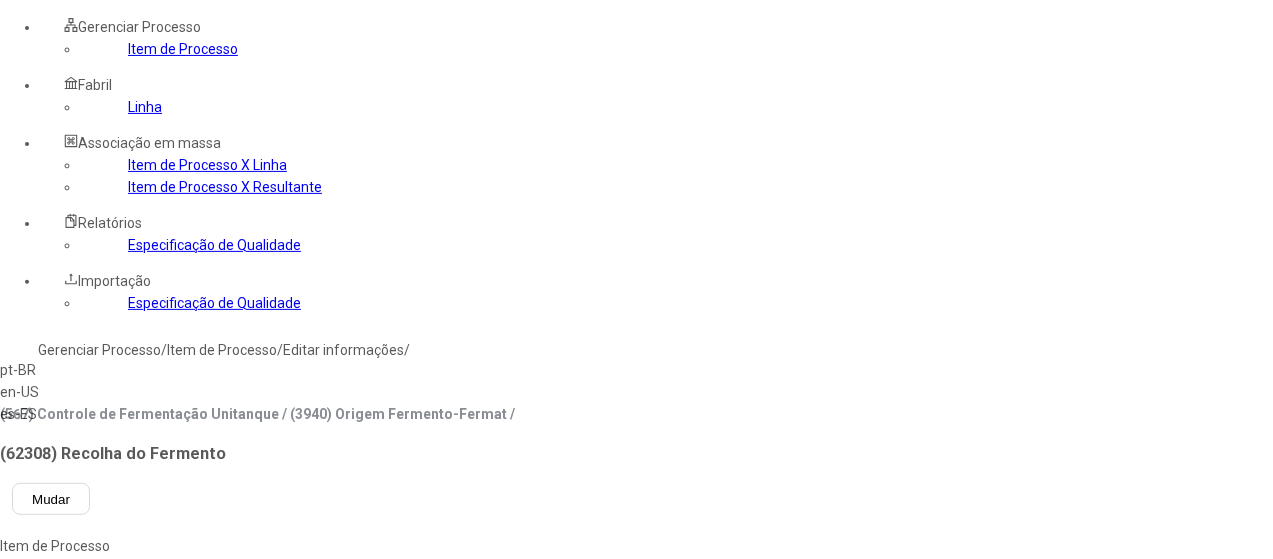 drag, startPoint x: 372, startPoint y: 317, endPoint x: 497, endPoint y: 216, distance: 160.7047 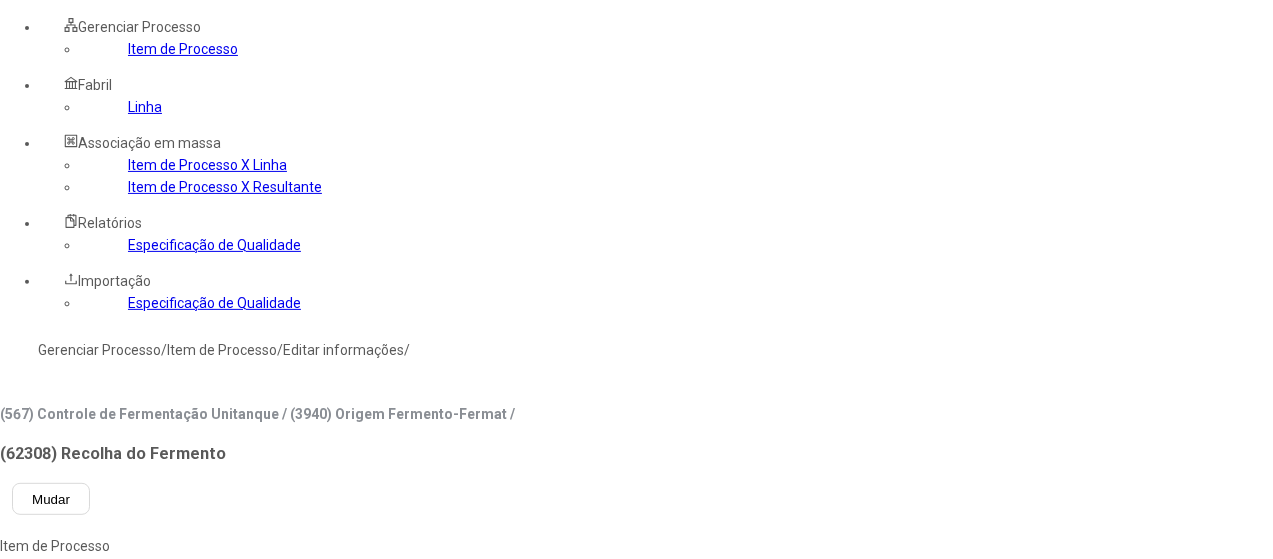 click 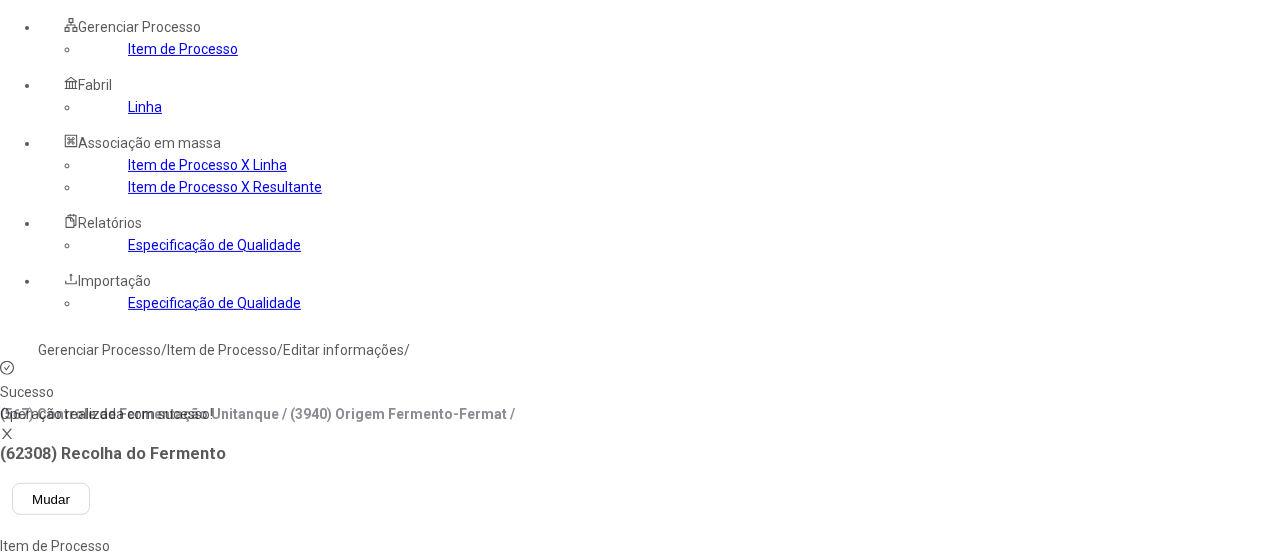 click on "Linha" 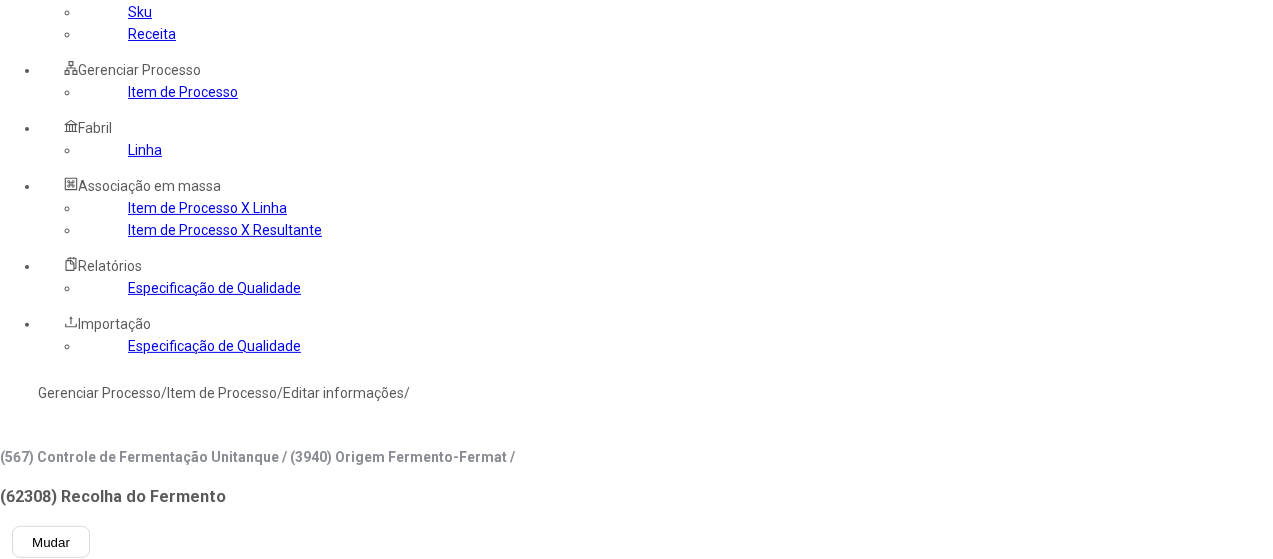 scroll, scrollTop: 200, scrollLeft: 0, axis: vertical 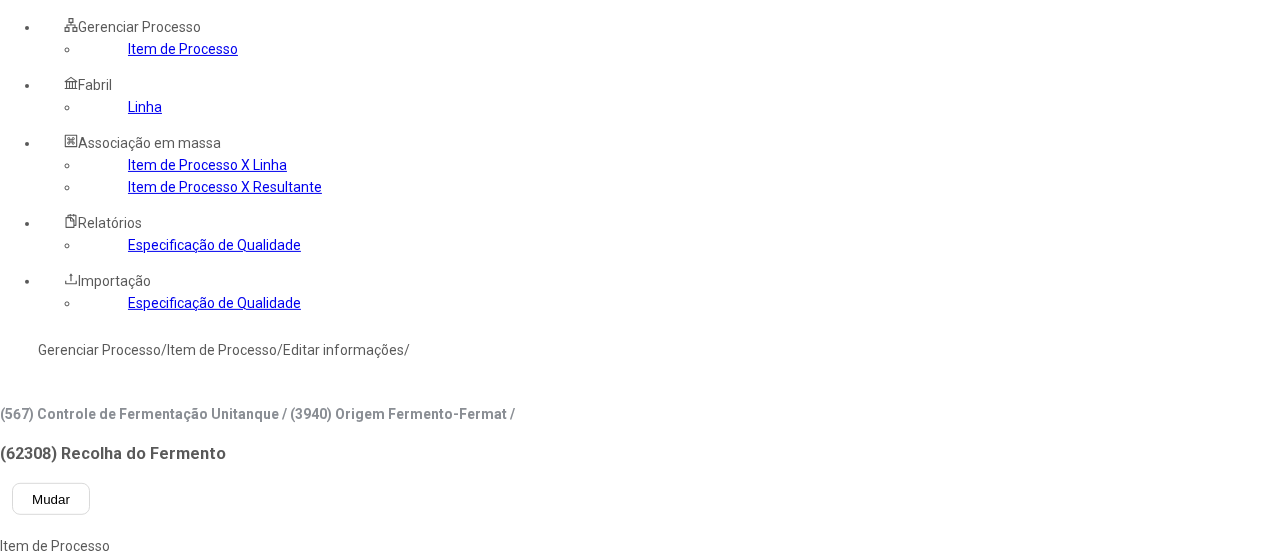 type on "***" 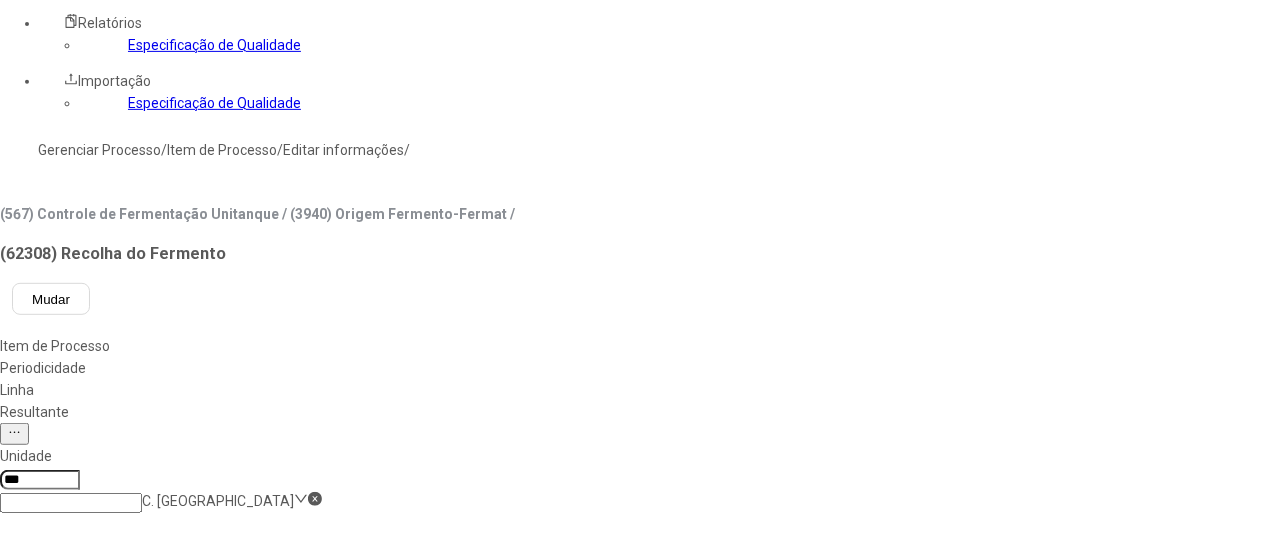 click 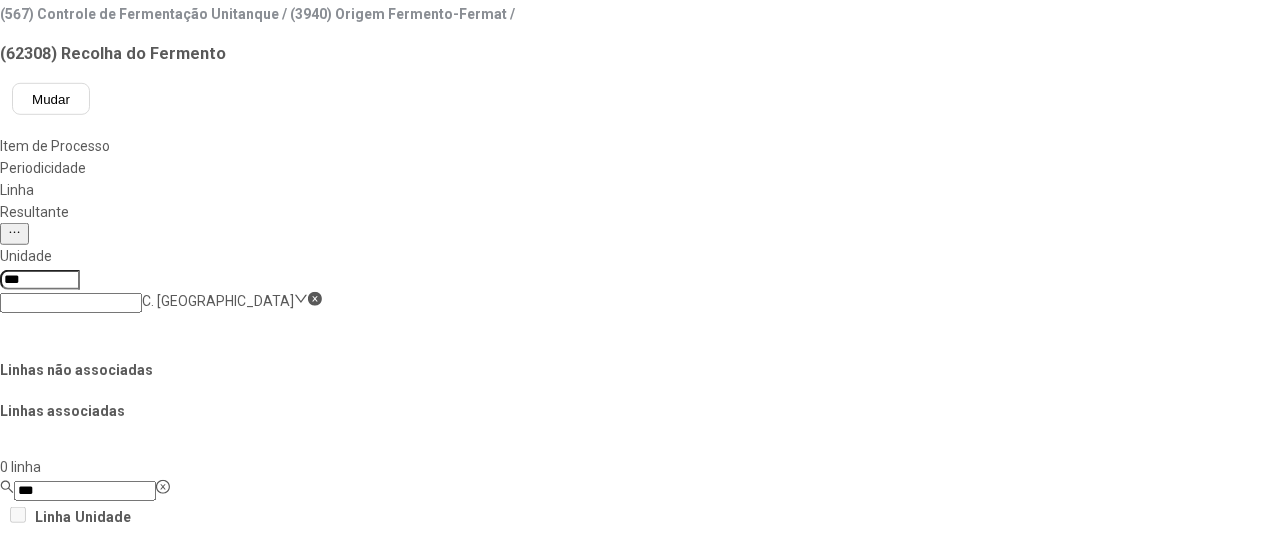 click on "Salvar Alterações" 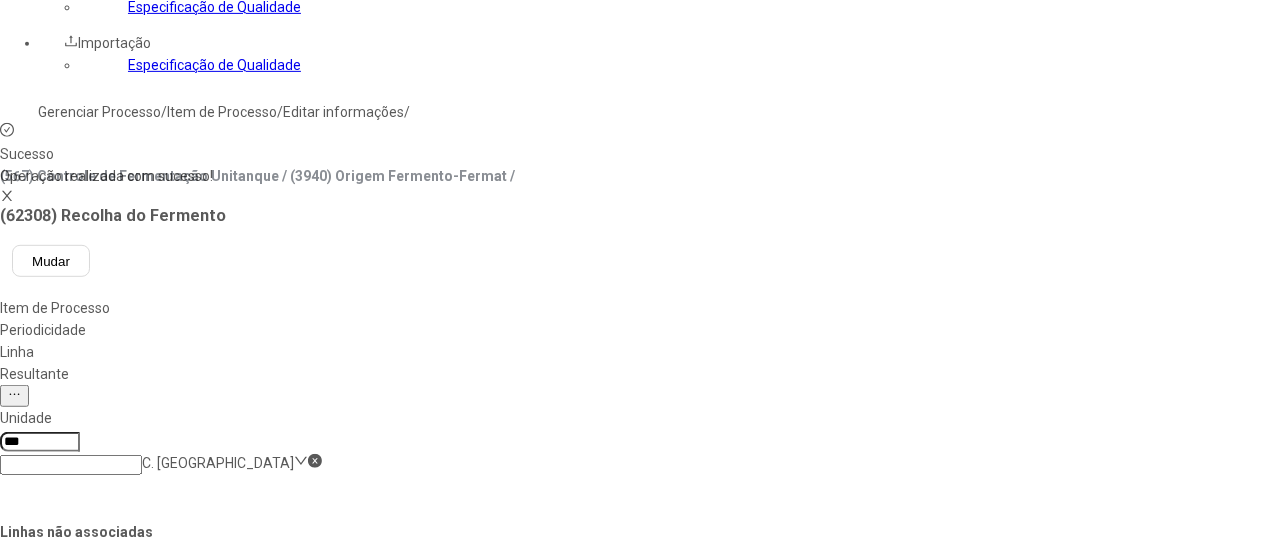 scroll, scrollTop: 200, scrollLeft: 0, axis: vertical 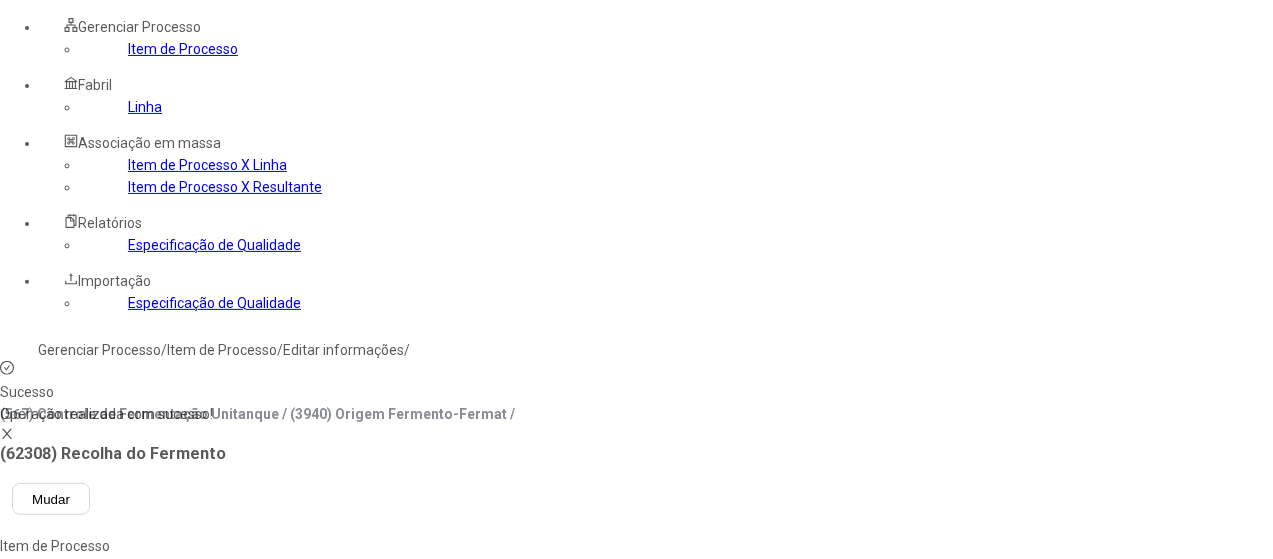 click on "Resultante" 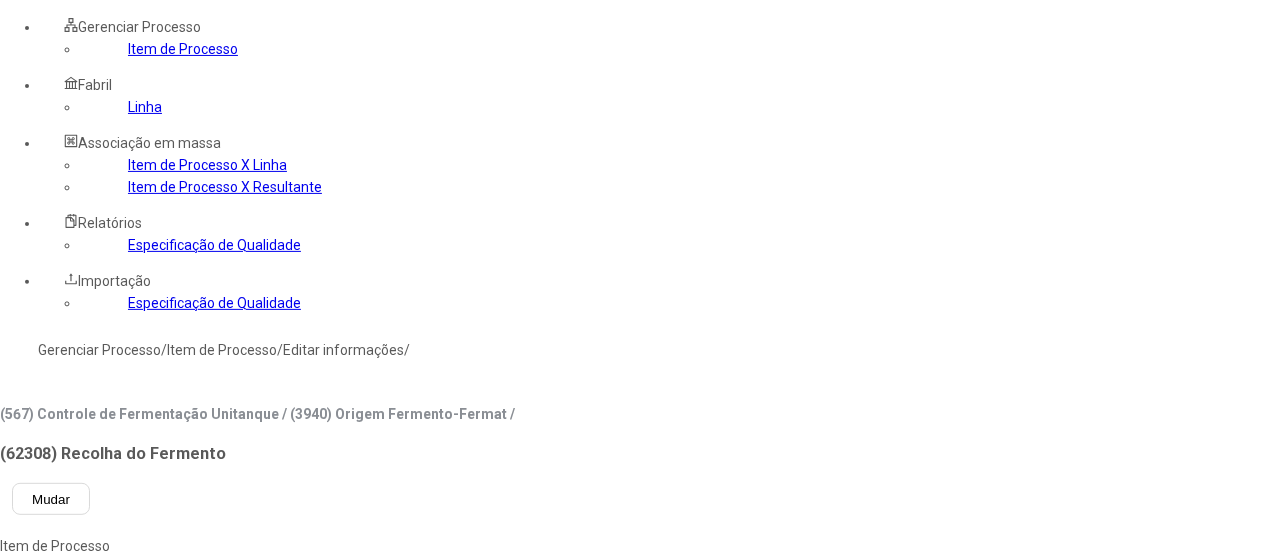 click on "*******" 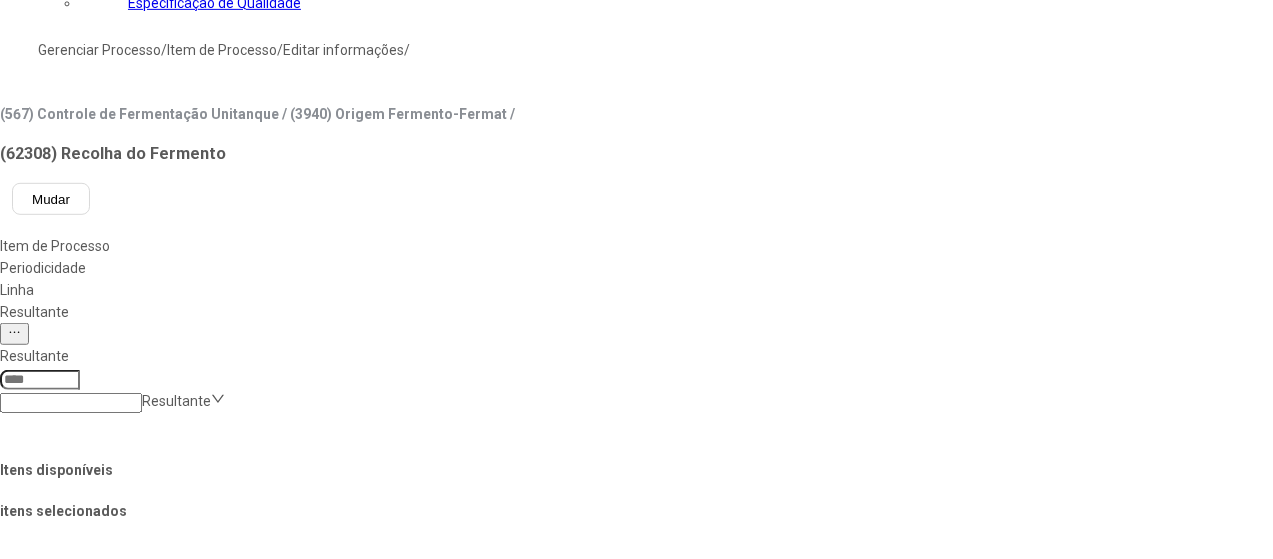 drag, startPoint x: 1179, startPoint y: 445, endPoint x: 1106, endPoint y: 454, distance: 73.552704 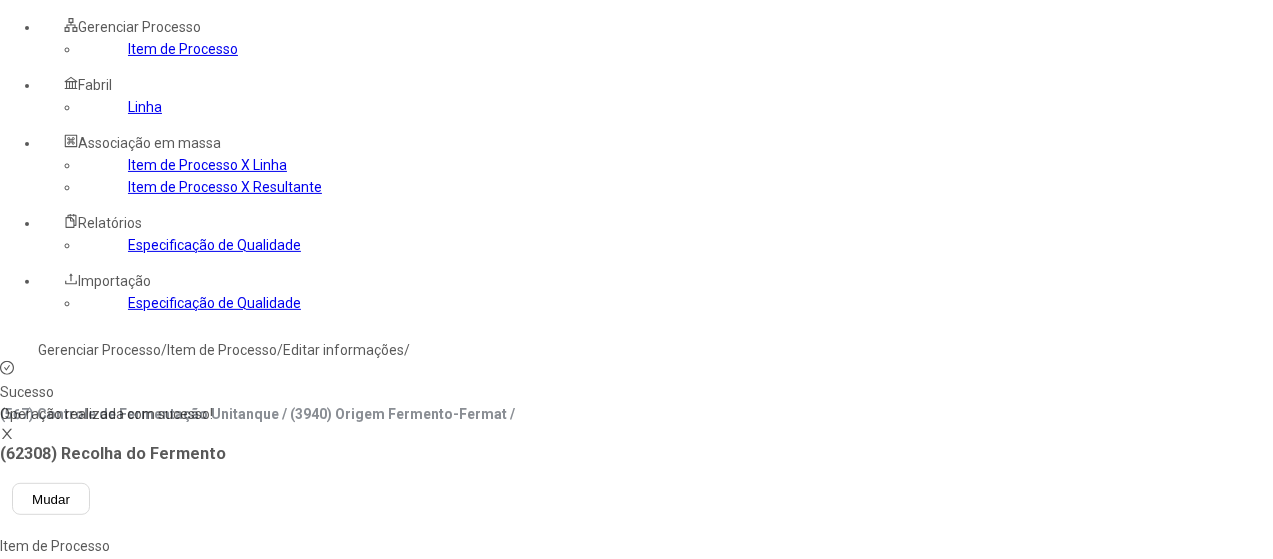 click 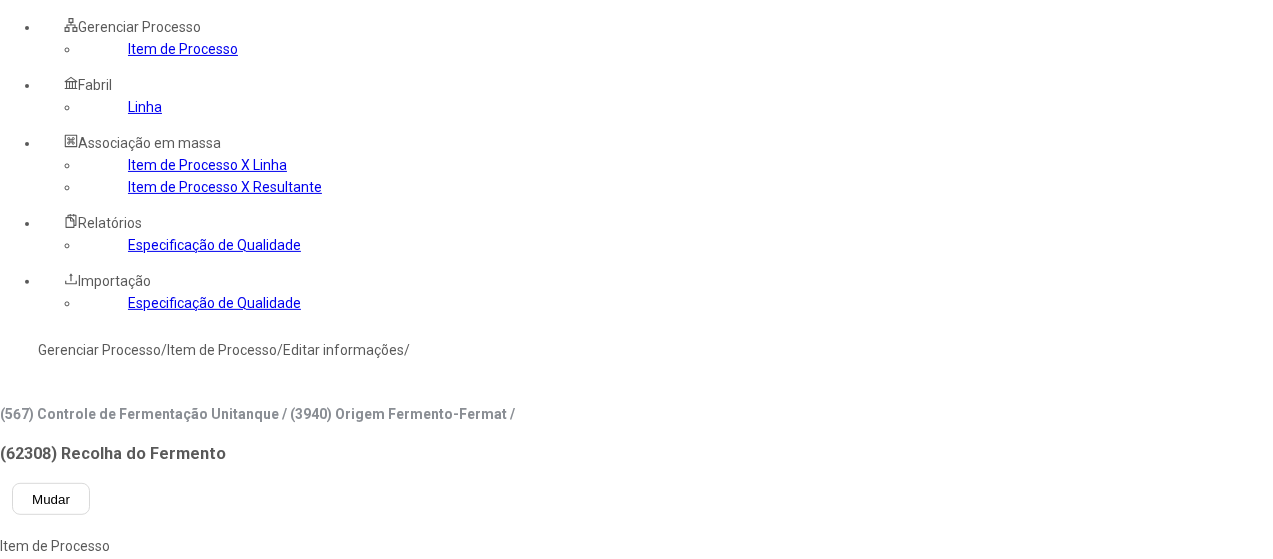 click 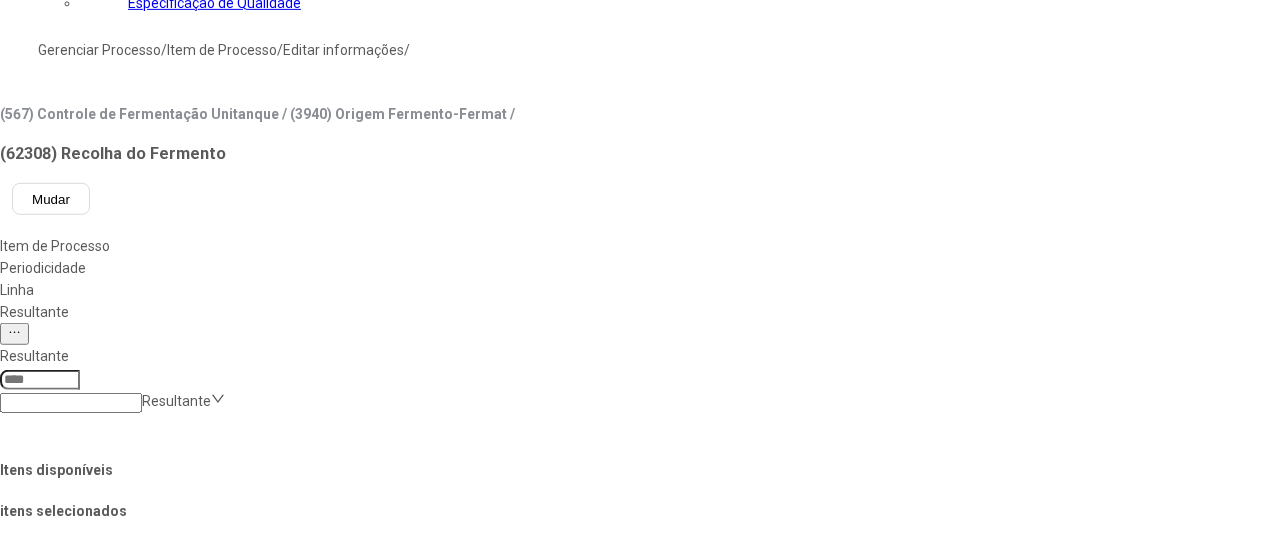 drag, startPoint x: 1140, startPoint y: 449, endPoint x: 1044, endPoint y: 409, distance: 104 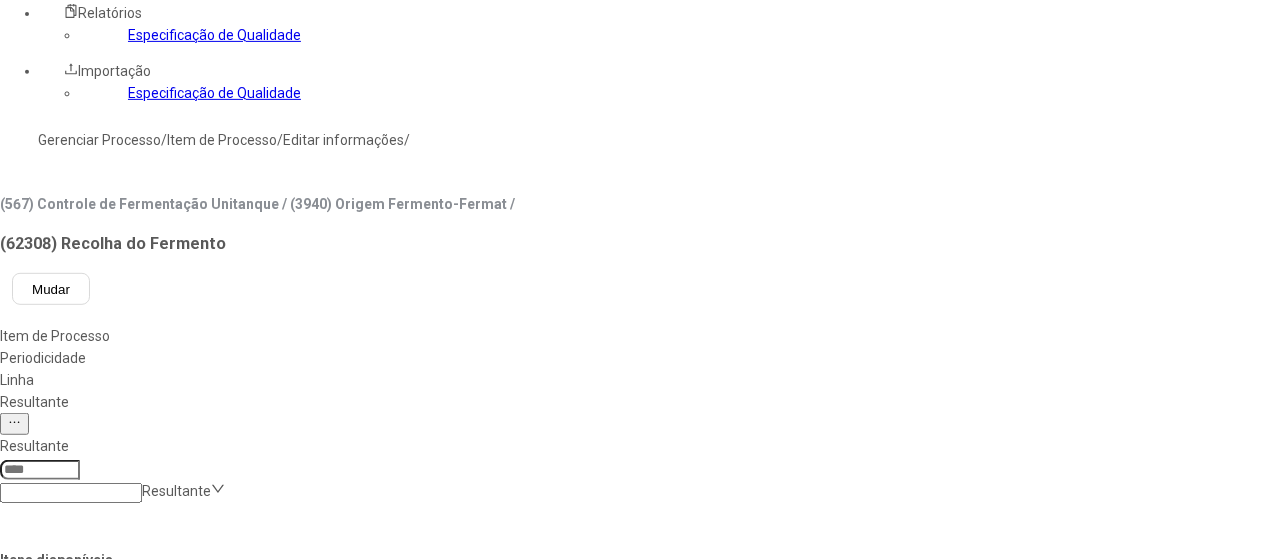 scroll, scrollTop: 300, scrollLeft: 0, axis: vertical 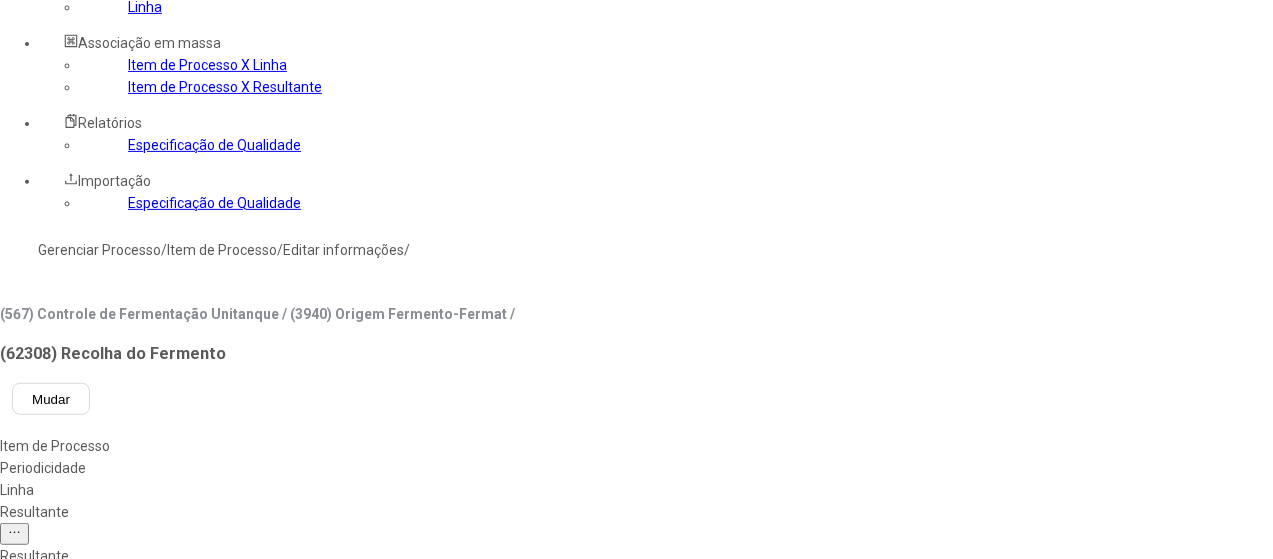 click on "***" 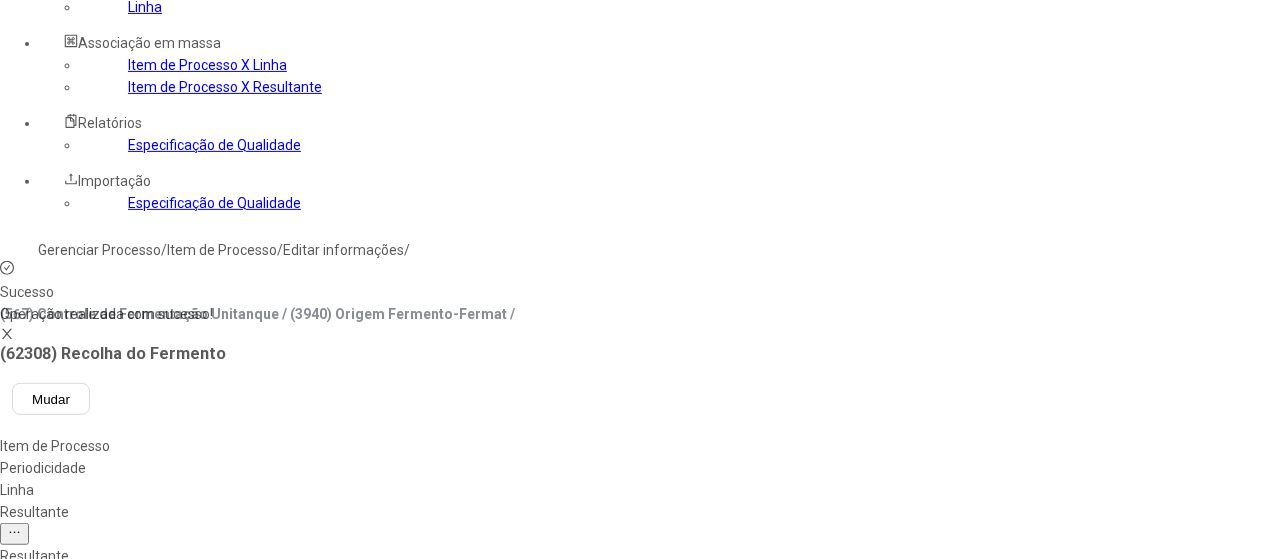 drag, startPoint x: 859, startPoint y: 186, endPoint x: 814, endPoint y: 180, distance: 45.39824 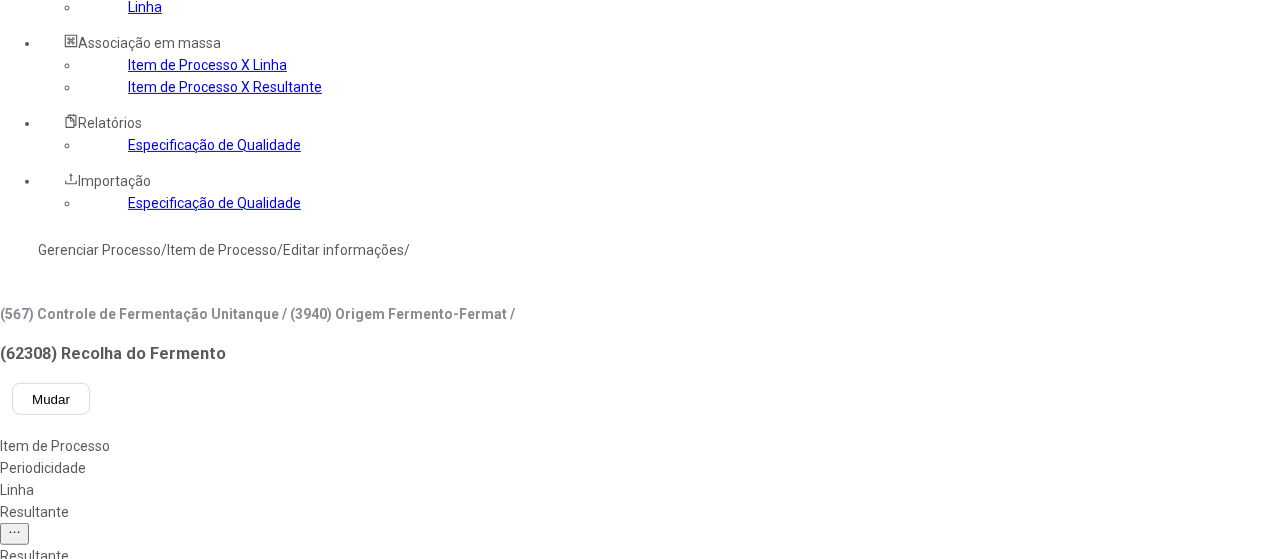 click 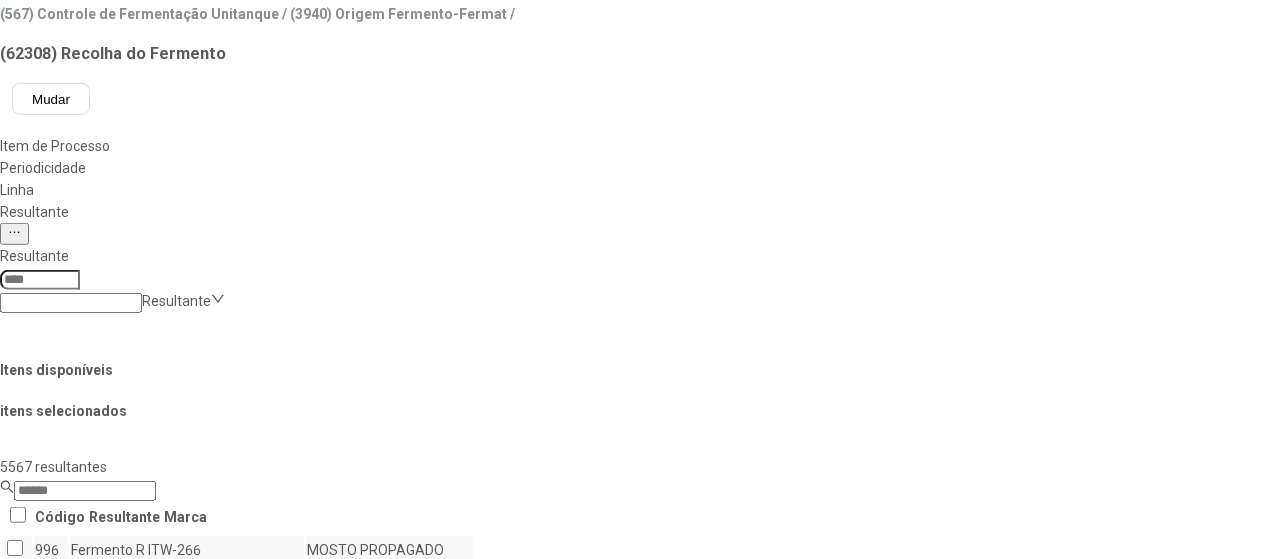 click on "Concluir associação" at bounding box center [124, 1199] 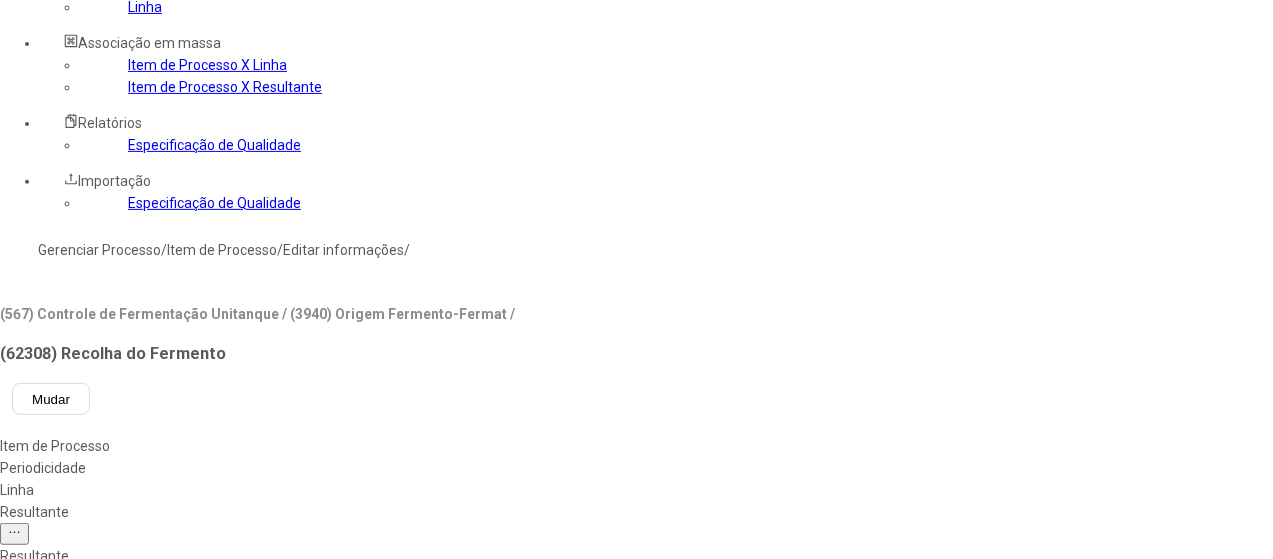 drag, startPoint x: 900, startPoint y: 191, endPoint x: 793, endPoint y: 186, distance: 107.11676 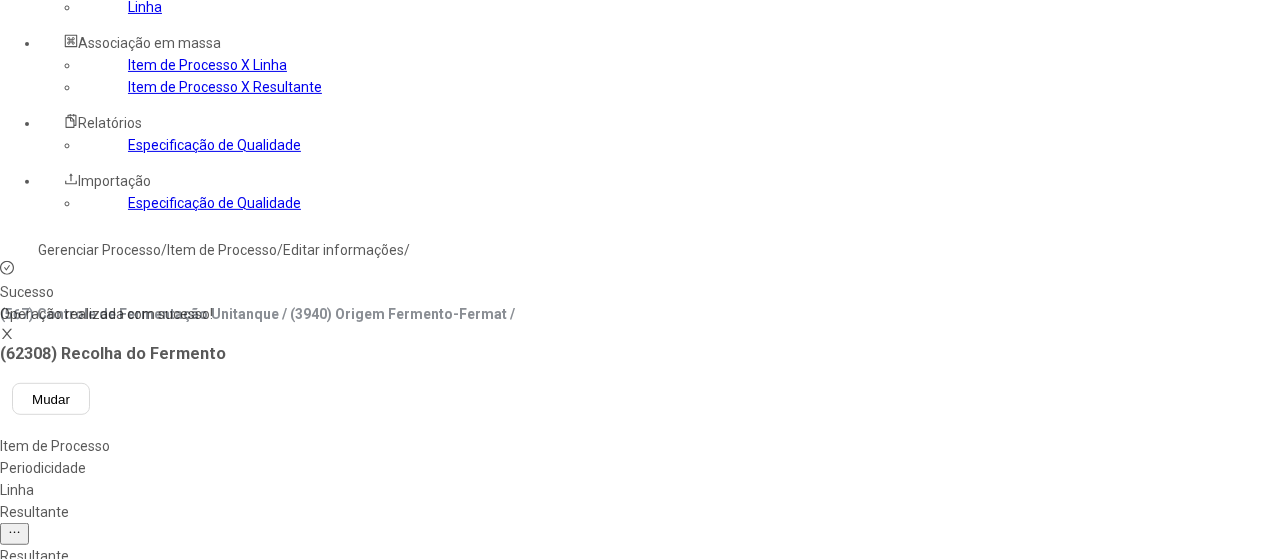 click 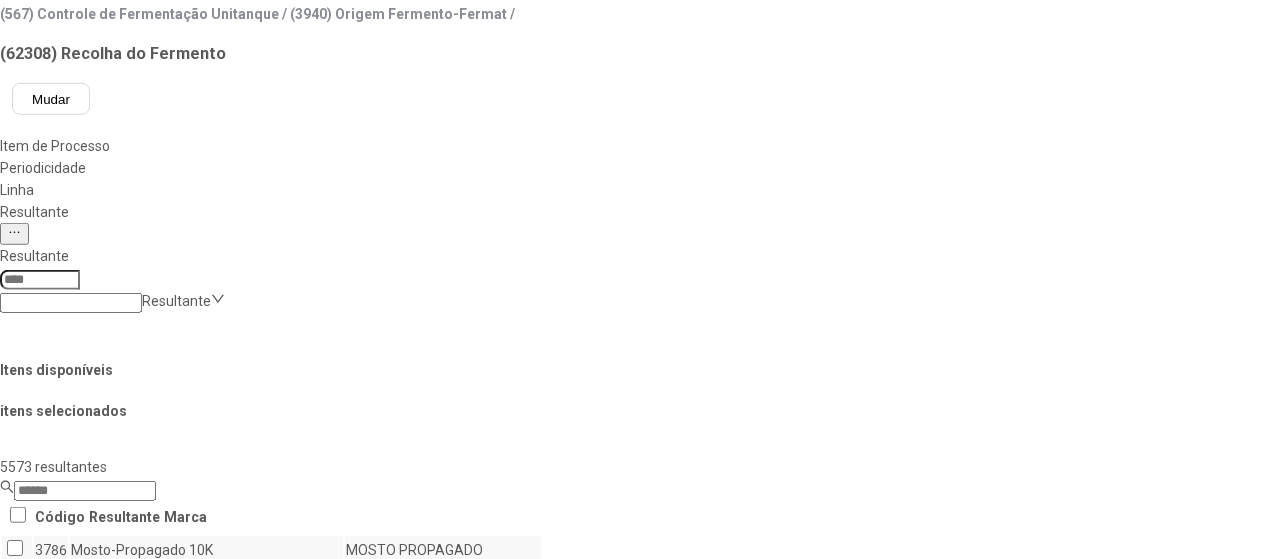 click on "Concluir associação" at bounding box center (124, 1199) 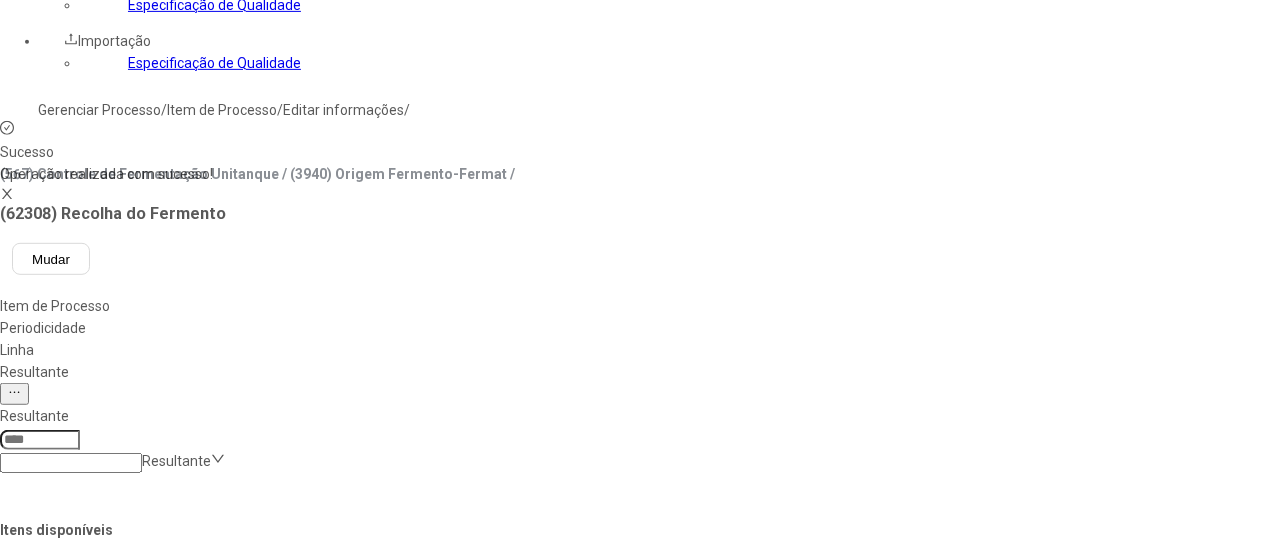 scroll, scrollTop: 300, scrollLeft: 0, axis: vertical 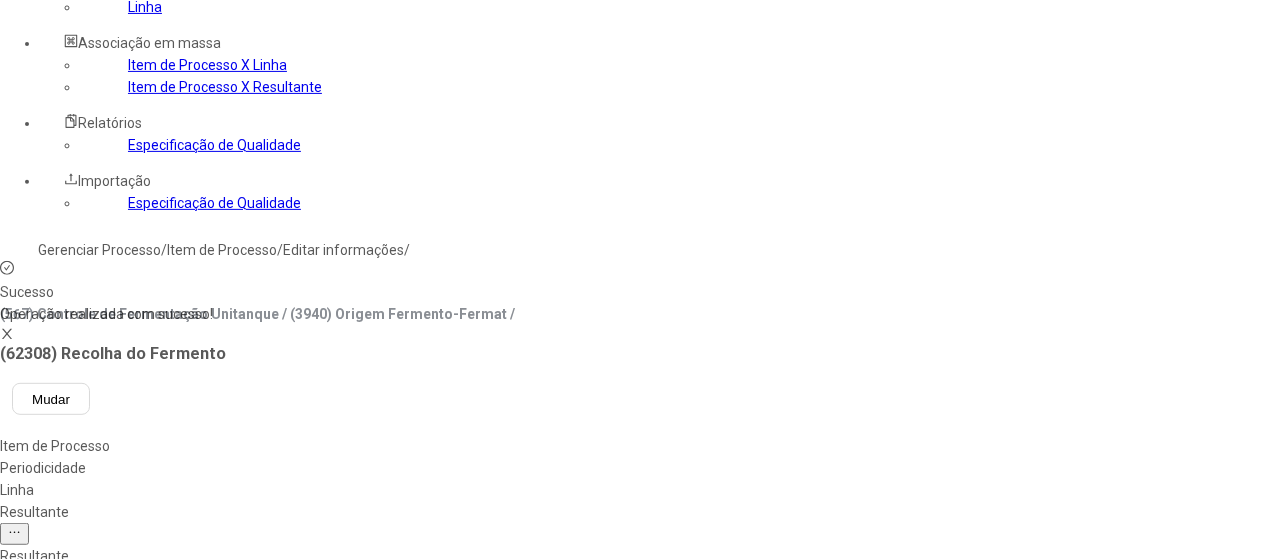 click on "******" 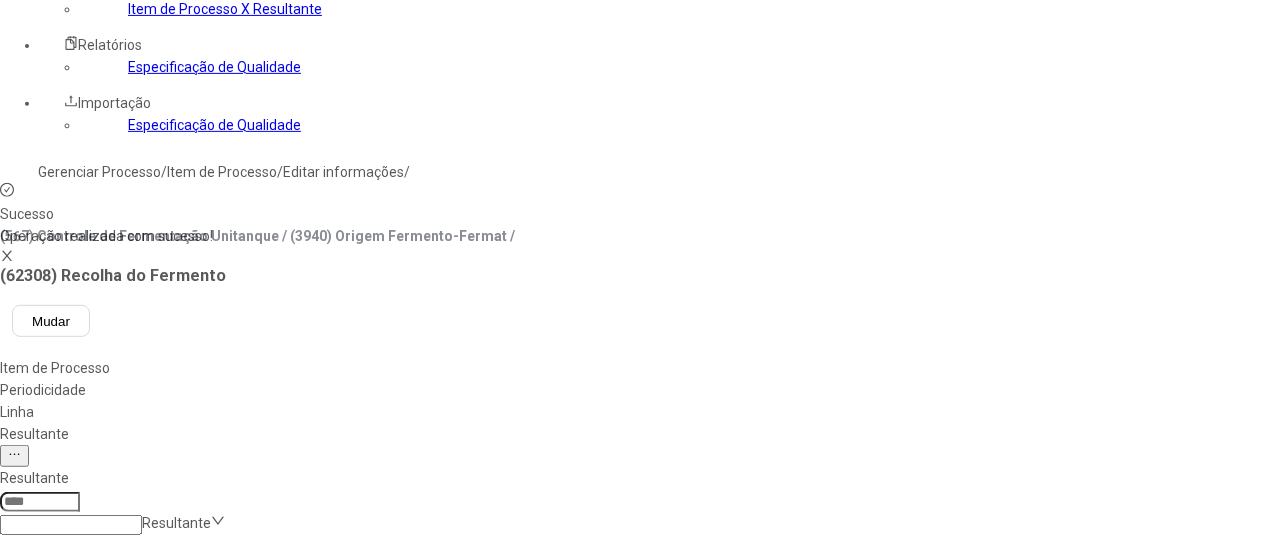 scroll, scrollTop: 500, scrollLeft: 0, axis: vertical 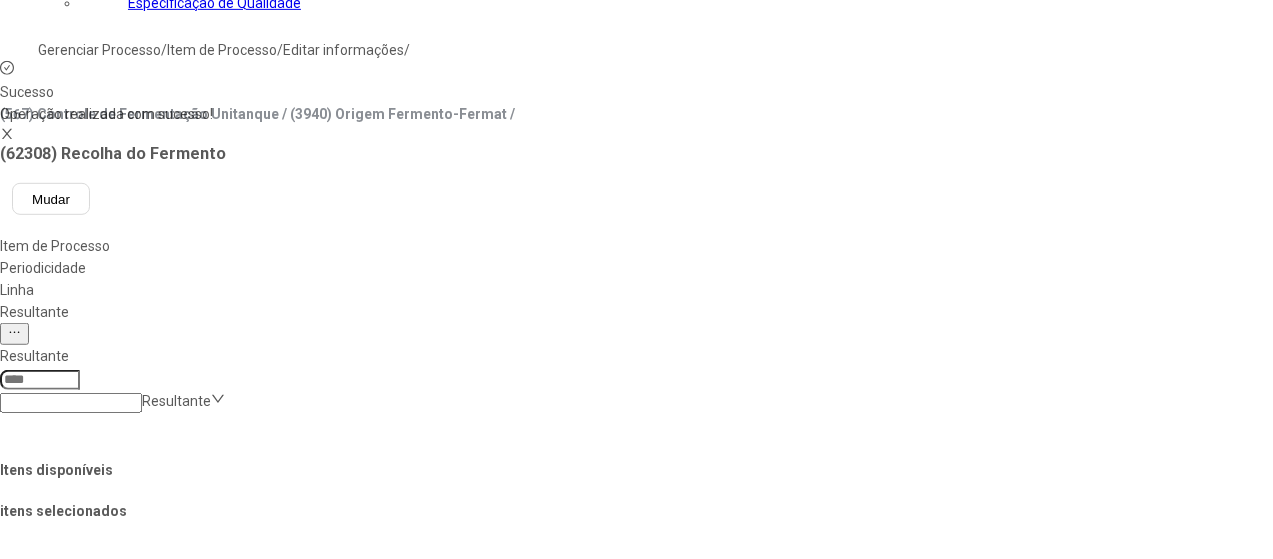 type on "*****" 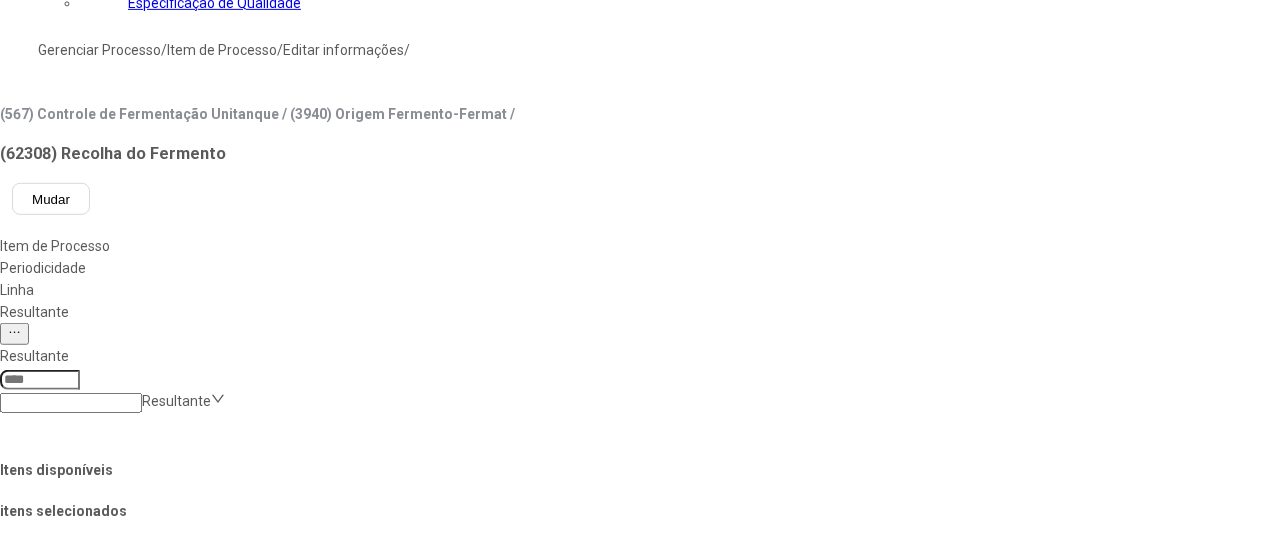 click 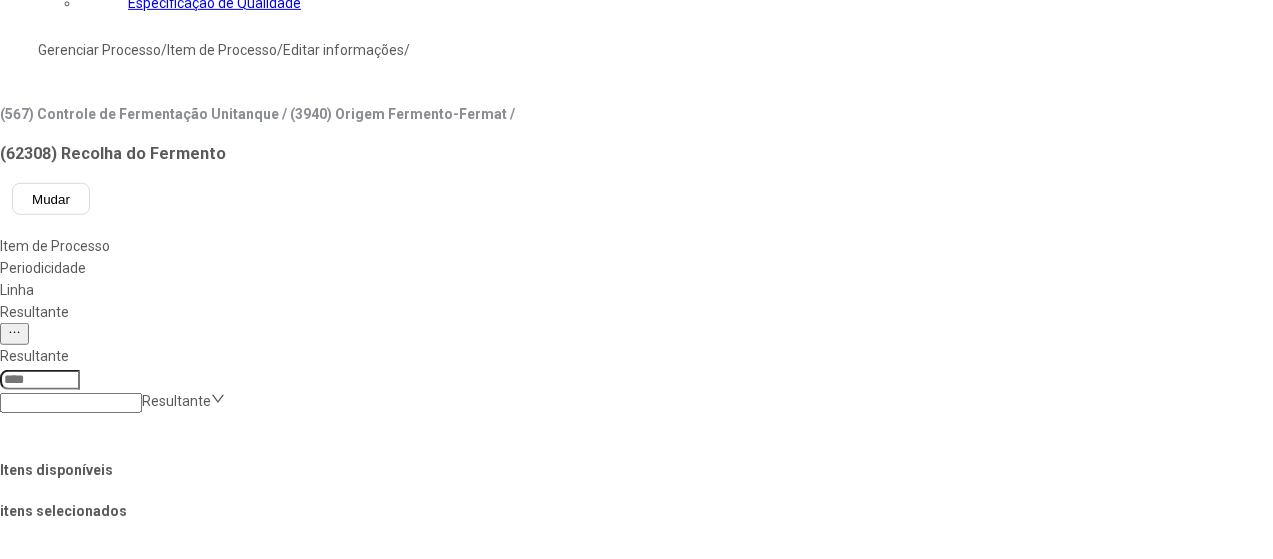 drag, startPoint x: 1110, startPoint y: 433, endPoint x: 1105, endPoint y: 423, distance: 11.18034 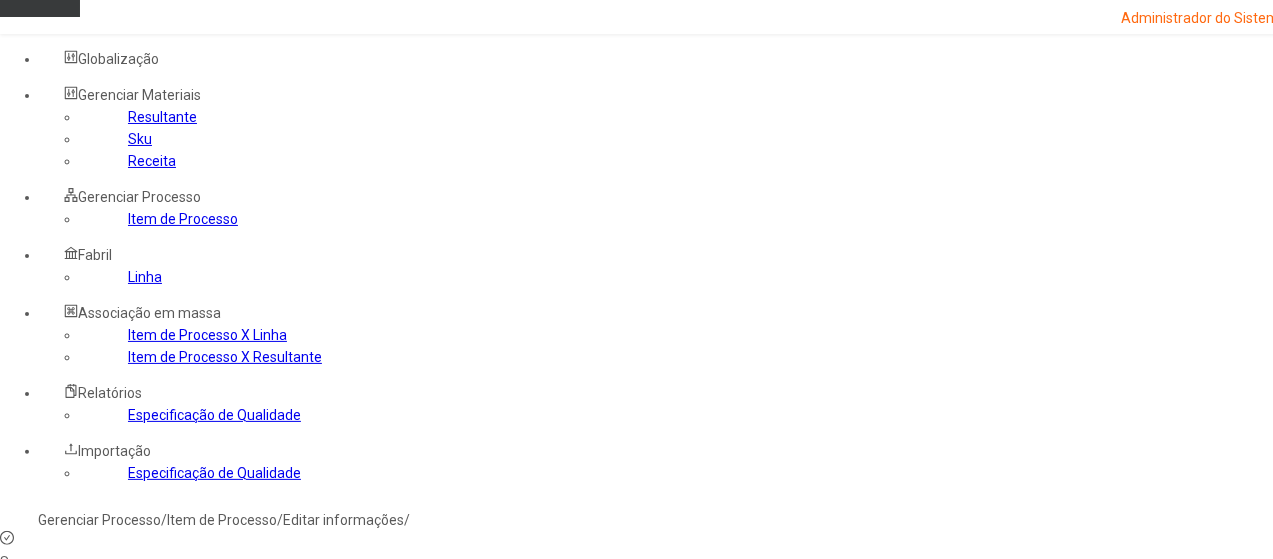 scroll, scrollTop: 0, scrollLeft: 0, axis: both 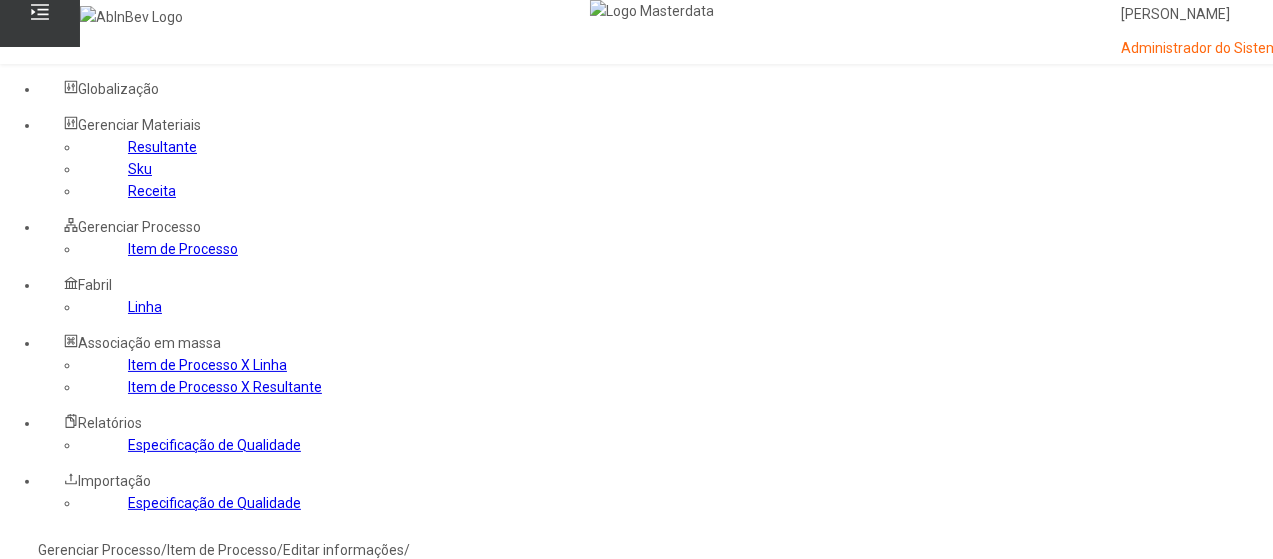 click on "Gerenciar Processo" 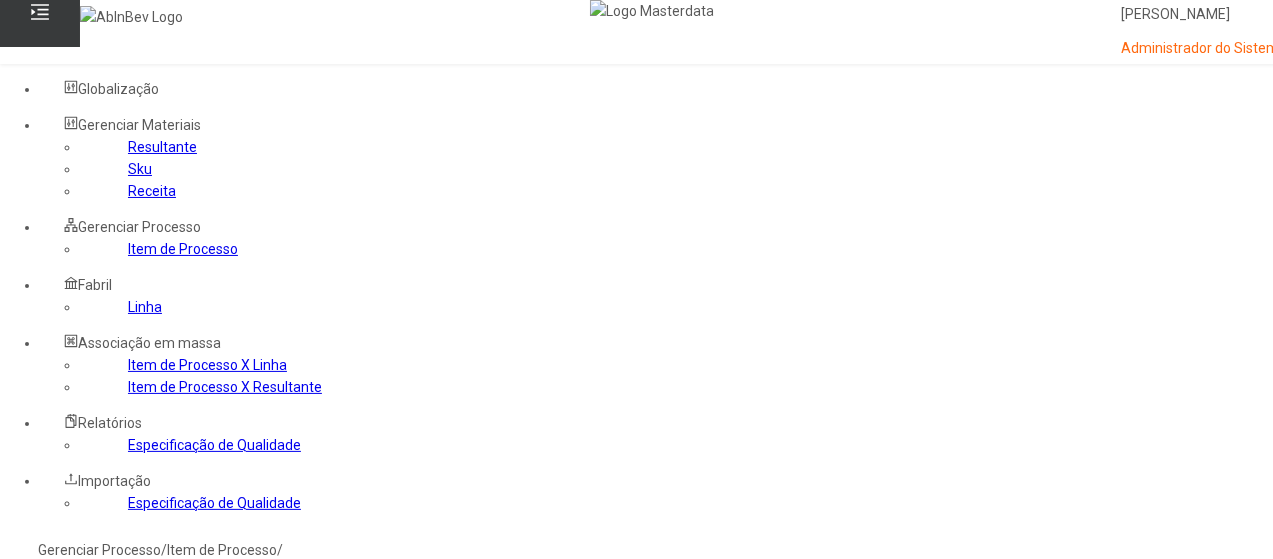 click 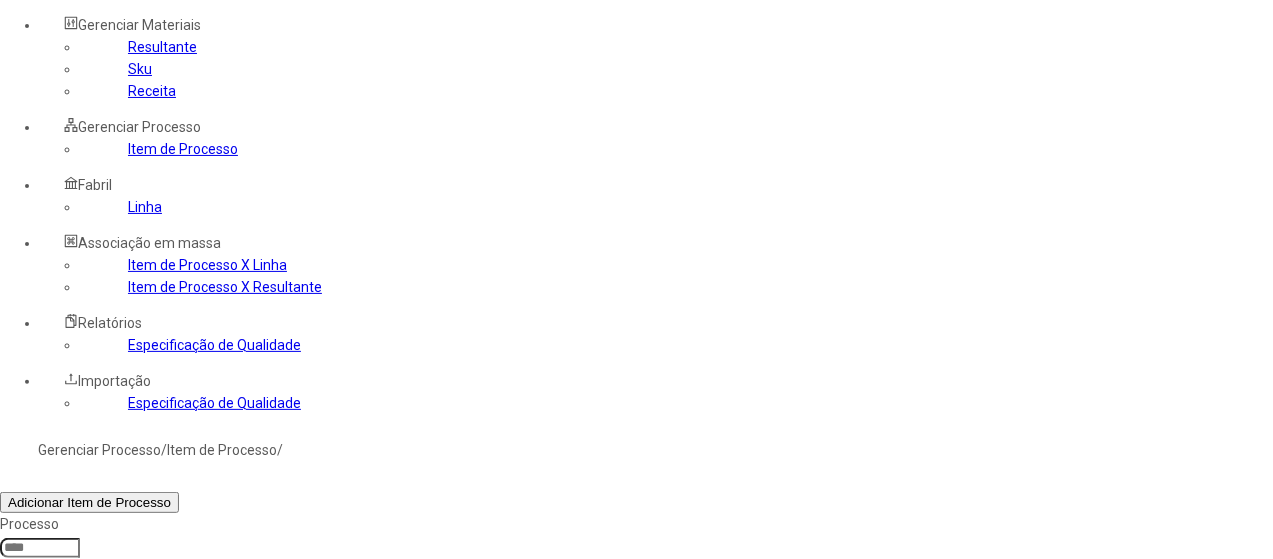 scroll, scrollTop: 200, scrollLeft: 0, axis: vertical 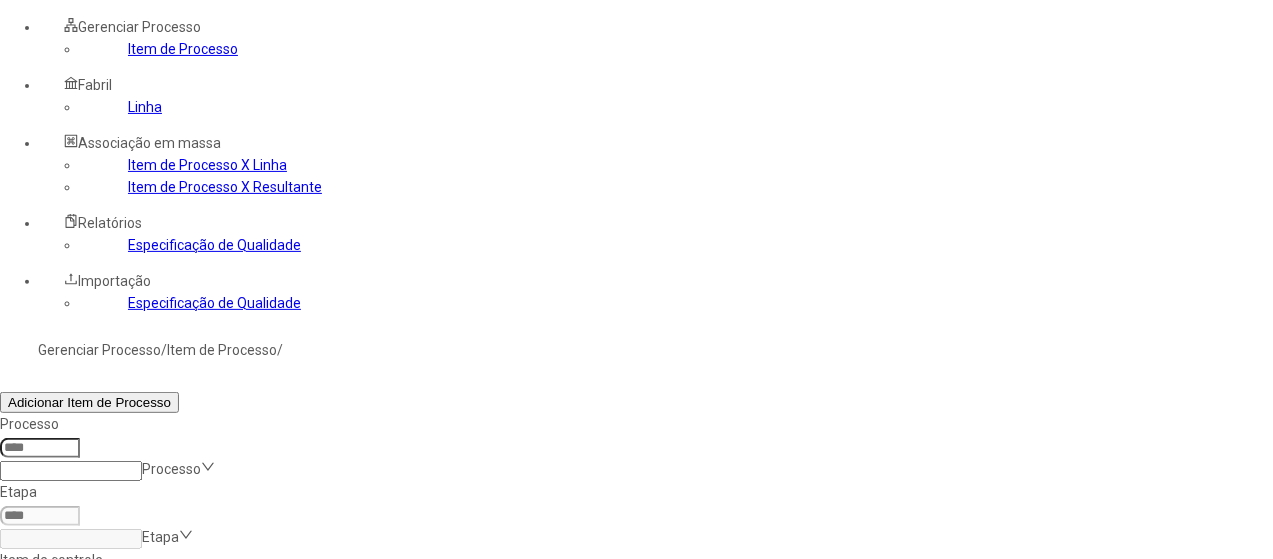 click 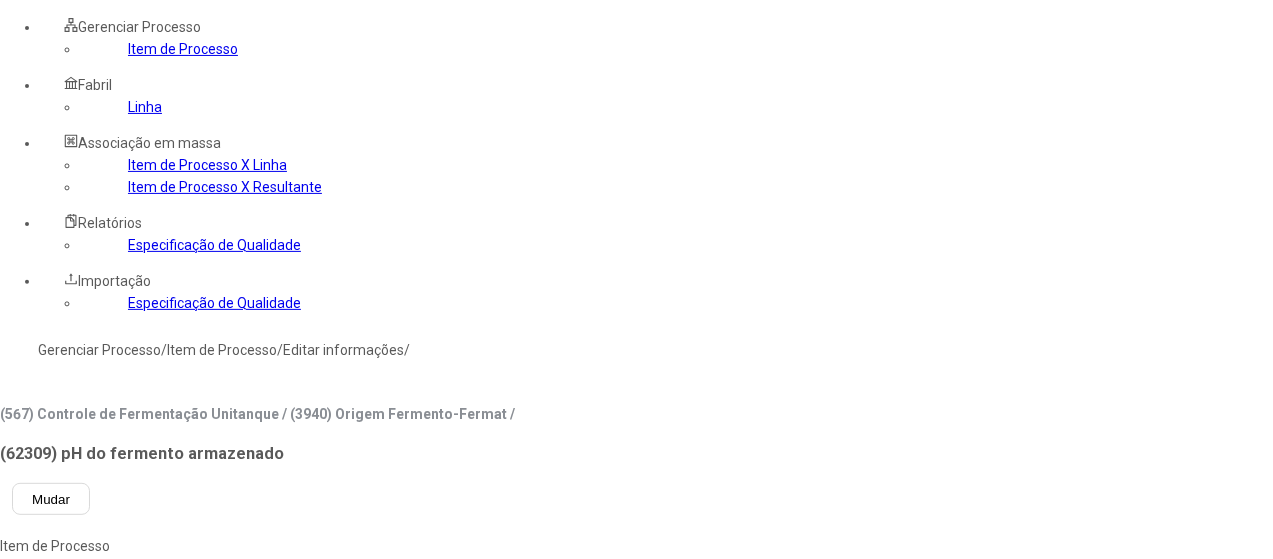 type on "****" 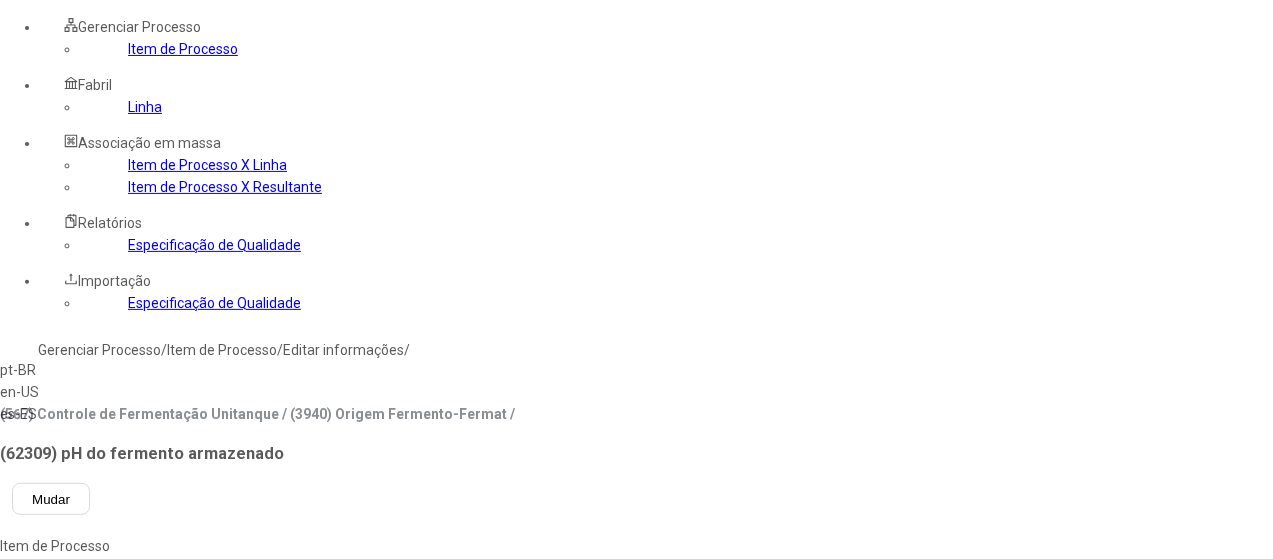 click on "es-ES" at bounding box center [57, 414] 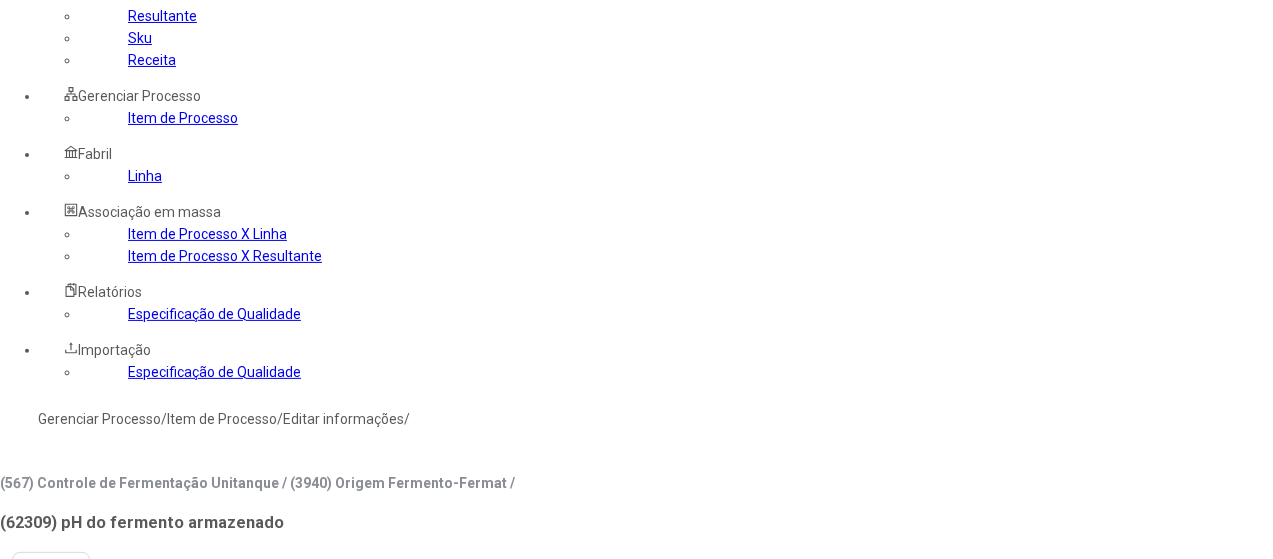 scroll, scrollTop: 100, scrollLeft: 0, axis: vertical 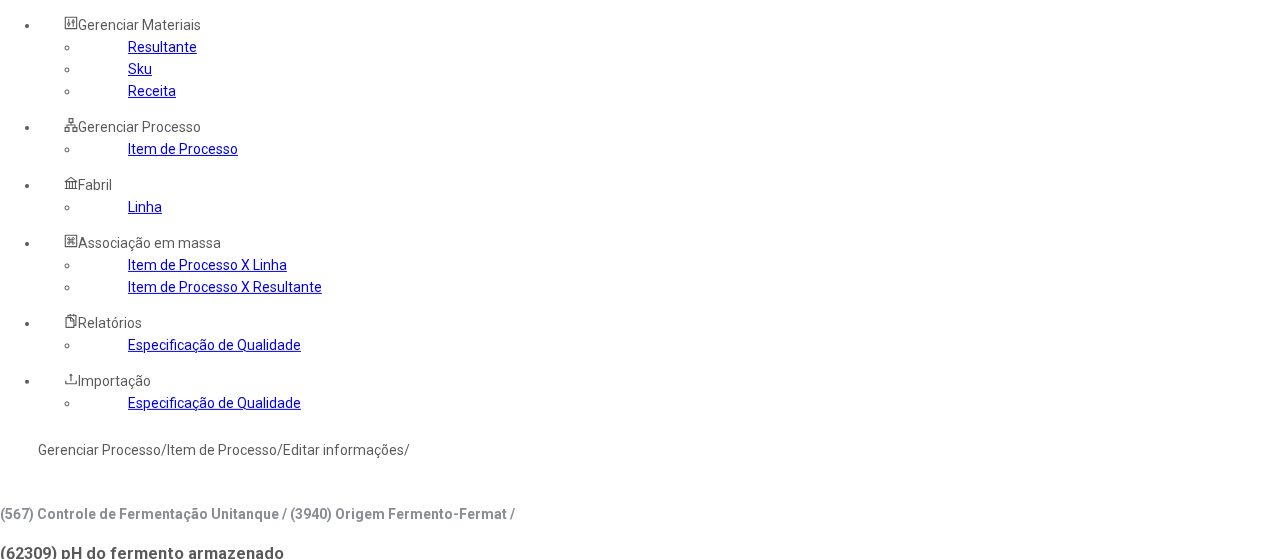 click 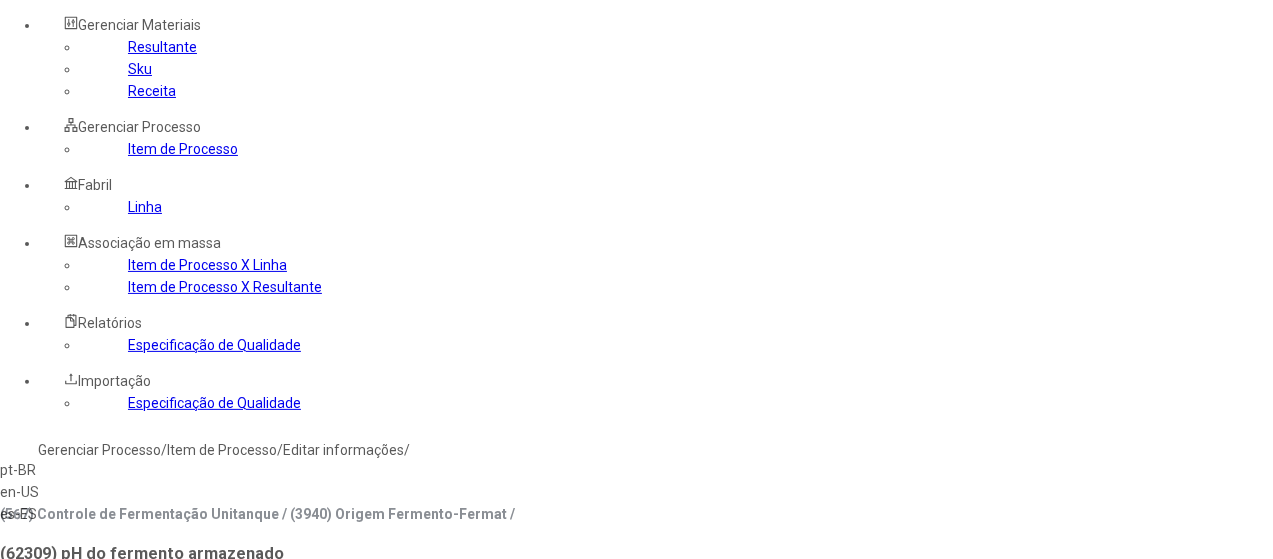 click on "pt-BR" at bounding box center [57, 470] 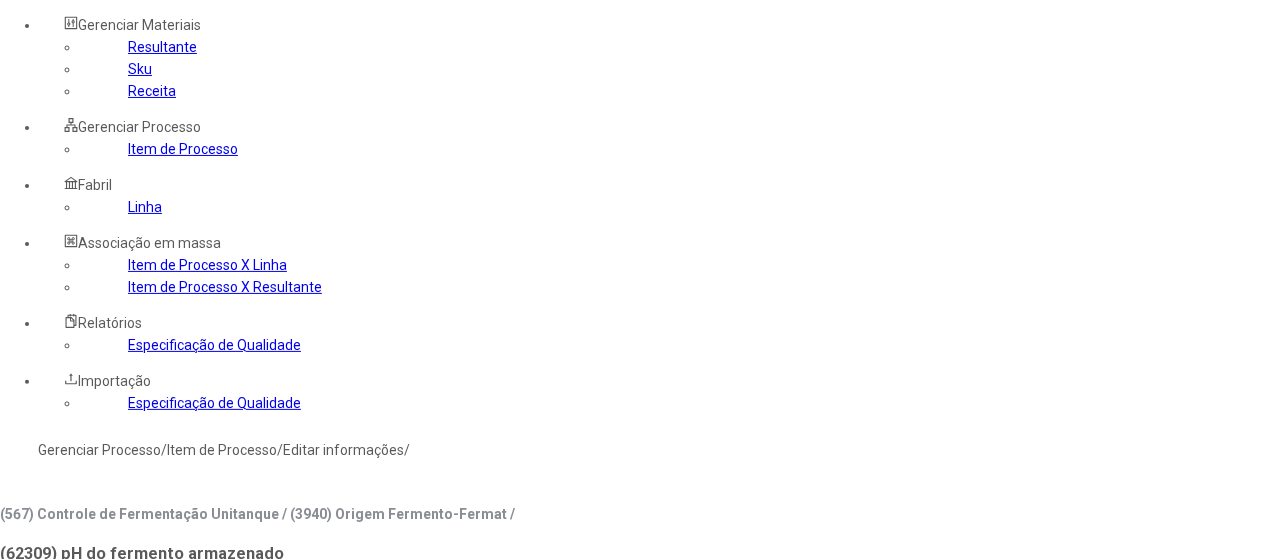 drag, startPoint x: 453, startPoint y: 307, endPoint x: 718, endPoint y: 271, distance: 267.4341 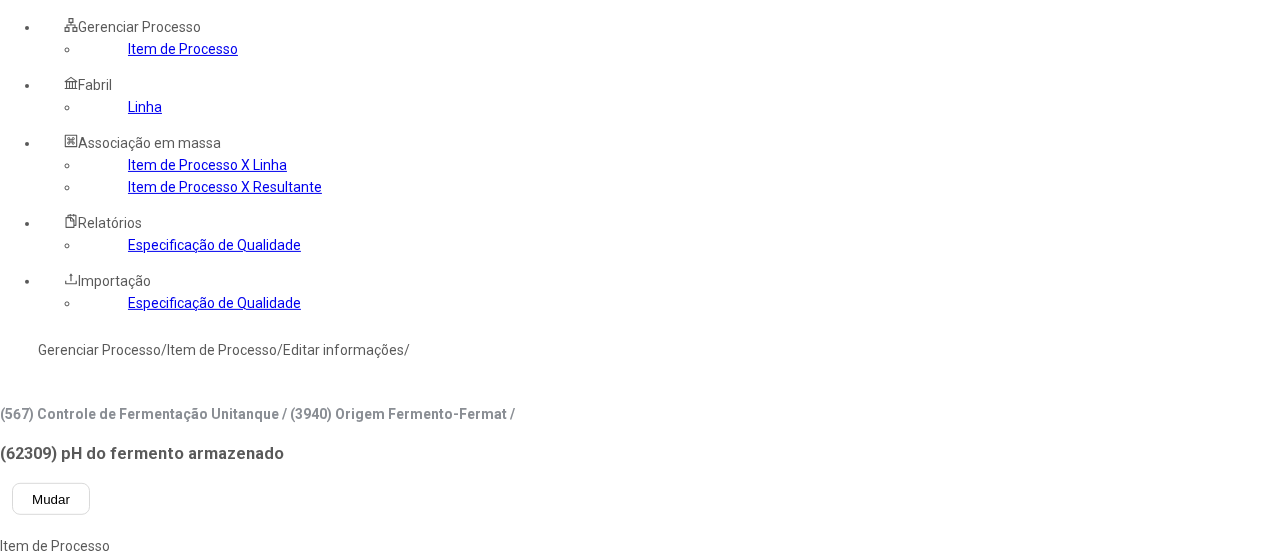 type on "**********" 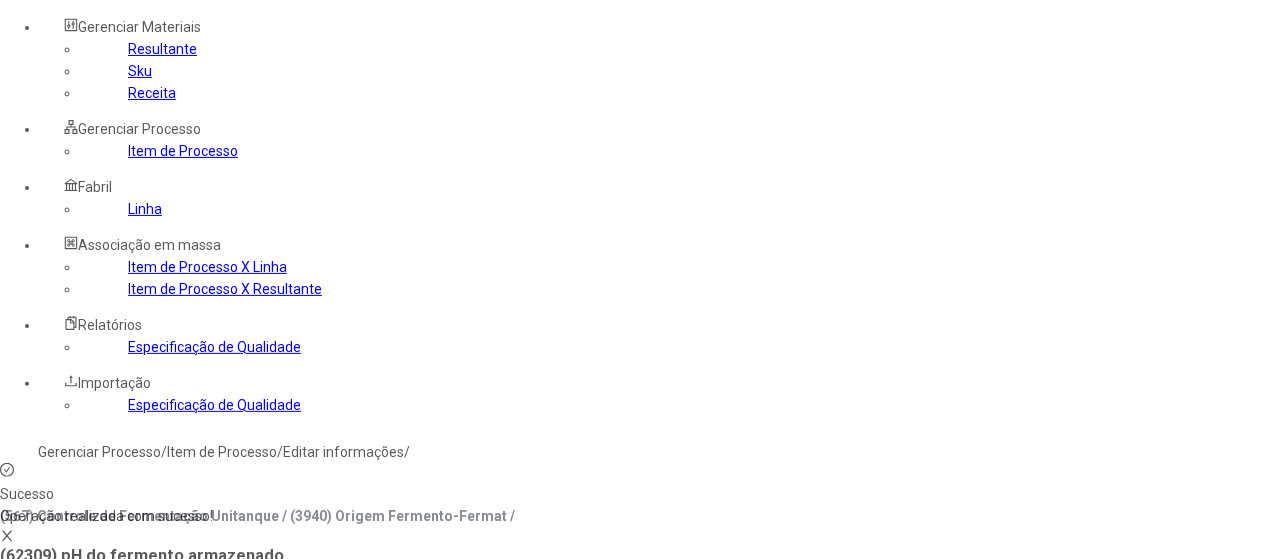 scroll, scrollTop: 0, scrollLeft: 0, axis: both 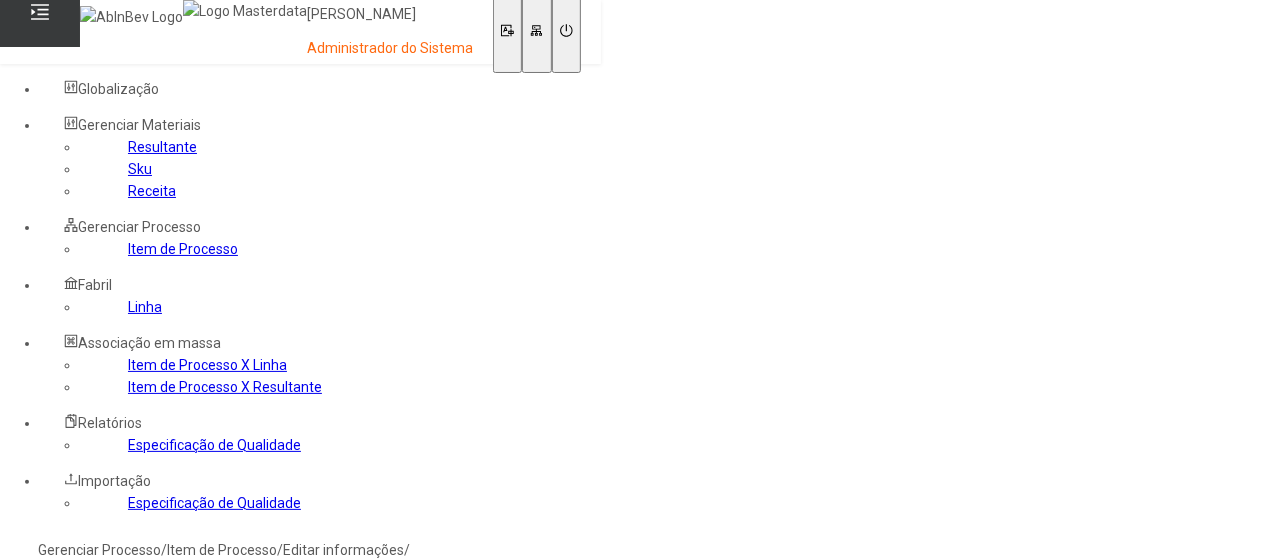click on "Gerenciar Processo" 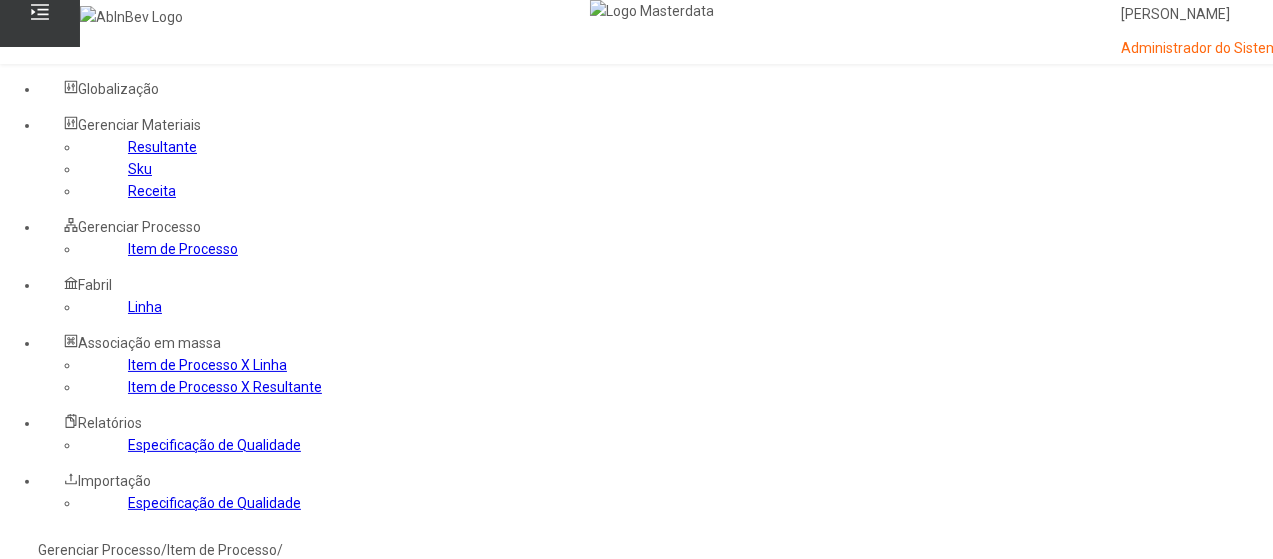 click 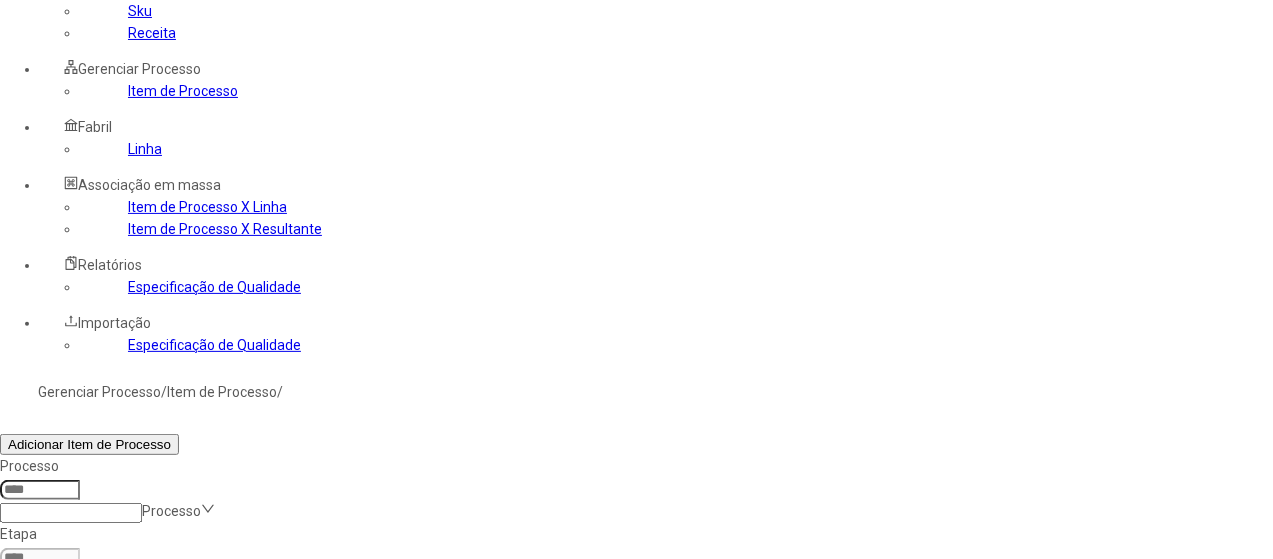 scroll, scrollTop: 200, scrollLeft: 0, axis: vertical 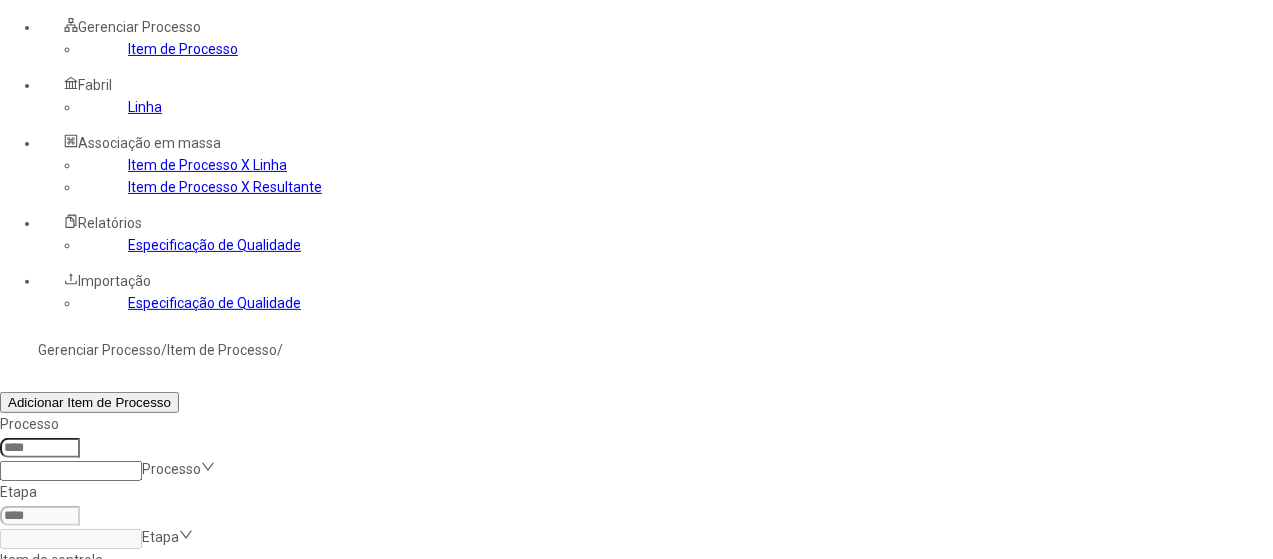 drag, startPoint x: 504, startPoint y: 141, endPoint x: 179, endPoint y: 176, distance: 326.87918 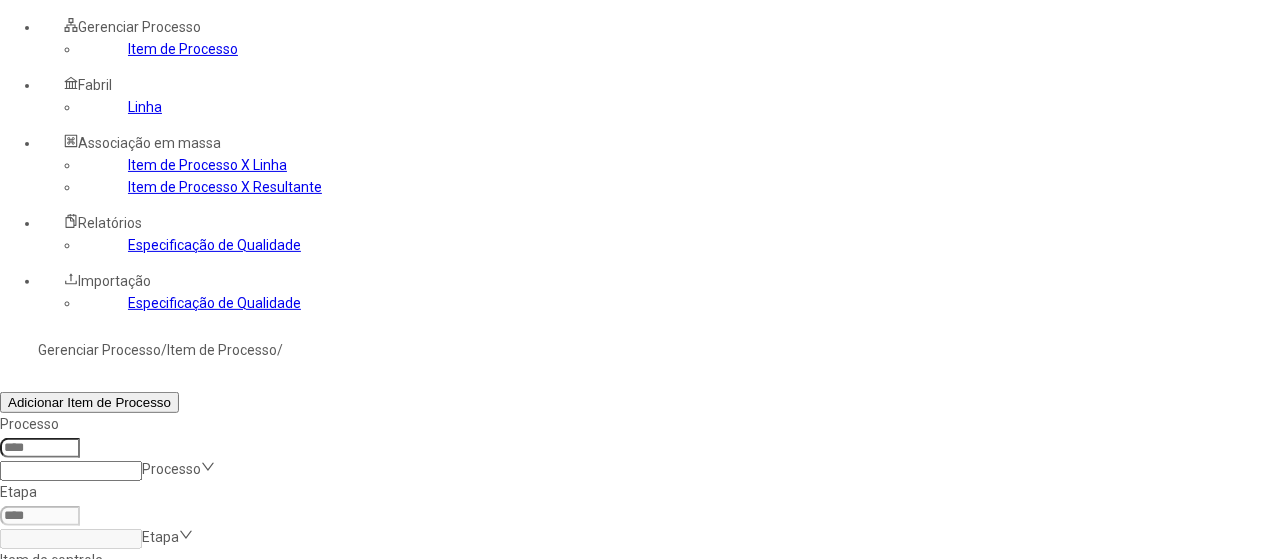 type on "*****" 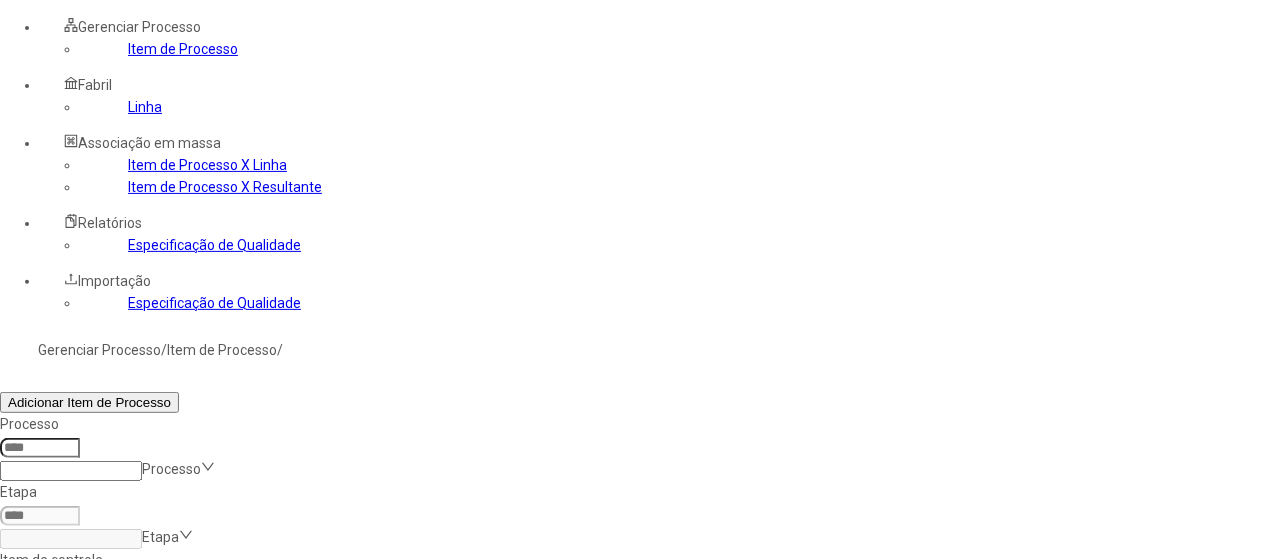 click on "Filtrar" 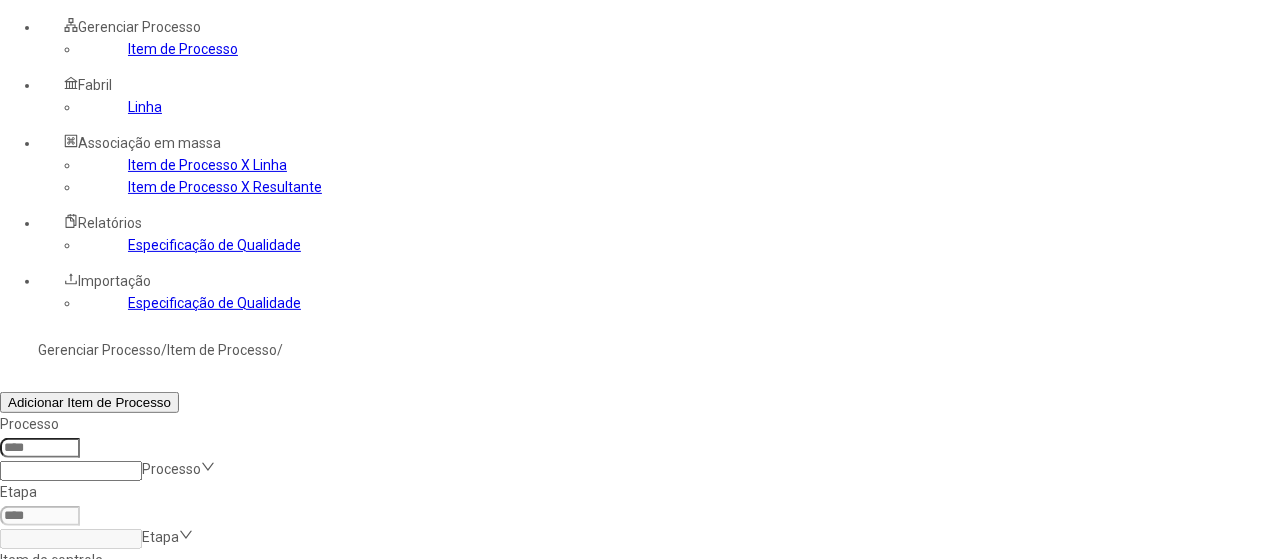 type on "*****" 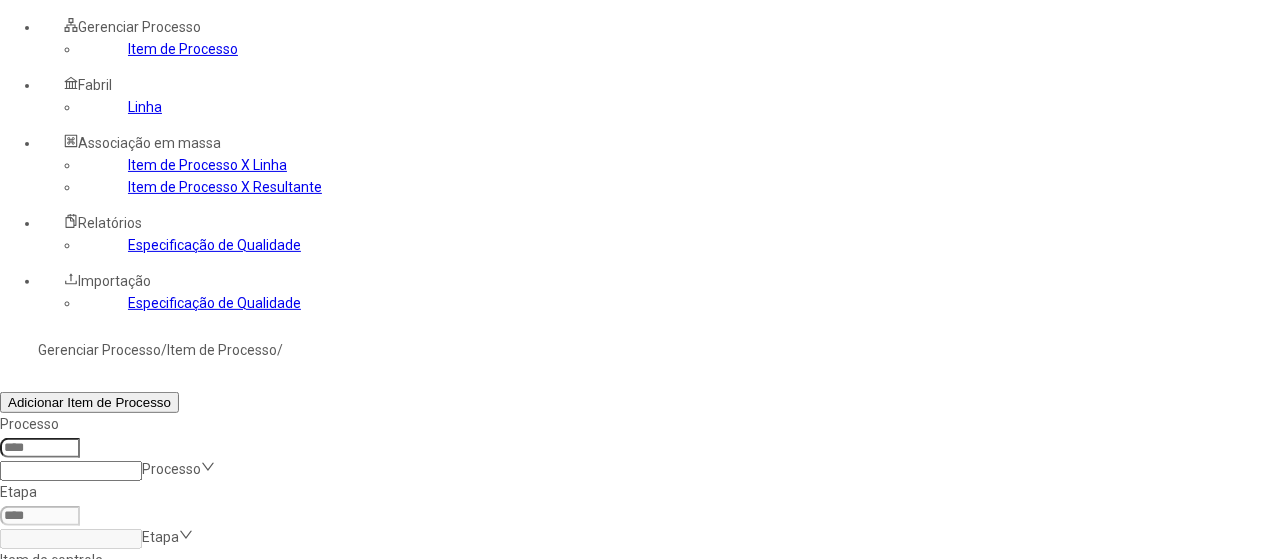 click on "Filtrar" 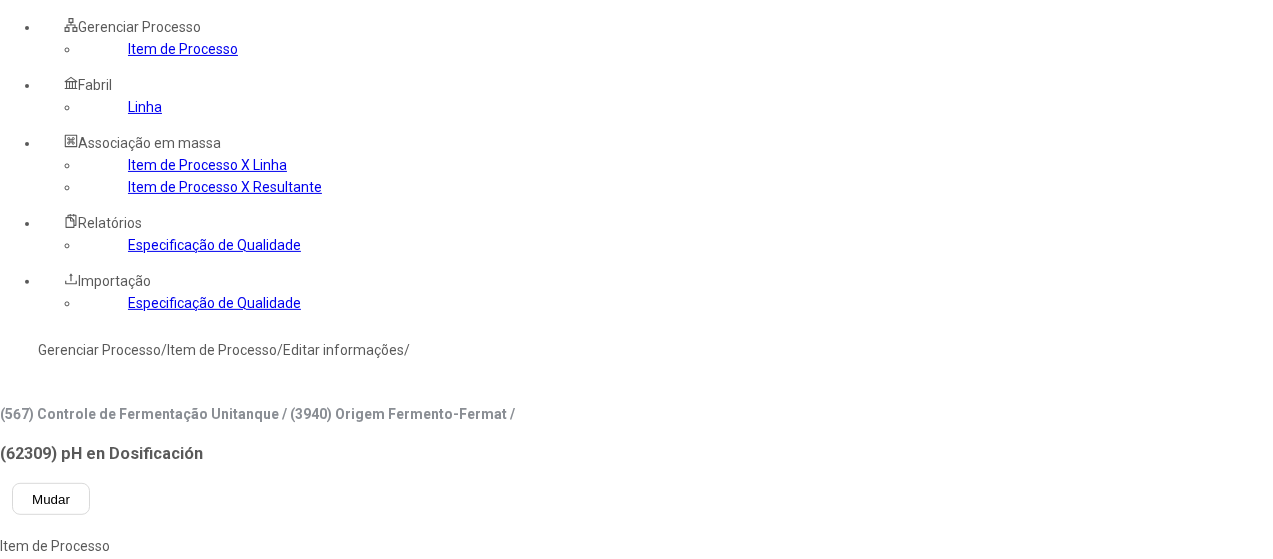 drag, startPoint x: 816, startPoint y: 137, endPoint x: 756, endPoint y: 129, distance: 60.530983 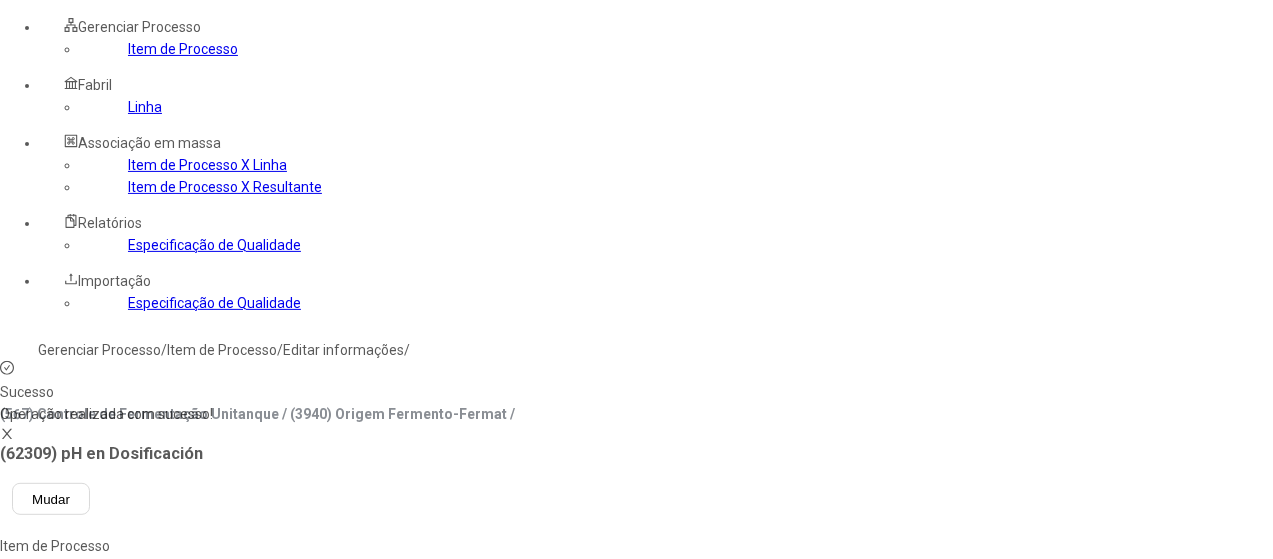 click on "es-ES" 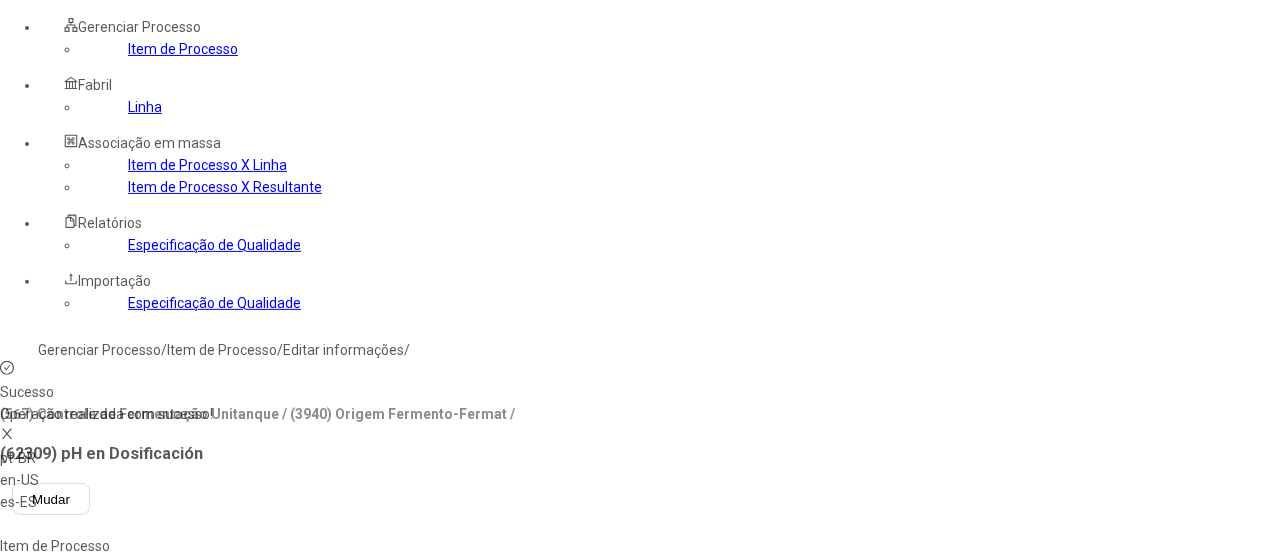 click on "pt-BR" at bounding box center (57, 458) 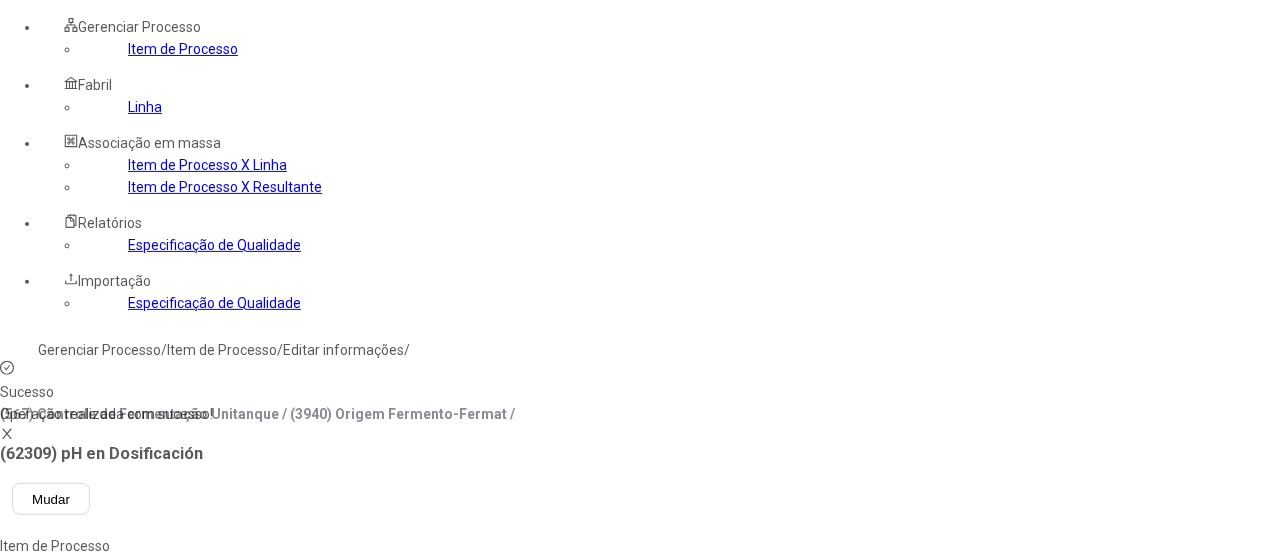 click on "**********" 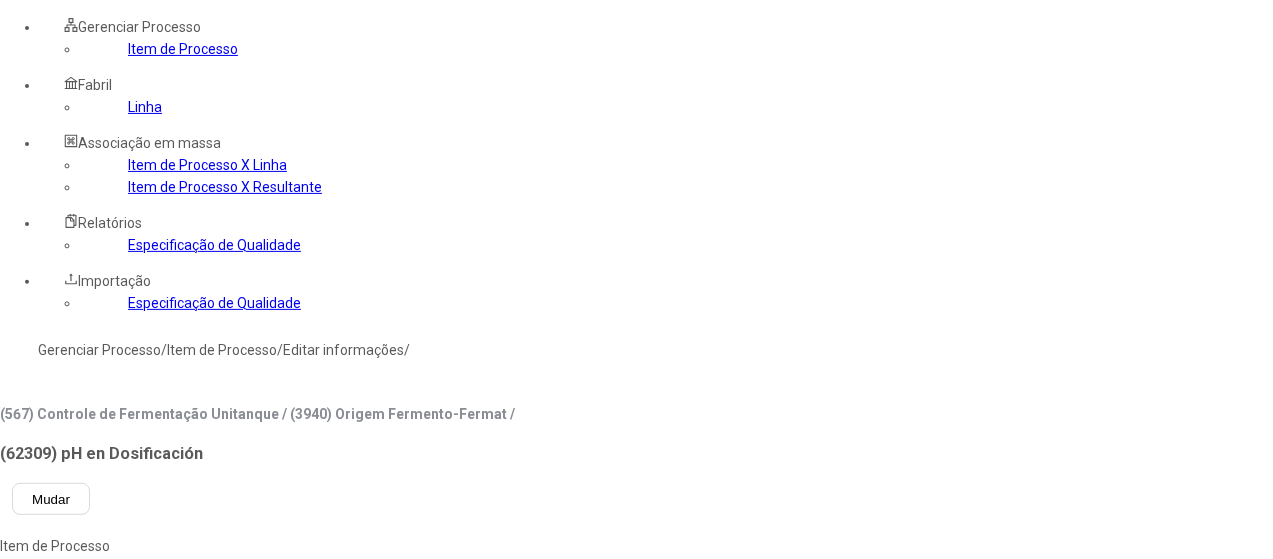 type on "**********" 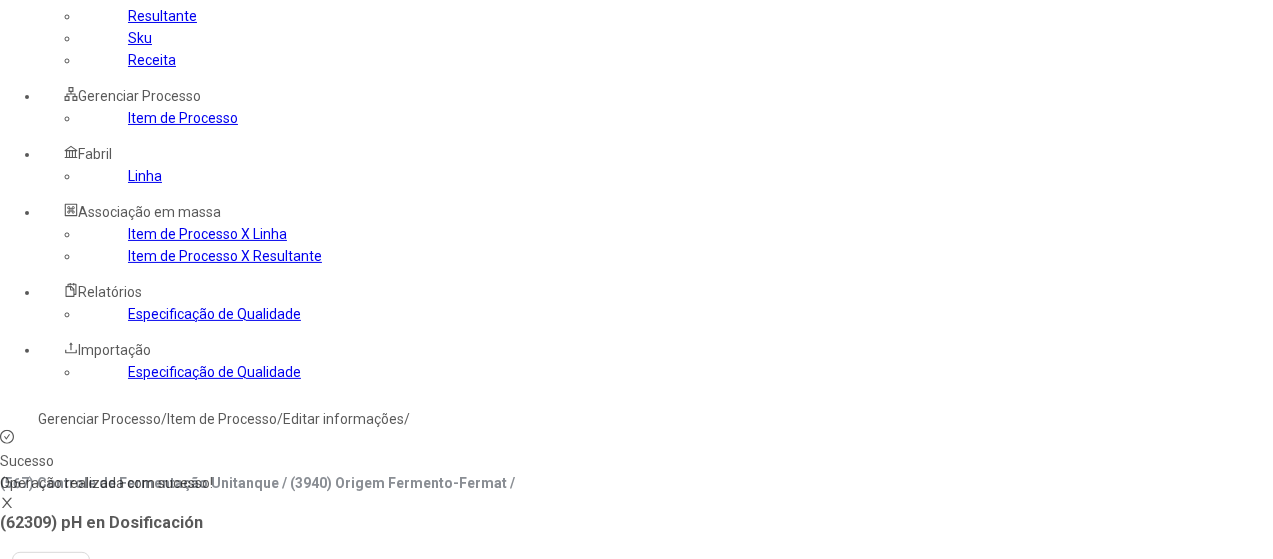 scroll, scrollTop: 100, scrollLeft: 0, axis: vertical 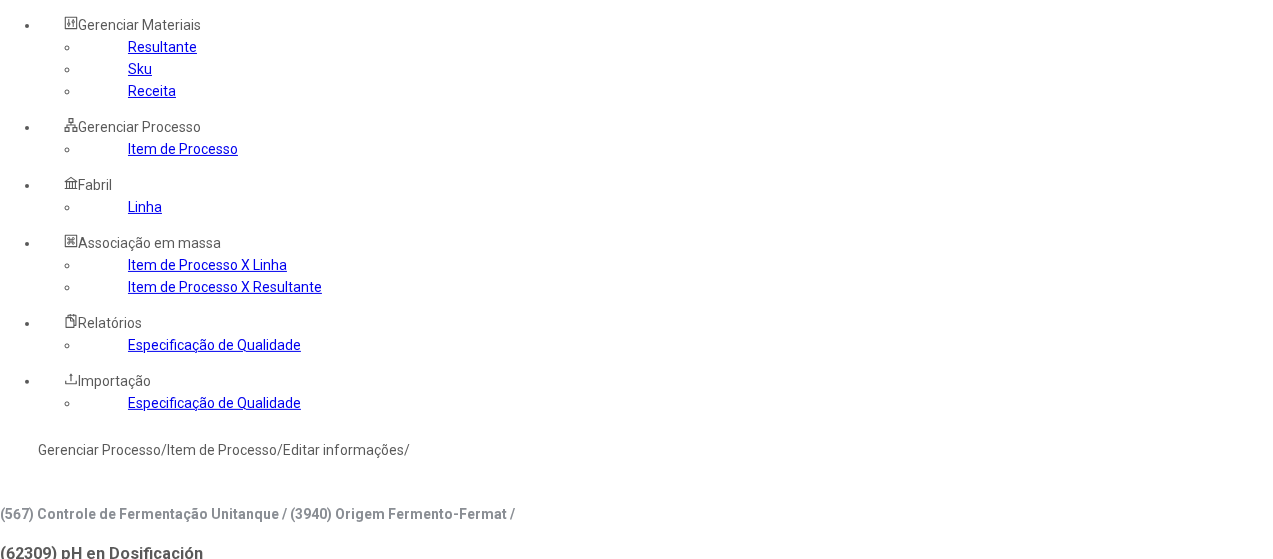 click on "Linha" 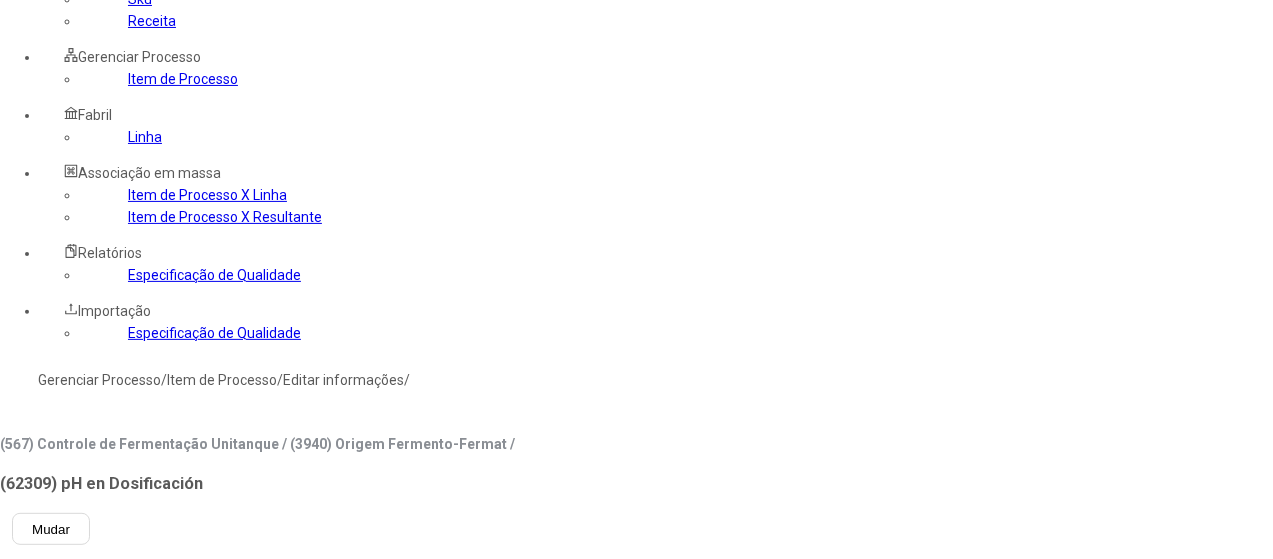 scroll, scrollTop: 200, scrollLeft: 0, axis: vertical 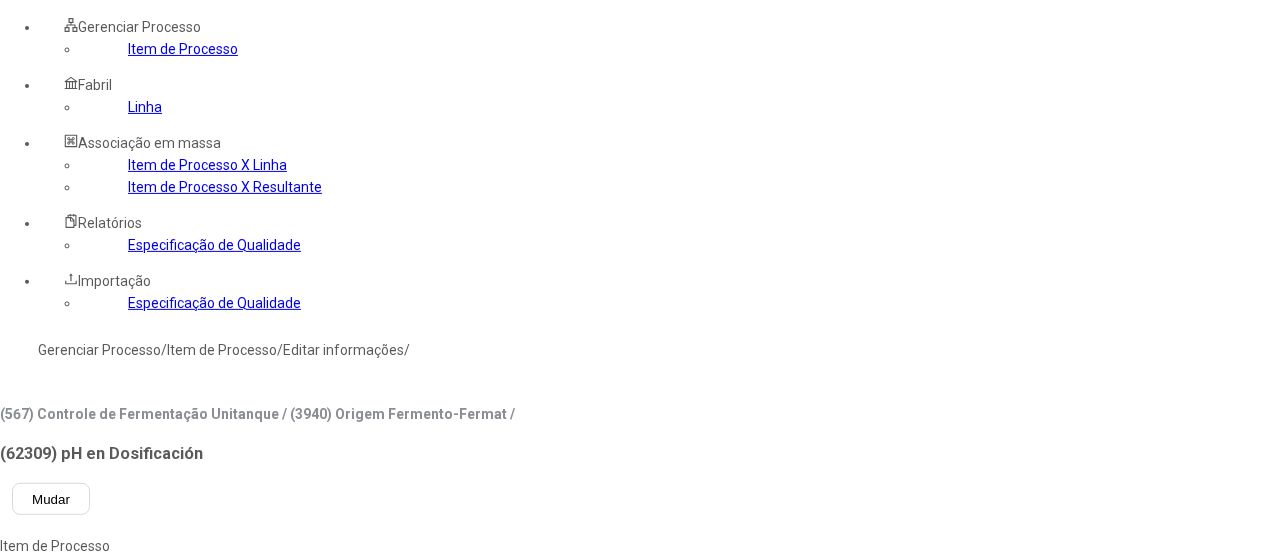 type on "***" 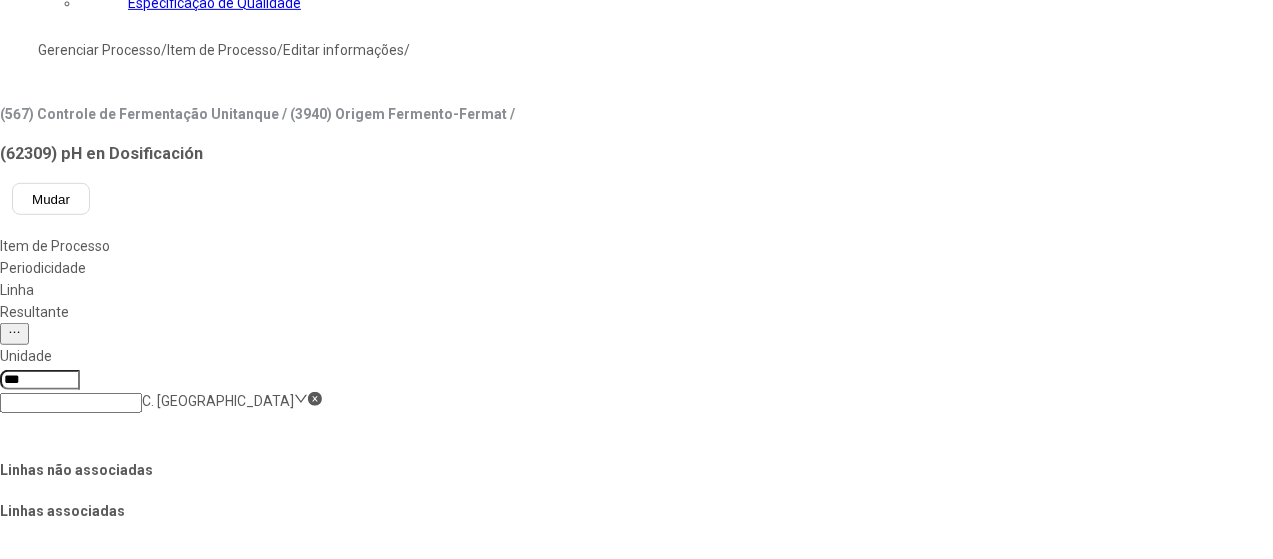 click on "Salvar Alterações" 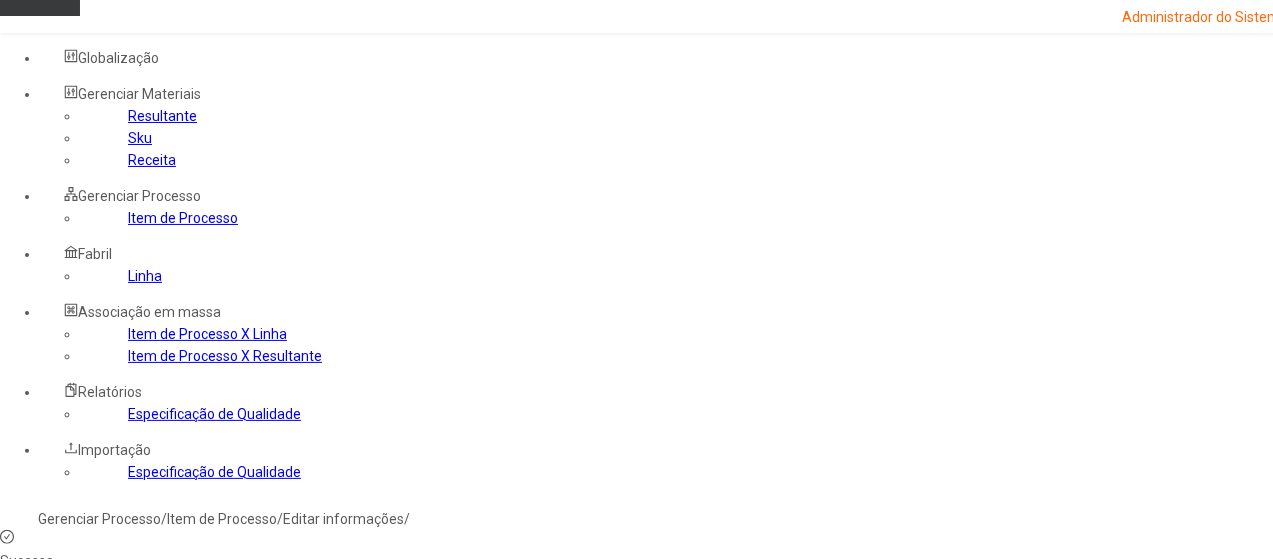 scroll, scrollTop: 0, scrollLeft: 0, axis: both 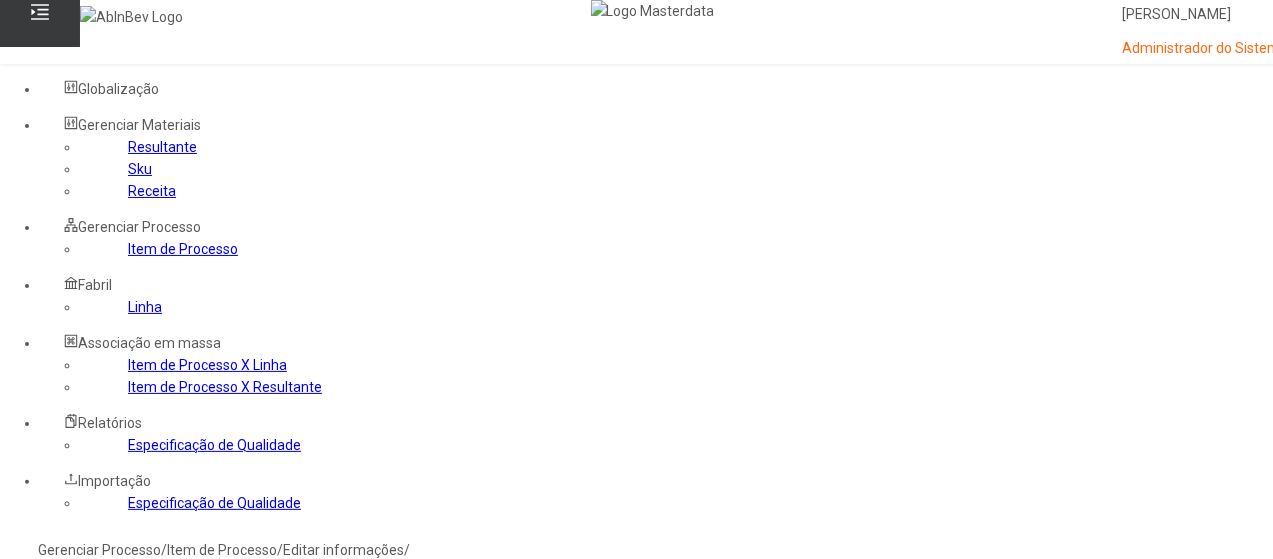 click on "Resultante" 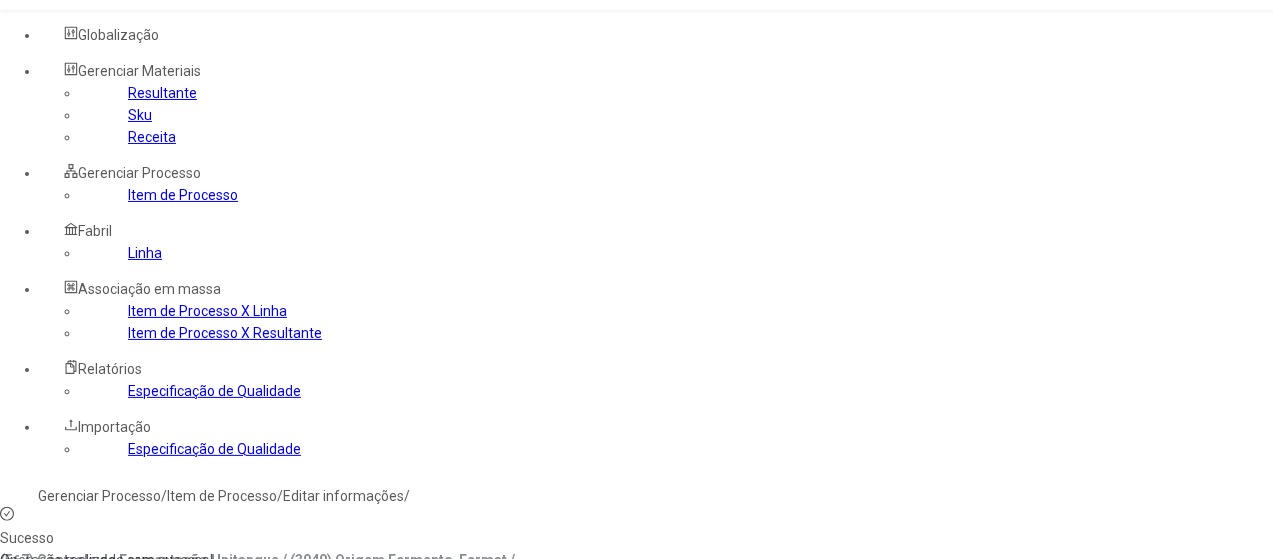 scroll, scrollTop: 200, scrollLeft: 0, axis: vertical 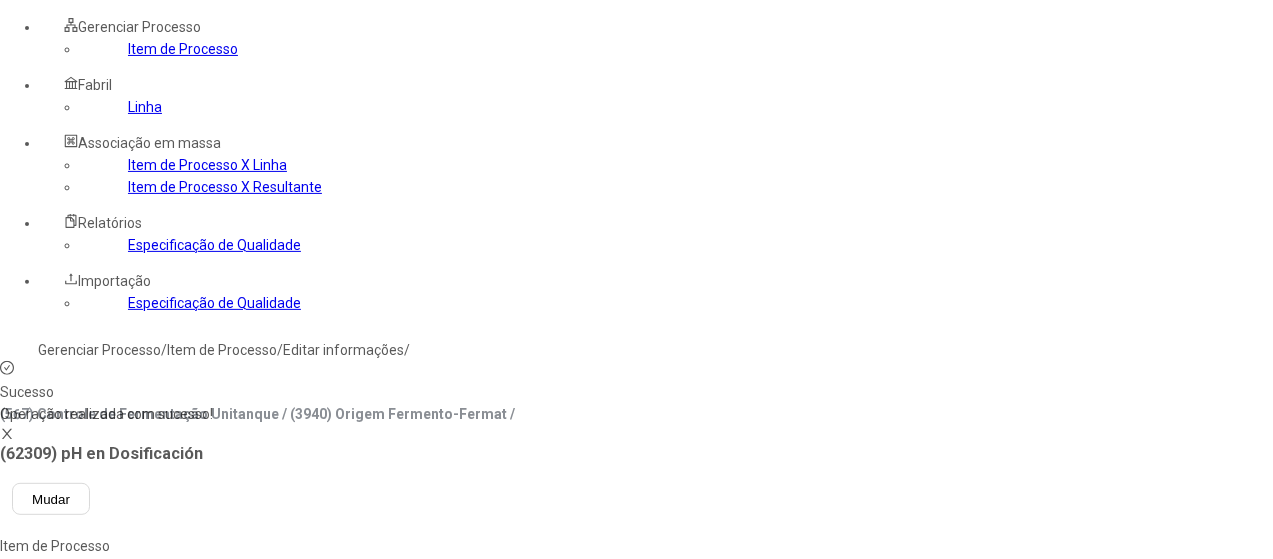 click 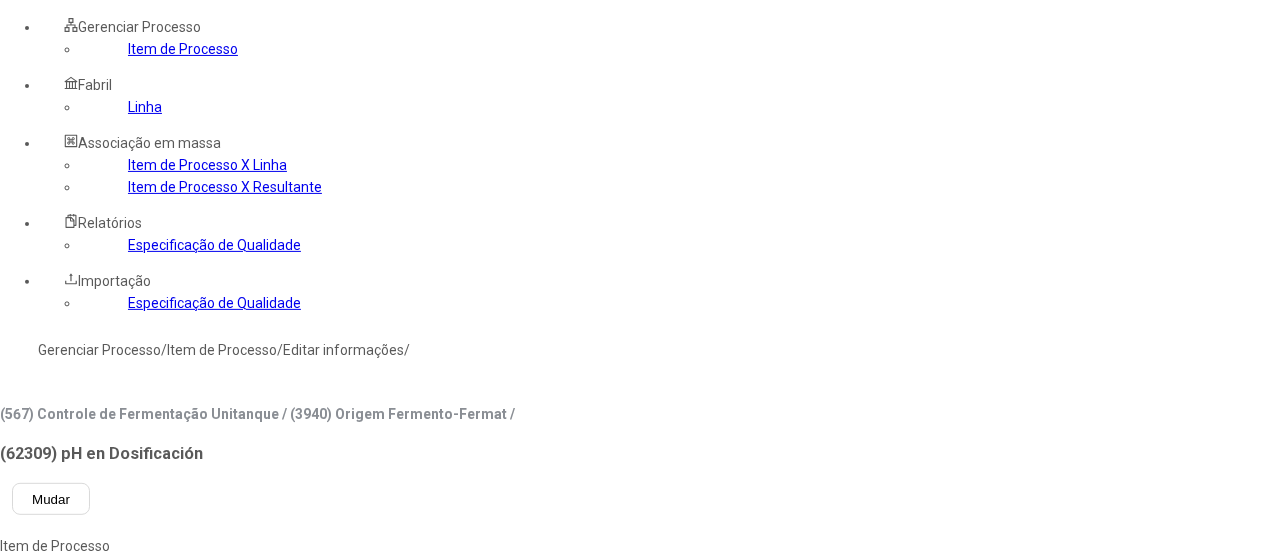 click 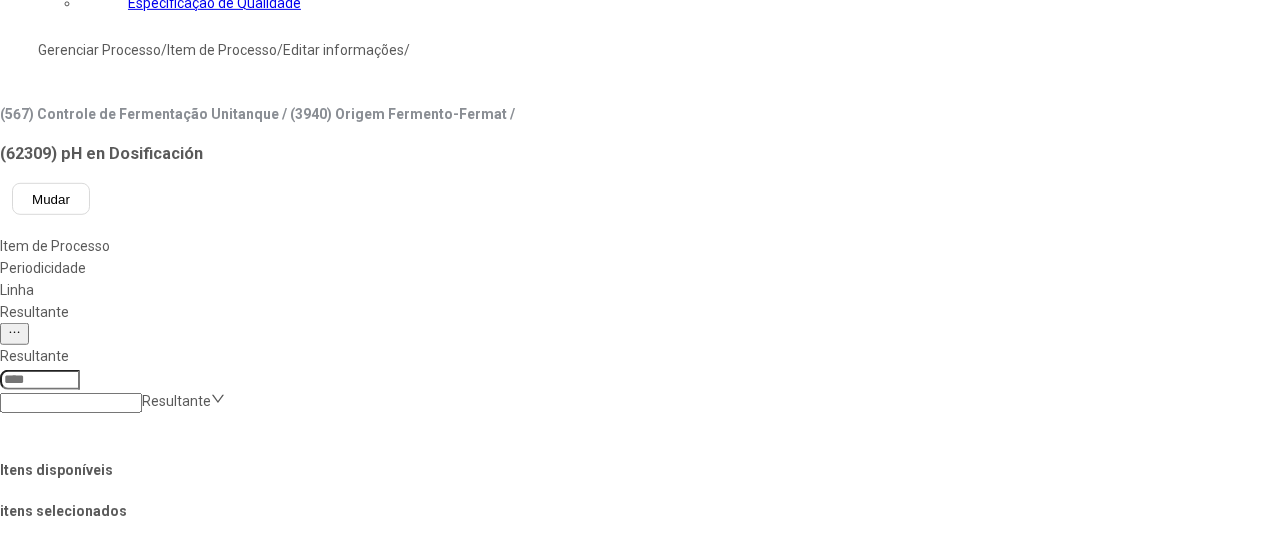 click on "Concluir associação" at bounding box center (124, 1299) 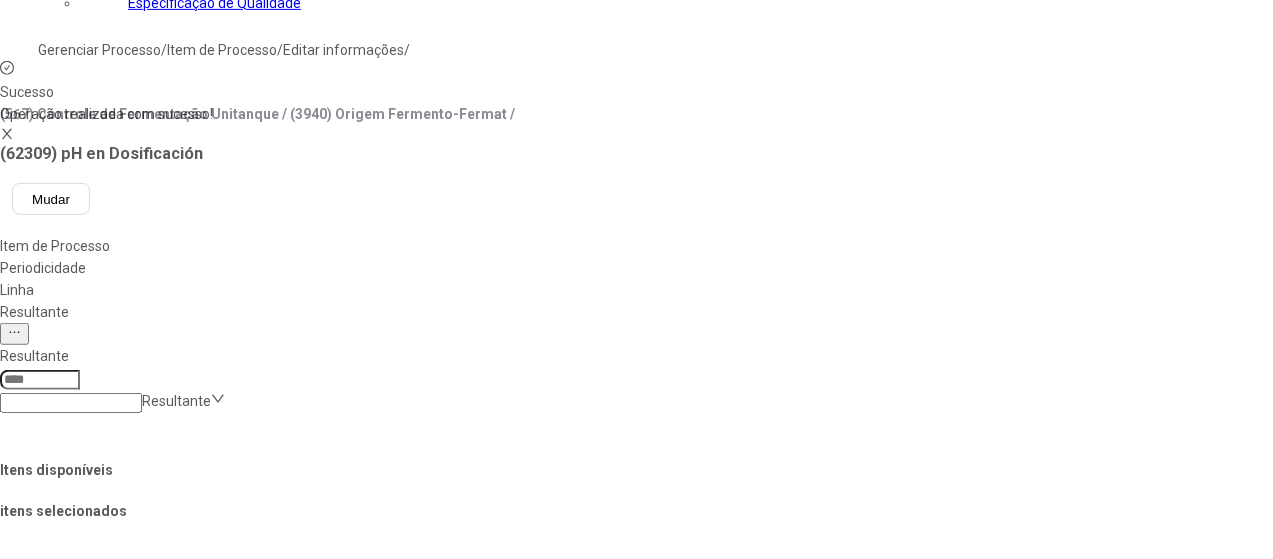scroll, scrollTop: 300, scrollLeft: 0, axis: vertical 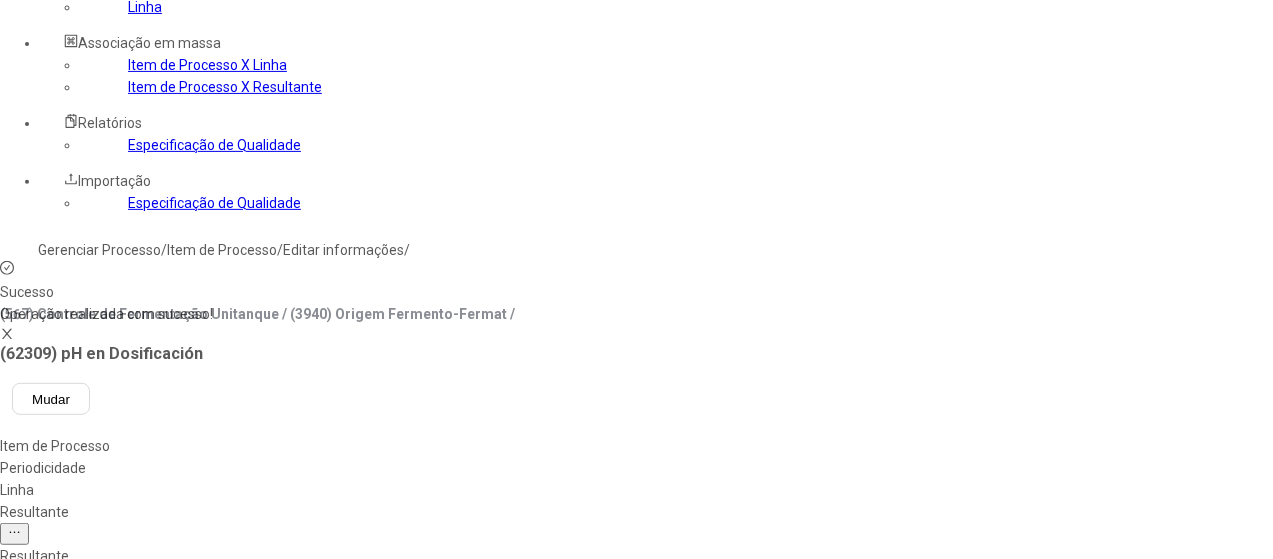 click 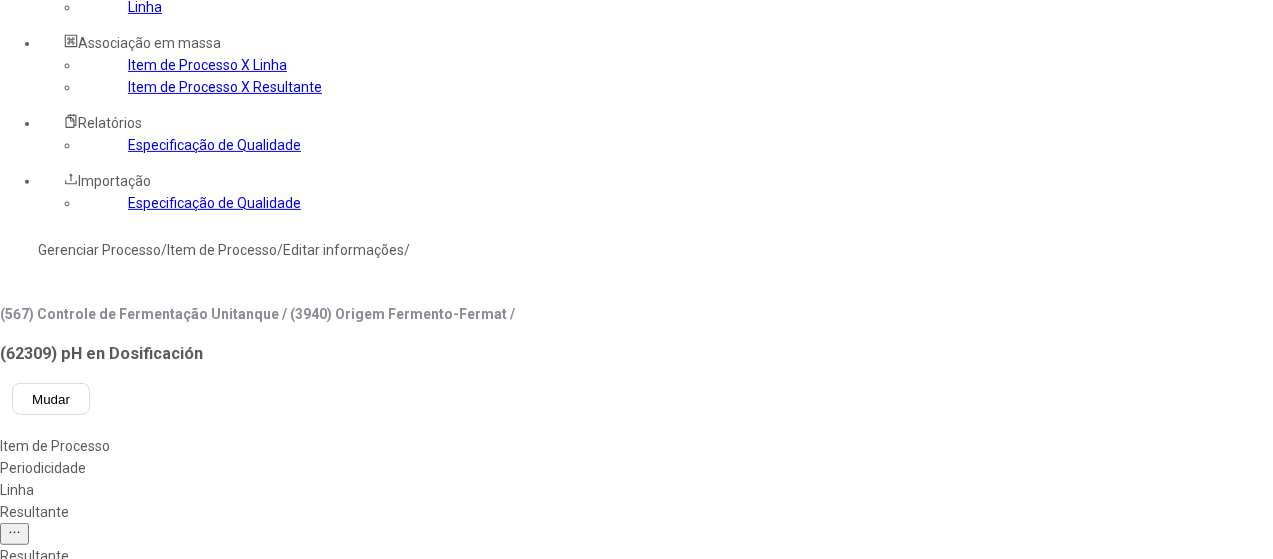 click 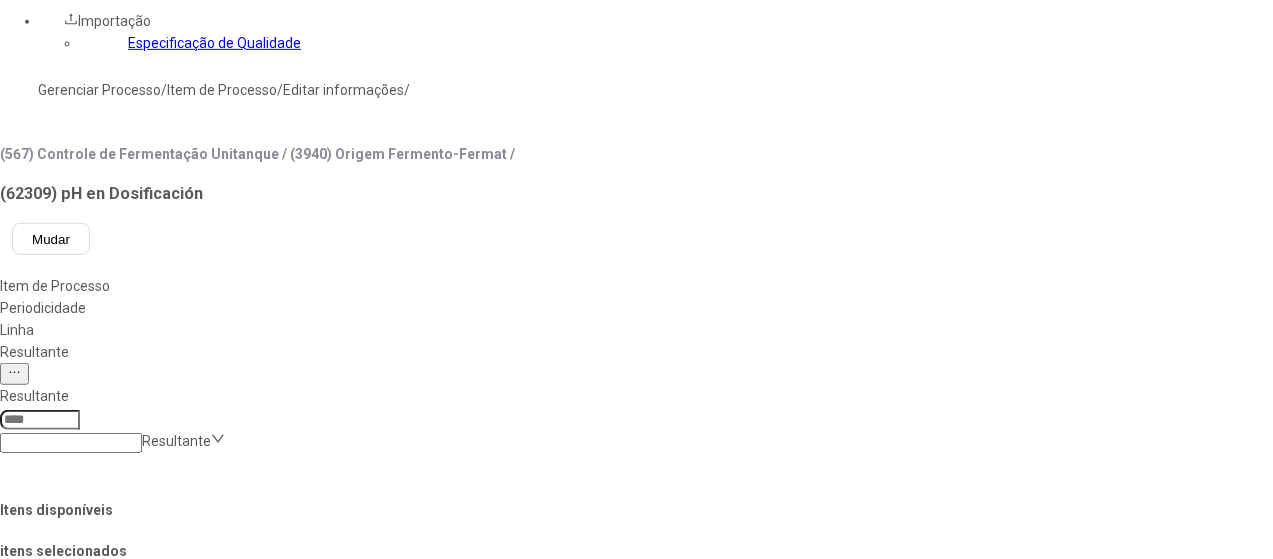 scroll, scrollTop: 500, scrollLeft: 0, axis: vertical 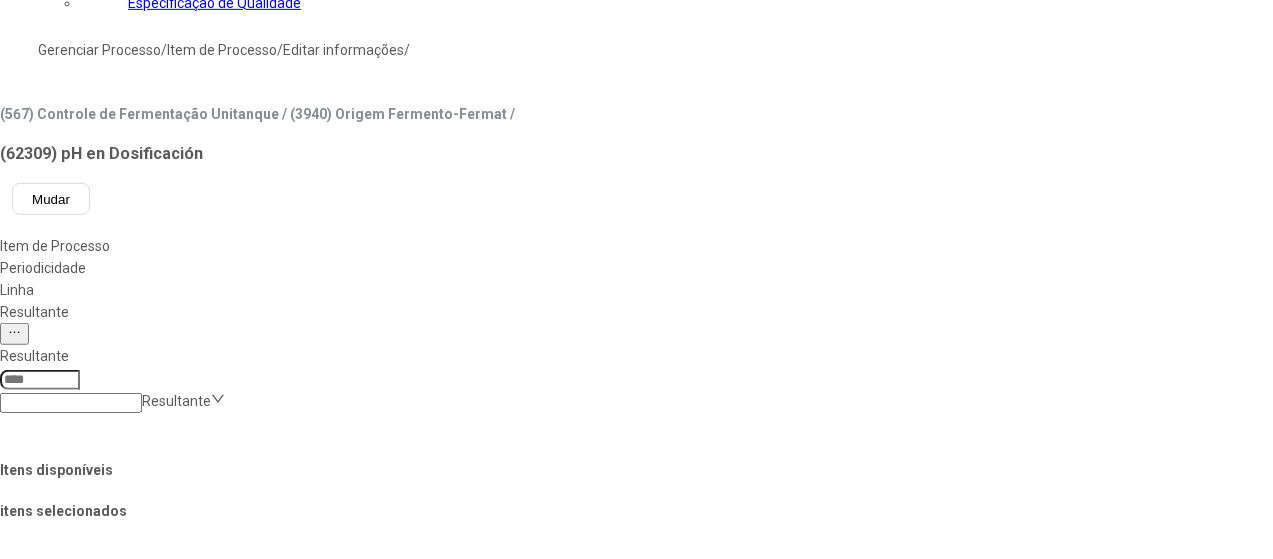click on "Concluir associação" at bounding box center [124, 1299] 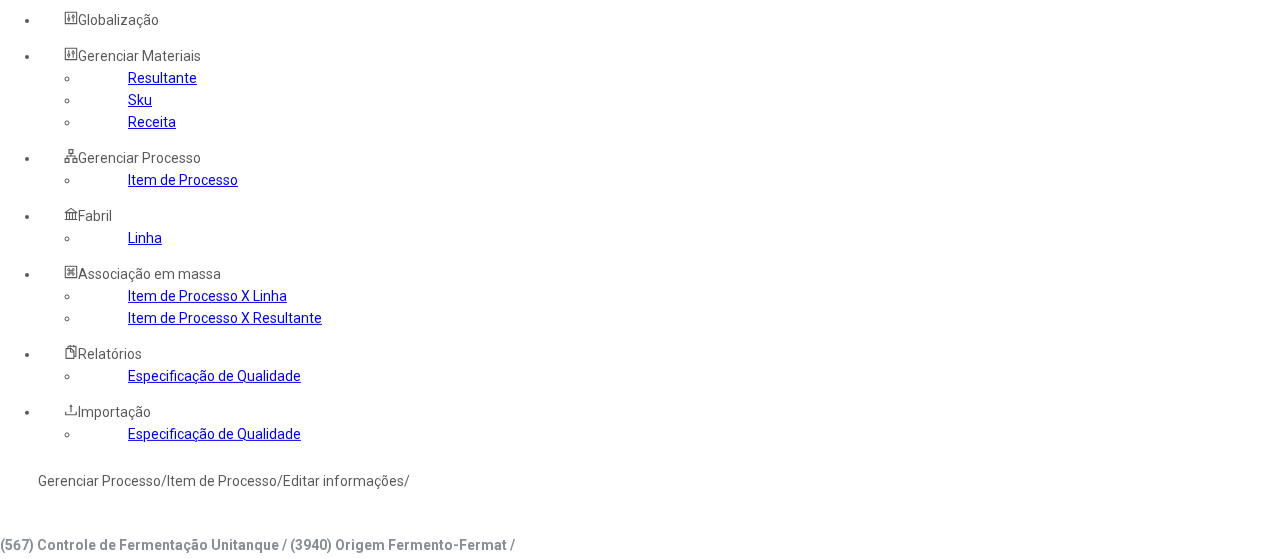 scroll, scrollTop: 0, scrollLeft: 0, axis: both 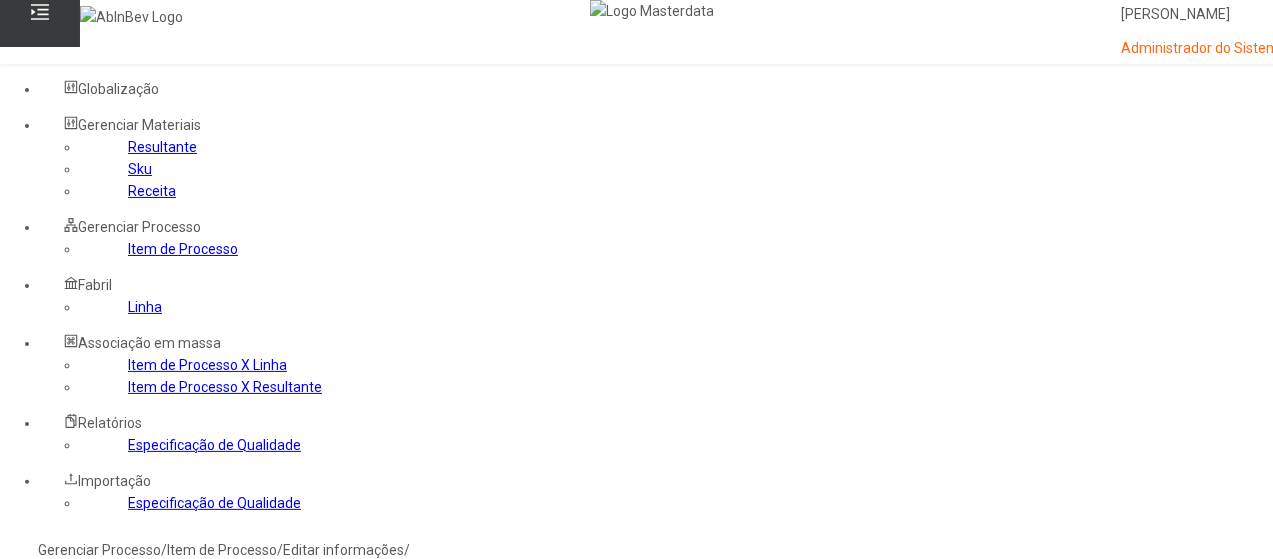click on "Gerenciar Processo" 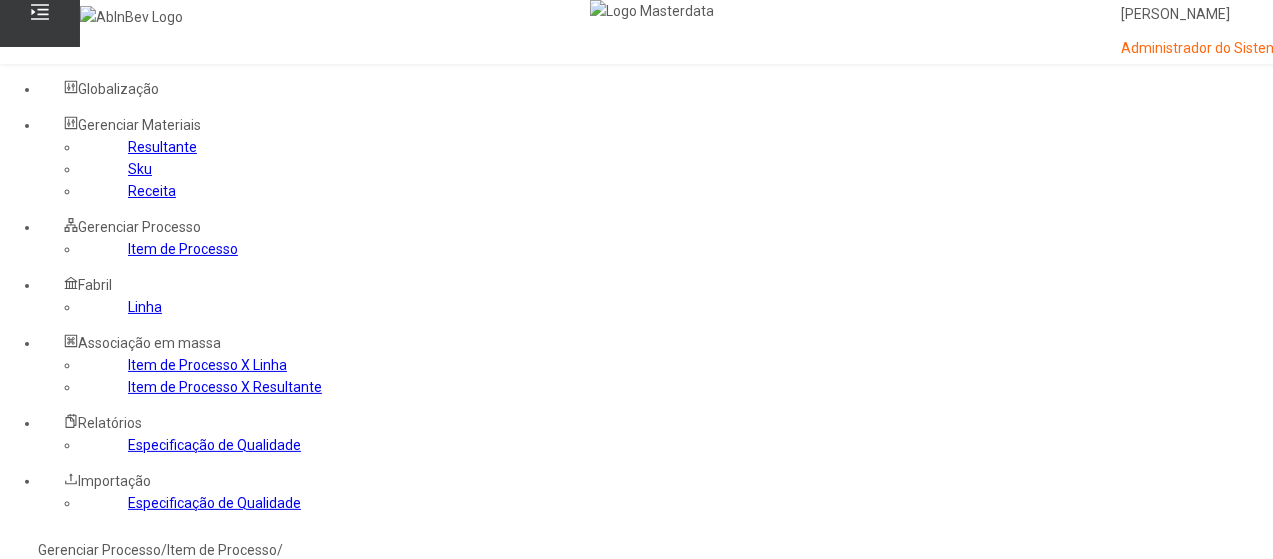 drag, startPoint x: 837, startPoint y: 319, endPoint x: 903, endPoint y: 304, distance: 67.68308 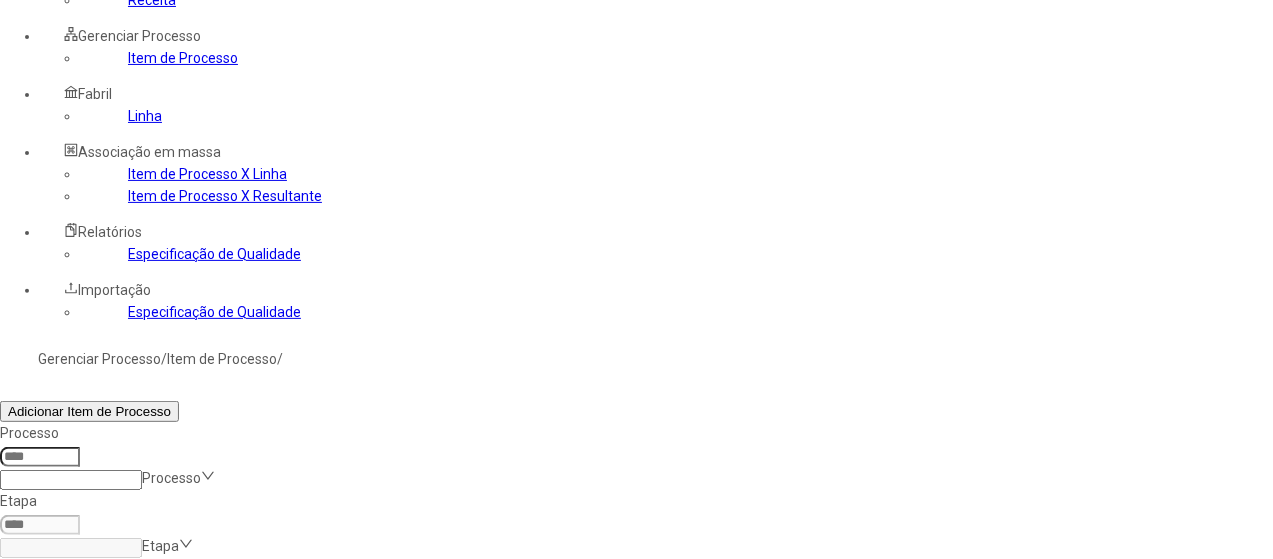 scroll, scrollTop: 200, scrollLeft: 0, axis: vertical 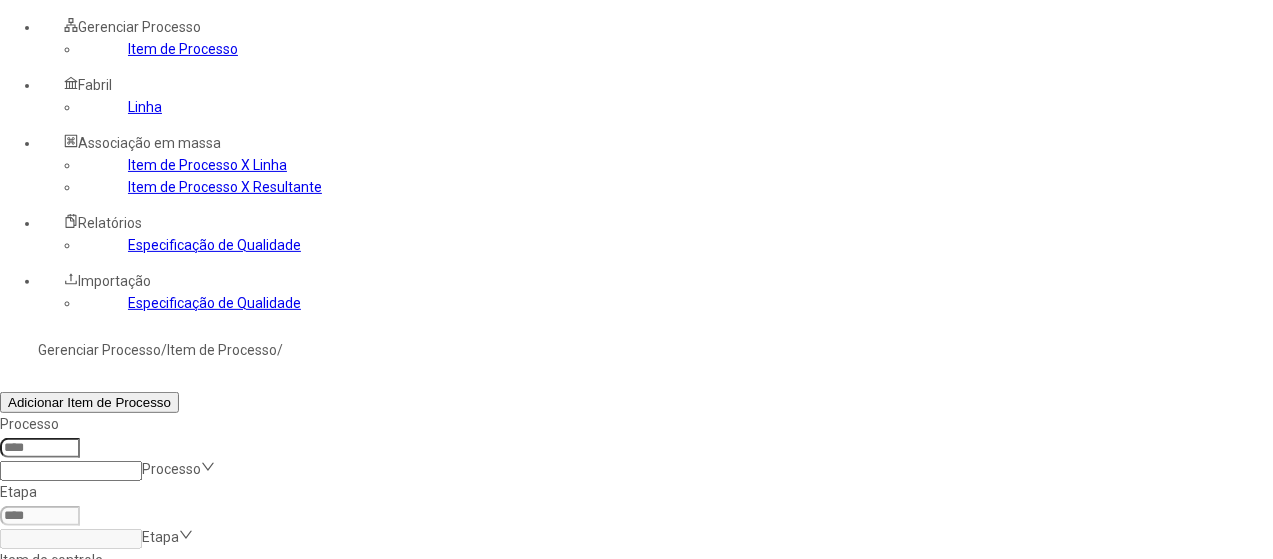 click 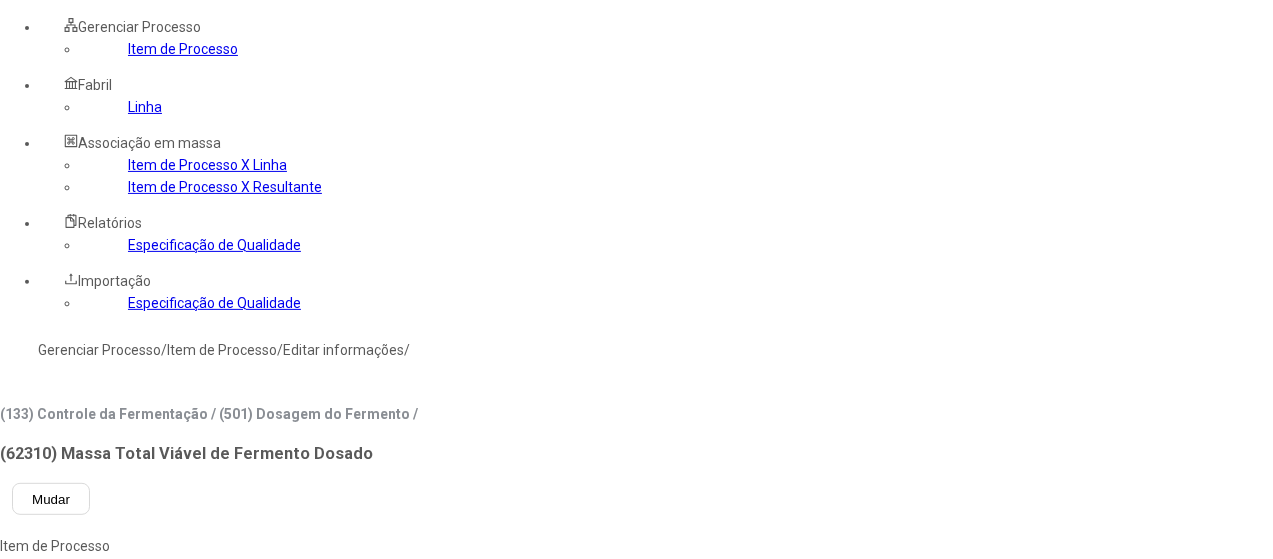 type on "***" 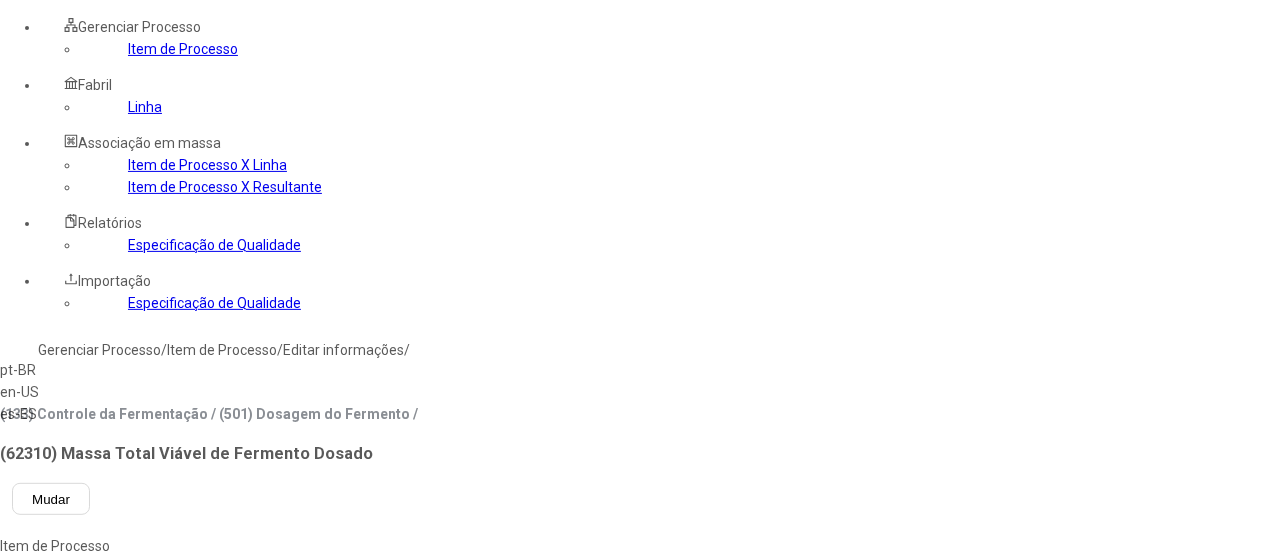 click on "es-ES" at bounding box center [57, 414] 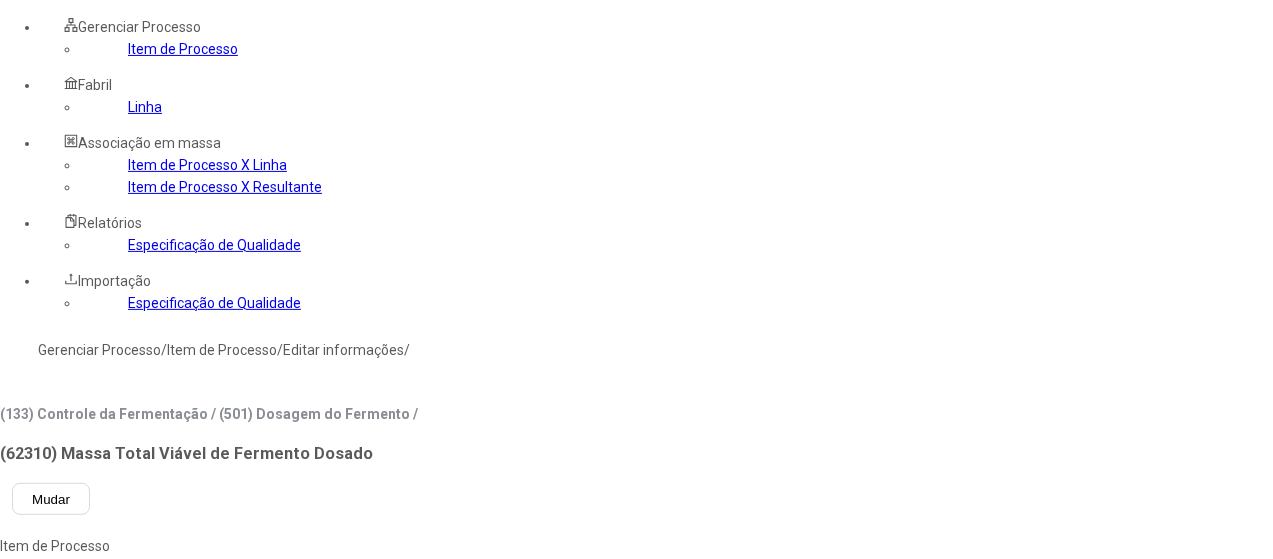 click 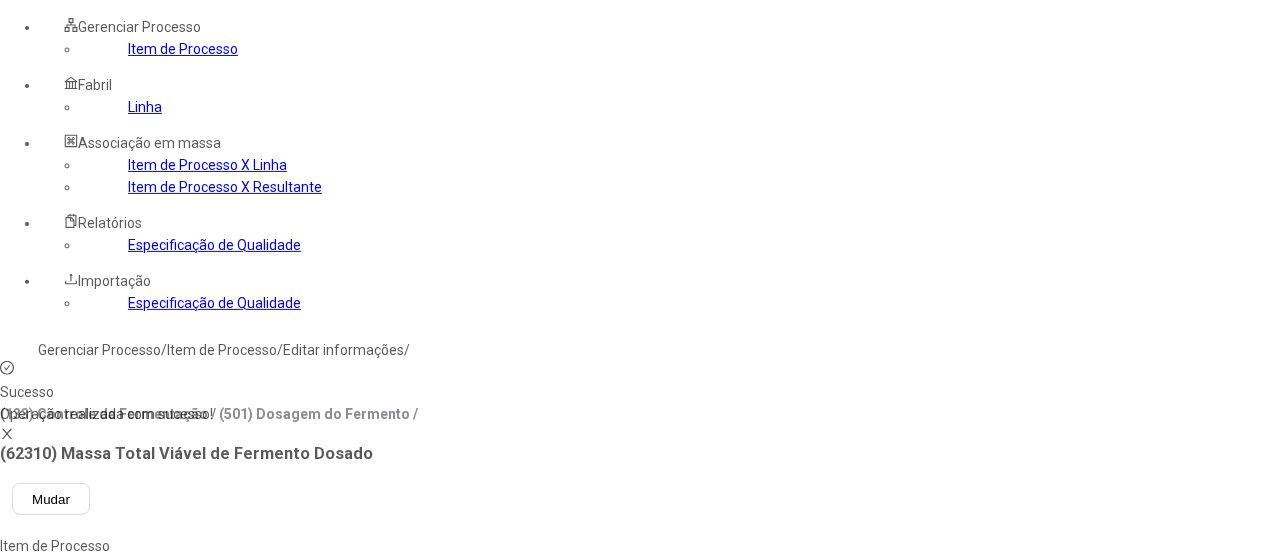 type 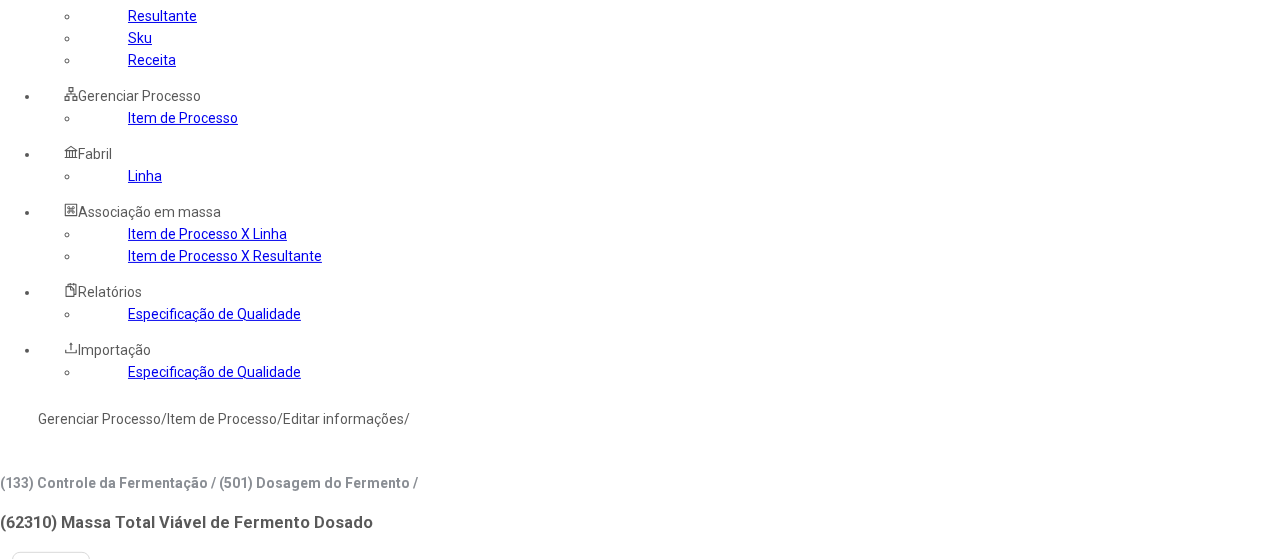 scroll, scrollTop: 100, scrollLeft: 0, axis: vertical 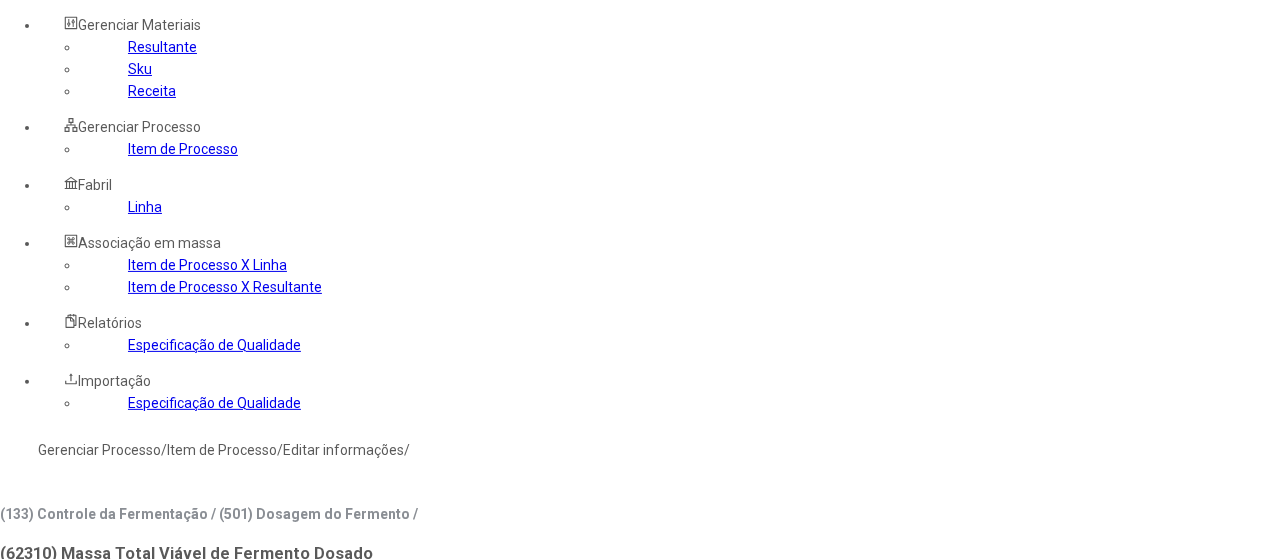click on "Linha" 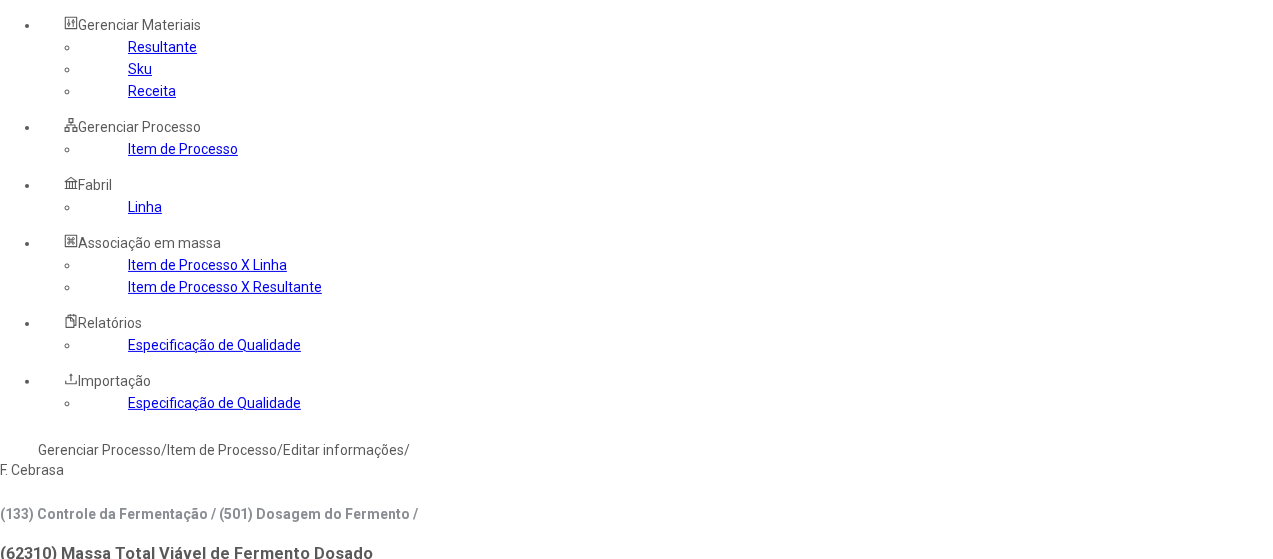 type on "****" 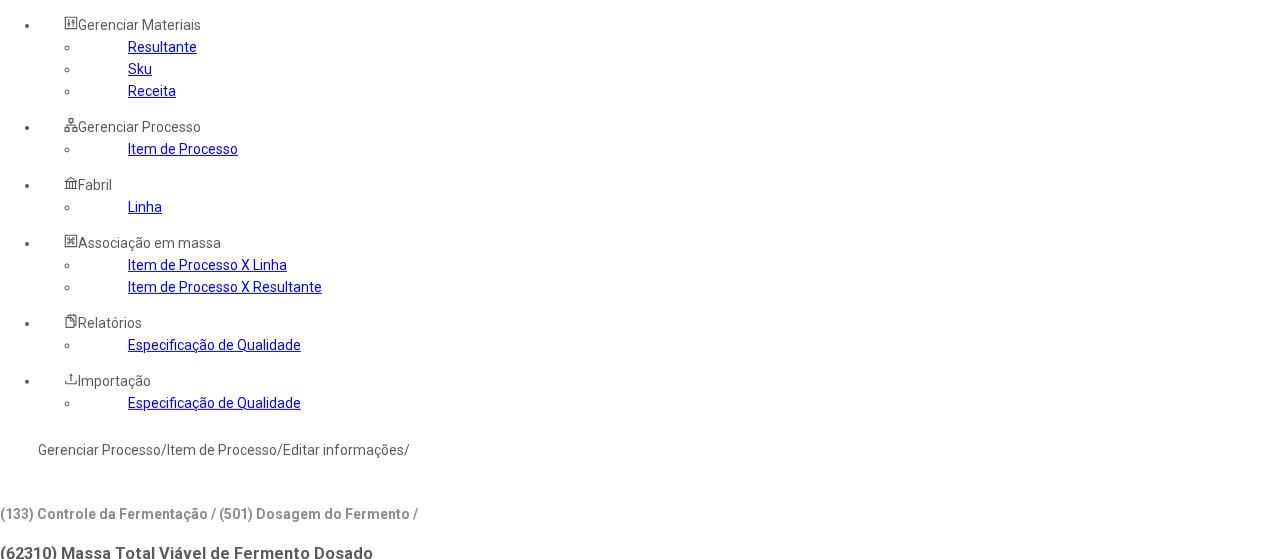 type on "***" 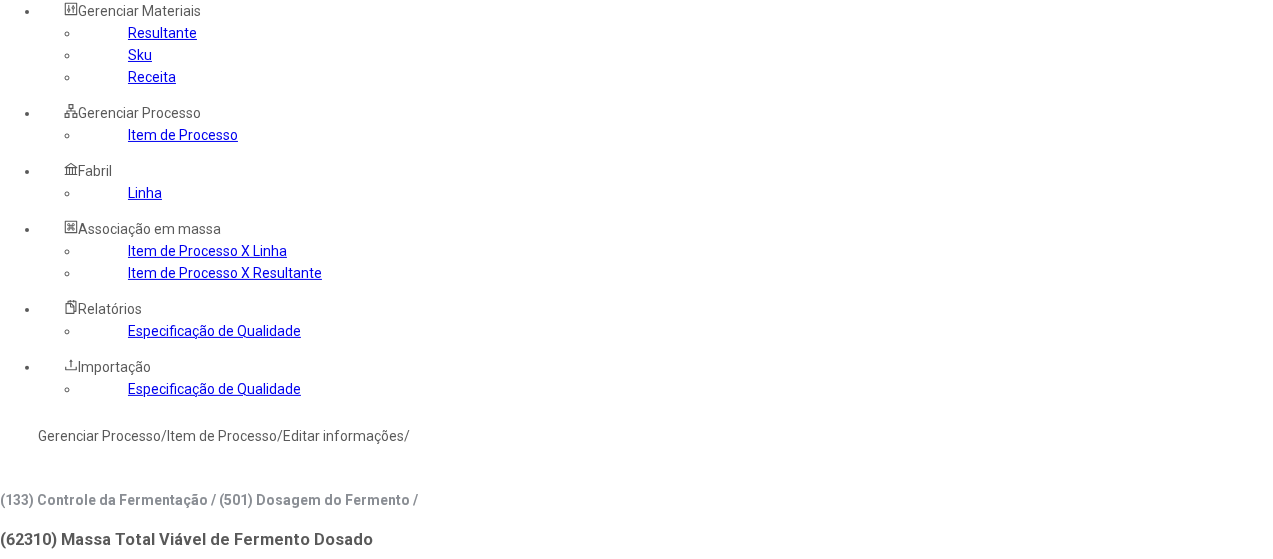 scroll, scrollTop: 200, scrollLeft: 0, axis: vertical 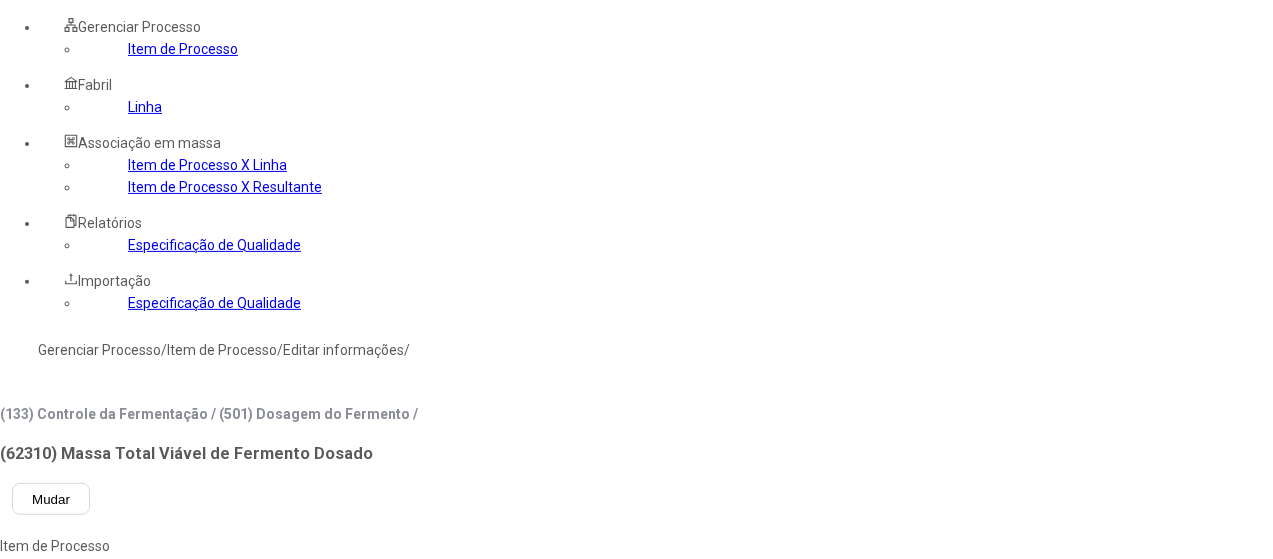 click 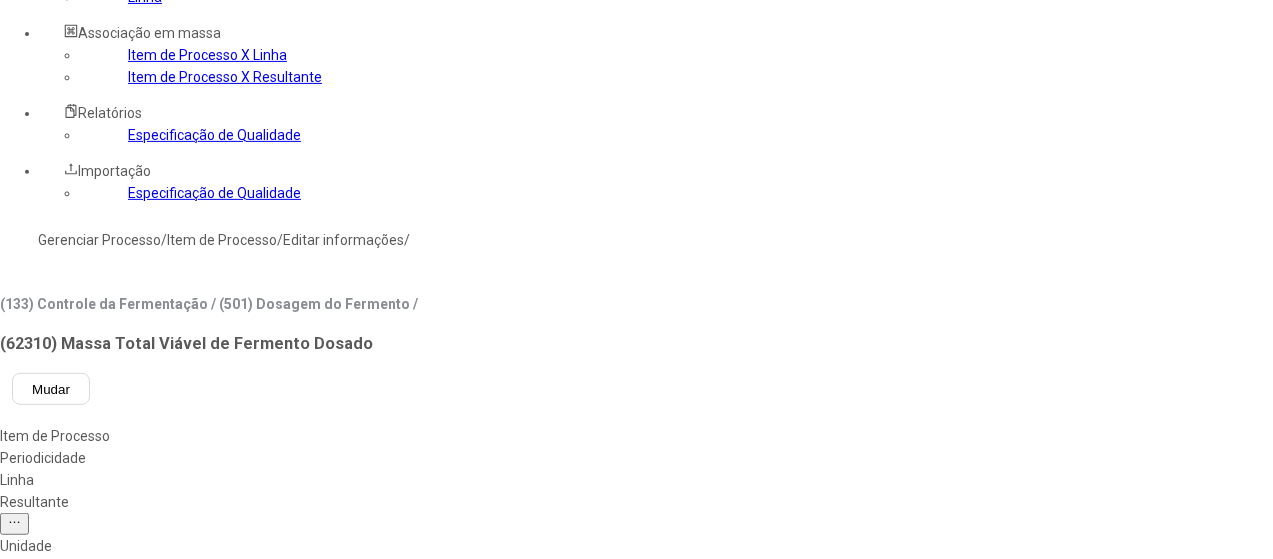 scroll, scrollTop: 400, scrollLeft: 0, axis: vertical 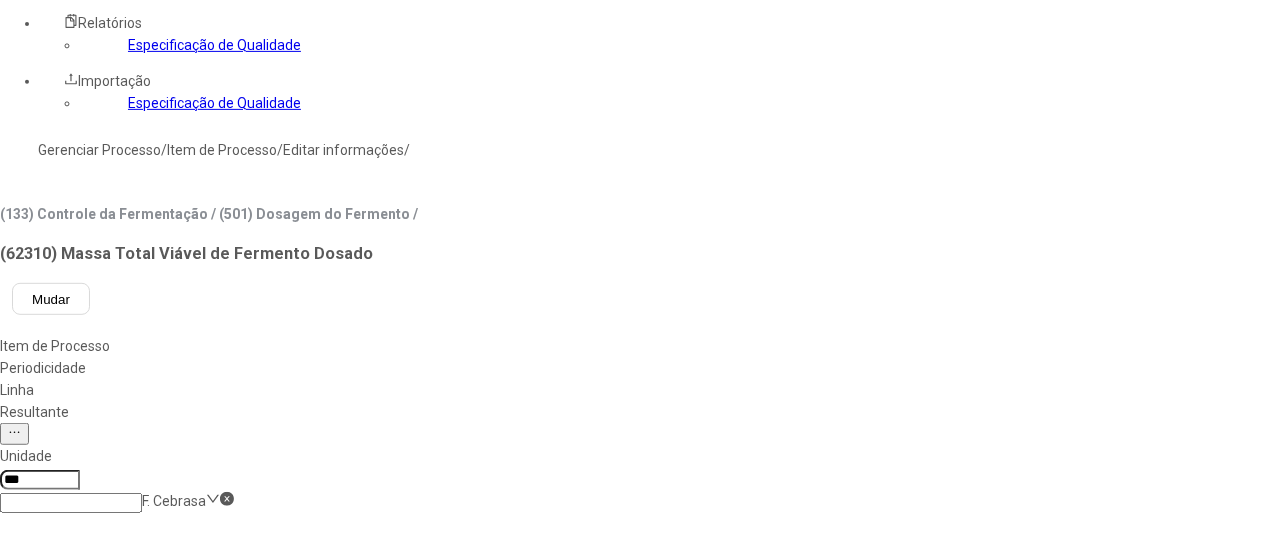 click 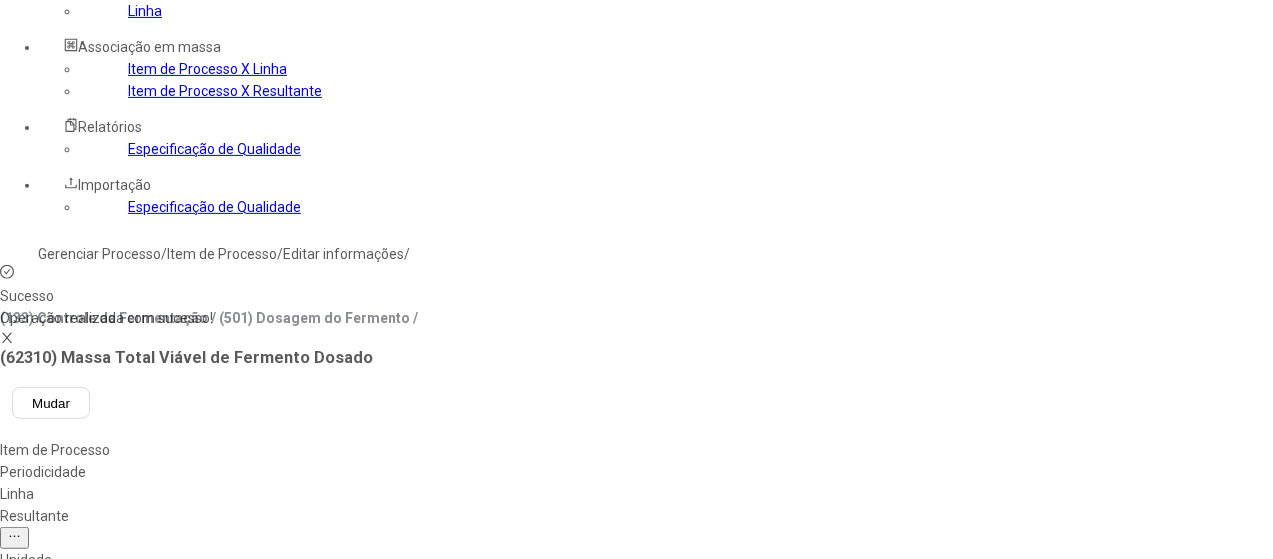 scroll, scrollTop: 200, scrollLeft: 0, axis: vertical 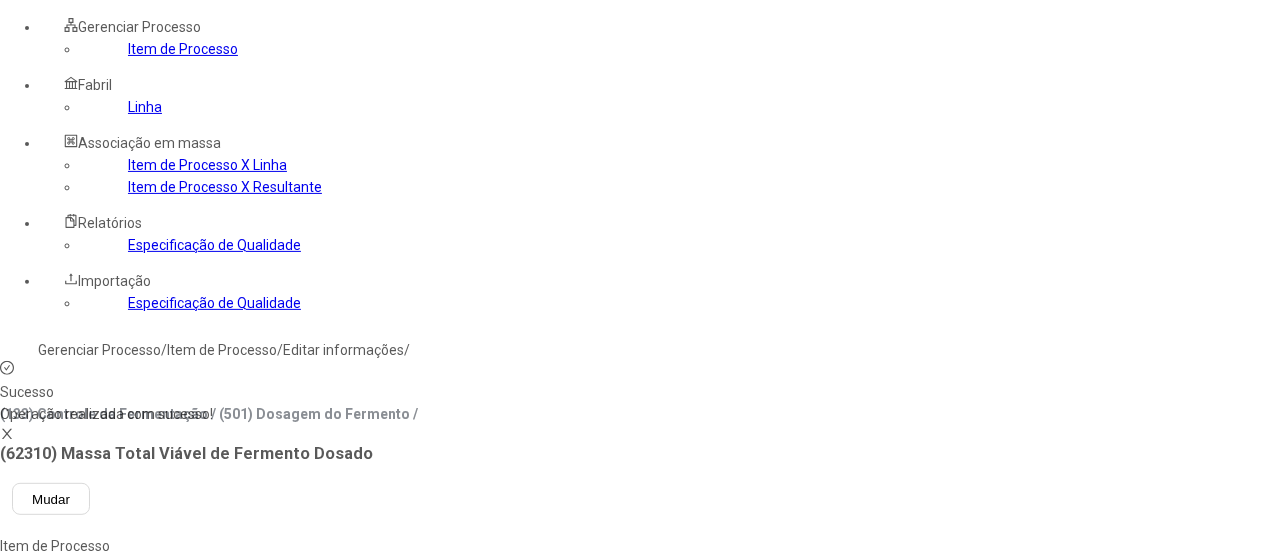 click on "Resultante" 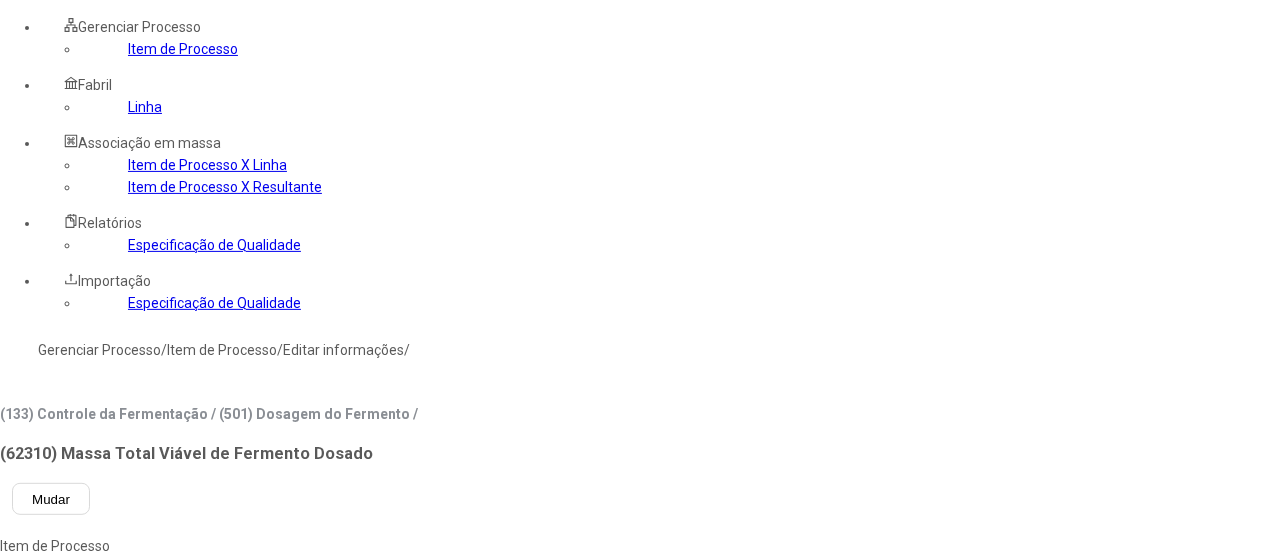 type on "*******" 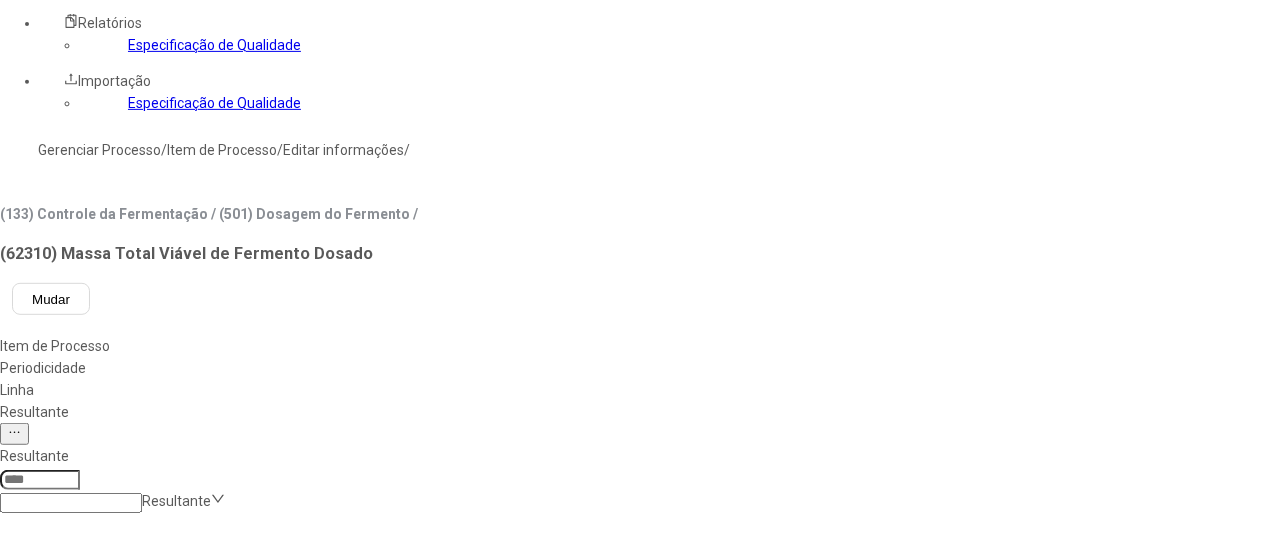 click on "Concluir associação" at bounding box center (124, 1399) 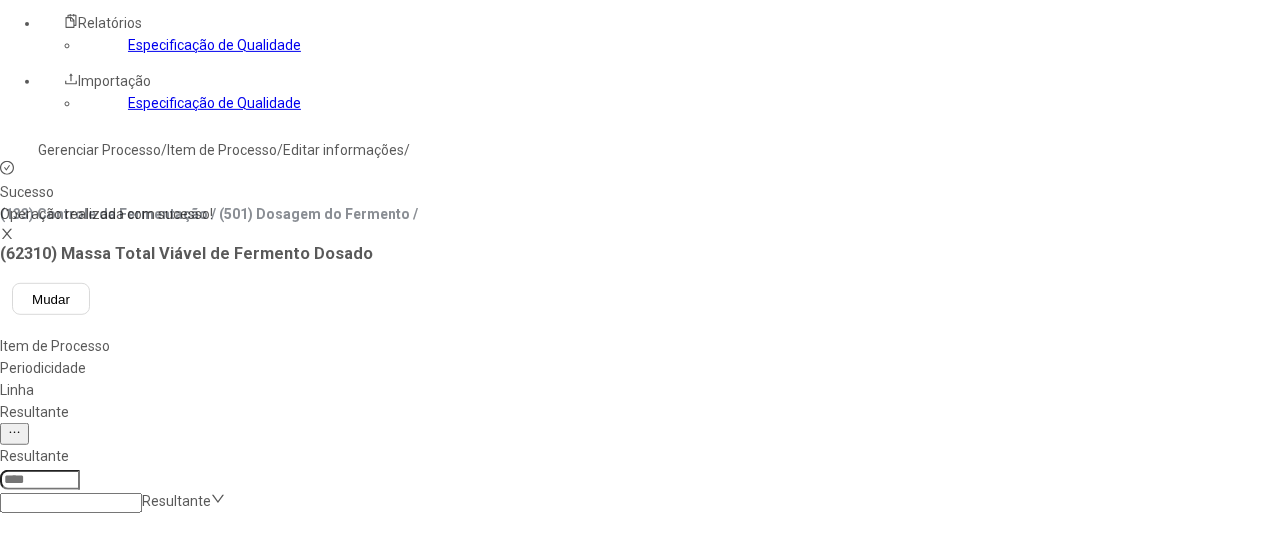 click 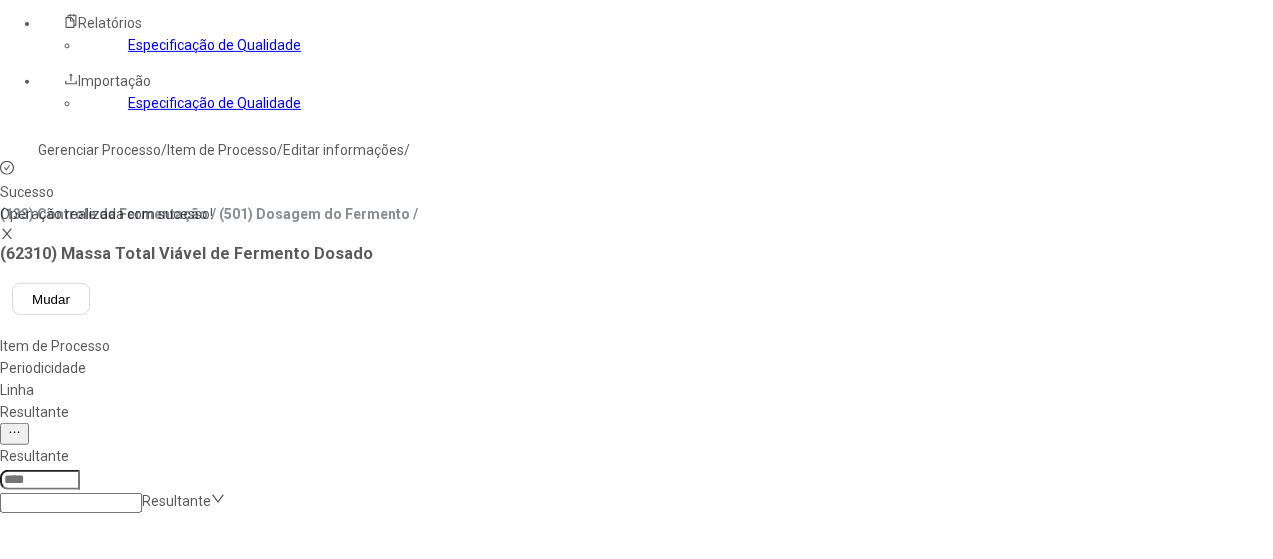 type 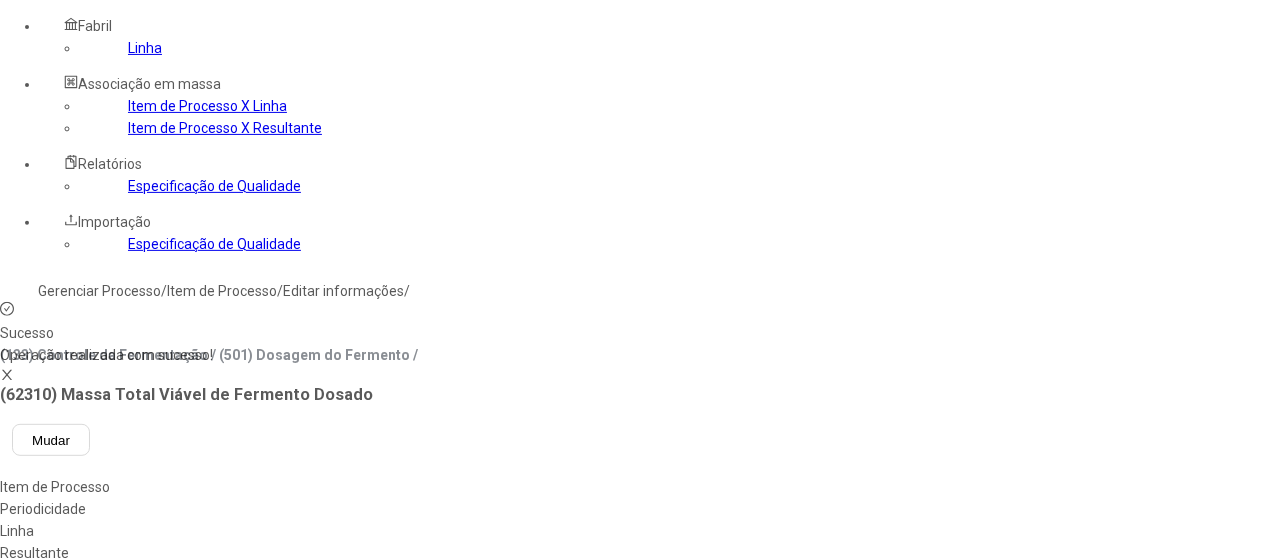 scroll, scrollTop: 0, scrollLeft: 0, axis: both 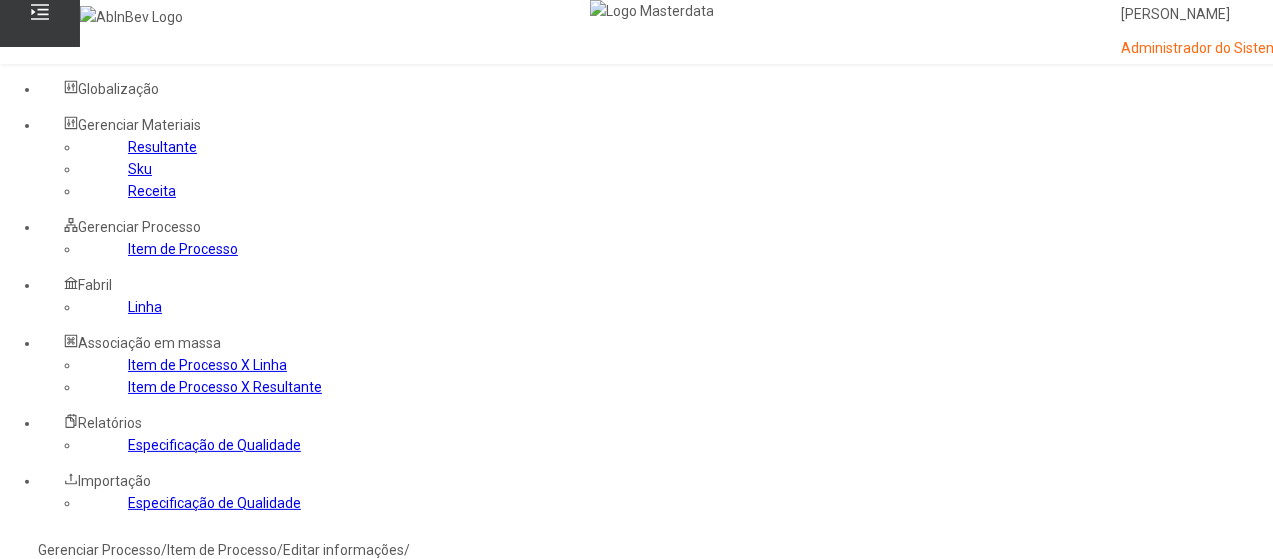 click on "Gerenciar Processo" 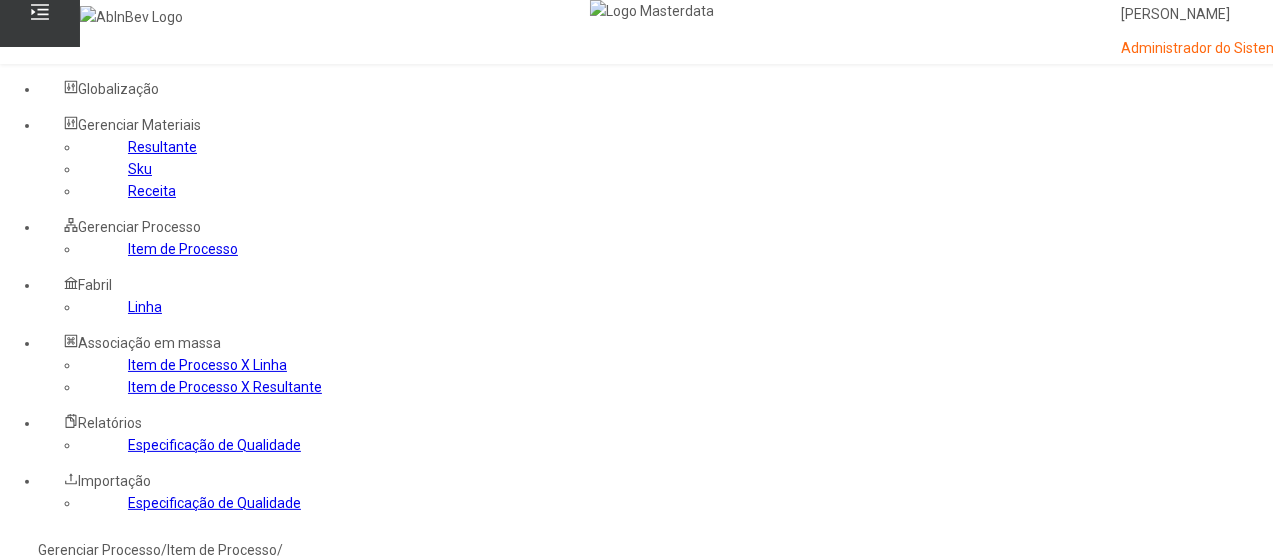 click 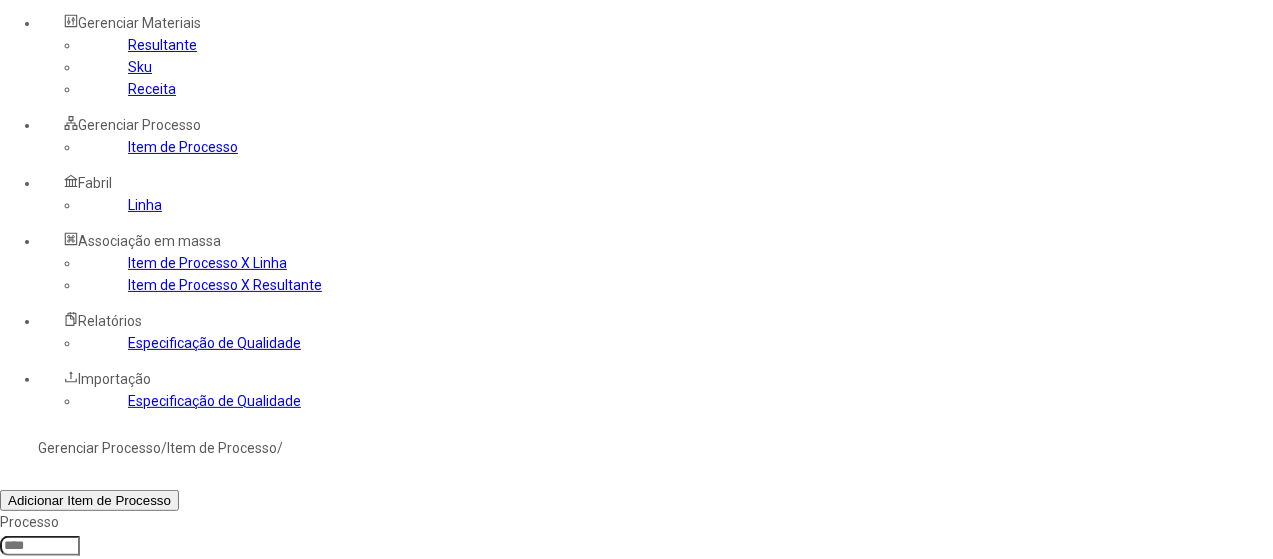scroll, scrollTop: 200, scrollLeft: 0, axis: vertical 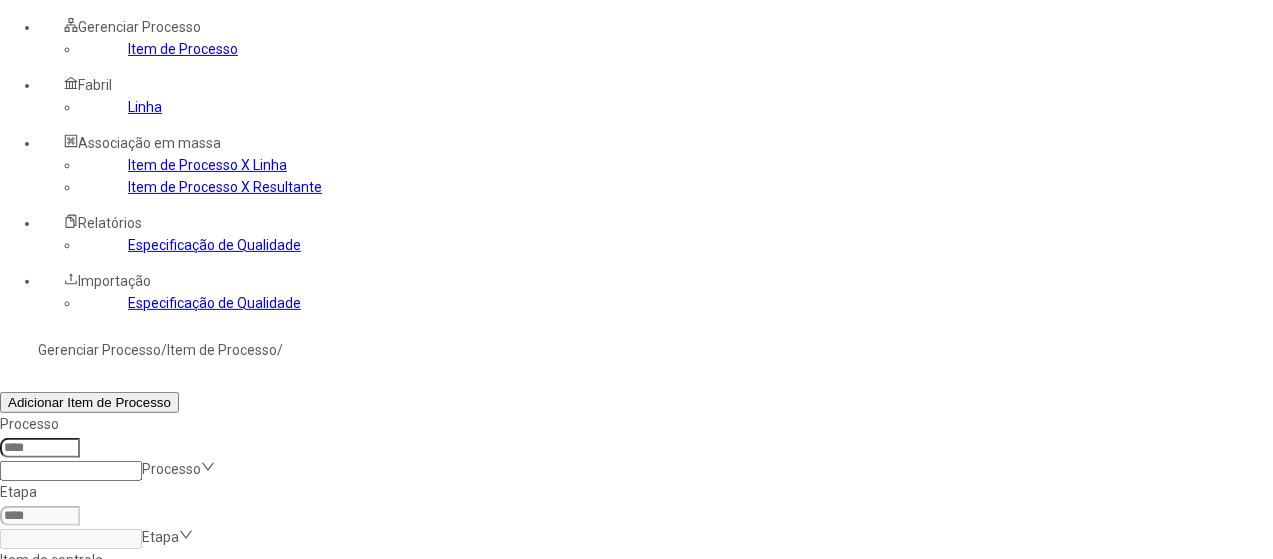click 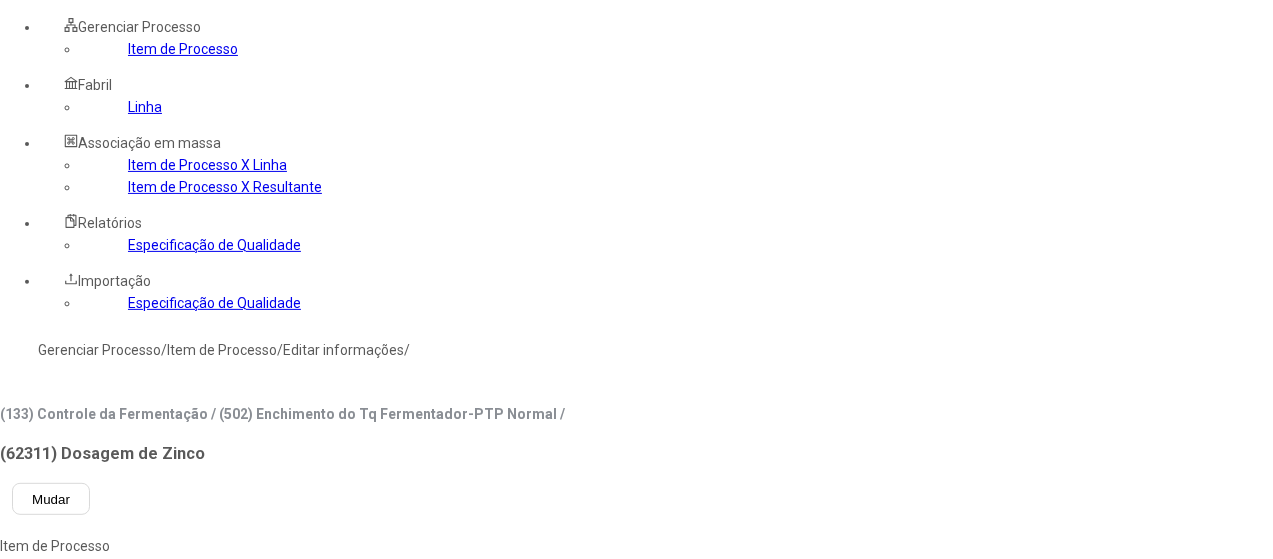 drag, startPoint x: 573, startPoint y: 214, endPoint x: 364, endPoint y: 237, distance: 210.26175 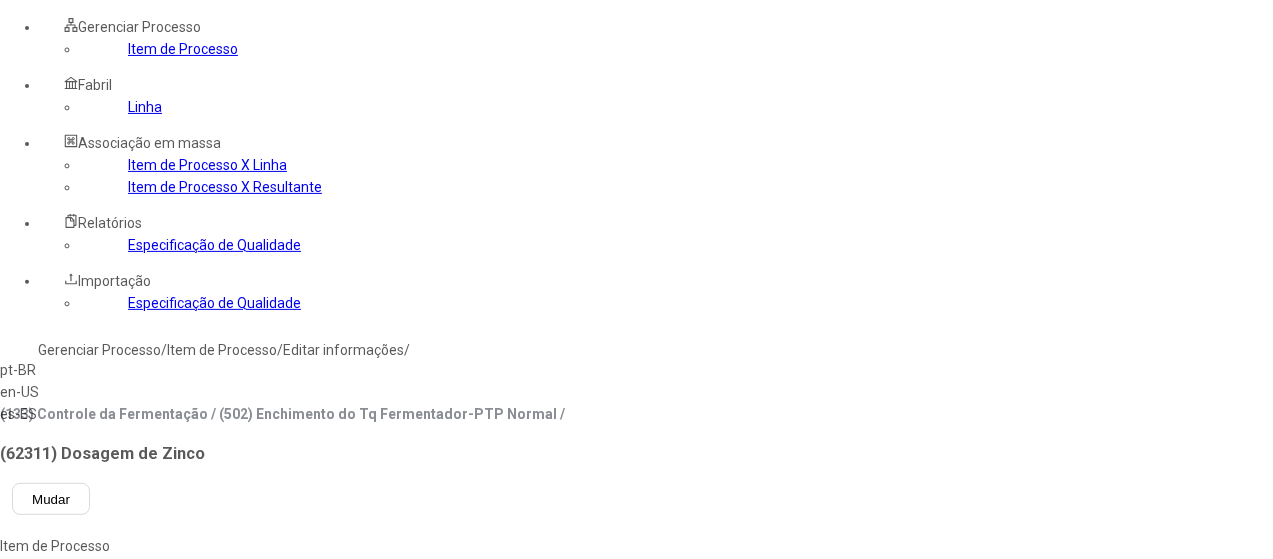 click on "es-ES" at bounding box center [57, 414] 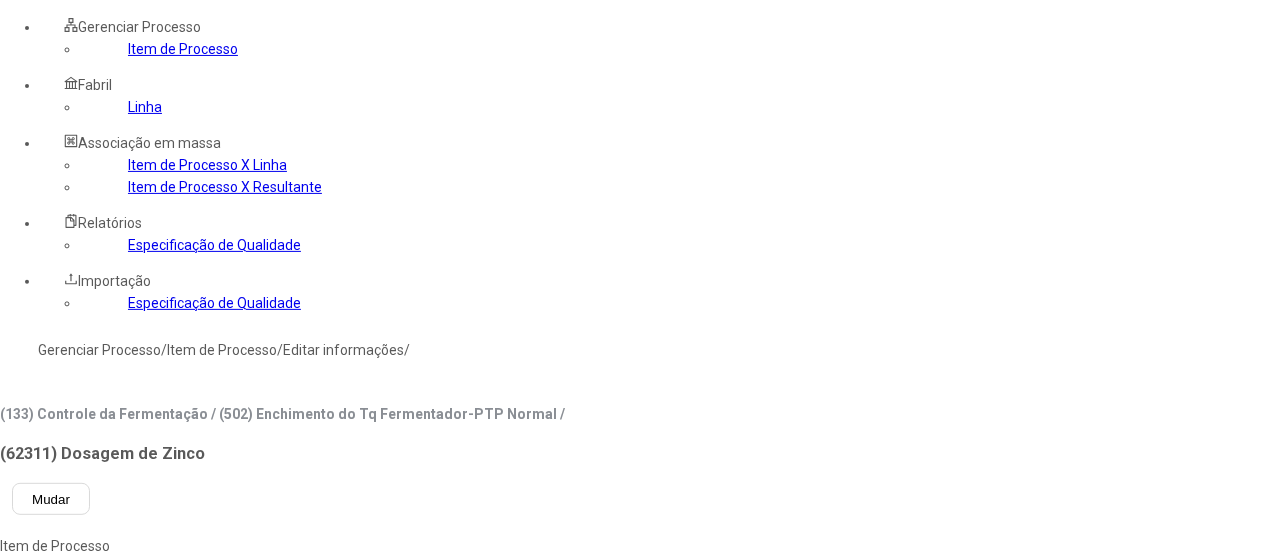 paste on "**********" 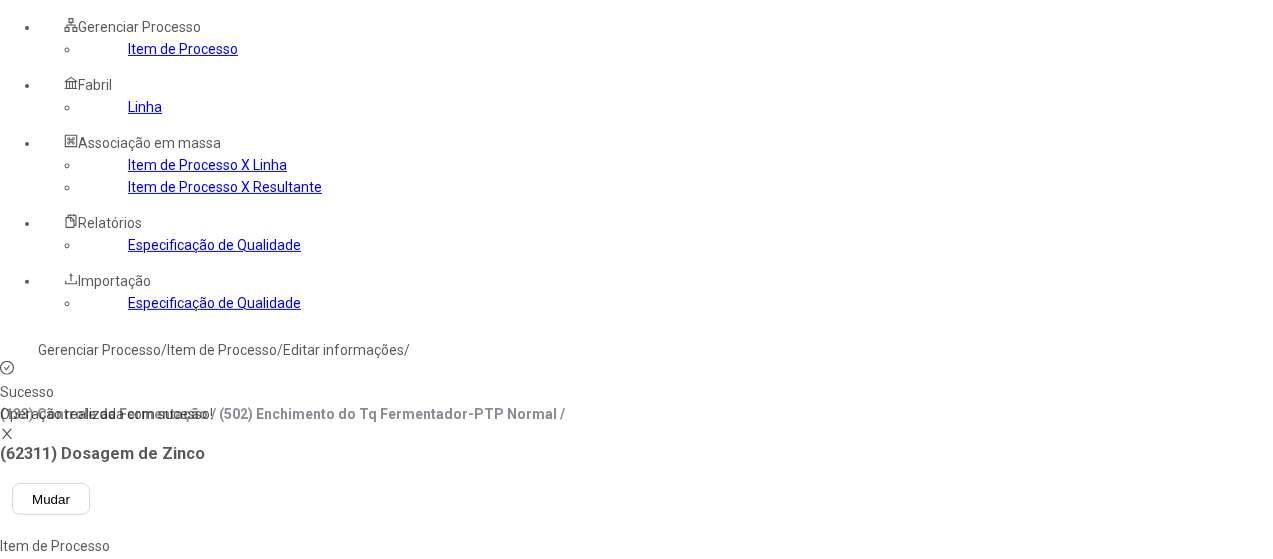 click on "Linha" 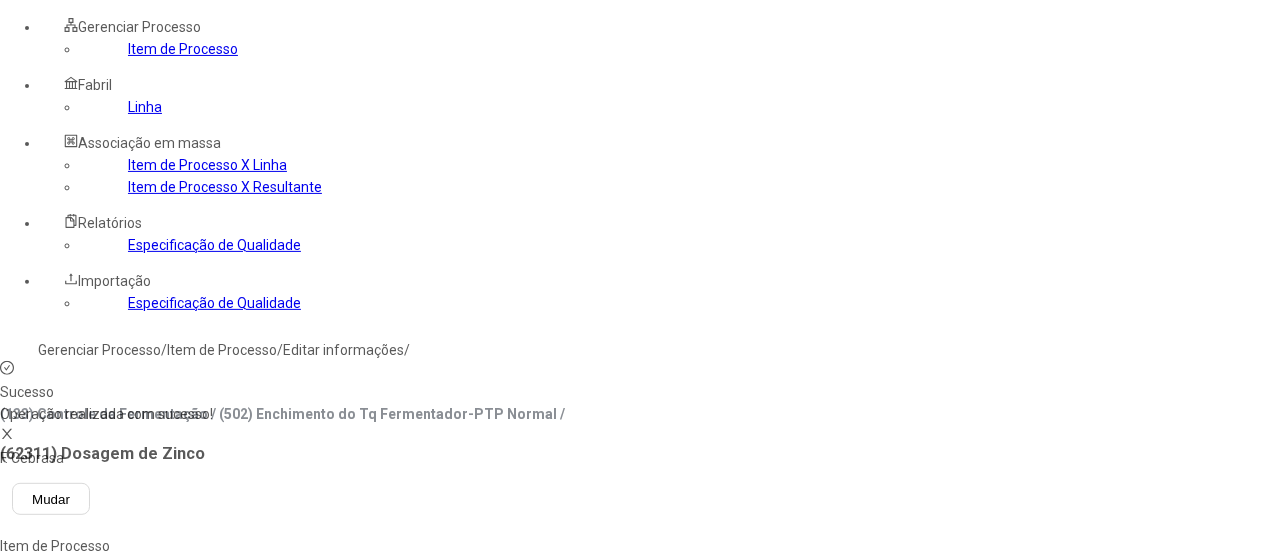type on "****" 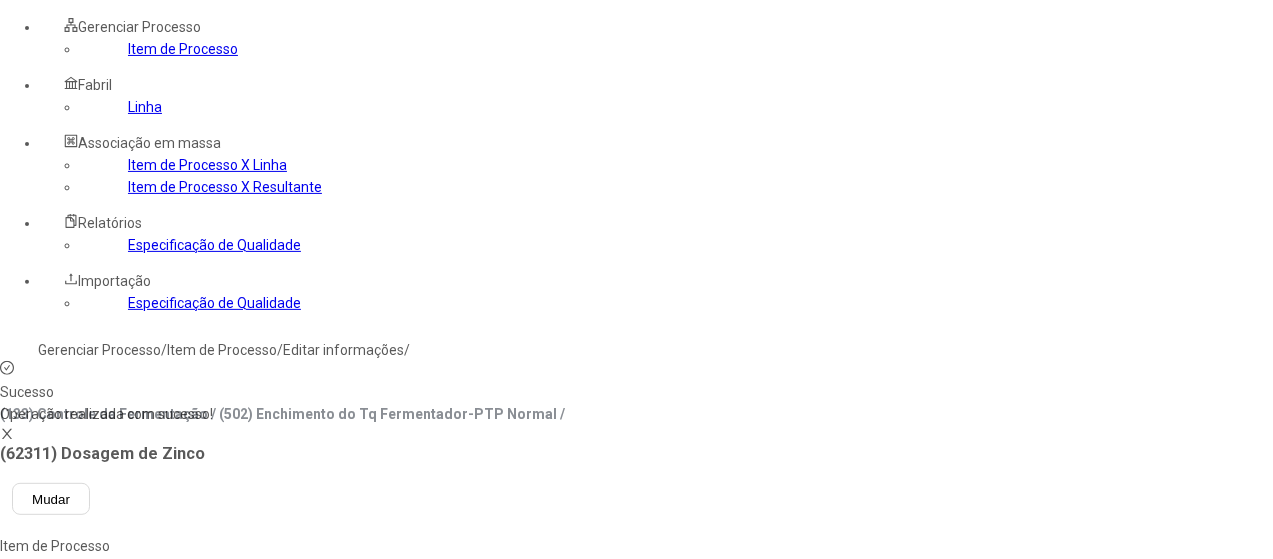 type on "***" 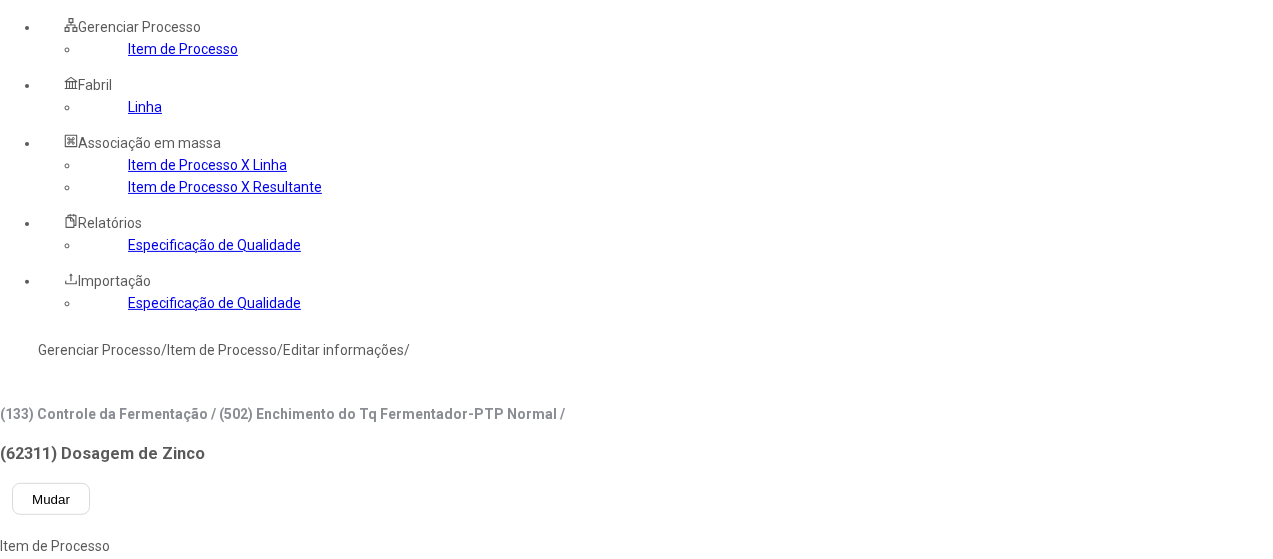 type on "***" 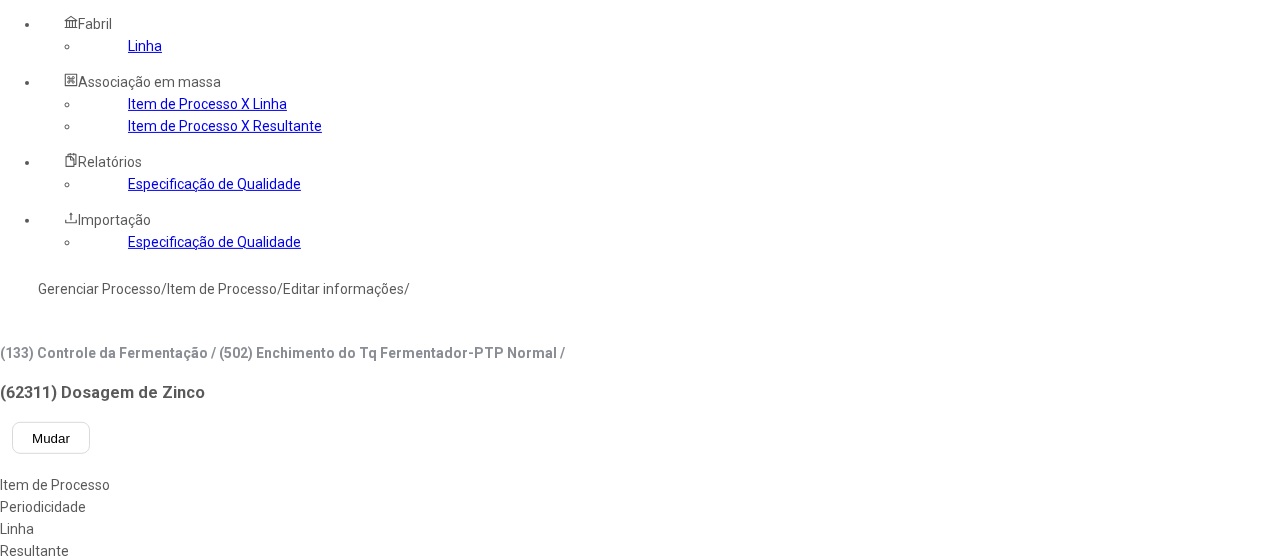 scroll, scrollTop: 400, scrollLeft: 0, axis: vertical 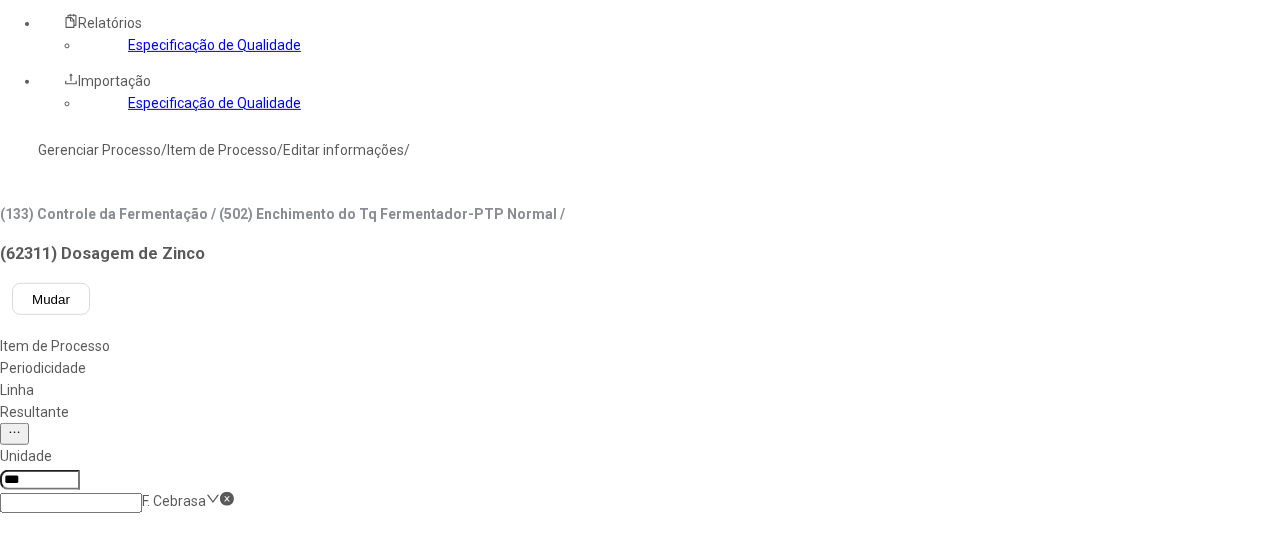 click on "Salvar Alterações" 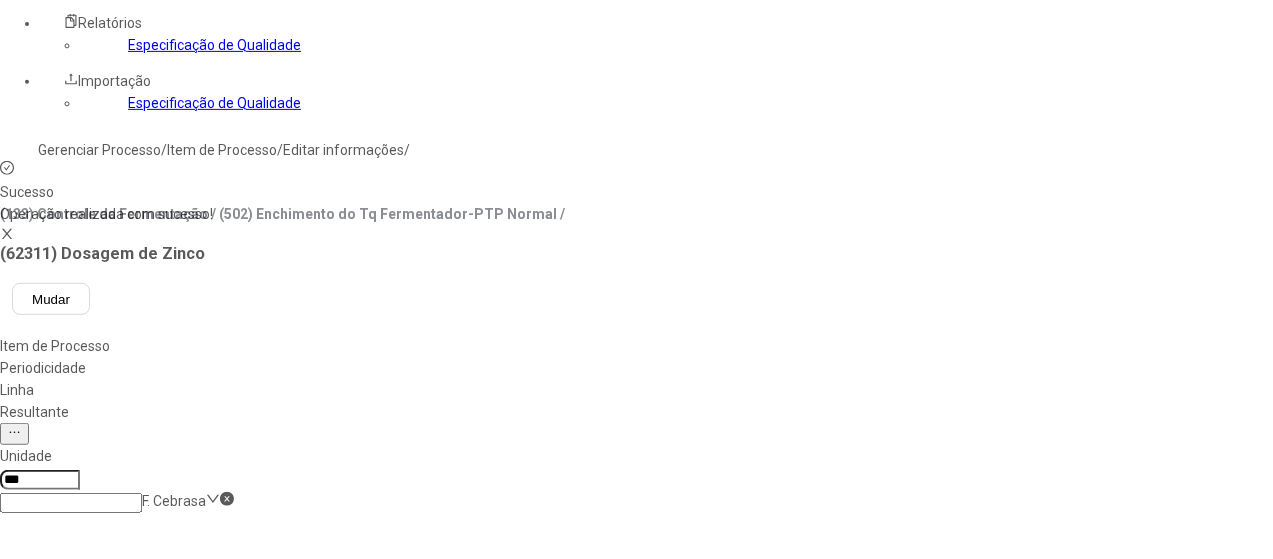scroll, scrollTop: 200, scrollLeft: 0, axis: vertical 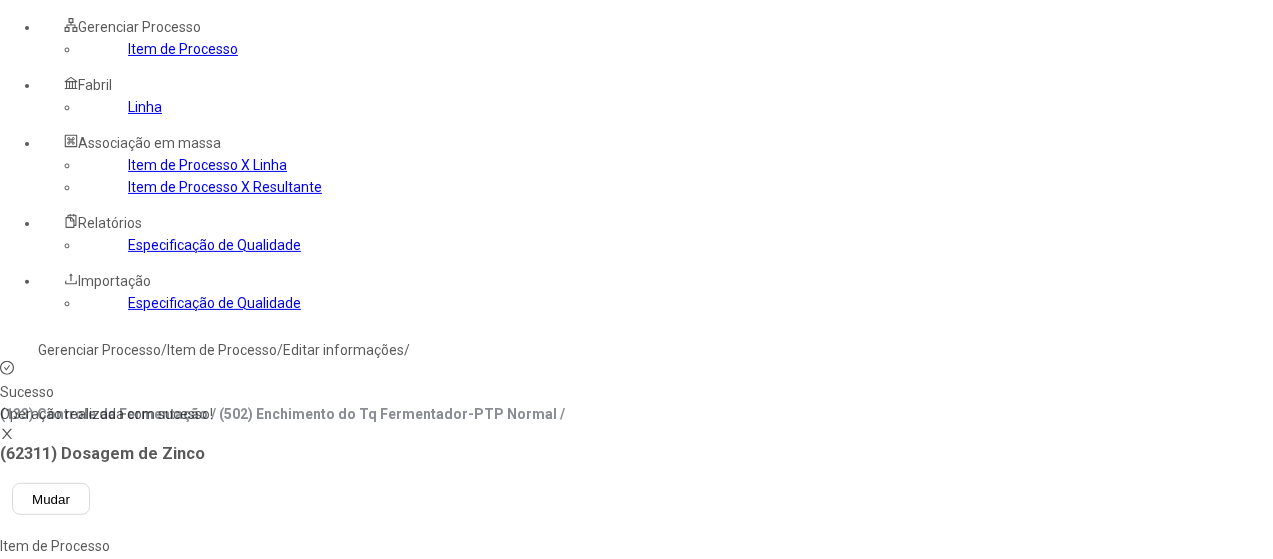 click on "Resultante" 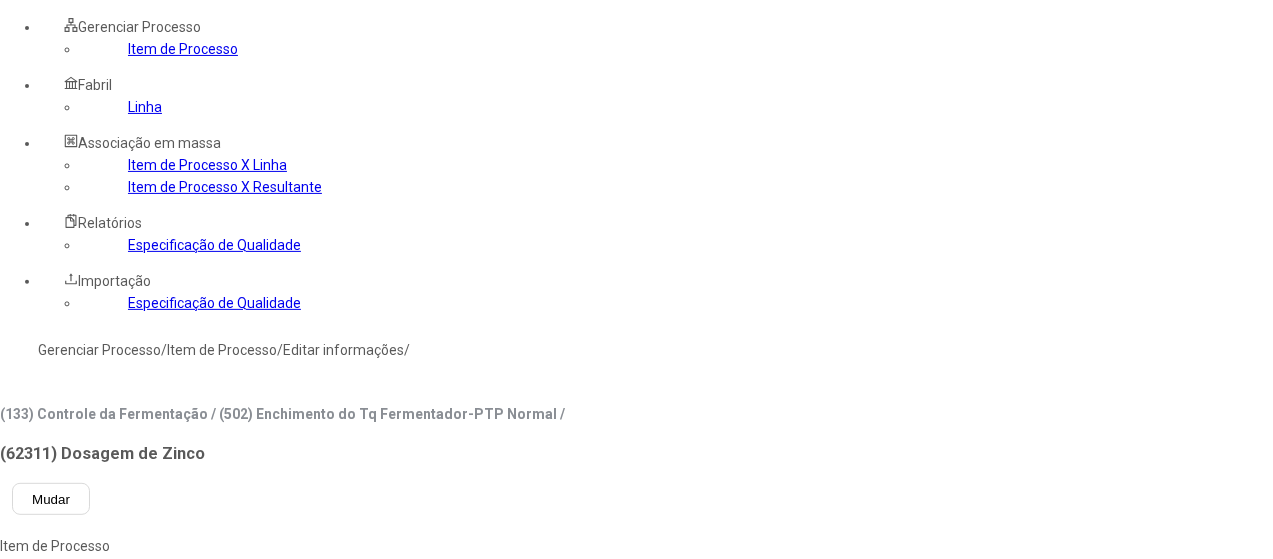 click 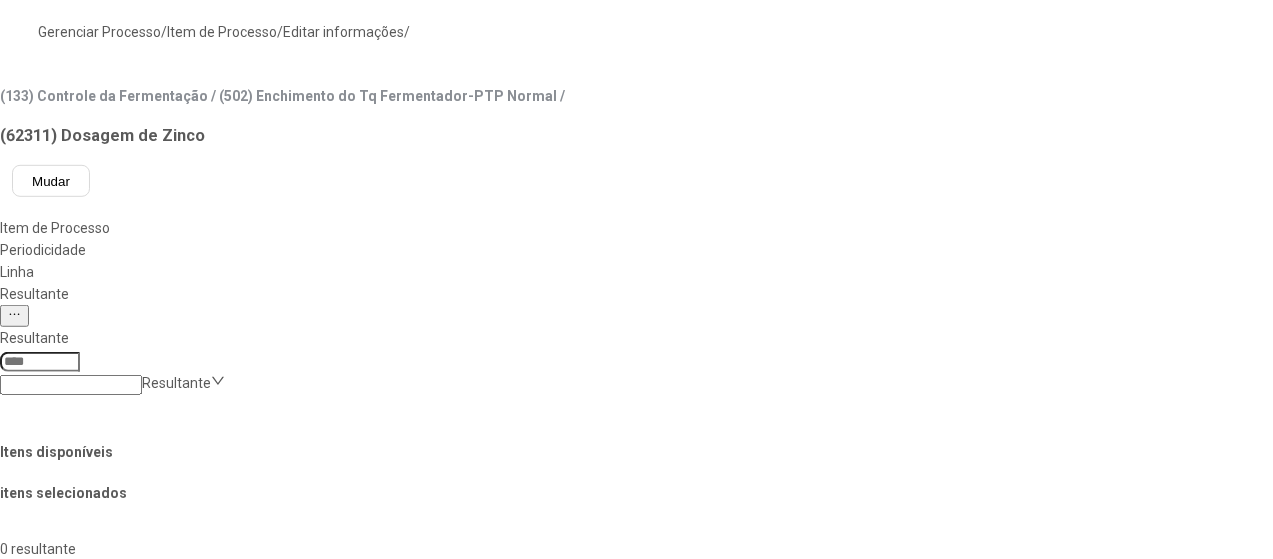 scroll, scrollTop: 600, scrollLeft: 0, axis: vertical 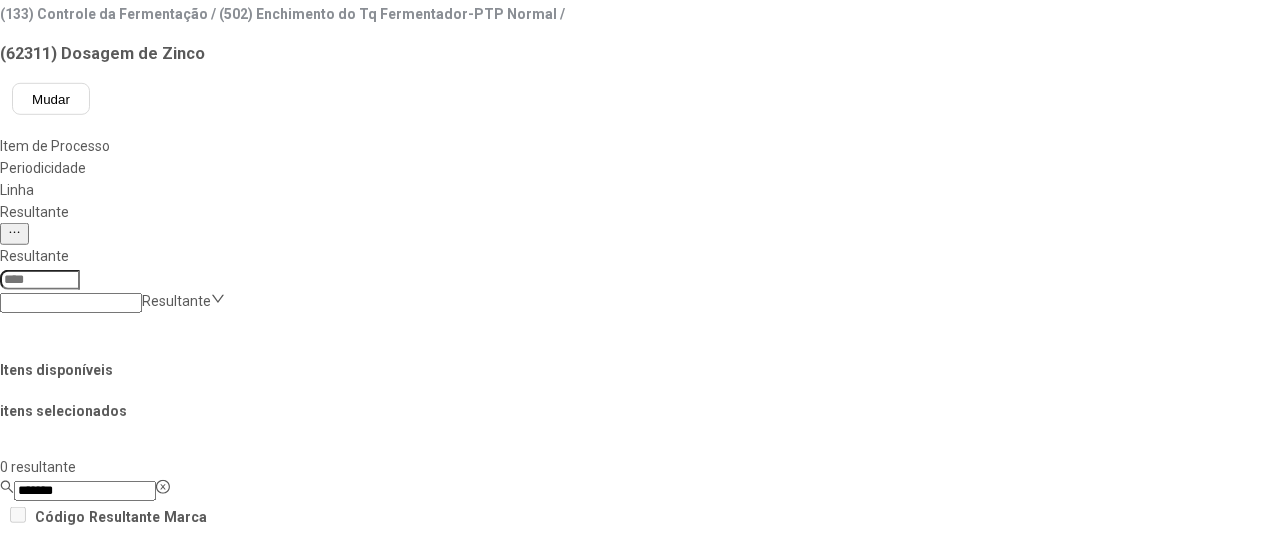 click on "Concluir associação" at bounding box center (124, 1199) 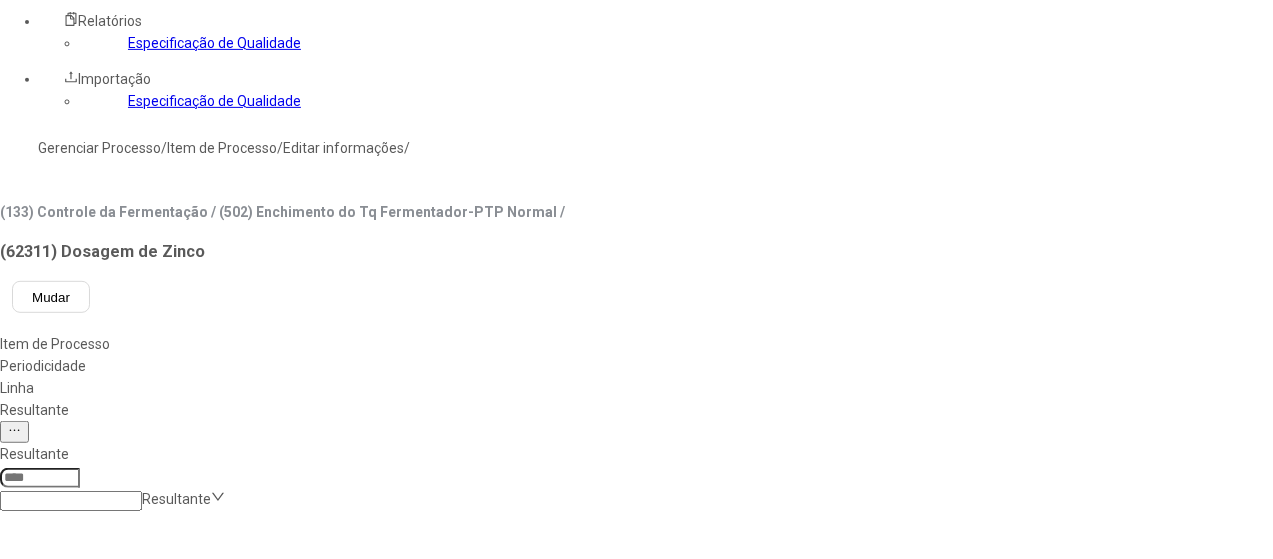 scroll, scrollTop: 400, scrollLeft: 0, axis: vertical 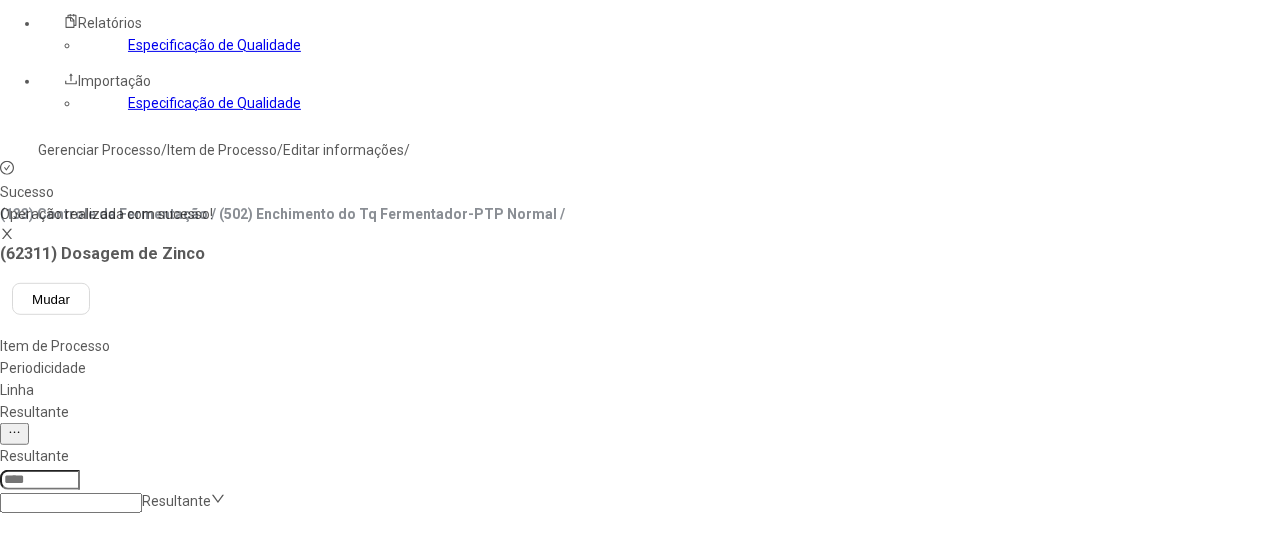click 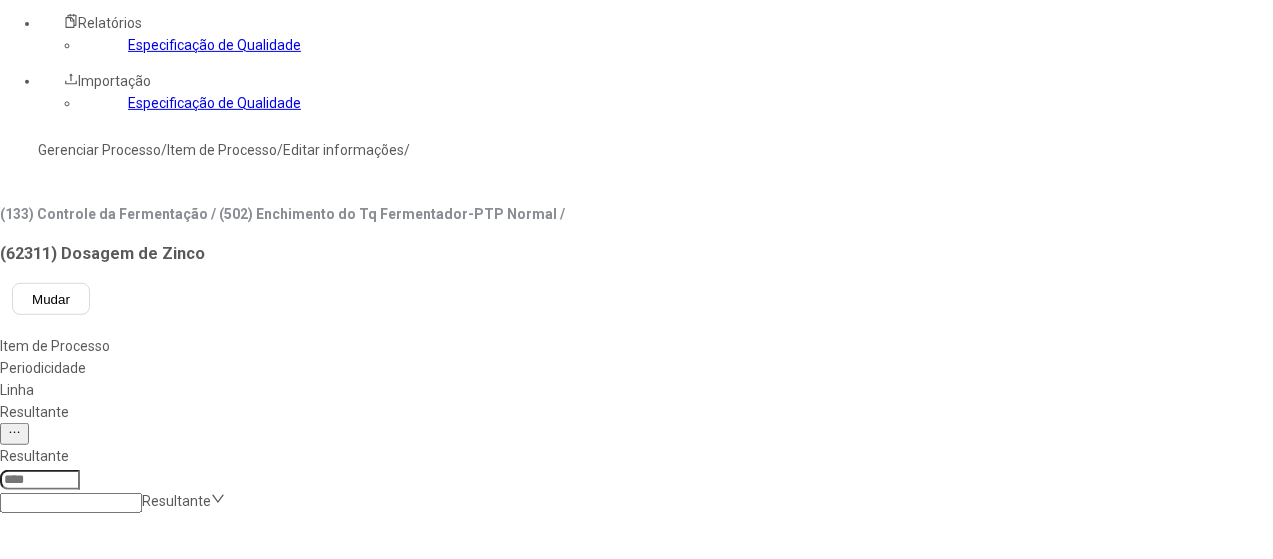 drag, startPoint x: 764, startPoint y: 243, endPoint x: 772, endPoint y: 229, distance: 16.124516 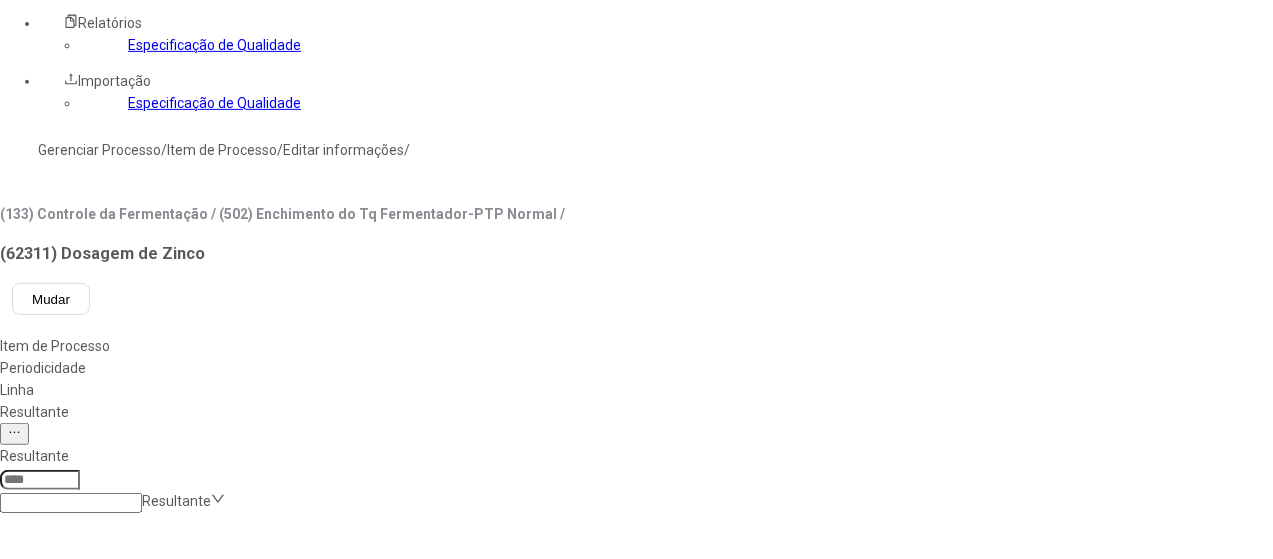 click 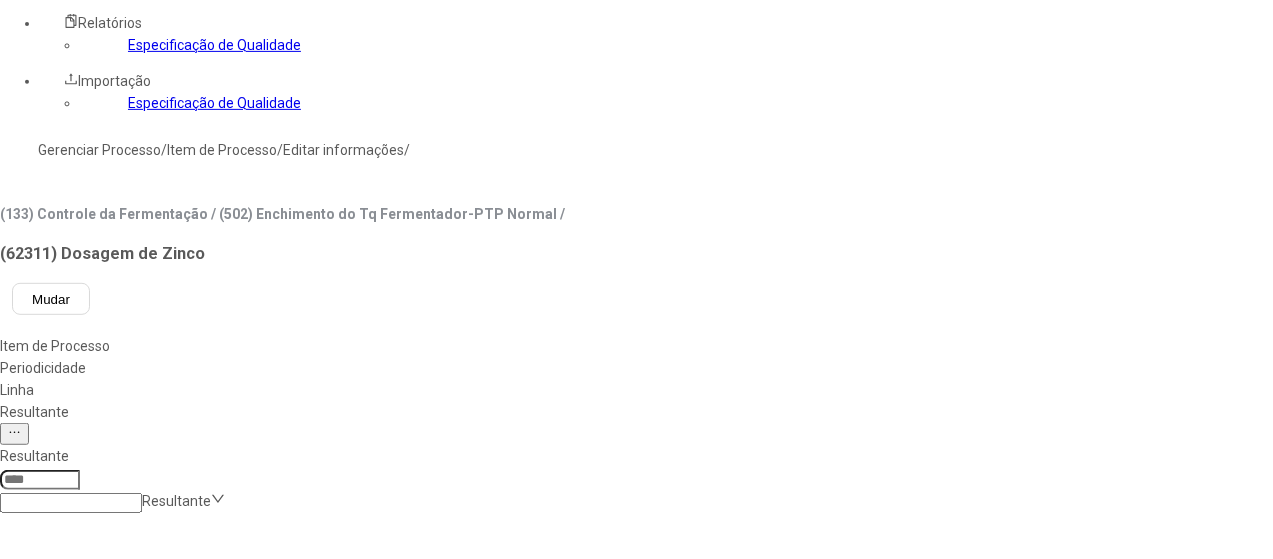drag, startPoint x: 880, startPoint y: 87, endPoint x: 791, endPoint y: 65, distance: 91.67879 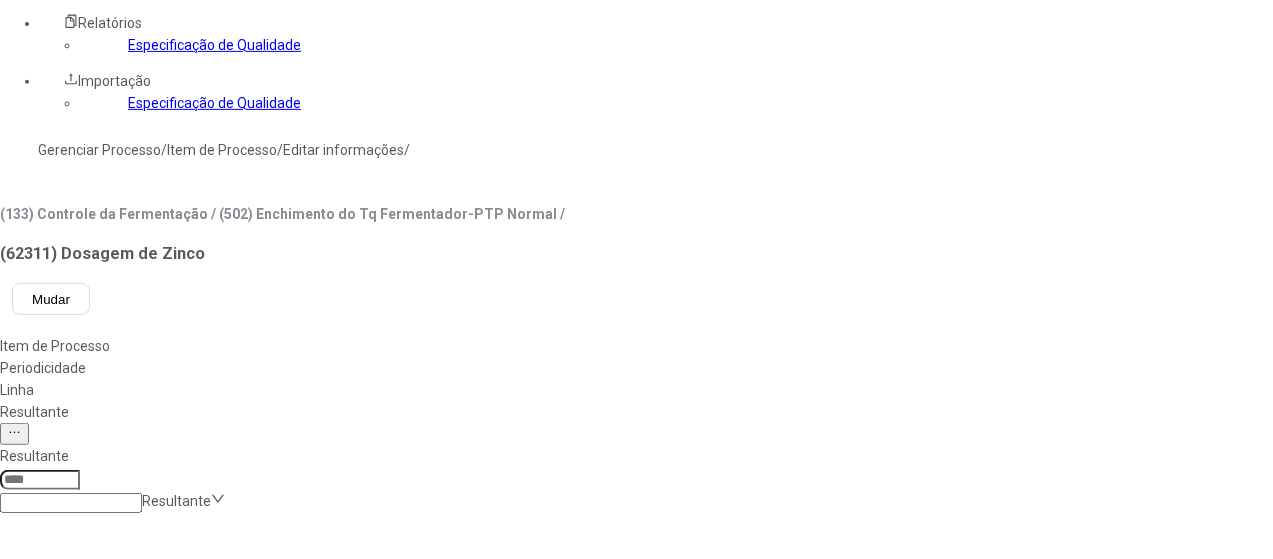 click on "***" 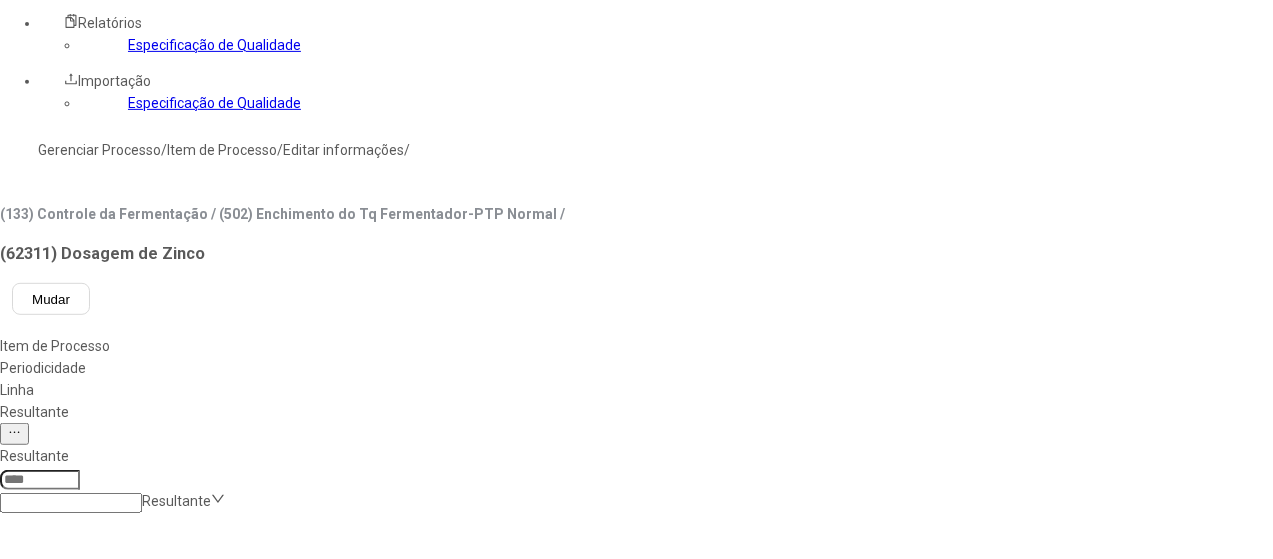 type on "********" 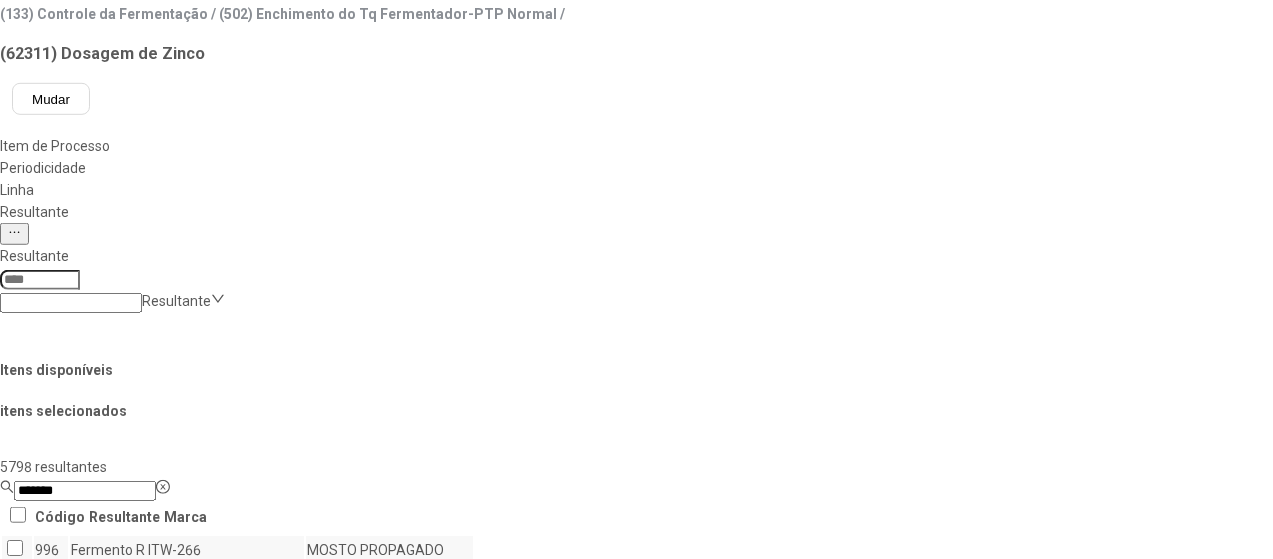 click on "Concluir associação" at bounding box center [124, 1199] 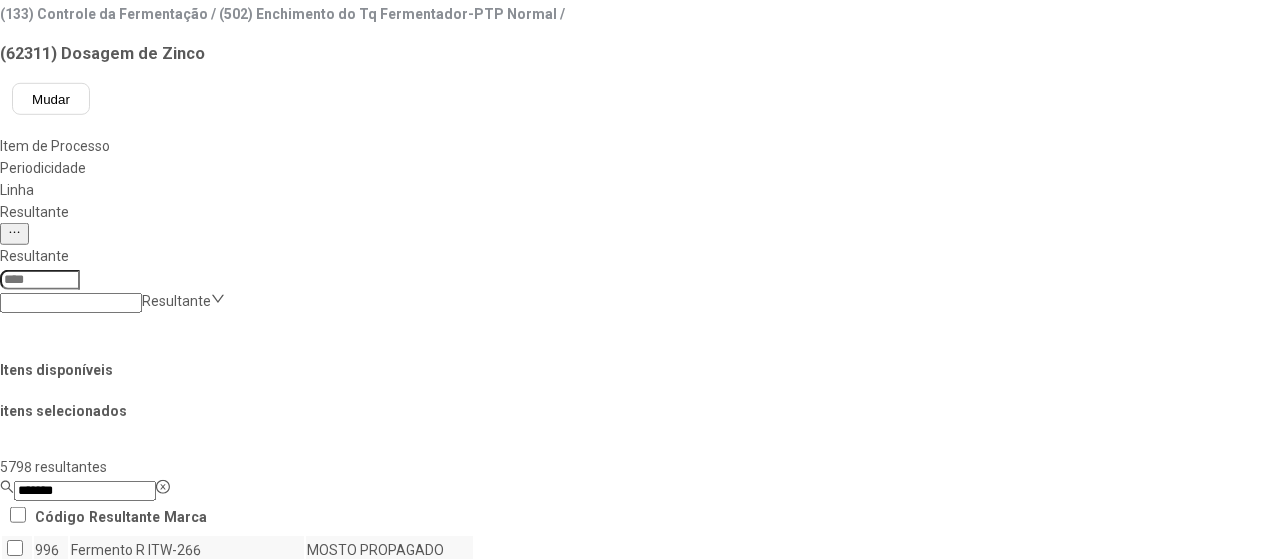 scroll, scrollTop: 300, scrollLeft: 0, axis: vertical 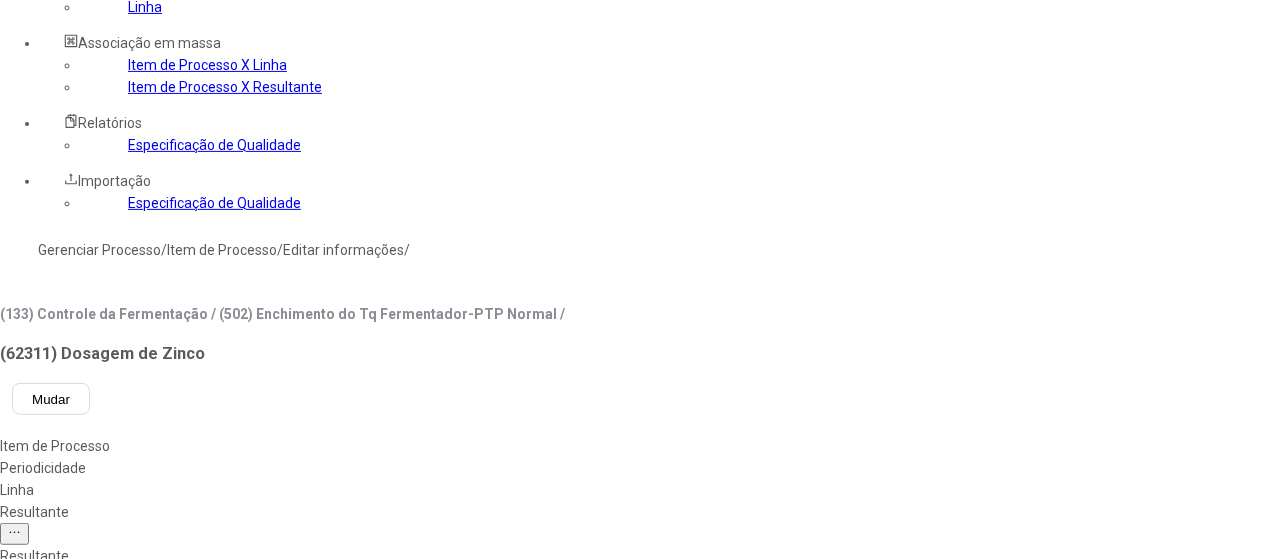 drag, startPoint x: 1198, startPoint y: 187, endPoint x: 1169, endPoint y: 215, distance: 40.311287 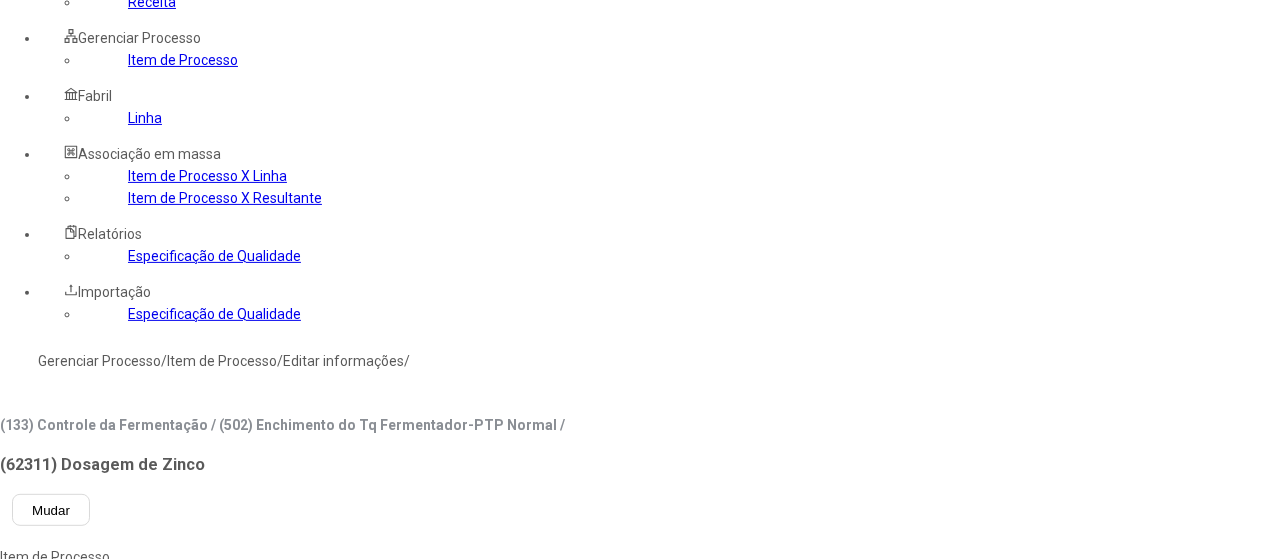 scroll, scrollTop: 100, scrollLeft: 0, axis: vertical 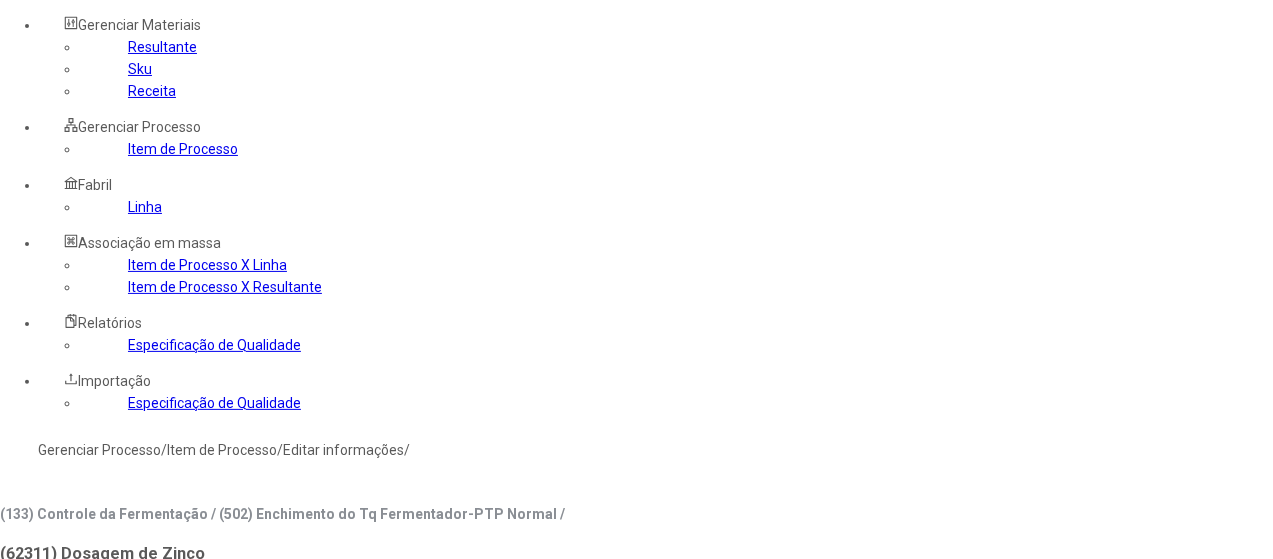 click on "Linha" 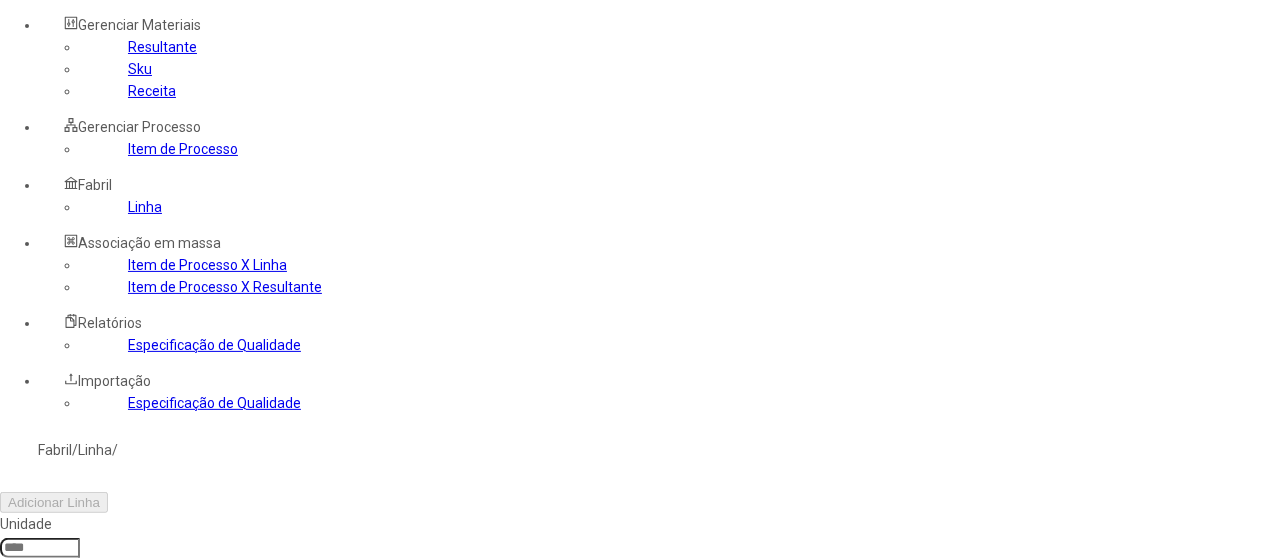 click at bounding box center (40, 548) 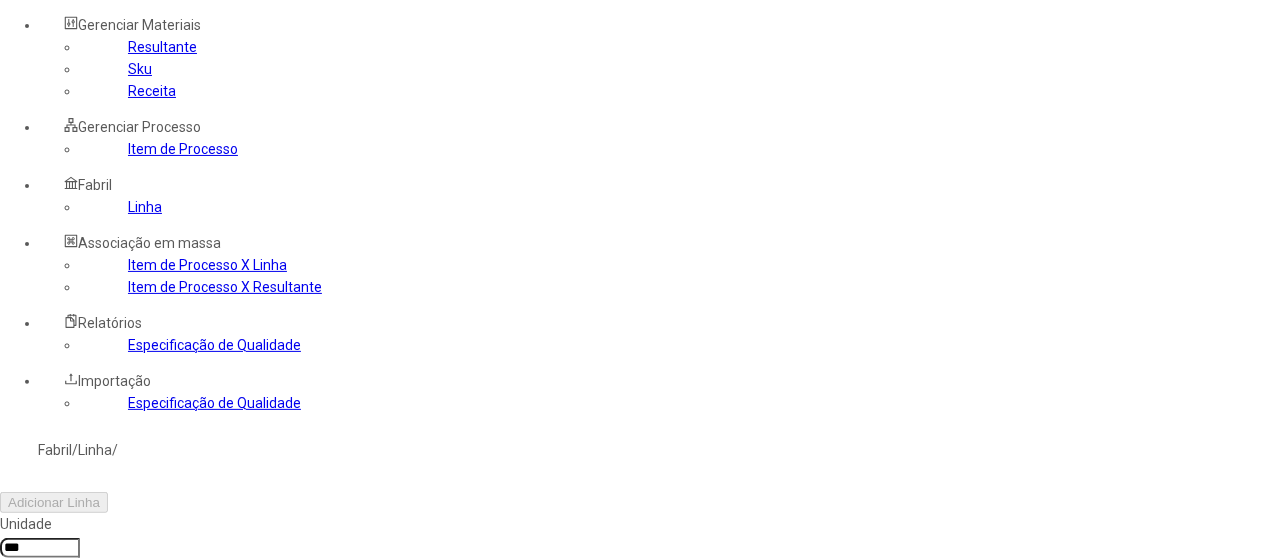 type on "***" 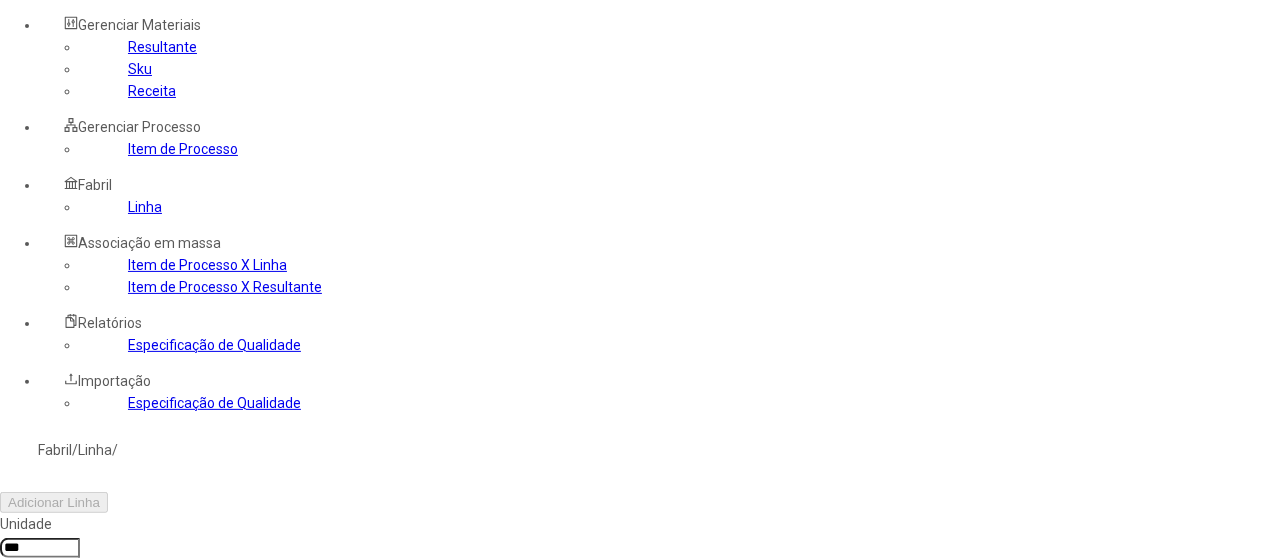 click at bounding box center (71, 639) 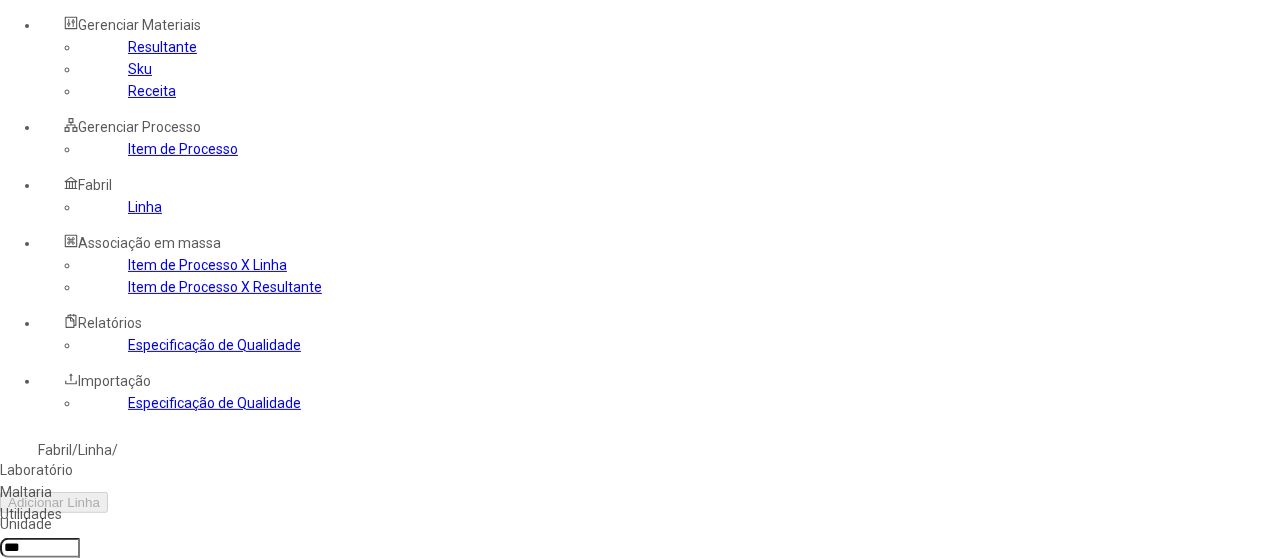 drag, startPoint x: 762, startPoint y: 267, endPoint x: 772, endPoint y: 266, distance: 10.049875 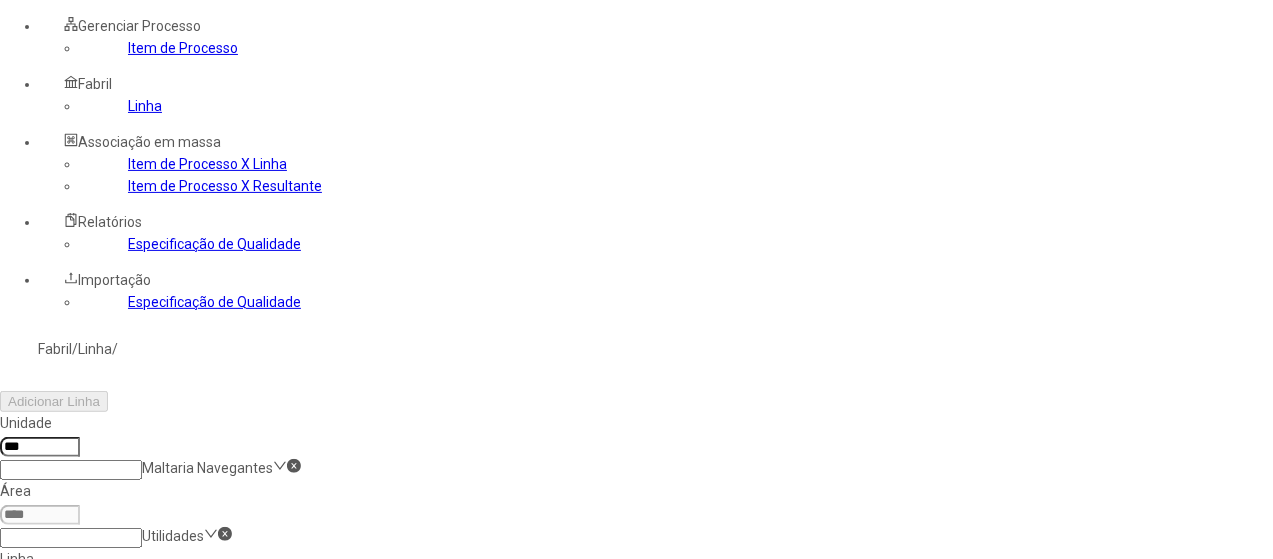scroll, scrollTop: 300, scrollLeft: 0, axis: vertical 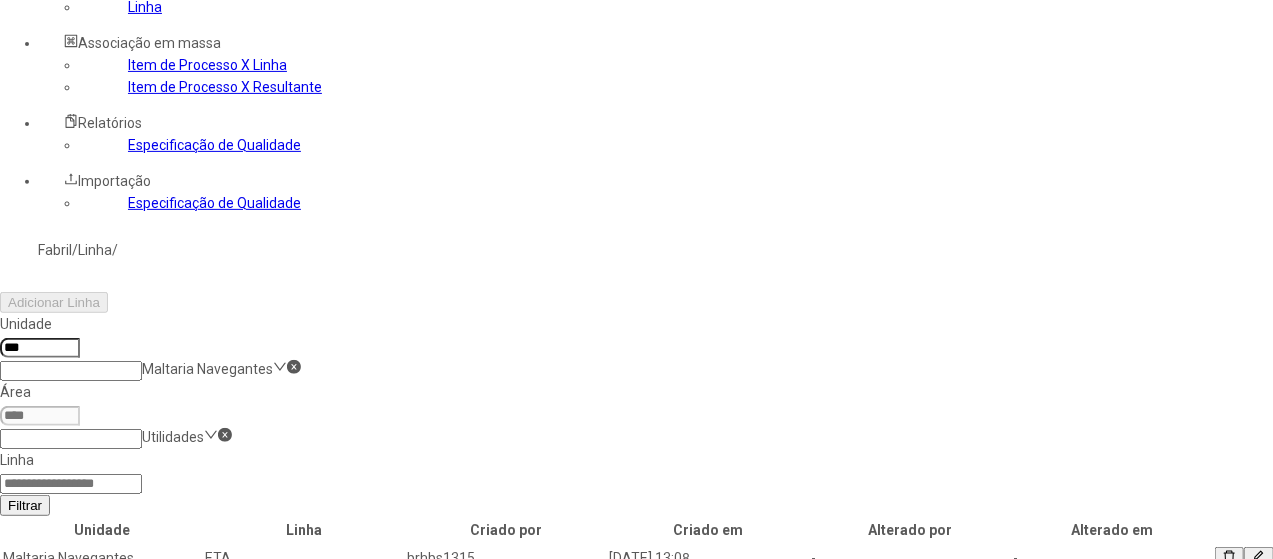 click 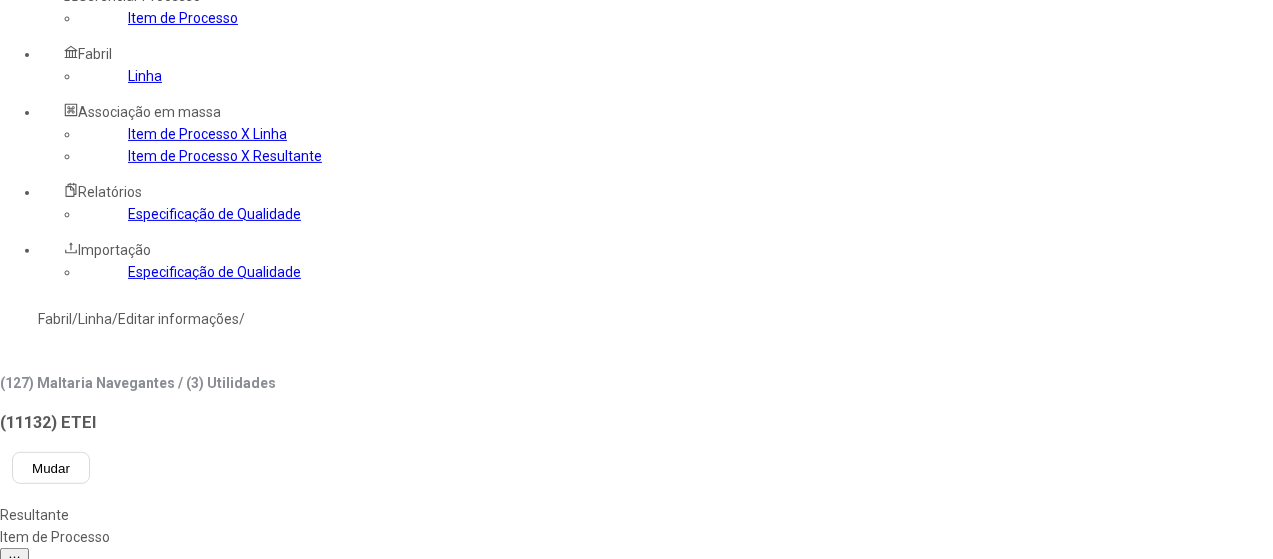 scroll, scrollTop: 200, scrollLeft: 0, axis: vertical 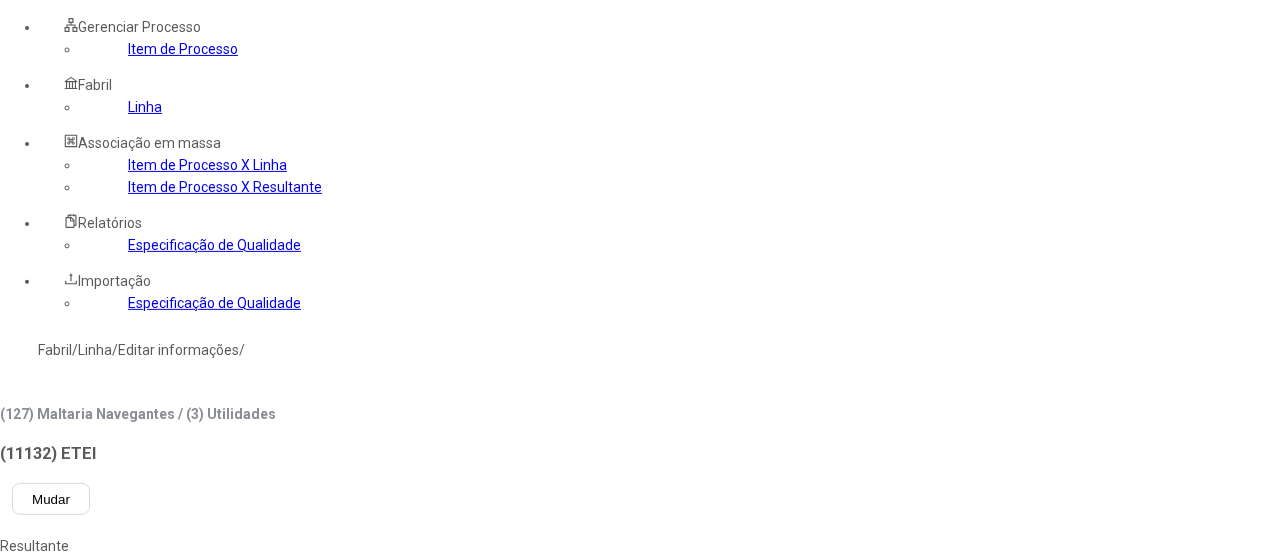 click on "Item de Processo" 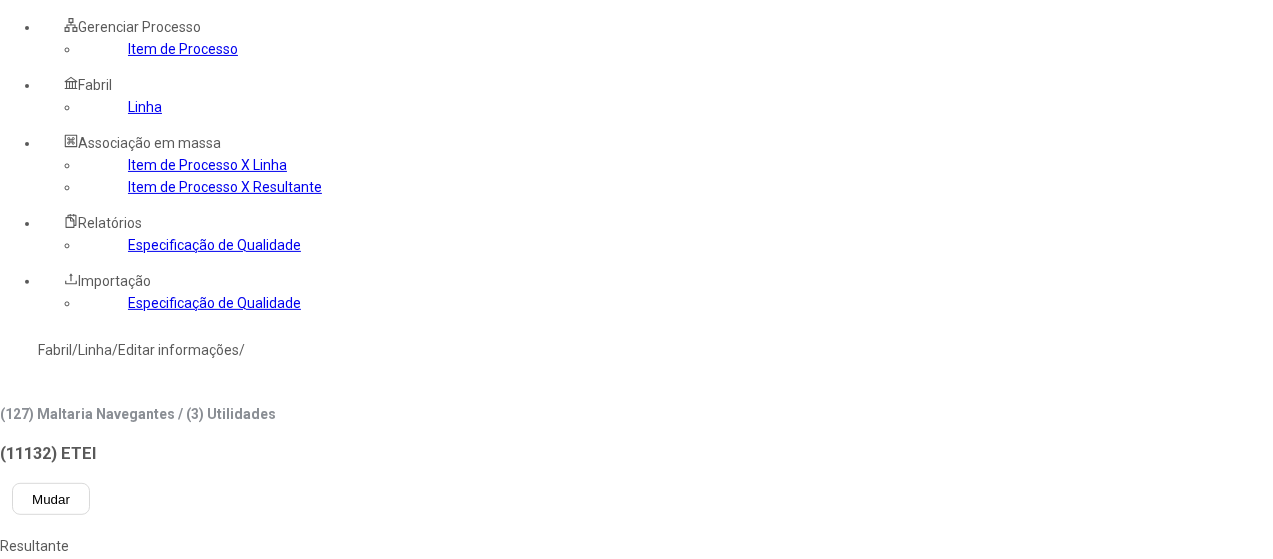 click at bounding box center (40, 695) 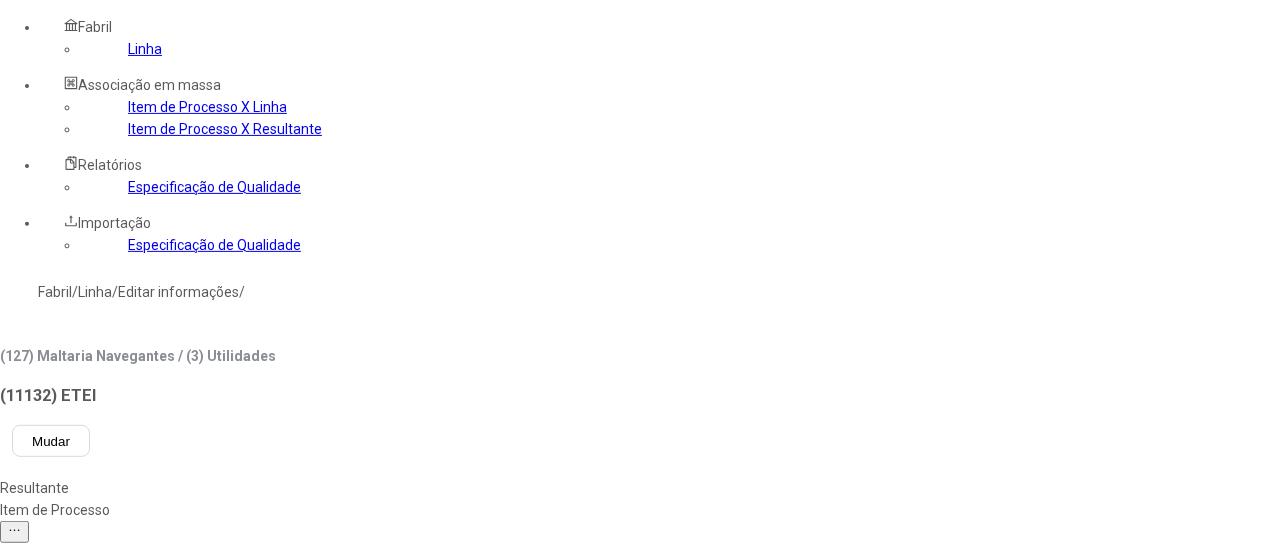 scroll, scrollTop: 300, scrollLeft: 0, axis: vertical 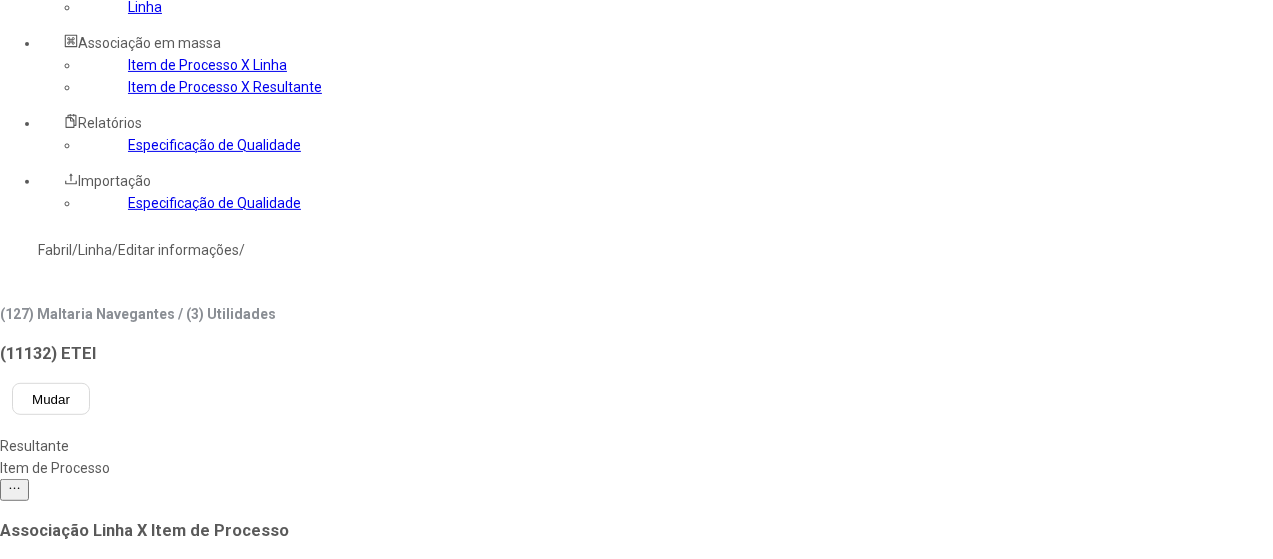 type on "***" 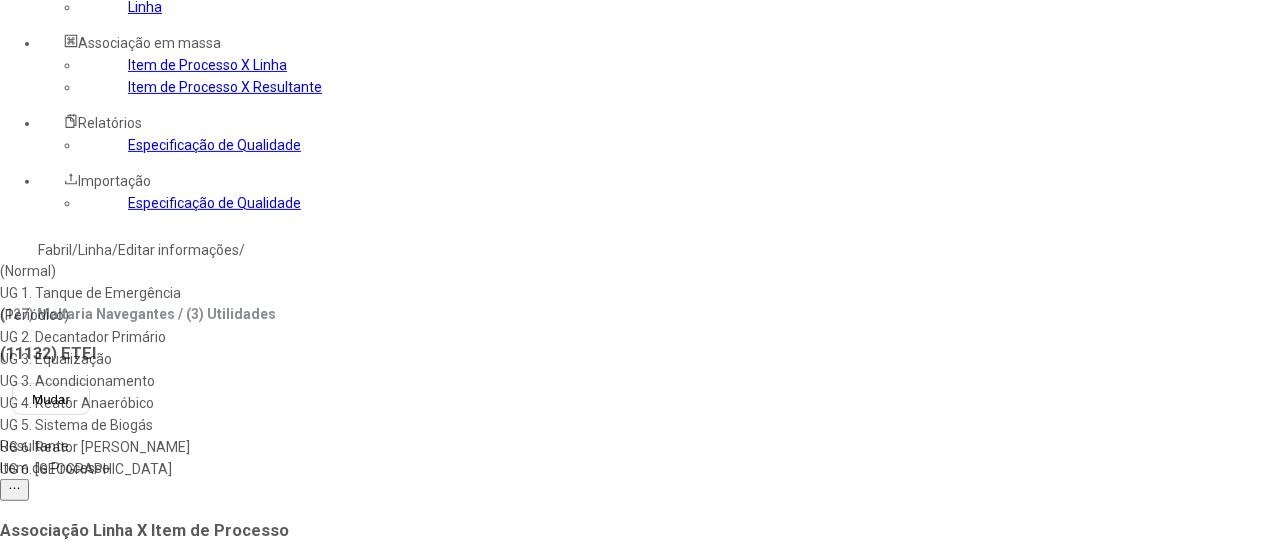 scroll, scrollTop: 96, scrollLeft: 0, axis: vertical 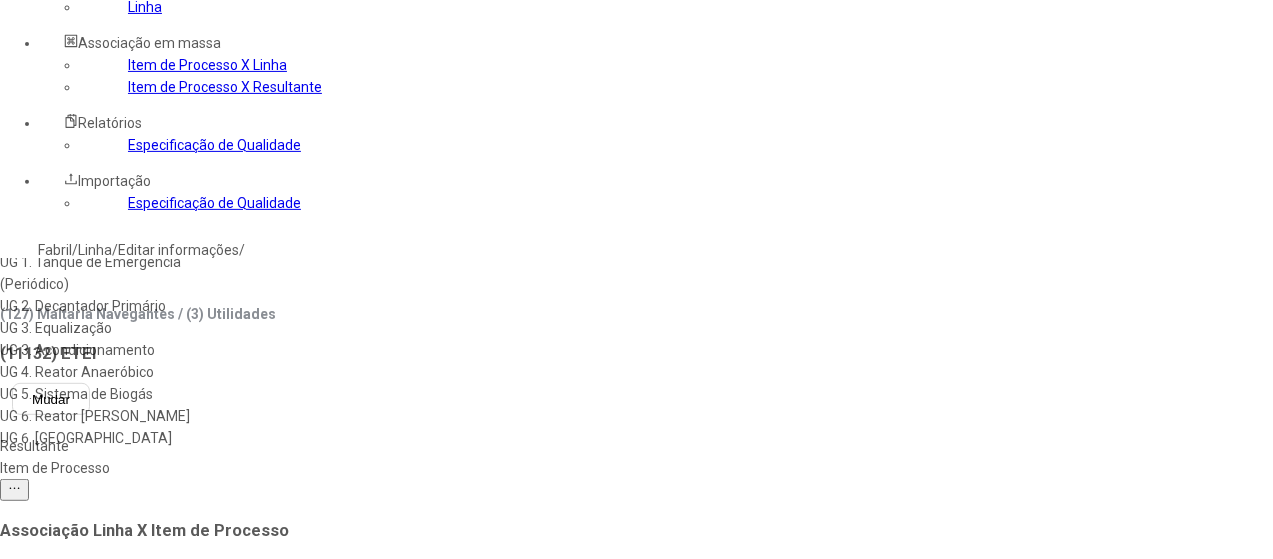 click on "UG 6. Reator [PERSON_NAME]" at bounding box center (115, 416) 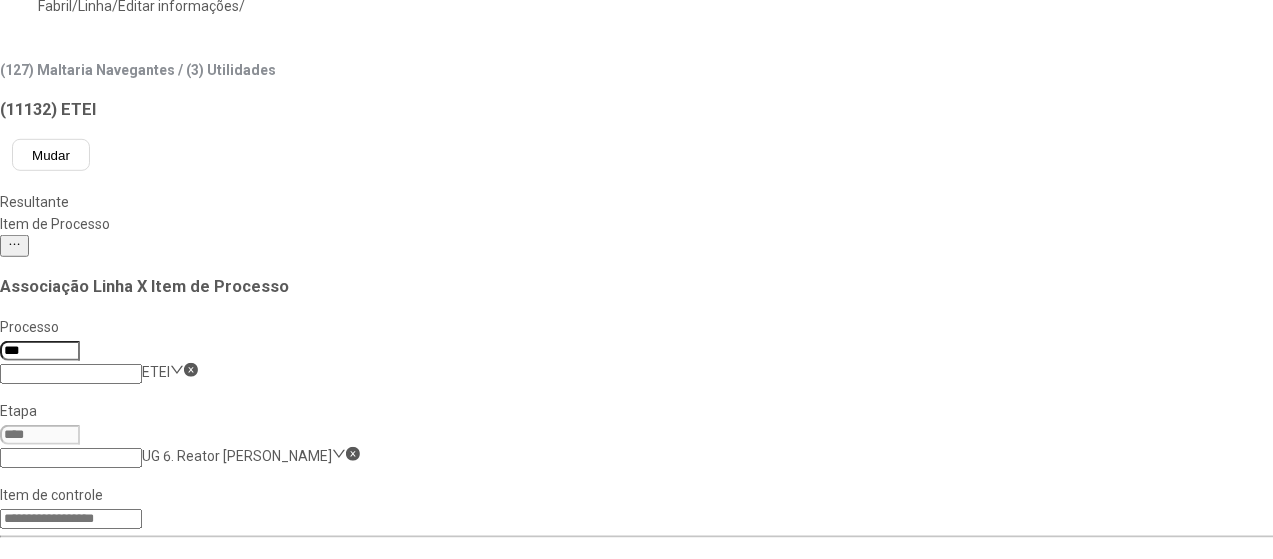 scroll, scrollTop: 600, scrollLeft: 0, axis: vertical 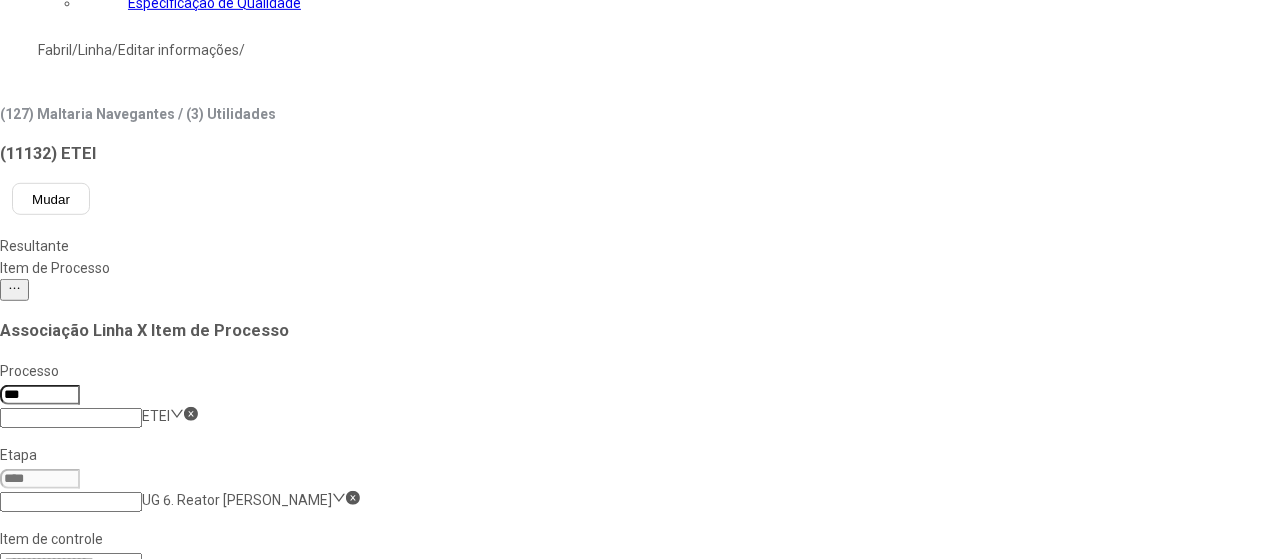 click on "61243 Análise de microscopia" 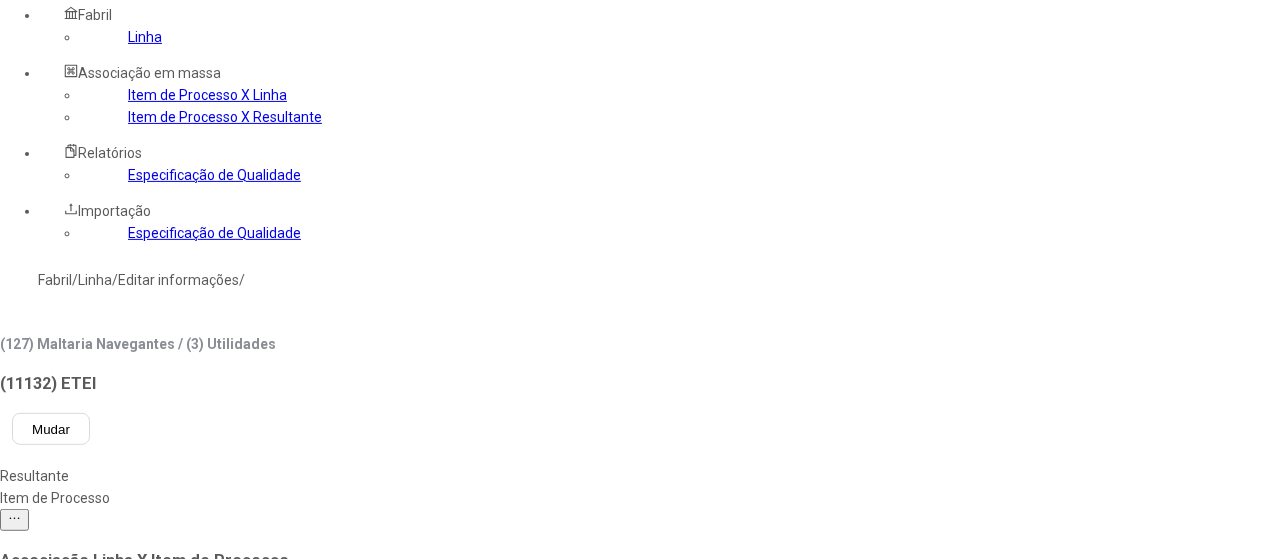 scroll, scrollTop: 200, scrollLeft: 0, axis: vertical 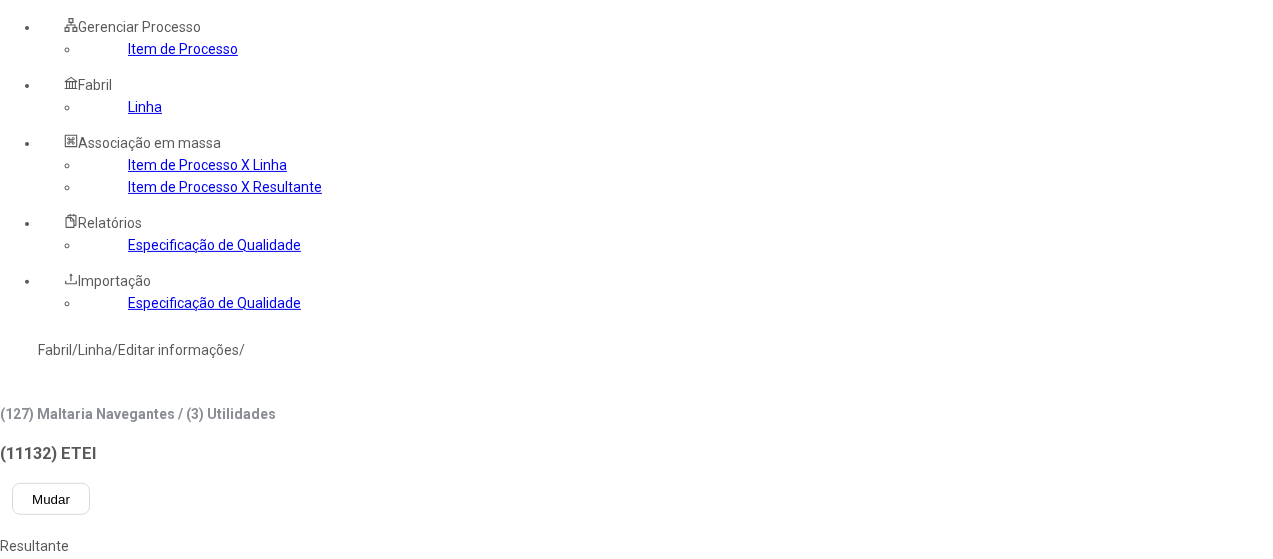 click on "Item de Processo" 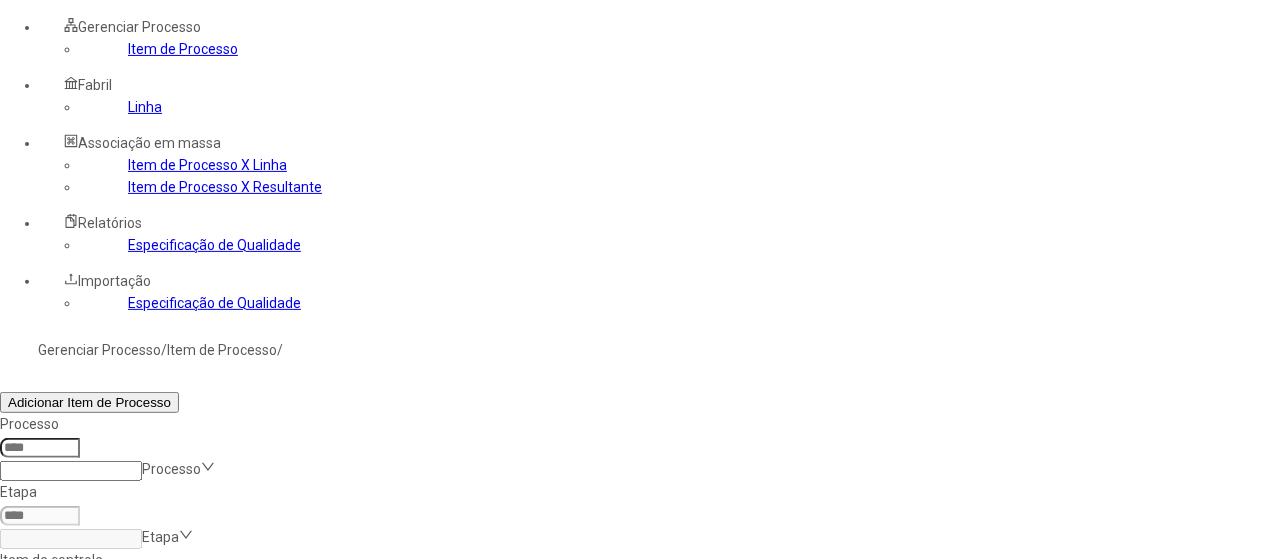 drag, startPoint x: 858, startPoint y: 131, endPoint x: 863, endPoint y: 118, distance: 13.928389 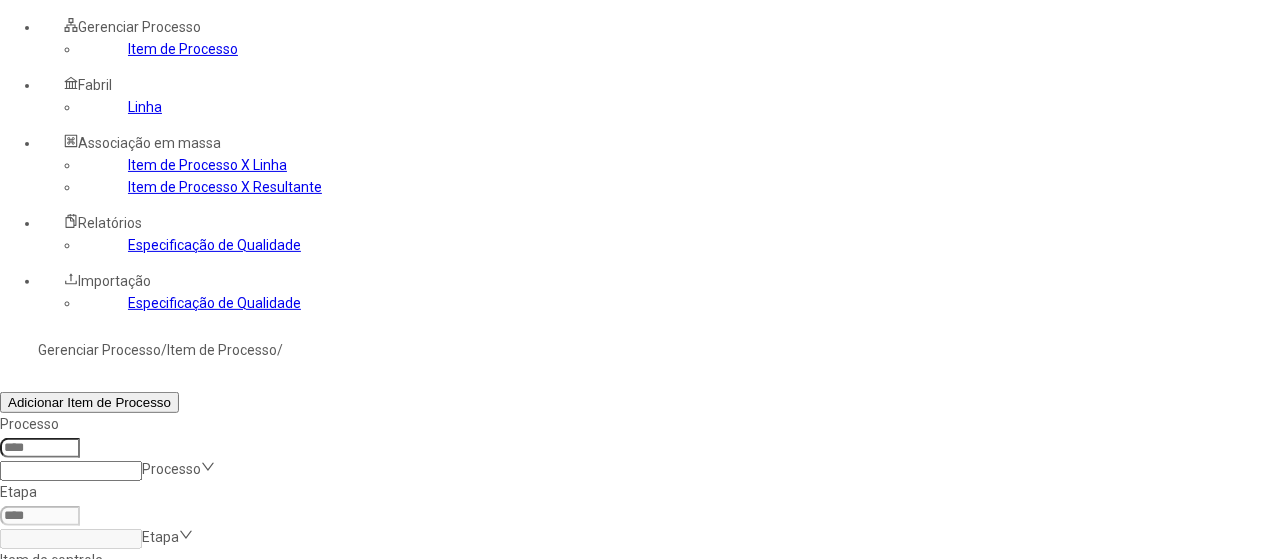 type on "*****" 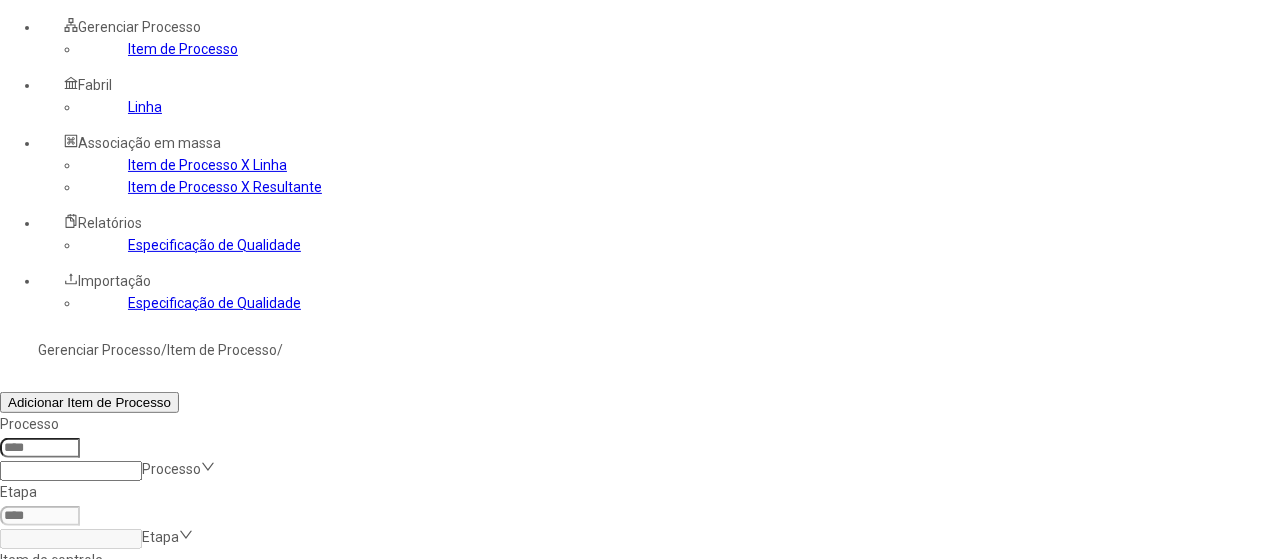click on "Filtrar" 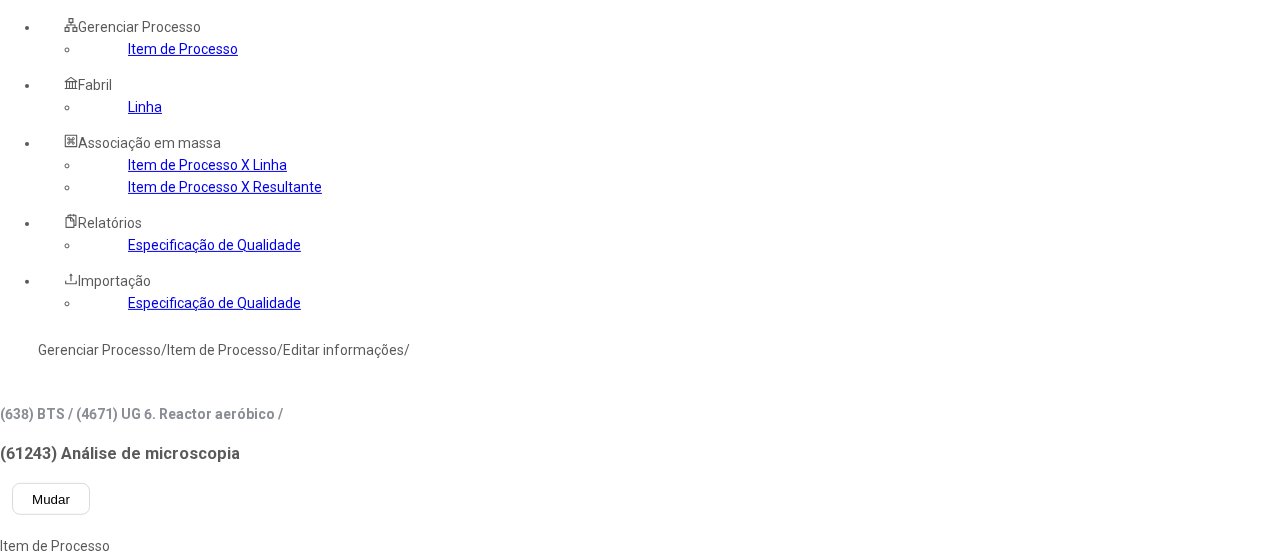 click on "pt-BR" 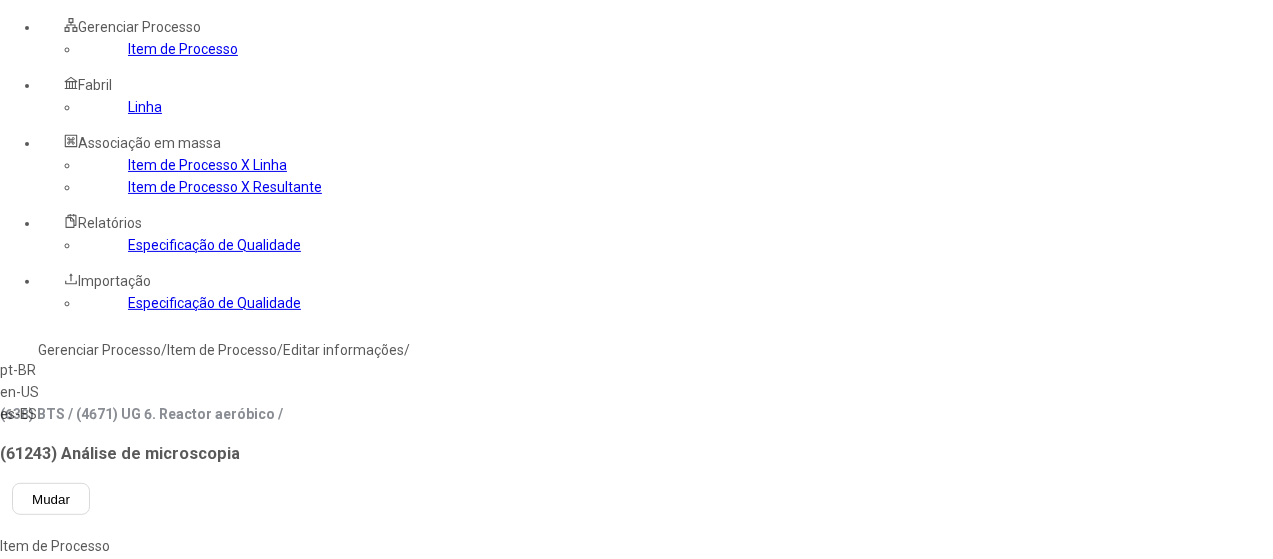 click on "es-ES" at bounding box center [57, 414] 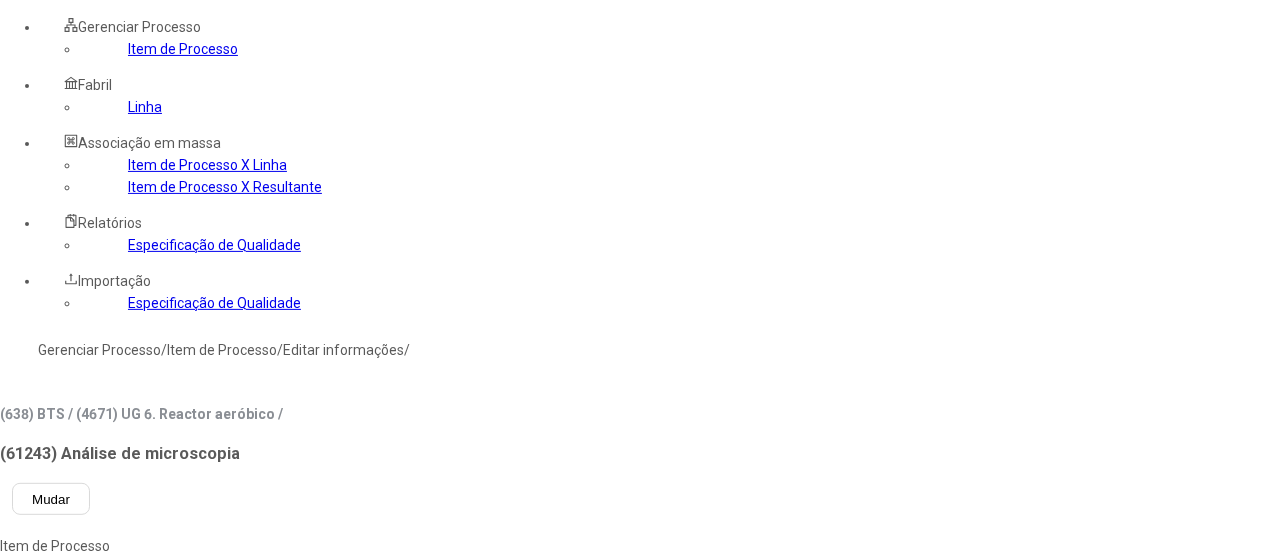 type on "**********" 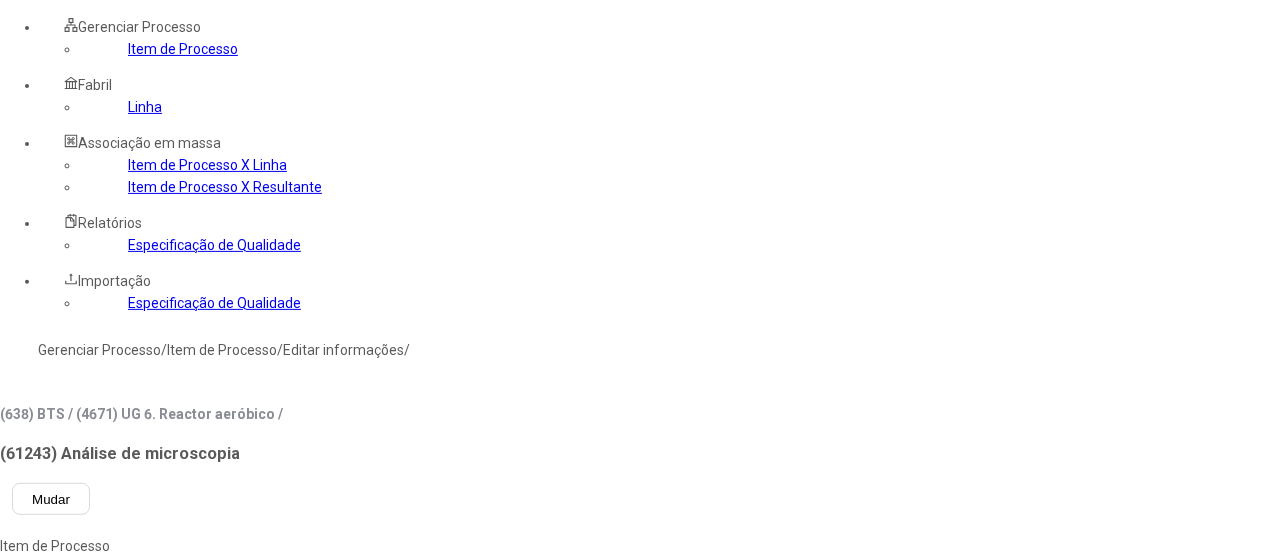 click on "Linha" 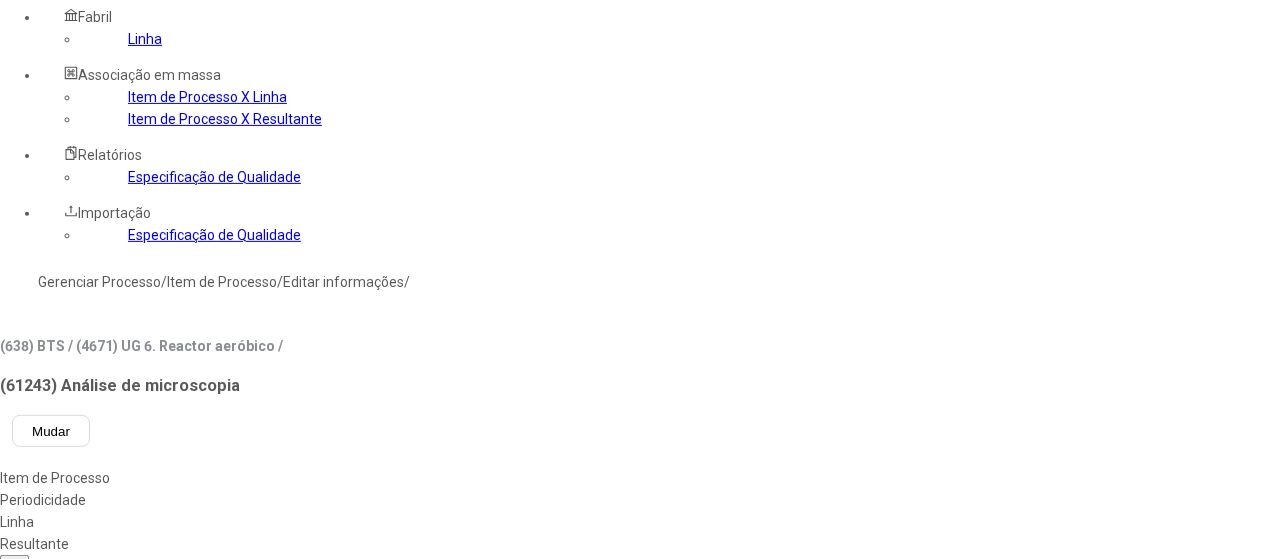 scroll, scrollTop: 300, scrollLeft: 0, axis: vertical 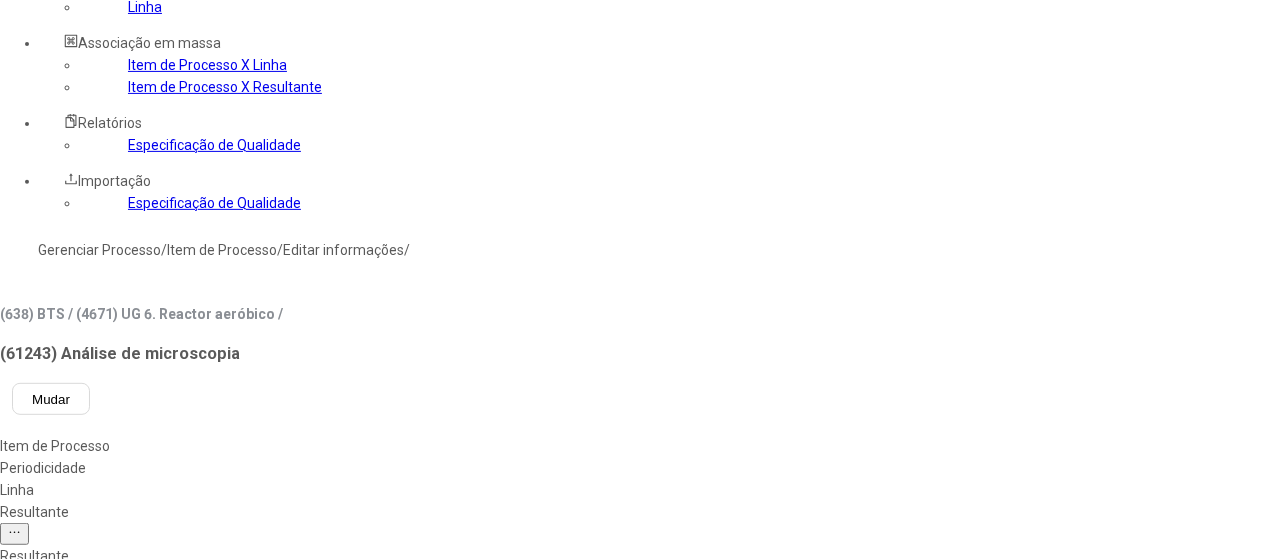 click on "Análises ETEI - Semanal" 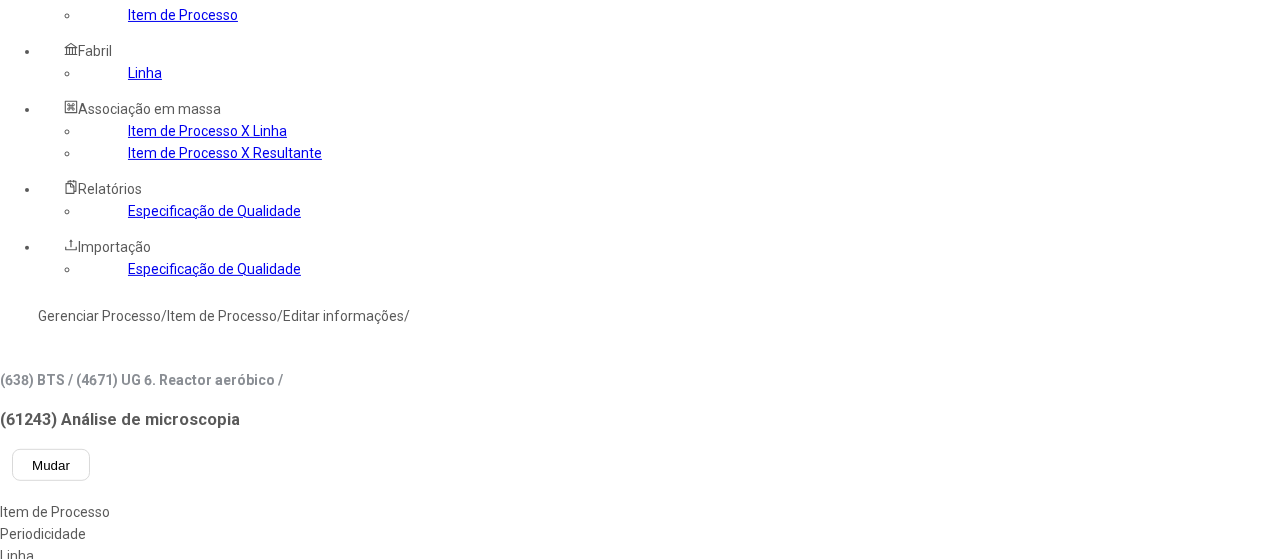 scroll, scrollTop: 400, scrollLeft: 0, axis: vertical 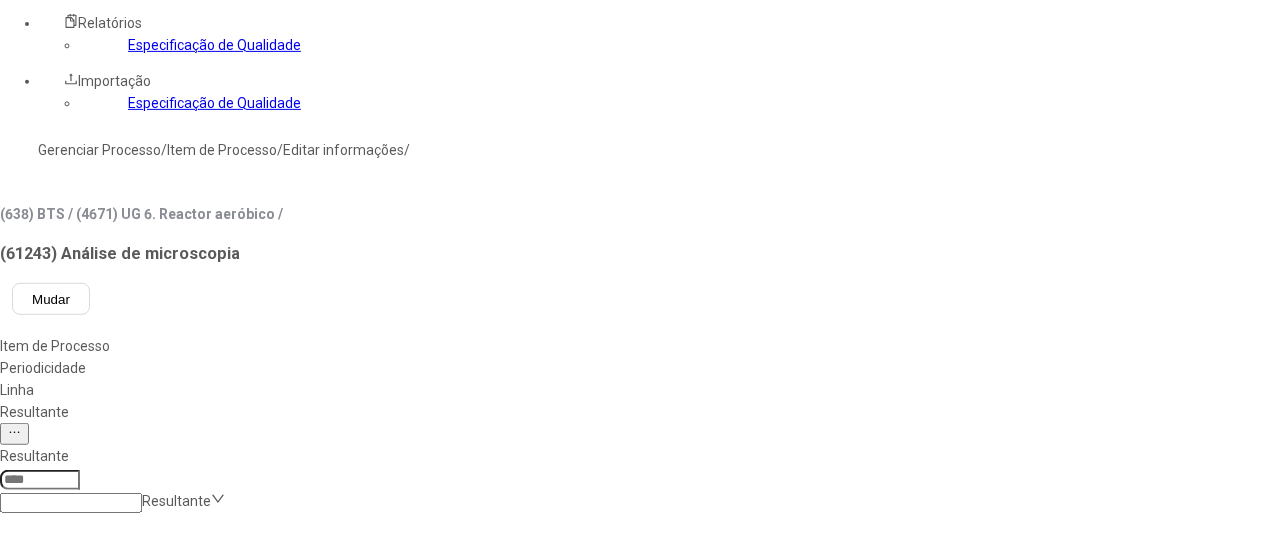 click 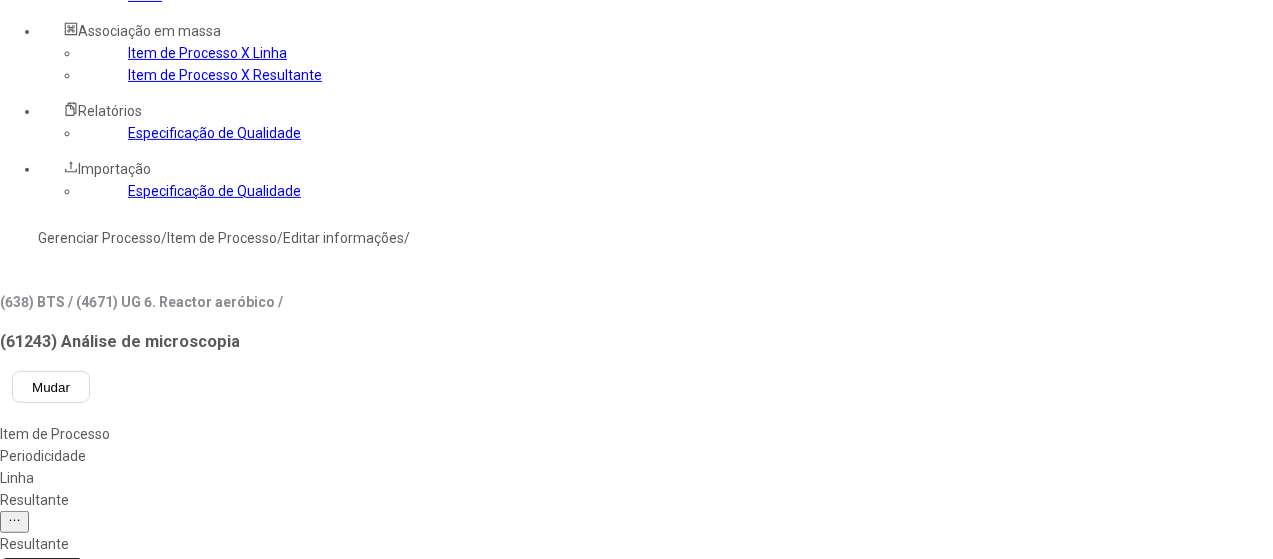 scroll, scrollTop: 200, scrollLeft: 0, axis: vertical 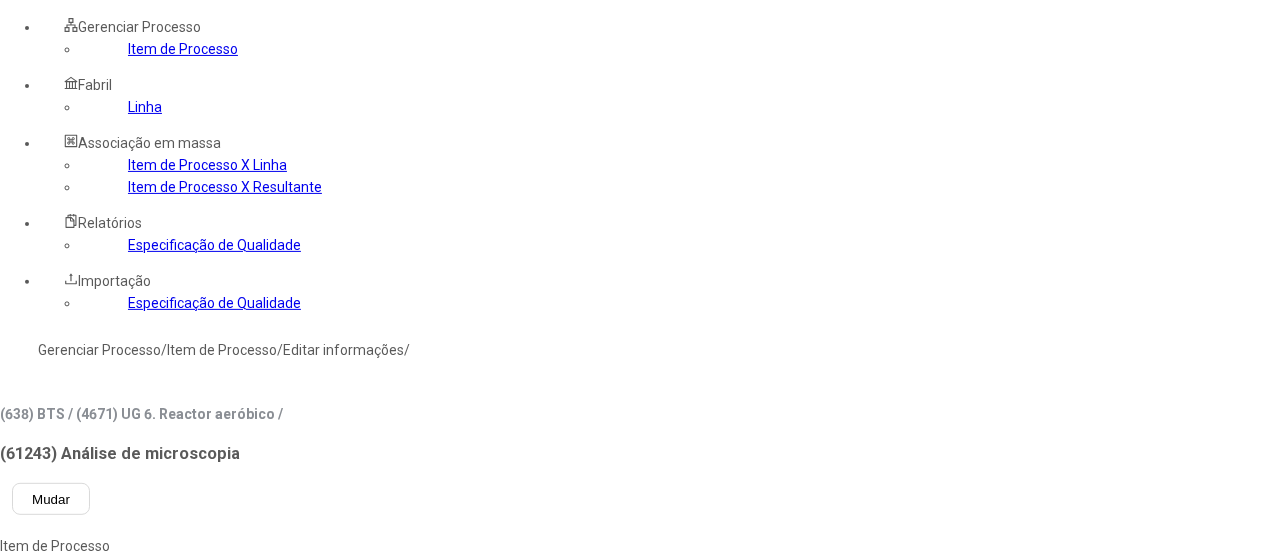 click on "Item de Processo" 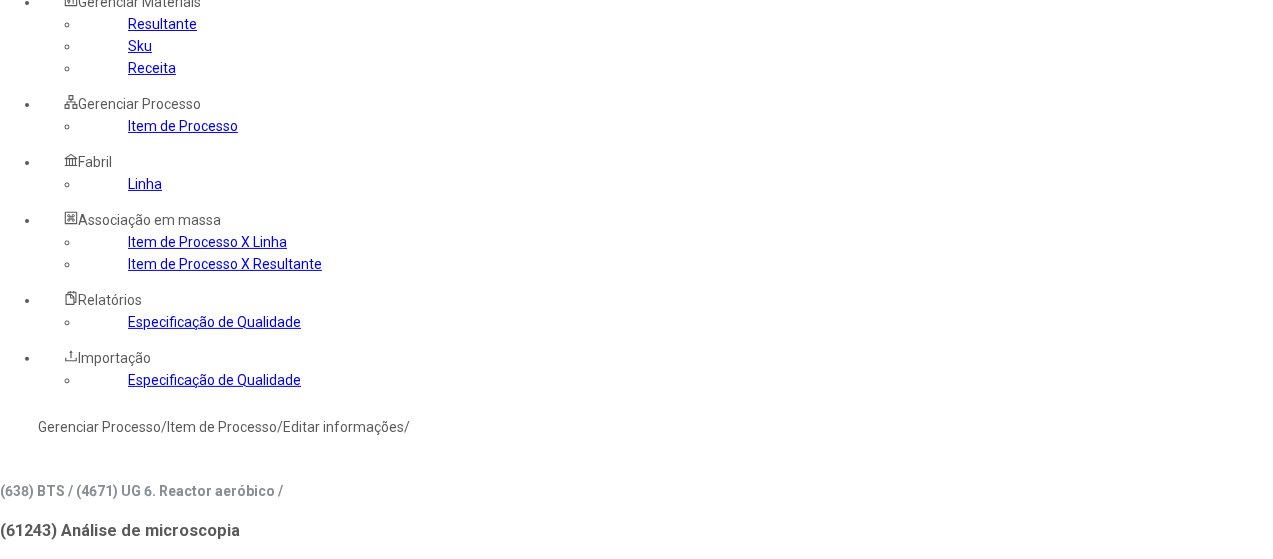 scroll, scrollTop: 0, scrollLeft: 0, axis: both 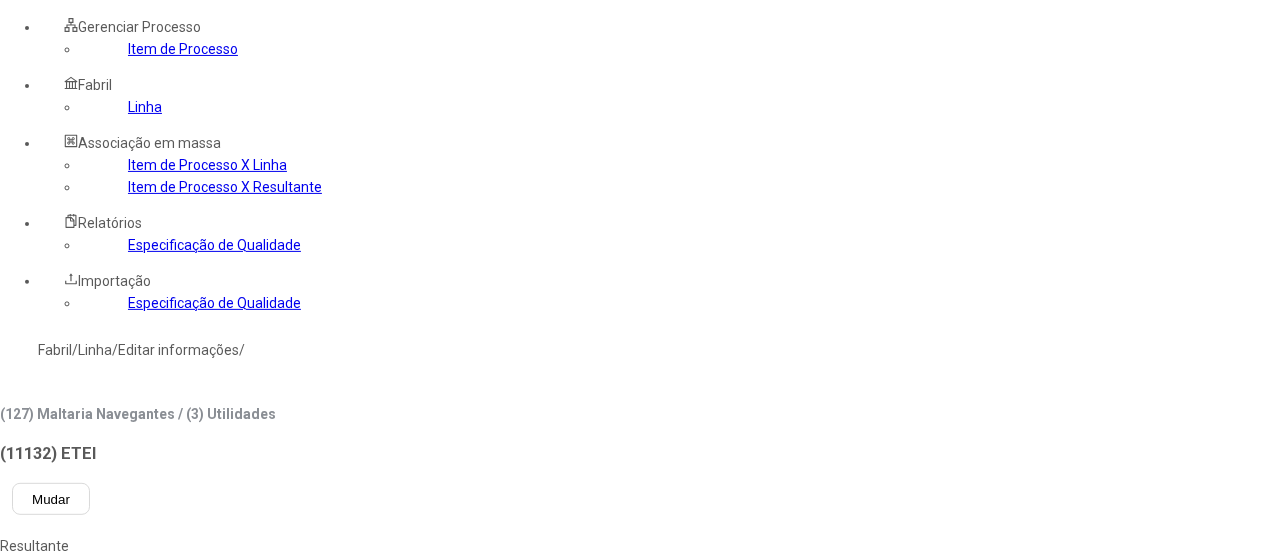 click on "Item de Processo" 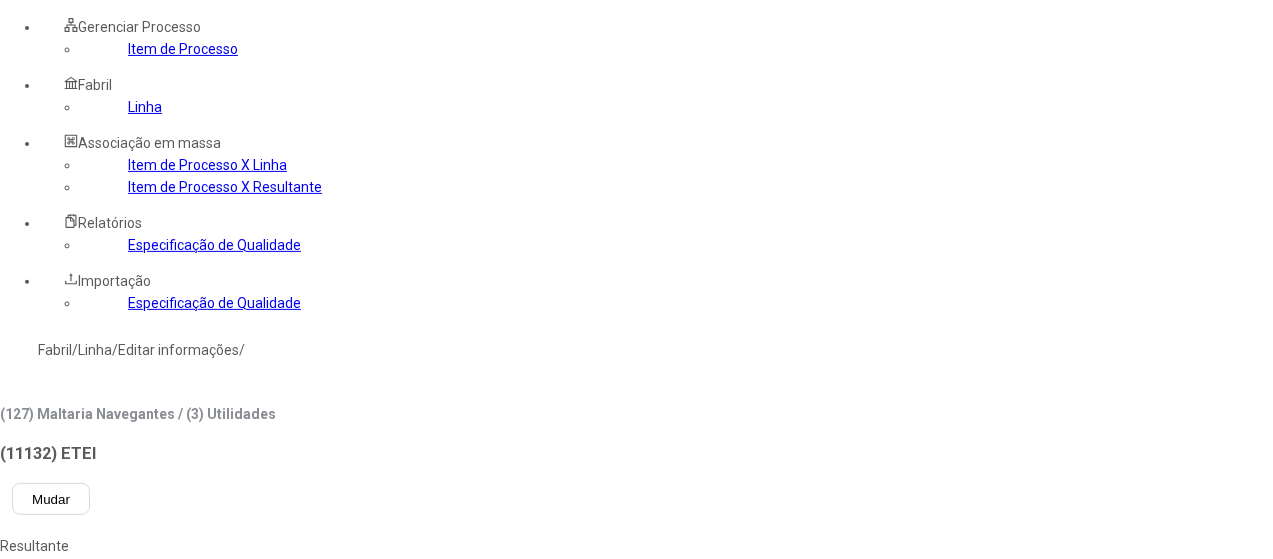 click at bounding box center (40, 695) 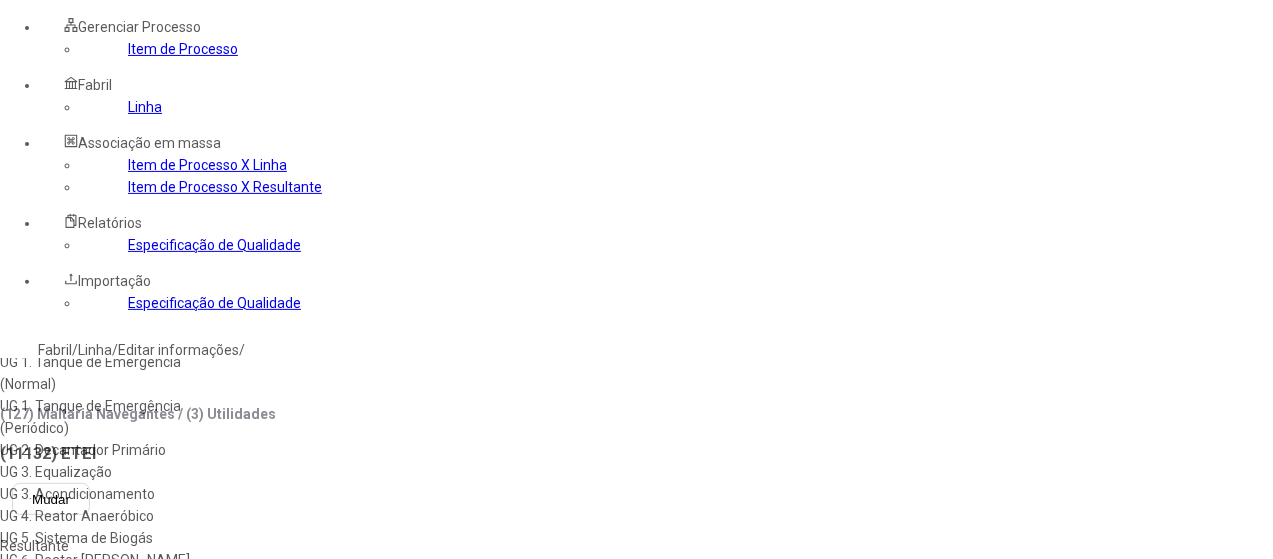 scroll, scrollTop: 96, scrollLeft: 0, axis: vertical 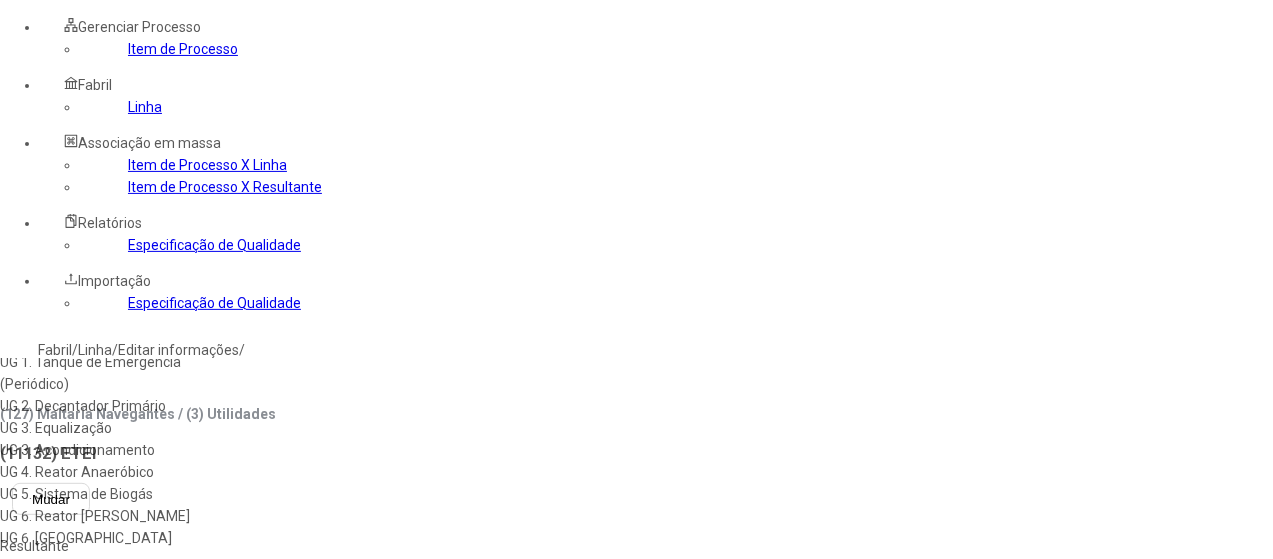 click 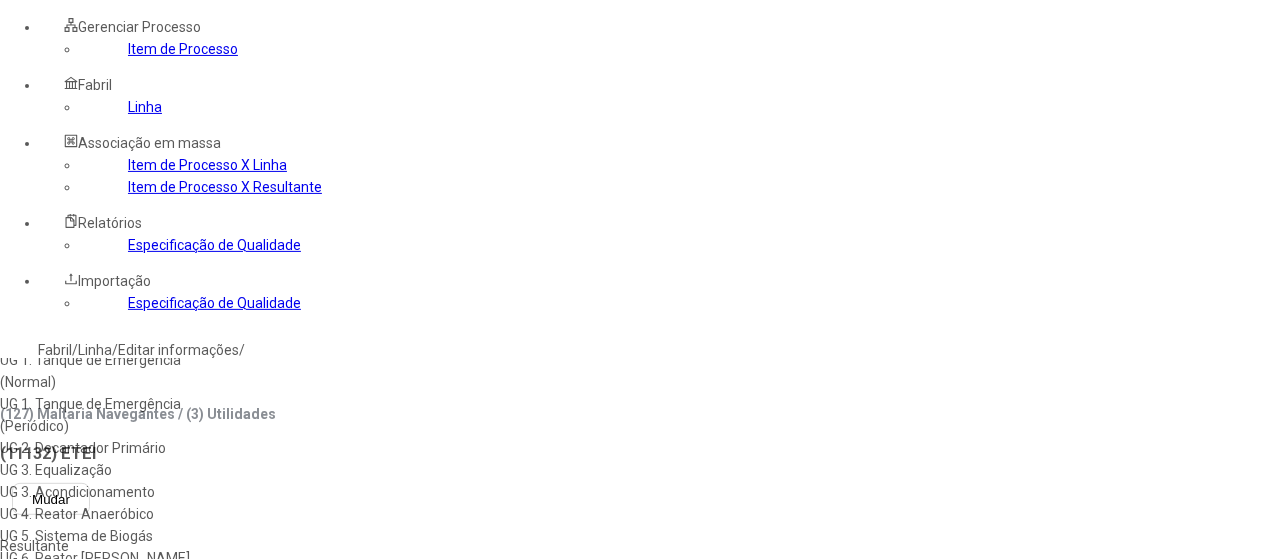 scroll, scrollTop: 0, scrollLeft: 0, axis: both 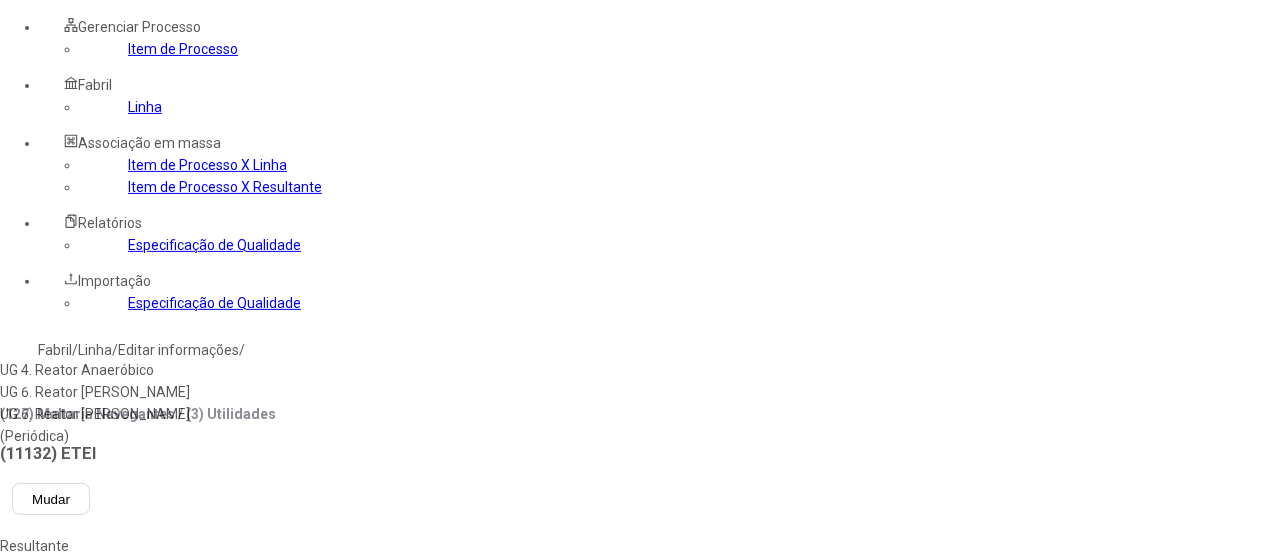 type on "***" 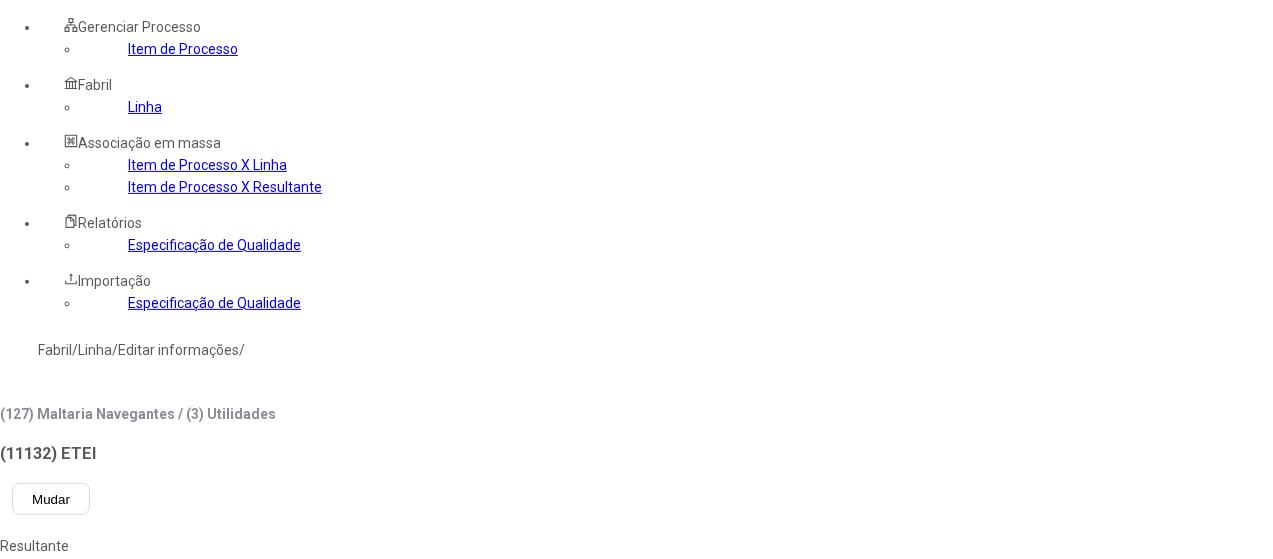 type 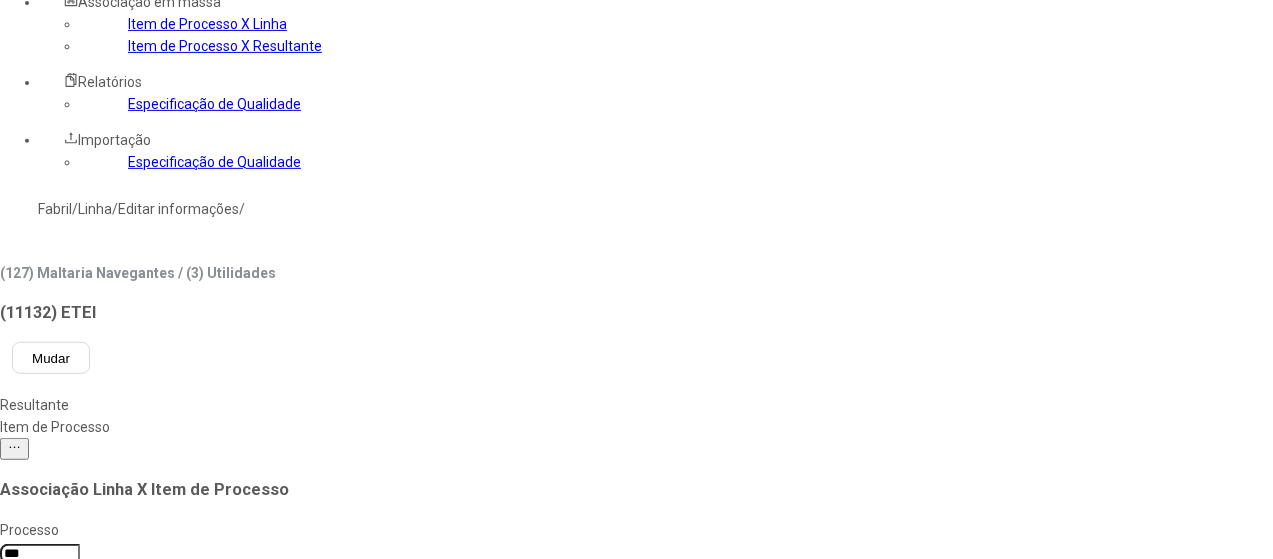 scroll, scrollTop: 200, scrollLeft: 0, axis: vertical 